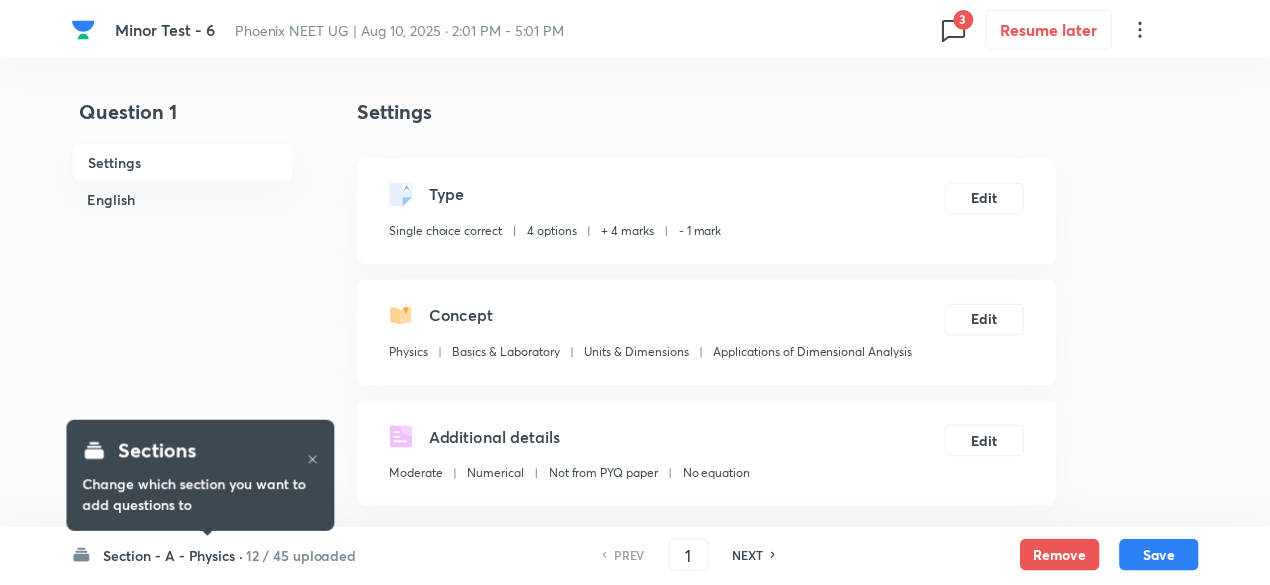 scroll, scrollTop: 0, scrollLeft: 0, axis: both 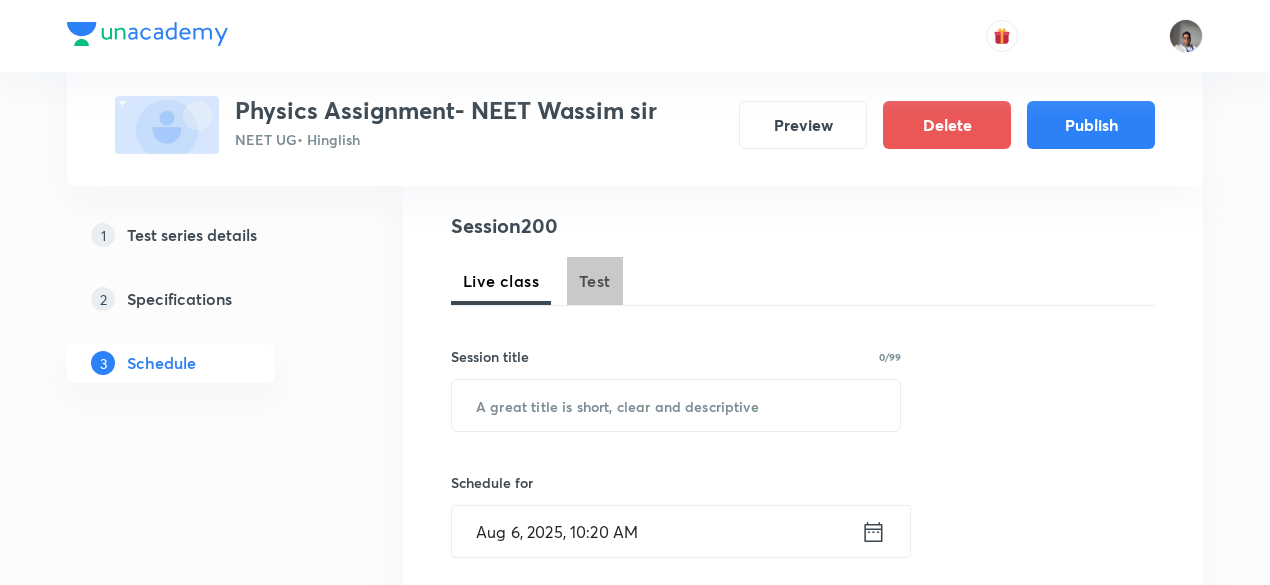 click on "Test" at bounding box center [595, 281] 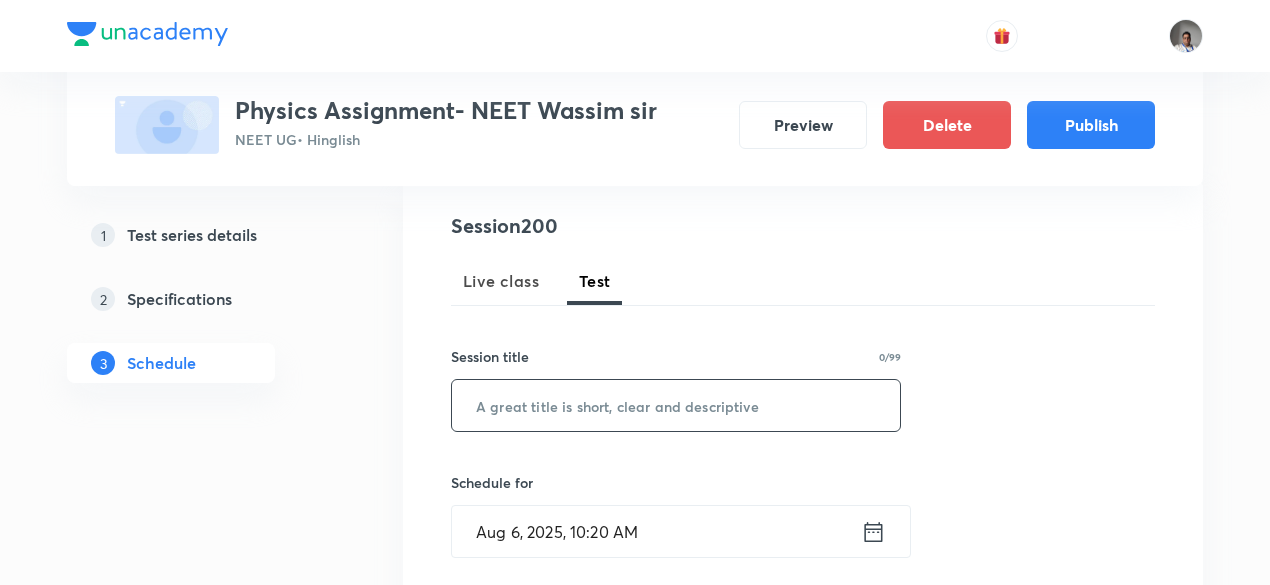 click at bounding box center [676, 405] 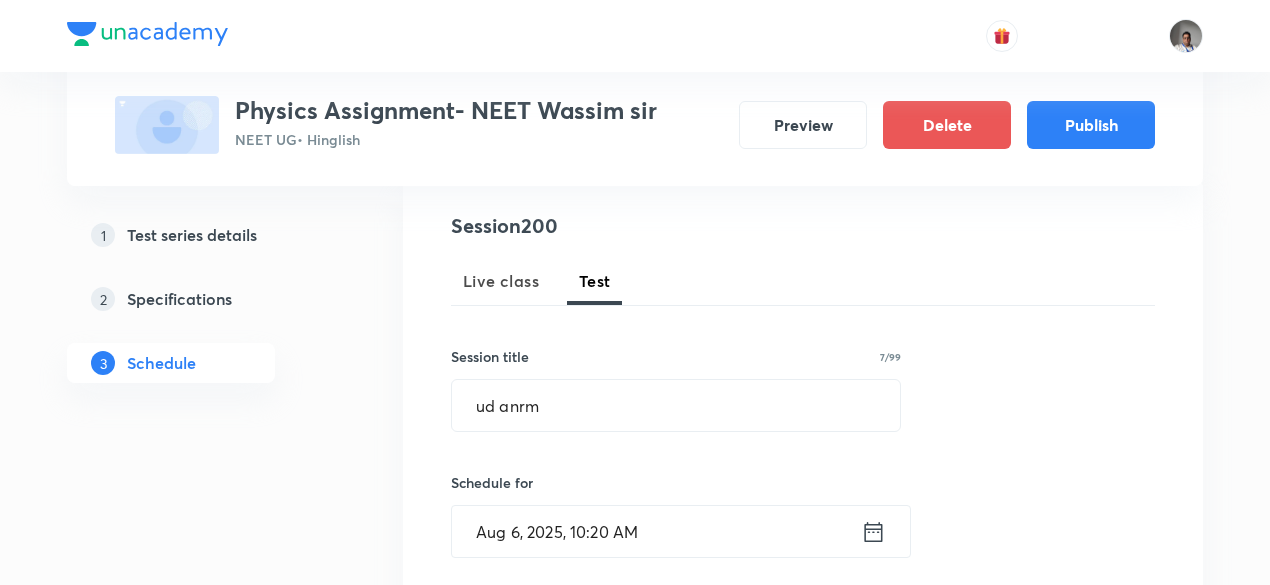 click on "1 Test series details 2 Specifications 3 Schedule" at bounding box center (203, 20189) 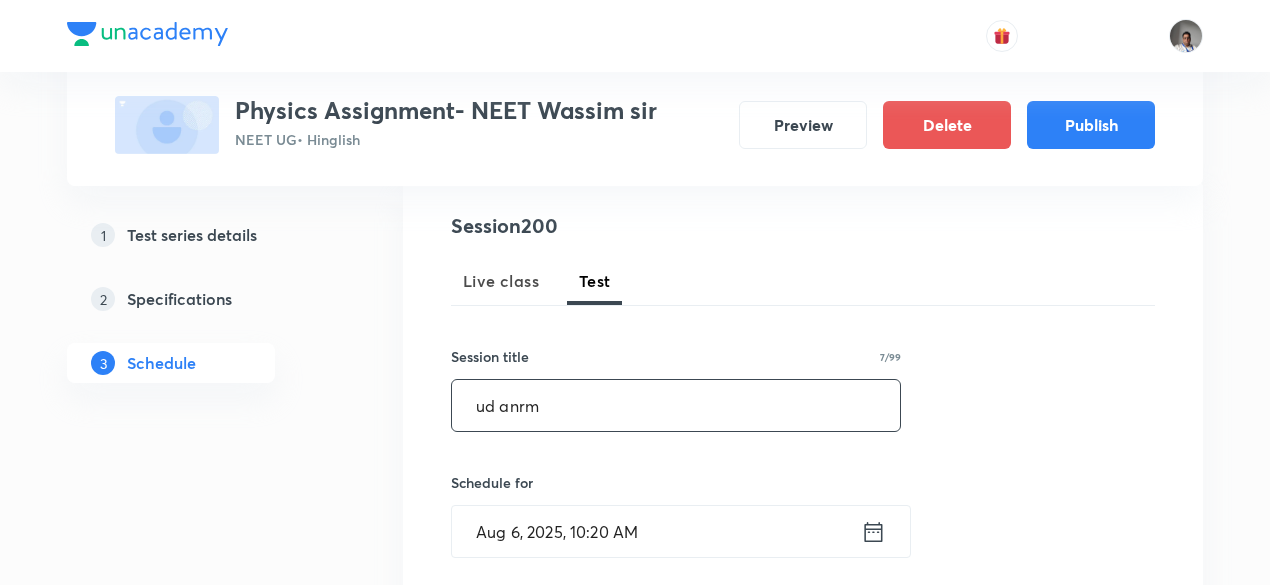 click on "ud anrm" at bounding box center (676, 405) 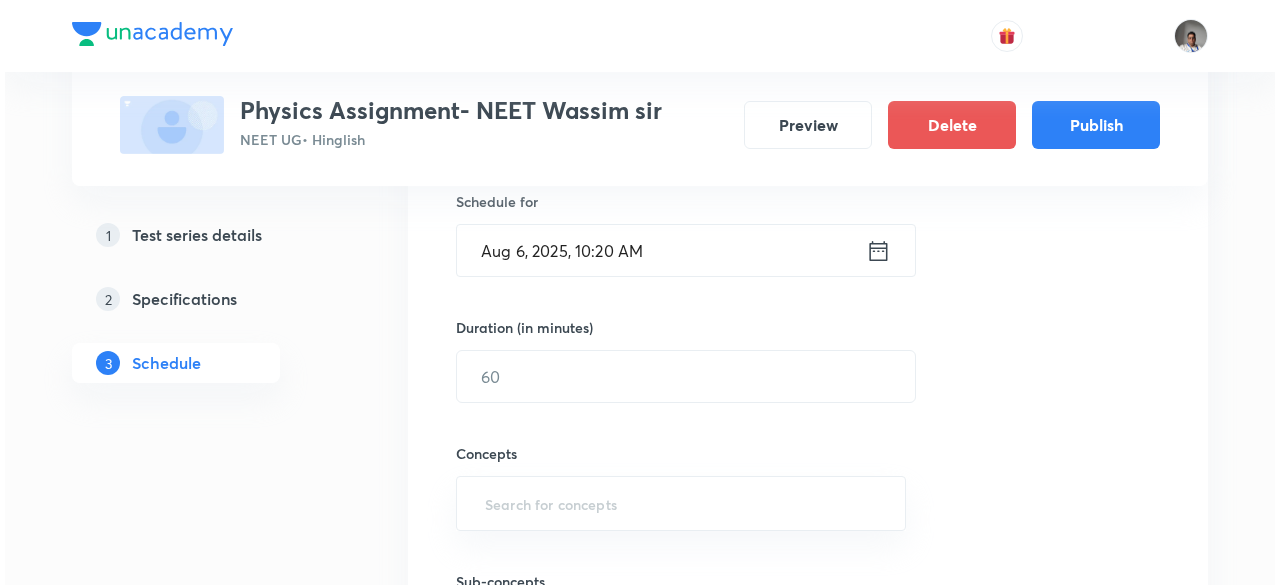 scroll, scrollTop: 515, scrollLeft: 0, axis: vertical 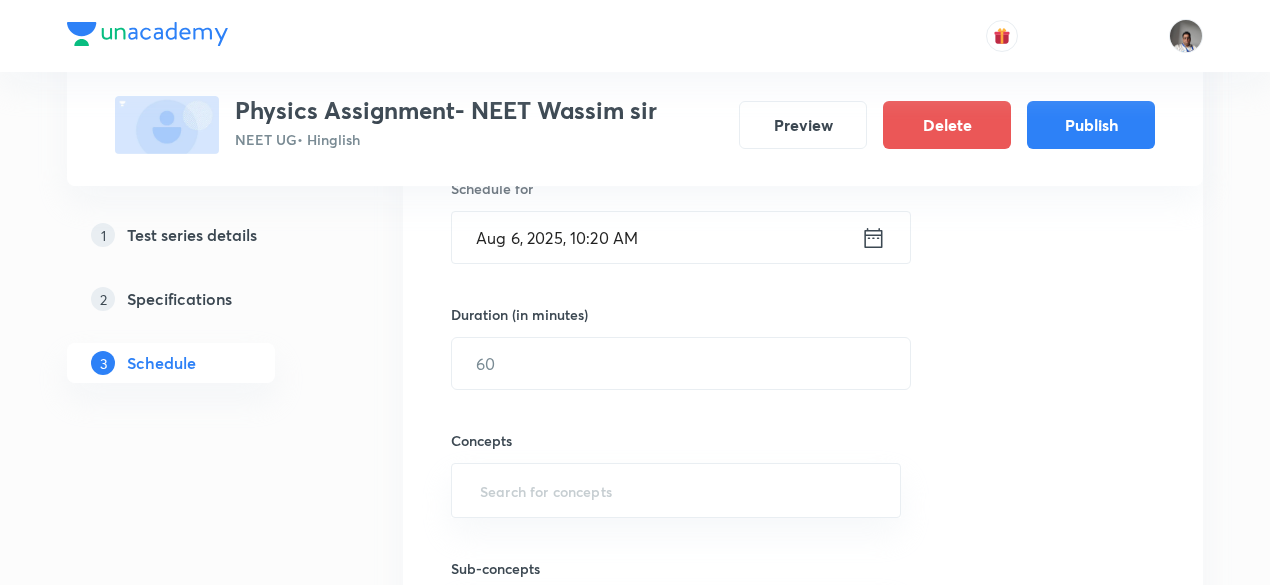 type on "ud anrm atms ncli" 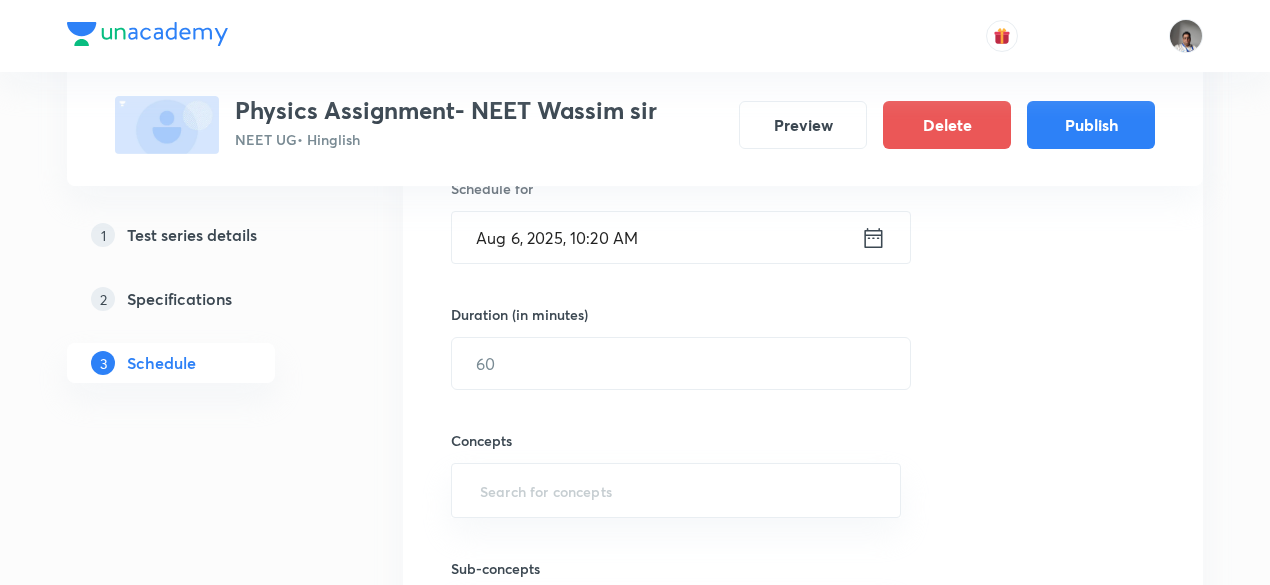 click 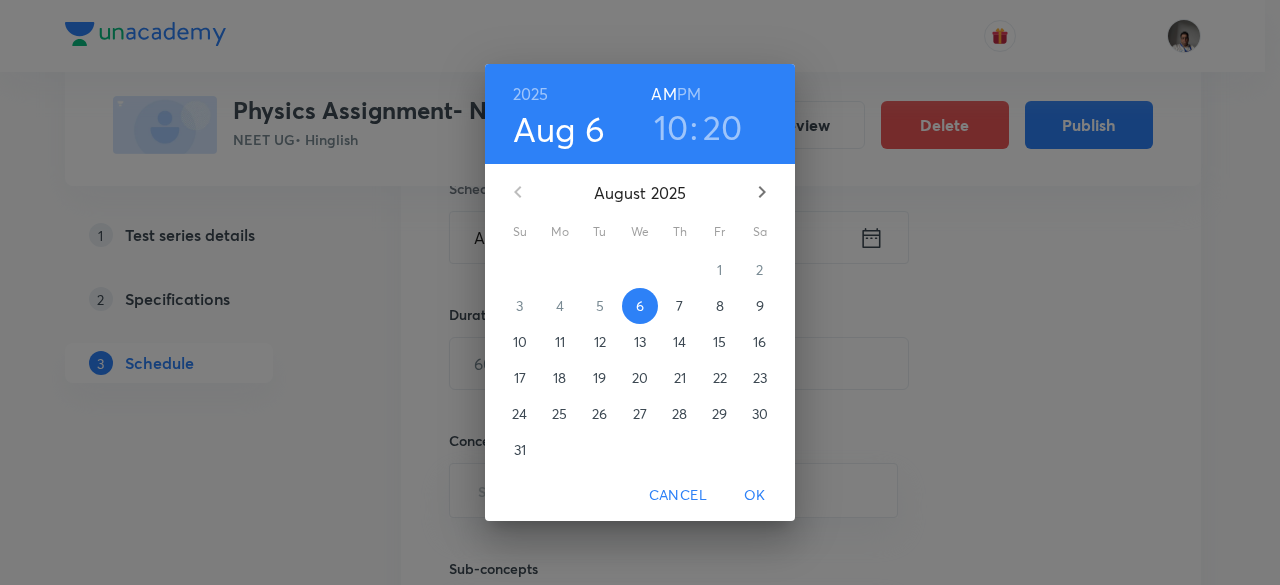 click on "10" at bounding box center [520, 342] 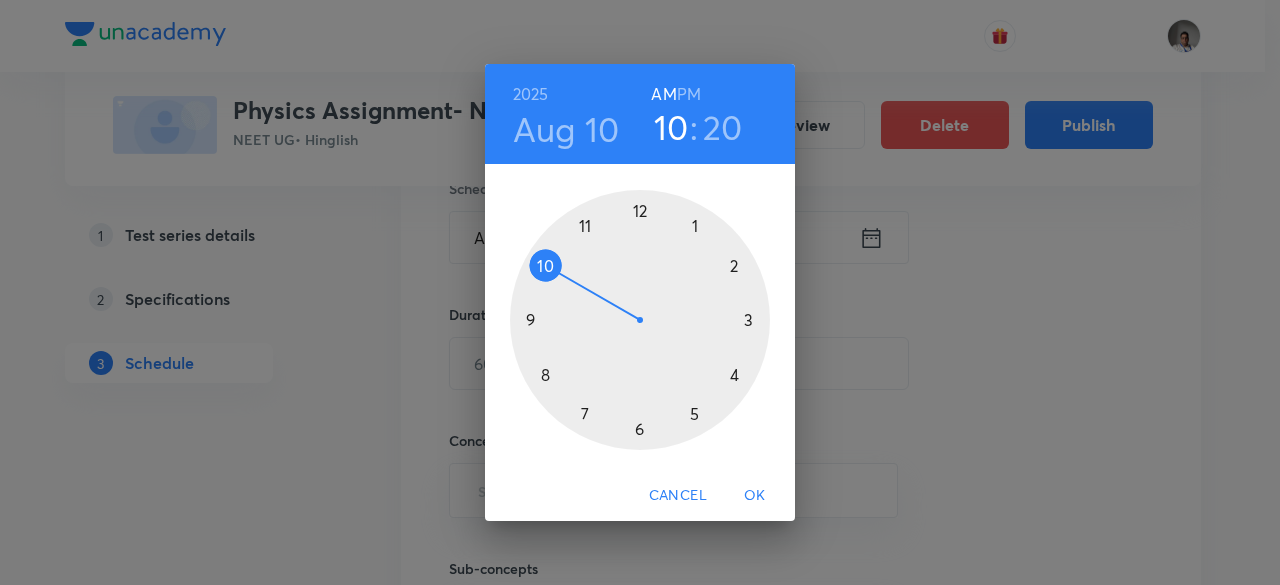click at bounding box center [640, 320] 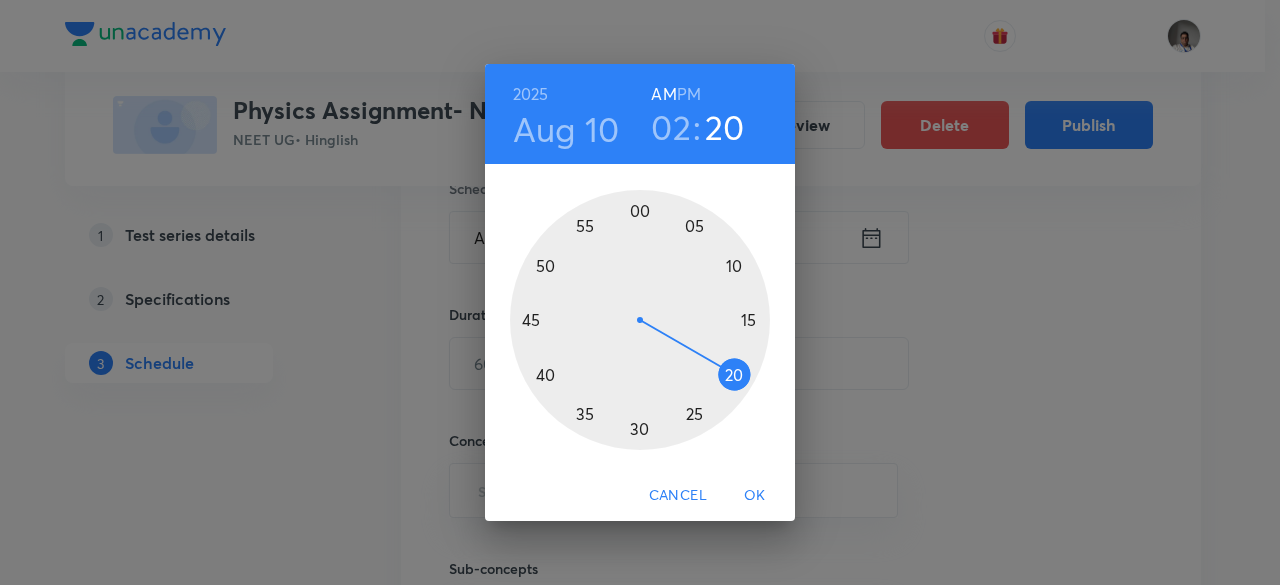 click on "PM" at bounding box center [689, 94] 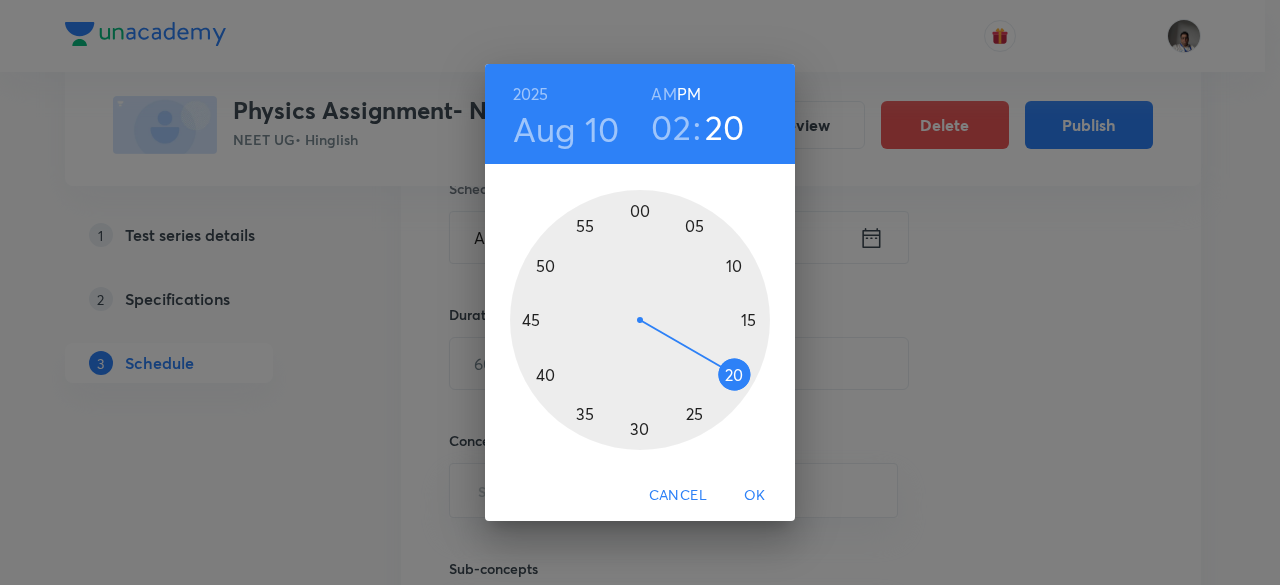 click on "02" at bounding box center [671, 127] 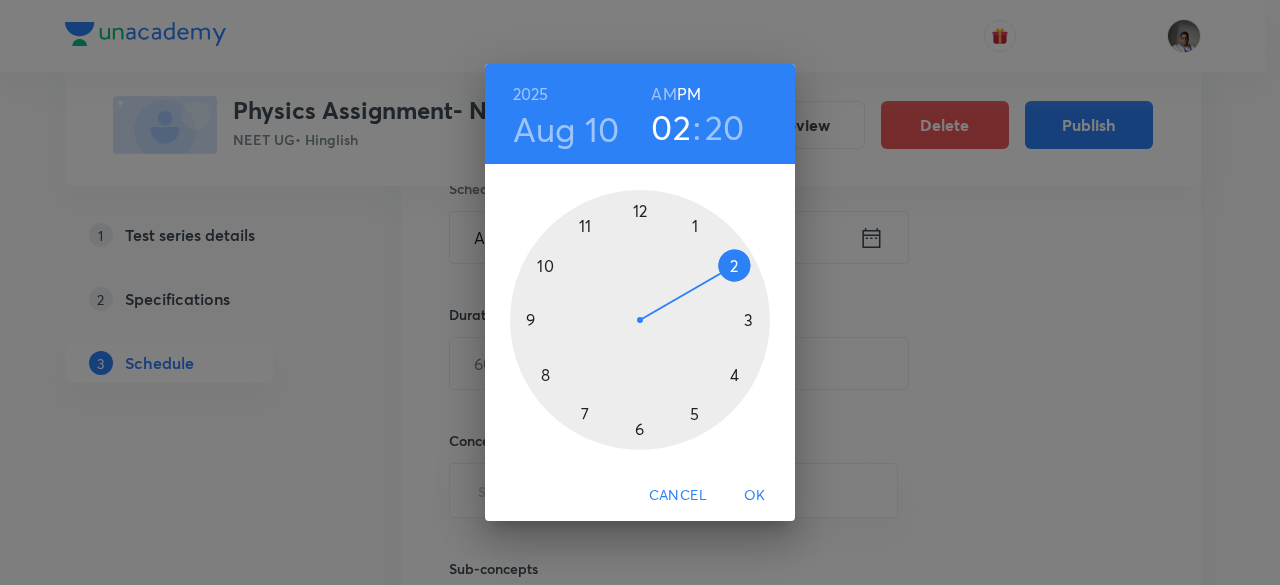 click at bounding box center [640, 320] 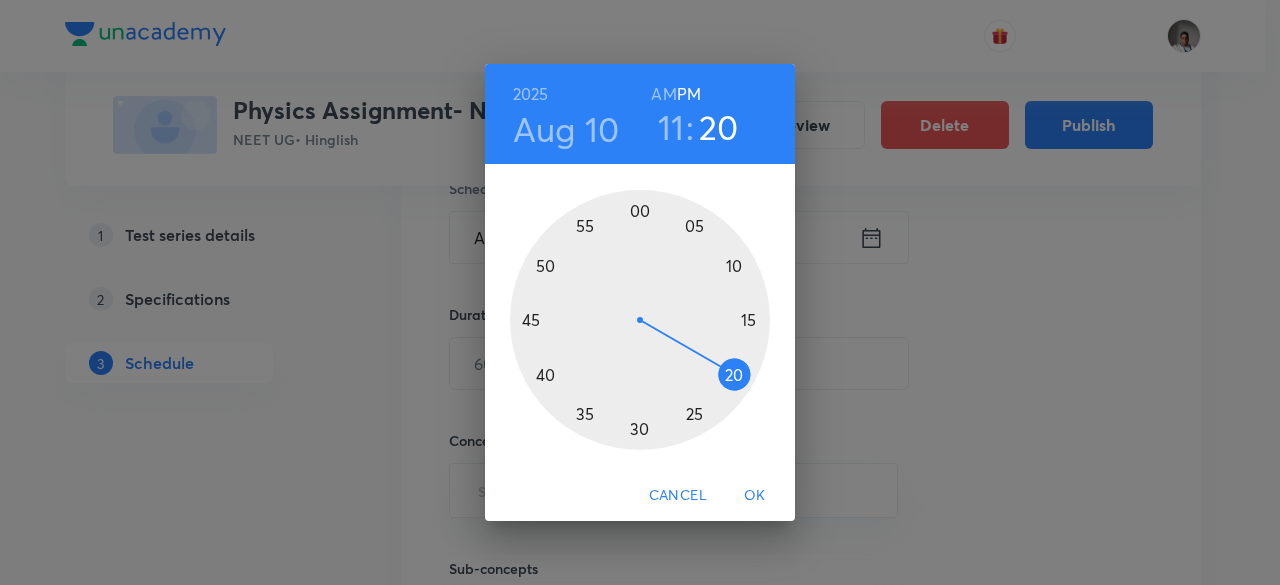 click on "OK" at bounding box center [755, 495] 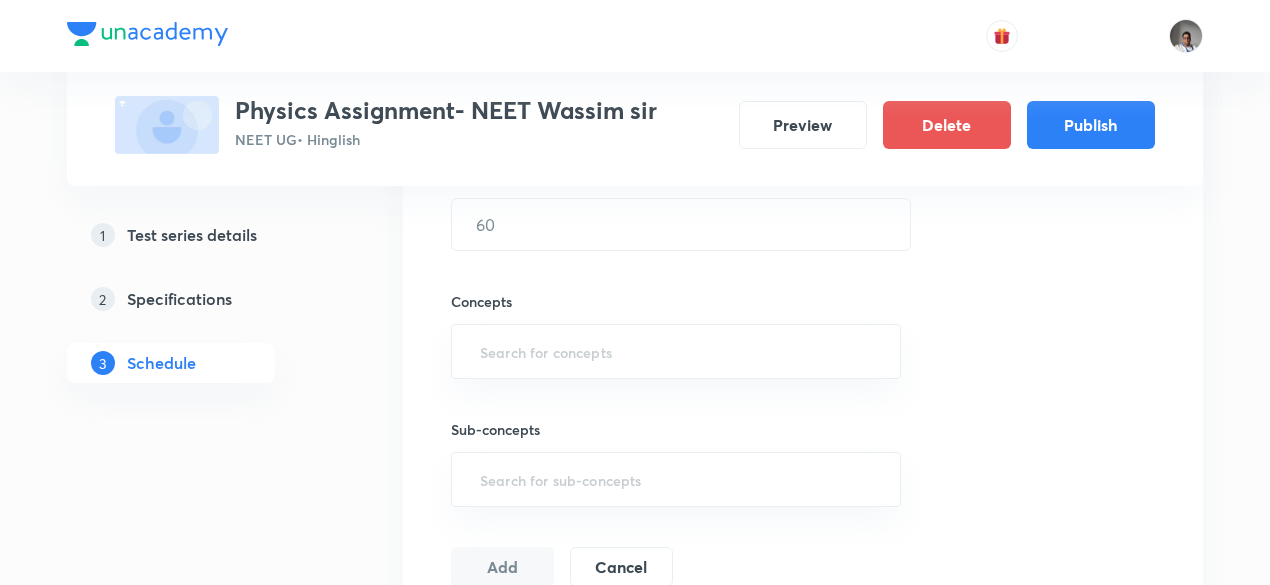 scroll, scrollTop: 657, scrollLeft: 0, axis: vertical 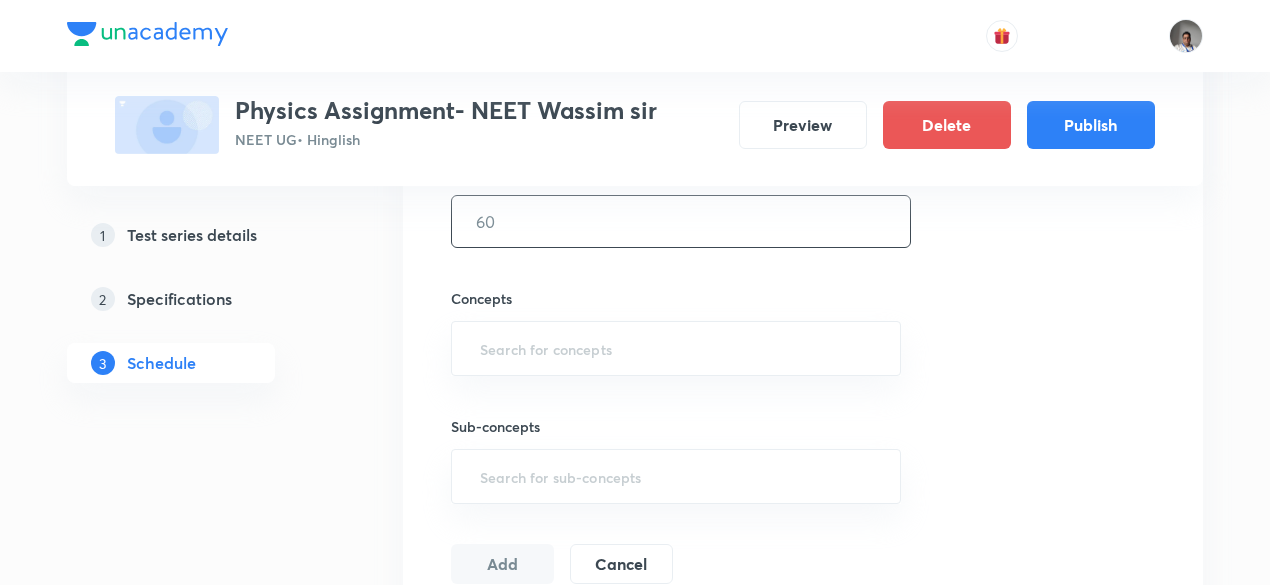 click at bounding box center [681, 221] 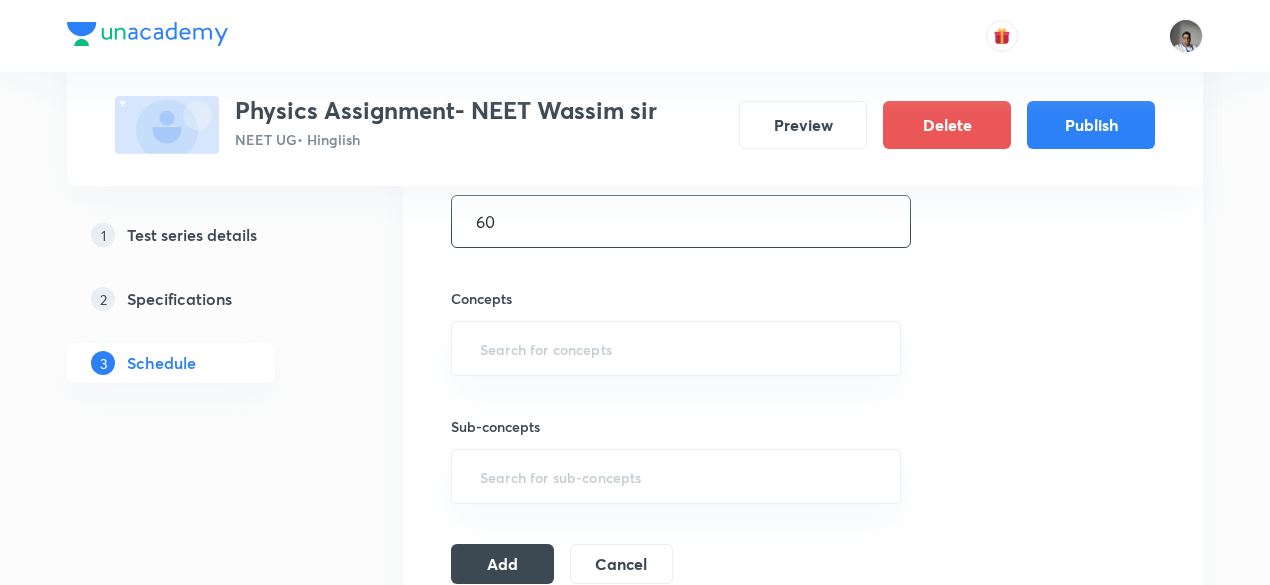type on "60" 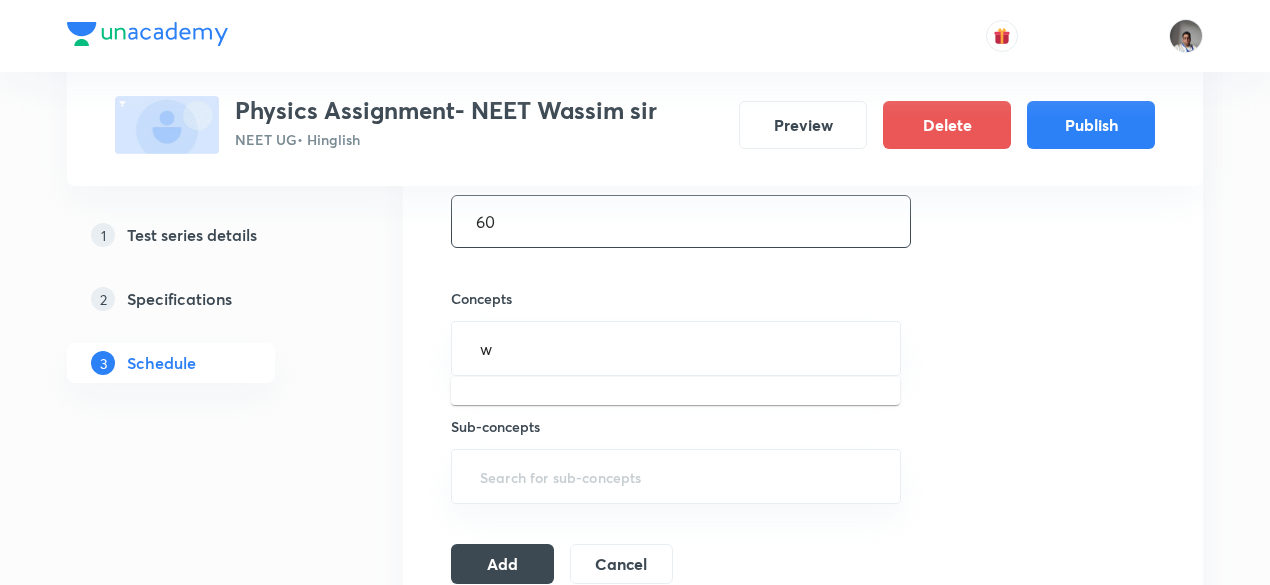type on "wo" 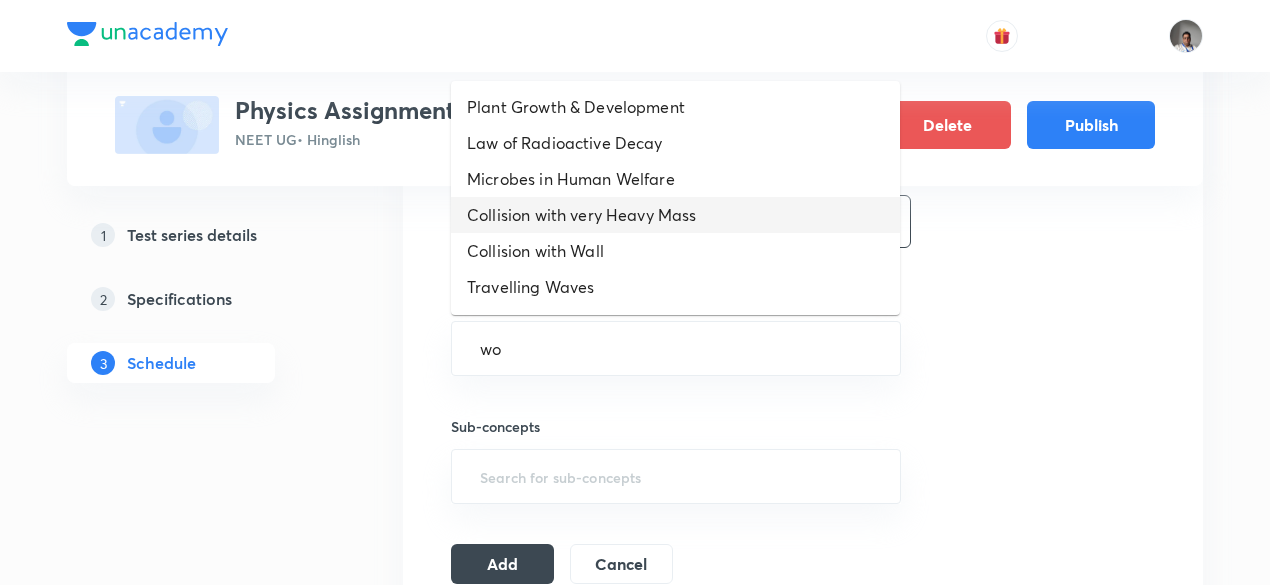 click on "Collision with very Heavy Mass" at bounding box center (675, 215) 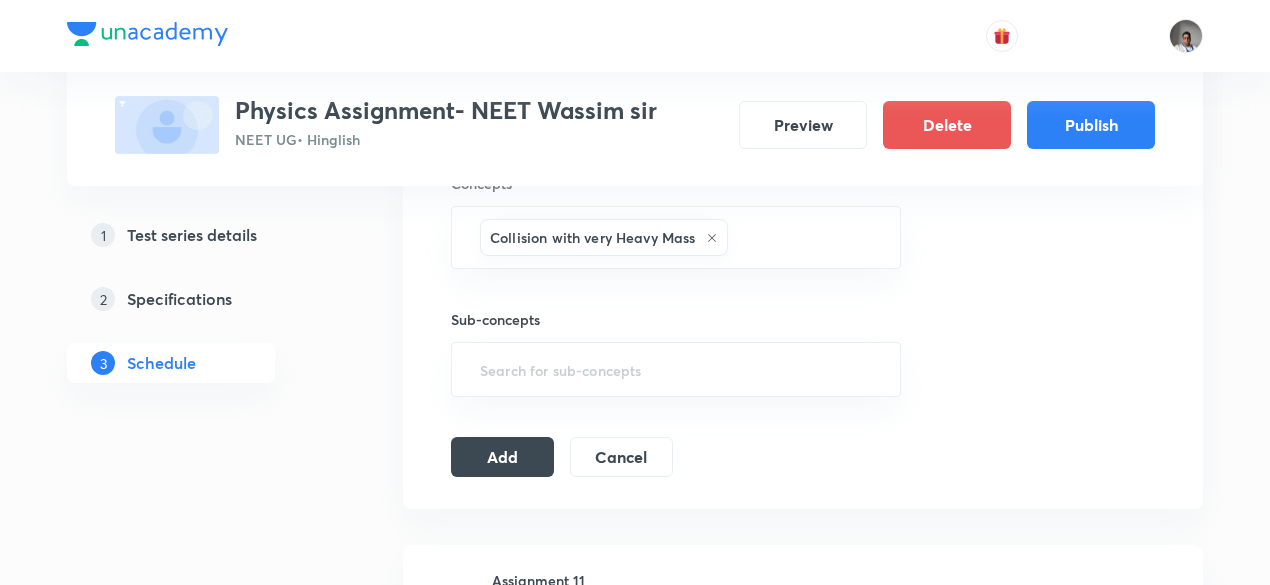 scroll, scrollTop: 773, scrollLeft: 0, axis: vertical 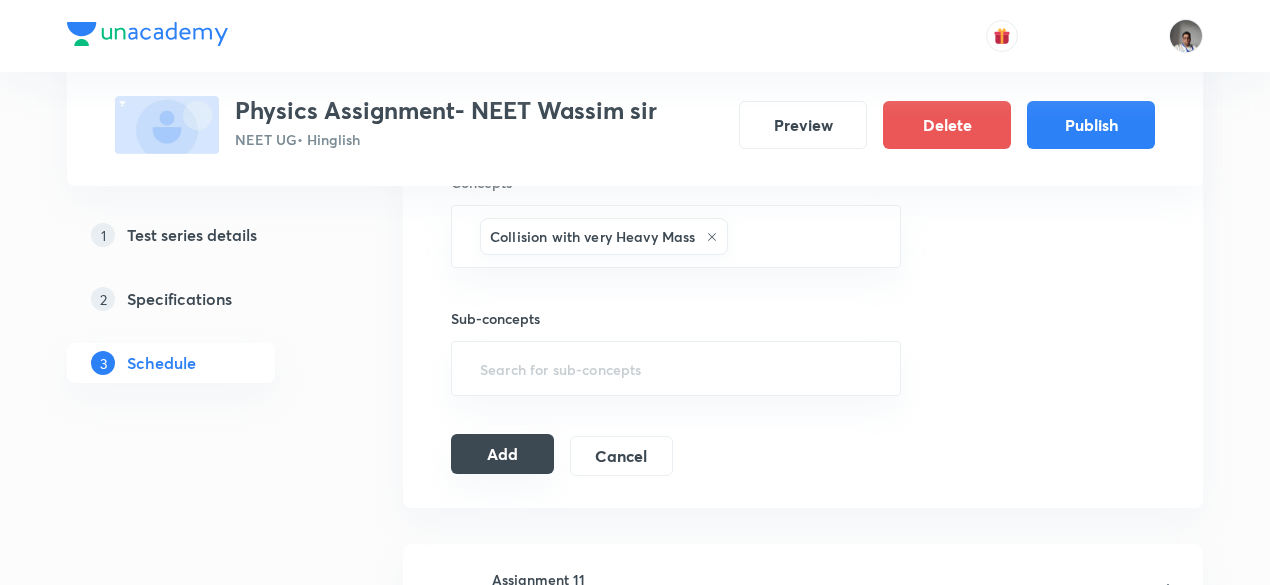 click on "Add" at bounding box center [502, 454] 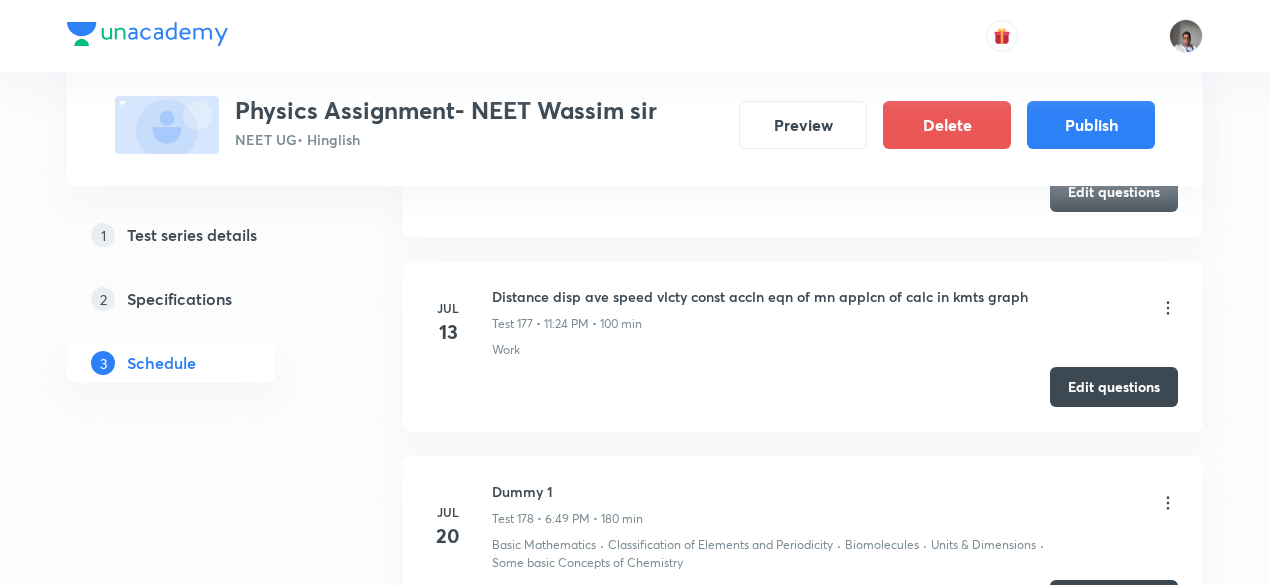 scroll, scrollTop: 39214, scrollLeft: 0, axis: vertical 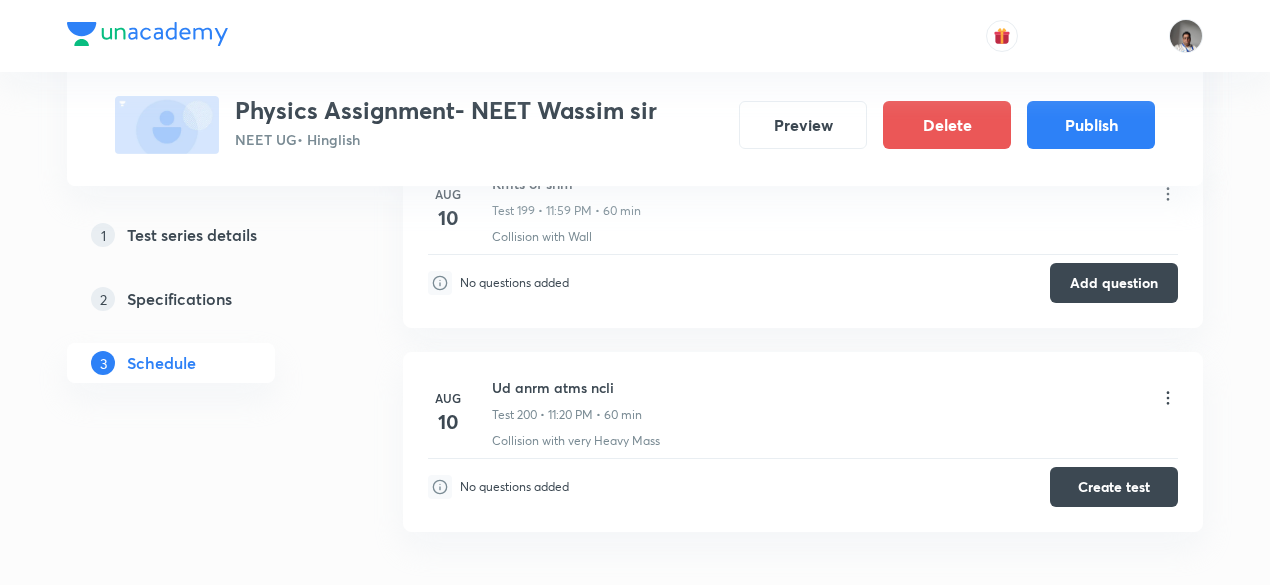 click on "Aug 10 Ud anrm atms ncli Test 200 • 11:20 PM • 60 min Collision with very Heavy Mass No questions added  Create test" at bounding box center [803, 442] 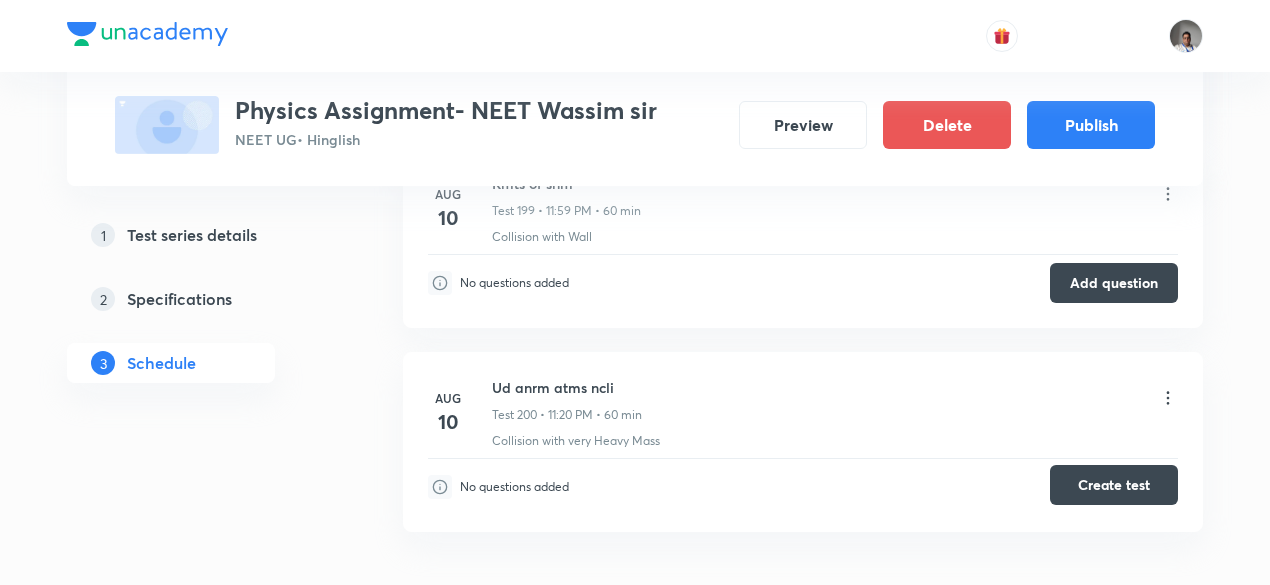 click on "Create test" at bounding box center [1114, 485] 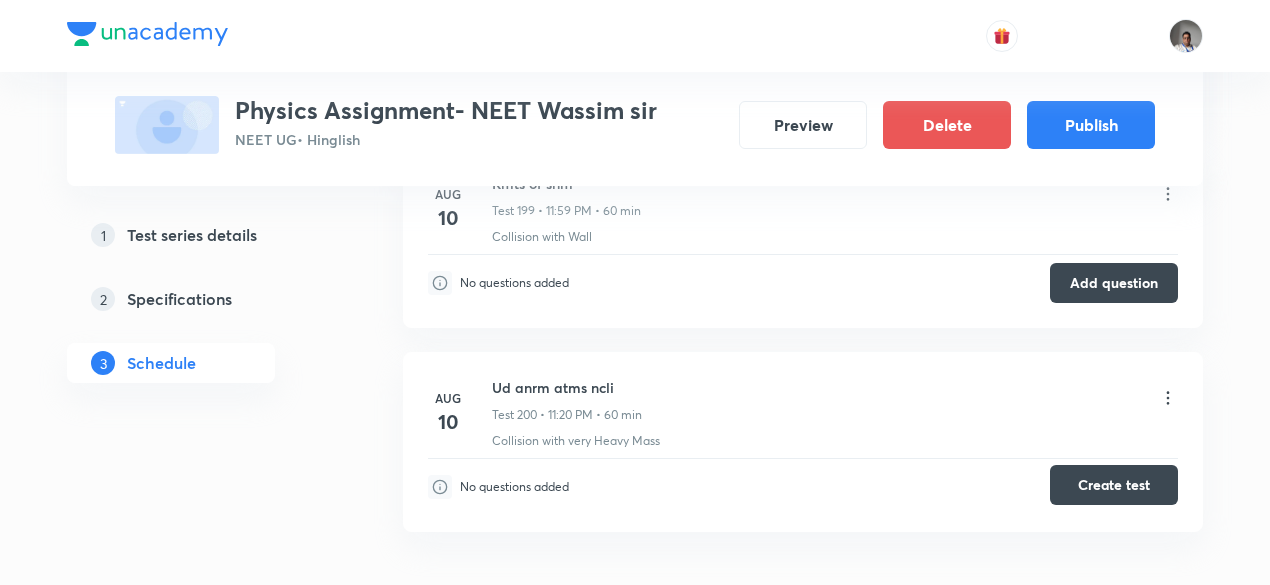 click on "Create test" at bounding box center [1114, 485] 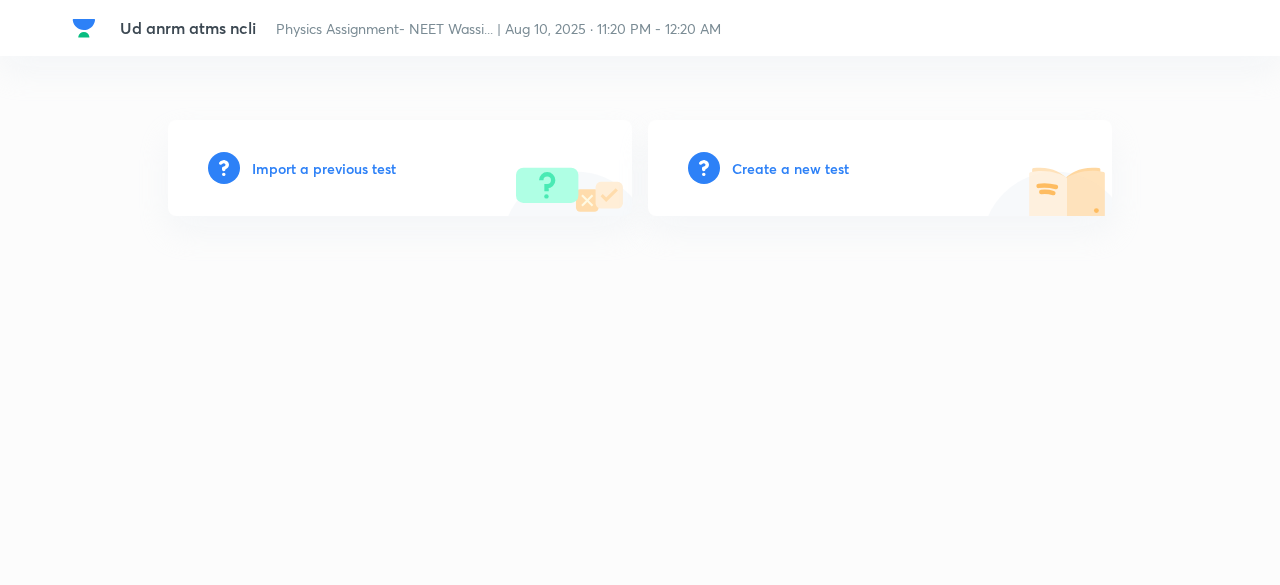 scroll, scrollTop: 0, scrollLeft: 0, axis: both 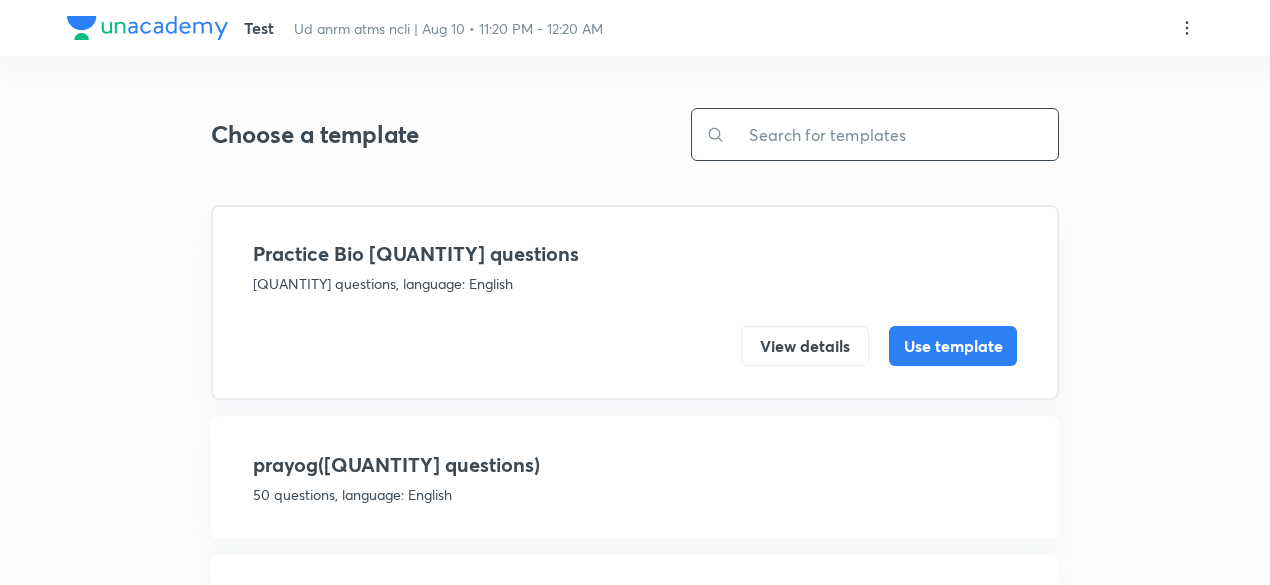 click at bounding box center [891, 134] 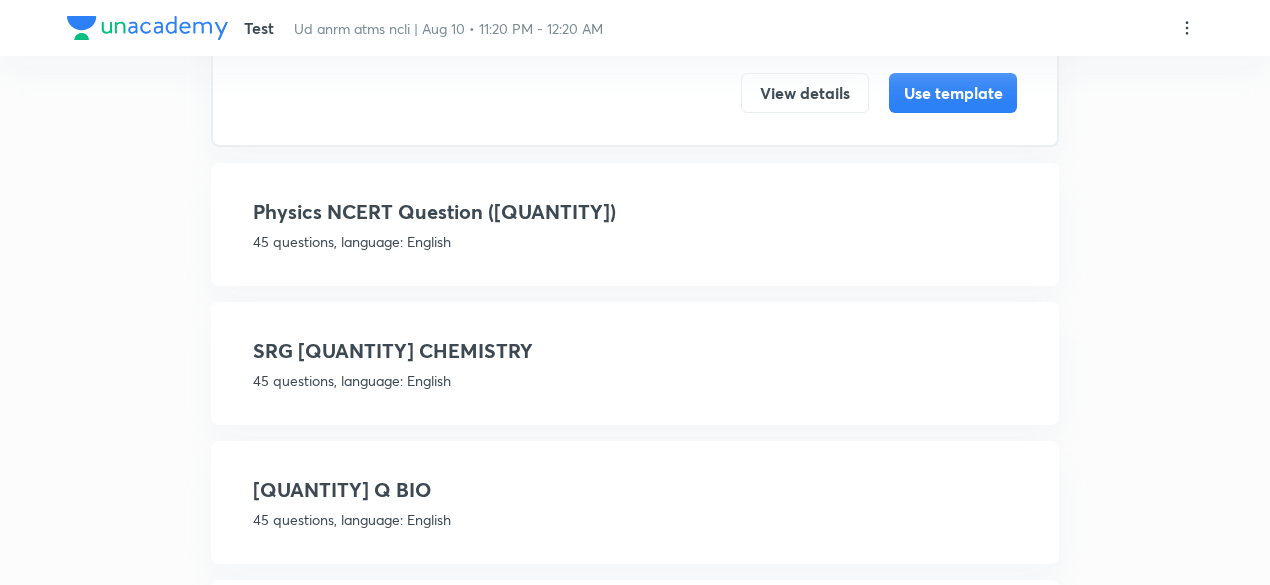 scroll, scrollTop: 256, scrollLeft: 0, axis: vertical 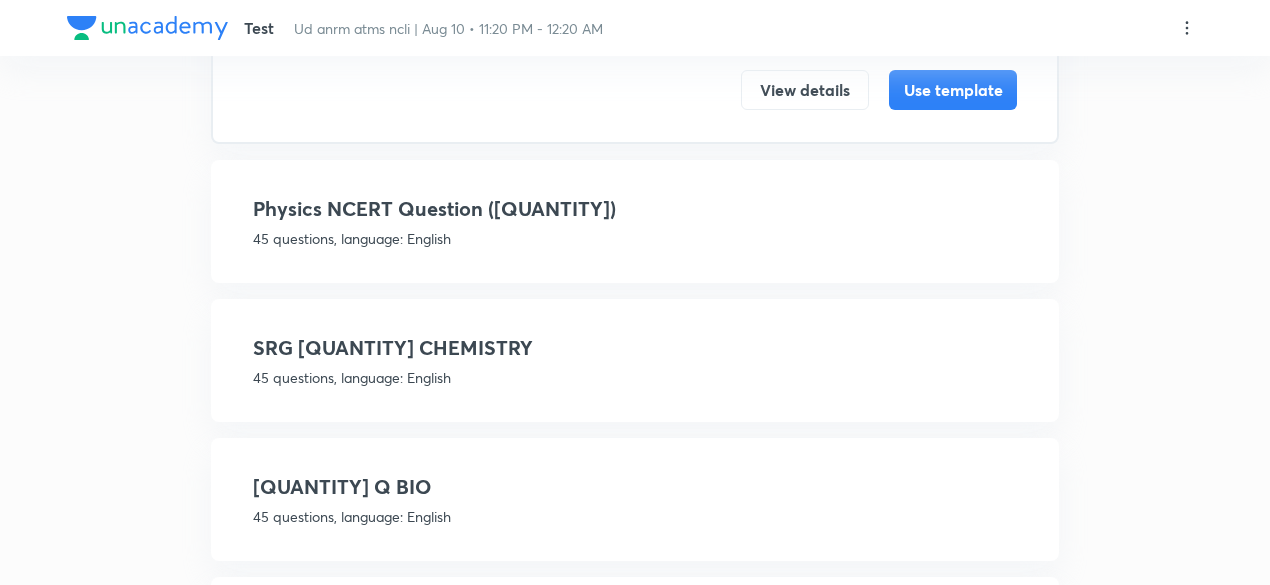 type on "45" 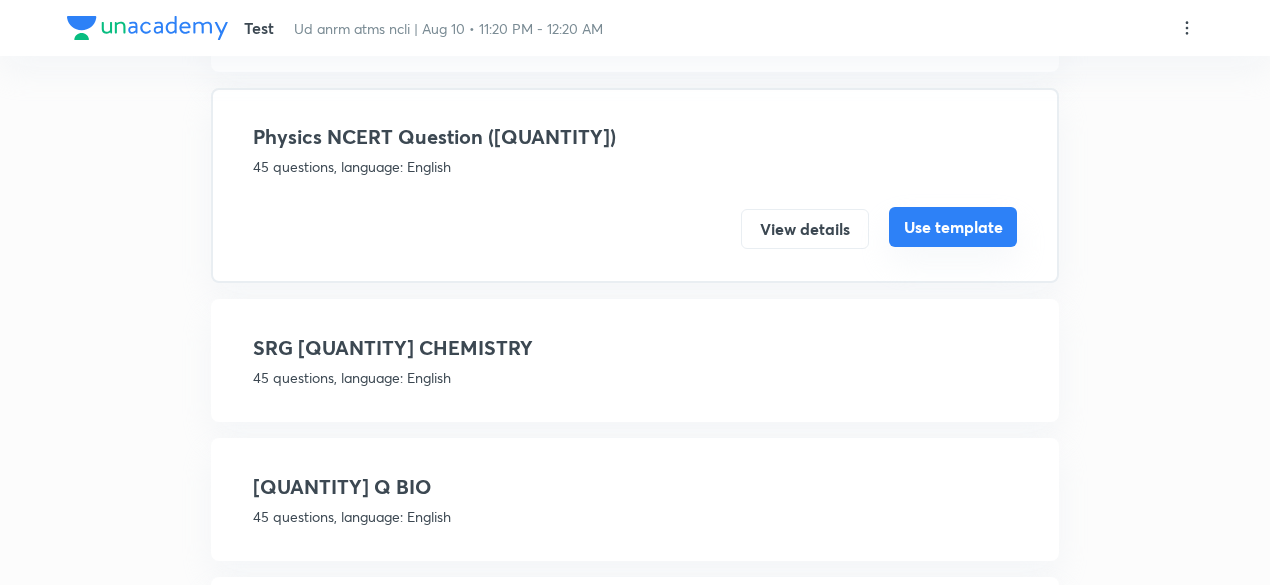 click on "Use template" at bounding box center [953, 227] 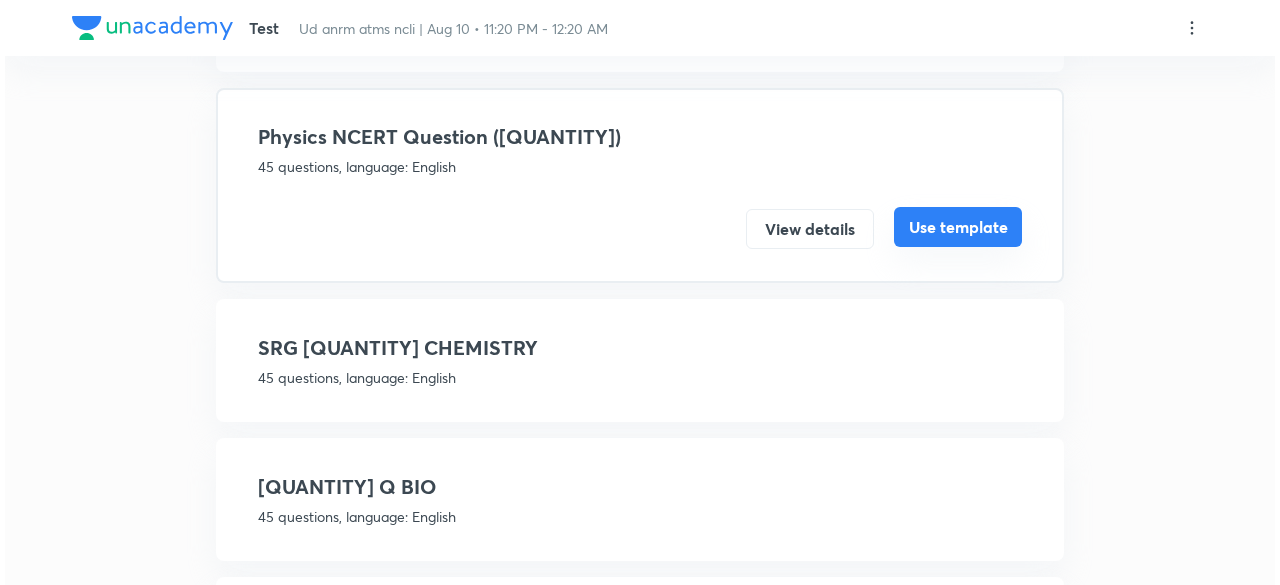 scroll, scrollTop: 0, scrollLeft: 0, axis: both 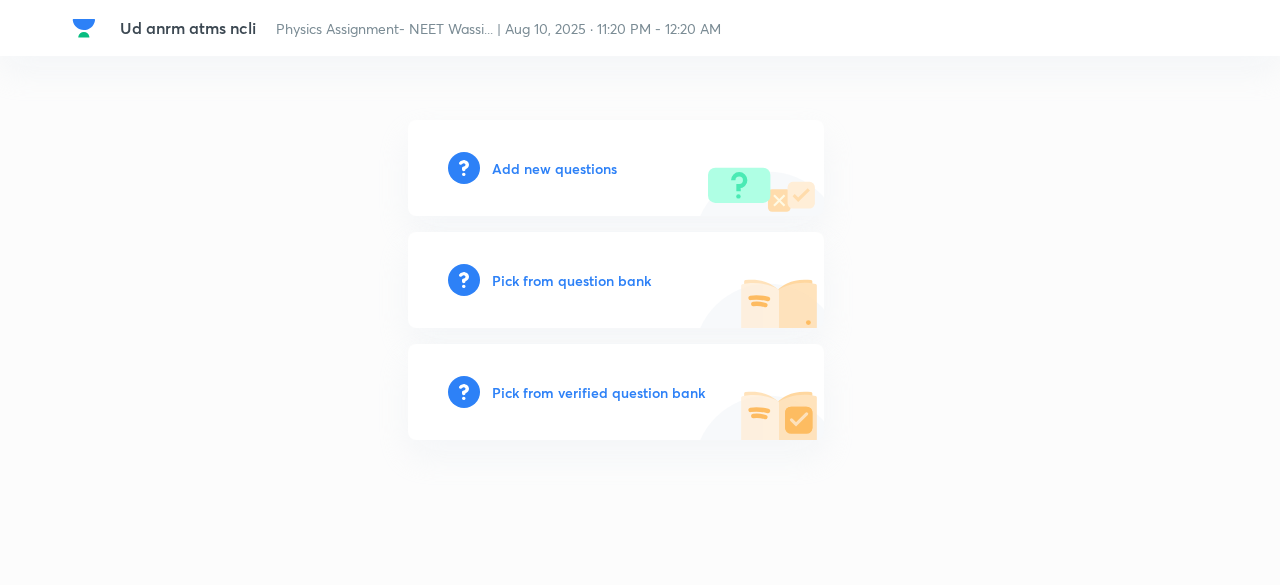 click on "Pick from verified question bank" at bounding box center (598, 392) 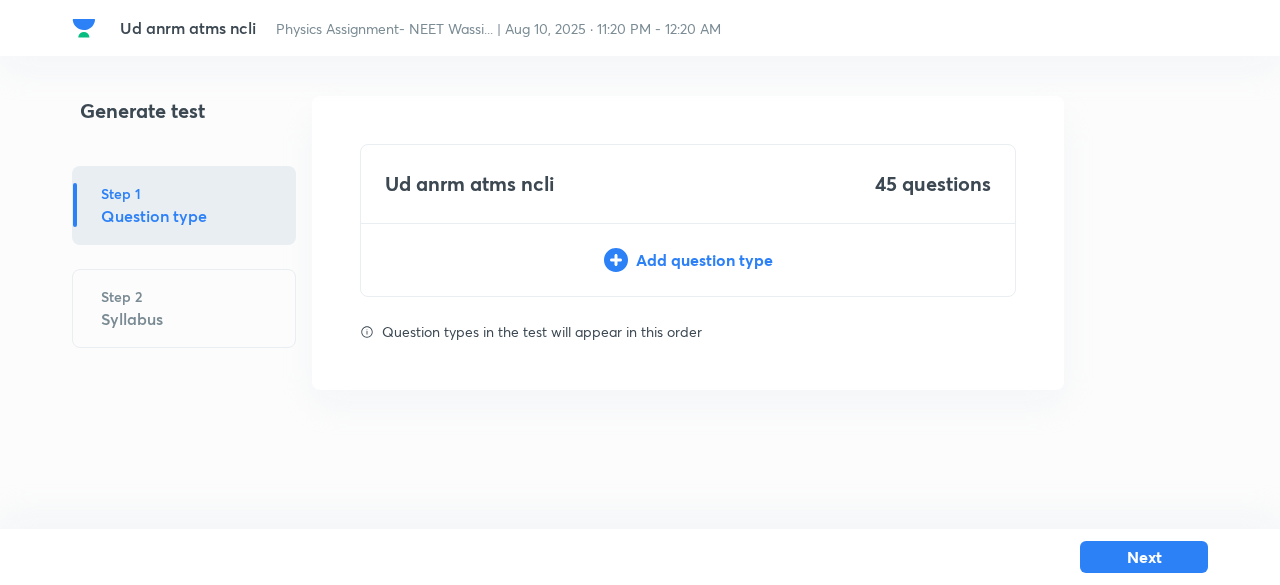 click on "Ud anrm atms ncli 45 questions Add question type" at bounding box center [688, 220] 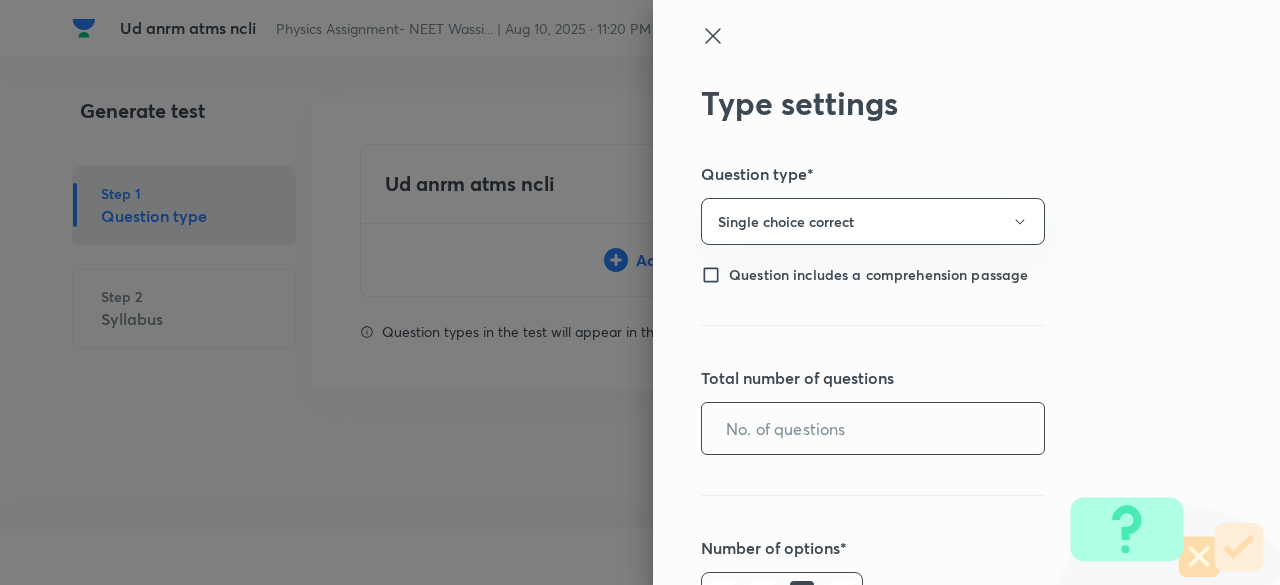 click at bounding box center [873, 428] 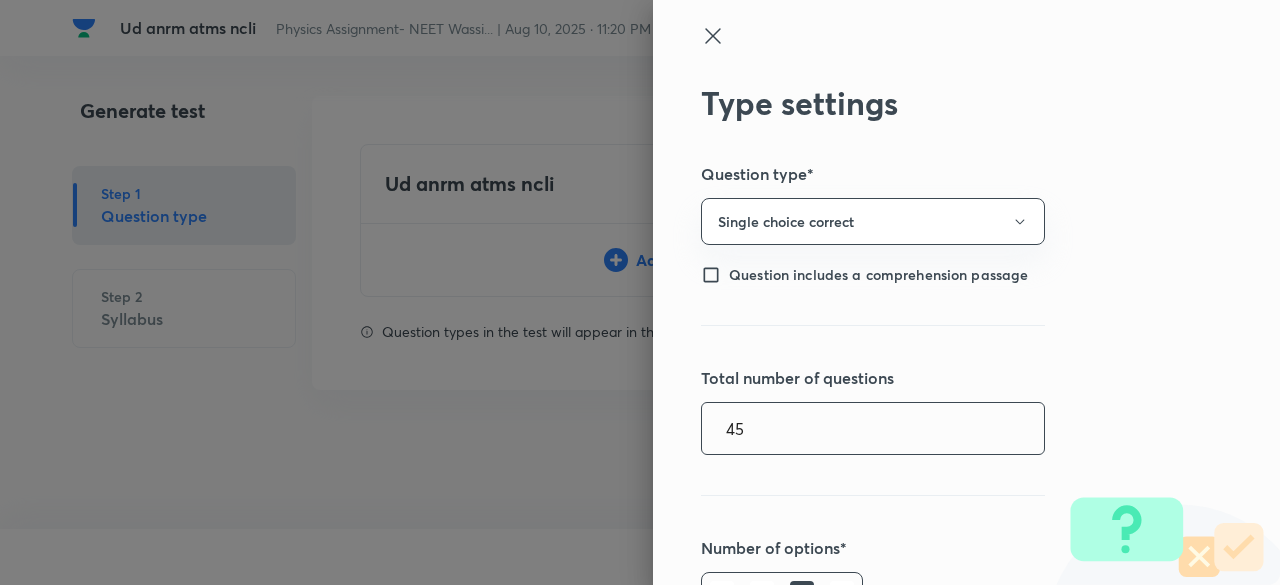 type on "45" 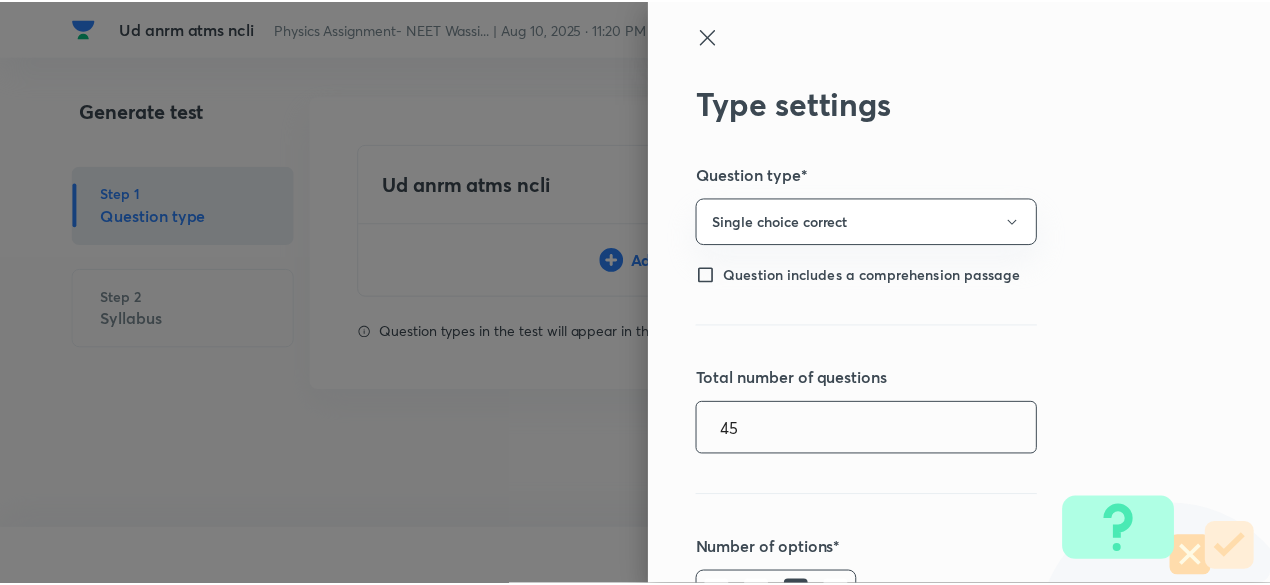 scroll, scrollTop: 462, scrollLeft: 0, axis: vertical 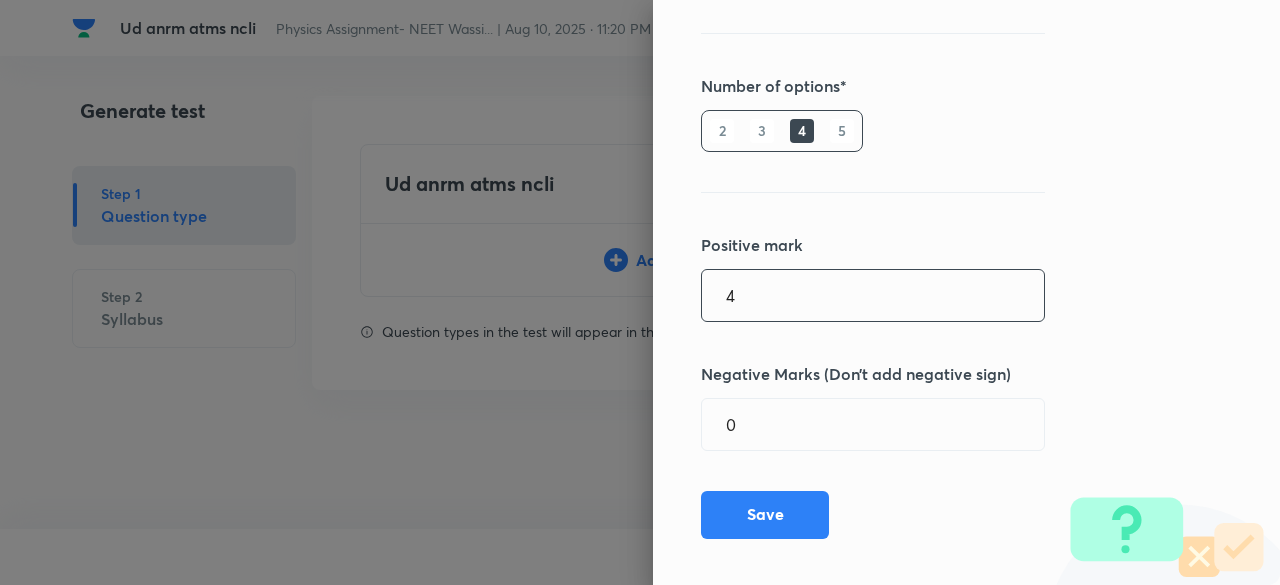 type on "4" 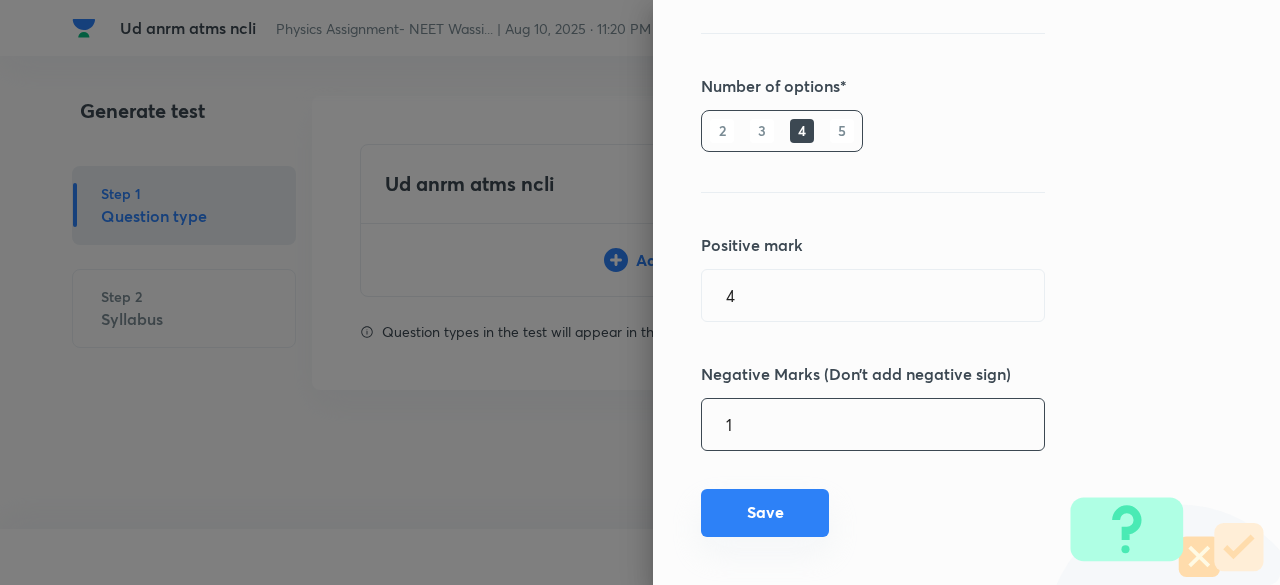 type on "1" 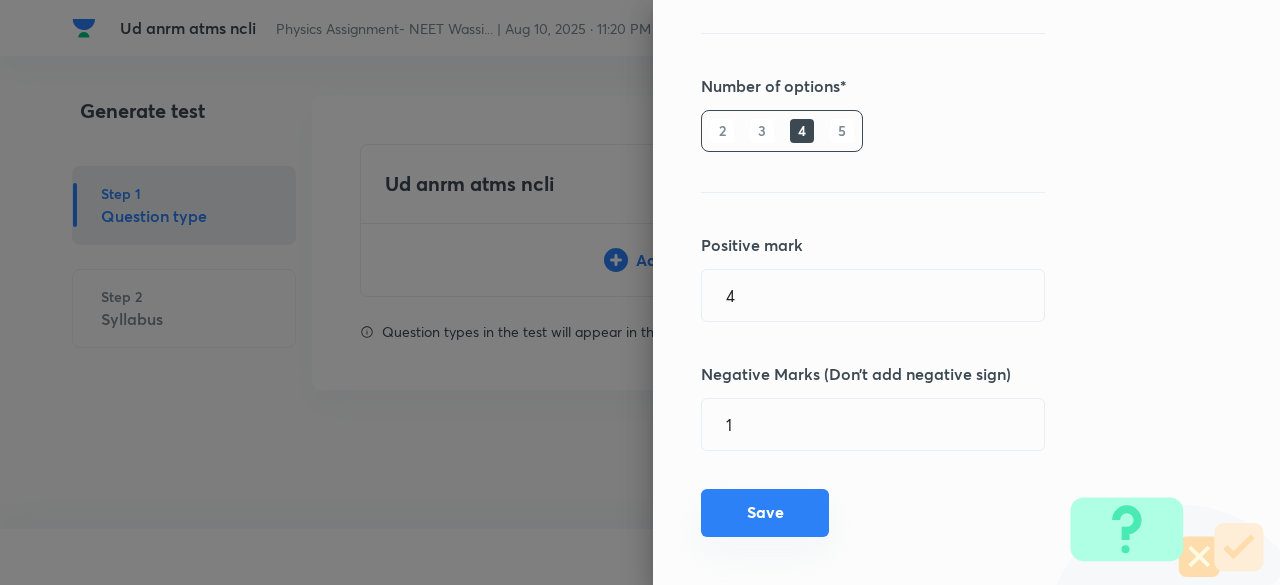 click on "Save" at bounding box center [765, 513] 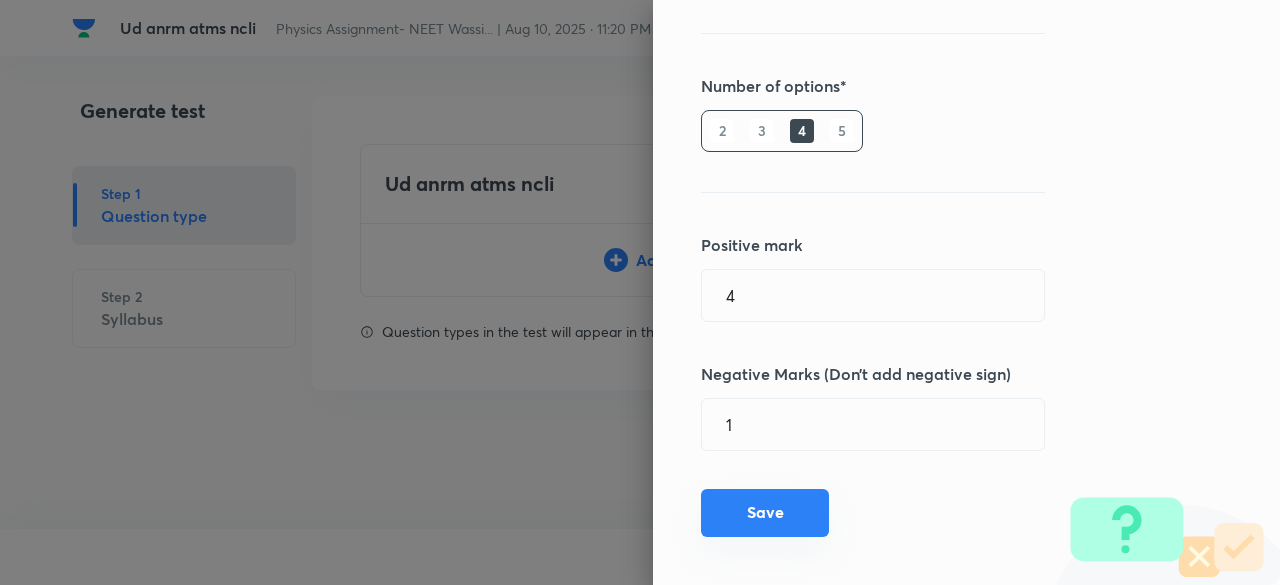 type 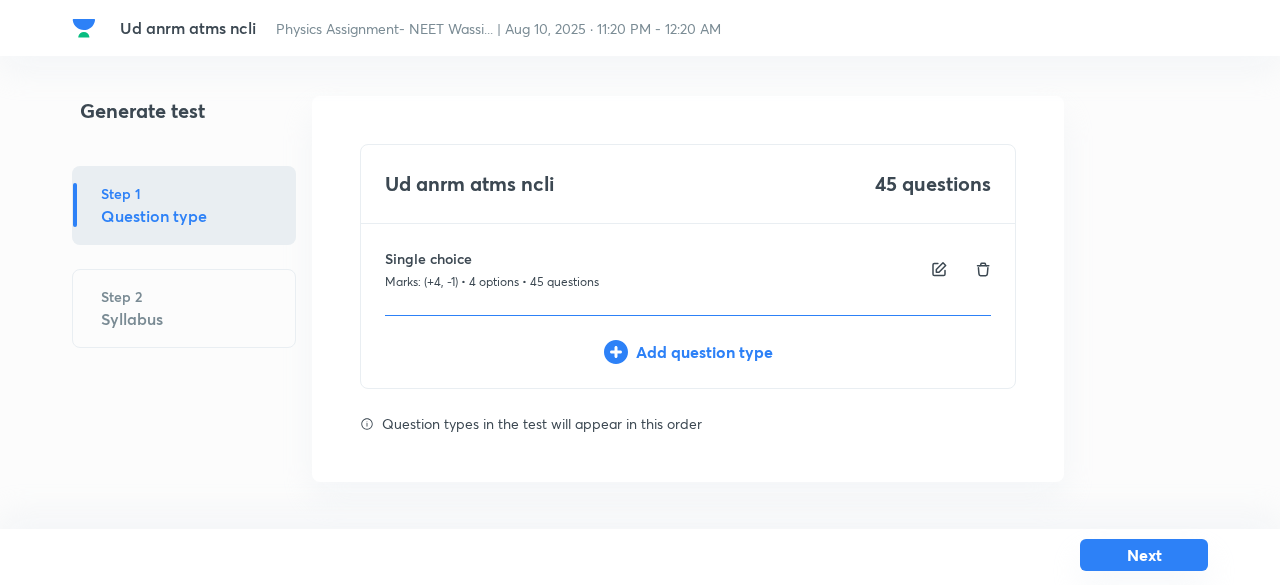 click on "Next" at bounding box center [1144, 555] 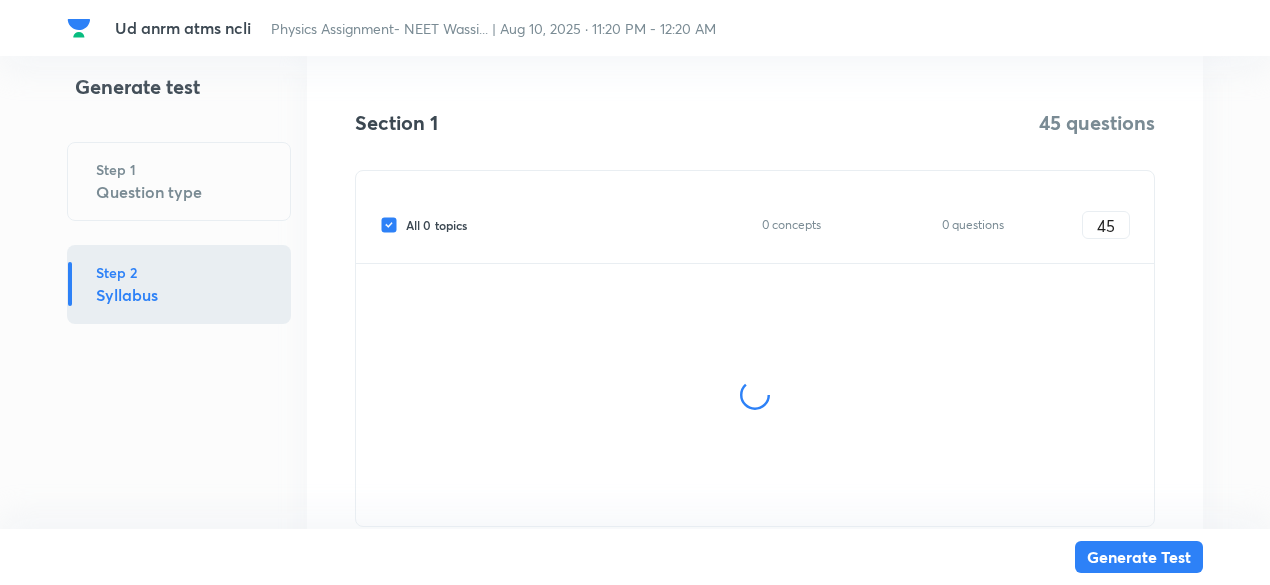 scroll, scrollTop: 308, scrollLeft: 0, axis: vertical 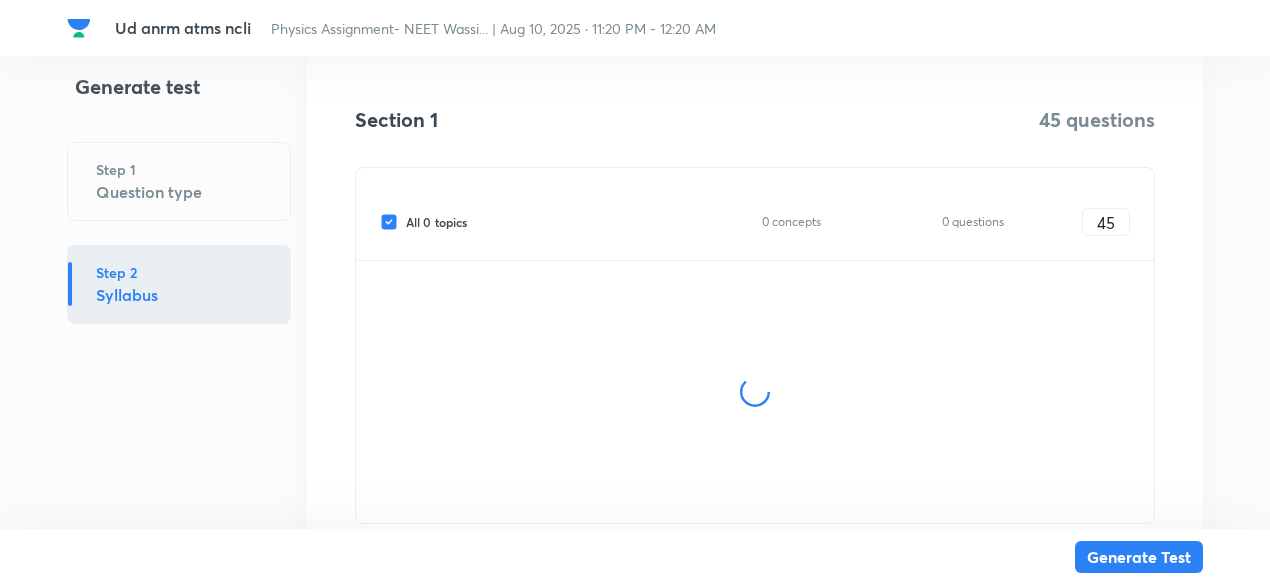 click on "All 0 topics" at bounding box center (436, 222) 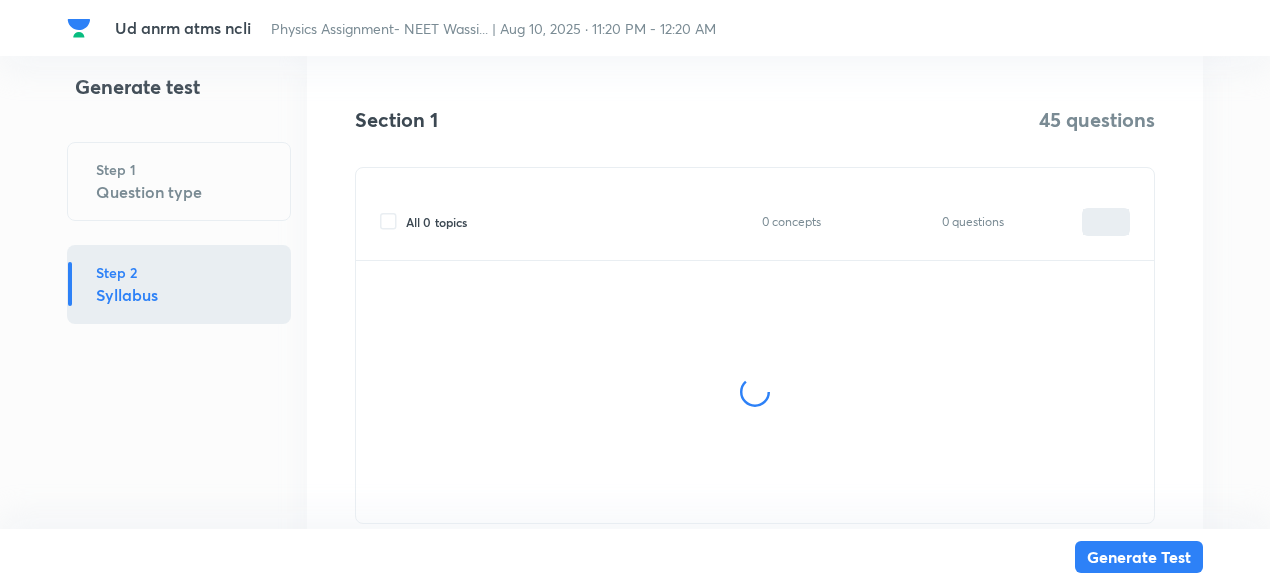 click on "All 0 topics" at bounding box center (436, 222) 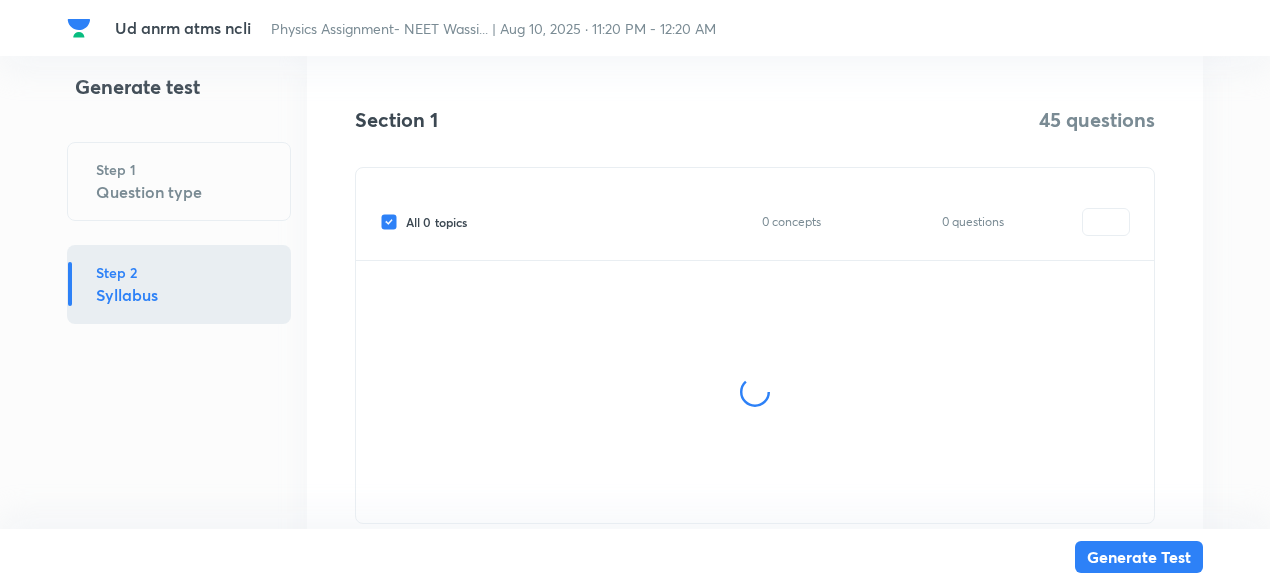 click on "All 0 topics" at bounding box center (436, 222) 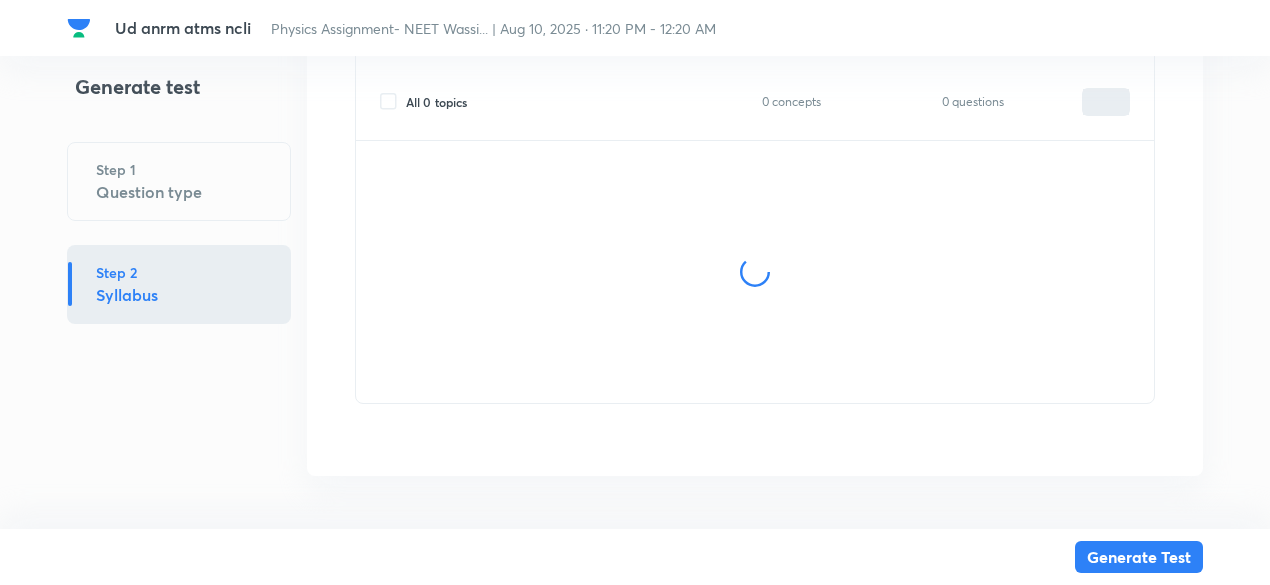 scroll, scrollTop: 437, scrollLeft: 0, axis: vertical 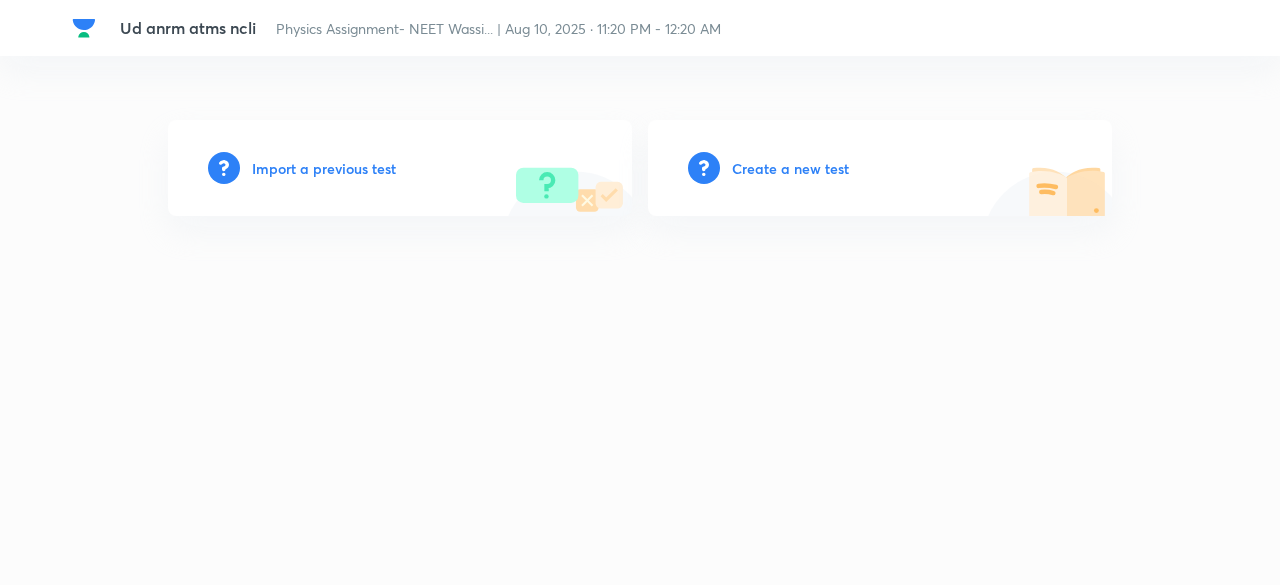 click on "Create a new test" at bounding box center [790, 168] 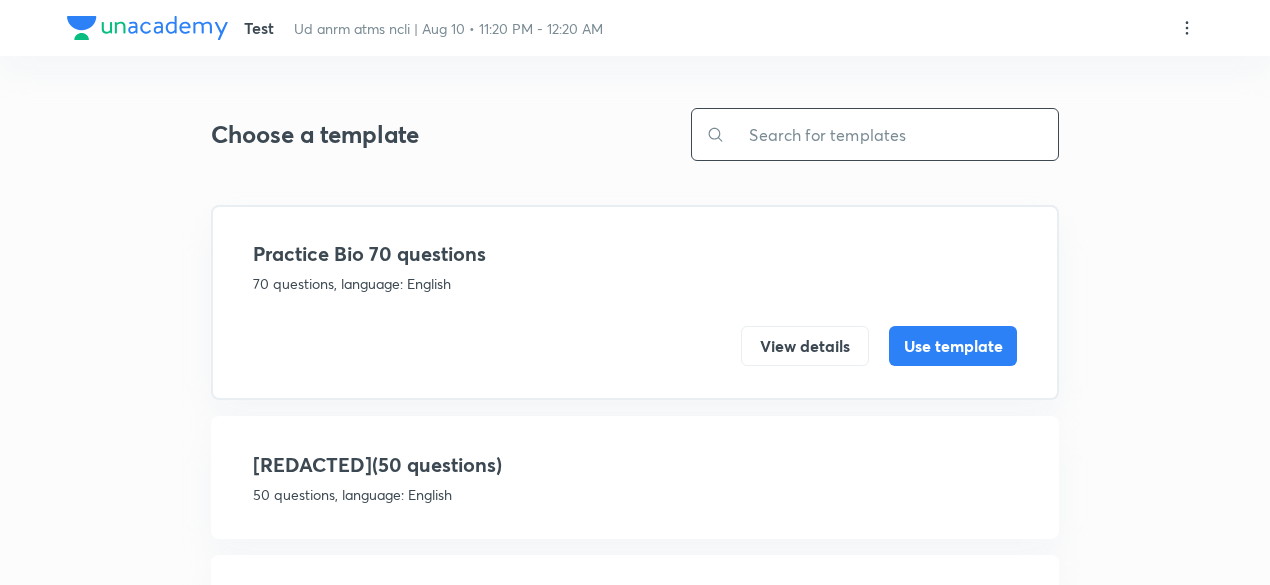 click at bounding box center [891, 134] 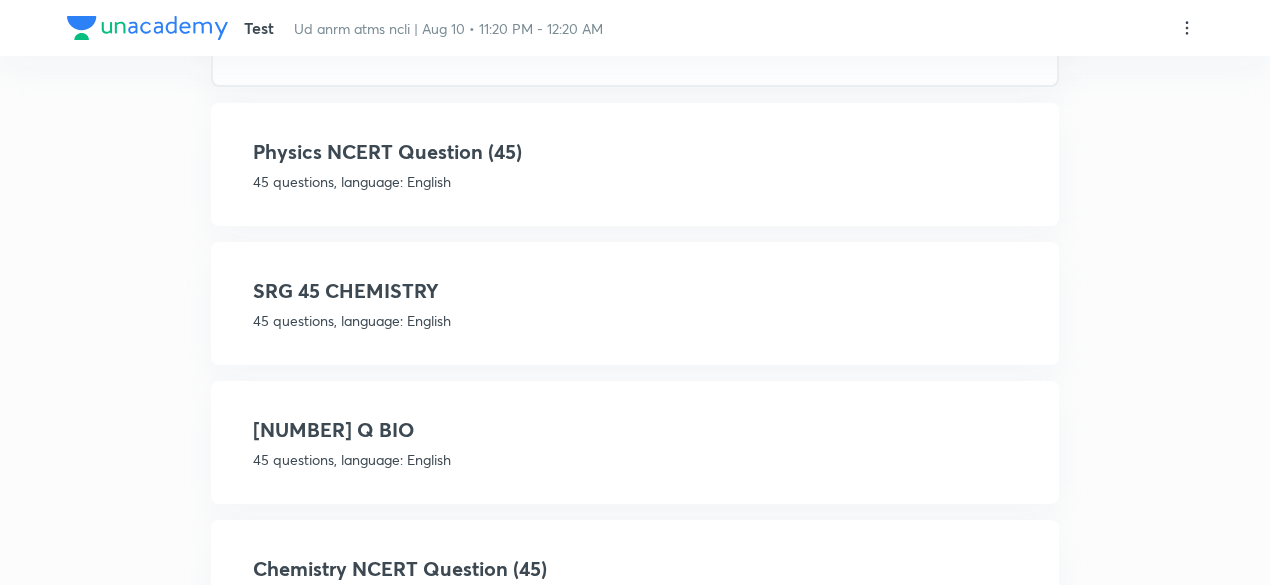 scroll, scrollTop: 318, scrollLeft: 0, axis: vertical 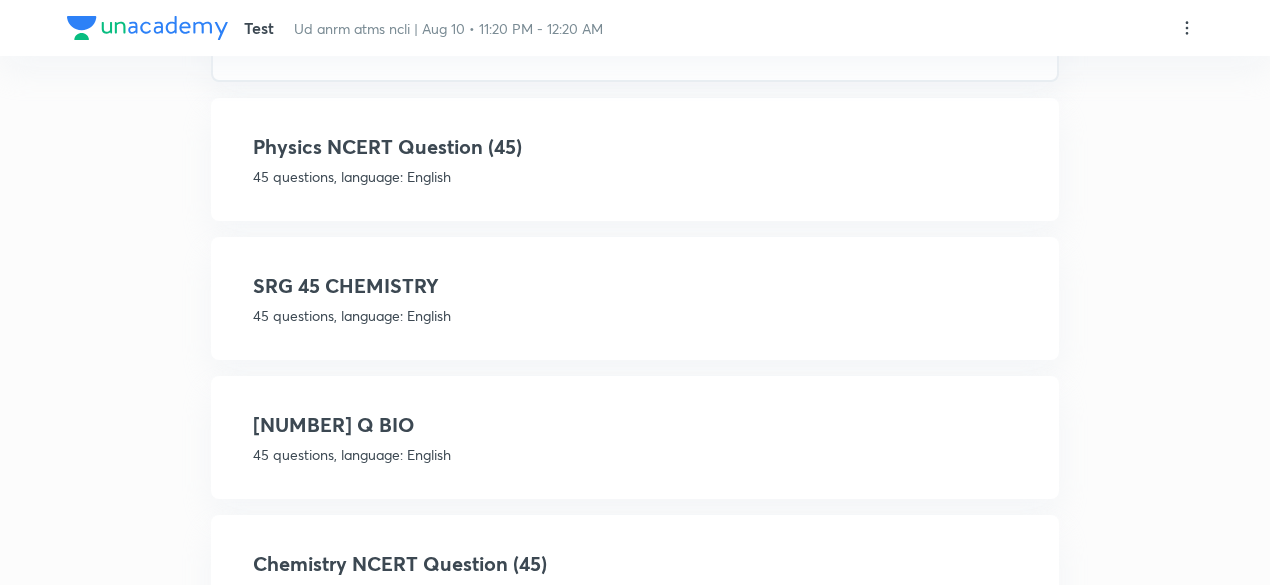 type on "45" 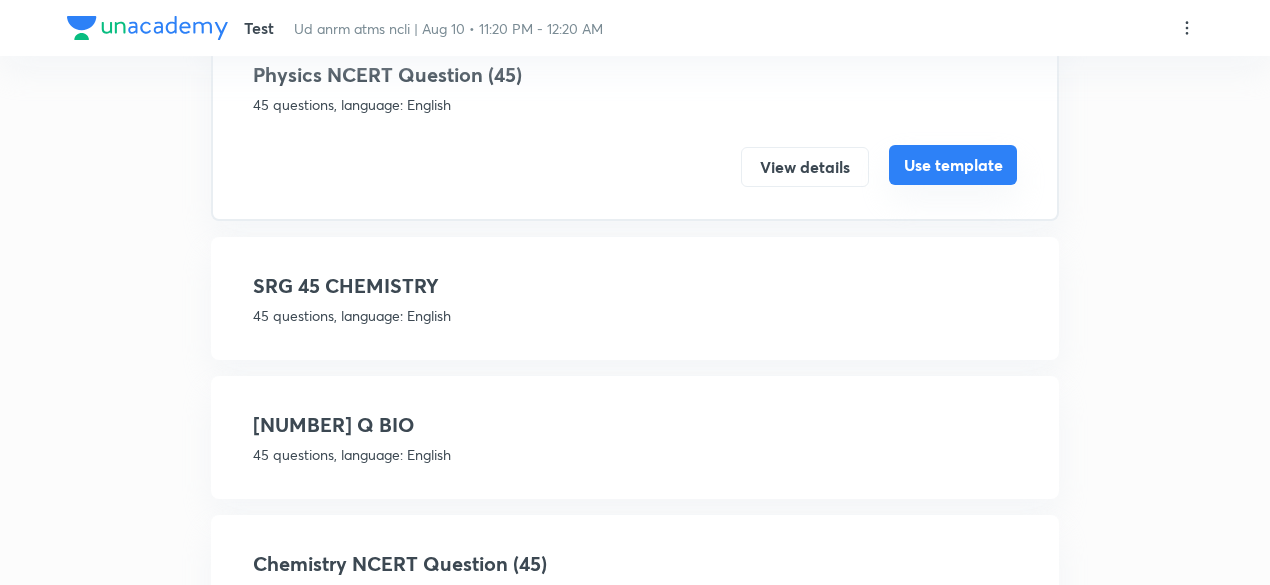 click on "Use template" at bounding box center [953, 165] 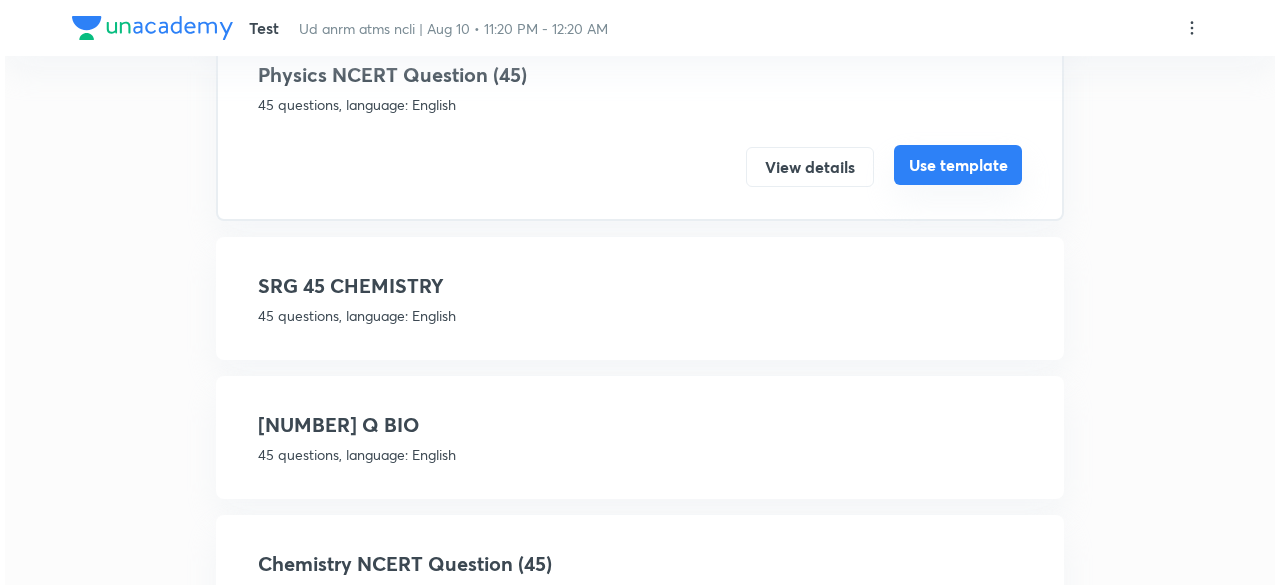 scroll, scrollTop: 0, scrollLeft: 0, axis: both 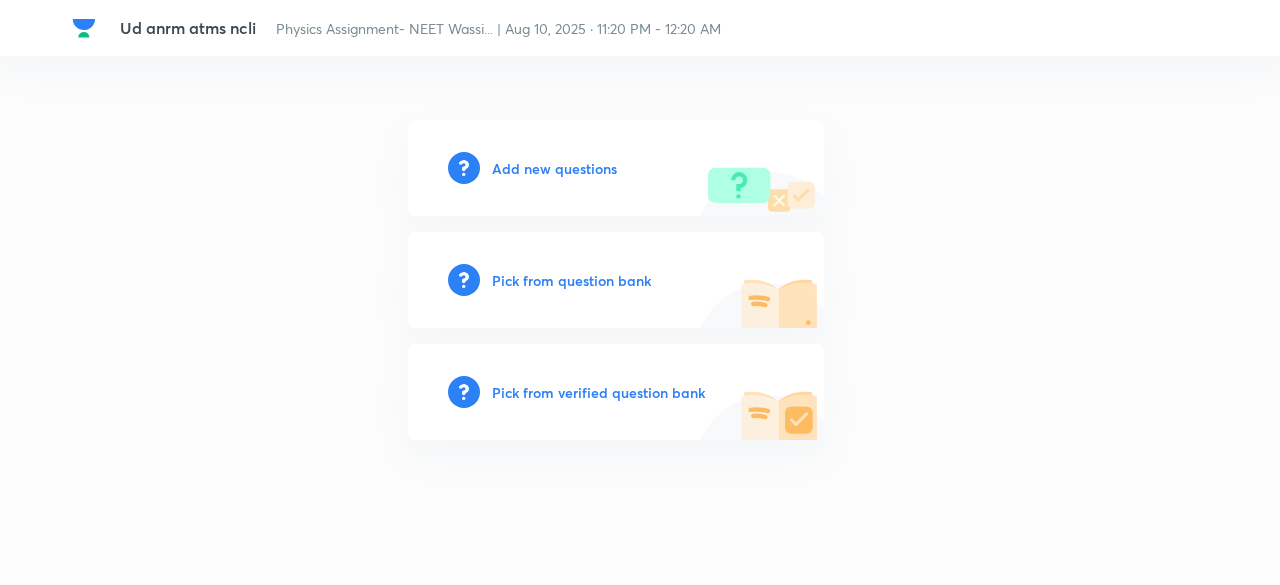click on "Pick from verified question bank" at bounding box center (598, 392) 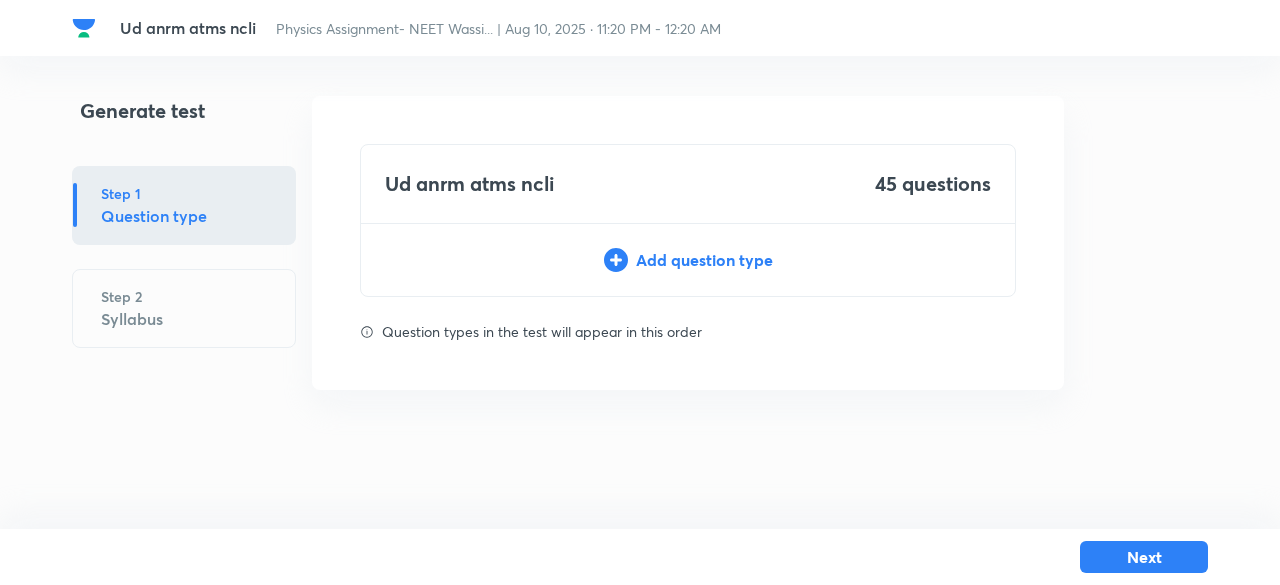 click on "Add question type" at bounding box center (688, 260) 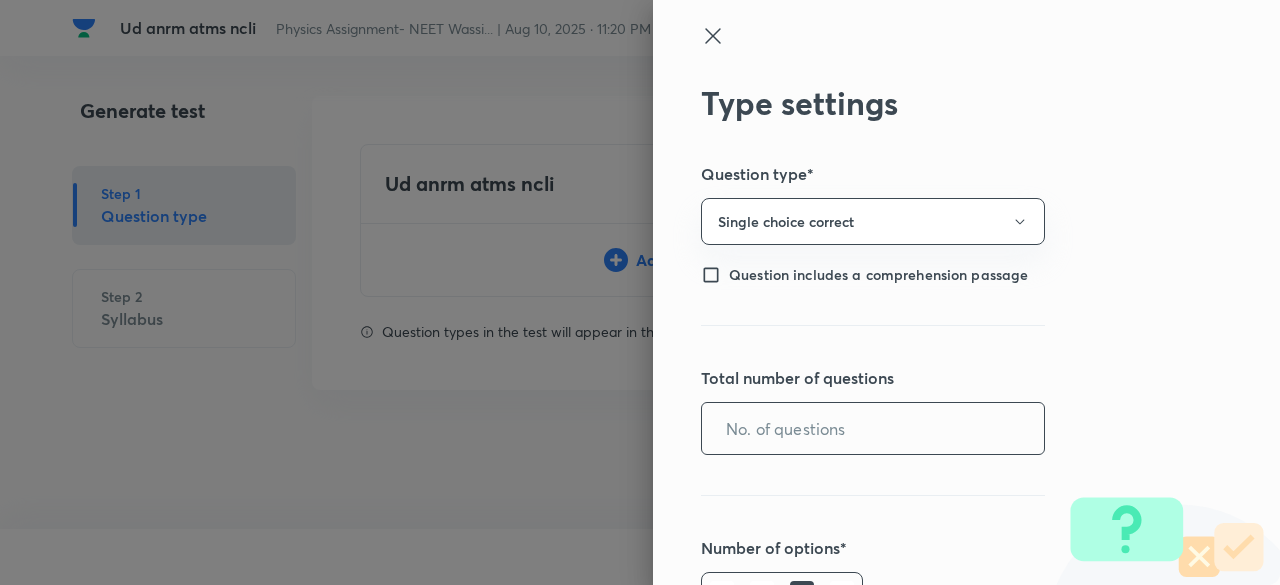 click at bounding box center (873, 428) 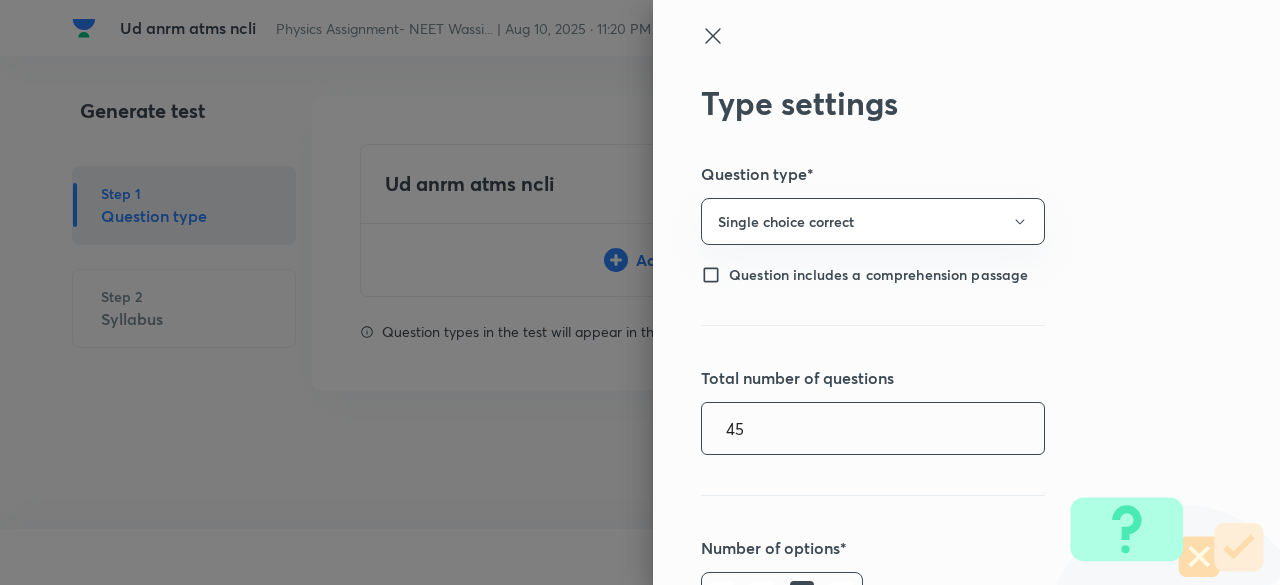 type on "45" 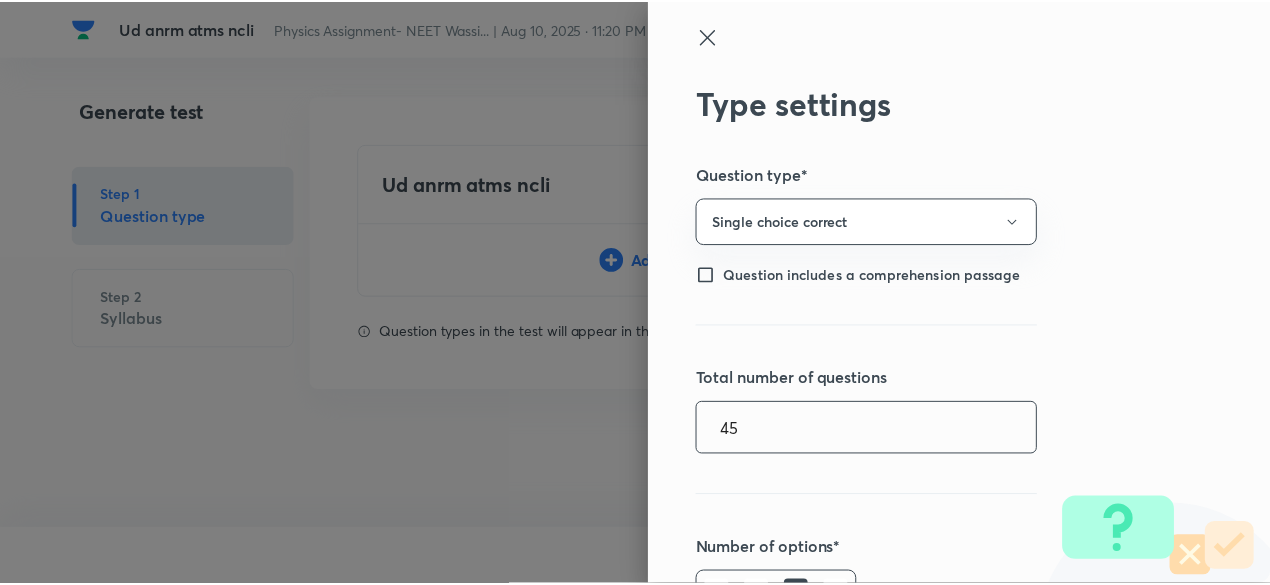 scroll, scrollTop: 462, scrollLeft: 0, axis: vertical 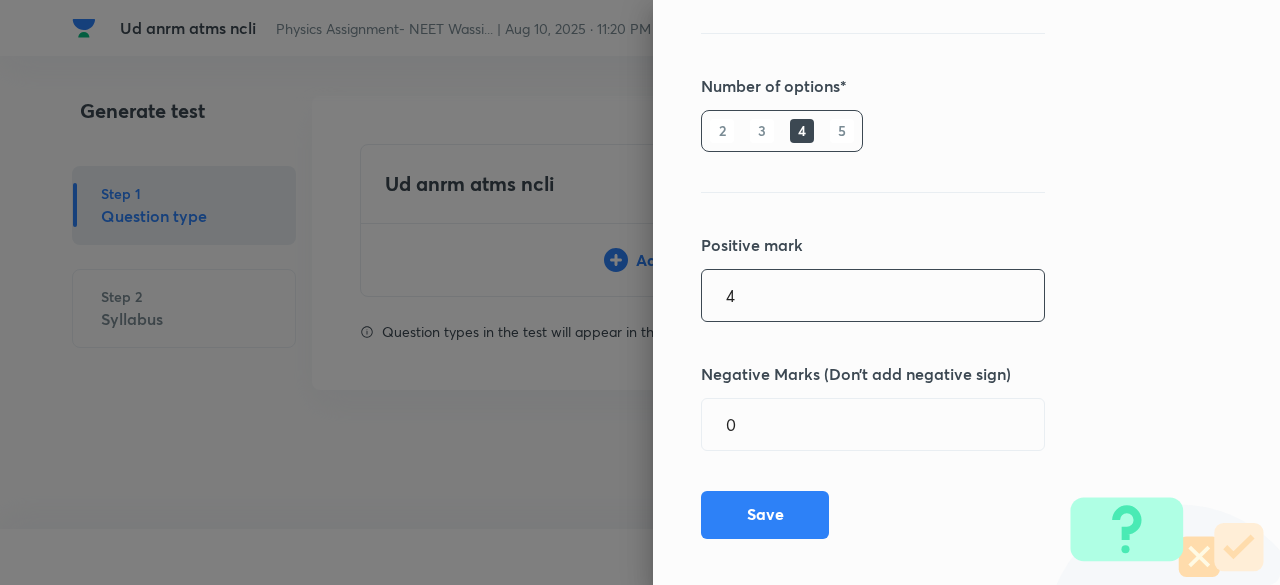 type on "4" 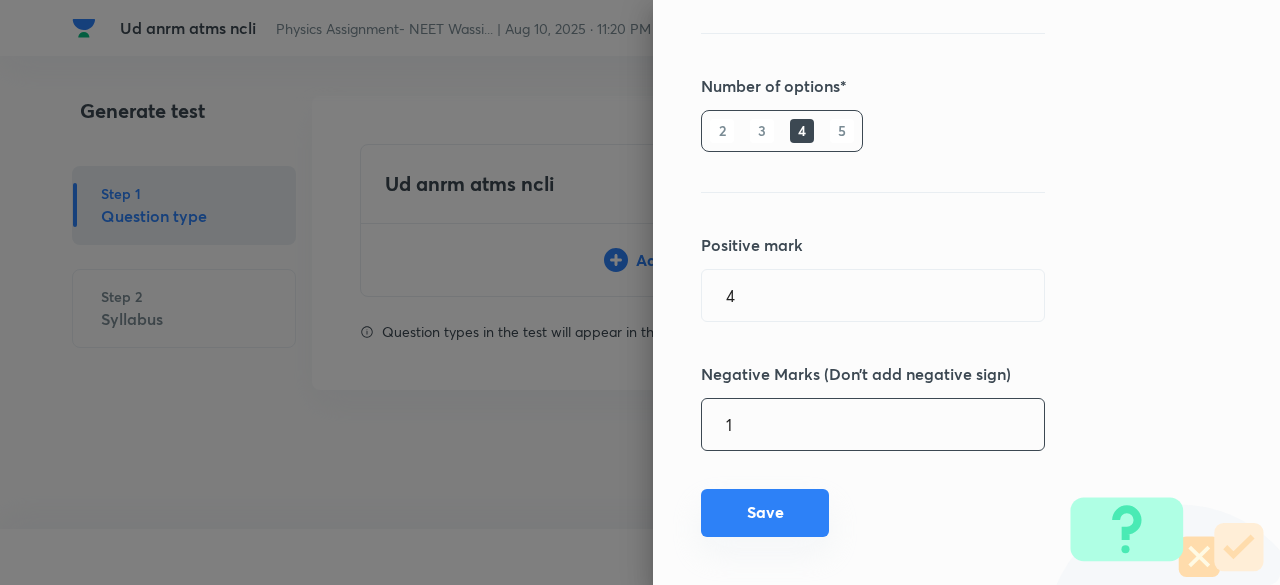 type on "1" 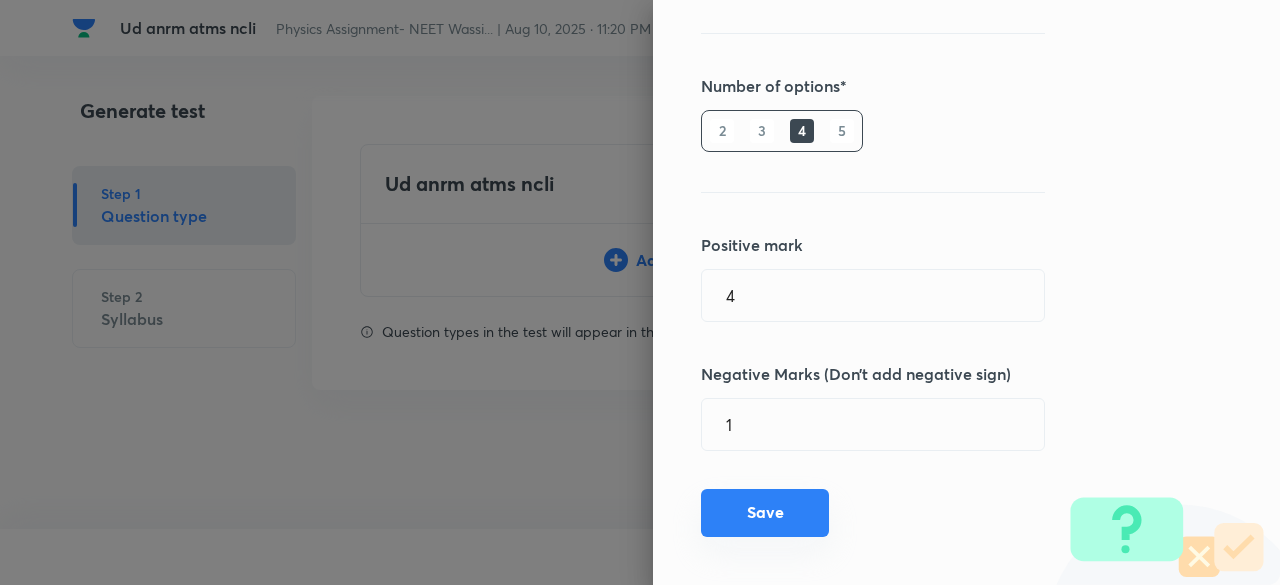 click on "Save" at bounding box center [765, 513] 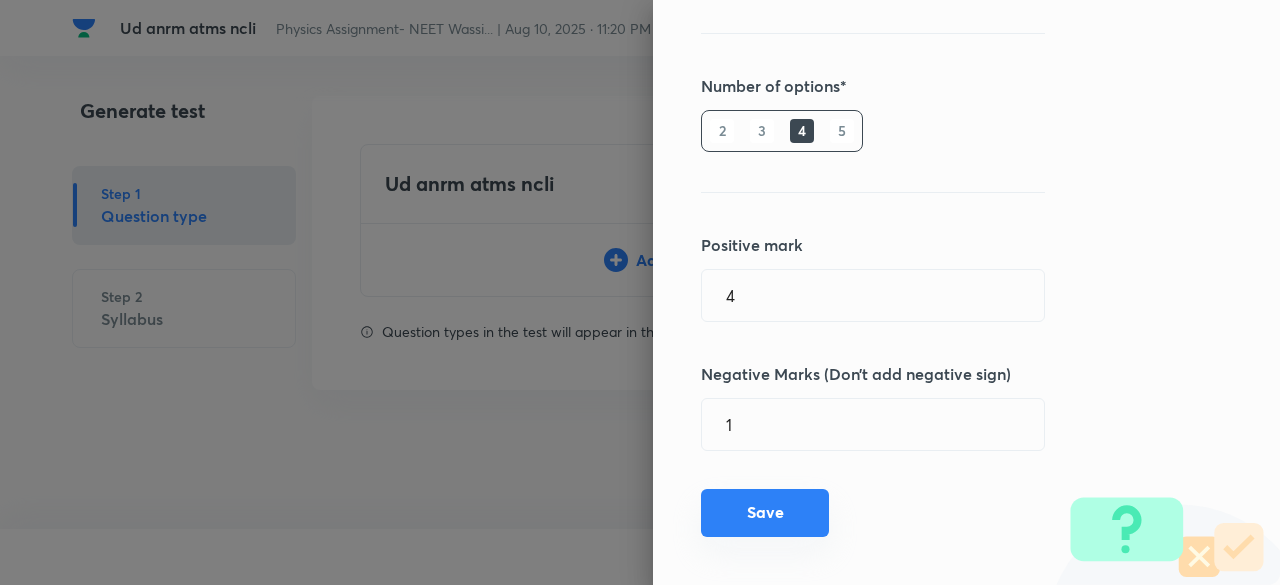 type 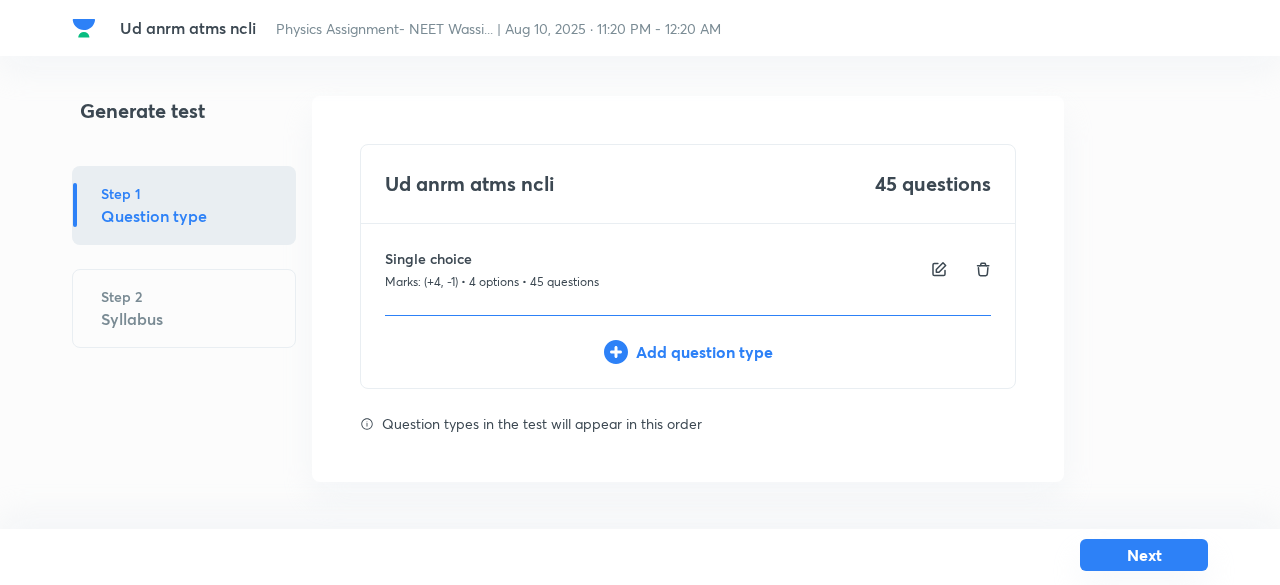 click on "Next" at bounding box center (1144, 555) 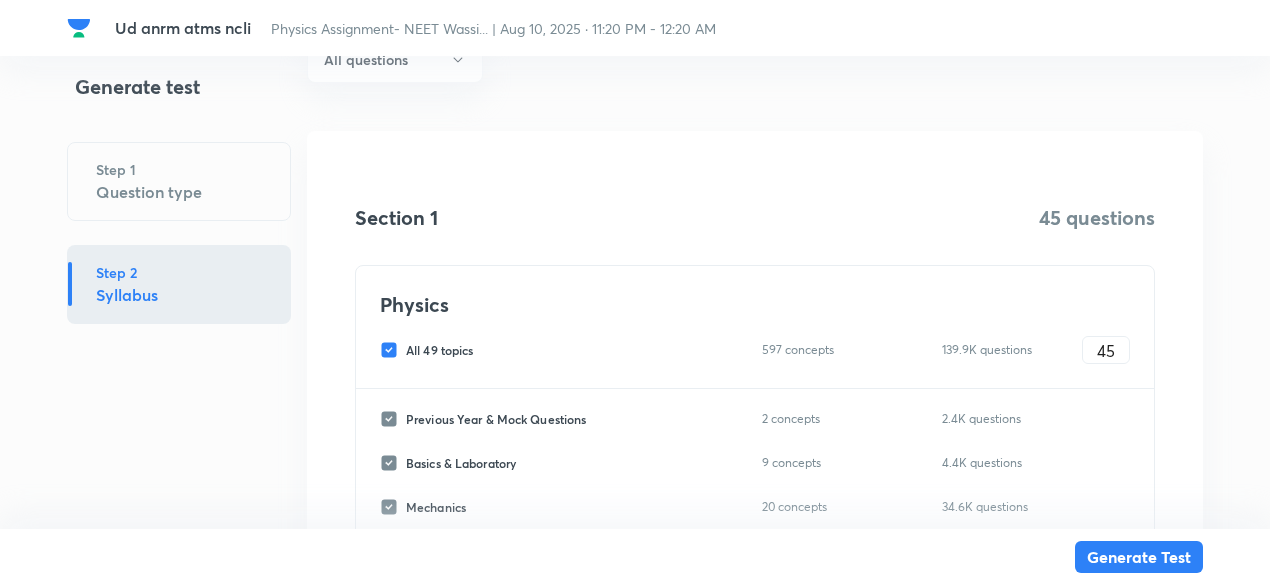 scroll, scrollTop: 212, scrollLeft: 0, axis: vertical 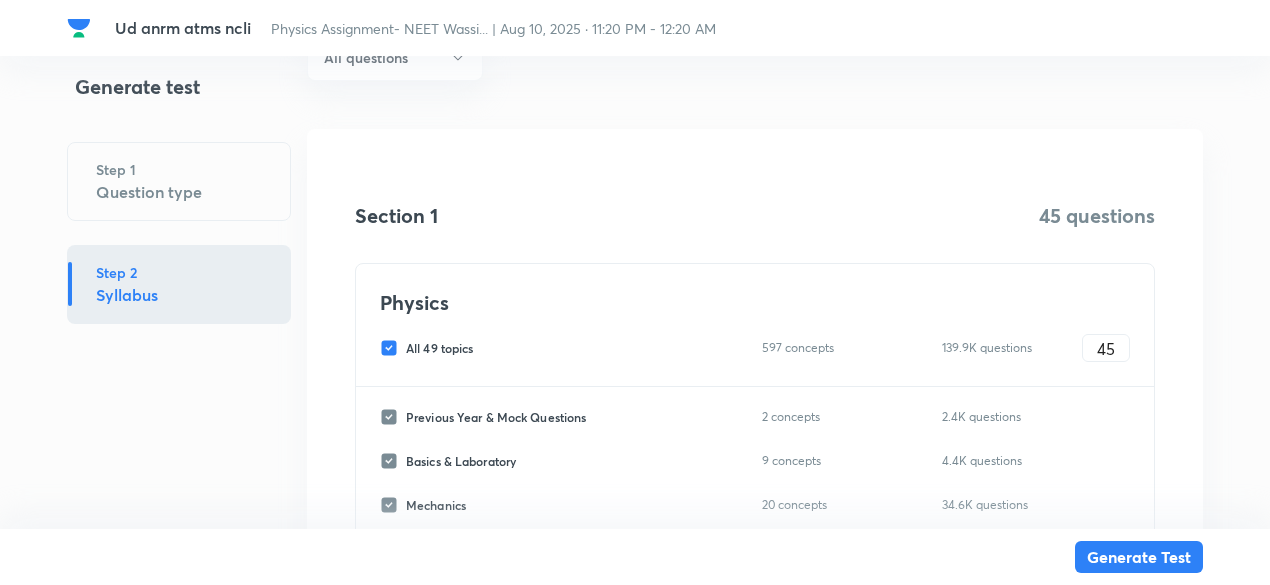 click on "All 49 topics" at bounding box center (439, 348) 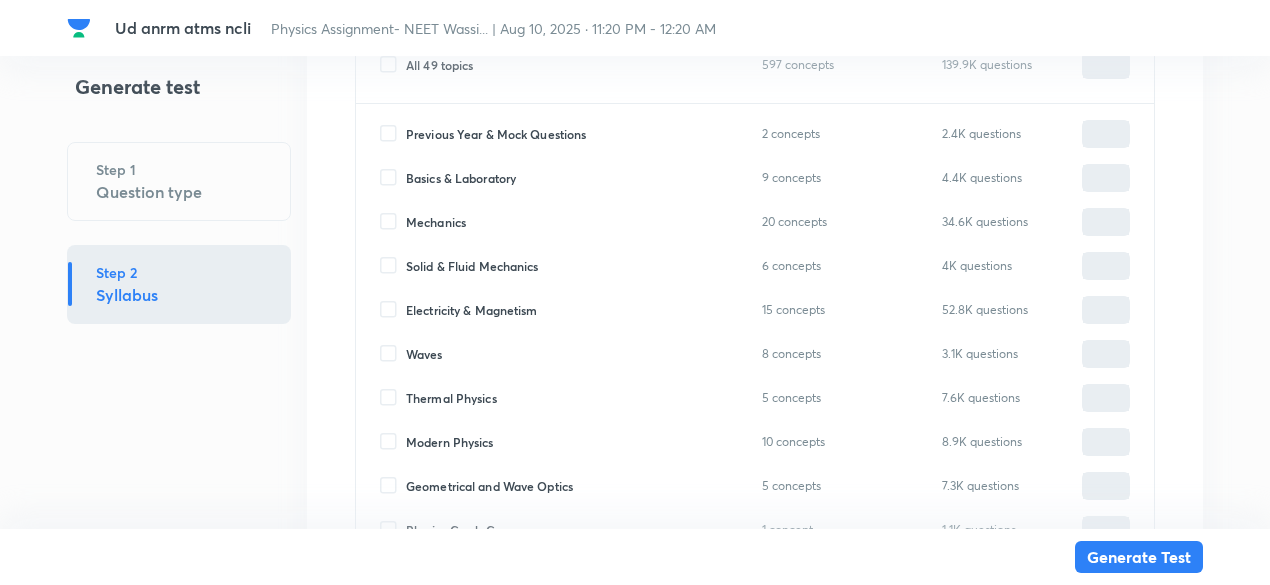 scroll, scrollTop: 502, scrollLeft: 0, axis: vertical 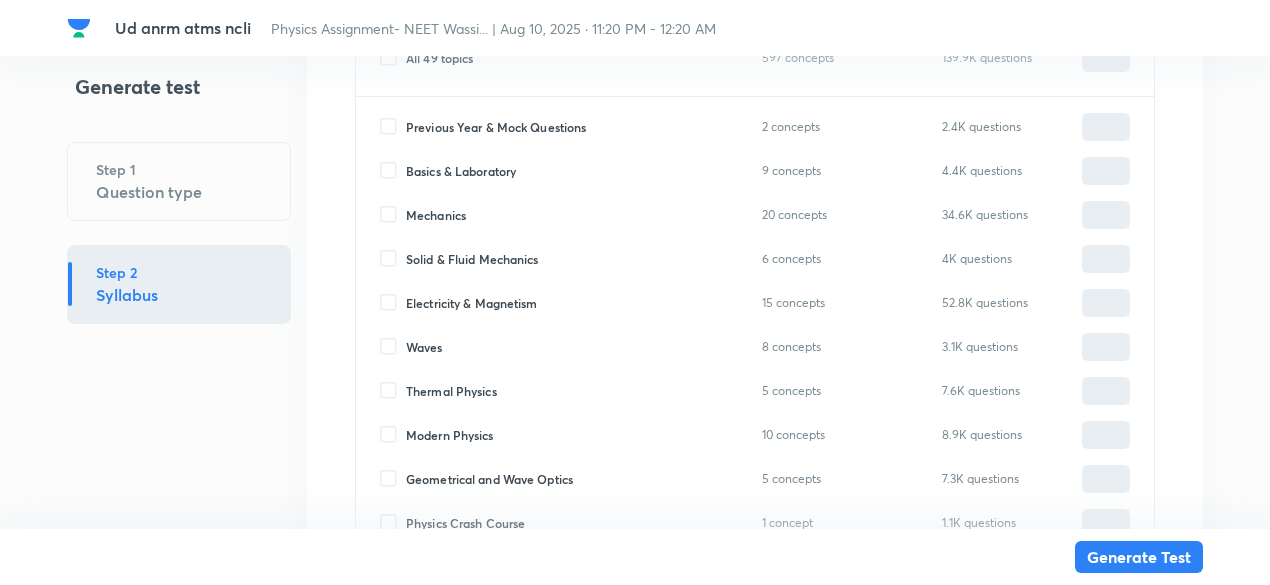 click on "Basics & Laboratory" at bounding box center [461, 171] 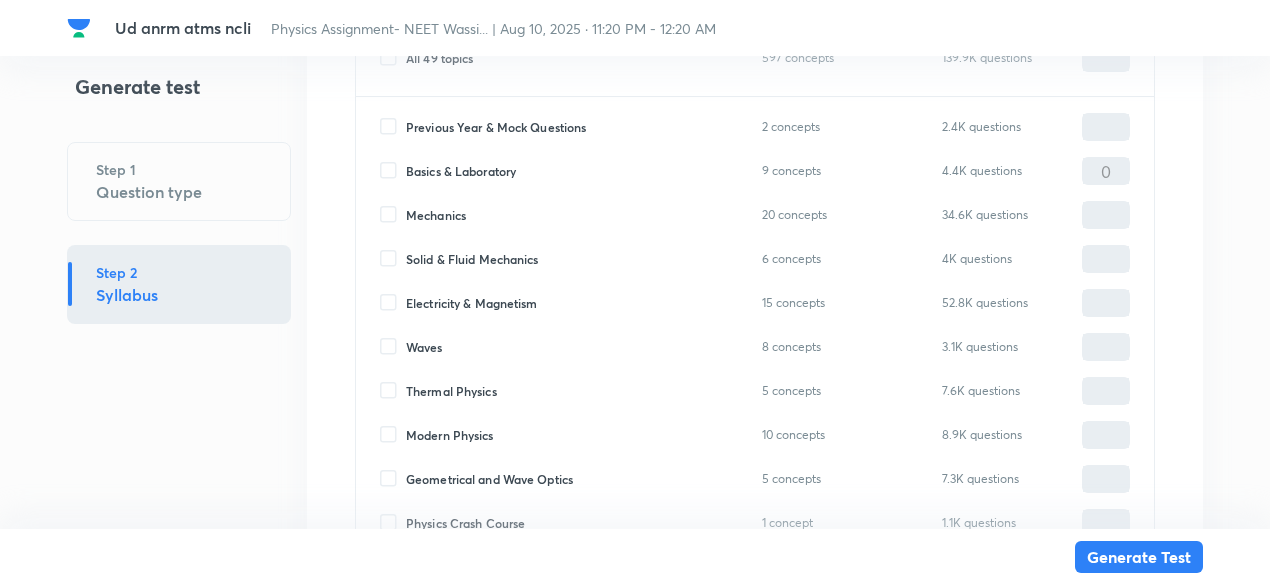 type on "0" 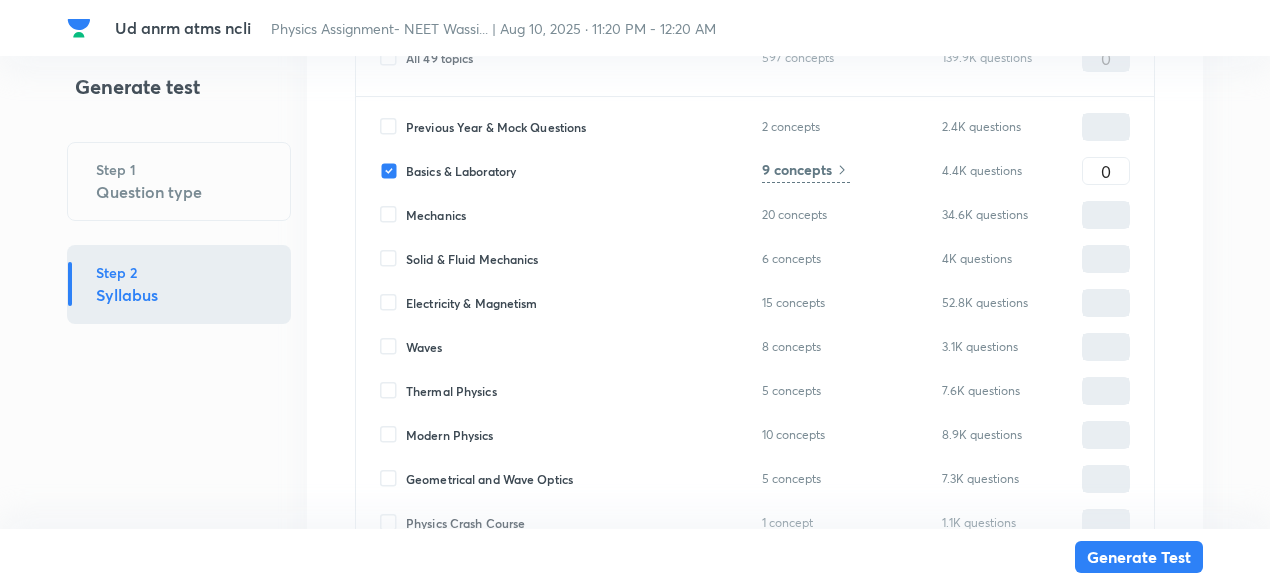 click on "Modern Physics" at bounding box center [450, 435] 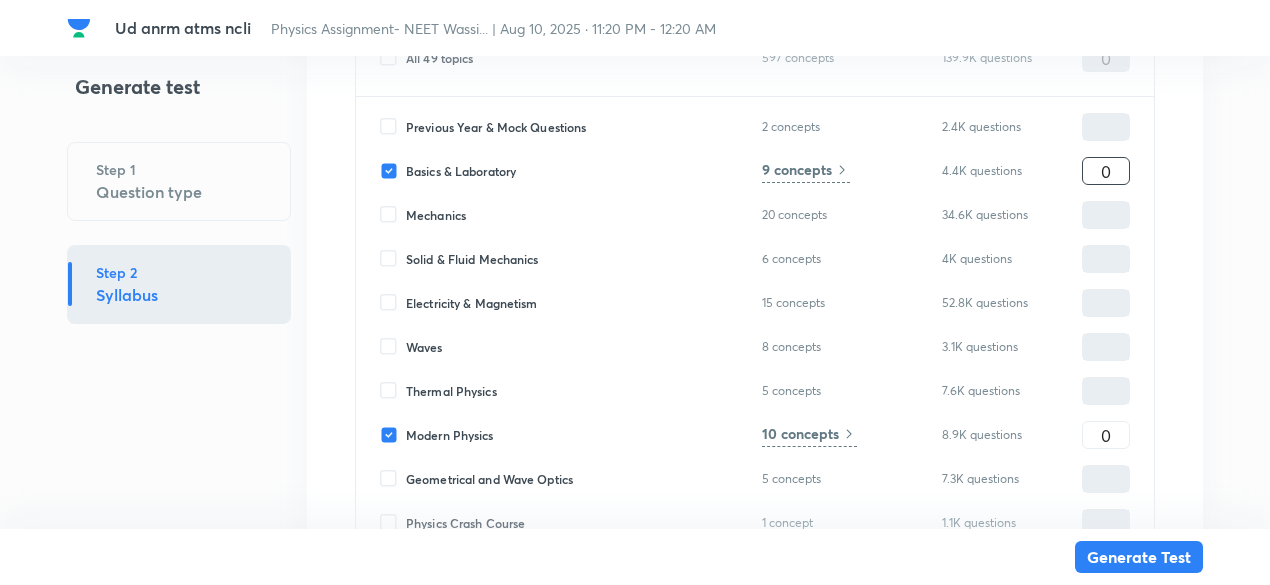 click on "0" at bounding box center (1106, 171) 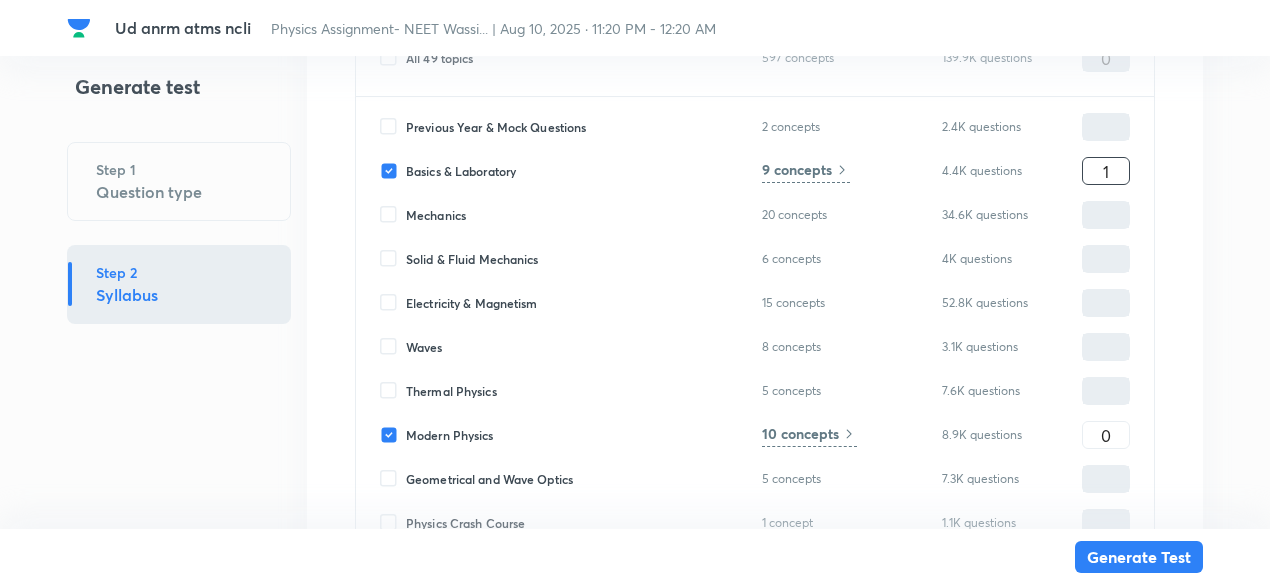 type on "1" 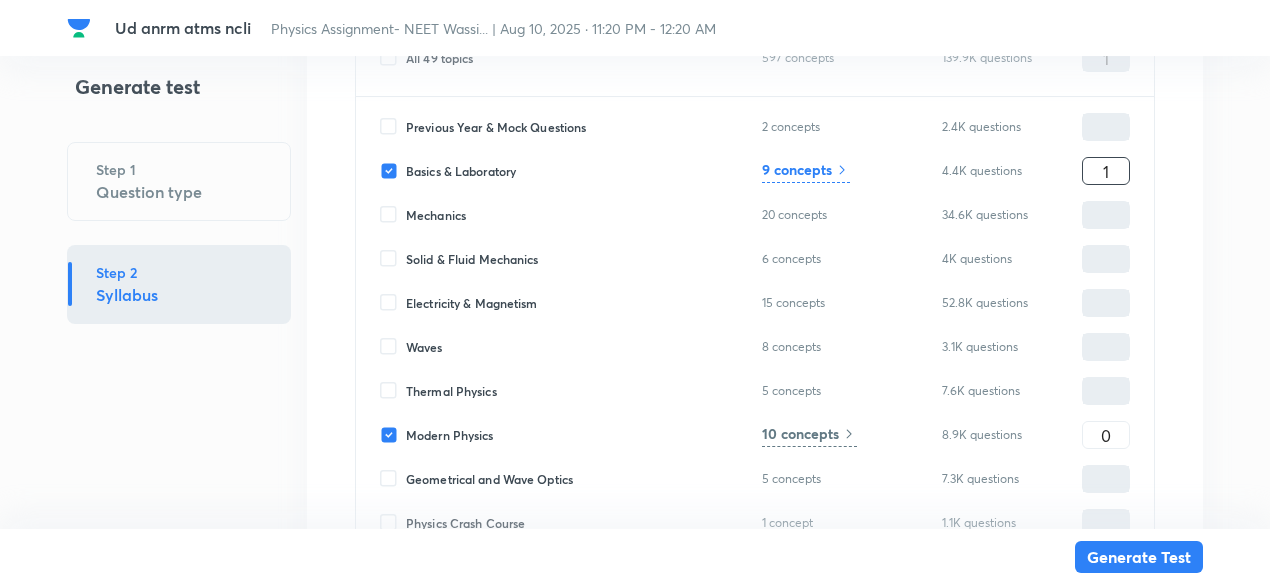 type on "15" 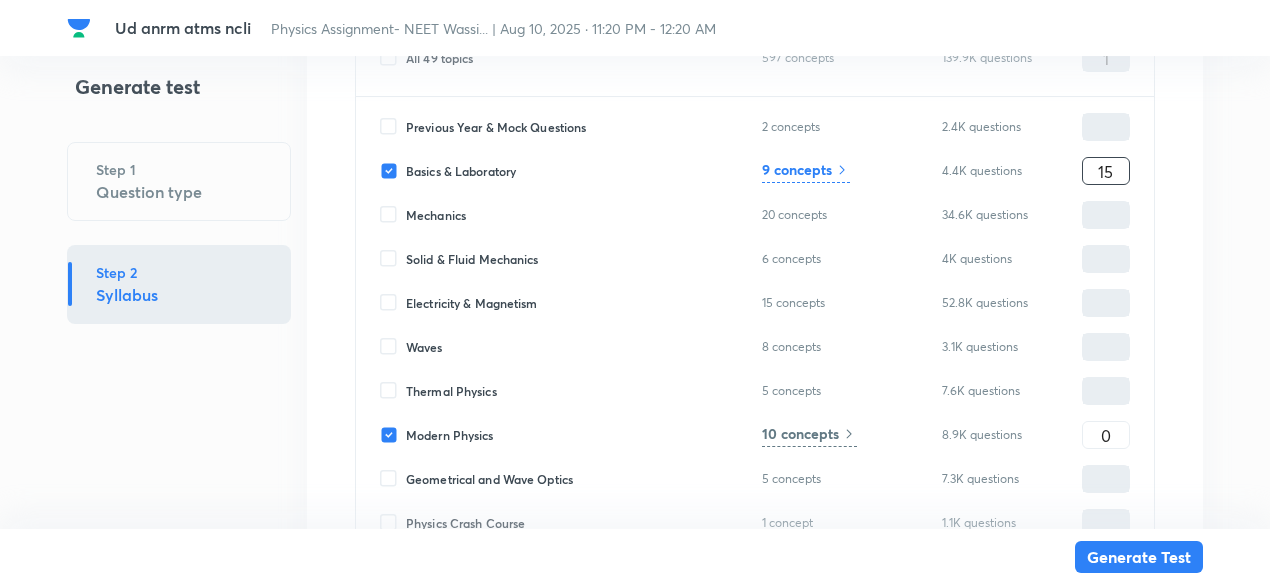type on "15" 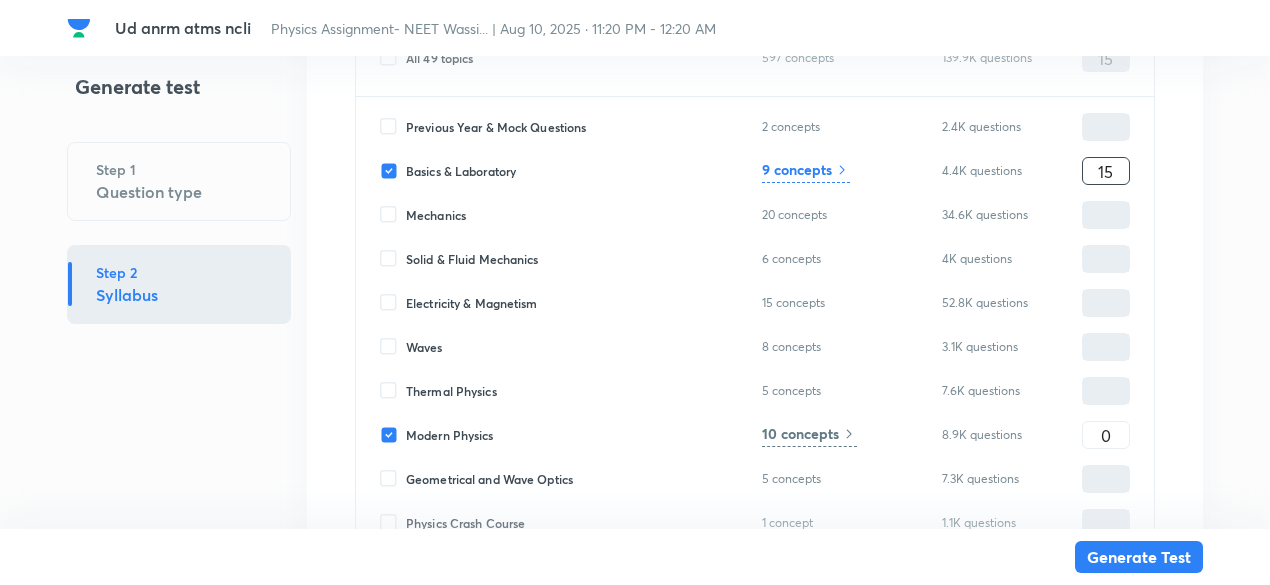 type on "15" 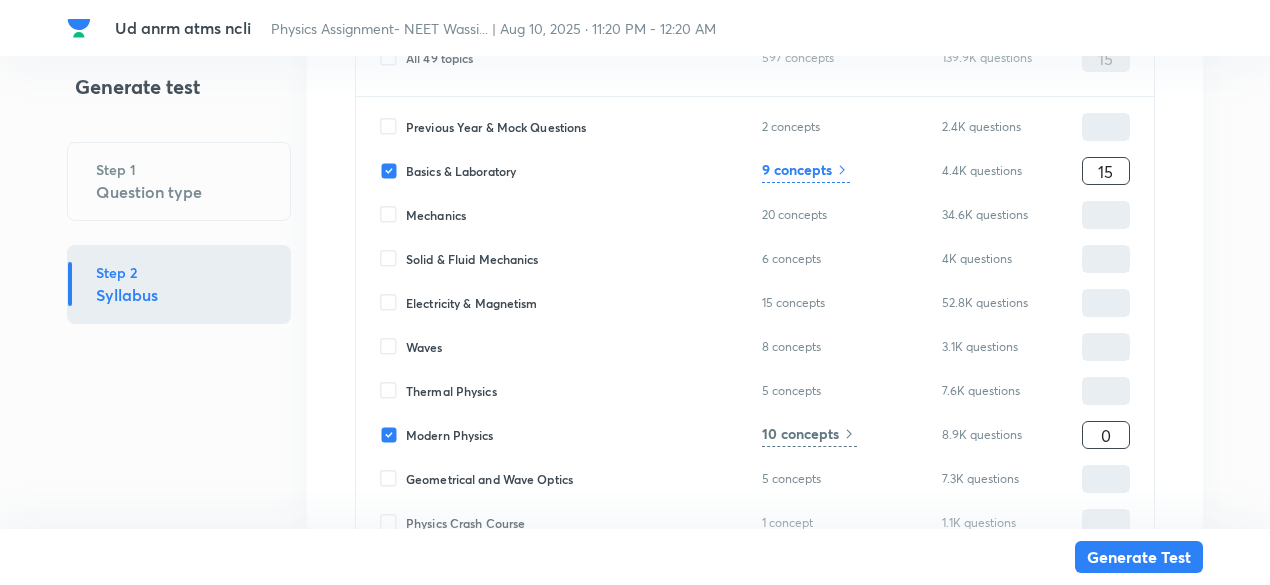 type on "3" 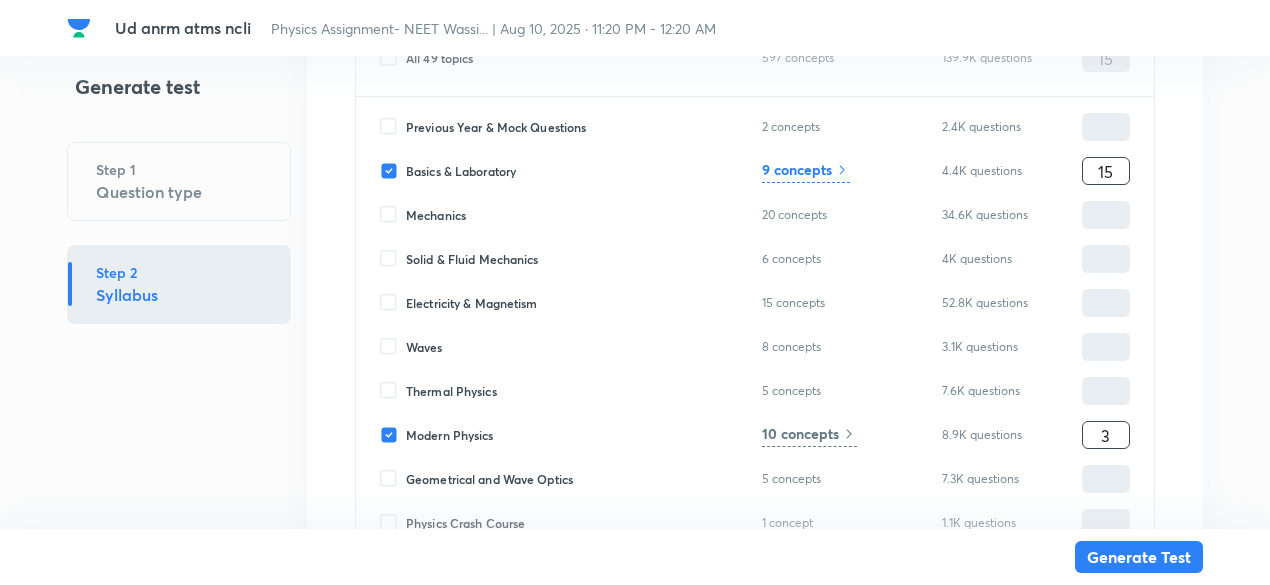 type on "18" 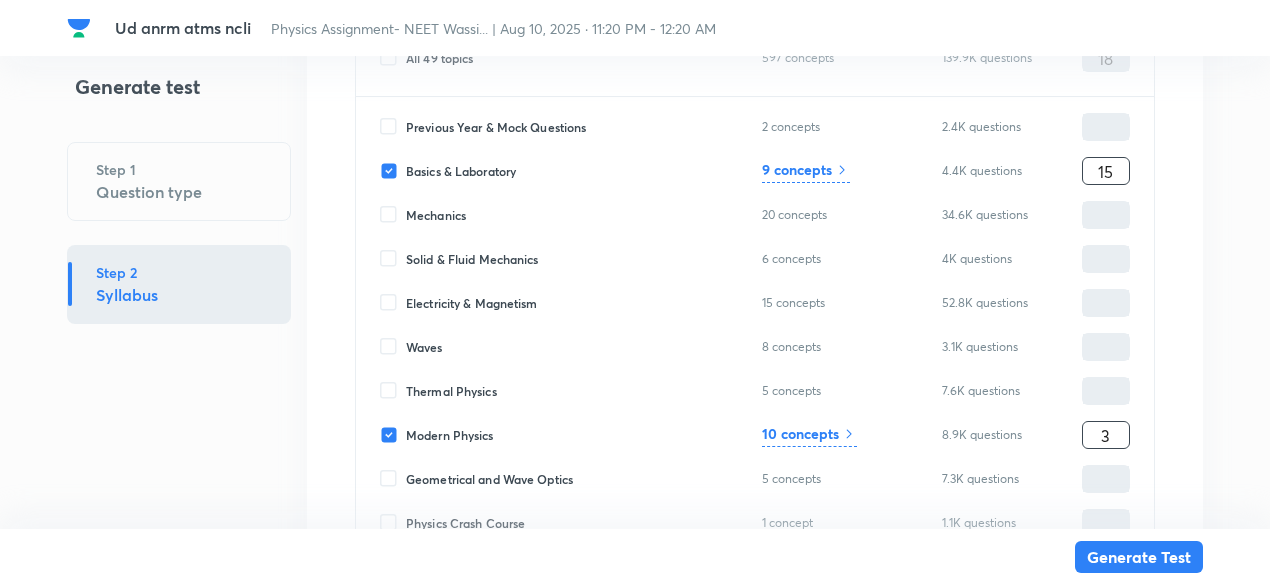 type on "30" 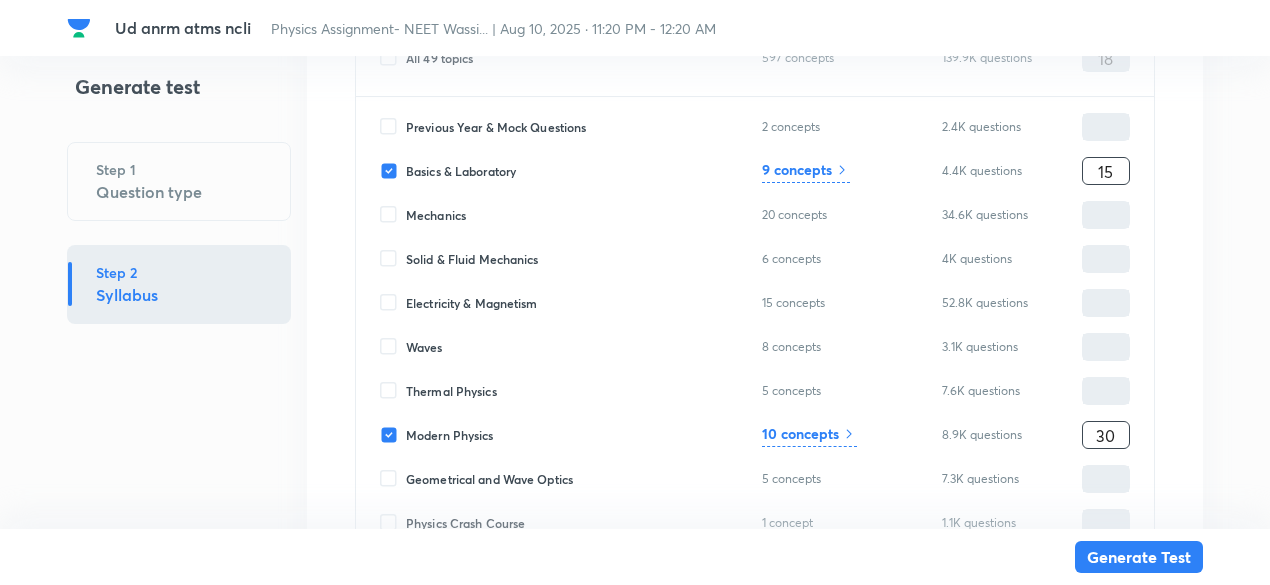 type on "45" 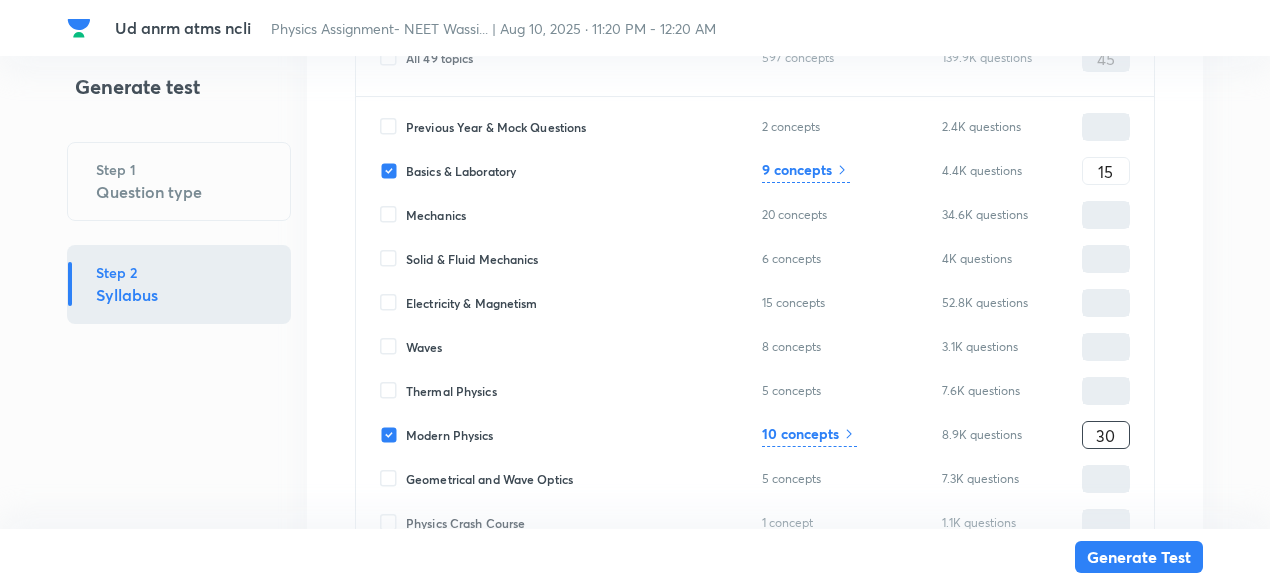 type on "30" 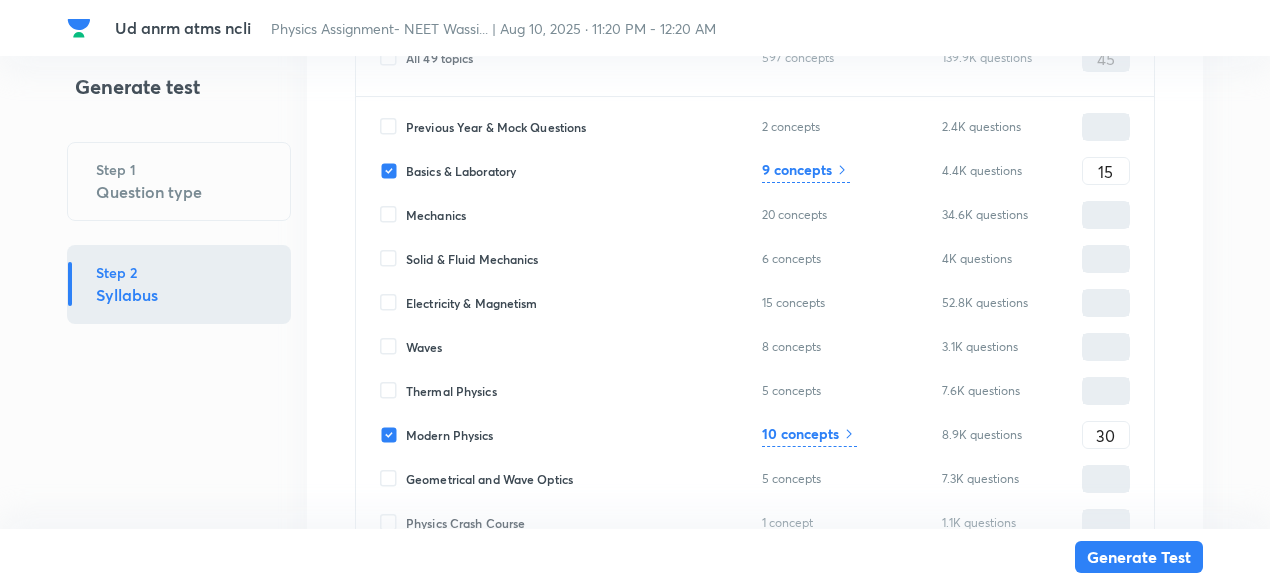 click on "9 concepts" at bounding box center [797, 169] 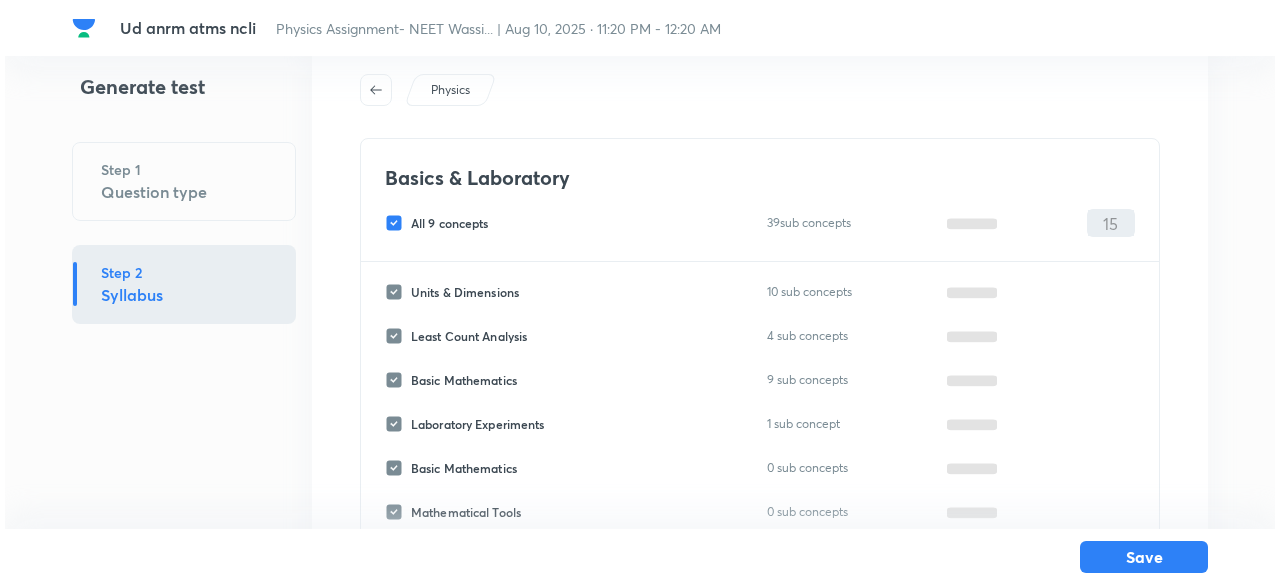 scroll, scrollTop: 66, scrollLeft: 0, axis: vertical 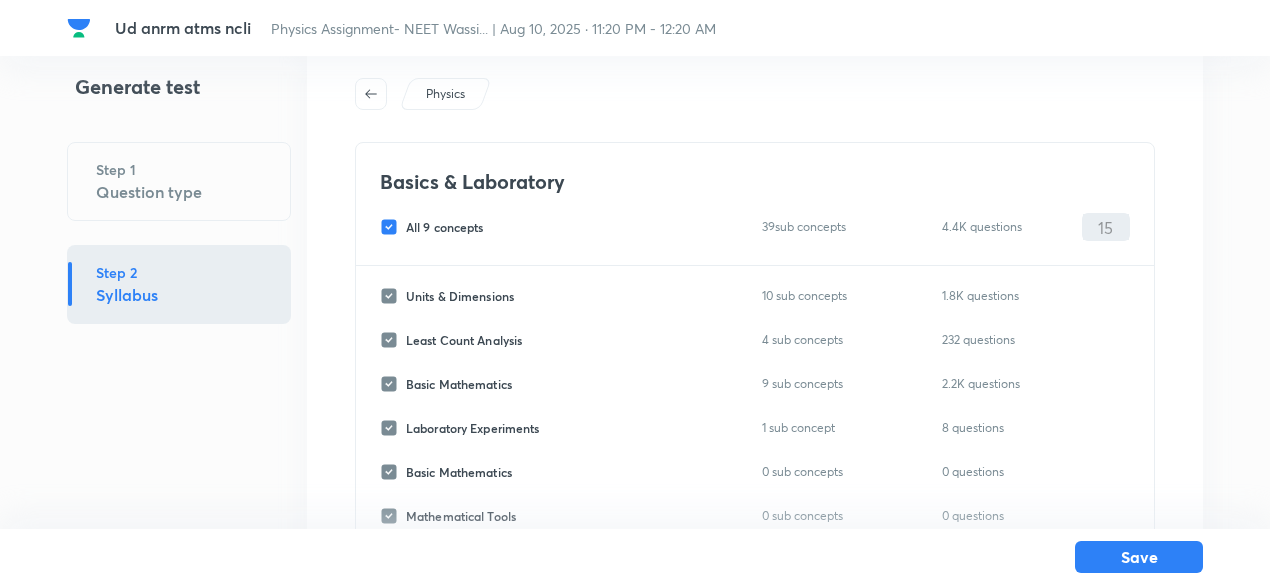 click on "All 9 concepts" at bounding box center (445, 227) 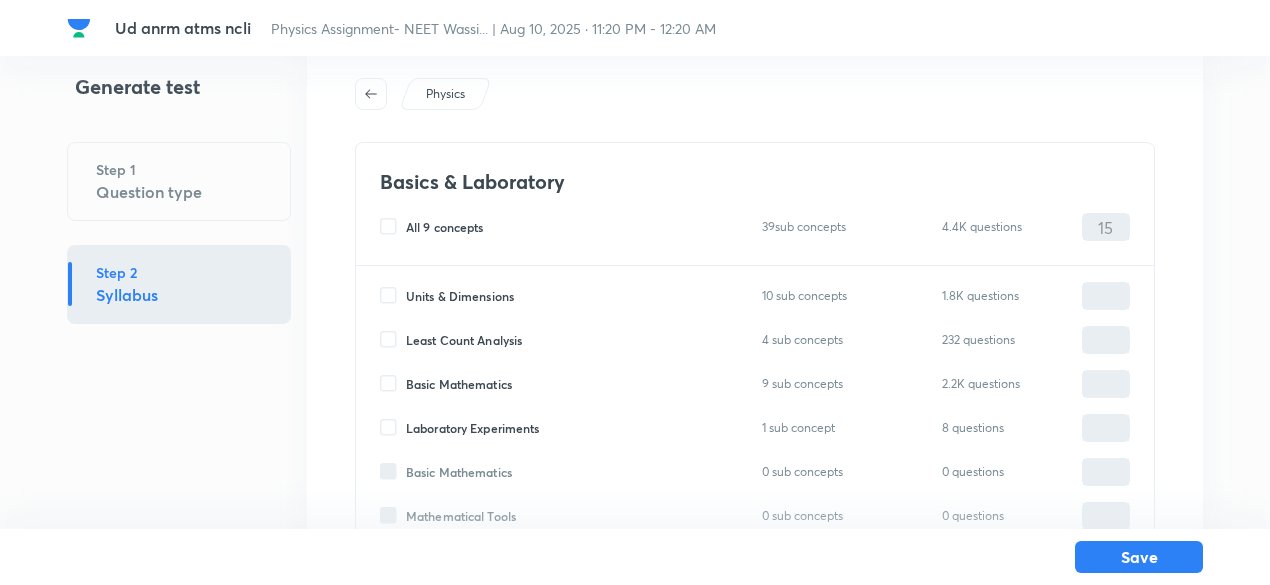 click on "Units & Dimensions" at bounding box center (460, 296) 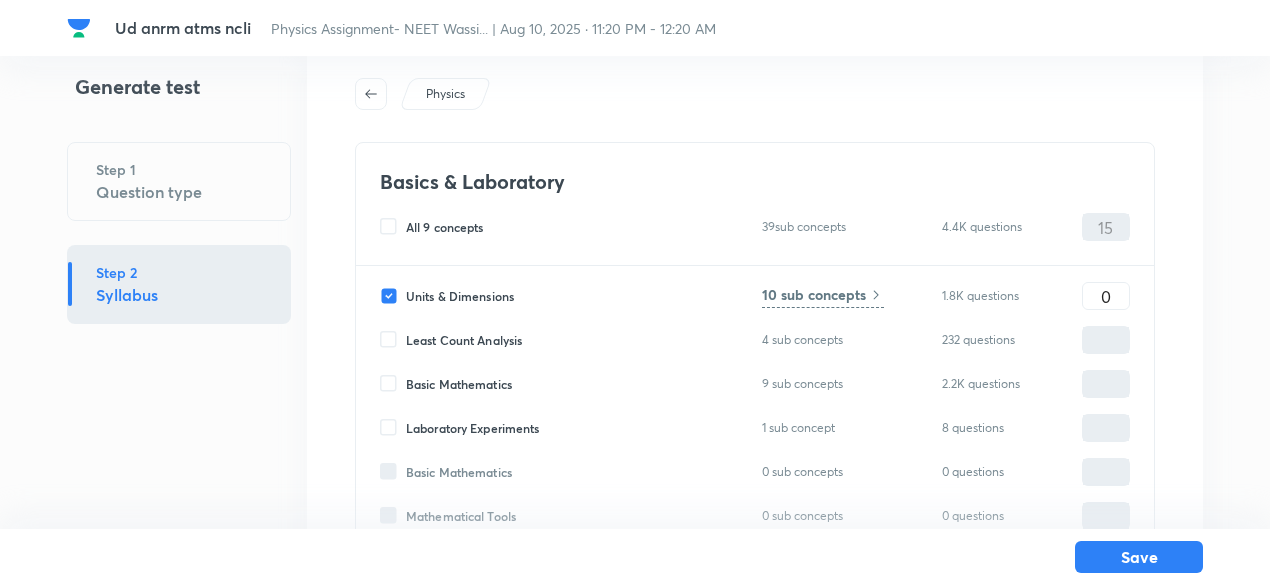 click on "Least Count Analysis" at bounding box center [464, 340] 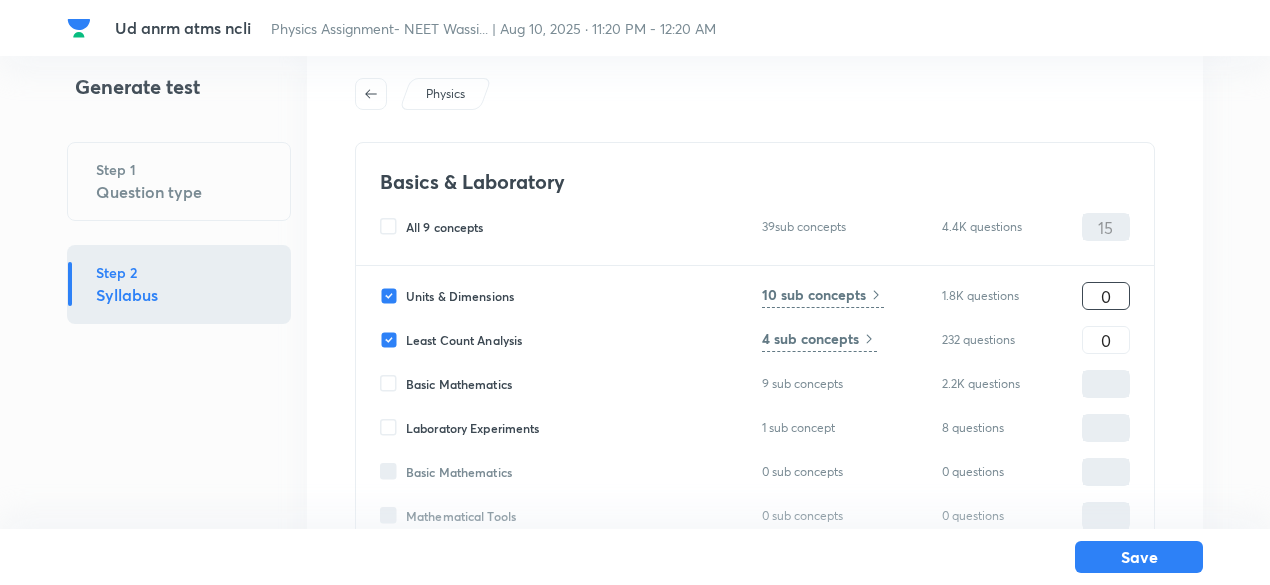 click on "0" at bounding box center [1106, 296] 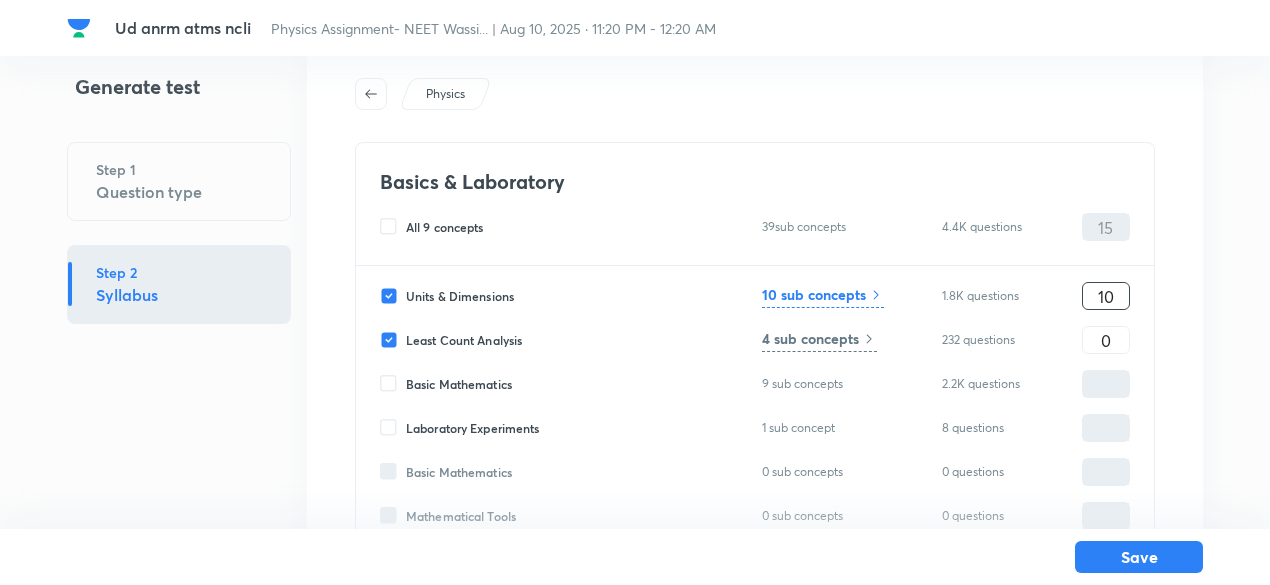 type on "10" 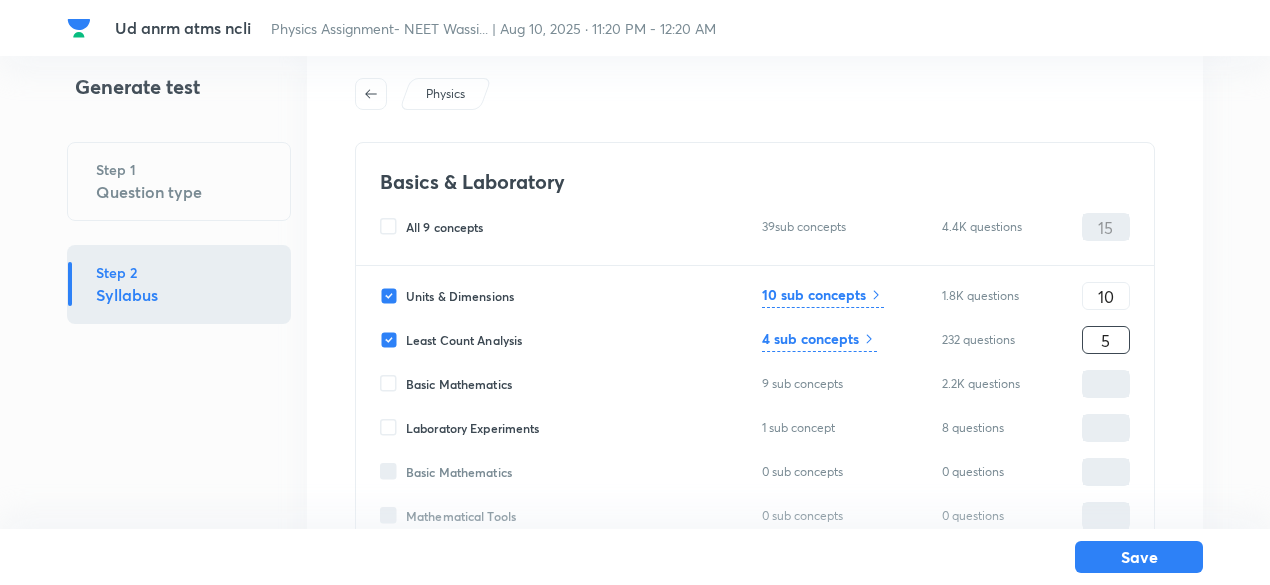 type on "5" 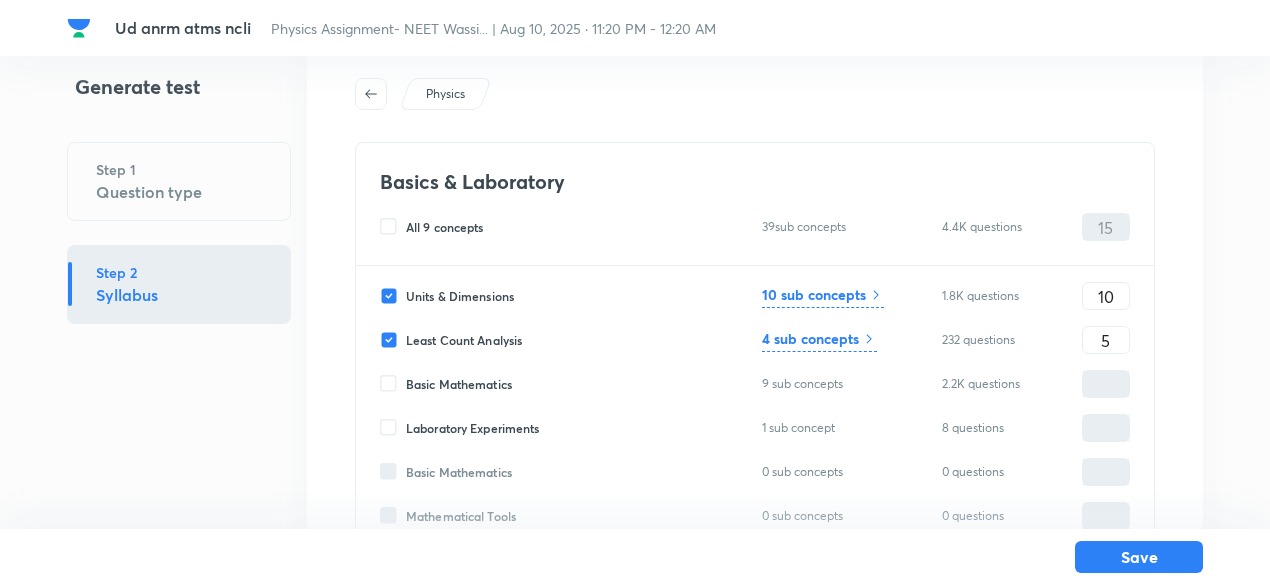 click on "10 sub concepts" at bounding box center (814, 294) 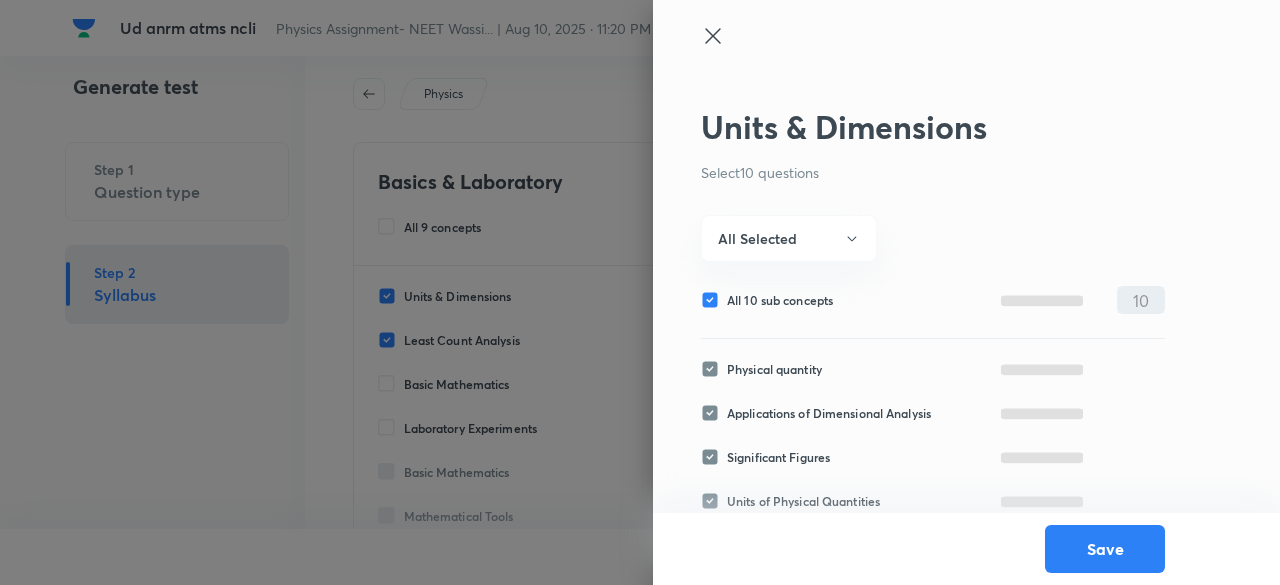 click on "All 10 sub concepts" at bounding box center [780, 300] 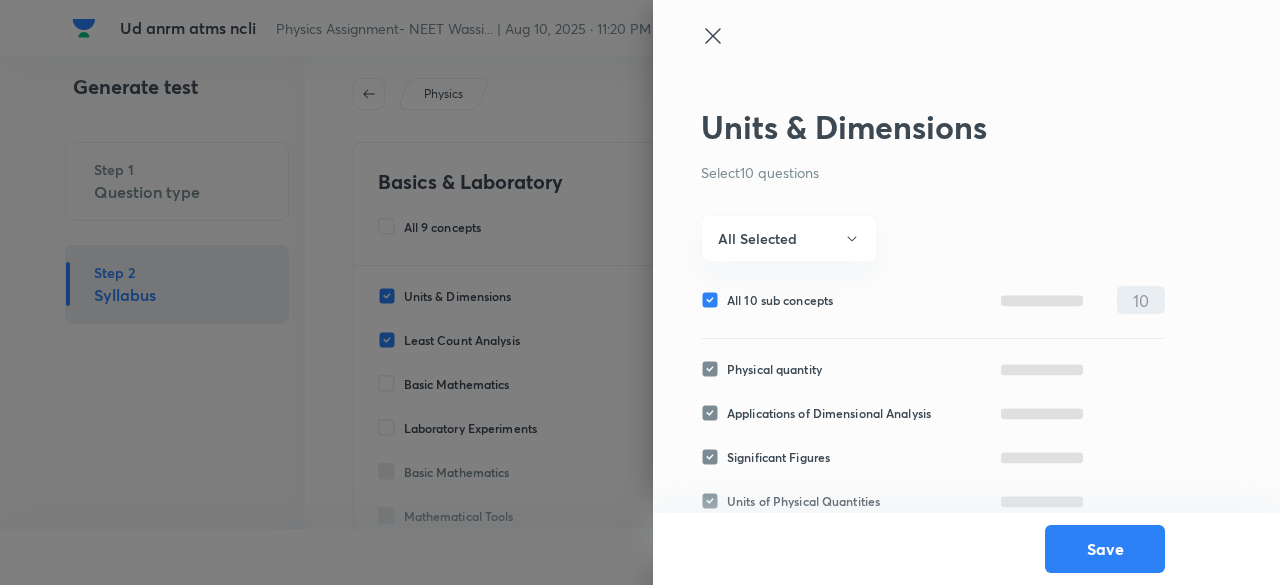 click on "All 10 sub concepts" at bounding box center (714, 300) 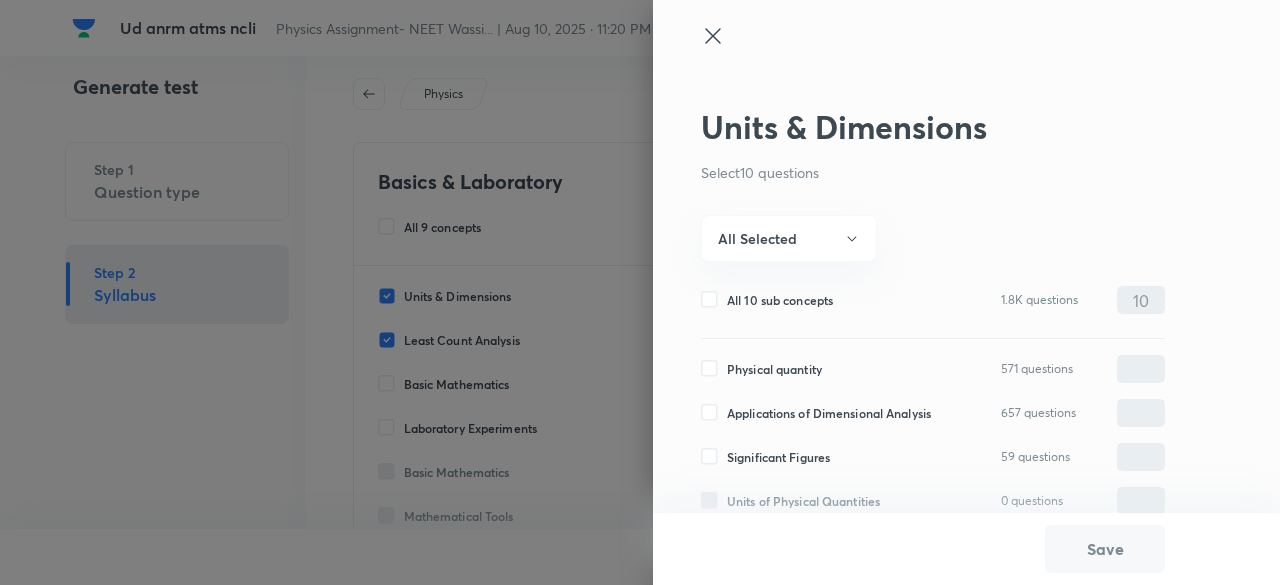 scroll, scrollTop: 289, scrollLeft: 0, axis: vertical 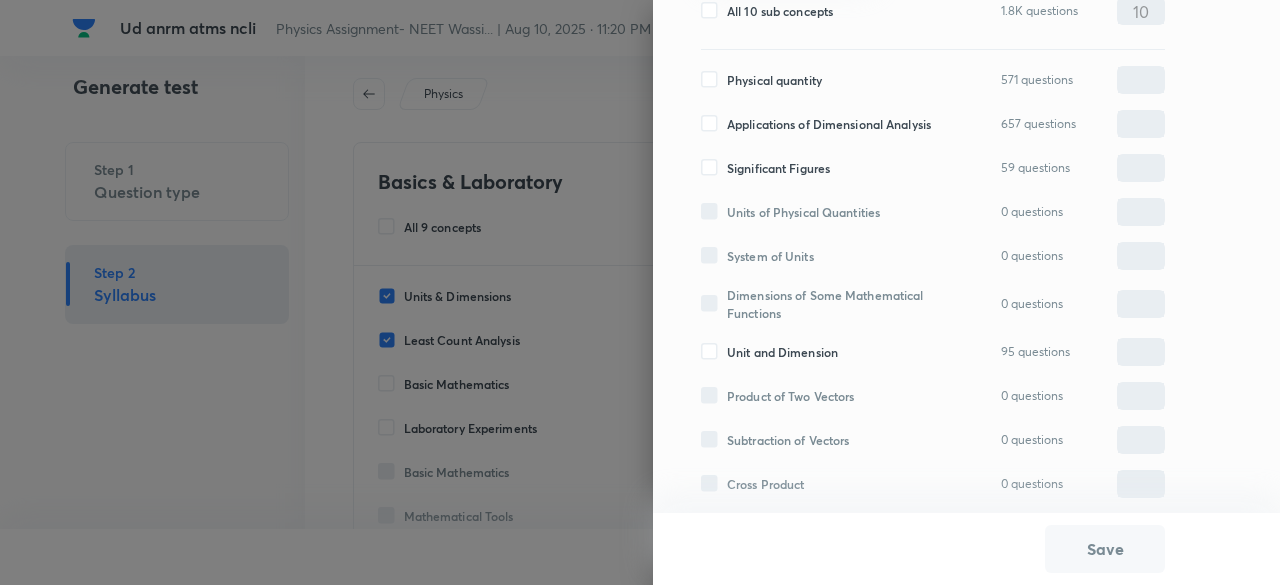 click on "Applications of Dimensional Analysis" at bounding box center [829, 124] 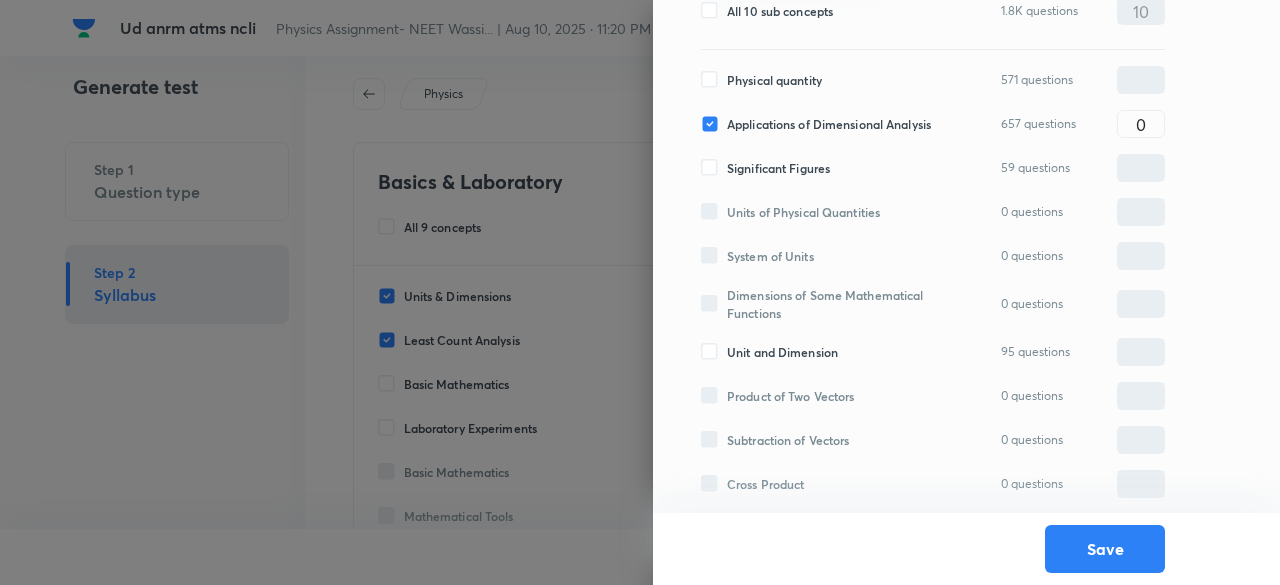 click on "Significant Figures" at bounding box center (778, 168) 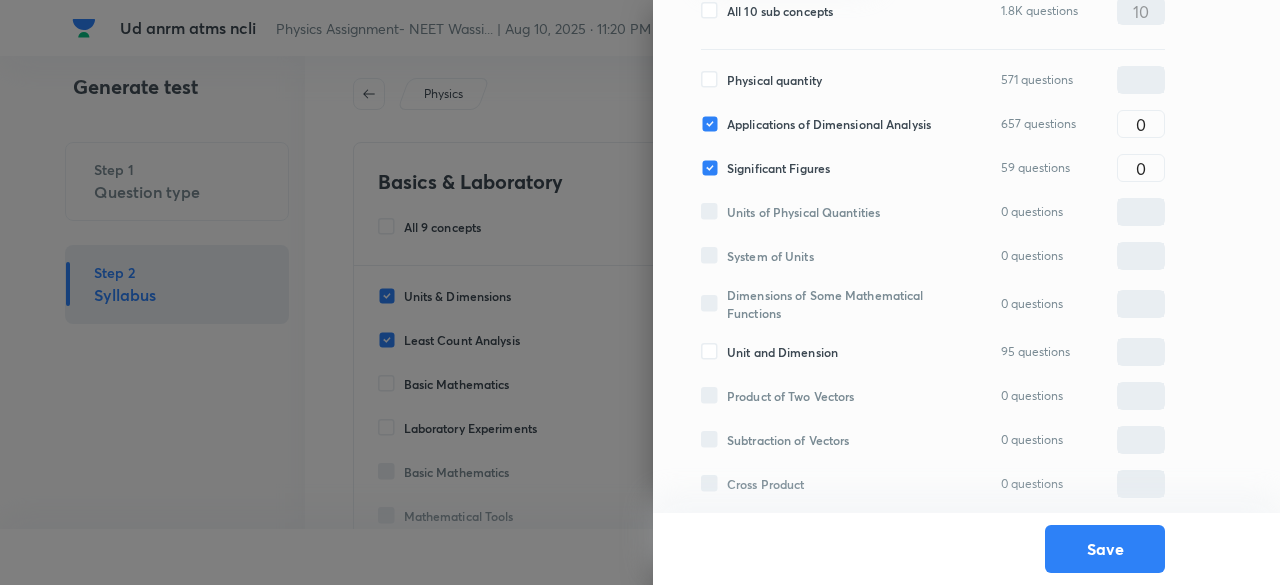 click on "Physical quantity" at bounding box center (774, 80) 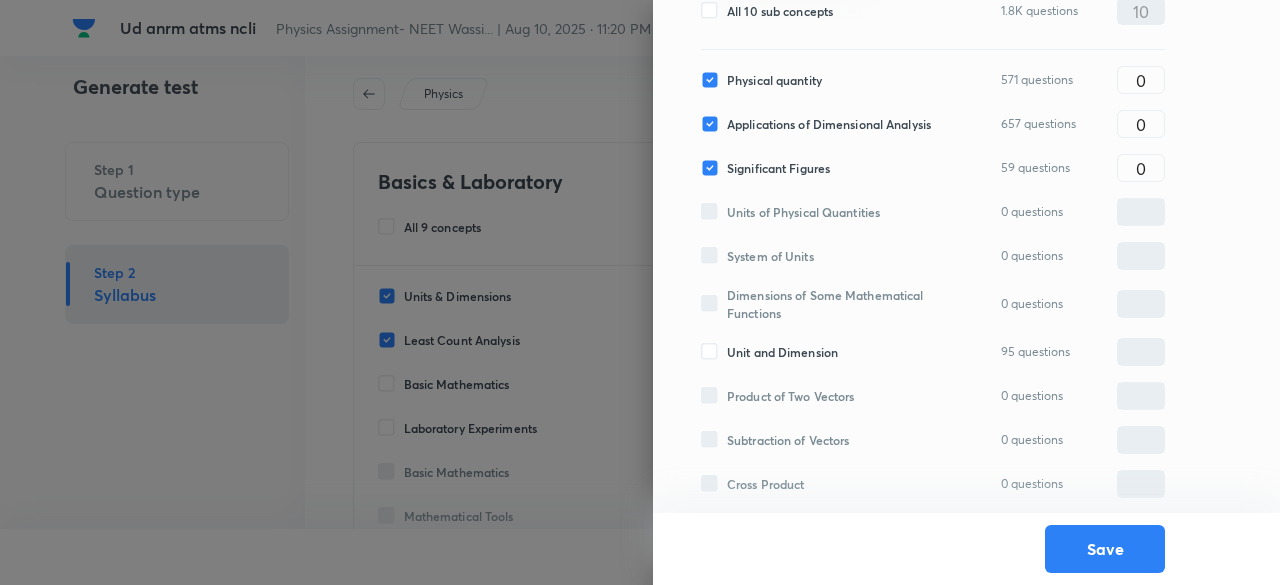 scroll, scrollTop: 0, scrollLeft: 0, axis: both 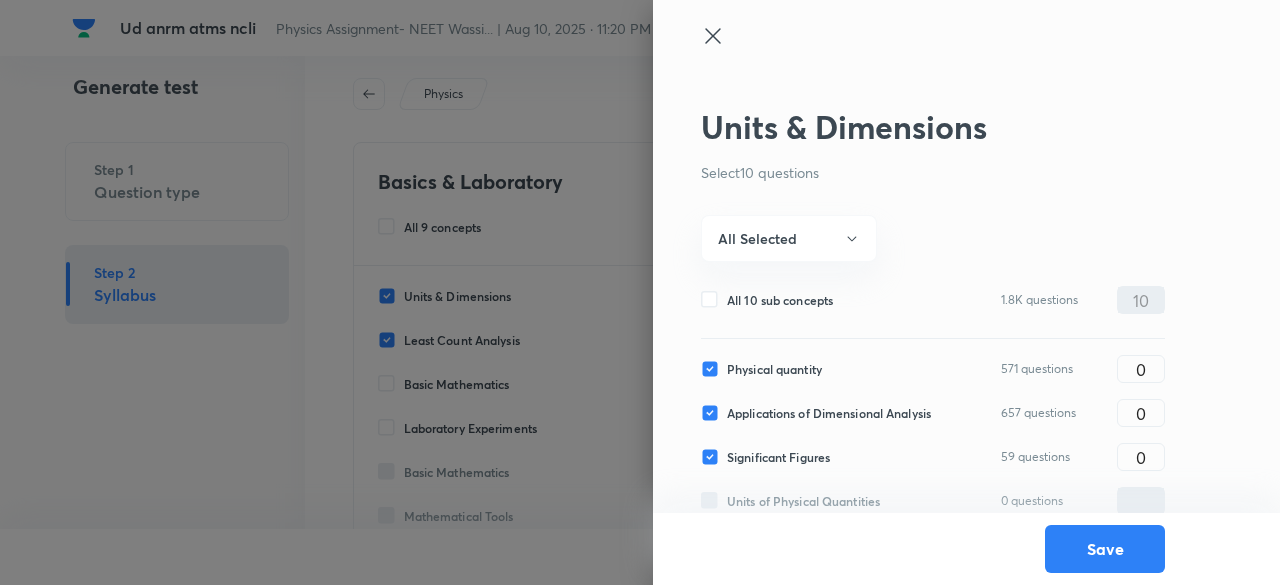 click 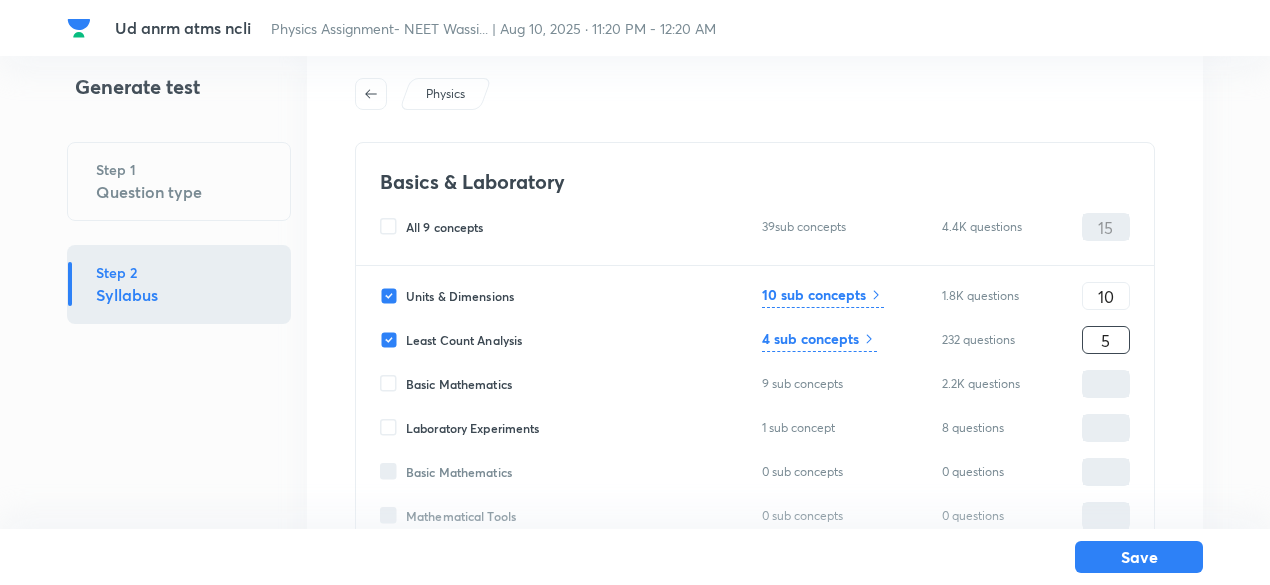 click on "5" at bounding box center [1106, 340] 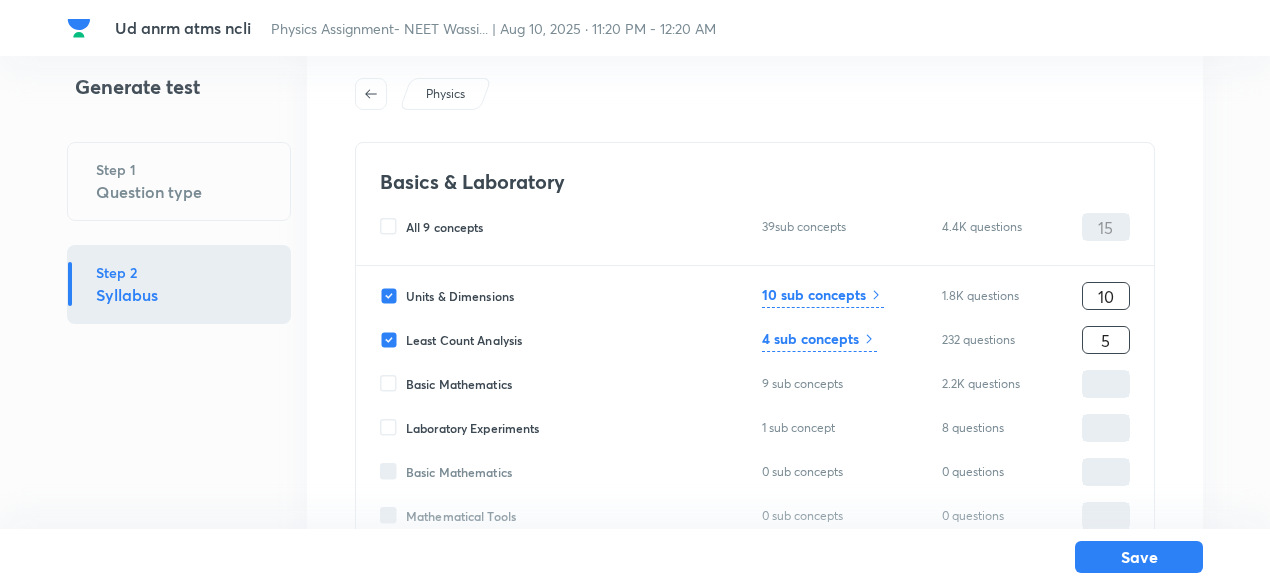 click on "10" at bounding box center [1106, 296] 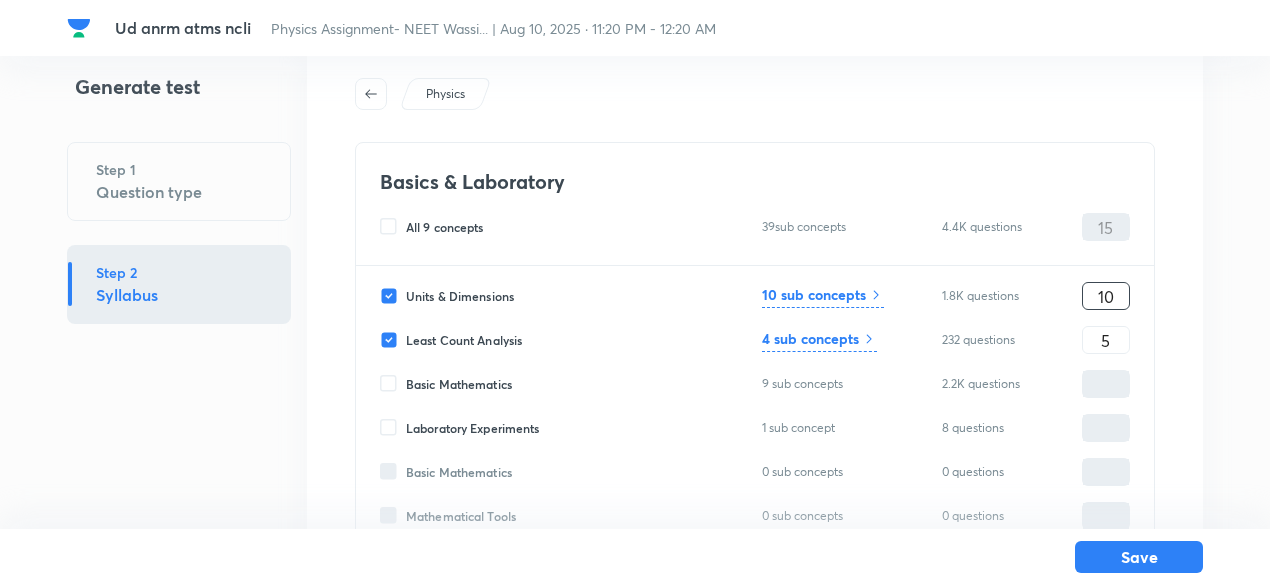 click on "10" at bounding box center [1106, 296] 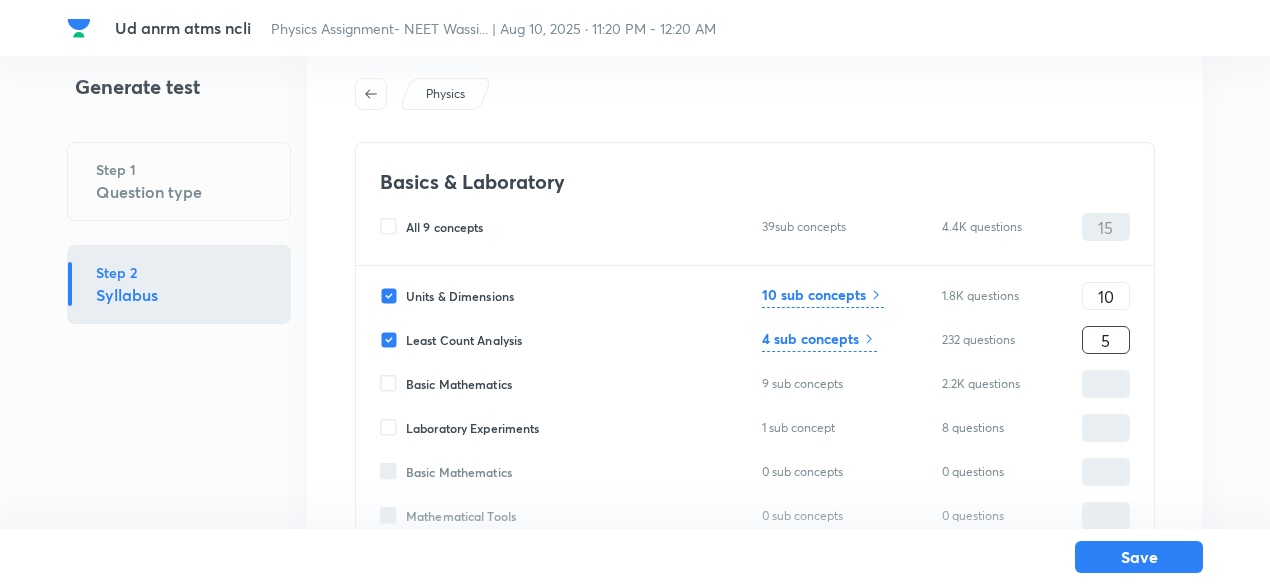 click on "5" at bounding box center [1106, 340] 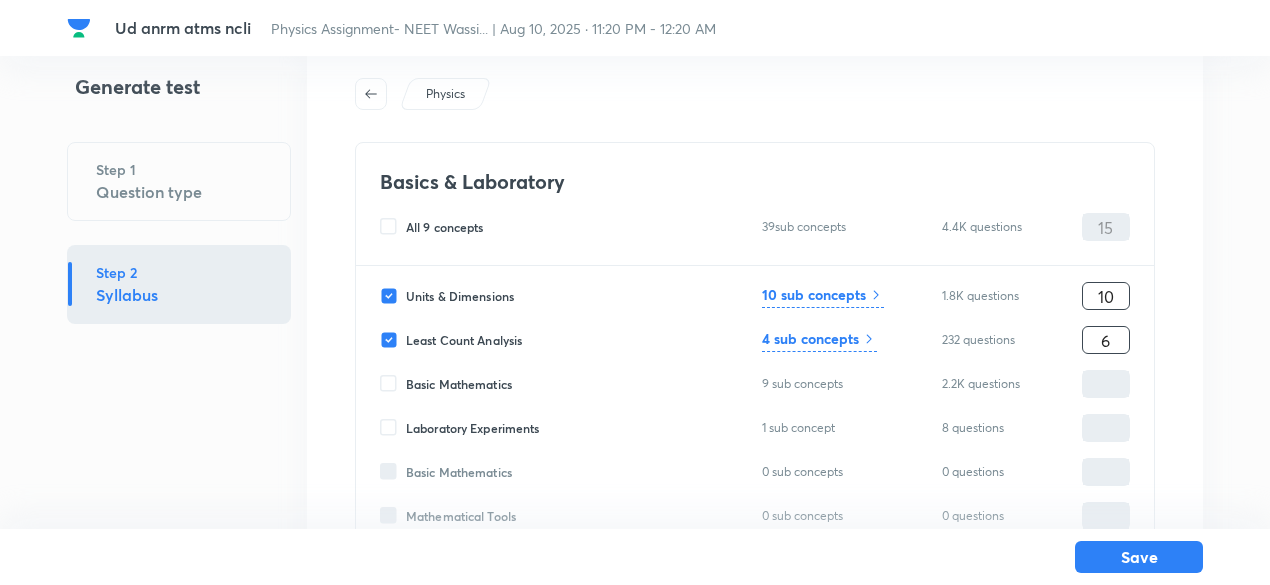 type on "6" 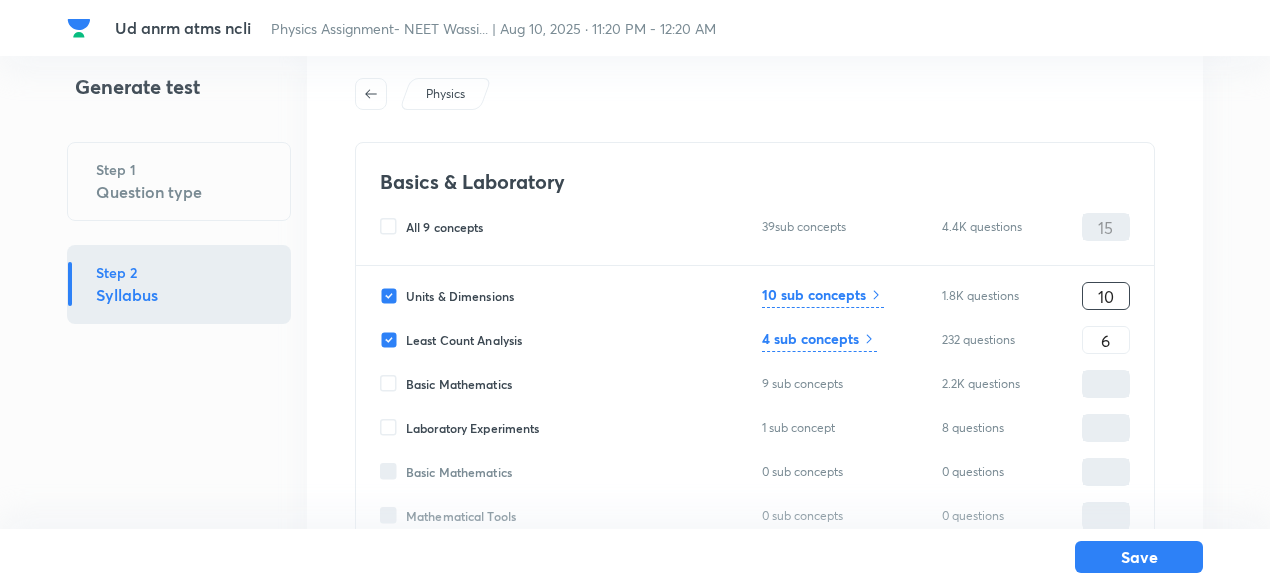 click on "10" at bounding box center (1106, 296) 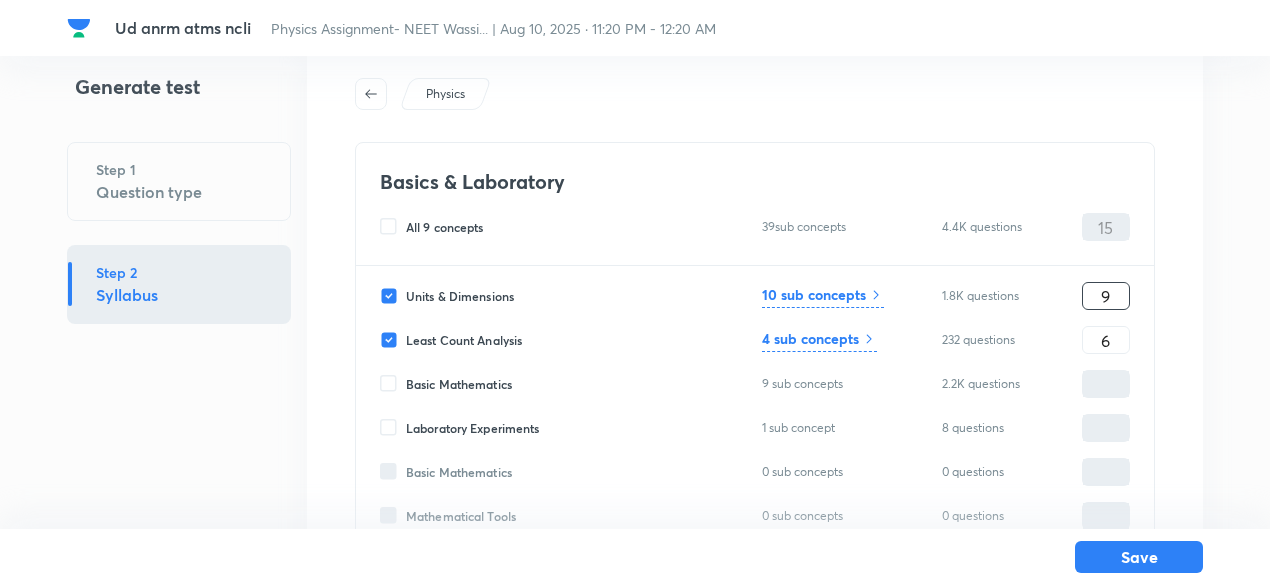type on "9" 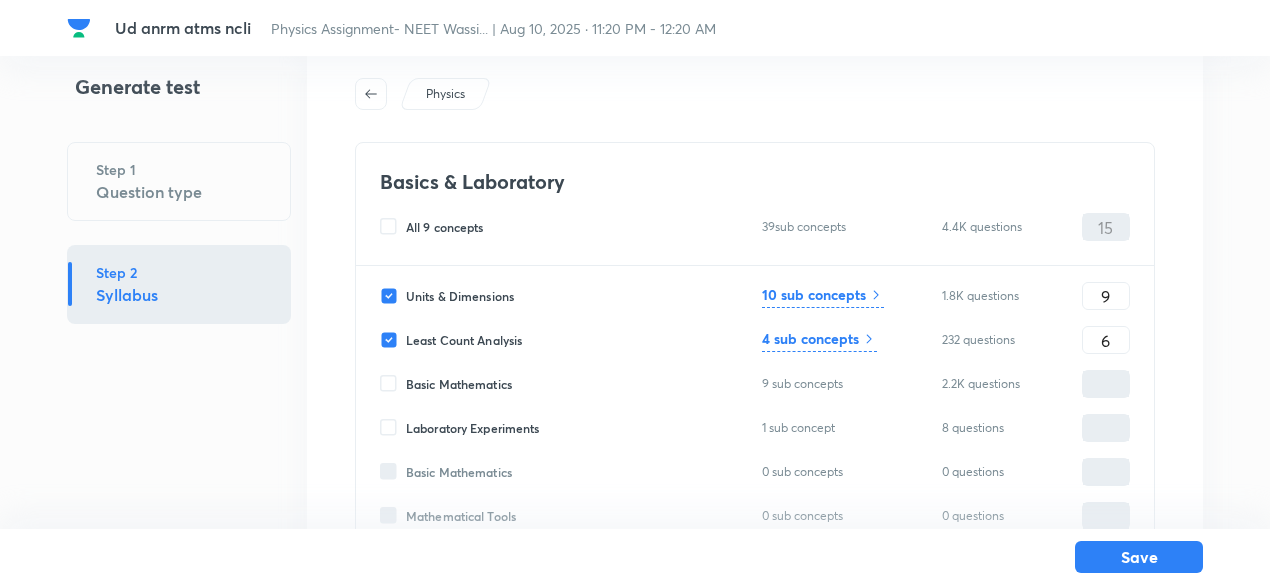 click on "Units & Dimensions 10 sub concepts 1.8K questions 9 ​" at bounding box center [755, 296] 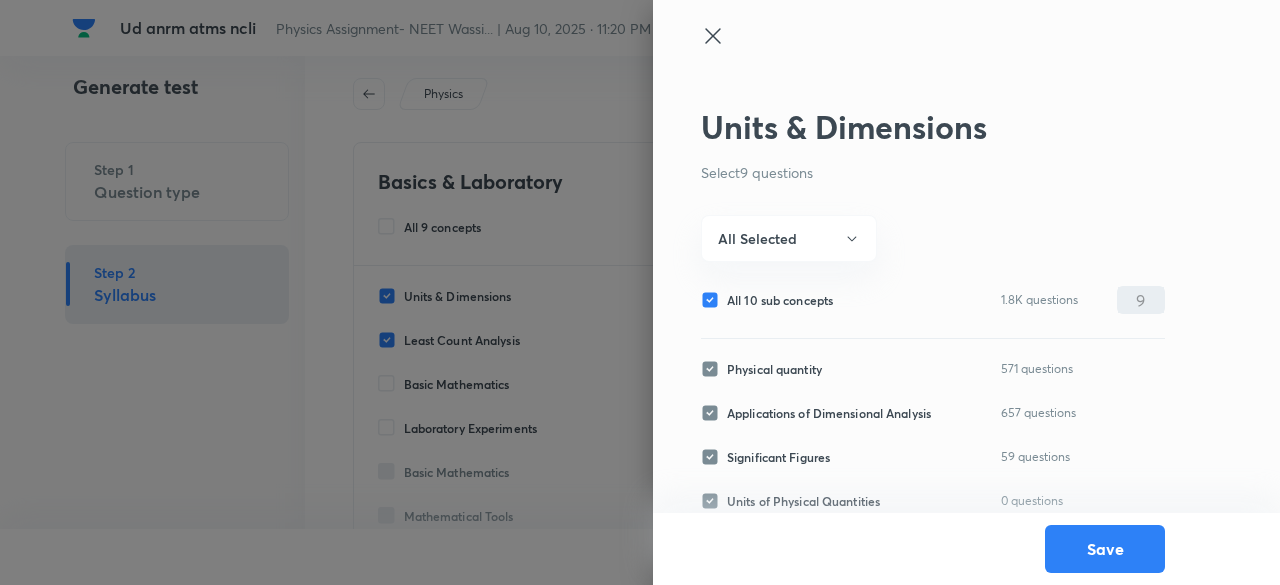 click on "All 10 sub concepts" at bounding box center (780, 300) 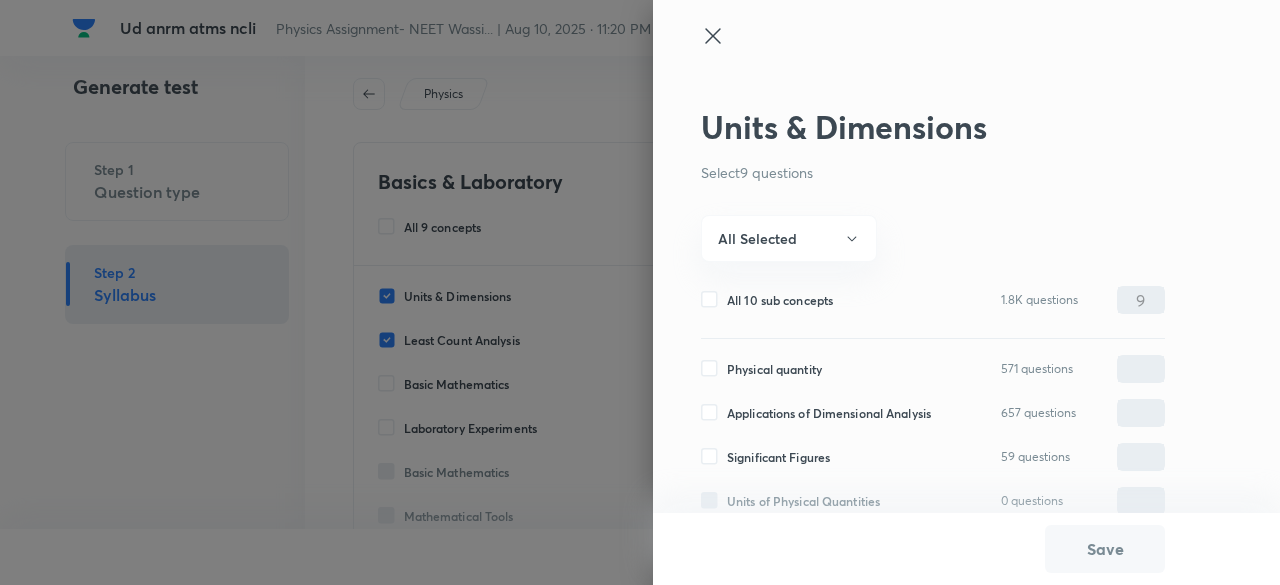 click on "Physical quantity" at bounding box center [774, 369] 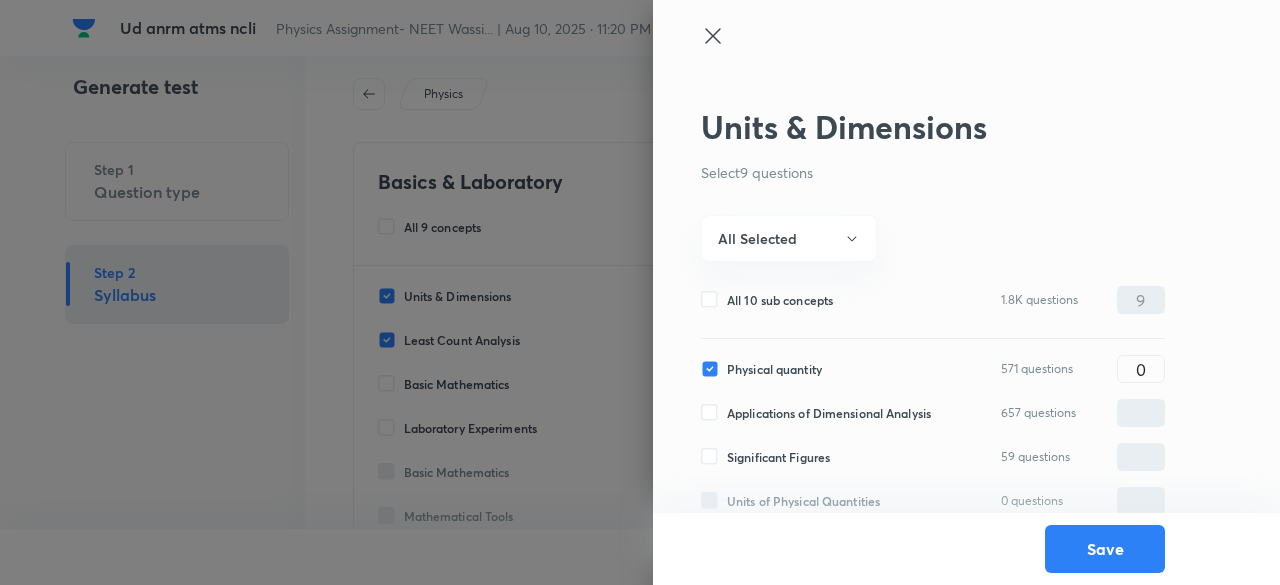 click on "Applications of Dimensional Analysis" at bounding box center [829, 413] 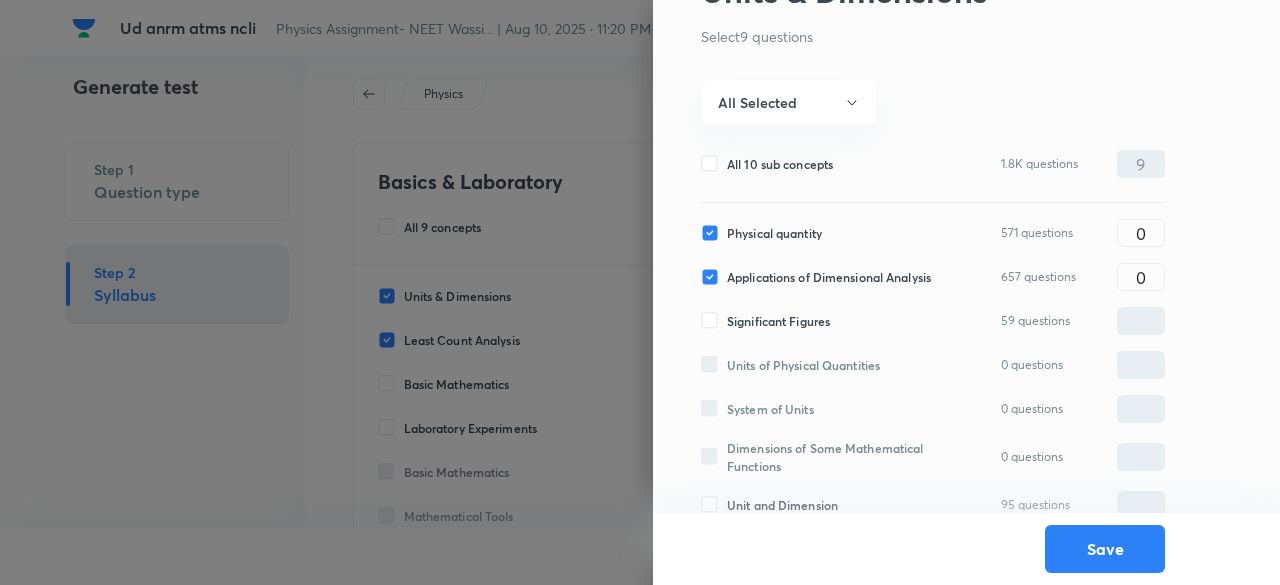 scroll, scrollTop: 142, scrollLeft: 0, axis: vertical 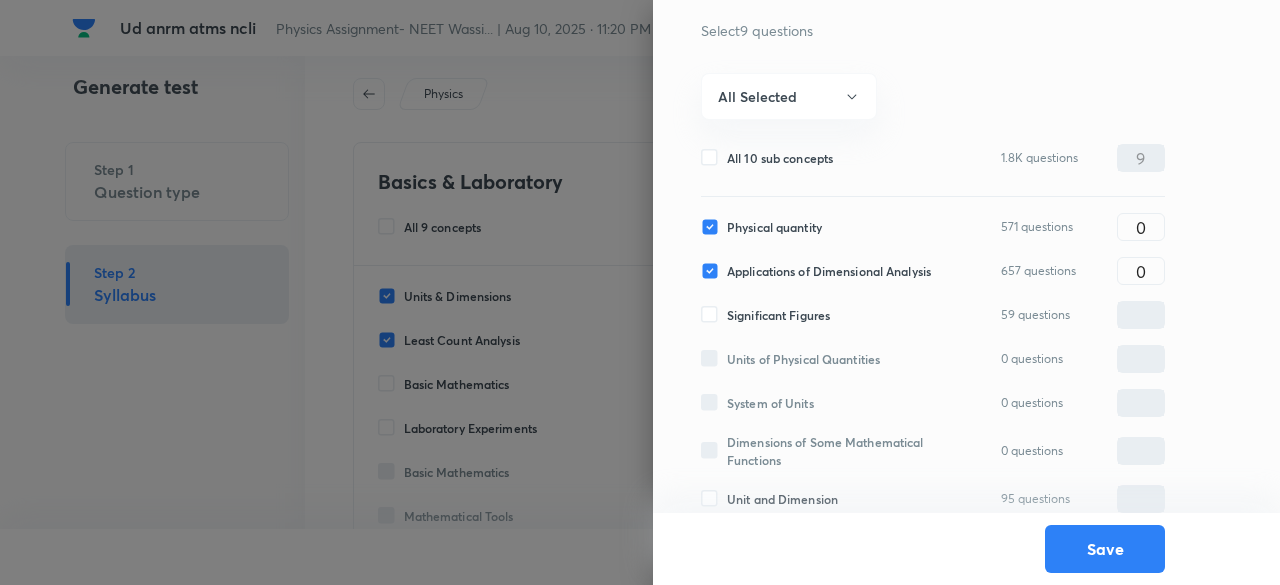 click on "Significant Figures" at bounding box center [778, 315] 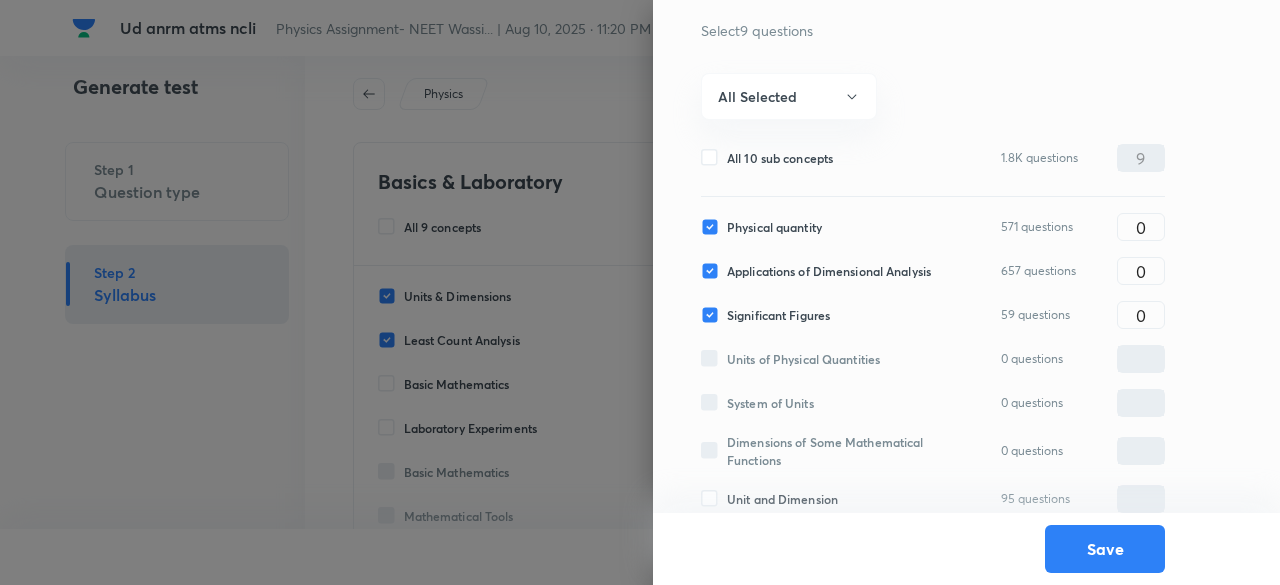 scroll, scrollTop: 289, scrollLeft: 0, axis: vertical 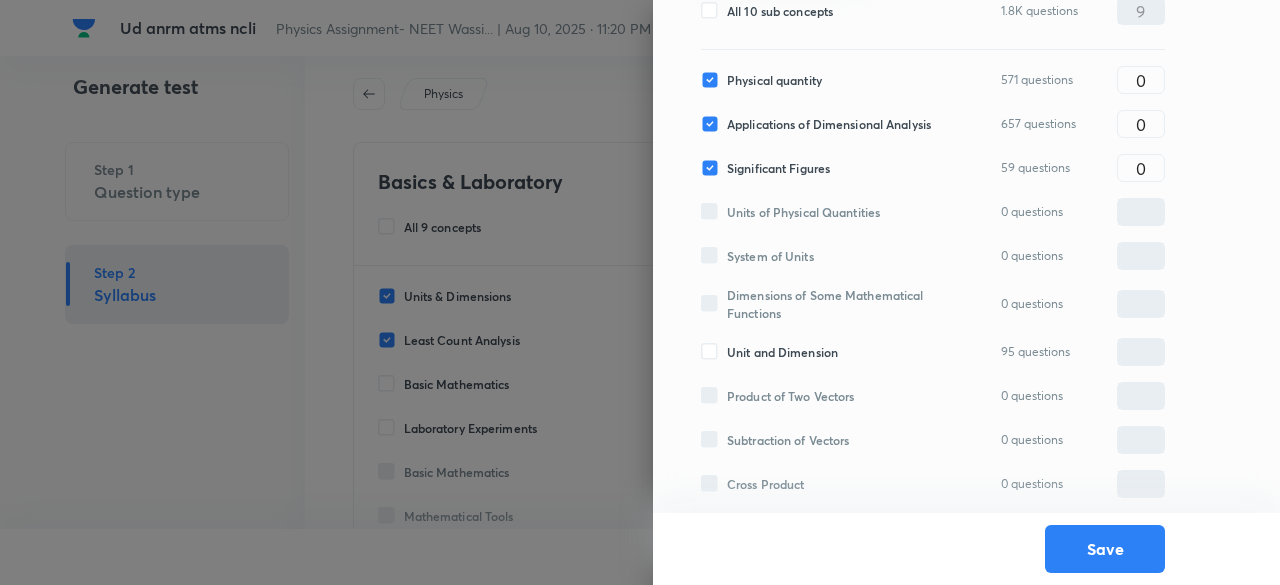 click on "Unit and Dimension" at bounding box center (782, 352) 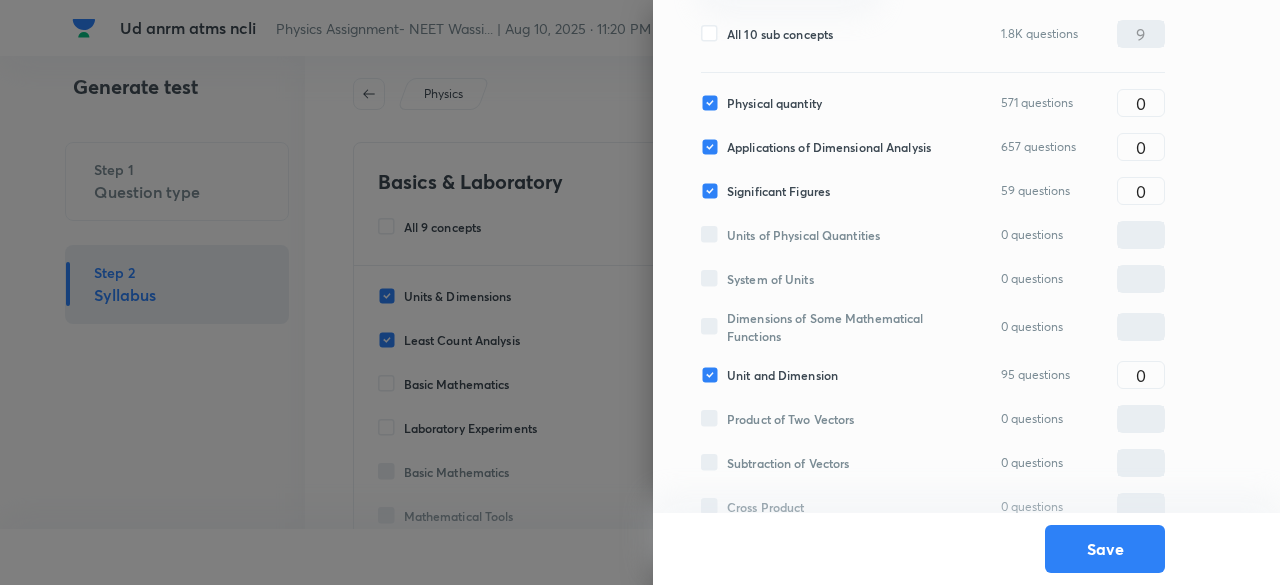 scroll, scrollTop: 0, scrollLeft: 0, axis: both 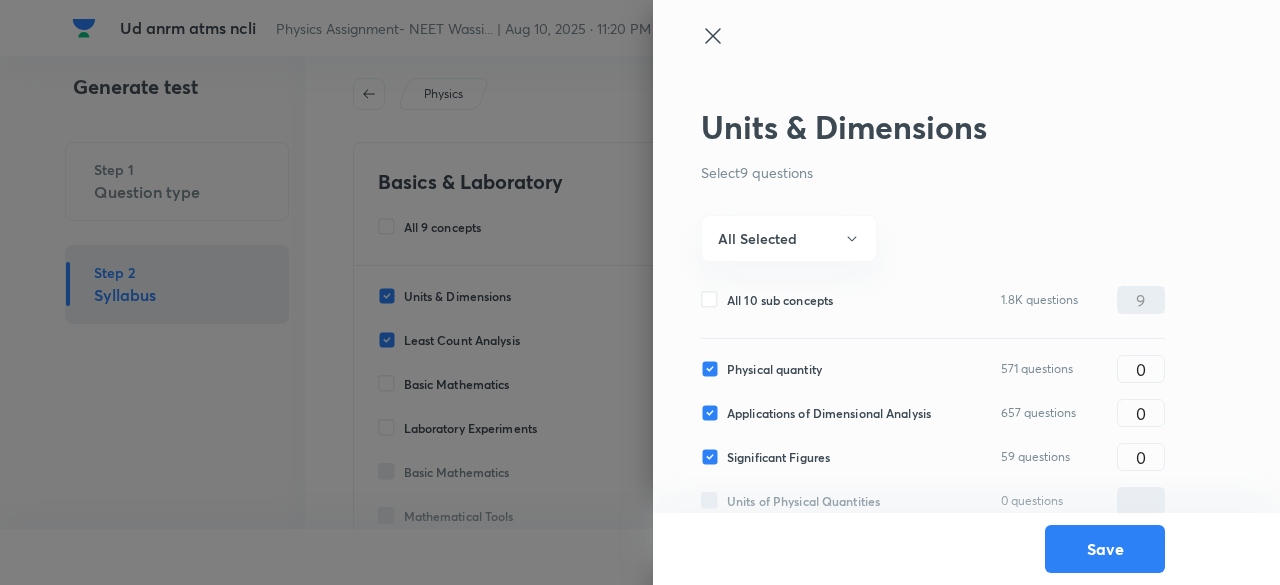 click on "All 10 sub concepts" at bounding box center (780, 300) 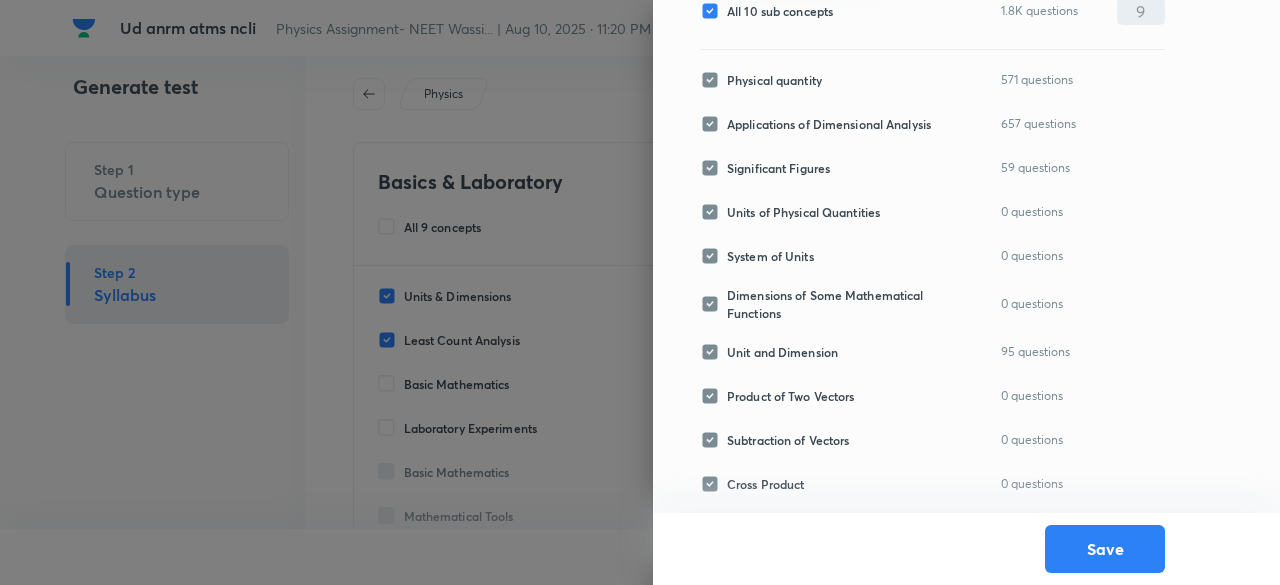 scroll, scrollTop: 0, scrollLeft: 0, axis: both 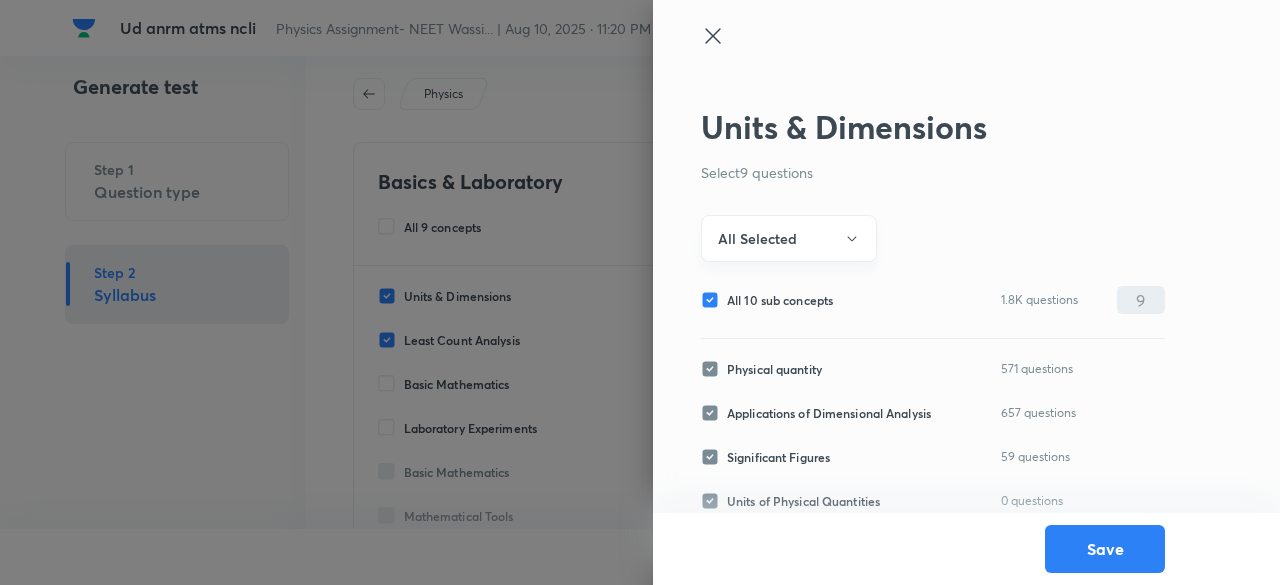 click on "All Selected" at bounding box center (757, 238) 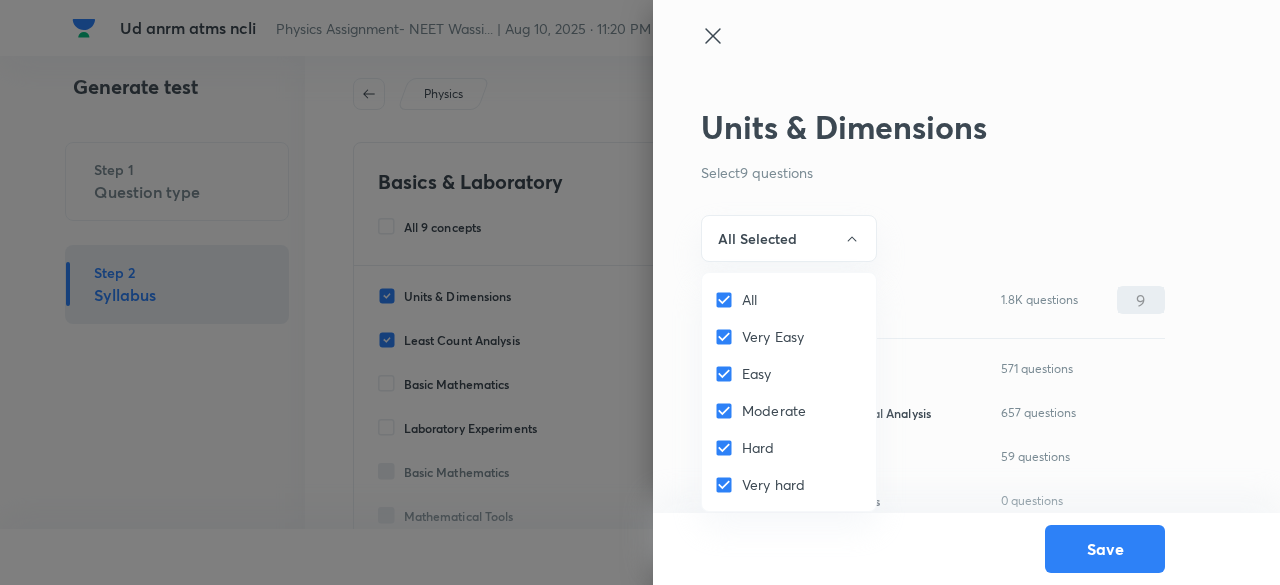 click on "All" at bounding box center [728, 300] 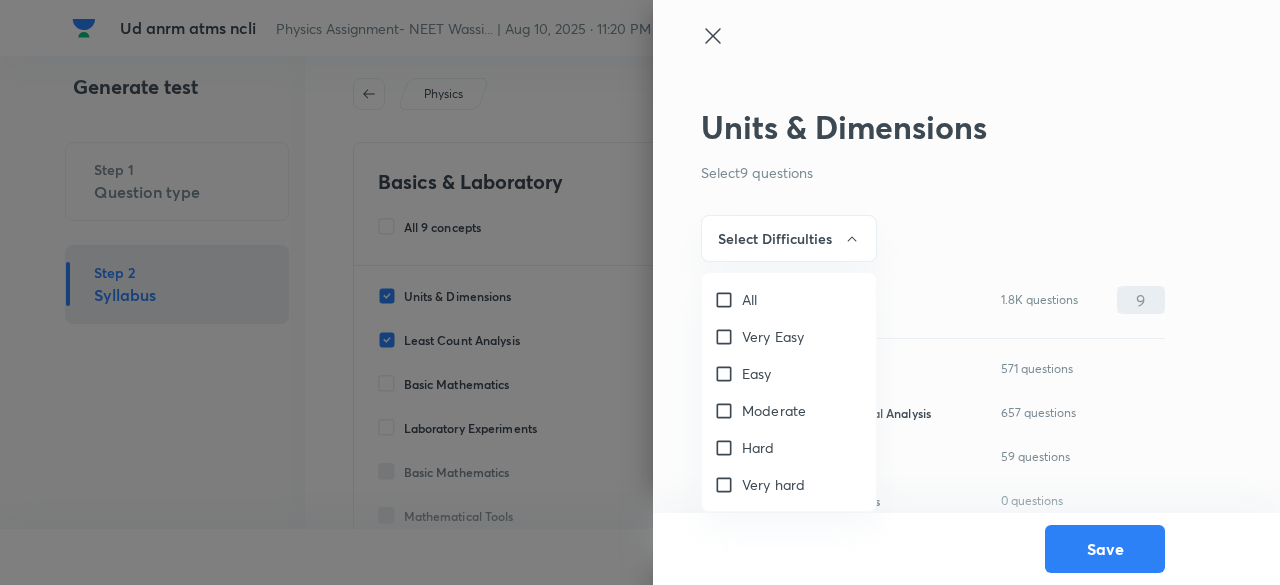 click on "Moderate" at bounding box center (728, 411) 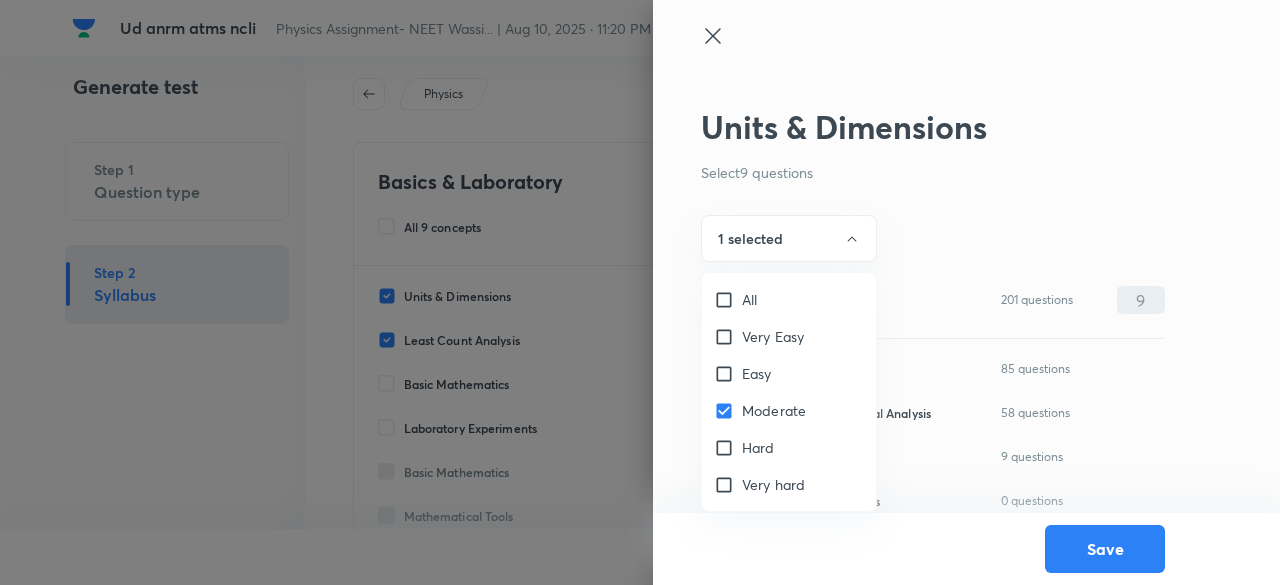 click on "Hard" at bounding box center [789, 447] 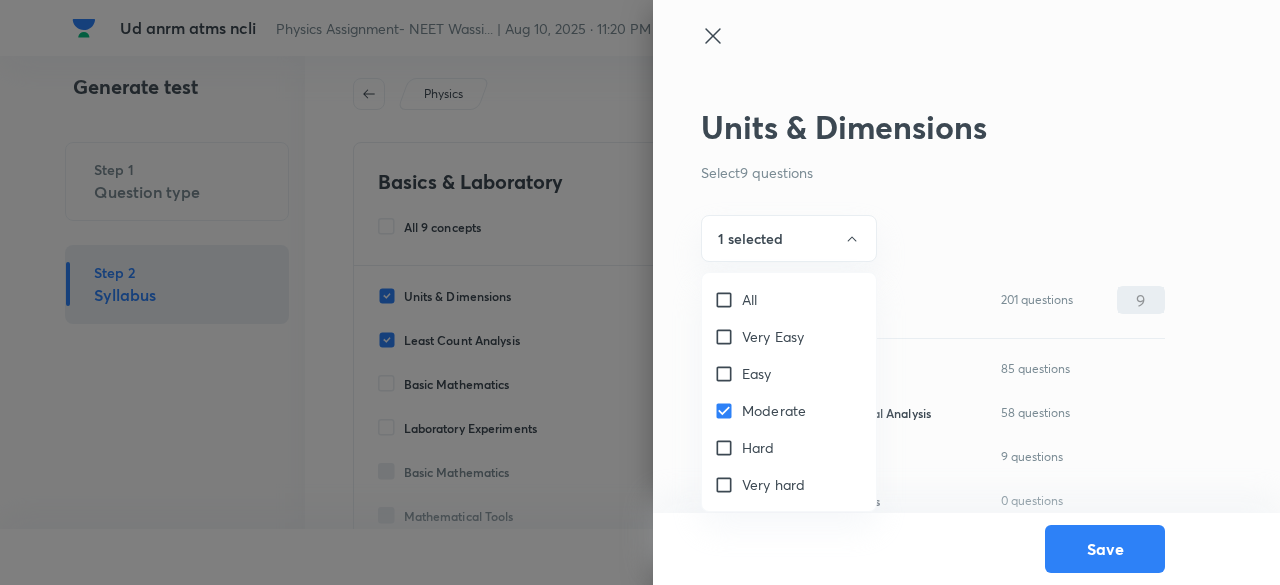 click on "Hard" at bounding box center [728, 448] 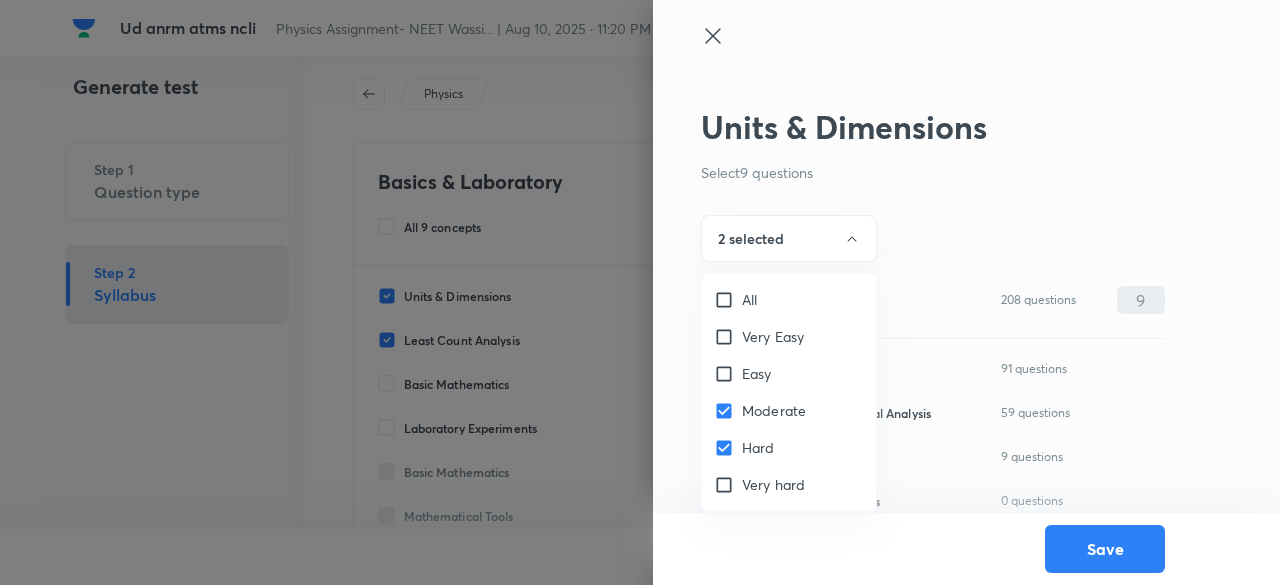 click at bounding box center [640, 292] 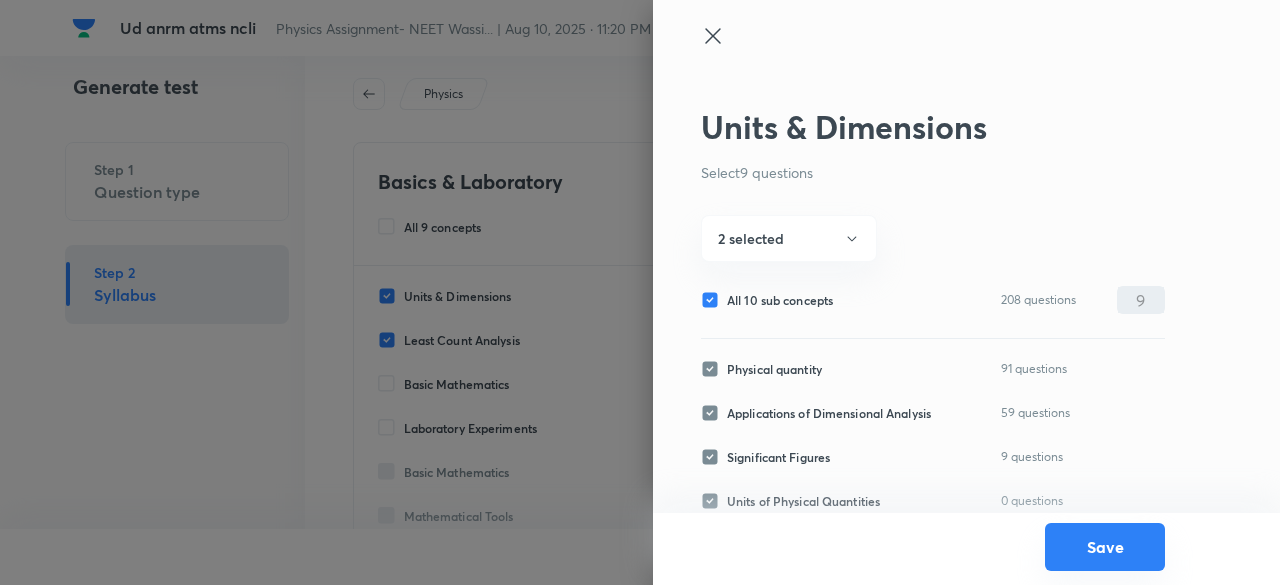click on "Save" at bounding box center [1105, 547] 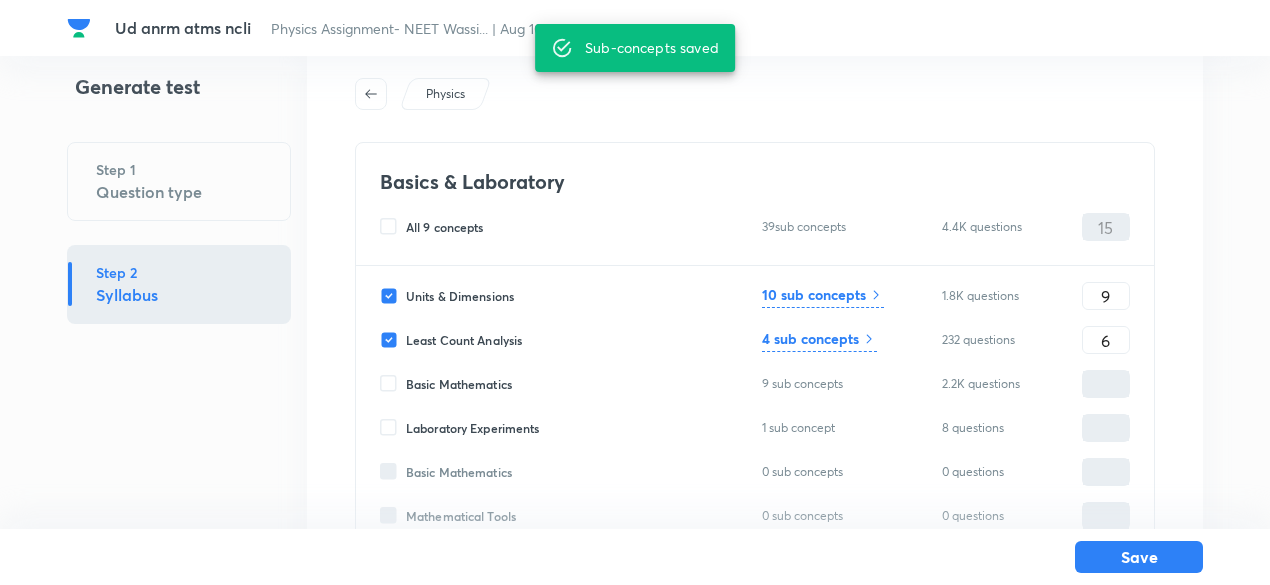 click on "Save" at bounding box center (635, 557) 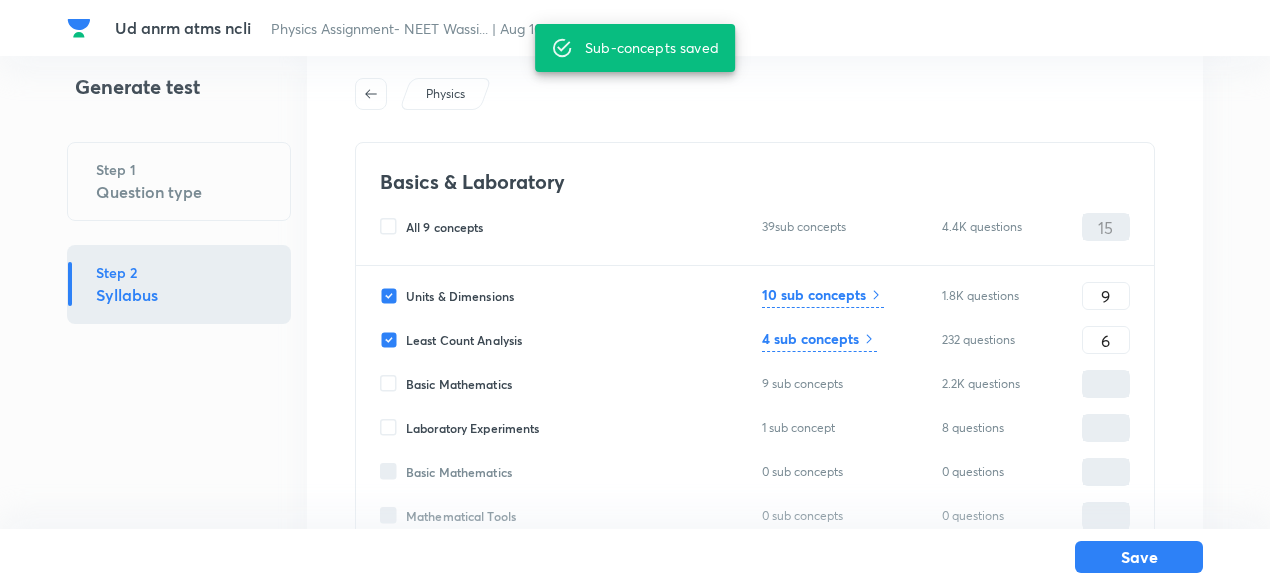 click on "4 sub concepts" at bounding box center (810, 338) 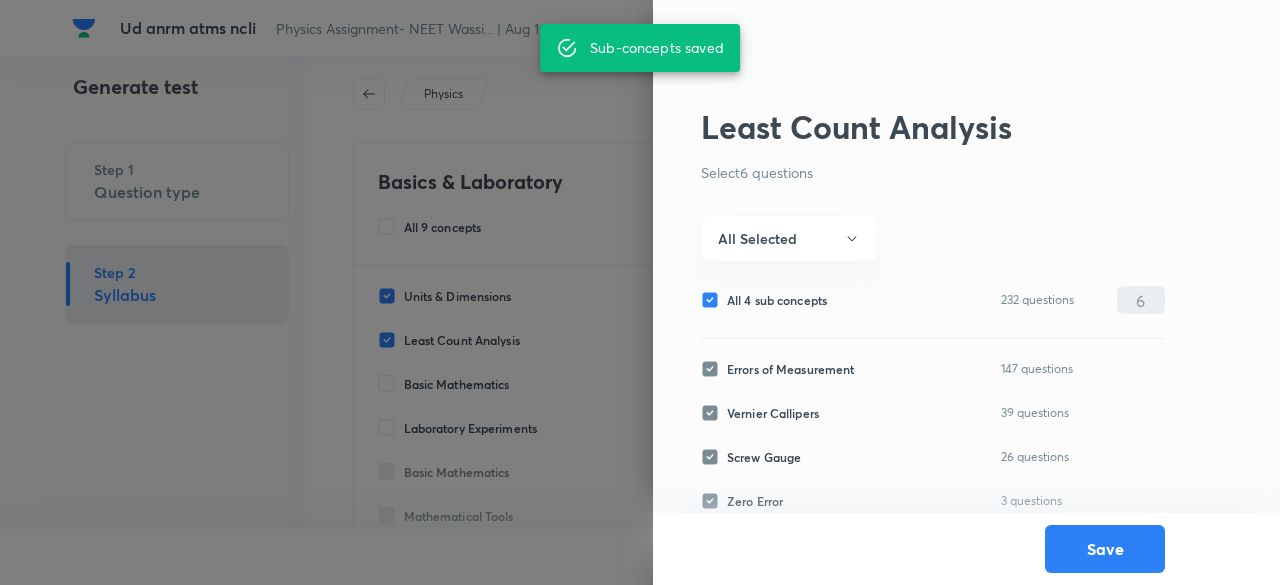 click on "All 4 sub concepts" at bounding box center [777, 300] 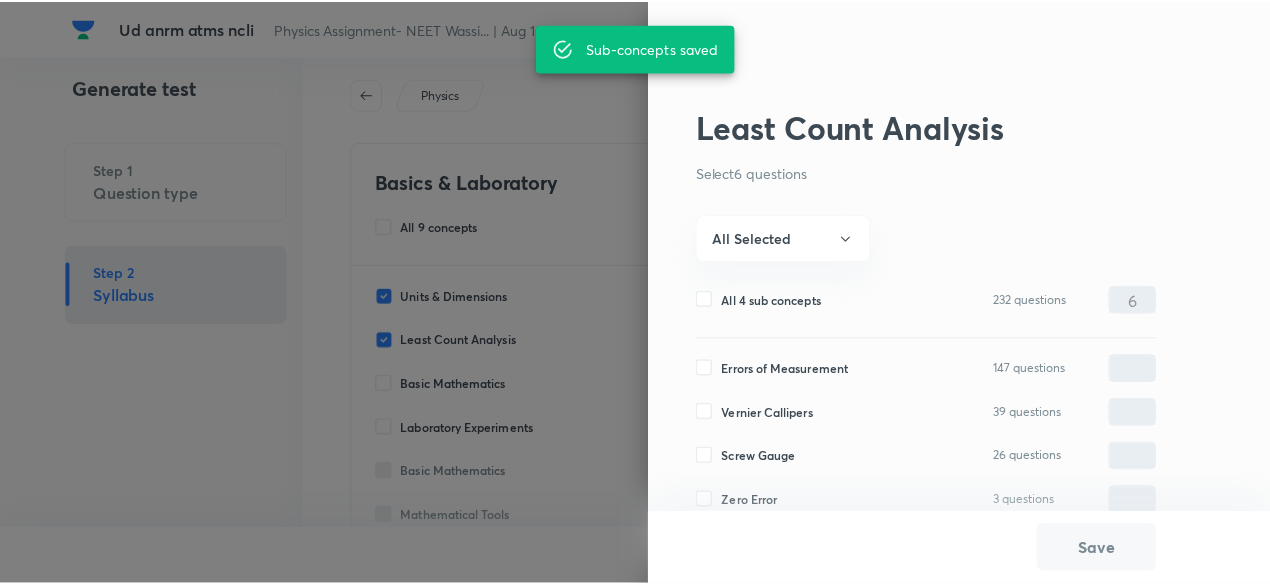 scroll, scrollTop: 17, scrollLeft: 0, axis: vertical 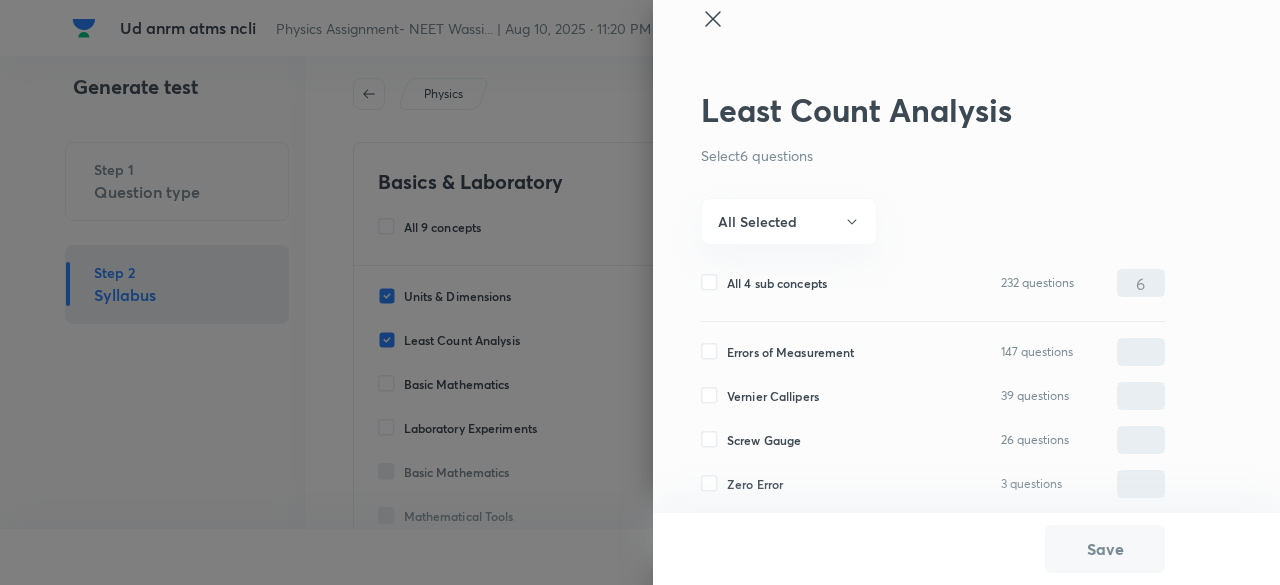 click on "Errors of Measurement" at bounding box center [790, 352] 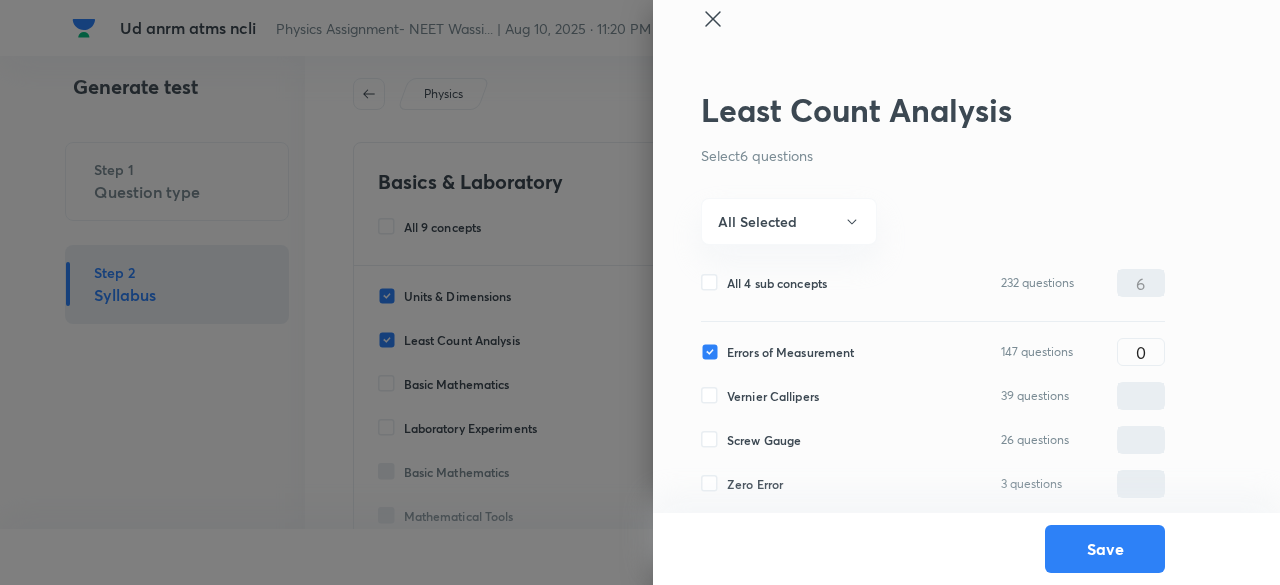 click on "Vernier Callipers" at bounding box center (773, 396) 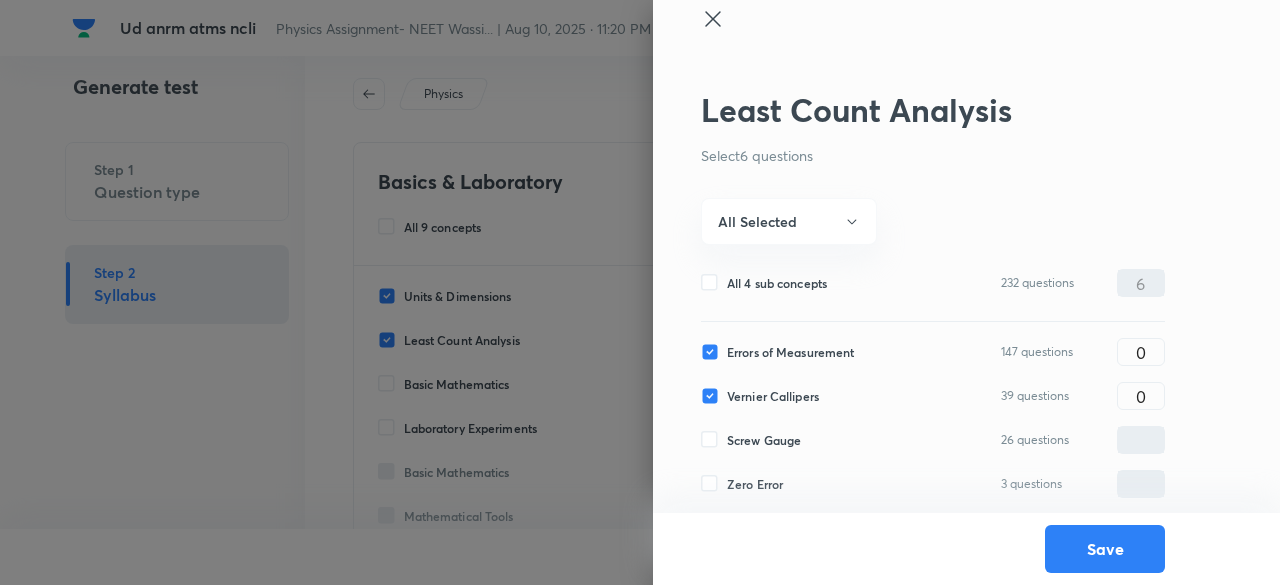 click on "Screw Gauge" at bounding box center [764, 440] 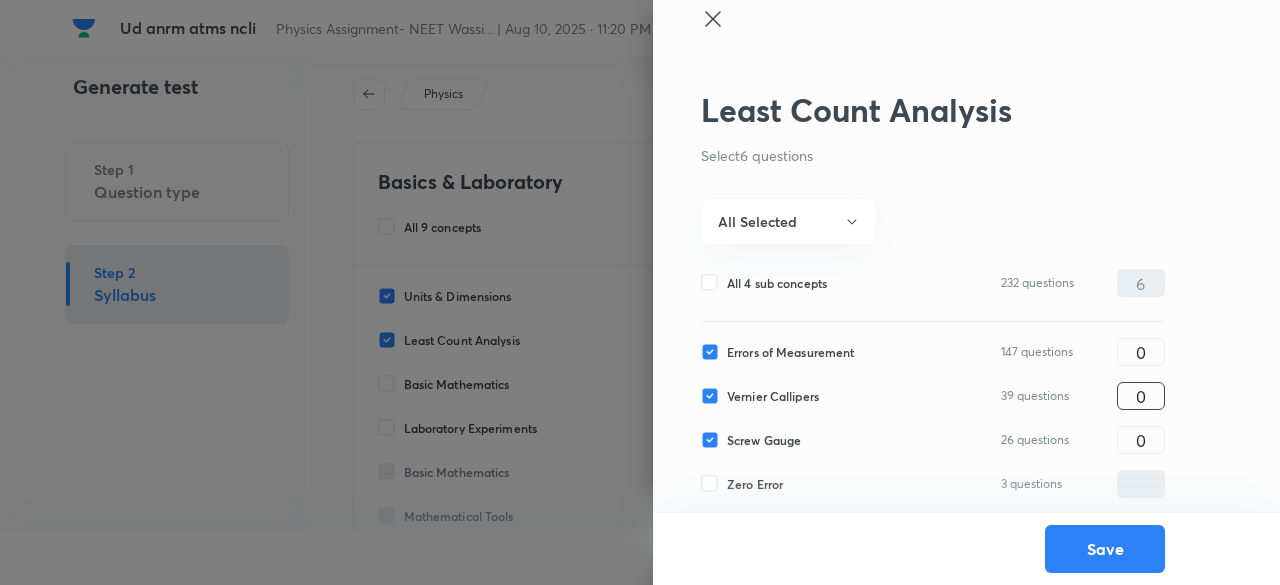 click on "0" at bounding box center [1141, 396] 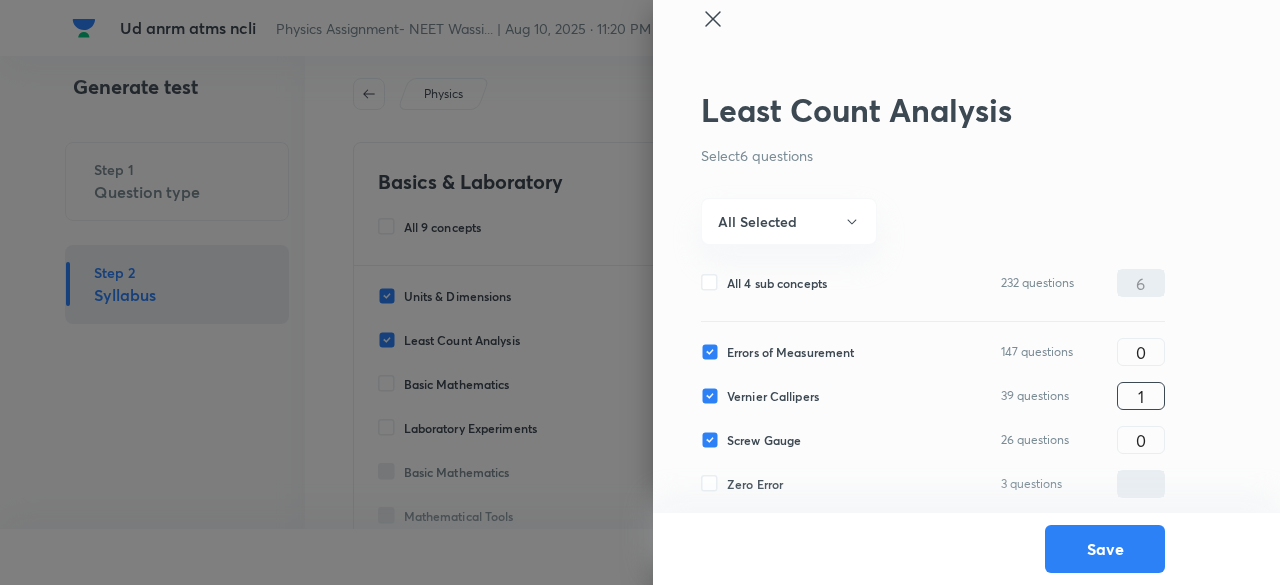type on "1" 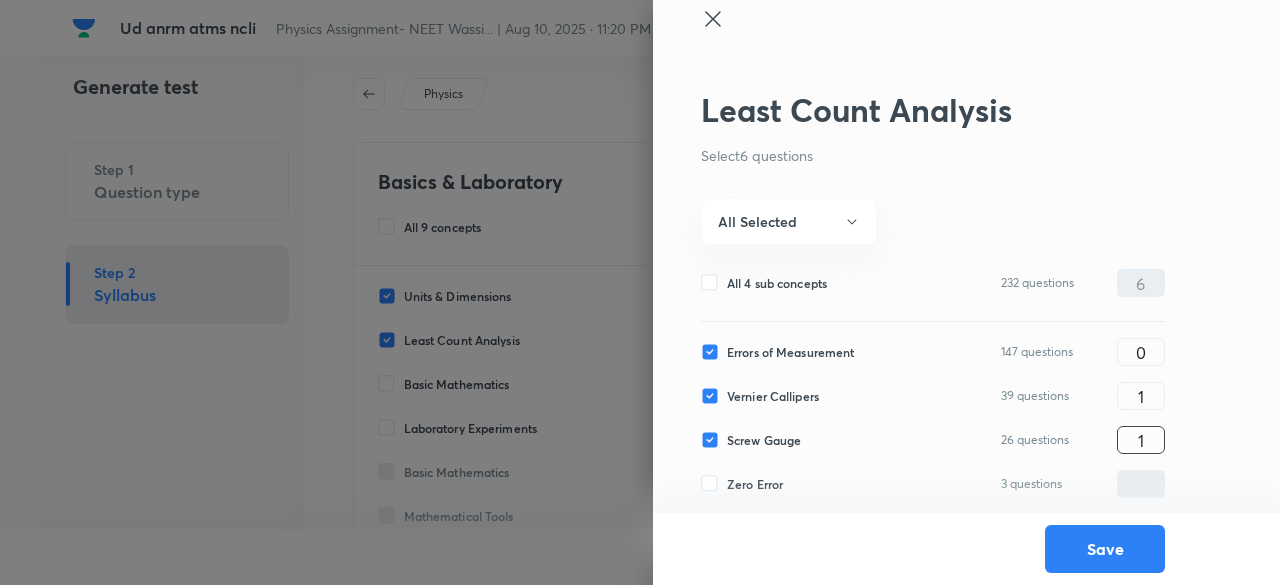 type on "1" 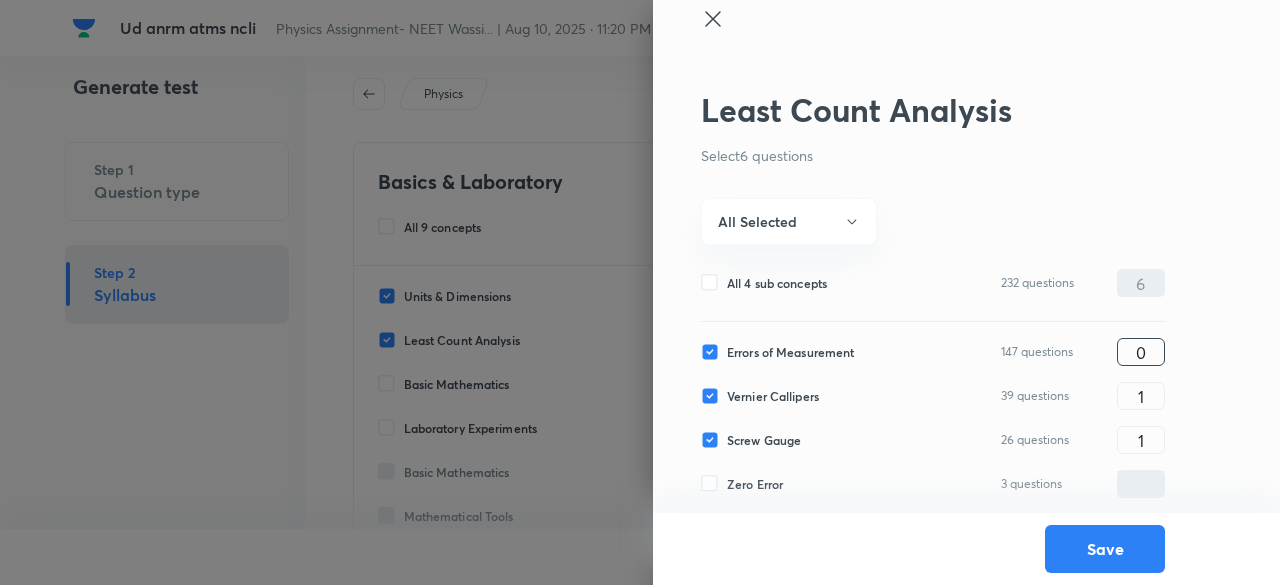 drag, startPoint x: 1152, startPoint y: 331, endPoint x: 1152, endPoint y: 346, distance: 15 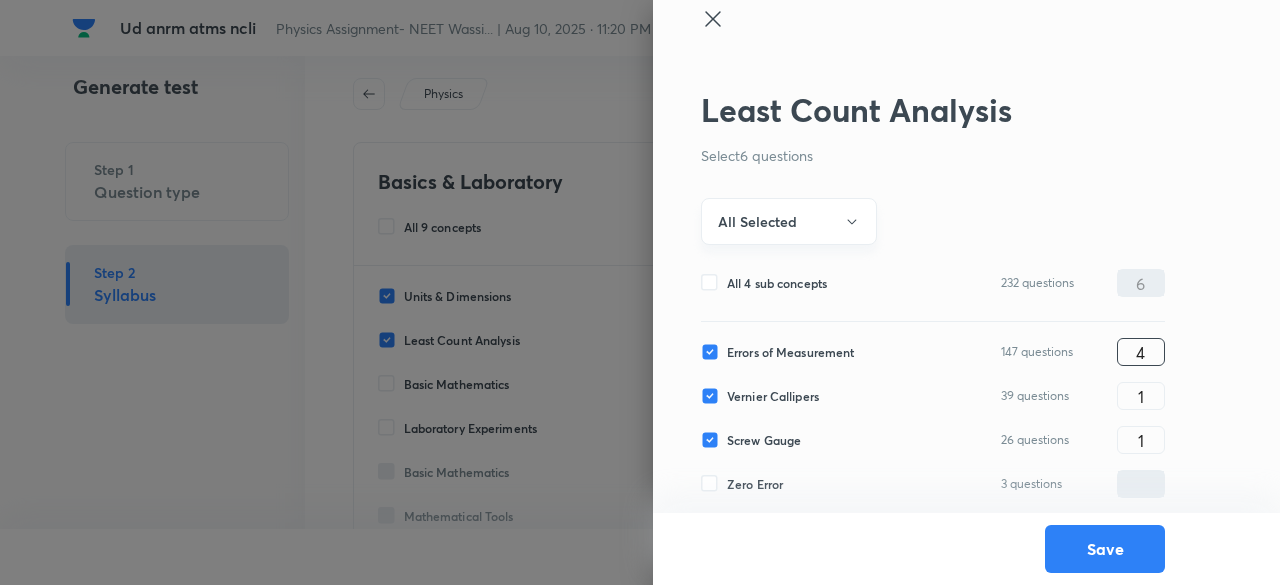type on "4" 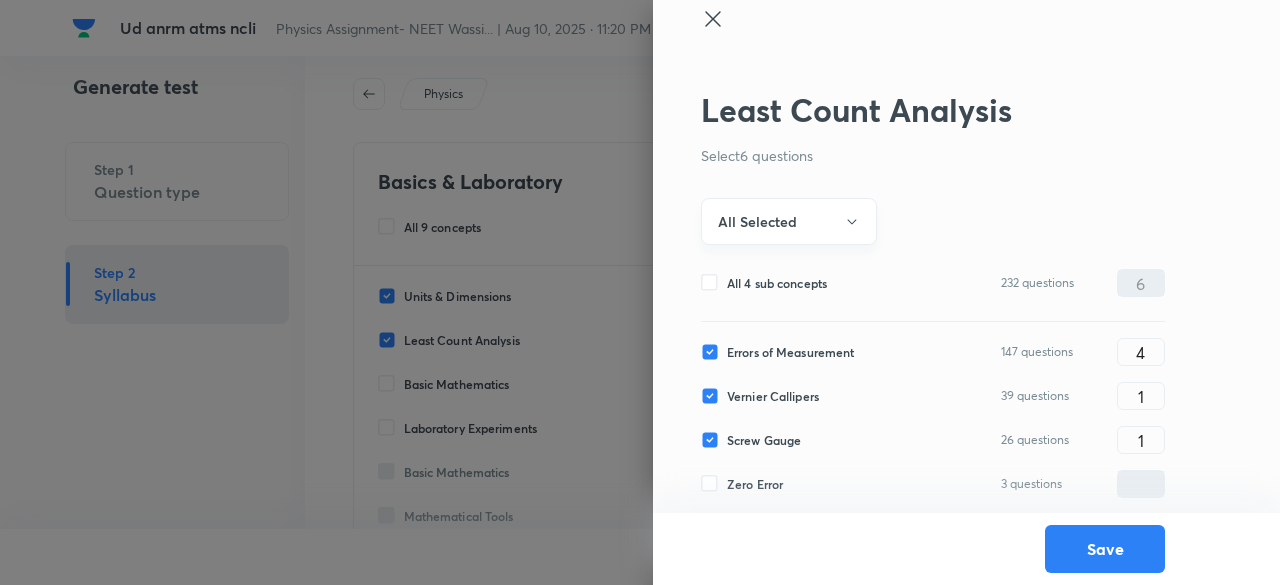 click on "All Selected" at bounding box center [789, 221] 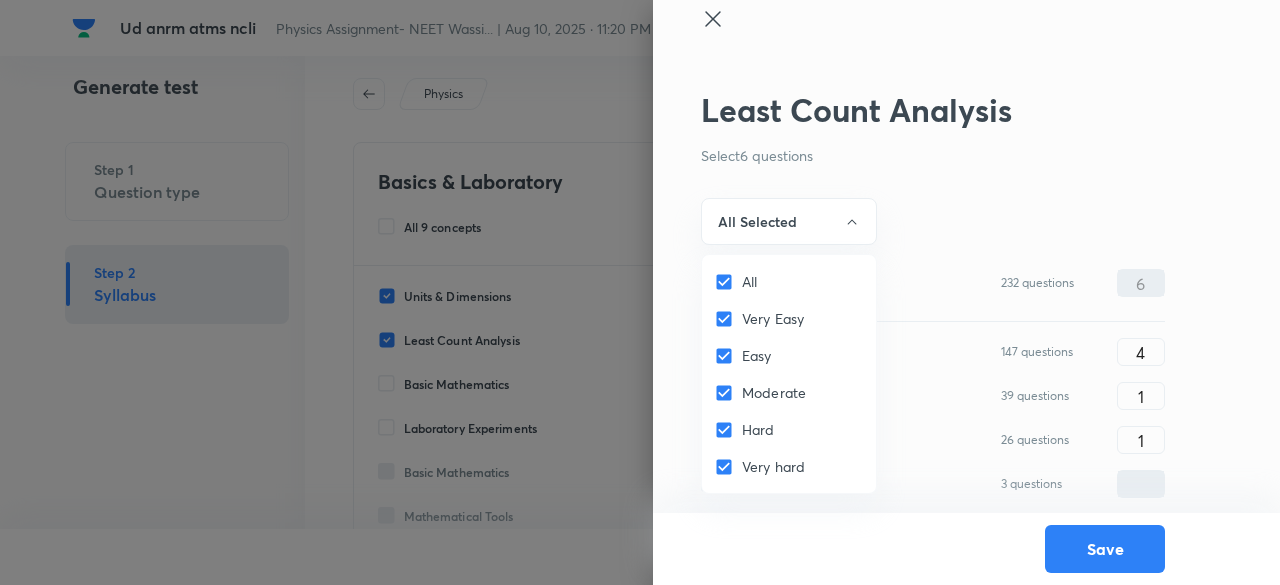 click on "All" at bounding box center (728, 282) 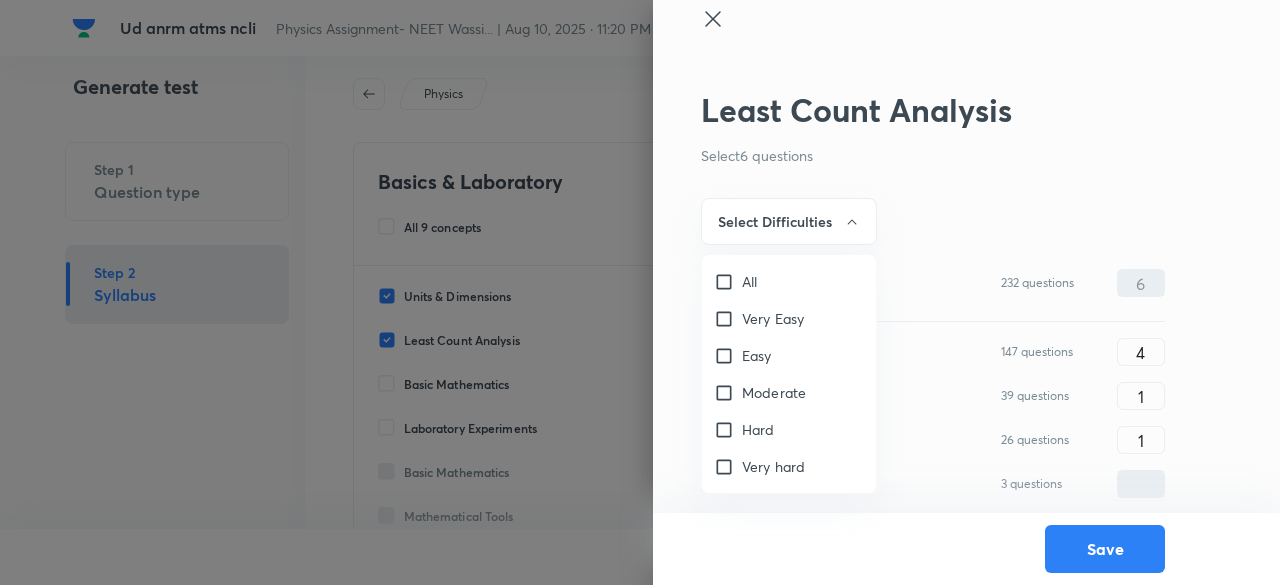 click on "Moderate" at bounding box center [774, 392] 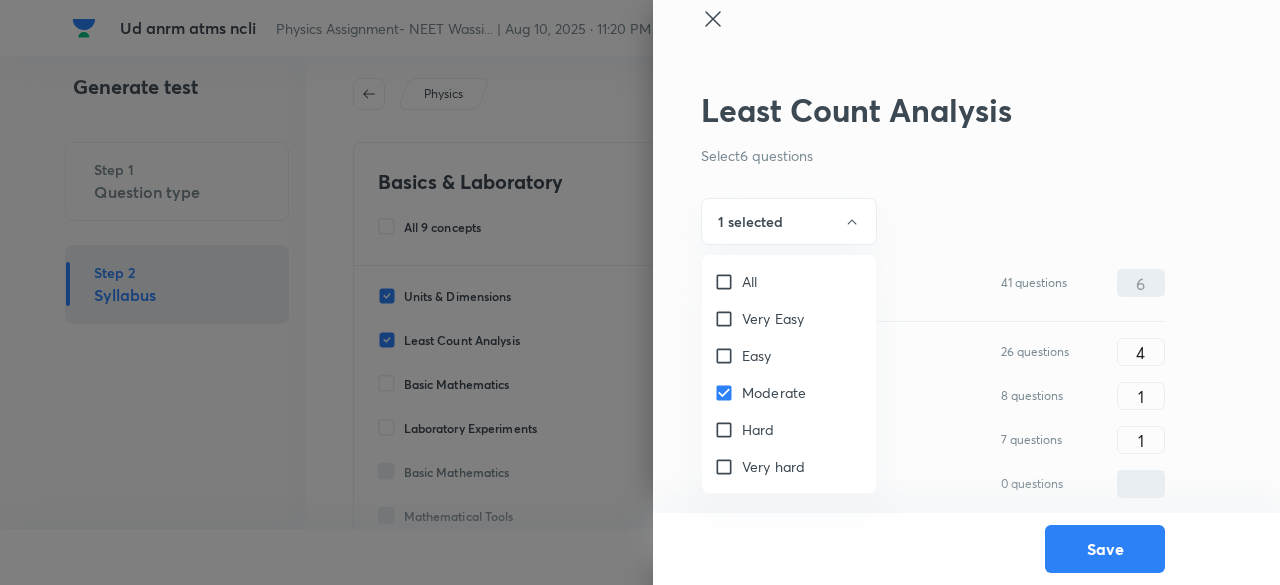 click on "Hard" at bounding box center (758, 429) 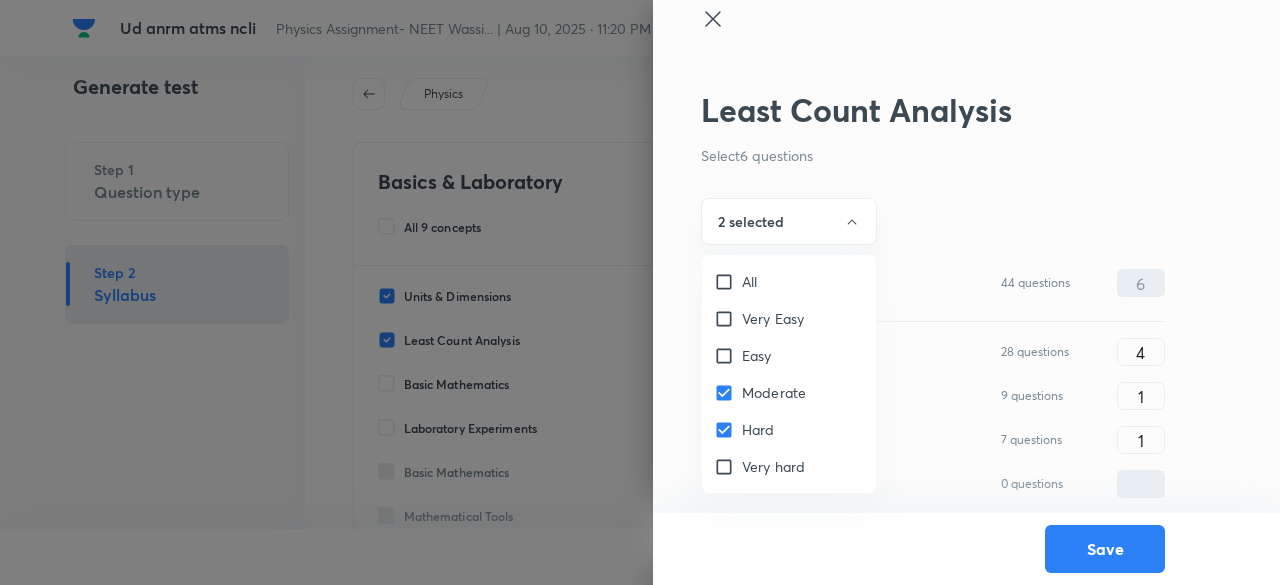 click at bounding box center (640, 292) 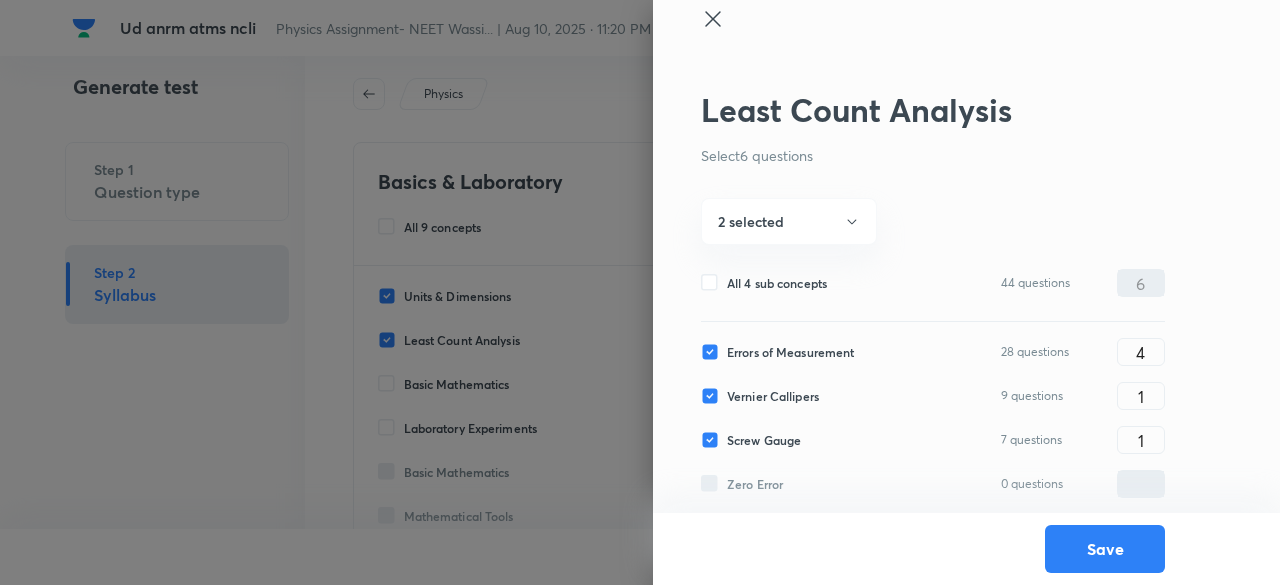 click on "Save" at bounding box center [1105, 549] 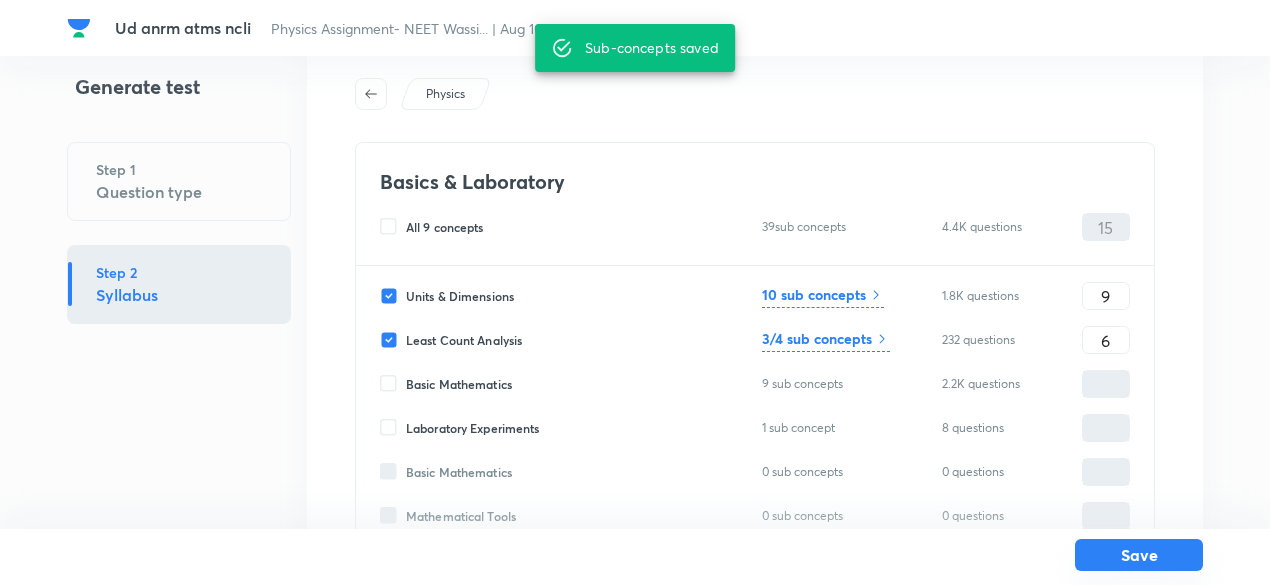 click on "Save" at bounding box center [1139, 555] 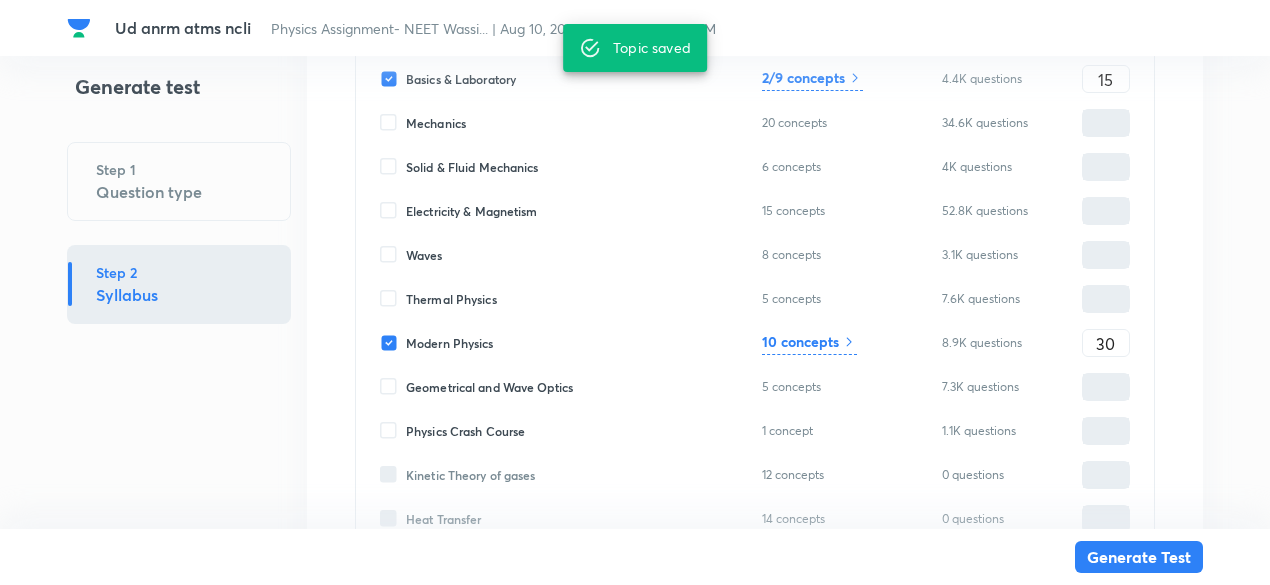 scroll, scrollTop: 602, scrollLeft: 0, axis: vertical 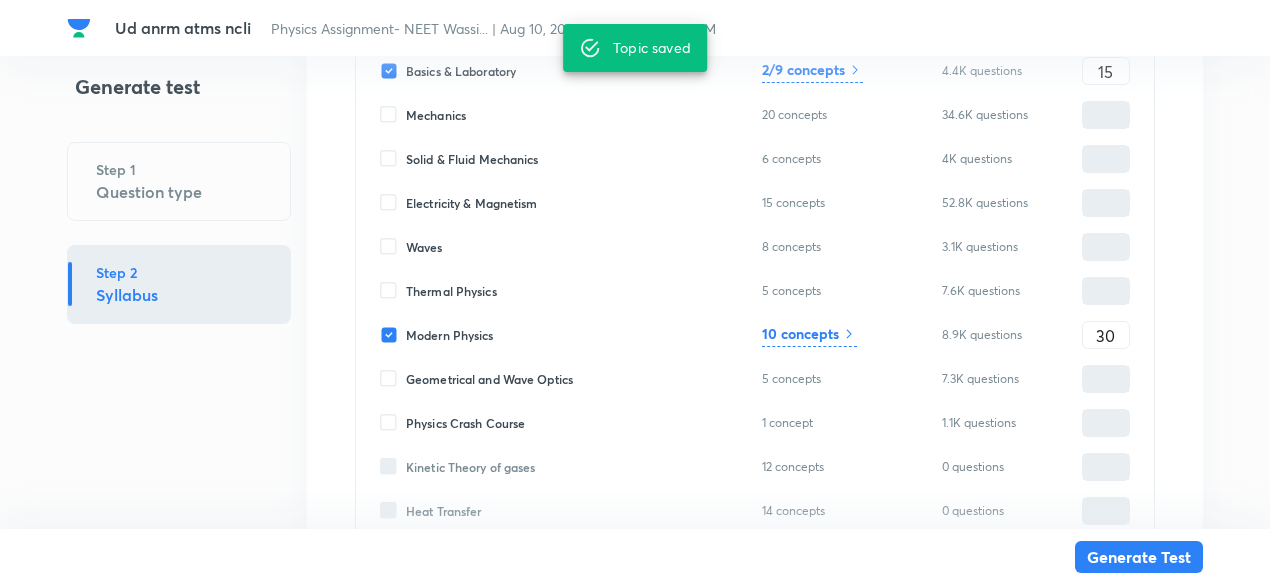 click on "10 concepts" at bounding box center (800, 333) 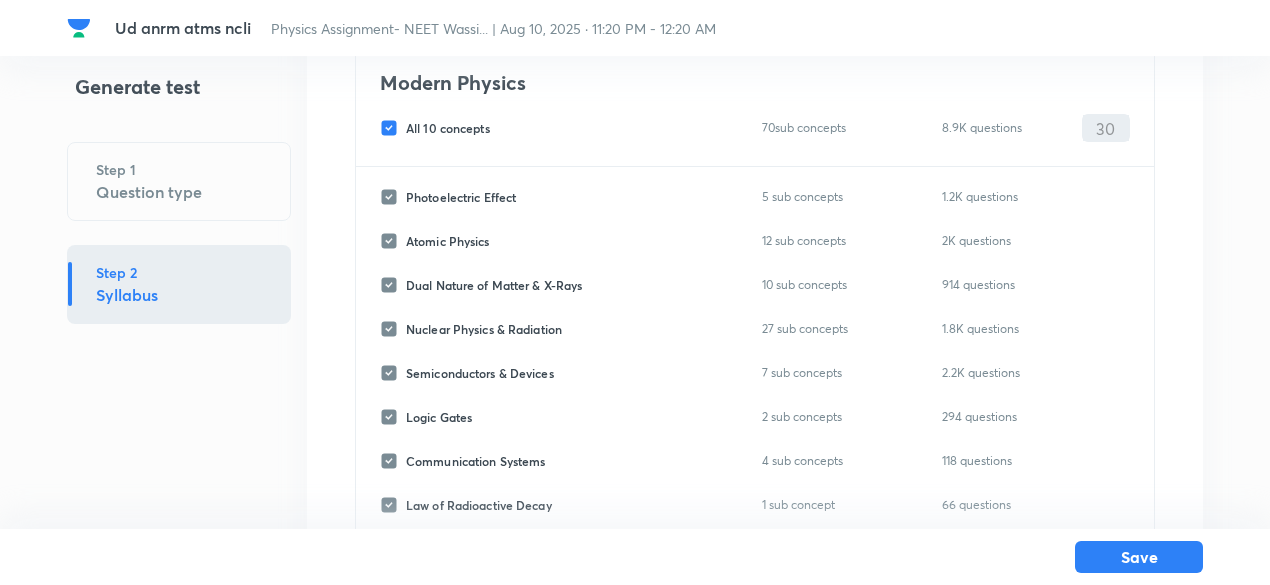 scroll, scrollTop: 160, scrollLeft: 0, axis: vertical 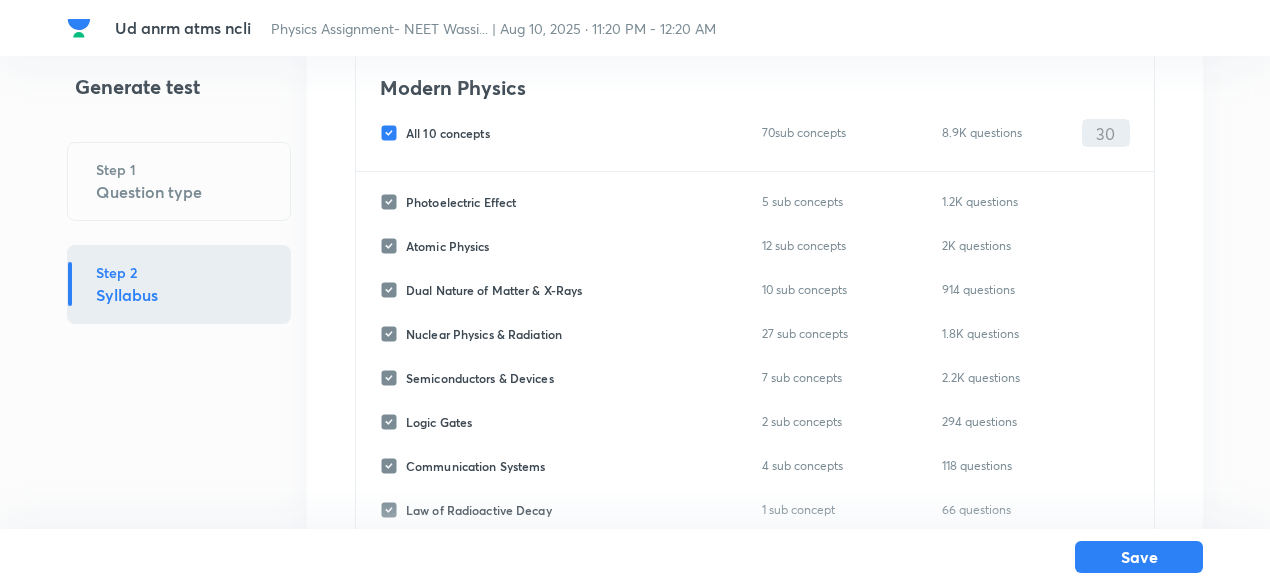 click on "All 10 concepts" at bounding box center (448, 133) 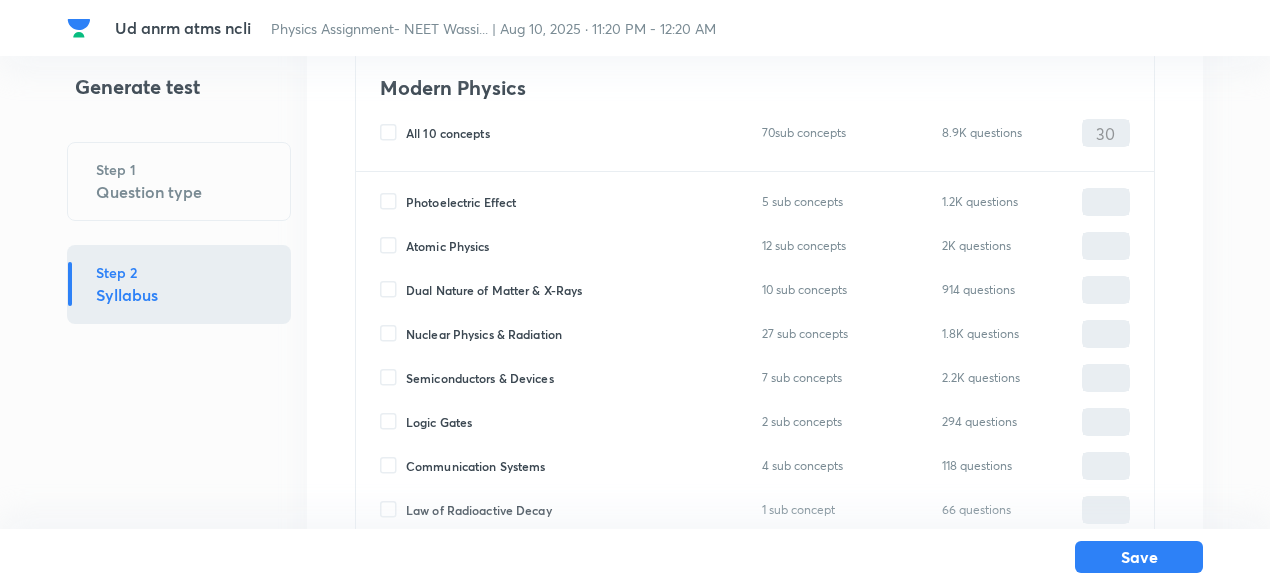 click on "Photoelectric Effect" at bounding box center [461, 202] 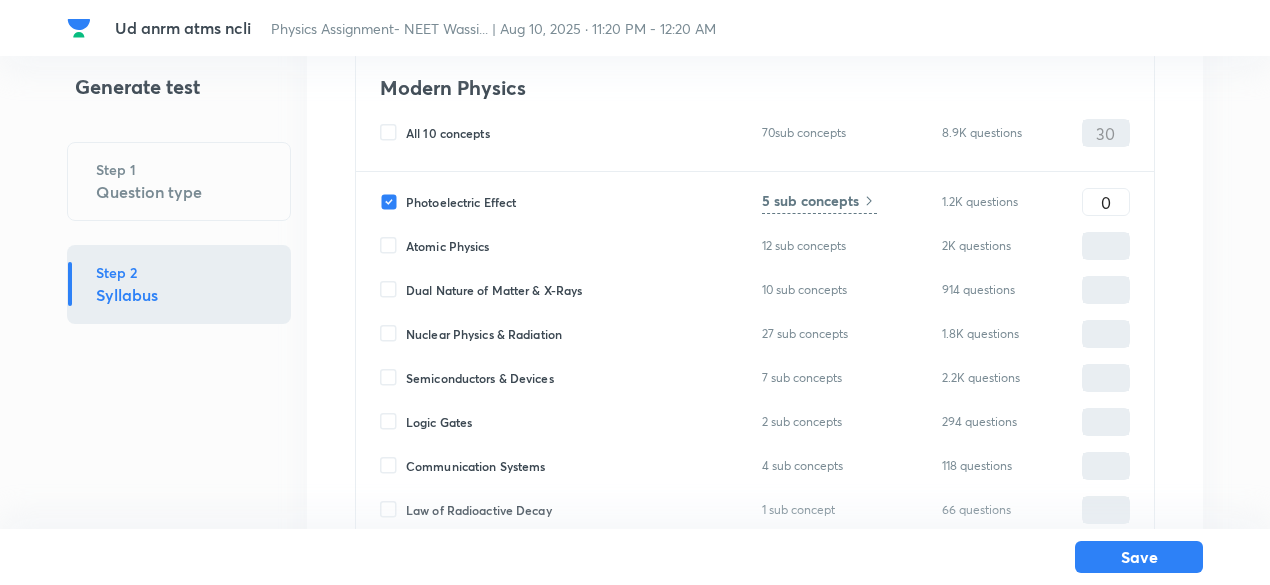 click on "Atomic Physics" at bounding box center [448, 246] 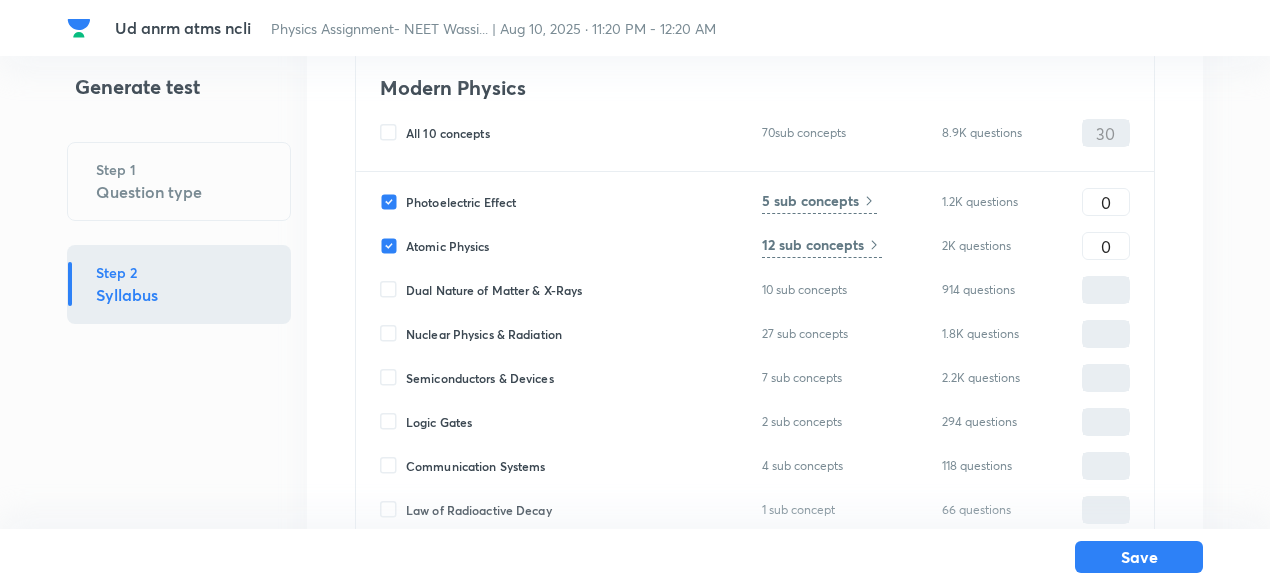 click on "Nuclear Physics & Radiation" at bounding box center [484, 334] 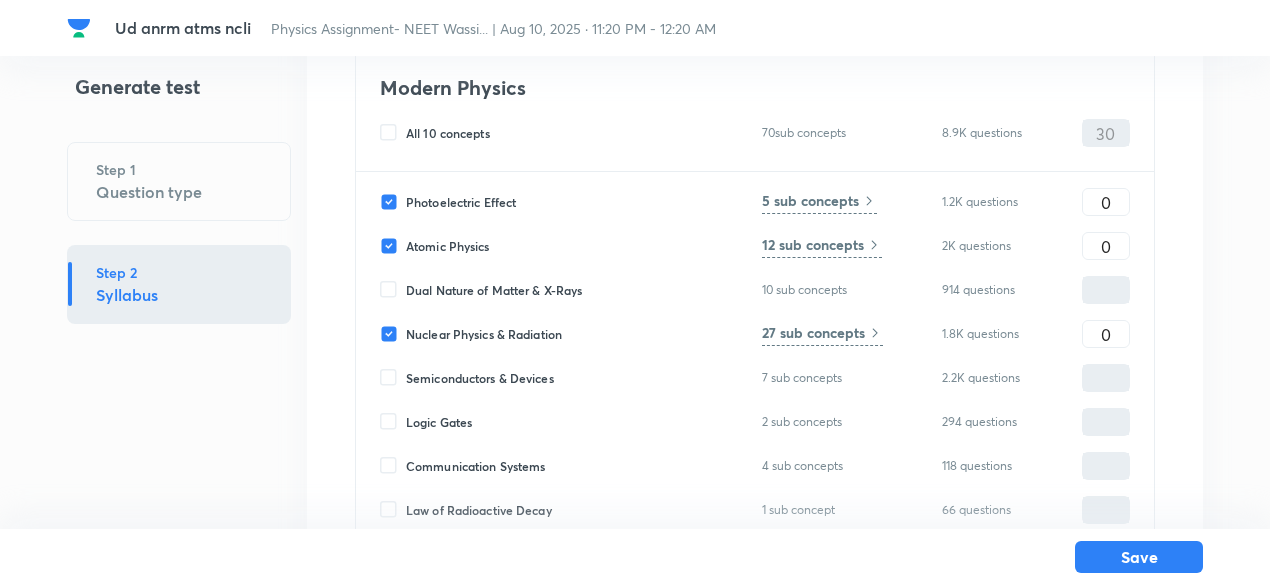 drag, startPoint x: 458, startPoint y: 273, endPoint x: 455, endPoint y: 294, distance: 21.213203 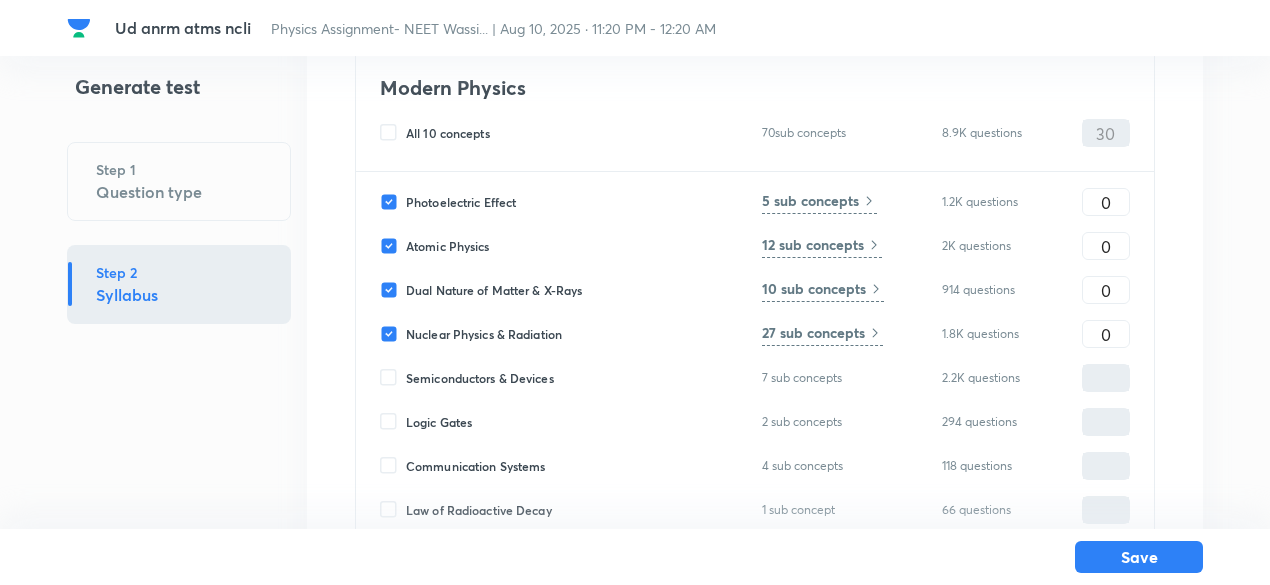 scroll, scrollTop: 386, scrollLeft: 0, axis: vertical 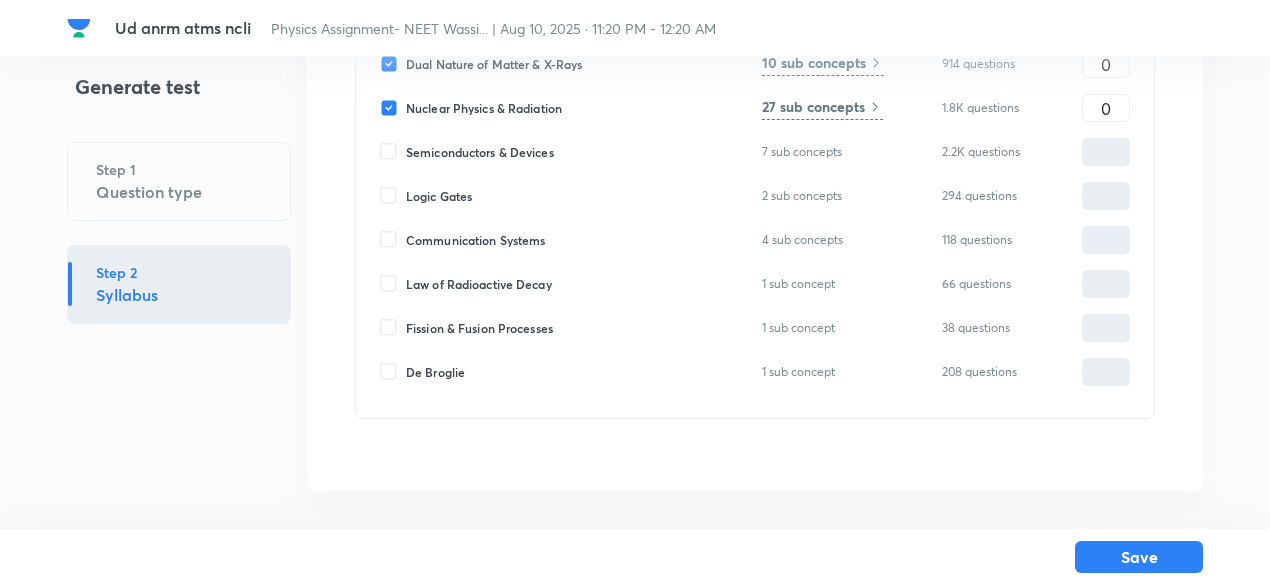 click on "De Broglie" at bounding box center (435, 372) 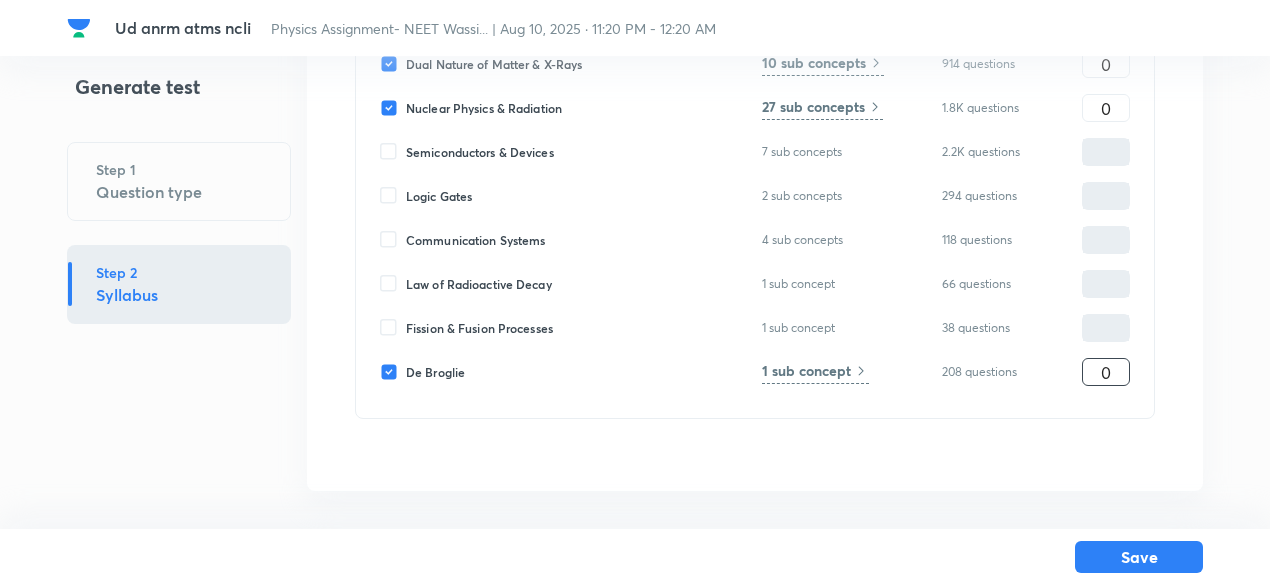 click on "0" at bounding box center [1106, 372] 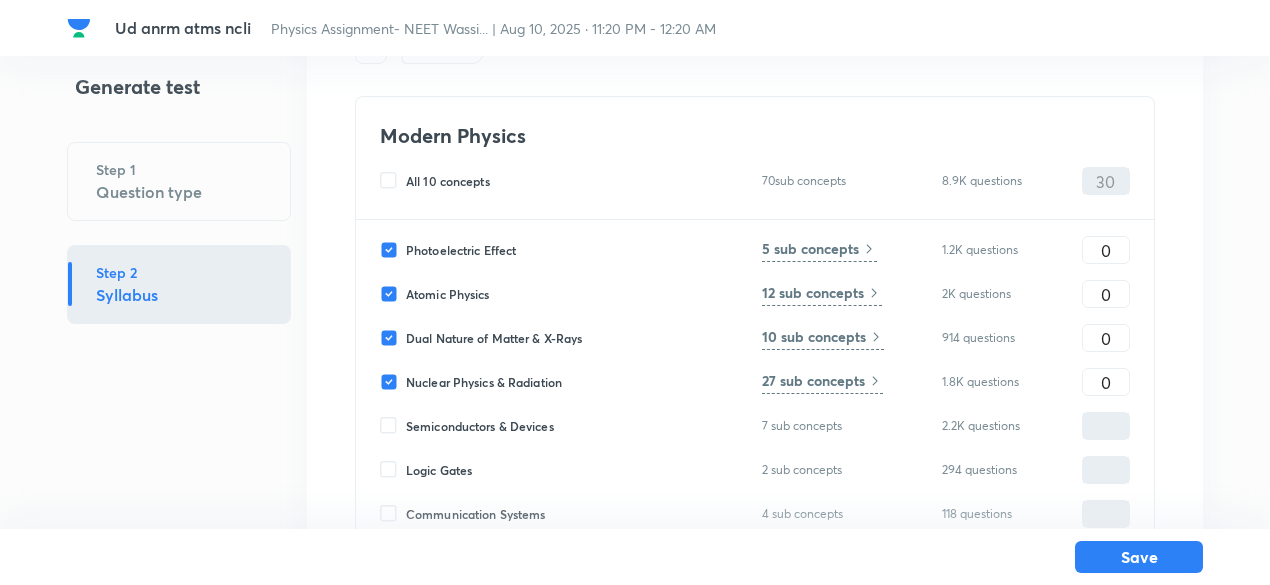 scroll, scrollTop: 92, scrollLeft: 0, axis: vertical 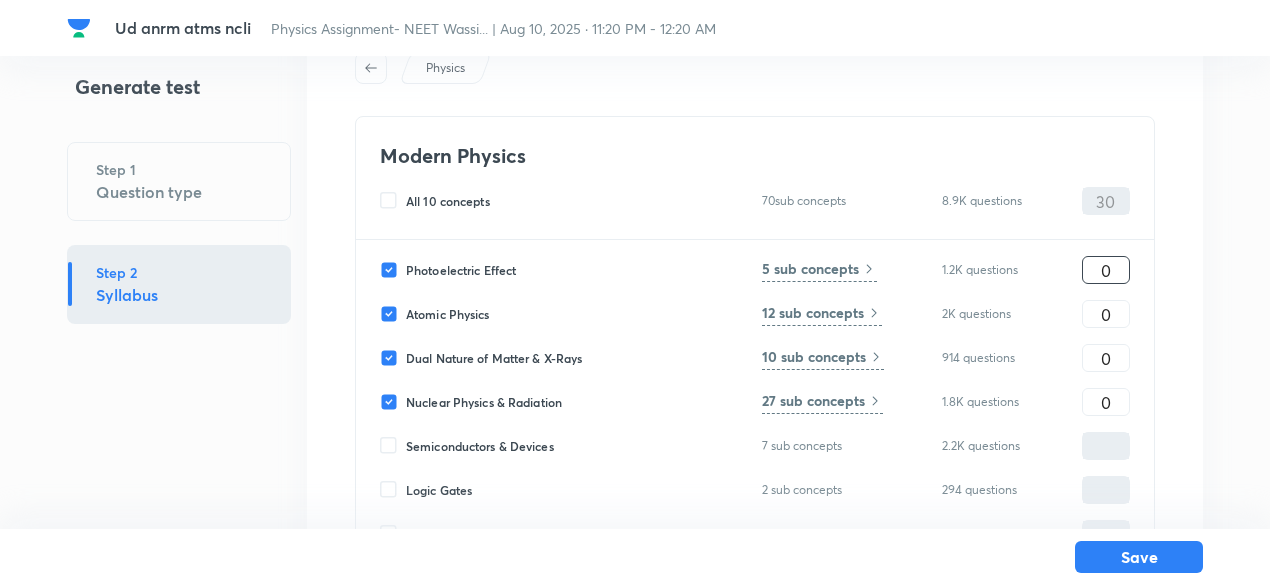 type on "2" 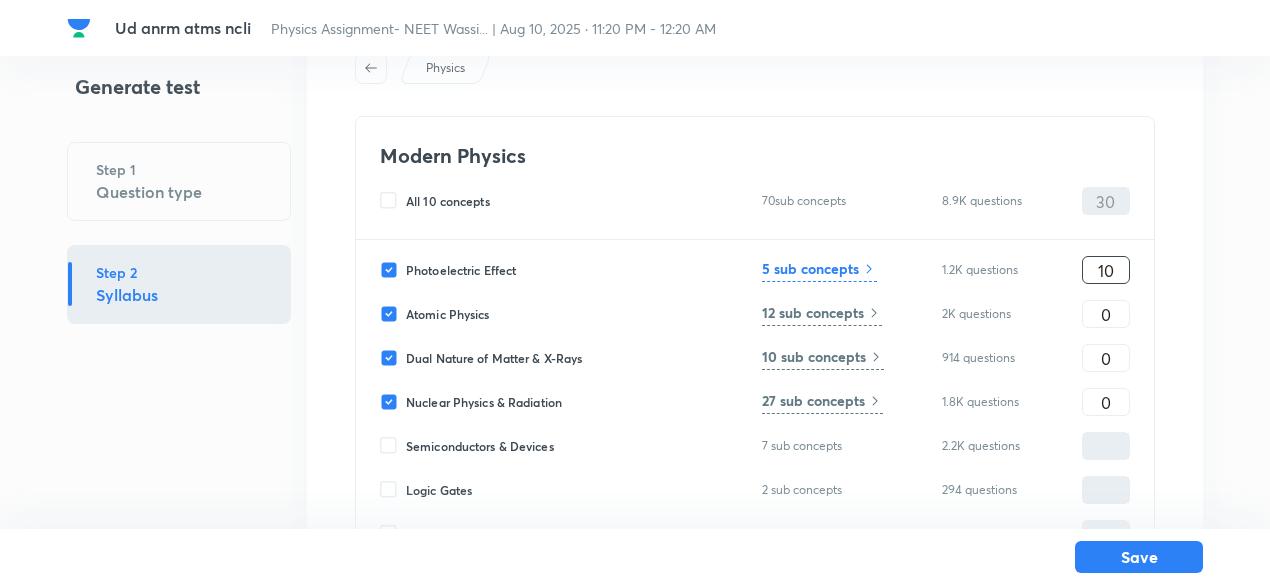 type on "10" 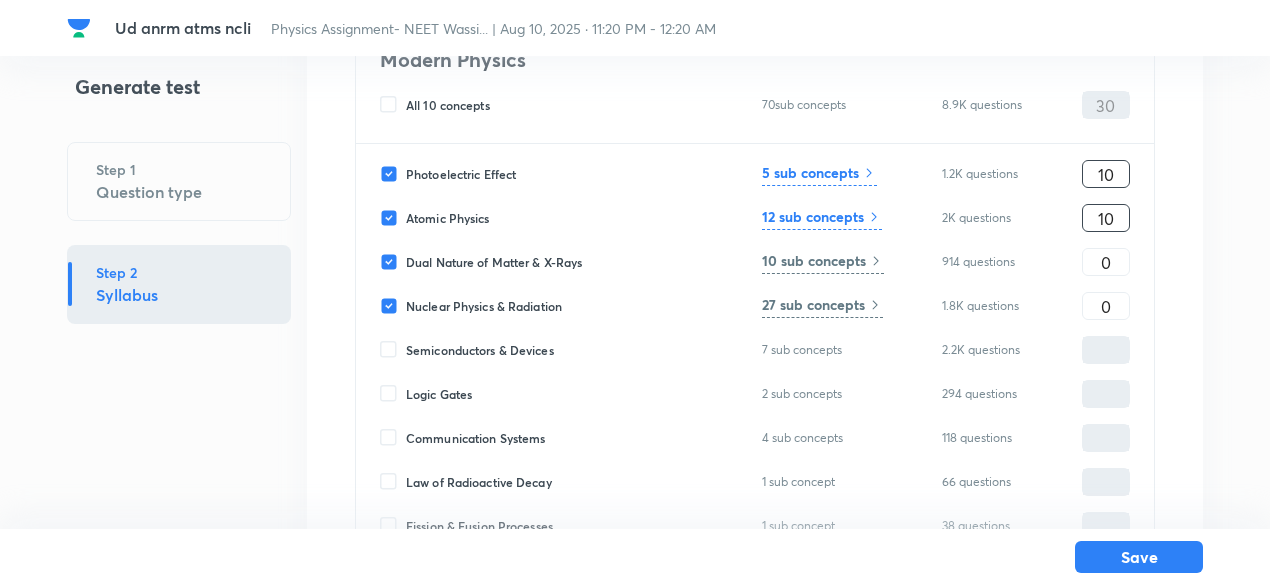scroll, scrollTop: 190, scrollLeft: 0, axis: vertical 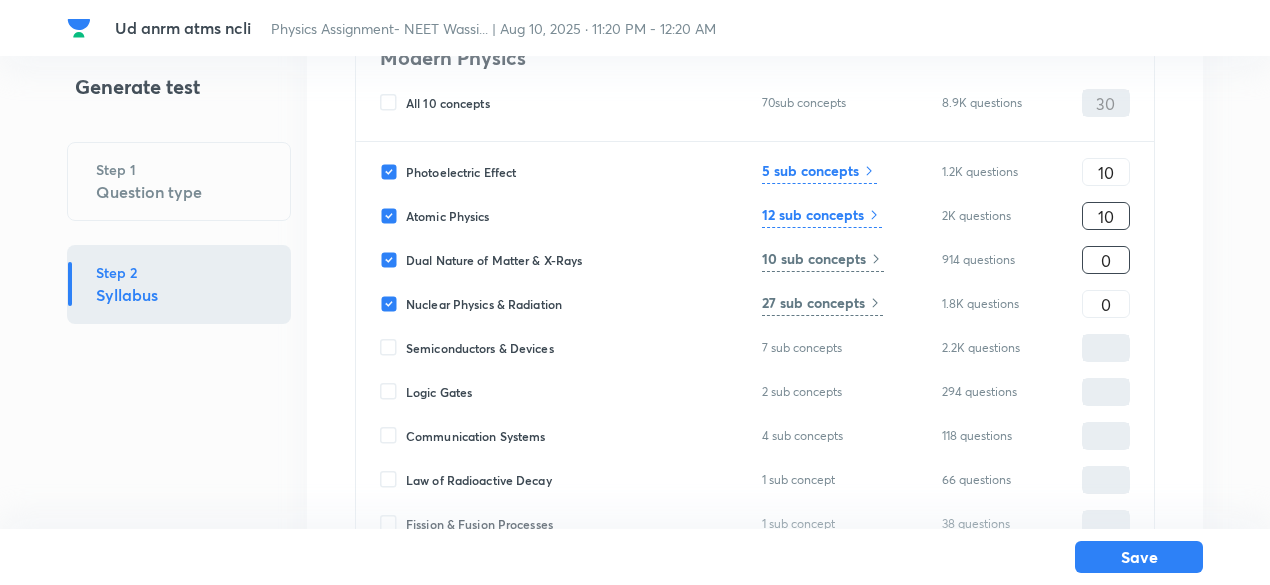 type on "10" 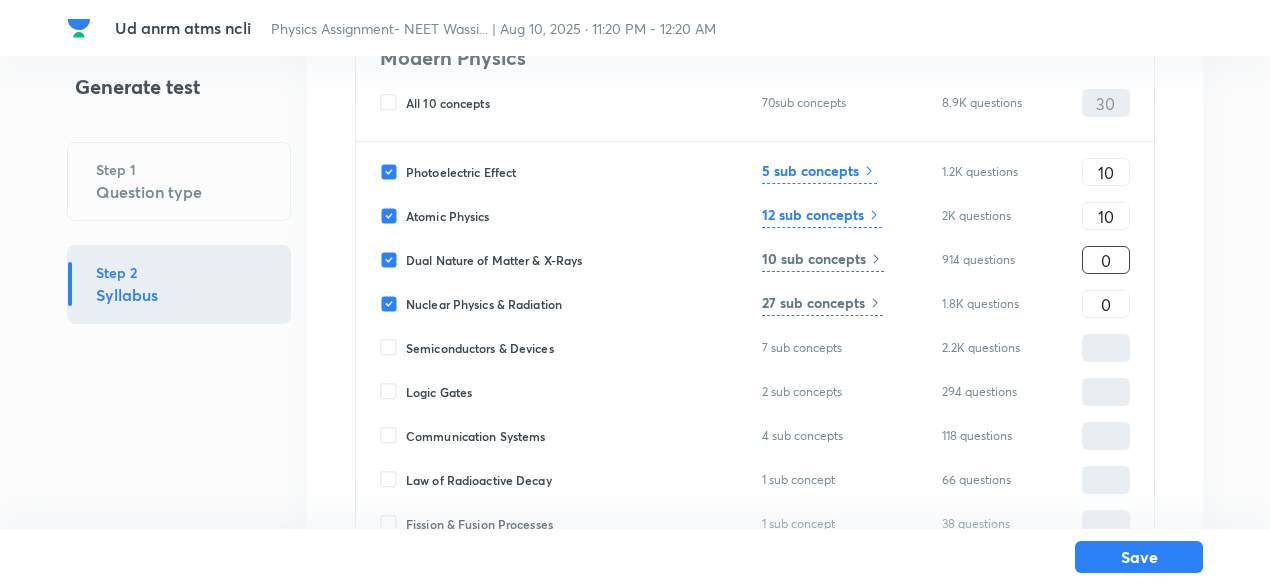 click on "0" at bounding box center (1106, 260) 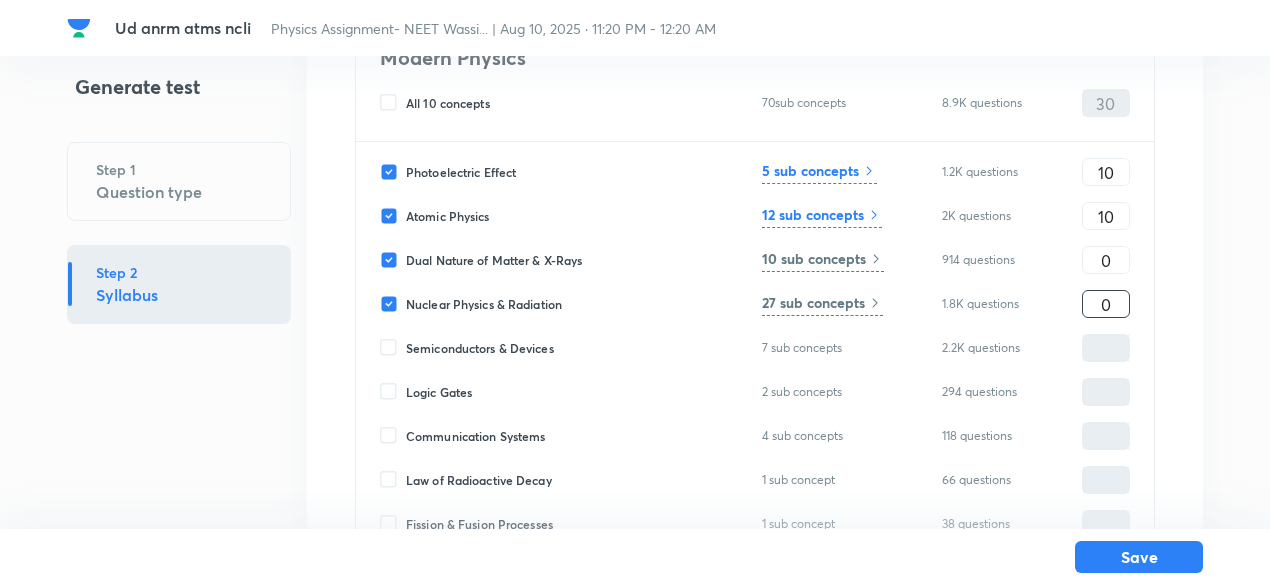 click on "0" at bounding box center [1106, 304] 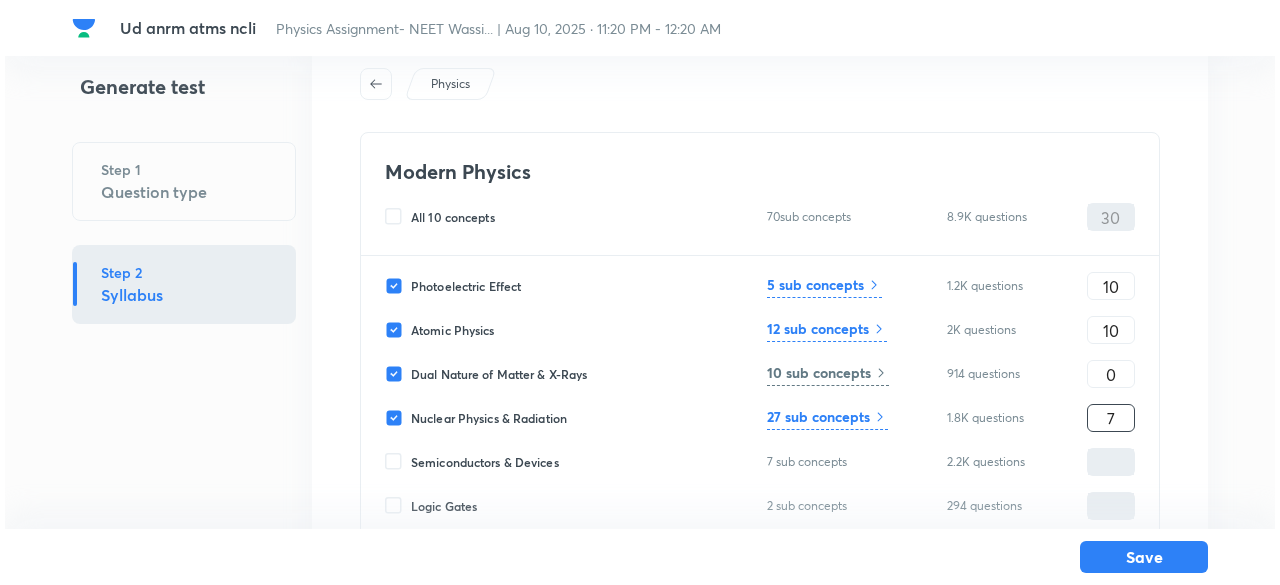 scroll, scrollTop: 72, scrollLeft: 0, axis: vertical 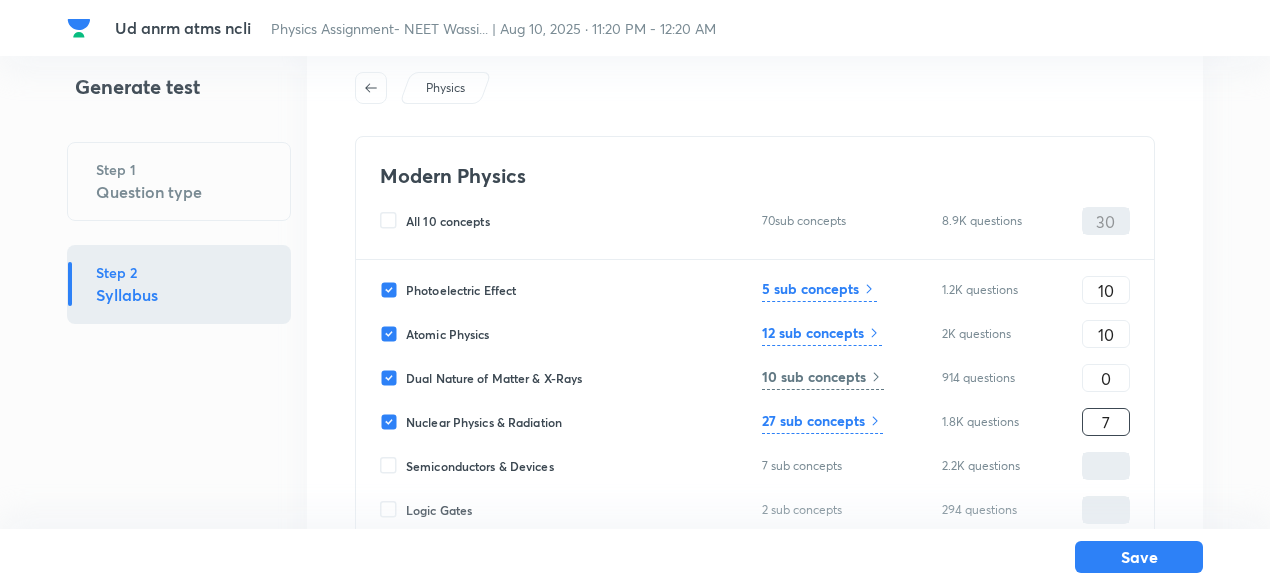 type on "7" 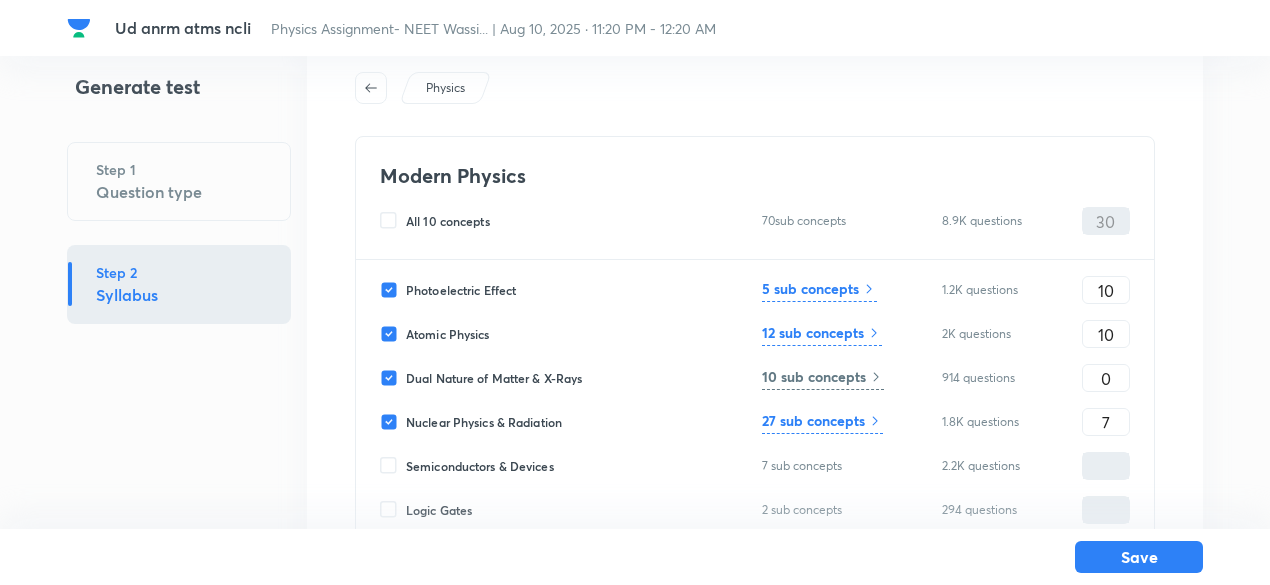 click on "Photoelectric Effect 5 sub concepts 1.2K questions 10 ​ Atomic Physics 12 sub concepts 2K questions 10 ​ Dual Nature of Matter & X-Rays 10 sub concepts 914 questions 0 ​ Nuclear Physics & Radiation 27 sub concepts 1.8K questions 7 ​ Semiconductors & Devices 7 sub concepts 2.2K questions ​ Logic Gates 2 sub concepts 294 questions ​ Communication Systems 4 sub concepts 118 questions ​ Law of Radioactive Decay 1 sub concept 66 questions ​ Fission & Fusion Processes 1 sub concept 38 questions ​ De Broglie 1 sub concept 208 questions 2 ​" at bounding box center (755, 496) 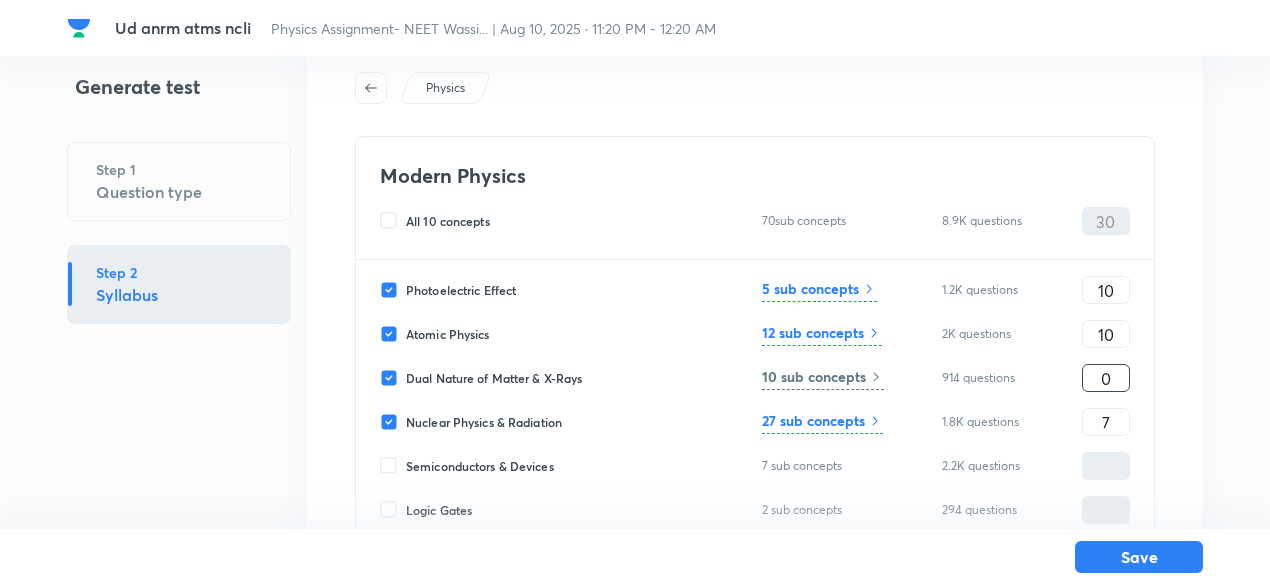 click on "0" at bounding box center (1106, 378) 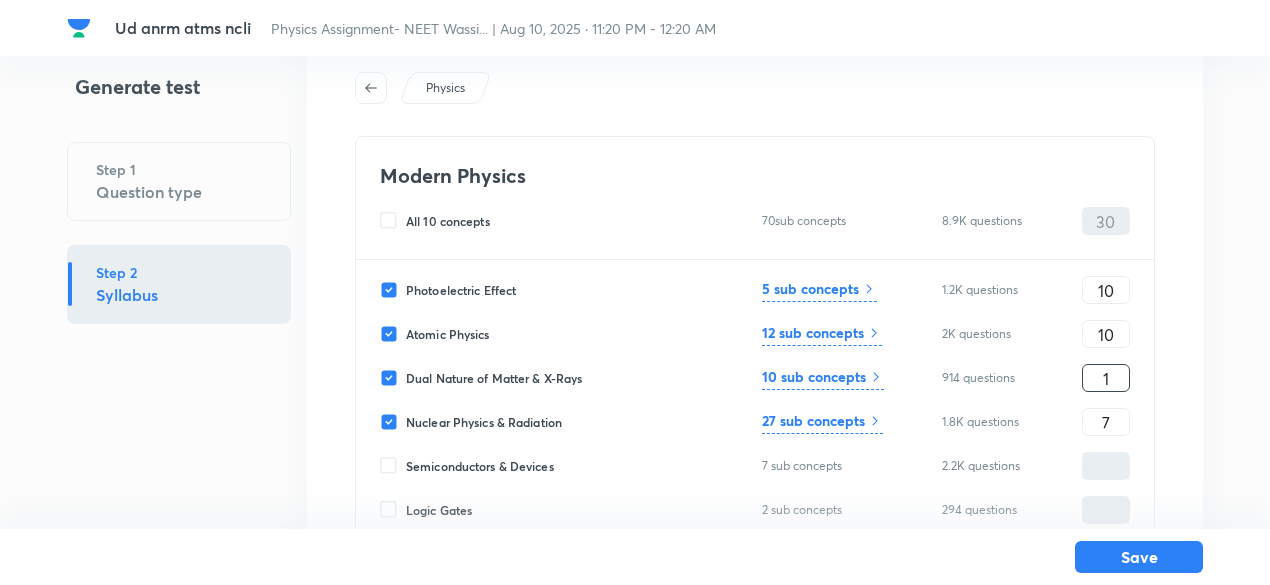 type on "1" 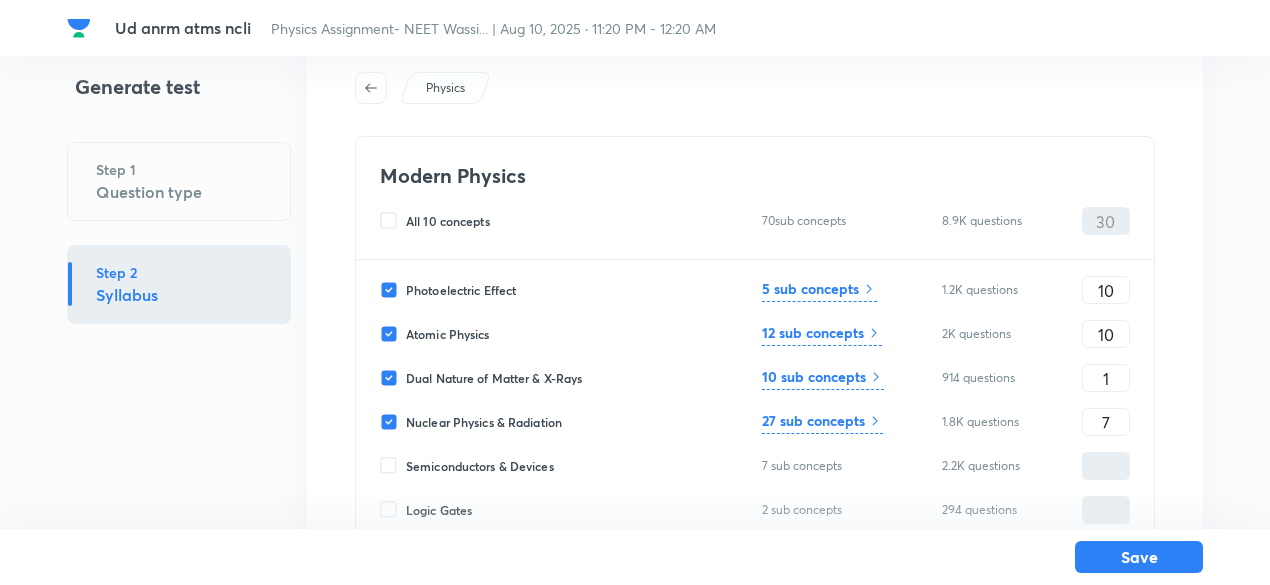 click on "5 sub concepts" at bounding box center [810, 288] 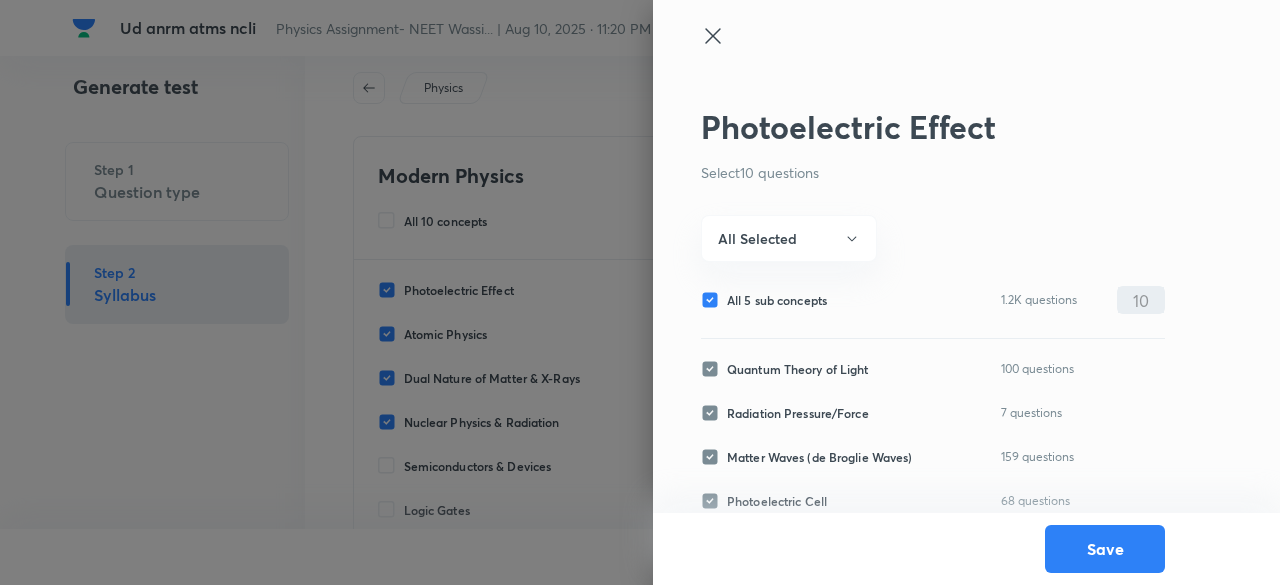 click on "All 5 sub concepts" at bounding box center [777, 300] 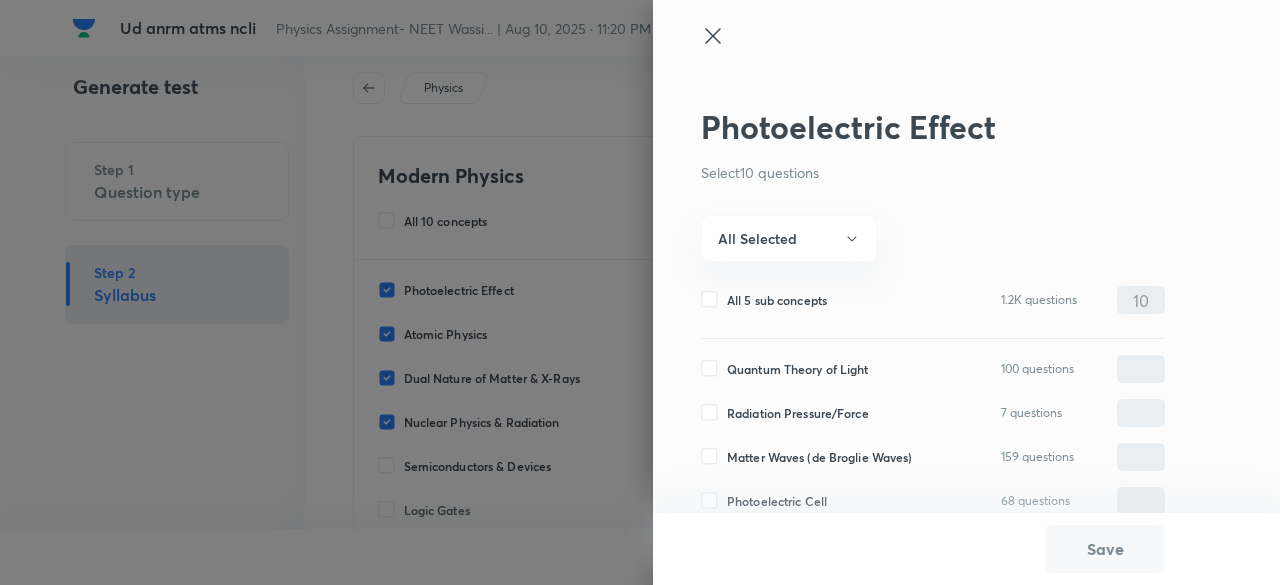 scroll, scrollTop: 61, scrollLeft: 0, axis: vertical 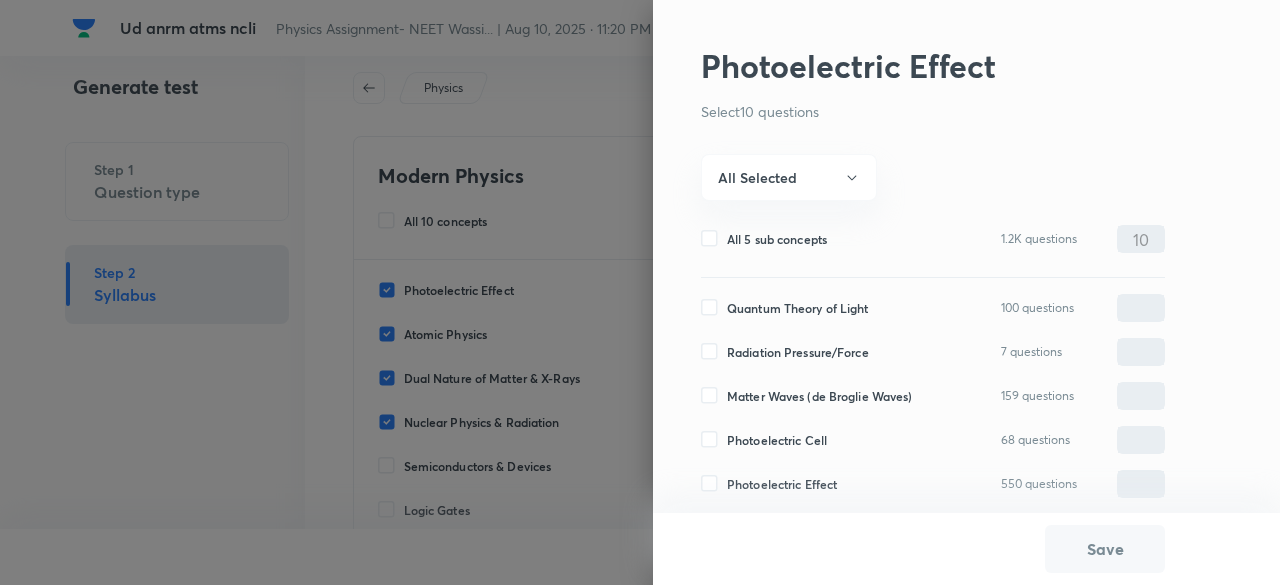 click on "Matter Waves (de Broglie Waves)" at bounding box center [820, 396] 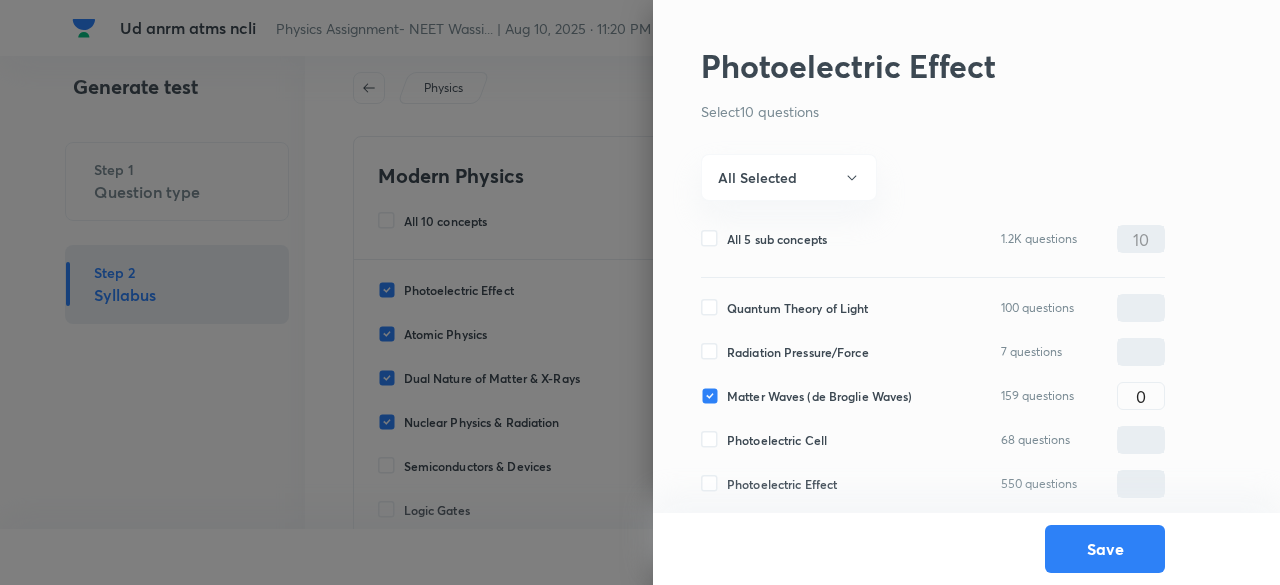 click on "Photoelectric Effect" at bounding box center [782, 484] 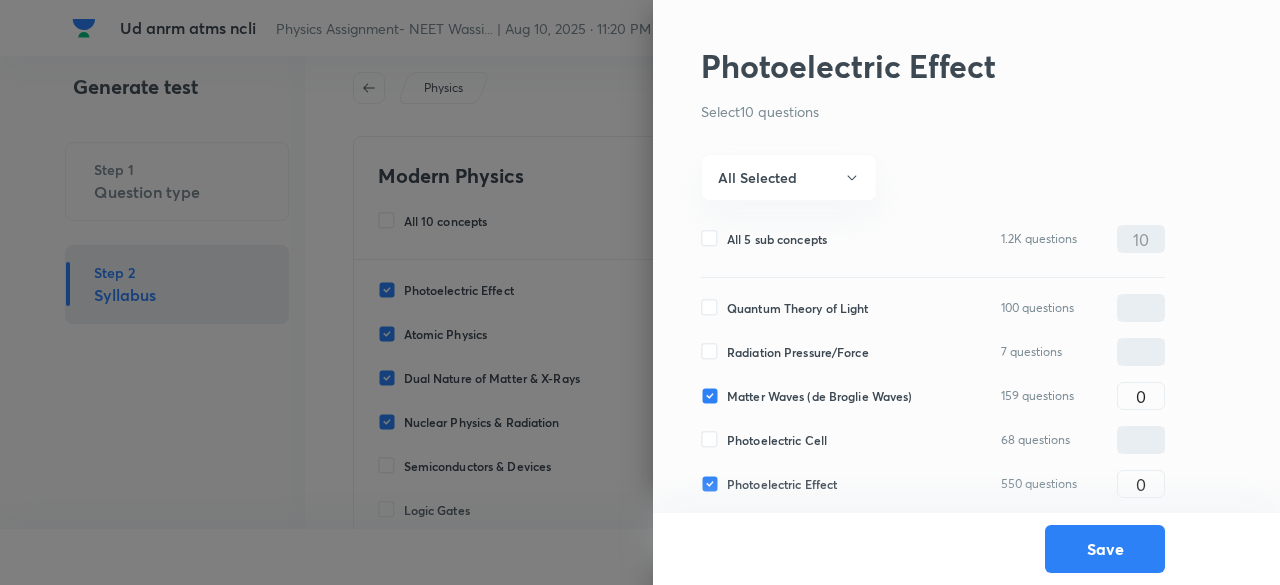 click on "Photoelectric Cell" at bounding box center [777, 440] 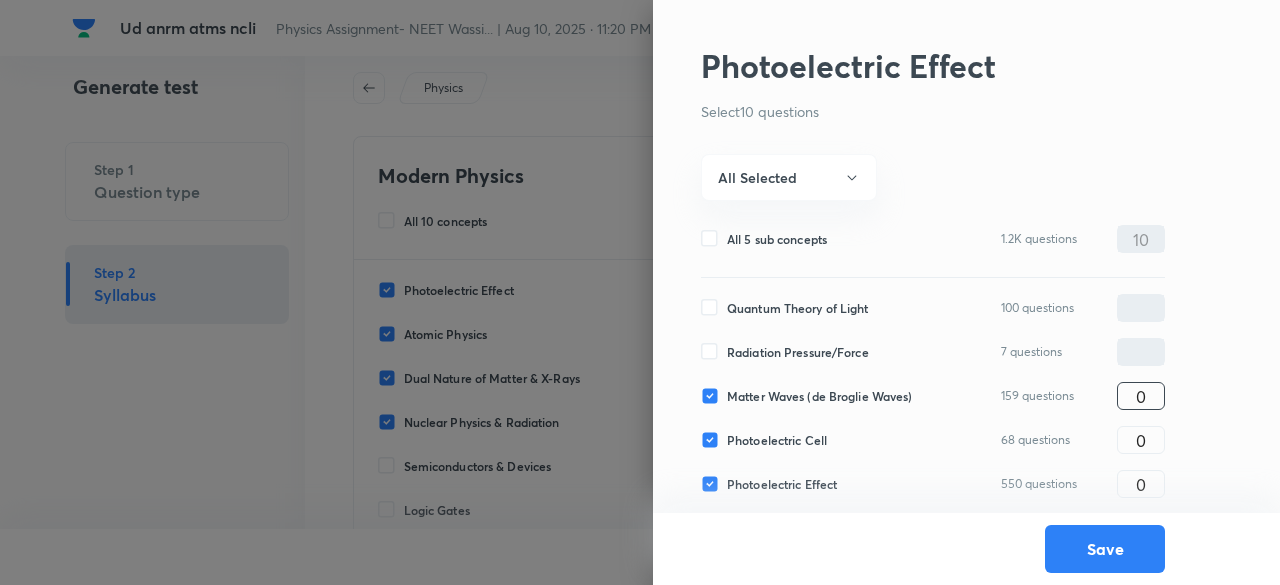 click on "0" at bounding box center [1141, 396] 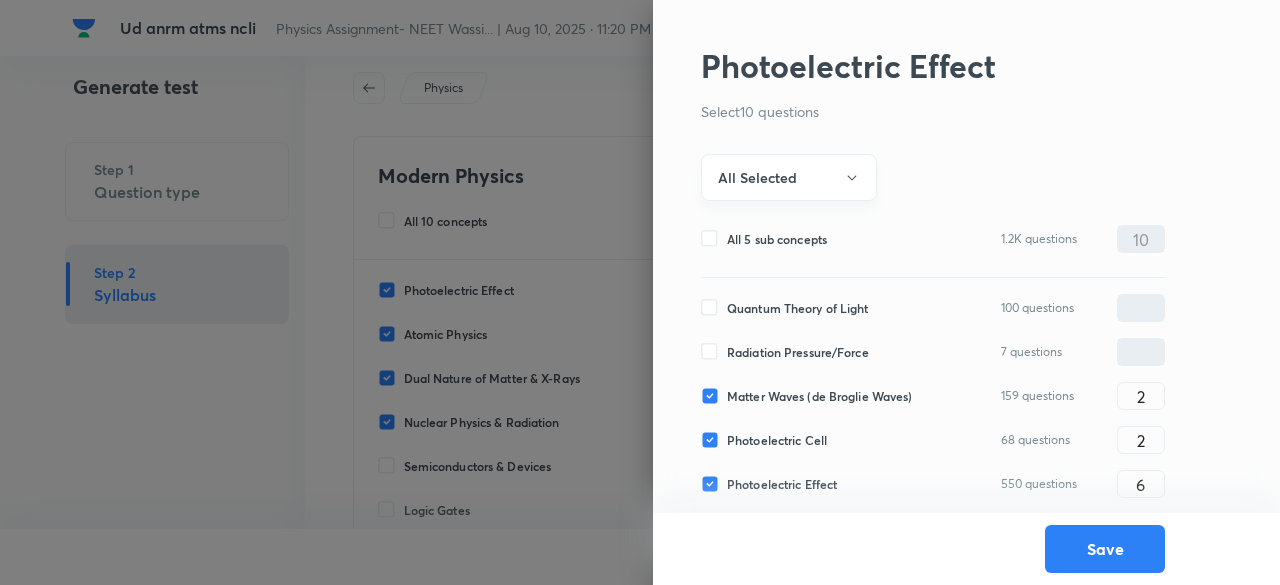 click on "All Selected" at bounding box center [757, 177] 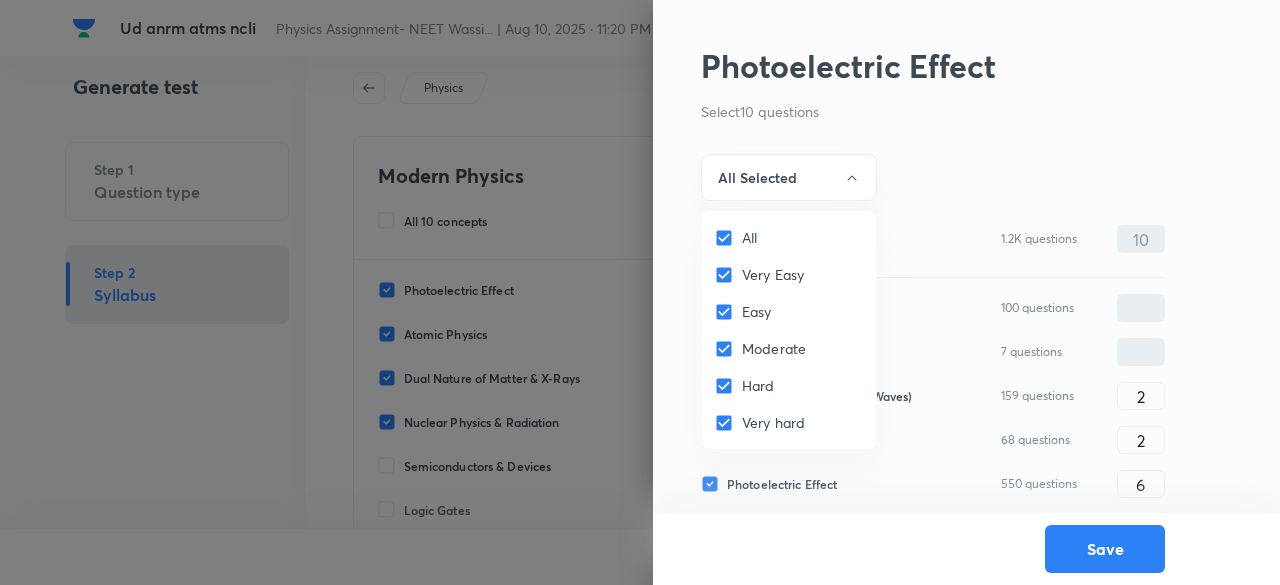 click on "All" at bounding box center (749, 237) 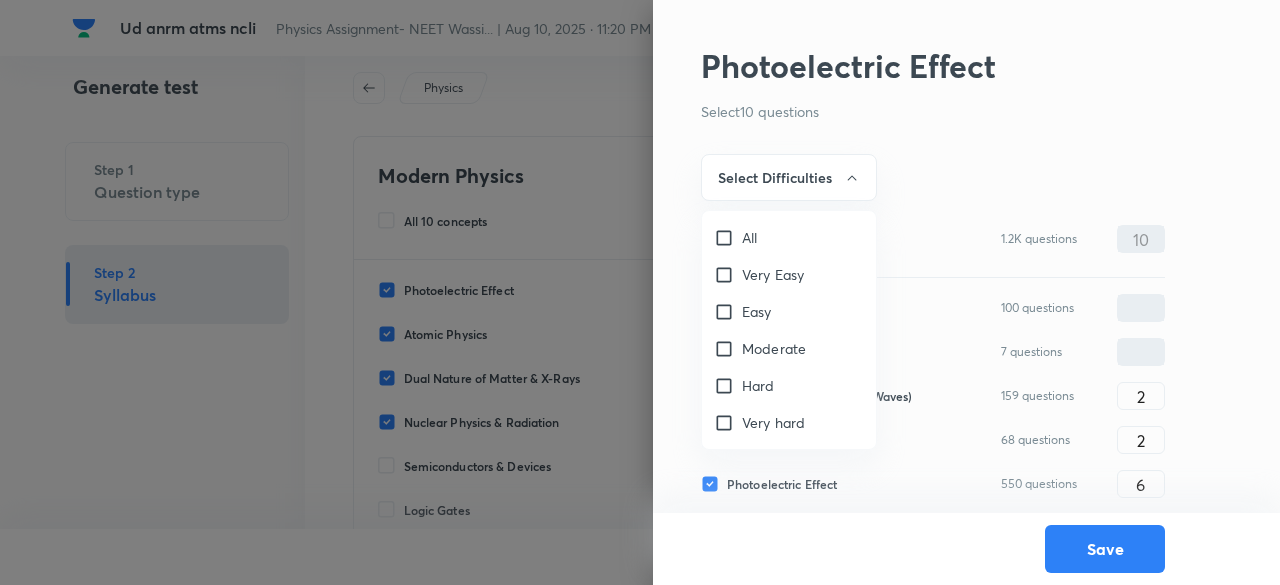 click on "Moderate" at bounding box center [774, 348] 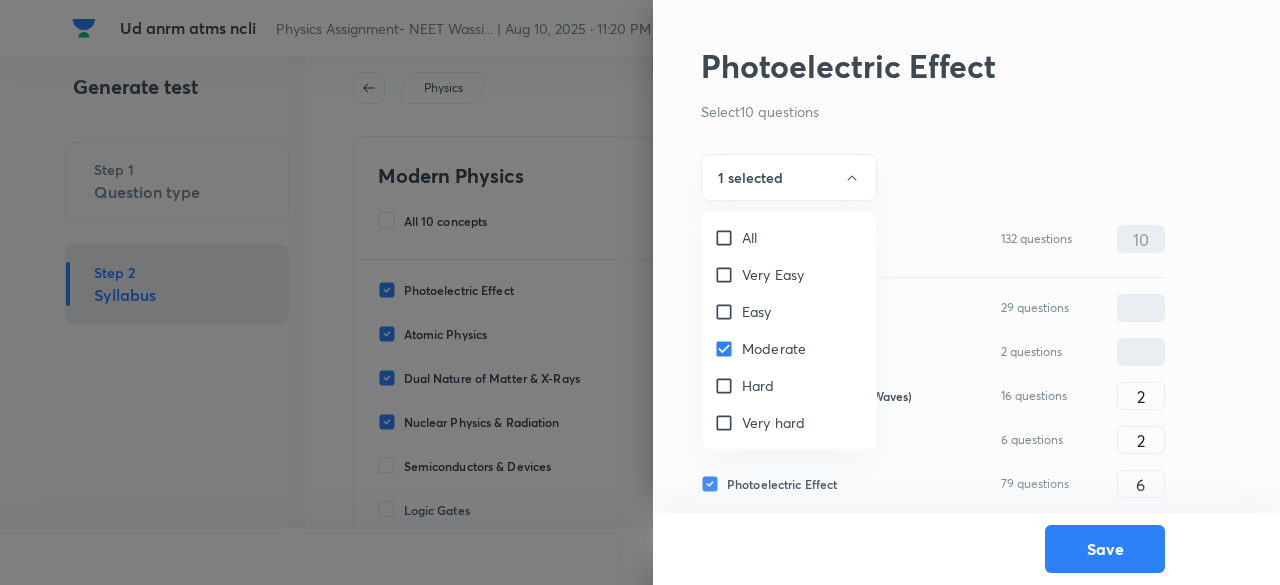 click on "Hard" at bounding box center (758, 385) 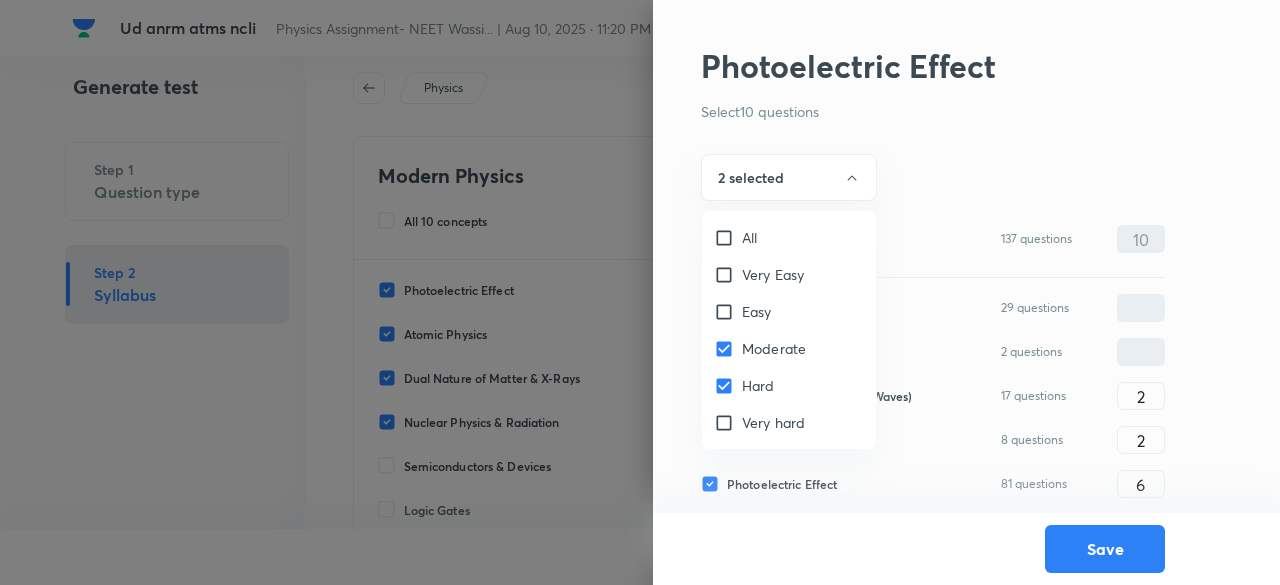 click at bounding box center [640, 292] 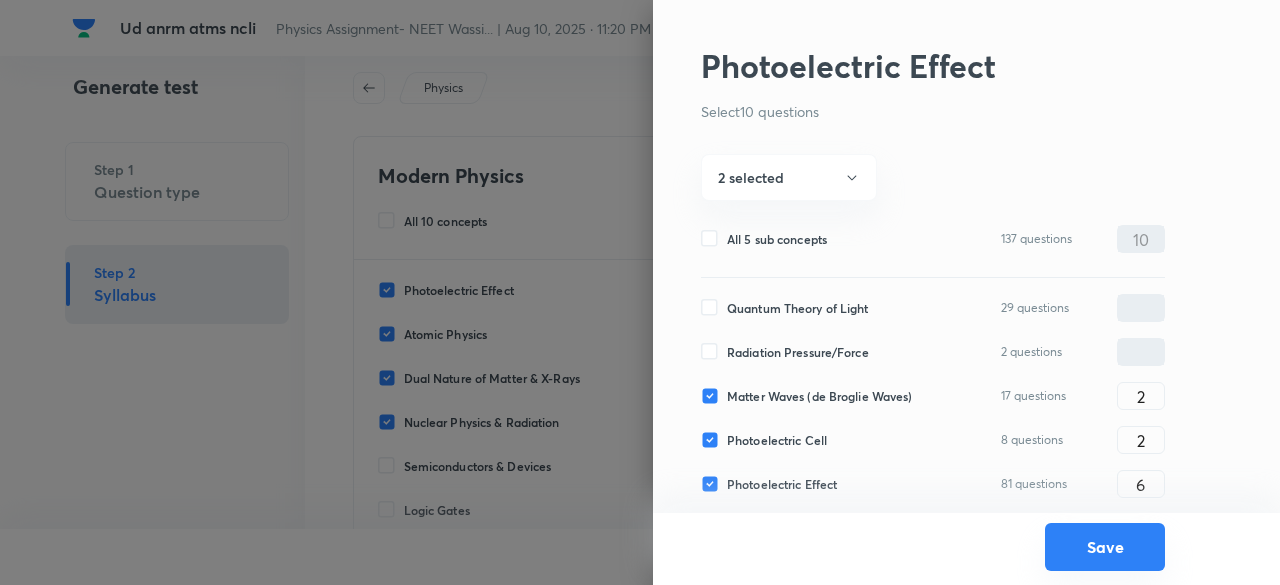 click on "Save" at bounding box center (1105, 547) 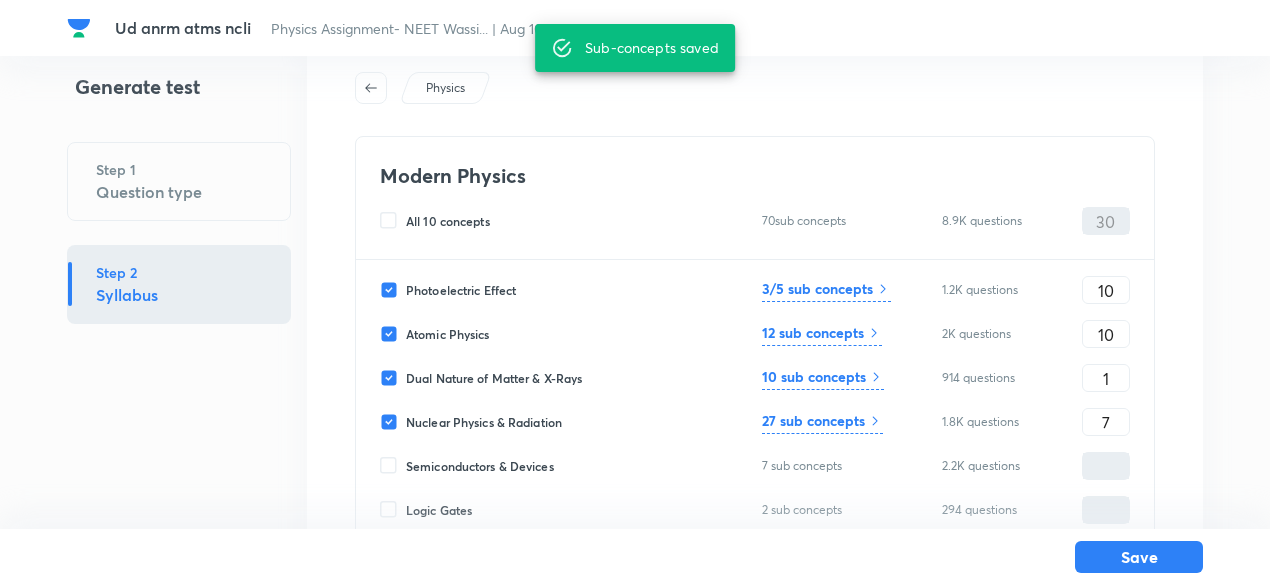 click on "12 sub concepts" at bounding box center [813, 332] 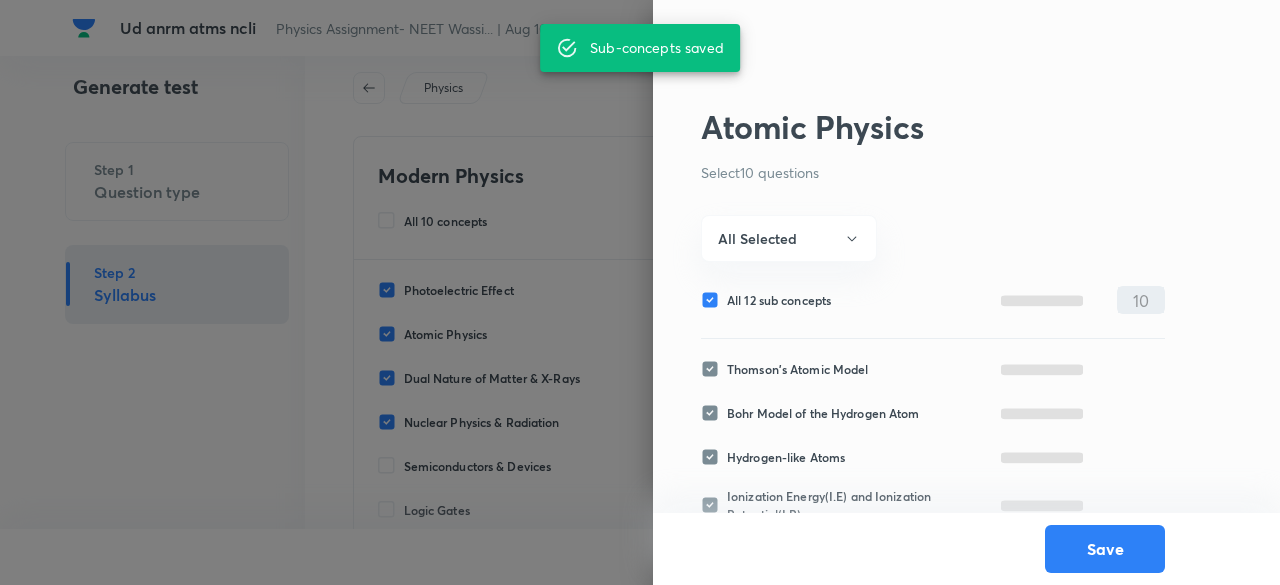 click on "All 12 sub concepts" at bounding box center (779, 300) 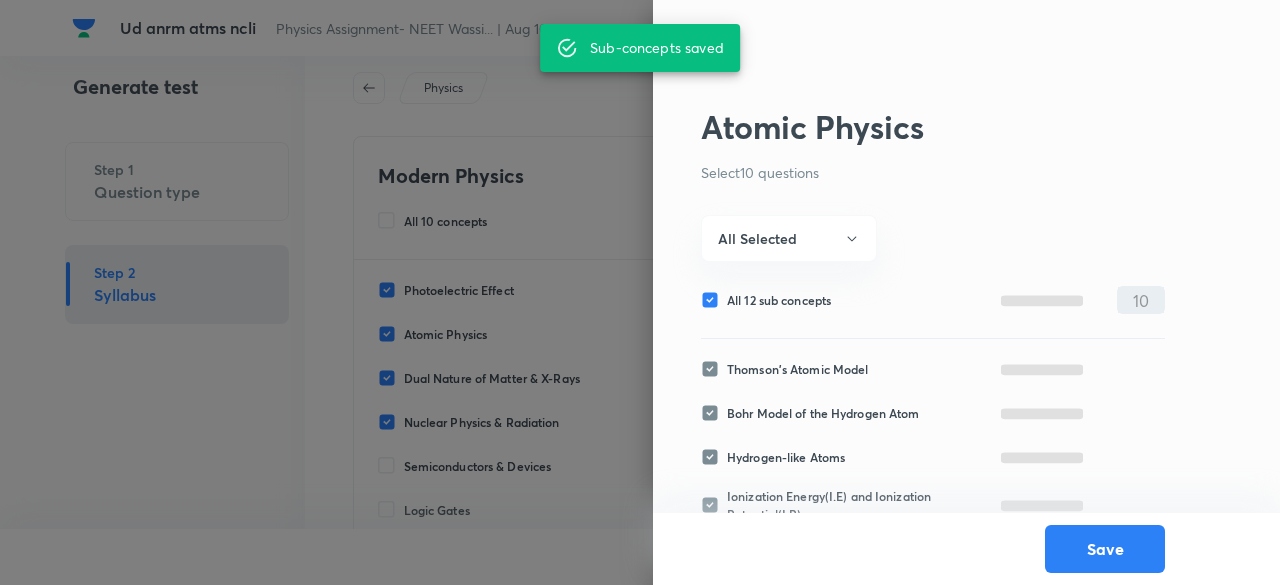 click on "All 12 sub concepts" at bounding box center (714, 300) 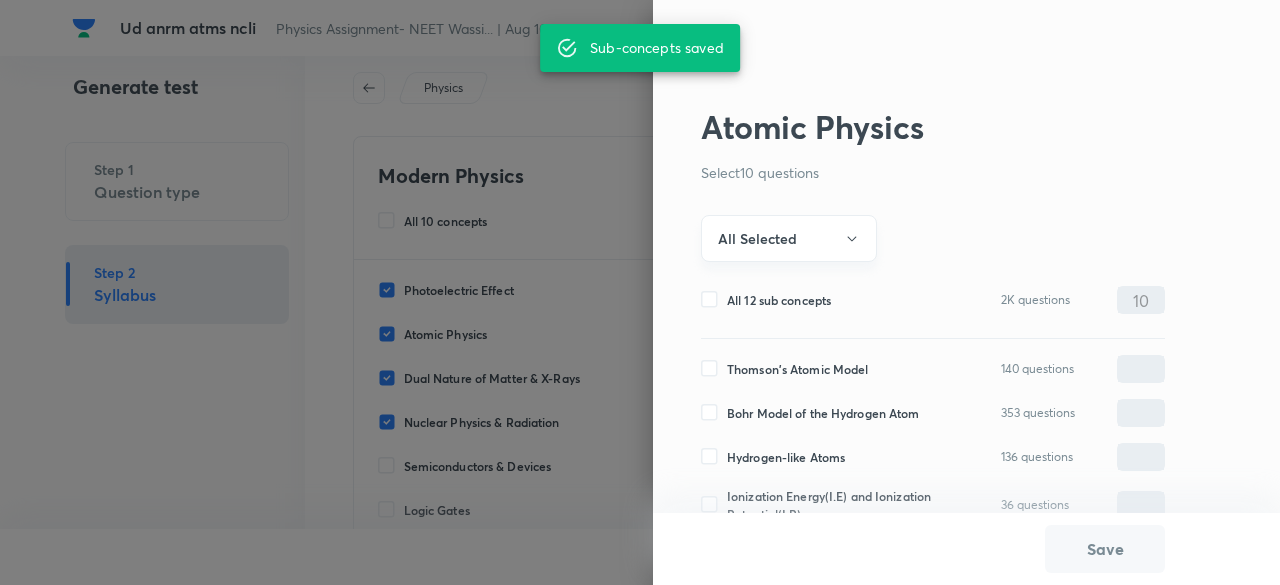 click on "All Selected" at bounding box center (789, 238) 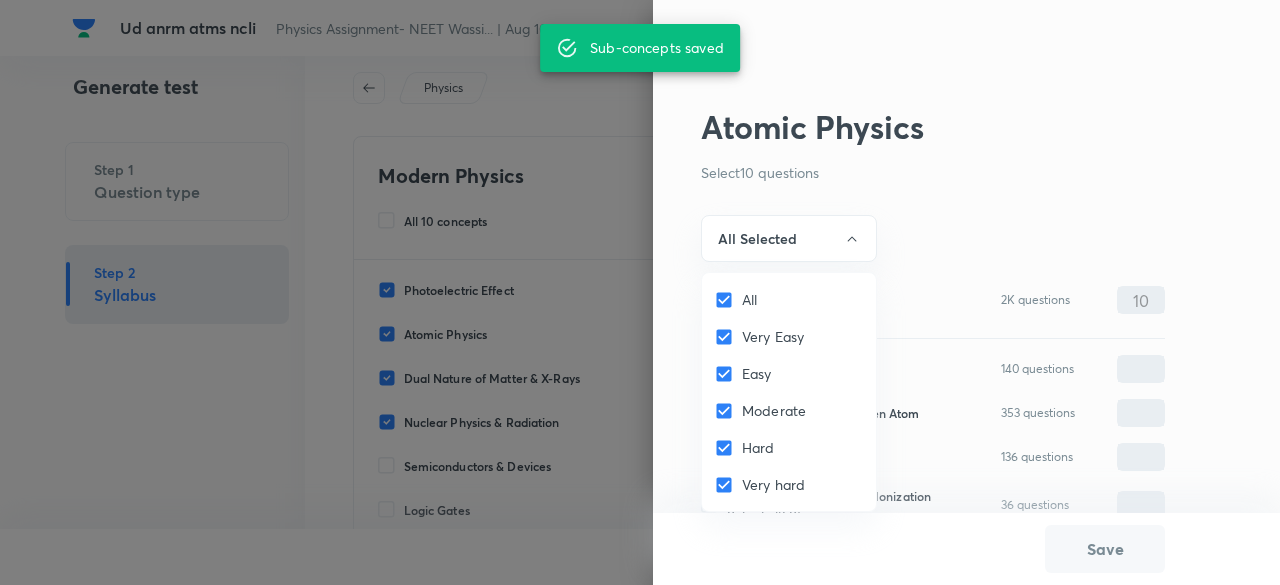click on "All" at bounding box center (749, 299) 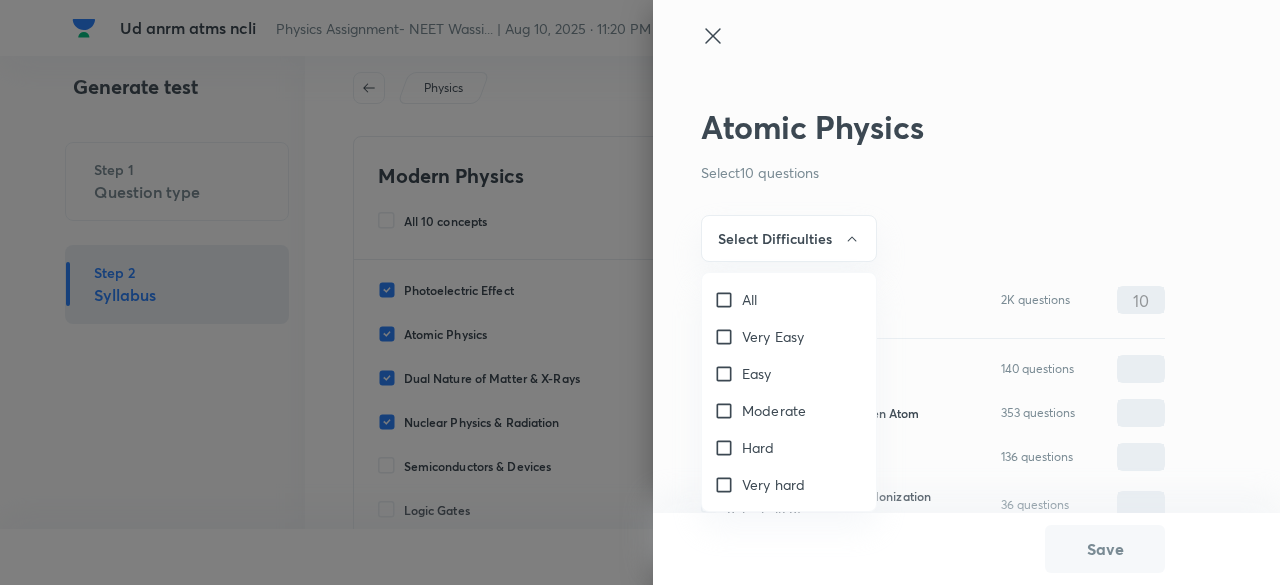 click on "Moderate" at bounding box center (774, 410) 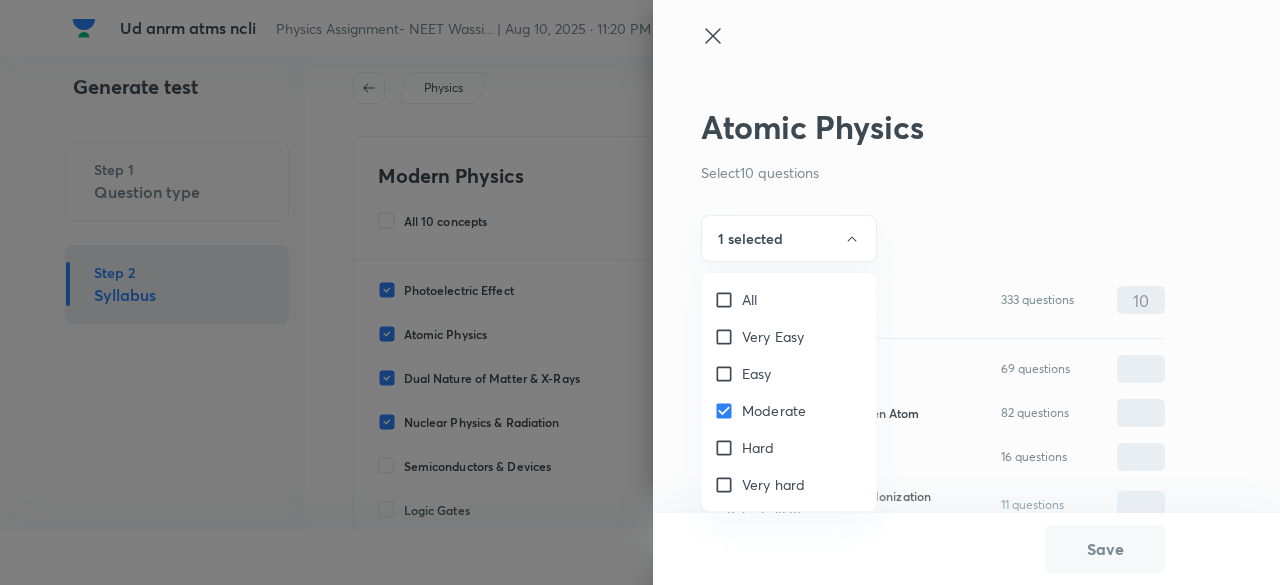 click on "Hard" at bounding box center [758, 447] 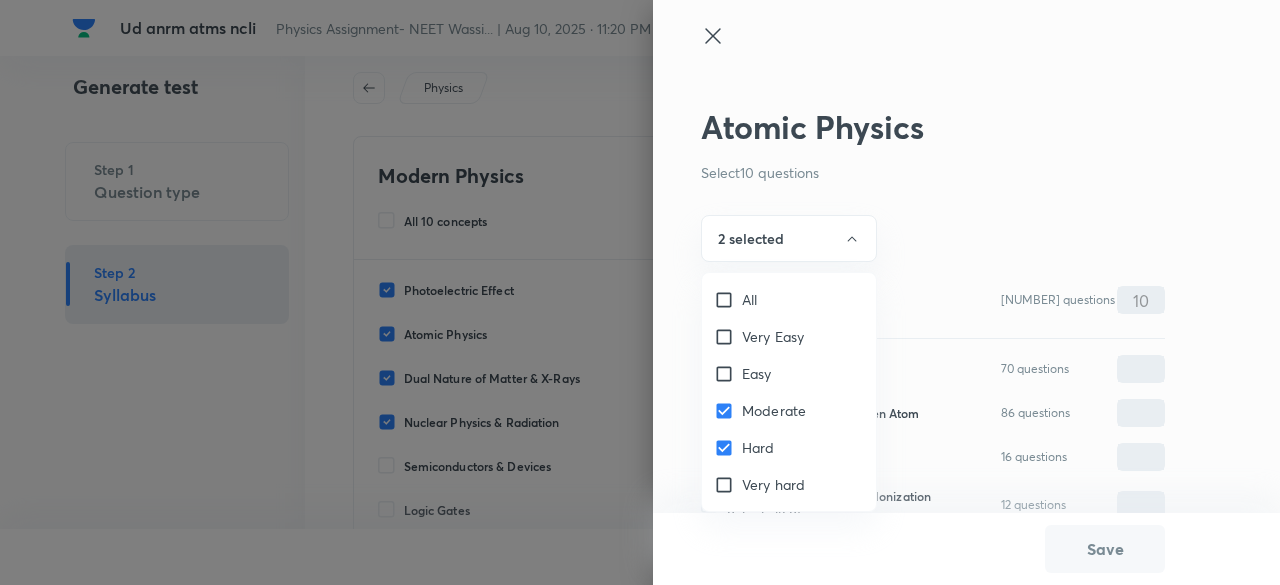 click at bounding box center [640, 292] 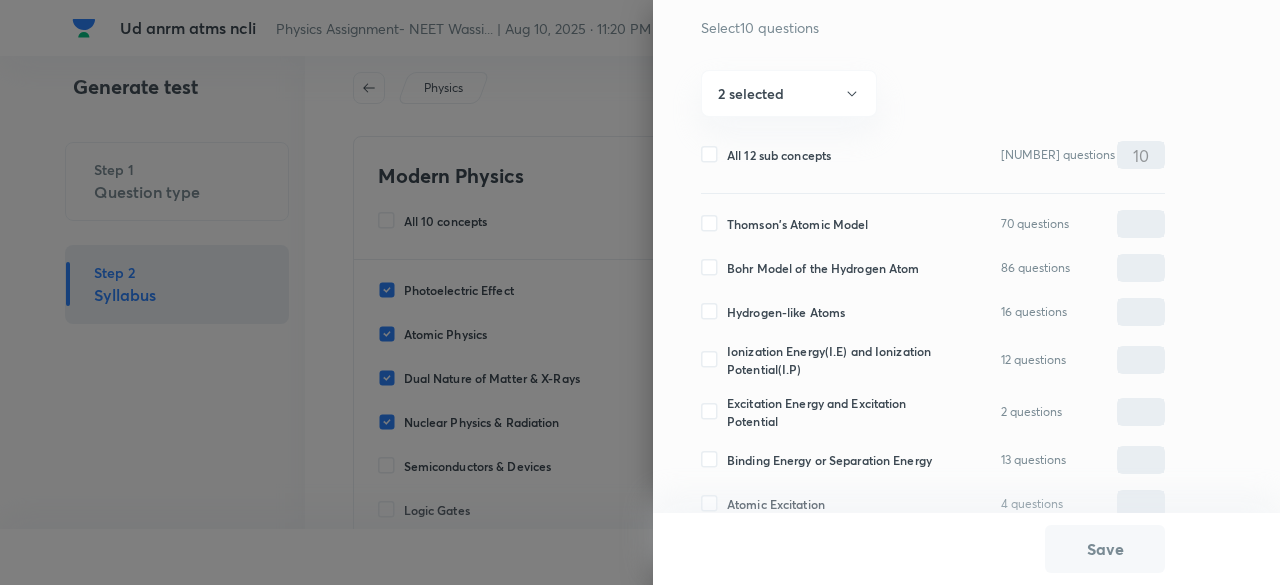 scroll, scrollTop: 147, scrollLeft: 0, axis: vertical 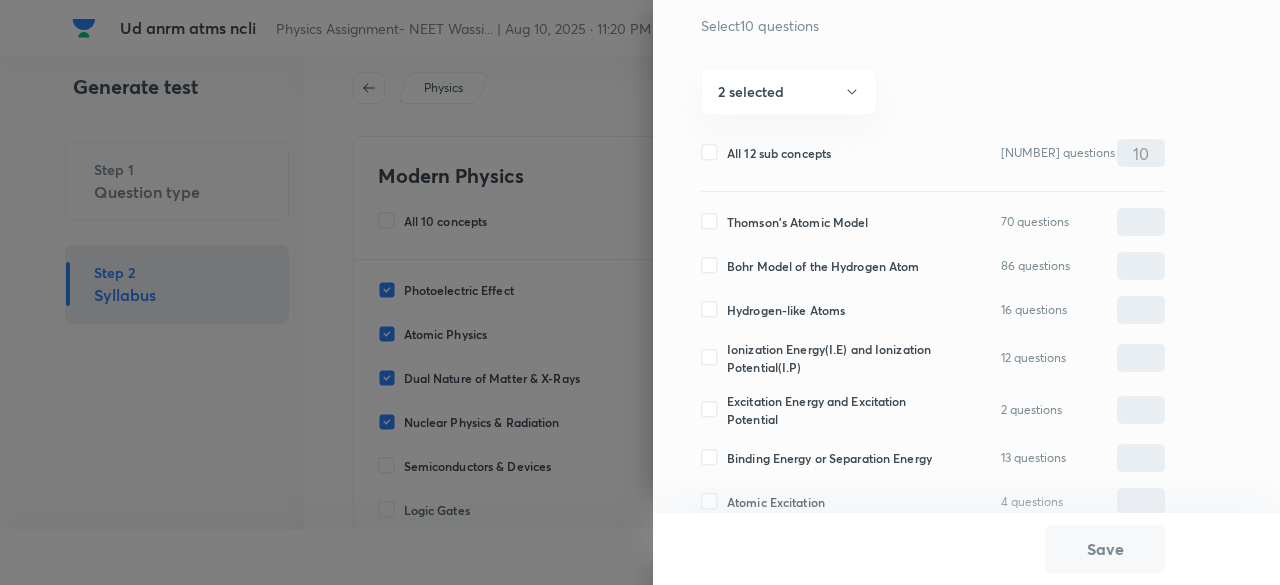 click on "Bohr Model of the  Hydrogen Atom" at bounding box center (823, 266) 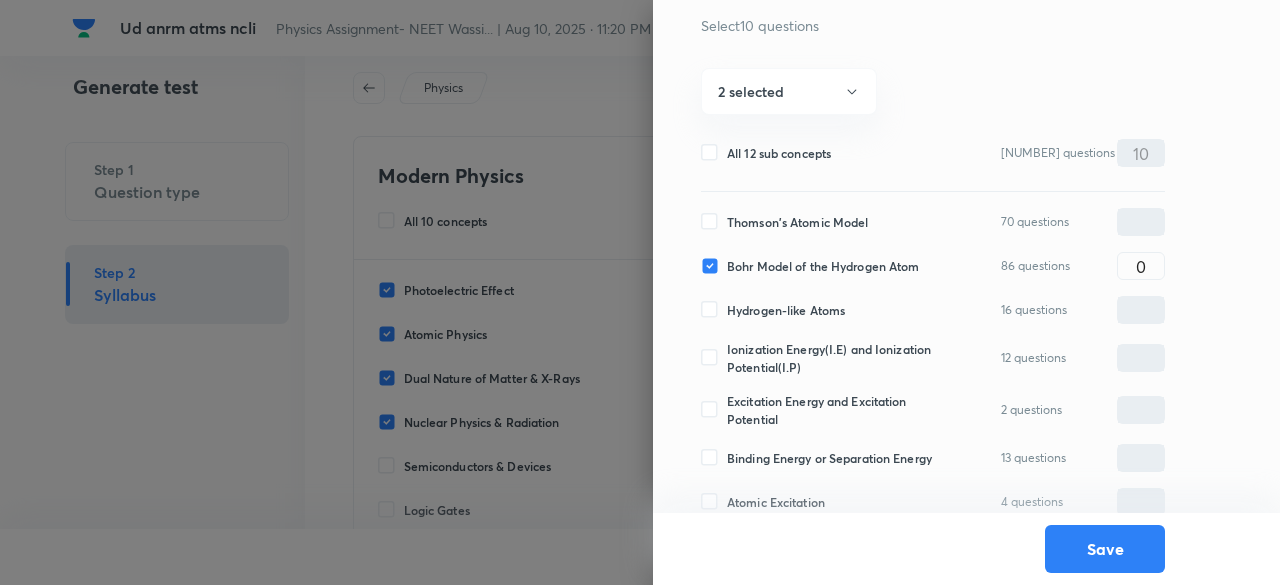click on "Hydrogen-like Atoms" at bounding box center [786, 310] 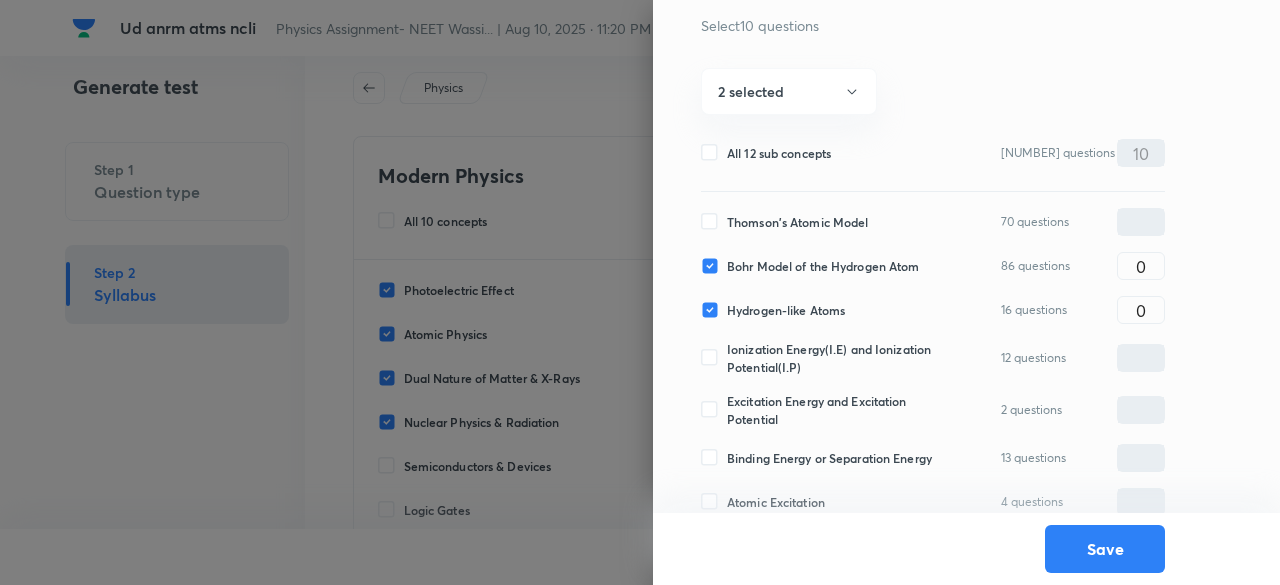 click on "Ionization Energy(I.E) and Ionization Potential(I.P)" at bounding box center (836, 358) 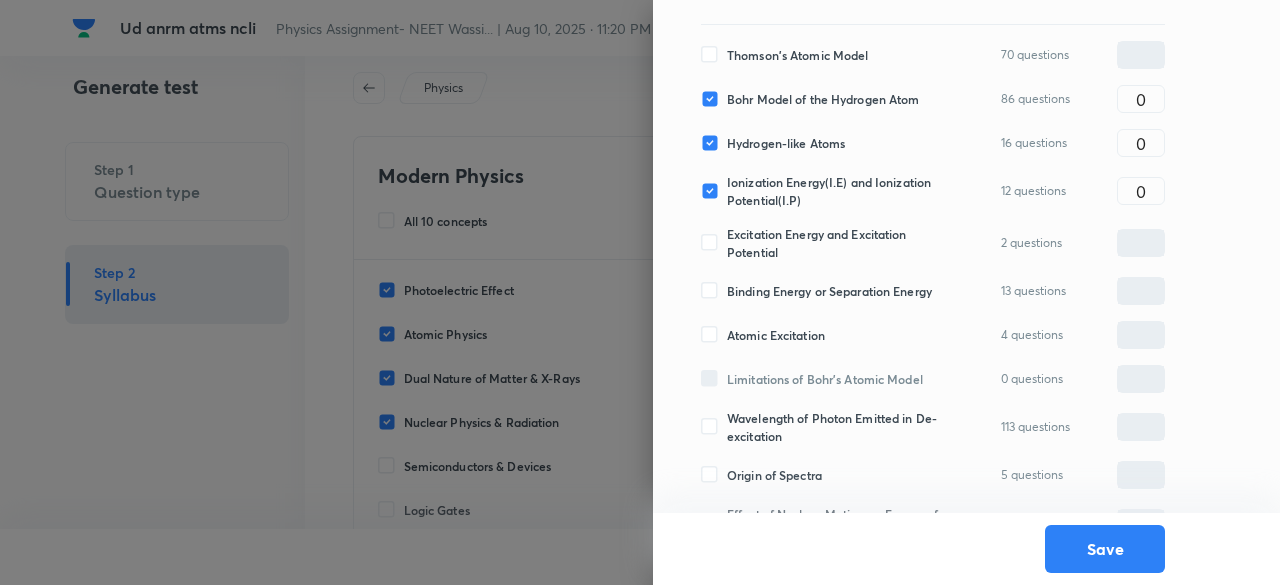 scroll, scrollTop: 321, scrollLeft: 0, axis: vertical 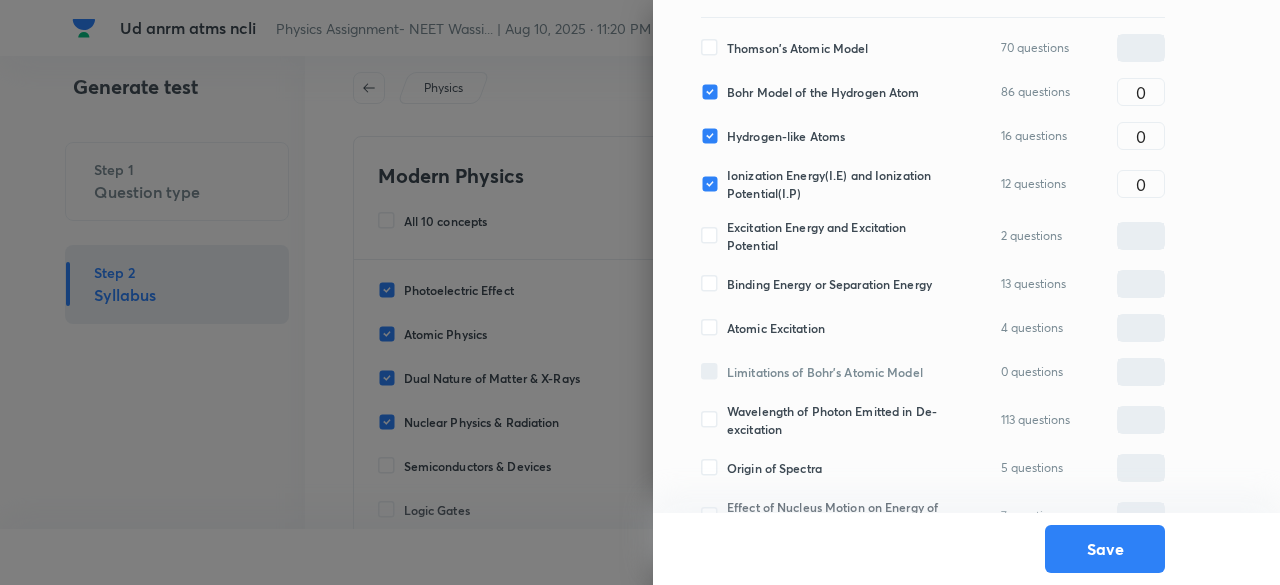 click on "Excitation Energy and Excitation Potential" at bounding box center (836, 236) 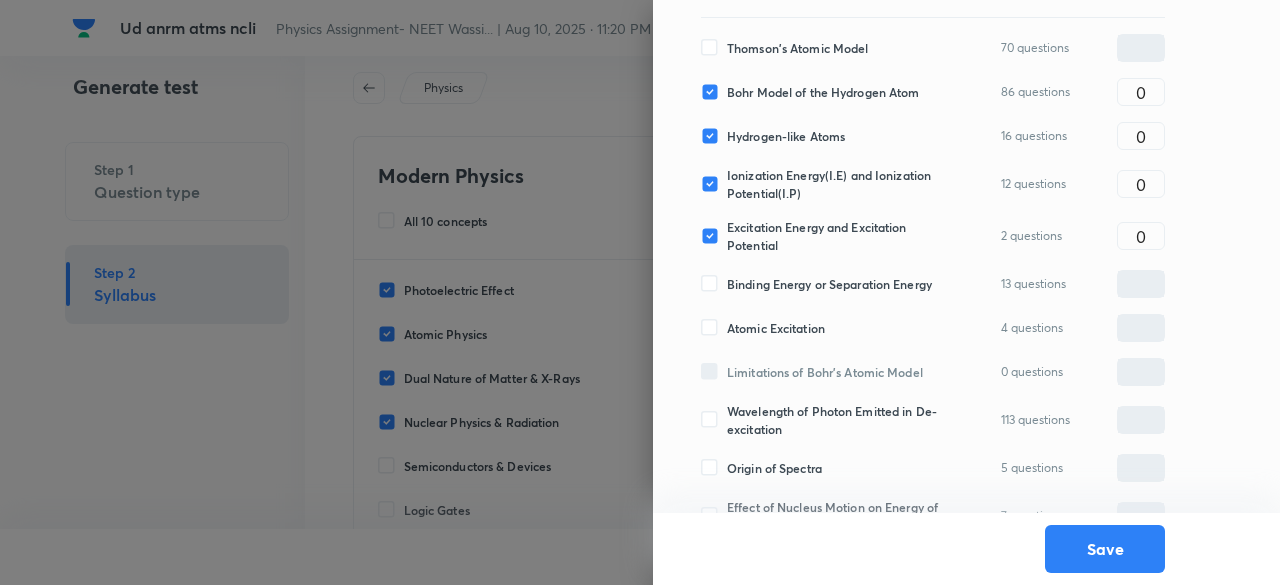 click on "Binding Energy or Separation Energy" at bounding box center [829, 284] 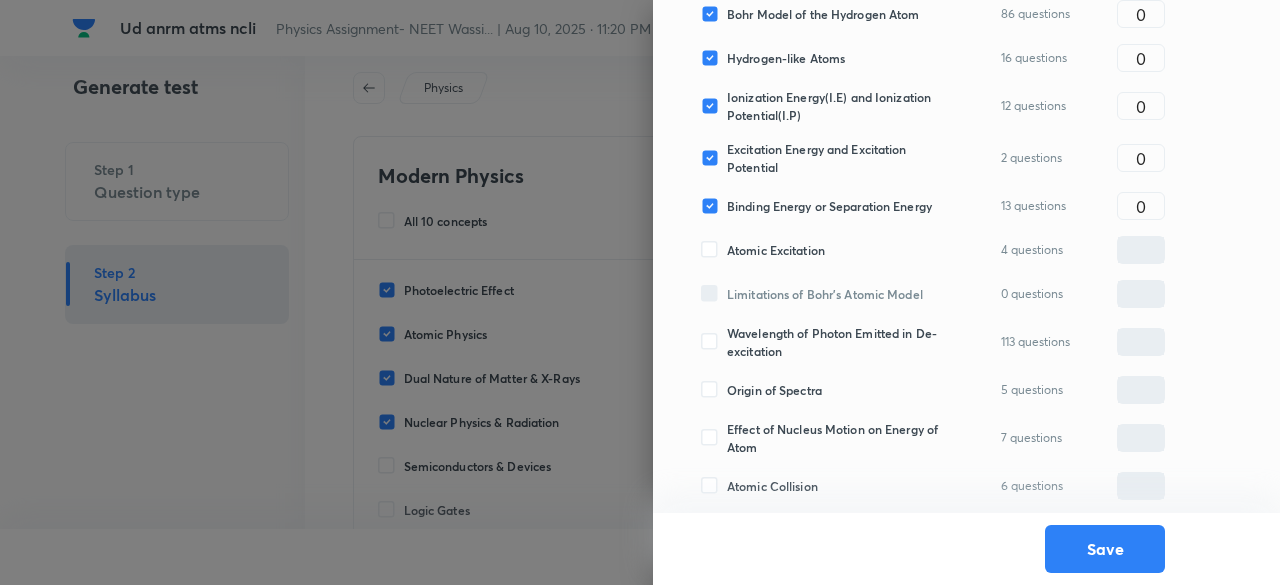 scroll, scrollTop: 401, scrollLeft: 0, axis: vertical 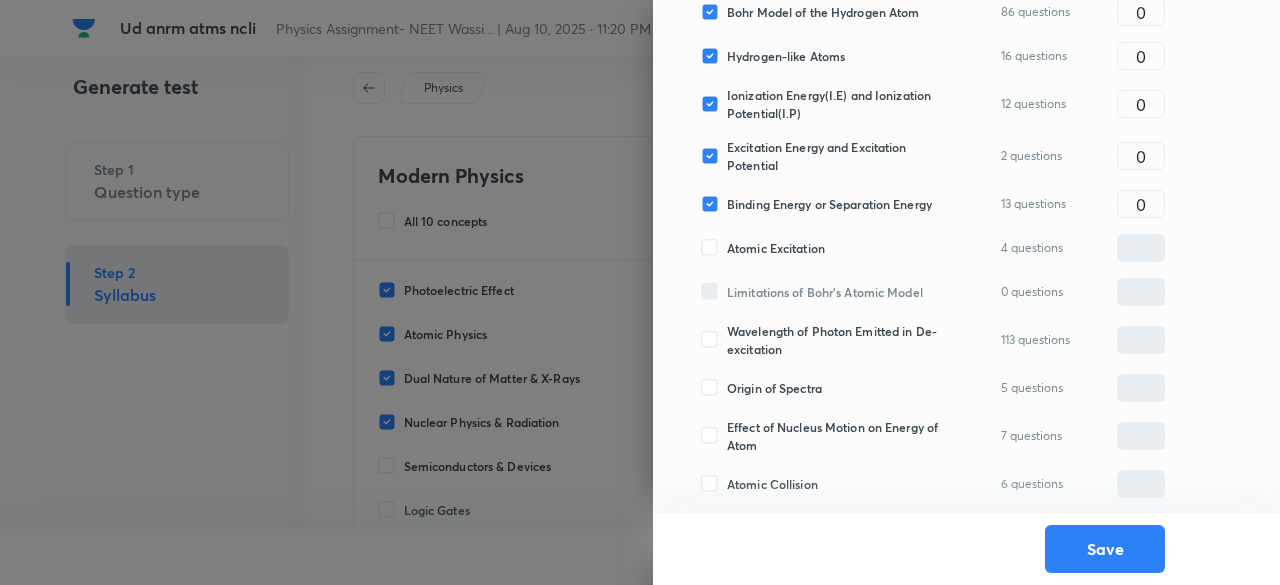 click on "Wavelength of Photon Emitted in De-excitation" at bounding box center (836, 340) 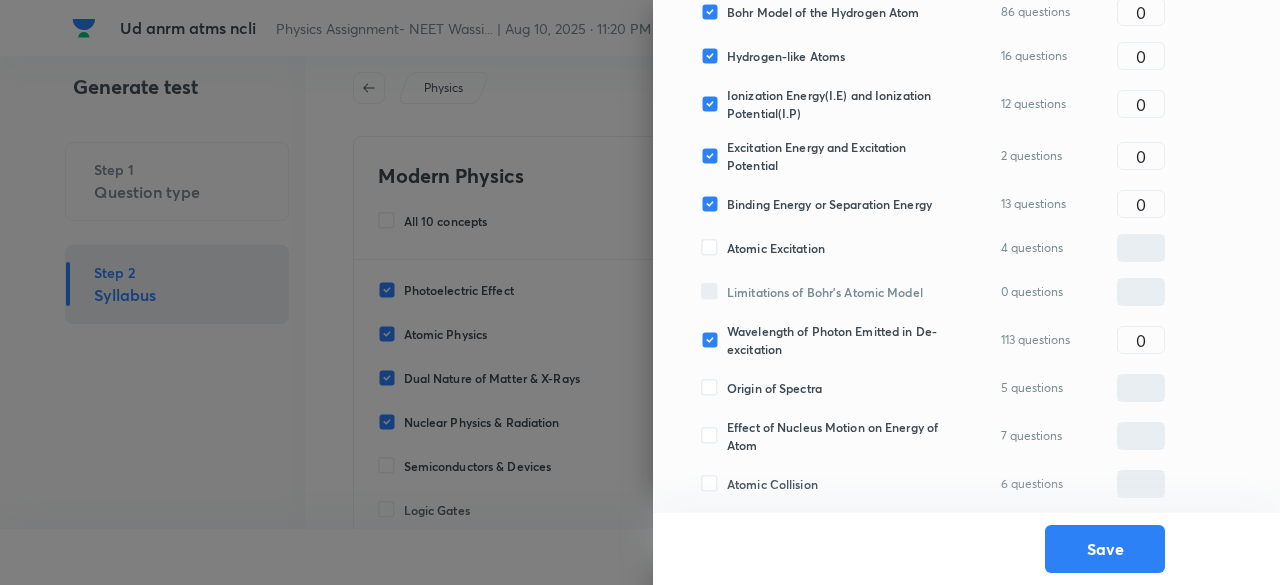 click on "Origin of Spectra" at bounding box center (774, 388) 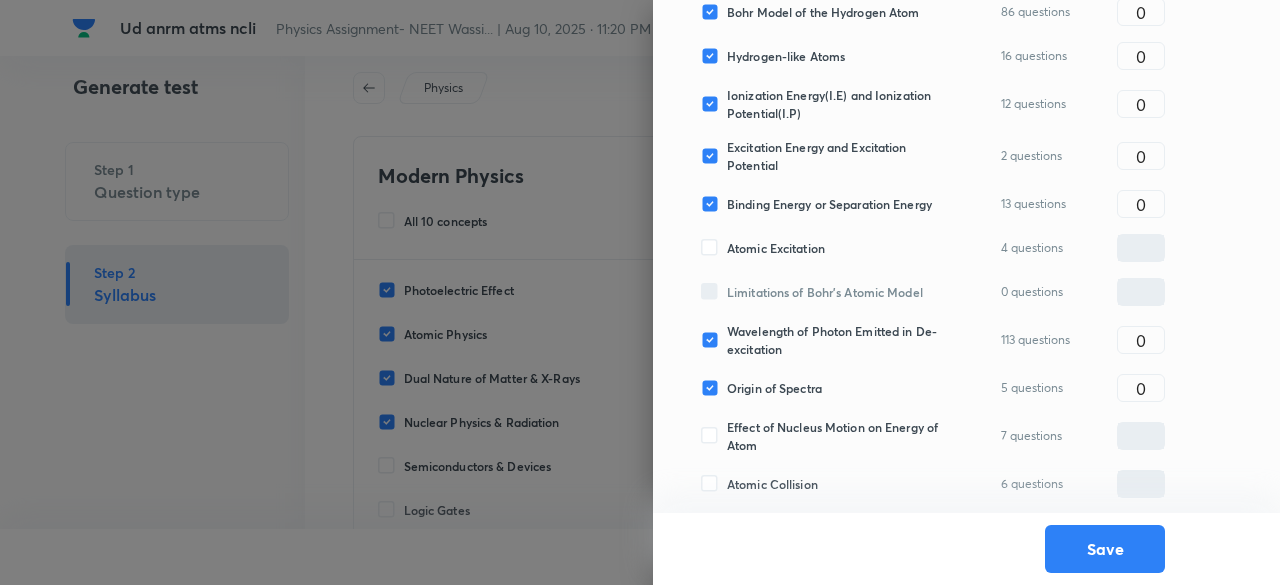click on "Atomic Excitation" at bounding box center [776, 248] 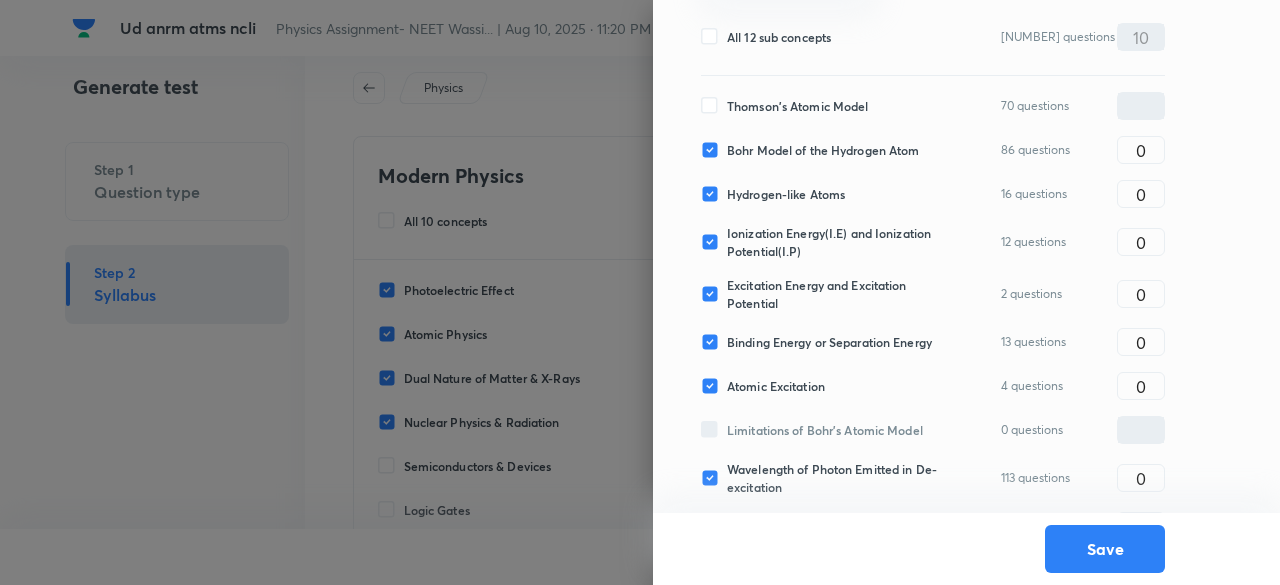 scroll, scrollTop: 255, scrollLeft: 0, axis: vertical 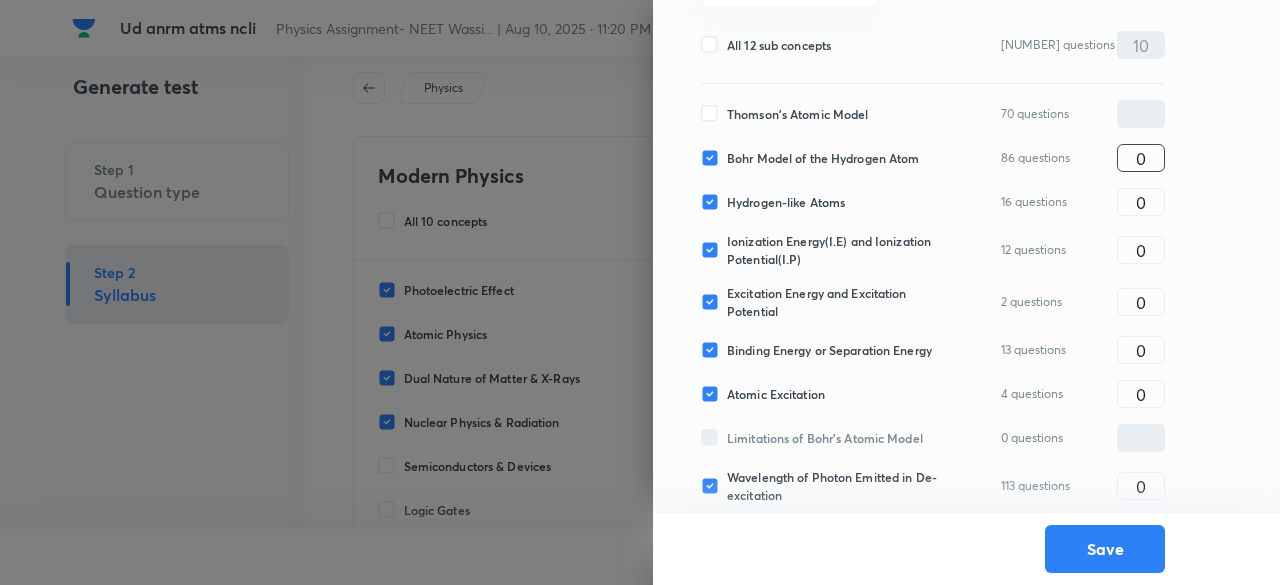 click on "0" at bounding box center [1141, 158] 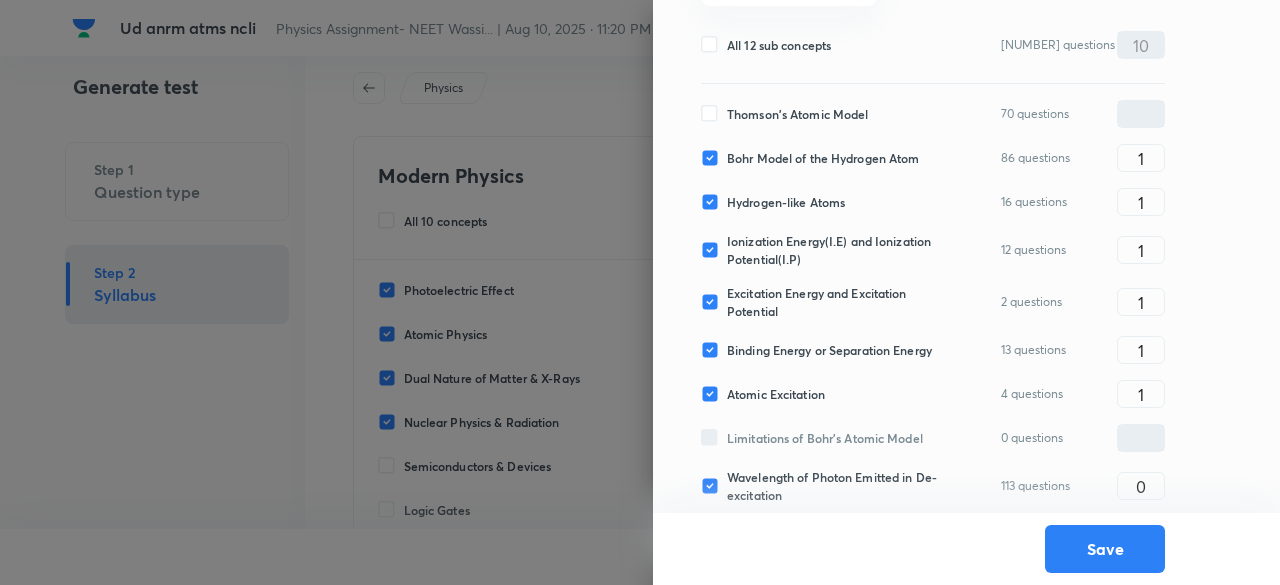scroll, scrollTop: 401, scrollLeft: 0, axis: vertical 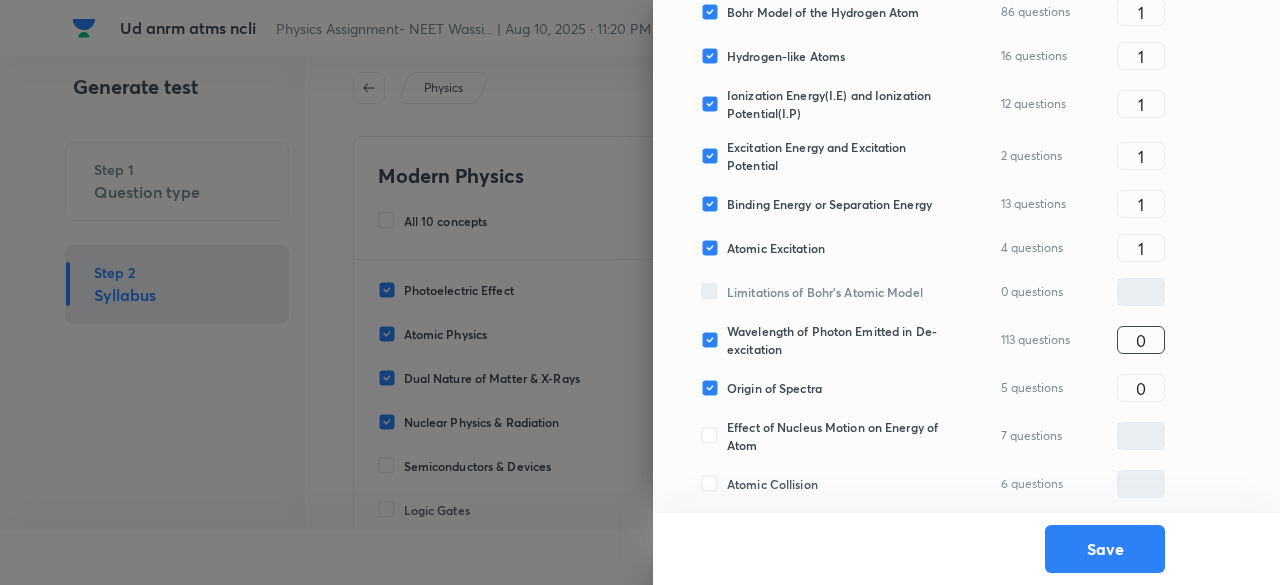 click on "0" at bounding box center [1141, 340] 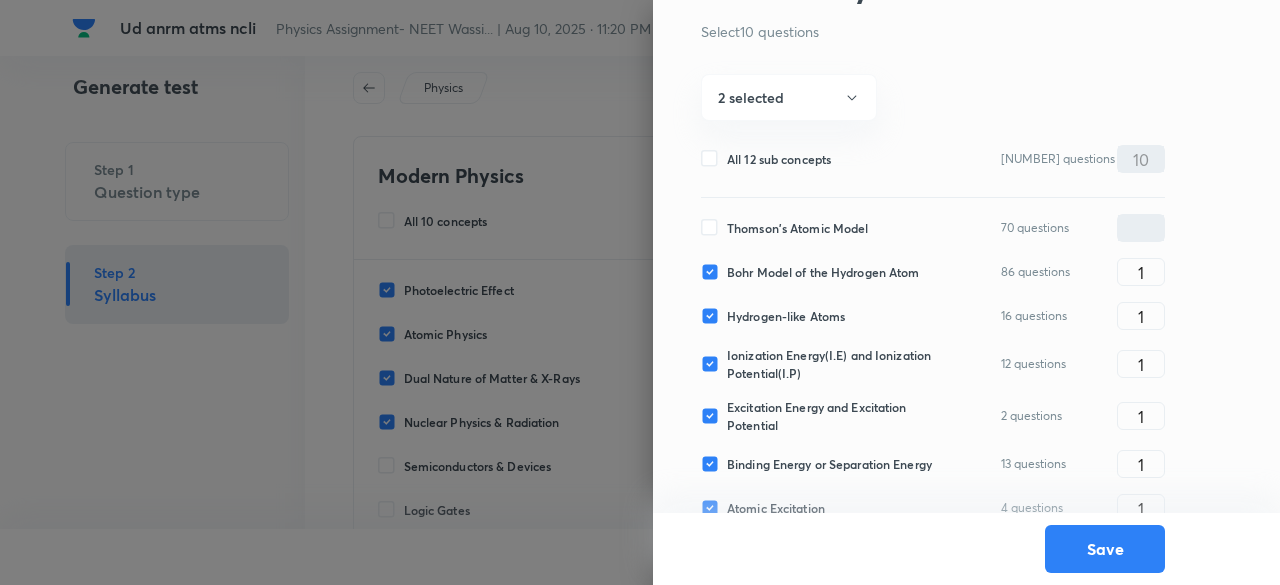 scroll, scrollTop: 130, scrollLeft: 0, axis: vertical 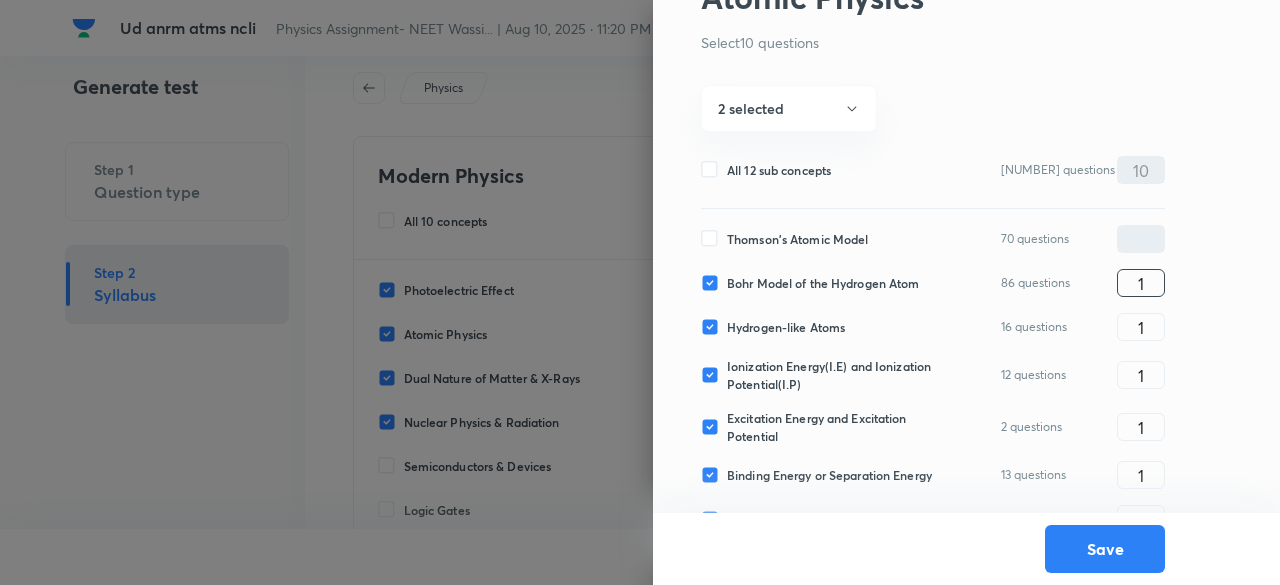 click on "1" at bounding box center [1141, 283] 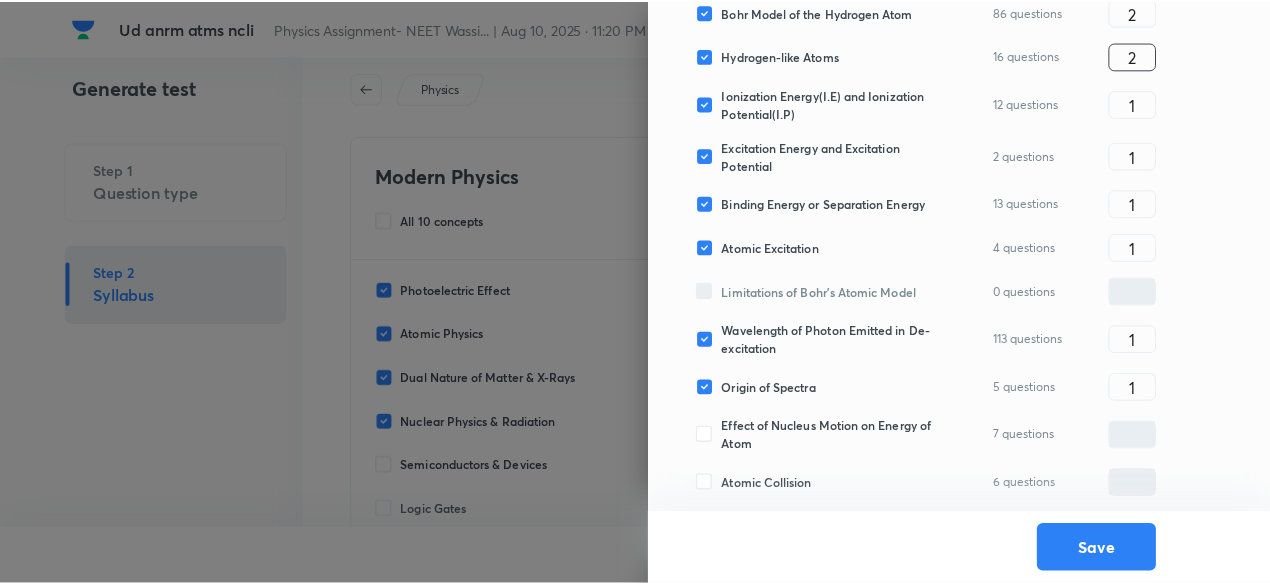 scroll, scrollTop: 0, scrollLeft: 0, axis: both 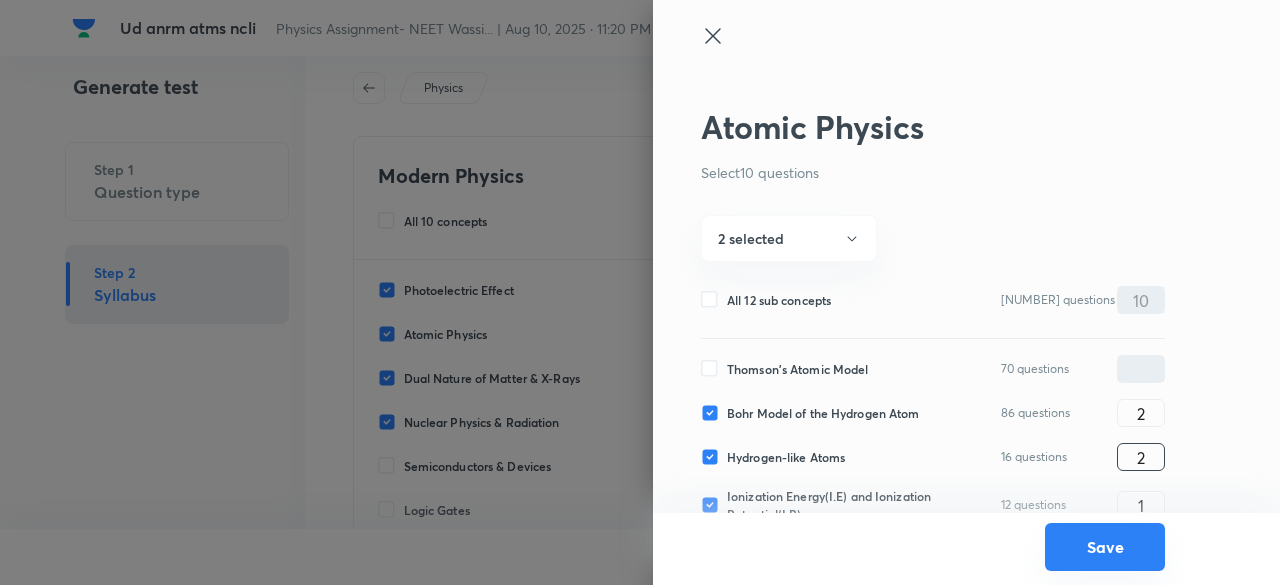 click on "Save" at bounding box center [1105, 547] 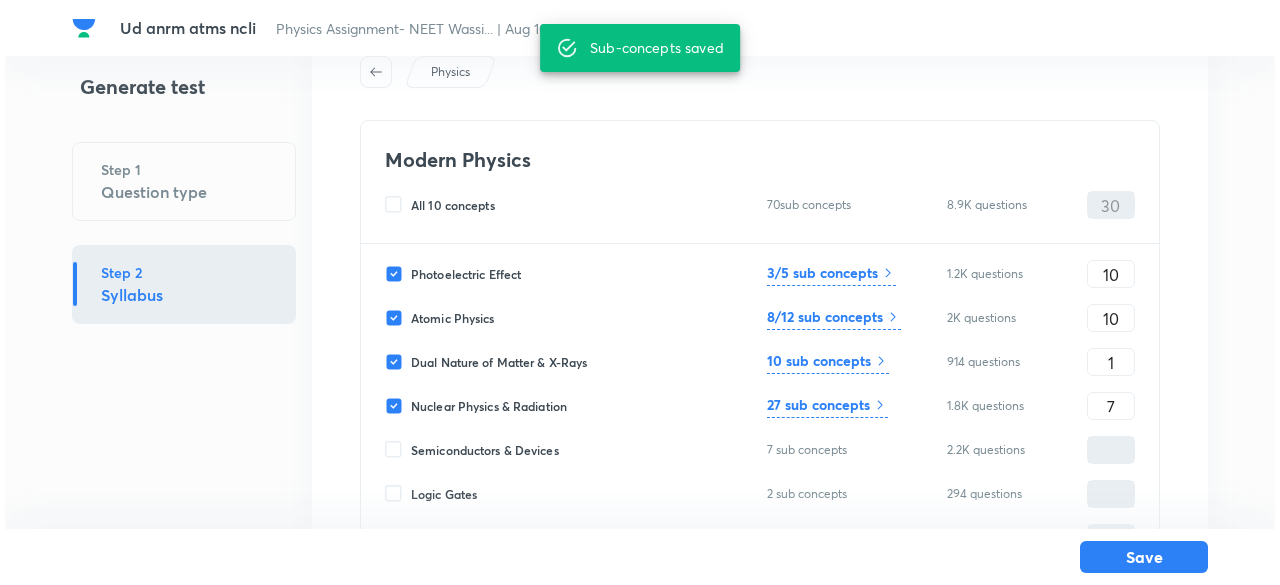 scroll, scrollTop: 88, scrollLeft: 0, axis: vertical 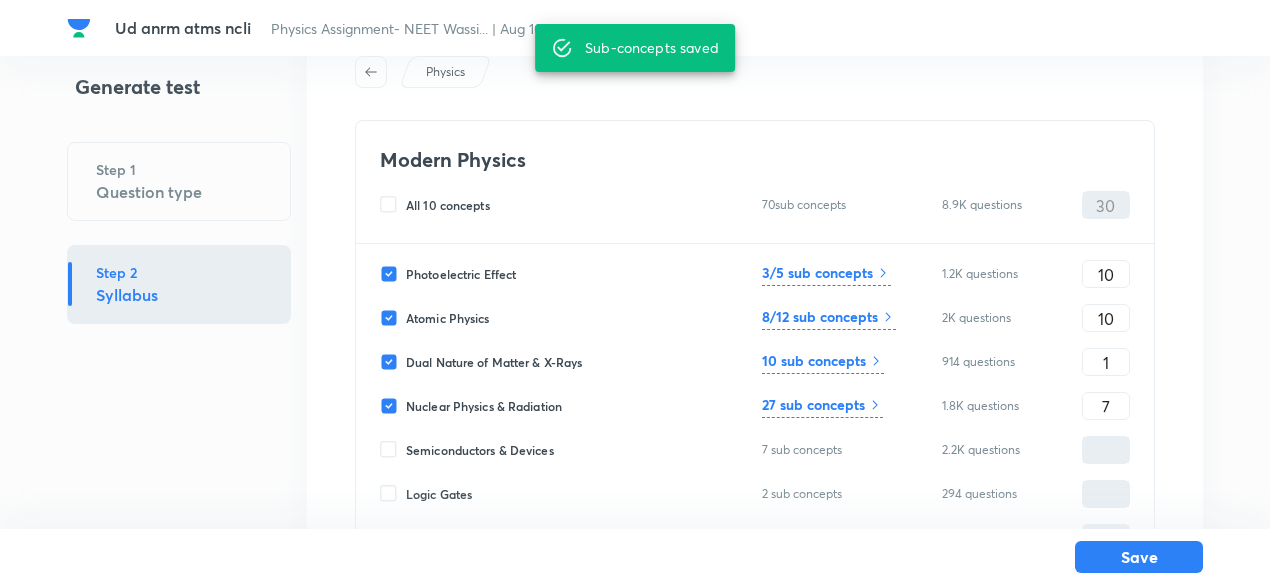 click on "10 sub concepts" at bounding box center (814, 360) 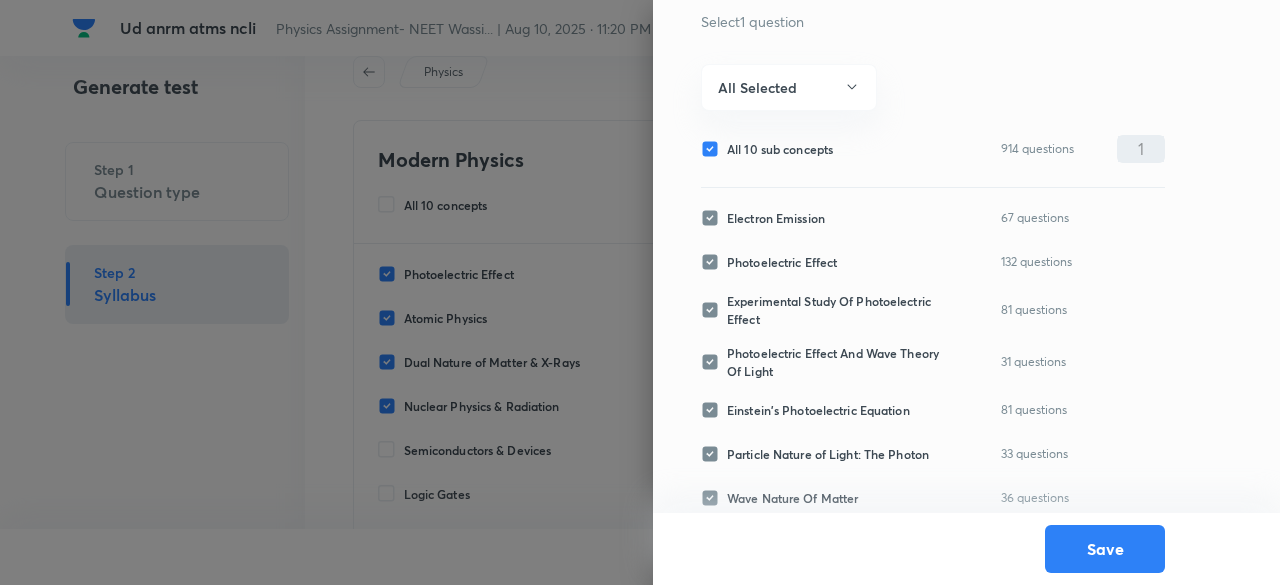 scroll, scrollTop: 206, scrollLeft: 0, axis: vertical 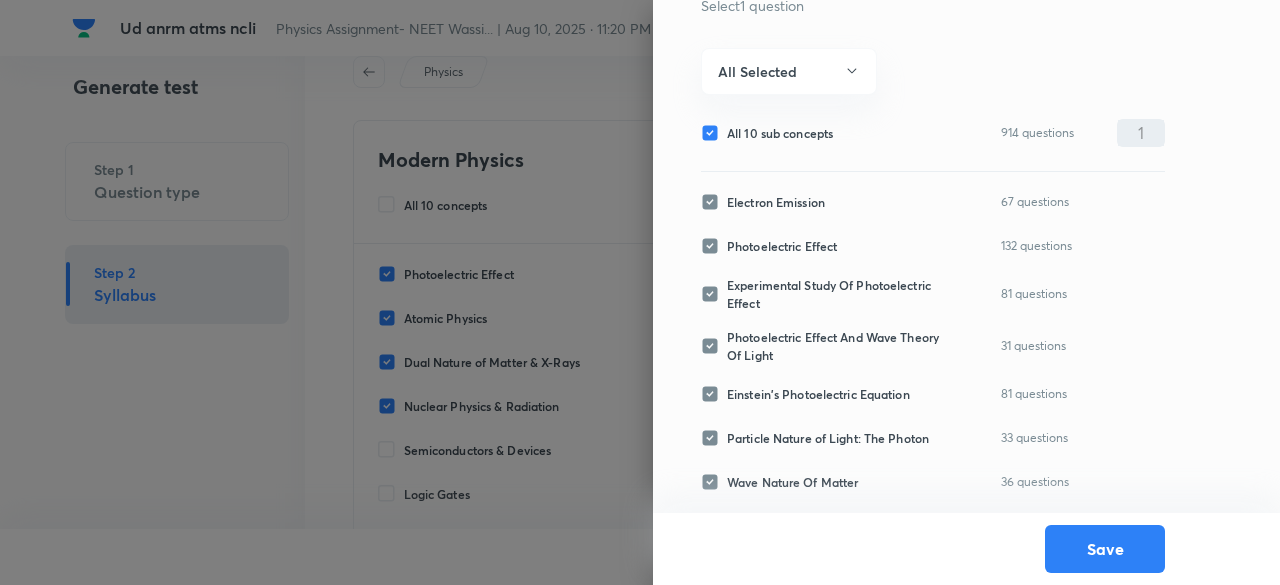 click on "All 10 sub concepts" at bounding box center (780, 133) 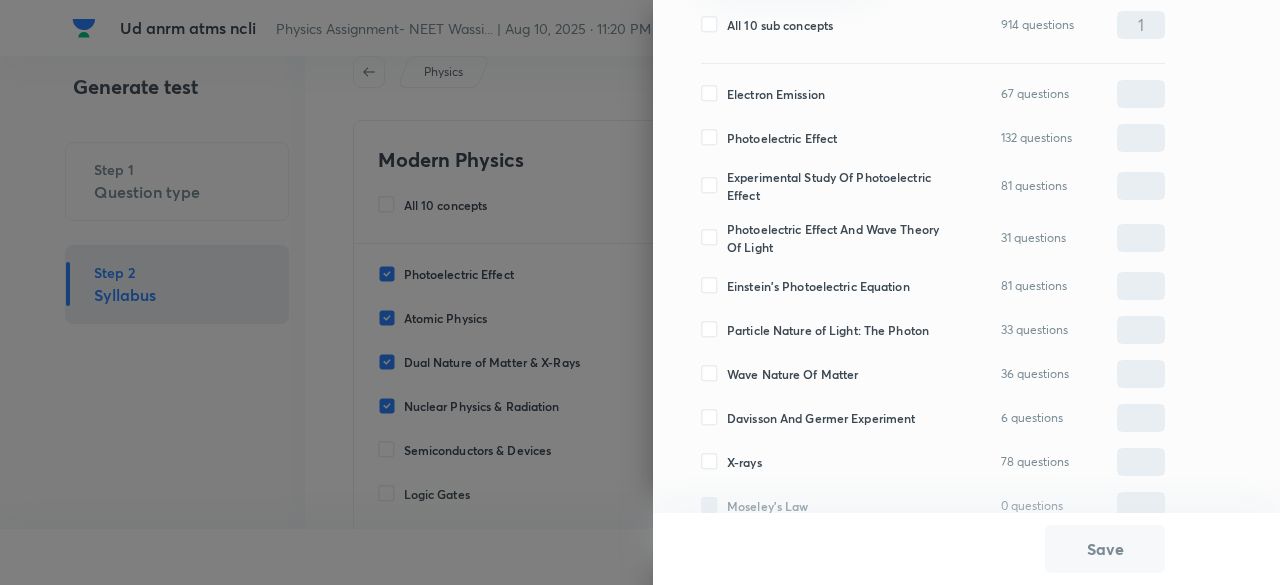 scroll, scrollTop: 335, scrollLeft: 0, axis: vertical 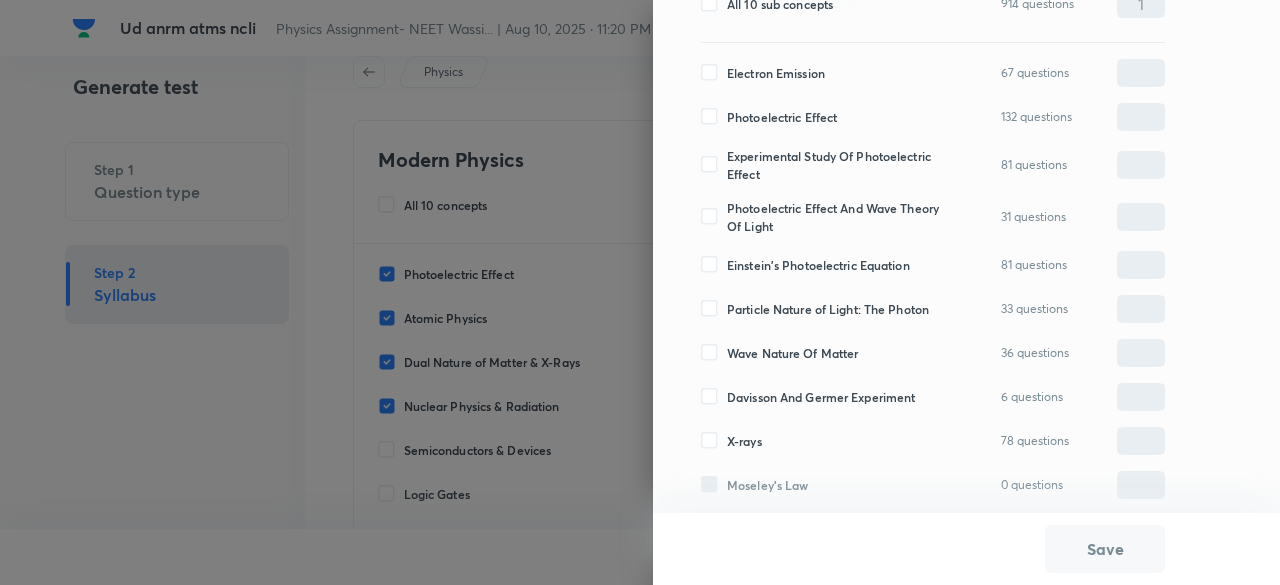 click on "Einstein’s Photoelectric Equation" at bounding box center [818, 265] 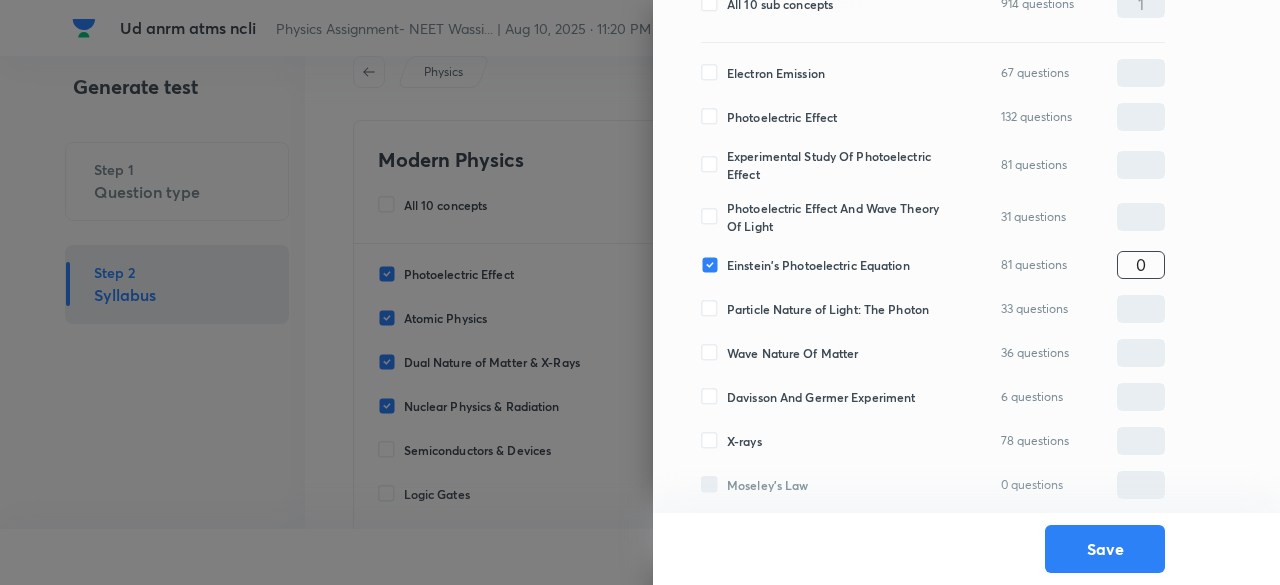 click on "0" at bounding box center [1141, 264] 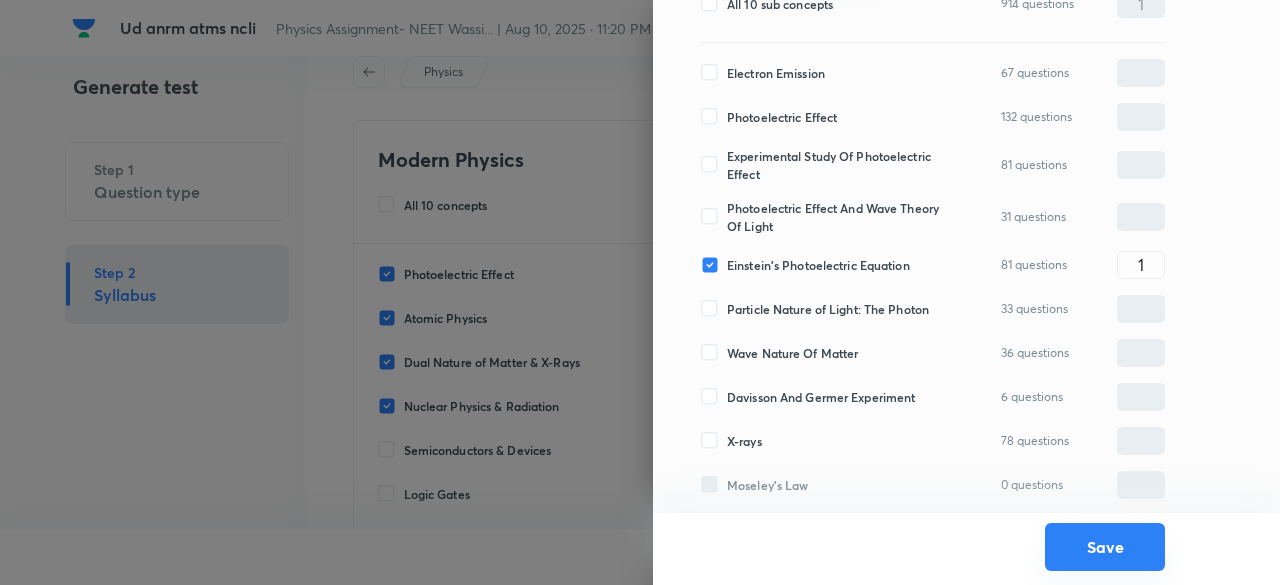 click on "Save" at bounding box center (1105, 547) 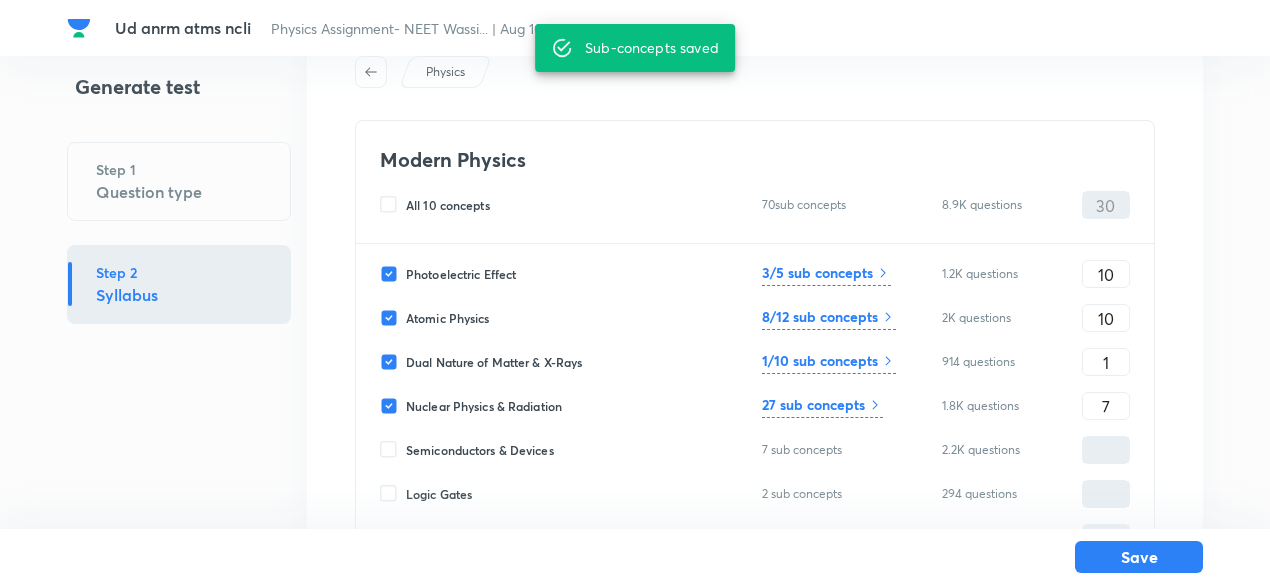 click on "27 sub concepts" at bounding box center (813, 404) 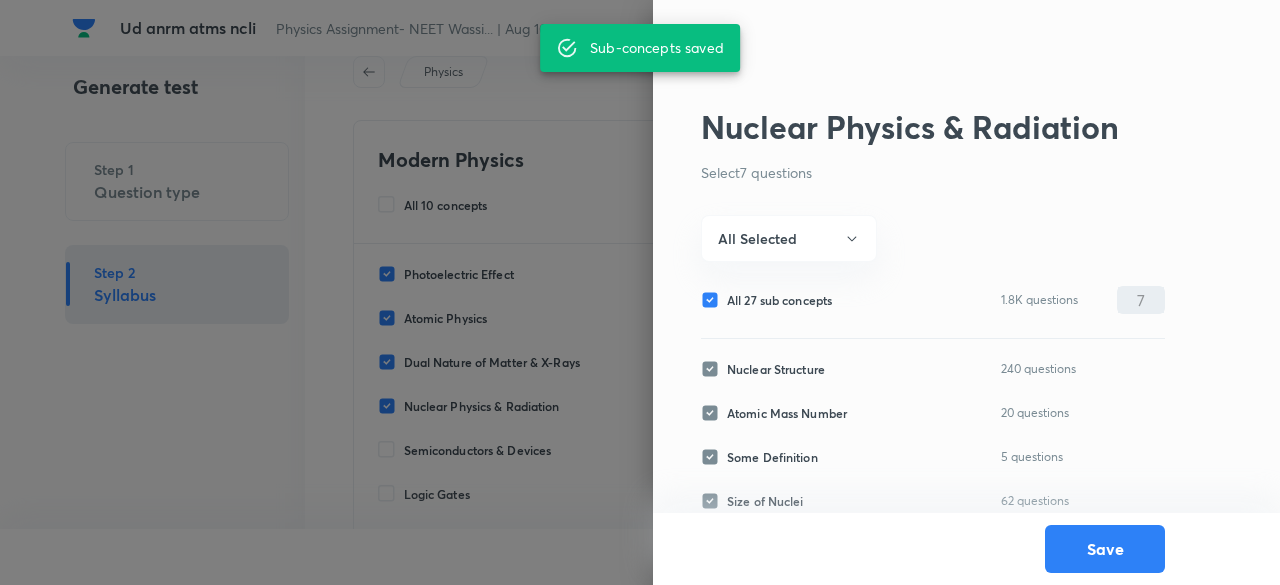 click on "All 27 sub concepts" at bounding box center [779, 300] 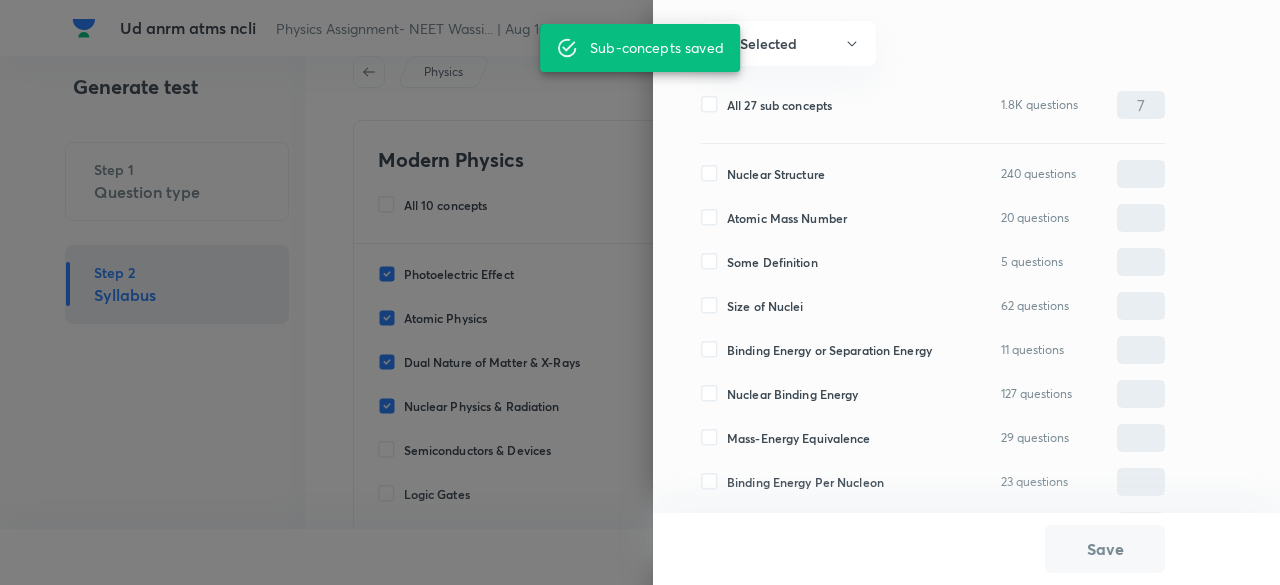 scroll, scrollTop: 233, scrollLeft: 0, axis: vertical 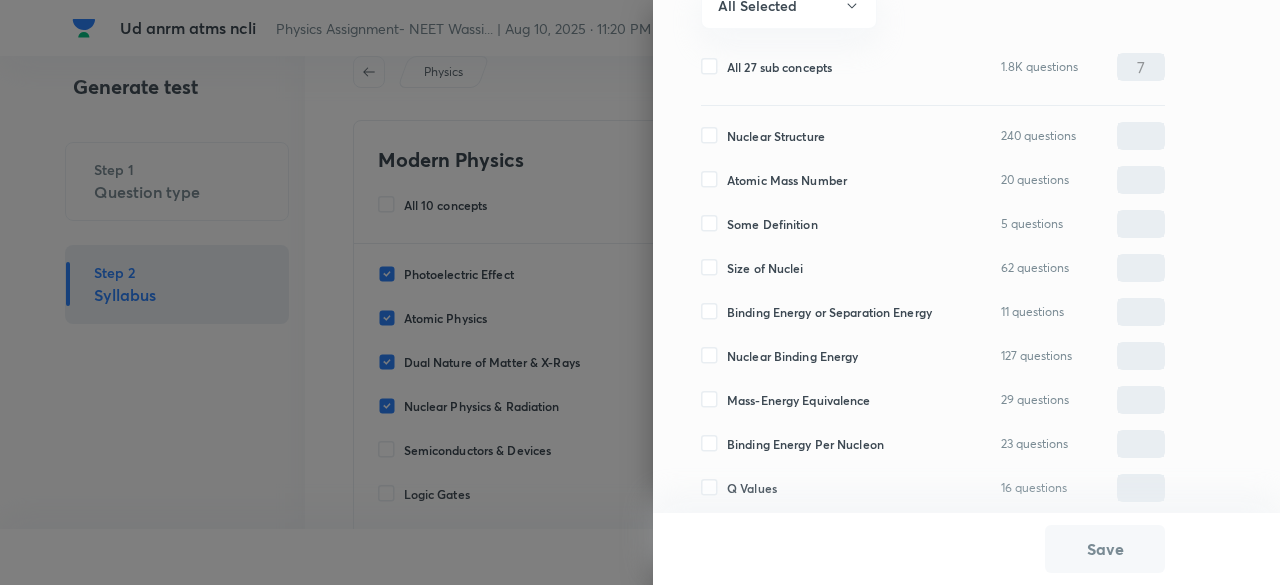 click on "Size of Nuclei" at bounding box center [765, 268] 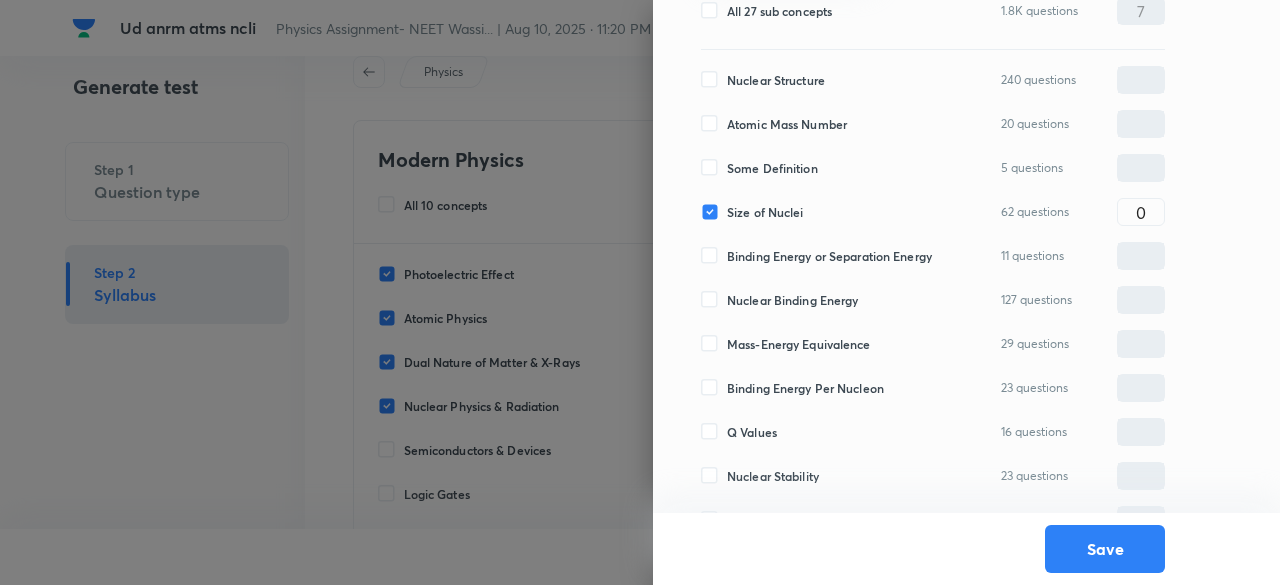 scroll, scrollTop: 295, scrollLeft: 0, axis: vertical 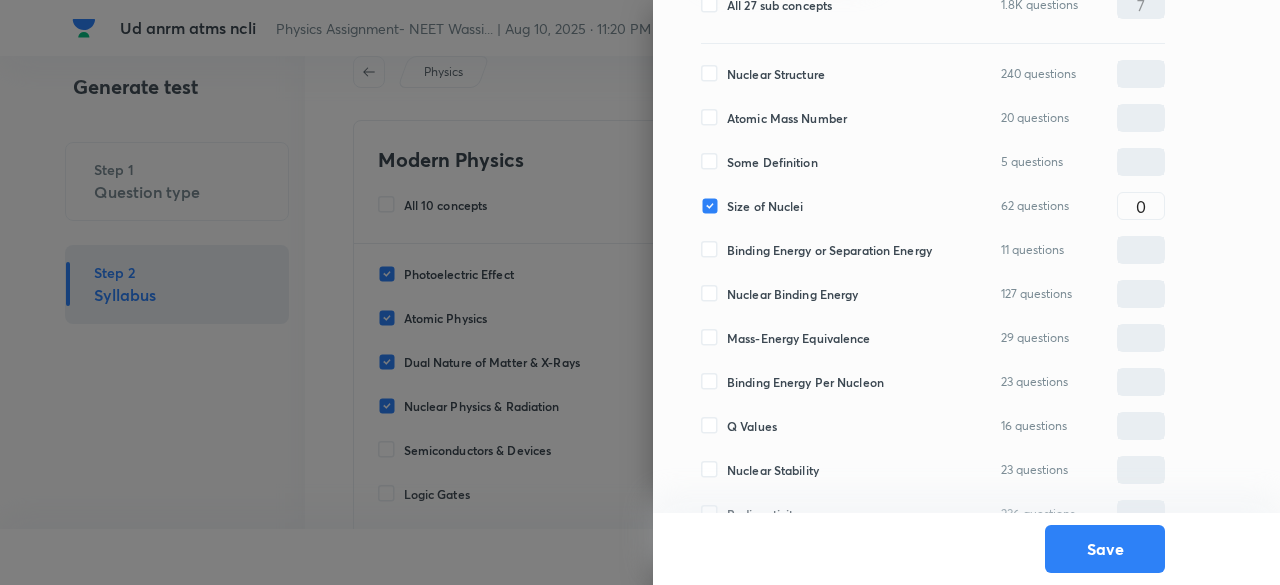 click on "Binding Energy or Separation Energy" at bounding box center [829, 250] 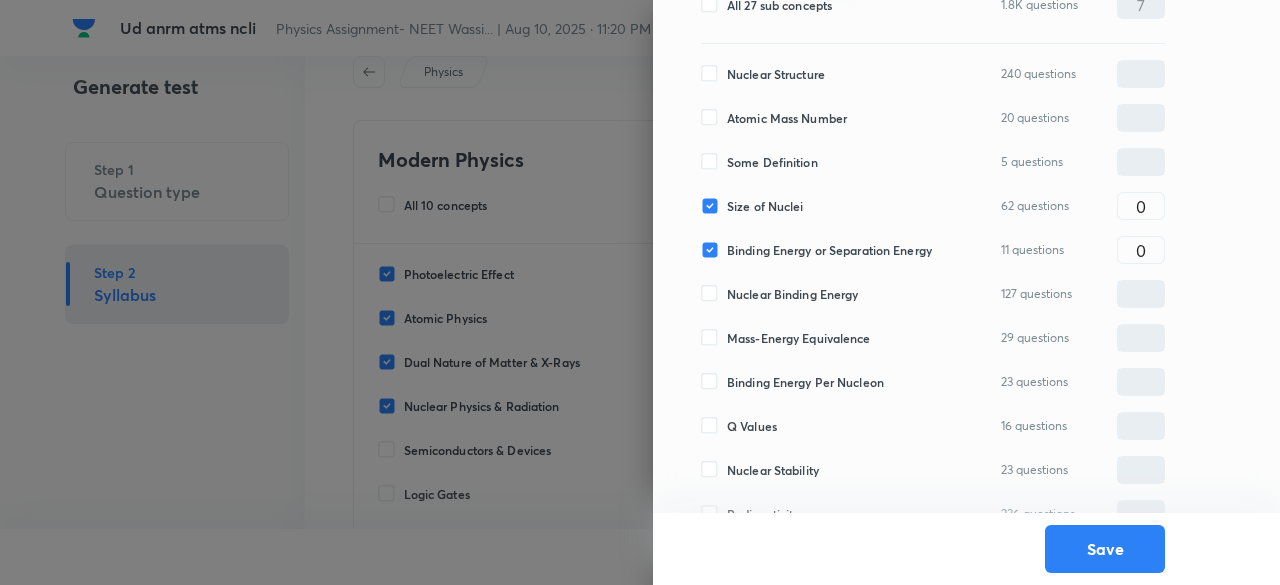click on "Nuclear Binding Energy" at bounding box center (792, 294) 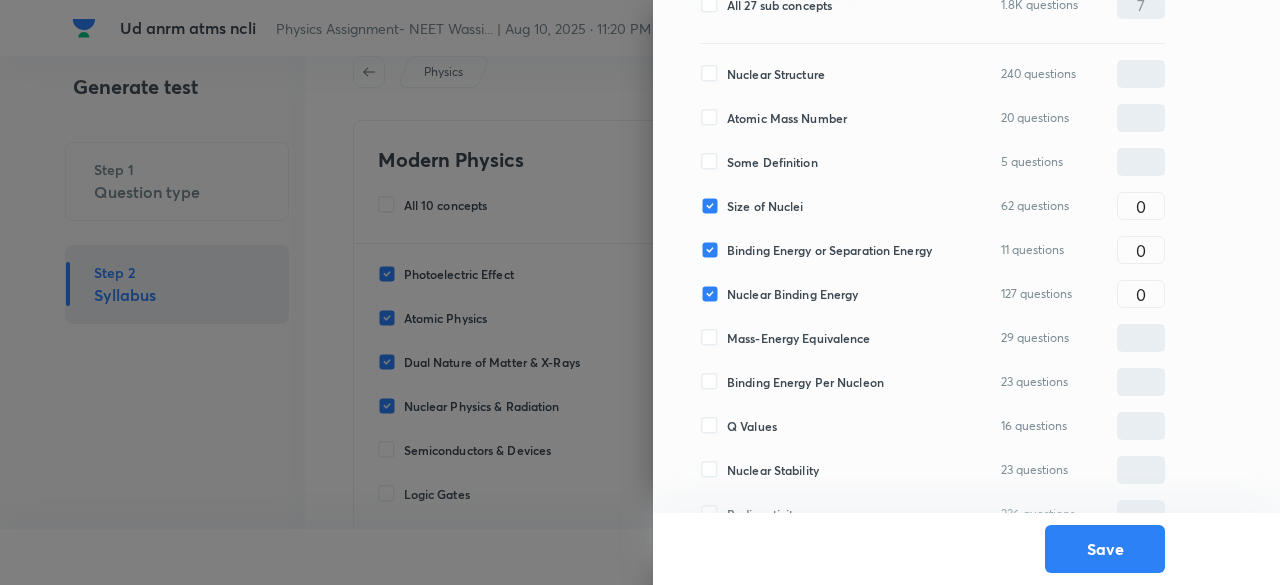 click on "Mass-Energy Equivalence" at bounding box center (799, 338) 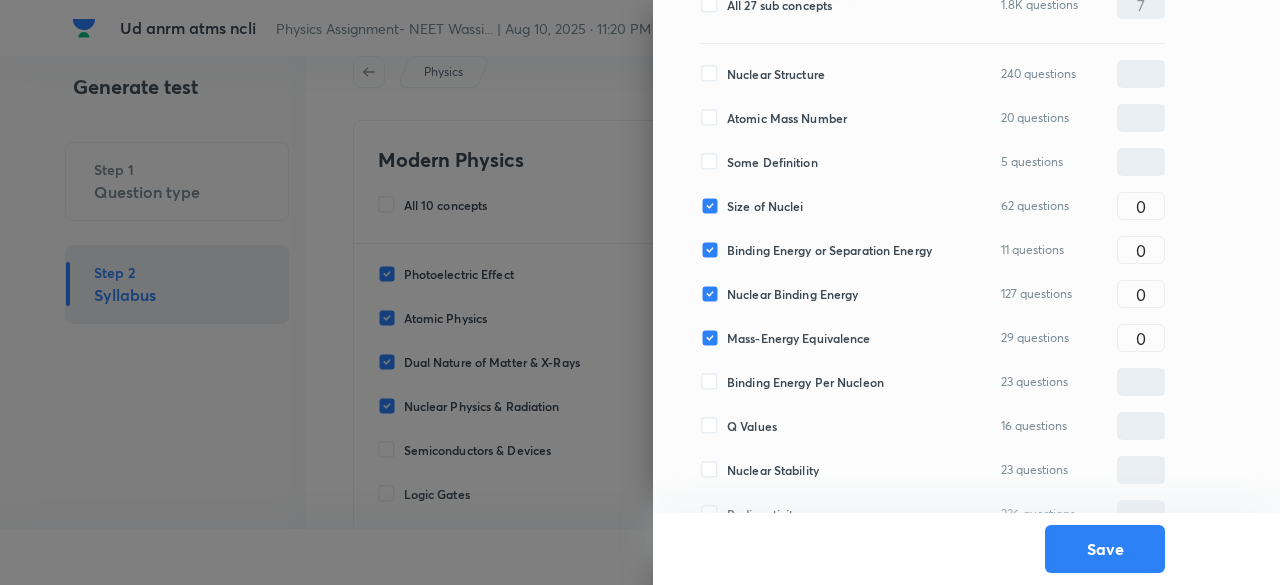 click on "Binding Energy Per Nucleon" at bounding box center (805, 382) 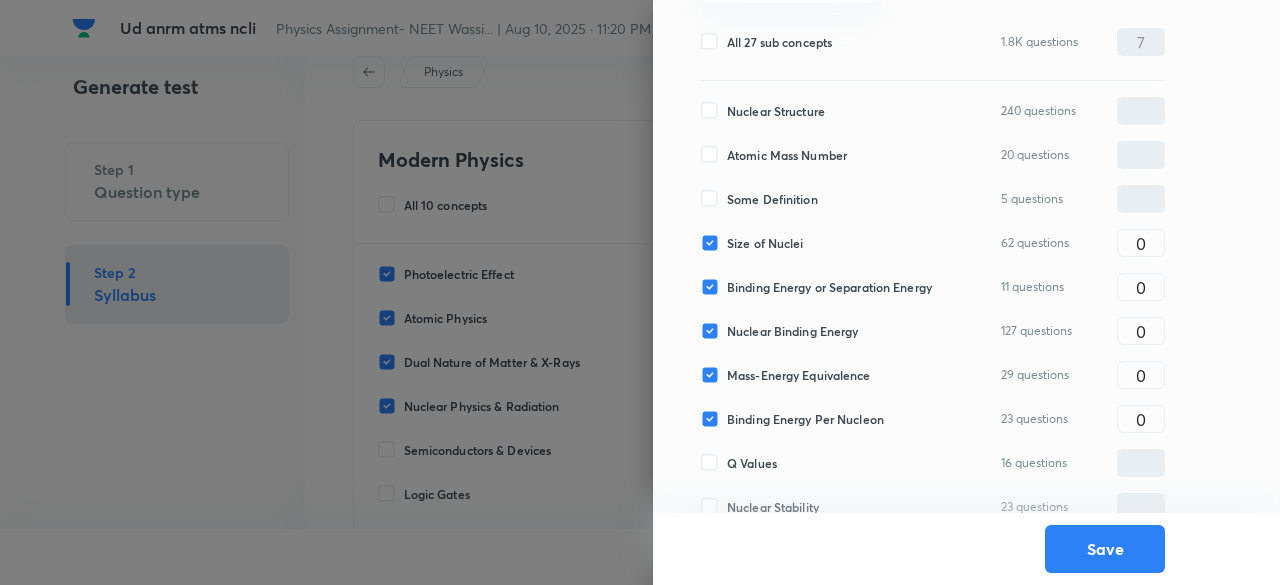 scroll, scrollTop: 257, scrollLeft: 0, axis: vertical 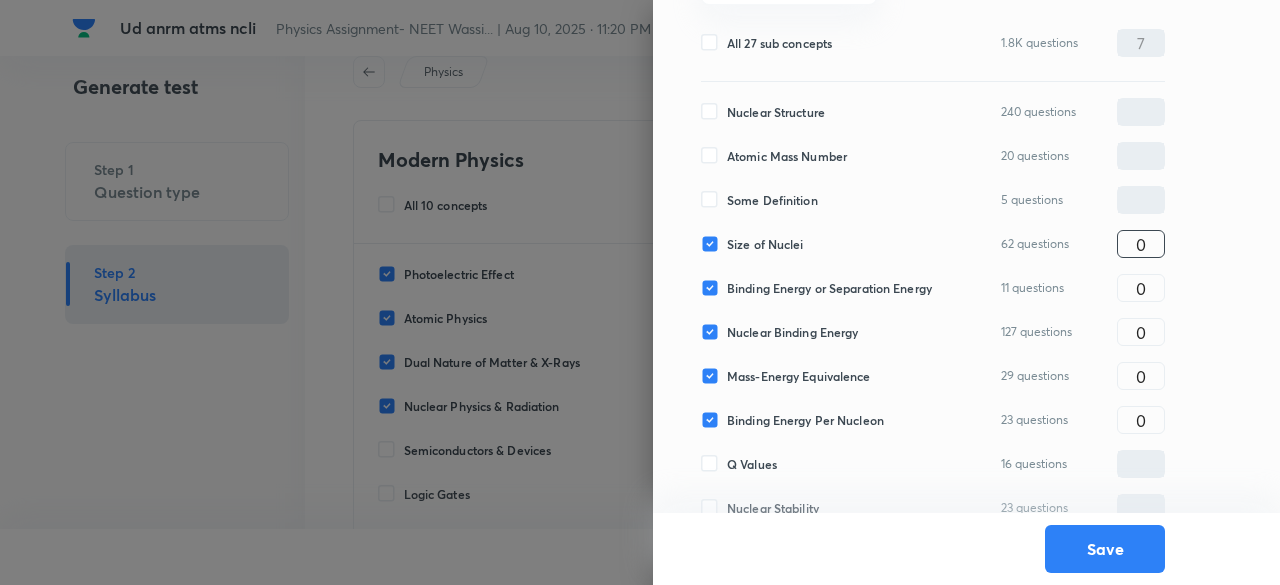 click on "0" at bounding box center [1141, 244] 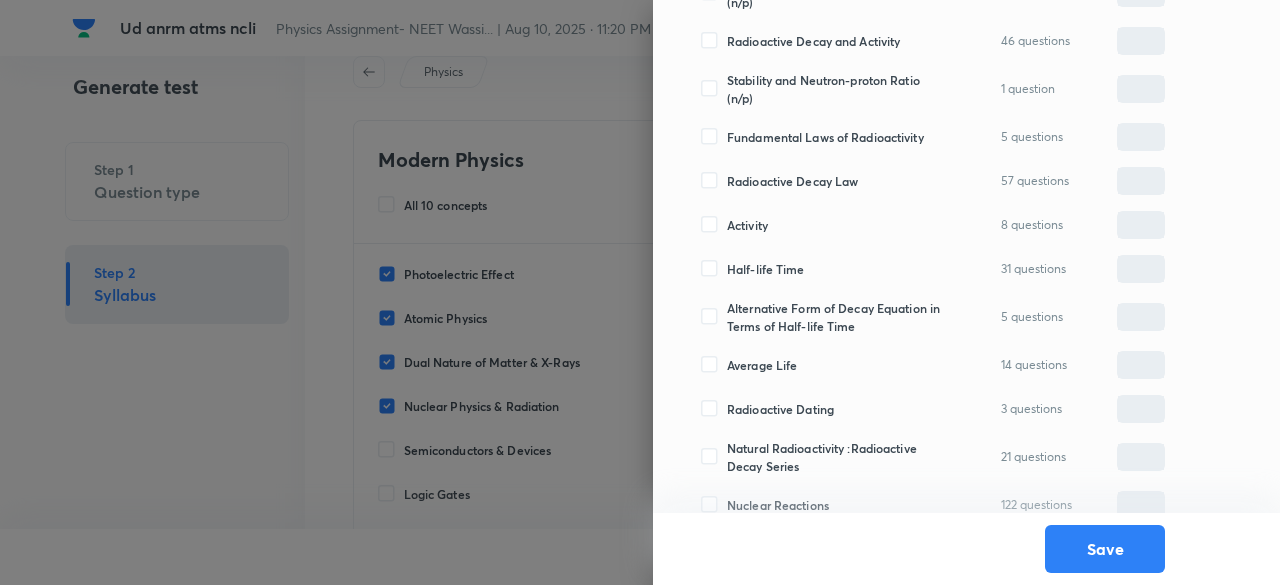 scroll, scrollTop: 1061, scrollLeft: 0, axis: vertical 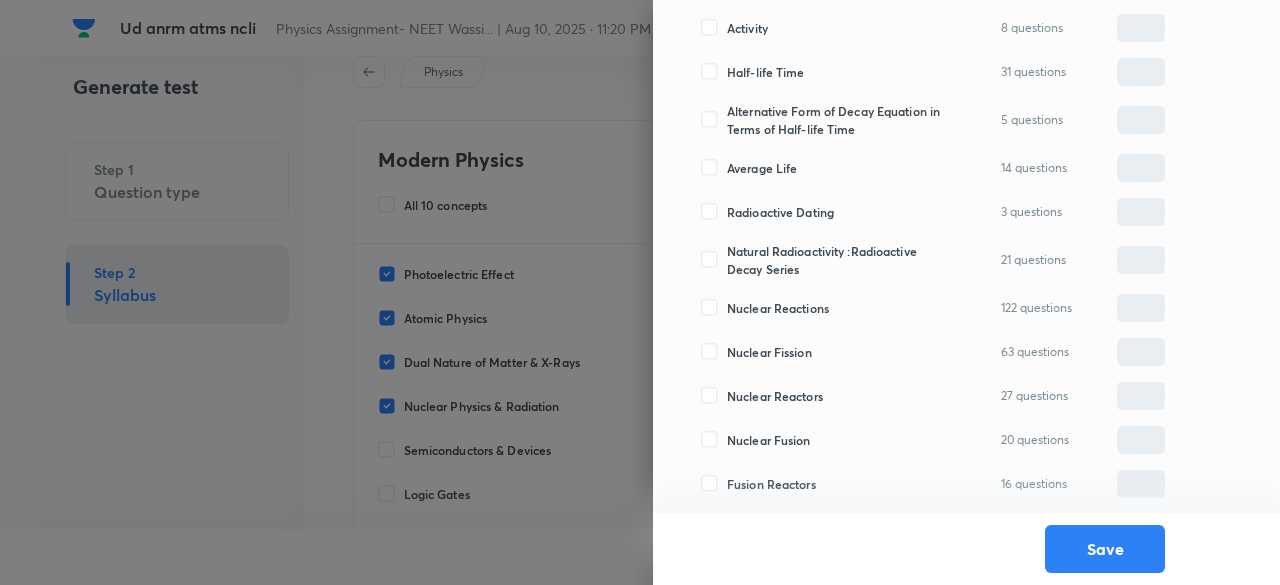 click on "Nuclear Reactions" at bounding box center (778, 308) 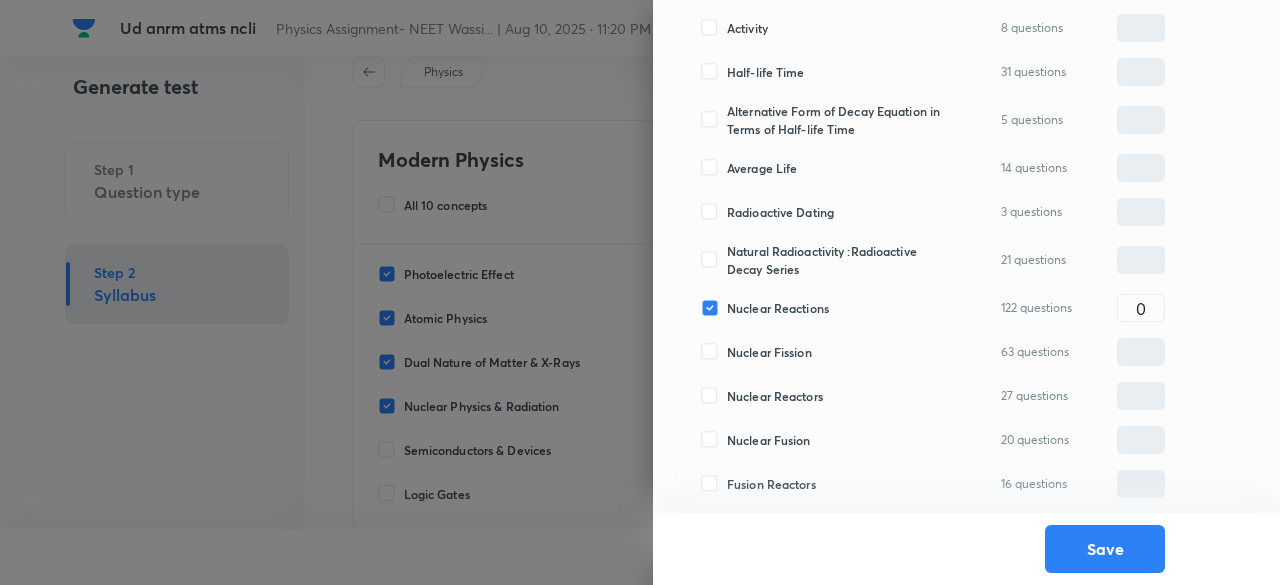 click on "Nuclear Reactors  27 questions ​" at bounding box center (933, 396) 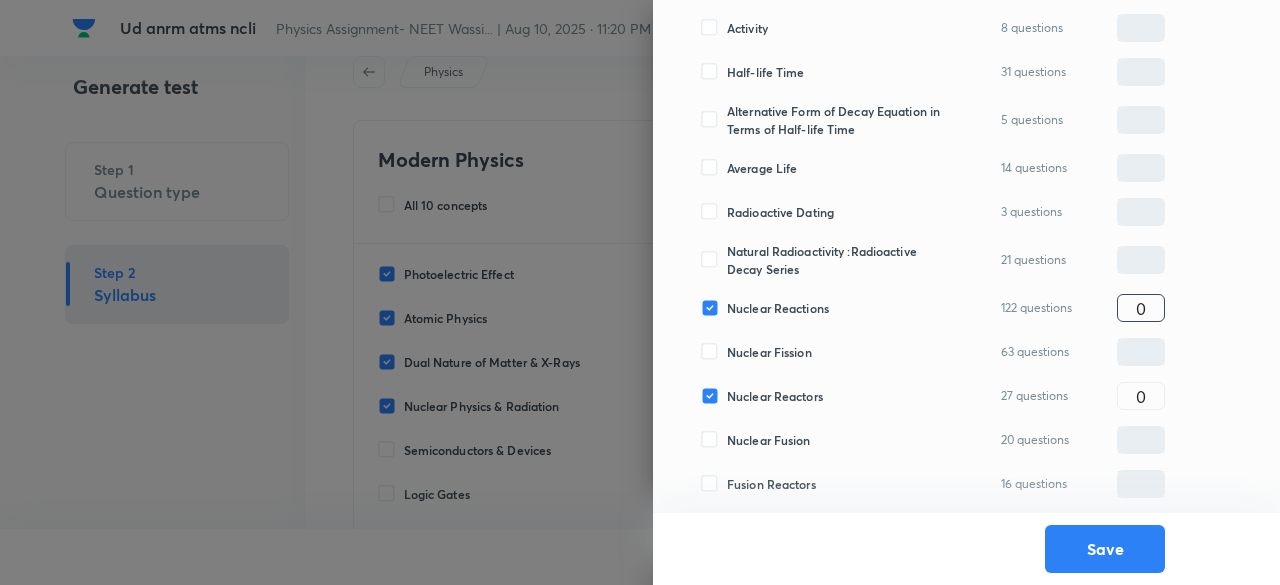 click on "0" at bounding box center (1141, 308) 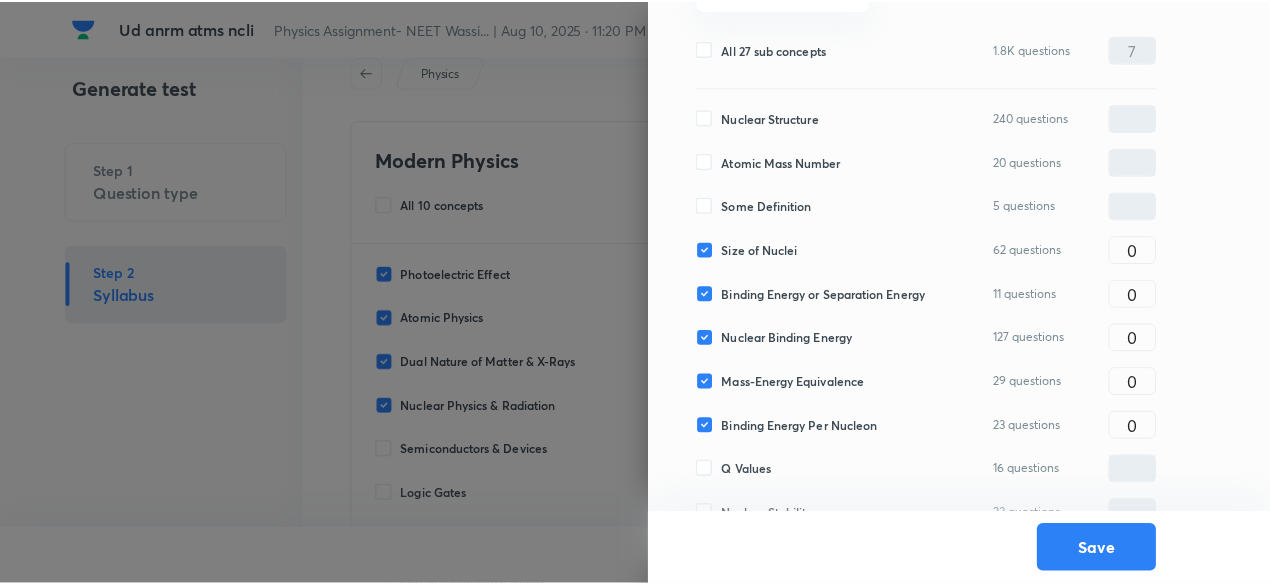 scroll, scrollTop: 249, scrollLeft: 0, axis: vertical 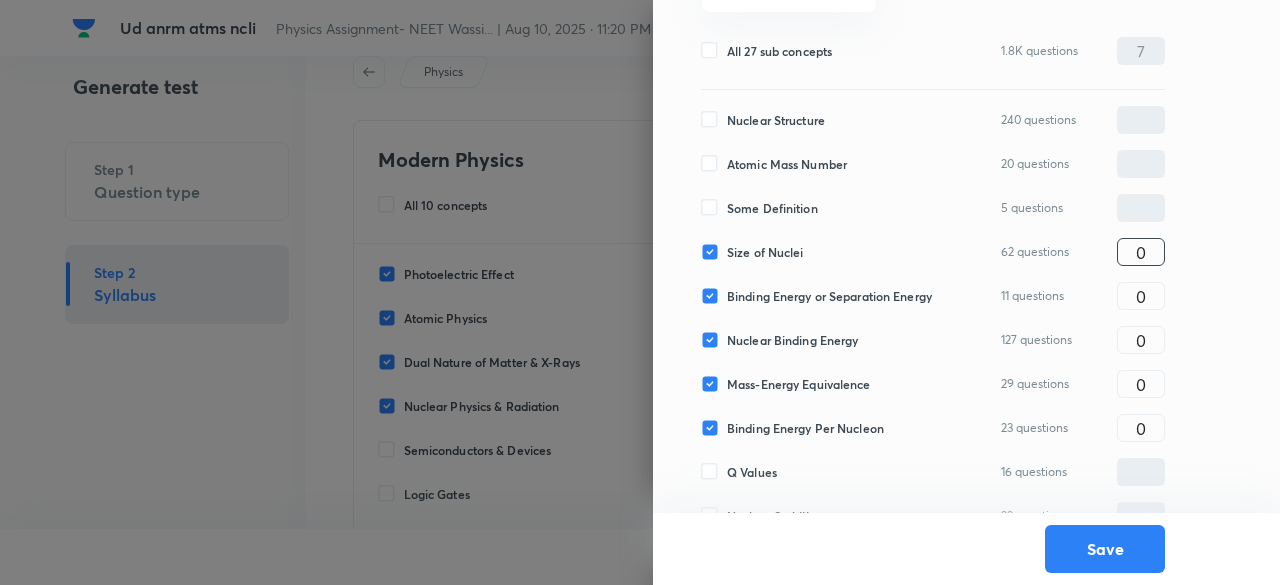 click on "0" at bounding box center [1141, 252] 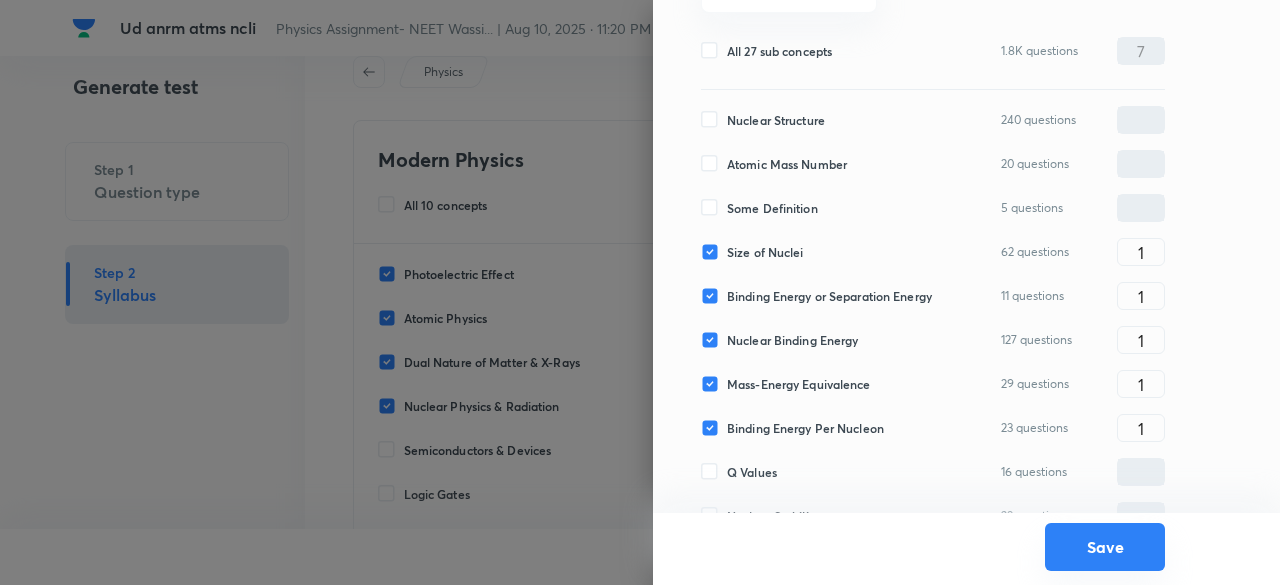 click on "Save" at bounding box center [1105, 547] 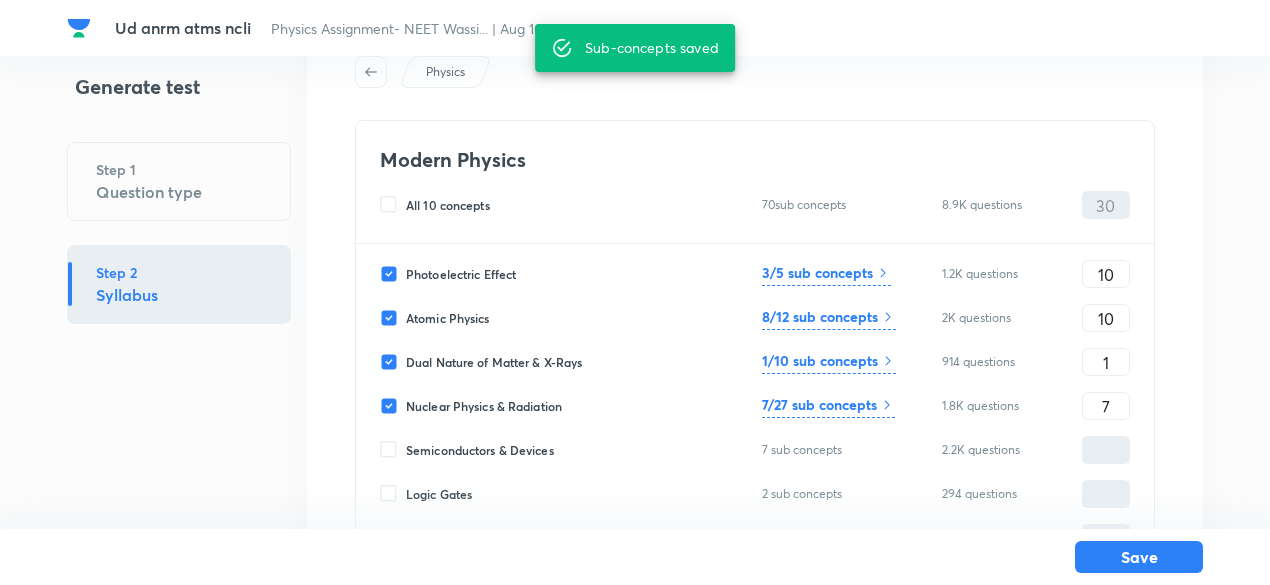 scroll, scrollTop: 386, scrollLeft: 0, axis: vertical 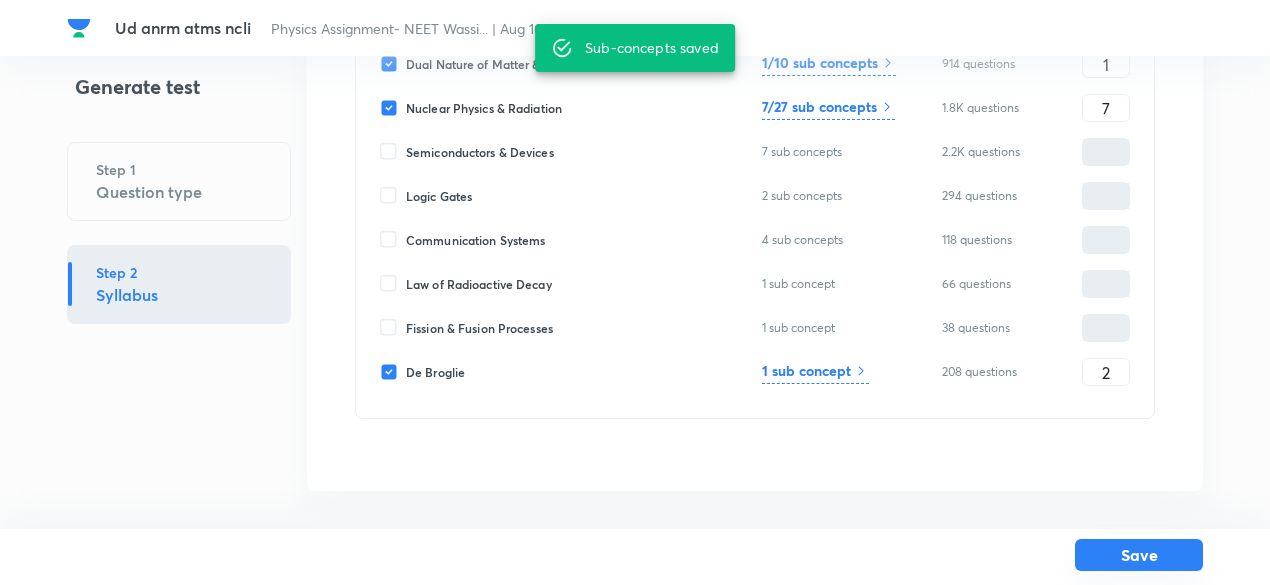 click on "Save" at bounding box center (1139, 555) 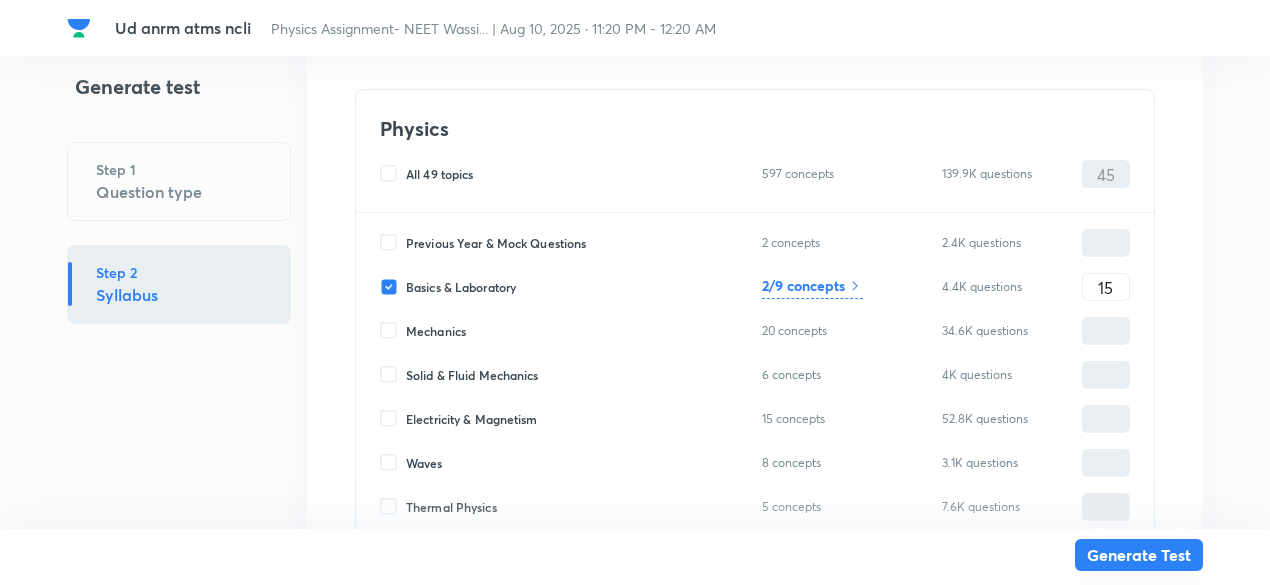 click on "Generate Test" at bounding box center (1139, 555) 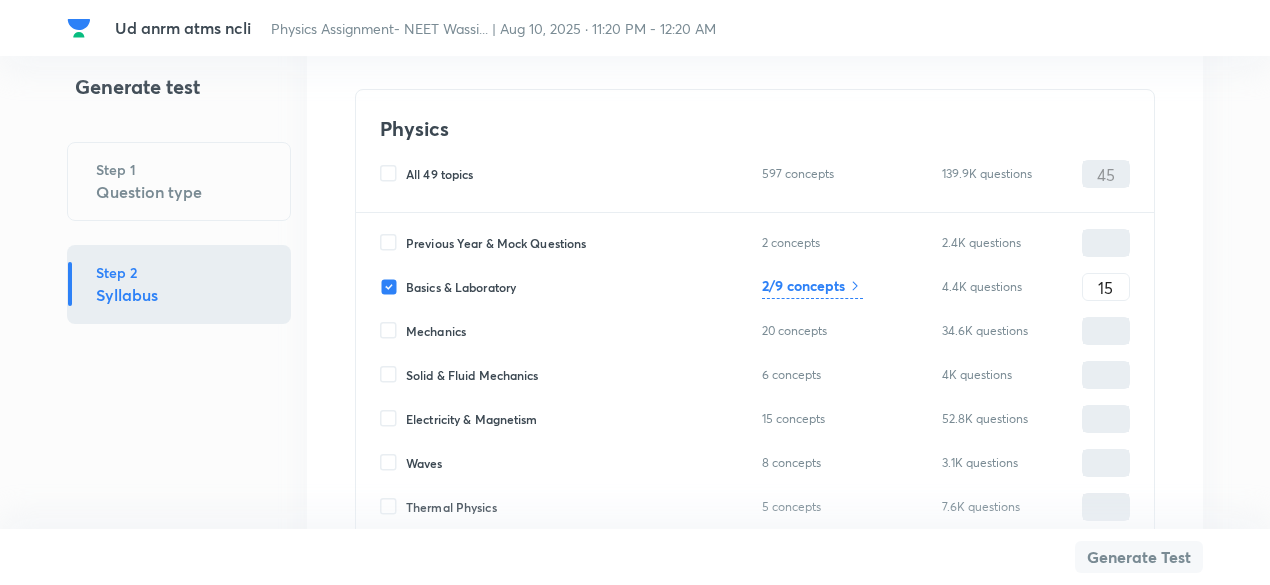 click on "Generate Test" at bounding box center [1139, 557] 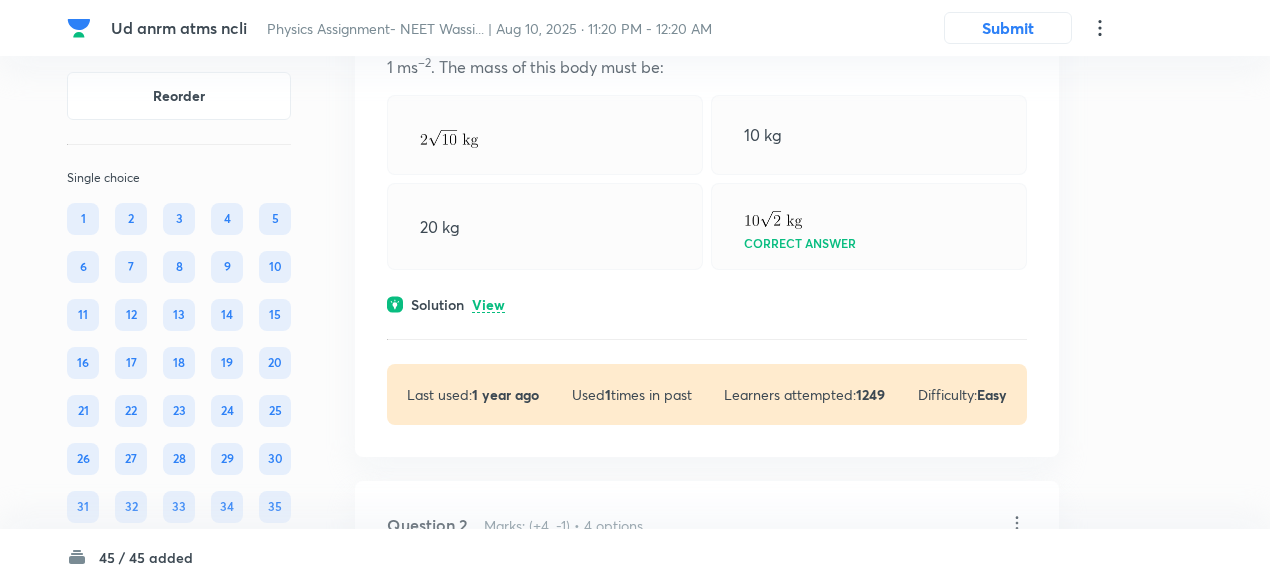 scroll, scrollTop: 244, scrollLeft: 0, axis: vertical 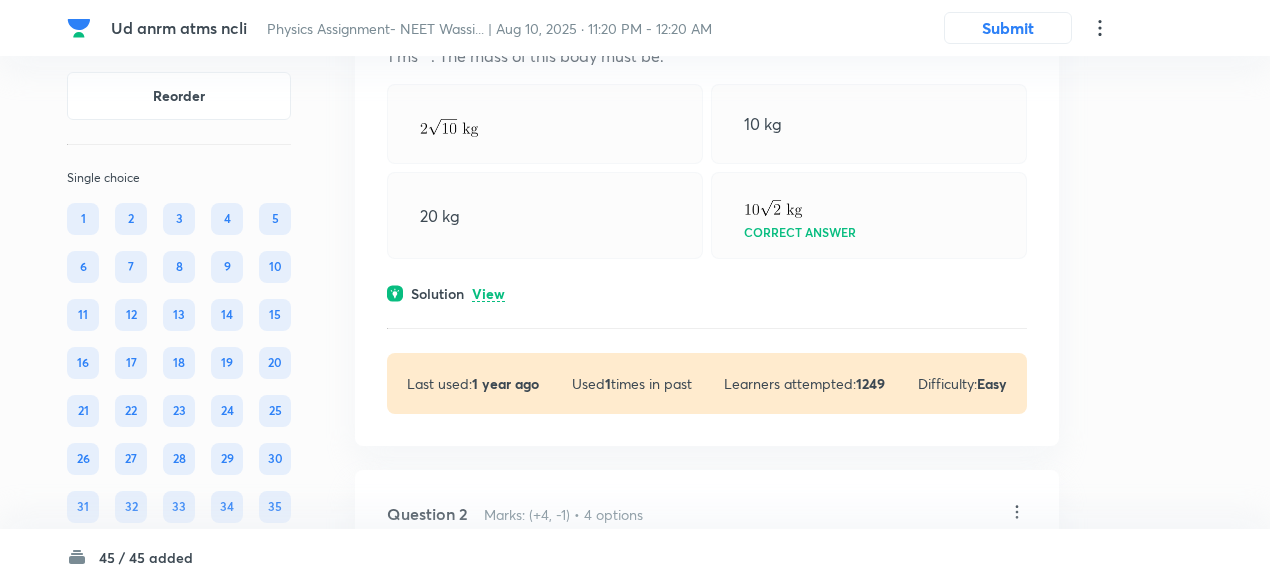 click on "View" at bounding box center (488, 294) 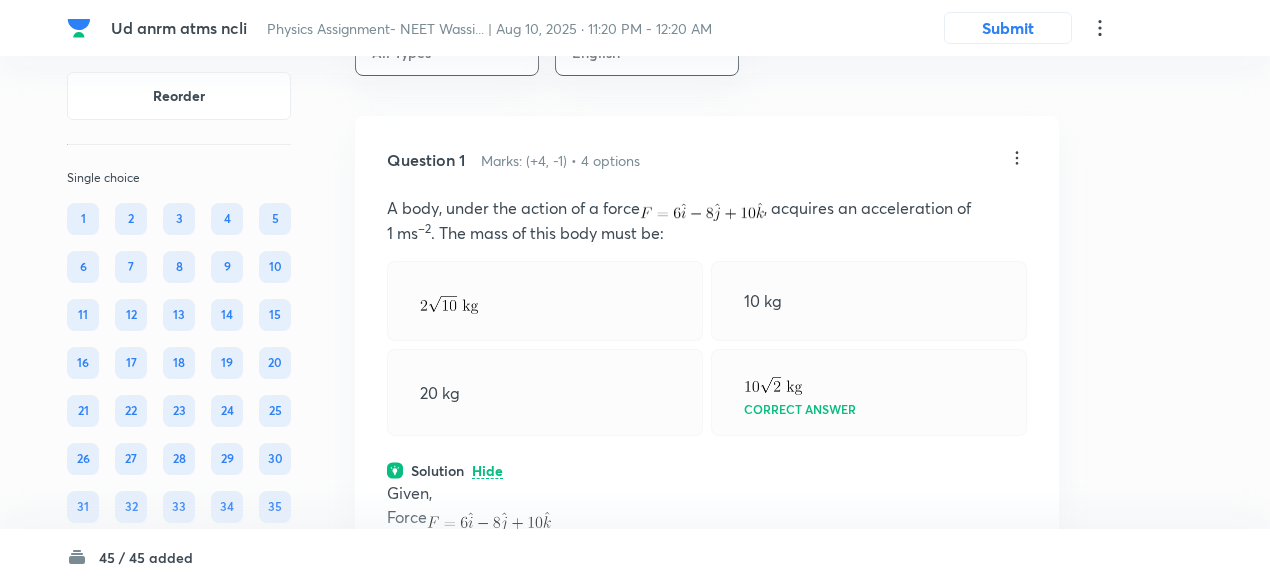 scroll, scrollTop: 66, scrollLeft: 0, axis: vertical 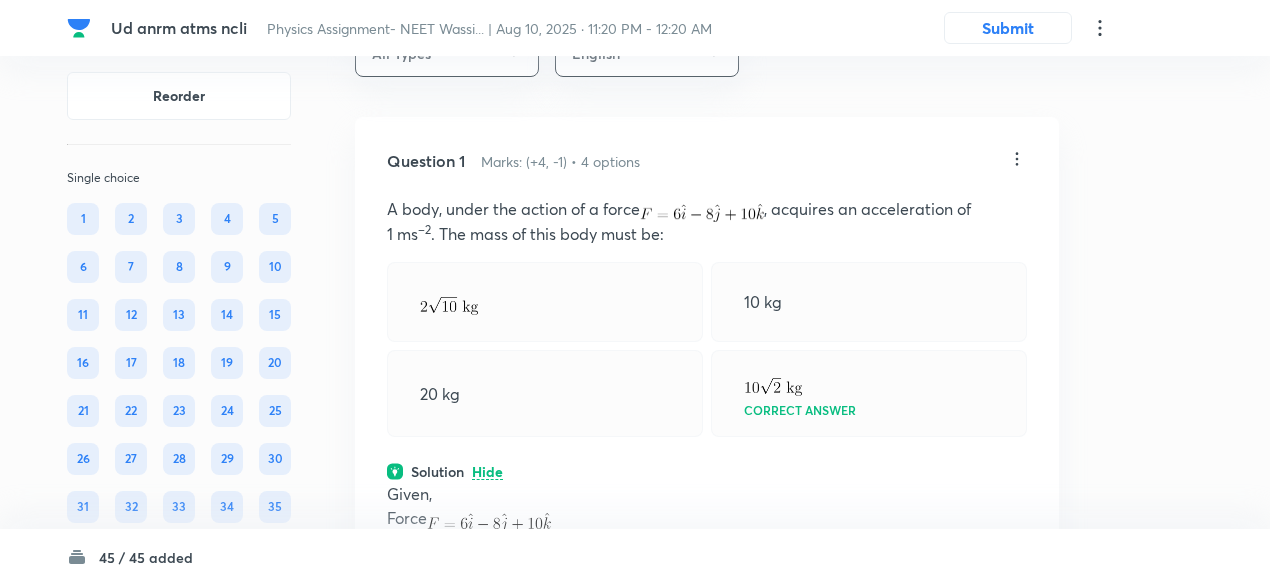 click 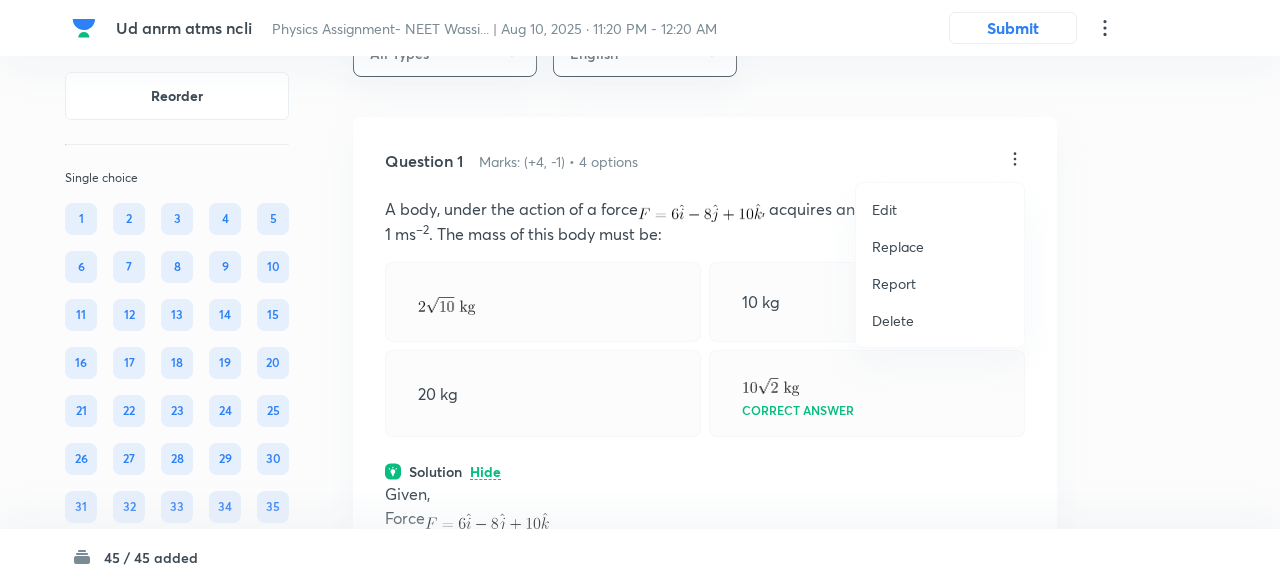 click on "Replace" at bounding box center (940, 246) 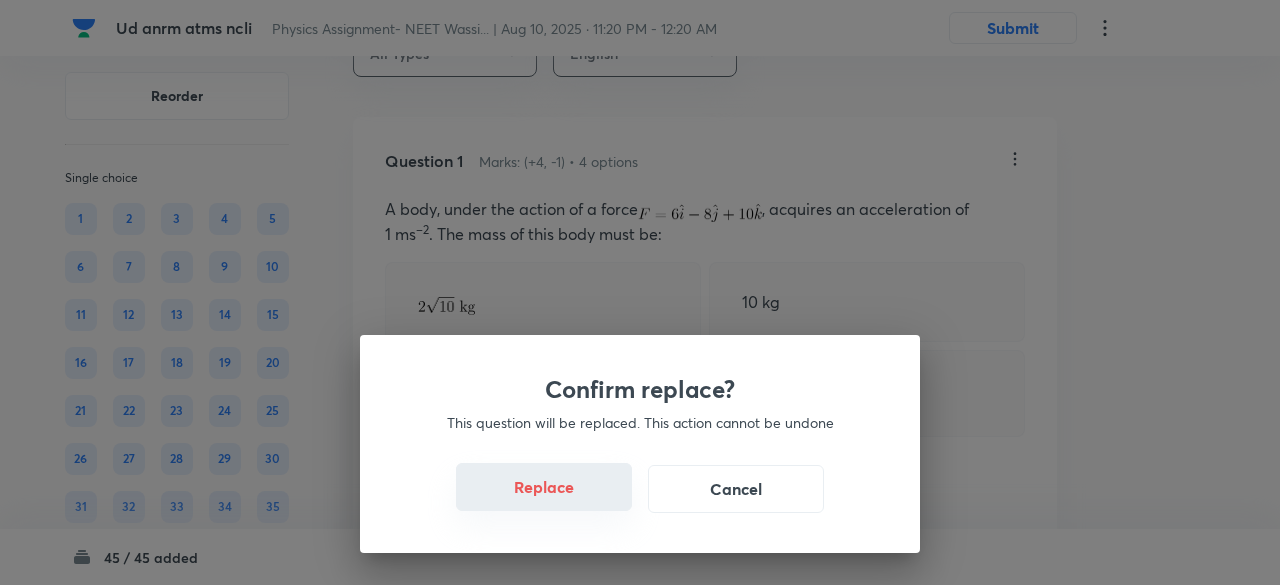 click on "Replace" at bounding box center [544, 487] 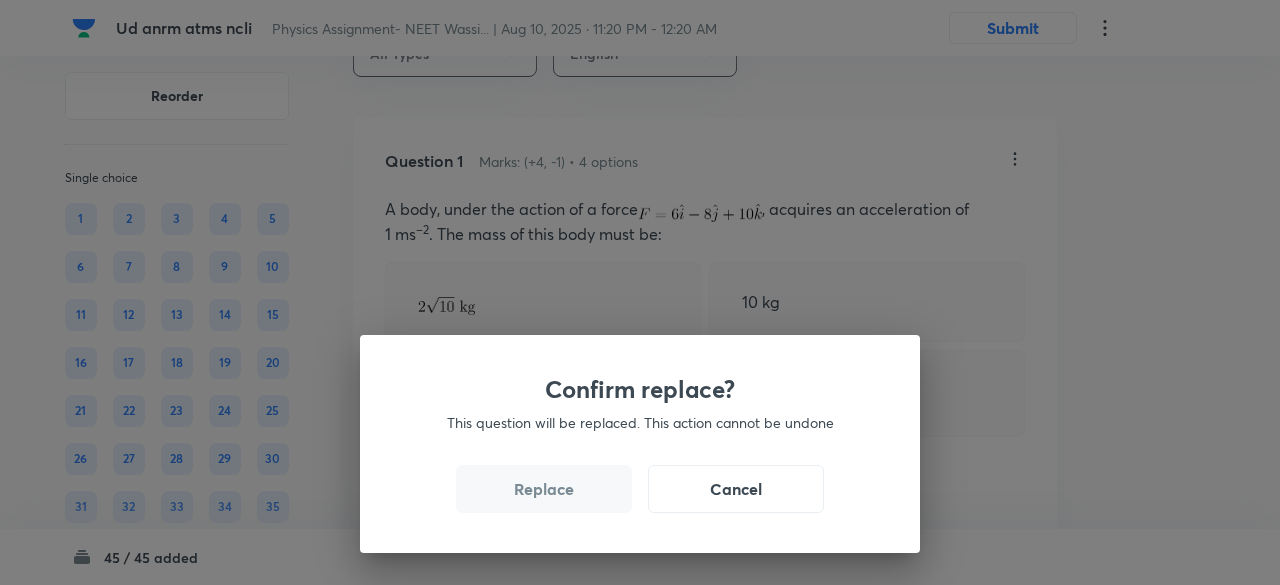 click on "Replace" at bounding box center (544, 489) 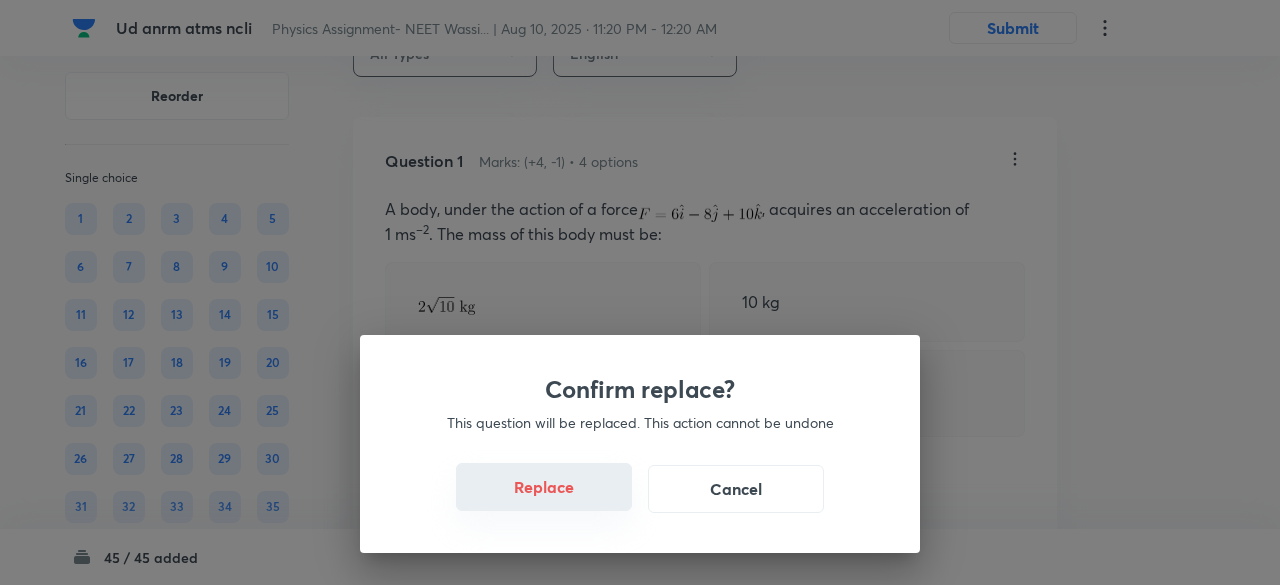 click on "Replace" at bounding box center (544, 487) 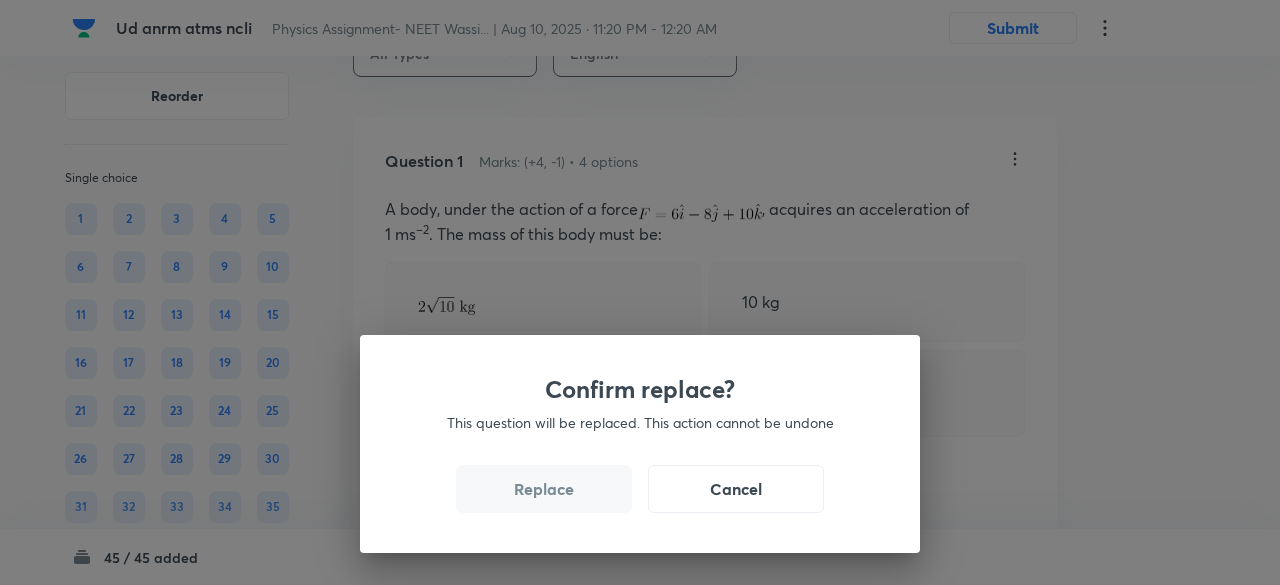 click on "Replace" at bounding box center [544, 489] 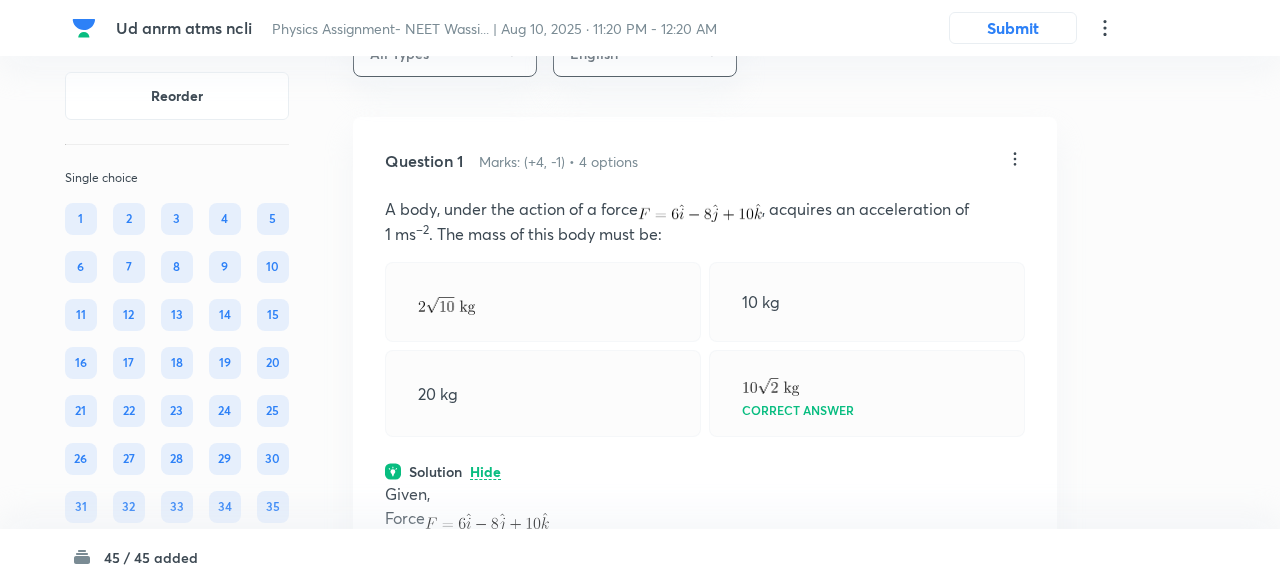 click on "Confirm replace? This question will be replaced. This action cannot be undone Replace Cancel" at bounding box center [640, 292] 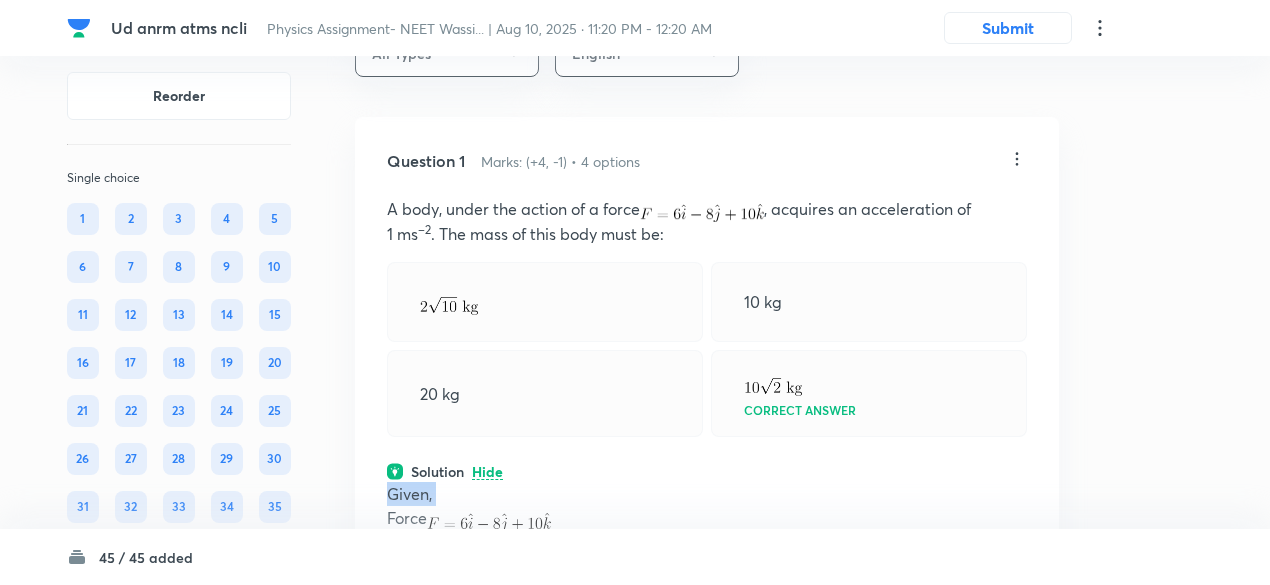 click on "Given," at bounding box center [707, 494] 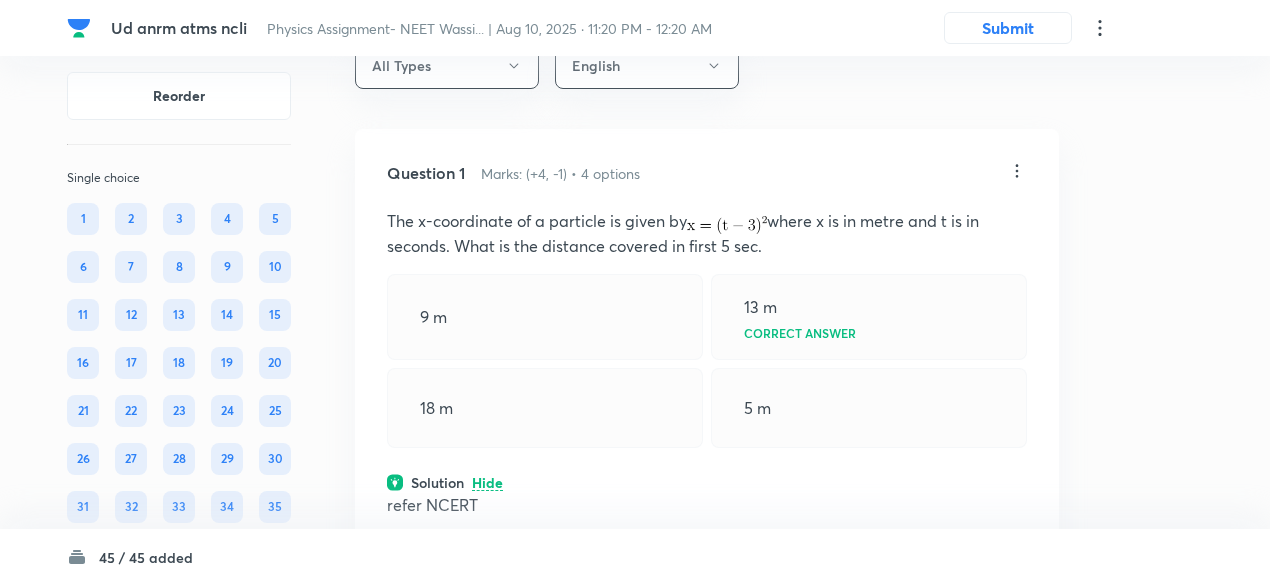 scroll, scrollTop: 48, scrollLeft: 0, axis: vertical 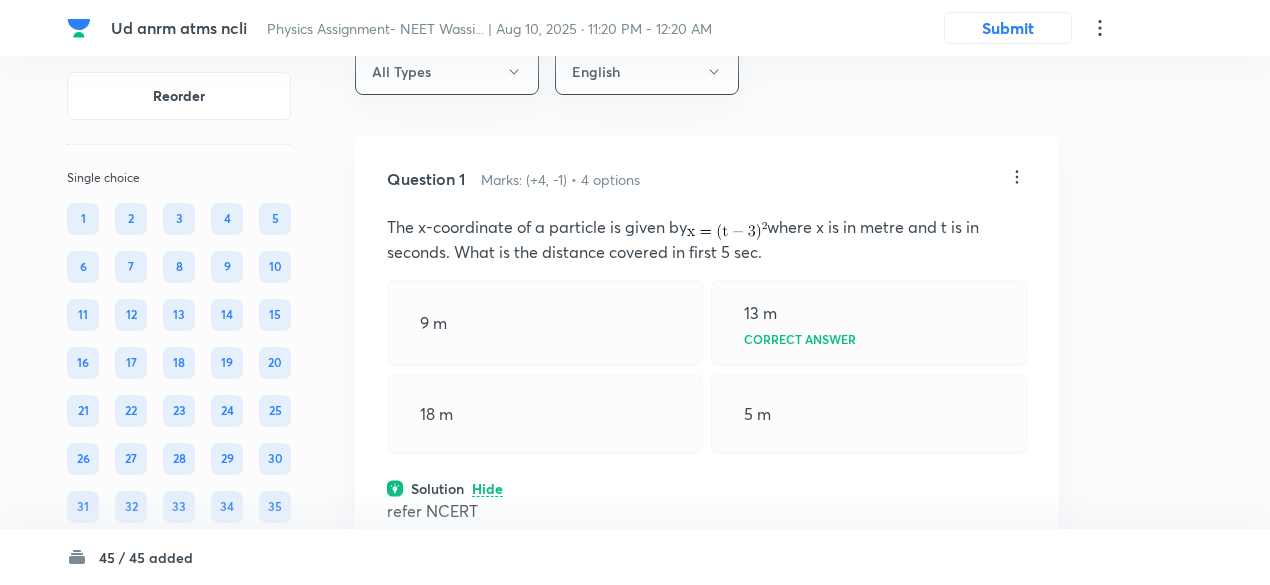 click 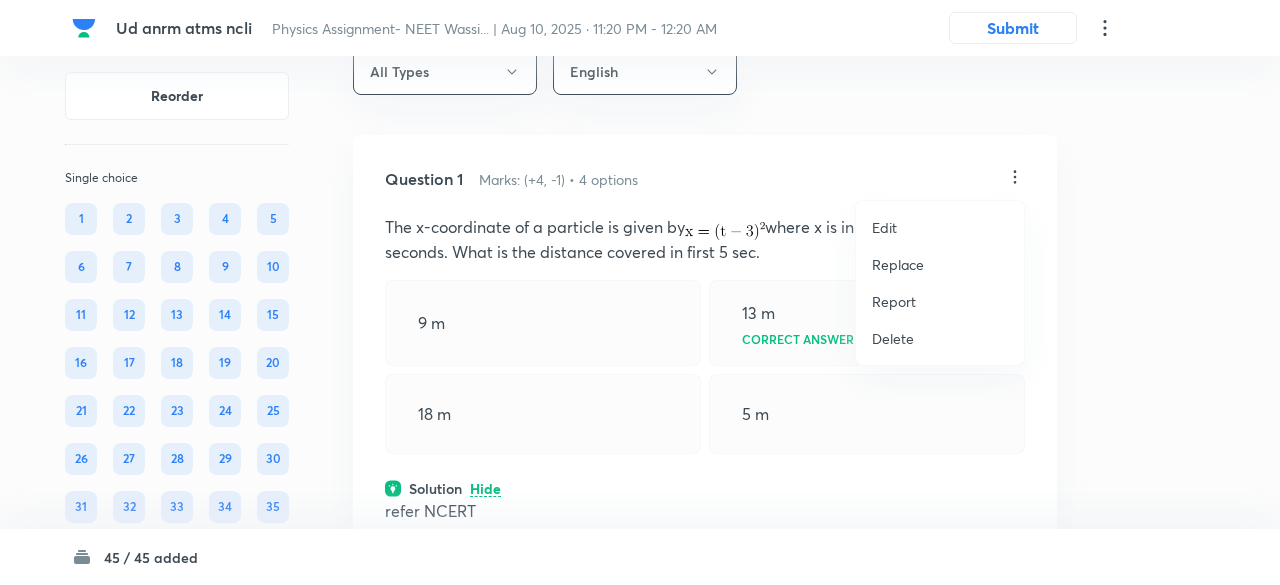 click on "Replace" at bounding box center (898, 264) 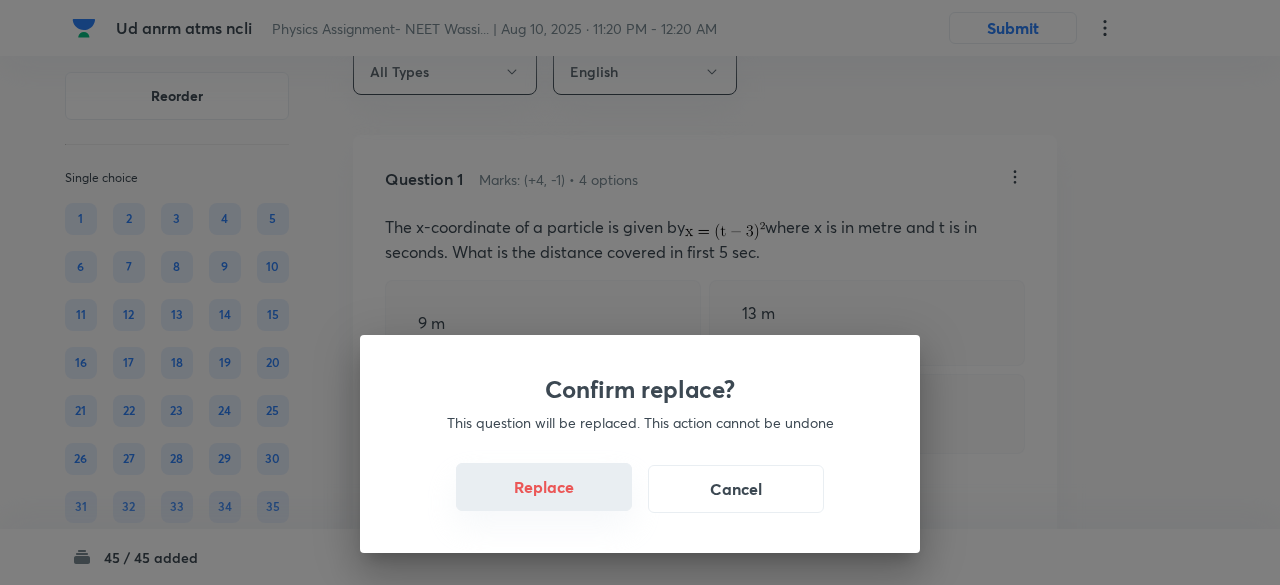 click on "Replace" at bounding box center (544, 487) 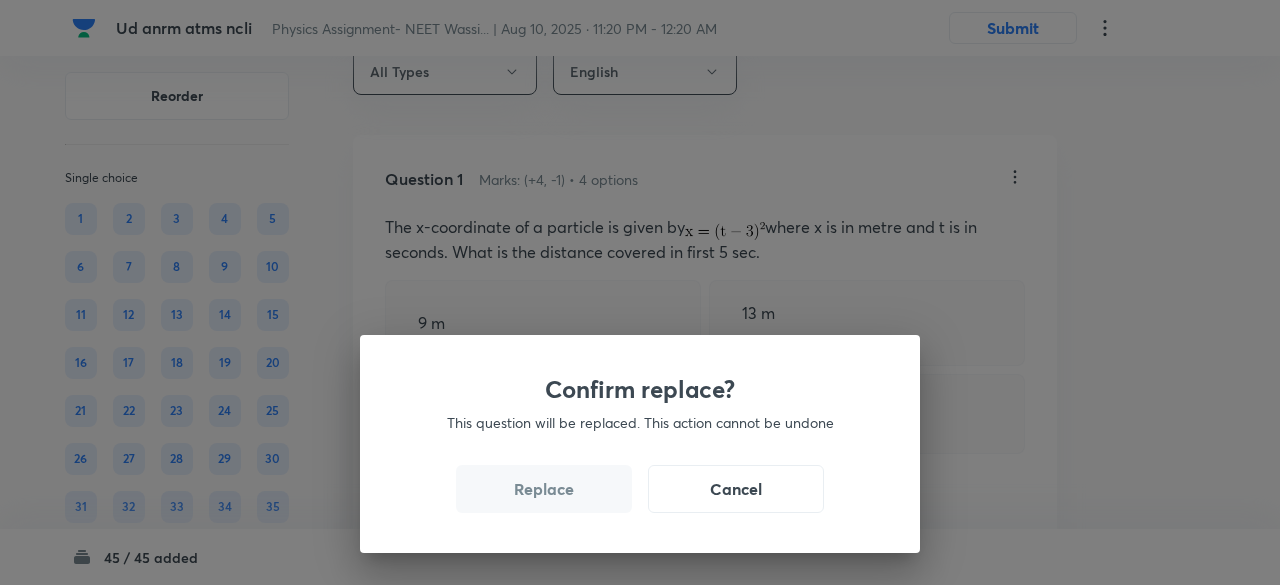 click on "Replace" at bounding box center [544, 489] 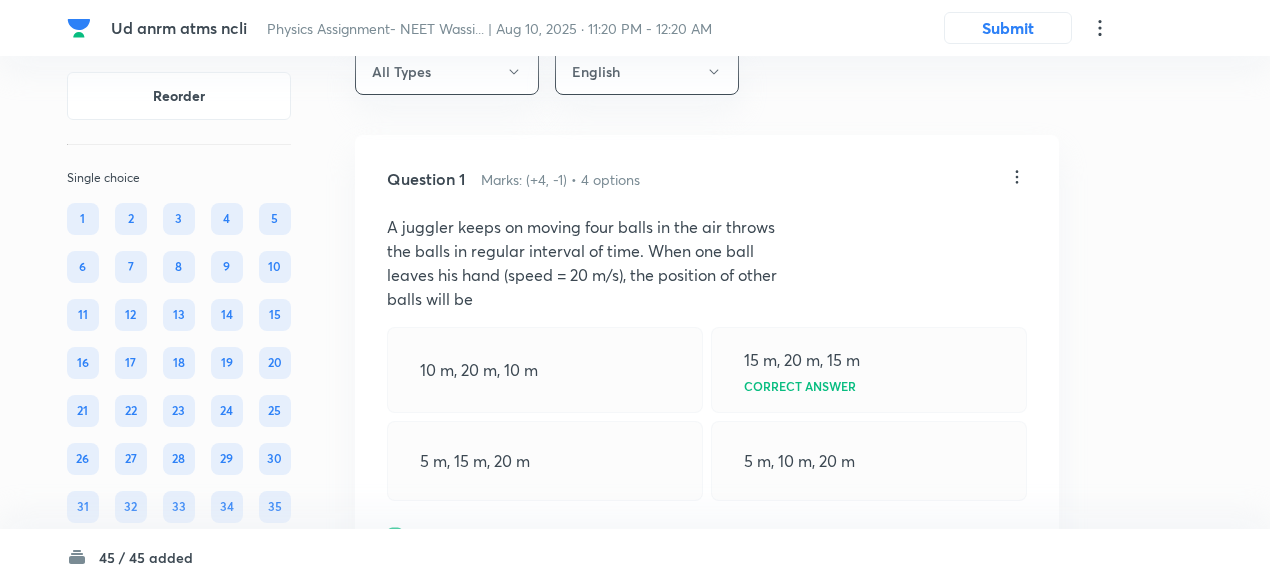 click on "Question 1 Marks: (+4, -1) • 4 options A juggler keeps on moving four balls in the air throws the balls in regular interval of time. When one ball leaves his hand (speed = 20 m/s), the position of other balls will be 10 m, 20 m, 10 m  15 m, 20 m, 15 m Correct answer 5 m, 15 m, 20 m   5 m, 10 m, 20 m  Solution Hide From ground, 15 m, 20 m, 15 m  Physics Basics & Laboratory Units & Dimensions Last used:  2 years ago Used  5  times in past Learners attempted:  10534 Difficulty: Easy" at bounding box center (707, 702) 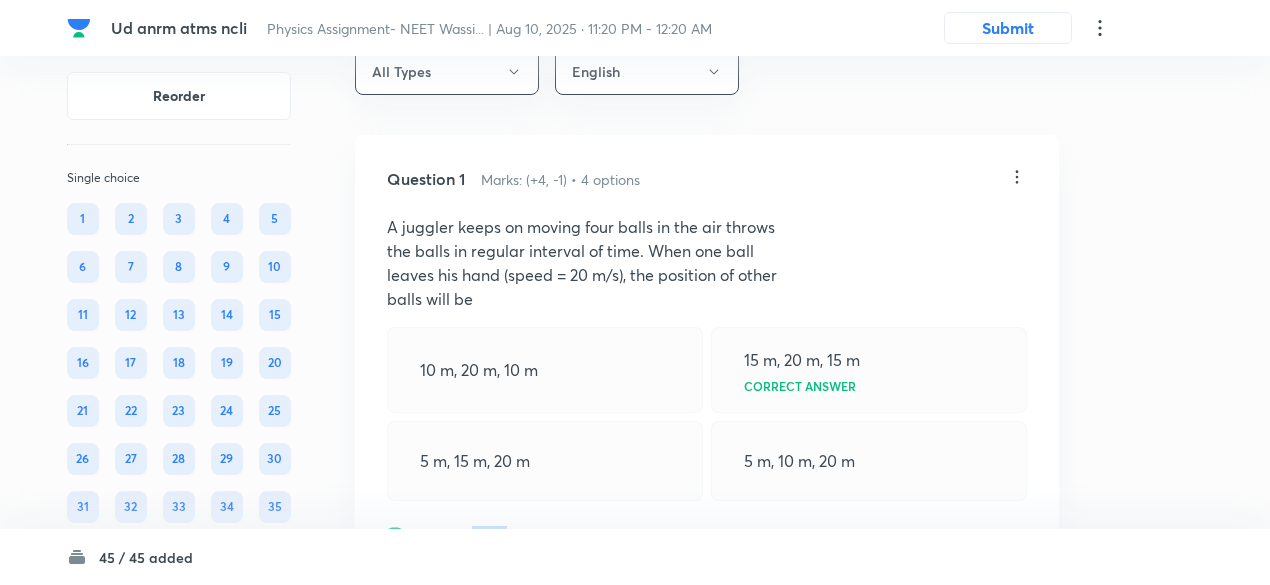 click on "Question 1 Marks: (+4, -1) • 4 options A juggler keeps on moving four balls in the air throws the balls in regular interval of time. When one ball leaves his hand (speed = 20 m/s), the position of other balls will be 10 m, 20 m, 10 m  15 m, 20 m, 15 m Correct answer 5 m, 15 m, 20 m   5 m, 10 m, 20 m  Solution Hide From ground, 15 m, 20 m, 15 m  Physics Basics & Laboratory Units & Dimensions Last used:  2 years ago Used  5  times in past Learners attempted:  10534 Difficulty: Easy" at bounding box center (707, 702) 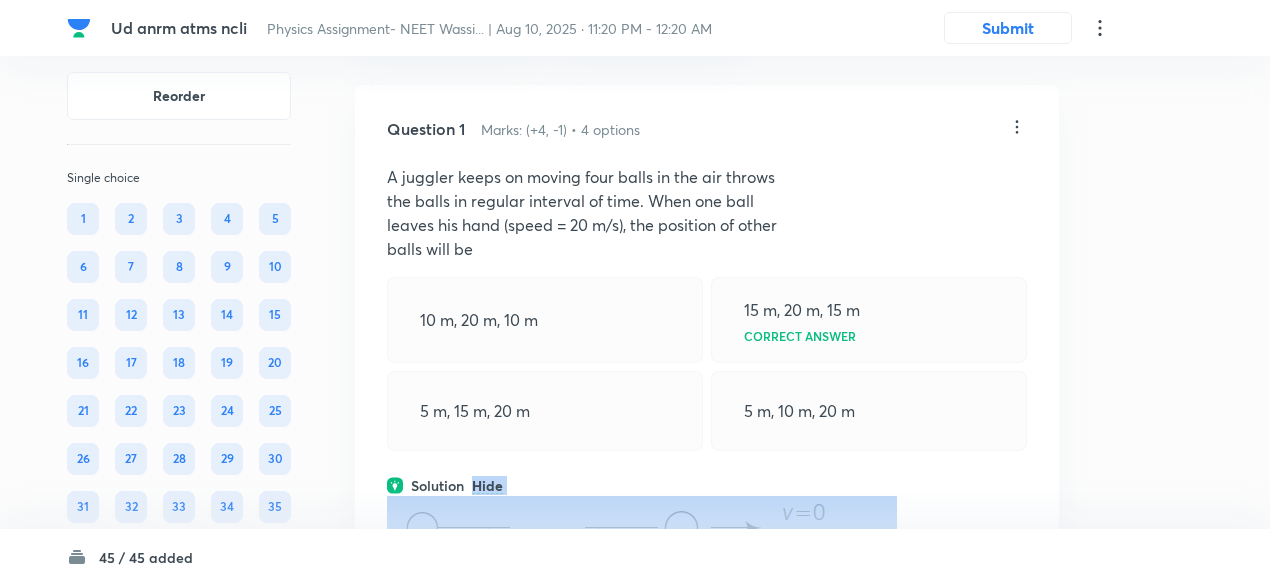 scroll, scrollTop: 92, scrollLeft: 0, axis: vertical 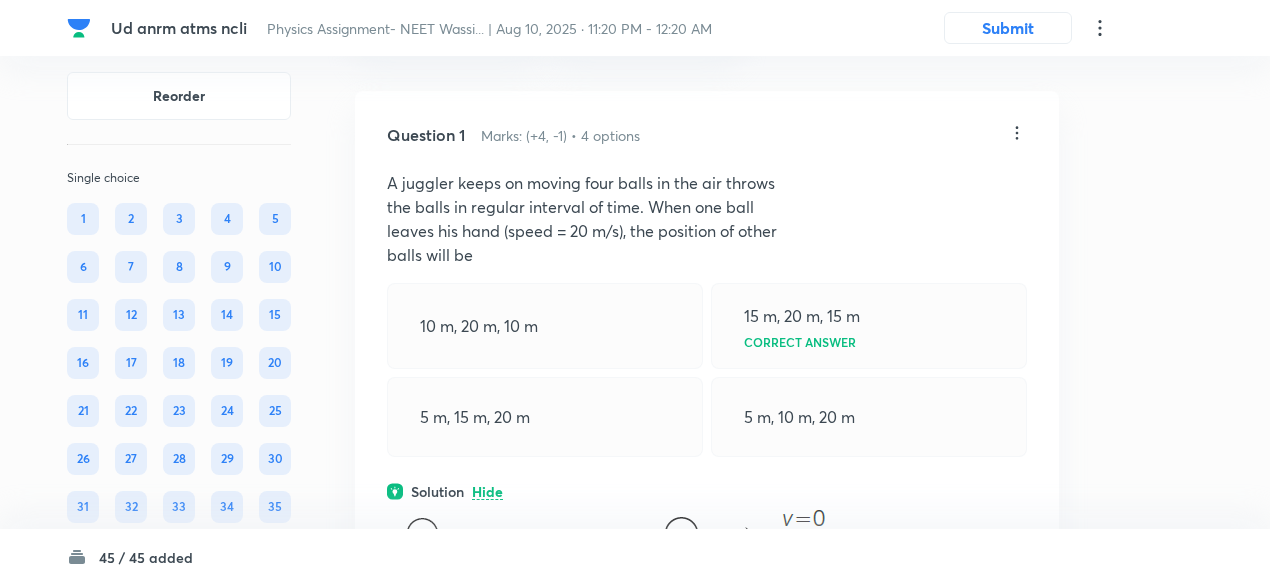 click 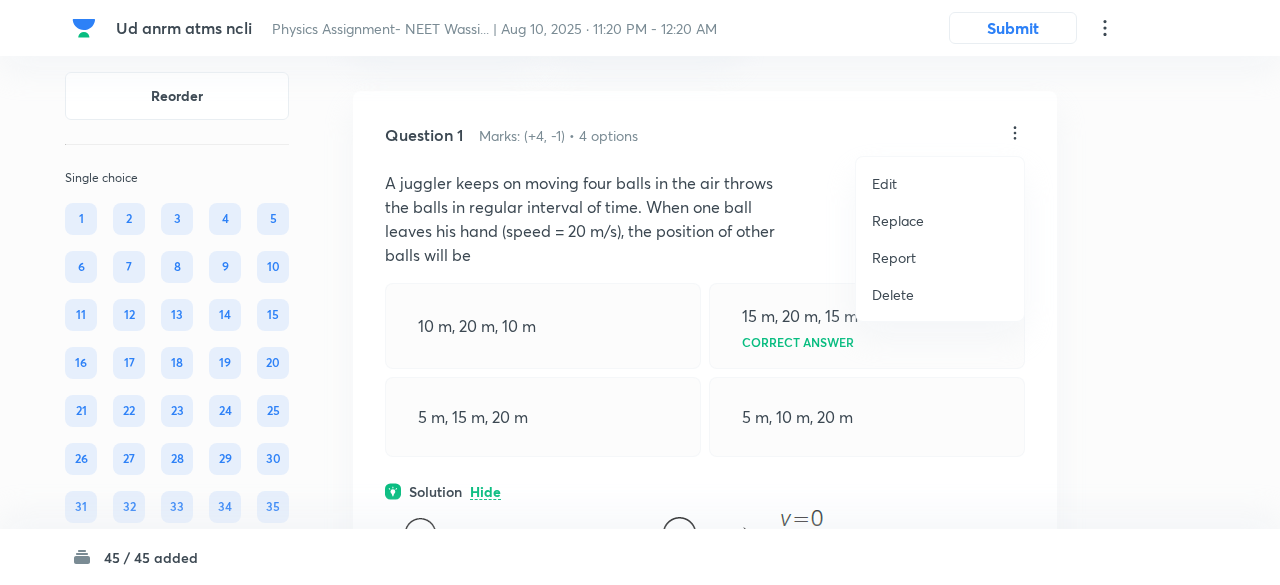 click on "Replace" at bounding box center (898, 220) 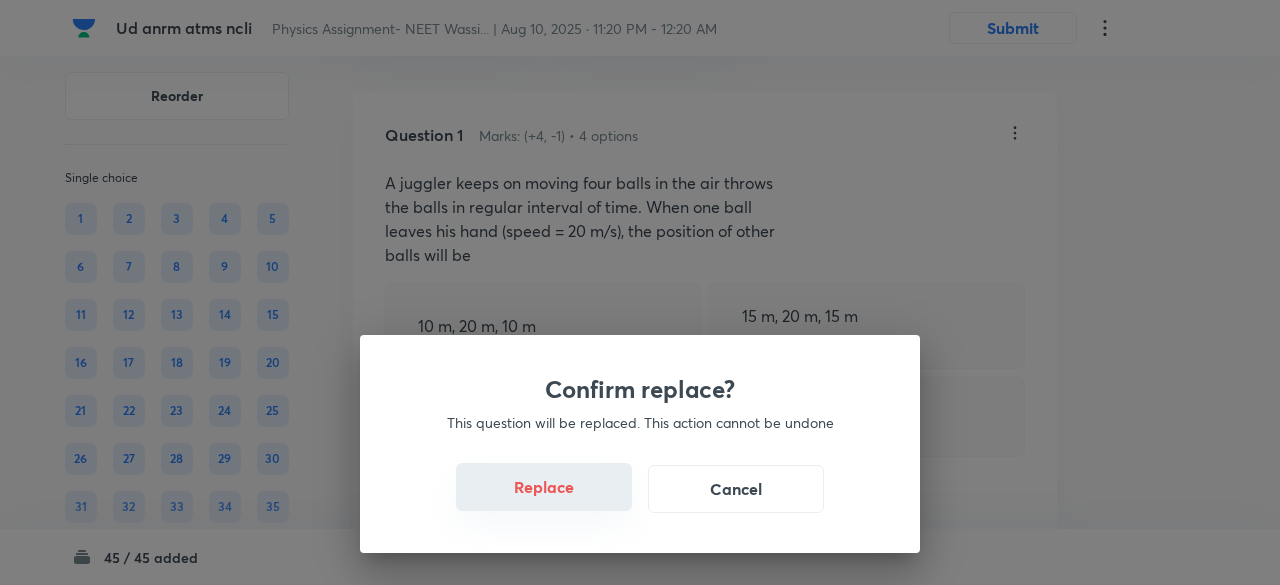 click on "Replace" at bounding box center (544, 487) 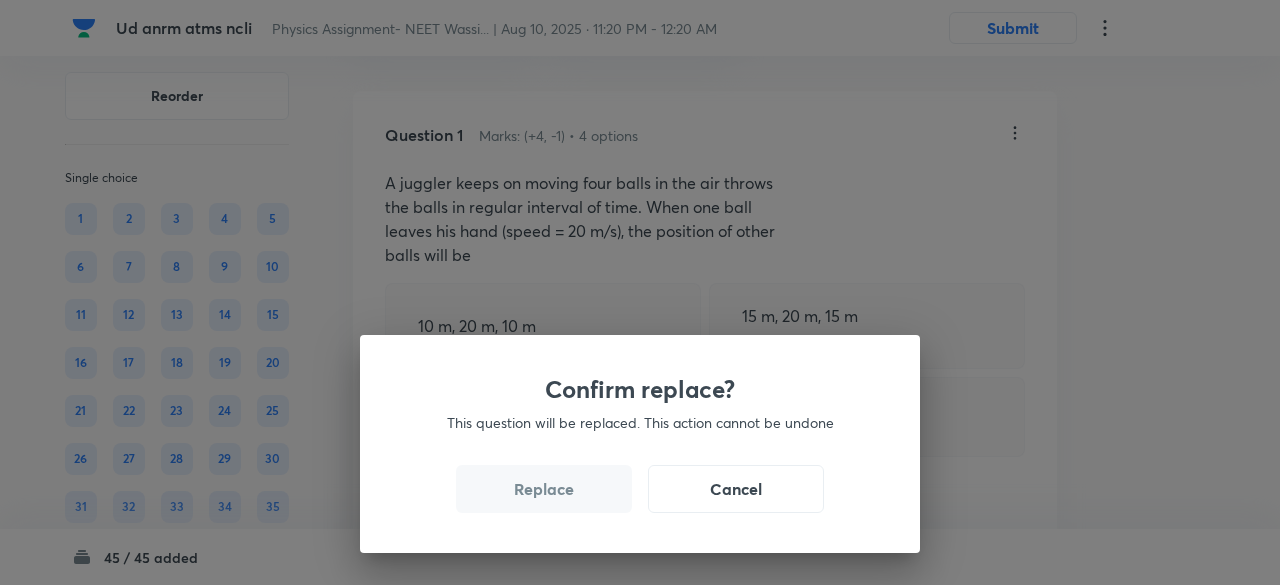 click on "Replace" at bounding box center [544, 489] 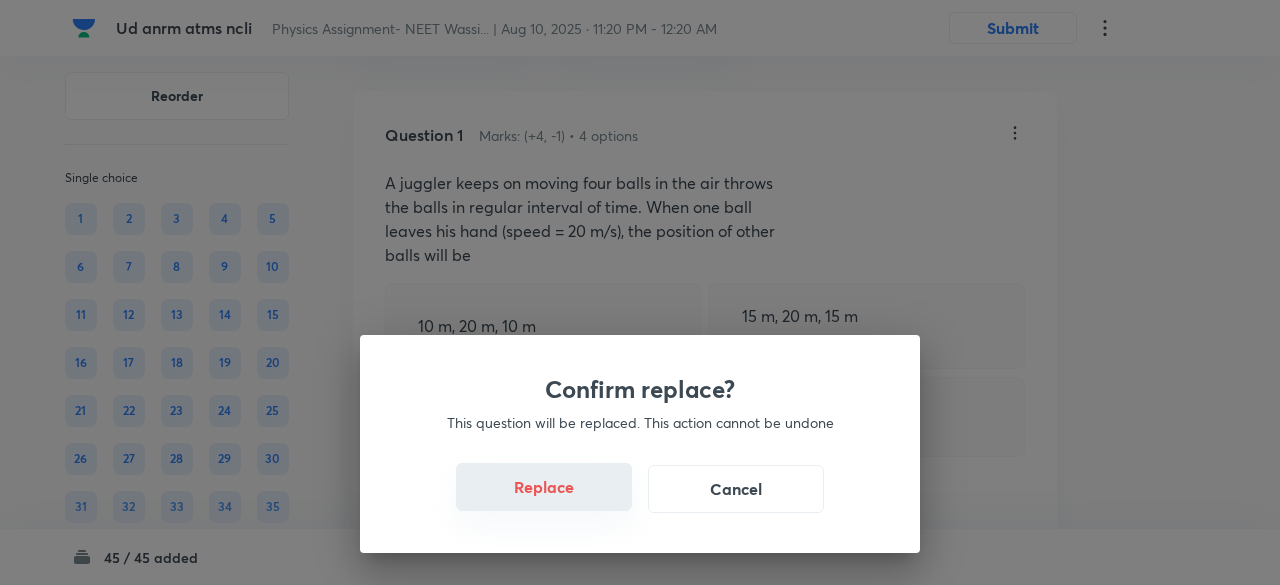 click on "Replace" at bounding box center [544, 487] 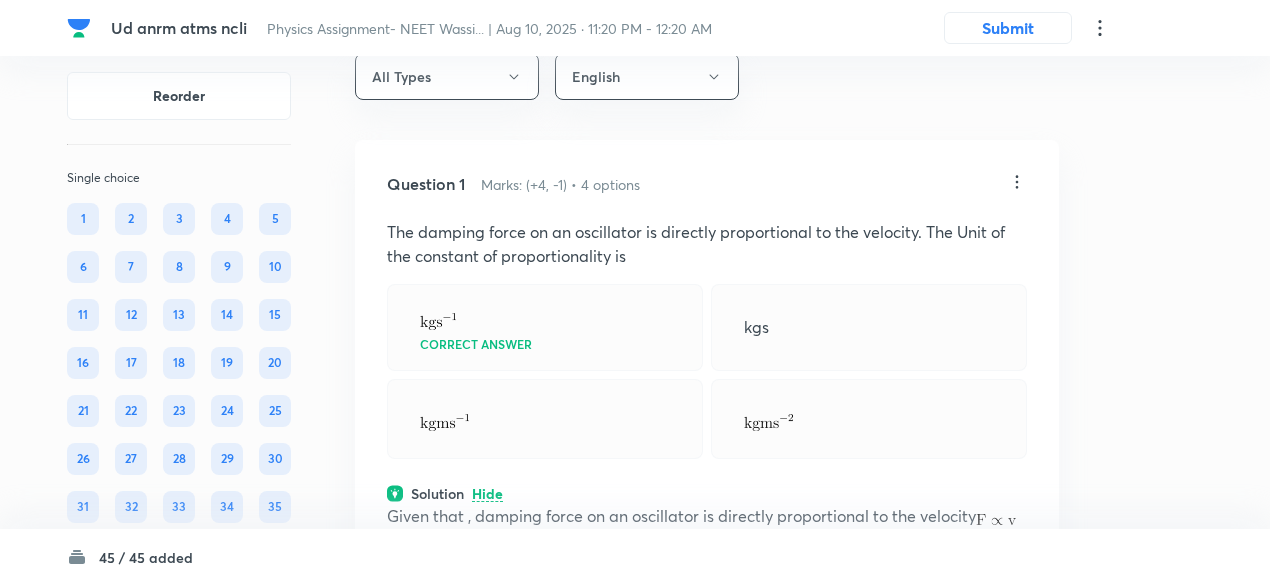 scroll, scrollTop: 49, scrollLeft: 0, axis: vertical 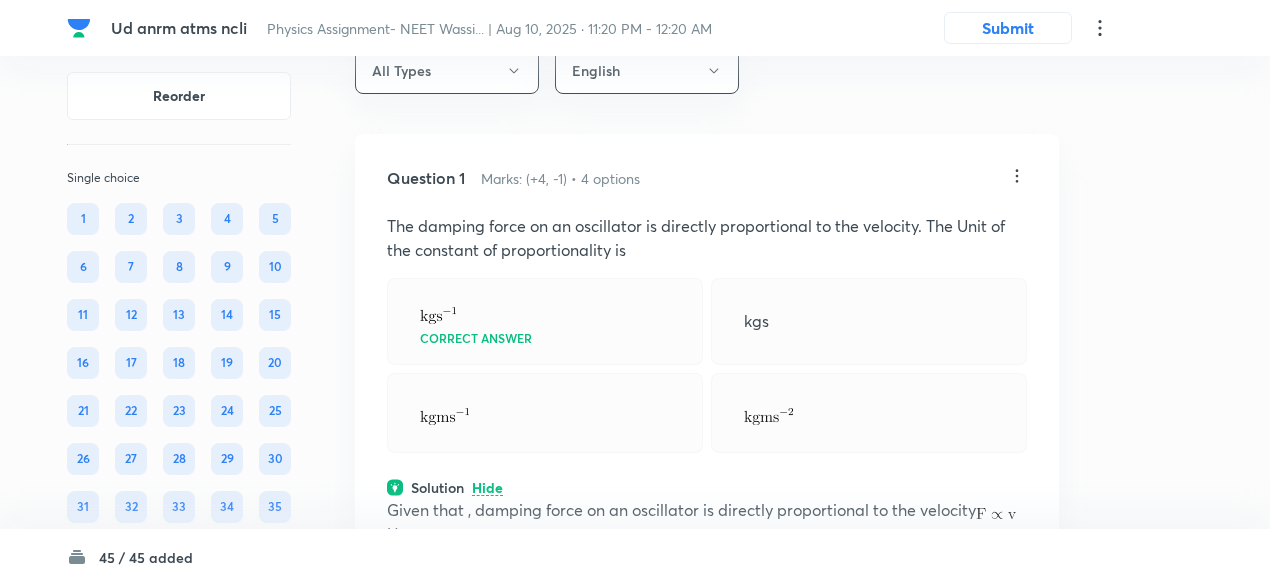 click 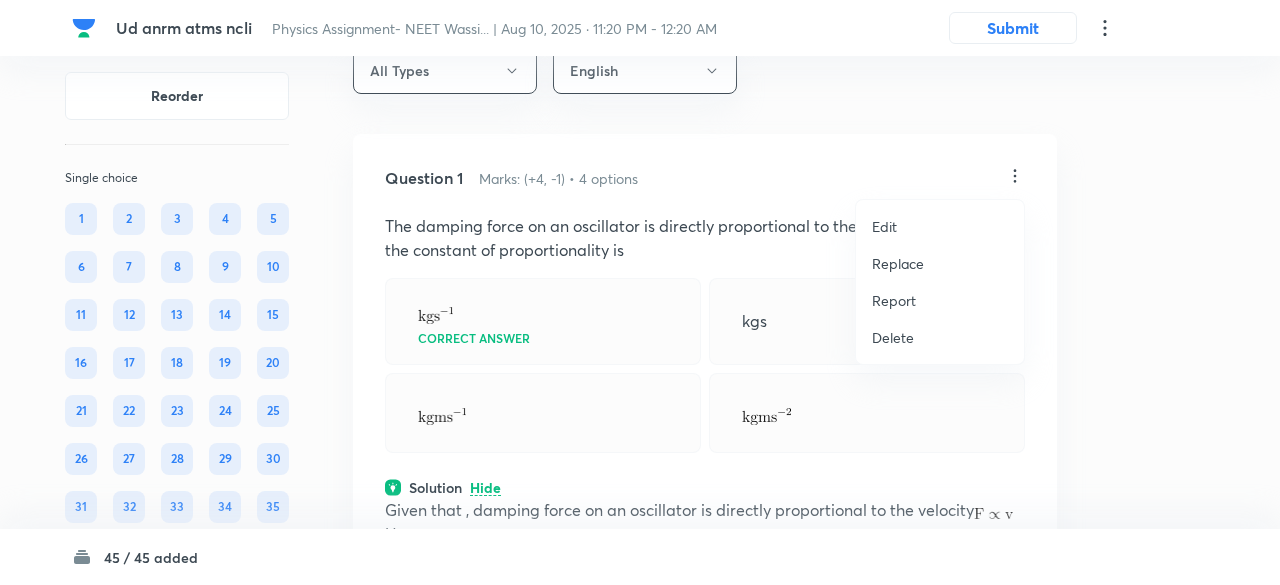 click on "Replace" at bounding box center [898, 263] 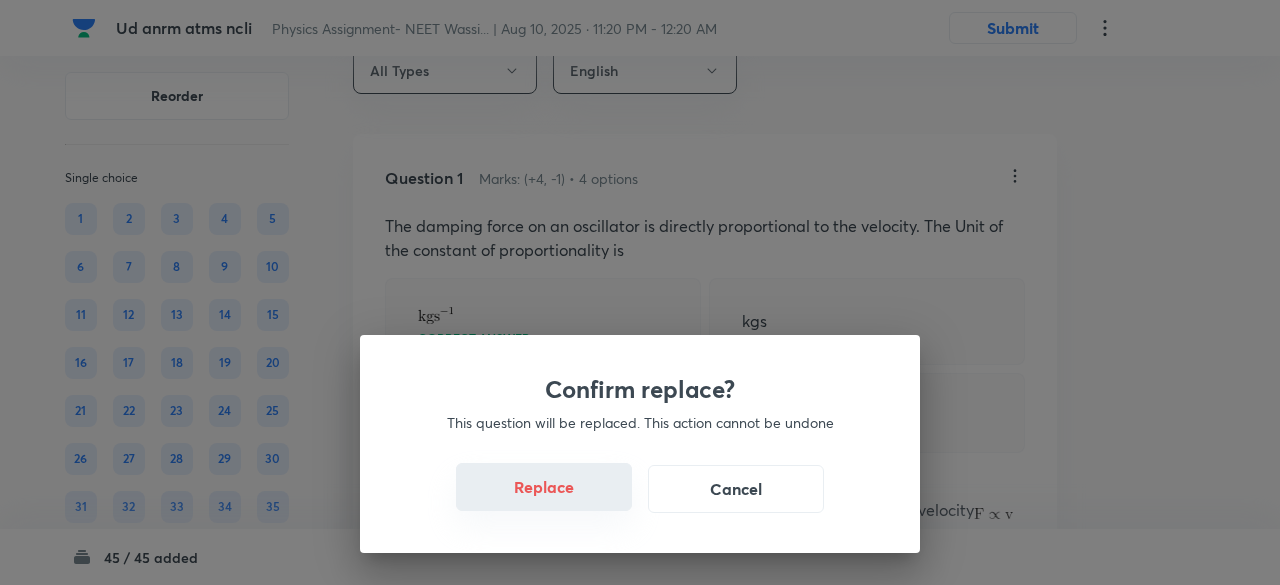 click on "Replace" at bounding box center [544, 487] 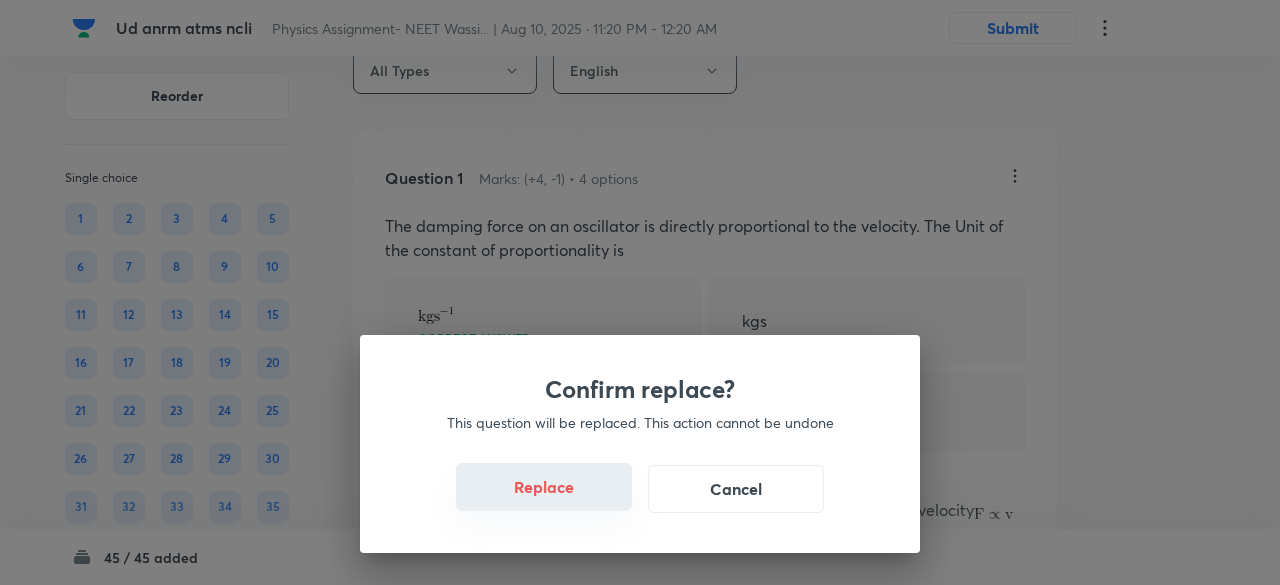 click on "Replace" at bounding box center [544, 487] 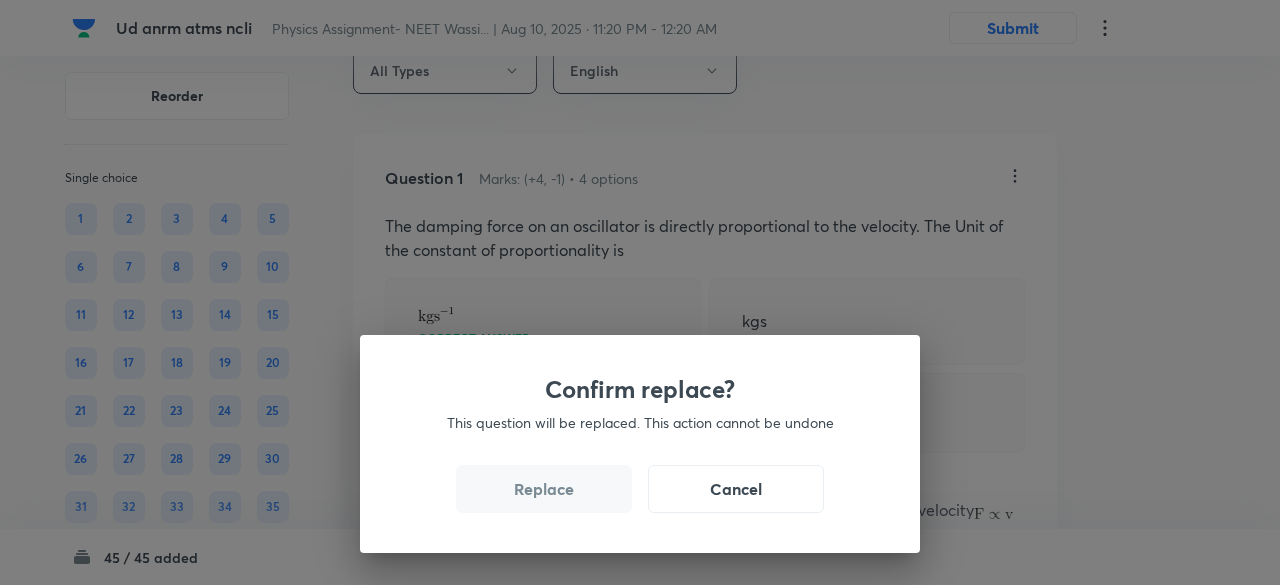 click on "Replace" at bounding box center (544, 489) 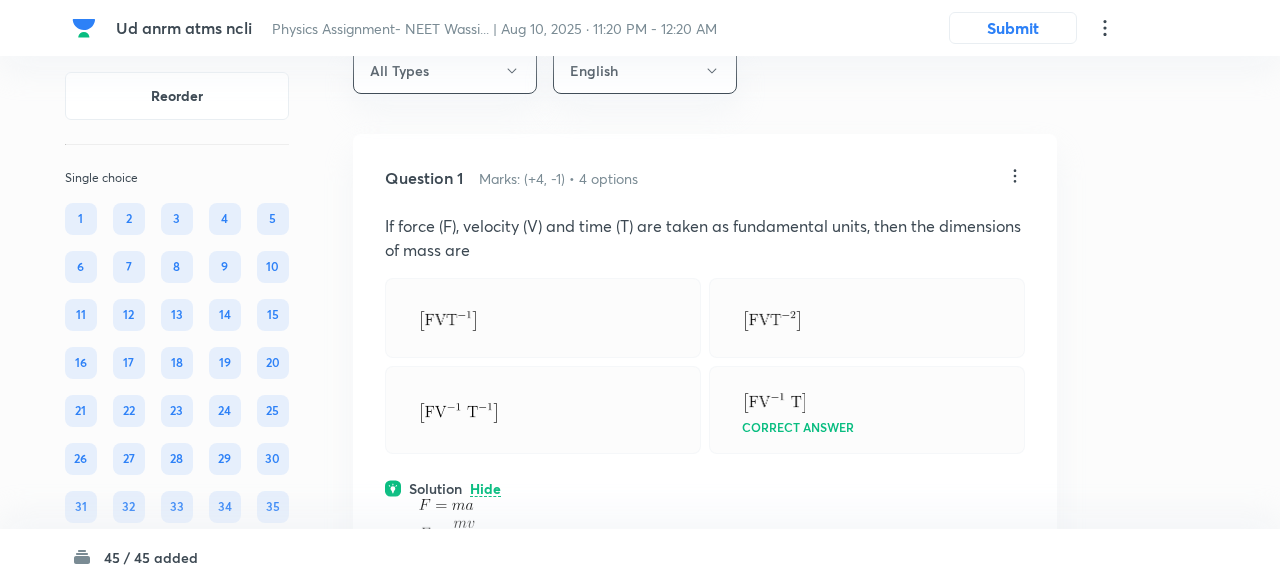 click on "Confirm replace? This question will be replaced. This action cannot be undone Replace Cancel" at bounding box center (640, 877) 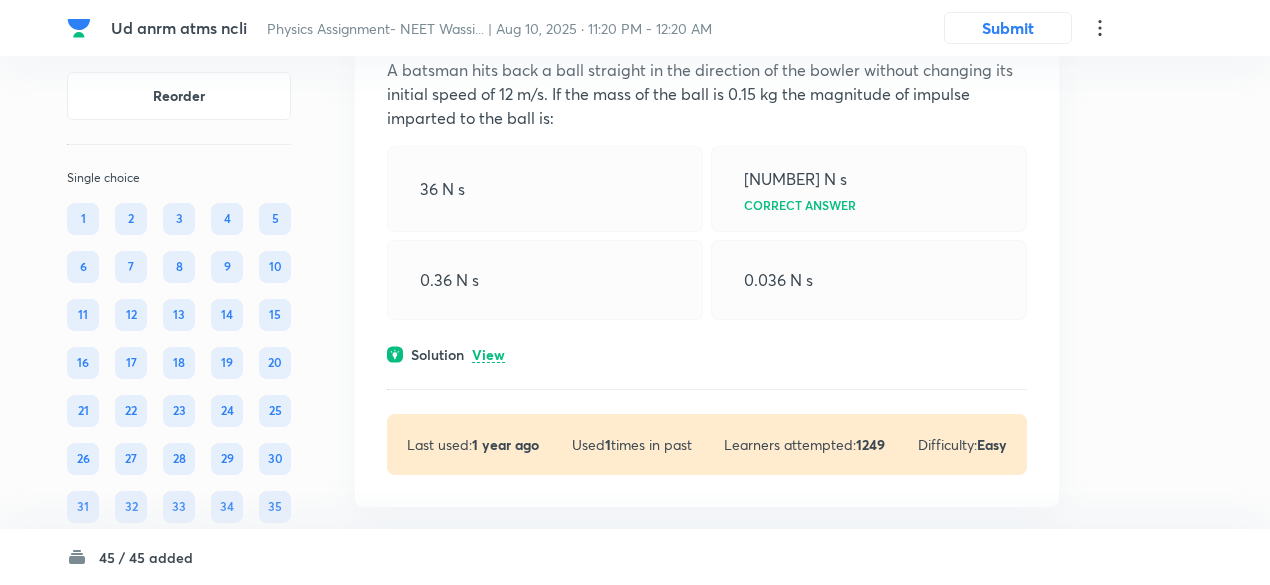 scroll, scrollTop: 957, scrollLeft: 0, axis: vertical 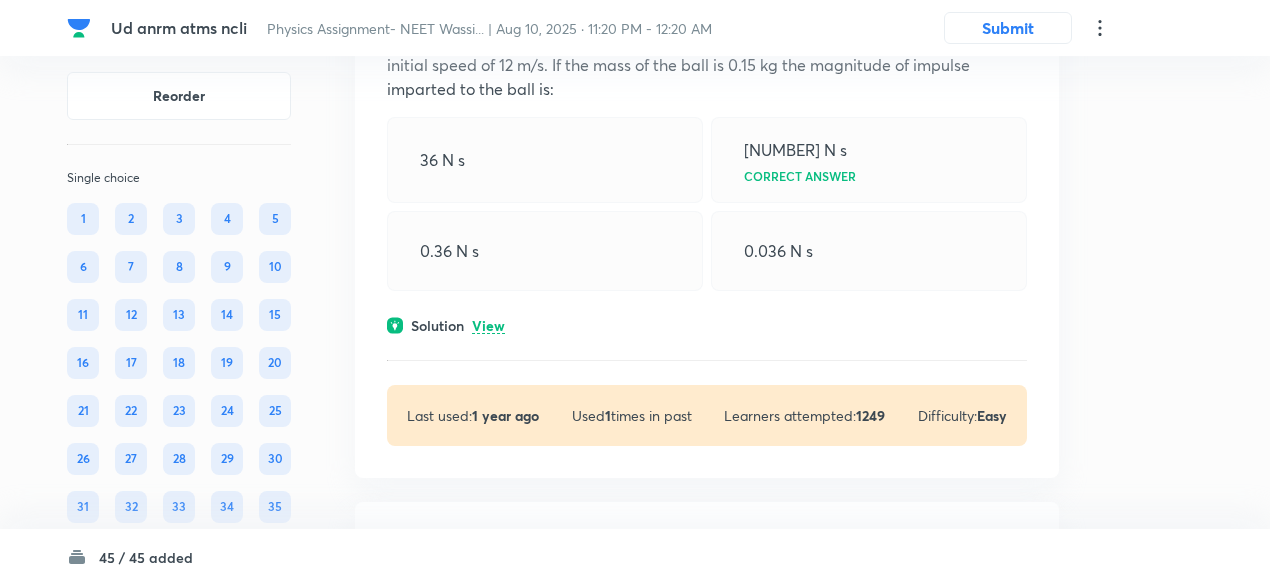 click on "View" at bounding box center (488, 326) 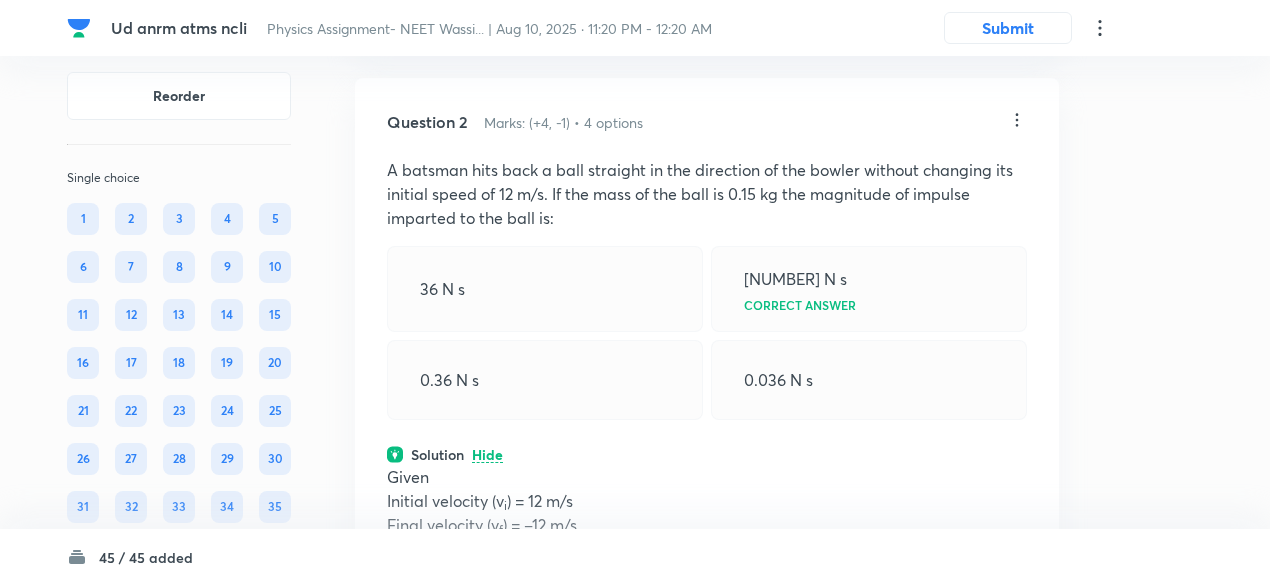 scroll, scrollTop: 826, scrollLeft: 0, axis: vertical 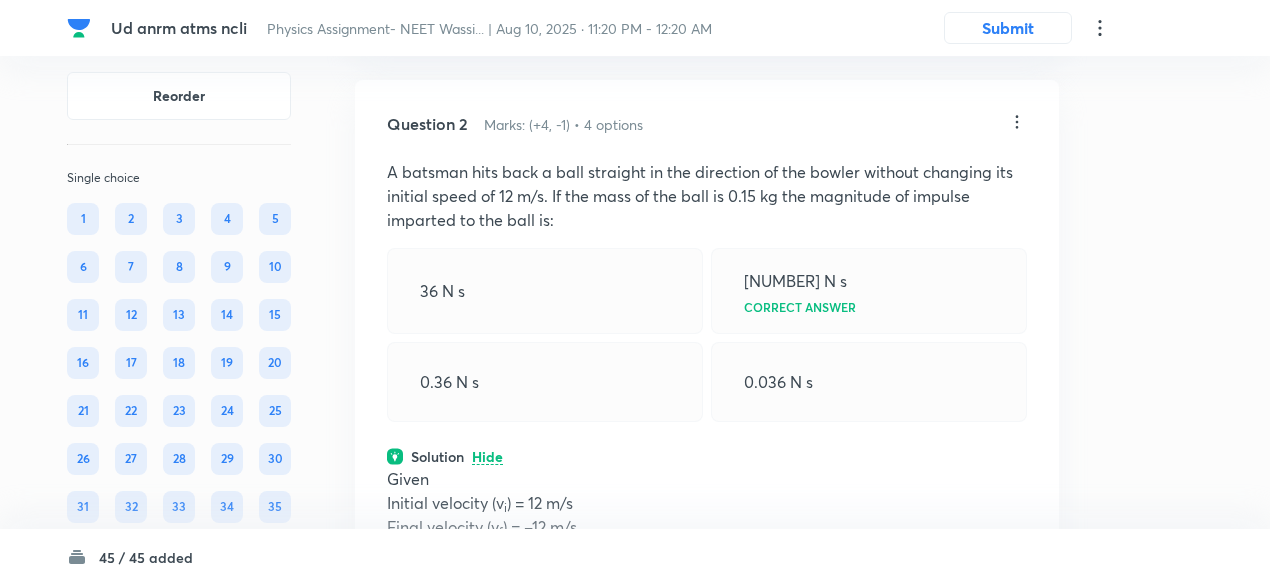 click 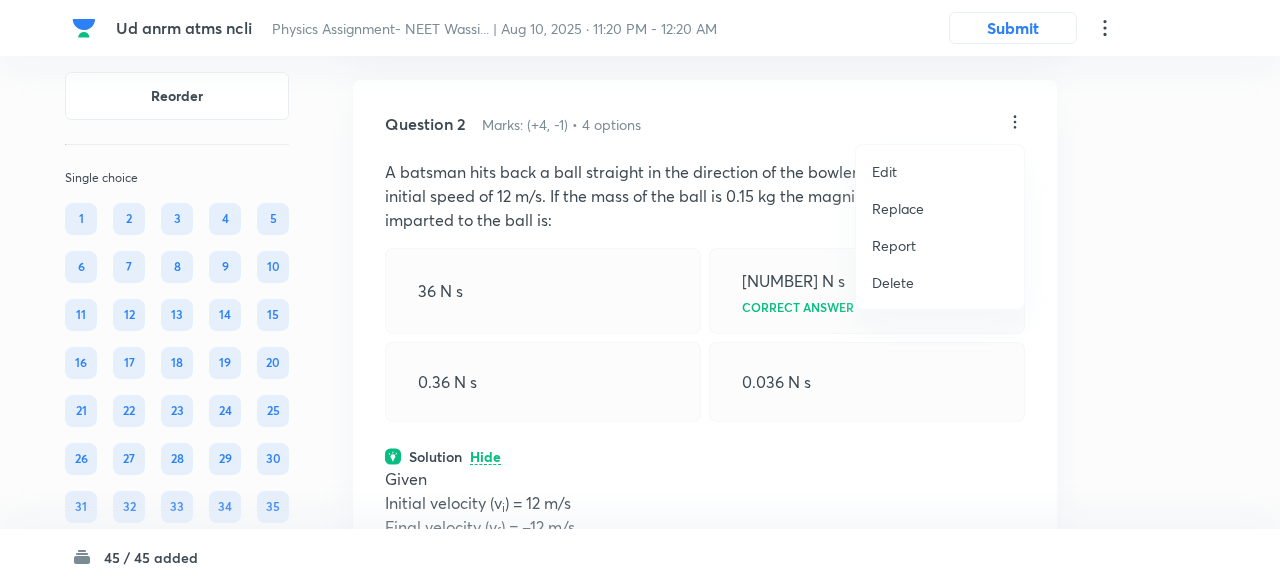 click on "Replace" at bounding box center [898, 208] 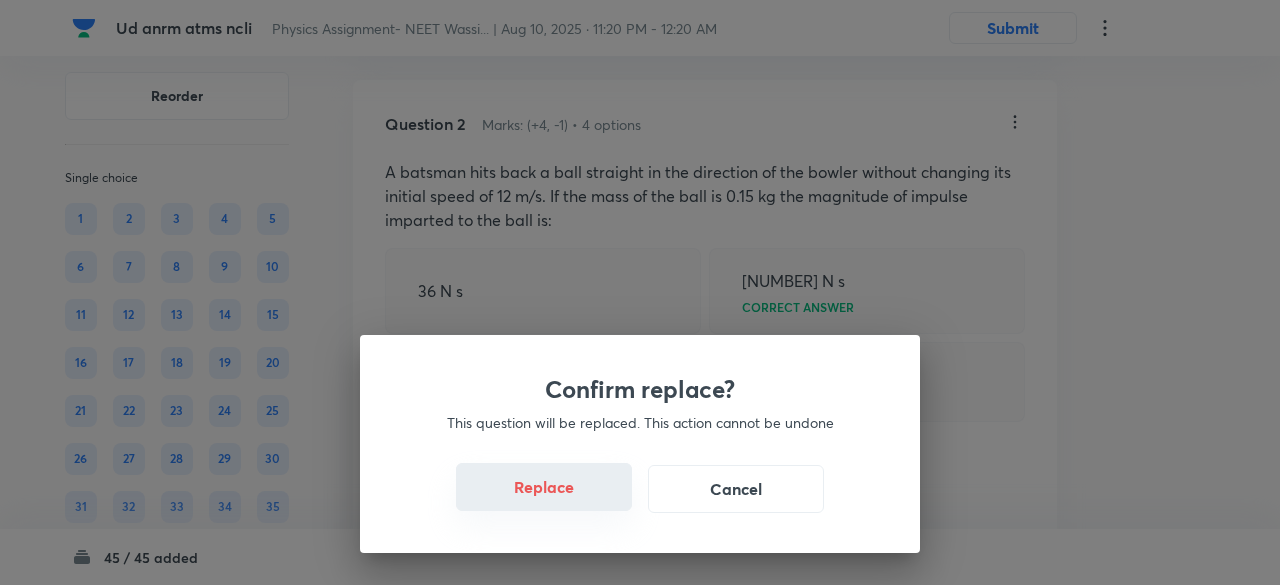 click on "Replace" at bounding box center [544, 487] 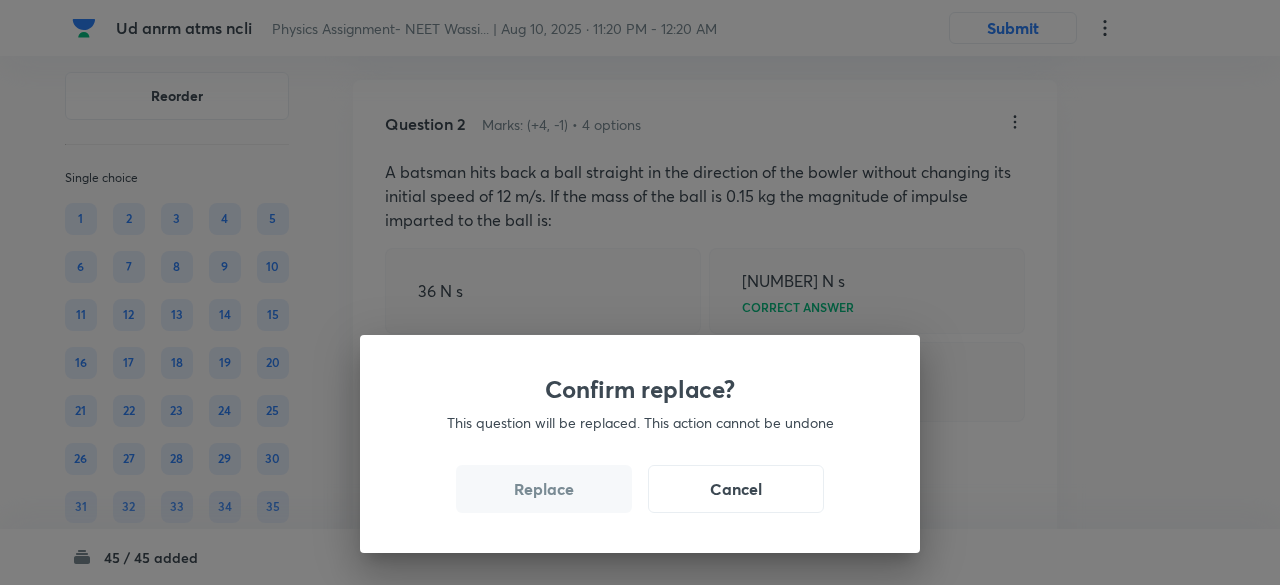 click on "Replace" at bounding box center (544, 489) 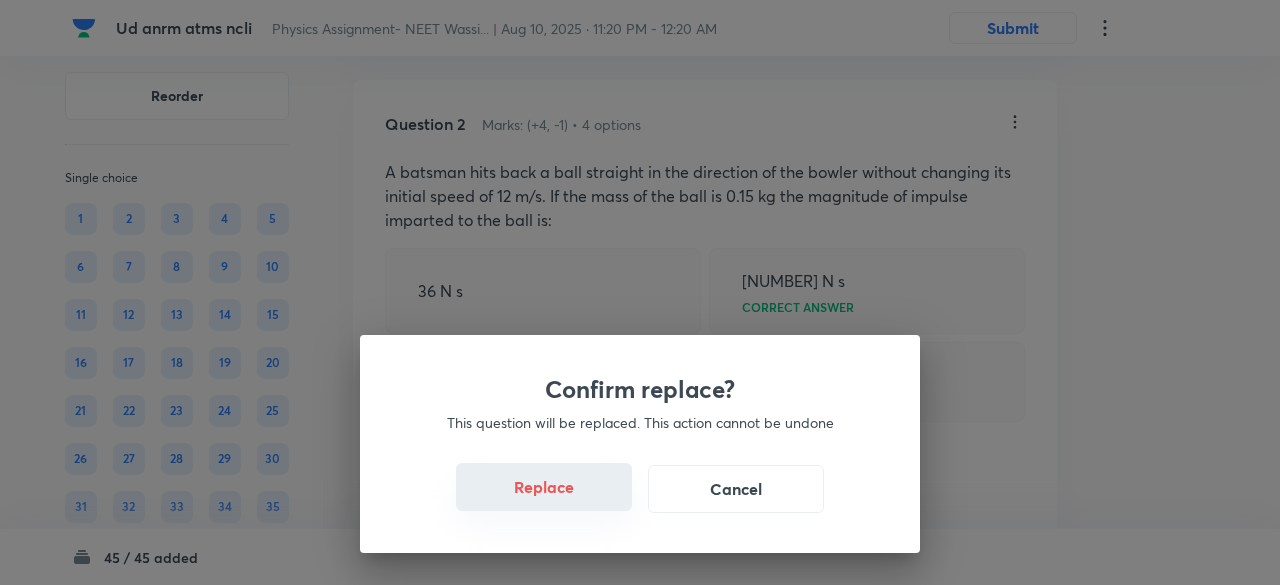 click on "Replace" at bounding box center (544, 487) 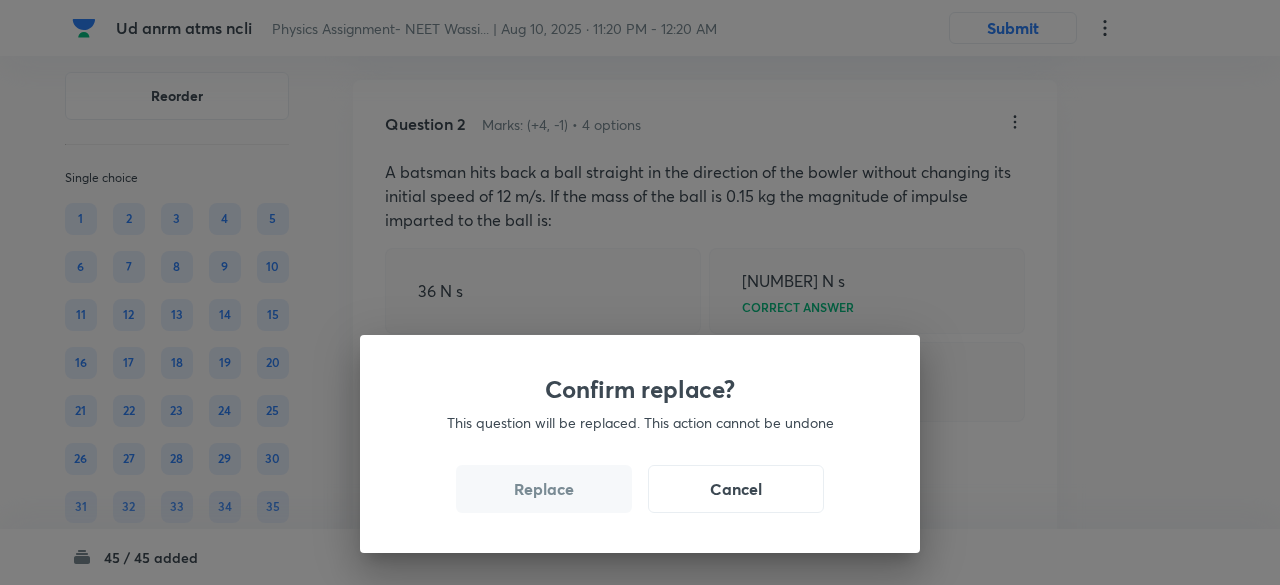 click on "Replace" at bounding box center (544, 489) 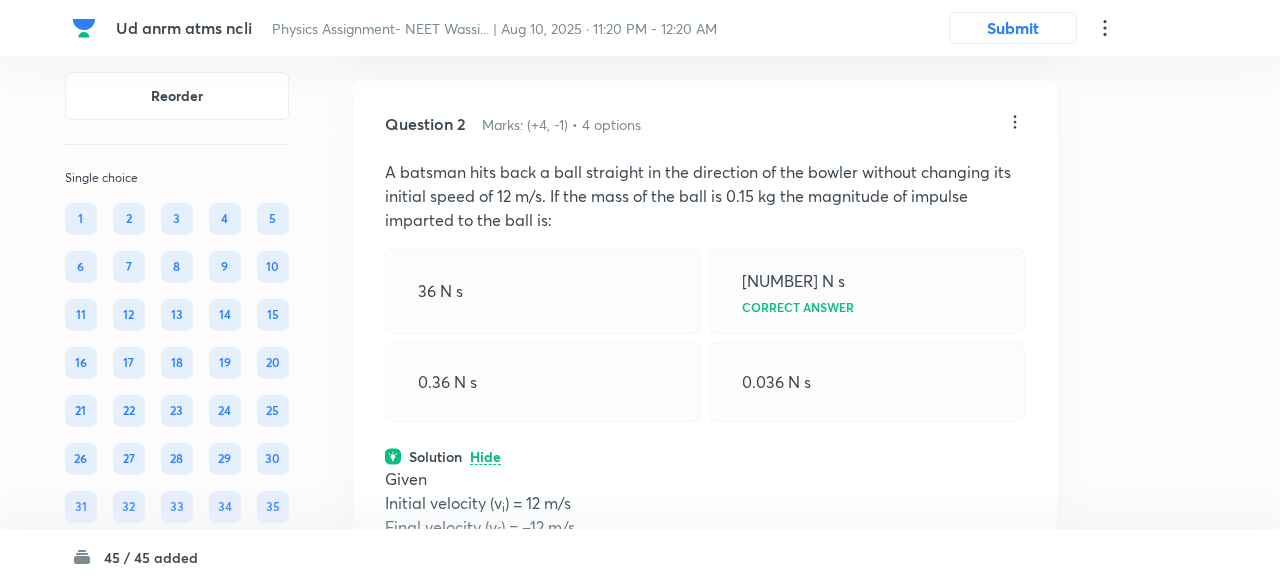 click on "Confirm replace? This question will be replaced. This action cannot be undone Replace Cancel" at bounding box center (640, 292) 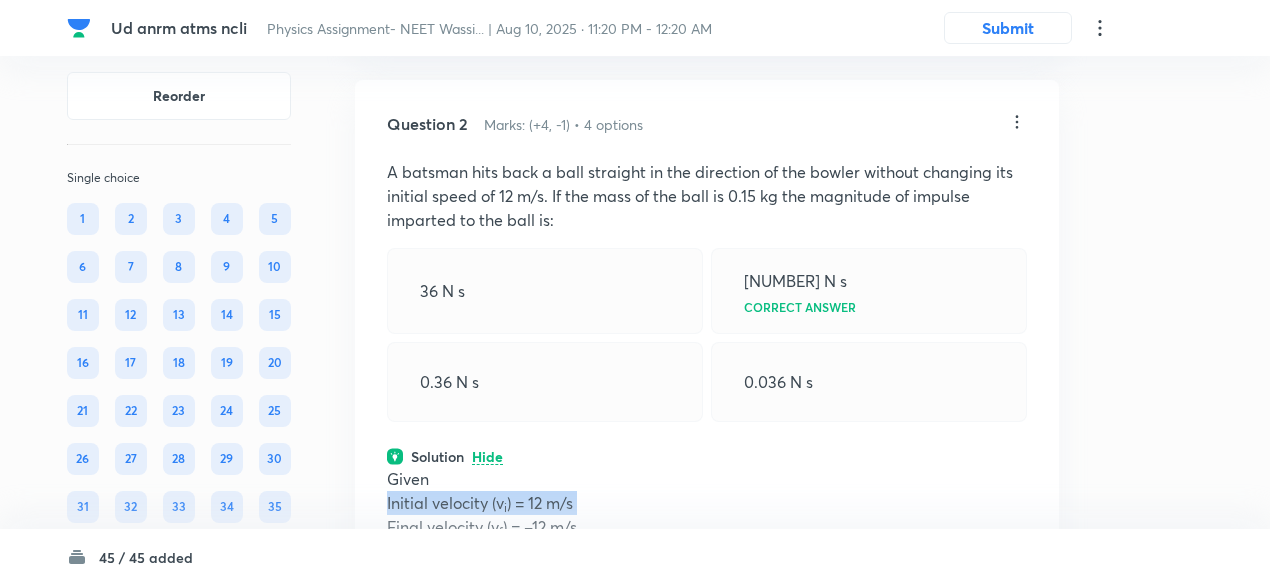 click on "Initial velocity (v i ) = 12 m/s" at bounding box center (707, 503) 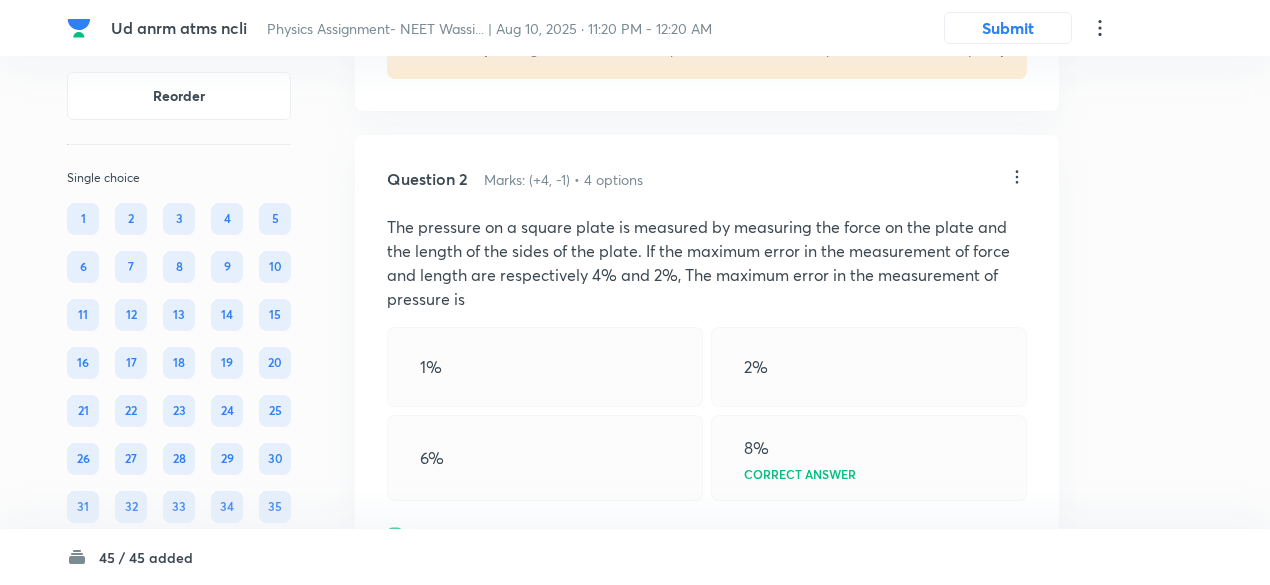 scroll, scrollTop: 769, scrollLeft: 0, axis: vertical 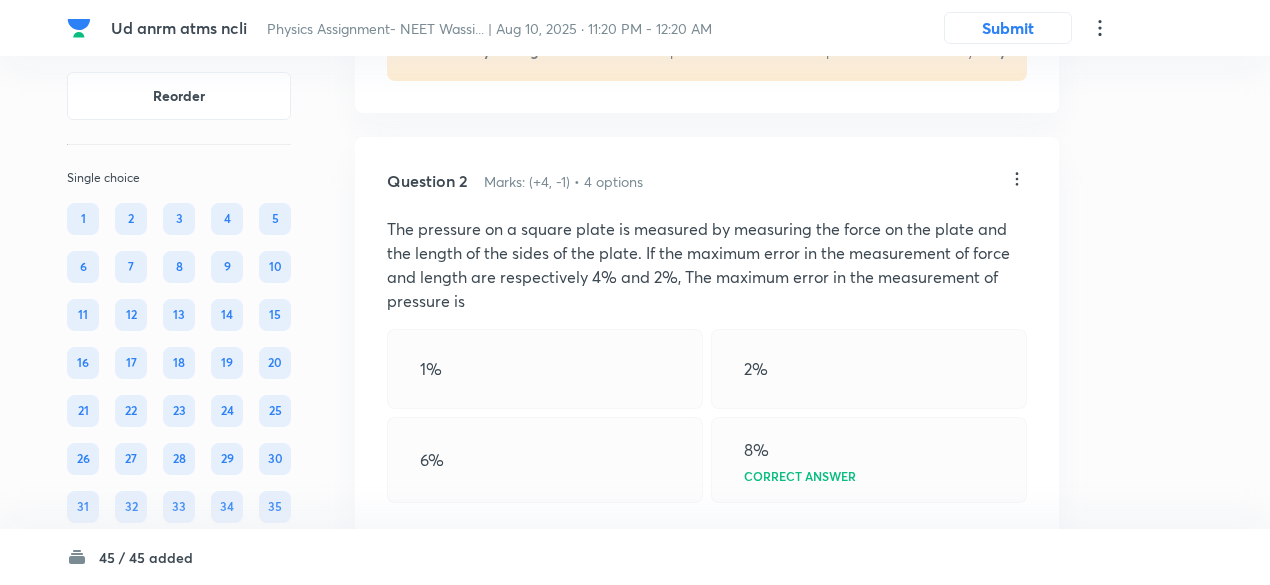 click 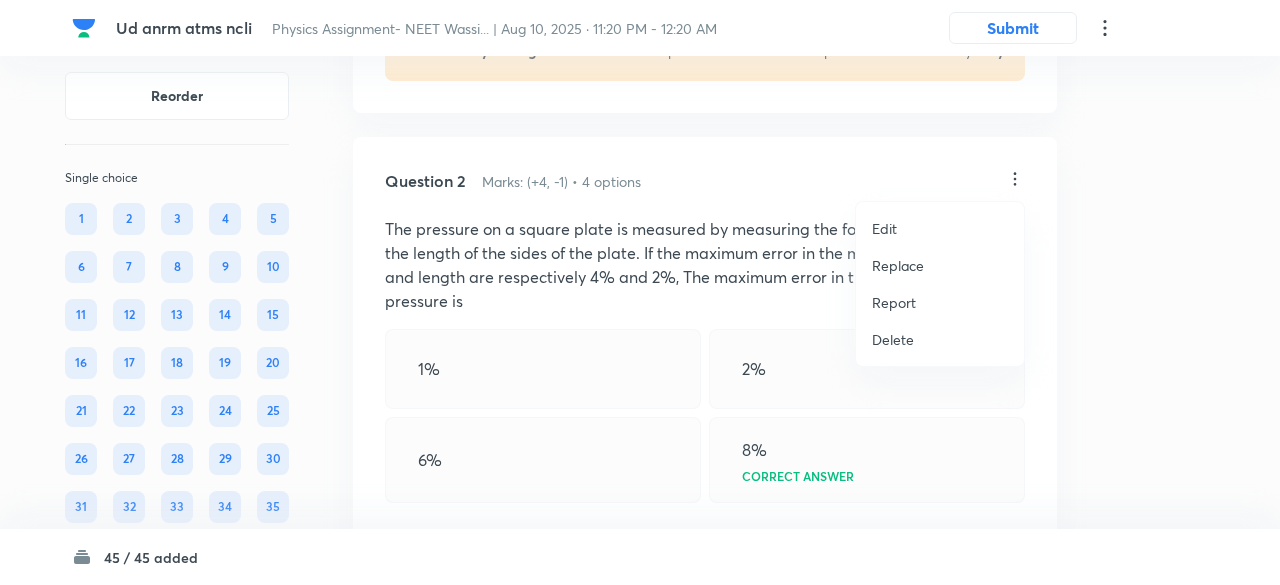 click on "Replace" at bounding box center [898, 265] 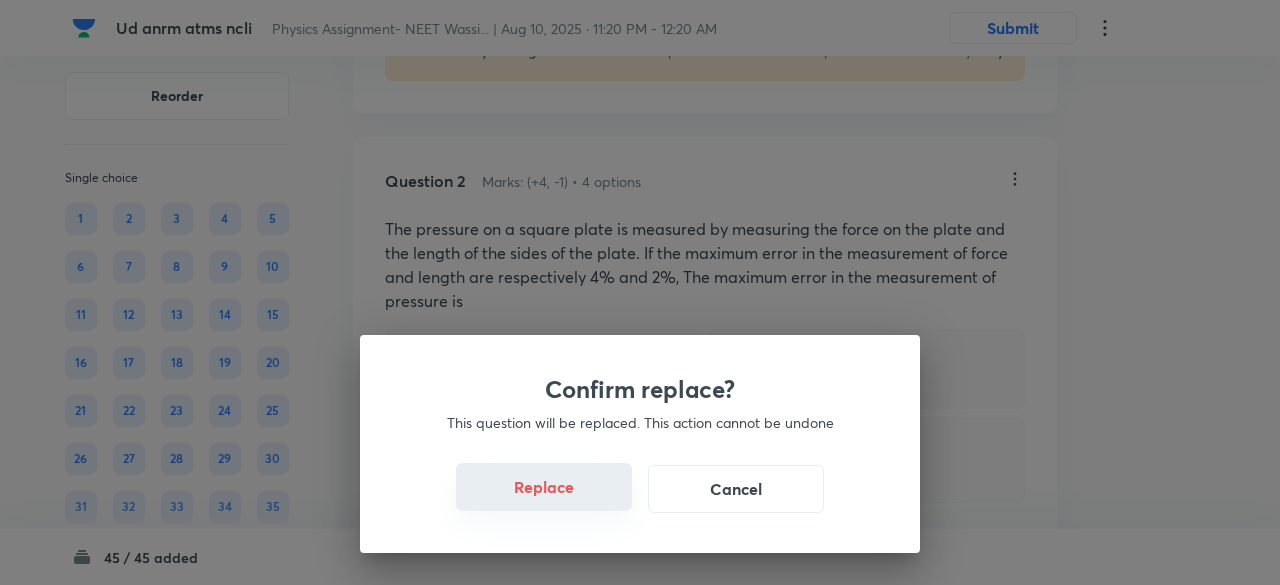 click on "Replace" at bounding box center (544, 487) 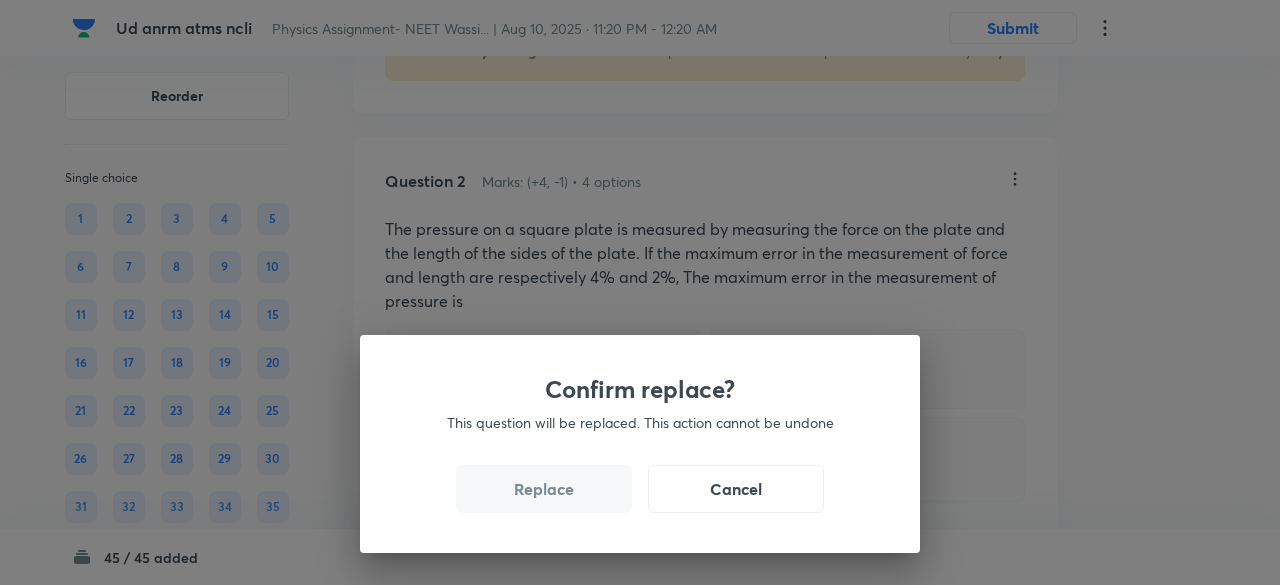 click on "Replace" at bounding box center (544, 489) 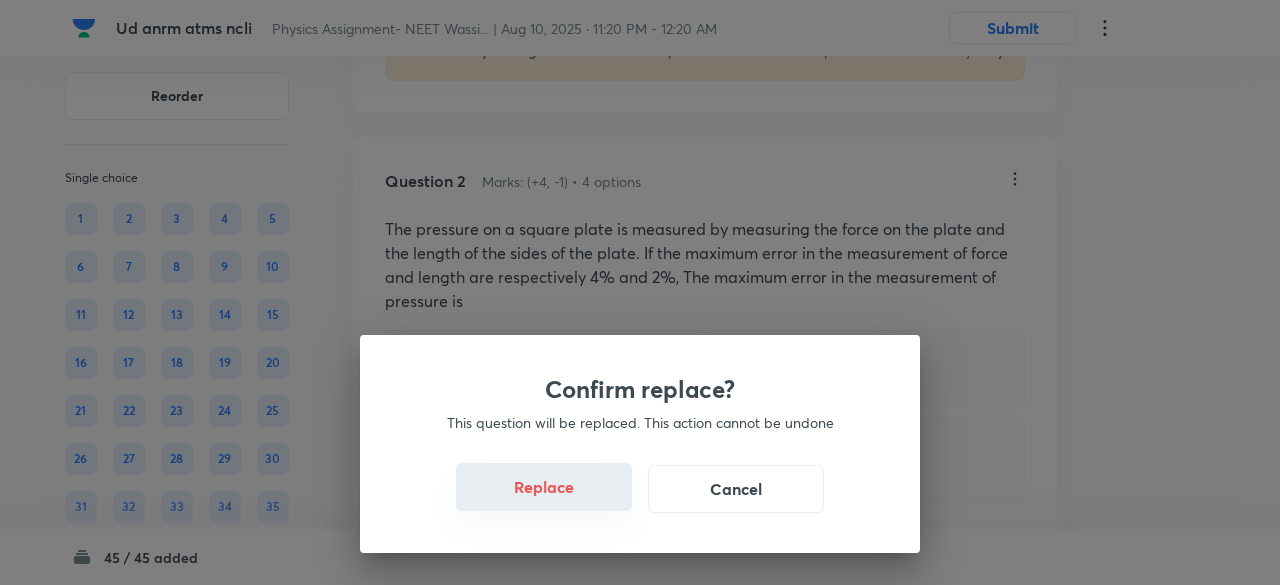click on "Replace" at bounding box center [544, 487] 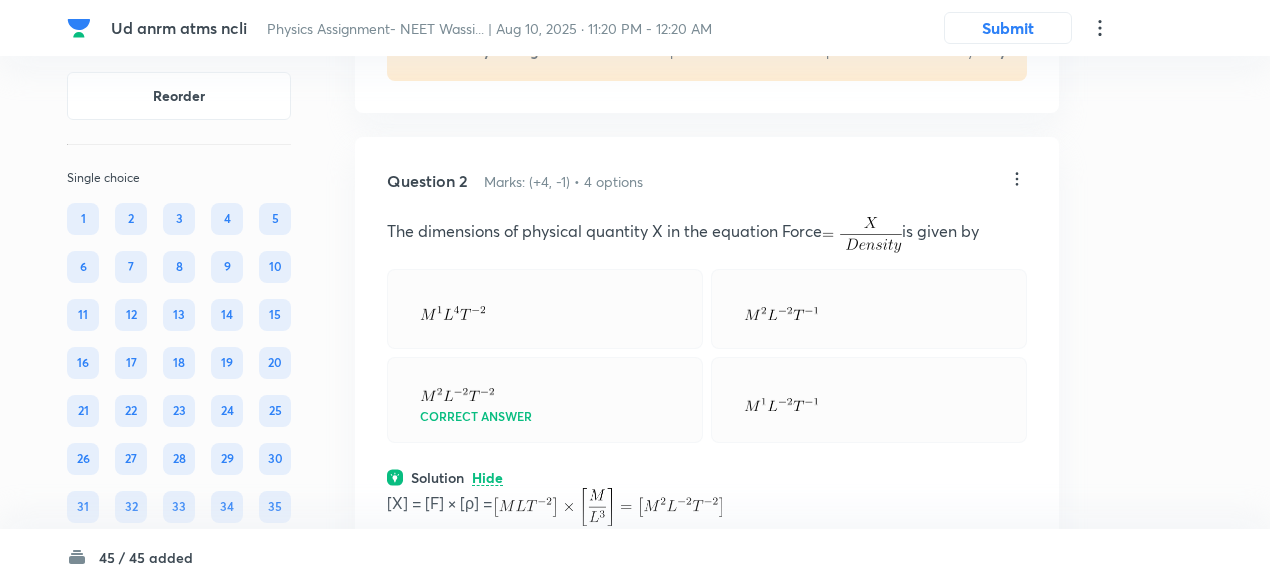 click at bounding box center [607, 507] 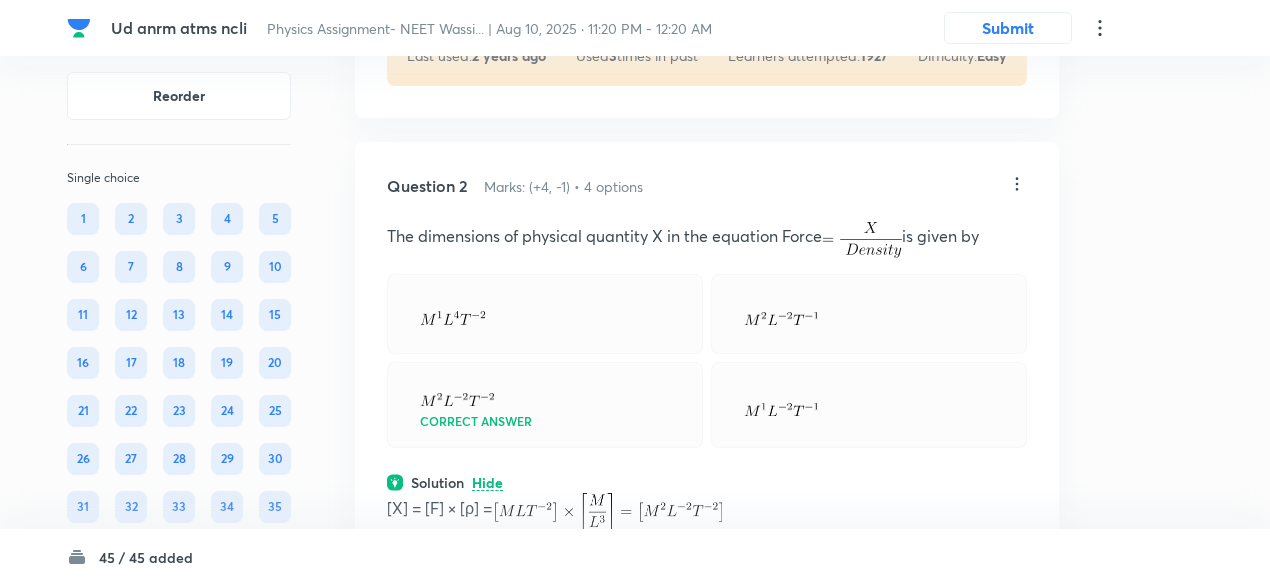 scroll, scrollTop: 763, scrollLeft: 0, axis: vertical 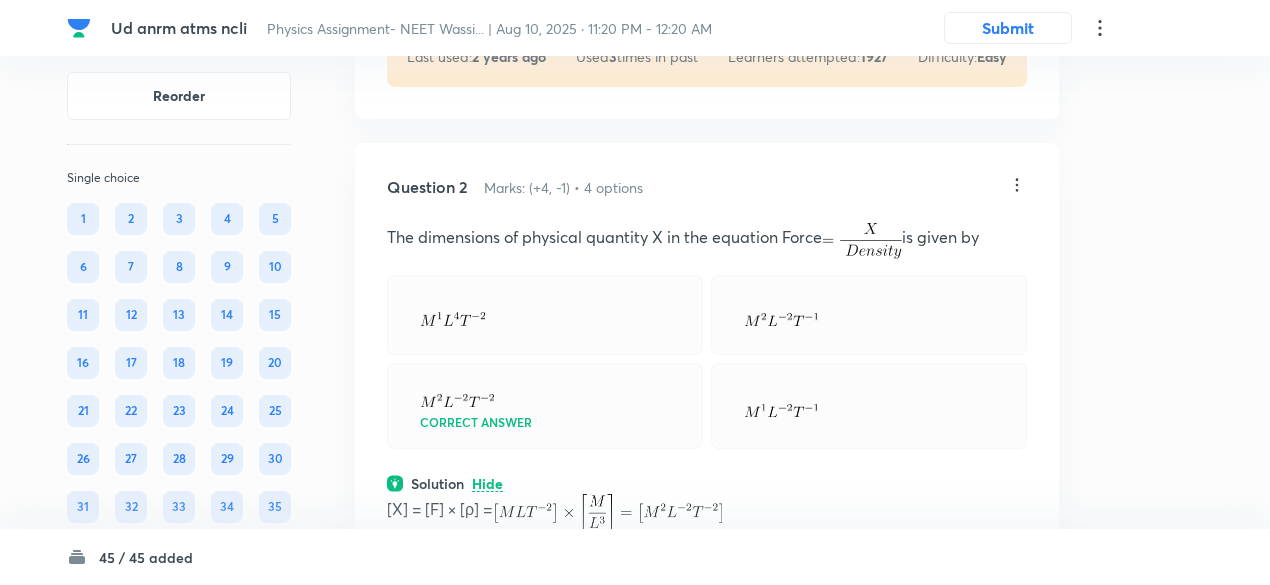 click 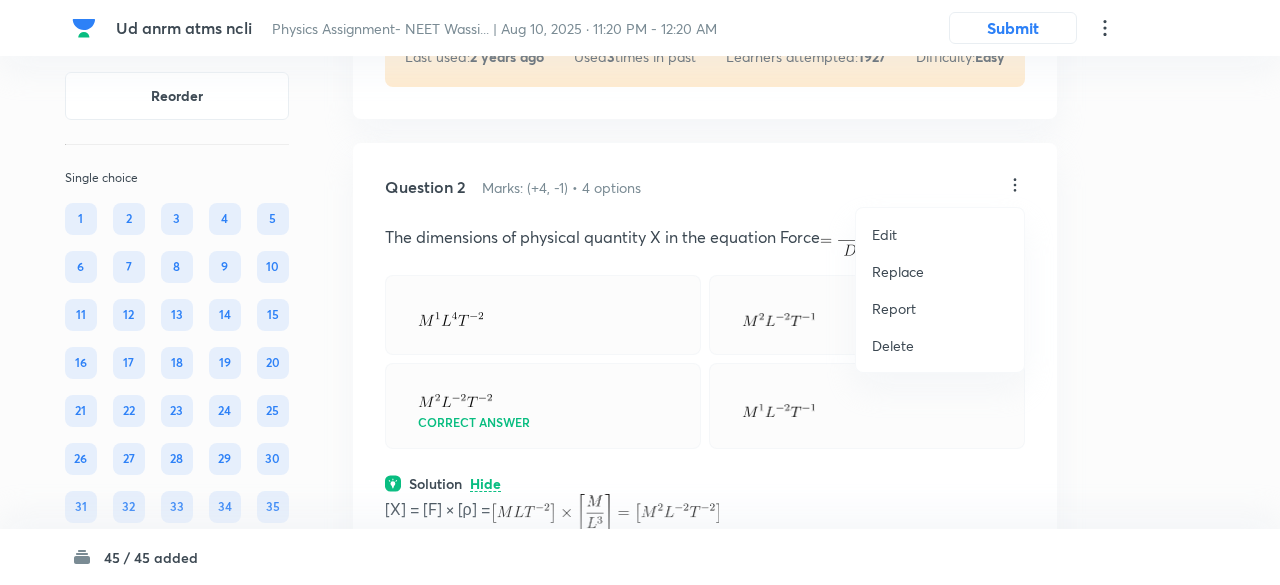 click on "Replace" at bounding box center [898, 271] 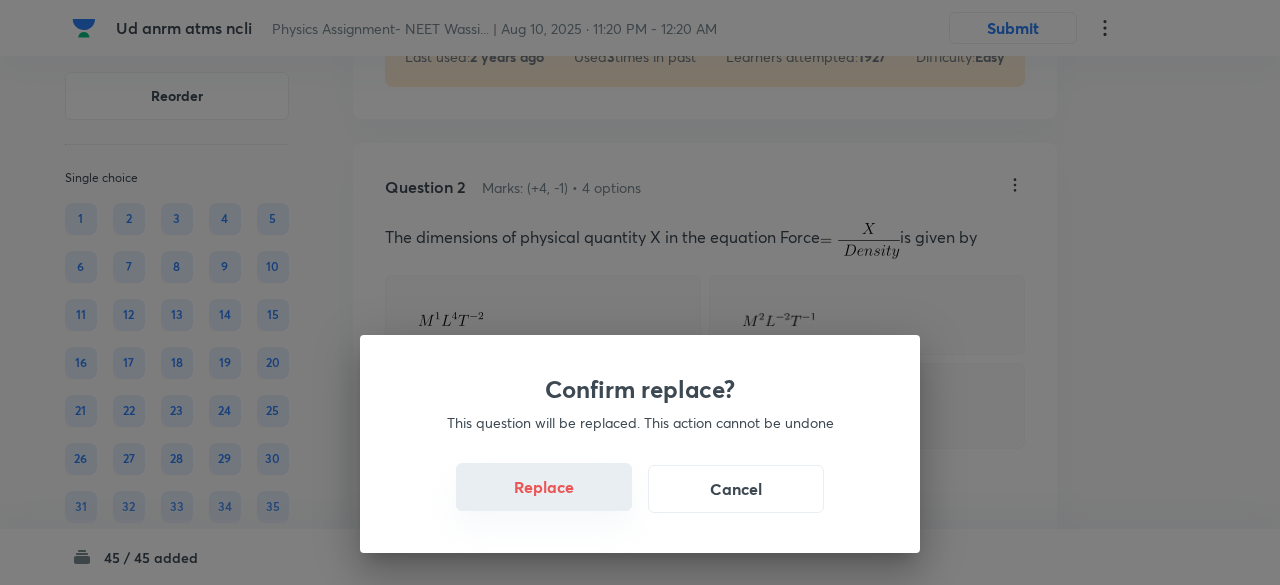 click on "Replace" at bounding box center (544, 487) 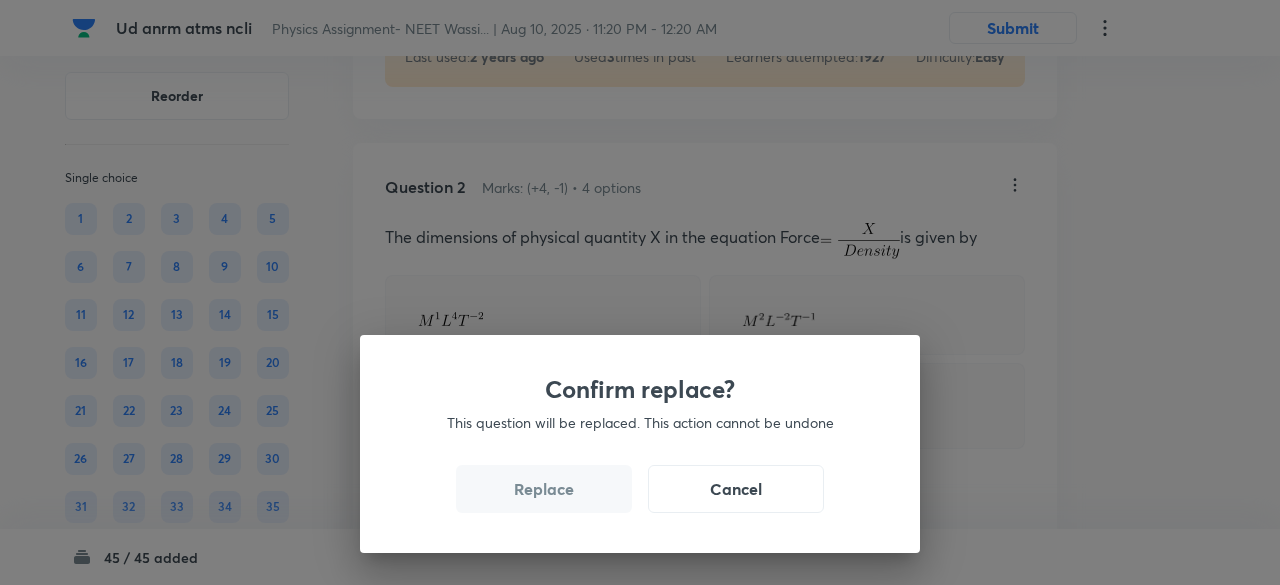 click on "Replace" at bounding box center (544, 489) 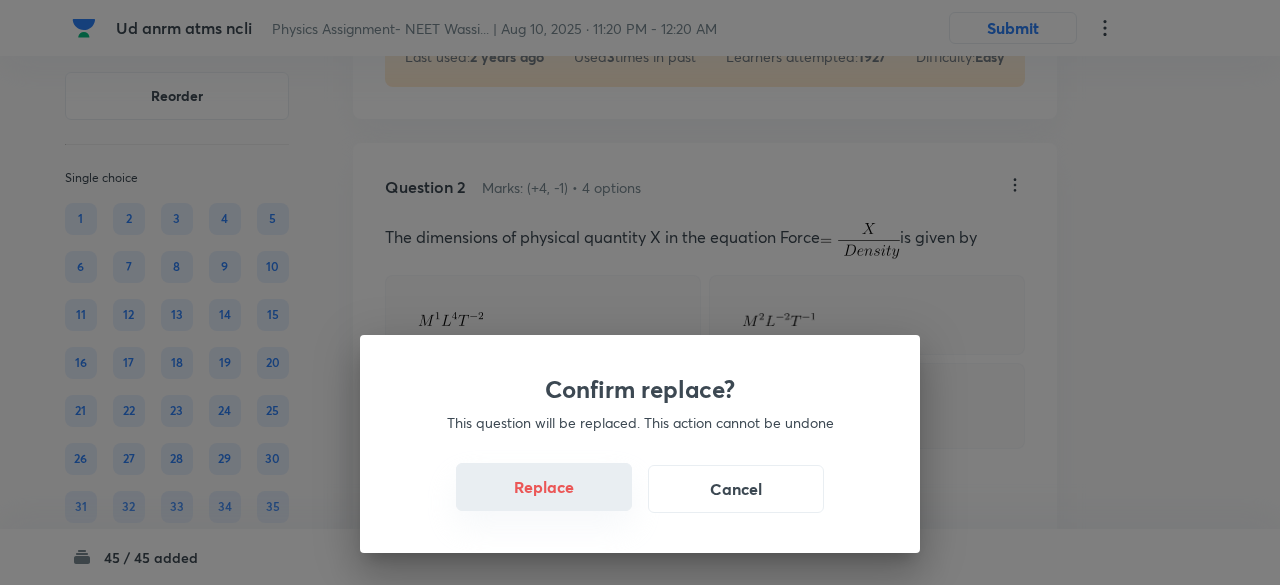 click on "Replace" at bounding box center (544, 487) 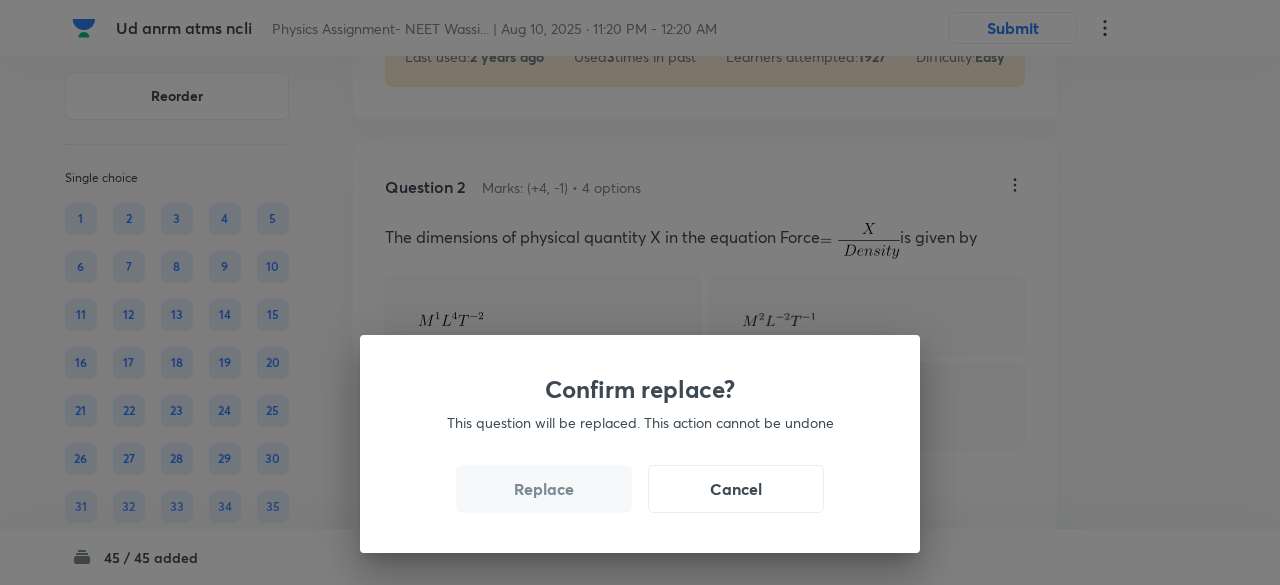click on "Confirm replace? This question will be replaced. This action cannot be undone Replace Cancel" at bounding box center (640, 444) 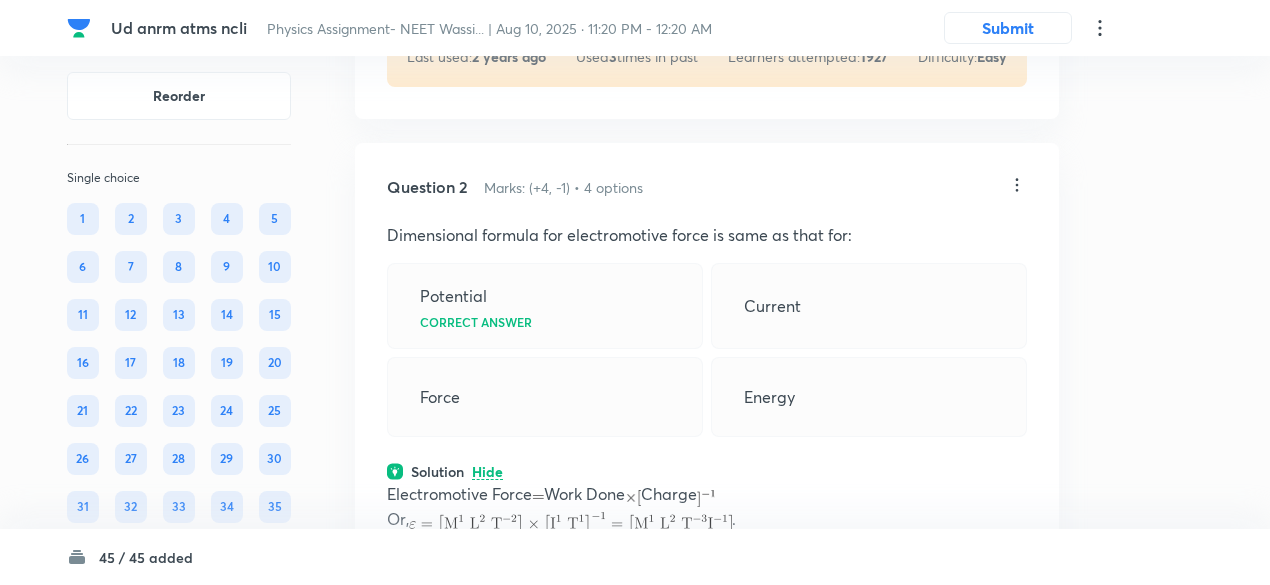 click on "Electromotive Force   Work Done   Charge" at bounding box center [707, 494] 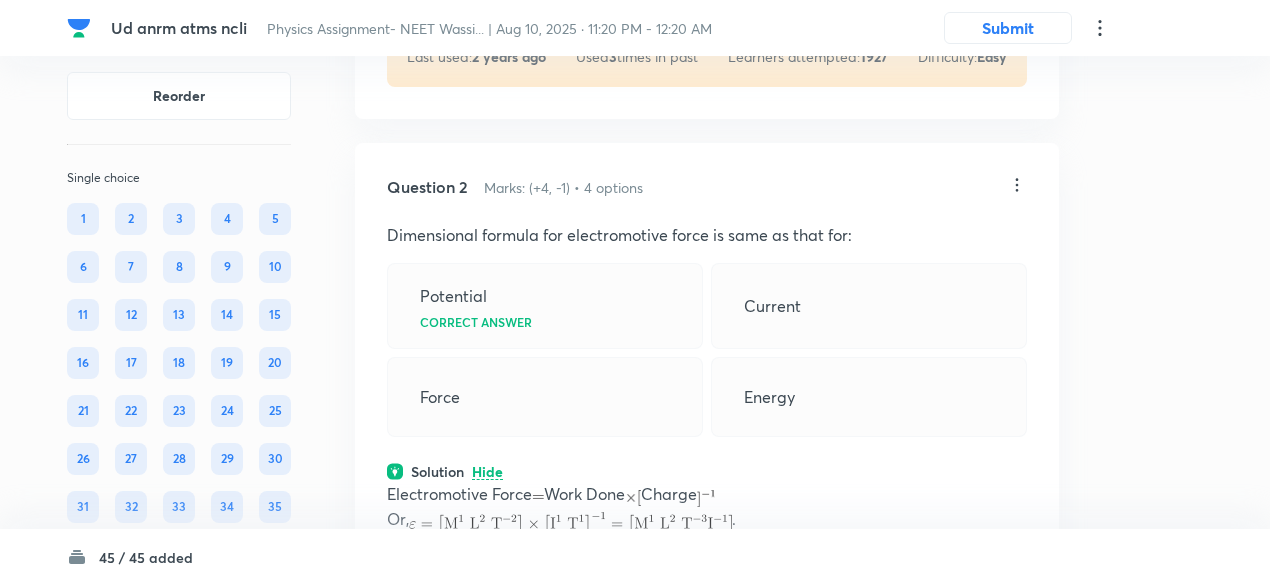 click on "Force" at bounding box center [545, 397] 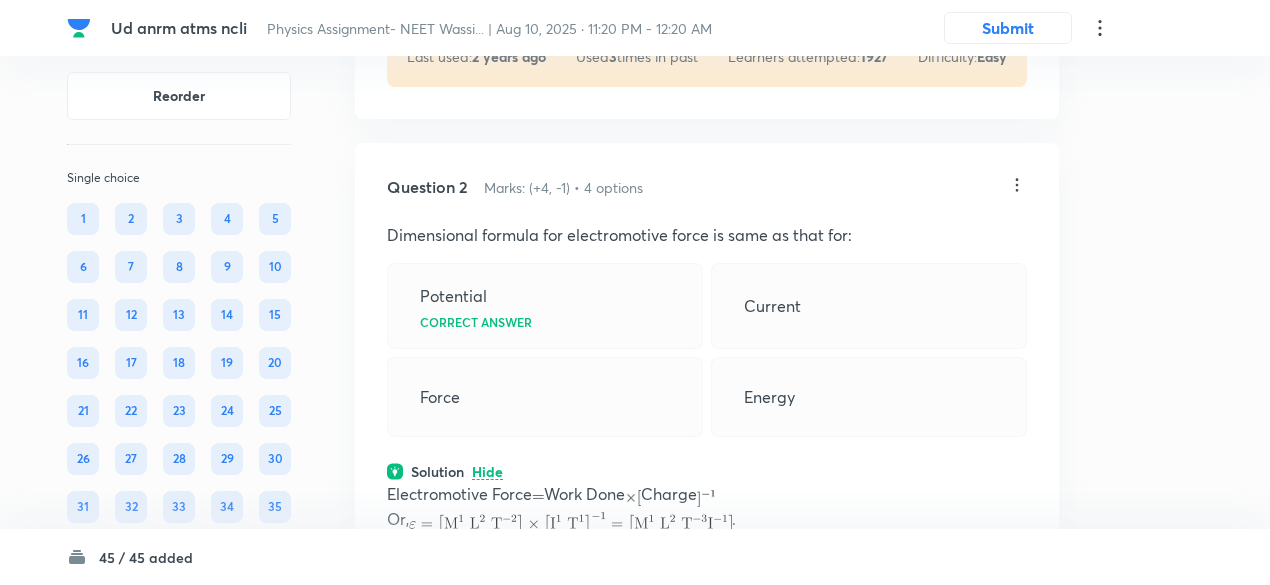 click 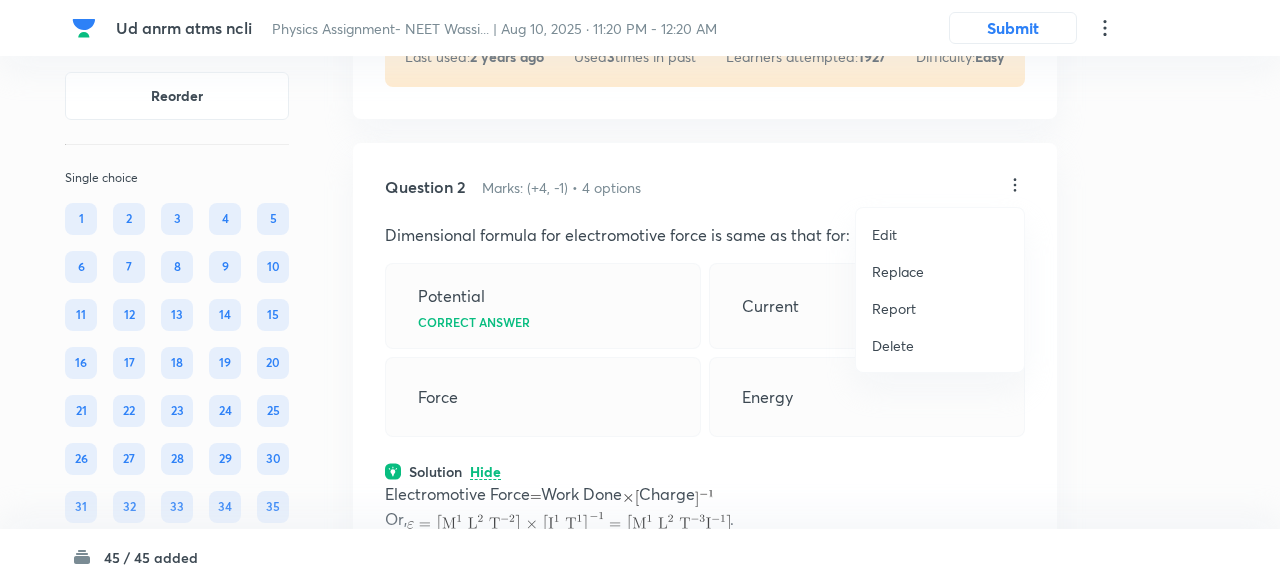 click on "Replace" at bounding box center (898, 271) 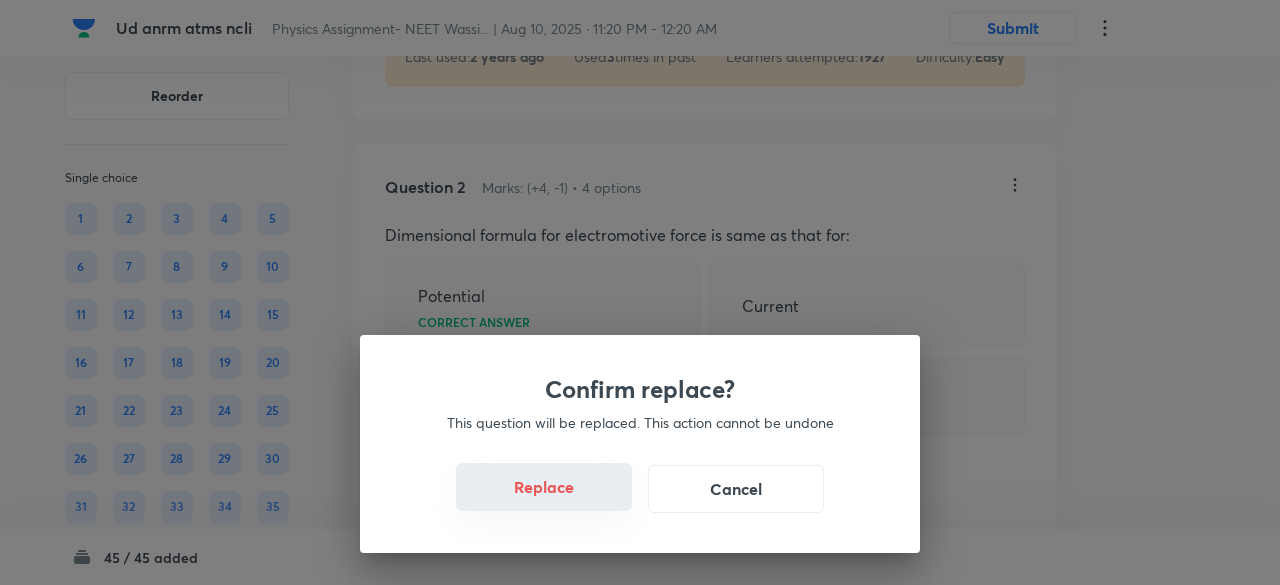 click on "Replace" at bounding box center [544, 487] 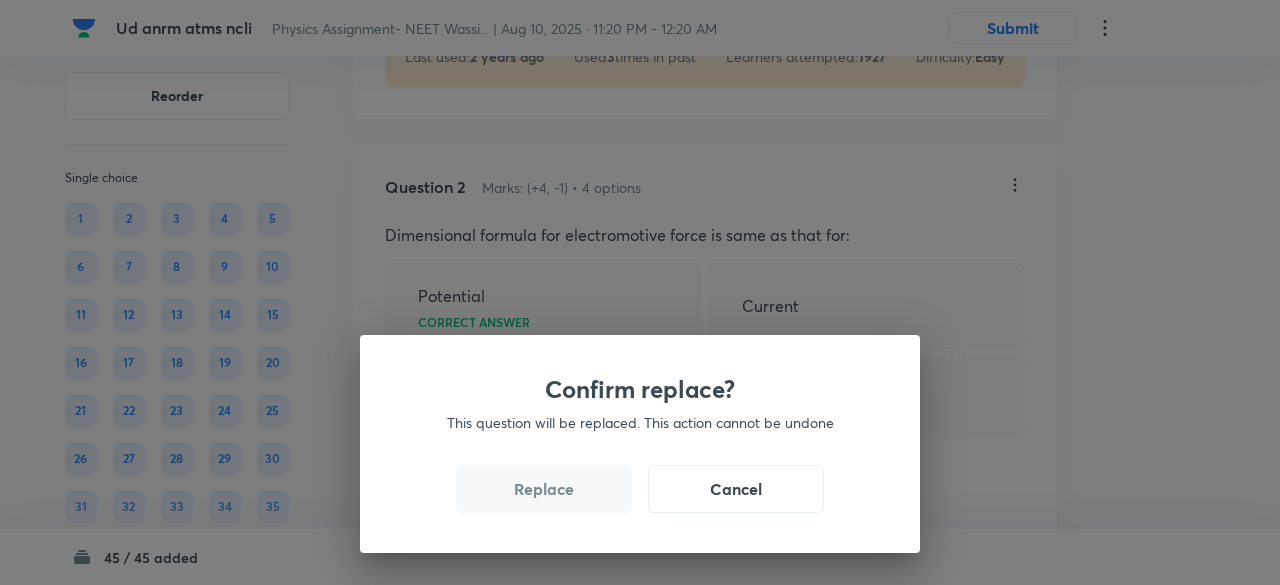click on "Replace" at bounding box center [544, 489] 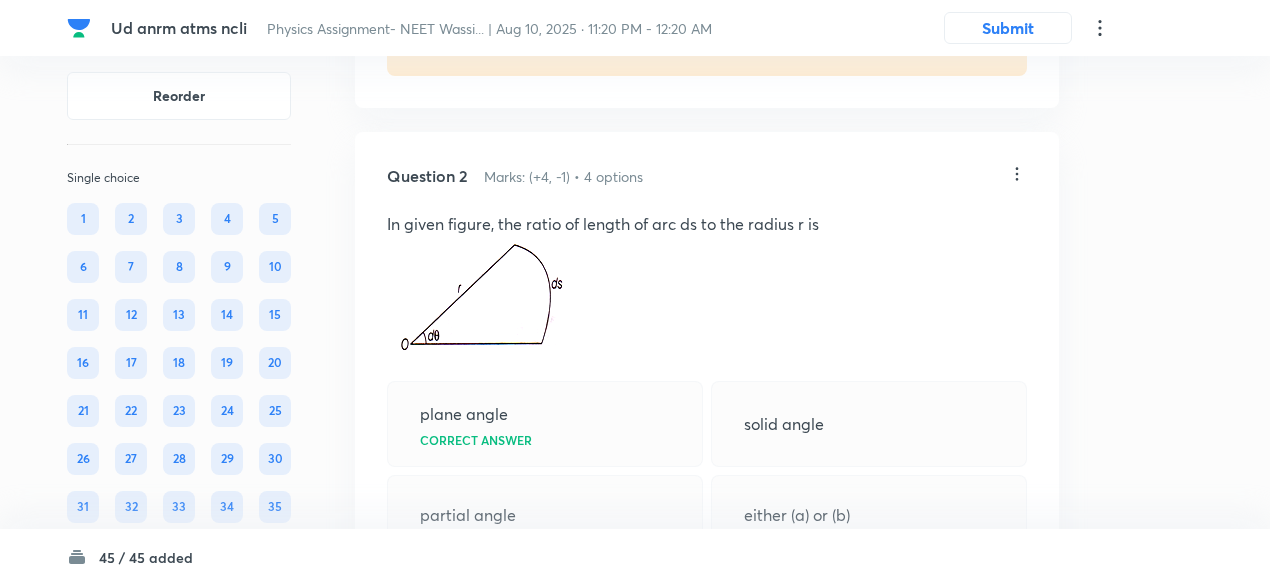 scroll, scrollTop: 760, scrollLeft: 0, axis: vertical 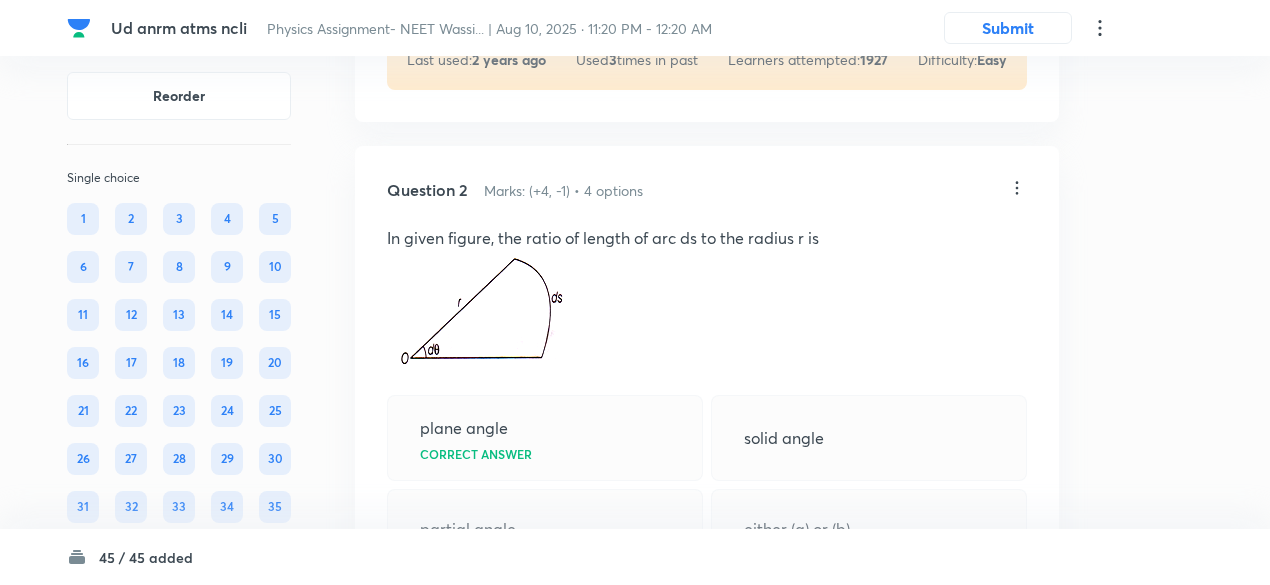 click 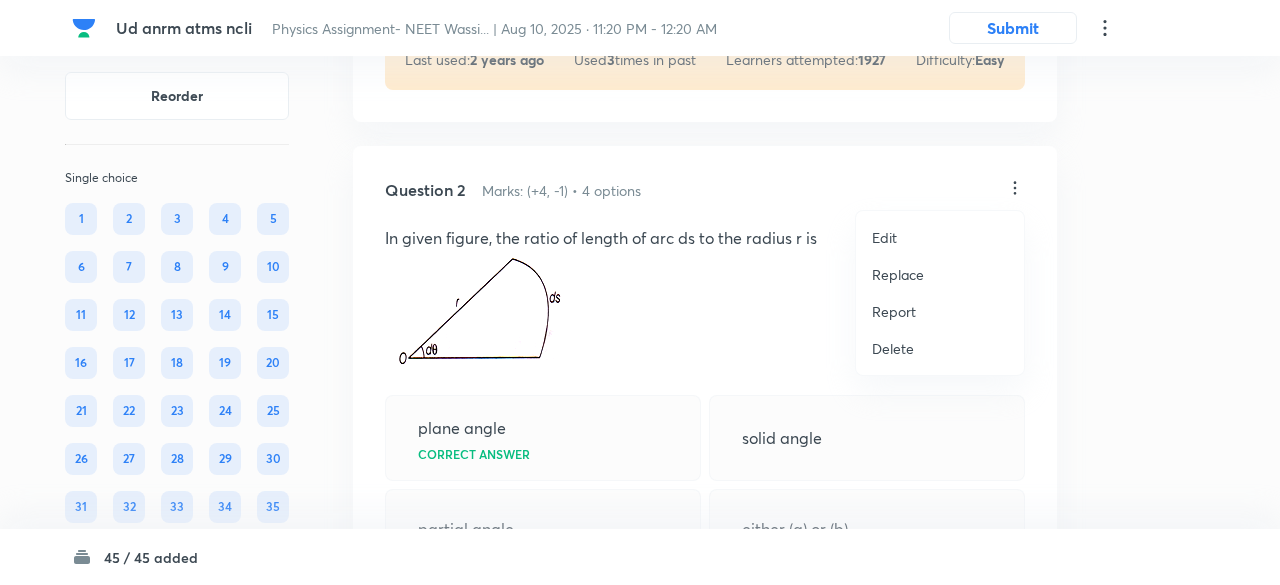 click on "Replace" at bounding box center (898, 274) 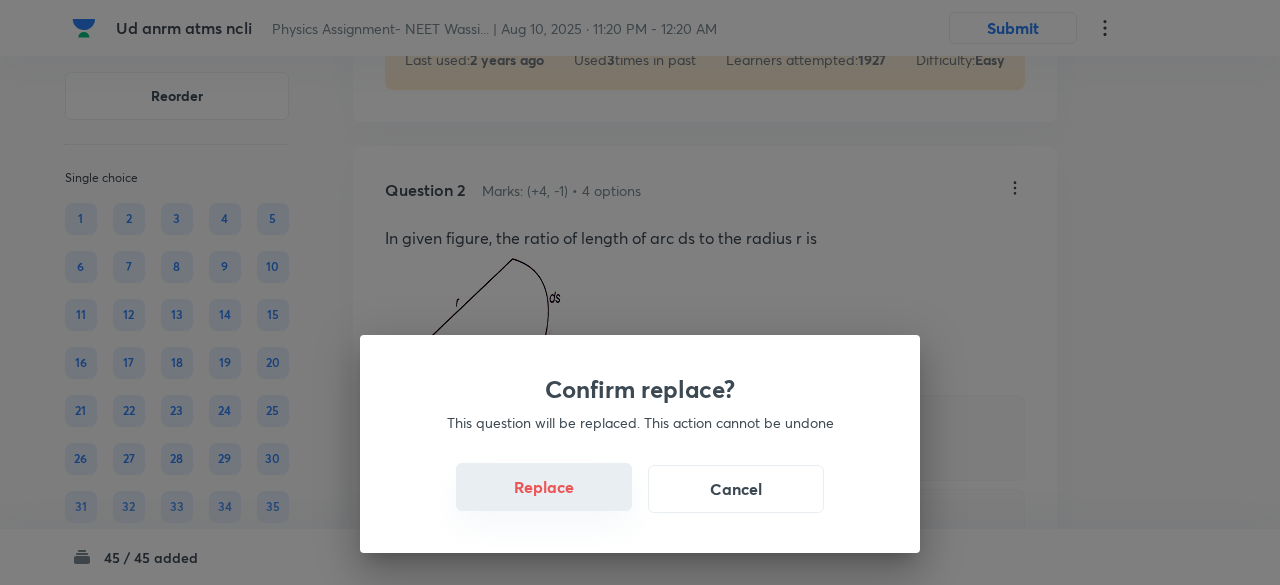 click on "Replace" at bounding box center [544, 487] 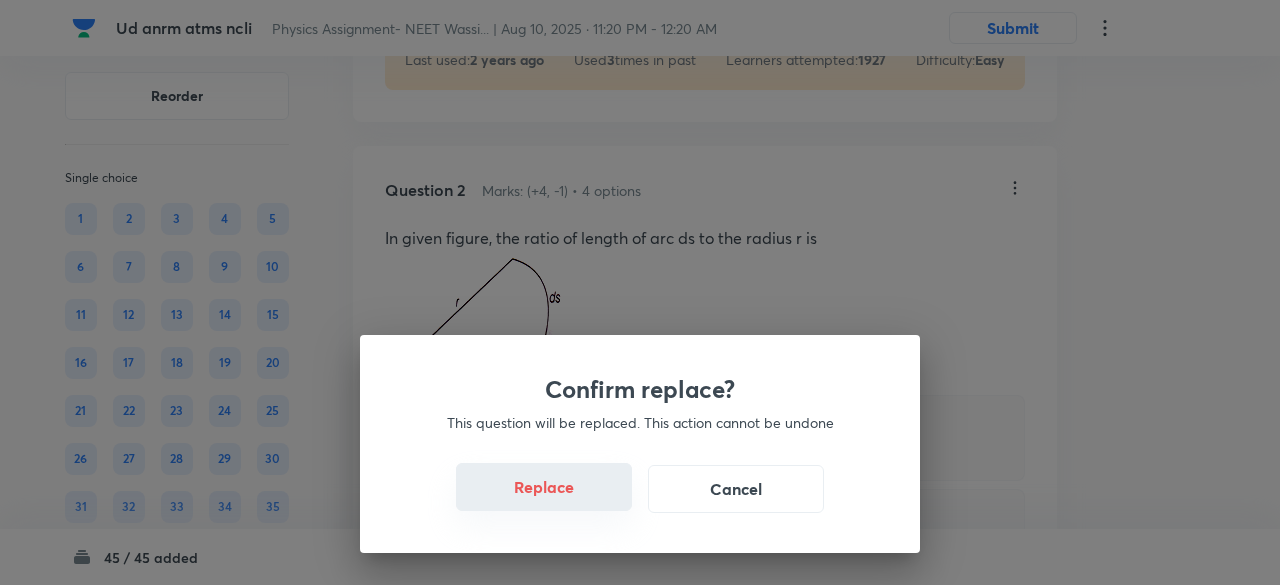 click on "Replace" at bounding box center [544, 487] 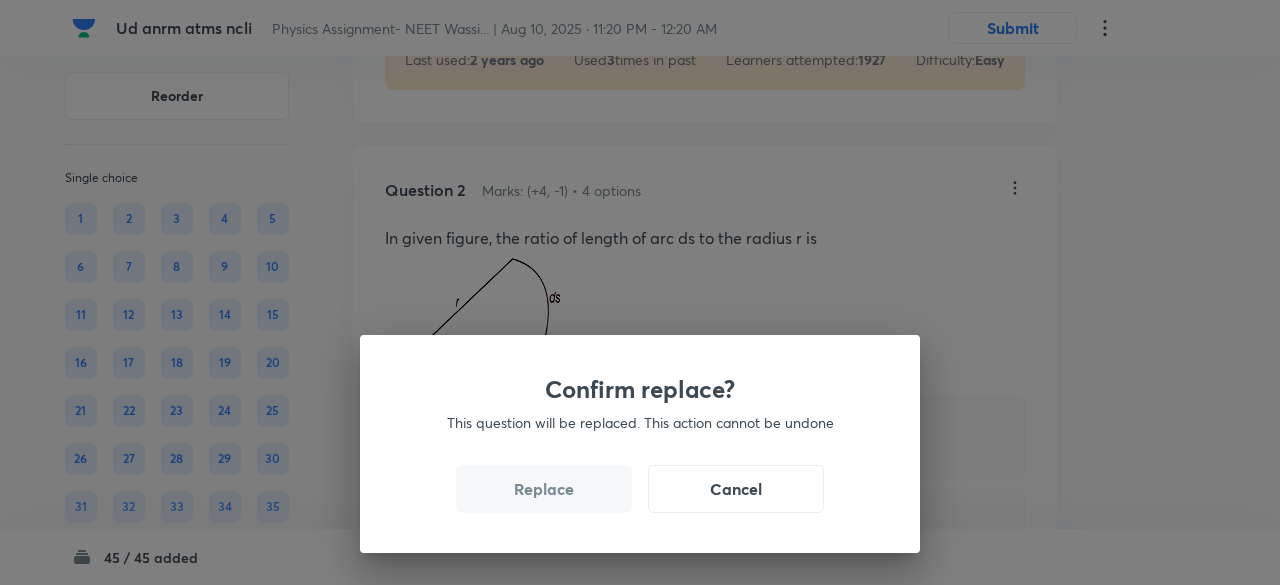 click on "Replace" at bounding box center (544, 489) 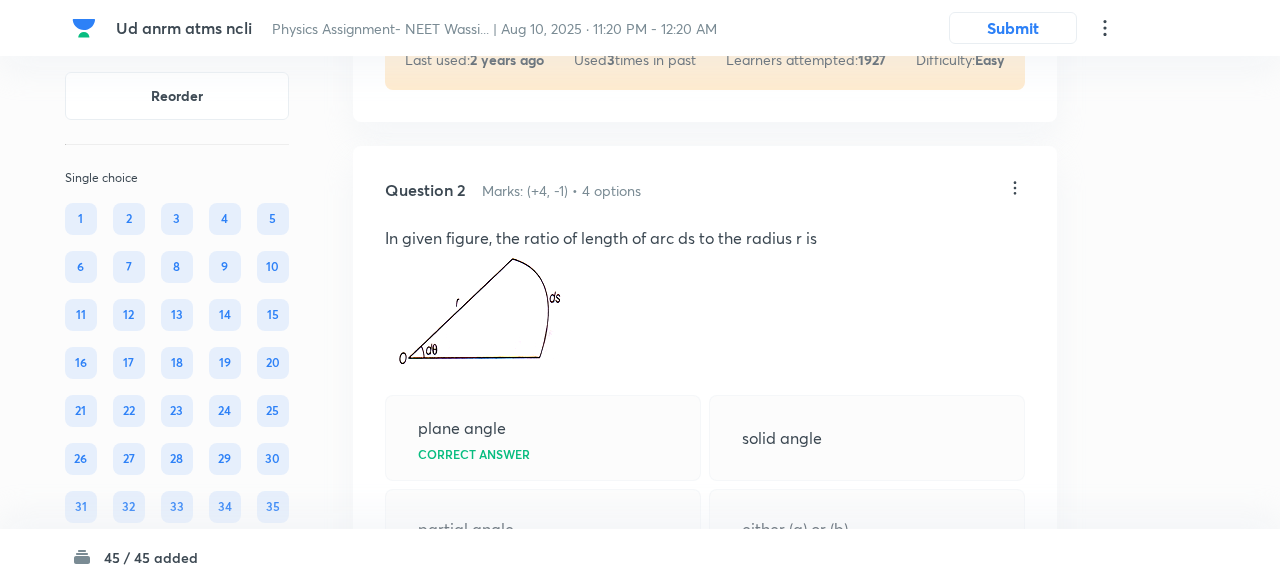 click on "Confirm replace? This question will be replaced. This action cannot be undone Replace Cancel" at bounding box center (640, 877) 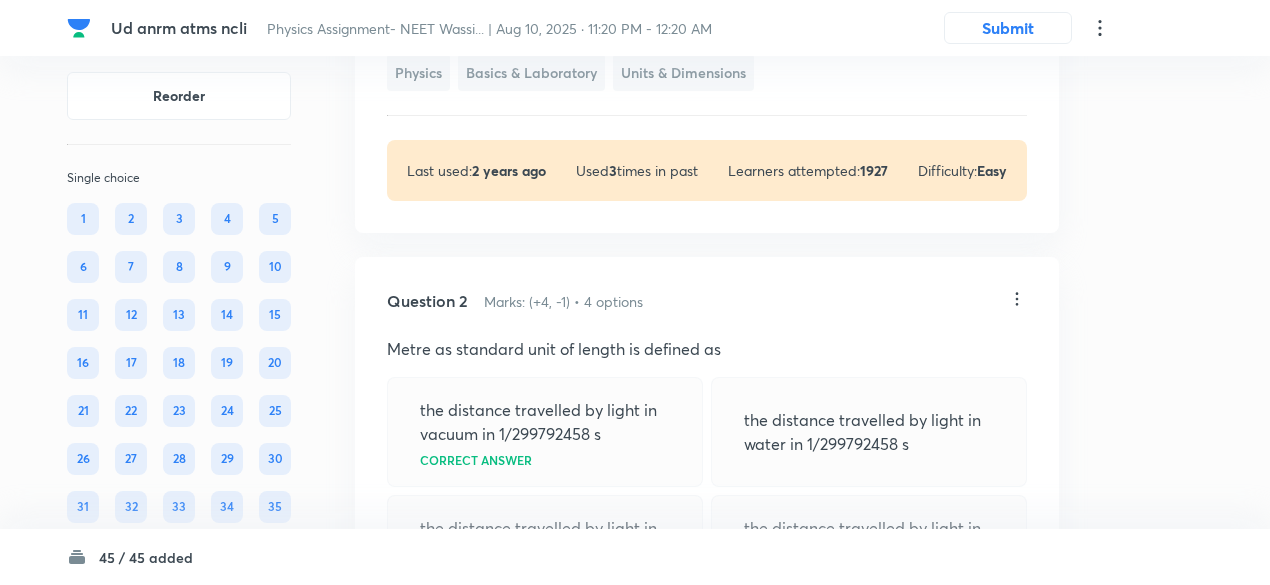 scroll, scrollTop: 648, scrollLeft: 0, axis: vertical 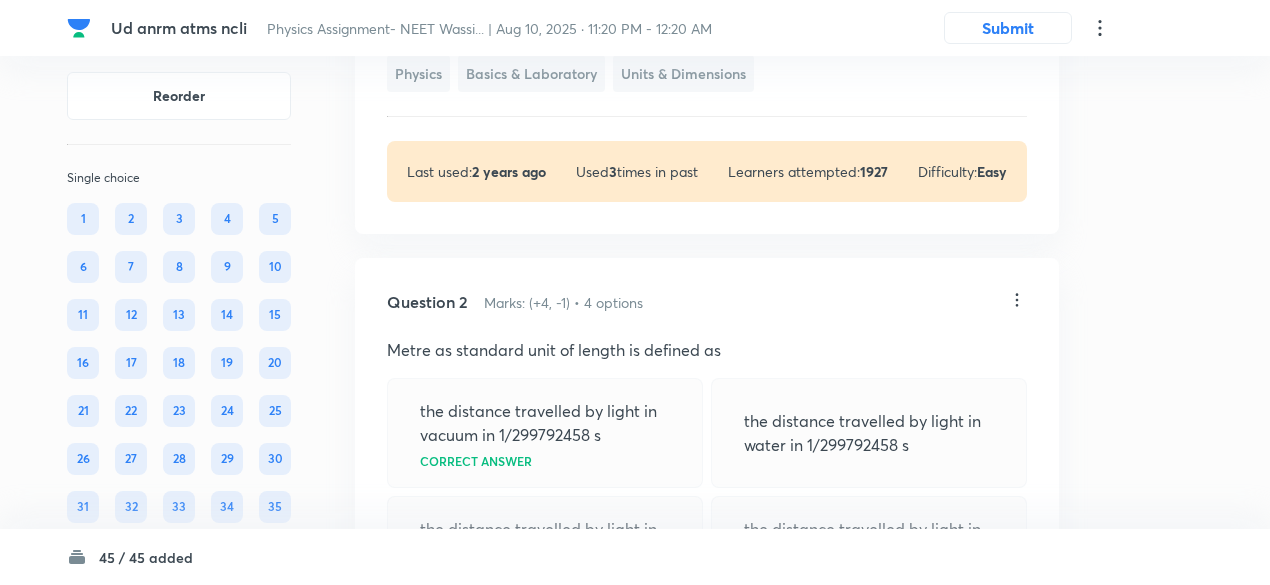 click 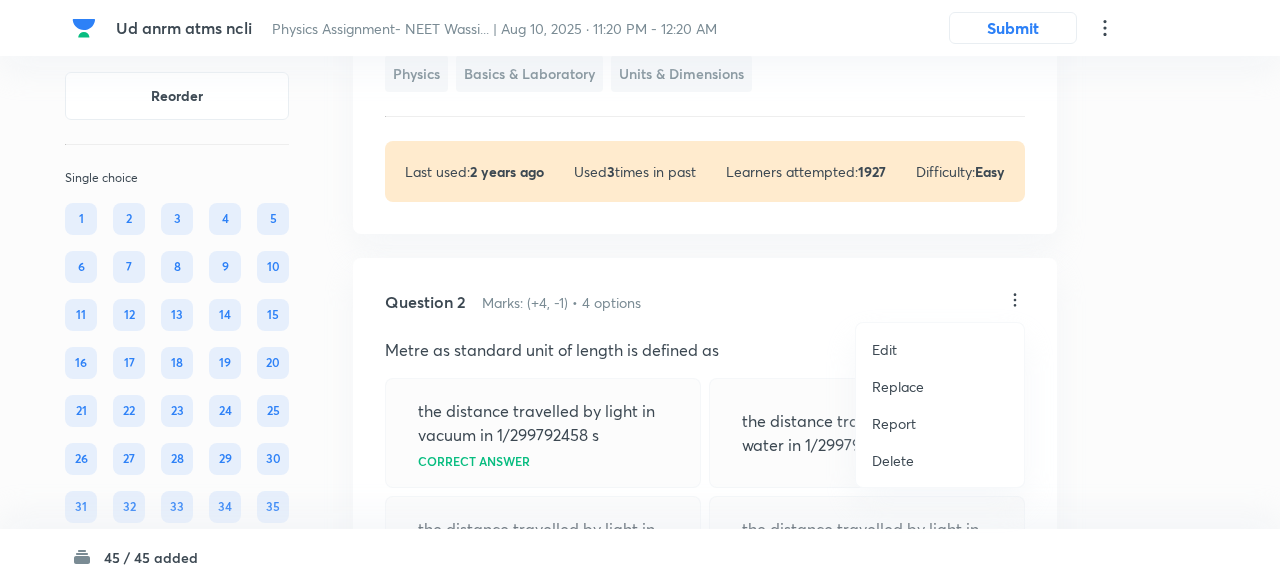 click on "Replace" at bounding box center (898, 386) 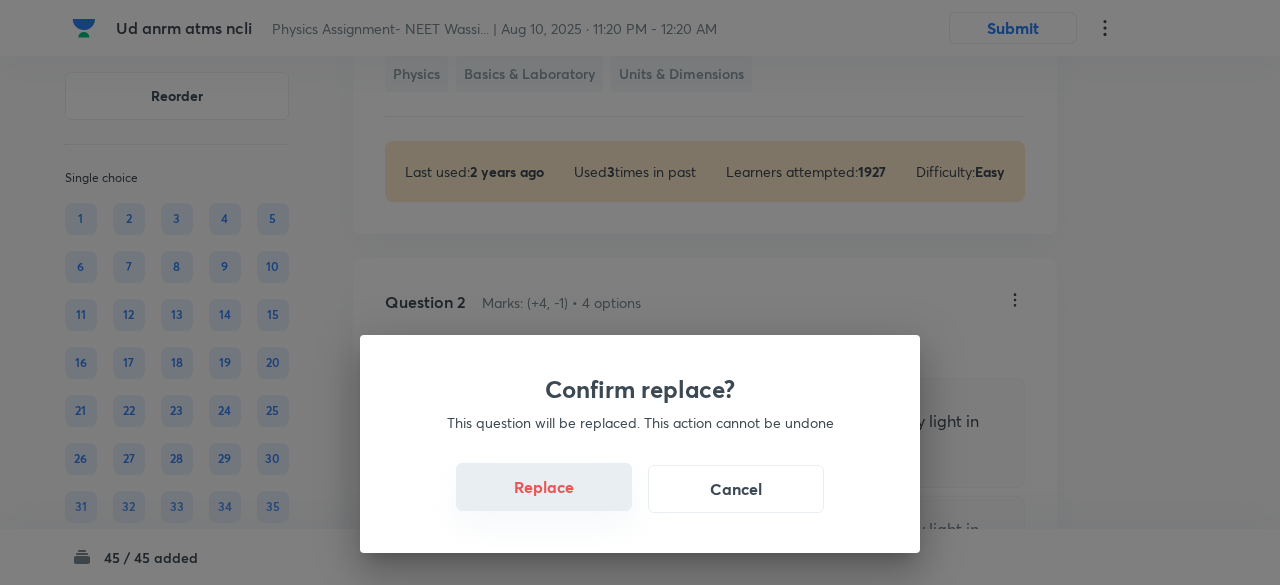 click on "Replace" at bounding box center [544, 487] 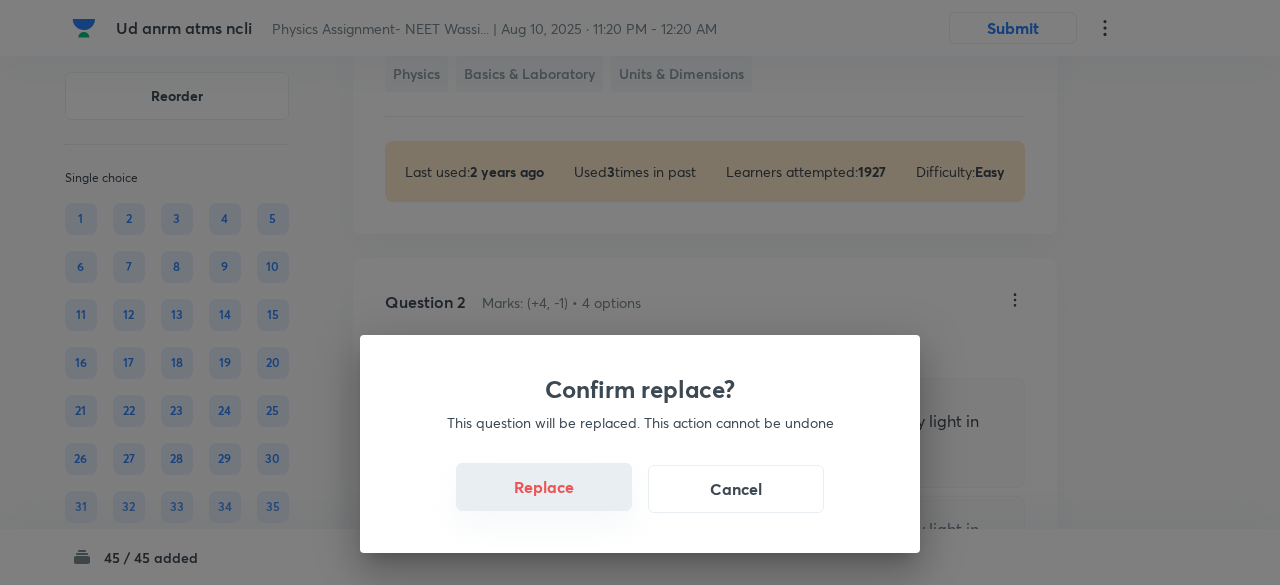 click on "Replace" at bounding box center [544, 487] 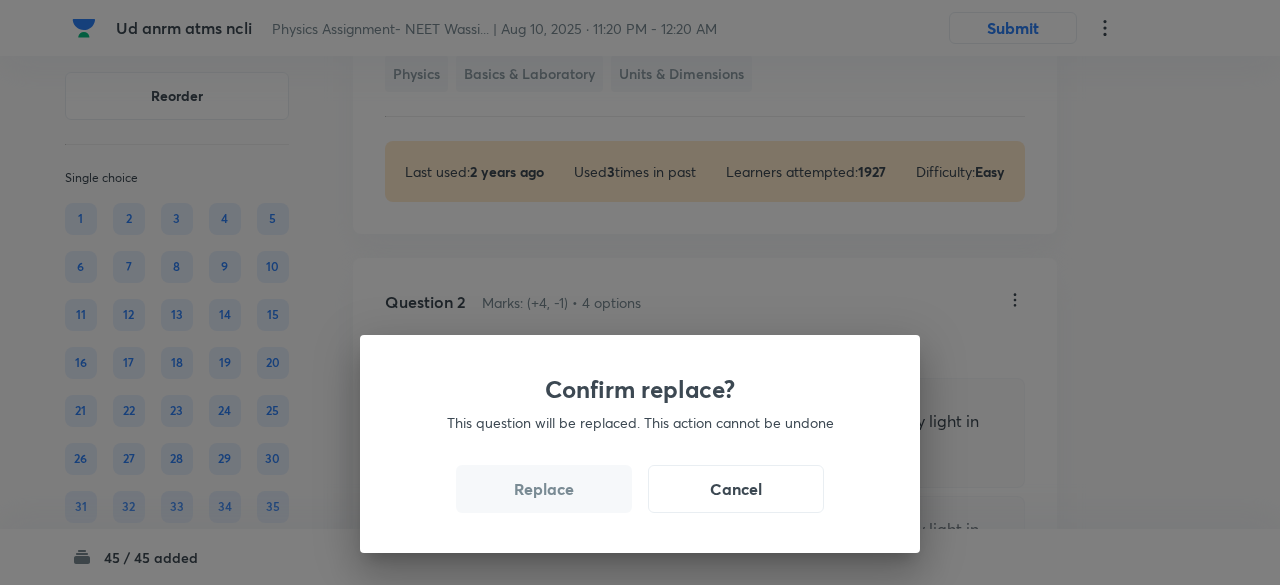 click on "Replace" at bounding box center (544, 489) 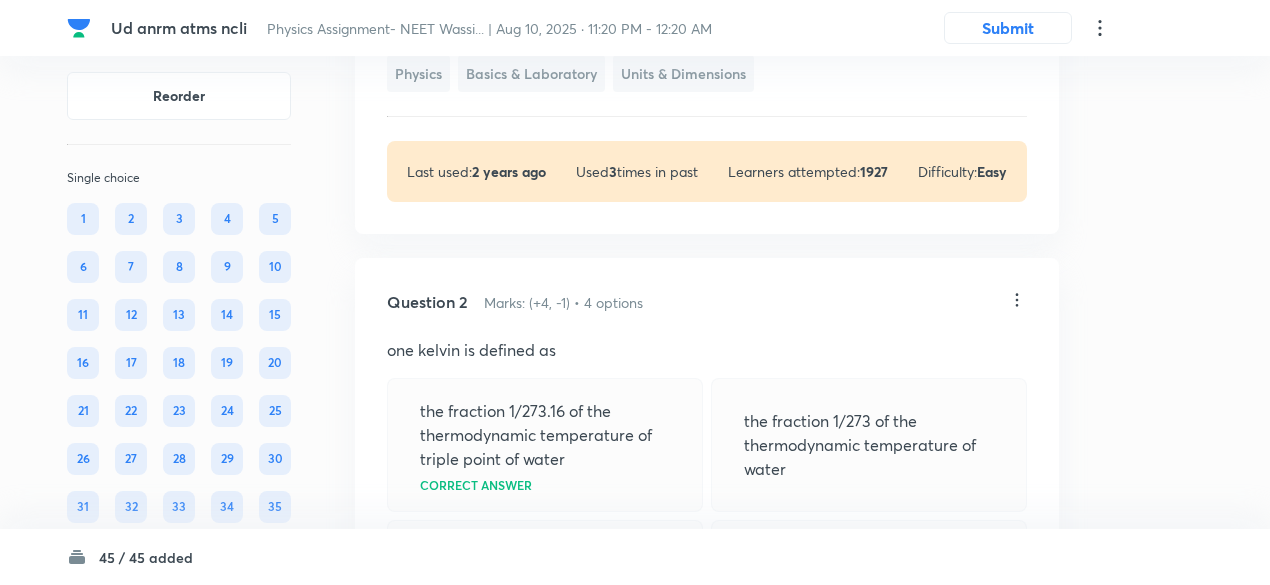 click 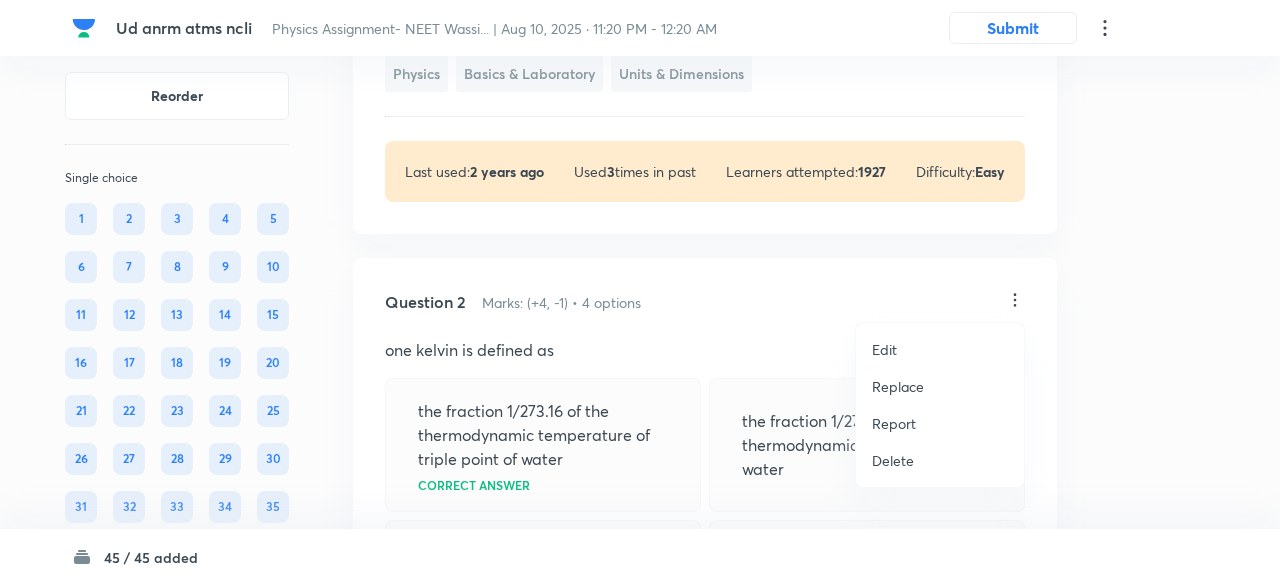 click on "Replace" at bounding box center (898, 386) 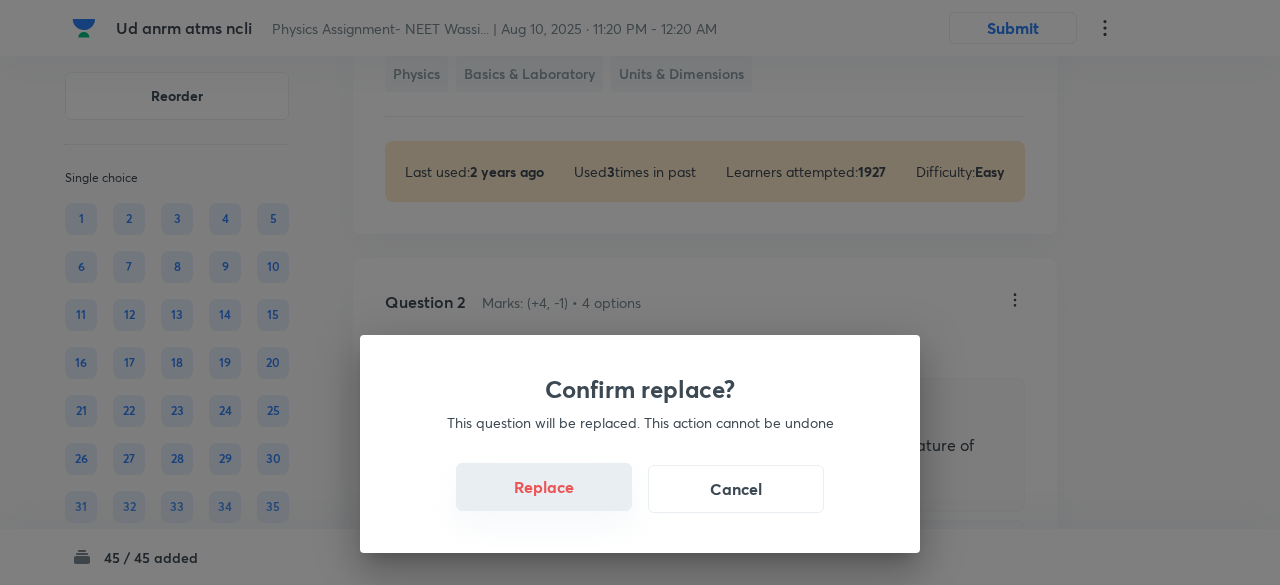 click on "Replace" at bounding box center [544, 487] 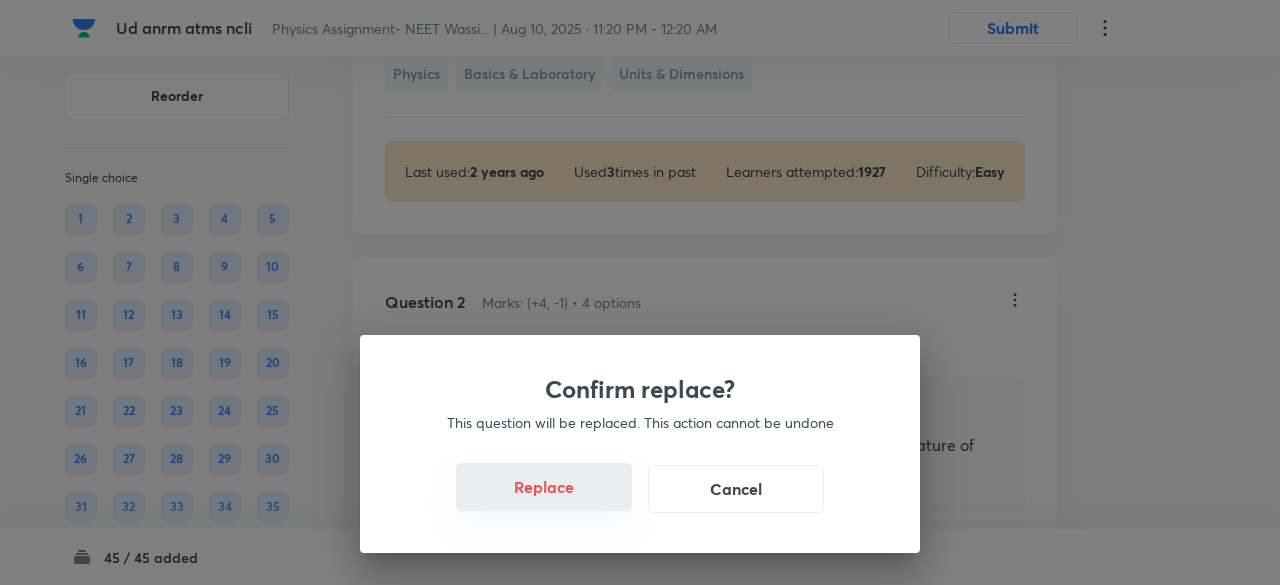 click on "Replace" at bounding box center (544, 487) 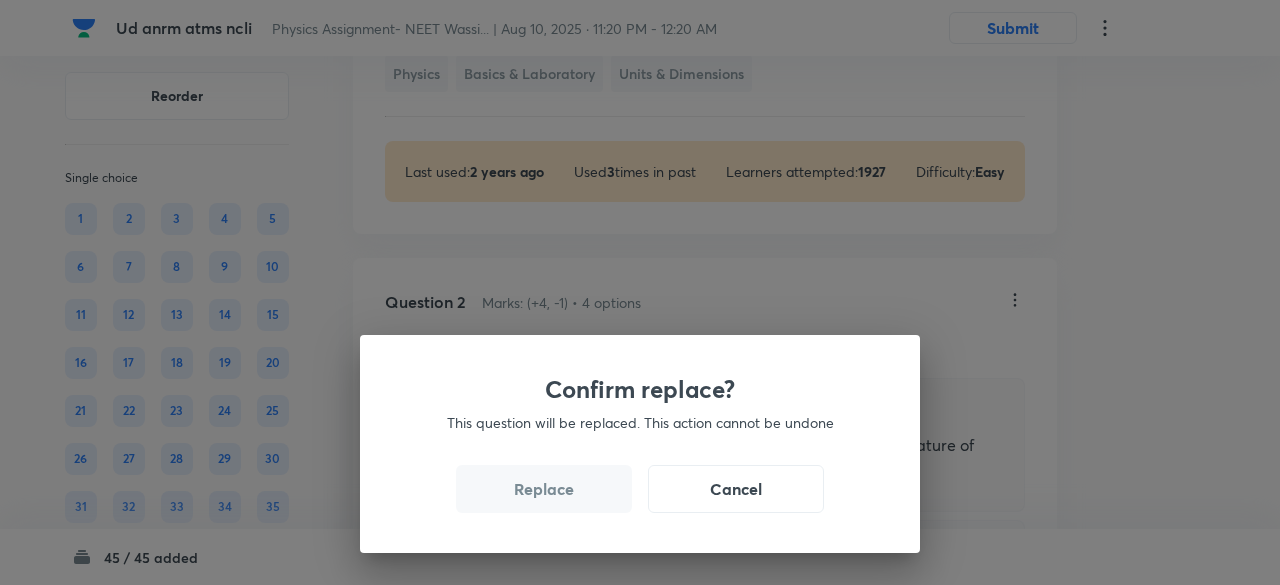 click on "Replace" at bounding box center (544, 489) 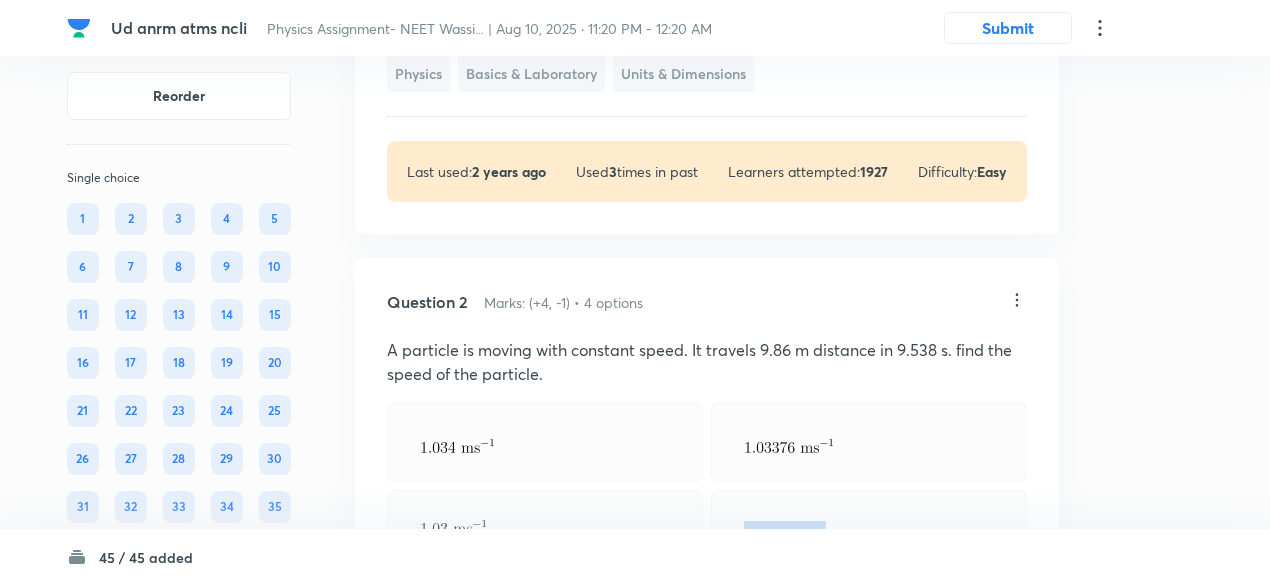click on "Correct answer" at bounding box center (545, 533) 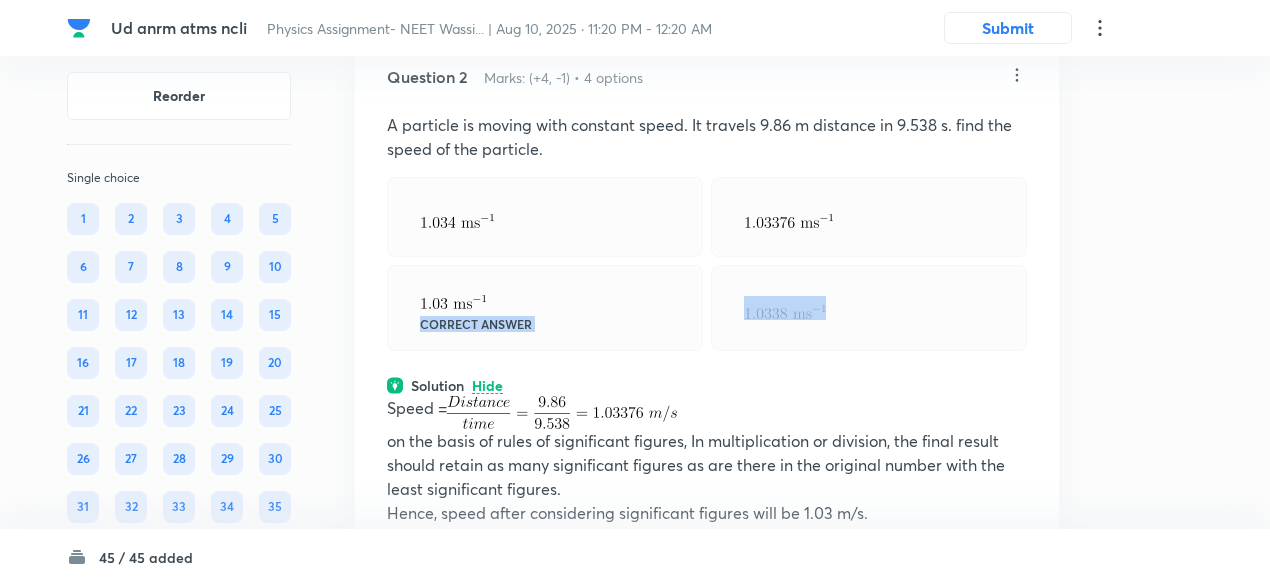 scroll, scrollTop: 875, scrollLeft: 0, axis: vertical 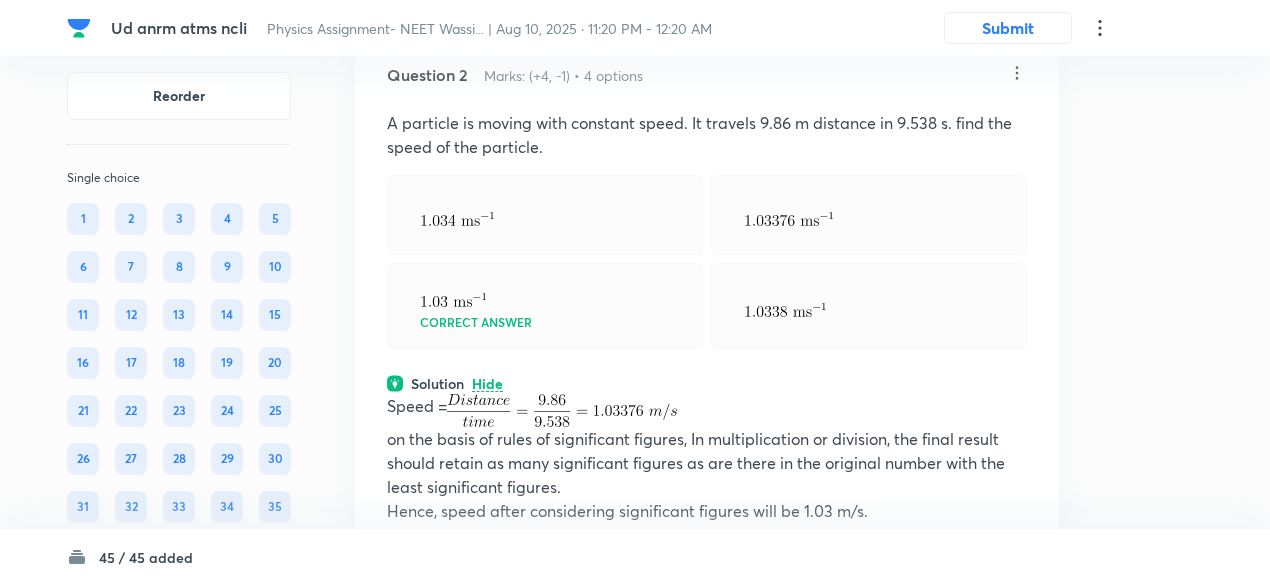 click on "Solution Hide" at bounding box center (707, 383) 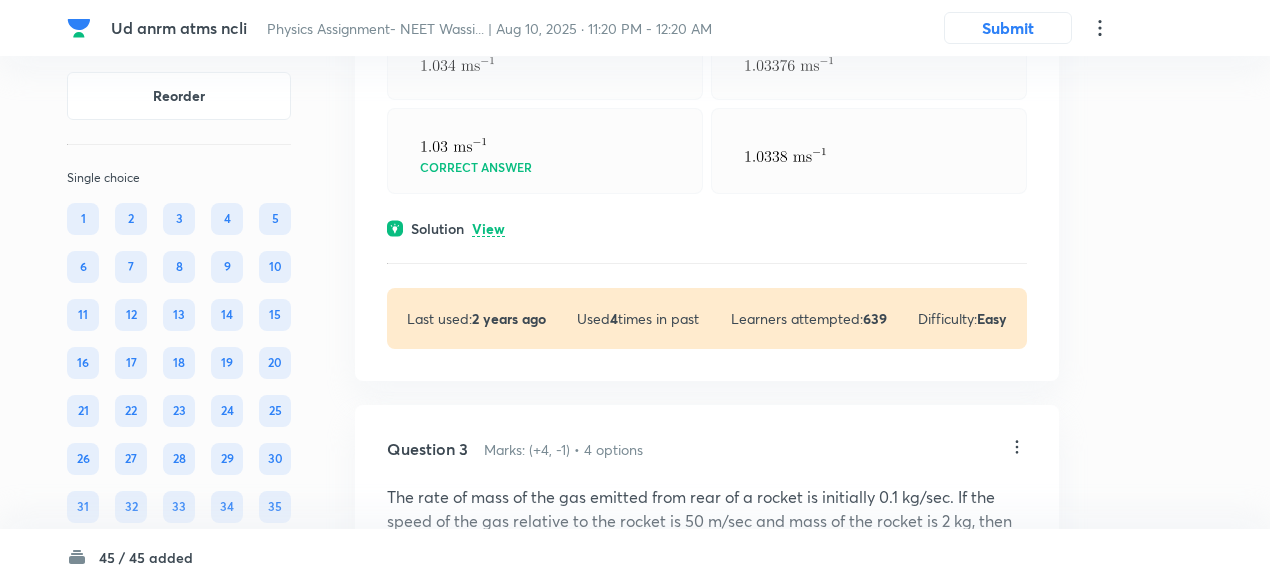 scroll, scrollTop: 1032, scrollLeft: 0, axis: vertical 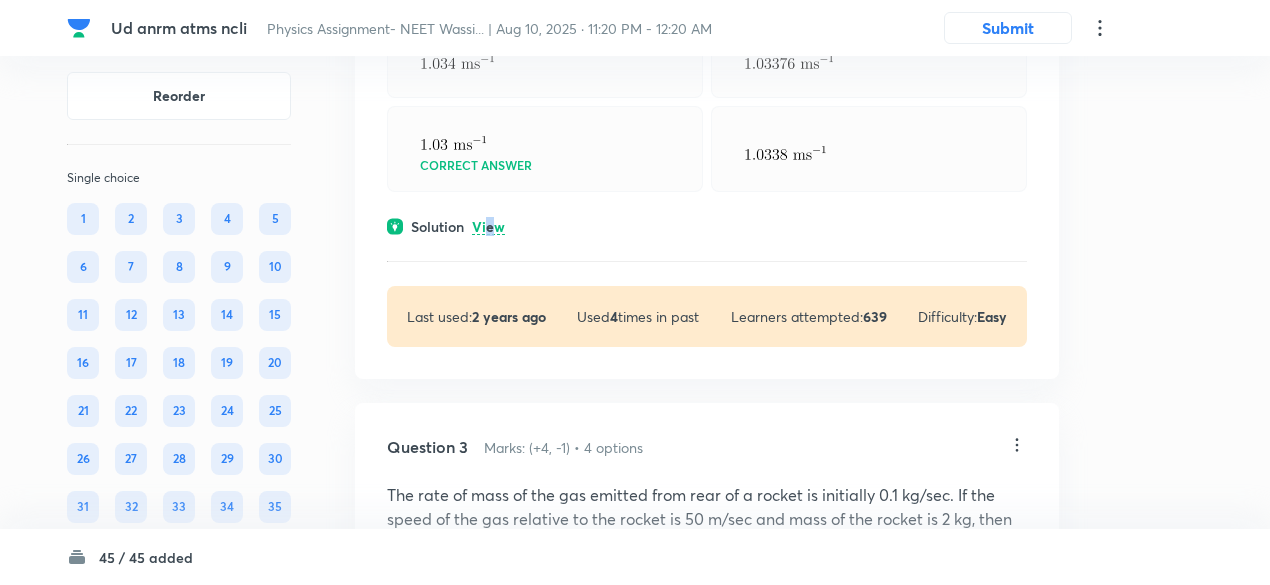 drag, startPoint x: 490, startPoint y: 210, endPoint x: 493, endPoint y: 226, distance: 16.27882 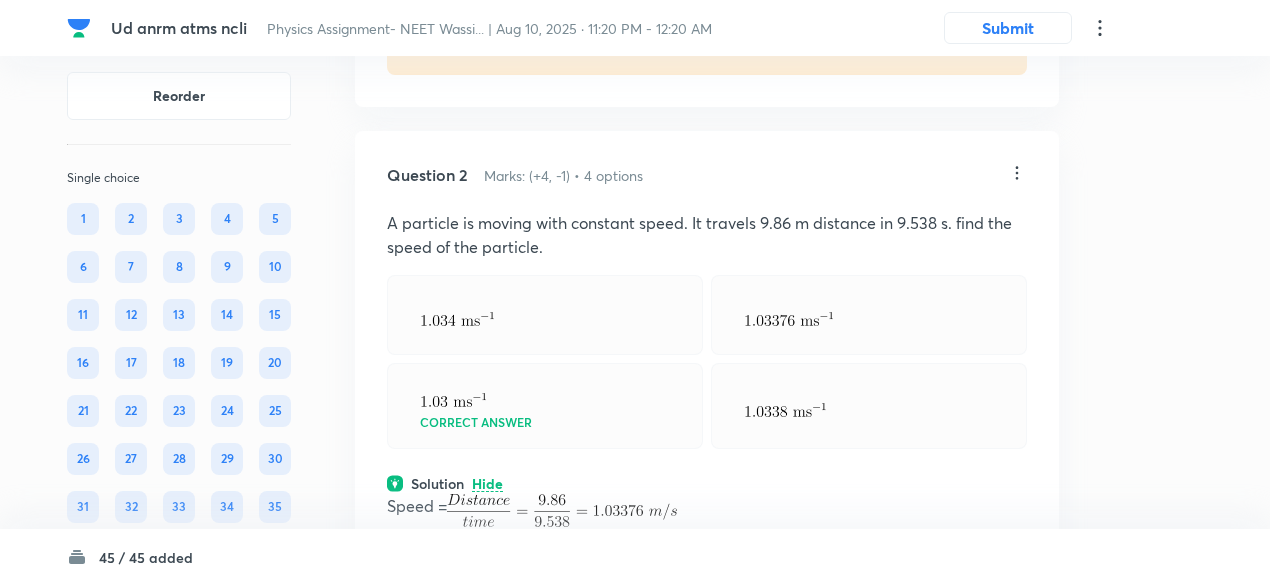 scroll, scrollTop: 771, scrollLeft: 0, axis: vertical 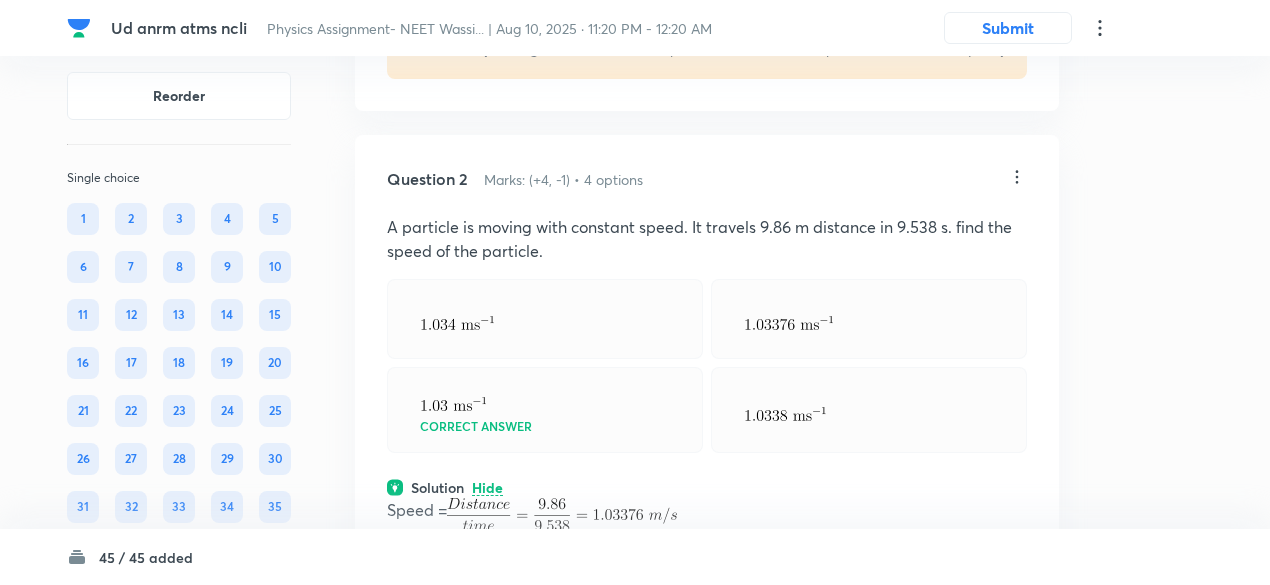 click 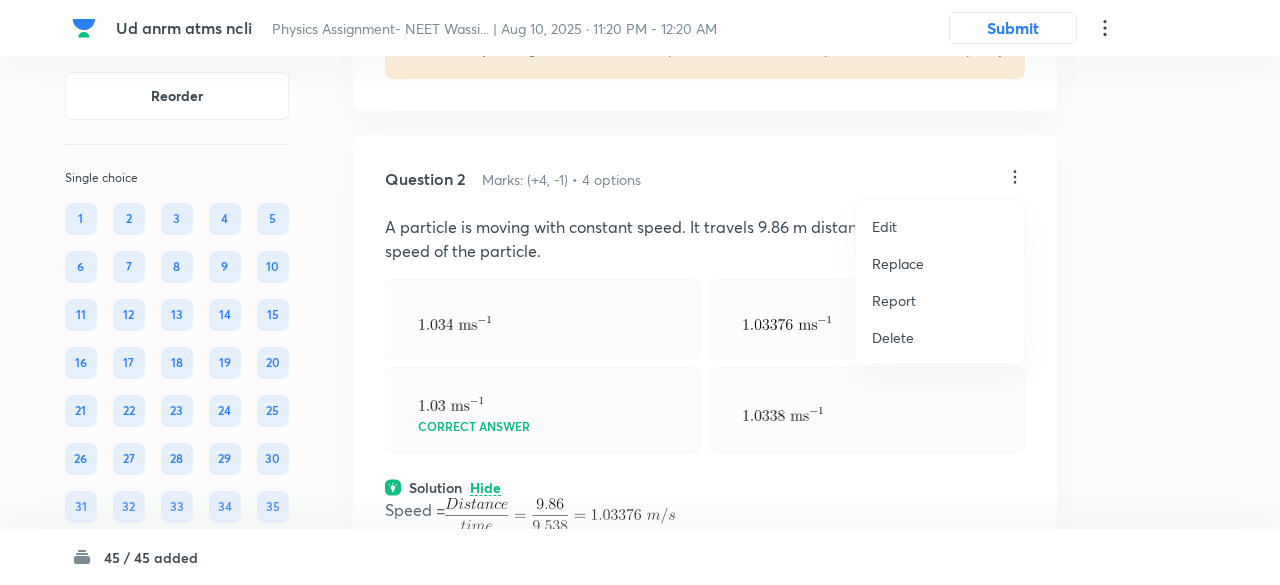 click on "Replace" at bounding box center [898, 263] 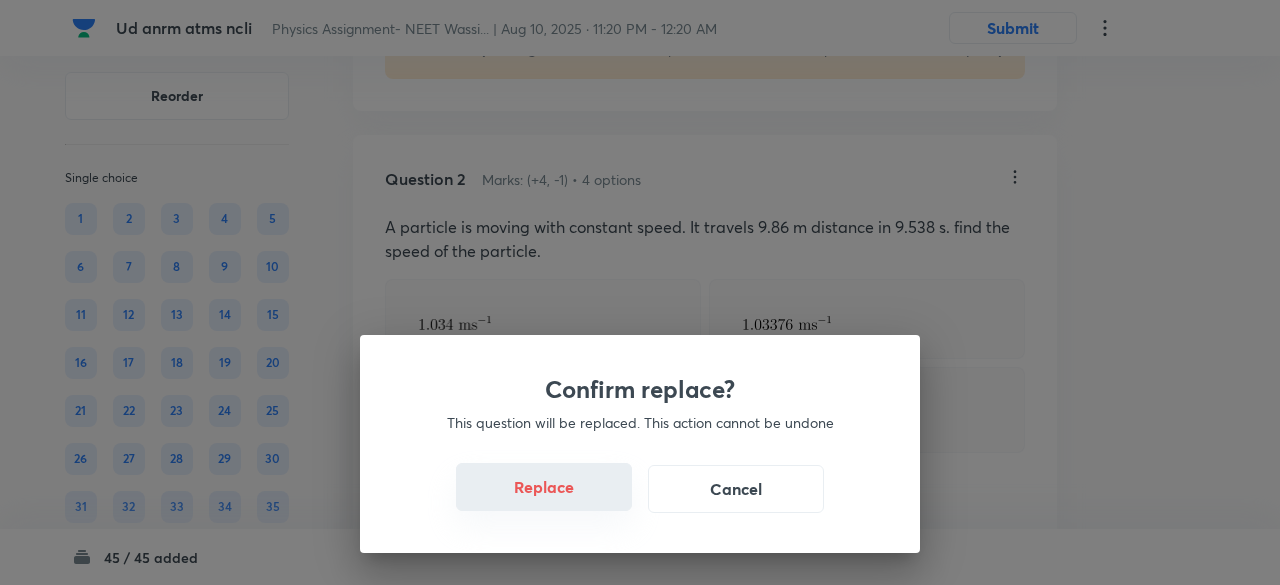 click on "Replace" at bounding box center [544, 487] 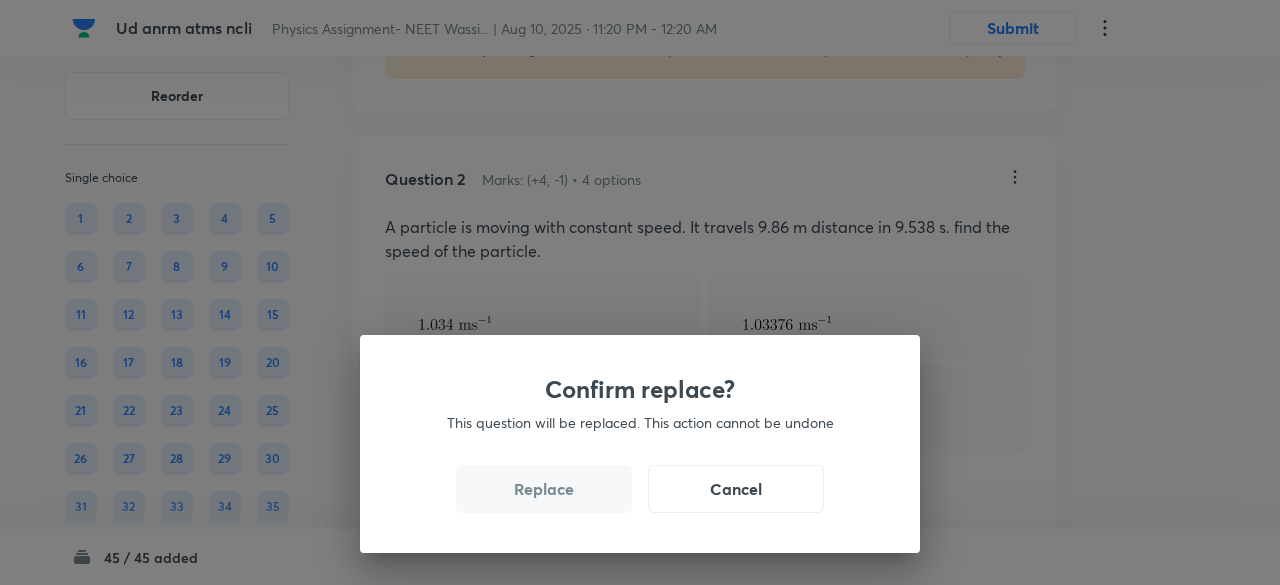 click on "Replace" at bounding box center (544, 489) 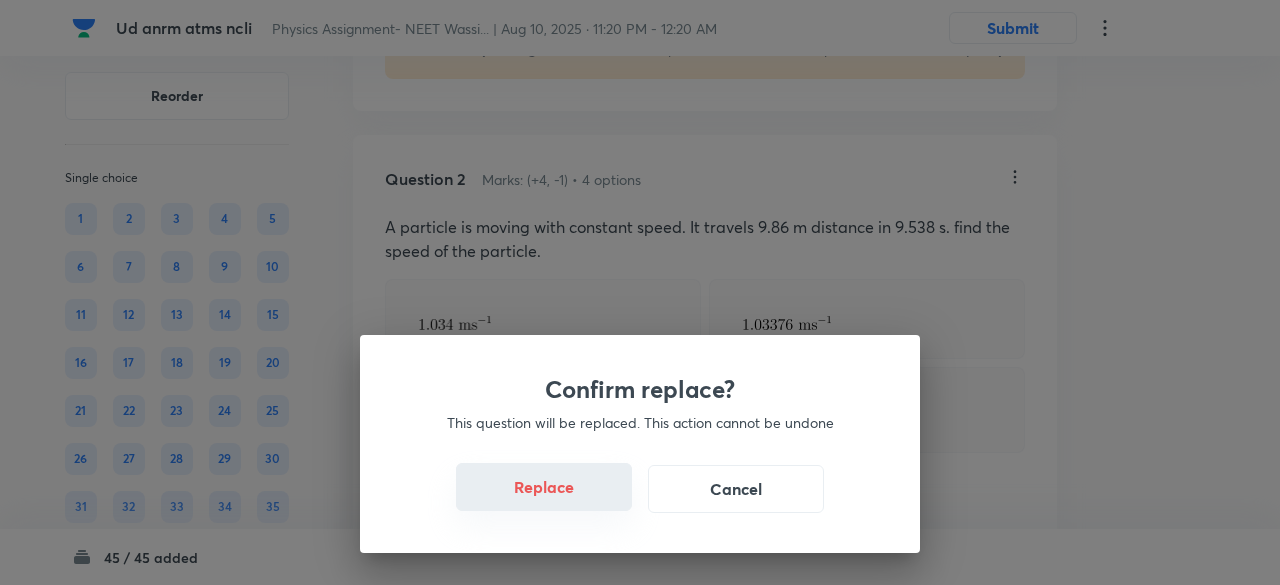 click on "Replace" at bounding box center [544, 487] 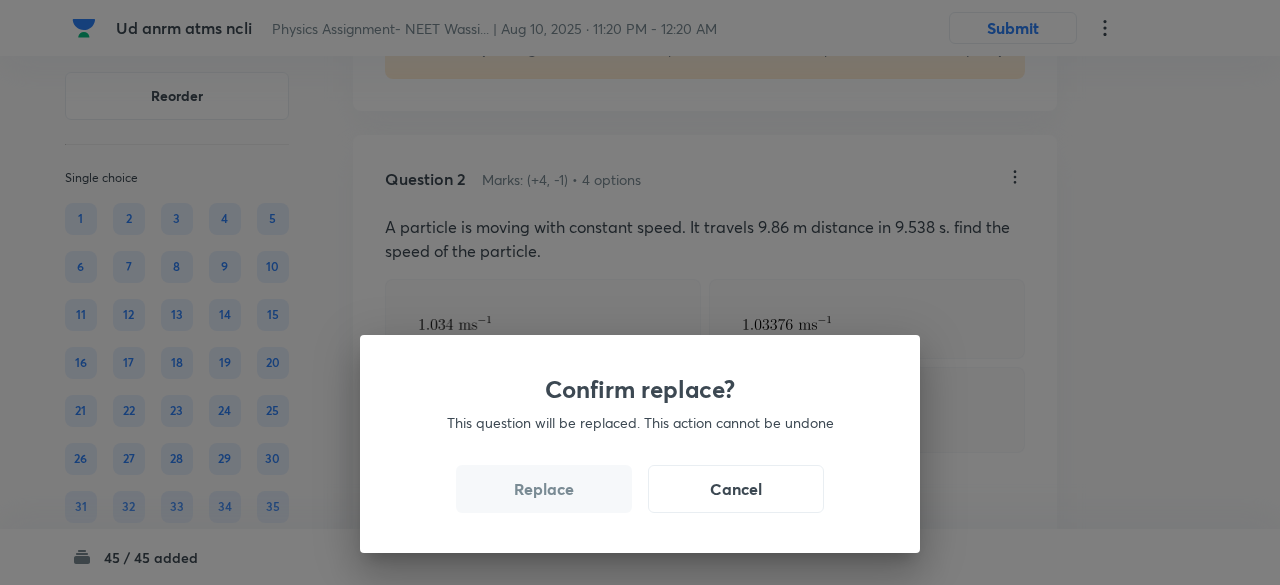 click on "Replace" at bounding box center [544, 489] 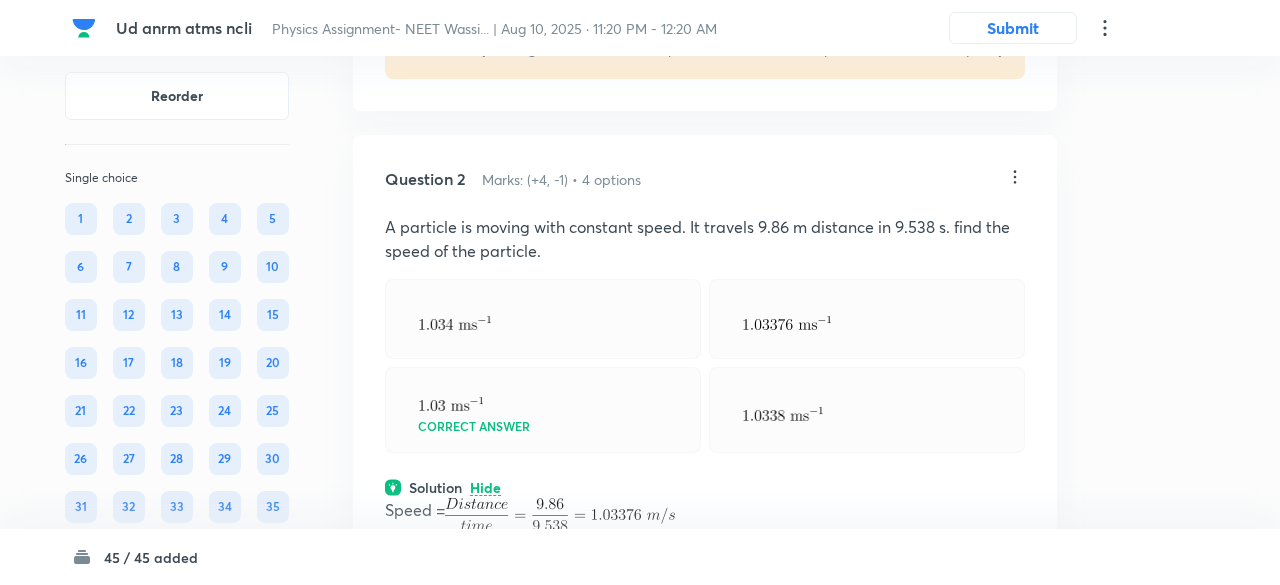 click on "Confirm replace? This question will be replaced. This action cannot be undone Replace Cancel" at bounding box center (640, 292) 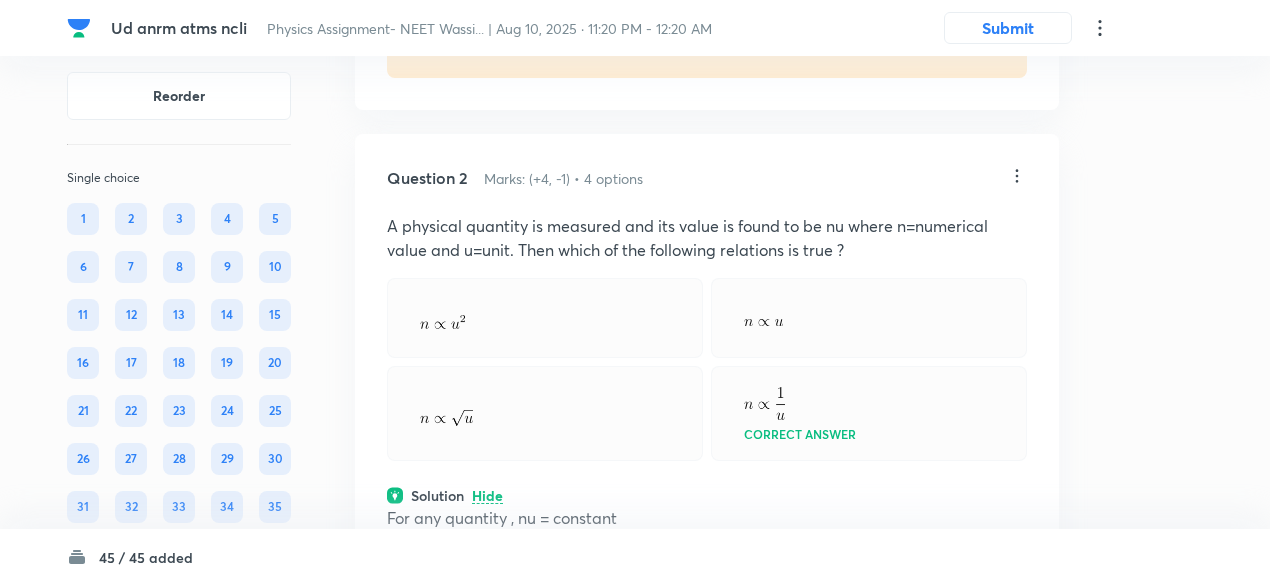 scroll, scrollTop: 766, scrollLeft: 0, axis: vertical 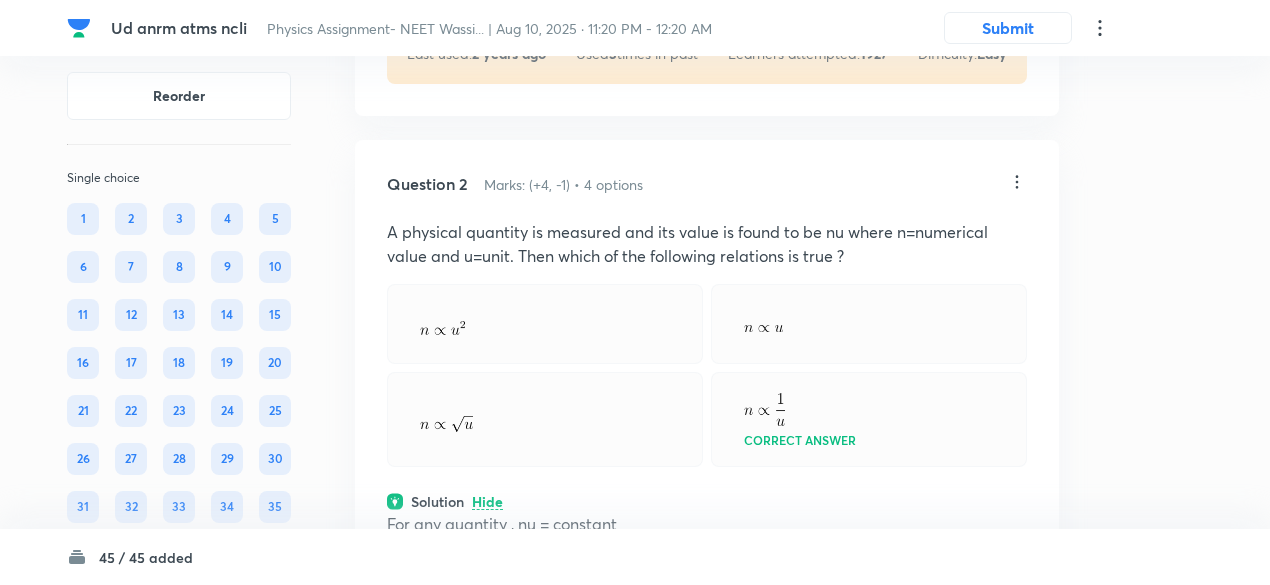 click 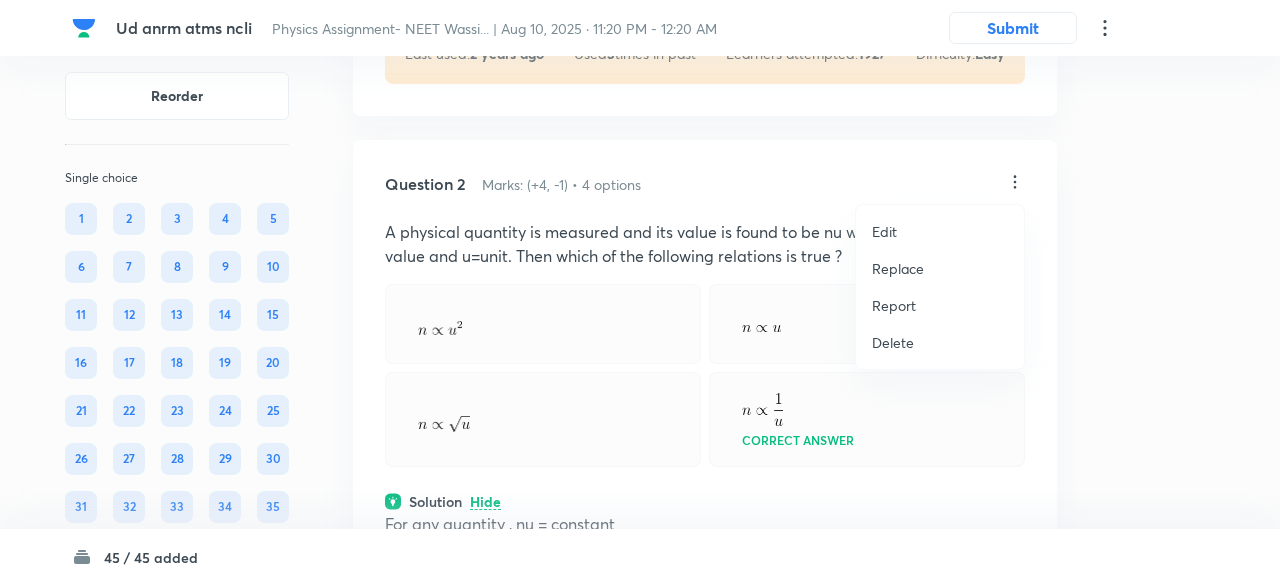 click on "Replace" at bounding box center [940, 268] 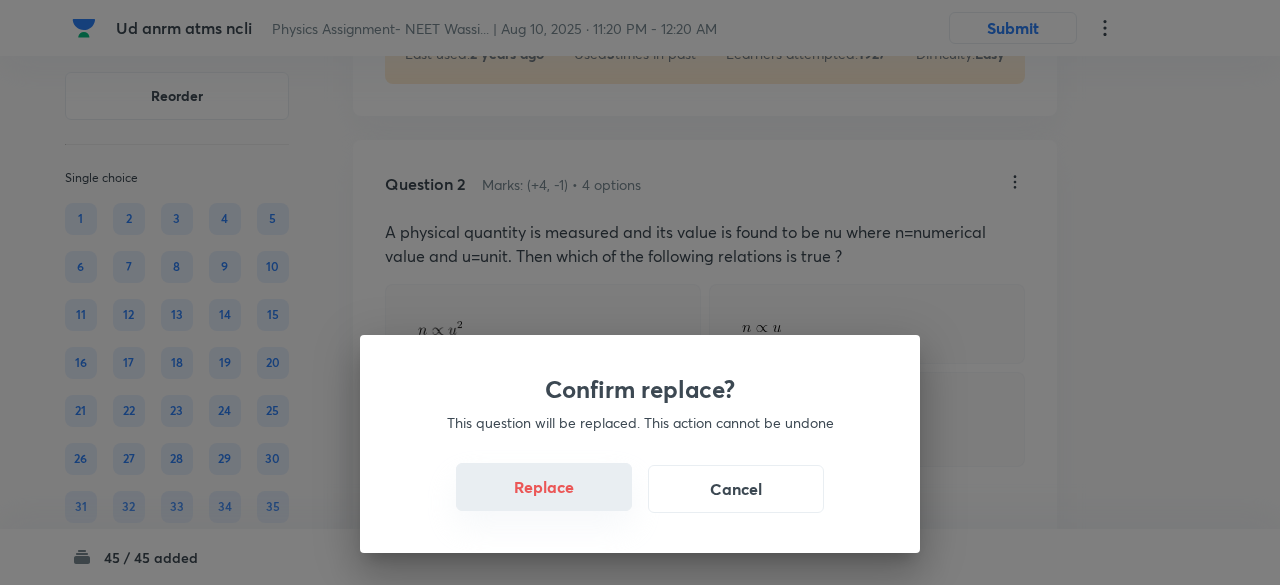 click on "Replace" at bounding box center (544, 487) 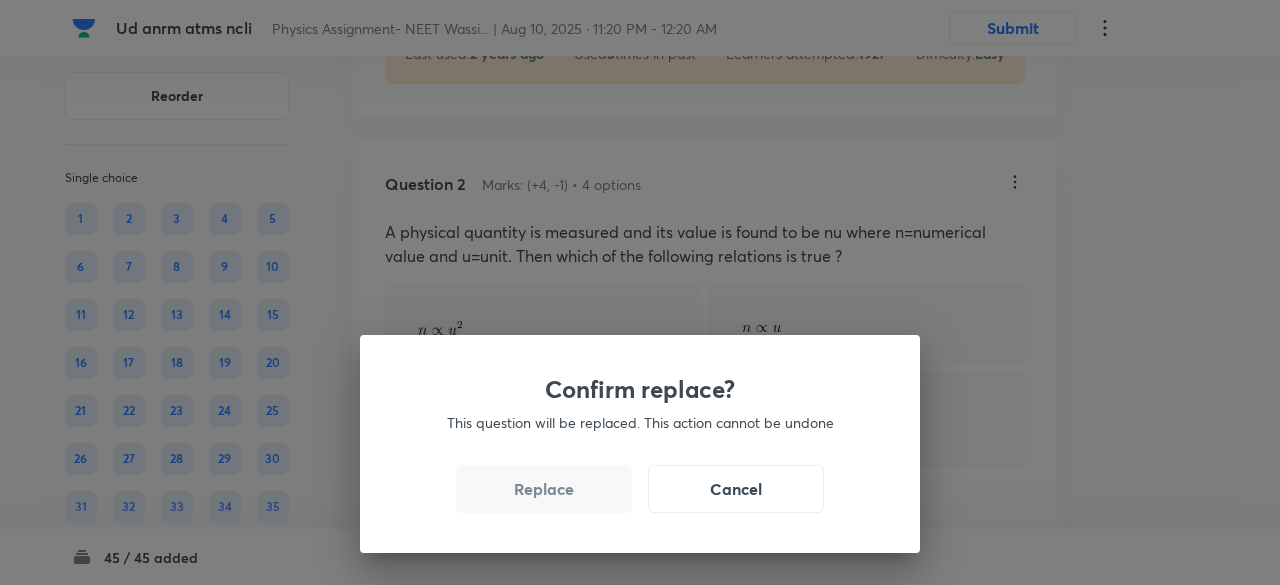 click on "Replace" at bounding box center (544, 489) 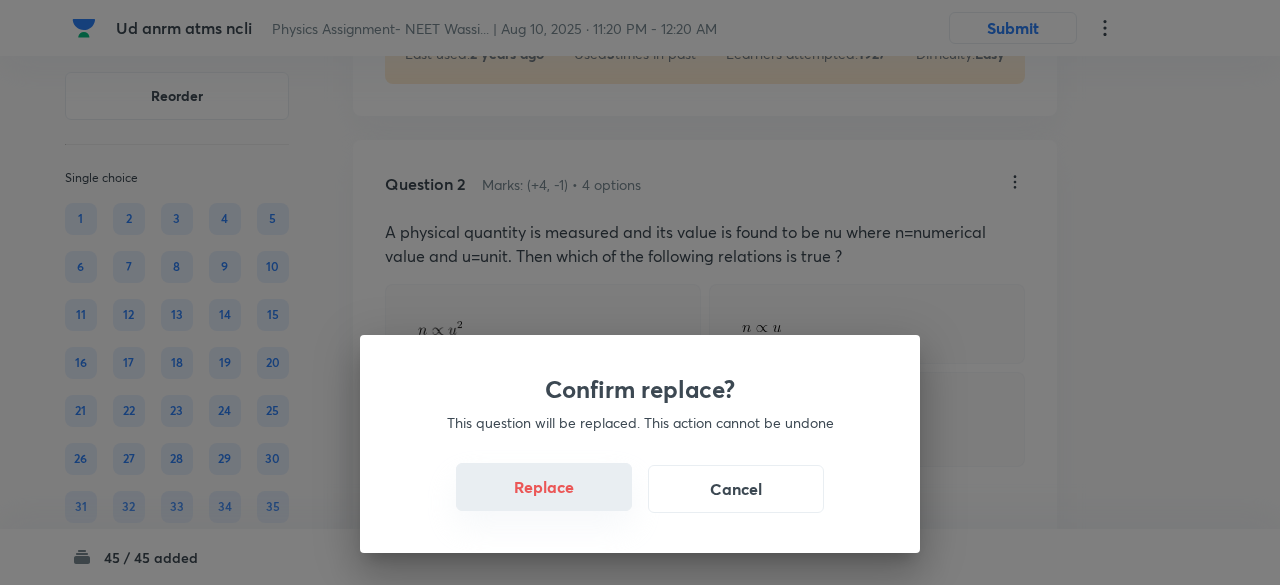 click on "Replace" at bounding box center [544, 487] 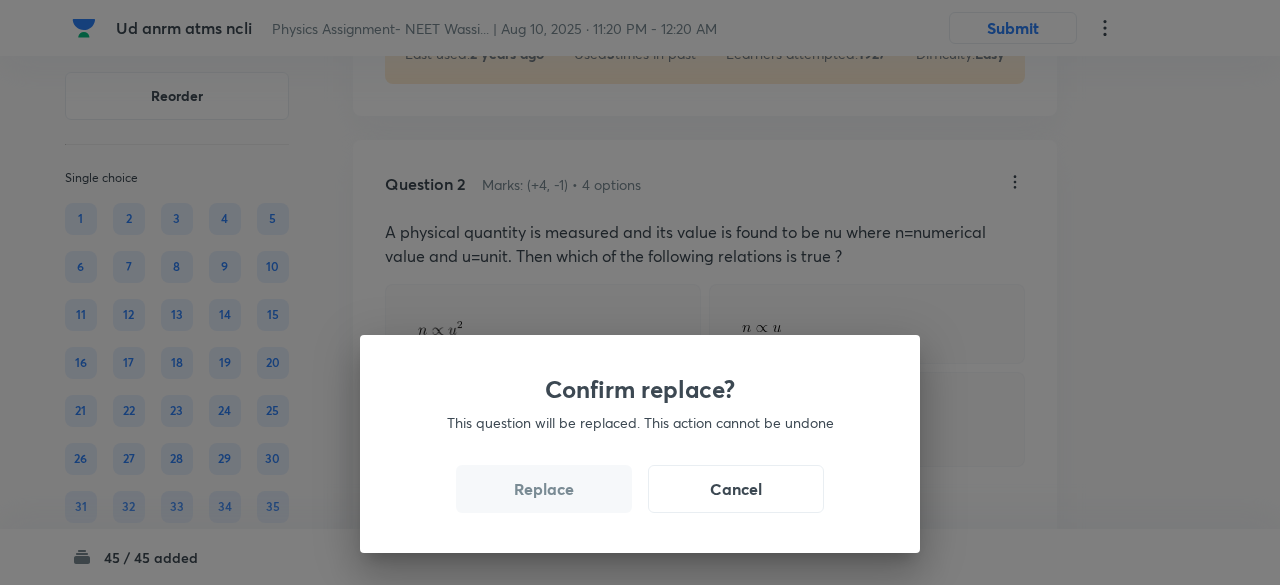 click on "Replace" at bounding box center [544, 489] 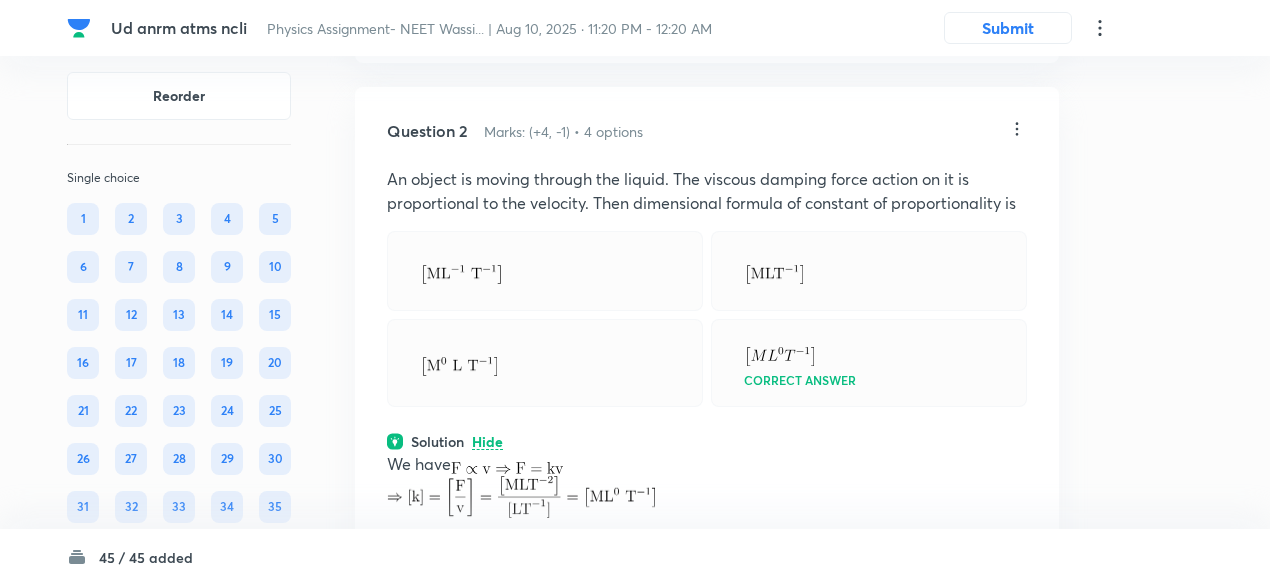 scroll, scrollTop: 813, scrollLeft: 0, axis: vertical 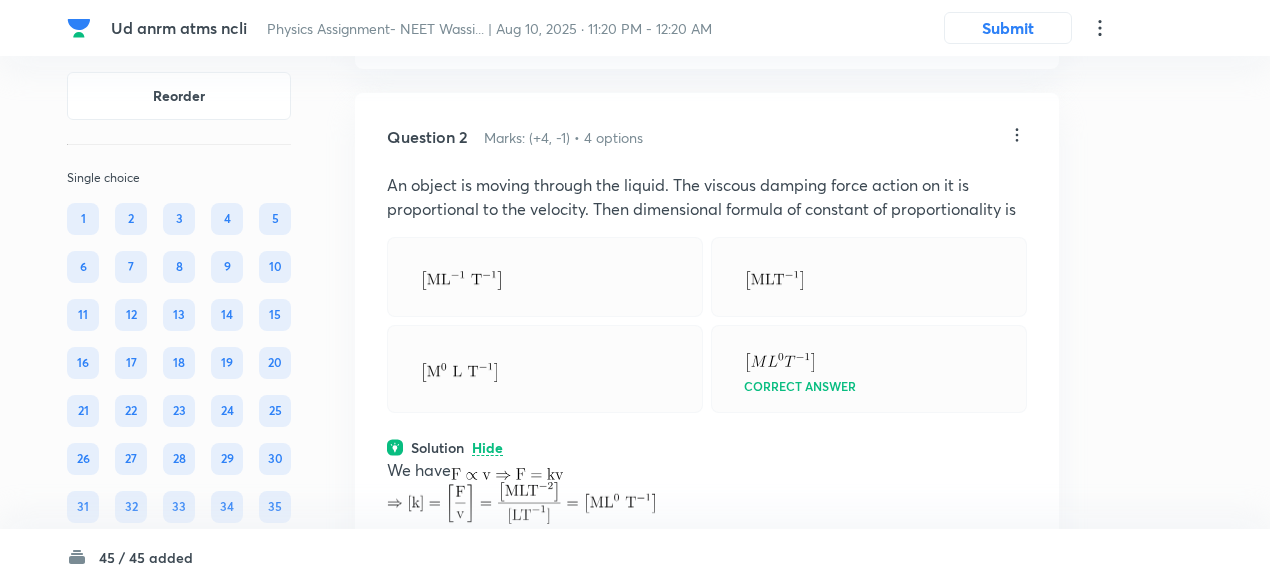 click 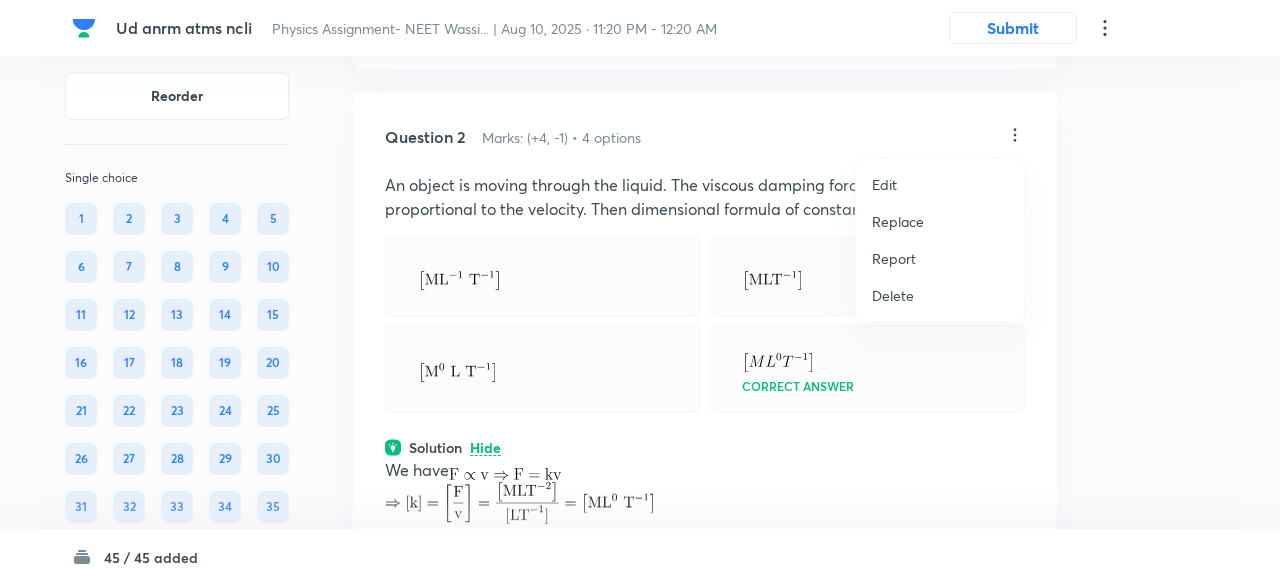 click on "Replace" at bounding box center (898, 221) 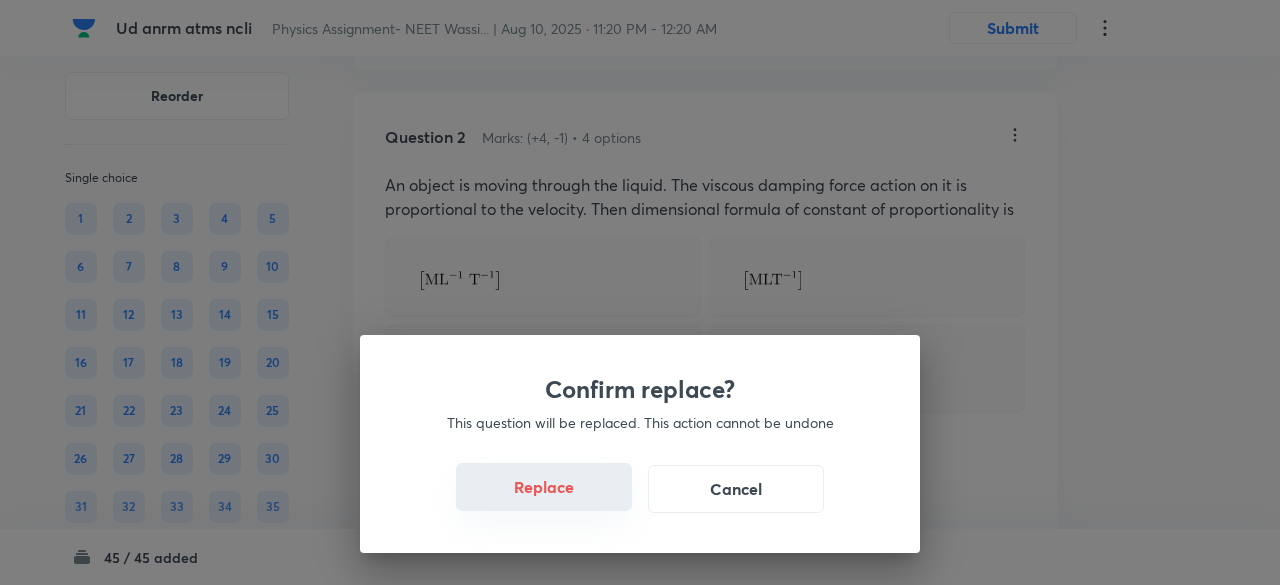 click on "Replace" at bounding box center (544, 487) 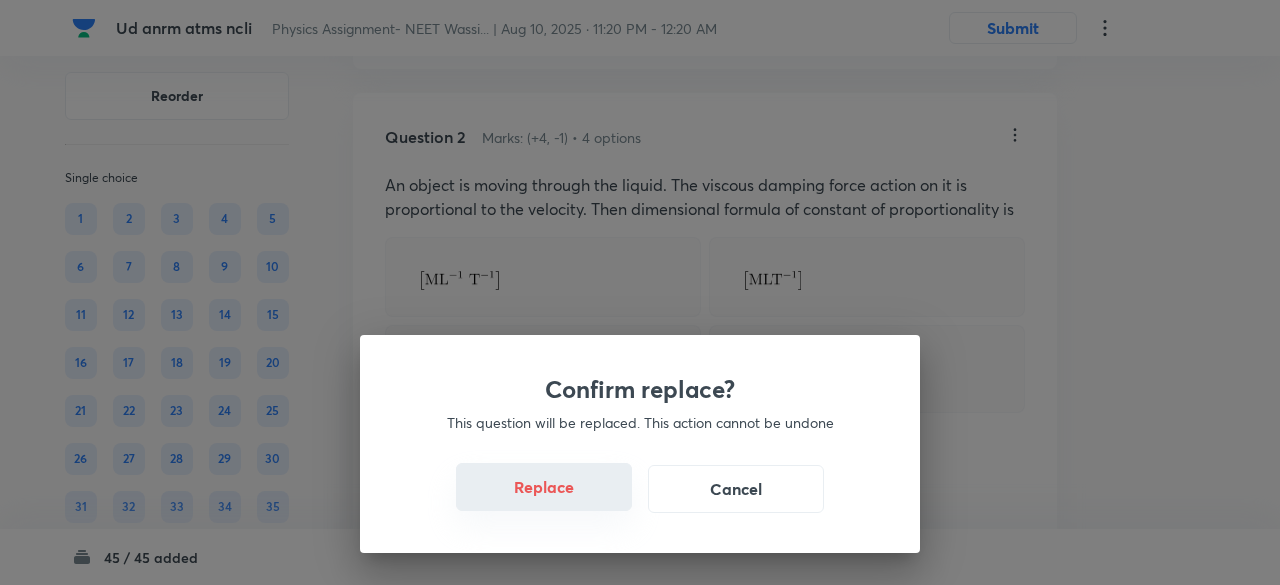 click on "Replace" at bounding box center [544, 487] 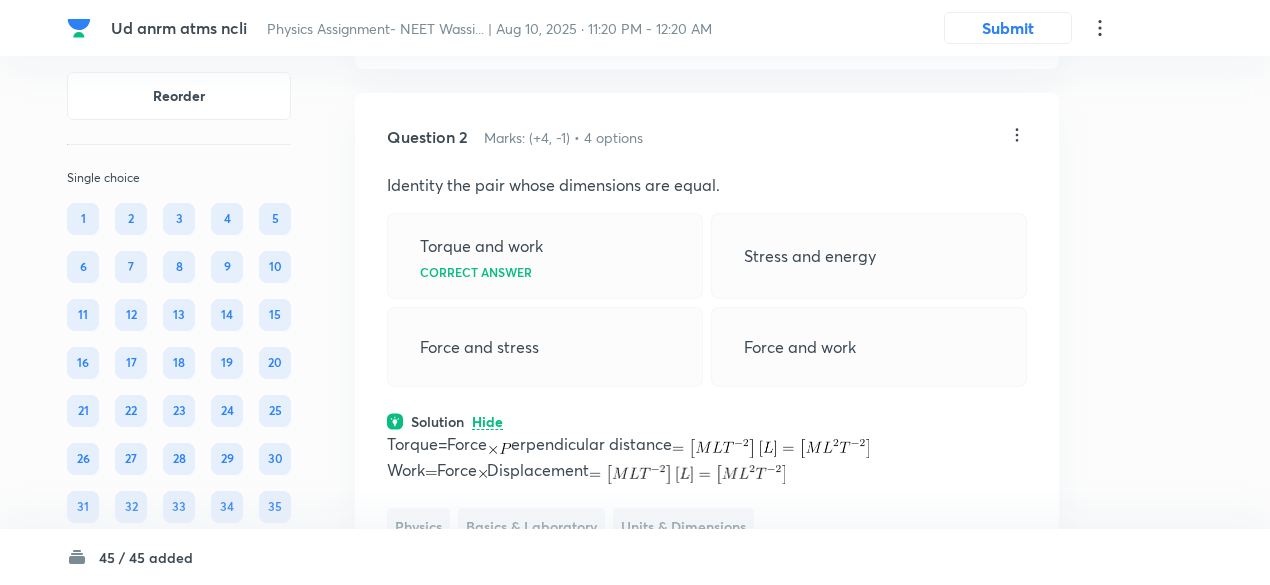 click 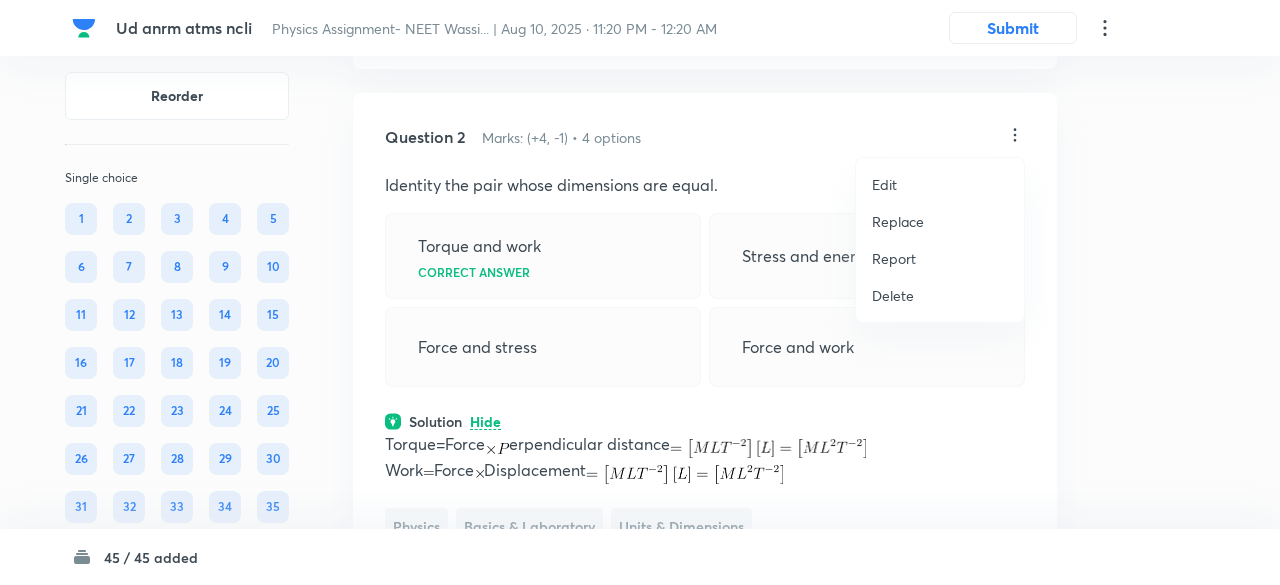 click on "Replace" at bounding box center (898, 221) 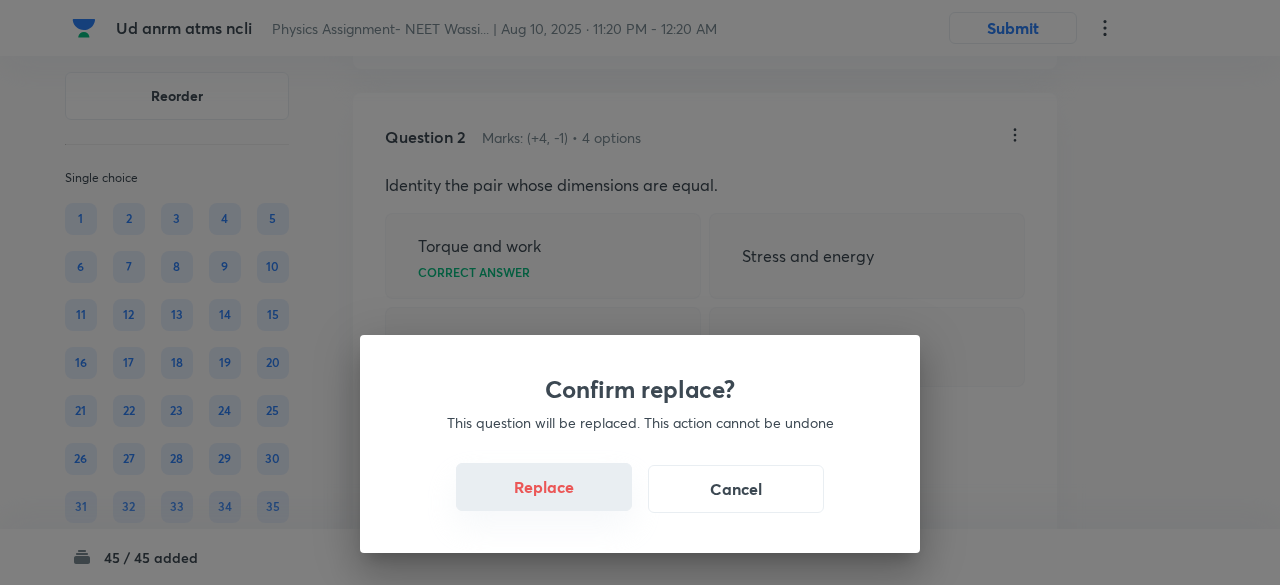 click on "Replace" at bounding box center (544, 487) 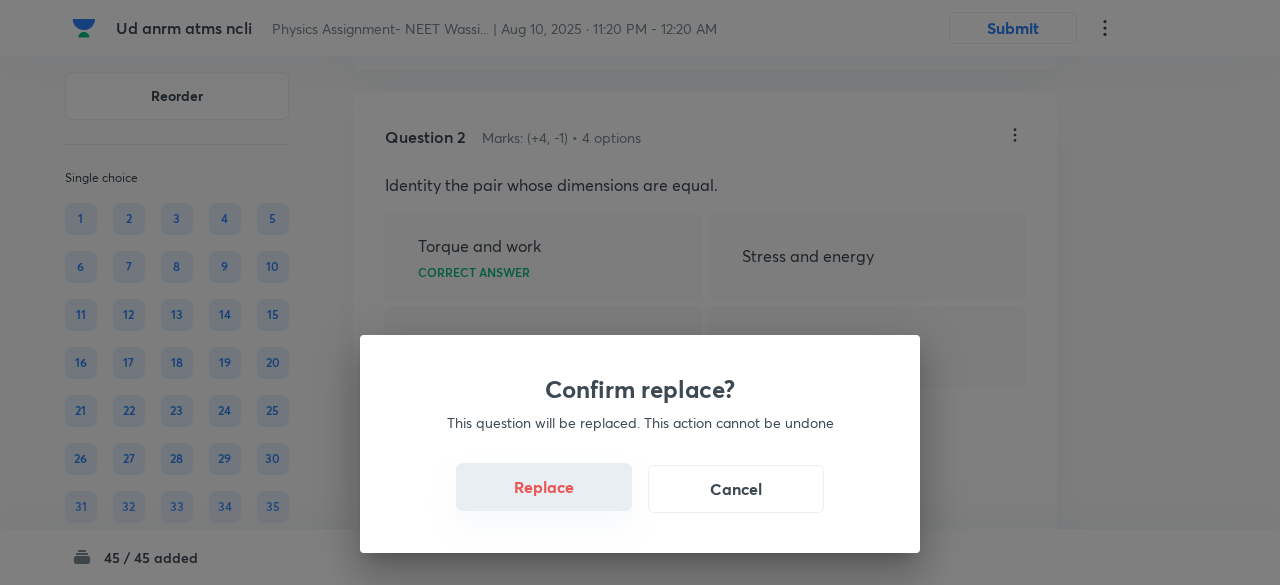 click on "Replace" at bounding box center [544, 487] 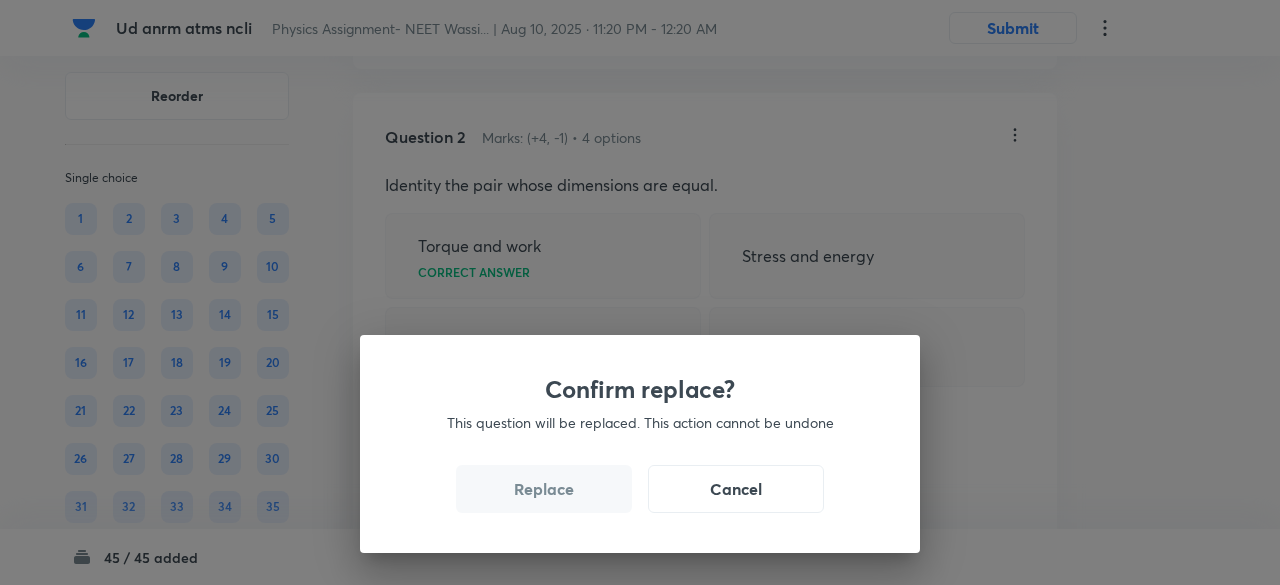 click on "Replace" at bounding box center (544, 489) 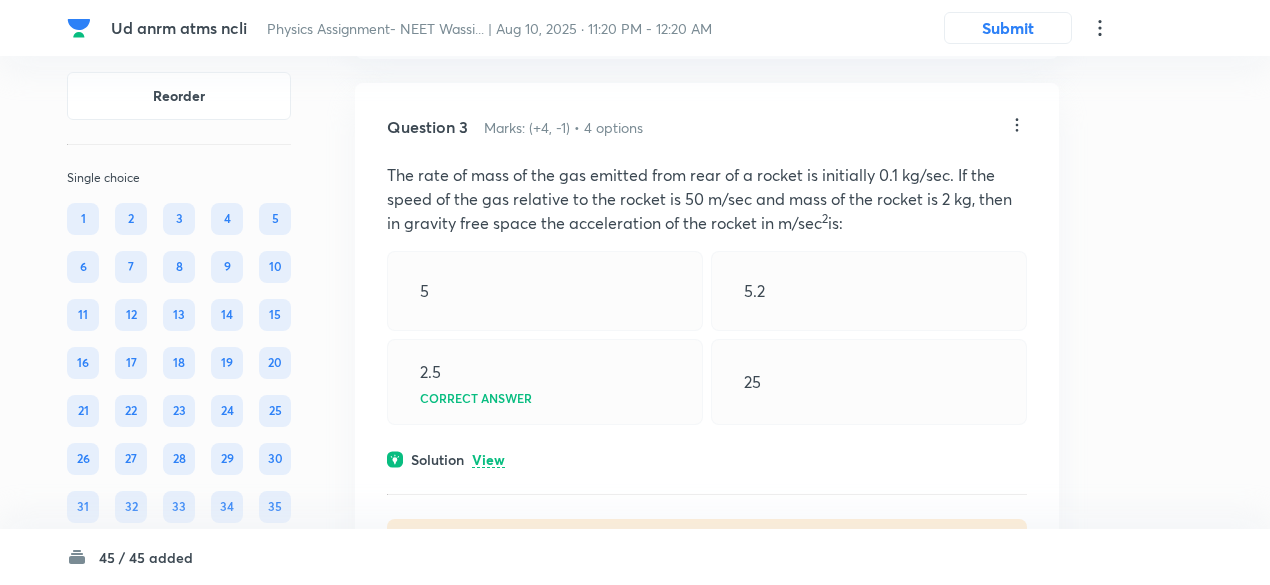 scroll, scrollTop: 1488, scrollLeft: 0, axis: vertical 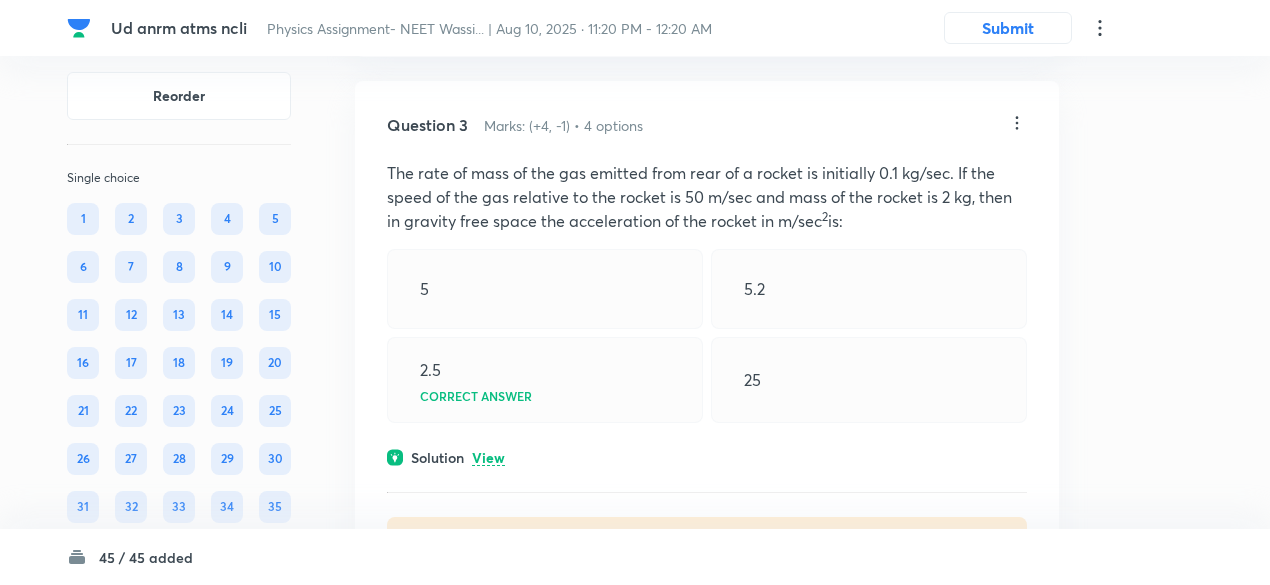 click on "View" at bounding box center (488, 458) 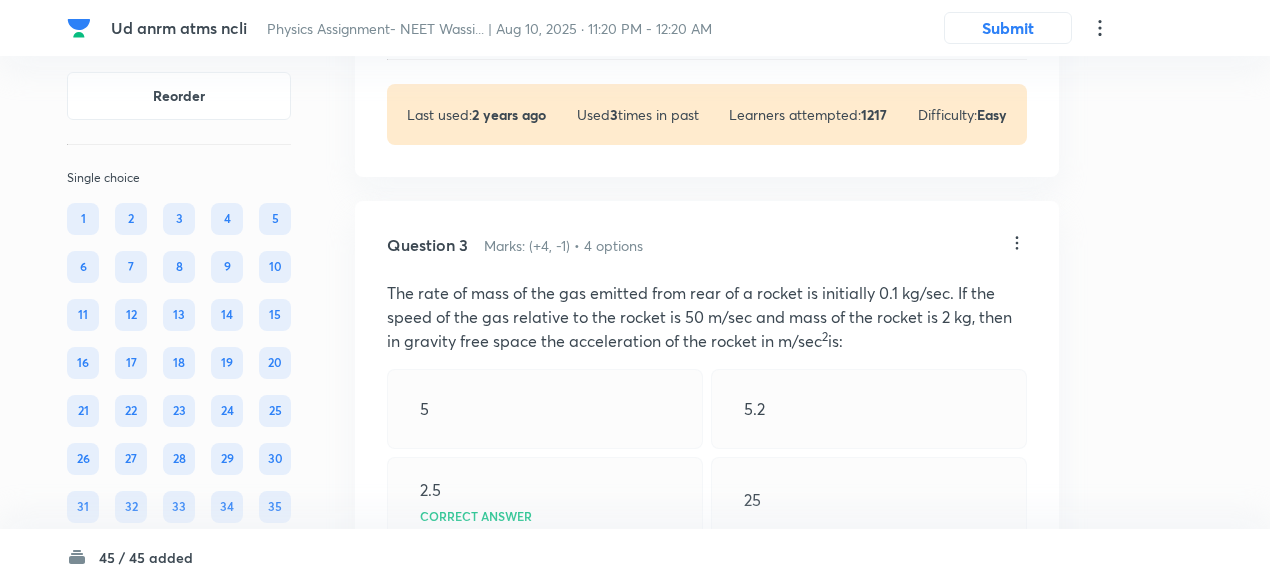 scroll, scrollTop: 1345, scrollLeft: 0, axis: vertical 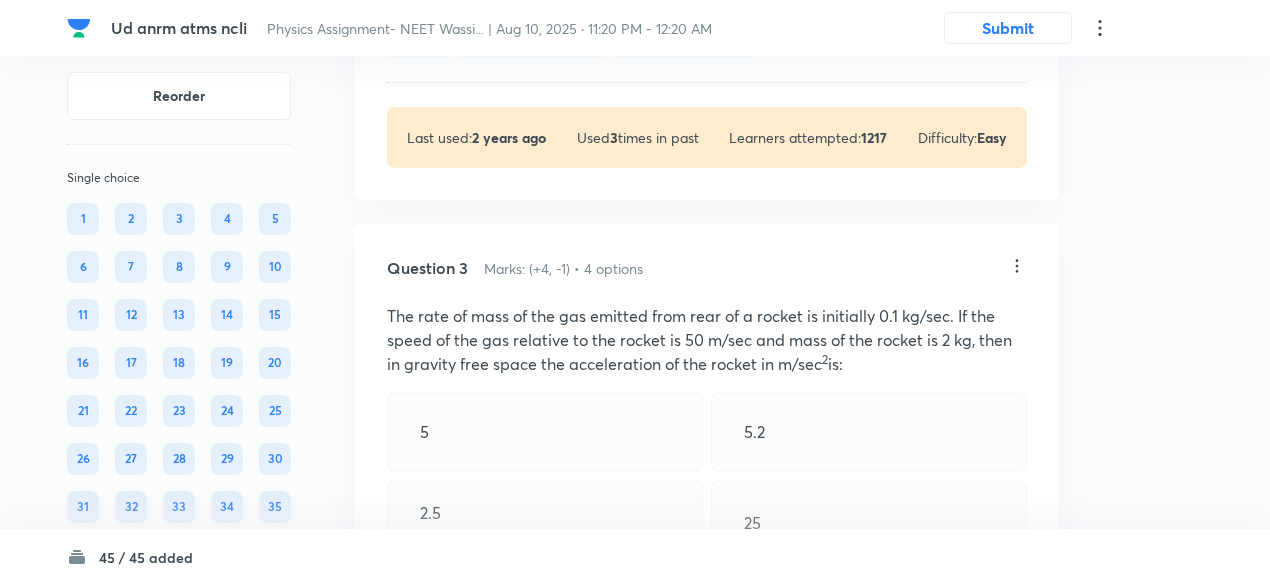 click 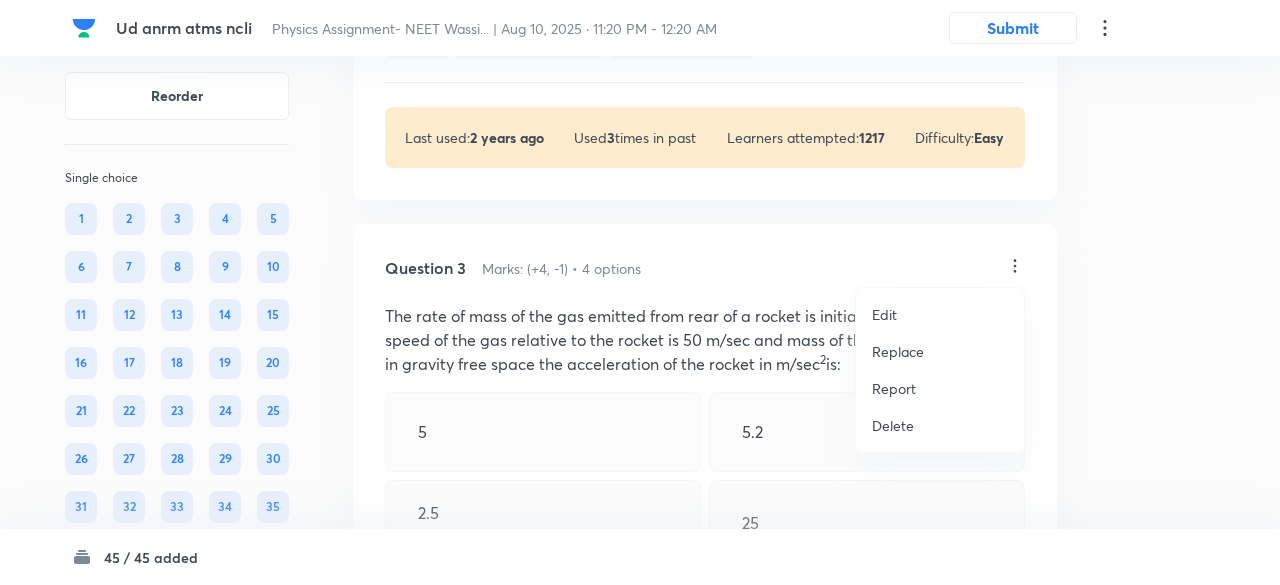 click on "Replace" at bounding box center [898, 351] 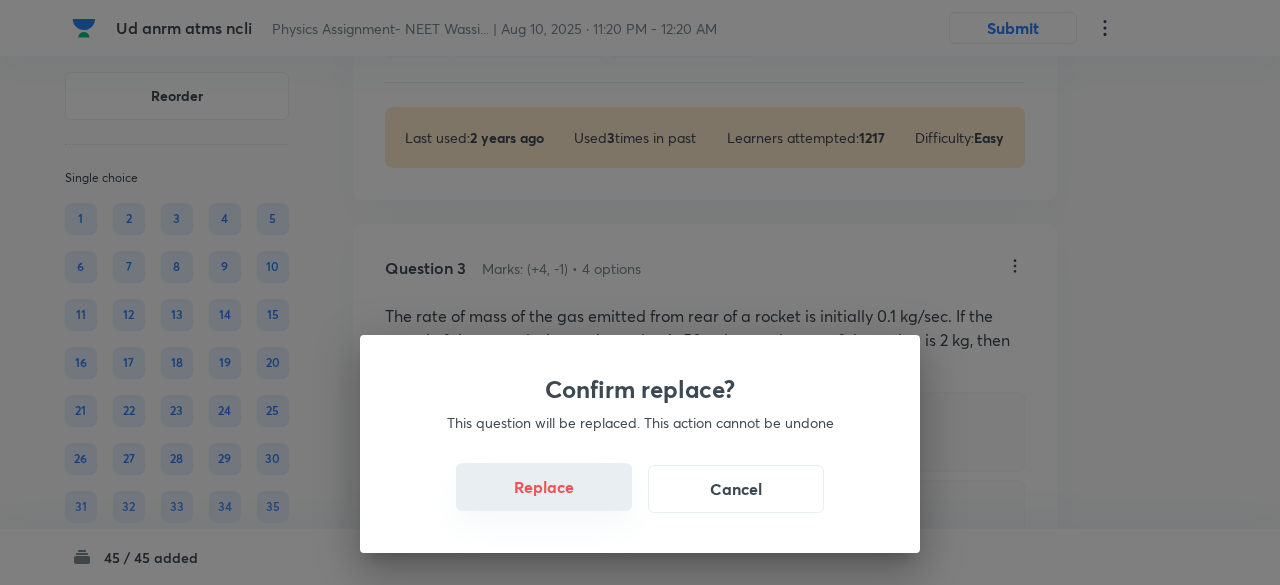 click on "Replace" at bounding box center [544, 487] 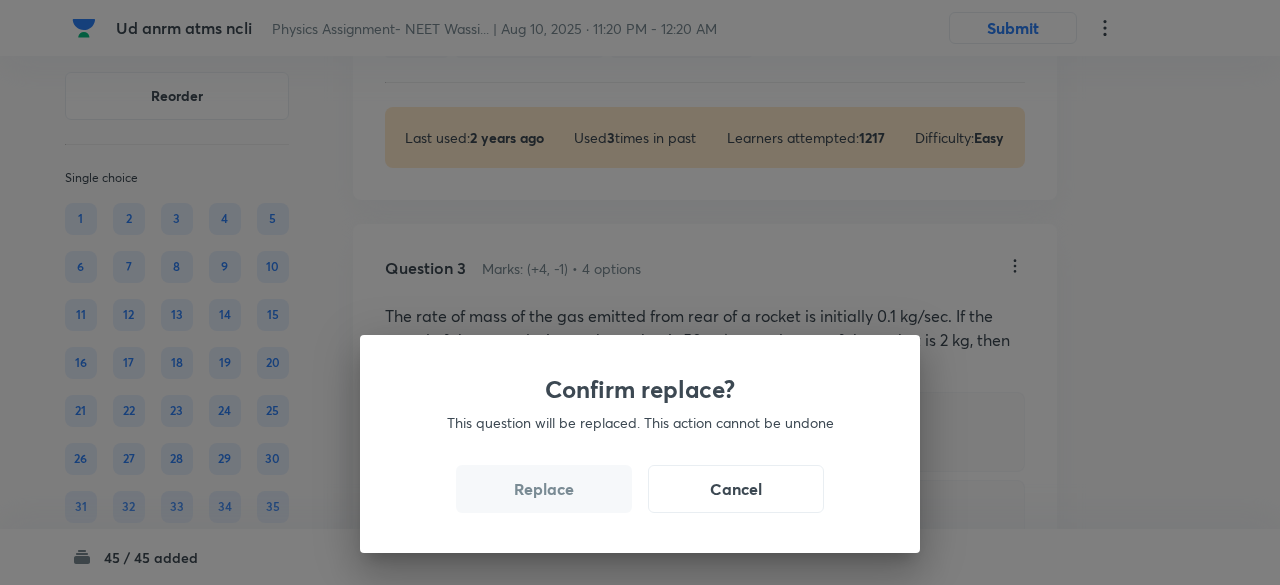 click on "Replace" at bounding box center (544, 489) 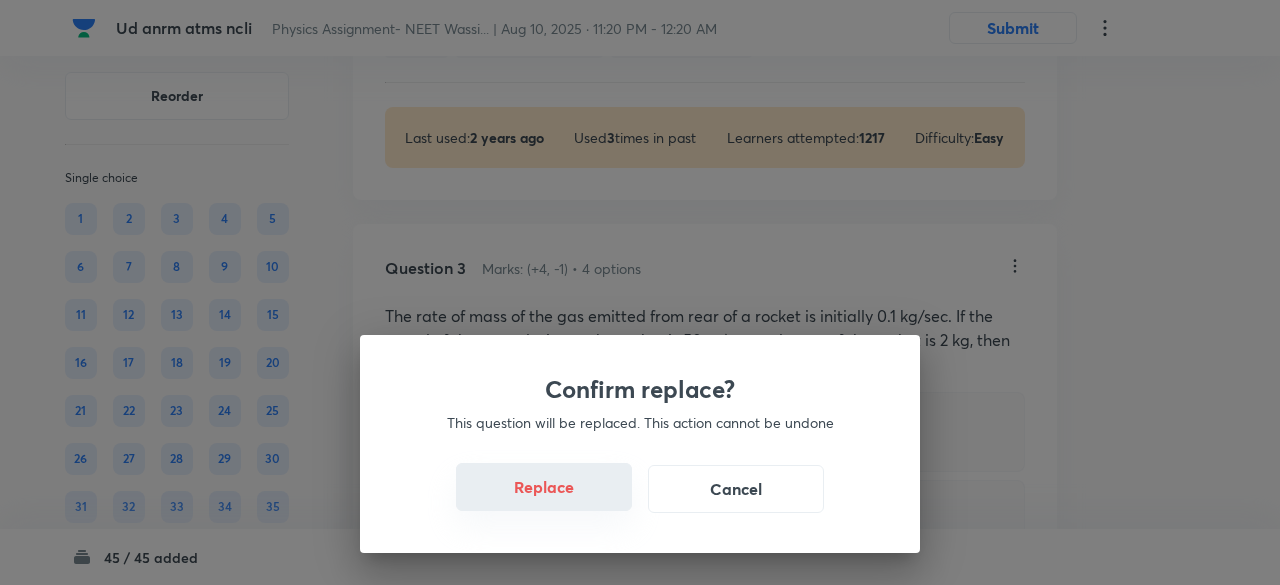 click on "Replace" at bounding box center [544, 487] 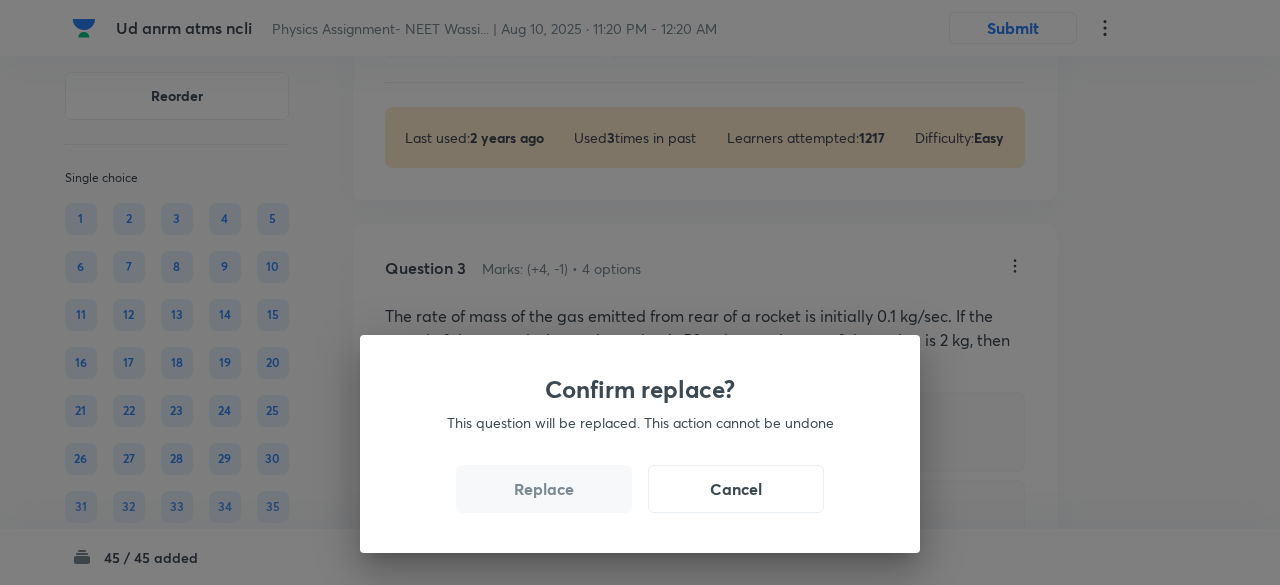click on "Replace" at bounding box center (544, 489) 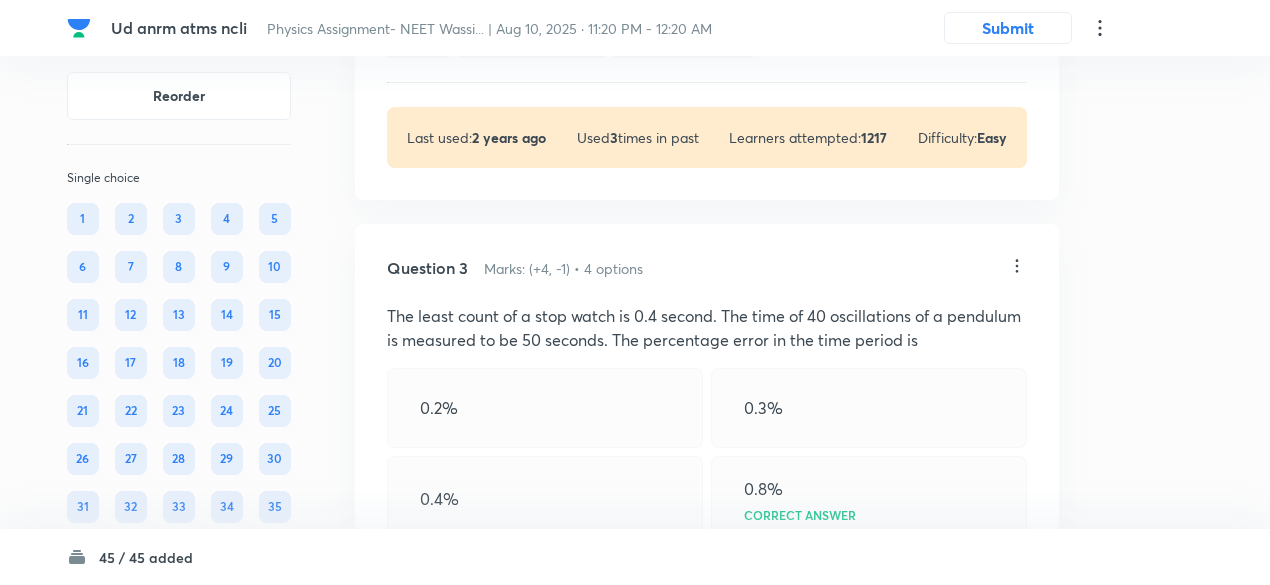 click on "0.4%" at bounding box center (545, 499) 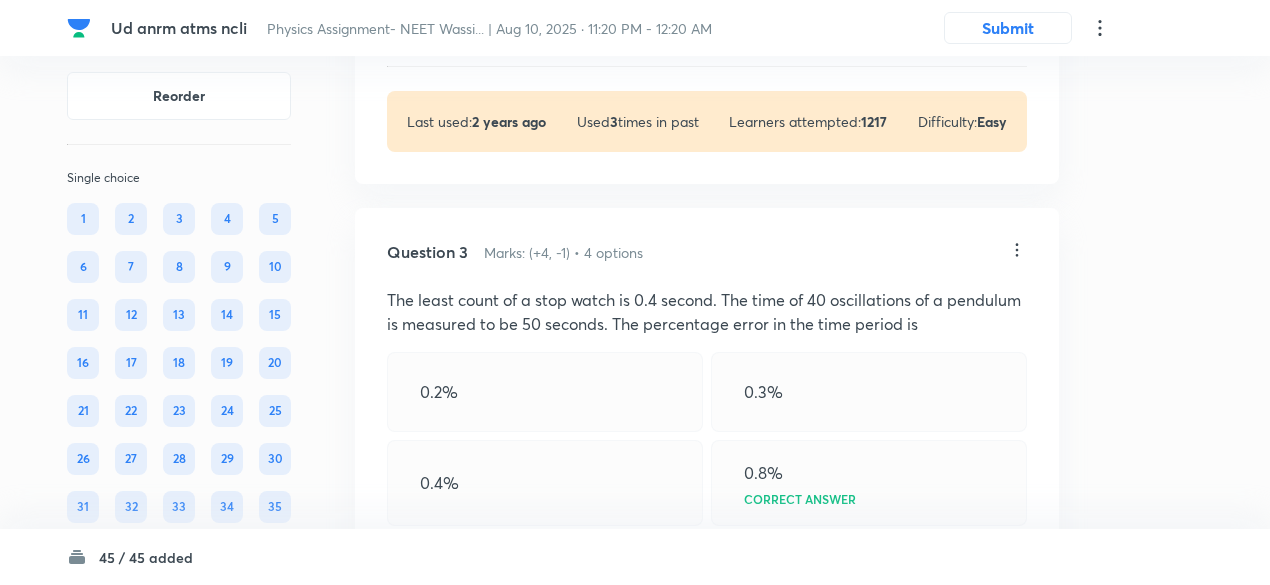 scroll, scrollTop: 1359, scrollLeft: 0, axis: vertical 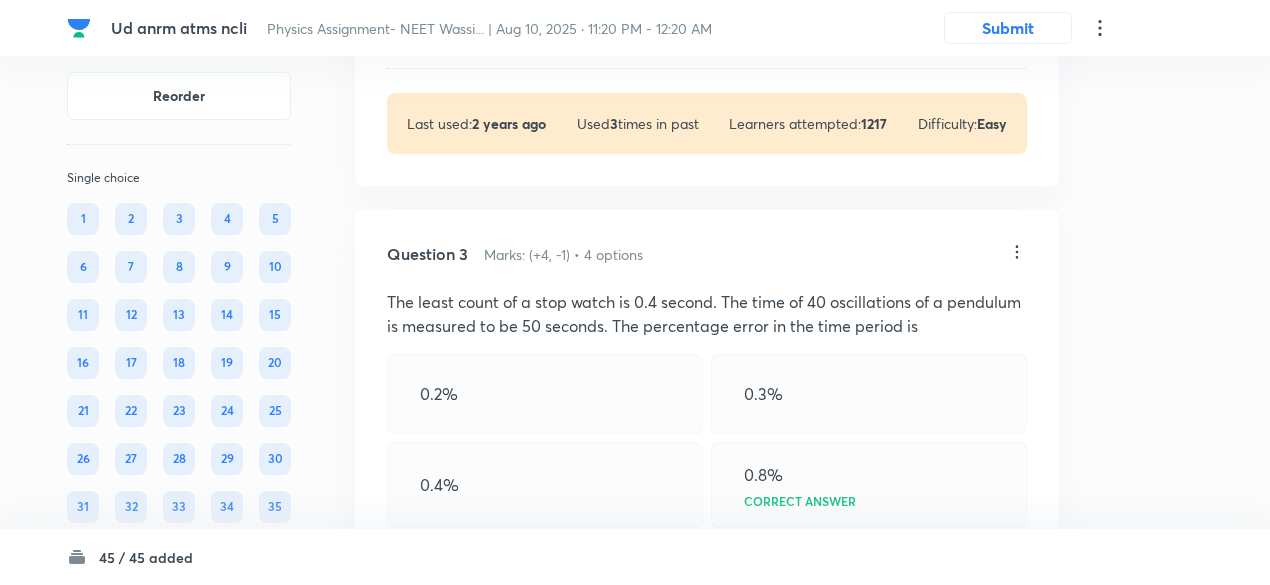 click 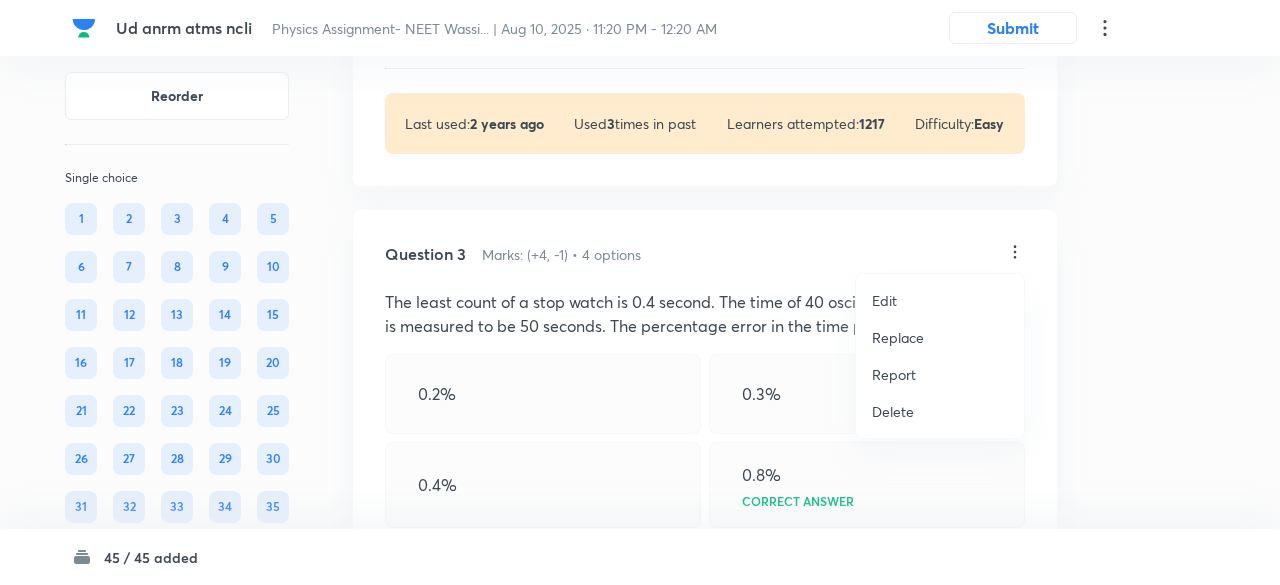 click on "Replace" at bounding box center [898, 337] 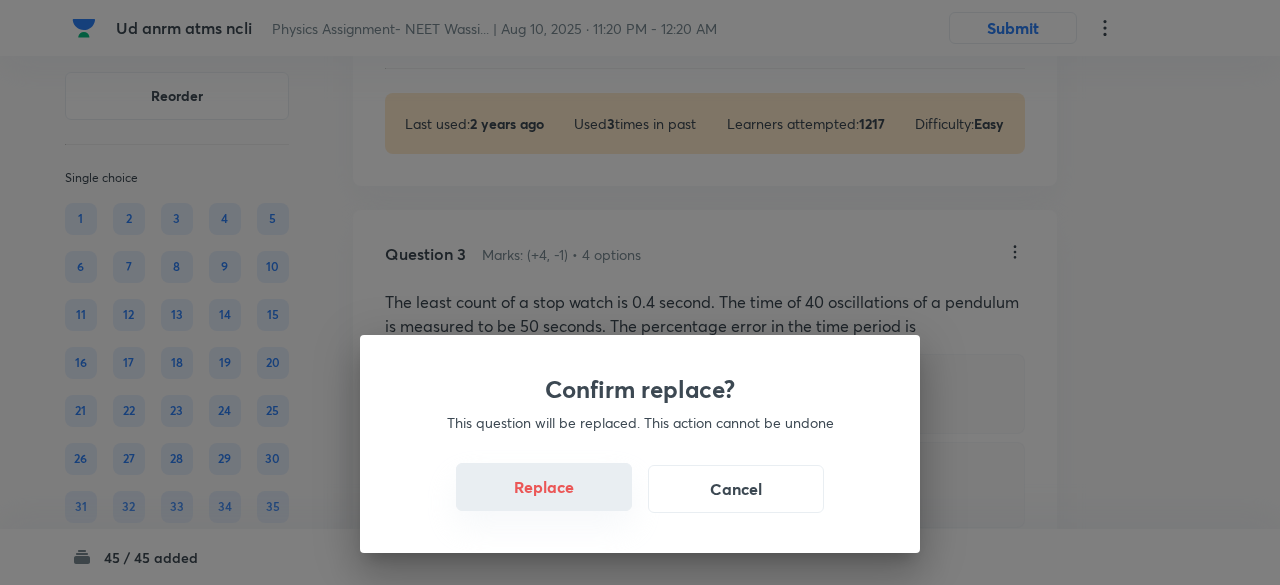 click on "Replace" at bounding box center (544, 487) 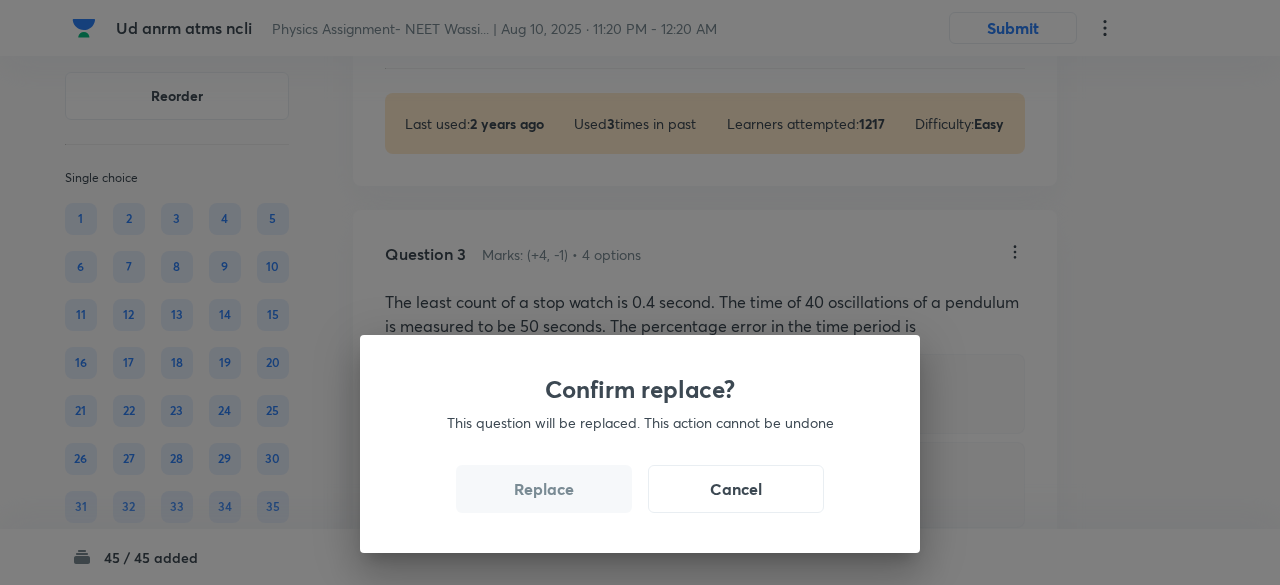 click on "Replace" at bounding box center (544, 489) 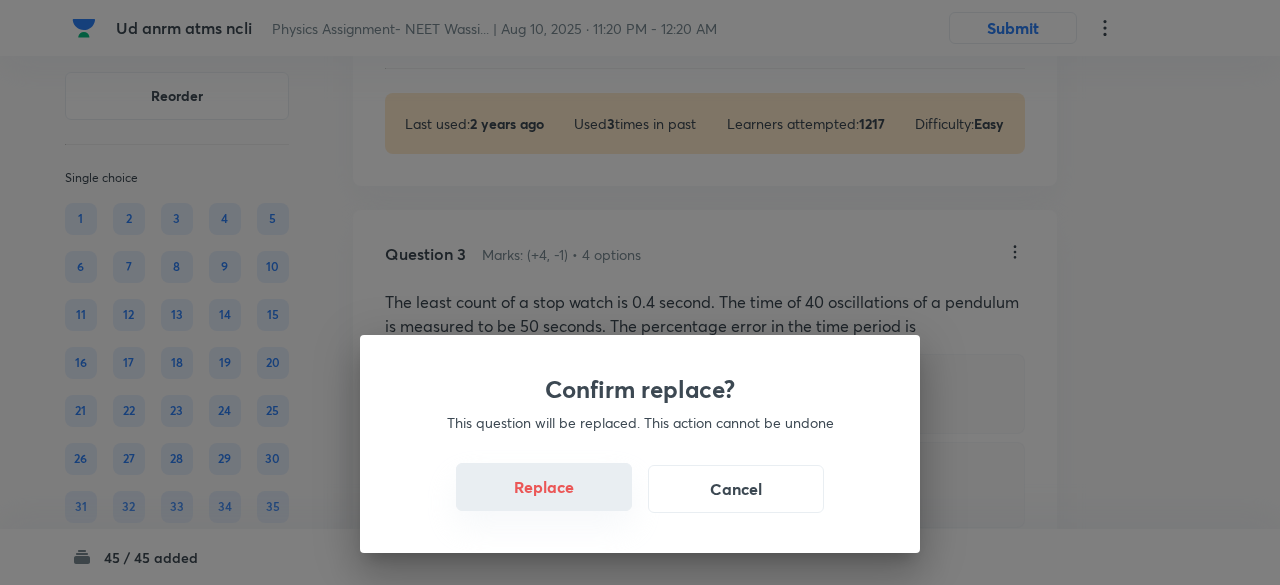 click on "Replace" at bounding box center [544, 487] 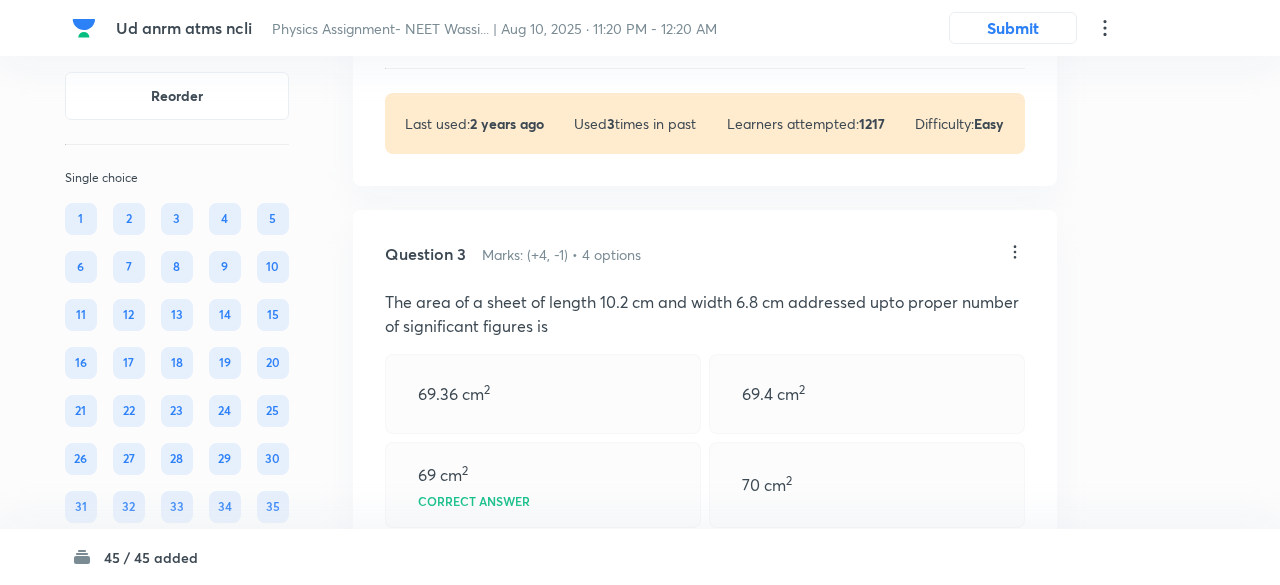 click on "Confirm replace? This question will be replaced. This action cannot be undone Replace Cancel" at bounding box center (640, 877) 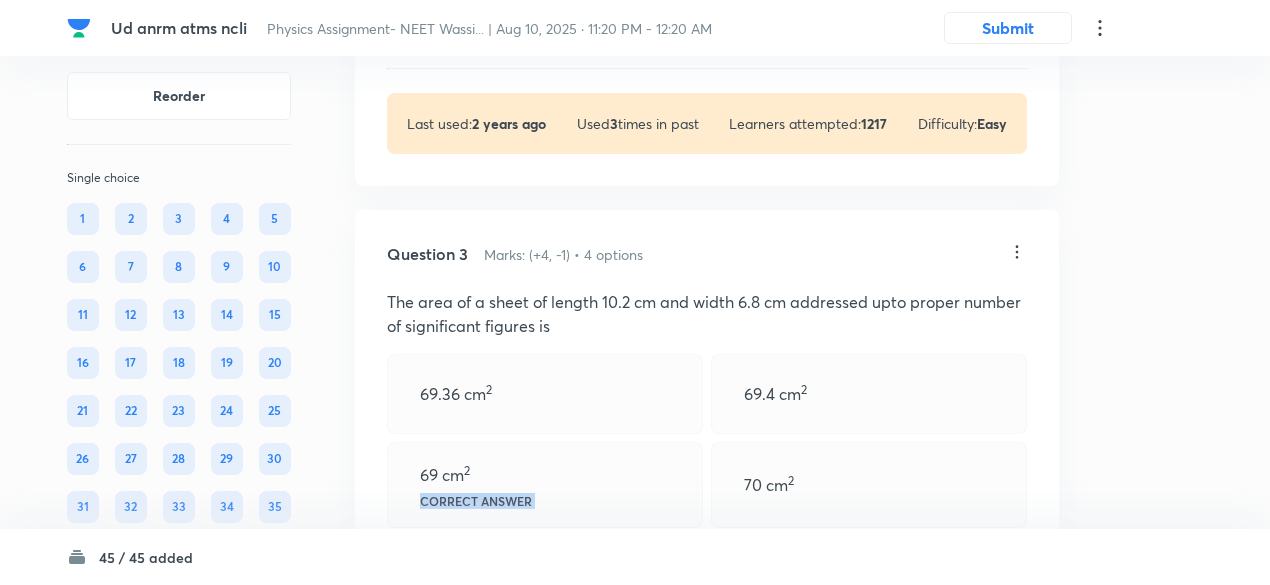 click on "69 cm 2 Correct answer" at bounding box center (545, 485) 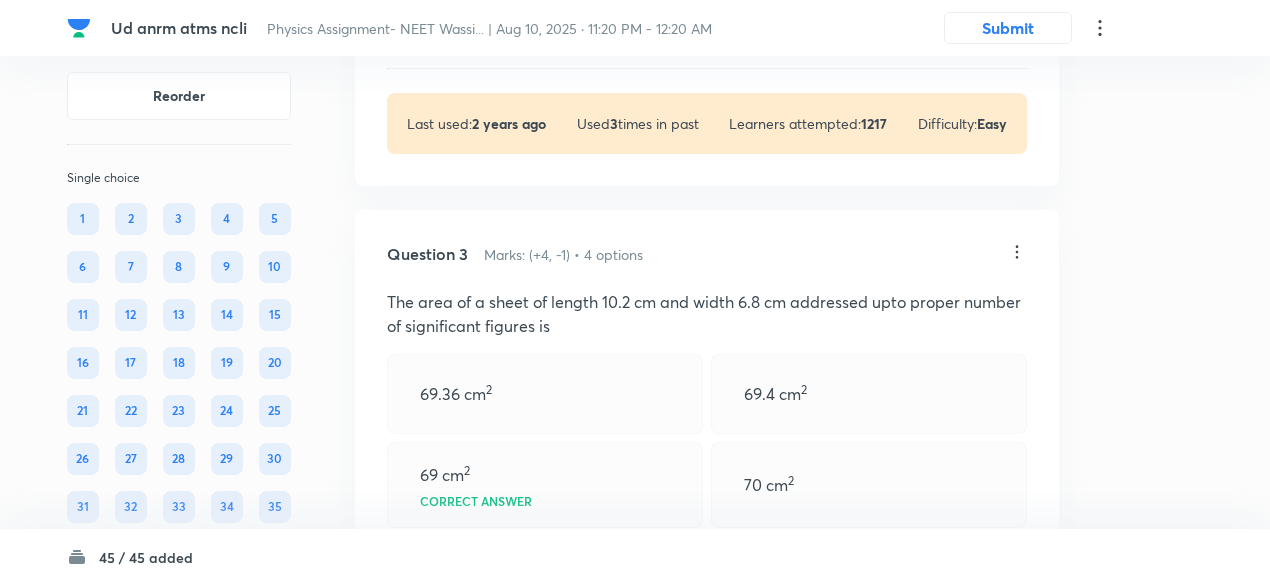 click on "69.36 cm 2" at bounding box center (545, 394) 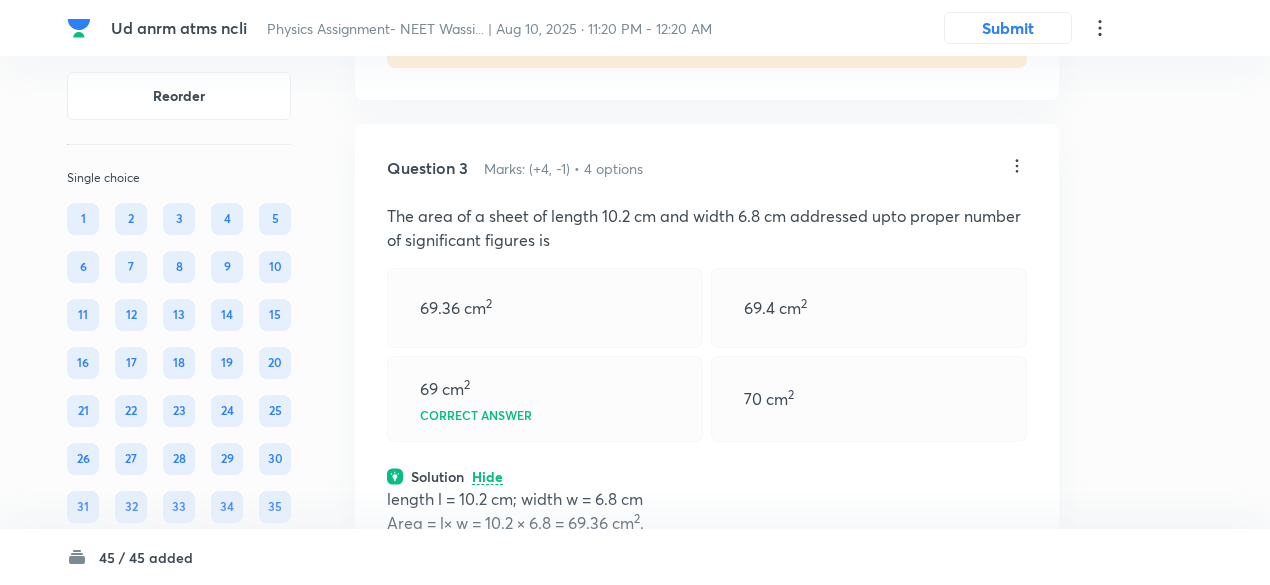 scroll, scrollTop: 1370, scrollLeft: 0, axis: vertical 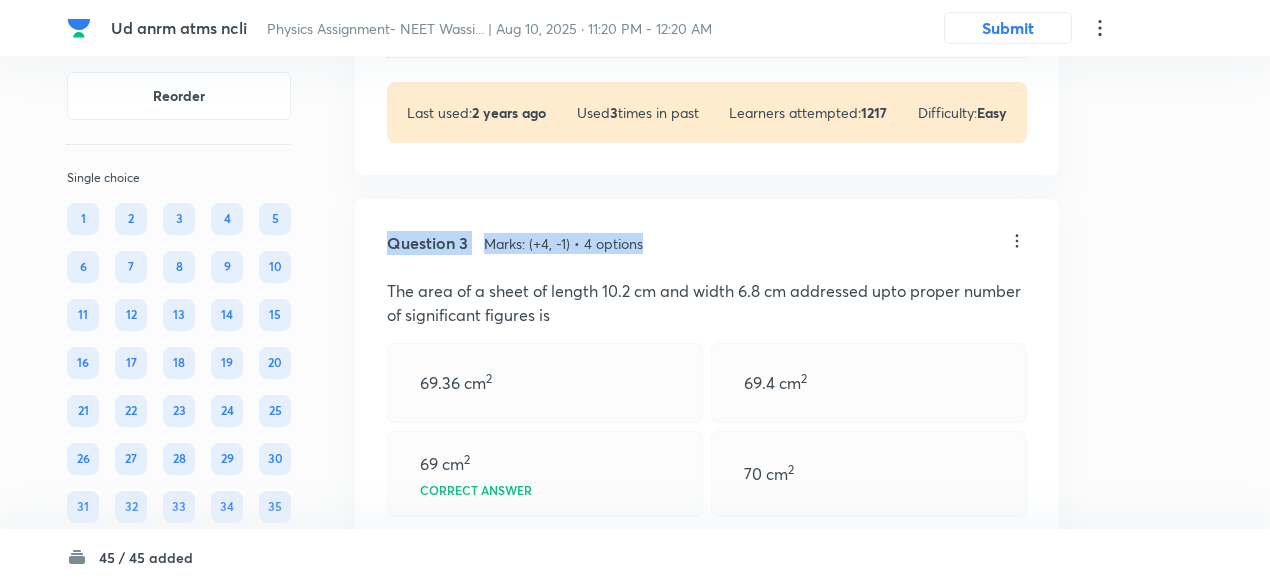 drag, startPoint x: 1009, startPoint y: 226, endPoint x: 1013, endPoint y: 236, distance: 10.770329 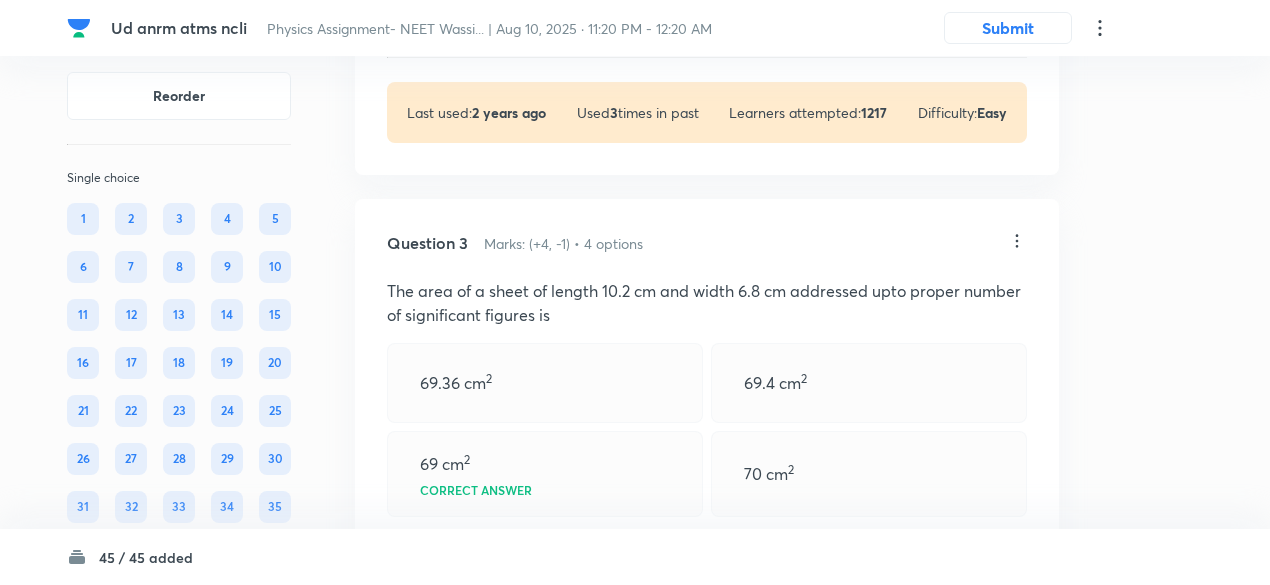click 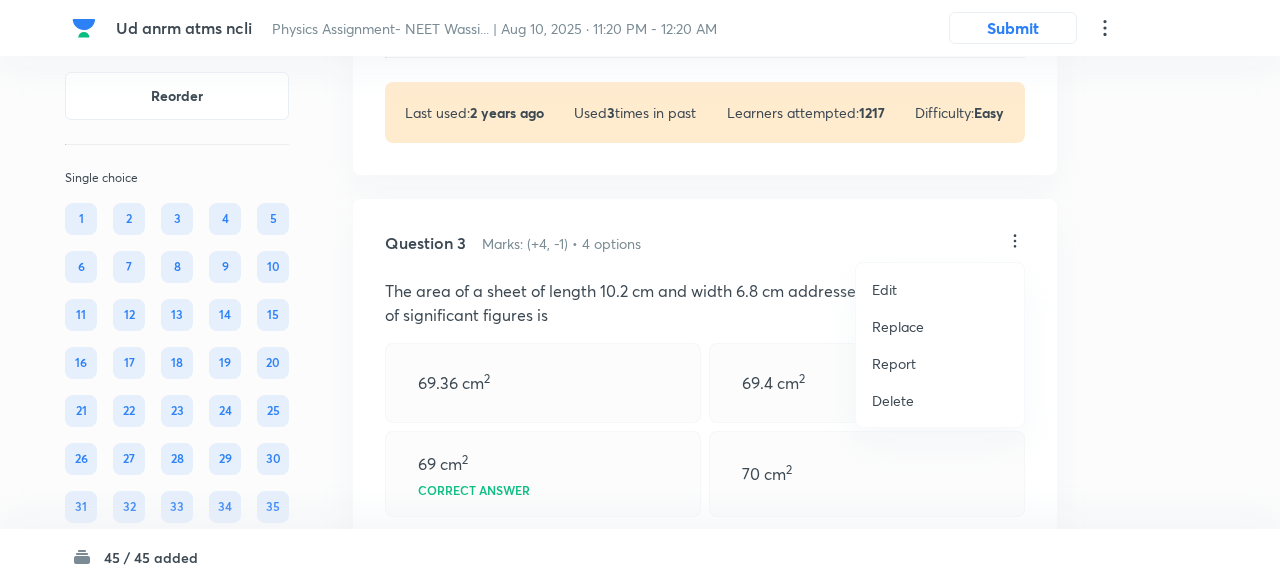 click on "Replace" at bounding box center [898, 326] 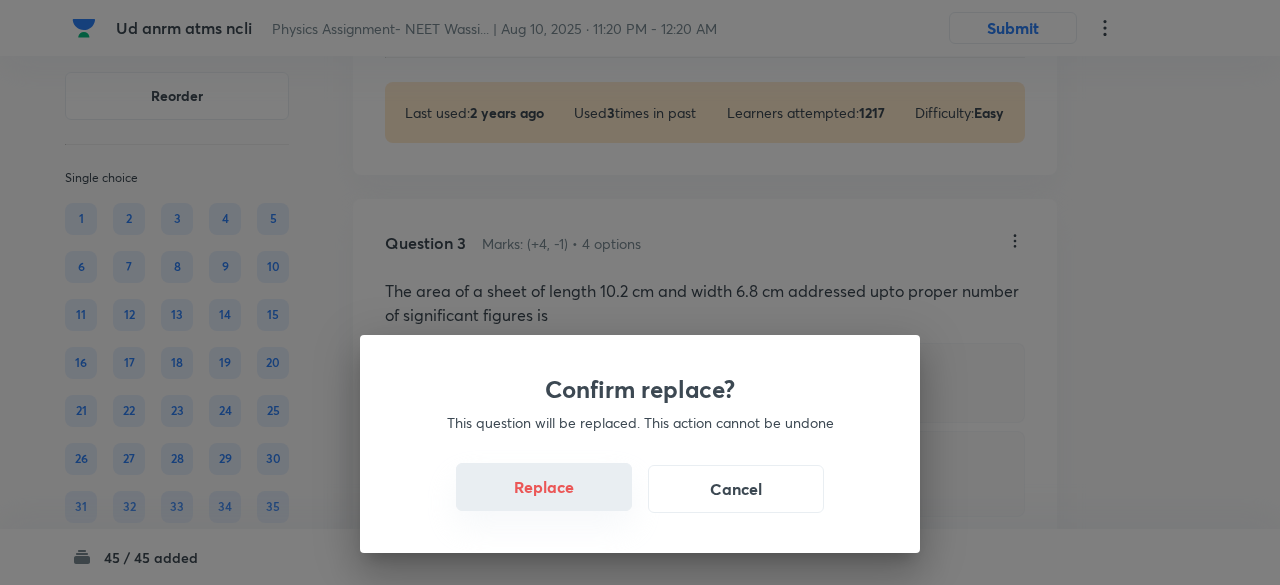 click on "Replace" at bounding box center [544, 487] 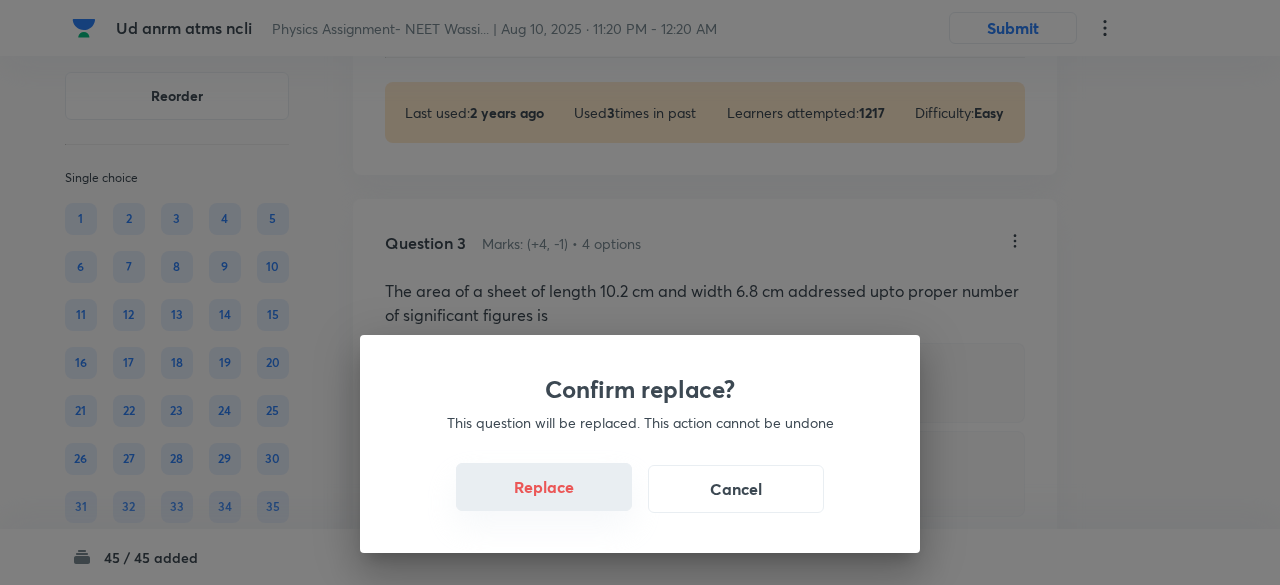 click on "Replace" at bounding box center [544, 487] 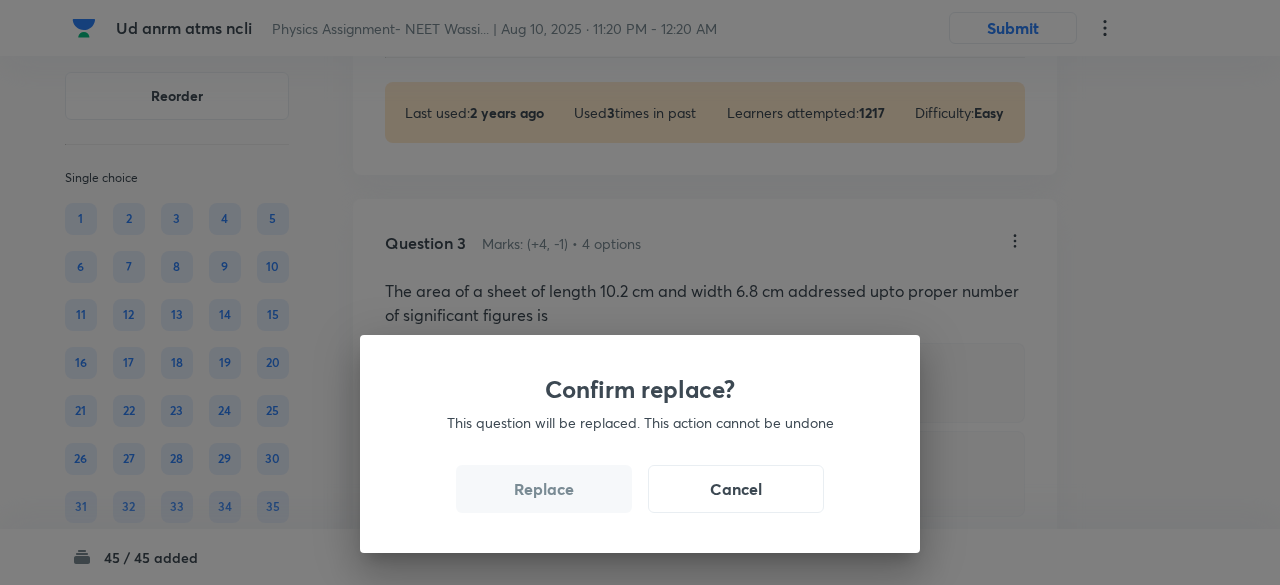 click on "Replace" at bounding box center (544, 489) 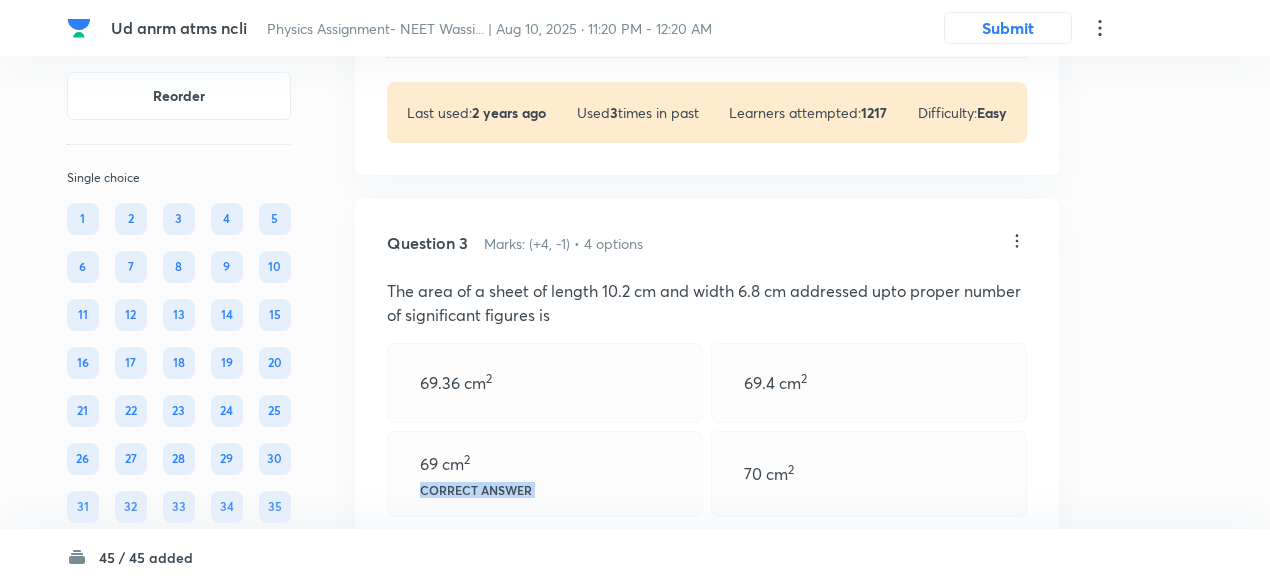 click on "69 cm 2 Correct answer" at bounding box center [545, 474] 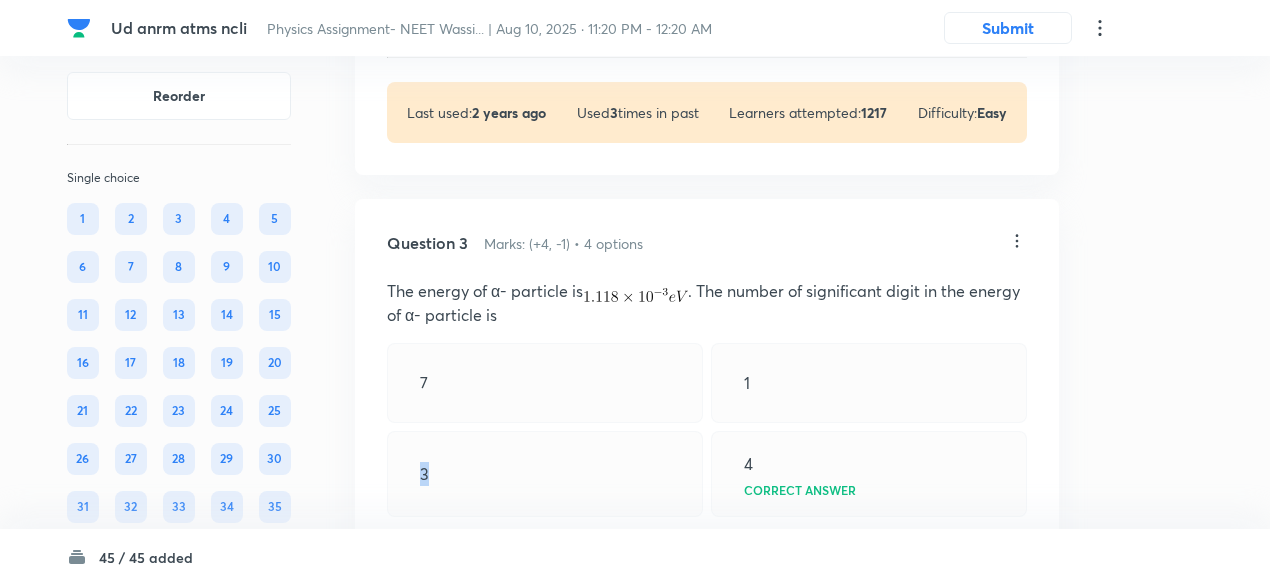 click on "3" at bounding box center (545, 474) 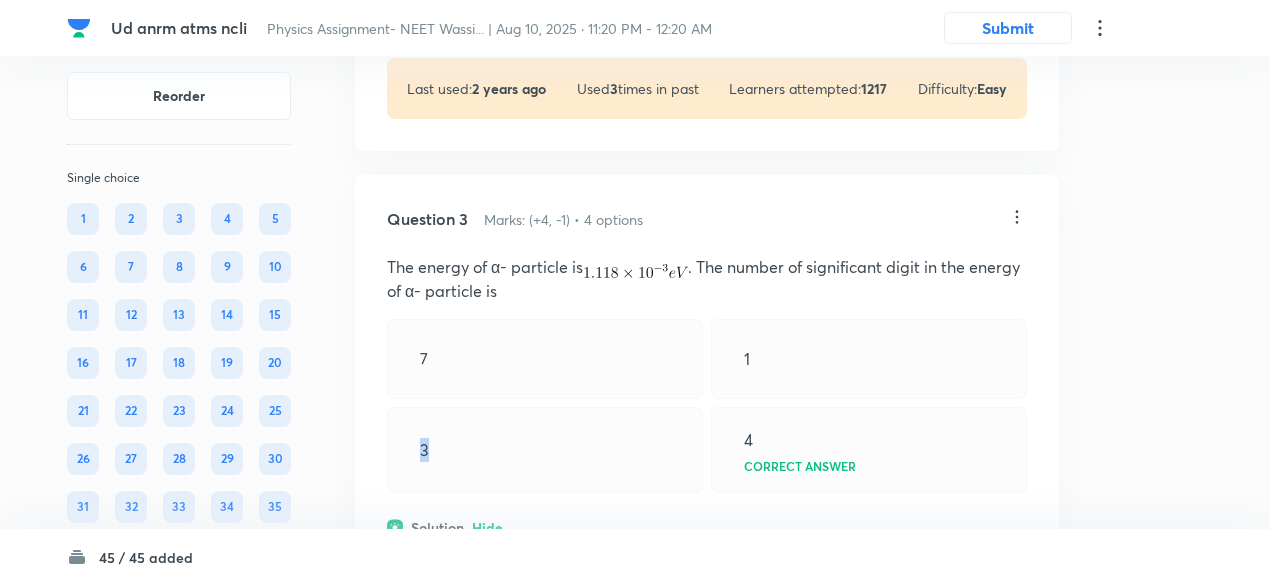 scroll, scrollTop: 1365, scrollLeft: 0, axis: vertical 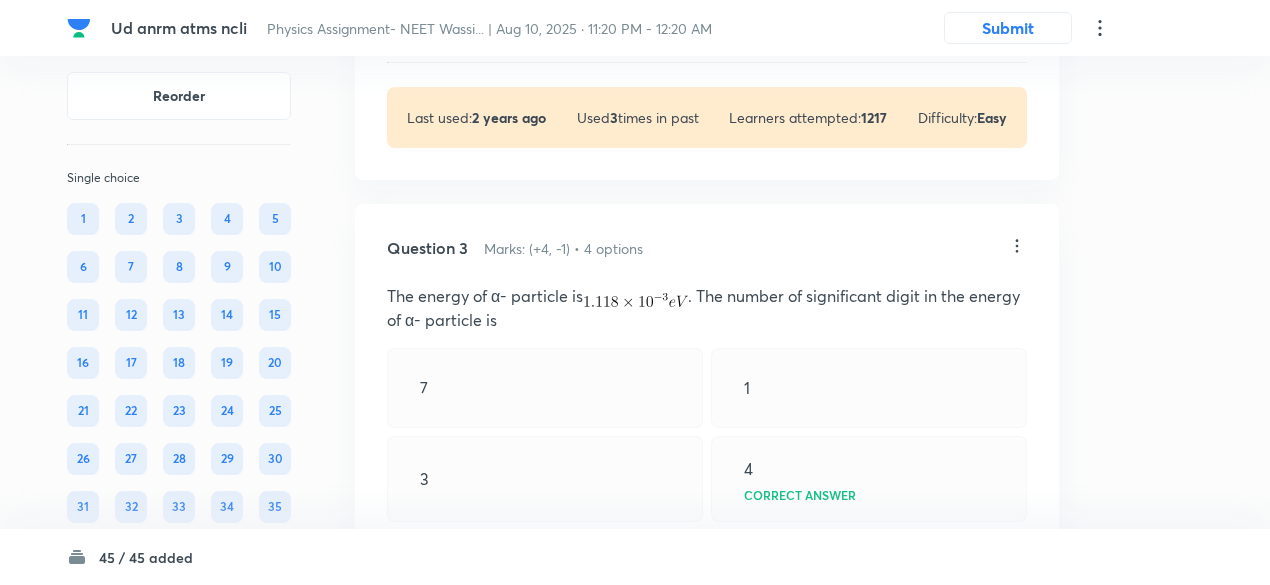 click 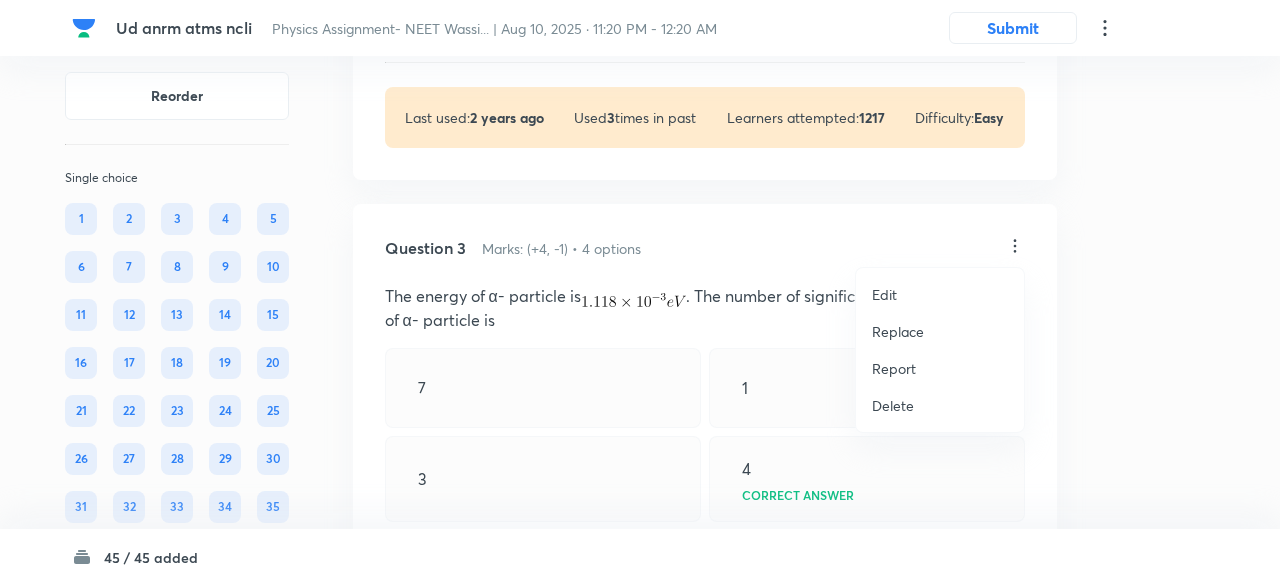 click on "Replace" at bounding box center (898, 331) 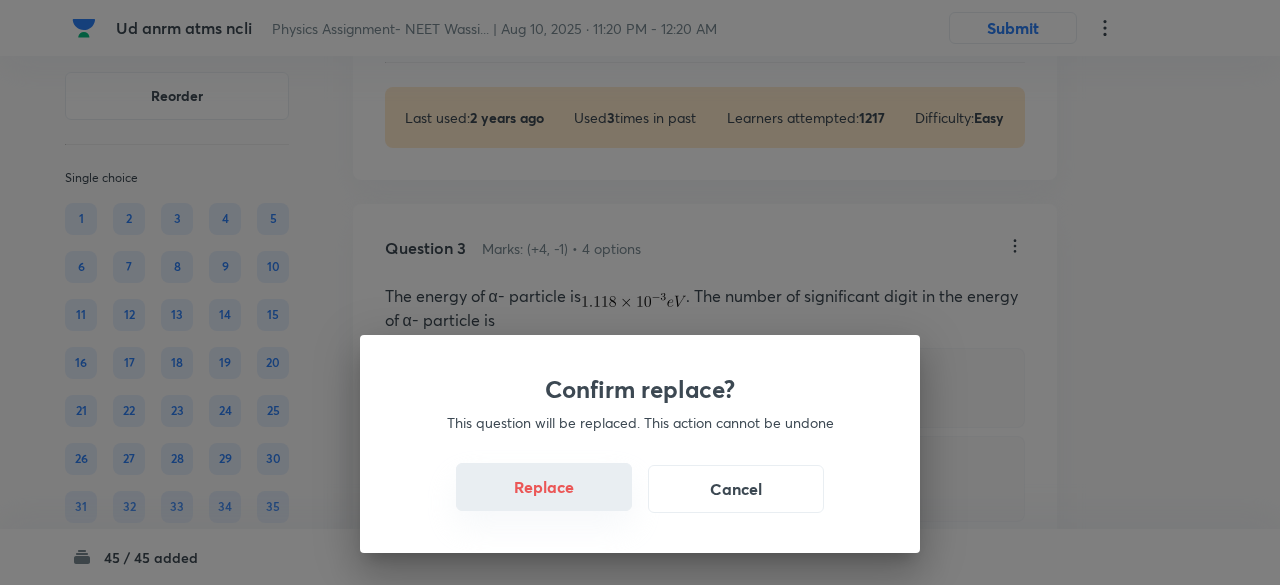 click on "Replace" at bounding box center [544, 487] 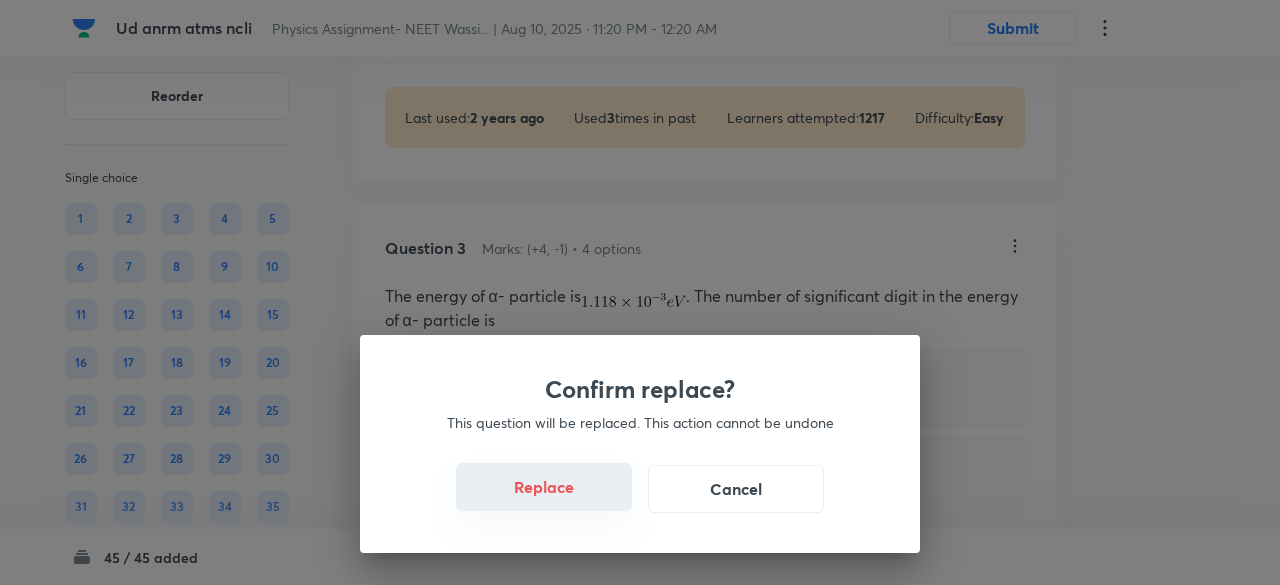 click on "Replace" at bounding box center [544, 487] 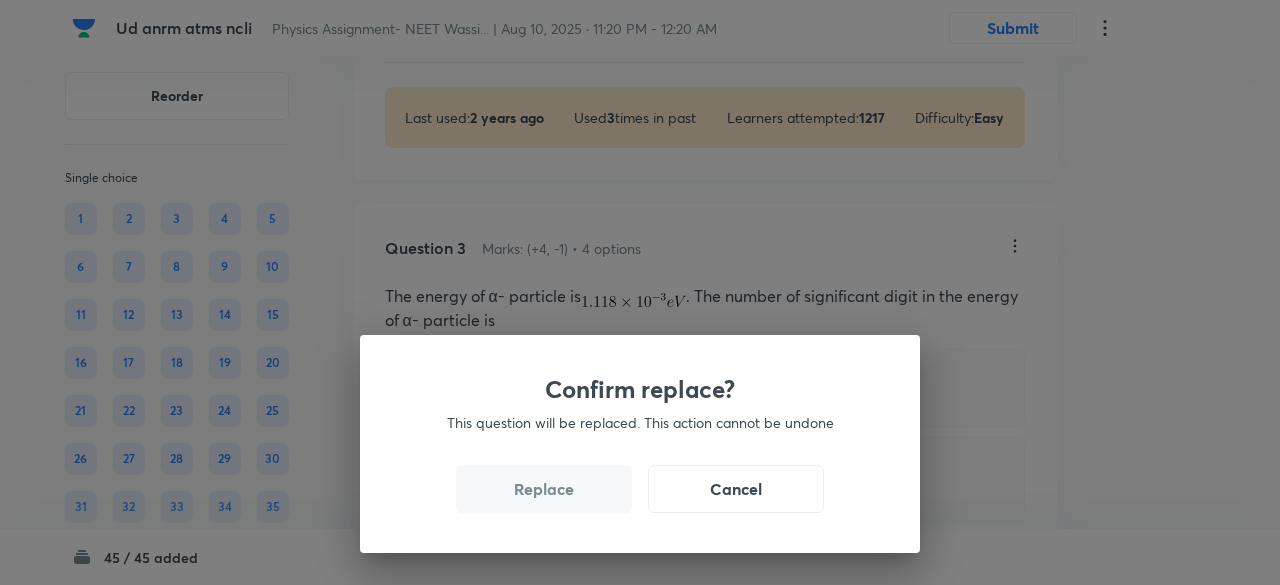click on "Replace" at bounding box center [544, 489] 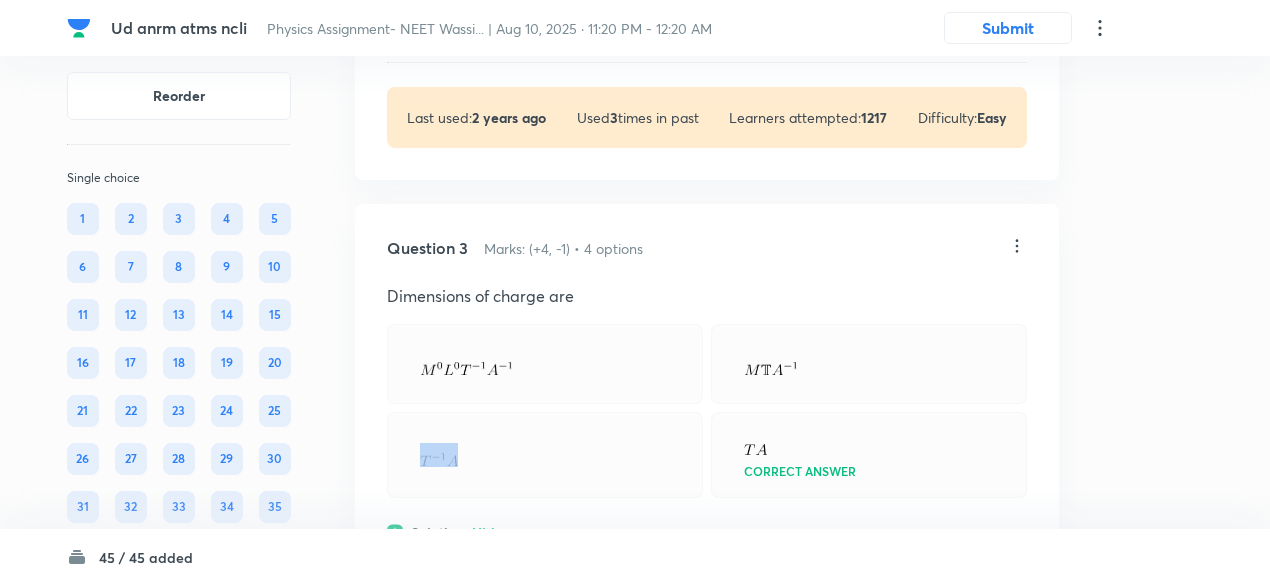 click on "Question 3 Marks: (+4, -1) • 4 options Dimensions of charge are  Correct answer Solution Hide Physics Basics & Laboratory Units & Dimensions Last used:  2 years ago Used  3  times in past Learners attempted:  2680 Difficulty: Easy" at bounding box center [707, 487] 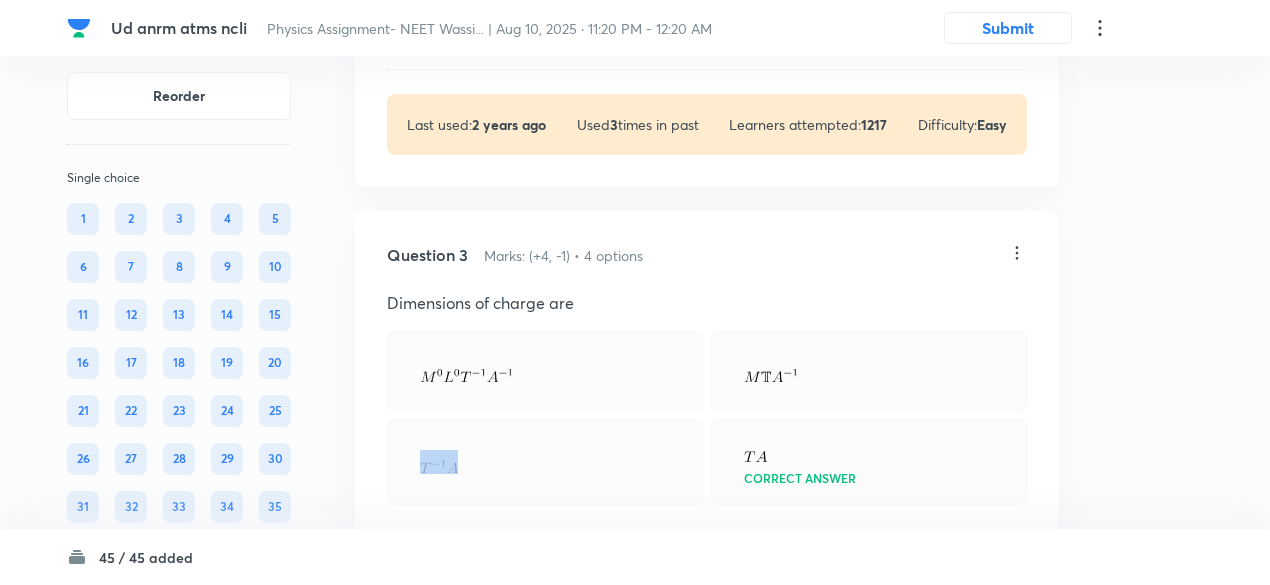 scroll, scrollTop: 1342, scrollLeft: 0, axis: vertical 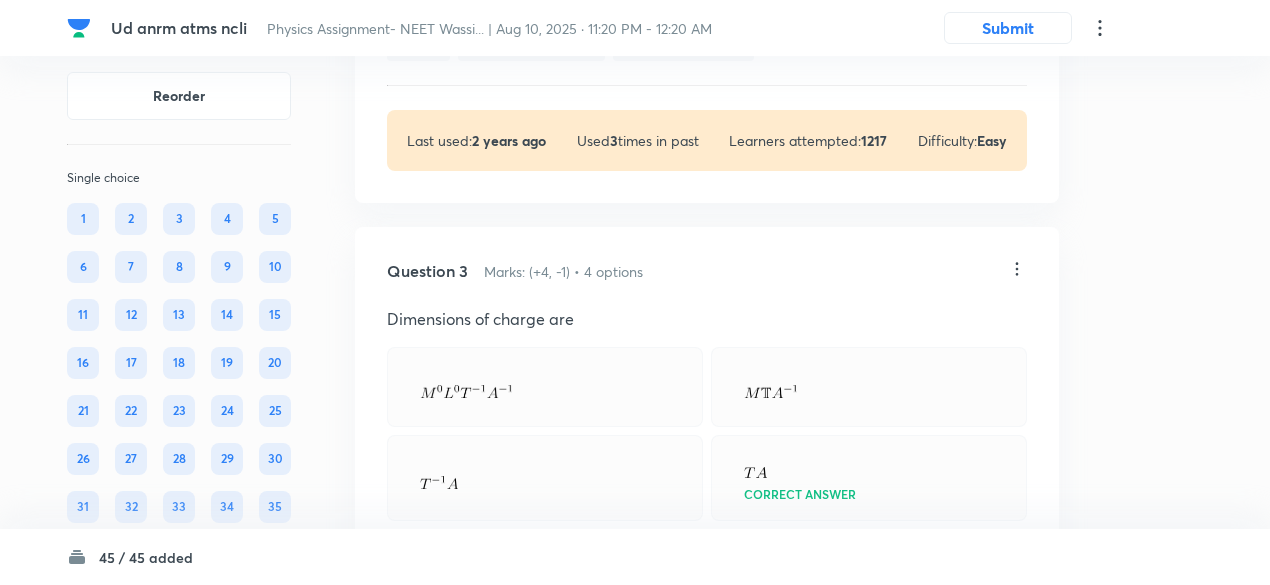 click 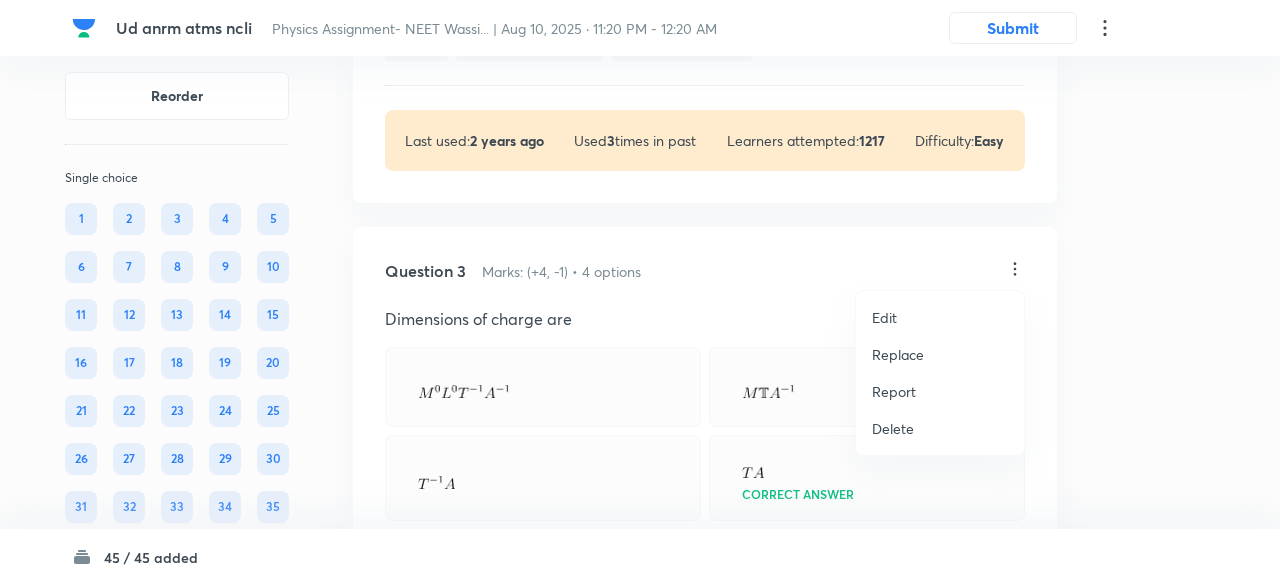 click on "Replace" at bounding box center [898, 354] 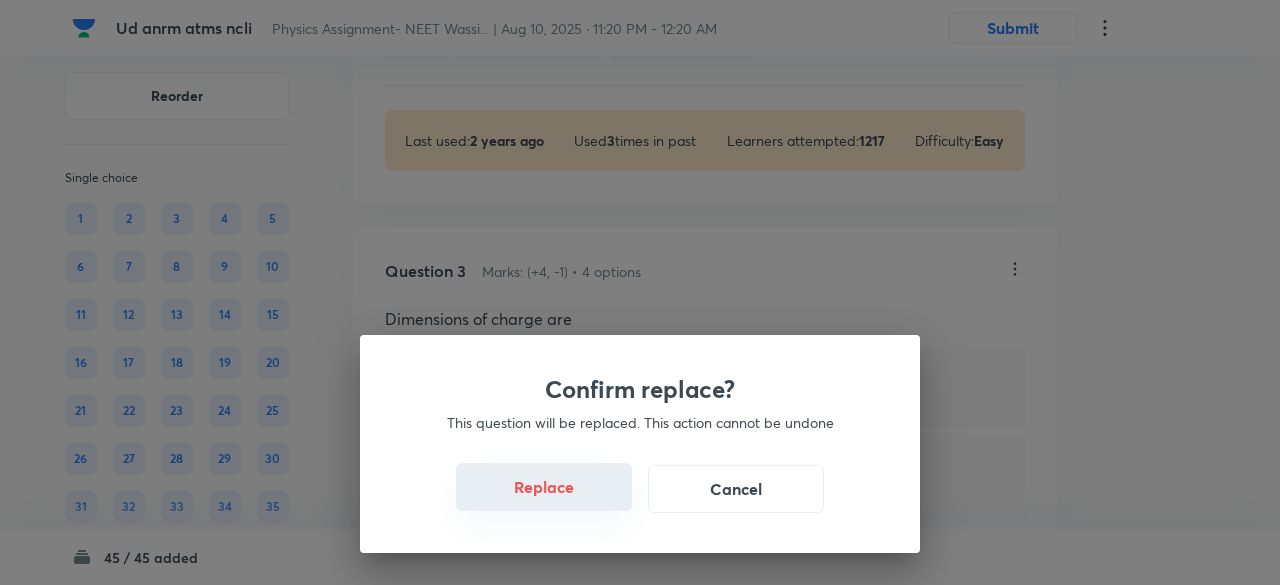 click on "Replace" at bounding box center (544, 487) 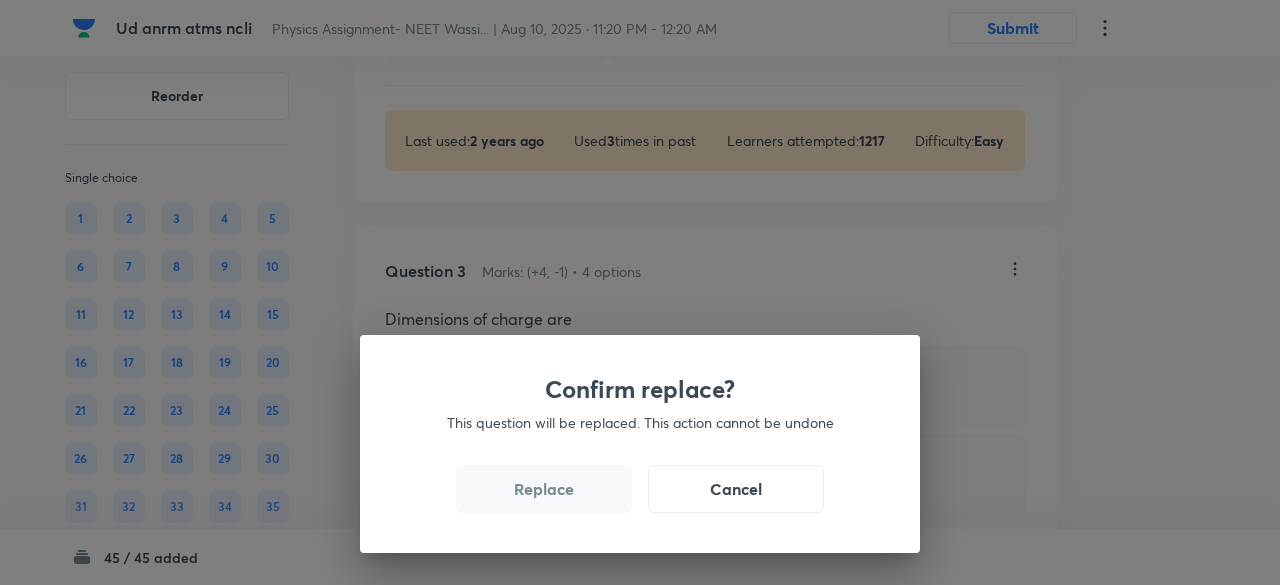 click on "Replace" at bounding box center [544, 489] 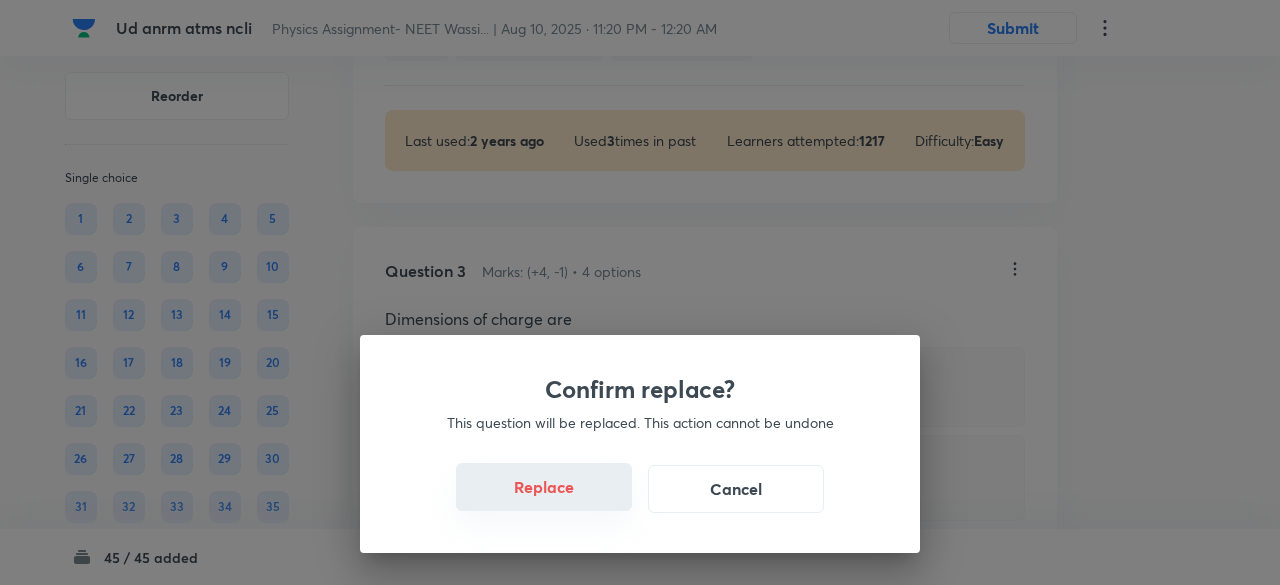 click on "Replace" at bounding box center [544, 487] 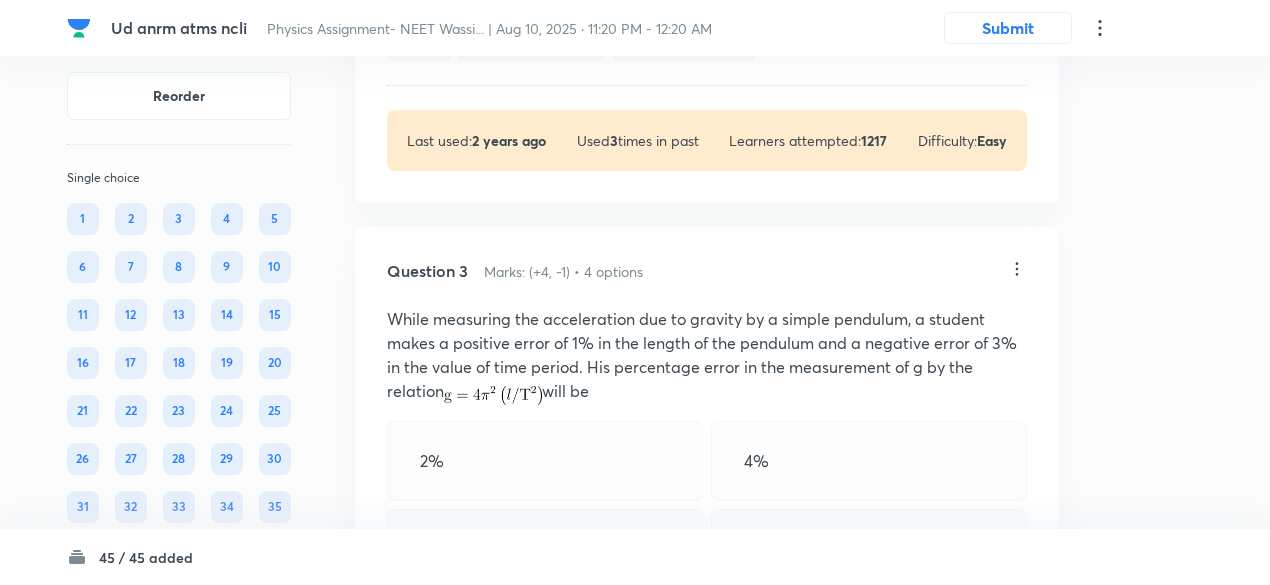 click on "7% Correct answer" at bounding box center (545, 552) 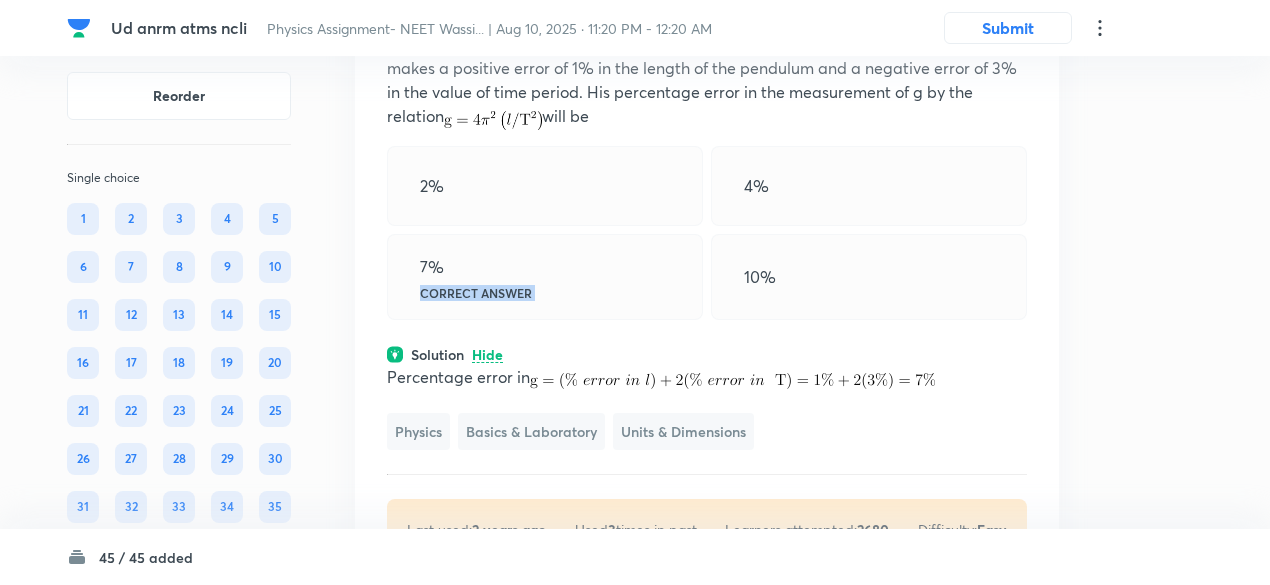 scroll, scrollTop: 1627, scrollLeft: 0, axis: vertical 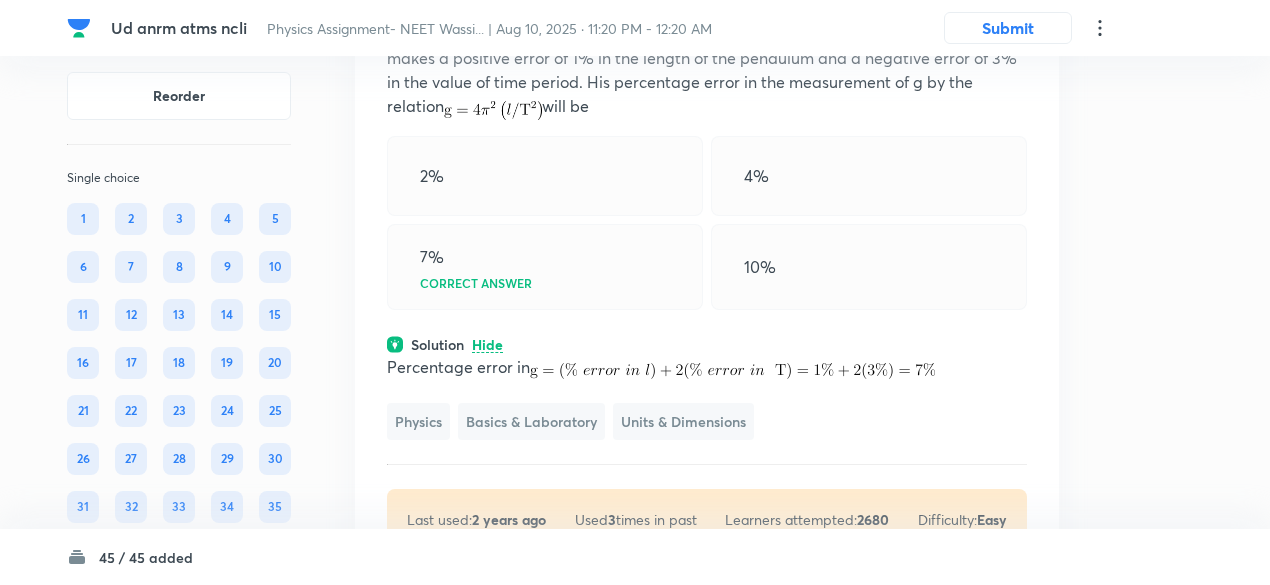 click on "Solution Hide" at bounding box center (707, 344) 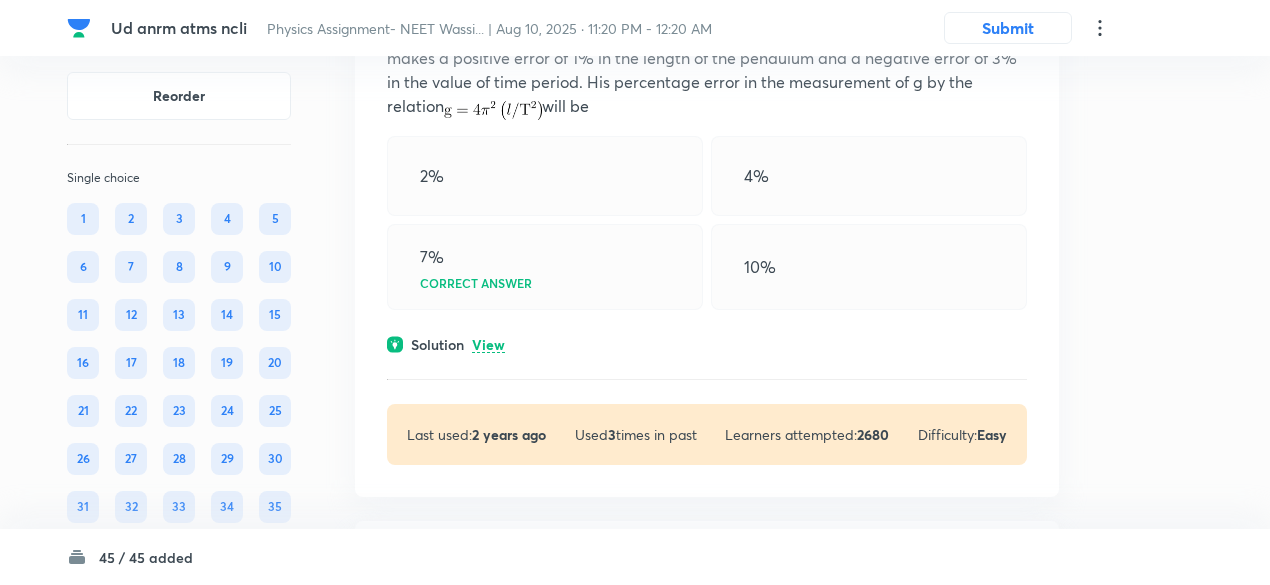 scroll, scrollTop: 1623, scrollLeft: 0, axis: vertical 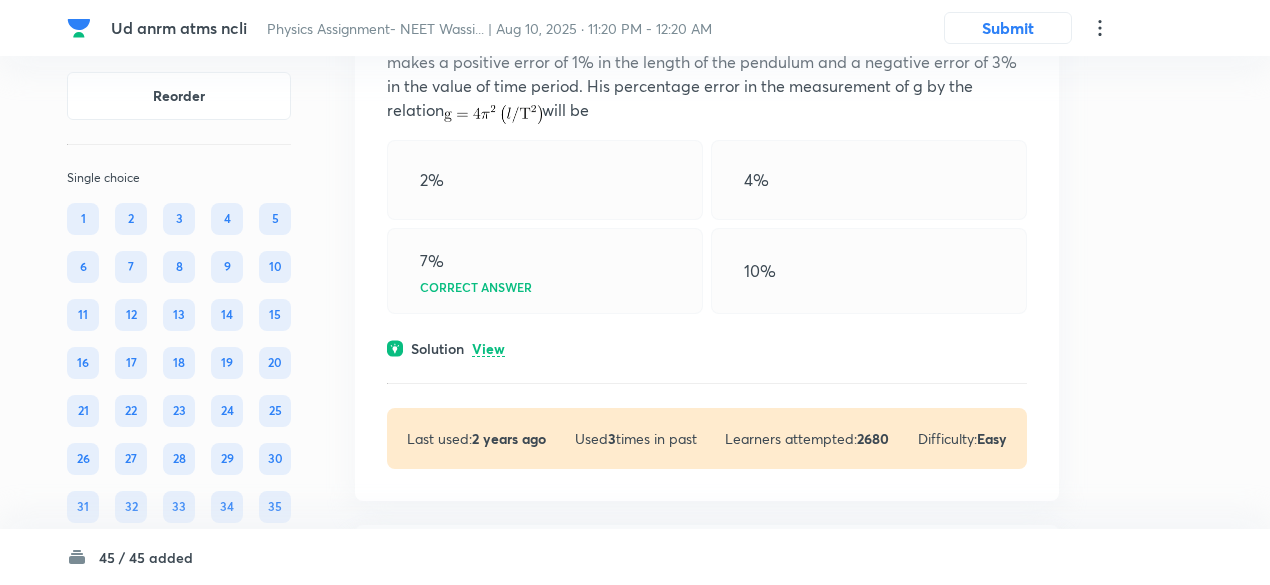click on "View" at bounding box center (488, 349) 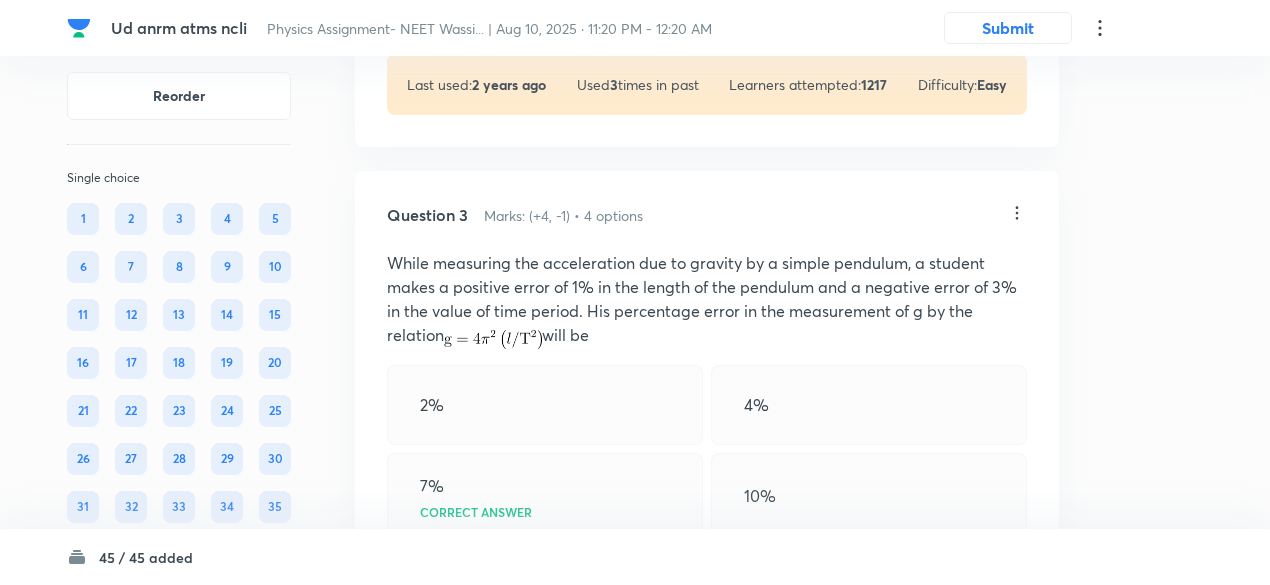 scroll, scrollTop: 1397, scrollLeft: 0, axis: vertical 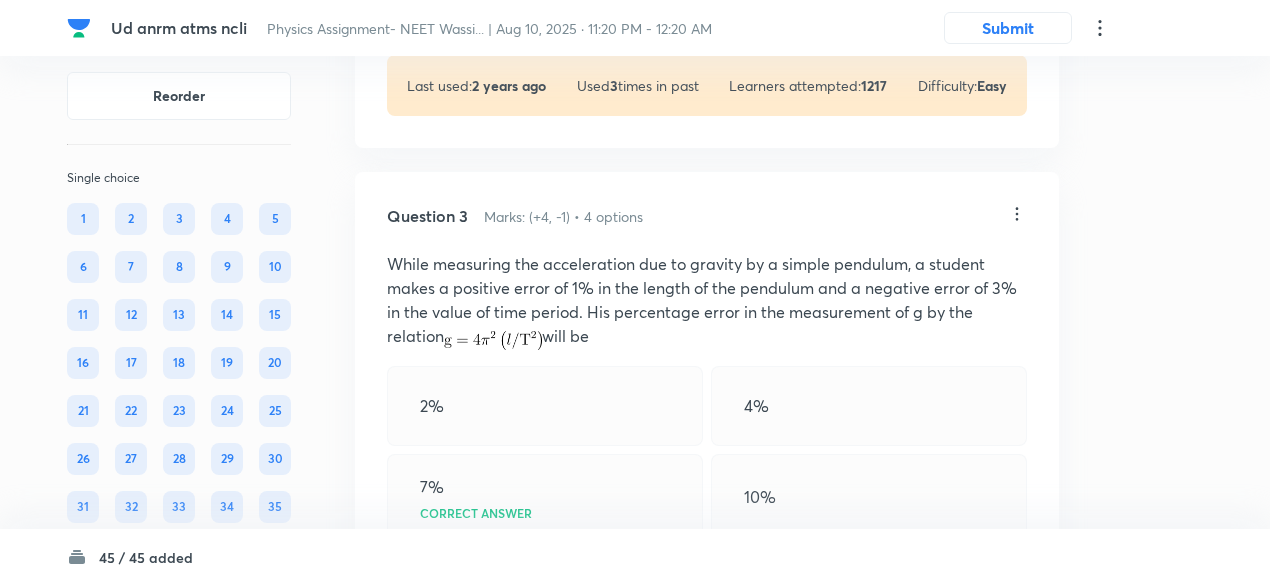 click 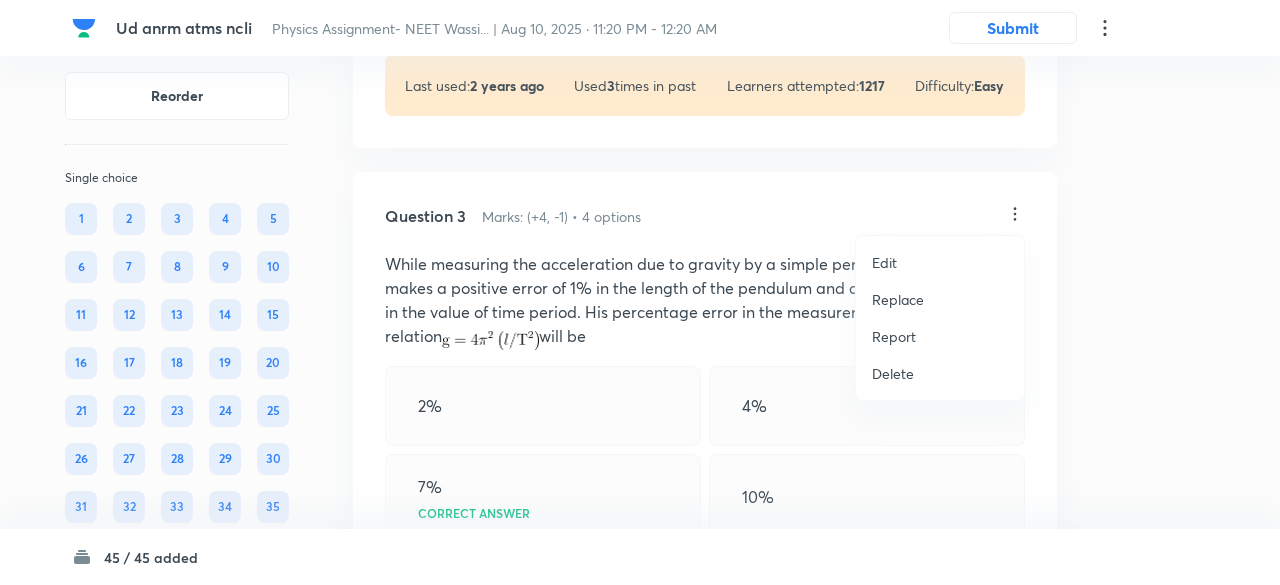click on "Replace" at bounding box center (898, 299) 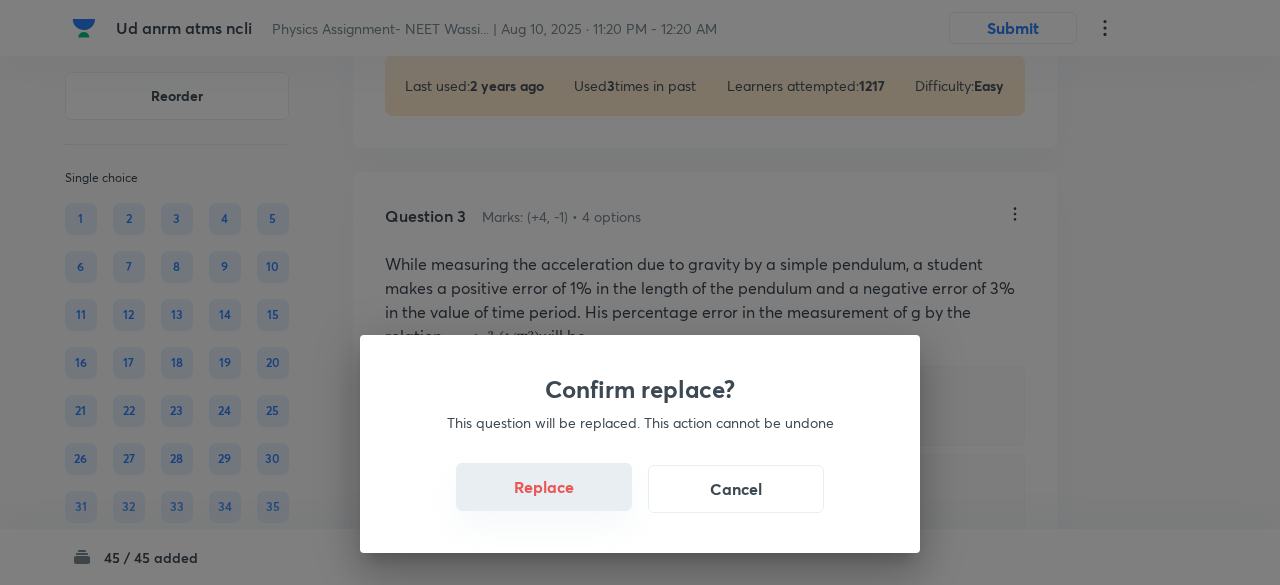 click on "Replace" at bounding box center [544, 487] 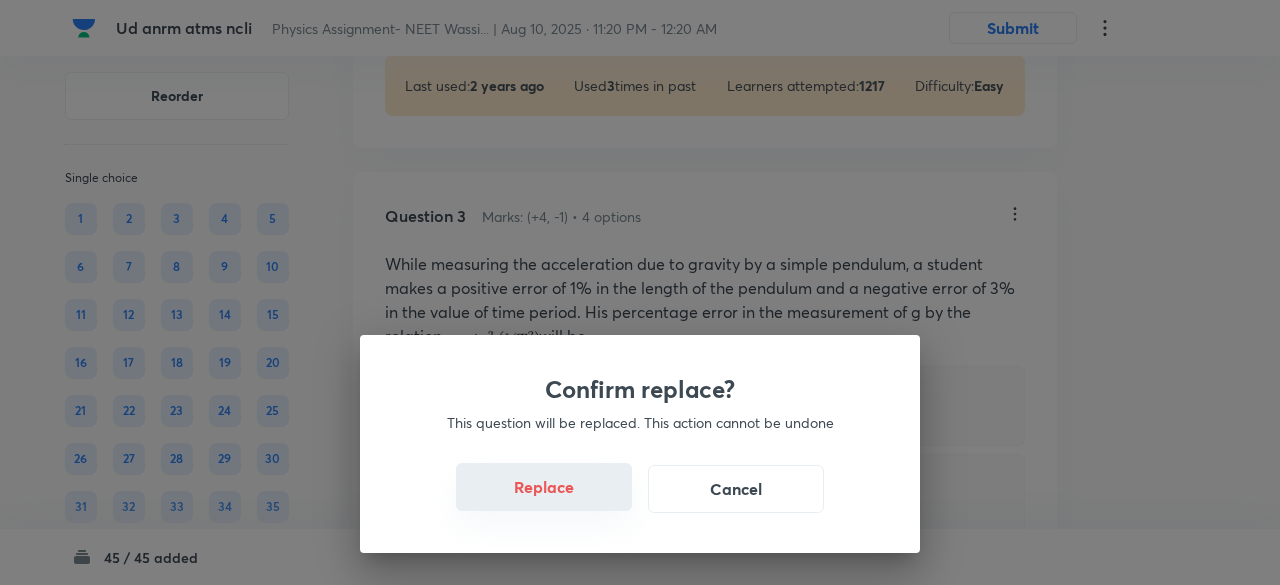 click on "Replace" at bounding box center (544, 487) 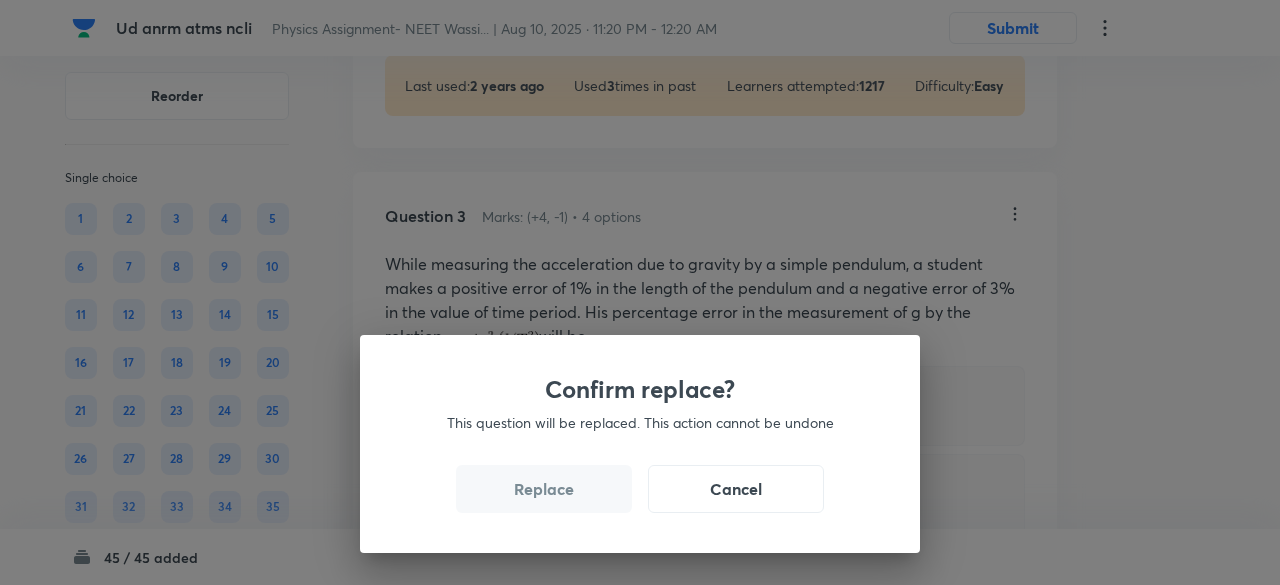 click on "Confirm replace? This question will be replaced. This action cannot be undone Replace Cancel" at bounding box center [640, 444] 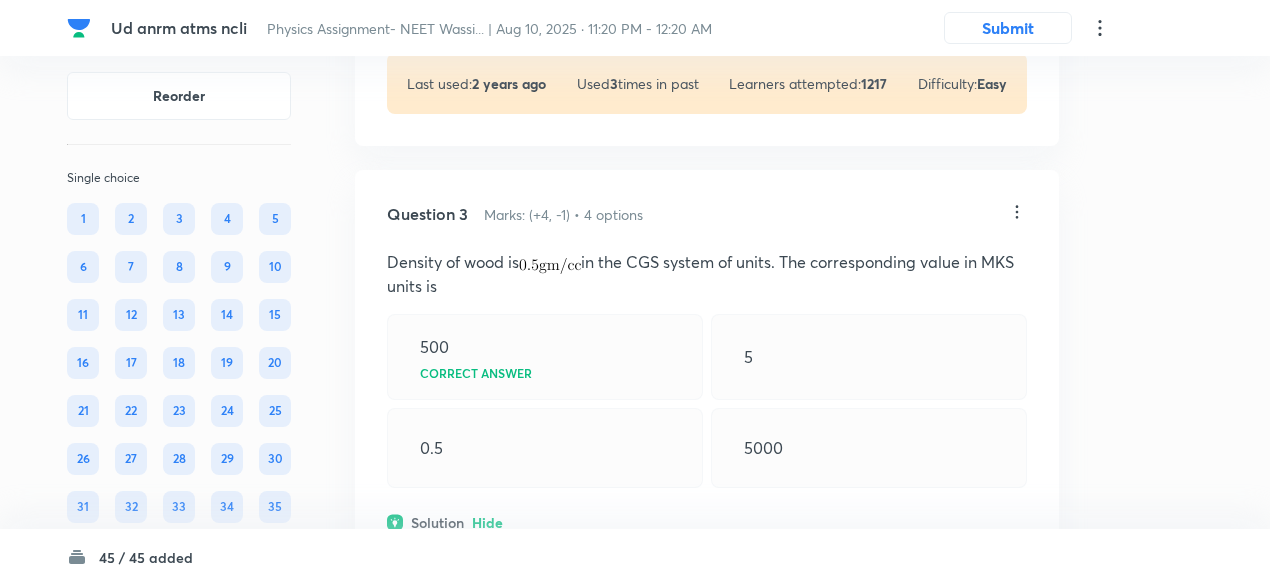scroll, scrollTop: 1398, scrollLeft: 0, axis: vertical 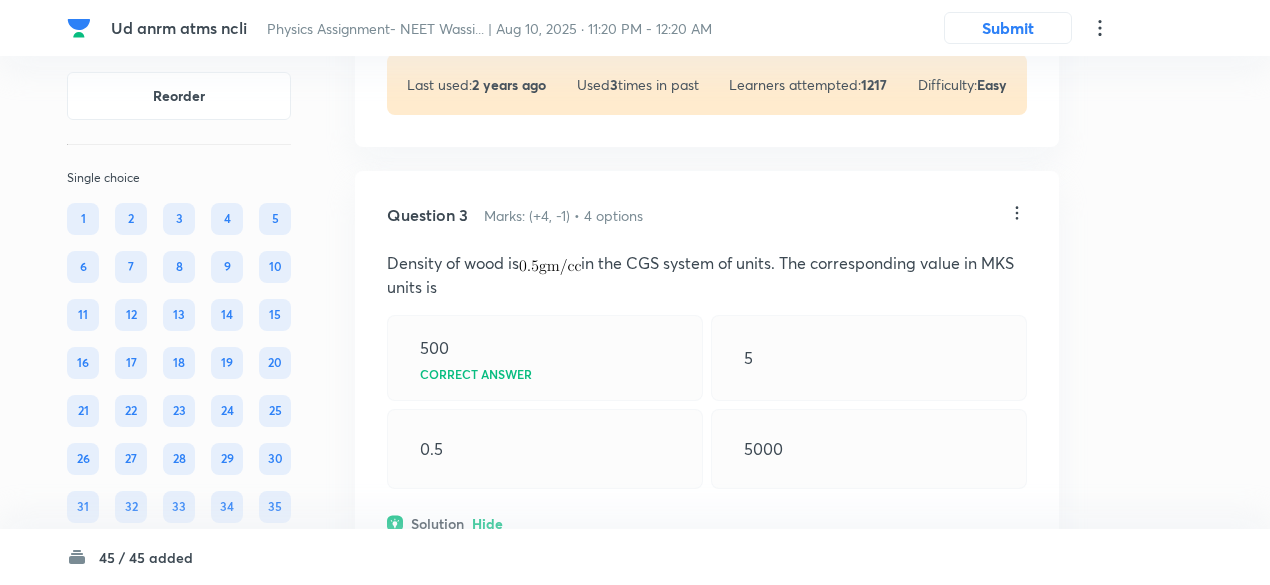 click 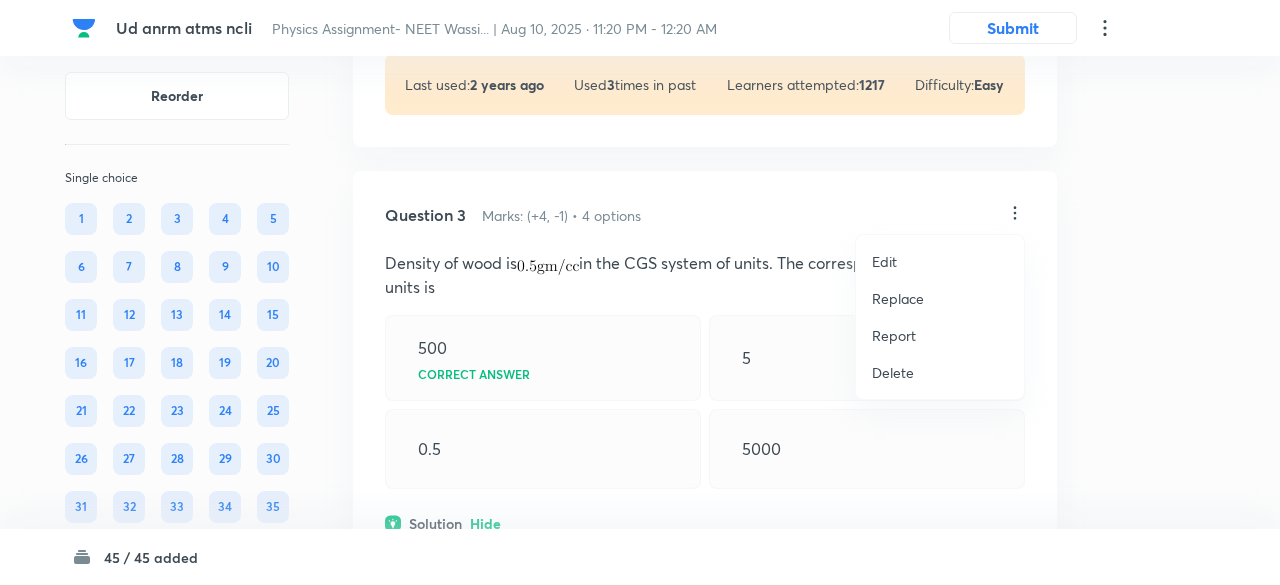 click on "Replace" at bounding box center [898, 298] 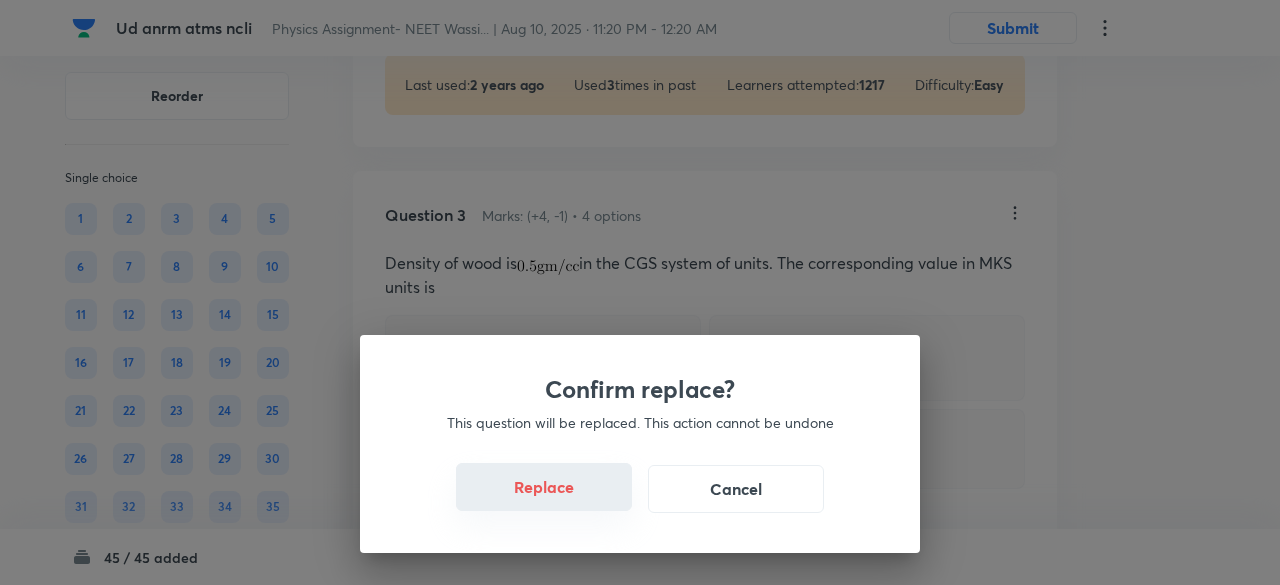 click on "Replace" at bounding box center (544, 487) 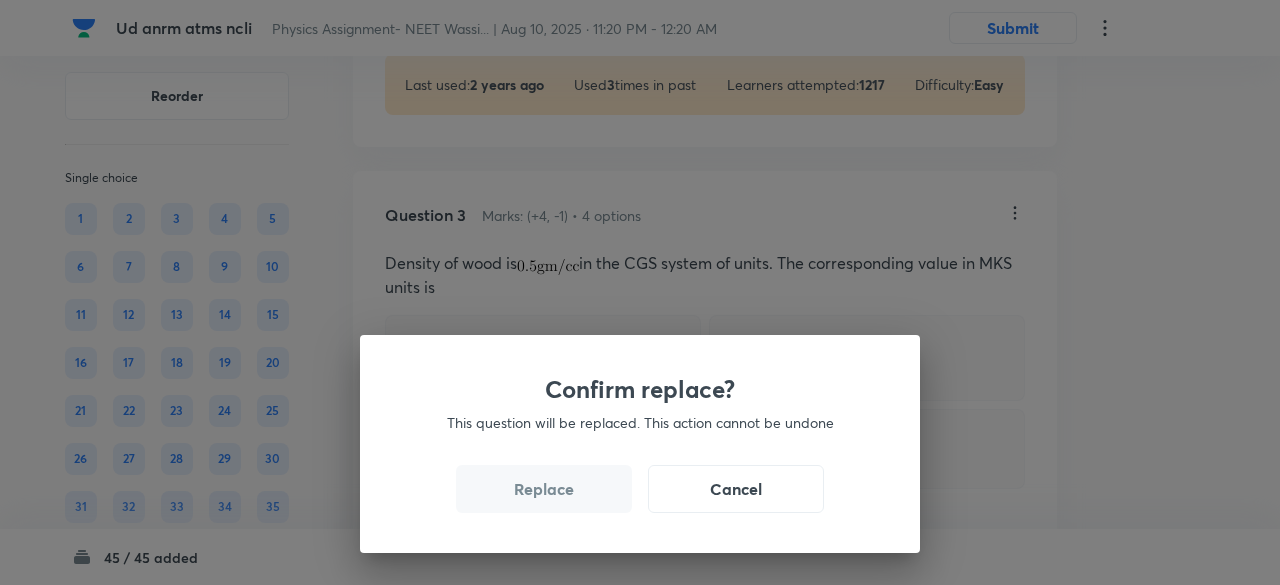 click on "Replace" at bounding box center [544, 489] 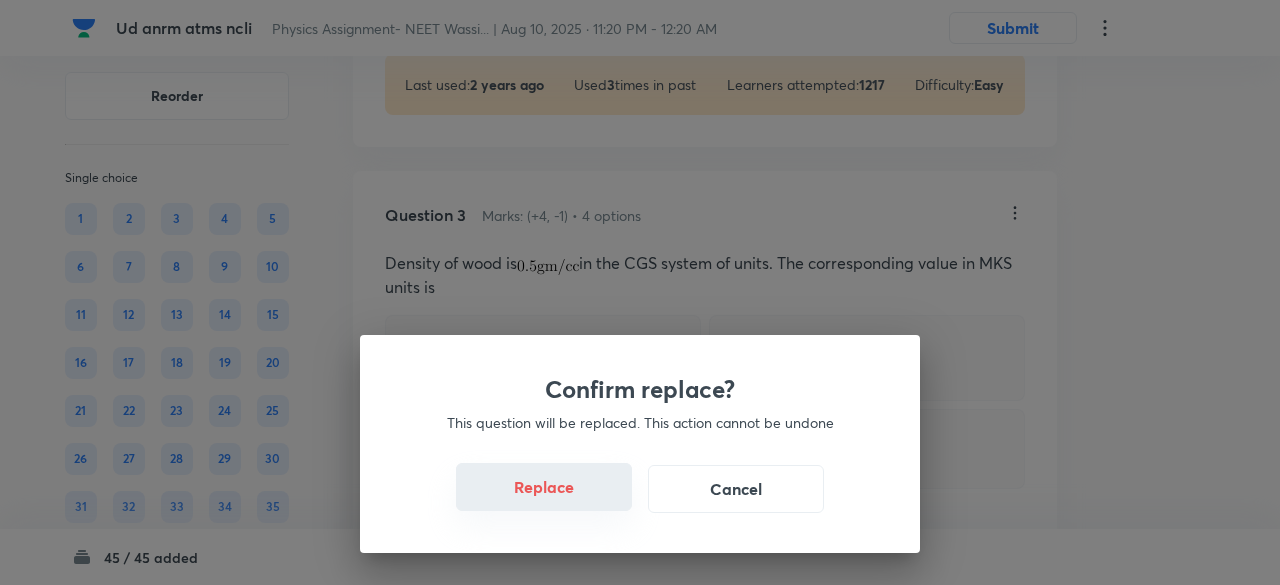 click on "Replace" at bounding box center [544, 487] 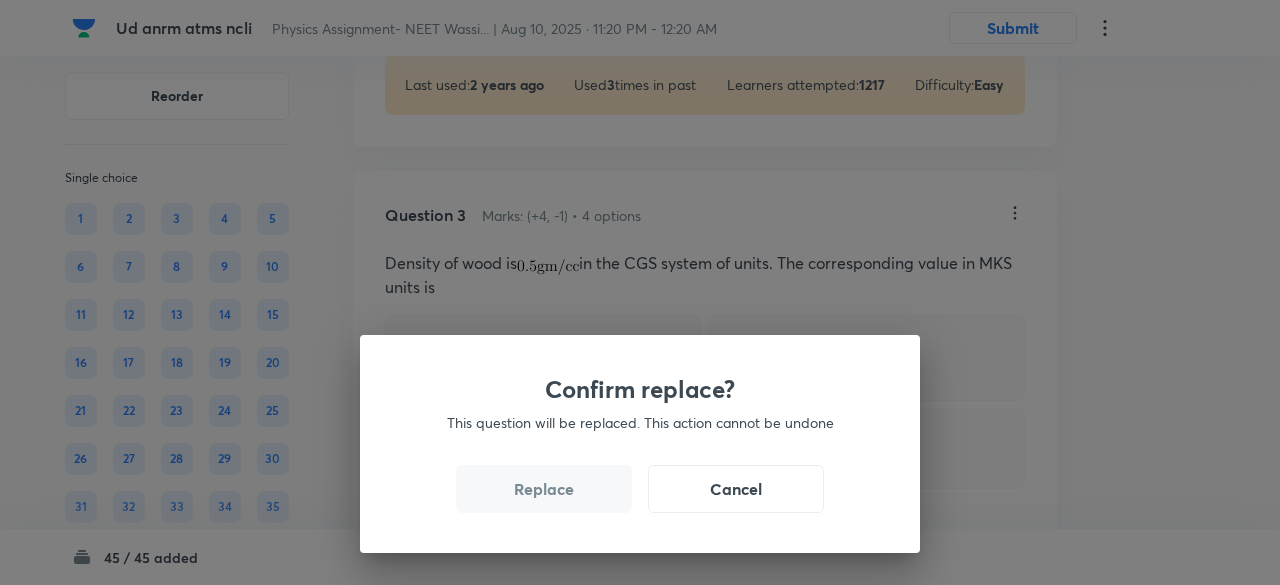 click on "Replace" at bounding box center [544, 489] 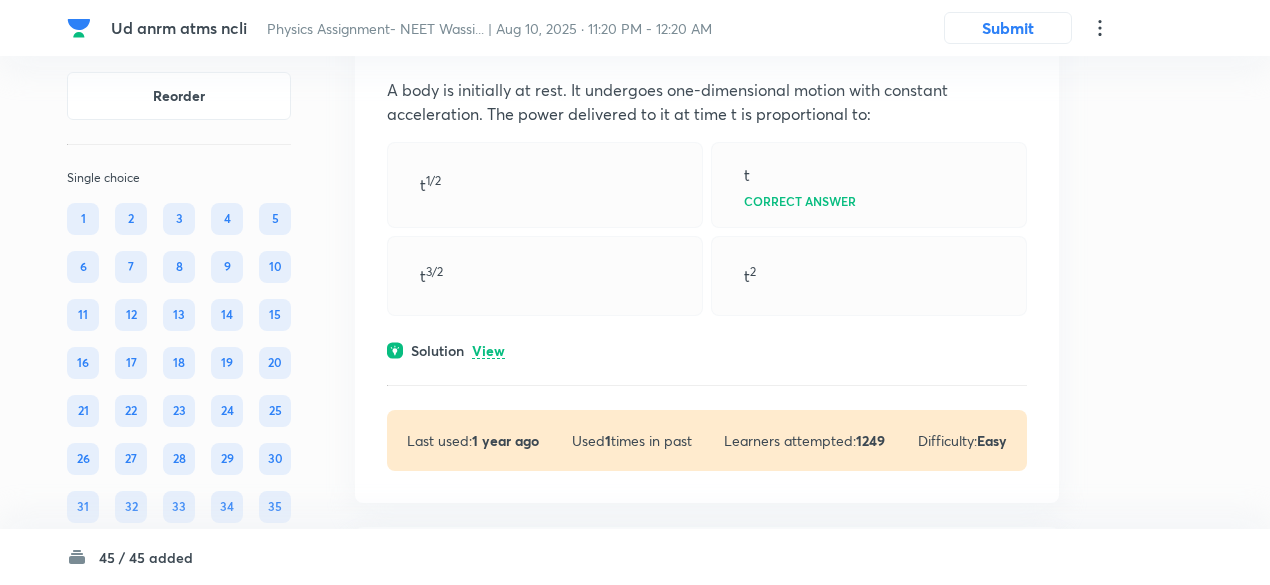 scroll, scrollTop: 2231, scrollLeft: 0, axis: vertical 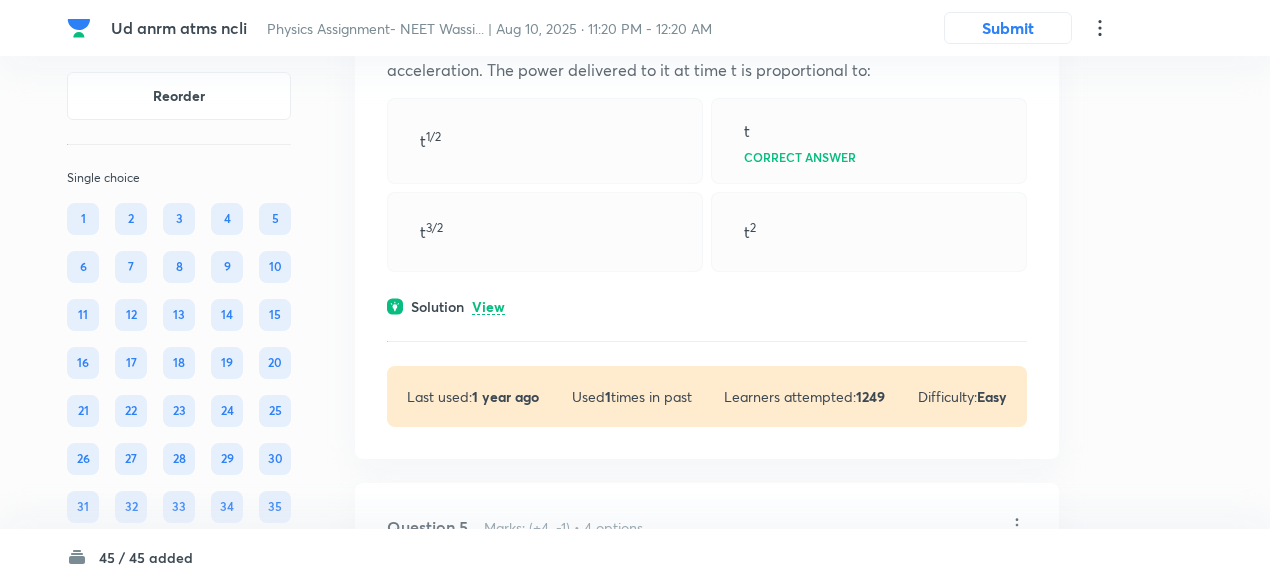click on "View" at bounding box center [488, 307] 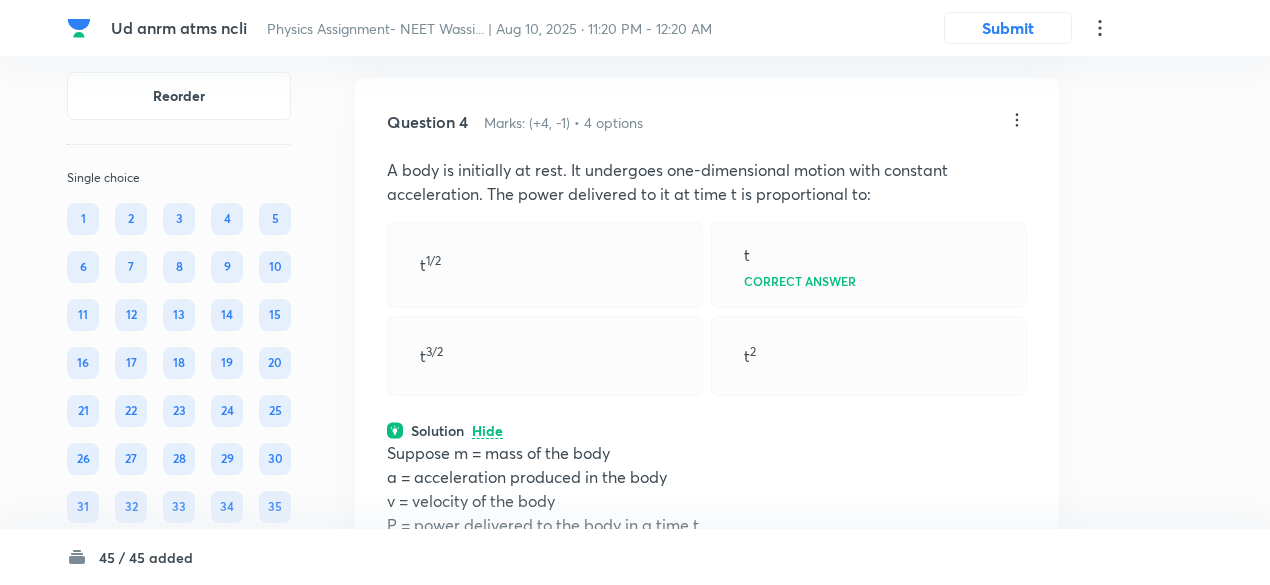 scroll, scrollTop: 2104, scrollLeft: 0, axis: vertical 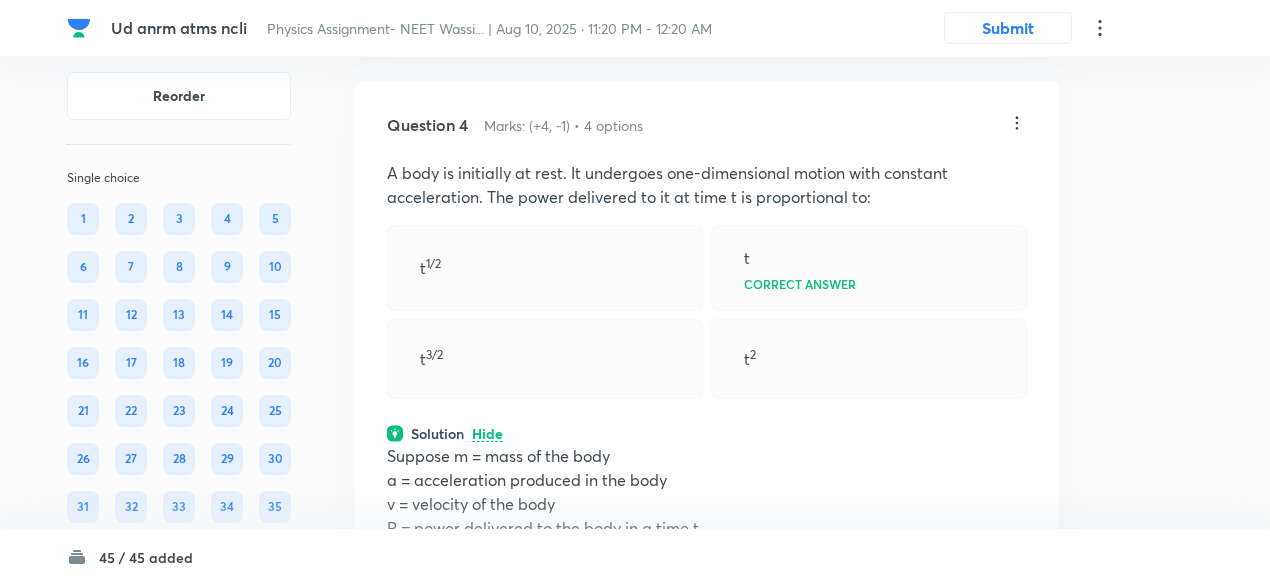click on "Question 4 Marks: (+4, -1) • 4 options A body is initially at rest. It undergoes one-dimensional motion with constant acceleration. The power delivered to it at time t is proportional to: t 1/2 t Correct answer t 3/2 t 2 Solution Hide Suppose m = mass of the body  a = acceleration produced in the body v = velocity of the body P = power delivered to the body in a time t v = u + at v = at           [  u = 0] Force, F = ma Power delivered to the body- P = F × v P = ma × at P = ma 2 t So,  Physics Basics & Laboratory Units & Dimensions Last used:  1 year ago Used  1  times in past Learners attempted:  1249 Difficulty: Easy" at bounding box center (707, 508) 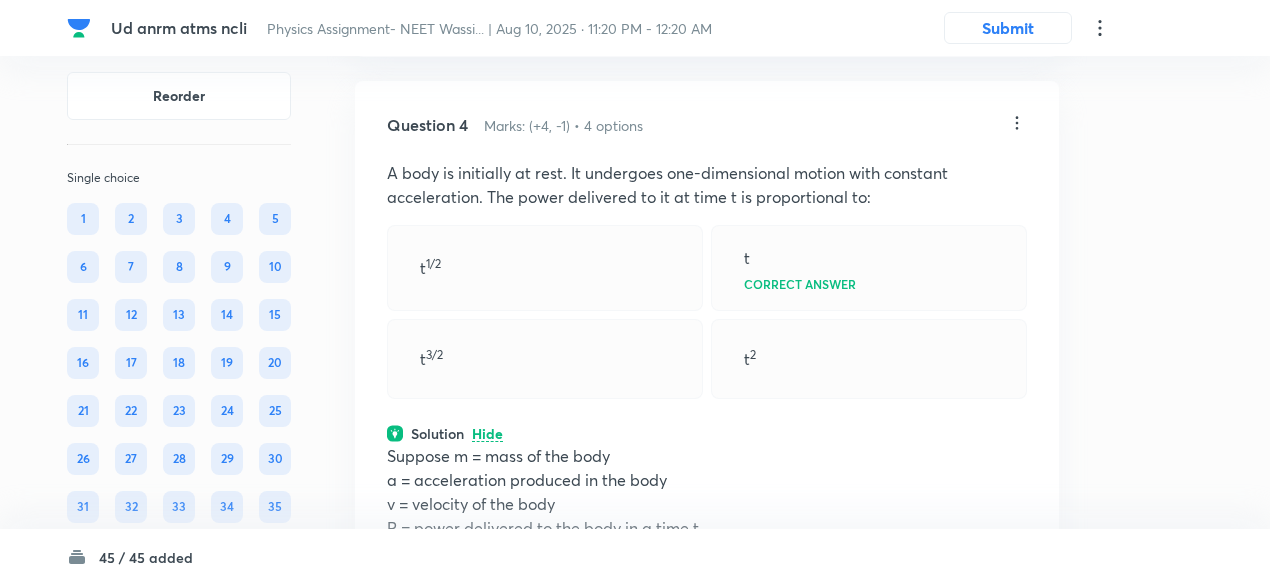 click 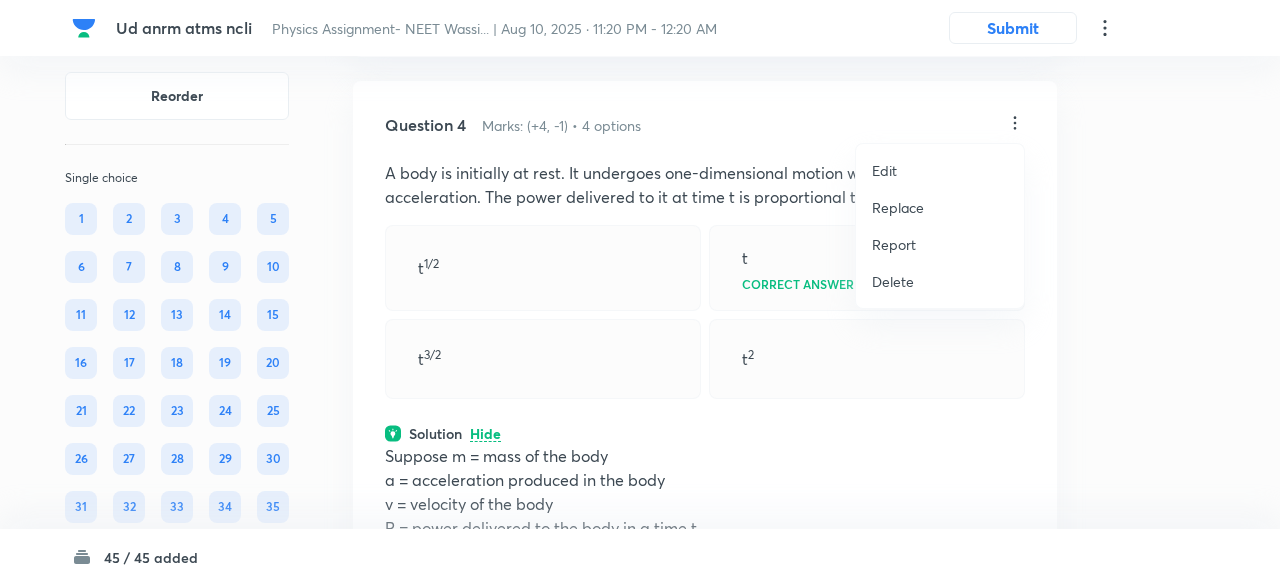 click on "Replace" at bounding box center [898, 207] 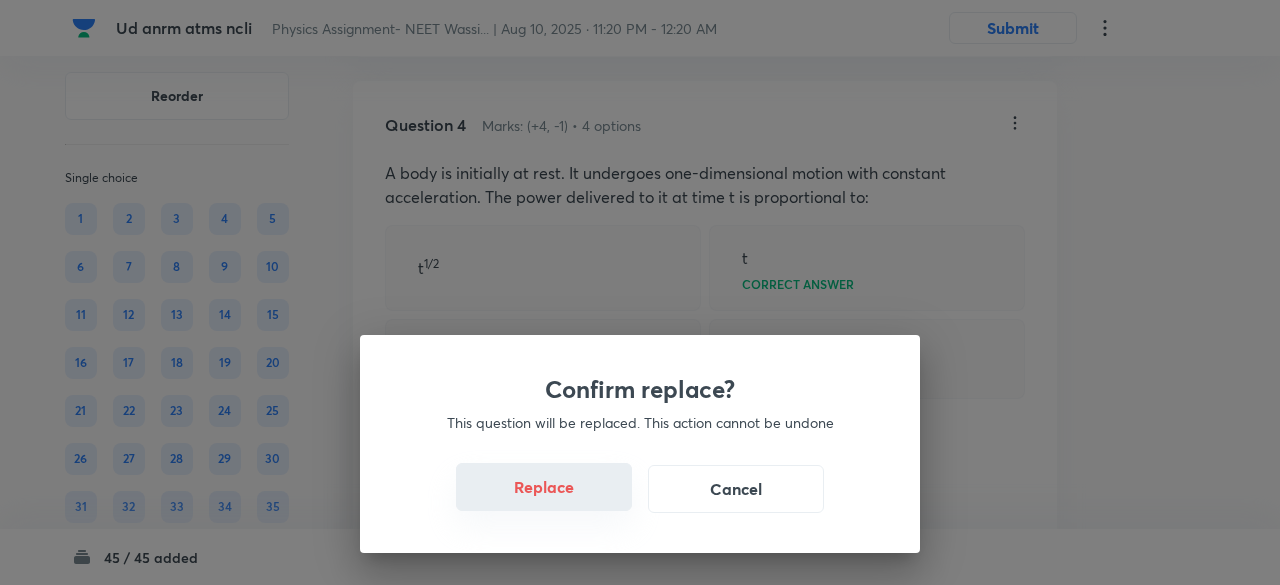 click on "Replace" at bounding box center (544, 487) 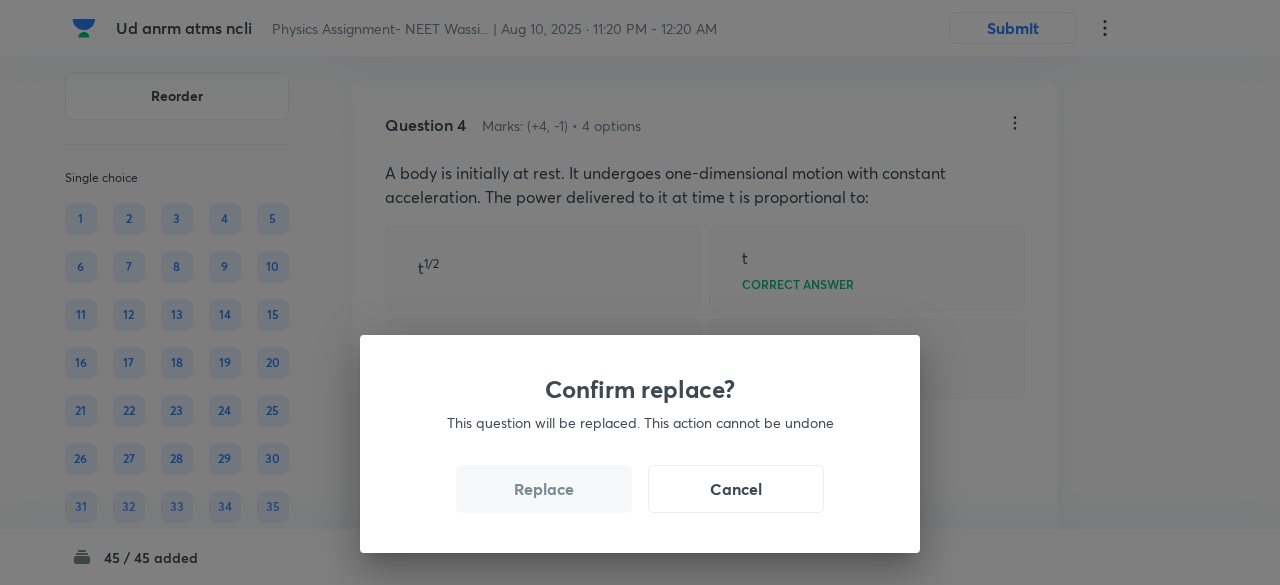 click on "Replace" at bounding box center (544, 489) 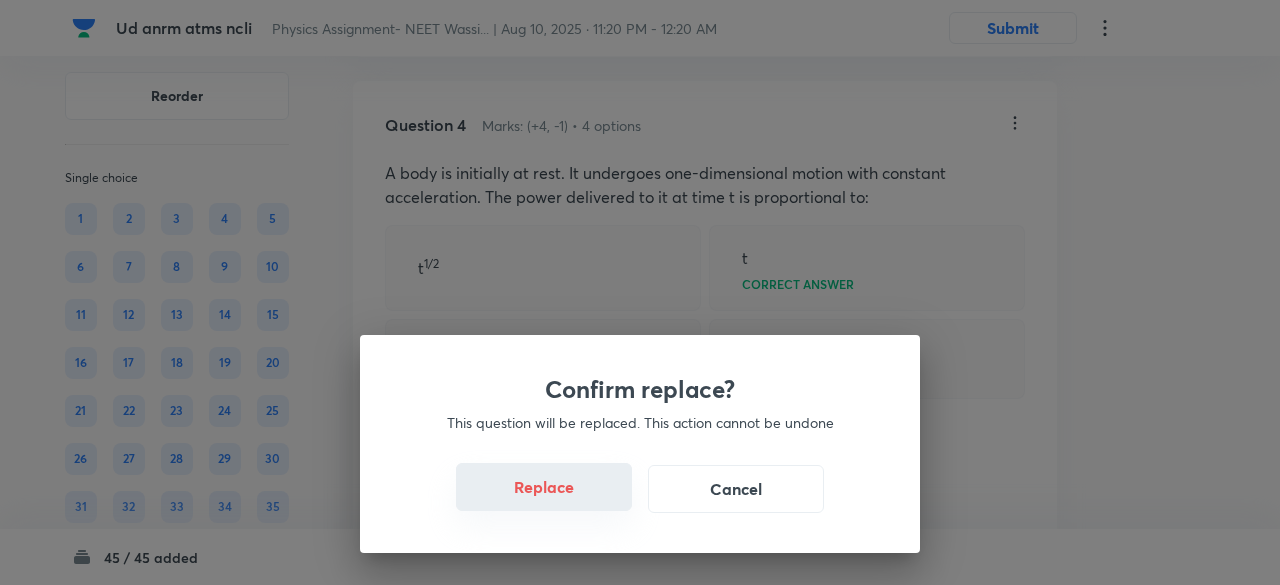 click on "Replace" at bounding box center [544, 487] 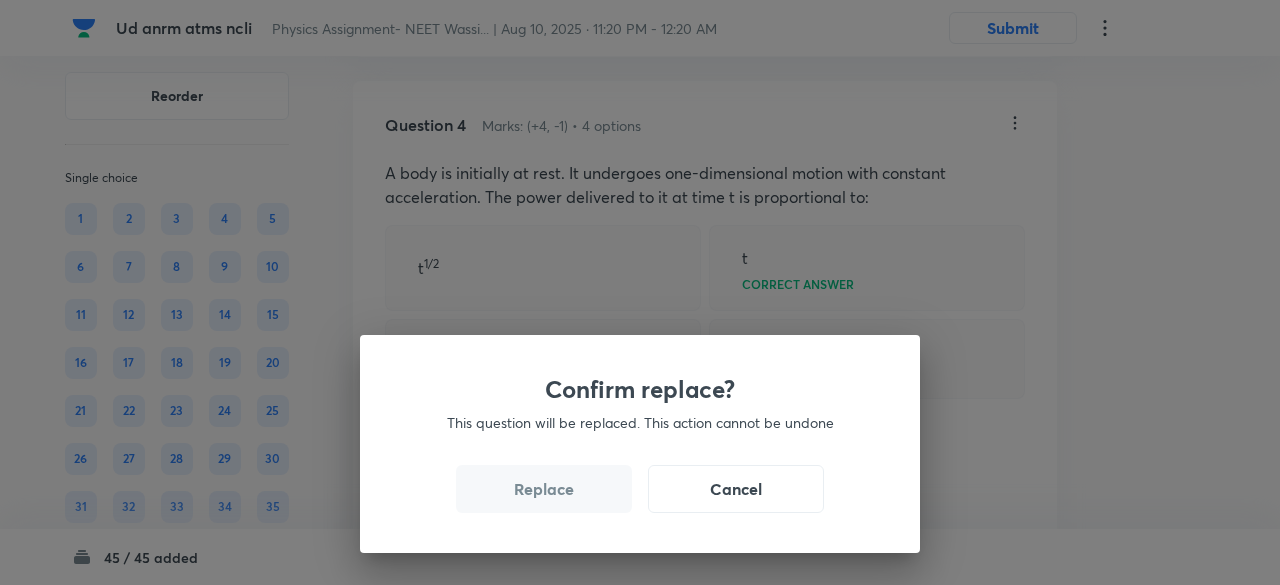 click on "Replace" at bounding box center (544, 489) 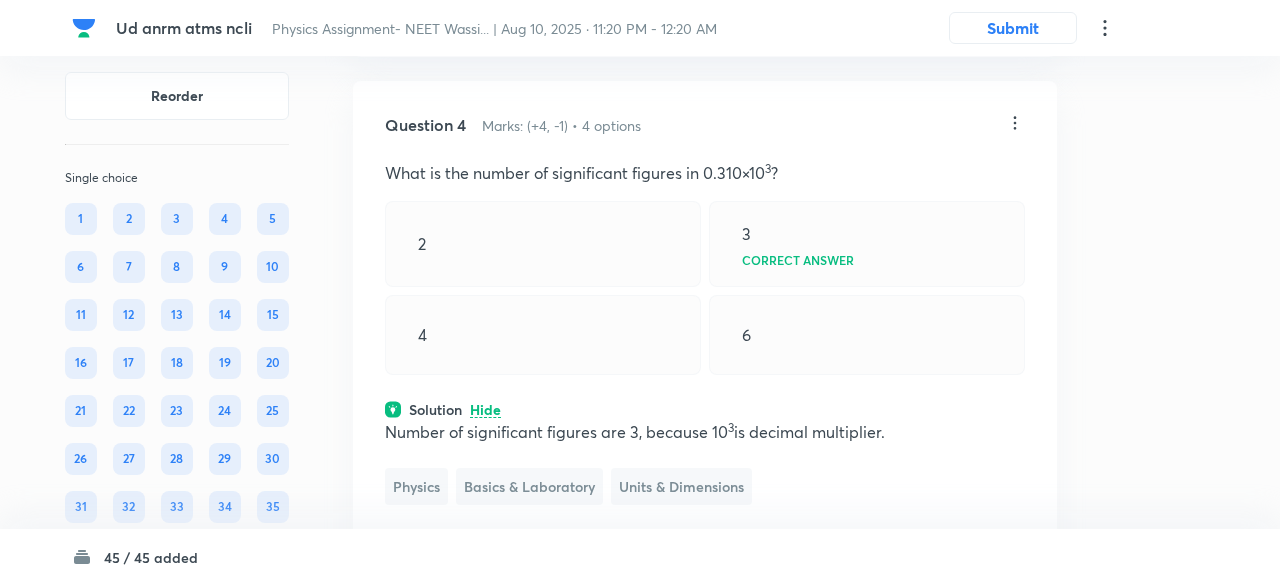 click on "Confirm replace? This question will be replaced. This action cannot be undone Replace Cancel" at bounding box center [640, 877] 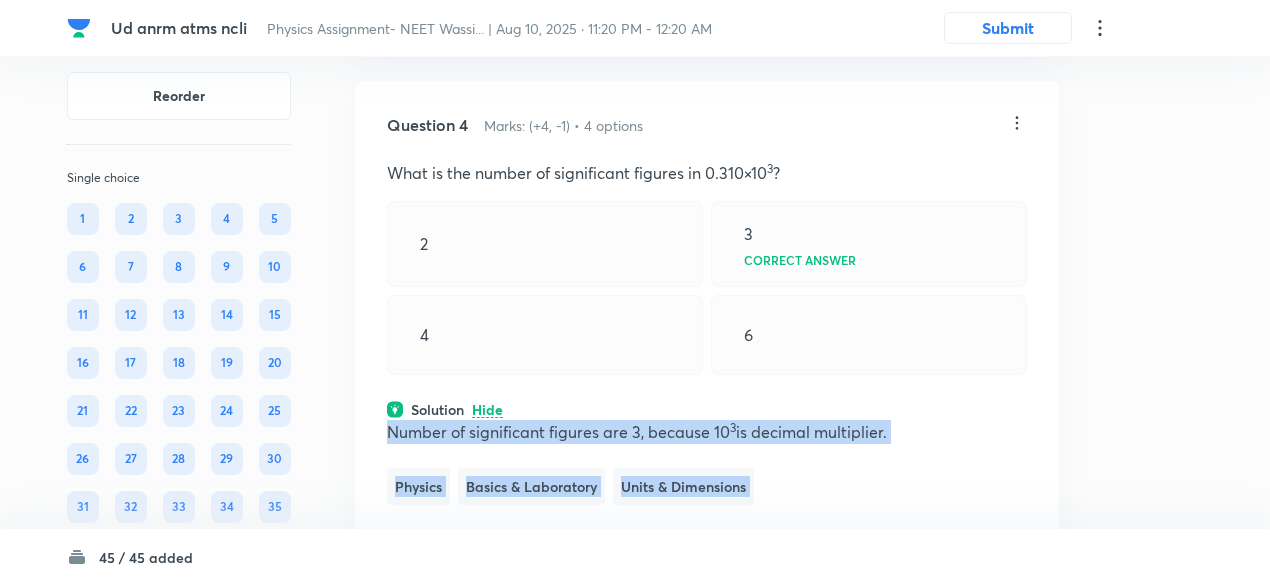 click on "Question 4 Marks: (+4, -1) • 4 options What is the number of significant figures in 0.310×10 3  ? 2     3 Correct answer 4     6 Solution Hide Number of significant figures are 3, because 10 3  is decimal multiplier. Physics Basics & Laboratory Units & Dimensions Last used:  2 years ago Used  3  times in past Learners attempted:  2680 Difficulty: Easy" at bounding box center (707, 364) 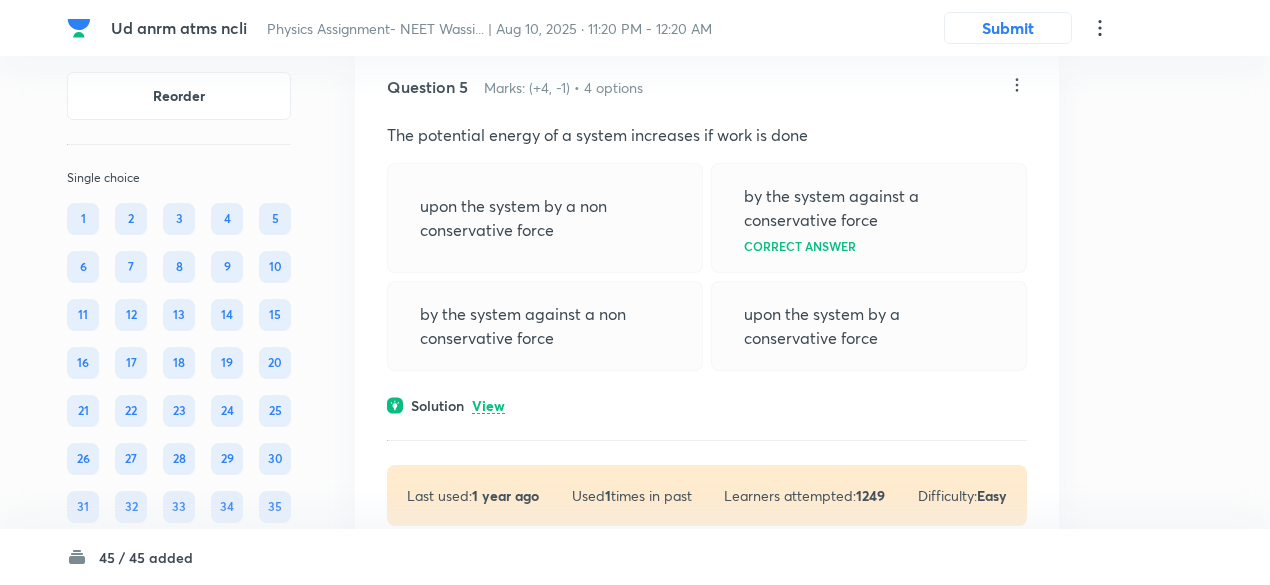 scroll, scrollTop: 2733, scrollLeft: 0, axis: vertical 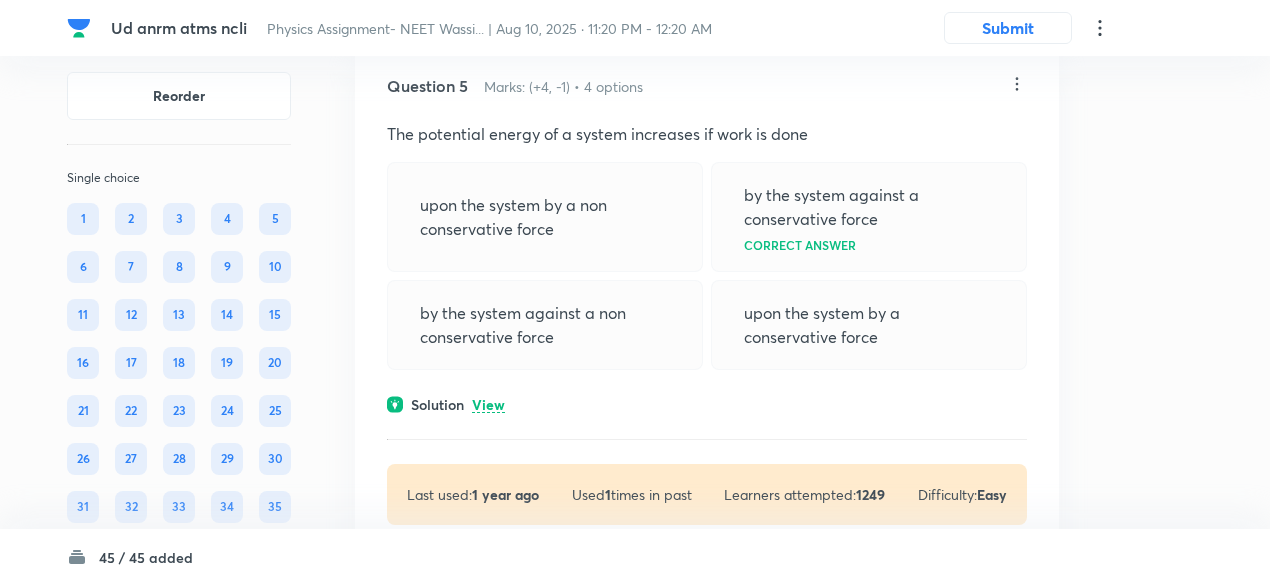 click on "View" at bounding box center [488, 405] 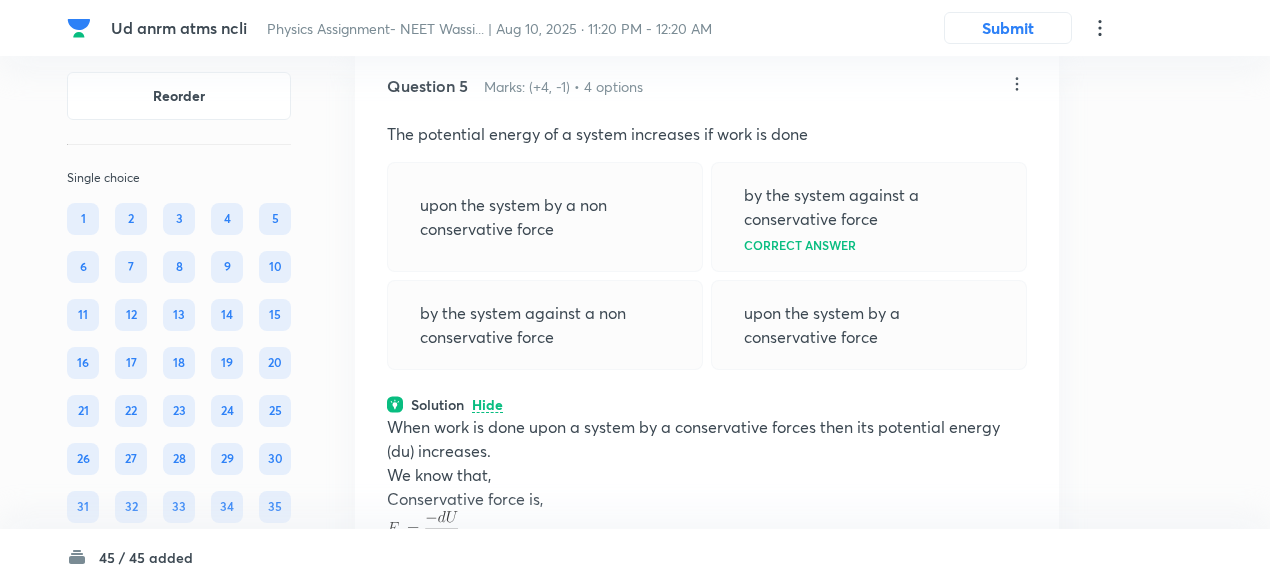 click 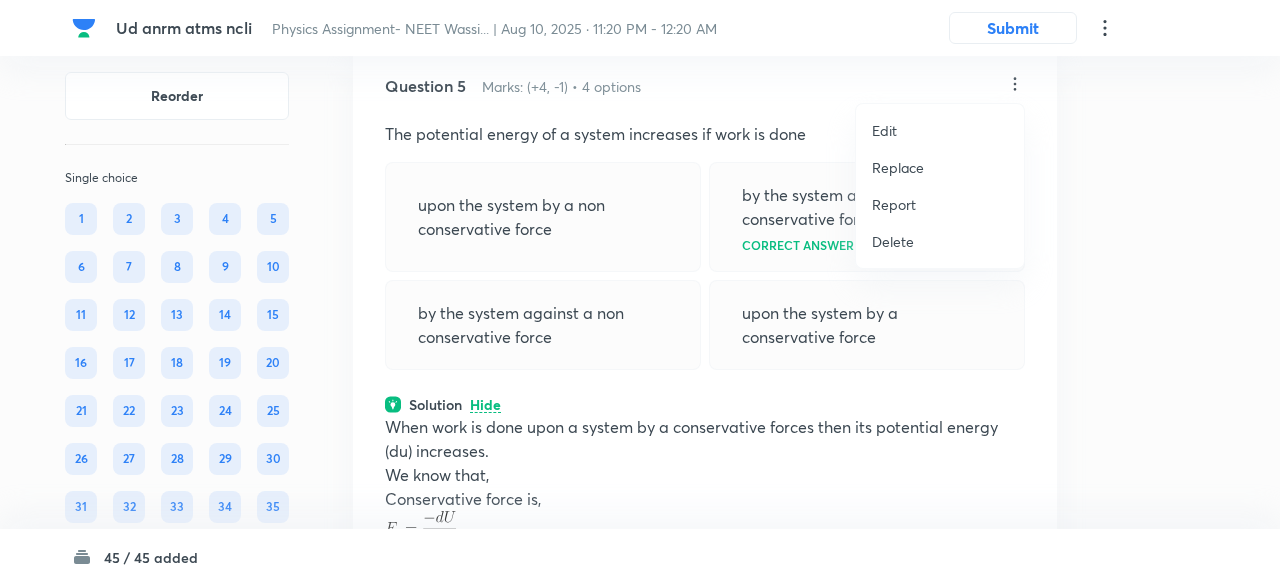 click on "Replace" at bounding box center (898, 167) 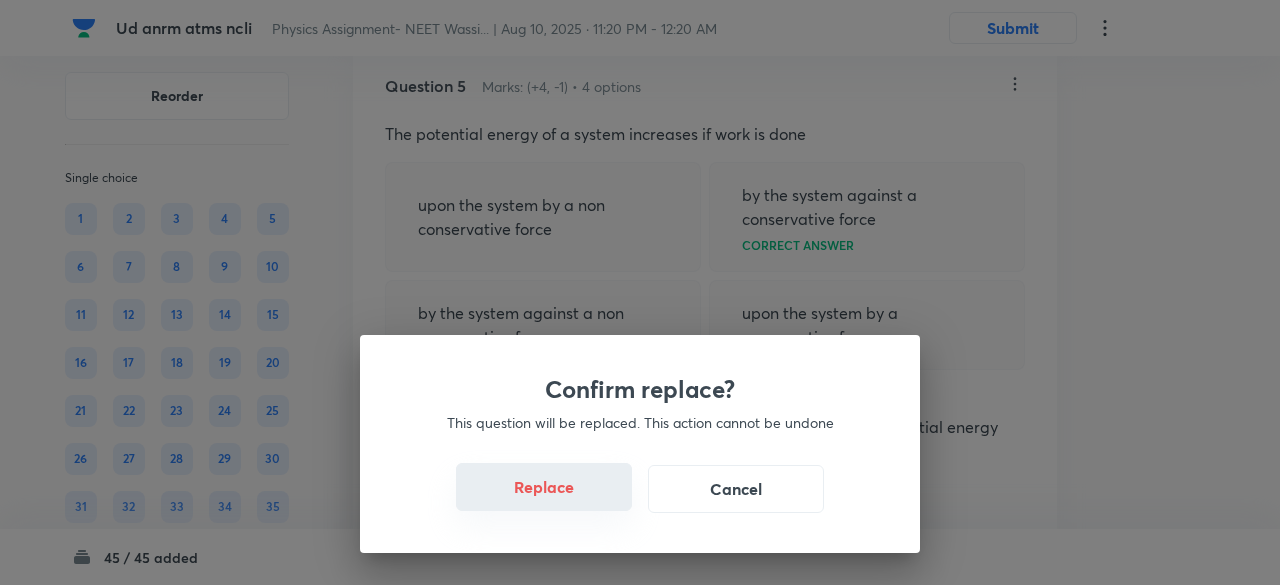 click on "Replace" at bounding box center (544, 487) 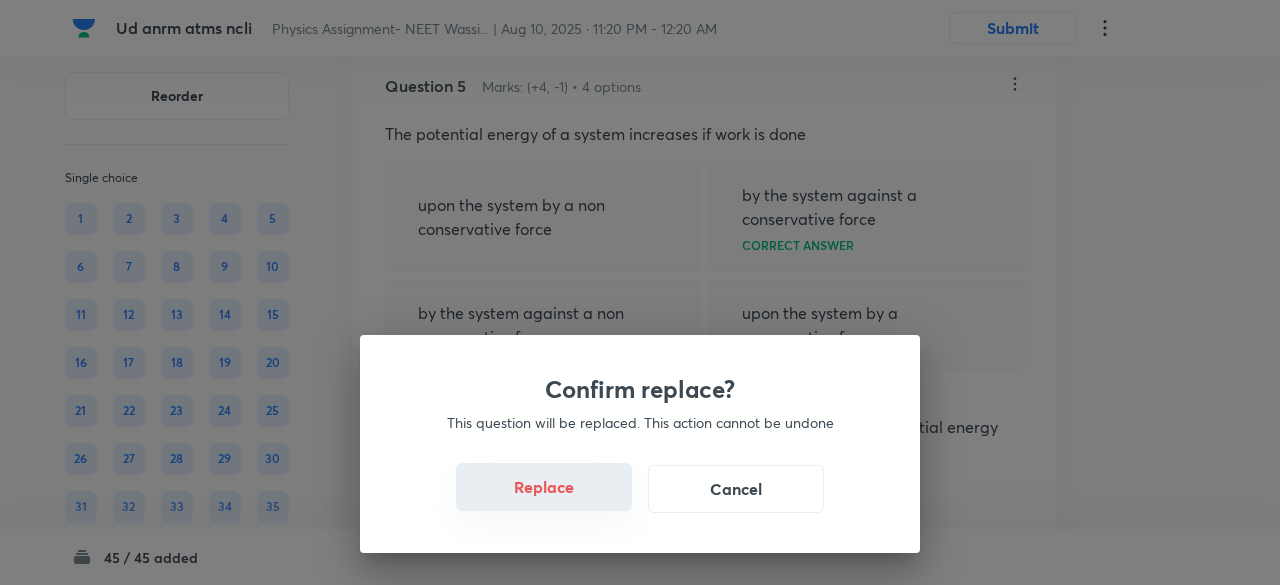 click on "Replace" at bounding box center (544, 487) 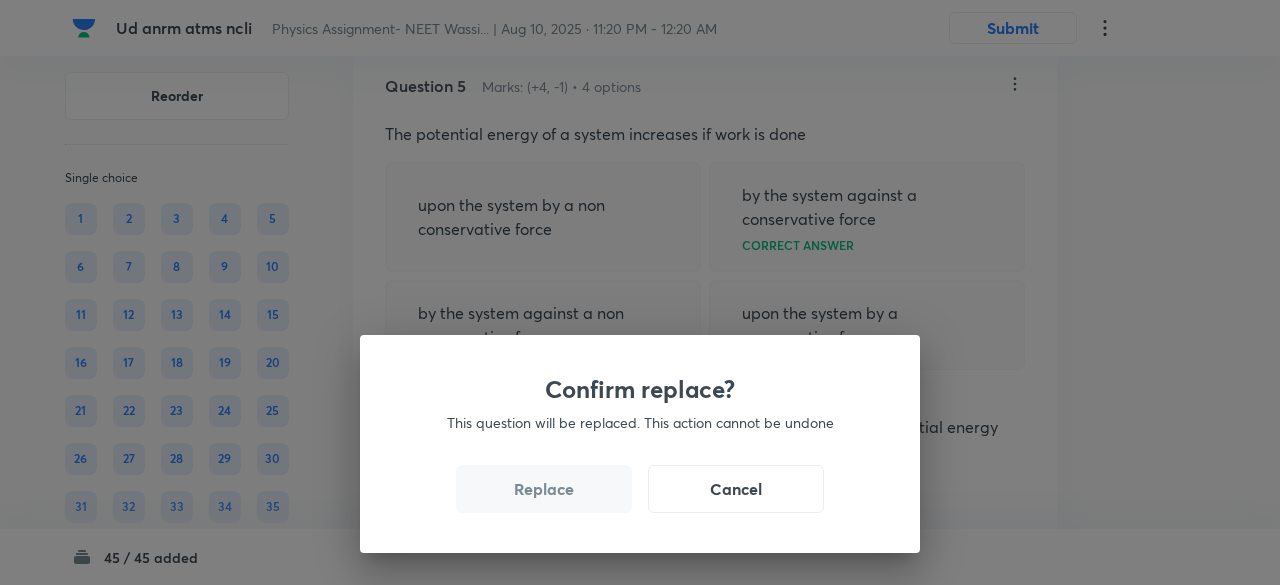 click on "Replace" at bounding box center [544, 489] 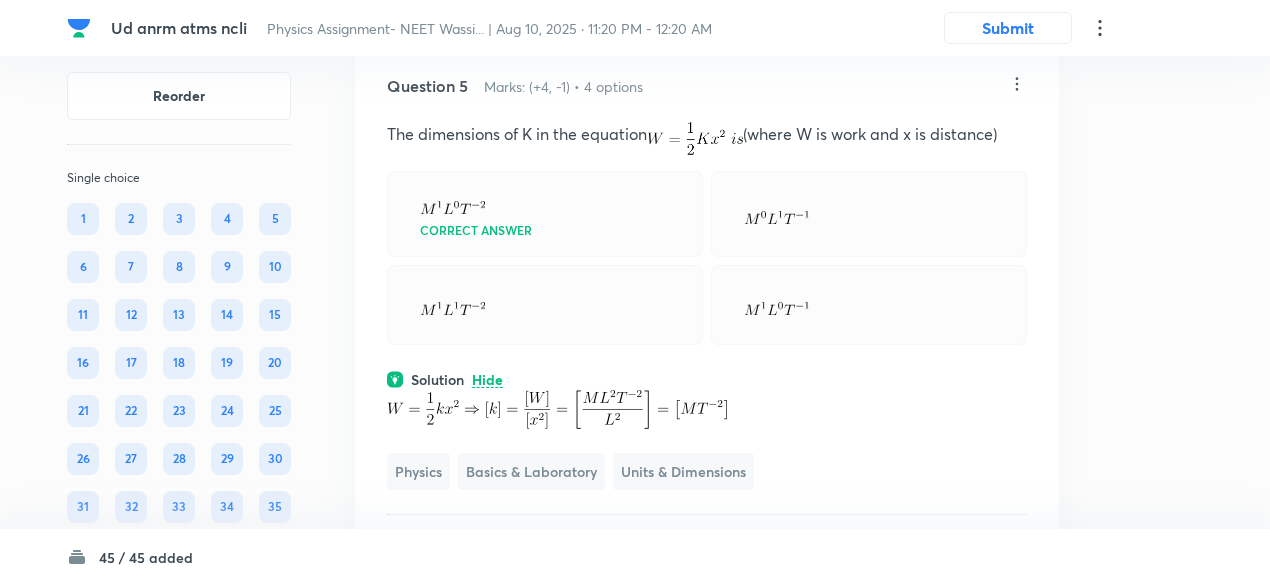 click 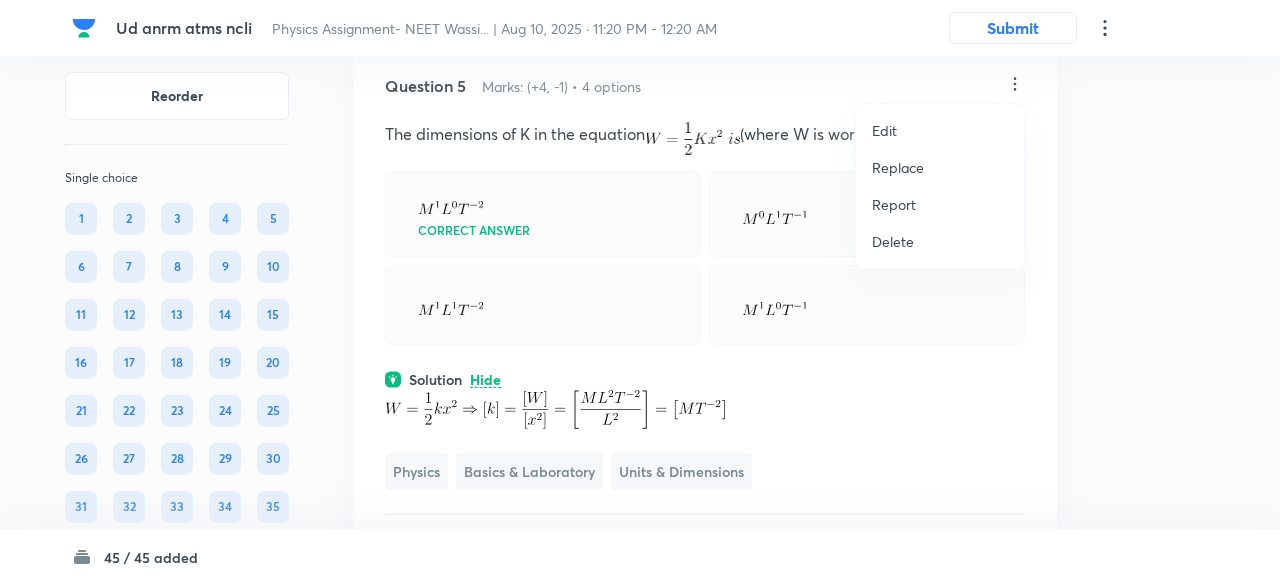 click on "Replace" at bounding box center [898, 167] 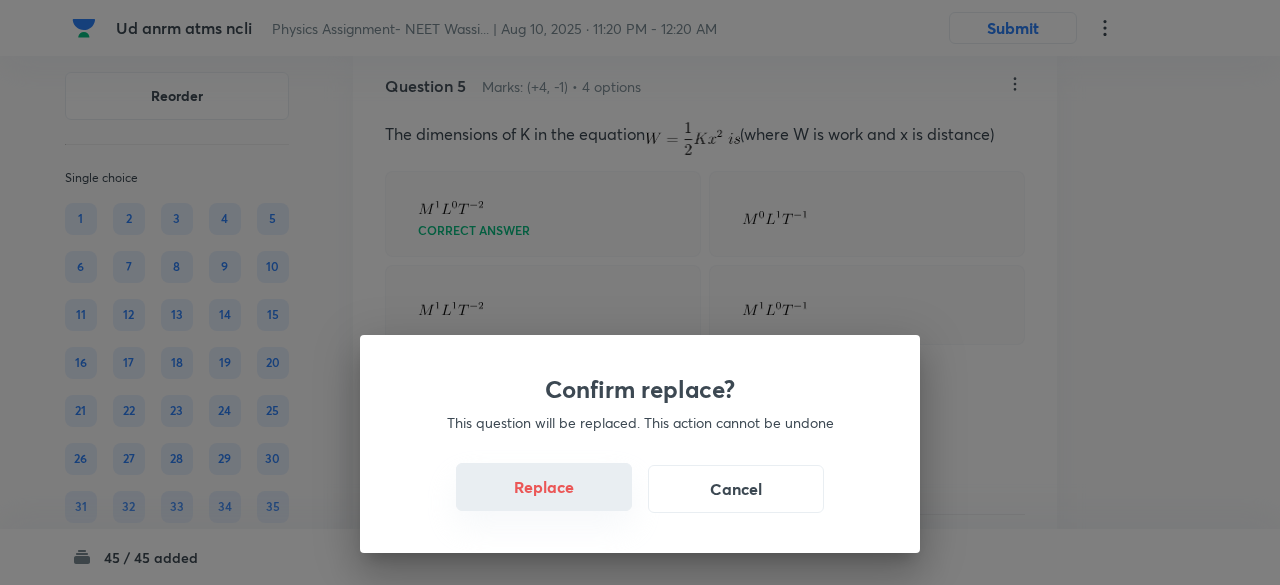 click on "Replace" at bounding box center [544, 487] 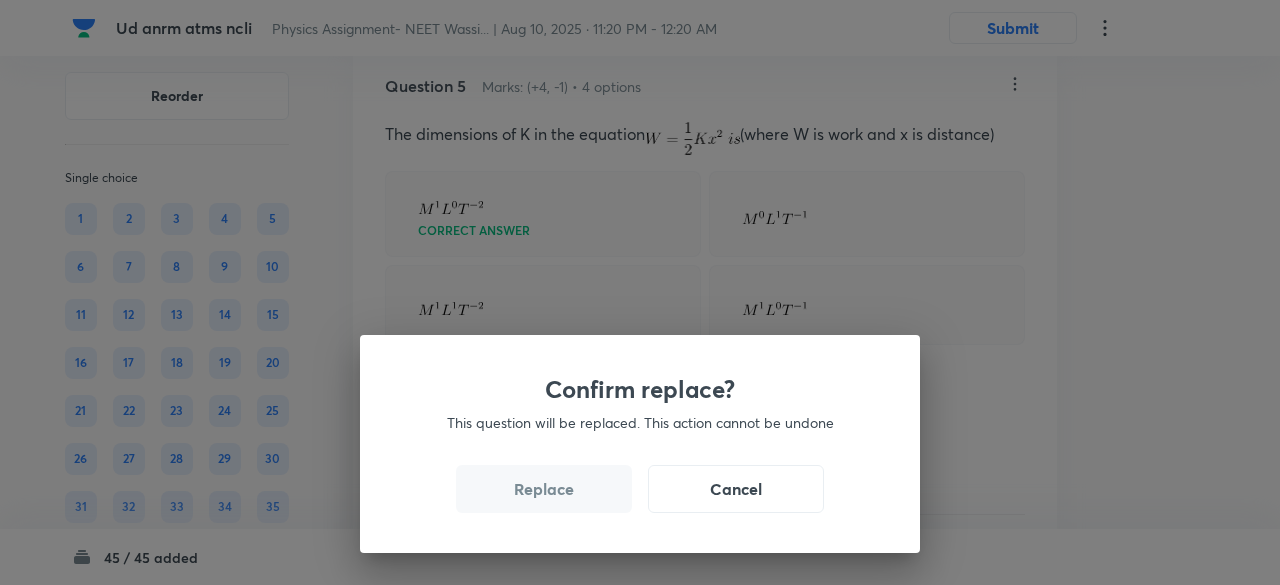 click on "Replace" at bounding box center [544, 489] 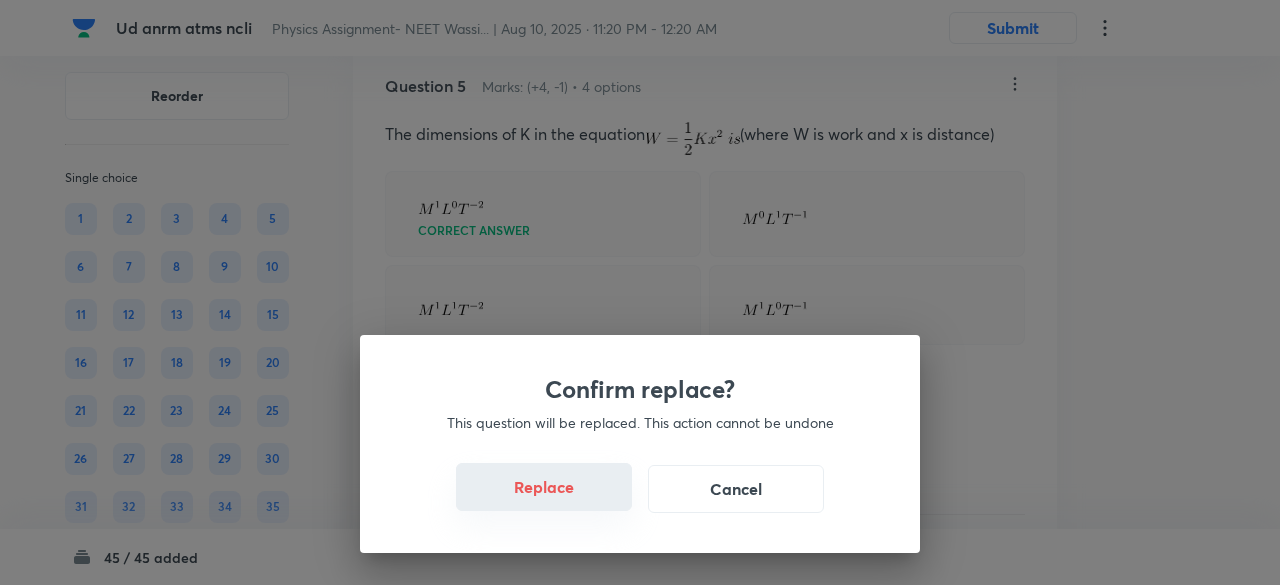 click on "Replace" at bounding box center (544, 487) 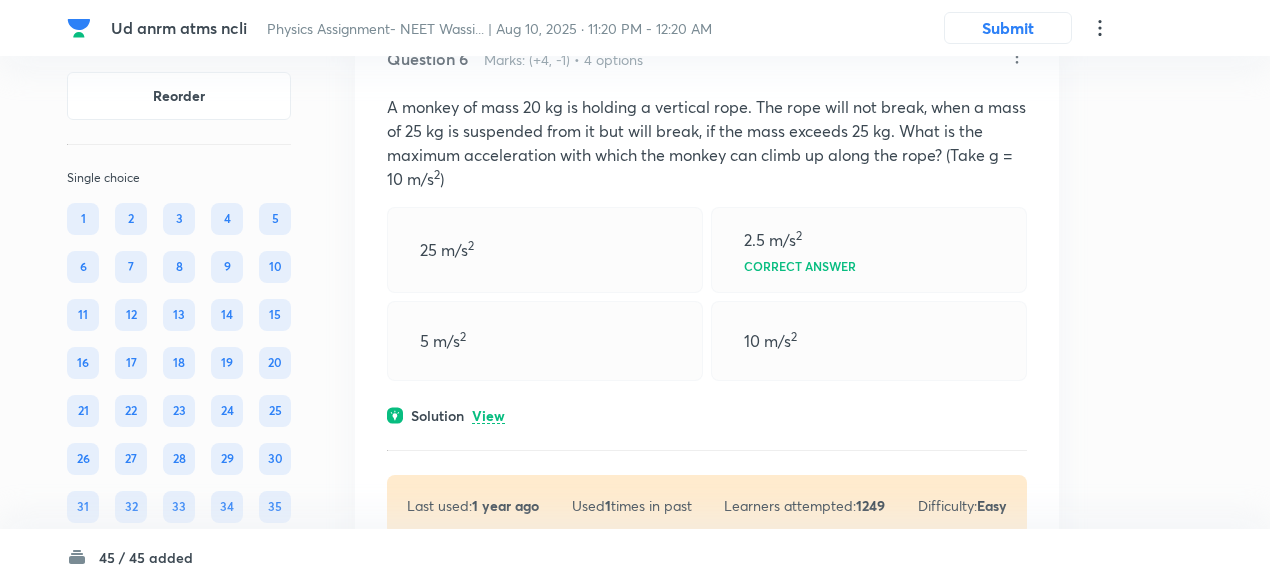 scroll, scrollTop: 3471, scrollLeft: 0, axis: vertical 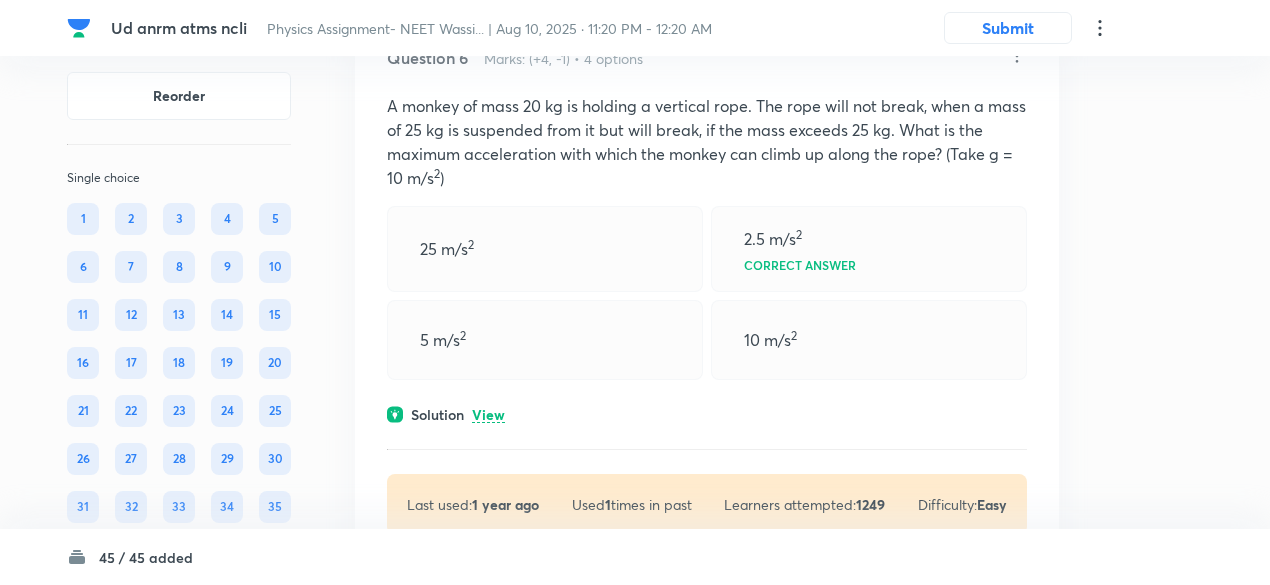 click on "View" at bounding box center (488, 415) 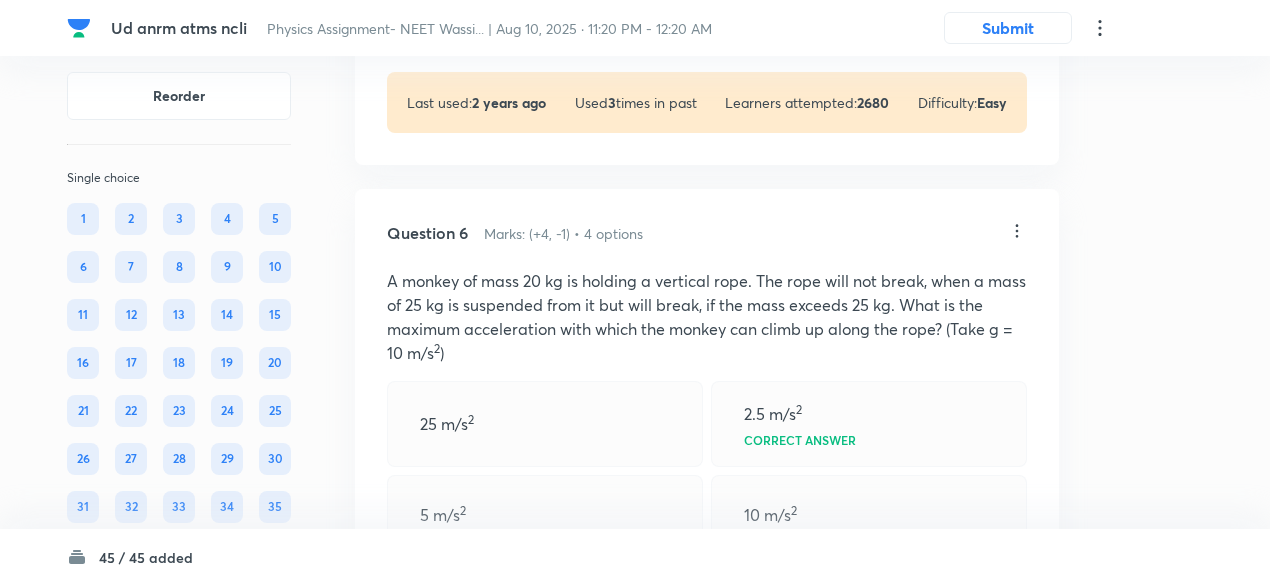 scroll, scrollTop: 3295, scrollLeft: 0, axis: vertical 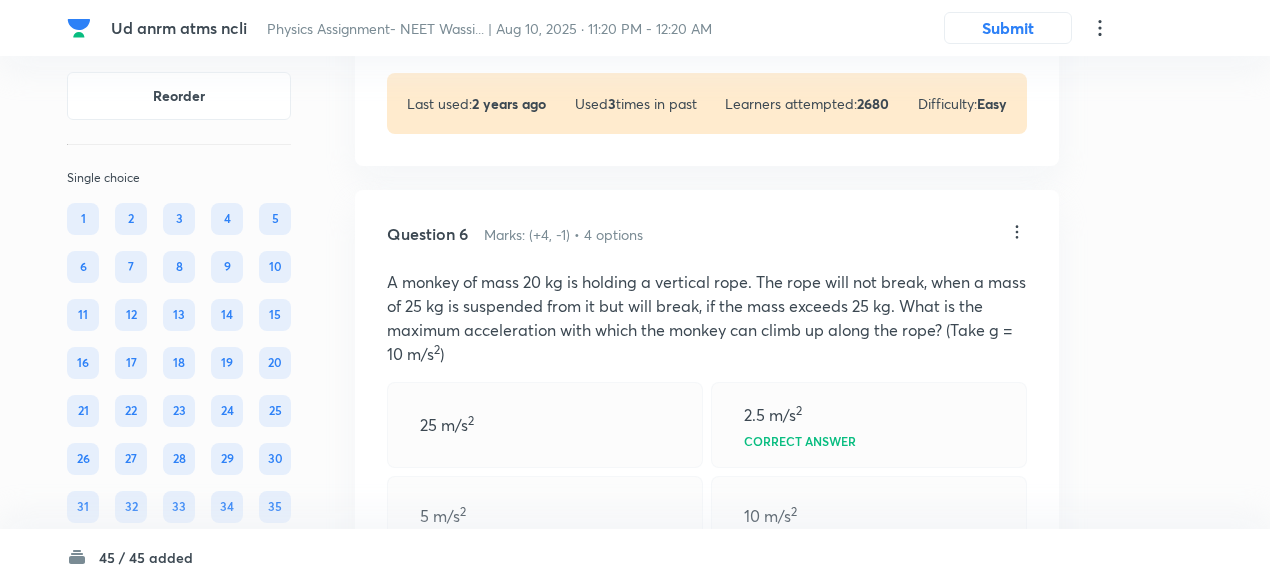 click 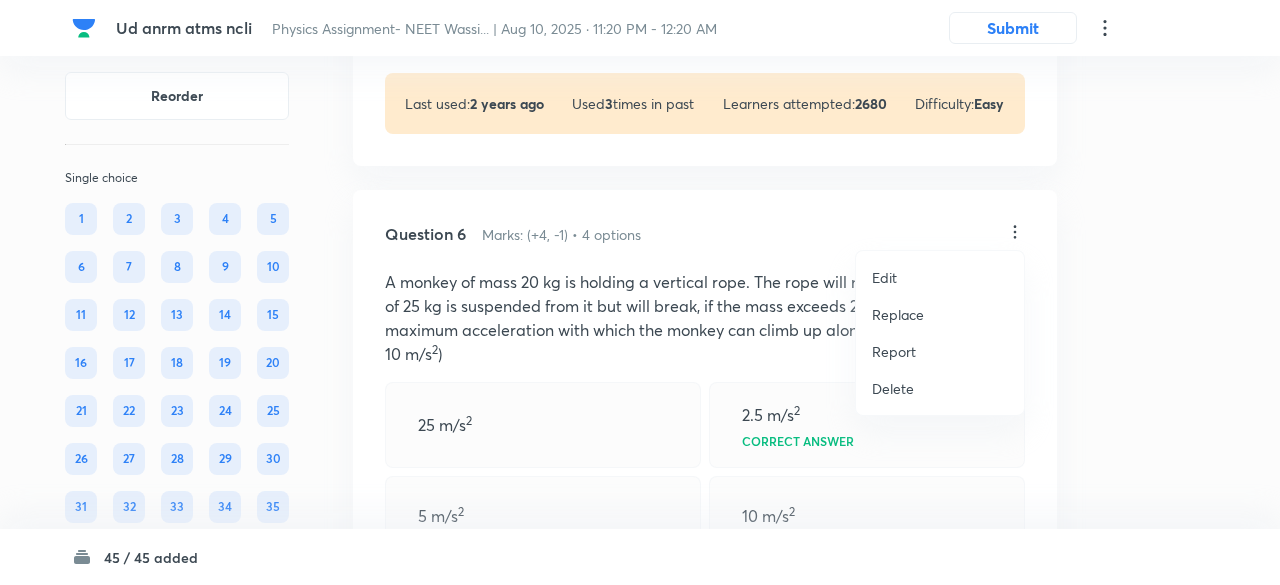 click on "Replace" at bounding box center [898, 314] 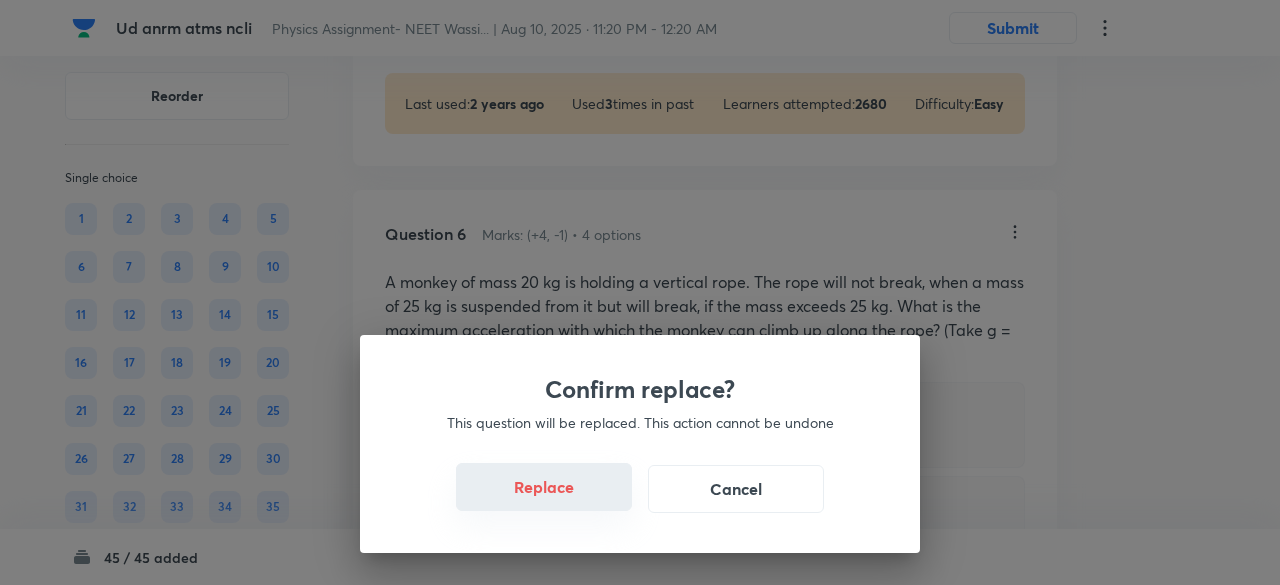 click on "Replace" at bounding box center (544, 487) 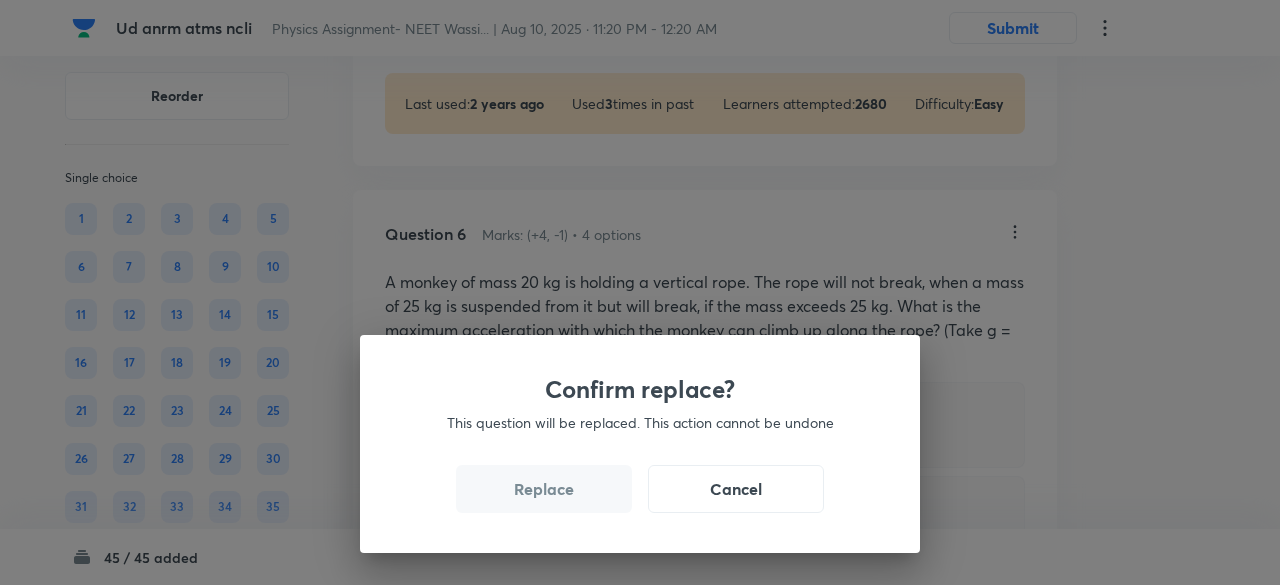 click on "Replace" at bounding box center (544, 489) 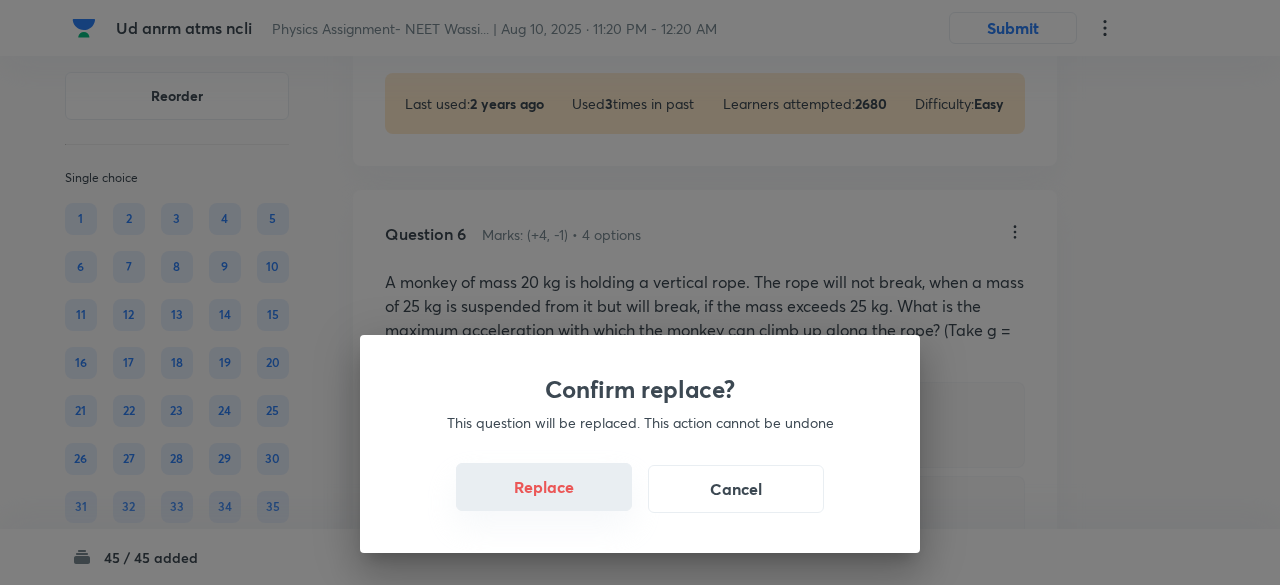 click on "Replace" at bounding box center [544, 487] 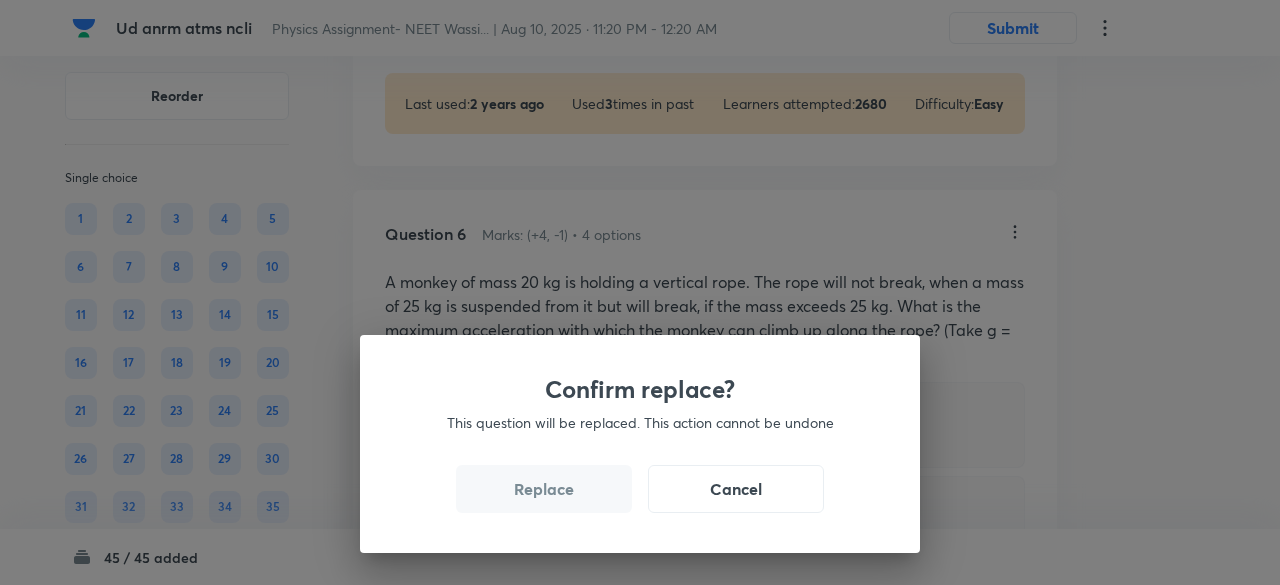 click on "Replace" at bounding box center (544, 489) 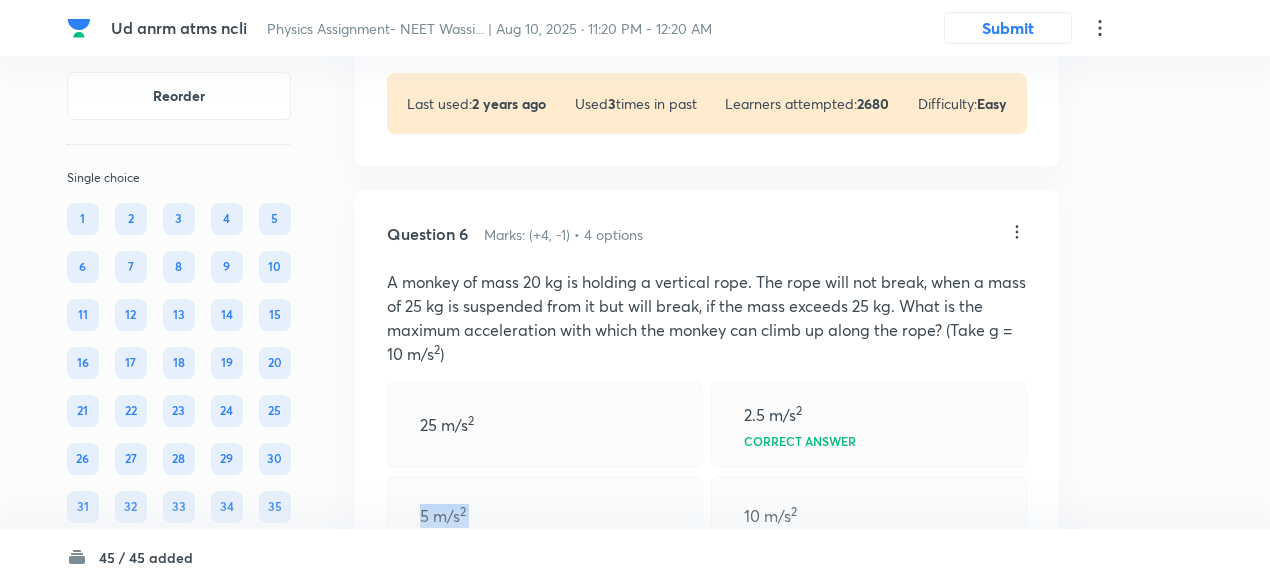 click on "5 m/s 2" at bounding box center [545, 516] 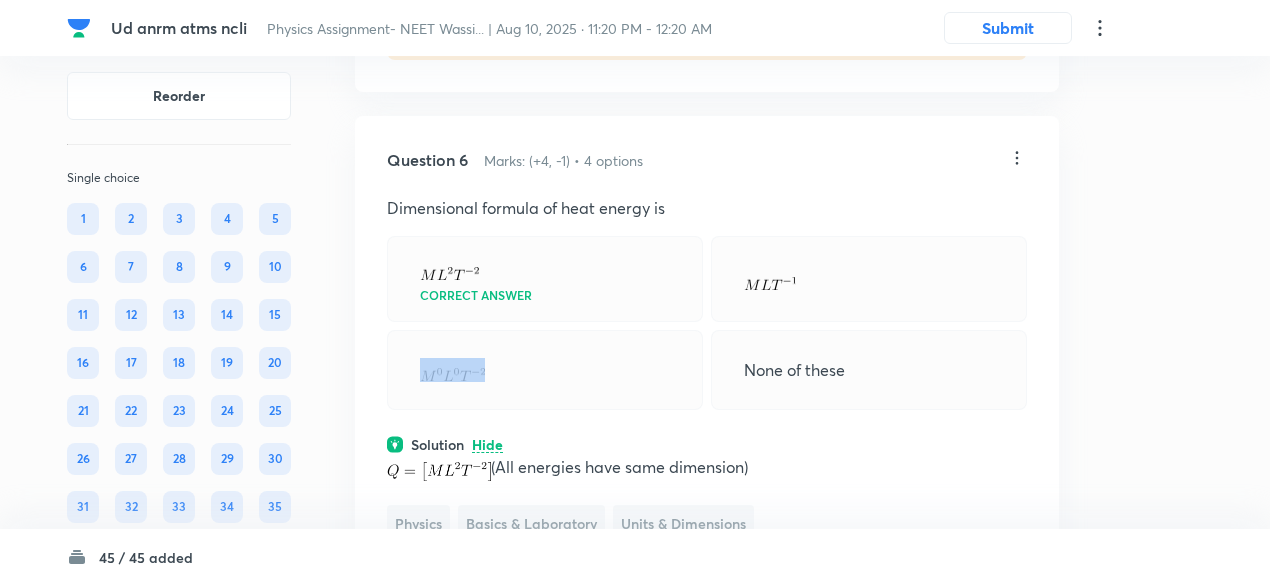 scroll, scrollTop: 3357, scrollLeft: 0, axis: vertical 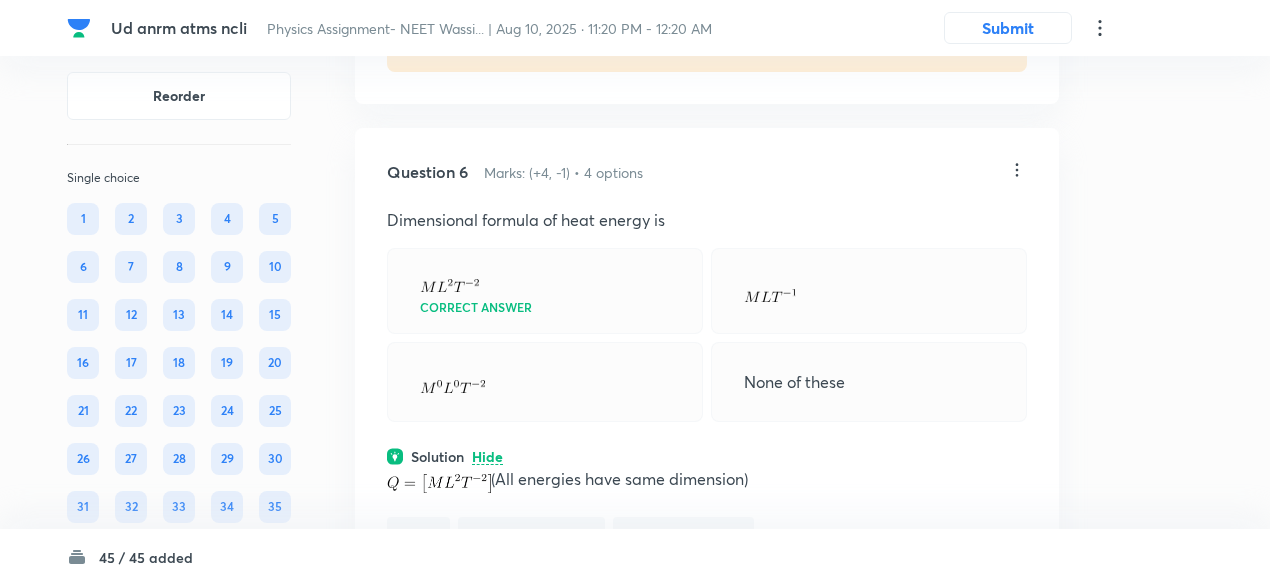 click on "Correct answer" at bounding box center [545, 291] 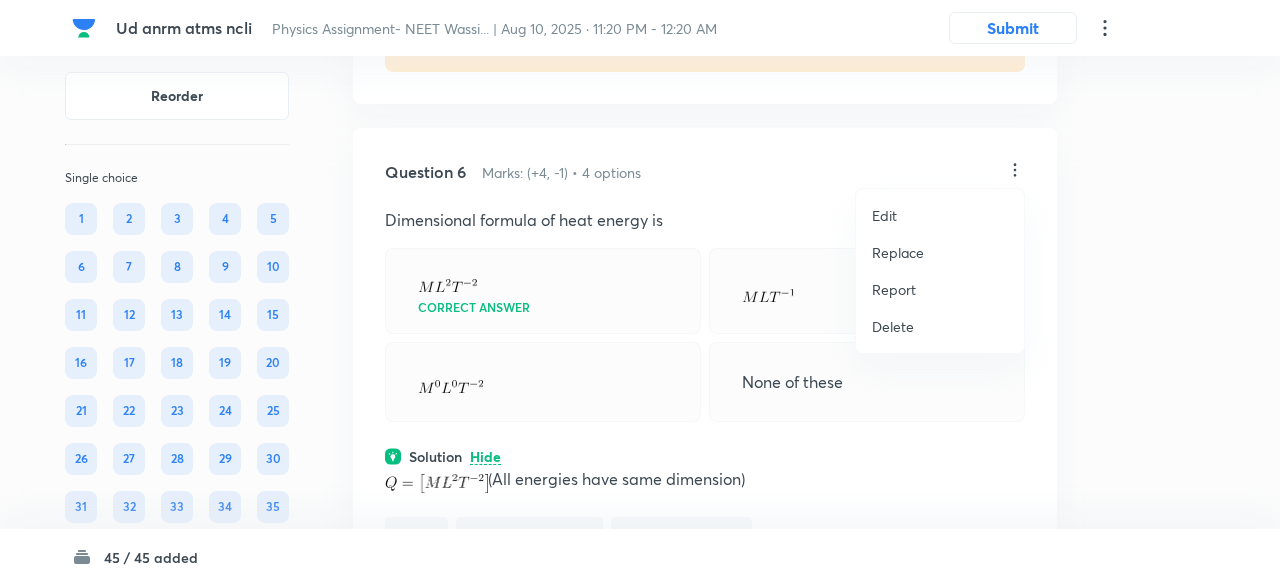 click on "Replace" at bounding box center (898, 252) 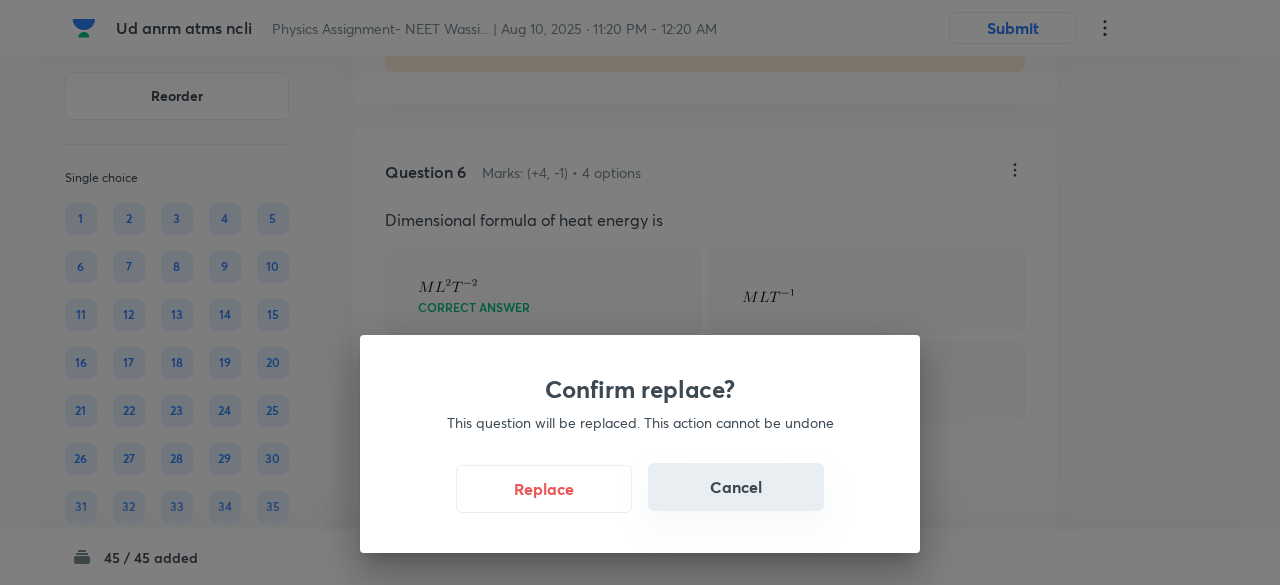 click on "Cancel" at bounding box center [736, 487] 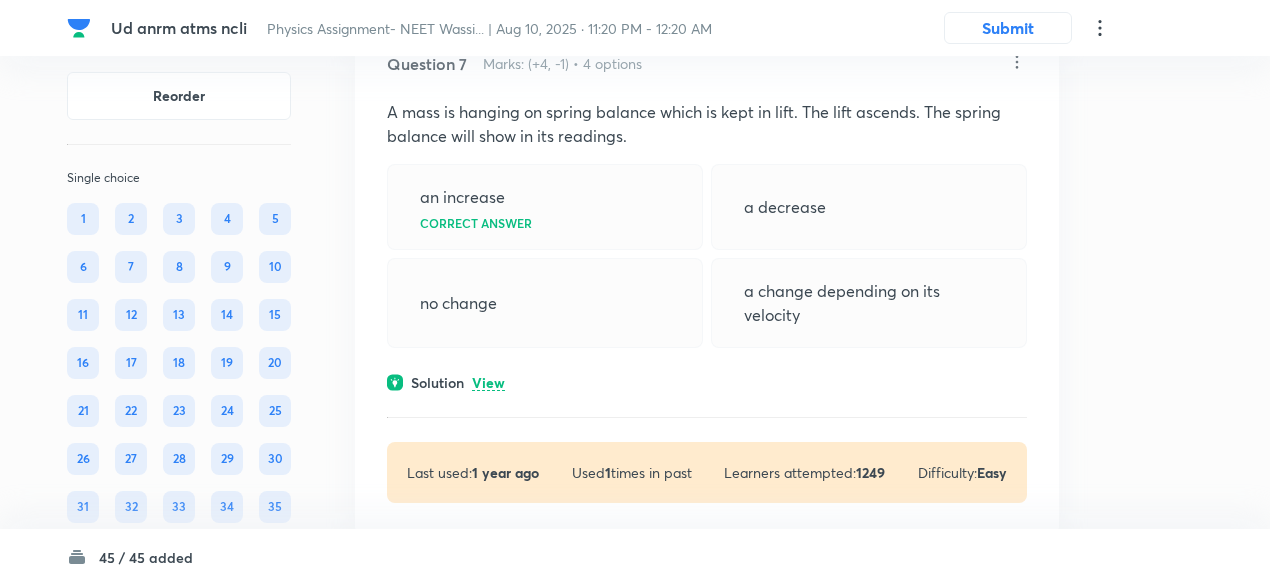 scroll, scrollTop: 4065, scrollLeft: 0, axis: vertical 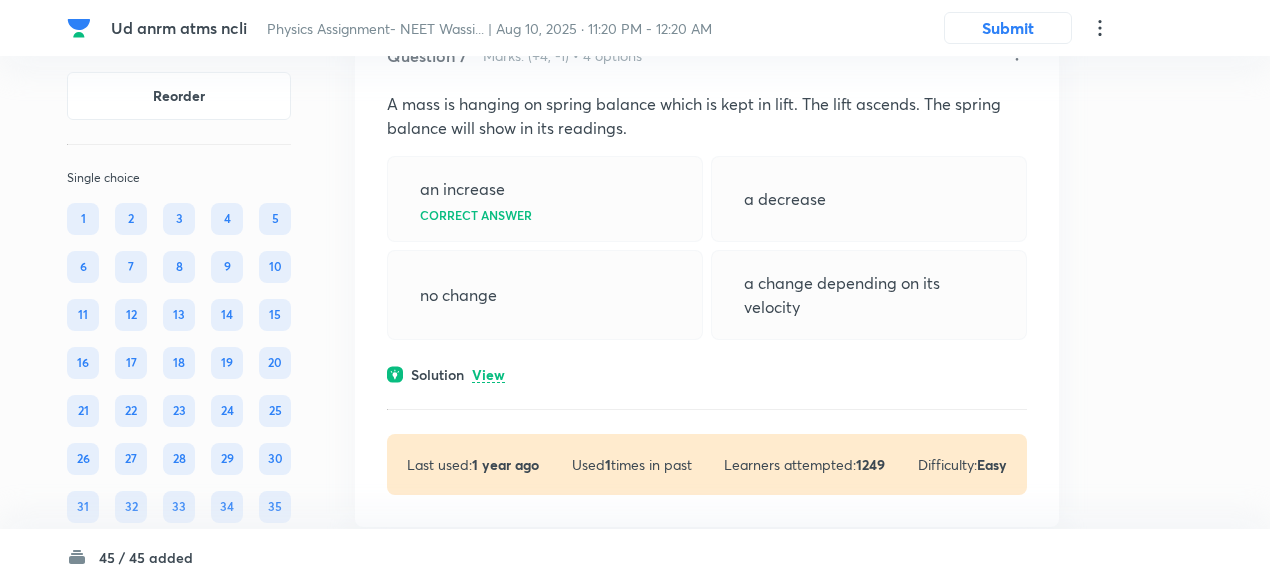click on "Solution View" at bounding box center (707, 374) 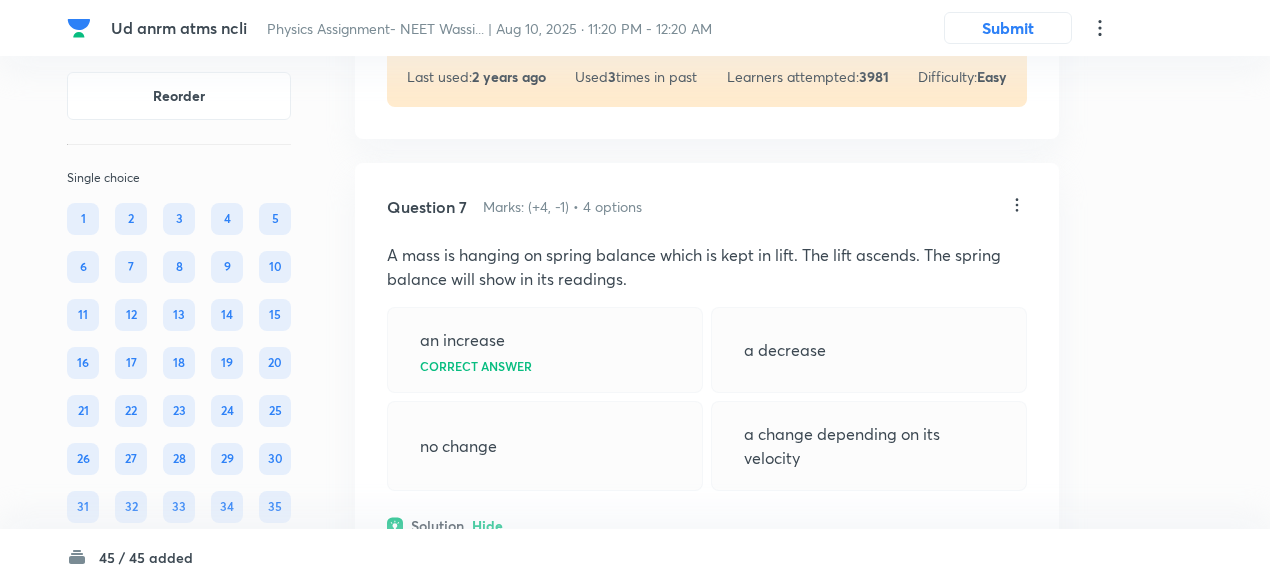 scroll, scrollTop: 3877, scrollLeft: 0, axis: vertical 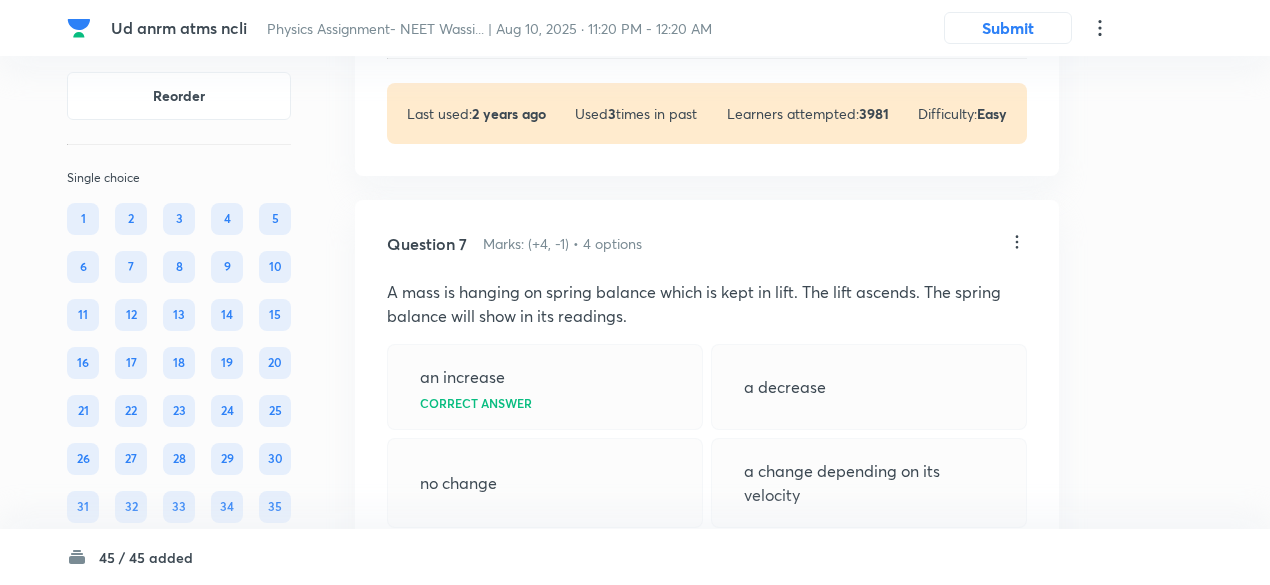 click 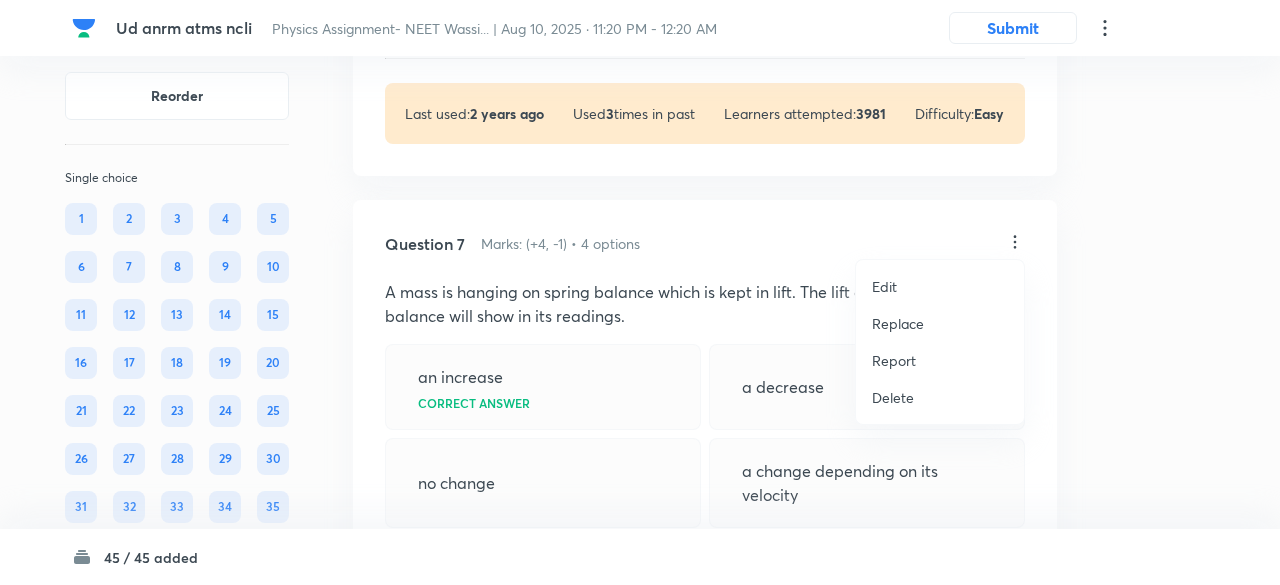 click on "Replace" at bounding box center (898, 323) 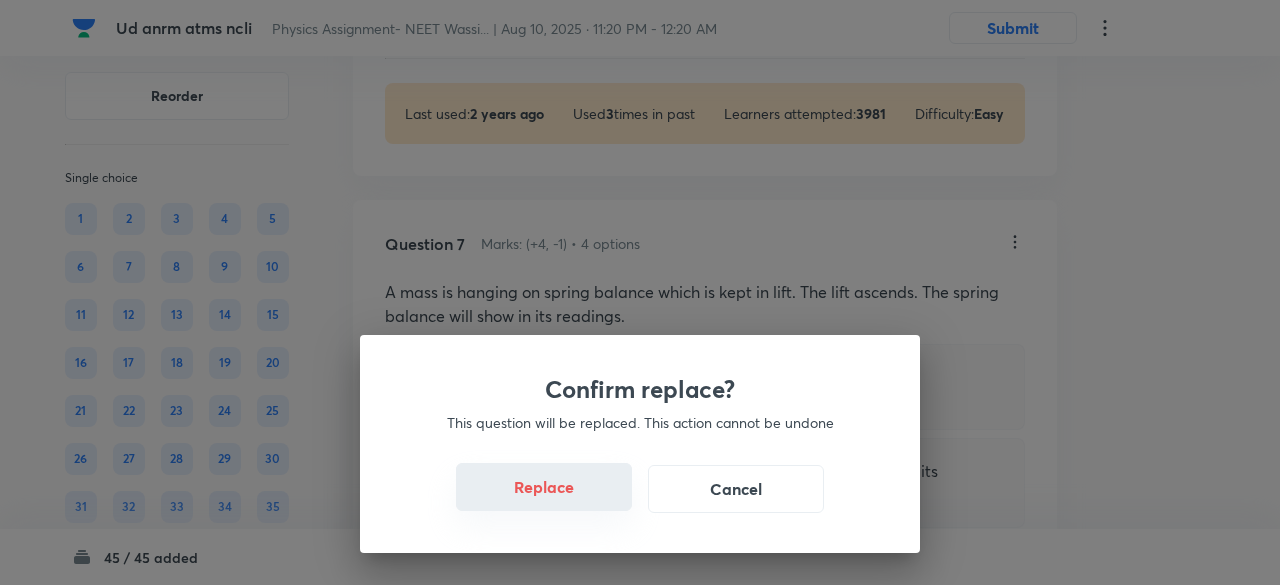 click on "Replace" at bounding box center (544, 487) 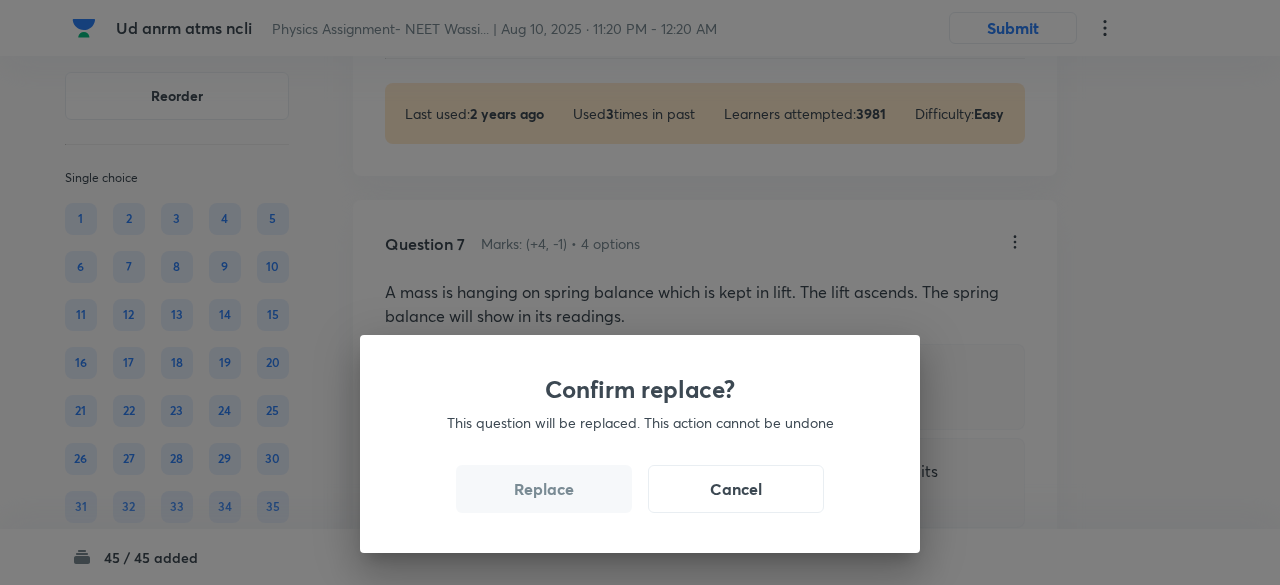 click on "Replace" at bounding box center [544, 489] 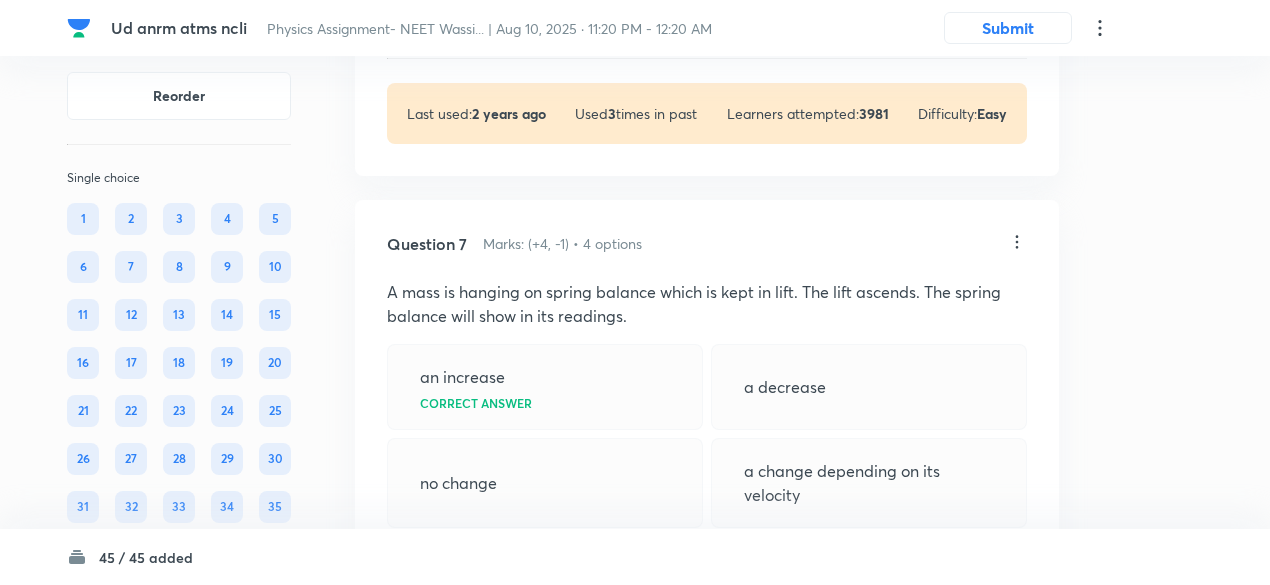 click on "no change" at bounding box center (545, 483) 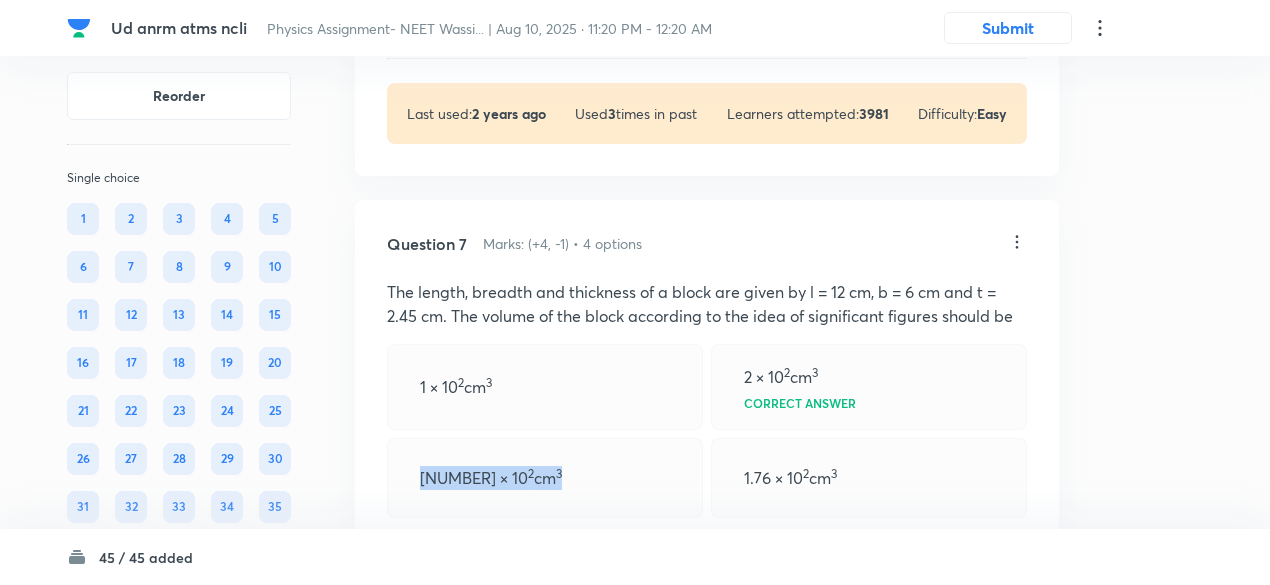 click on "1.763 × 10 2  cm 3" at bounding box center (545, 478) 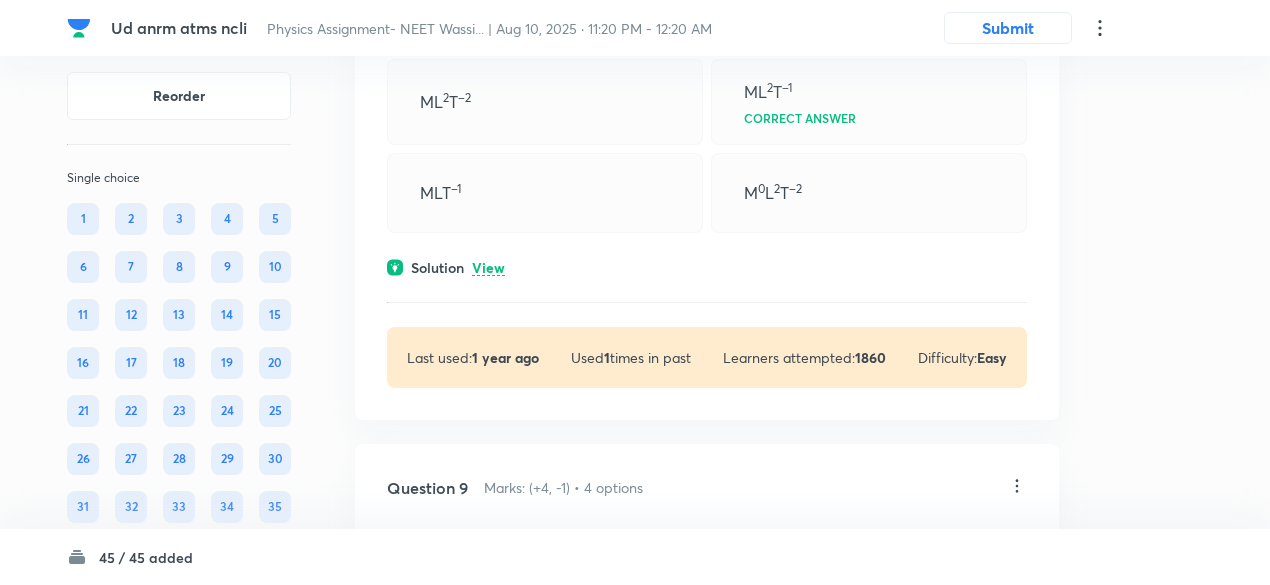scroll, scrollTop: 4835, scrollLeft: 0, axis: vertical 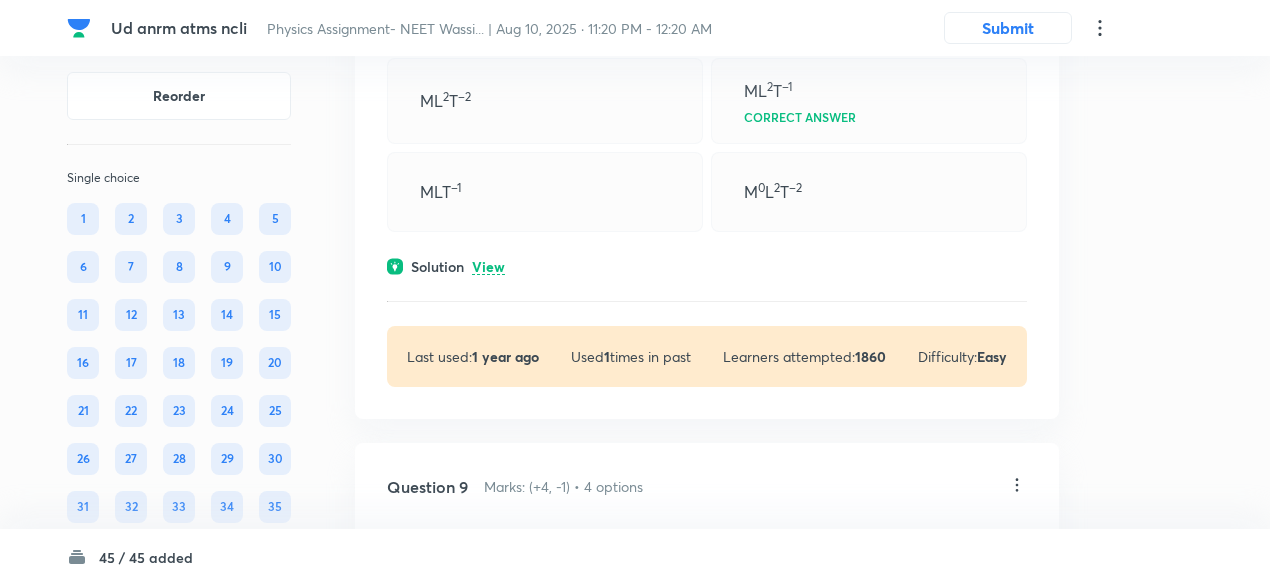 click on "Question 8 Marks: (+4, -1) • 4 options Dimensional formula for angular momentum is ML 2 T –2 ML 2 T –1 Correct answer MLT –1 M 0 L 2 T –2 Solution View Last used:  1 year ago Used  1  times in past Learners attempted:  1860 Difficulty: Easy" at bounding box center [707, 178] 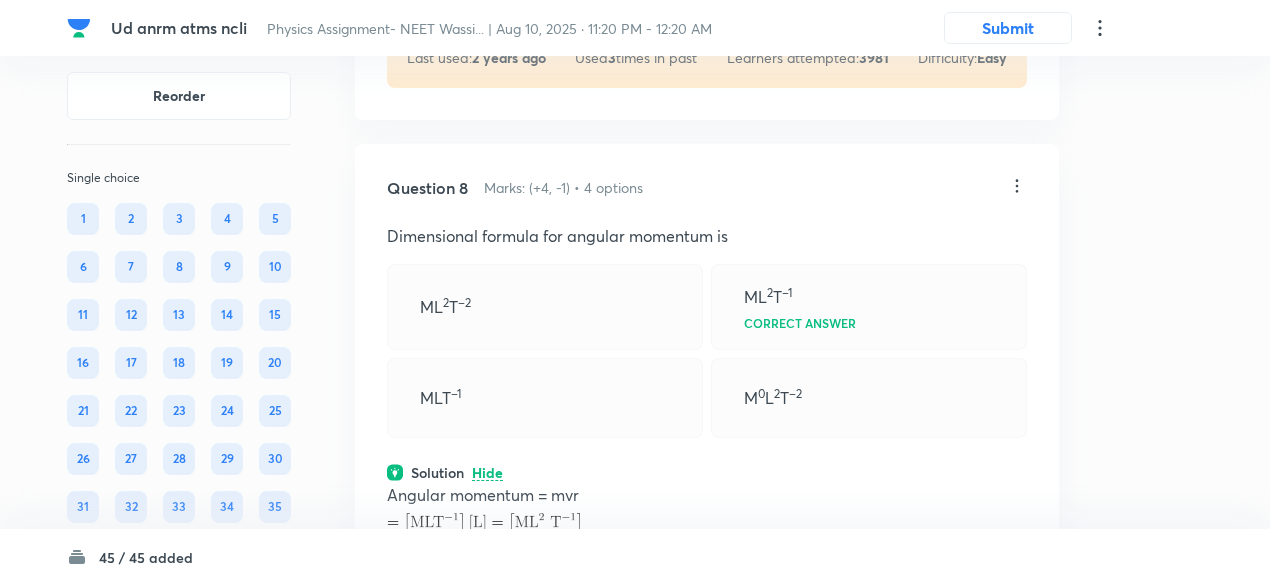 scroll, scrollTop: 4627, scrollLeft: 0, axis: vertical 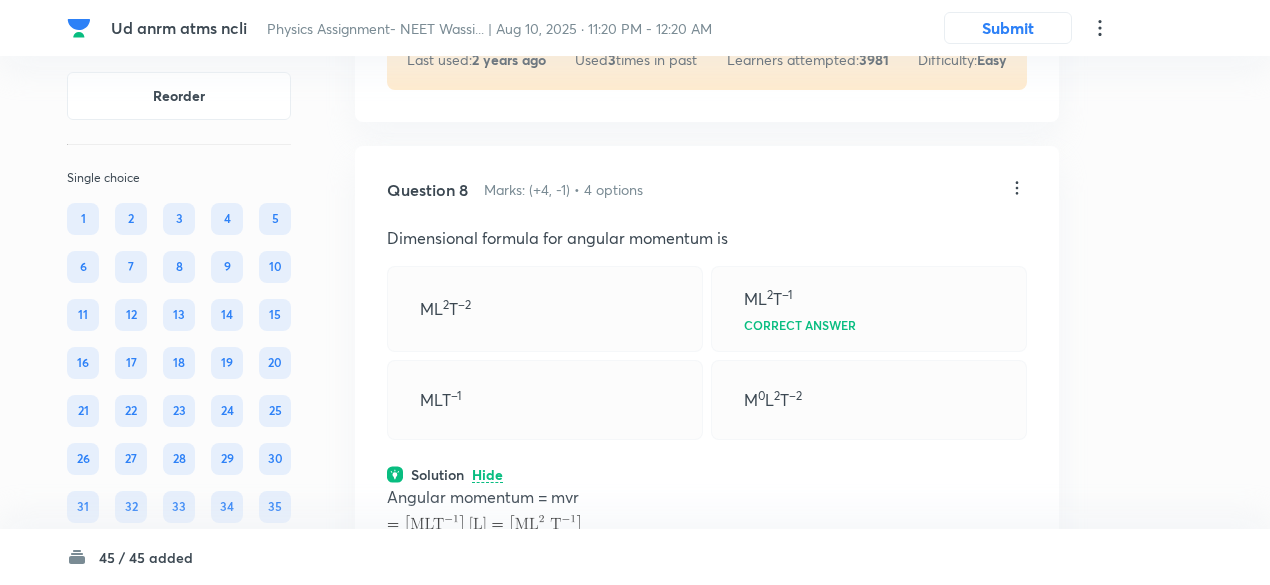 click at bounding box center (1017, 189) 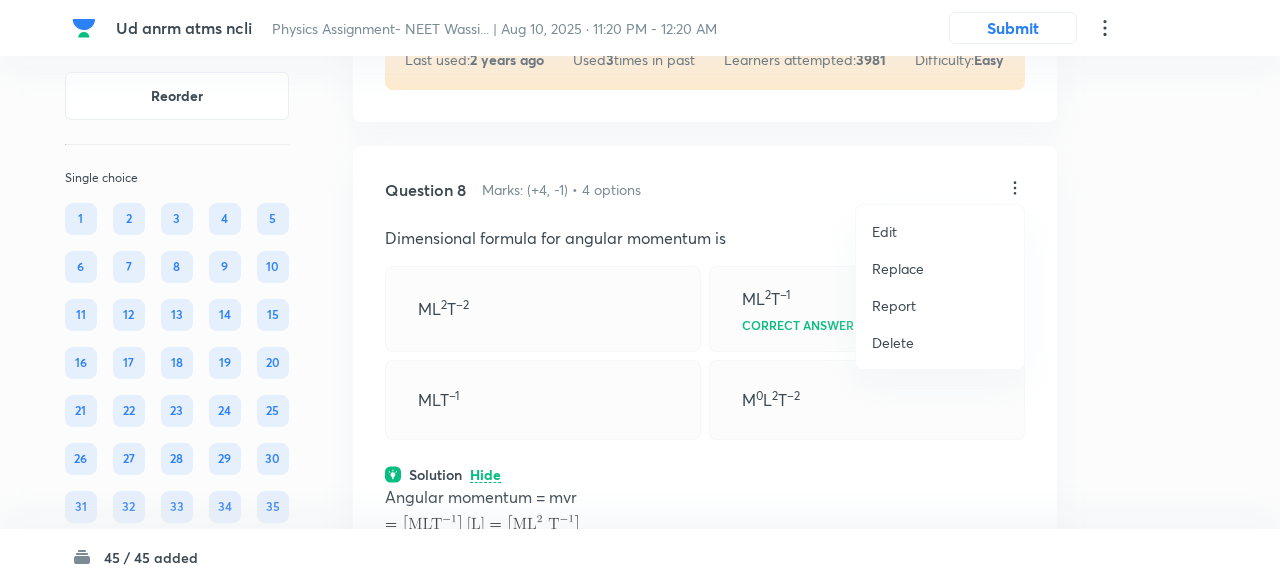 click on "Replace" at bounding box center (898, 268) 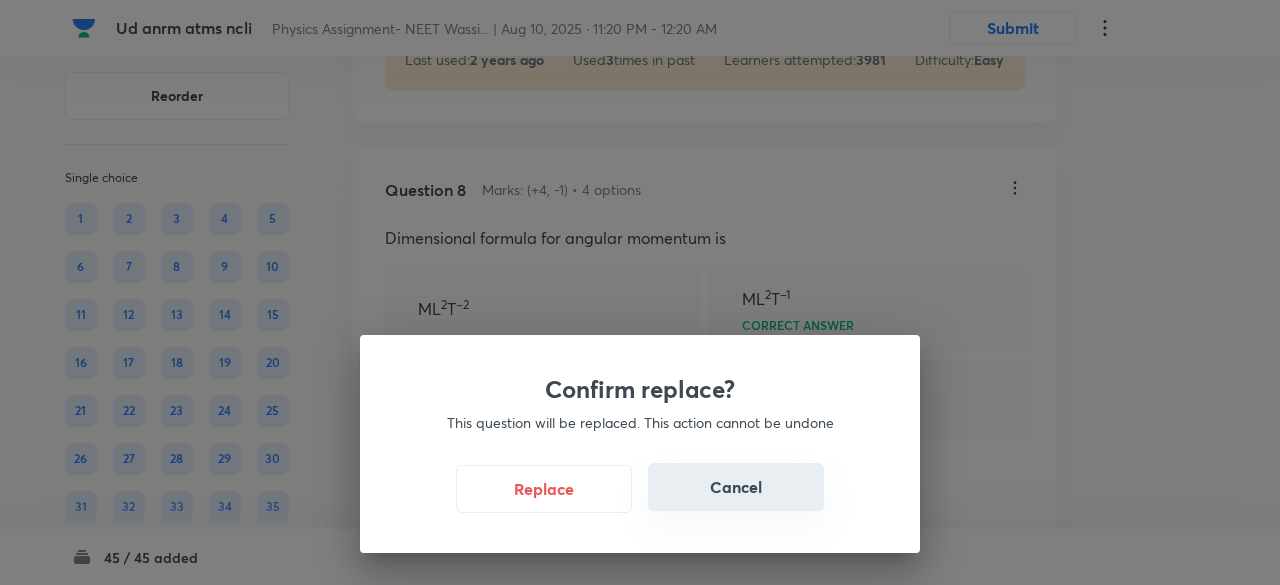 click on "Cancel" at bounding box center (736, 487) 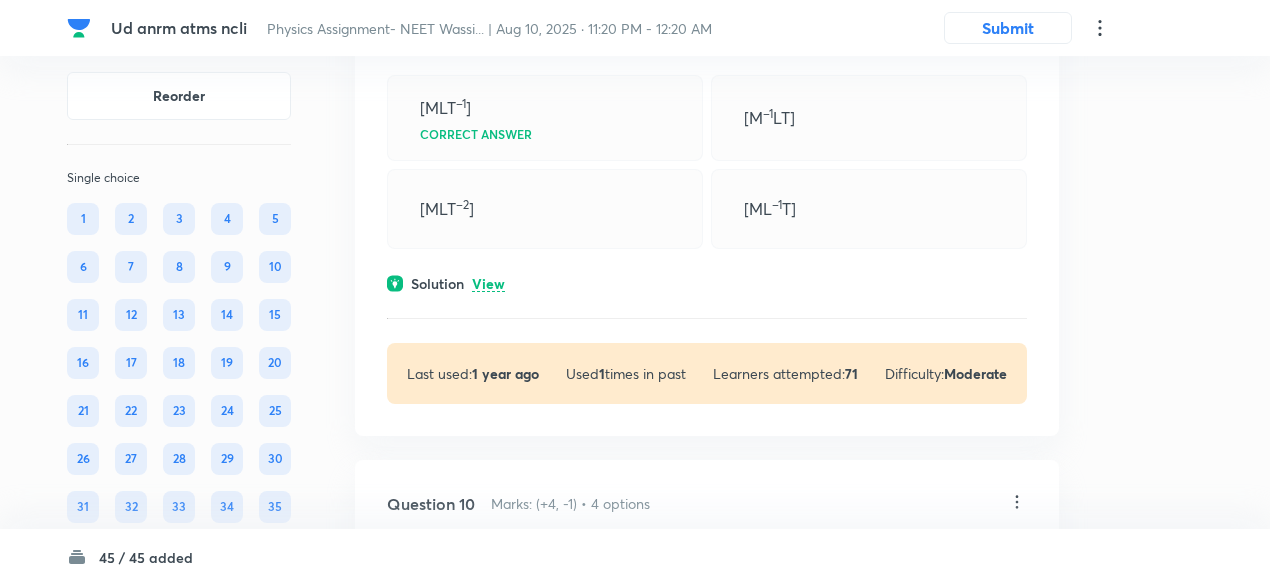 scroll, scrollTop: 5435, scrollLeft: 0, axis: vertical 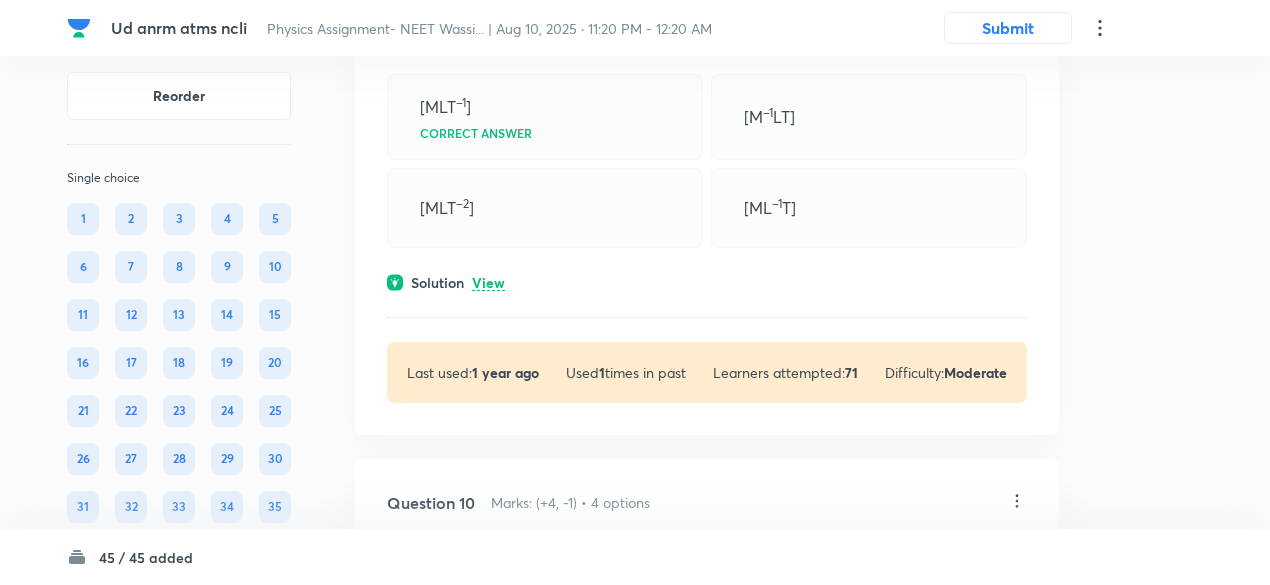 click on "View" at bounding box center [488, 283] 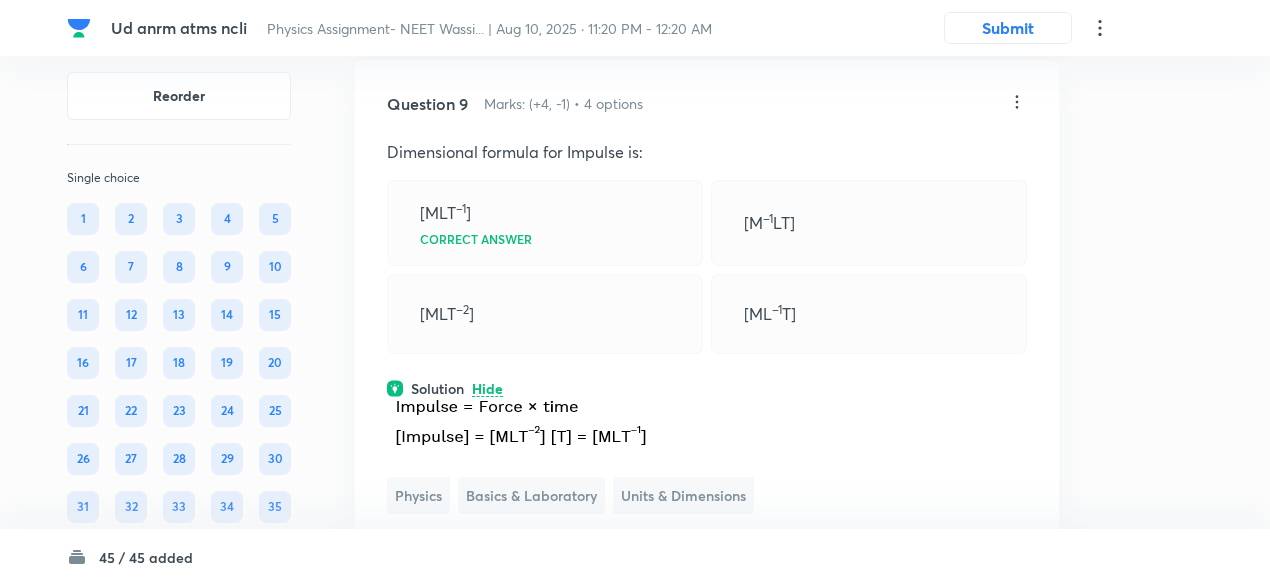 scroll, scrollTop: 5311, scrollLeft: 0, axis: vertical 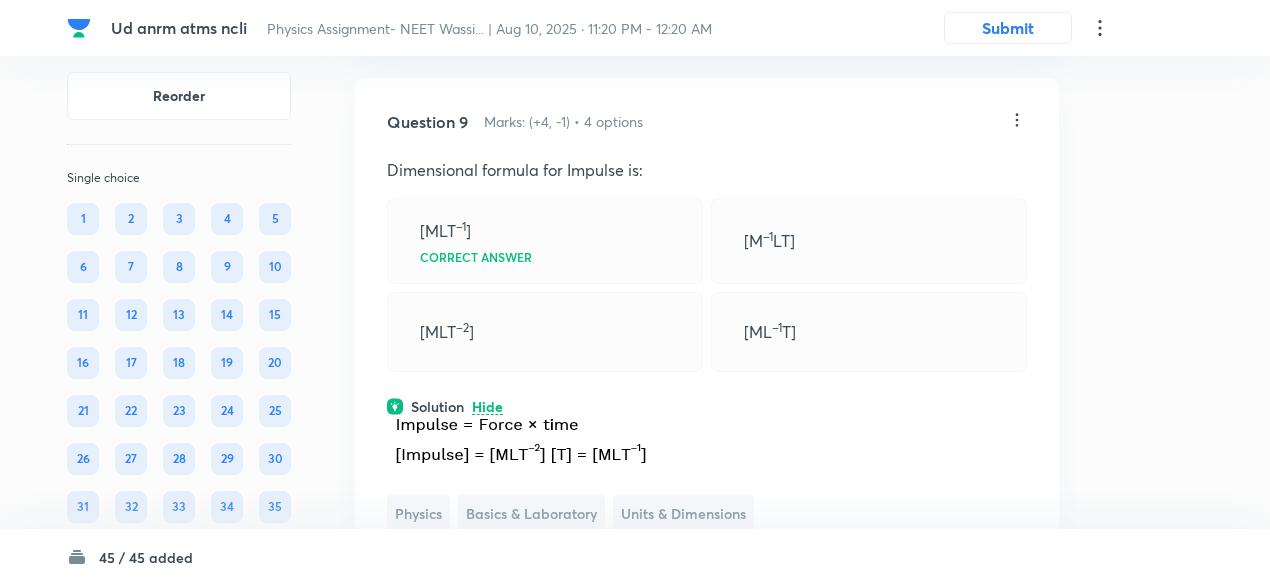 click 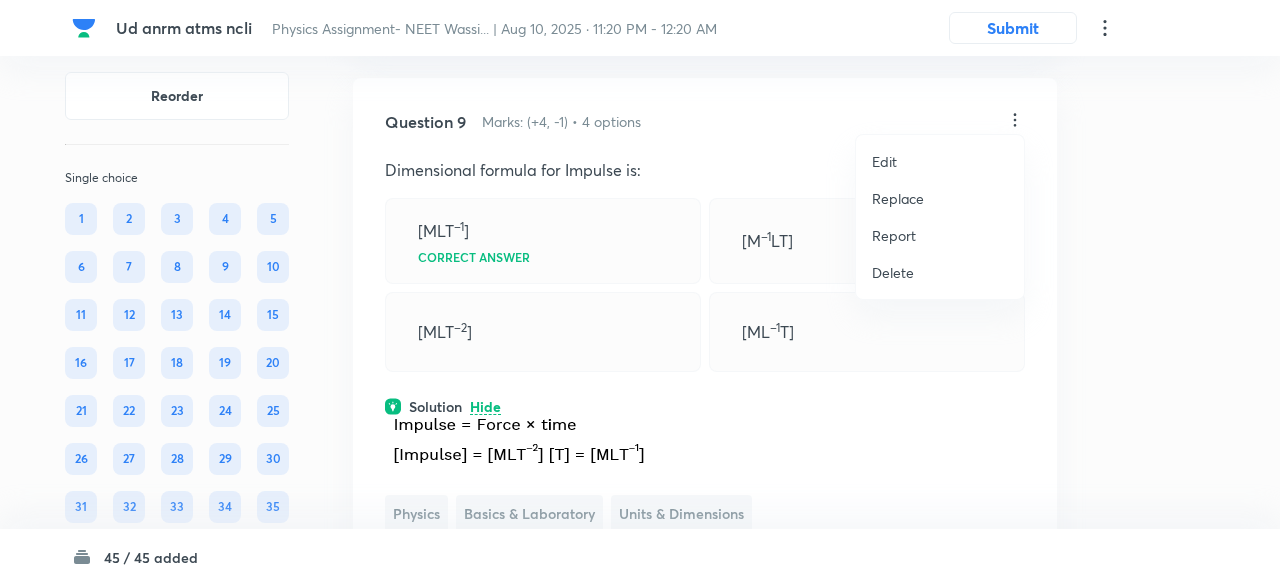 click on "Replace" at bounding box center [898, 198] 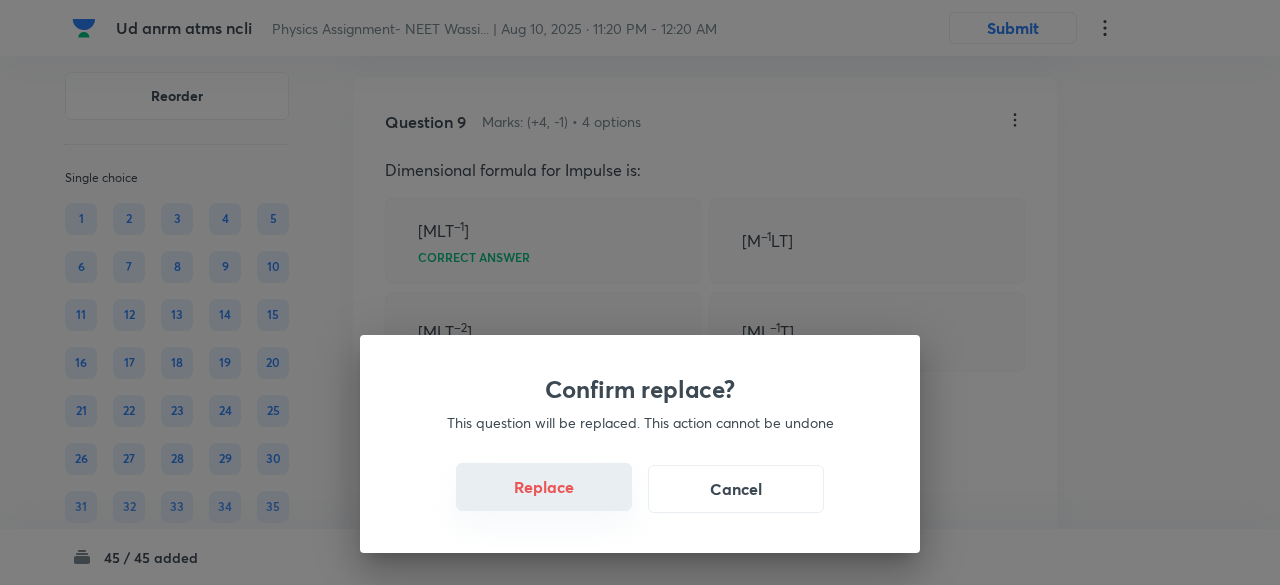 click on "Replace" at bounding box center [544, 487] 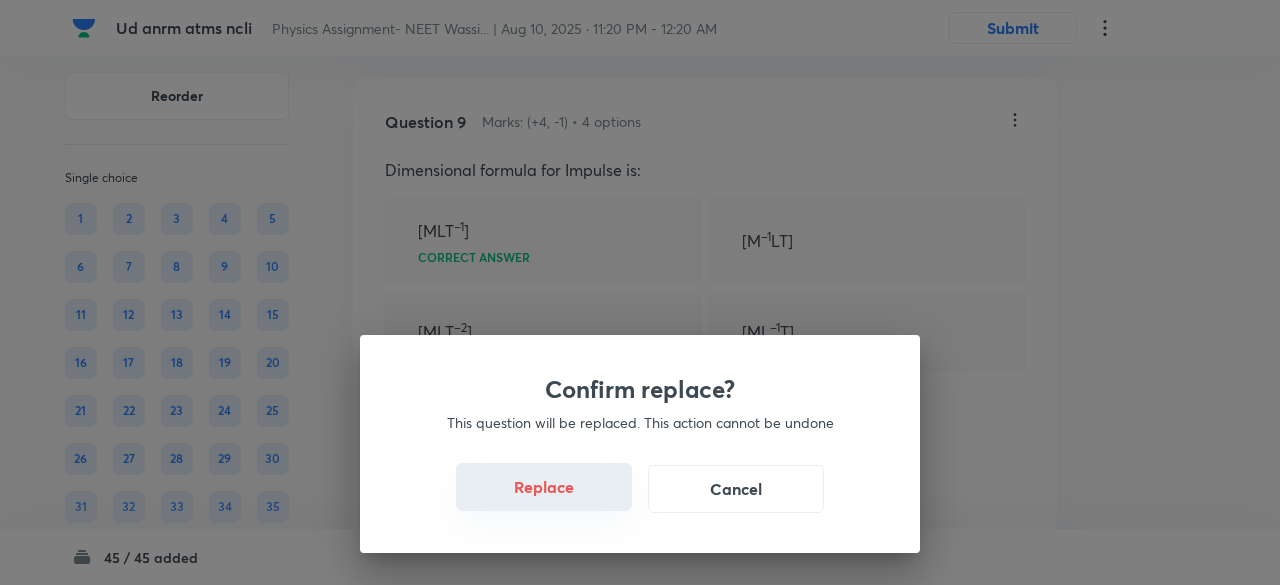 click on "Replace" at bounding box center [544, 487] 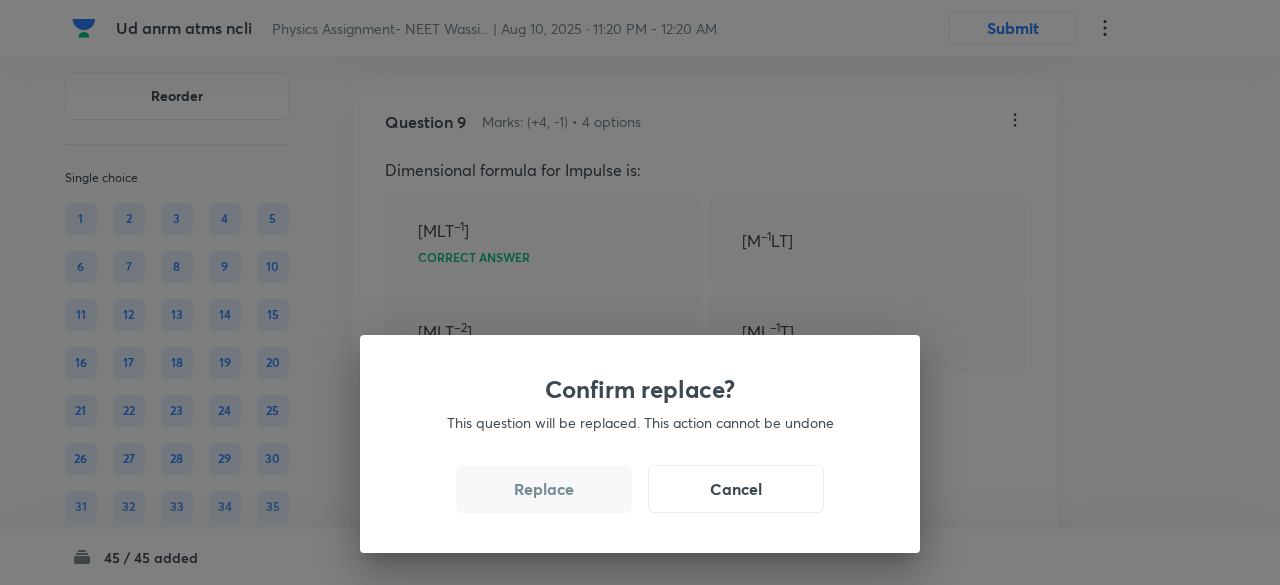 click on "Replace" at bounding box center (544, 489) 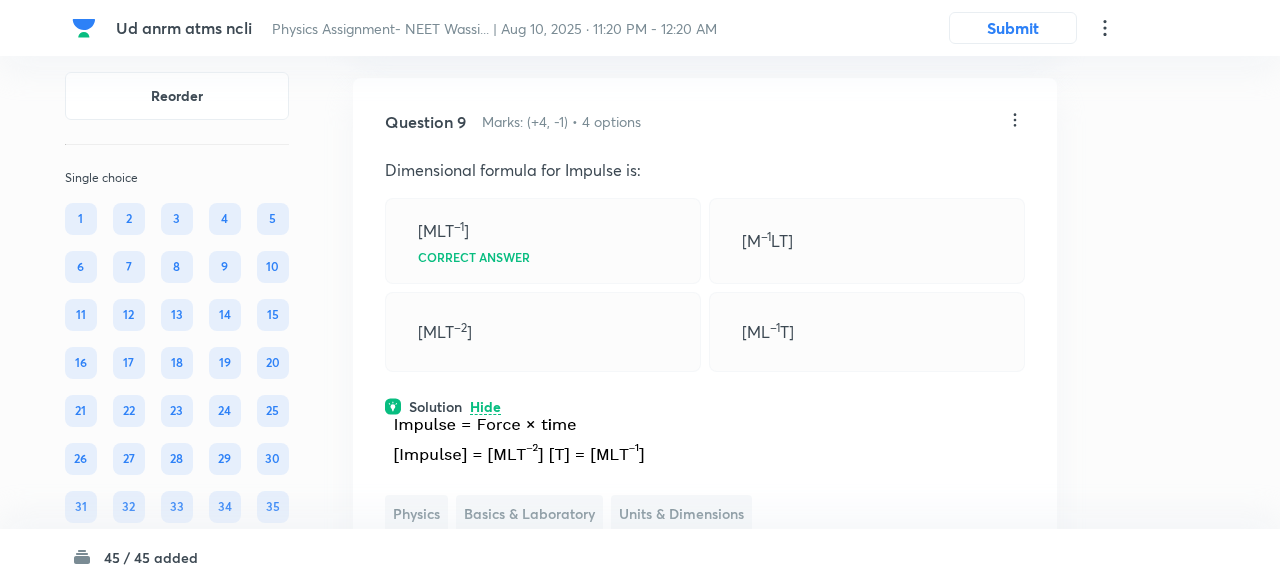 click on "Confirm replace? This question will be replaced. This action cannot be undone Replace Cancel" at bounding box center [640, 292] 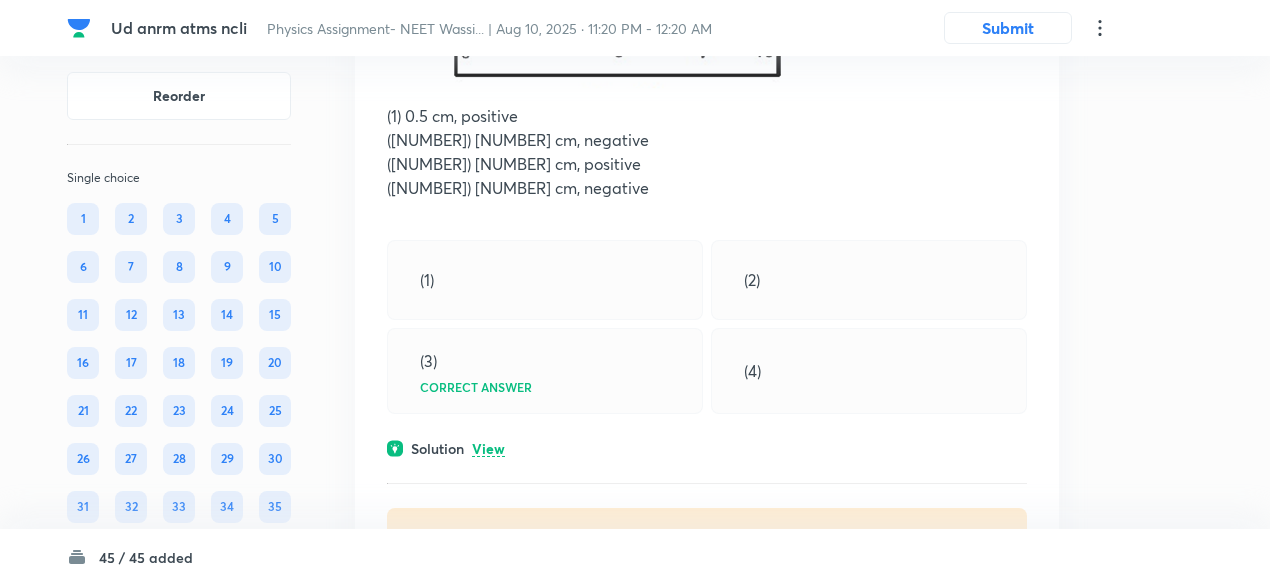 scroll, scrollTop: 6233, scrollLeft: 0, axis: vertical 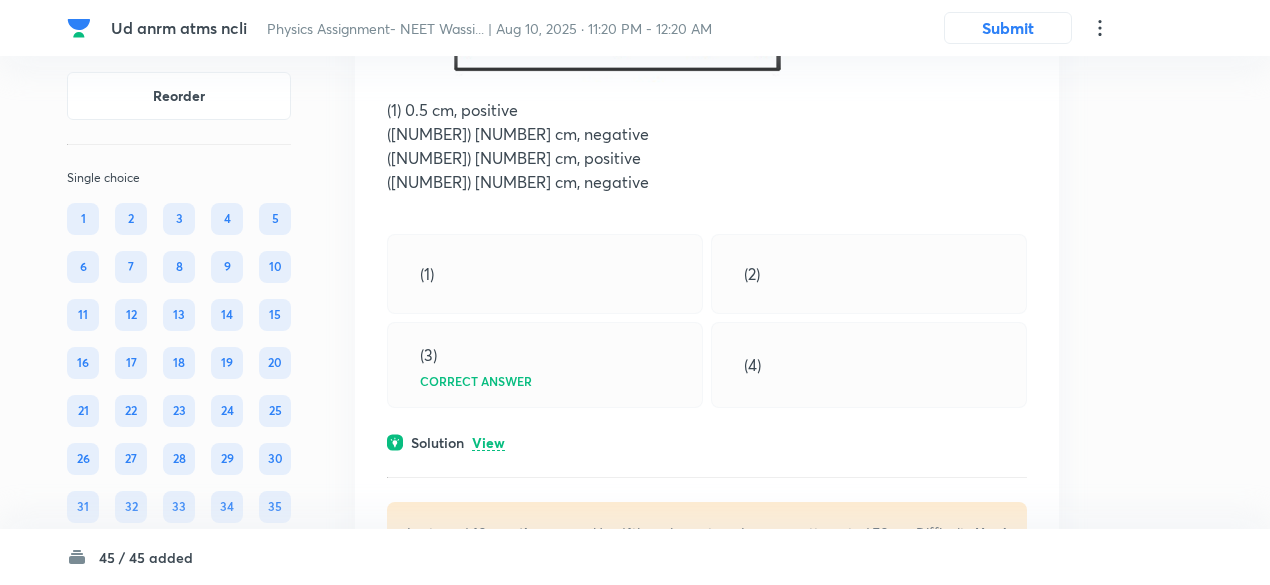 click on "View" at bounding box center (488, 443) 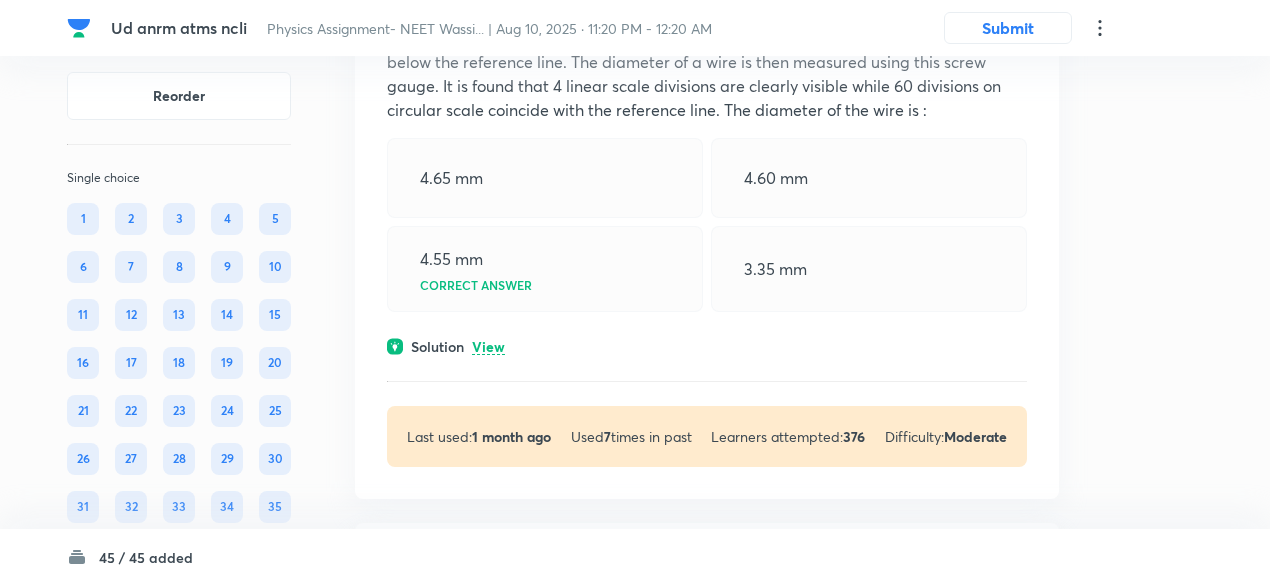 scroll, scrollTop: 7134, scrollLeft: 0, axis: vertical 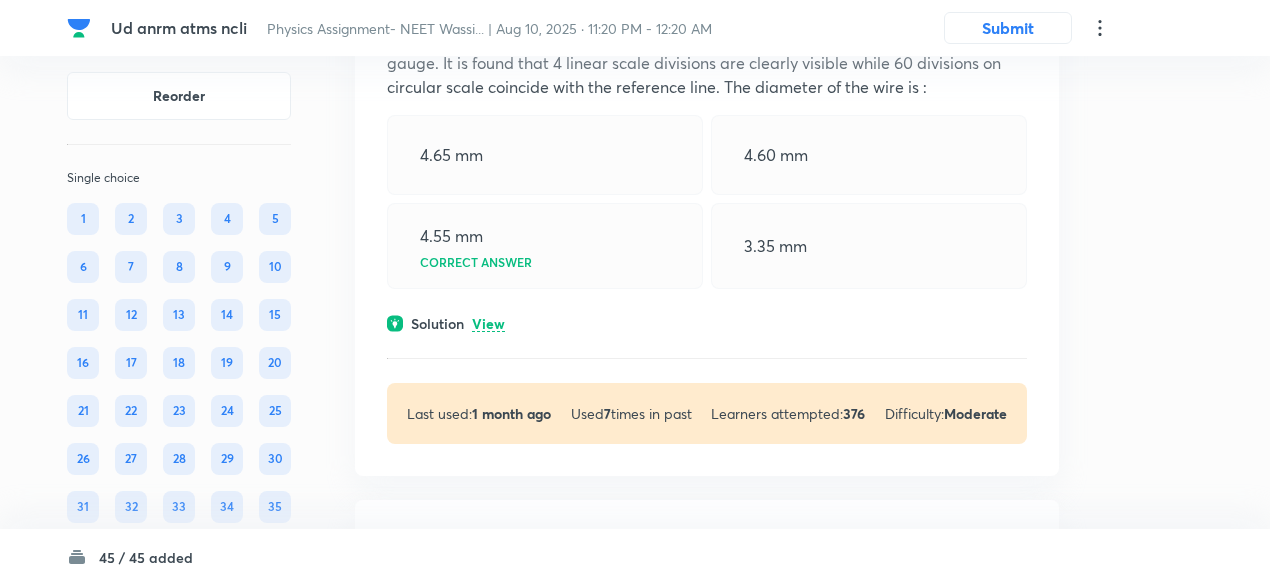 click on "View" at bounding box center (488, 324) 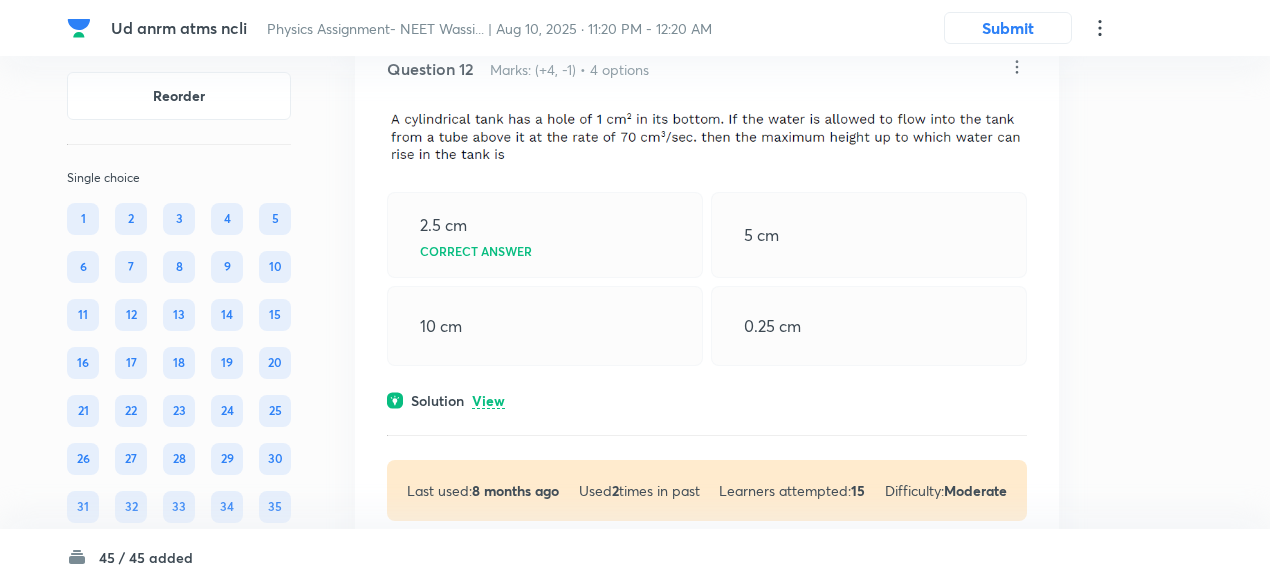 scroll, scrollTop: 8011, scrollLeft: 0, axis: vertical 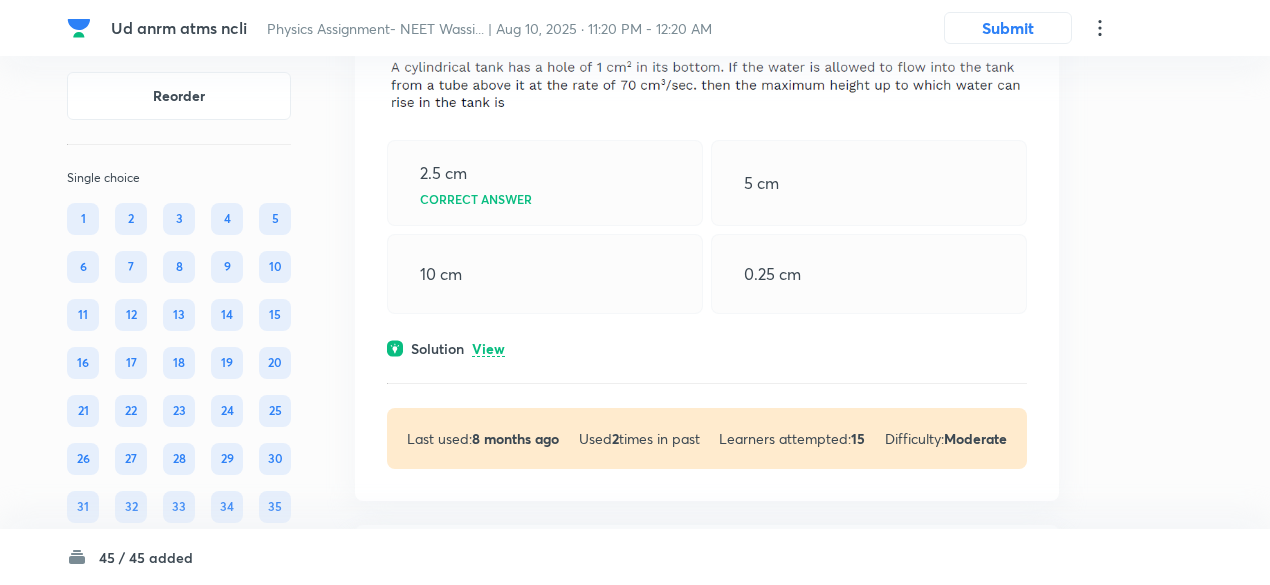 click on "View" at bounding box center [488, 349] 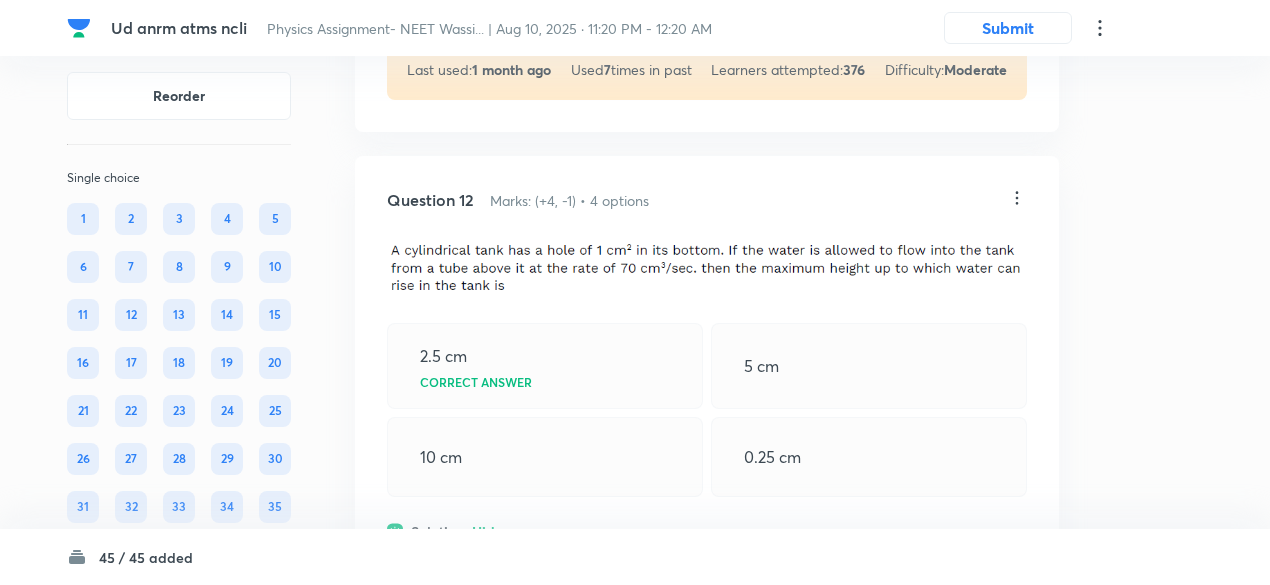 scroll, scrollTop: 7825, scrollLeft: 0, axis: vertical 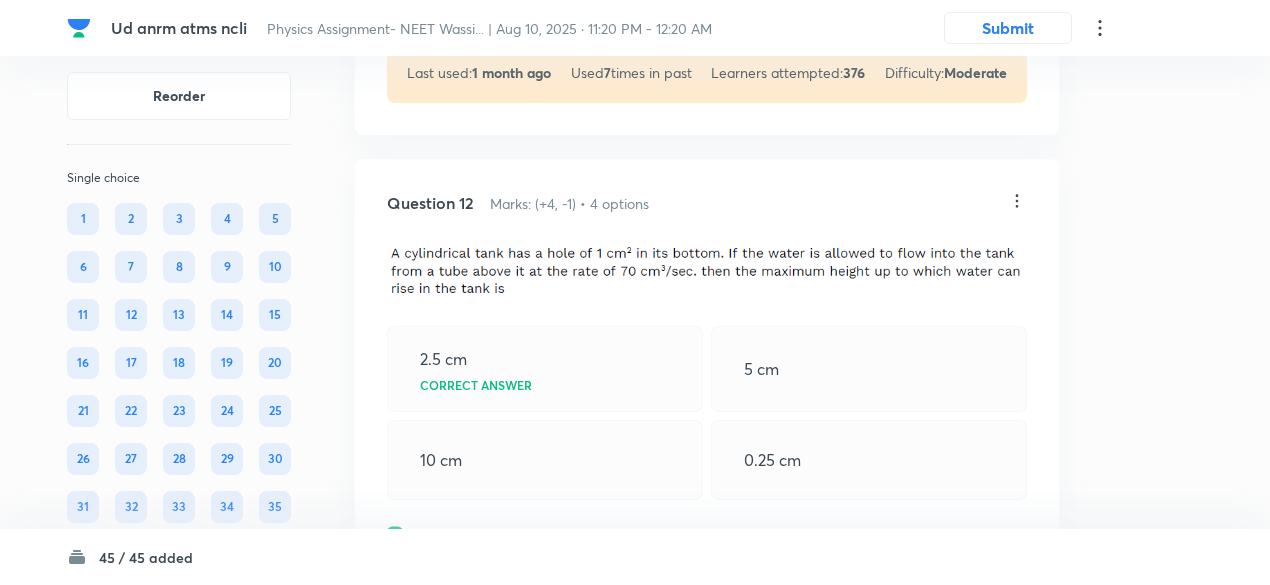 click 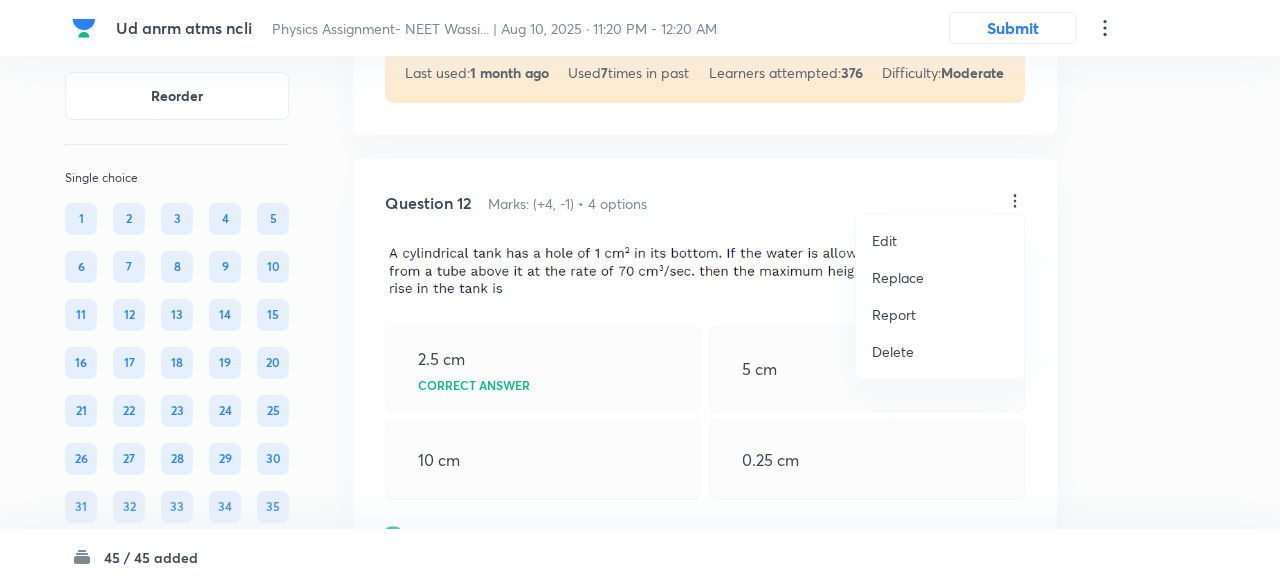 click on "Replace" at bounding box center [898, 277] 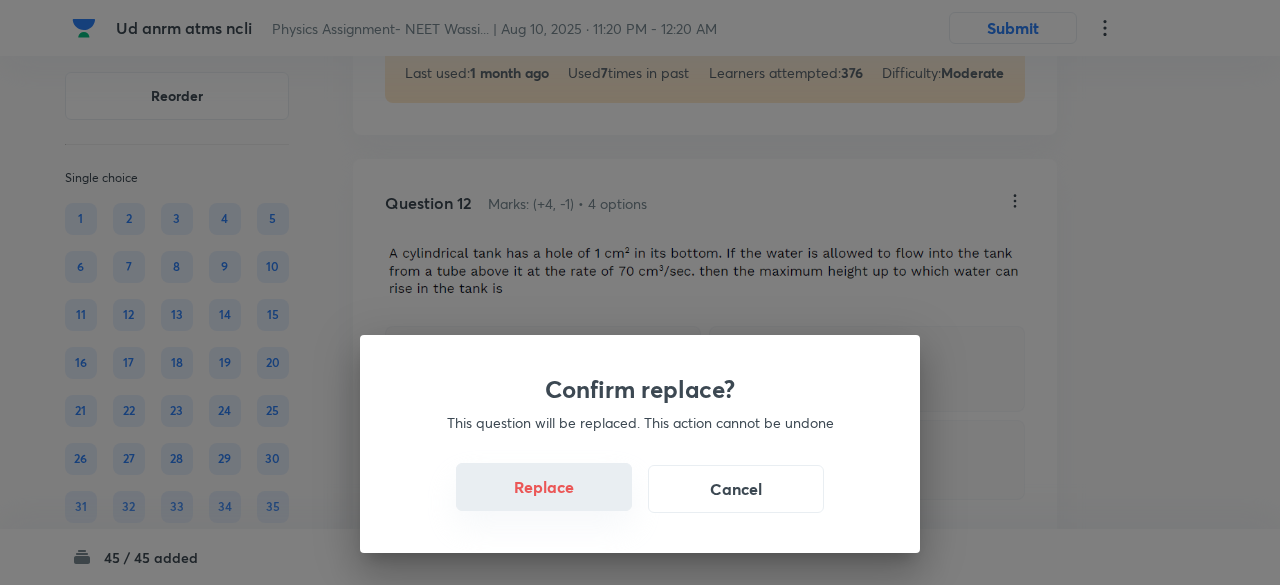 click on "Replace" at bounding box center [544, 487] 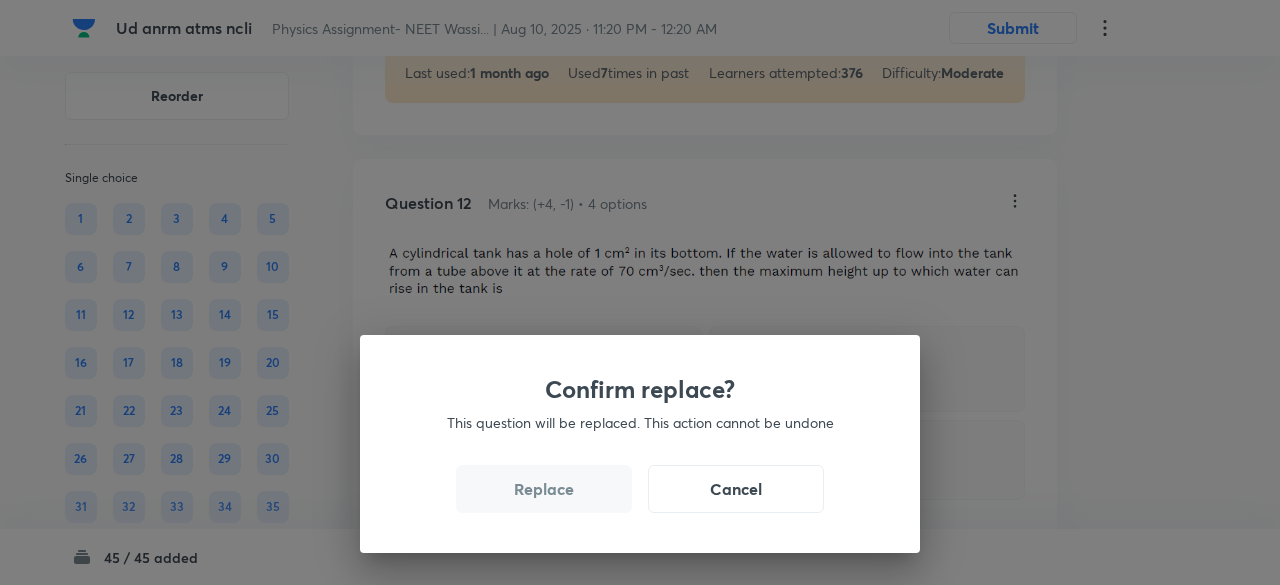 click on "Replace" at bounding box center [544, 489] 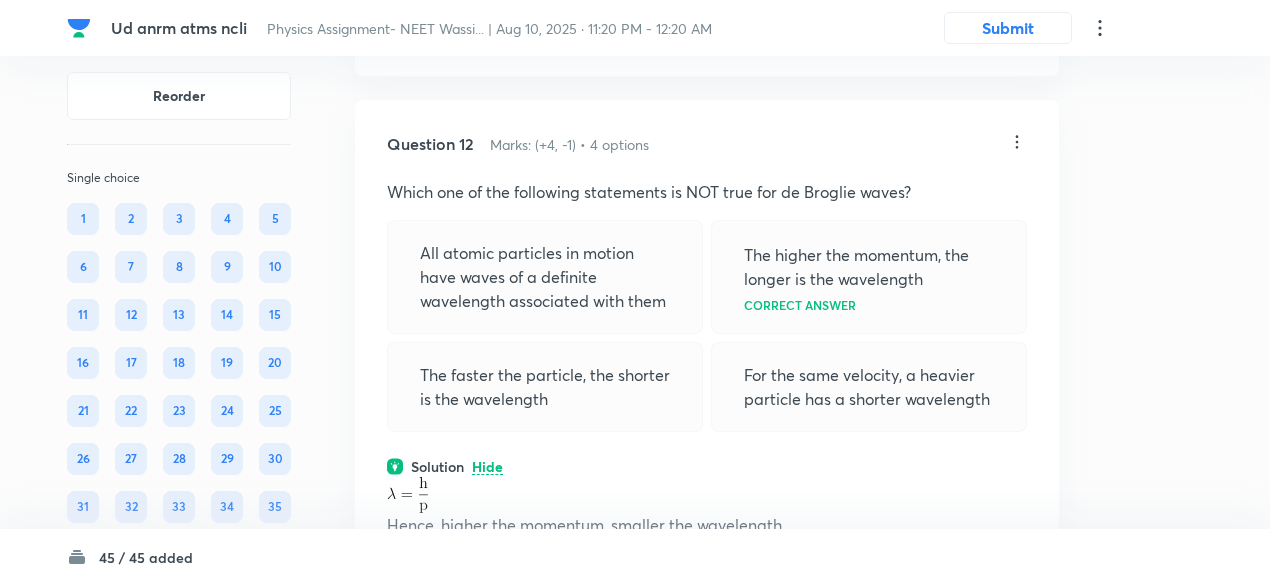 scroll, scrollTop: 7830, scrollLeft: 0, axis: vertical 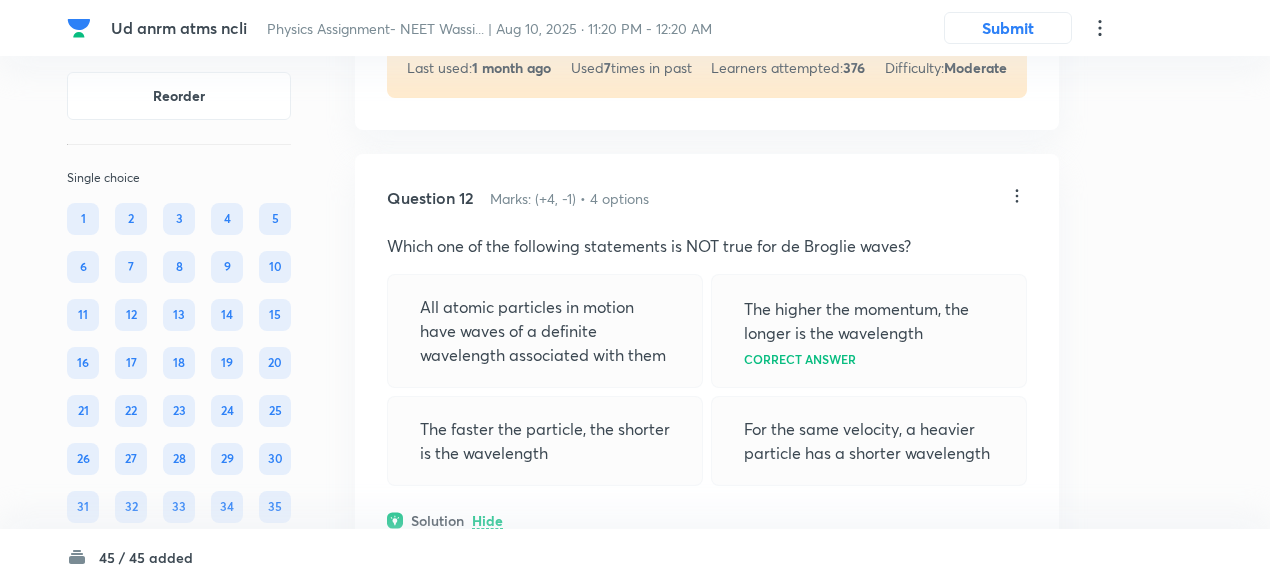 click 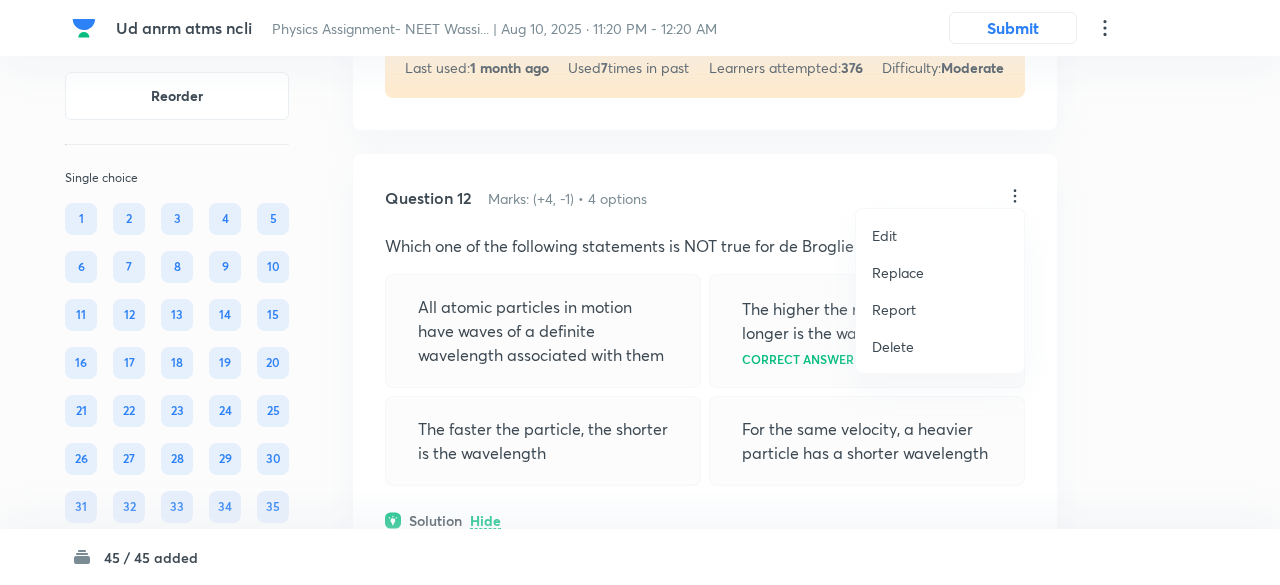 click on "Replace" at bounding box center (898, 272) 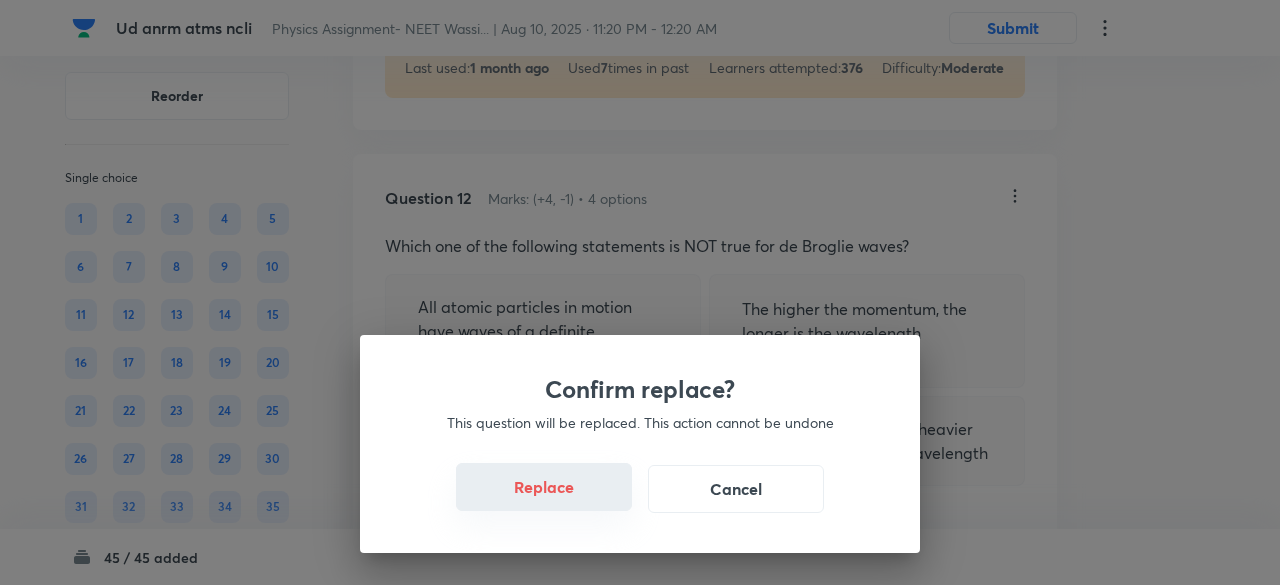 click on "Replace" at bounding box center (544, 487) 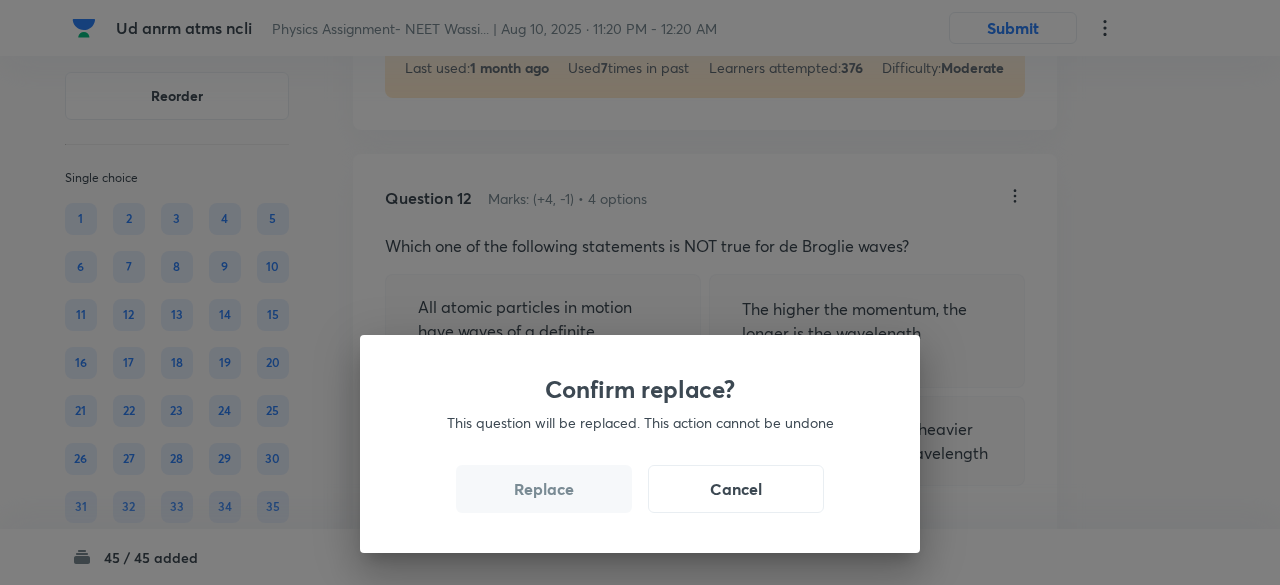 click on "Replace" at bounding box center (544, 489) 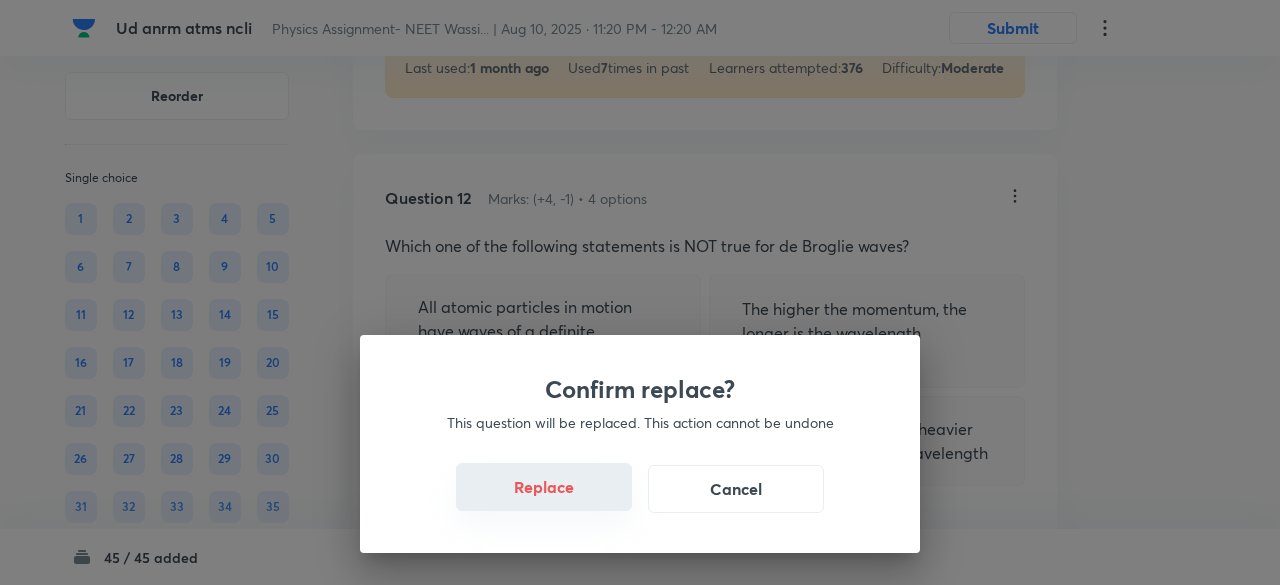 click on "Replace" at bounding box center [544, 487] 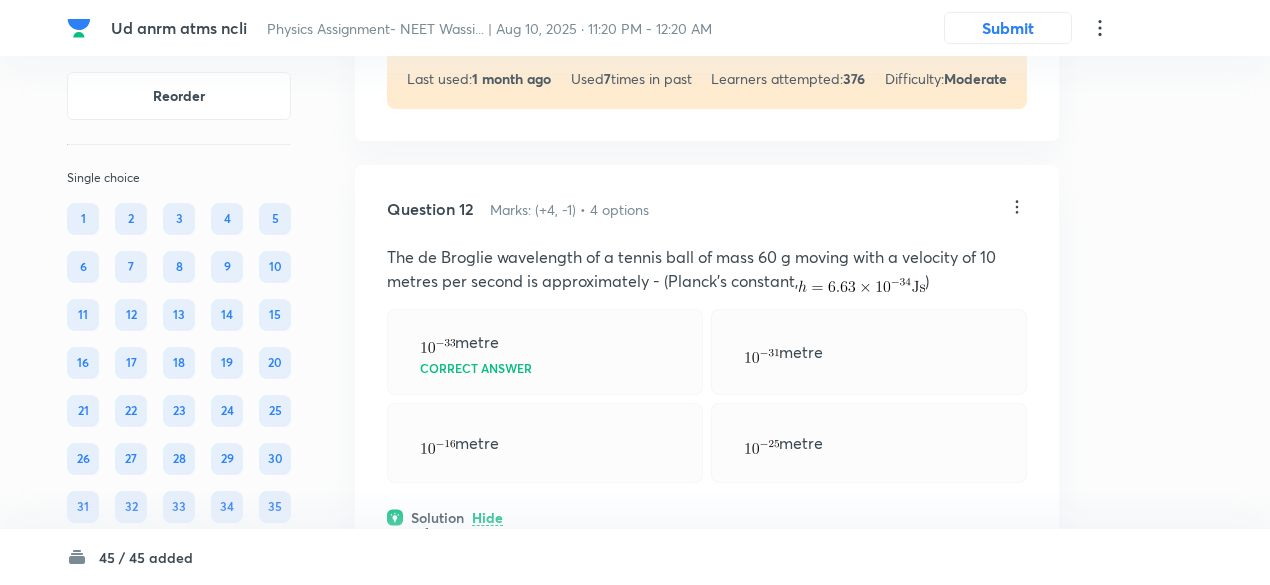 scroll, scrollTop: 7802, scrollLeft: 0, axis: vertical 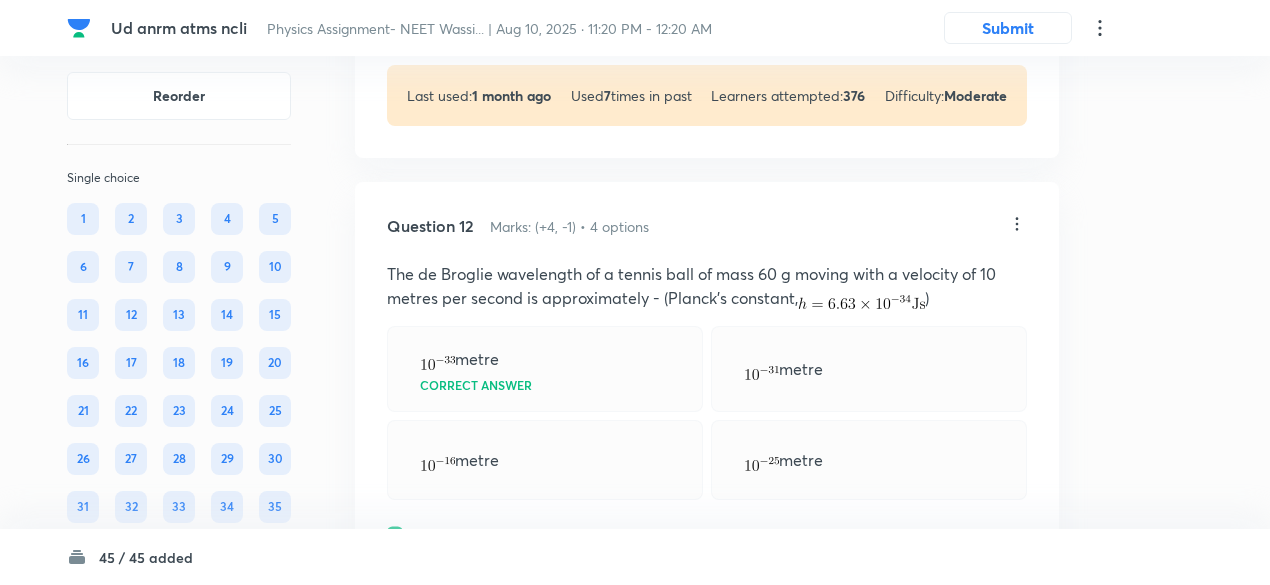 click 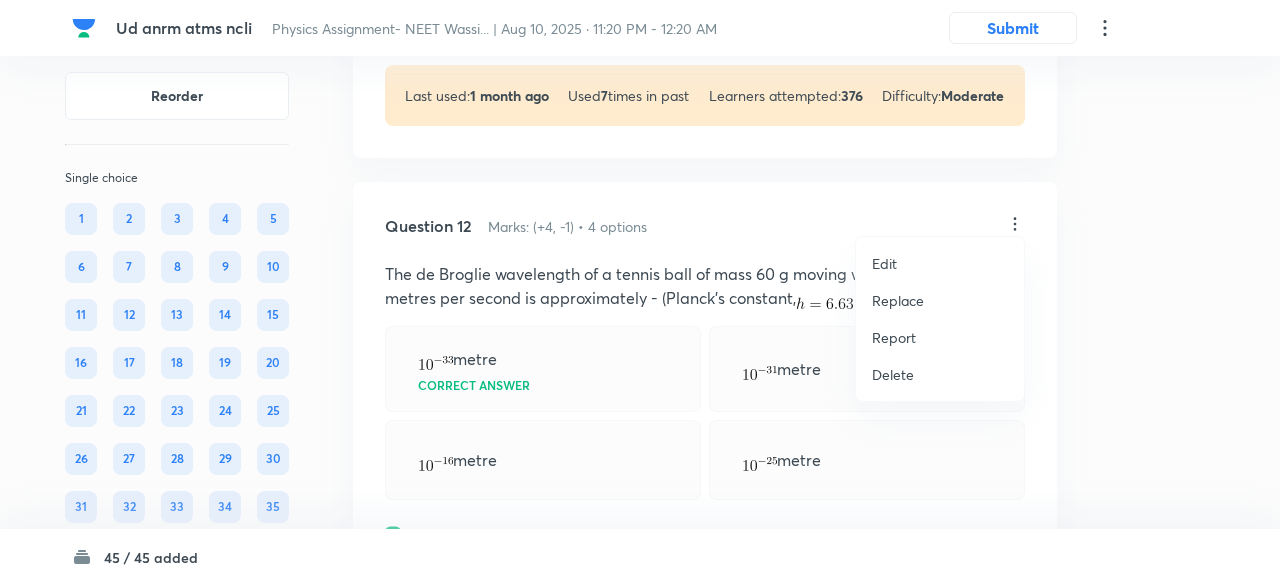 click on "Replace" at bounding box center [898, 300] 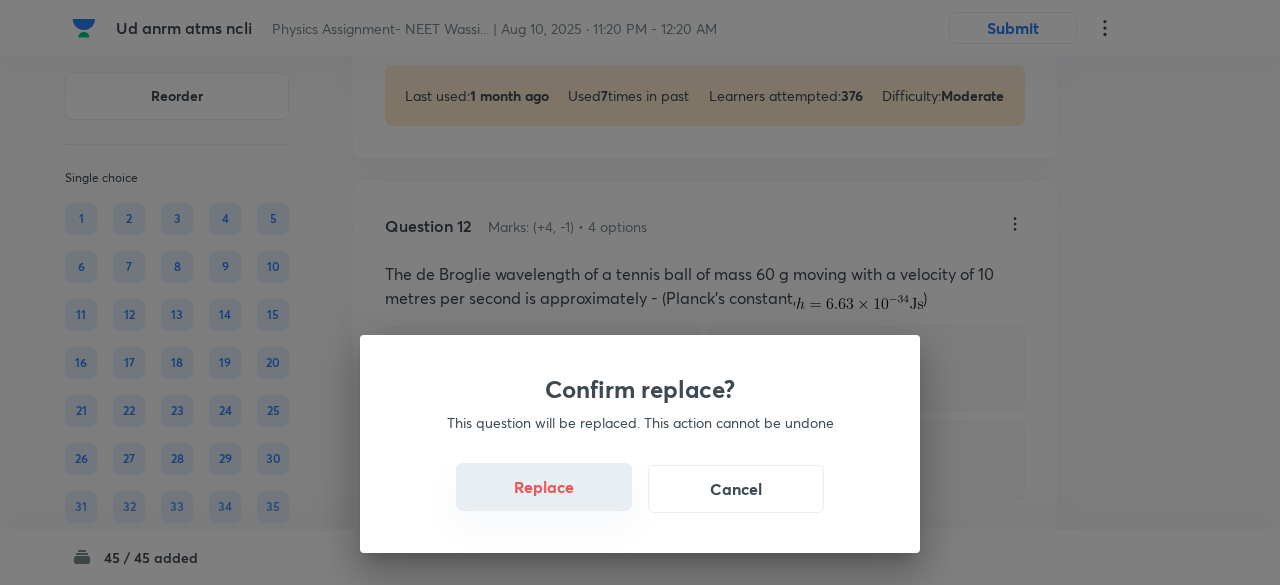 click on "Replace" at bounding box center (544, 487) 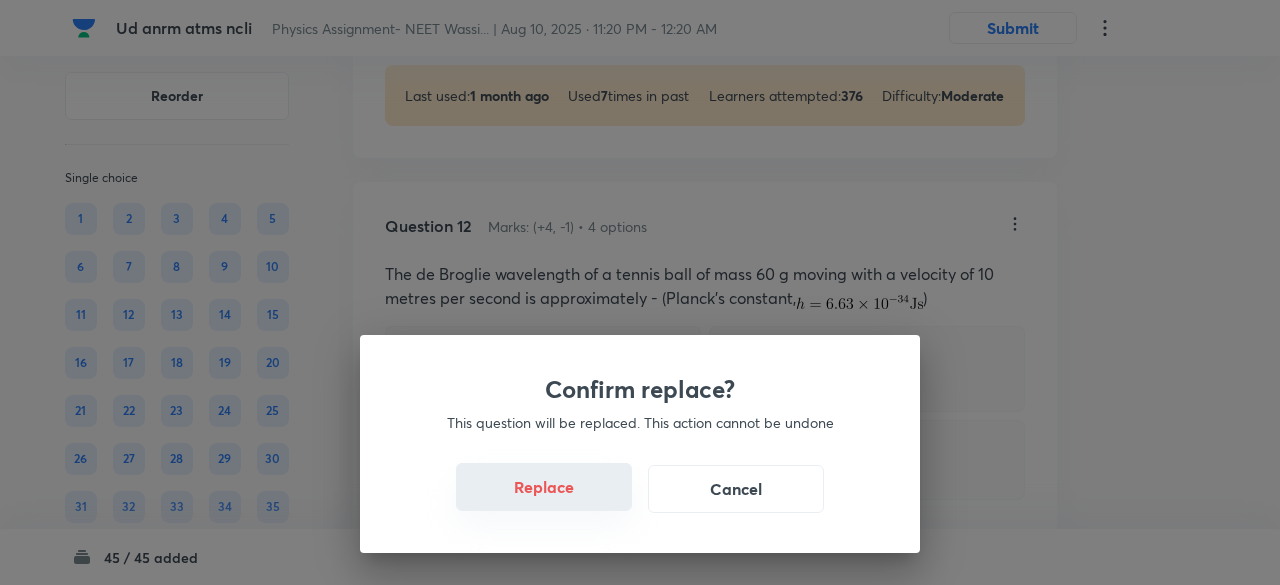 click on "Replace" at bounding box center (544, 487) 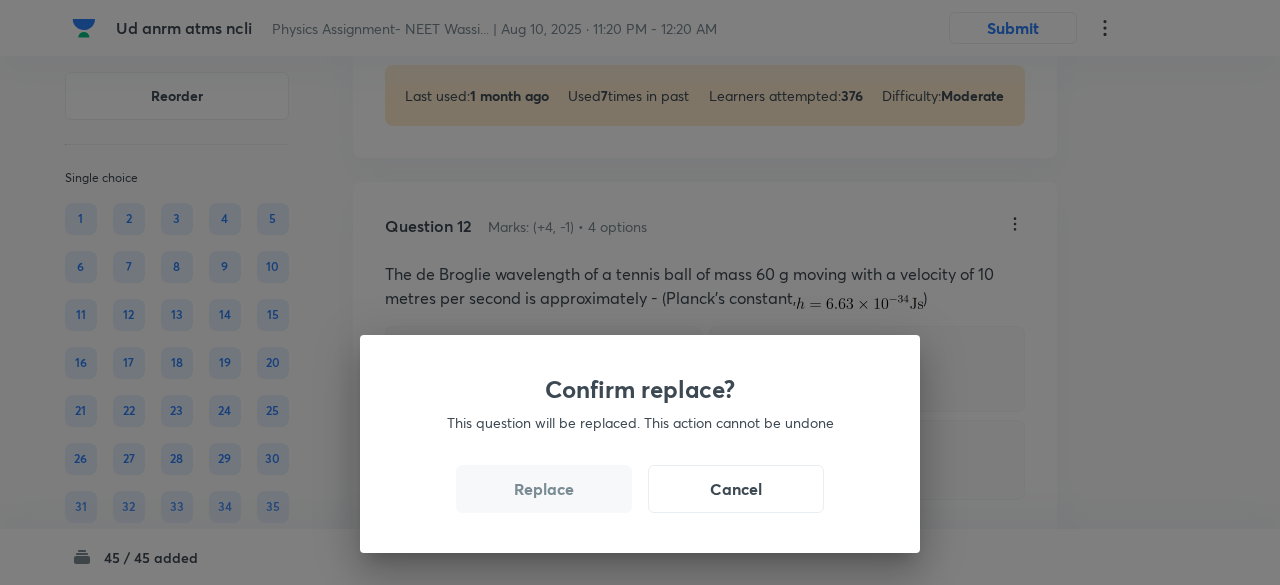 click on "Replace" at bounding box center [544, 489] 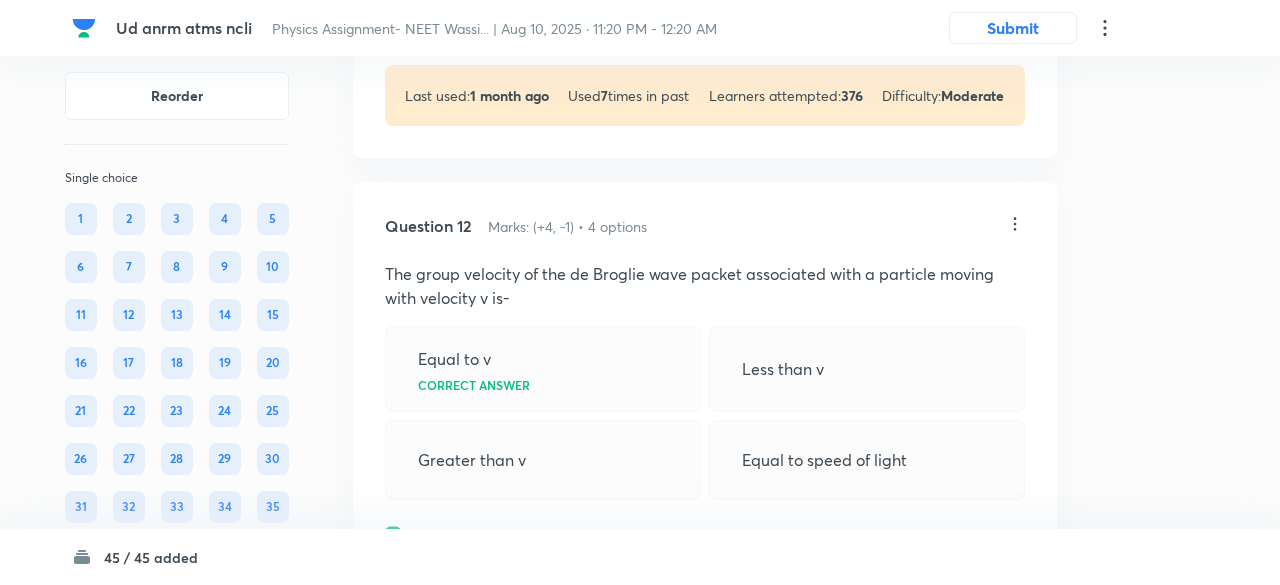 click on "Confirm replace? This question will be replaced. This action cannot be undone Replace Cancel" at bounding box center [640, 1029] 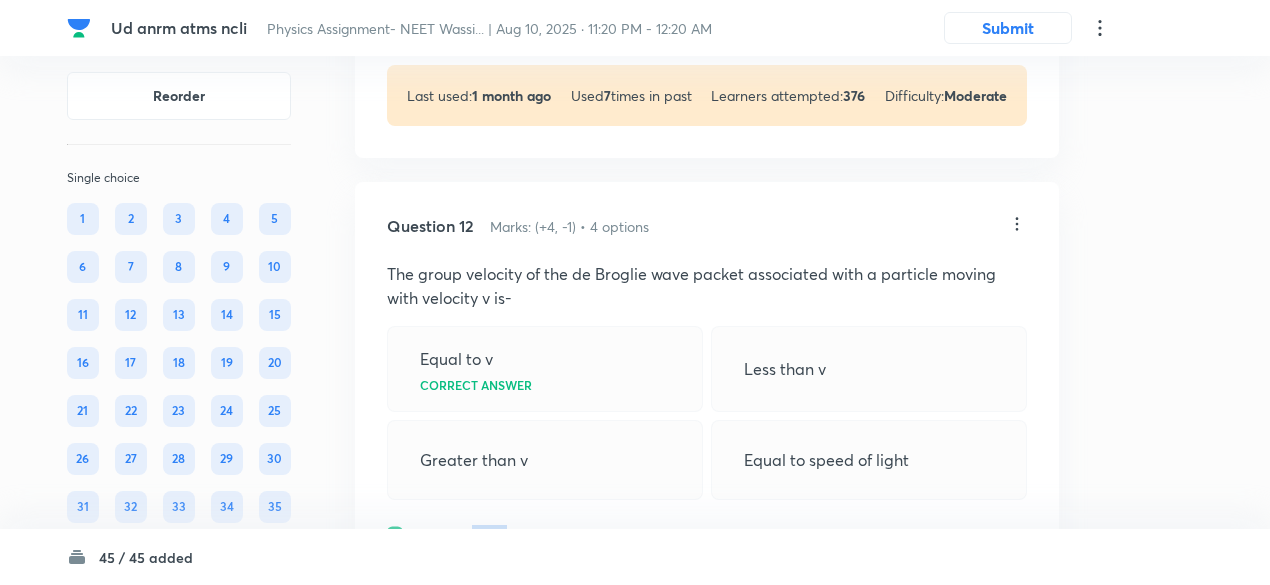 click on "Question 12 Marks: (+4, -1) • 4 options The group velocity of the de Broglie wave packet associated with a particle moving with velocity v is- Equal to v Correct answer Less than v  Greater than v Equal to speed of light Solution Hide The correct answer is 'a' Physics Modern Physics Photoelectric Effect Last used:  2 years ago Used  4  times in past Learners attempted:  186 Difficulty: Easy" at bounding box center [707, 477] 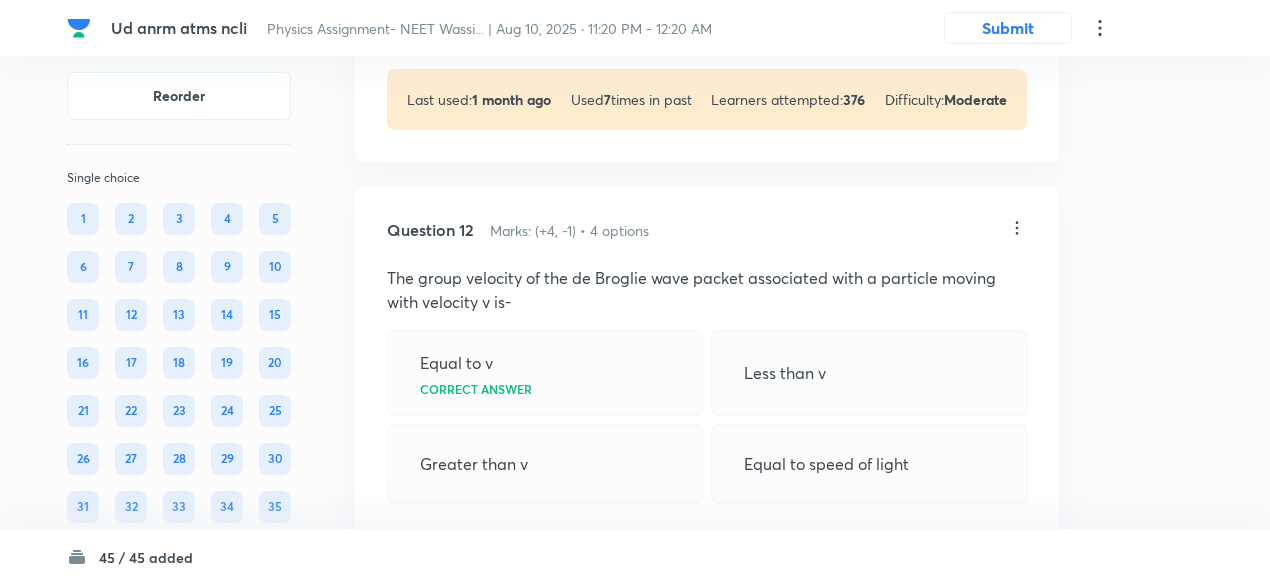 scroll, scrollTop: 7791, scrollLeft: 0, axis: vertical 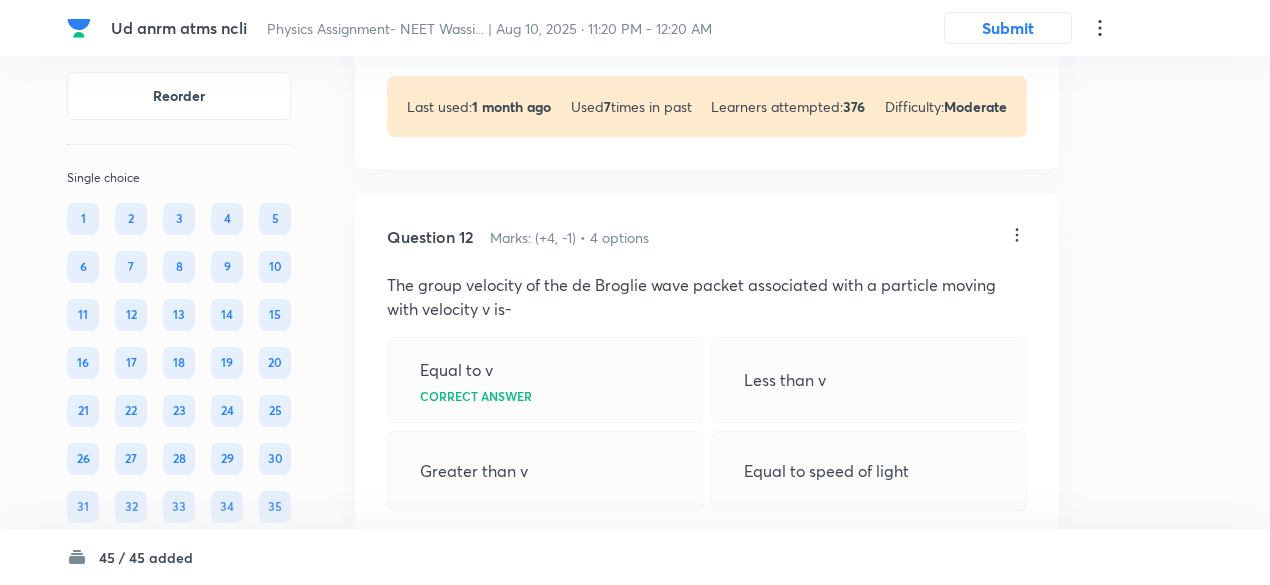 click 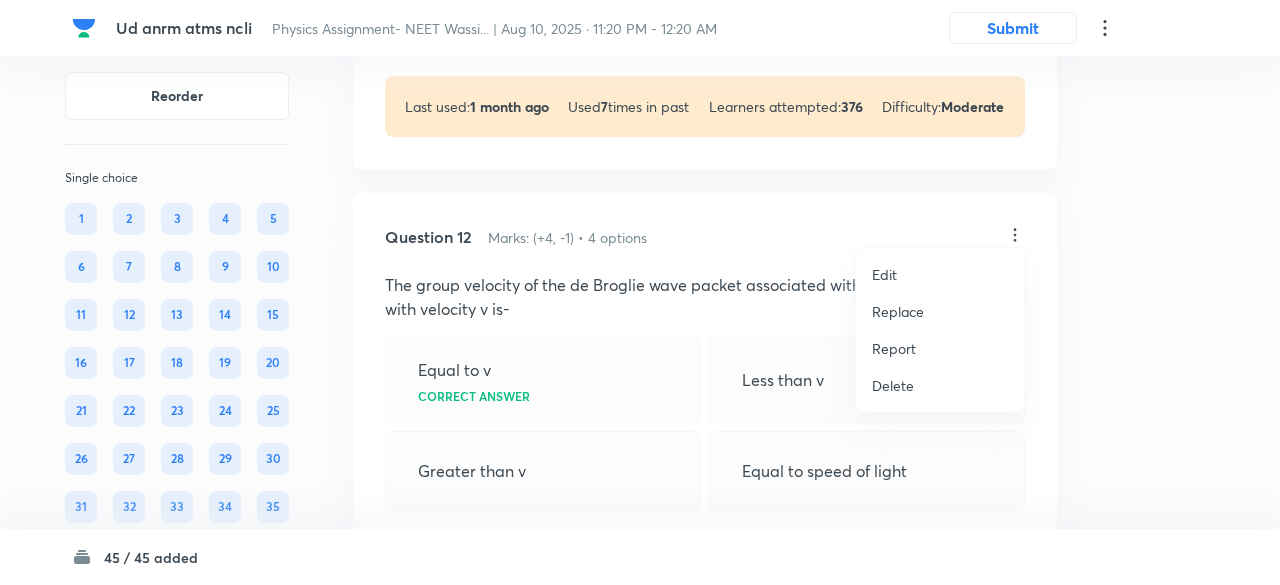 click on "Replace" at bounding box center [898, 311] 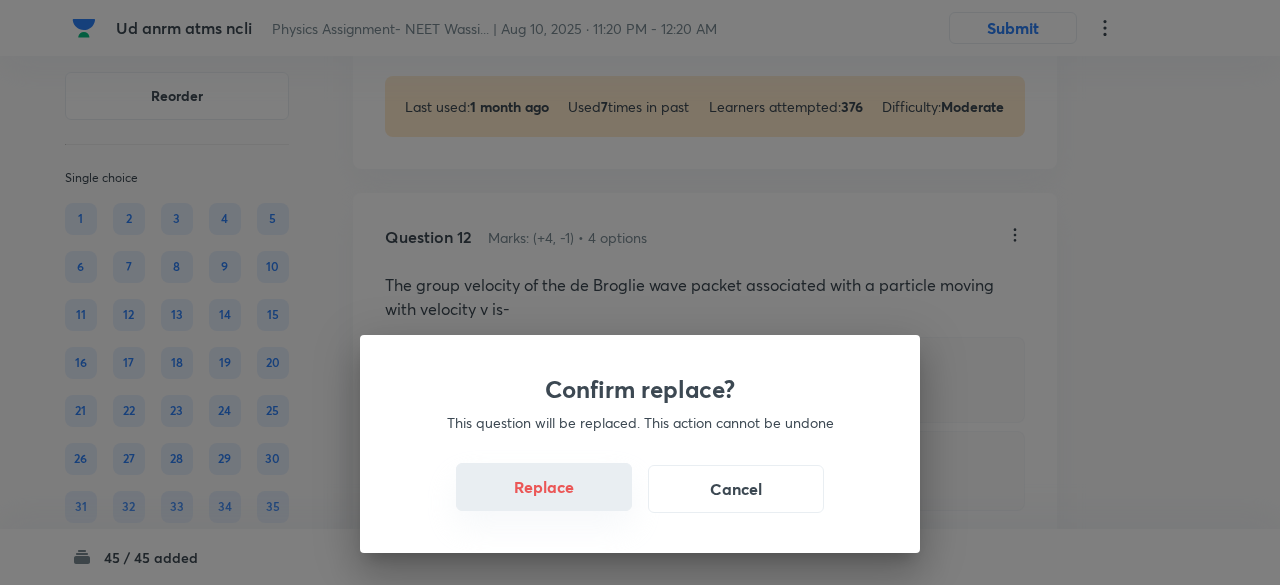 click on "Replace" at bounding box center [544, 487] 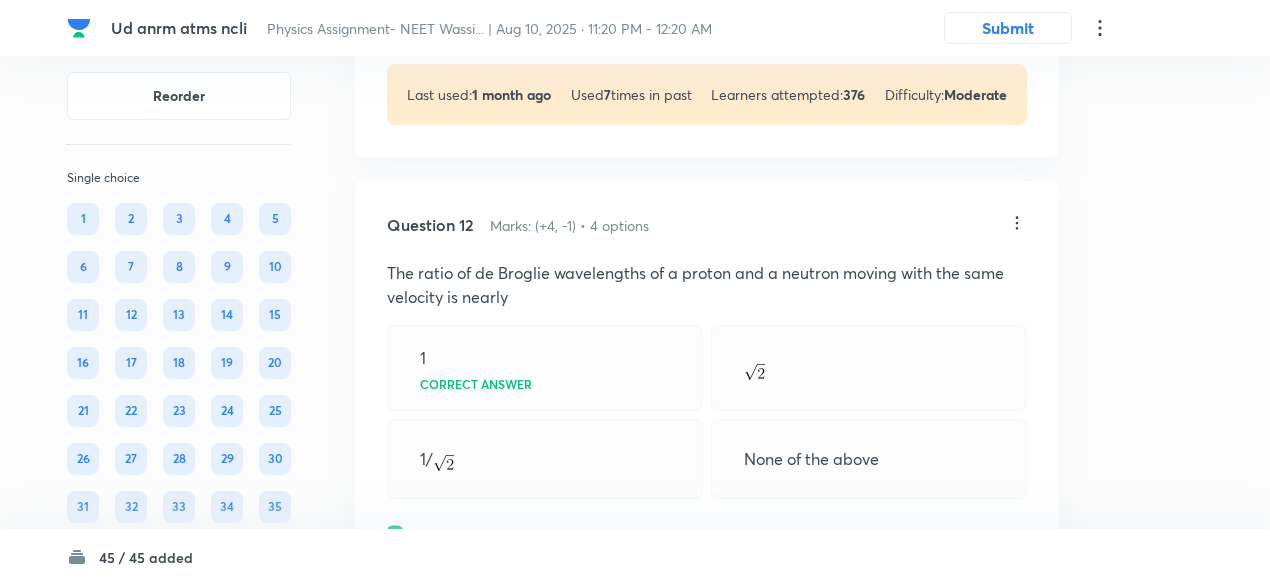 scroll, scrollTop: 7802, scrollLeft: 0, axis: vertical 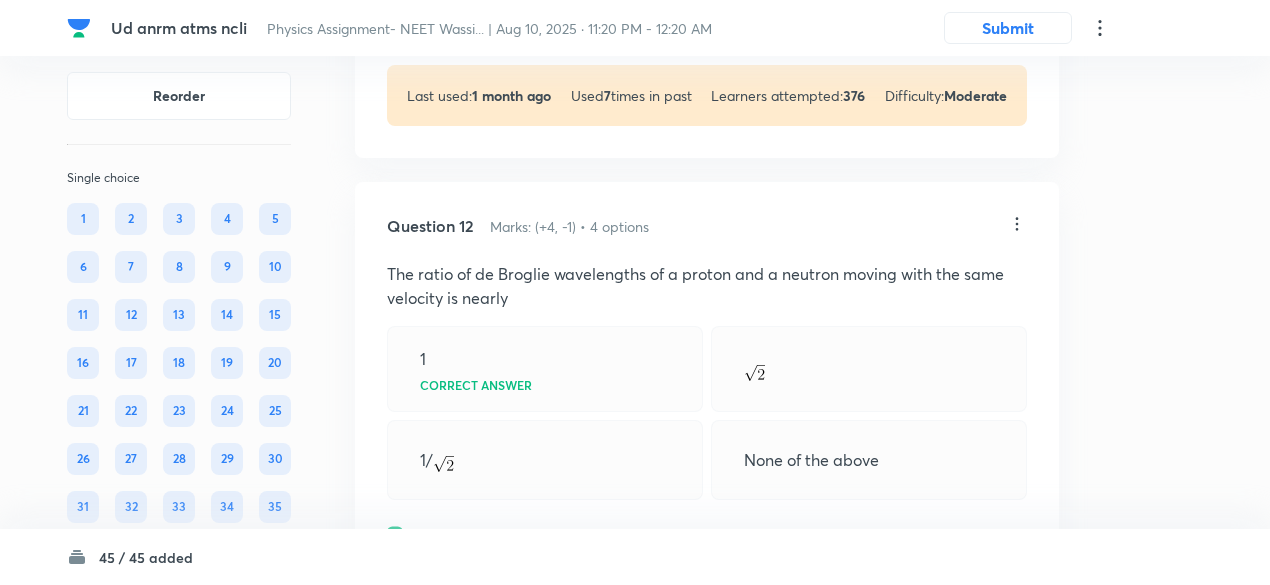 click 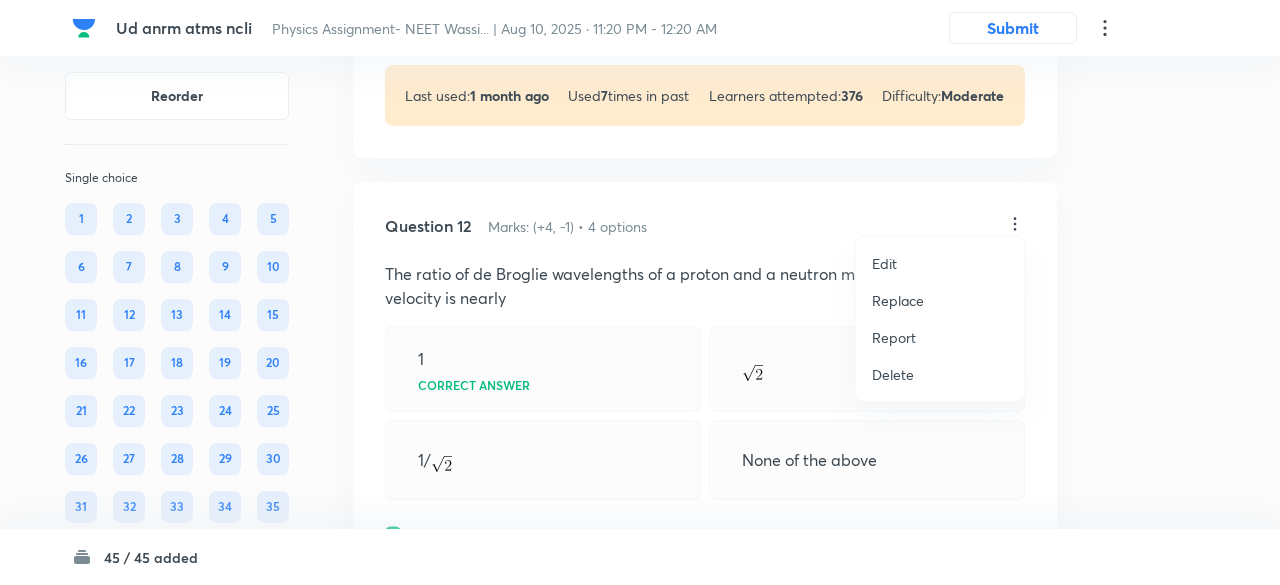 click on "Replace" at bounding box center [898, 300] 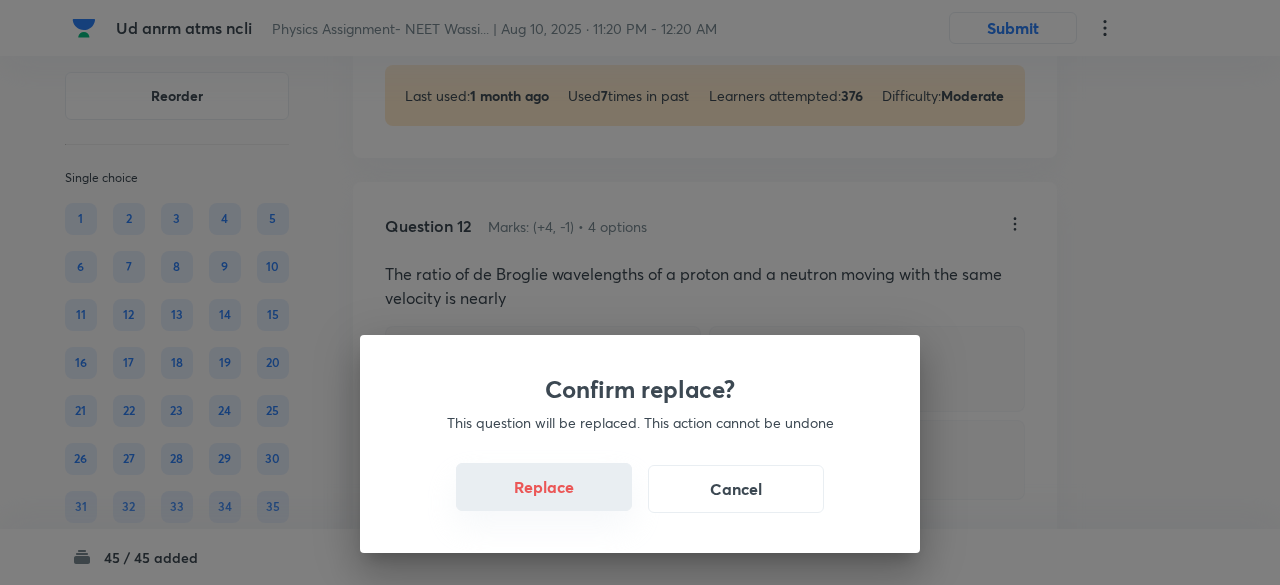 click on "Replace" at bounding box center (544, 487) 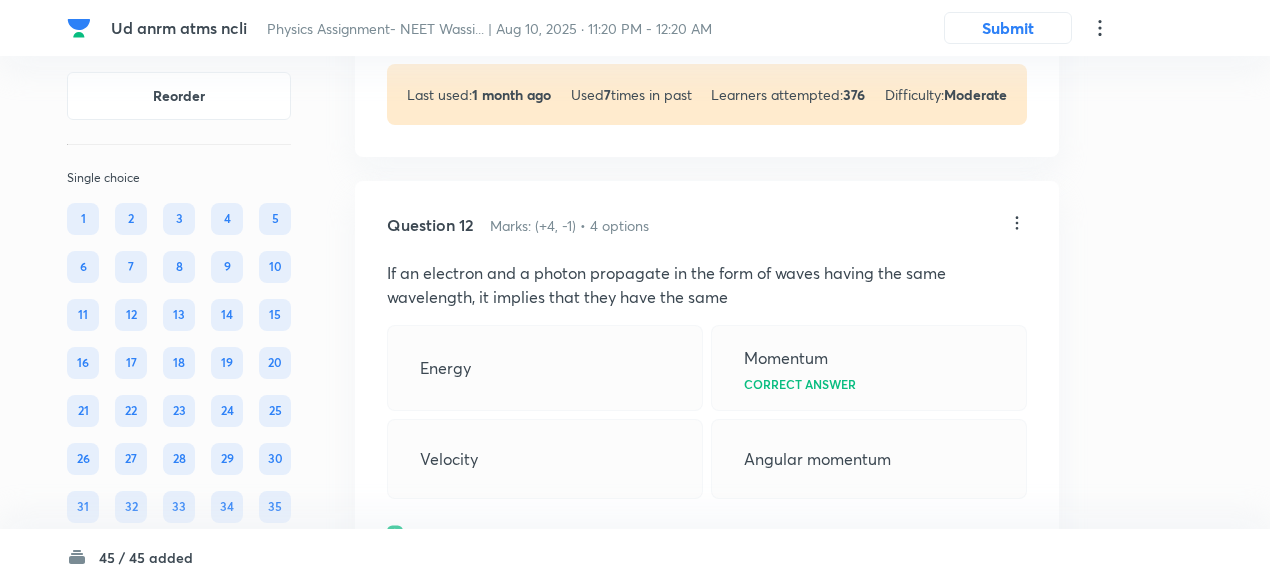scroll, scrollTop: 7788, scrollLeft: 0, axis: vertical 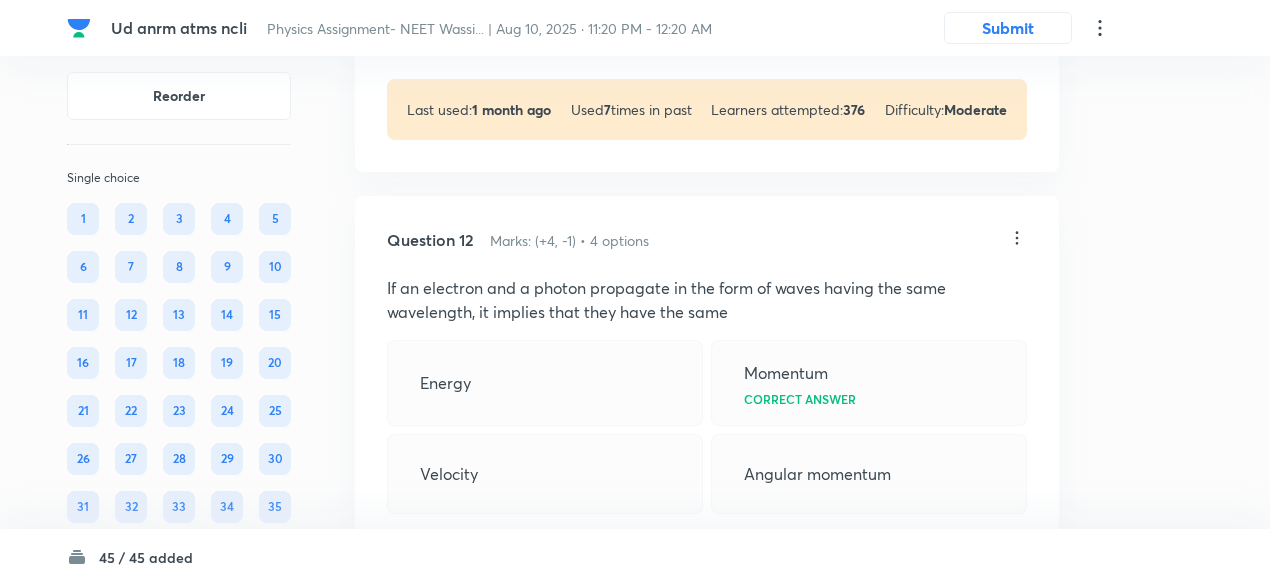 click 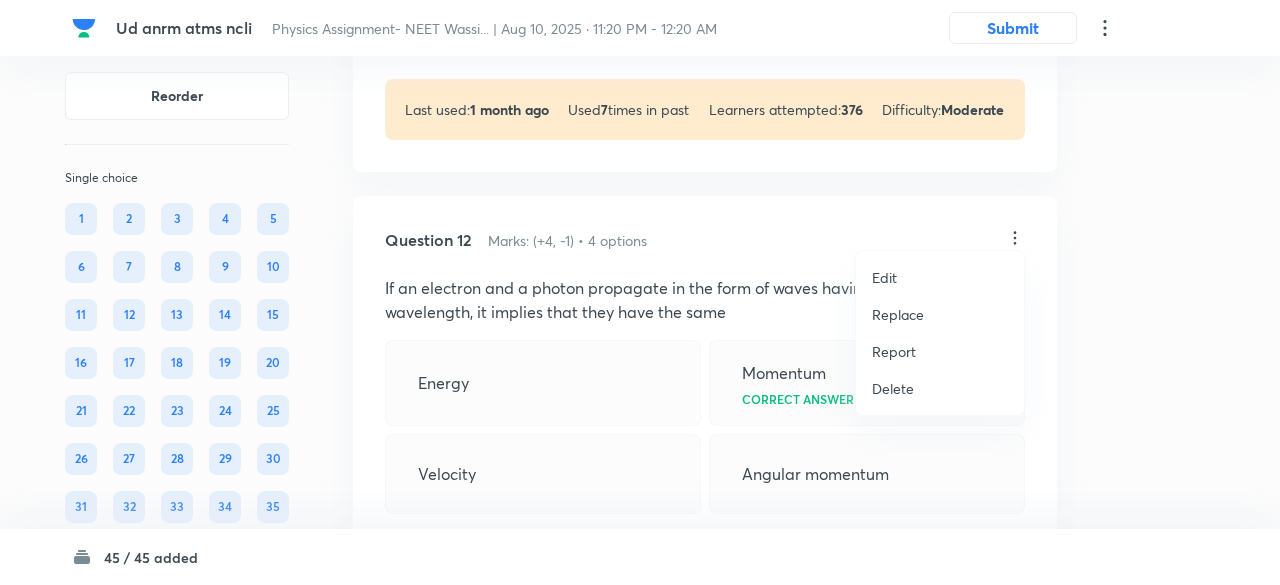 click on "Replace" at bounding box center (898, 314) 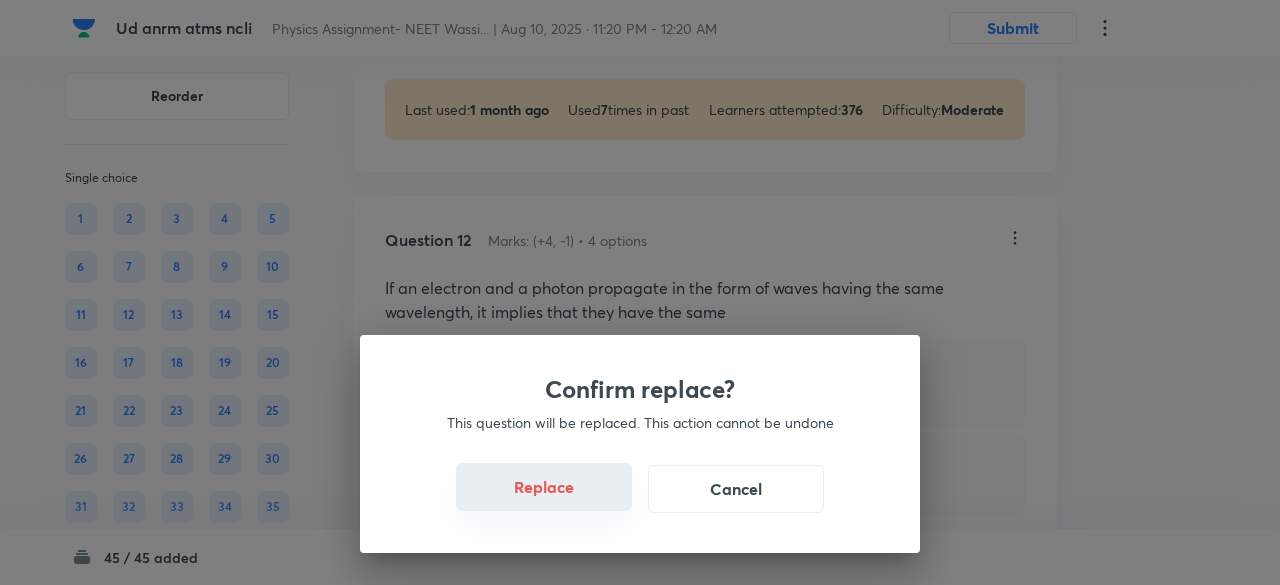 click on "Replace" at bounding box center (544, 487) 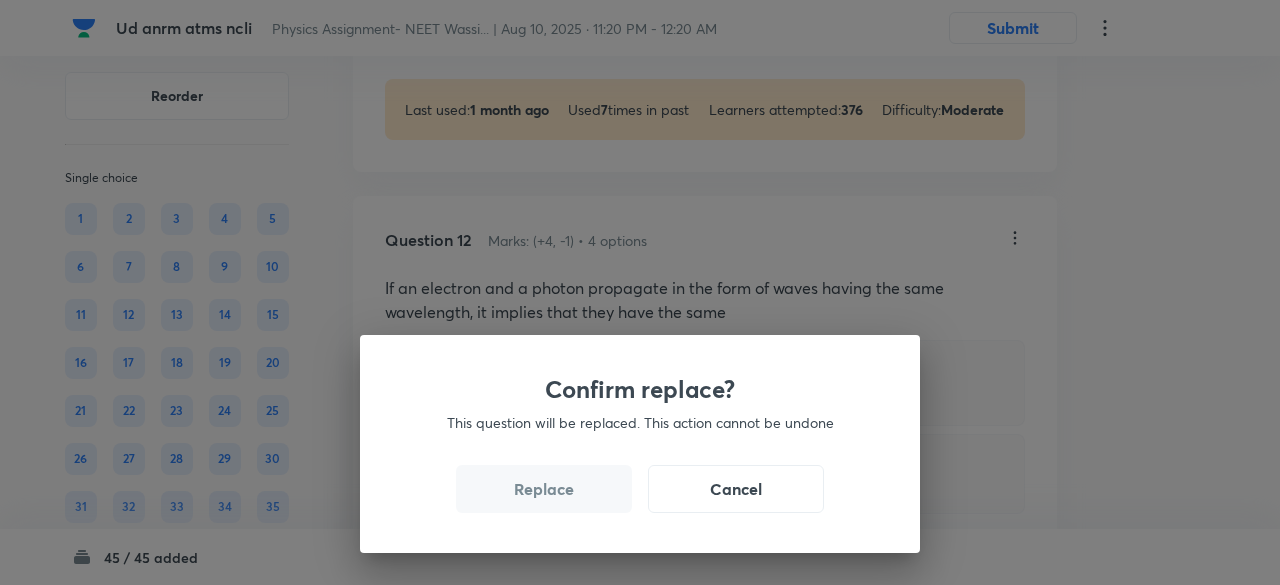 click on "Replace" at bounding box center (544, 489) 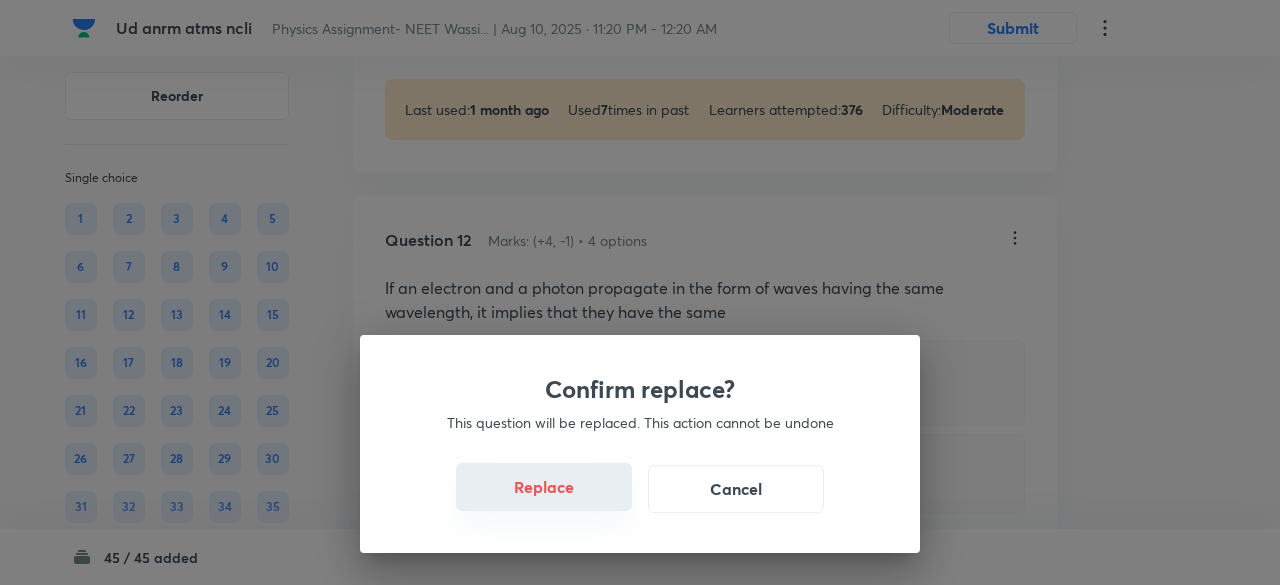 click on "Replace" at bounding box center [544, 487] 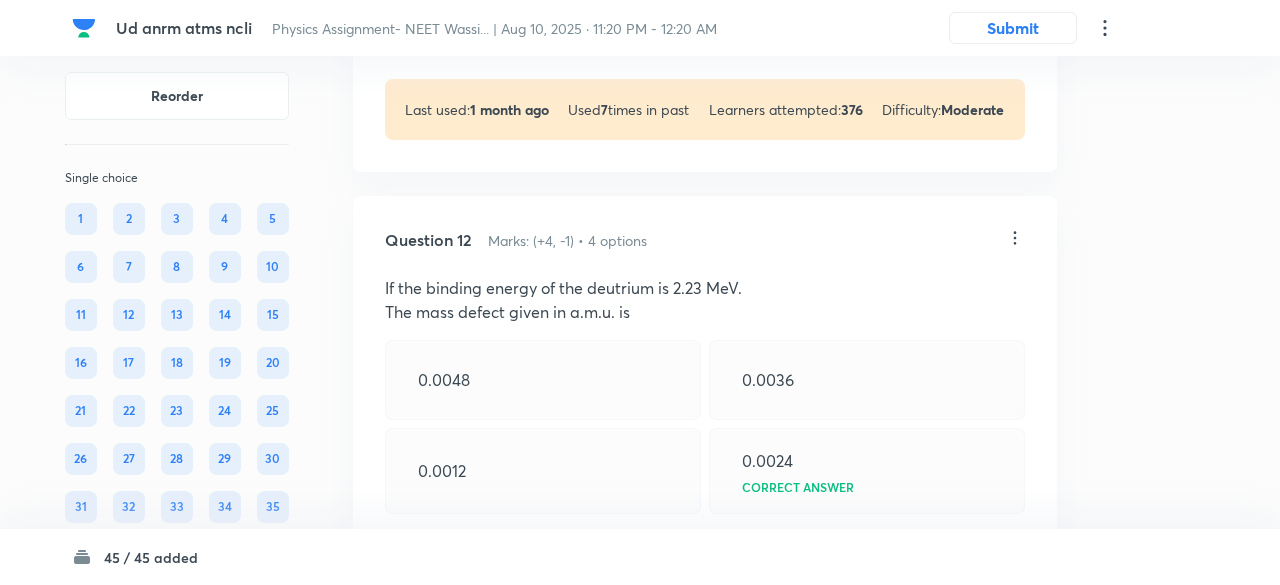 click on "Confirm replace? This question will be replaced. This action cannot be undone Replace Cancel" at bounding box center (640, 1029) 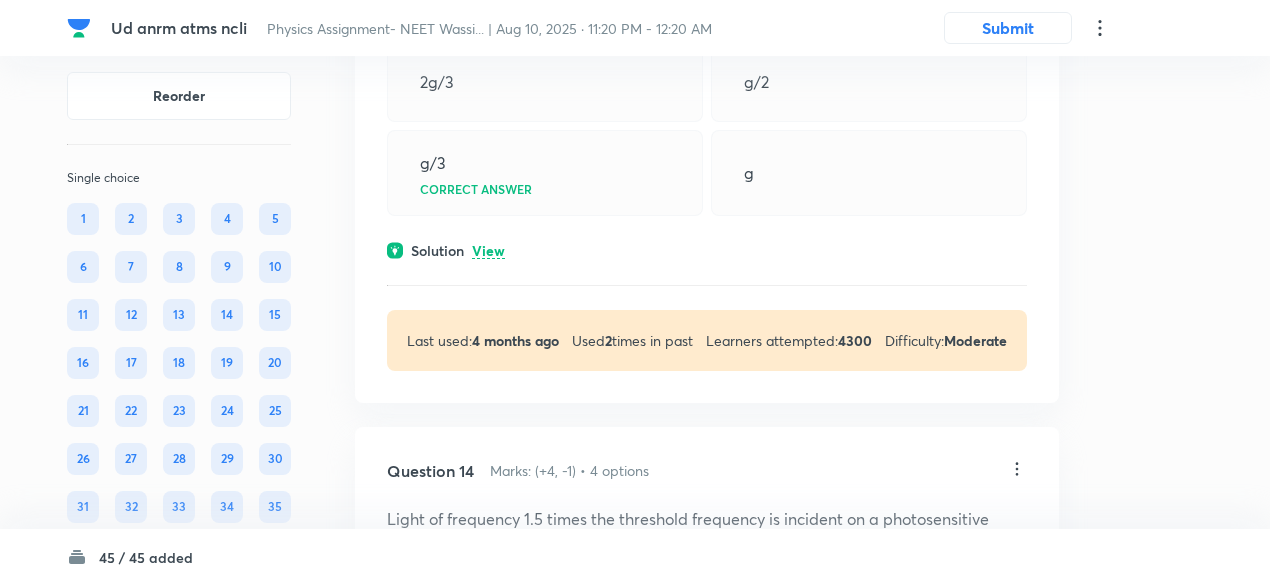 scroll, scrollTop: 8710, scrollLeft: 0, axis: vertical 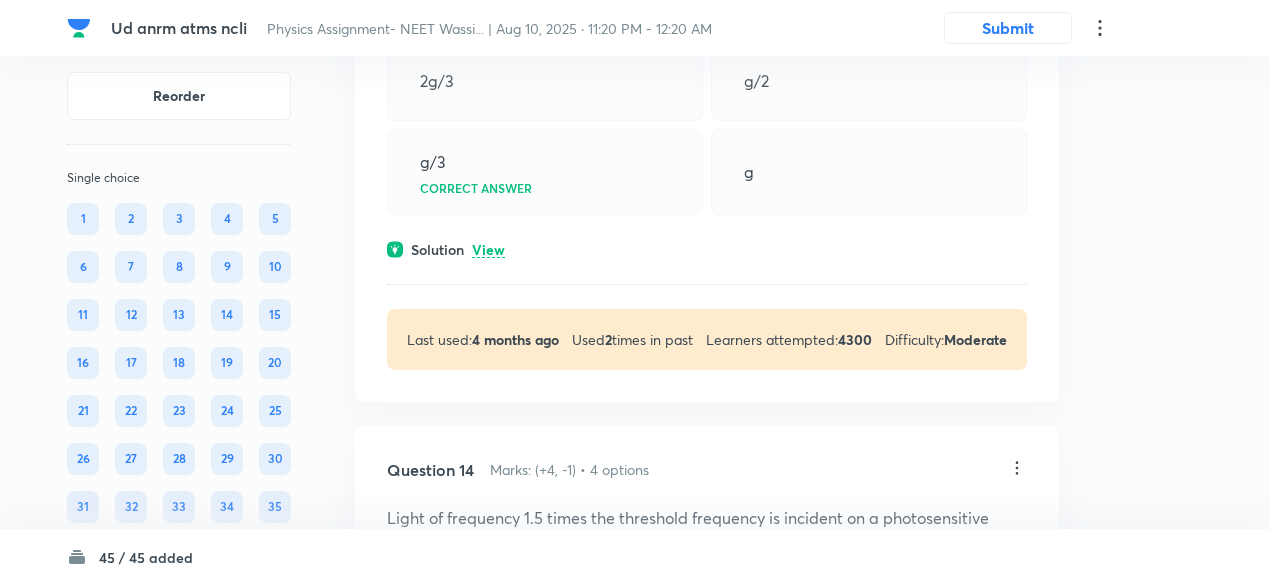 click on "View" at bounding box center [488, 250] 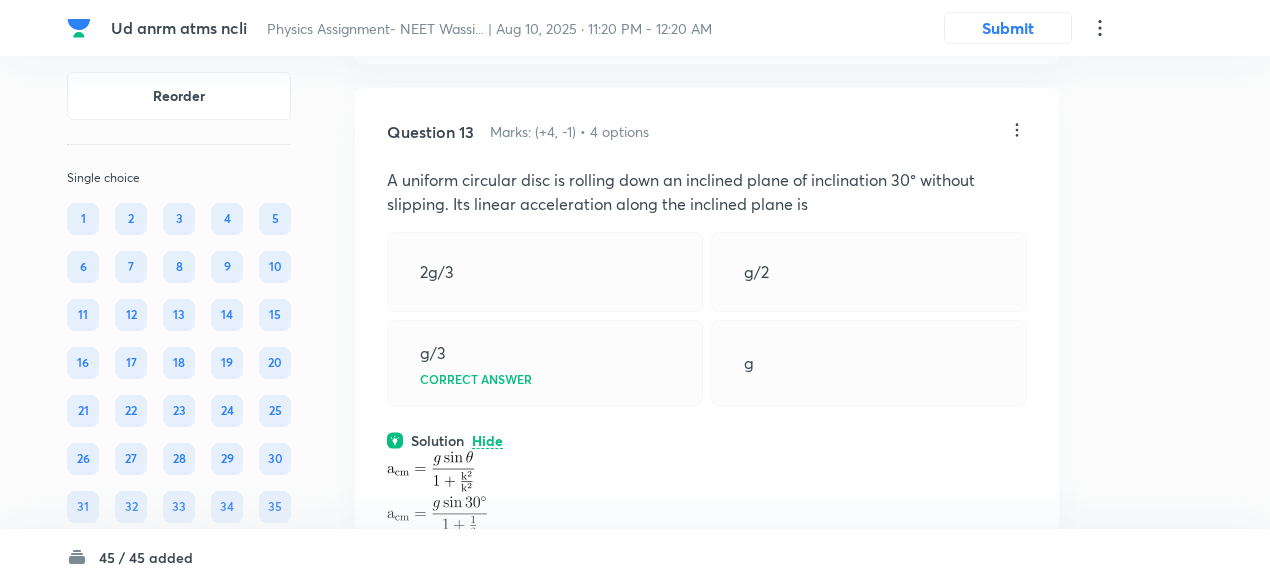 scroll, scrollTop: 8518, scrollLeft: 0, axis: vertical 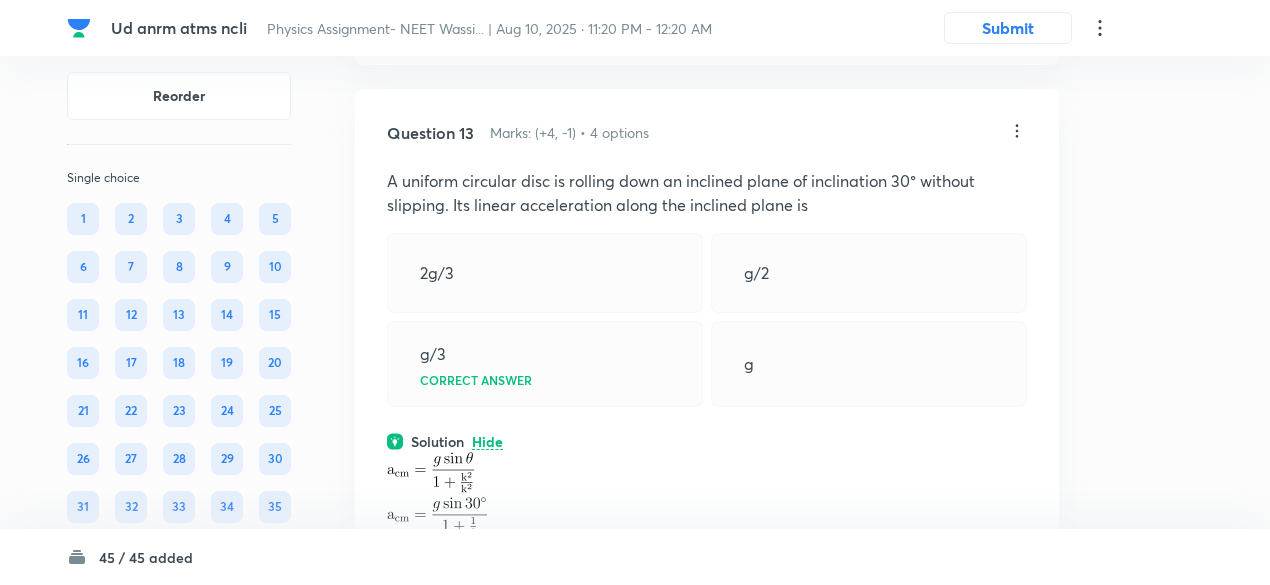 click 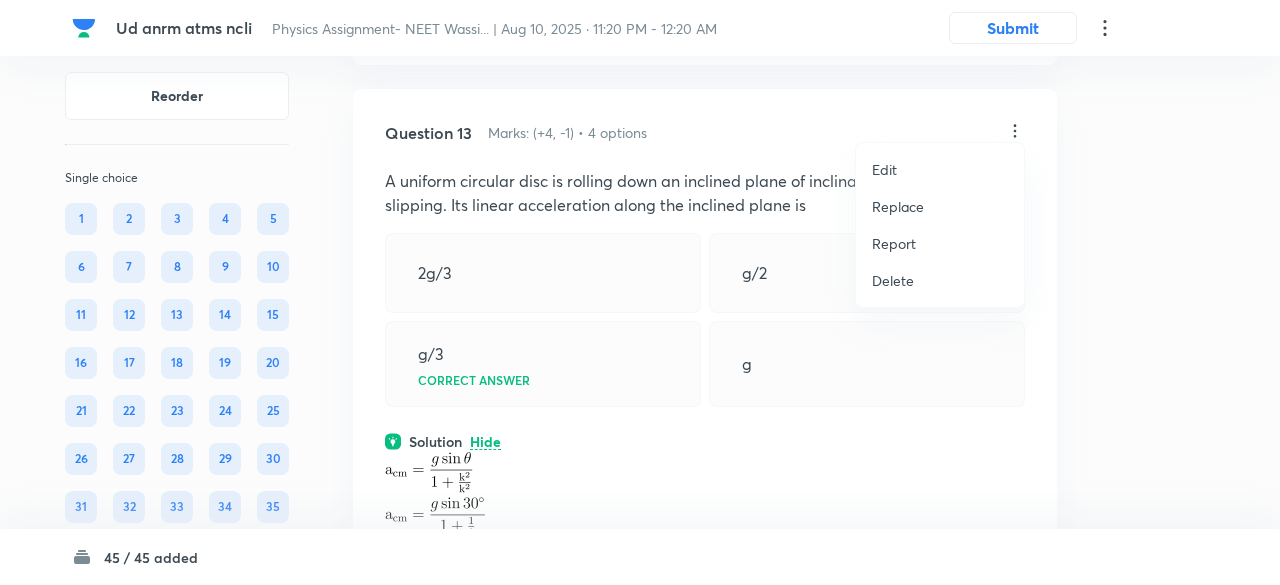 click on "Replace" at bounding box center [898, 206] 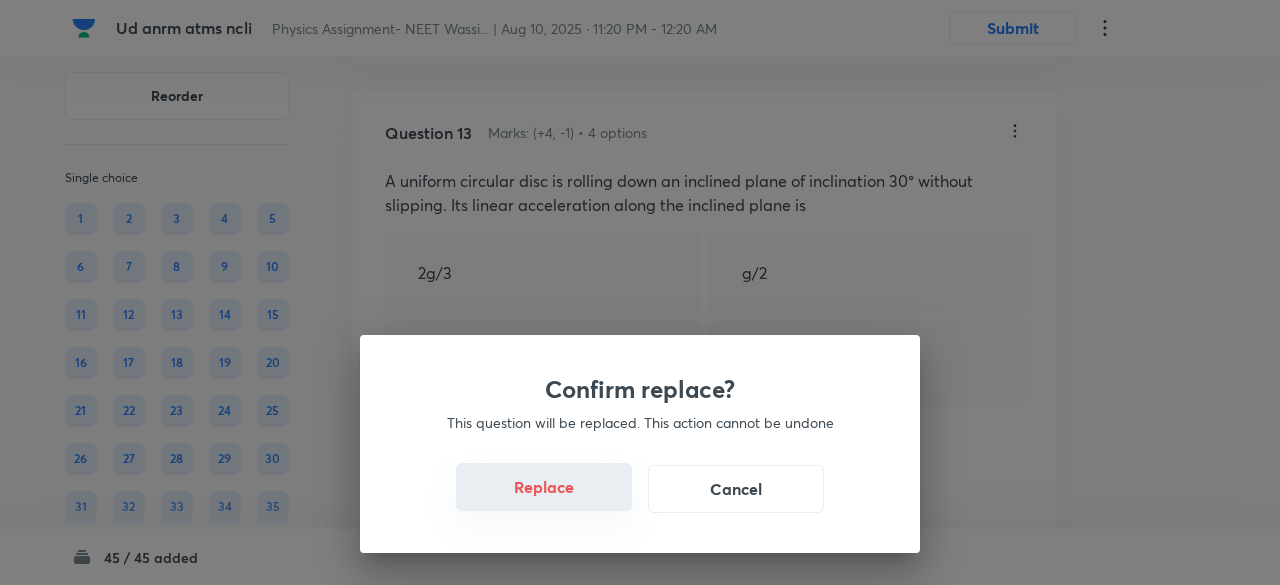 click on "Replace" at bounding box center [544, 487] 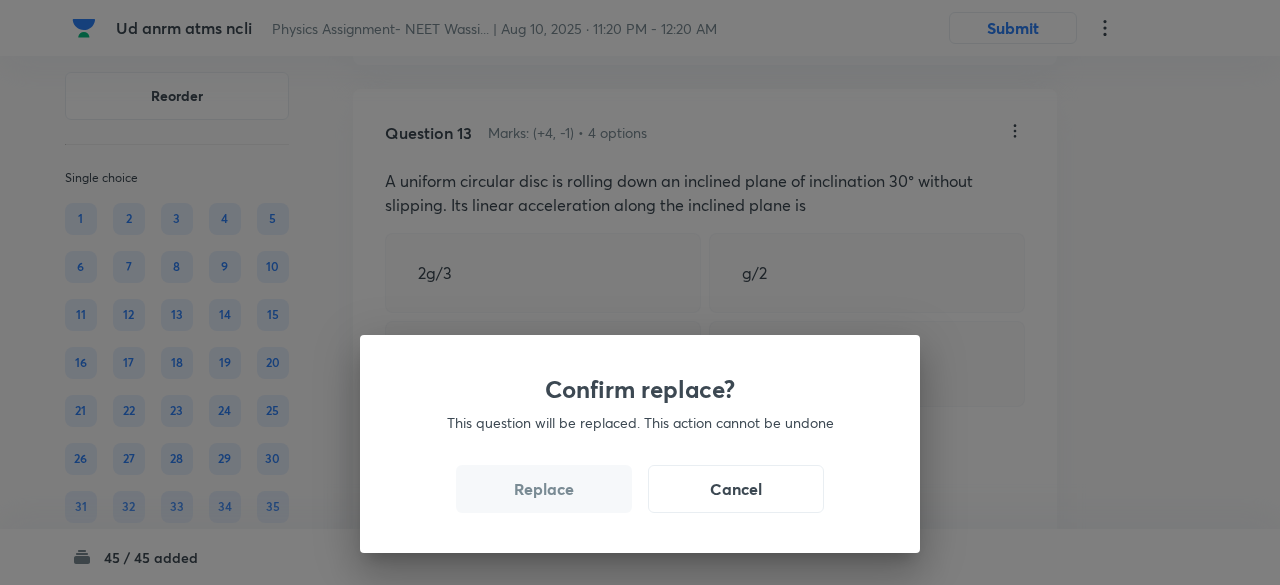 click on "Replace" at bounding box center (544, 489) 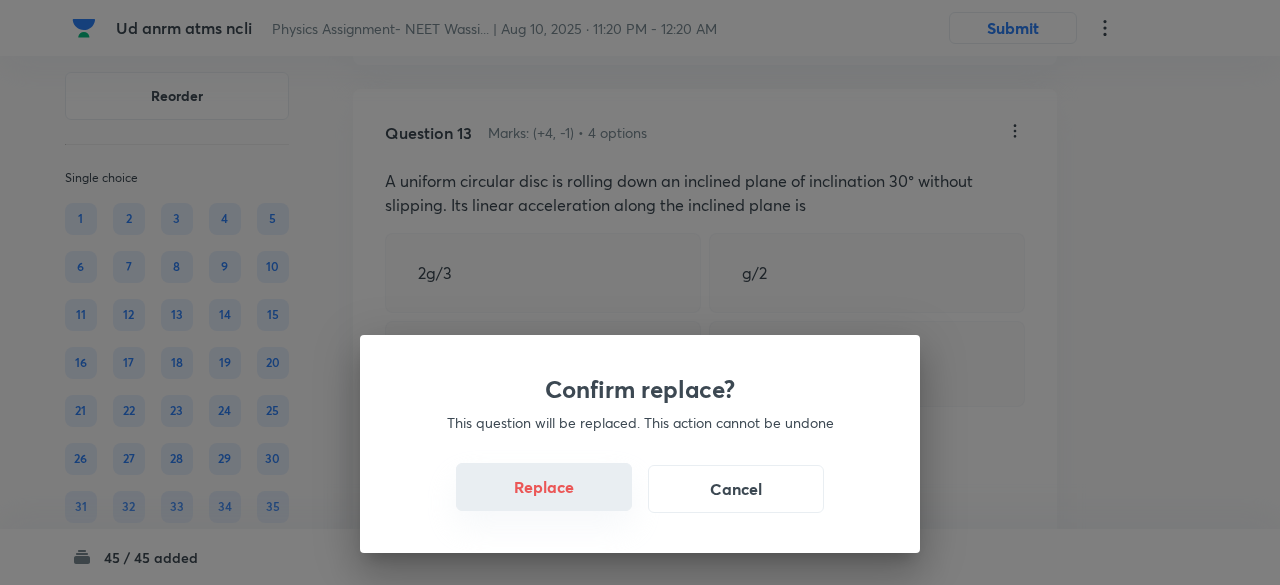 click on "Replace" at bounding box center [544, 487] 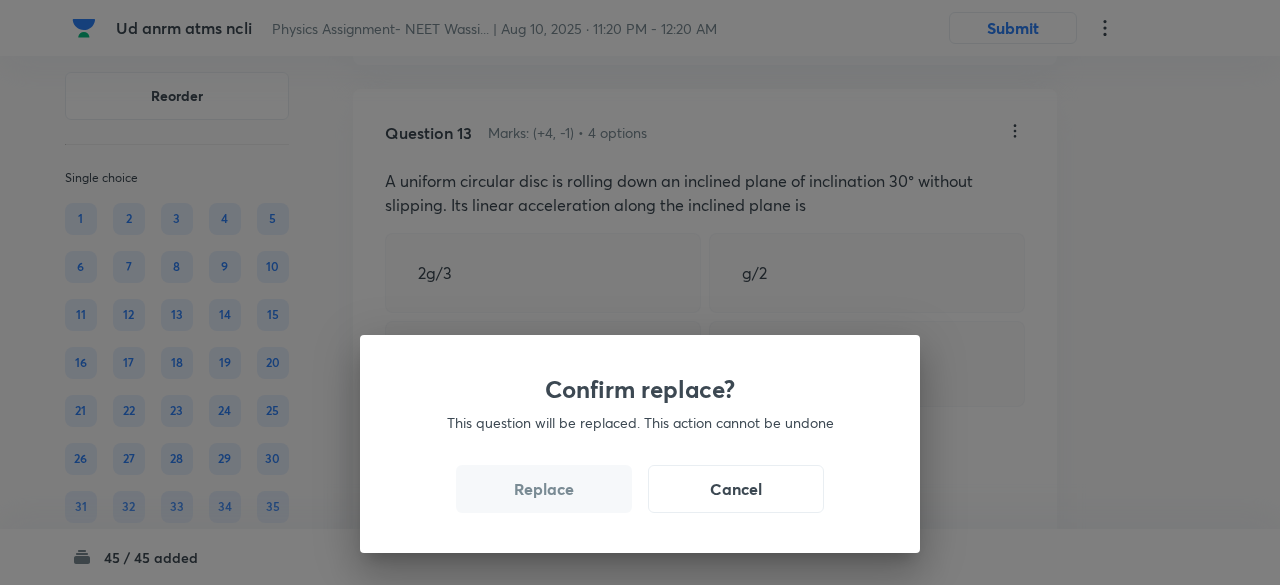 click on "Replace" at bounding box center [544, 489] 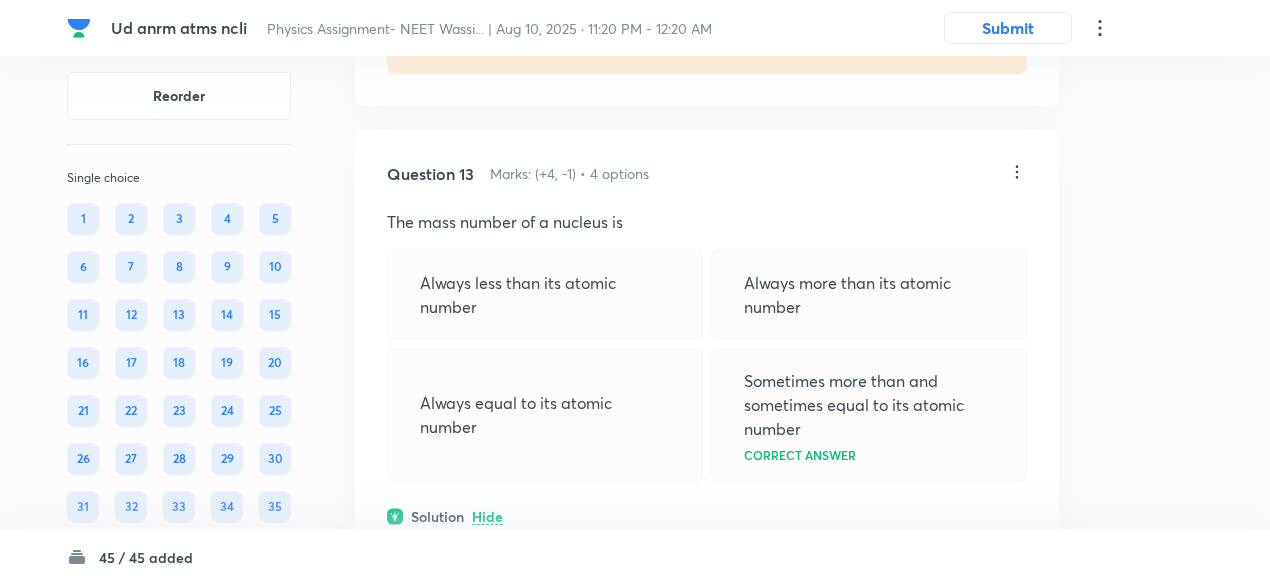 scroll, scrollTop: 8475, scrollLeft: 0, axis: vertical 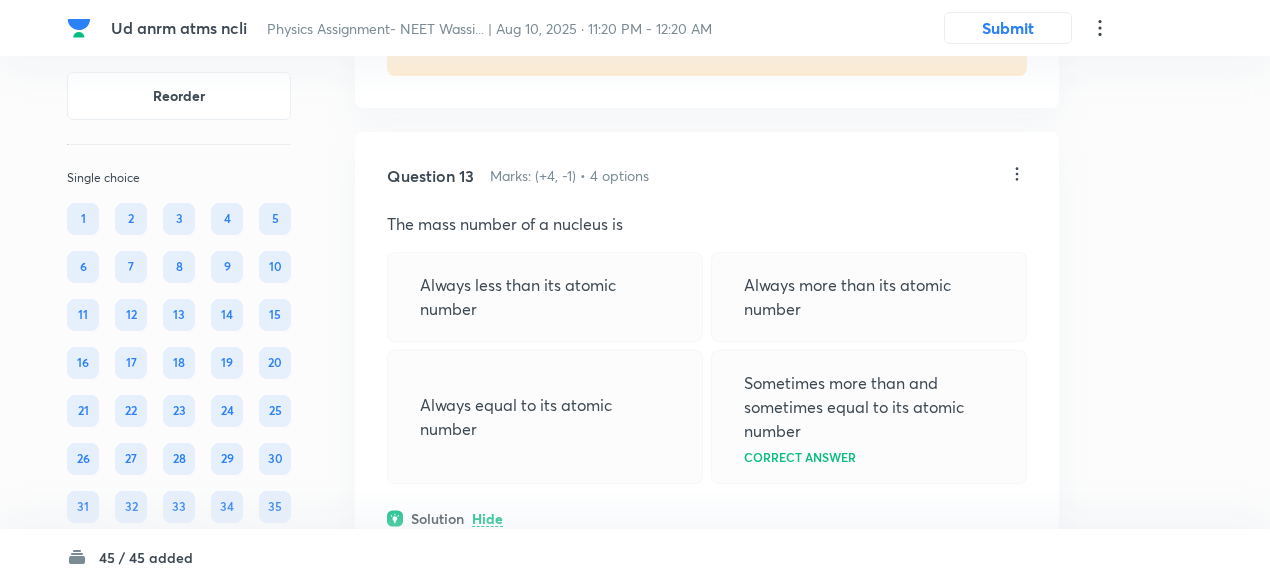 click 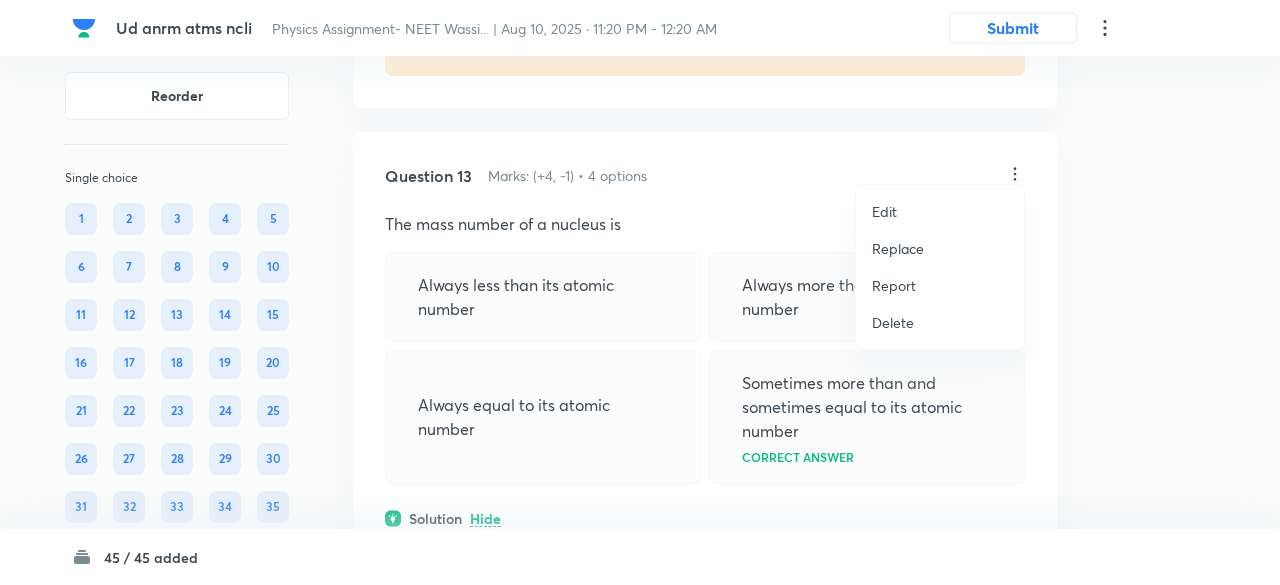 click on "Replace" at bounding box center [898, 248] 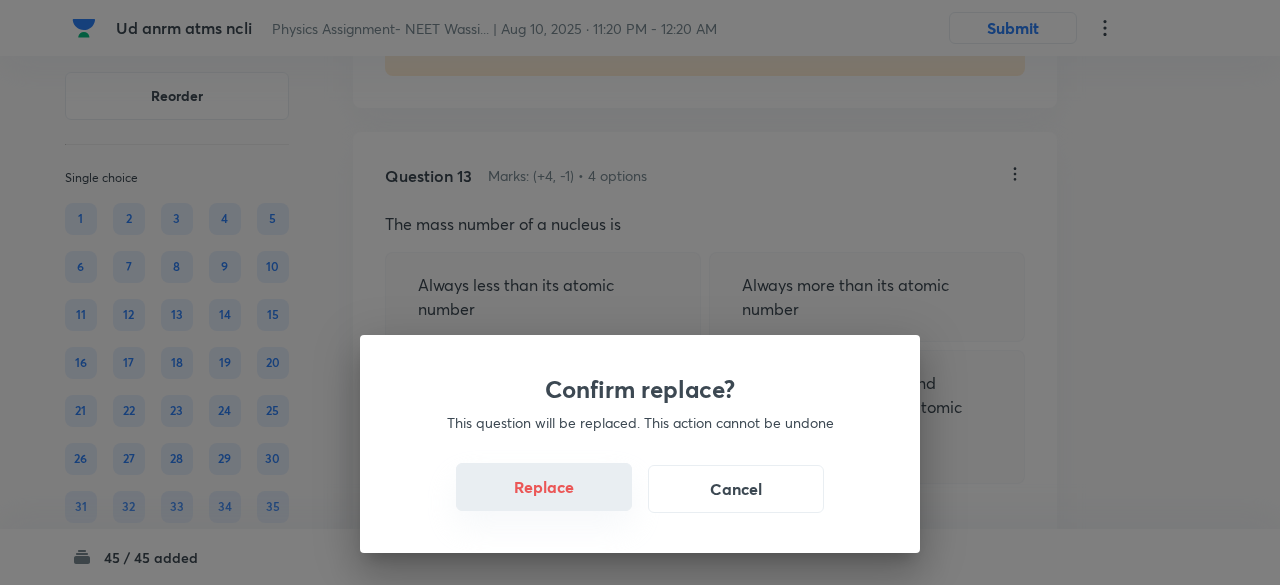 click on "Replace" at bounding box center [544, 487] 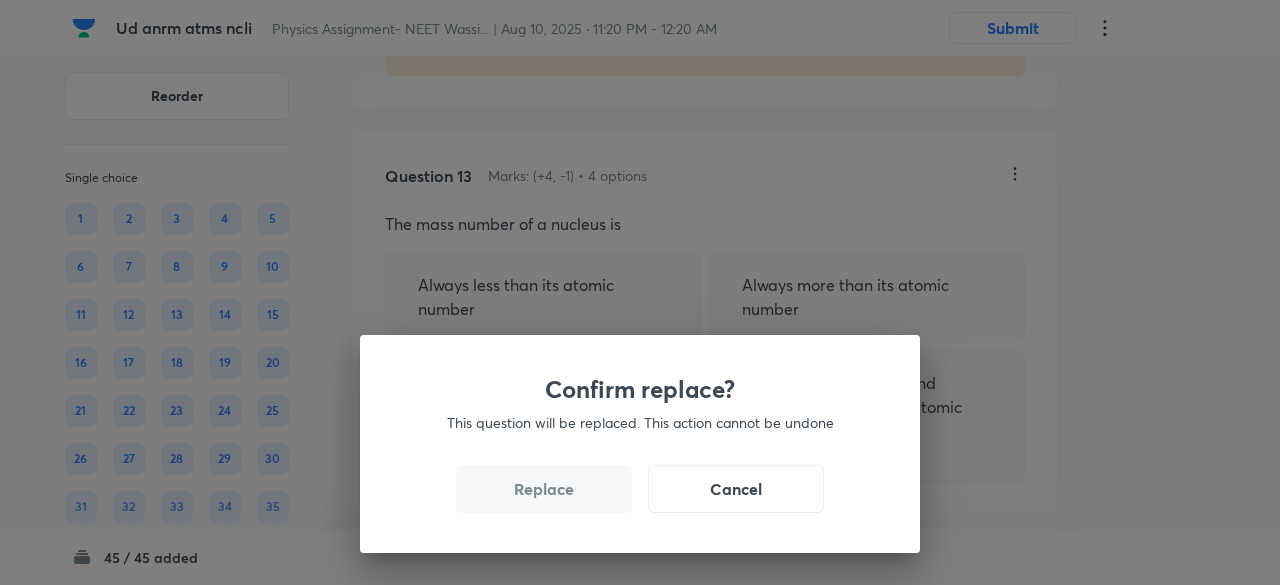click on "Replace" at bounding box center (544, 489) 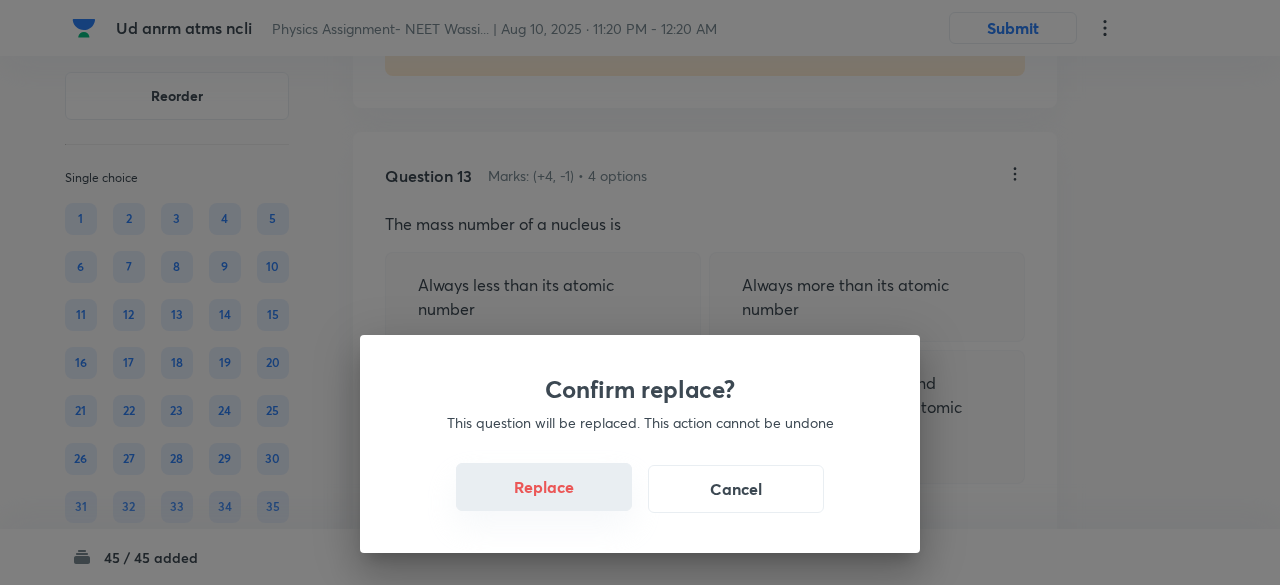 click on "Replace" at bounding box center (544, 487) 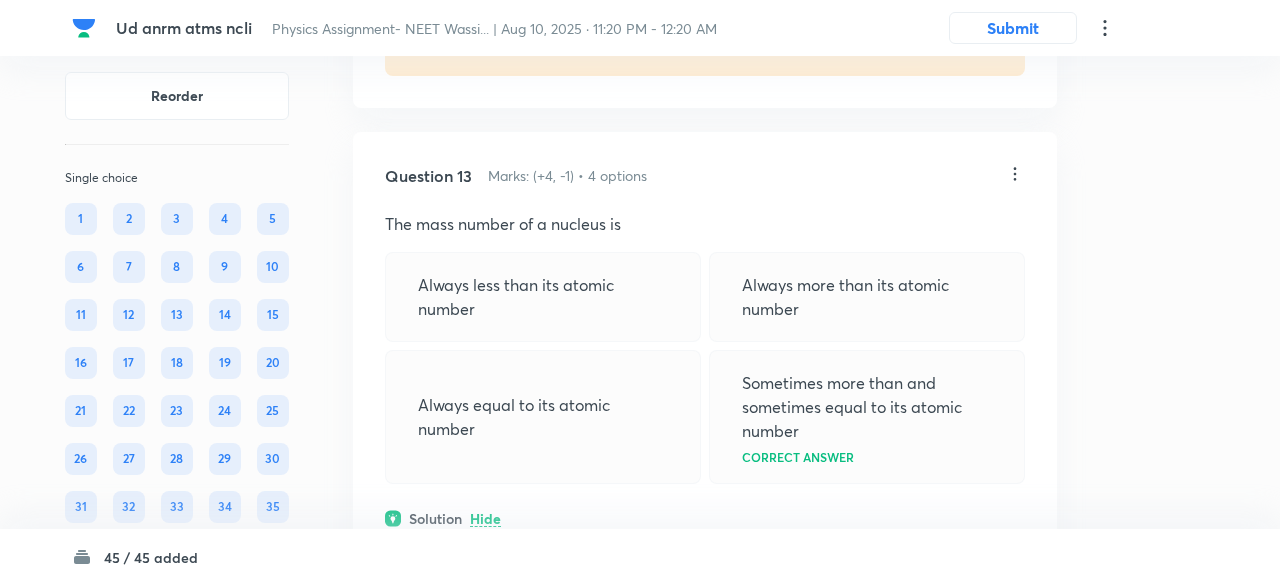 click on "Confirm replace? This question will be replaced. This action cannot be undone Replace Cancel" at bounding box center [640, 292] 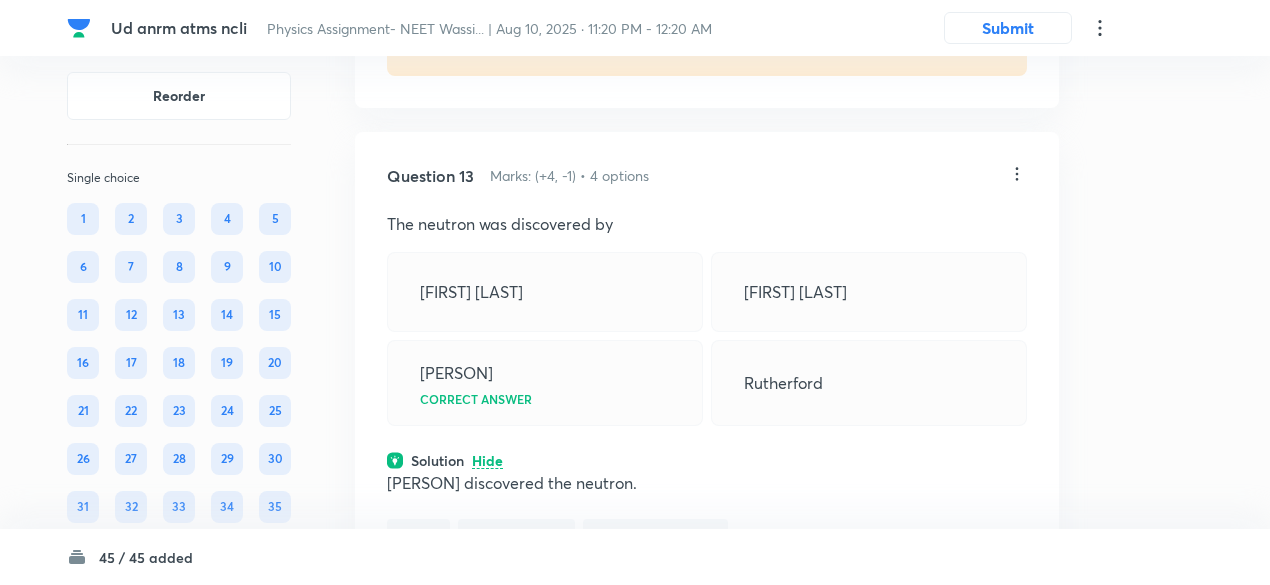 click 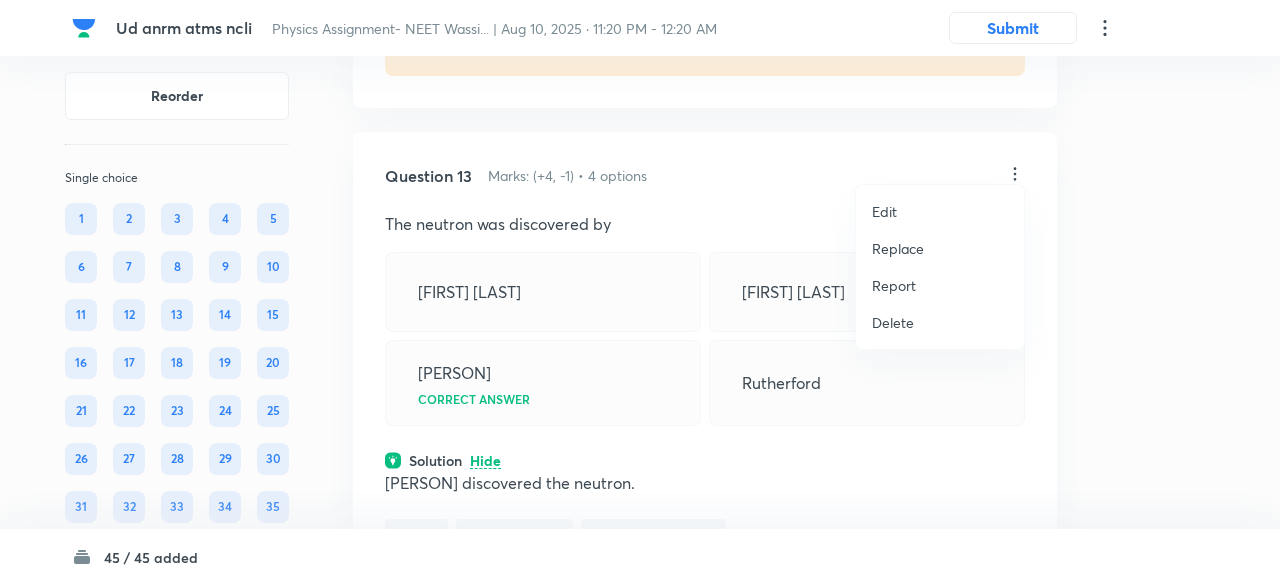 click on "Replace" at bounding box center [898, 248] 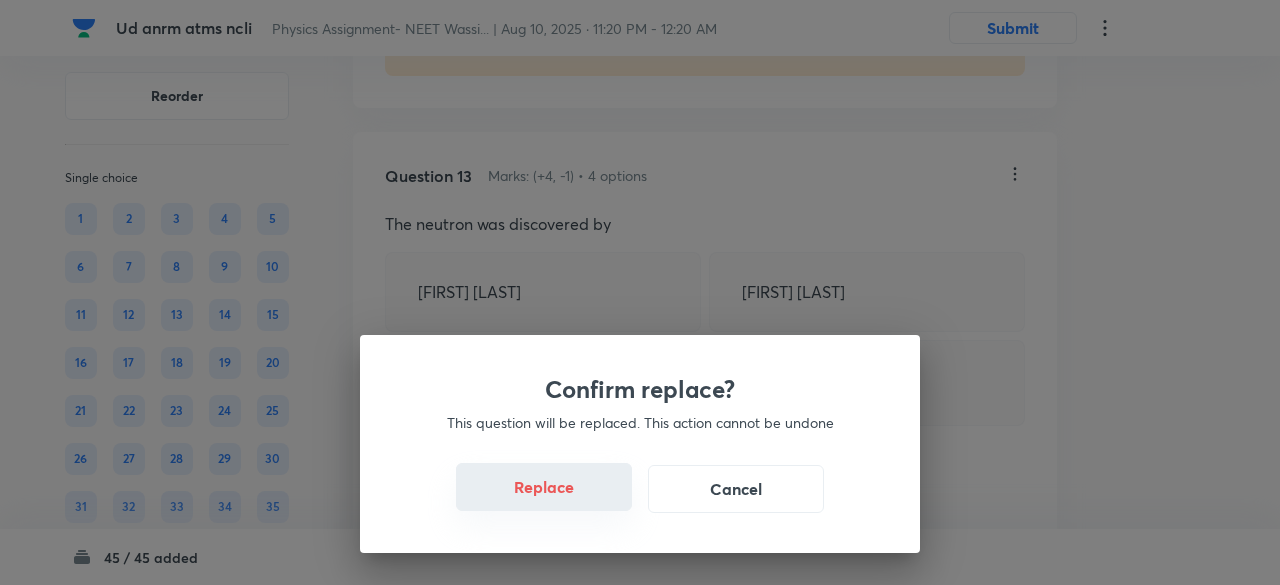 click on "Replace" at bounding box center [544, 487] 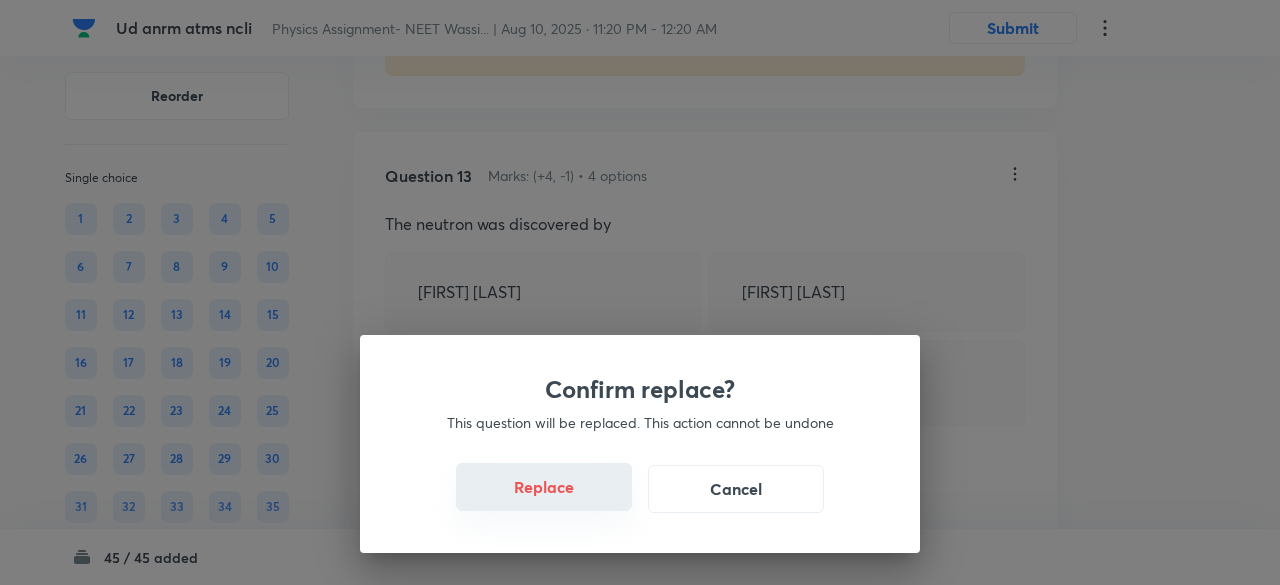 click on "Replace" at bounding box center (544, 487) 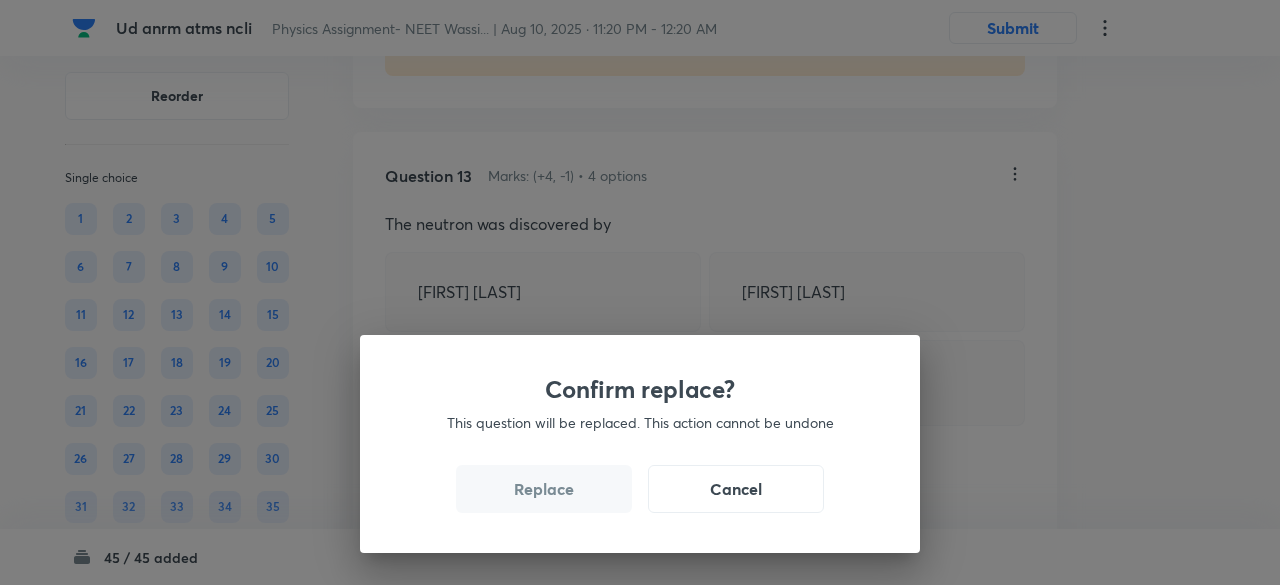click on "Replace" at bounding box center [544, 489] 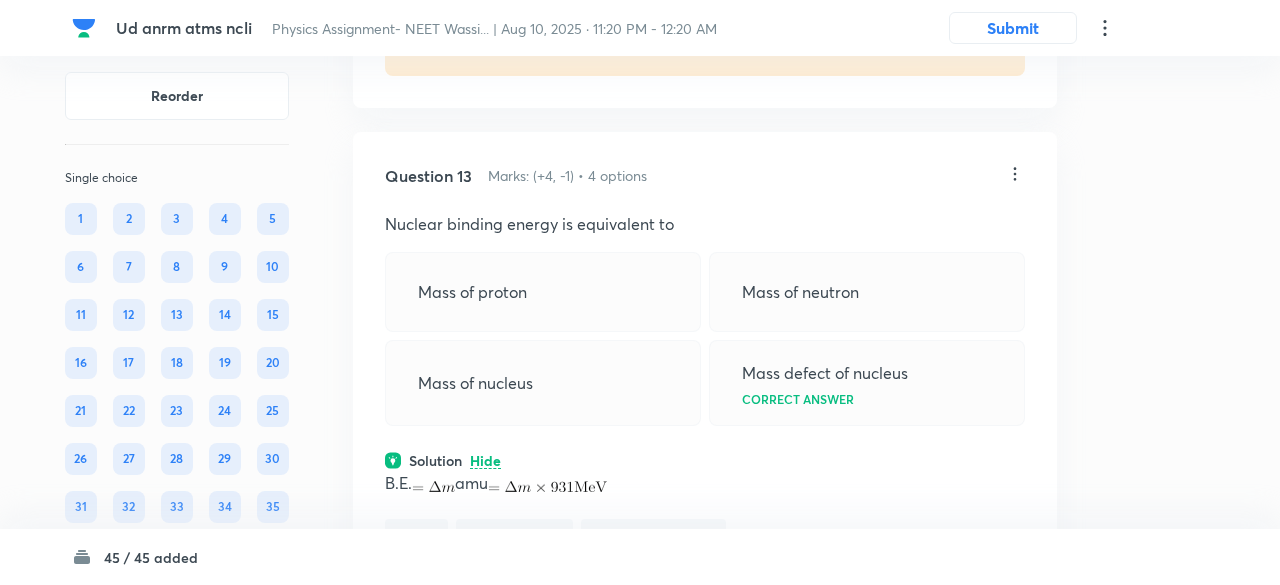 click on "Confirm replace? This question will be replaced. This action cannot be undone Replace Cancel" at bounding box center [640, 877] 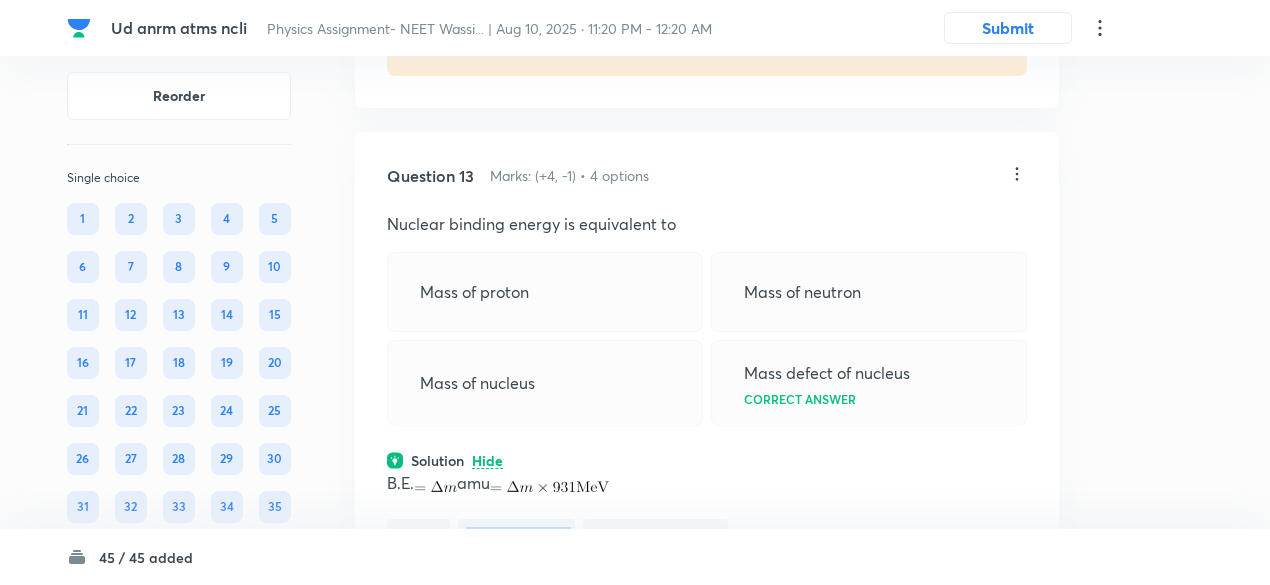 click on "Modern Physics" at bounding box center [516, 537] 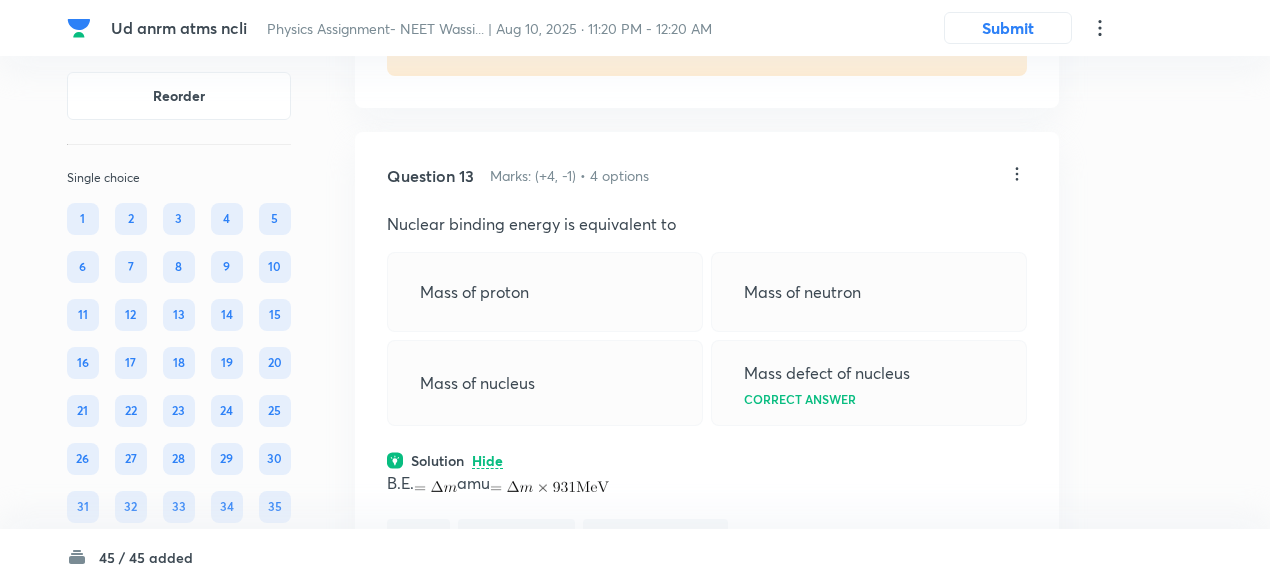 click on "Mass of nucleus" at bounding box center [545, 383] 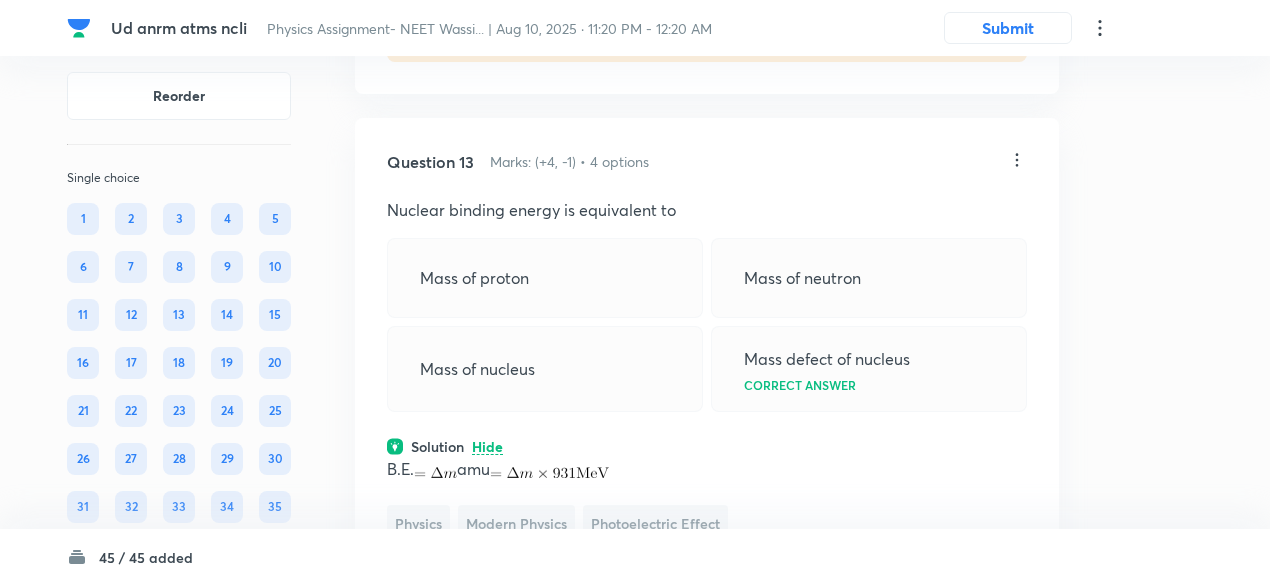 scroll, scrollTop: 8488, scrollLeft: 0, axis: vertical 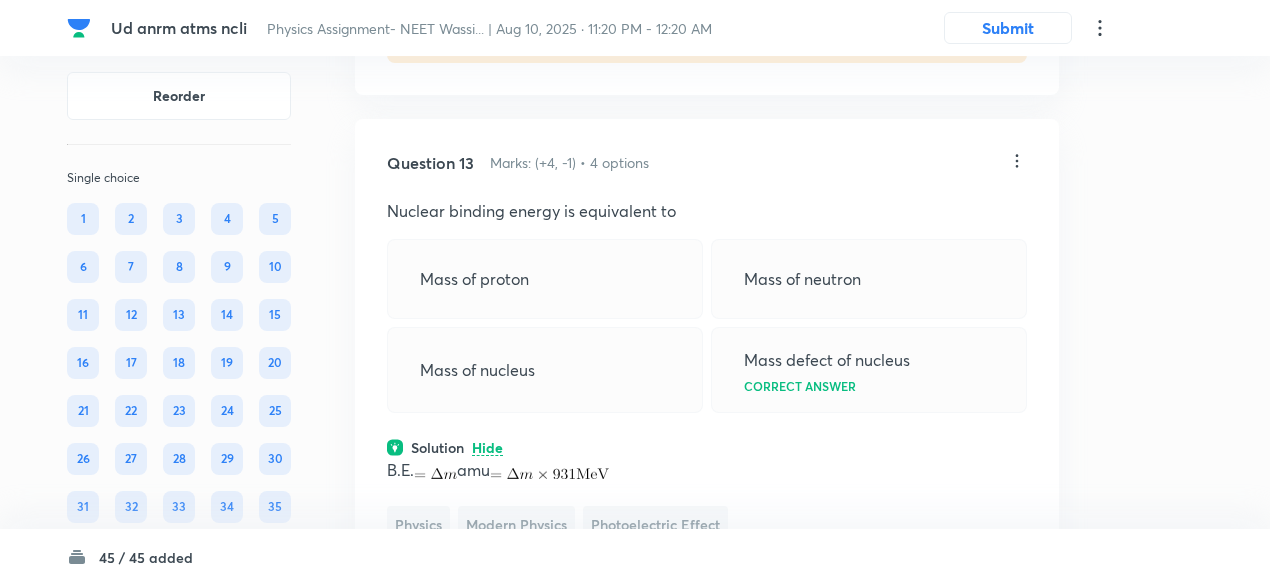 click 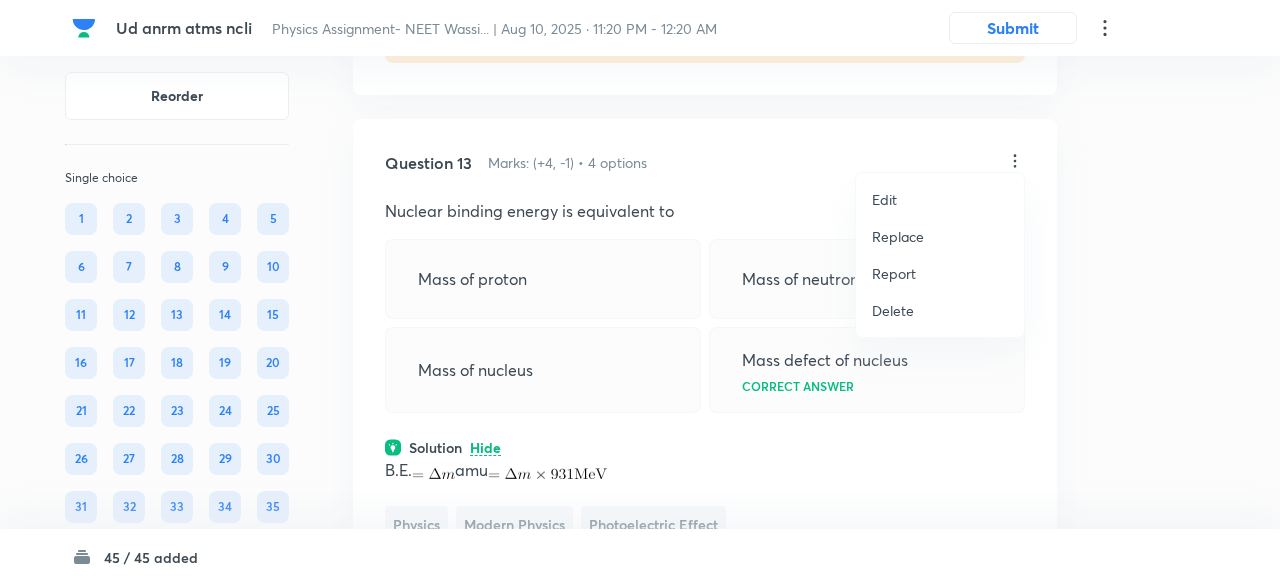 click on "Replace" at bounding box center (898, 236) 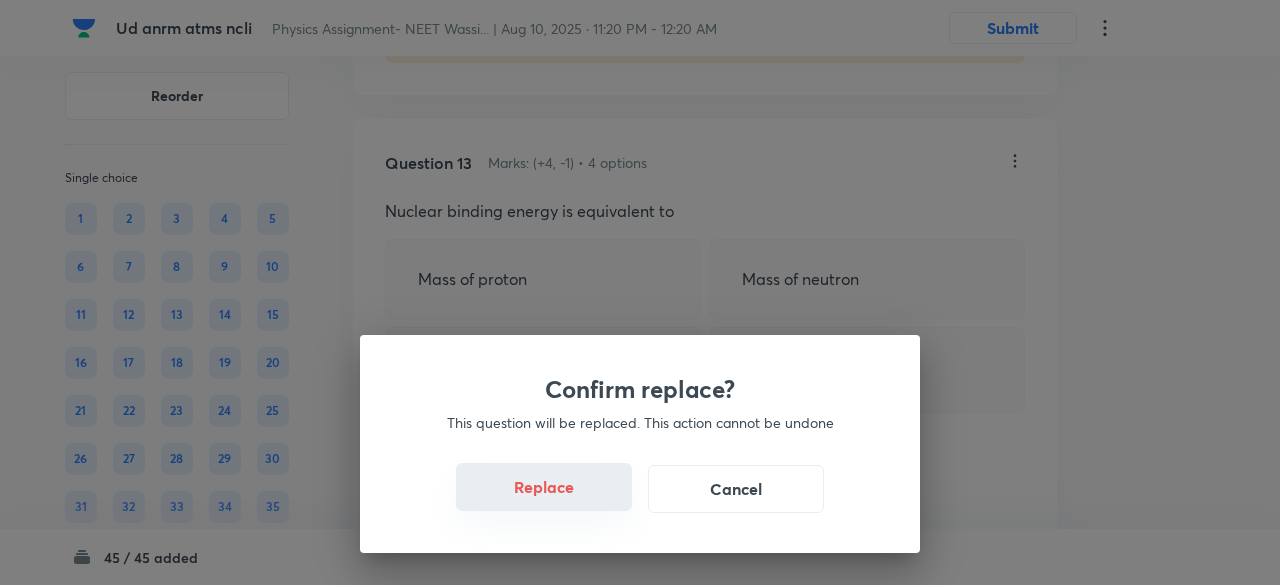 drag, startPoint x: 557, startPoint y: 513, endPoint x: 556, endPoint y: 503, distance: 10.049875 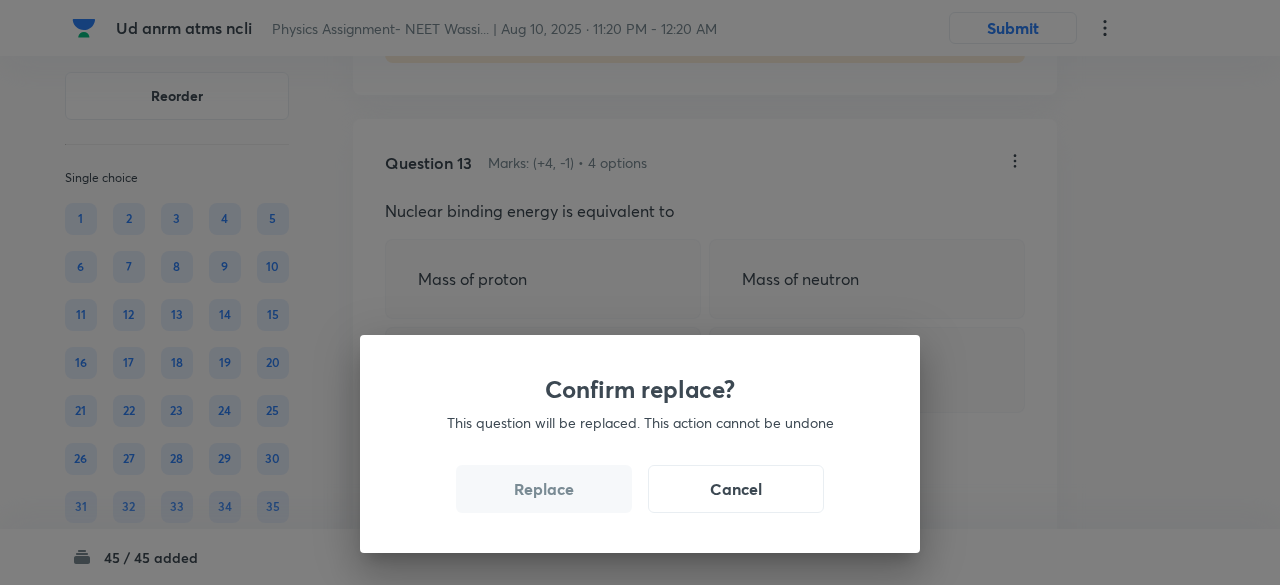 click on "Replace" at bounding box center (544, 489) 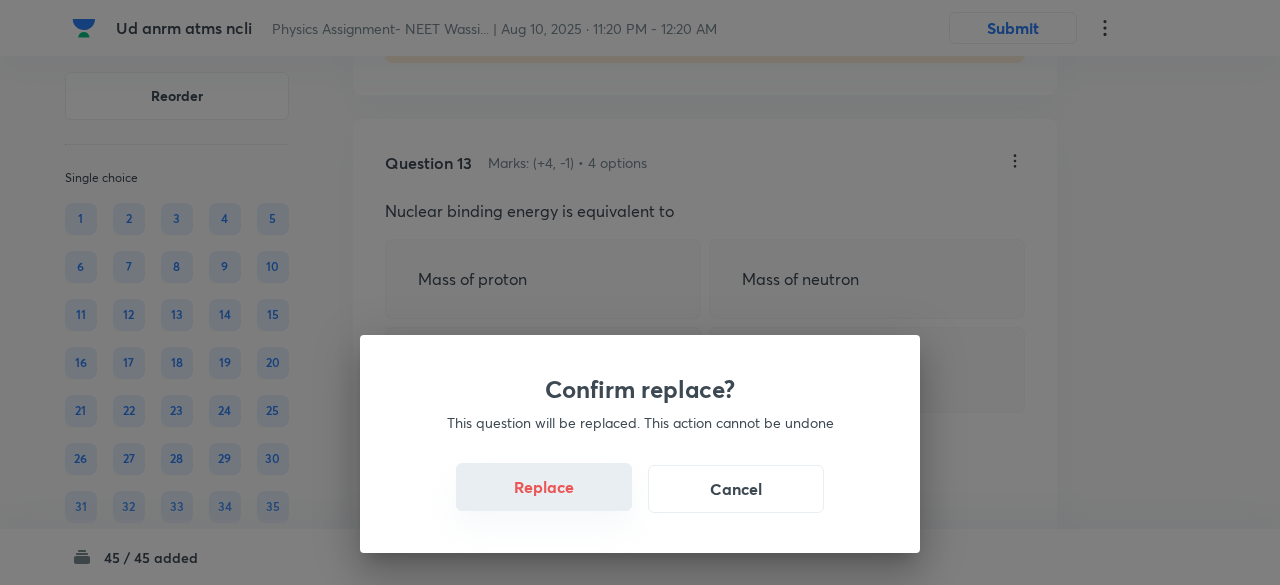 click on "Replace" at bounding box center (544, 487) 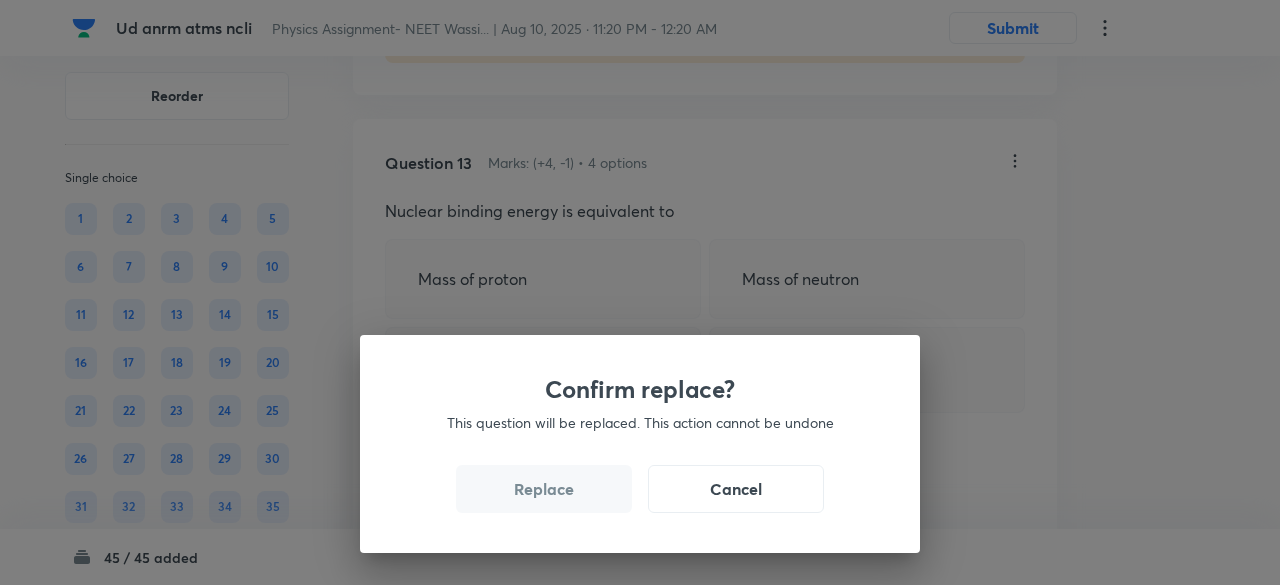 click on "Replace" at bounding box center [544, 489] 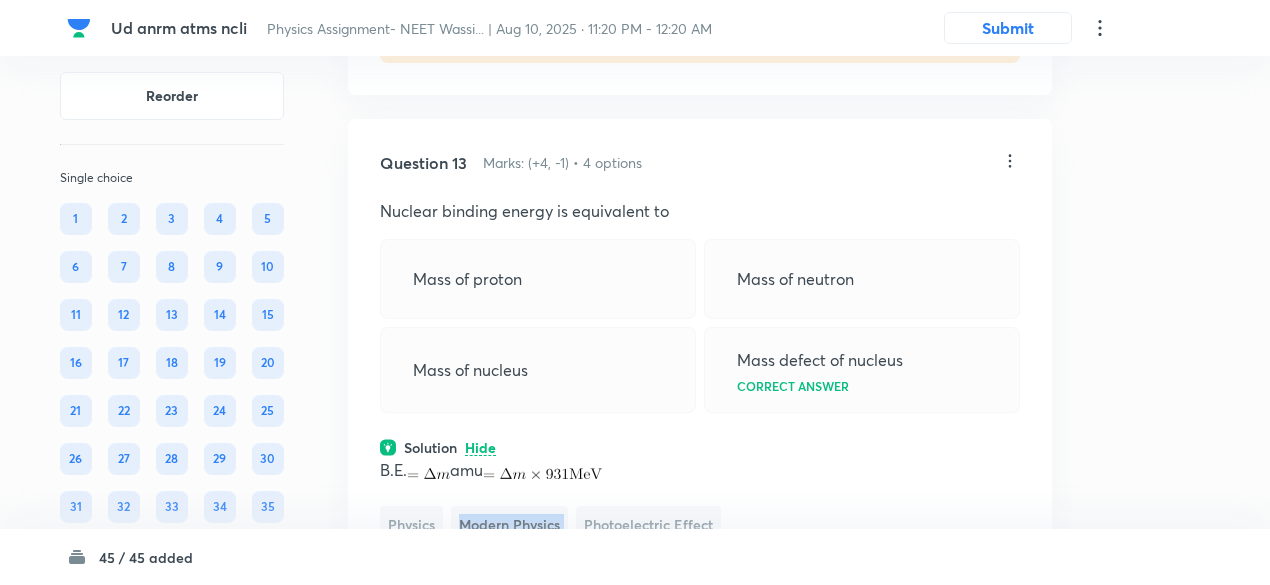 click on "Modern Physics" at bounding box center (509, 524) 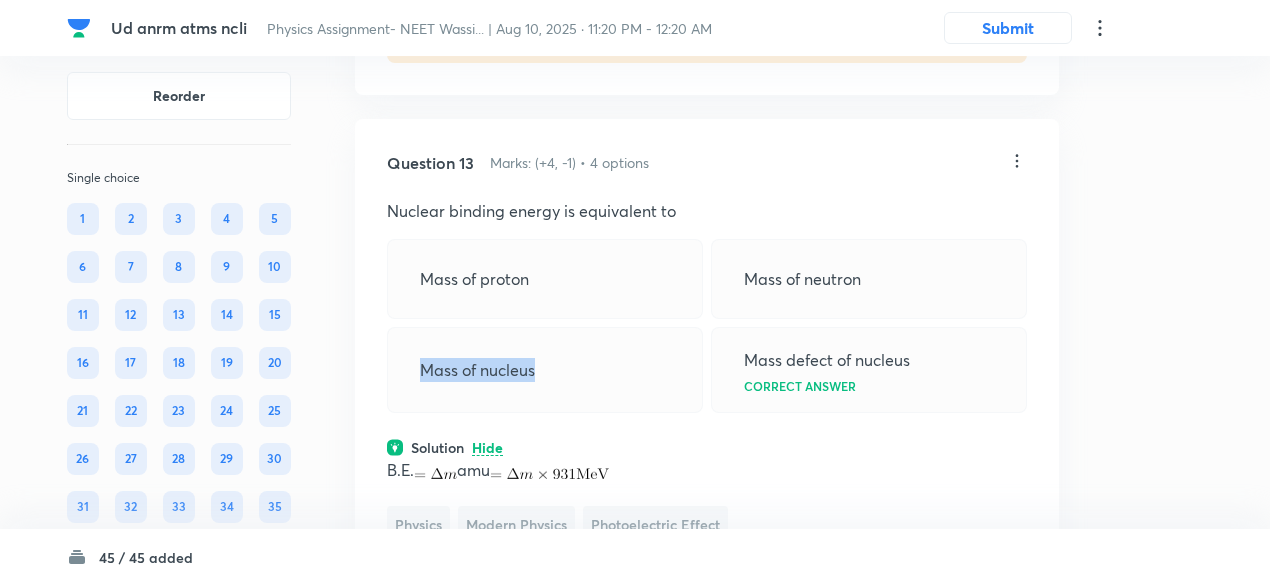 click on "Mass of nucleus" at bounding box center [545, 370] 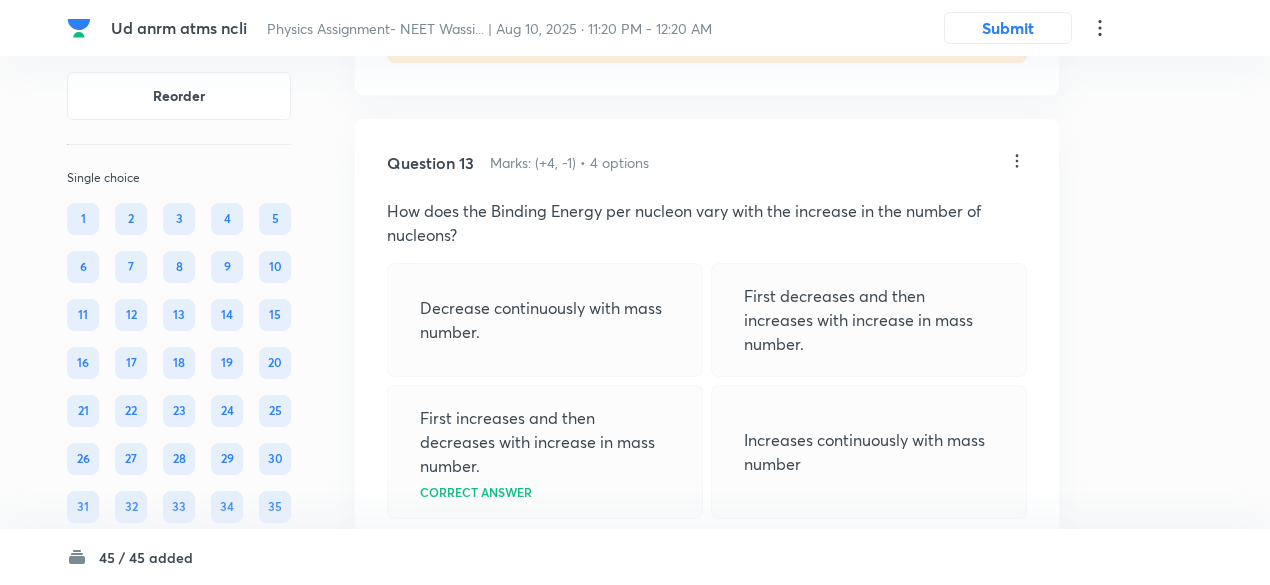 click on "First increases and then decreases with increase in mass number." at bounding box center (545, 442) 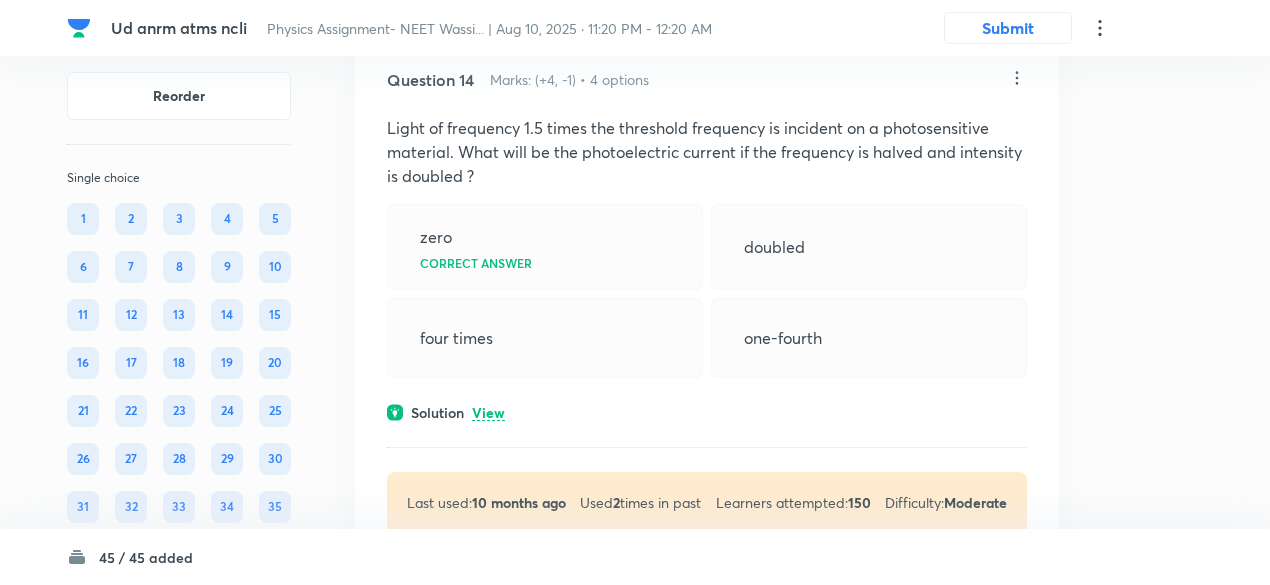 scroll, scrollTop: 9269, scrollLeft: 0, axis: vertical 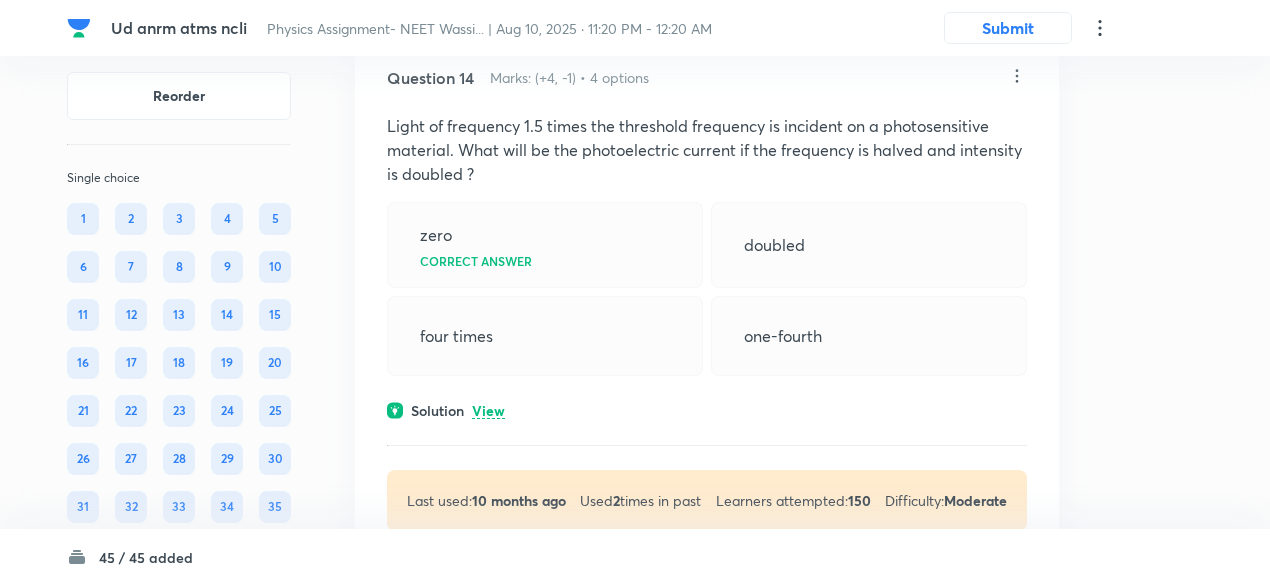 click on "View" at bounding box center (488, 411) 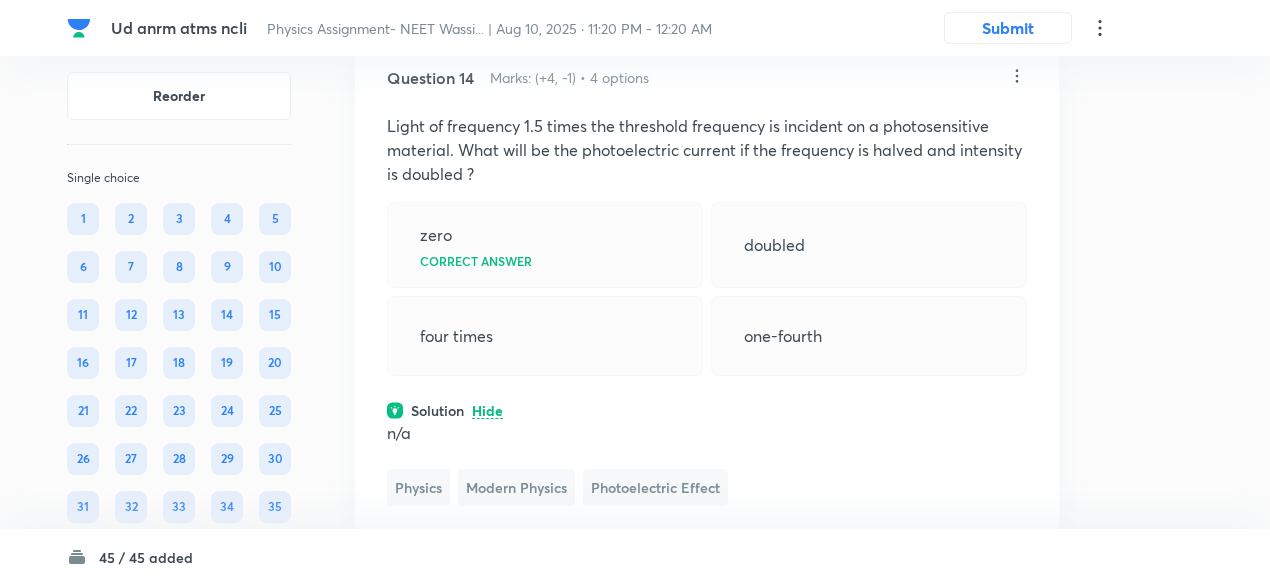 click 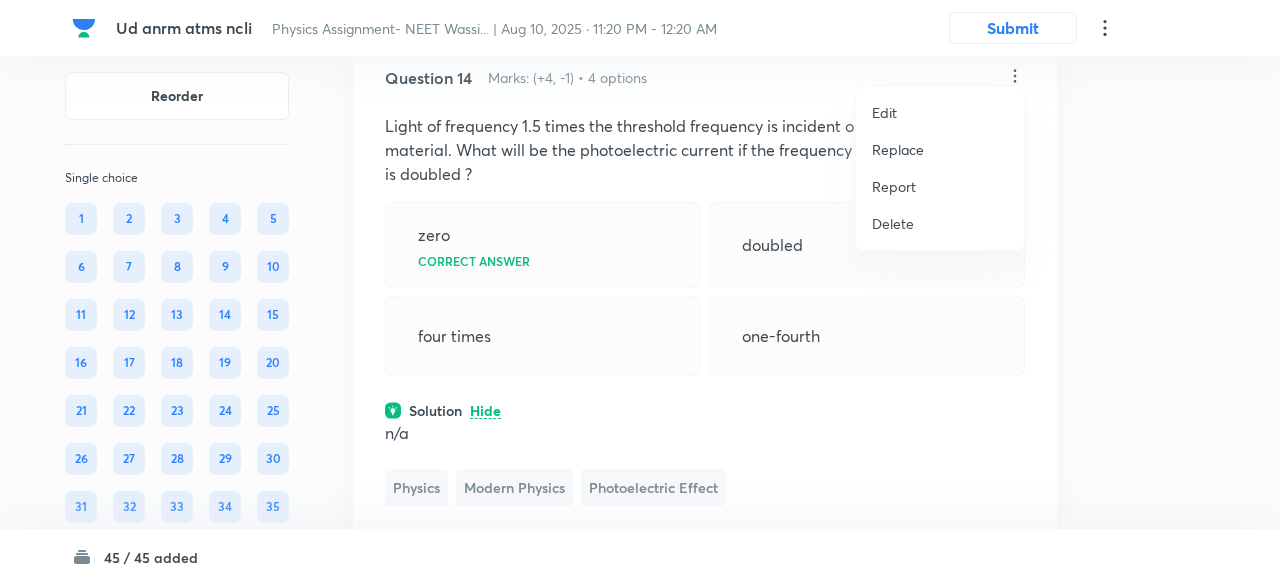 click on "Replace" at bounding box center (898, 149) 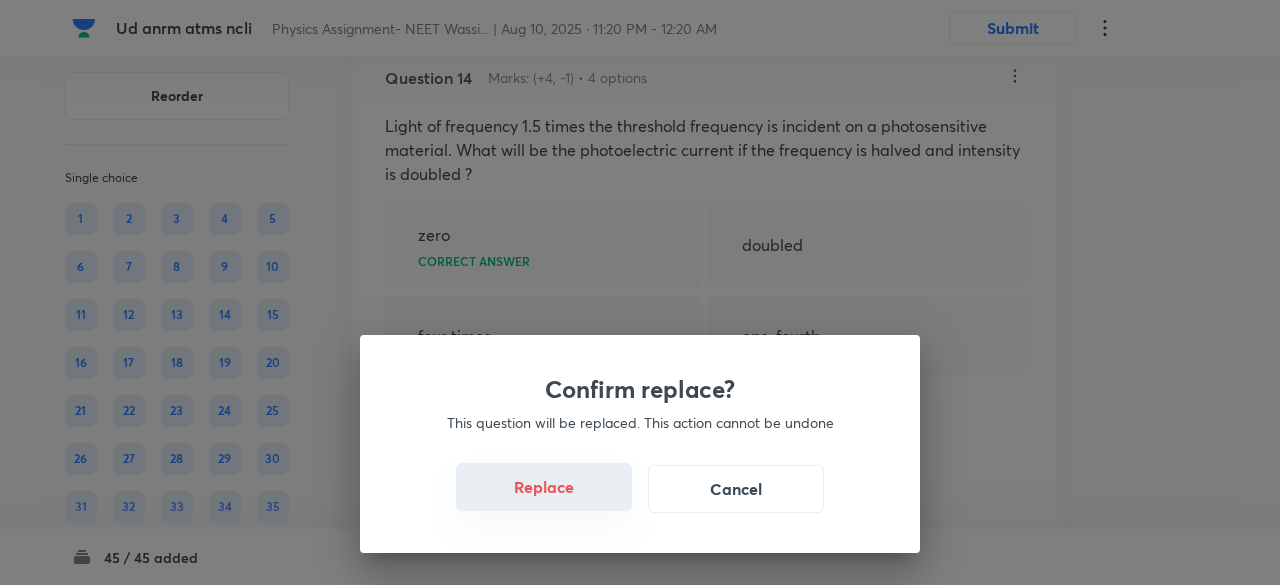 click on "Replace" at bounding box center (544, 487) 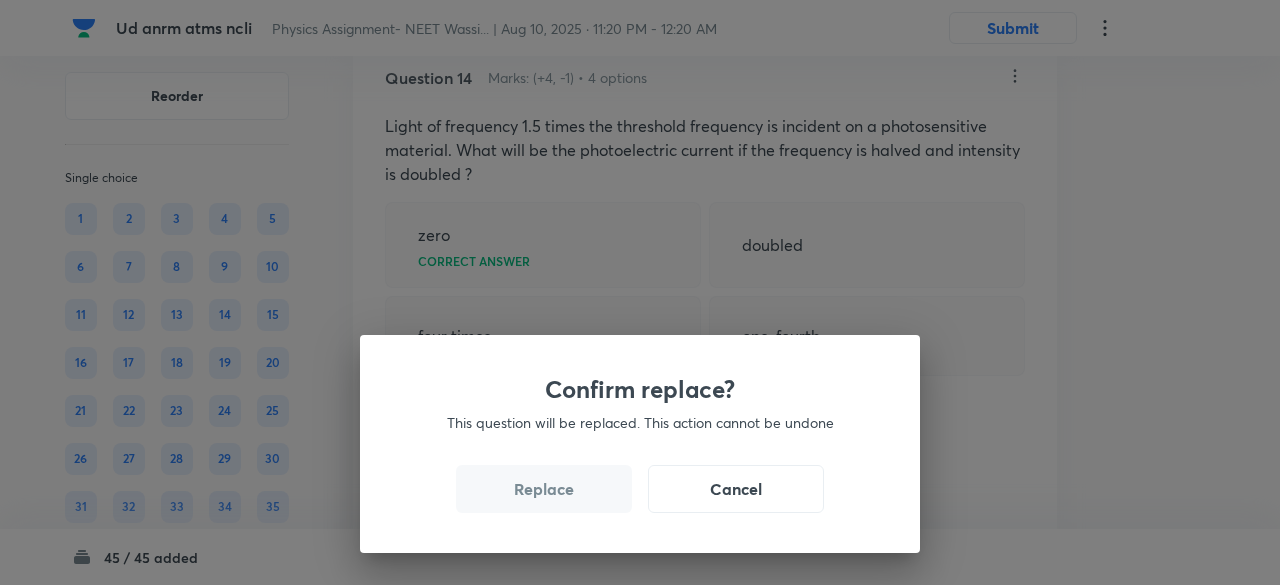 click on "Replace" at bounding box center (544, 489) 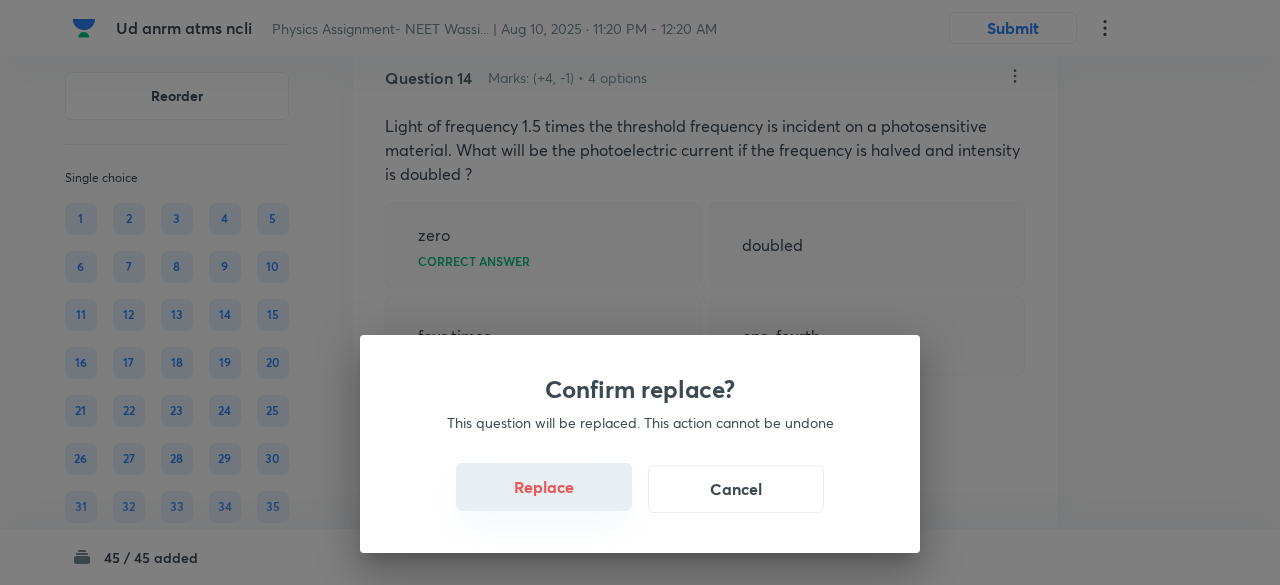 click on "Replace" at bounding box center (544, 487) 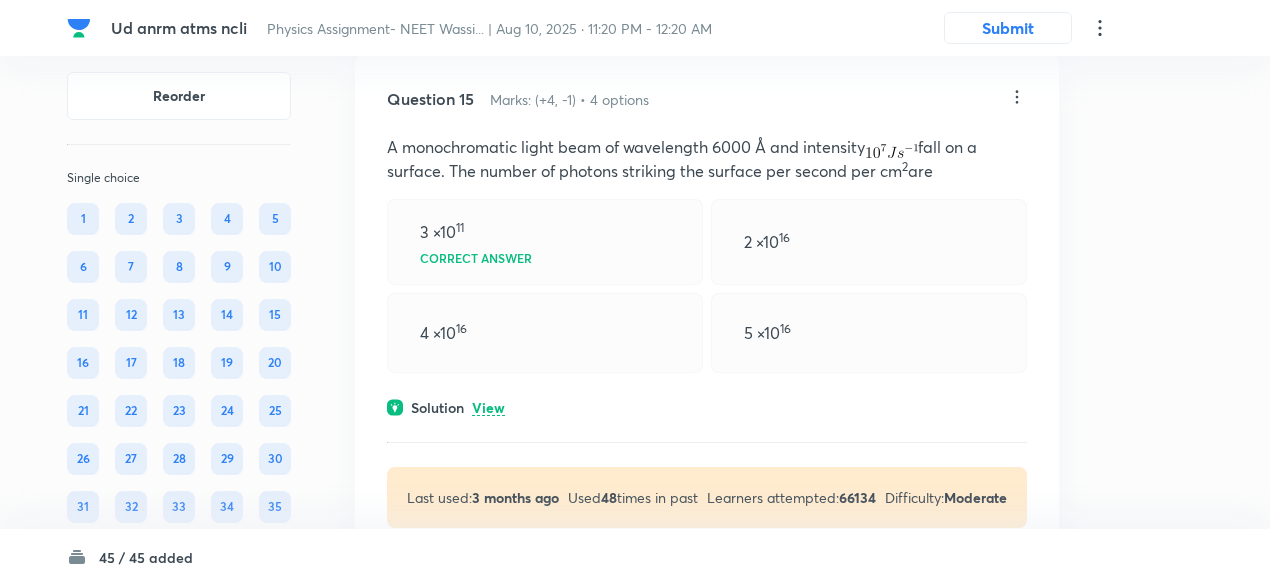 scroll, scrollTop: 10025, scrollLeft: 0, axis: vertical 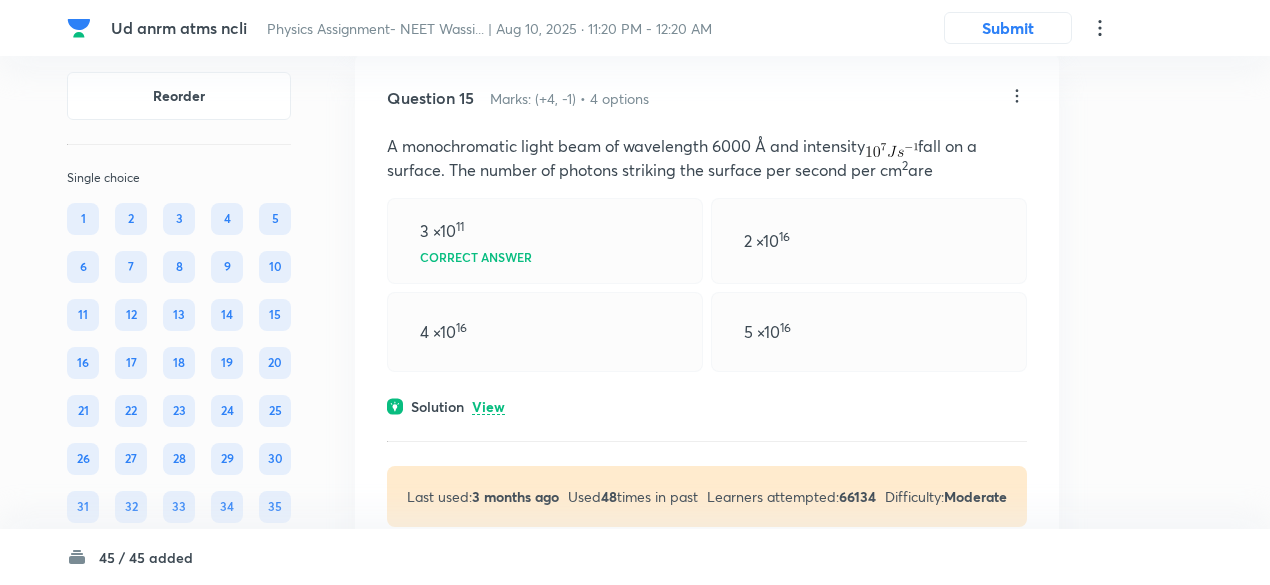click on "View" at bounding box center (488, 407) 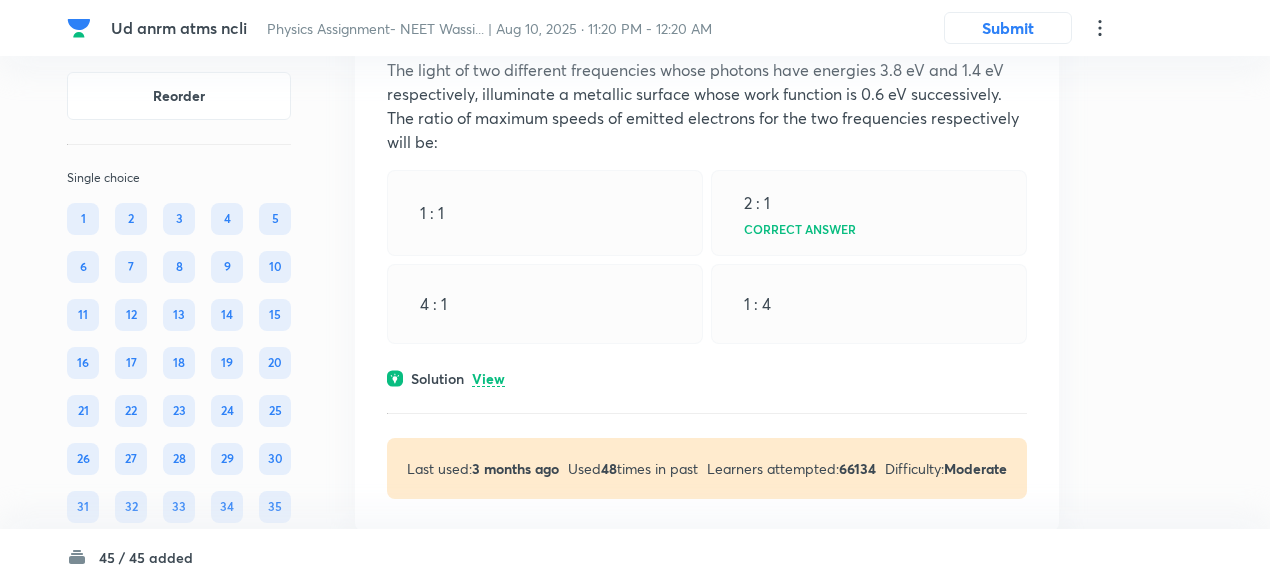 scroll, scrollTop: 10960, scrollLeft: 0, axis: vertical 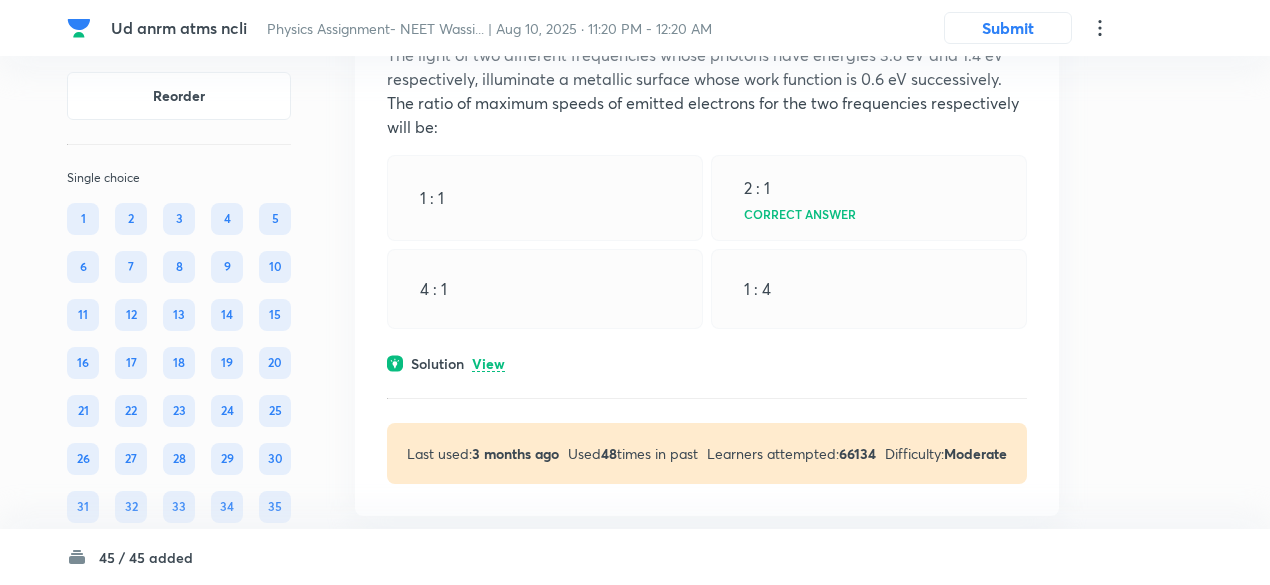 click on "View" at bounding box center [488, 364] 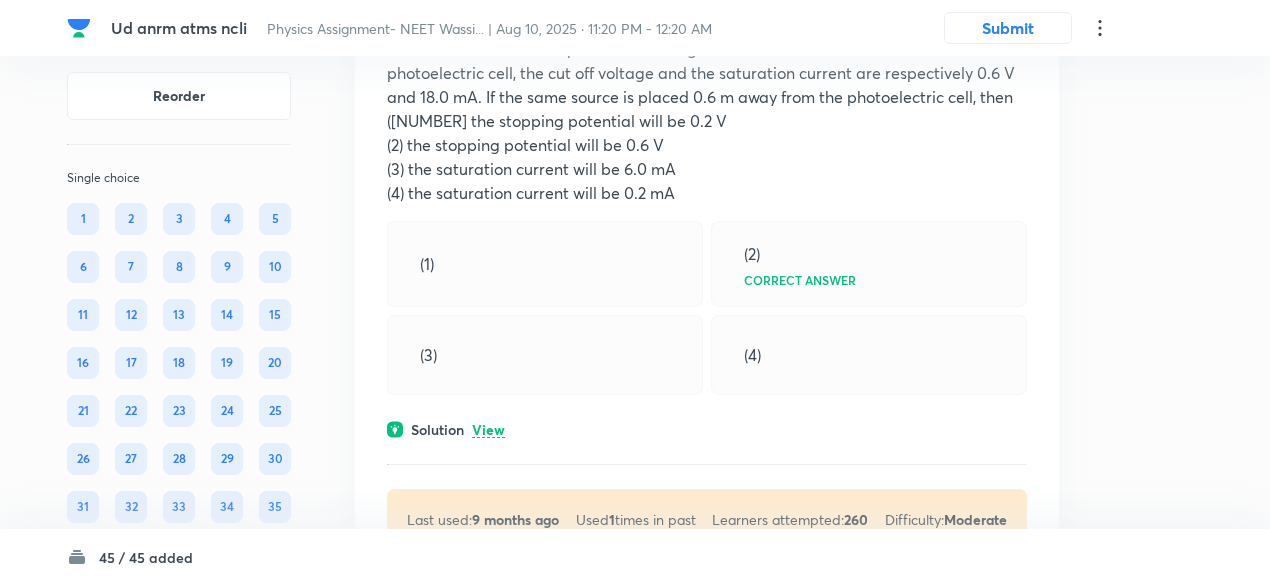scroll, scrollTop: 11785, scrollLeft: 0, axis: vertical 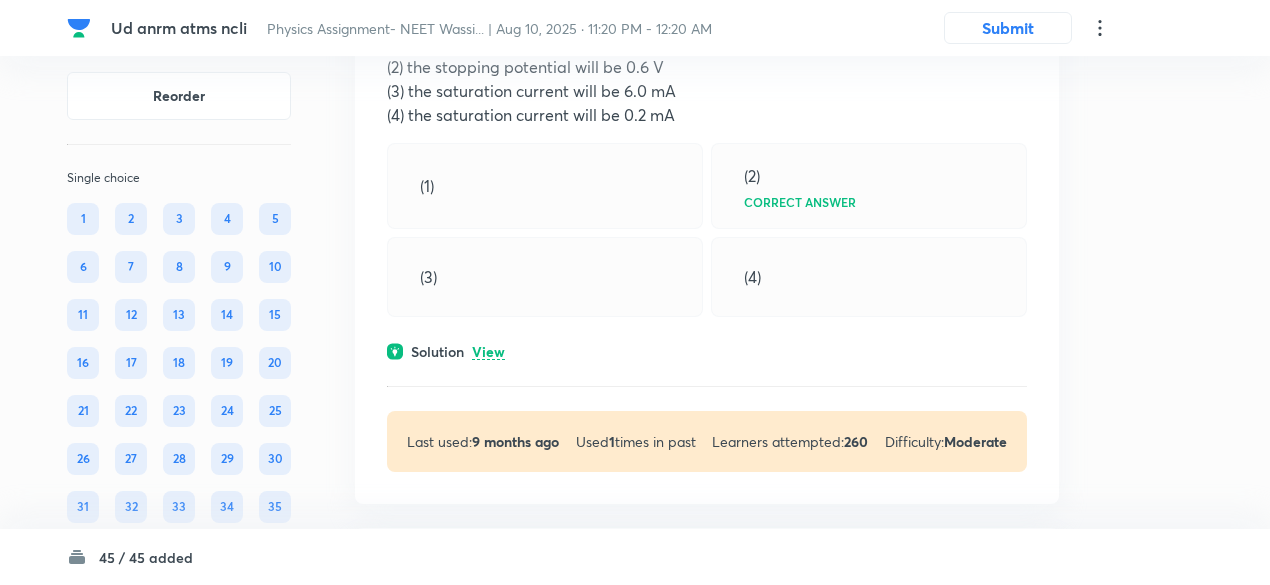 click on "View" at bounding box center (488, 352) 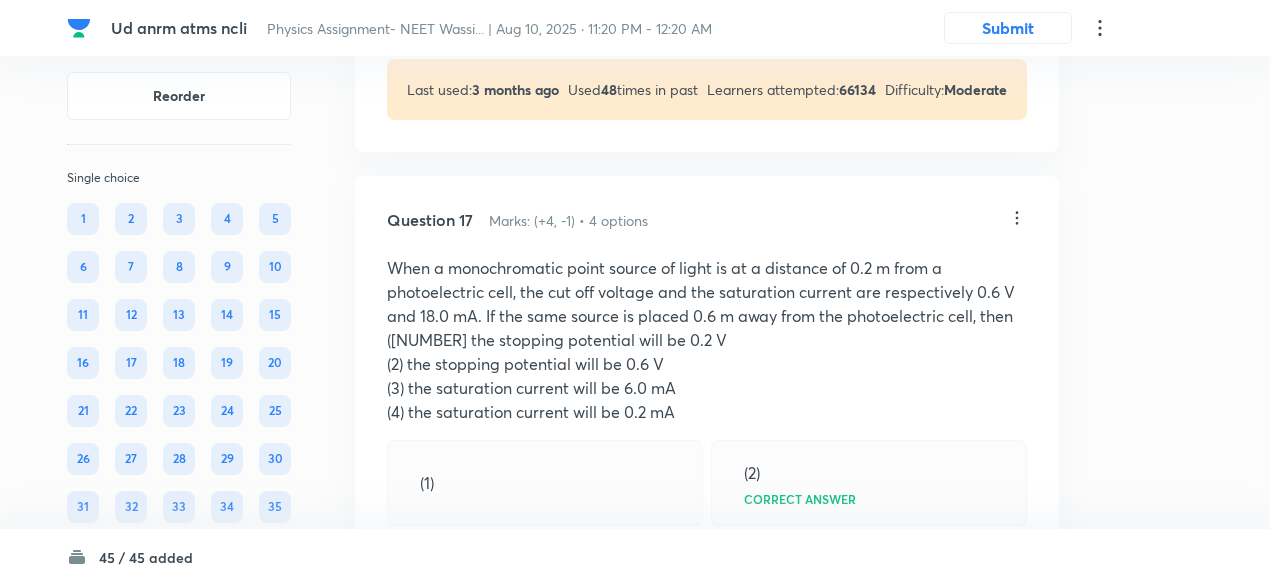 scroll, scrollTop: 11487, scrollLeft: 0, axis: vertical 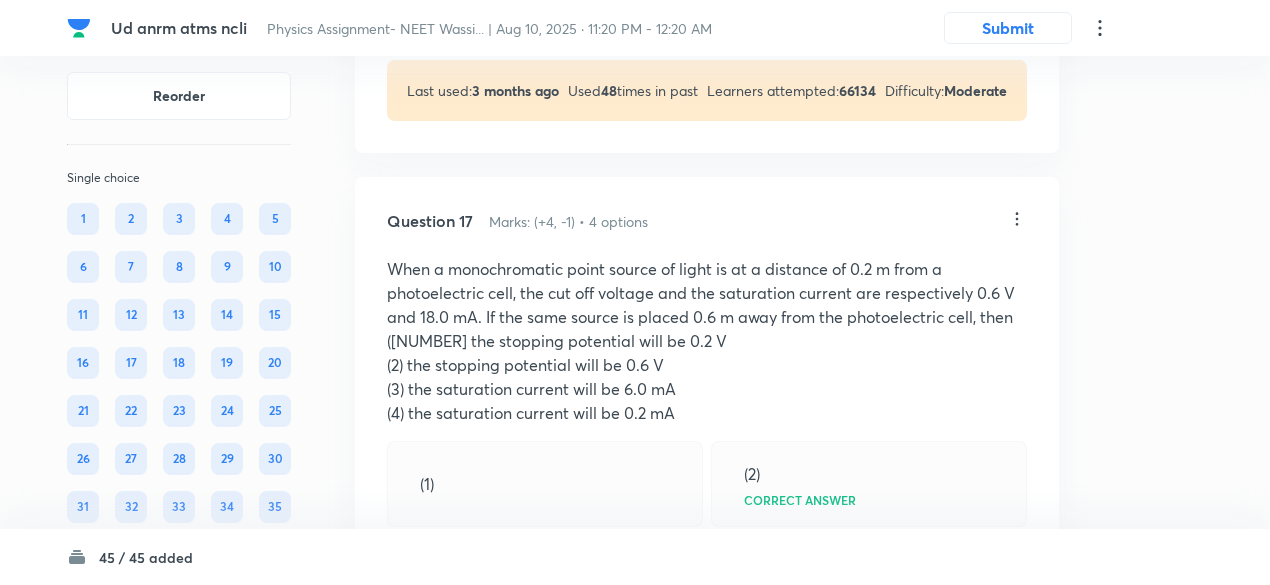 click 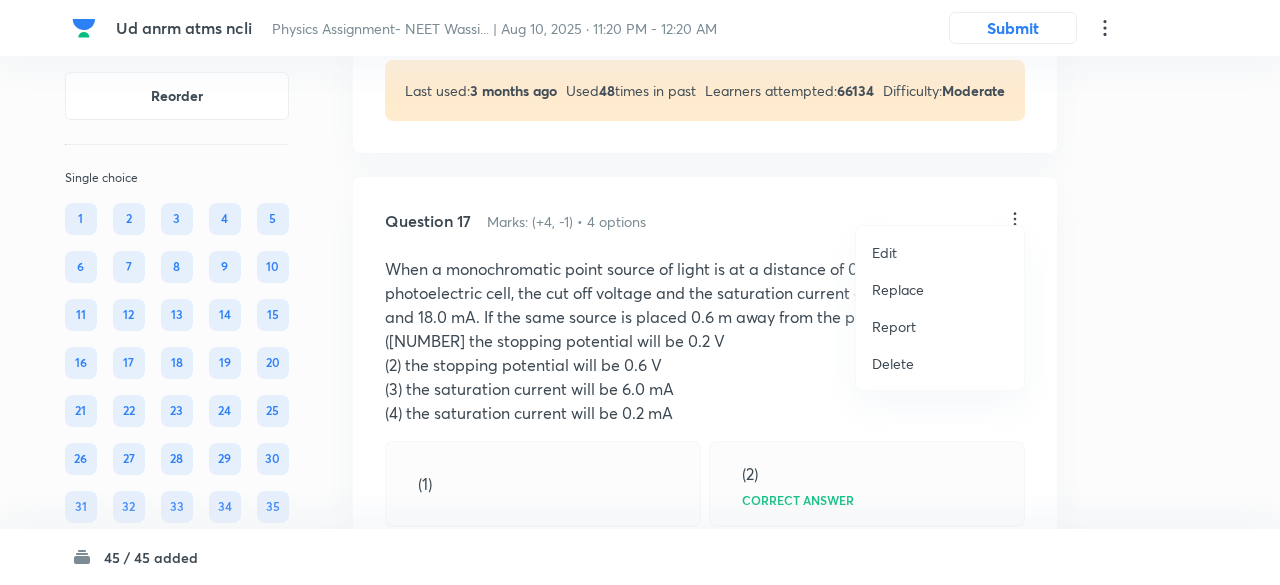click on "Edit" at bounding box center [884, 252] 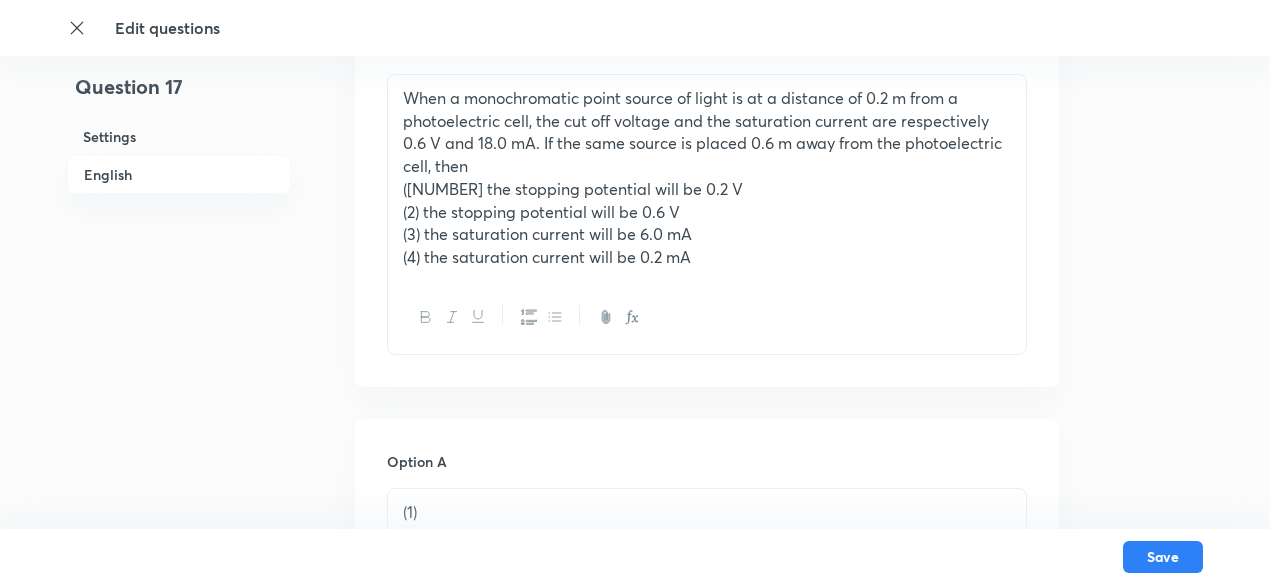 scroll, scrollTop: 649, scrollLeft: 0, axis: vertical 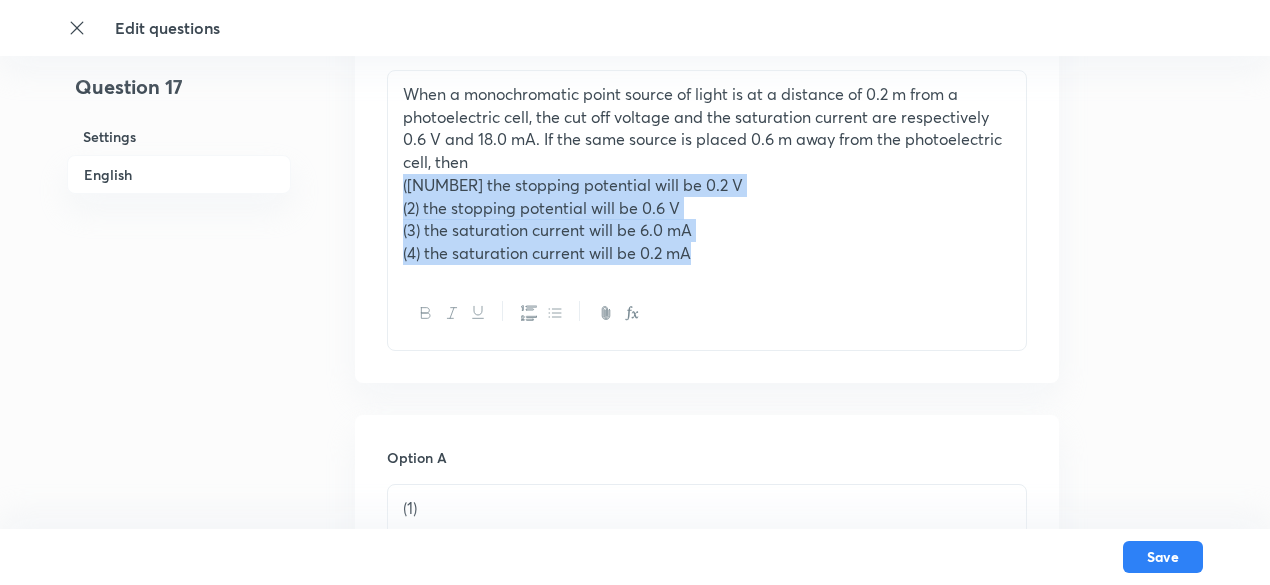 drag, startPoint x: 398, startPoint y: 185, endPoint x: 705, endPoint y: 255, distance: 314.87933 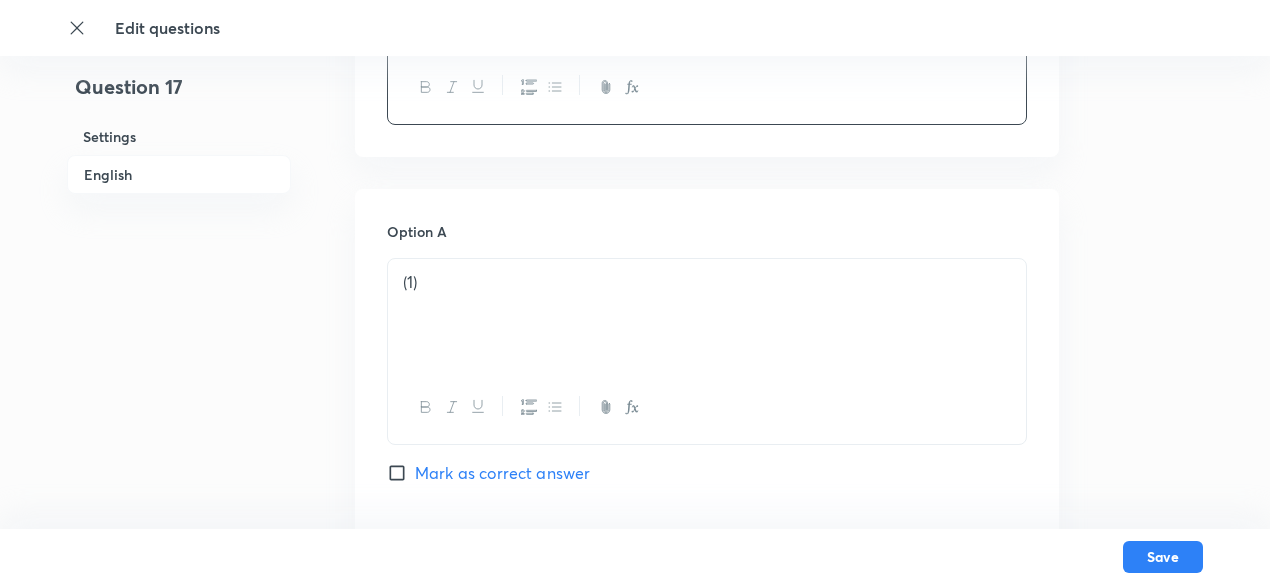 scroll, scrollTop: 815, scrollLeft: 0, axis: vertical 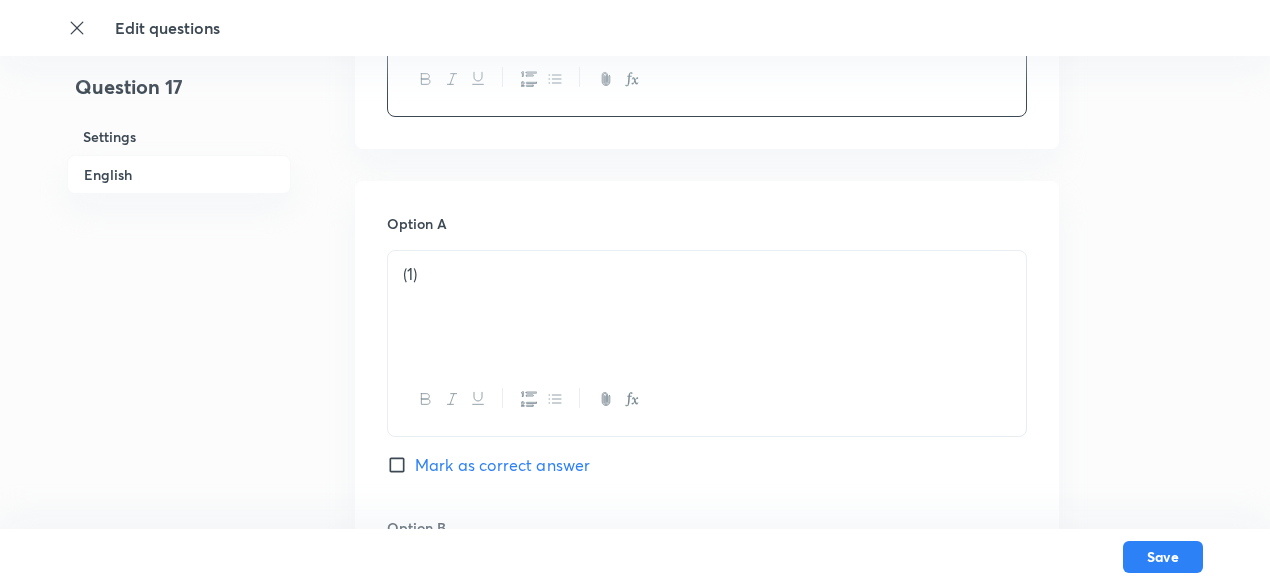 click on "(1)" at bounding box center (707, 274) 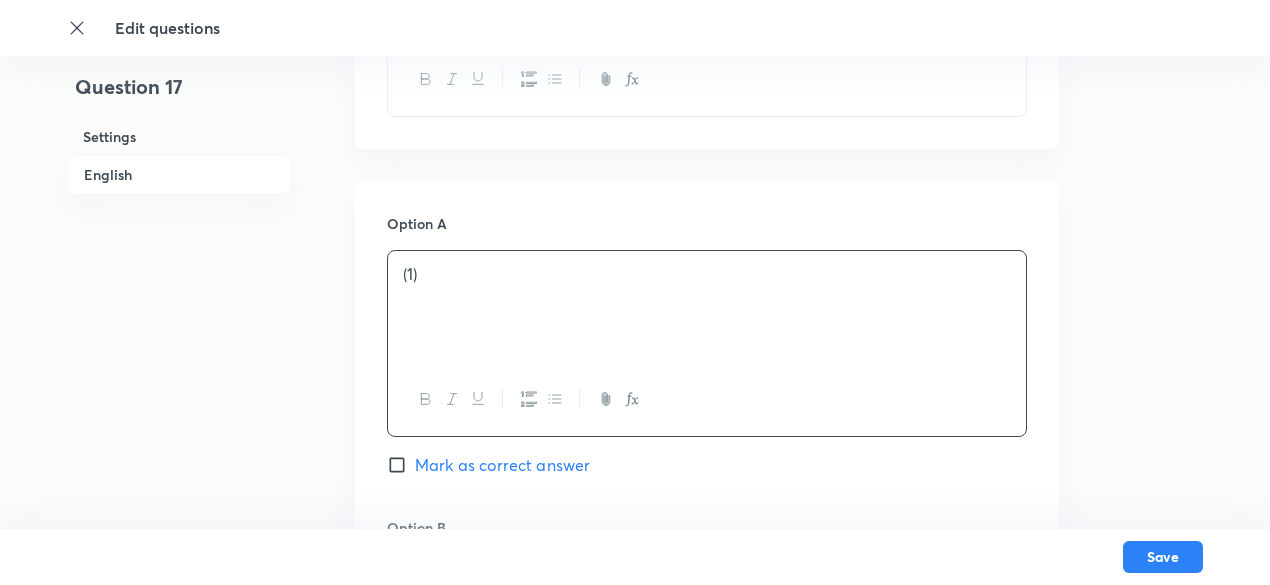 click on "(1)" at bounding box center (707, 274) 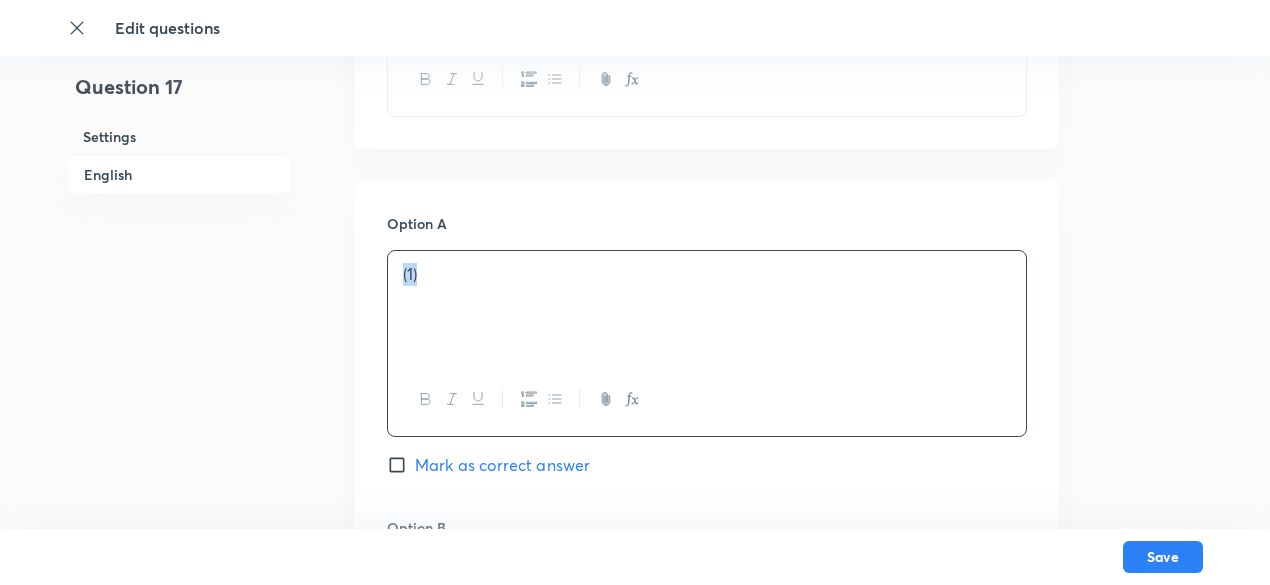 click on "(1)" at bounding box center (707, 274) 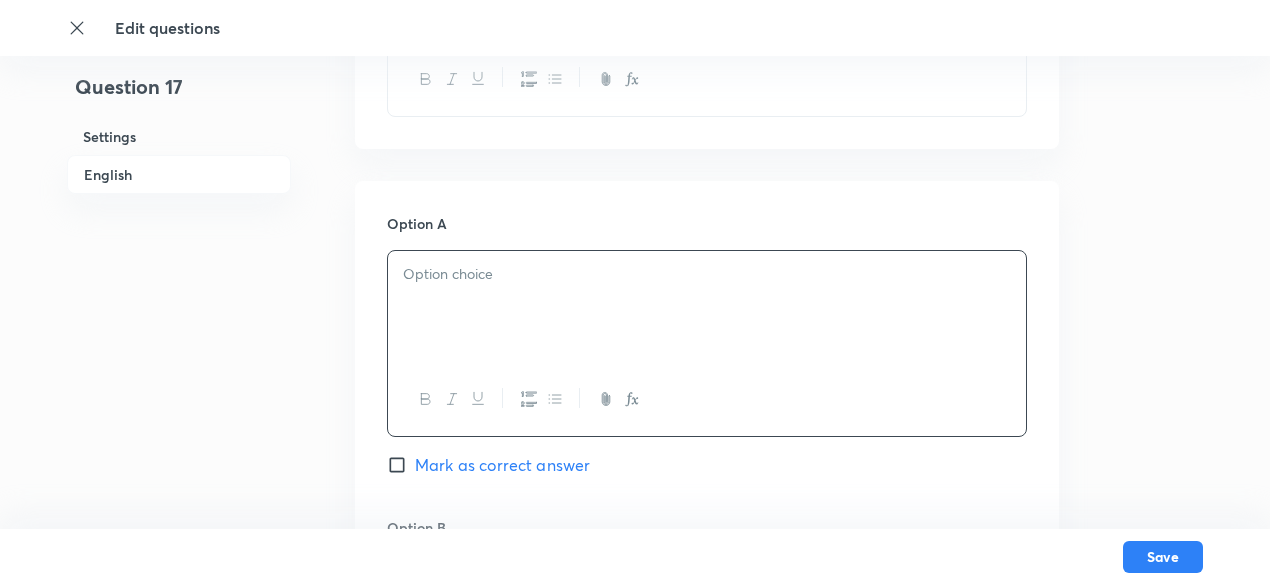 paste 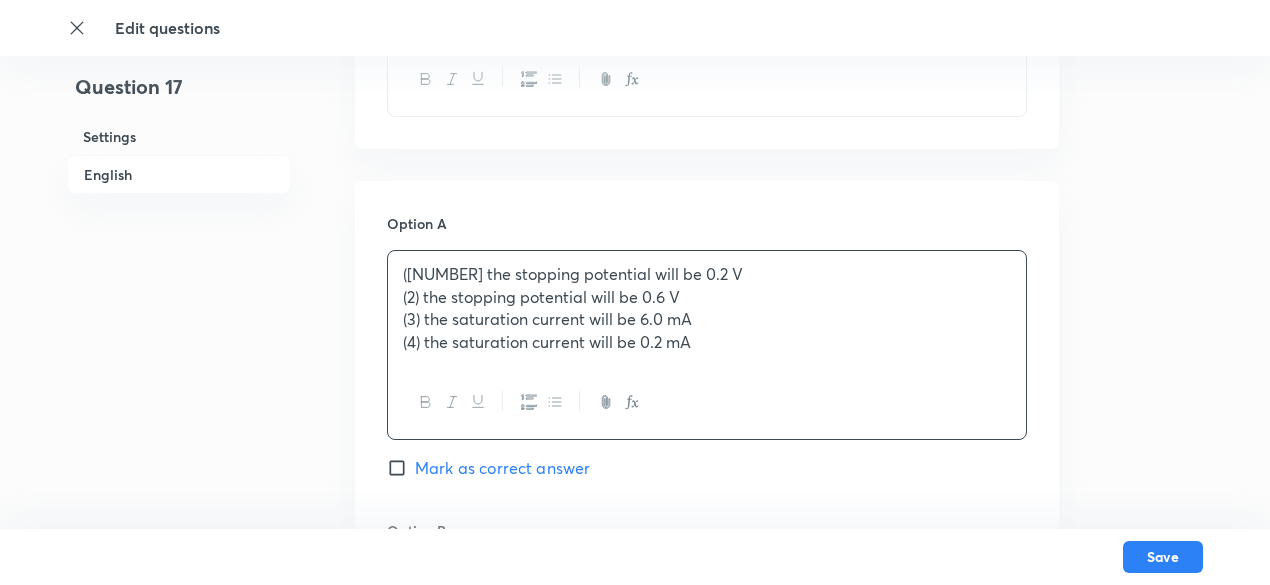 click on "(1) the stopping potential will be 0.2 V" at bounding box center [707, 274] 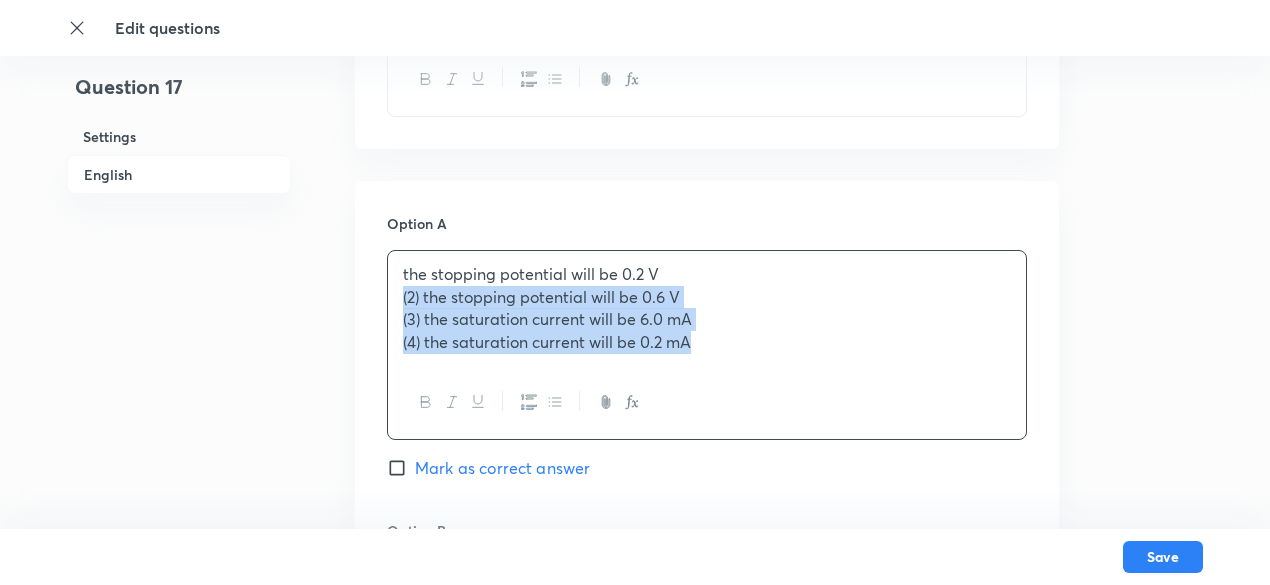 drag, startPoint x: 396, startPoint y: 290, endPoint x: 742, endPoint y: 346, distance: 350.5025 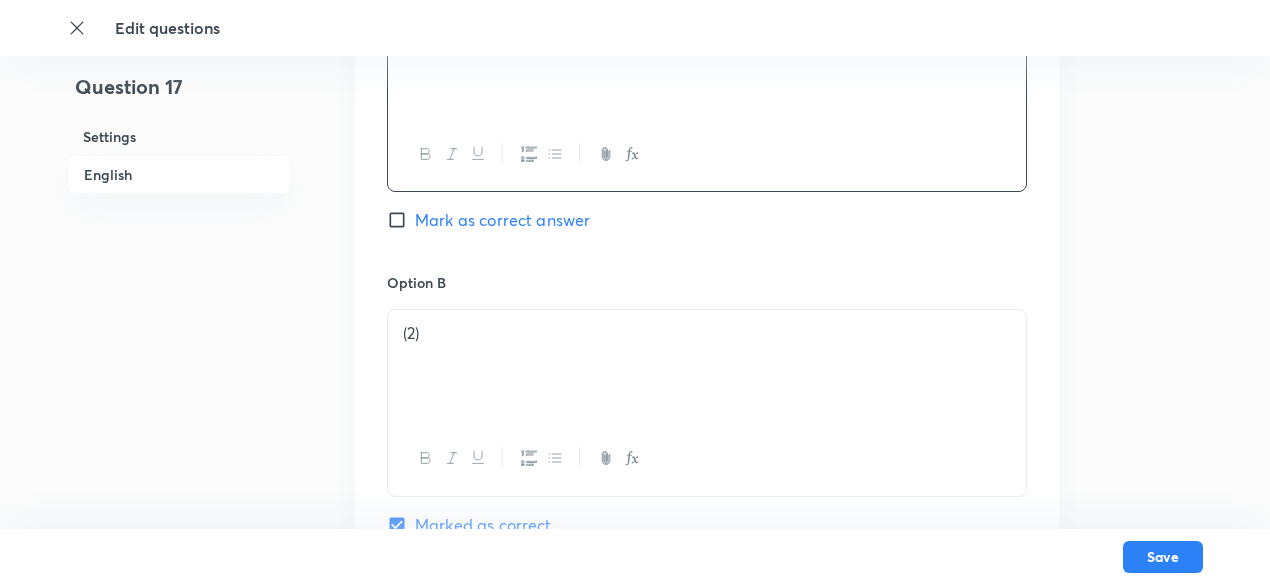 scroll, scrollTop: 1067, scrollLeft: 0, axis: vertical 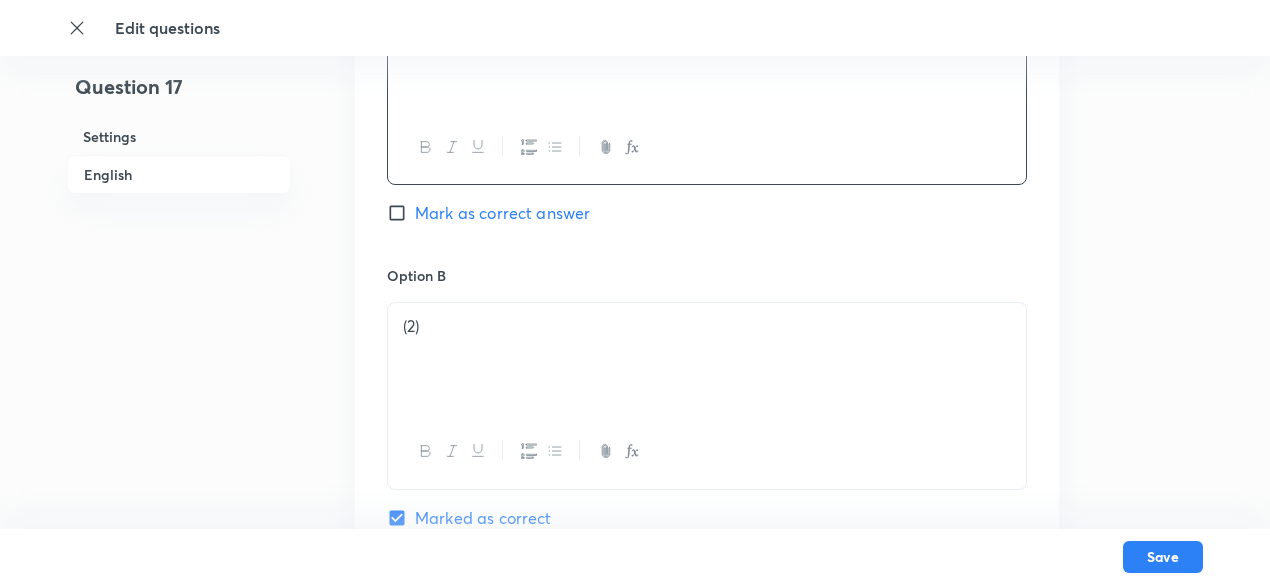 click on "(2)" at bounding box center [707, 359] 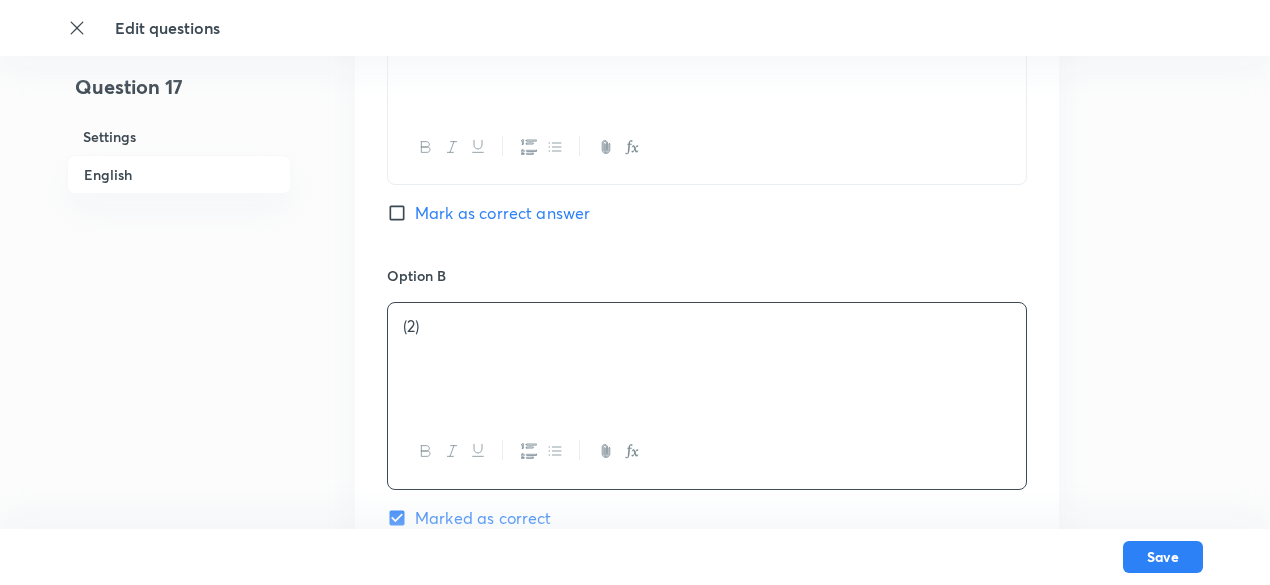 click on "(2)" at bounding box center (707, 359) 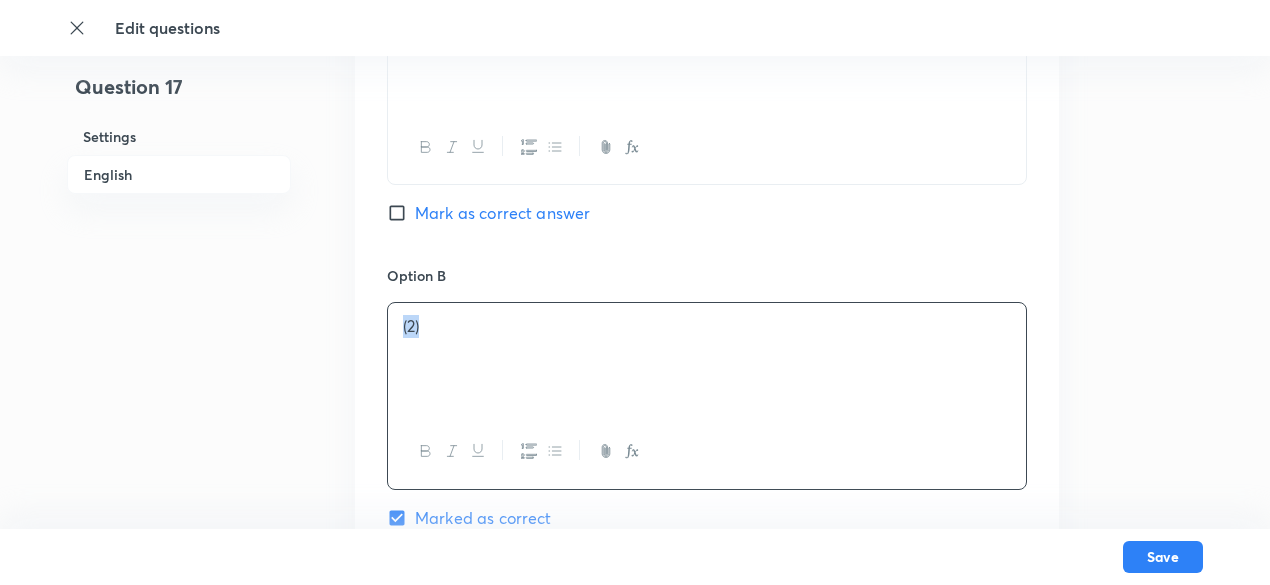 click on "(2)" at bounding box center (707, 359) 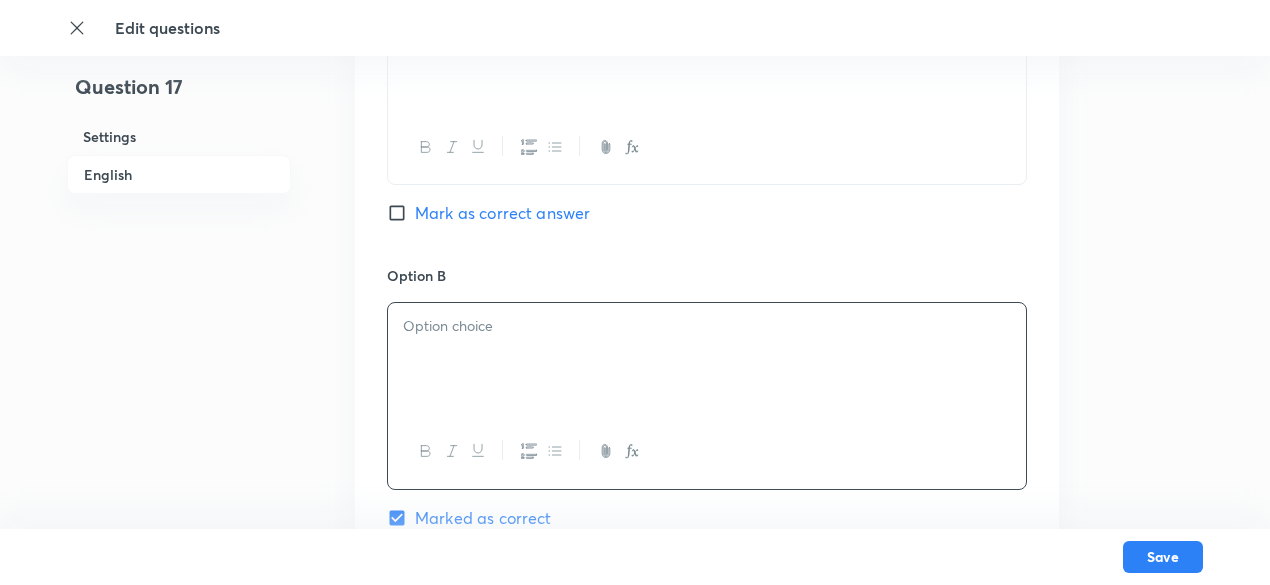 paste 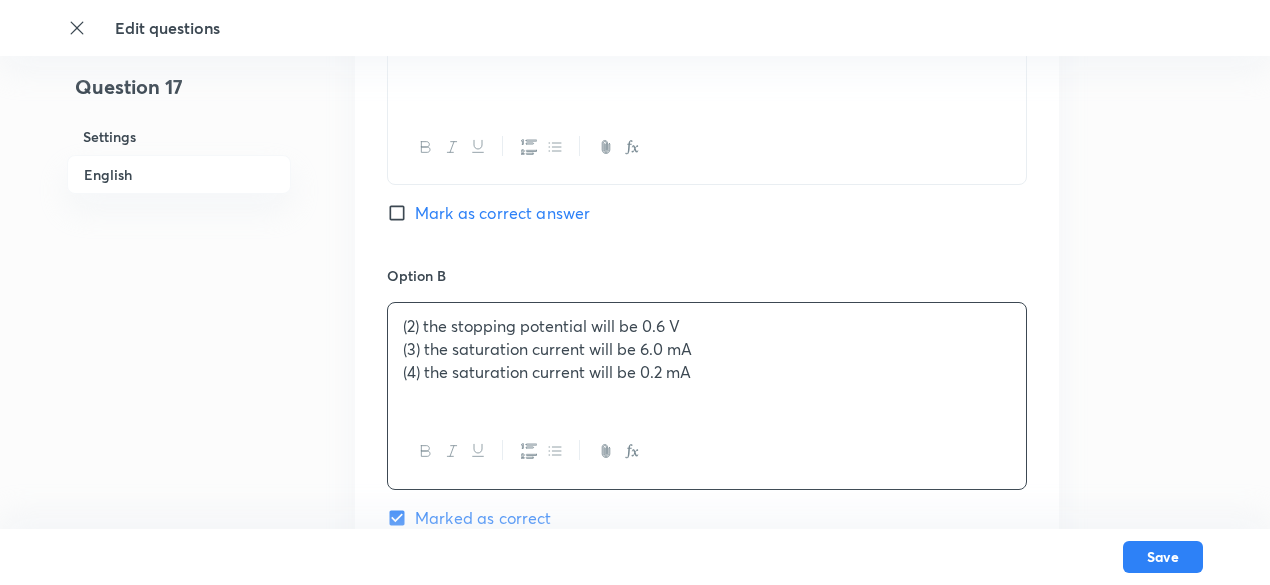 click on "(2) the stopping potential will be 0.6 V" at bounding box center [707, 326] 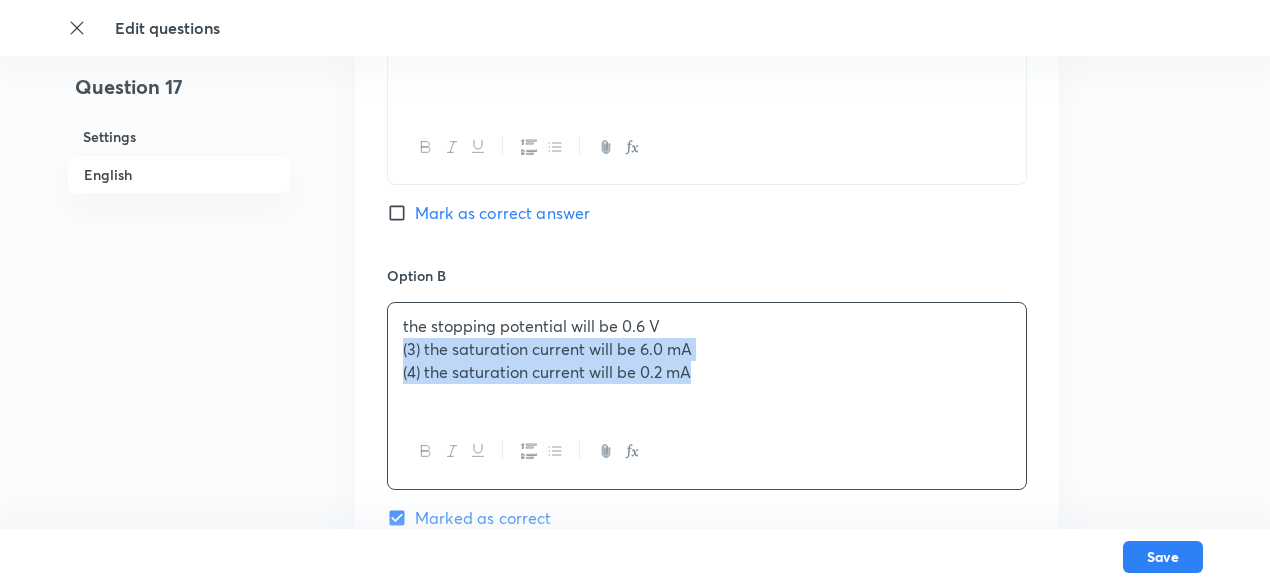 drag, startPoint x: 396, startPoint y: 355, endPoint x: 780, endPoint y: 397, distance: 386.29004 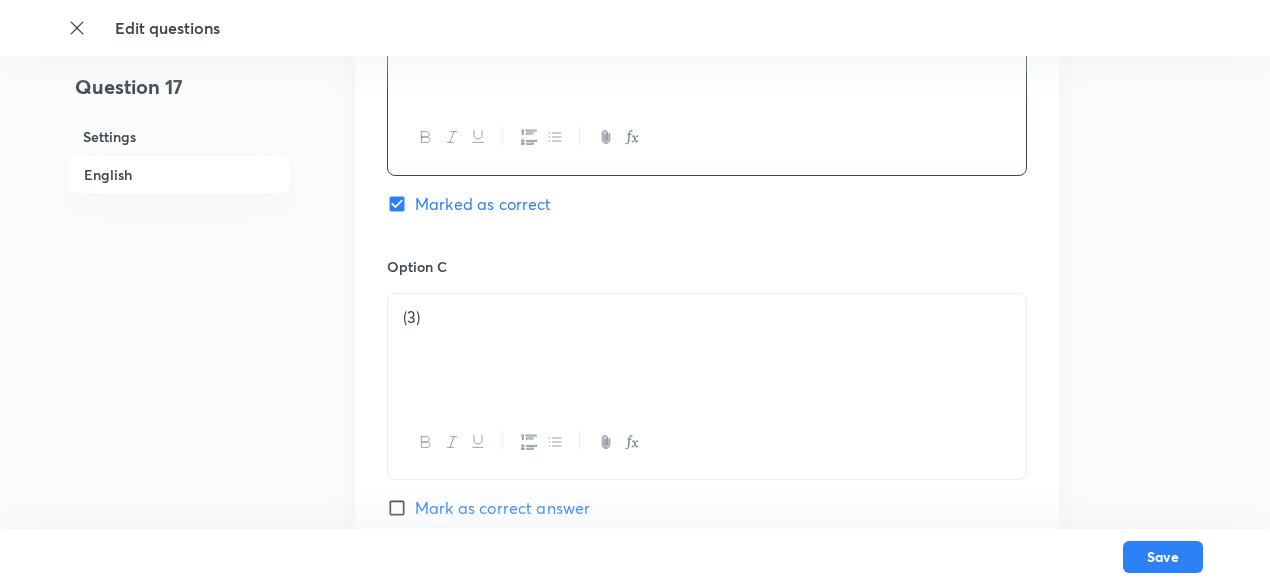 scroll, scrollTop: 1391, scrollLeft: 0, axis: vertical 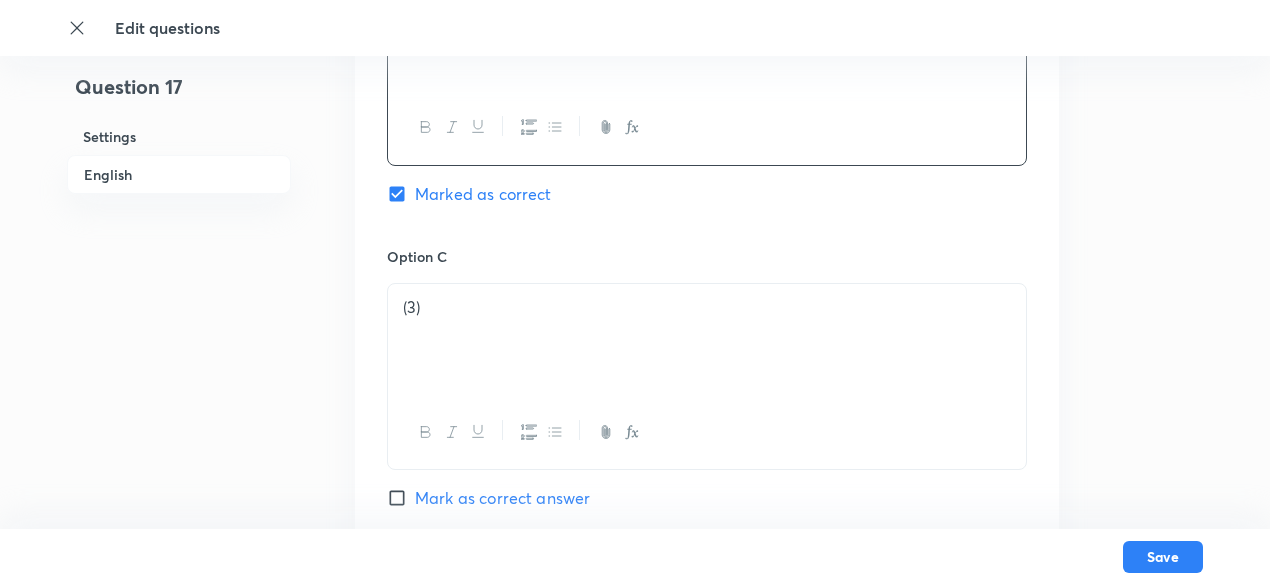 click on "(3)" at bounding box center [707, 340] 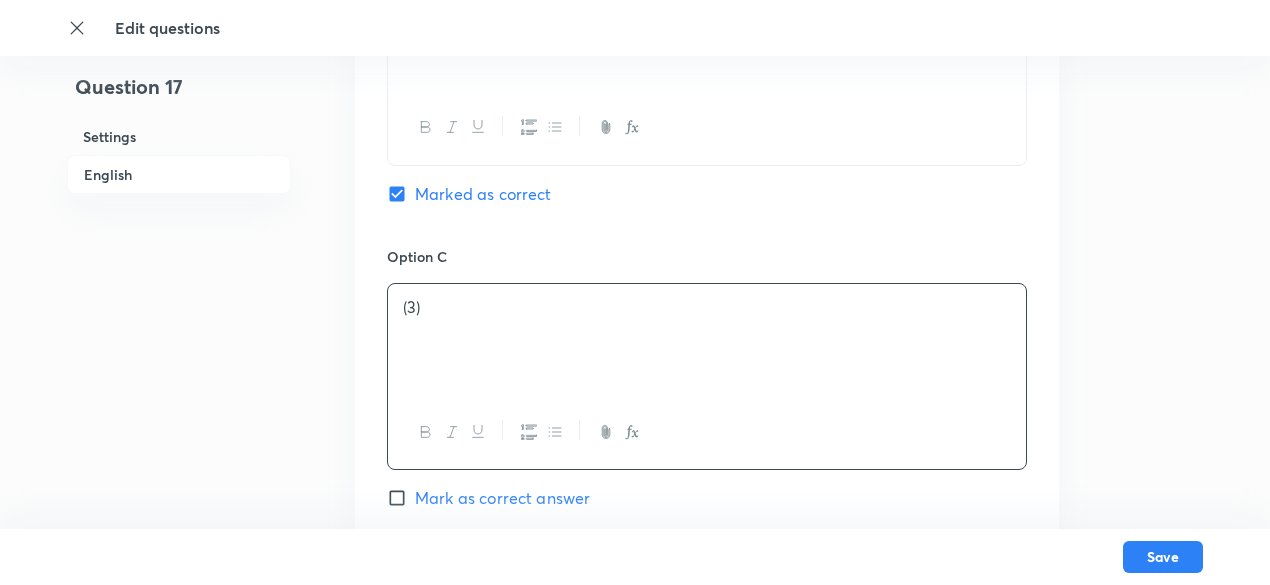 click on "(3)" at bounding box center (707, 340) 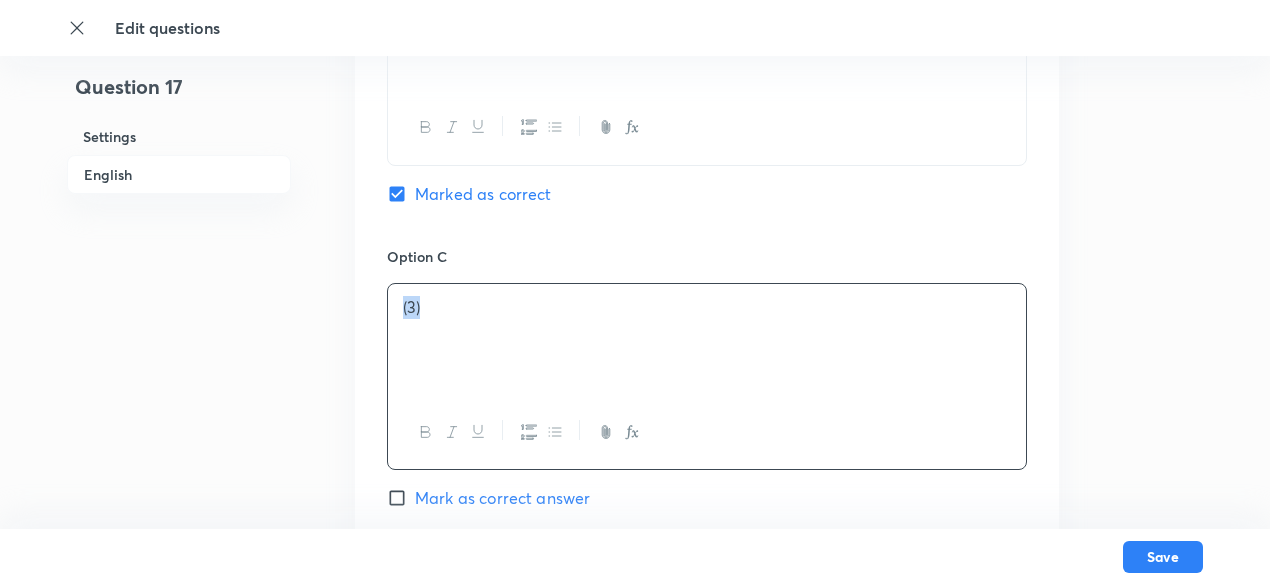 click on "(3)" at bounding box center [707, 340] 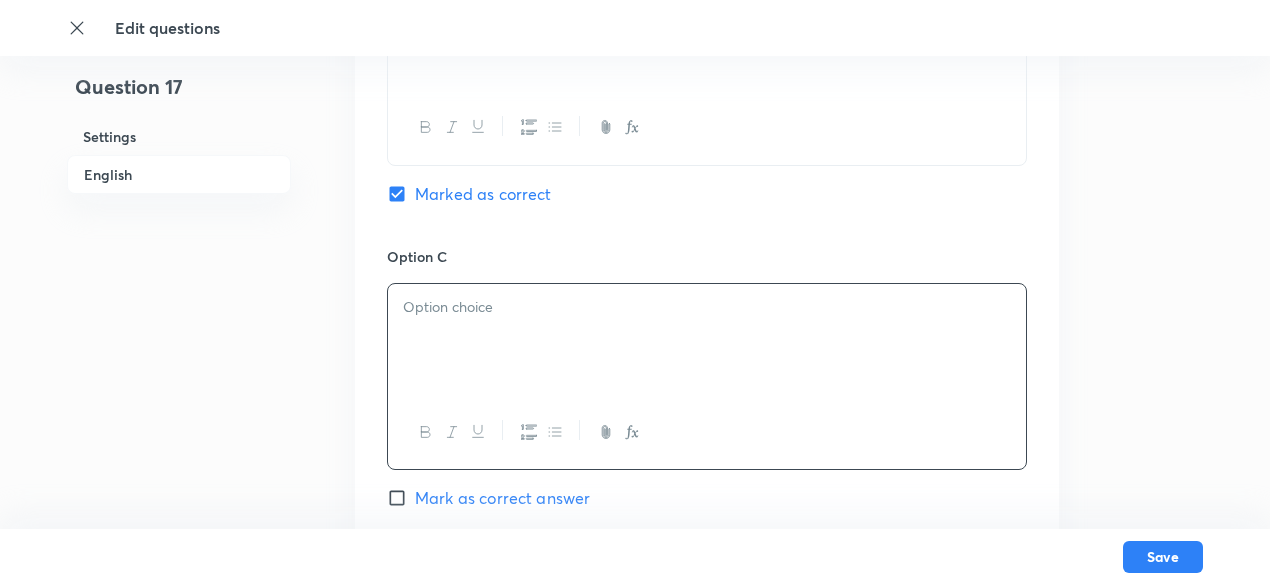 paste 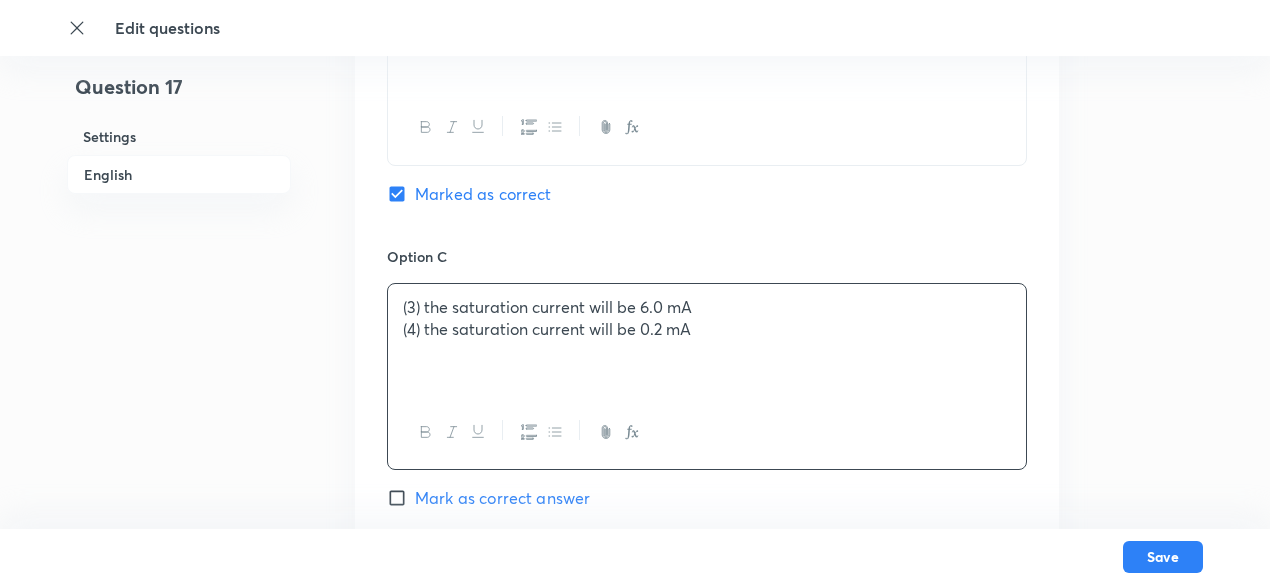 click on "(3) the saturation current will be 6.0 mA" at bounding box center [707, 307] 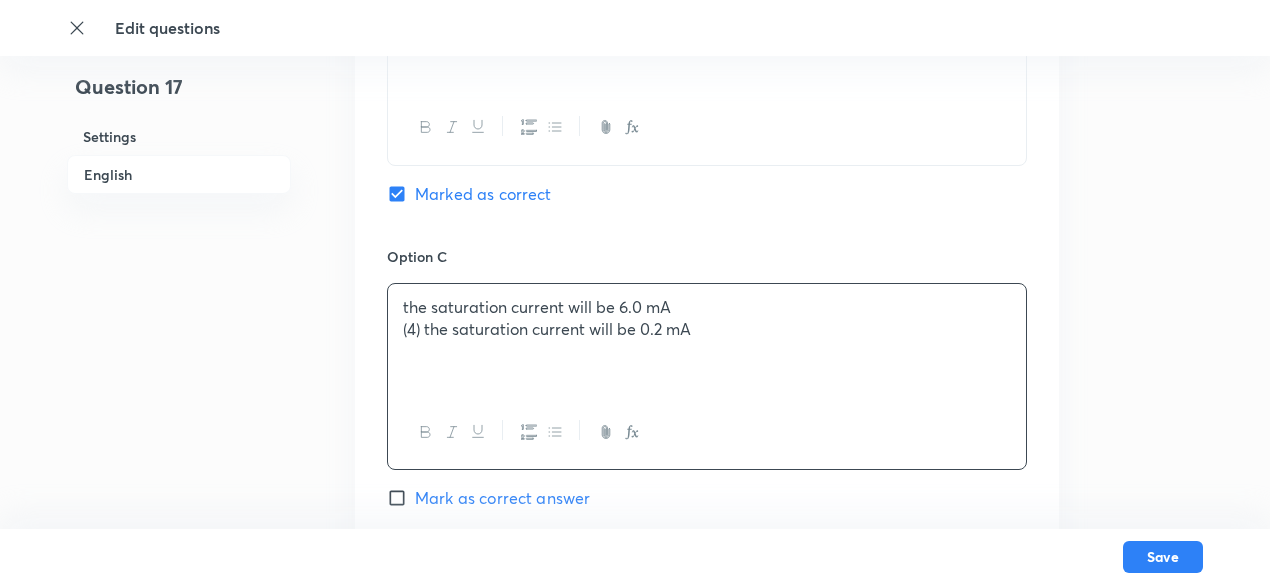 click on "(4) the saturation current will be 0.2 mA" at bounding box center [707, 329] 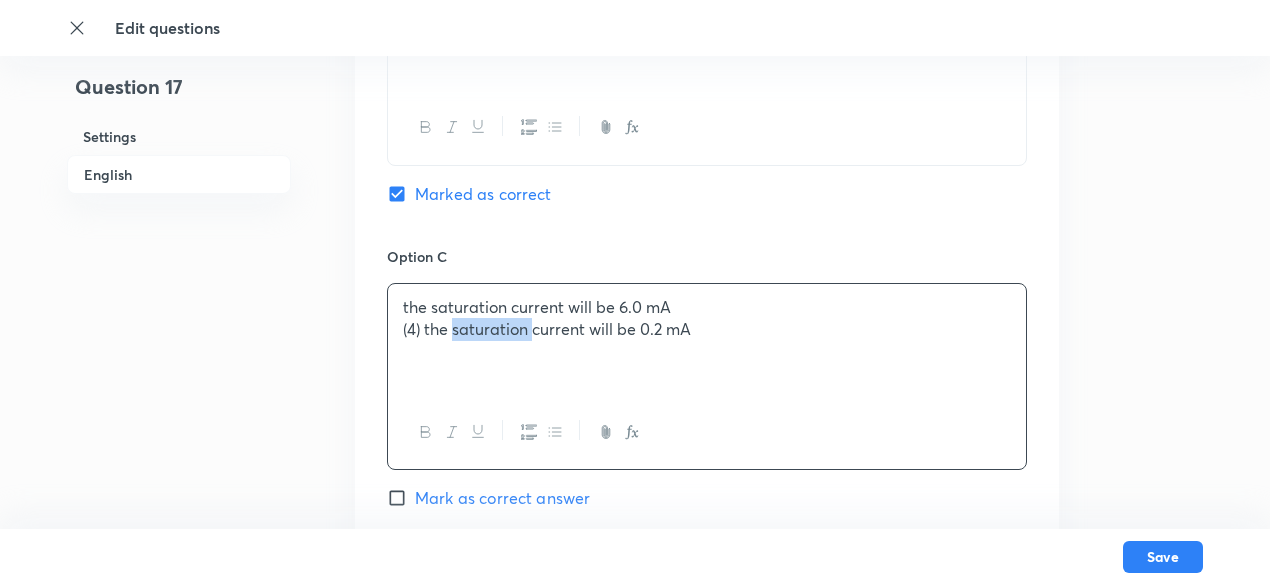 click on "(4) the saturation current will be 0.2 mA" at bounding box center [707, 329] 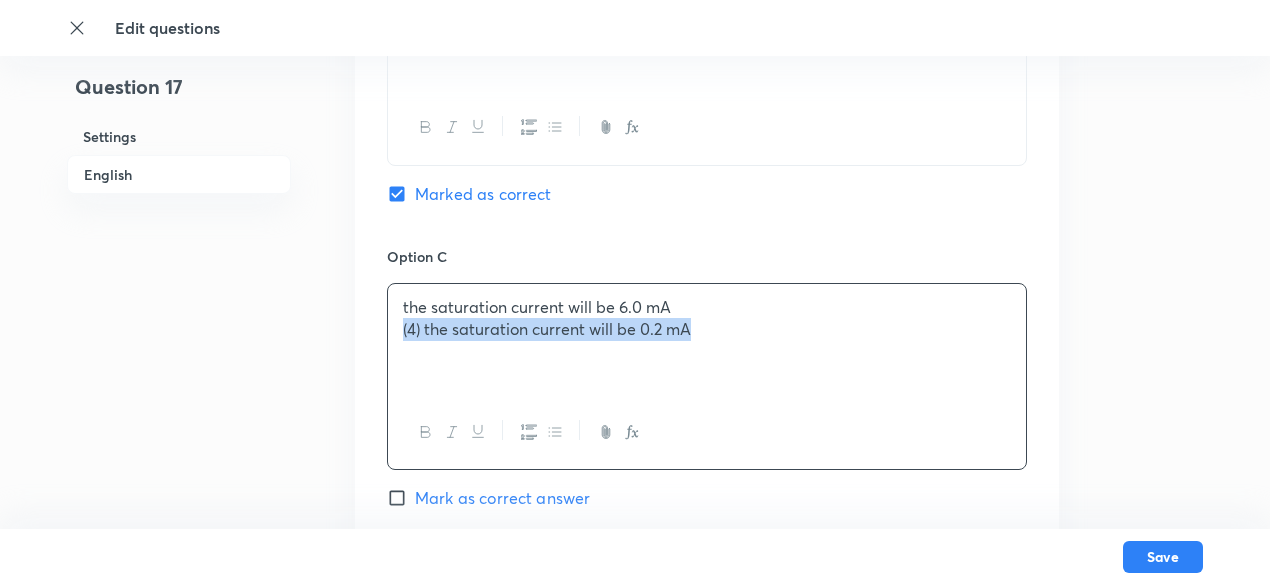 click on "(4) the saturation current will be 0.2 mA" at bounding box center (707, 329) 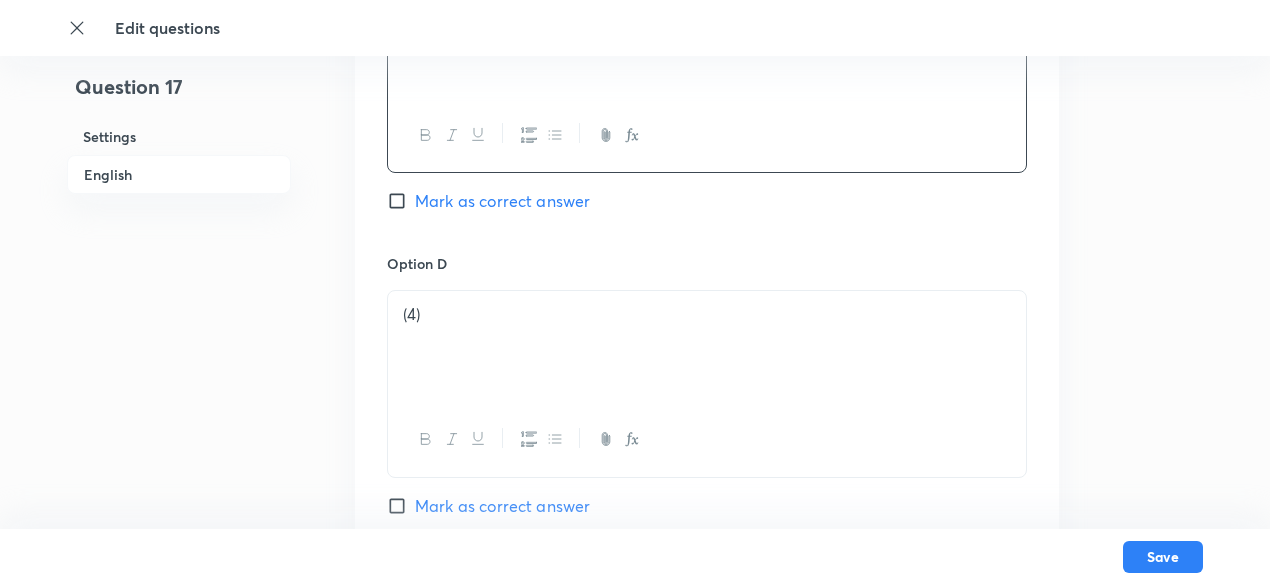 scroll, scrollTop: 1689, scrollLeft: 0, axis: vertical 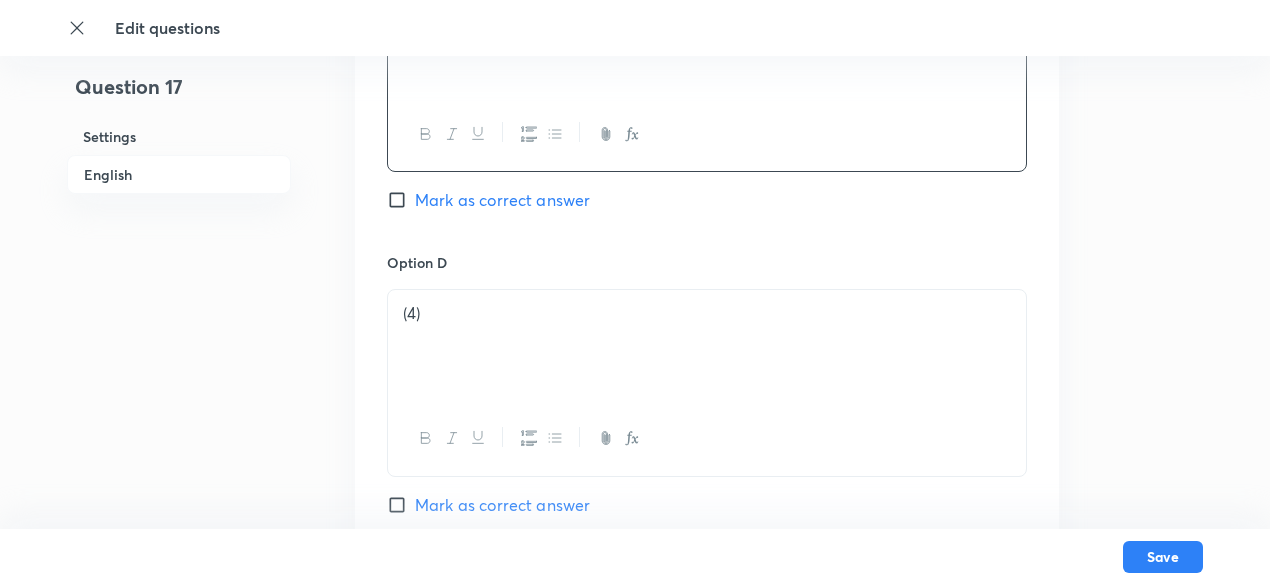 click on "(4)" at bounding box center (707, 346) 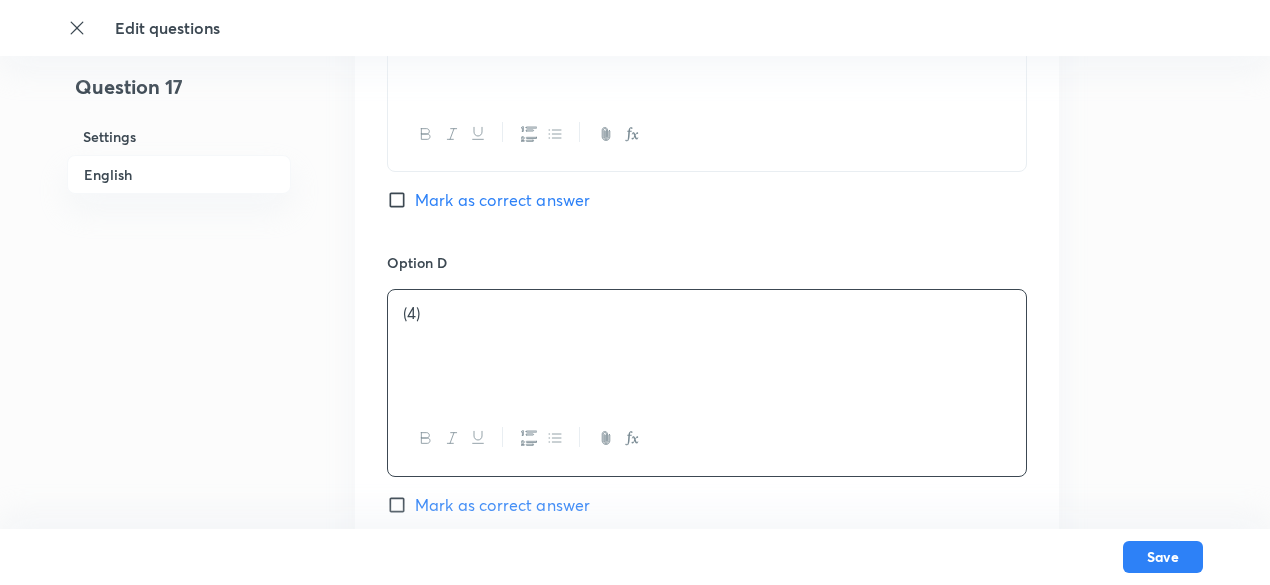click on "(4)" at bounding box center (707, 346) 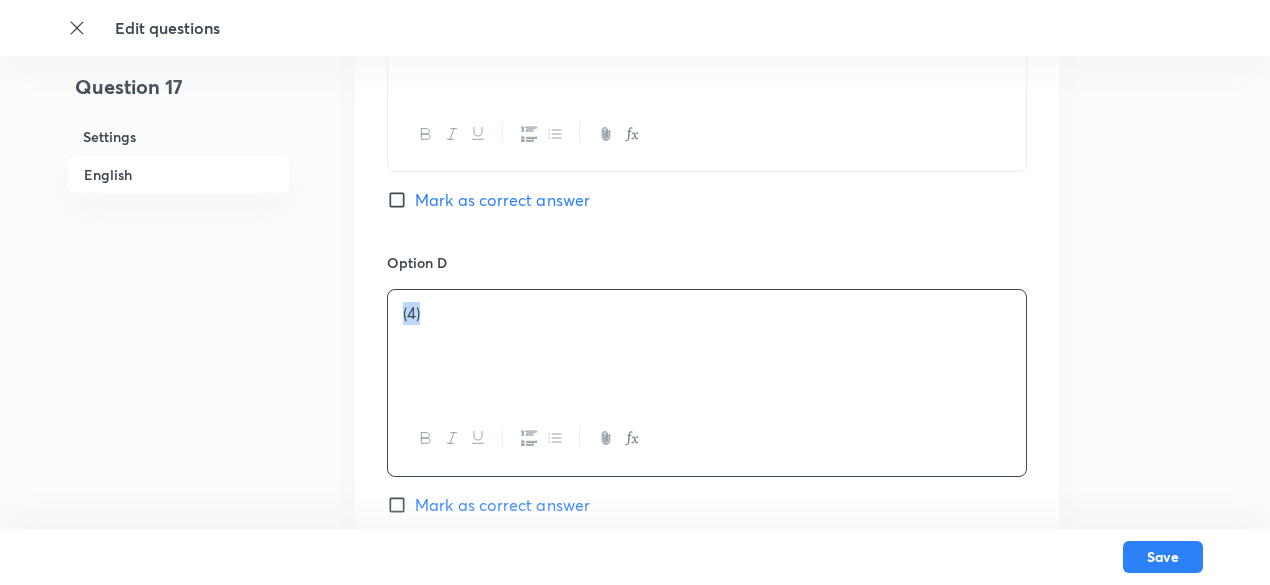 click on "(4)" at bounding box center (707, 346) 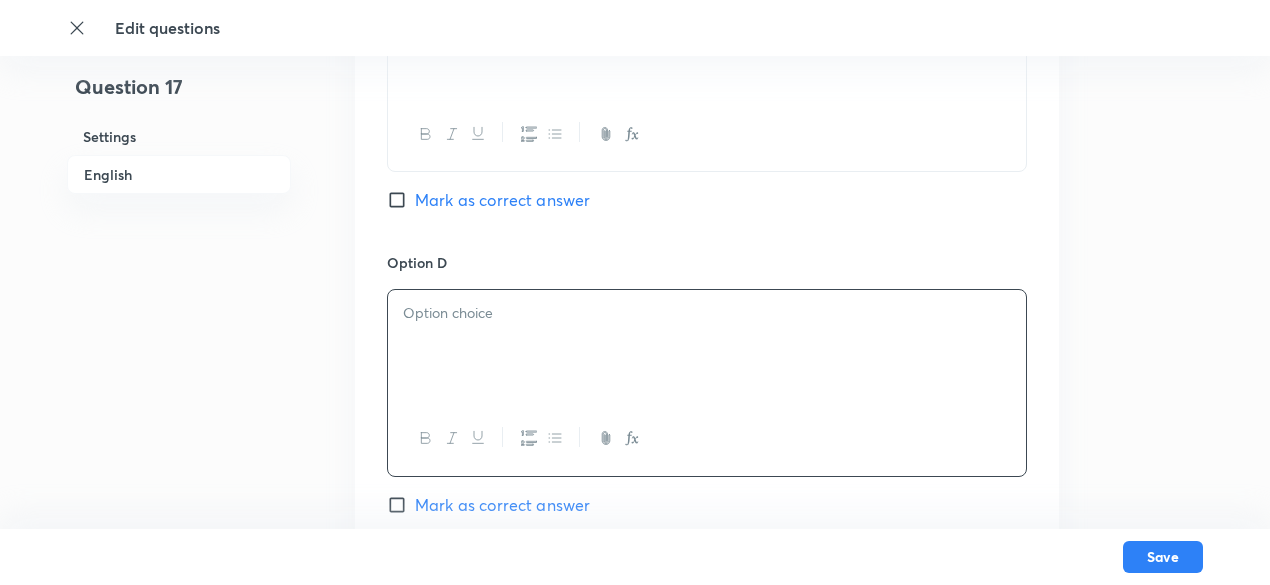 paste 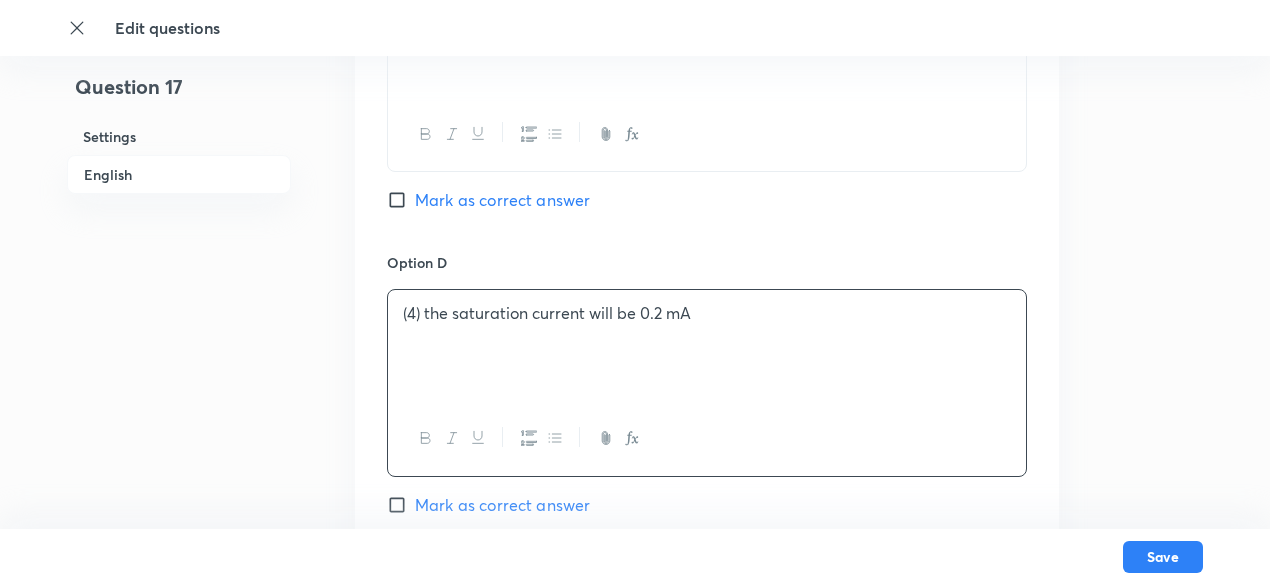 click on "(4) the saturation current will be 0.2 mA" at bounding box center (707, 313) 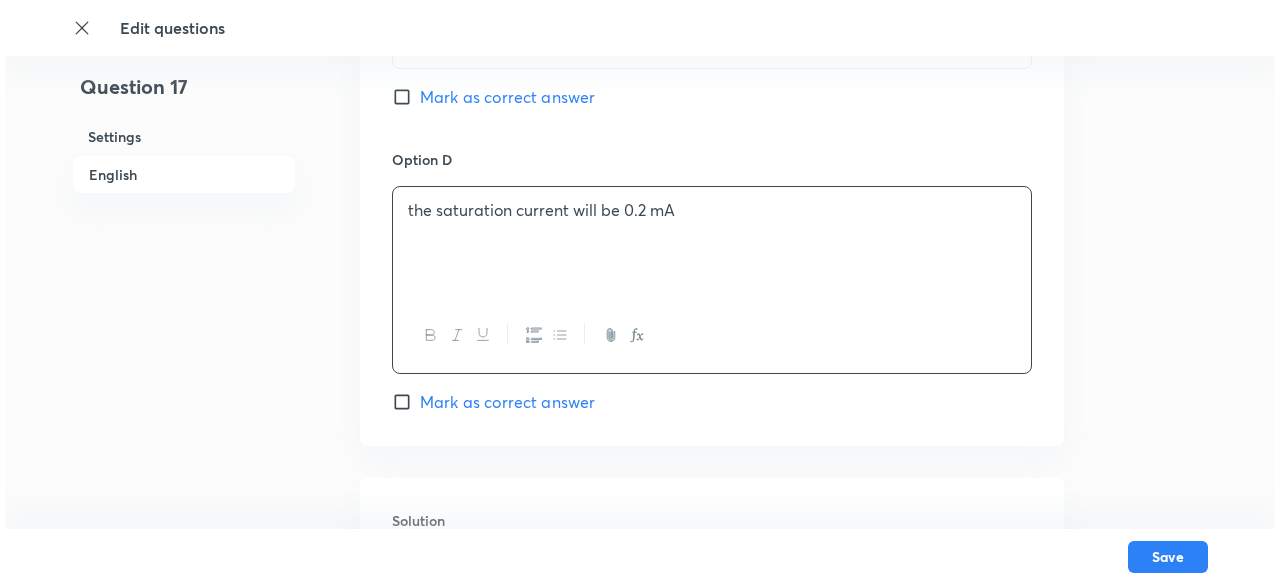 scroll, scrollTop: 2319, scrollLeft: 0, axis: vertical 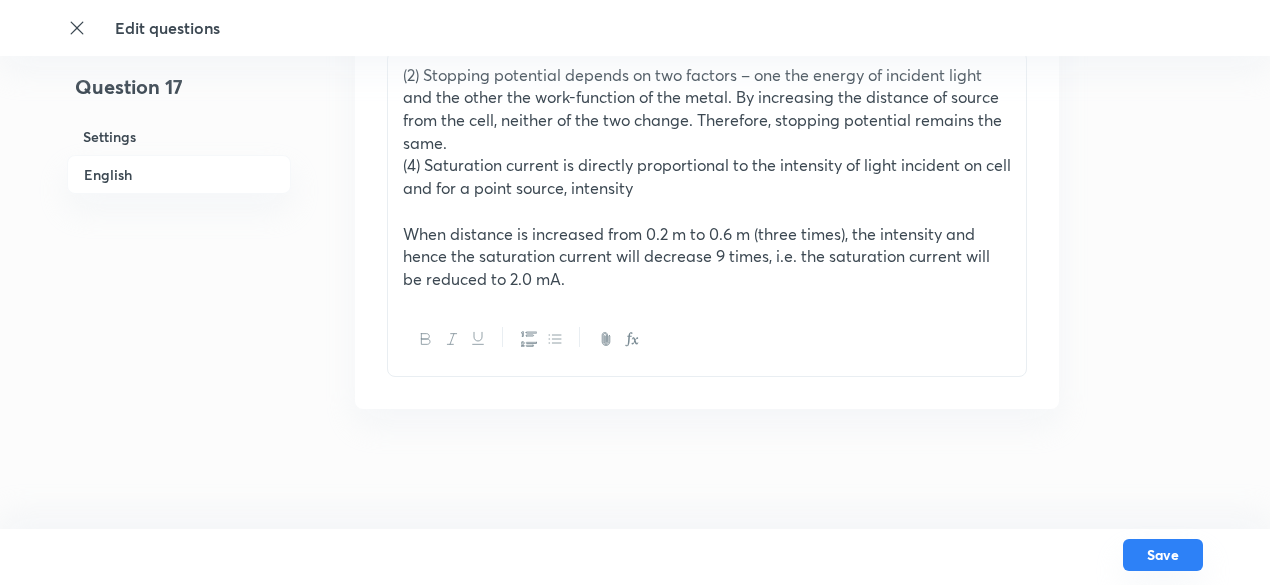 click on "Save" at bounding box center [1163, 555] 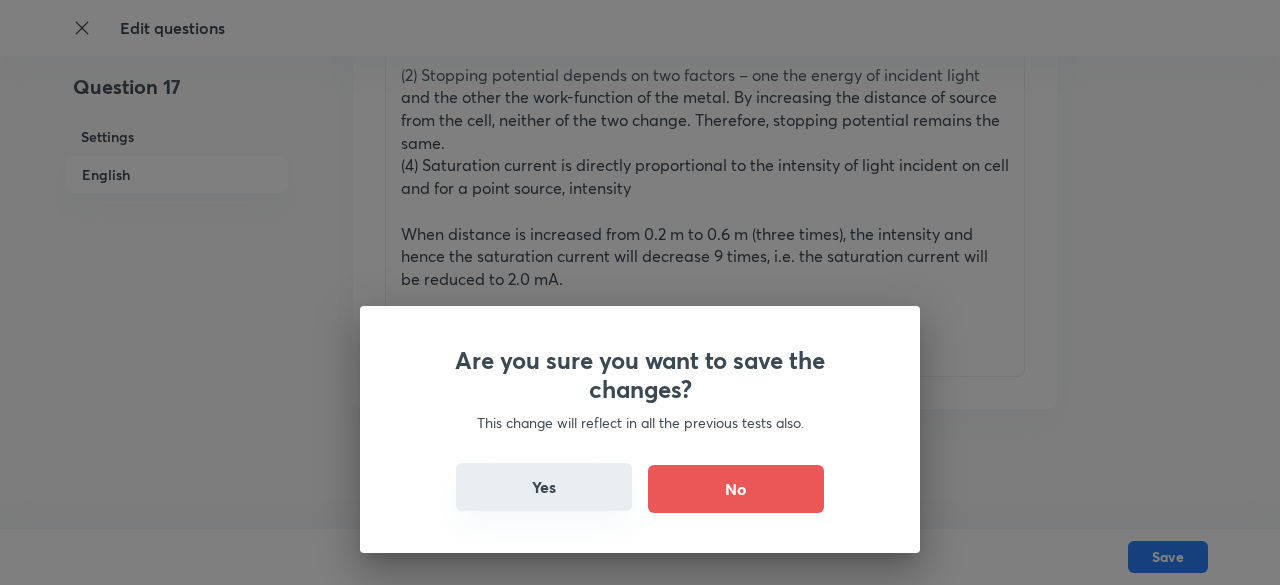 click on "Yes" at bounding box center [544, 487] 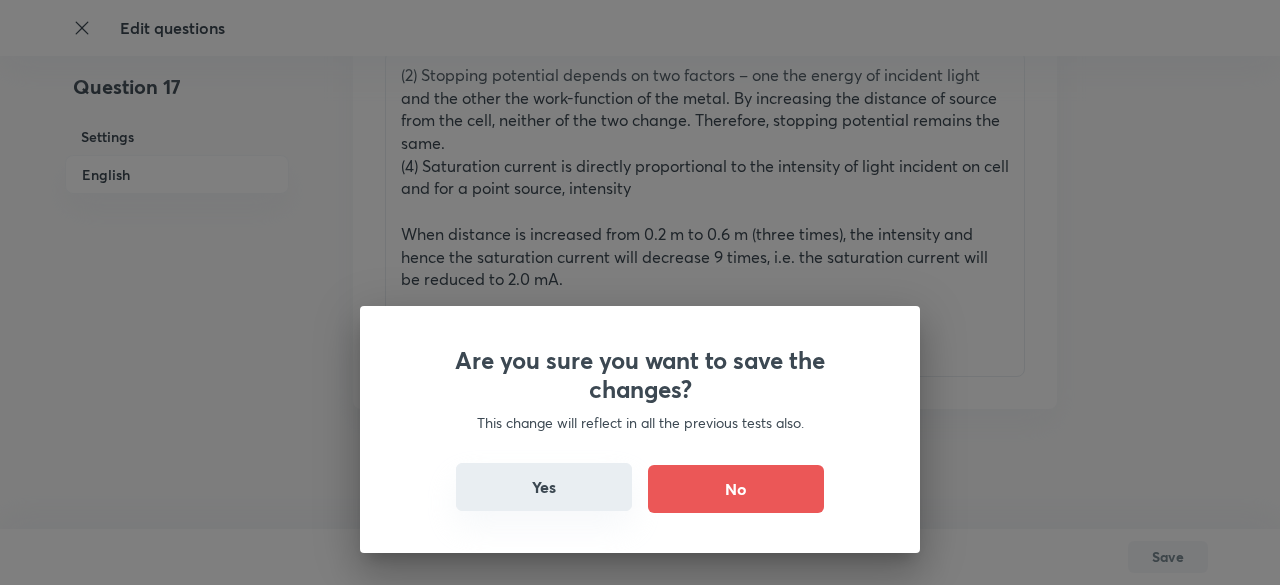 scroll, scrollTop: 2296, scrollLeft: 0, axis: vertical 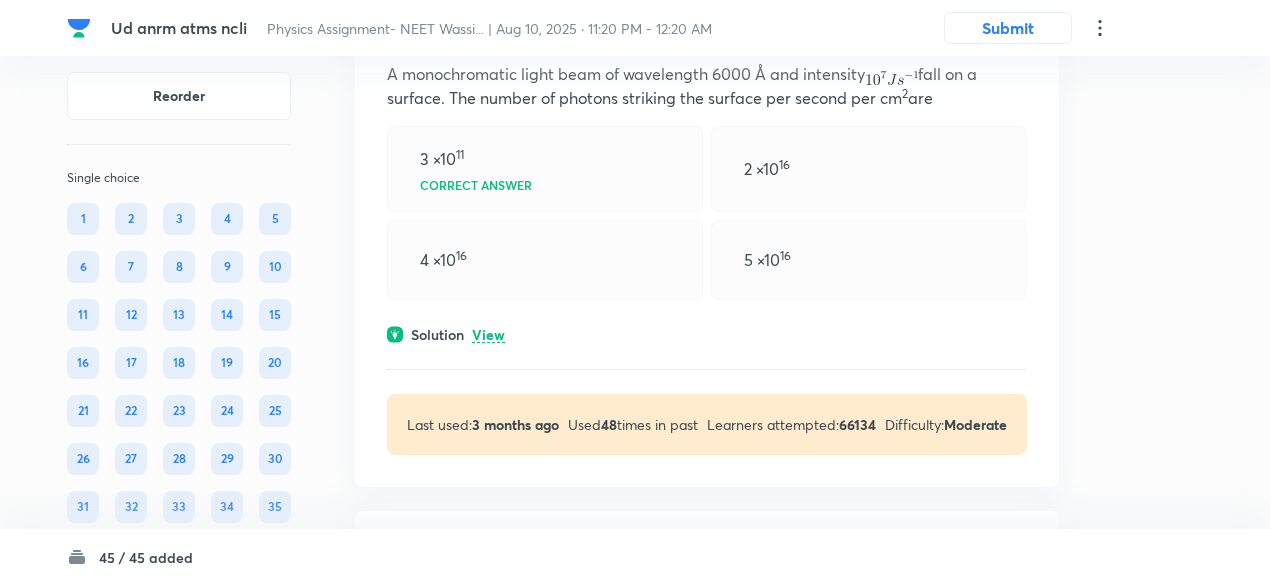 click on "Question 15 Marks: (+4, -1) • 4 options A monochromatic light beam of wavelength 6000 Å and intensity  fall on a surface. The number of photons striking the surface per second per cm 2 are  3 ×10 11 Correct answer 2 ×10 16 4 ×10 16 5 ×10 16   Solution View Last used:  3 months ago Used  48  times in past Learners attempted:  66134 Difficulty: Moderate" at bounding box center (707, 234) 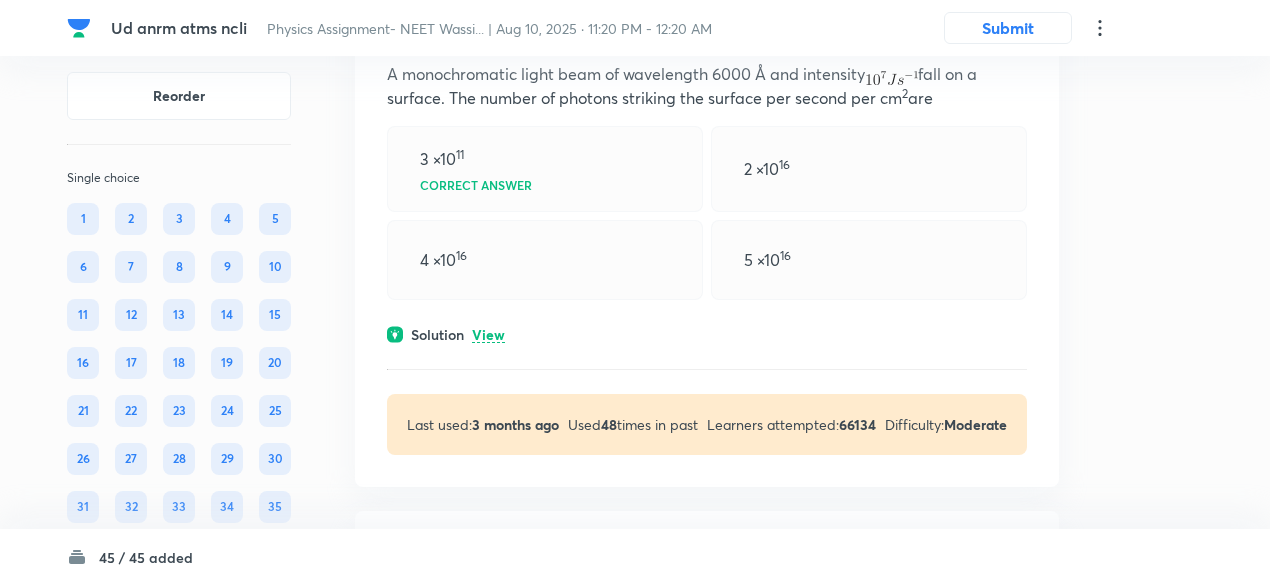 click on "View" at bounding box center [488, 335] 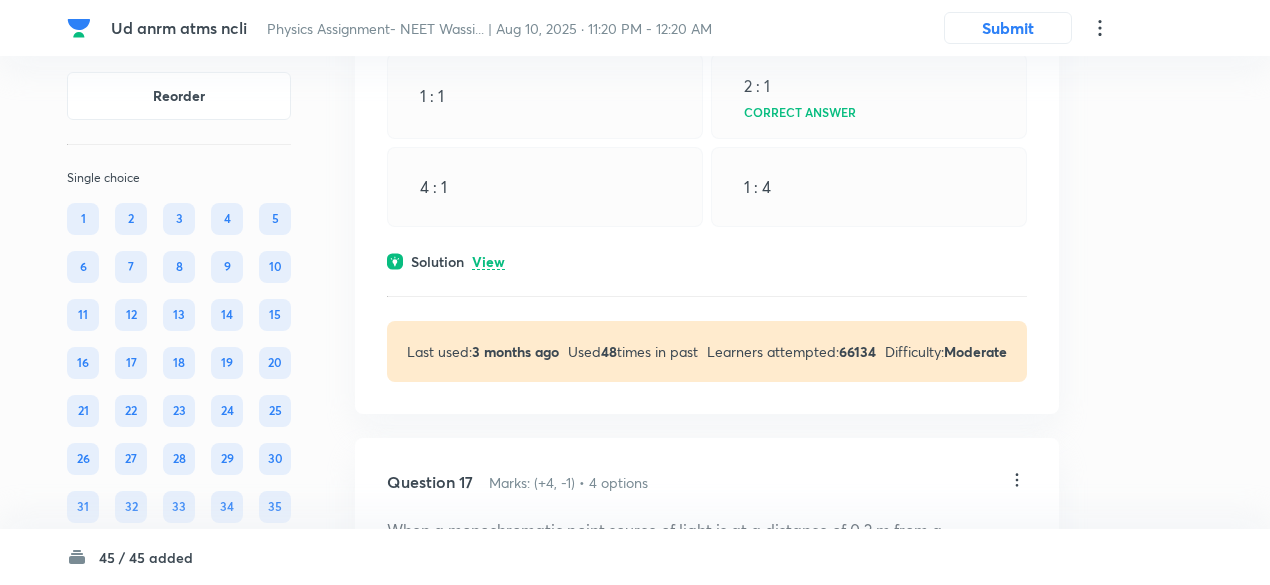 scroll, scrollTop: 9047, scrollLeft: 0, axis: vertical 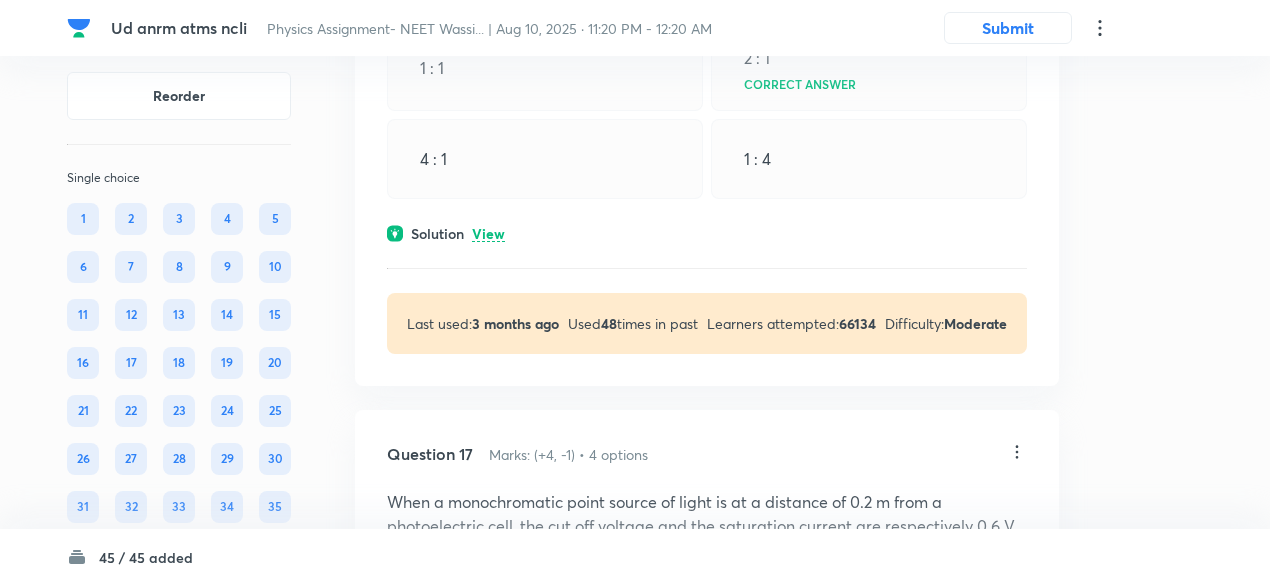 click on "View" at bounding box center [488, 234] 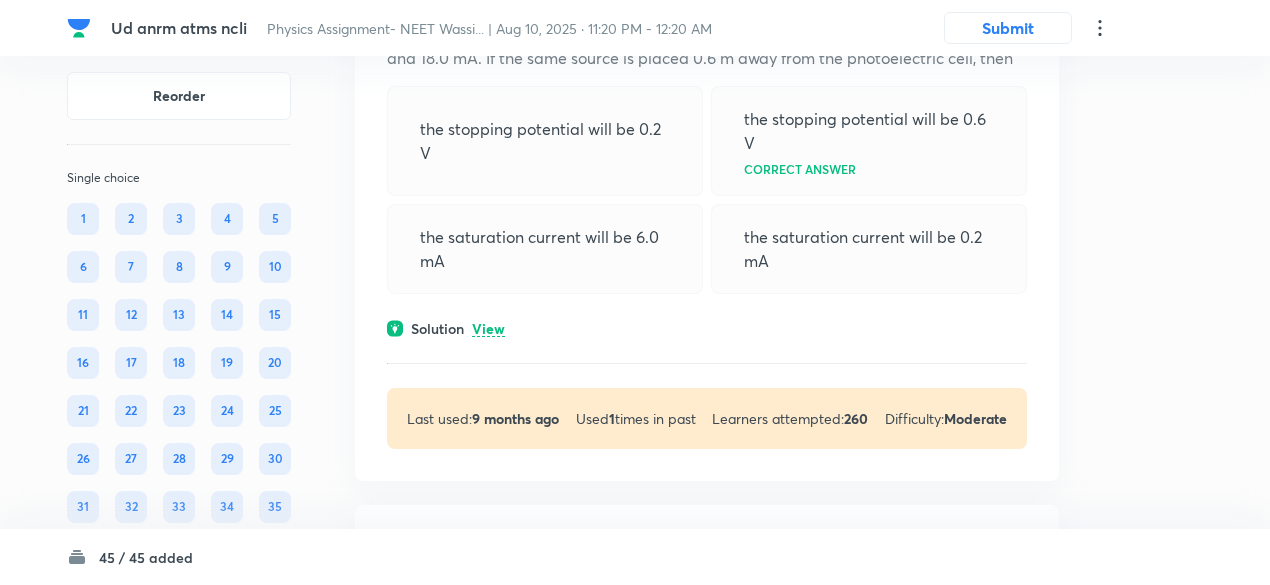 scroll, scrollTop: 9711, scrollLeft: 0, axis: vertical 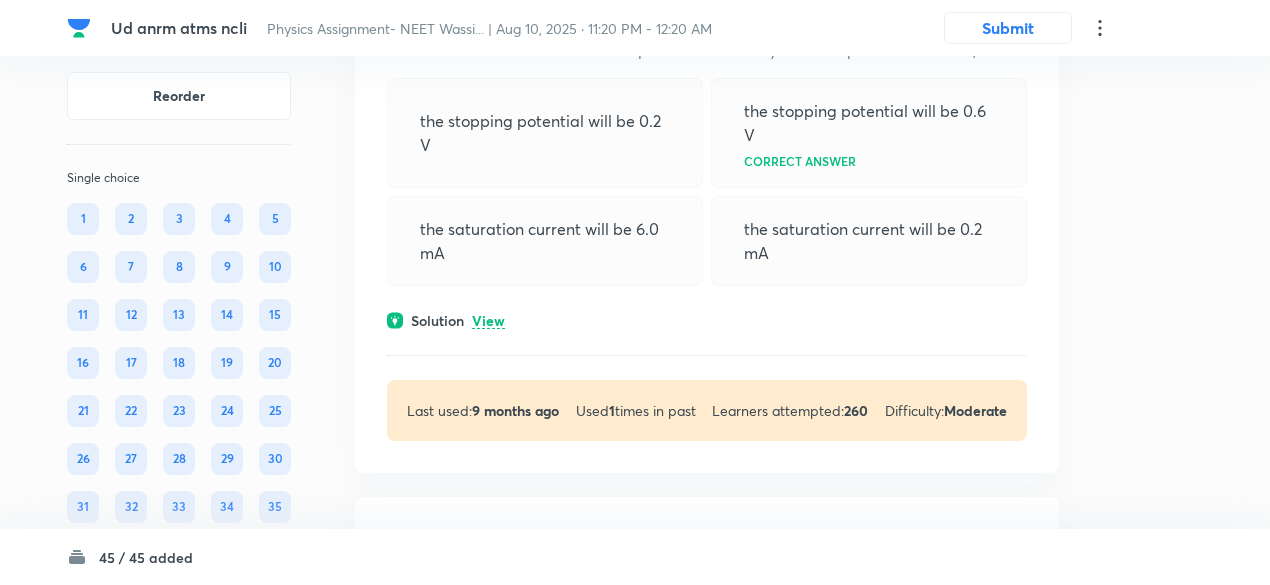 click on "View" at bounding box center [488, 321] 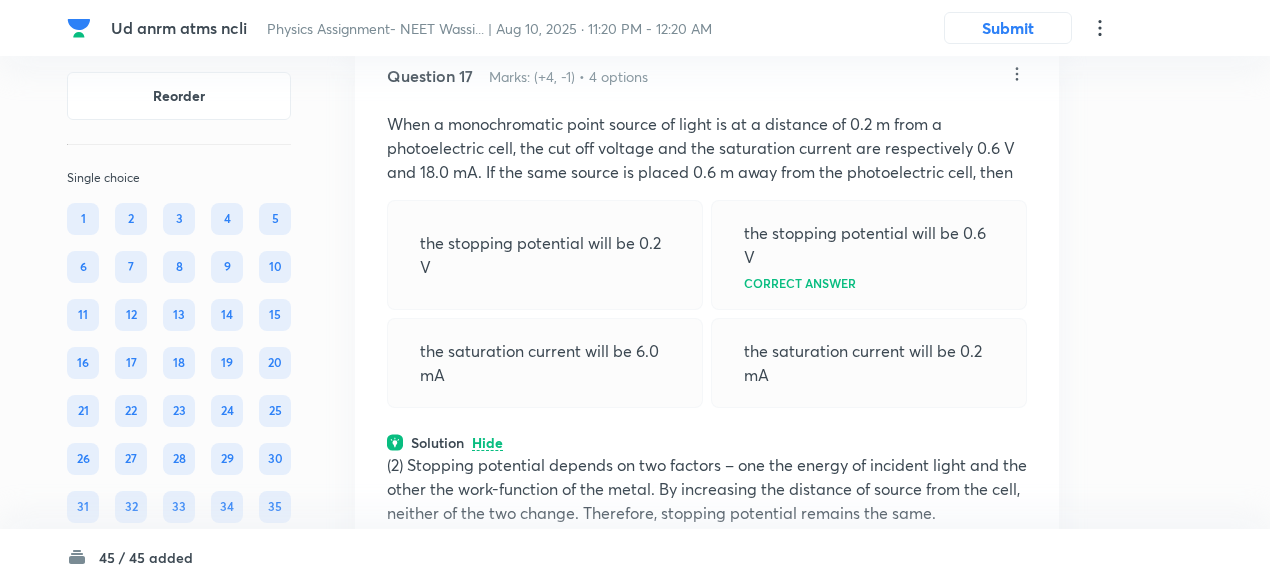 scroll, scrollTop: 9585, scrollLeft: 0, axis: vertical 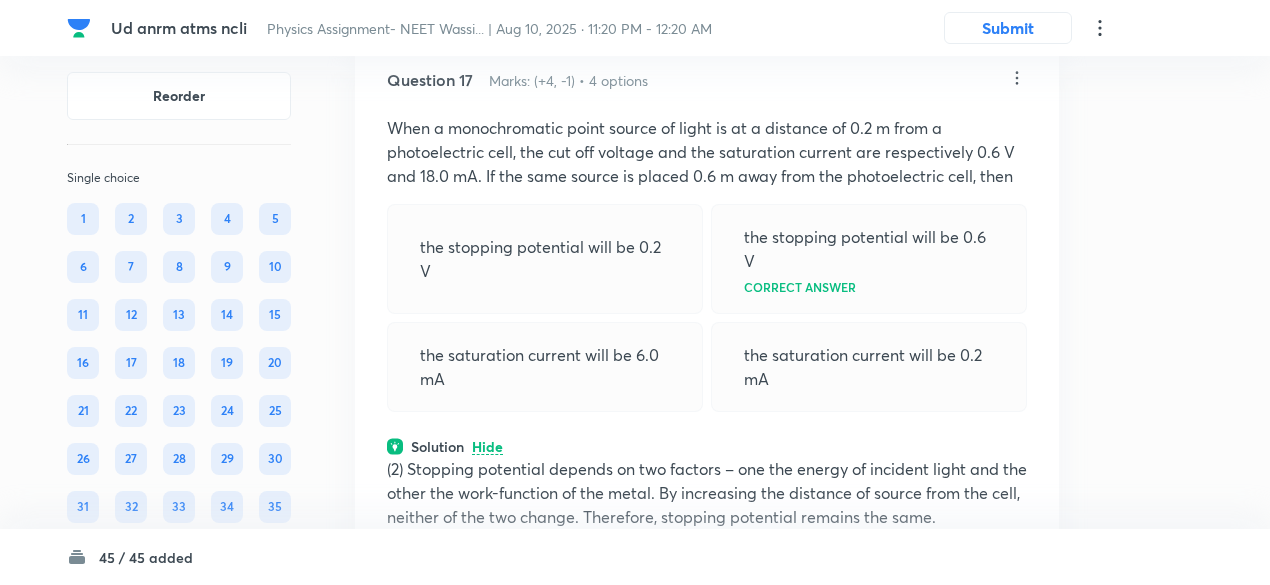 click 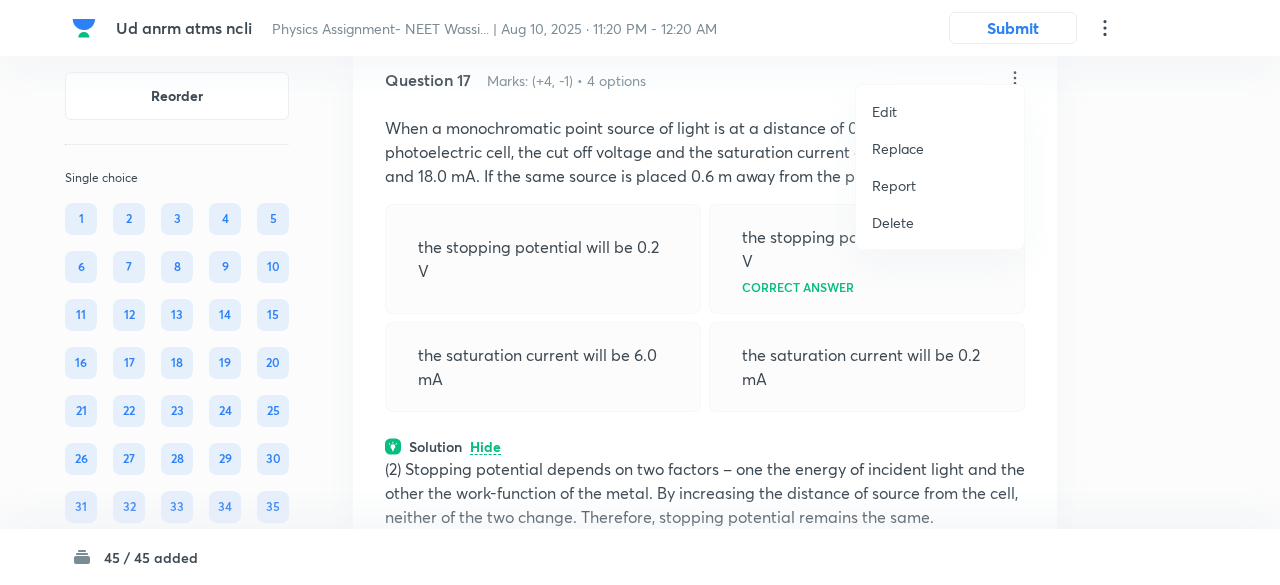 click on "Replace" at bounding box center [898, 148] 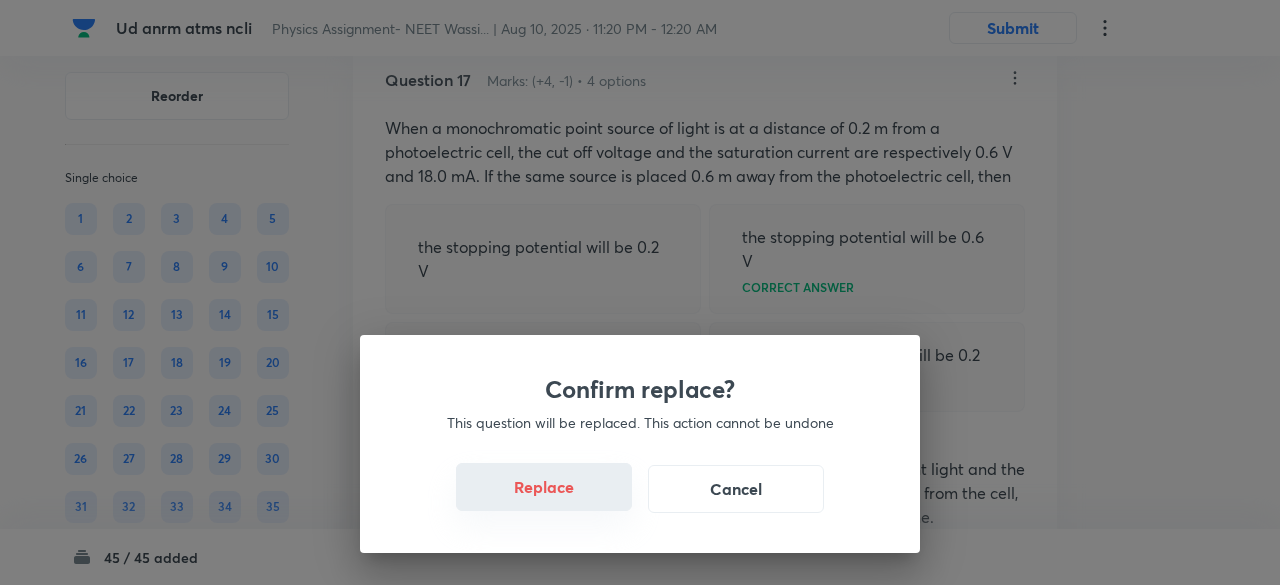 click on "Replace" at bounding box center (544, 487) 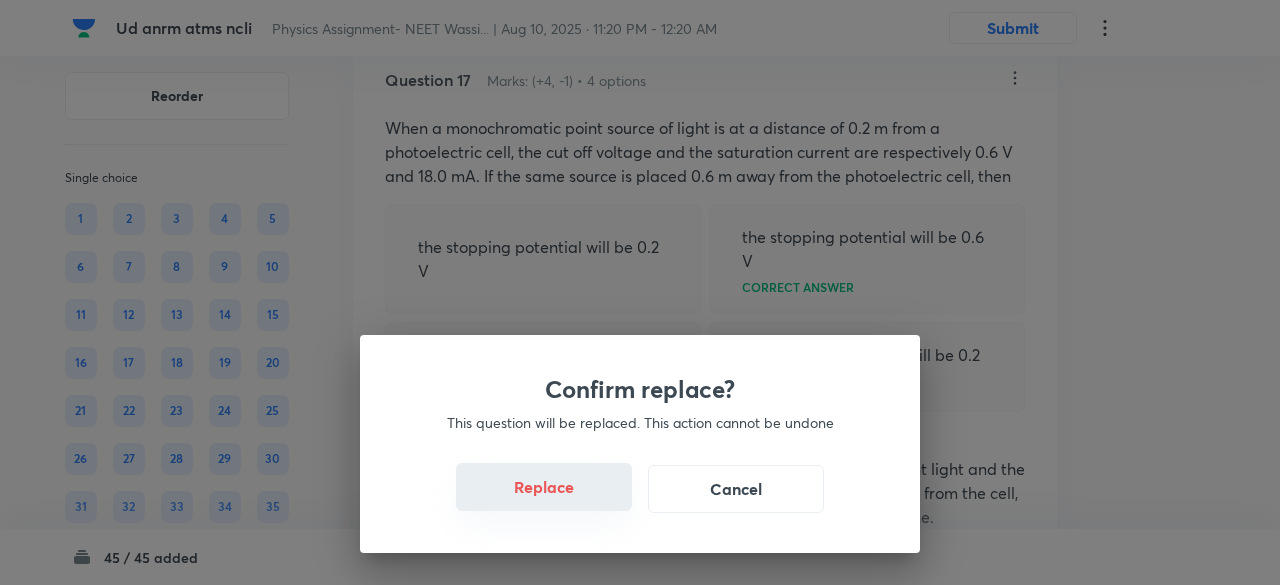 click on "Replace" at bounding box center [544, 487] 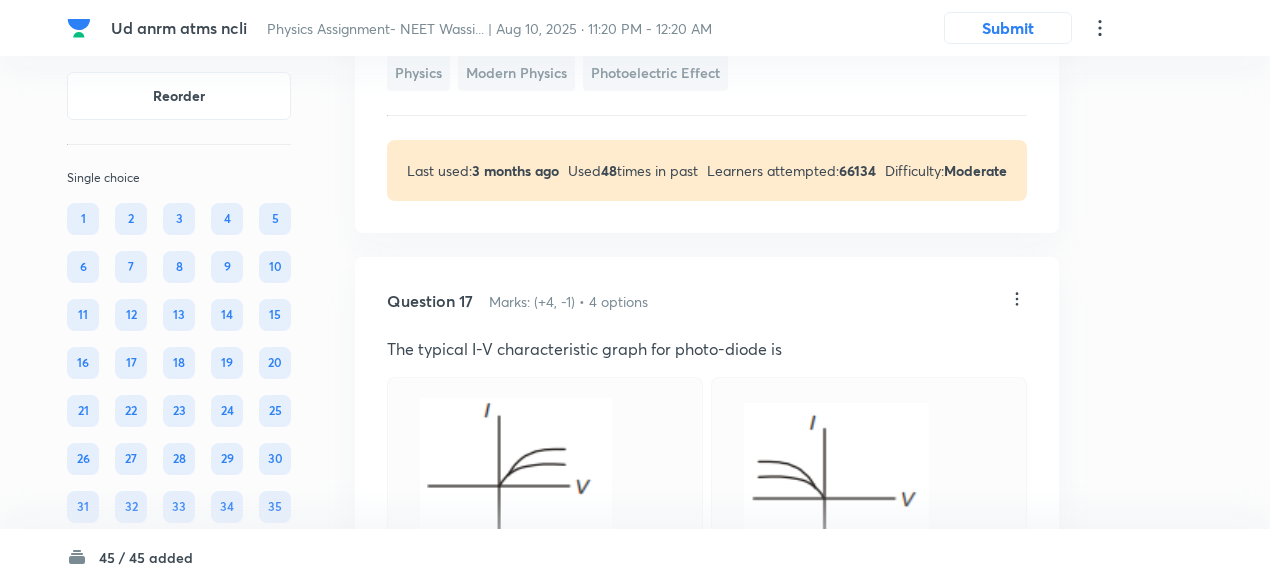 scroll, scrollTop: 9363, scrollLeft: 0, axis: vertical 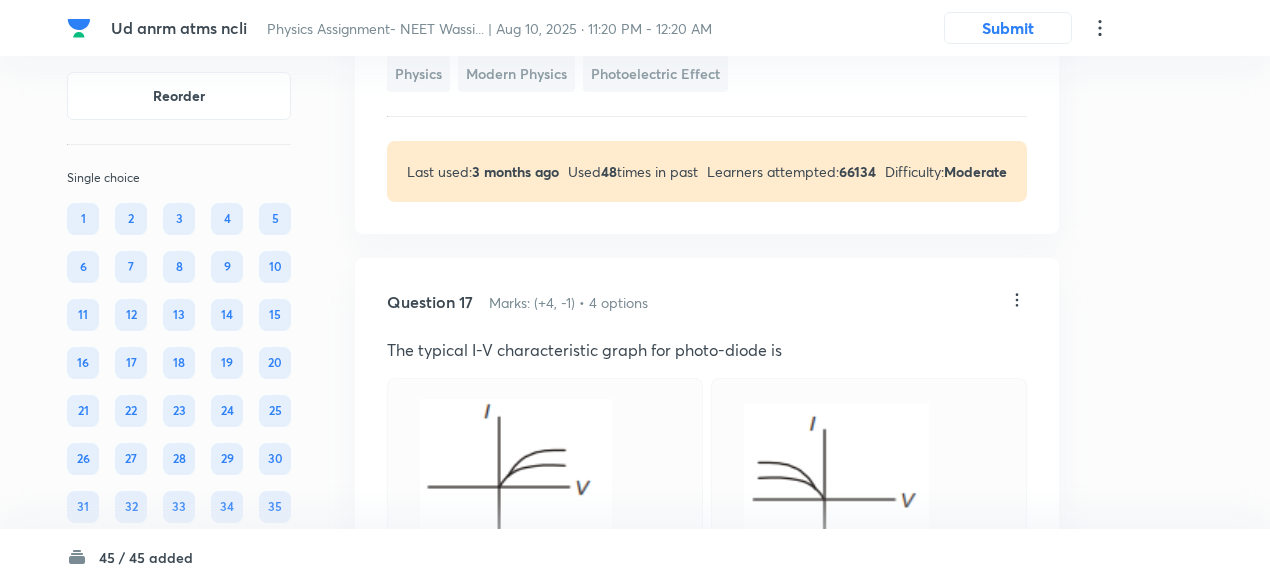 click 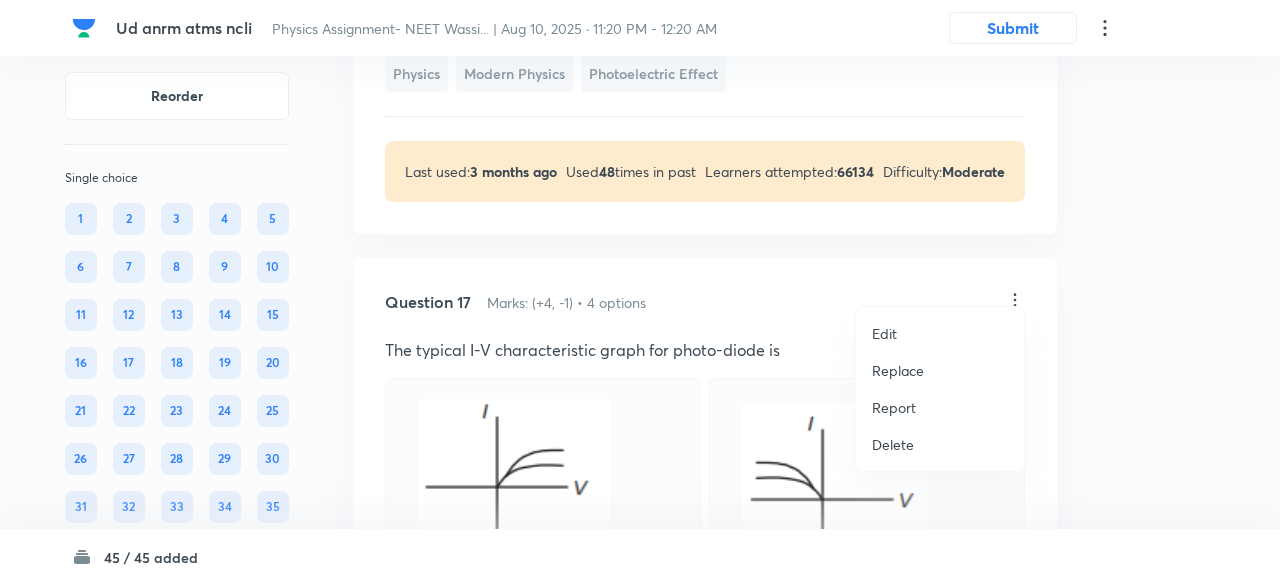 click at bounding box center (640, 292) 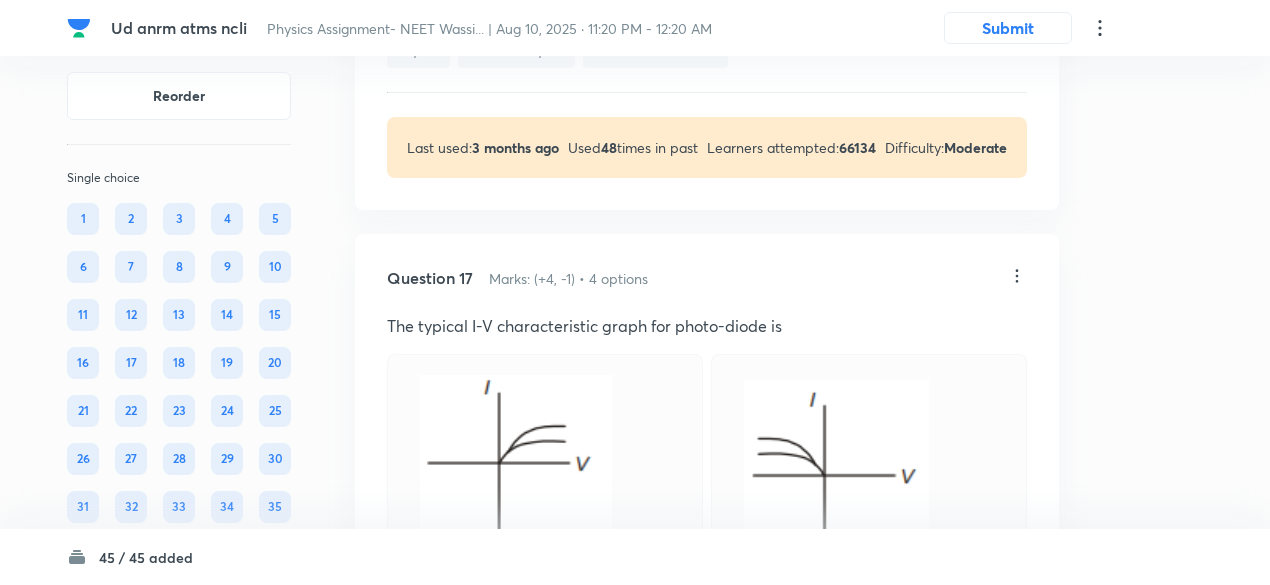 scroll, scrollTop: 9386, scrollLeft: 0, axis: vertical 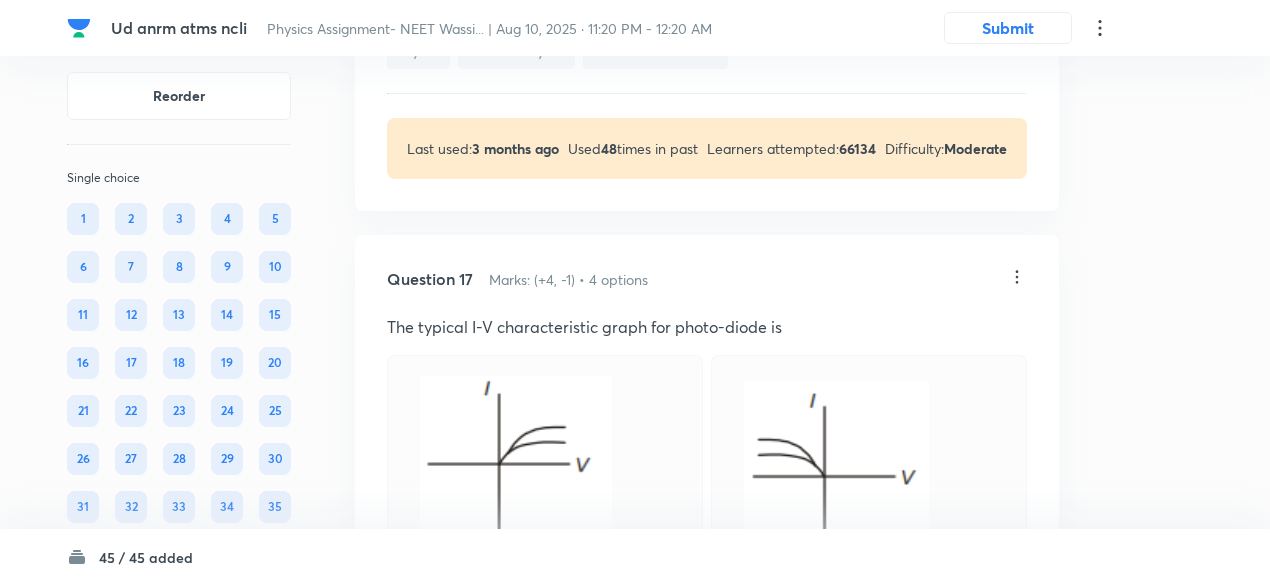 click on "The typical I-V characteristic graph for photo-diode is" at bounding box center (707, 327) 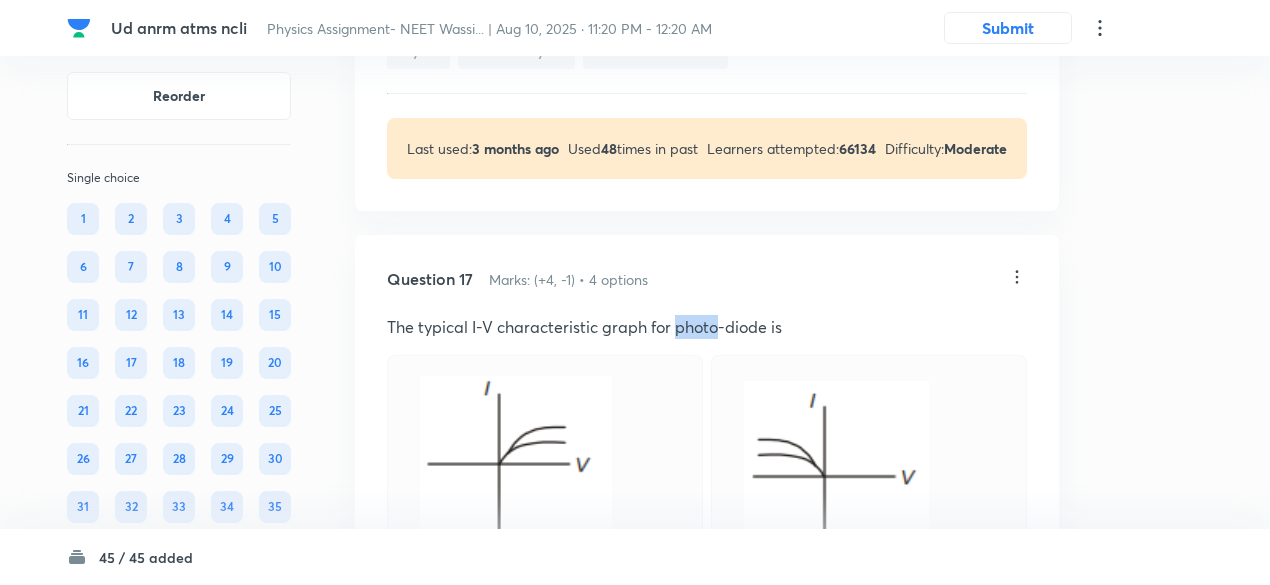 click on "The typical I-V characteristic graph for photo-diode is" at bounding box center (707, 327) 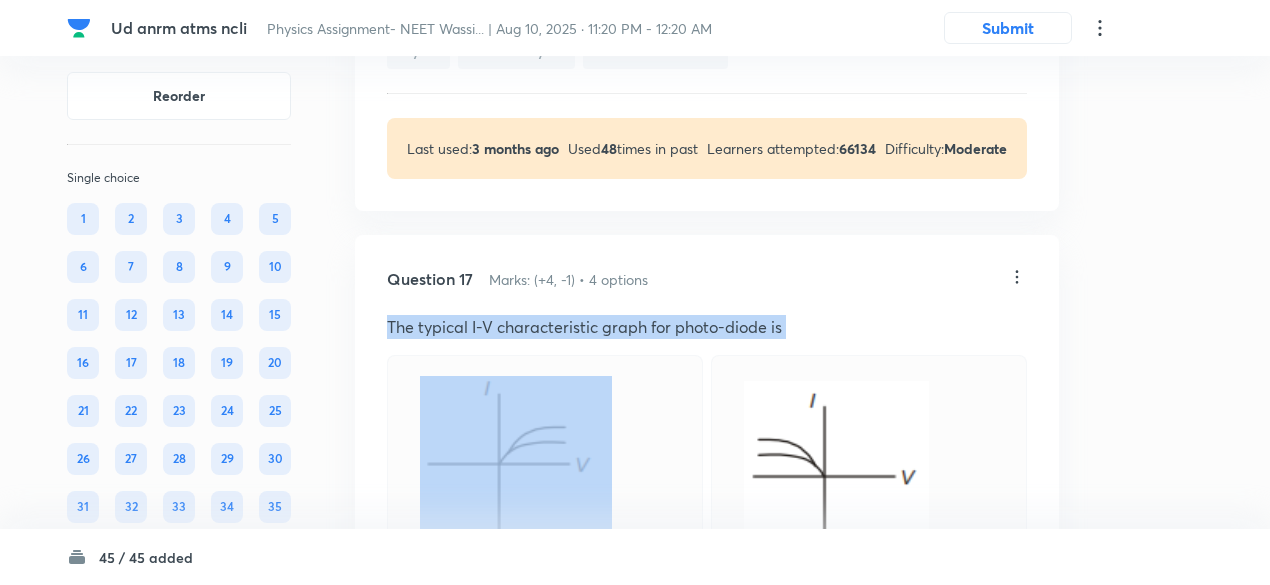 click on "The typical I-V characteristic graph for photo-diode is" at bounding box center [707, 327] 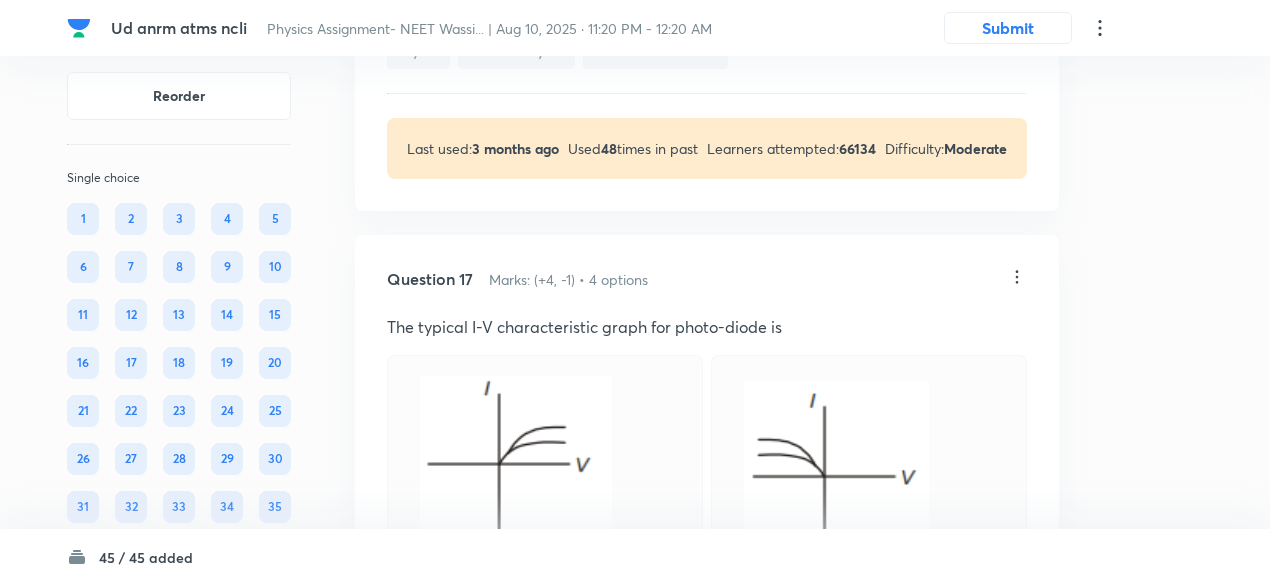 click 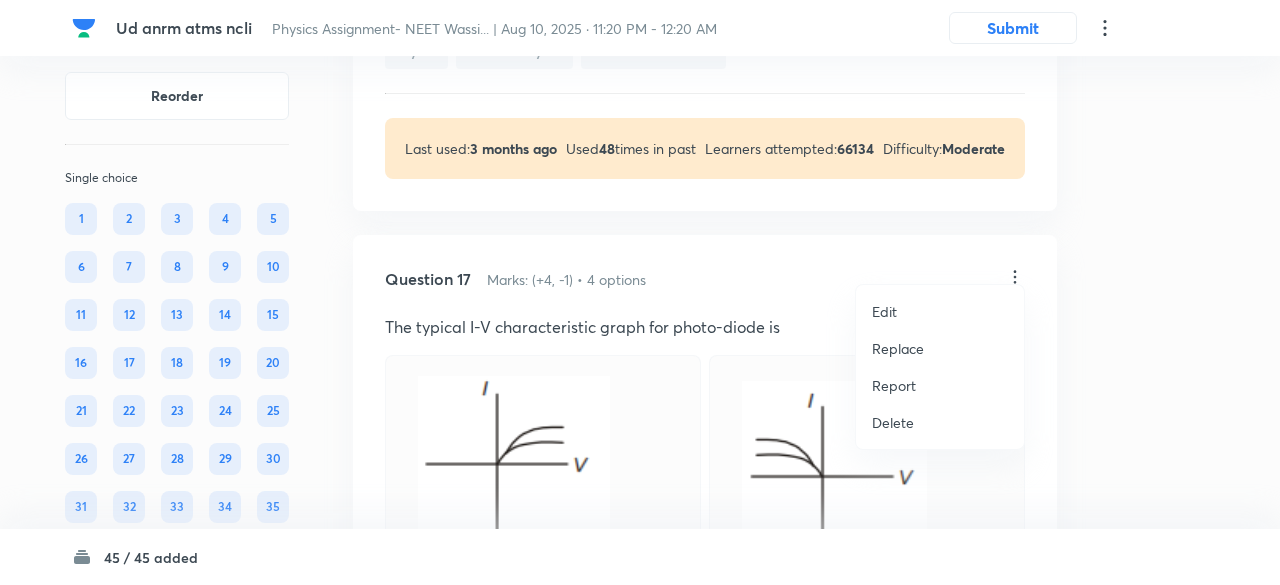 click on "Replace" at bounding box center (898, 348) 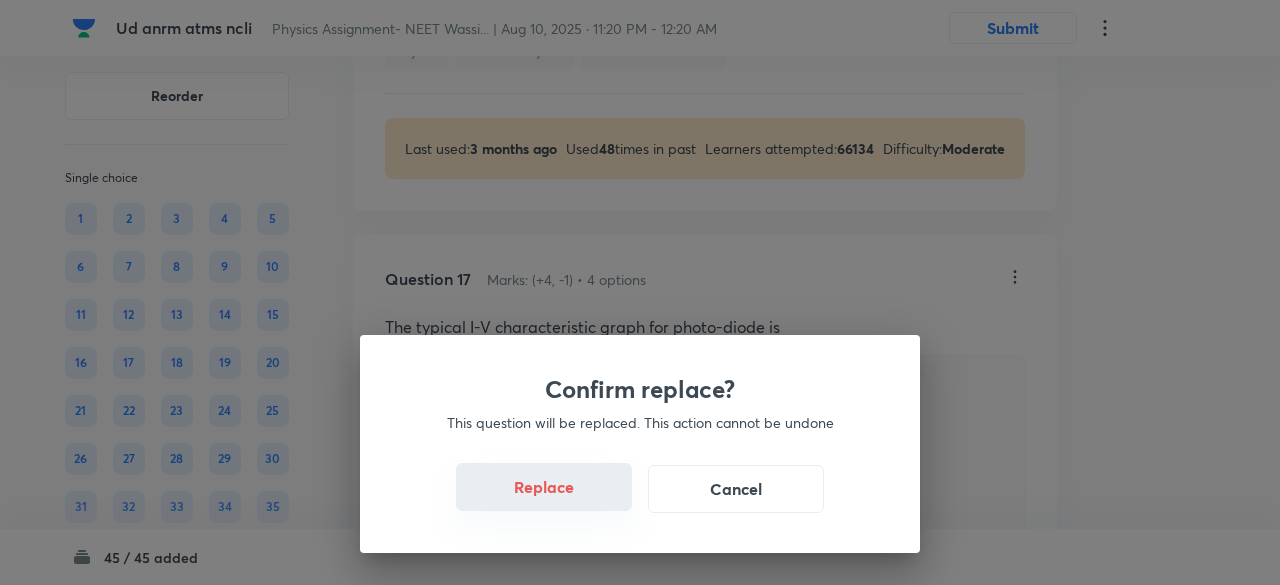 click on "Replace" at bounding box center [544, 487] 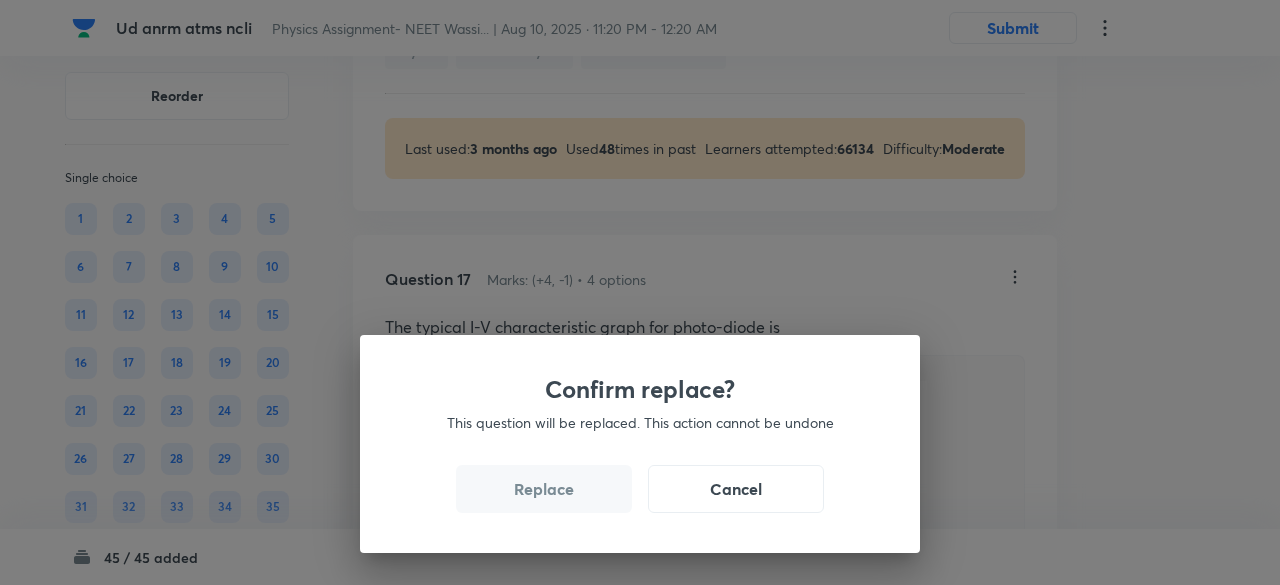 click on "Replace" at bounding box center [544, 489] 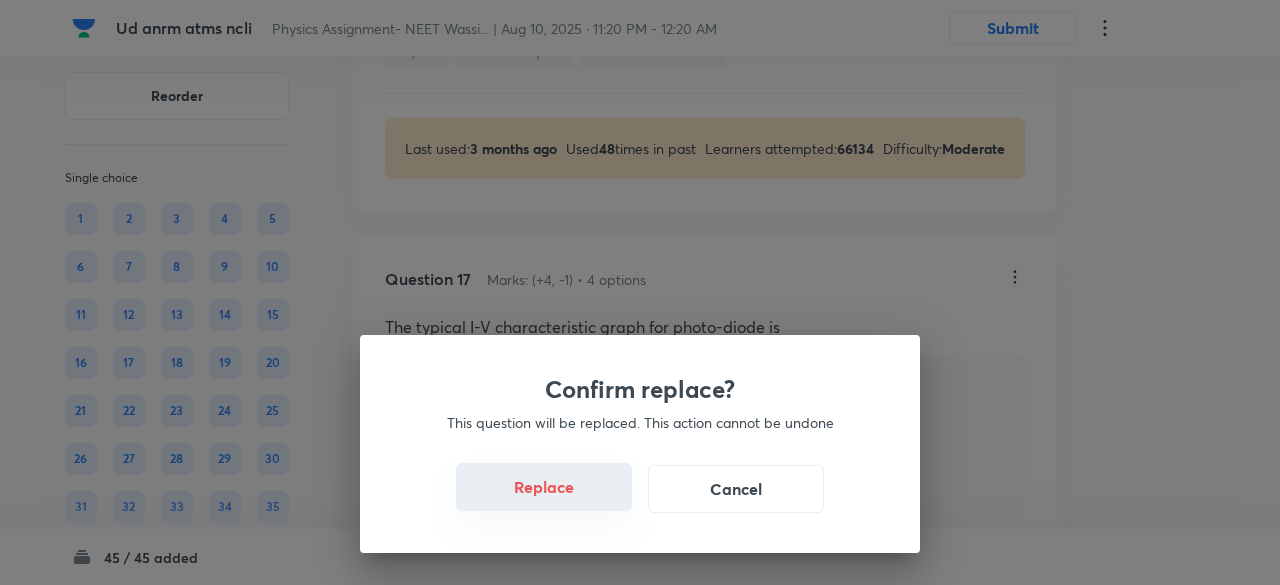 click on "Replace" at bounding box center (544, 487) 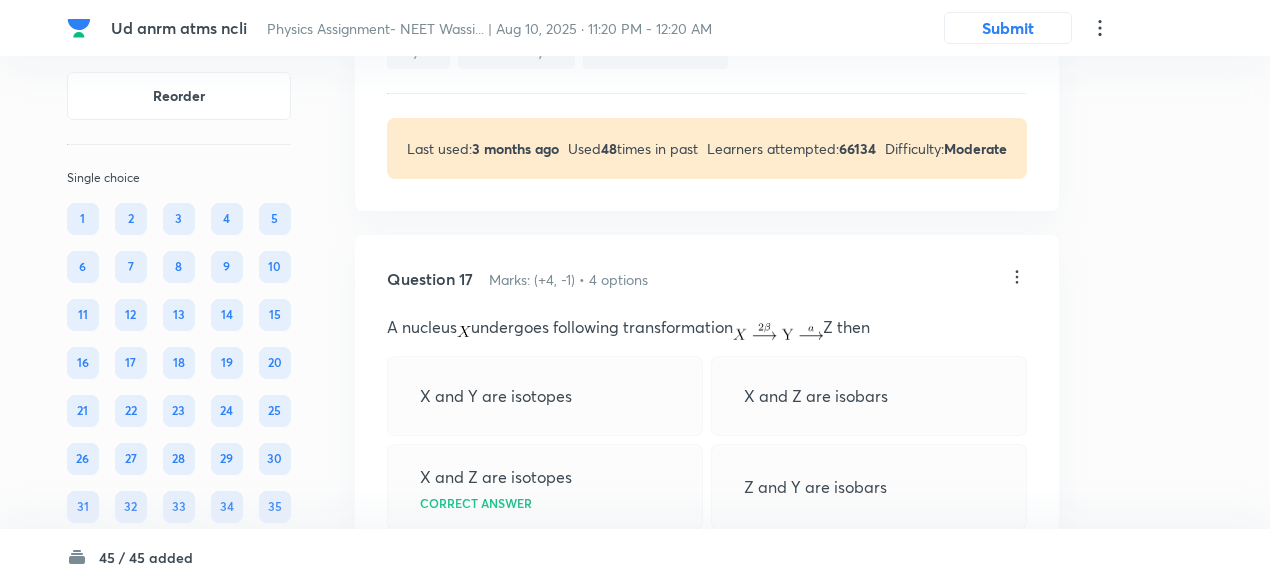 click on "X and Z are isotopes Correct answer" at bounding box center (545, 487) 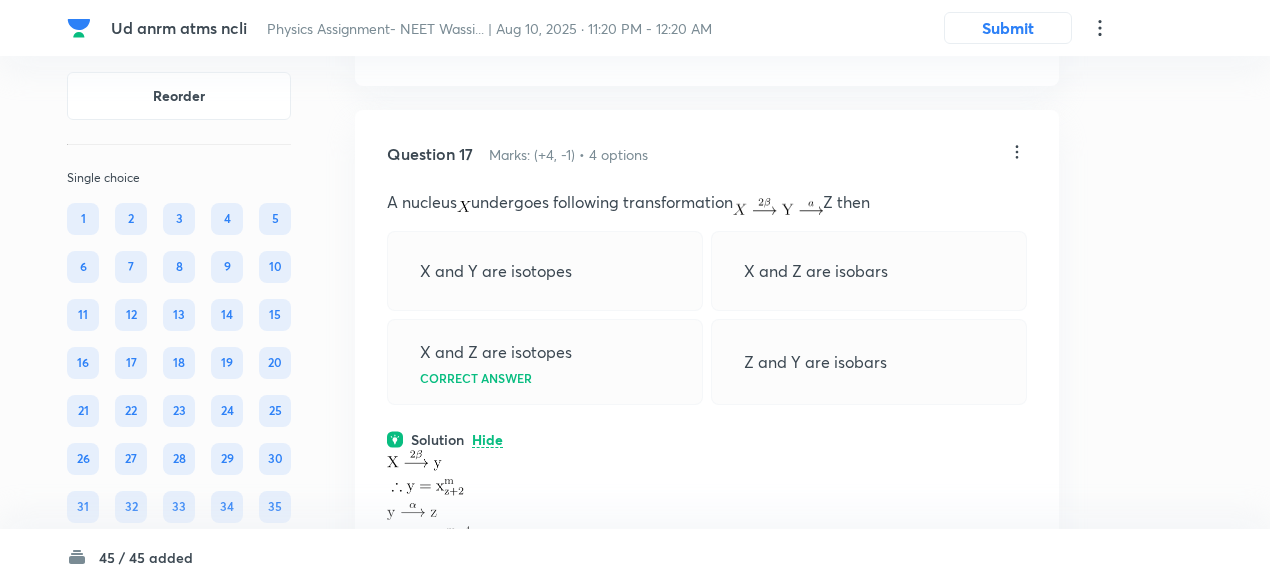 scroll, scrollTop: 9510, scrollLeft: 0, axis: vertical 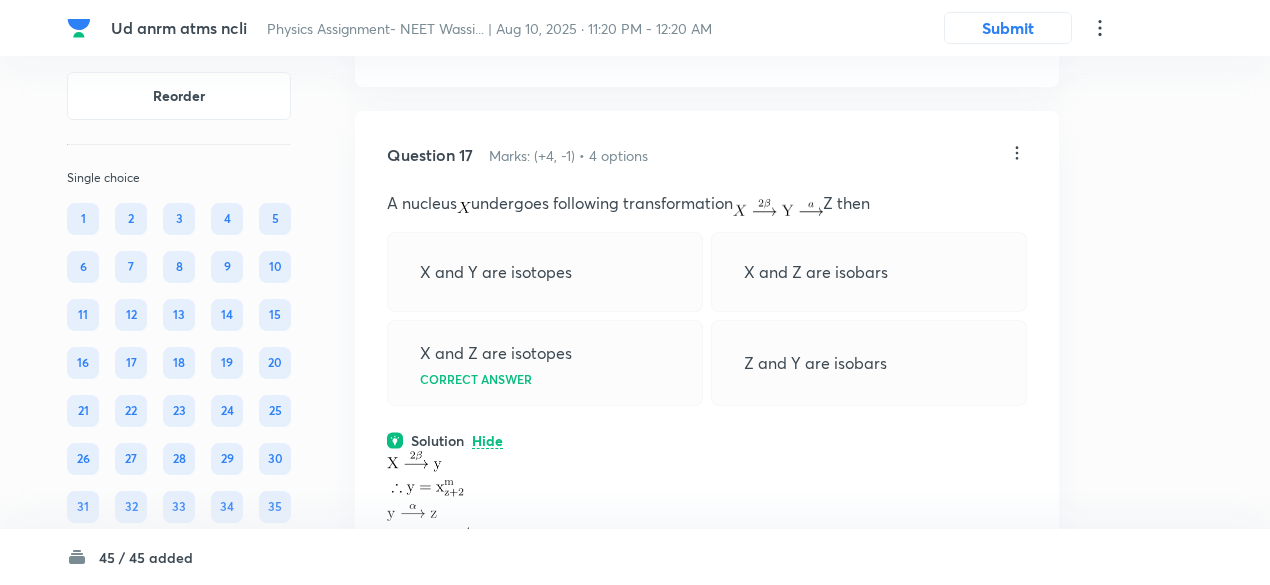 click 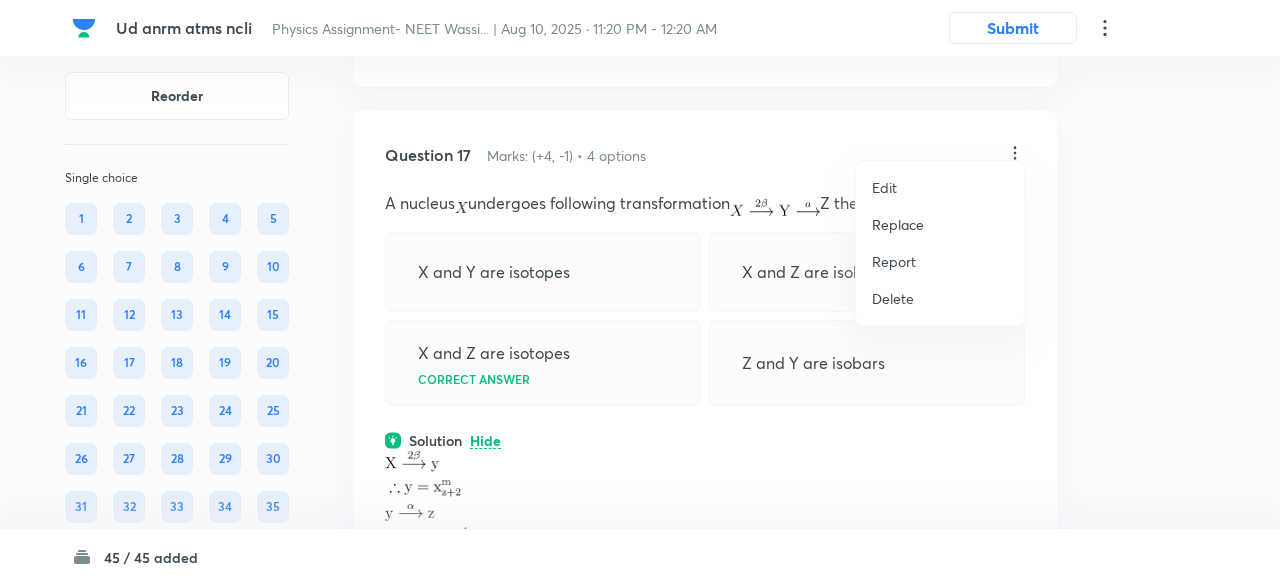 click on "Replace" at bounding box center [898, 224] 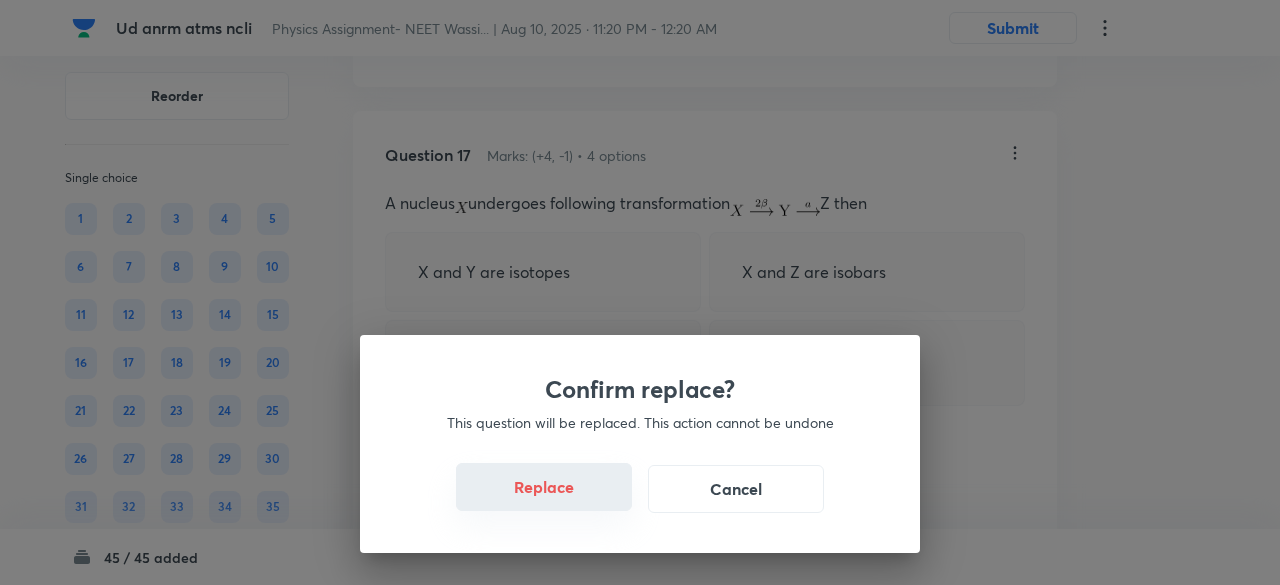 click on "Replace" at bounding box center (544, 487) 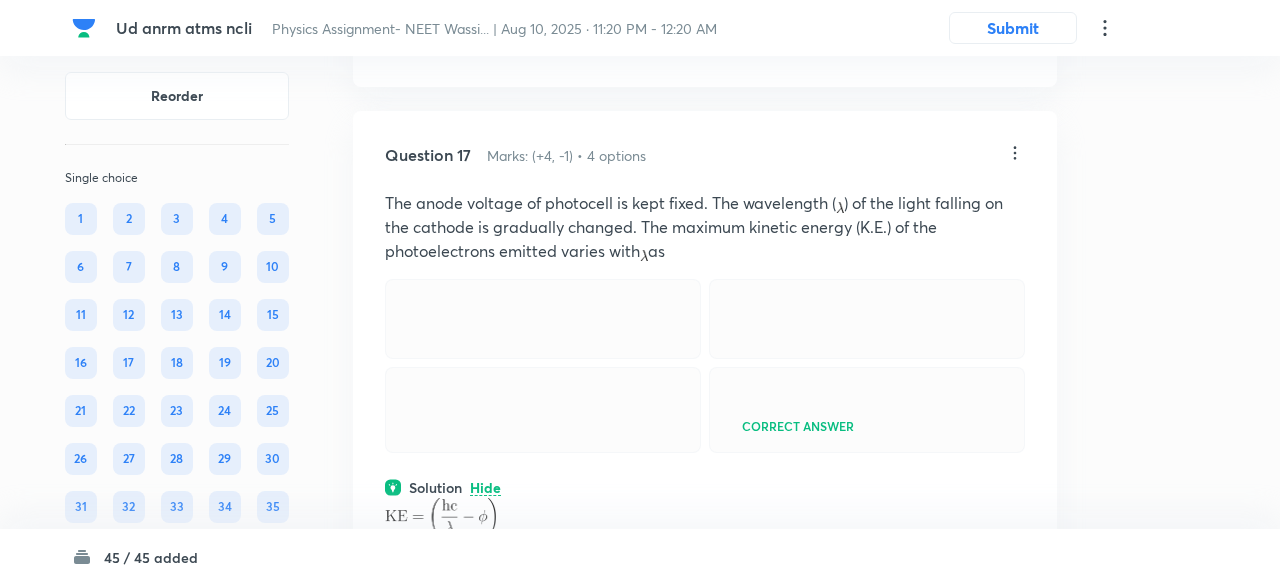 click on "Confirm replace? This question will be replaced. This action cannot be undone Replace Cancel" at bounding box center (640, 877) 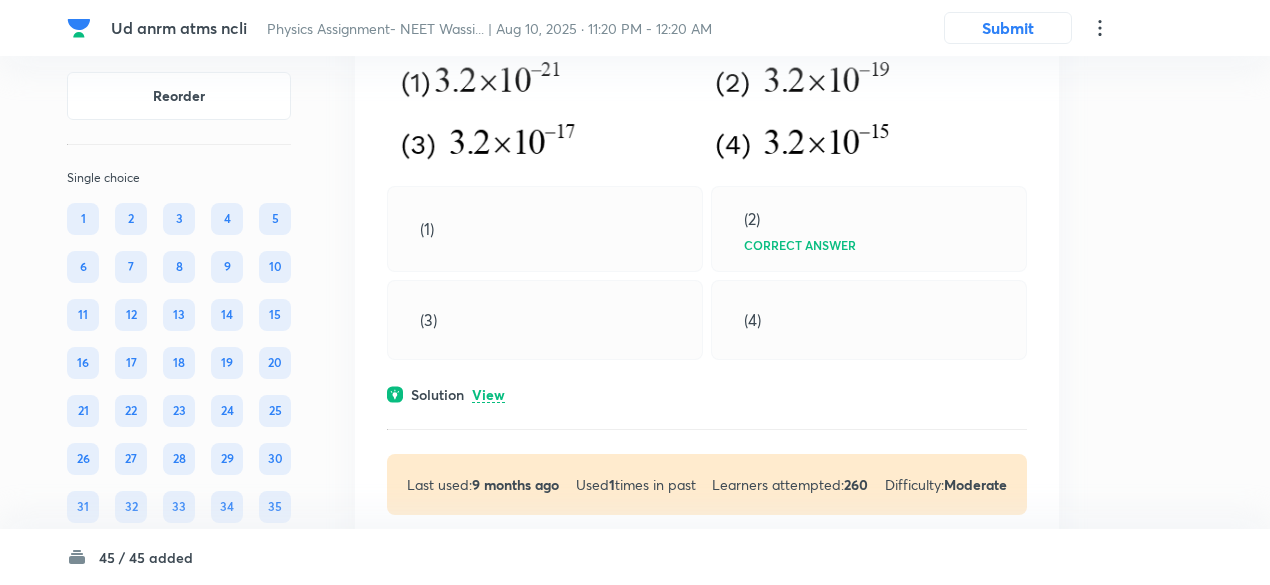 scroll, scrollTop: 10537, scrollLeft: 0, axis: vertical 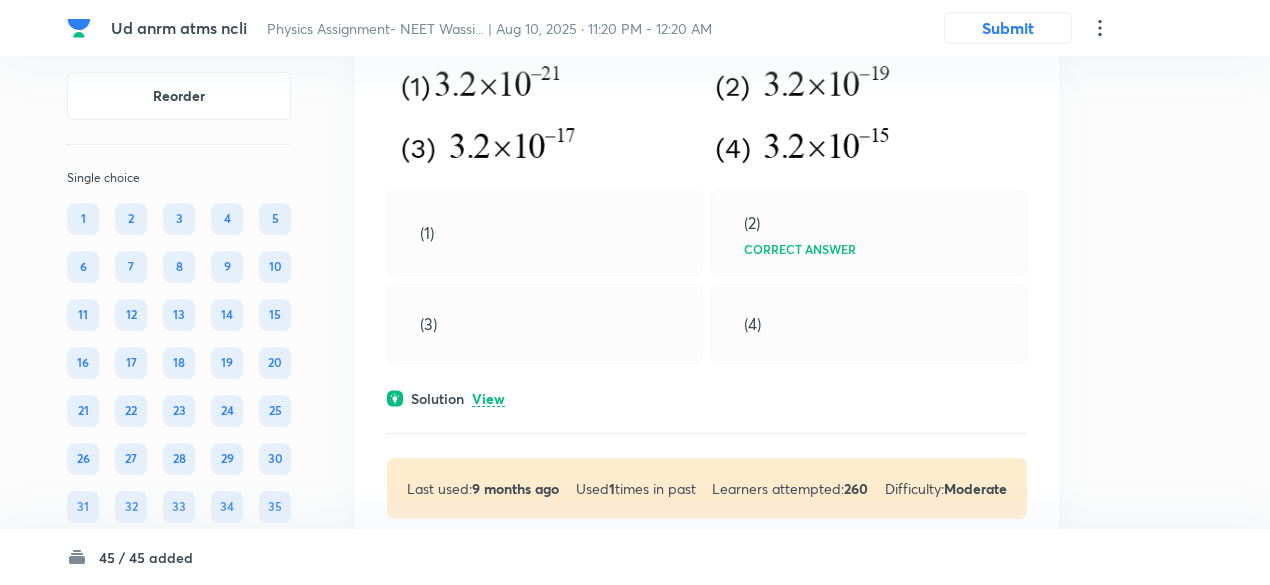 click 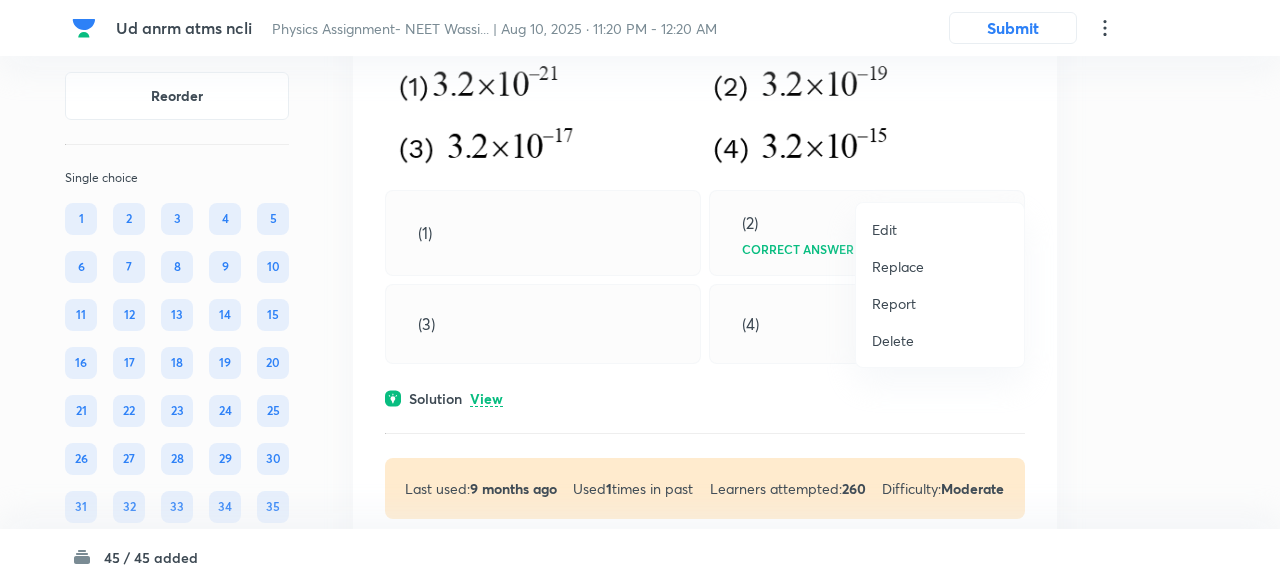 click on "Replace" at bounding box center (898, 266) 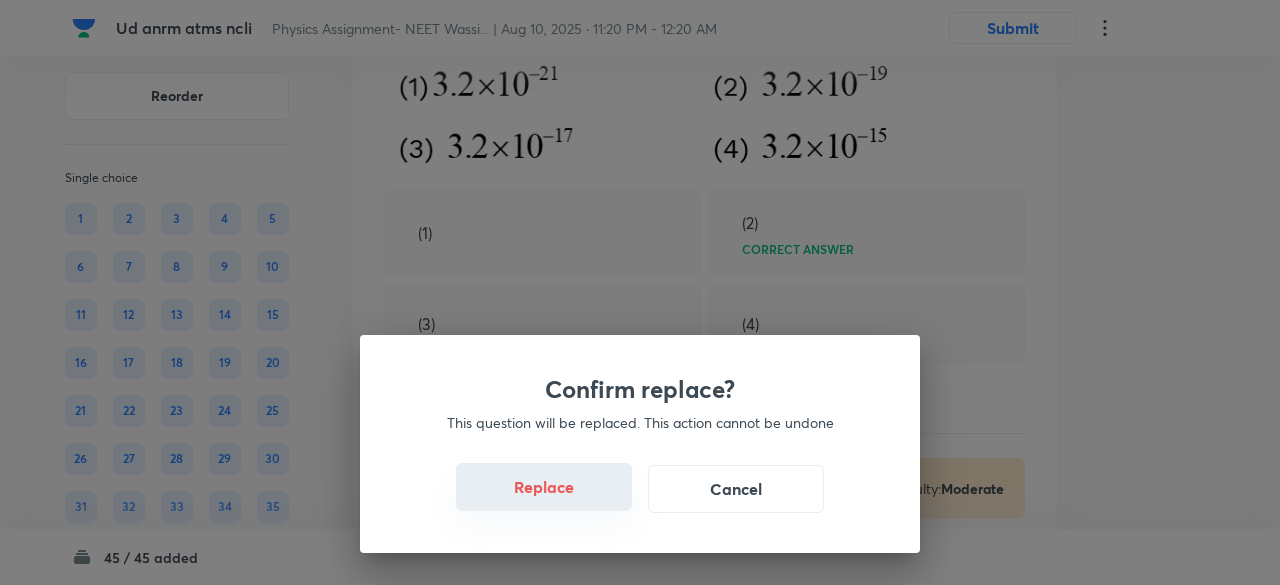 click on "Replace" at bounding box center (544, 487) 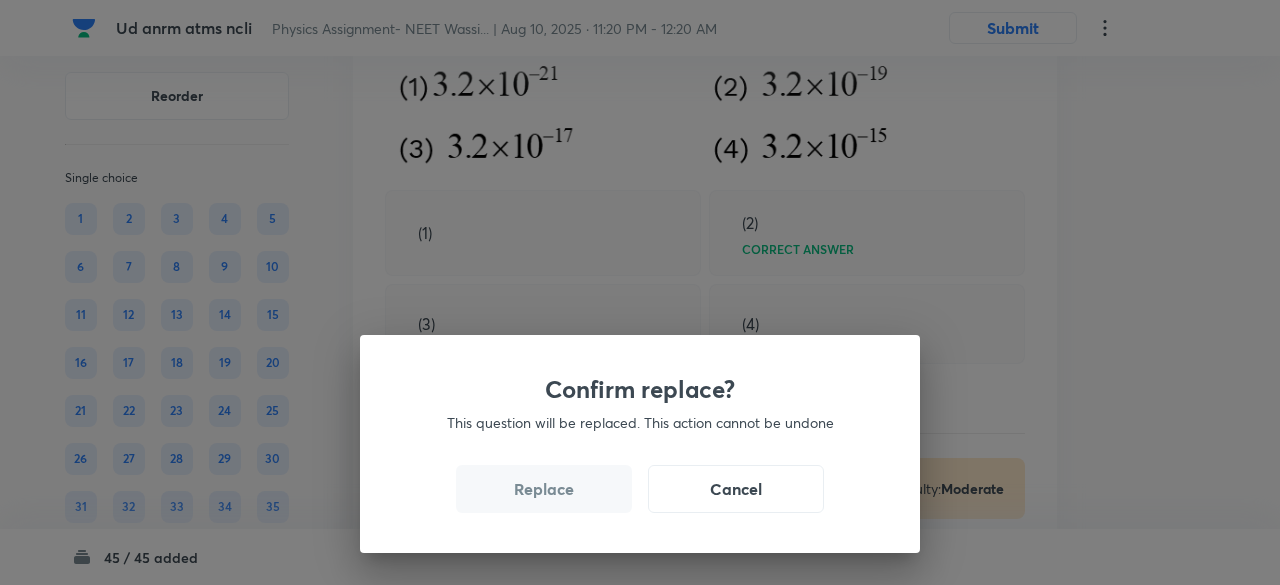 click on "Replace" at bounding box center (544, 489) 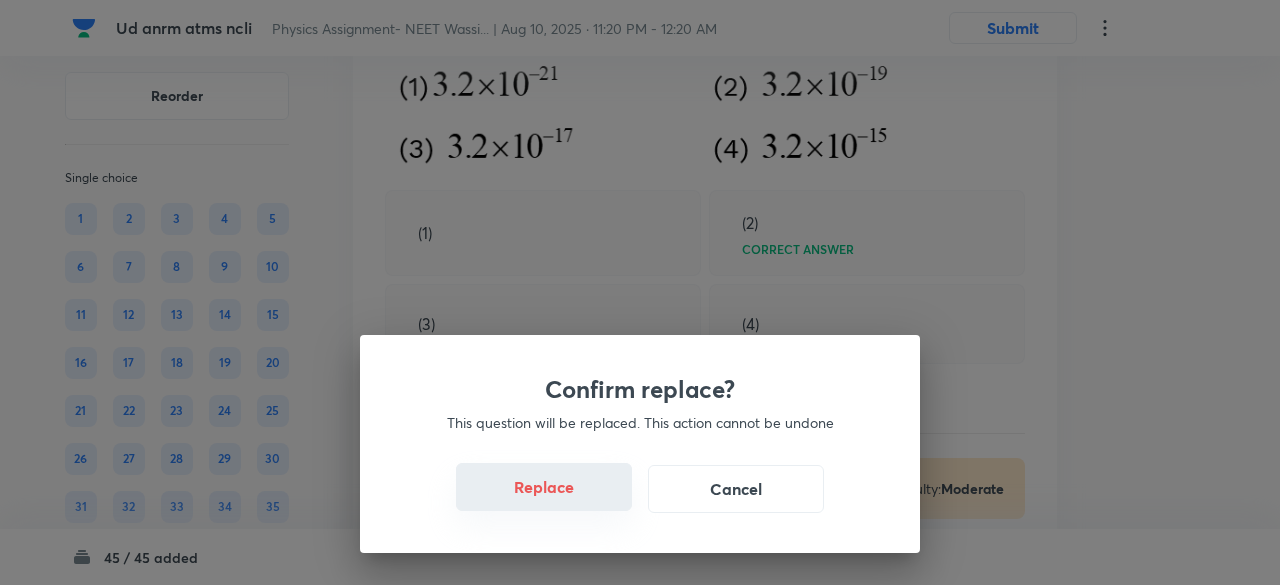 click on "Replace" at bounding box center (544, 487) 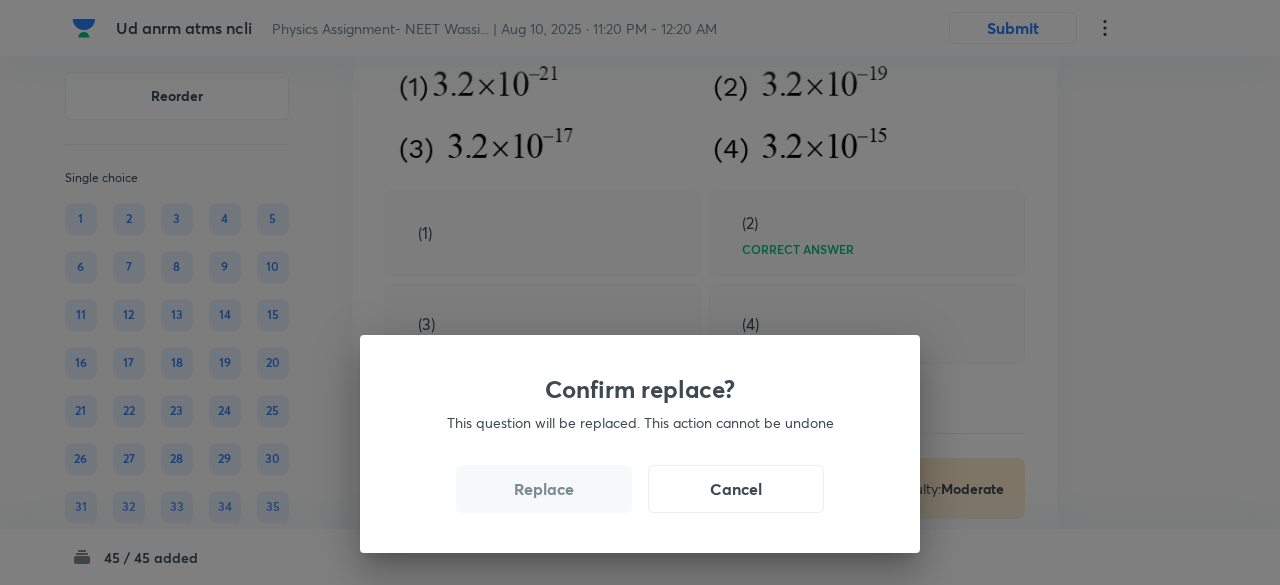 click on "Replace" at bounding box center (544, 489) 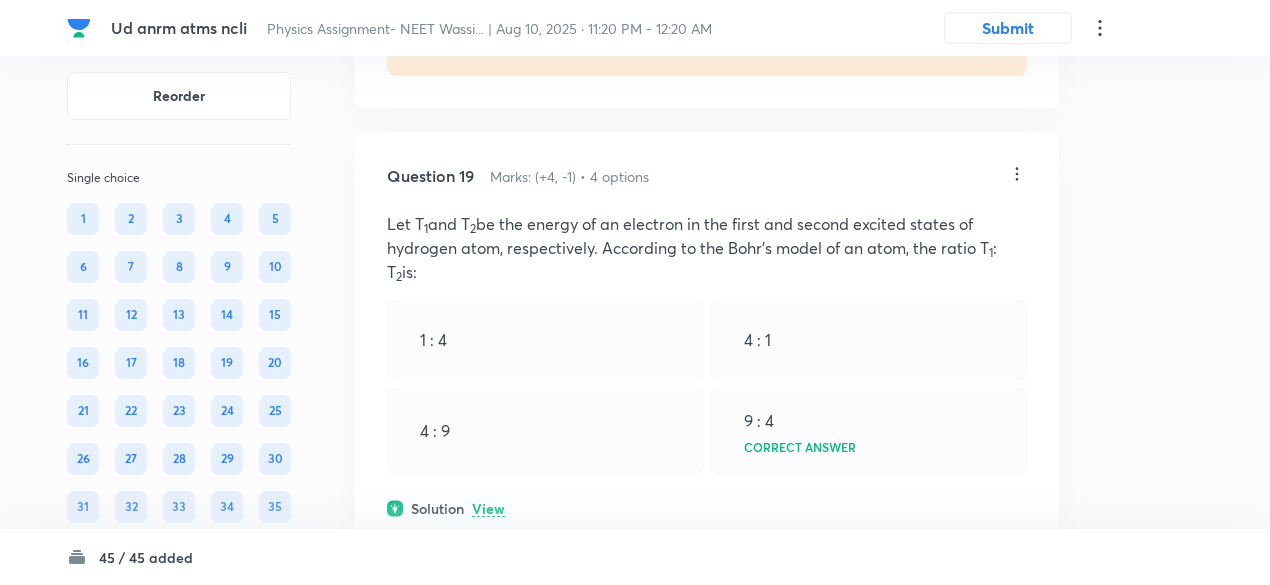 scroll, scrollTop: 10764, scrollLeft: 0, axis: vertical 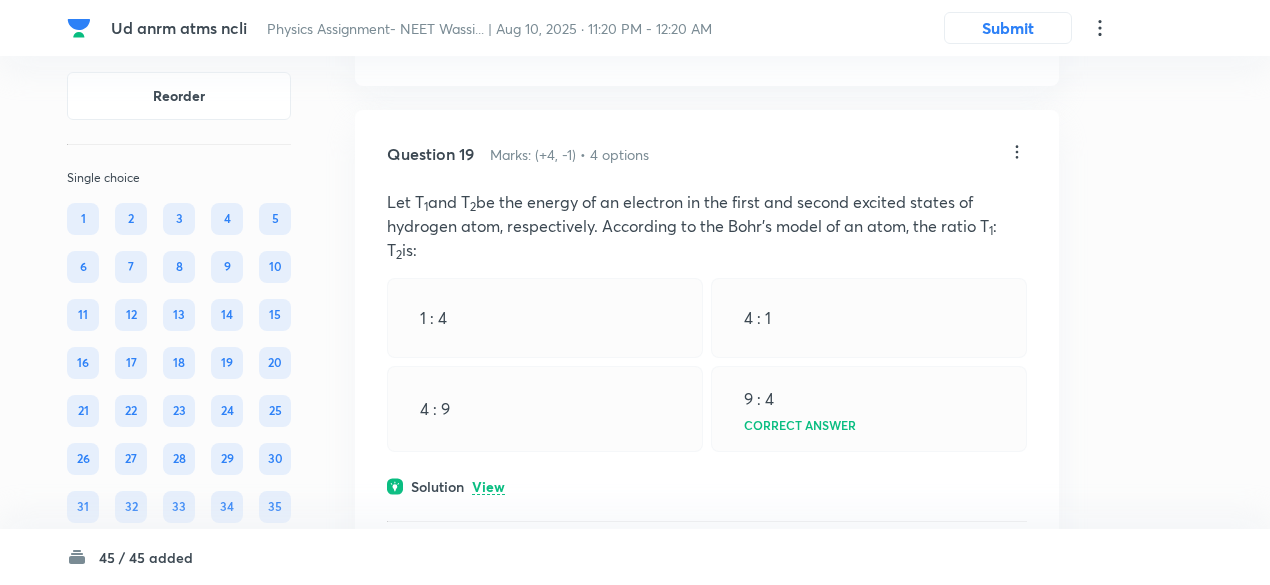 click on "View" at bounding box center [488, -66] 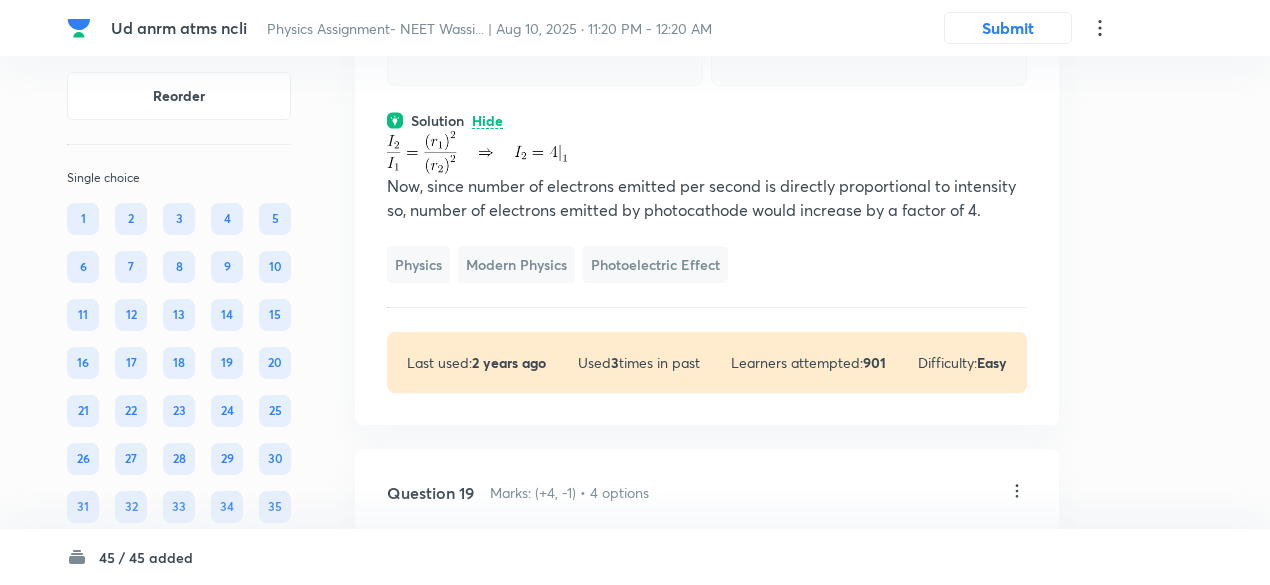 scroll, scrollTop: 10575, scrollLeft: 0, axis: vertical 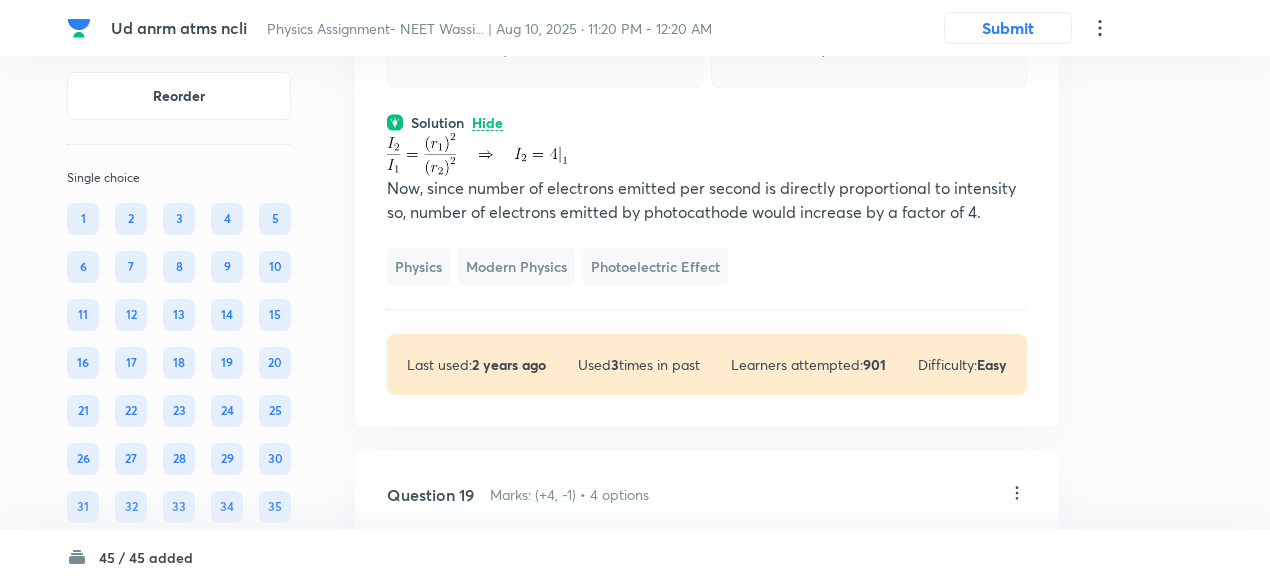 click 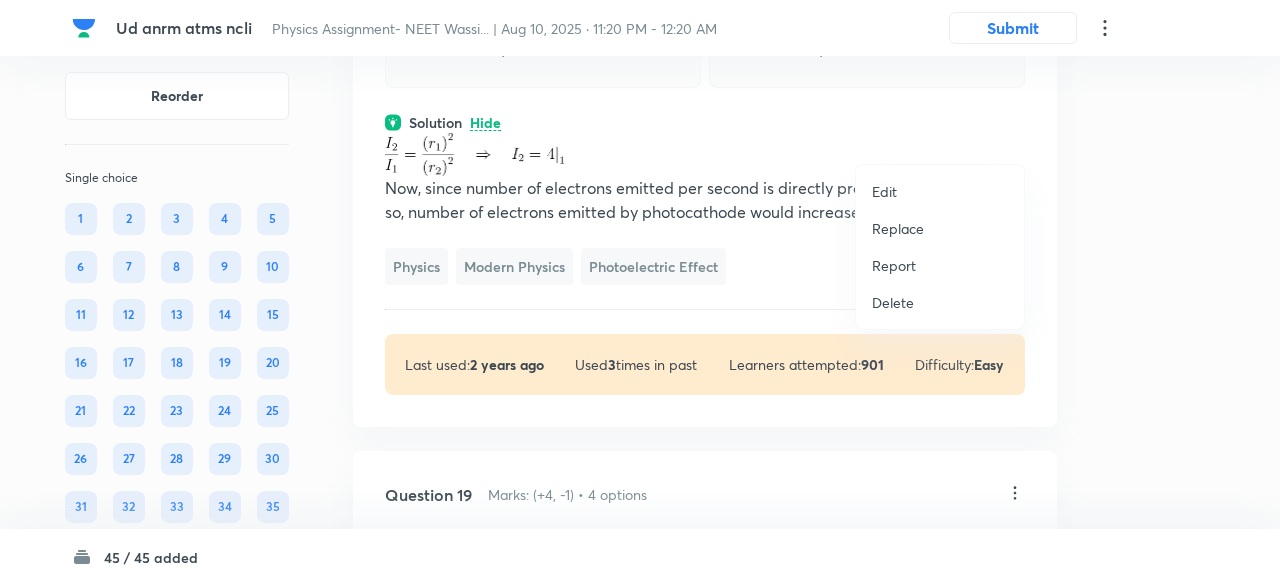 click on "Replace" at bounding box center [898, 228] 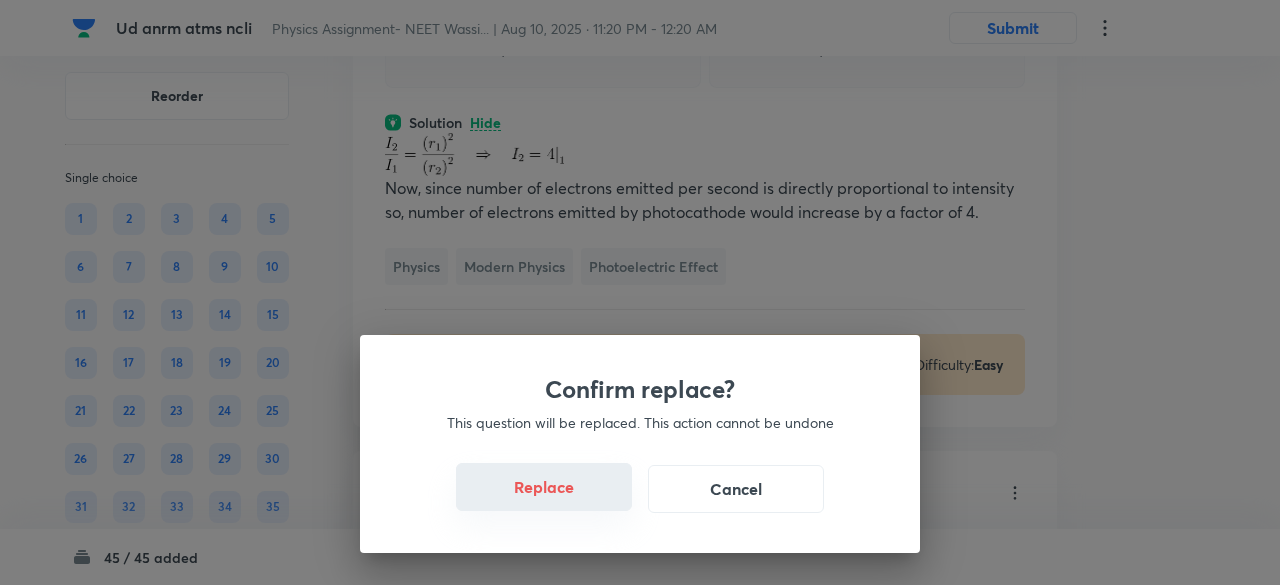 click on "Replace" at bounding box center [544, 487] 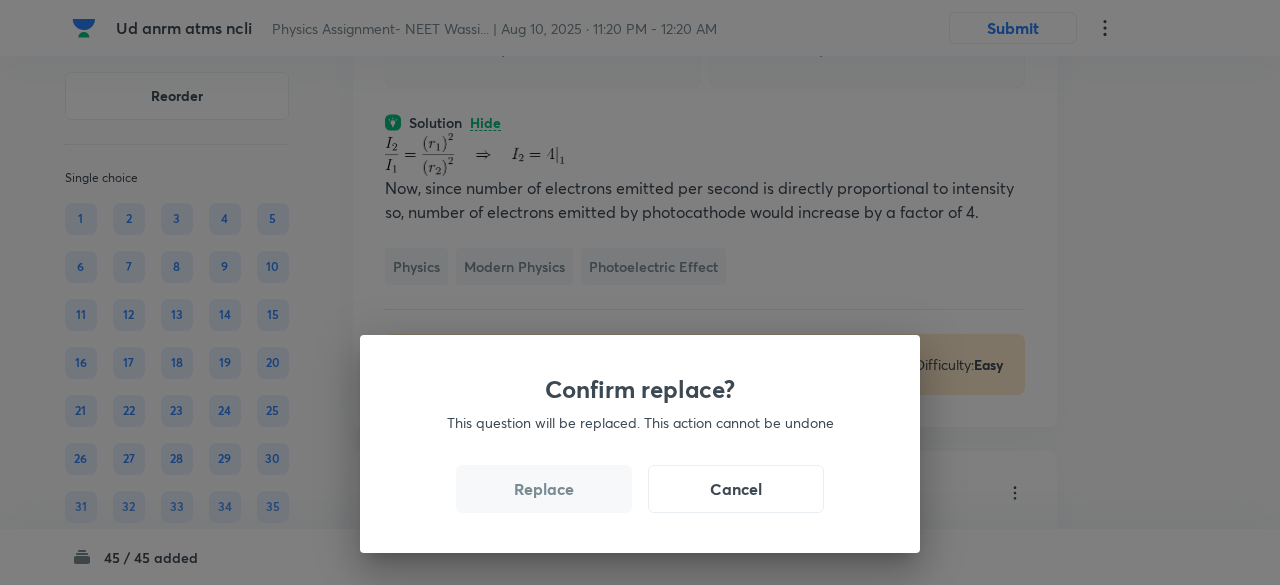 click on "Replace" at bounding box center [544, 489] 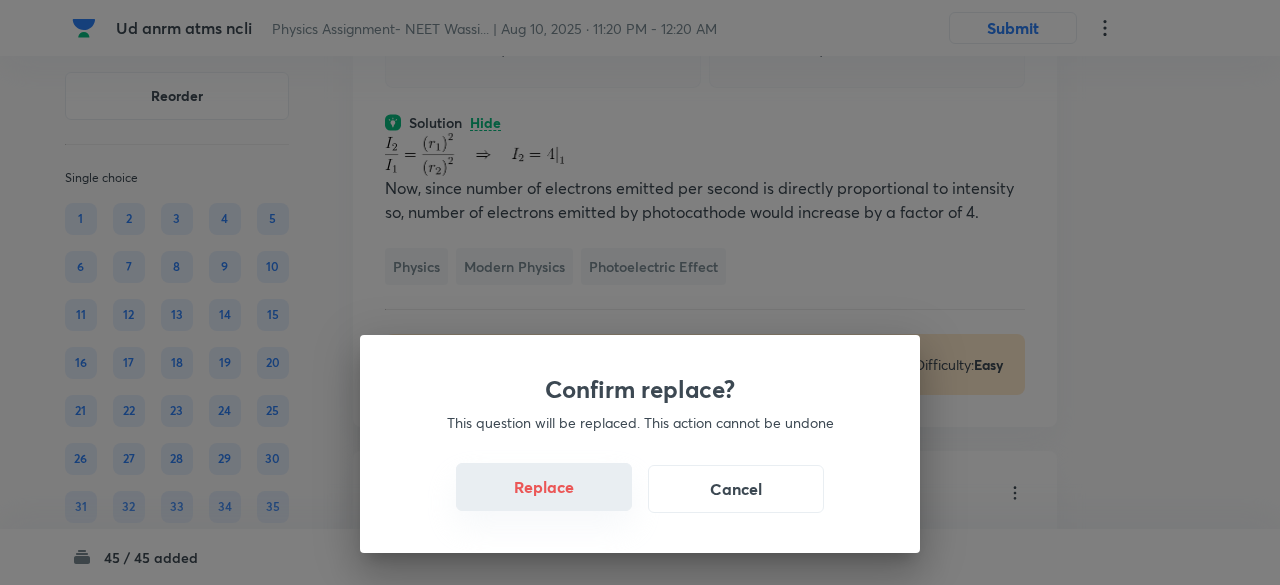 click on "Replace" at bounding box center [544, 487] 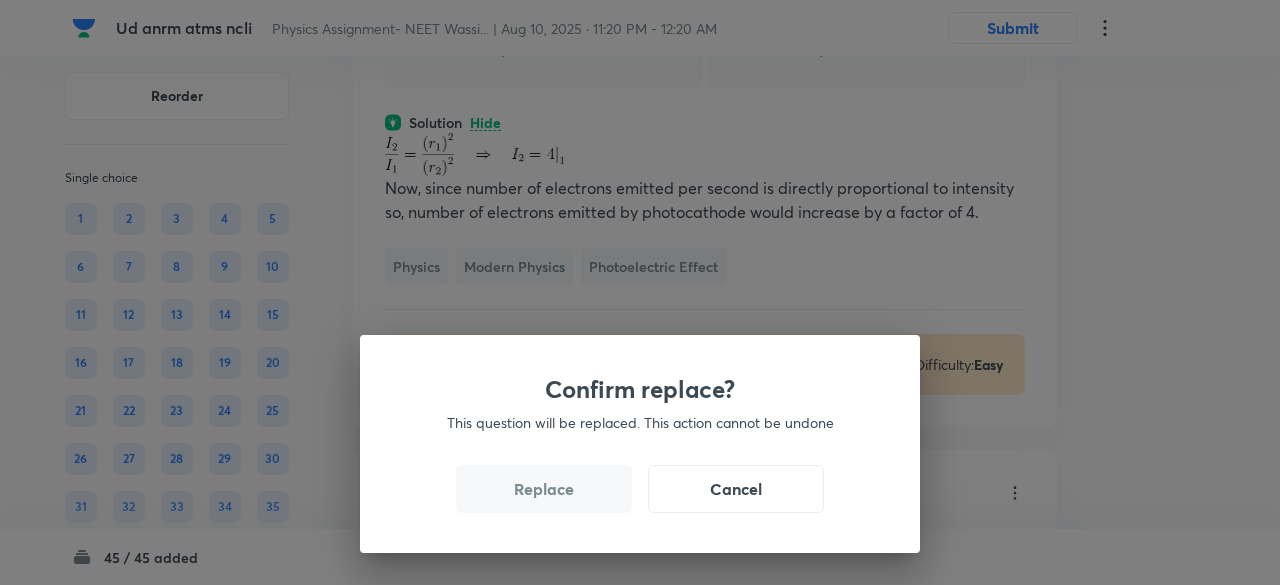 click on "Replace" at bounding box center [544, 489] 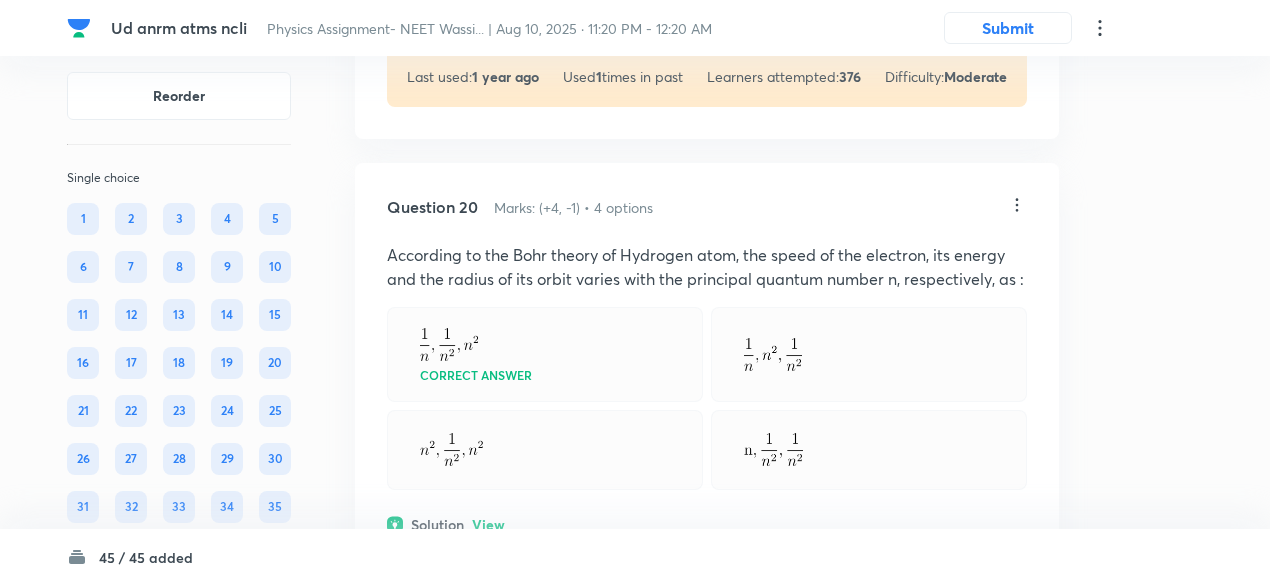 scroll, scrollTop: 11378, scrollLeft: 0, axis: vertical 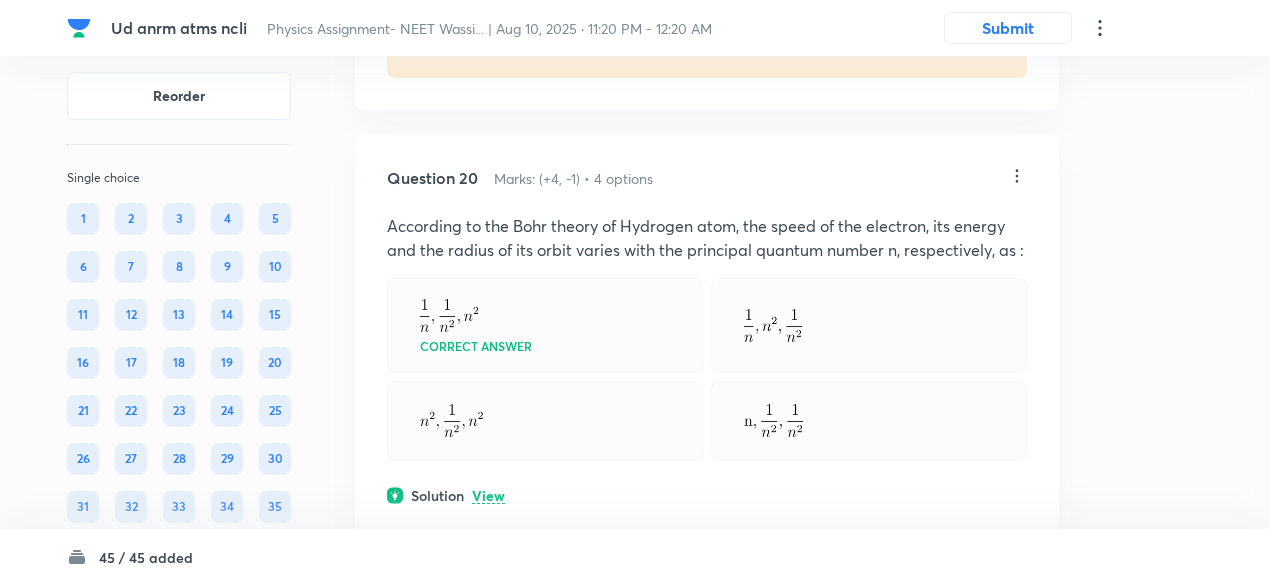 click on "View" at bounding box center (488, -42) 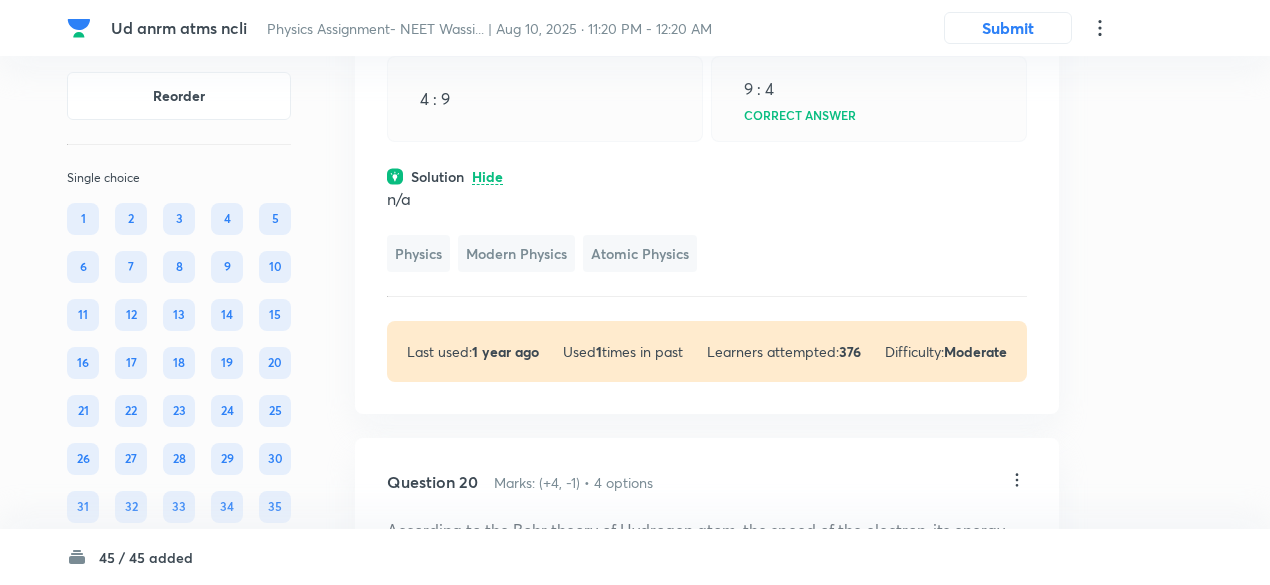 scroll, scrollTop: 11158, scrollLeft: 0, axis: vertical 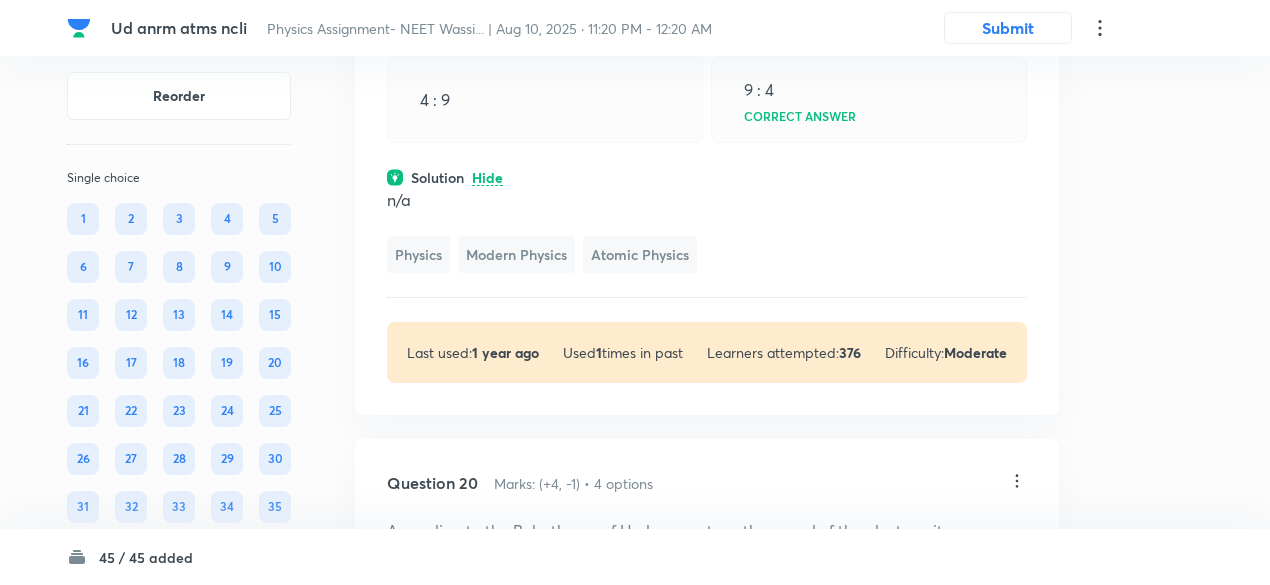 click 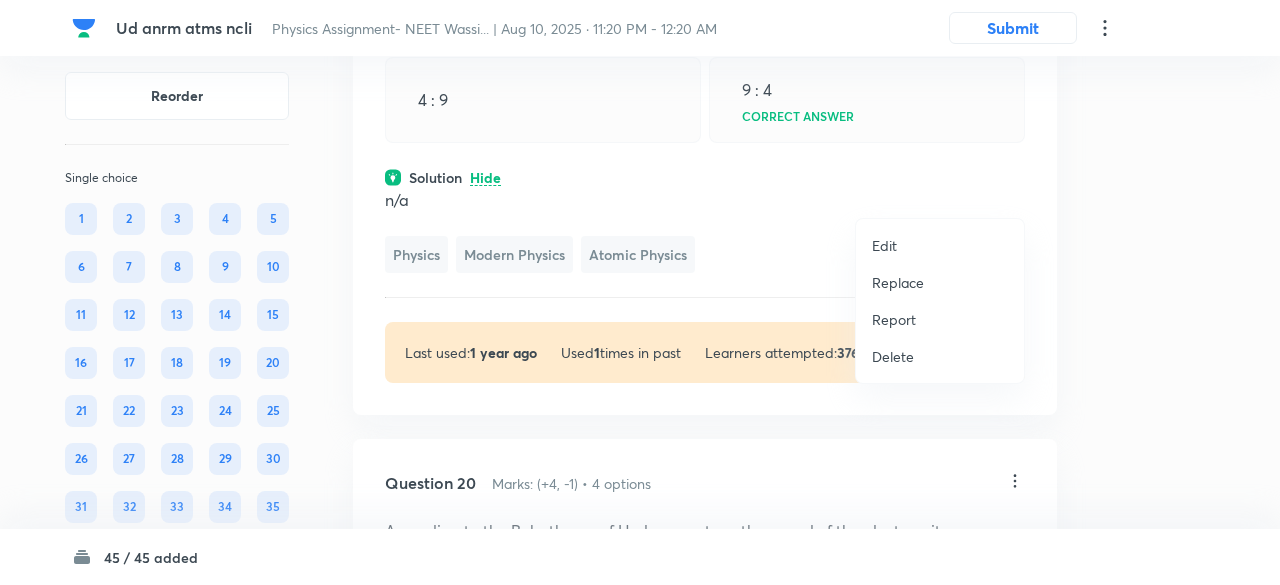click on "Replace" at bounding box center (898, 282) 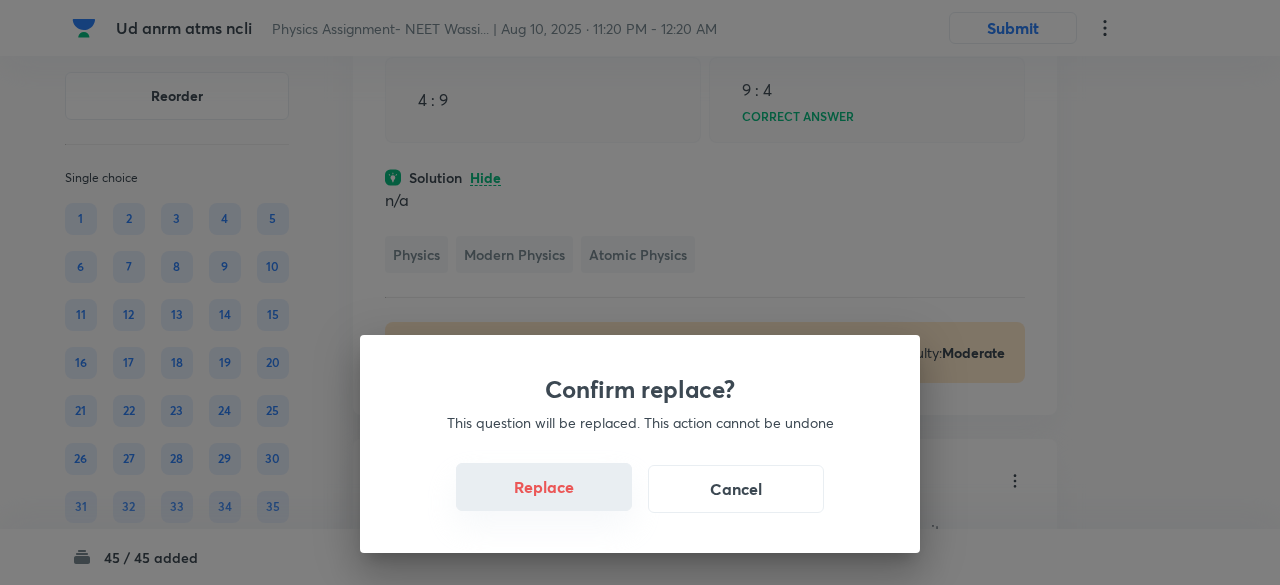 click on "Replace" at bounding box center (544, 487) 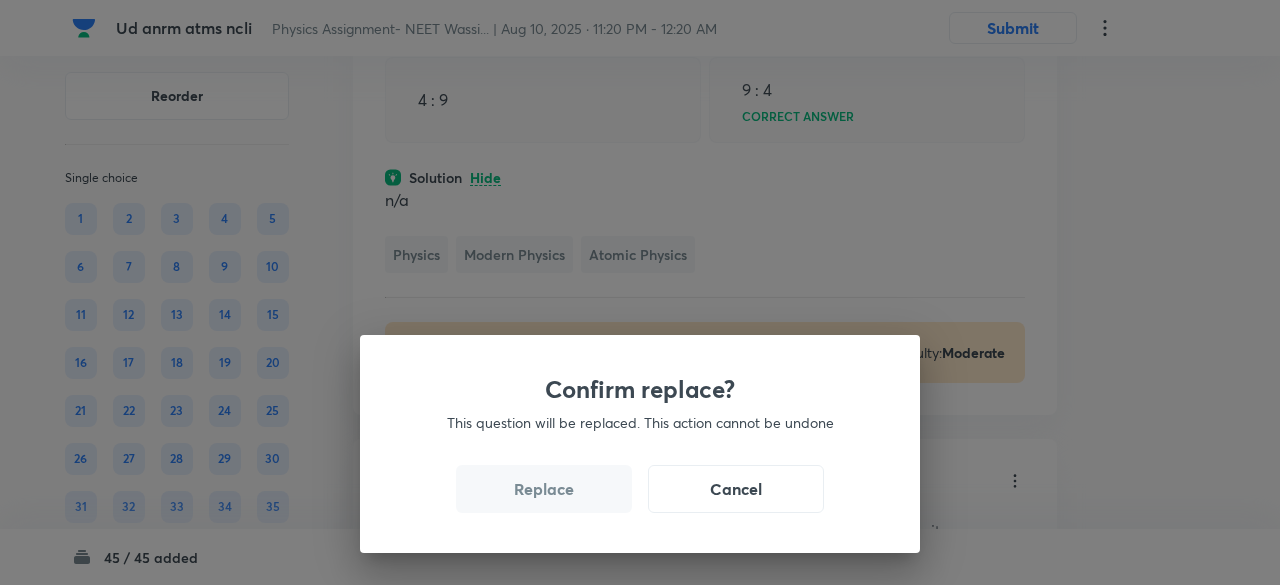 click on "Replace" at bounding box center (544, 489) 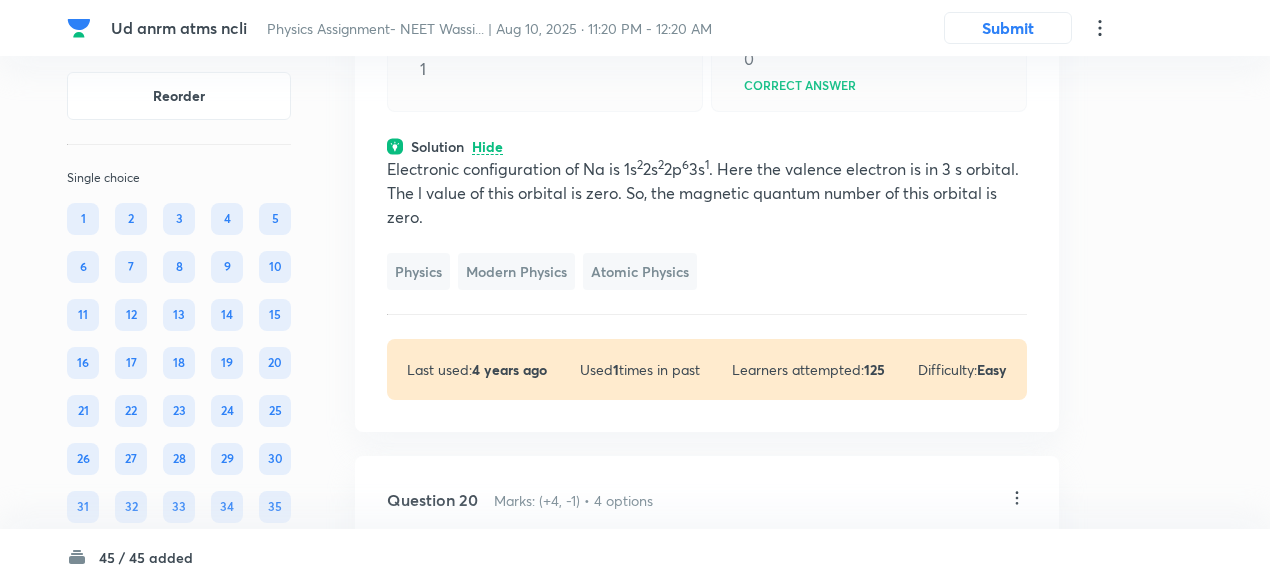 scroll, scrollTop: 11140, scrollLeft: 0, axis: vertical 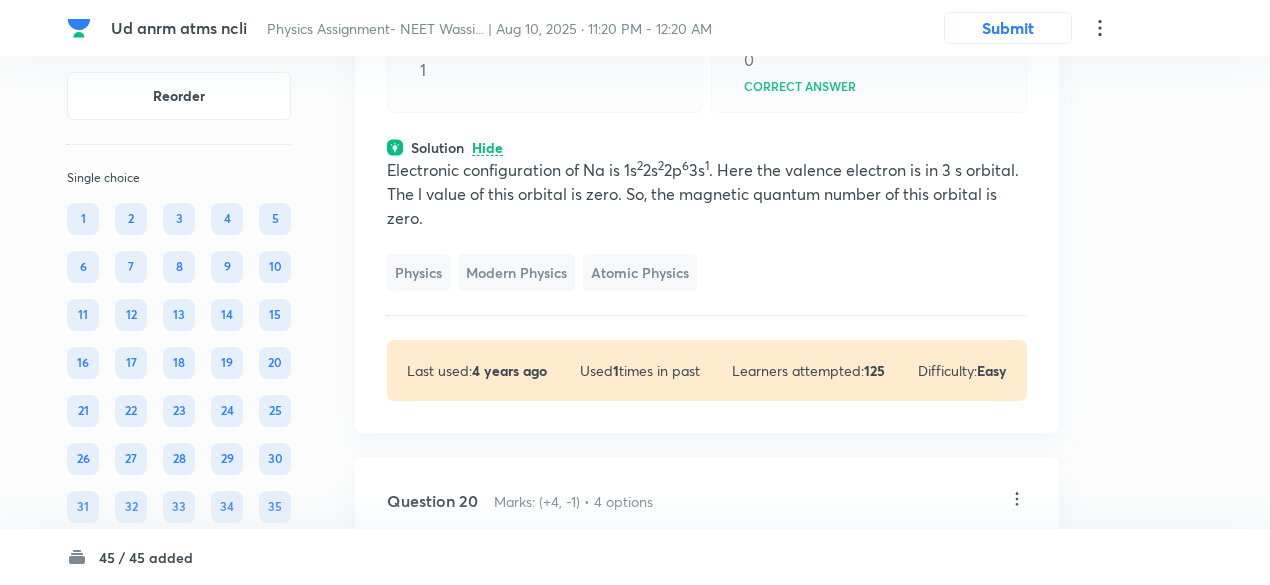 click 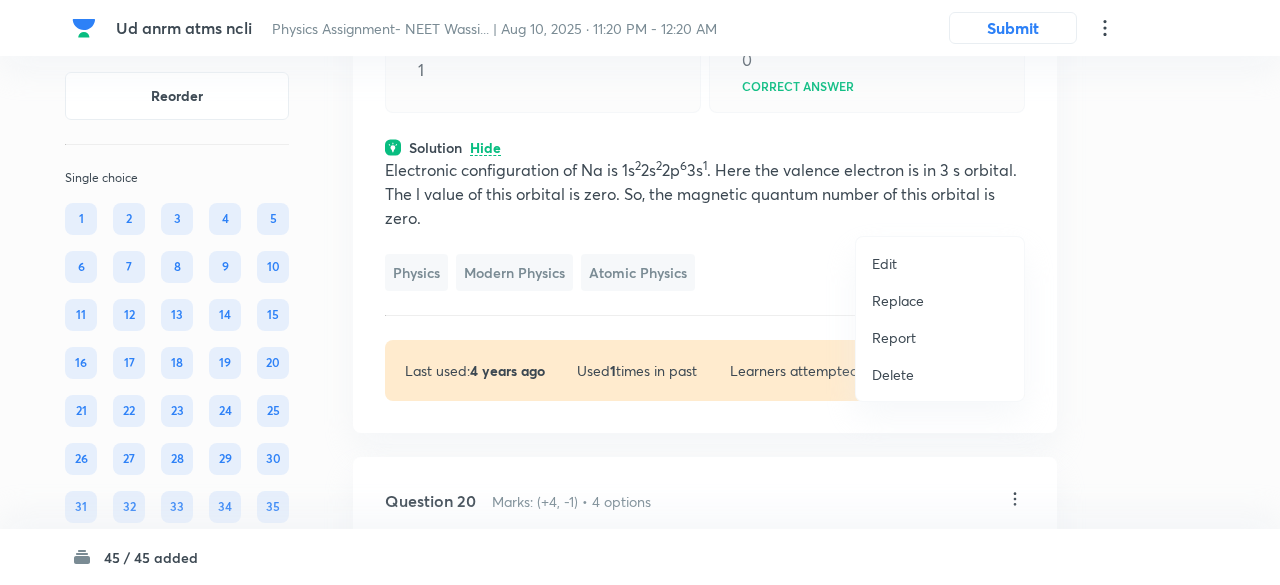 click on "Replace" at bounding box center [898, 300] 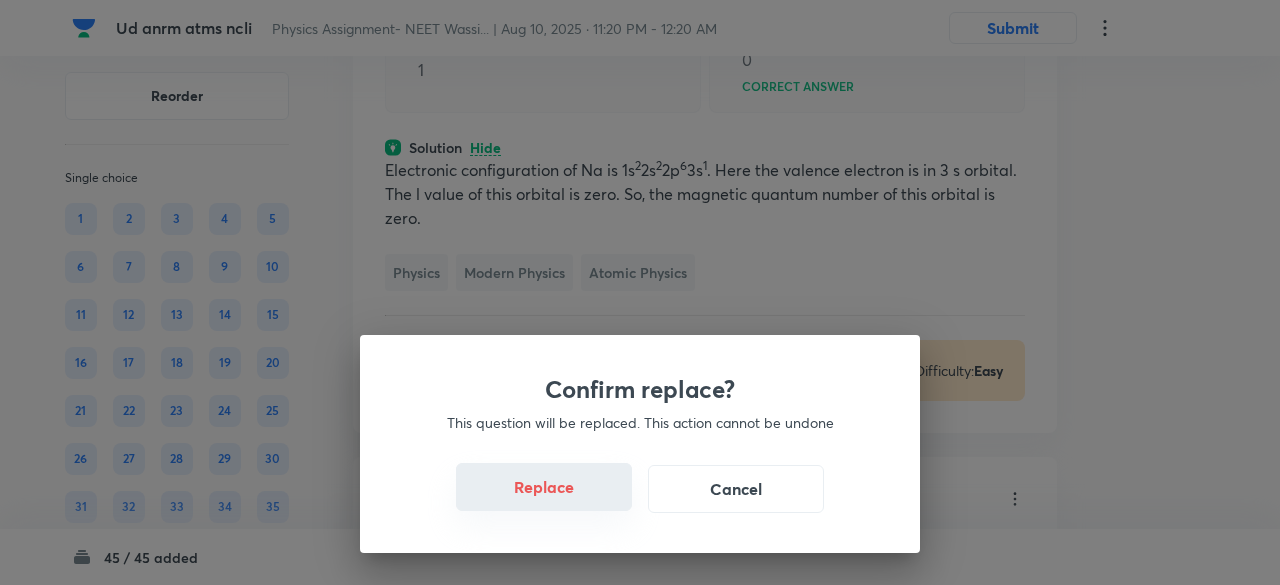 click on "Replace" at bounding box center [544, 487] 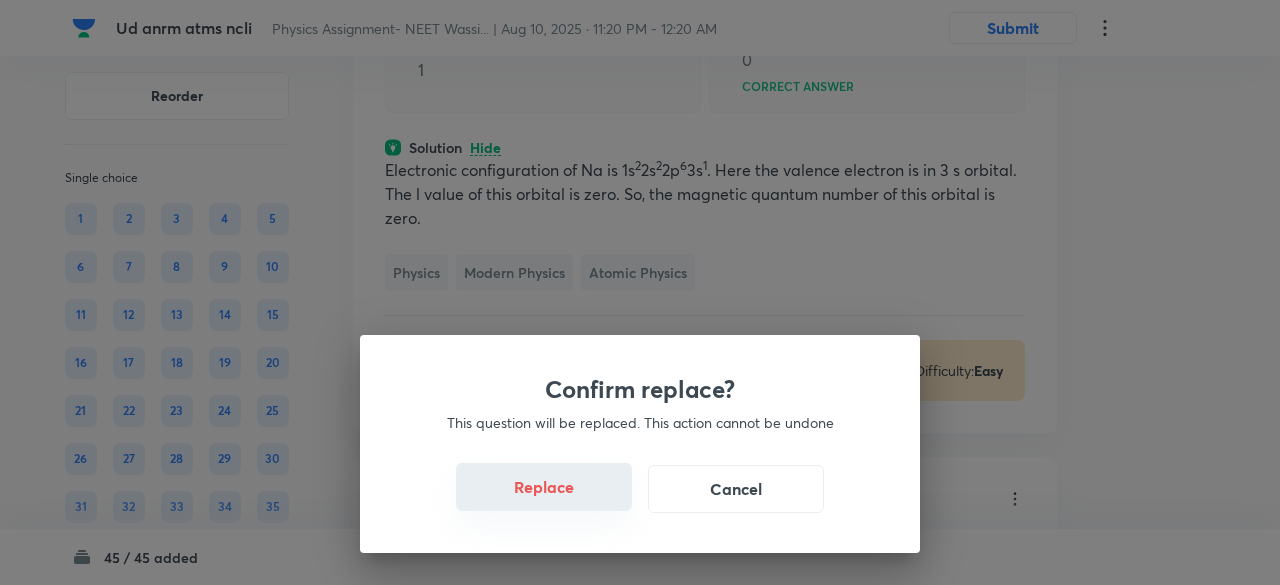 click on "Replace" at bounding box center [544, 487] 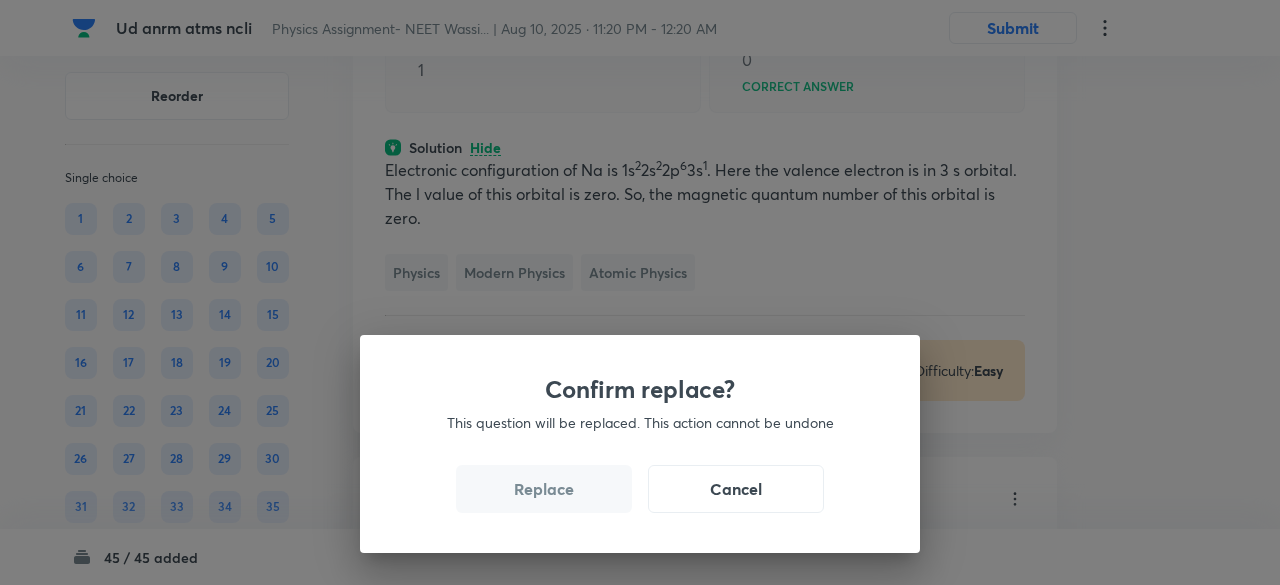 click on "Replace" at bounding box center (544, 489) 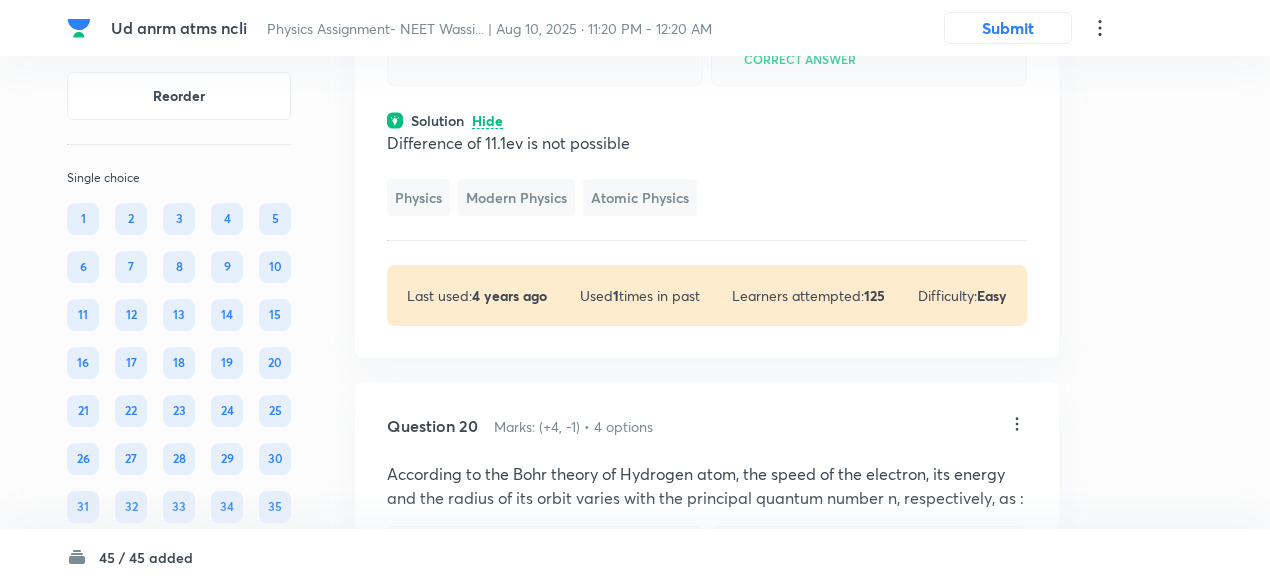scroll, scrollTop: 11188, scrollLeft: 0, axis: vertical 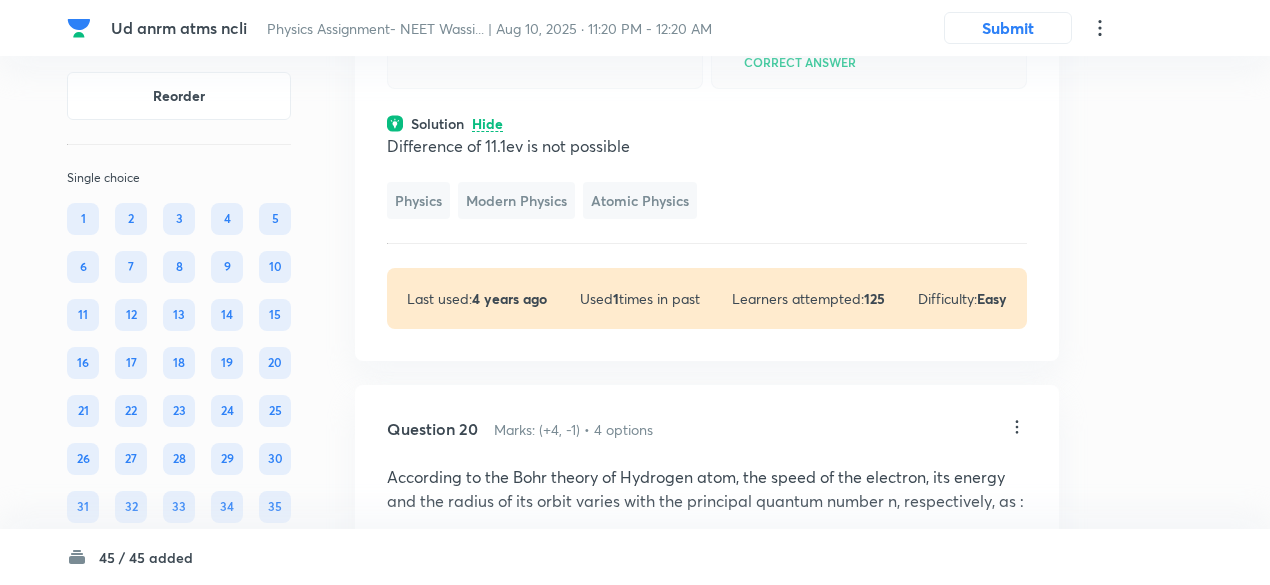click 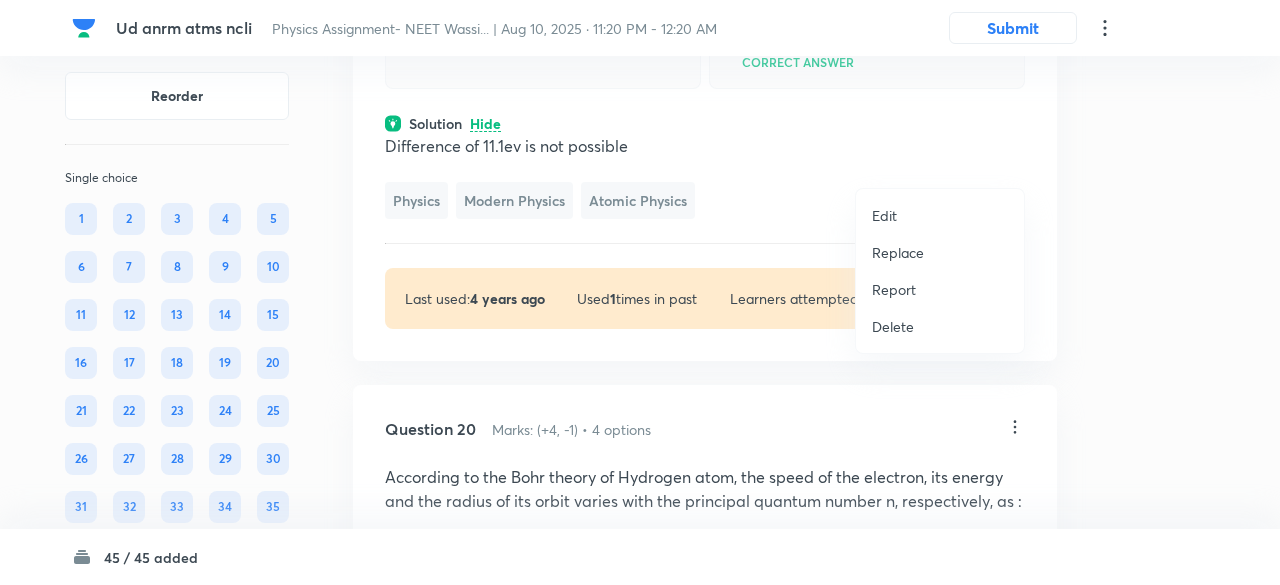 click on "Replace" at bounding box center (898, 252) 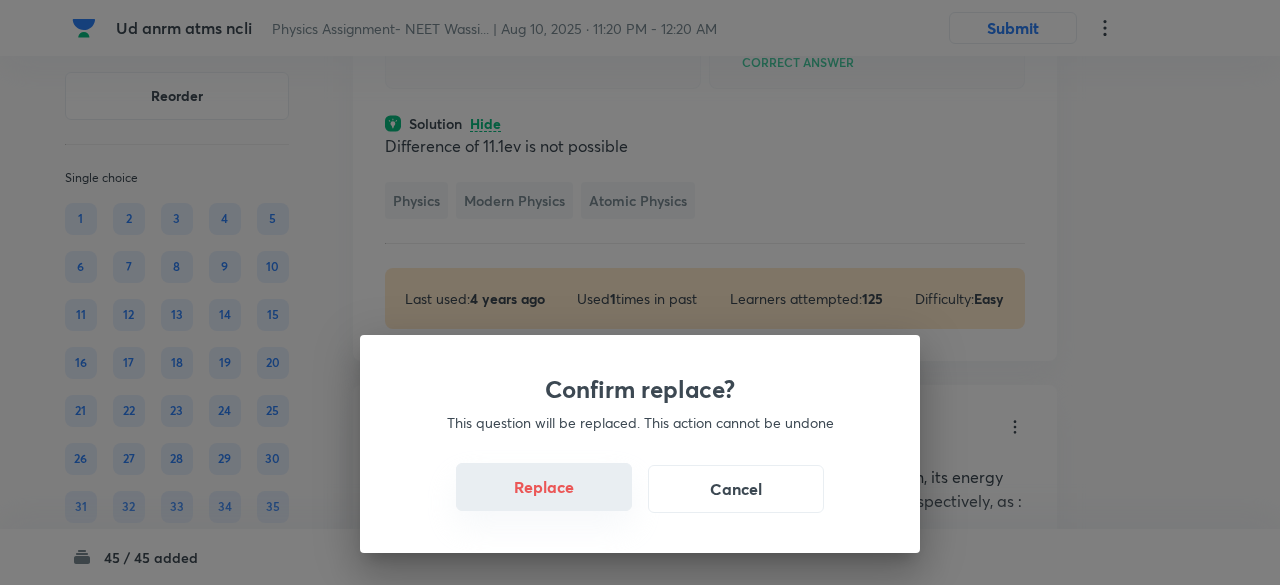 click on "Replace" at bounding box center [544, 487] 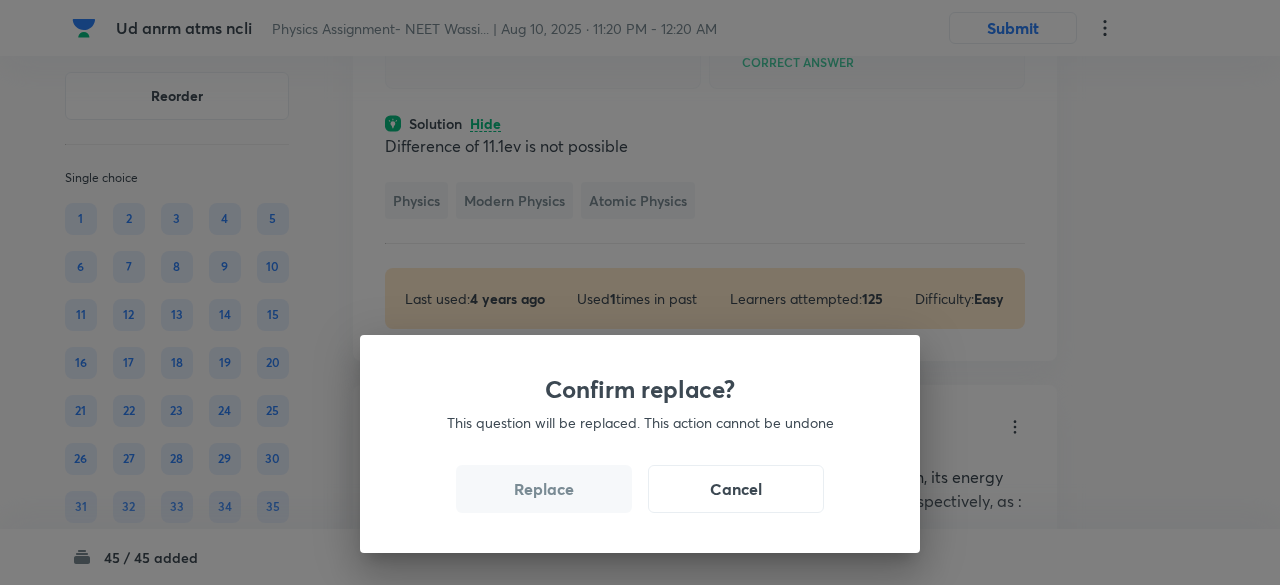 click on "Replace" at bounding box center [544, 489] 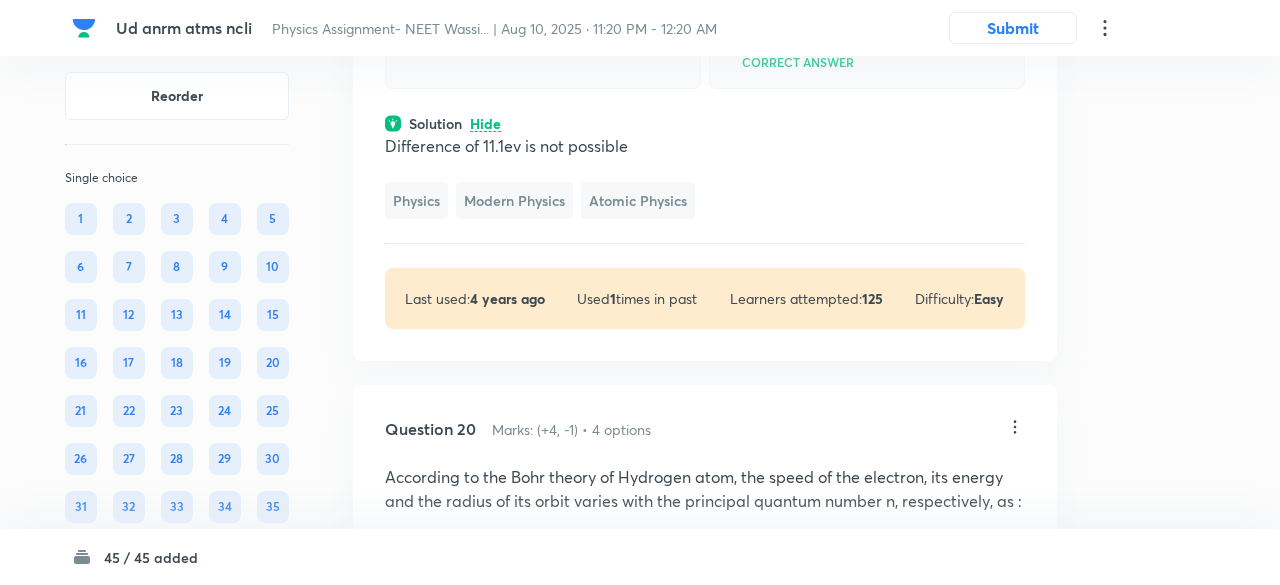 click on "Confirm replace? This question will be replaced. This action cannot be undone Replace Cancel" at bounding box center [640, 877] 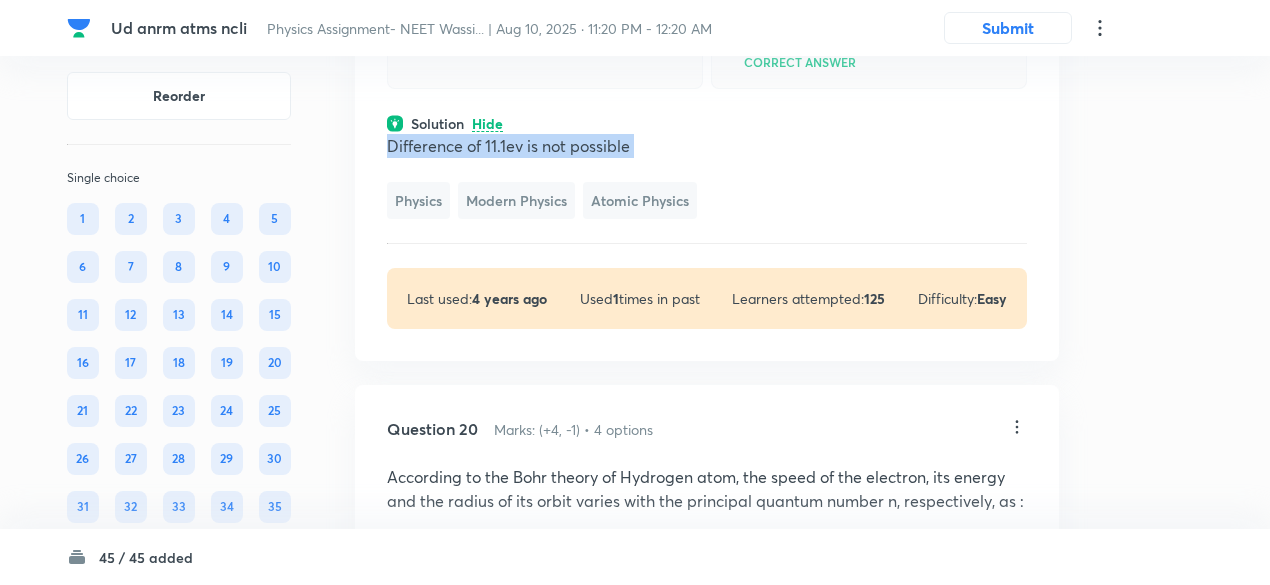click on "Difference of 11.1ev is not possible" at bounding box center [707, 146] 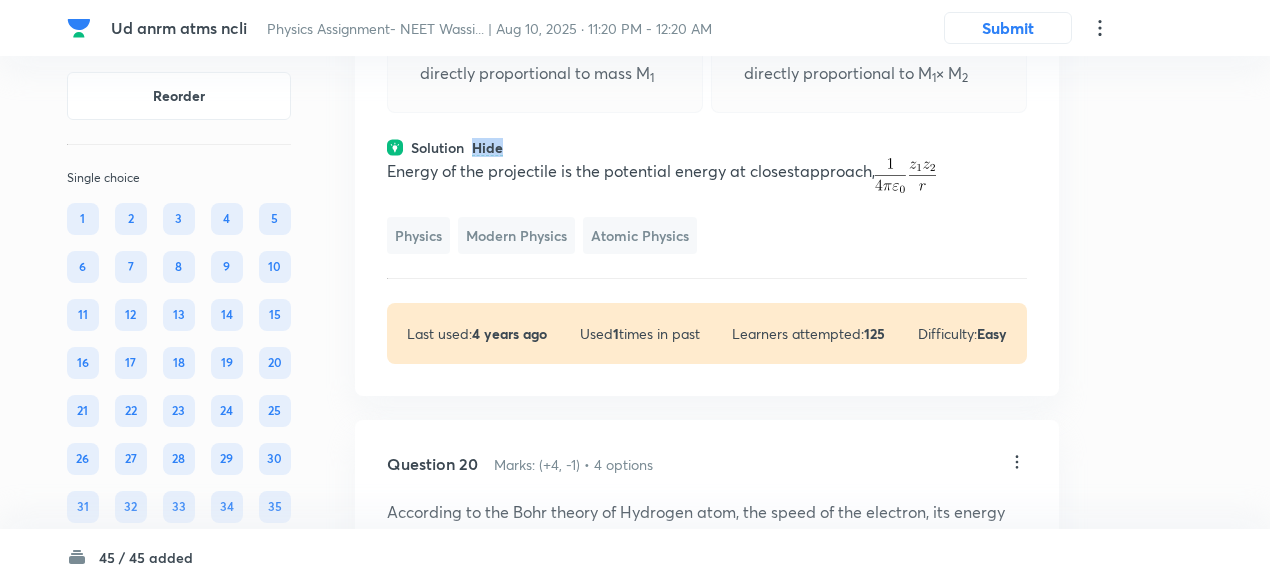 click on "Solution Hide" at bounding box center [707, 147] 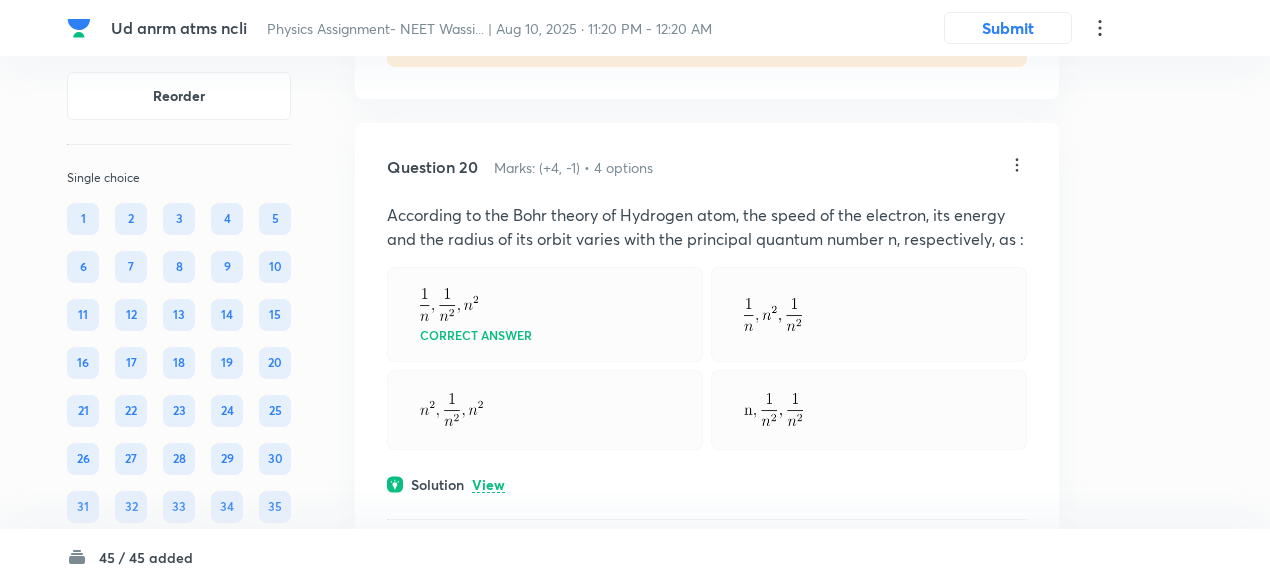 scroll, scrollTop: 11398, scrollLeft: 0, axis: vertical 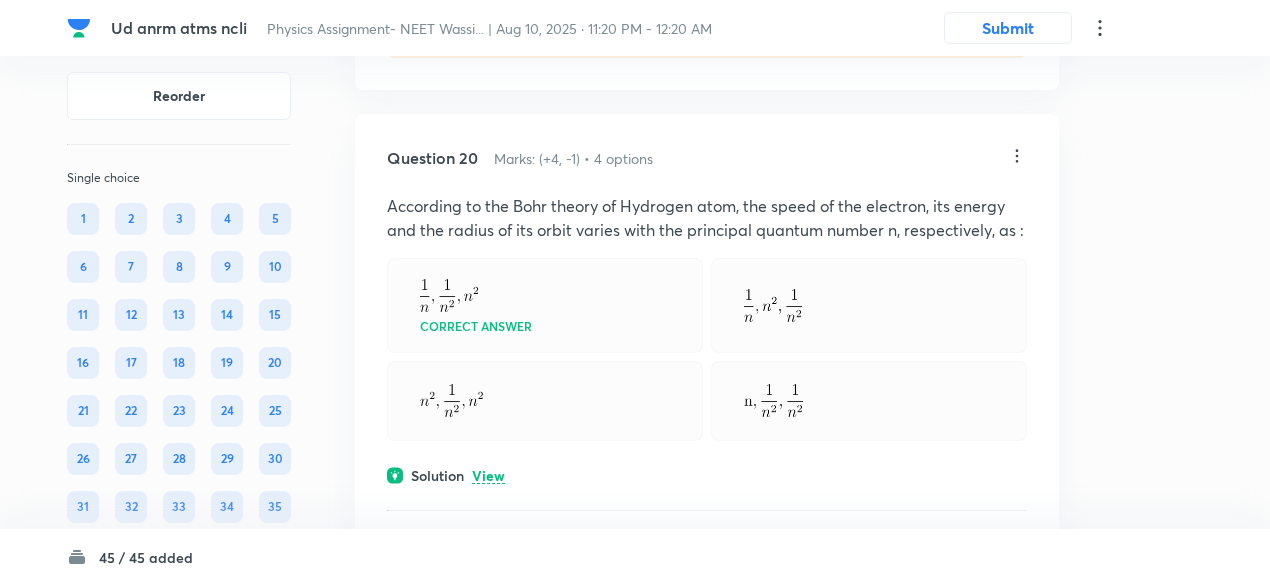 click on "Solution View" at bounding box center (707, -63) 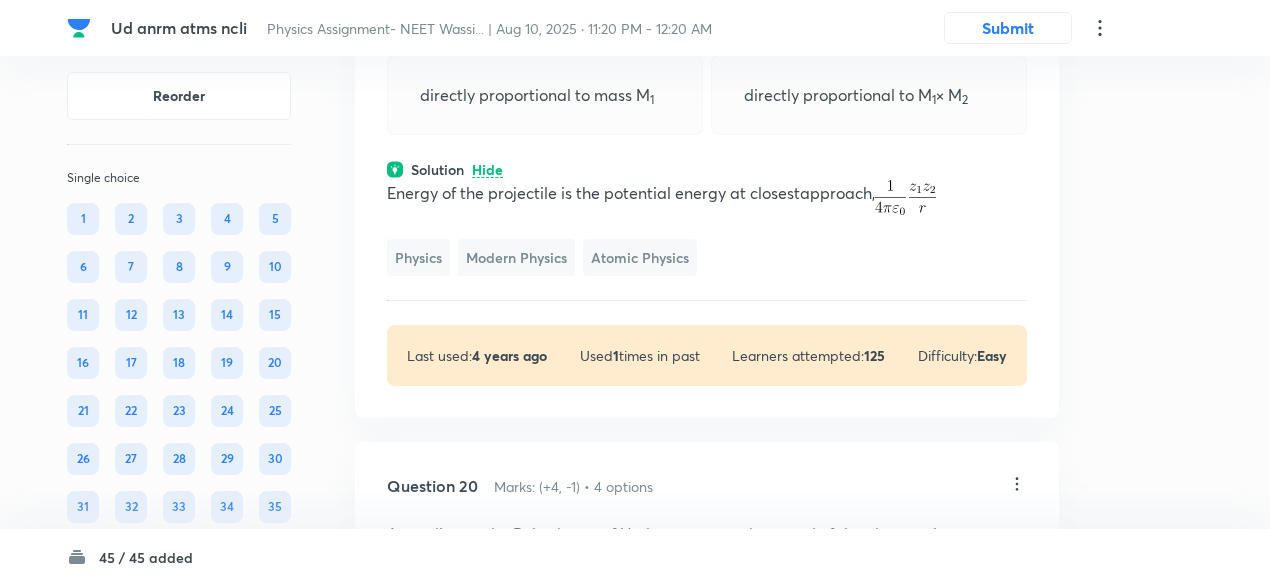 scroll, scrollTop: 11164, scrollLeft: 0, axis: vertical 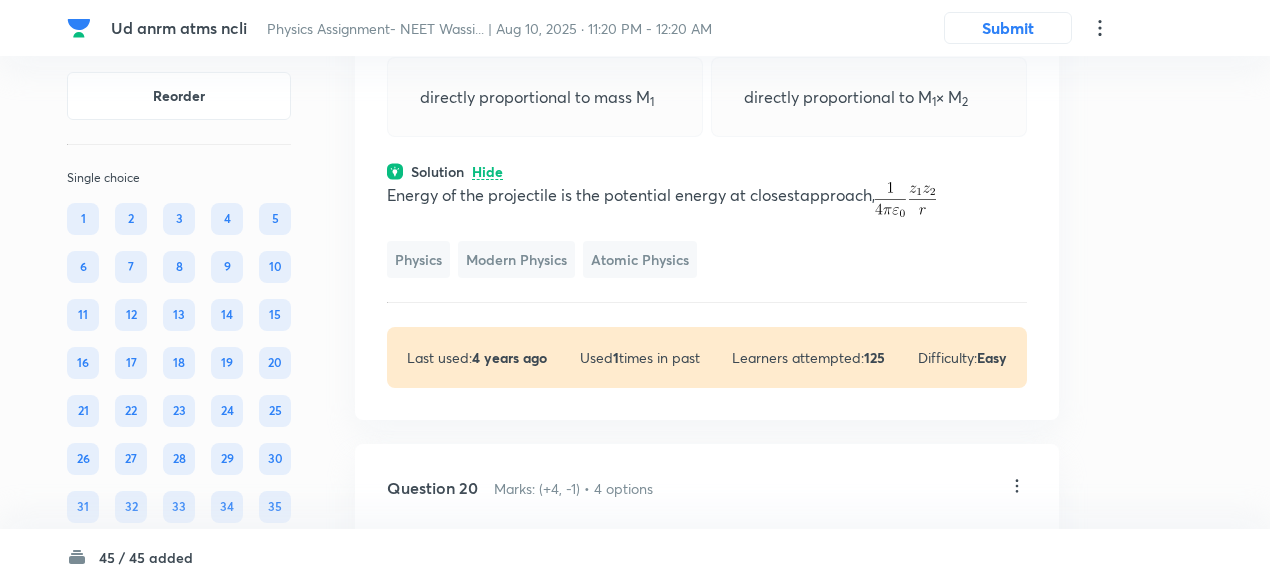 click 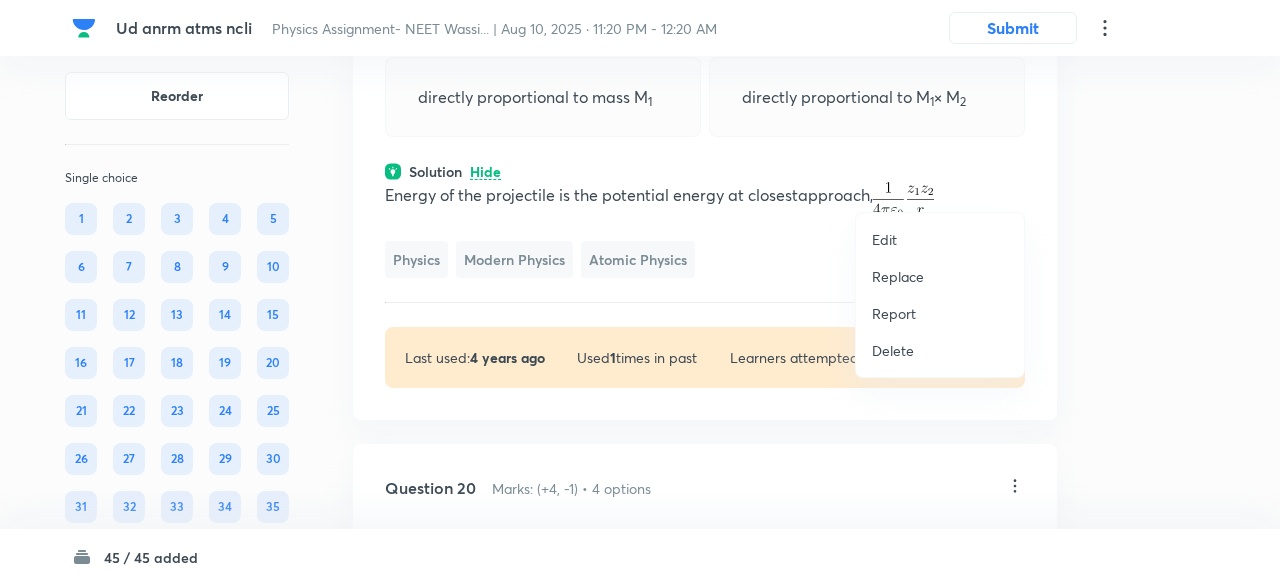 click on "Replace" at bounding box center [898, 276] 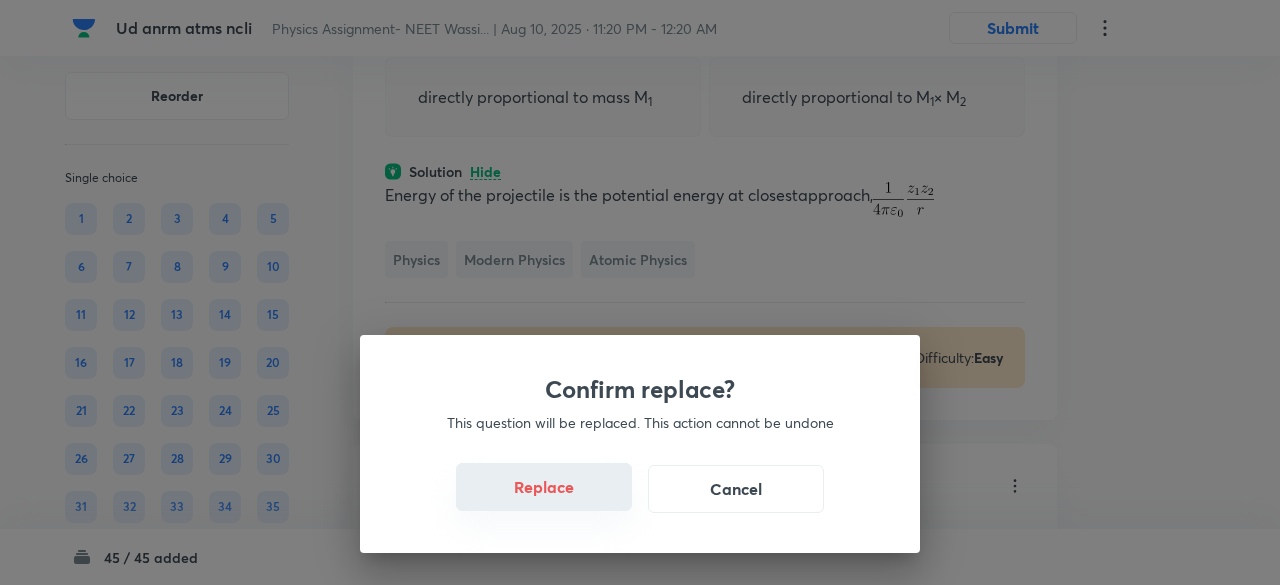 click on "Replace" at bounding box center [544, 487] 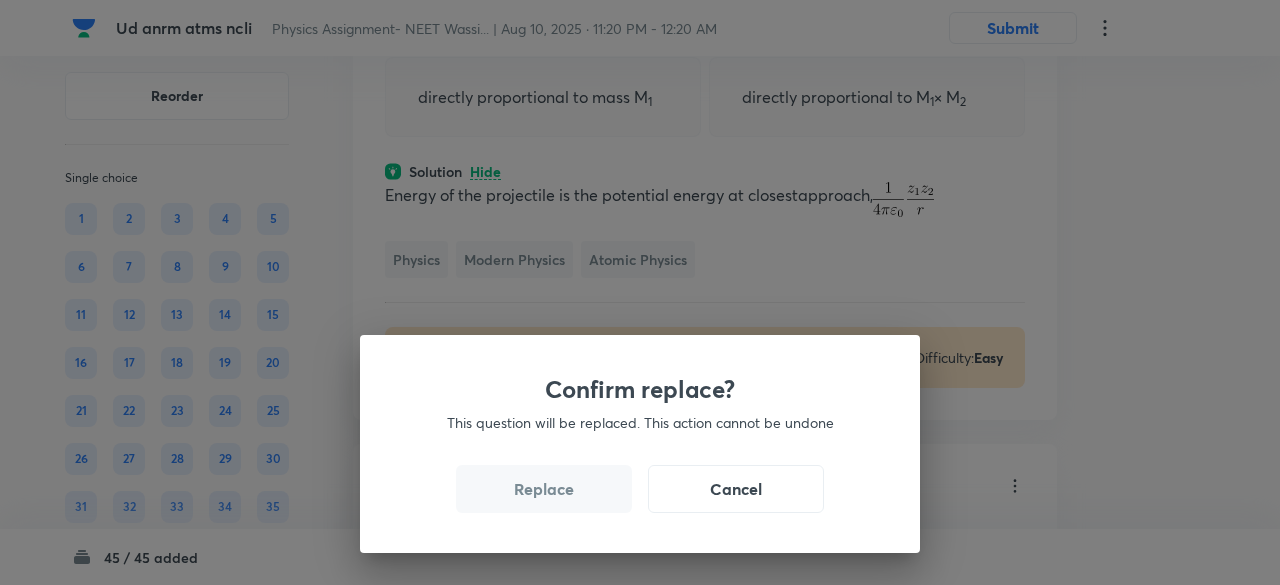 click on "Replace" at bounding box center [544, 489] 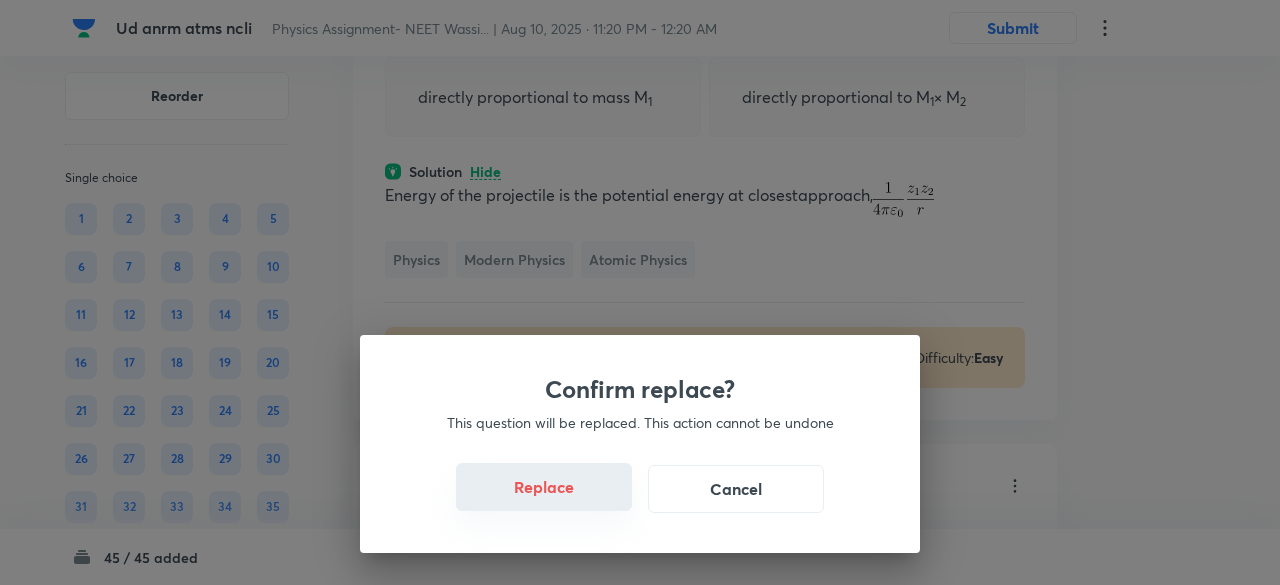 click on "Replace" at bounding box center (544, 487) 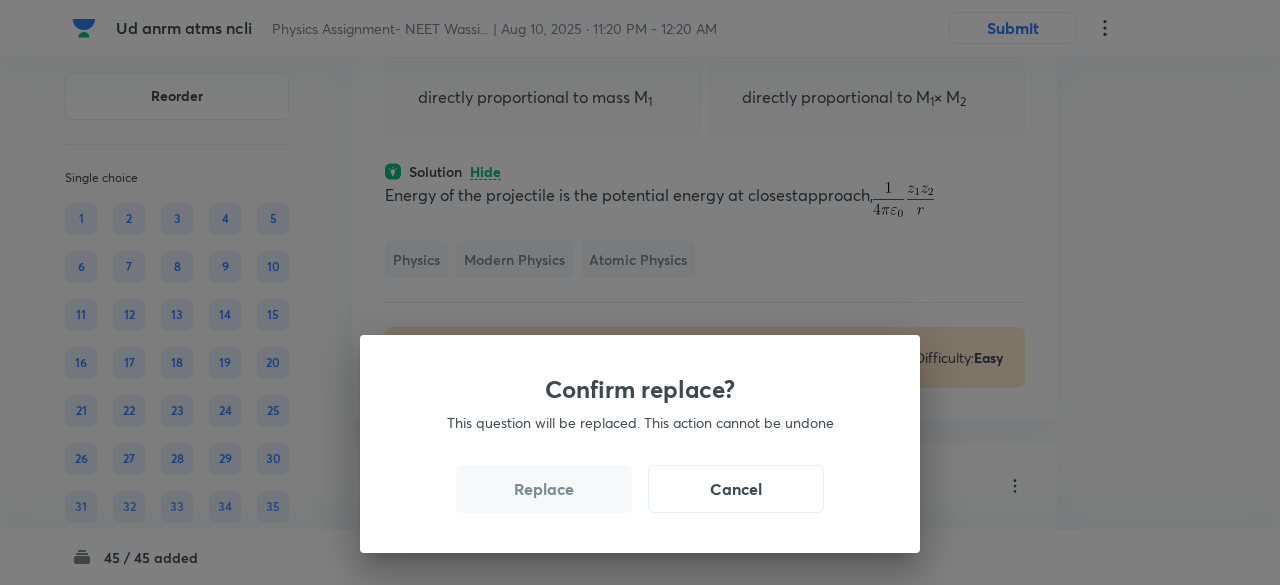 click on "Replace" at bounding box center [544, 489] 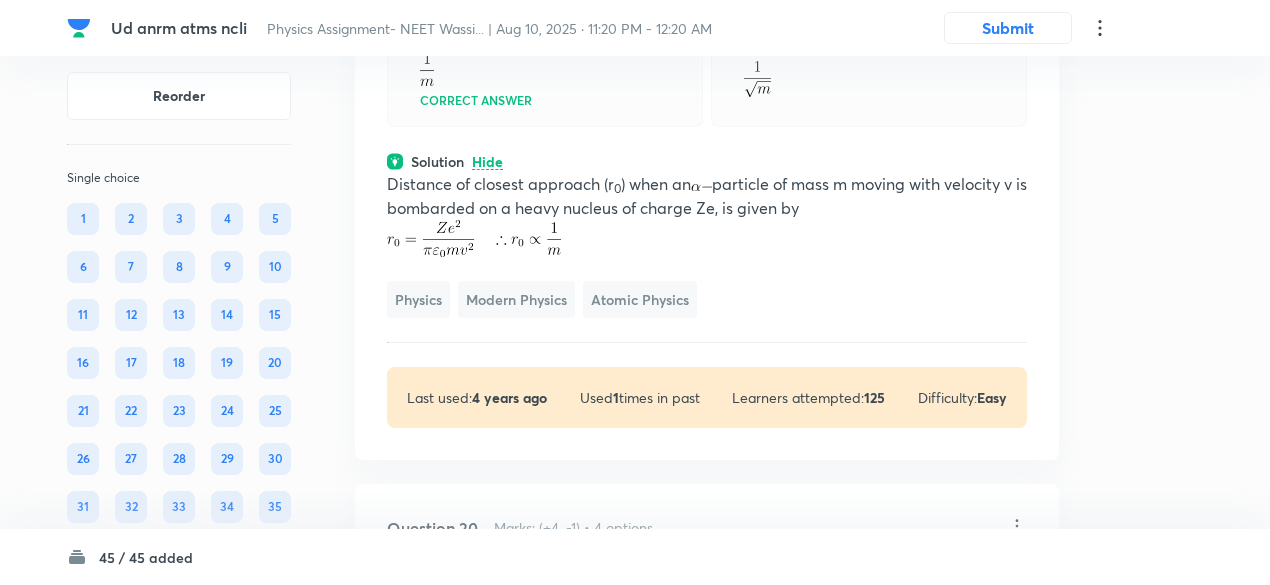 scroll, scrollTop: 11158, scrollLeft: 0, axis: vertical 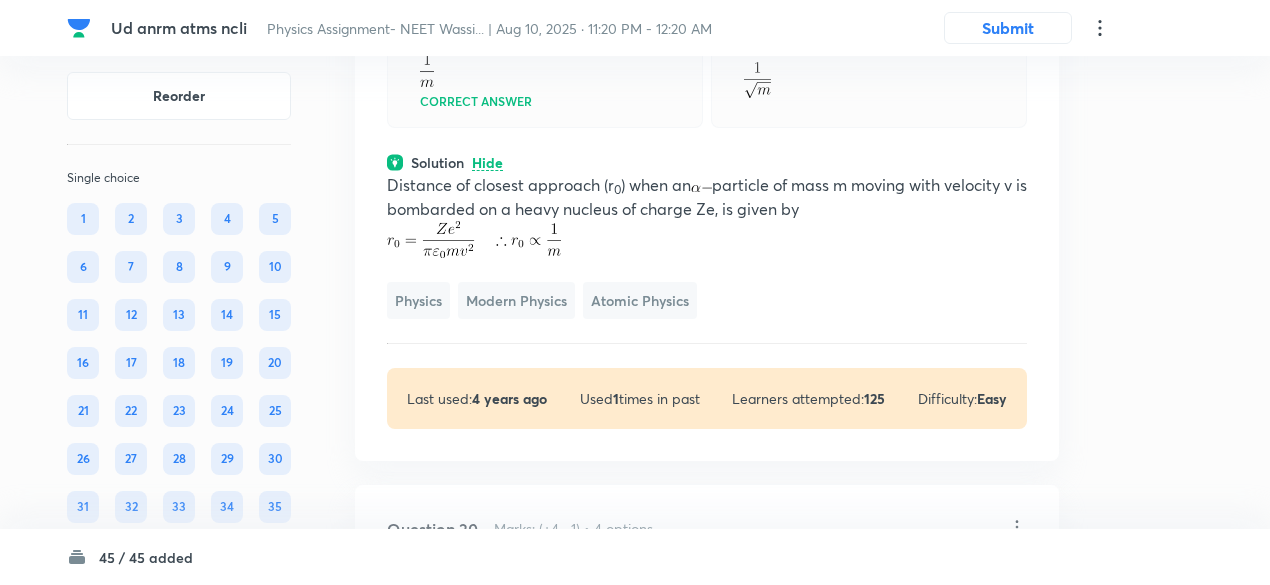 click 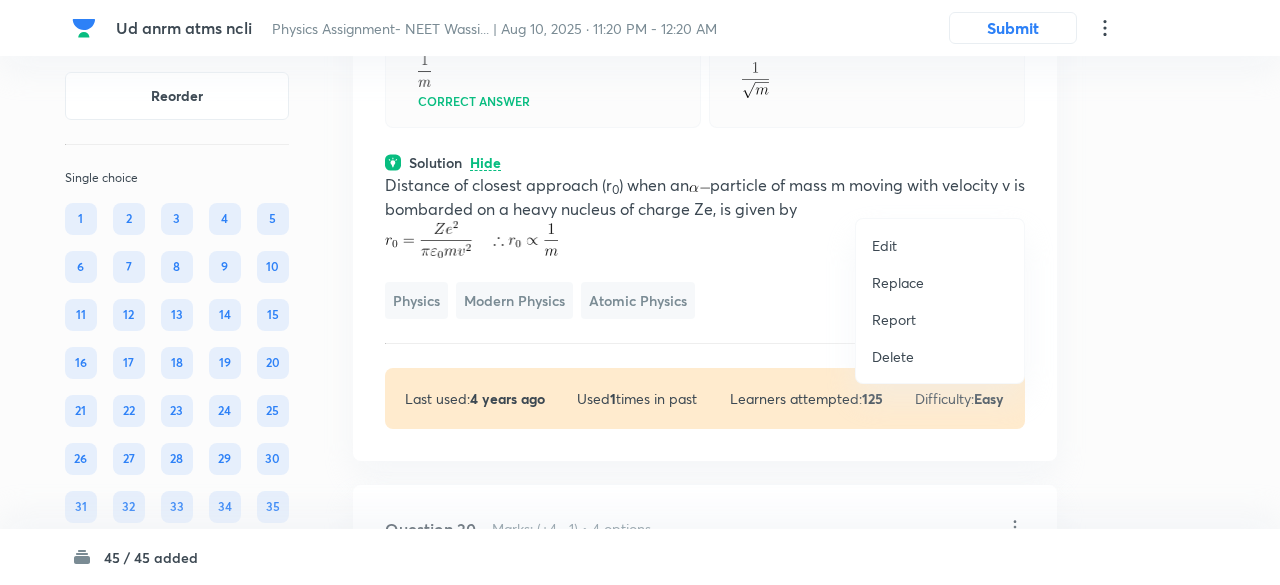 click on "Replace" at bounding box center [898, 282] 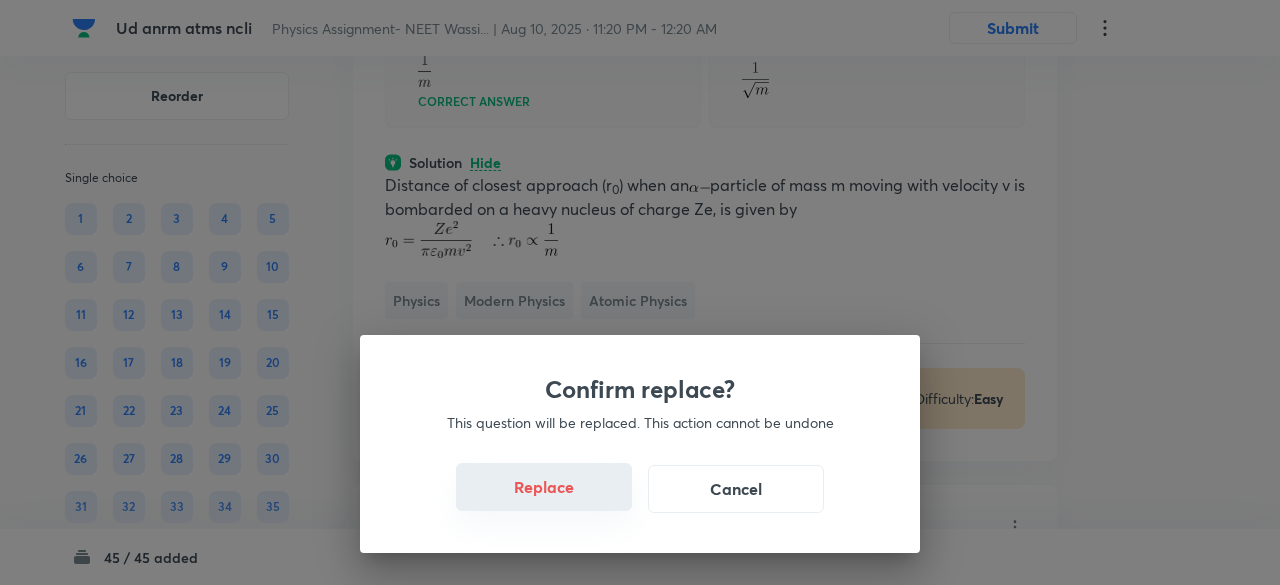 click on "Replace" at bounding box center [544, 487] 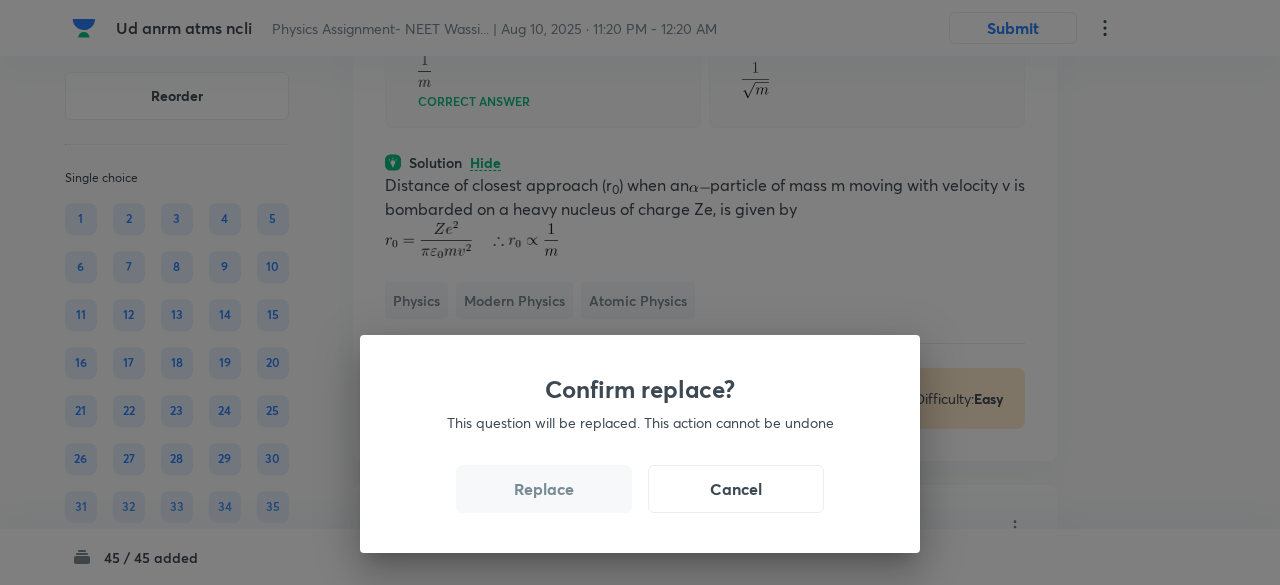 click on "Replace" at bounding box center (544, 489) 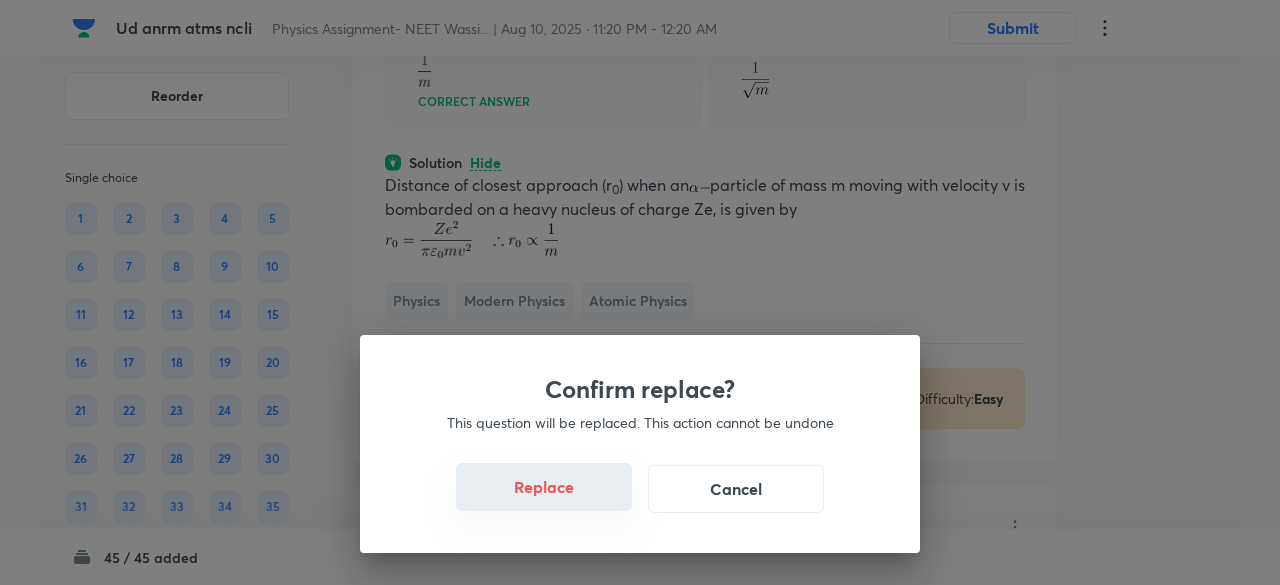 click on "Replace" at bounding box center (544, 487) 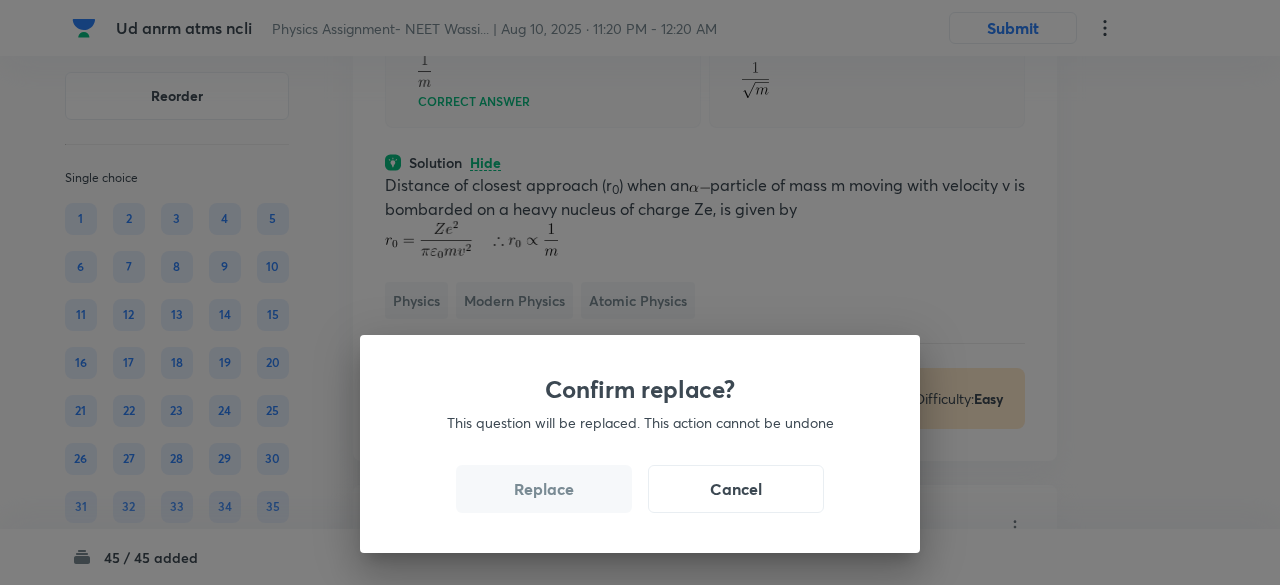 click on "Confirm replace? This question will be replaced. This action cannot be undone Replace Cancel" at bounding box center [640, 444] 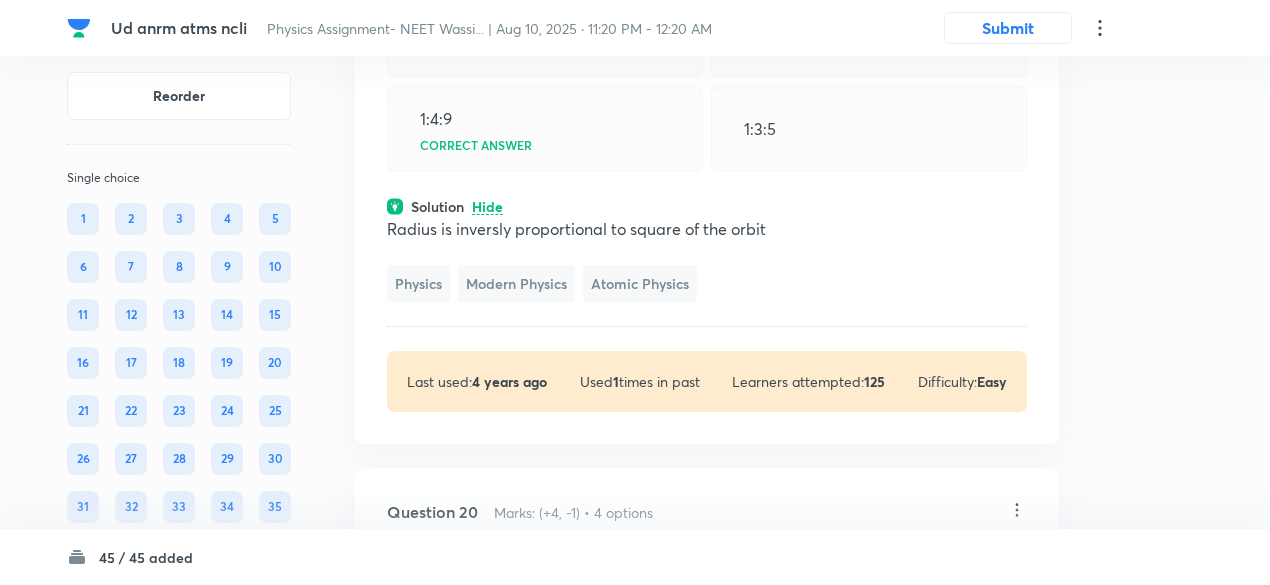 scroll, scrollTop: 11080, scrollLeft: 0, axis: vertical 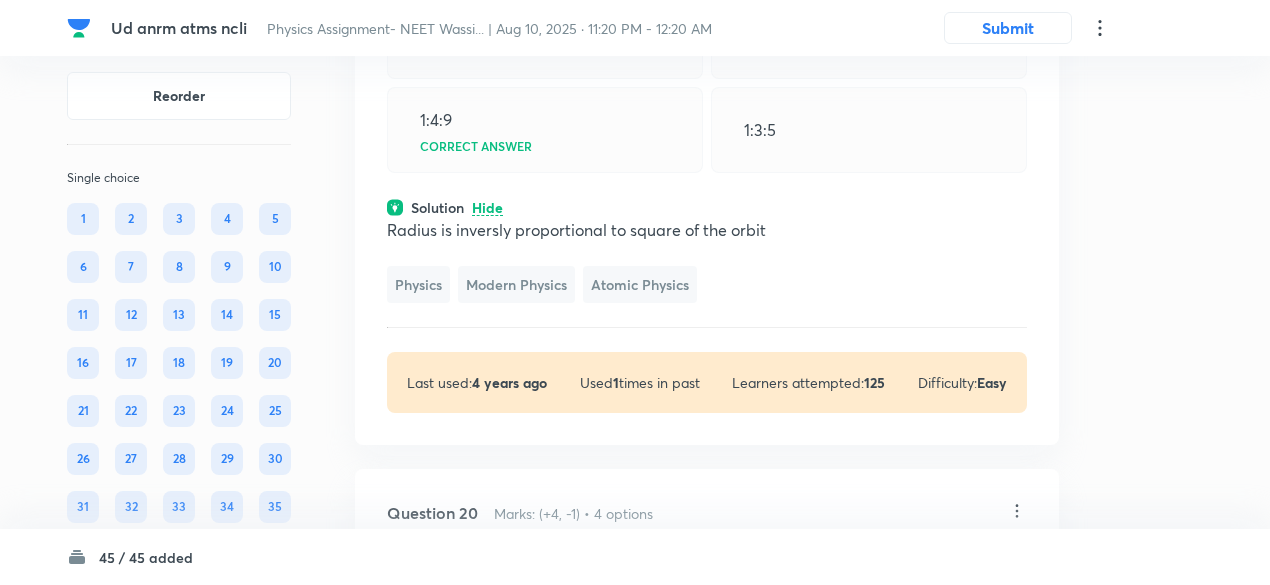 click 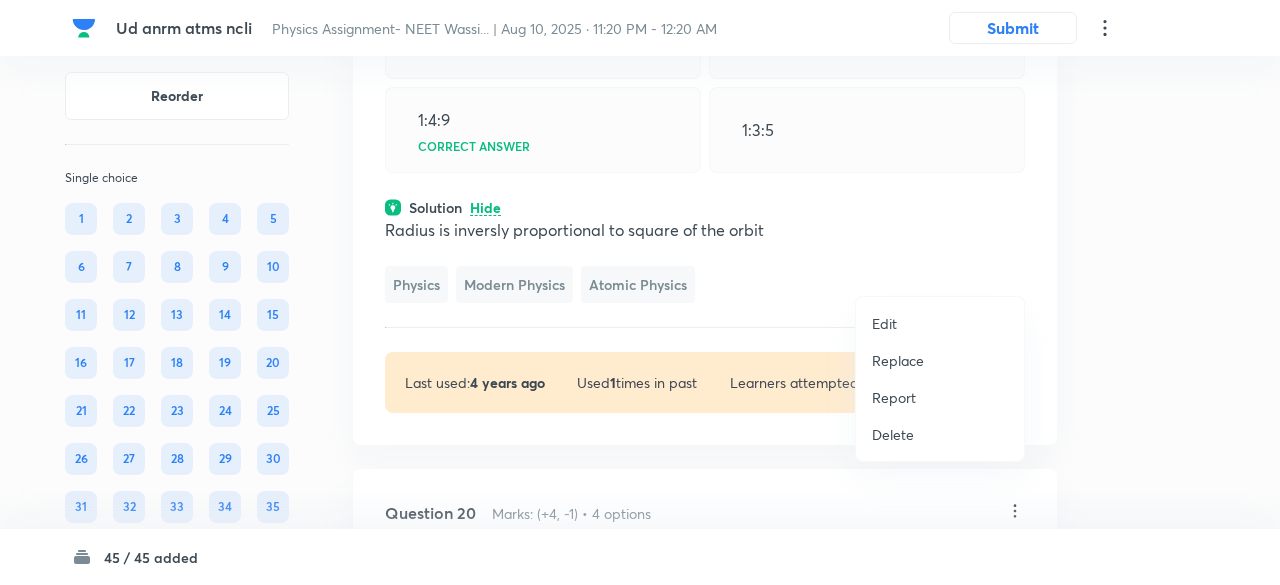 click on "Replace" at bounding box center [898, 360] 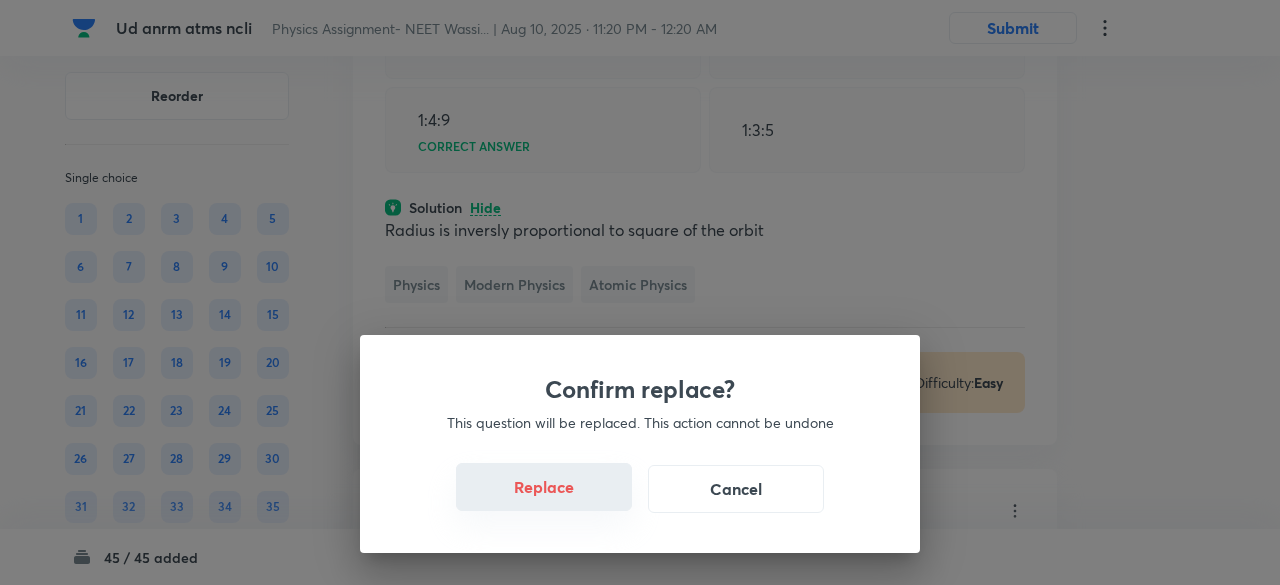 click on "Replace" at bounding box center (544, 487) 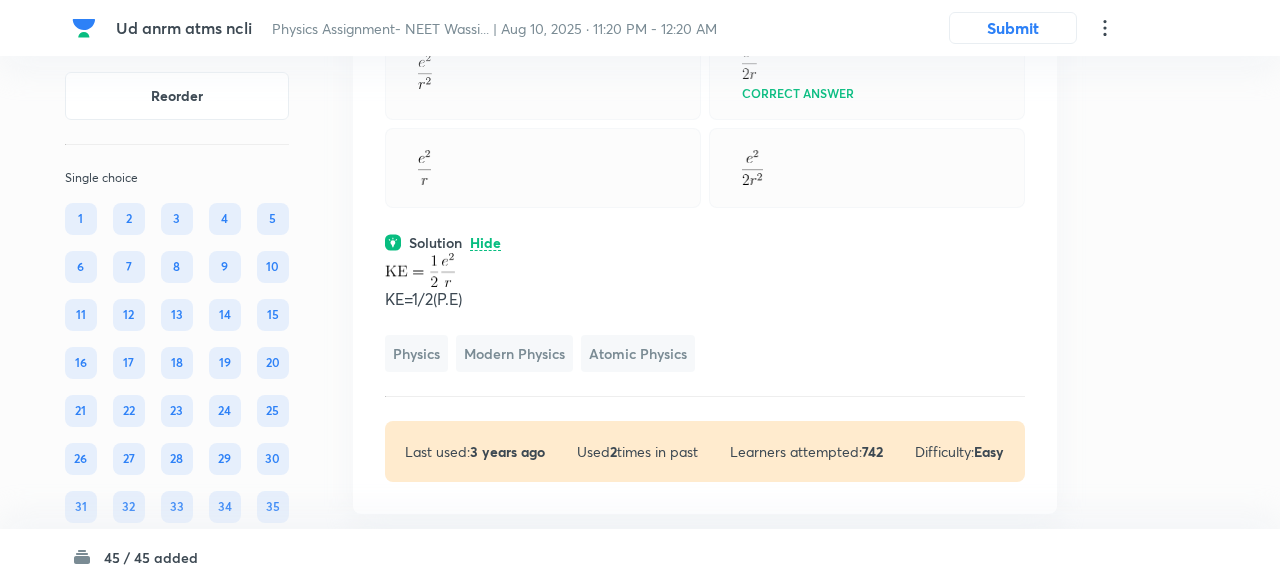 click on "Confirm replace? This question will be replaced. This action cannot be undone Replace Cancel" at bounding box center [640, 292] 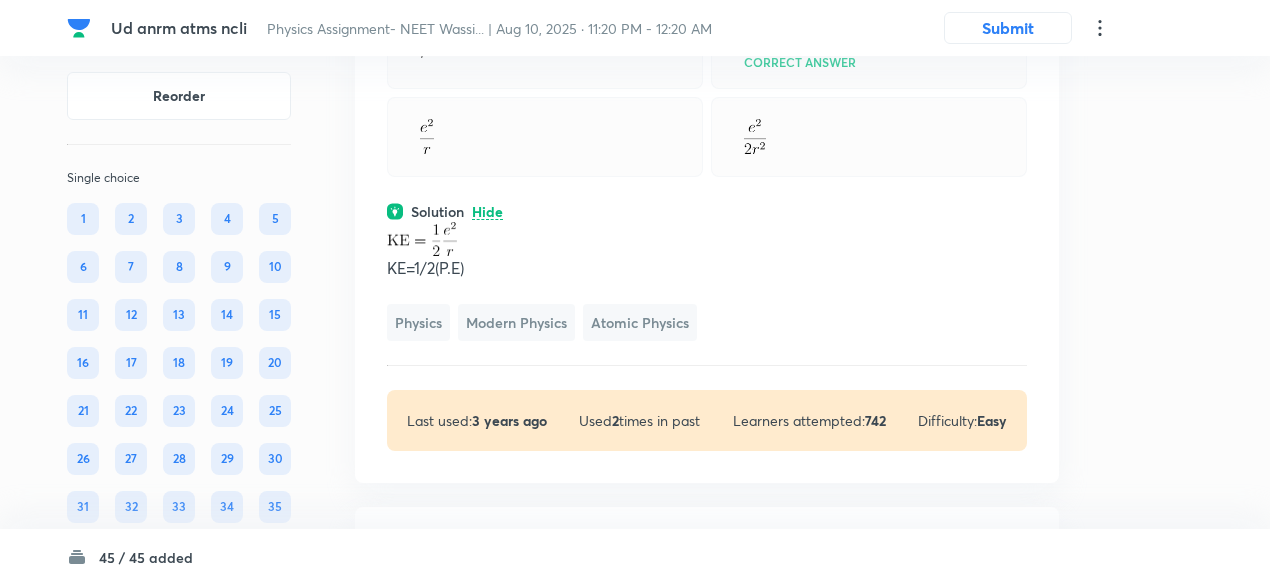 scroll, scrollTop: 11099, scrollLeft: 0, axis: vertical 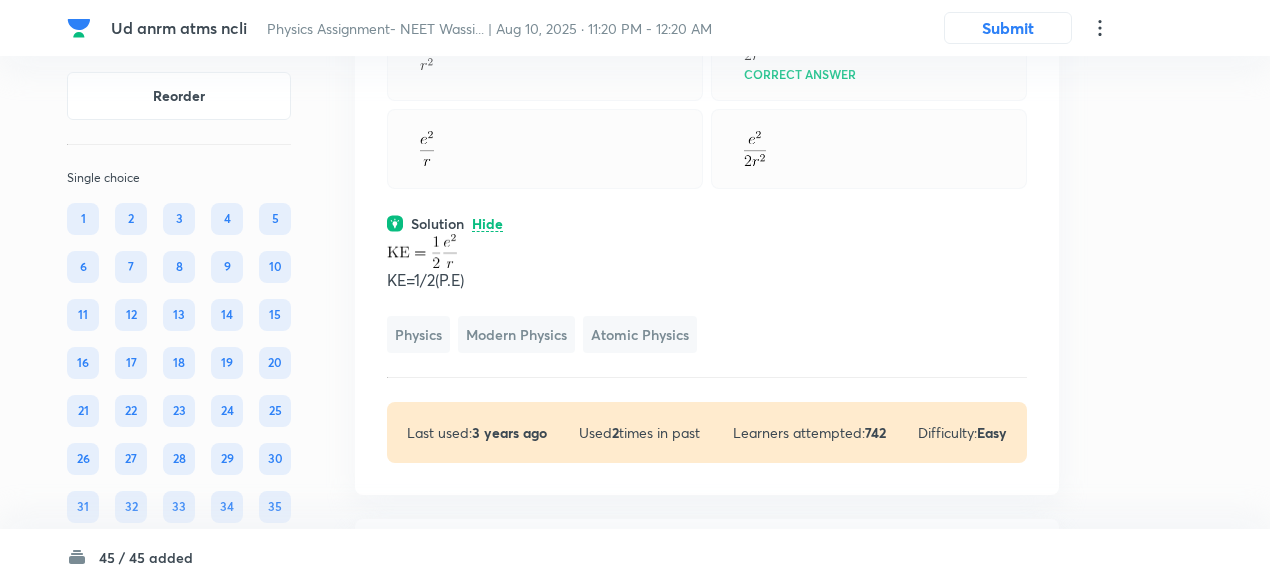 click 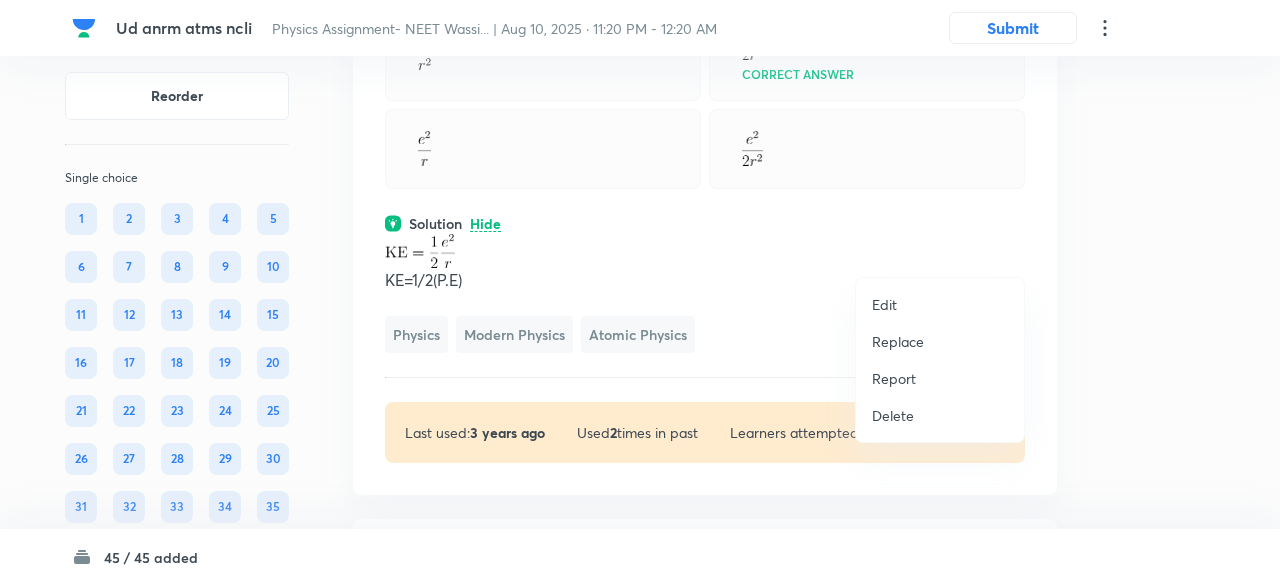 click on "Replace" at bounding box center (898, 341) 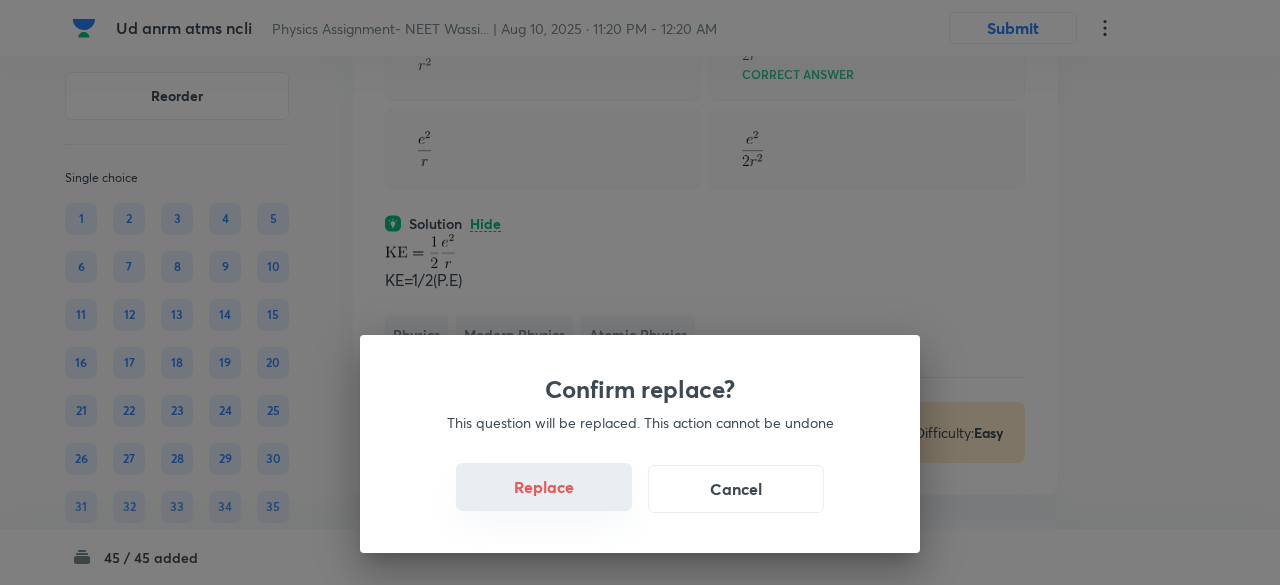 click on "Replace" at bounding box center (544, 487) 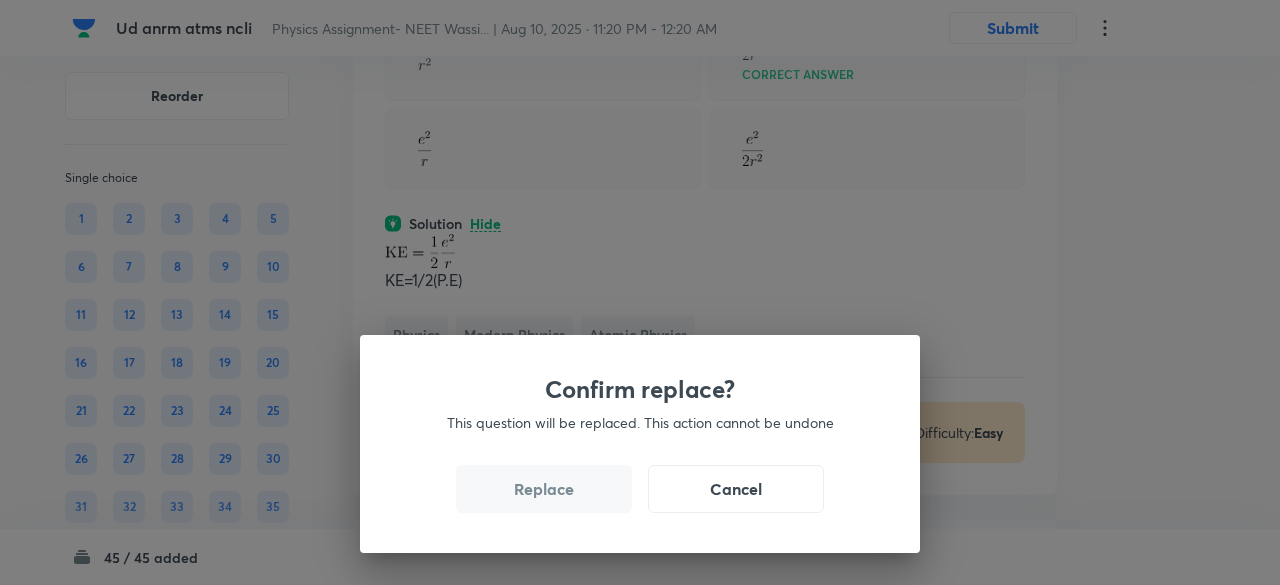 drag, startPoint x: 558, startPoint y: 491, endPoint x: 559, endPoint y: 503, distance: 12.0415945 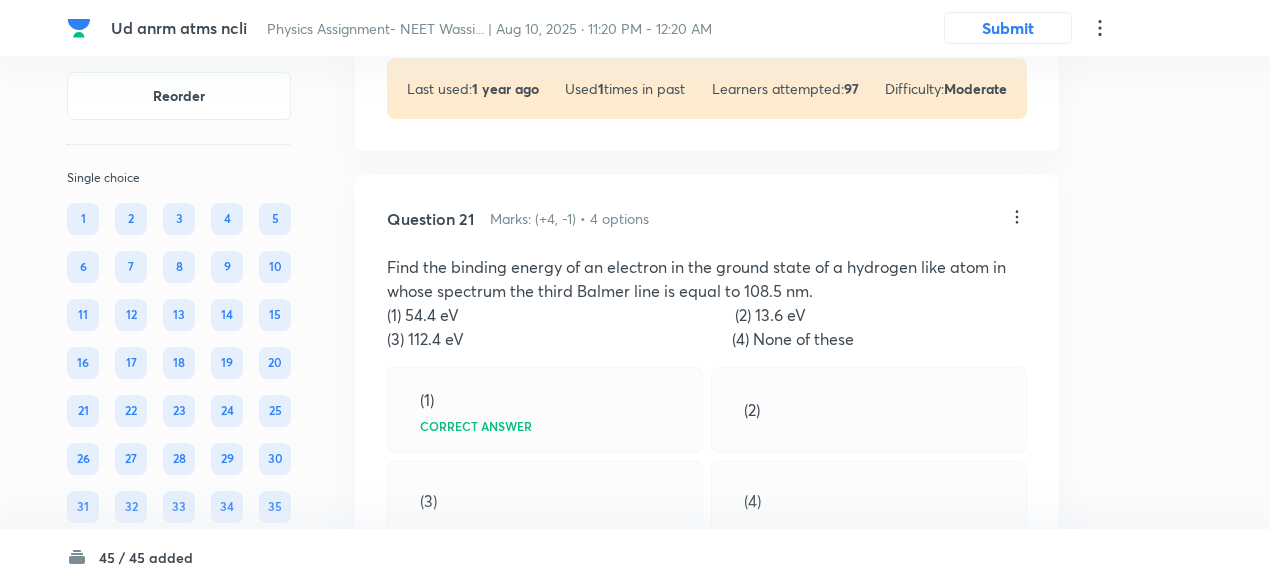 scroll, scrollTop: 12045, scrollLeft: 0, axis: vertical 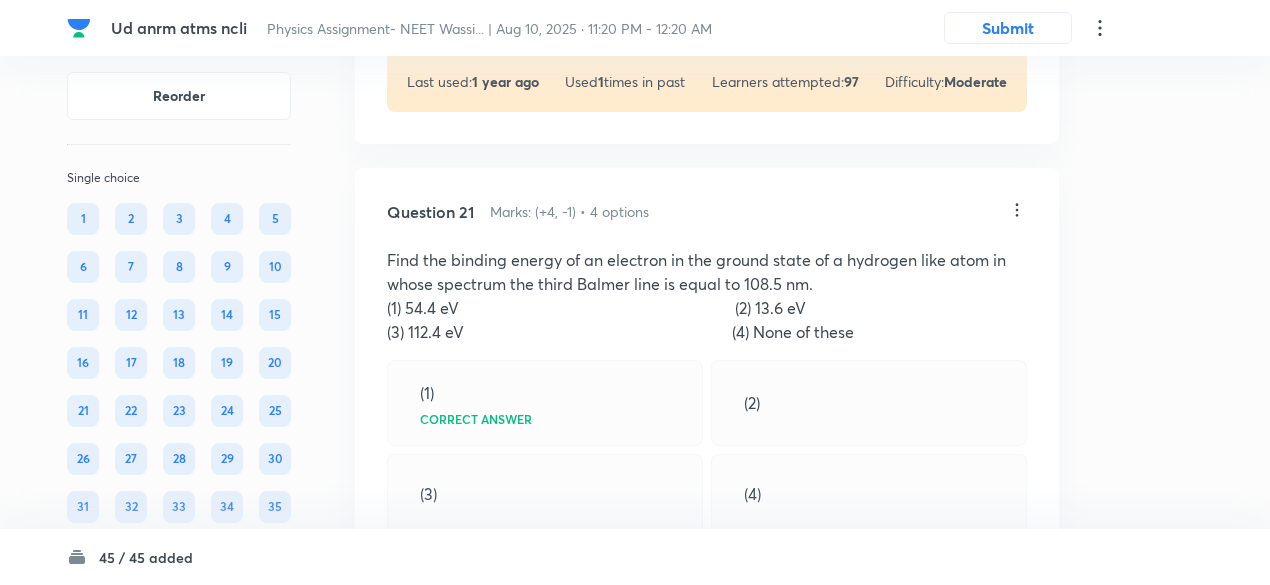 click on "View" at bounding box center [488, -8] 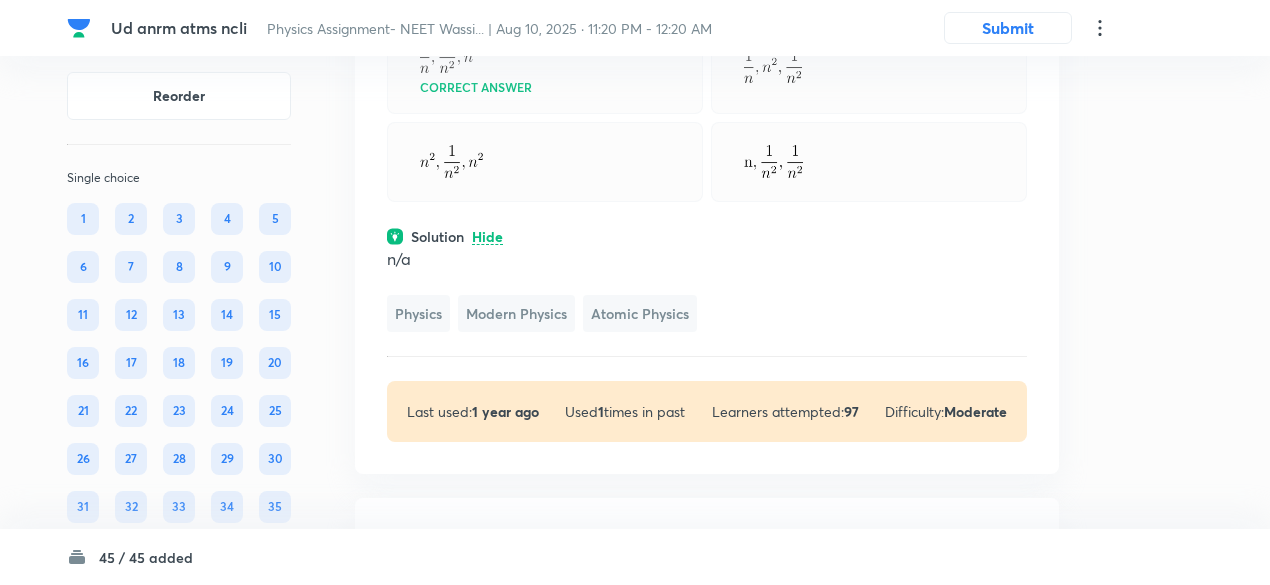 scroll, scrollTop: 11793, scrollLeft: 0, axis: vertical 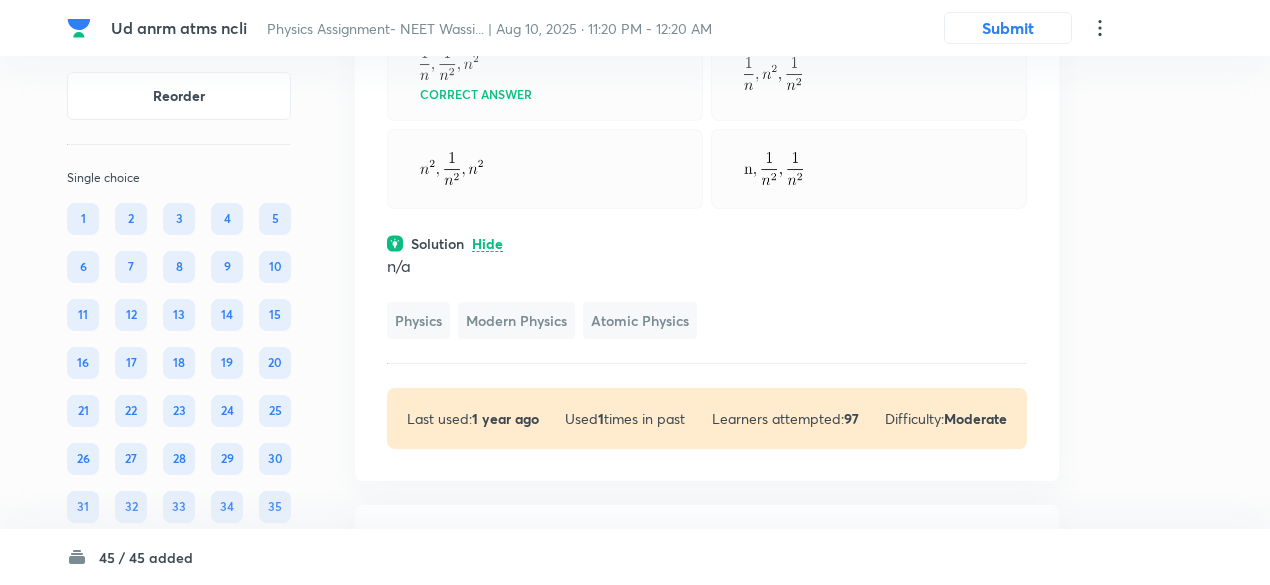 click 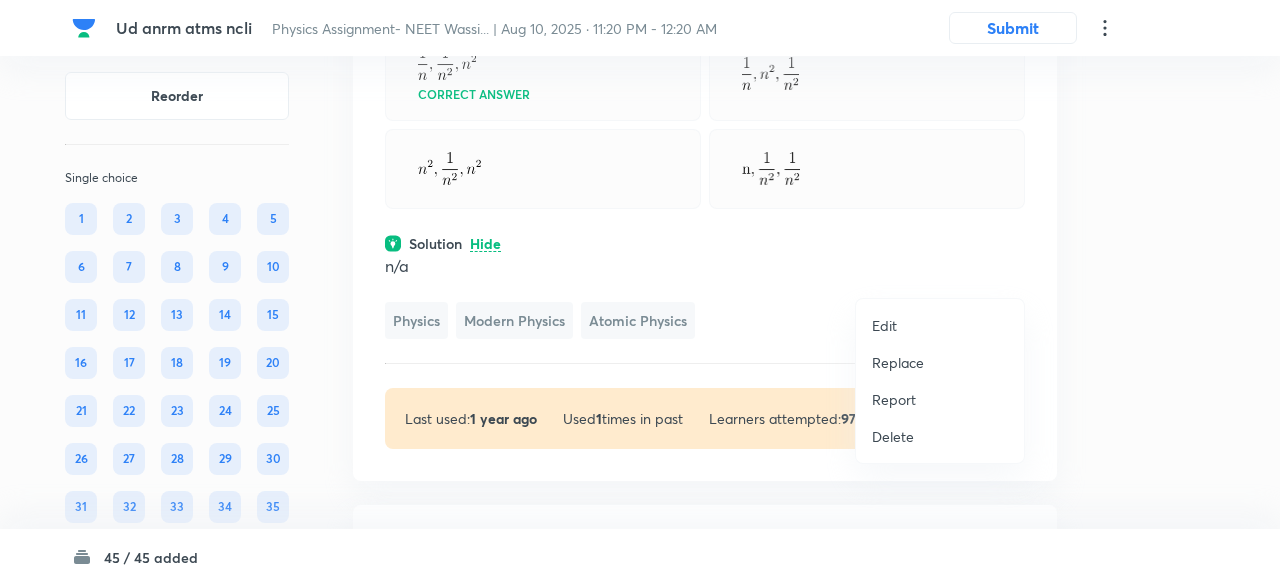 click on "Replace" at bounding box center [898, 362] 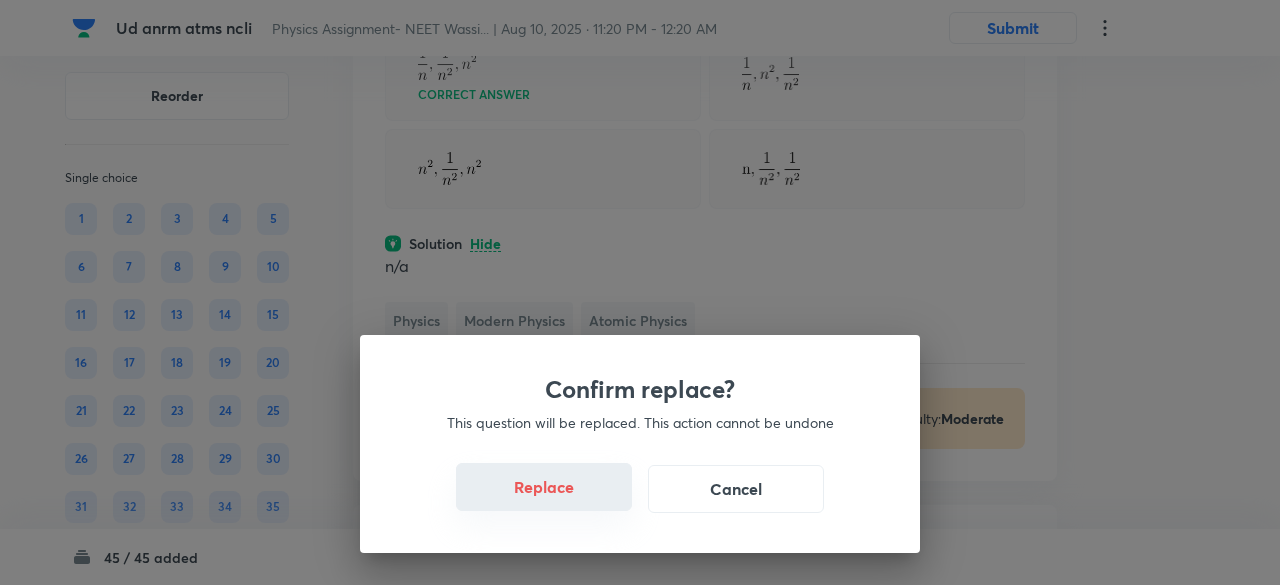click on "Replace" at bounding box center [544, 487] 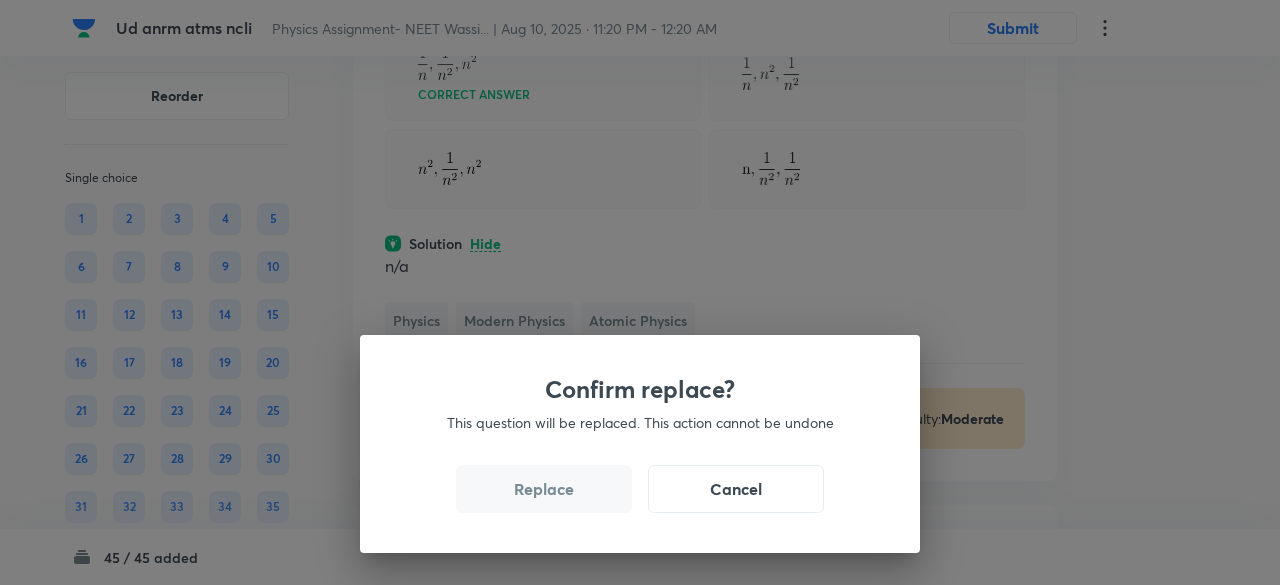click on "Replace" at bounding box center [544, 489] 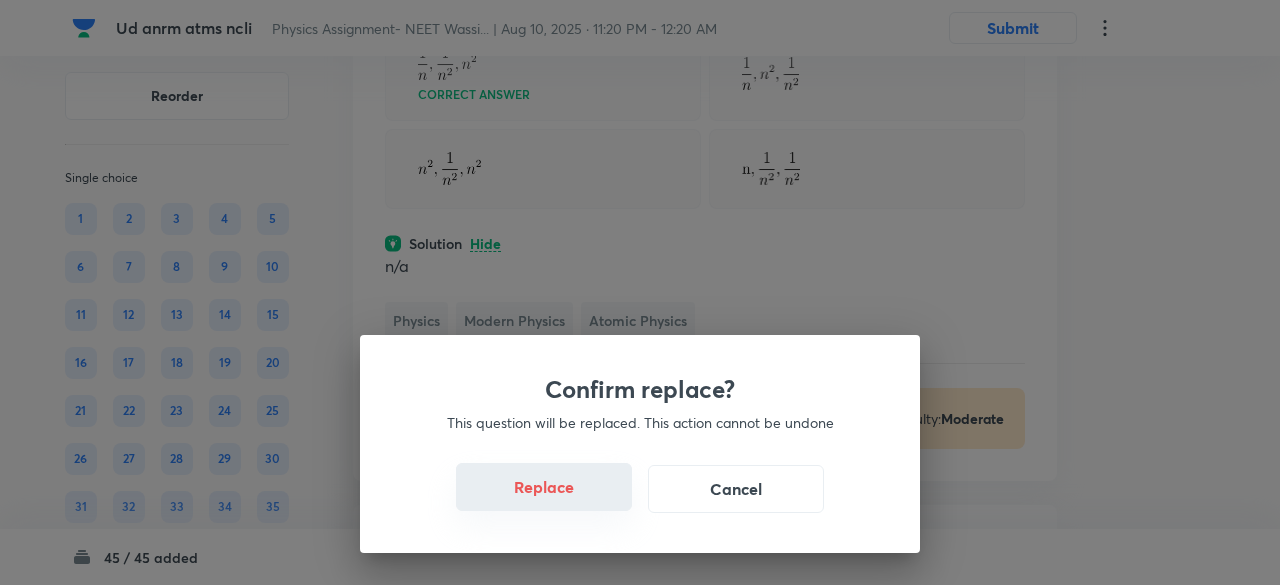 click on "Replace" at bounding box center [544, 487] 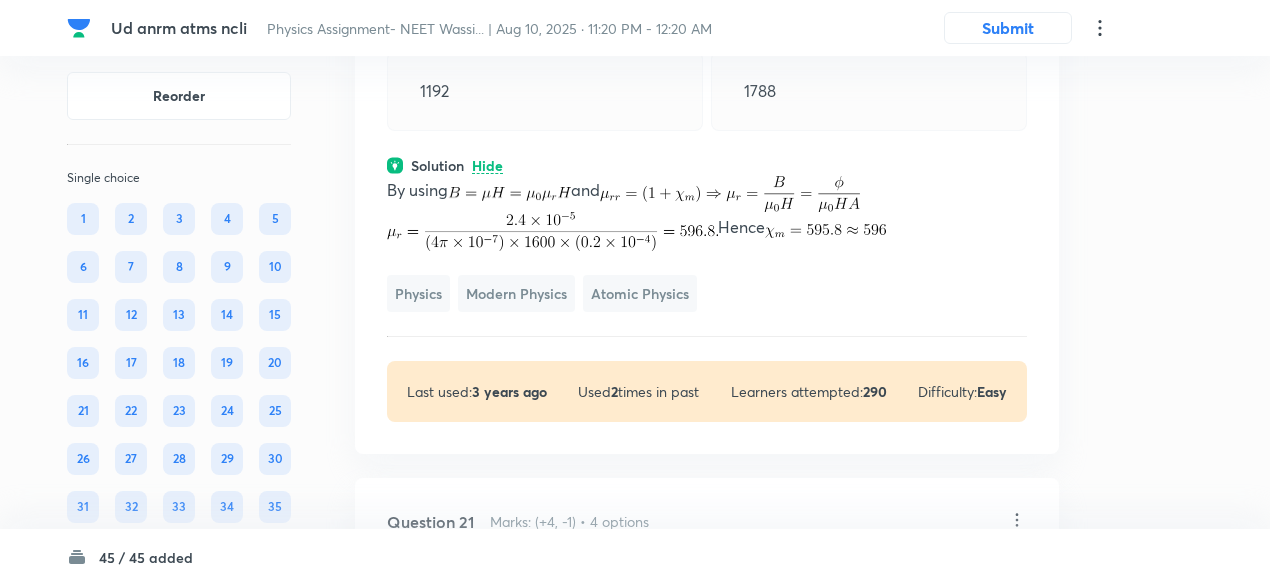 scroll, scrollTop: 11858, scrollLeft: 0, axis: vertical 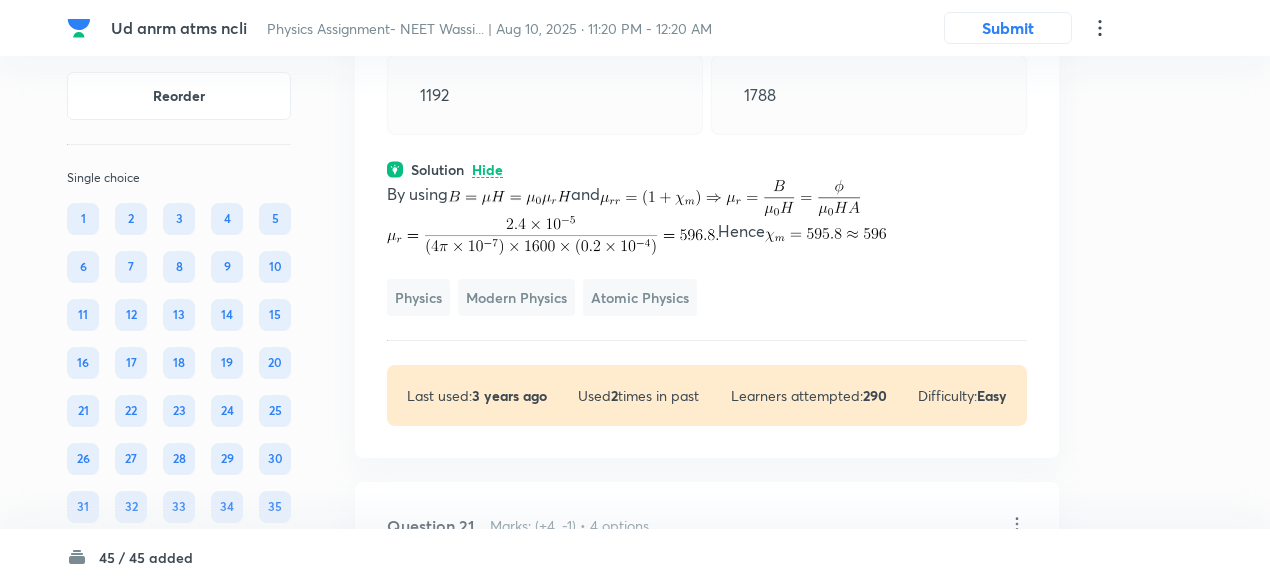 click 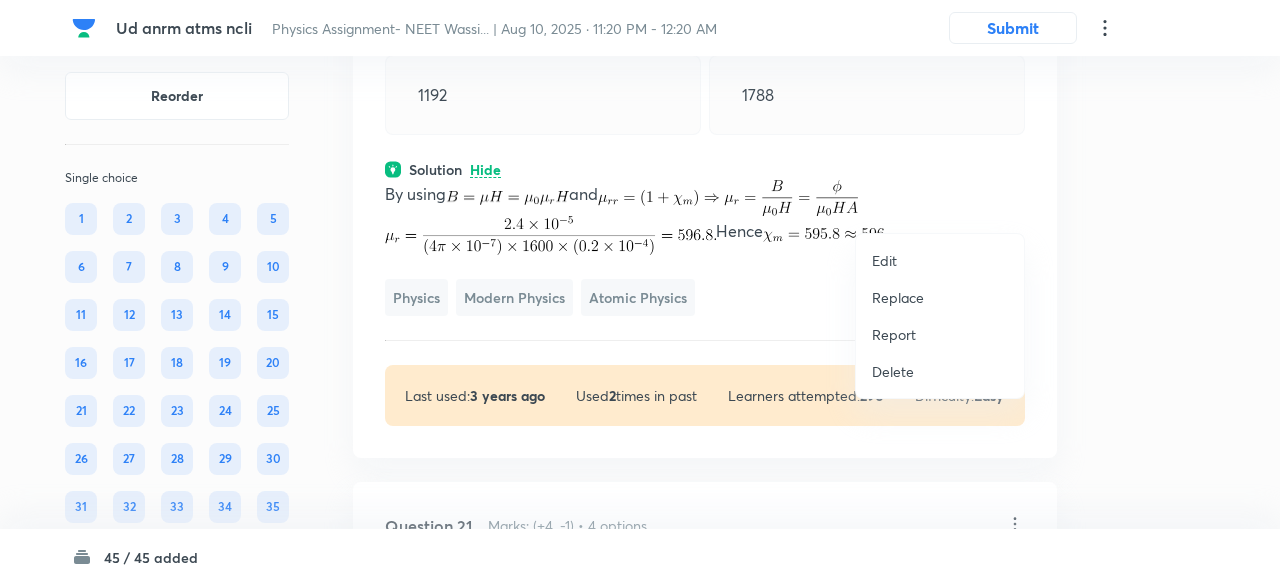 click on "Replace" at bounding box center (898, 297) 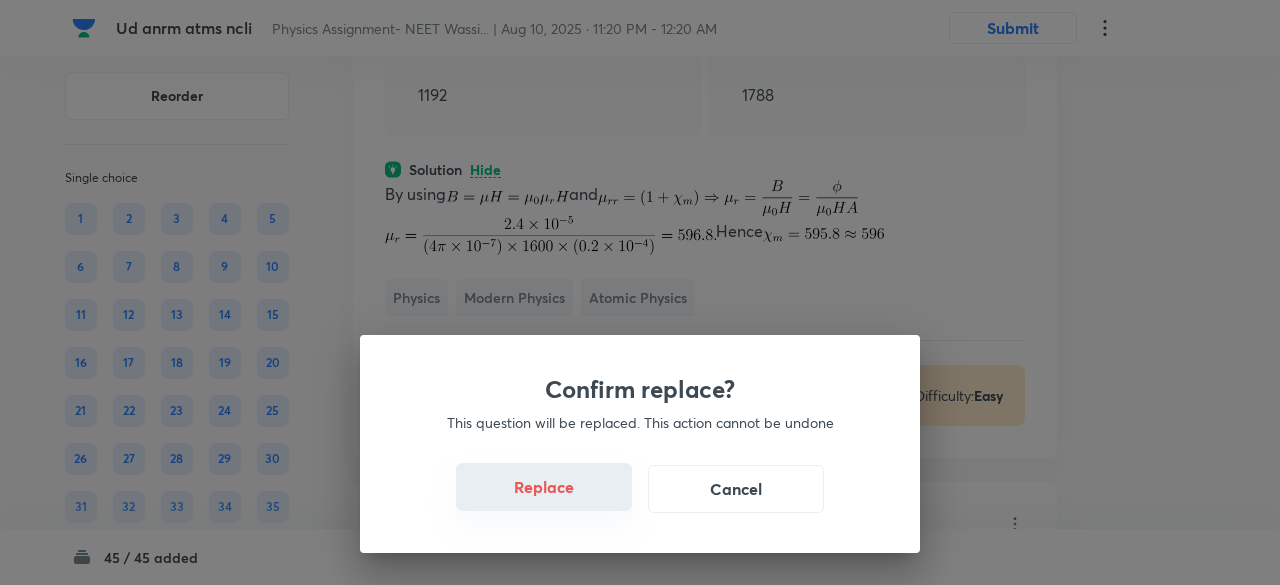 click on "Replace" at bounding box center (544, 487) 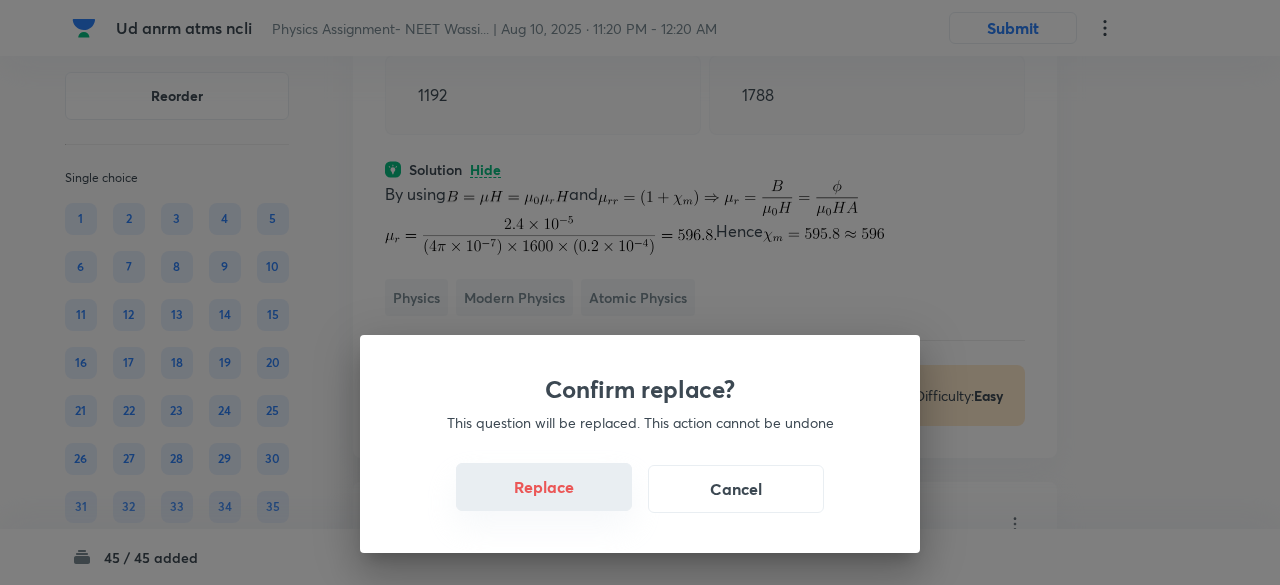 click on "Replace" at bounding box center [544, 487] 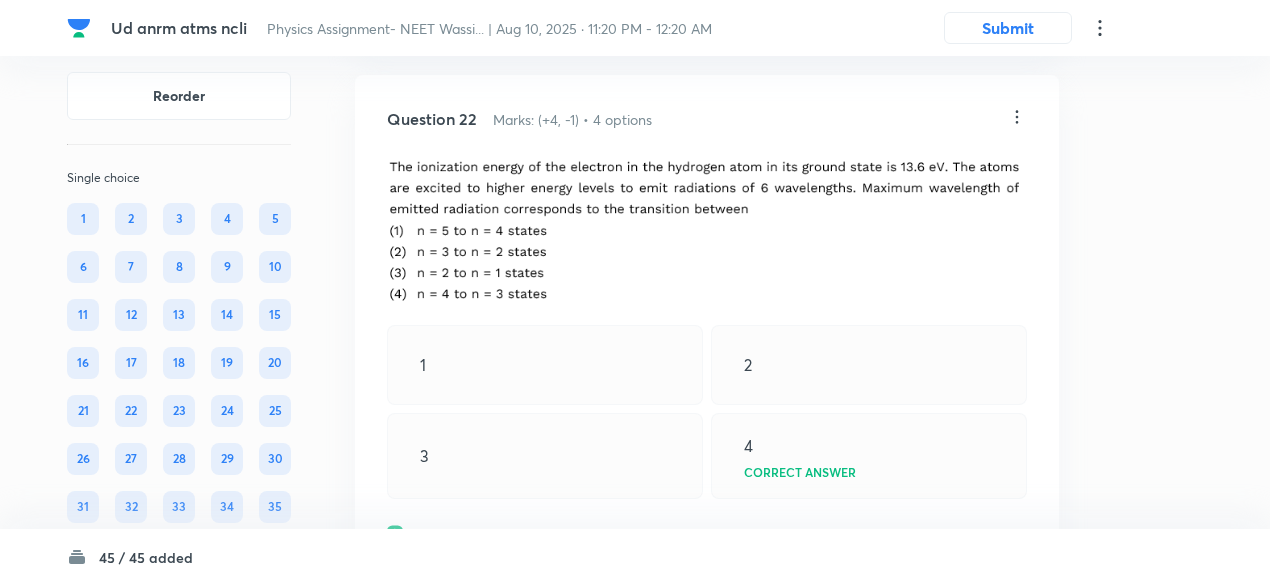 scroll, scrollTop: 13058, scrollLeft: 0, axis: vertical 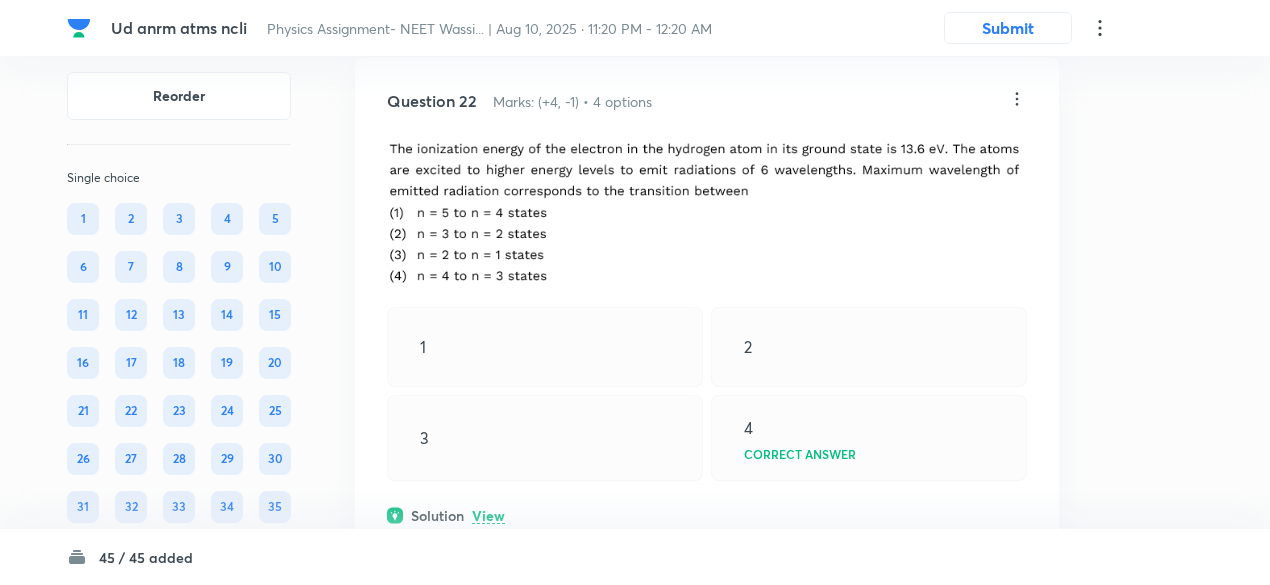 click on "View" at bounding box center [488, -119] 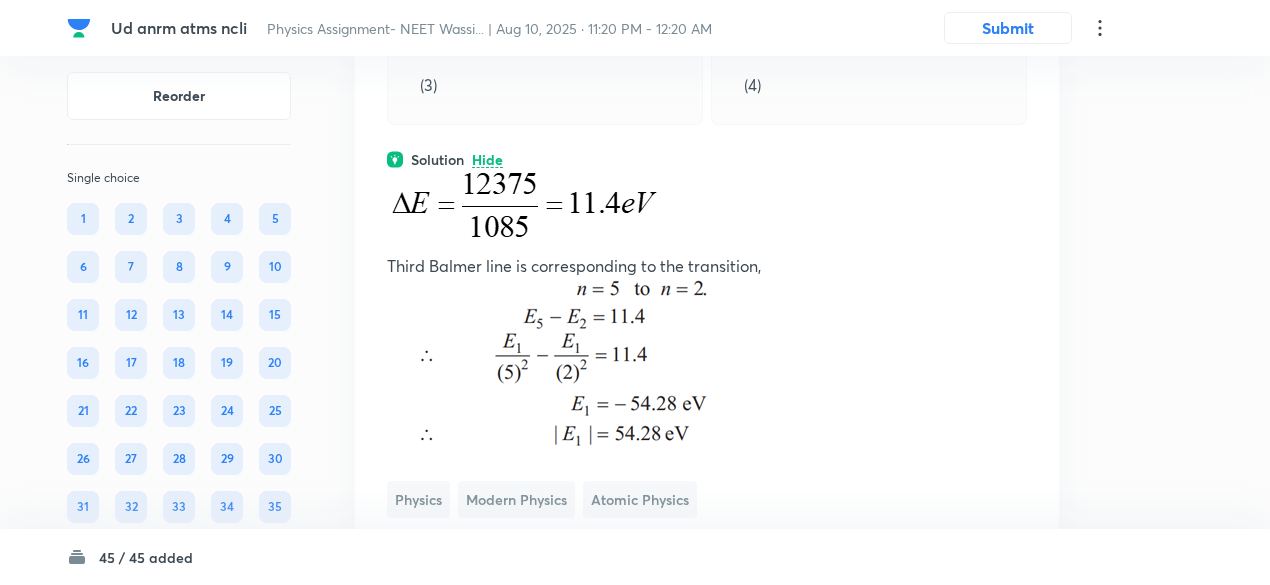 scroll, scrollTop: 12766, scrollLeft: 0, axis: vertical 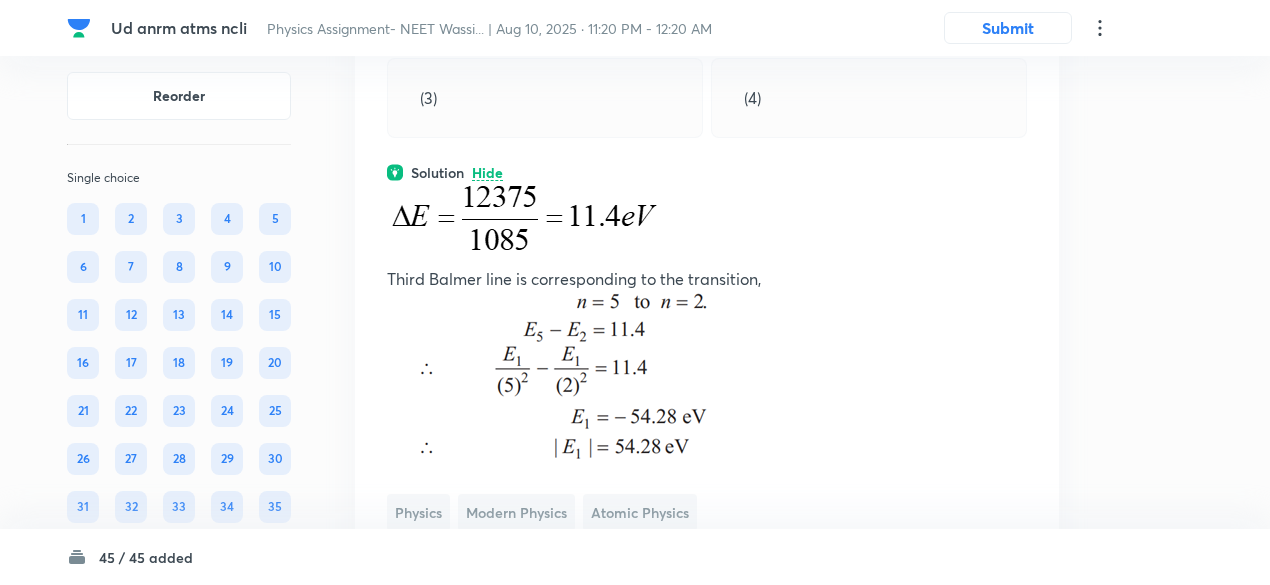click 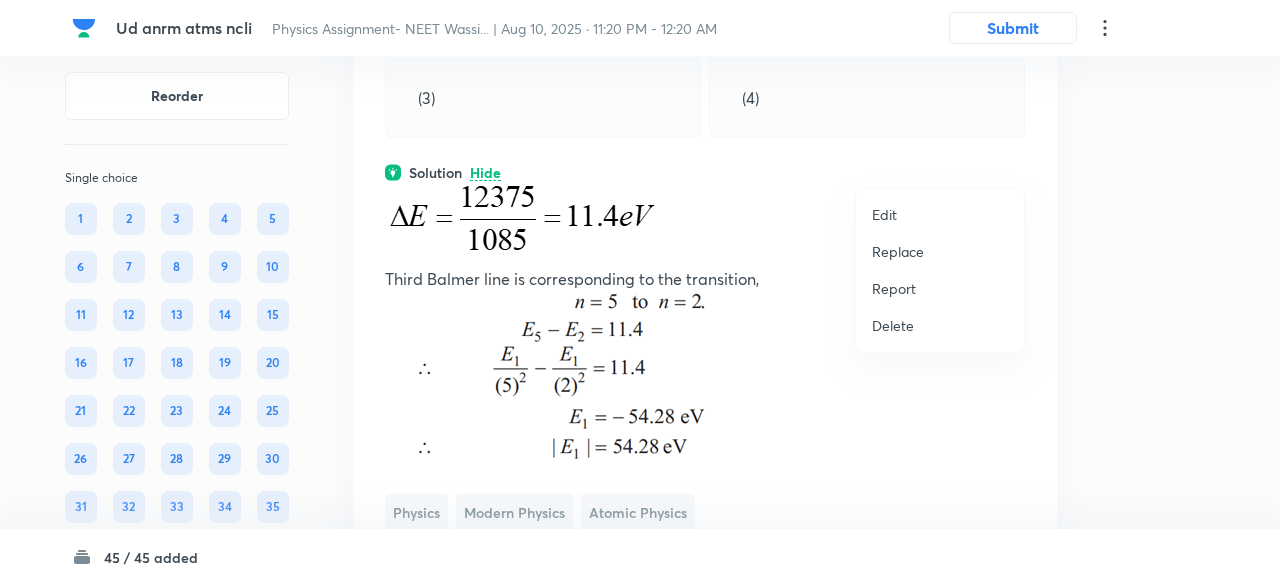 click on "Edit" at bounding box center (940, 214) 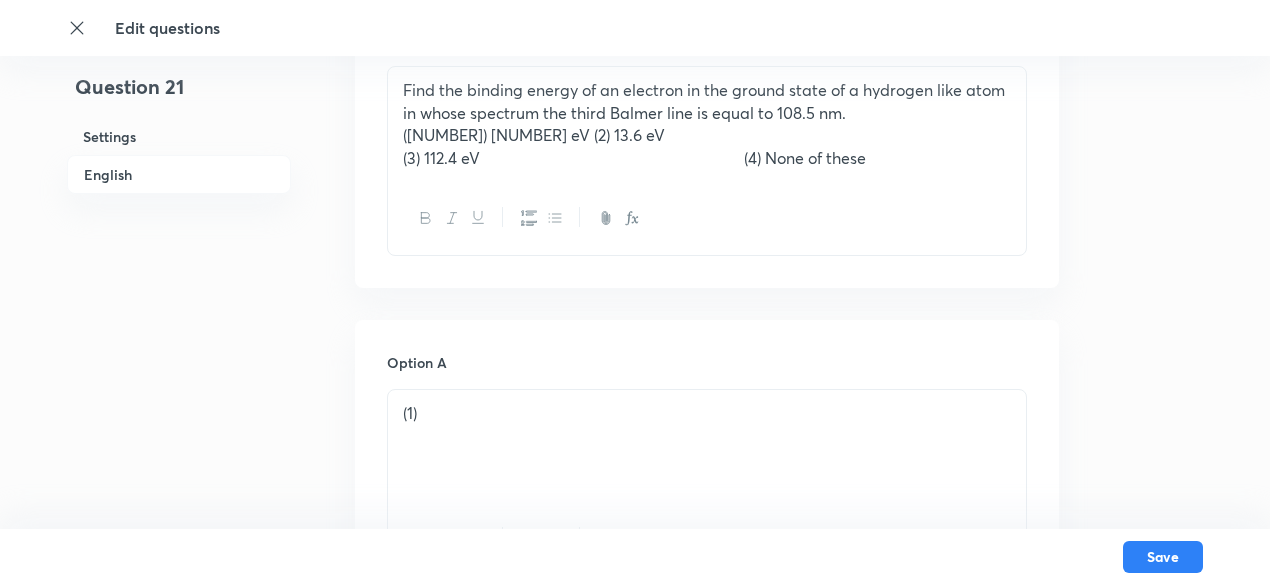 scroll, scrollTop: 655, scrollLeft: 0, axis: vertical 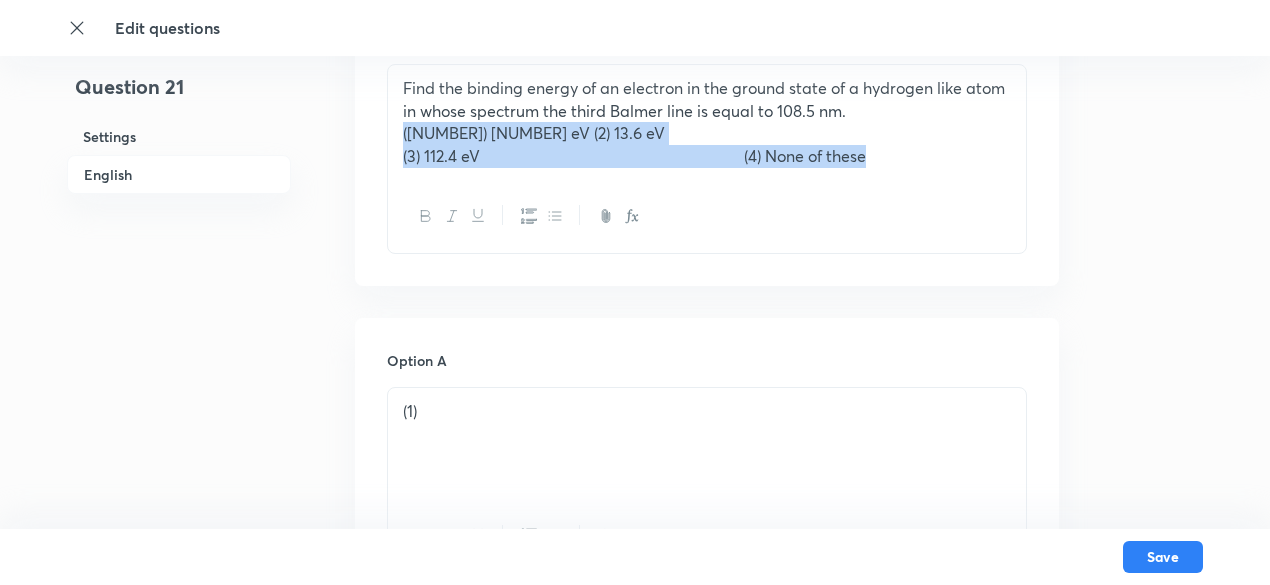 drag, startPoint x: 401, startPoint y: 137, endPoint x: 928, endPoint y: 159, distance: 527.459 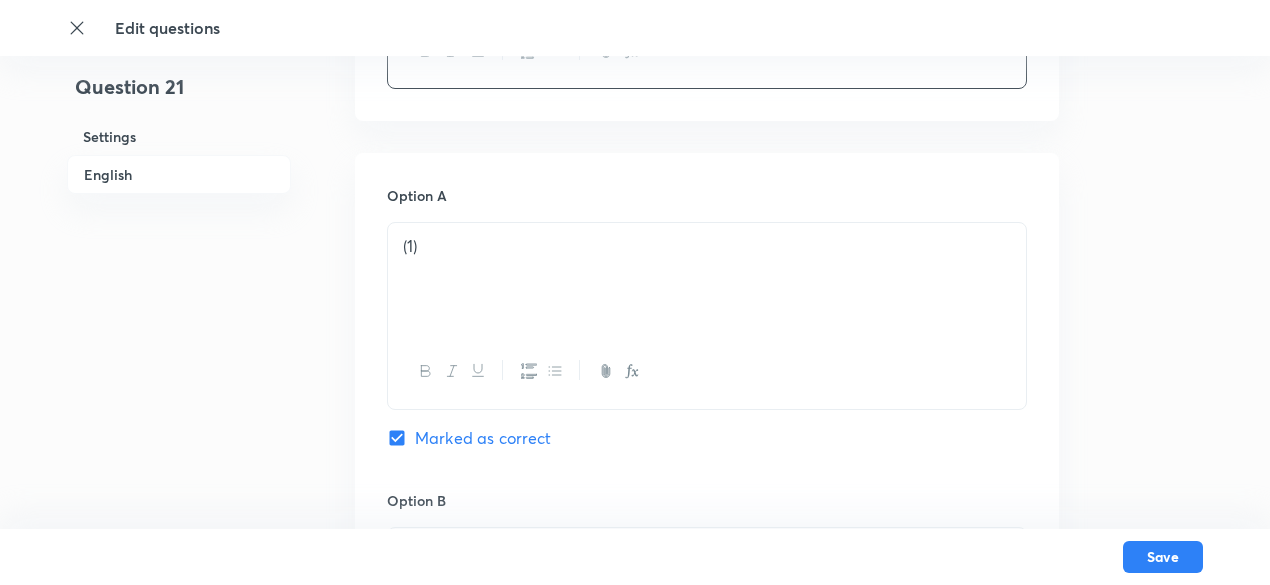 scroll, scrollTop: 835, scrollLeft: 0, axis: vertical 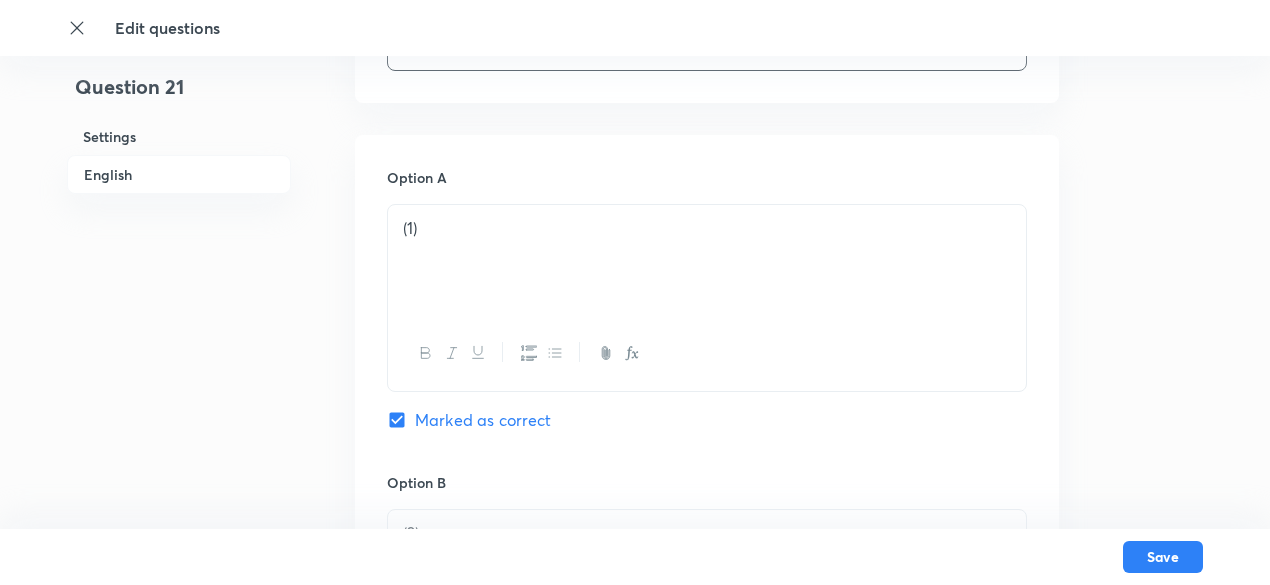 click on "(1)" at bounding box center (707, 228) 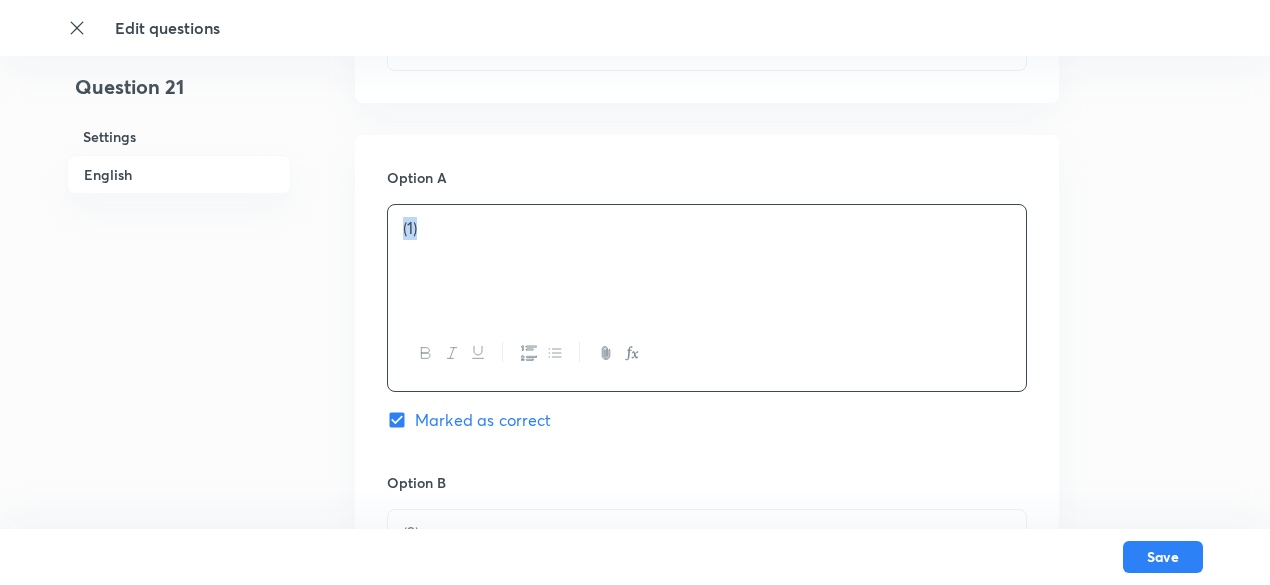 click on "(1)" at bounding box center (707, 228) 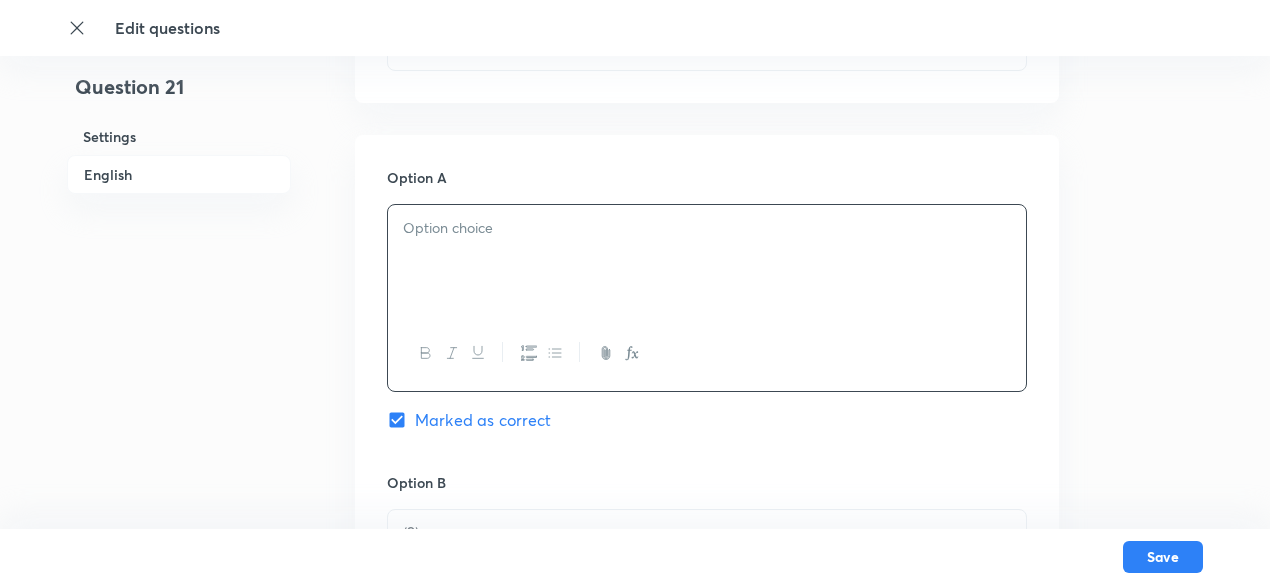 paste 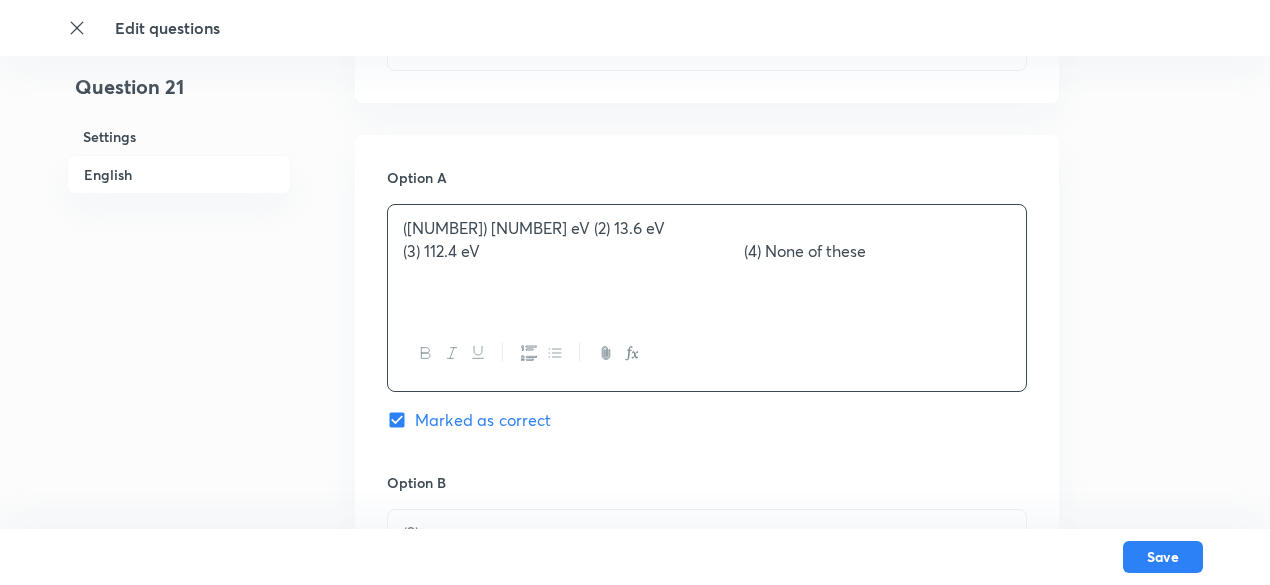click on "(1) 54.4 eV                                                                    (2) 13.6 eV (3) 112.4 eV                                                                  (4) None of these" at bounding box center [707, 261] 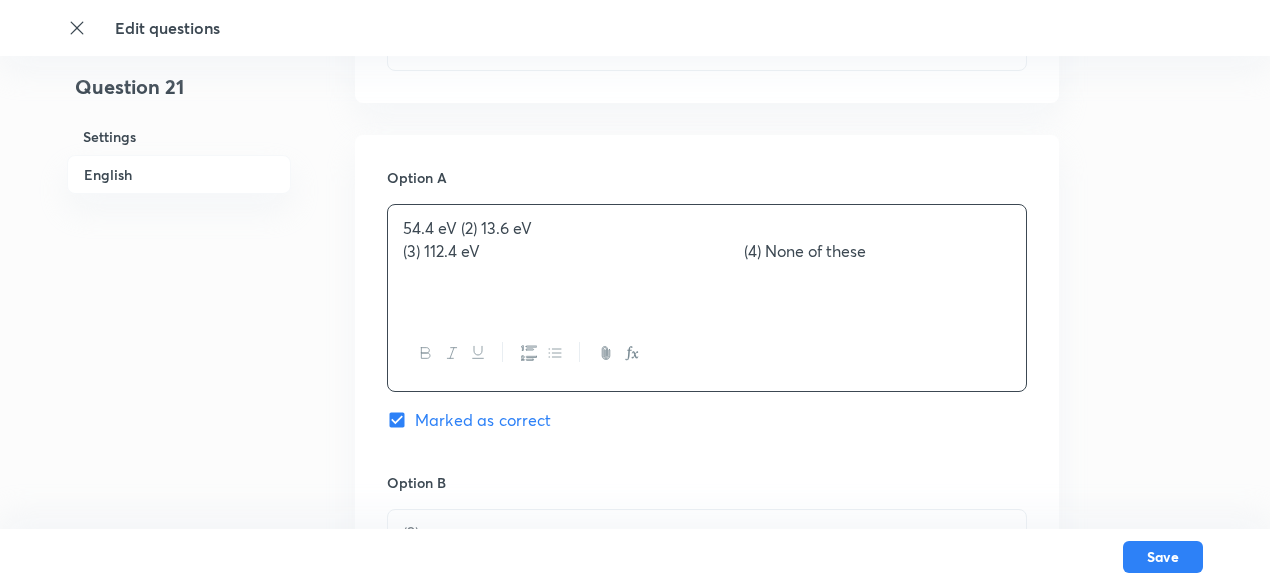 drag, startPoint x: 747, startPoint y: 227, endPoint x: 932, endPoint y: 283, distance: 193.28993 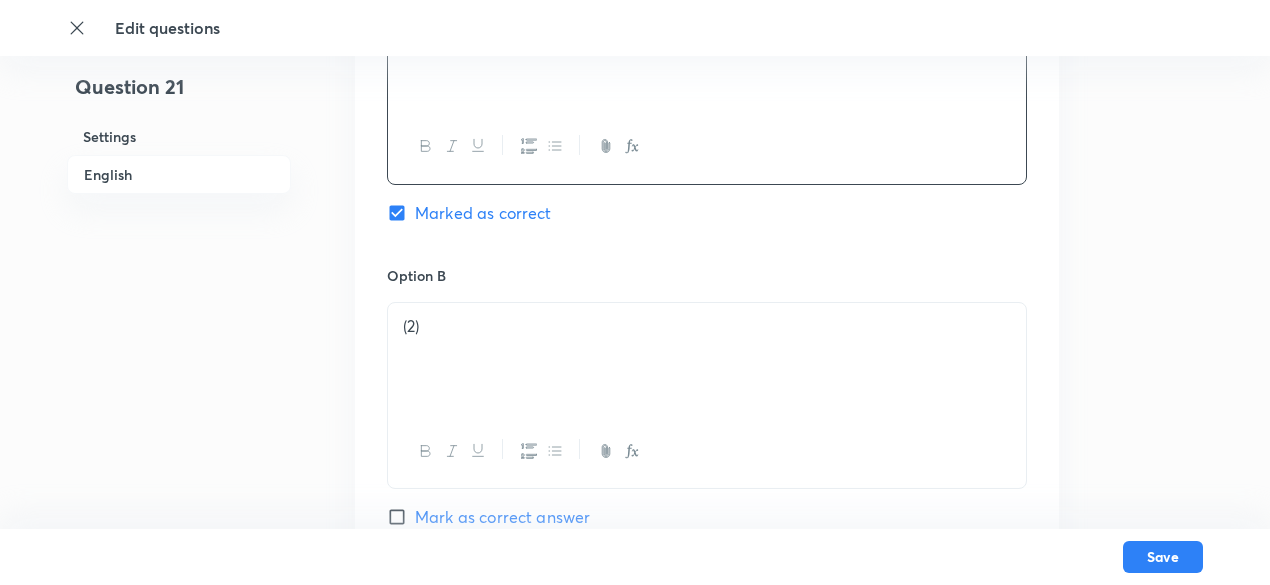 scroll, scrollTop: 1043, scrollLeft: 0, axis: vertical 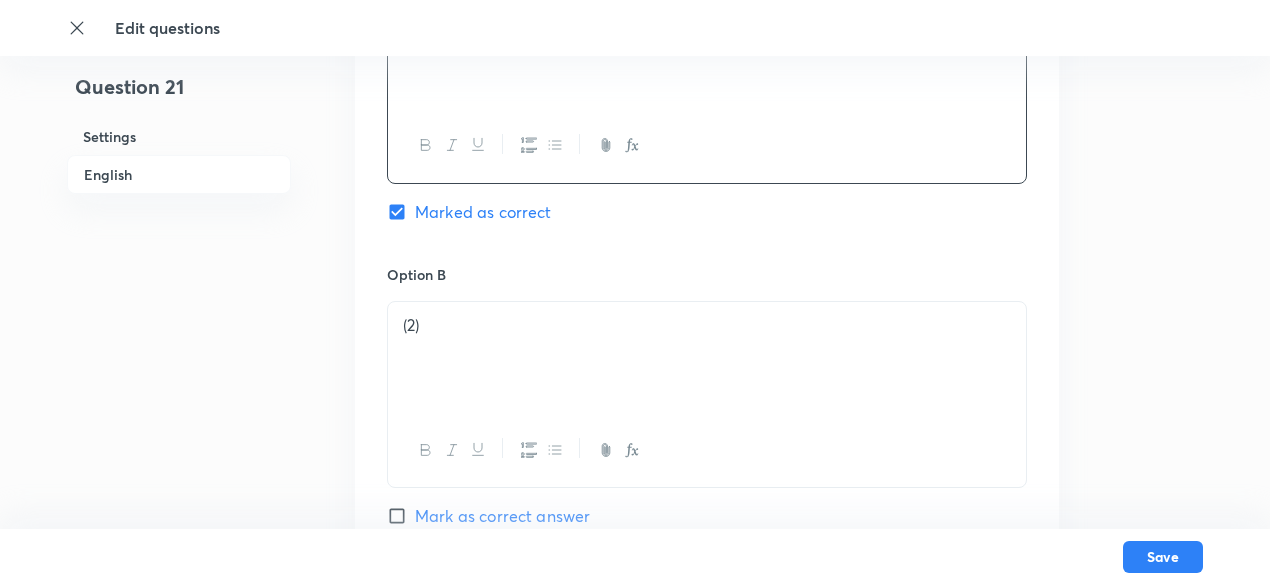 click on "(2)" at bounding box center (707, 358) 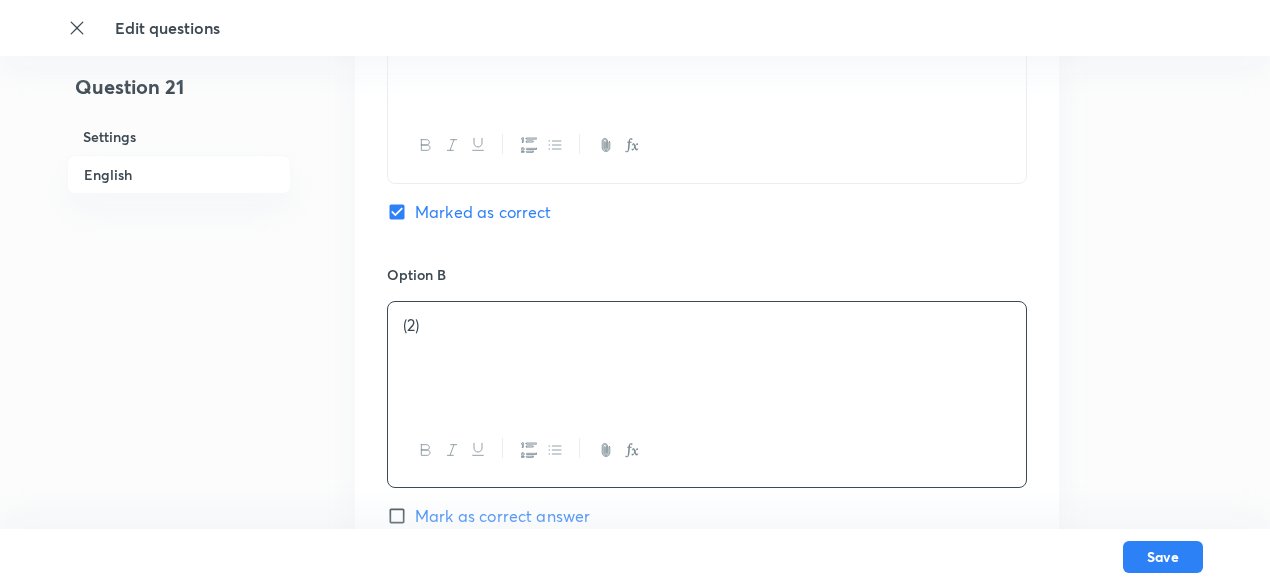 click on "(2)" at bounding box center (707, 358) 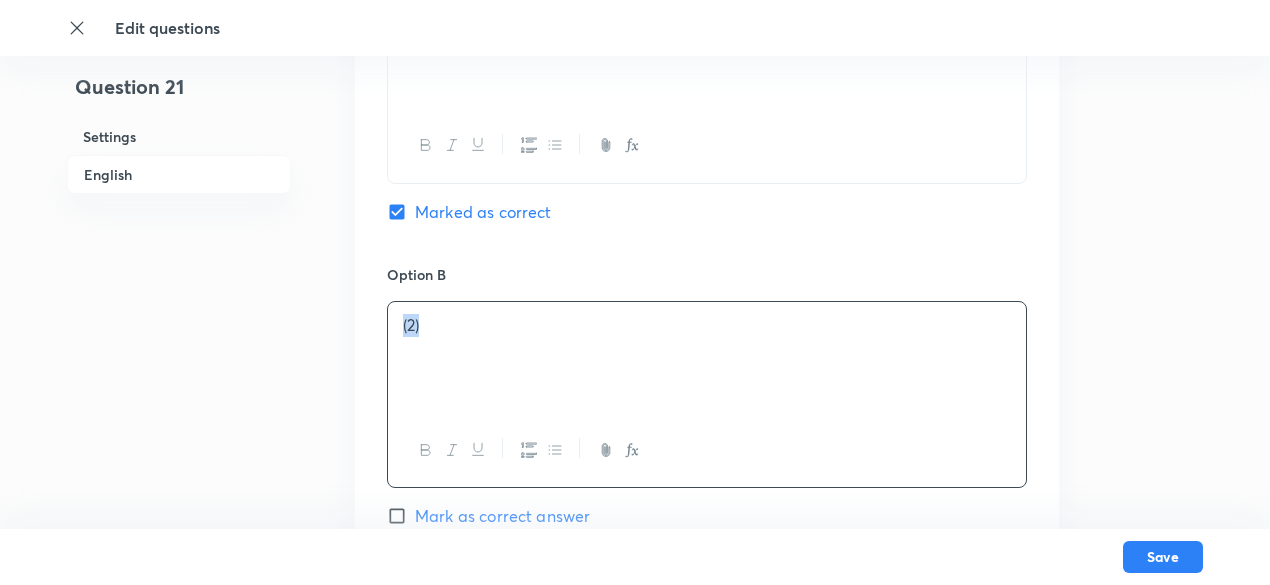 click on "(2)" at bounding box center [707, 358] 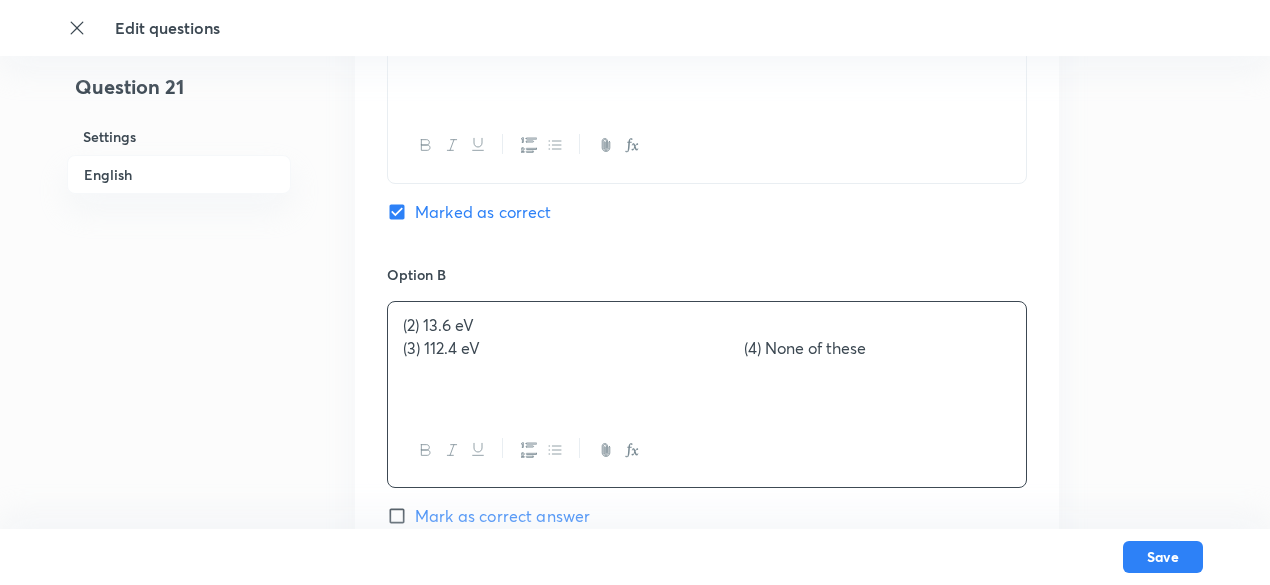 click on "(2) 13.6 eV" at bounding box center (707, 325) 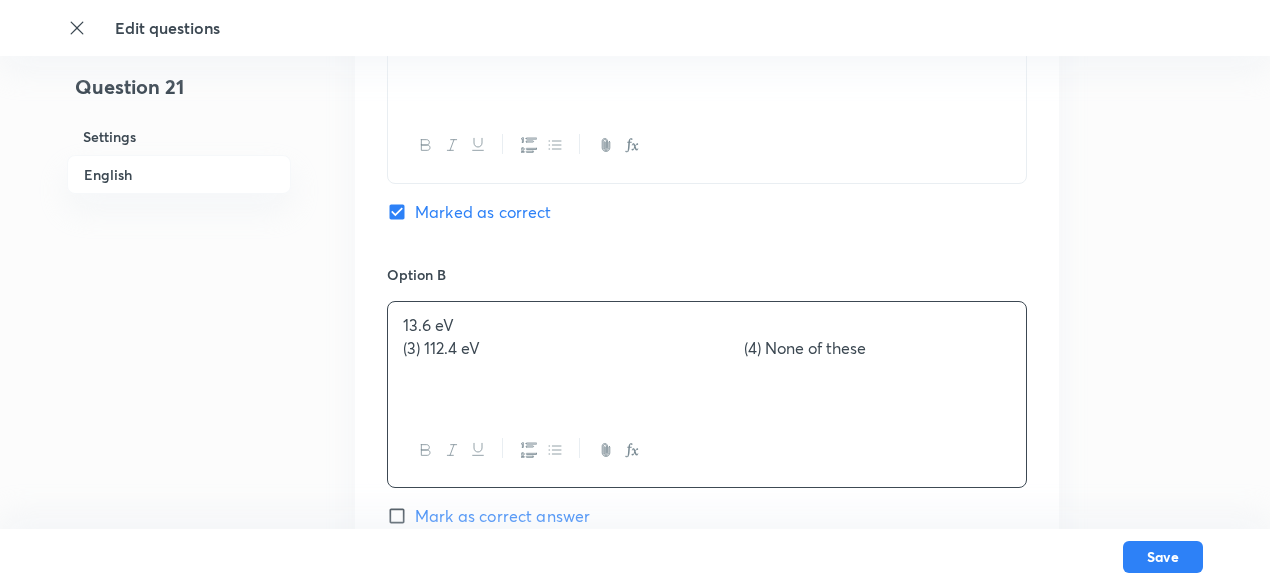 click on "13.6 eV (3) 112.4 eV                                                                  (4) None of these" at bounding box center [707, 358] 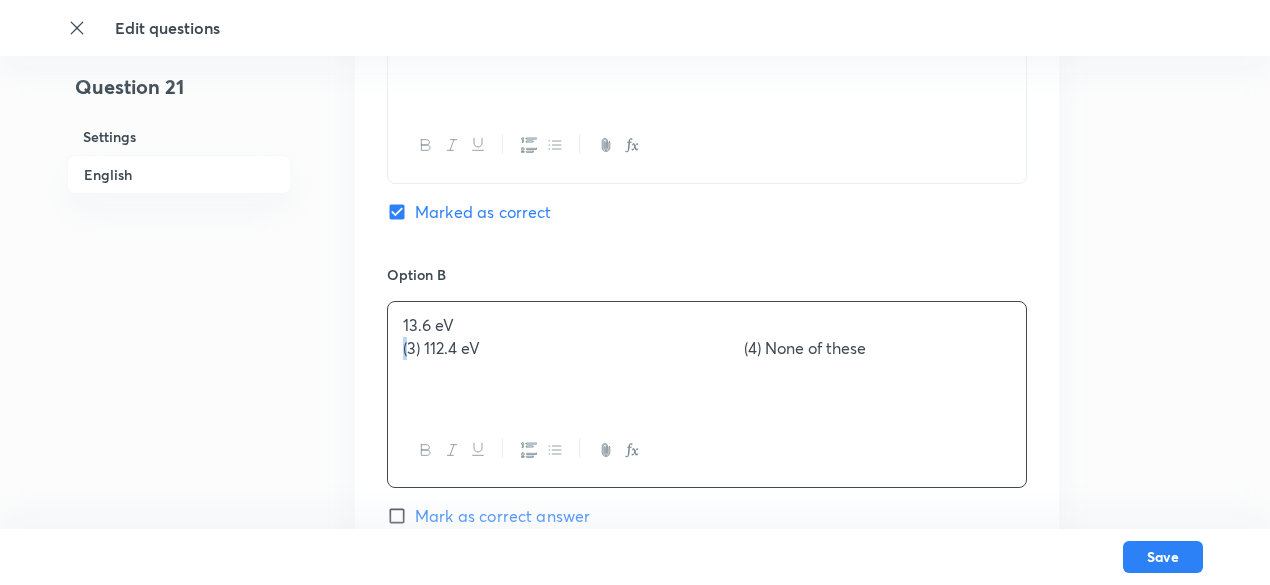 click on "13.6 eV (3) 112.4 eV                                                                  (4) None of these" at bounding box center (707, 358) 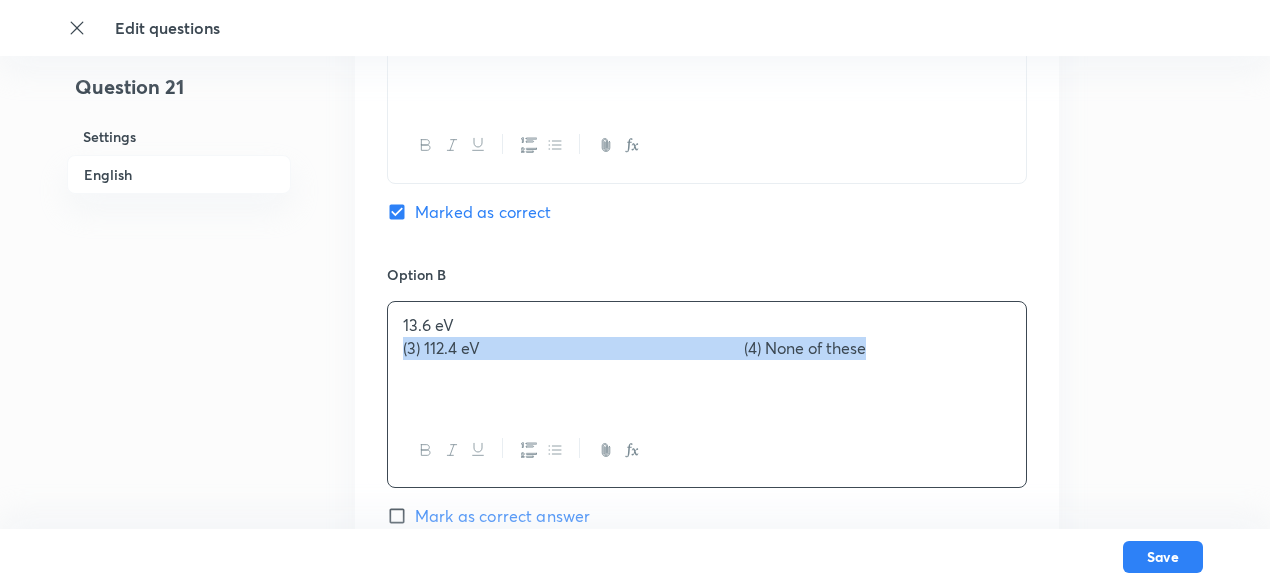 click on "13.6 eV (3) 112.4 eV                                                                  (4) None of these" at bounding box center (707, 358) 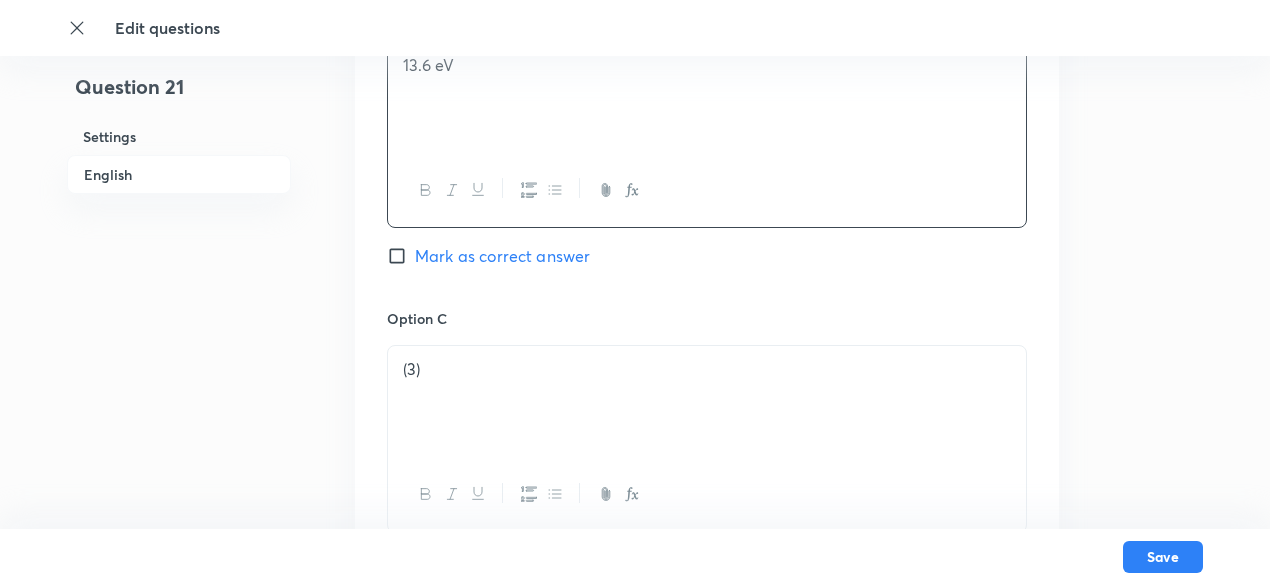 scroll, scrollTop: 1363, scrollLeft: 0, axis: vertical 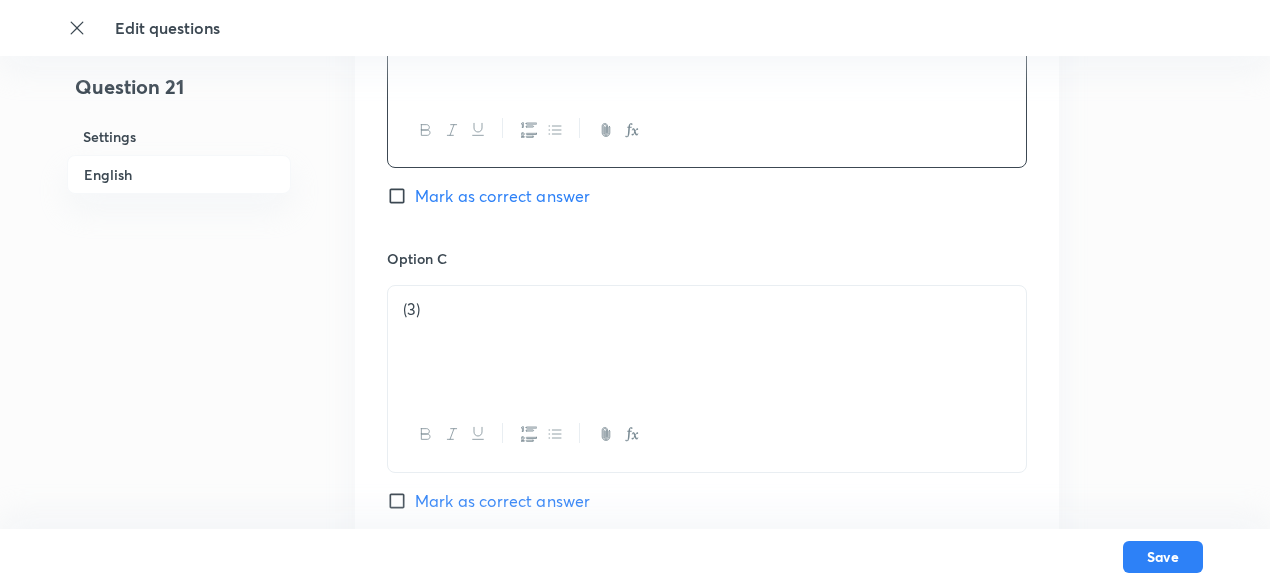 click on "(3)" at bounding box center [707, 342] 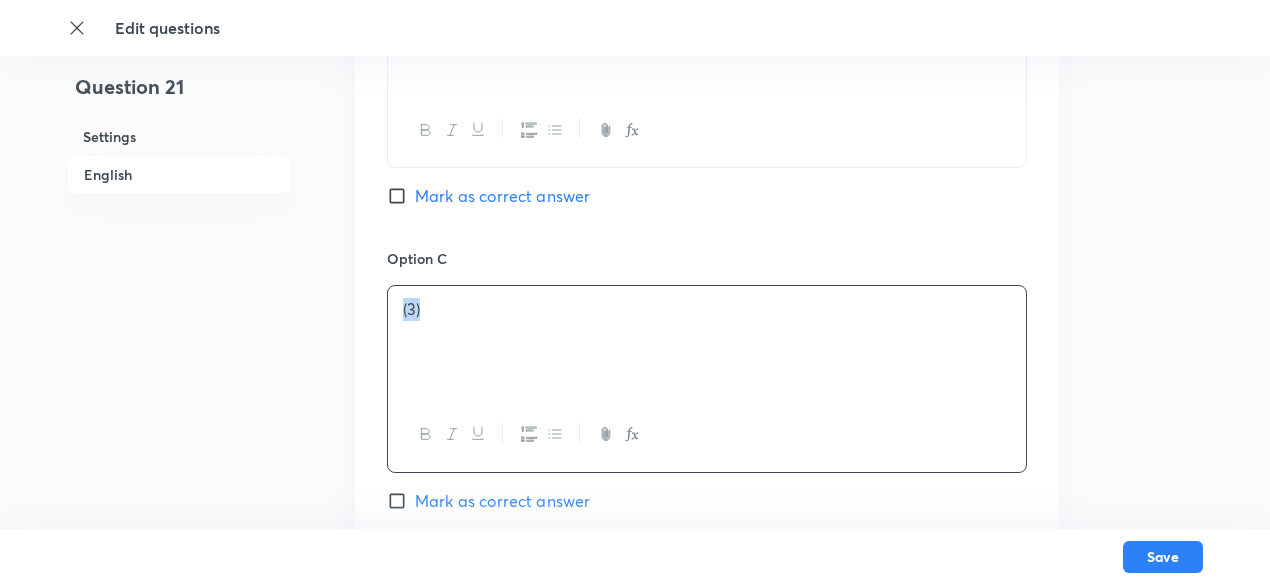 click on "(3)" at bounding box center [707, 342] 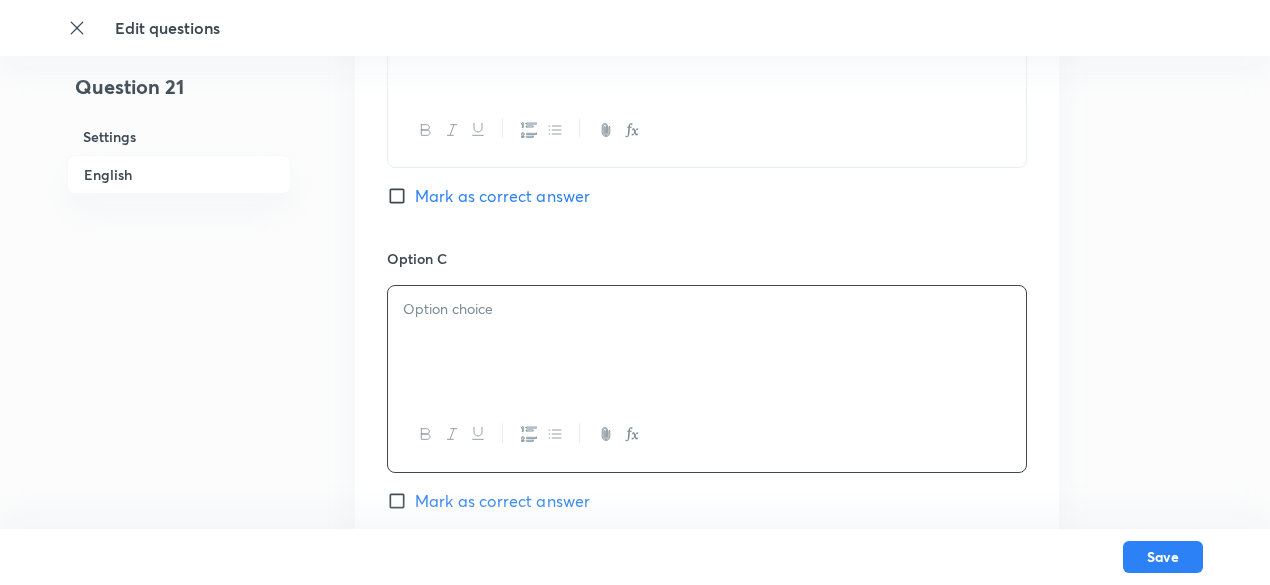 paste 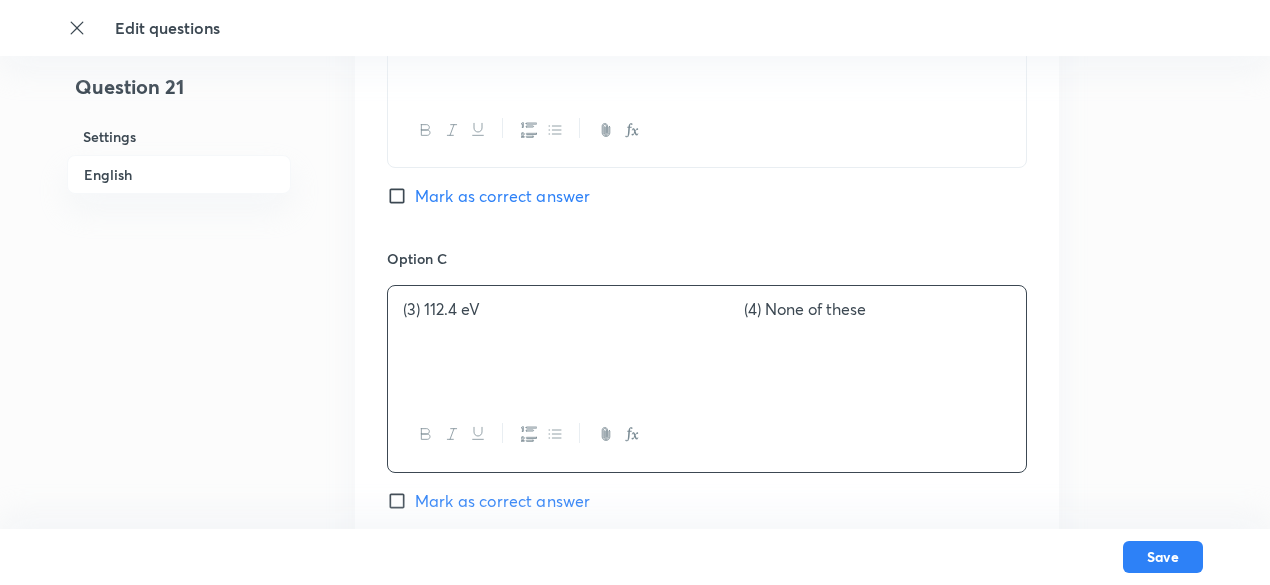 click on "(3) 112.4 eV                                                                  (4) None of these" at bounding box center [707, 309] 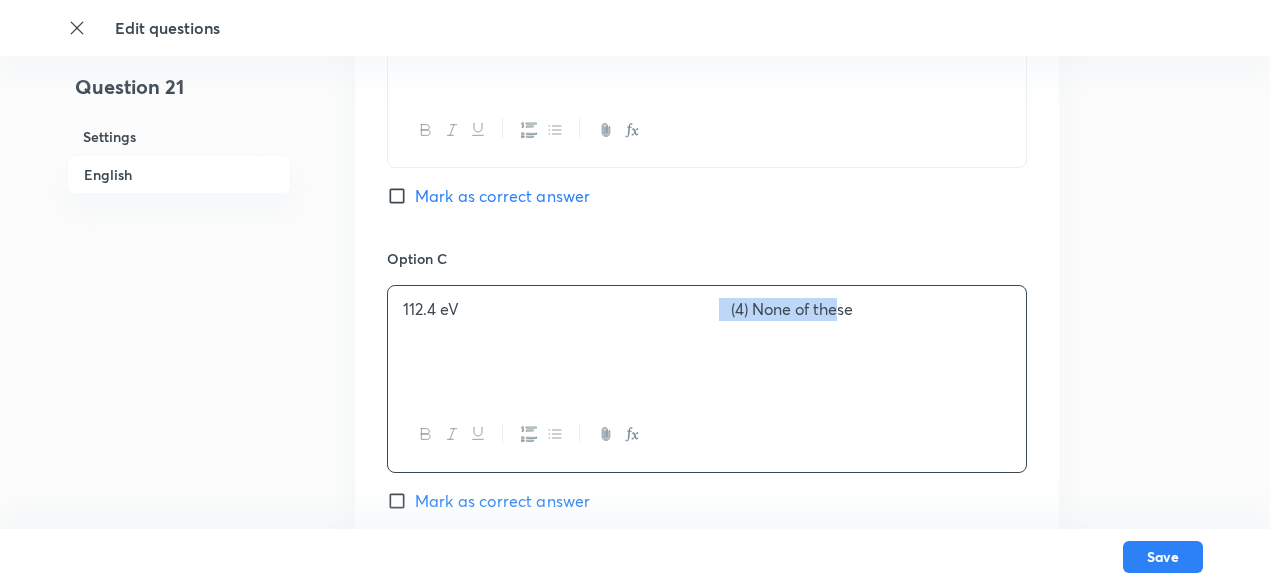 drag, startPoint x: 739, startPoint y: 311, endPoint x: 1003, endPoint y: 340, distance: 265.588 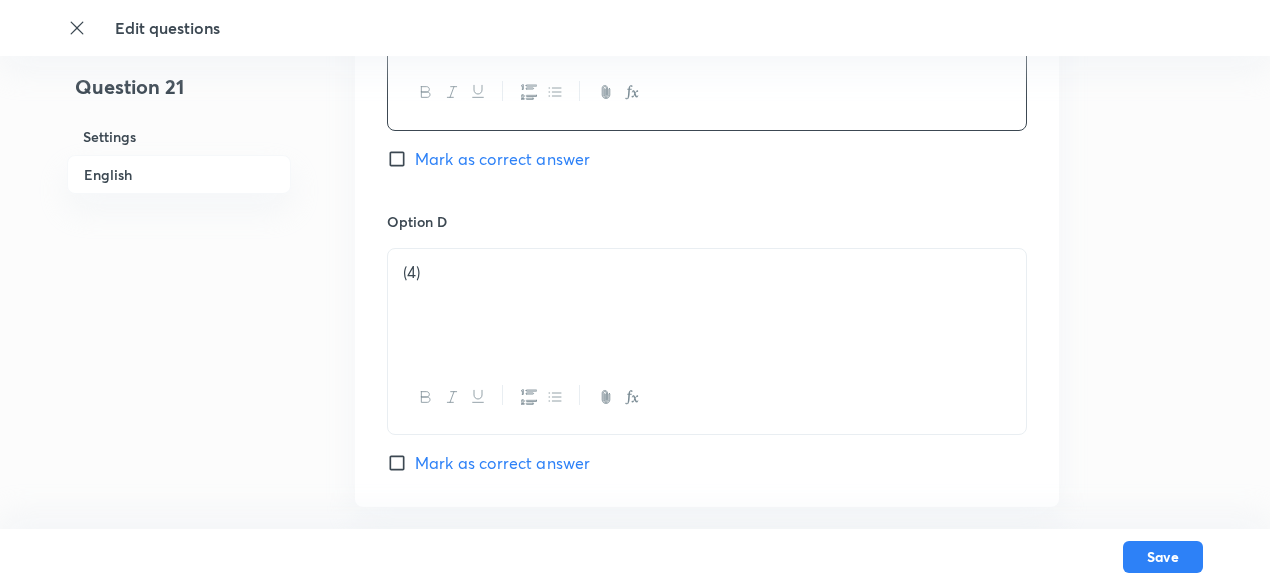 scroll, scrollTop: 1723, scrollLeft: 0, axis: vertical 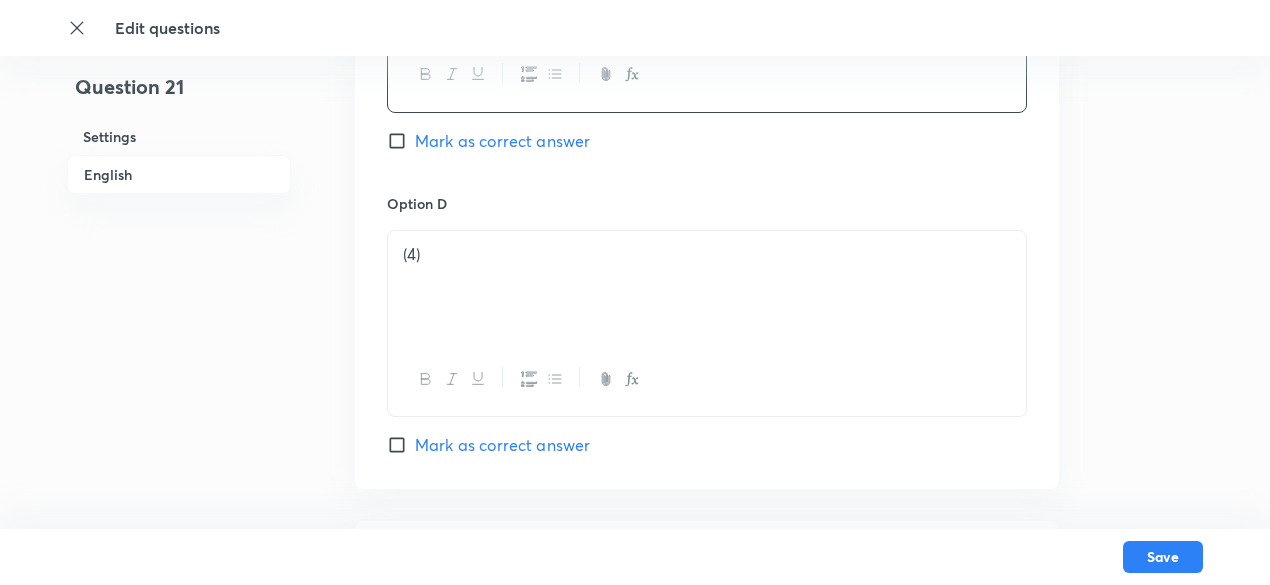 click on "(4)" at bounding box center [707, 287] 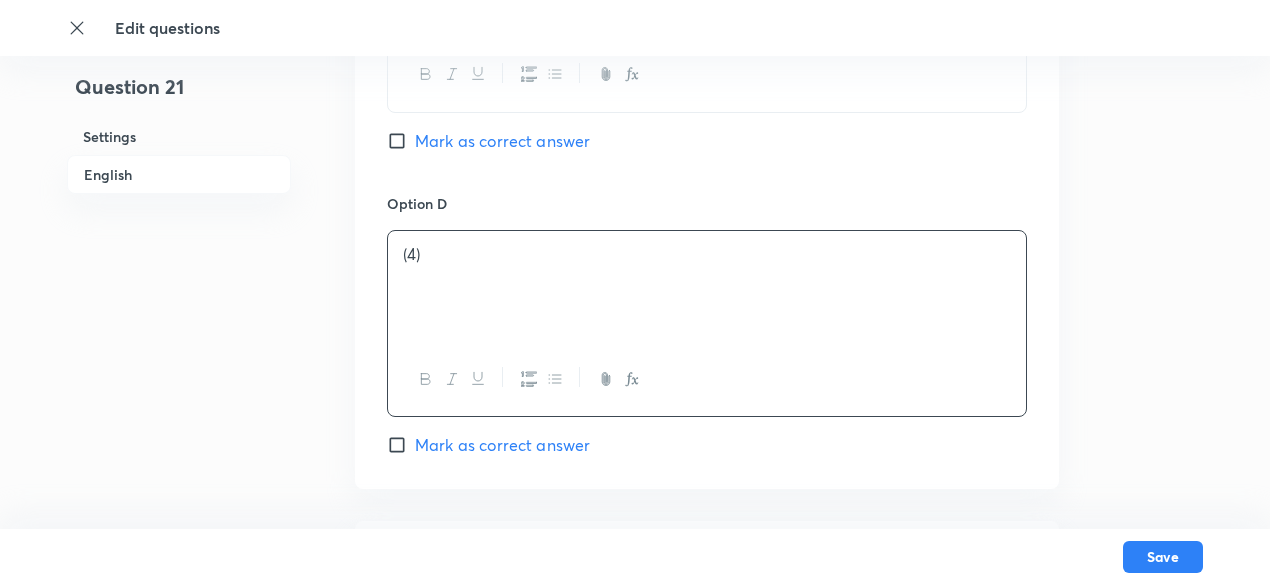 click on "(4)" at bounding box center (707, 287) 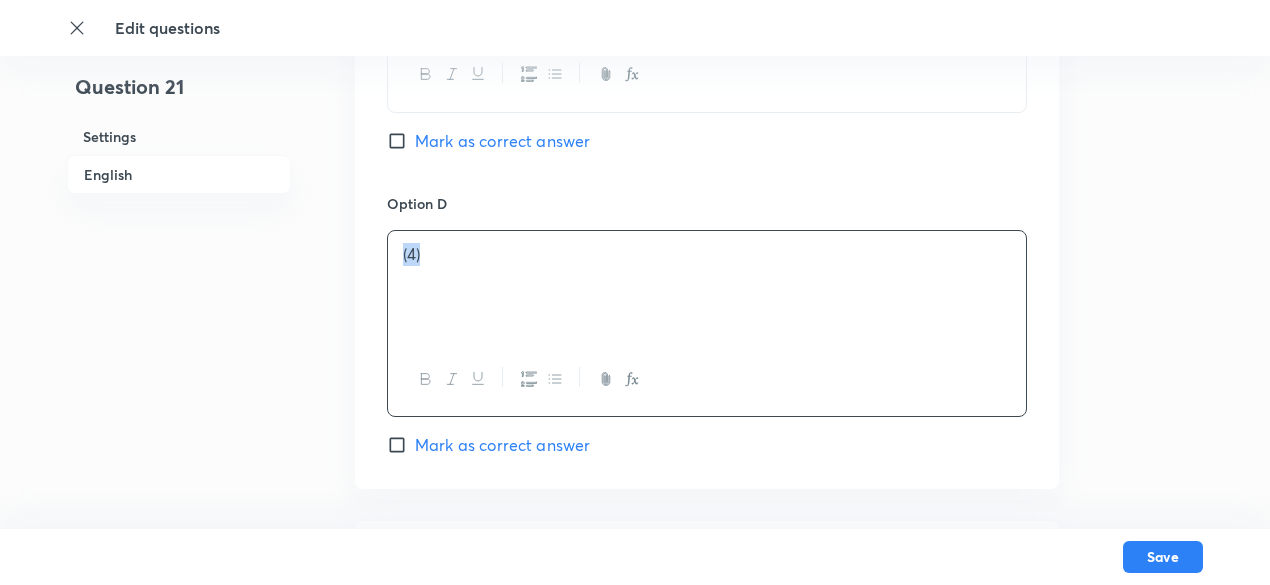 click on "(4)" at bounding box center [707, 287] 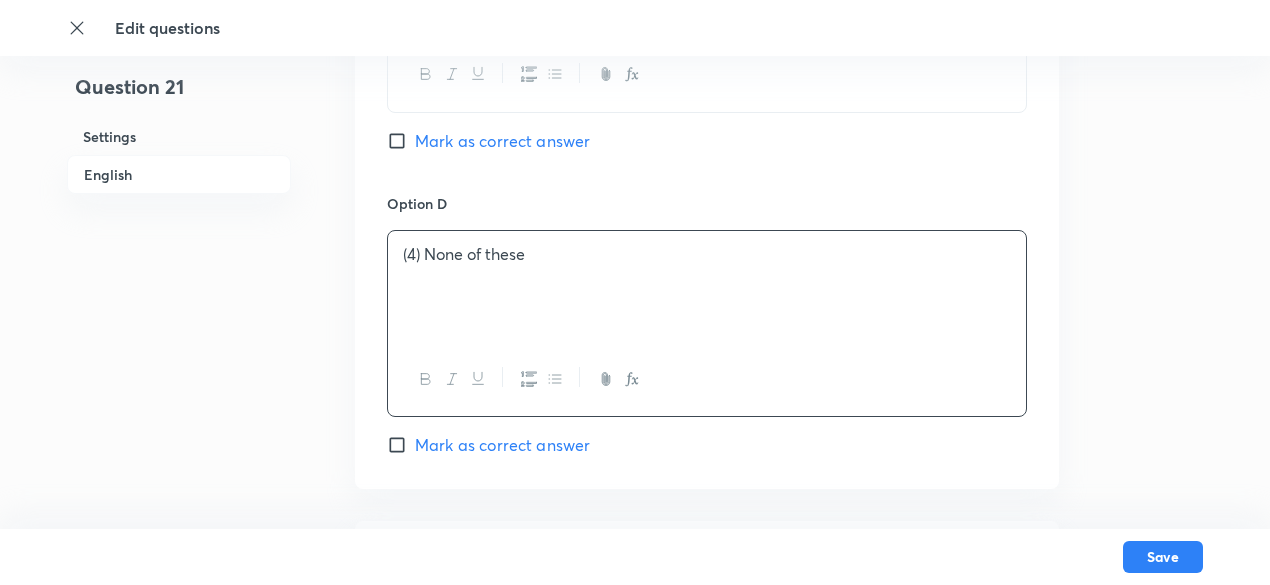 click on "(4) None of these" at bounding box center (707, 287) 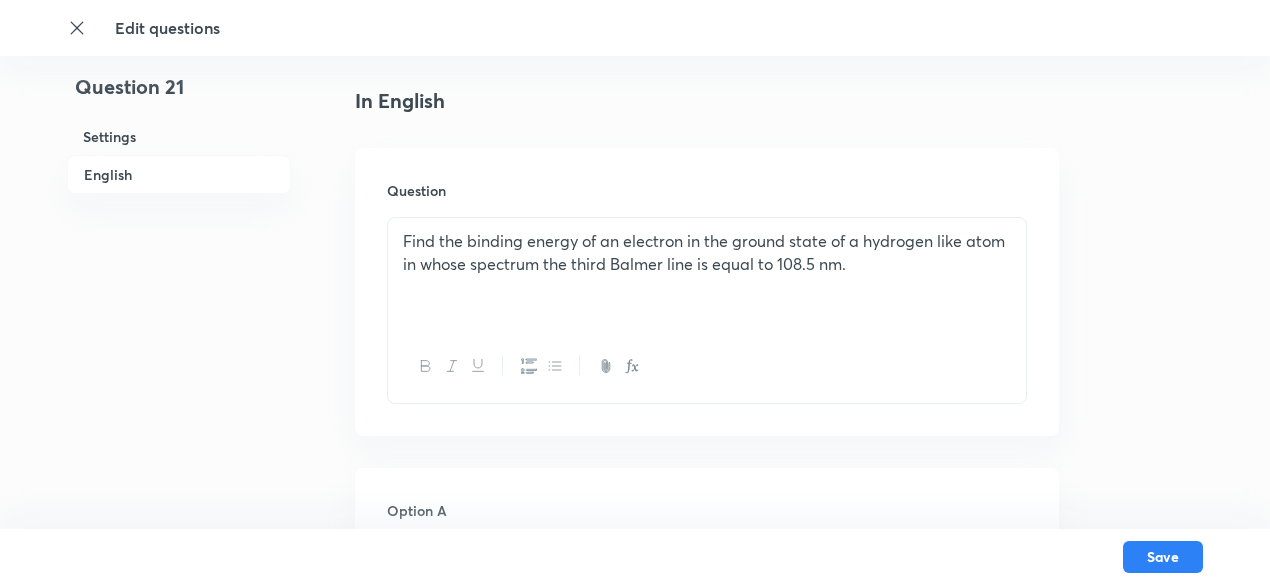 scroll, scrollTop: 499, scrollLeft: 0, axis: vertical 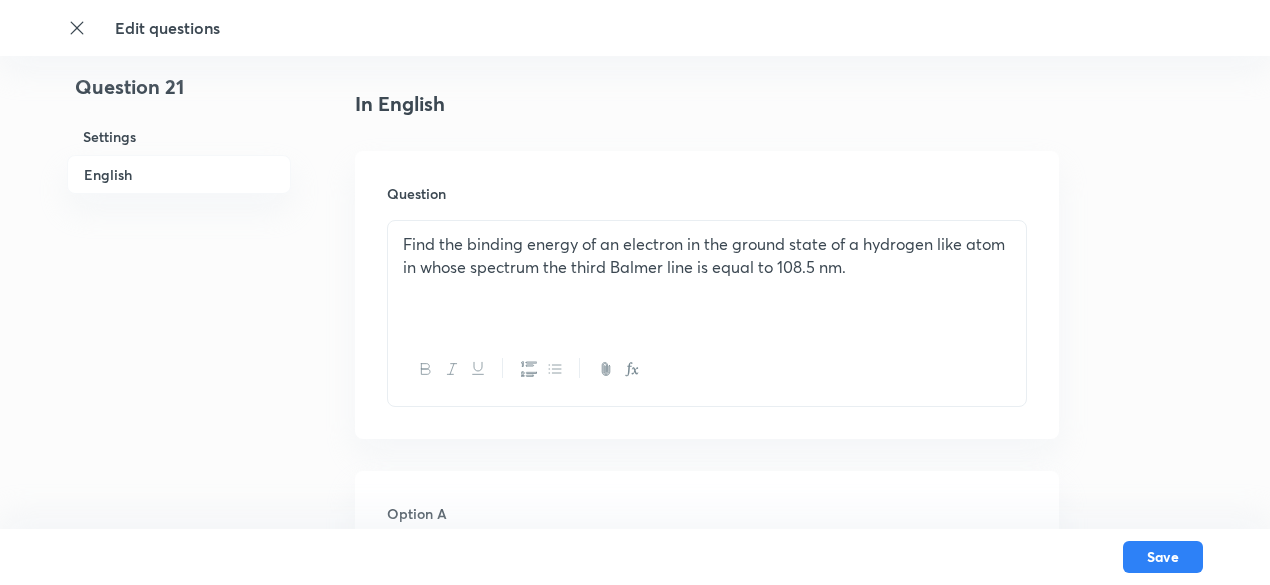 click on "Find the binding energy of an electron in the ground state of a hydrogen like atom in whose spectrum the third Balmer line is equal to 108.5 nm." at bounding box center [707, 255] 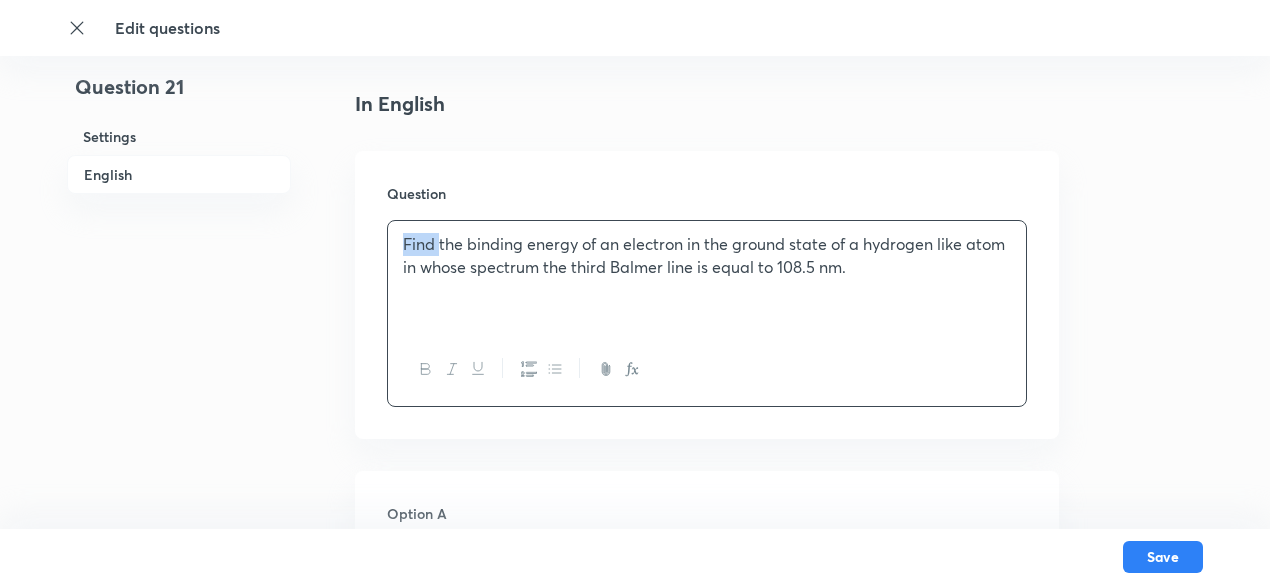 click on "Find the binding energy of an electron in the ground state of a hydrogen like atom in whose spectrum the third Balmer line is equal to 108.5 nm." at bounding box center [707, 255] 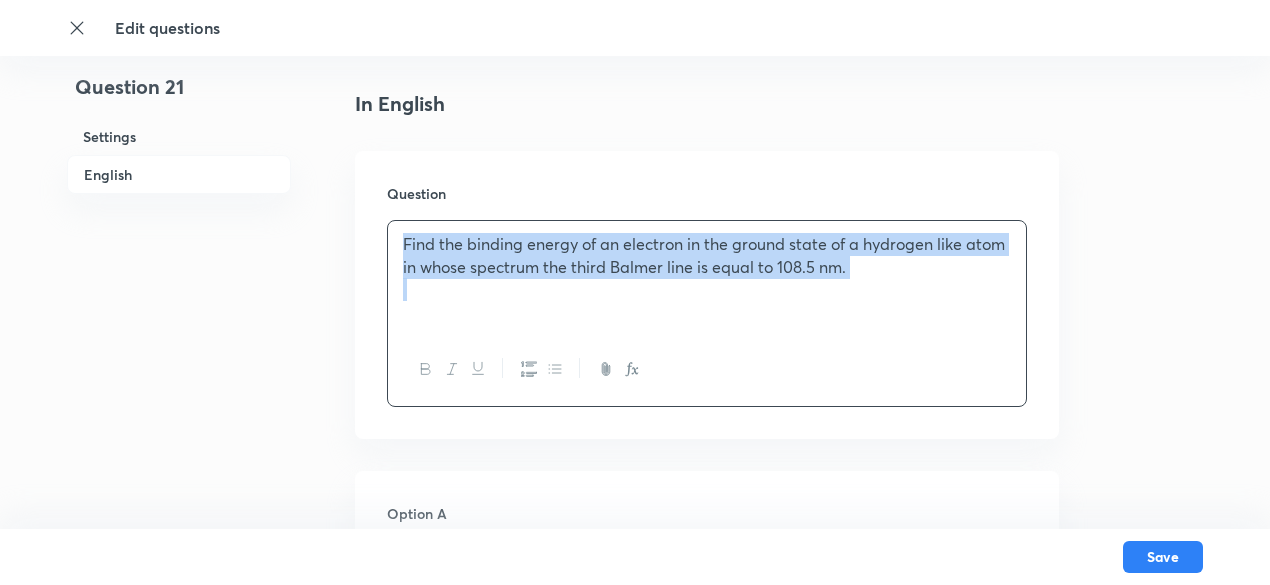 click on "Find the binding energy of an electron in the ground state of a hydrogen like atom in whose spectrum the third Balmer line is equal to 108.5 nm." at bounding box center (707, 255) 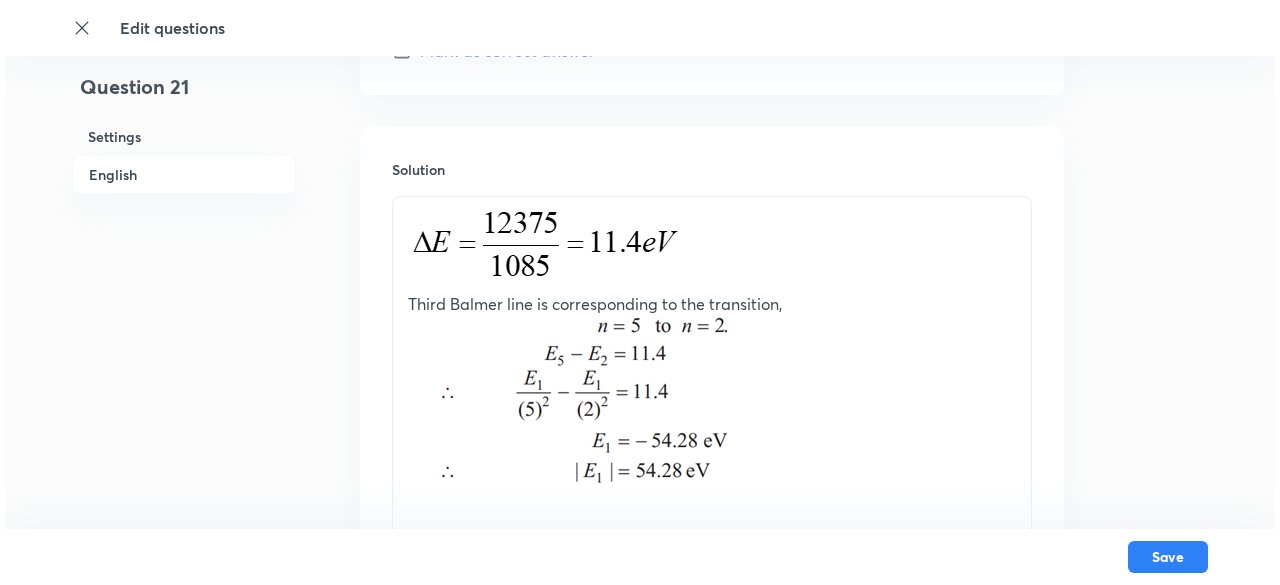 scroll, scrollTop: 2317, scrollLeft: 0, axis: vertical 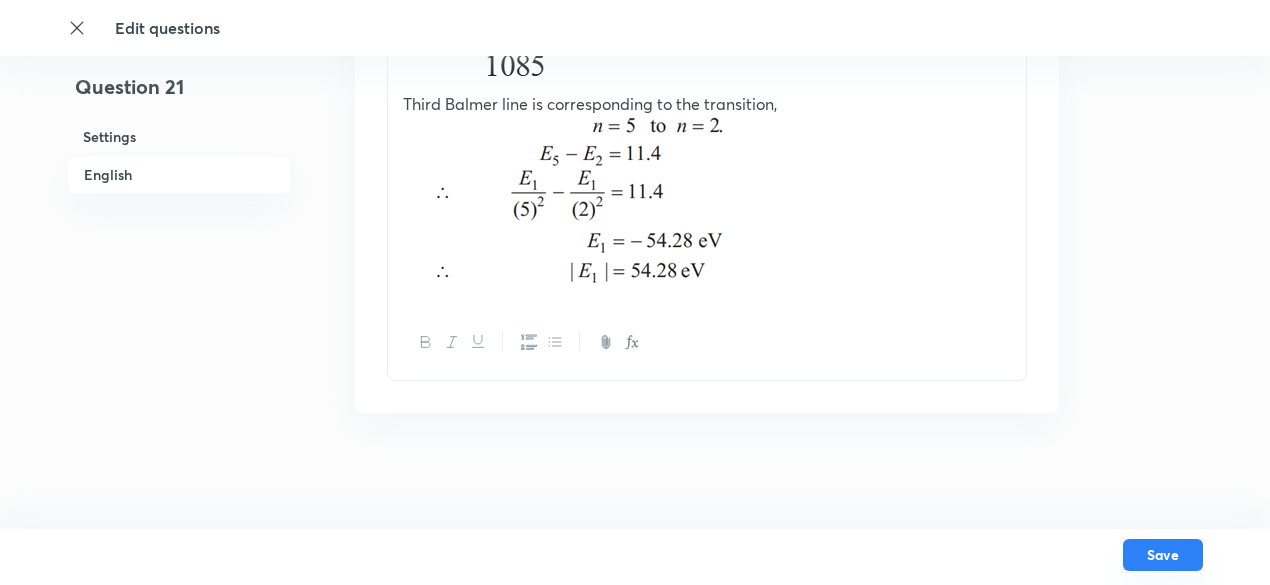 click on "Save" at bounding box center (1163, 555) 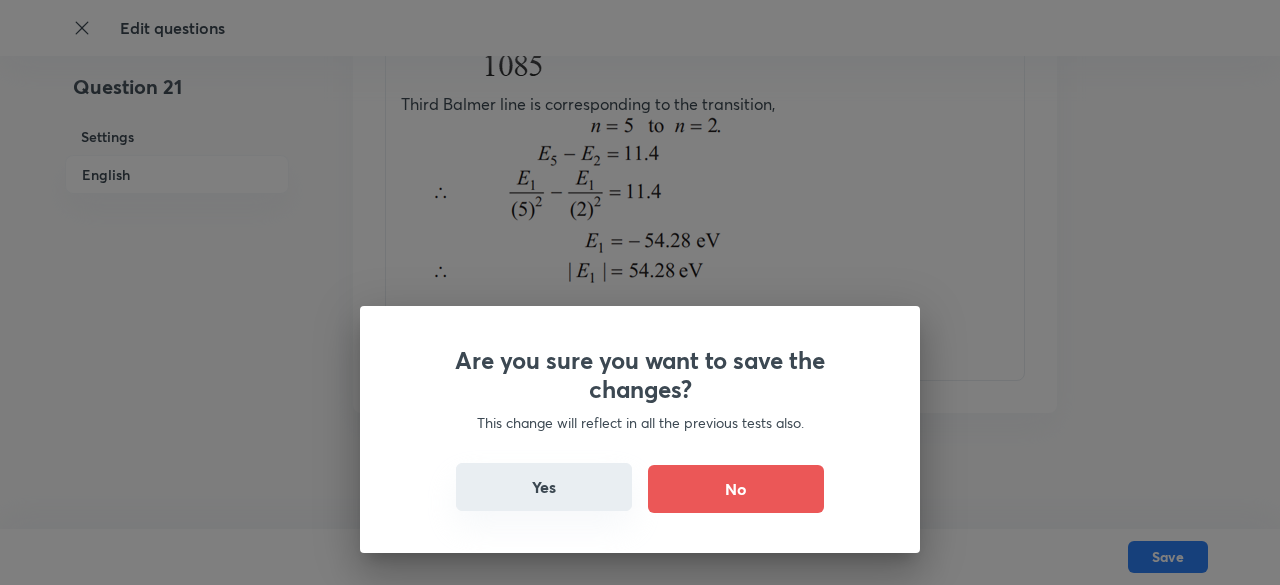 click on "Yes" at bounding box center [544, 487] 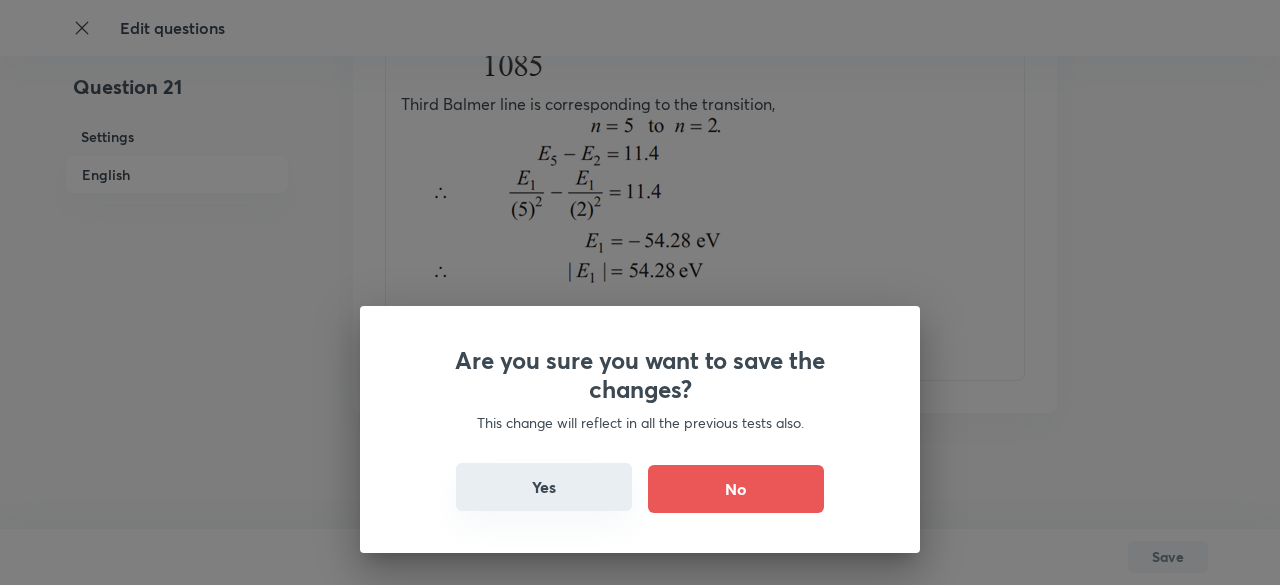click on "Yes" at bounding box center (544, 487) 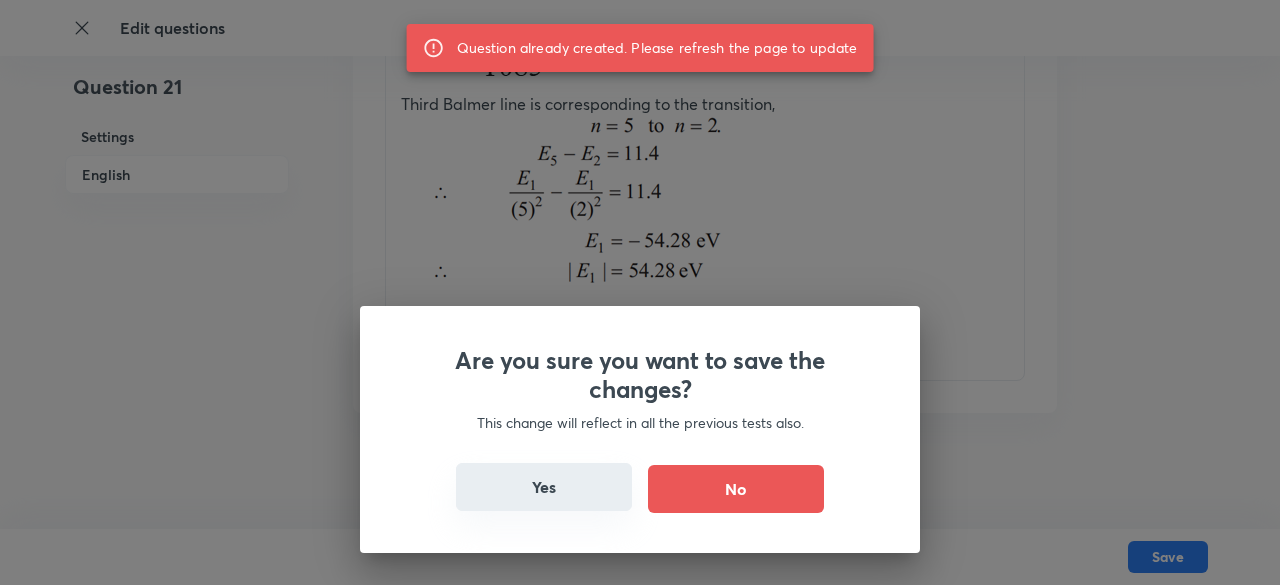 click on "Yes" at bounding box center [544, 487] 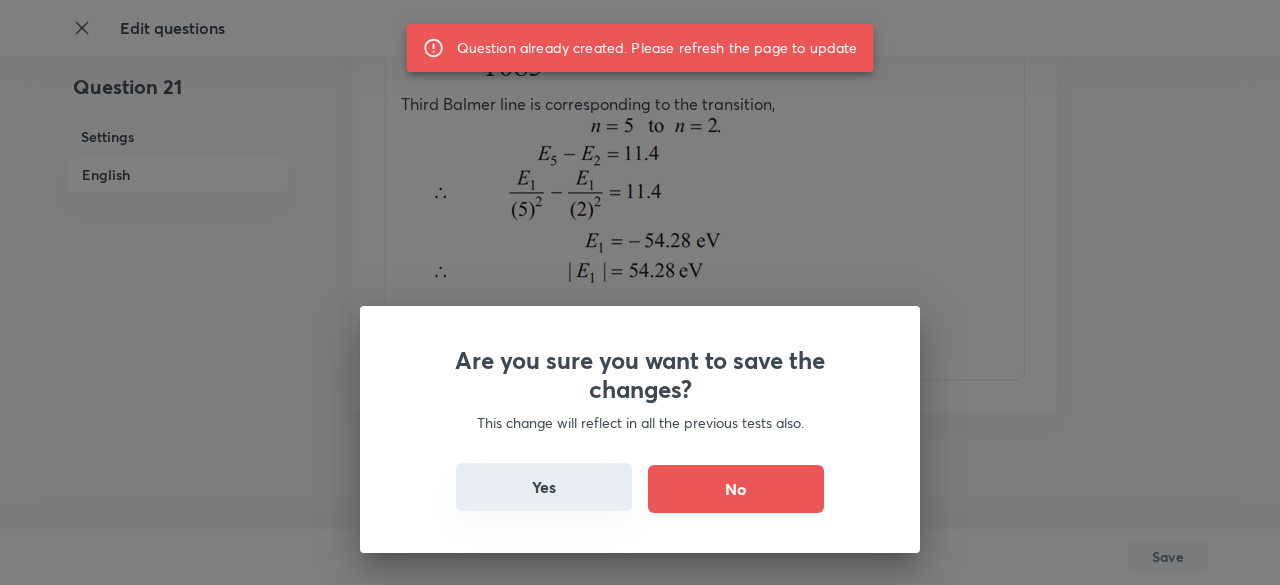 click on "Yes" at bounding box center (544, 487) 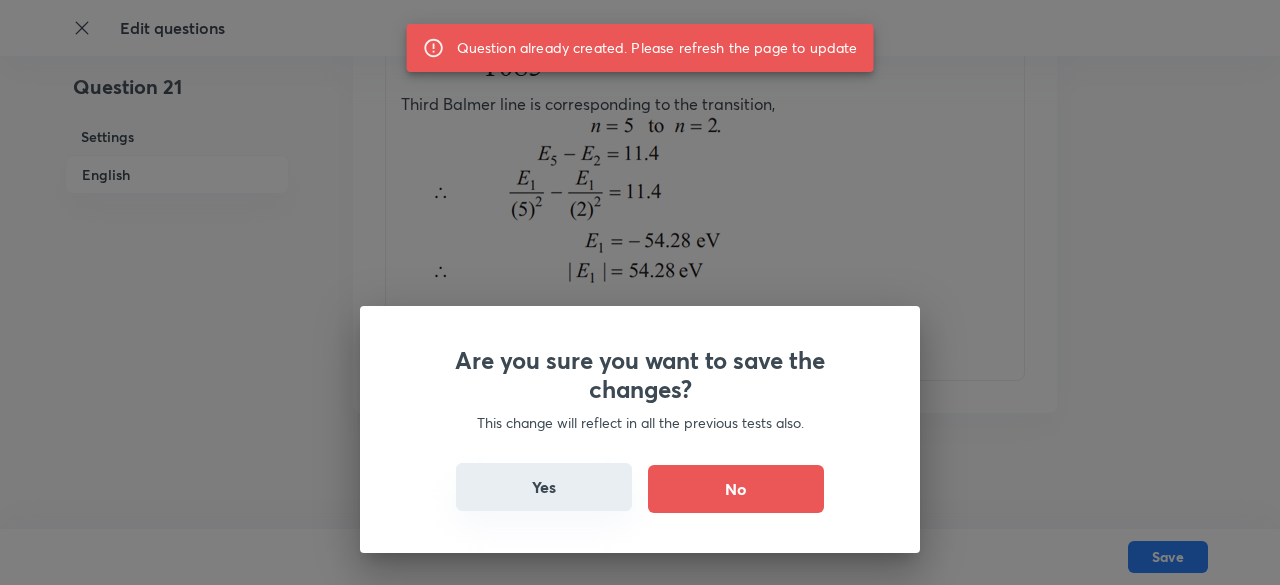 click on "Yes" at bounding box center (544, 487) 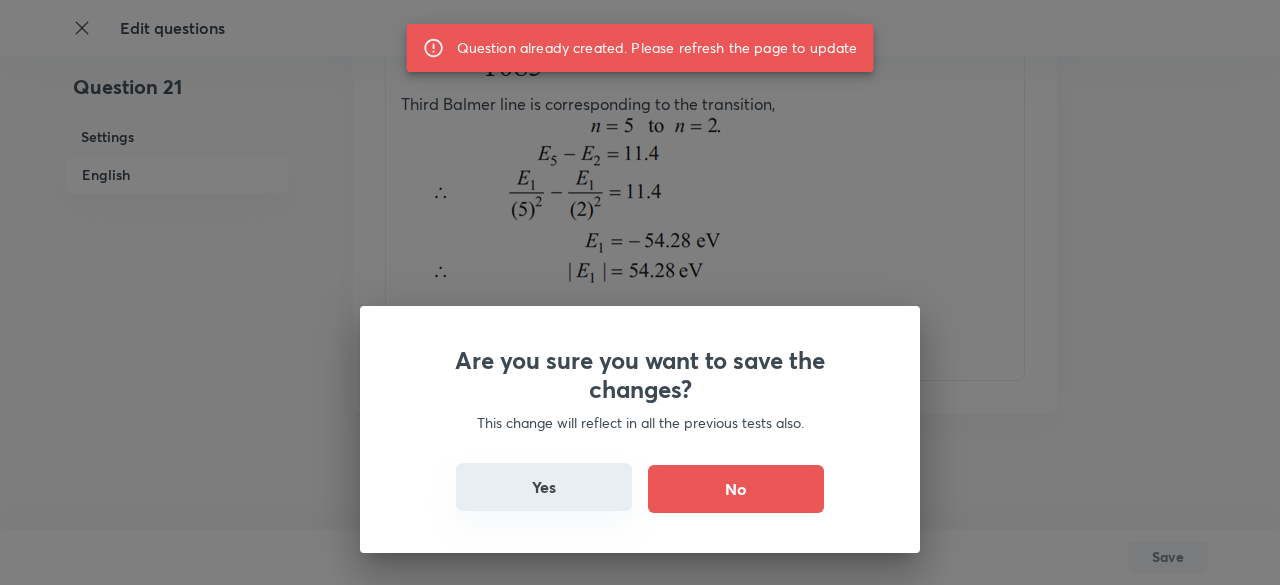 click on "Yes" at bounding box center [544, 487] 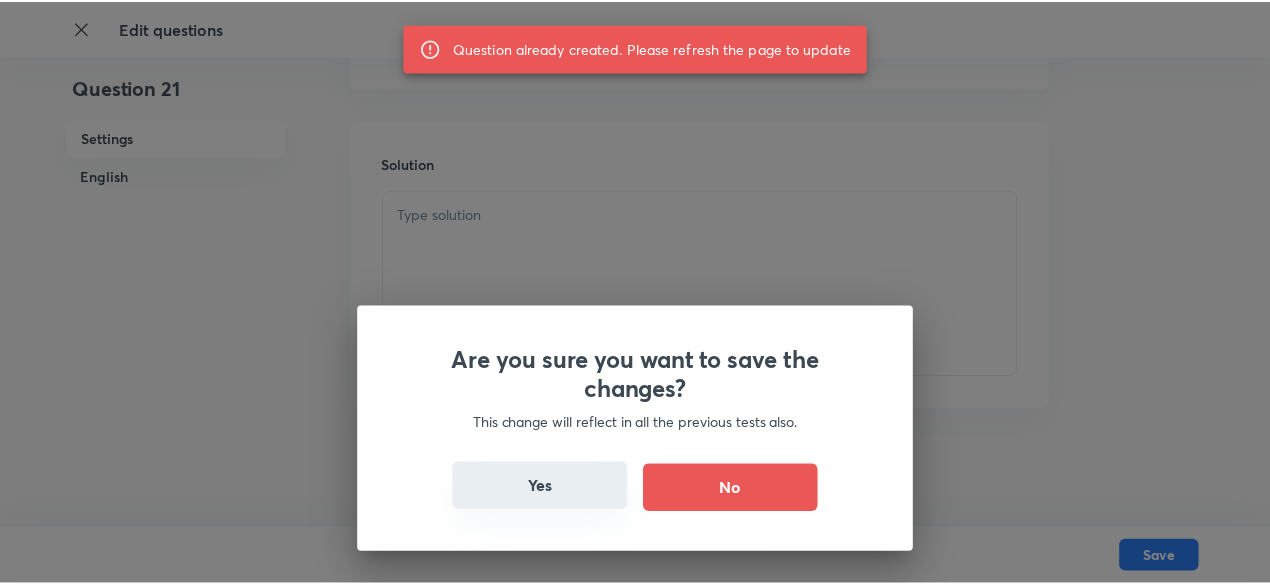 scroll, scrollTop: 0, scrollLeft: 0, axis: both 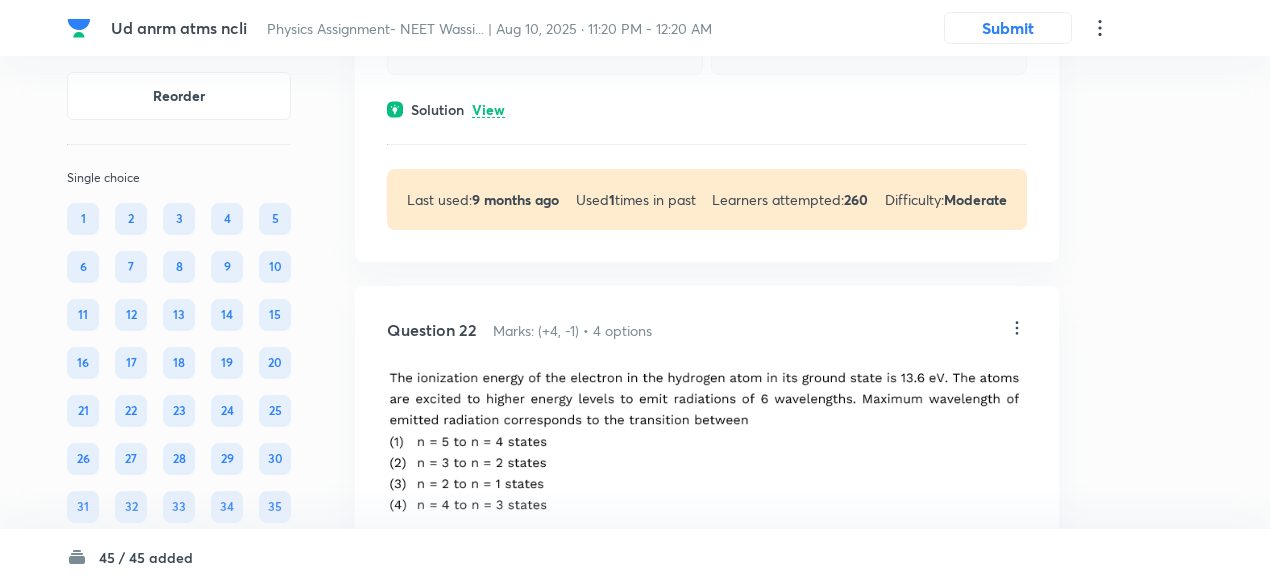 click 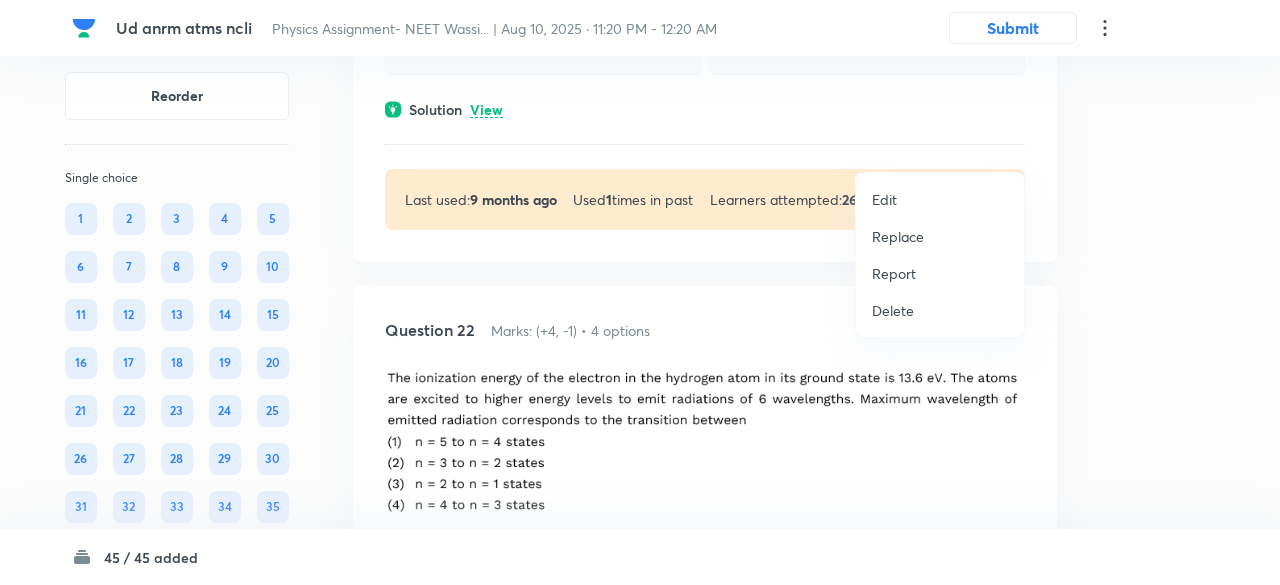 click on "Replace" at bounding box center (898, 236) 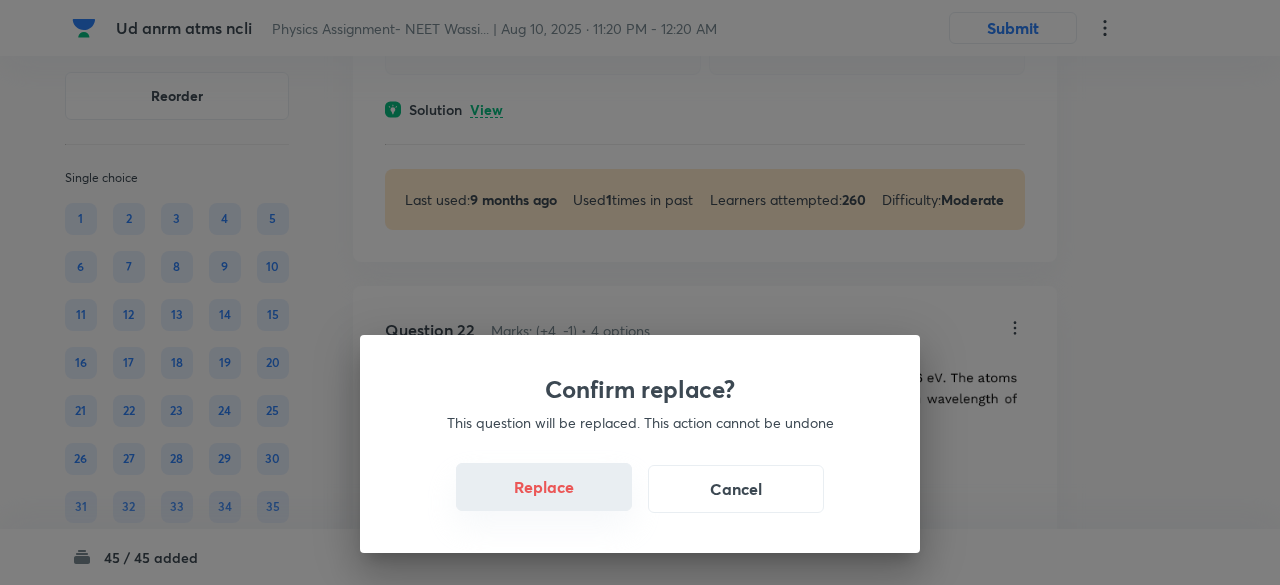 click on "Replace" at bounding box center [544, 487] 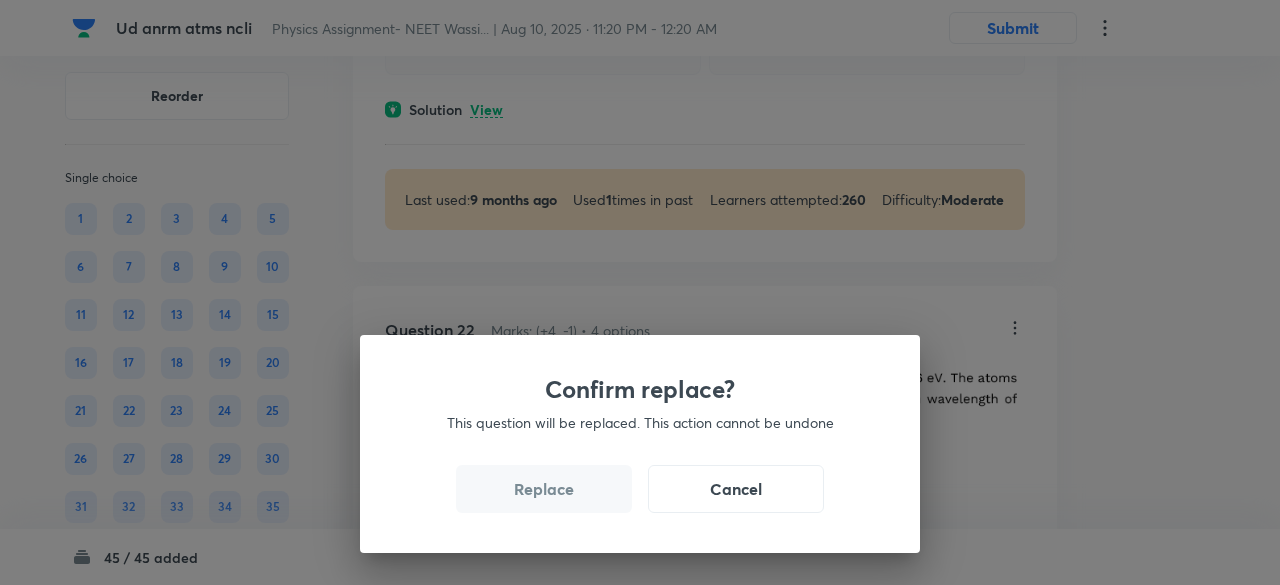 click on "Replace" at bounding box center [544, 489] 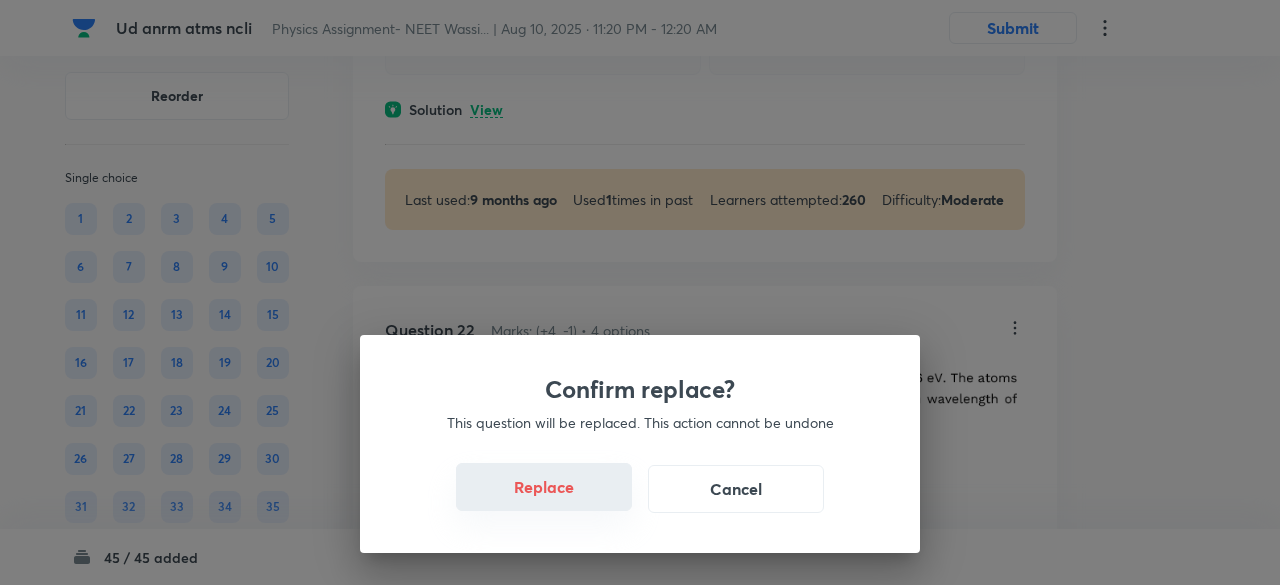 click on "Replace" at bounding box center [544, 487] 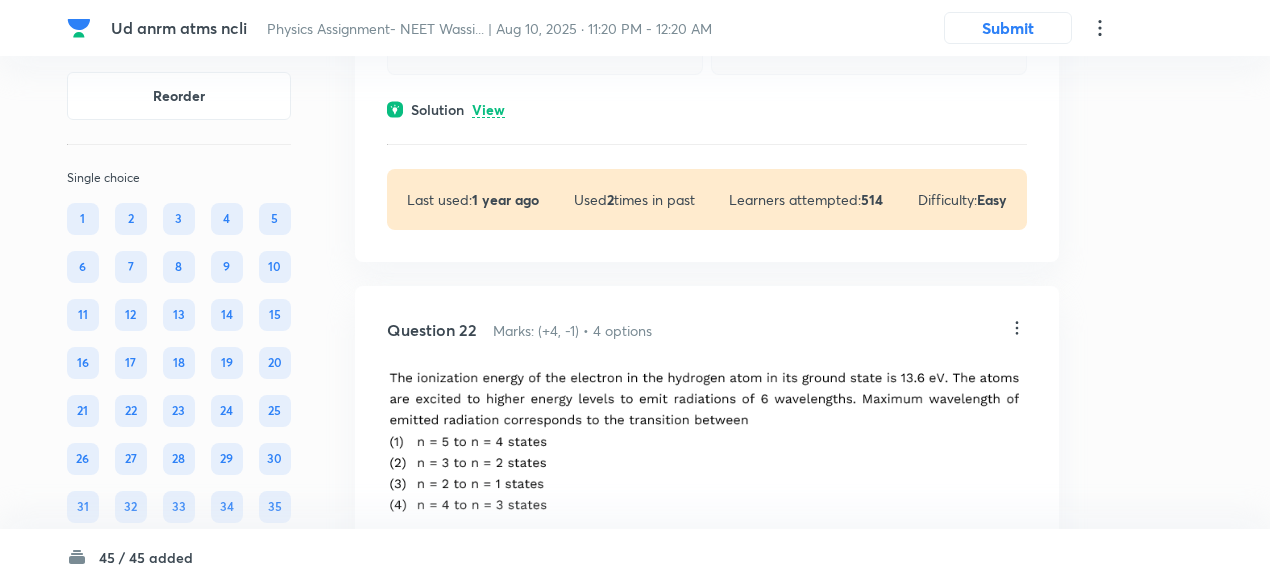 click on "Question 21 Marks: (+4, -1) • 4 options If energy in the first excited state of H atom is 23.8 eV. Then the potential energy in ground state will be  –27.2 eV –13.6 eV –6.8 eV Zero Correct answer Solution View Last used:  1 year ago Used  2  times in past Learners attempted:  514 Difficulty: Easy" at bounding box center [707, 9] 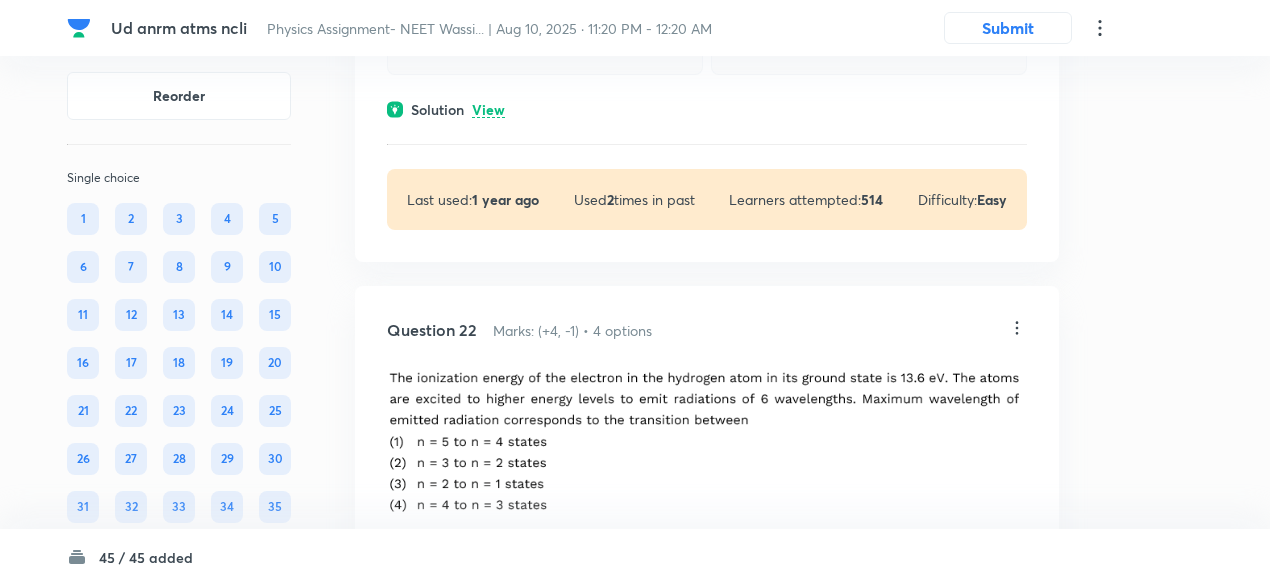 click on "View" at bounding box center [488, 110] 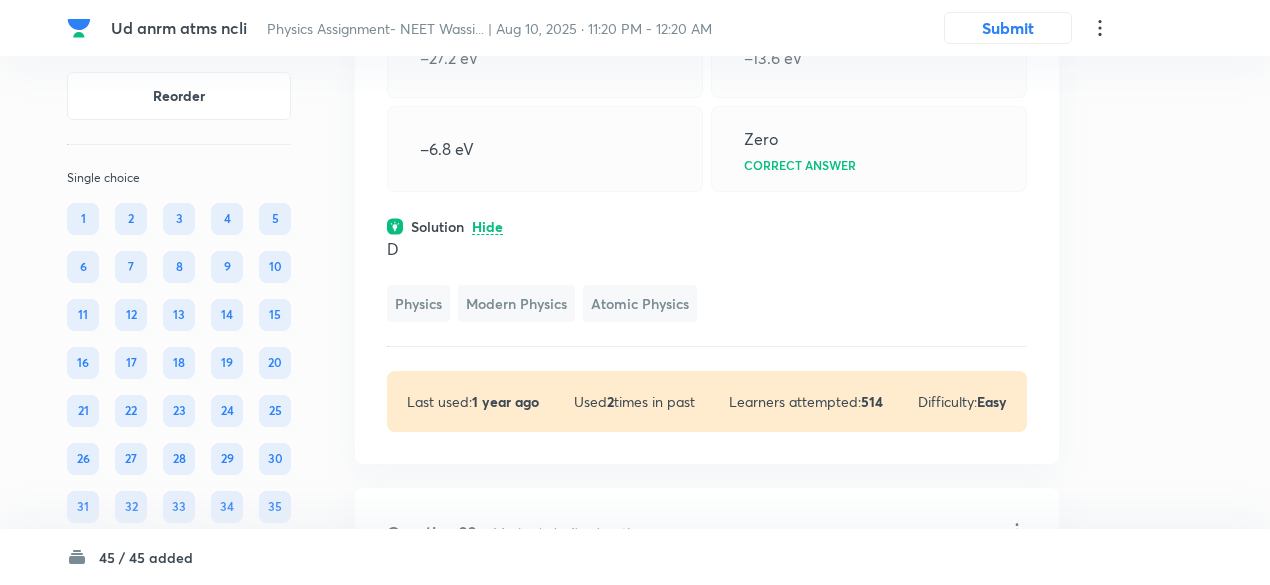 scroll, scrollTop: 11588, scrollLeft: 0, axis: vertical 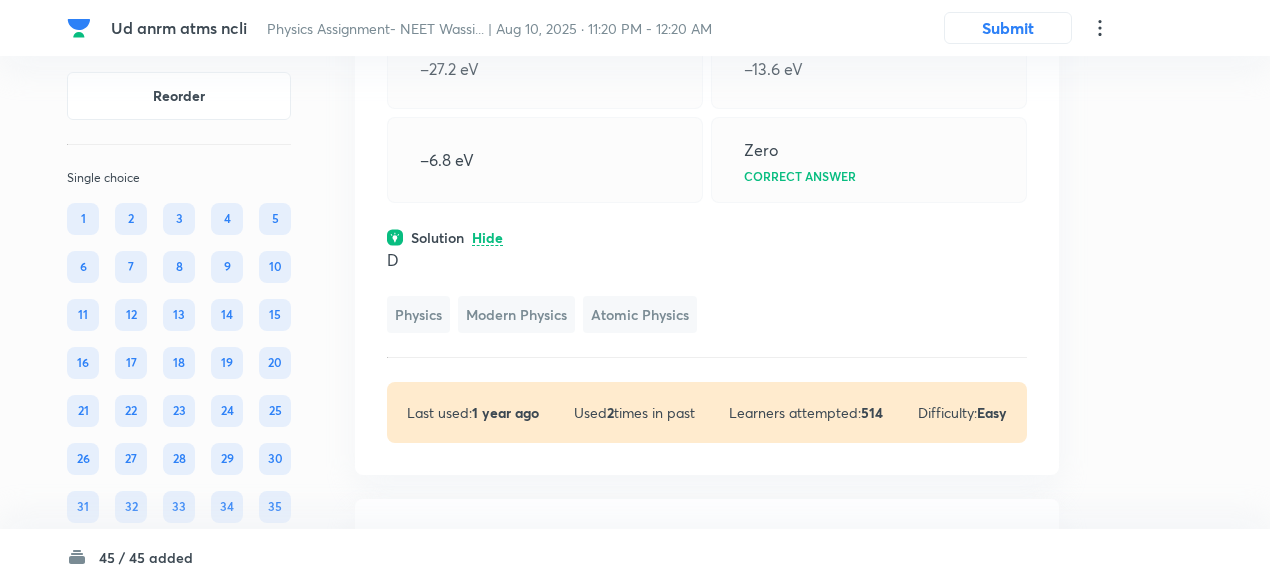 click 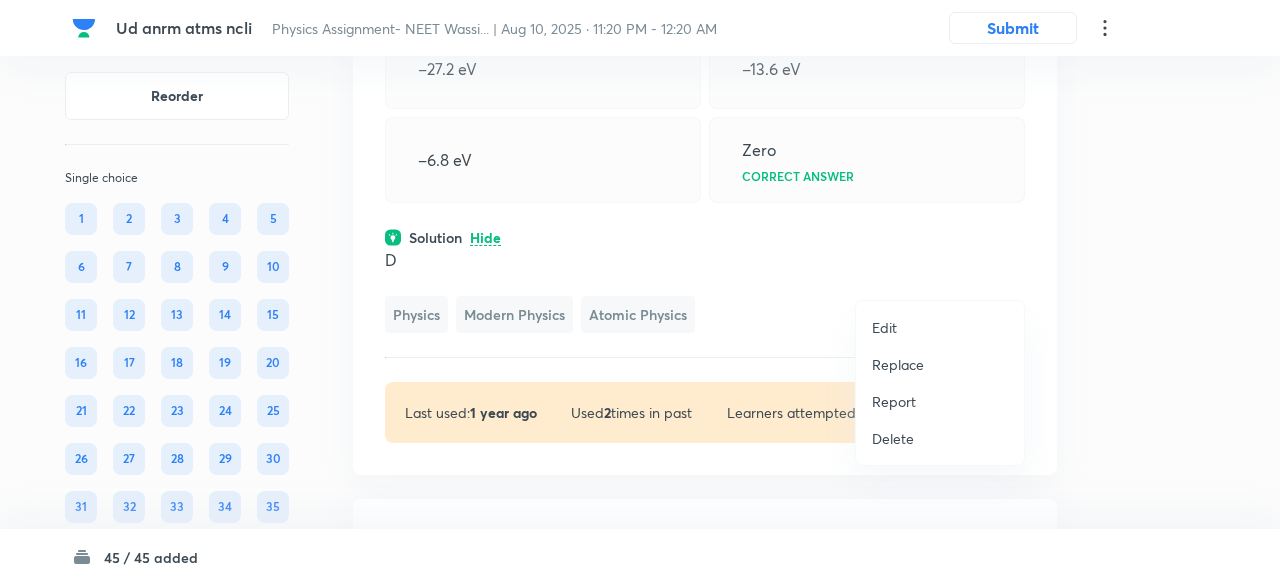 click on "Replace" at bounding box center (940, 364) 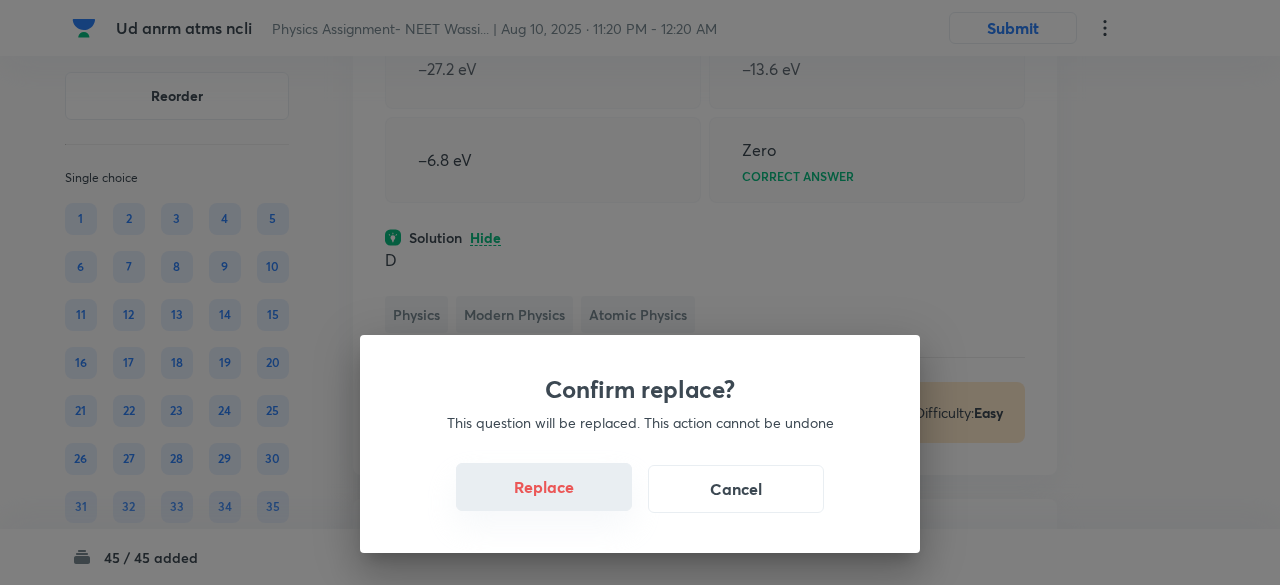click on "Replace" at bounding box center [544, 487] 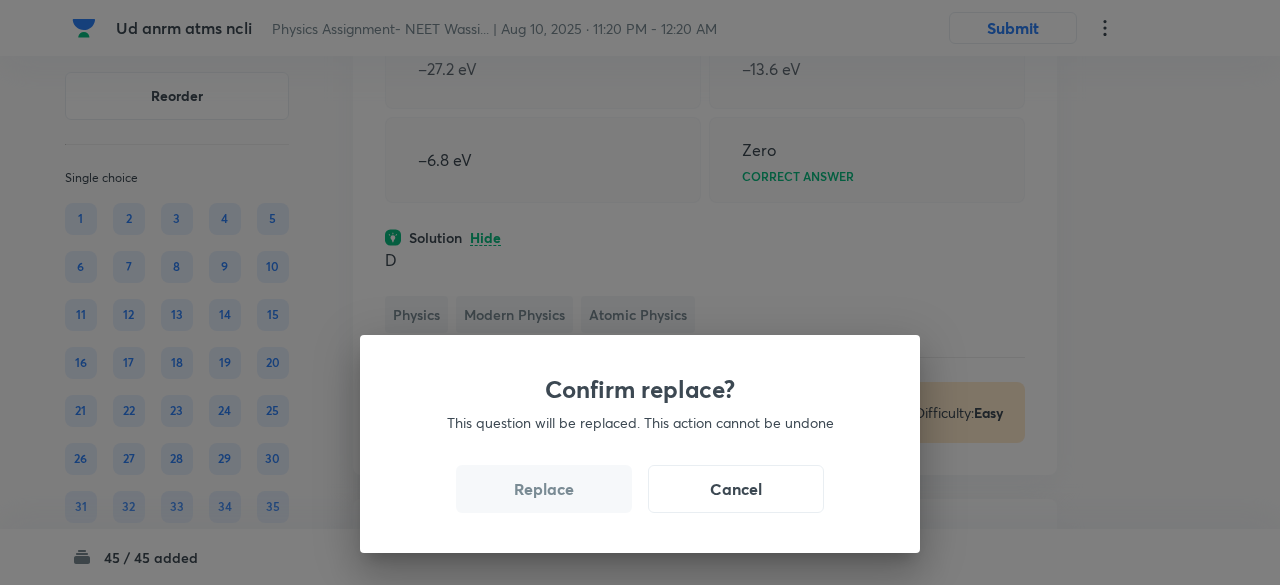 click on "Replace" at bounding box center (544, 489) 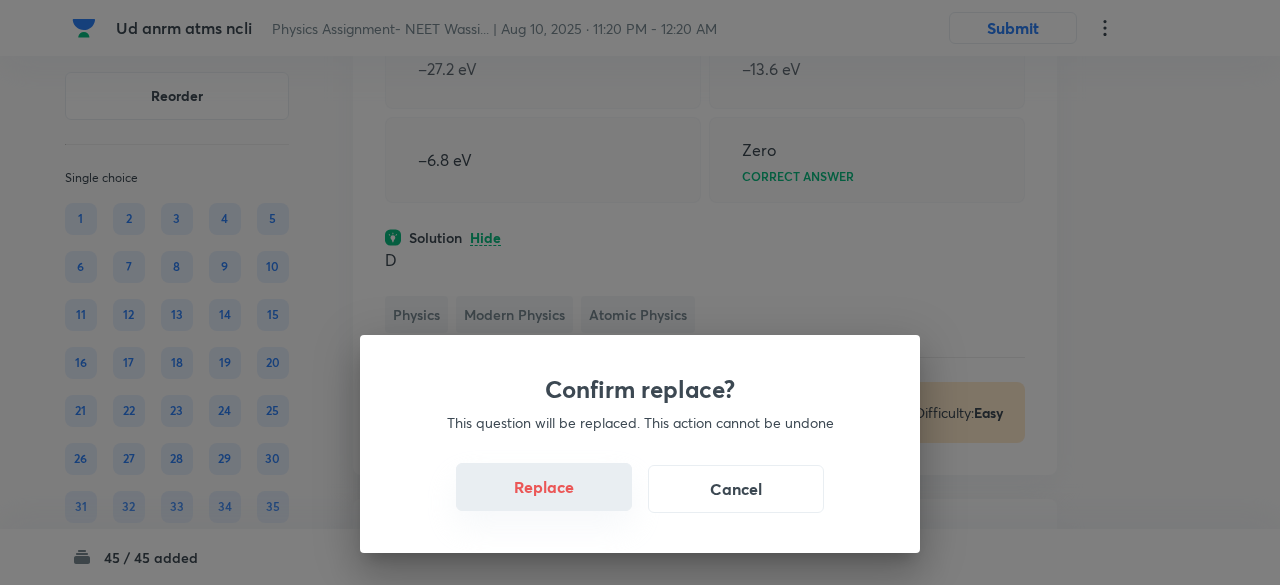 click on "Replace" at bounding box center [544, 487] 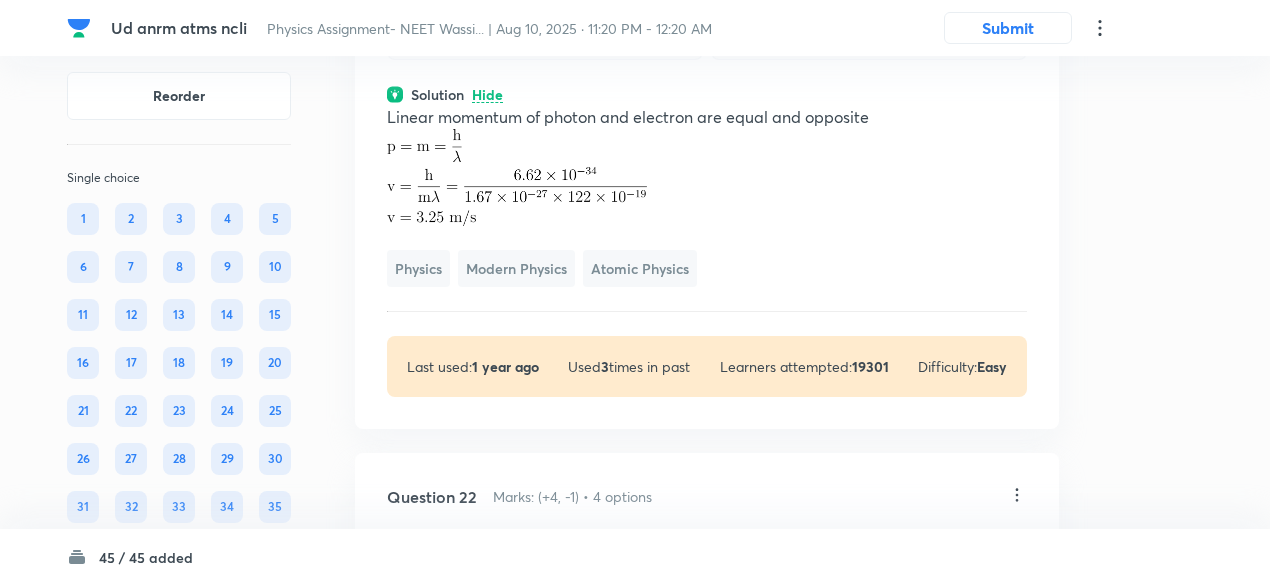 scroll, scrollTop: 11653, scrollLeft: 0, axis: vertical 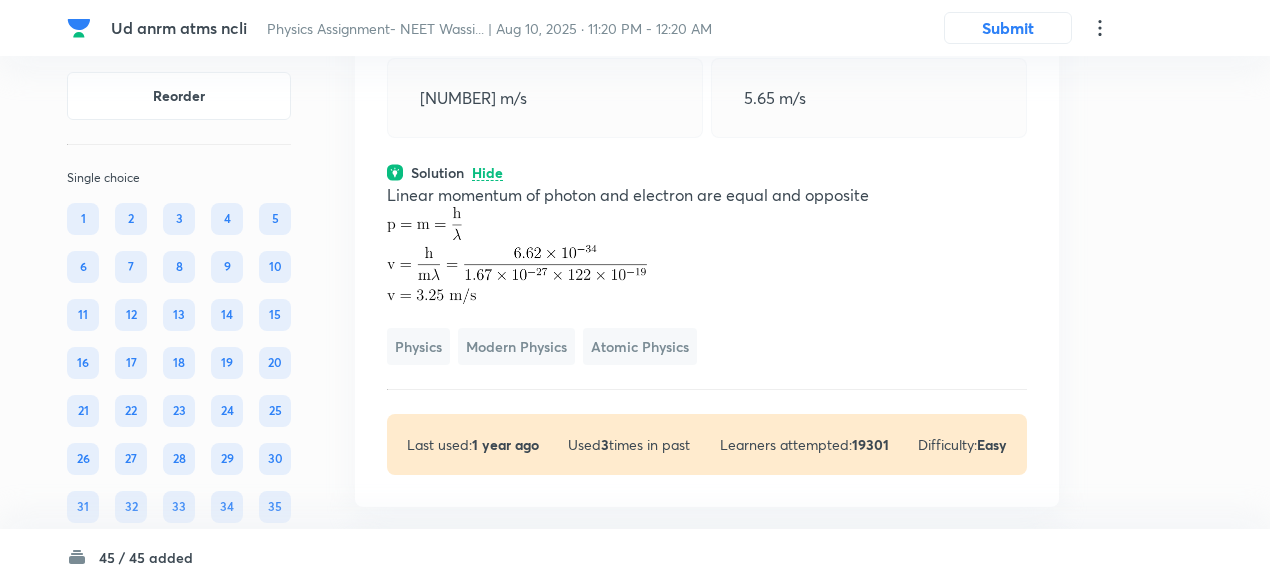 click 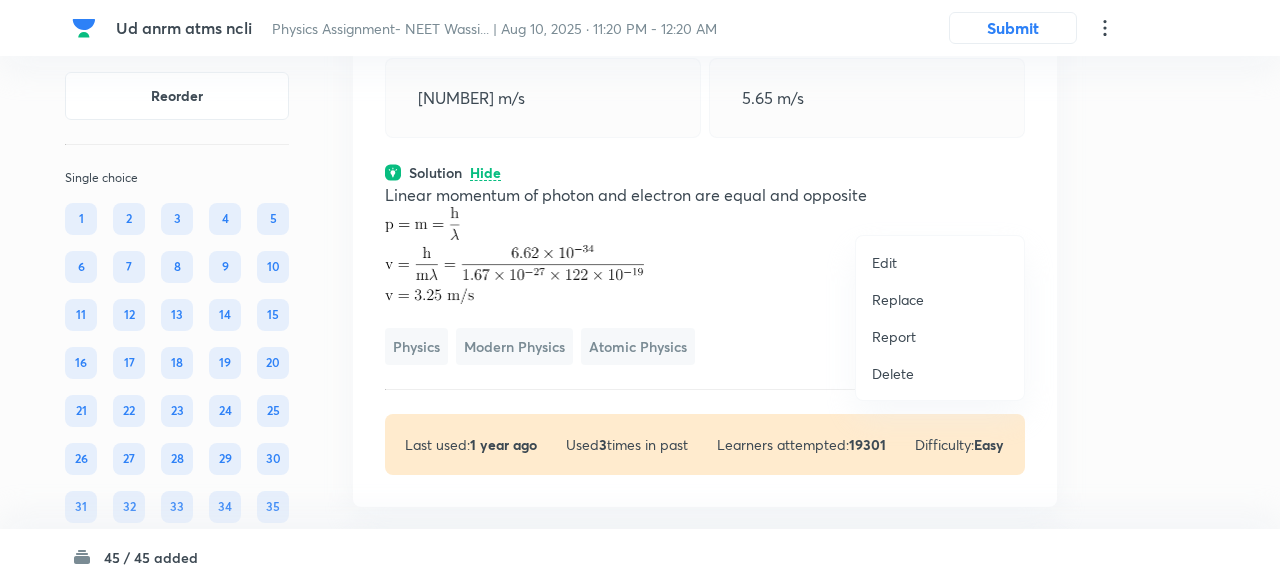 click on "Replace" at bounding box center (898, 299) 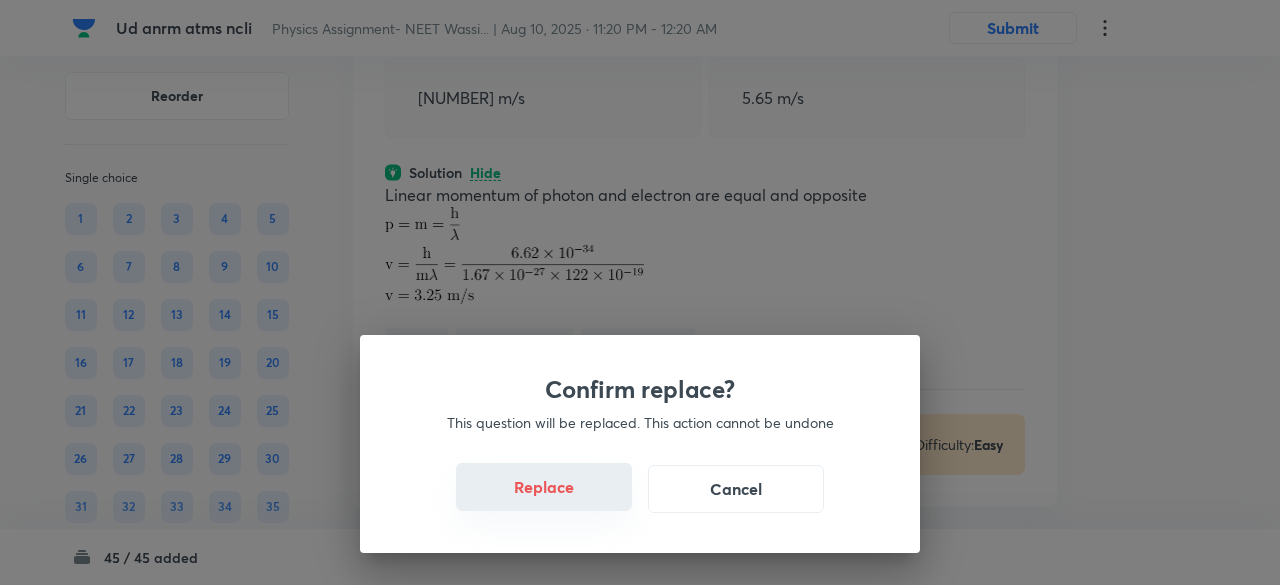 click on "Replace" at bounding box center [544, 487] 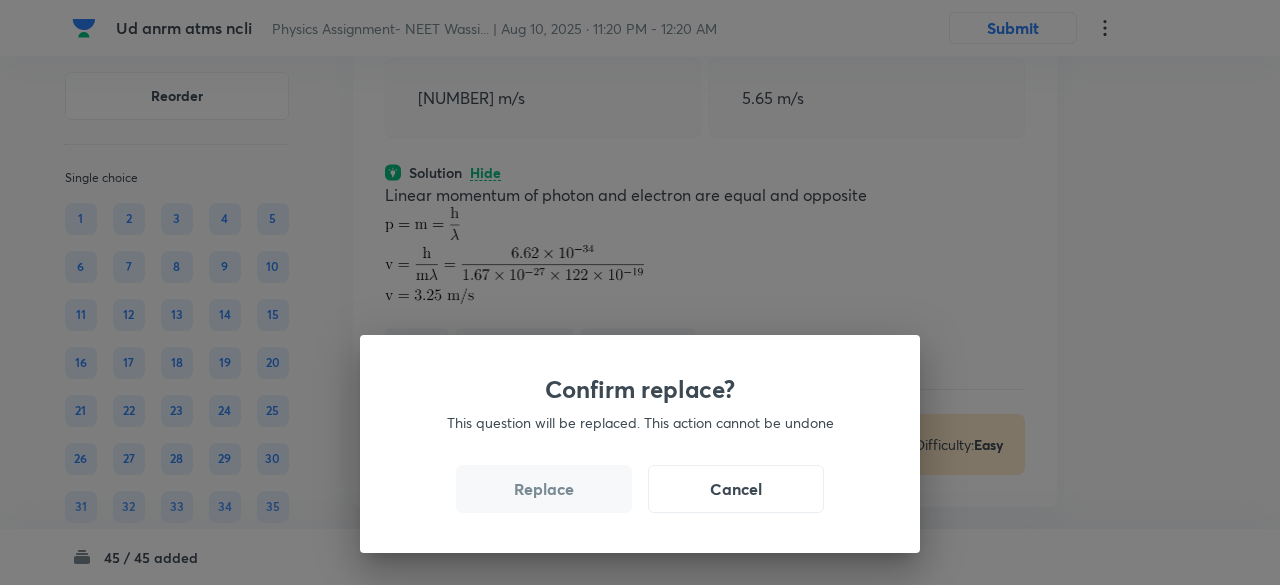click on "Replace" at bounding box center [544, 489] 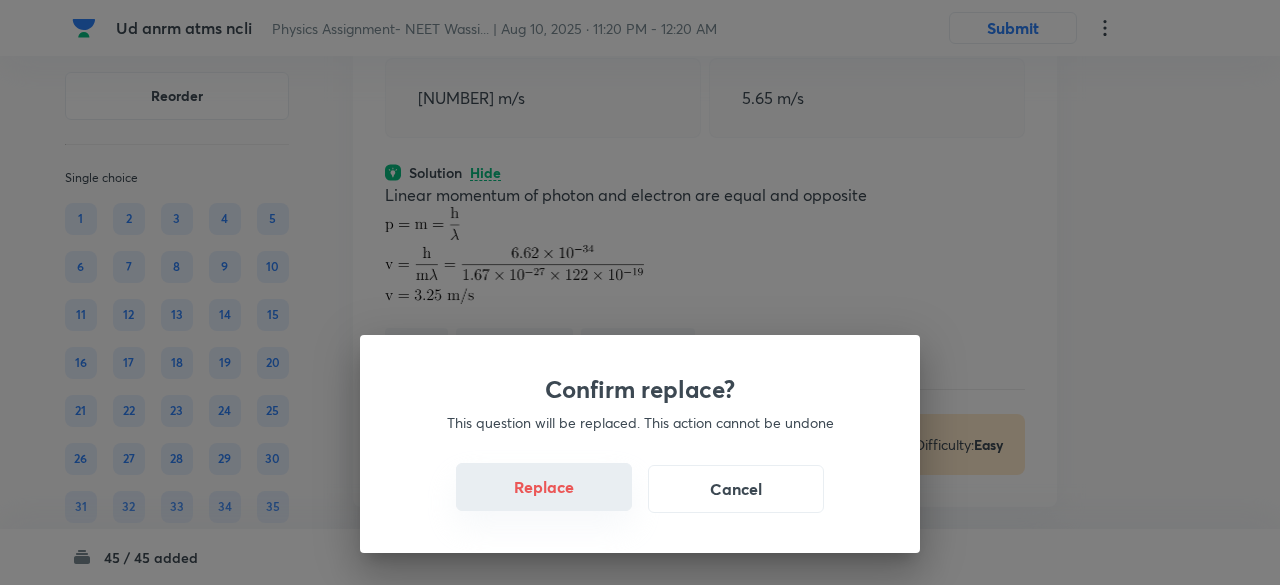 click on "Replace" at bounding box center (544, 487) 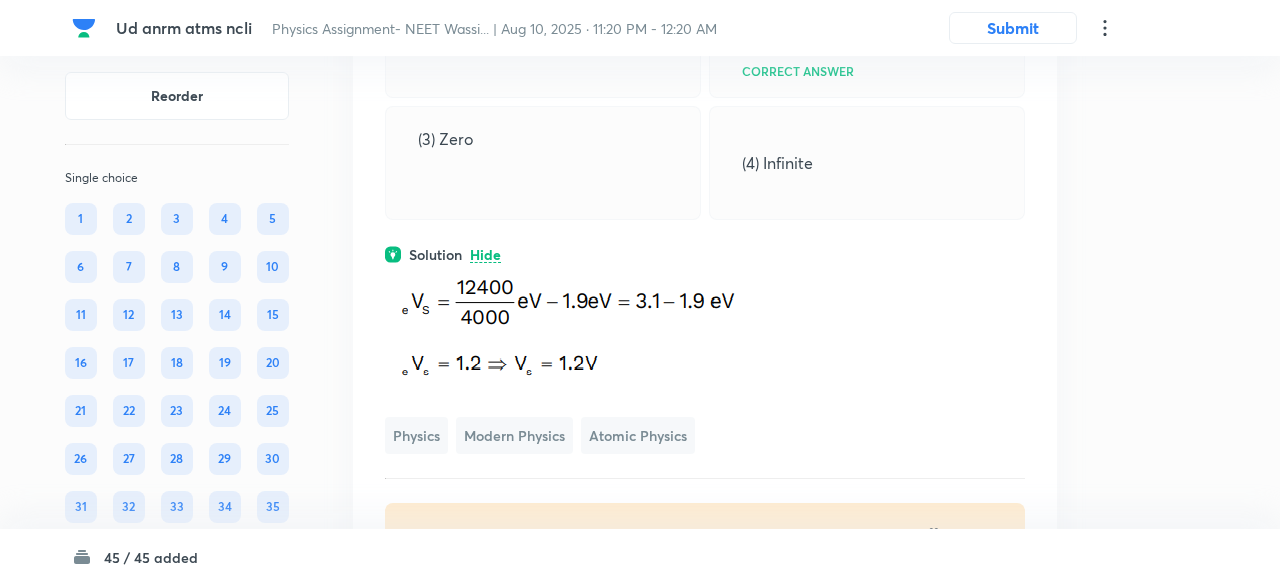 click on "Confirm replace? This question will be replaced. This action cannot be undone Replace Cancel" at bounding box center [640, 877] 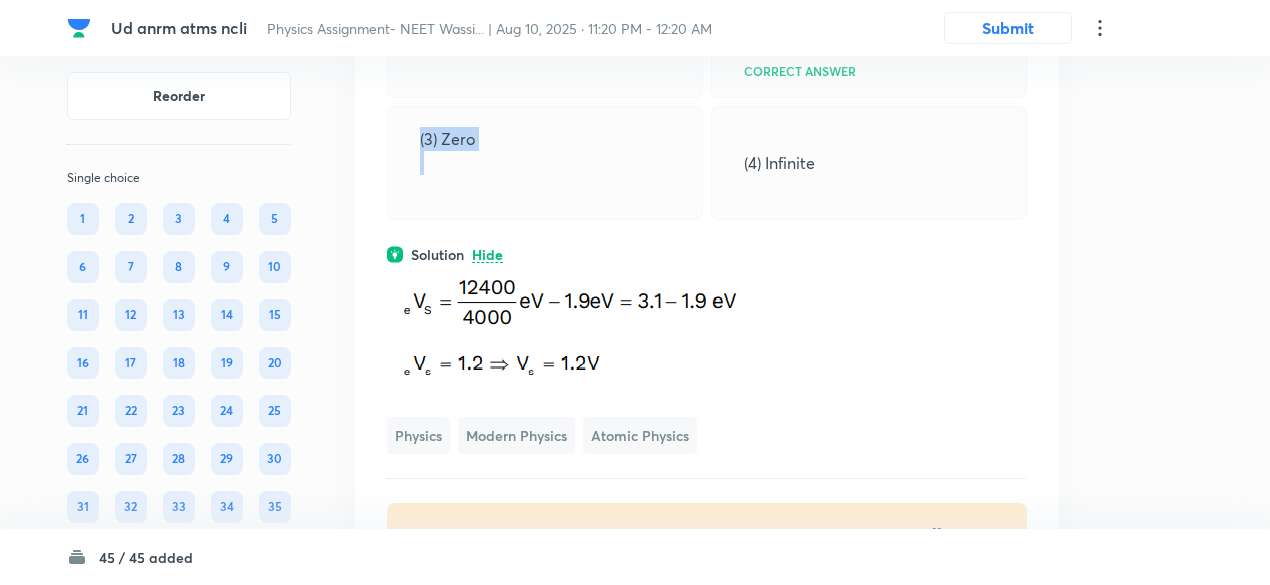 click on "(3) Zero" at bounding box center [545, 163] 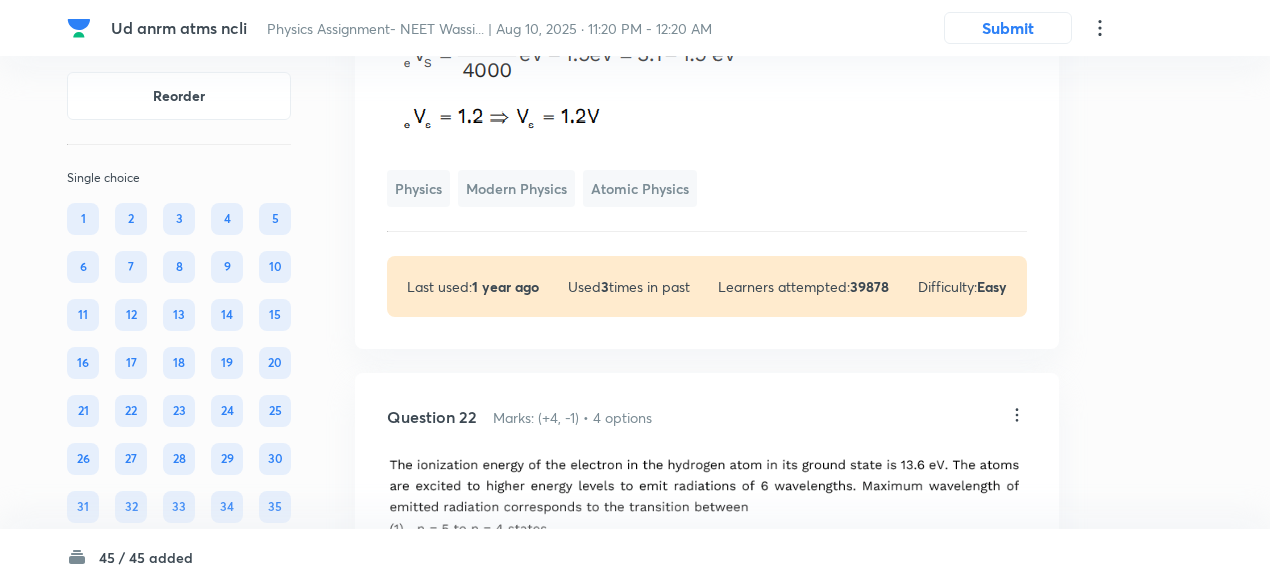 scroll, scrollTop: 11901, scrollLeft: 0, axis: vertical 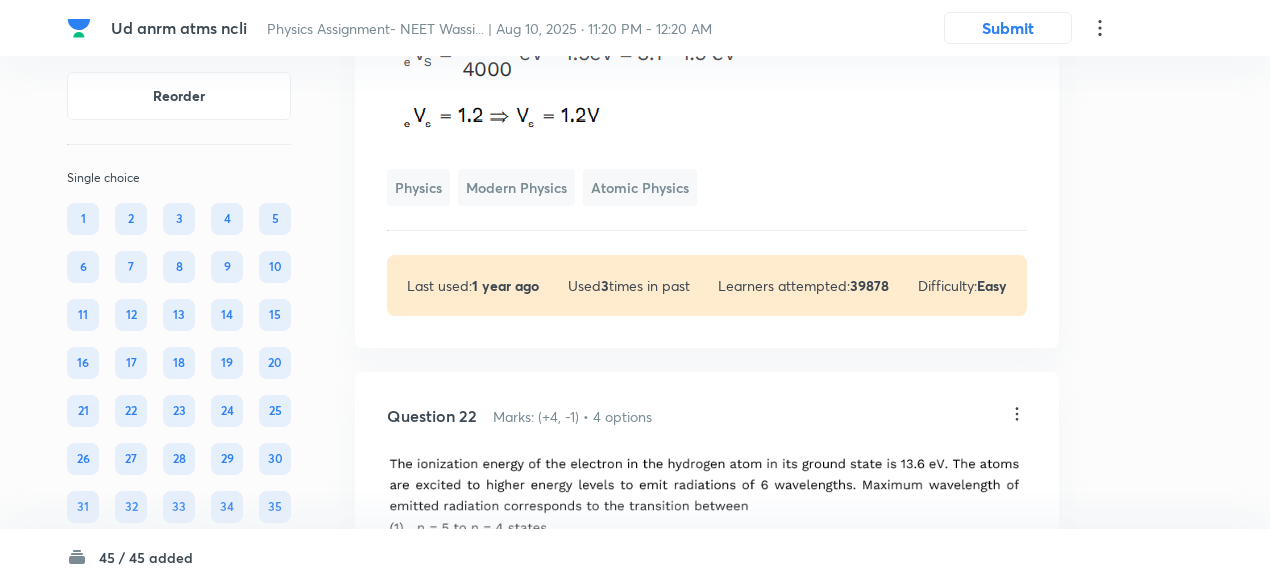 click at bounding box center [573, 78] 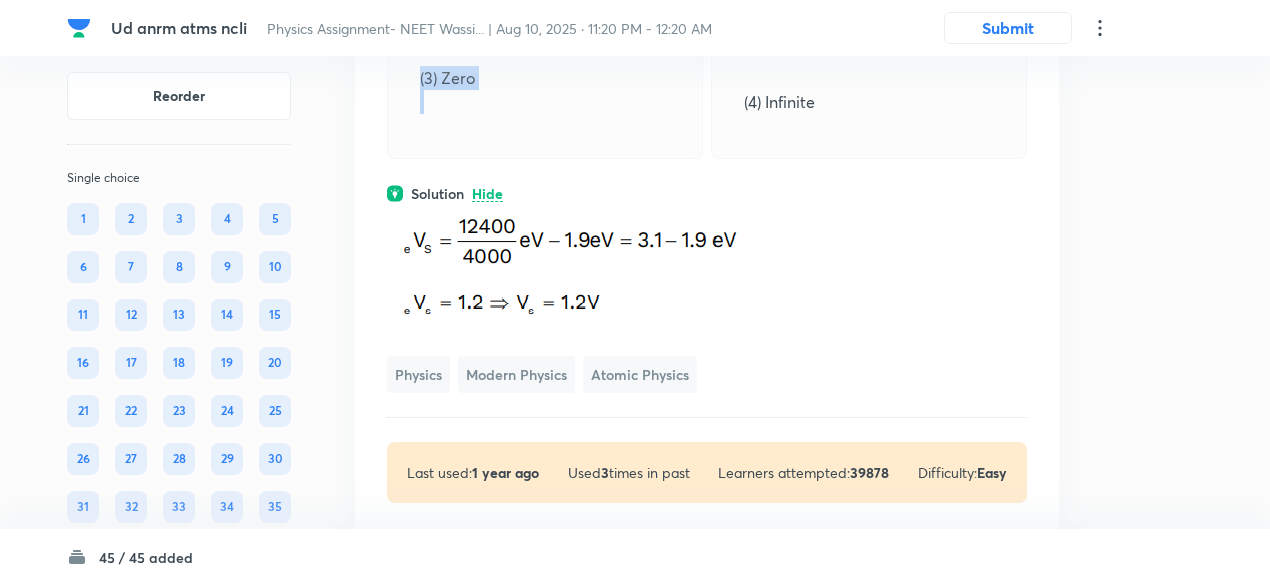 scroll, scrollTop: 11703, scrollLeft: 0, axis: vertical 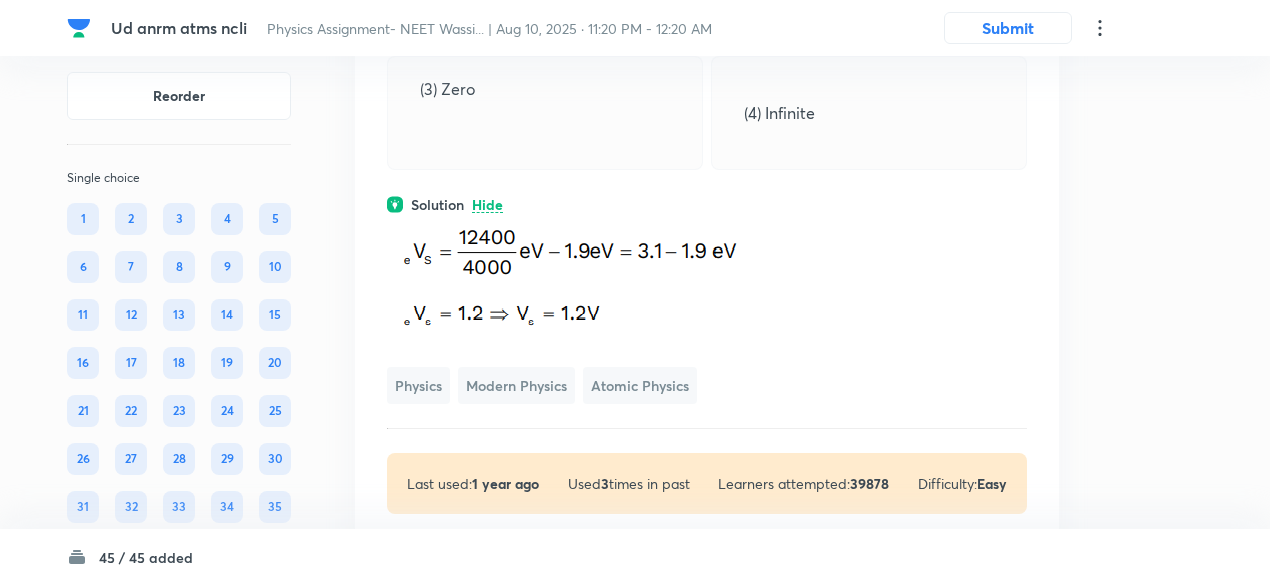 click 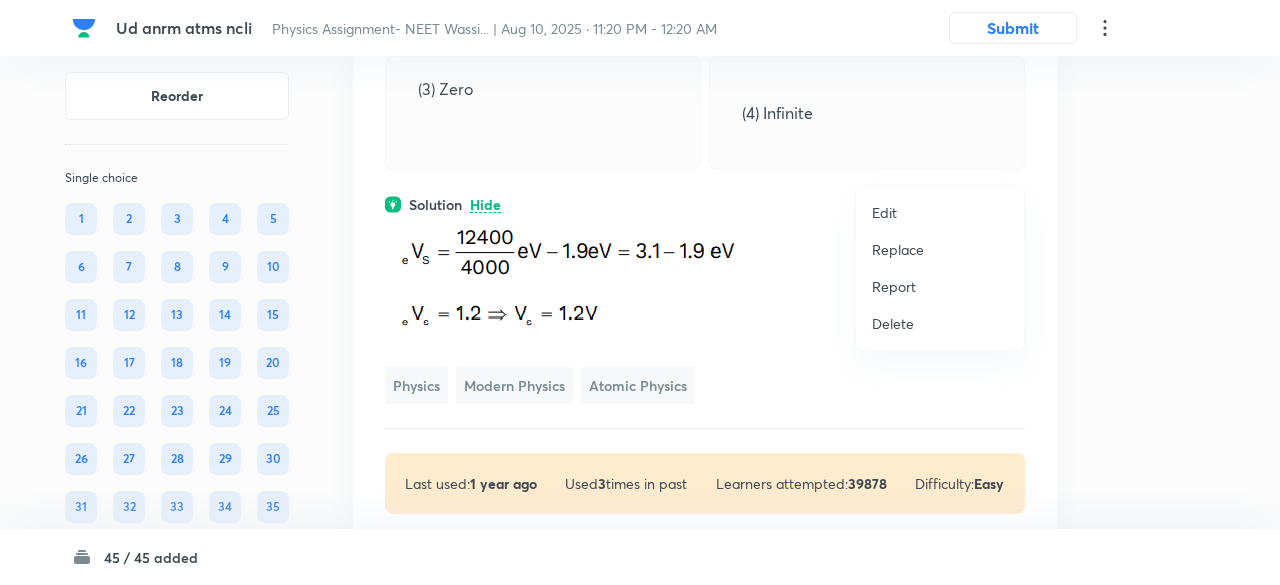click on "Replace" at bounding box center [898, 249] 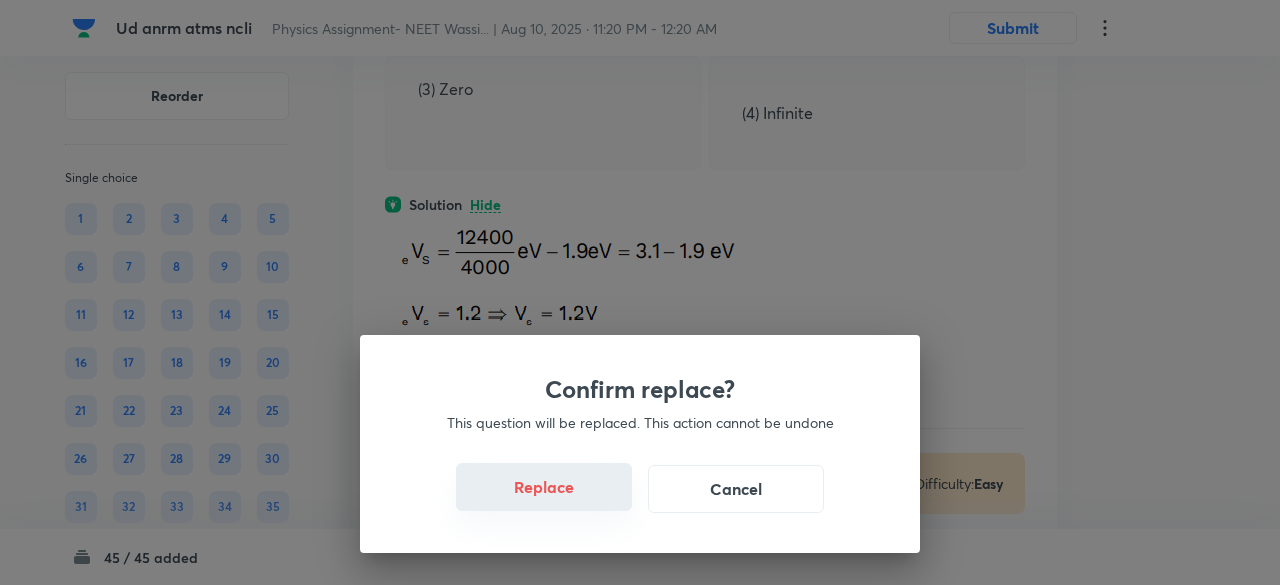 click on "Replace" at bounding box center [544, 487] 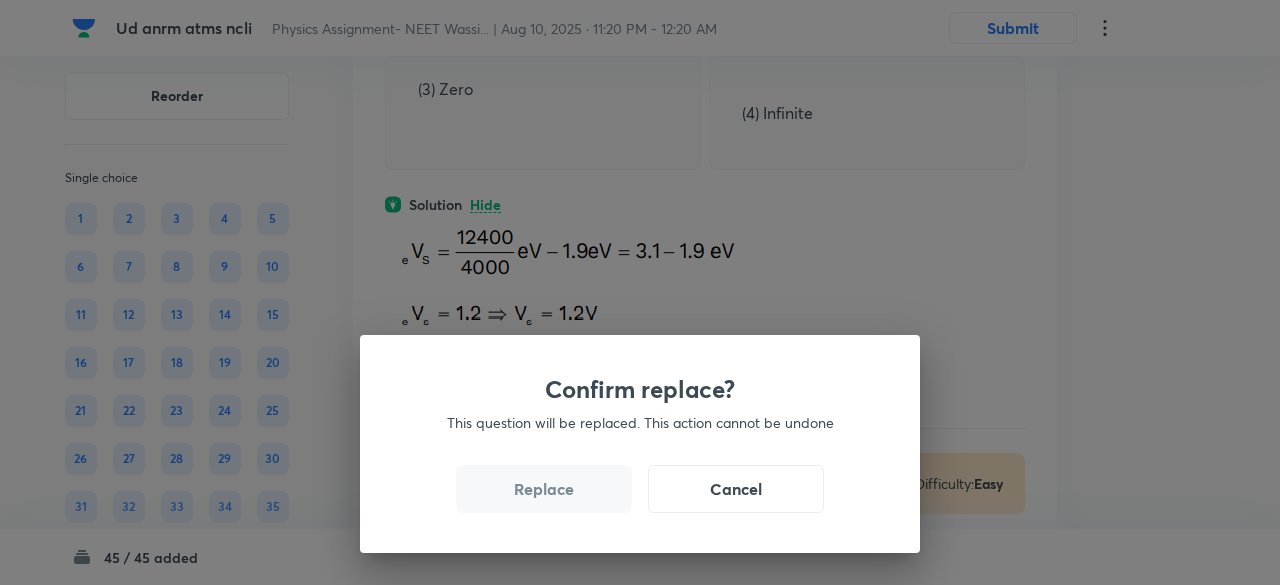click on "Replace" at bounding box center [544, 489] 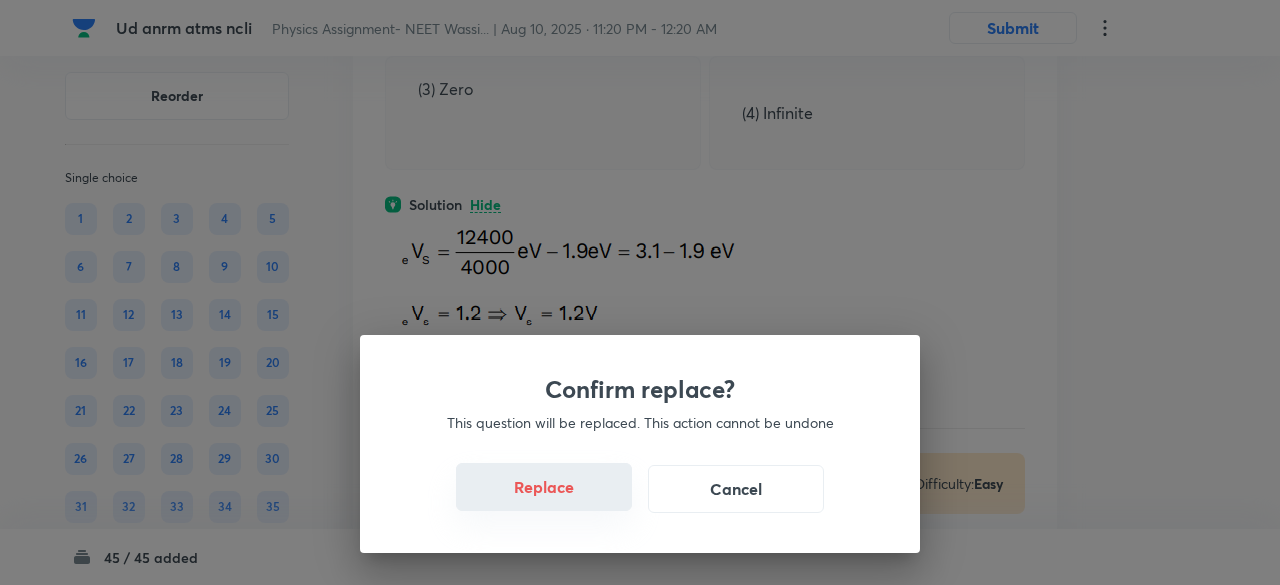 drag, startPoint x: 556, startPoint y: 489, endPoint x: 559, endPoint y: 505, distance: 16.27882 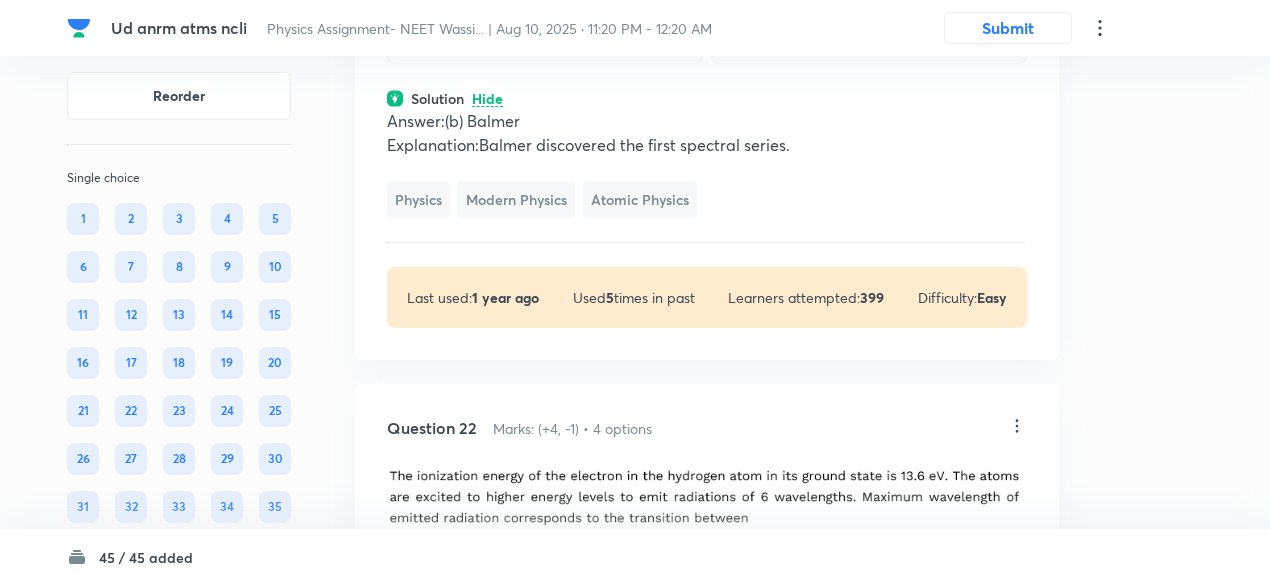 click 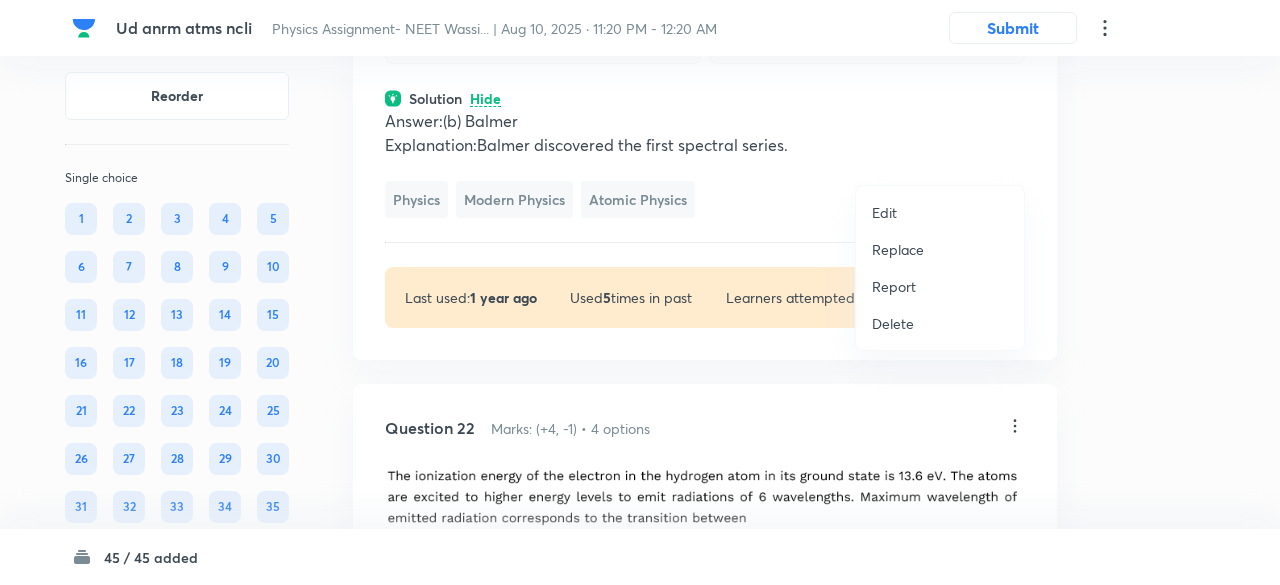 click on "Replace" at bounding box center (898, 249) 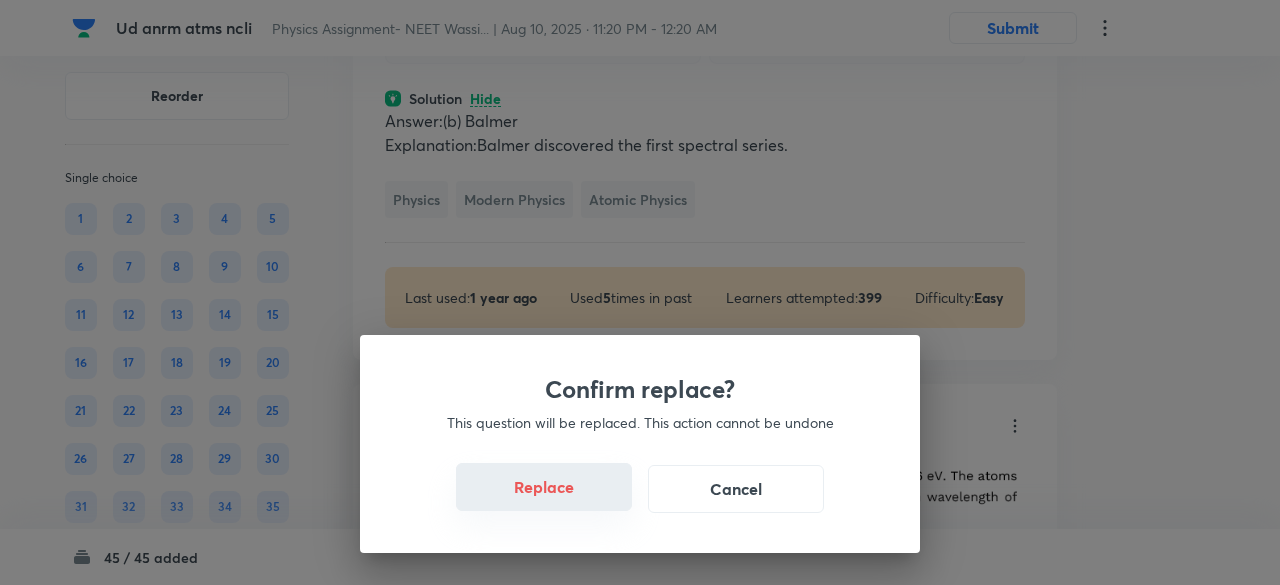 click on "Replace" at bounding box center [544, 487] 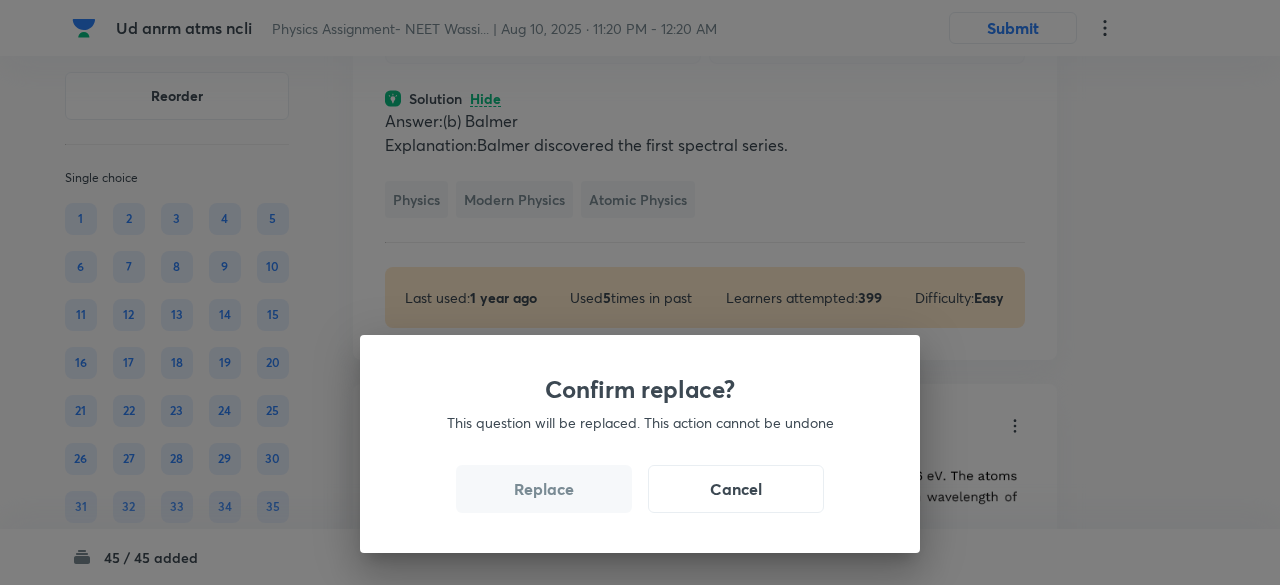 click on "Replace" at bounding box center [544, 489] 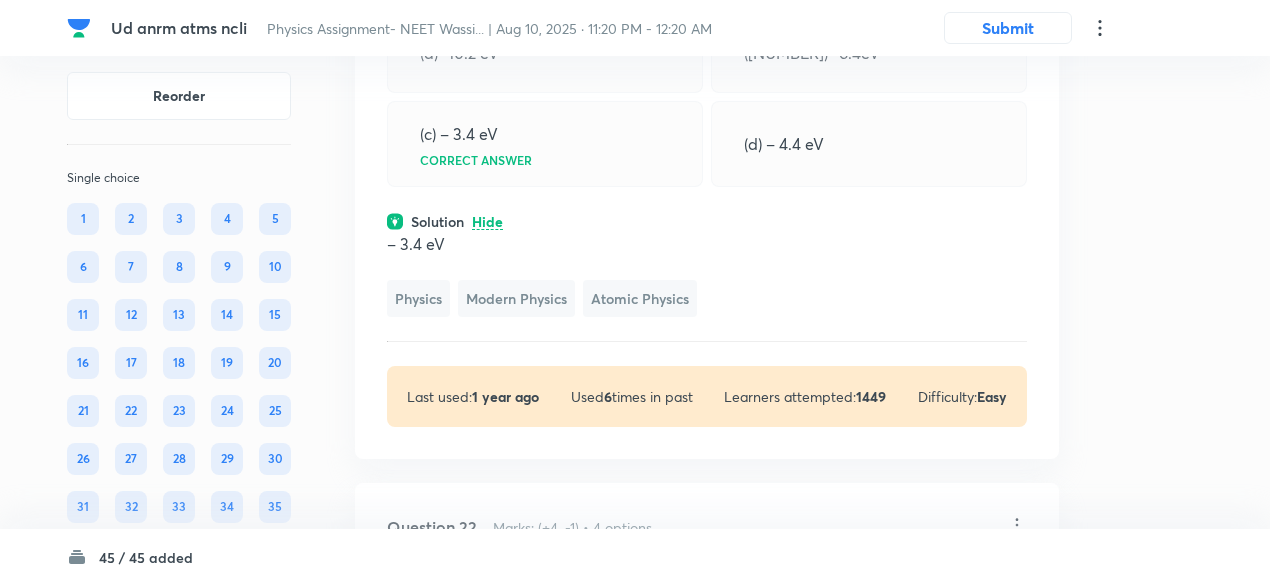 scroll, scrollTop: 11581, scrollLeft: 0, axis: vertical 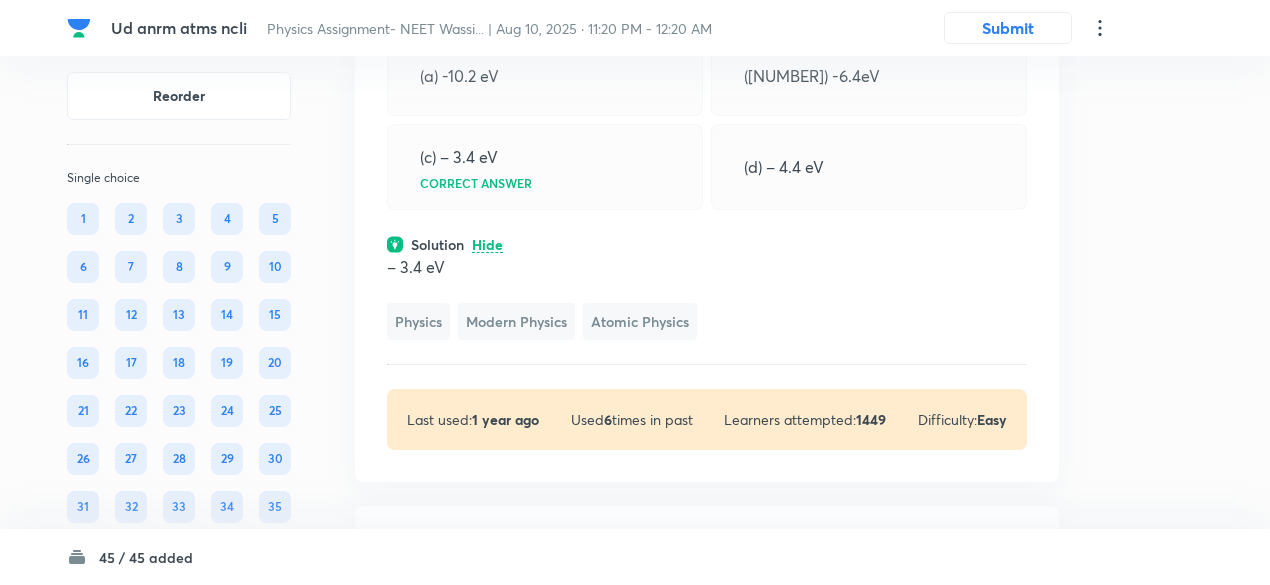 click 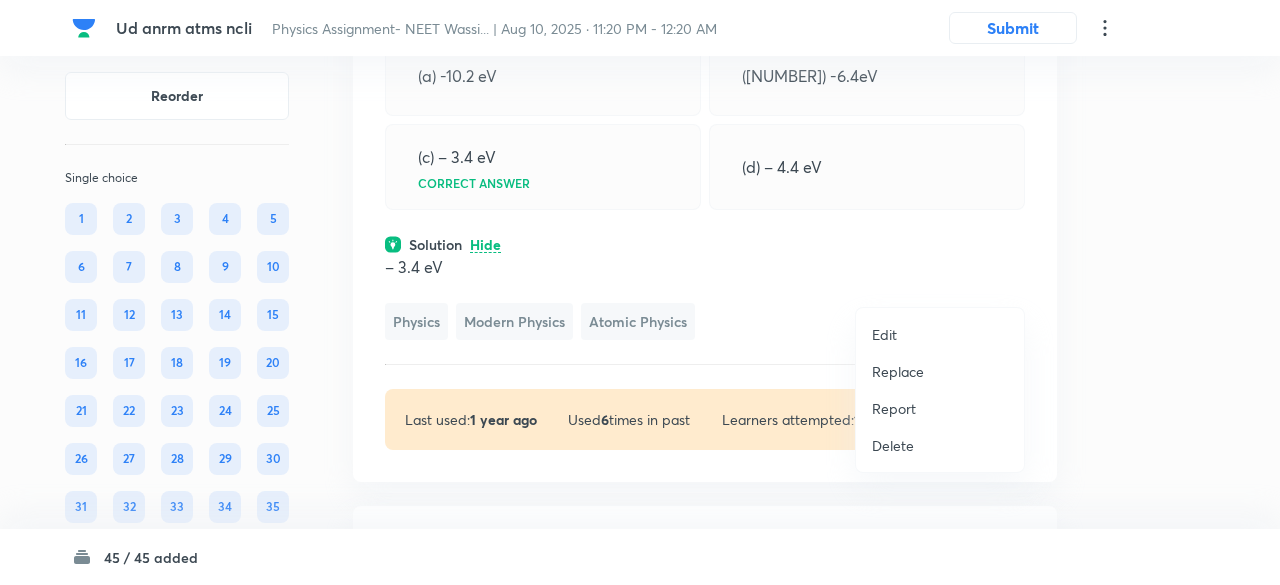 click on "Replace" at bounding box center [898, 371] 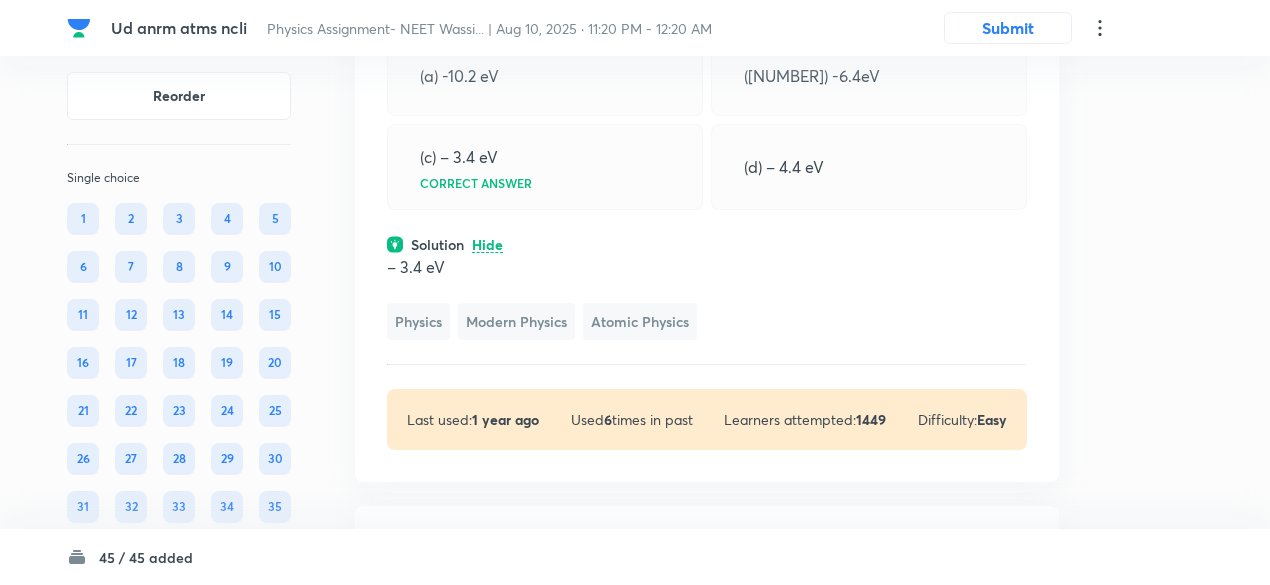 click 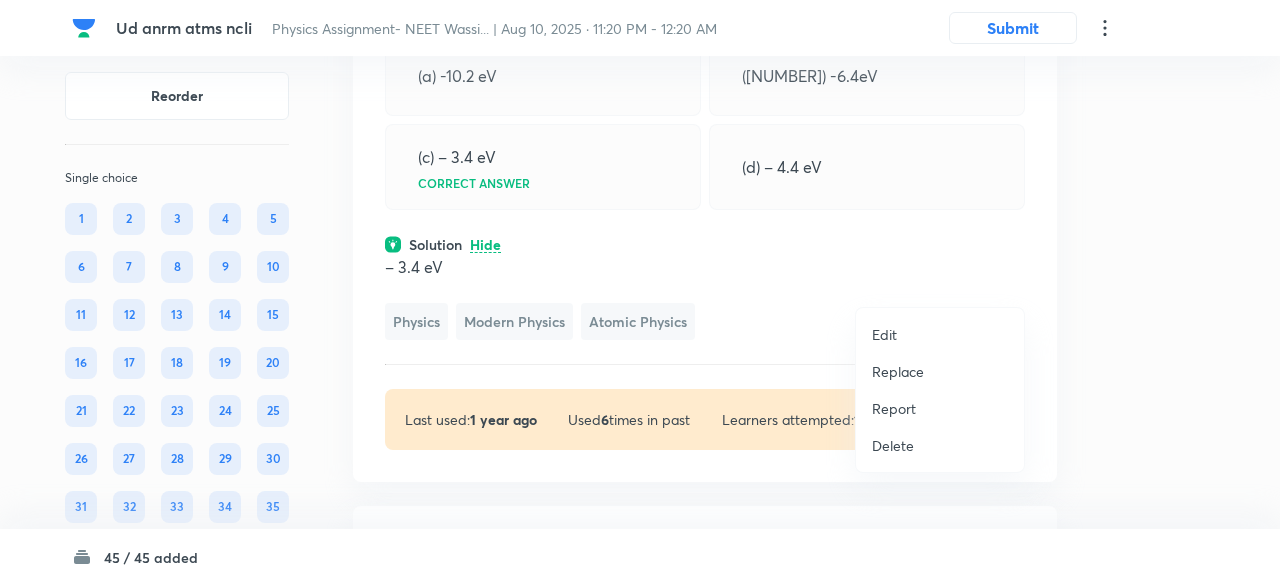click on "Replace" at bounding box center [898, 371] 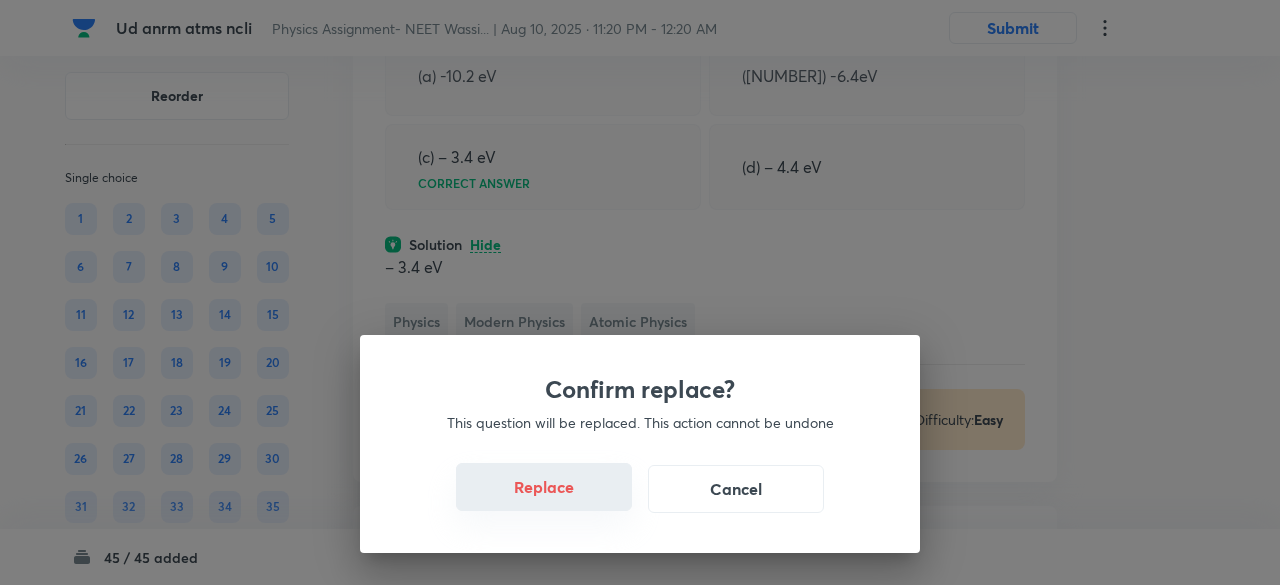 click on "Replace" at bounding box center [544, 487] 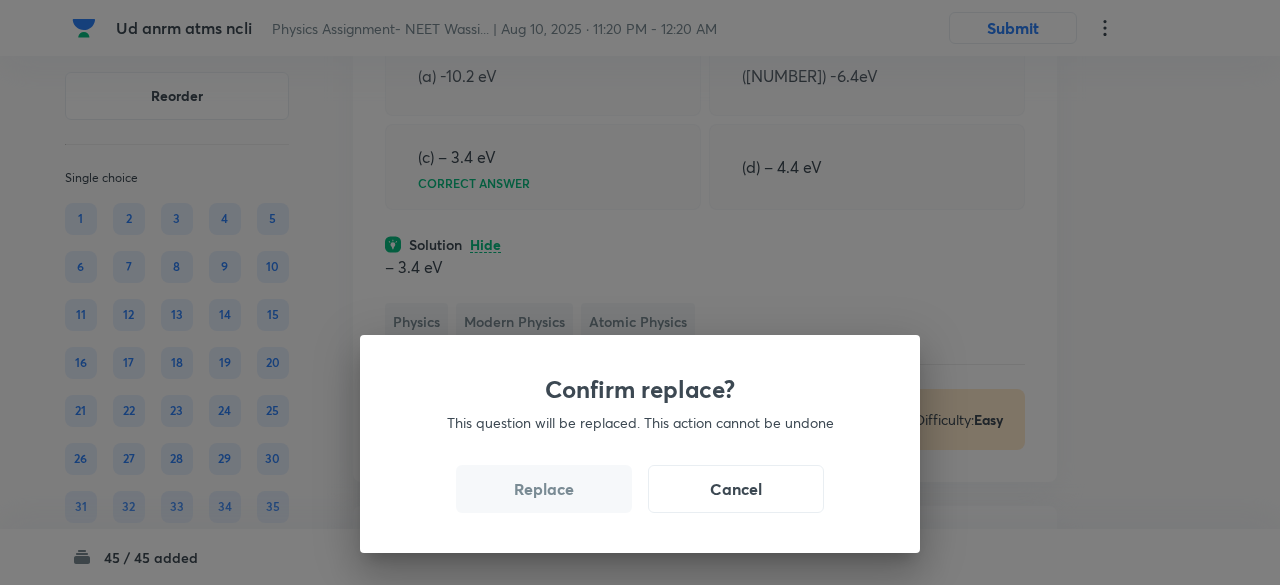 click on "Replace" at bounding box center [544, 489] 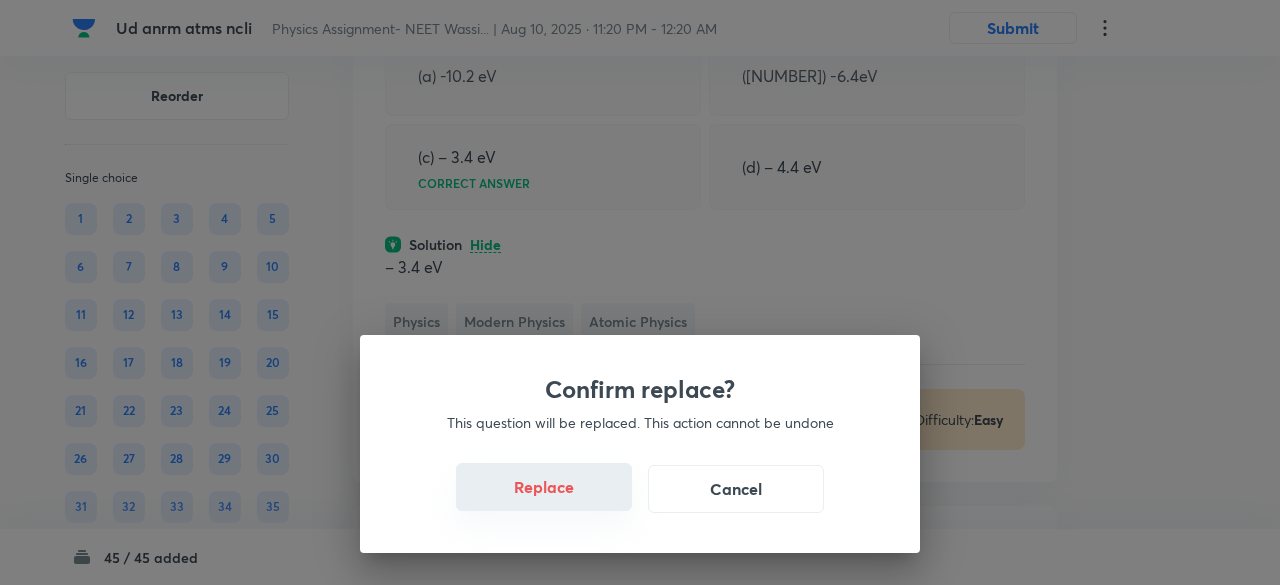 click on "Replace" at bounding box center (544, 487) 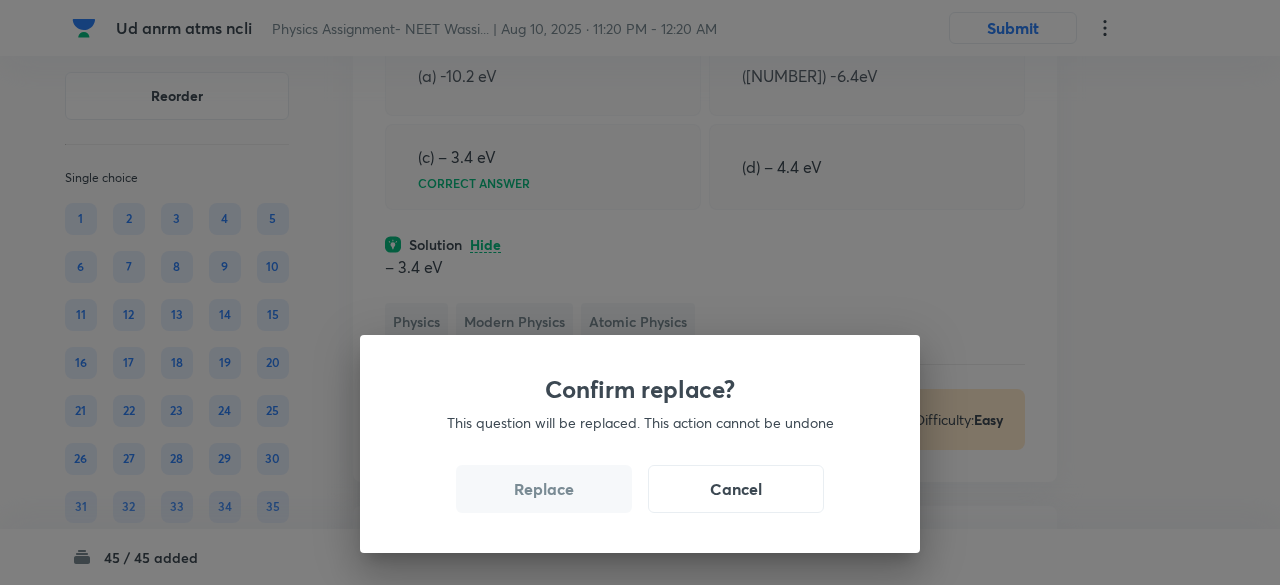 click on "Replace" at bounding box center [544, 489] 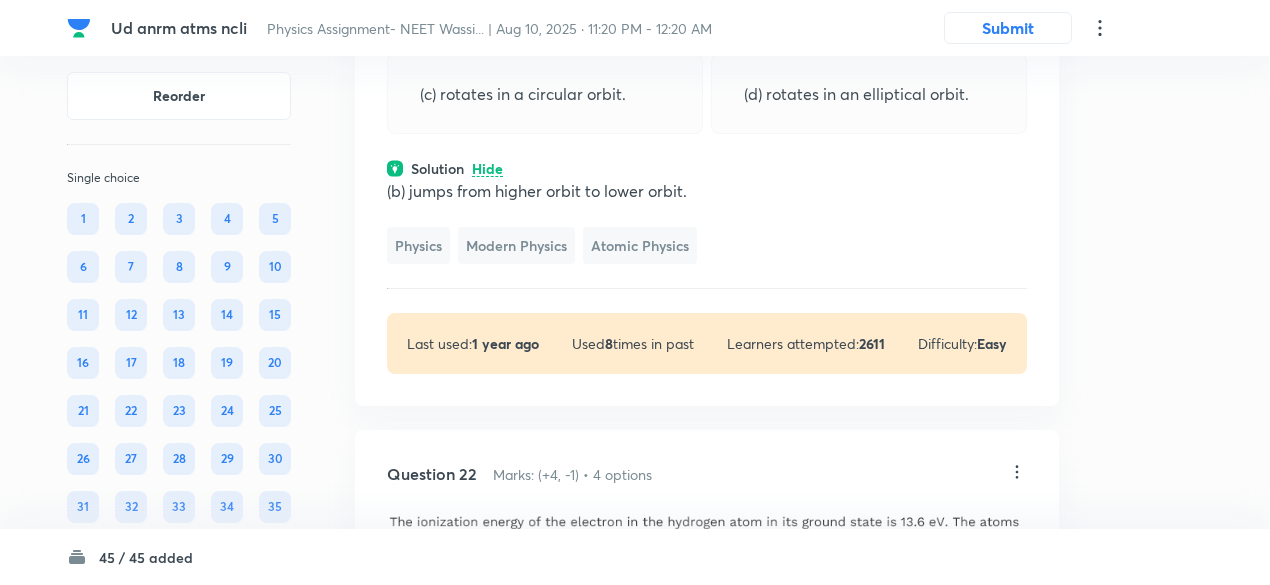 scroll, scrollTop: 11641, scrollLeft: 0, axis: vertical 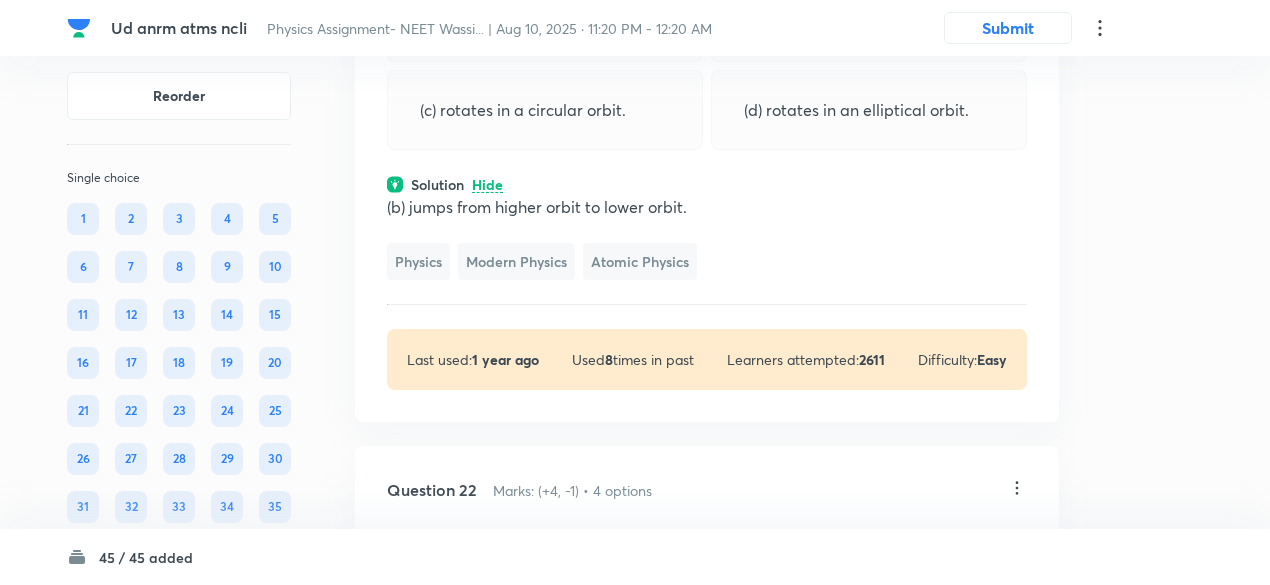 click 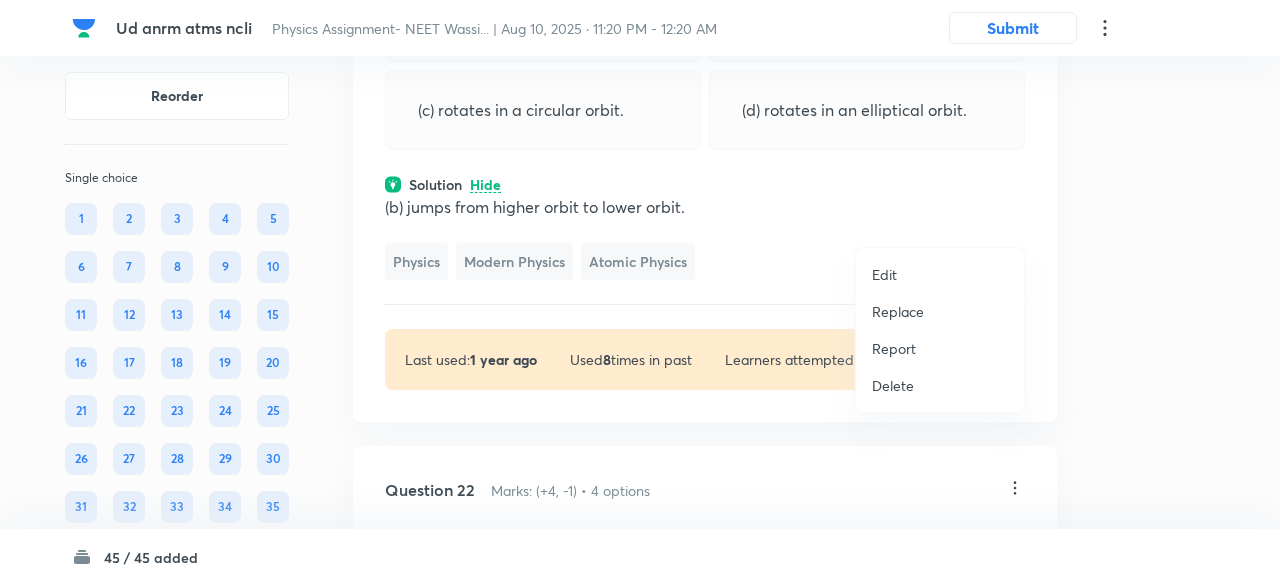 click on "Replace" at bounding box center (898, 311) 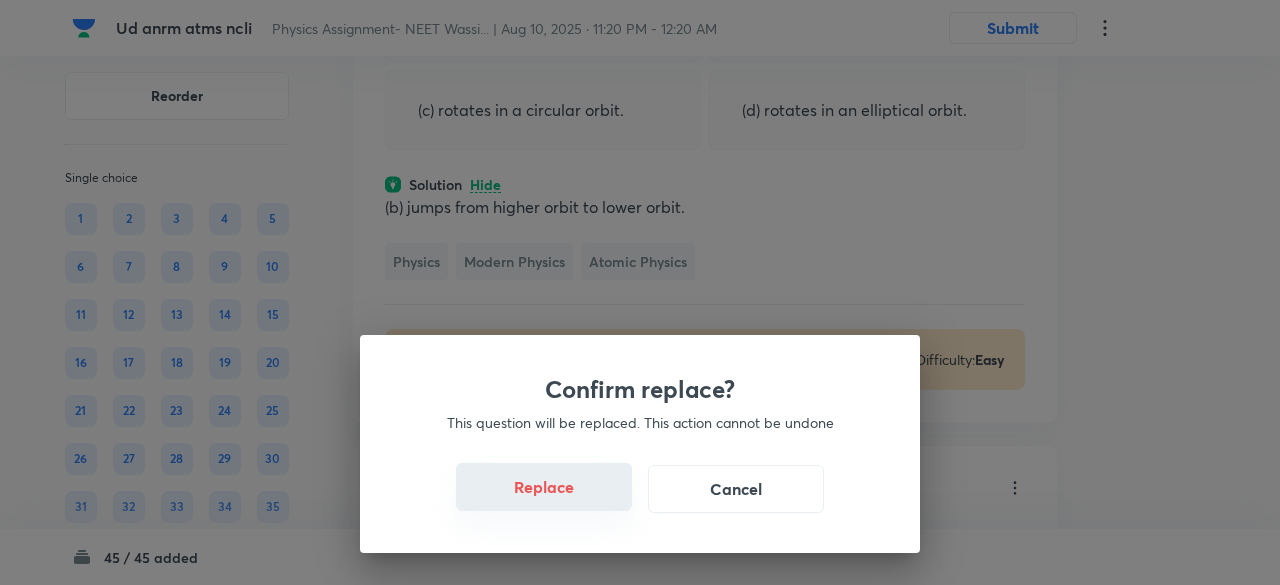 click on "Replace" at bounding box center (544, 487) 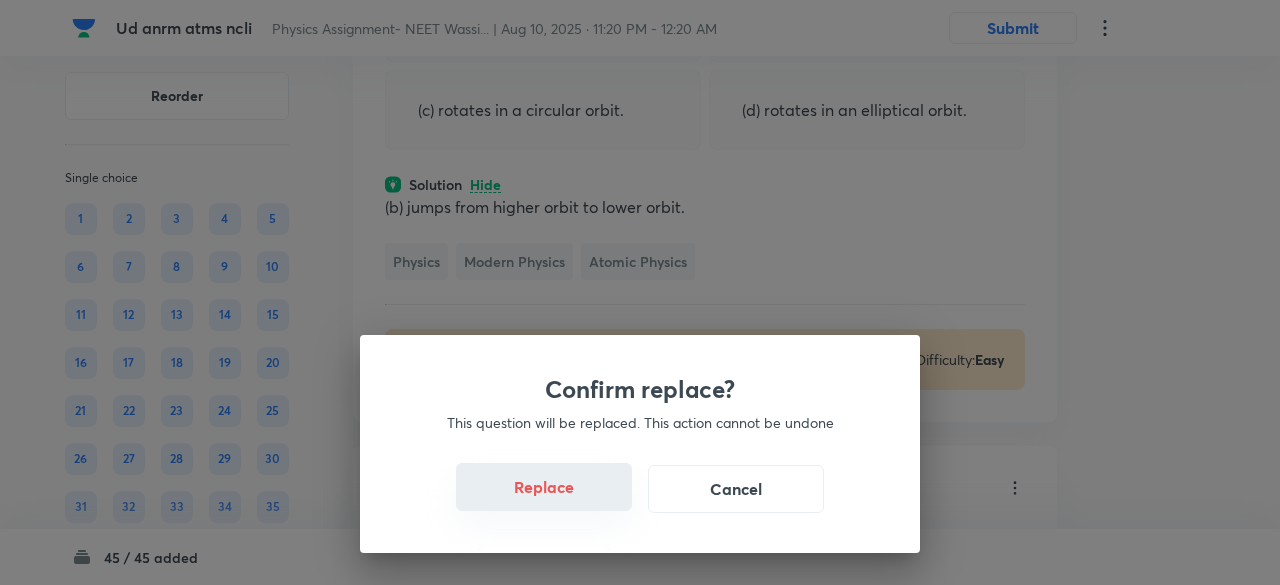 click on "Replace" at bounding box center [544, 487] 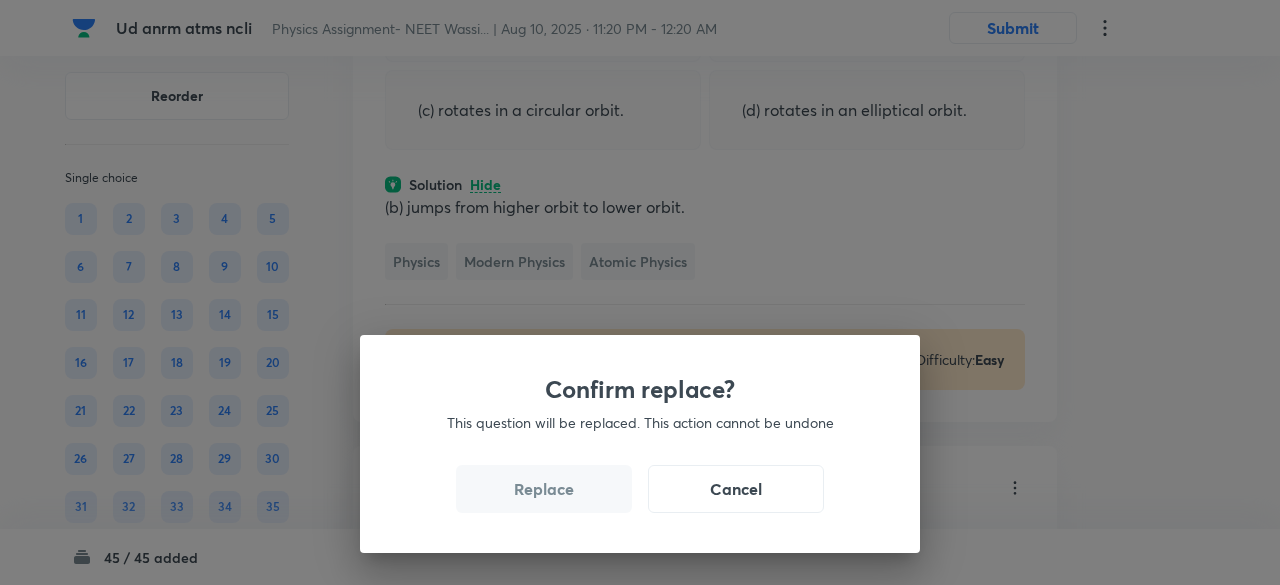 click on "Confirm replace? This question will be replaced. This action cannot be undone Replace Cancel" at bounding box center [640, 444] 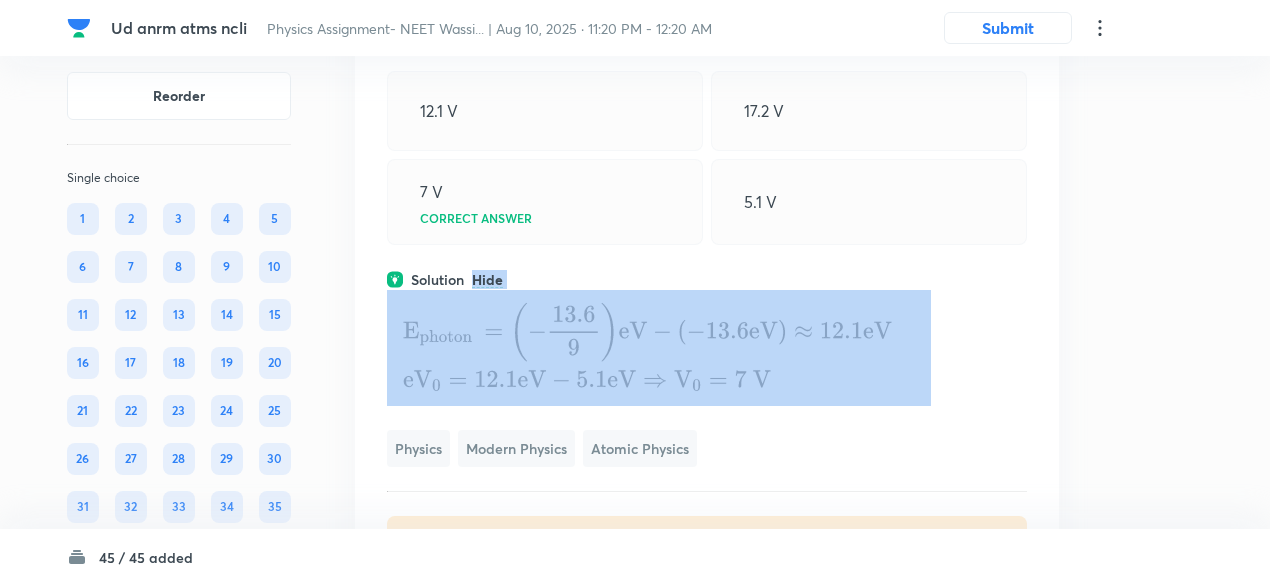 click on "Question 21 Marks: (+4, -1) • 4 options 12.1 V  17.2 V  7 V  Correct answer  5.1 V  Solution Hide Physics Modern Physics Atomic Physics Last used:  1 year ago Used  9  times in past Learners attempted:  5908 Difficulty: Easy" at bounding box center (707, 220) 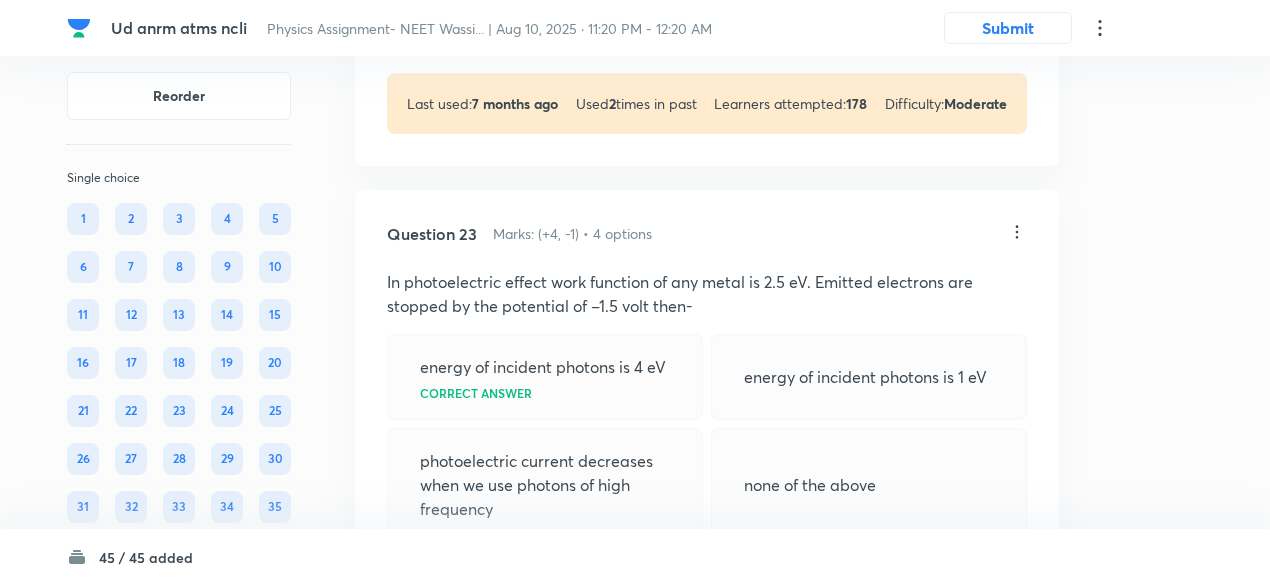 scroll, scrollTop: 12729, scrollLeft: 0, axis: vertical 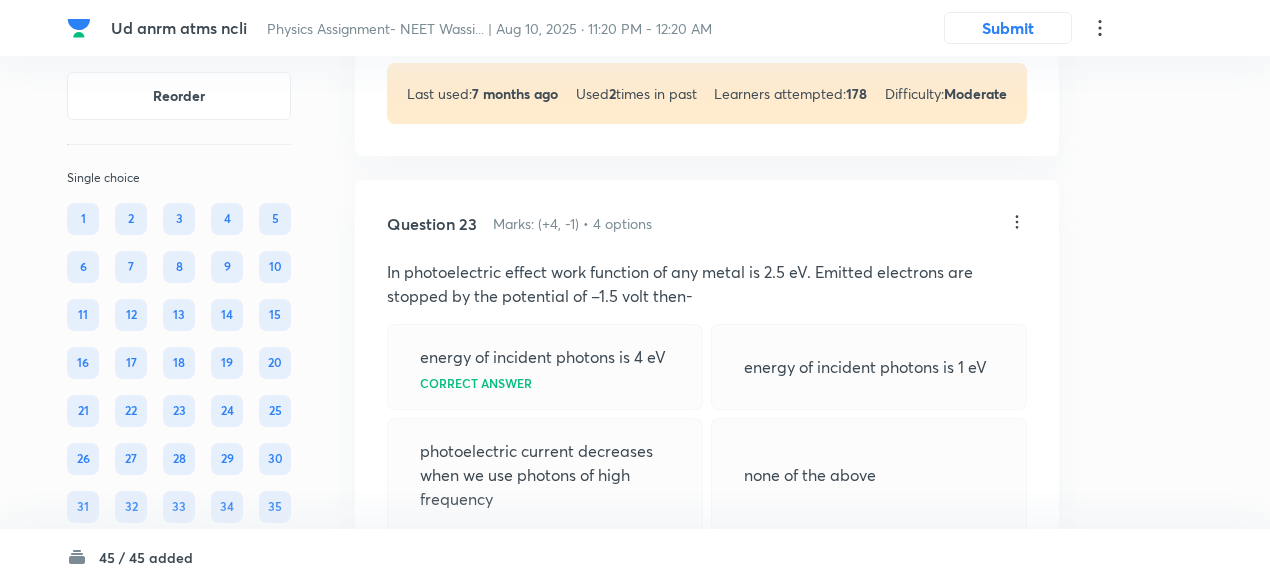 click on "View" at bounding box center (488, 4) 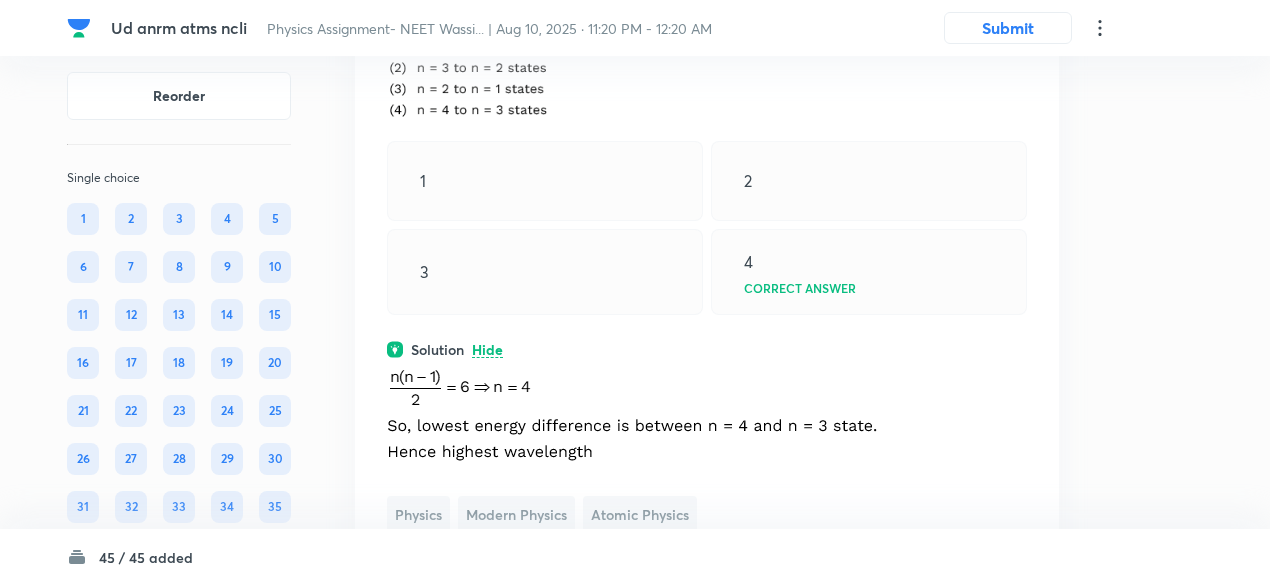 scroll, scrollTop: 12380, scrollLeft: 0, axis: vertical 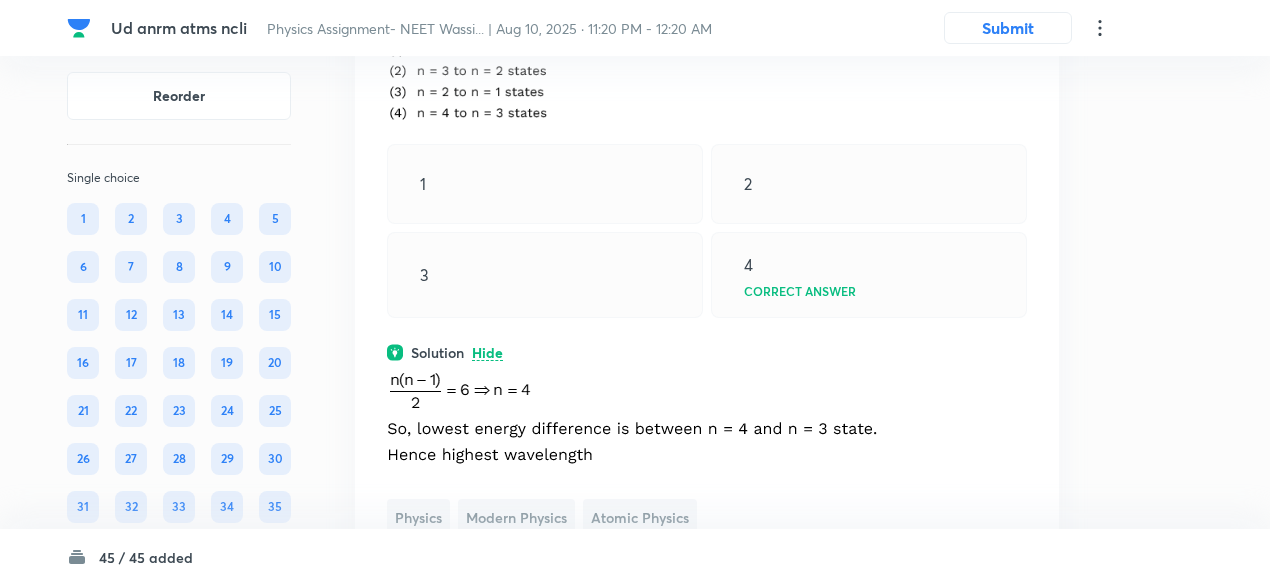 click 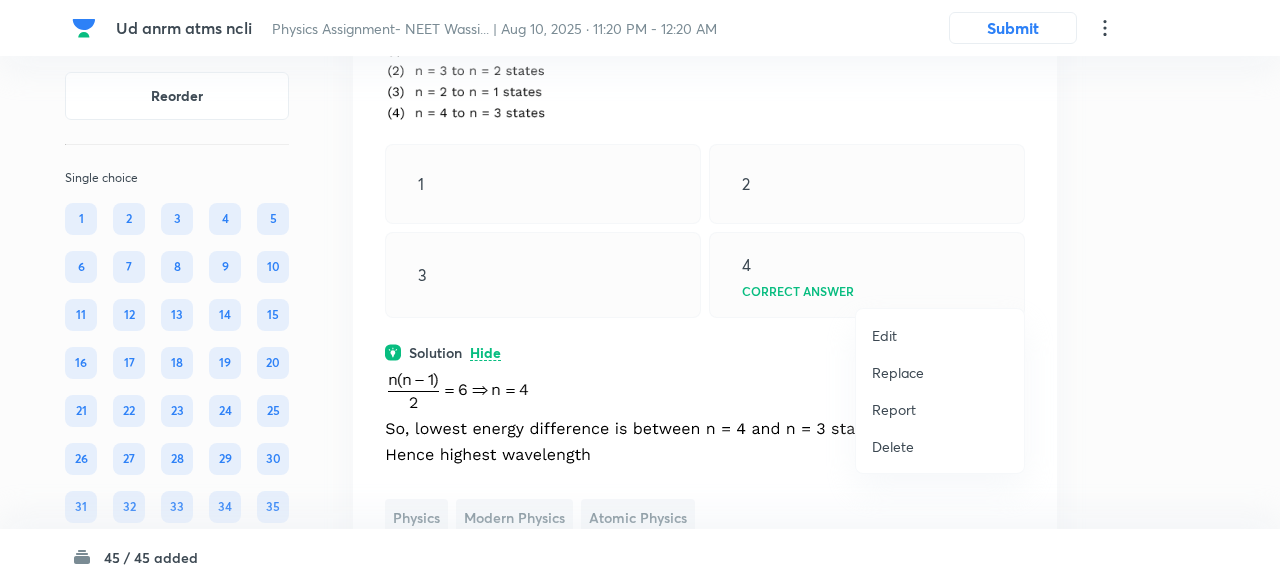click on "Replace" at bounding box center [898, 372] 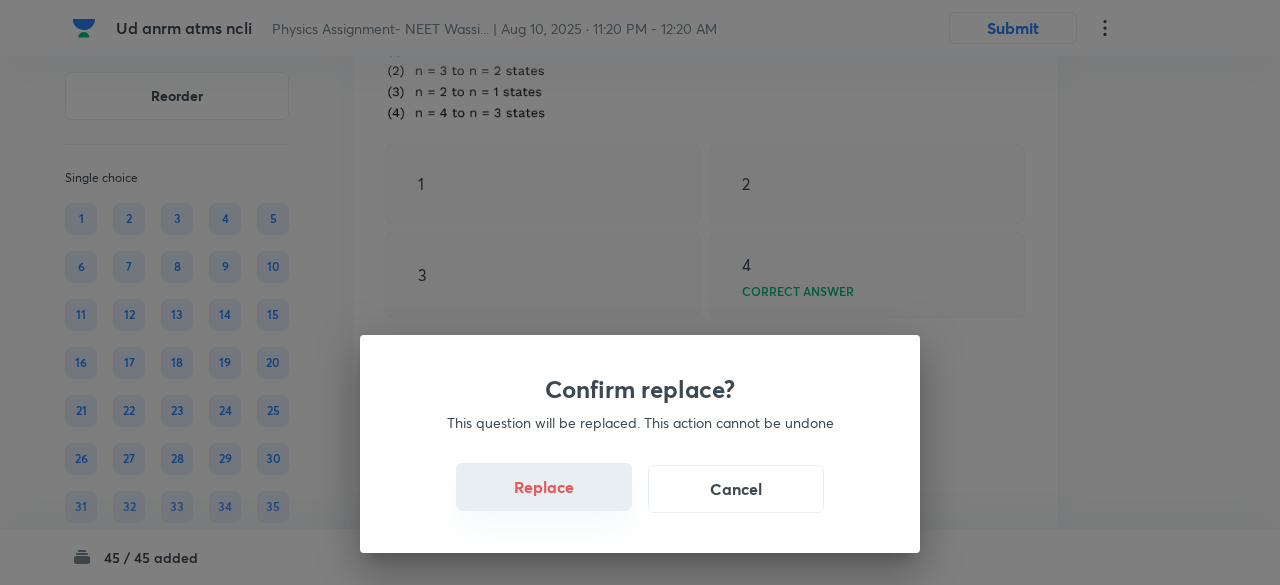 click on "Replace" at bounding box center (544, 487) 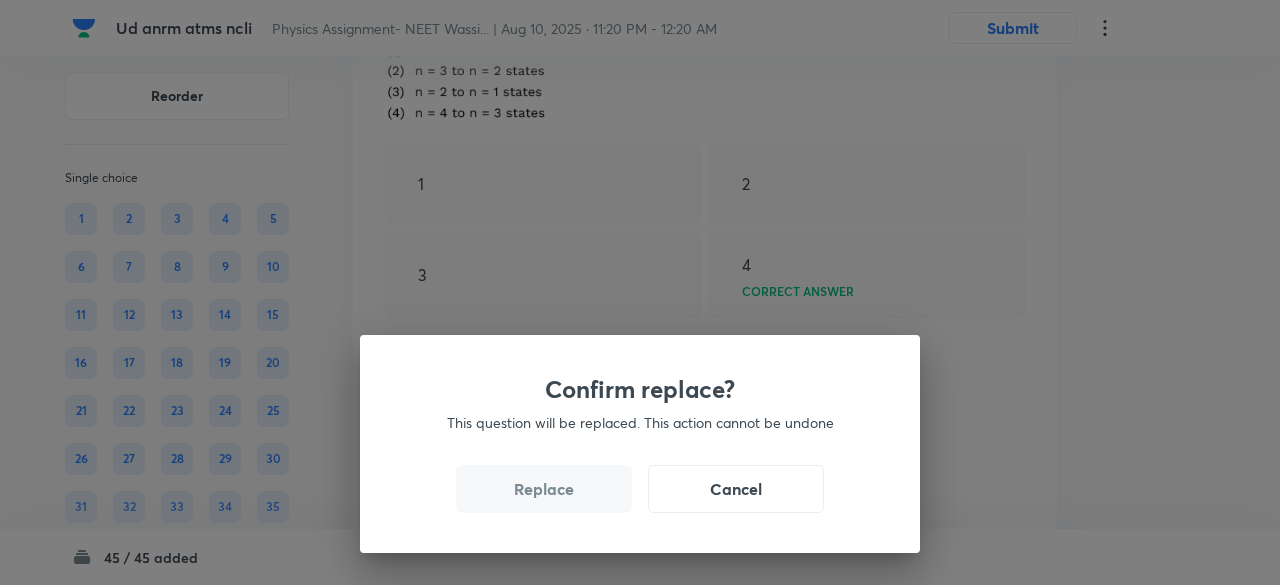 click on "Replace" at bounding box center [544, 489] 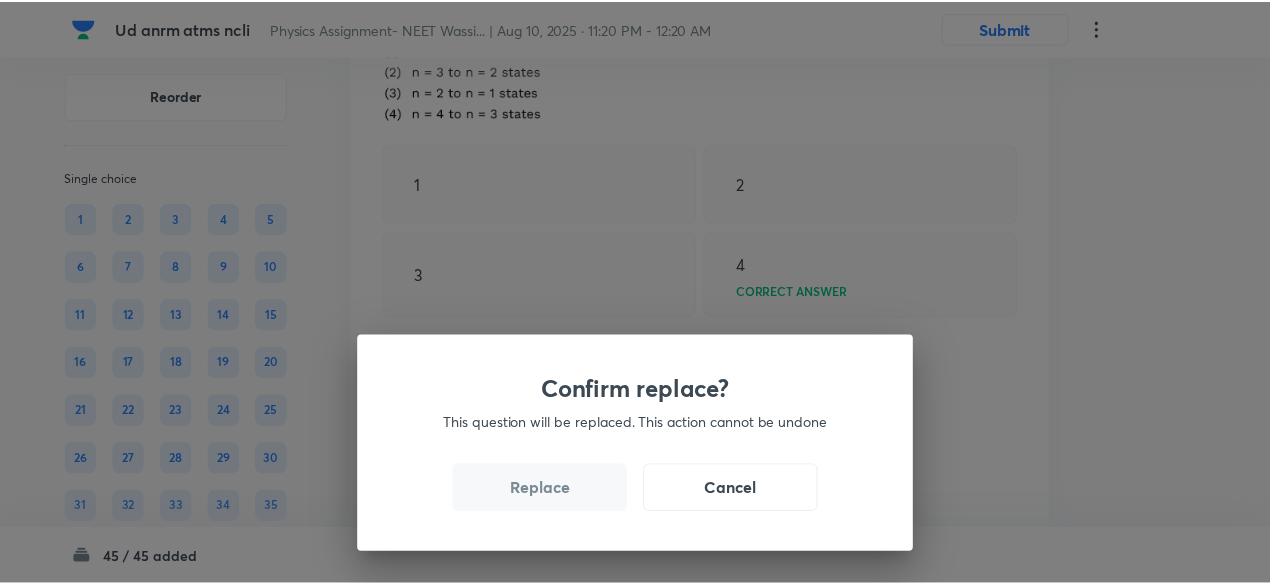 click 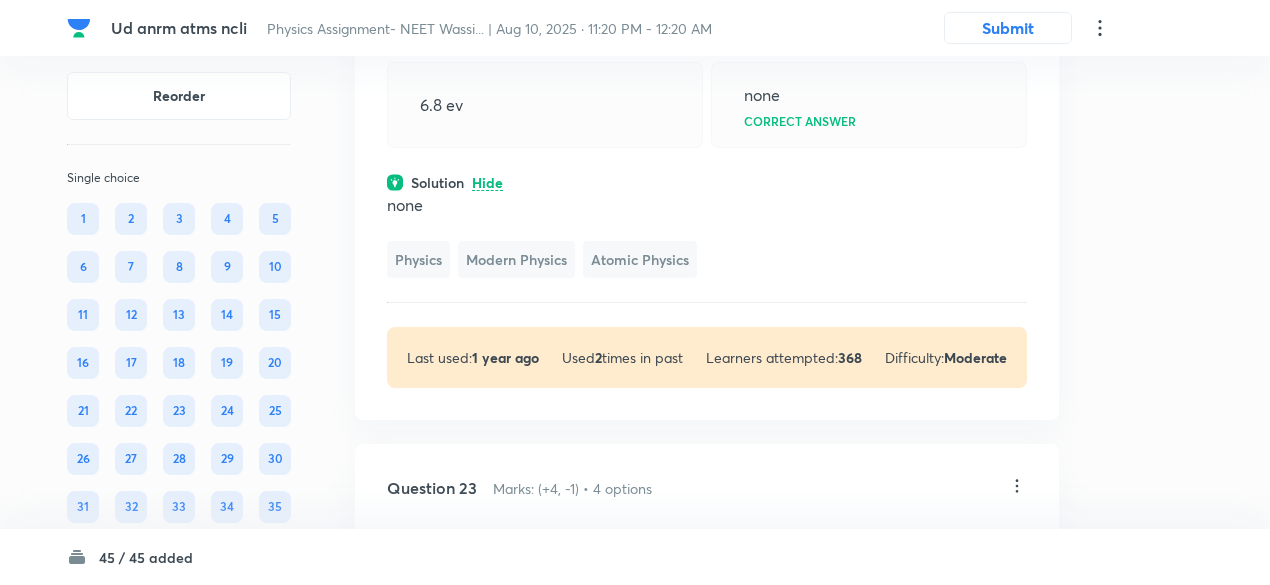 scroll, scrollTop: 12433, scrollLeft: 0, axis: vertical 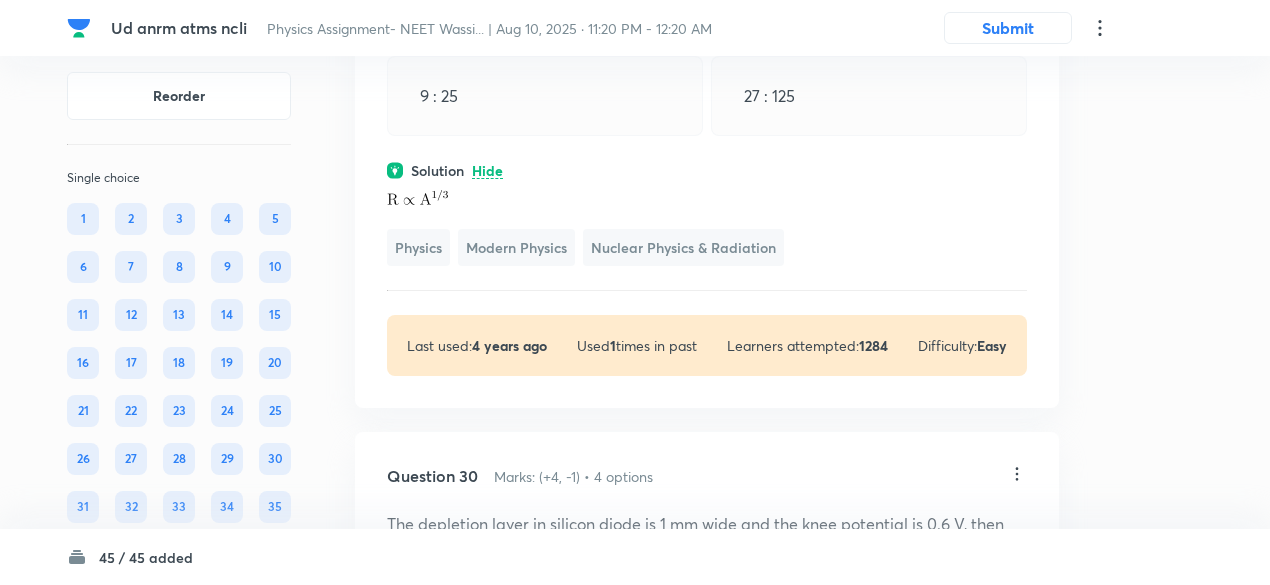 copy on "The ratio of the radii of the nuclei of  13 Al 27  and  52 Te 125  is" 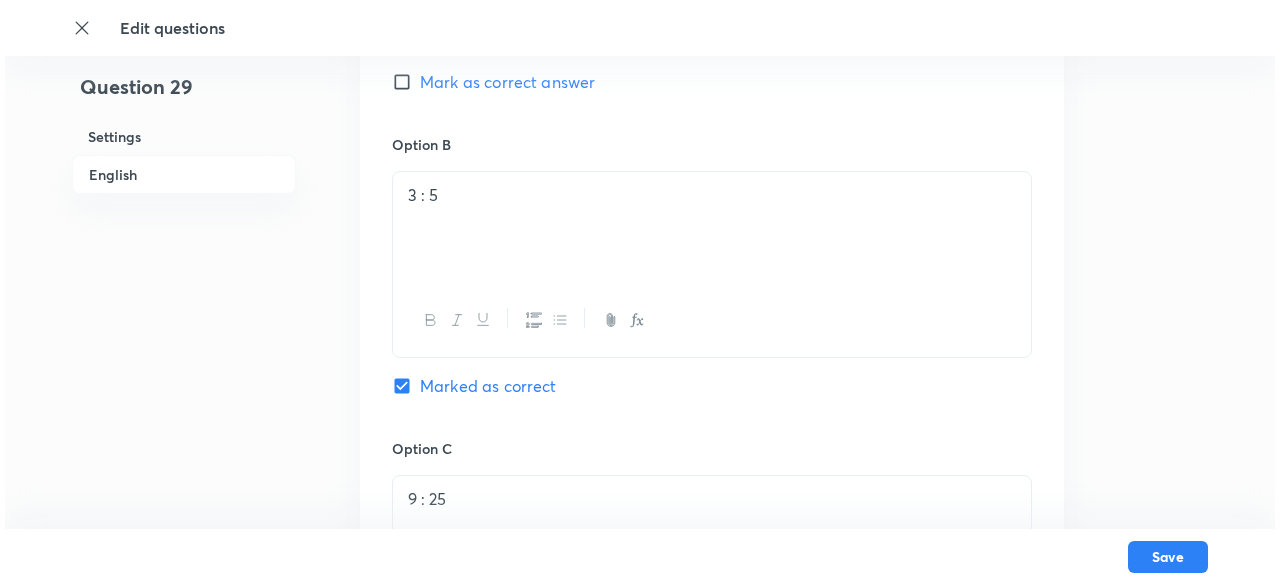 scroll, scrollTop: 2121, scrollLeft: 0, axis: vertical 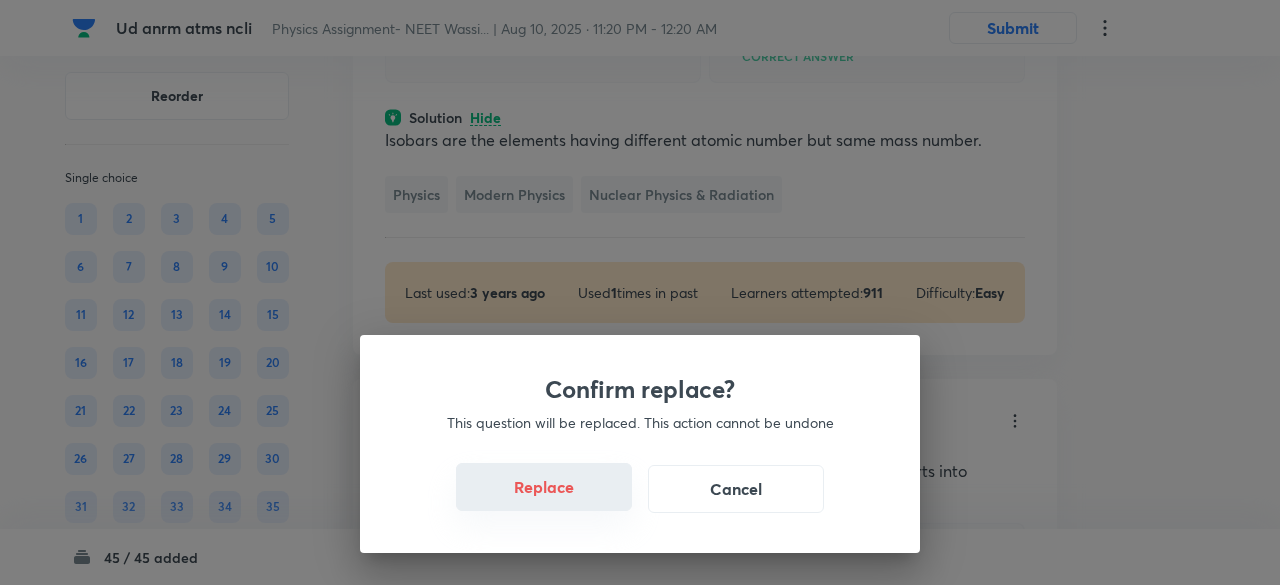 click on "Replace" at bounding box center [544, 487] 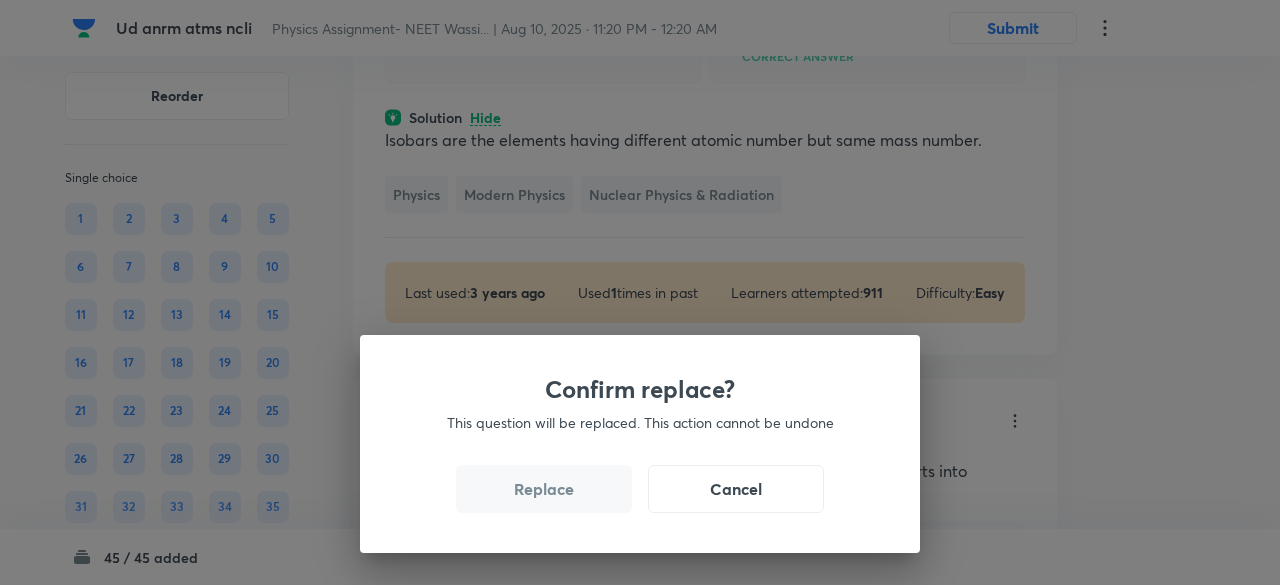 click on "Replace" at bounding box center [544, 489] 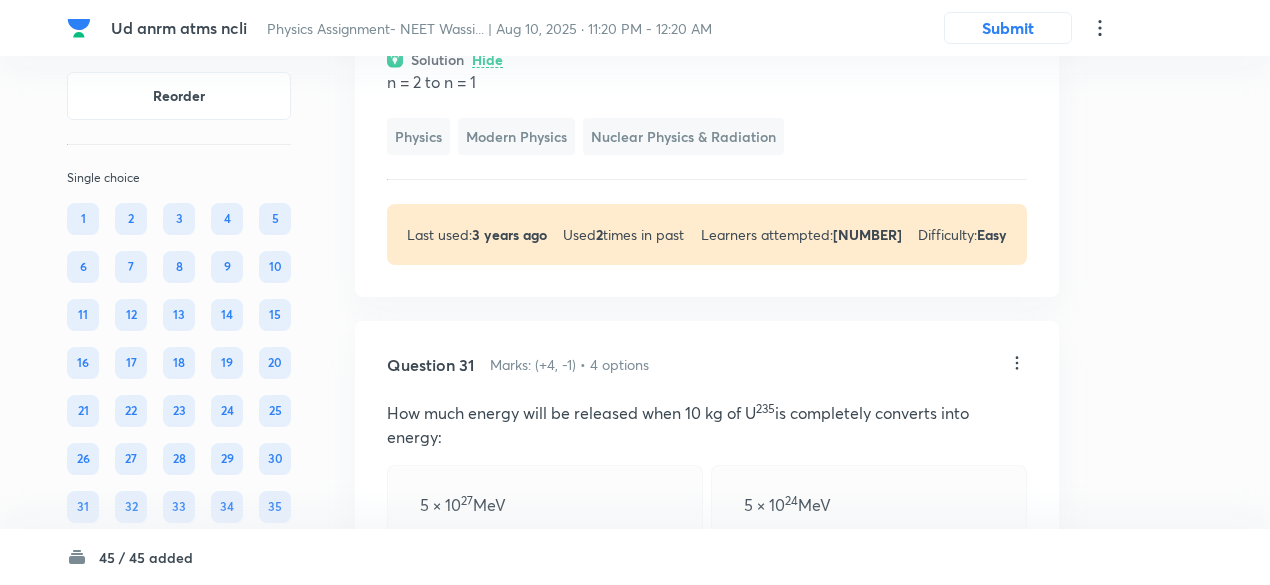 scroll, scrollTop: 16863, scrollLeft: 0, axis: vertical 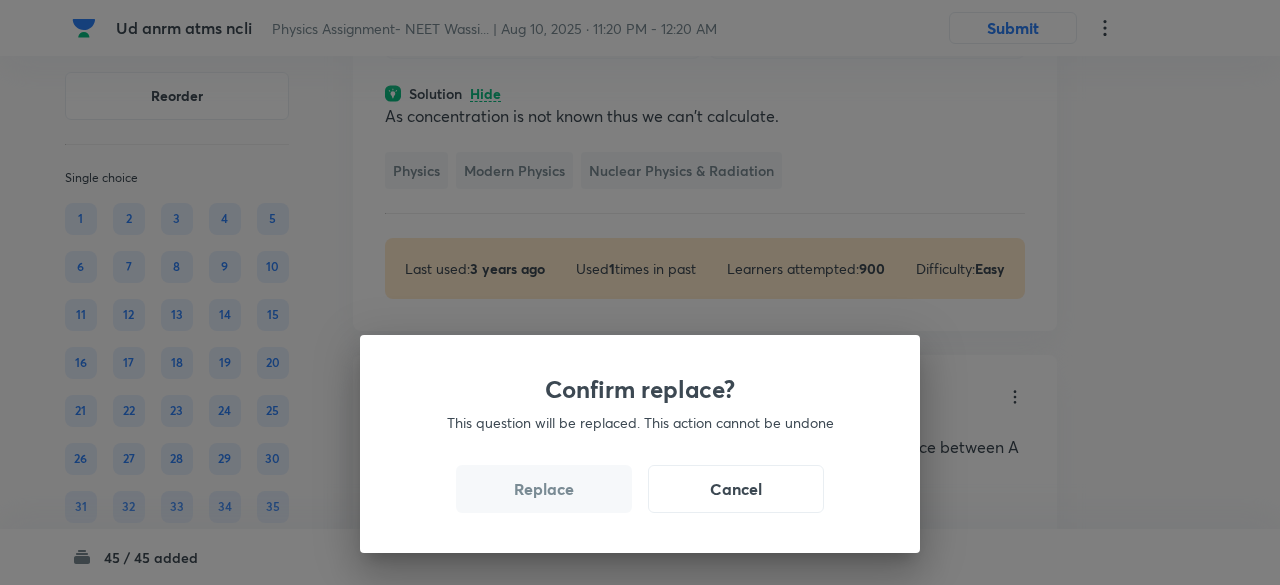 drag, startPoint x: 552, startPoint y: 496, endPoint x: 566, endPoint y: 501, distance: 14.866069 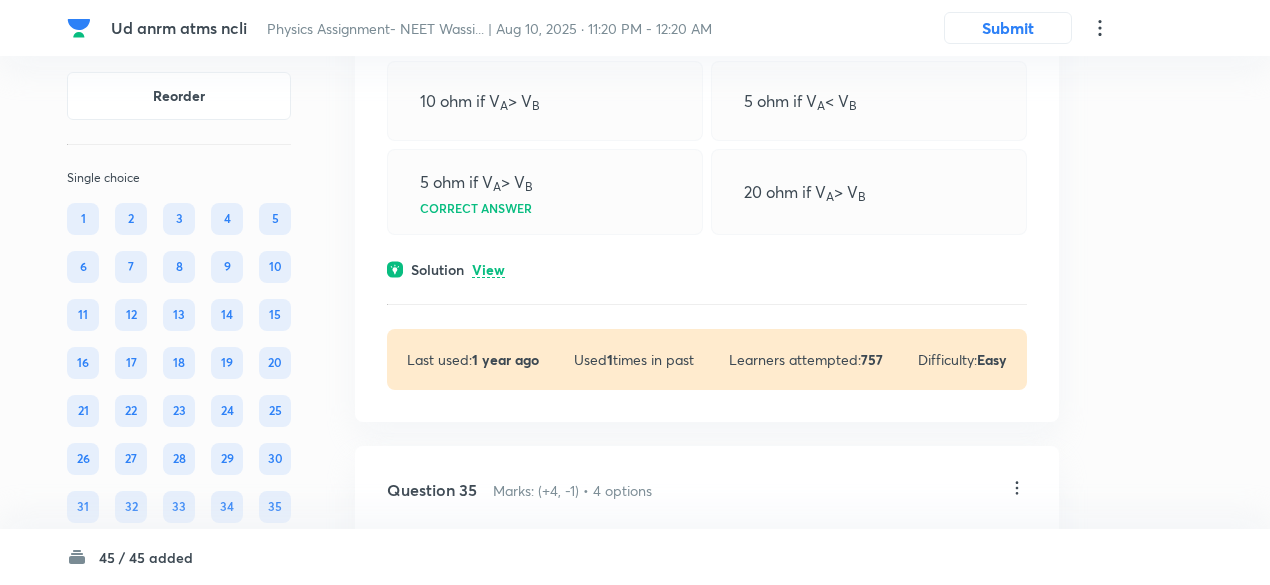 scroll, scrollTop: 20044, scrollLeft: 0, axis: vertical 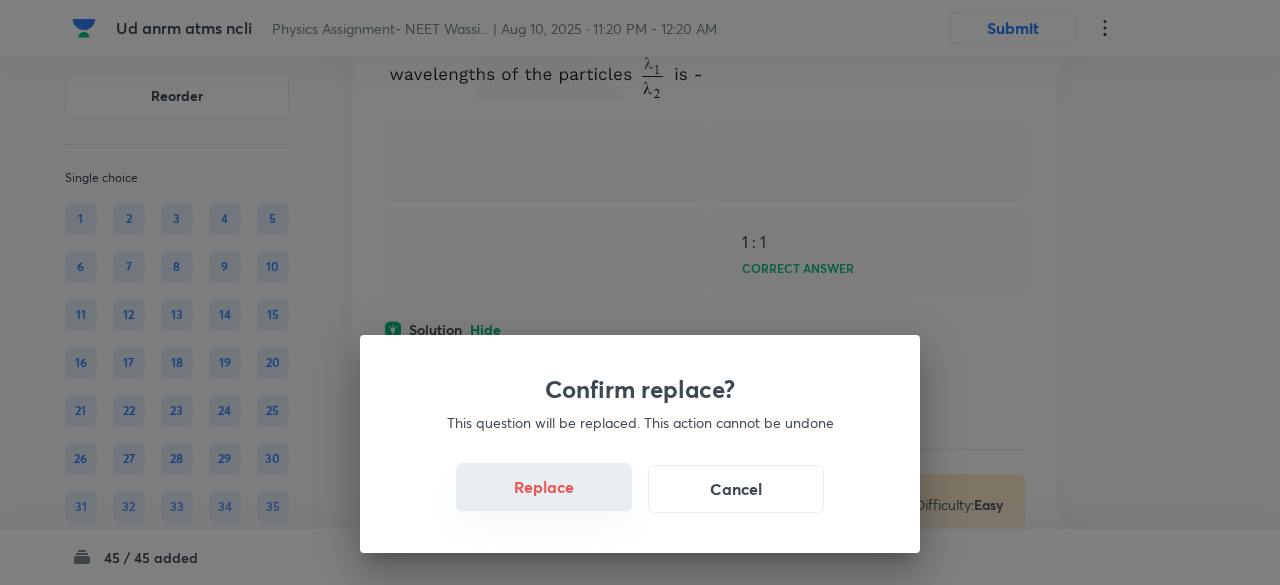 drag, startPoint x: 549, startPoint y: 503, endPoint x: 561, endPoint y: 494, distance: 15 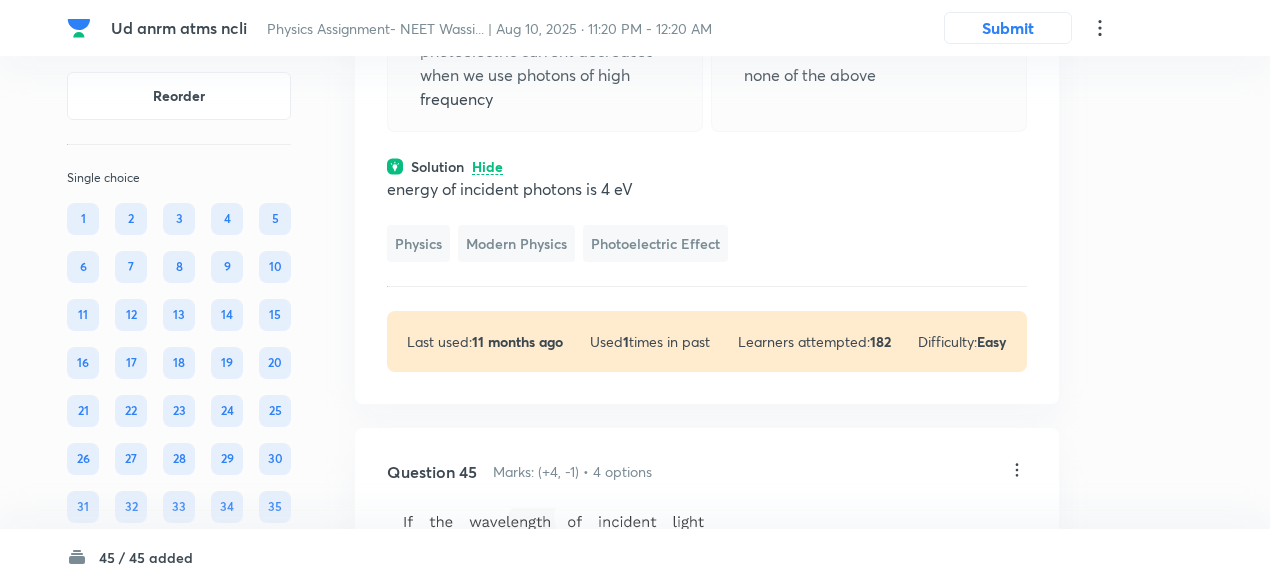 scroll, scrollTop: 28208, scrollLeft: 0, axis: vertical 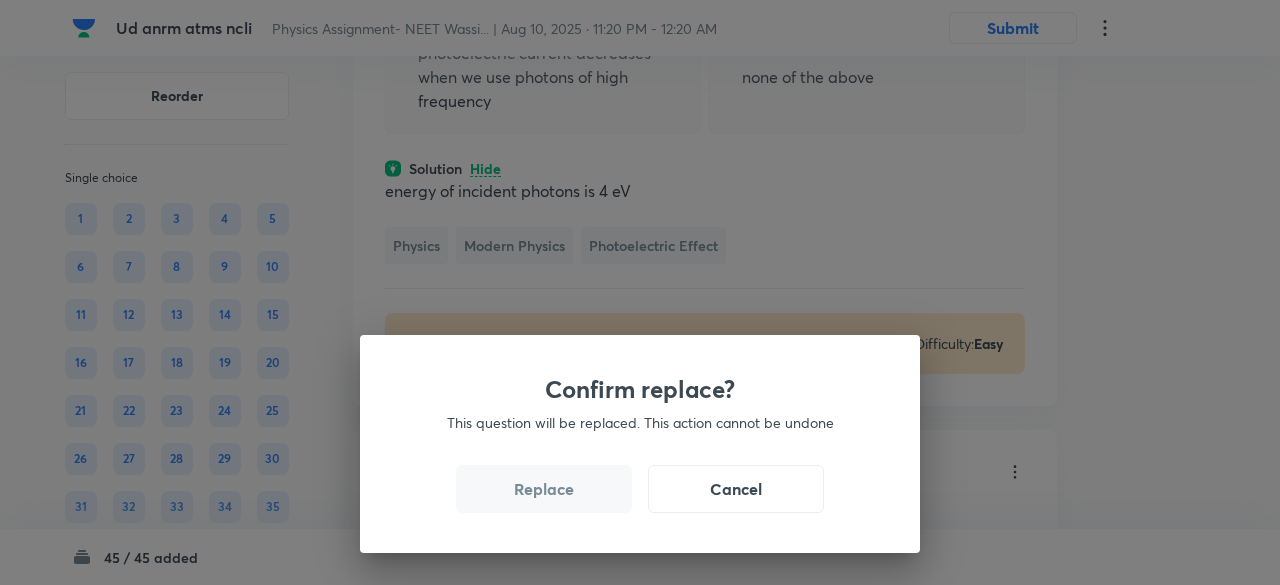 drag, startPoint x: 542, startPoint y: 501, endPoint x: 556, endPoint y: 501, distance: 14 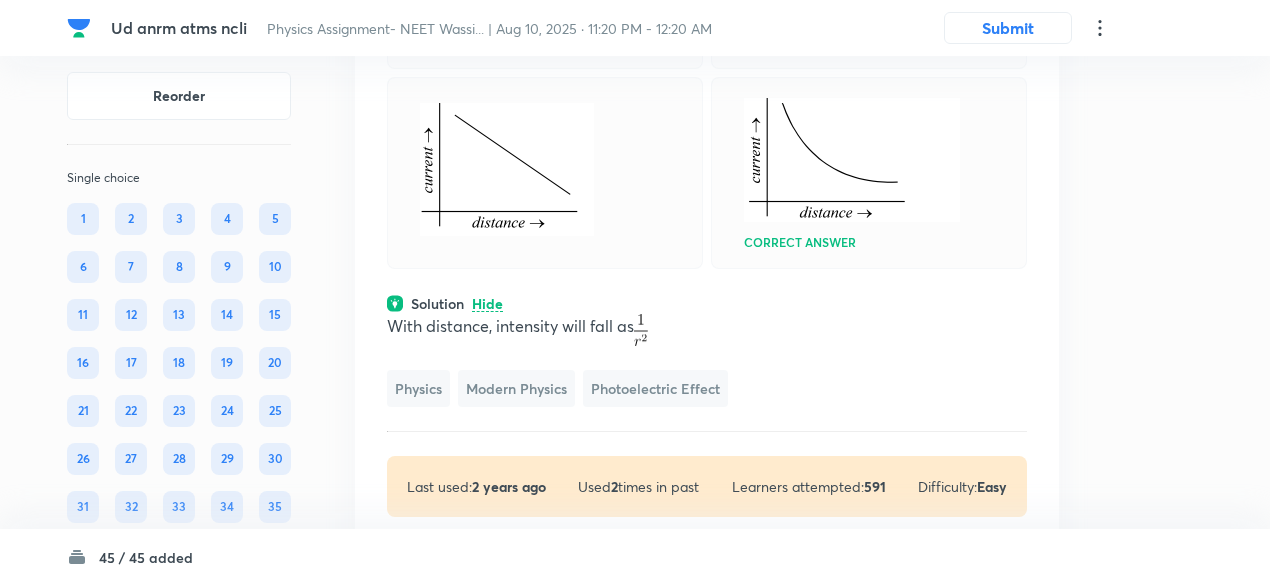 scroll, scrollTop: 28231, scrollLeft: 0, axis: vertical 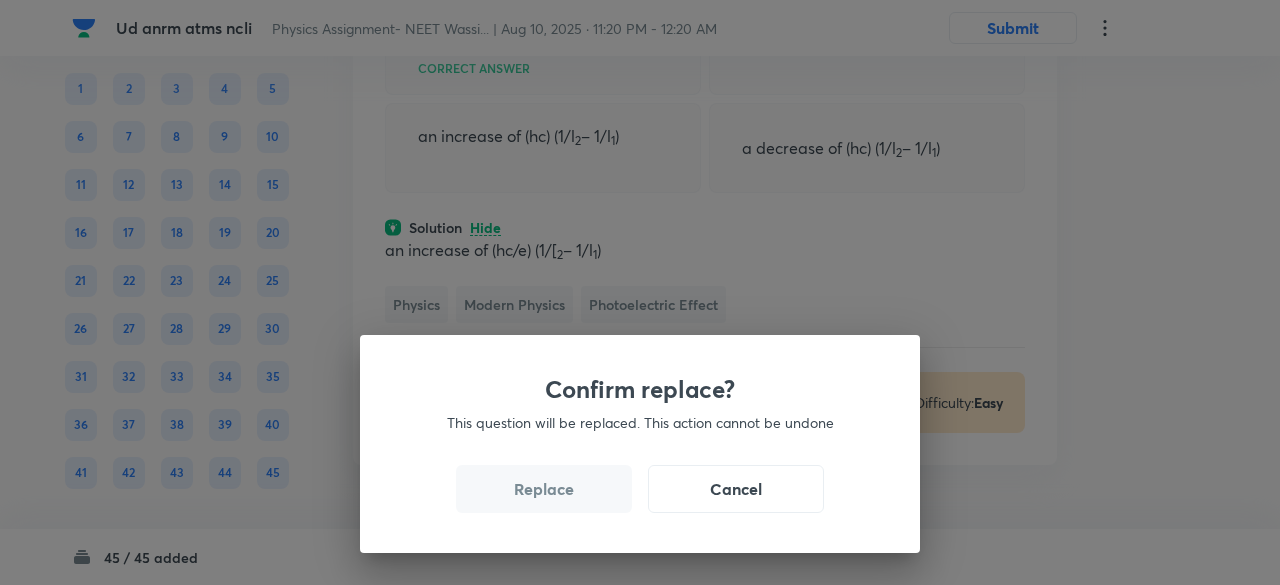 drag, startPoint x: 552, startPoint y: 501, endPoint x: 564, endPoint y: 499, distance: 12.165525 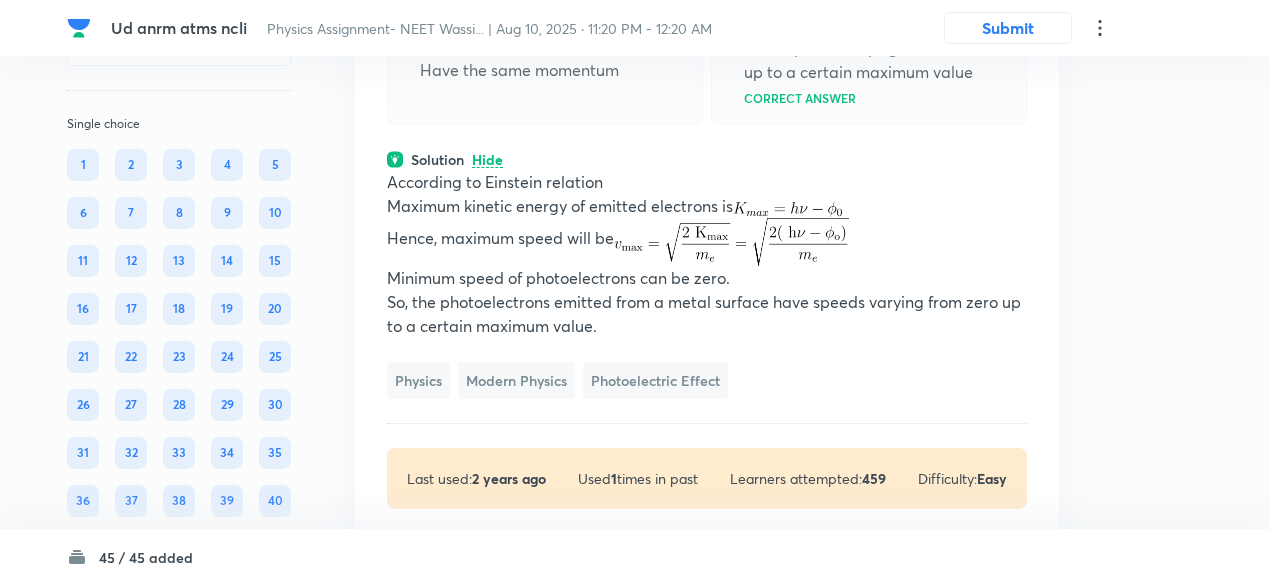 scroll, scrollTop: 29176, scrollLeft: 0, axis: vertical 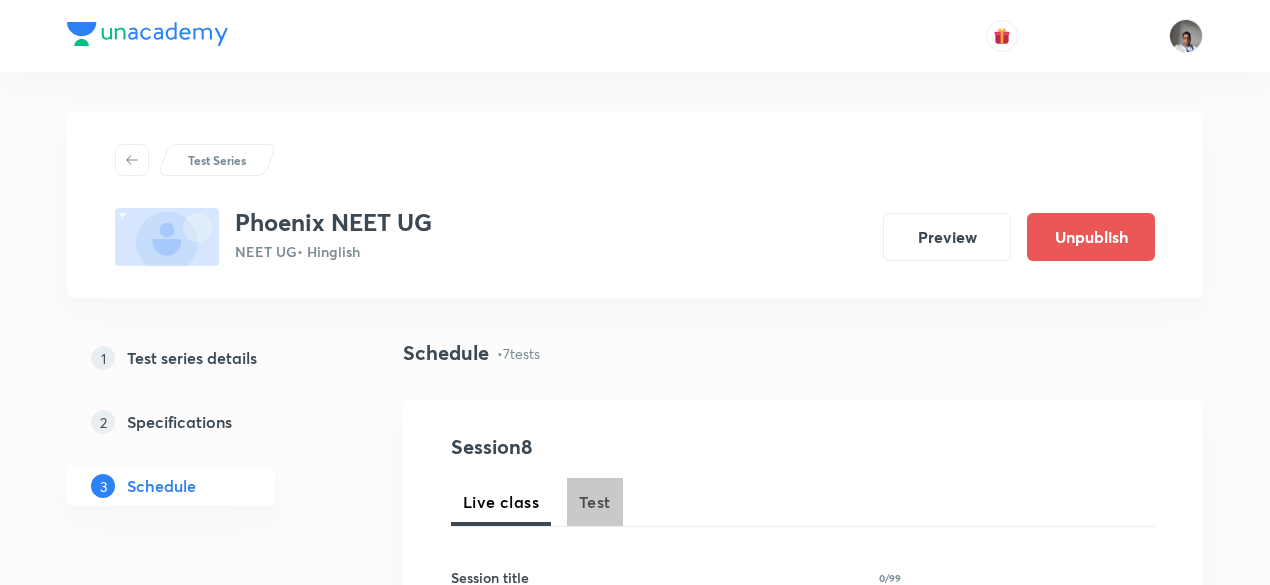 click on "Test" at bounding box center (595, 502) 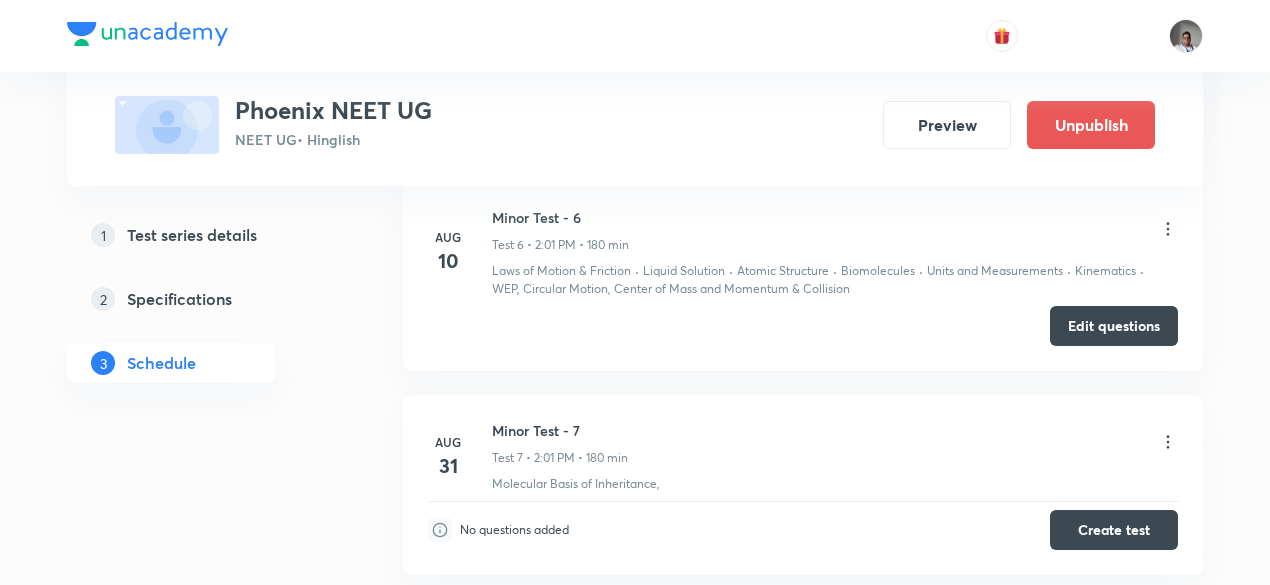 scroll, scrollTop: 2160, scrollLeft: 0, axis: vertical 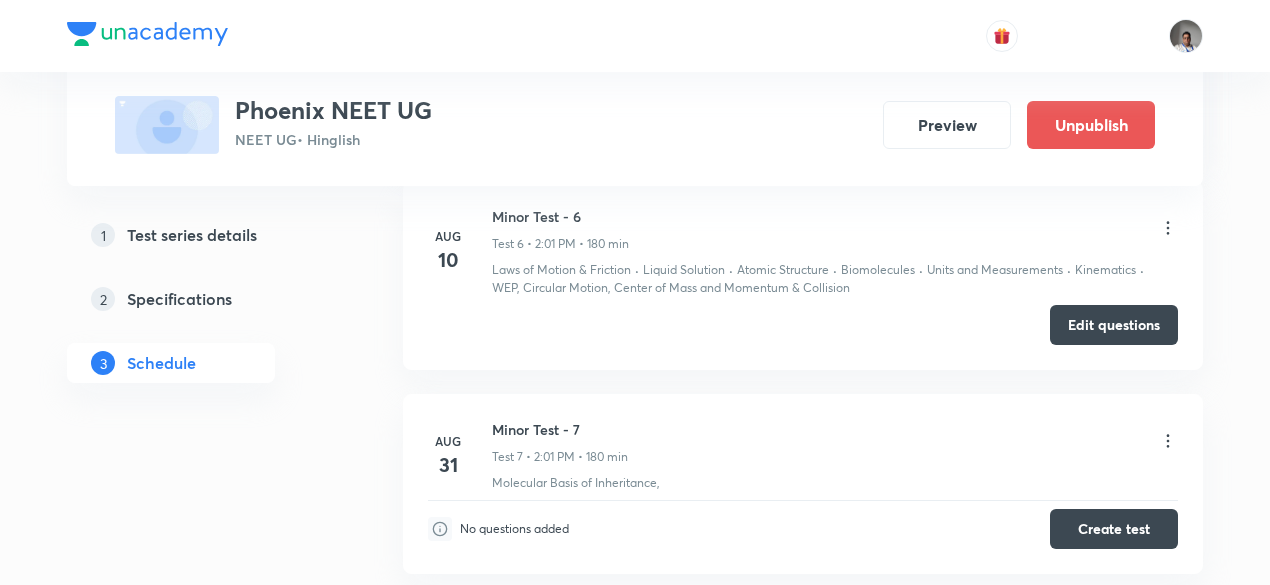 click 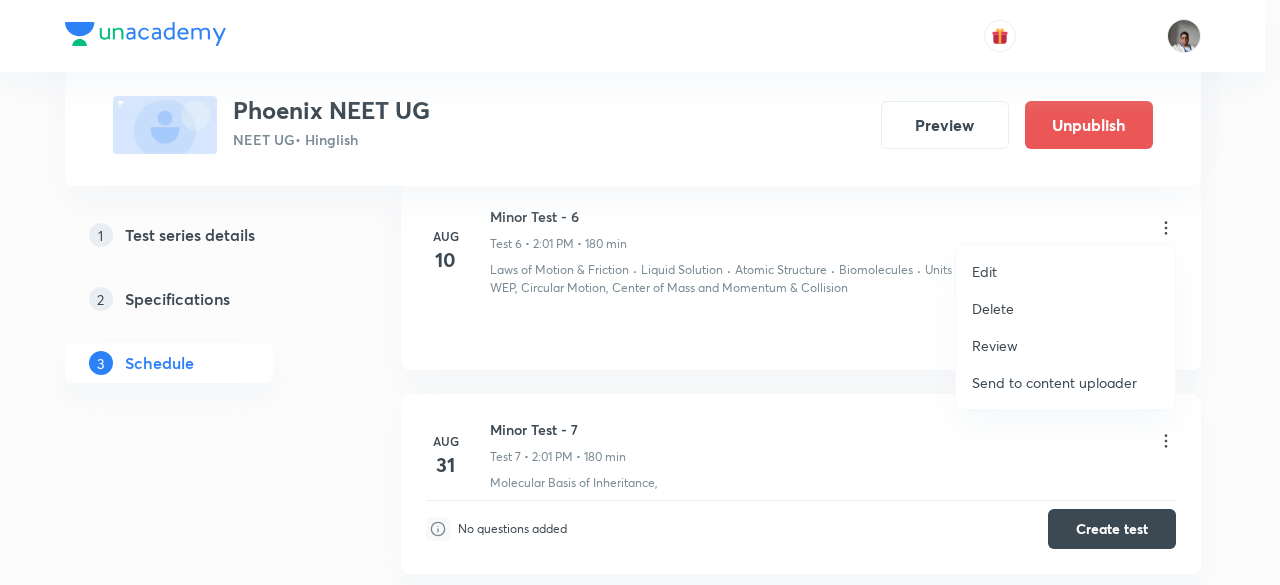 click at bounding box center (640, 292) 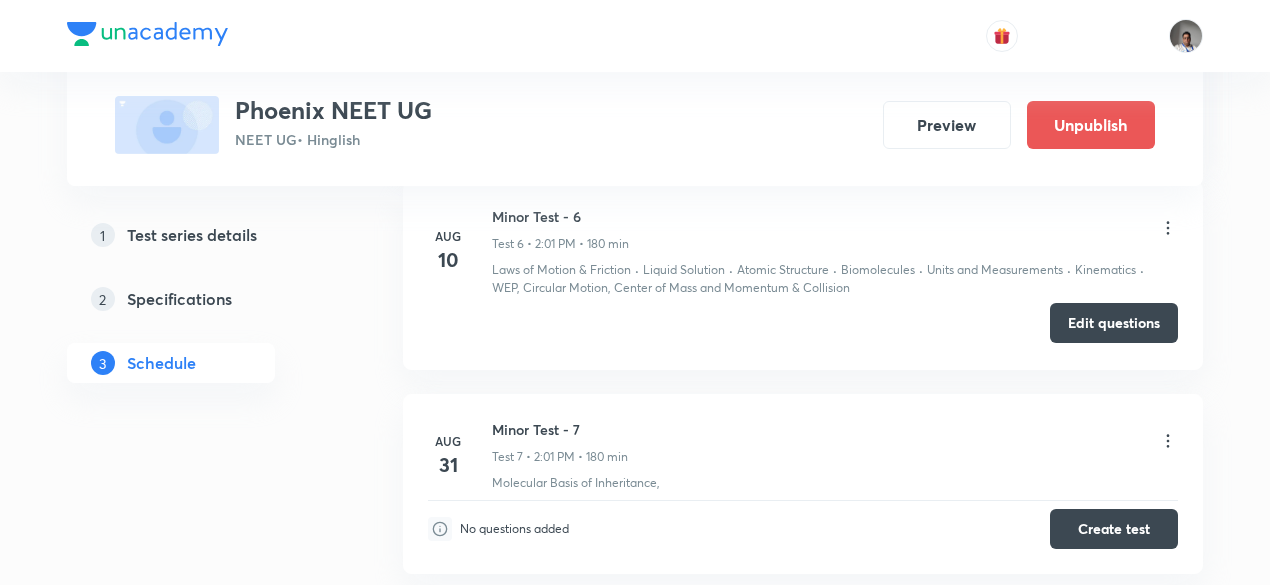 click on "Edit questions" at bounding box center [1114, 323] 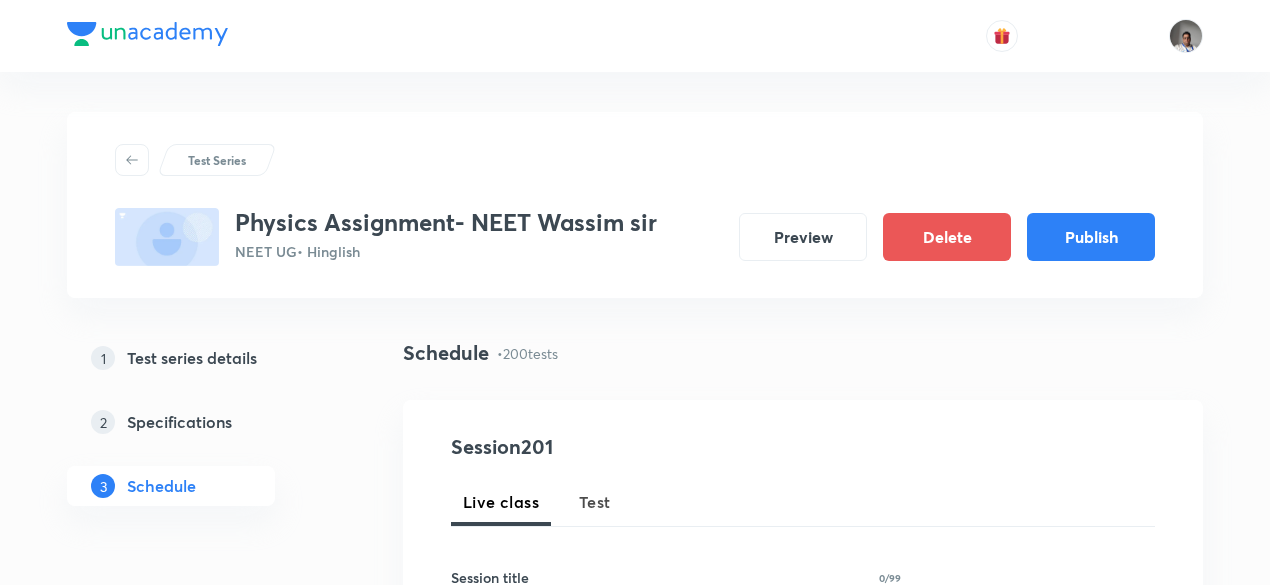 scroll, scrollTop: 0, scrollLeft: 0, axis: both 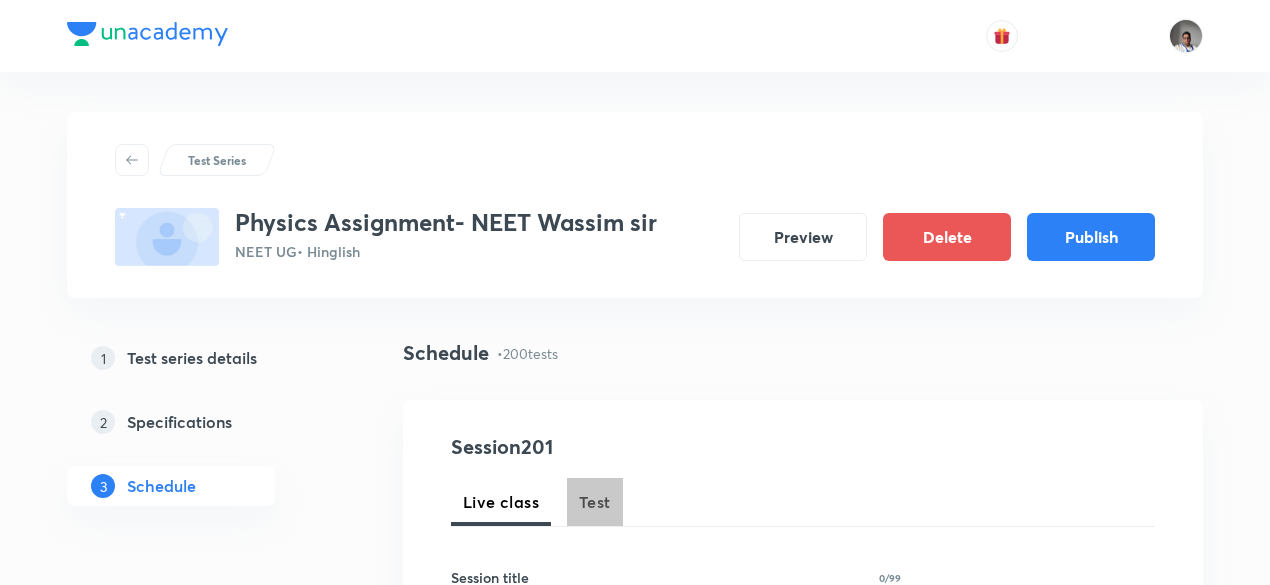 click on "Test" at bounding box center (595, 502) 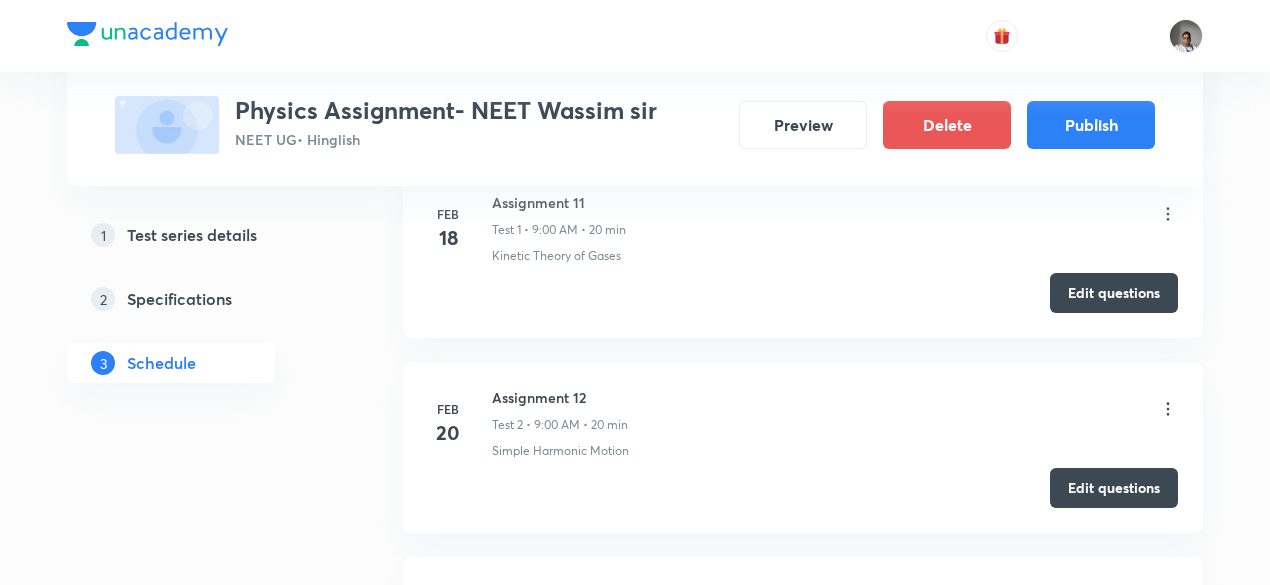 scroll, scrollTop: 1160, scrollLeft: 0, axis: vertical 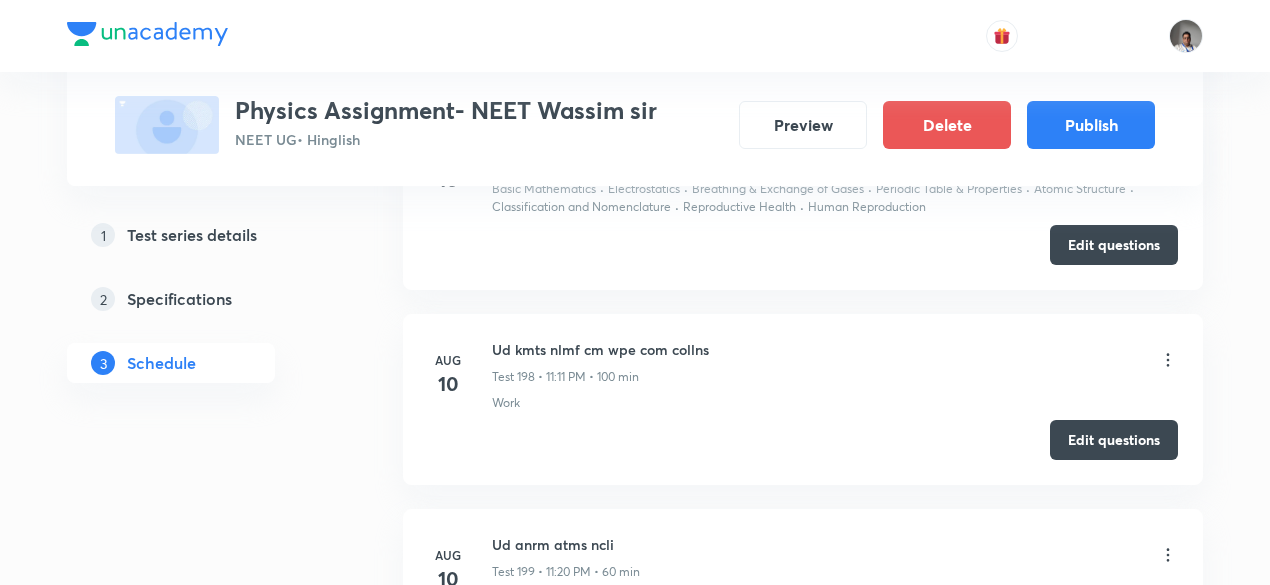 click 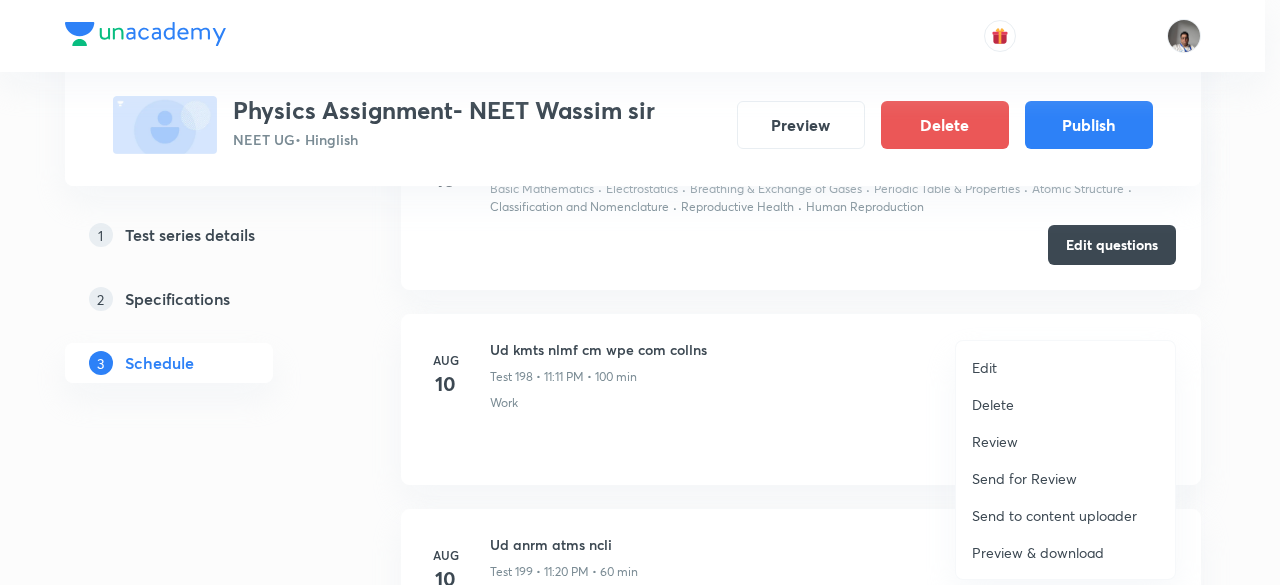 click on "Edit" at bounding box center [984, 367] 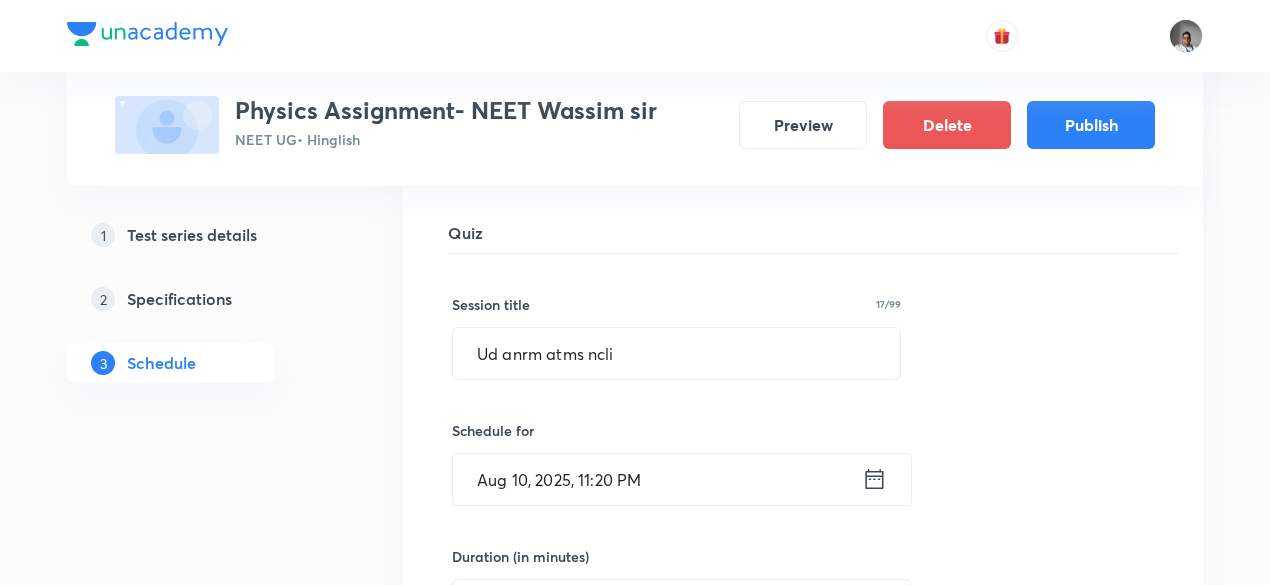 scroll, scrollTop: 39108, scrollLeft: 0, axis: vertical 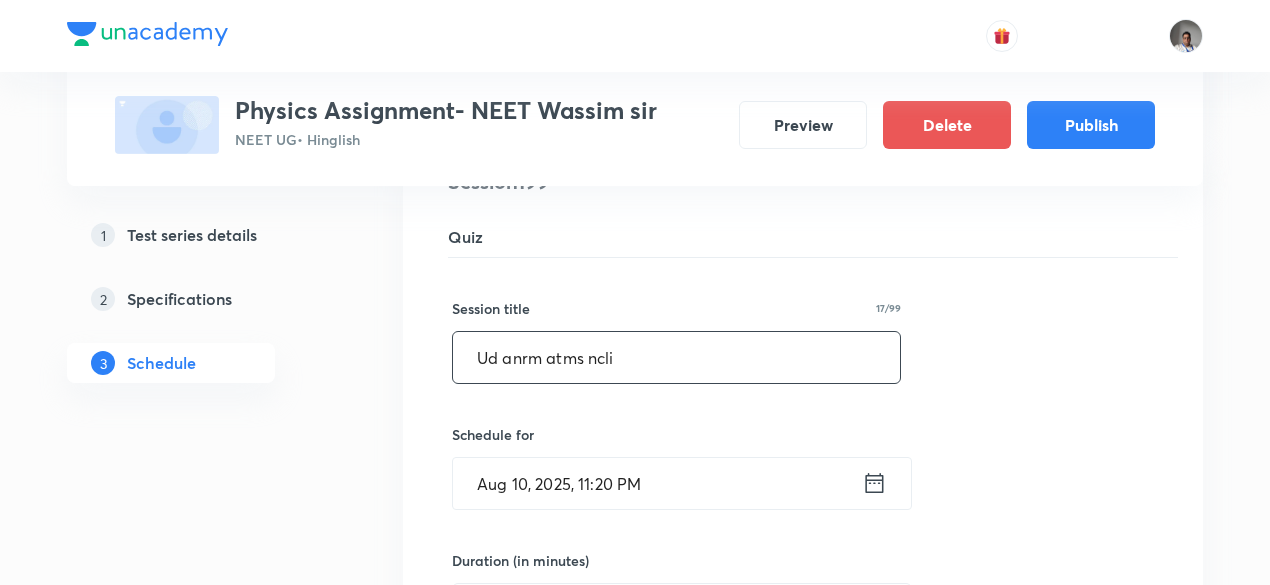 click on "Ud anrm atms ncli" at bounding box center [676, 357] 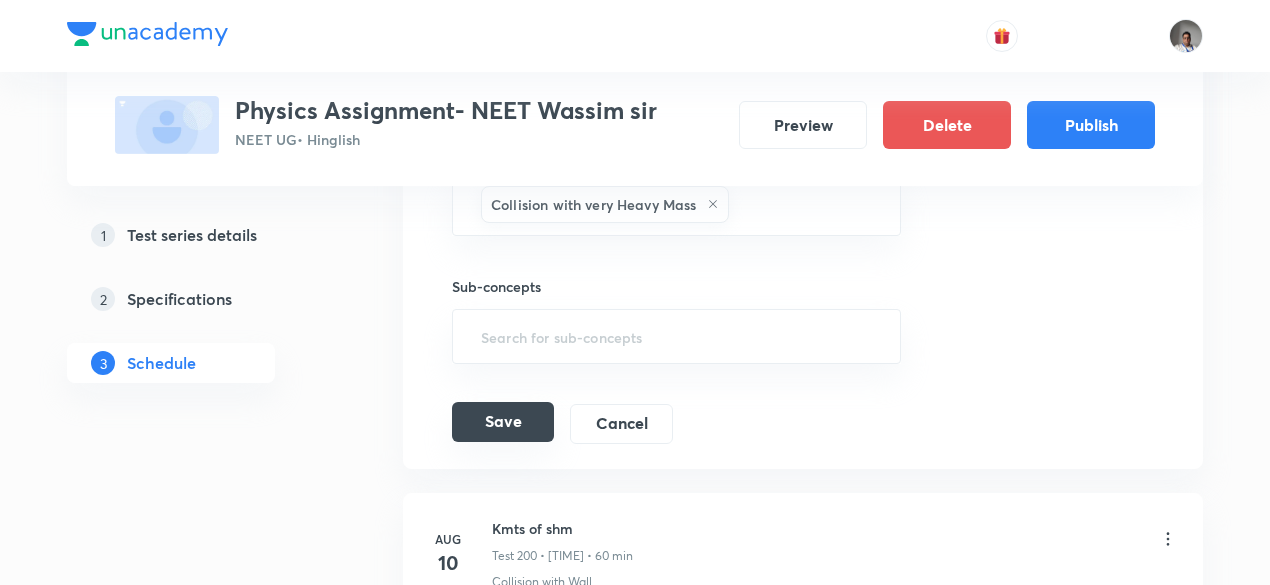 scroll, scrollTop: 39640, scrollLeft: 0, axis: vertical 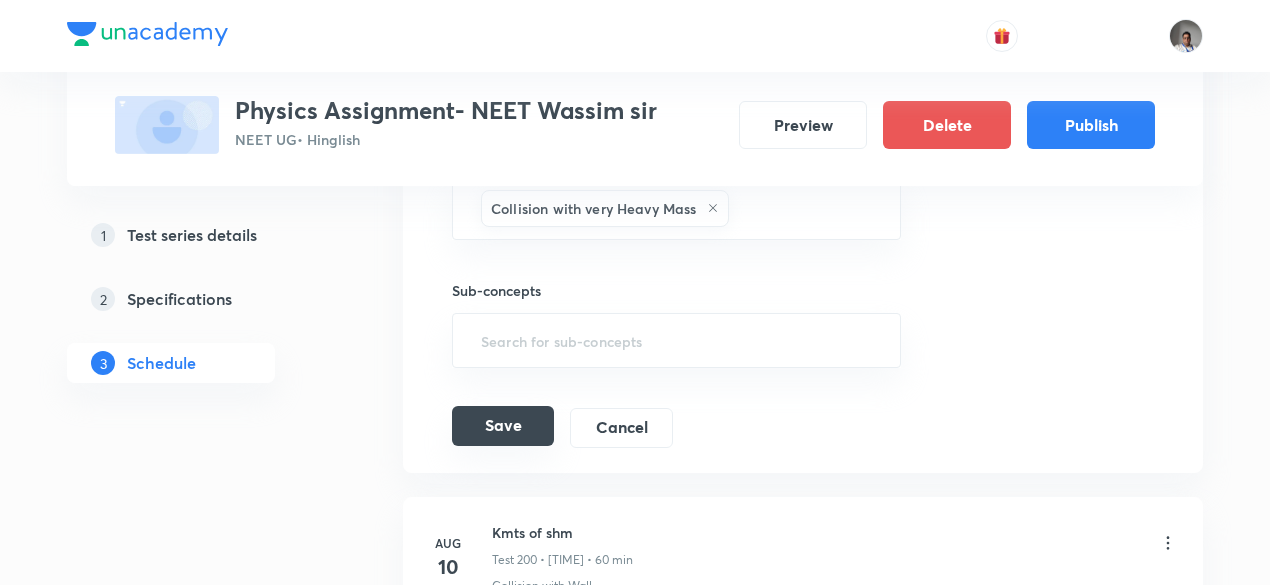 type on "Ud dnrm atms ncli" 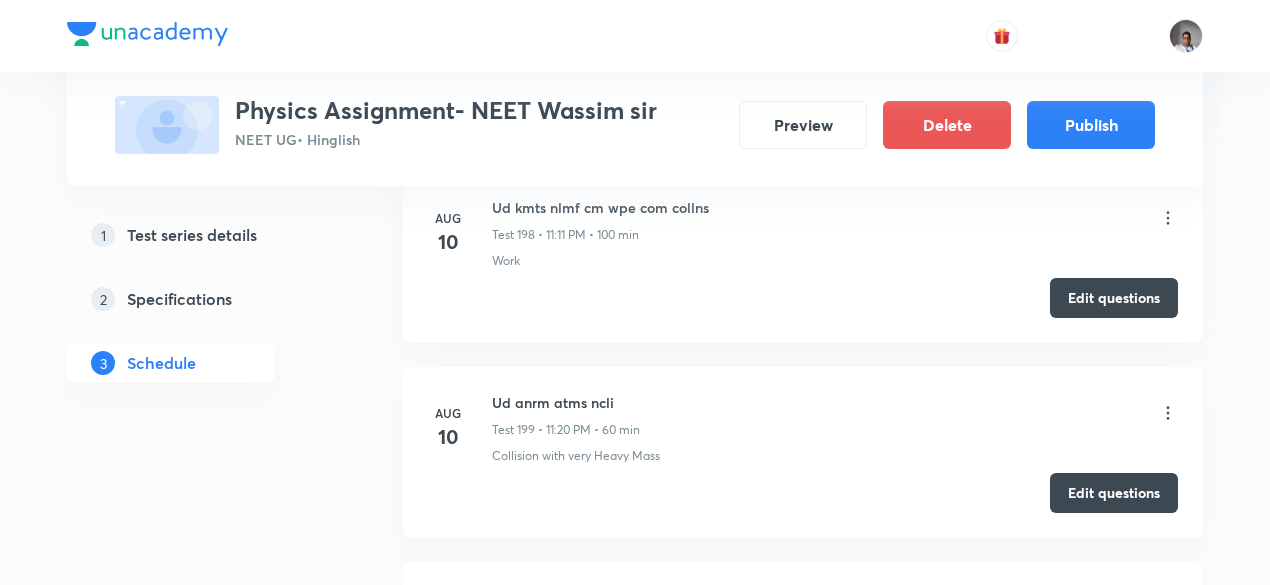 scroll, scrollTop: 38991, scrollLeft: 0, axis: vertical 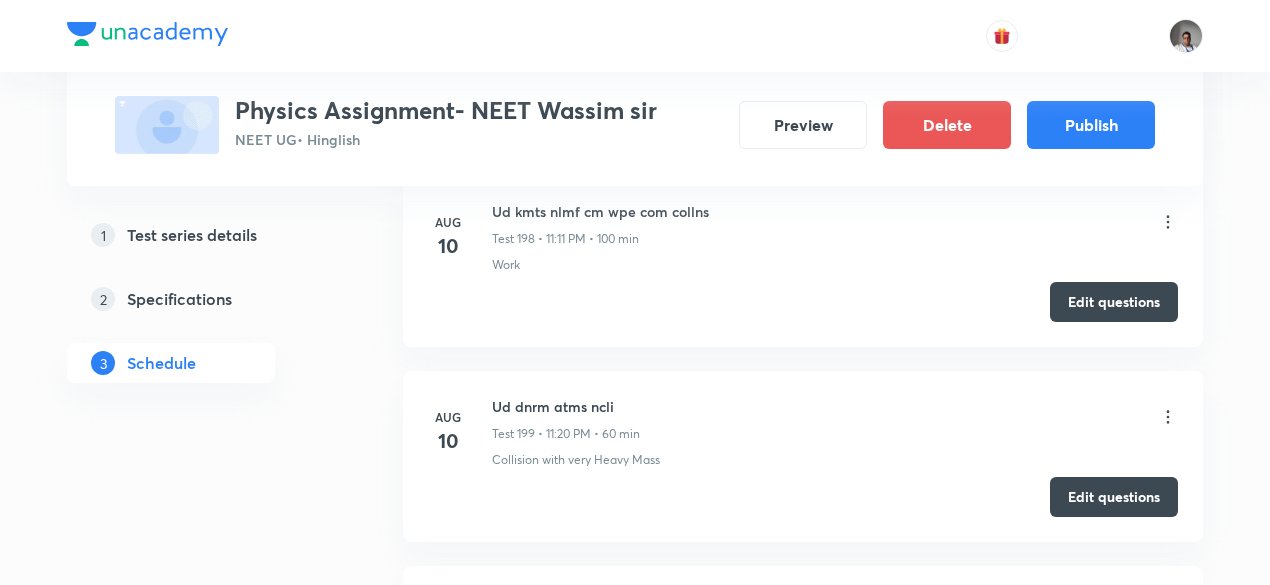 click 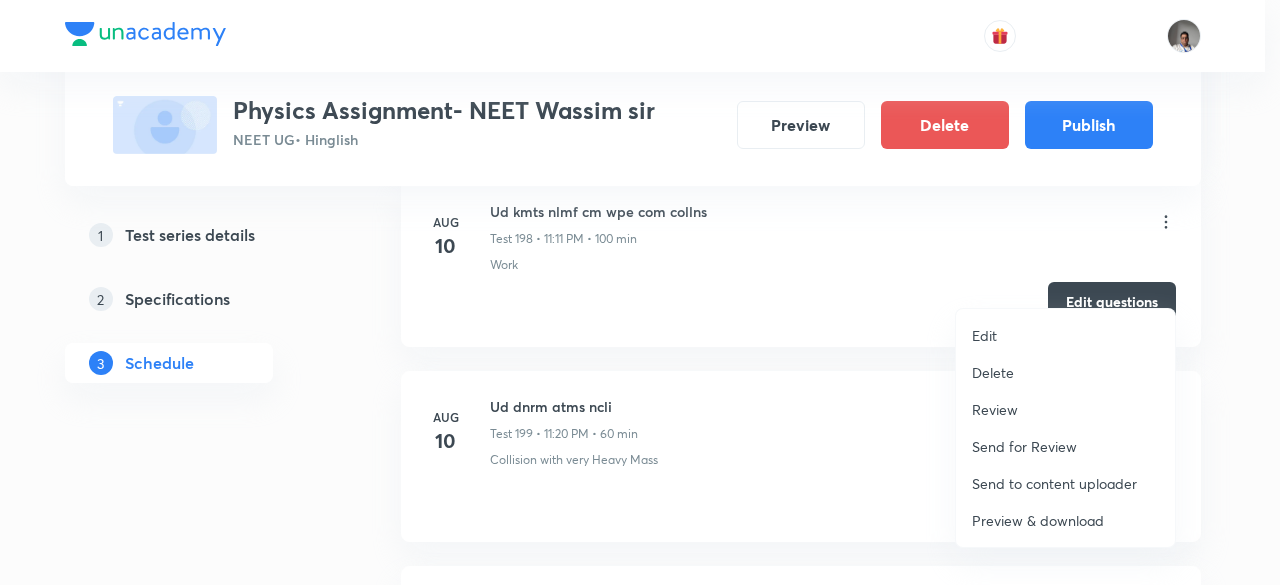 click on "Preview & download" at bounding box center [1038, 520] 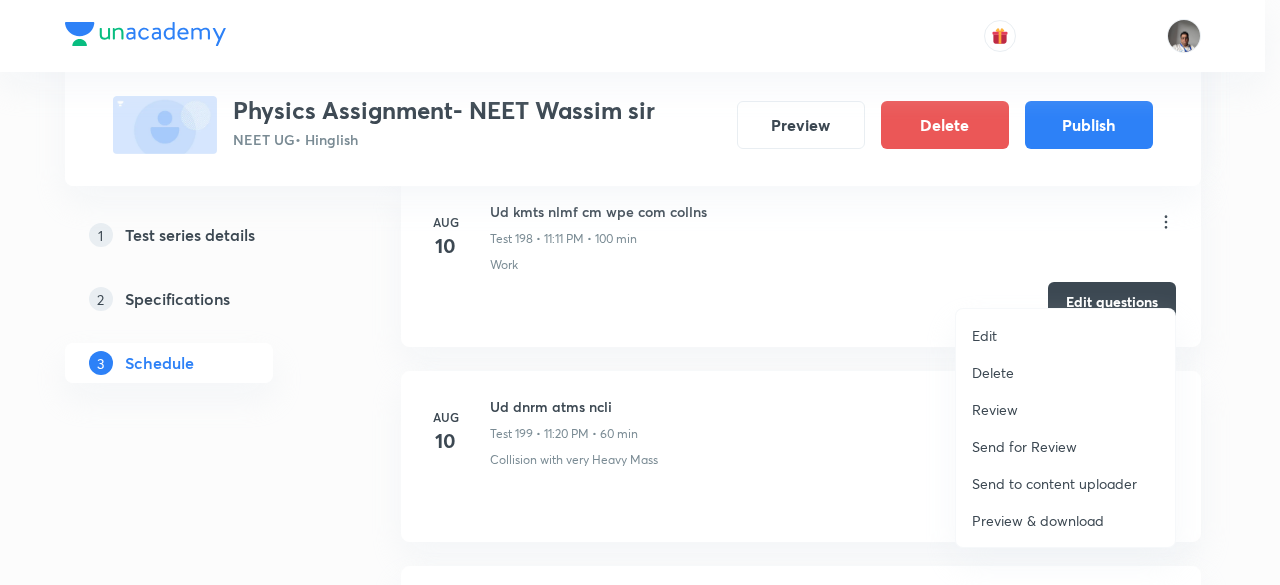 click at bounding box center (640, 292) 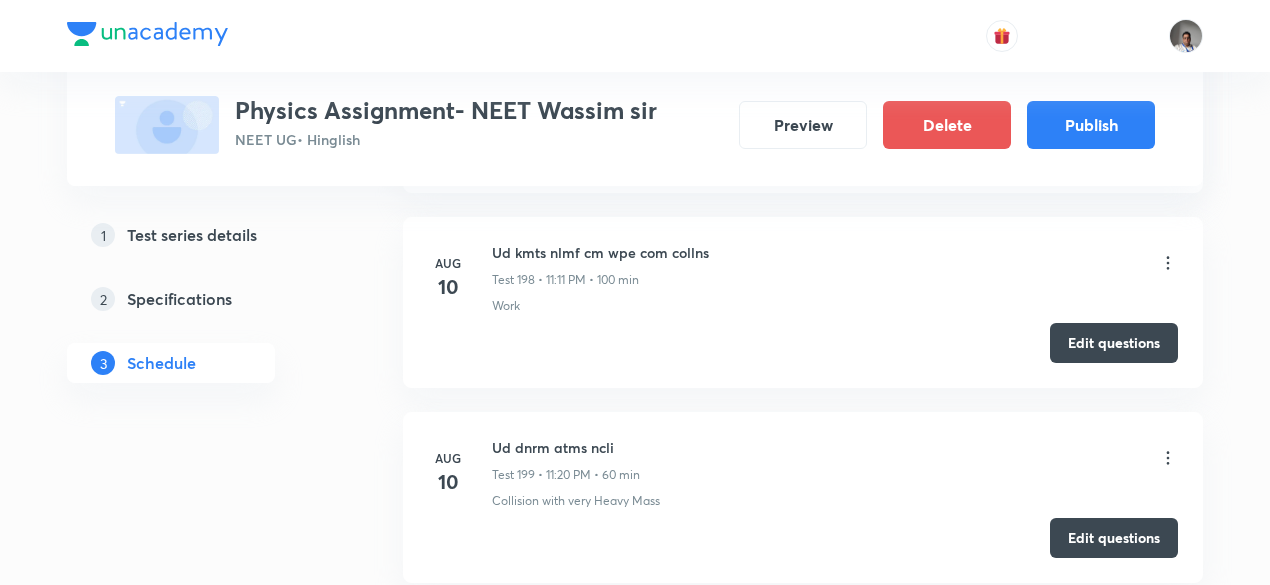 scroll, scrollTop: 24523, scrollLeft: 0, axis: vertical 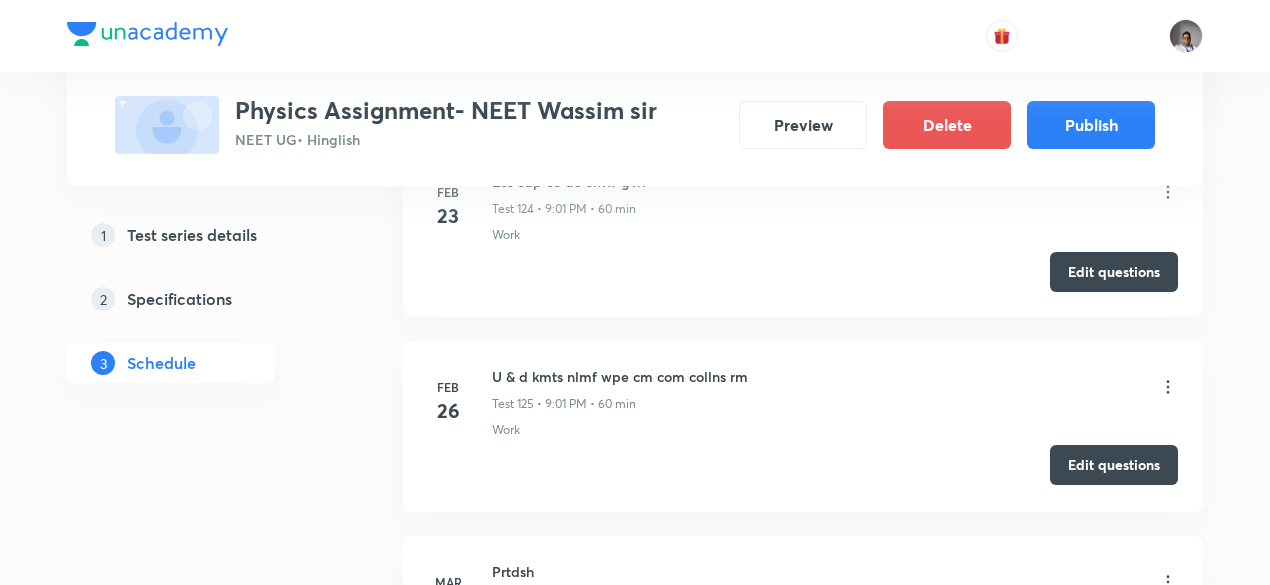 click on "Edit questions" at bounding box center [1114, 465] 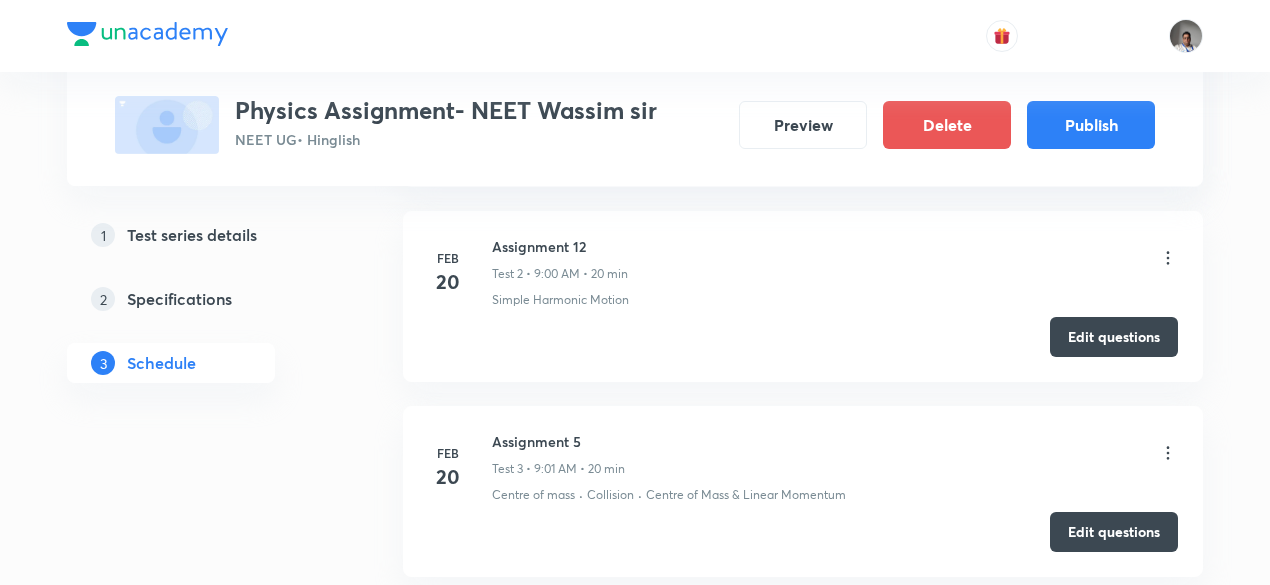 scroll, scrollTop: 0, scrollLeft: 0, axis: both 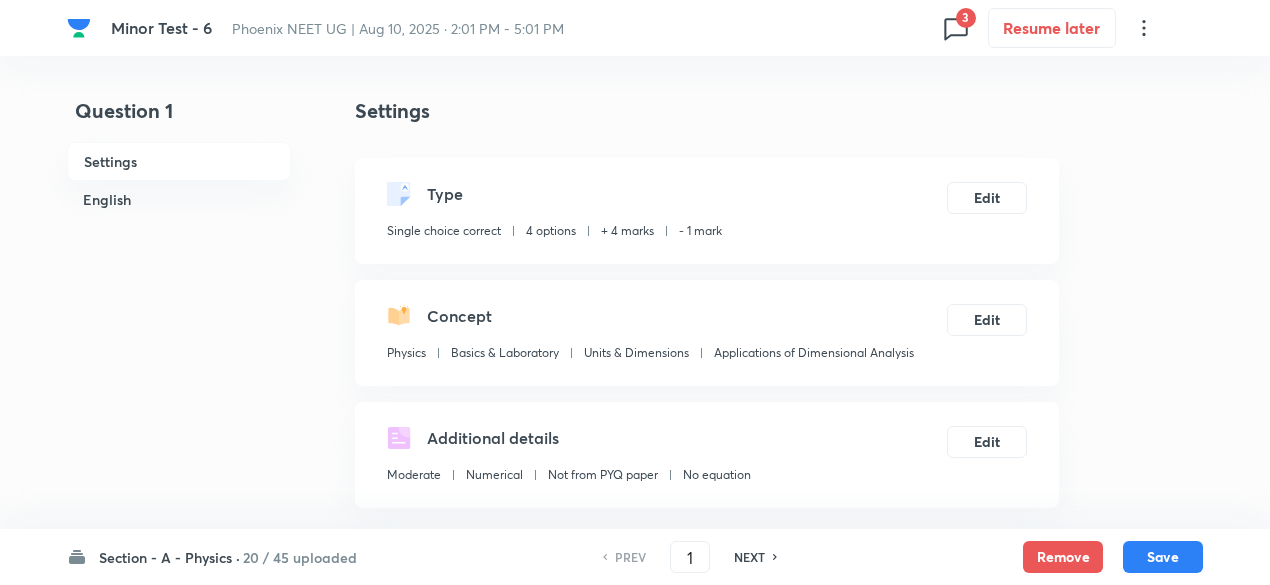 click on "20 / 45 uploaded" at bounding box center (300, 557) 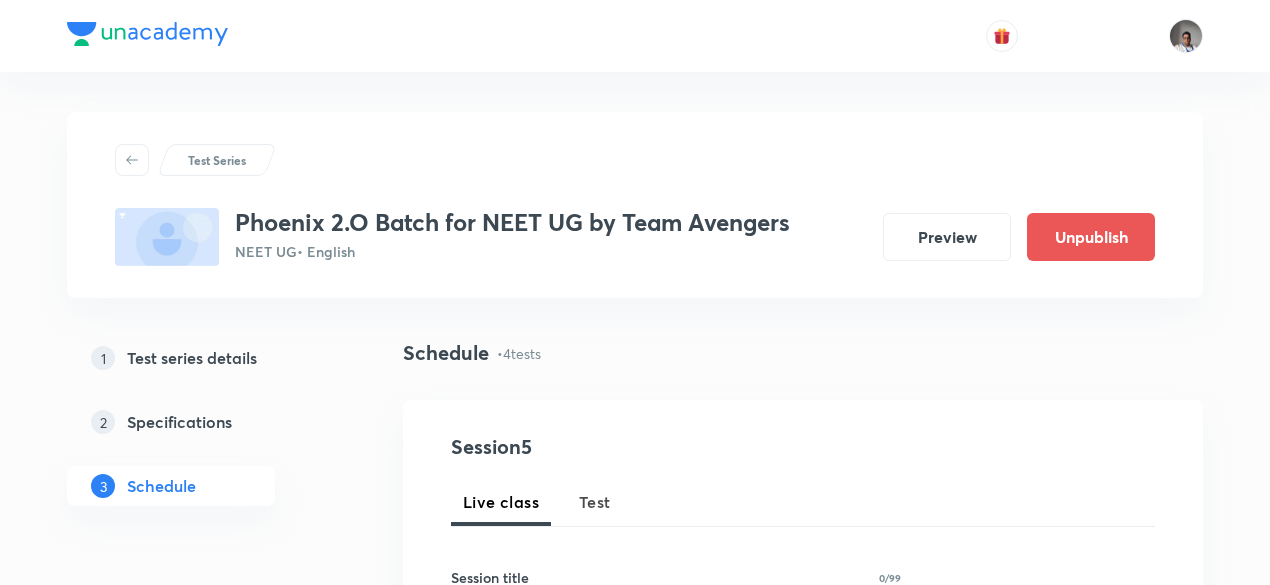 scroll, scrollTop: 0, scrollLeft: 0, axis: both 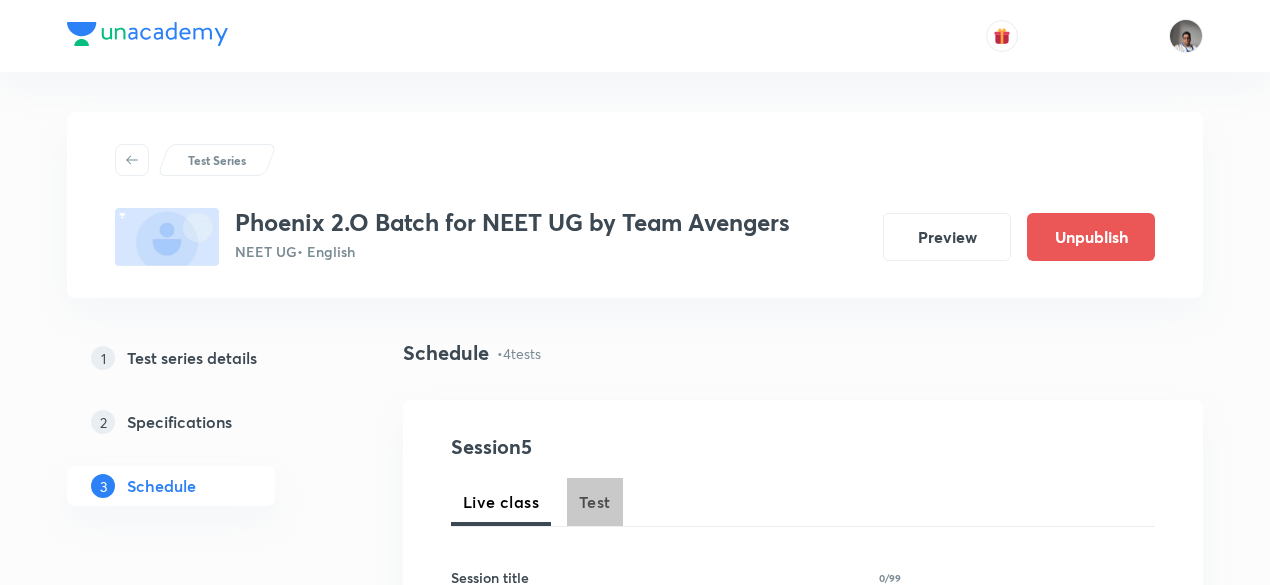 click on "Test" at bounding box center (595, 502) 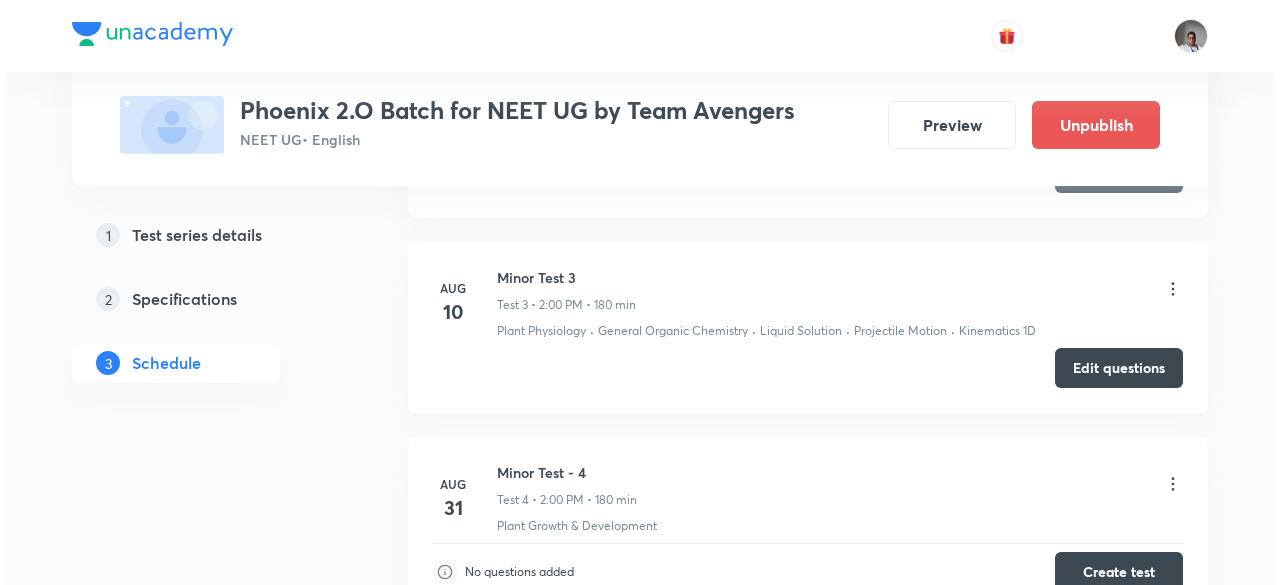scroll, scrollTop: 1459, scrollLeft: 0, axis: vertical 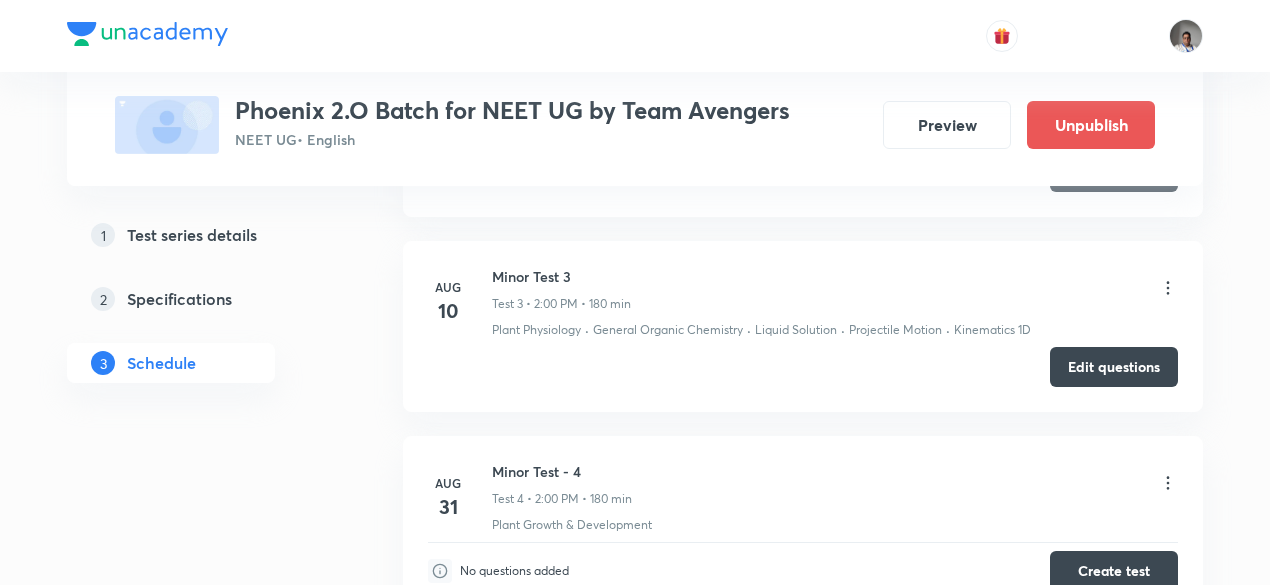 click 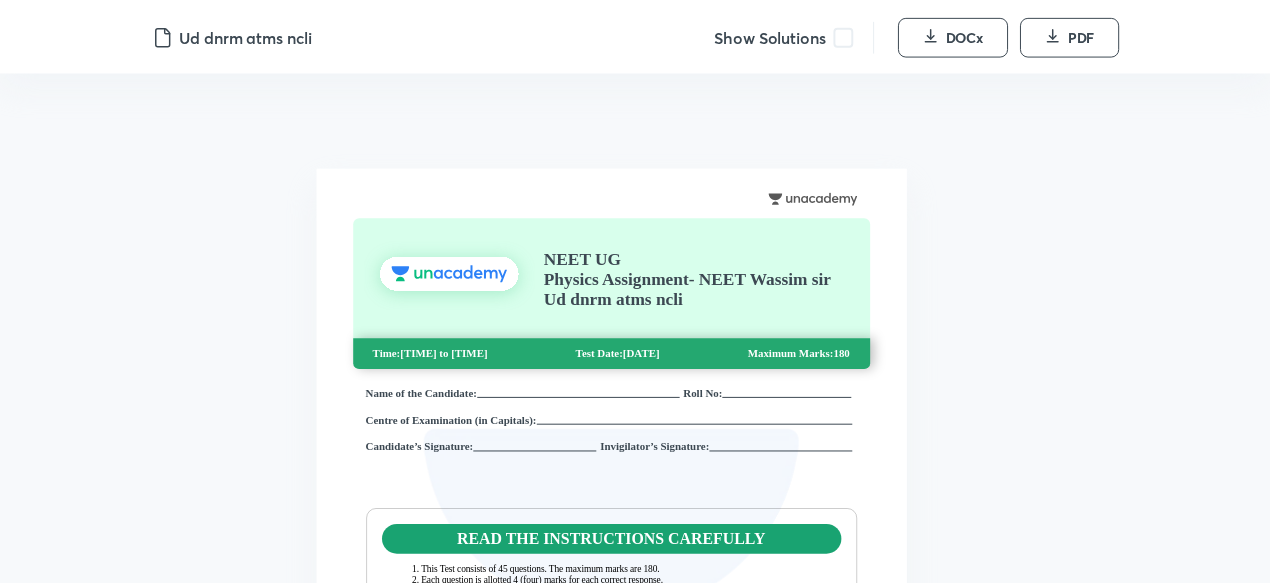 scroll, scrollTop: 0, scrollLeft: 0, axis: both 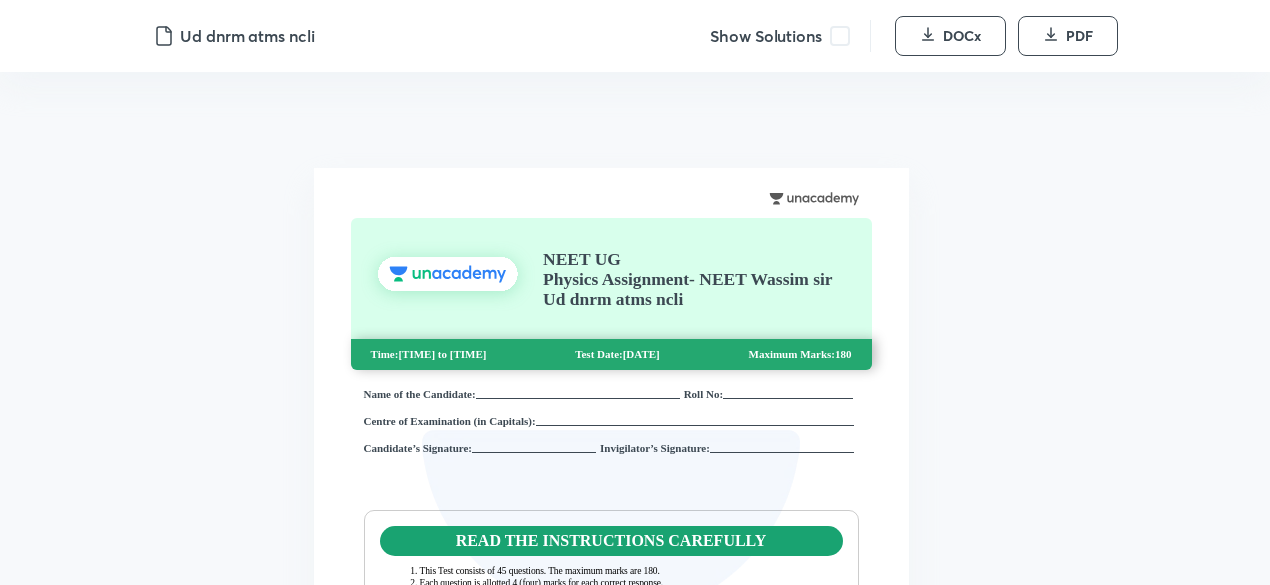 click at bounding box center [840, 36] 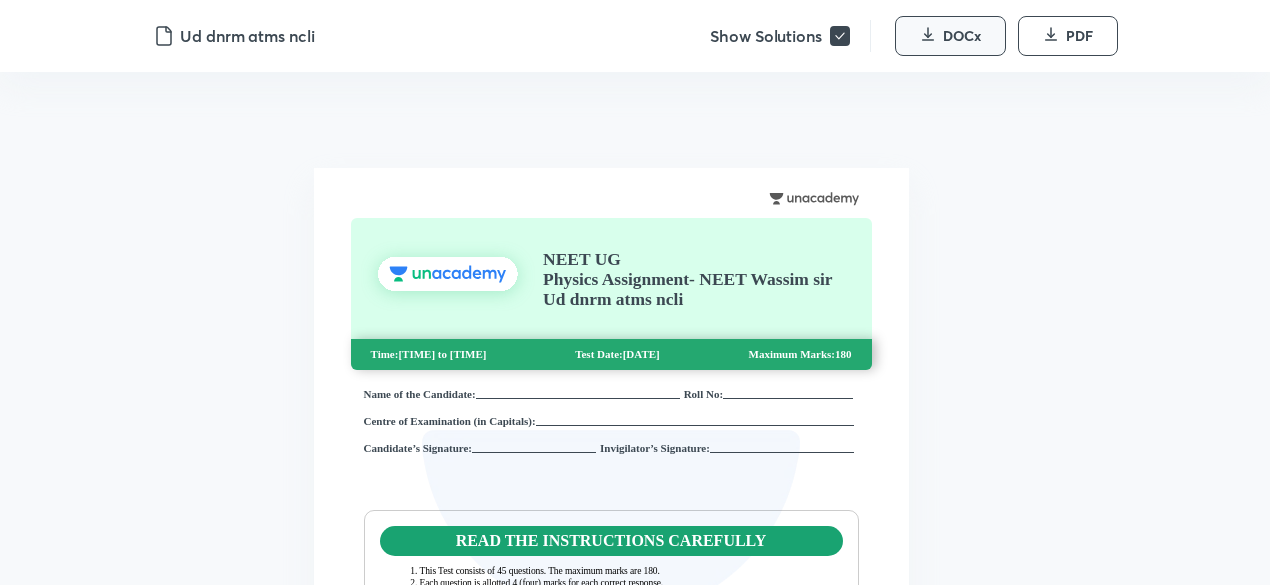 click on "DOCx" at bounding box center (962, 36) 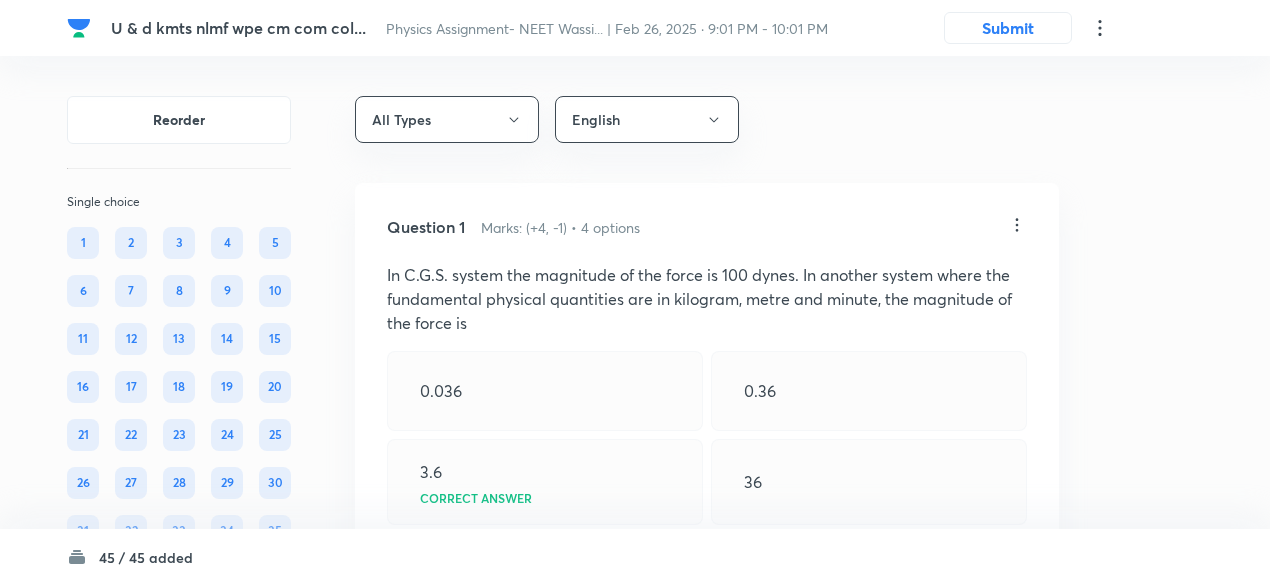 scroll, scrollTop: 335, scrollLeft: 0, axis: vertical 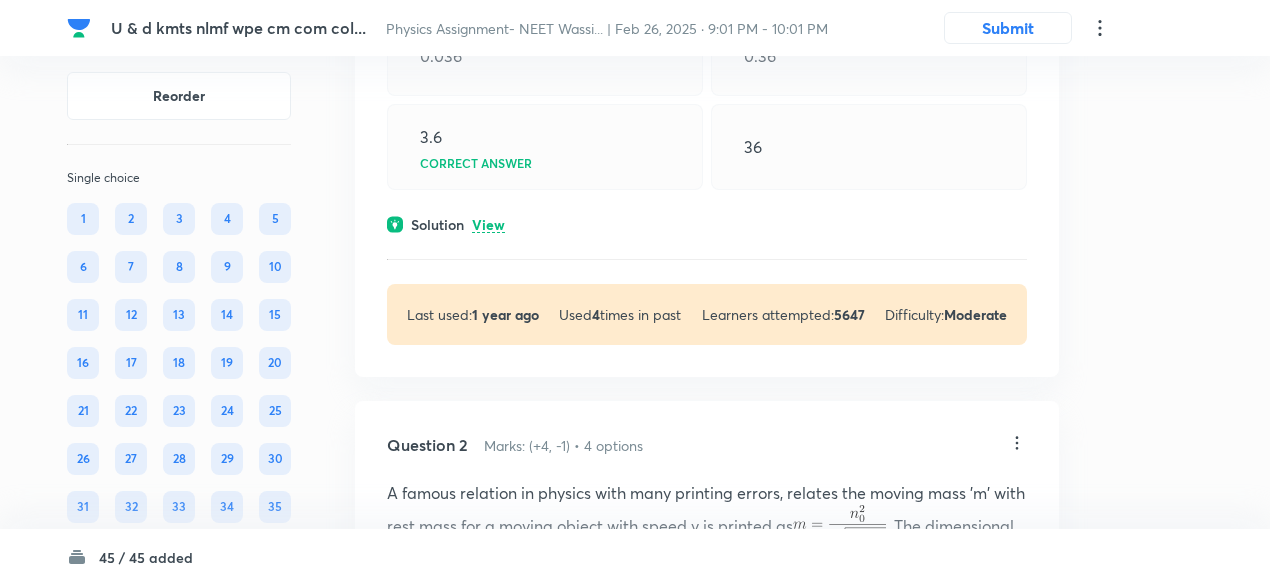 click on "View" at bounding box center [488, 225] 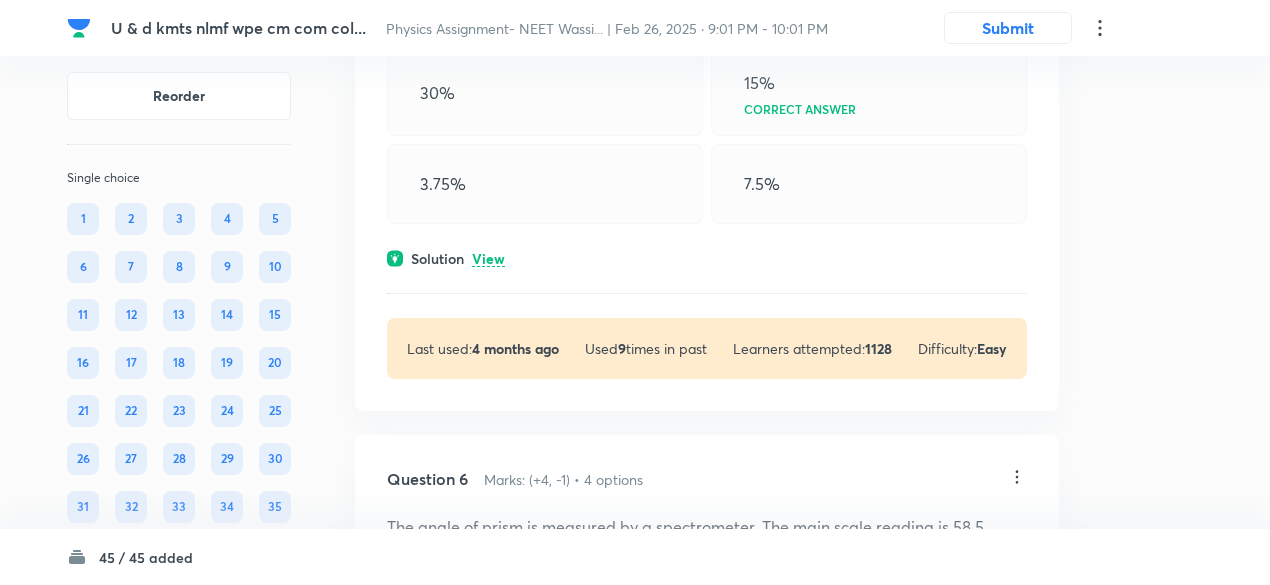 scroll, scrollTop: 2957, scrollLeft: 0, axis: vertical 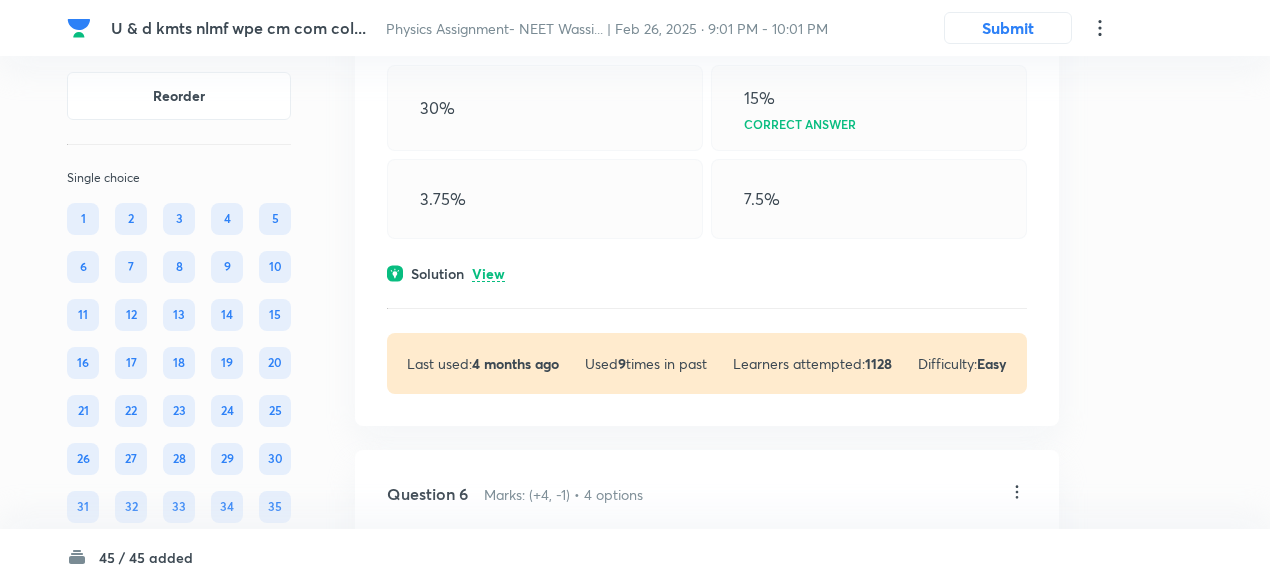click on "Solution View" at bounding box center (707, 273) 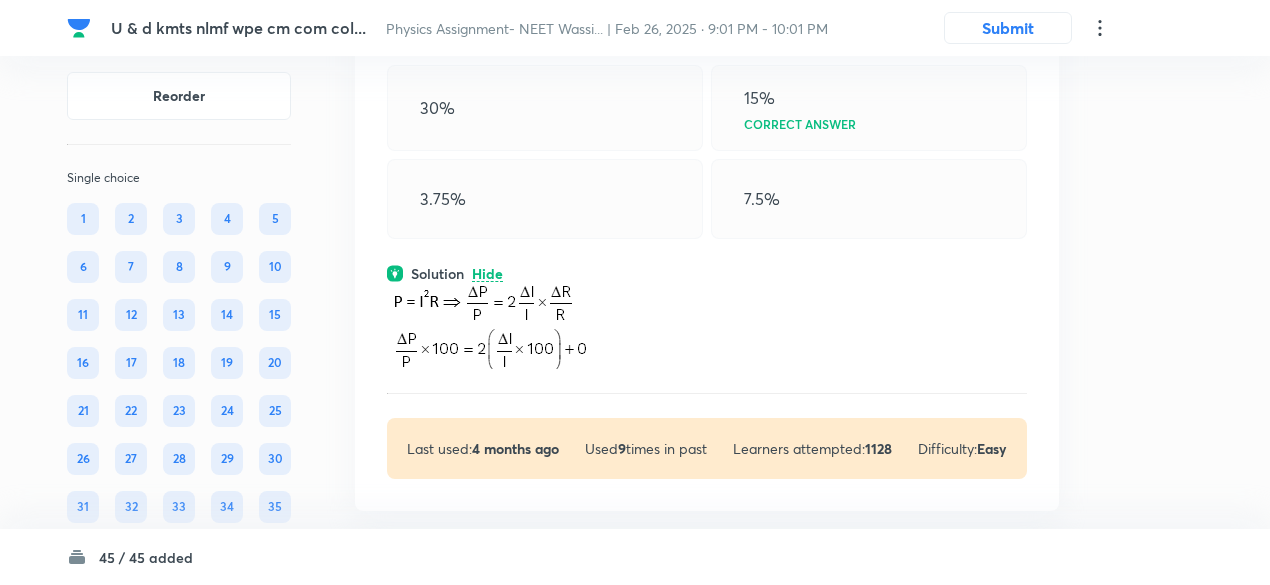 click on "Hide" at bounding box center [487, 274] 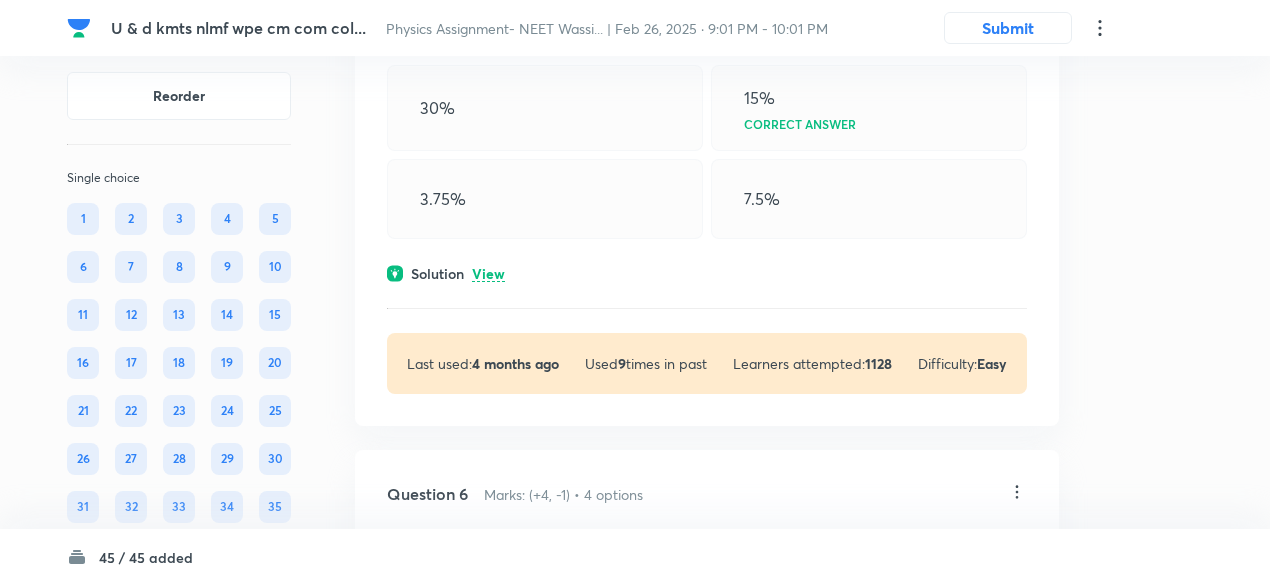 click on "View" at bounding box center (488, 274) 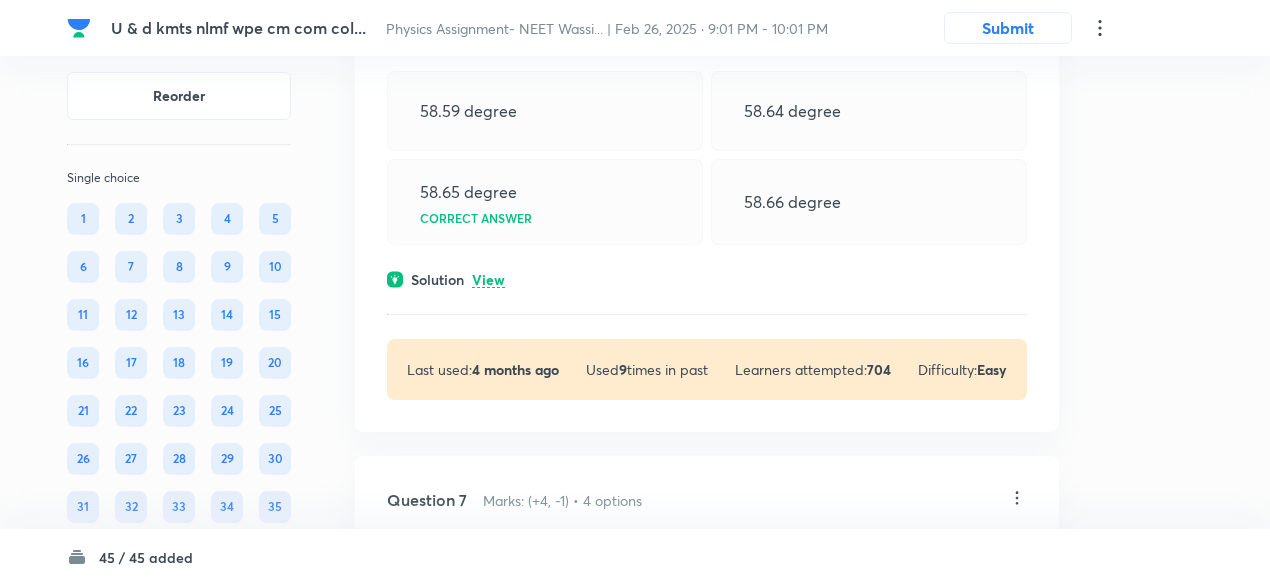 scroll, scrollTop: 3719, scrollLeft: 0, axis: vertical 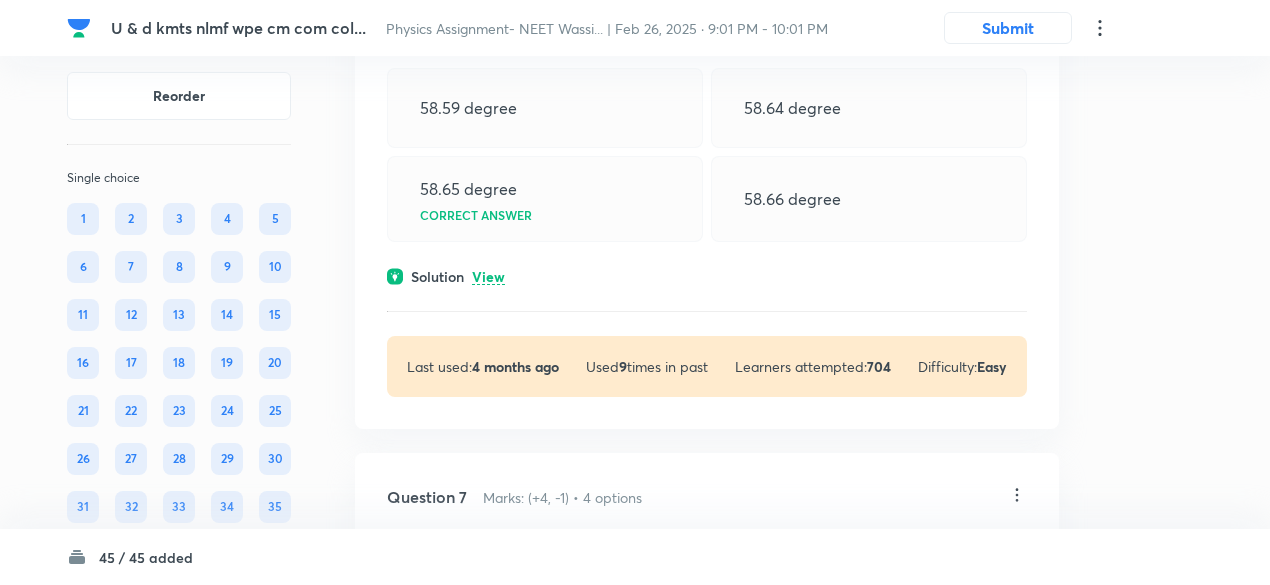 click on "View" at bounding box center [488, 277] 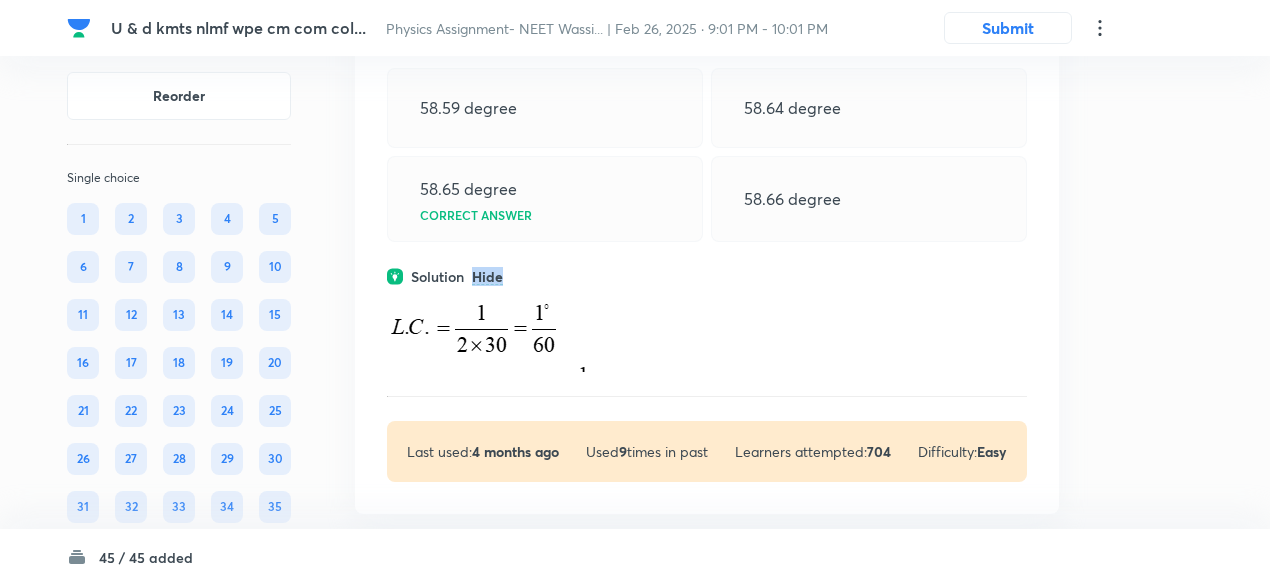 click on "Hide" at bounding box center (487, 277) 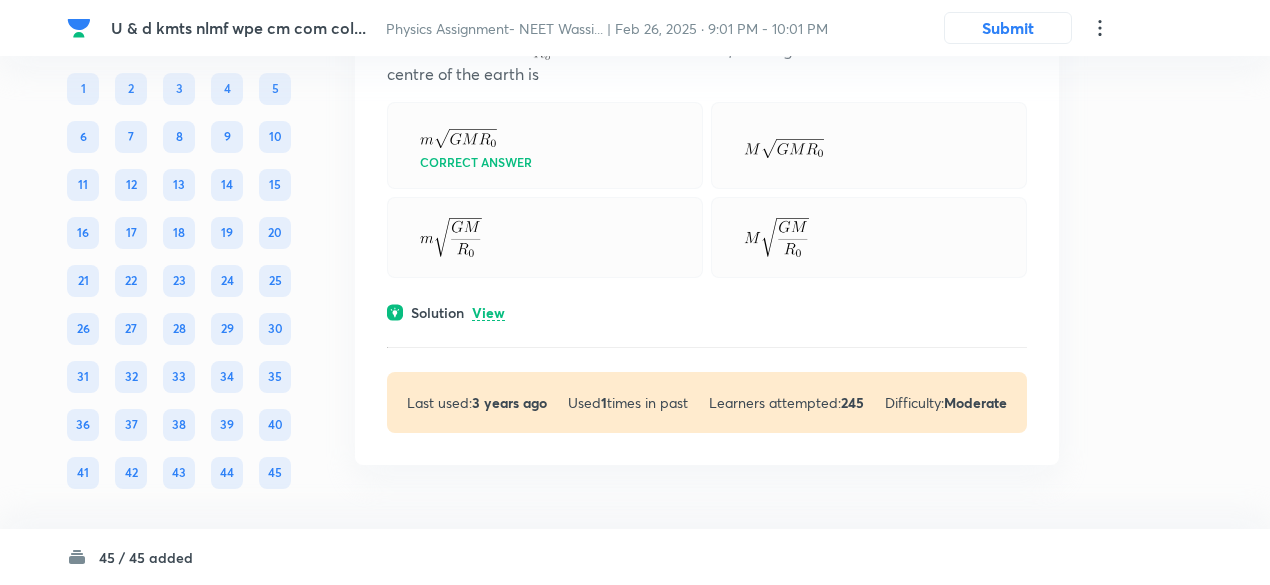 scroll, scrollTop: 27250, scrollLeft: 0, axis: vertical 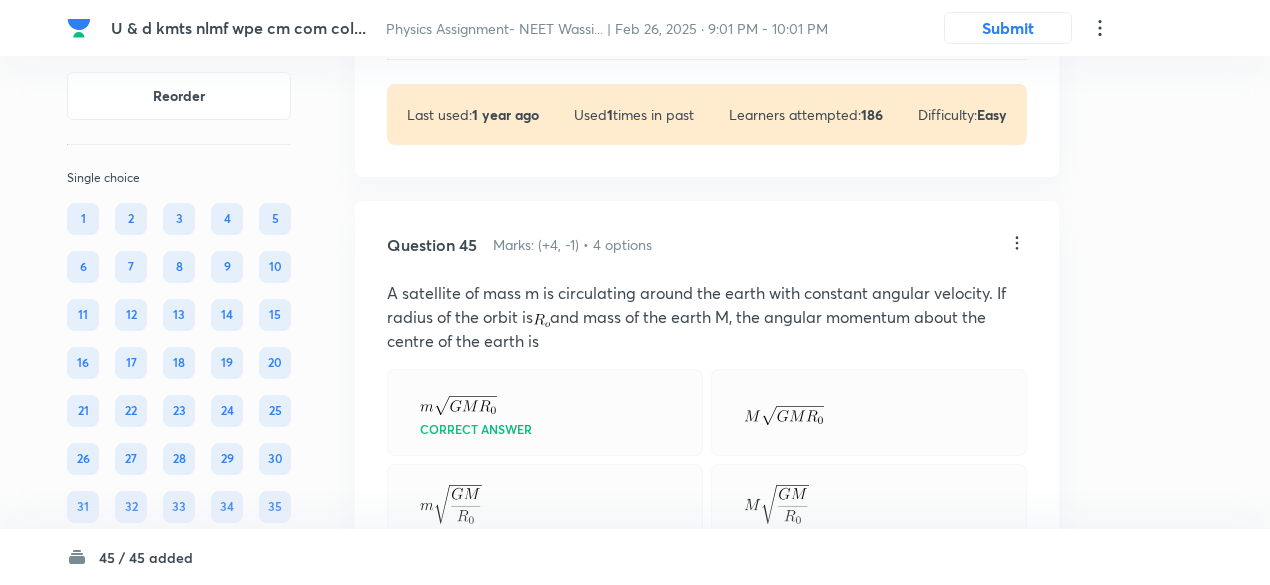 click on "View" at bounding box center (488, 25) 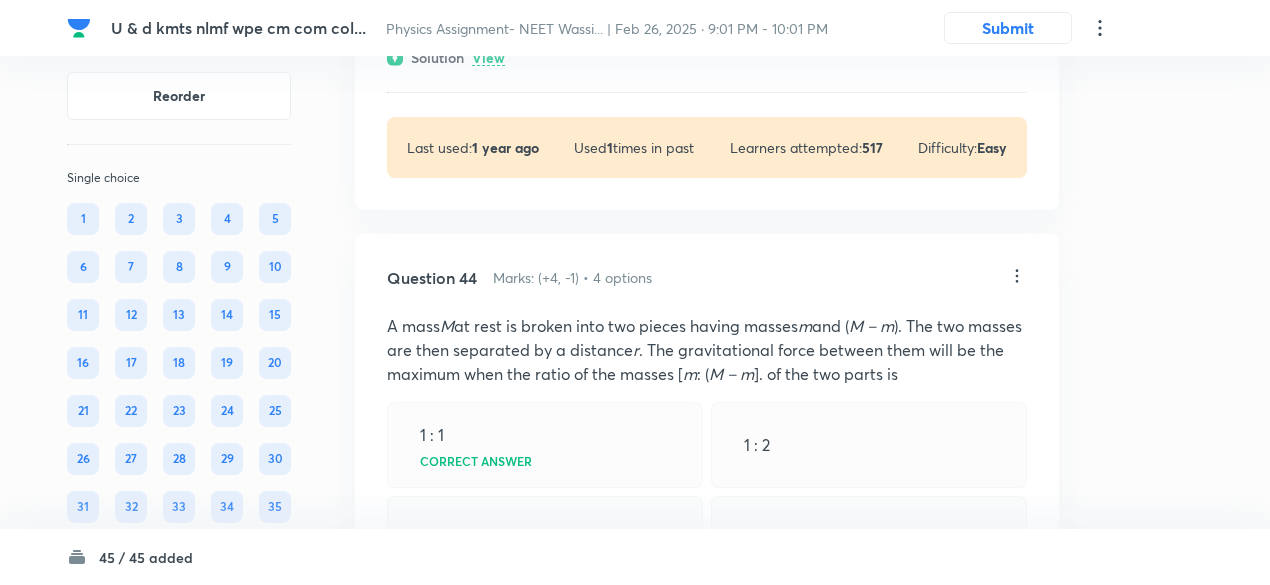 scroll, scrollTop: 26270, scrollLeft: 0, axis: vertical 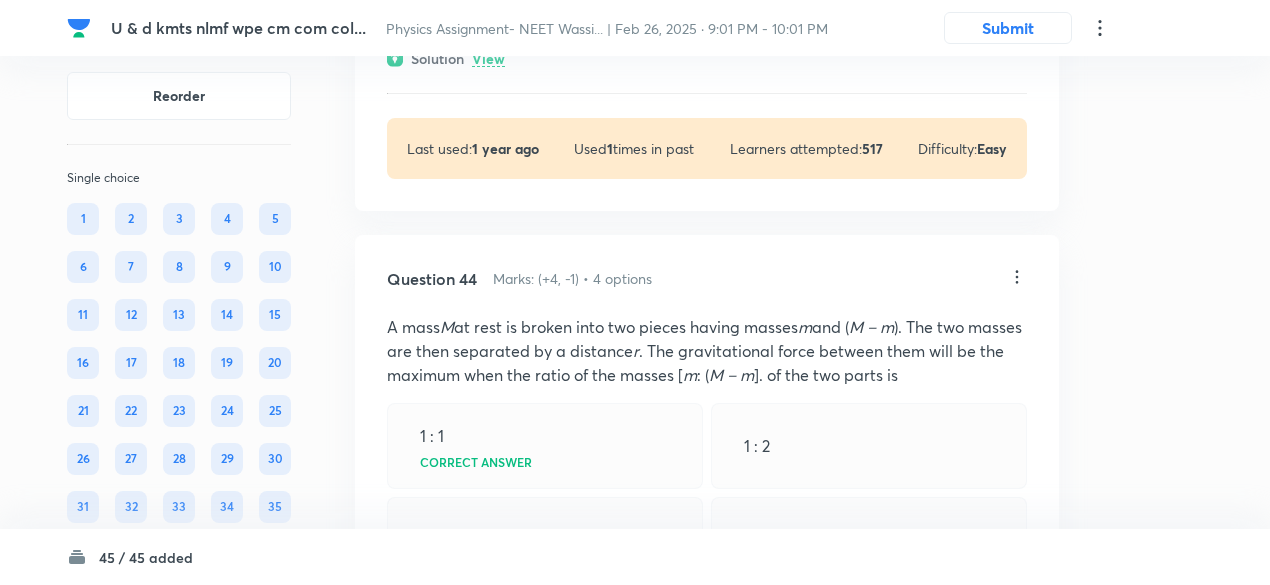 click on "View" at bounding box center (488, 59) 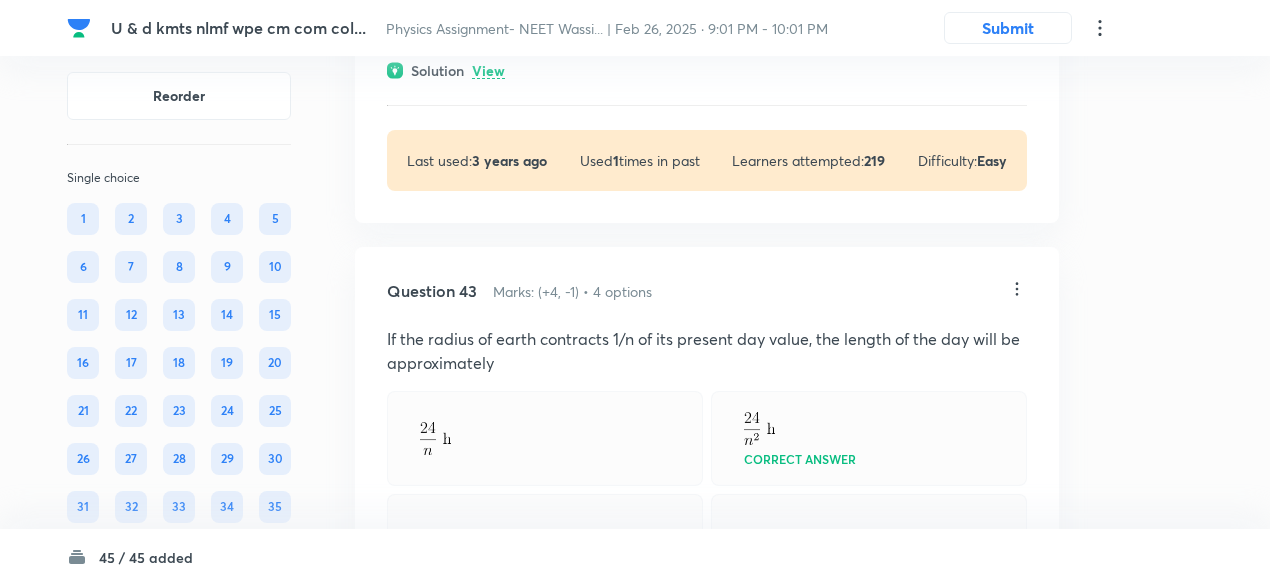 scroll, scrollTop: 25717, scrollLeft: 0, axis: vertical 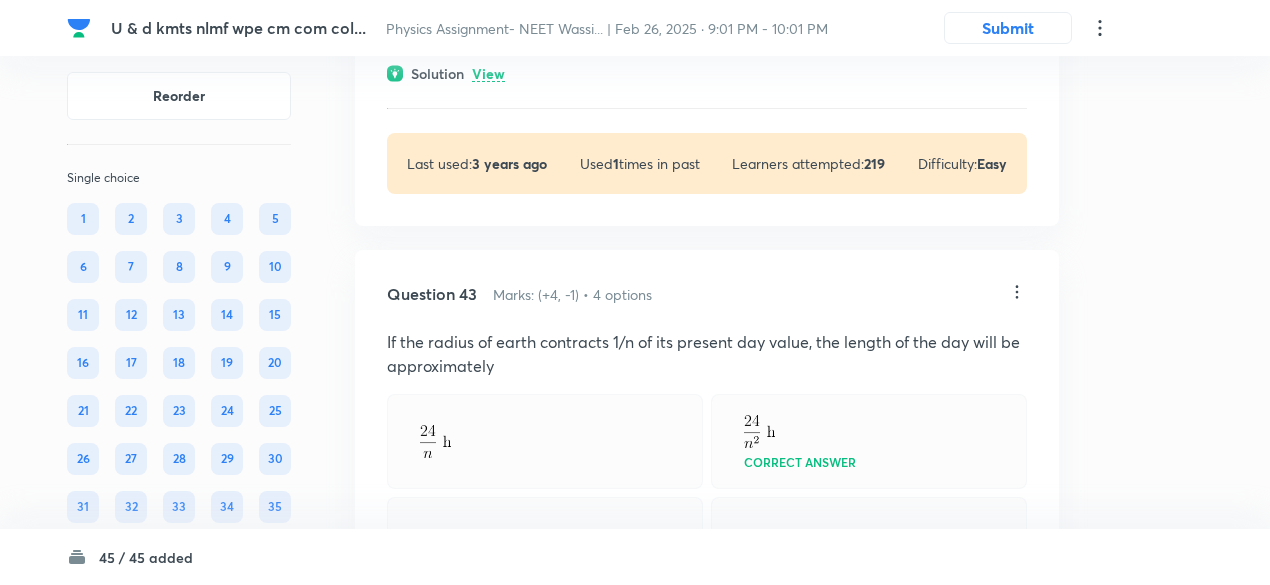 click on "View" at bounding box center [488, 74] 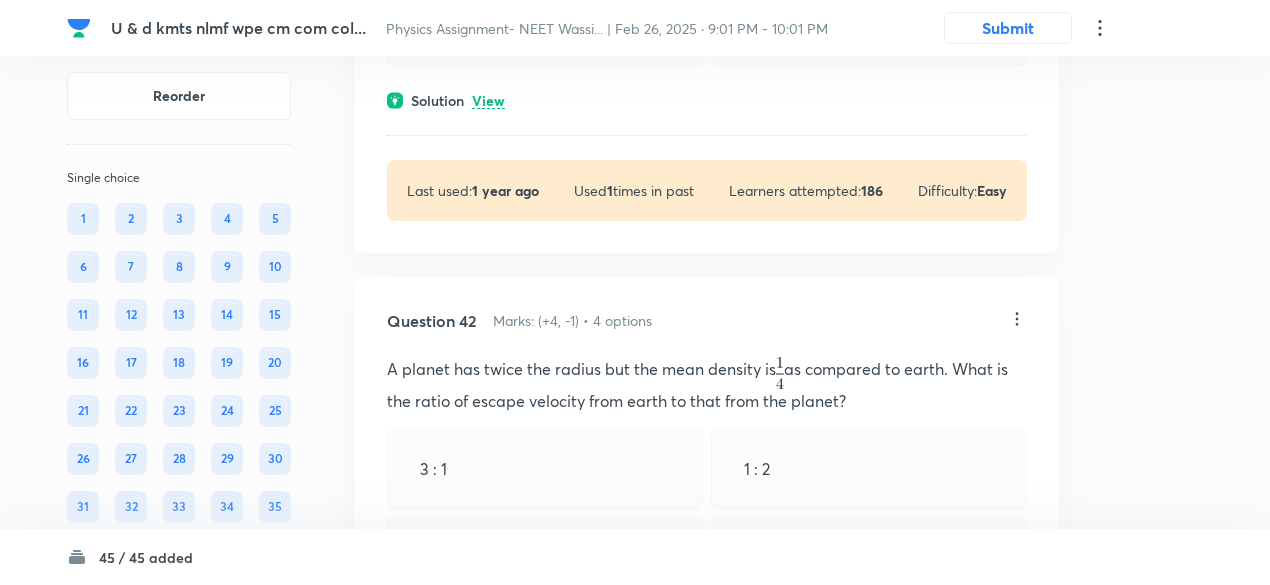 scroll, scrollTop: 25152, scrollLeft: 0, axis: vertical 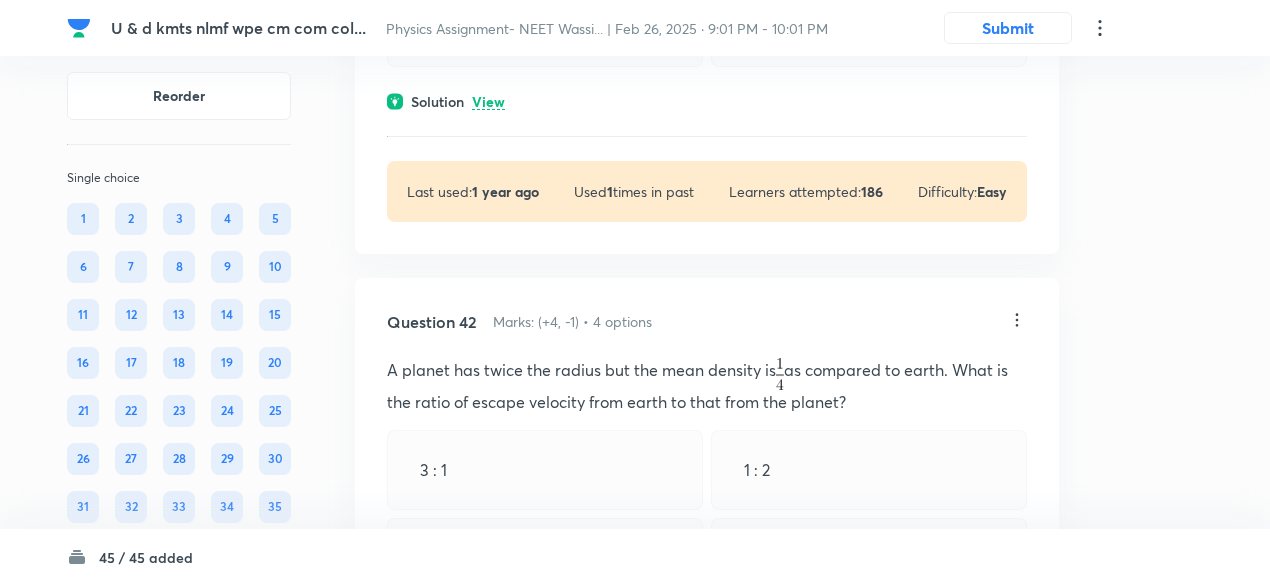 click on "Question 41 Marks: (+4, -1) • 4 options There are two concentric shells of radius  R  and 2 R  and mass  M  each. For the gravitational field and potential at a distance  r  from the centre consider the following. (i) r > 2 R (ii) R < r < 2R (iii) r < R  For  Correct answer For   and   For   and   For   and  Solution View Last used:  1 year ago Used  1  times in past Learners attempted:  186 Difficulty: Easy" at bounding box center [707, -130] 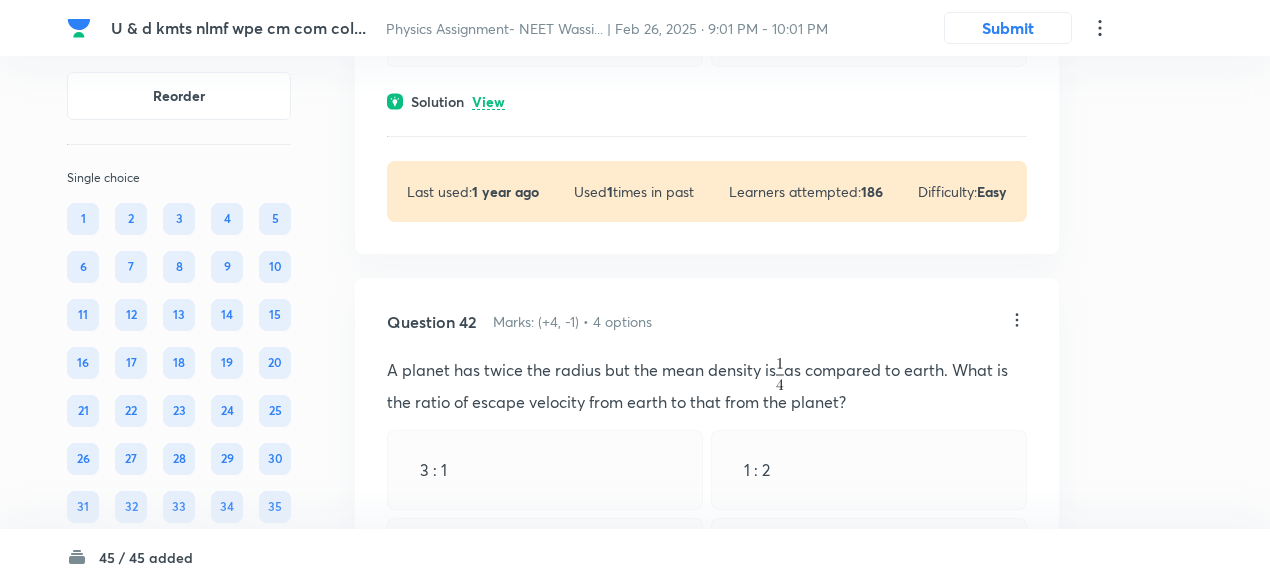 click on "View" at bounding box center [488, 102] 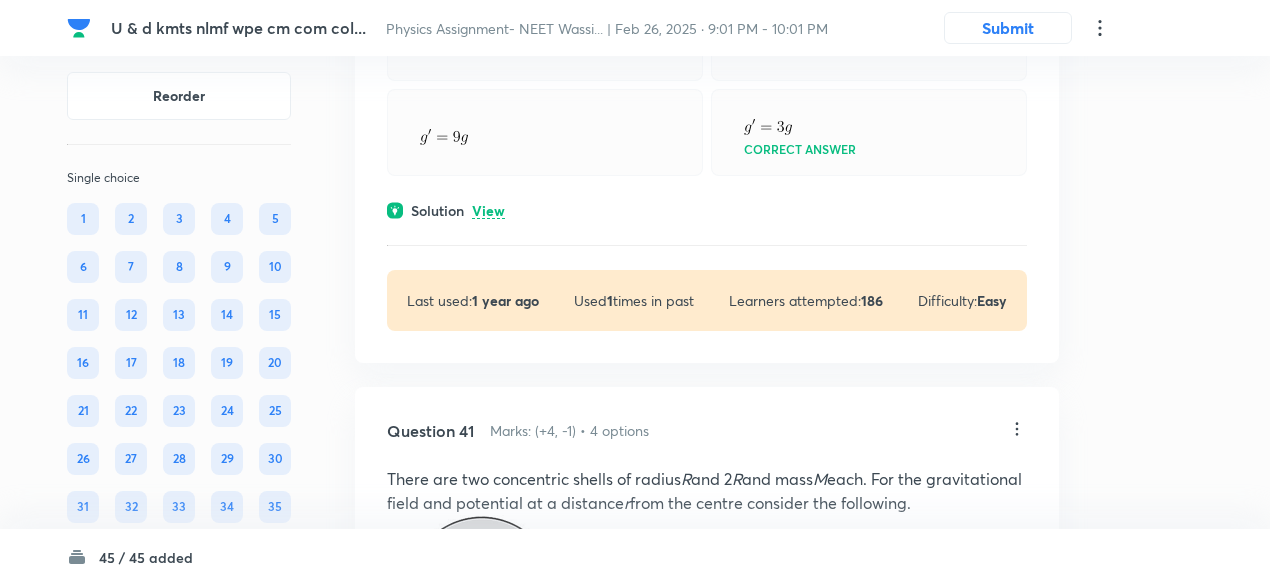 scroll, scrollTop: 24250, scrollLeft: 0, axis: vertical 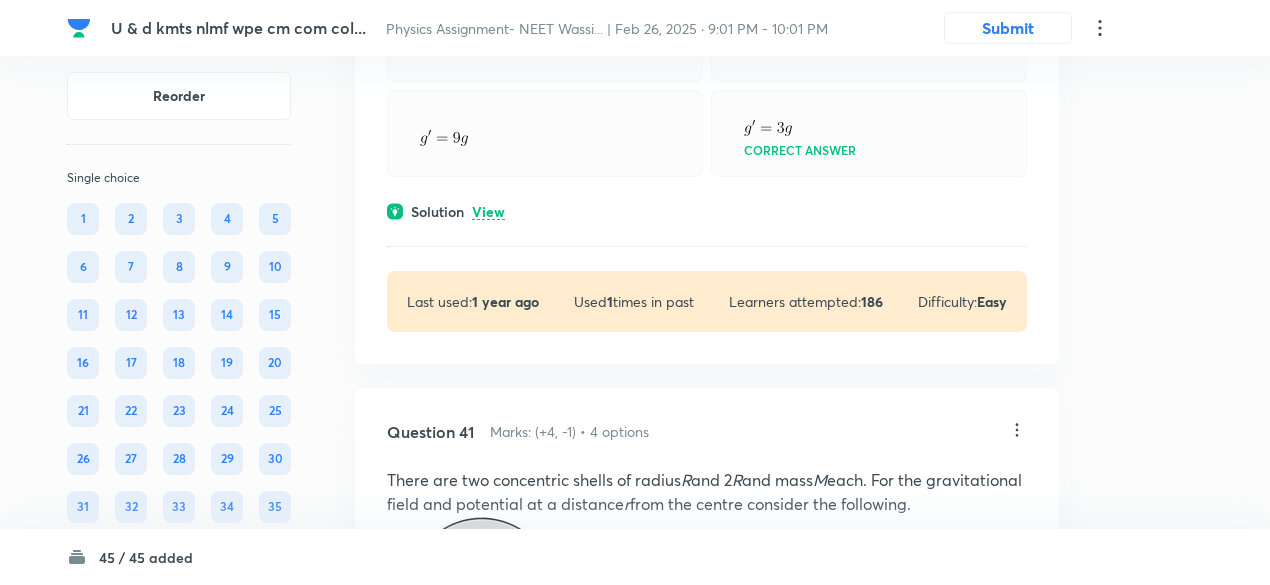 click on "View" at bounding box center (488, 212) 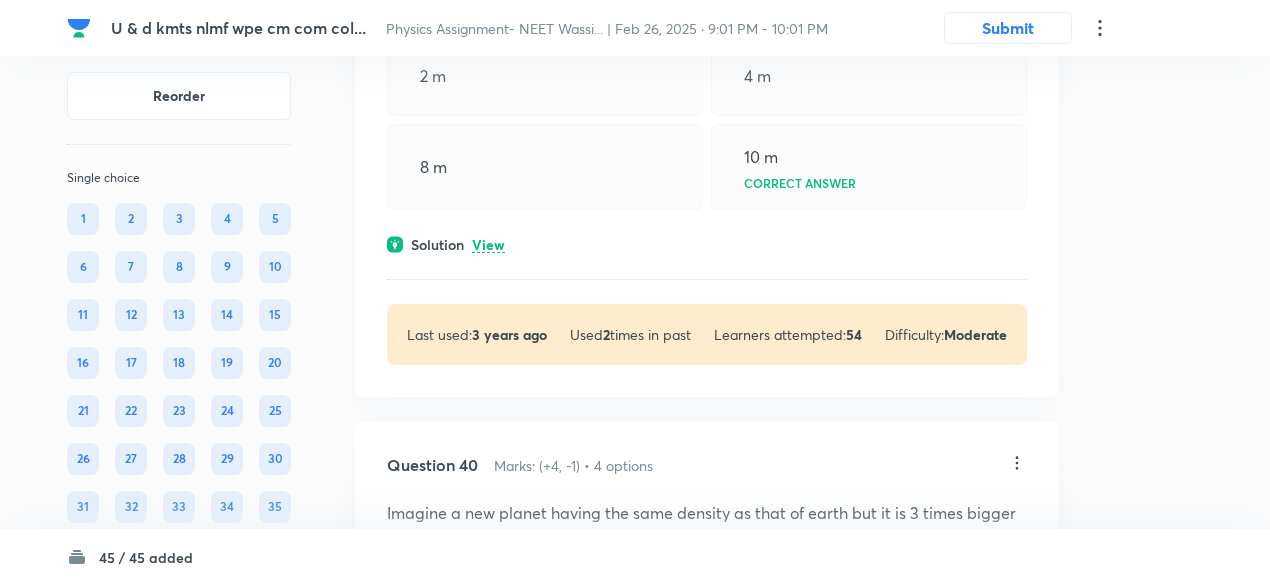 scroll, scrollTop: 23660, scrollLeft: 0, axis: vertical 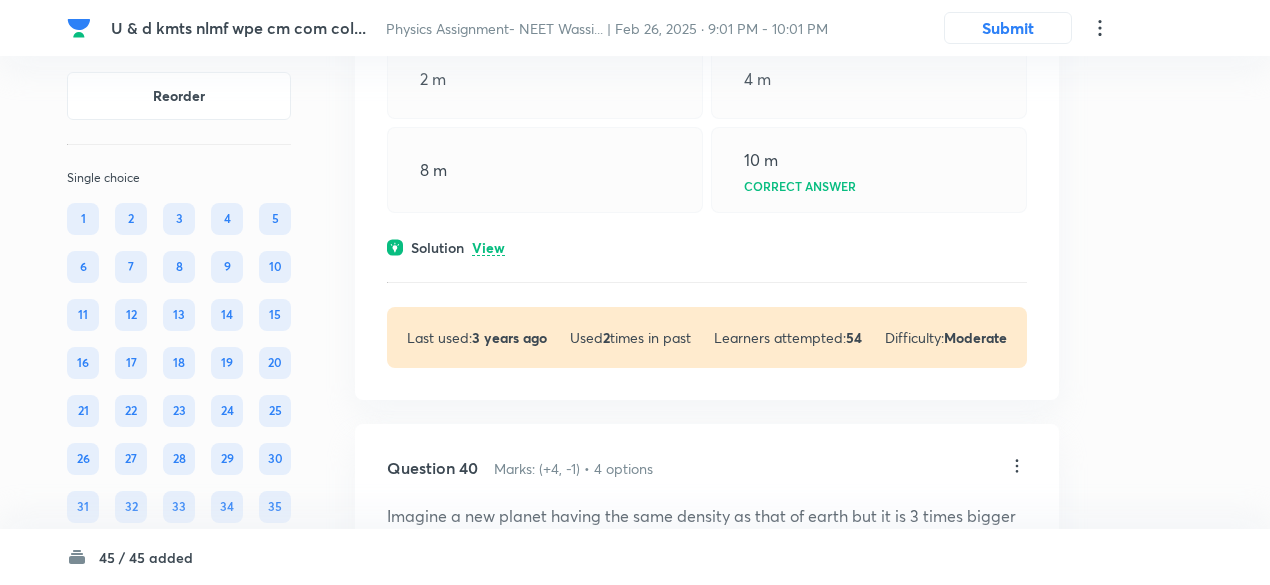 click on "View" at bounding box center [488, 248] 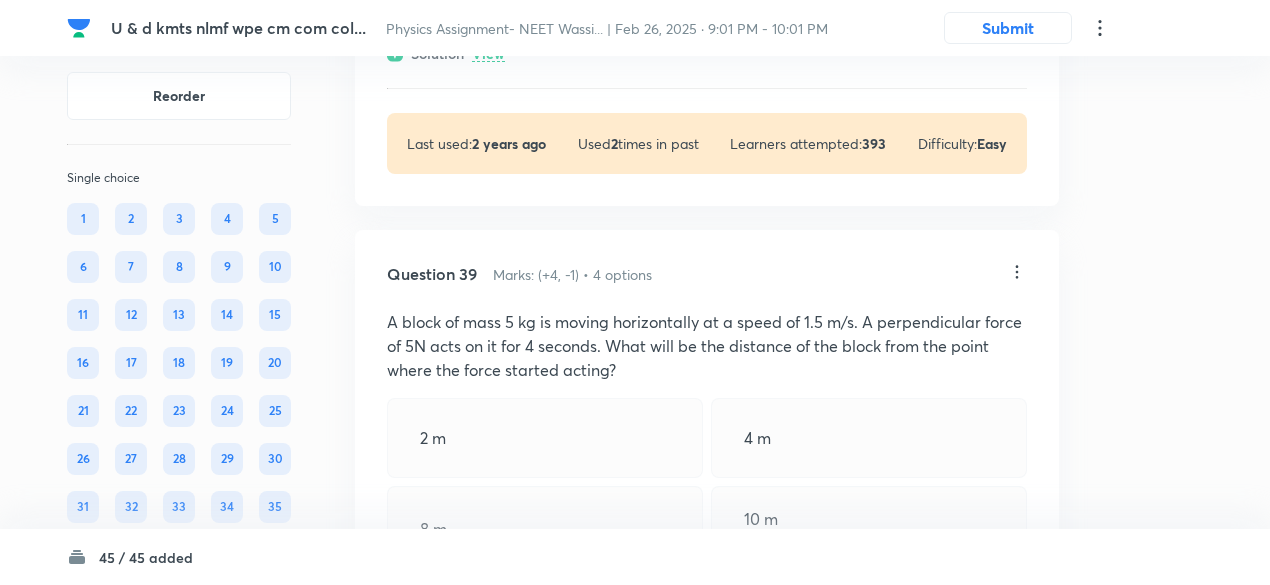 scroll, scrollTop: 23264, scrollLeft: 0, axis: vertical 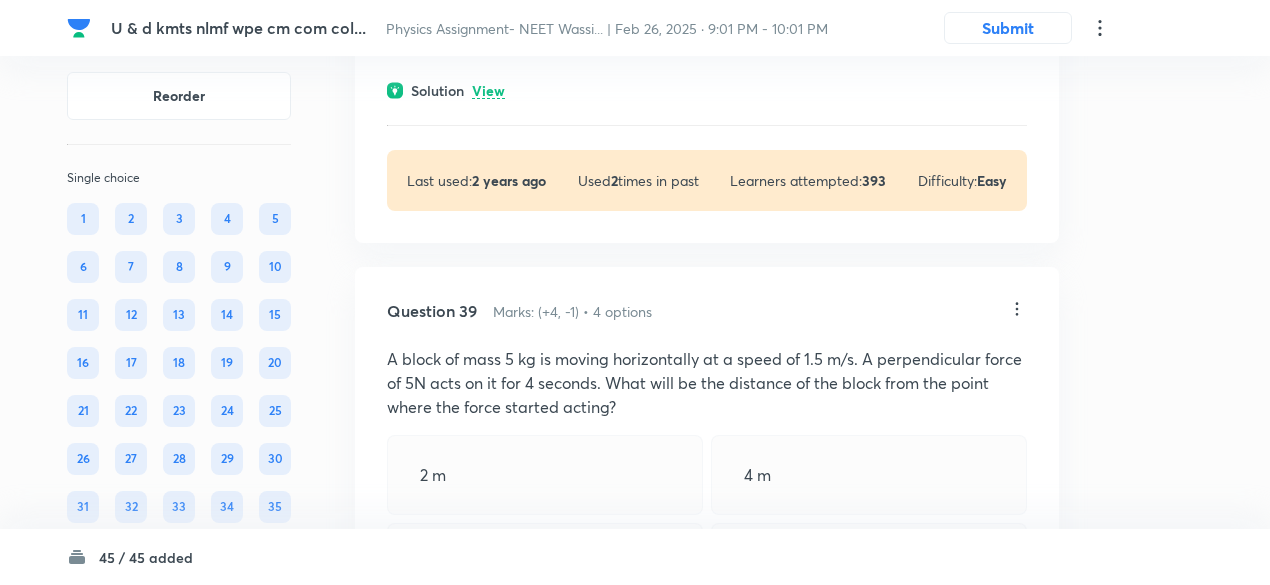 click on "View" at bounding box center (488, 91) 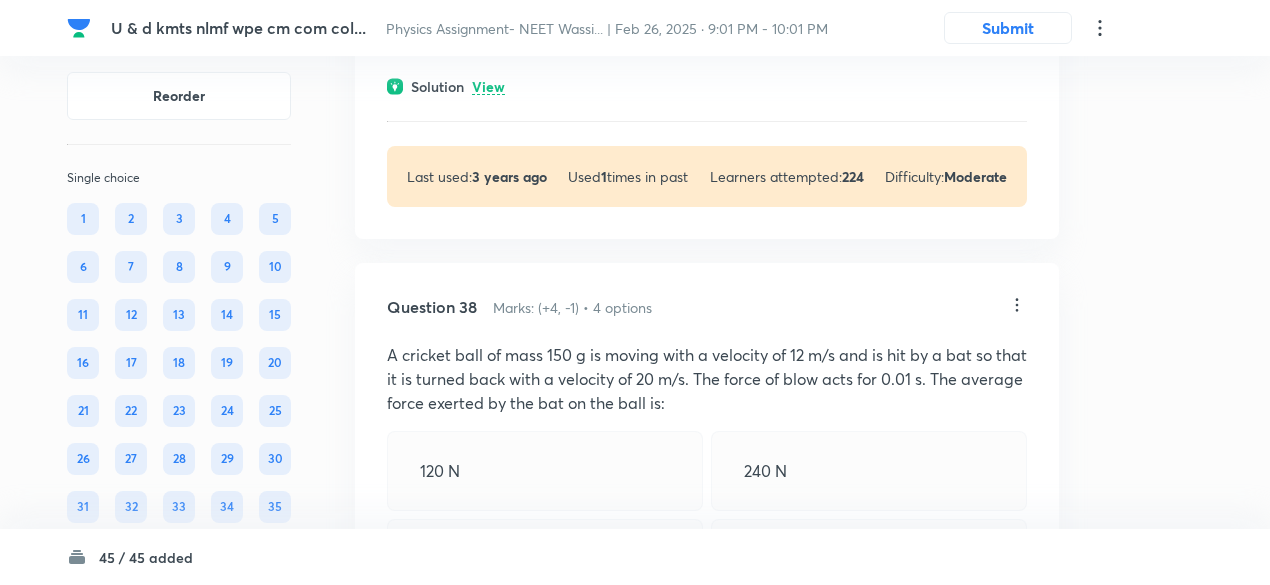 scroll, scrollTop: 22712, scrollLeft: 0, axis: vertical 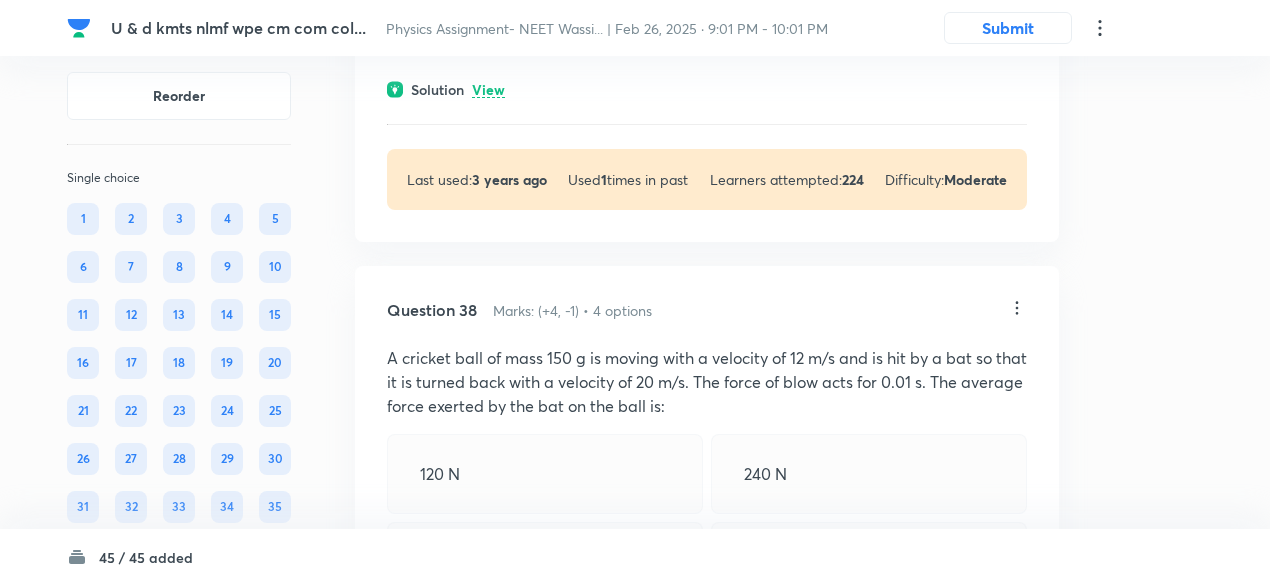 click on "View" at bounding box center (488, 90) 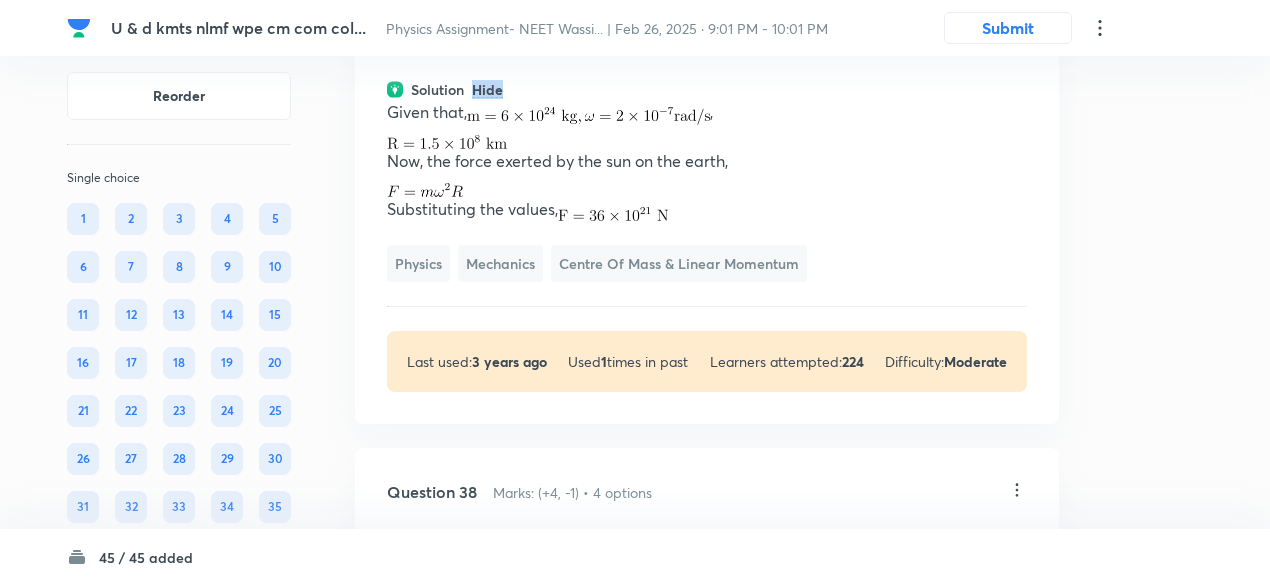 click on "Hide" at bounding box center (487, 90) 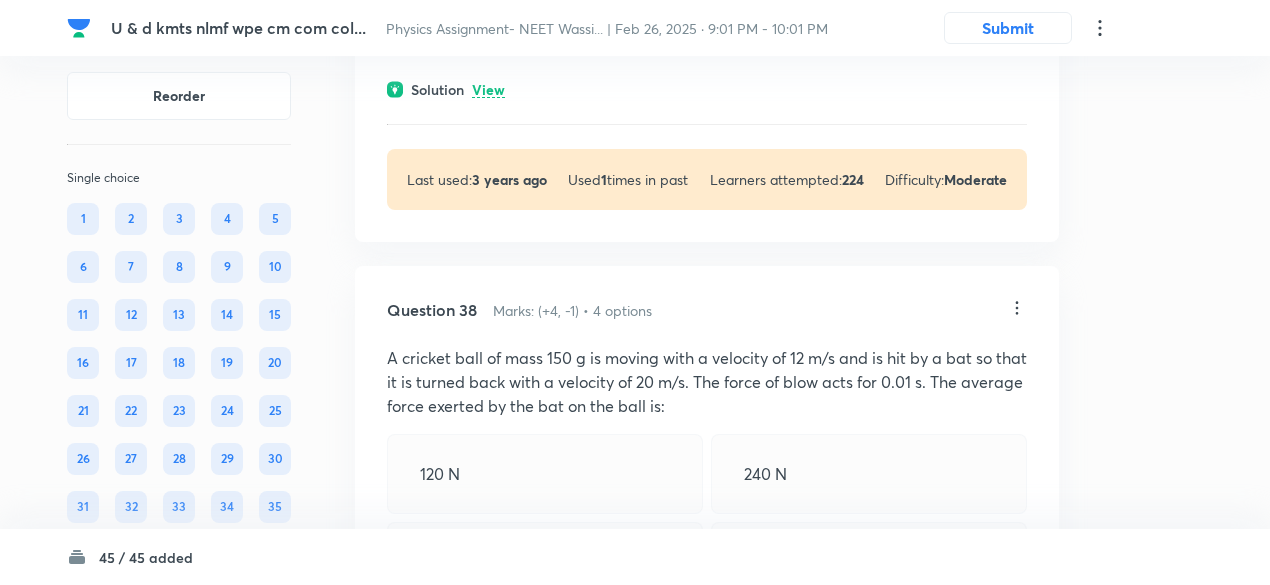 click on "View" at bounding box center (488, 90) 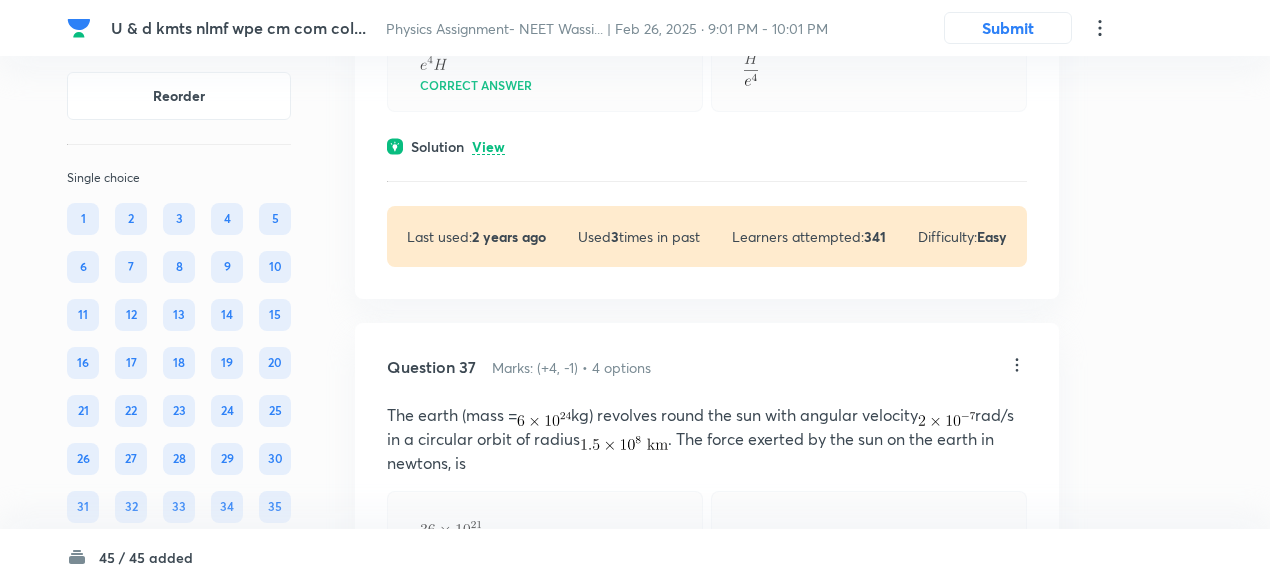 scroll, scrollTop: 22101, scrollLeft: 0, axis: vertical 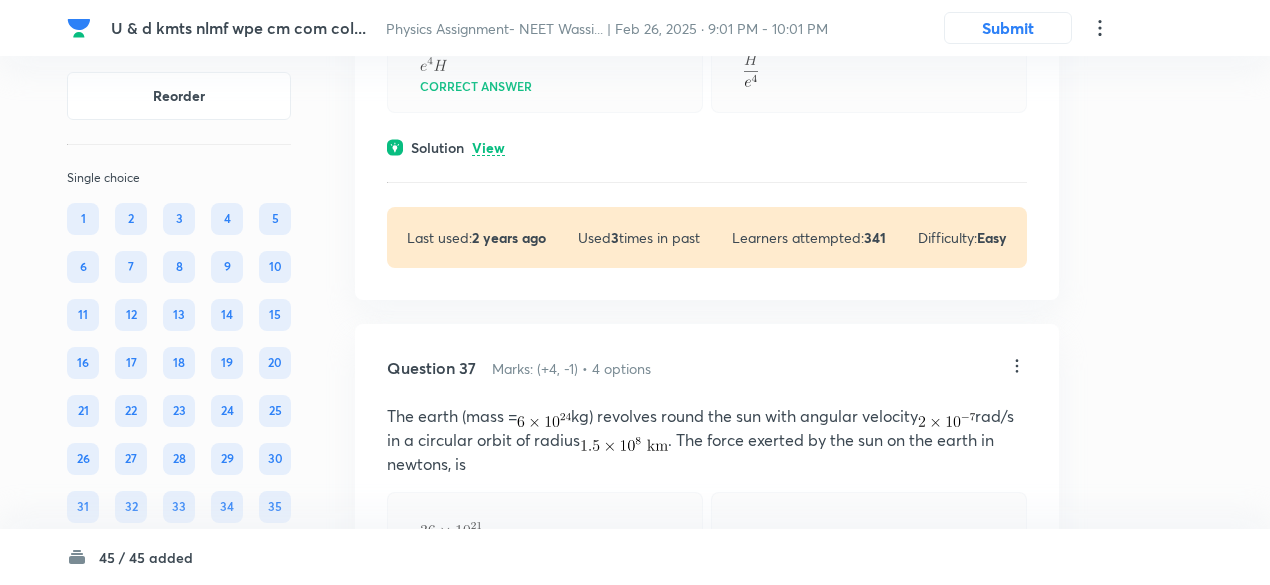 click on "View" at bounding box center (488, 148) 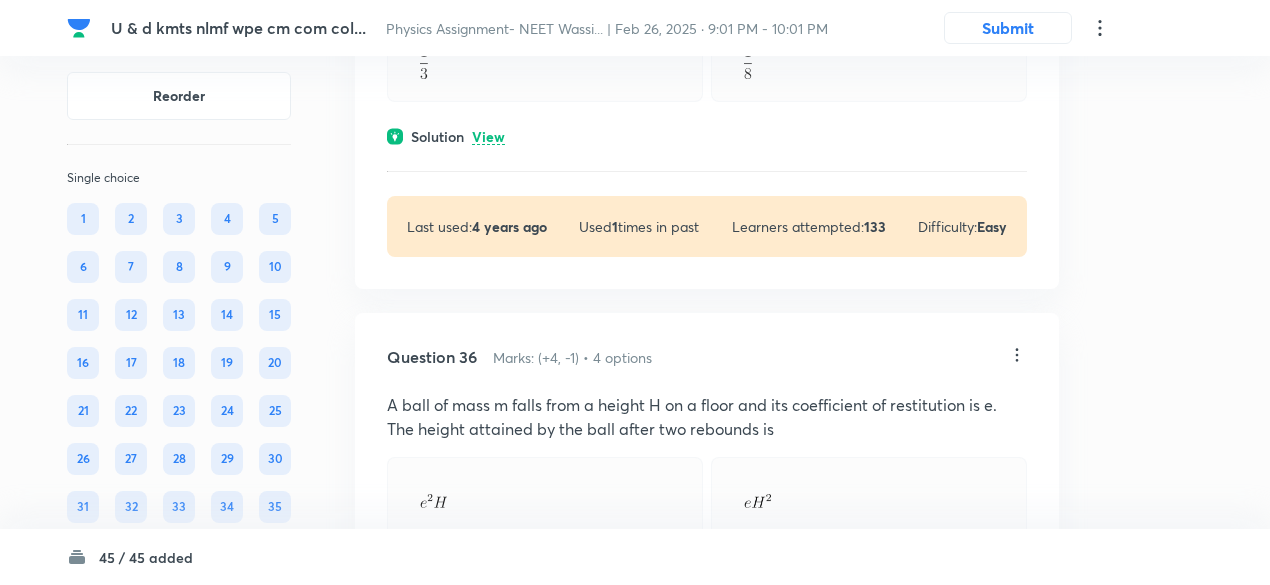 scroll, scrollTop: 21582, scrollLeft: 0, axis: vertical 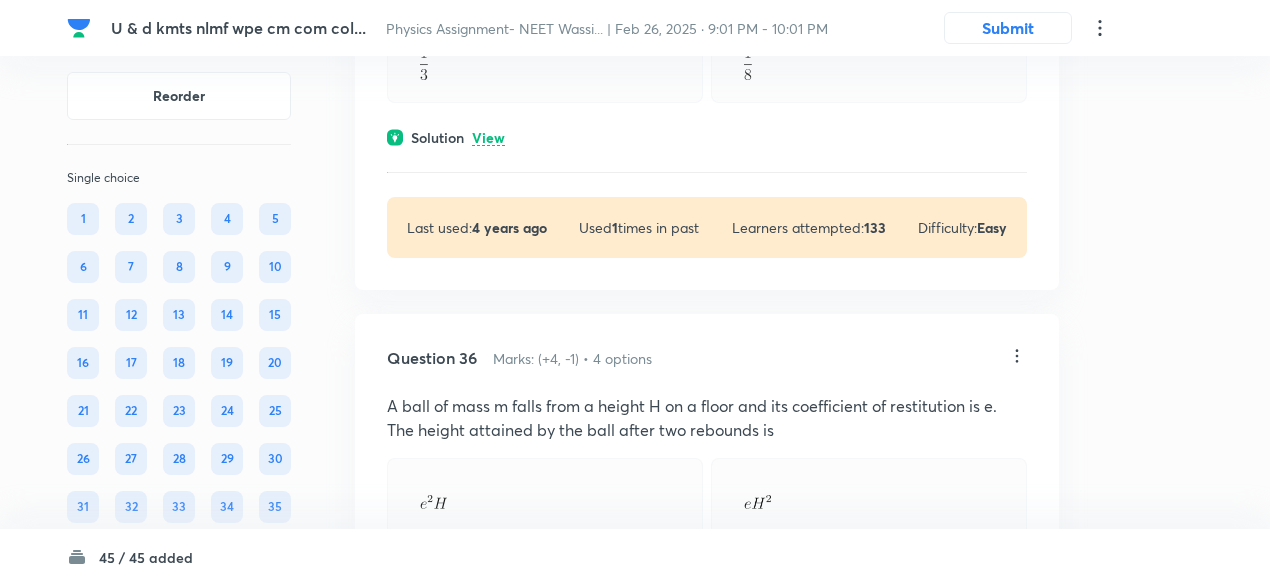 click on "View" at bounding box center (488, 138) 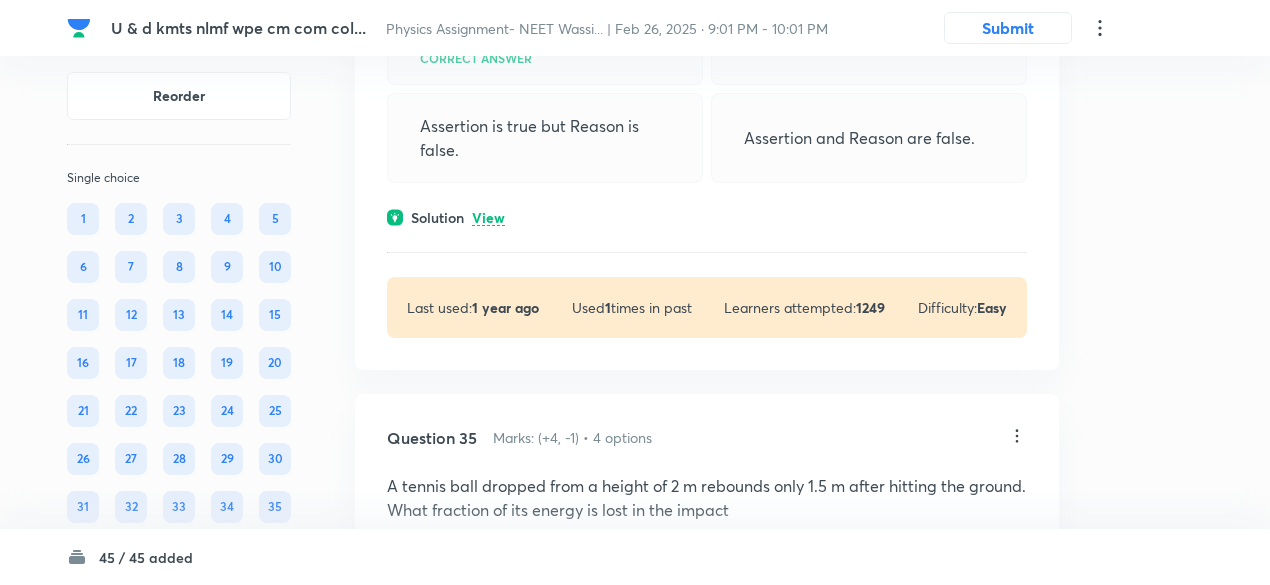 scroll, scrollTop: 20964, scrollLeft: 0, axis: vertical 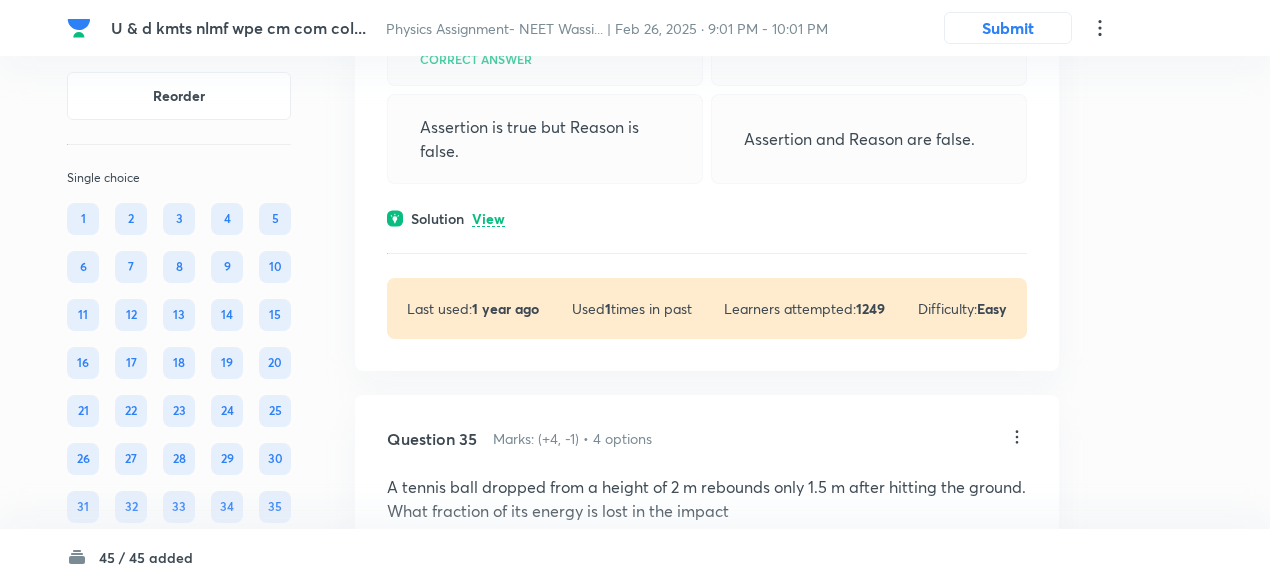 click on "View" at bounding box center (488, 219) 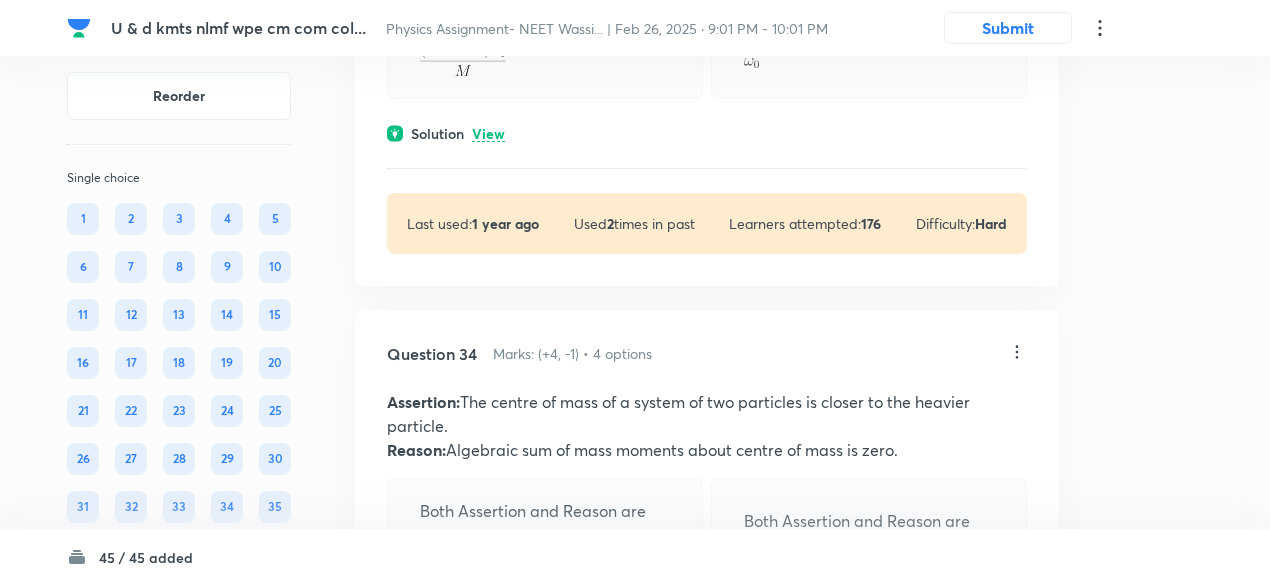 scroll, scrollTop: 20427, scrollLeft: 0, axis: vertical 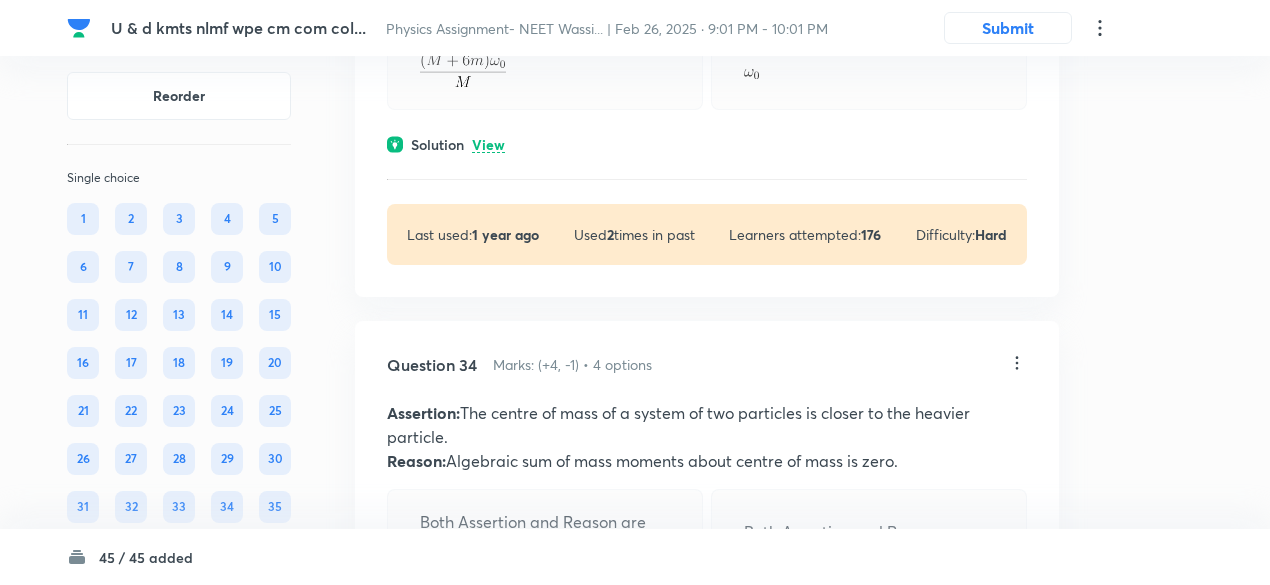 click on "View" at bounding box center (488, 145) 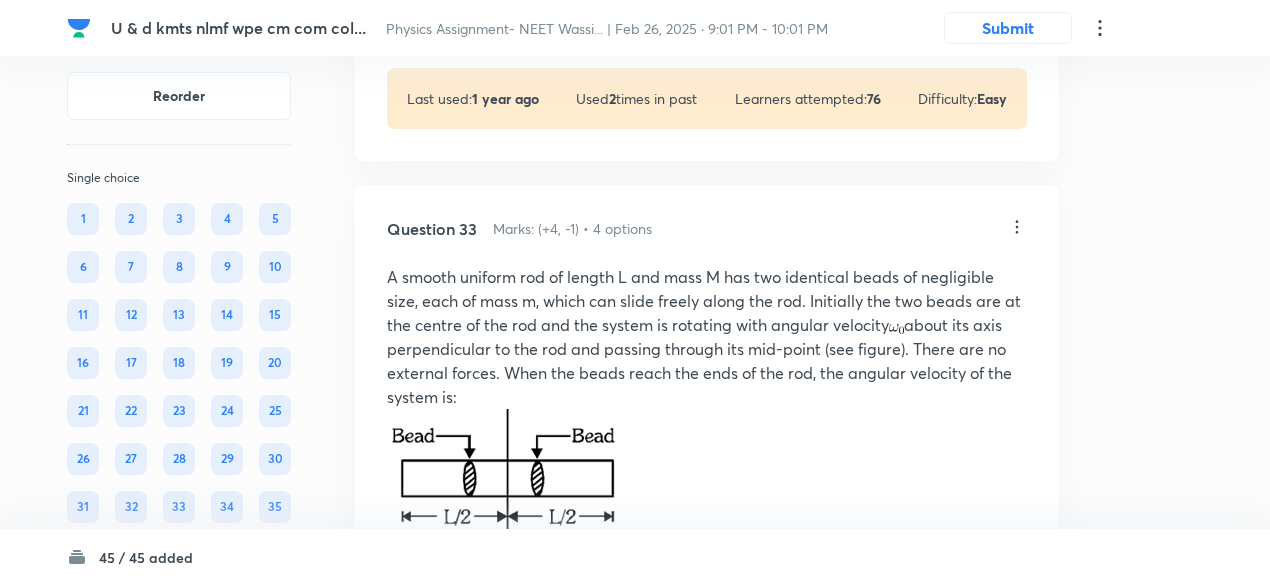 scroll, scrollTop: 19741, scrollLeft: 0, axis: vertical 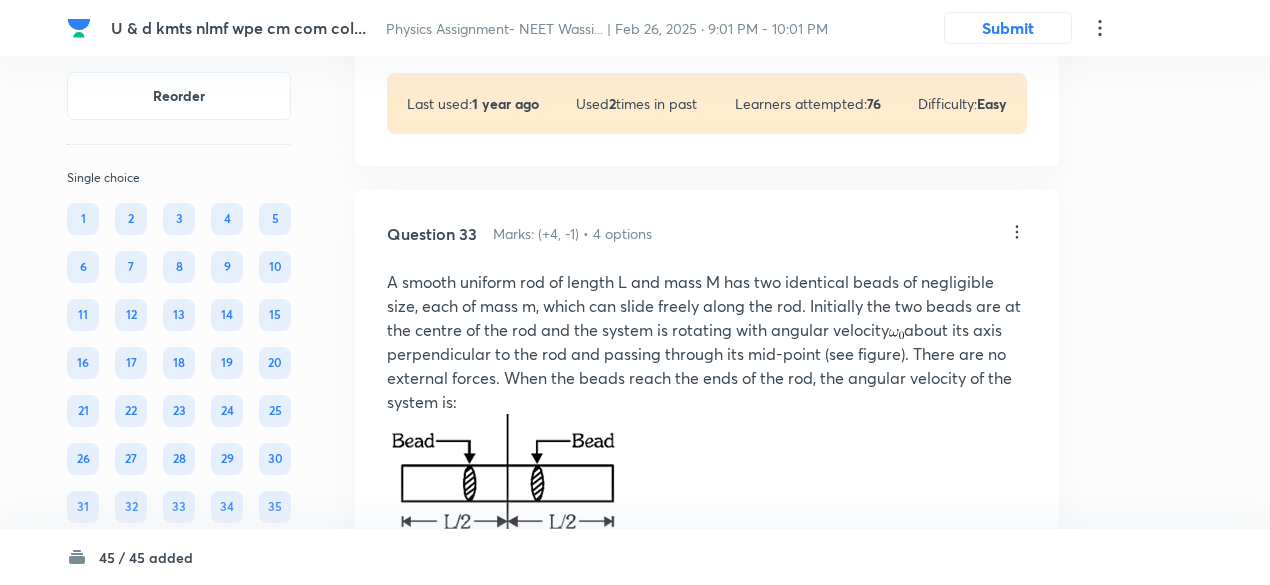 click on "View" at bounding box center (488, 14) 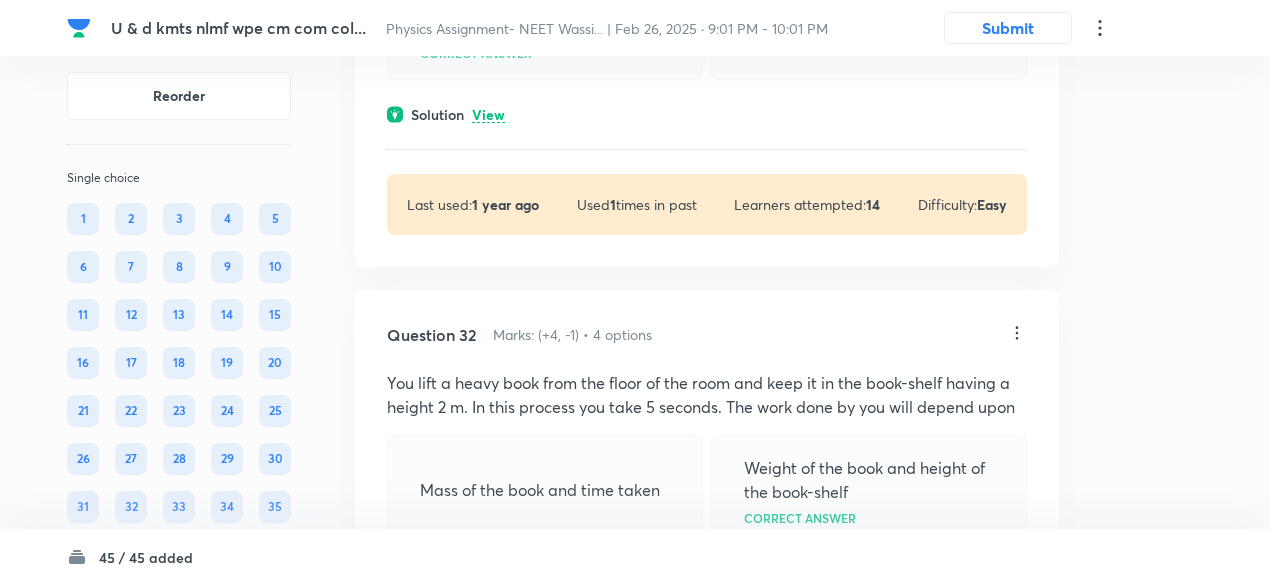 scroll, scrollTop: 19075, scrollLeft: 0, axis: vertical 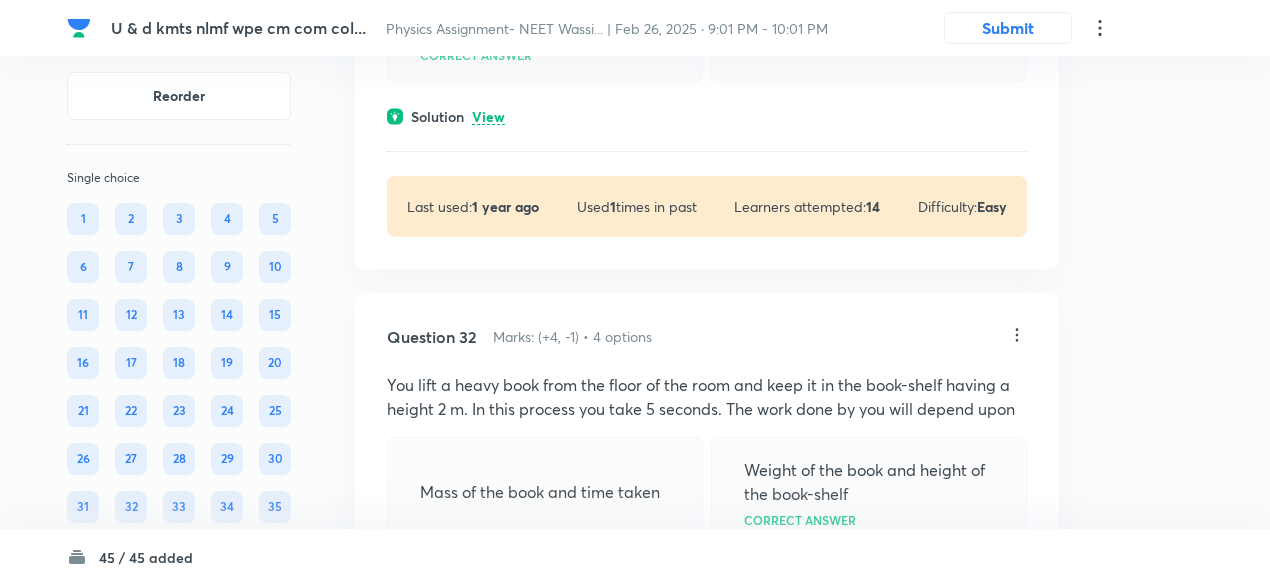 click on "Solution View" at bounding box center [707, 116] 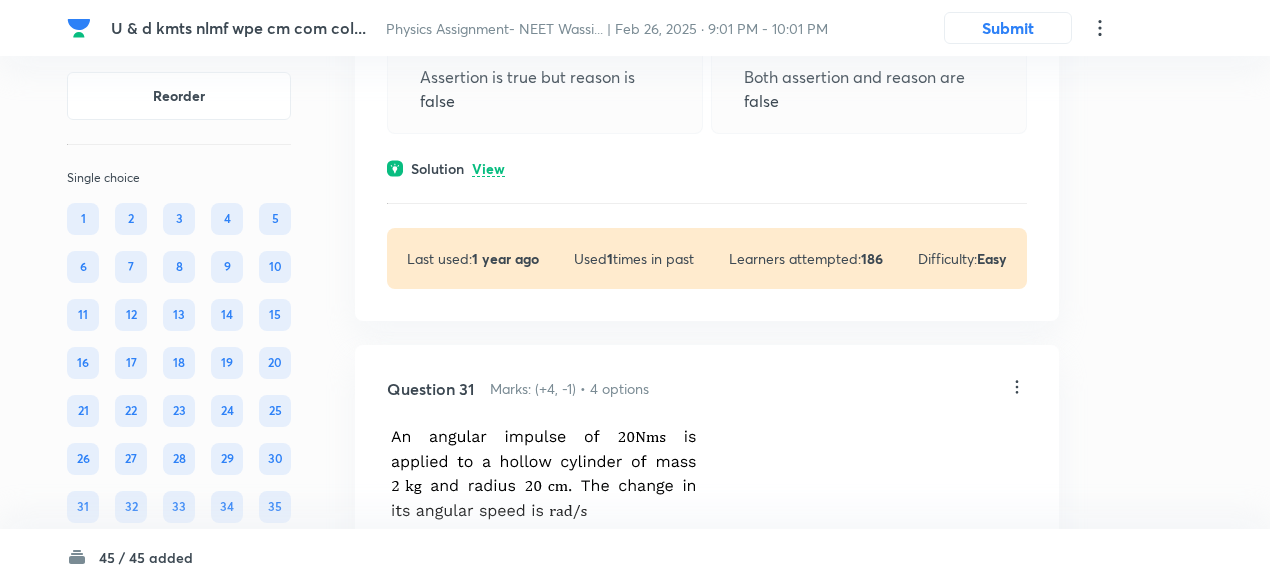 scroll, scrollTop: 18421, scrollLeft: 0, axis: vertical 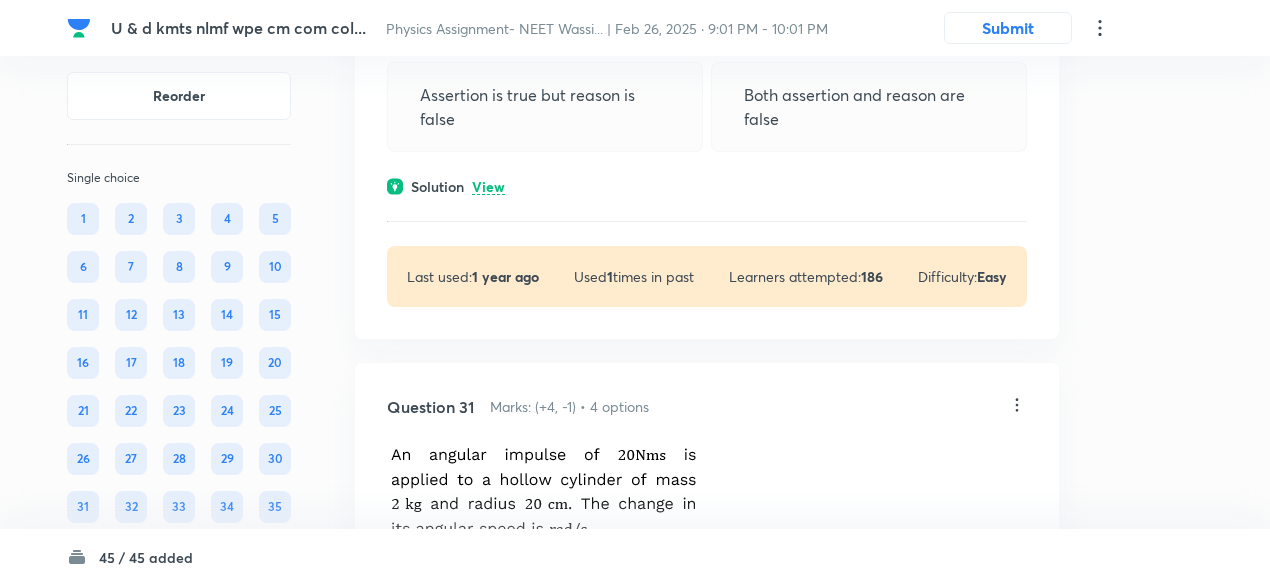 click on "View" at bounding box center (488, 187) 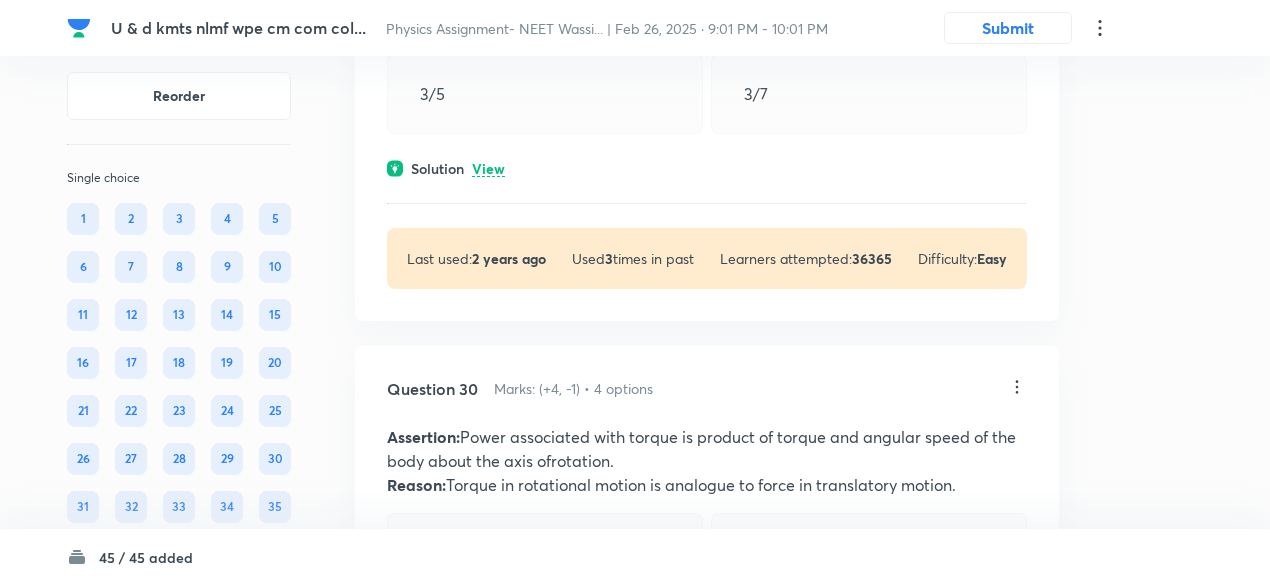 scroll, scrollTop: 17822, scrollLeft: 0, axis: vertical 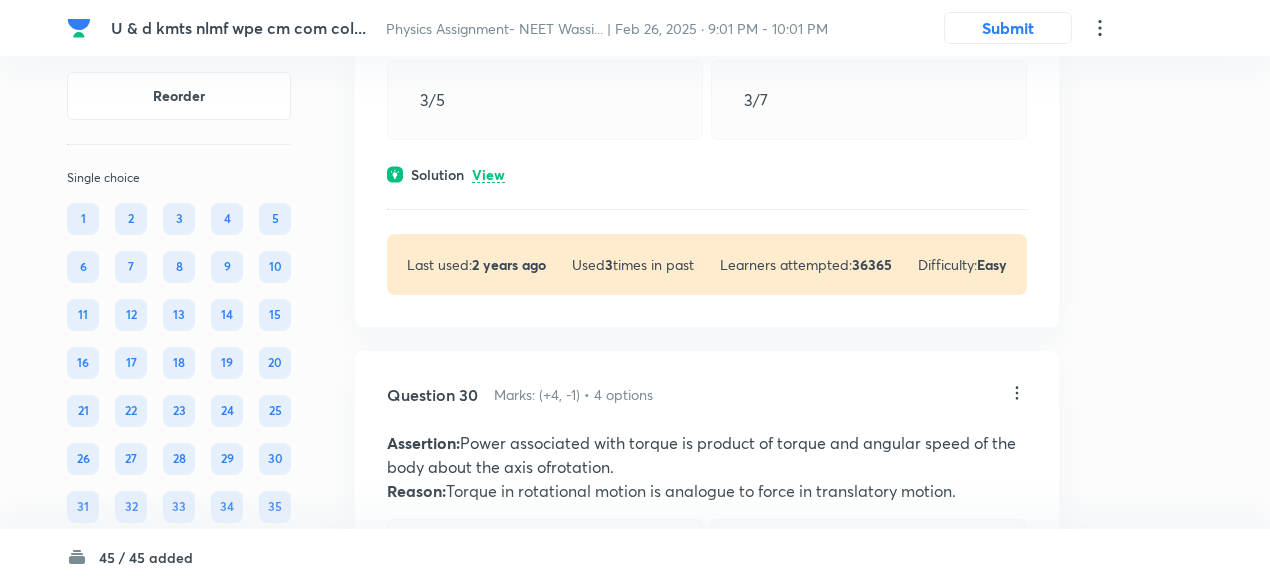 click on "View" at bounding box center [488, 175] 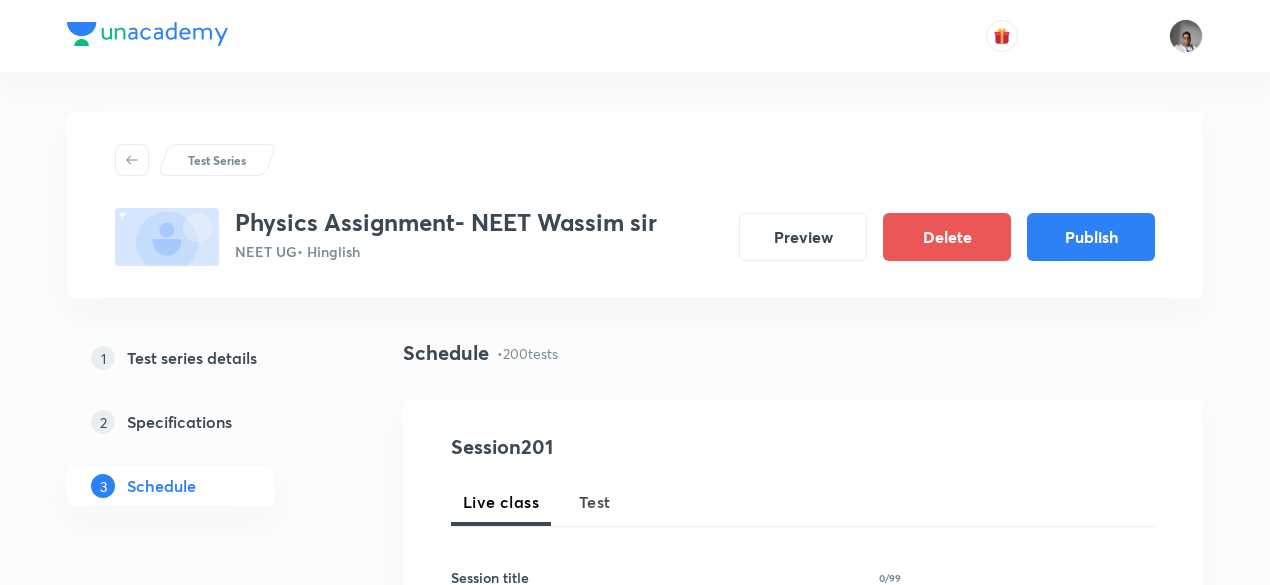 scroll, scrollTop: 0, scrollLeft: 0, axis: both 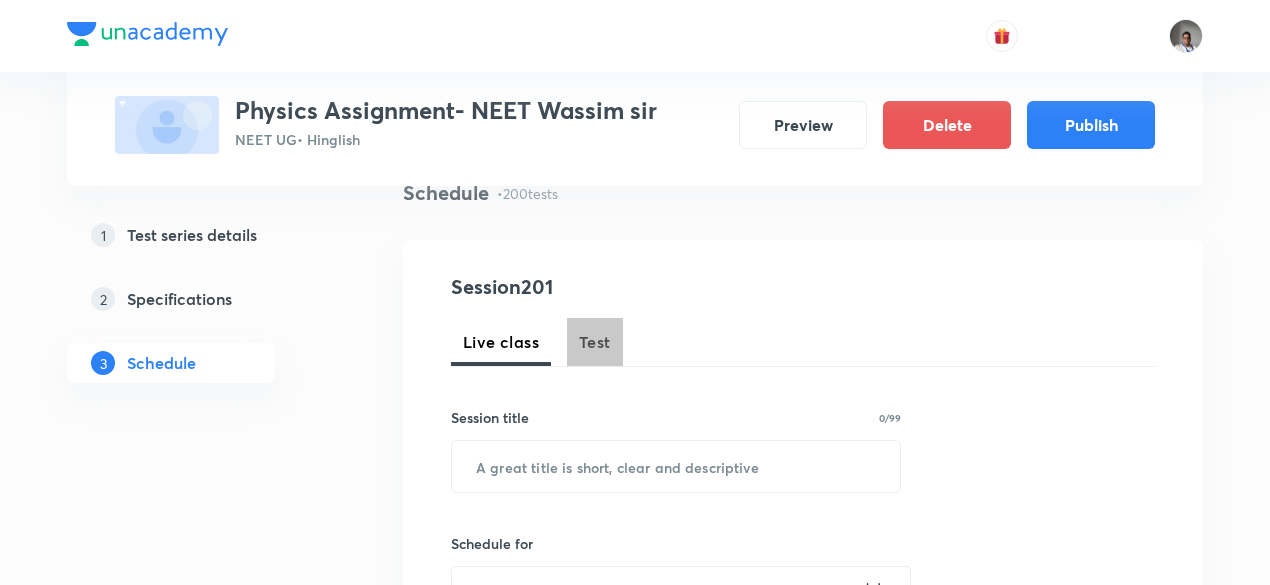 click on "Test" at bounding box center (595, 342) 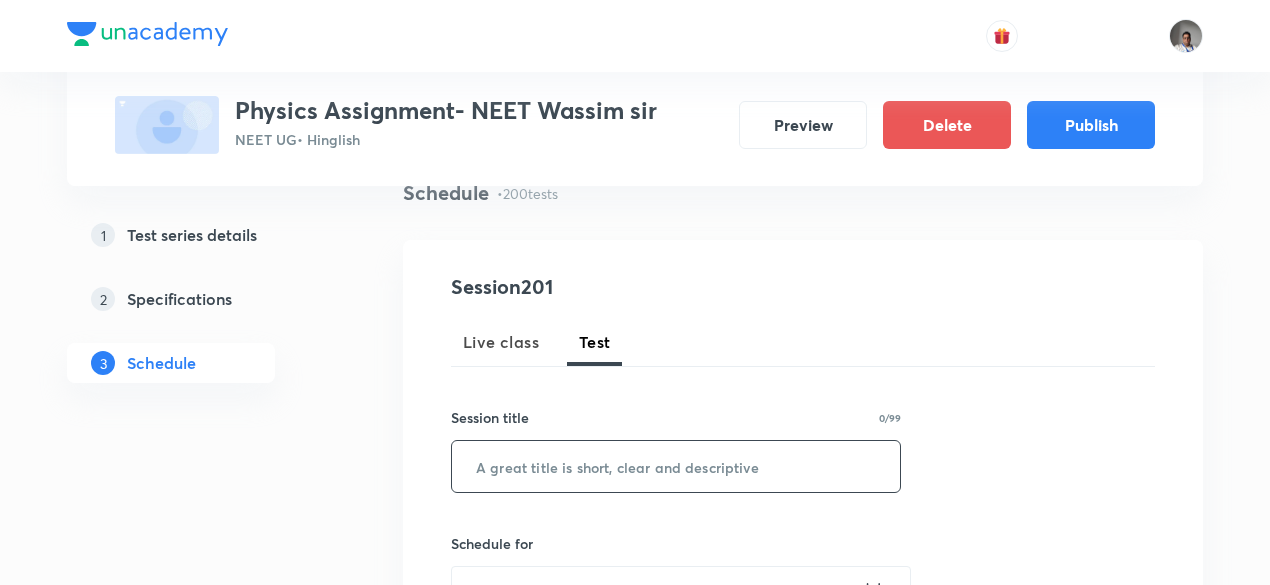 click at bounding box center (676, 466) 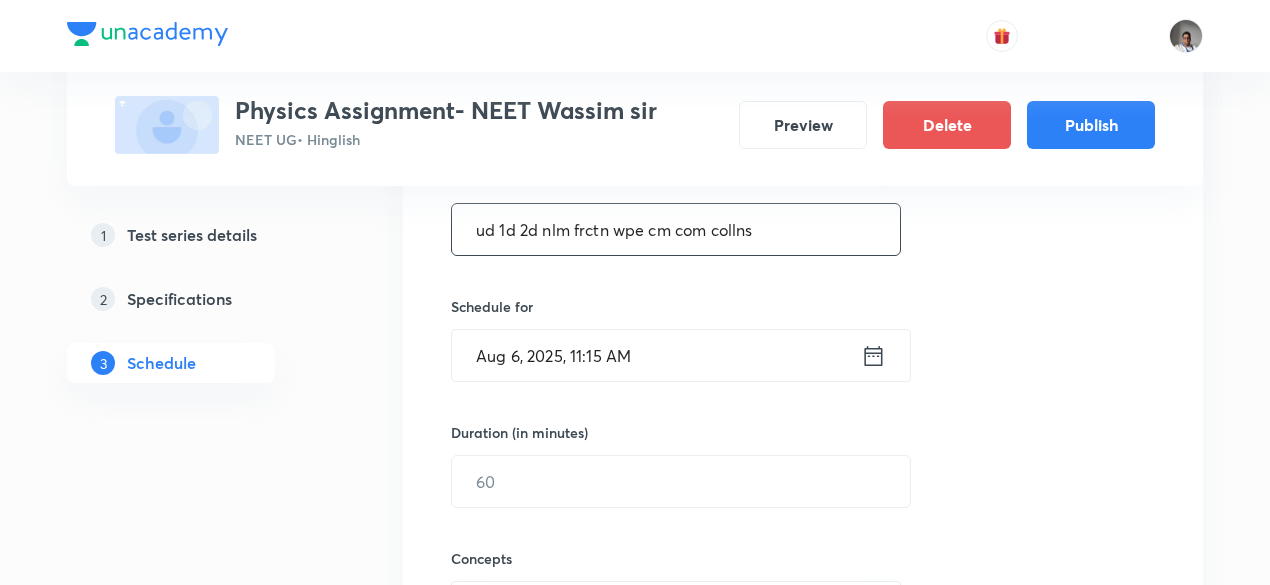 scroll, scrollTop: 404, scrollLeft: 0, axis: vertical 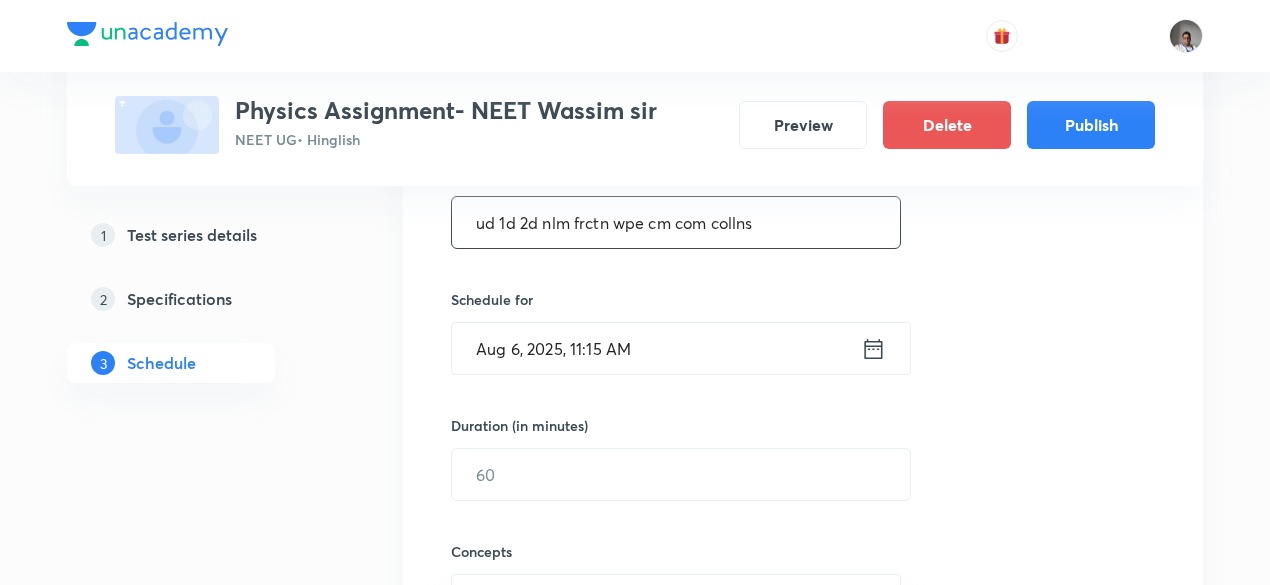 type on "ud 1d 2d nlm frctn wpe cm com collns" 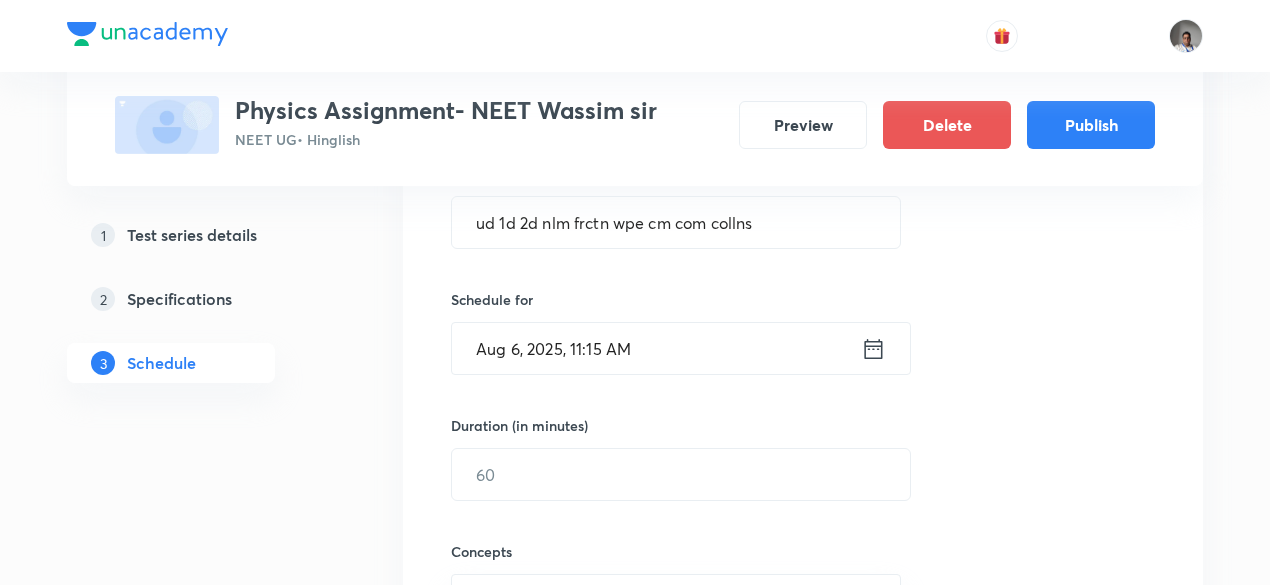 click 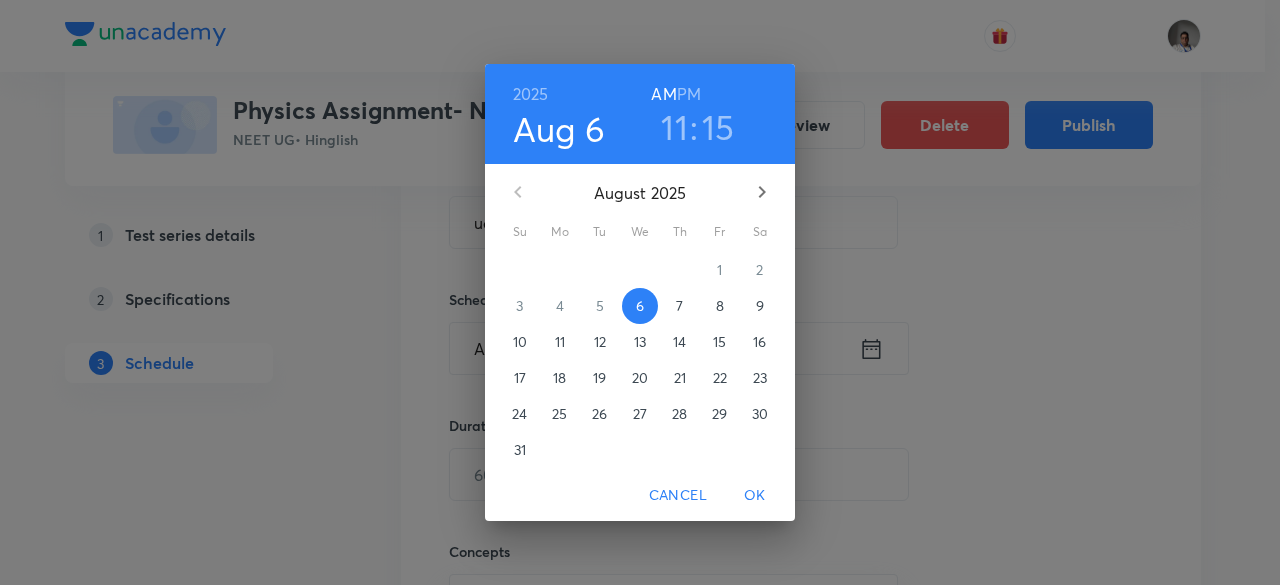 click on "10" at bounding box center (520, 342) 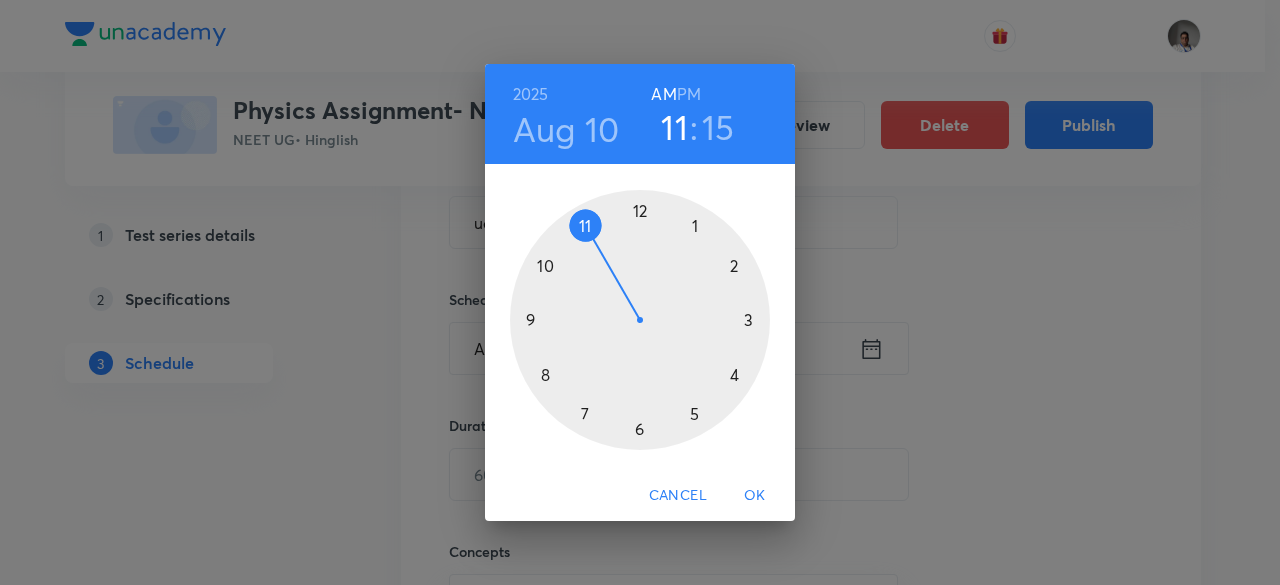 click on "PM" at bounding box center (689, 94) 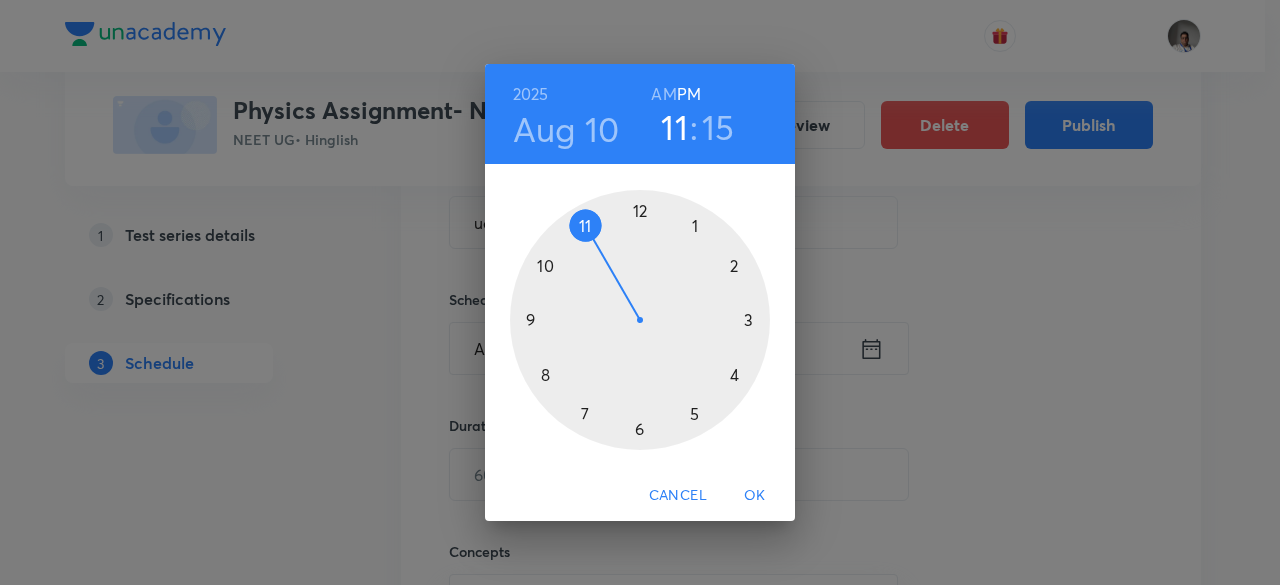 click on "OK" at bounding box center (755, 495) 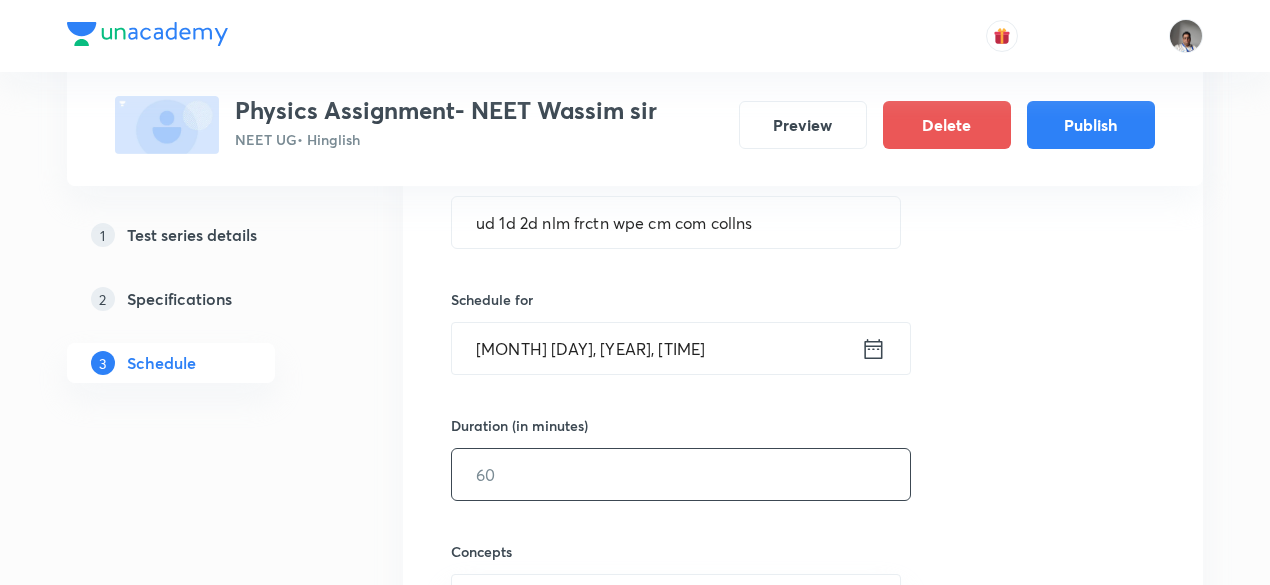 click at bounding box center (681, 474) 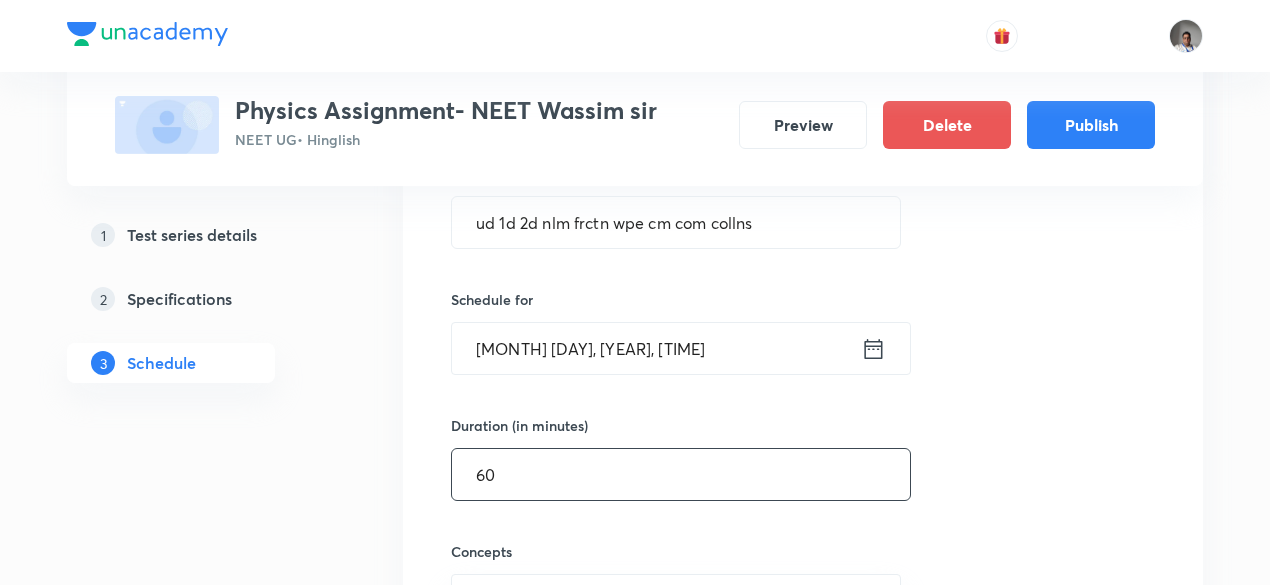 type on "60" 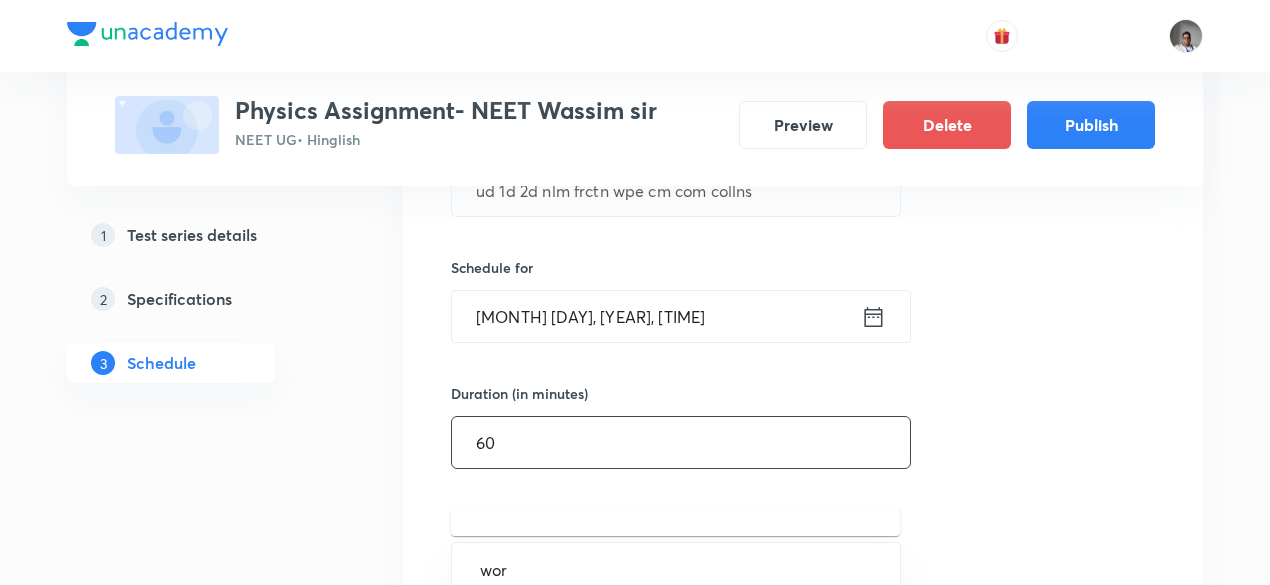 type on "work" 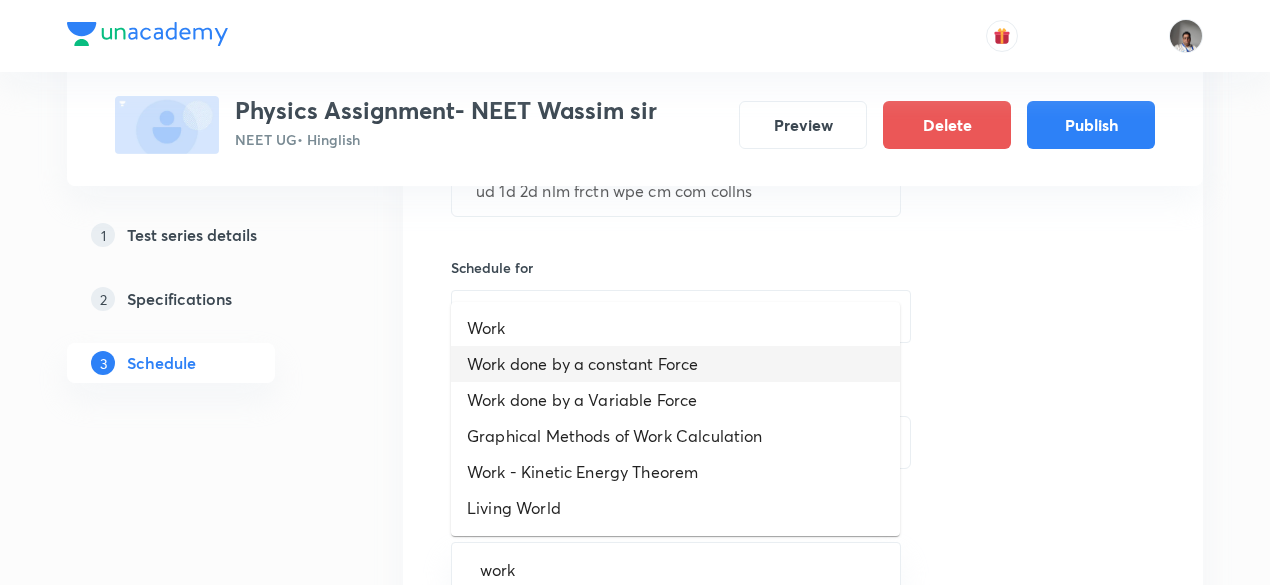 click on "Work done by a constant Force" at bounding box center [675, 364] 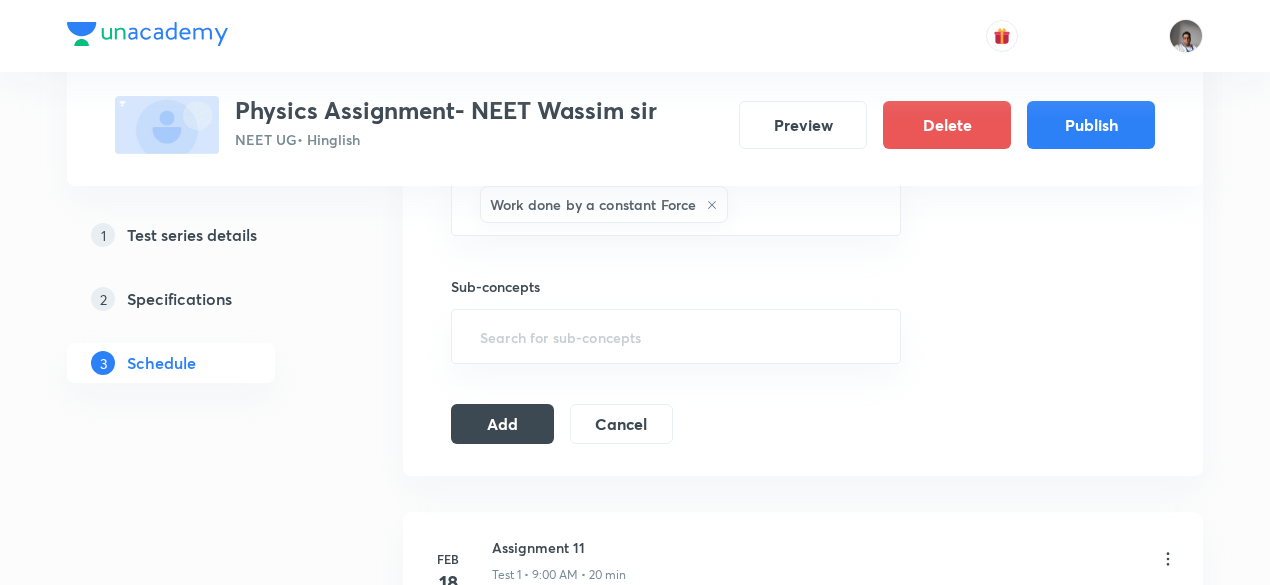 scroll, scrollTop: 811, scrollLeft: 0, axis: vertical 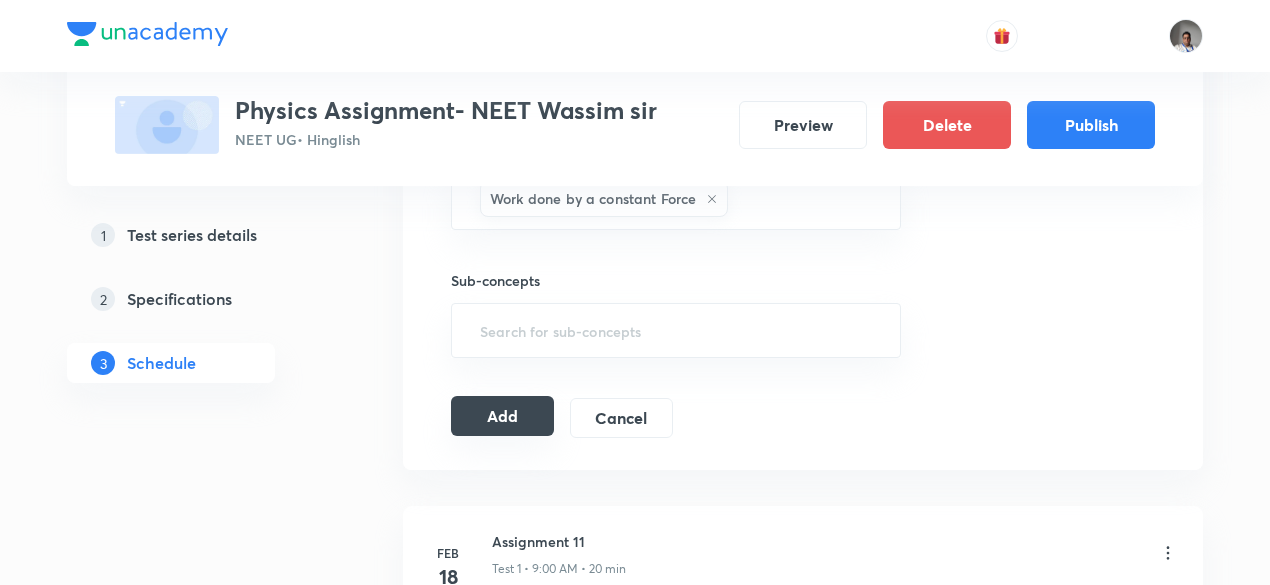 click on "Add" at bounding box center (502, 416) 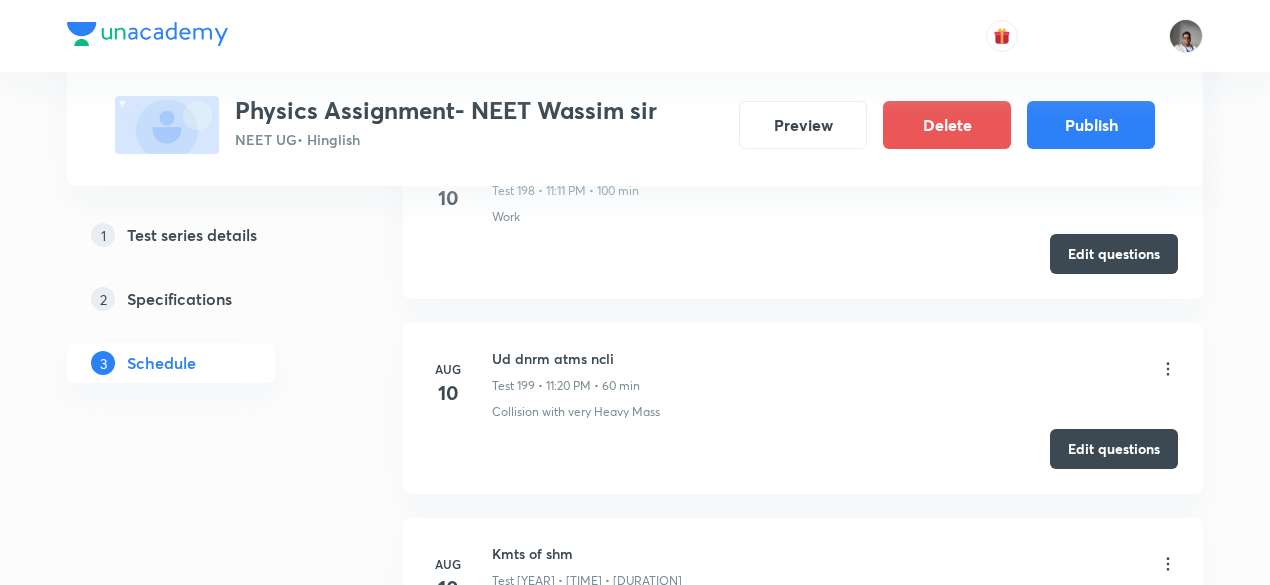 scroll, scrollTop: 39408, scrollLeft: 0, axis: vertical 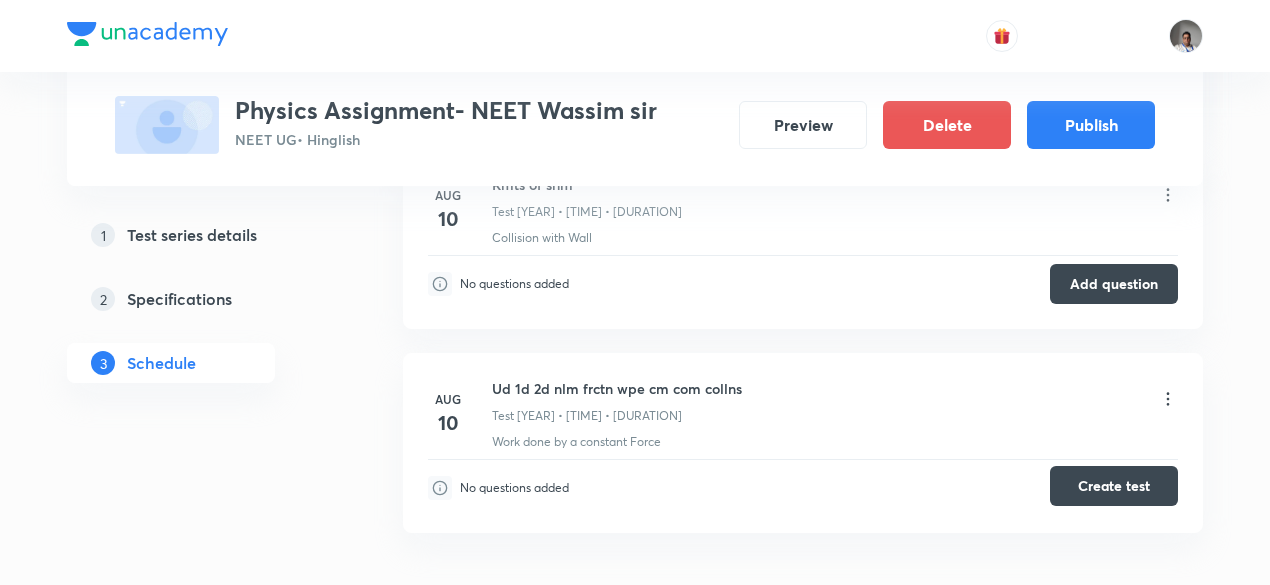 click on "Create test" at bounding box center (1114, 486) 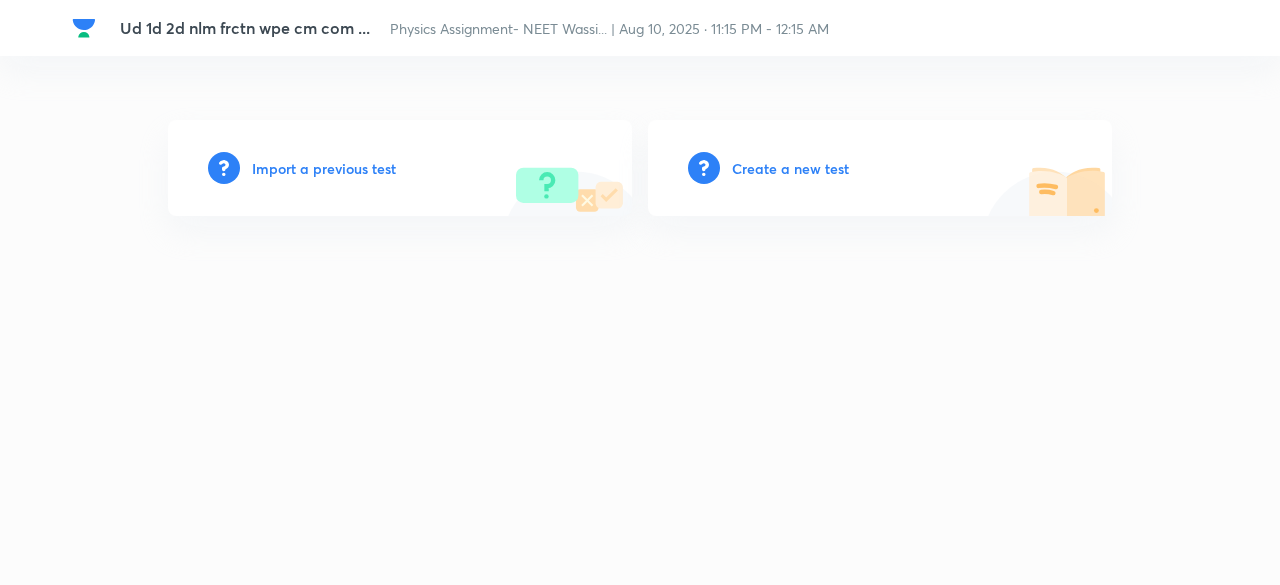 scroll, scrollTop: 0, scrollLeft: 0, axis: both 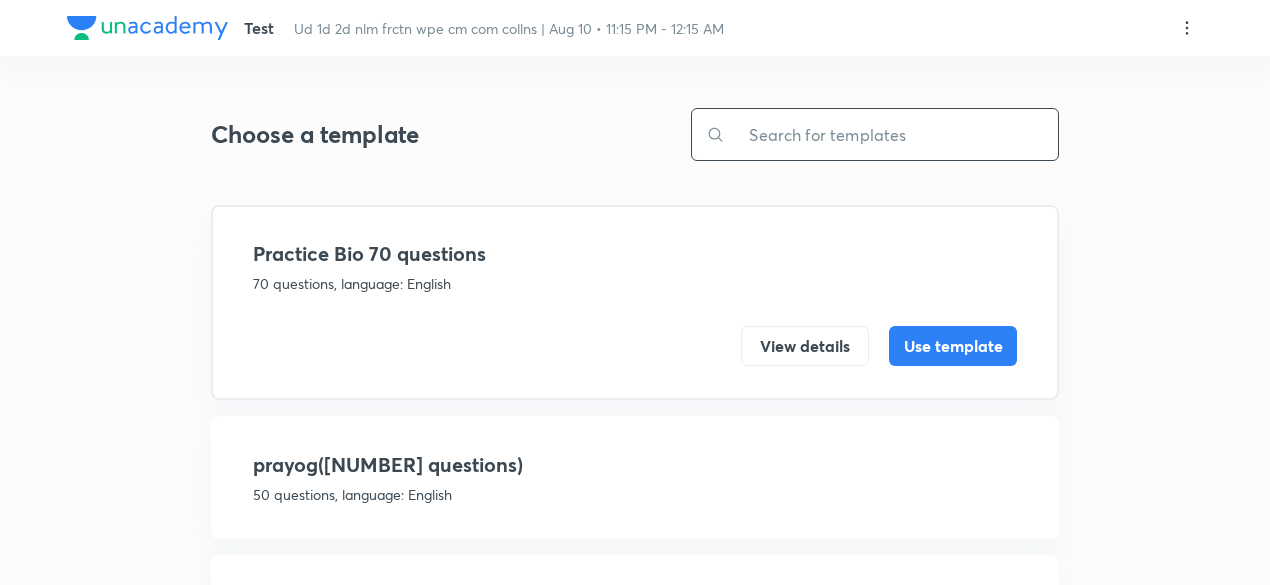 click at bounding box center (891, 134) 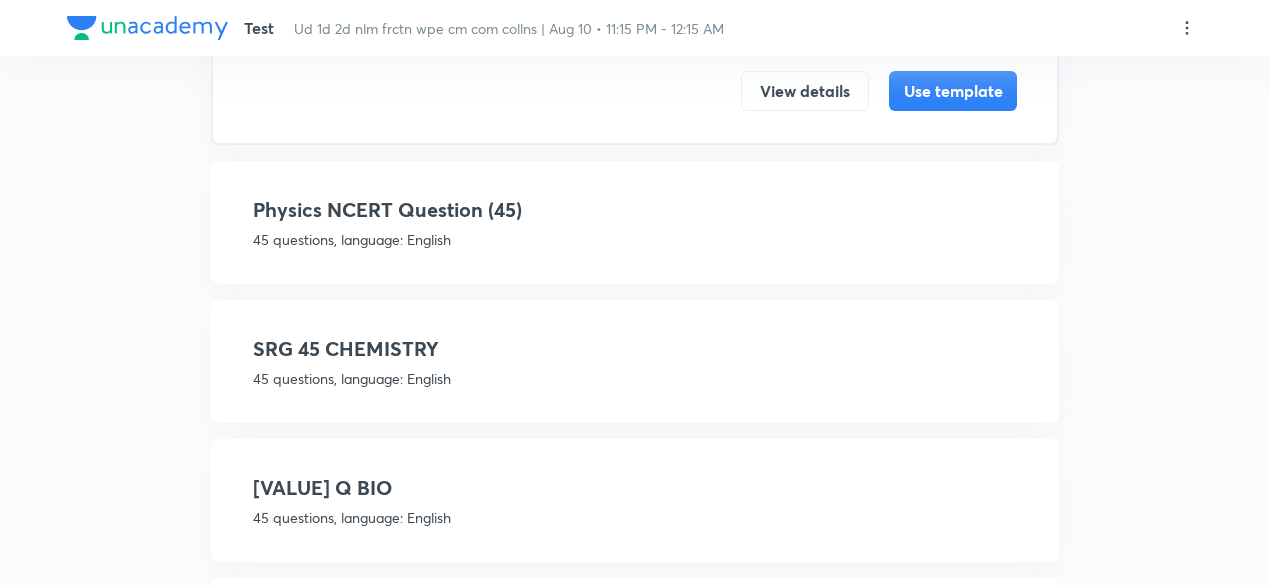 scroll, scrollTop: 268, scrollLeft: 0, axis: vertical 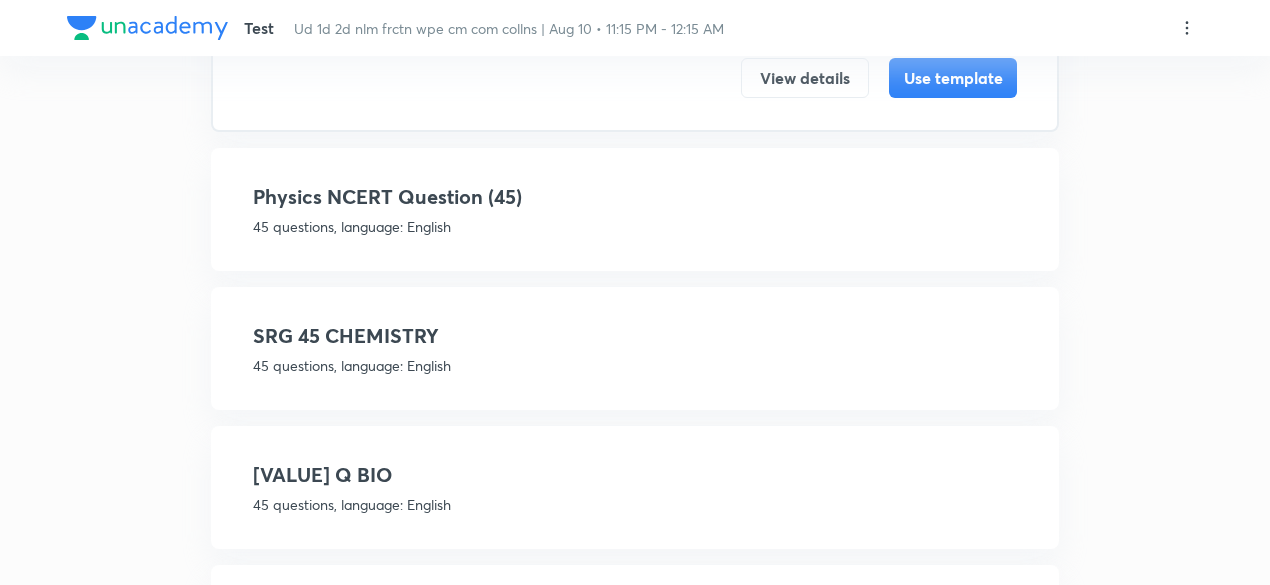 type on "45" 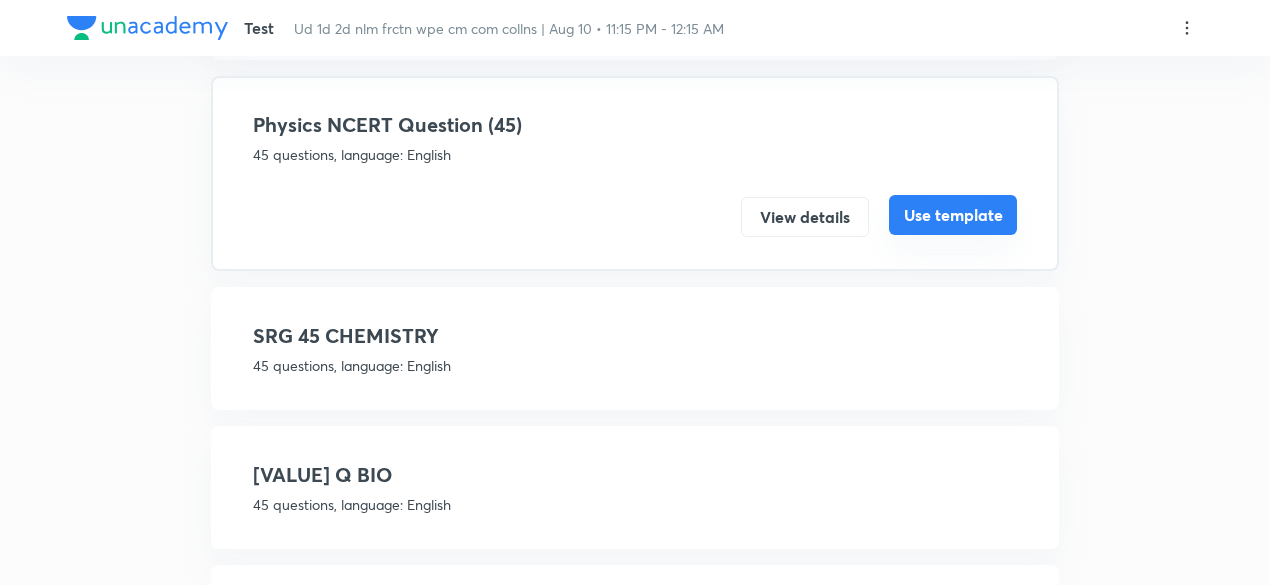 click on "Use template" at bounding box center [953, 215] 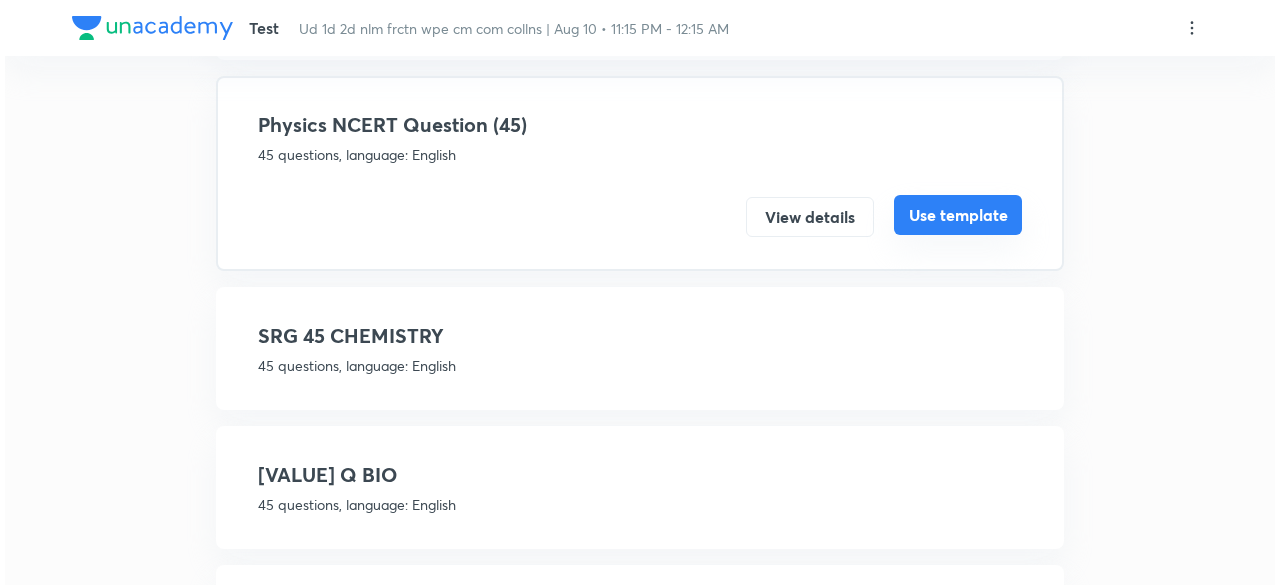 scroll, scrollTop: 0, scrollLeft: 0, axis: both 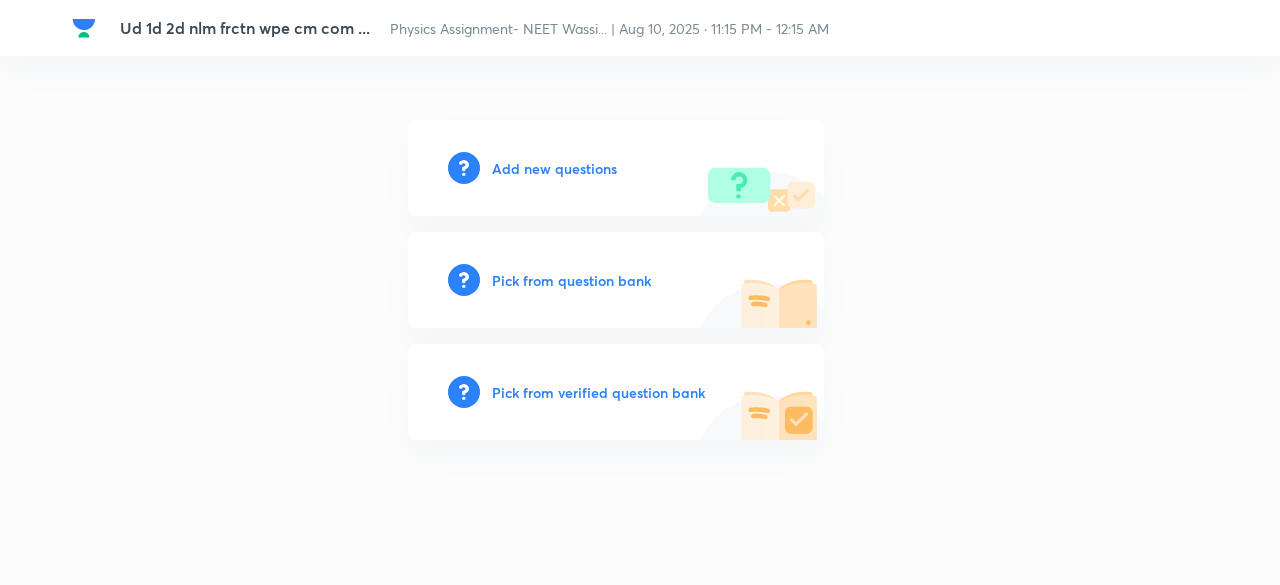 click on "Pick from verified question bank" at bounding box center (616, 392) 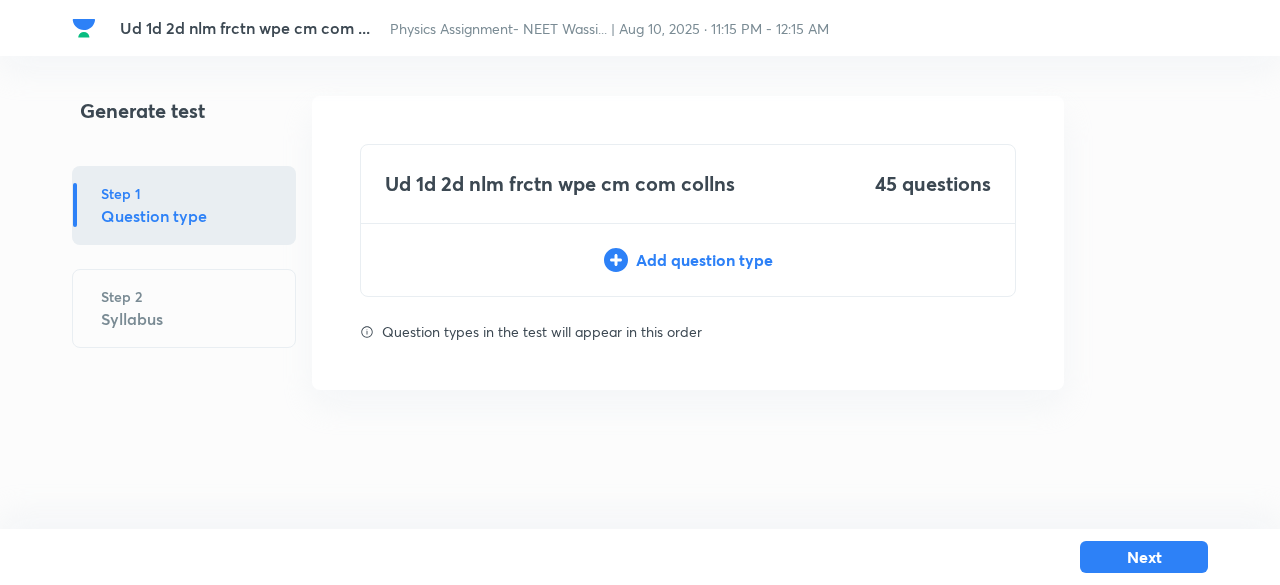 click on "Add question type" at bounding box center [688, 260] 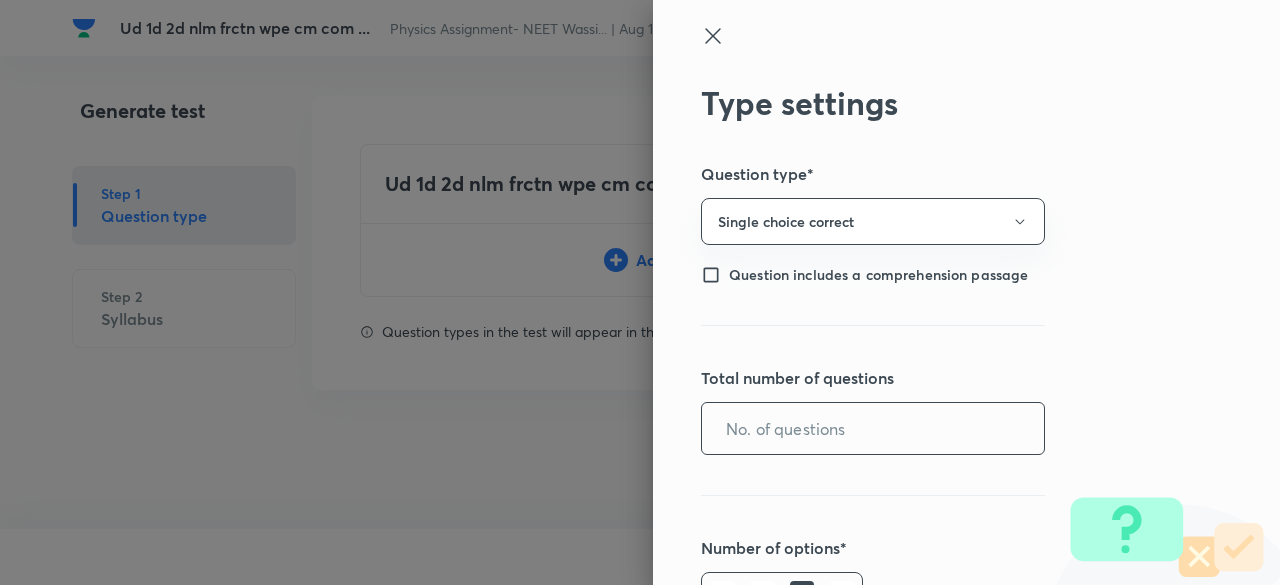 click at bounding box center (873, 428) 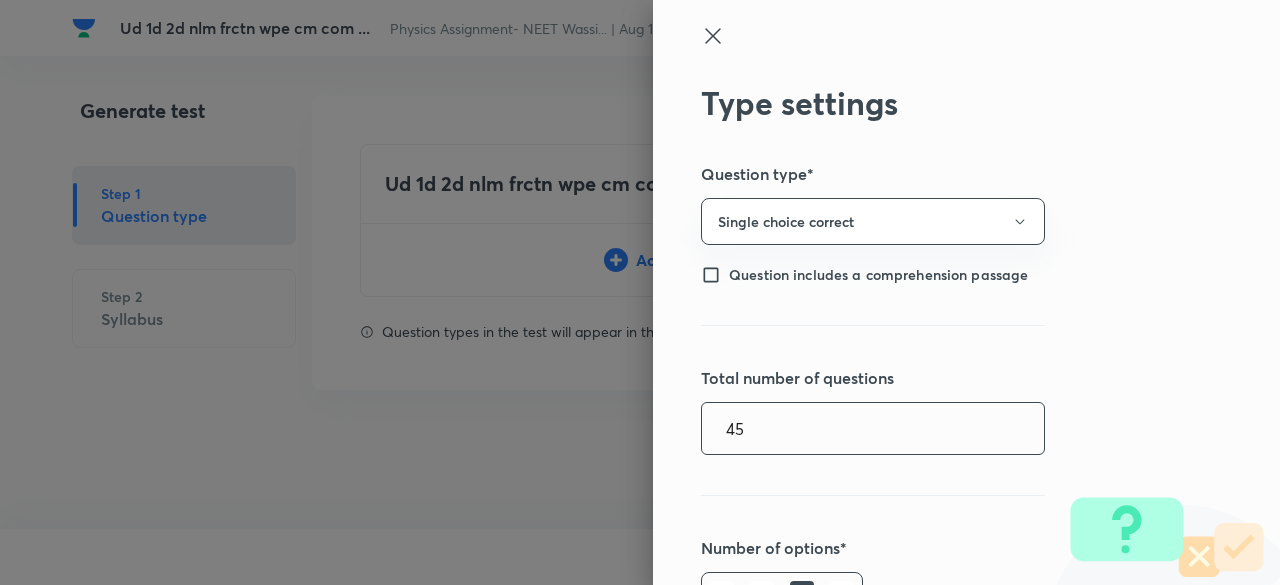 type on "45" 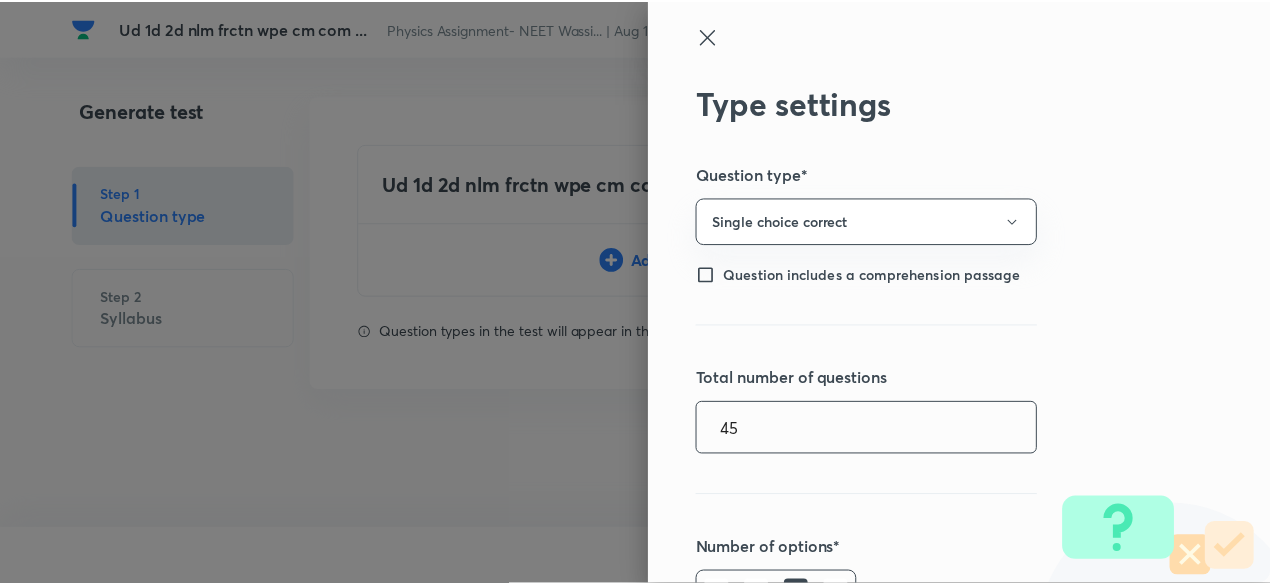 scroll, scrollTop: 462, scrollLeft: 0, axis: vertical 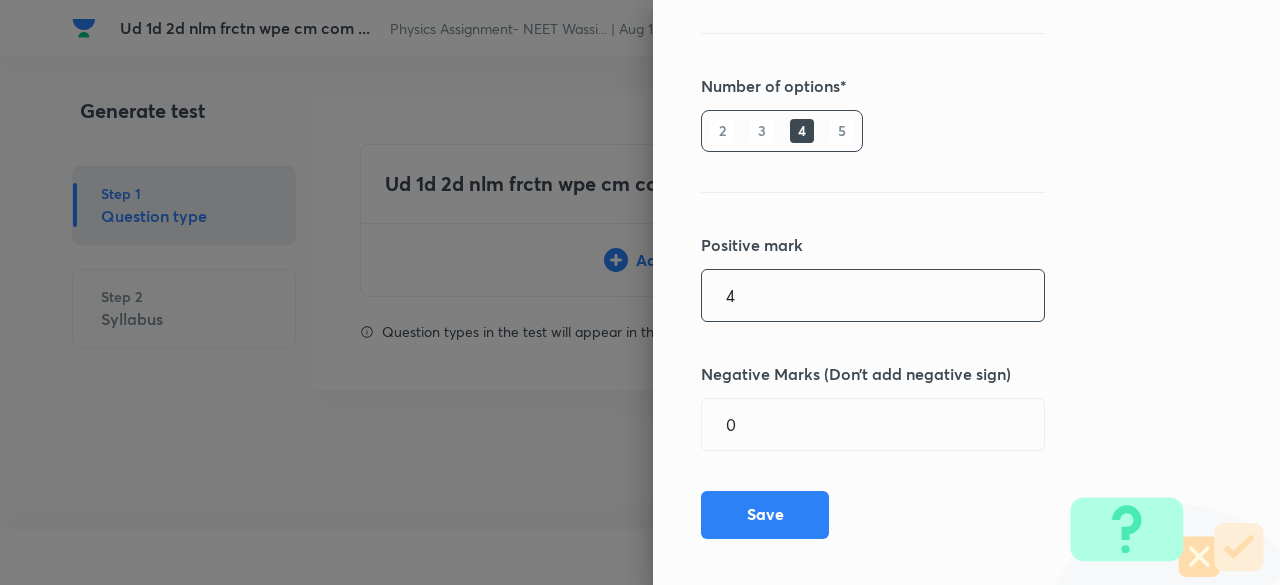 type on "4" 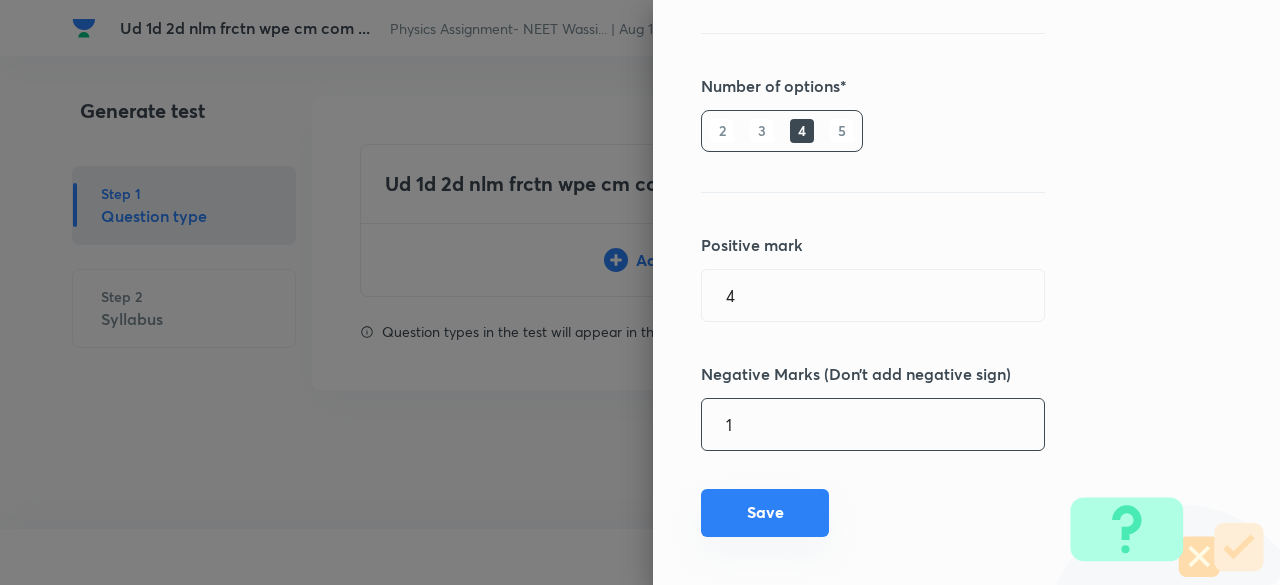 type on "1" 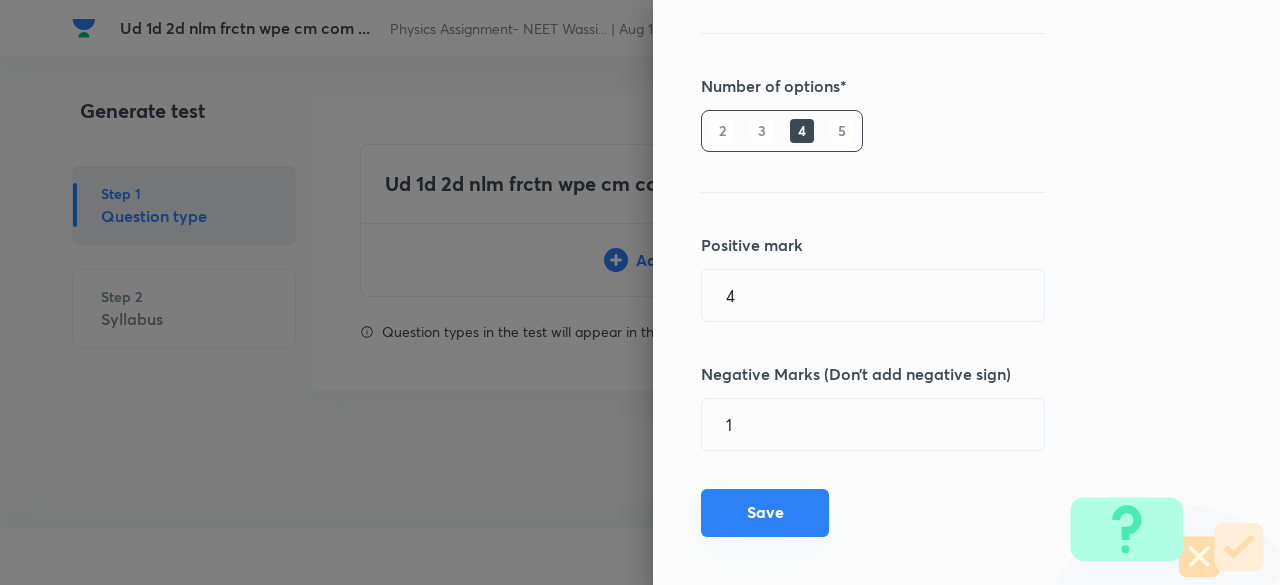 click on "Save" at bounding box center [765, 513] 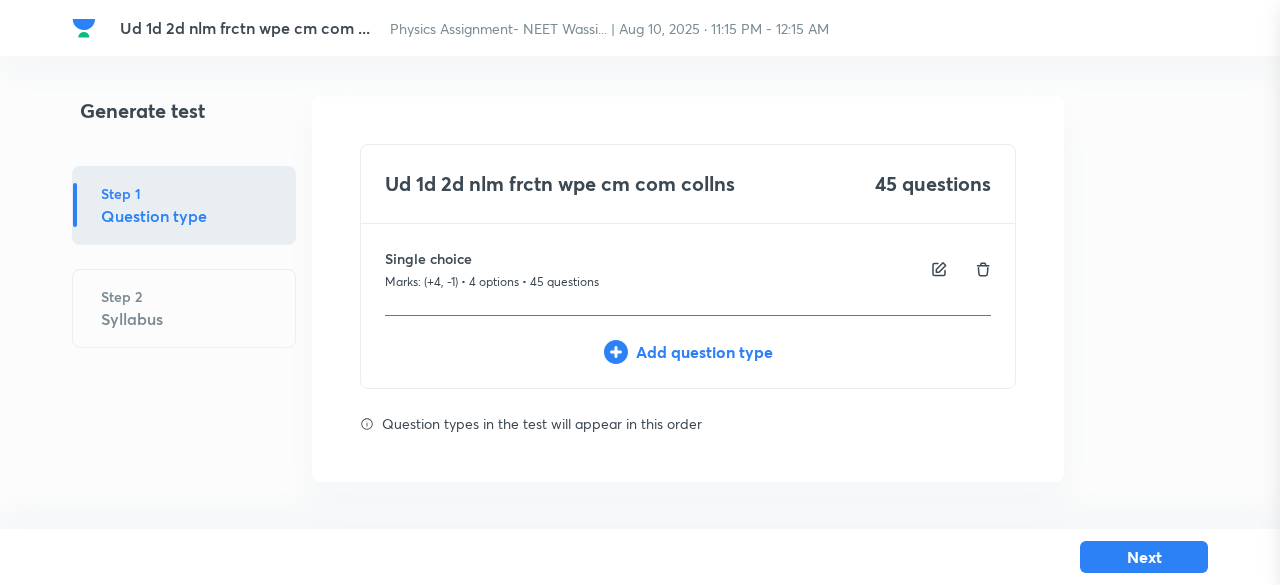 type 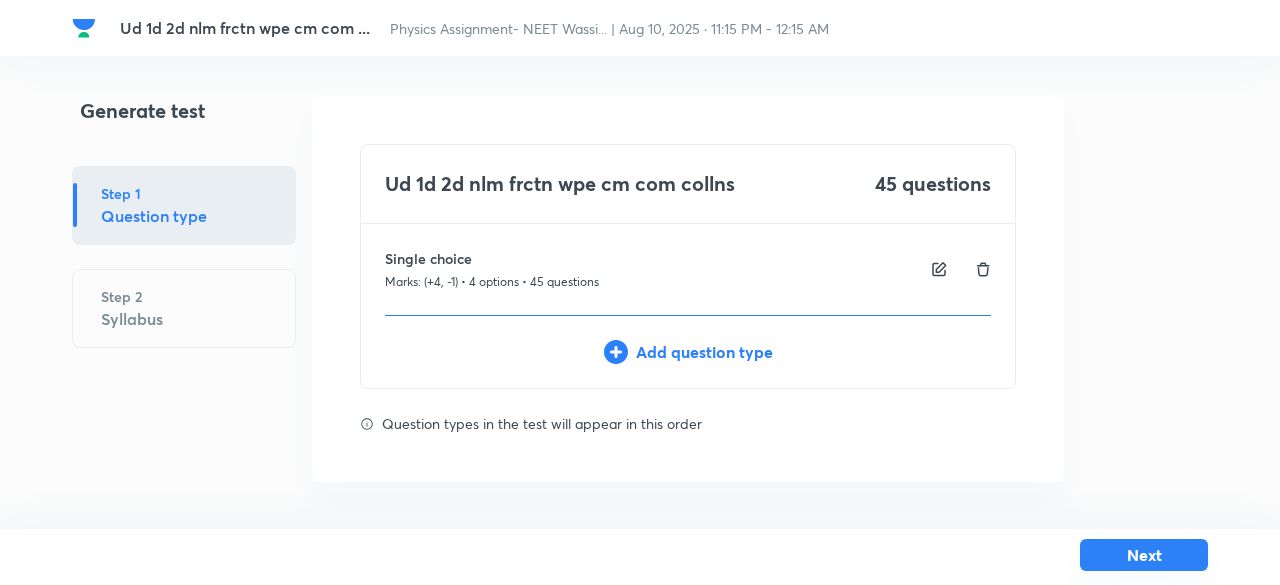 click on "Next" at bounding box center [1144, 555] 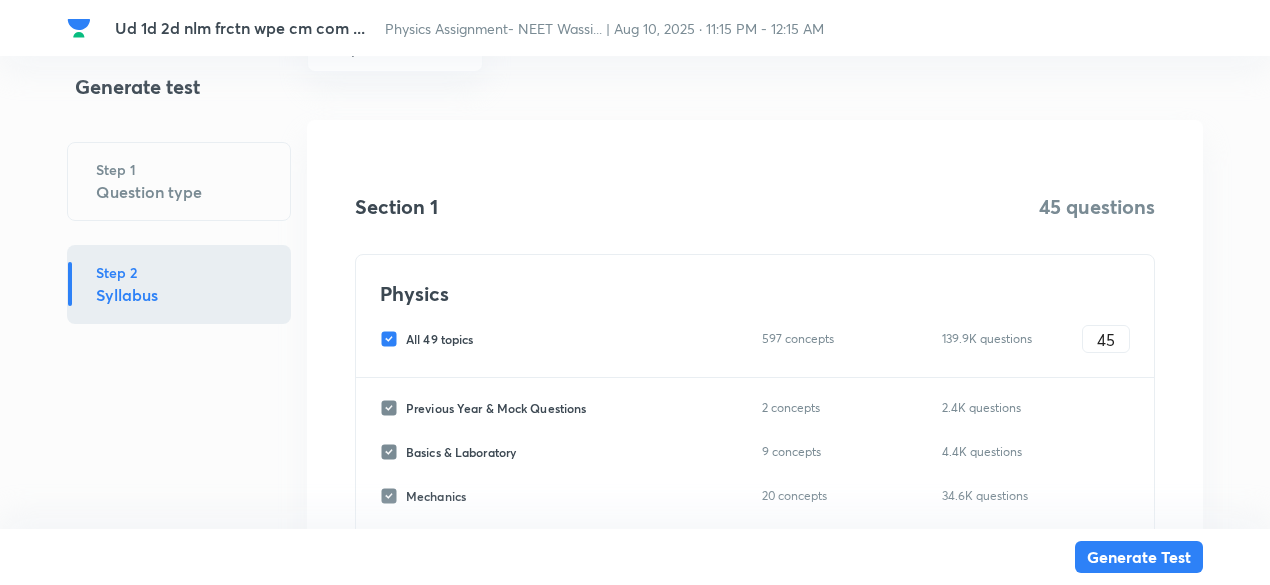 scroll, scrollTop: 228, scrollLeft: 0, axis: vertical 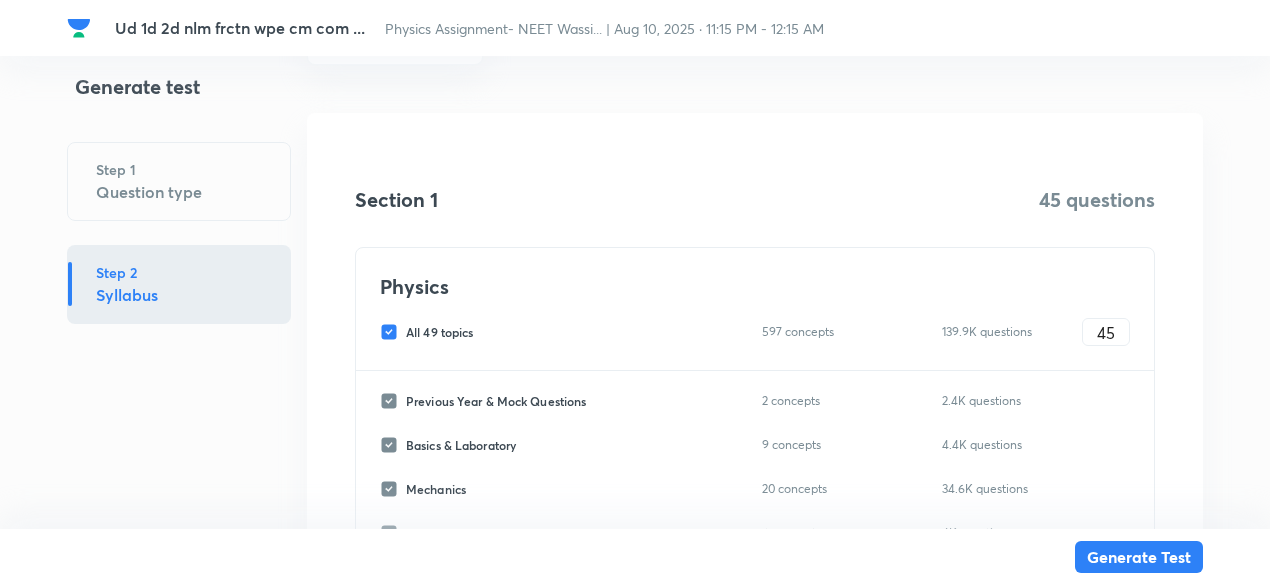 click on "All 49 topics" at bounding box center (439, 332) 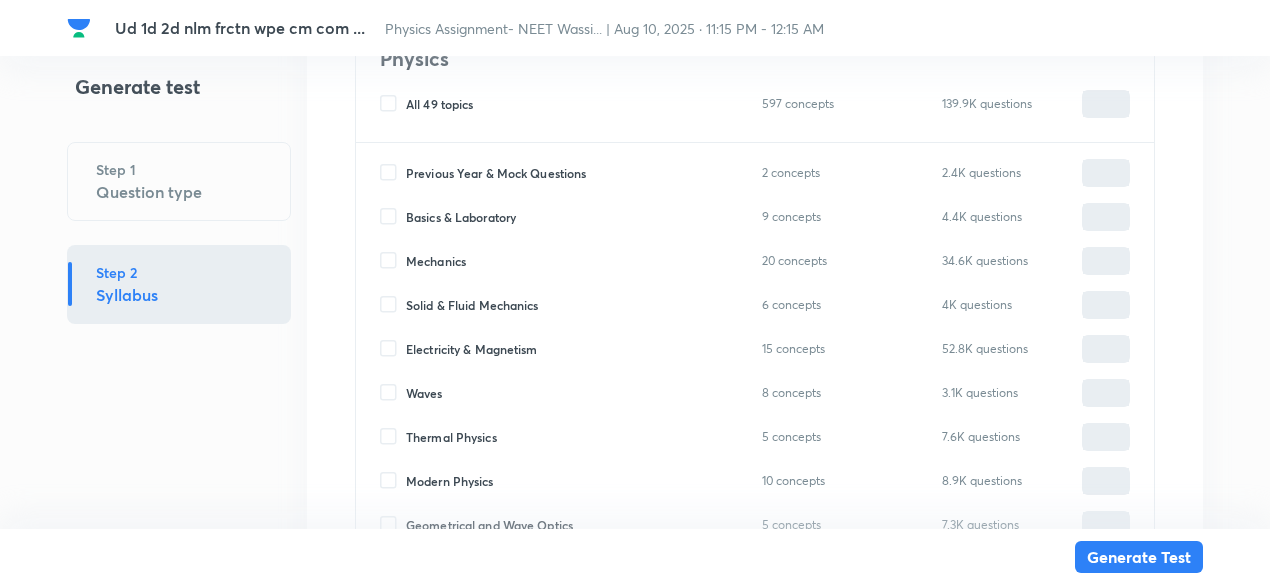 scroll, scrollTop: 467, scrollLeft: 0, axis: vertical 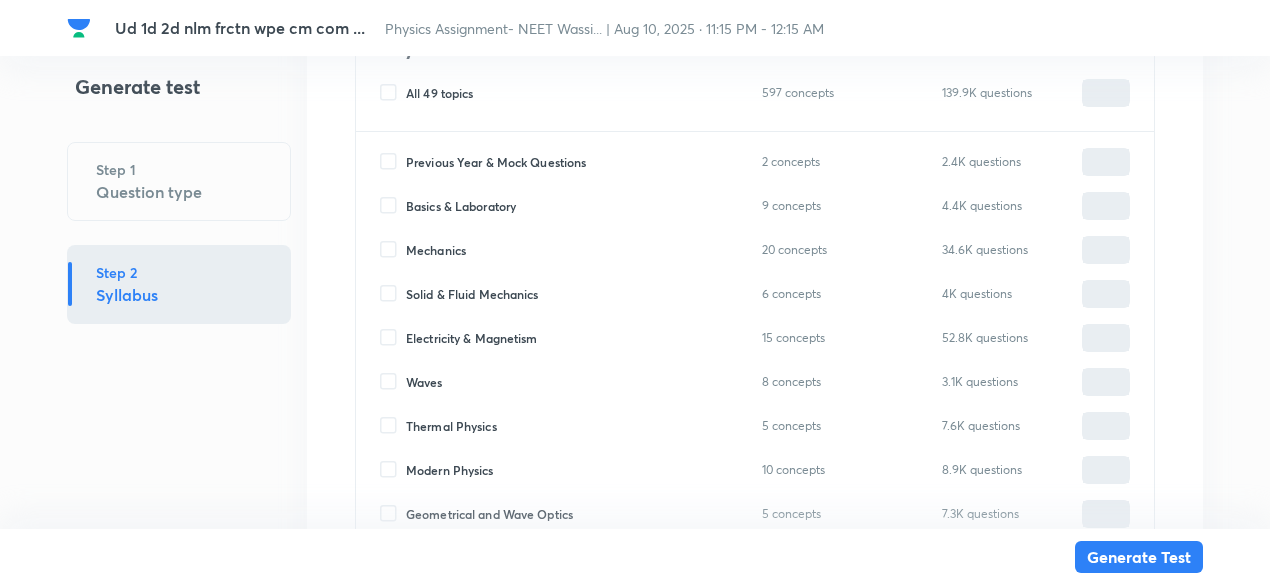 click on "Mechanics" at bounding box center [436, 250] 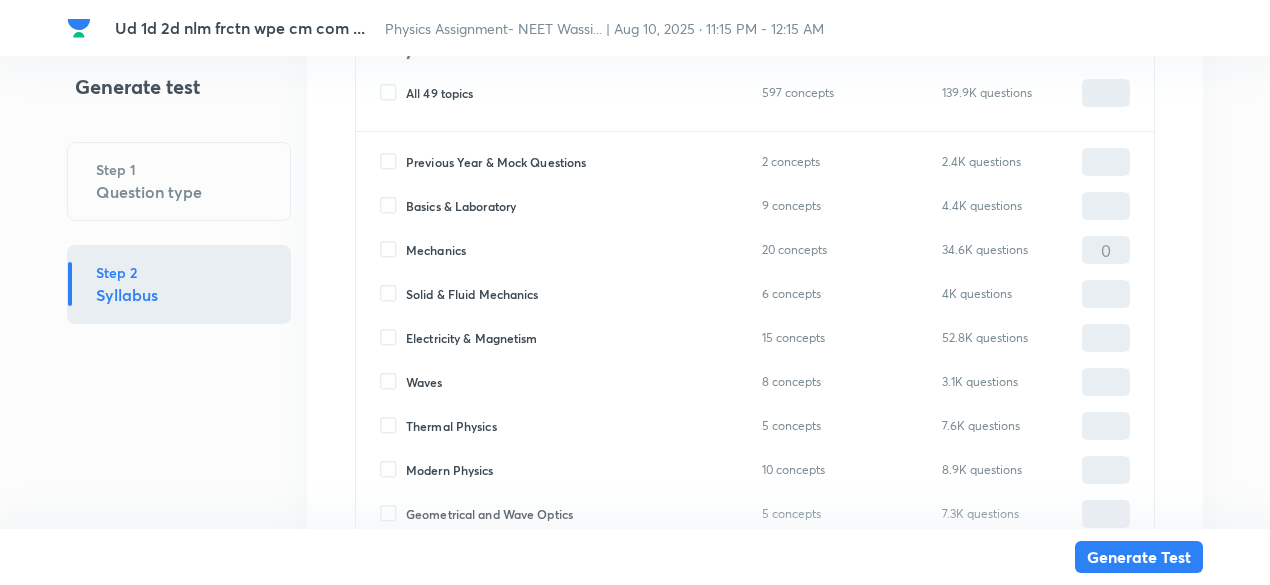 type on "0" 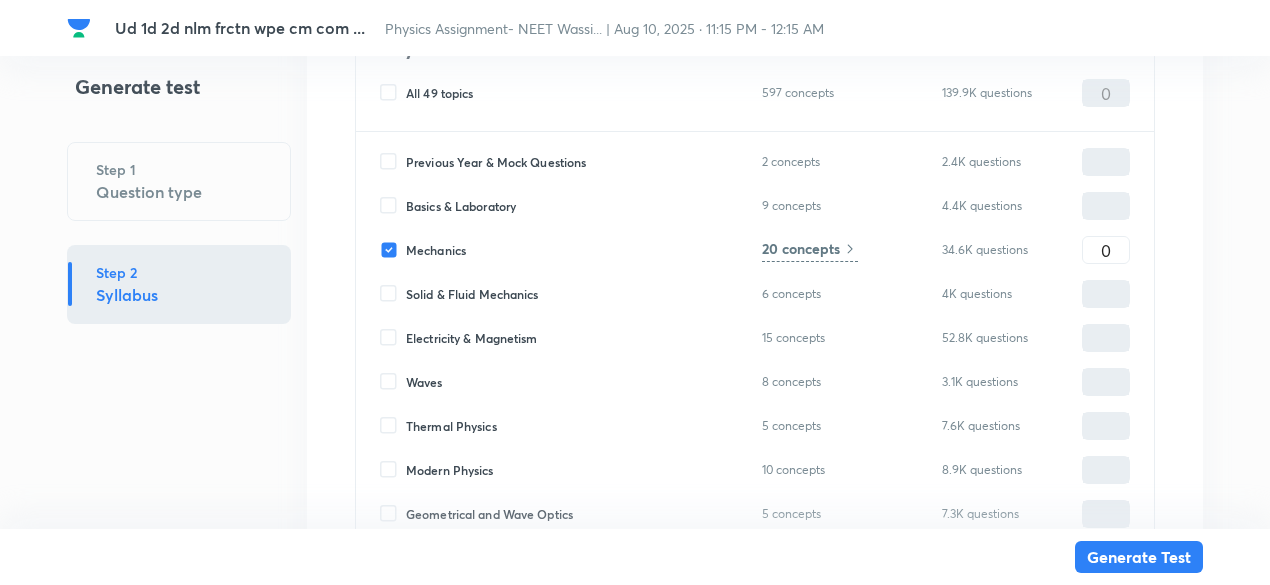 click on "Basics & Laboratory" at bounding box center [461, 206] 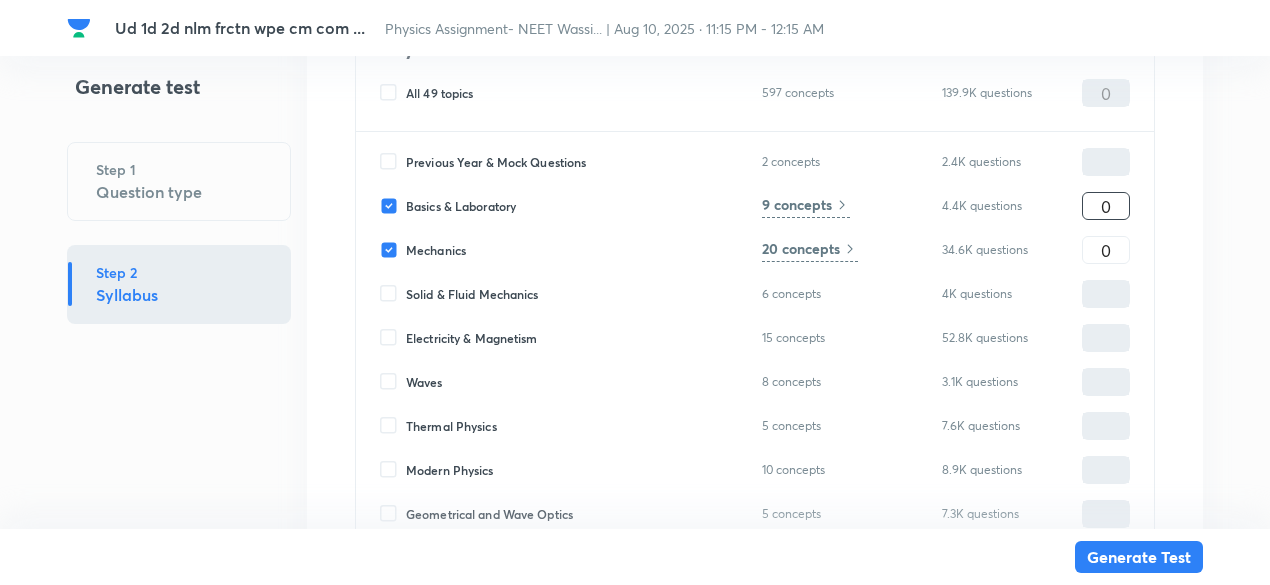 click on "0" at bounding box center (1106, 206) 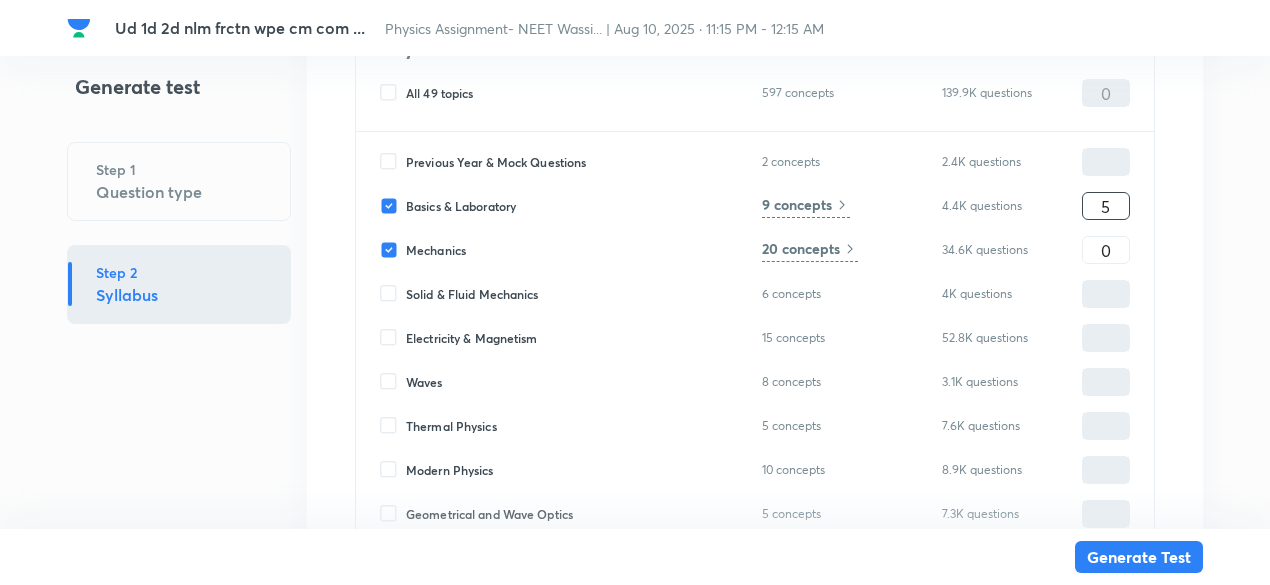 type on "5" 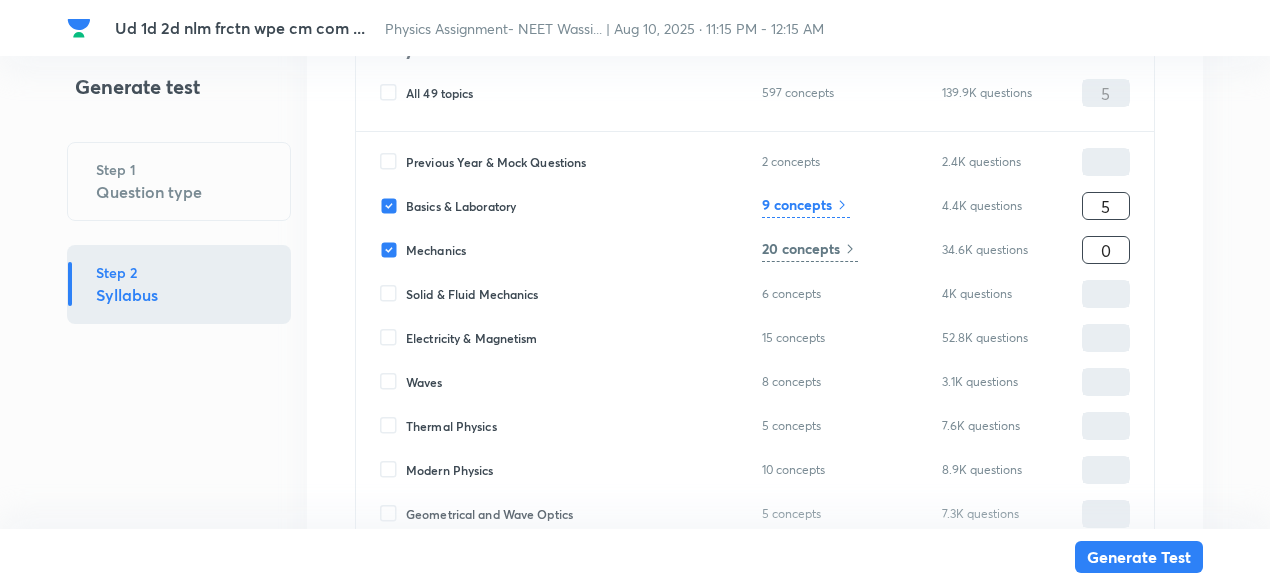 type on "5" 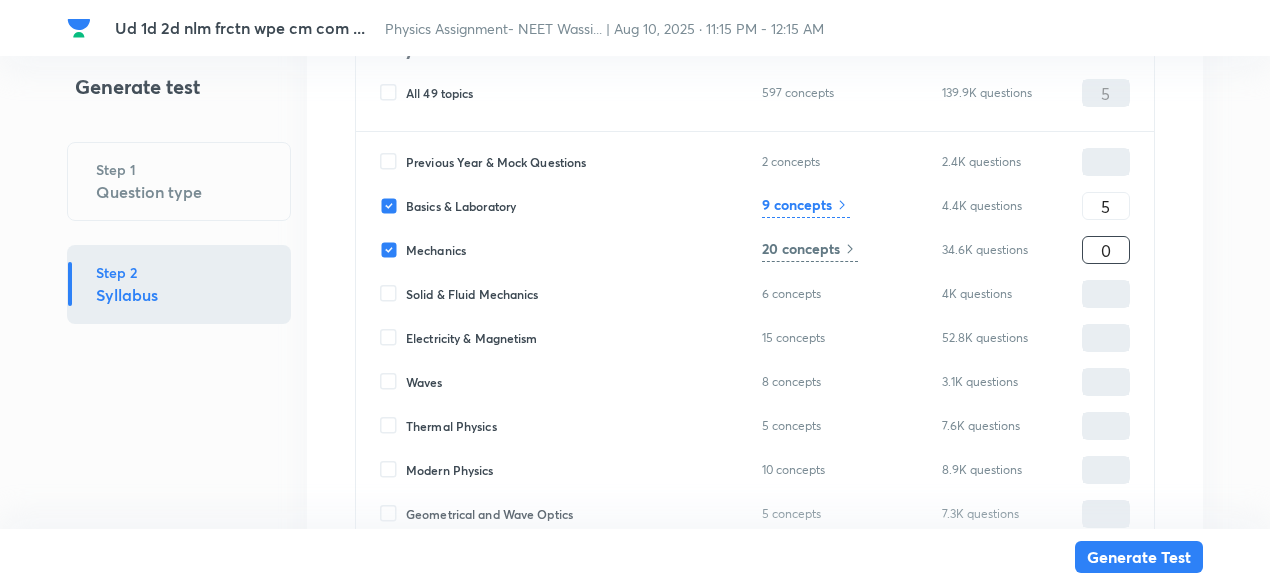 click on "0" at bounding box center (1106, 250) 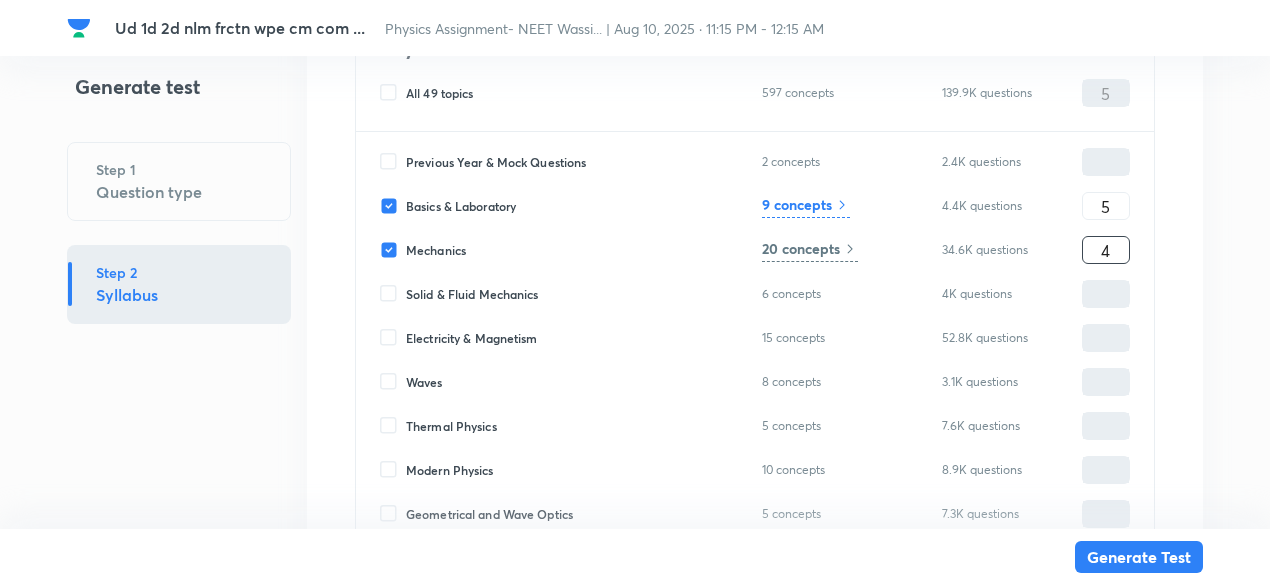type on "9" 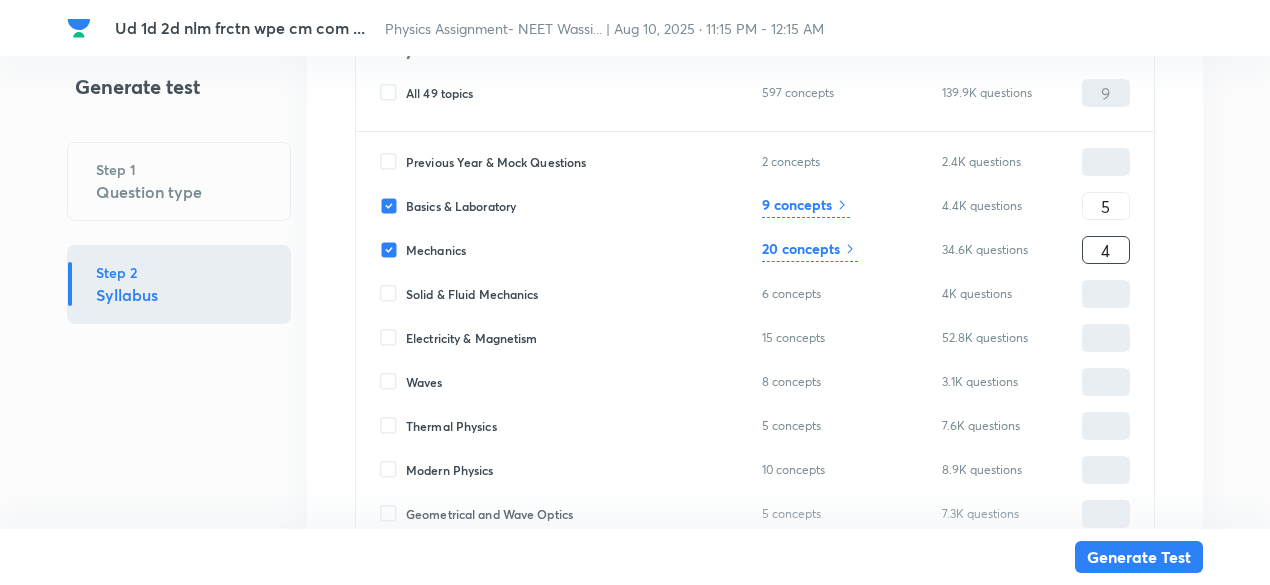 type on "40" 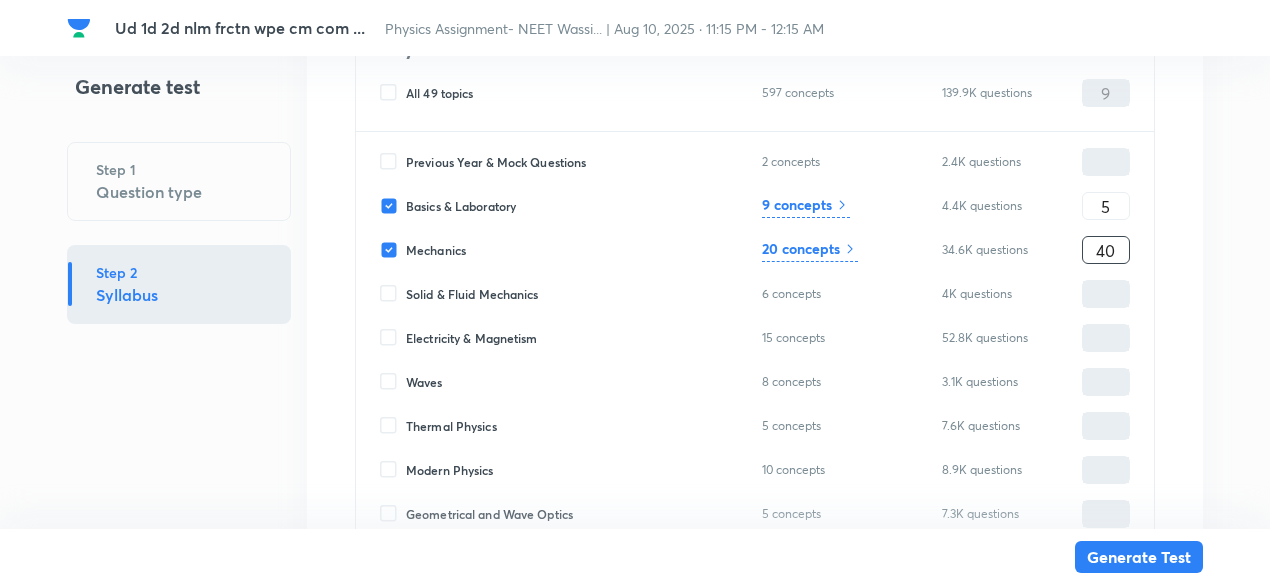 type on "45" 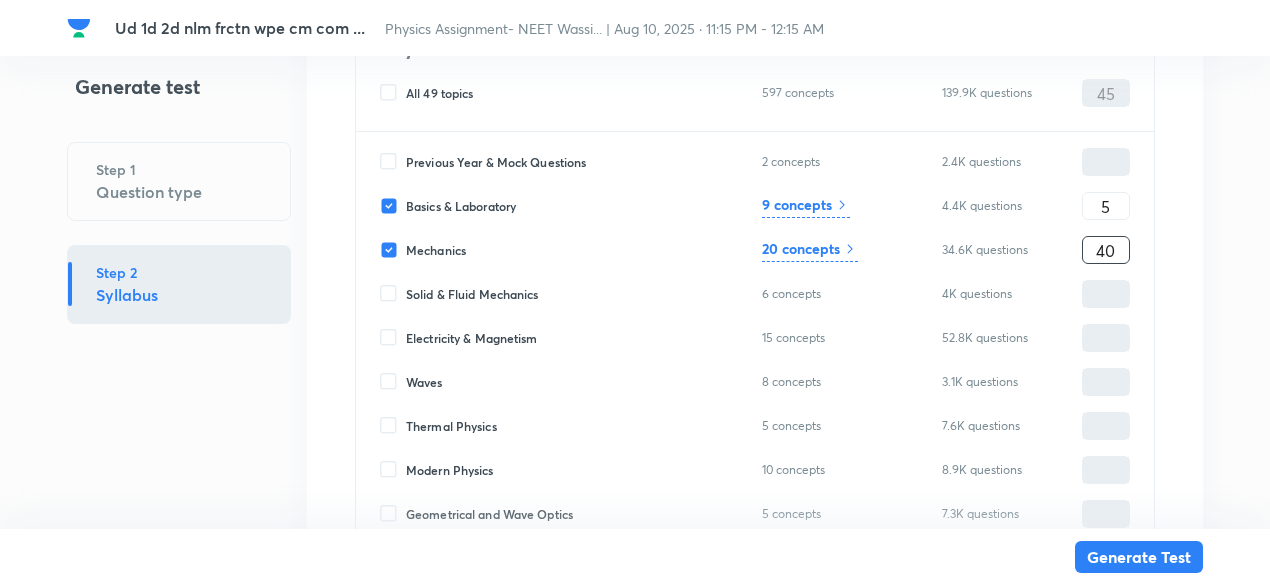 type on "40" 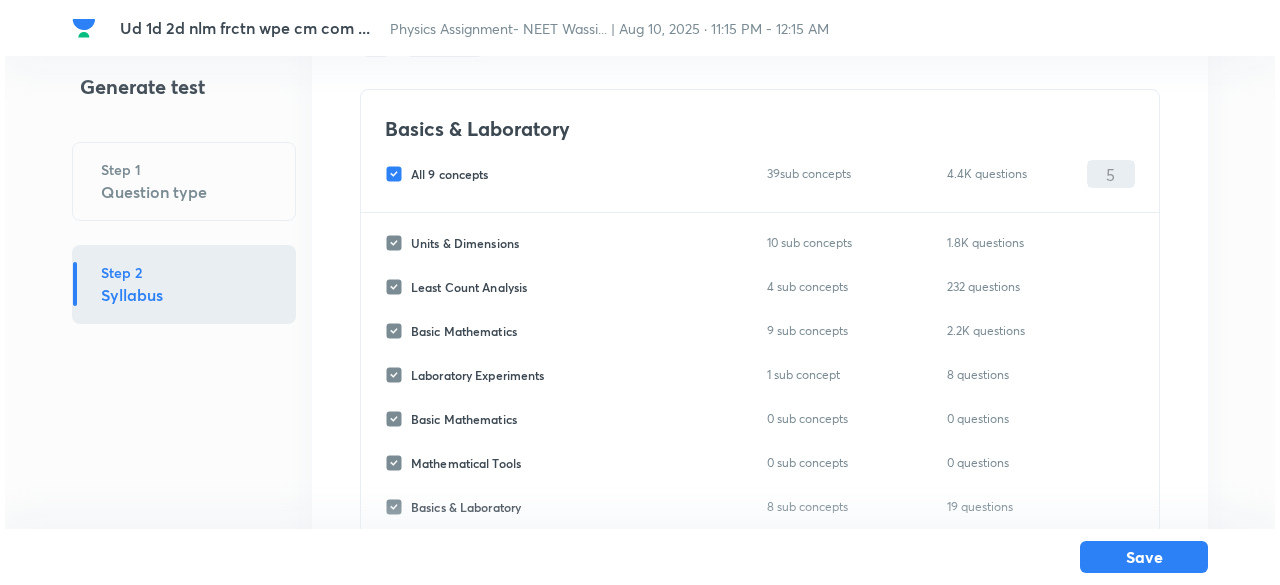 scroll, scrollTop: 89, scrollLeft: 0, axis: vertical 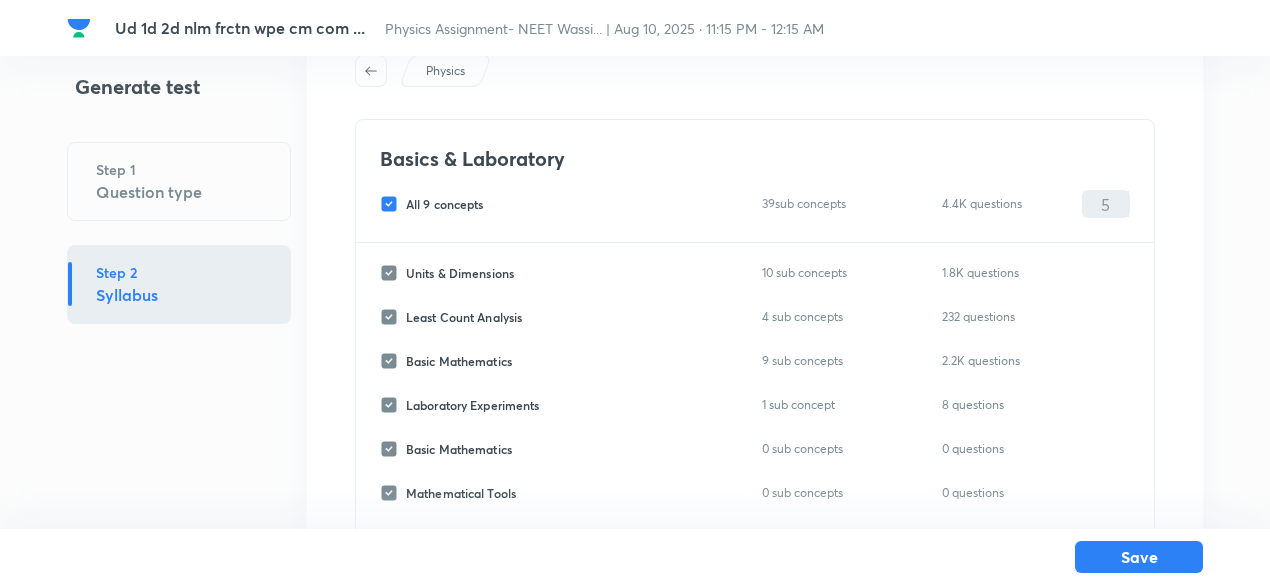 click on "All 9 concepts" at bounding box center [445, 204] 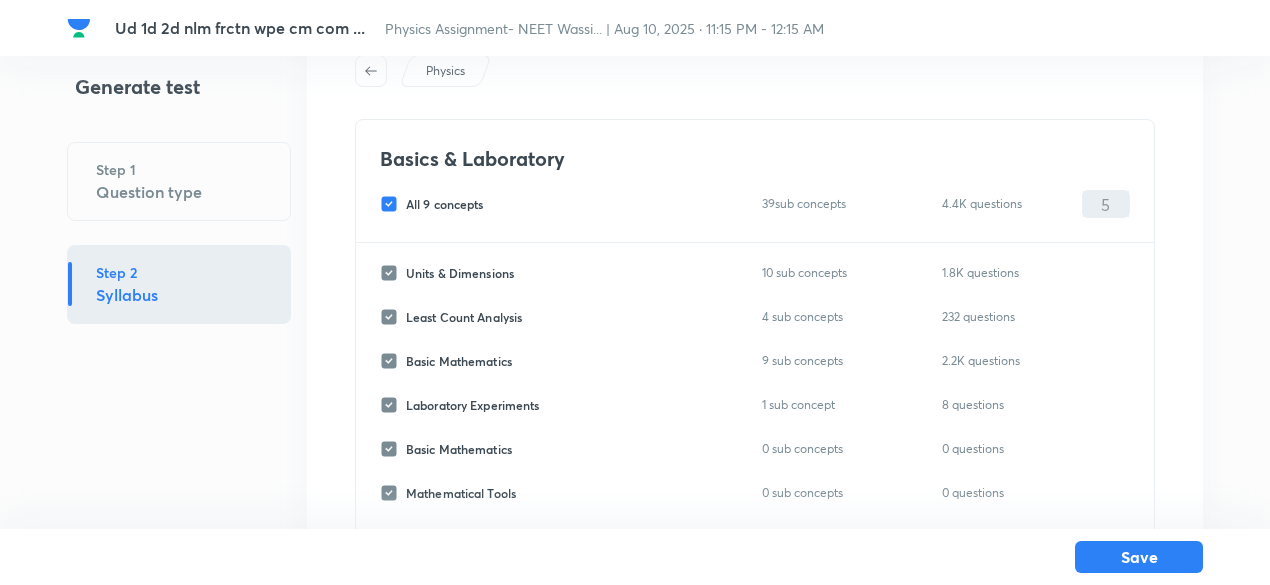 checkbox on "false" 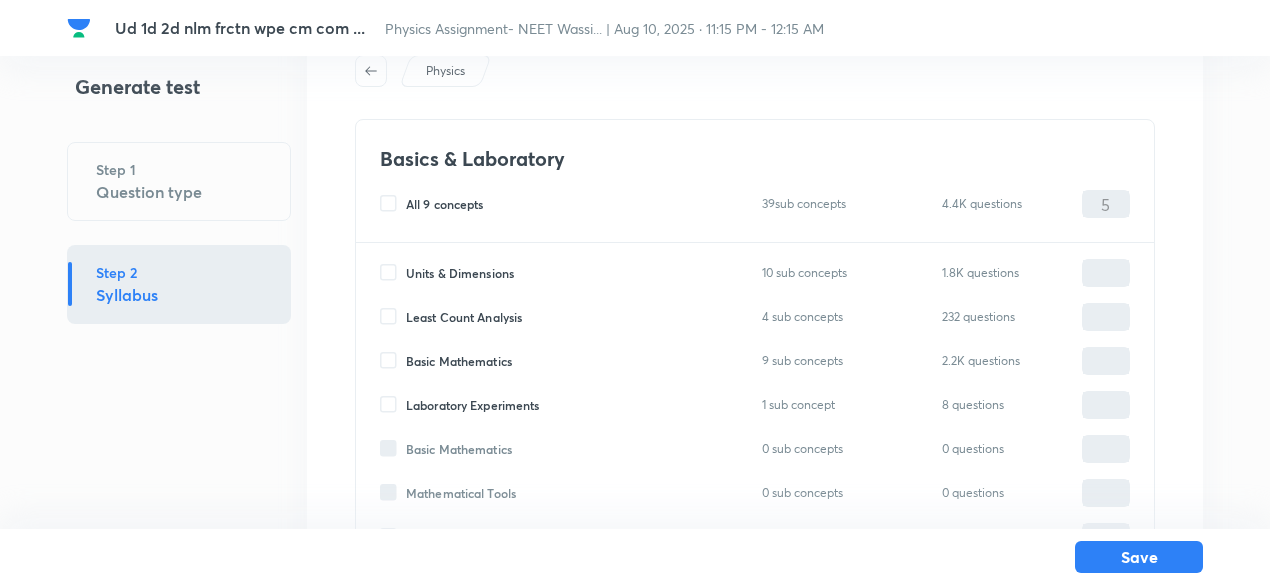 click on "Units & Dimensions" at bounding box center [460, 273] 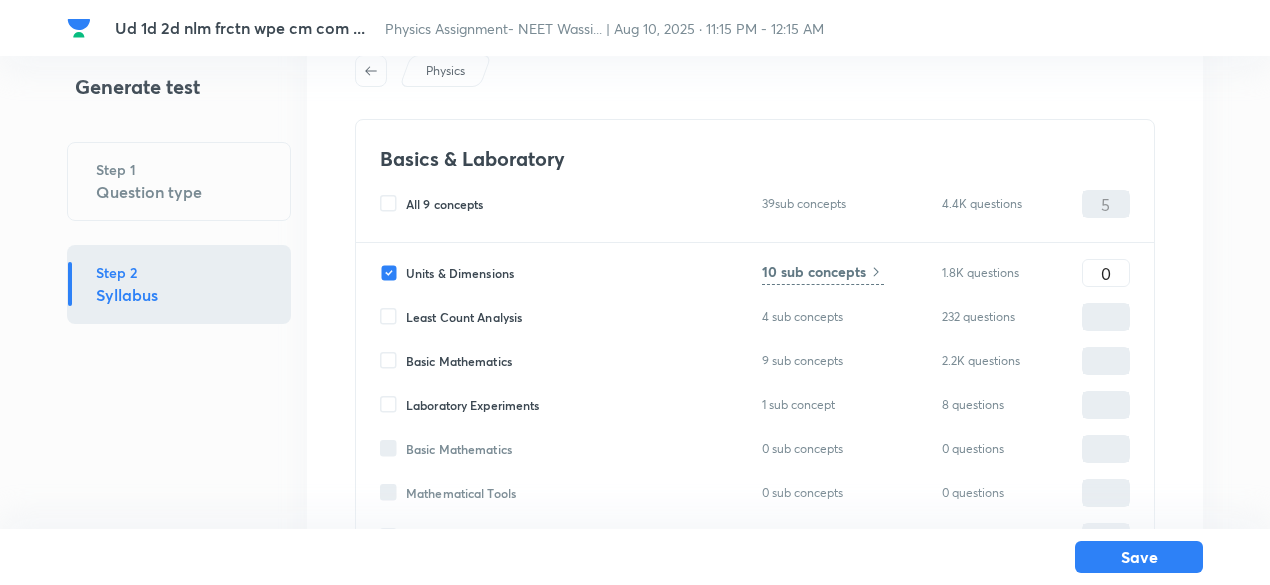 click on "Least Count Analysis" at bounding box center (464, 317) 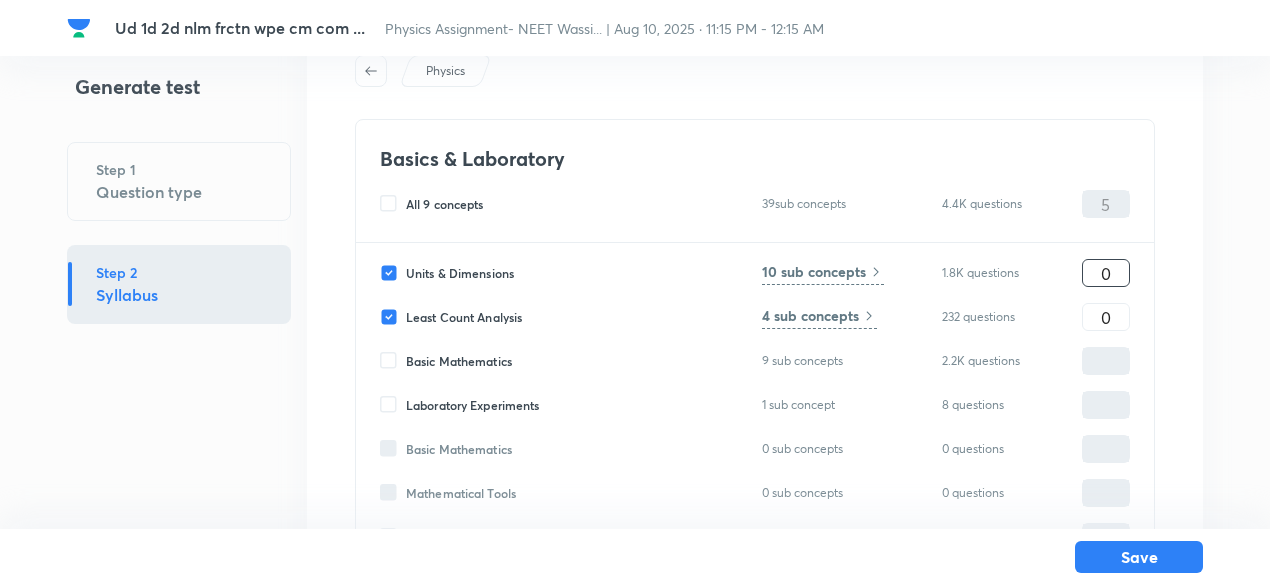 click on "0 ​" at bounding box center (1106, 273) 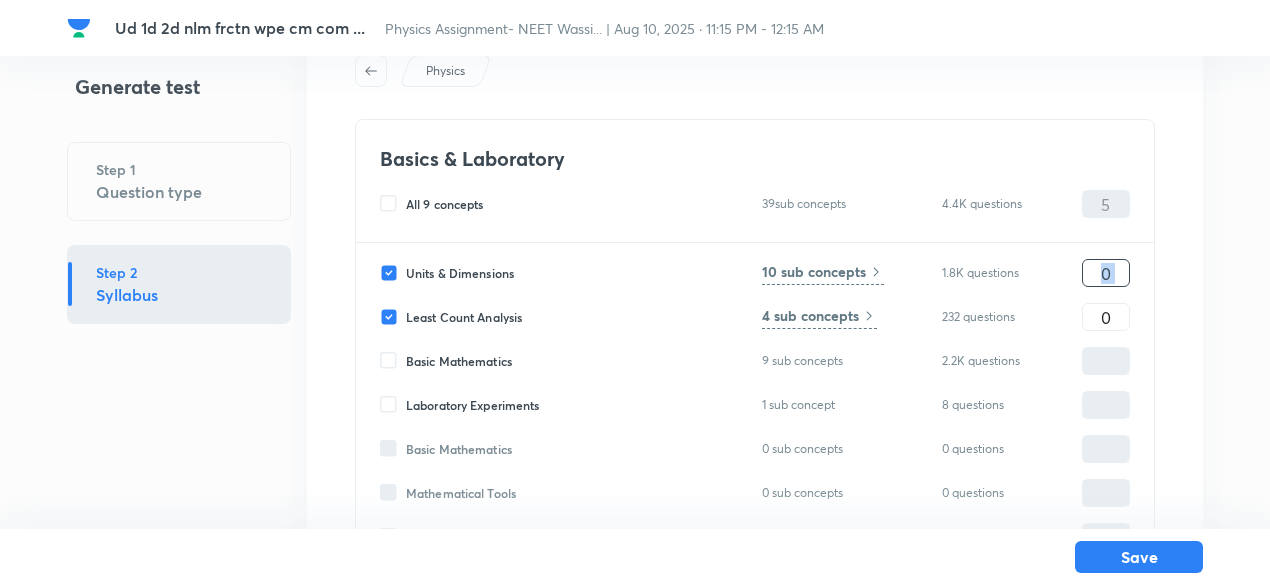 click on "0 ​" at bounding box center [1106, 273] 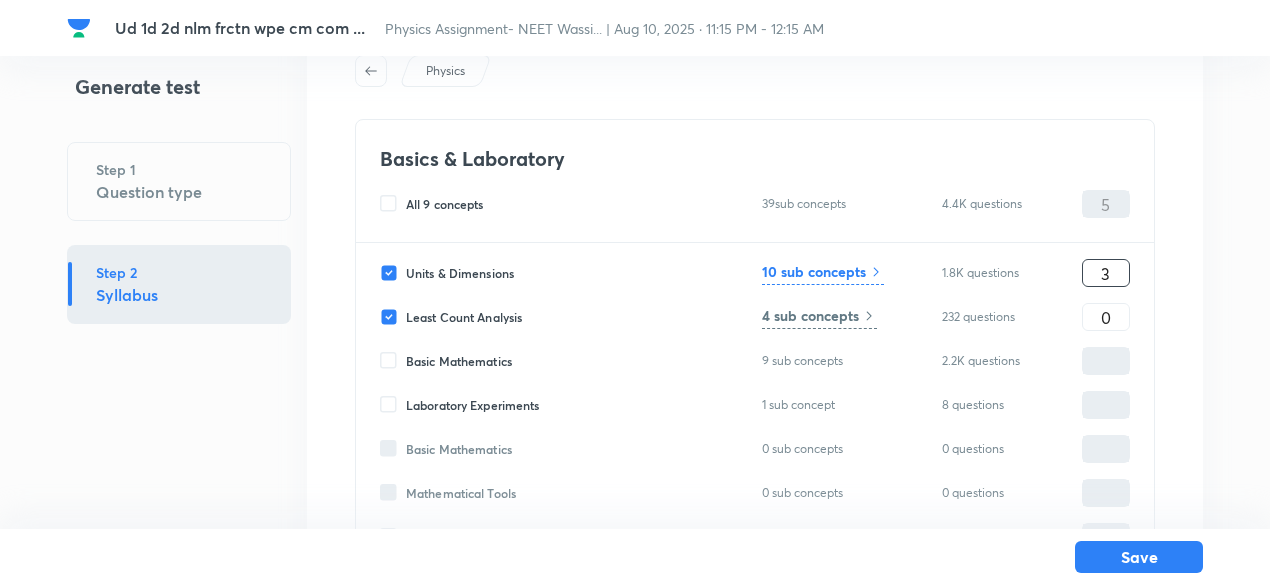 type on "3" 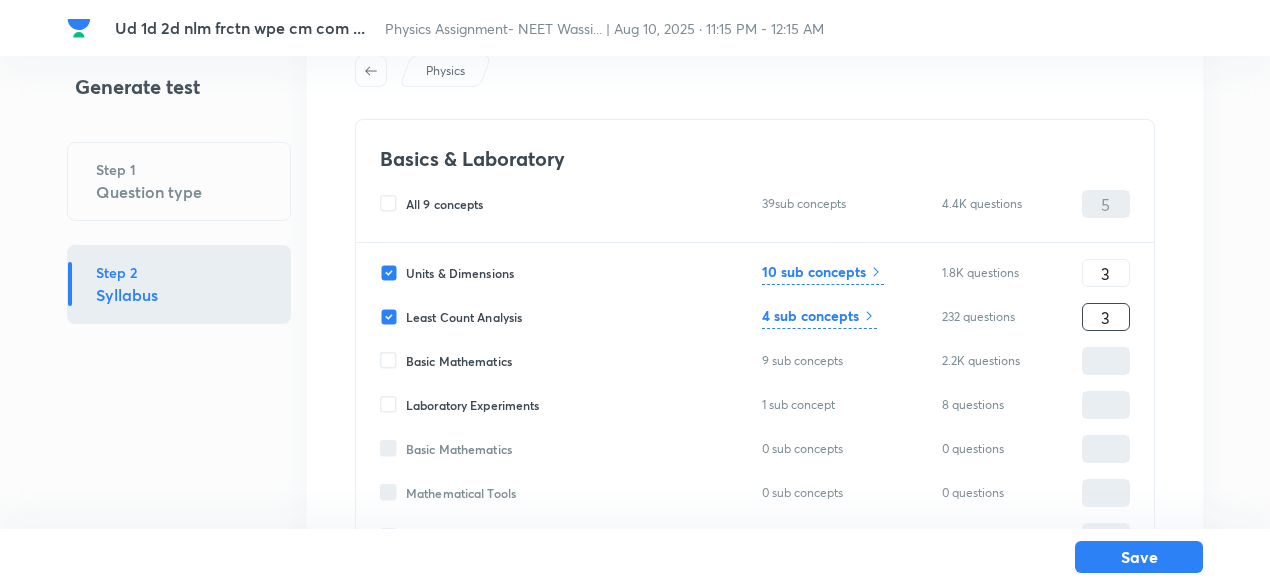 type on "3" 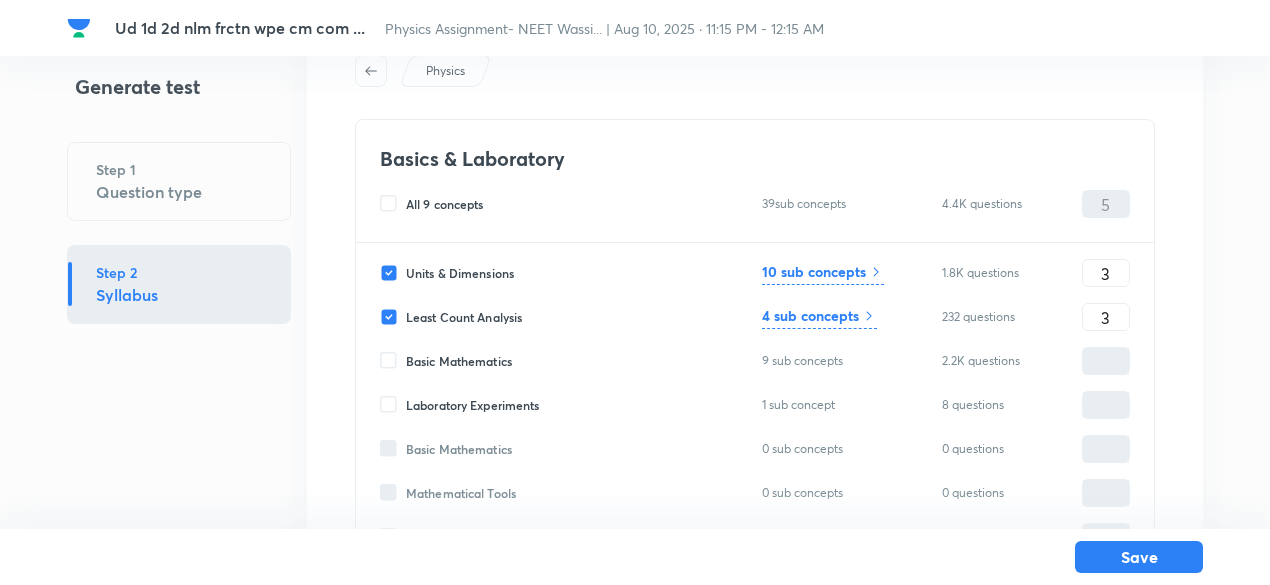 click on "10 sub concepts" at bounding box center [814, 271] 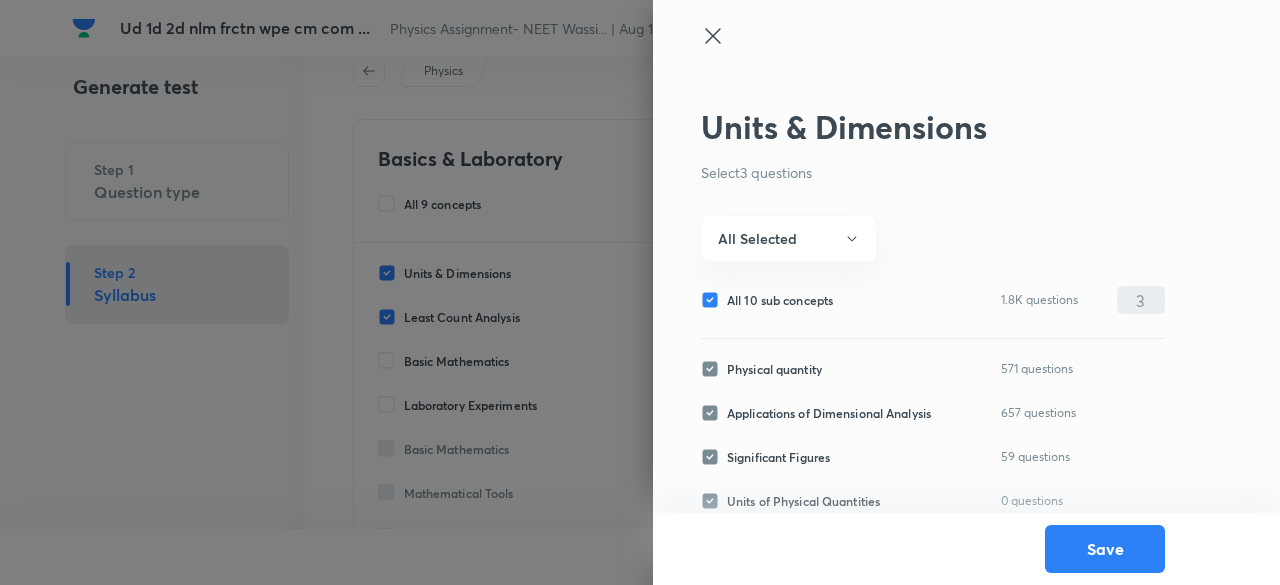 click on "All 10 sub concepts" at bounding box center (780, 300) 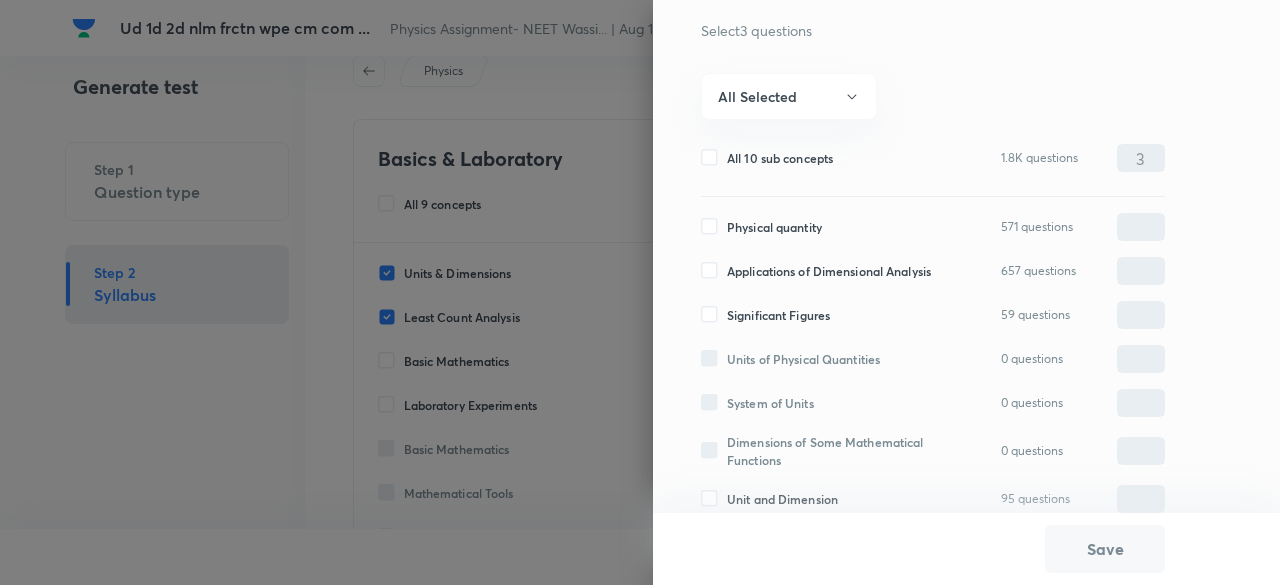 scroll, scrollTop: 148, scrollLeft: 0, axis: vertical 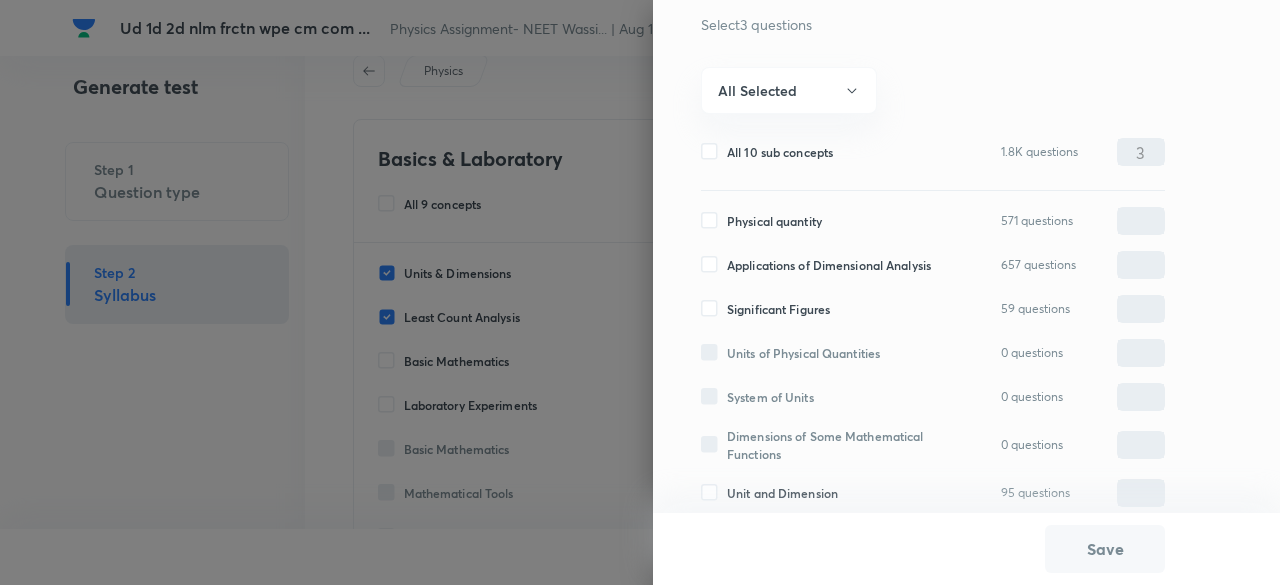 click on "Applications of Dimensional Analysis" at bounding box center [829, 265] 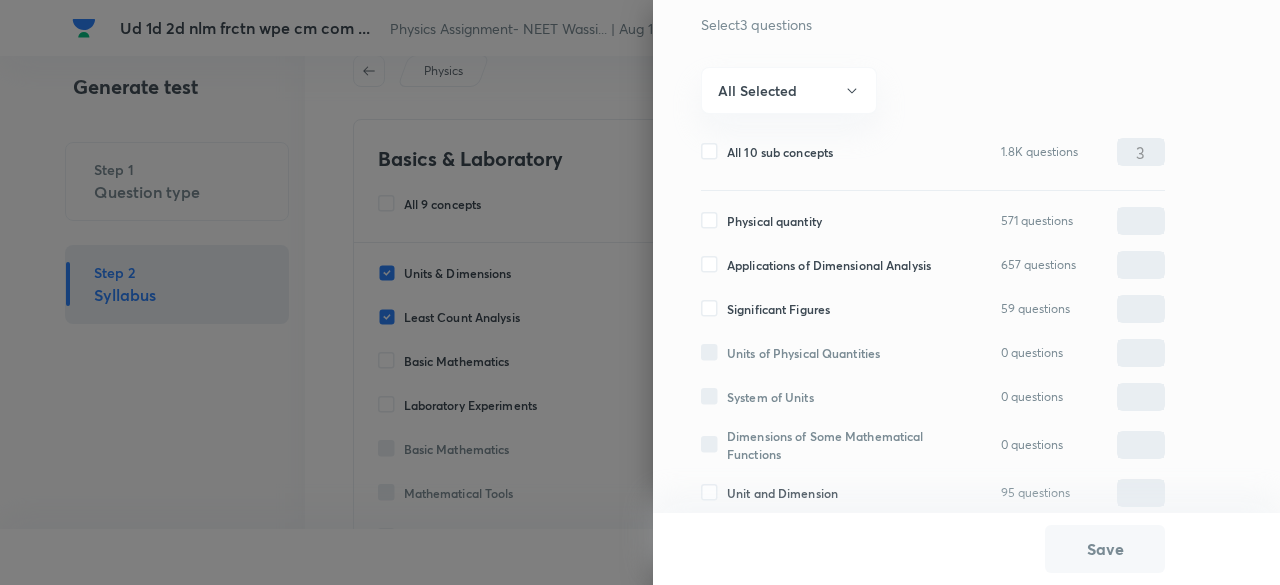 click on "Applications of Dimensional Analysis" at bounding box center [714, 265] 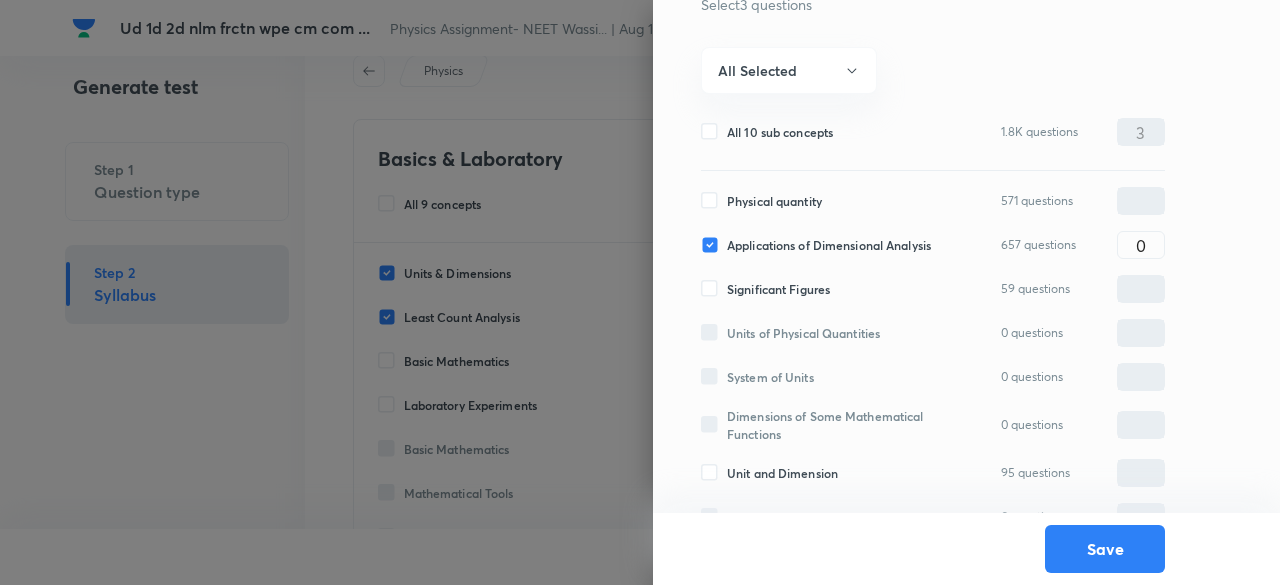 scroll, scrollTop: 166, scrollLeft: 0, axis: vertical 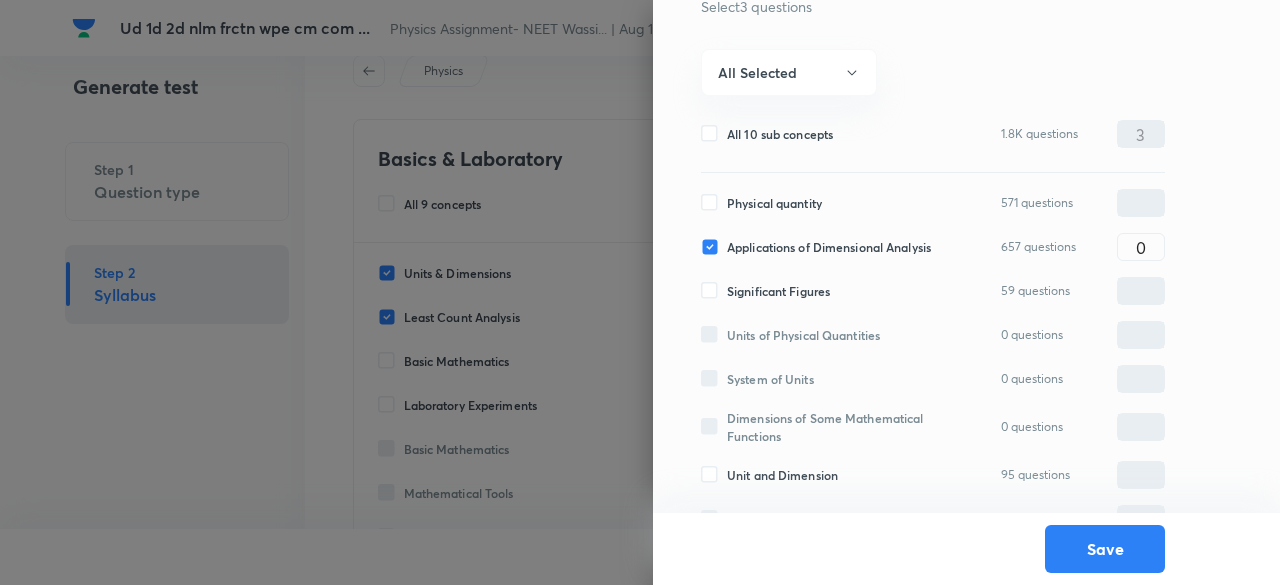 click on "Physical quantity" at bounding box center (774, 203) 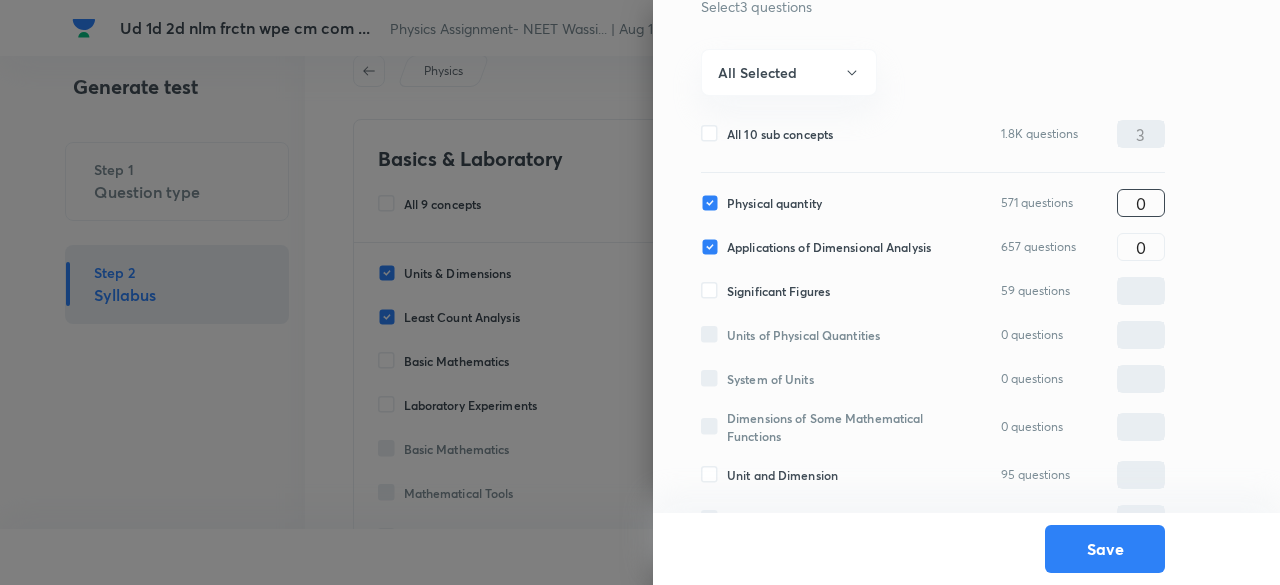 click on "0" at bounding box center (1141, 203) 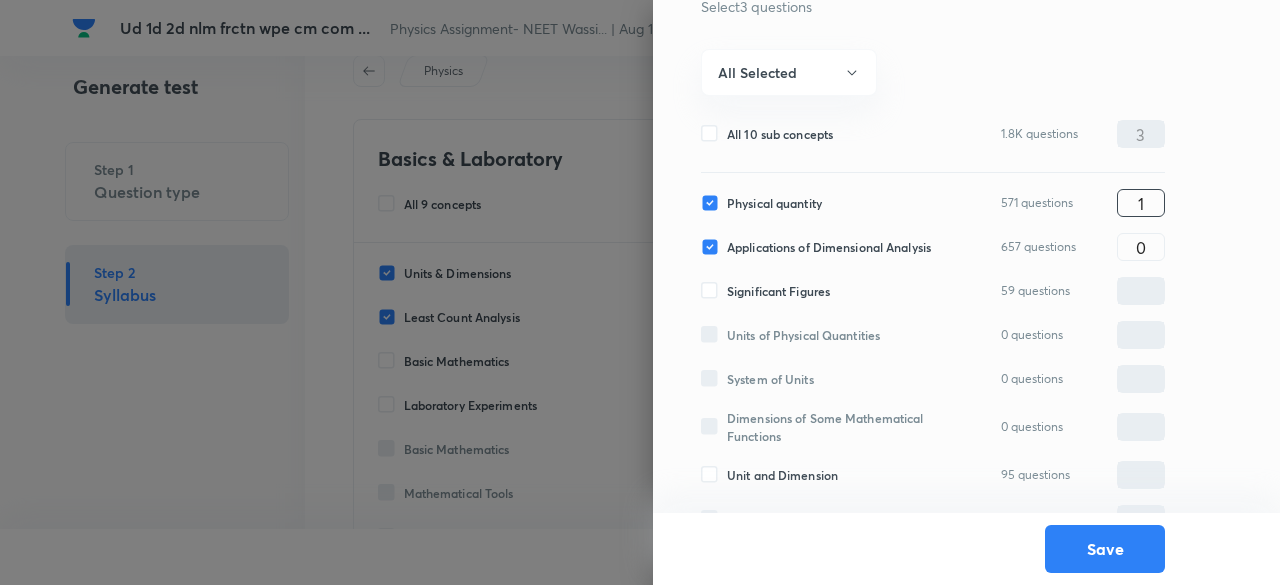 type on "1" 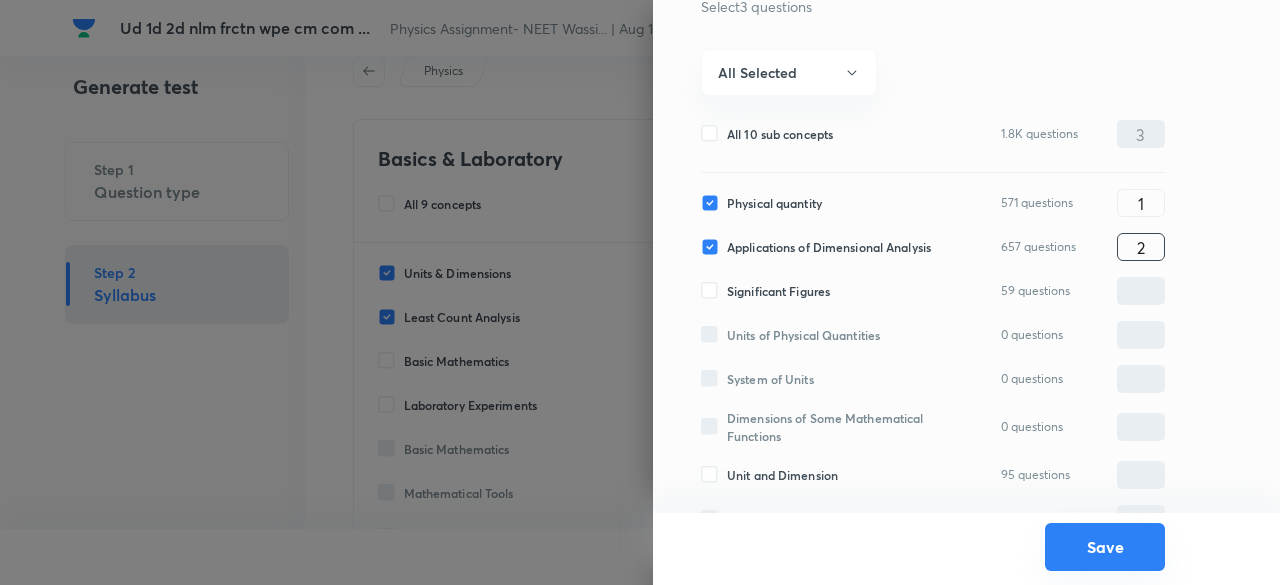 type on "2" 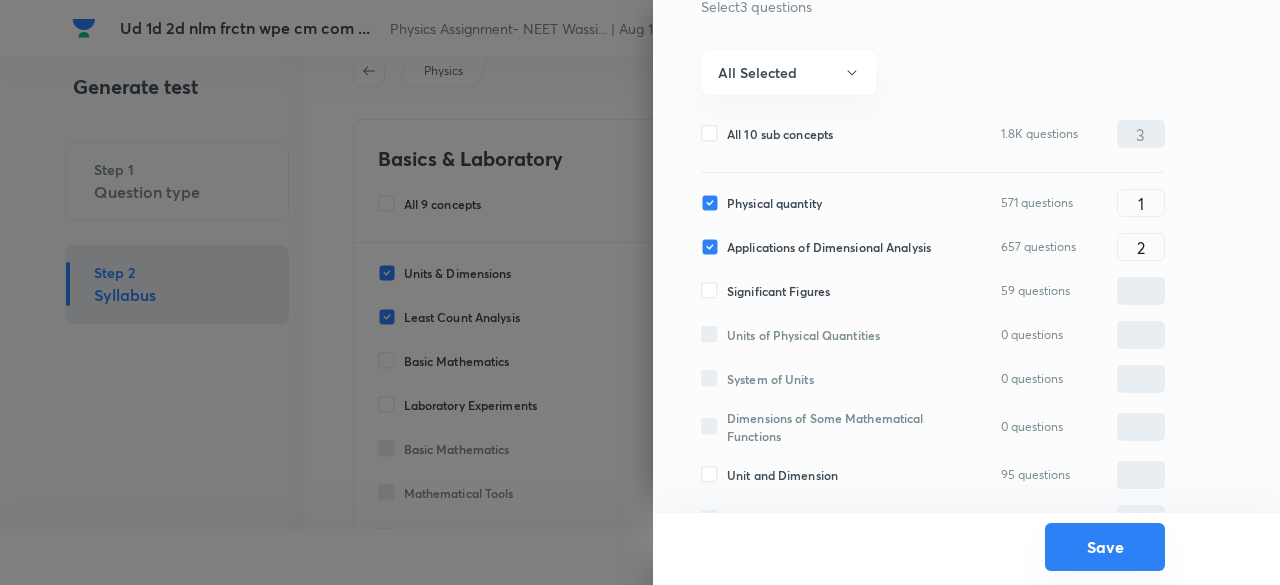 click on "Save" at bounding box center (1105, 547) 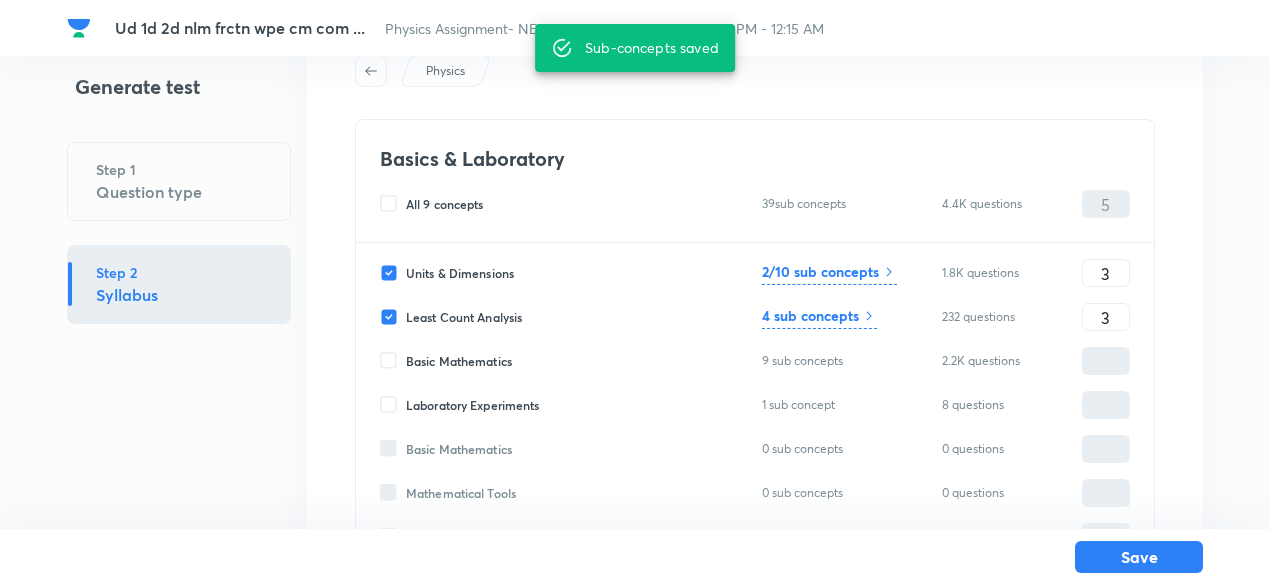 click on "4 sub concepts" at bounding box center [819, 317] 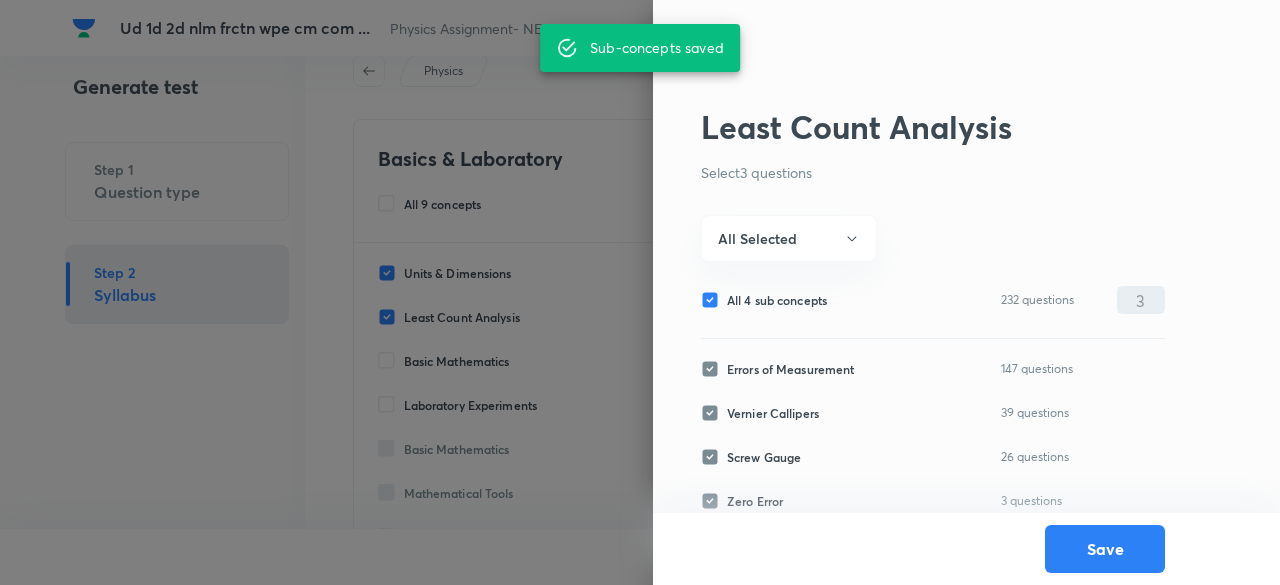 click on "All 4 sub concepts" at bounding box center (777, 300) 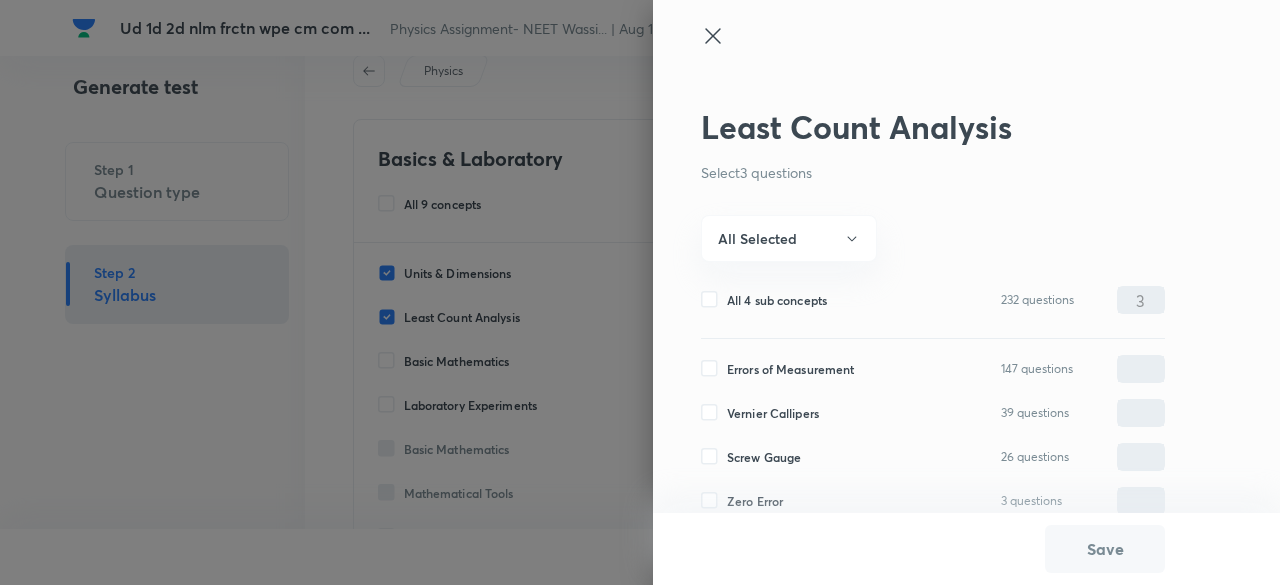 click 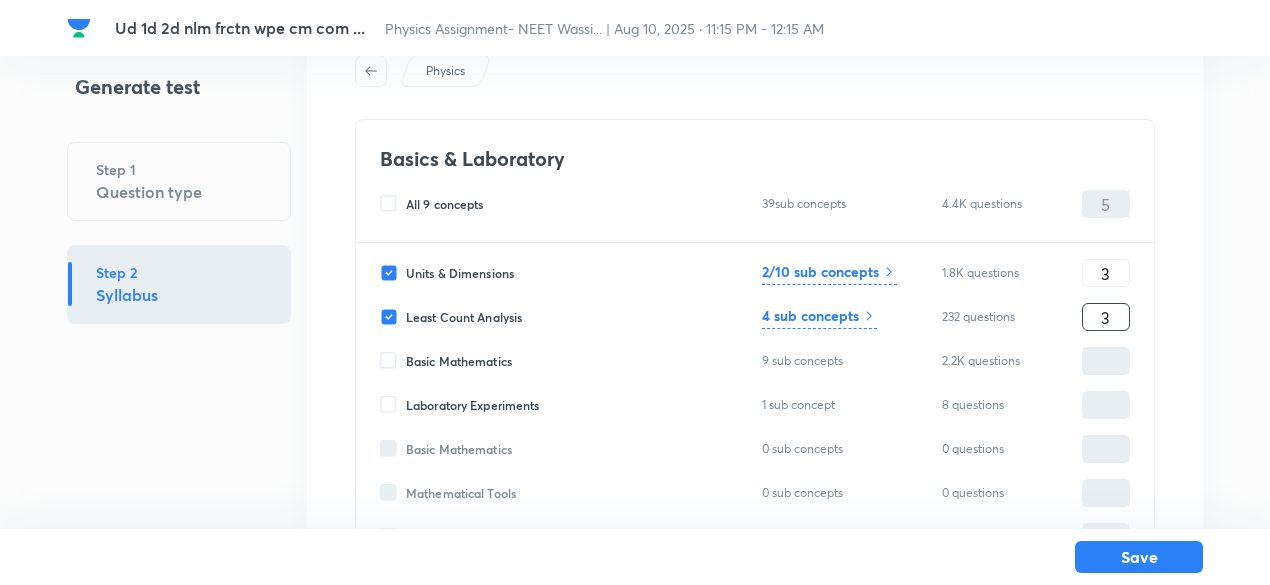 click on "3" at bounding box center (1106, 317) 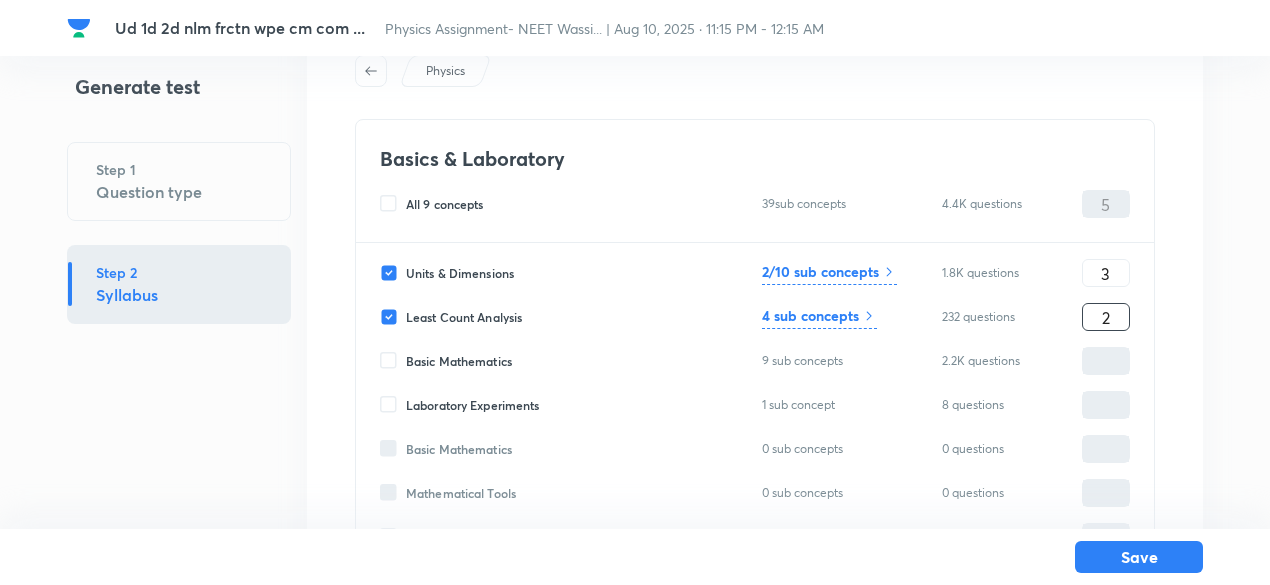type on "2" 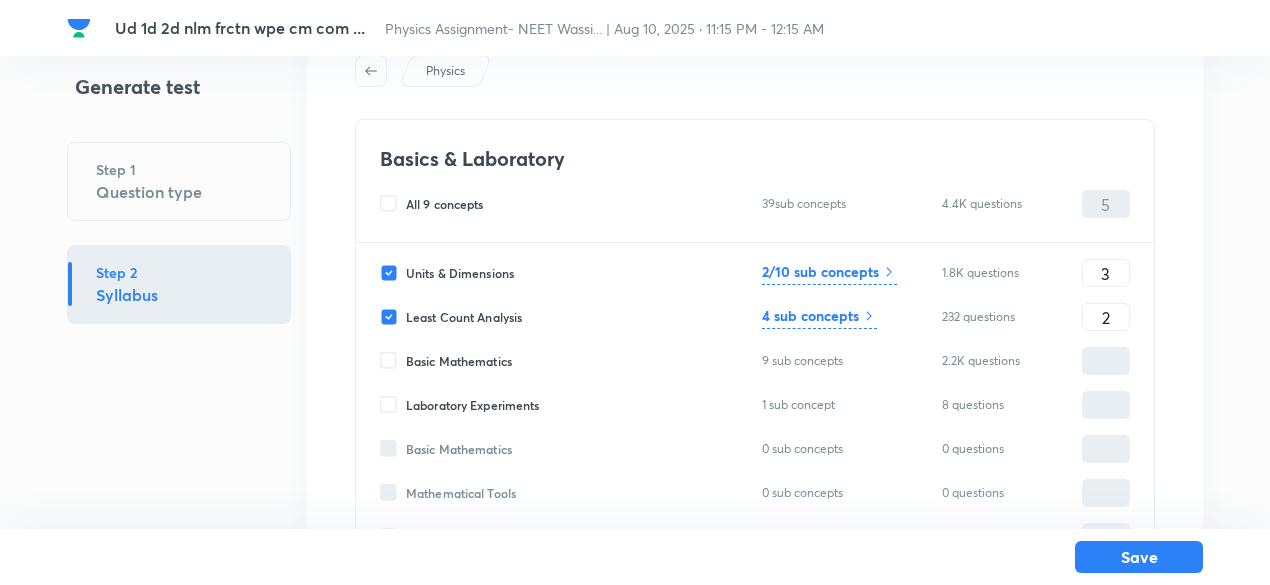 click on "4 sub concepts" at bounding box center [810, 315] 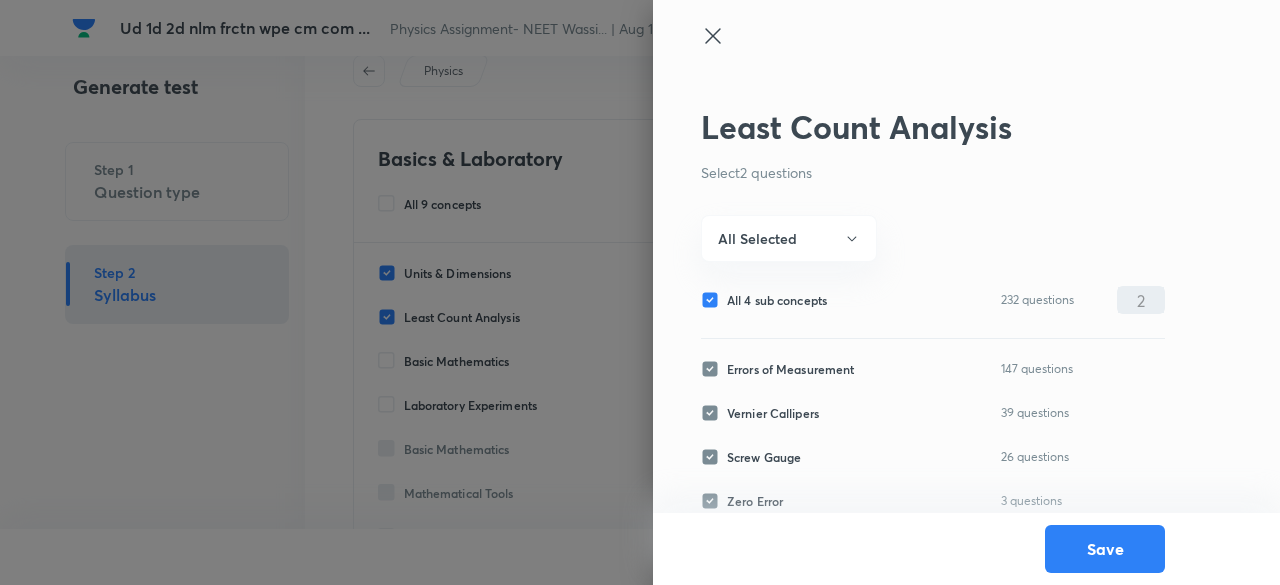 click on "All 4 sub concepts" at bounding box center [777, 300] 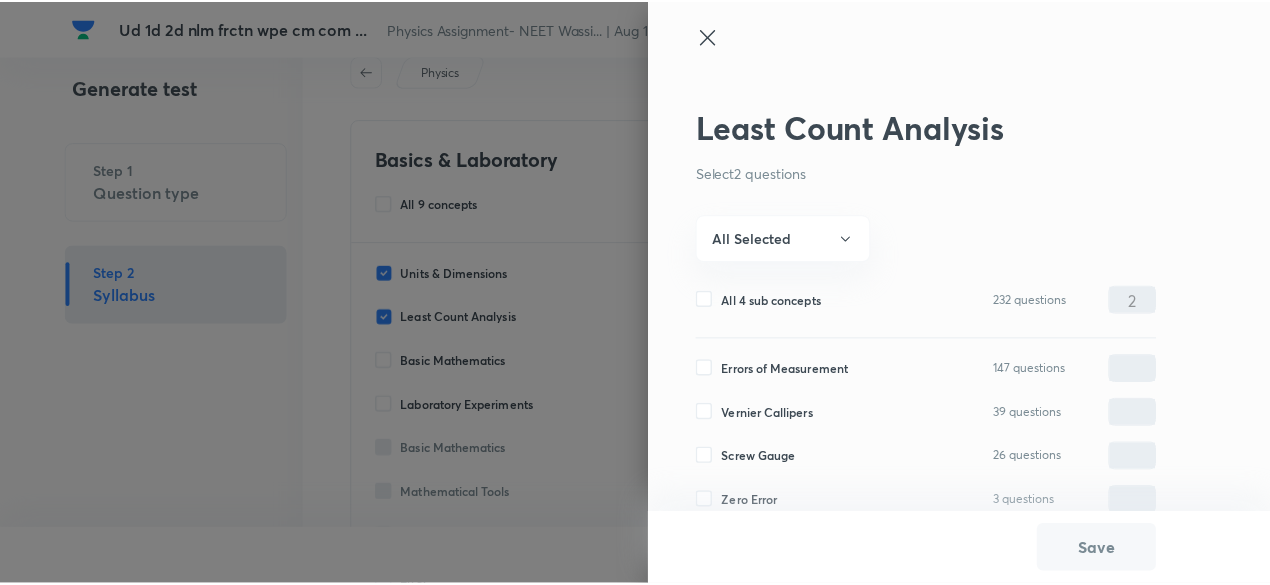 scroll, scrollTop: 17, scrollLeft: 0, axis: vertical 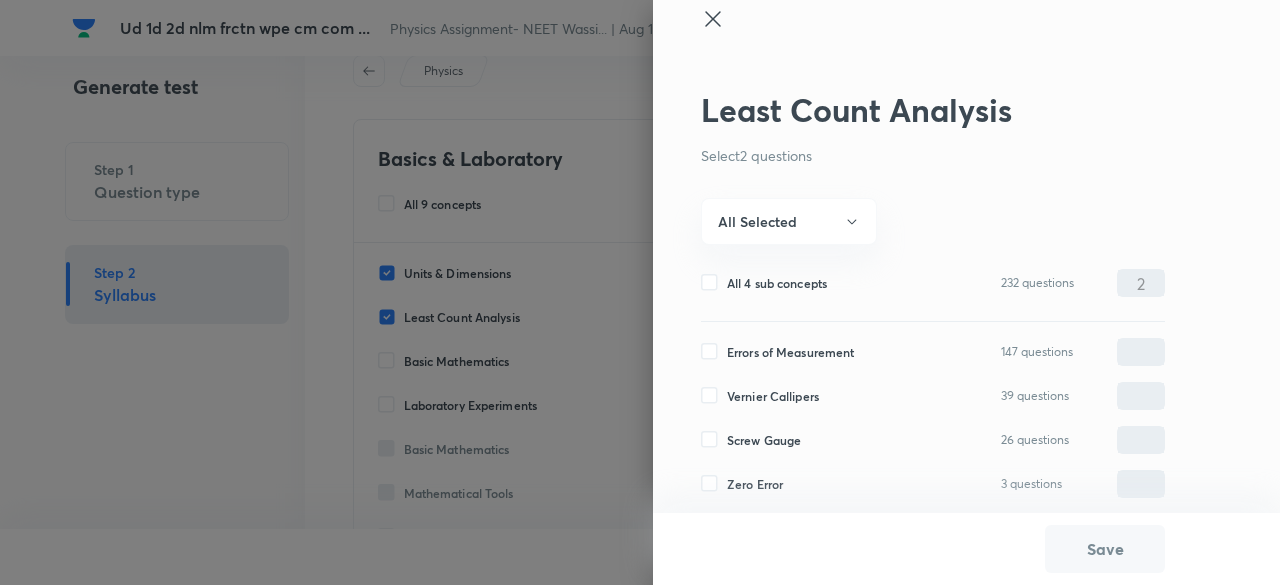 click on "Errors of Measurement" at bounding box center (790, 352) 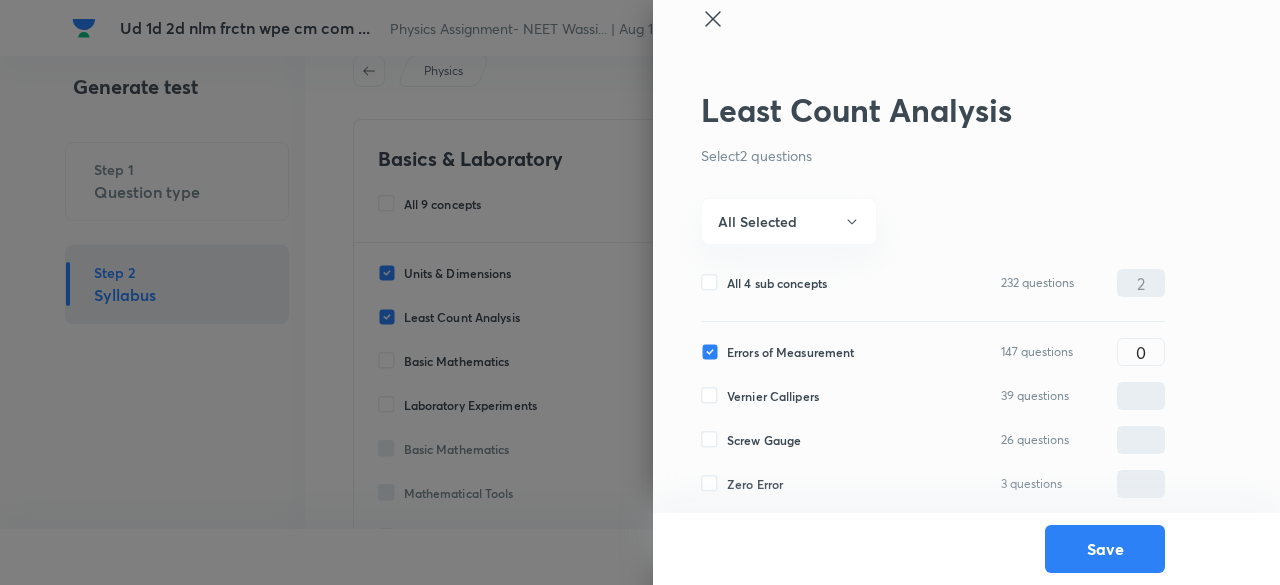 click on "Vernier Callipers" at bounding box center (773, 396) 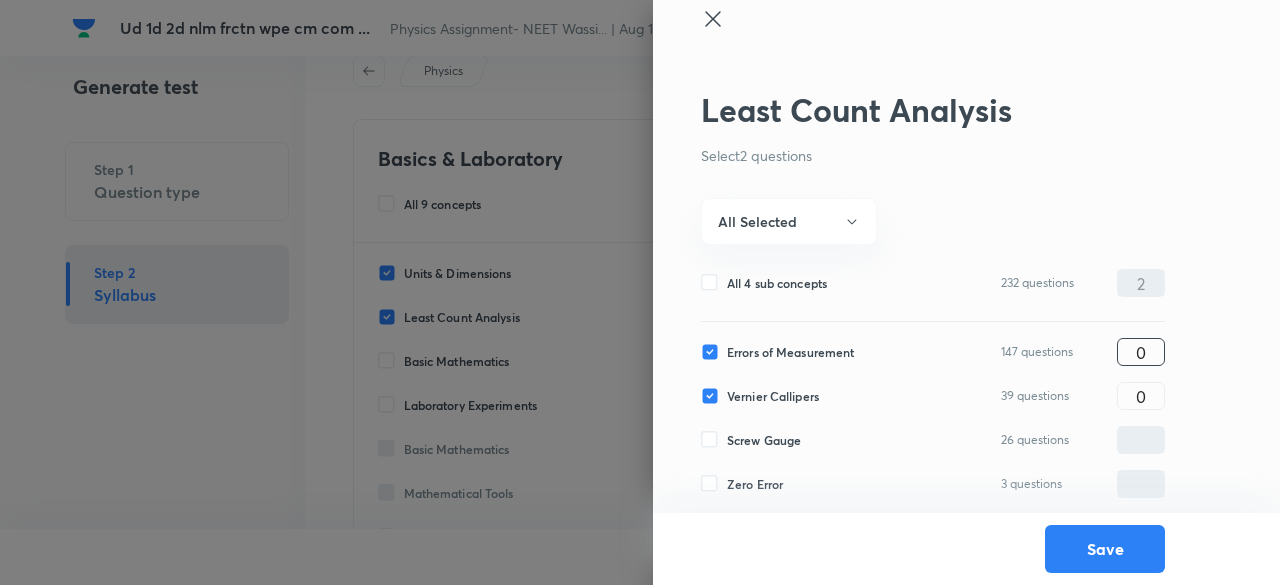click on "0" at bounding box center (1141, 352) 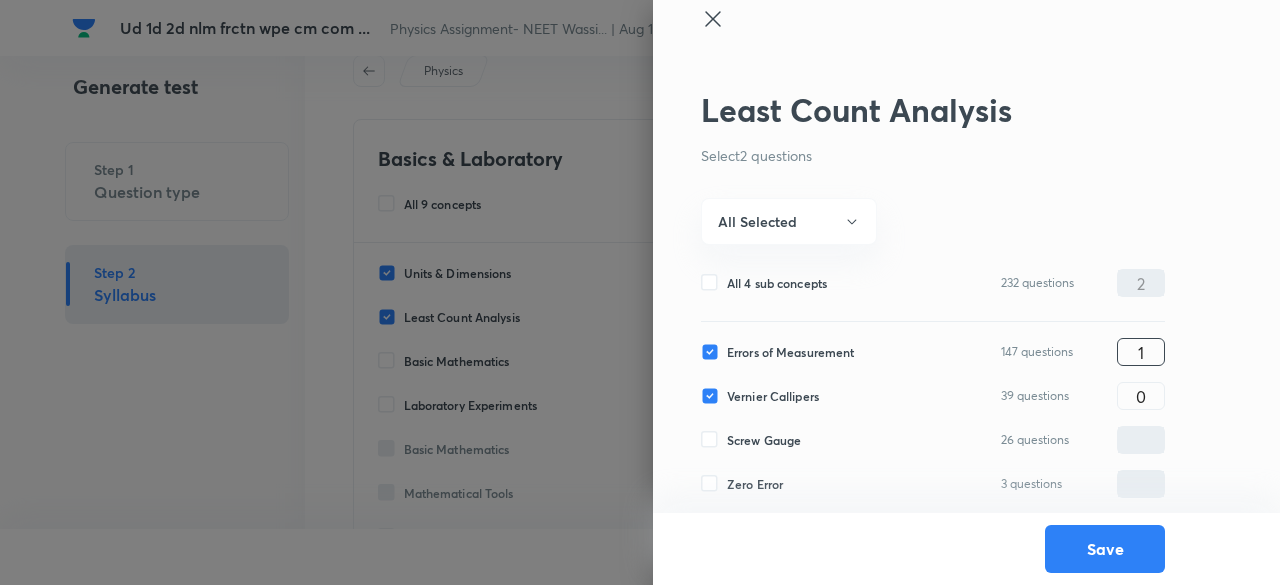type on "1" 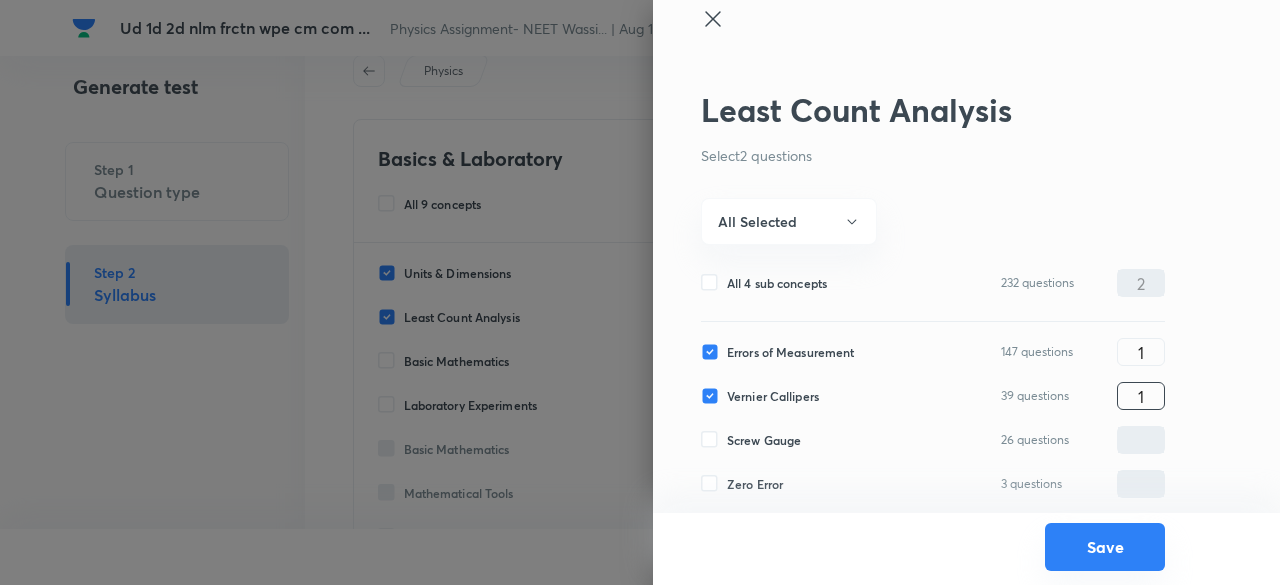 type on "1" 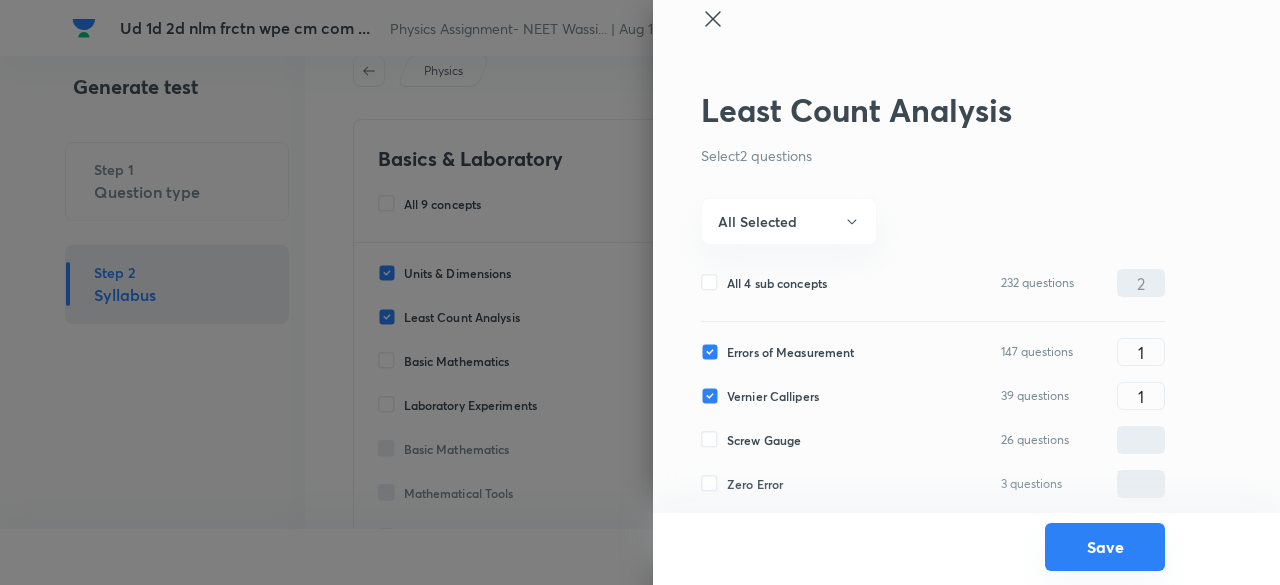 click on "Save" at bounding box center (1105, 547) 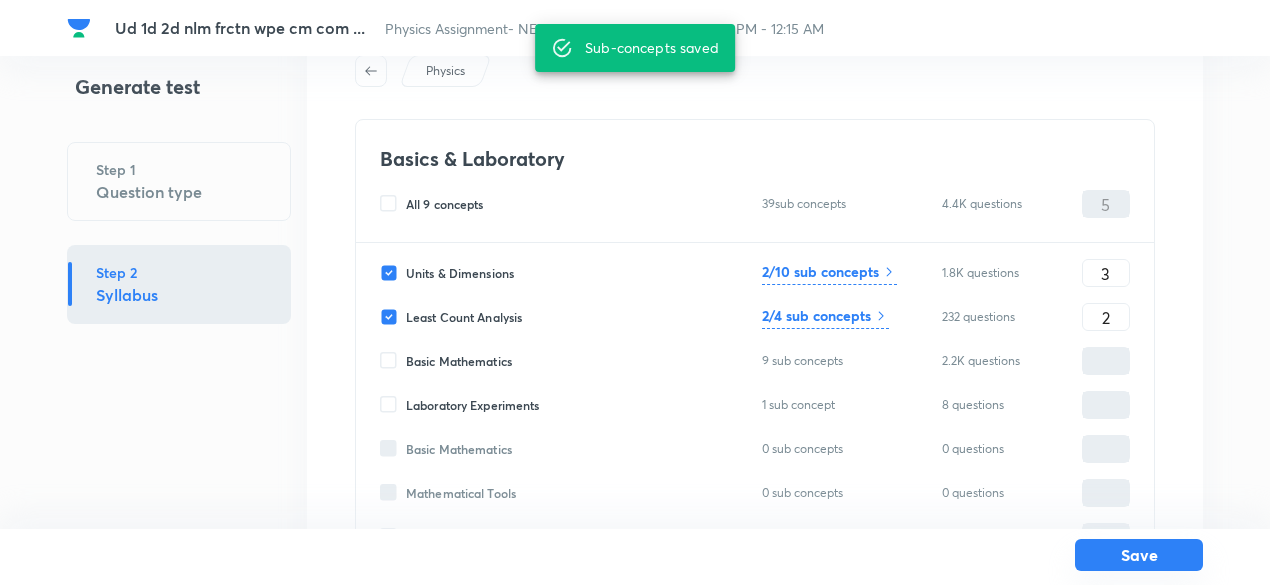 click on "Save" at bounding box center (1139, 555) 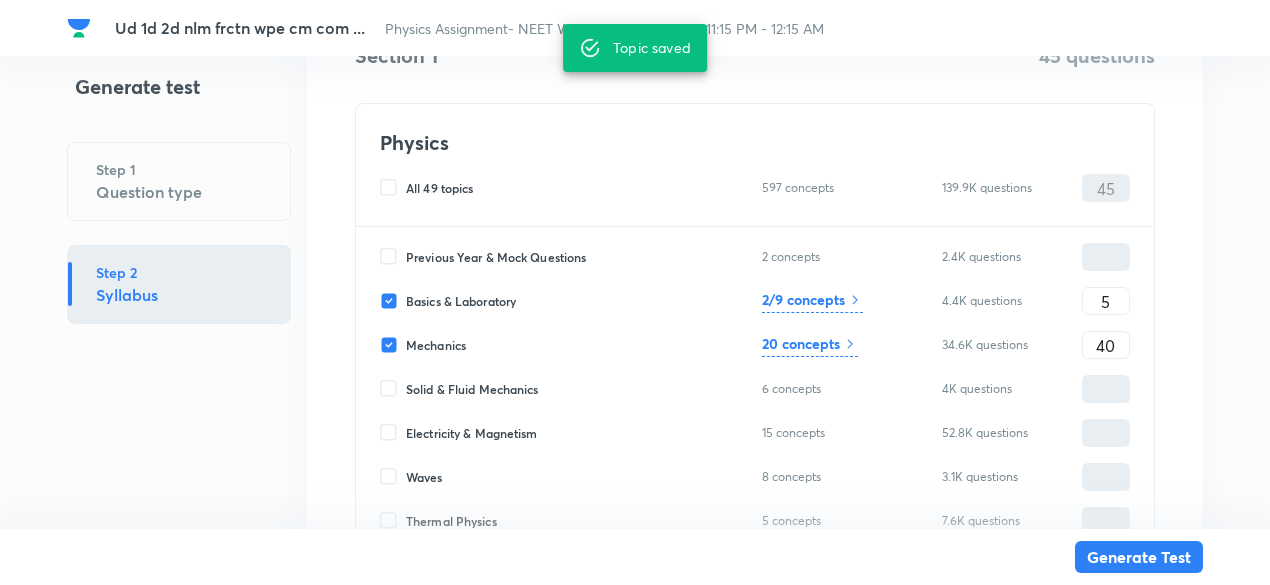 scroll, scrollTop: 374, scrollLeft: 0, axis: vertical 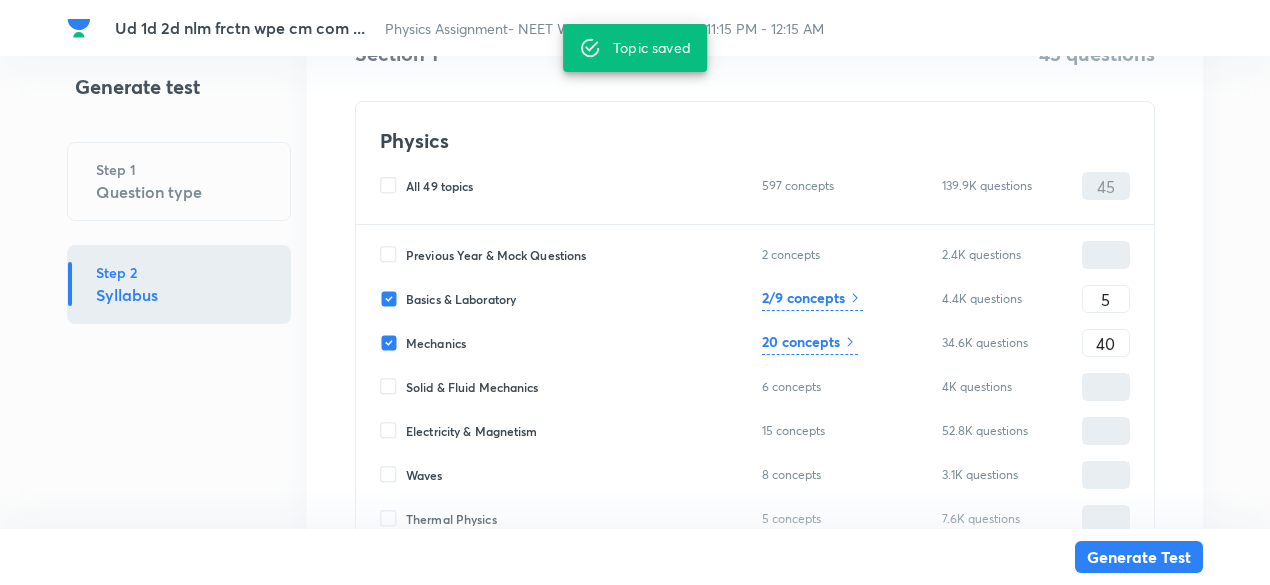 click on "20 concepts" at bounding box center [801, 341] 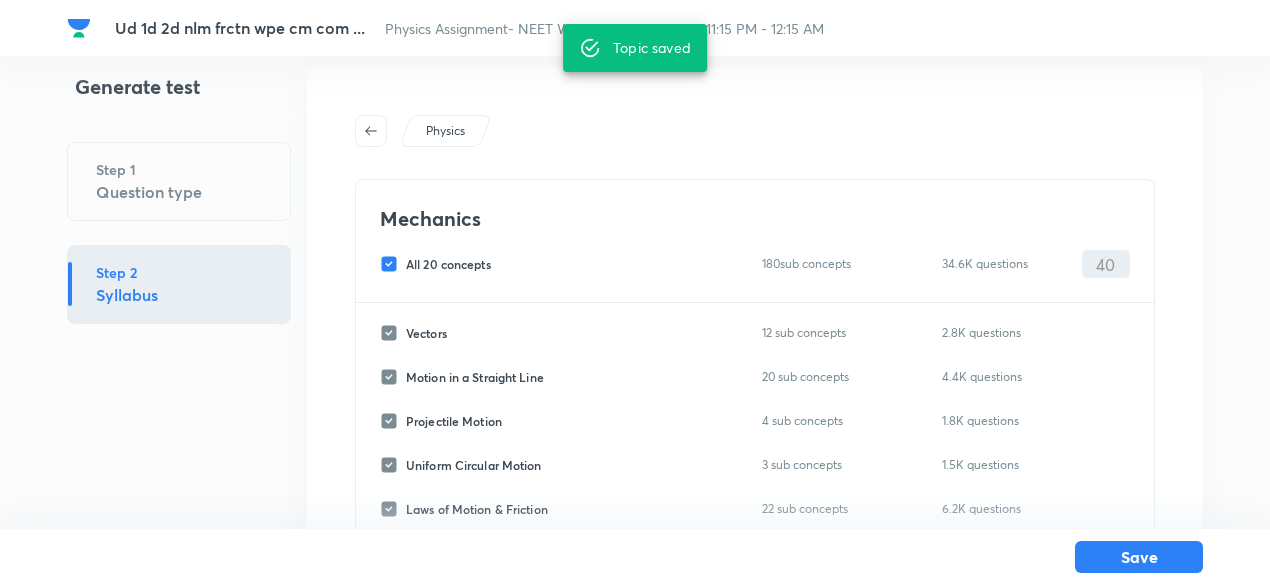 scroll, scrollTop: 26, scrollLeft: 0, axis: vertical 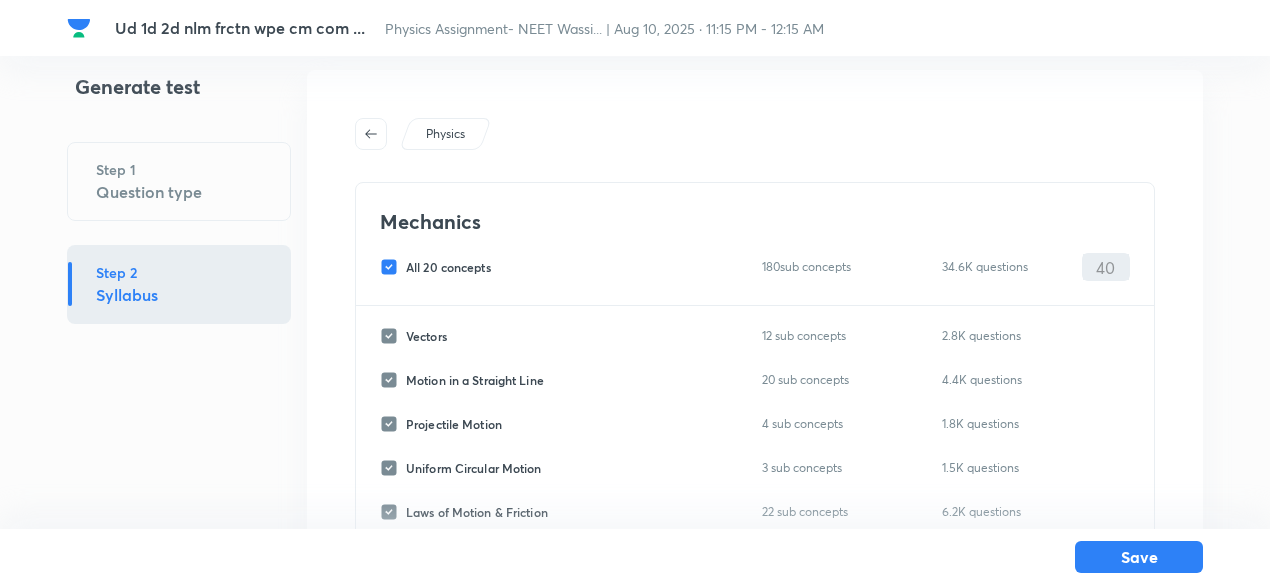 click on "All 20 concepts" at bounding box center (448, 267) 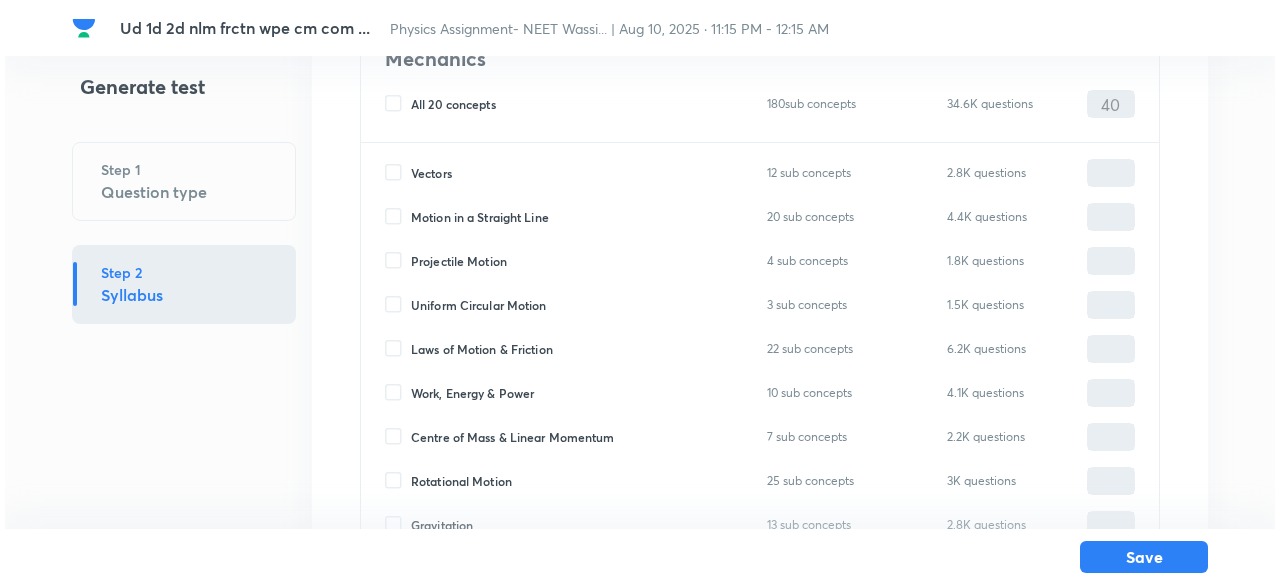 scroll, scrollTop: 205, scrollLeft: 0, axis: vertical 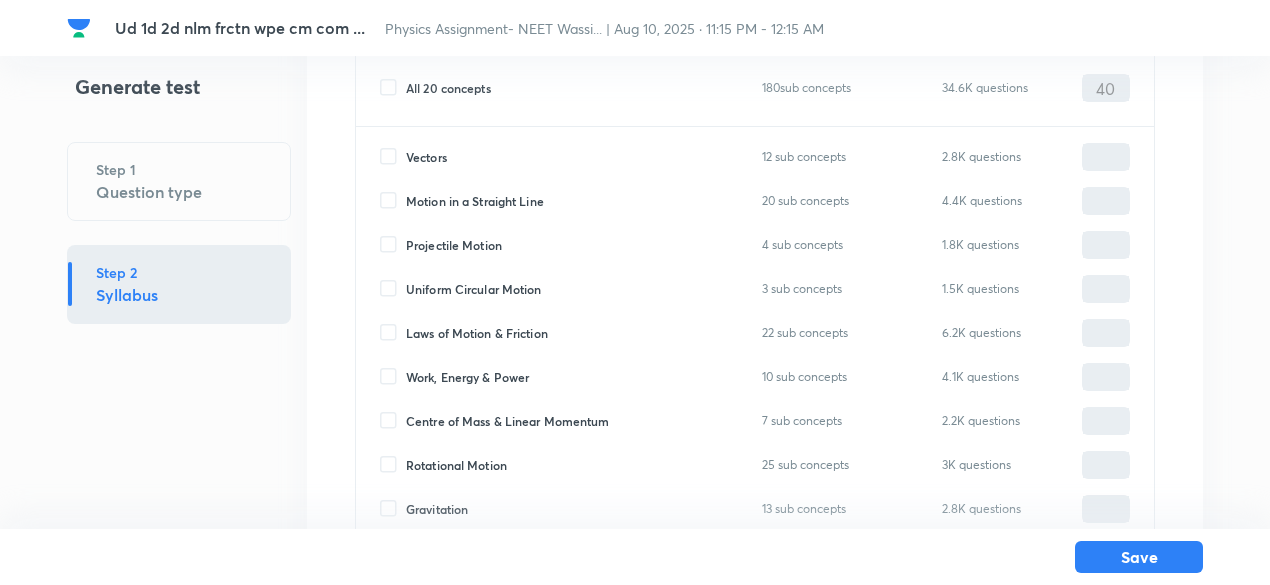 click on "Motion in a Straight Line" at bounding box center (475, 201) 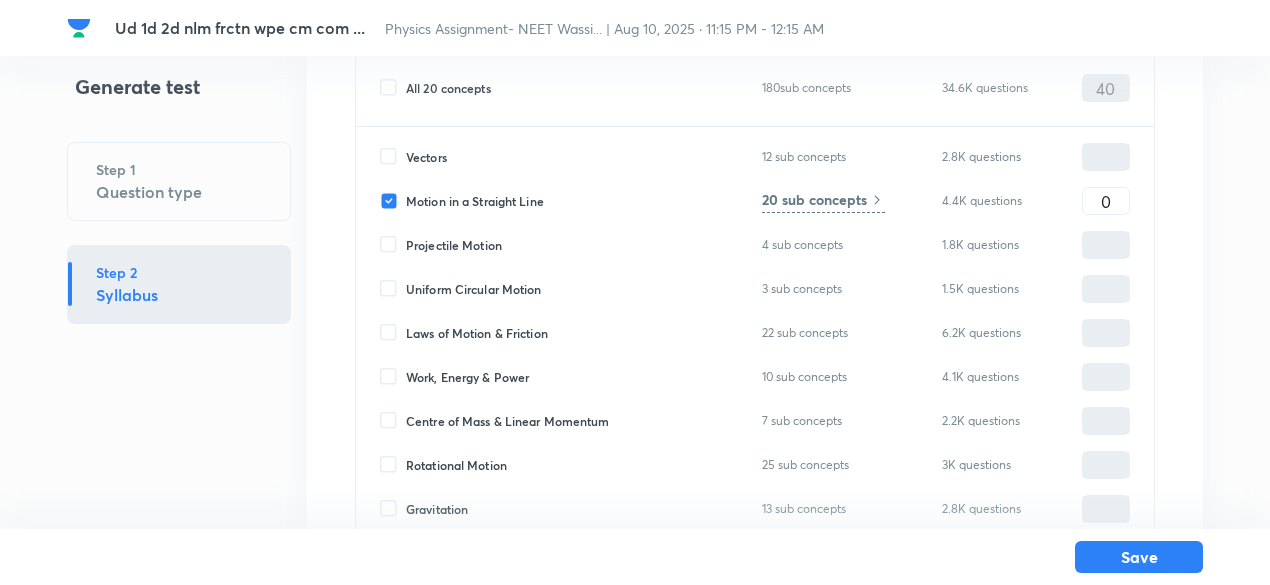 click on "Projectile Motion" at bounding box center (454, 245) 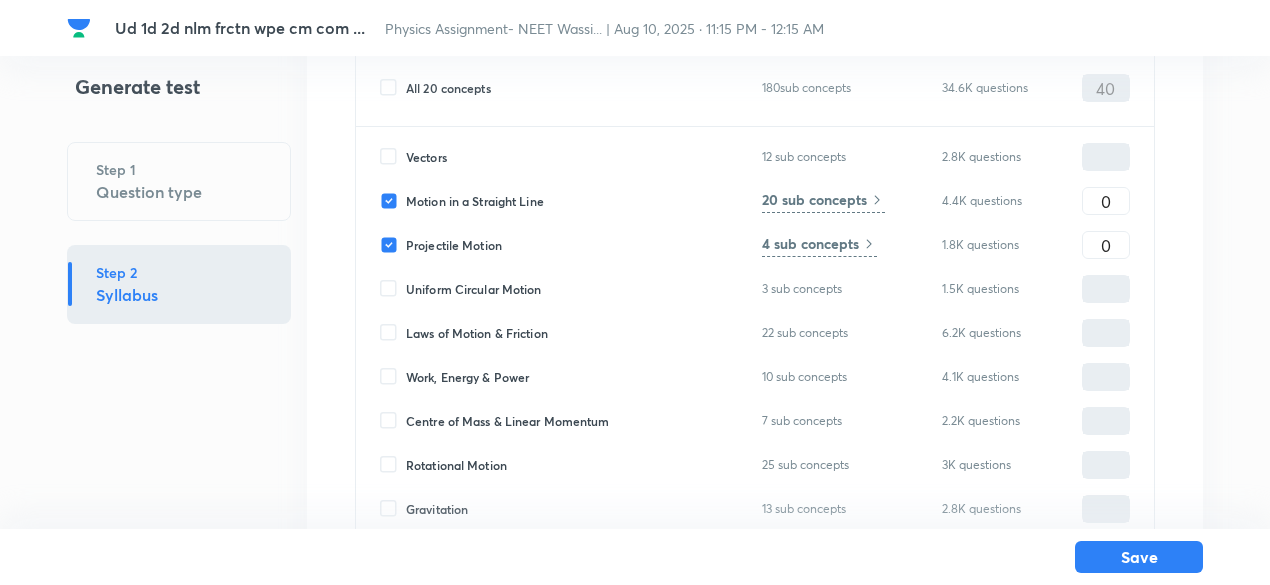 click on "Laws of Motion & Friction" at bounding box center (477, 333) 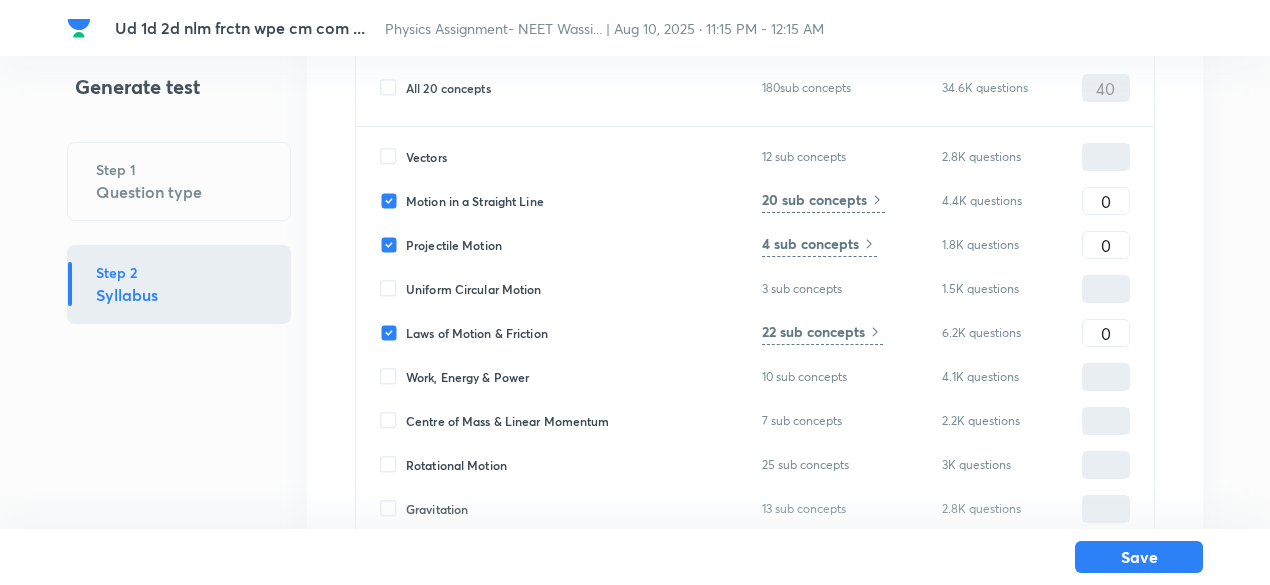 click on "Work, Energy & Power" at bounding box center (467, 377) 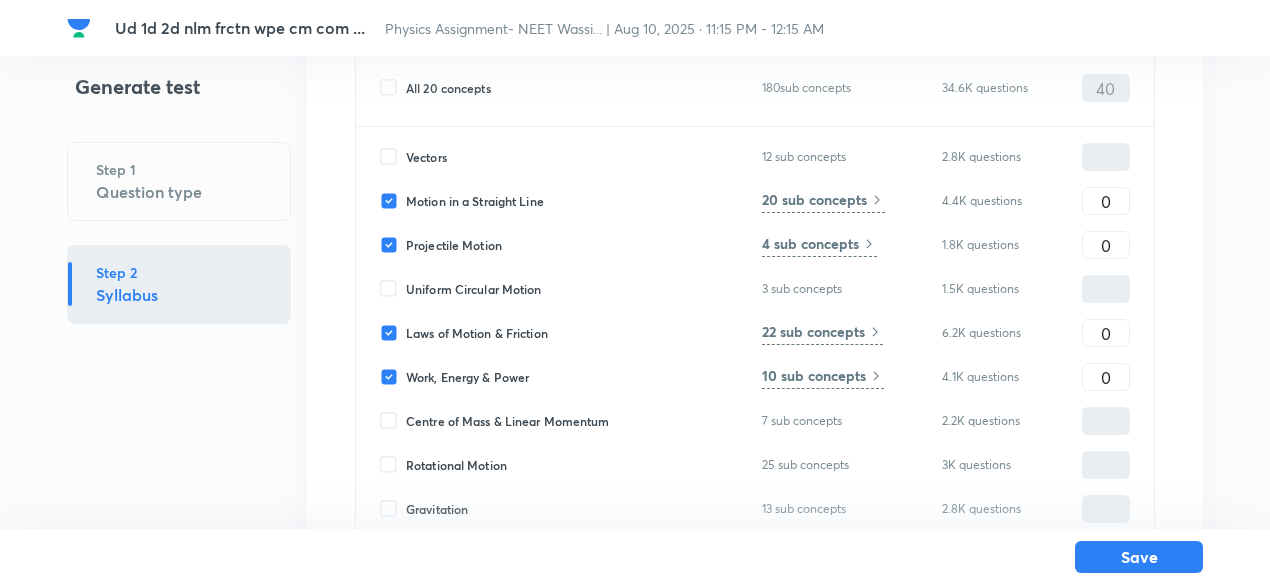 click on "Centre of Mass & Linear Momentum" at bounding box center (508, 421) 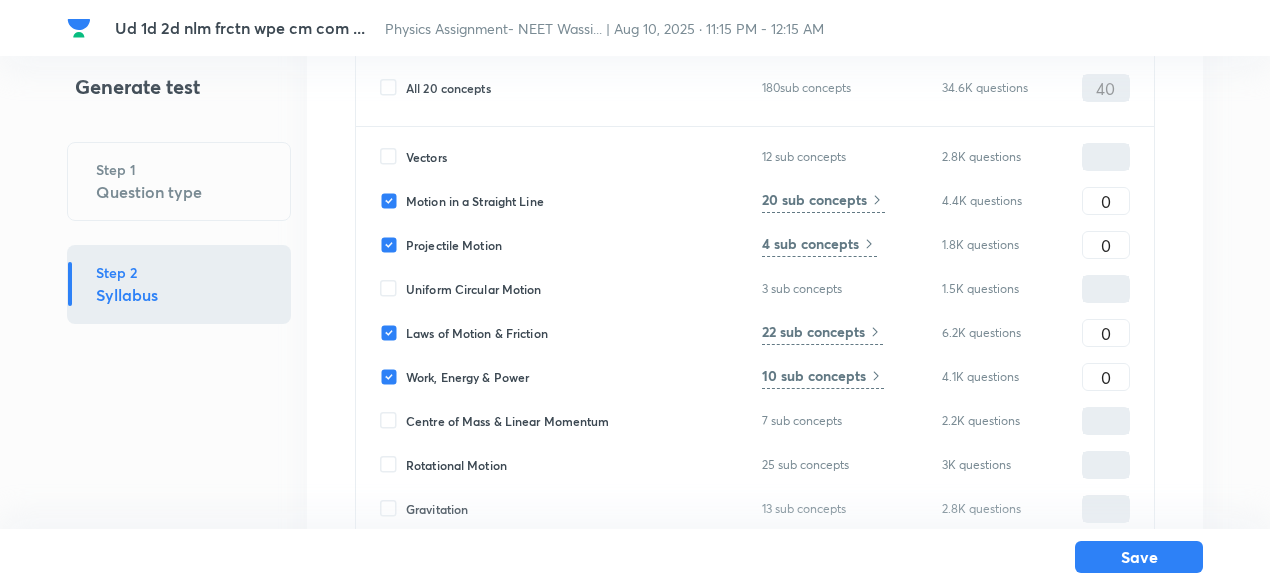 checkbox on "true" 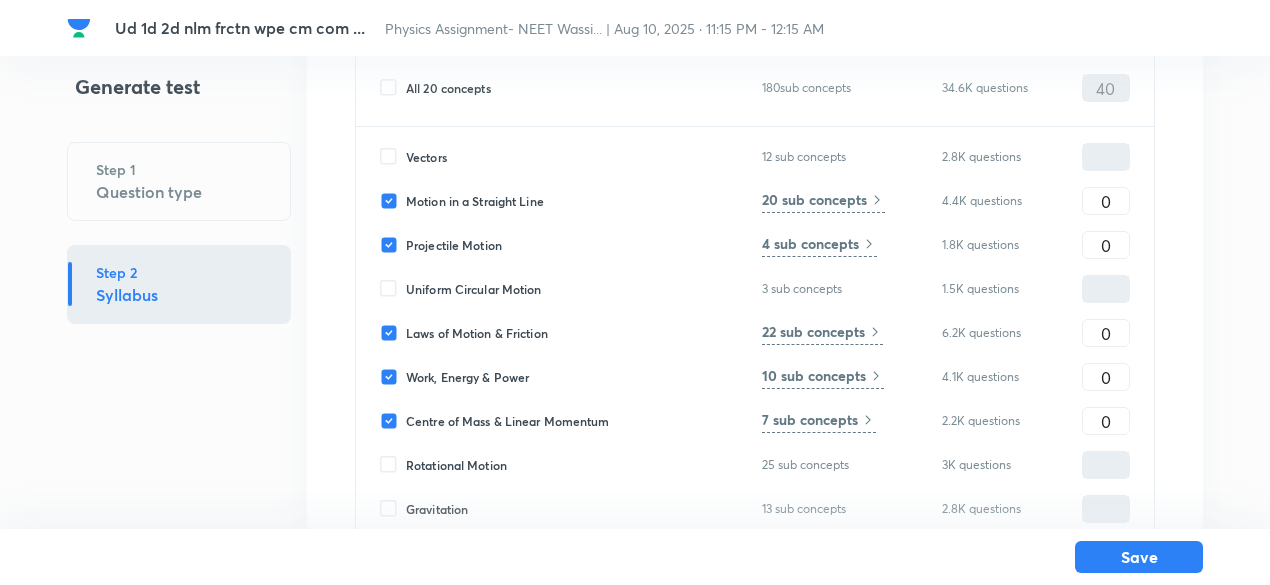 click on "Uniform Circular Motion" at bounding box center [474, 289] 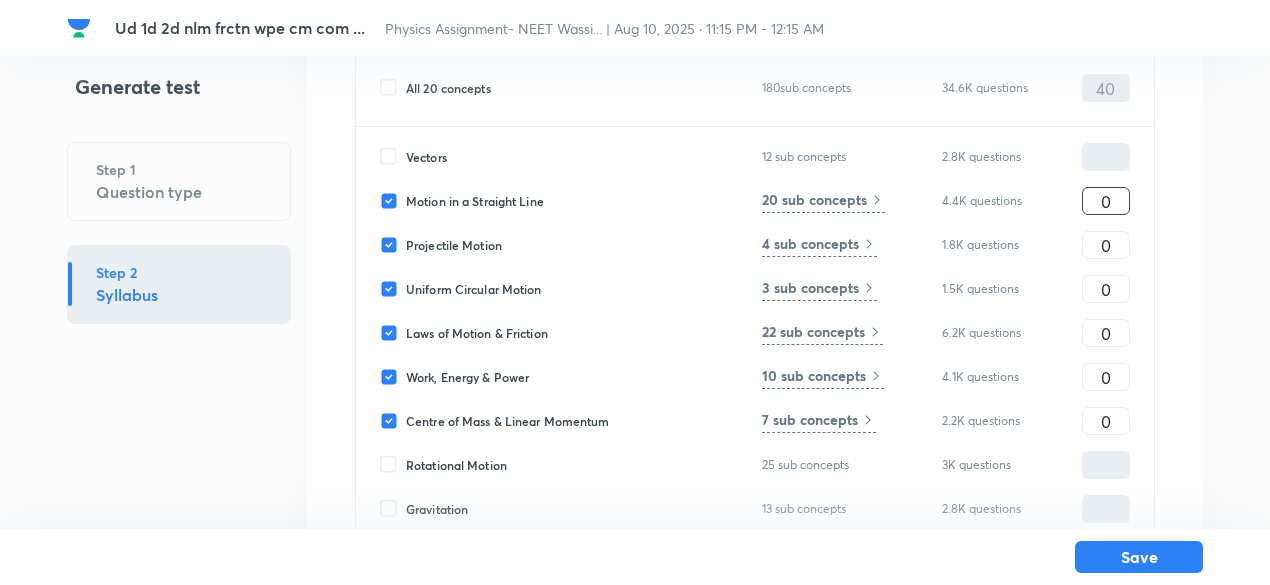click on "0" at bounding box center [1106, 201] 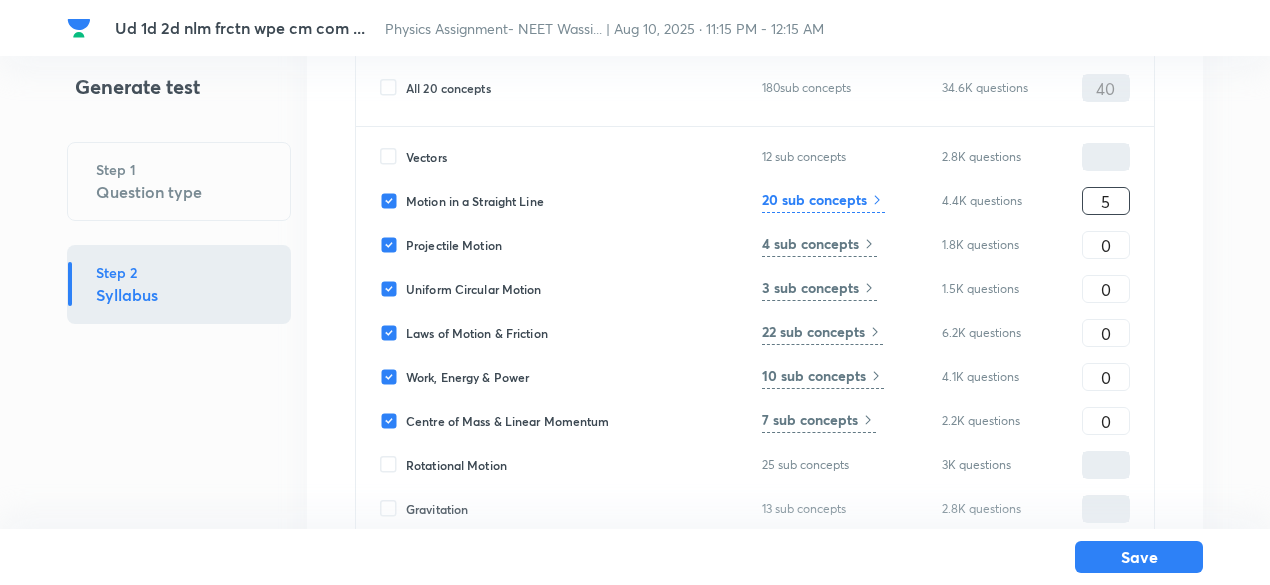 type on "5" 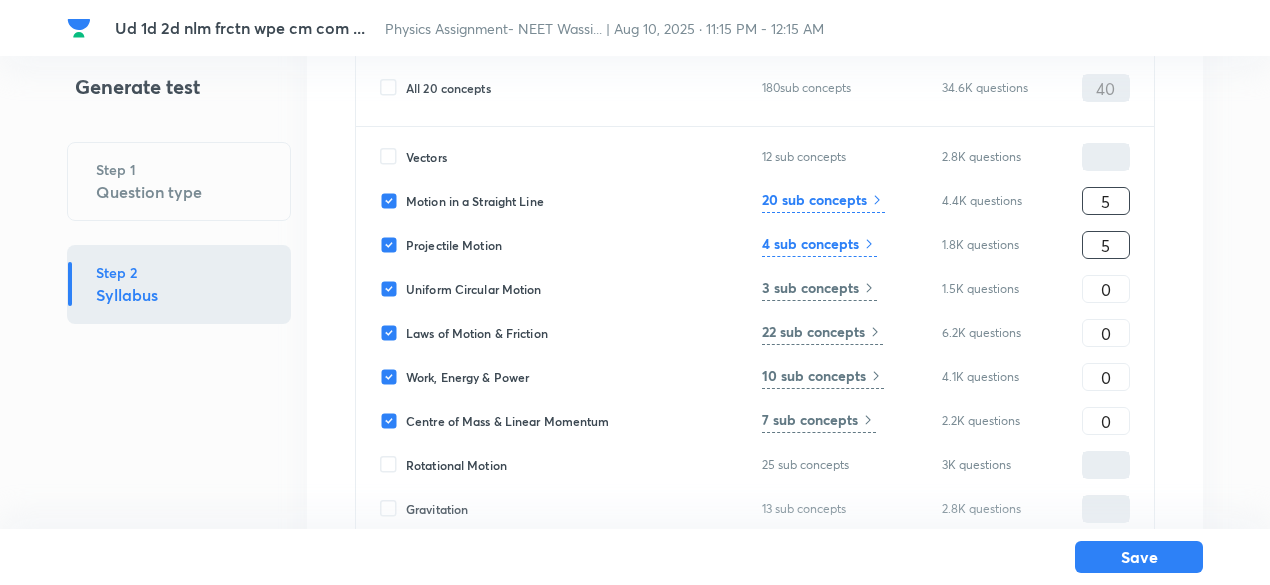 type on "5" 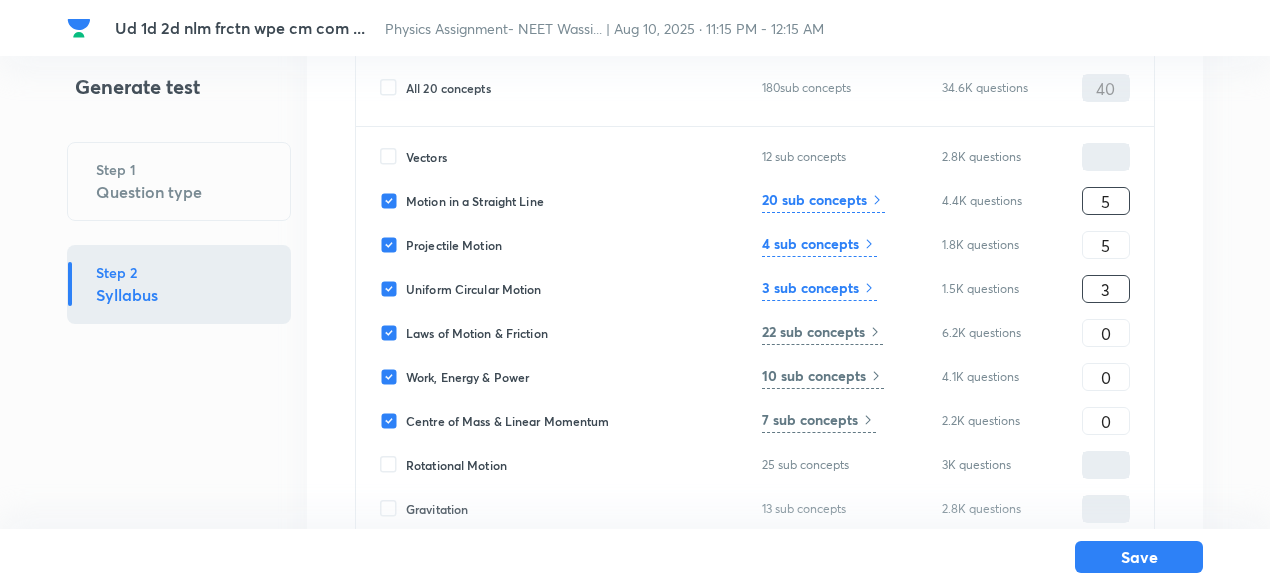 type on "3" 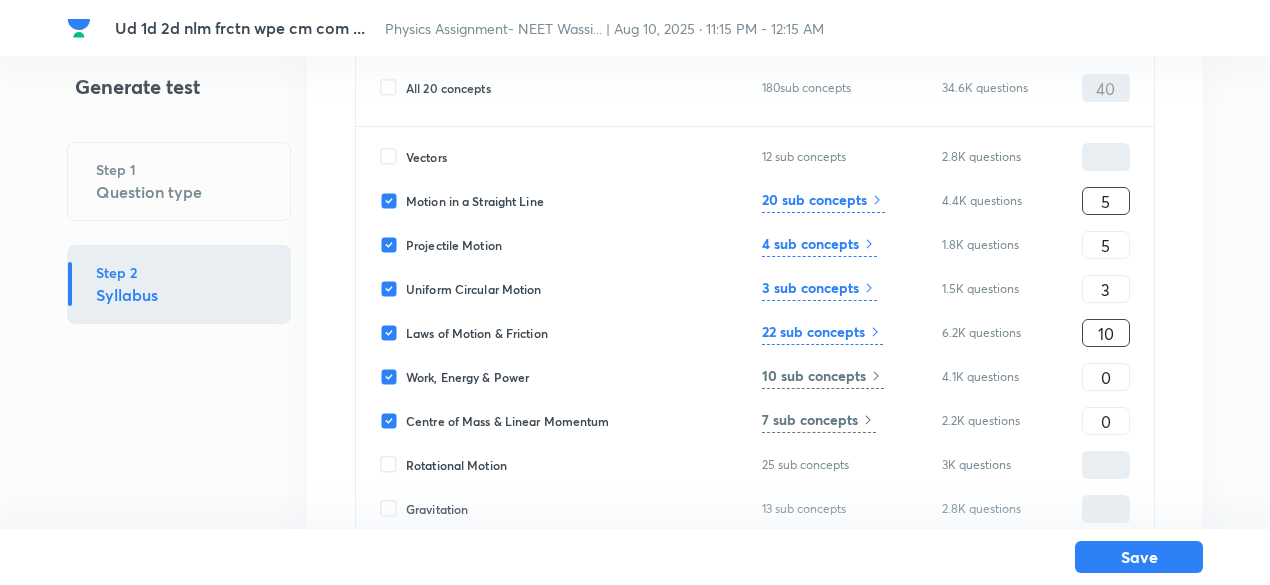 type on "10" 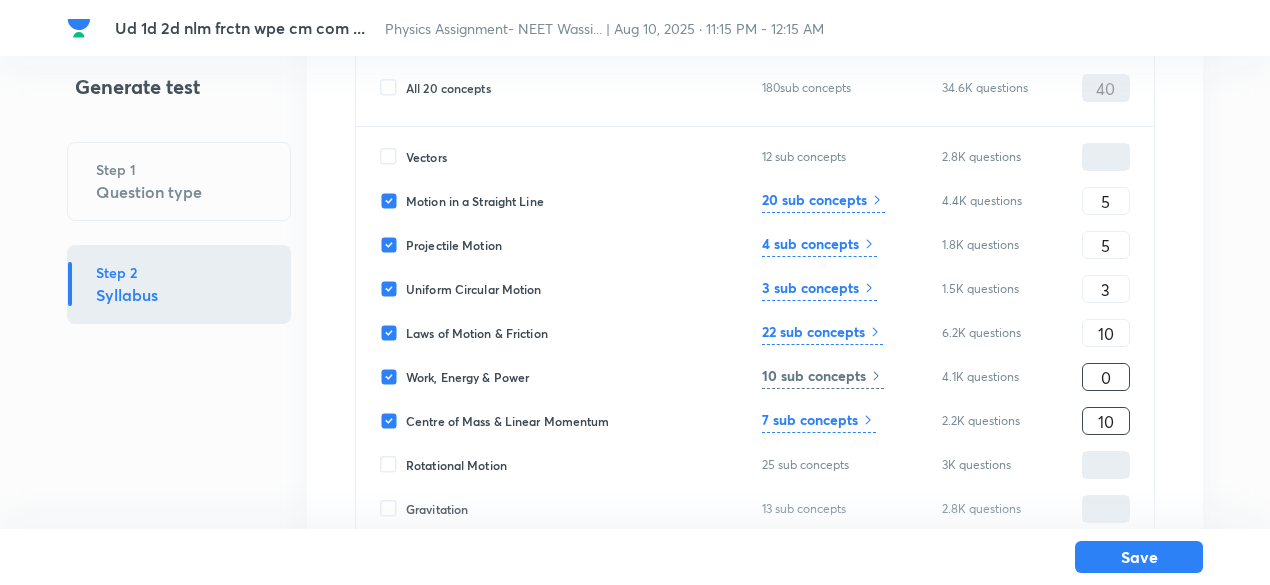 type on "10" 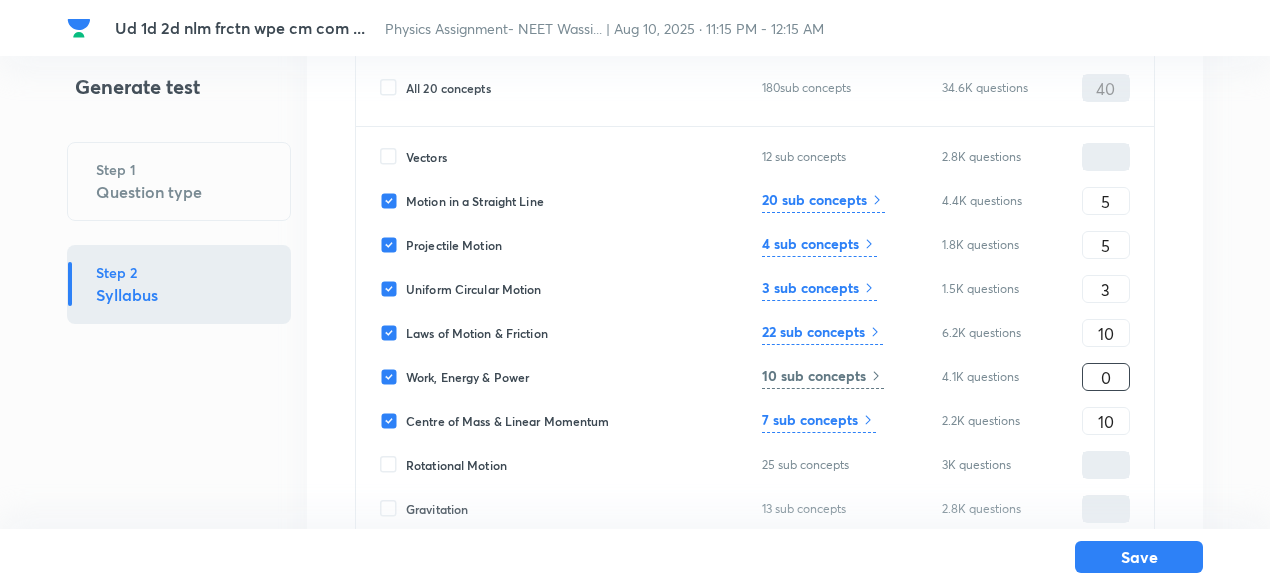 click on "0" at bounding box center [1106, 377] 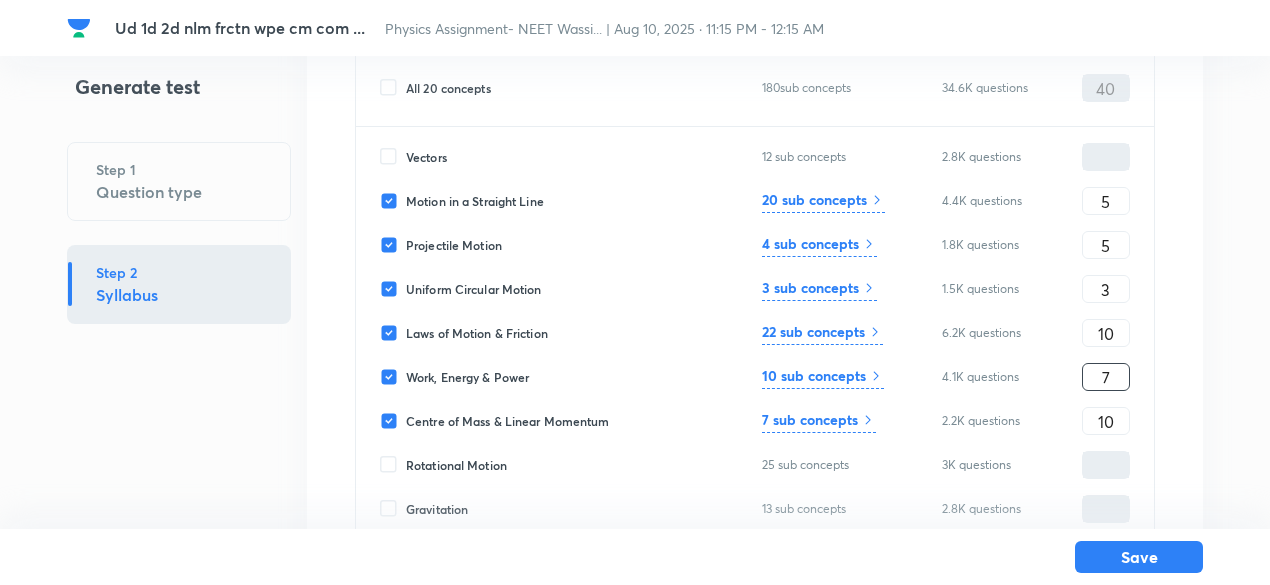 type on "7" 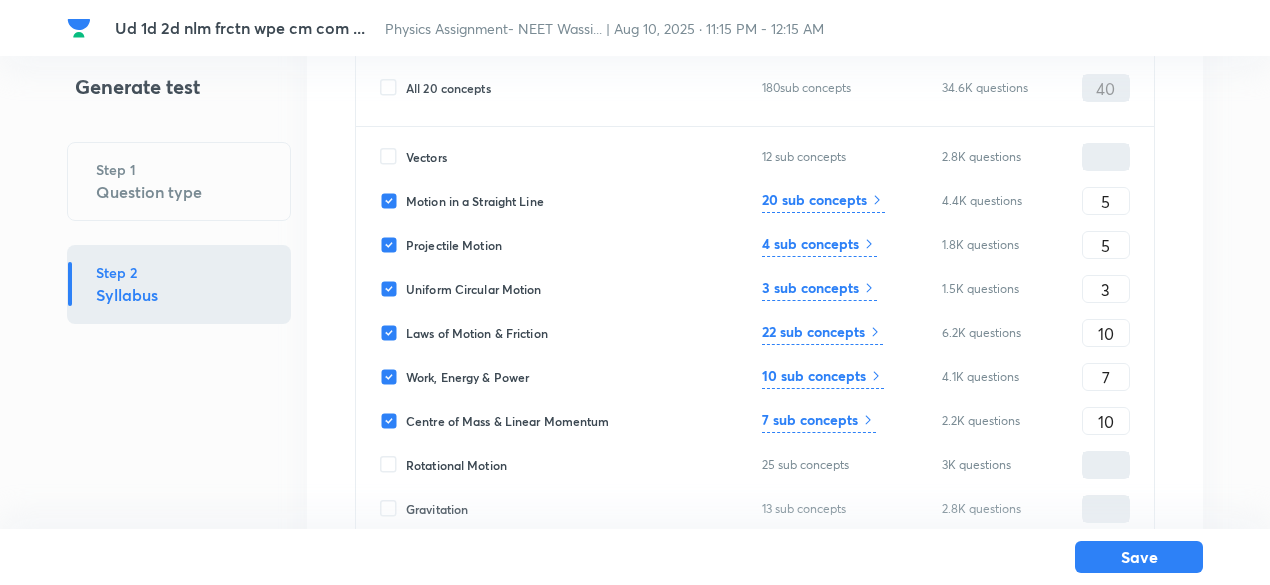 click on "20 sub concepts" at bounding box center (814, 199) 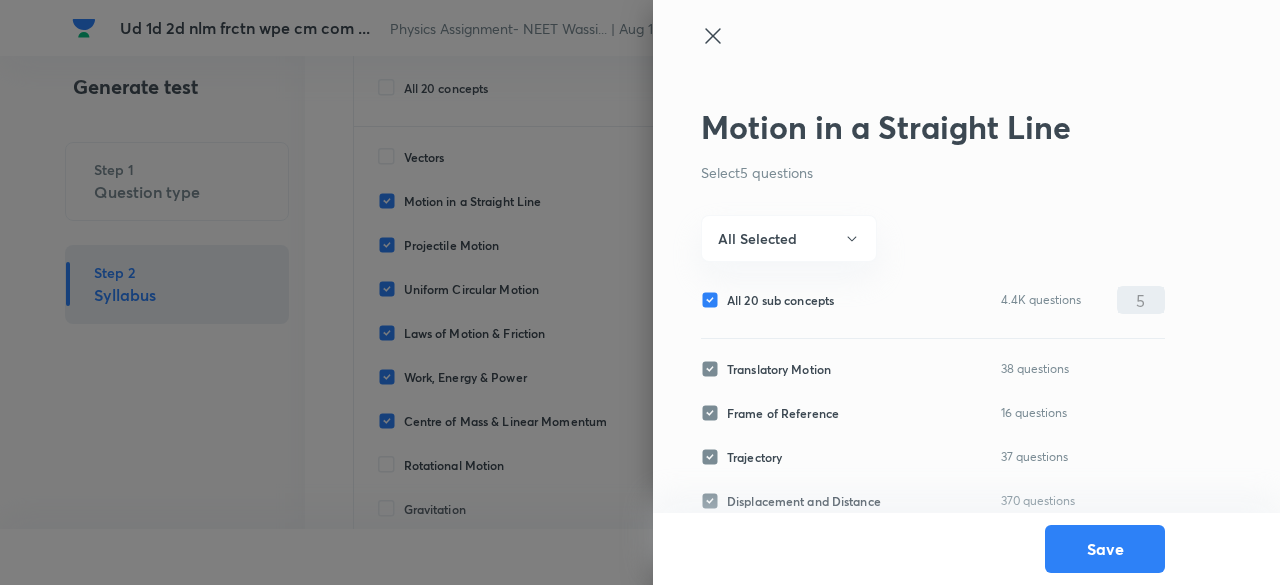 click on "All 20 sub concepts" at bounding box center (780, 300) 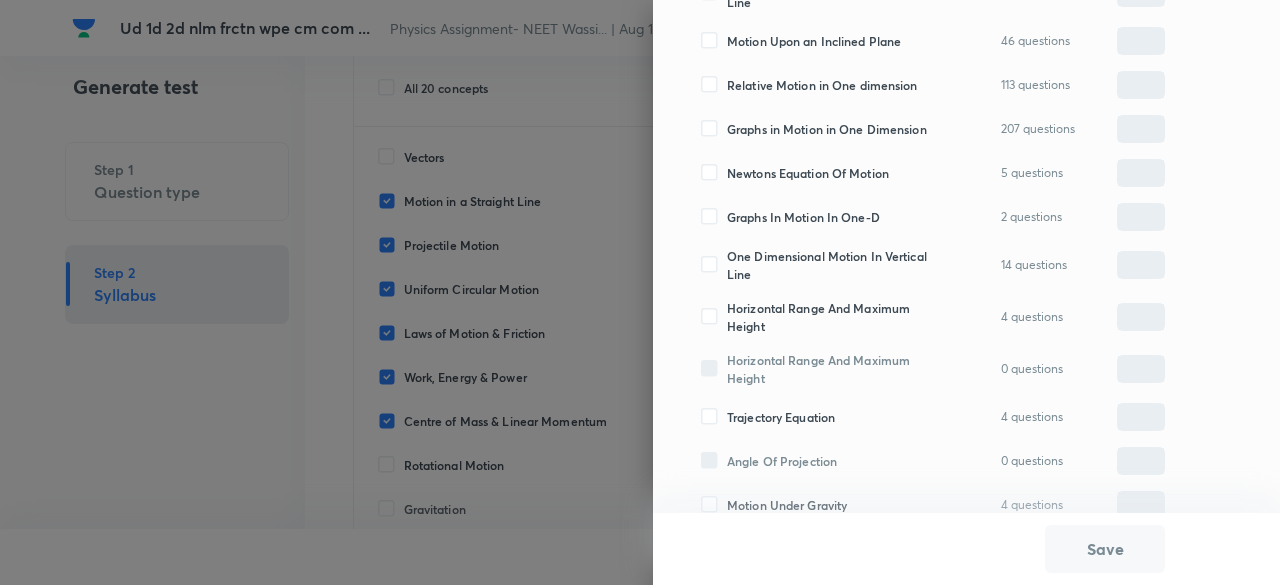scroll, scrollTop: 753, scrollLeft: 0, axis: vertical 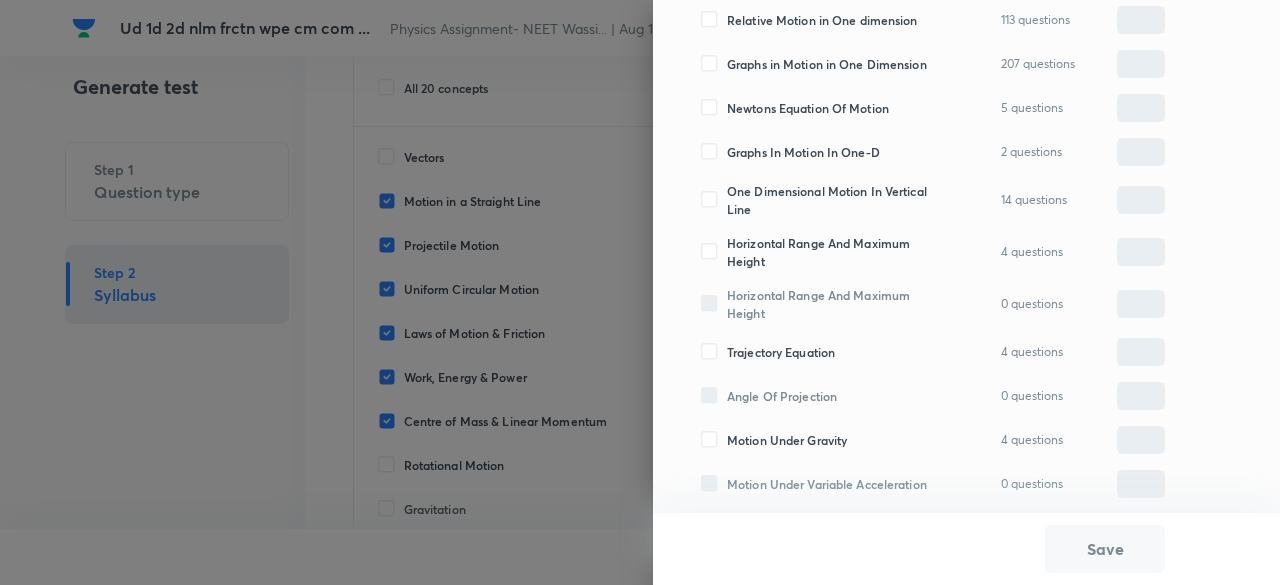 click on "Motion Under Gravity" at bounding box center [787, 440] 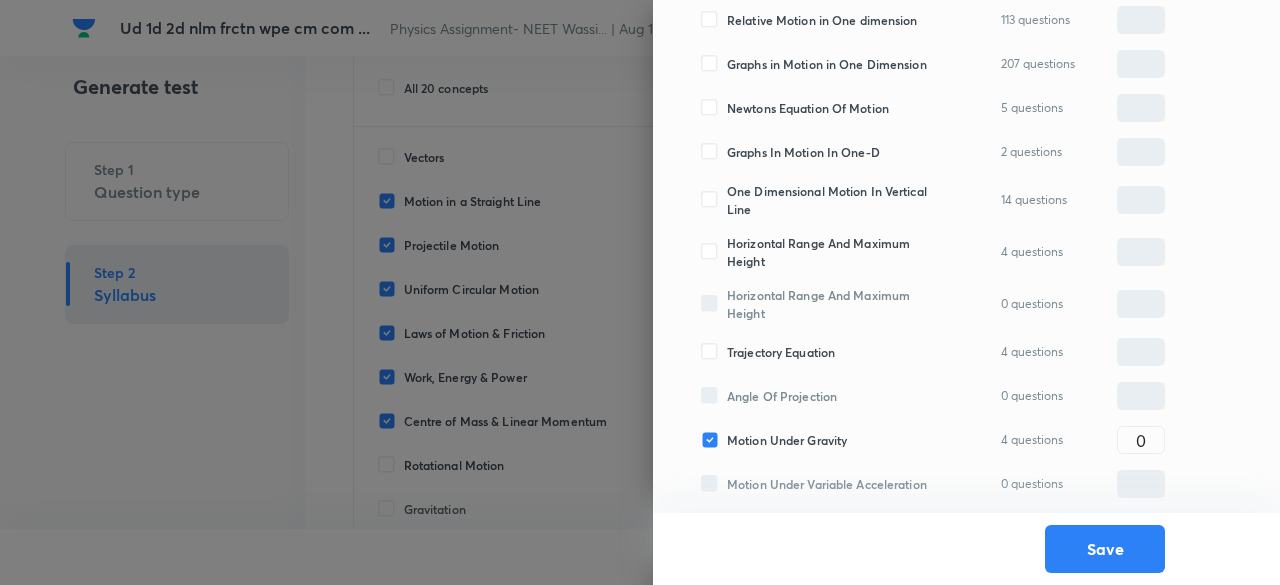 click on "Motion Under Gravity" at bounding box center (787, 440) 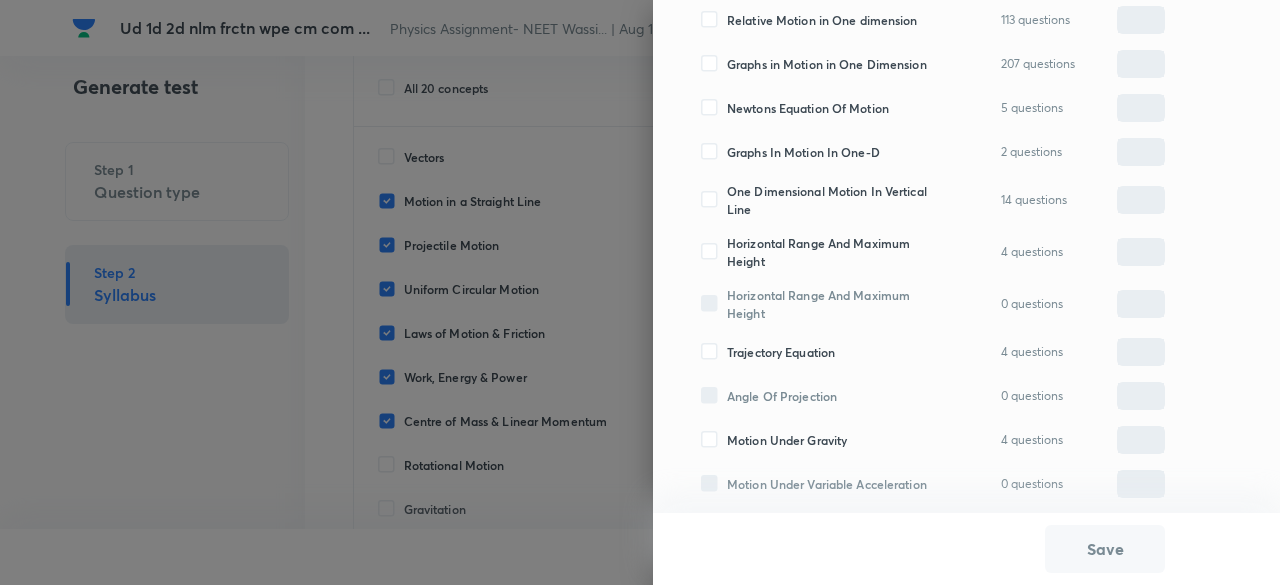 click on "Motion Under Gravity" at bounding box center (787, 440) 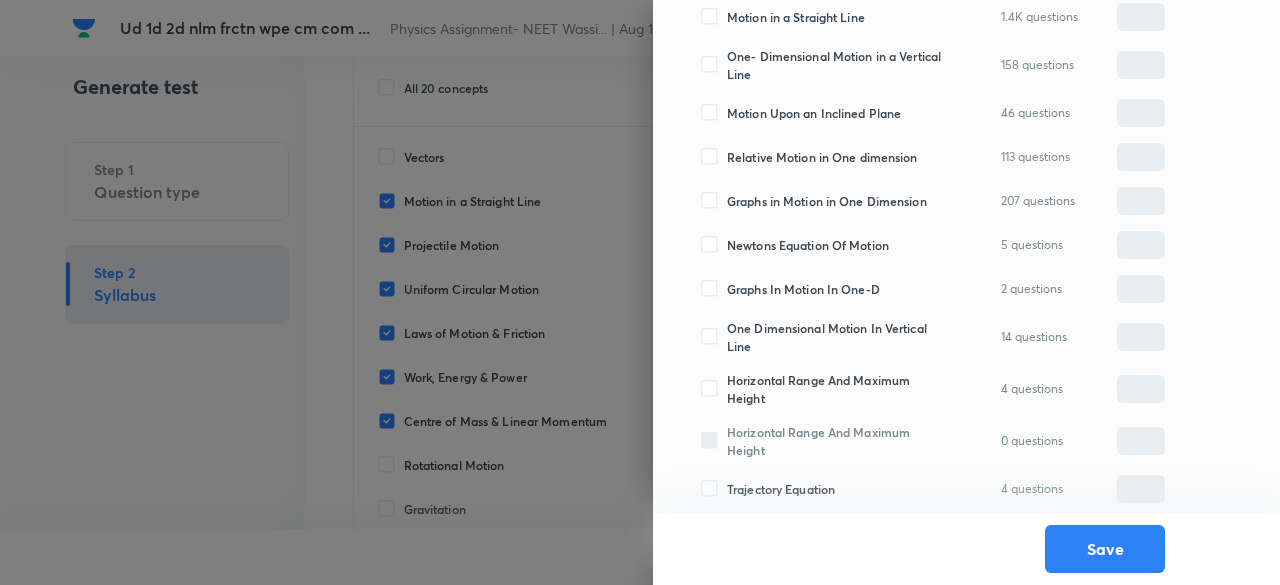 scroll, scrollTop: 615, scrollLeft: 0, axis: vertical 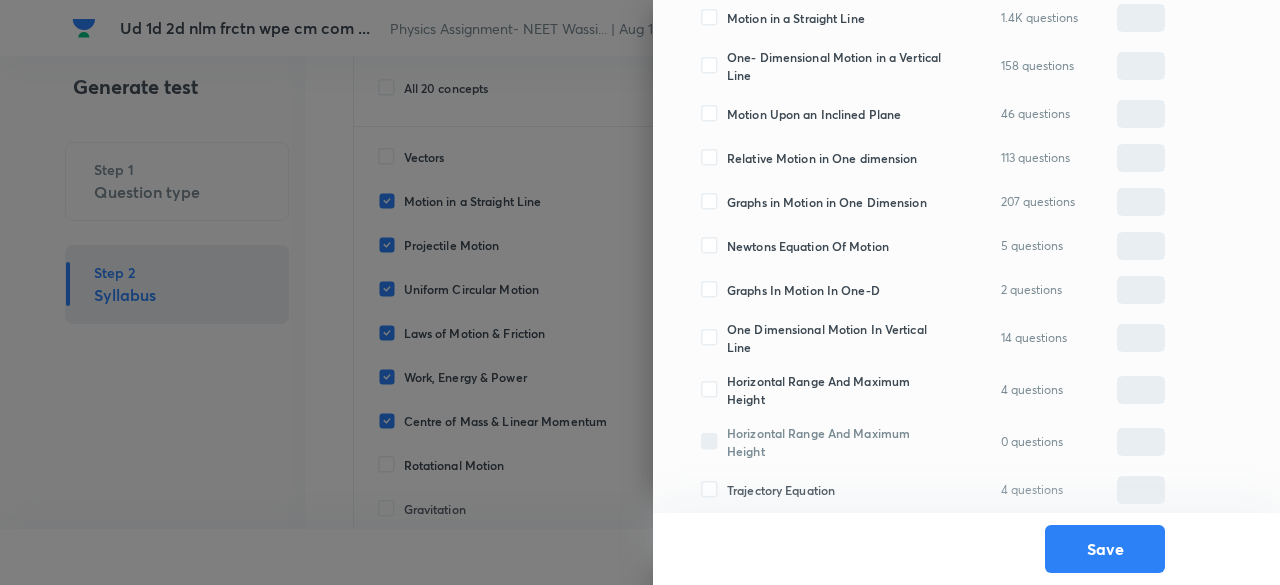 click on "Horizontal Range And Maximum Height" at bounding box center [836, 390] 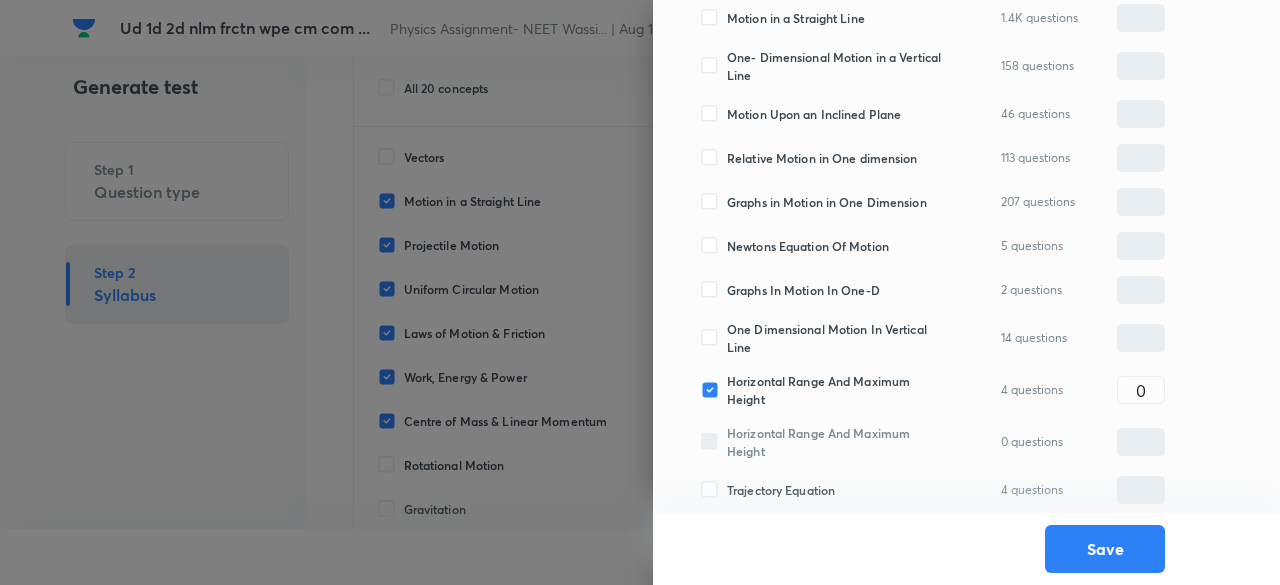 click on "Graphs In Motion In One-D" at bounding box center [803, 290] 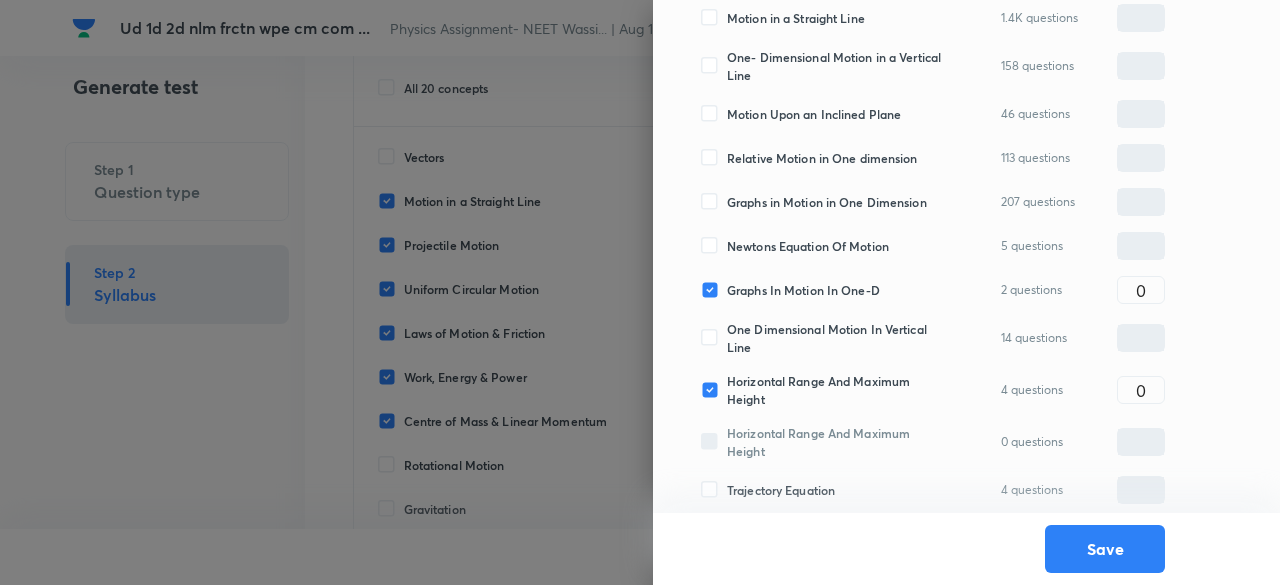 click on "Graphs In Motion In One-D" at bounding box center (803, 290) 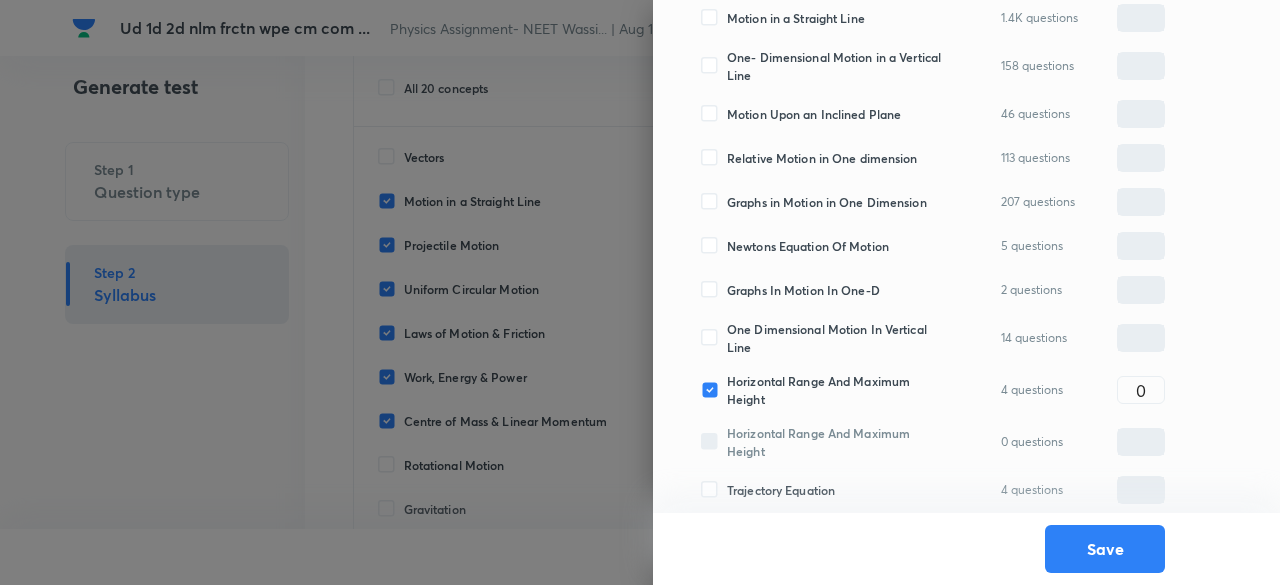 click on "Newtons Equation Of Motion" at bounding box center (808, 246) 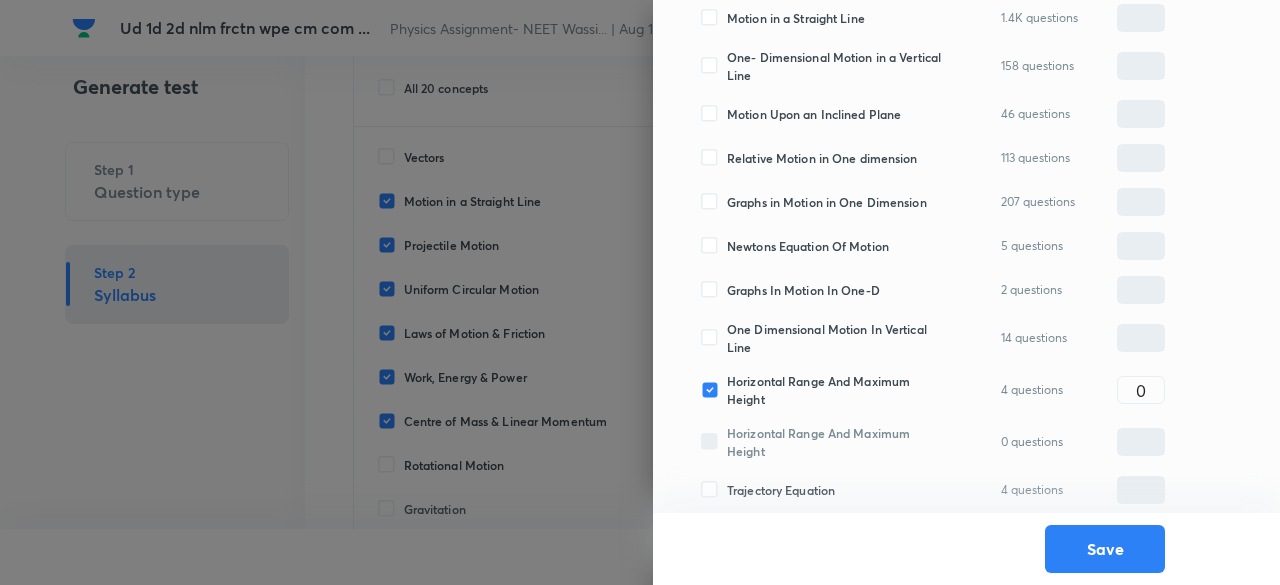 click on "Newtons Equation Of Motion" at bounding box center [714, 246] 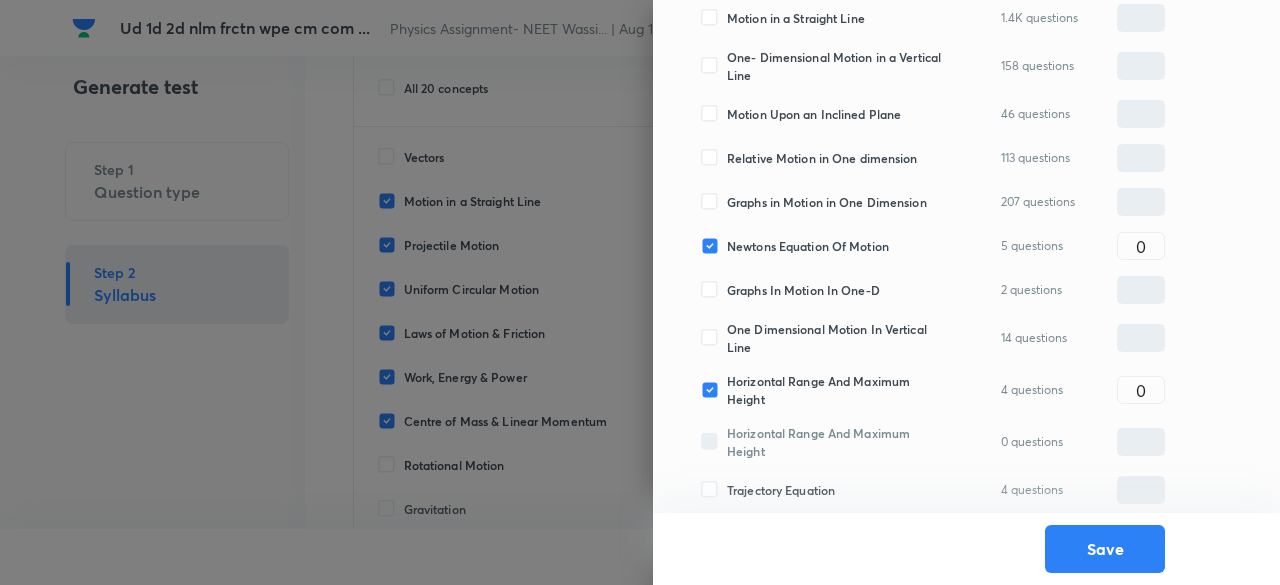 click on "Graphs in Motion in One Dimension" at bounding box center (827, 202) 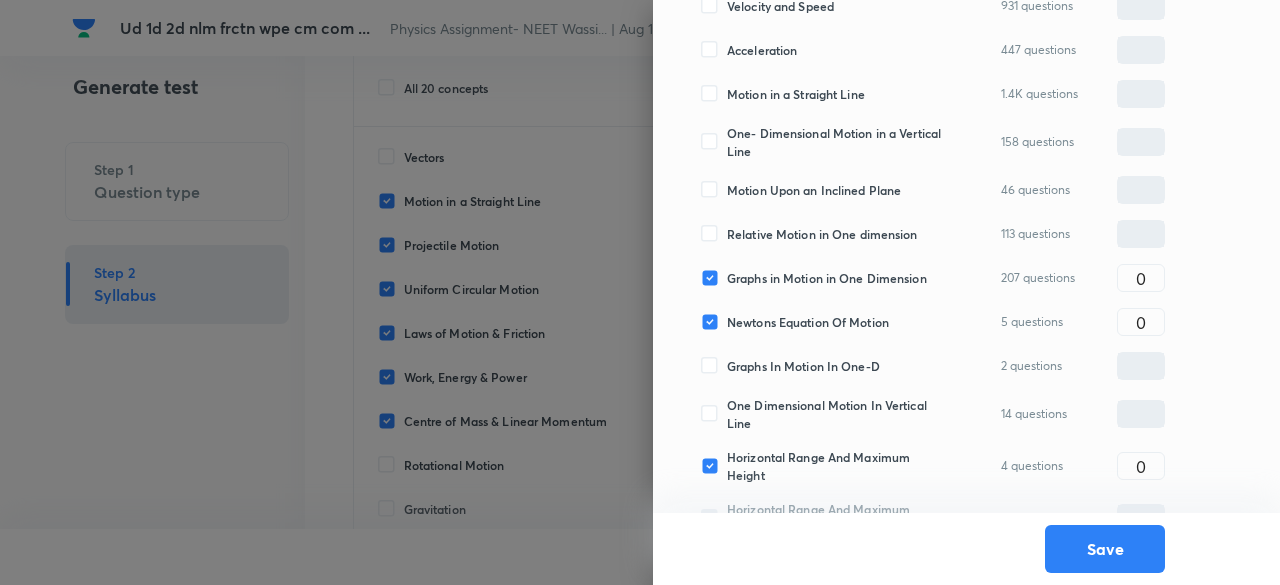 scroll, scrollTop: 505, scrollLeft: 0, axis: vertical 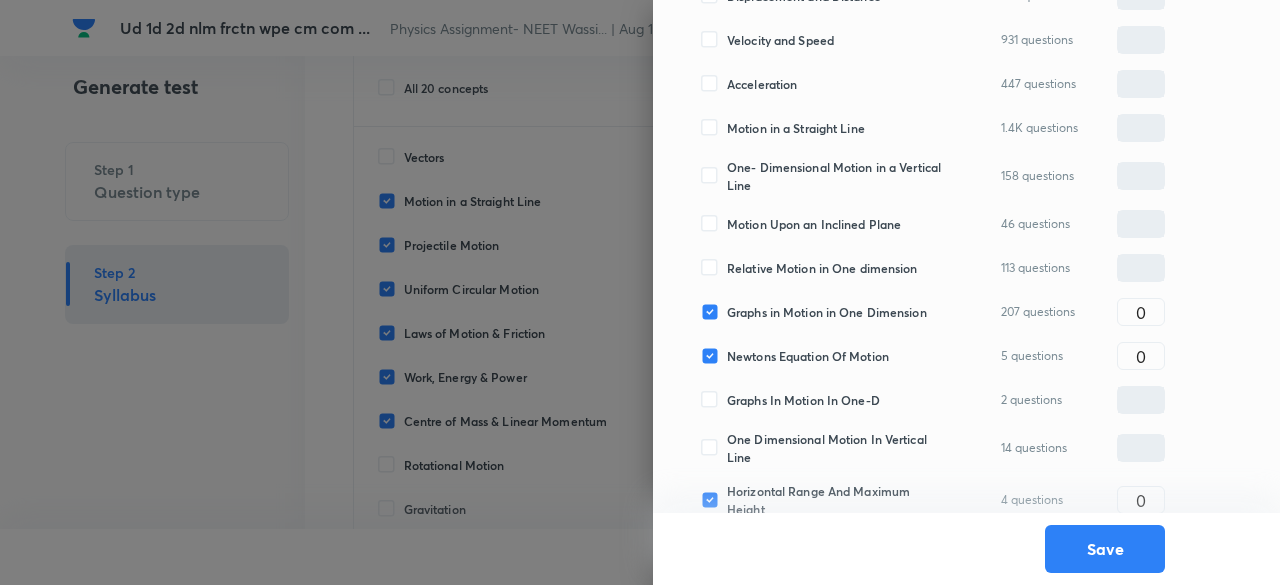 click on "Motion Upon an Inclined Plane" at bounding box center [814, 224] 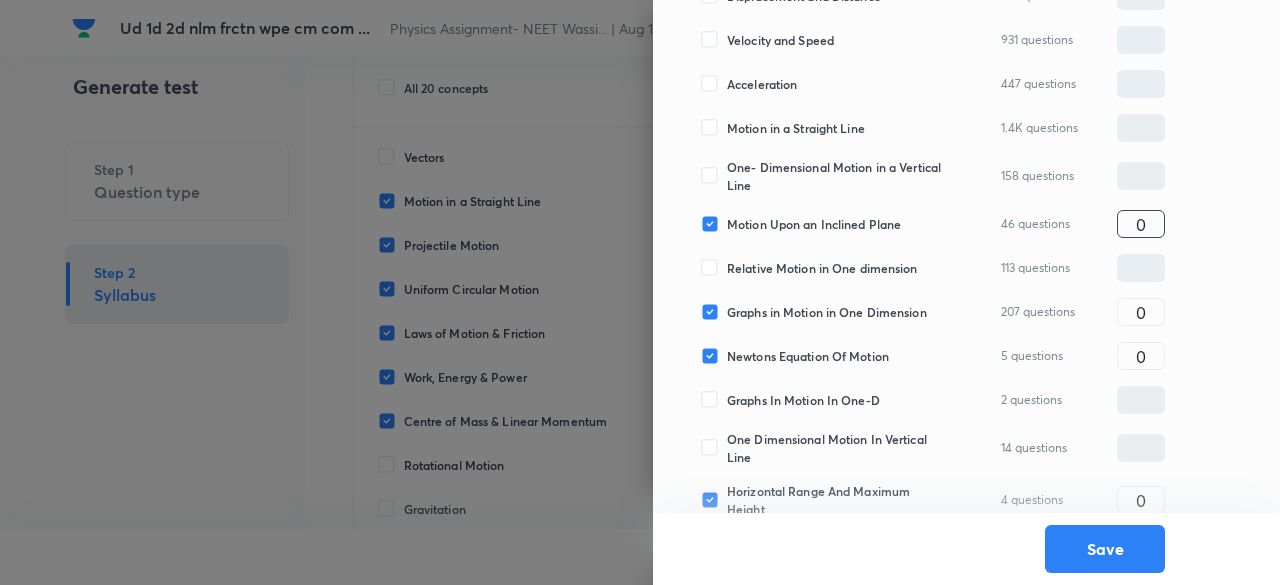 click on "0" at bounding box center [1141, 224] 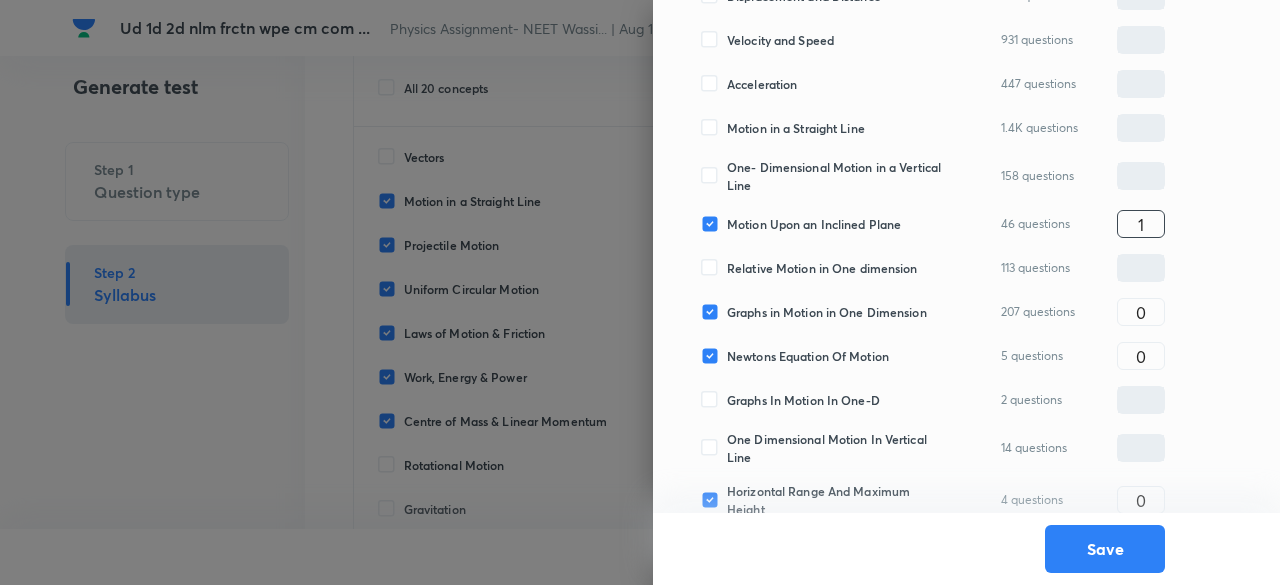 type on "1" 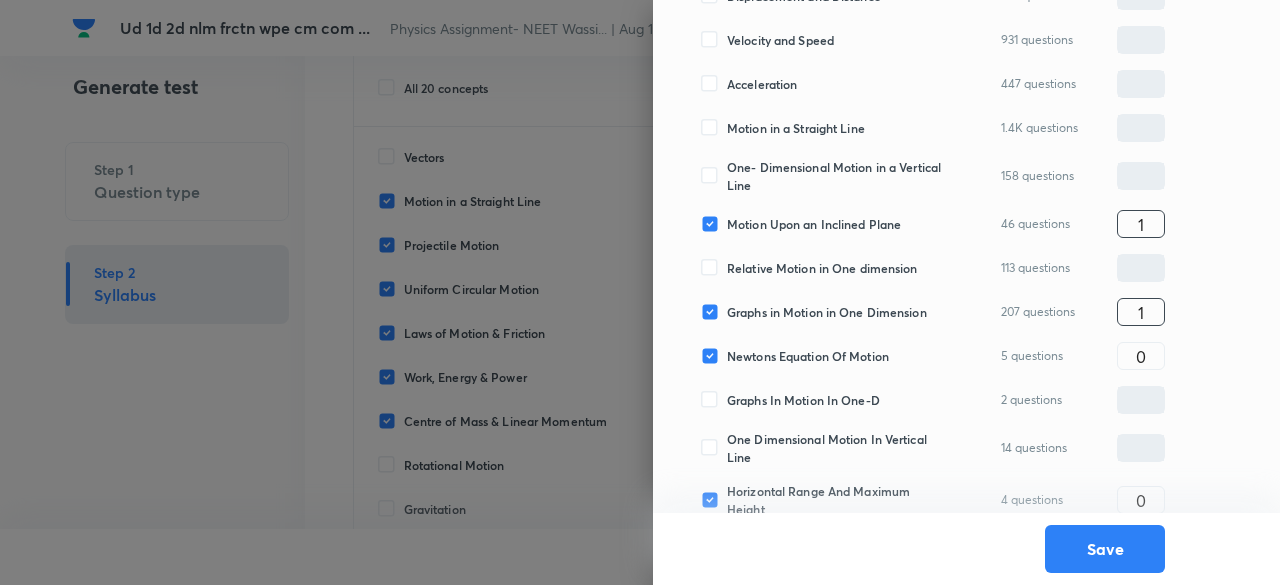 type on "1" 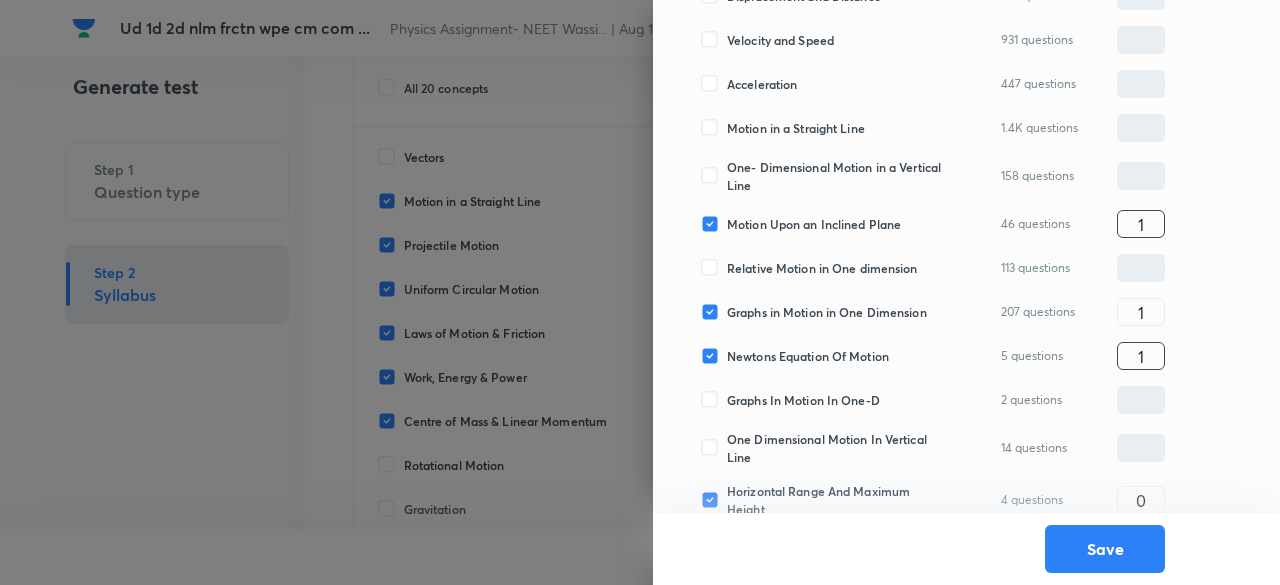 type on "1" 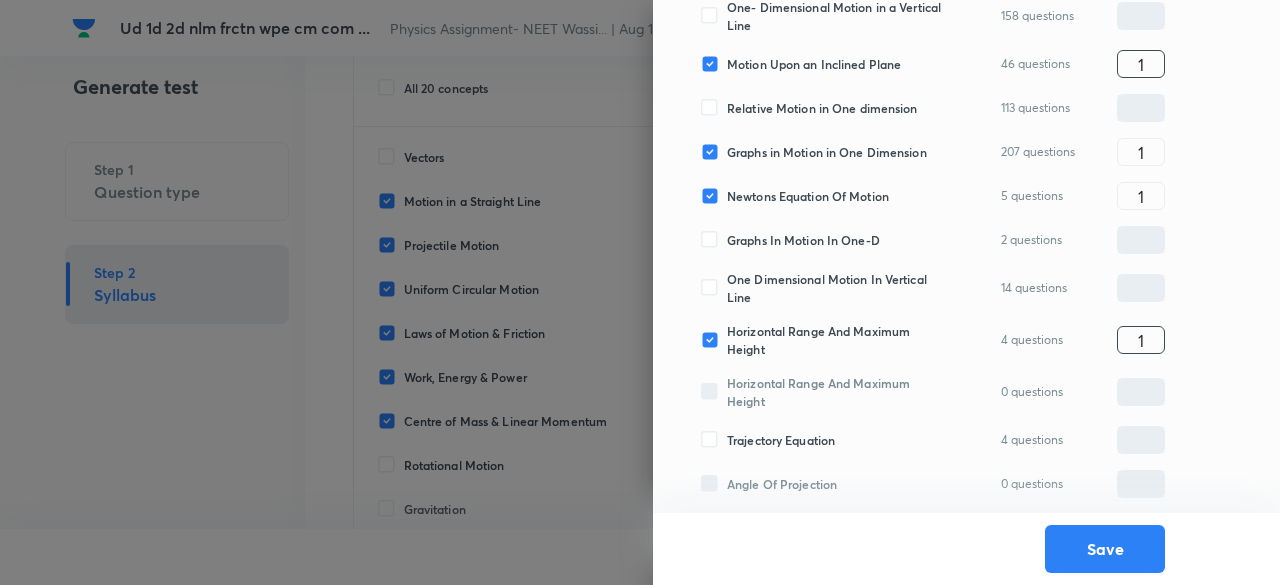 scroll, scrollTop: 753, scrollLeft: 0, axis: vertical 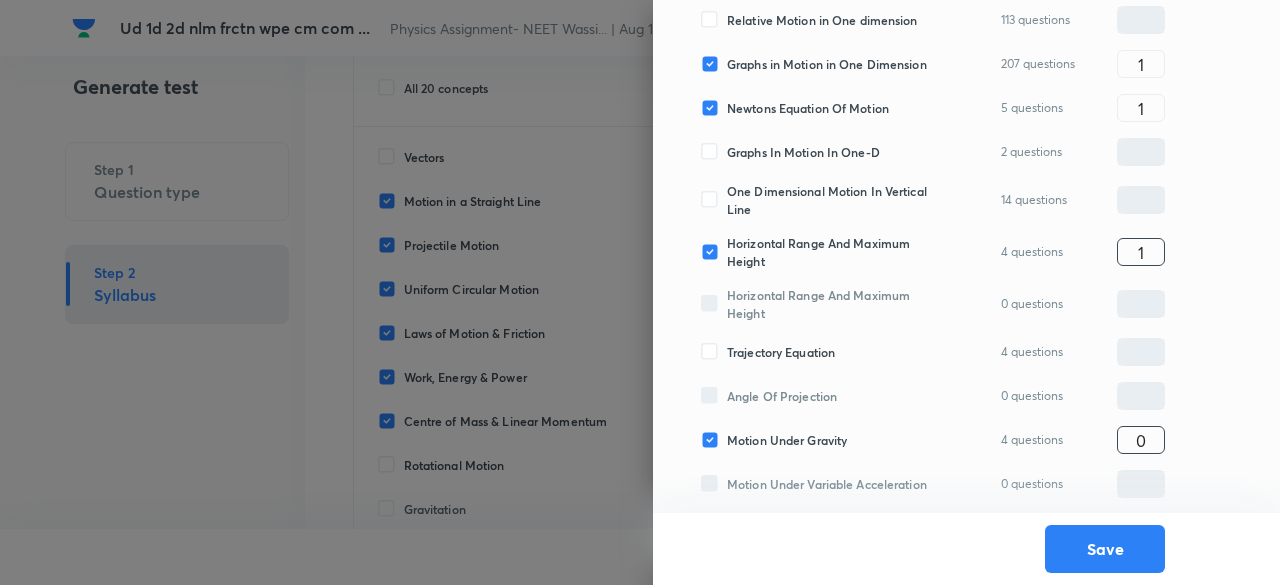 type on "1" 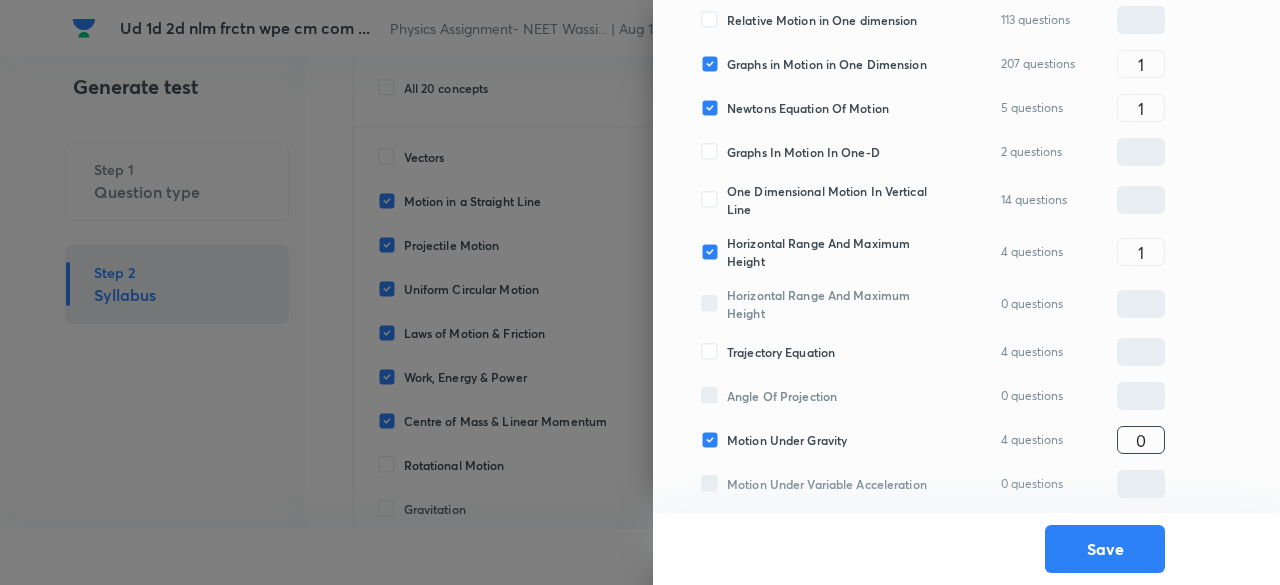 click on "0" at bounding box center [1141, 440] 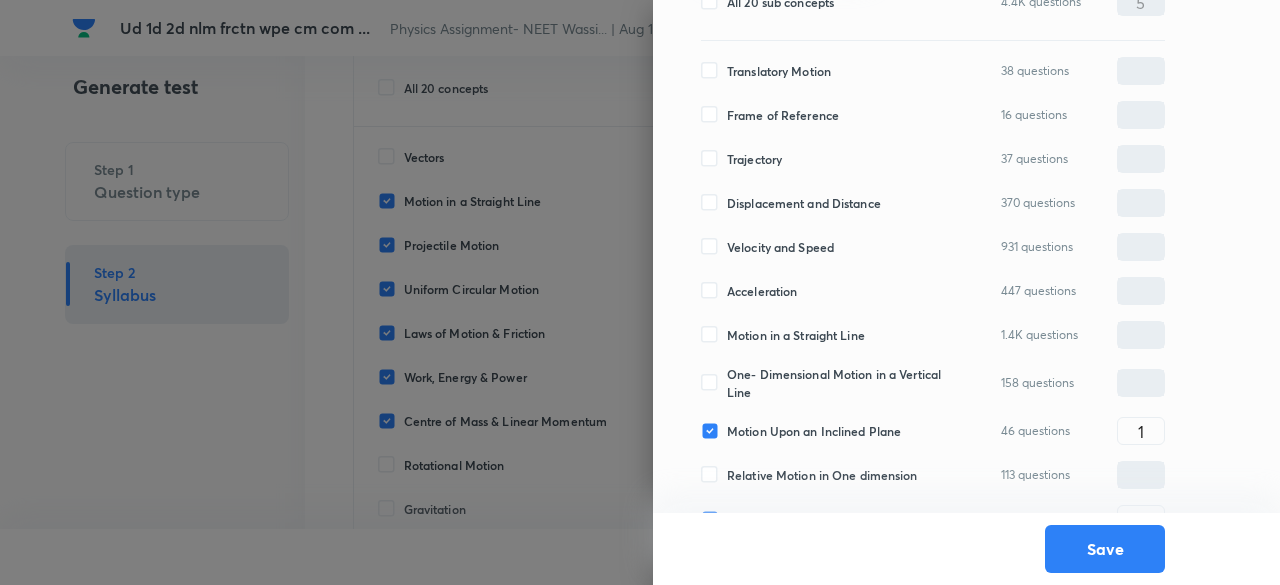 scroll, scrollTop: 302, scrollLeft: 0, axis: vertical 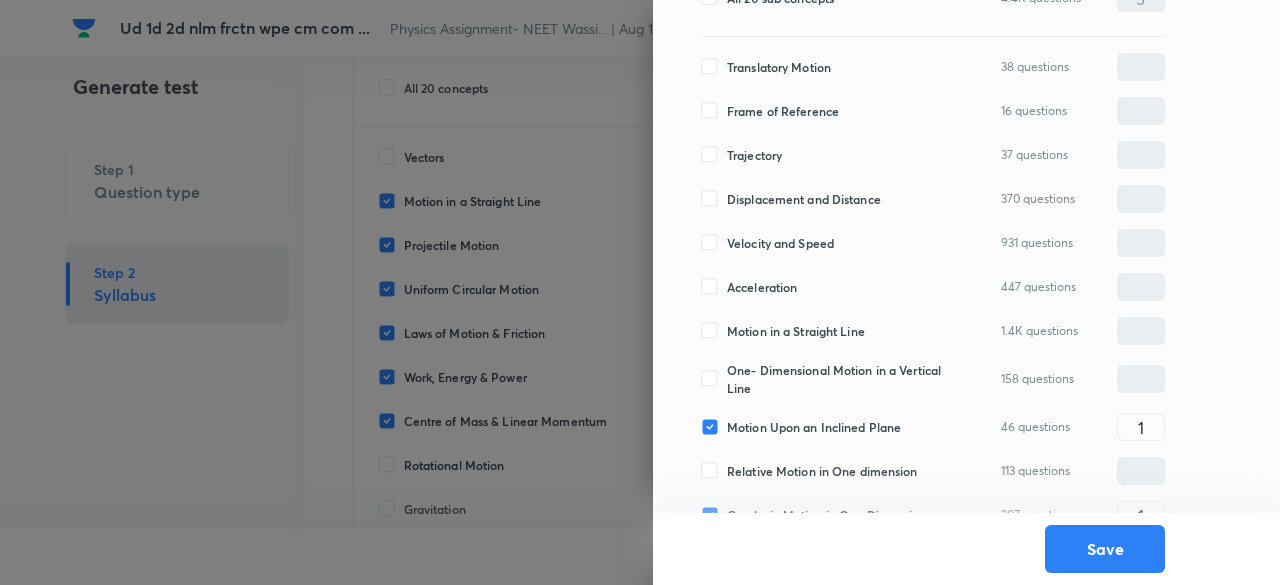 type 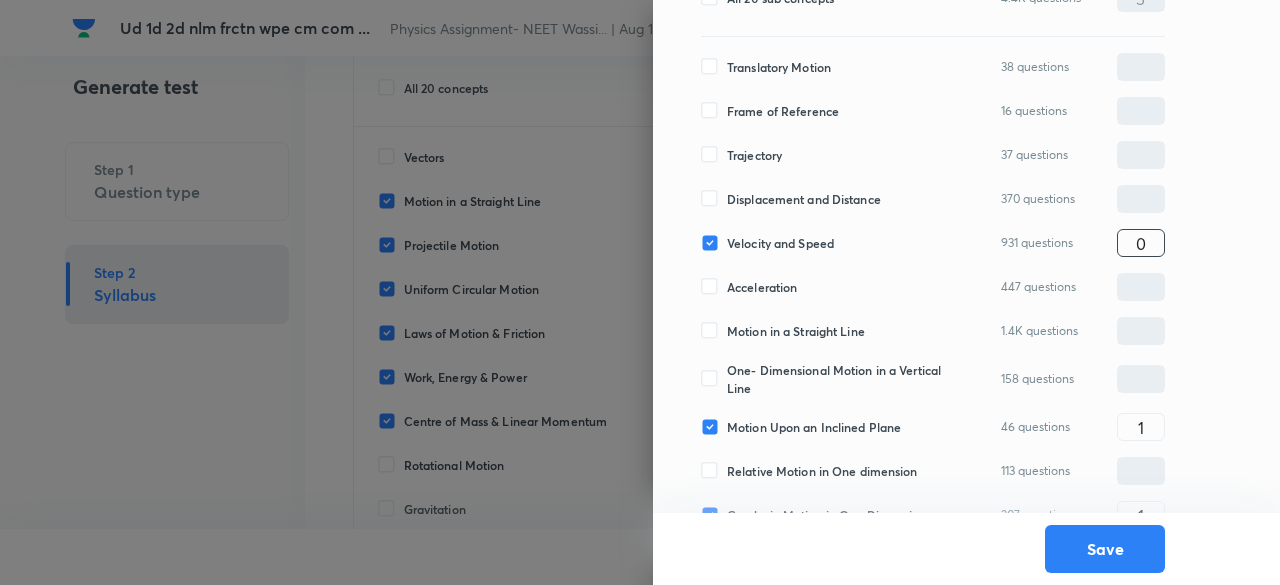 click on "0" at bounding box center [1141, 243] 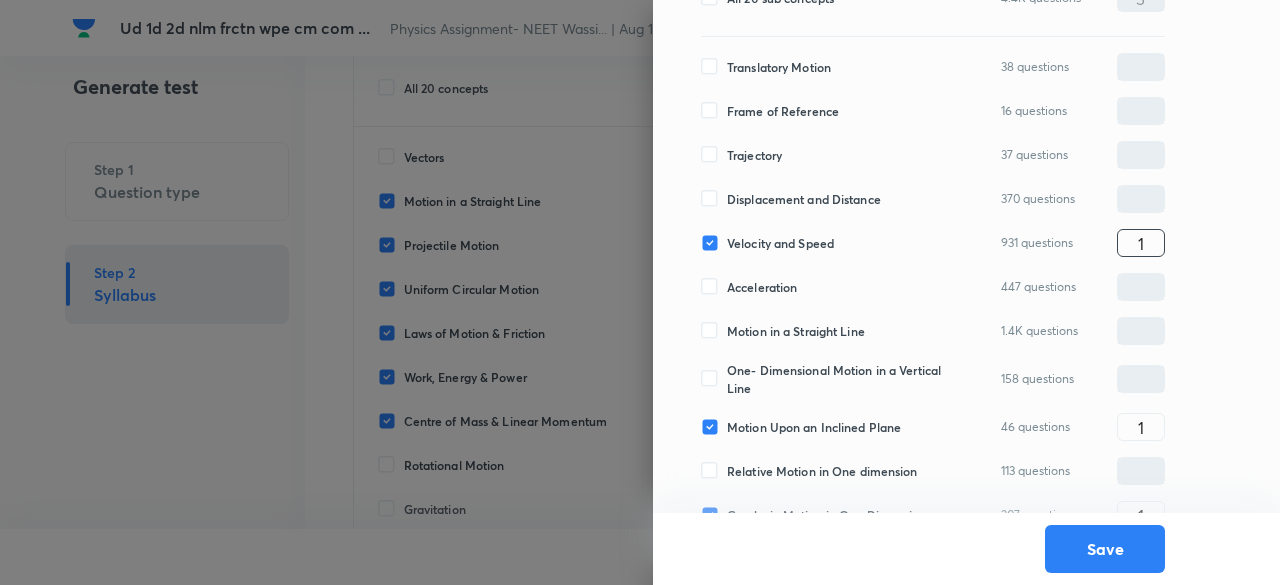 scroll, scrollTop: 753, scrollLeft: 0, axis: vertical 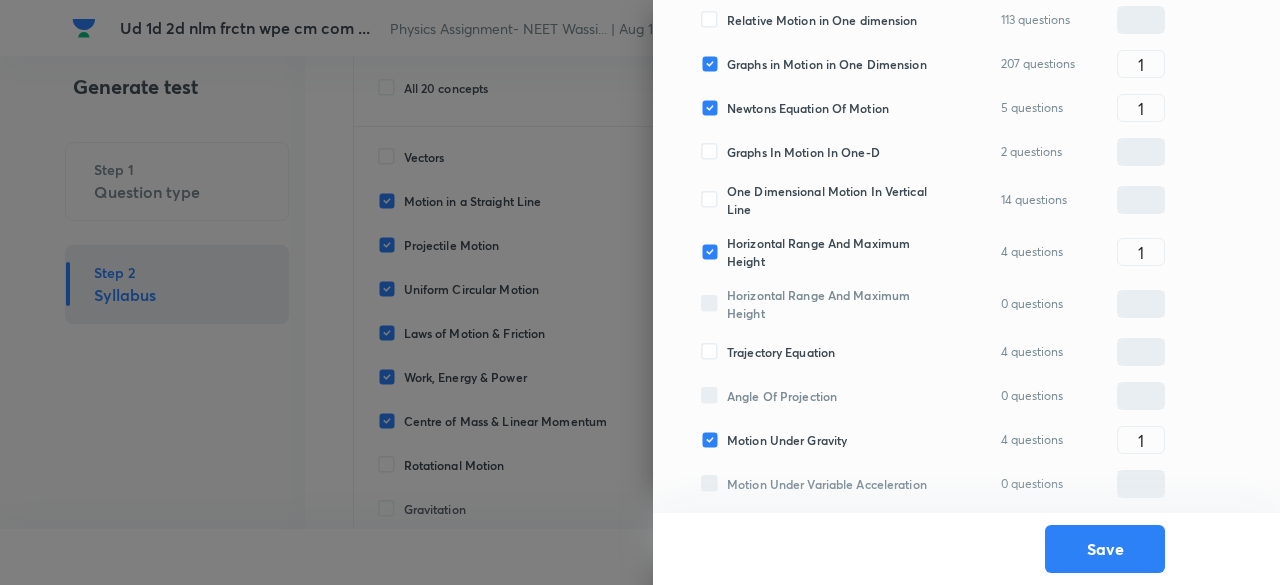 click on "Motion Under Gravity" at bounding box center (787, 440) 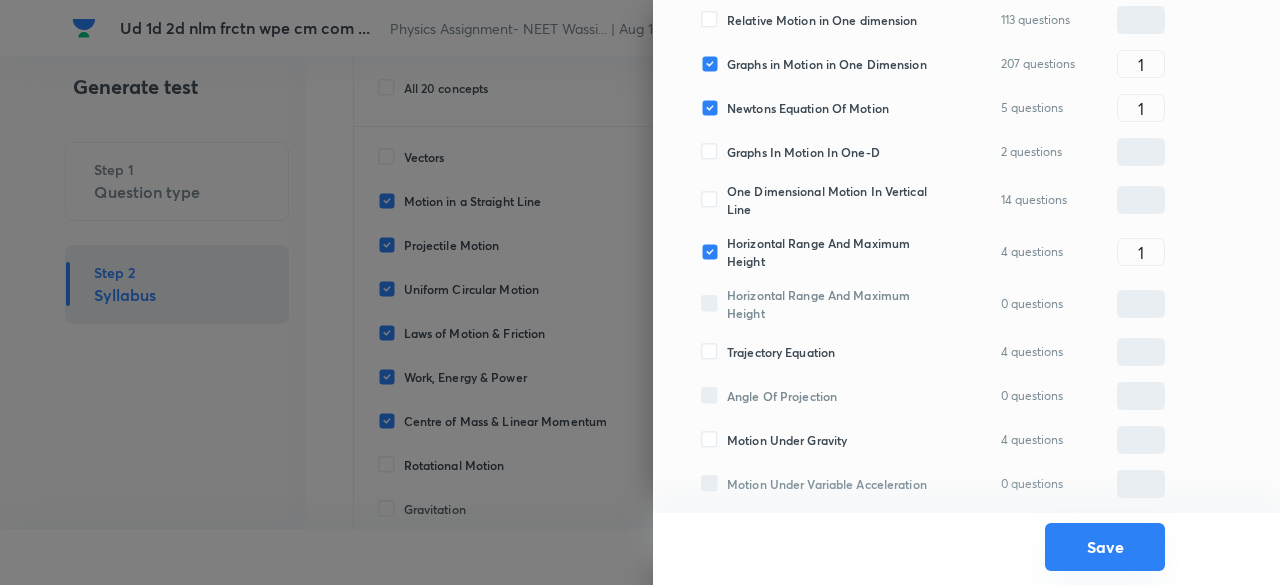 click on "Save" at bounding box center (1105, 547) 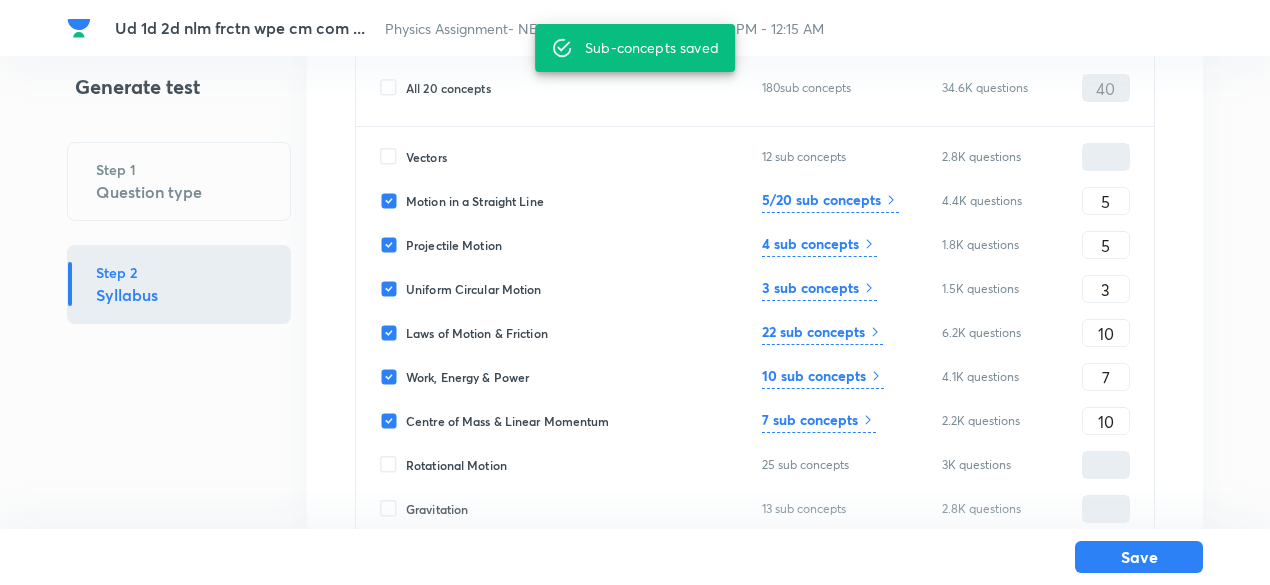 click on "4 sub concepts" at bounding box center (810, 243) 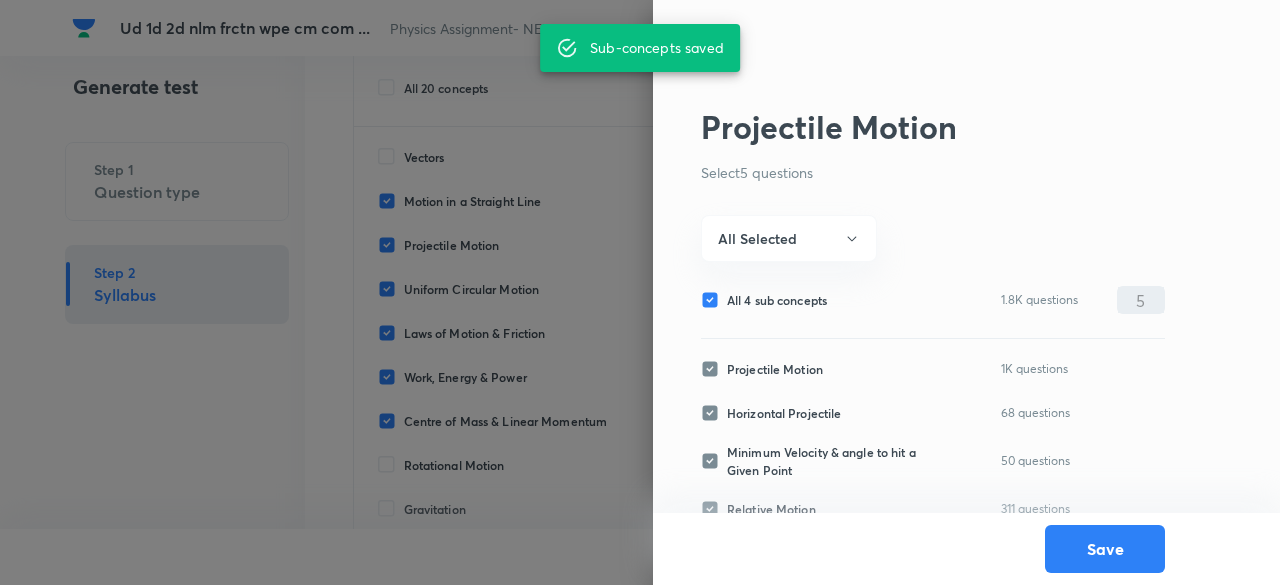 click on "All 4 sub concepts" at bounding box center (777, 300) 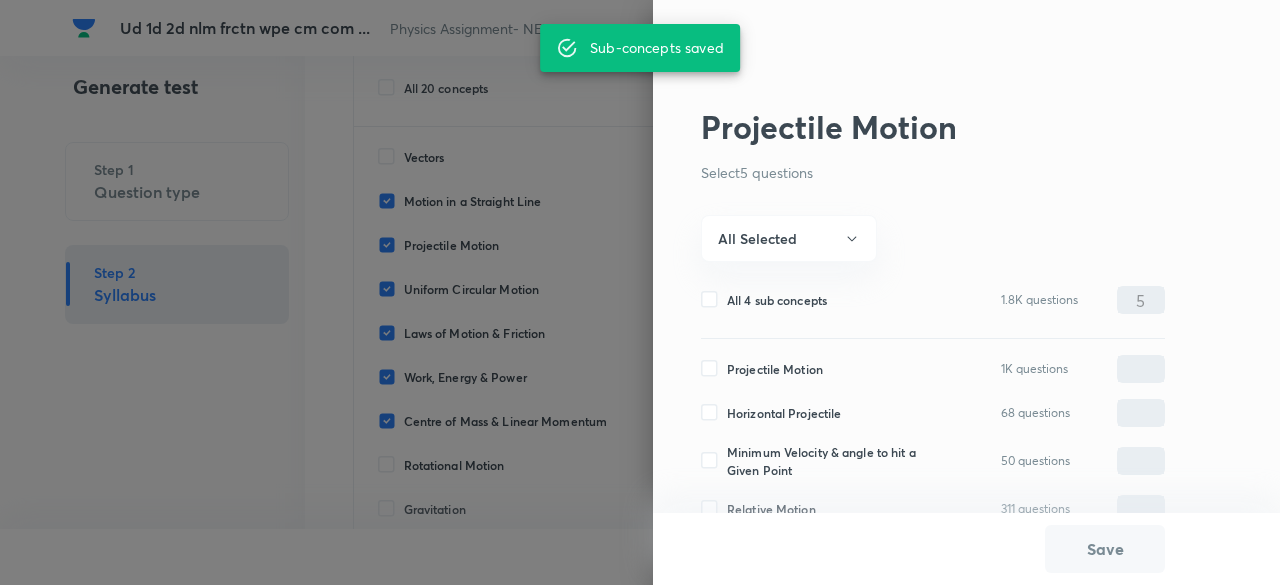click on "Projectile Motion" at bounding box center (775, 369) 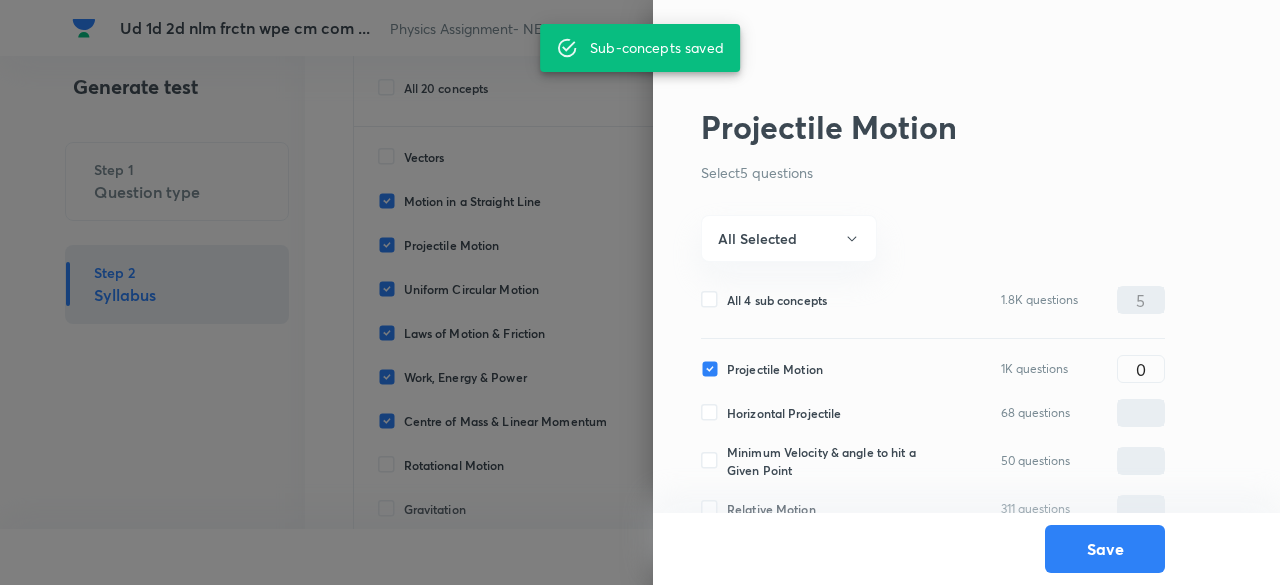 click on "Horizontal Projectile" at bounding box center [784, 413] 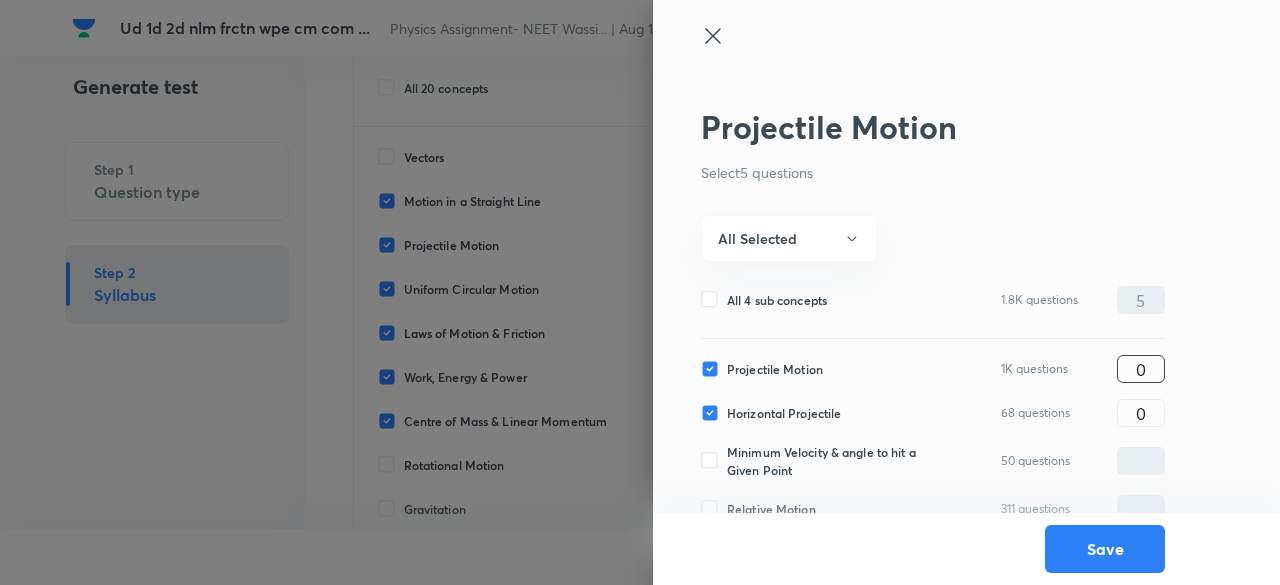 click on "0" at bounding box center (1141, 369) 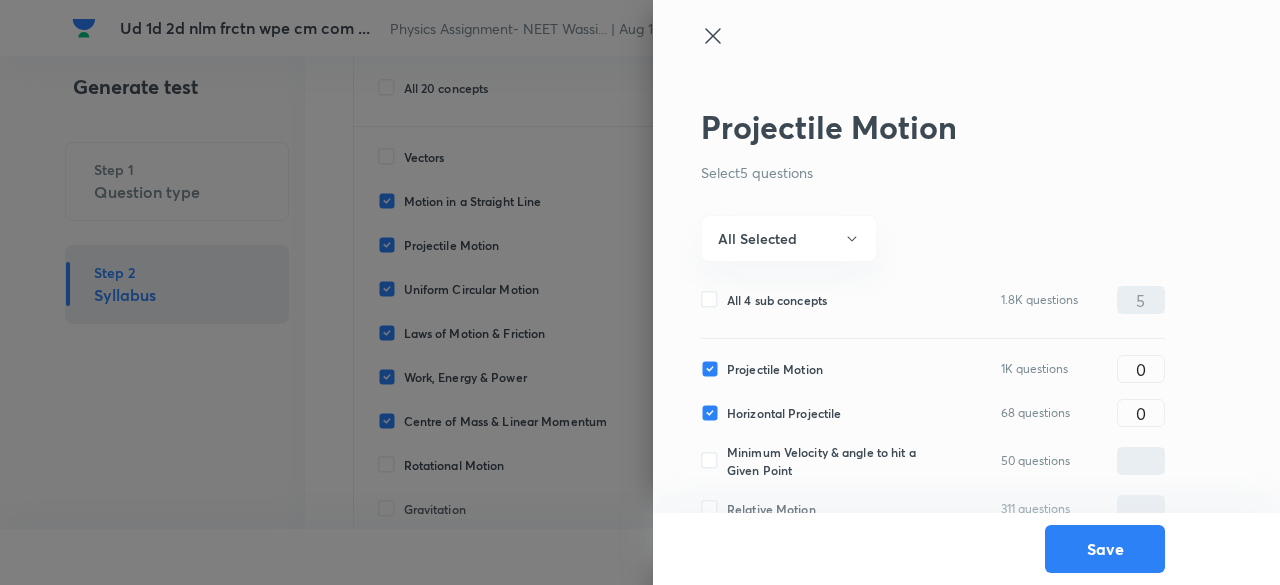 click on "Minimum Velocity & angle to hit a Given Point" at bounding box center (836, 461) 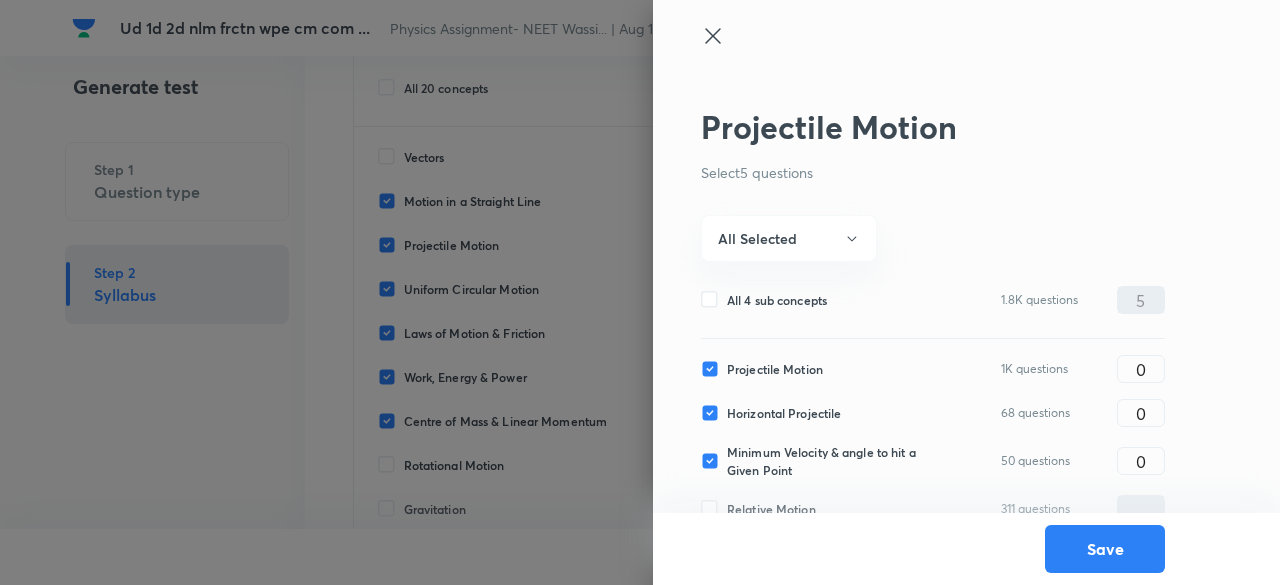 scroll, scrollTop: 25, scrollLeft: 0, axis: vertical 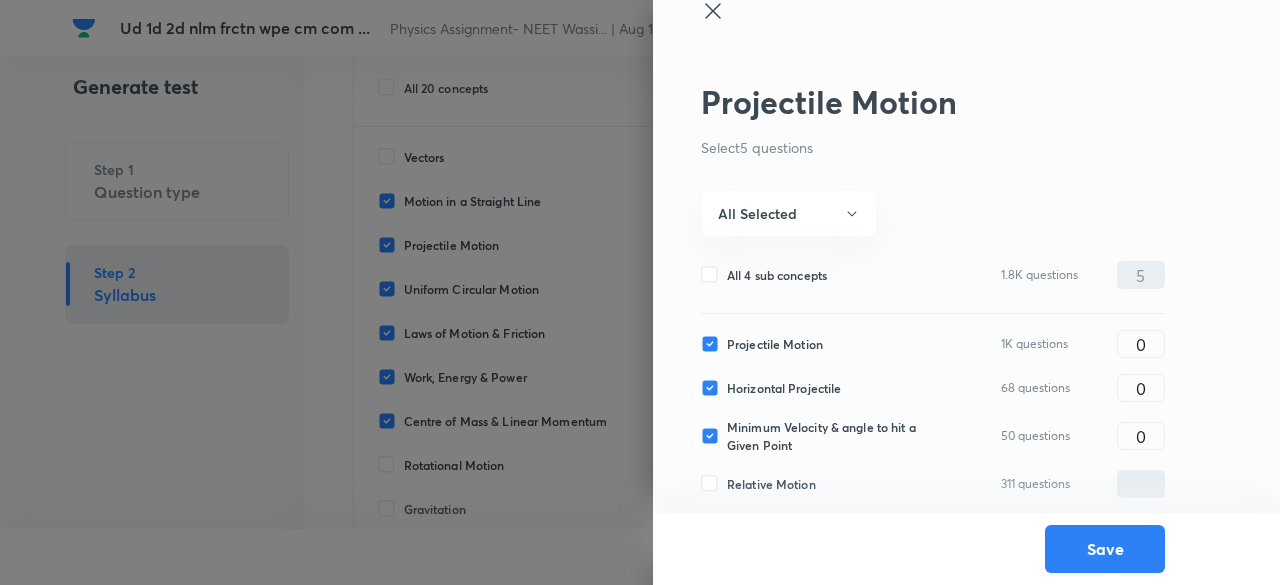click on "Relative Motion" at bounding box center (771, 484) 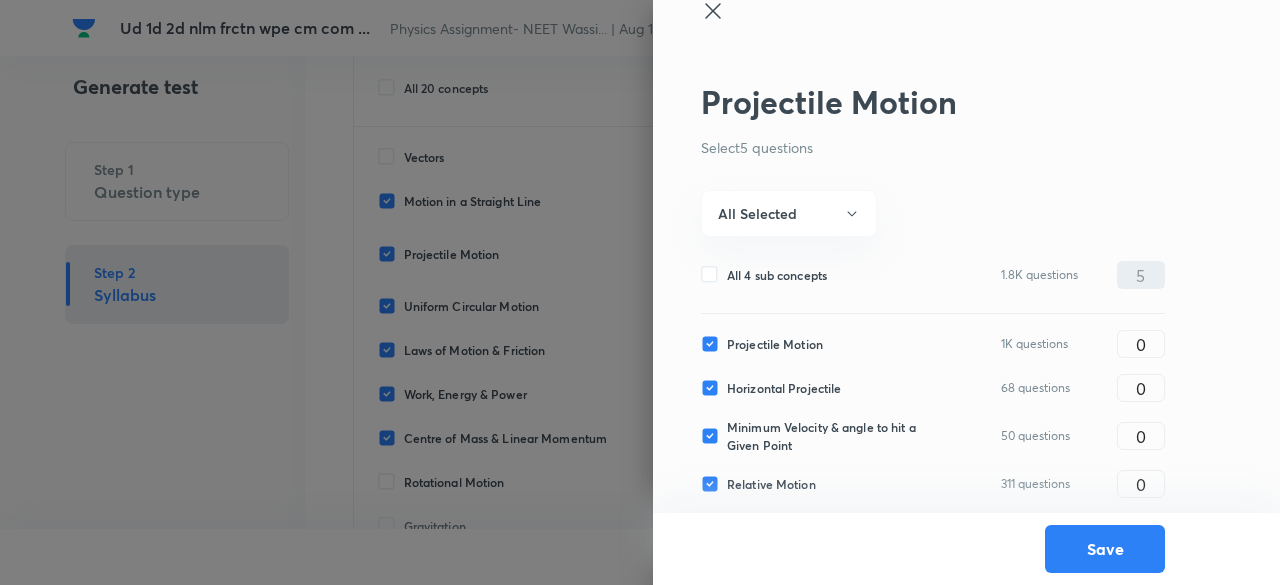 click on "Projectile Motion Select  5 questions All Selected All 4 sub concepts 1.8K questions 5 ​ Projectile Motion 1K questions 0 ​ Horizontal Projectile 68 questions 0 ​ Minimum Velocity & angle to hit a Given Point   50 questions 0 ​ Relative Motion 311 questions 0 ​ Save" at bounding box center (966, 292) 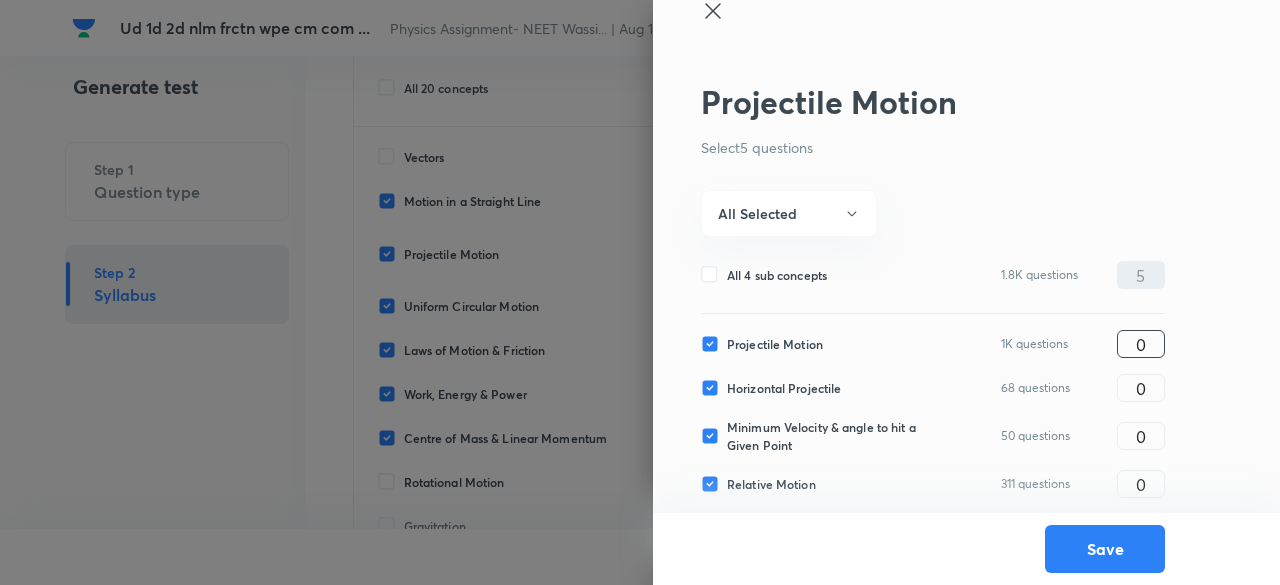 click on "0" at bounding box center (1141, 344) 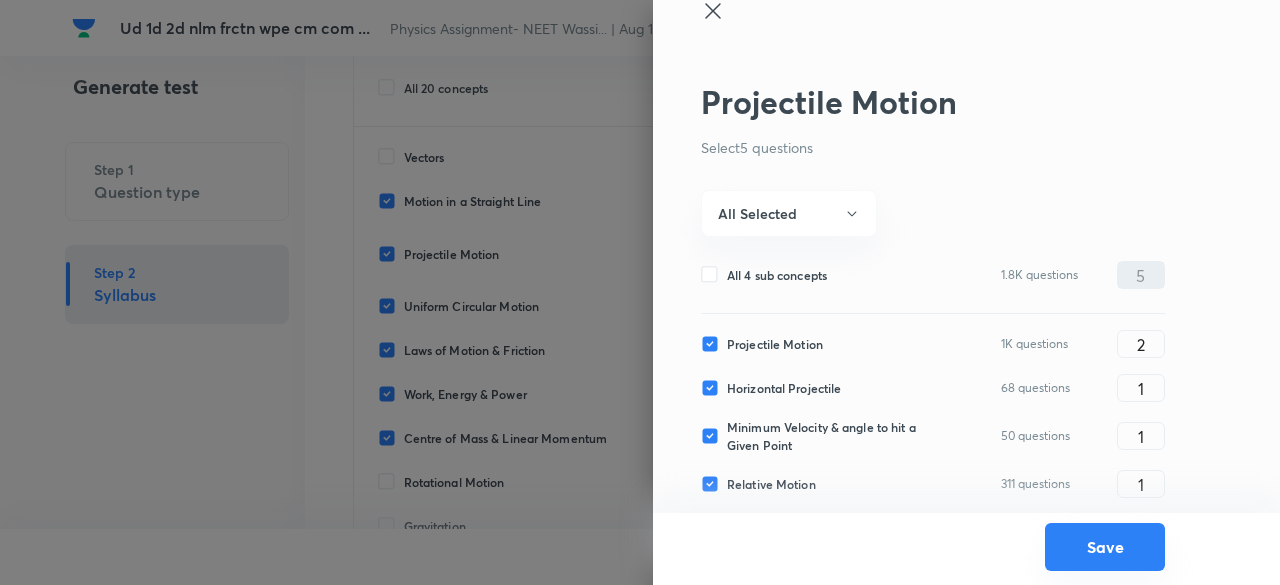 click on "Save" at bounding box center (1105, 547) 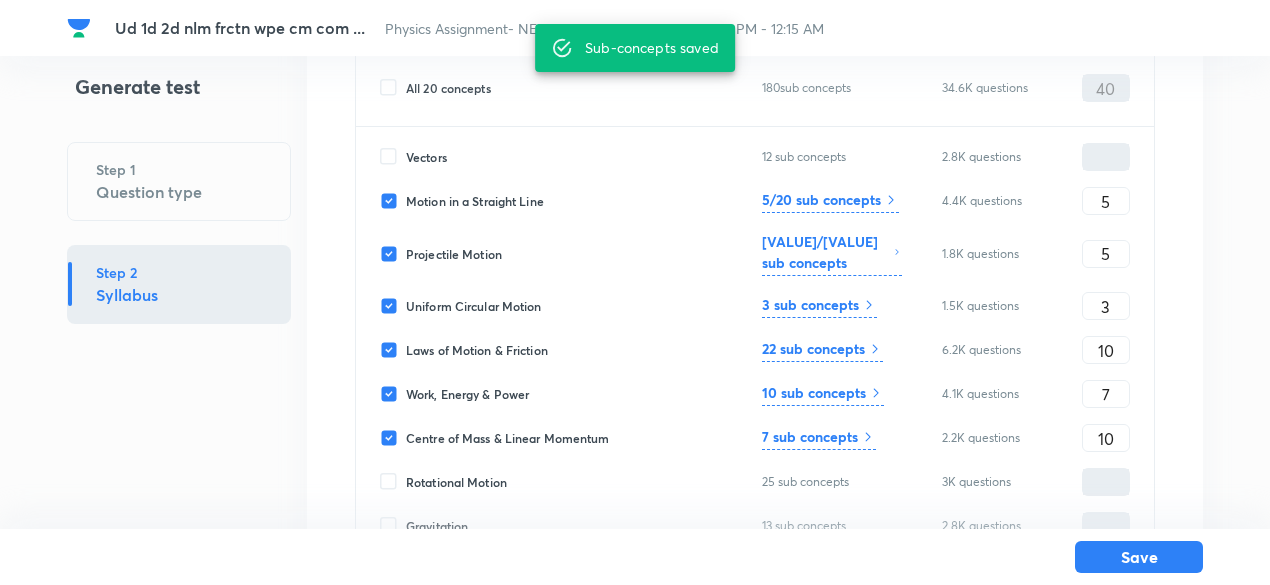 click on "3 sub concepts" at bounding box center (810, 304) 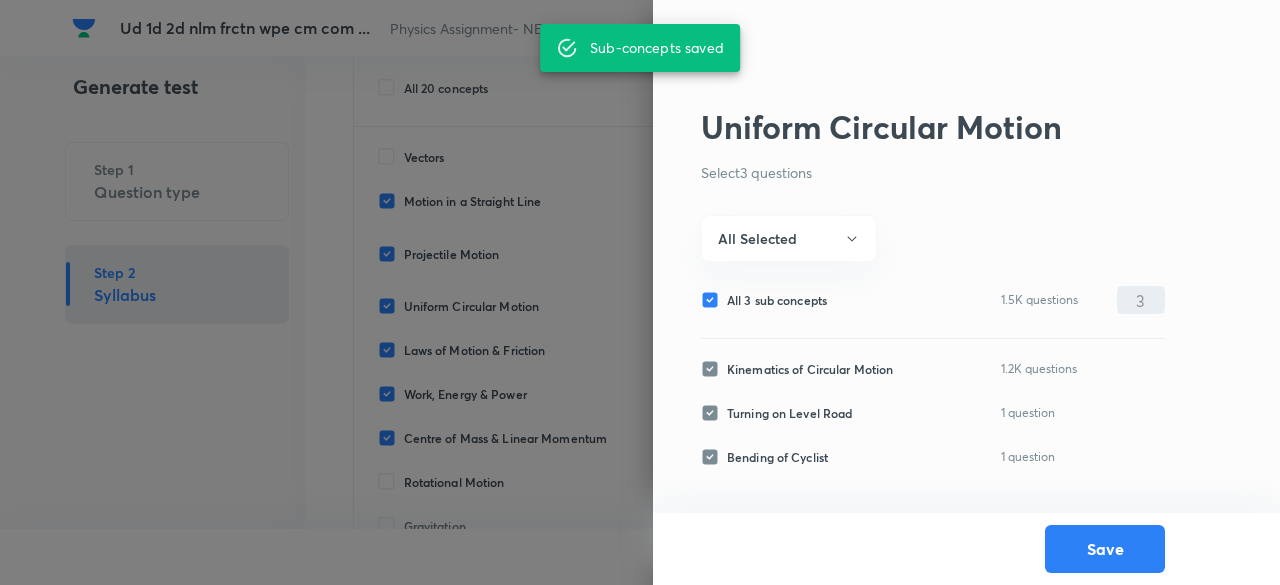 click on "All 3 sub concepts" at bounding box center [777, 300] 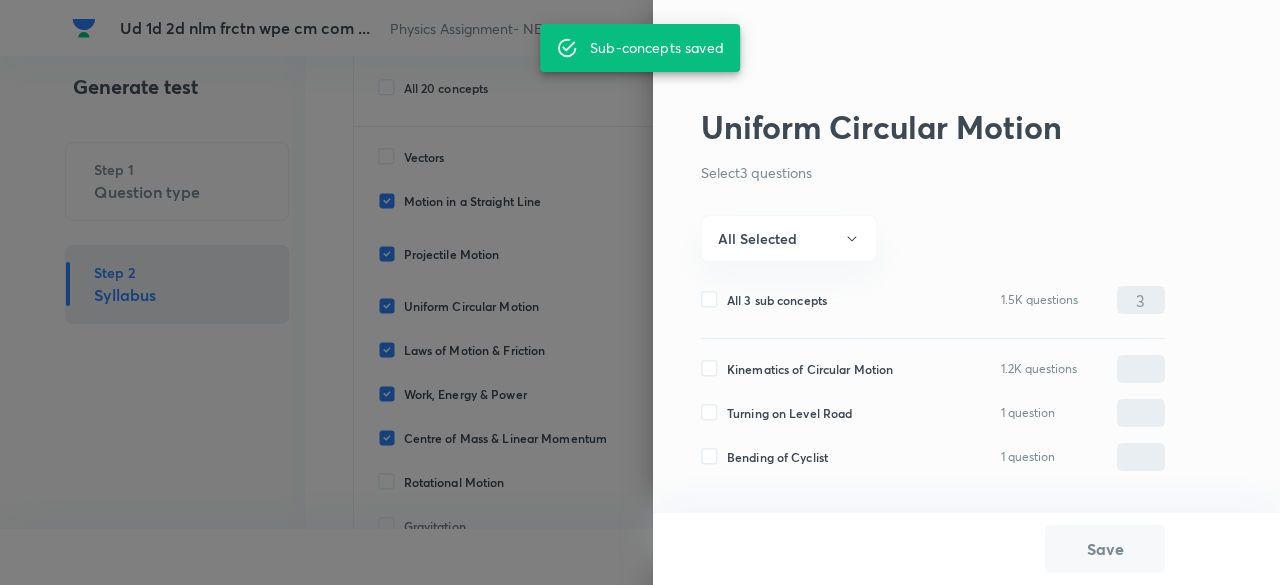 click on "Kinematics of Circular Motion" at bounding box center [810, 369] 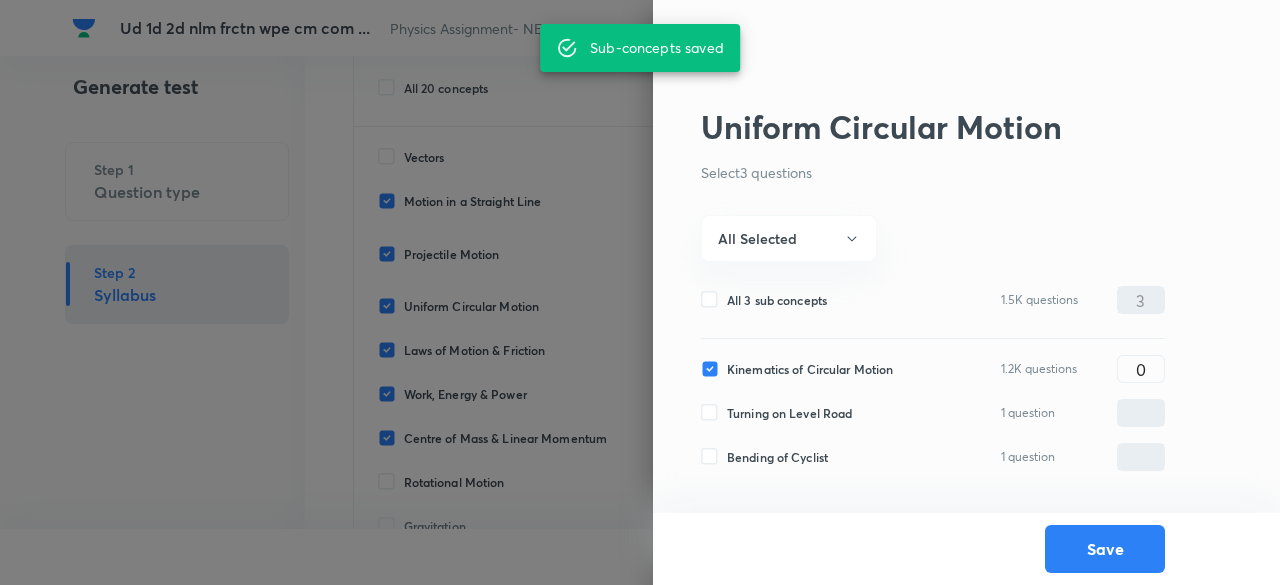 click on "Turning on Level Road" at bounding box center [789, 413] 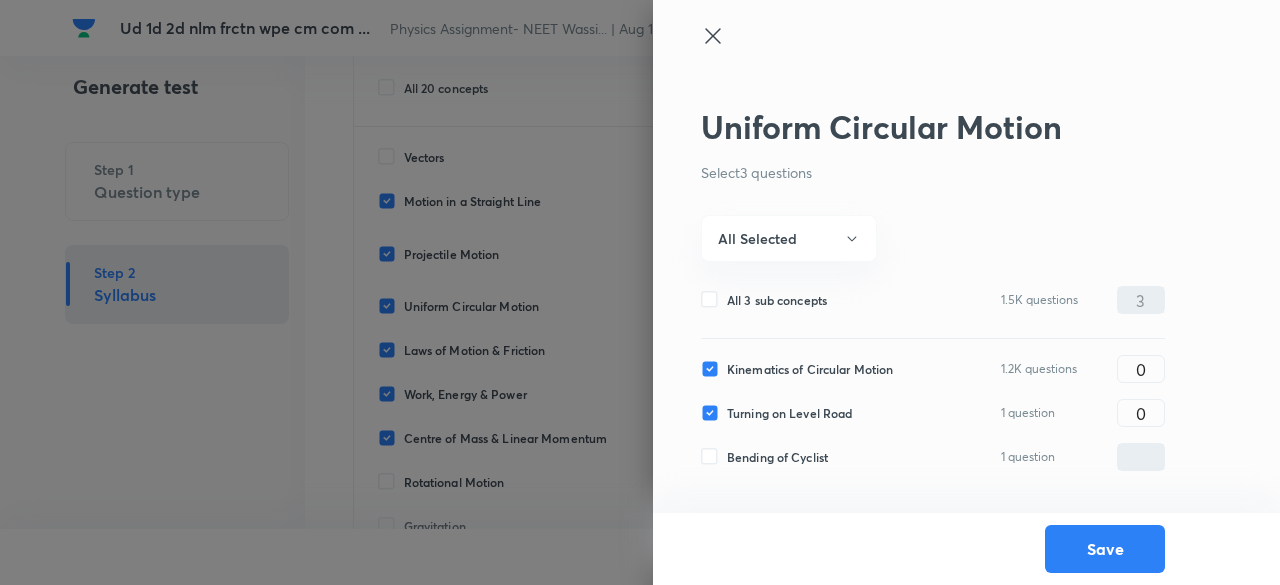 click on "Uniform Circular Motion Select 3 questions All Selected All 3 sub concepts 1.5K questions 3 Kinematics of Circular Motion 1.2K questions 0 Turning on Level Road 1 question 0 Bending of Cyclist 1 question Save" at bounding box center (966, 292) 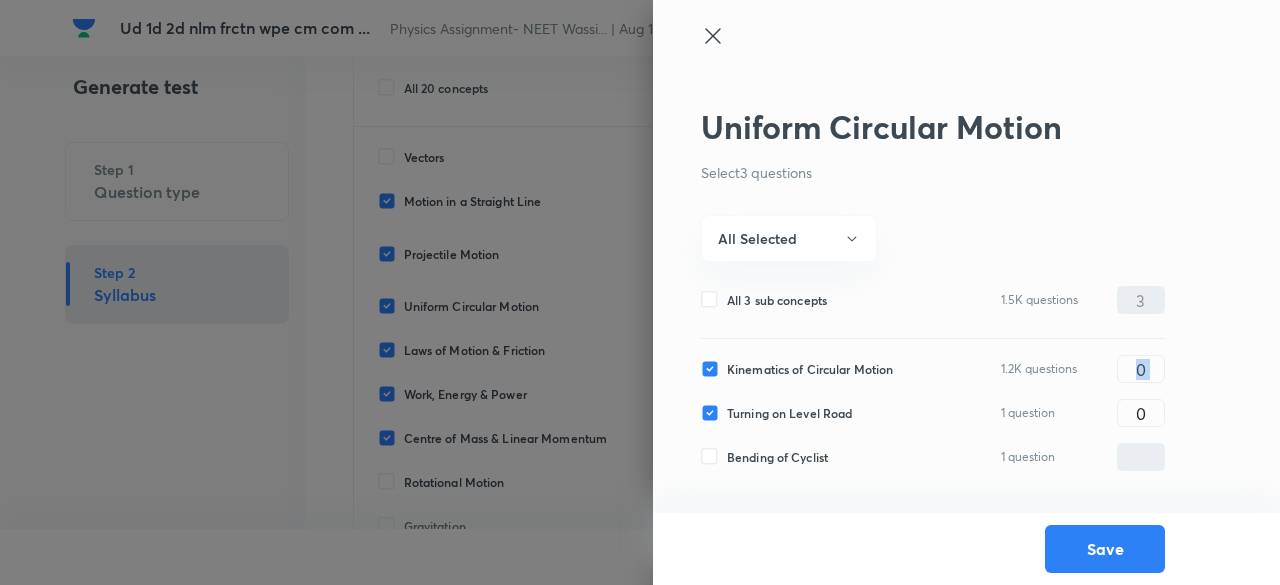 click on "Uniform Circular Motion Select 3 questions All Selected All 3 sub concepts 1.5K questions 3 Kinematics of Circular Motion 1.2K questions 0 Turning on Level Road 1 question 0 Bending of Cyclist 1 question Save" at bounding box center (966, 292) 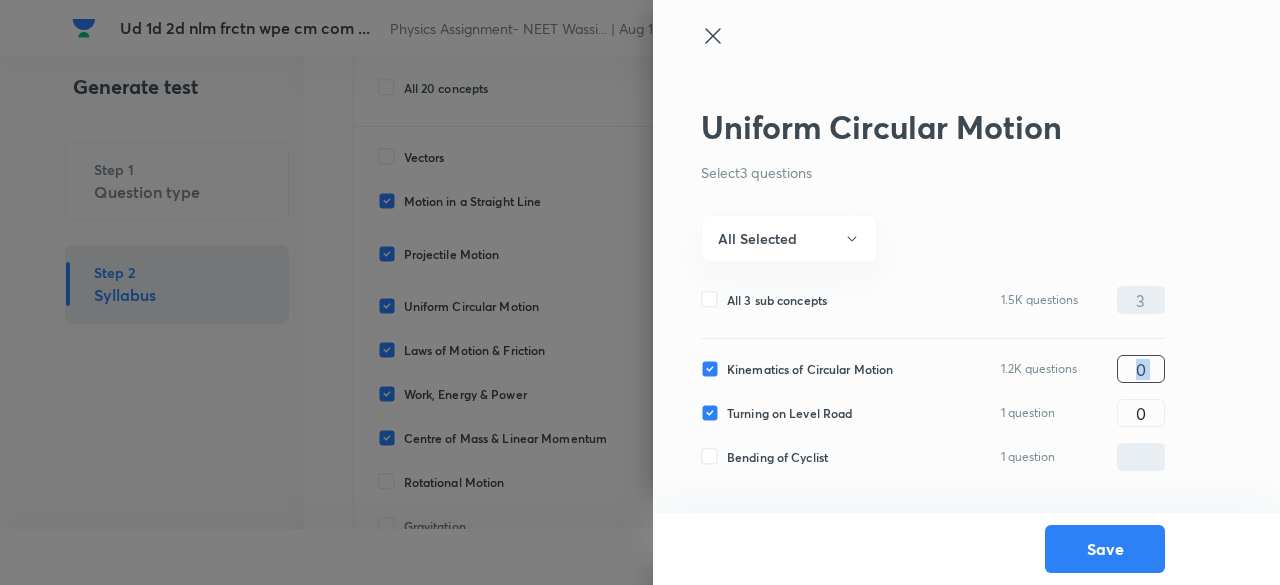 click on "0" at bounding box center (1141, 369) 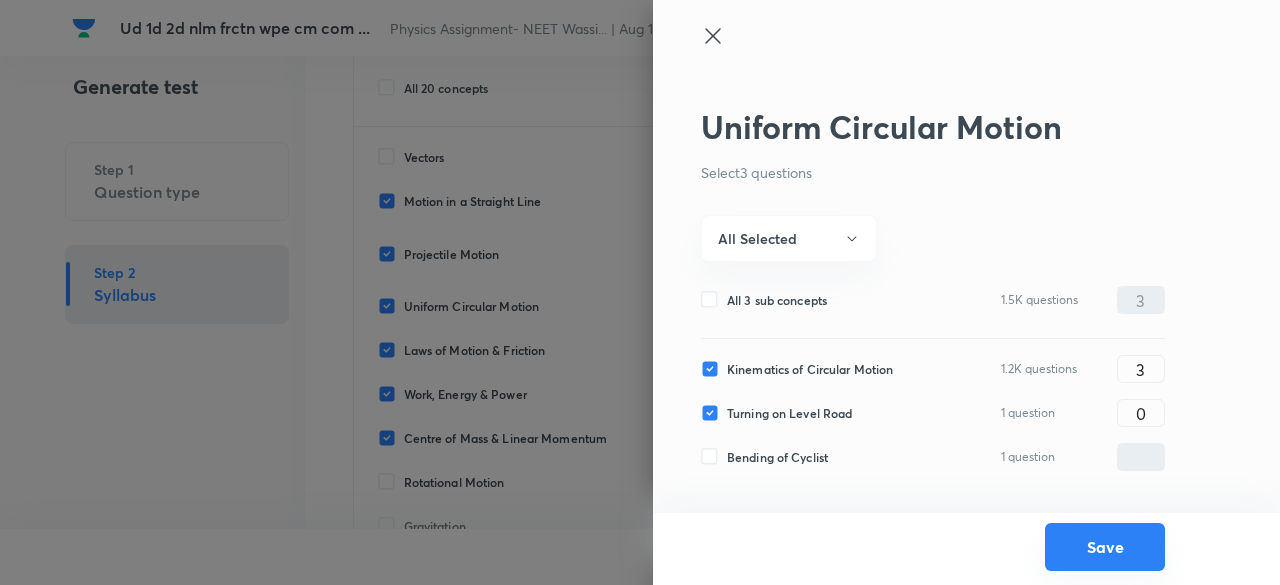 click on "Save" at bounding box center (1105, 547) 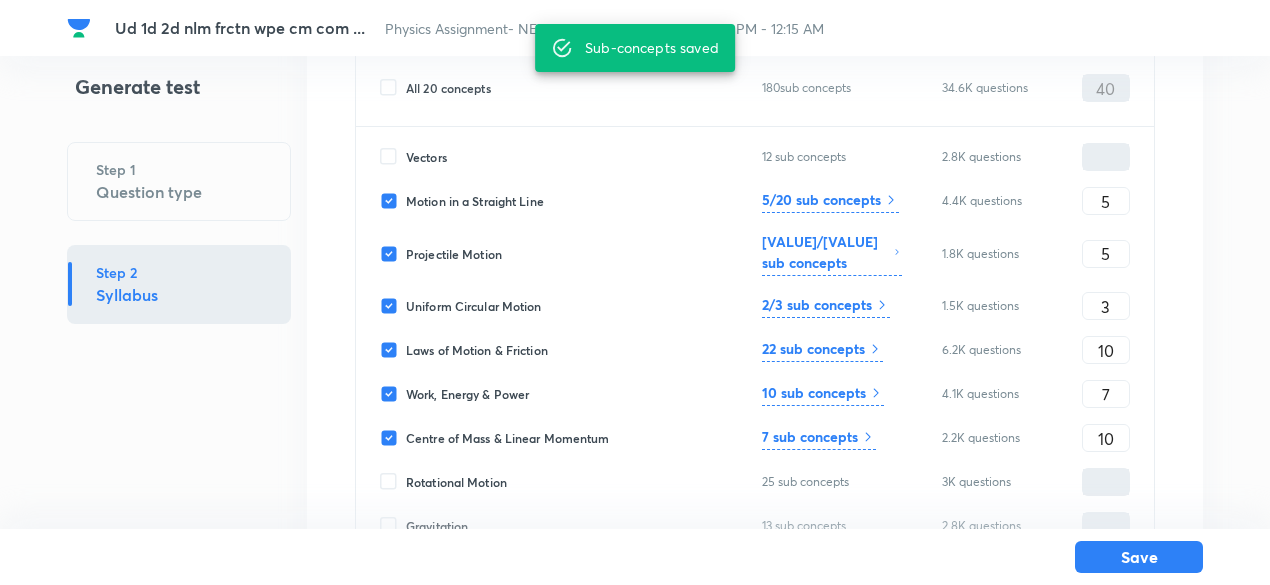 click 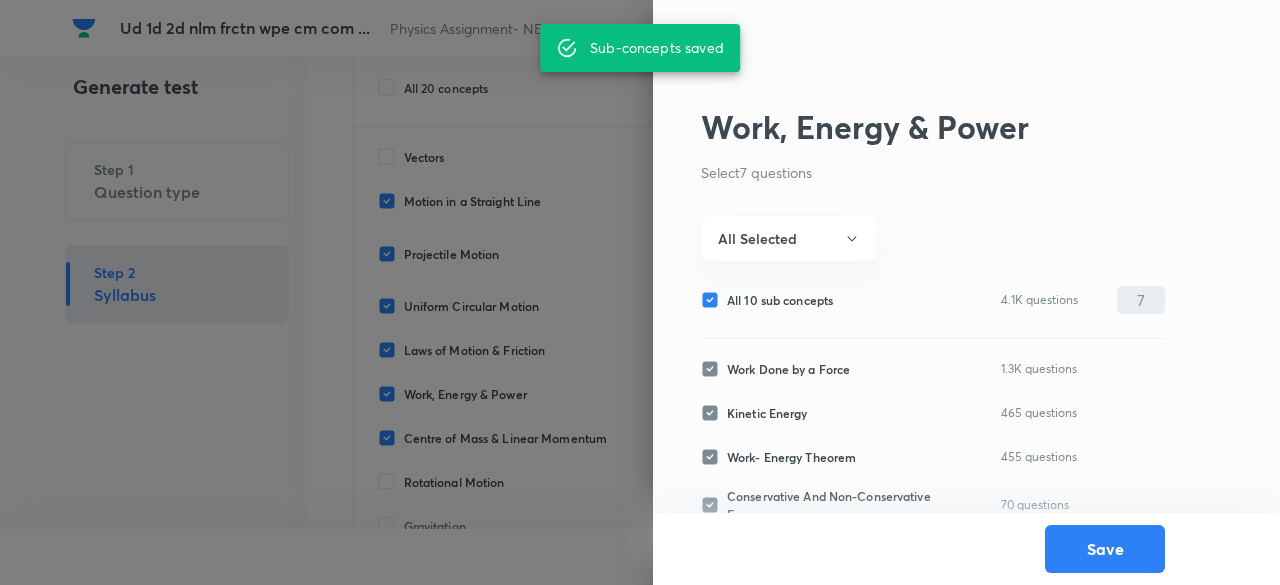click on "All 10 sub concepts" at bounding box center (780, 300) 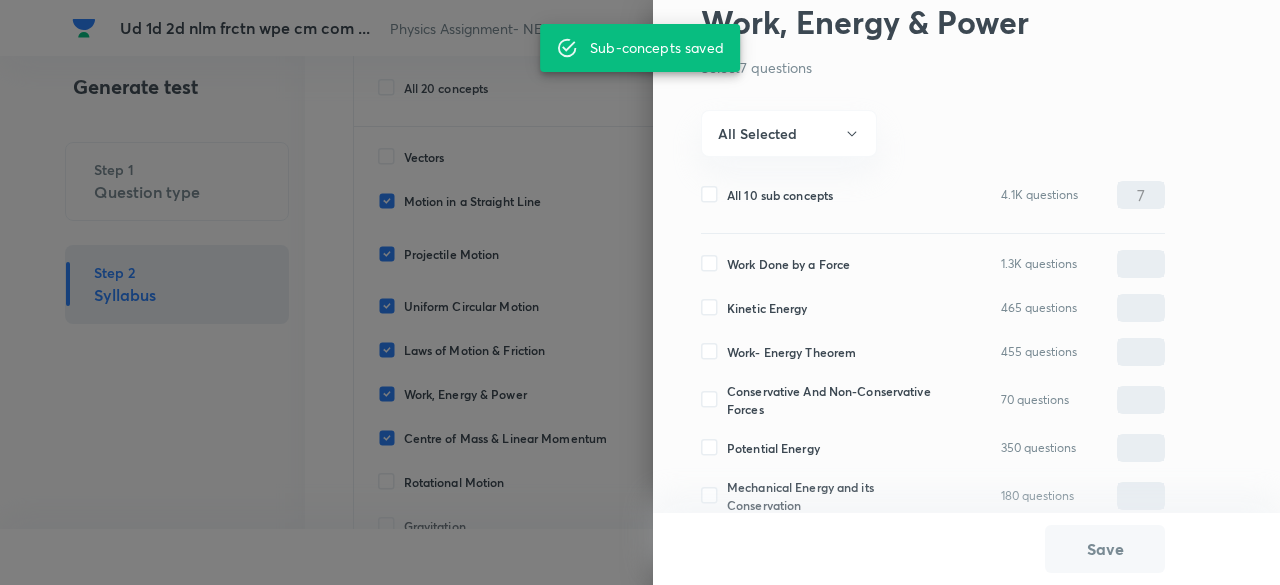 scroll, scrollTop: 115, scrollLeft: 0, axis: vertical 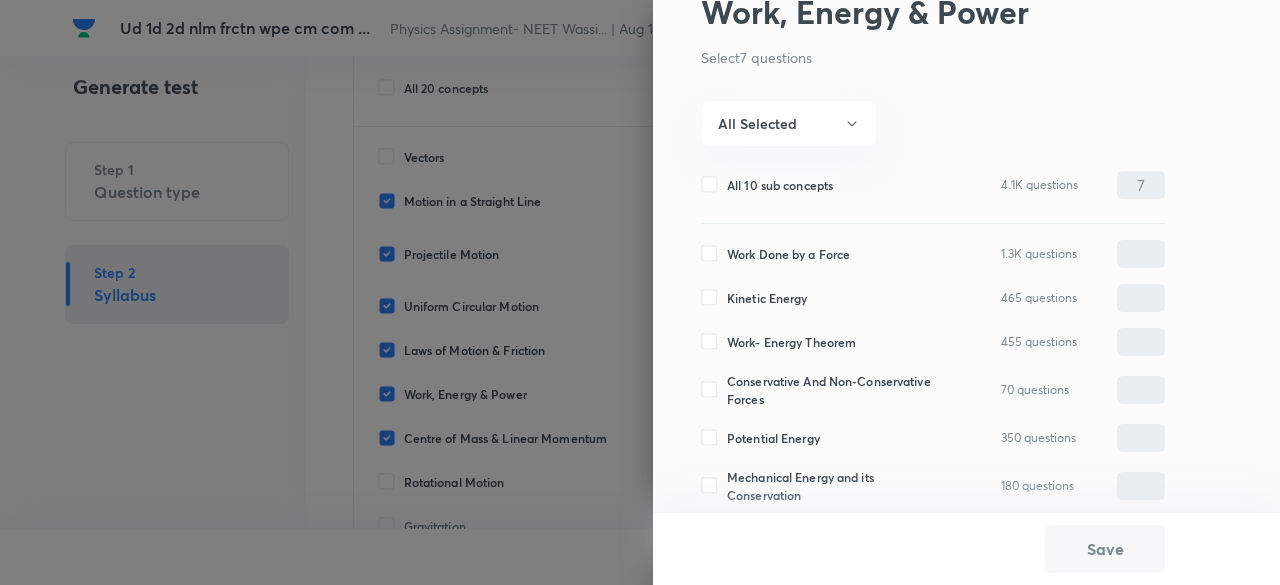 click on "Work Done by a Force" at bounding box center [788, 254] 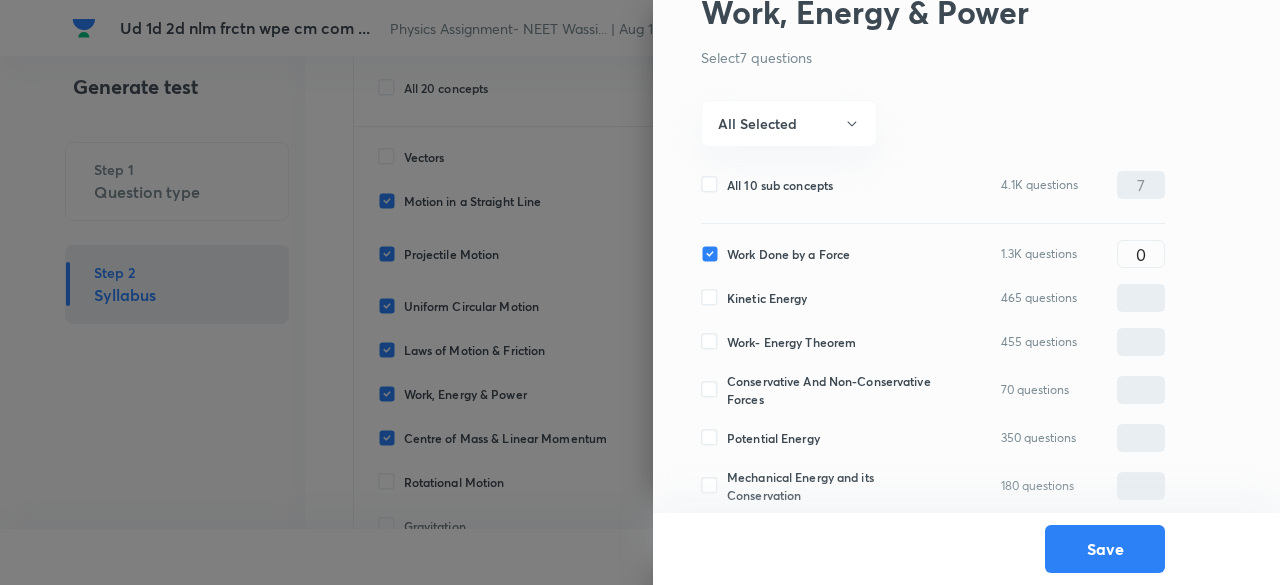 click on "Work- Energy Theorem" at bounding box center [791, 342] 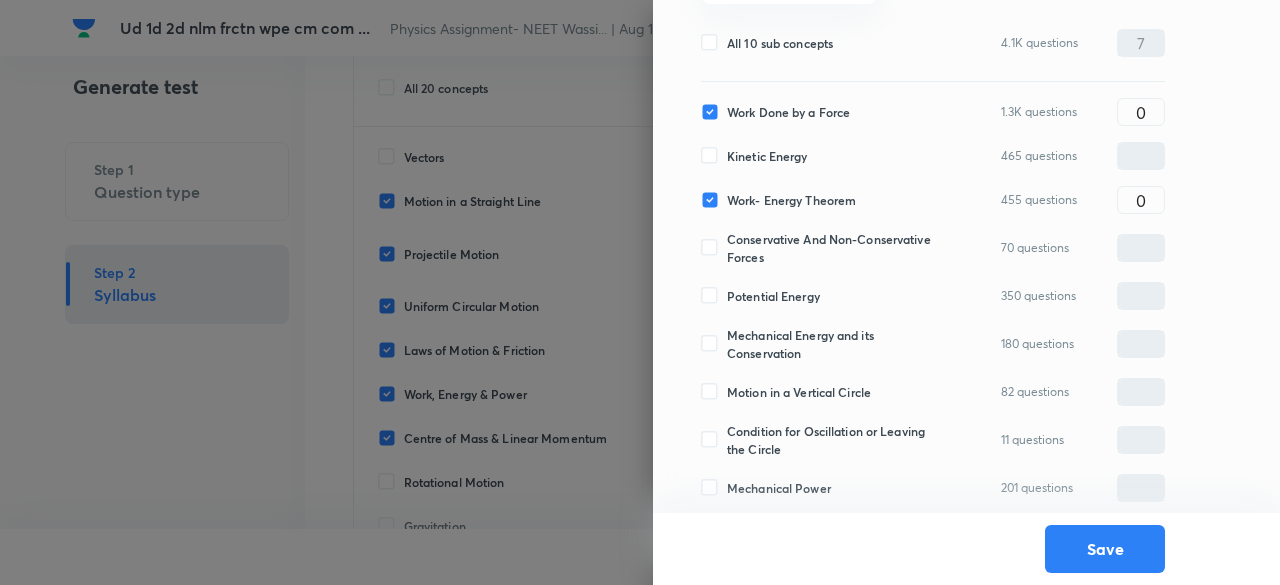 scroll, scrollTop: 259, scrollLeft: 0, axis: vertical 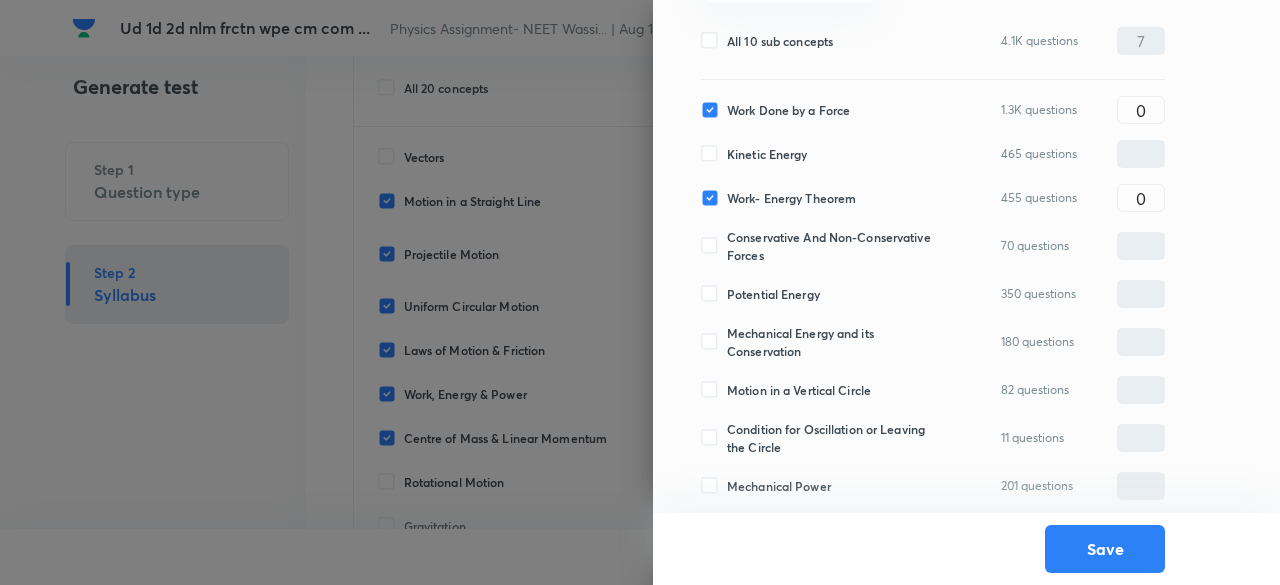 click on "Conservative And Non-Conservative Forces" at bounding box center (836, 246) 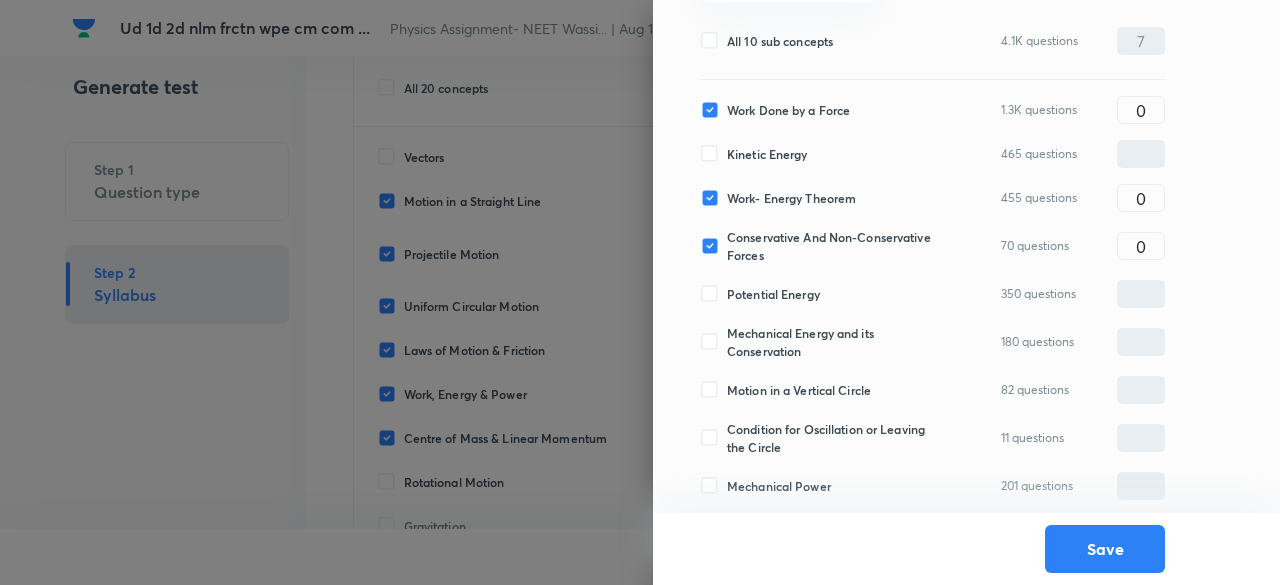click on "Potential Energy" at bounding box center (773, 294) 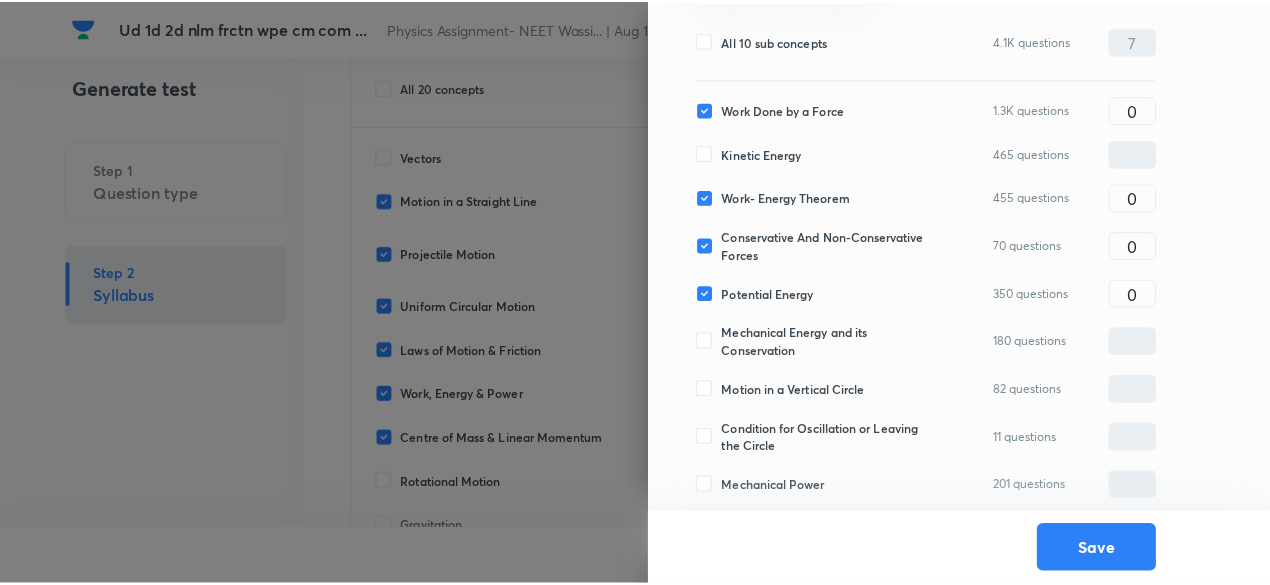 scroll, scrollTop: 305, scrollLeft: 0, axis: vertical 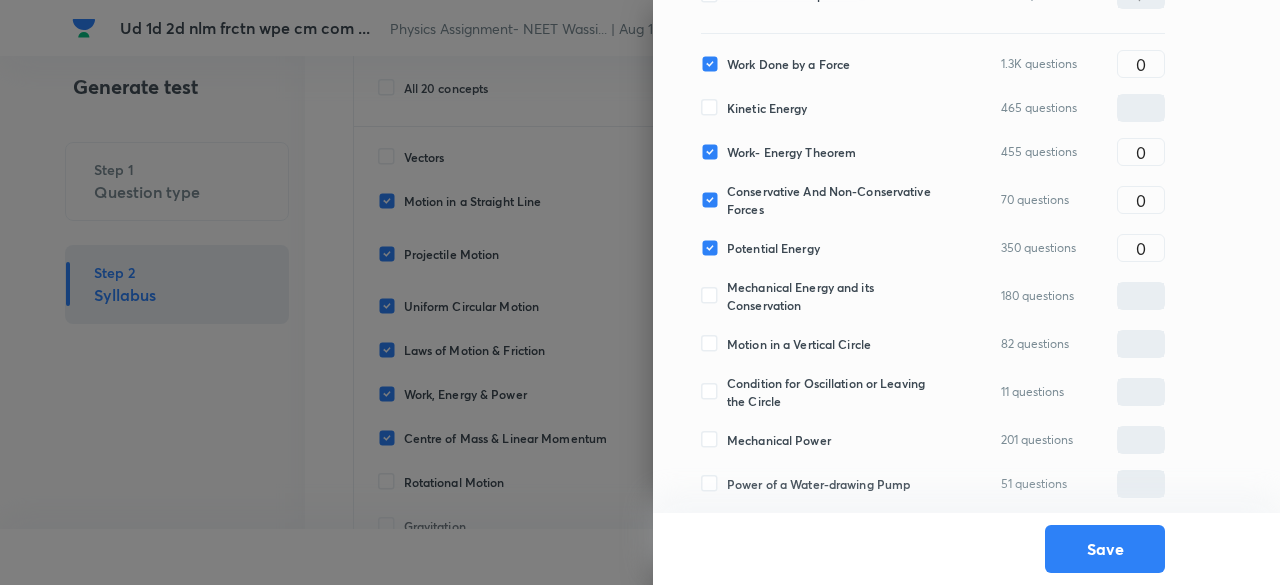 click on "Motion in a Vertical Circle [VALUE] questions ​" at bounding box center [933, 344] 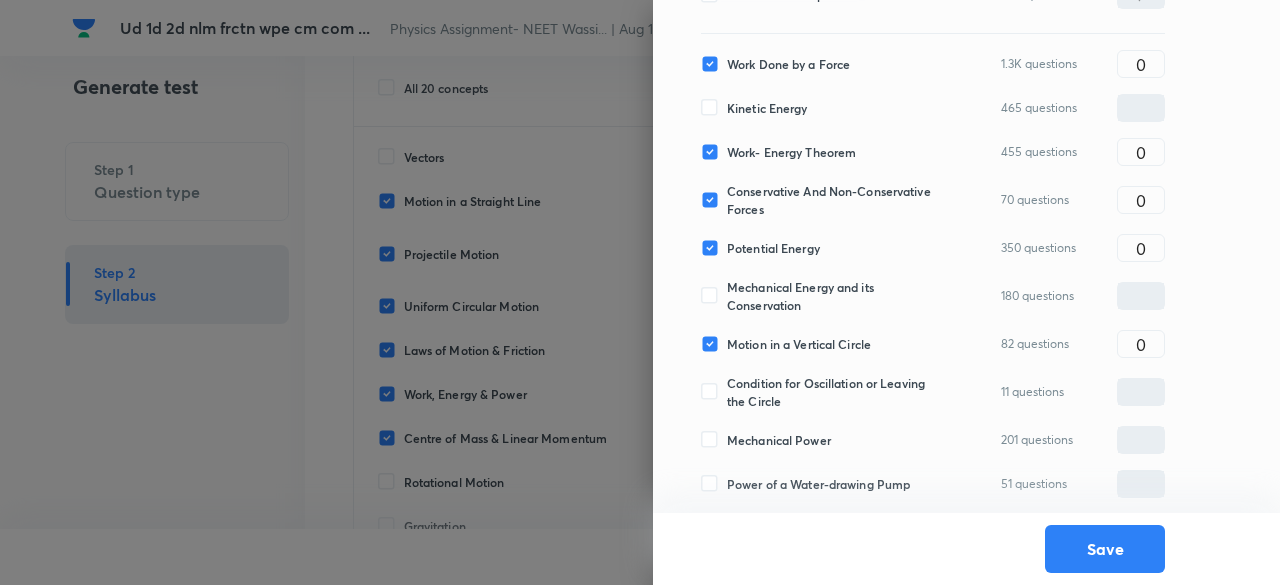 click on "Condition for Oscillation or Leaving the Circle" at bounding box center (836, 392) 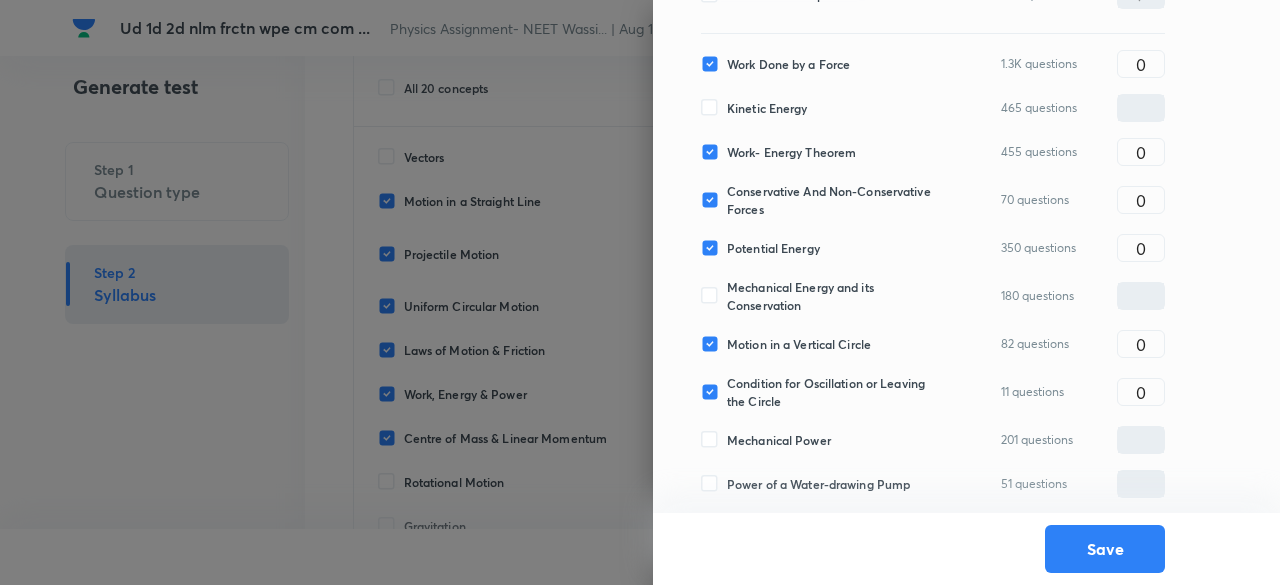 click on "Mechanical Power" at bounding box center [779, 440] 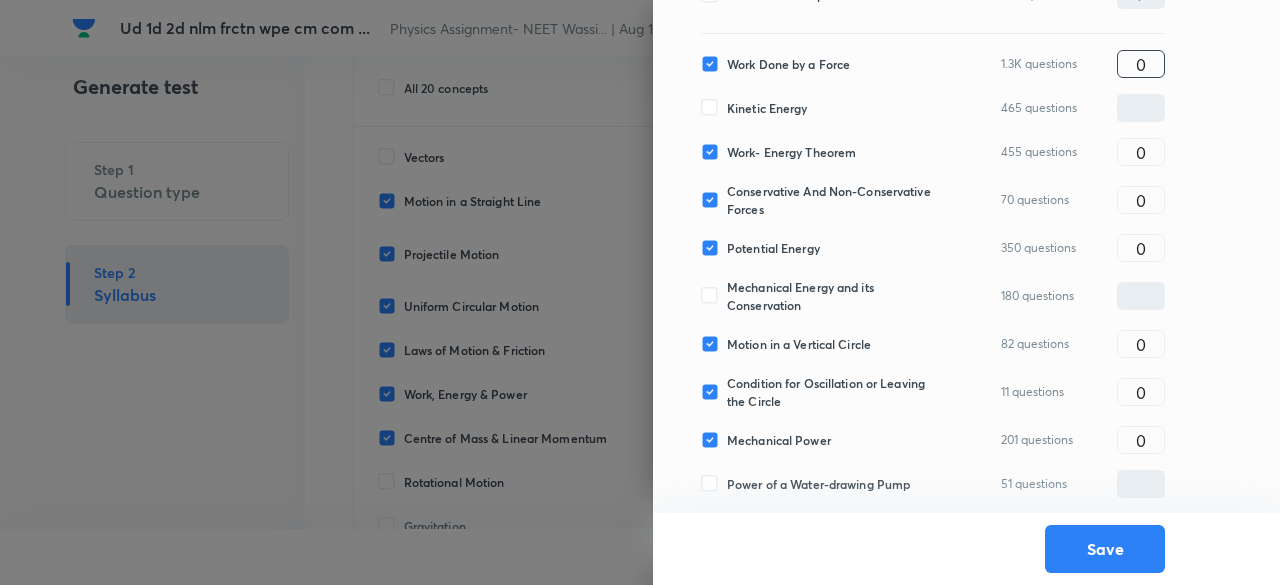 click on "0" at bounding box center (1141, 64) 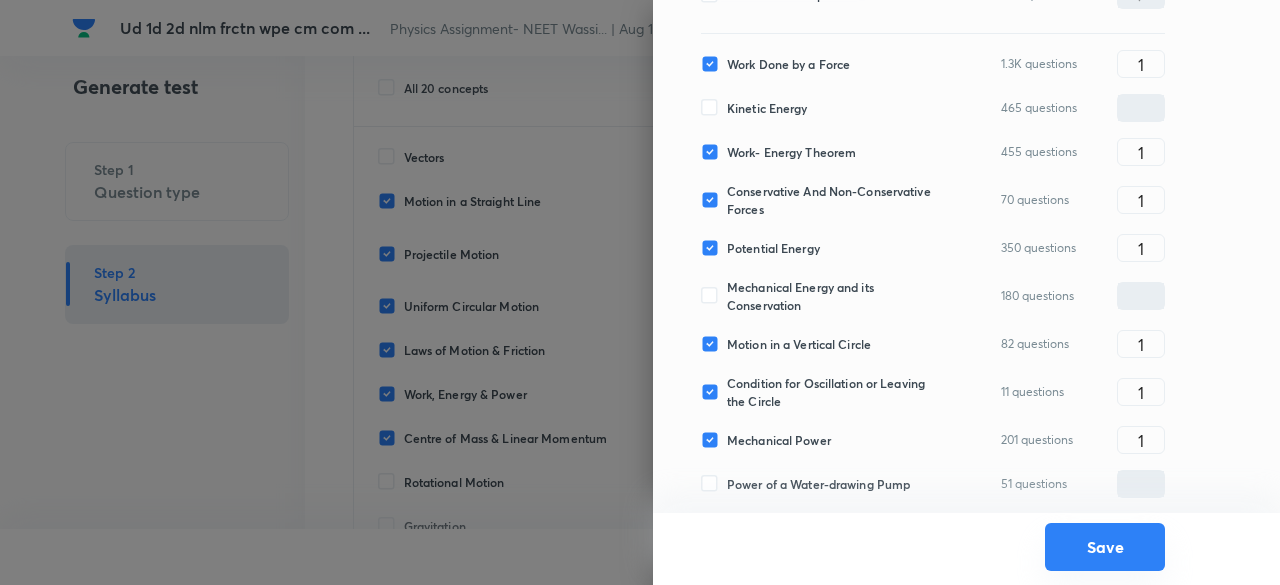 click on "Save" at bounding box center [1105, 547] 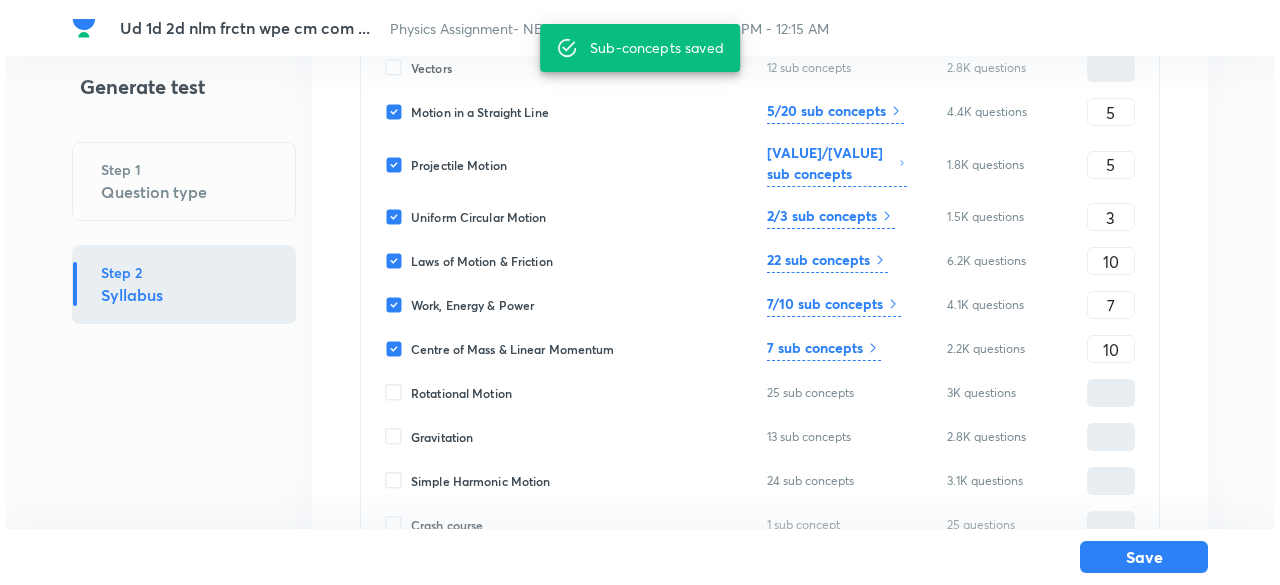 scroll, scrollTop: 299, scrollLeft: 0, axis: vertical 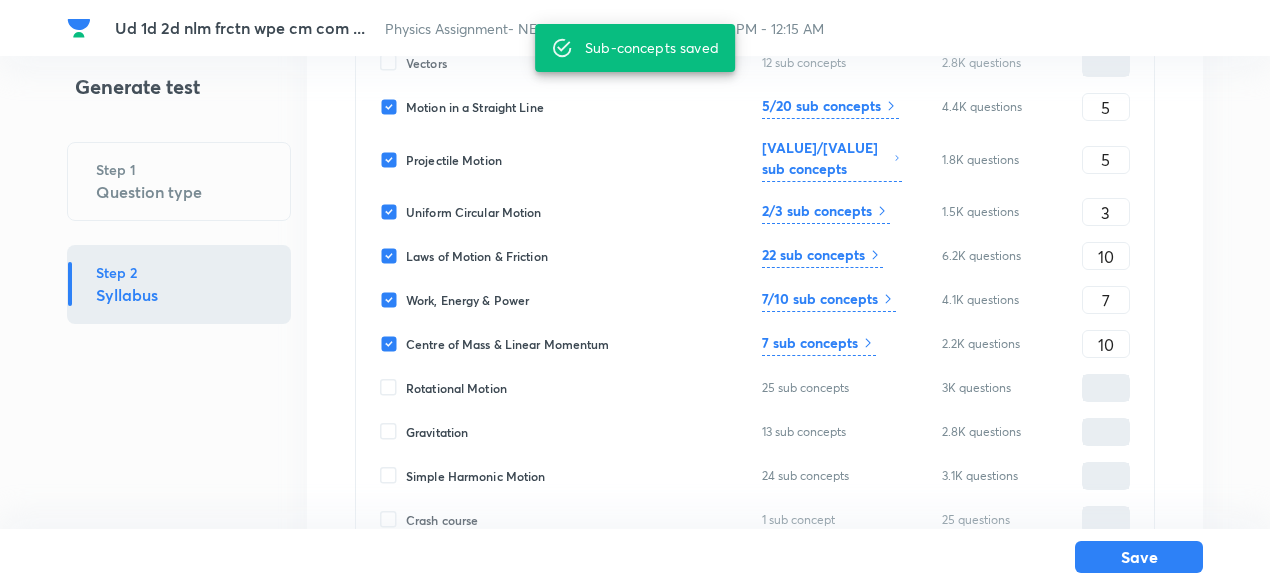 click on "7 sub concepts" at bounding box center (810, 342) 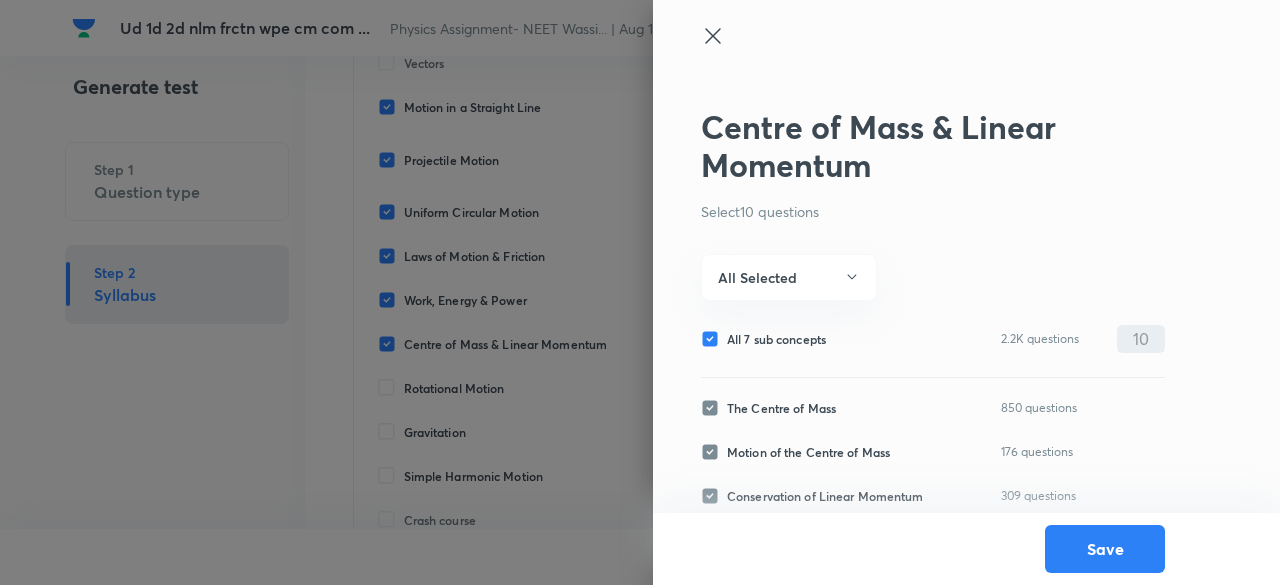 click on "All 7 sub concepts 2.2K questions 10 ​" at bounding box center (933, 339) 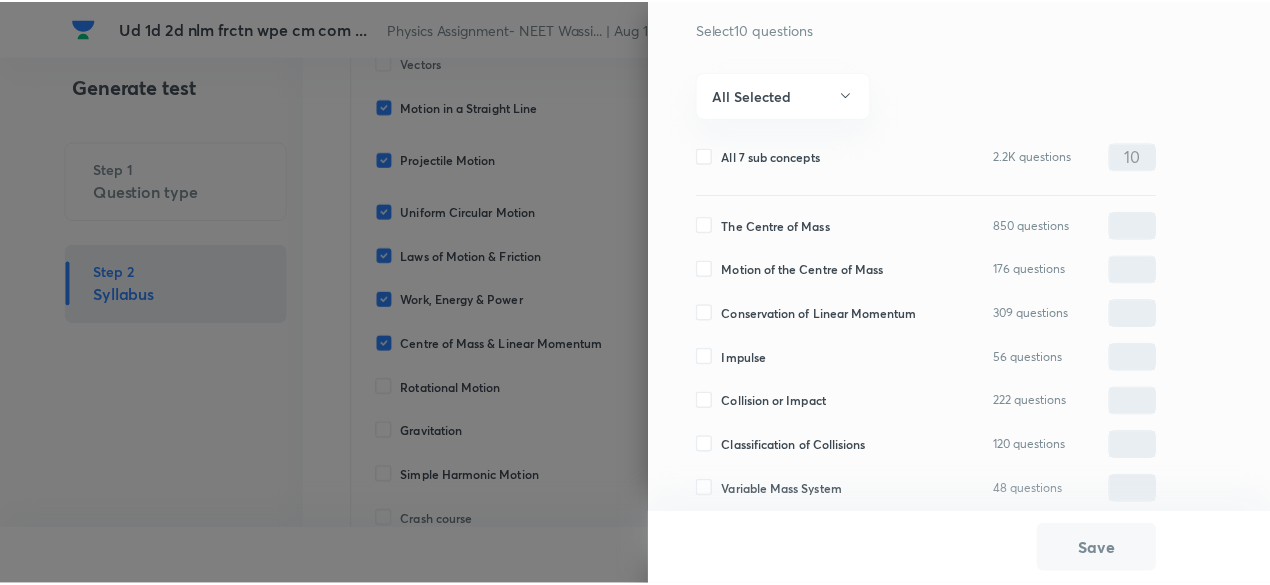 scroll, scrollTop: 187, scrollLeft: 0, axis: vertical 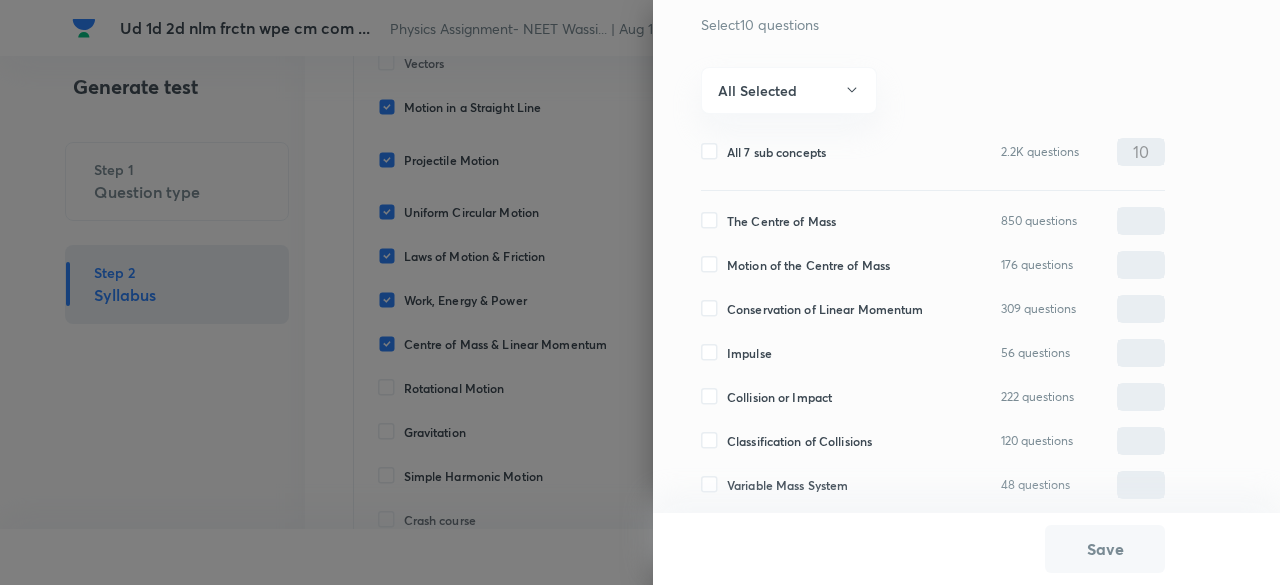 click on "The Centre of Mass" at bounding box center (781, 221) 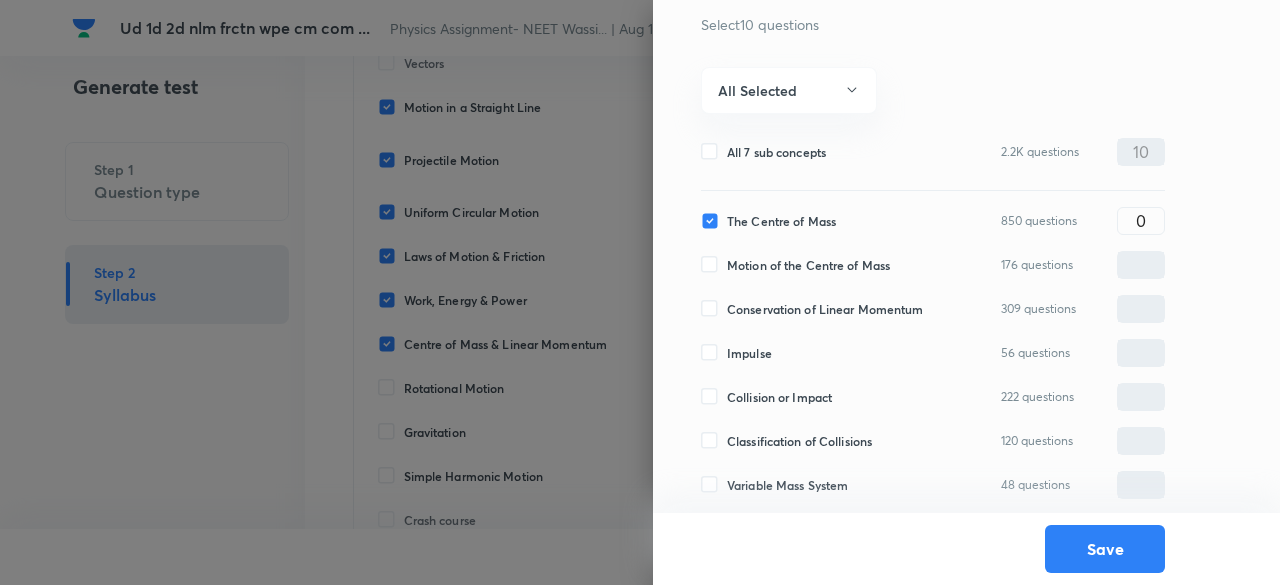 click on "Conservation of Linear Momentum" at bounding box center (825, 309) 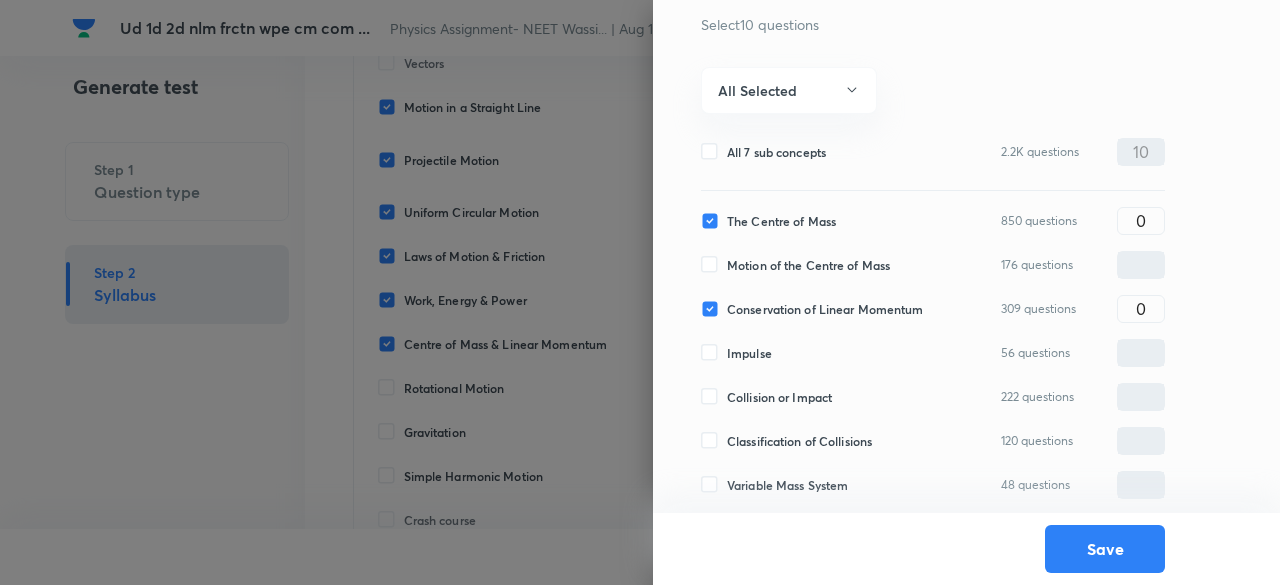 click on "Impulse" at bounding box center [749, 353] 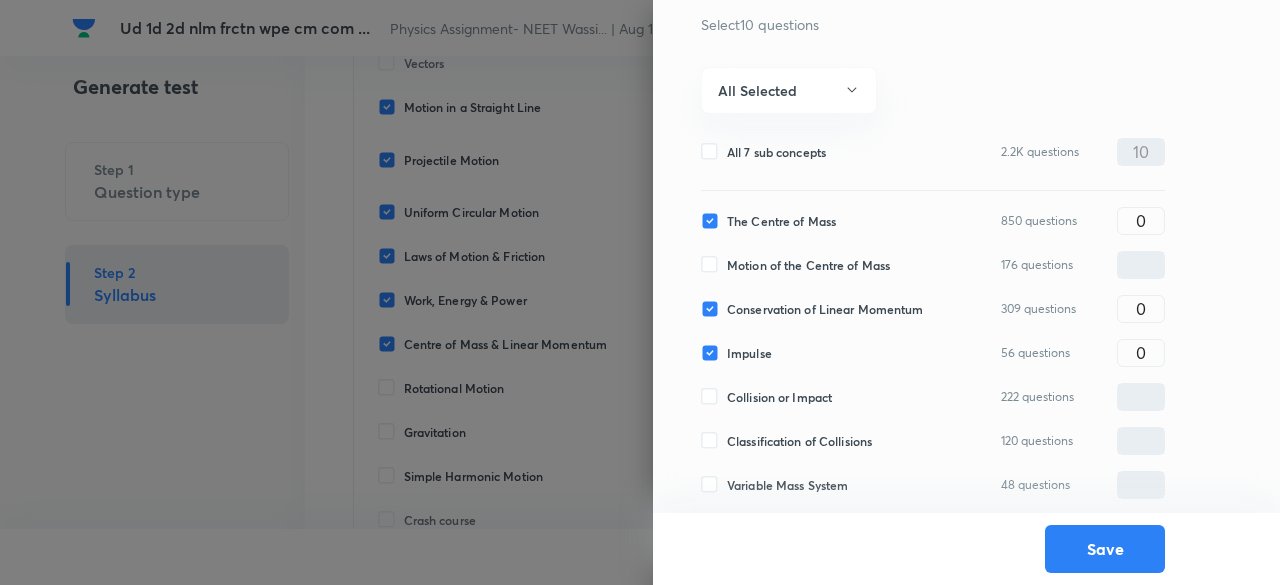 click on "Collision or Impact" at bounding box center (779, 397) 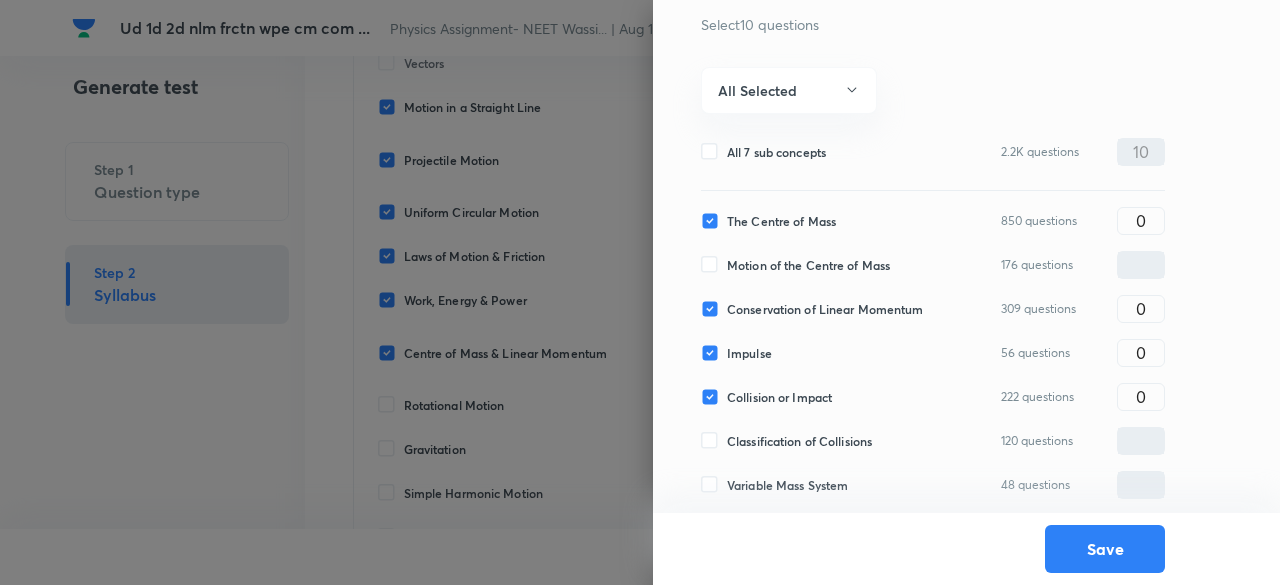 click on "Centre of Mass & Linear Momentum Select  10 questions All Selected All 7 sub concepts 2.2K questions 10 ​ The Centre of Mass 850 questions 0 ​ Motion of the Centre of Mass 176 questions ​ Conservation of Linear Momentum 309 questions 0 ​ Impulse 56 questions 0 ​ Collision or Impact  222 questions 0 ​ Classification of Collisions 120 questions ​ Variable Mass System 48 questions ​ Save" at bounding box center (966, 292) 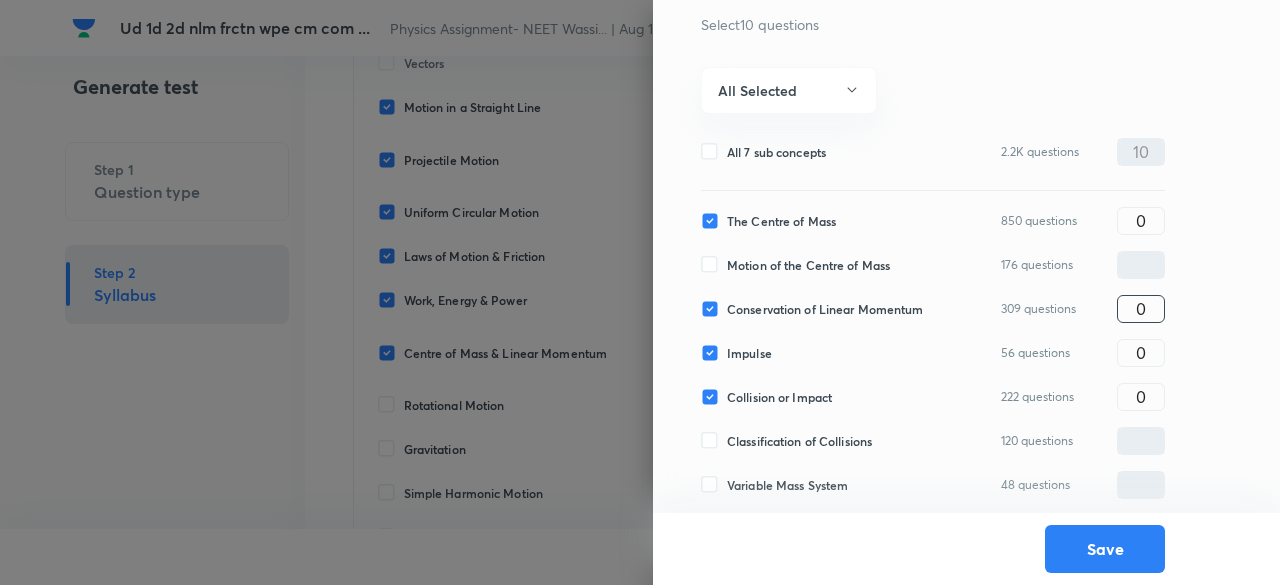 click on "0" at bounding box center (1141, 308) 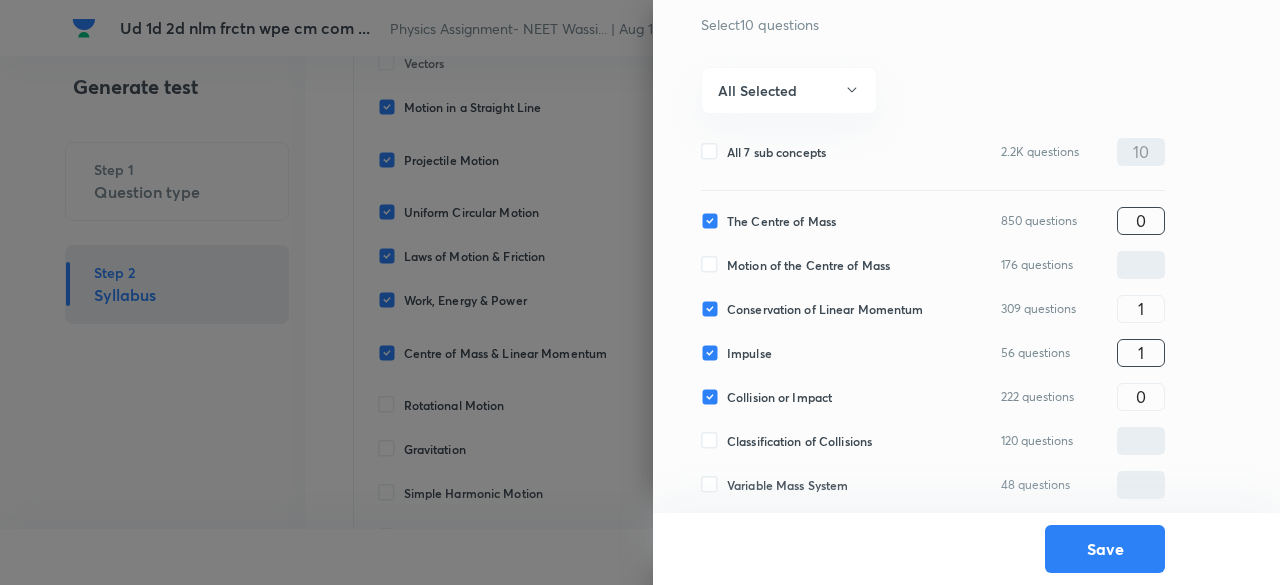 click on "0" at bounding box center [1141, 220] 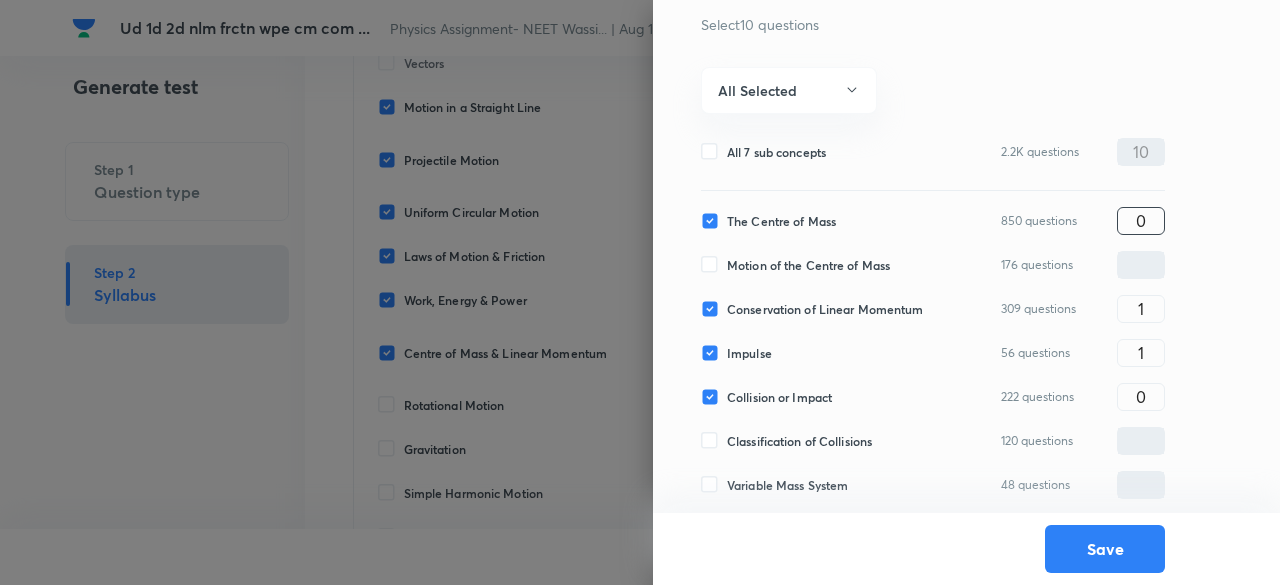 click on "0" at bounding box center [1141, 220] 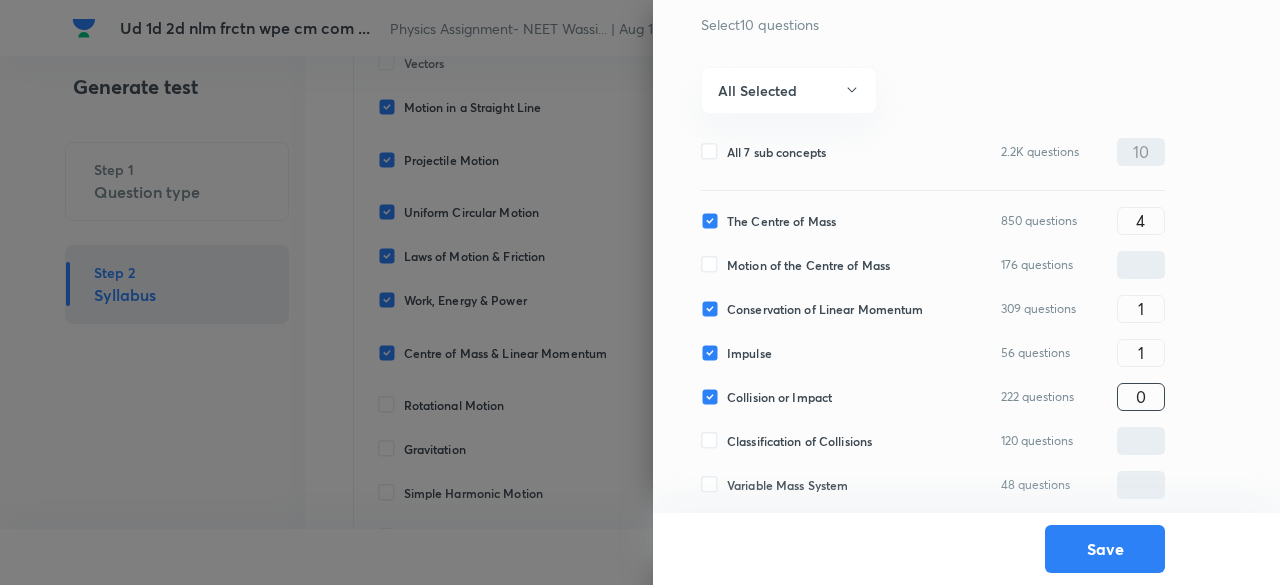 click on "0" at bounding box center (1141, 396) 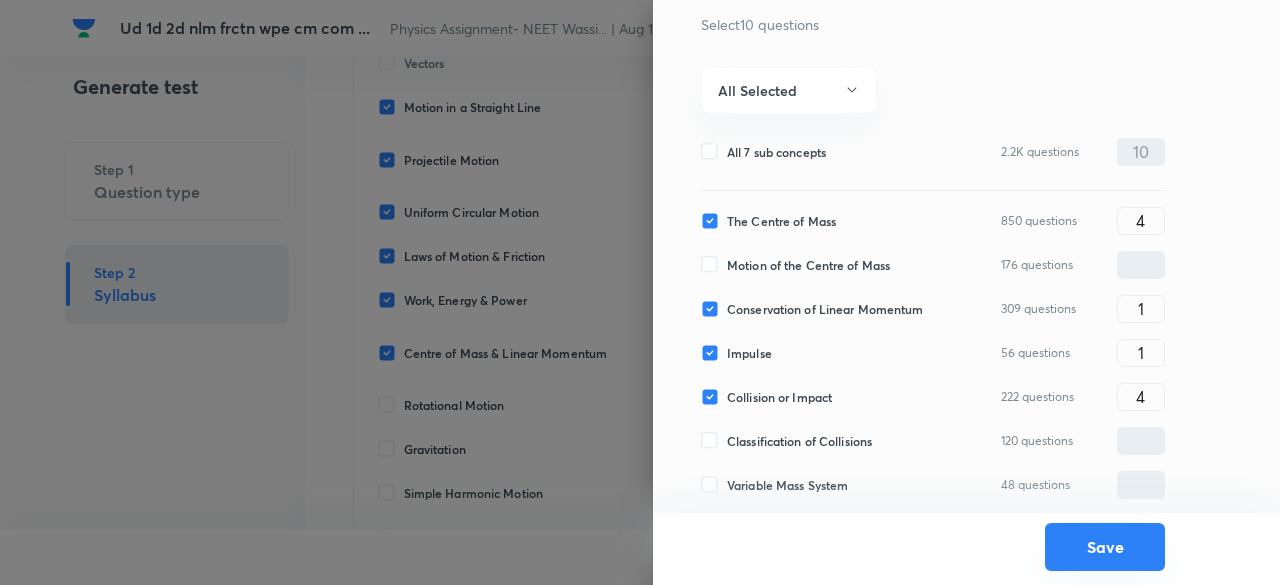 click on "Save" at bounding box center [1105, 547] 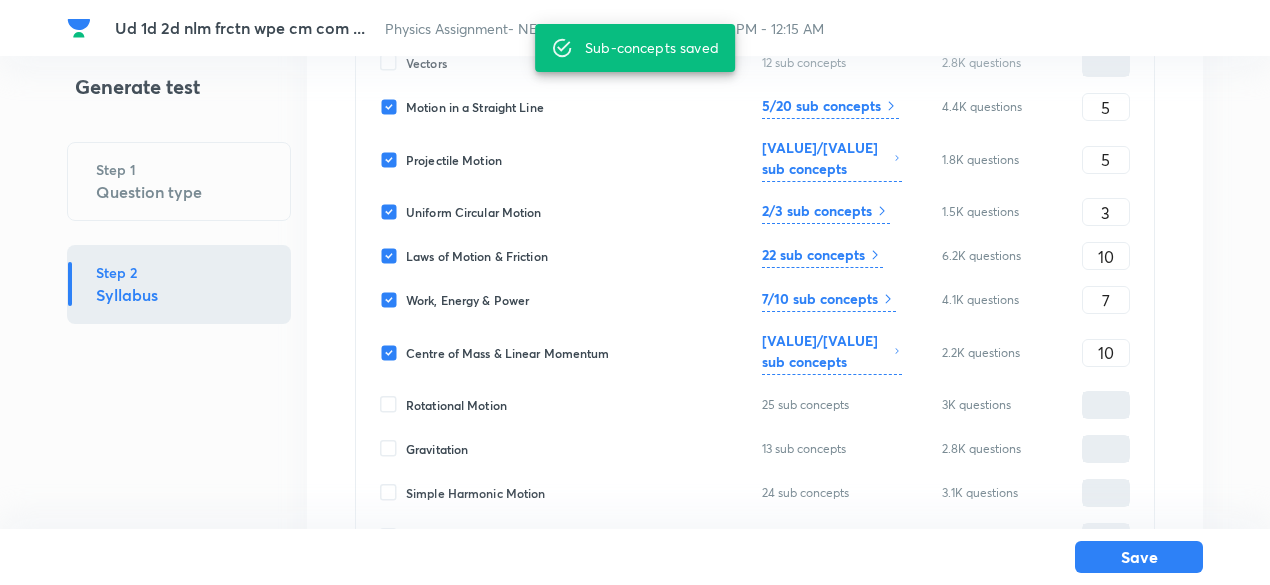 click on "Save" at bounding box center (1139, 557) 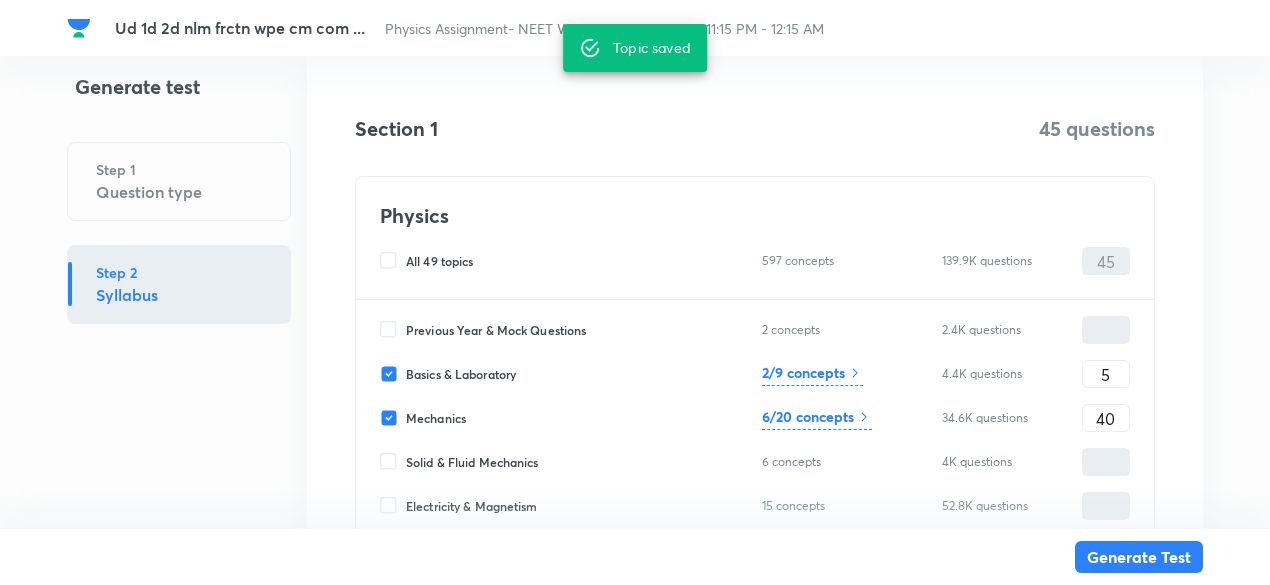 click on "Generate Test" at bounding box center (1139, 557) 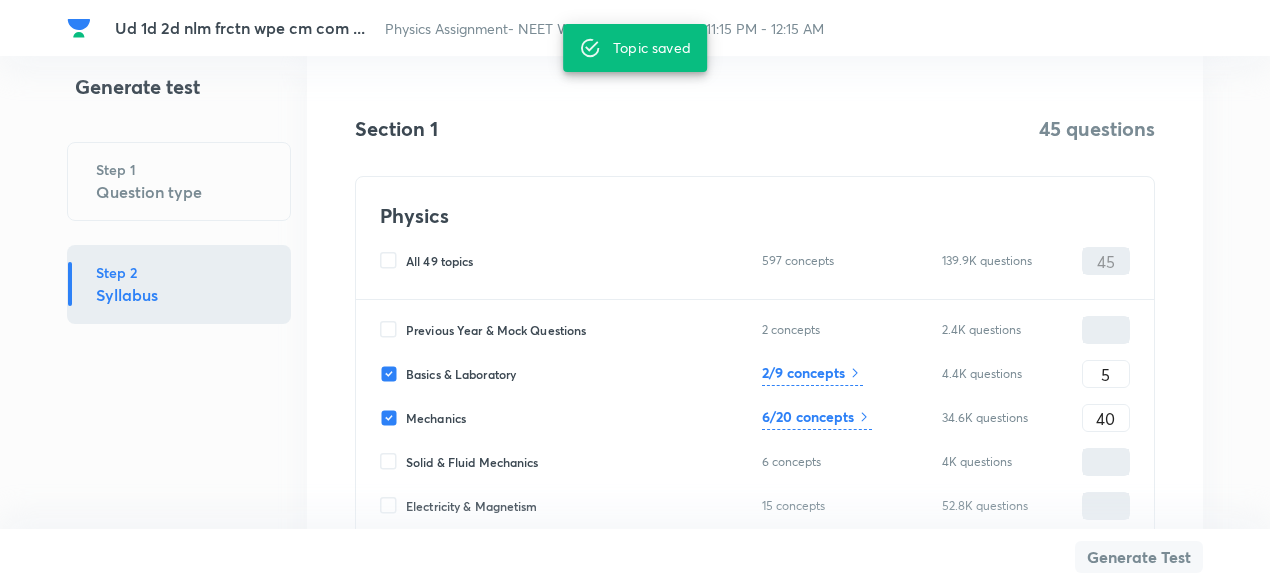 click on "Generate Test" at bounding box center (1139, 557) 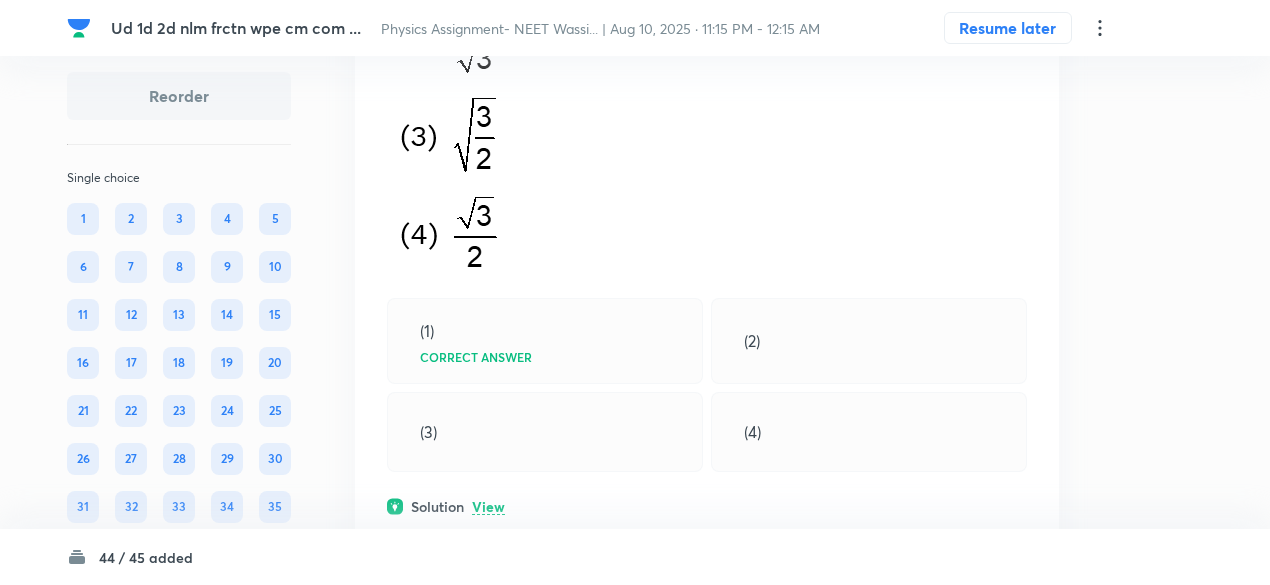 scroll, scrollTop: 530, scrollLeft: 0, axis: vertical 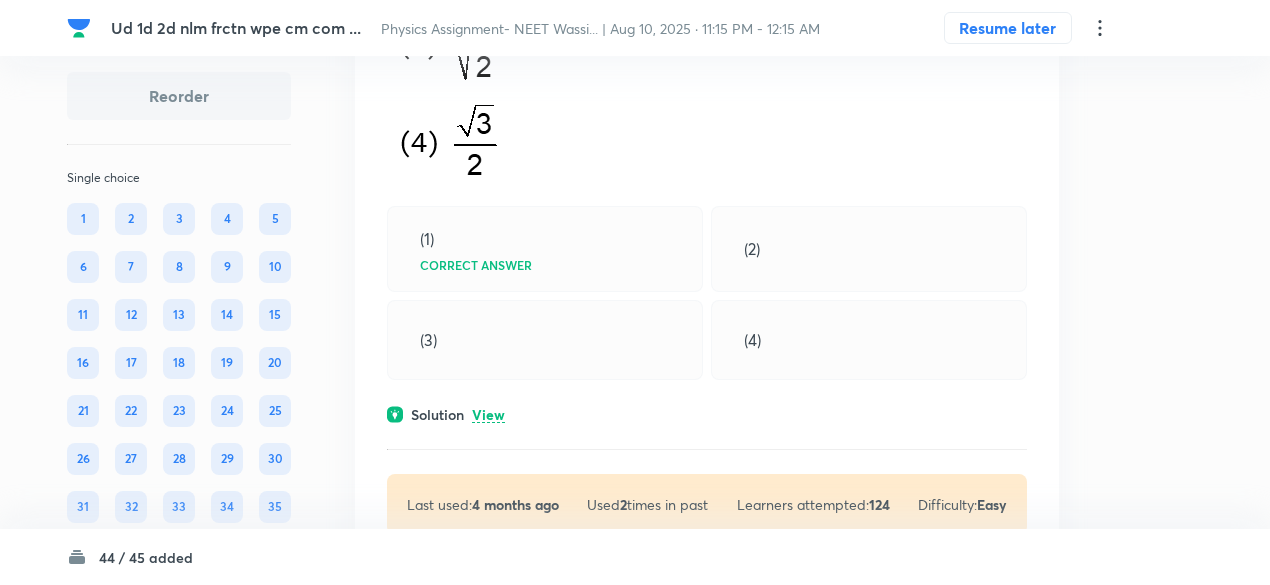 click on "View" at bounding box center [488, 415] 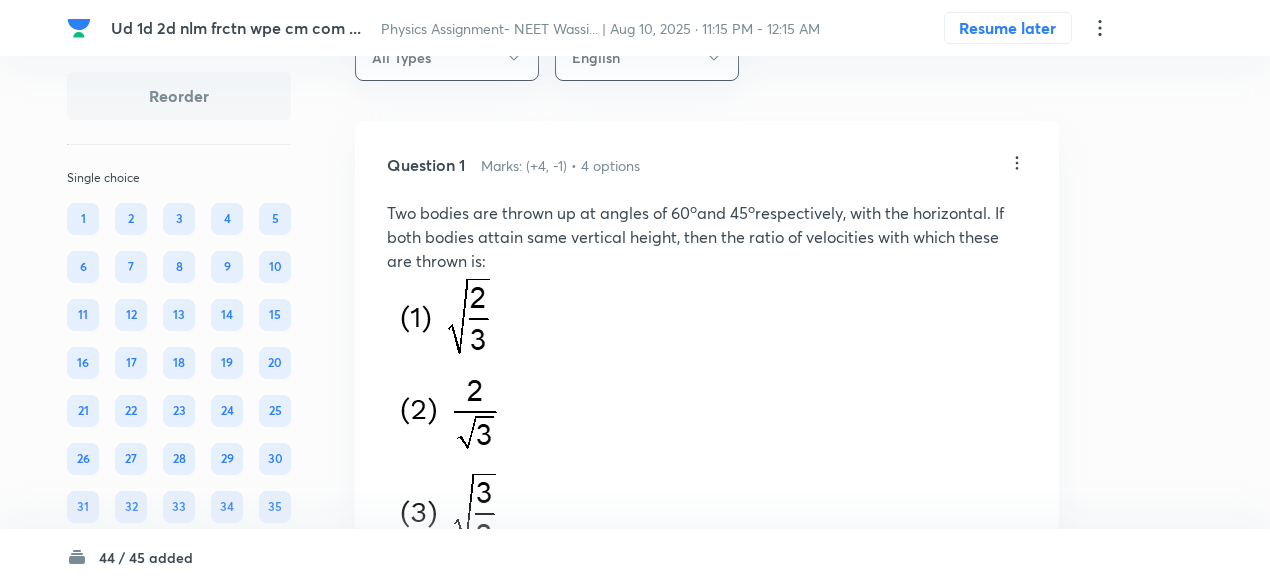 scroll, scrollTop: 0, scrollLeft: 0, axis: both 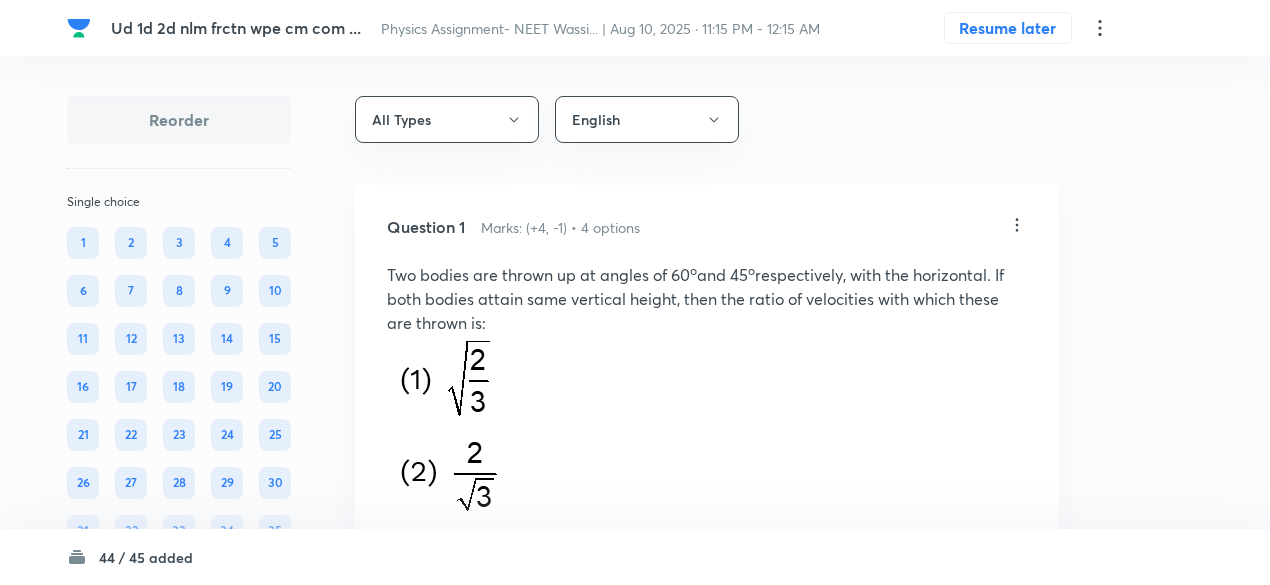 click 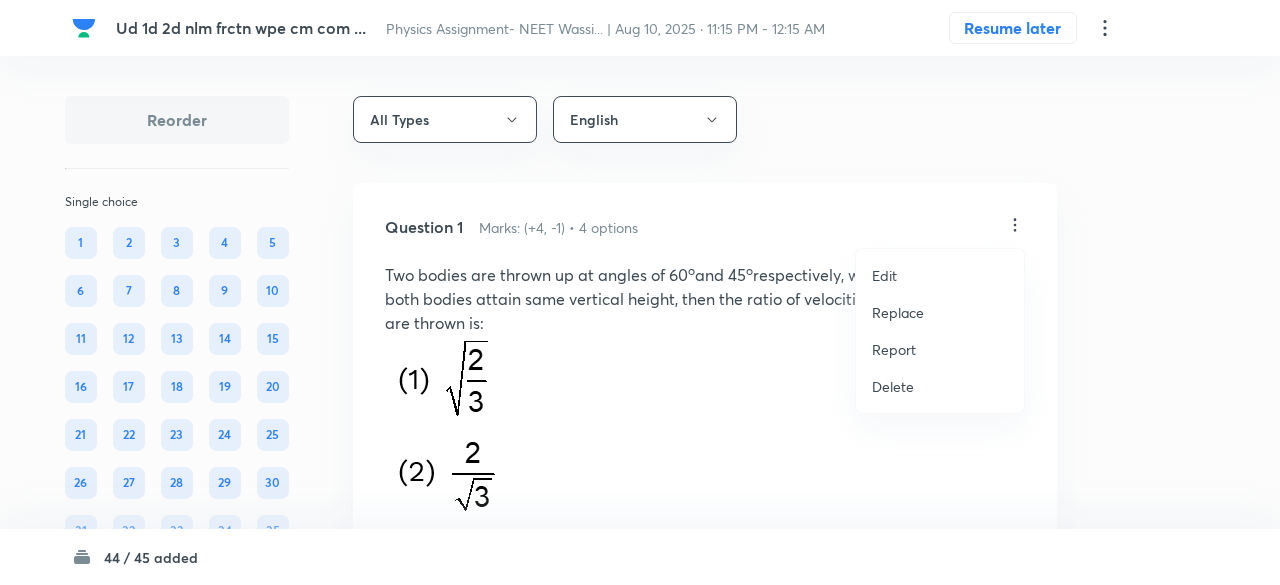 click at bounding box center (640, 292) 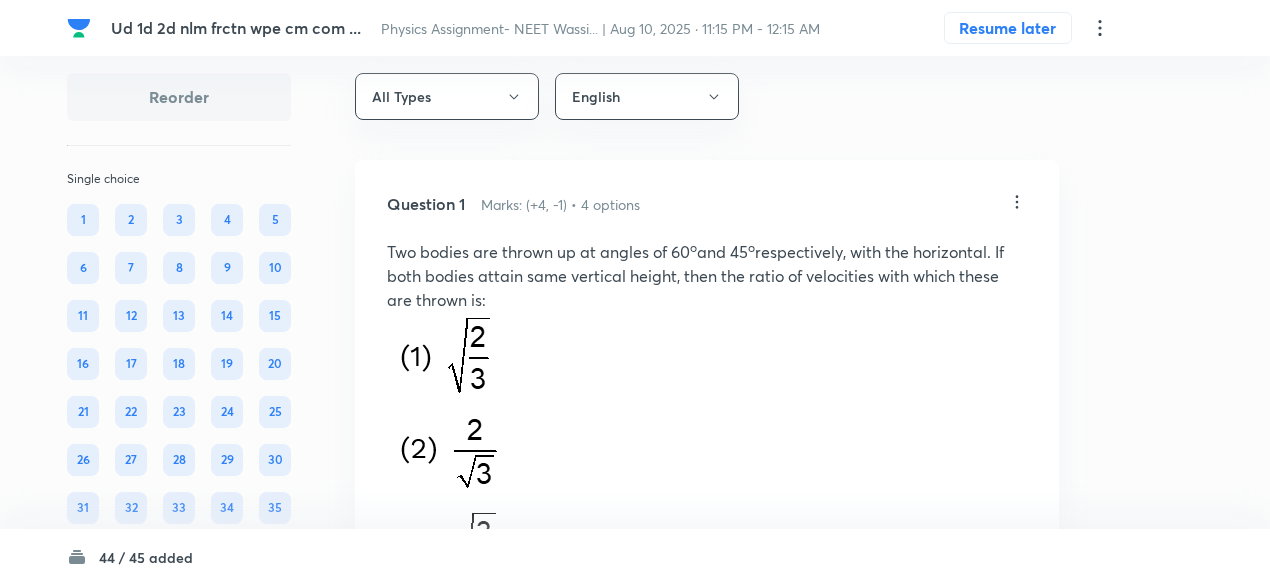 scroll, scrollTop: 14, scrollLeft: 0, axis: vertical 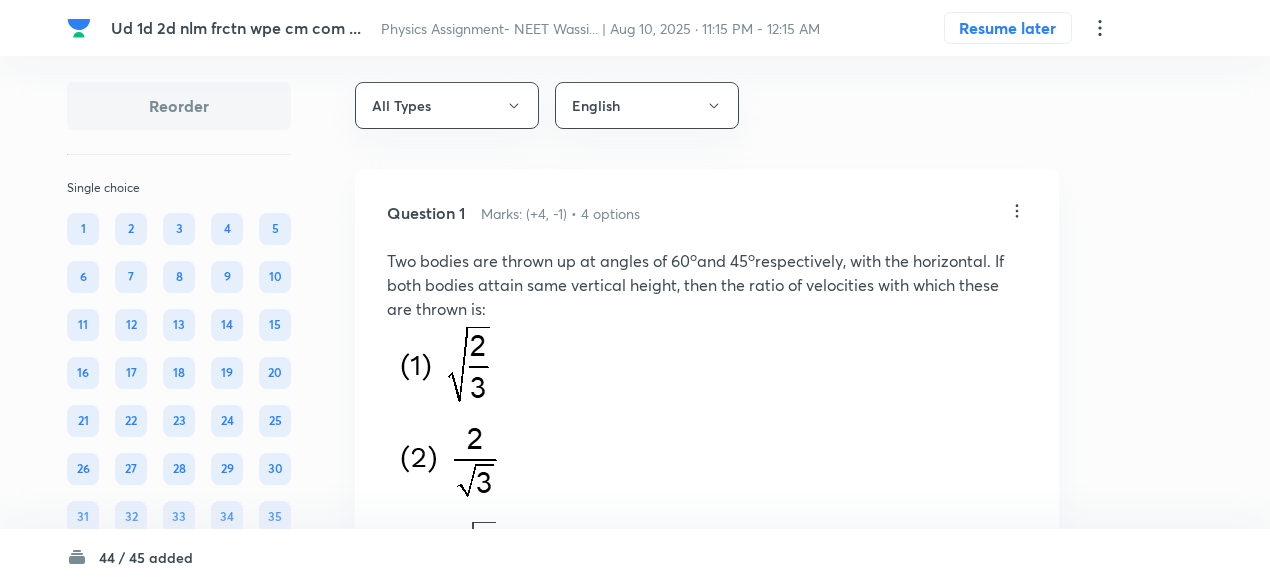 click 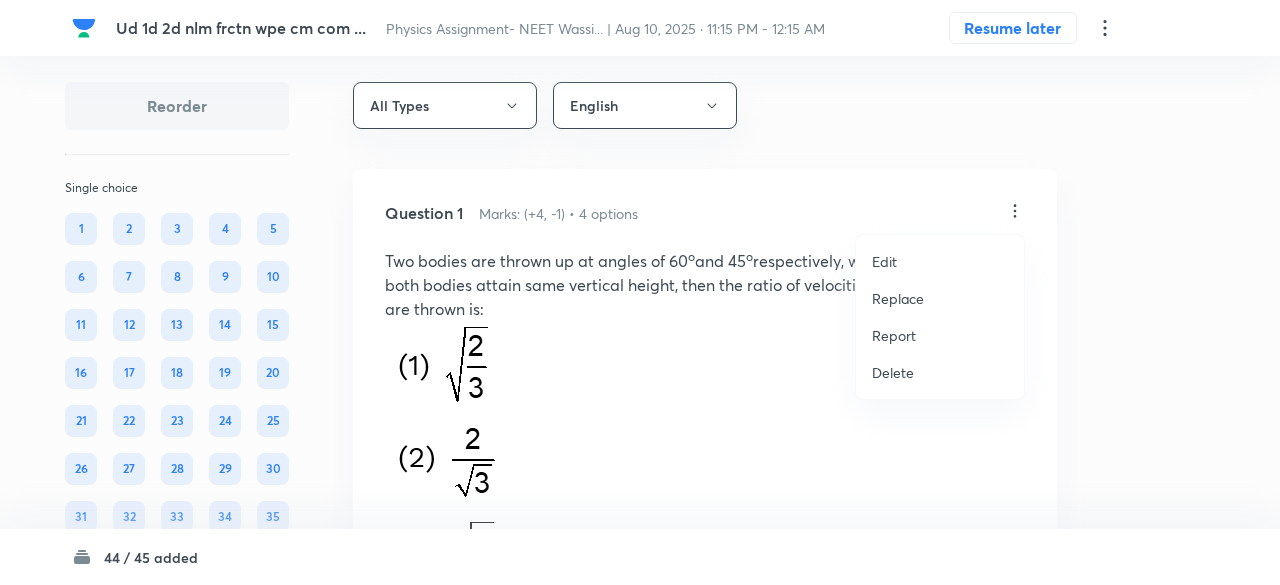 click on "Replace" at bounding box center [898, 298] 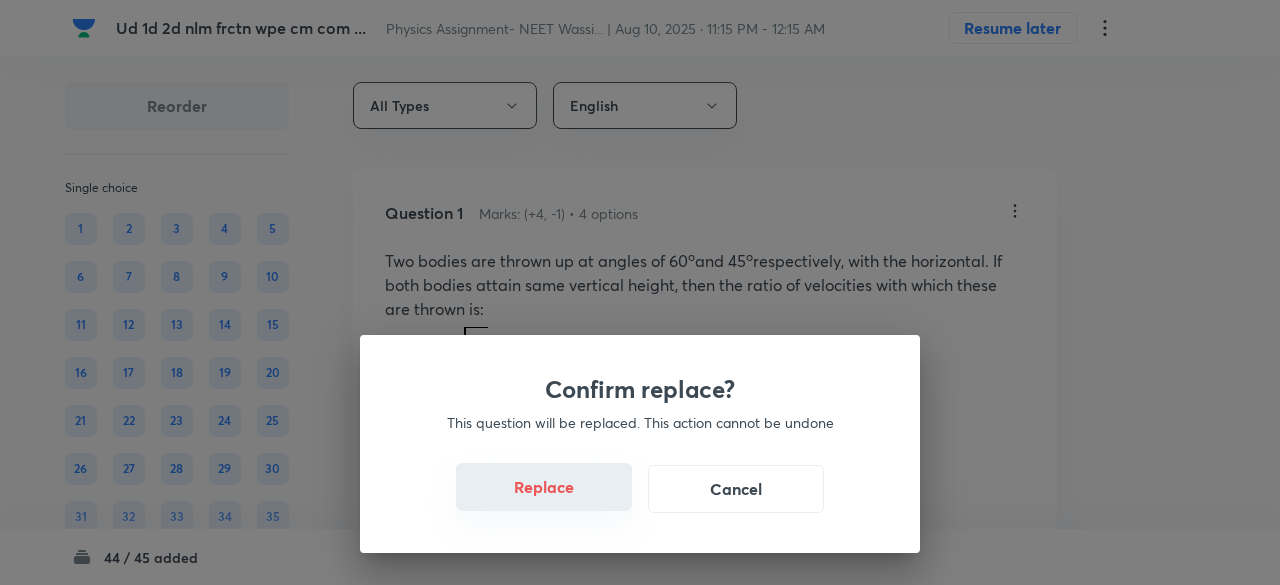 click on "Replace" at bounding box center [544, 487] 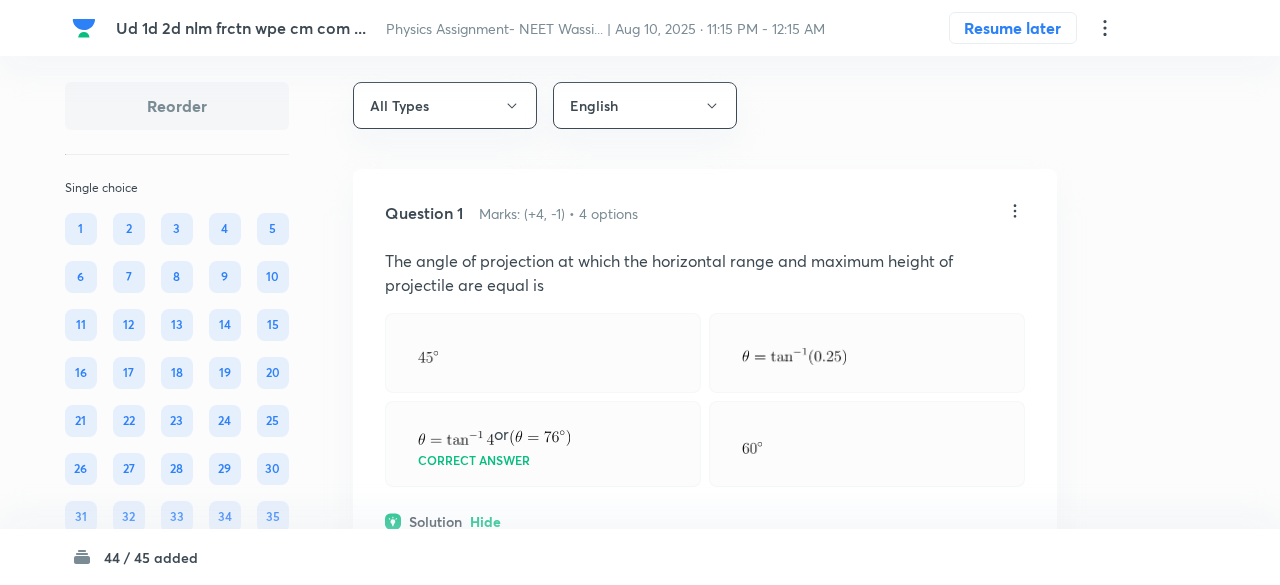 click on "Confirm replace? This question will be replaced. This action cannot be undone Replace Cancel" at bounding box center [640, 292] 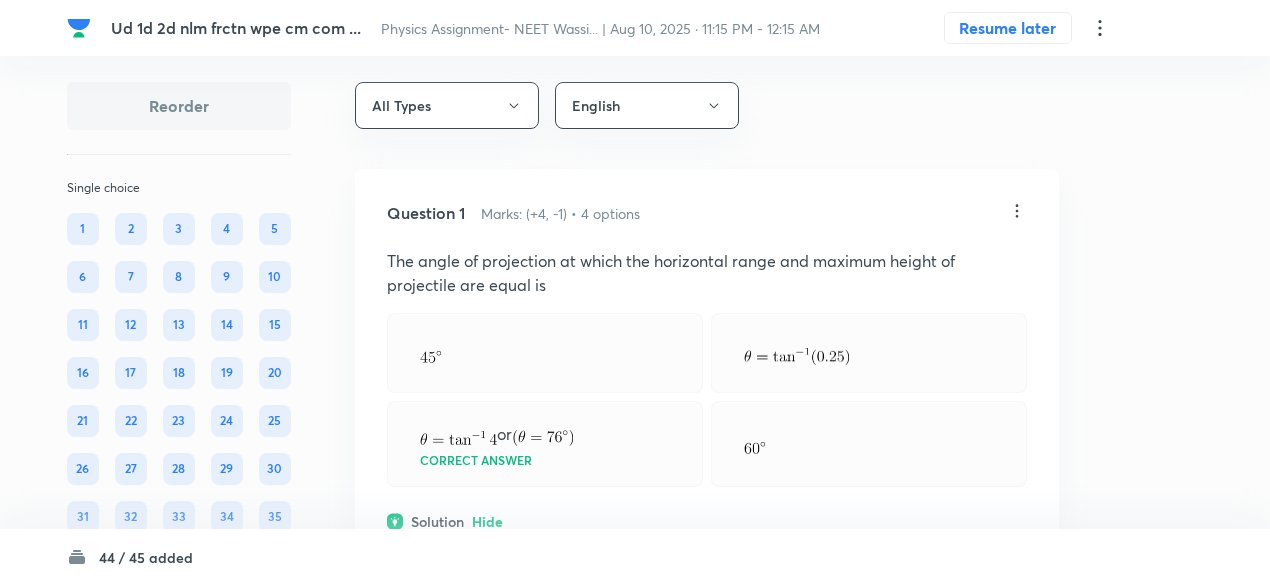 click on "Question 1 Marks: (+[VALUE], -[VALUE]) • [NUMBER] options The angle of projection at which the horizontal range and maximum height of projectile are equal is or Correct answer Solution Hide When then Physics Mechanics Motion in a Straight Line Last used: 3 months ago Used [VALUE] times in past Learners attempted: [NUMBER] Difficulty: Easy" at bounding box center (707, 492) 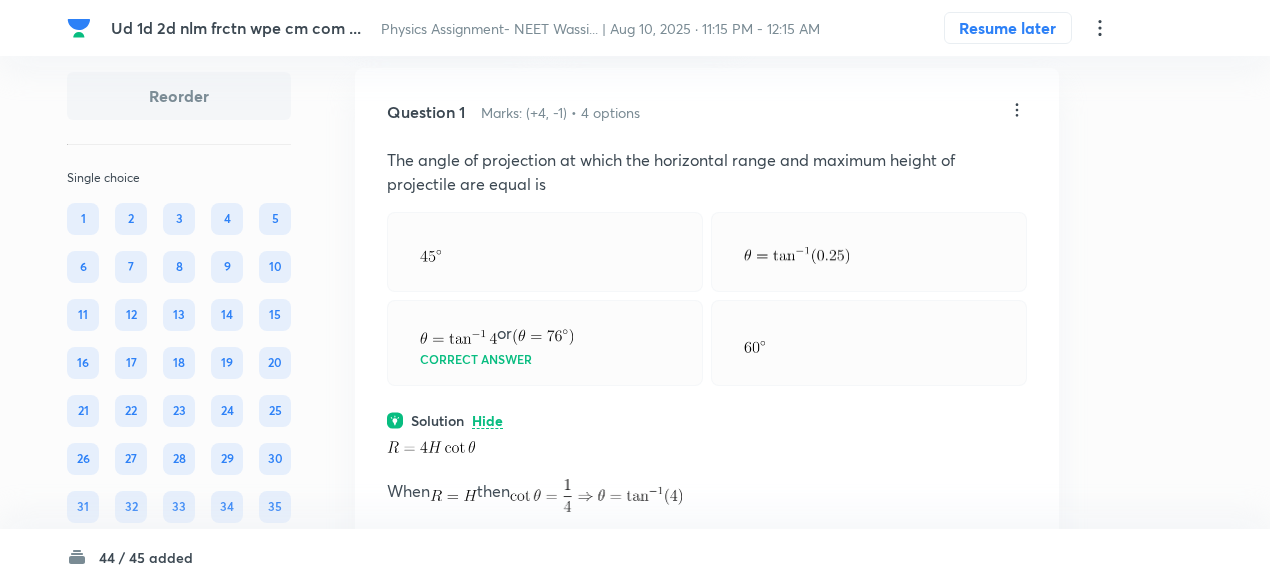 scroll, scrollTop: 112, scrollLeft: 0, axis: vertical 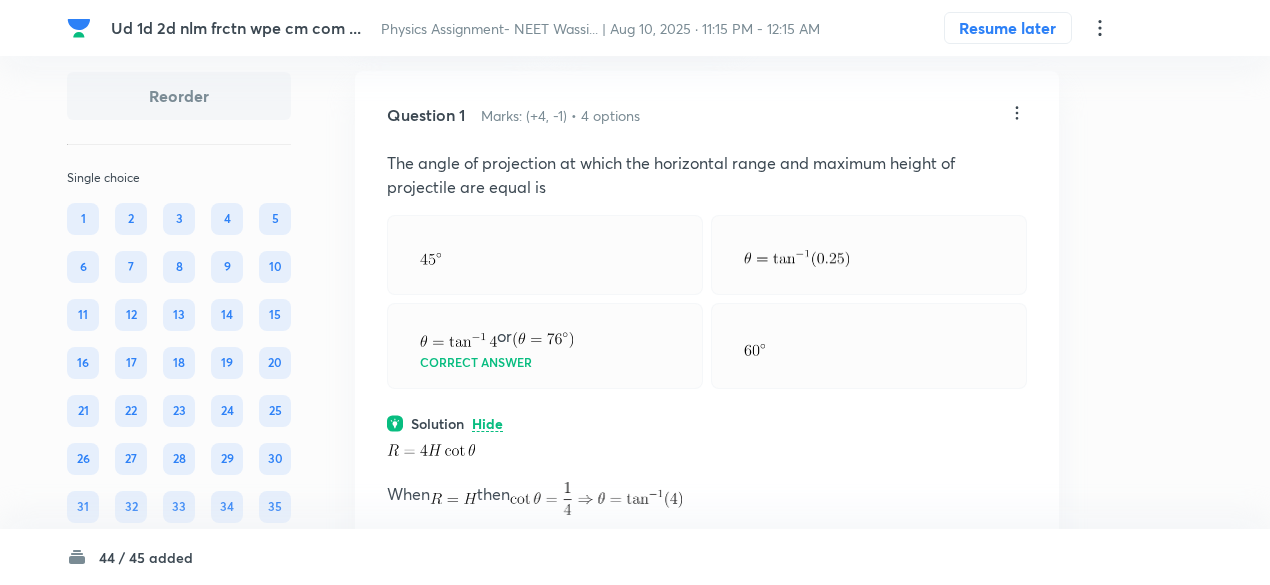 click 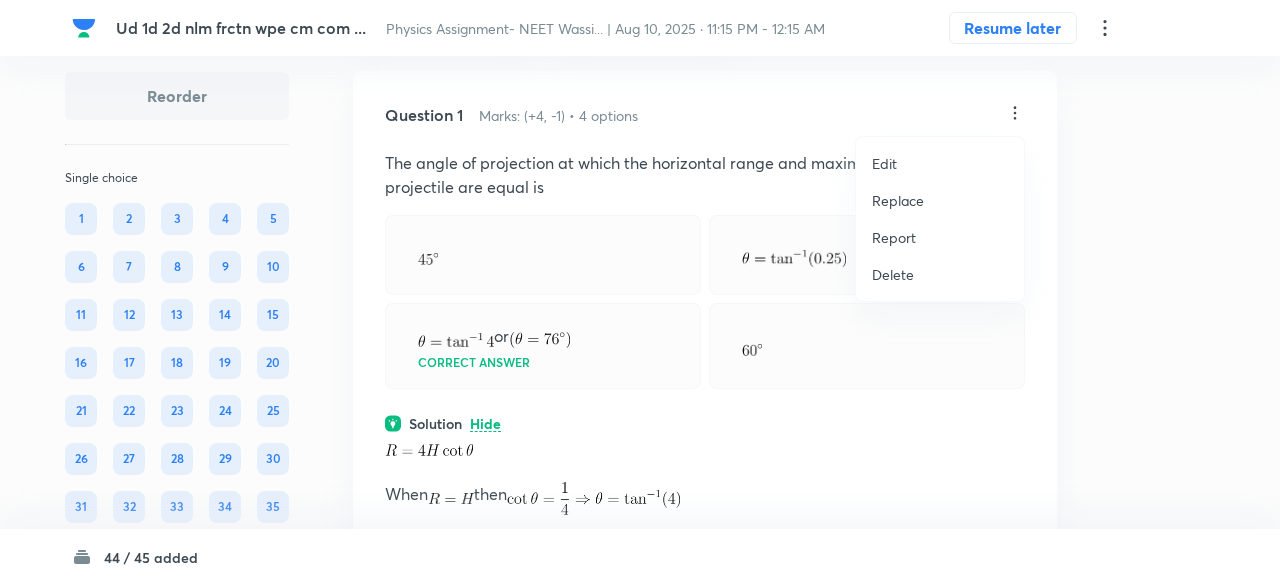 click on "Replace" at bounding box center (898, 200) 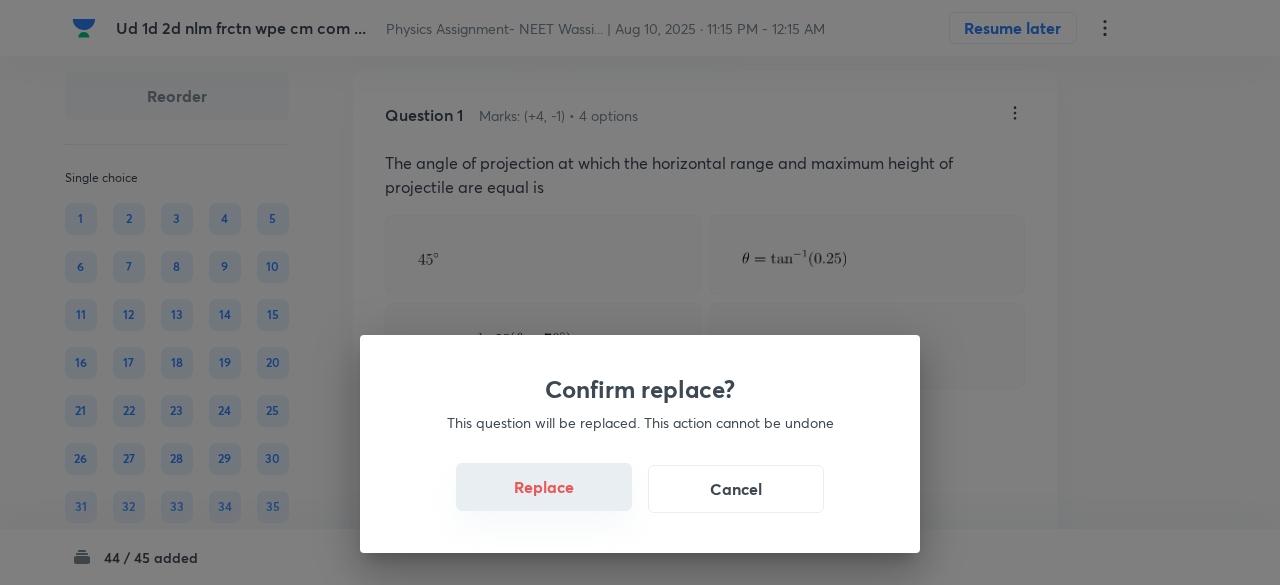 click on "Replace" at bounding box center [544, 487] 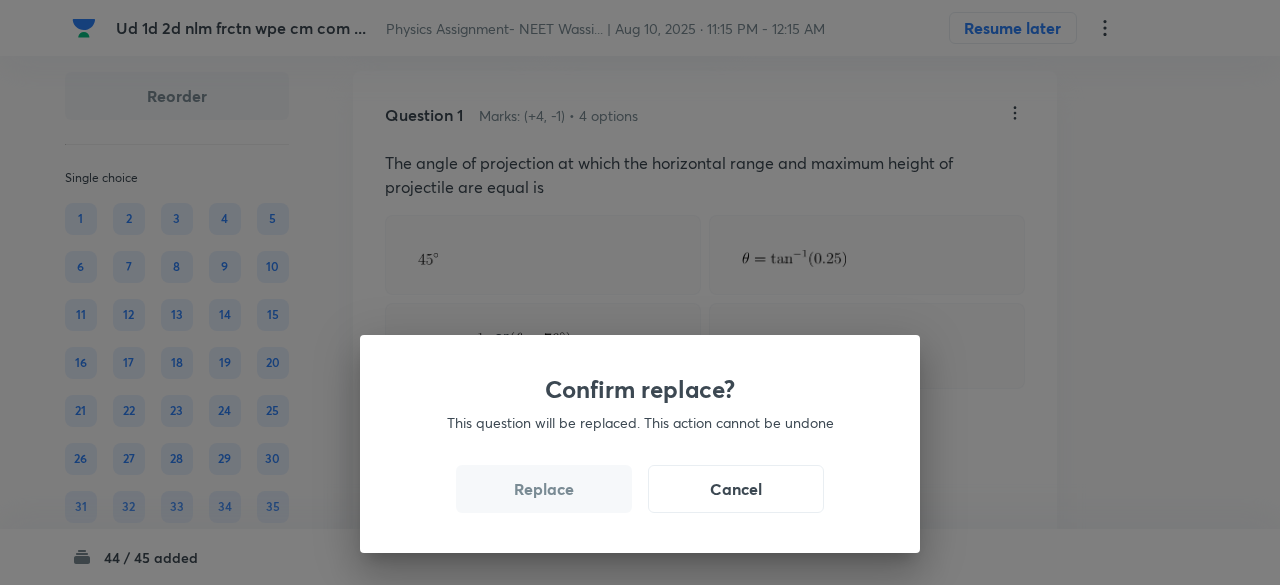 click on "Replace" at bounding box center [544, 489] 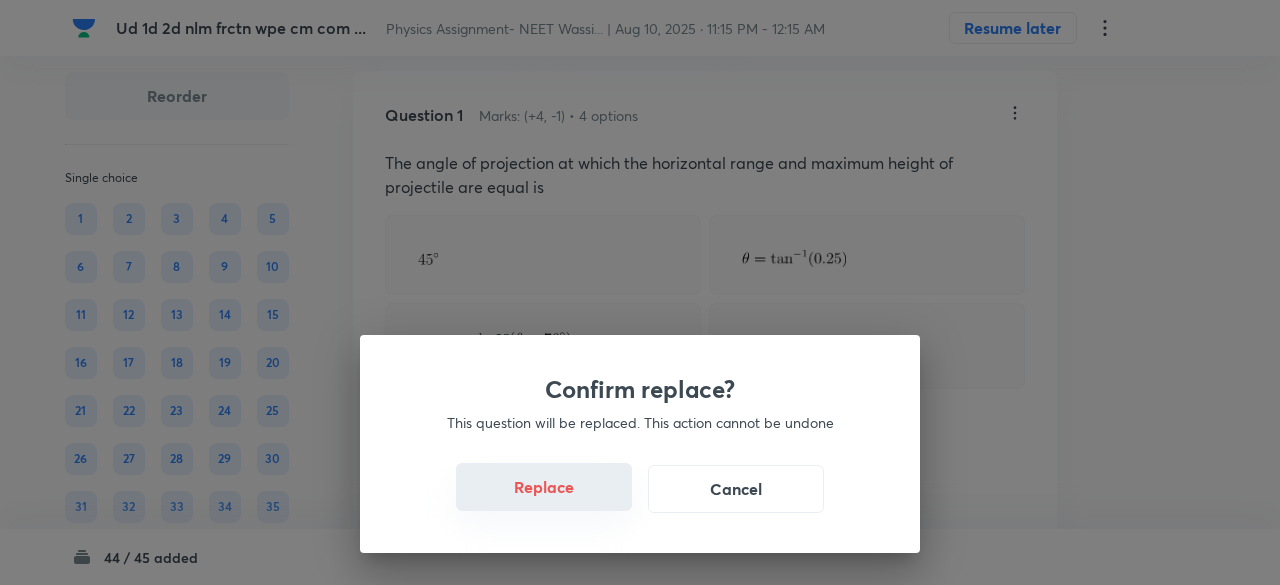 click on "Replace" at bounding box center (544, 487) 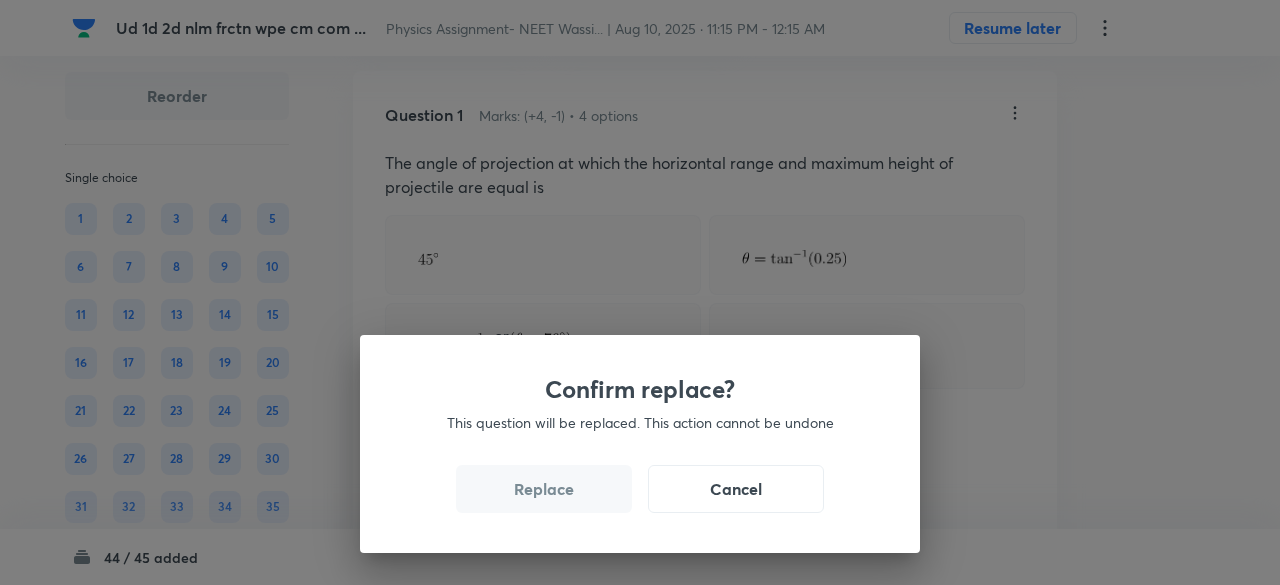 click on "Replace" at bounding box center (544, 489) 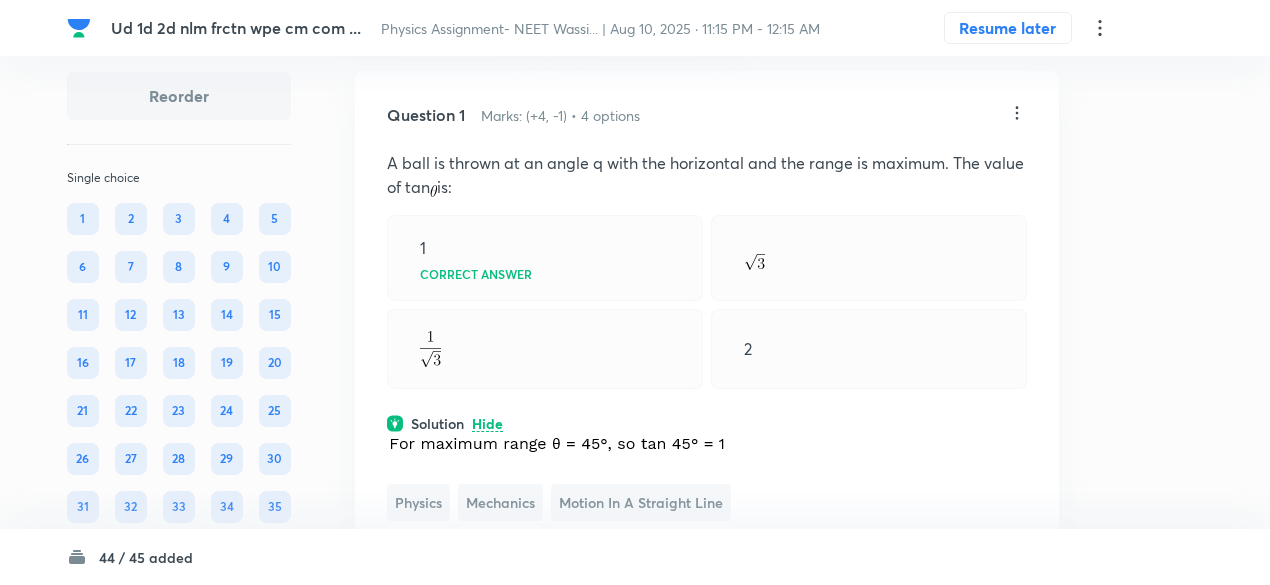 click on "Motion in a Straight Line" at bounding box center (641, 502) 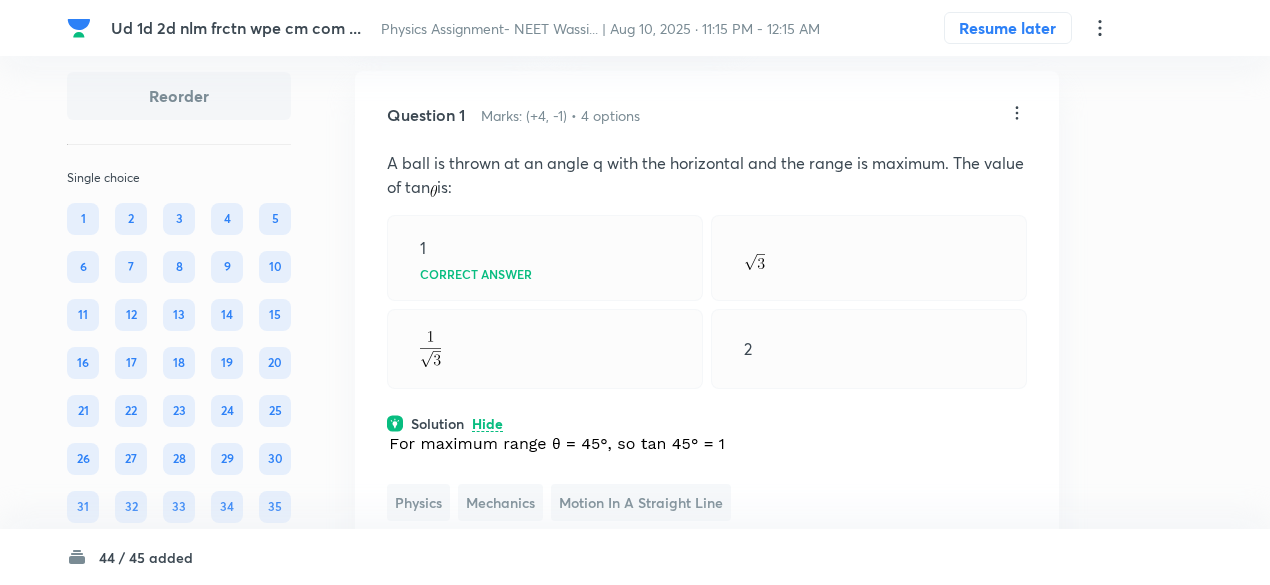 click 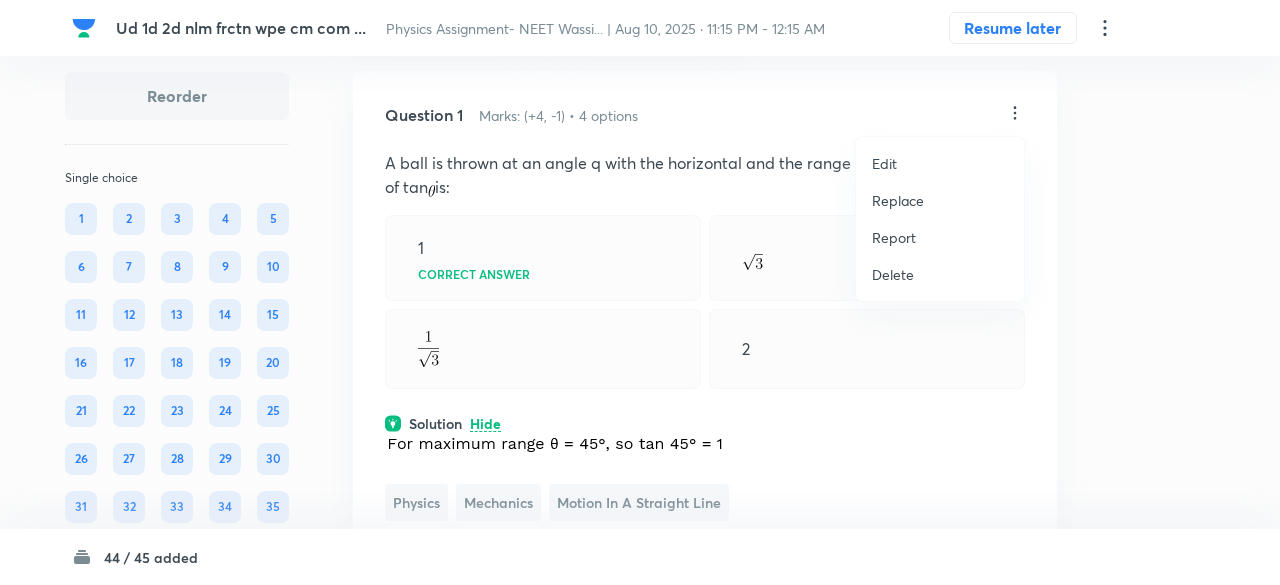 click on "Replace" at bounding box center [898, 200] 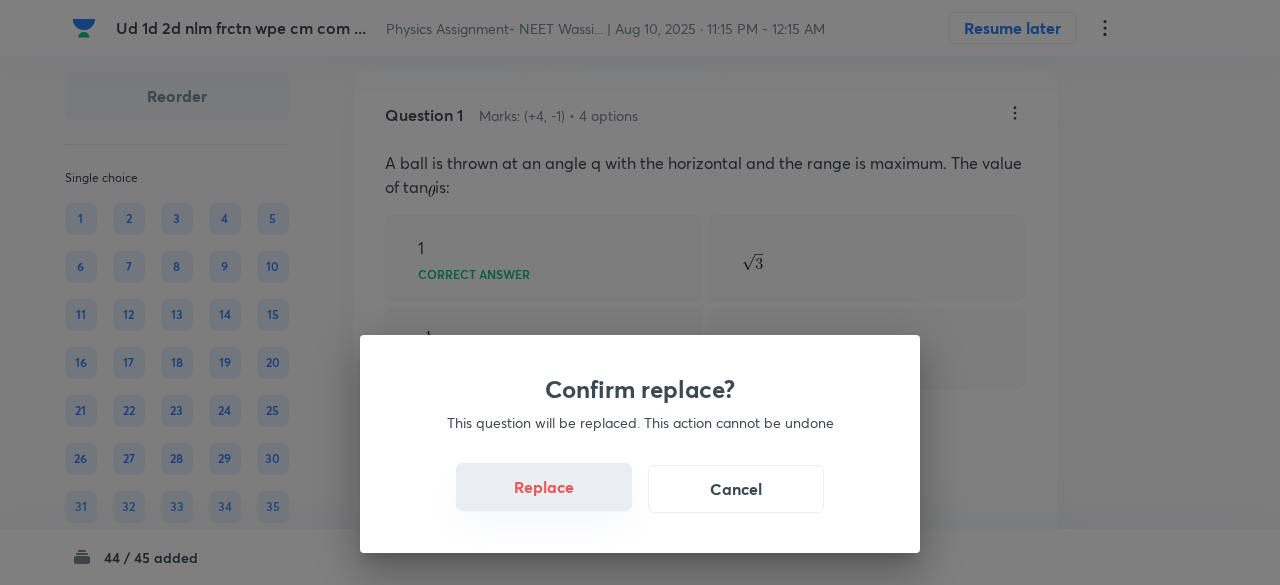 click on "Replace" at bounding box center (544, 487) 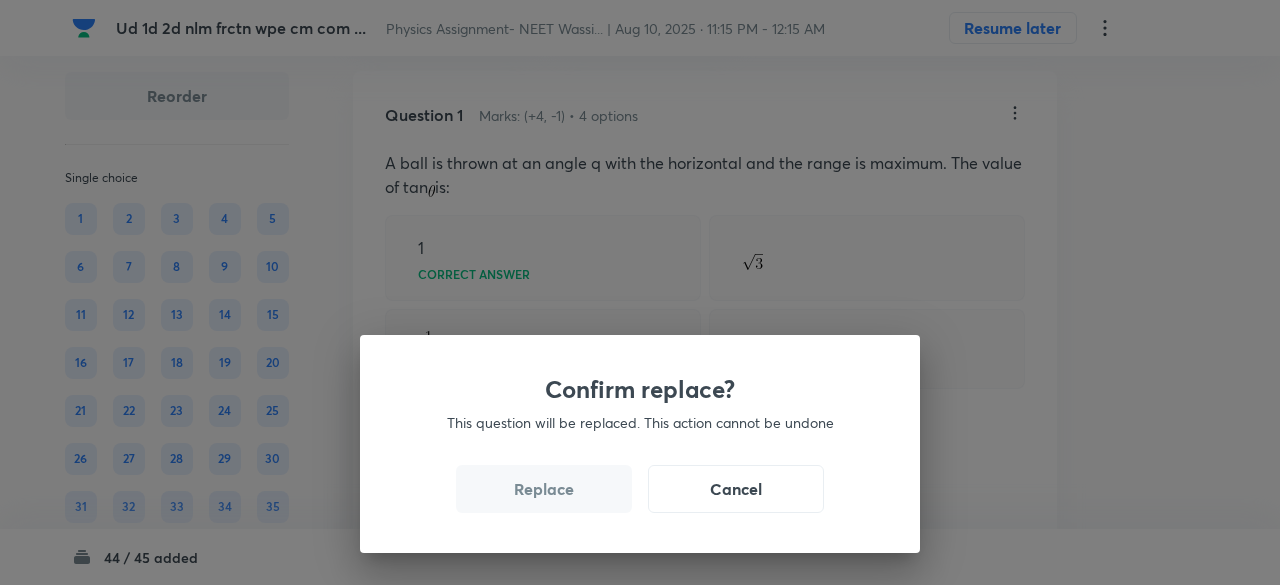 click on "Replace" at bounding box center [544, 489] 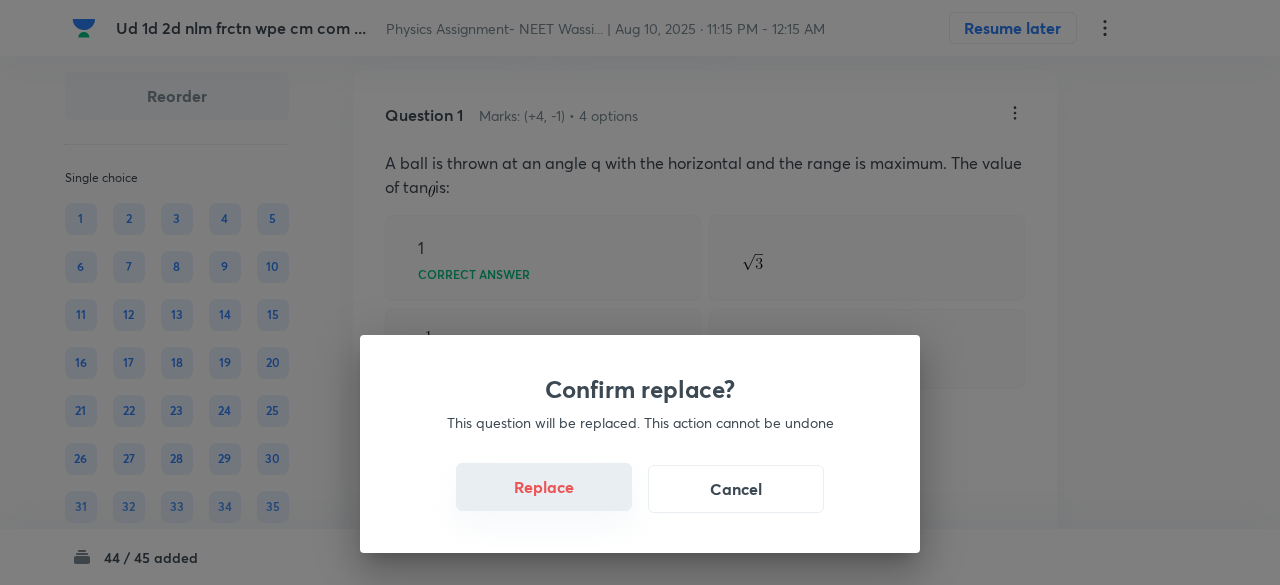 click on "Replace" at bounding box center [544, 487] 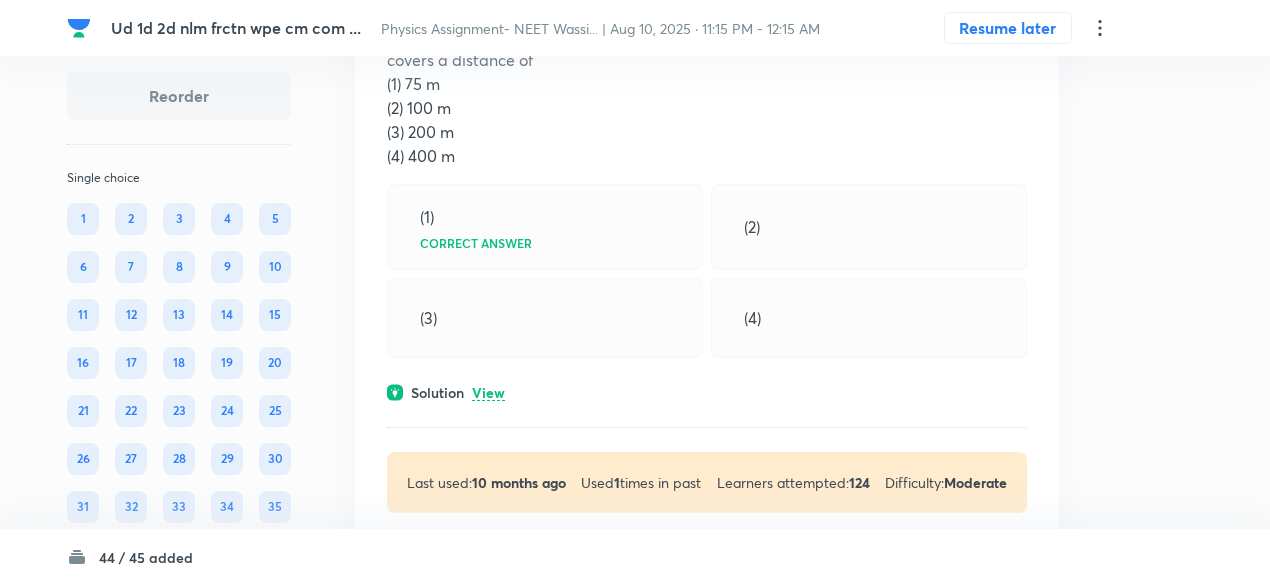 scroll, scrollTop: 1086, scrollLeft: 0, axis: vertical 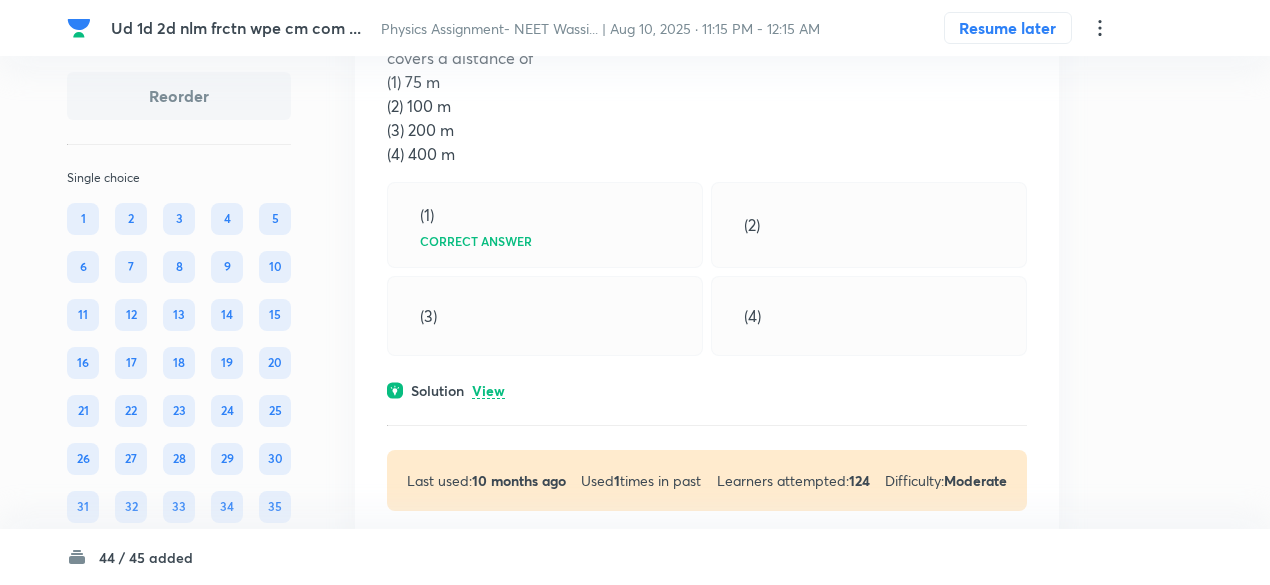click on "View" at bounding box center (488, 391) 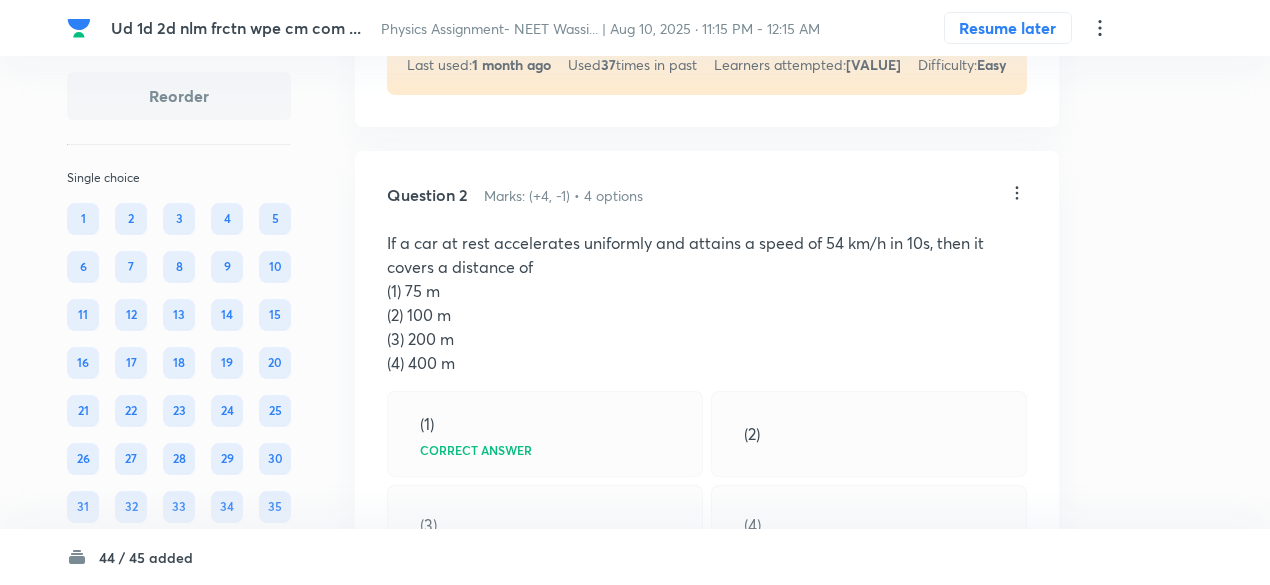 scroll, scrollTop: 861, scrollLeft: 0, axis: vertical 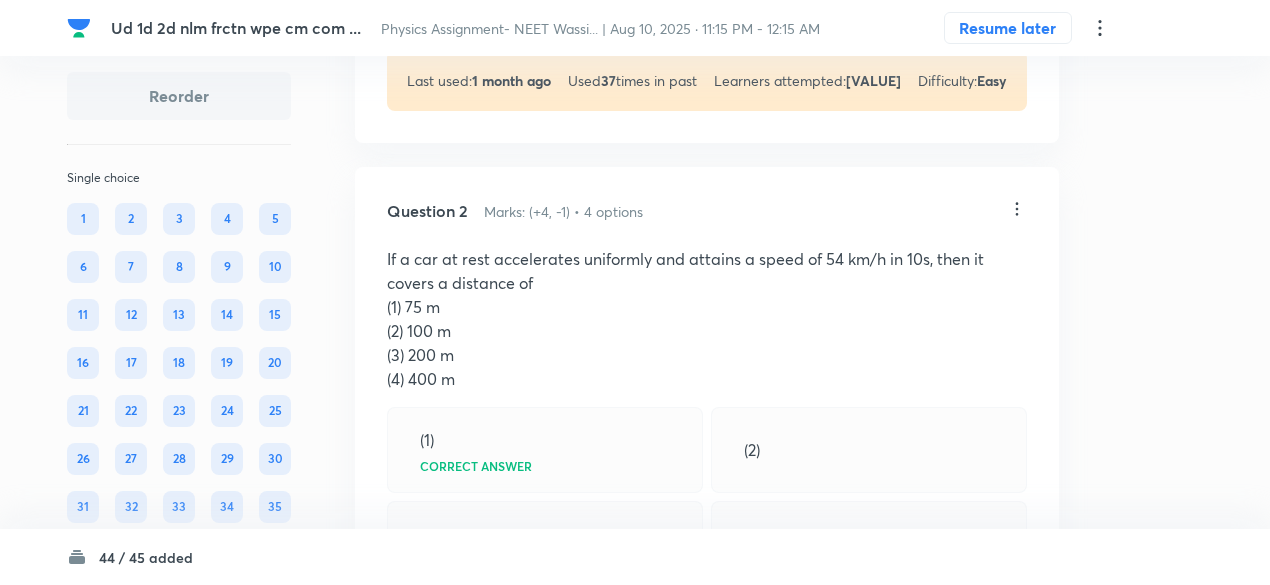 click 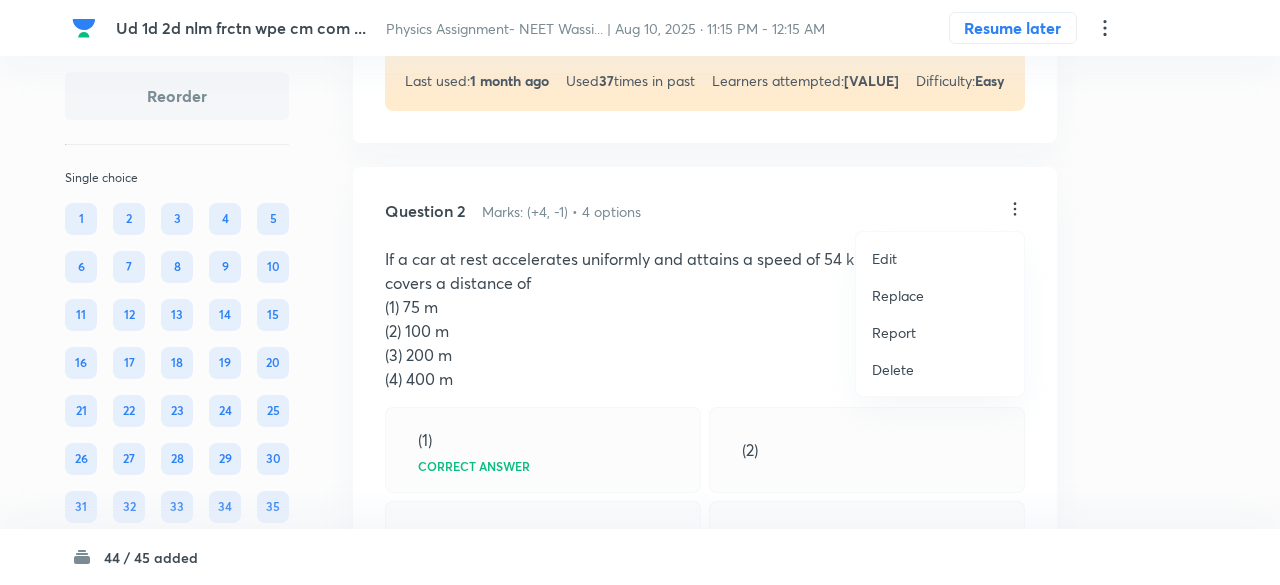 click on "Replace" at bounding box center (898, 295) 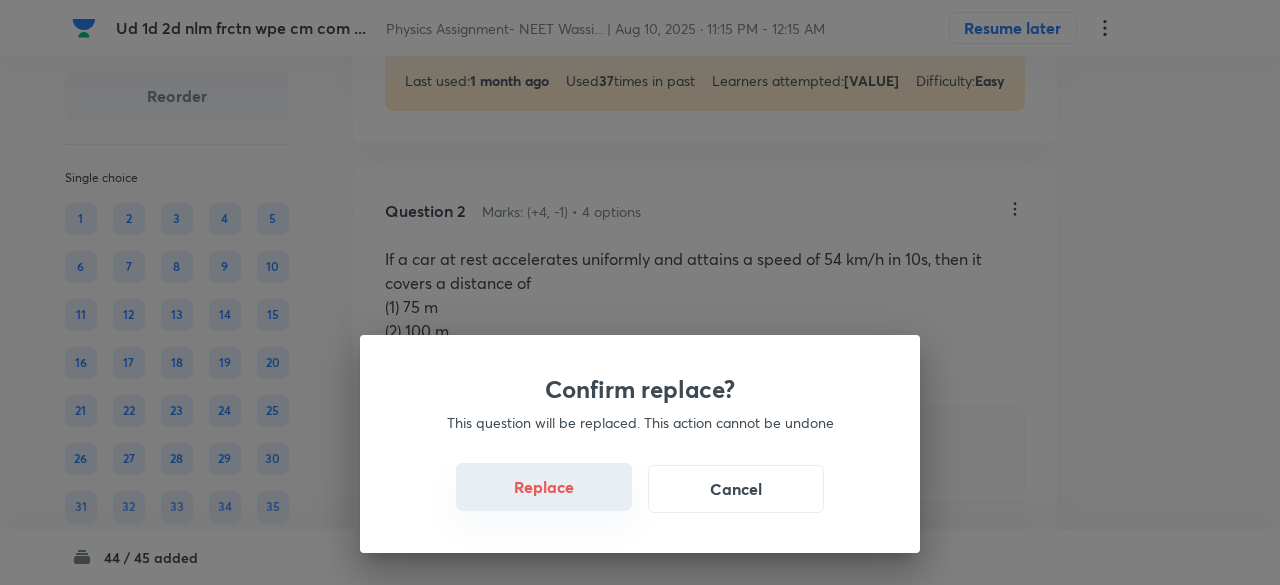 click on "Replace" at bounding box center [544, 487] 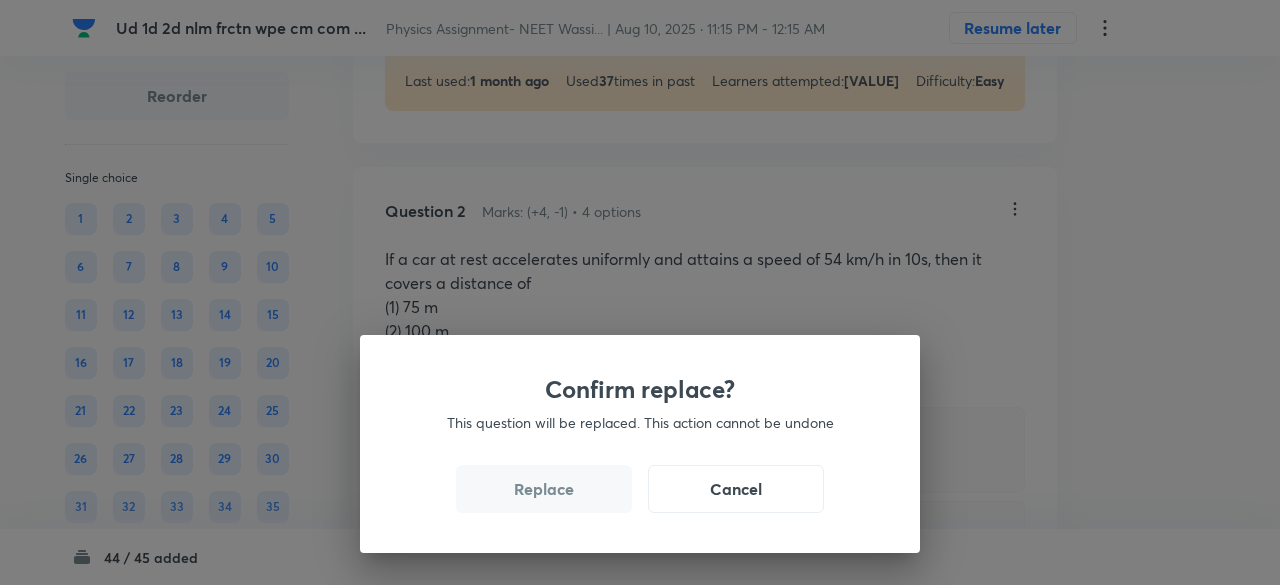 click on "Replace" at bounding box center [544, 489] 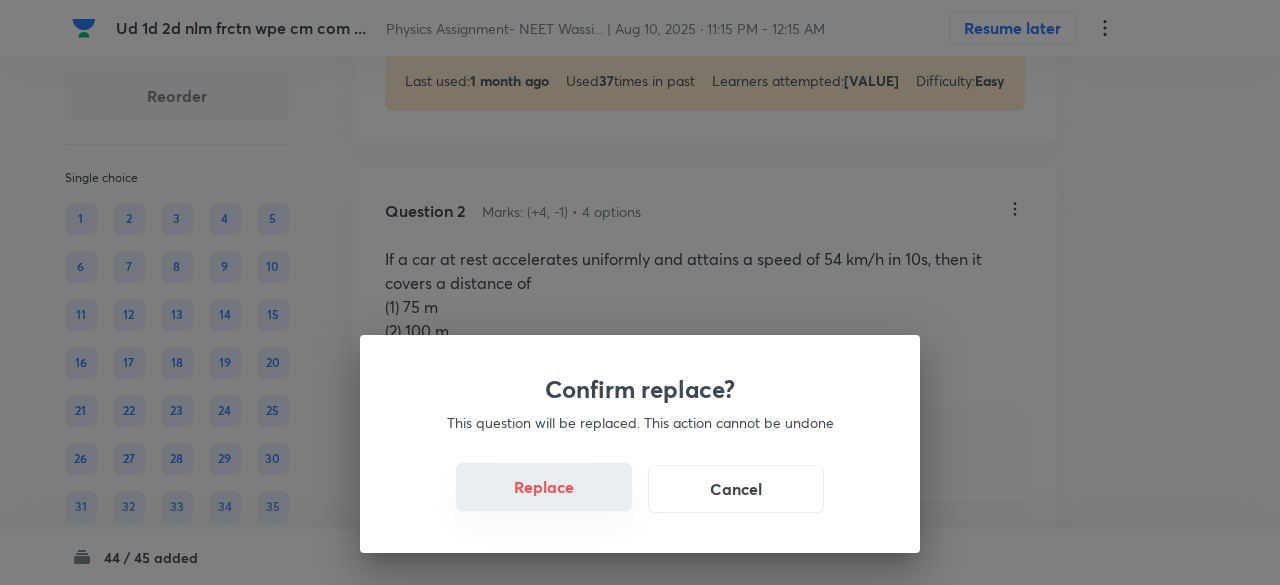 click on "Replace" at bounding box center [544, 487] 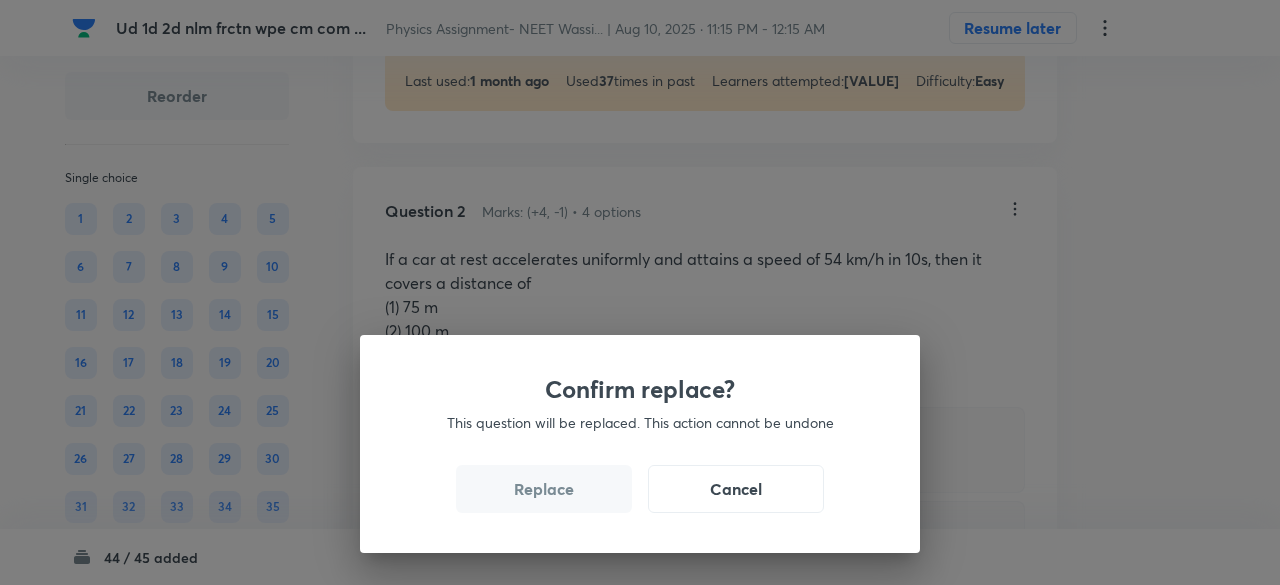 click on "Replace" at bounding box center (544, 489) 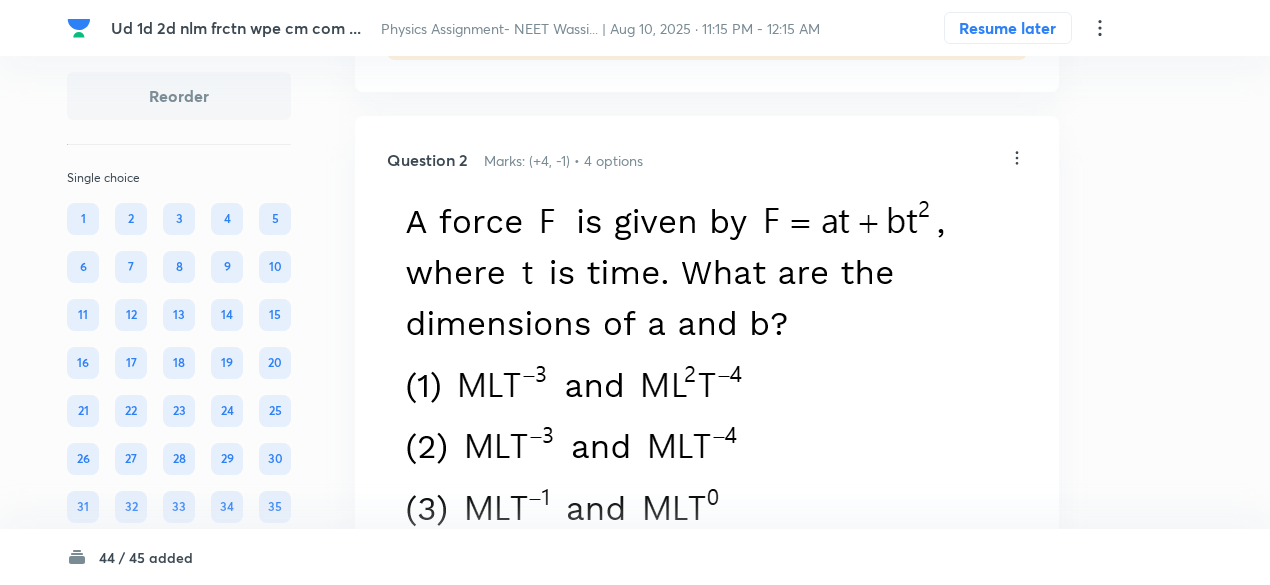 scroll, scrollTop: 914, scrollLeft: 0, axis: vertical 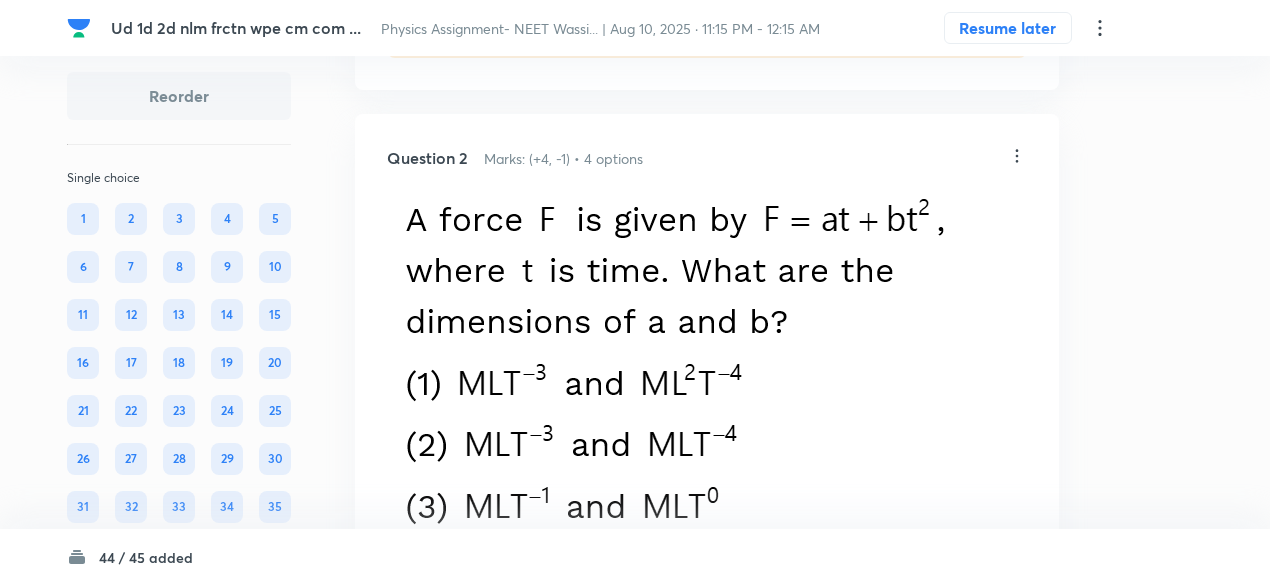 click 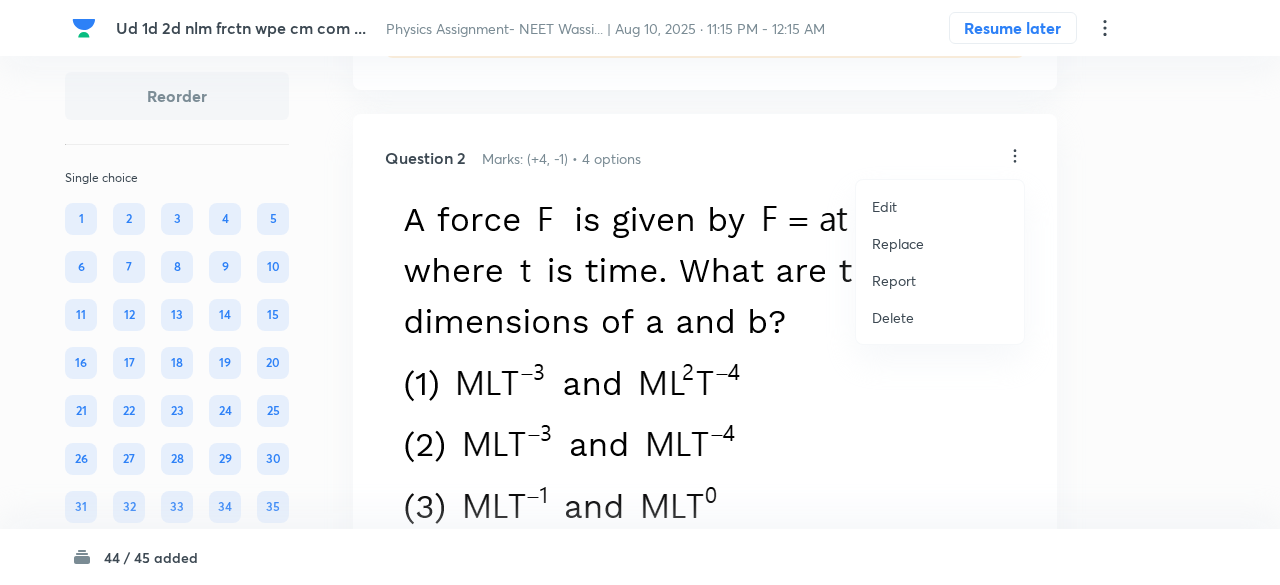 click on "Replace" at bounding box center (898, 243) 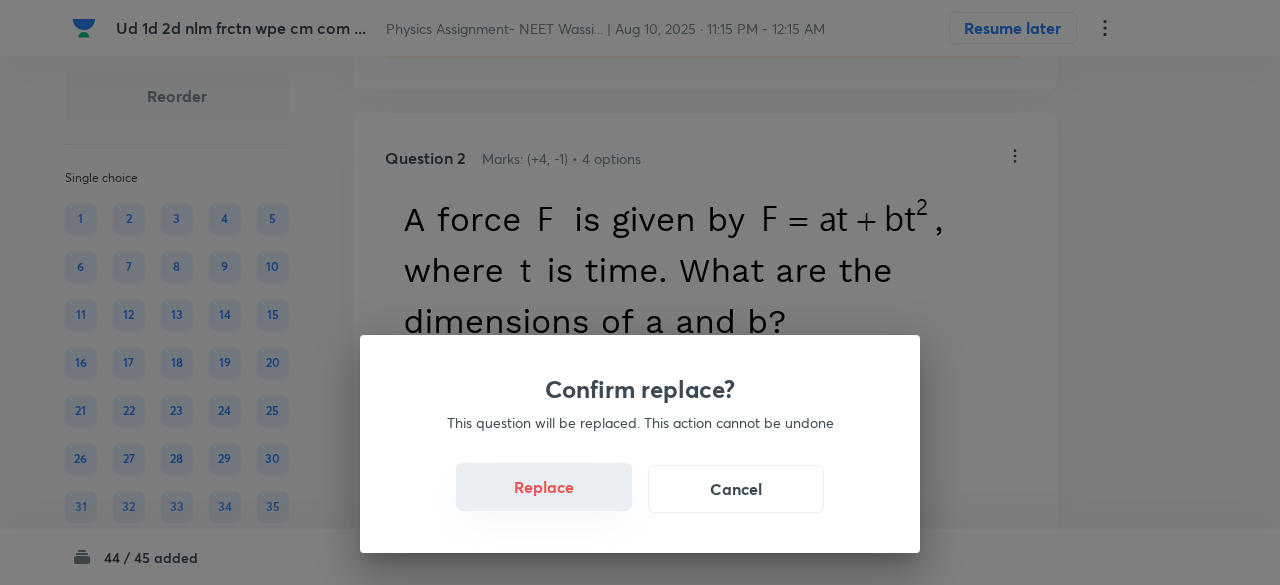 click on "Replace" at bounding box center (544, 487) 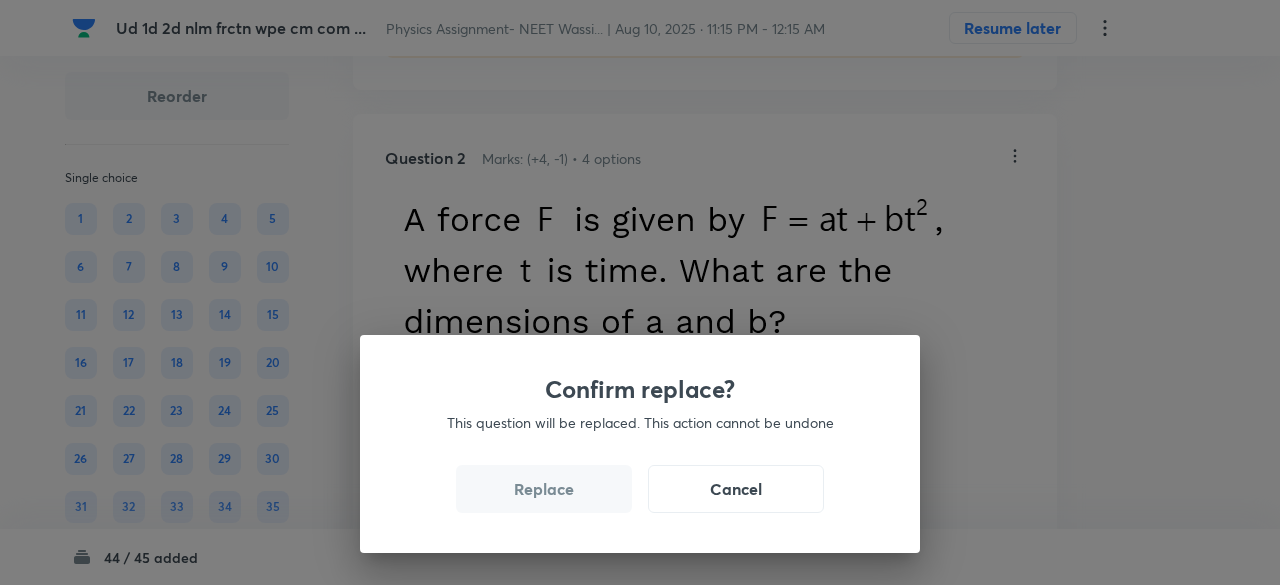click on "Replace" at bounding box center (544, 489) 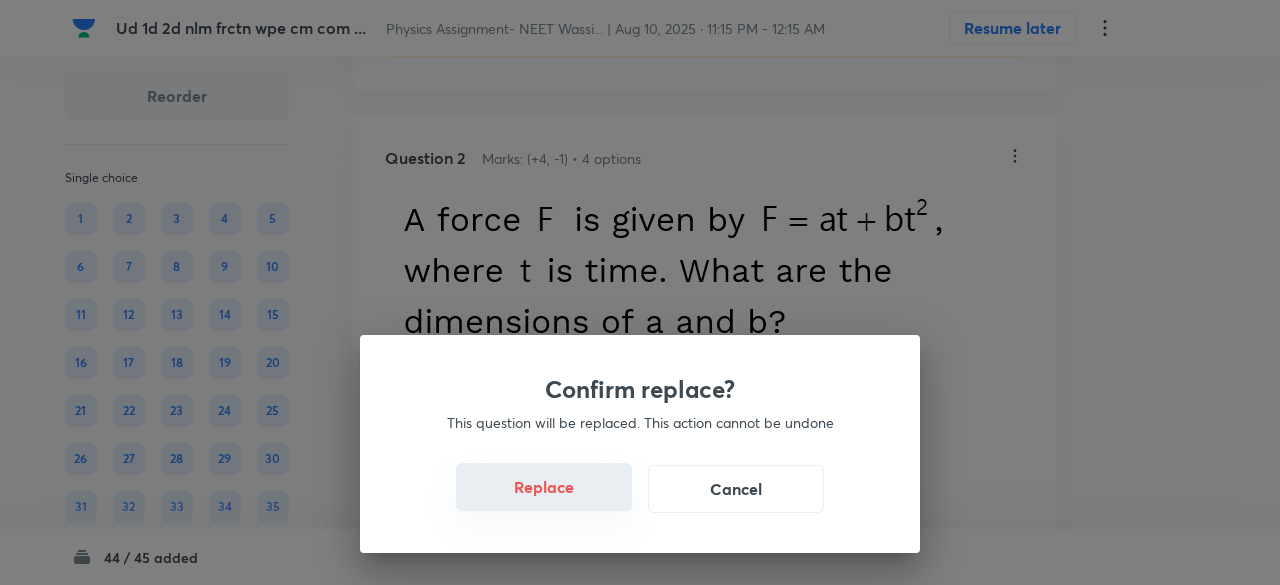 click on "Replace" at bounding box center [544, 487] 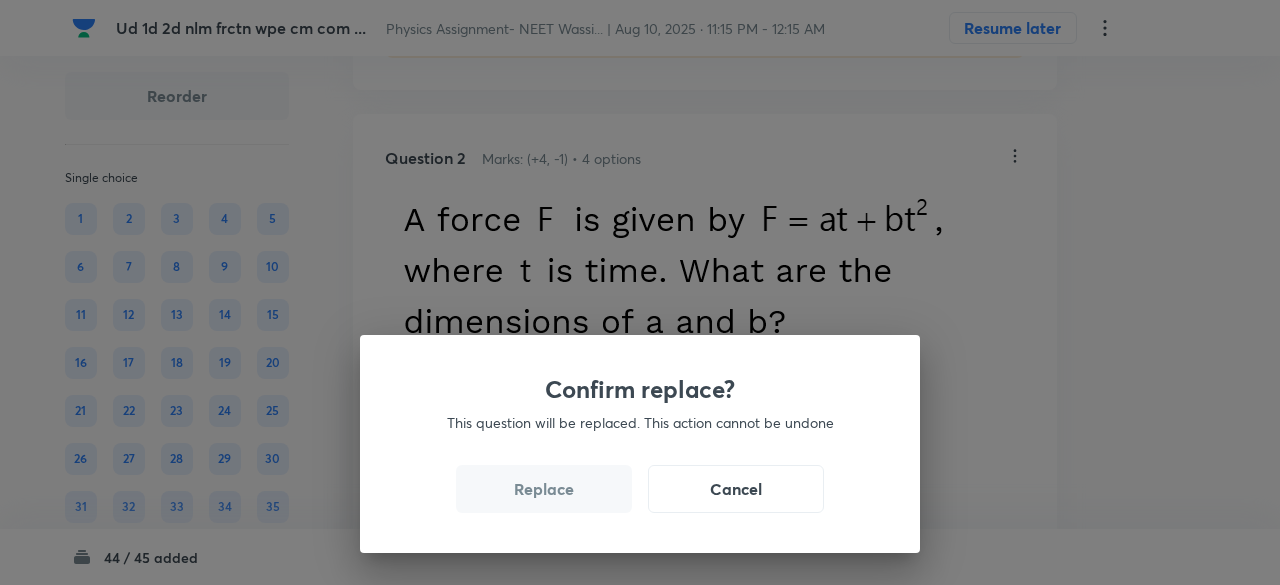 click on "Replace" at bounding box center [544, 489] 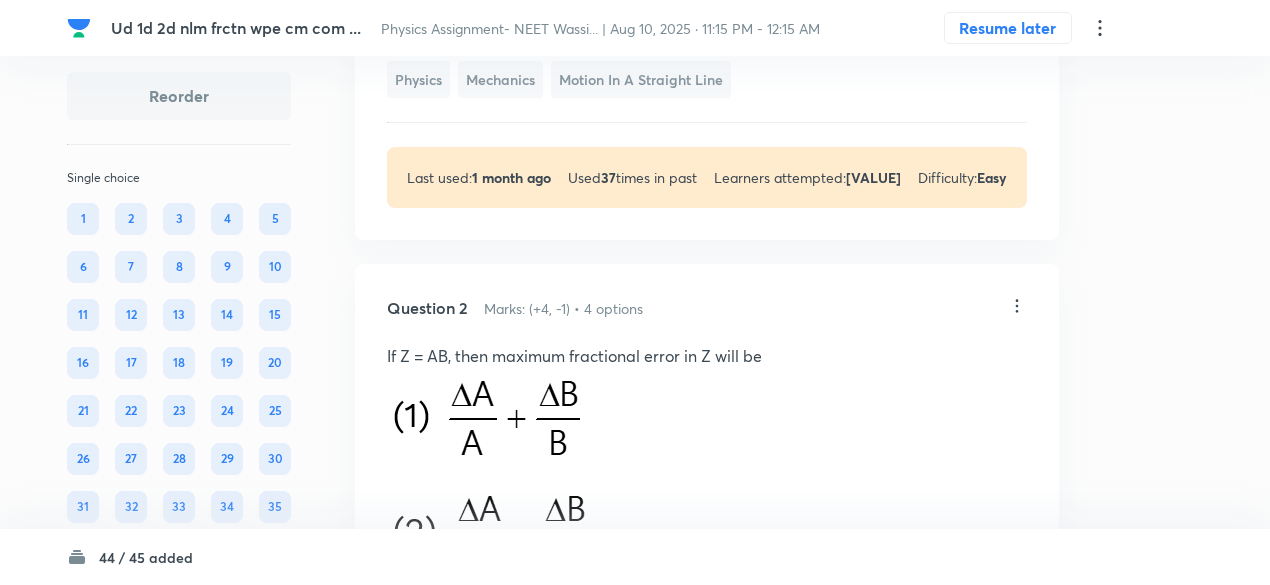 scroll, scrollTop: 761, scrollLeft: 0, axis: vertical 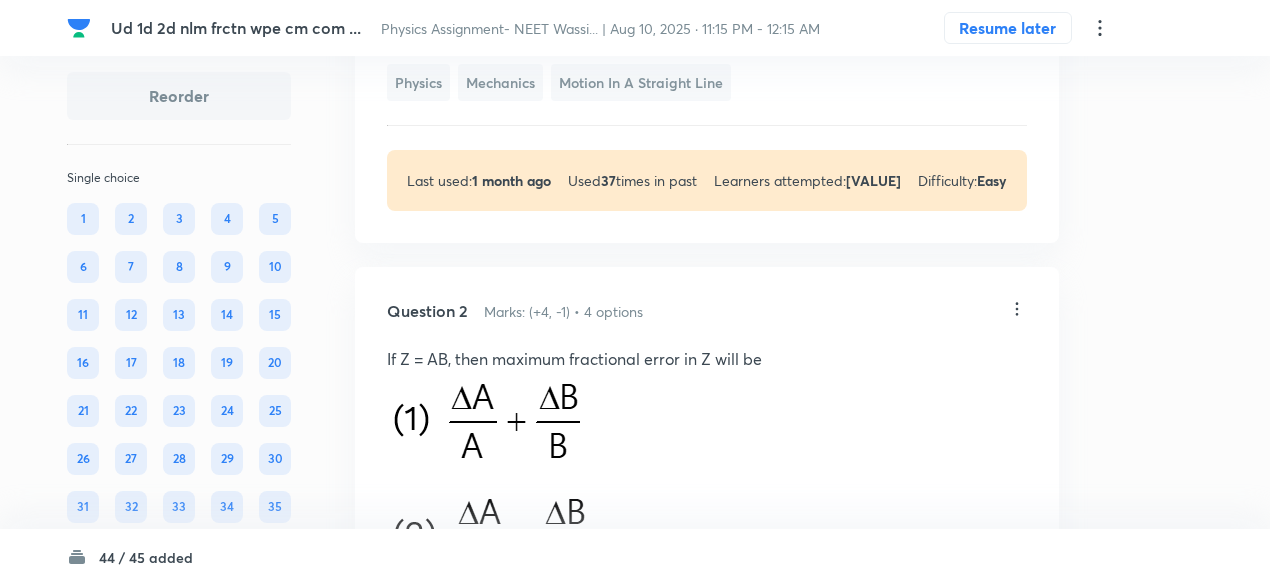 click 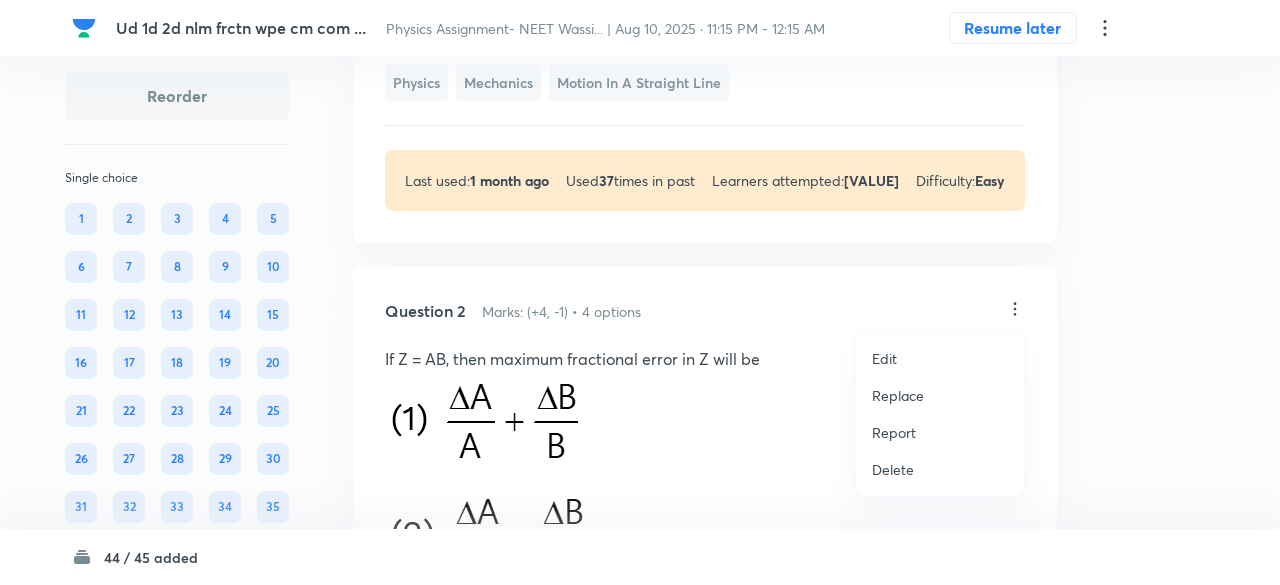 click on "Replace" at bounding box center [898, 395] 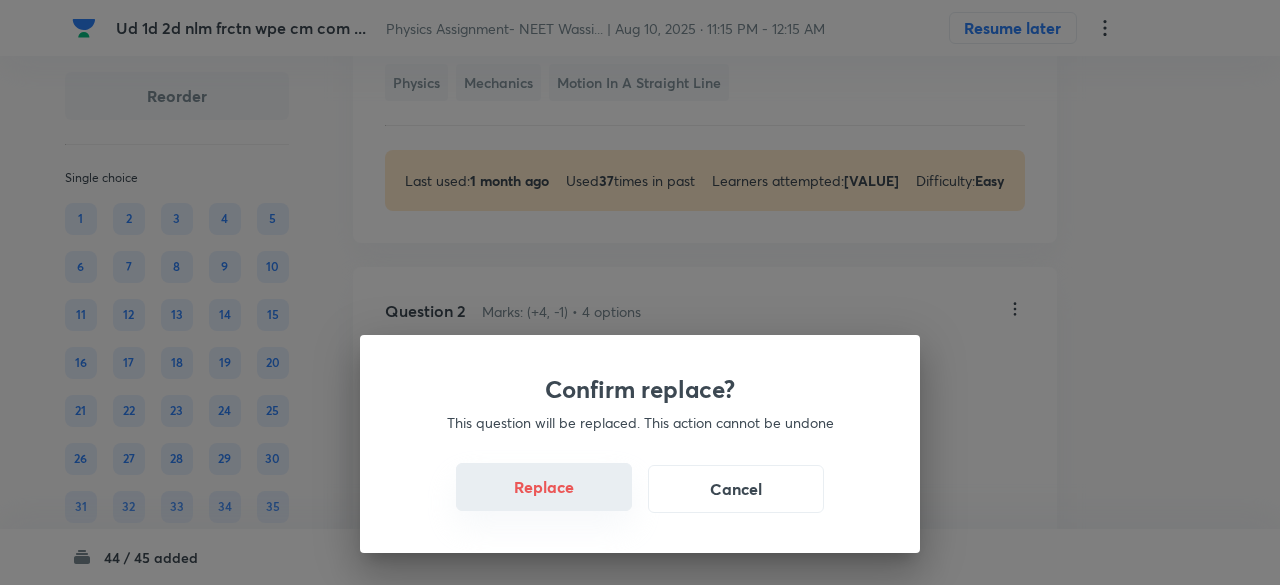 click on "Replace" at bounding box center [544, 487] 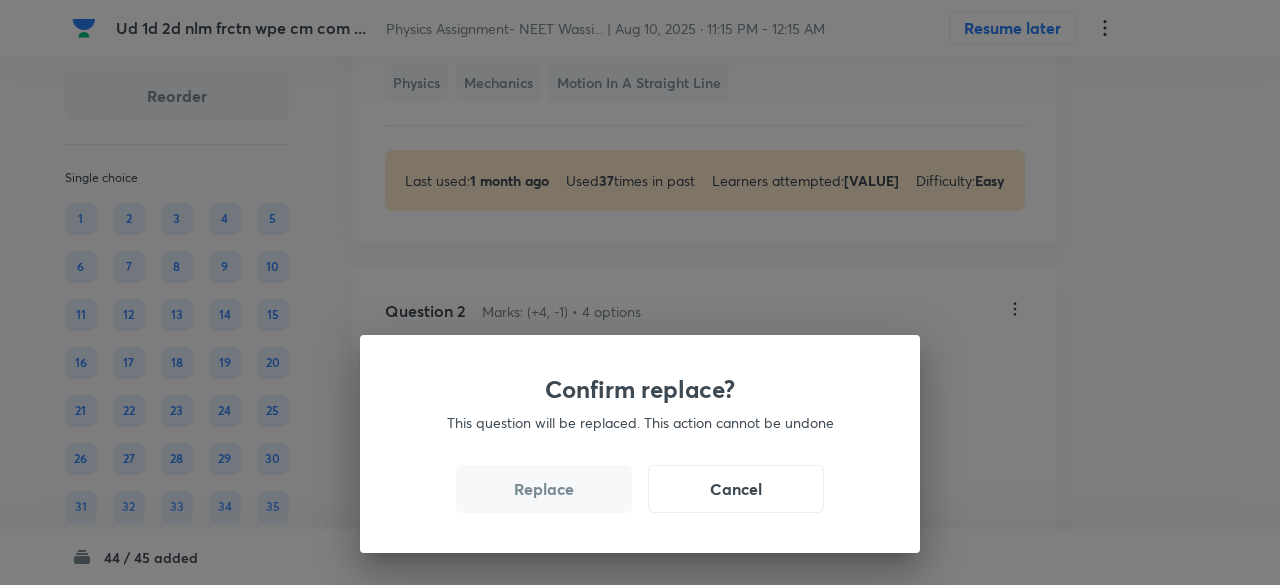 click on "Replace" at bounding box center (544, 489) 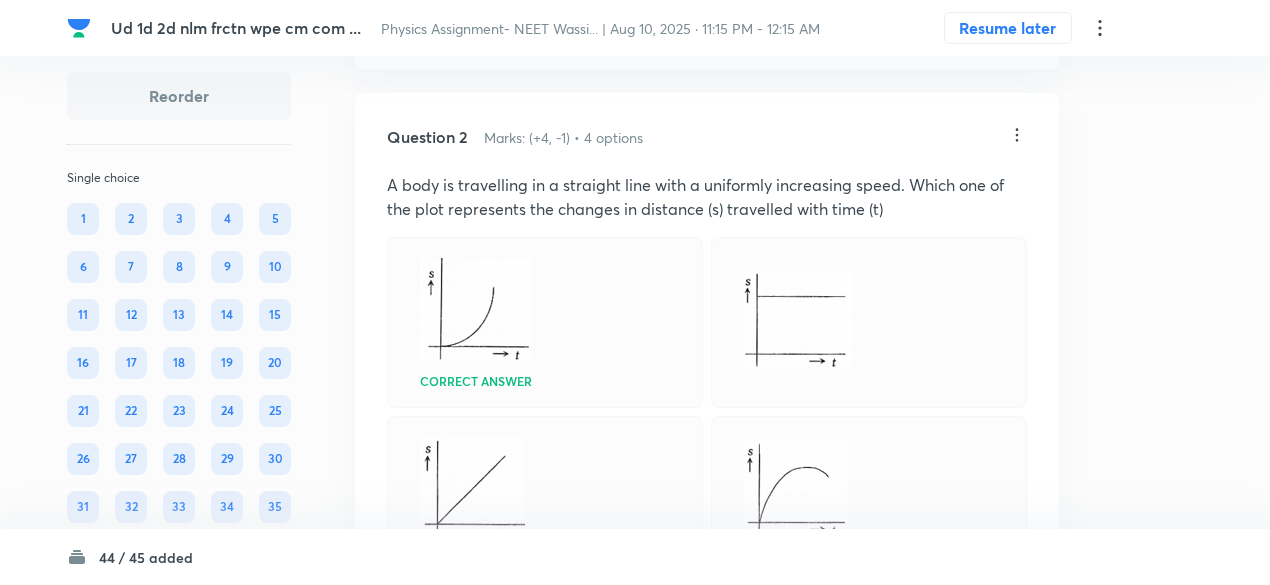scroll, scrollTop: 933, scrollLeft: 0, axis: vertical 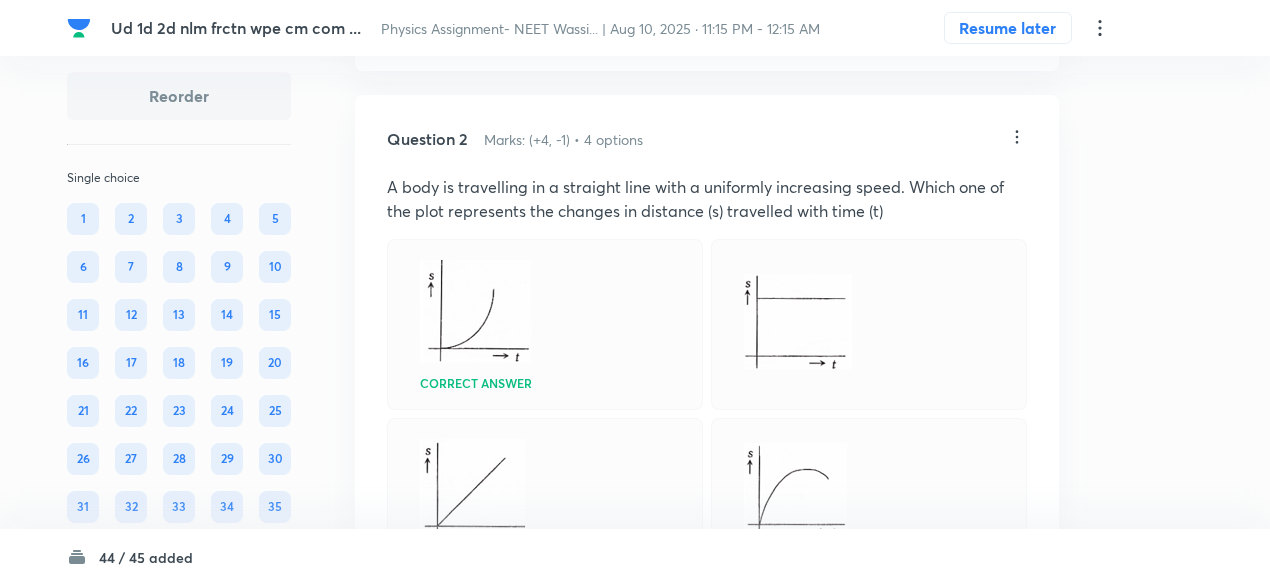 click 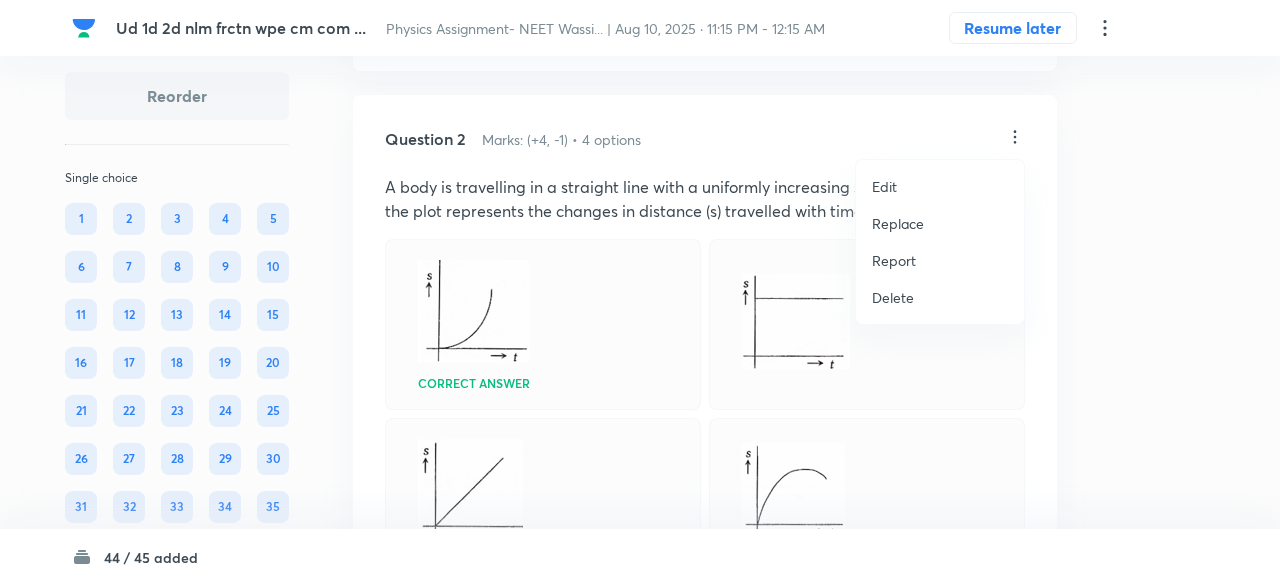 click on "Replace" at bounding box center (898, 223) 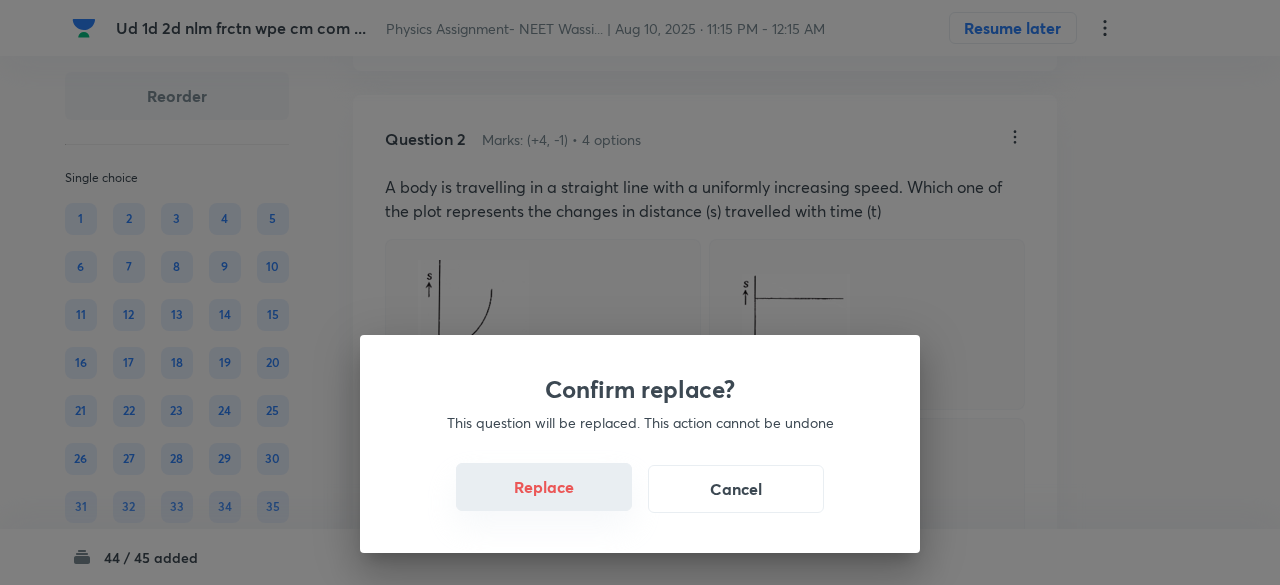 click on "Replace" at bounding box center (544, 487) 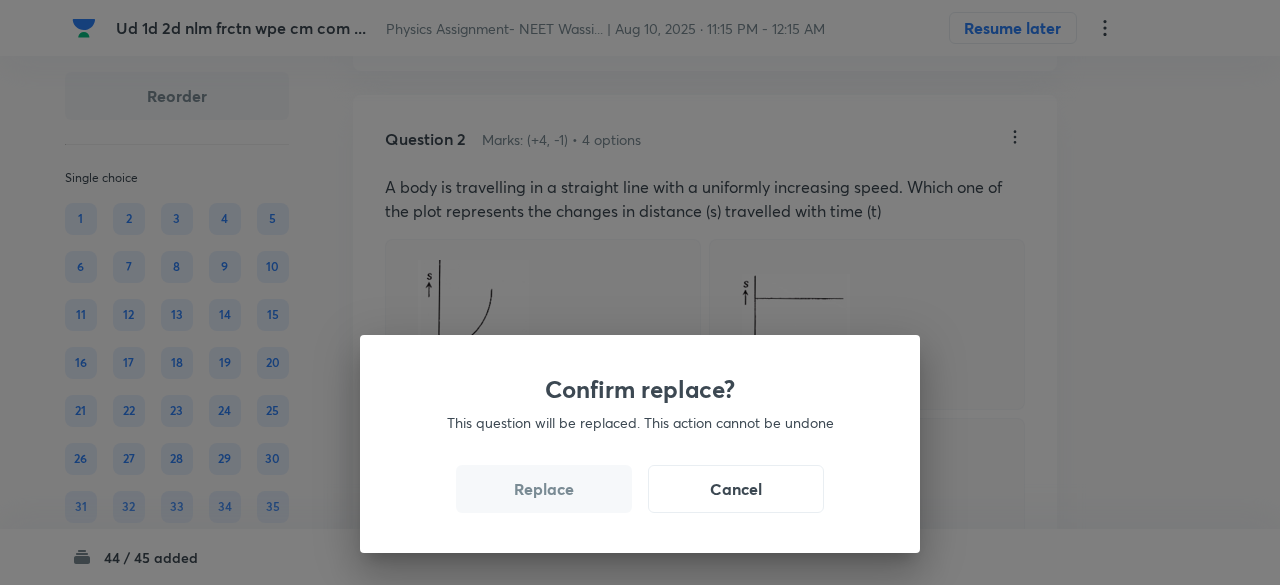 click on "Replace" at bounding box center [544, 489] 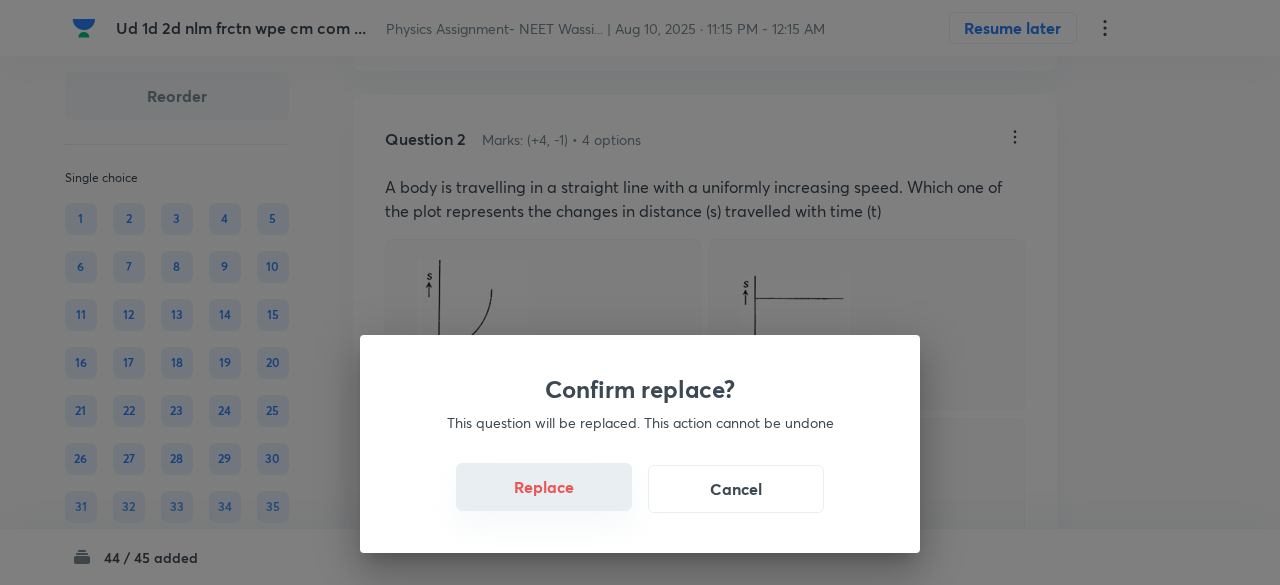 click on "Replace" at bounding box center [544, 487] 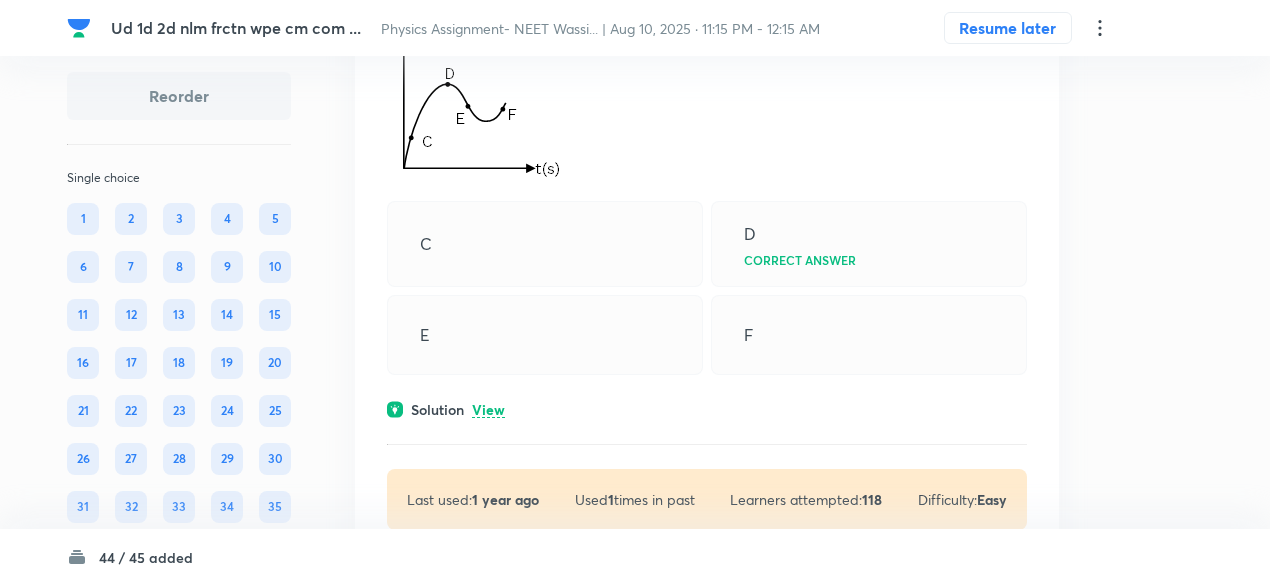 scroll, scrollTop: 2079, scrollLeft: 0, axis: vertical 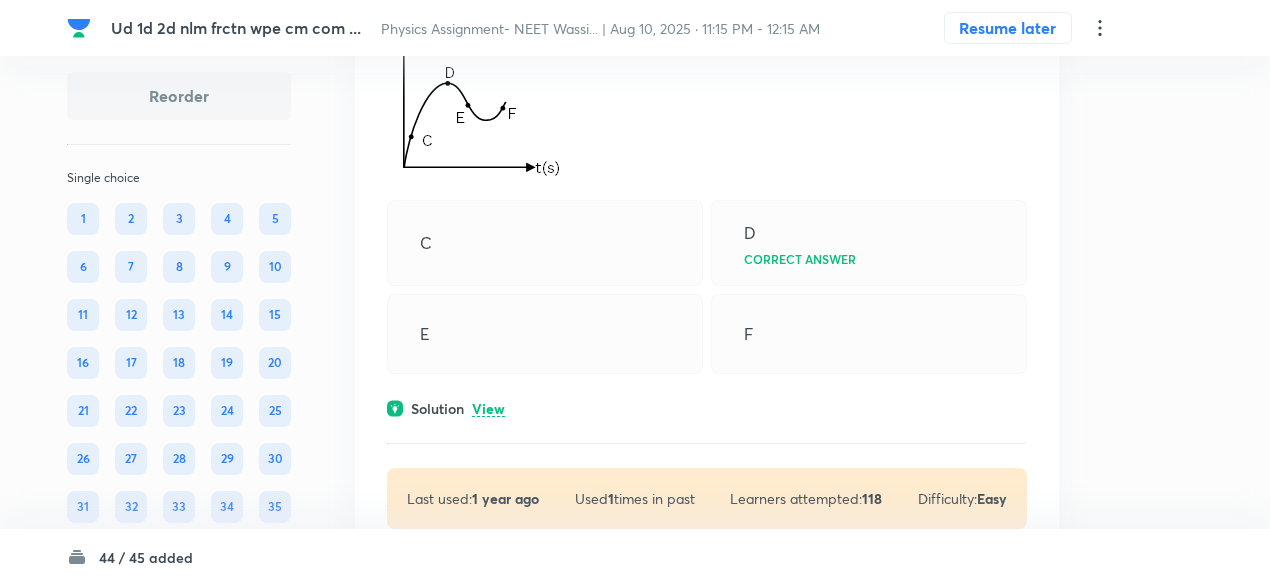 click on "View" at bounding box center [488, 409] 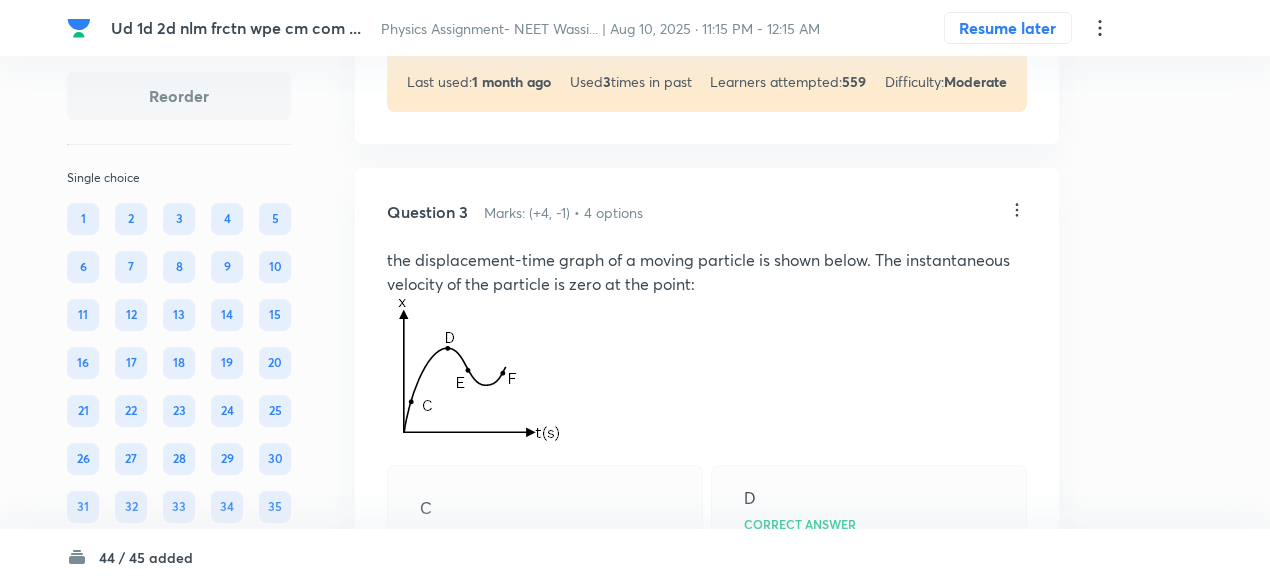 scroll, scrollTop: 1813, scrollLeft: 0, axis: vertical 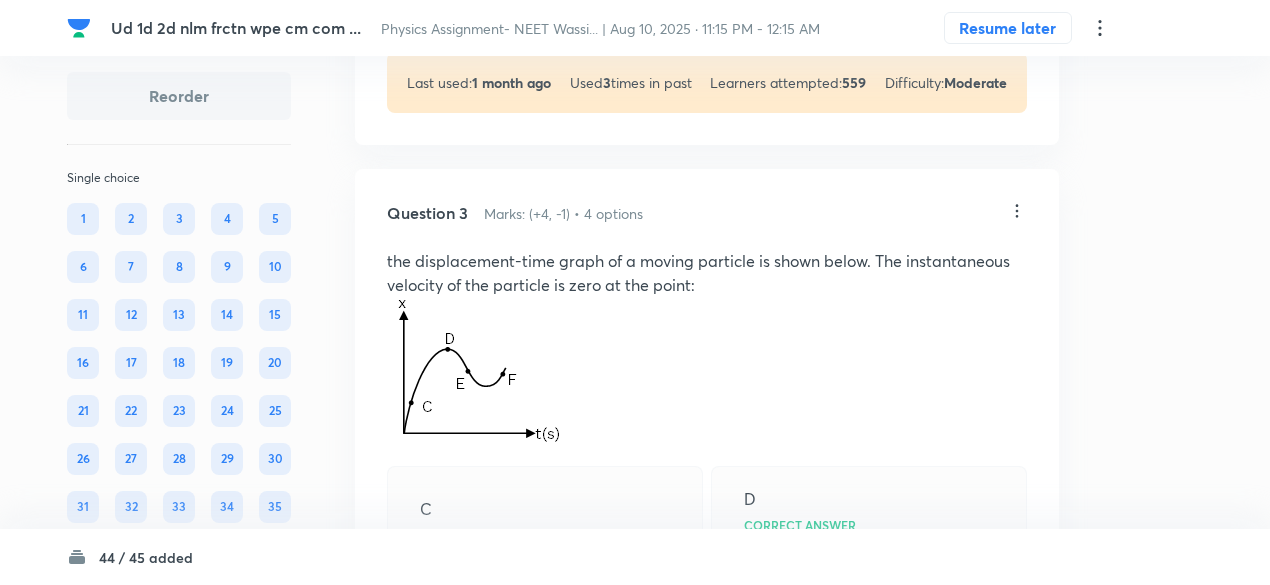 click 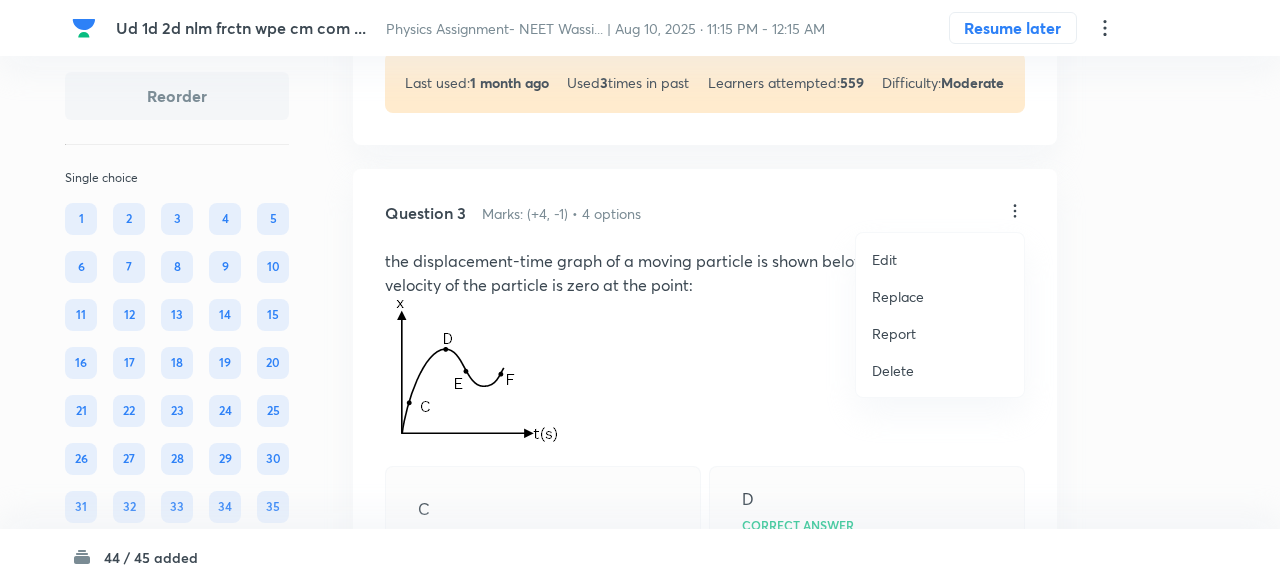 click on "Replace" at bounding box center (898, 296) 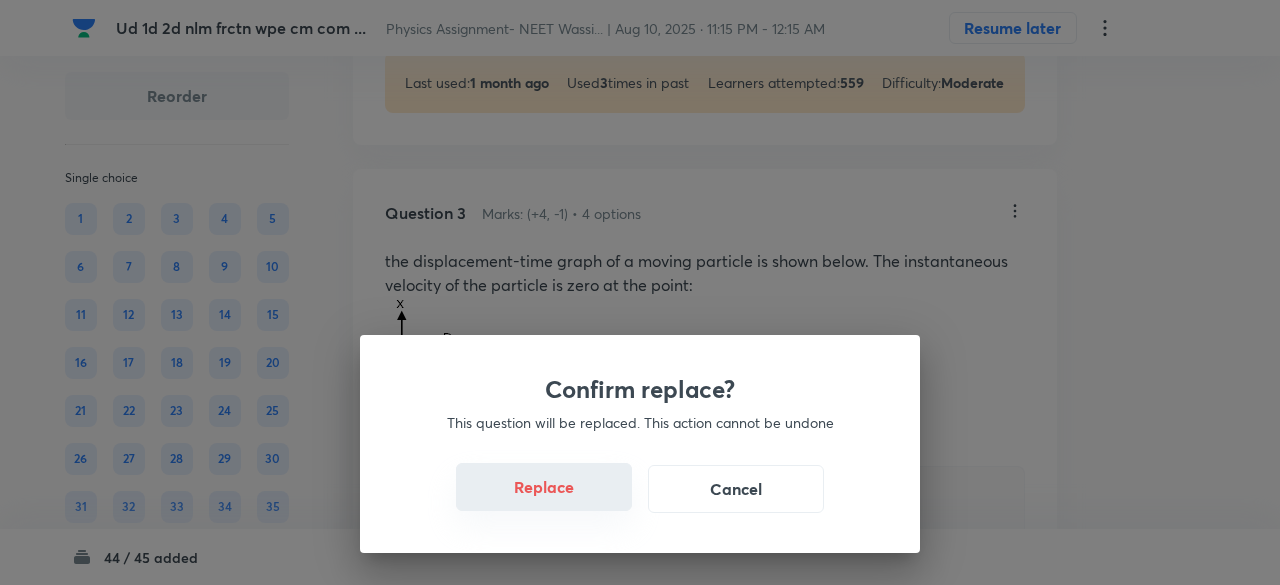 click on "Replace" at bounding box center [544, 487] 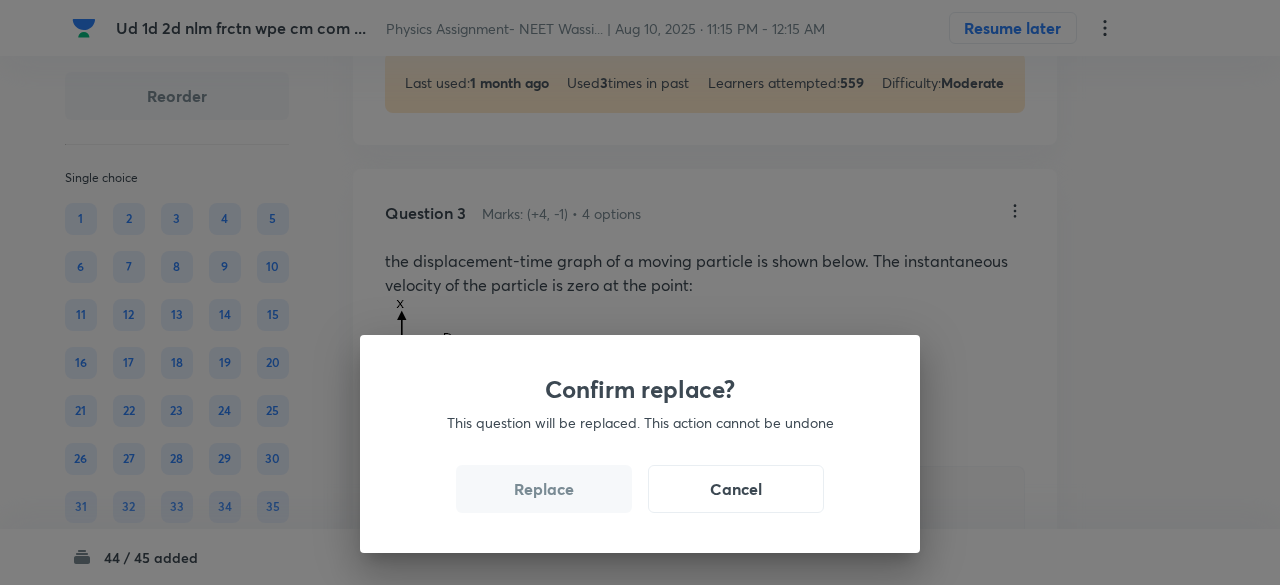 click on "Replace" at bounding box center [544, 489] 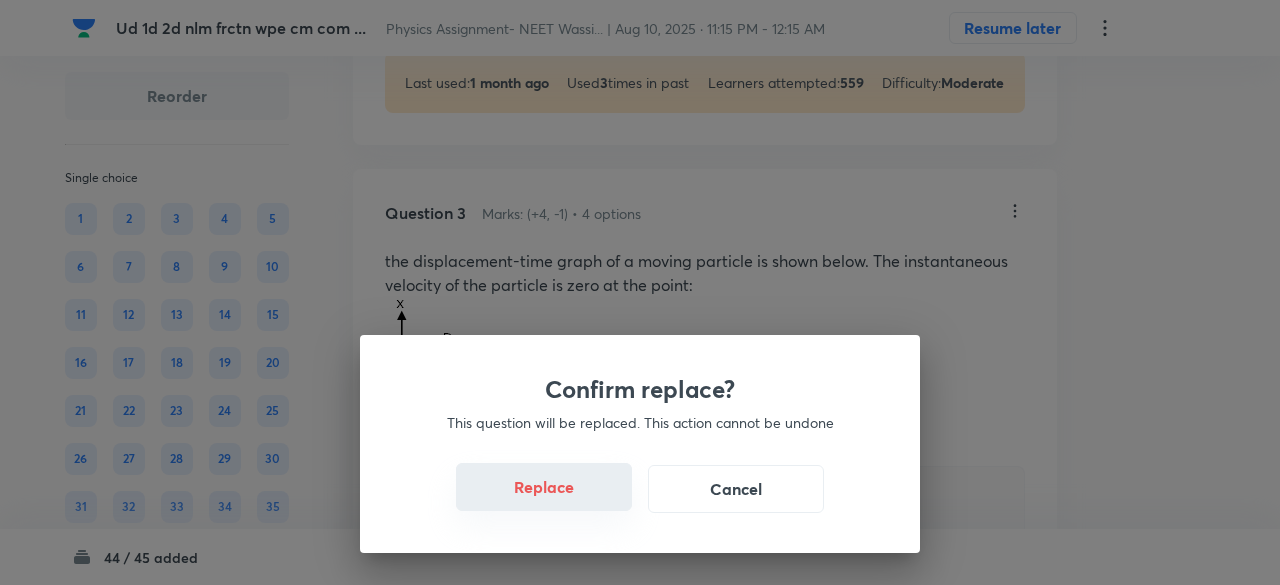 click on "Replace" at bounding box center (544, 487) 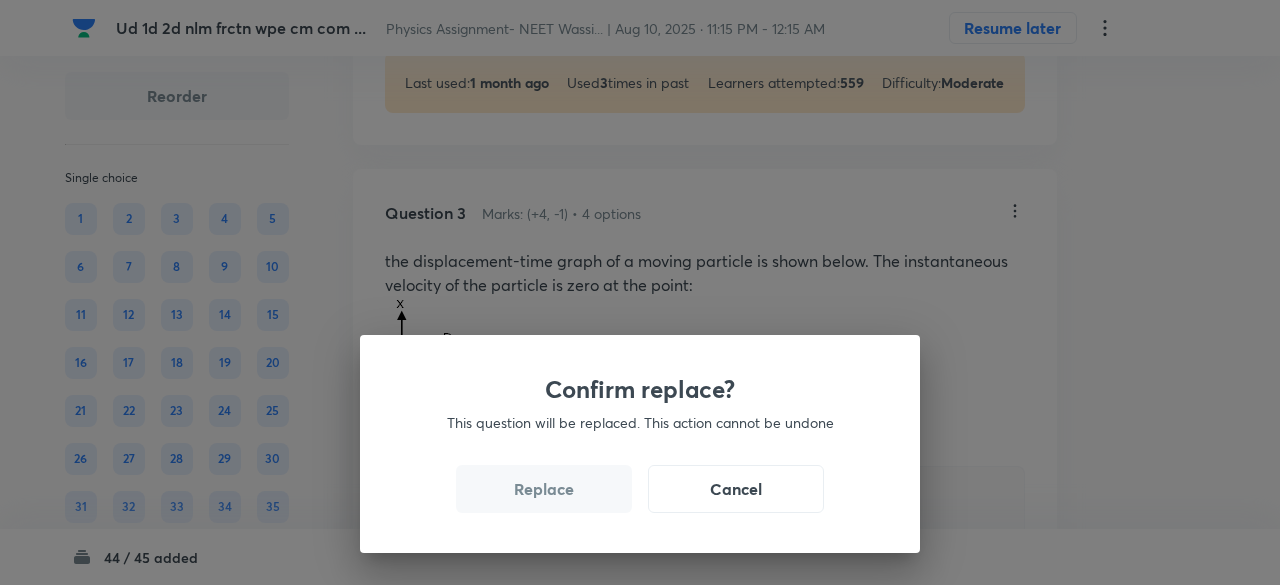 click on "Replace" at bounding box center [544, 489] 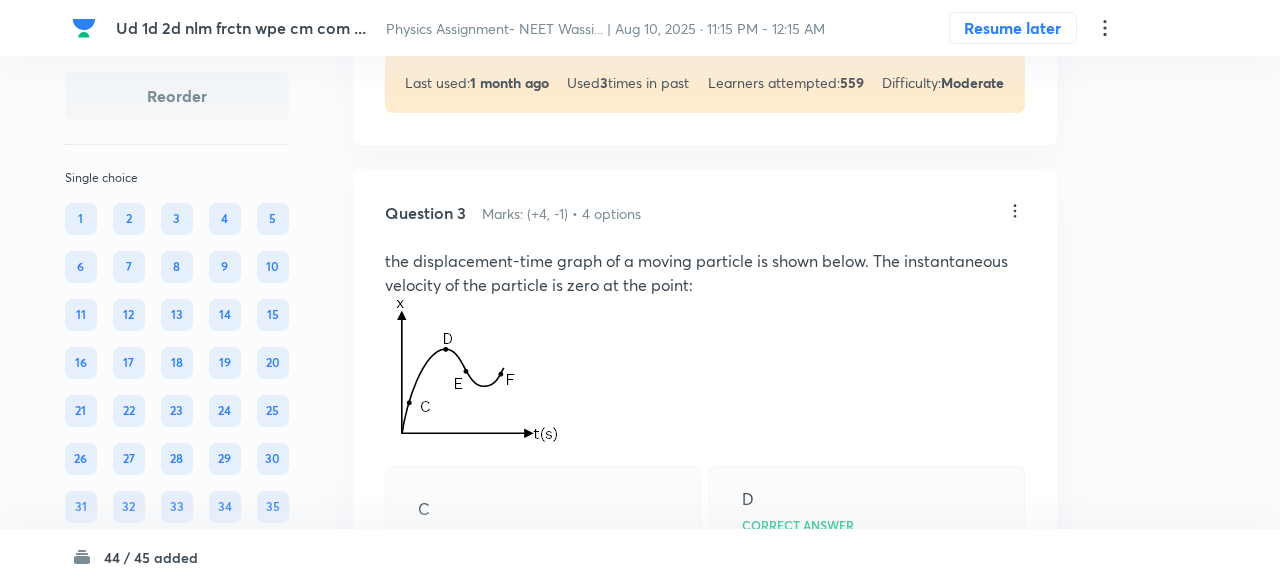 click on "Confirm replace? This question will be replaced. This action cannot be undone Replace Cancel" at bounding box center (640, 877) 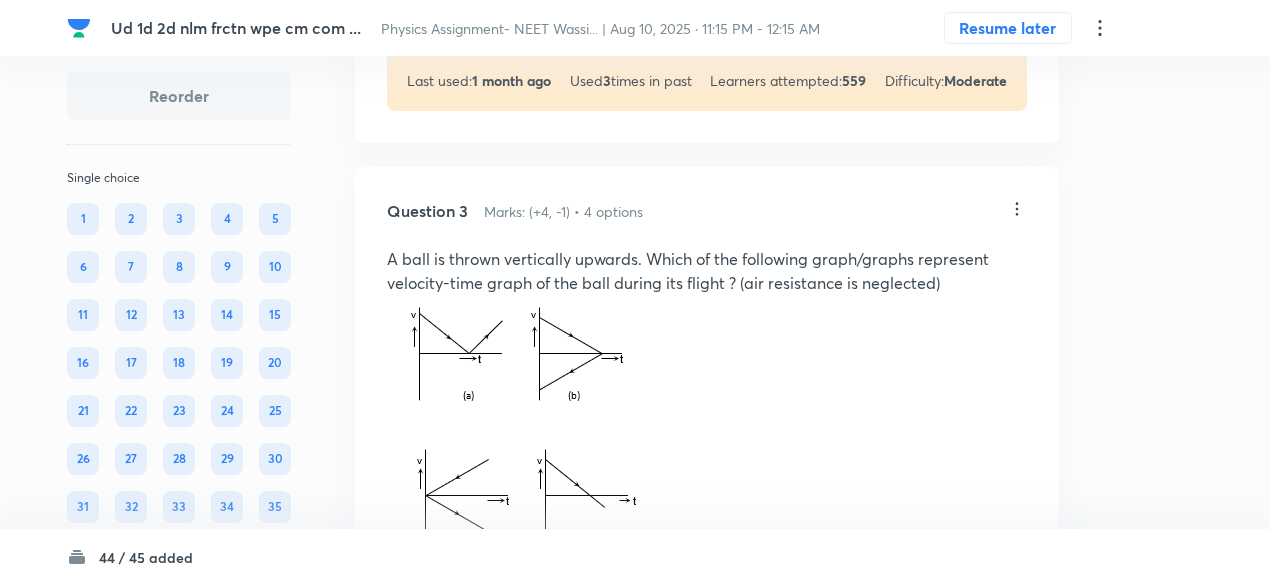 scroll, scrollTop: 1802, scrollLeft: 0, axis: vertical 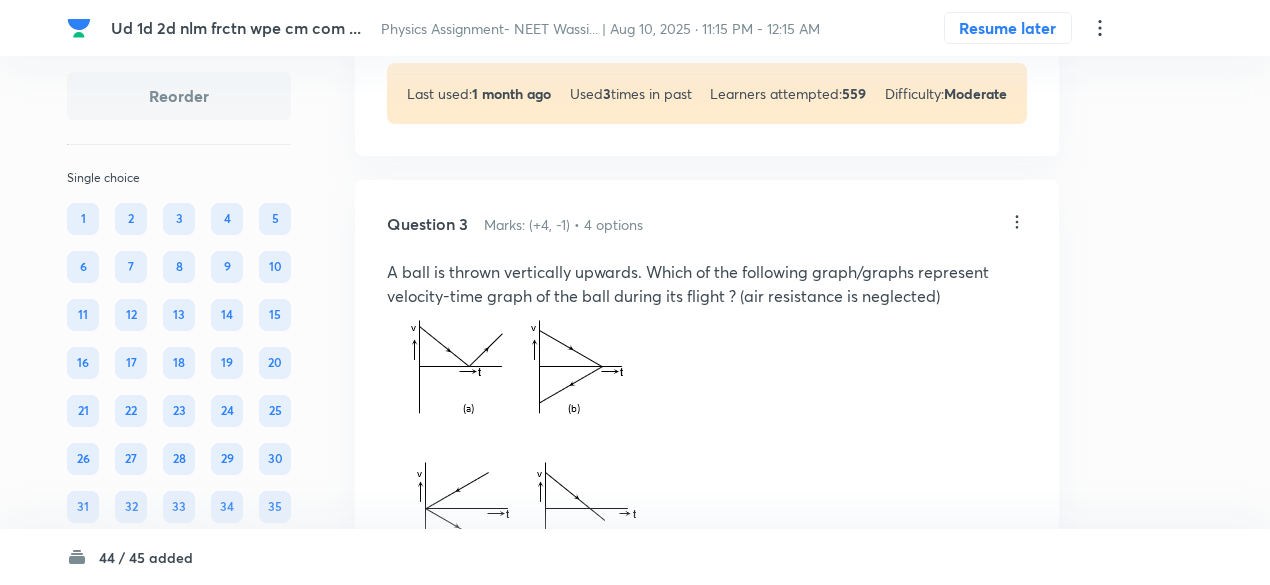 click 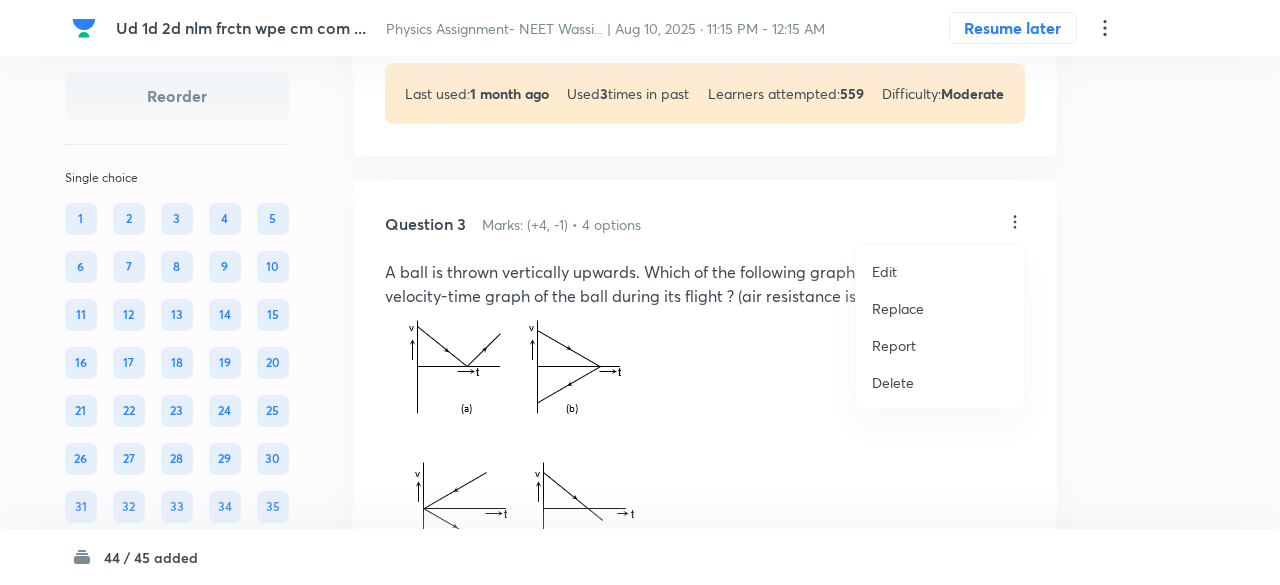 click on "Replace" at bounding box center (898, 308) 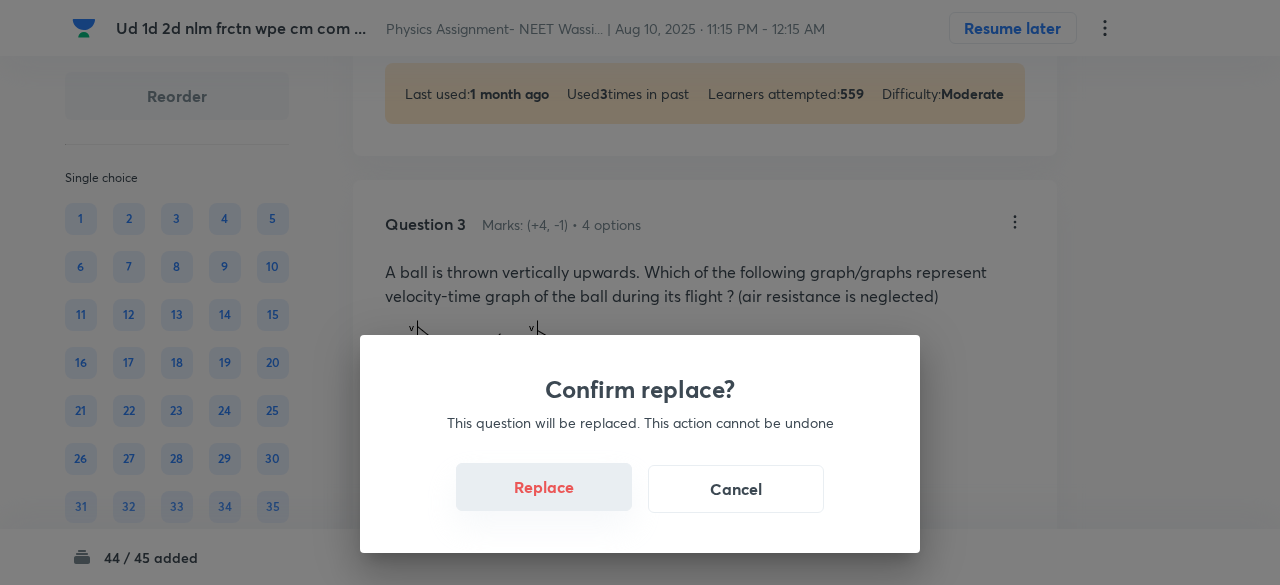 click on "Replace" at bounding box center (544, 487) 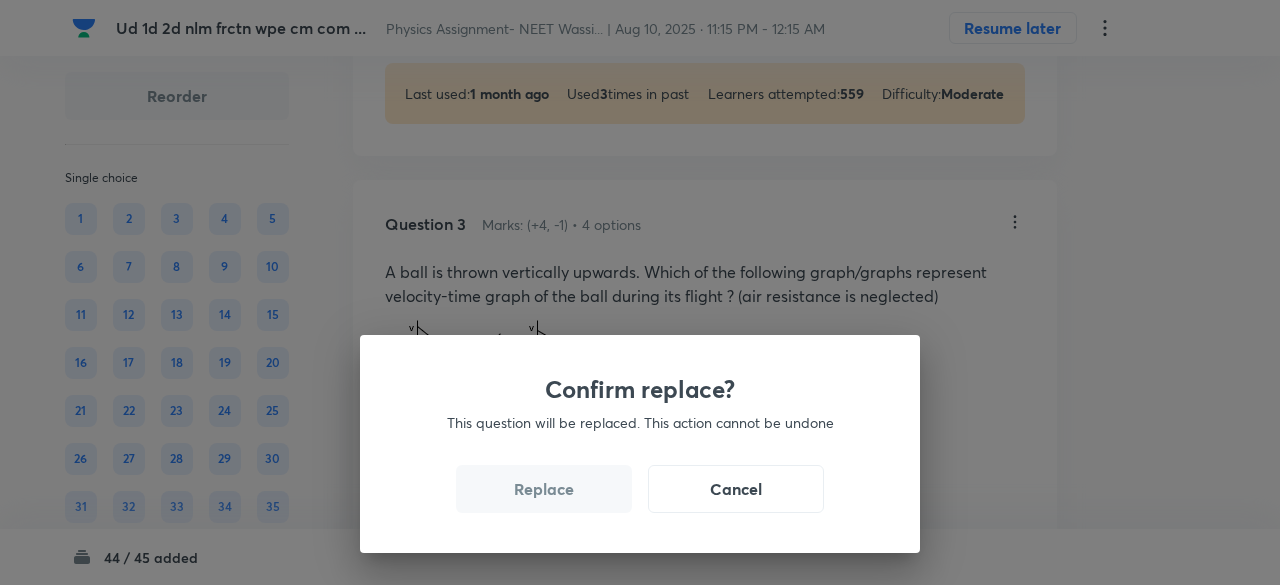 click on "Replace" at bounding box center (544, 489) 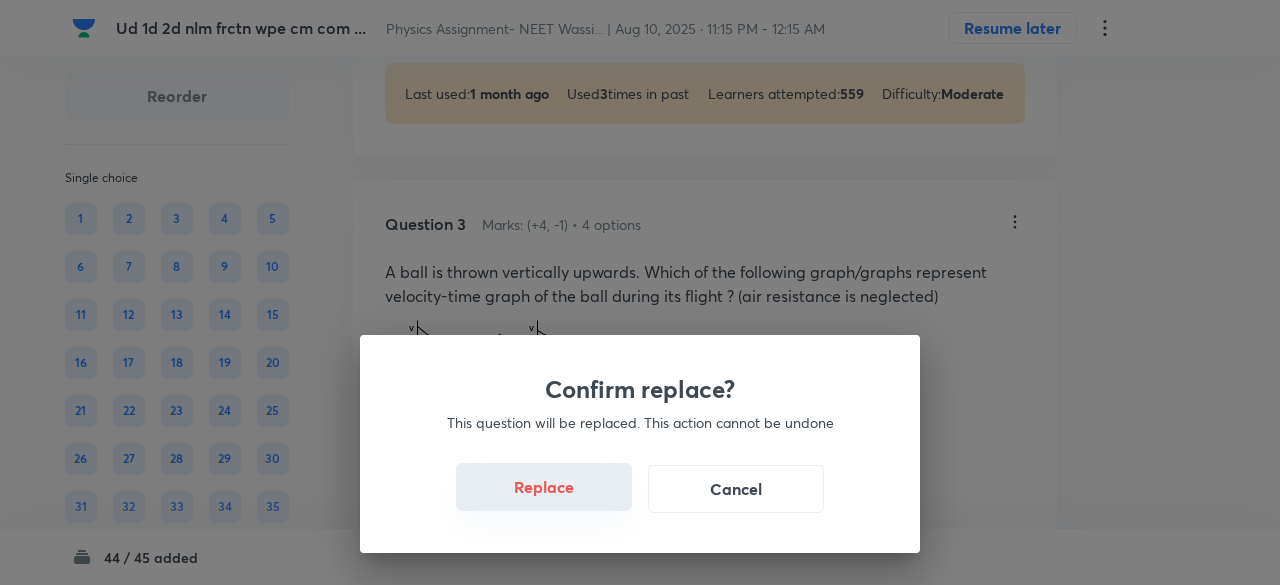 click on "Replace" at bounding box center [544, 487] 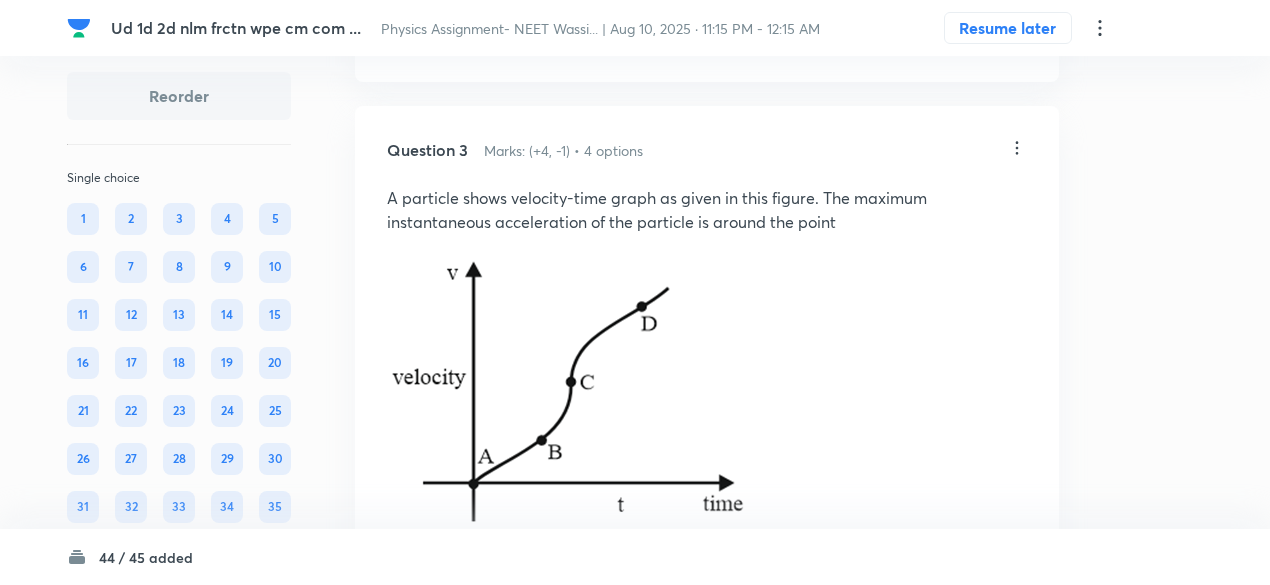 scroll, scrollTop: 1872, scrollLeft: 0, axis: vertical 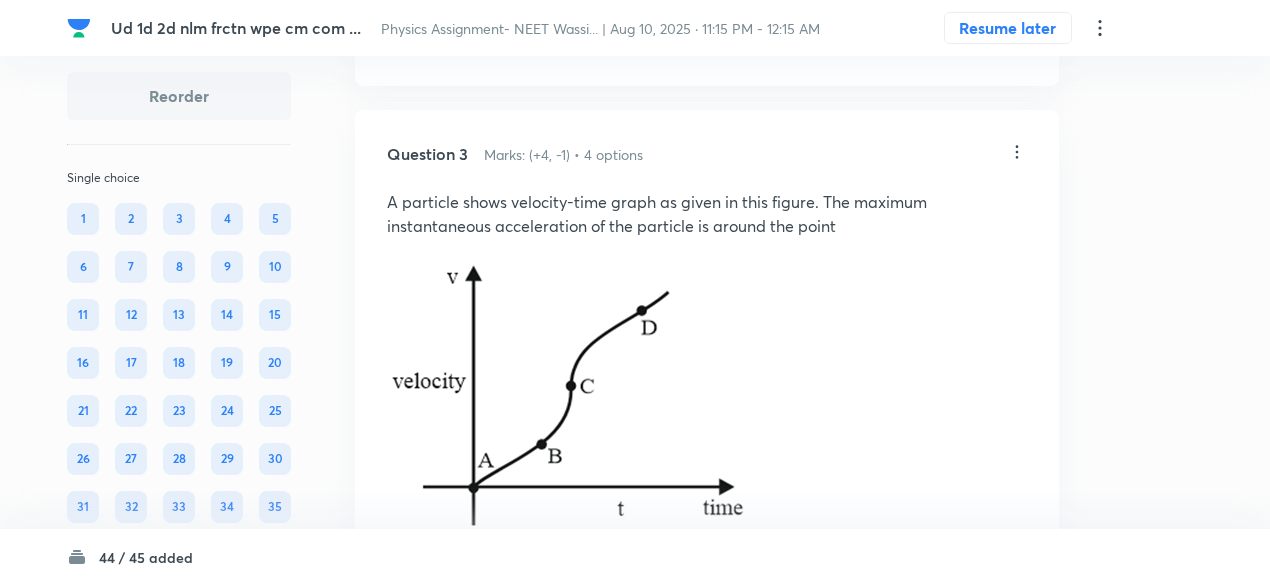 click 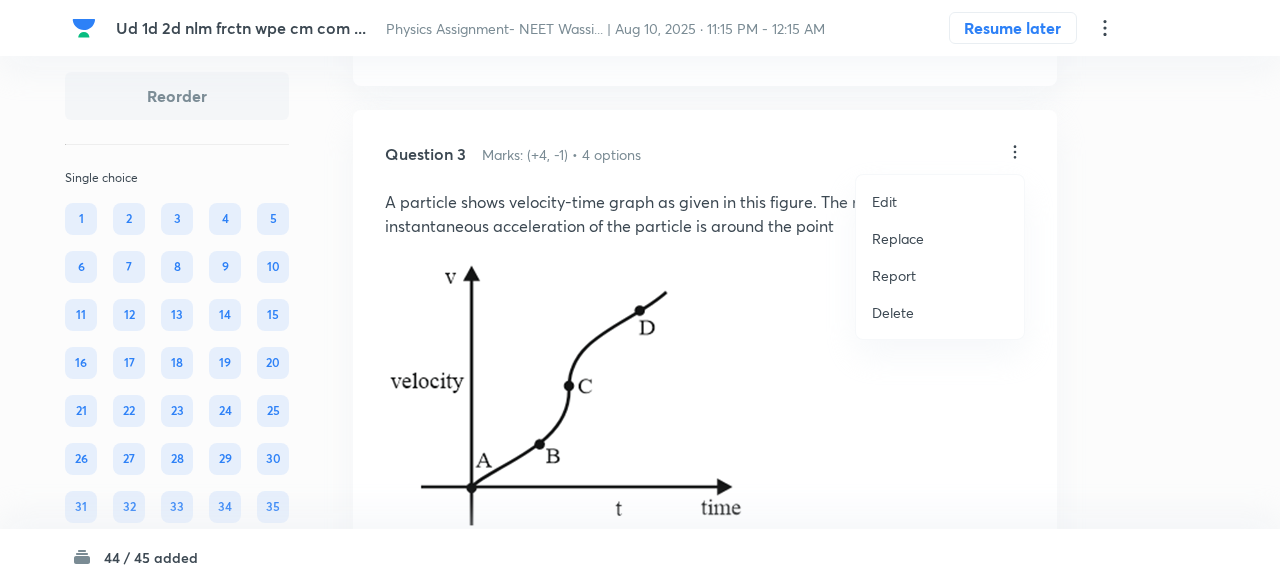 click on "Replace" at bounding box center [898, 238] 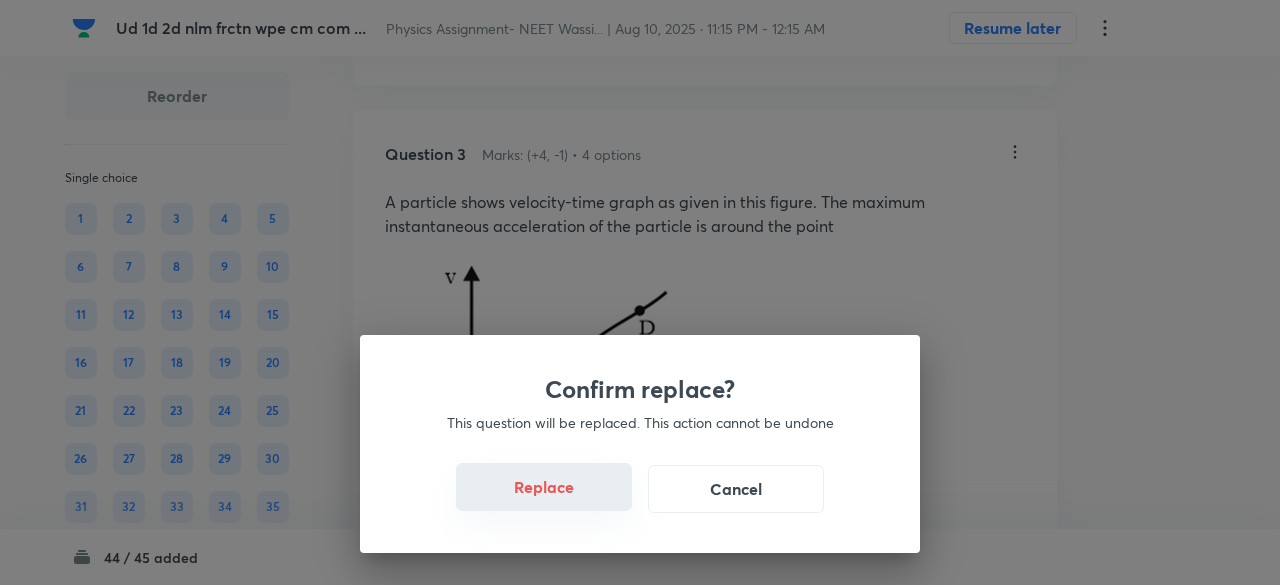 click on "Replace" at bounding box center (544, 487) 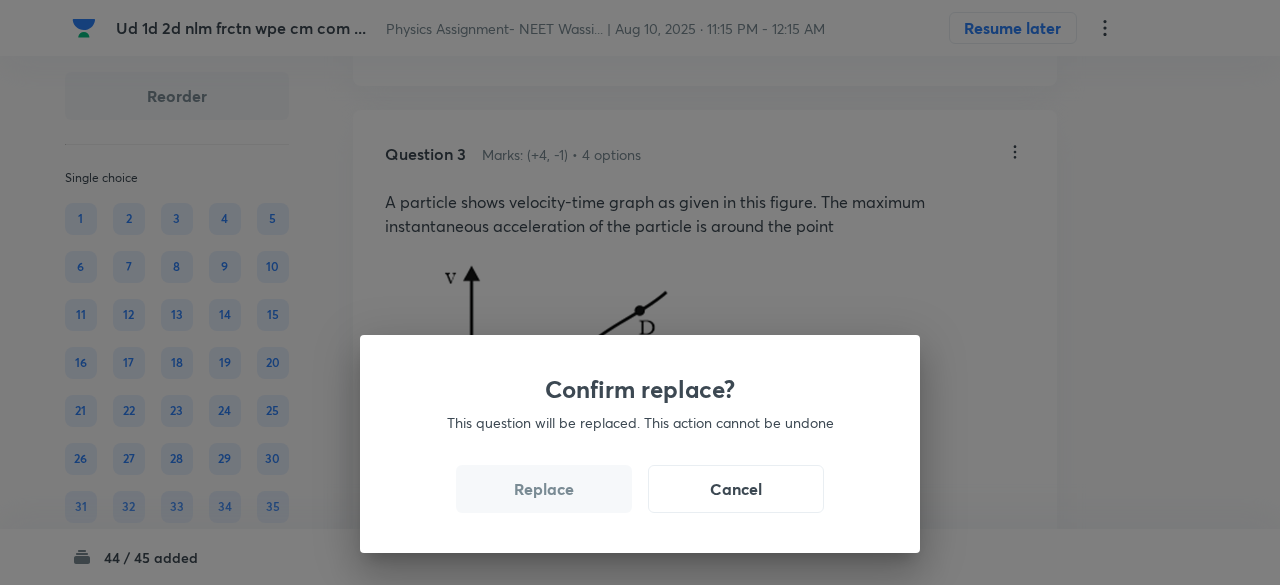click on "Replace" at bounding box center [544, 489] 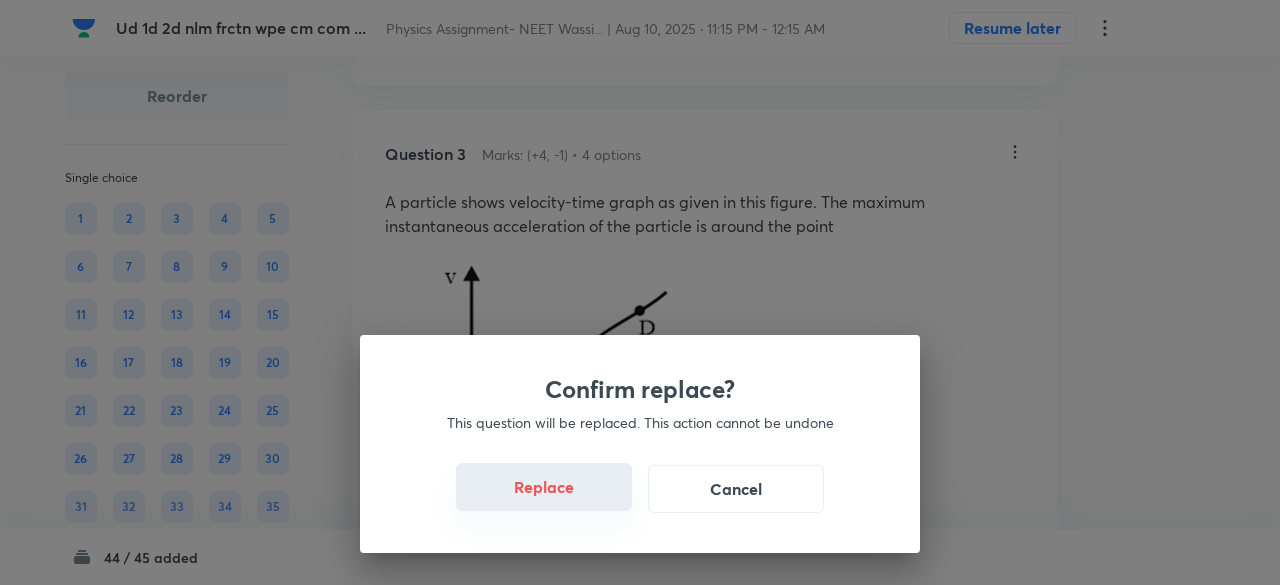 click on "Replace" at bounding box center (544, 487) 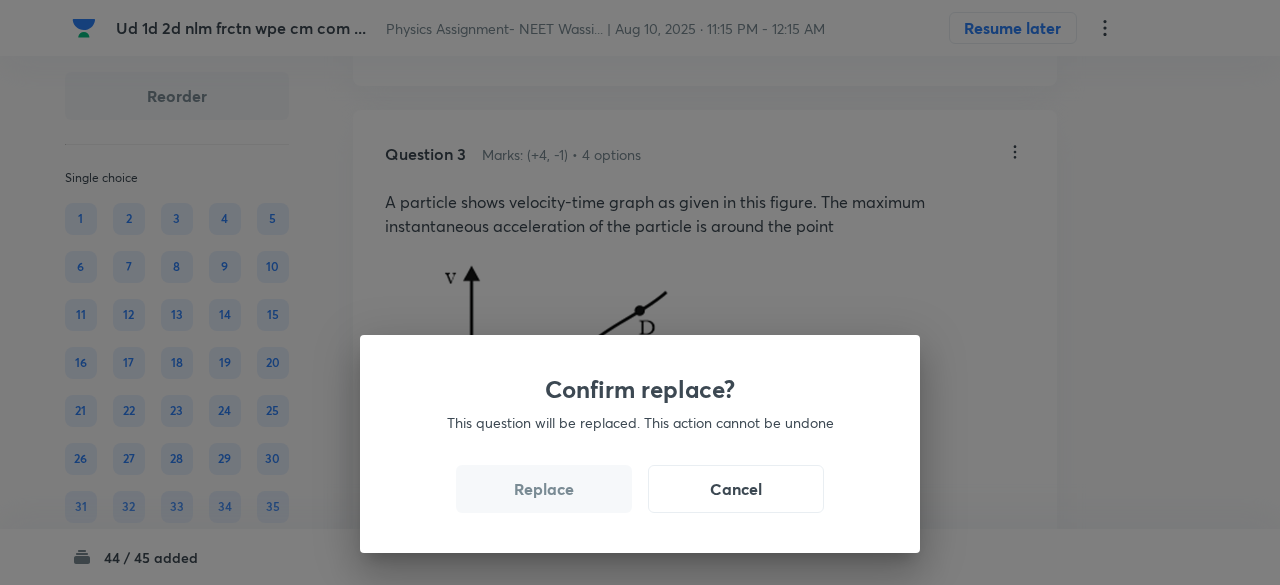 click on "Replace" at bounding box center [544, 489] 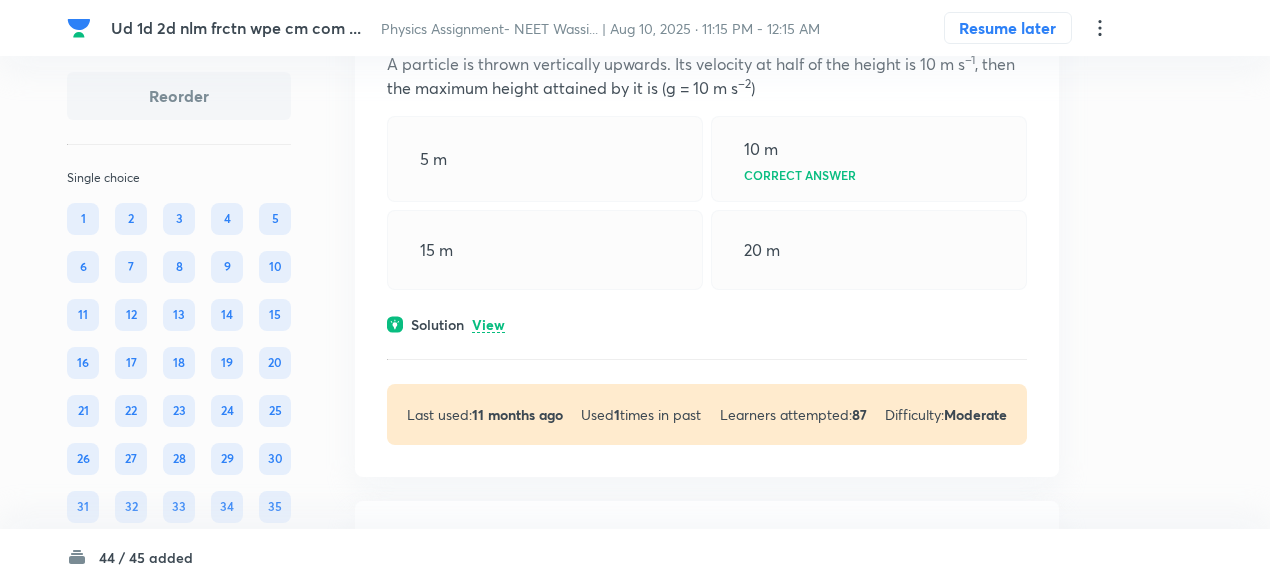 scroll, scrollTop: 2875, scrollLeft: 0, axis: vertical 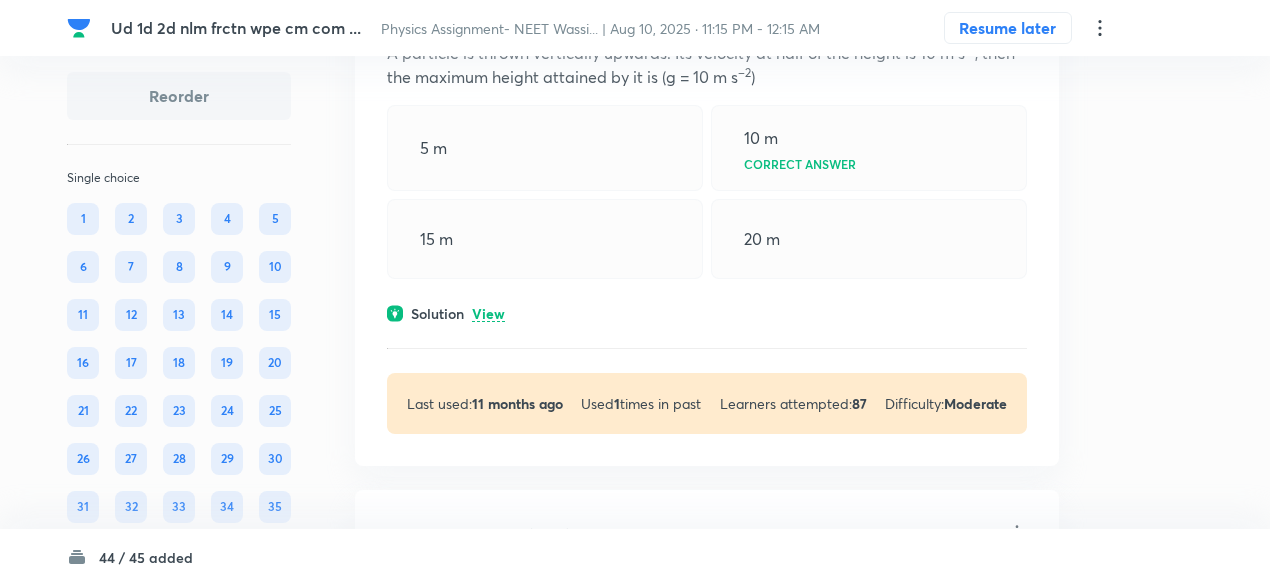 click on "View" at bounding box center (488, 314) 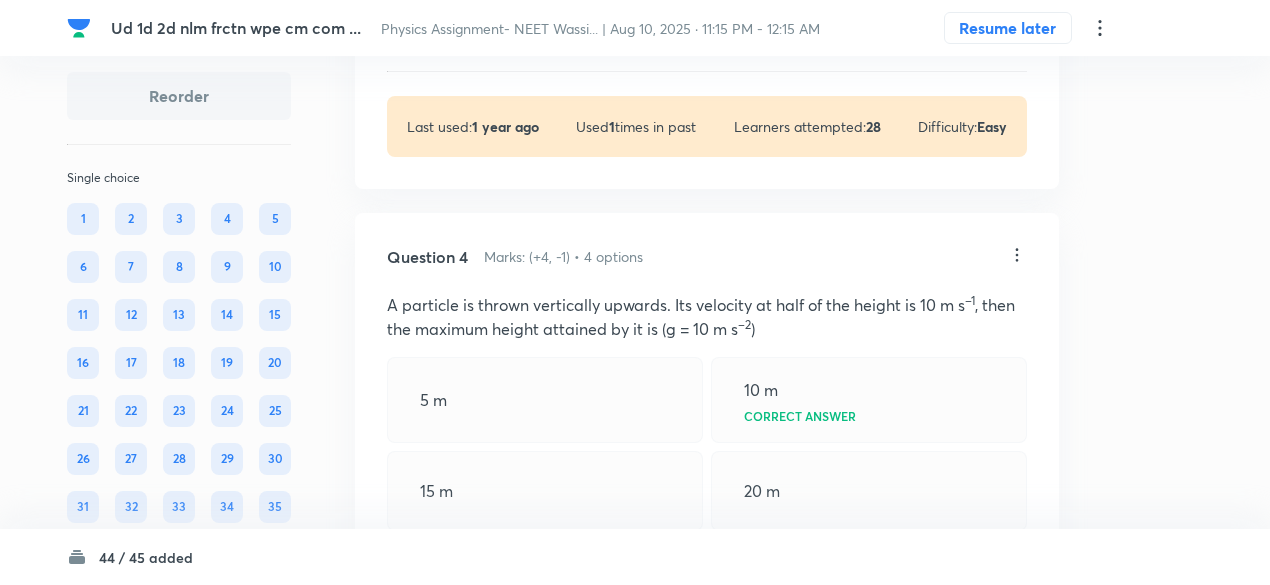 scroll, scrollTop: 2621, scrollLeft: 0, axis: vertical 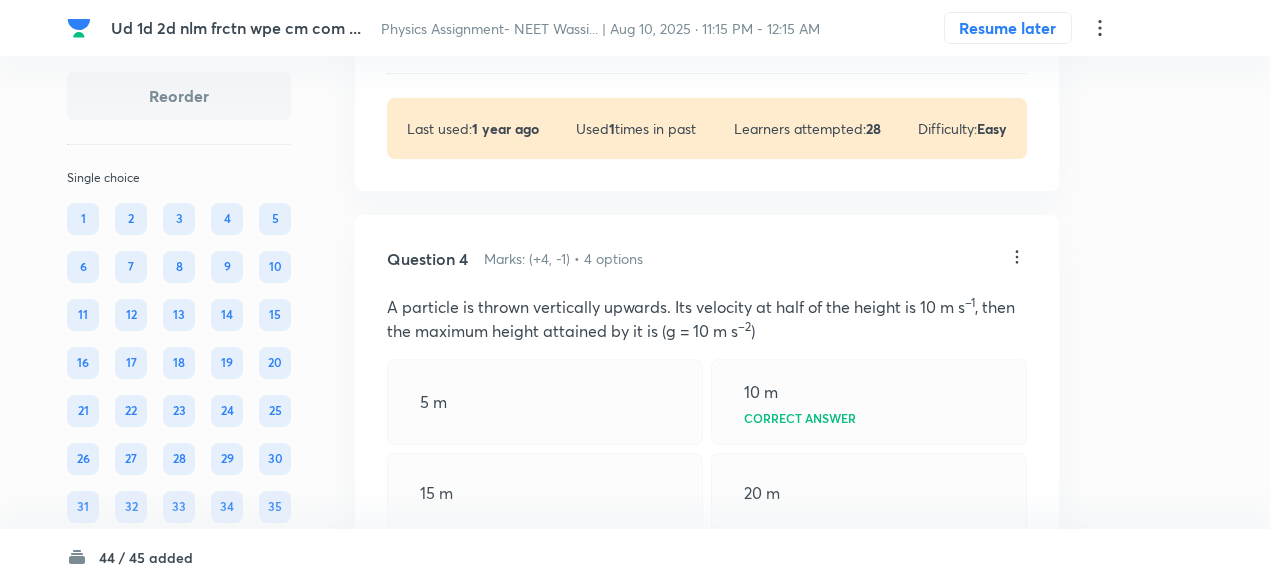 click 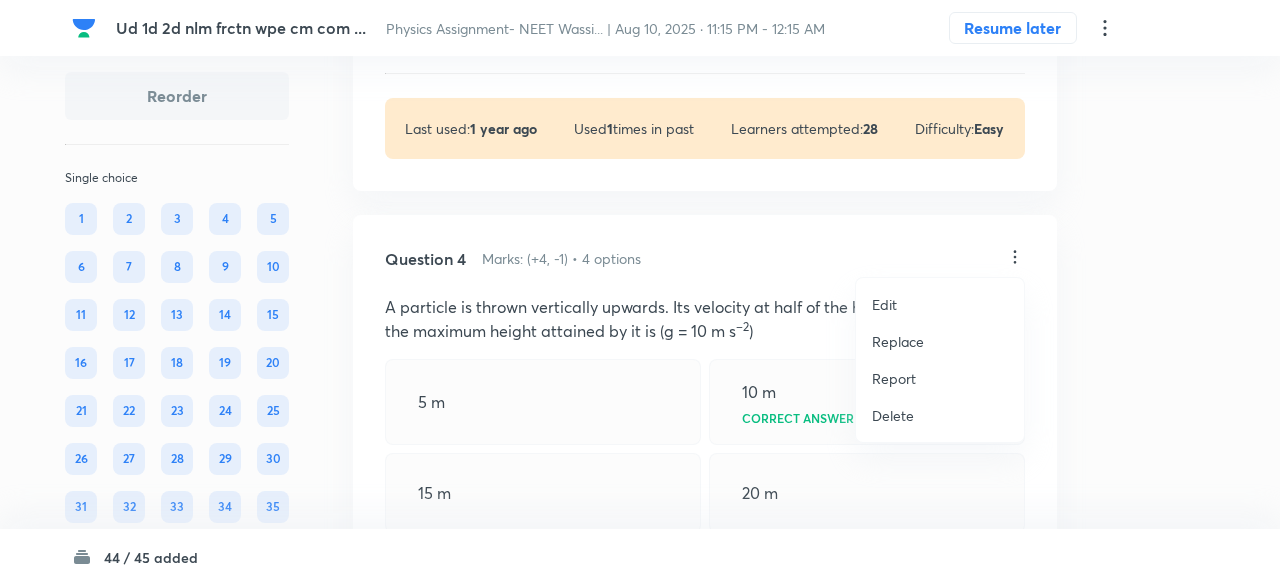 click on "Replace" at bounding box center (898, 341) 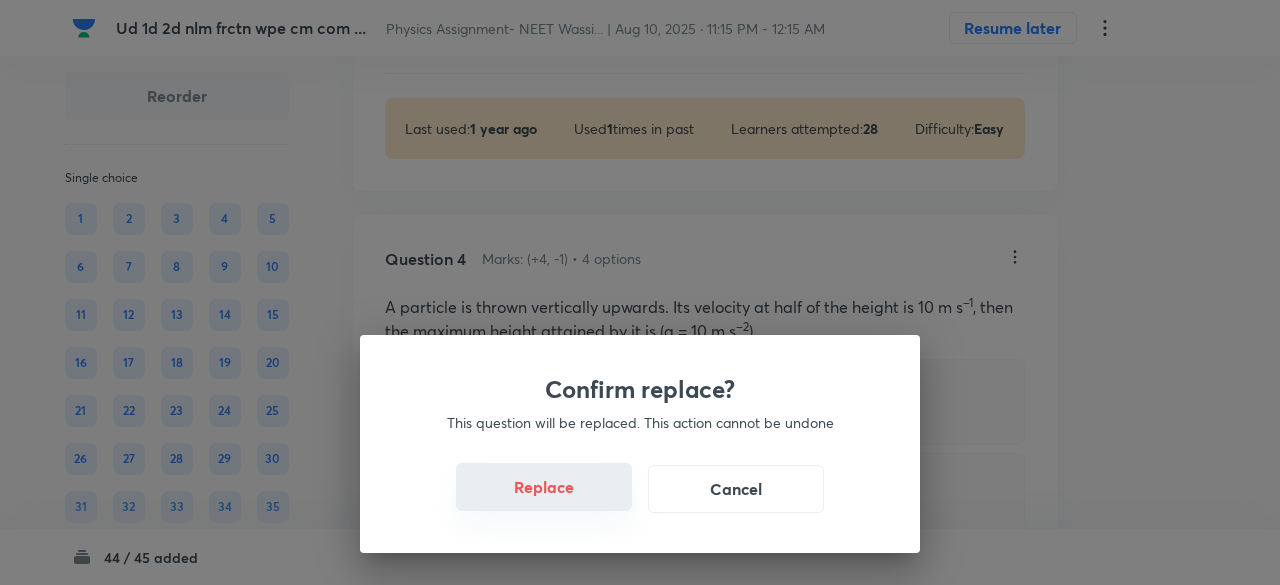 click on "Replace" at bounding box center (544, 487) 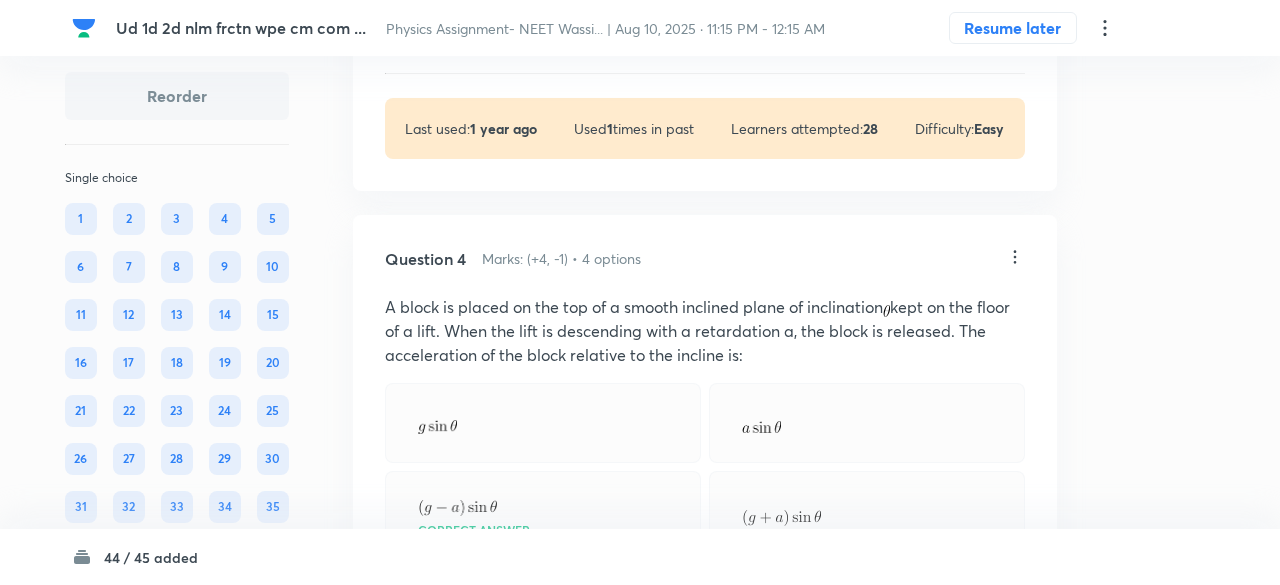 click on "Confirm replace? This question will be replaced. This action cannot be undone Replace Cancel" at bounding box center [640, 877] 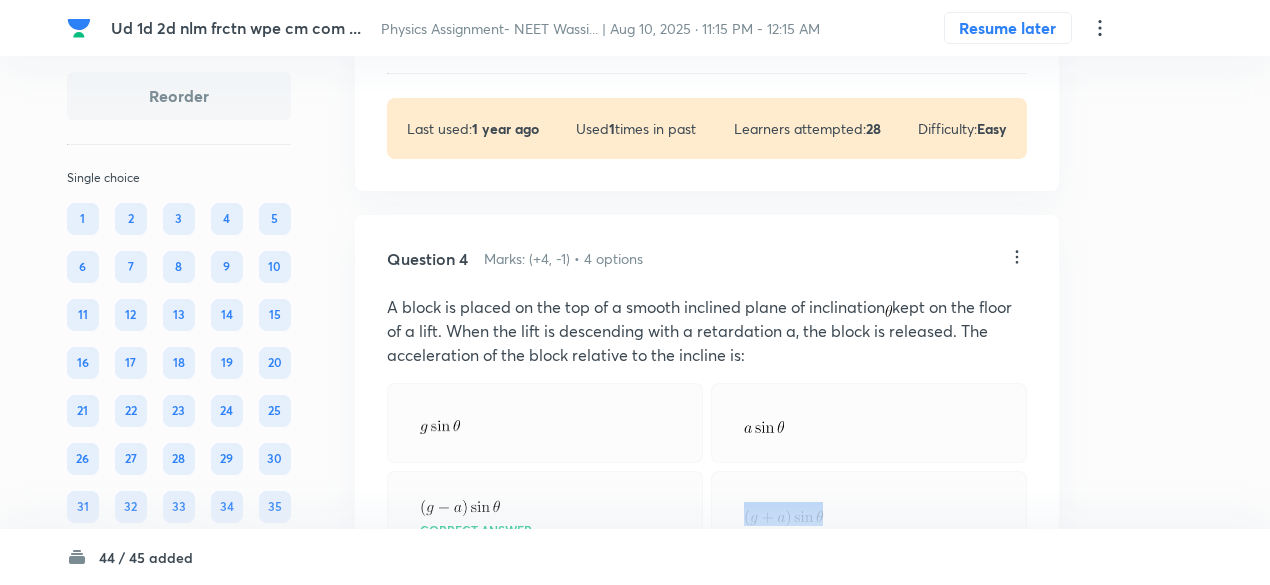click on "Correct answer" at bounding box center (545, 514) 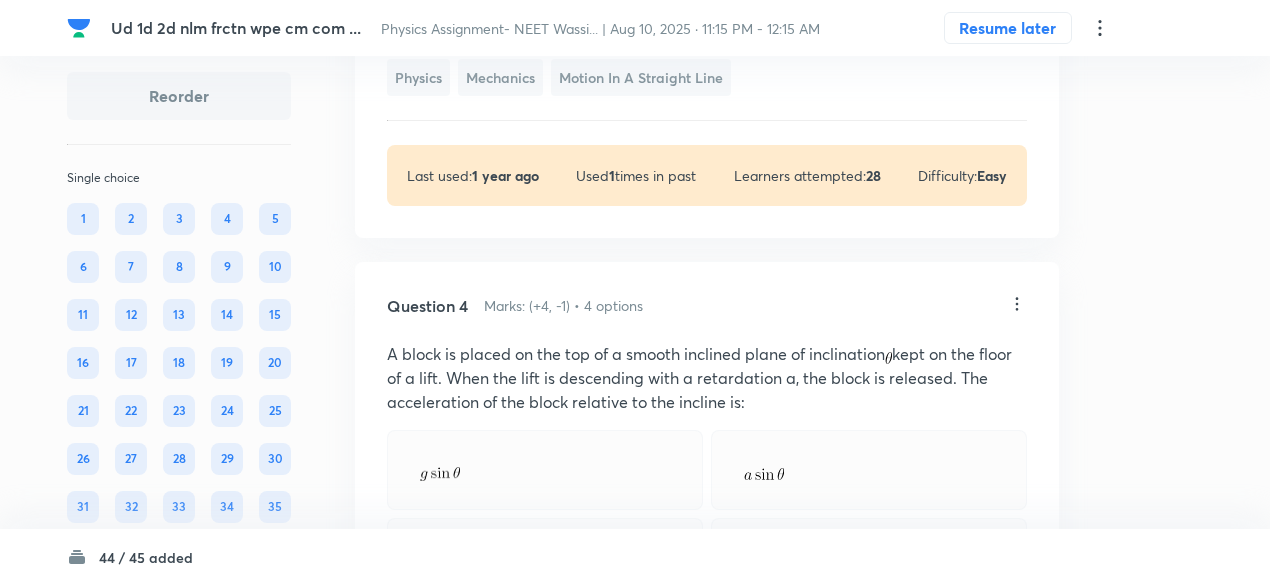 scroll, scrollTop: 2570, scrollLeft: 0, axis: vertical 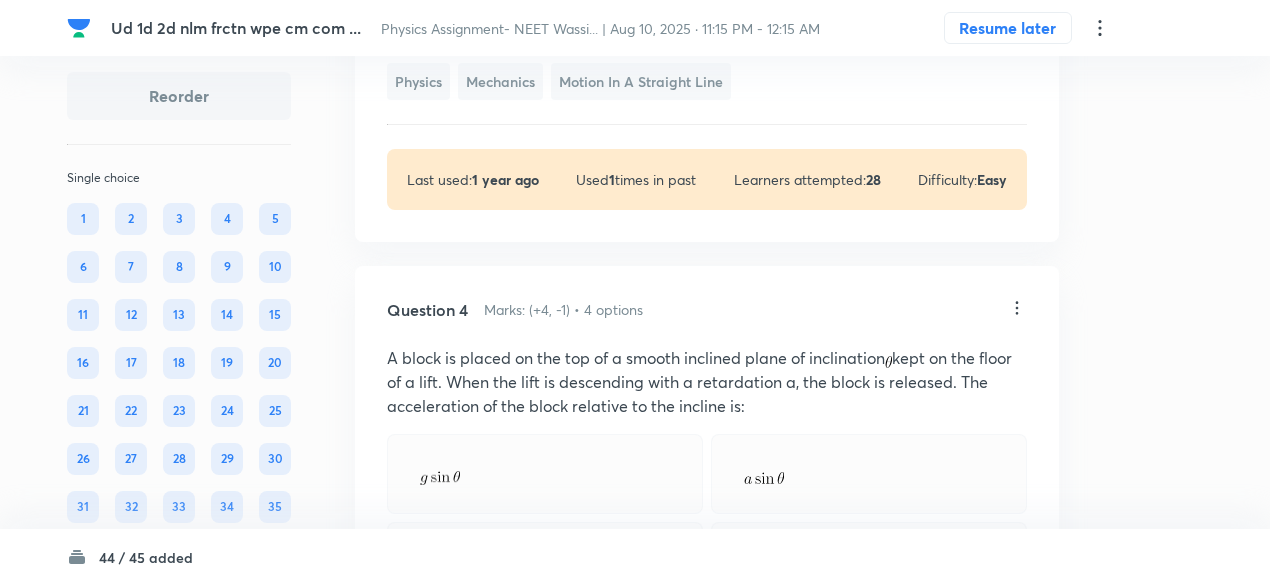 click 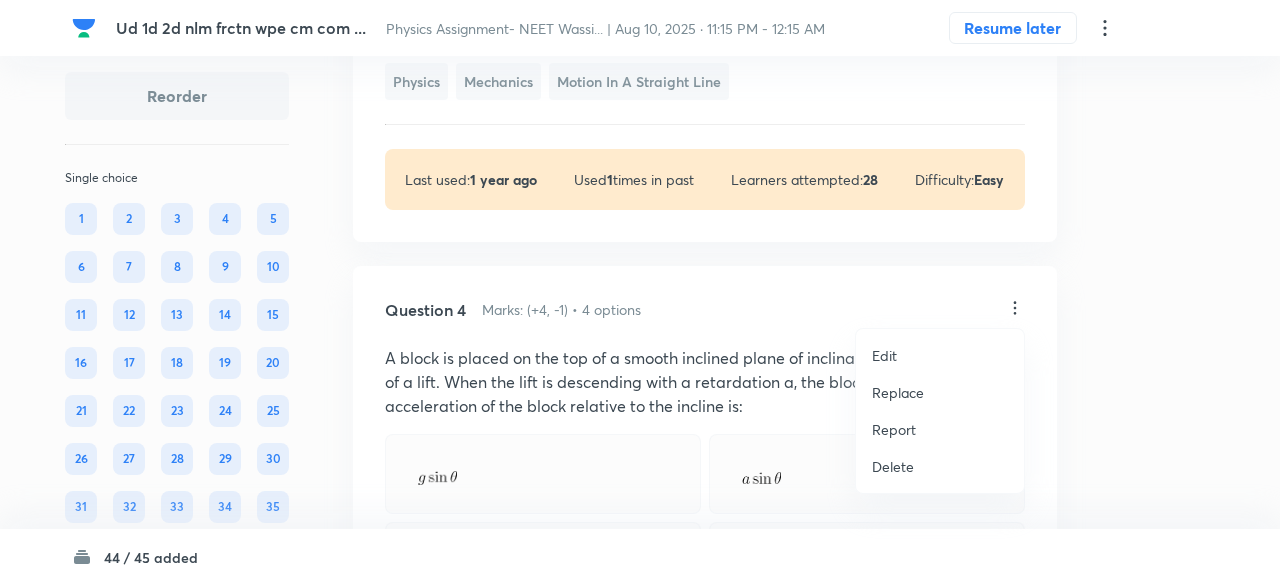 click on "Replace" at bounding box center [898, 392] 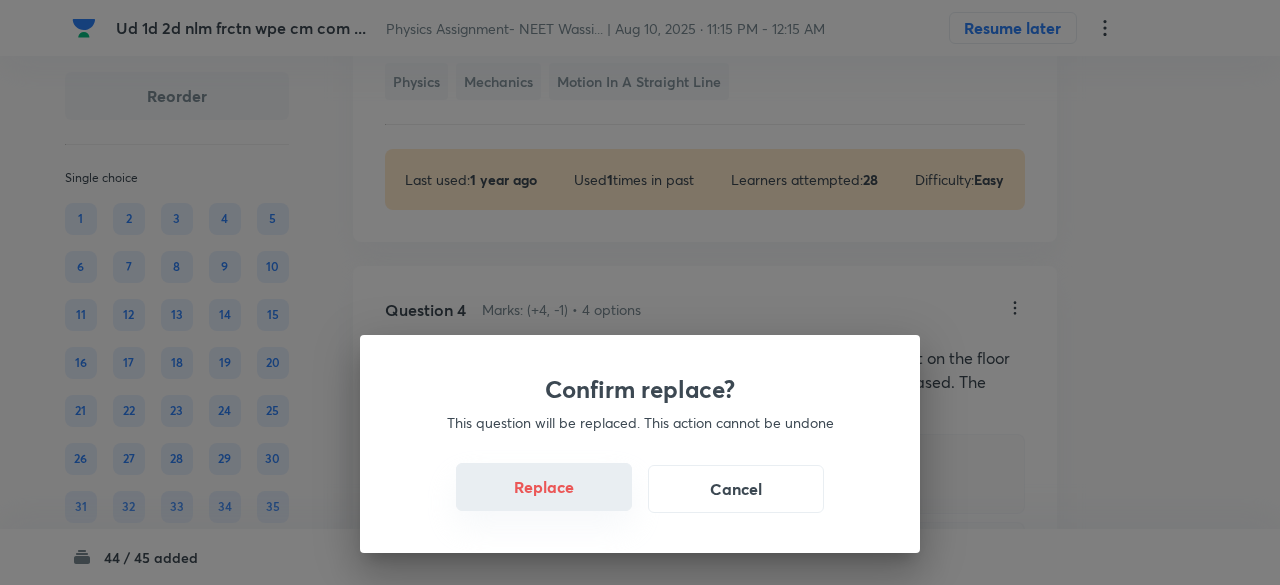 click on "Replace" at bounding box center [544, 487] 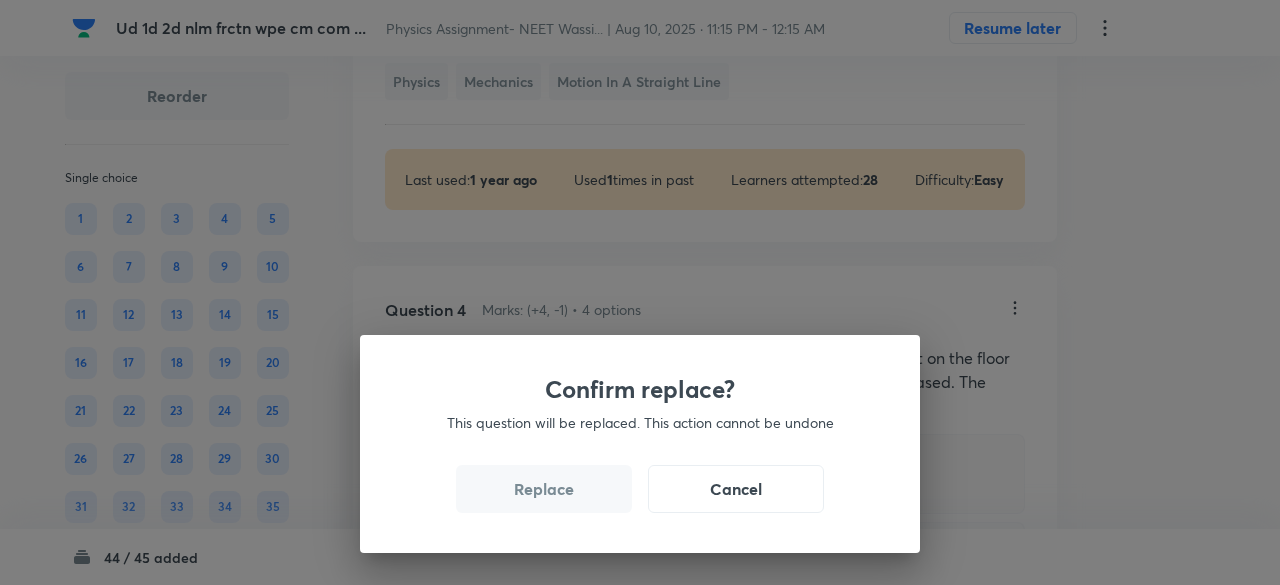 click on "Replace" at bounding box center [544, 489] 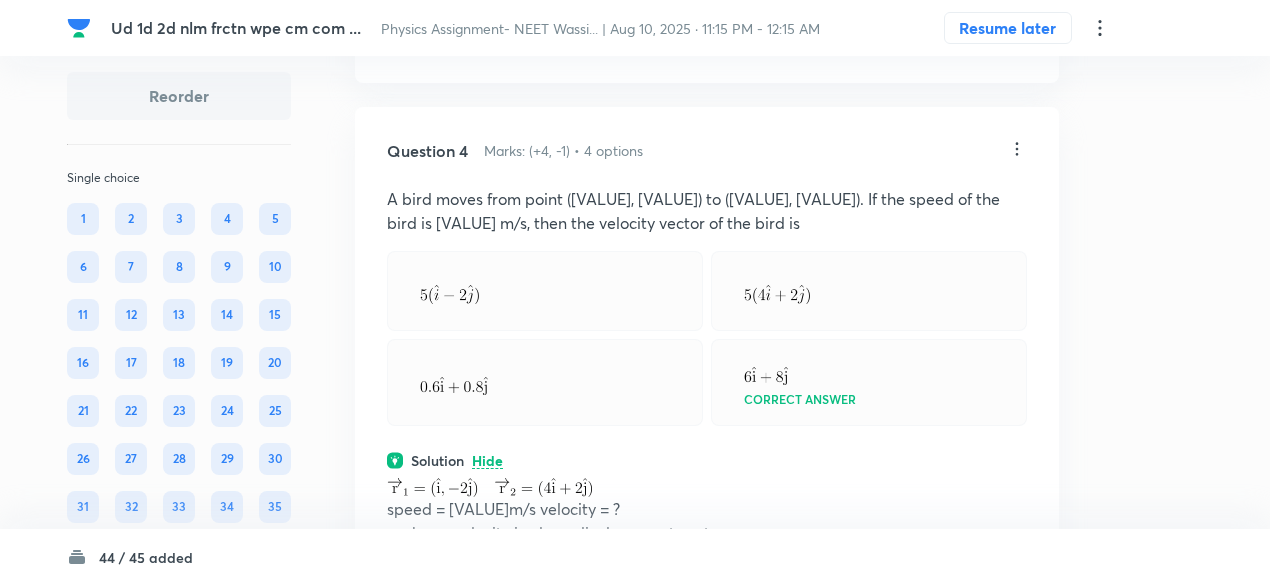 scroll, scrollTop: 2728, scrollLeft: 0, axis: vertical 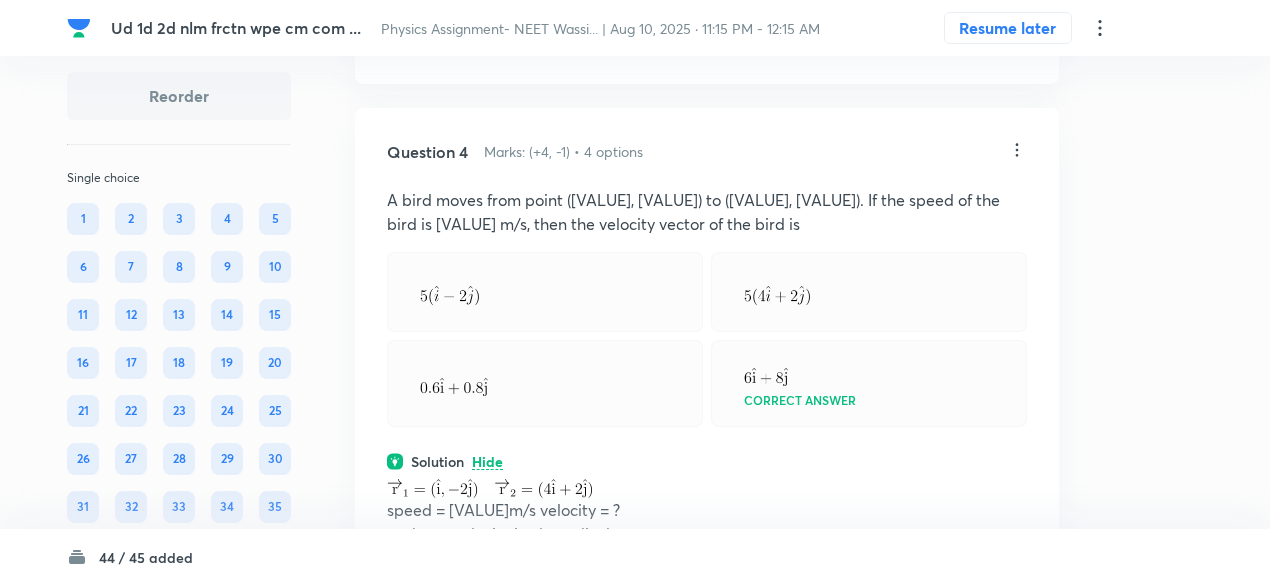 click 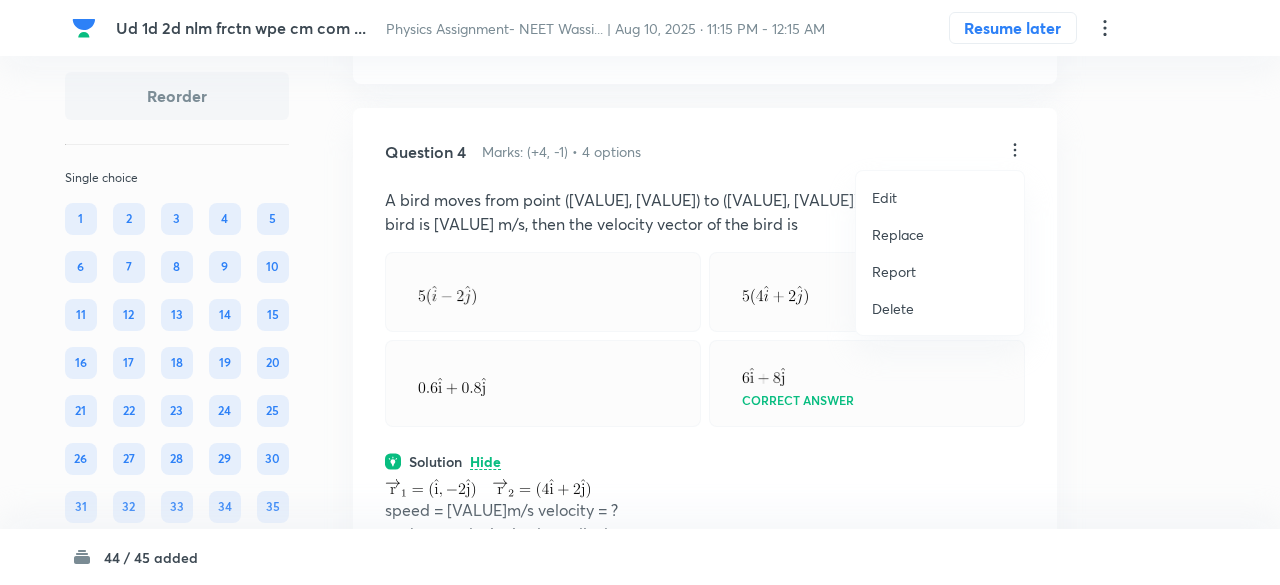 click on "Replace" at bounding box center [898, 234] 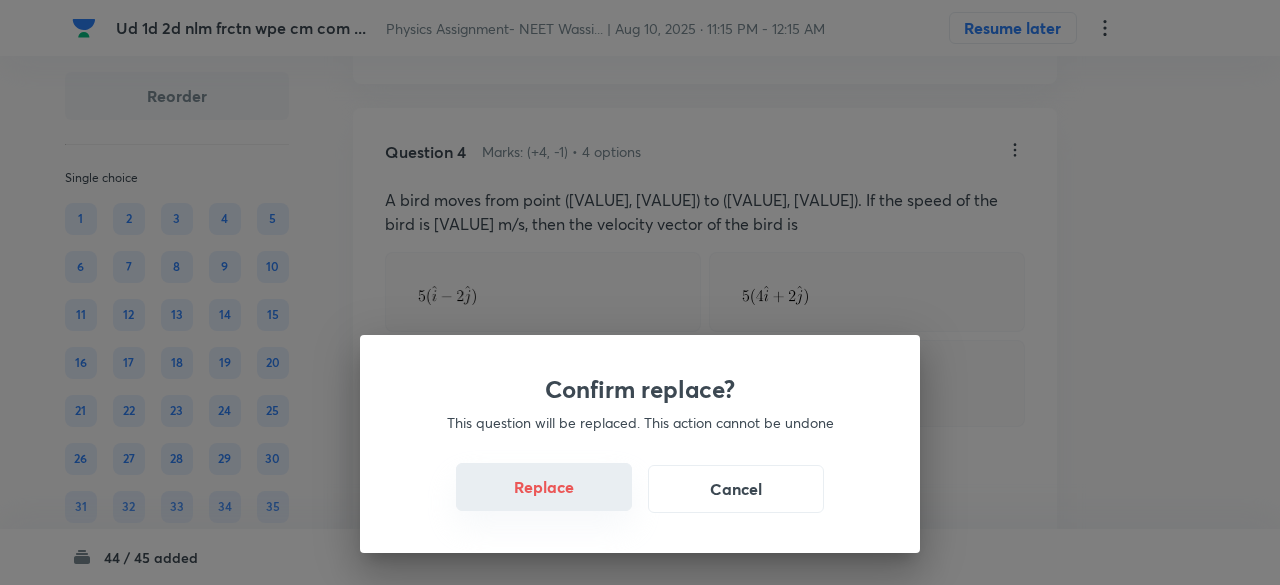 click on "Replace" at bounding box center [544, 487] 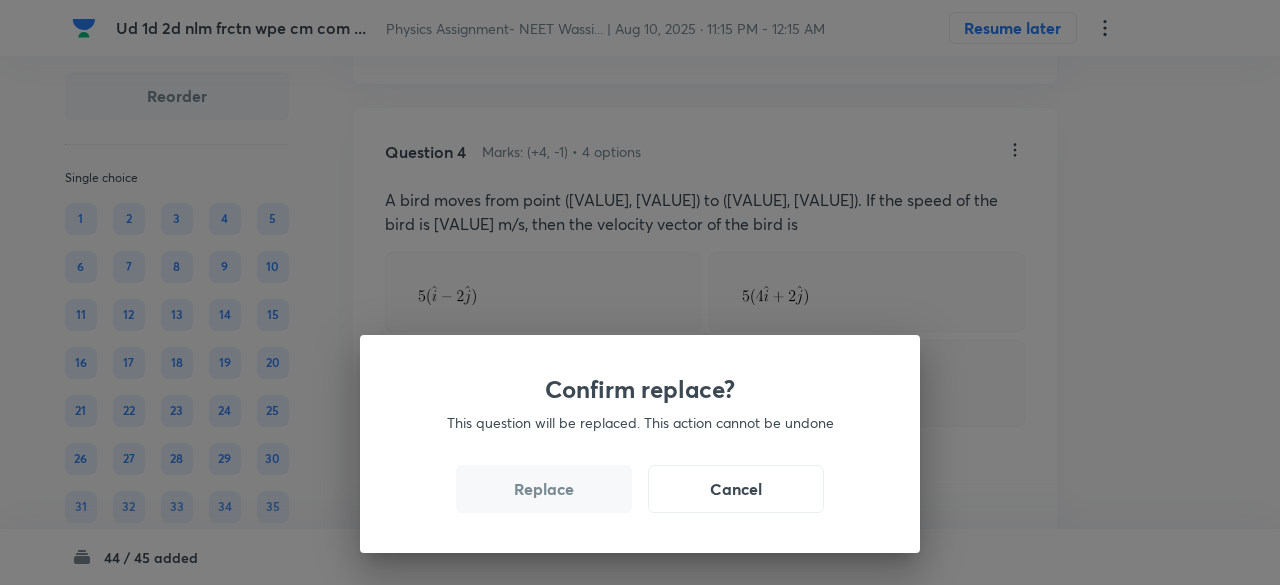 click on "Replace" at bounding box center (544, 489) 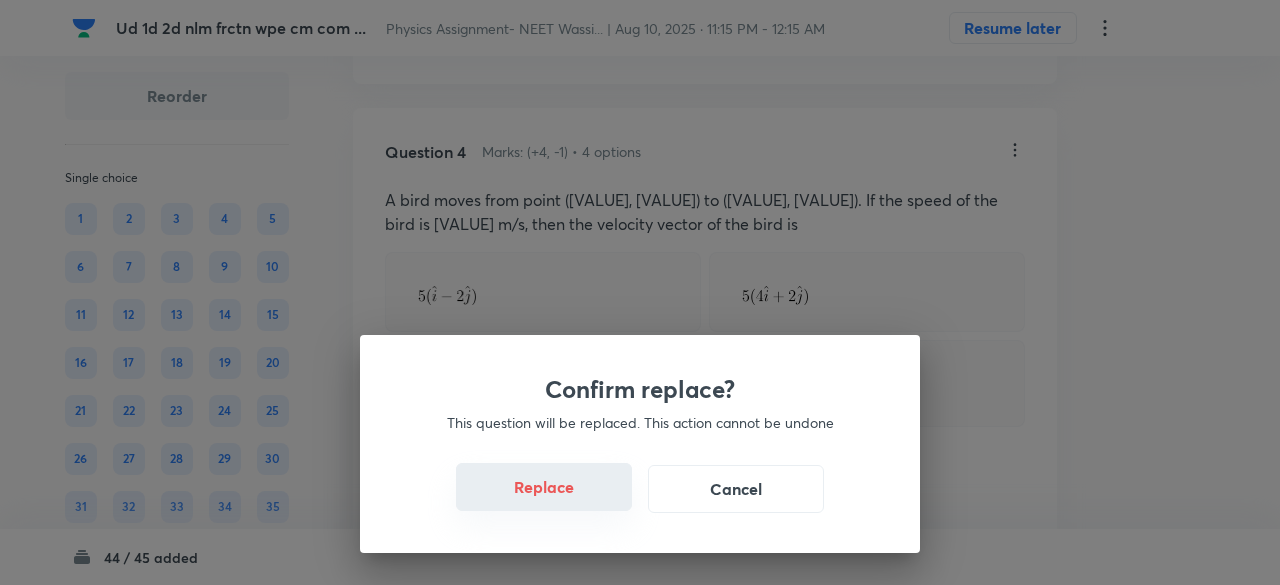 click on "Confirm replace? This question will be replaced. This action cannot be undone Replace Cancel" at bounding box center (640, 292) 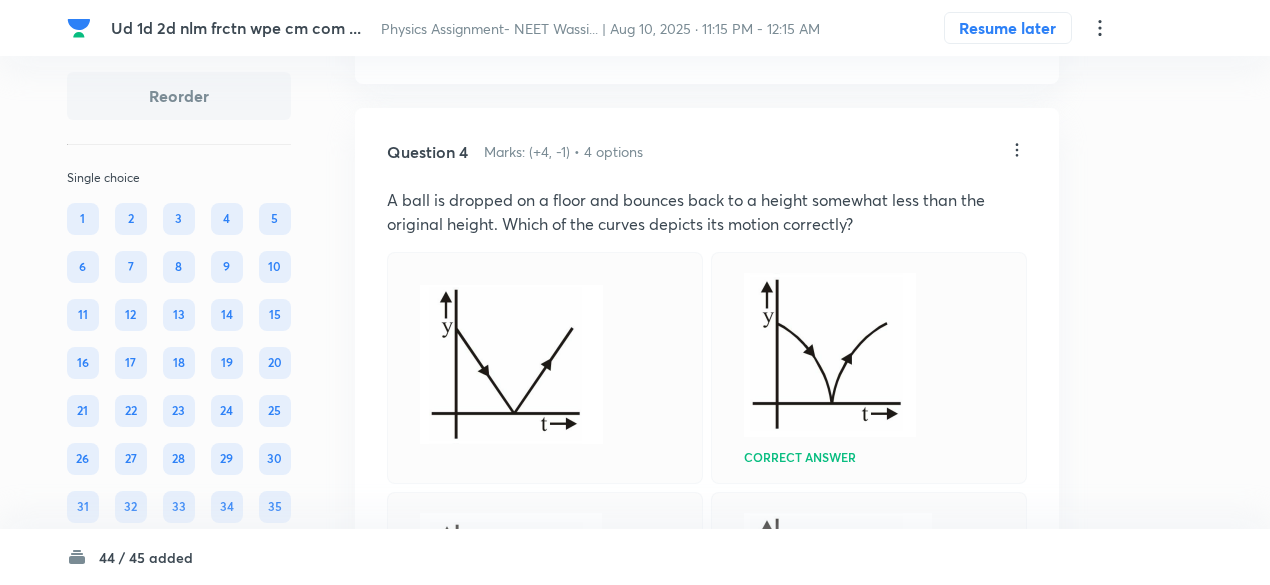 click at bounding box center (707, 805) 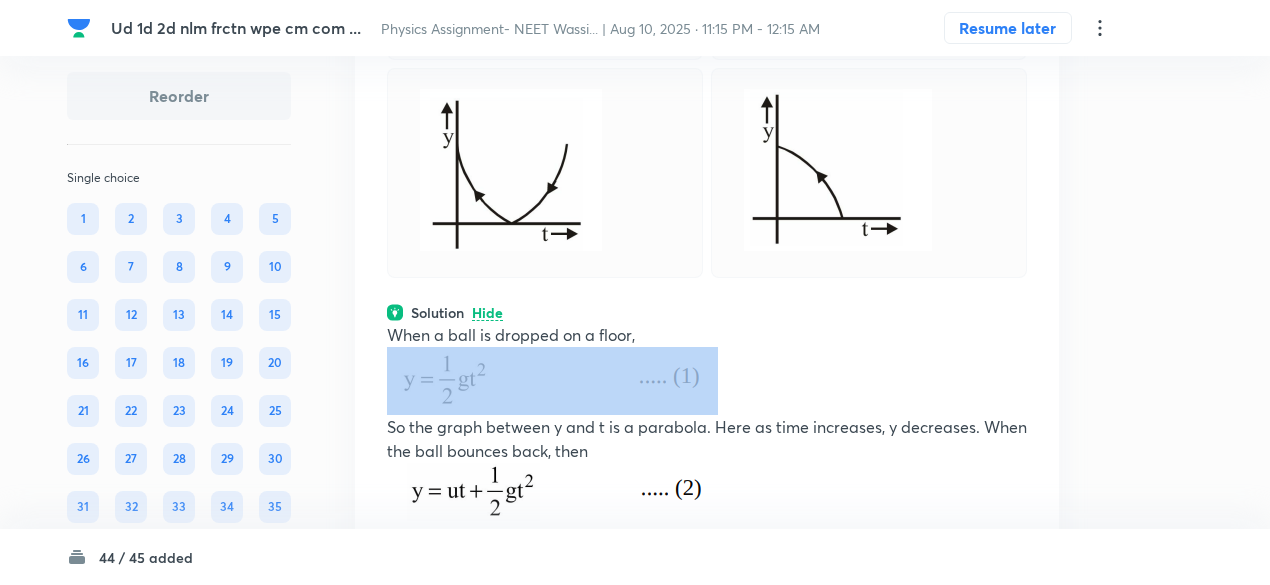 scroll, scrollTop: 3158, scrollLeft: 0, axis: vertical 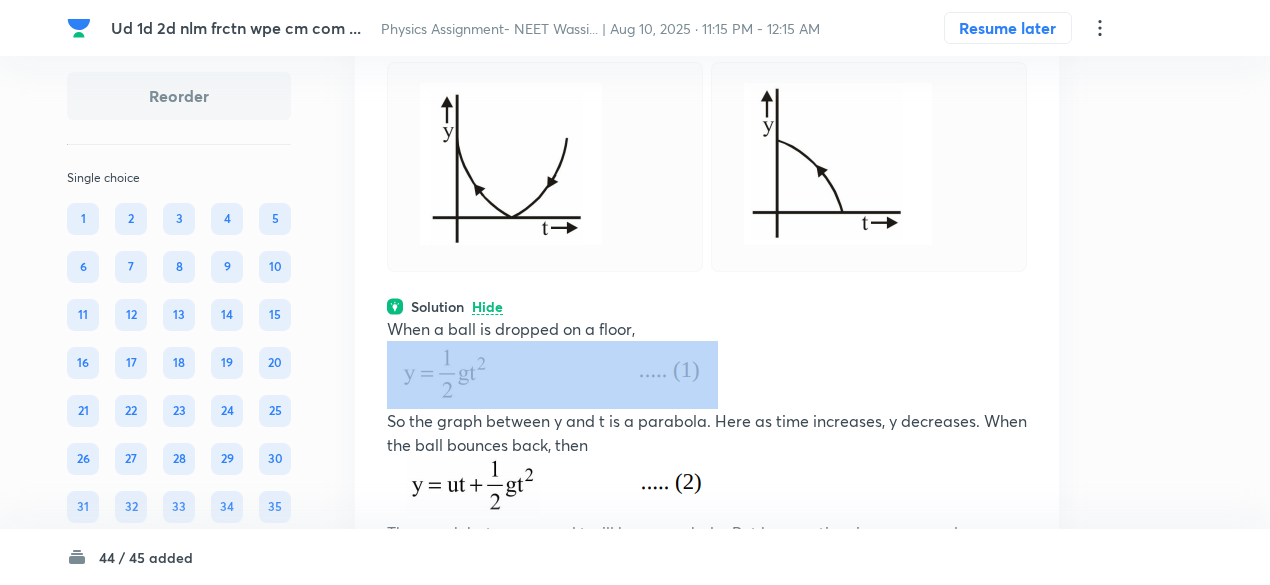 click at bounding box center [707, 375] 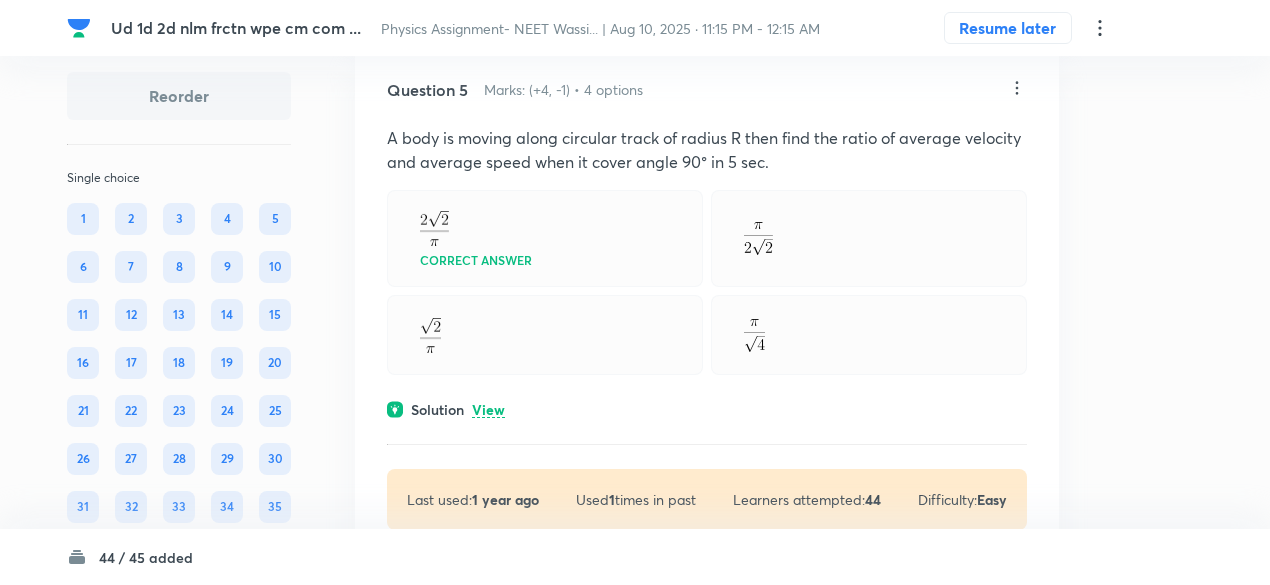 scroll, scrollTop: 3910, scrollLeft: 0, axis: vertical 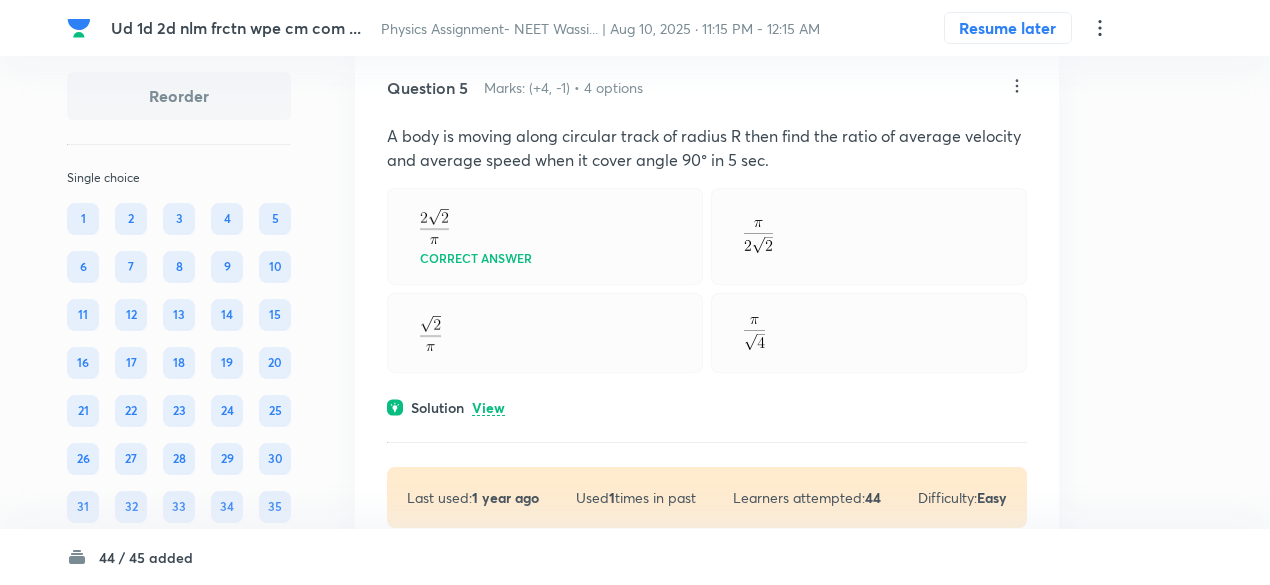 click on "View" at bounding box center (488, 408) 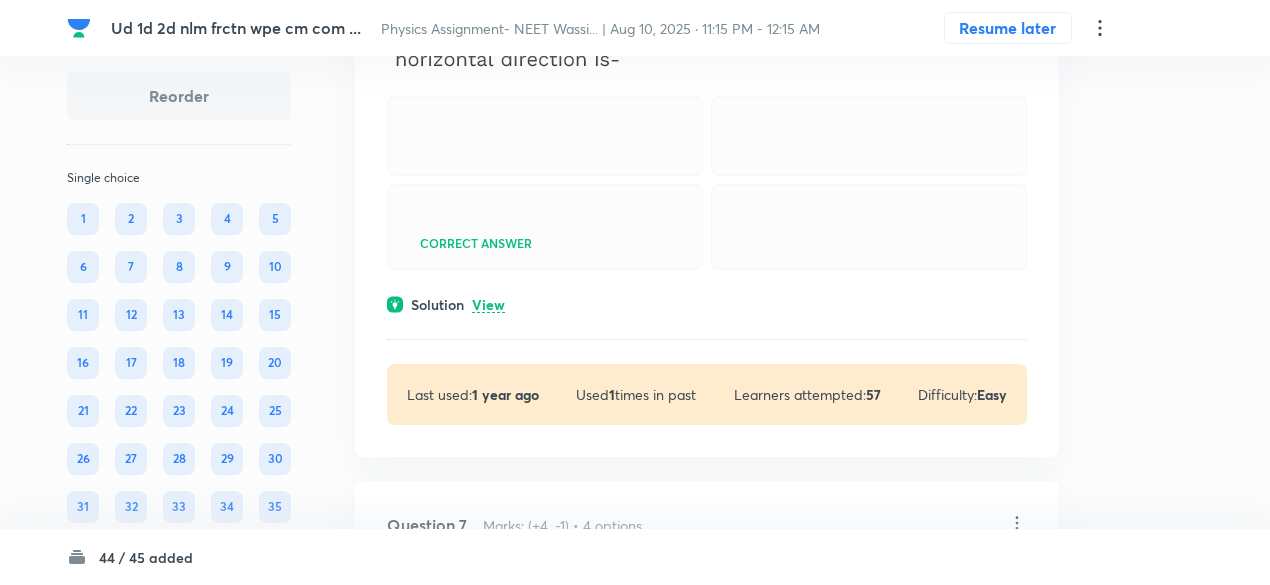 scroll, scrollTop: 4996, scrollLeft: 0, axis: vertical 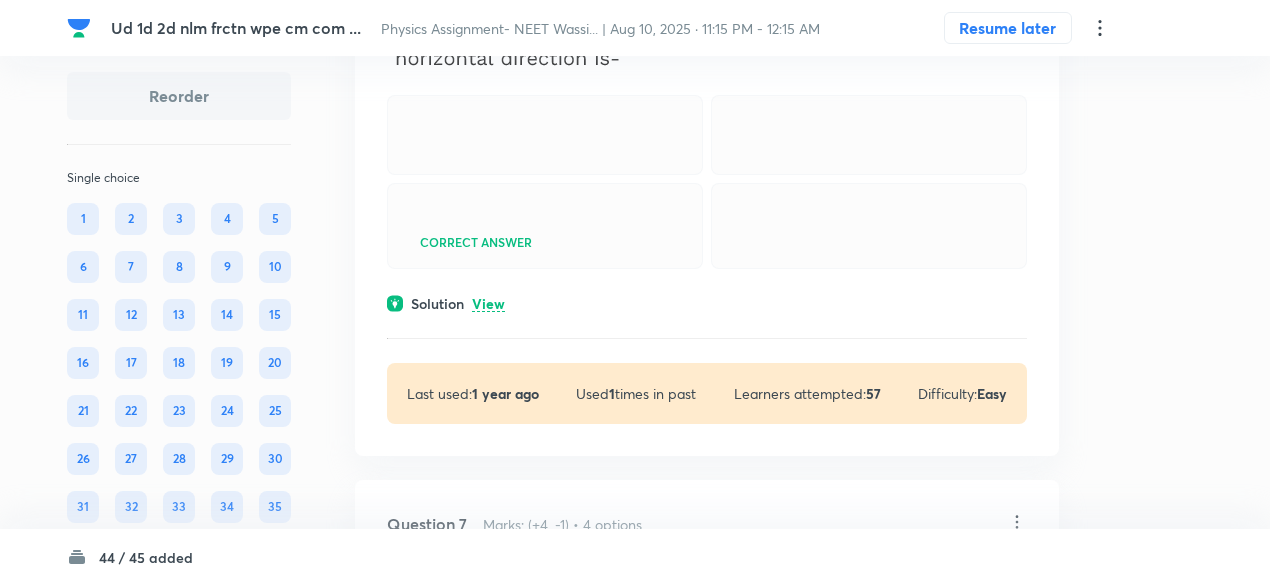 click on "View" at bounding box center [488, 304] 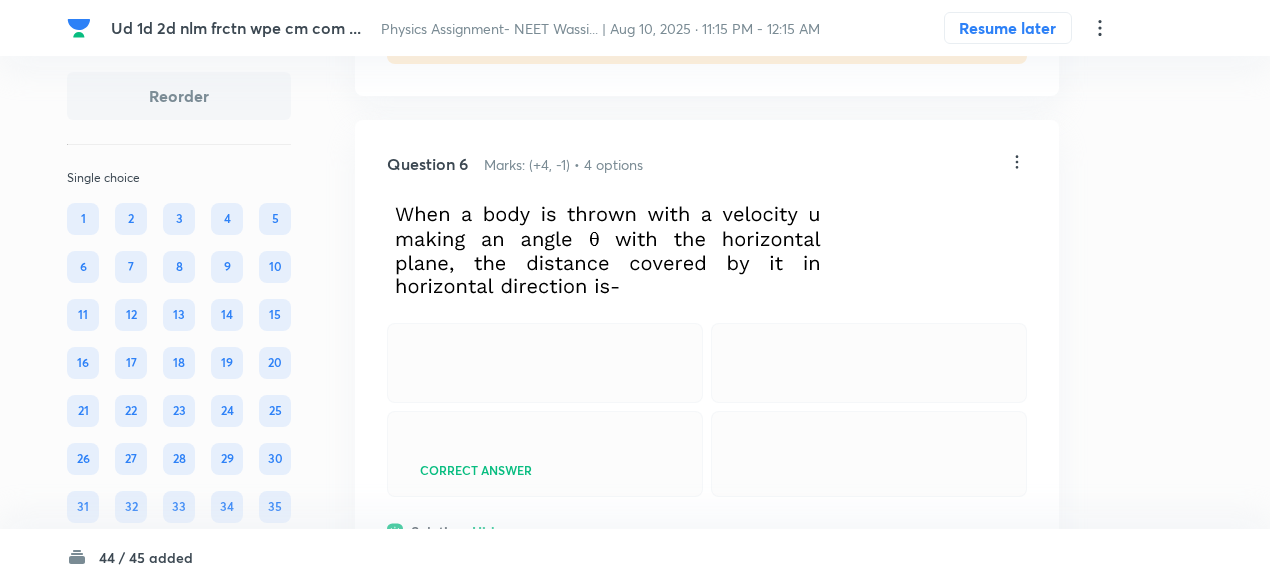 scroll, scrollTop: 4767, scrollLeft: 0, axis: vertical 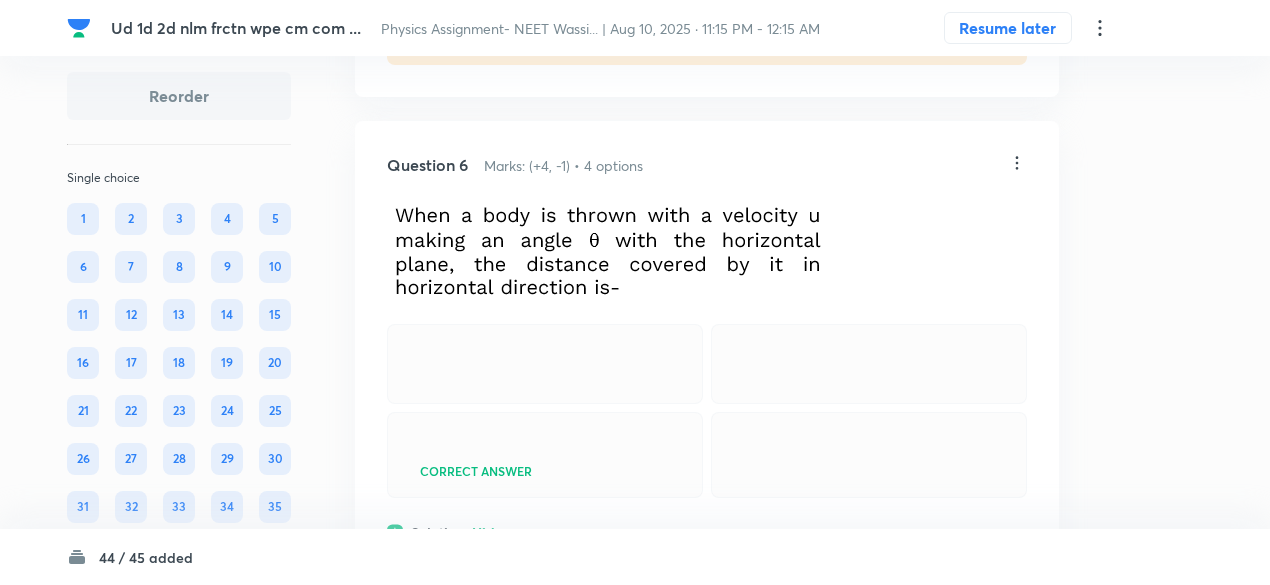 click 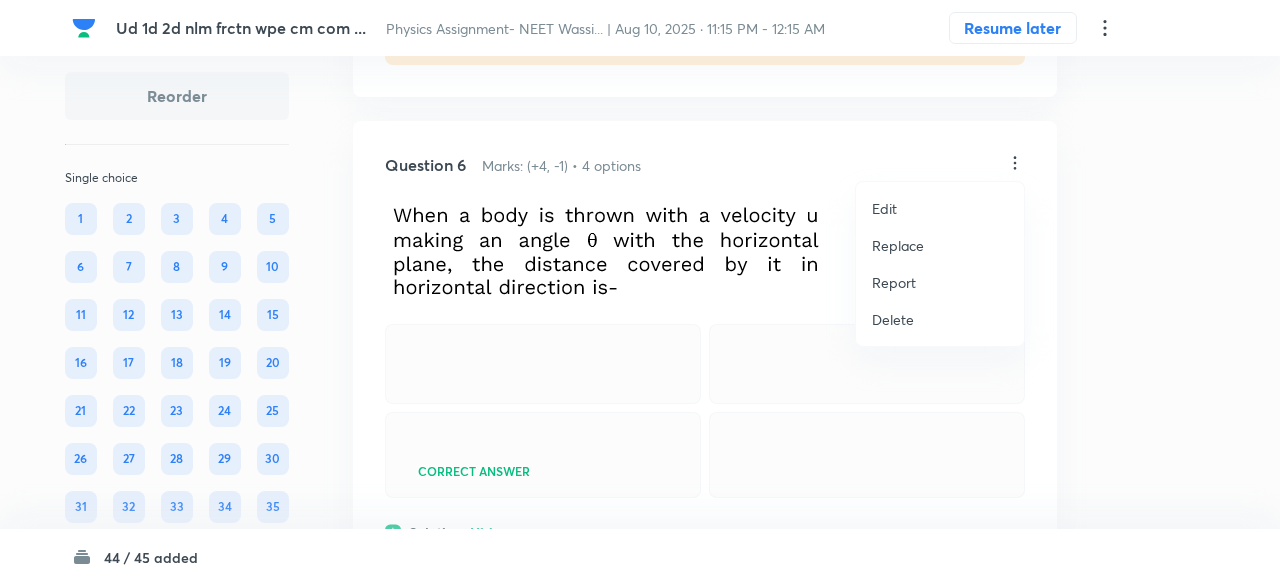 click on "Replace" at bounding box center [940, 245] 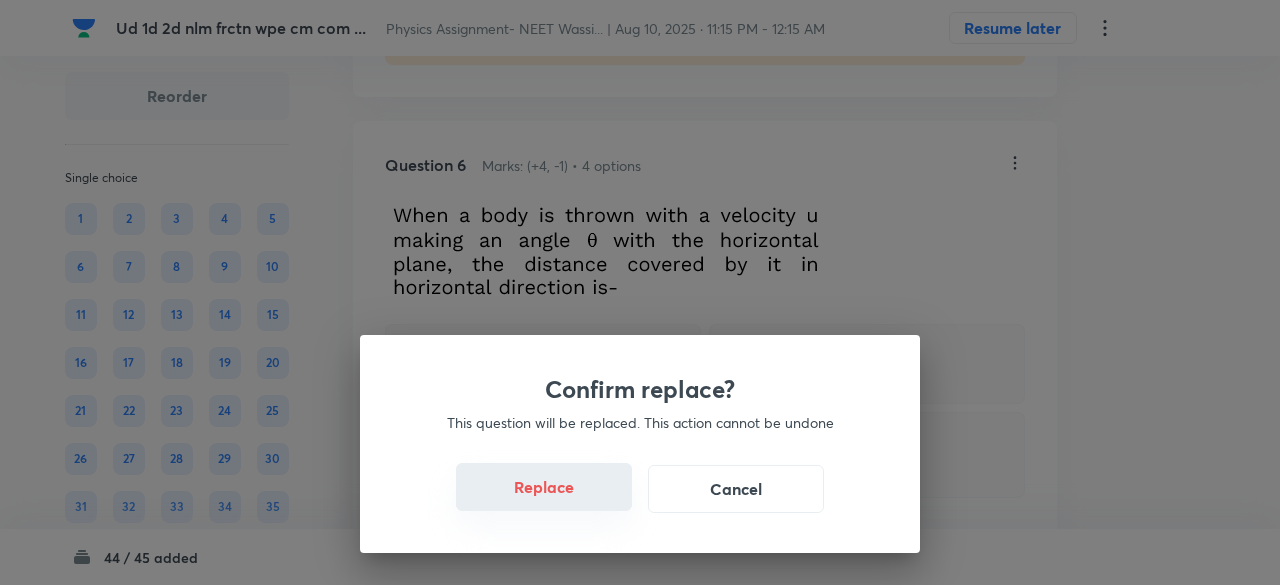 click on "Replace" at bounding box center [544, 487] 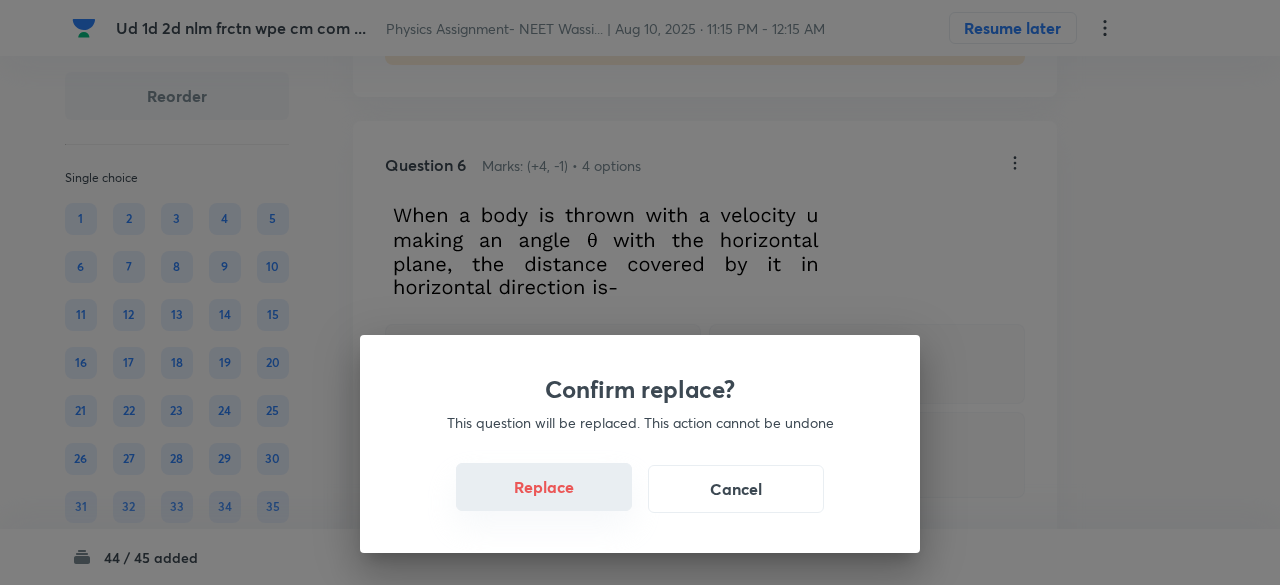click on "Replace" at bounding box center [544, 487] 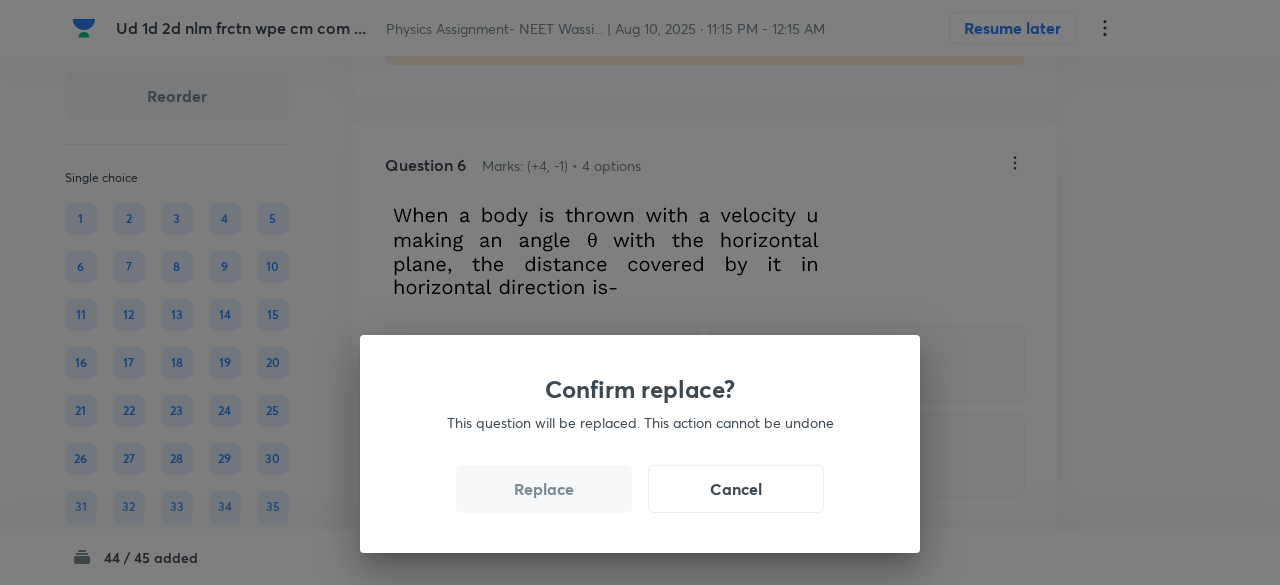 click on "Replace" at bounding box center (544, 489) 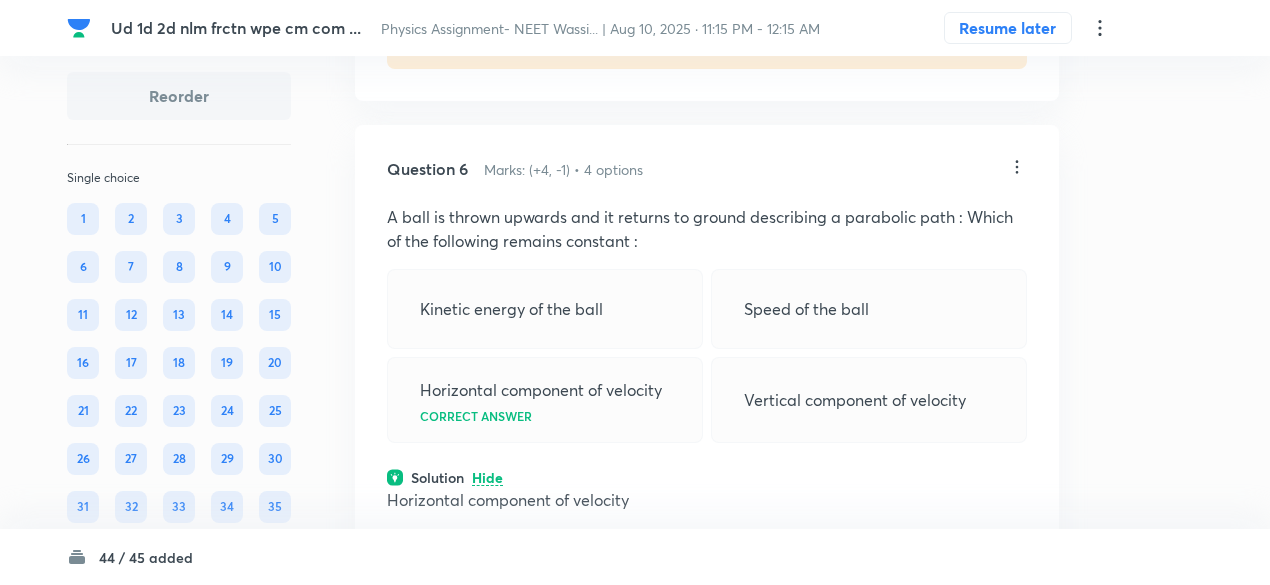 scroll, scrollTop: 4761, scrollLeft: 0, axis: vertical 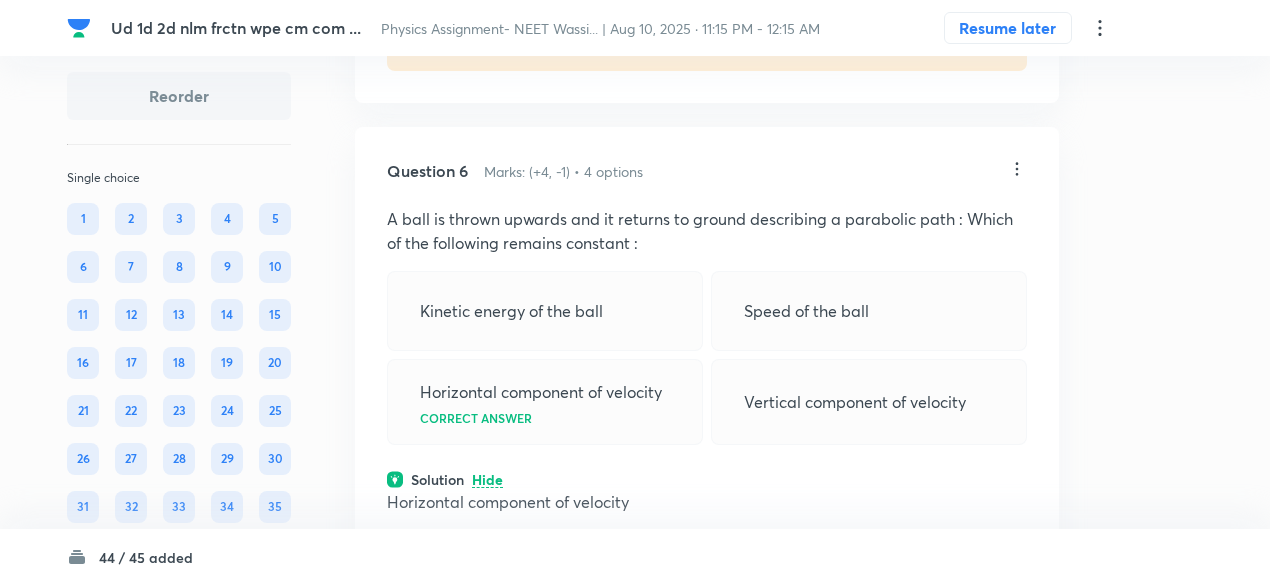 click on "Question 6 Marks: (+4, -1) • 4 options A ball is thrown upwards and it returns to ground describing a parabolic path : Which of the following remains constant : Kinetic energy of the ball              Speed of the ball Horizontal component of velocity Correct answer Vertical component of velocity Solution Hide Horizontal component of velocity  Physics Mechanics Projectile Motion Last used:  2 years ago Used  1  times in past Learners attempted:  9 Difficulty: Easy" at bounding box center (707, 422) 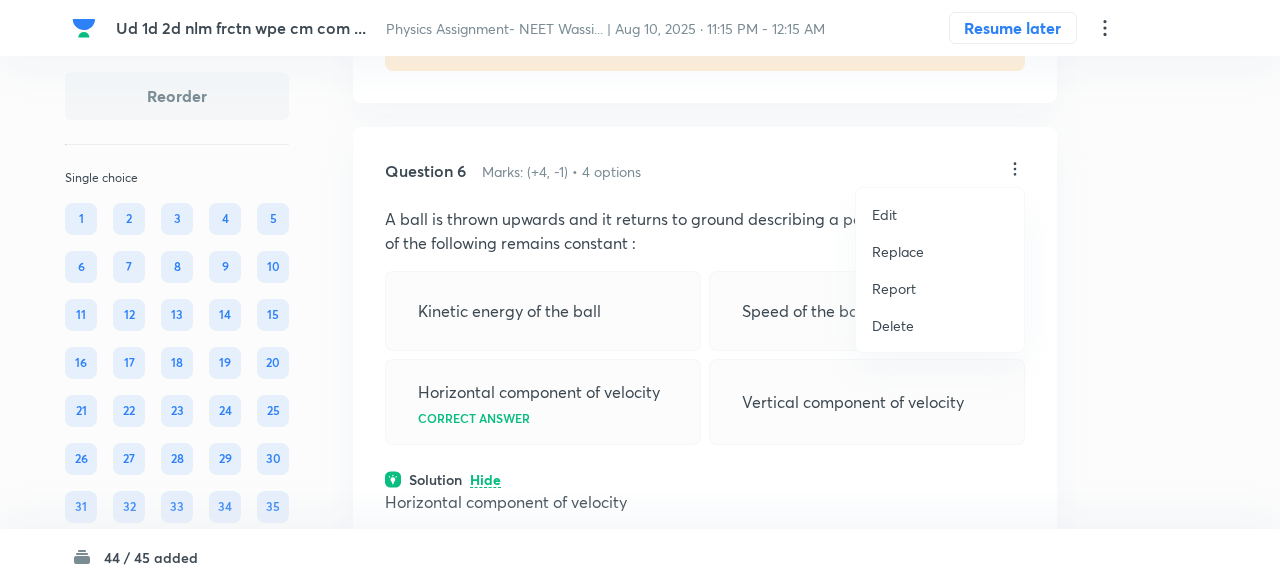 click on "Replace" at bounding box center (898, 251) 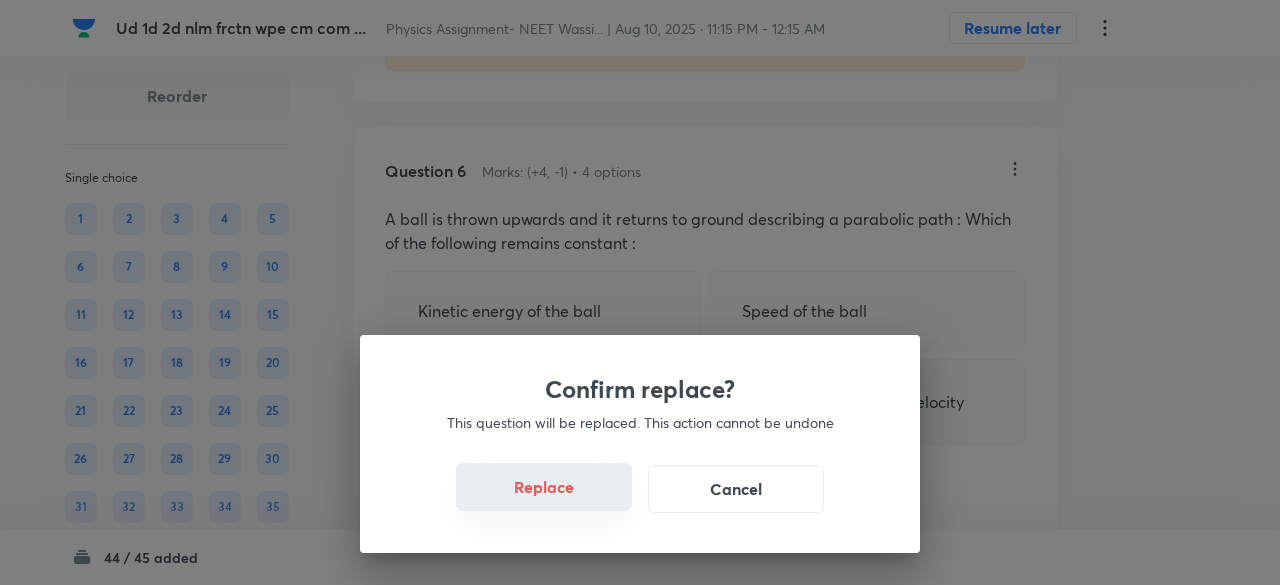 click on "Replace" at bounding box center [544, 487] 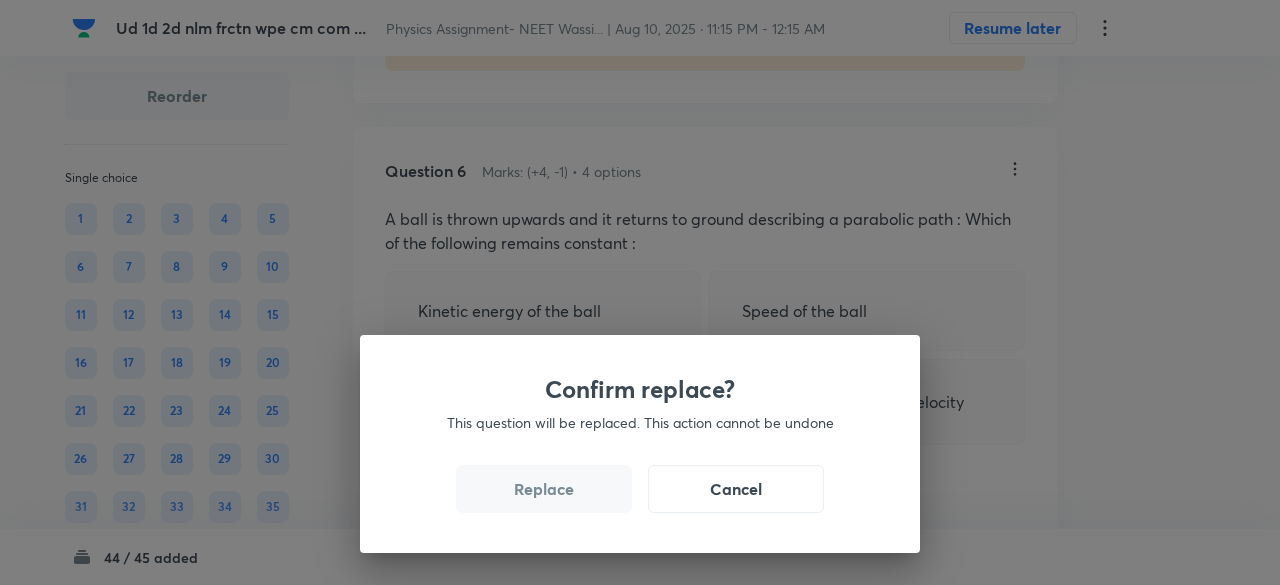 click on "Replace" at bounding box center [544, 489] 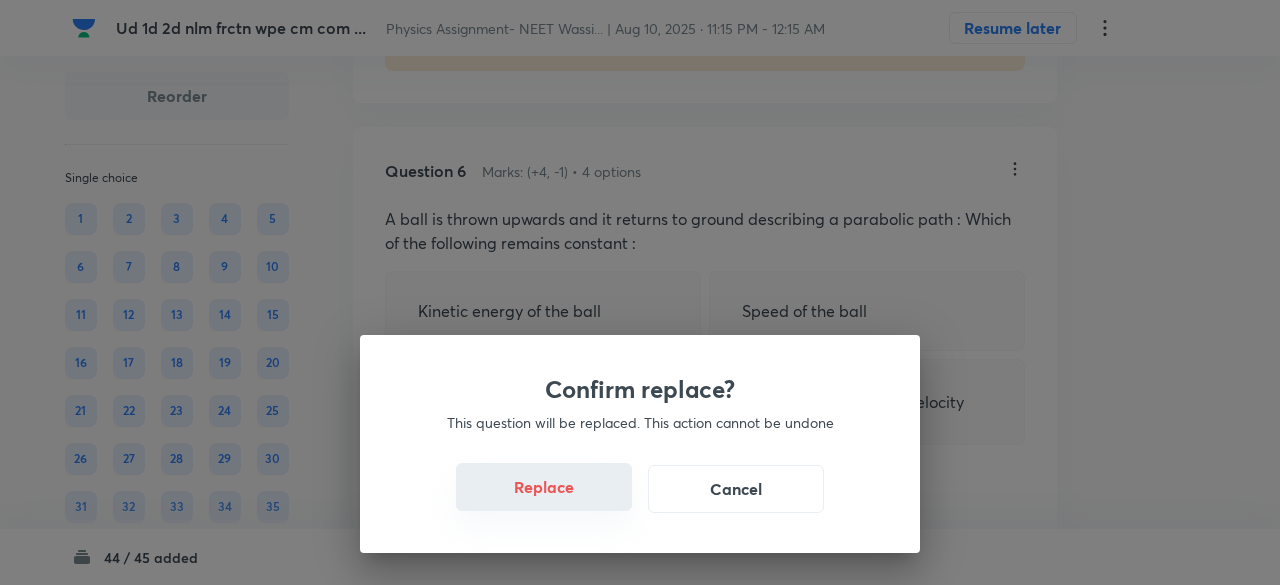 click on "Replace" at bounding box center [544, 487] 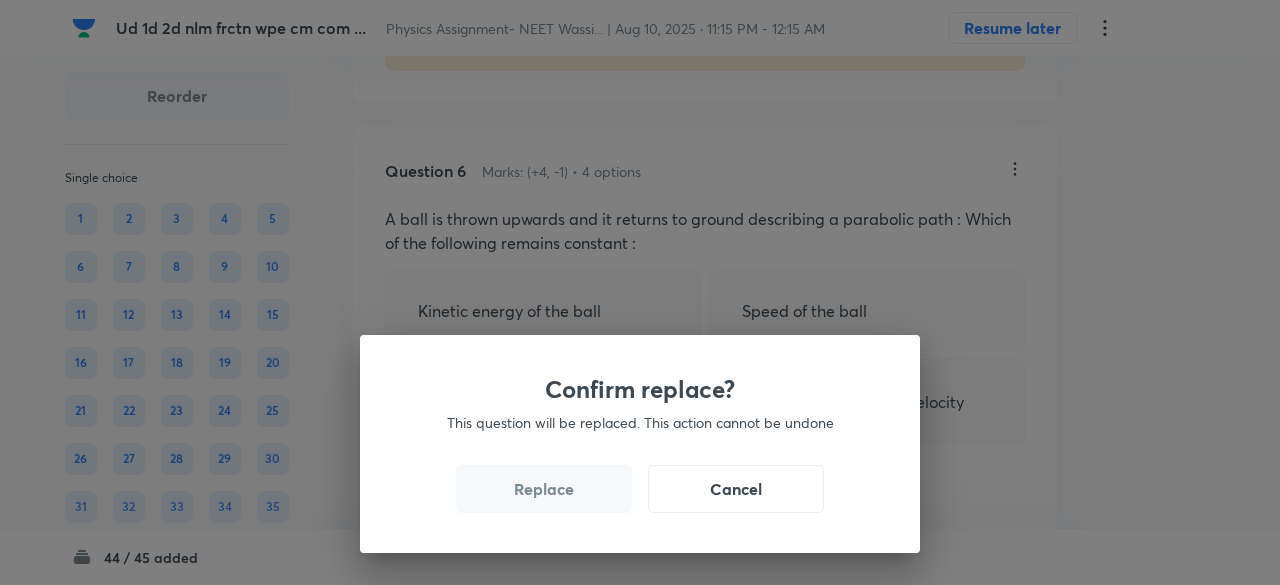 click on "Replace" at bounding box center (544, 489) 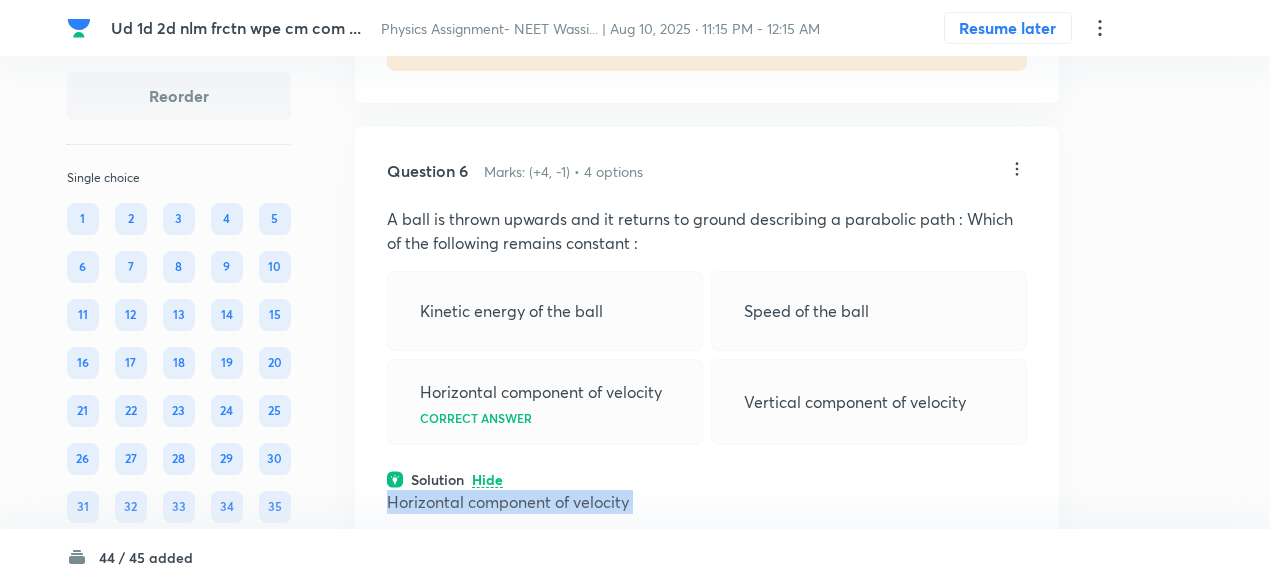 click on "Horizontal component of velocity" at bounding box center (707, 502) 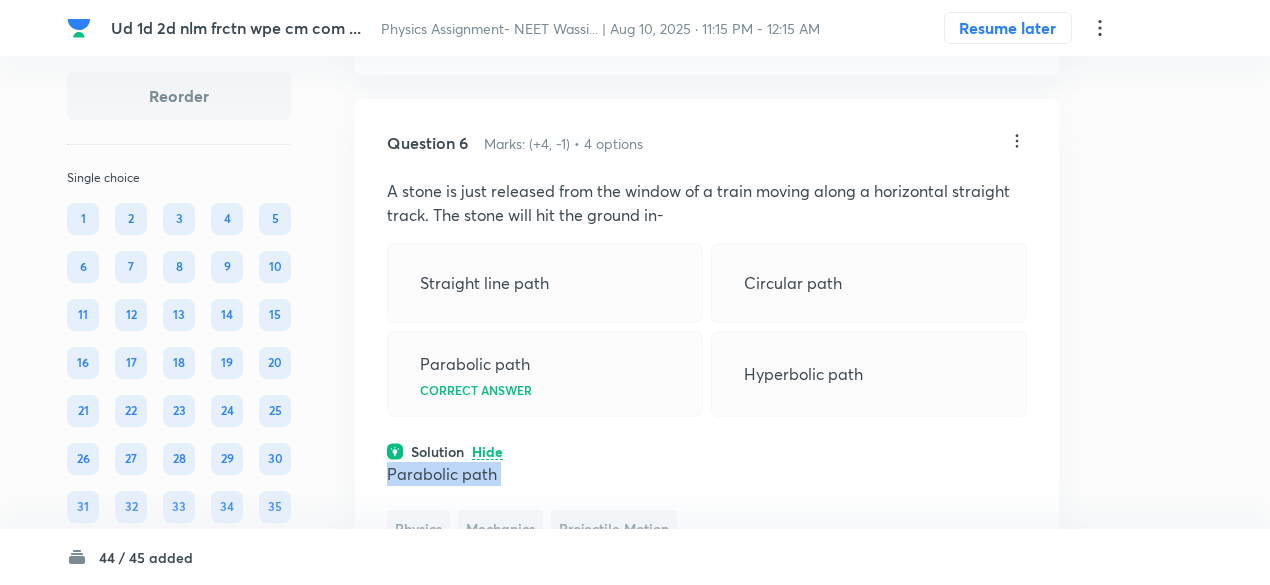 scroll, scrollTop: 4785, scrollLeft: 0, axis: vertical 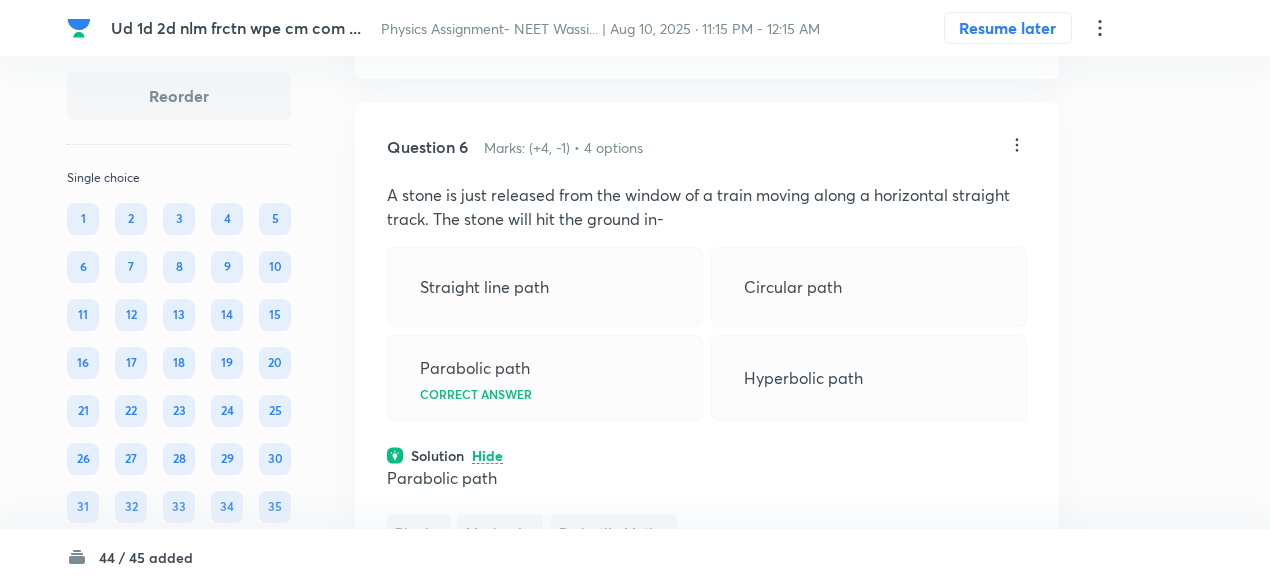 click 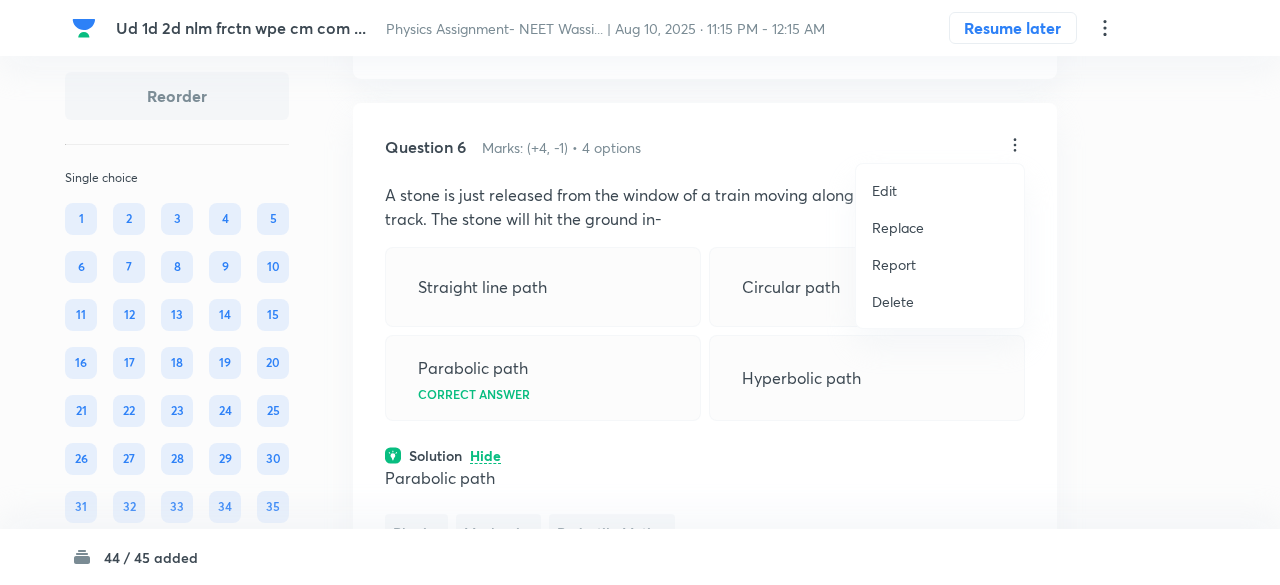 click on "Replace" at bounding box center (898, 227) 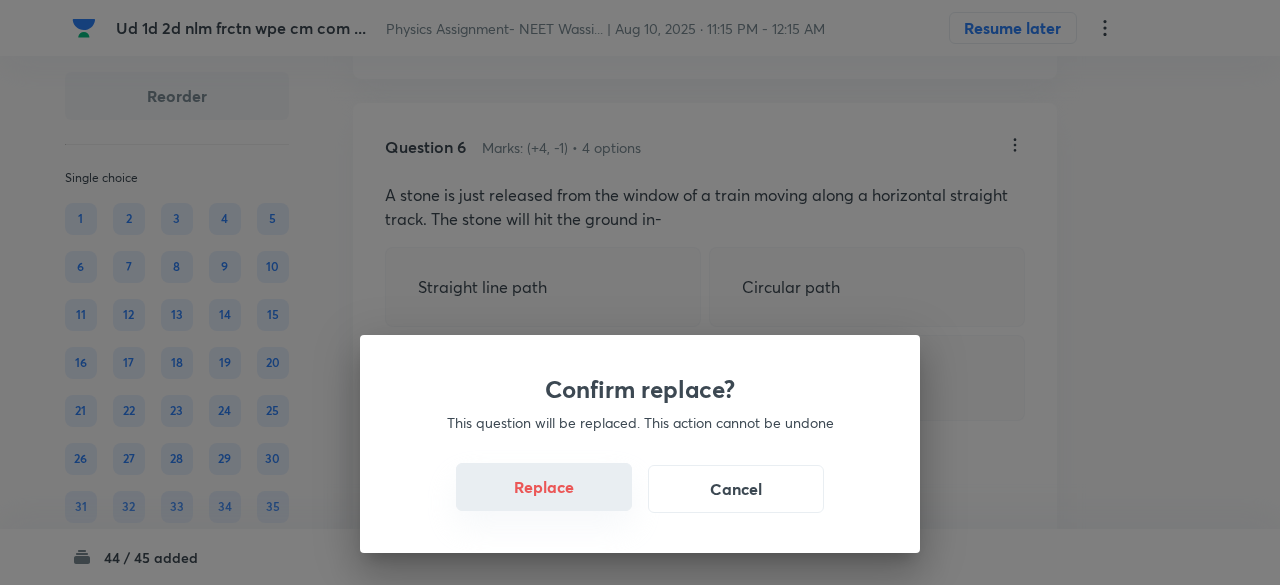 click on "Replace" at bounding box center [544, 487] 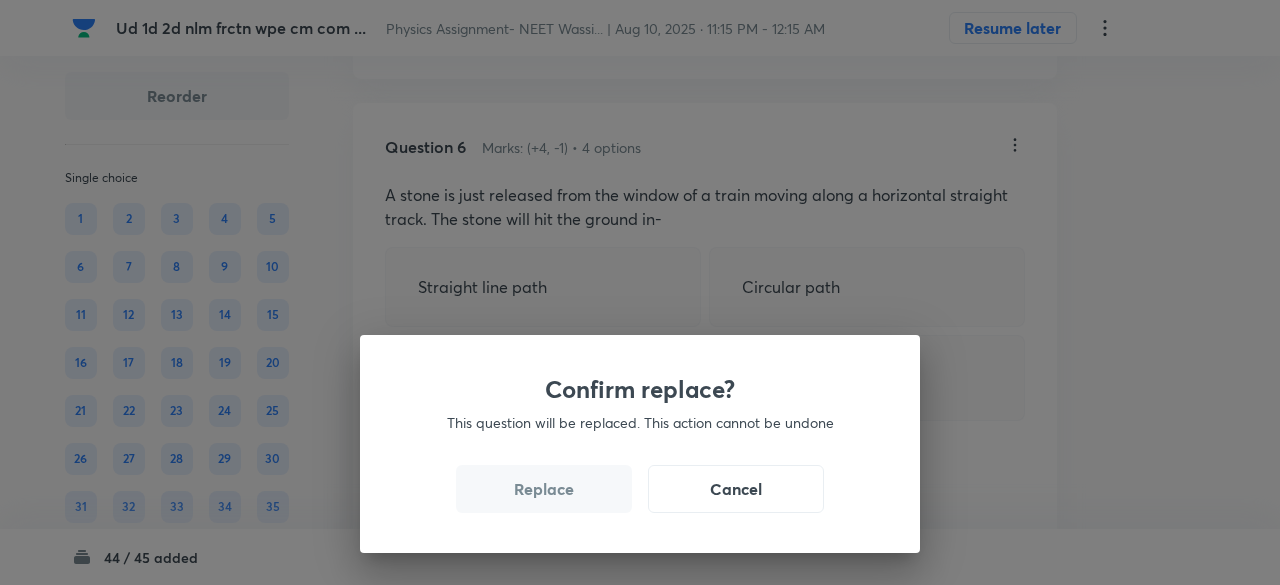 click on "Replace" at bounding box center [544, 489] 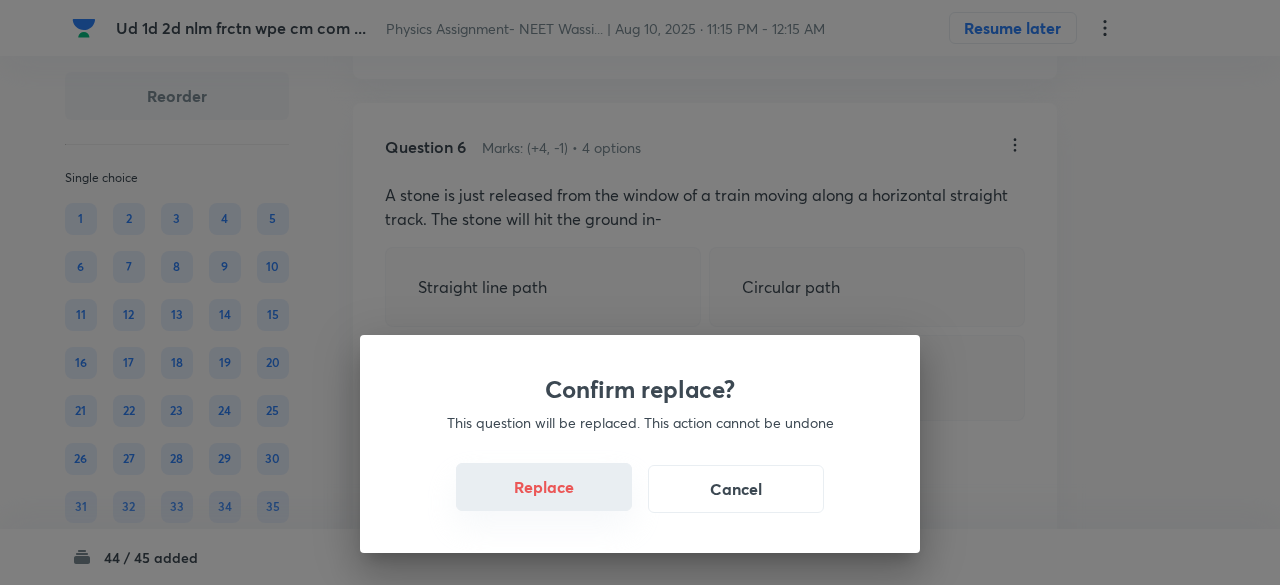 click on "Replace" at bounding box center (544, 487) 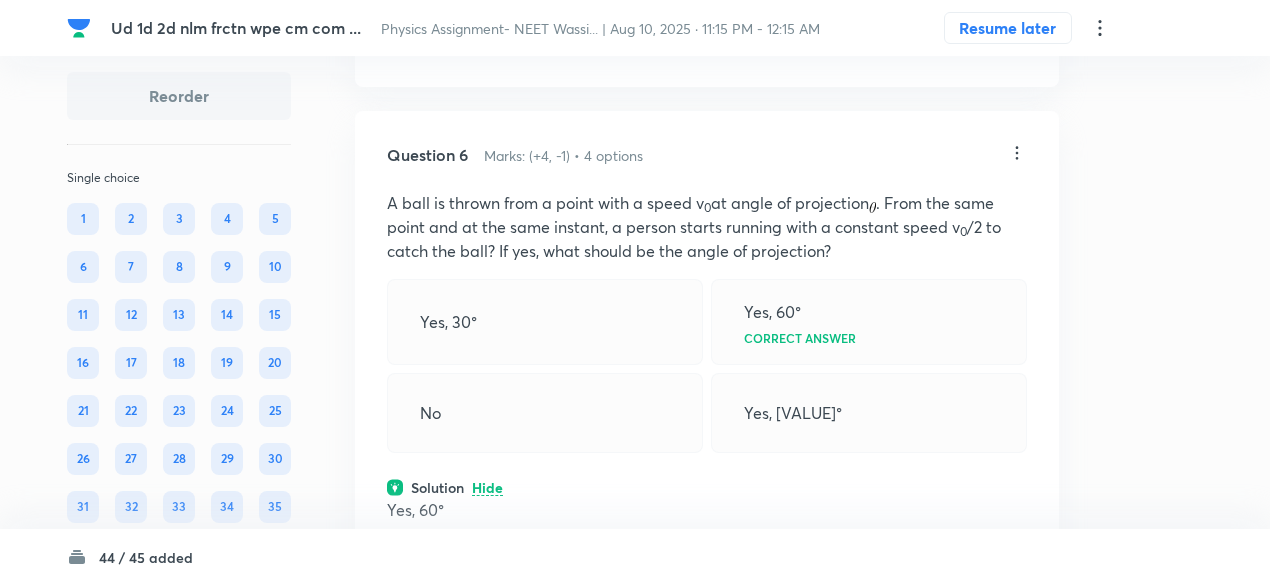 scroll, scrollTop: 4771, scrollLeft: 0, axis: vertical 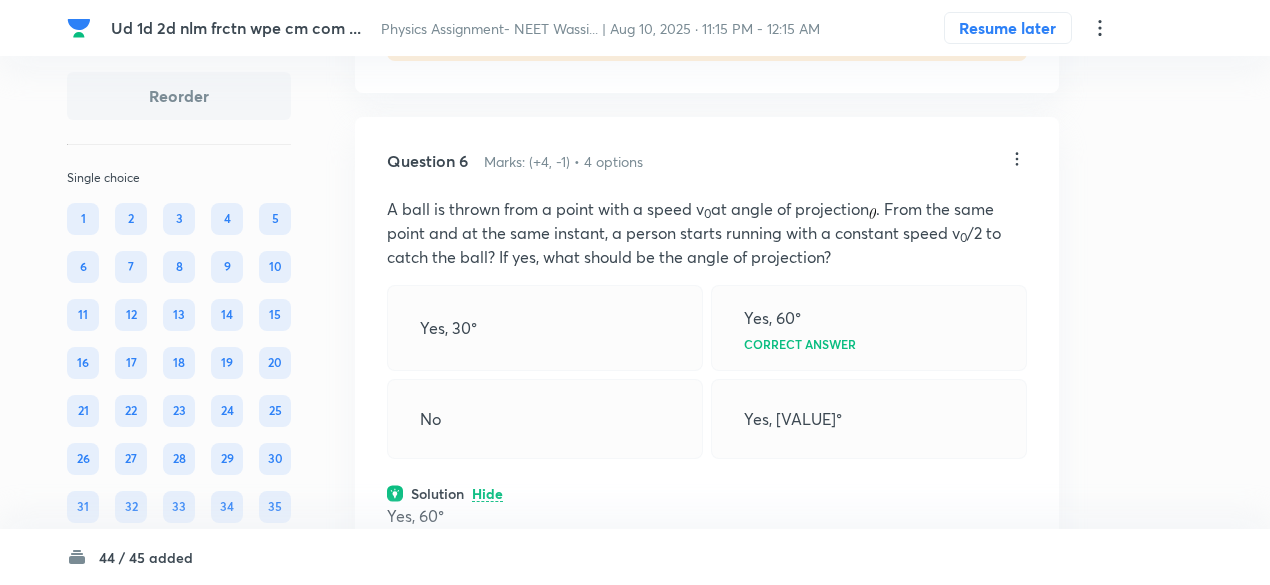 click 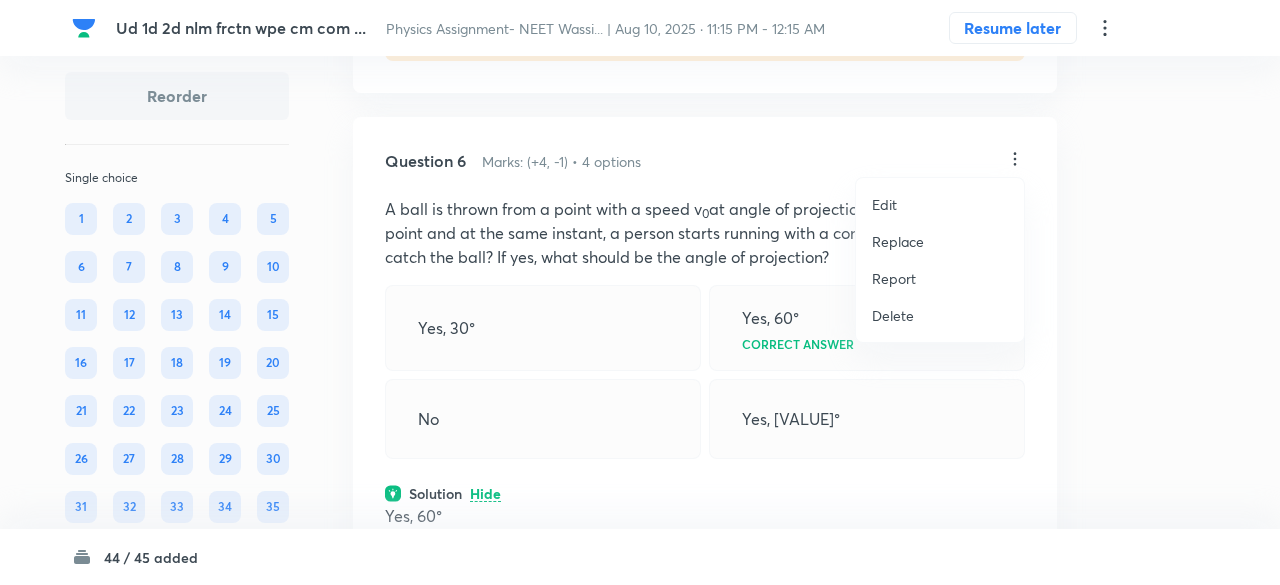 click on "Replace" at bounding box center (940, 241) 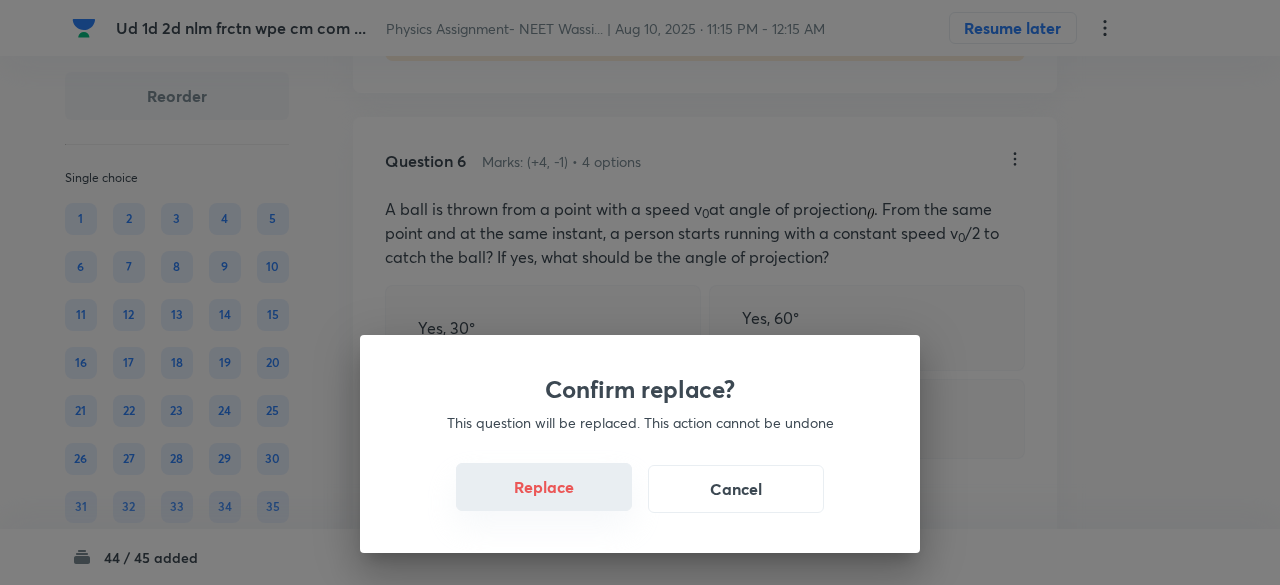 click on "Replace" at bounding box center [544, 487] 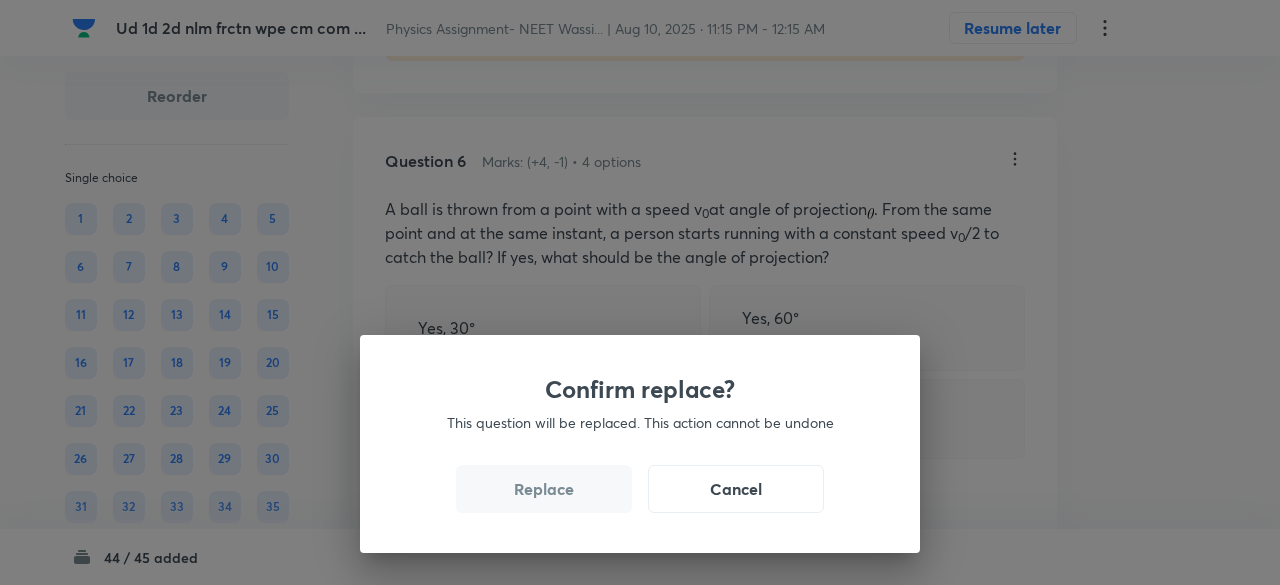 click on "Replace" at bounding box center (544, 489) 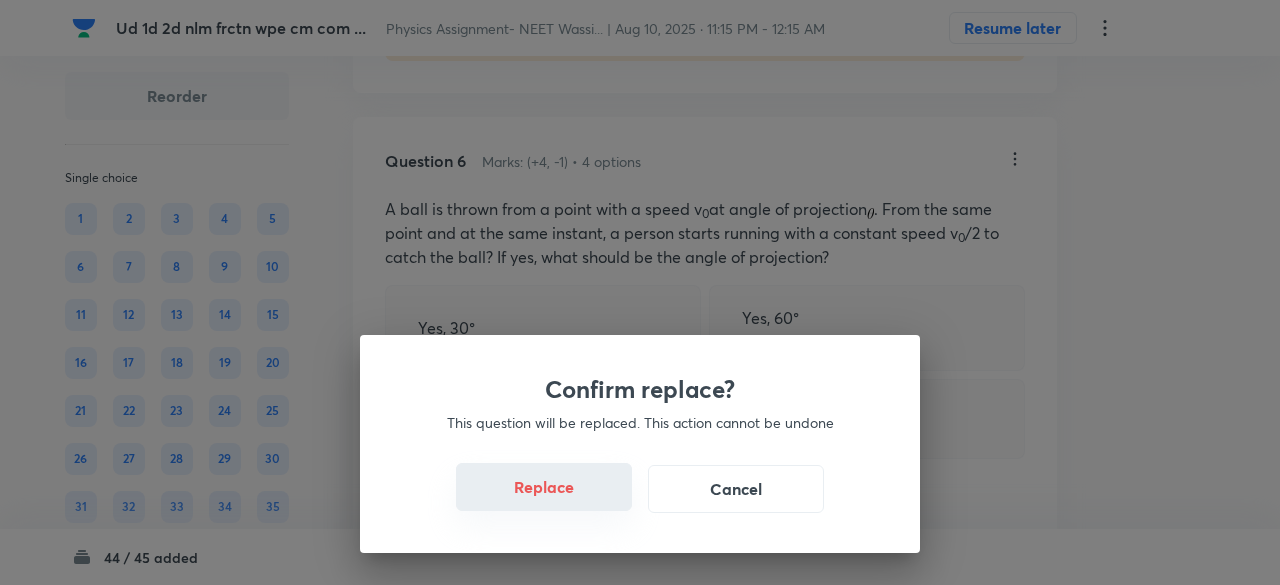 click on "Replace" at bounding box center (544, 487) 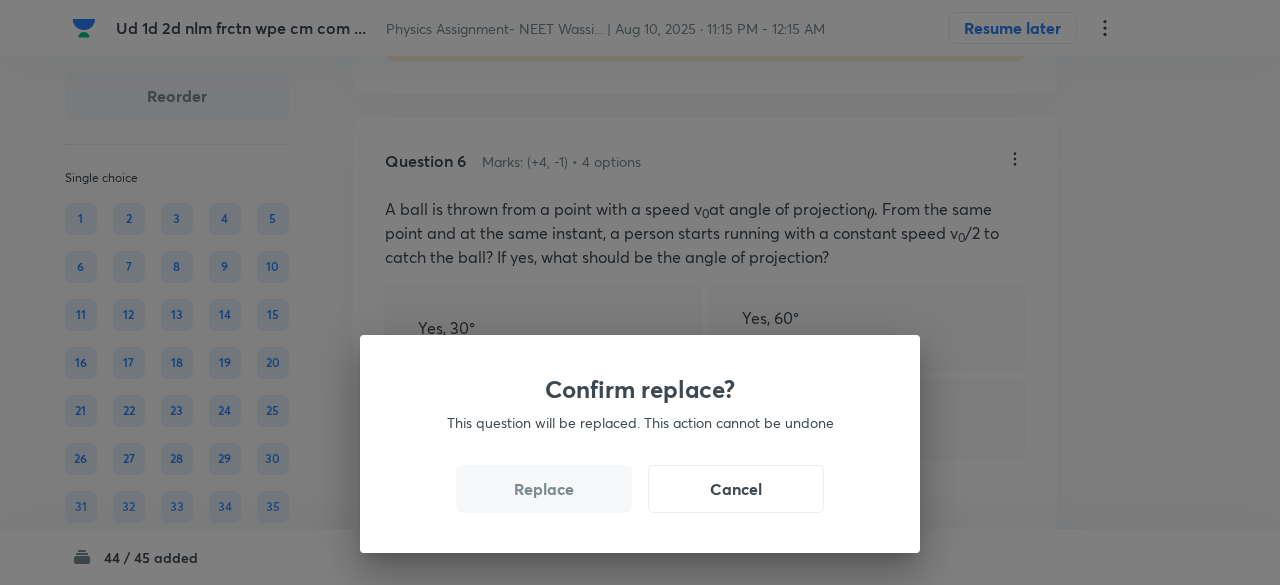 click on "Replace" at bounding box center (544, 489) 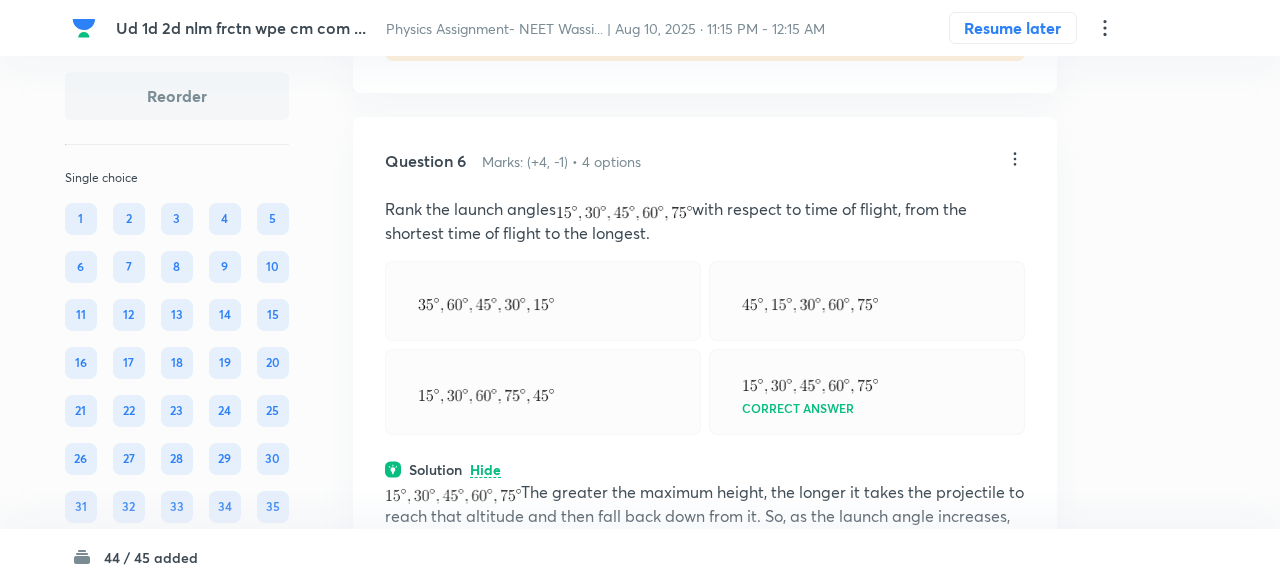click on "Confirm replace? This question will be replaced. This action cannot be undone Replace Cancel" at bounding box center [640, 877] 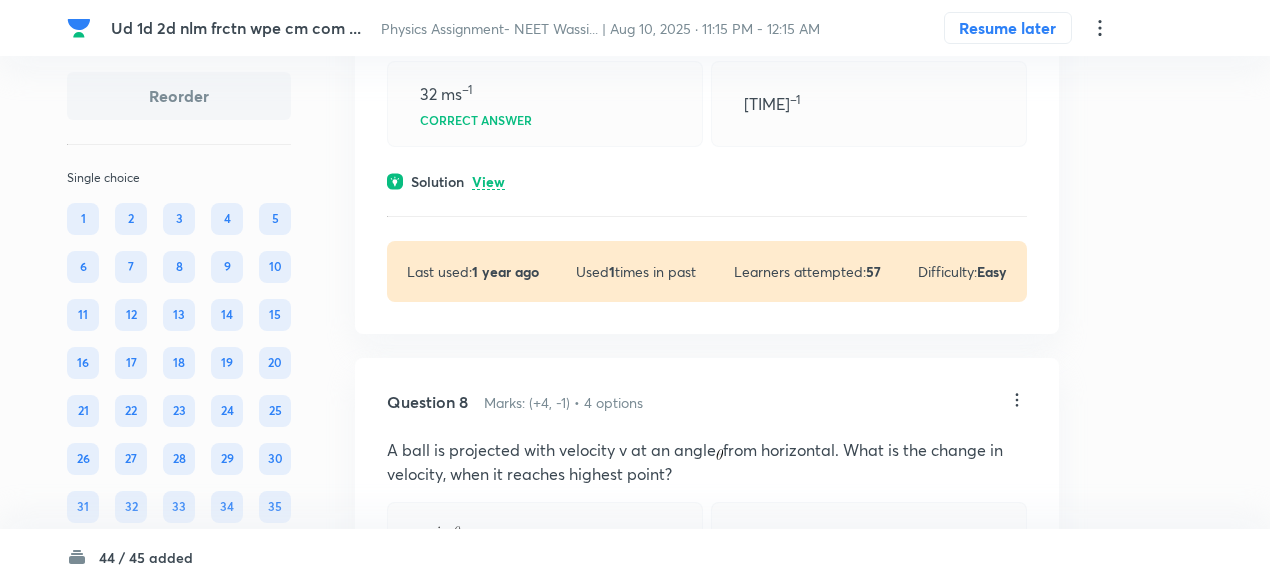 scroll, scrollTop: 5724, scrollLeft: 0, axis: vertical 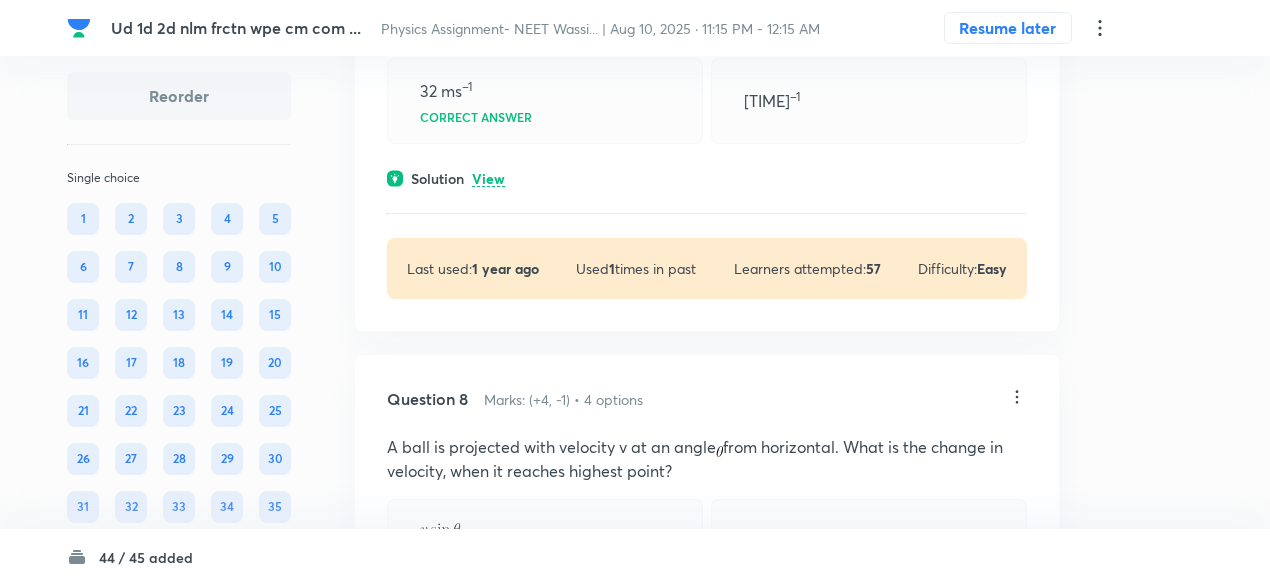 click on "View" at bounding box center [488, 179] 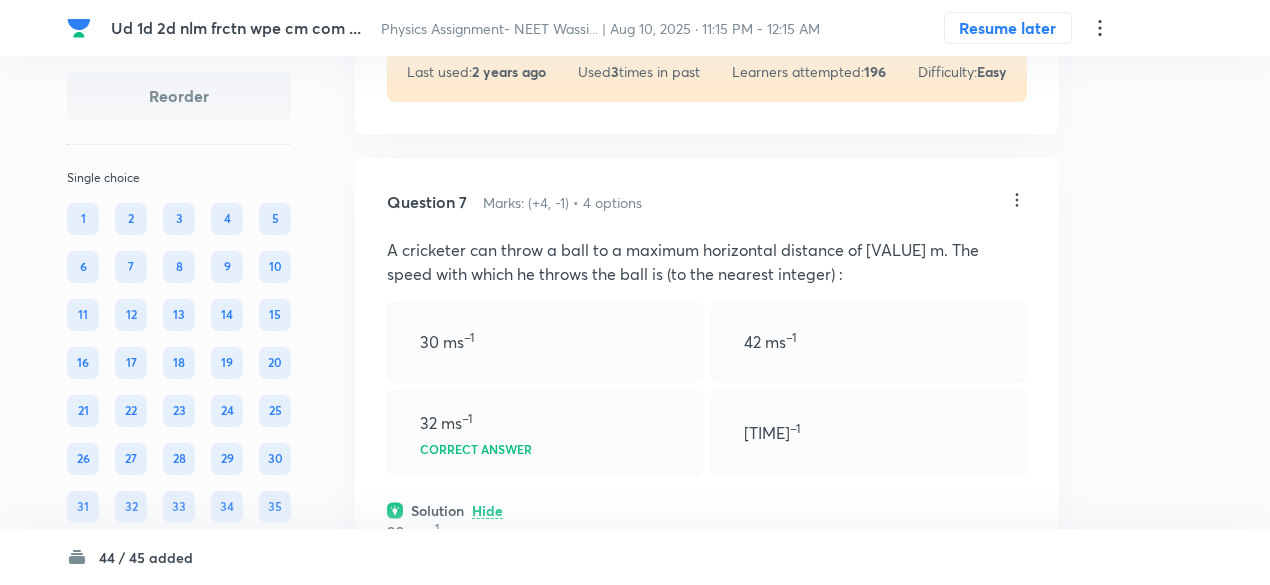 scroll, scrollTop: 5387, scrollLeft: 0, axis: vertical 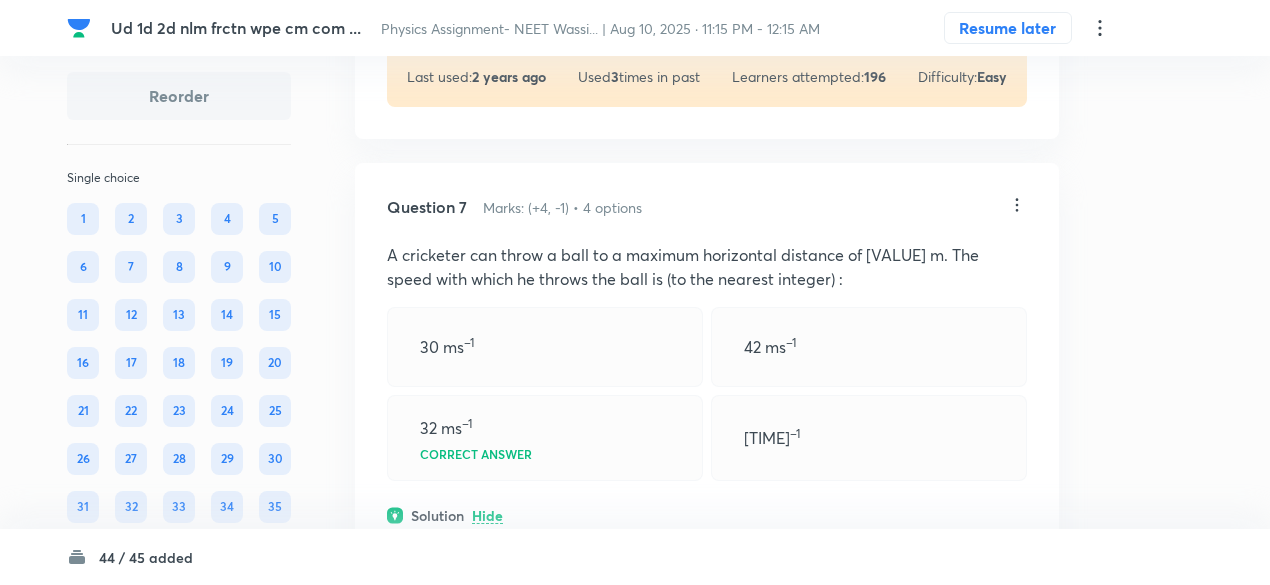 click 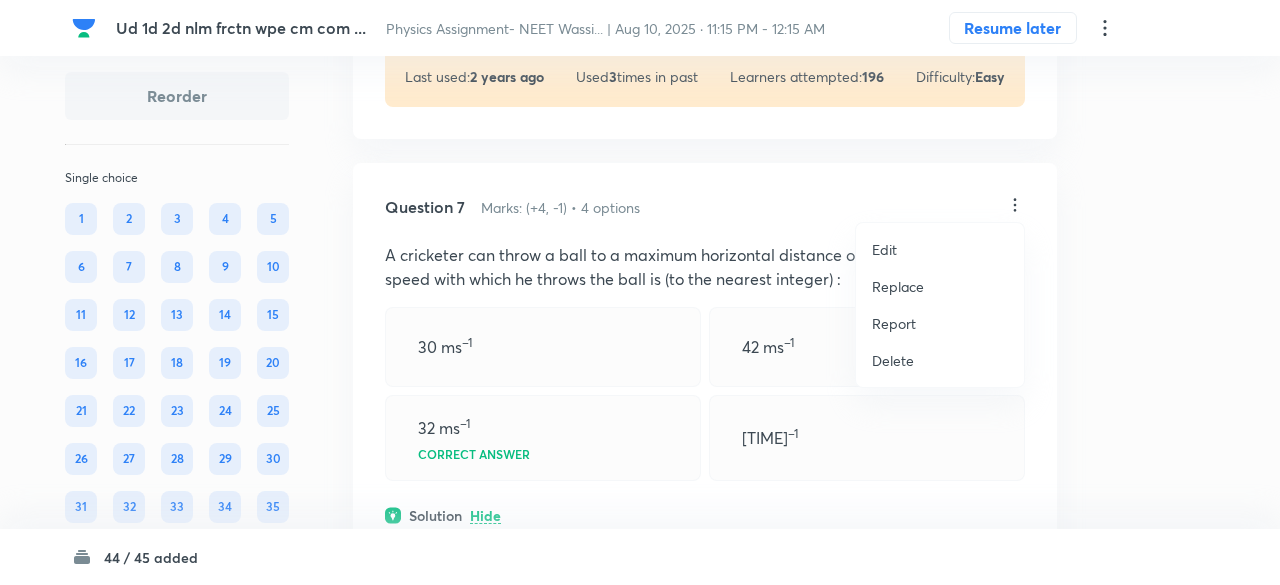 click on "Replace" at bounding box center (898, 286) 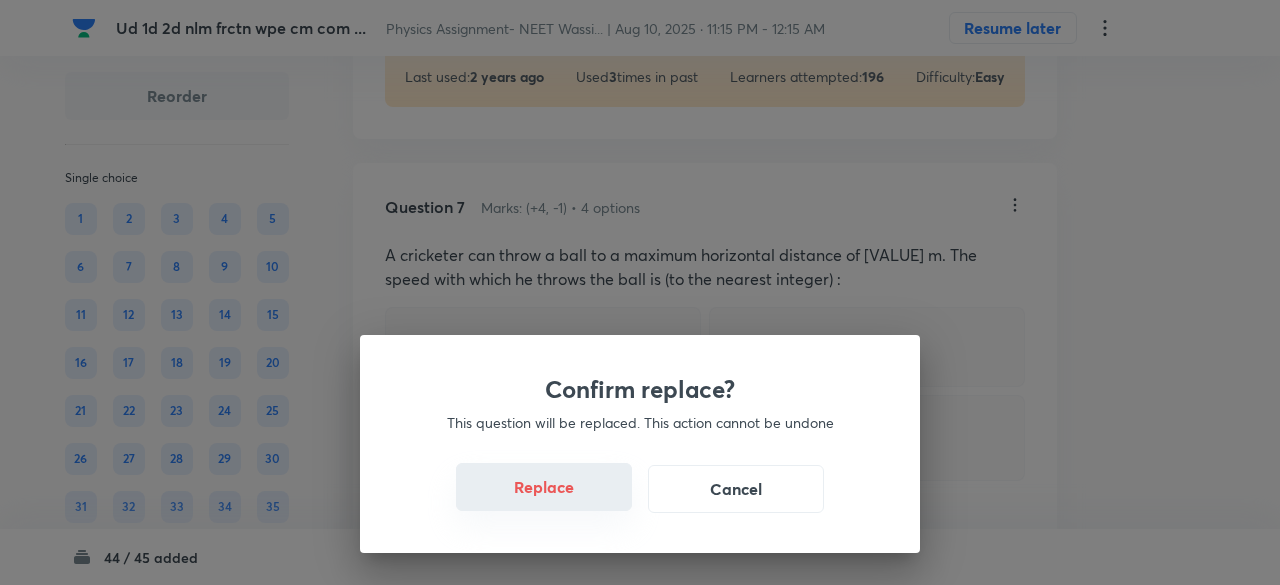 click on "Replace" at bounding box center [544, 487] 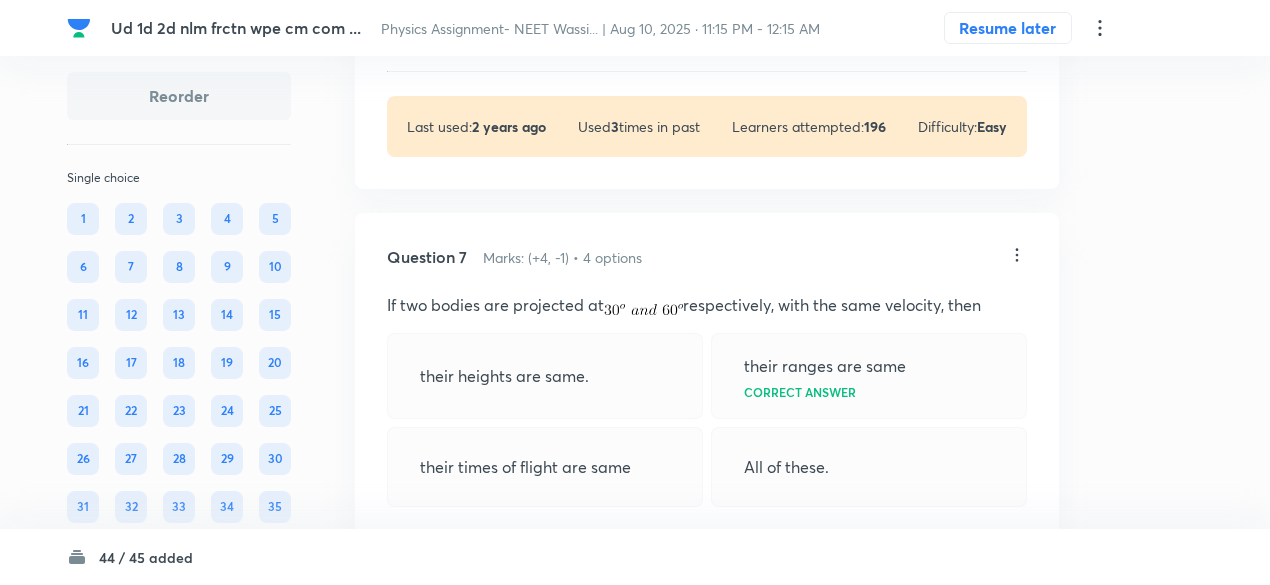 scroll, scrollTop: 5335, scrollLeft: 0, axis: vertical 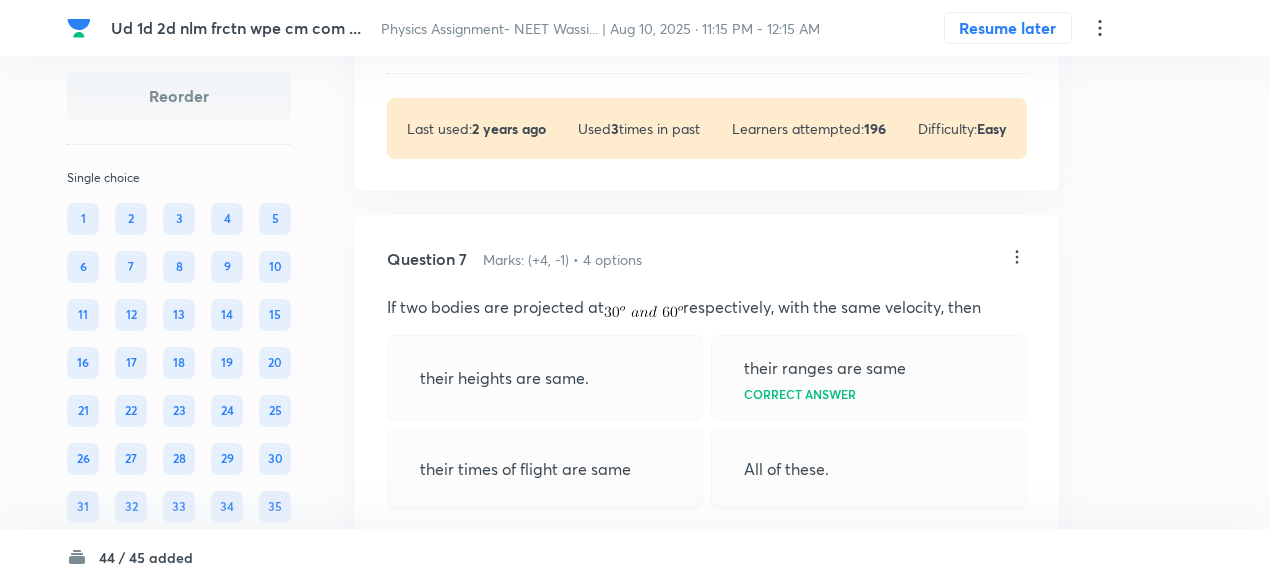click 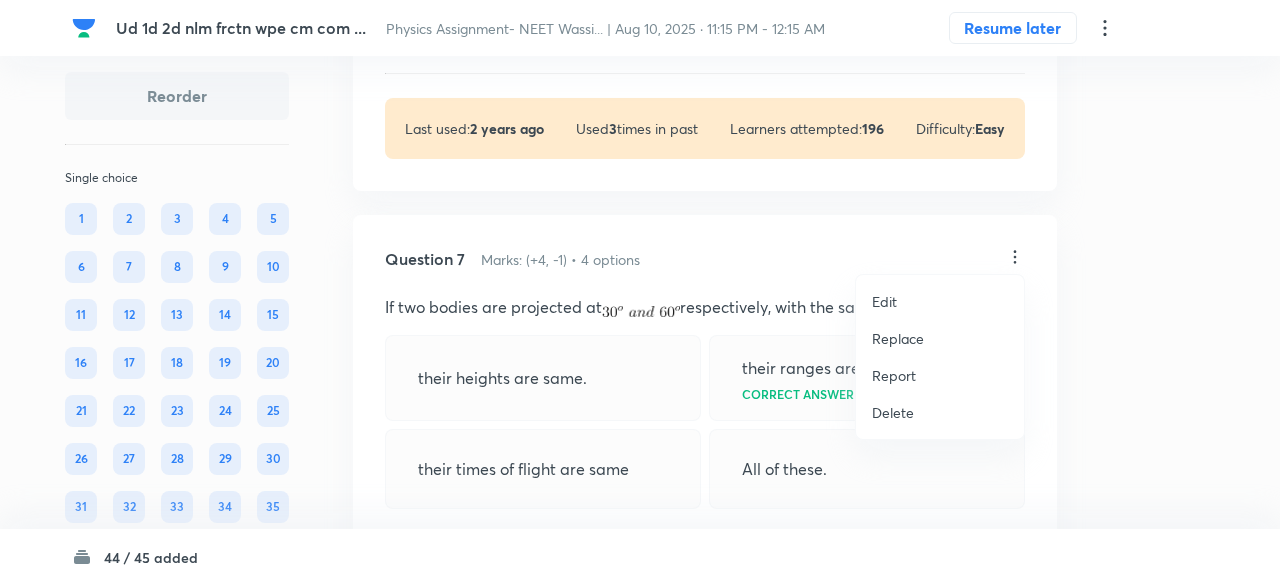click on "Replace" at bounding box center (898, 338) 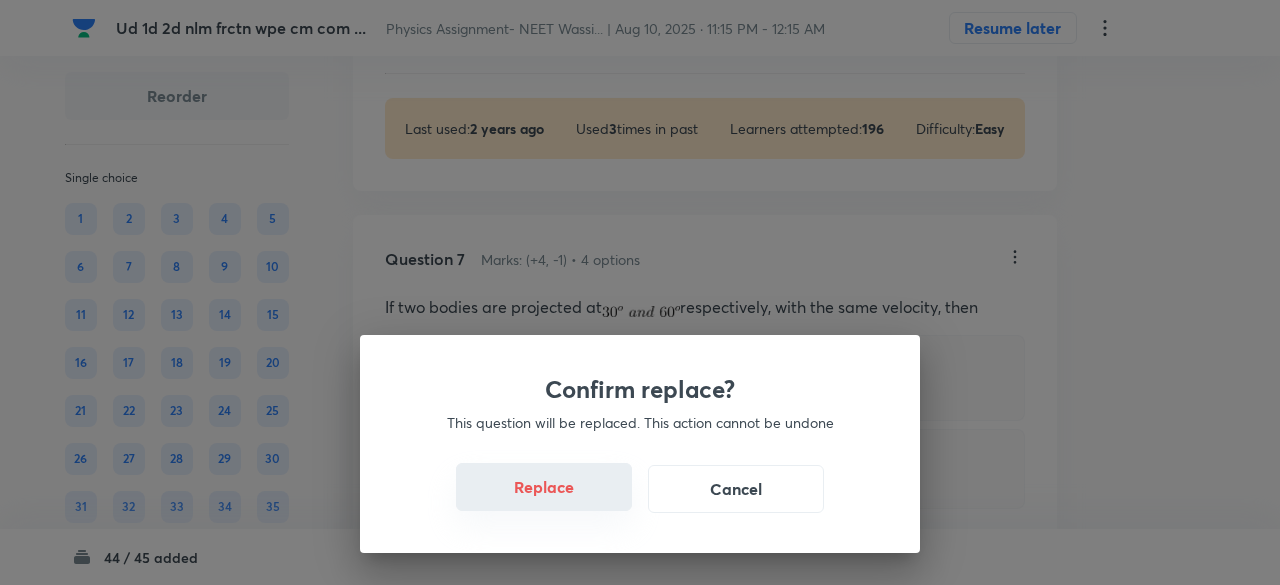 click on "Replace" at bounding box center [544, 487] 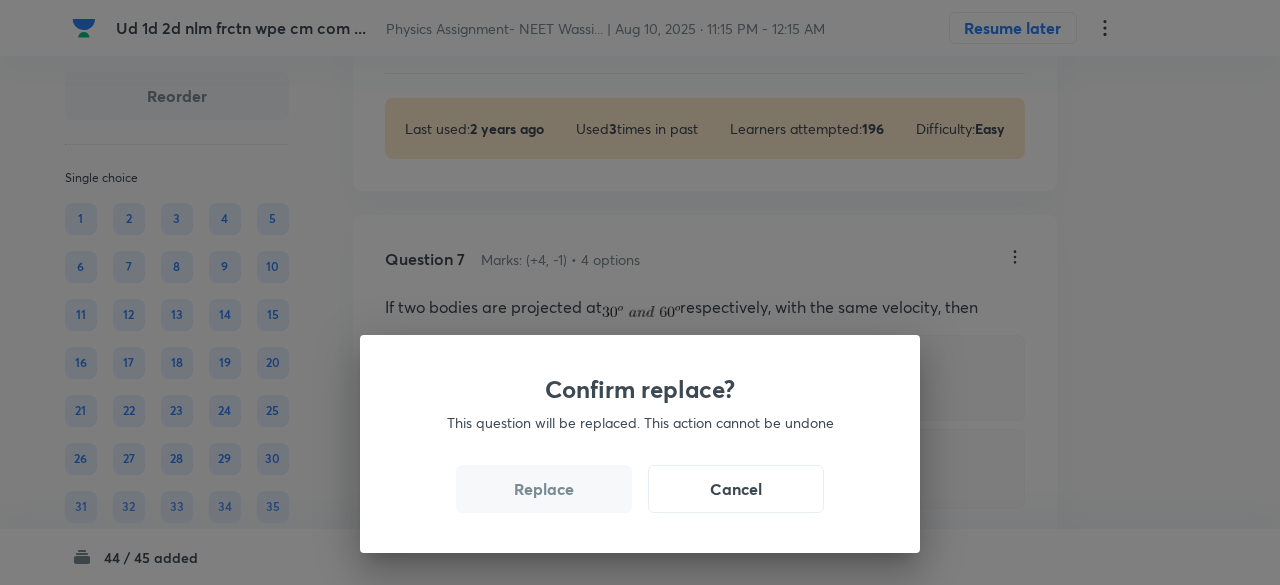 click on "Replace" at bounding box center [544, 489] 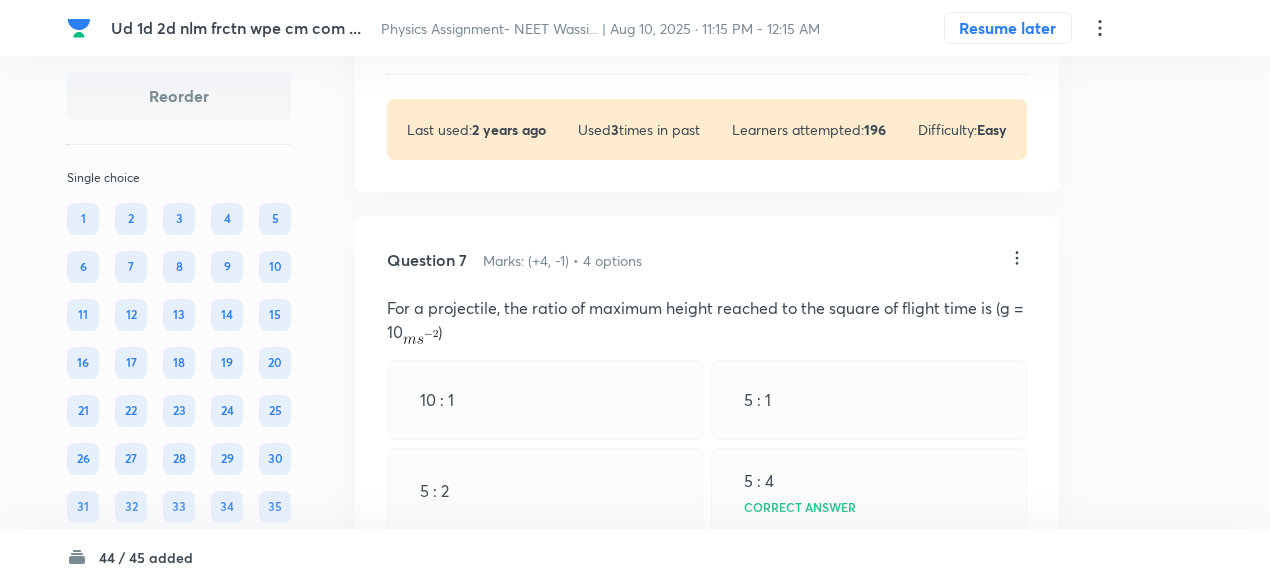 scroll, scrollTop: 5332, scrollLeft: 0, axis: vertical 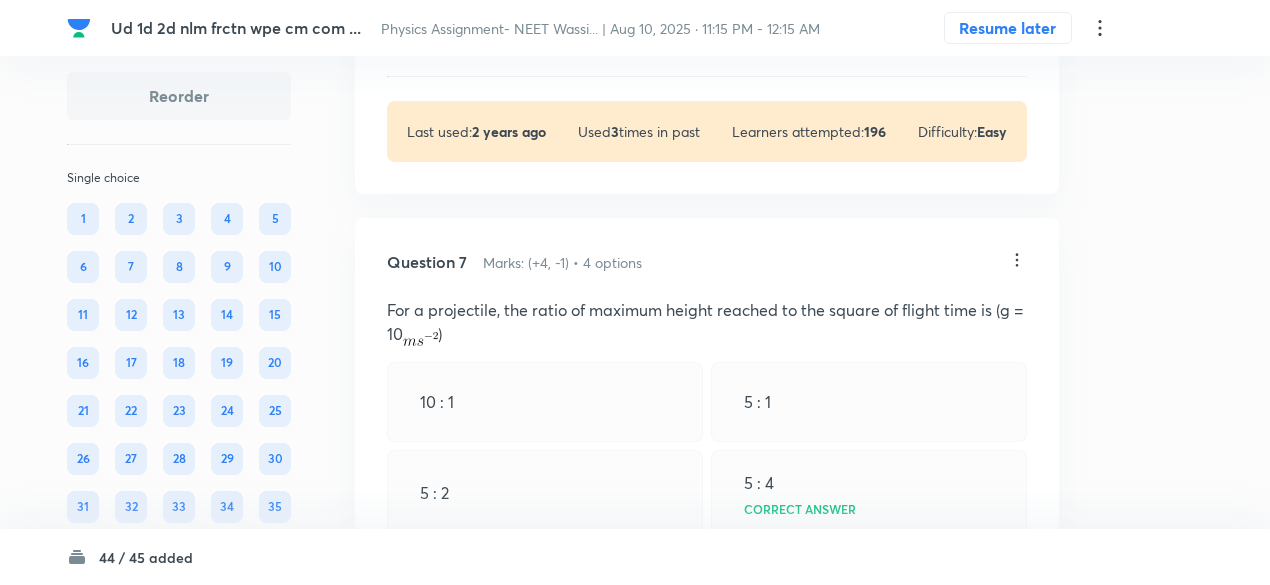 click 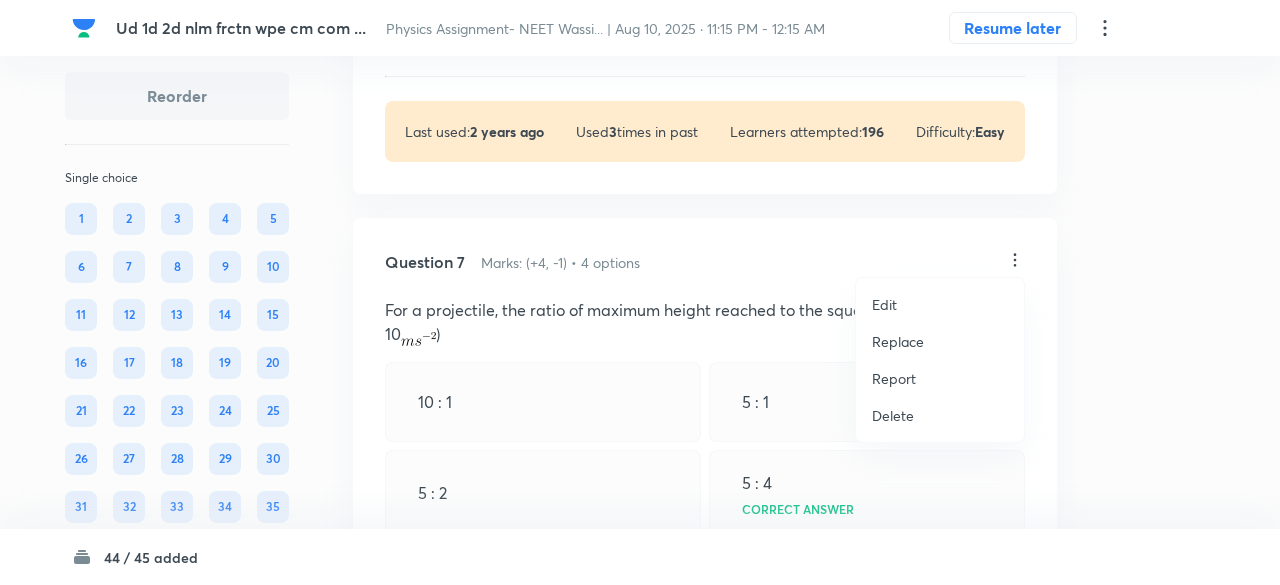 click on "Replace" at bounding box center (898, 341) 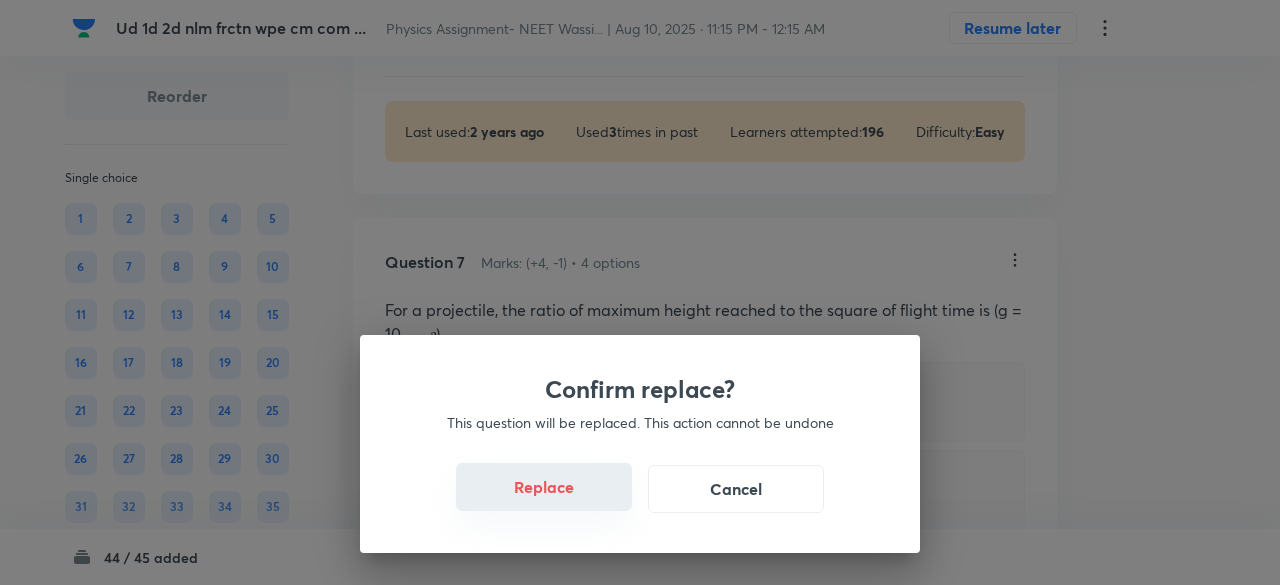 drag, startPoint x: 540, startPoint y: 491, endPoint x: 562, endPoint y: 501, distance: 24.166092 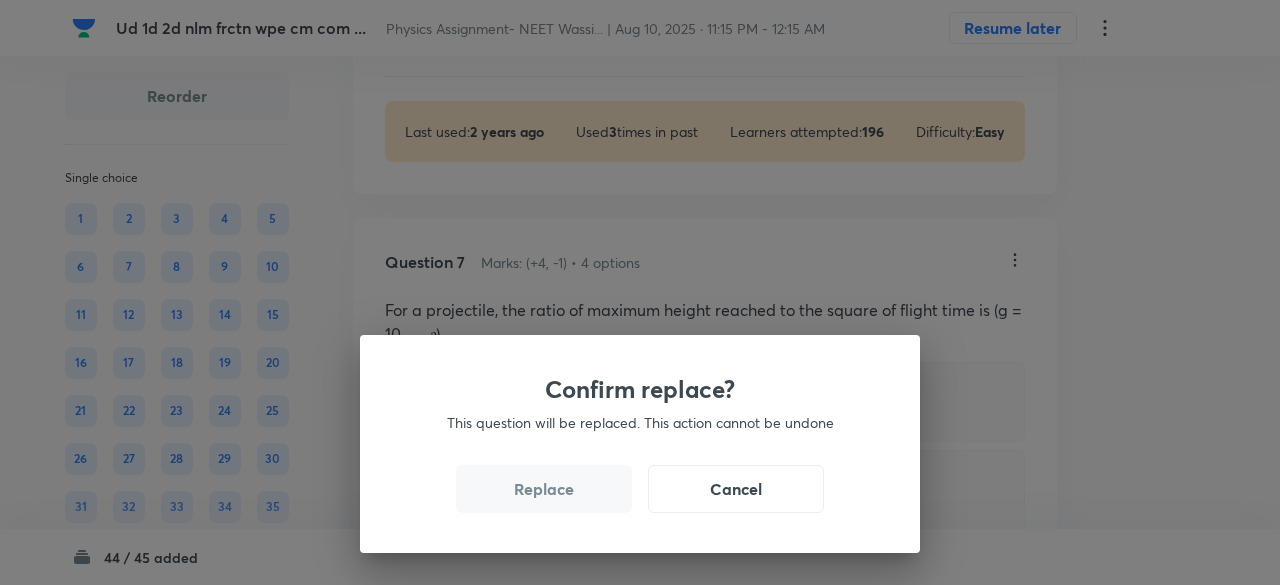 click on "Replace" at bounding box center (544, 489) 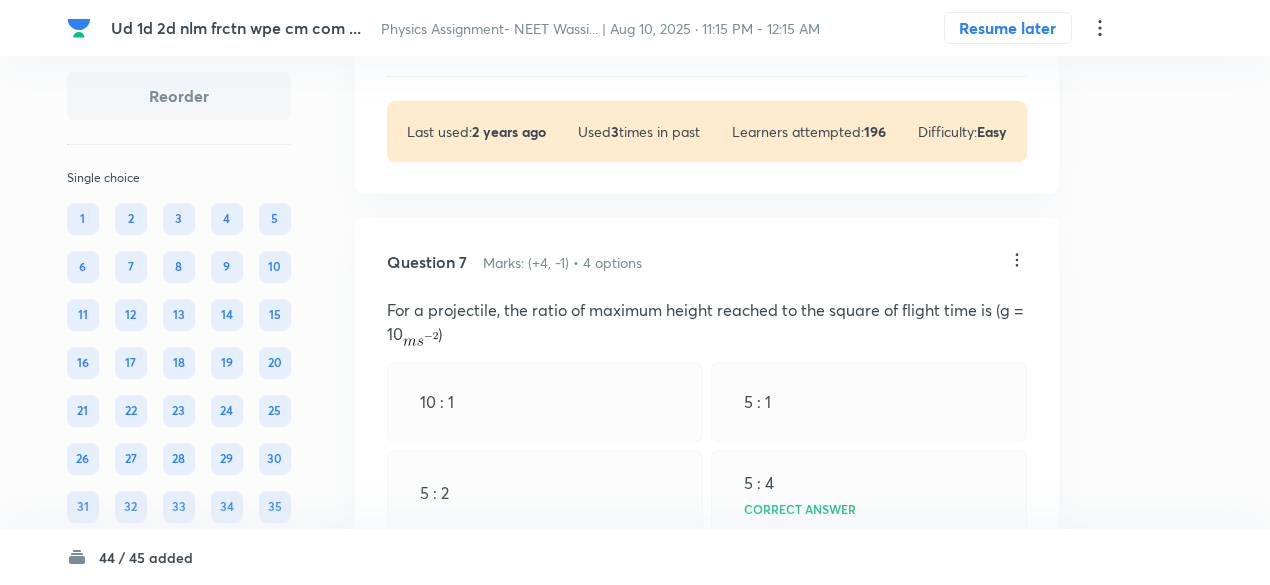 click on "5 : 2" at bounding box center [545, 493] 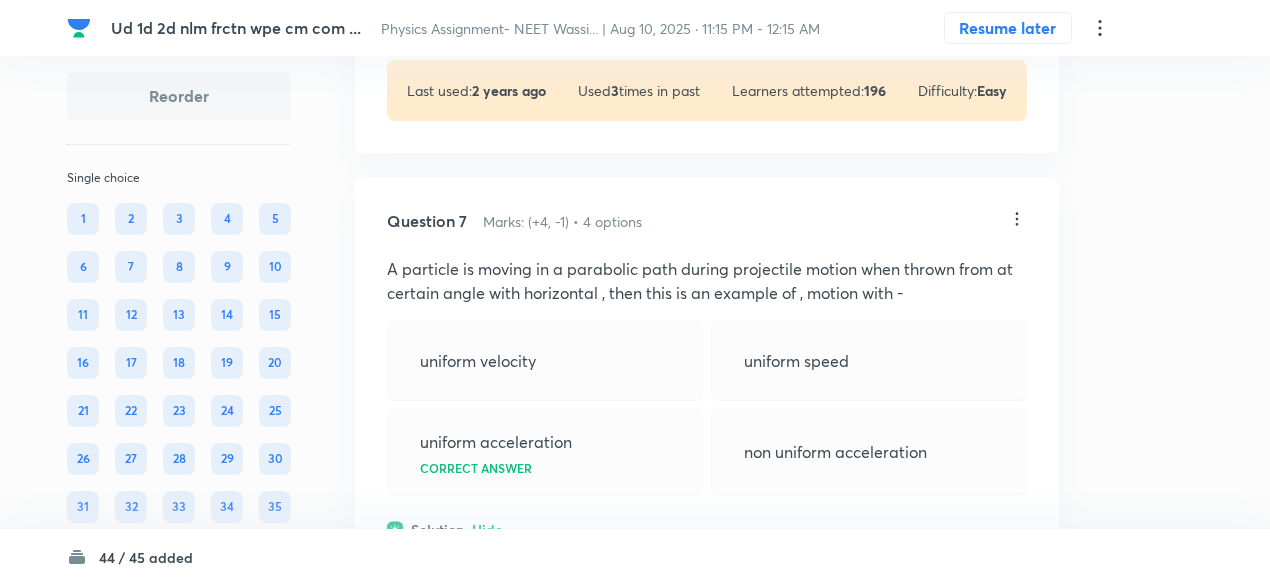 scroll, scrollTop: 5365, scrollLeft: 0, axis: vertical 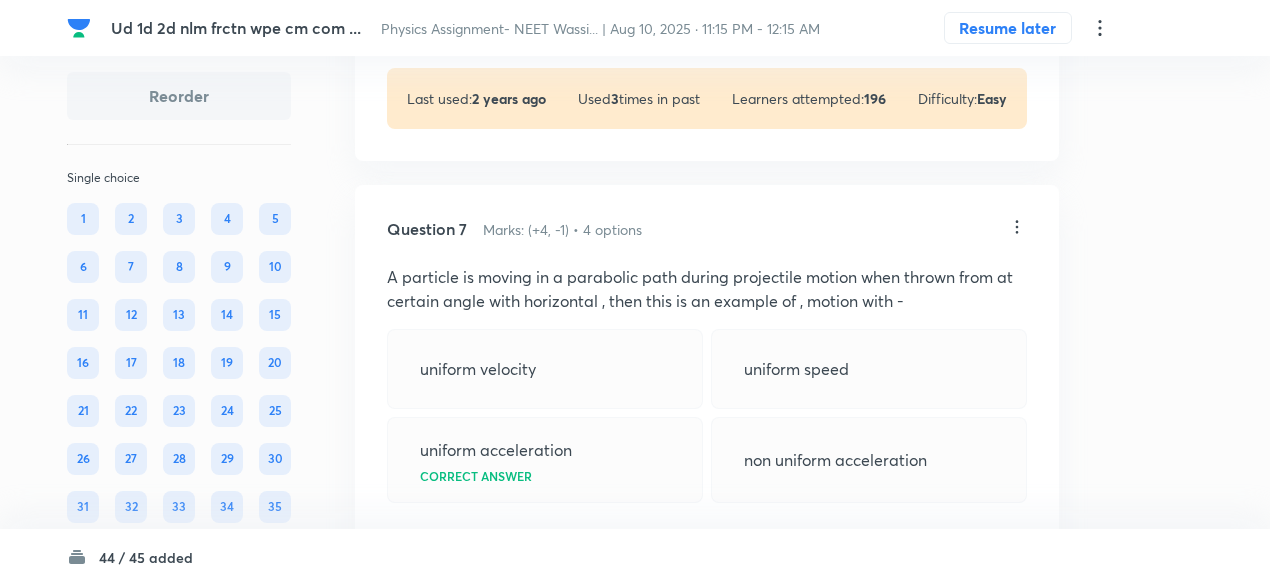 click 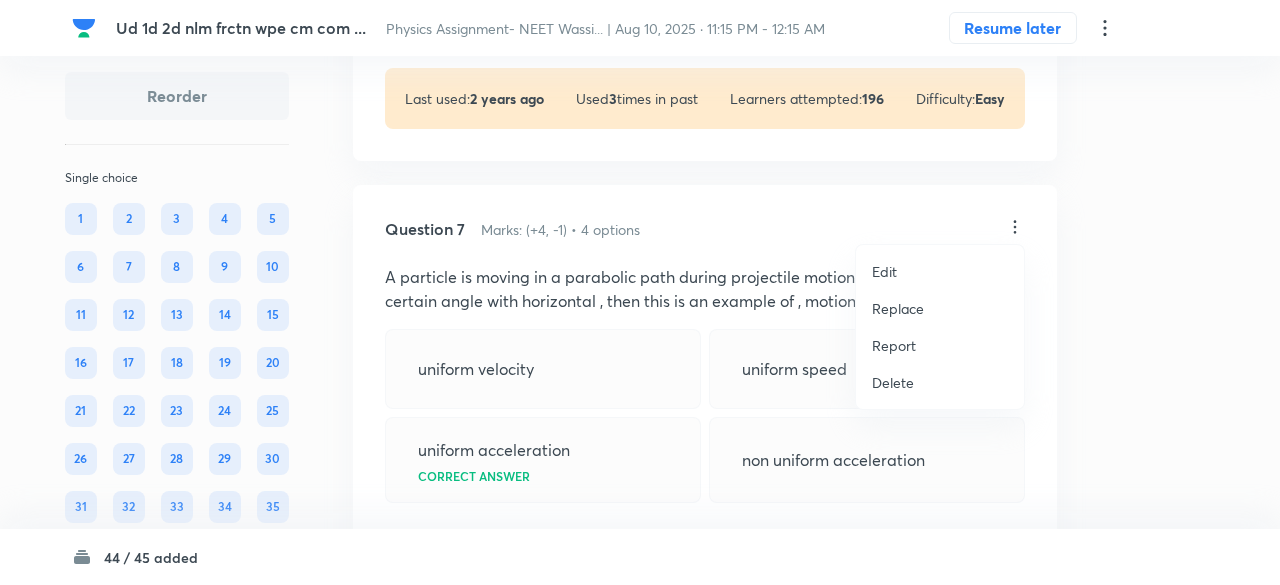 click at bounding box center (640, 292) 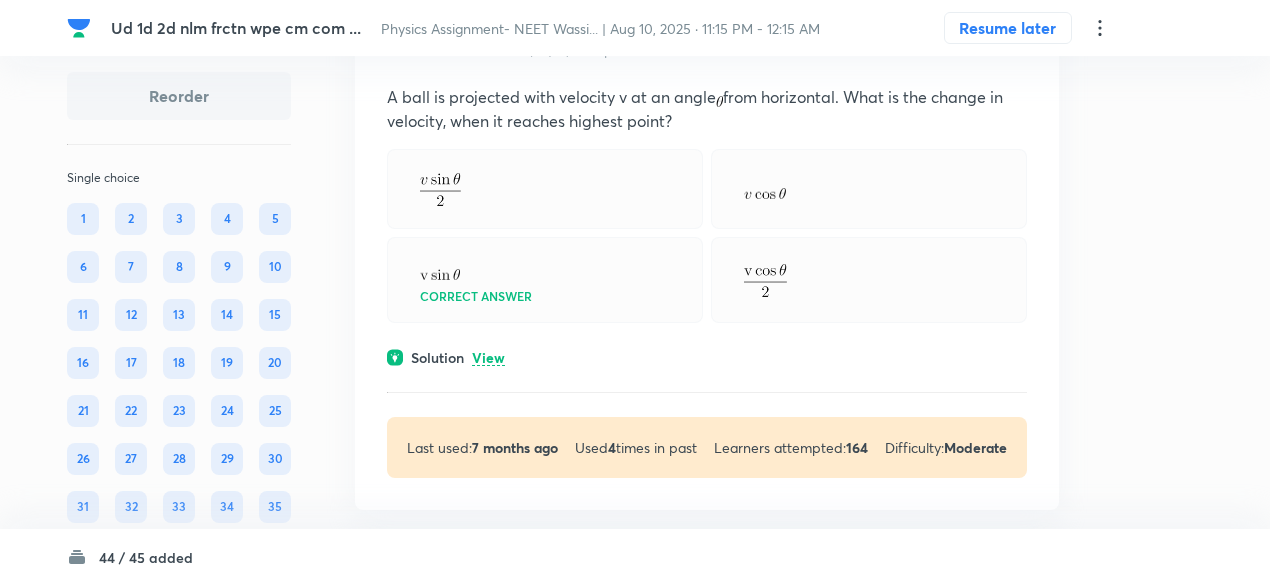 scroll, scrollTop: 6185, scrollLeft: 0, axis: vertical 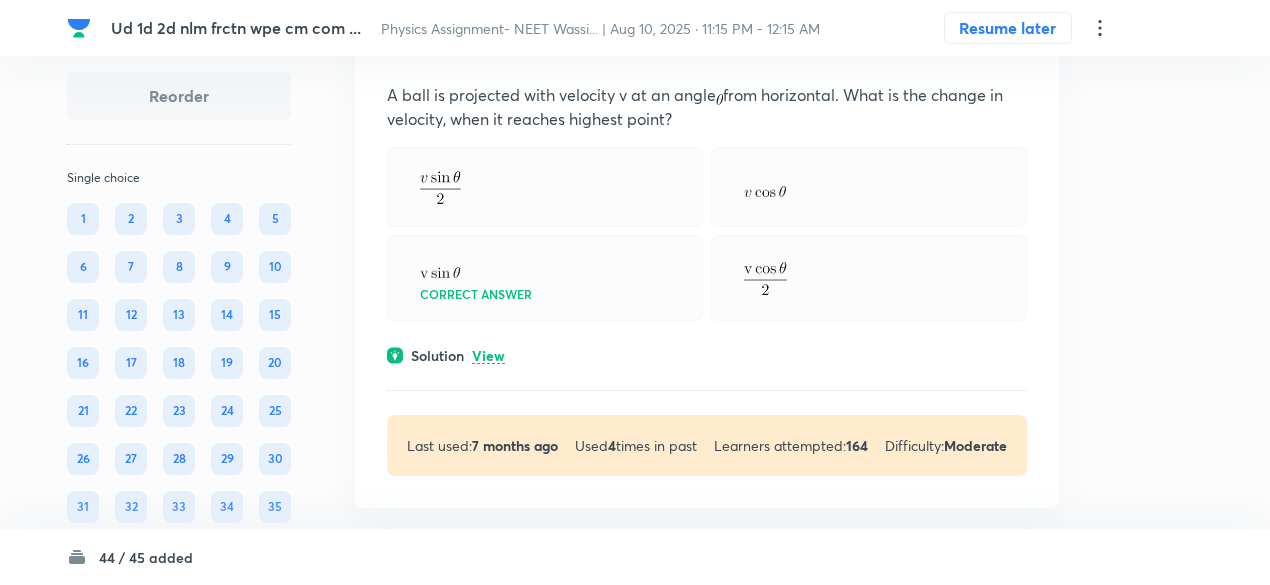 click on "Solution View" at bounding box center [707, 355] 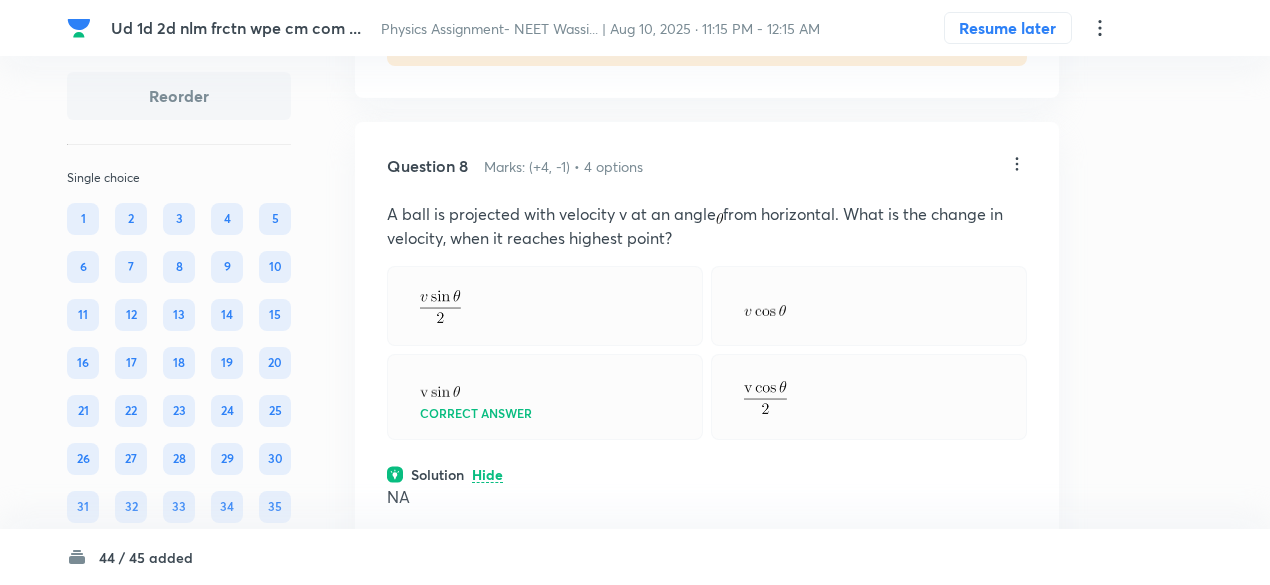 scroll, scrollTop: 6052, scrollLeft: 0, axis: vertical 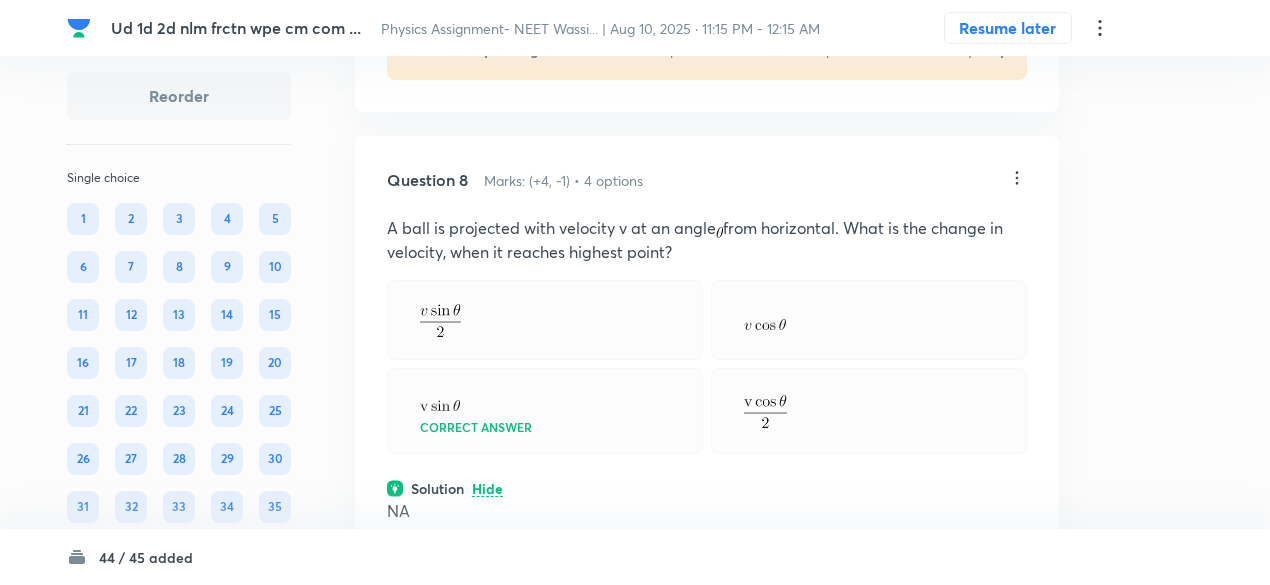 click 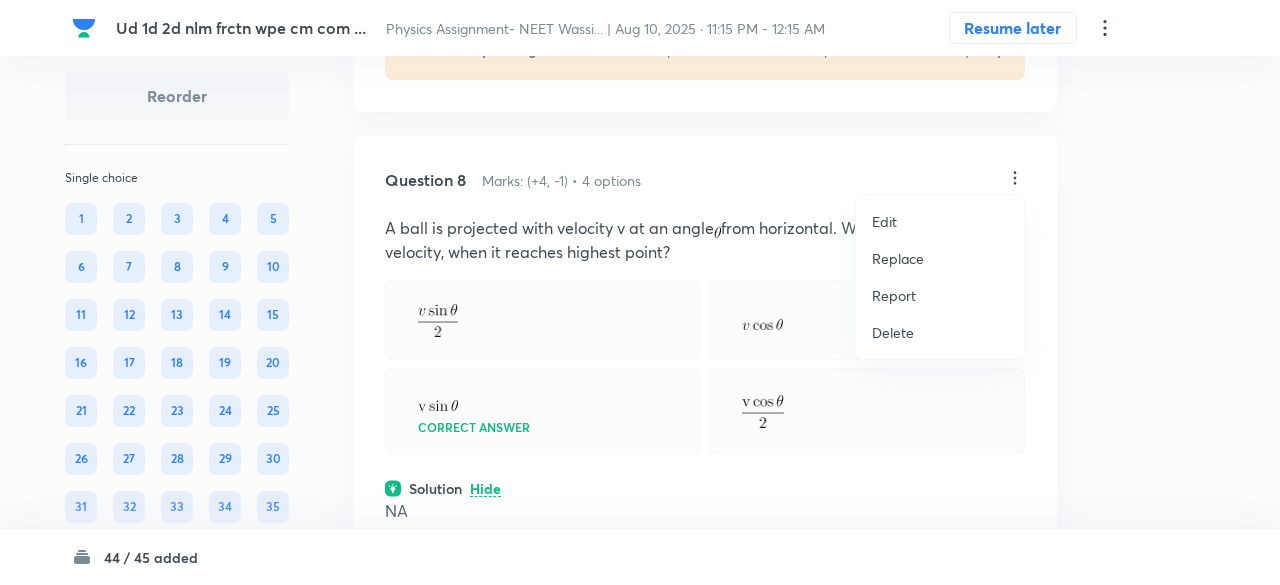 click on "Replace" at bounding box center (898, 258) 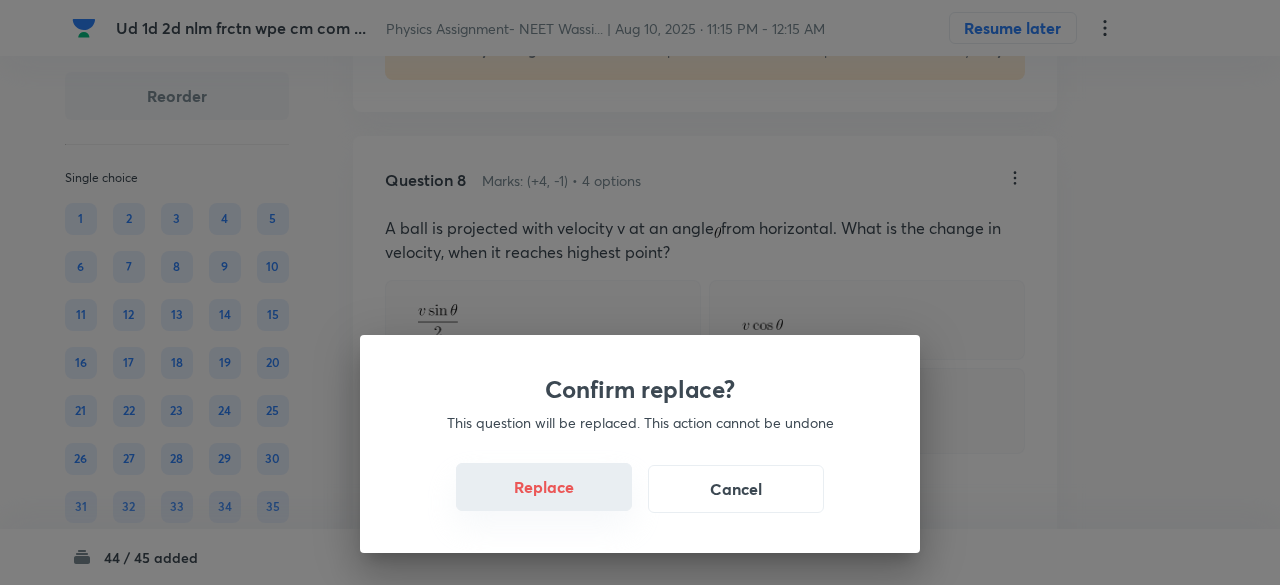 click on "Replace" at bounding box center [544, 487] 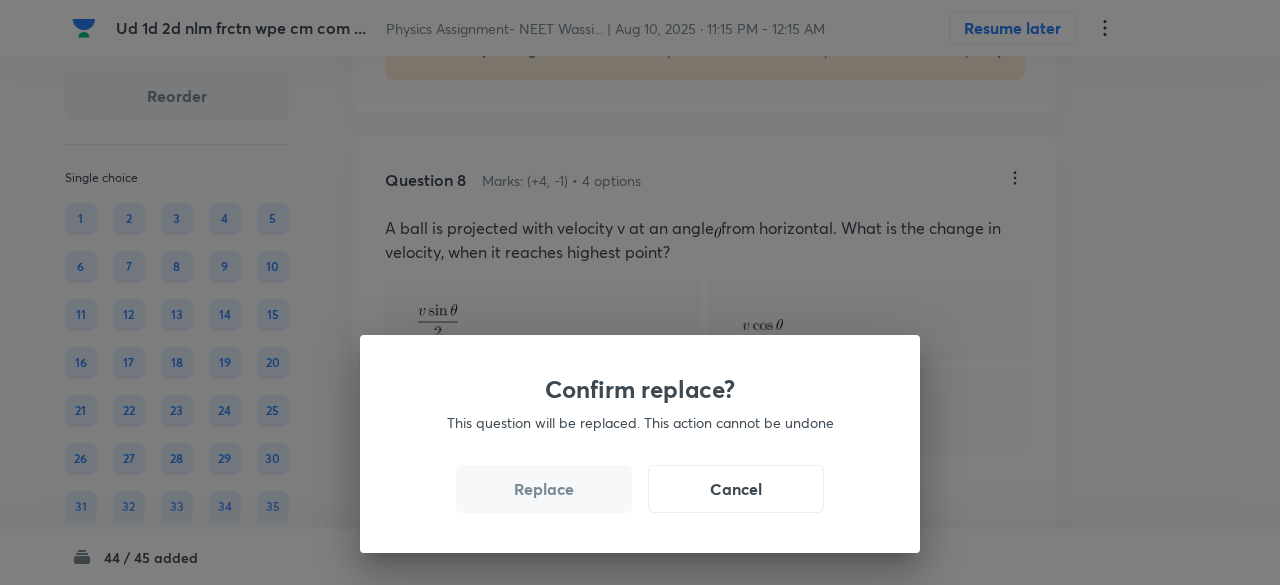 click on "Replace" at bounding box center (544, 489) 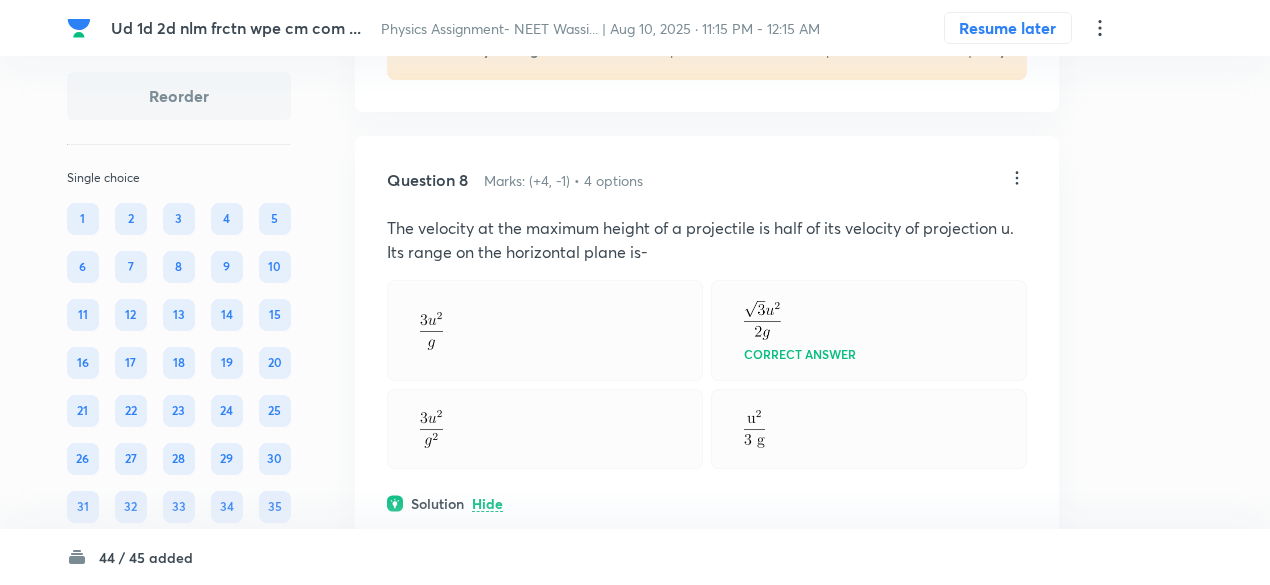 click on "Solution Hide" at bounding box center [707, 503] 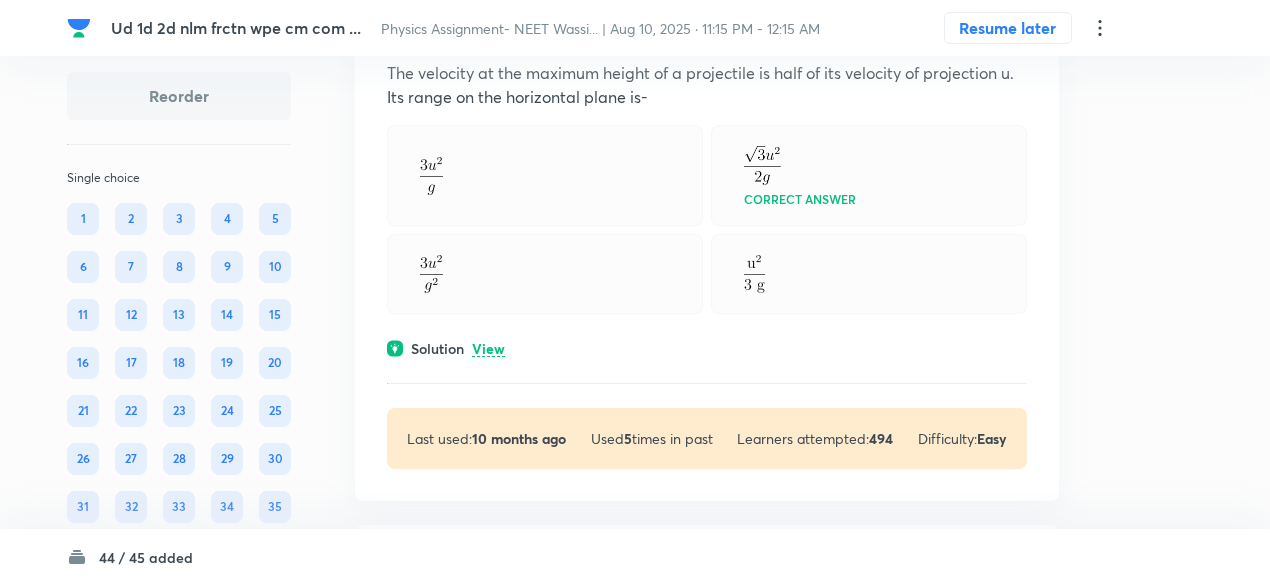 scroll, scrollTop: 6208, scrollLeft: 0, axis: vertical 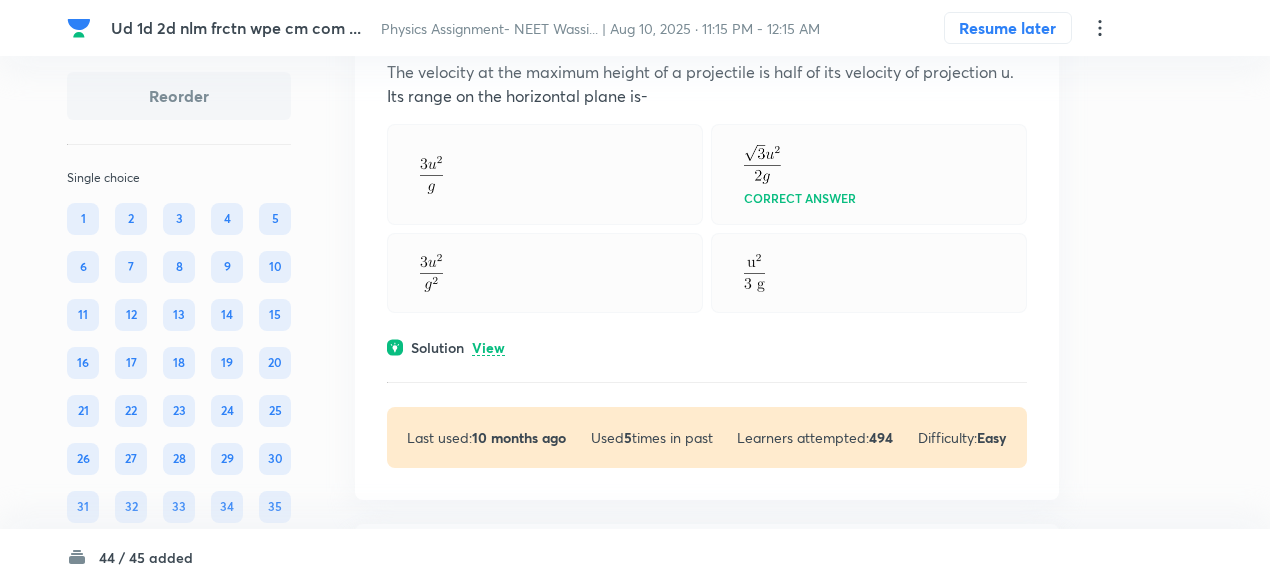 click on "View" at bounding box center [488, 348] 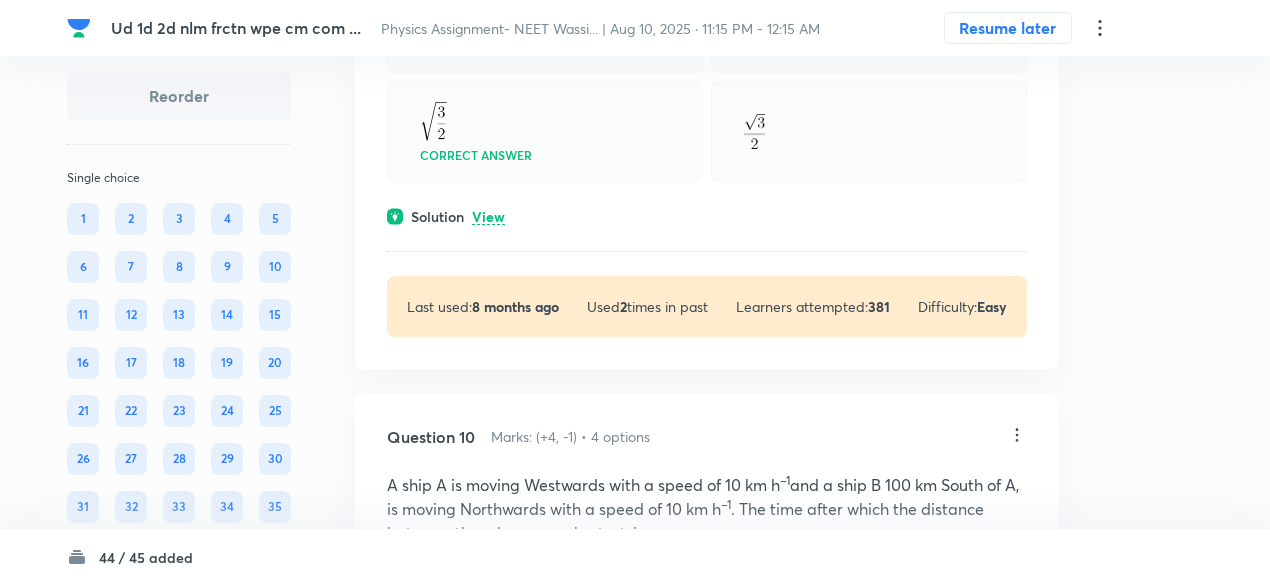 scroll, scrollTop: 7078, scrollLeft: 0, axis: vertical 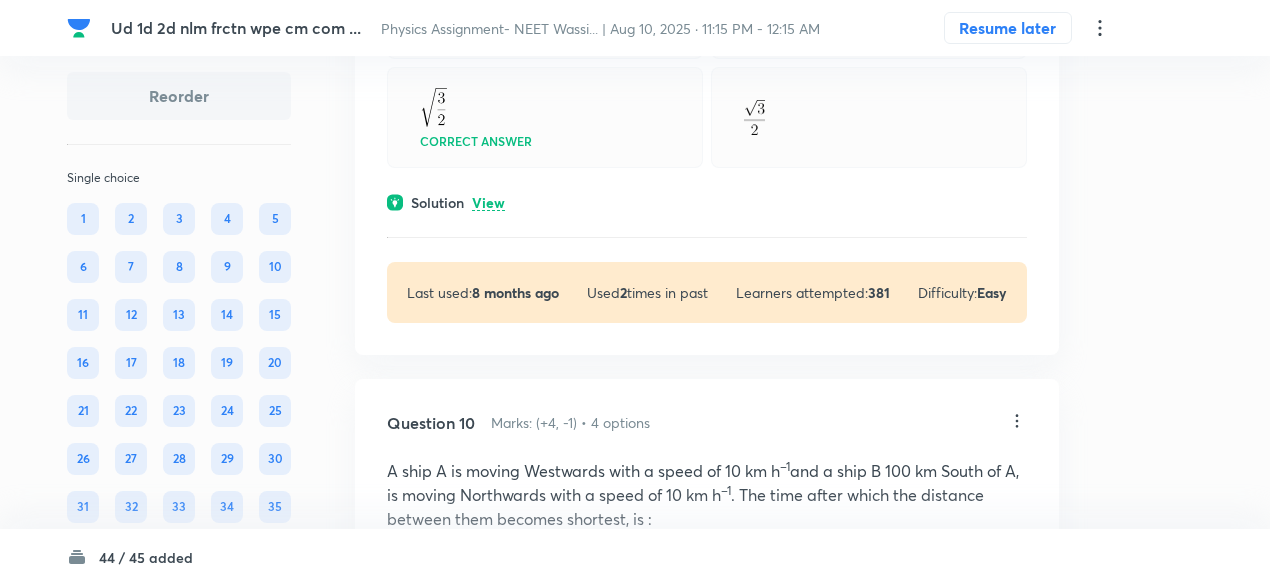 click on "View" at bounding box center [488, 203] 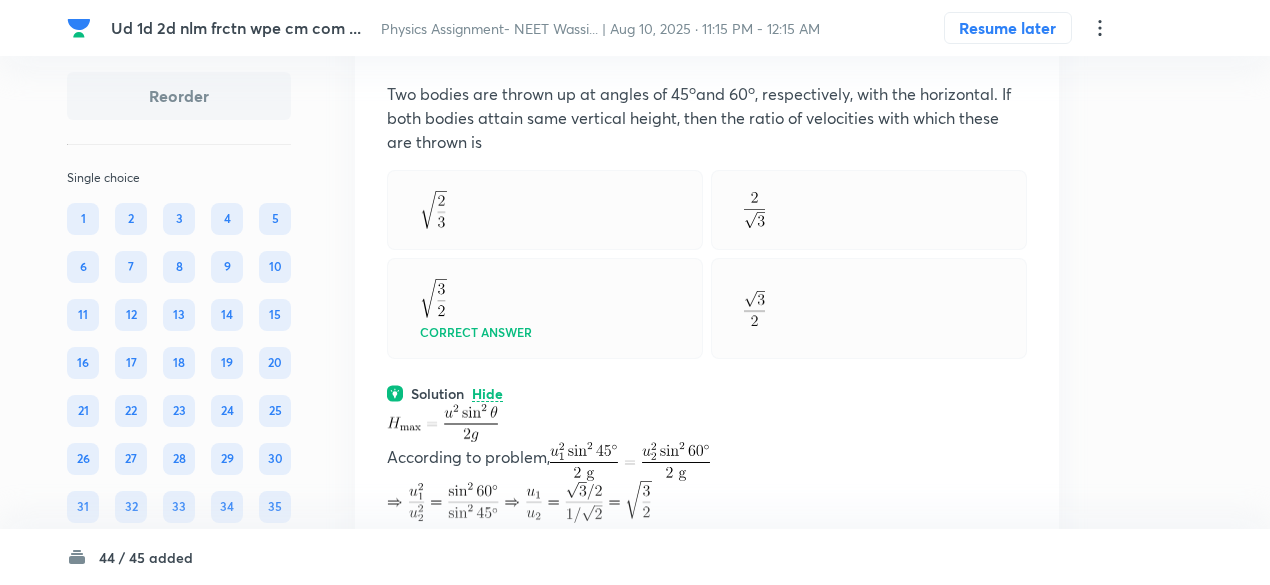scroll, scrollTop: 6886, scrollLeft: 0, axis: vertical 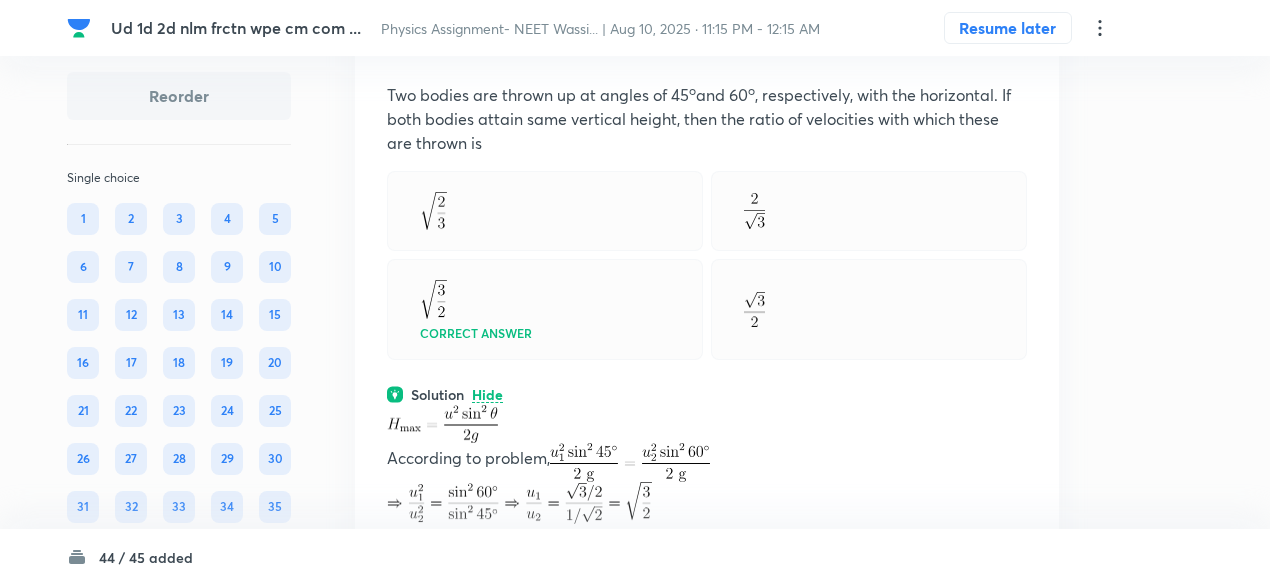 click 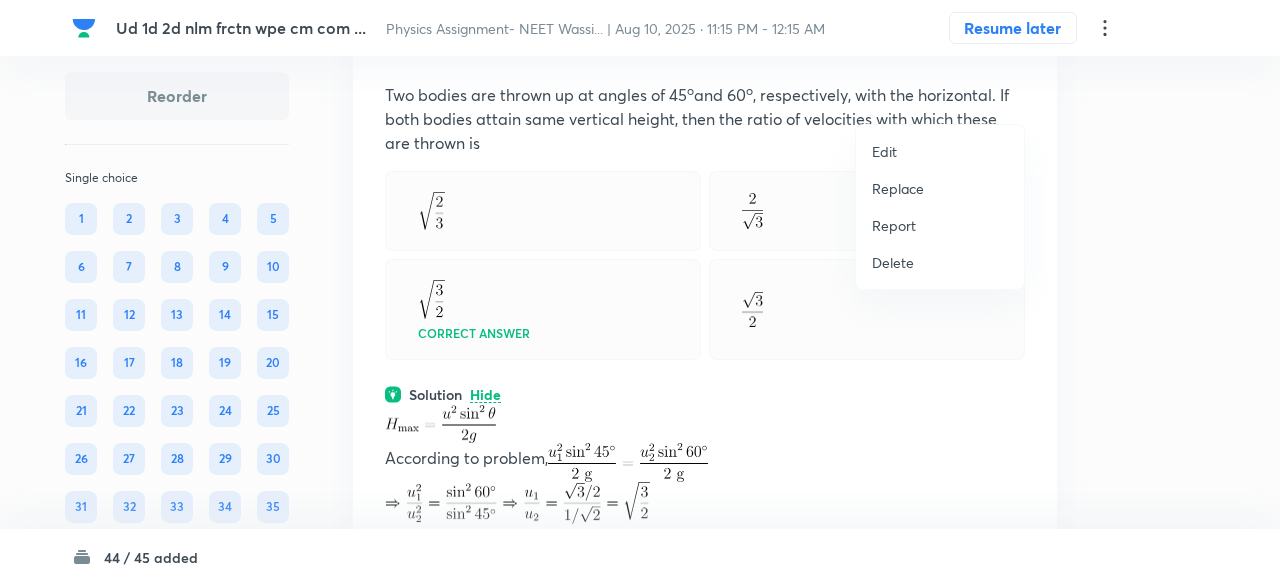 click on "Replace" at bounding box center (898, 188) 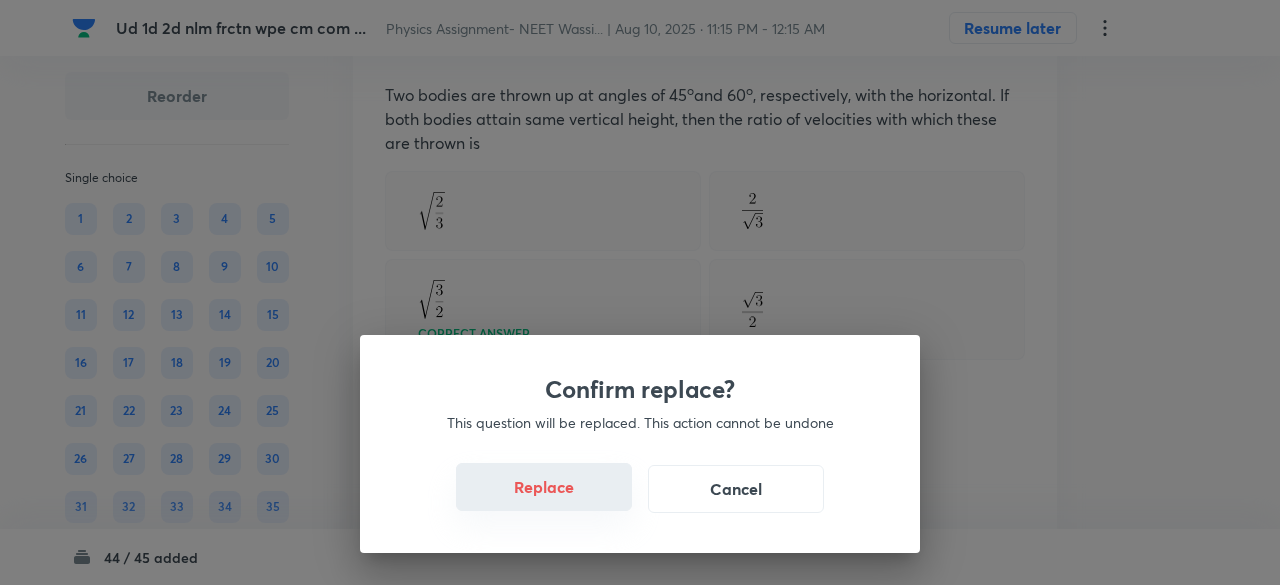 click on "Replace" at bounding box center [544, 487] 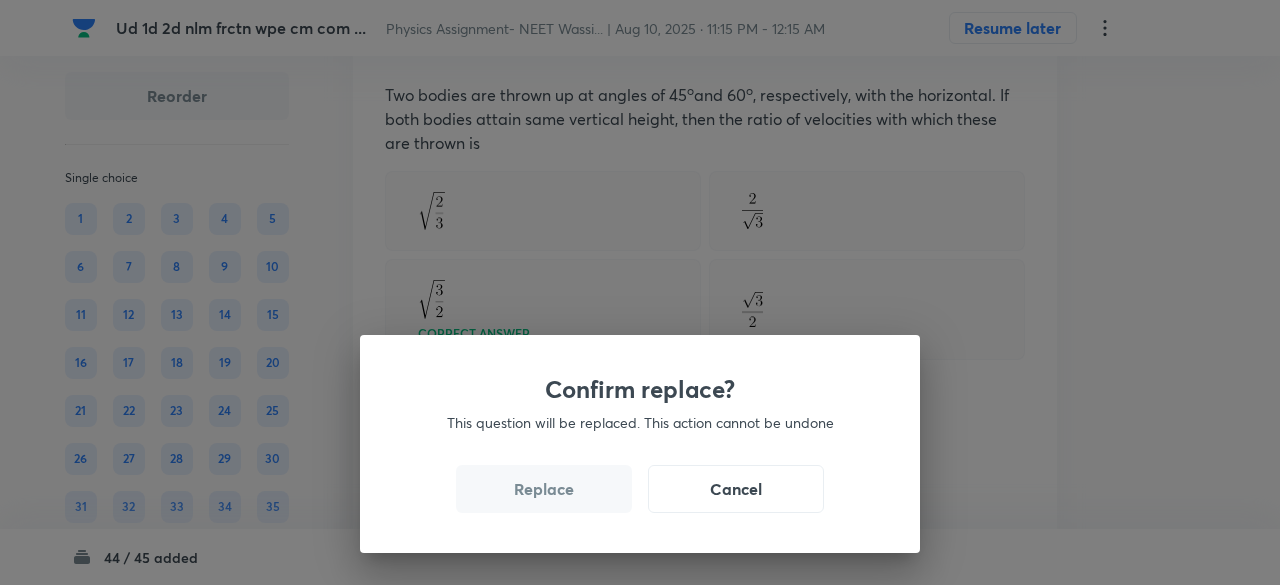 click on "Replace" at bounding box center (544, 489) 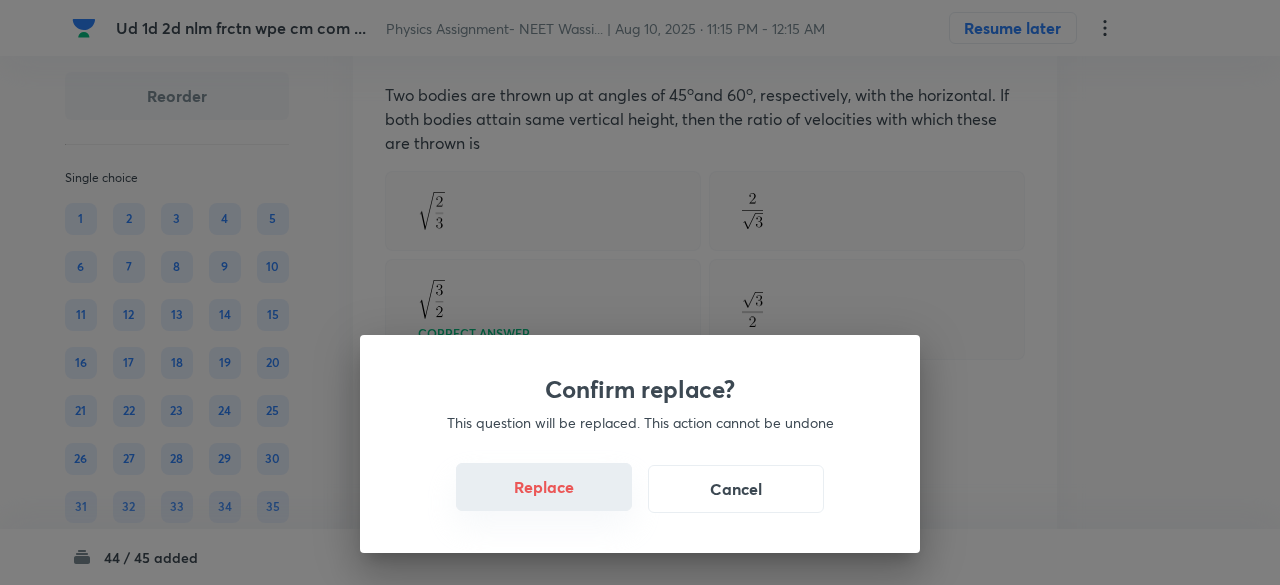 click on "Replace" at bounding box center [544, 487] 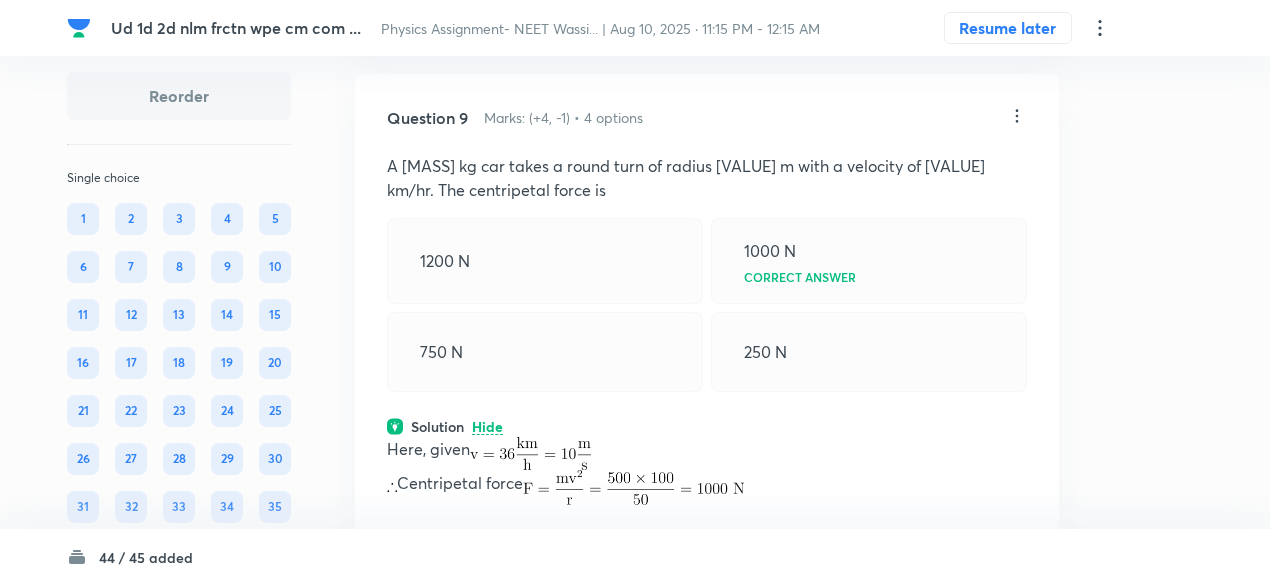 scroll, scrollTop: 6802, scrollLeft: 0, axis: vertical 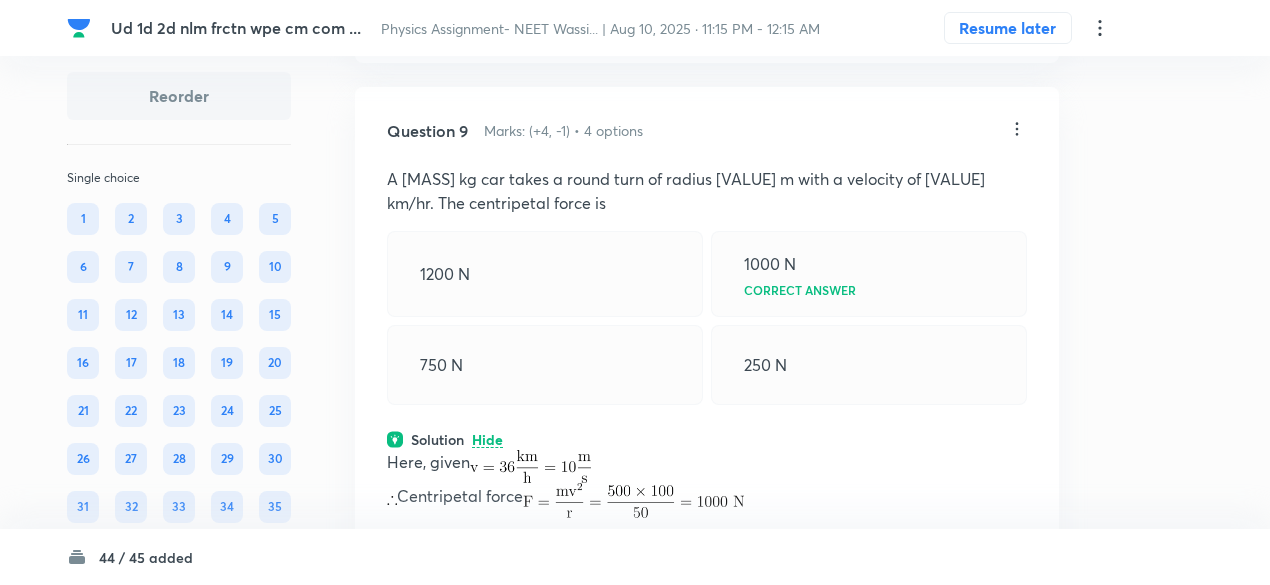 click 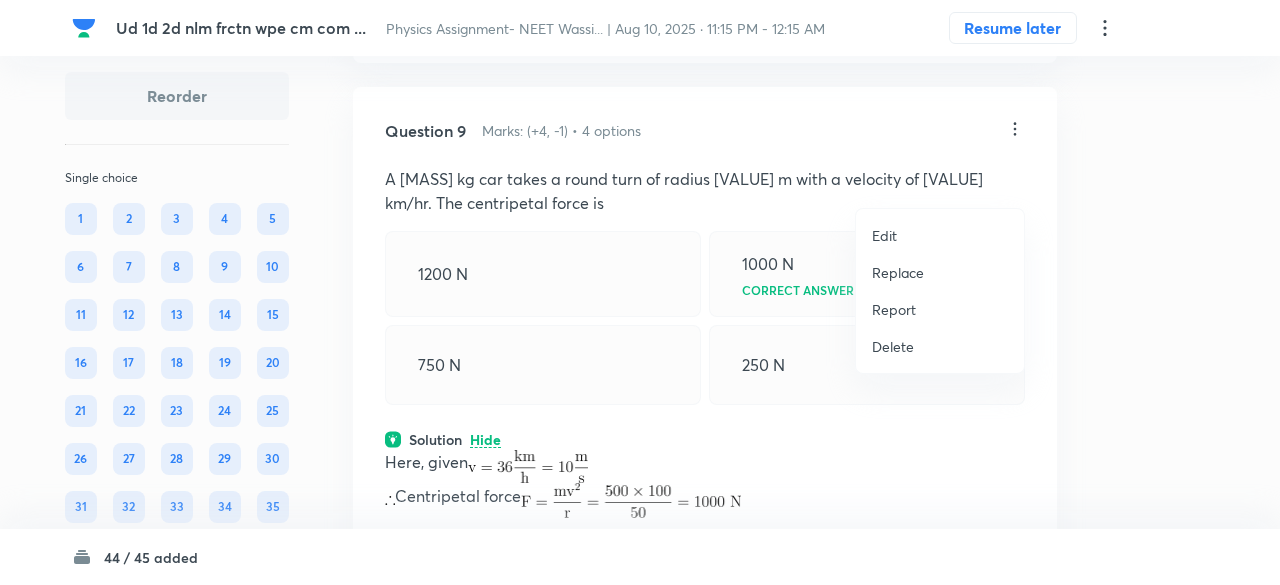 click on "Replace" at bounding box center [898, 272] 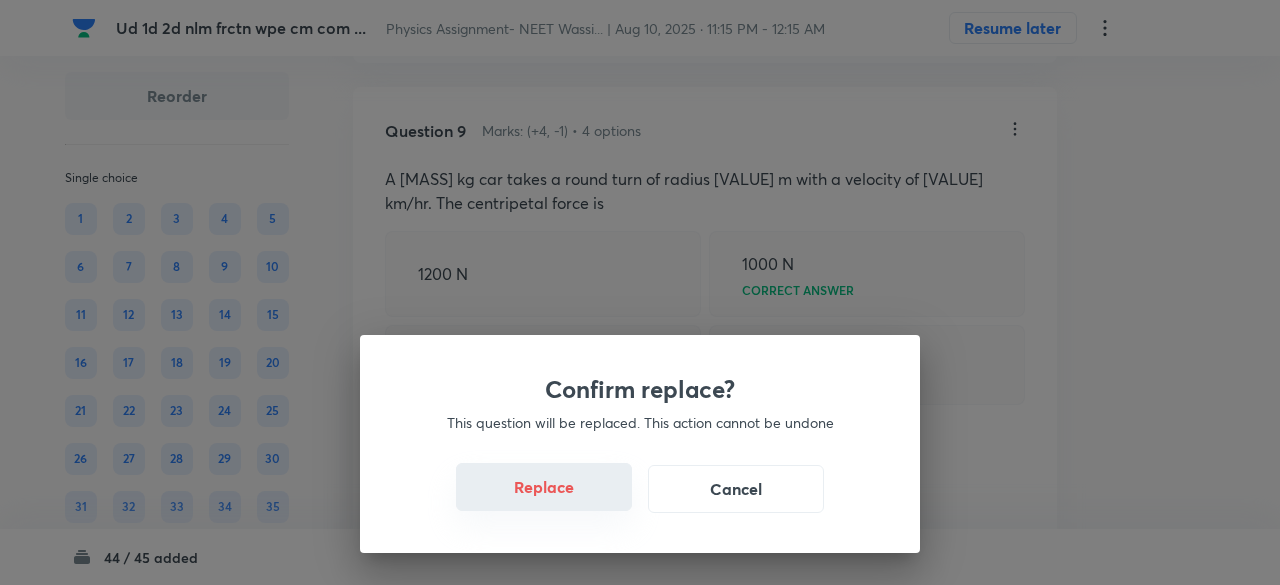 click on "Replace" at bounding box center [544, 487] 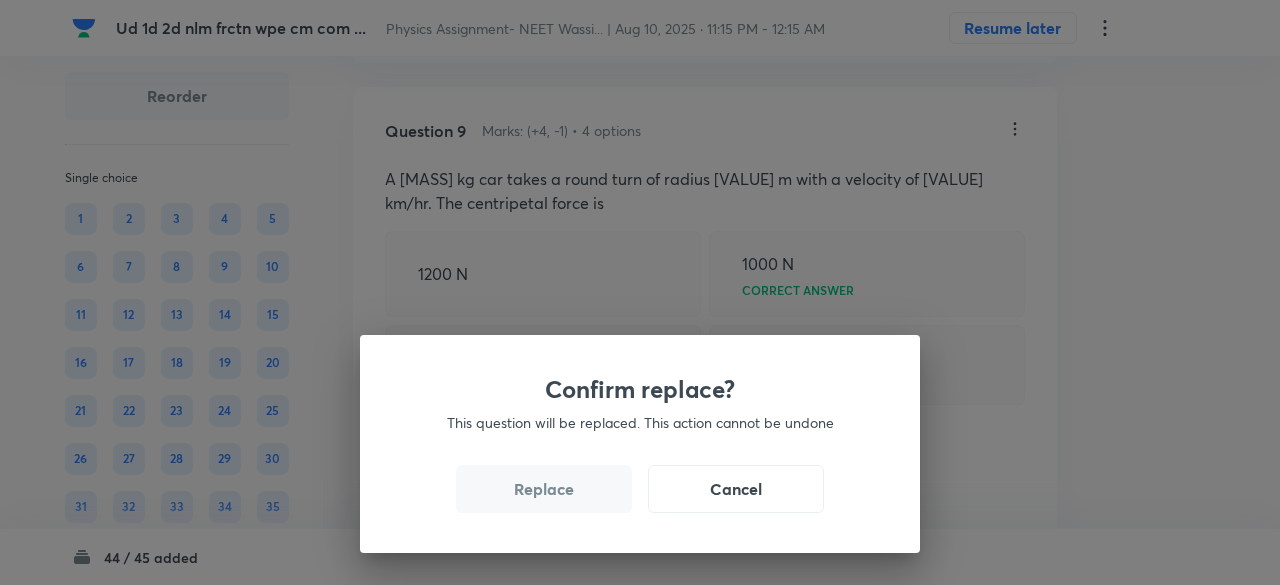 click on "Replace" at bounding box center (544, 489) 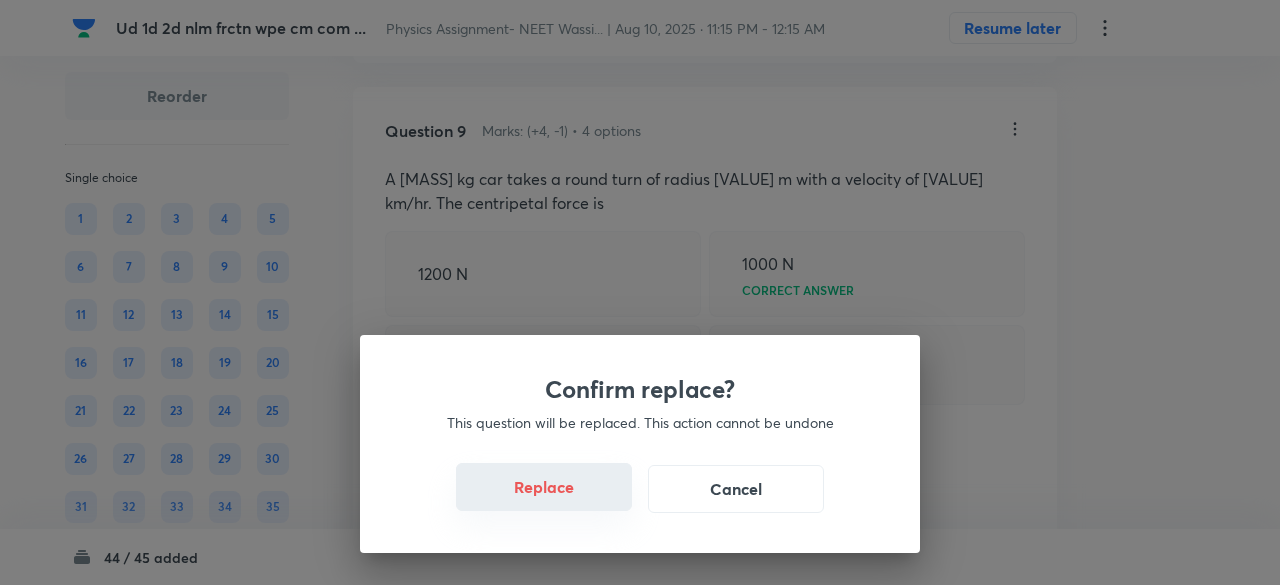 click on "Replace" at bounding box center (544, 487) 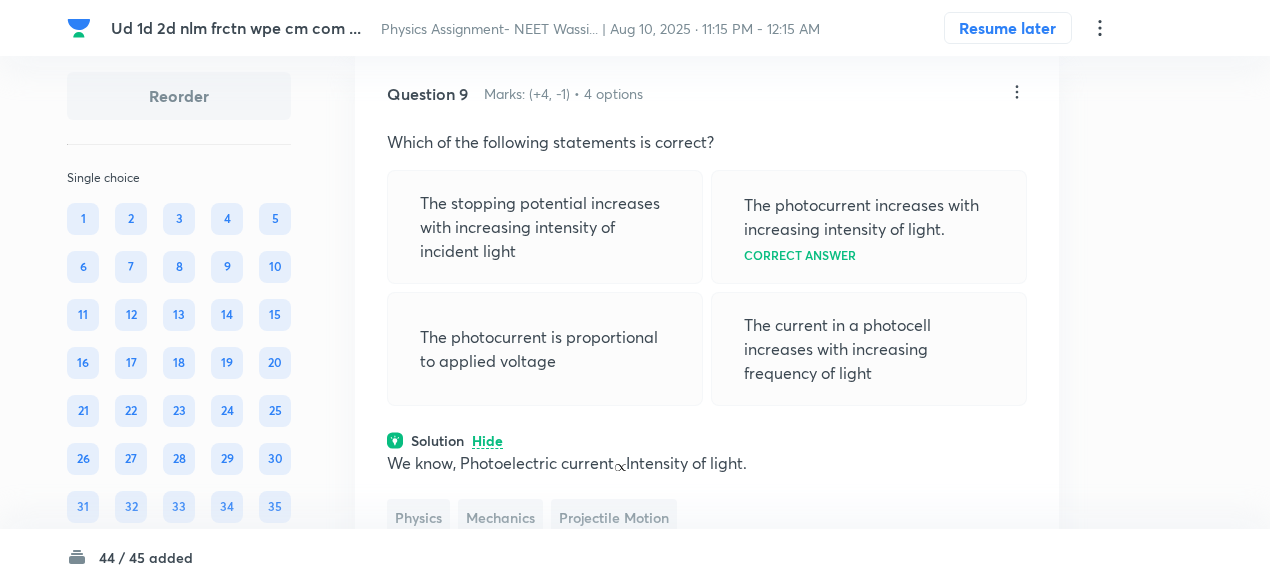 scroll, scrollTop: 6834, scrollLeft: 0, axis: vertical 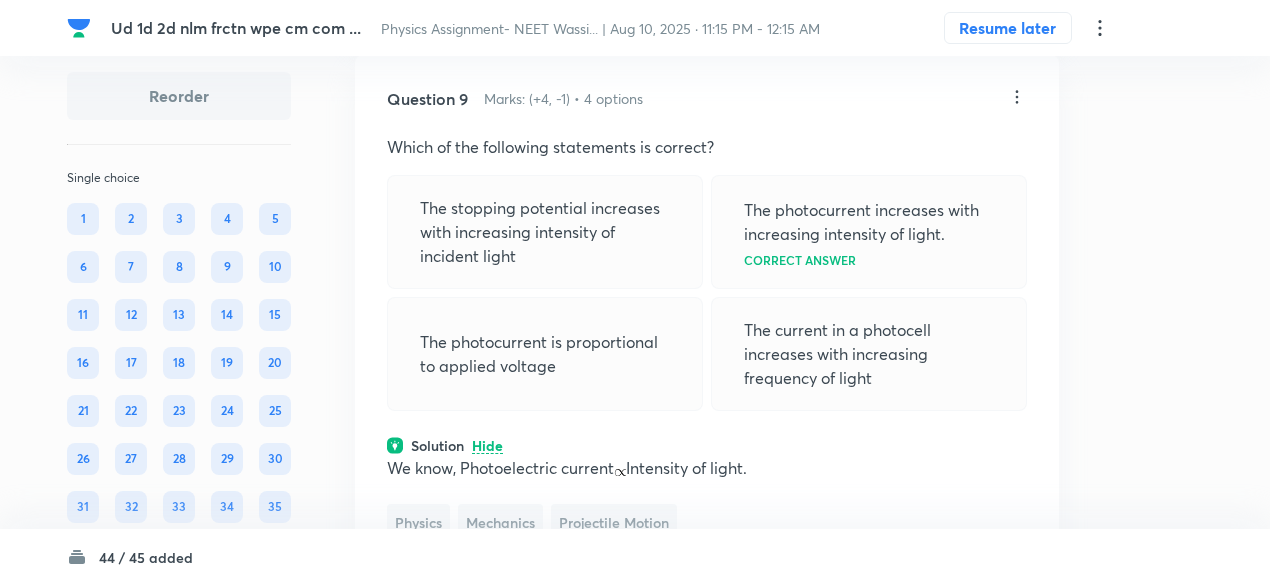 click 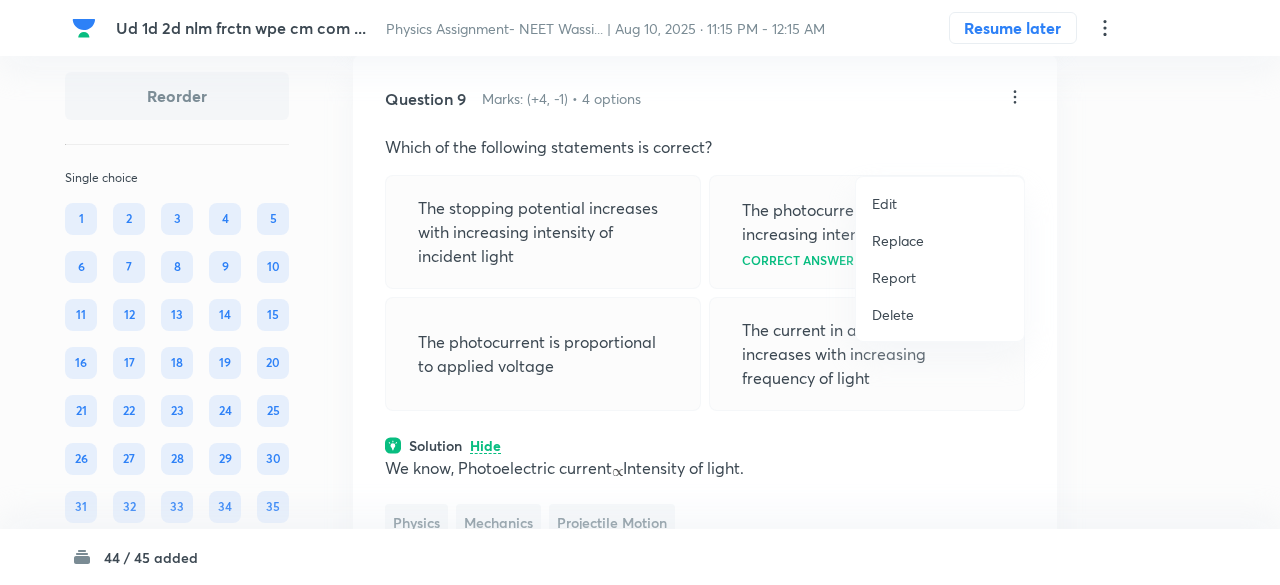 click on "Replace" at bounding box center (898, 240) 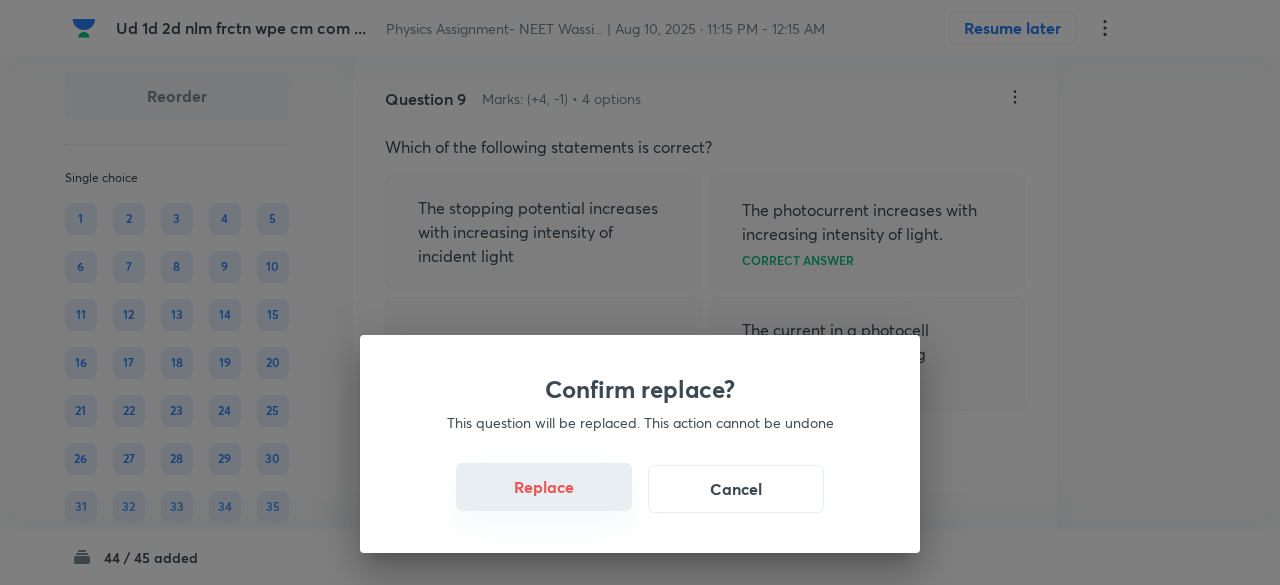 click on "Replace" at bounding box center [544, 487] 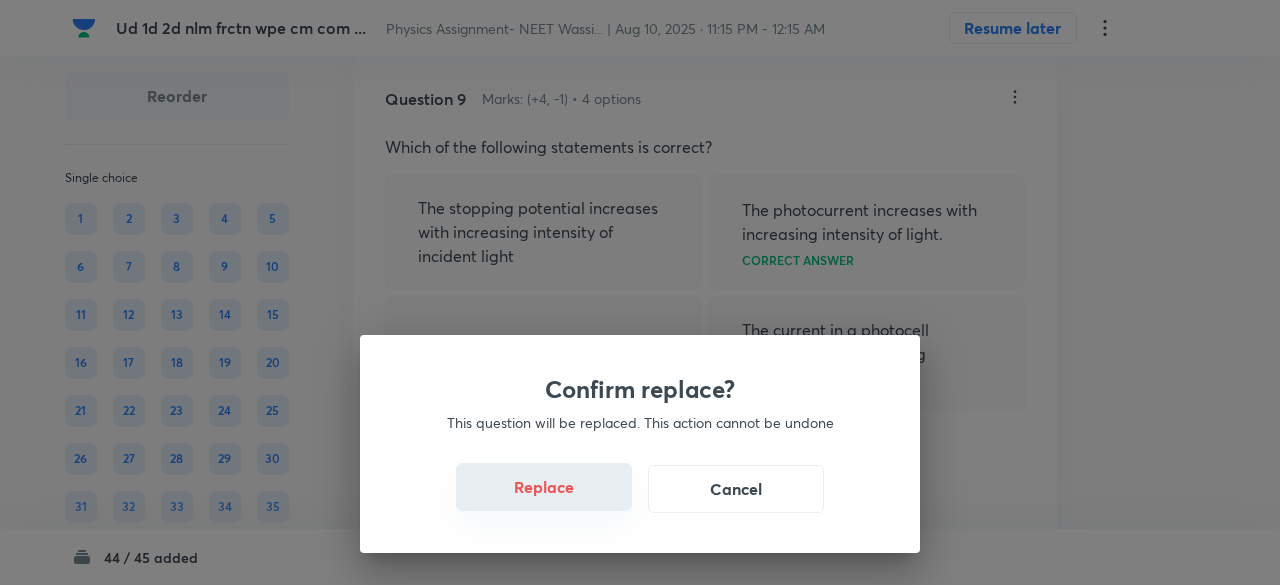 click on "Replace" at bounding box center [544, 487] 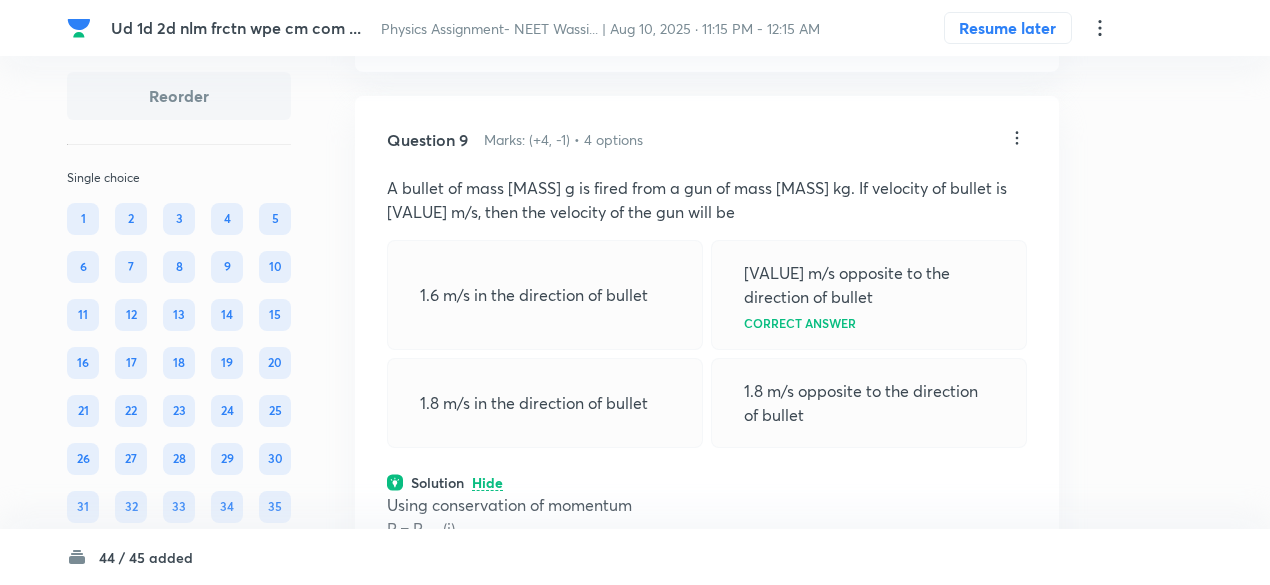 scroll, scrollTop: 6786, scrollLeft: 0, axis: vertical 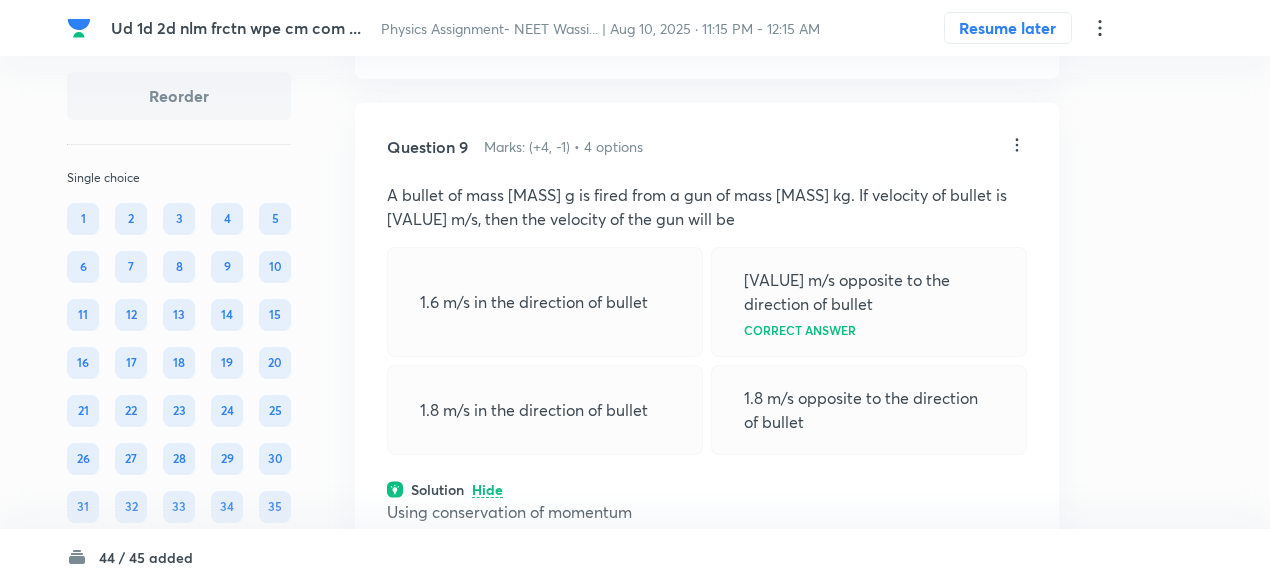 click 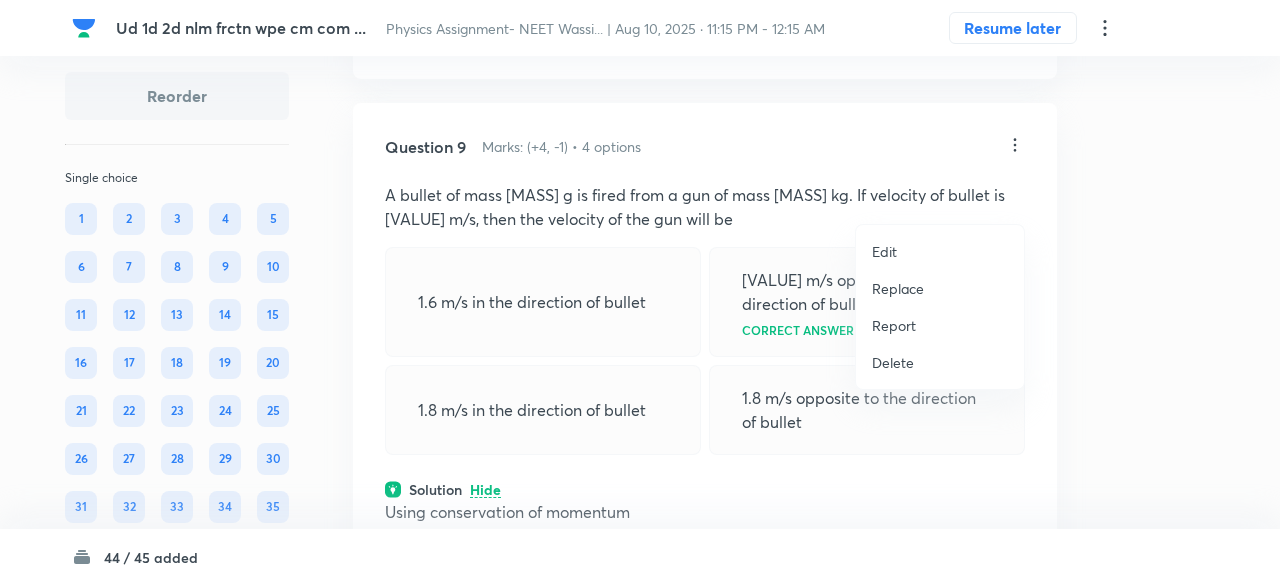 click on "Replace" at bounding box center (898, 288) 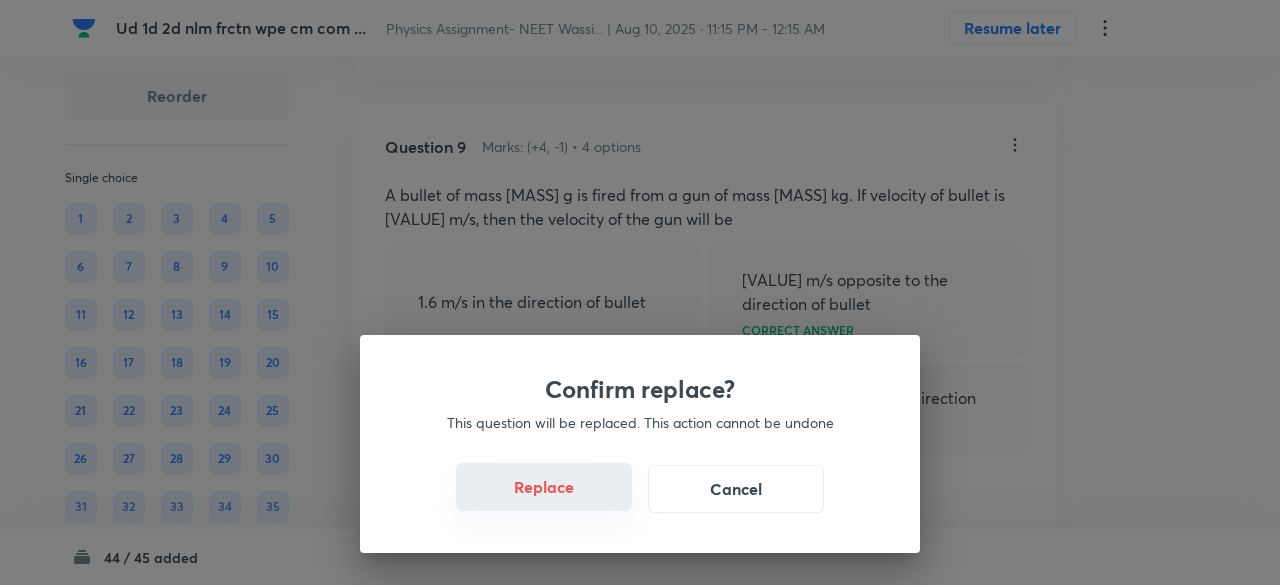 click on "Replace" at bounding box center (544, 487) 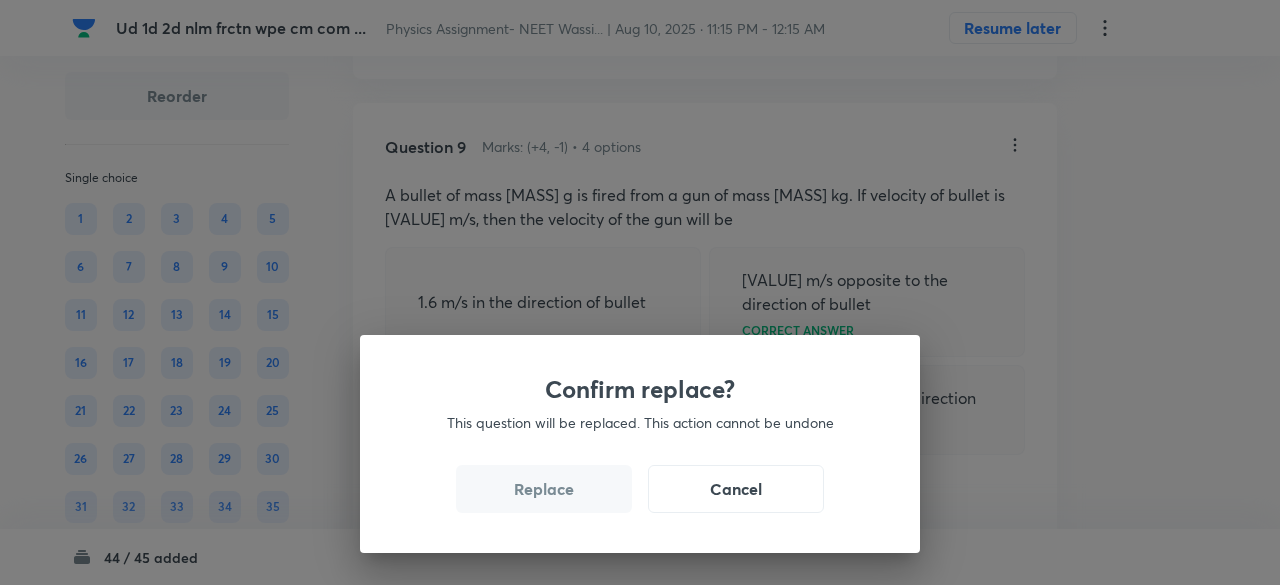 click on "Replace" at bounding box center [544, 489] 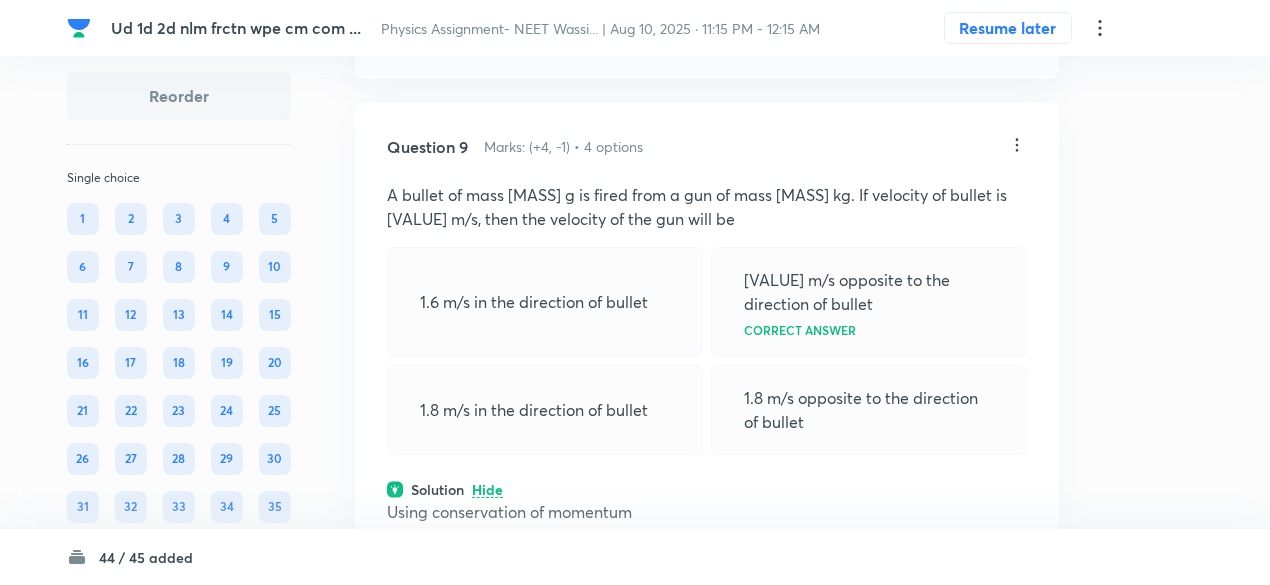 click on "1.8 m/s in the direction of bullet" at bounding box center (545, 410) 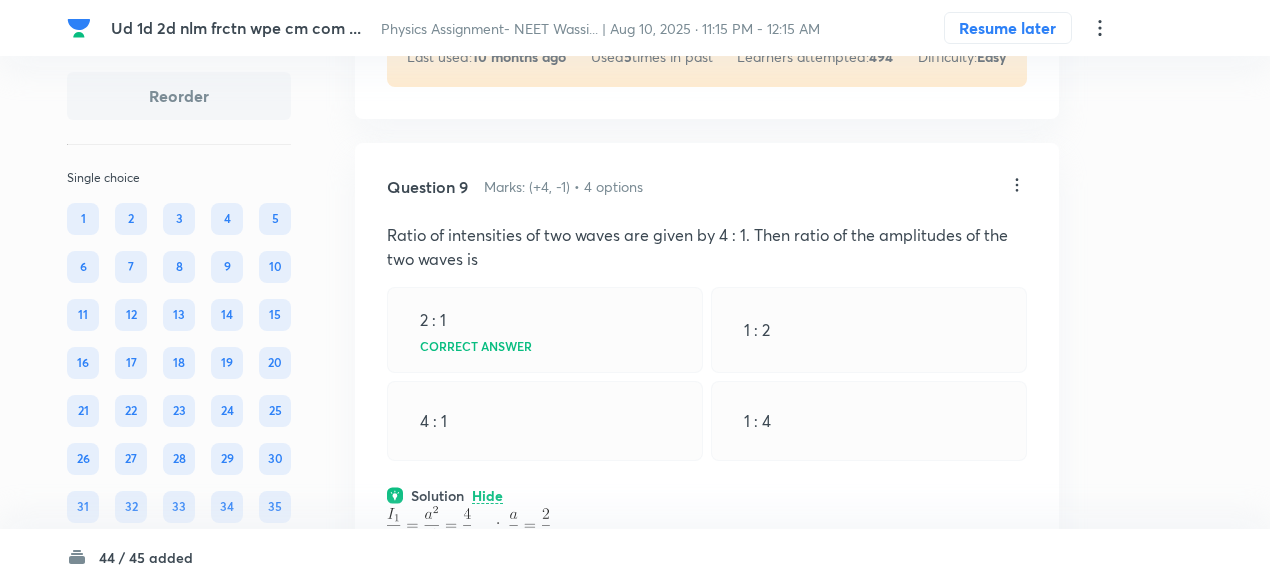 scroll, scrollTop: 6741, scrollLeft: 0, axis: vertical 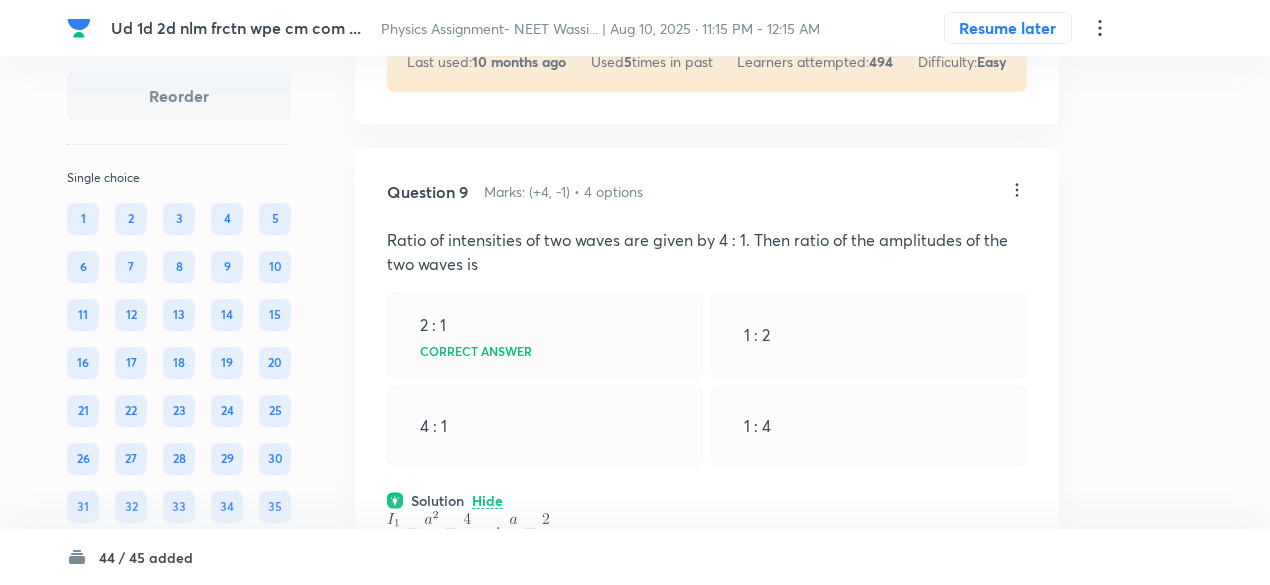click 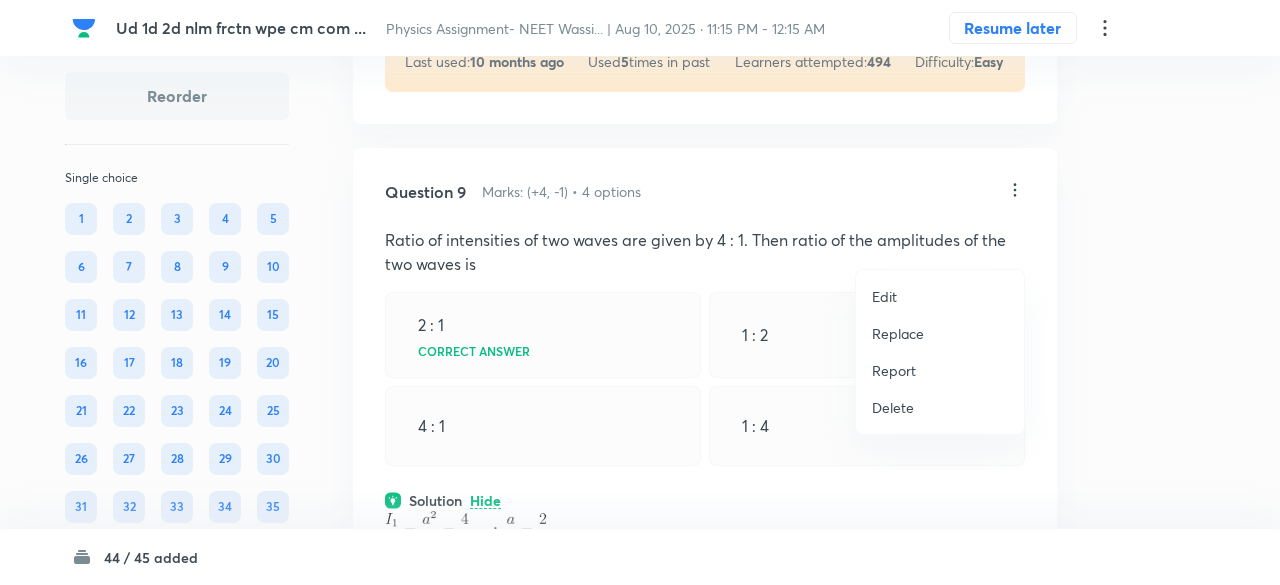 click on "Replace" at bounding box center (898, 333) 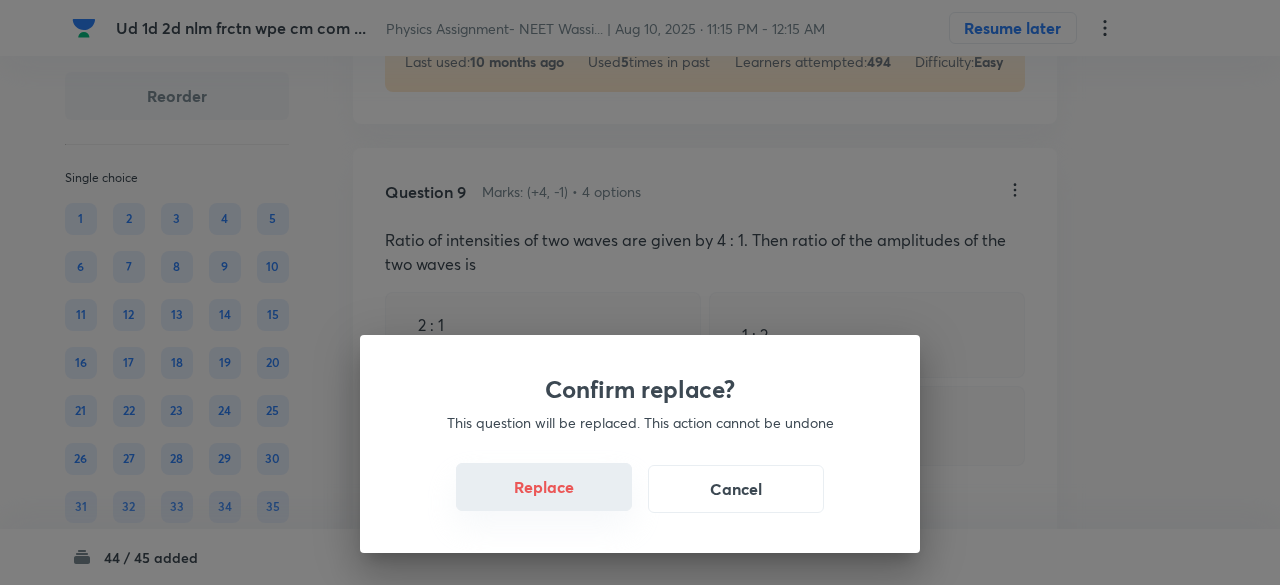 click on "Replace" at bounding box center (544, 487) 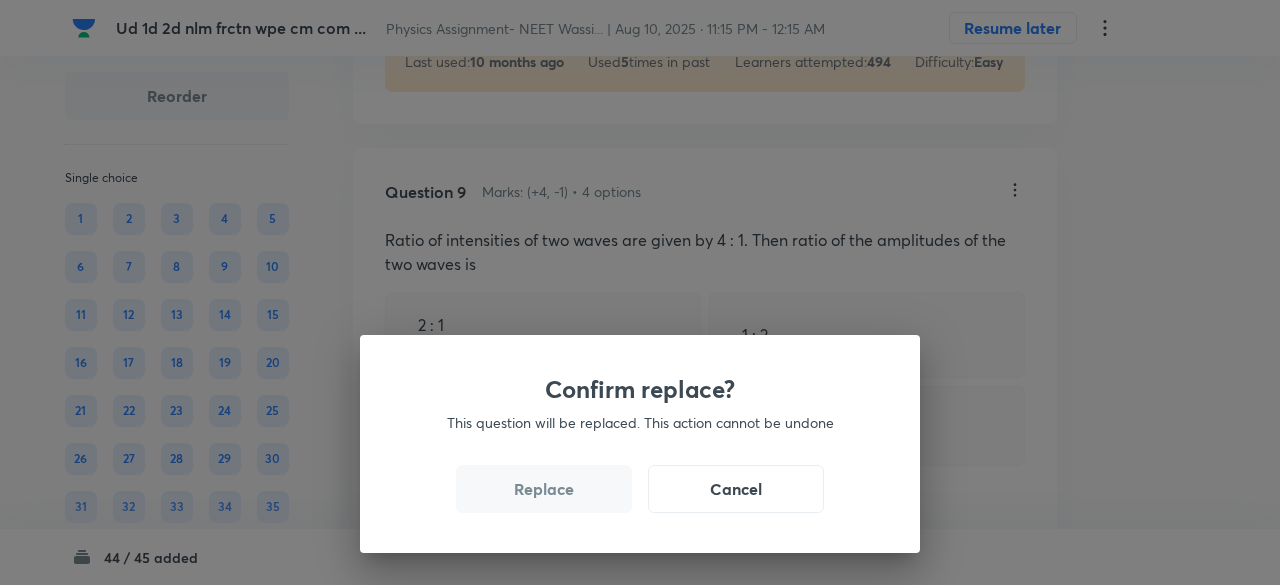 click on "Replace" at bounding box center (544, 489) 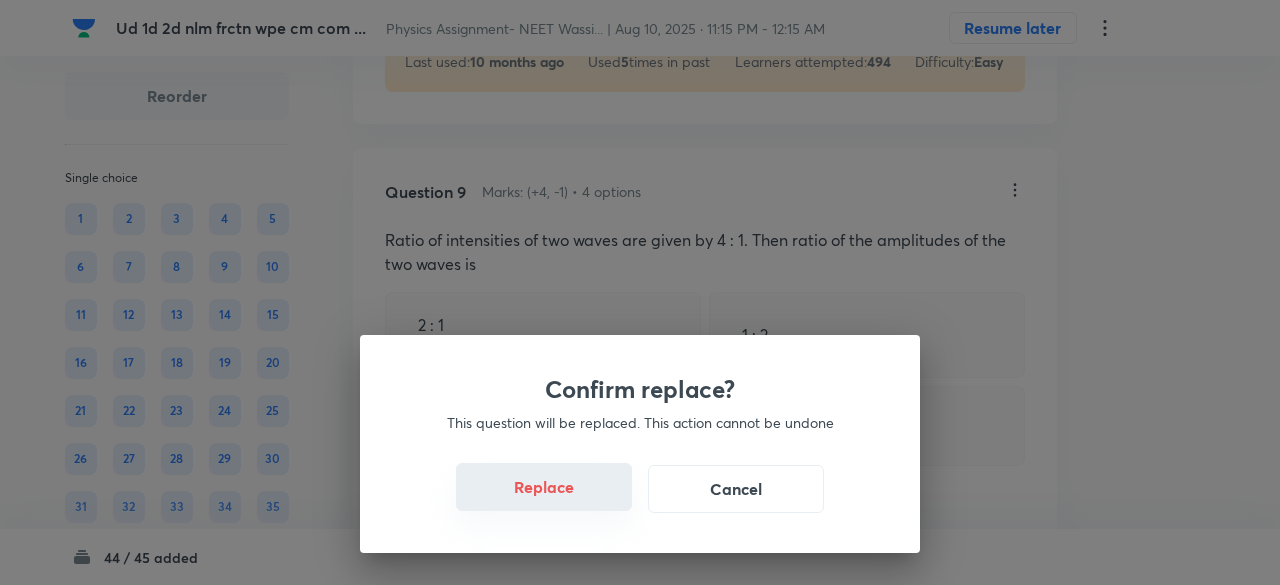 click on "Replace" at bounding box center (544, 487) 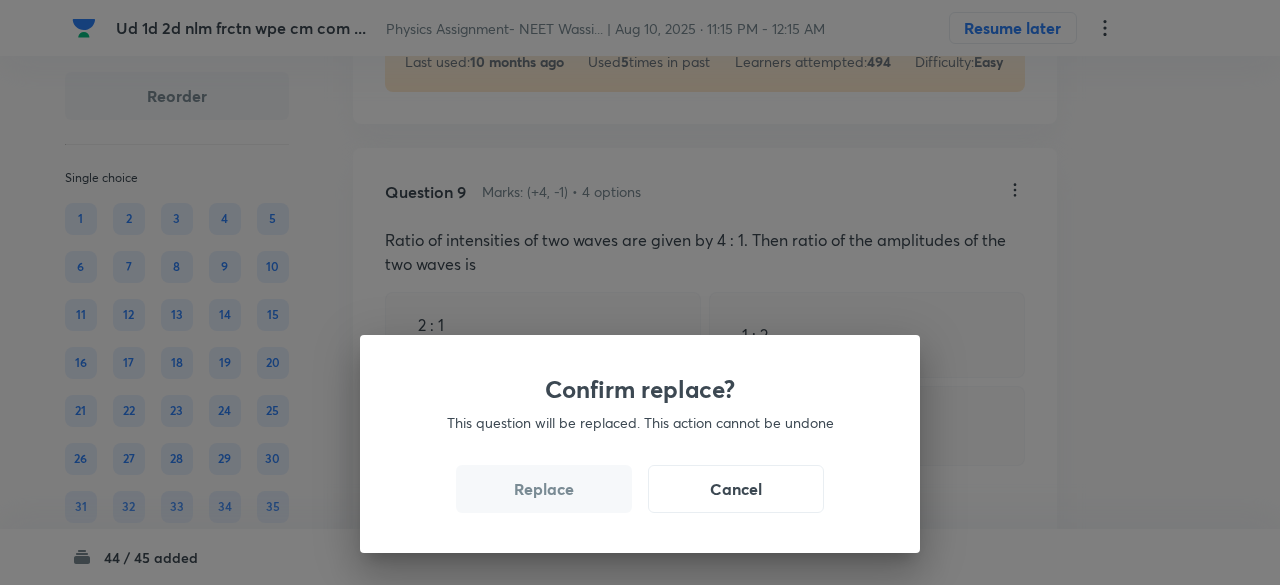 click on "Replace" at bounding box center [544, 489] 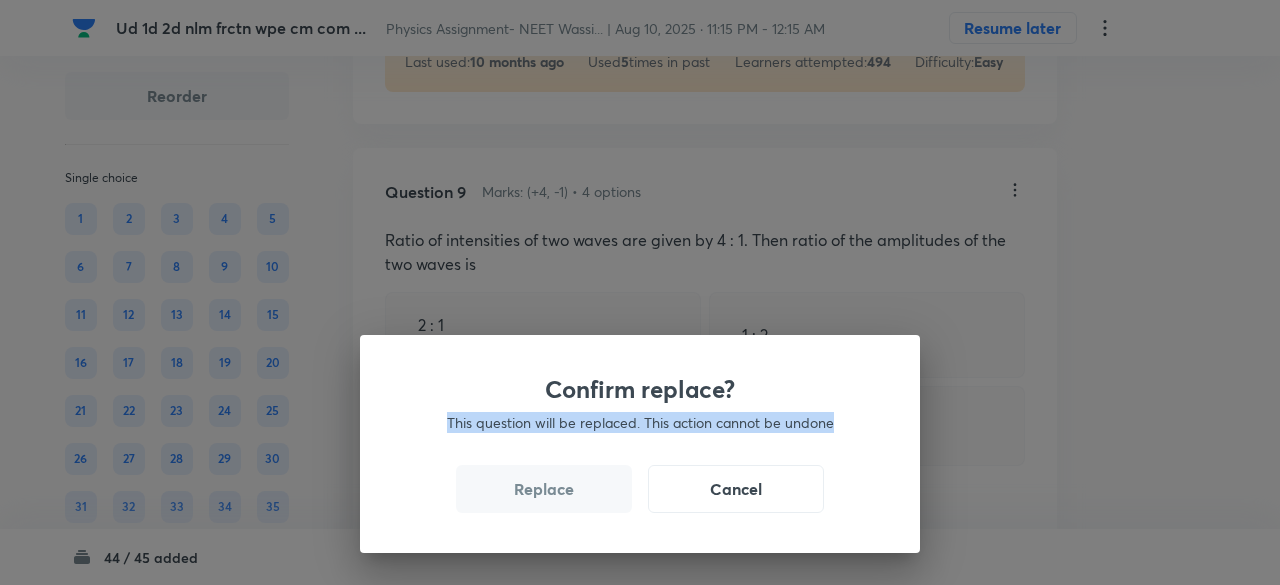 click on "Confirm replace? This question will be replaced. This action cannot be undone Replace Cancel" at bounding box center (640, 292) 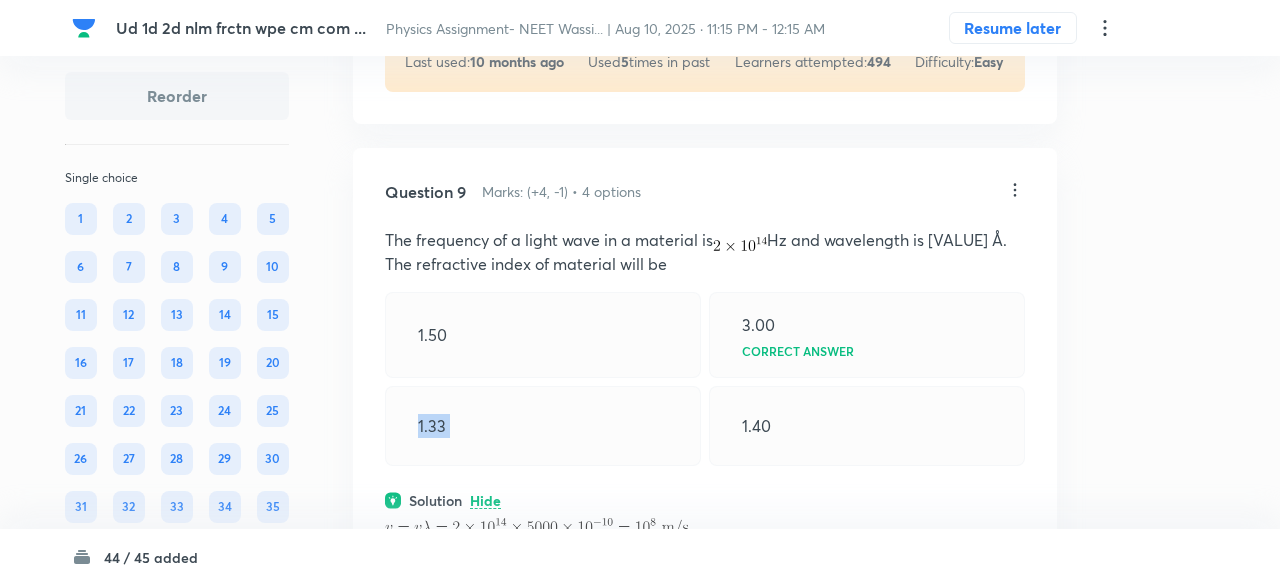 click on "1.33" at bounding box center (543, 426) 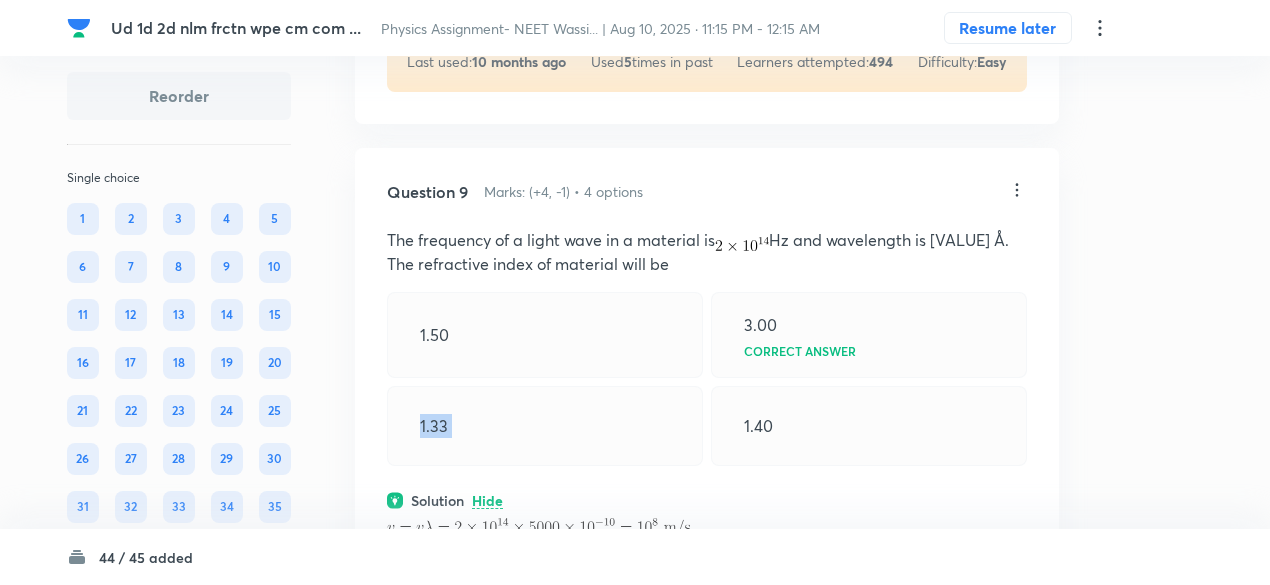click on "1.33" at bounding box center [545, 426] 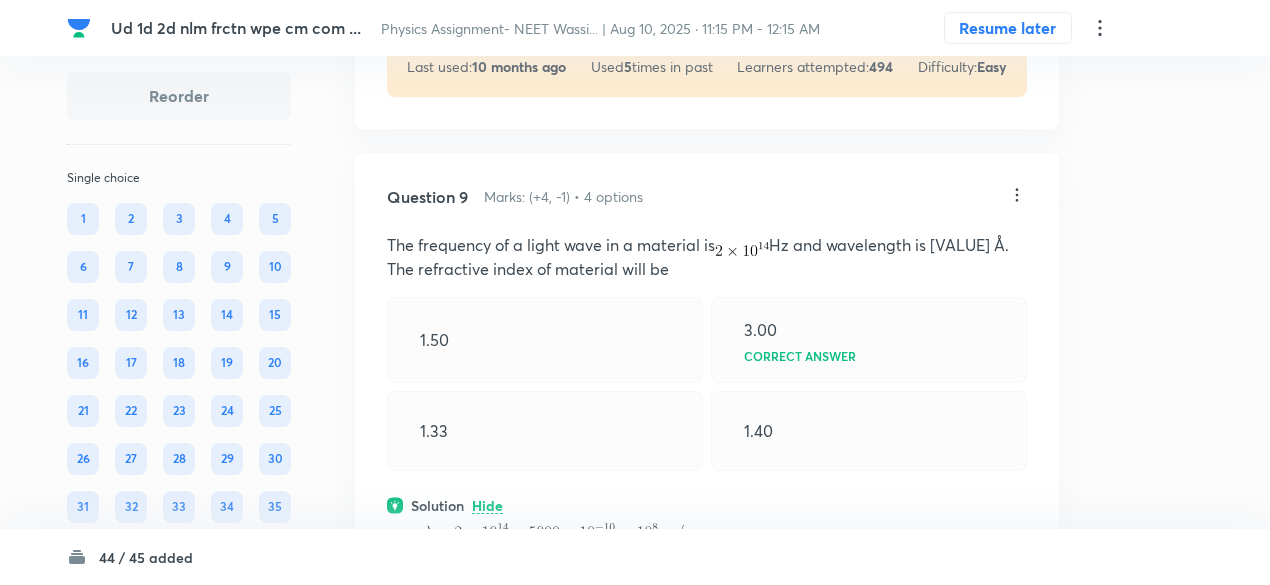 scroll, scrollTop: 6735, scrollLeft: 0, axis: vertical 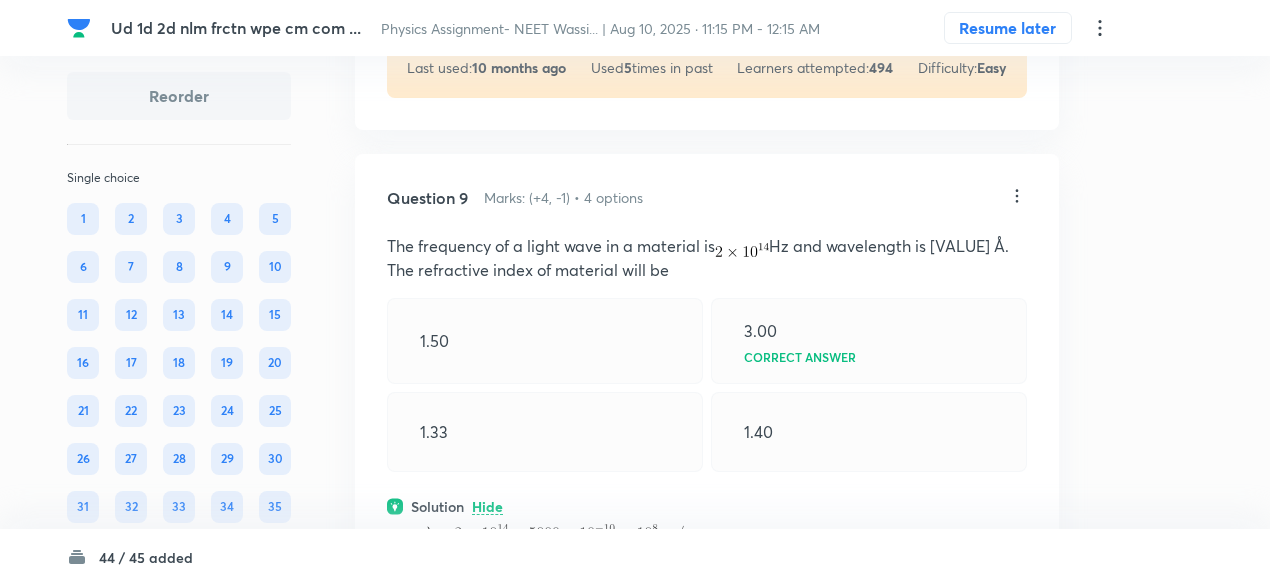 click 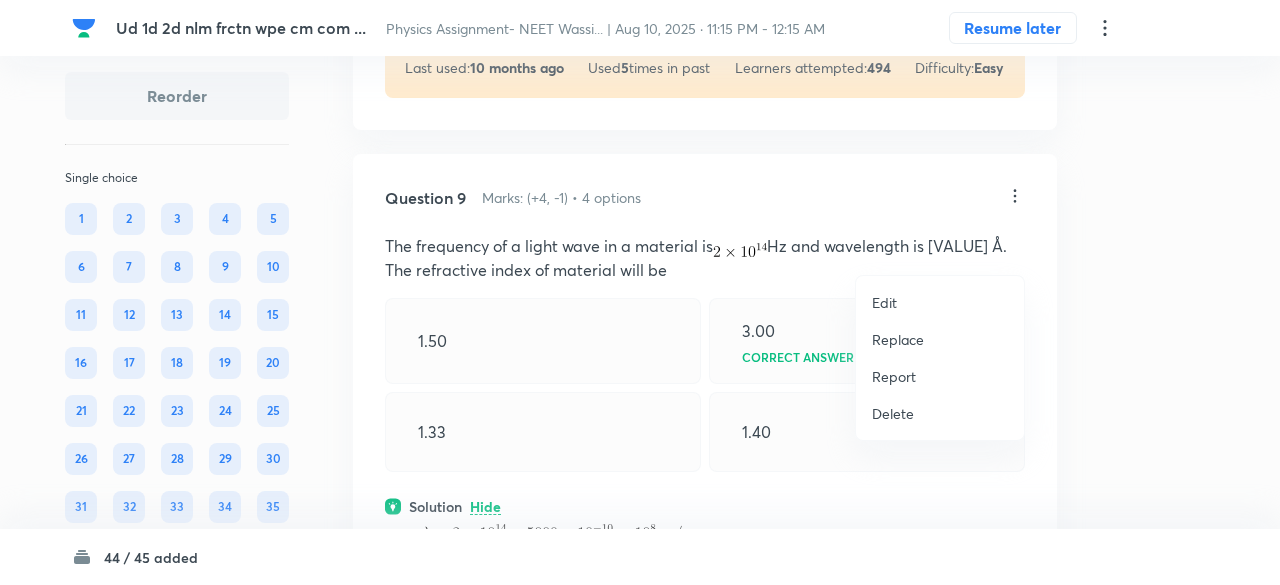 click on "Replace" at bounding box center (898, 339) 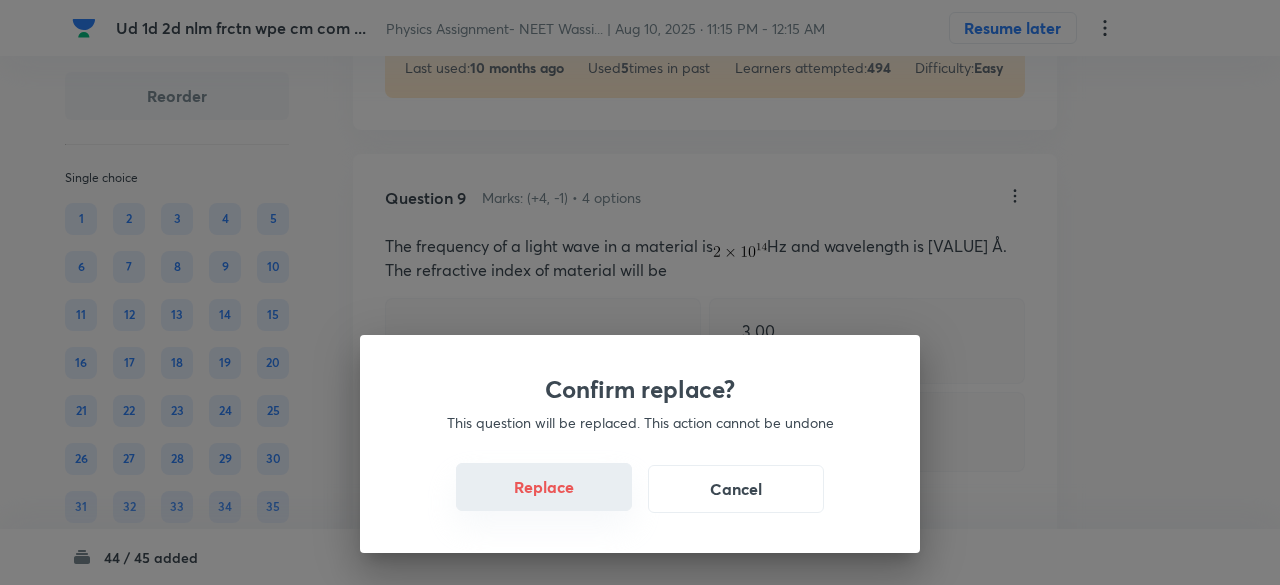 click on "Replace" at bounding box center [544, 487] 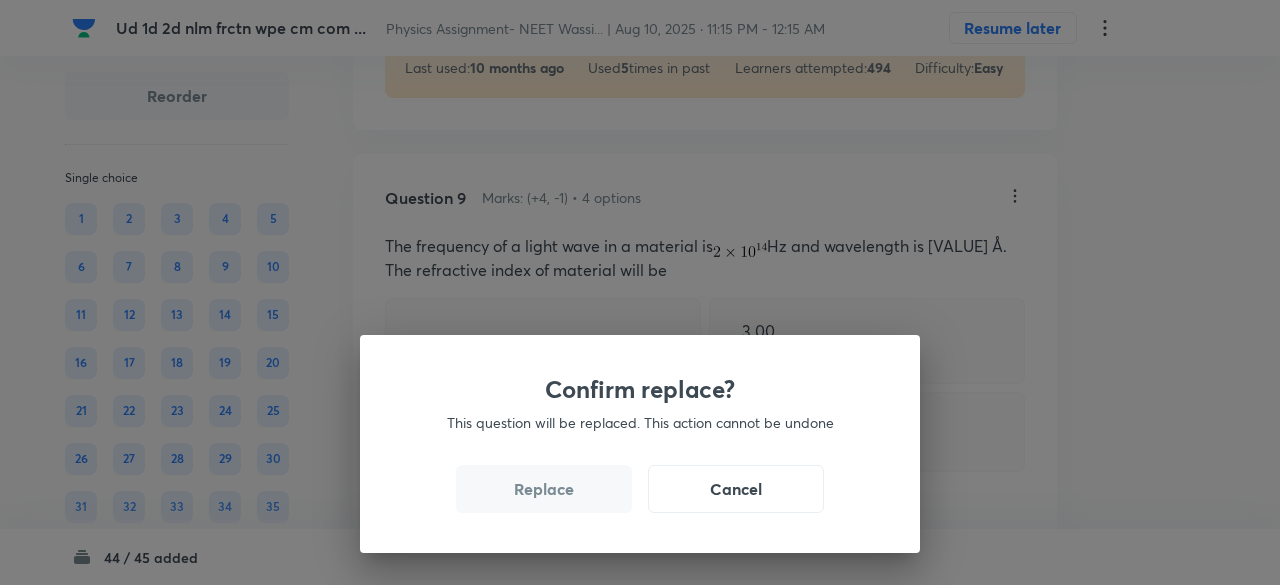 click on "Replace" at bounding box center (544, 489) 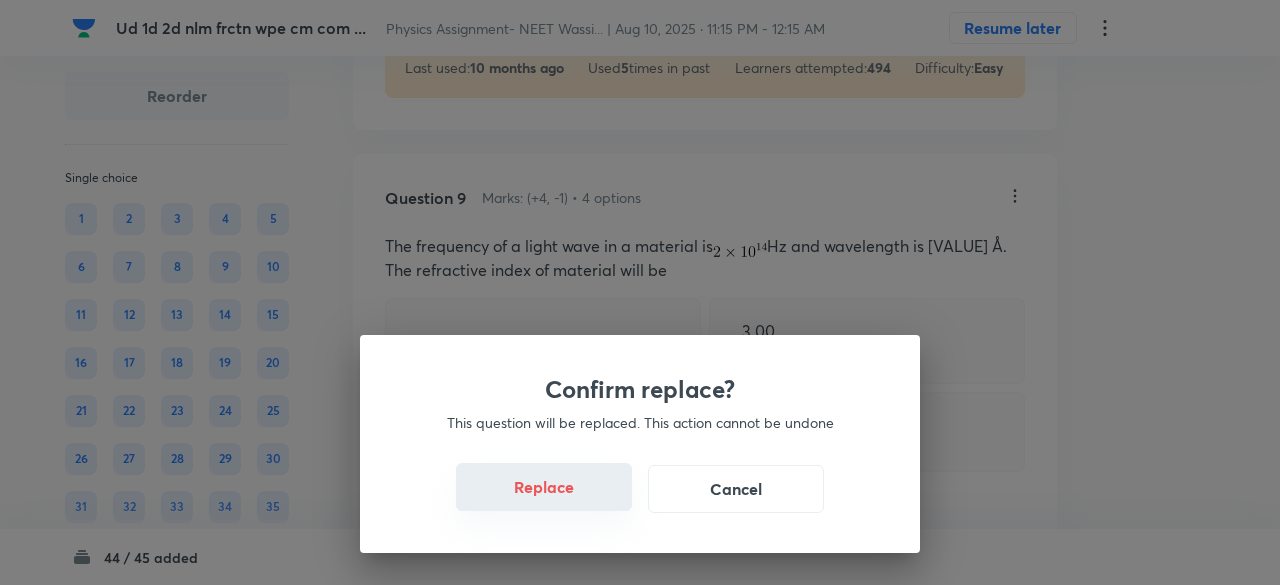 click on "Replace" at bounding box center [544, 487] 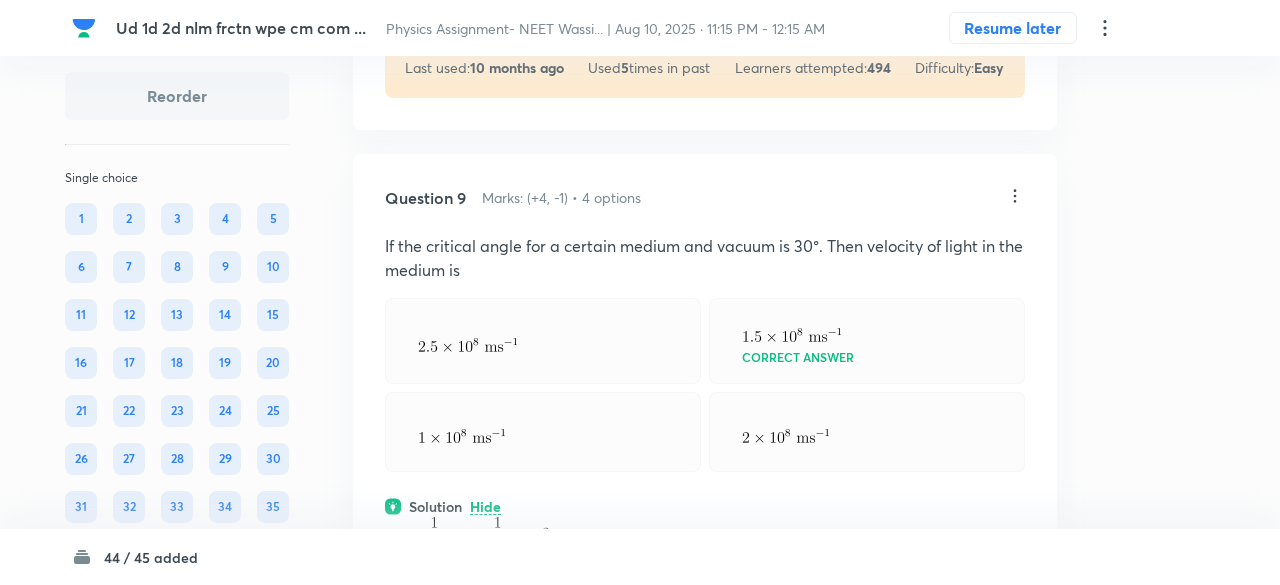 click on "Confirm replace? This question will be replaced. This action cannot be undone Replace Cancel" at bounding box center [640, 877] 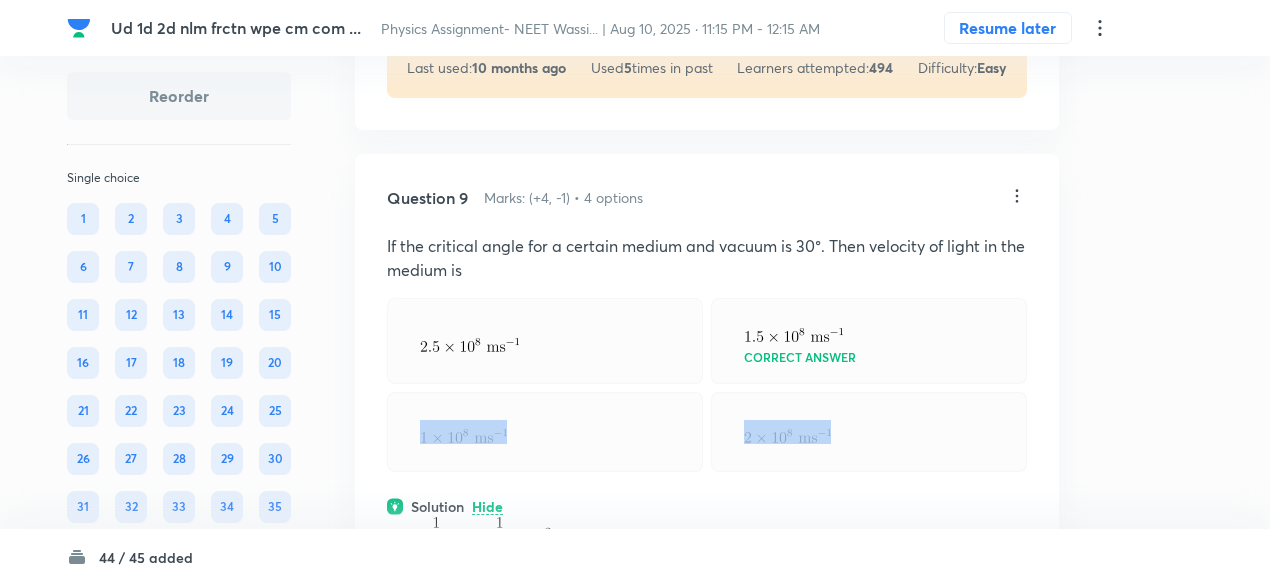 click at bounding box center [545, 432] 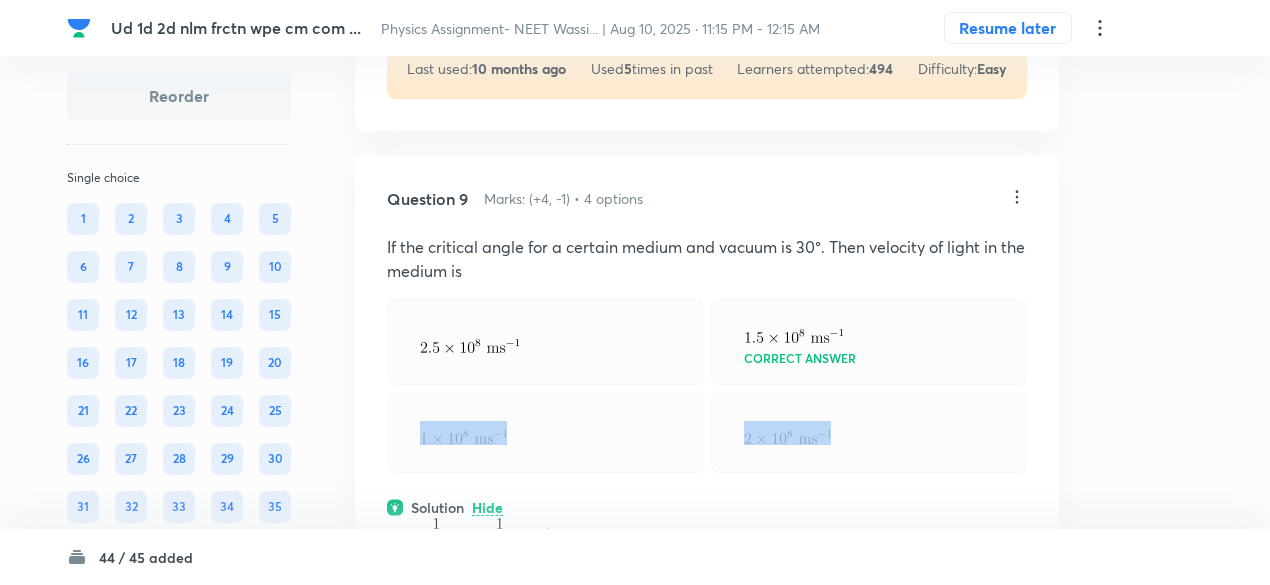 scroll, scrollTop: 6710, scrollLeft: 0, axis: vertical 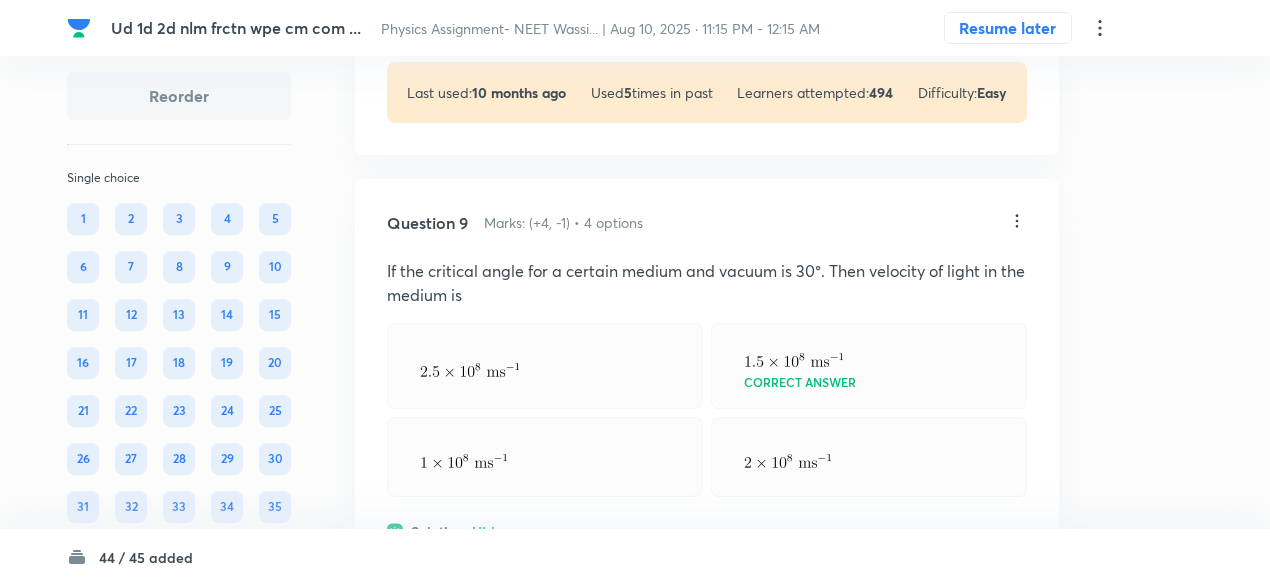 click 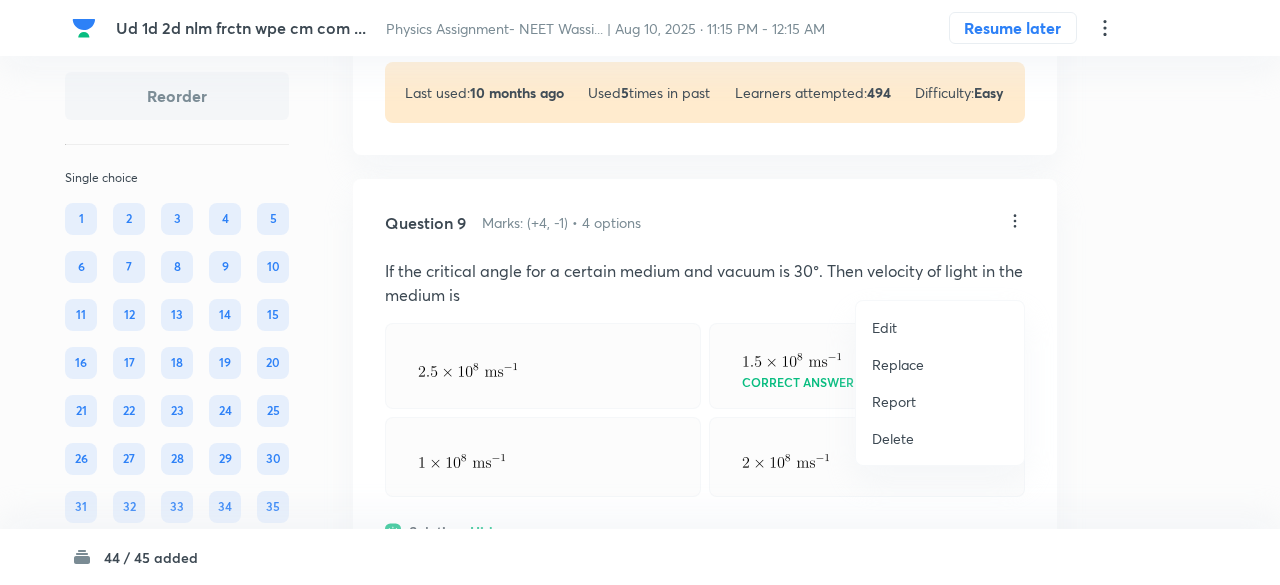 click on "Replace" at bounding box center [898, 364] 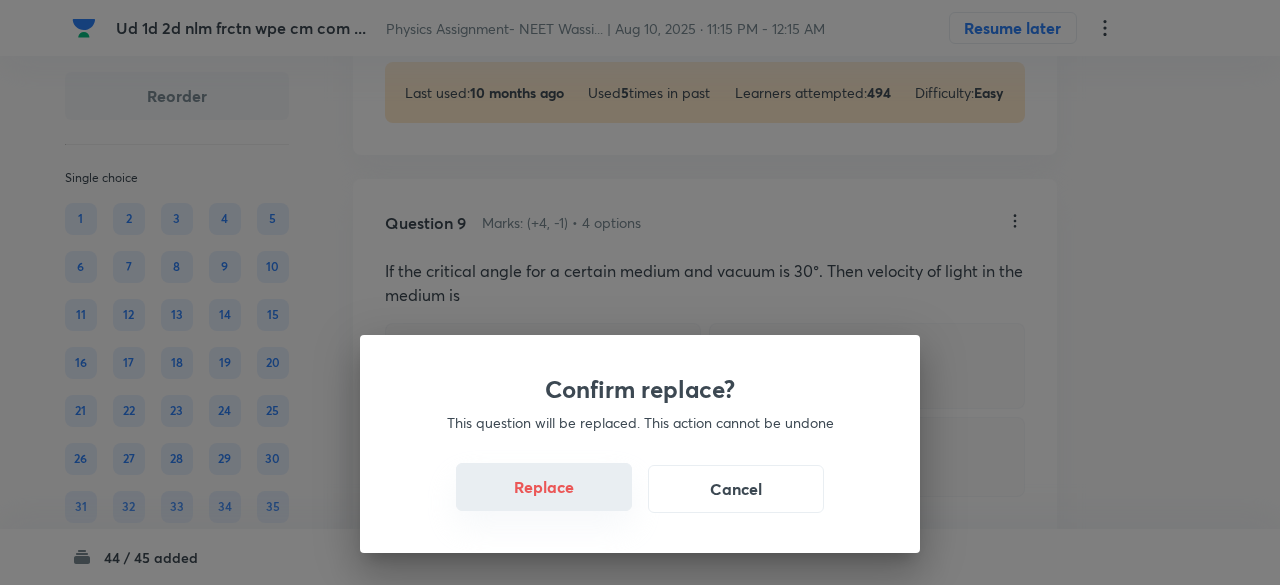 click on "Replace" at bounding box center [544, 487] 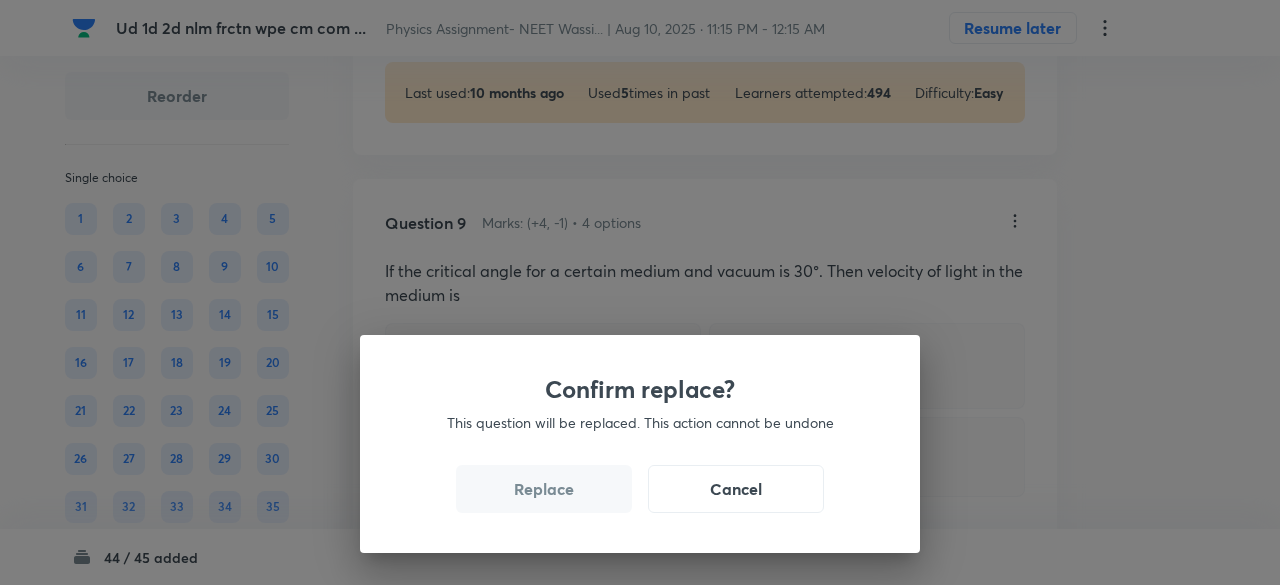 click on "Replace" at bounding box center [544, 489] 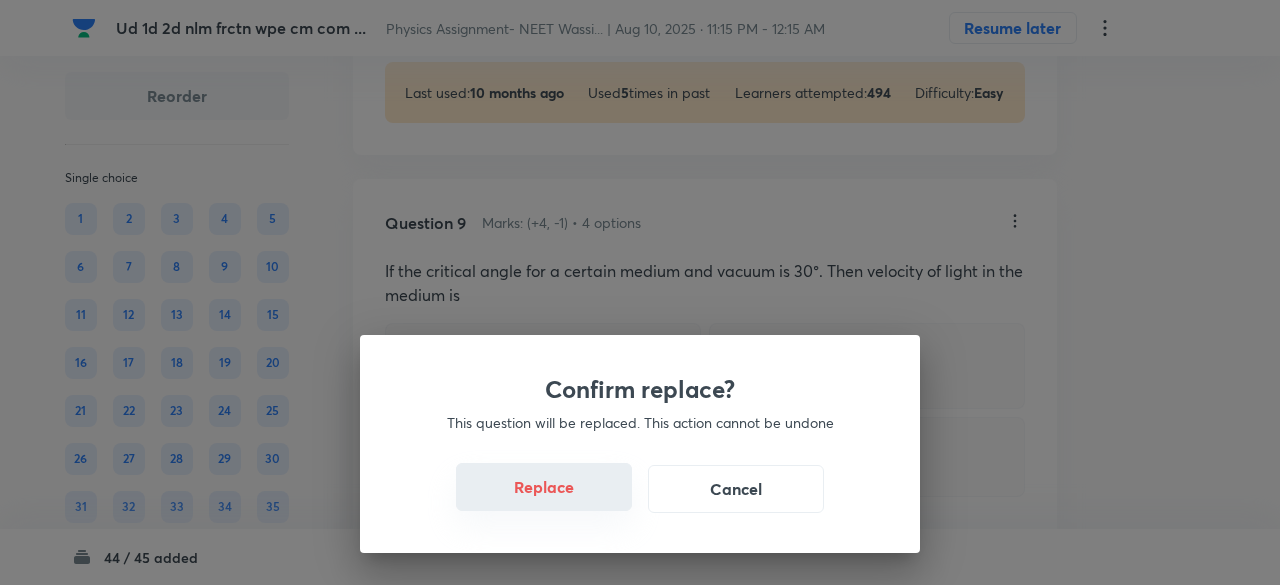 click on "Replace" at bounding box center (544, 487) 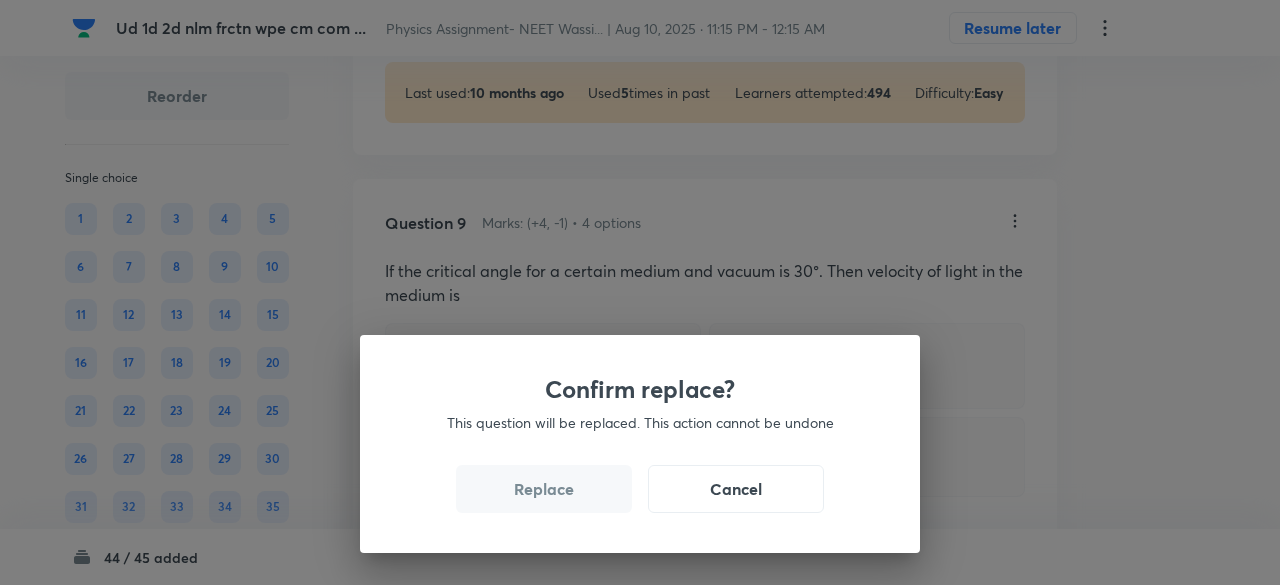 click on "Replace" at bounding box center [544, 489] 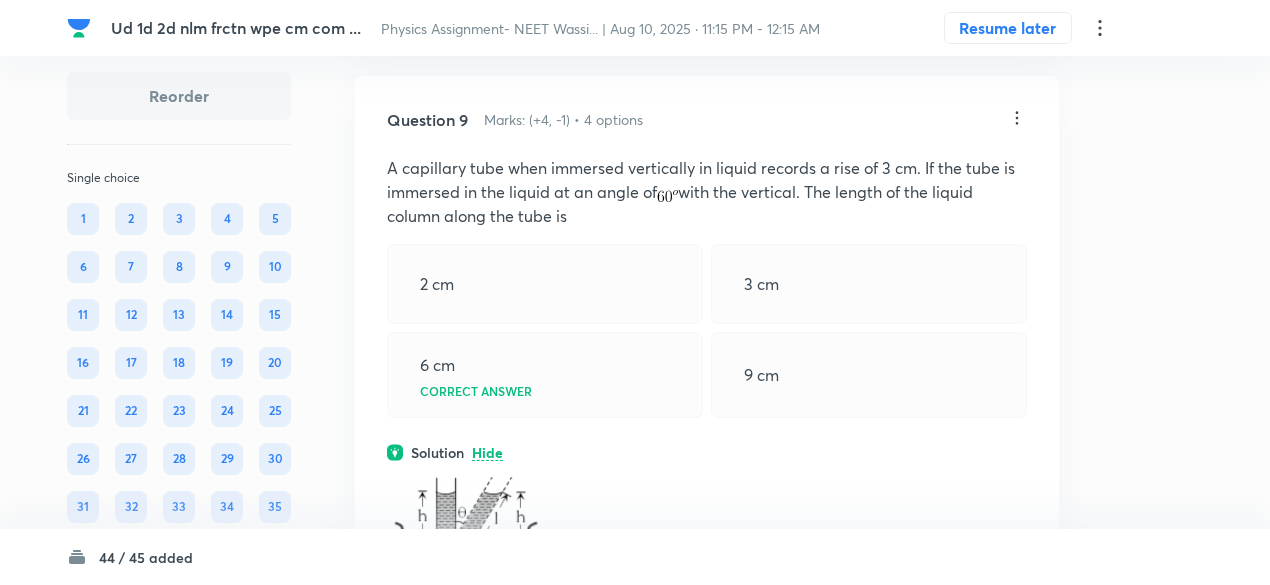 scroll, scrollTop: 6809, scrollLeft: 0, axis: vertical 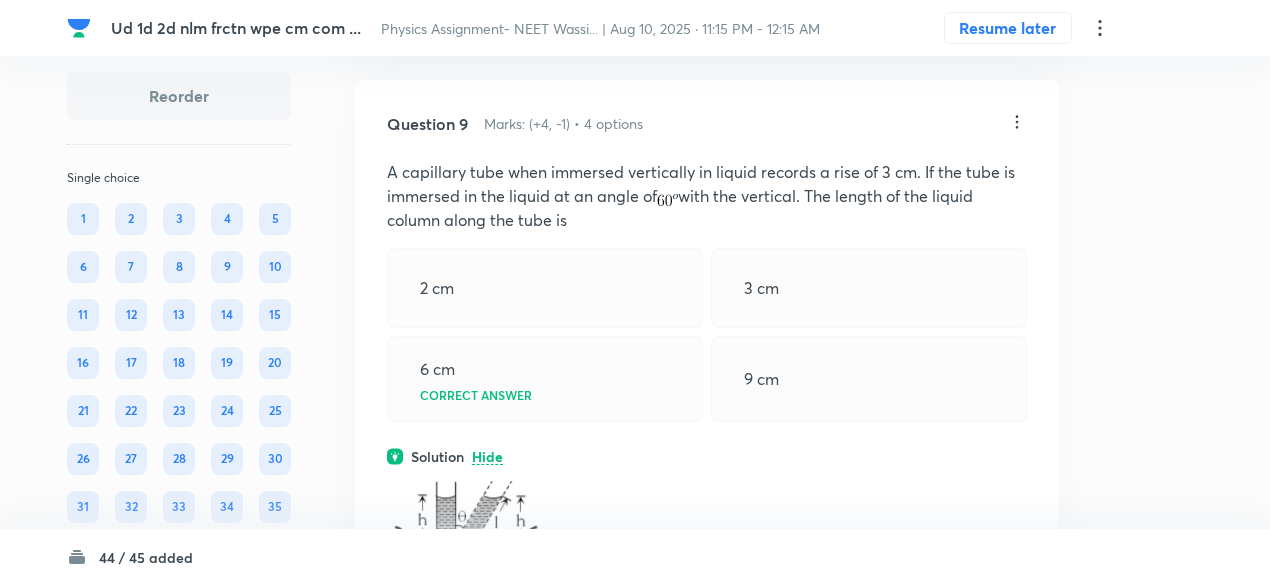 click 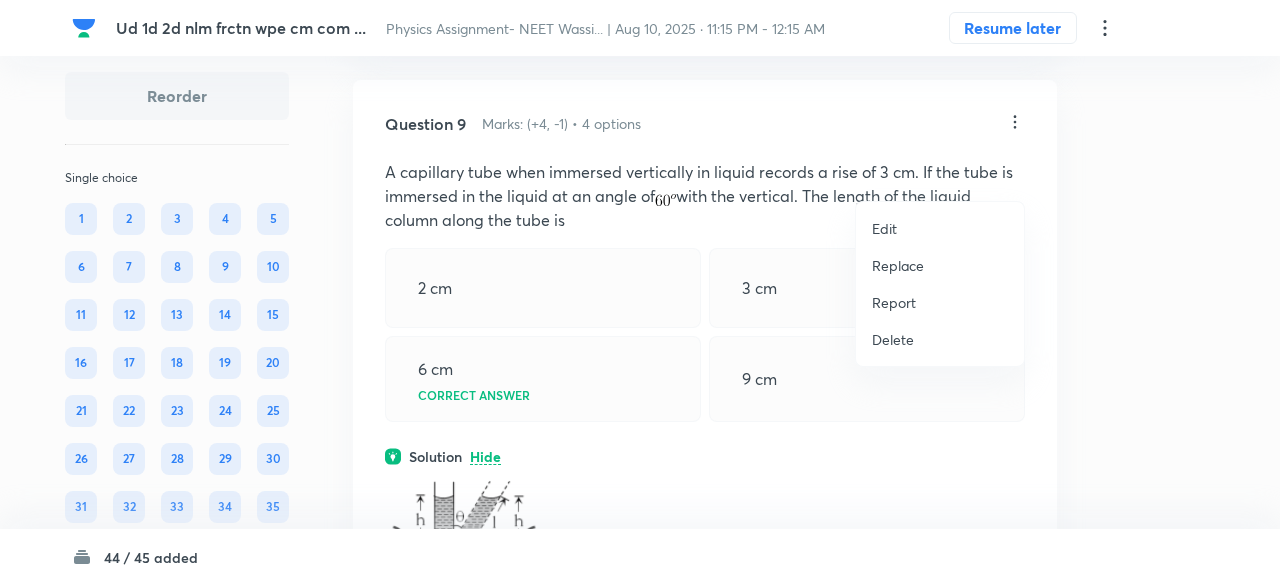 click on "Replace" at bounding box center [898, 265] 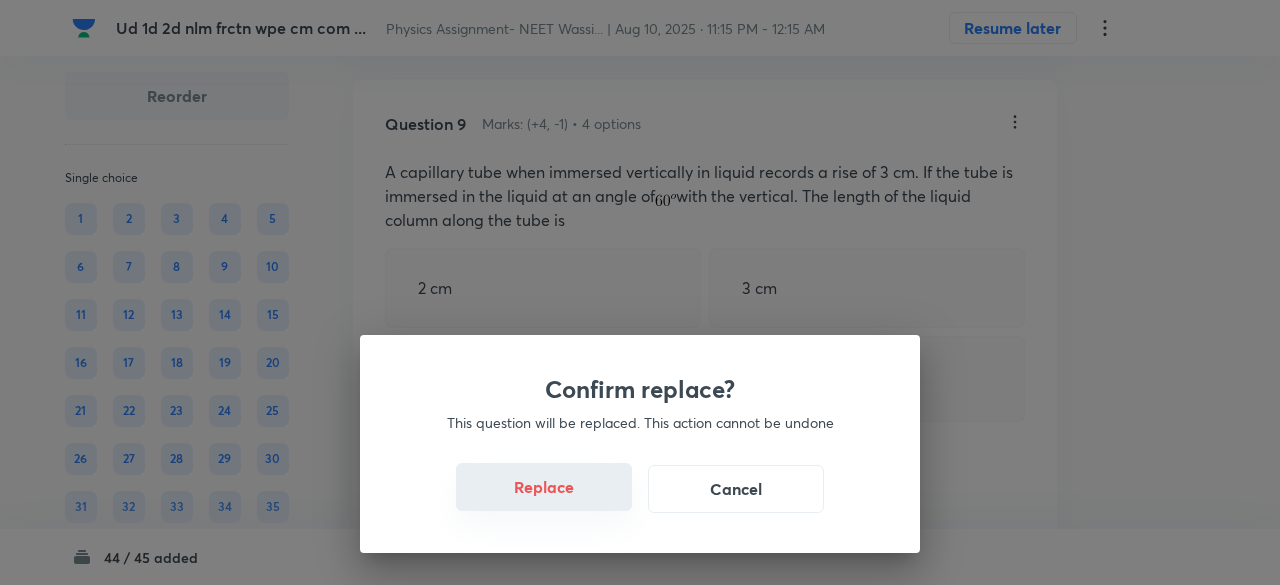 click on "Replace" at bounding box center [544, 487] 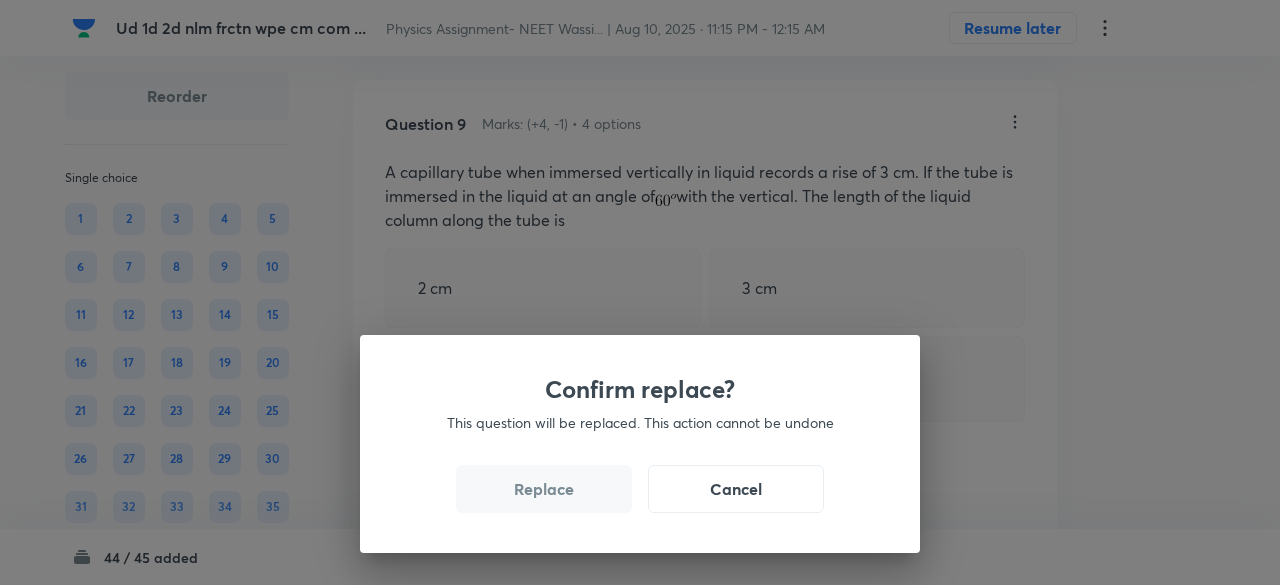 click on "Replace" at bounding box center [544, 489] 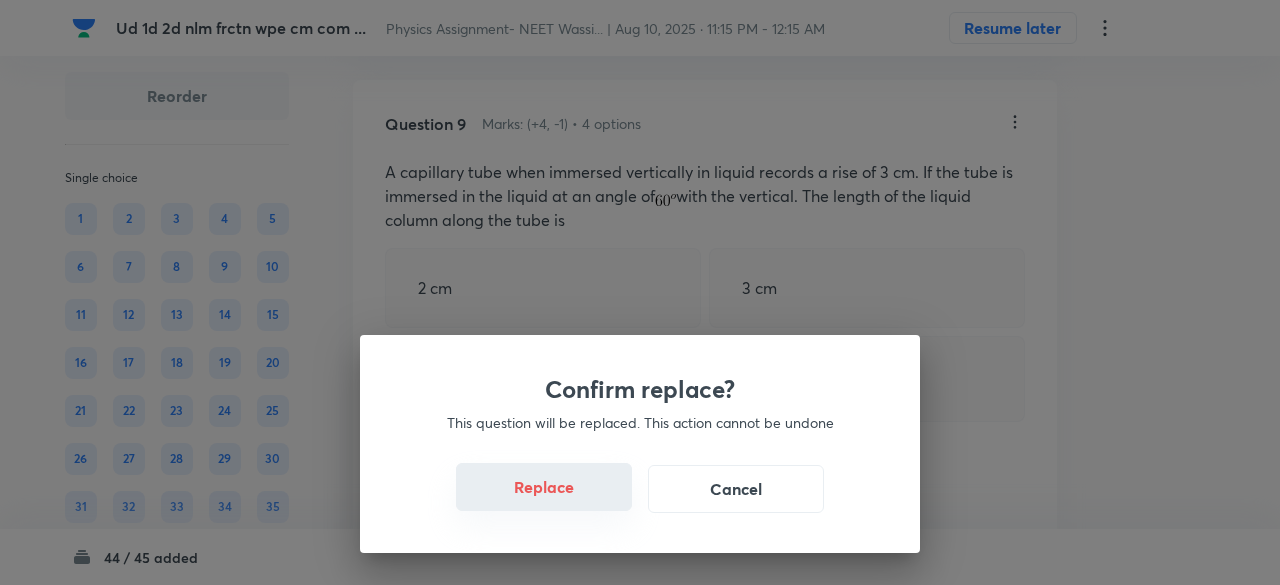 click on "Replace" at bounding box center (544, 487) 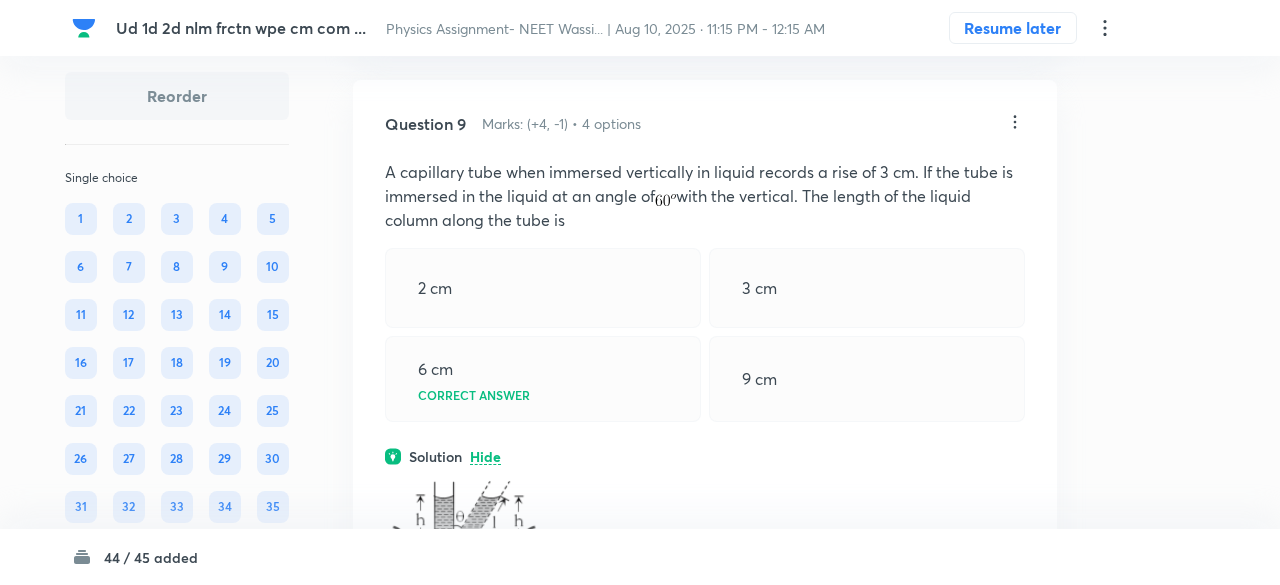 click on "Confirm replace? This question will be replaced. This action cannot be undone Replace Cancel" at bounding box center [640, 1029] 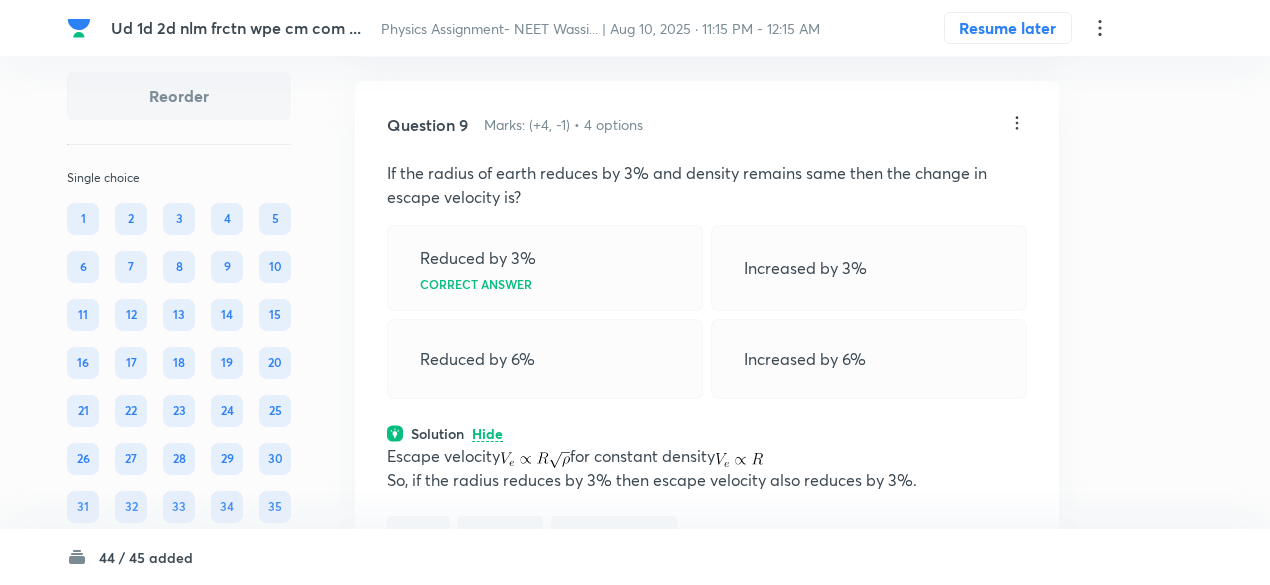 scroll, scrollTop: 6806, scrollLeft: 0, axis: vertical 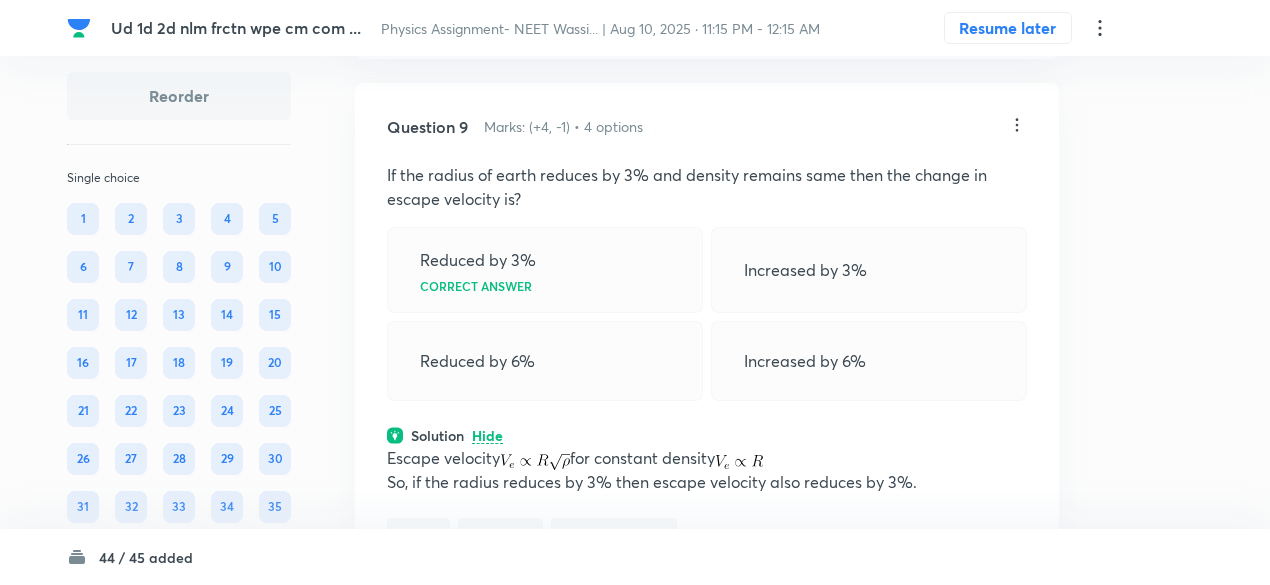 click 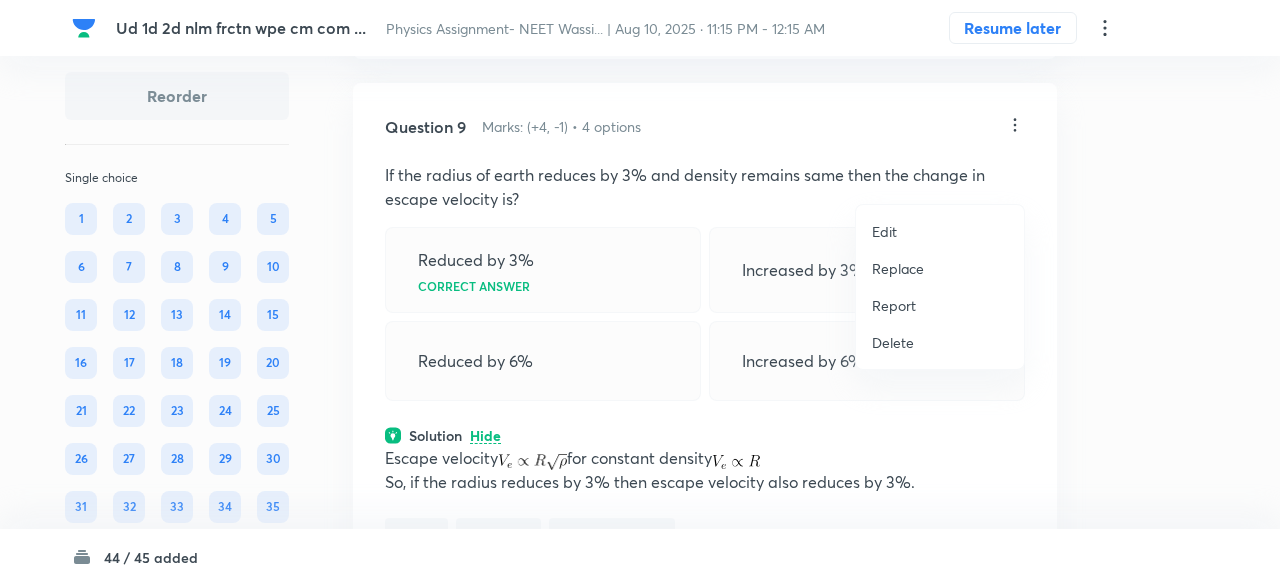 click on "Replace" at bounding box center [898, 268] 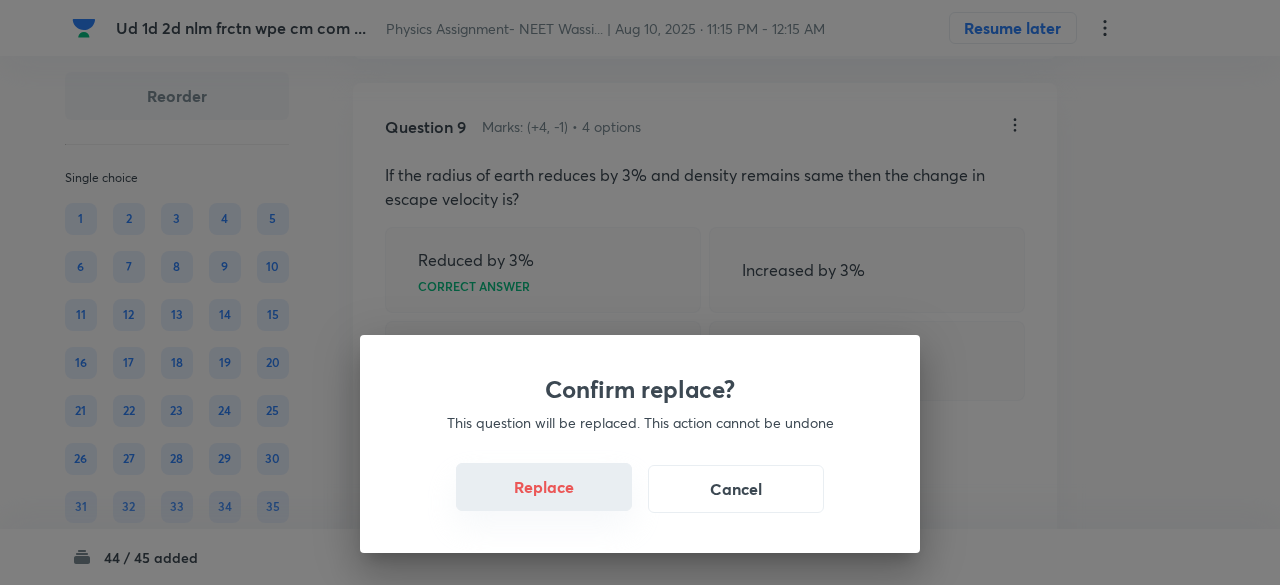 click on "Replace" at bounding box center (544, 487) 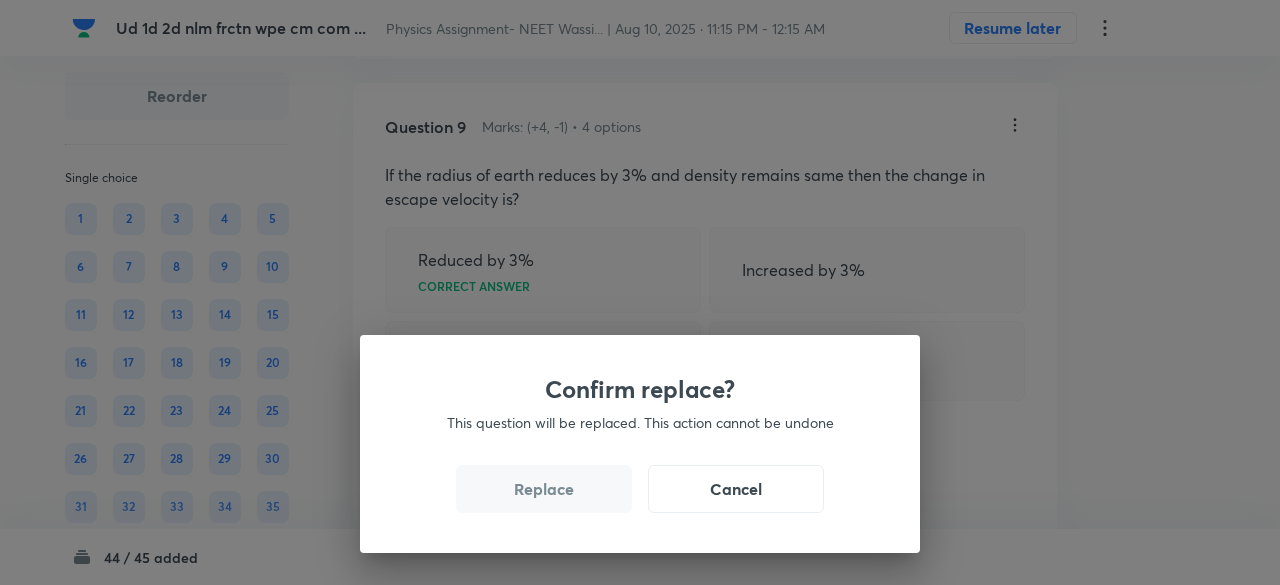 click on "Replace" at bounding box center (544, 489) 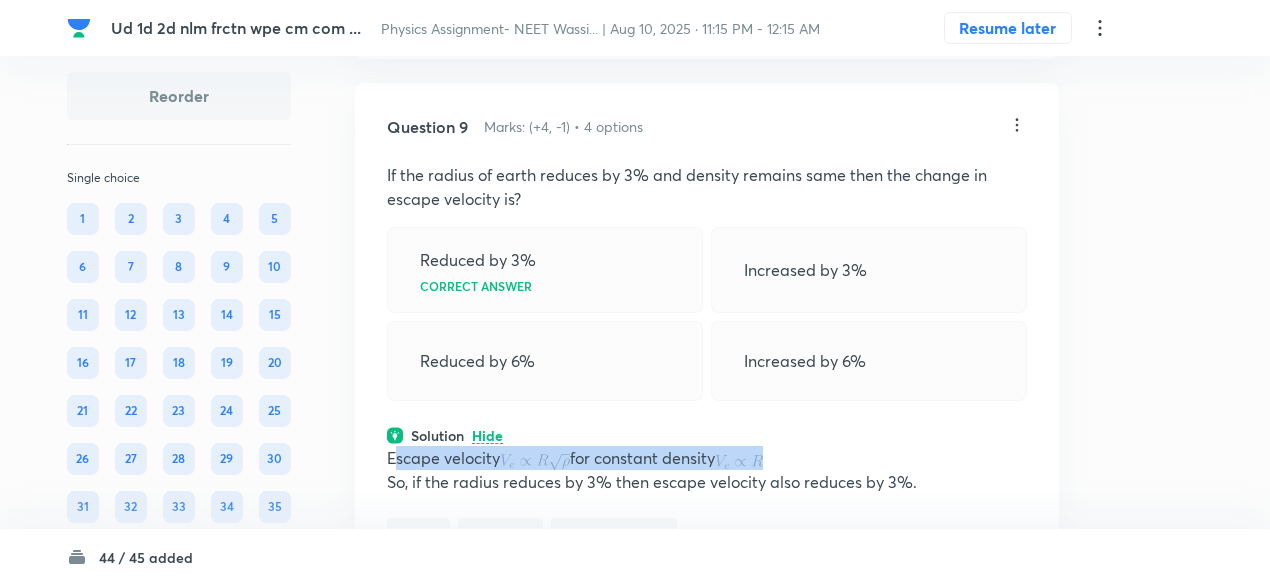 click on "Escape velocity   for constant density" at bounding box center (707, 458) 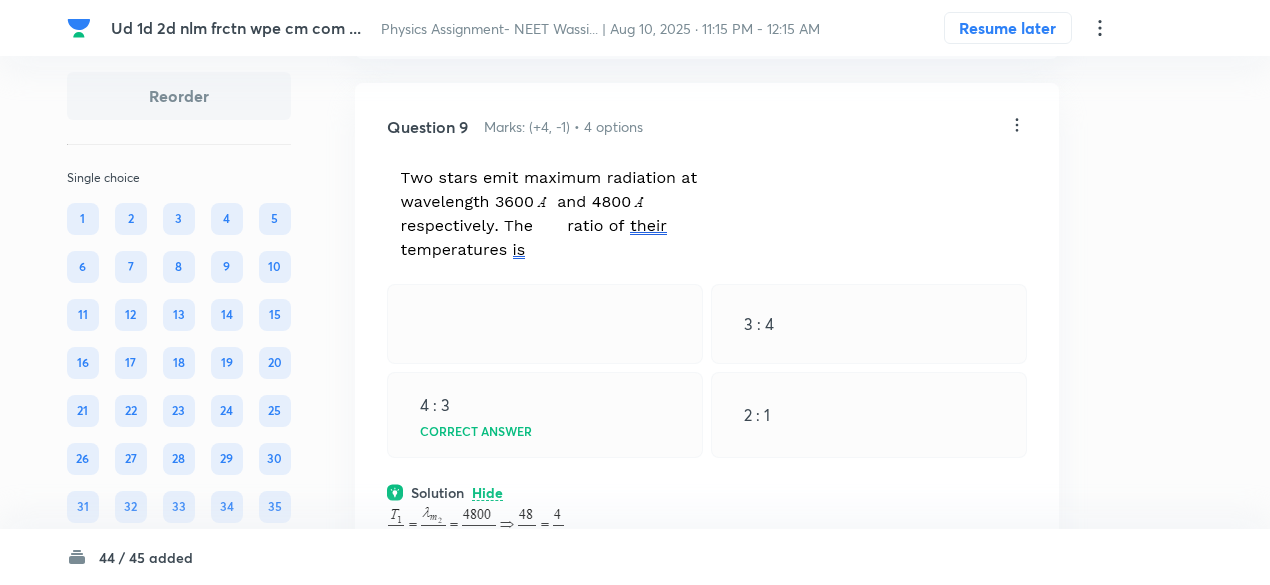 click on "Physics Mechanics Projectile Motion" at bounding box center (707, 559) 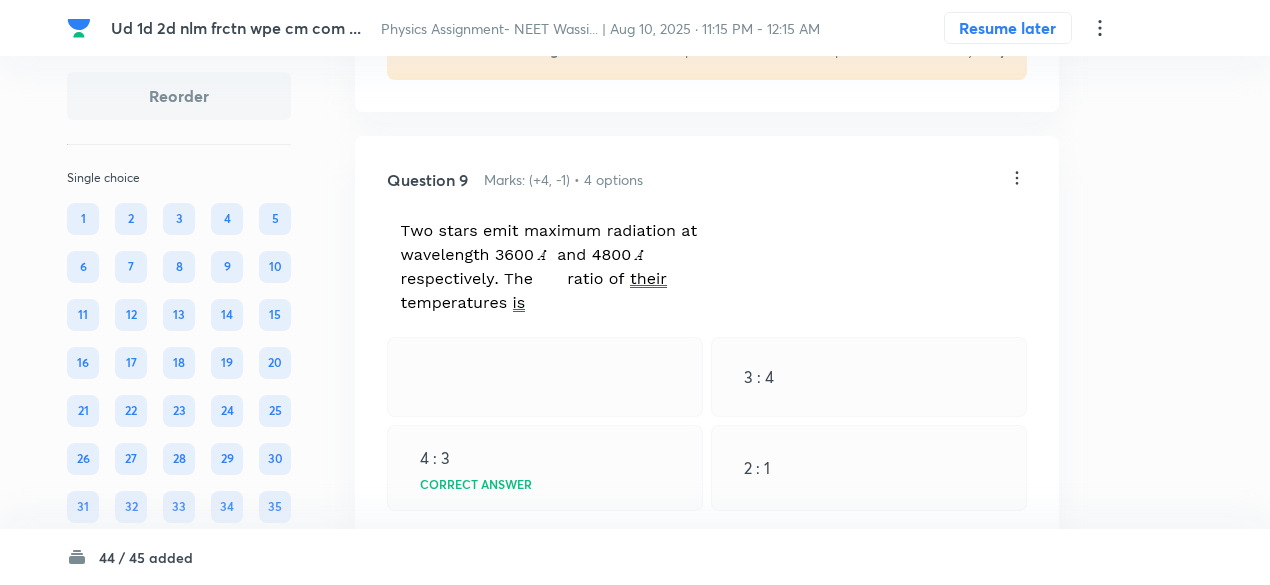 scroll, scrollTop: 6726, scrollLeft: 0, axis: vertical 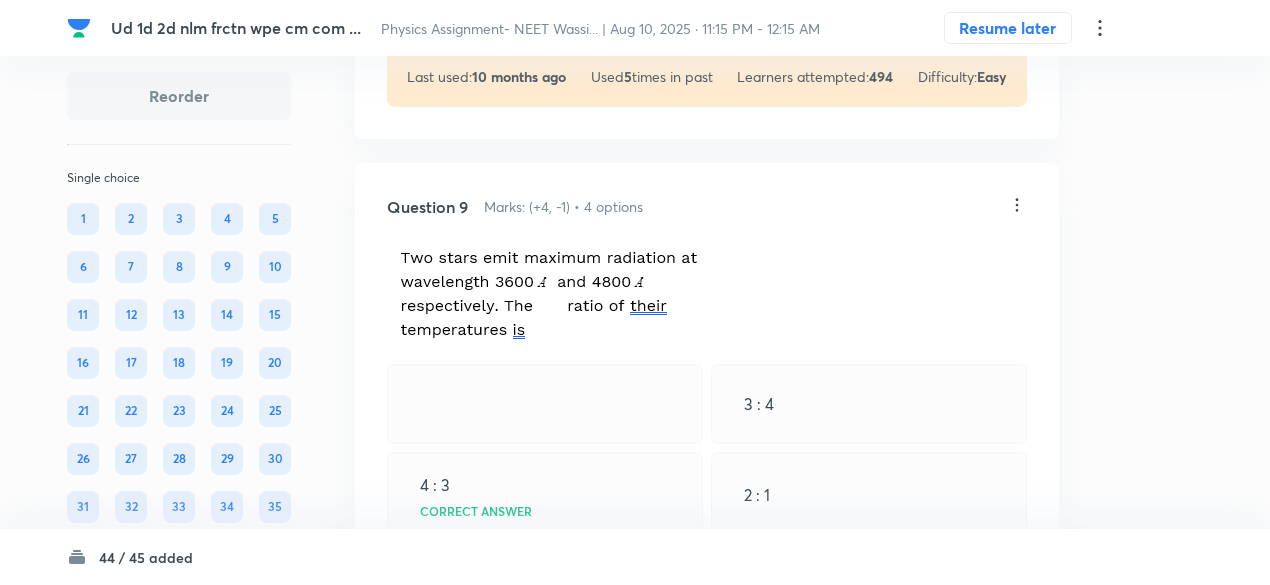 click 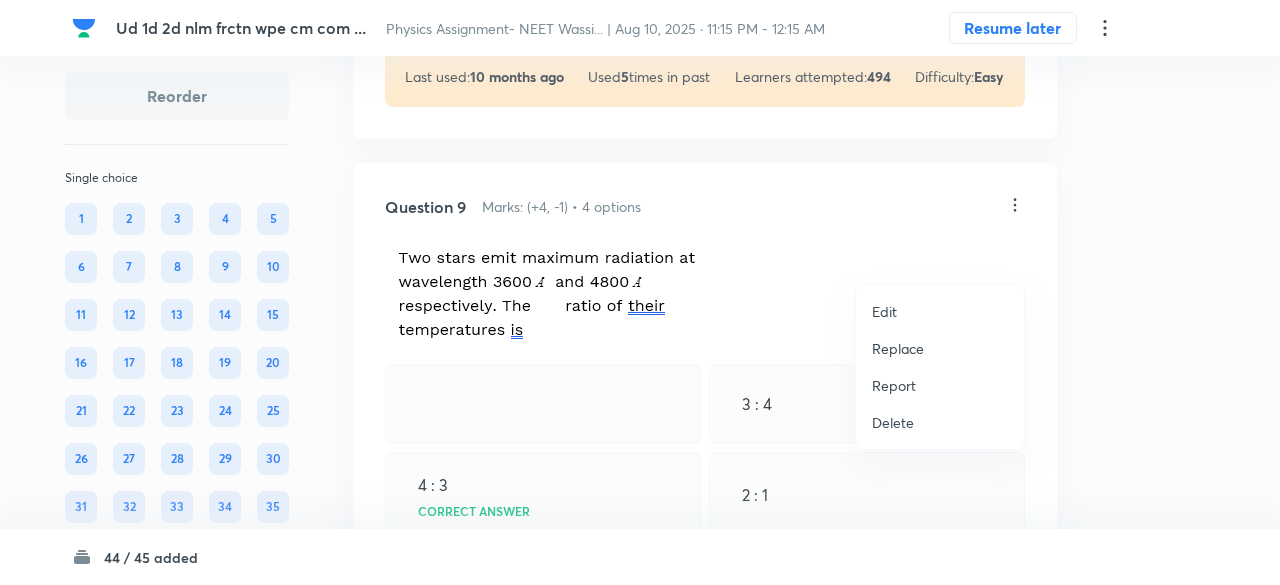 click on "Replace" at bounding box center [898, 348] 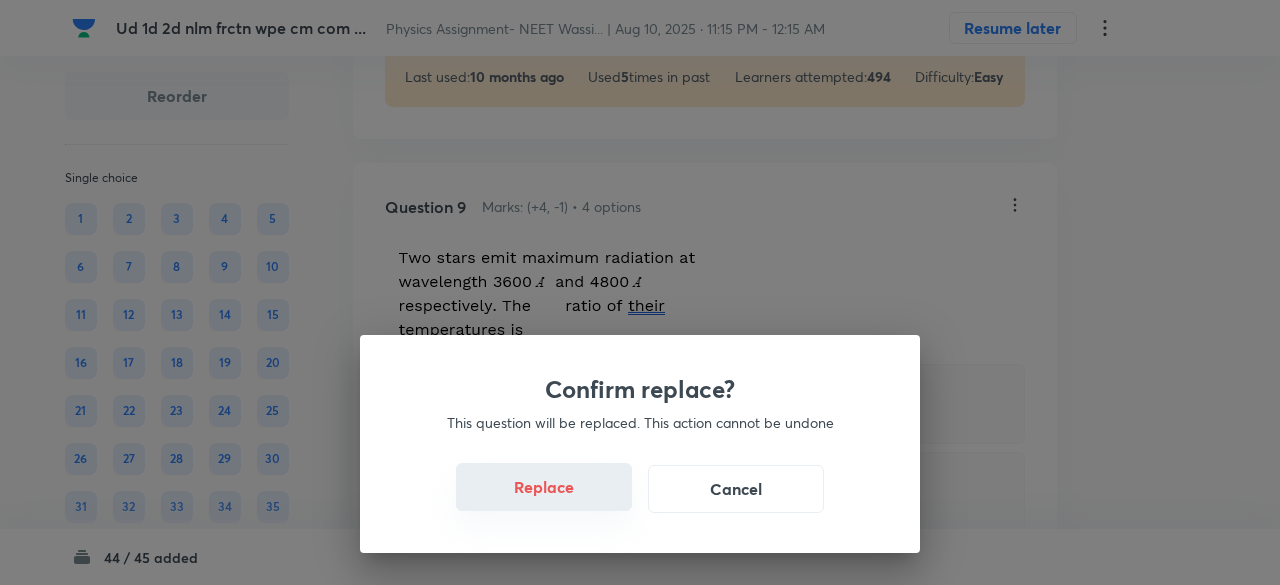 click on "Replace" at bounding box center (544, 487) 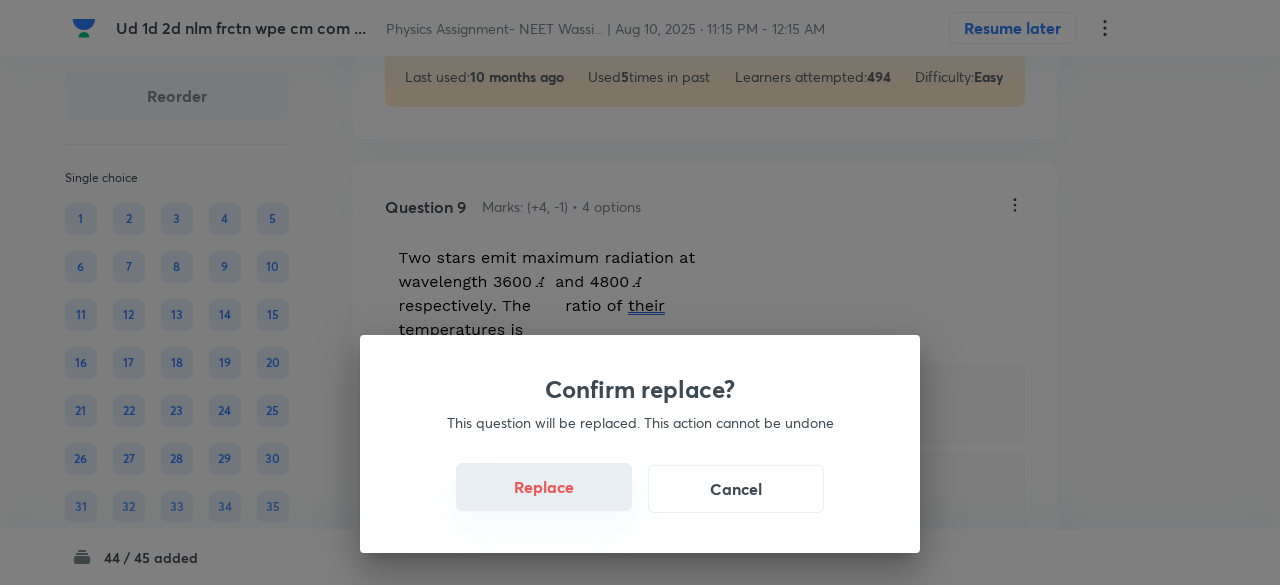 click on "Replace" at bounding box center [544, 487] 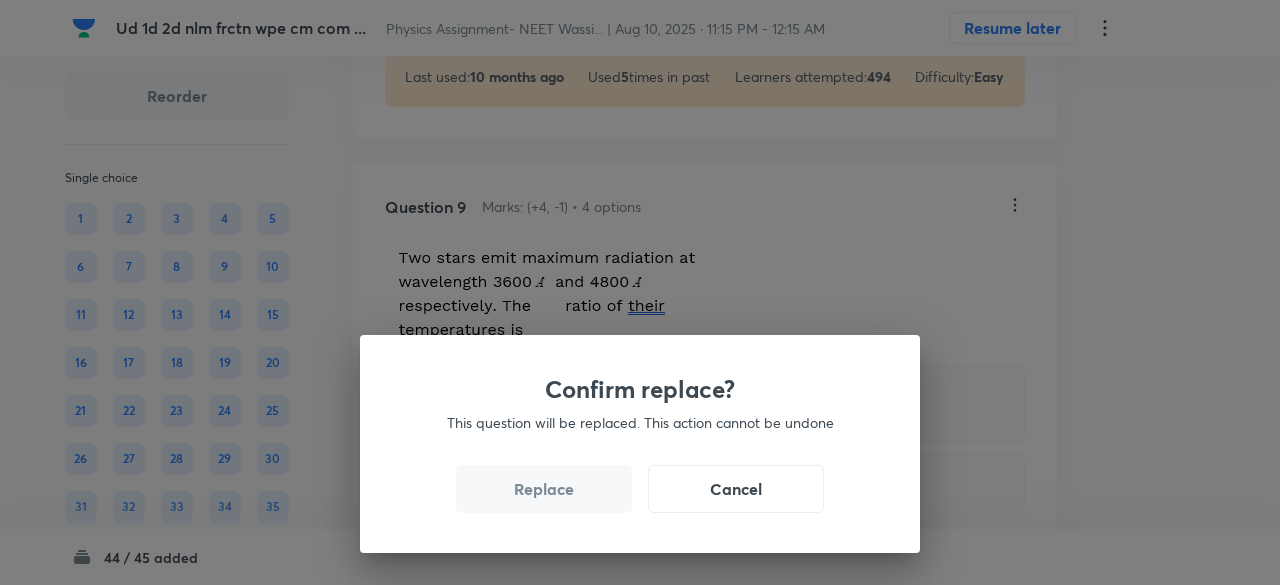 click on "Confirm replace? This question will be replaced. This action cannot be undone Replace Cancel" at bounding box center (640, 444) 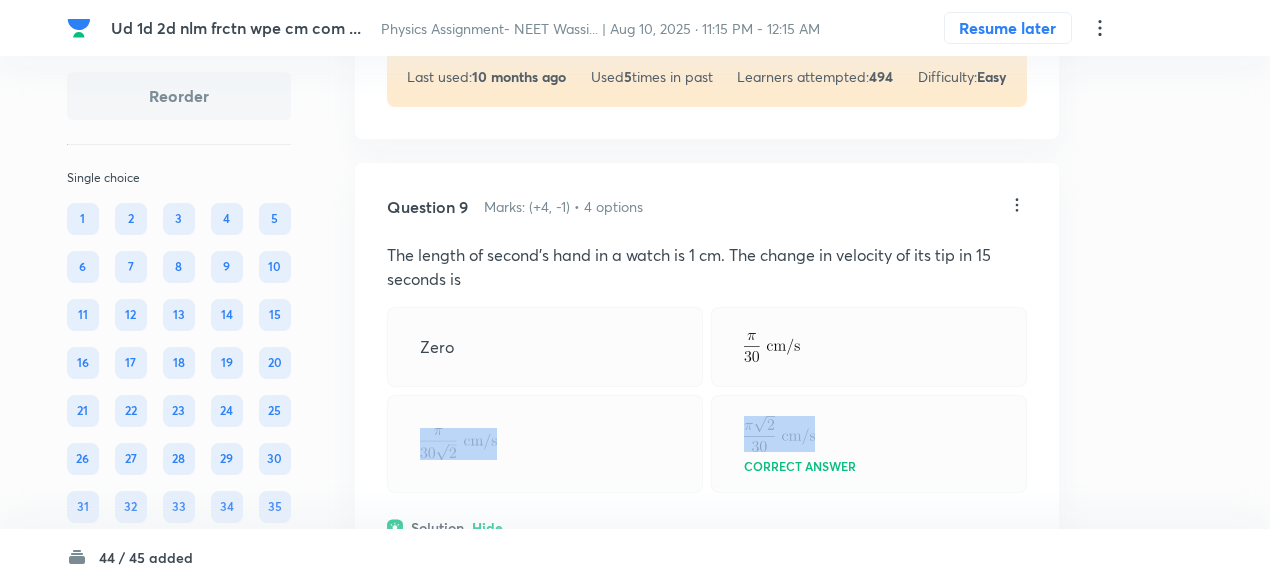 click at bounding box center (545, 444) 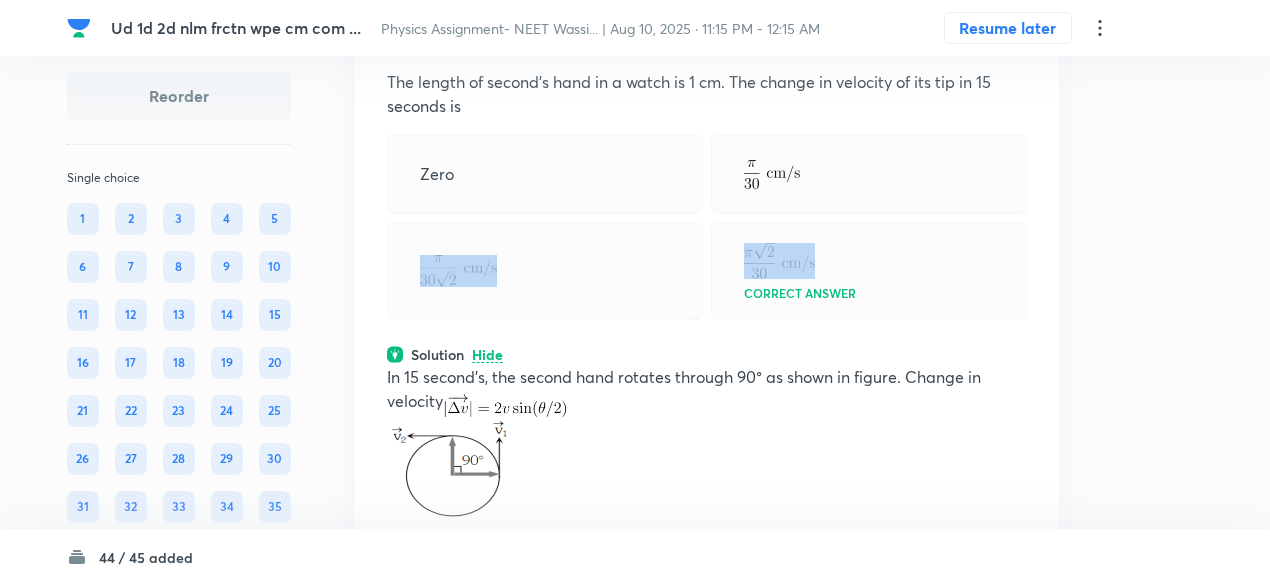 scroll, scrollTop: 6901, scrollLeft: 0, axis: vertical 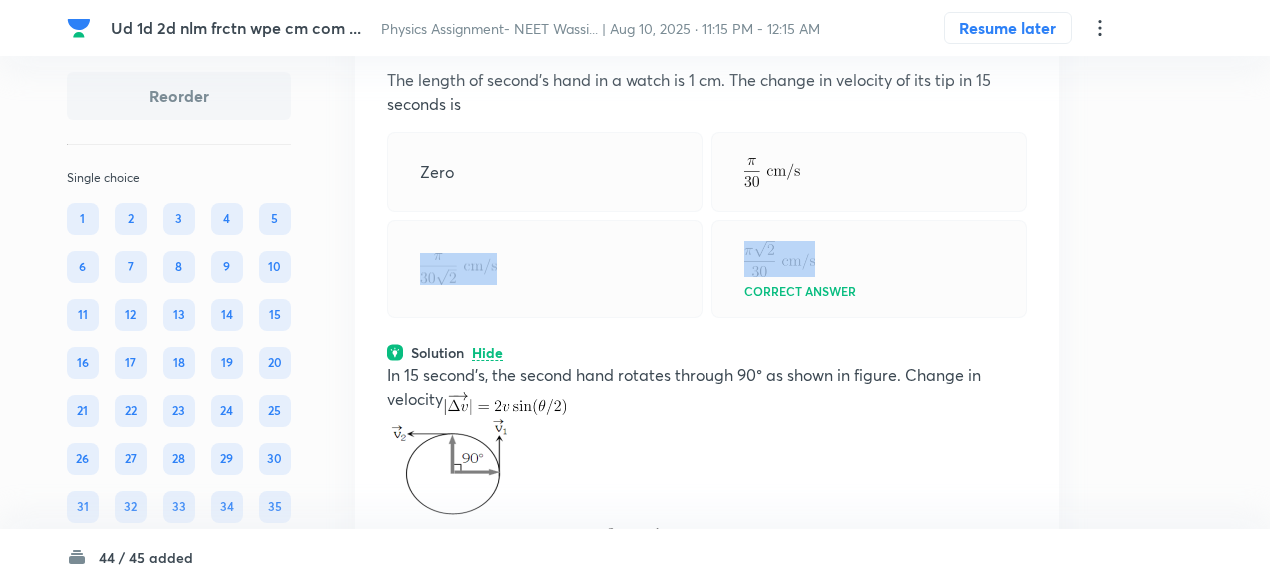 click at bounding box center (545, 269) 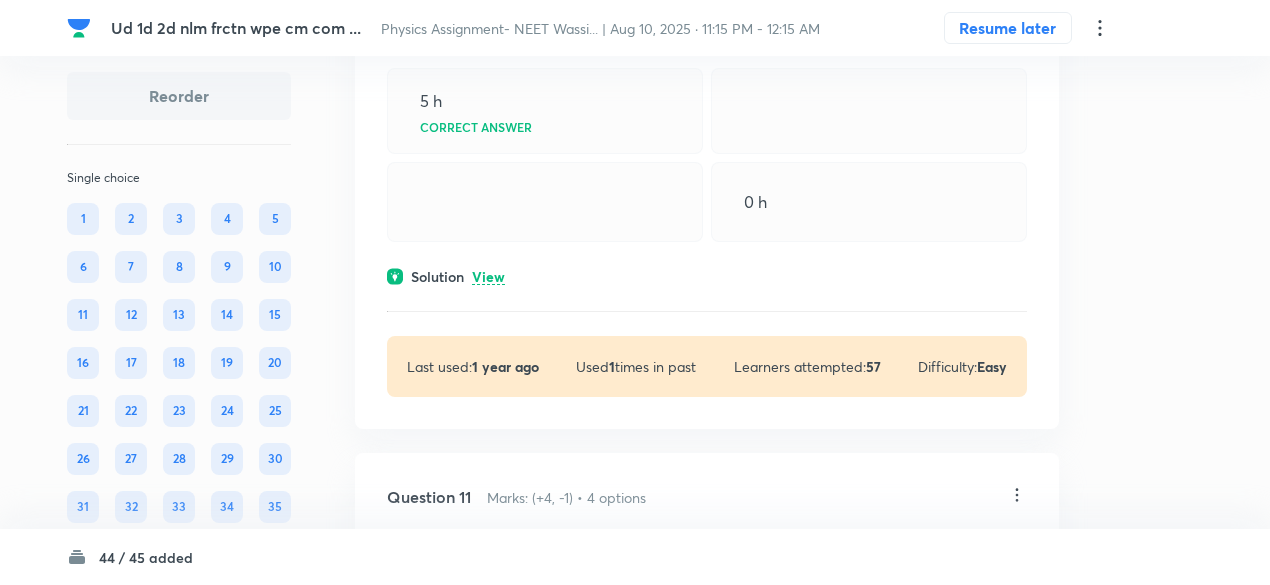 scroll, scrollTop: 7864, scrollLeft: 0, axis: vertical 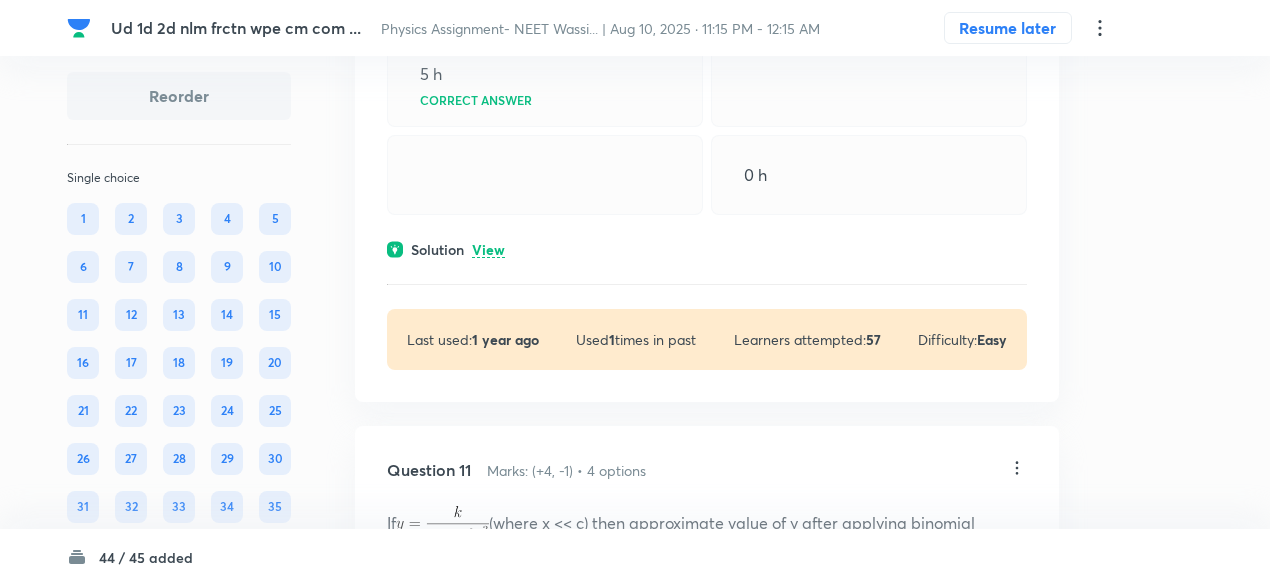 click on "View" at bounding box center (488, 250) 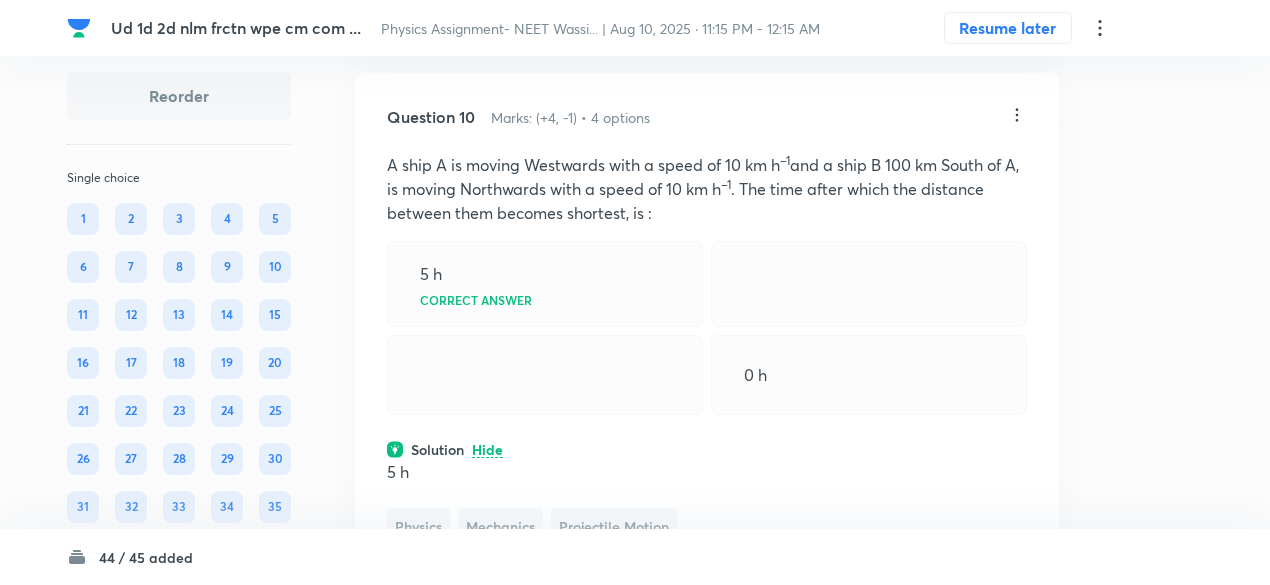scroll, scrollTop: 7663, scrollLeft: 0, axis: vertical 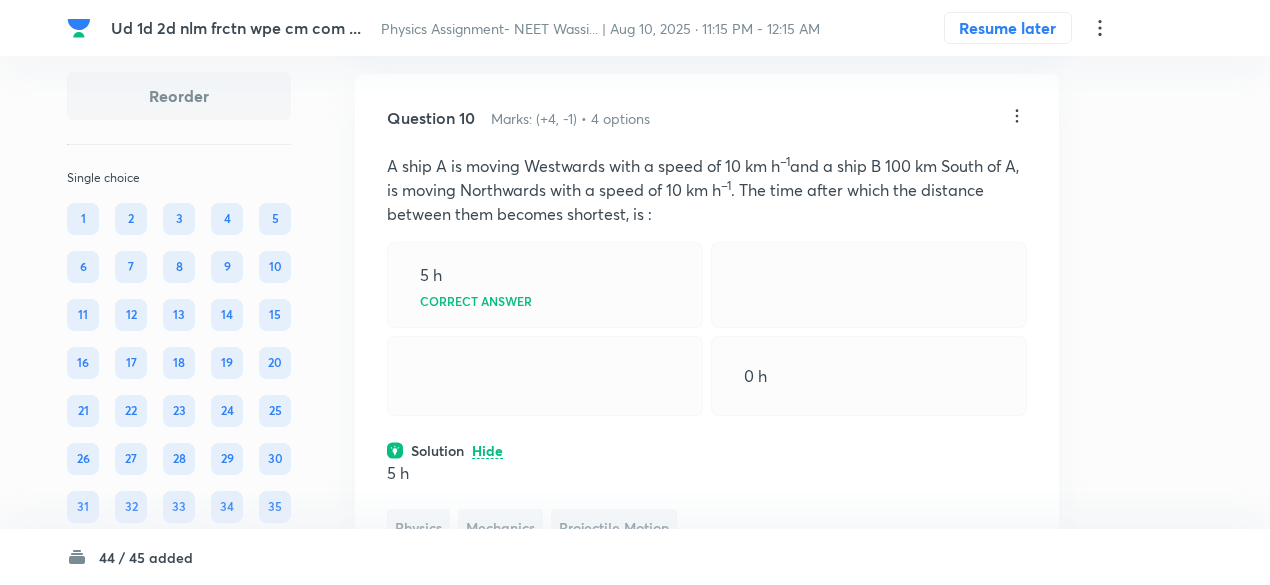 click 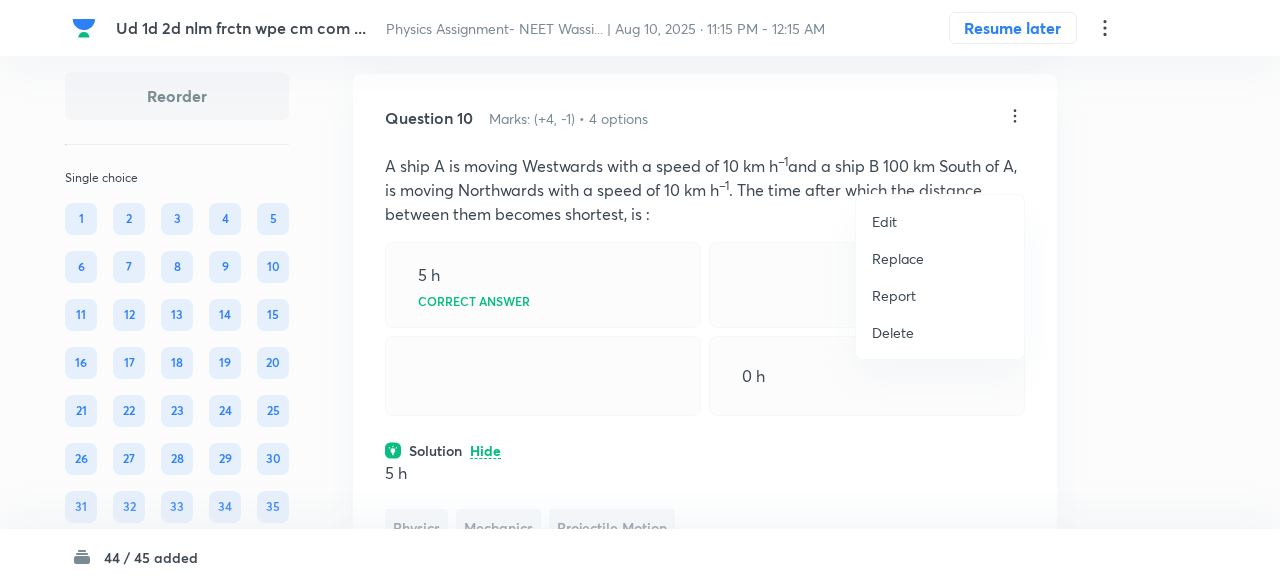 click on "Replace" at bounding box center (898, 258) 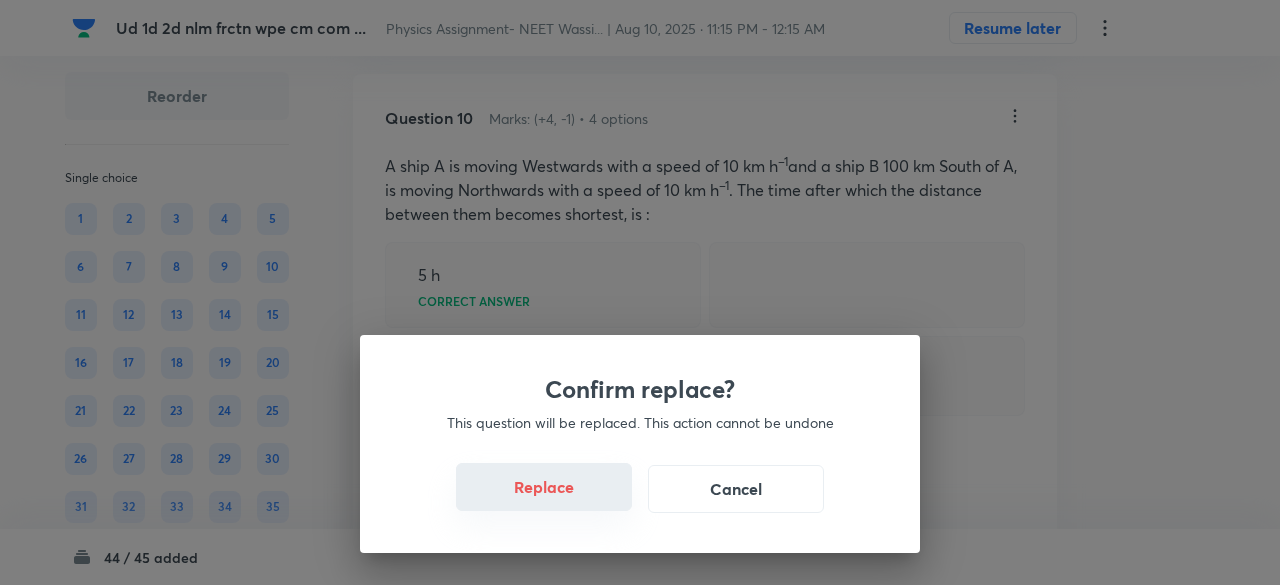 click on "Replace" at bounding box center (544, 487) 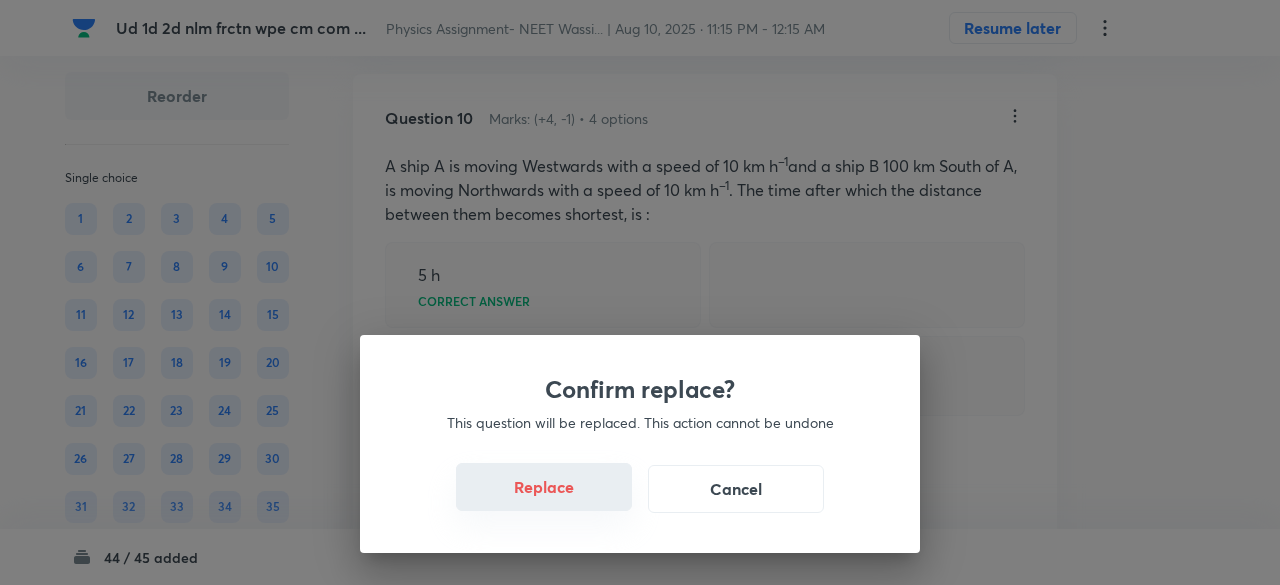 click on "Replace" at bounding box center [544, 487] 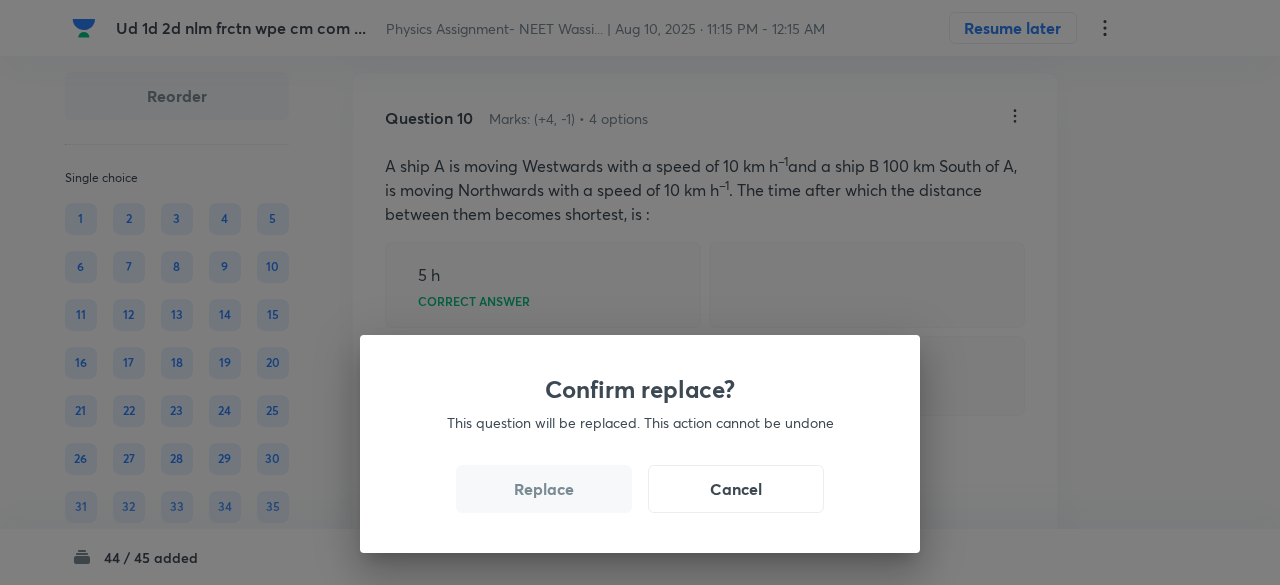 click on "Replace" at bounding box center [544, 489] 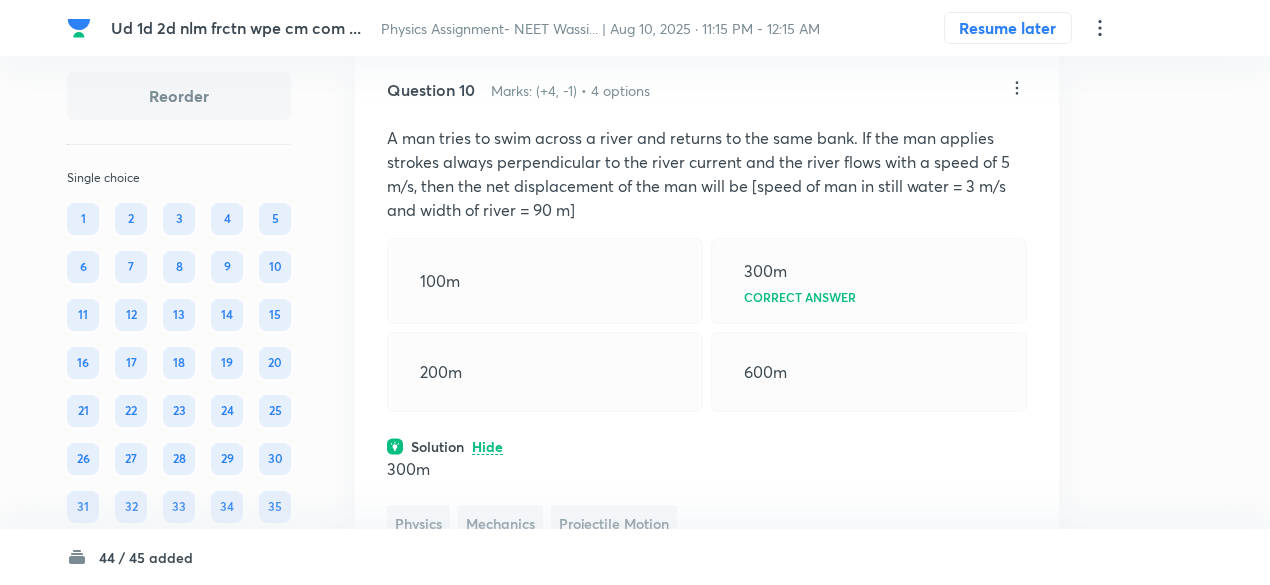 scroll, scrollTop: 7685, scrollLeft: 0, axis: vertical 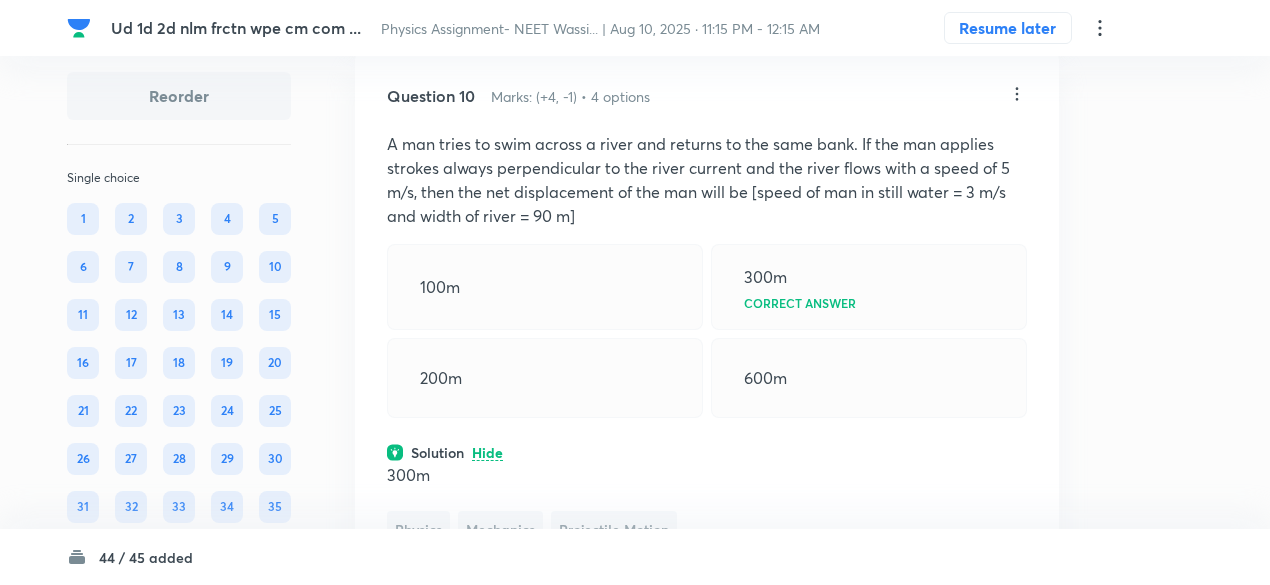 click 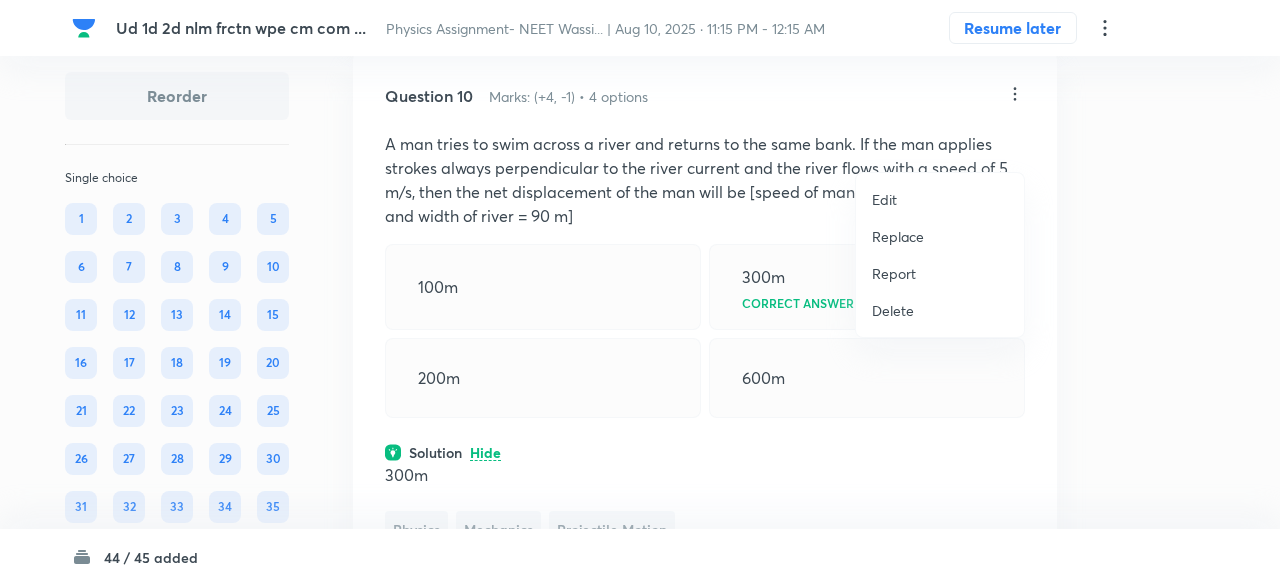 click on "Replace" at bounding box center (898, 236) 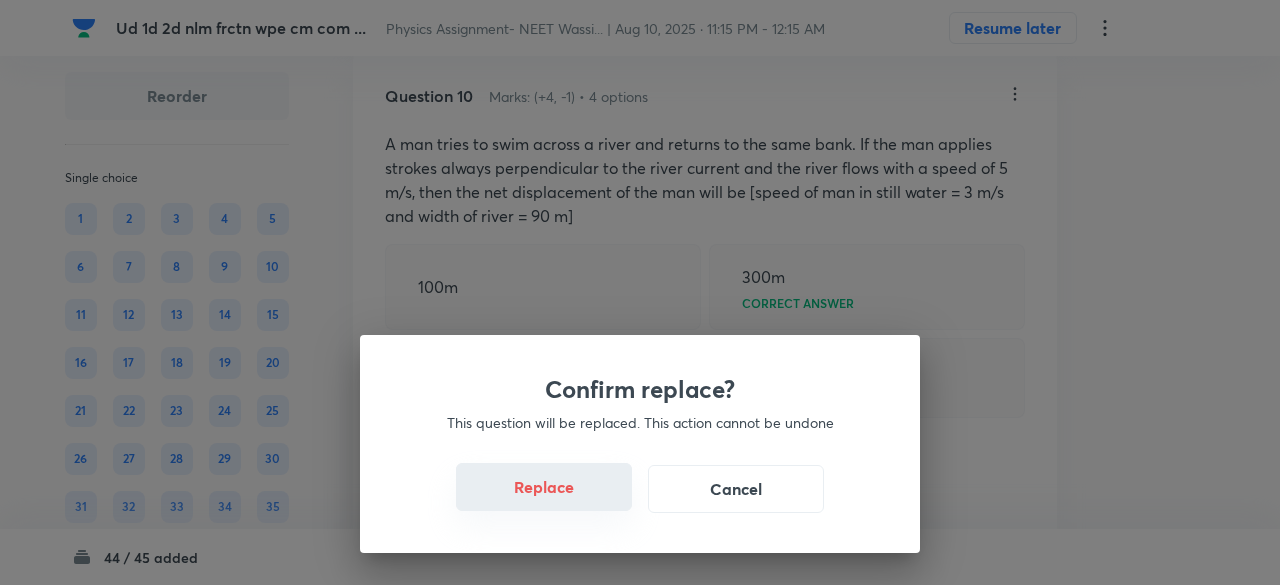 click on "Replace" at bounding box center (544, 487) 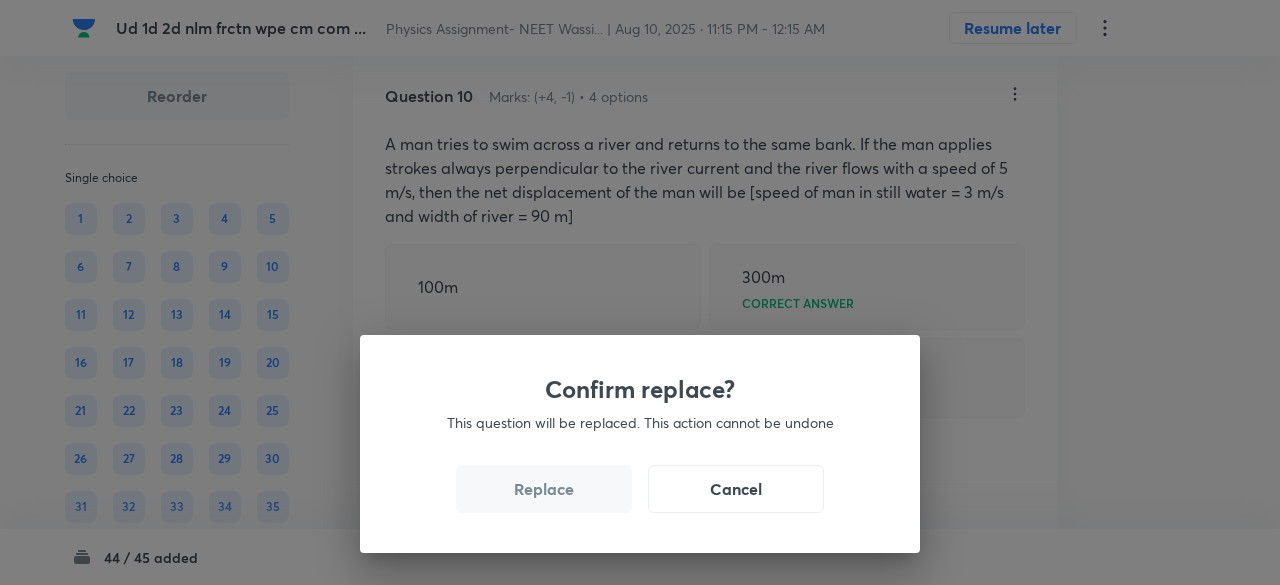 click on "Replace" at bounding box center (544, 489) 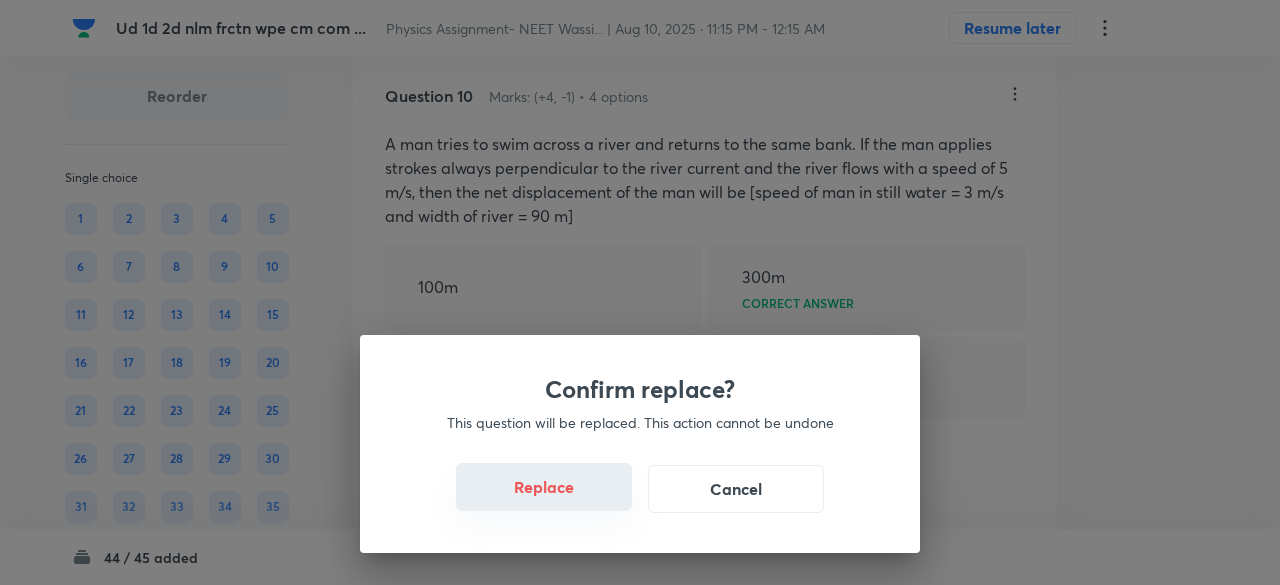 click on "Replace" at bounding box center (544, 487) 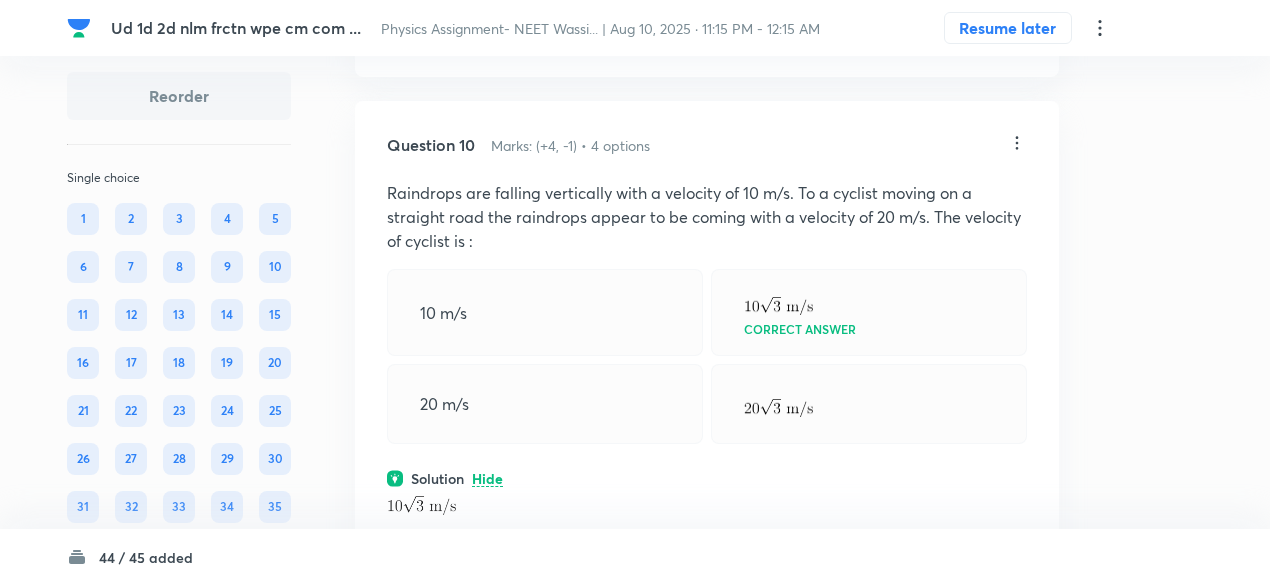 scroll, scrollTop: 7614, scrollLeft: 0, axis: vertical 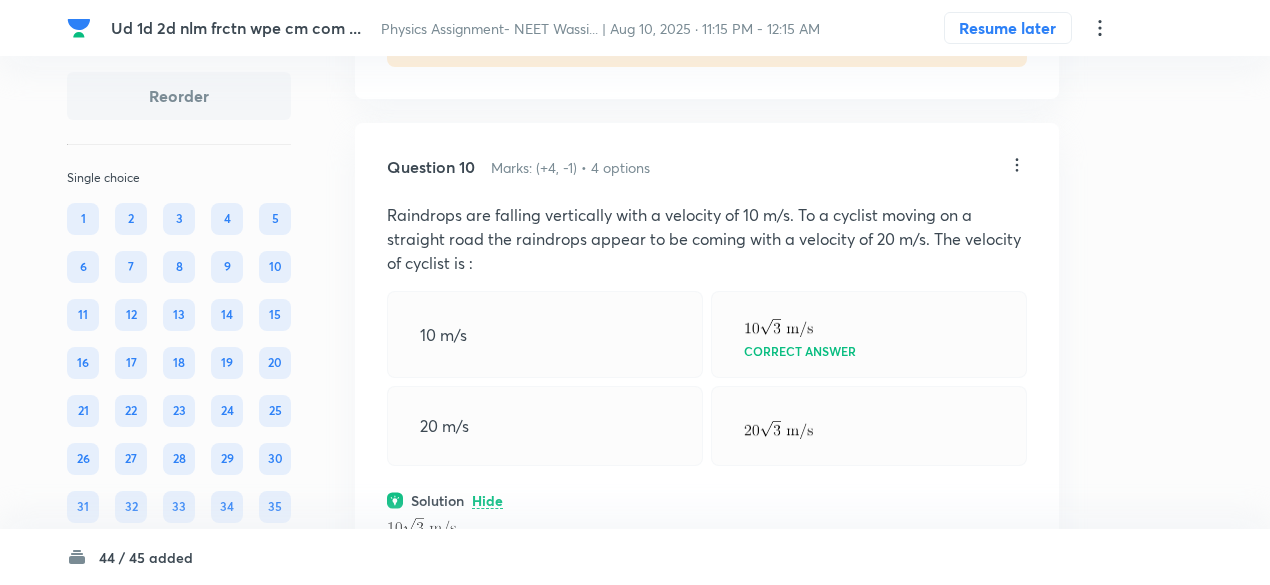 click 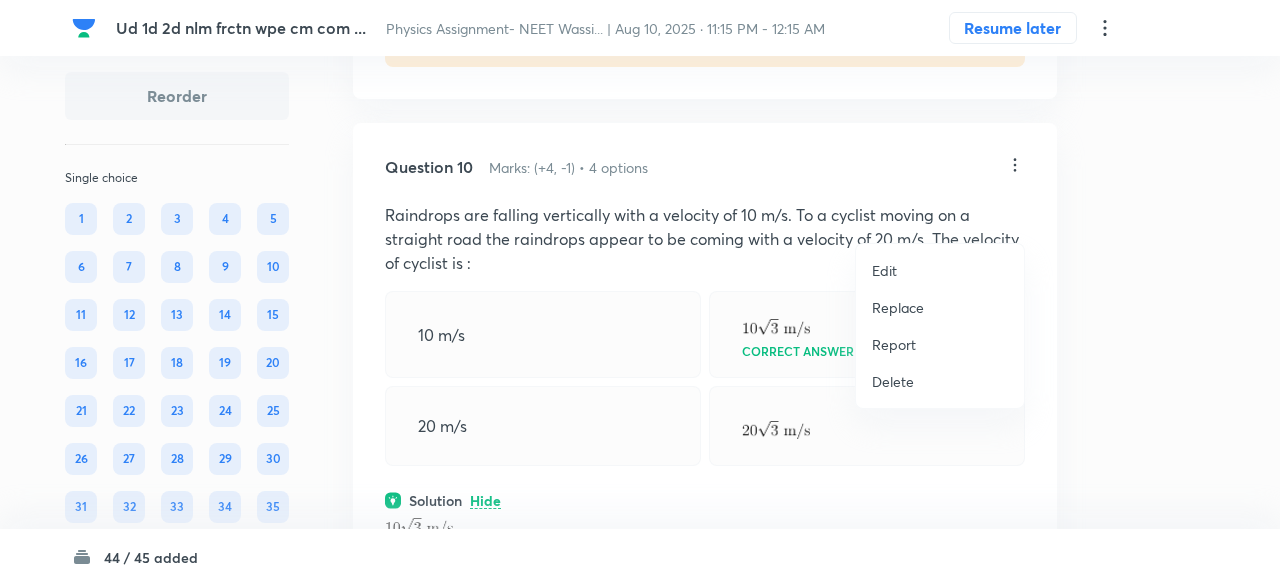 click on "Replace" at bounding box center [898, 307] 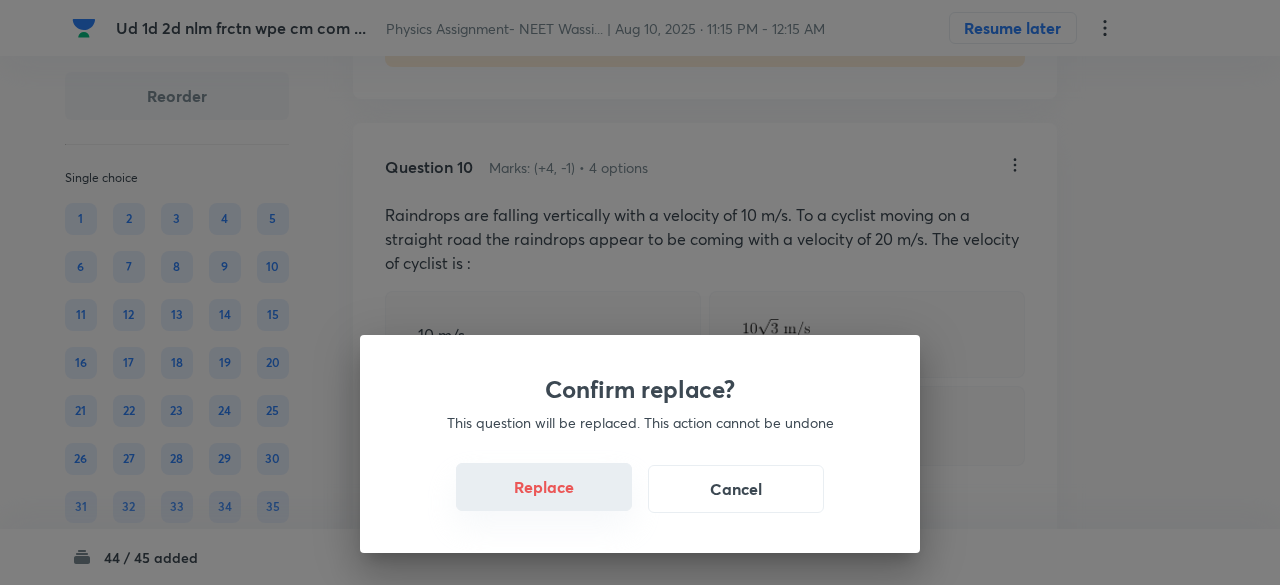 click on "Replace" at bounding box center [544, 487] 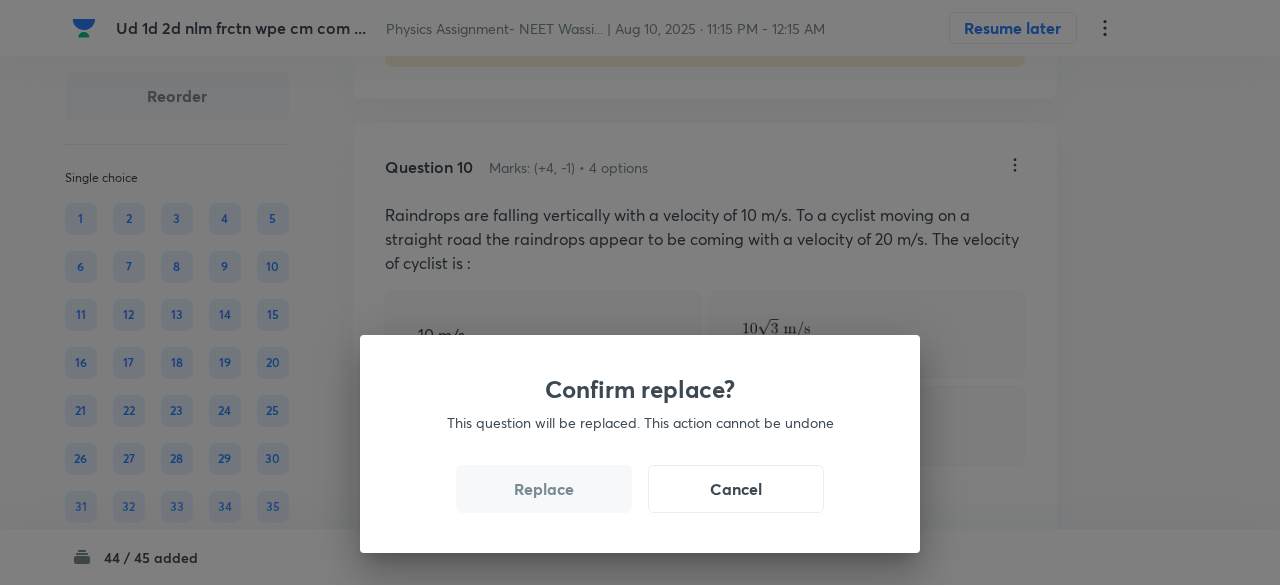 click on "Replace" at bounding box center [544, 489] 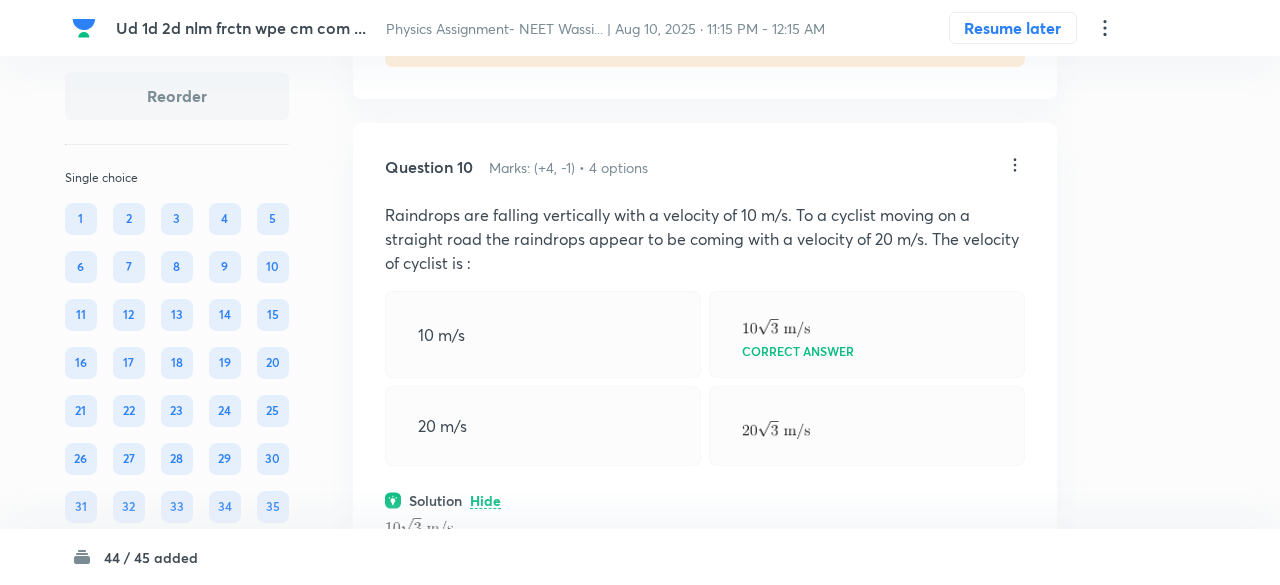 click on "Confirm replace? This question will be replaced. This action cannot be undone Replace Cancel" at bounding box center [640, 292] 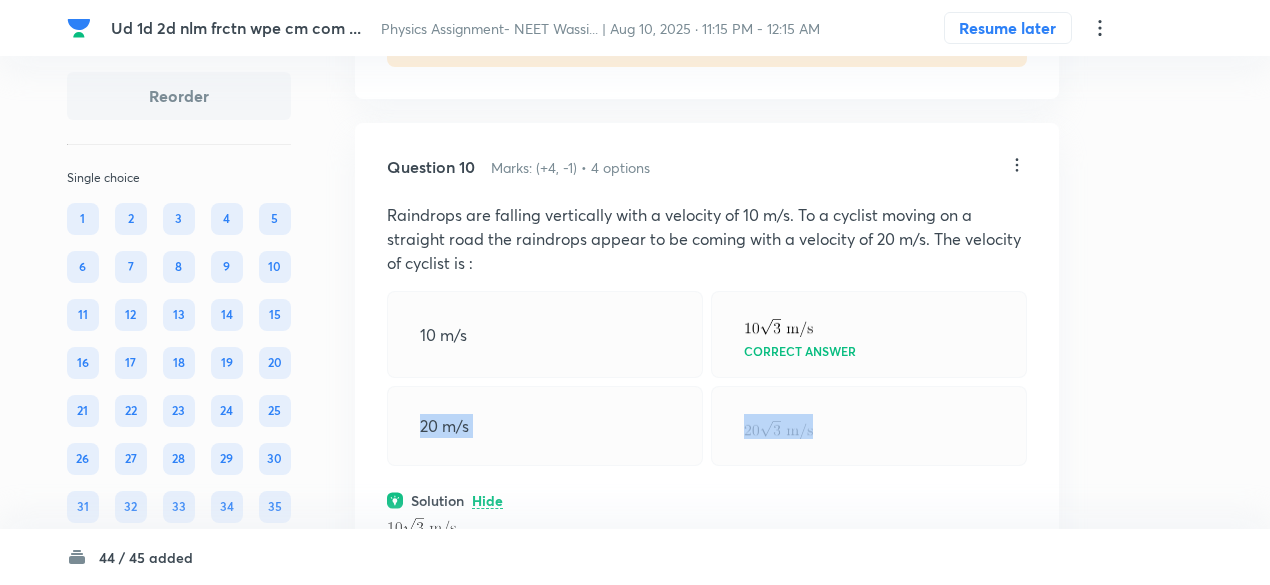 click on "20 m/s" at bounding box center [545, 426] 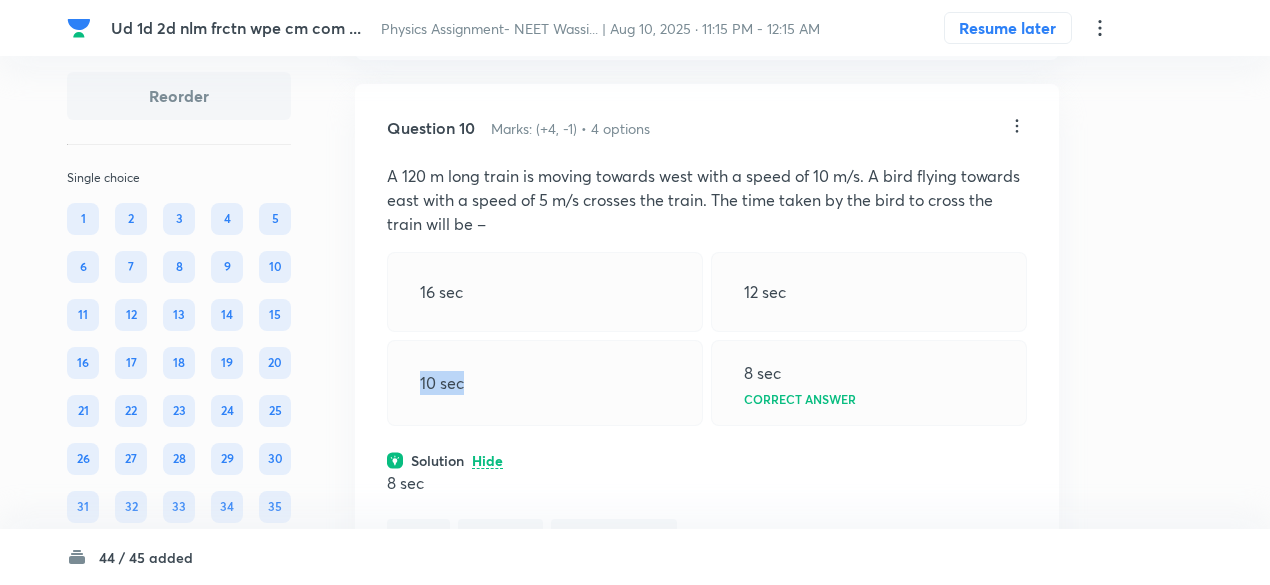 scroll, scrollTop: 7648, scrollLeft: 0, axis: vertical 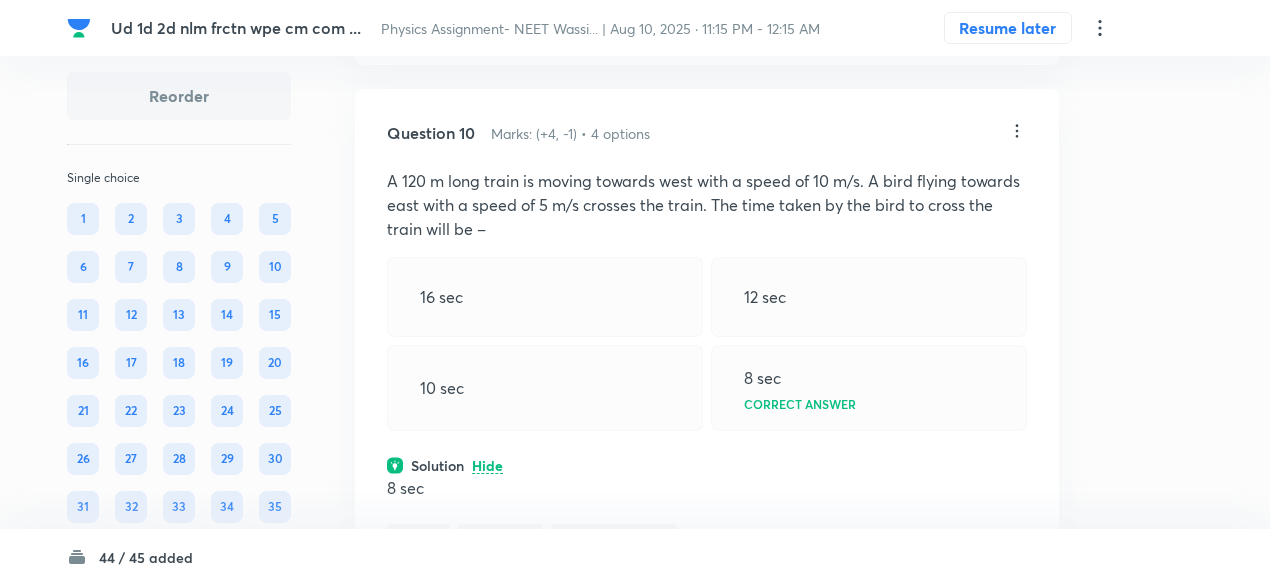 click 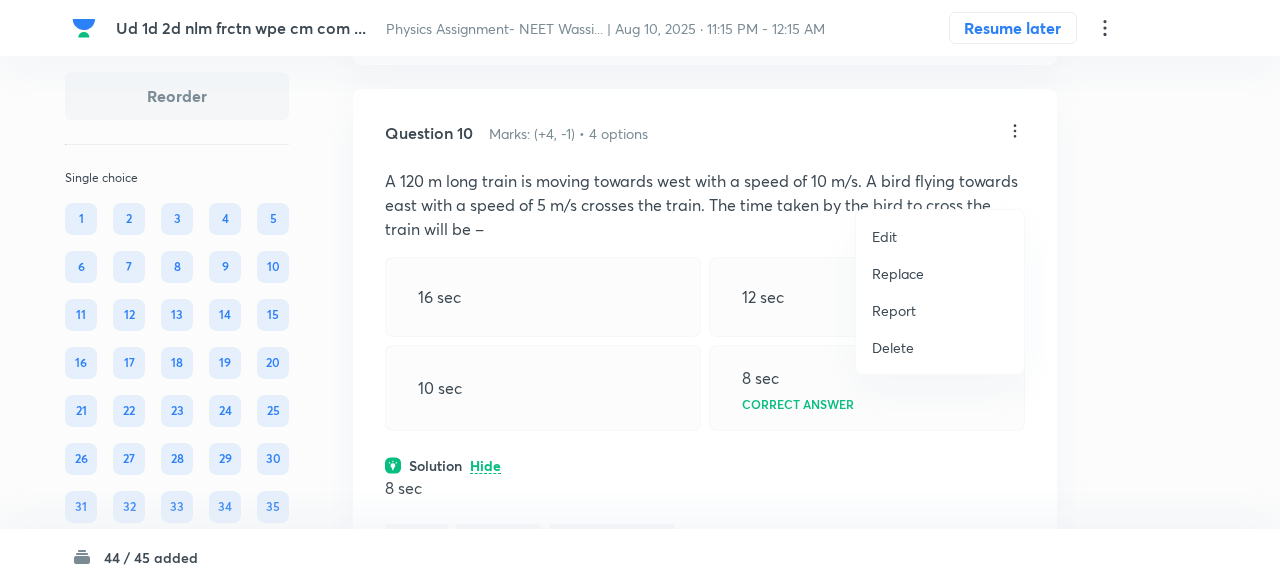 click on "Replace" at bounding box center (898, 273) 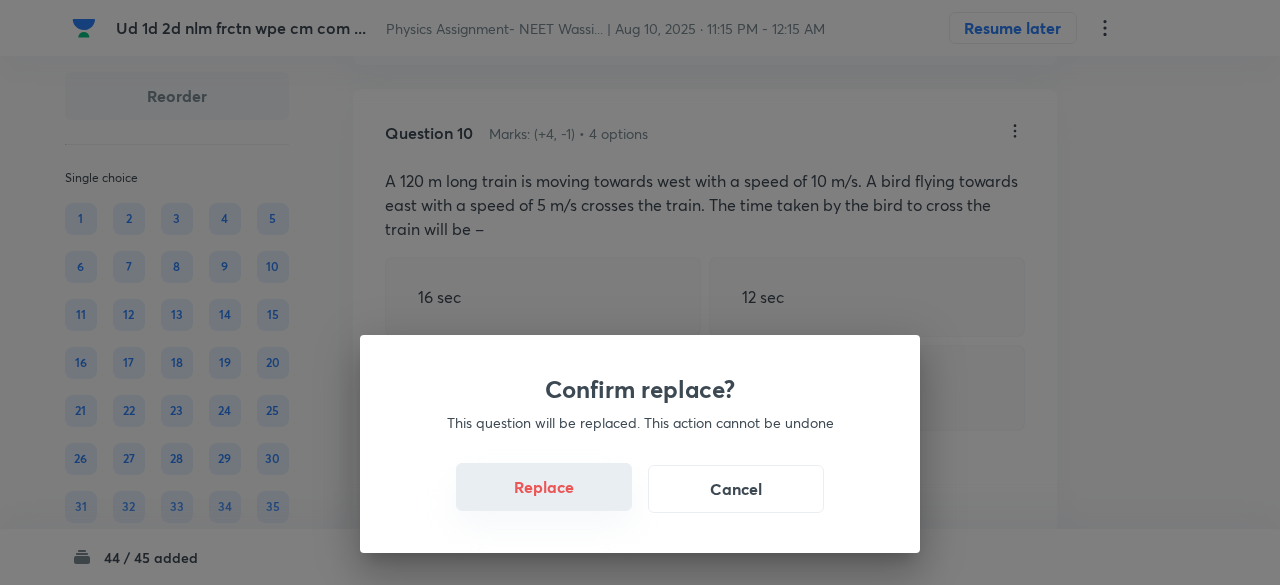 click on "Replace" at bounding box center (544, 487) 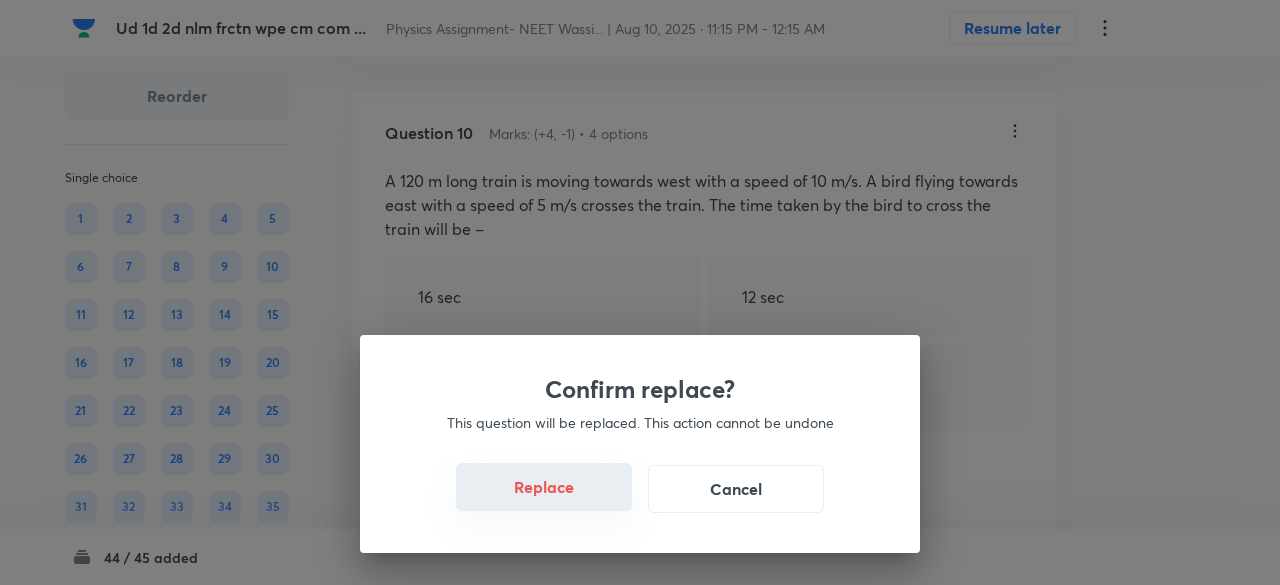 click on "Replace" at bounding box center [544, 487] 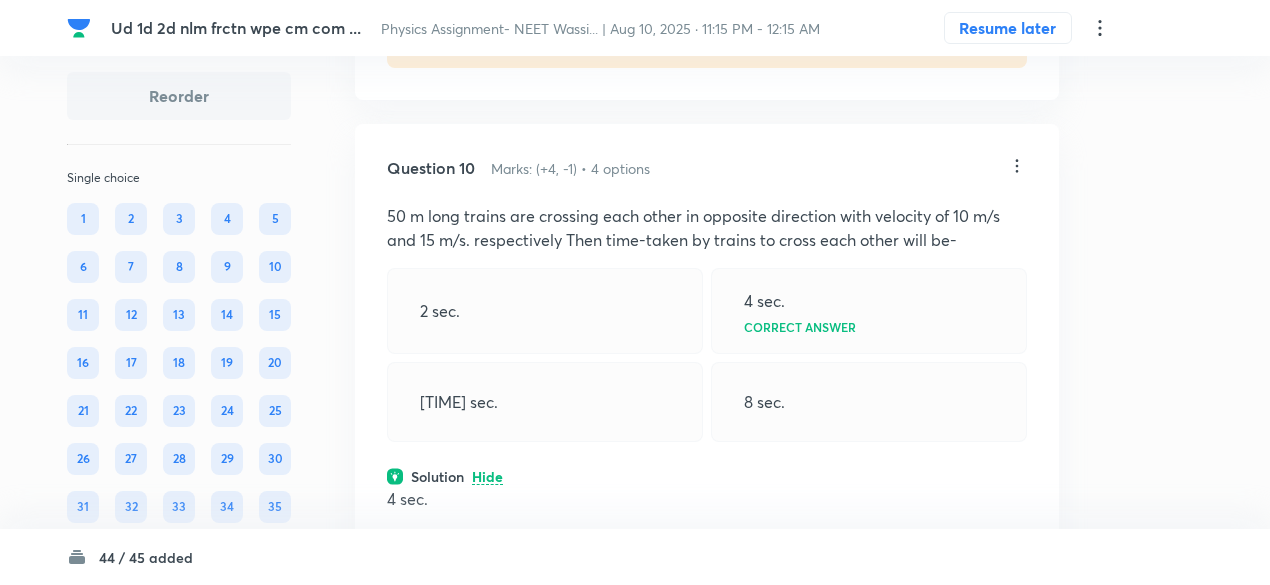 scroll, scrollTop: 7594, scrollLeft: 0, axis: vertical 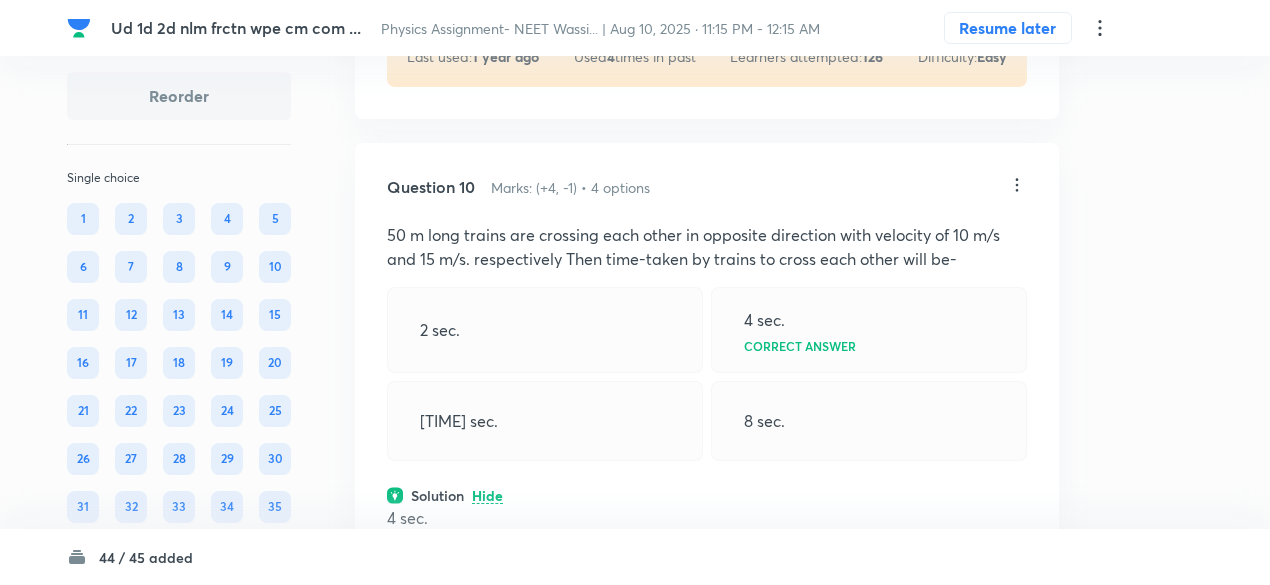 click 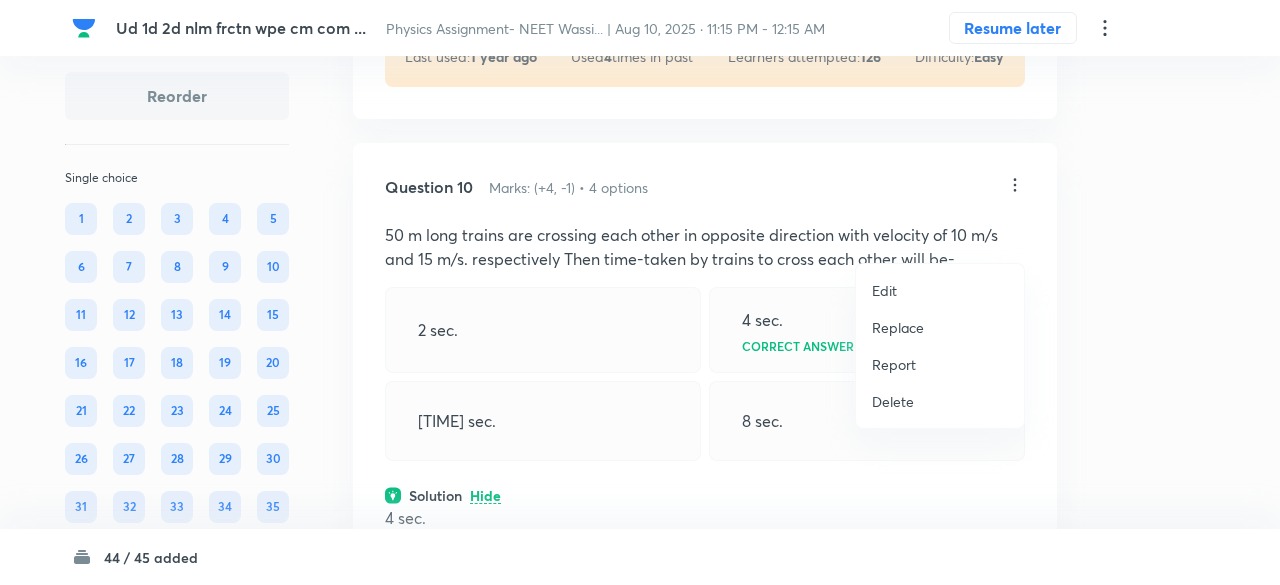 click on "Replace" at bounding box center (898, 327) 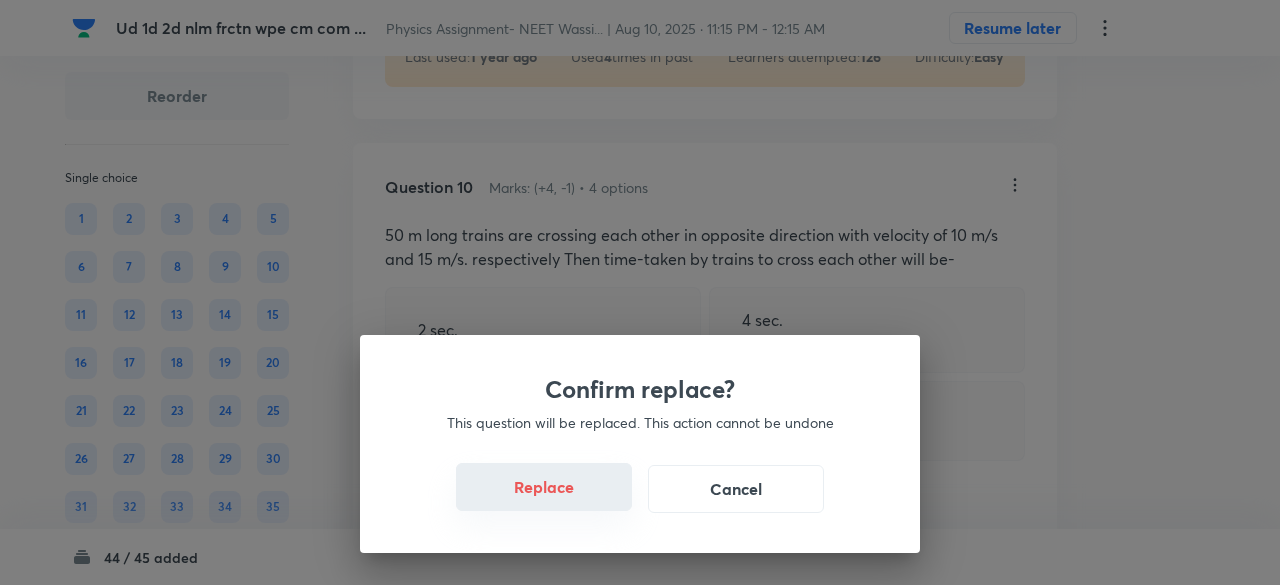 click on "Replace" at bounding box center [544, 487] 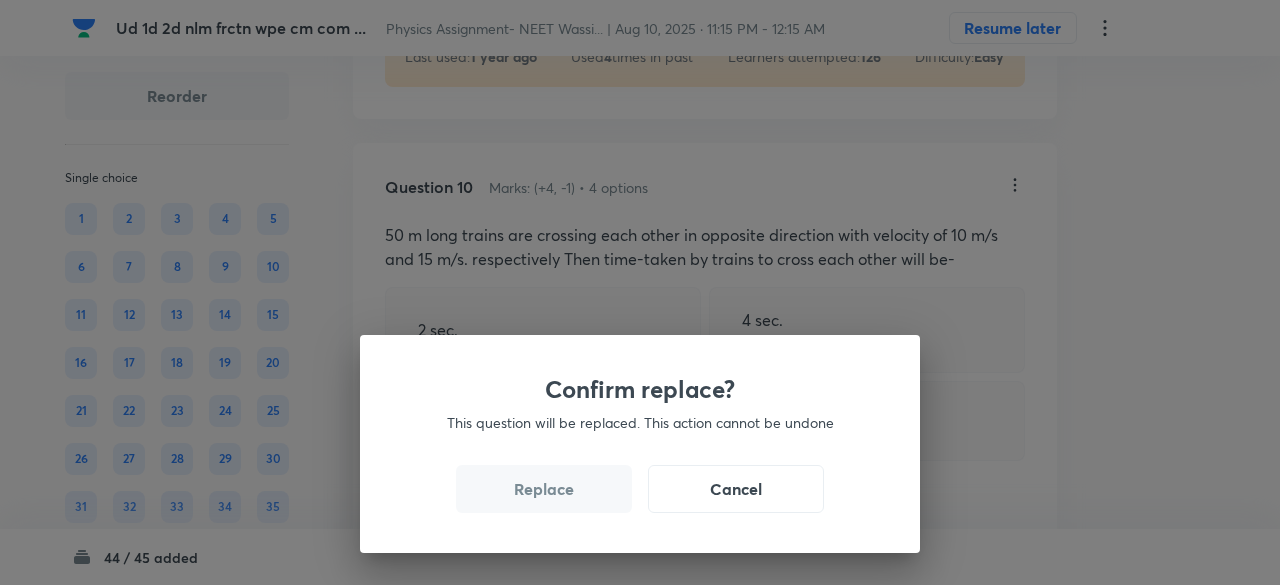 click on "Replace" at bounding box center [544, 489] 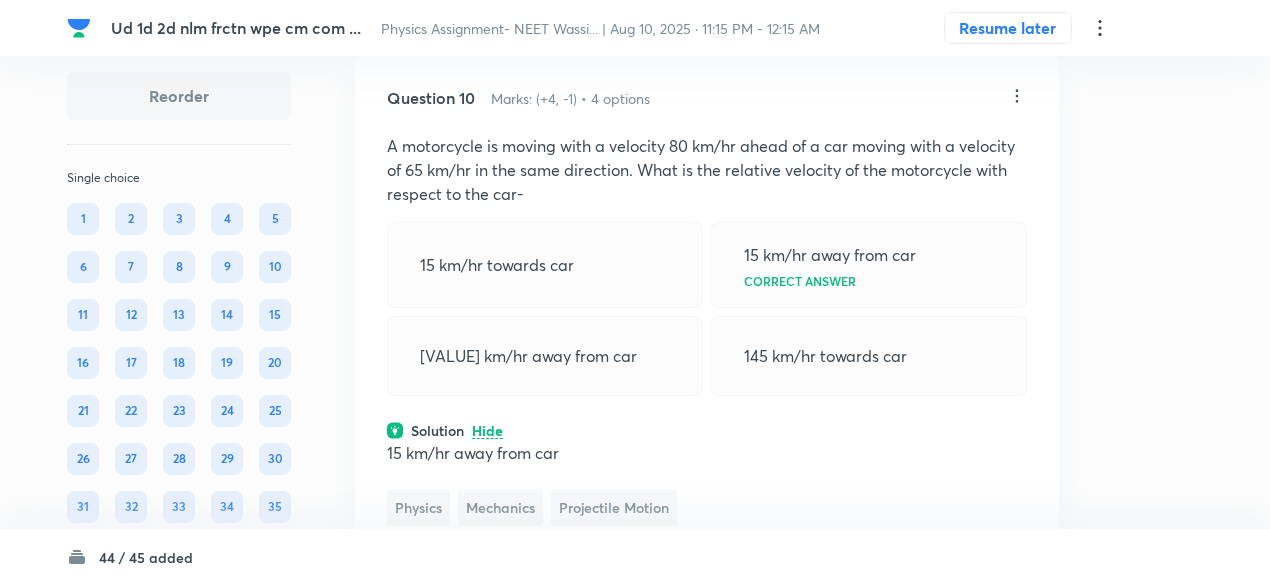 scroll, scrollTop: 7676, scrollLeft: 0, axis: vertical 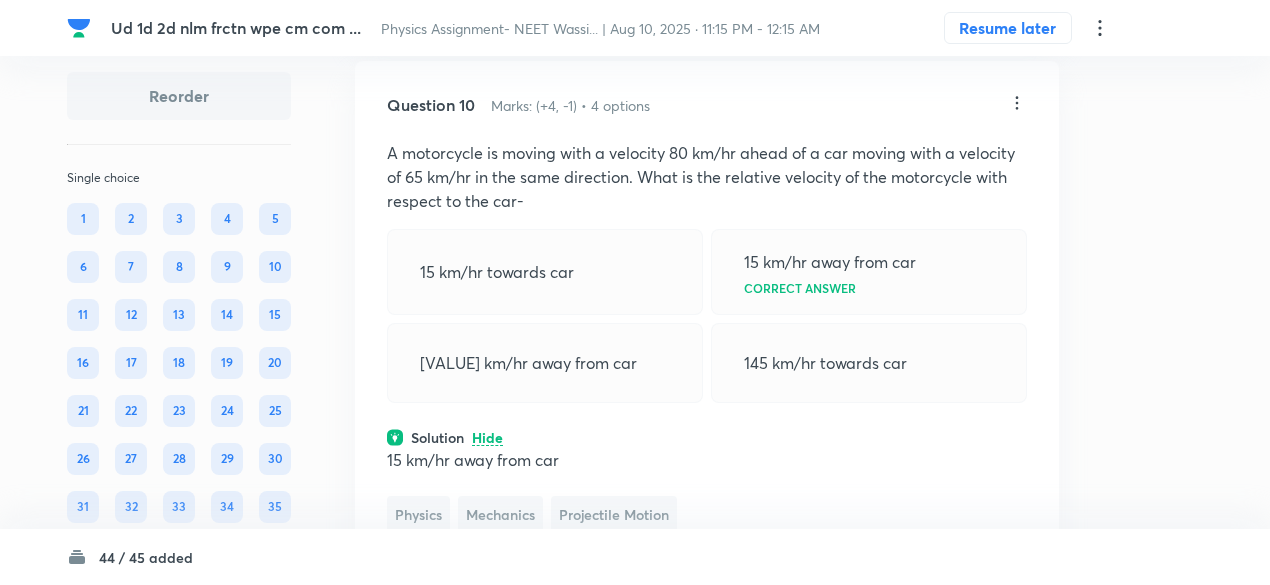 click 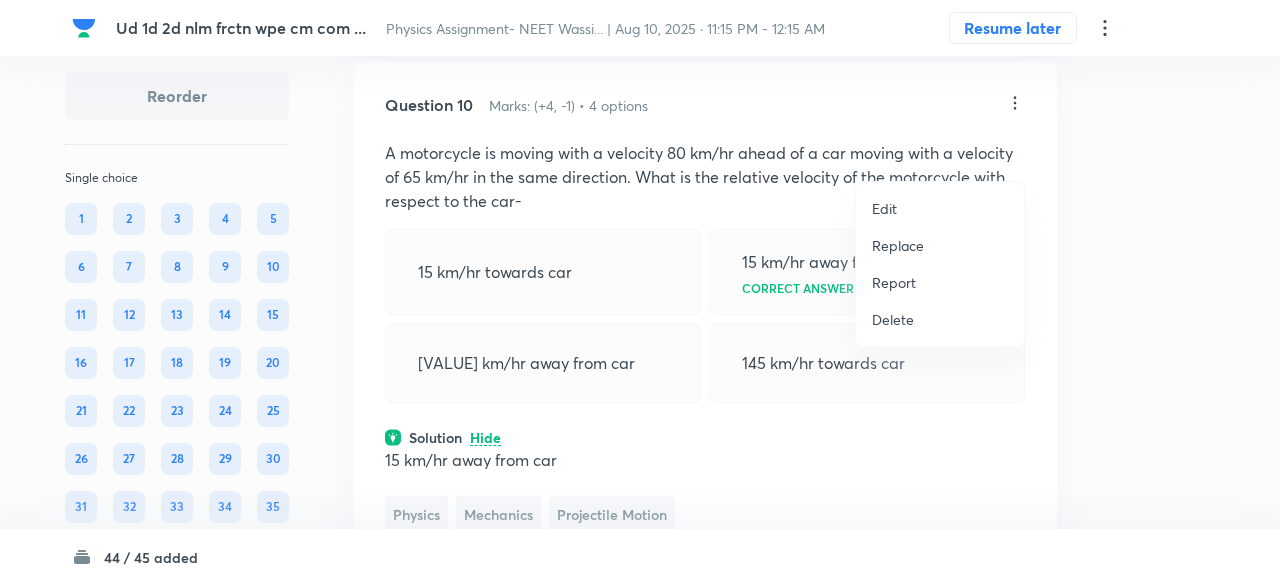 click on "Replace" at bounding box center (898, 245) 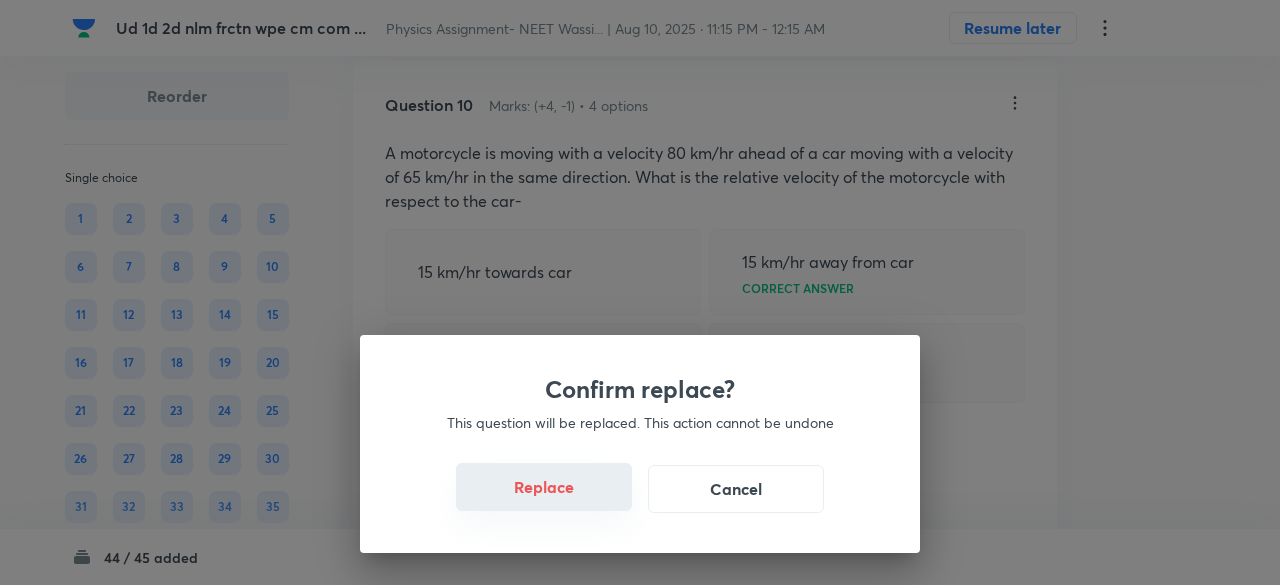 click on "Replace" at bounding box center (544, 487) 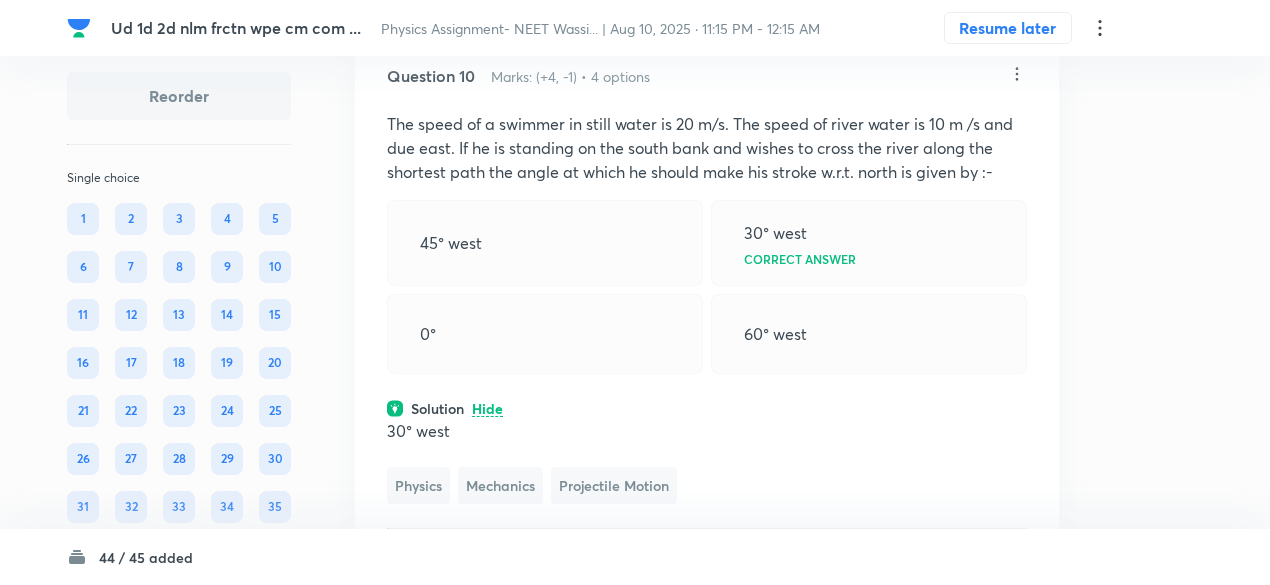 scroll, scrollTop: 7704, scrollLeft: 0, axis: vertical 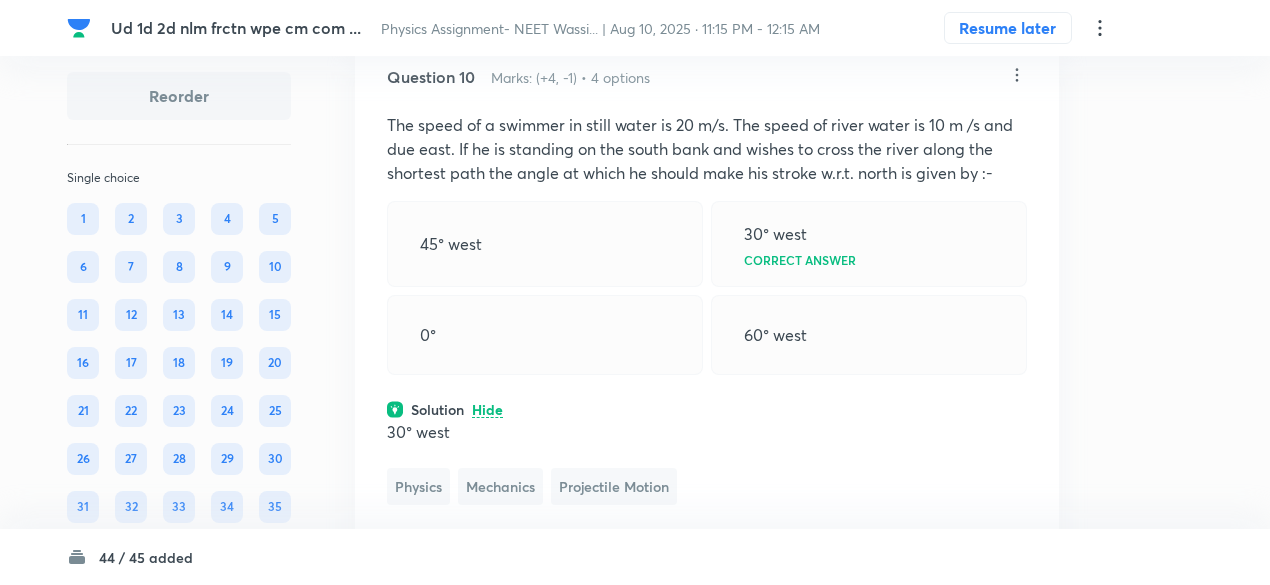 click 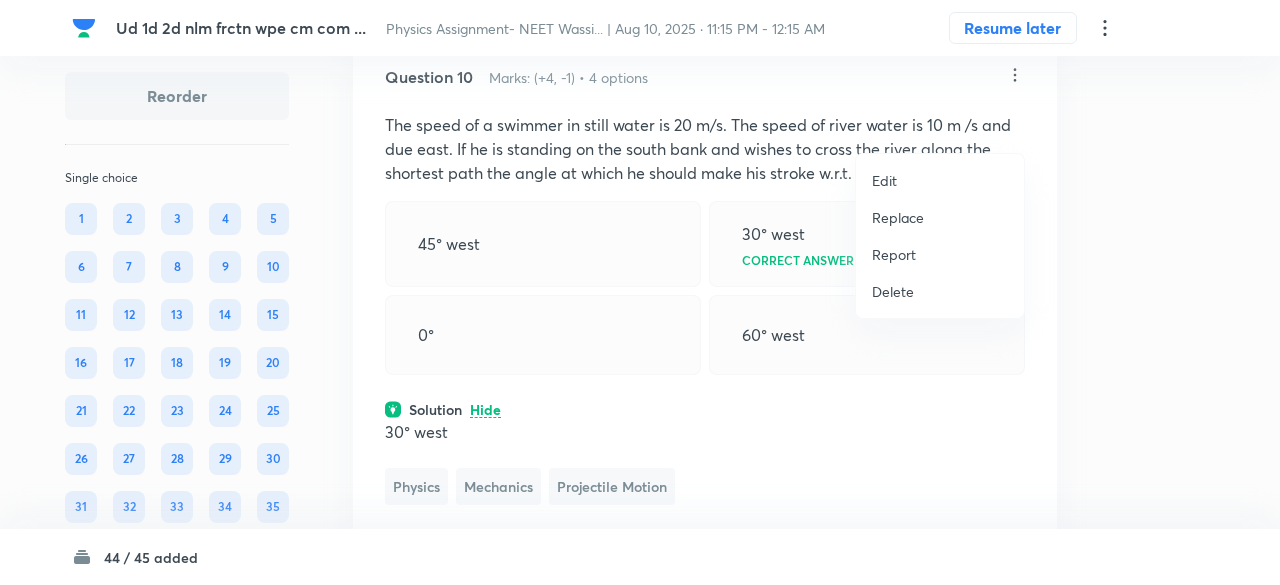 click on "Replace" at bounding box center (898, 217) 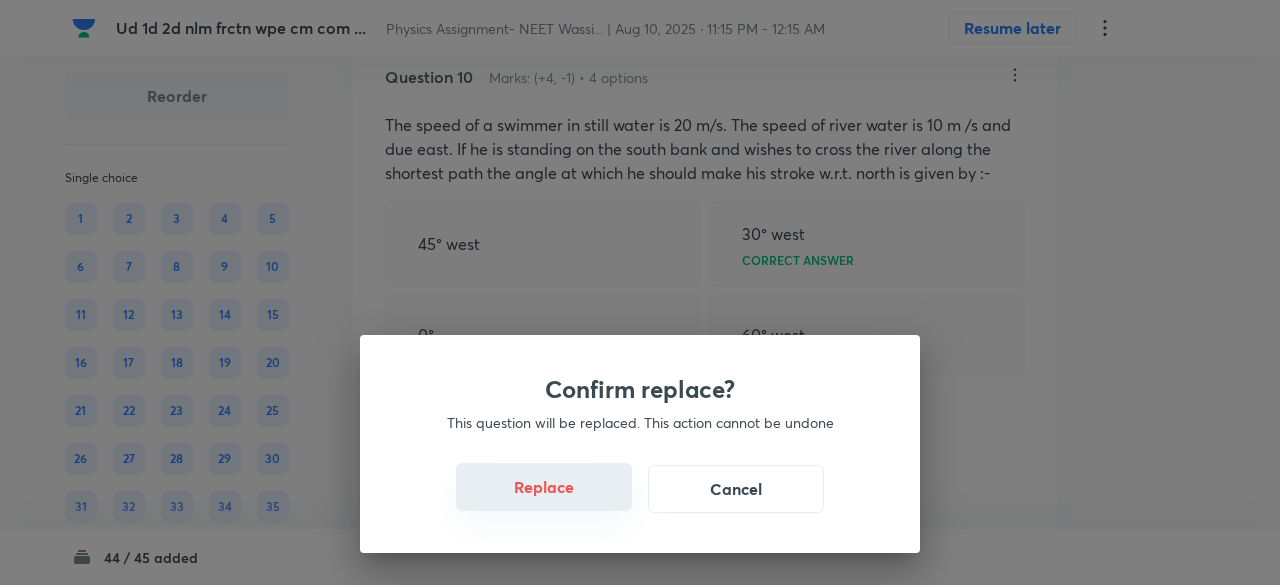 click on "Replace" at bounding box center [544, 487] 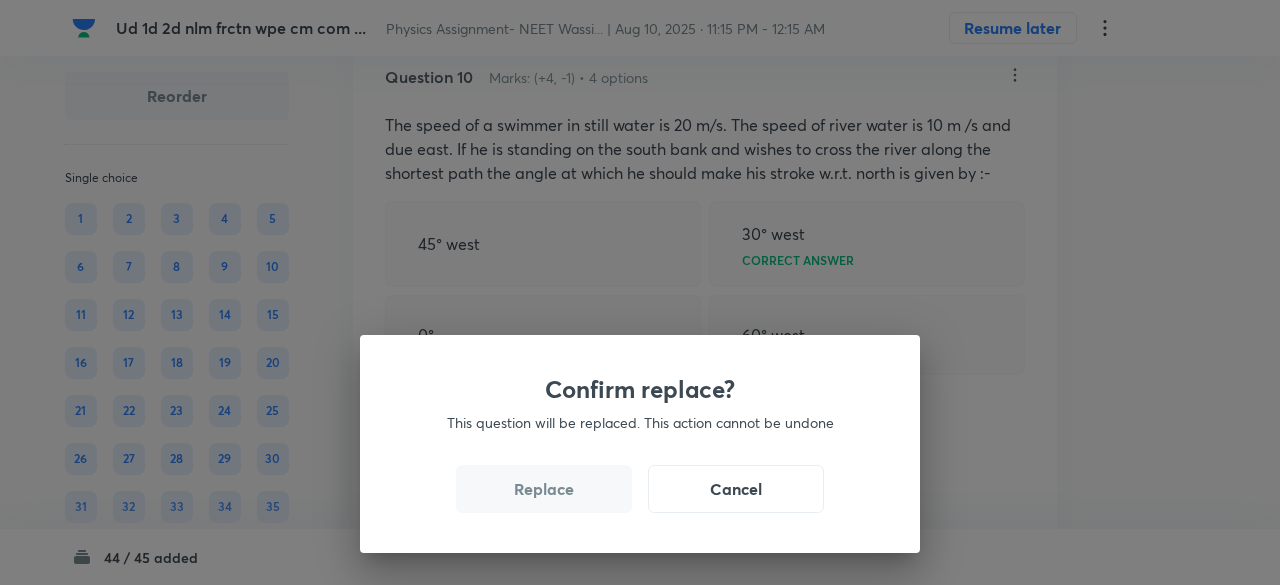 click on "Replace" at bounding box center [544, 489] 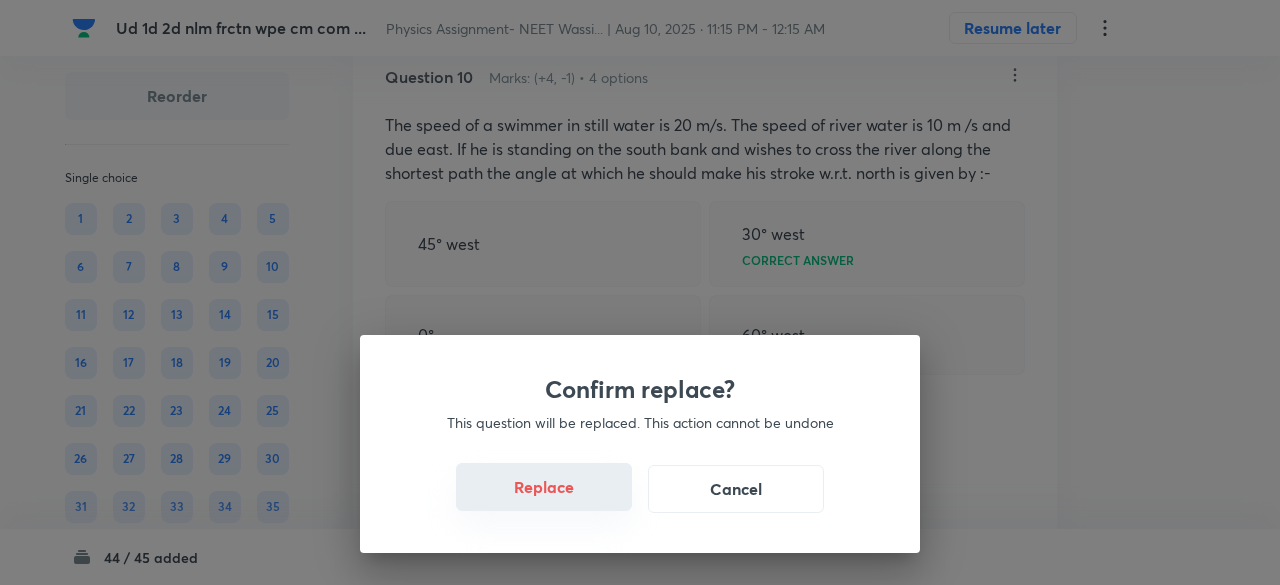 click on "Replace" at bounding box center (544, 487) 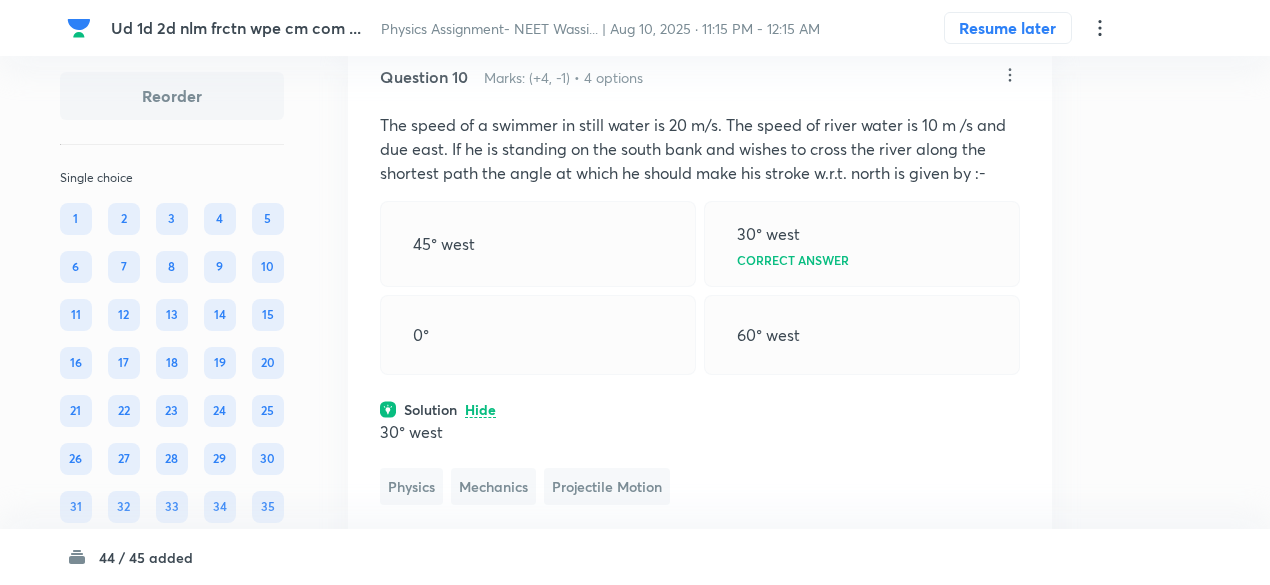 click on "30° west" at bounding box center [700, 432] 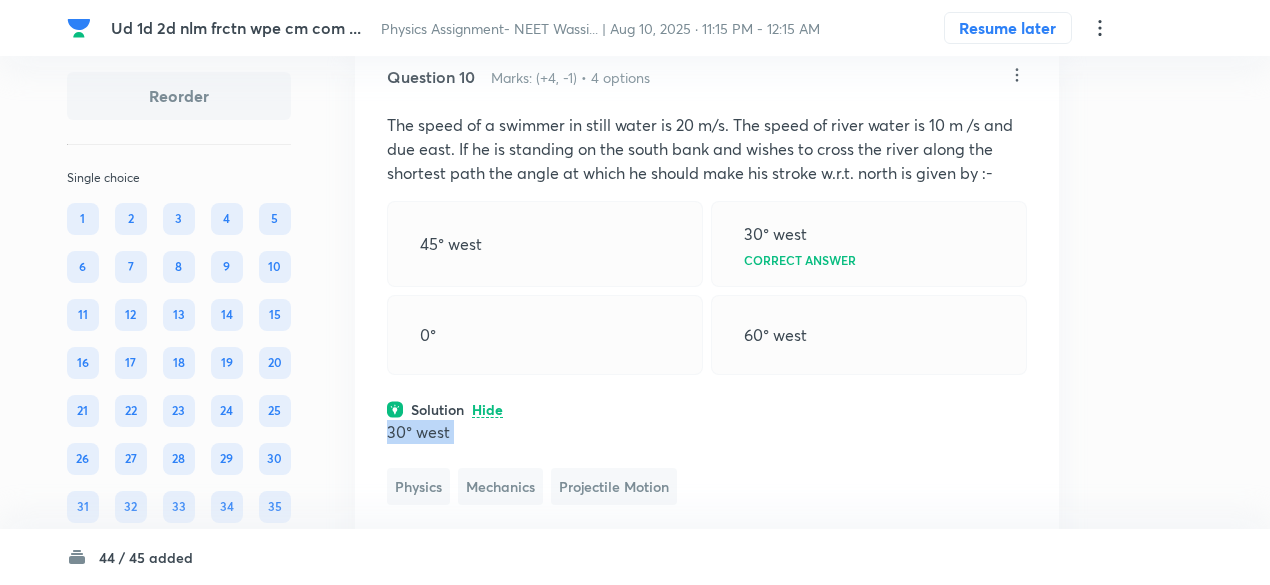 click on "30° west" at bounding box center [707, 432] 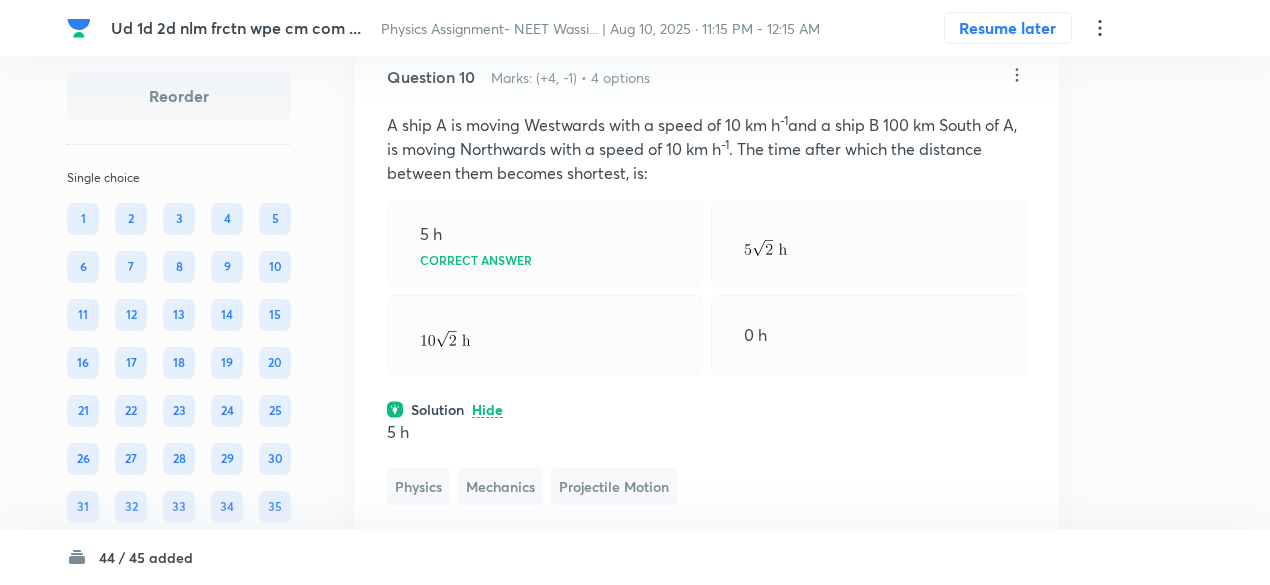 click 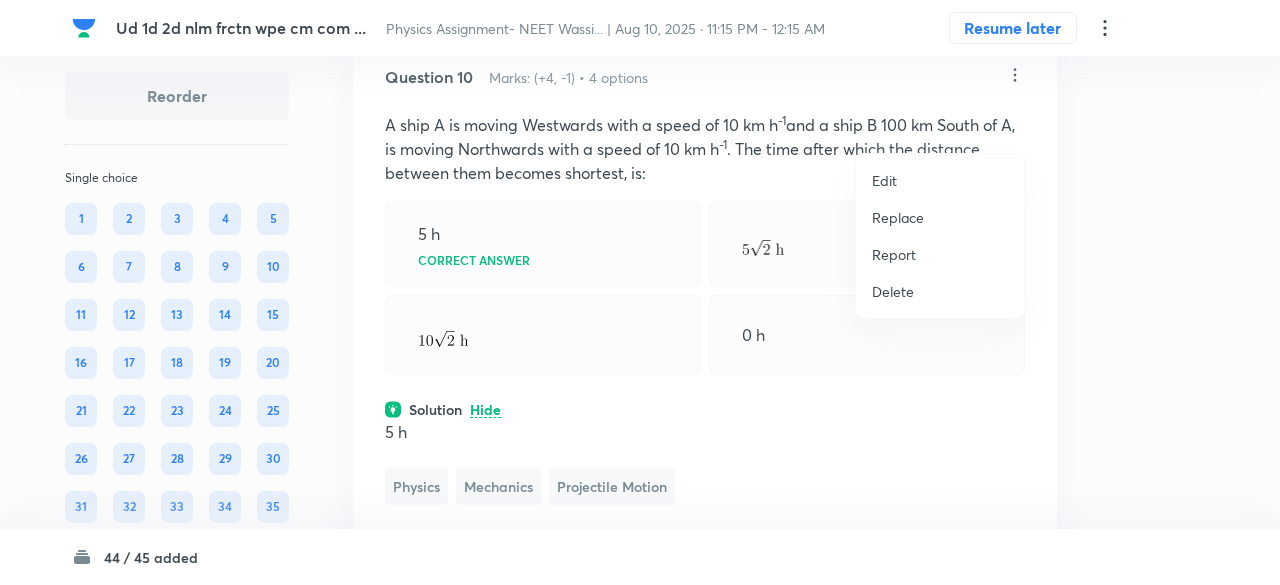 click on "Replace" at bounding box center (898, 217) 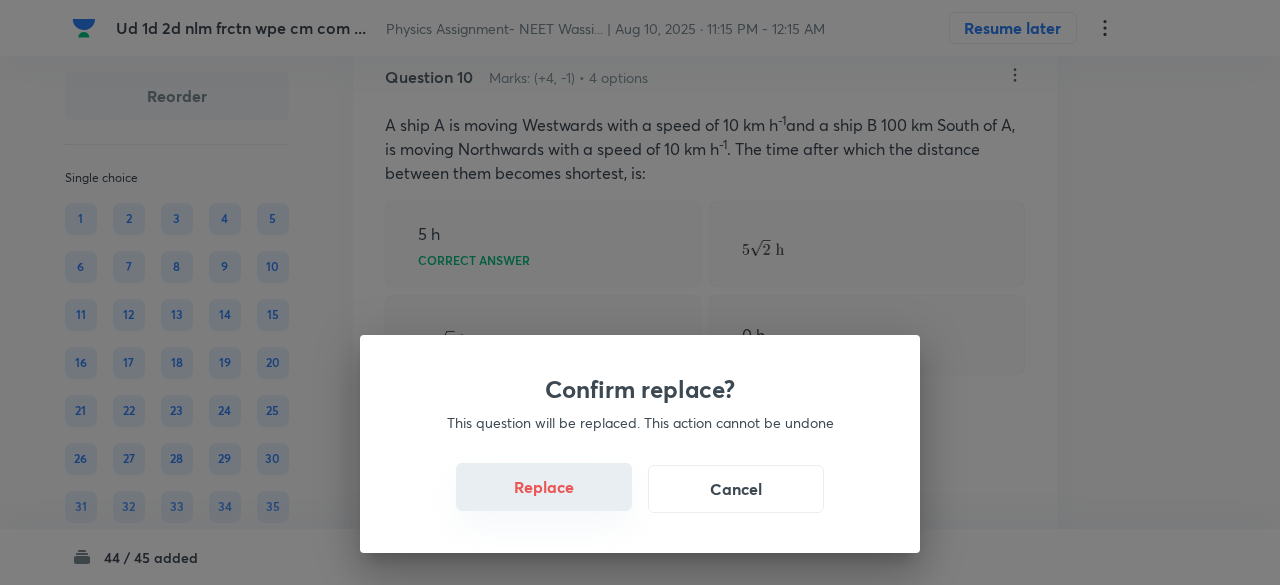 click on "Replace" at bounding box center (544, 487) 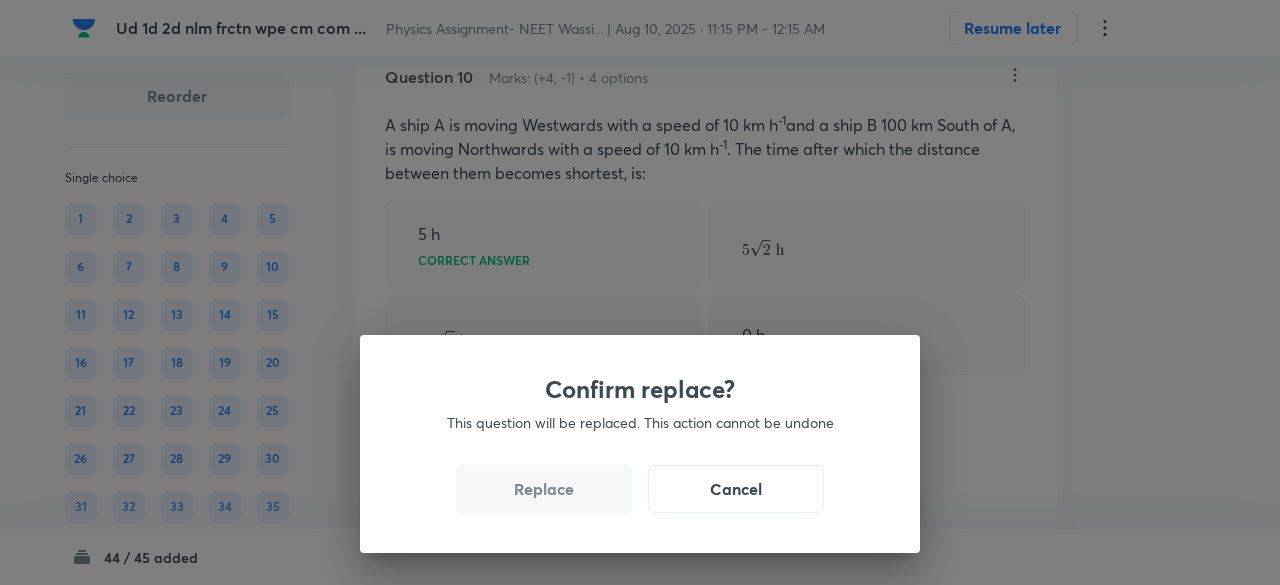 click on "Replace" at bounding box center [544, 489] 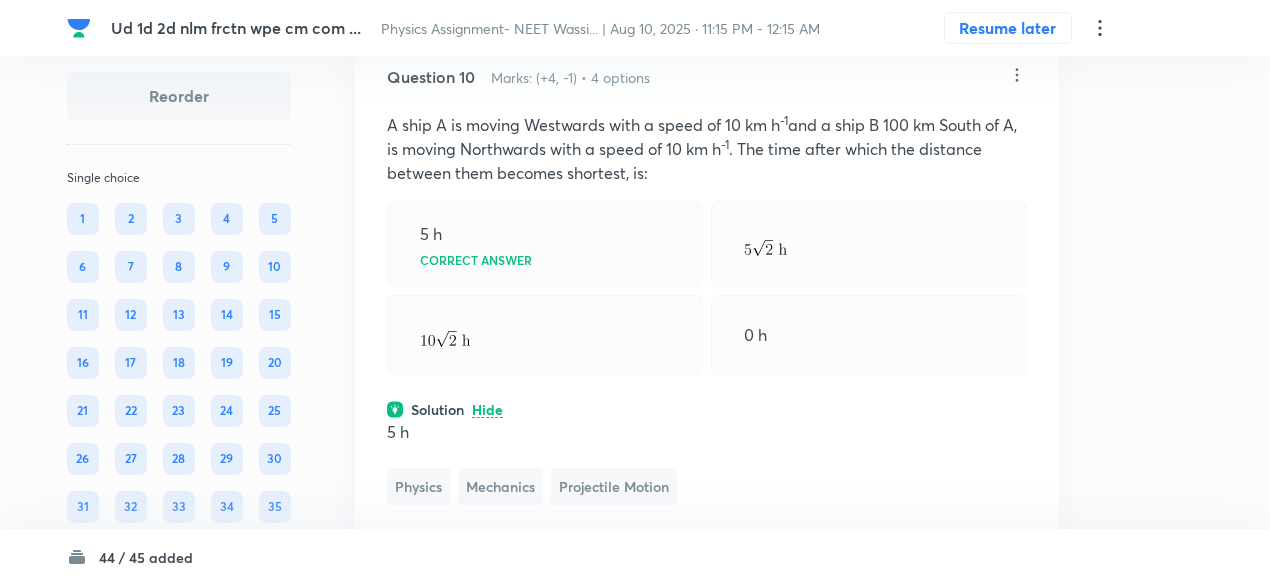 click on "5 h  Physics Mechanics Projectile Motion" at bounding box center [707, 462] 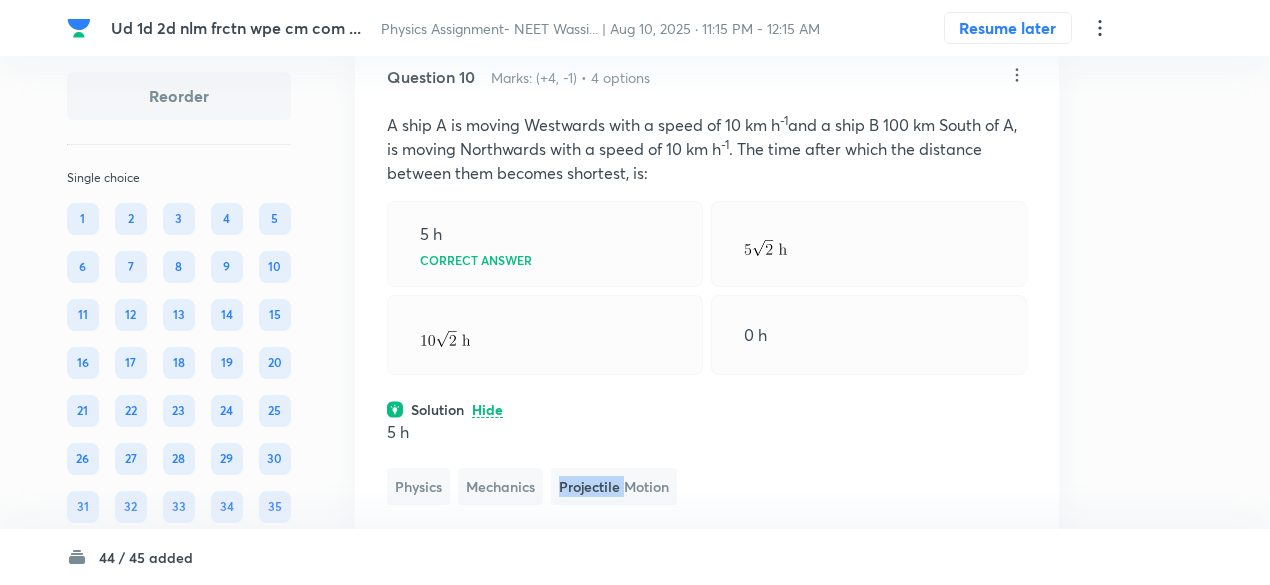 click on "5 h  Physics Mechanics Projectile Motion" at bounding box center [707, 462] 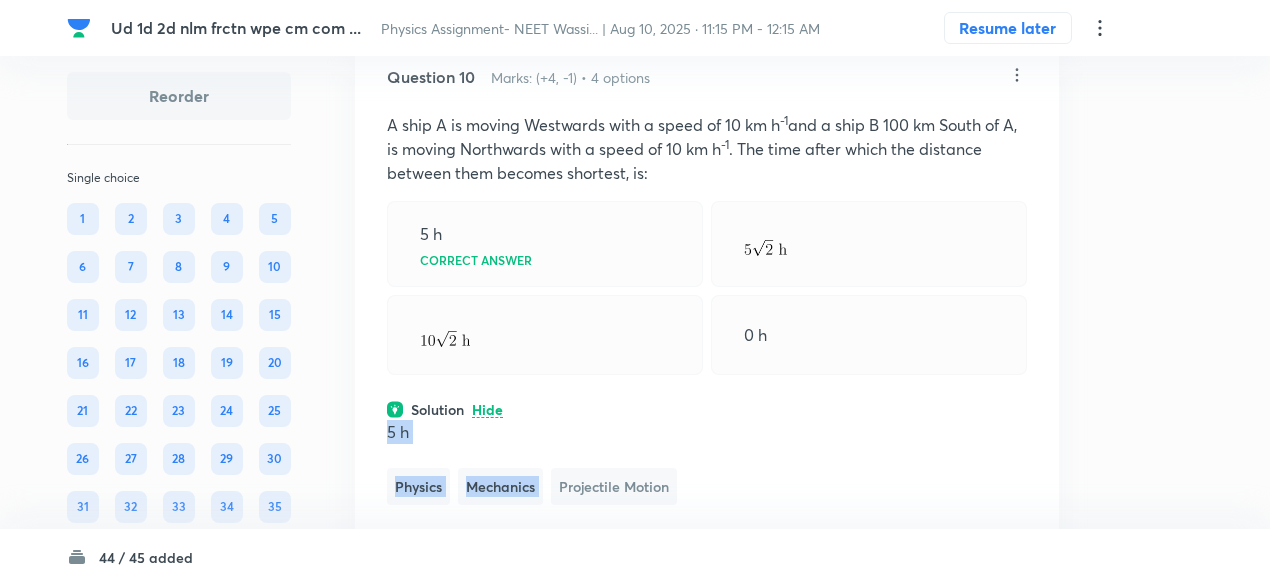 click on "5 h  Physics Mechanics Projectile Motion" at bounding box center [707, 462] 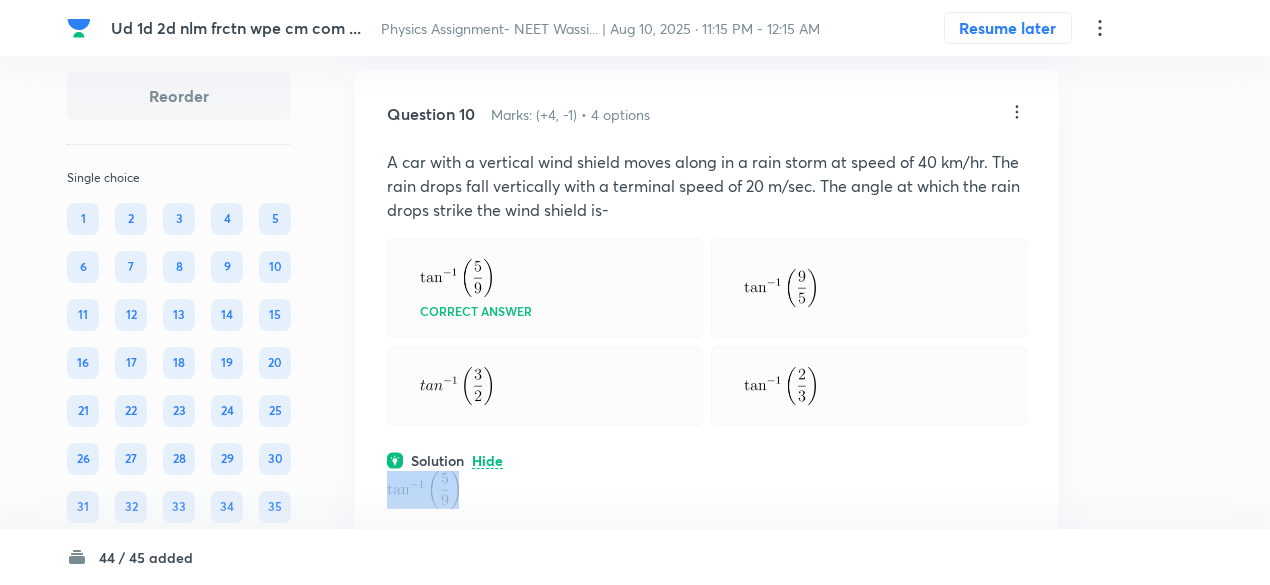 scroll, scrollTop: 7664, scrollLeft: 0, axis: vertical 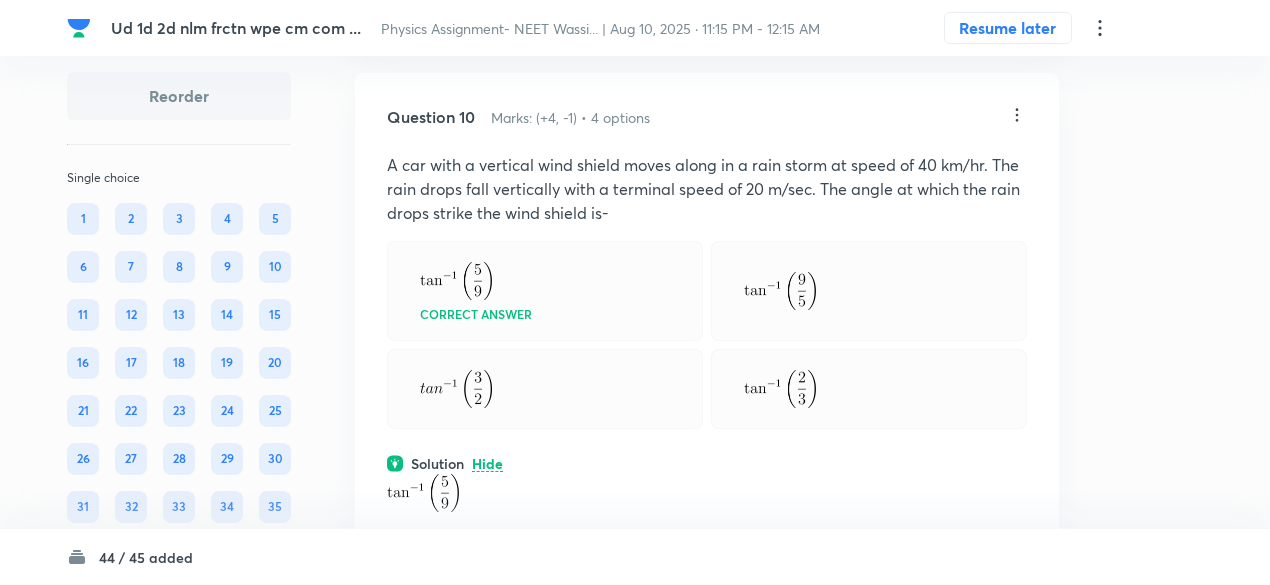 click 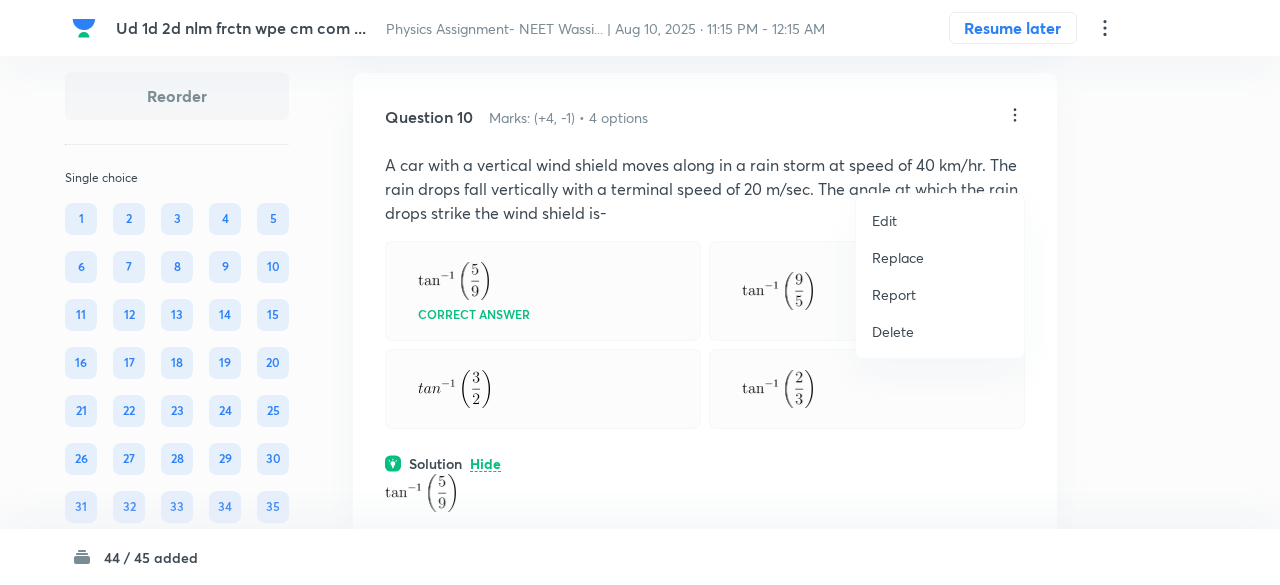 click on "Replace" at bounding box center (898, 257) 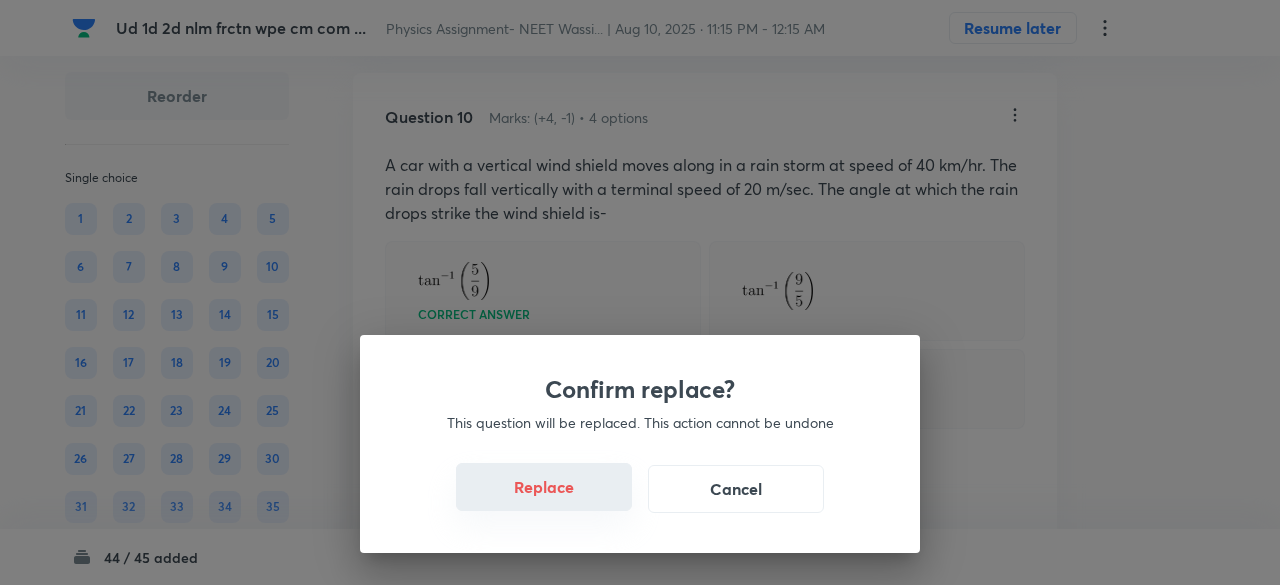 click on "Replace" at bounding box center (544, 487) 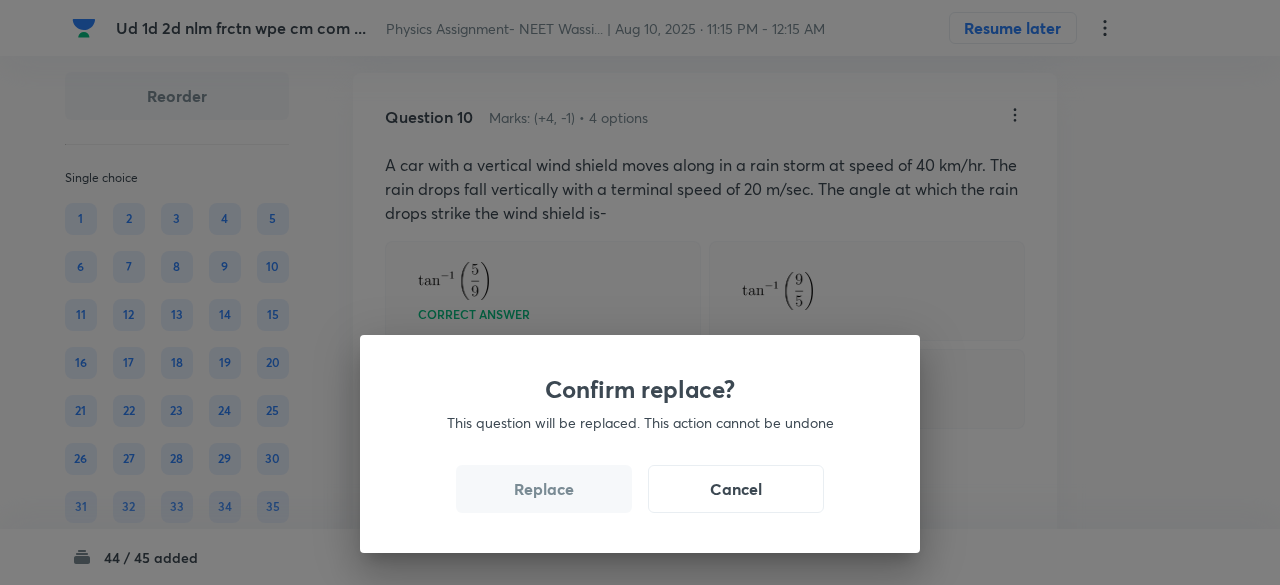 click on "Replace" at bounding box center (544, 489) 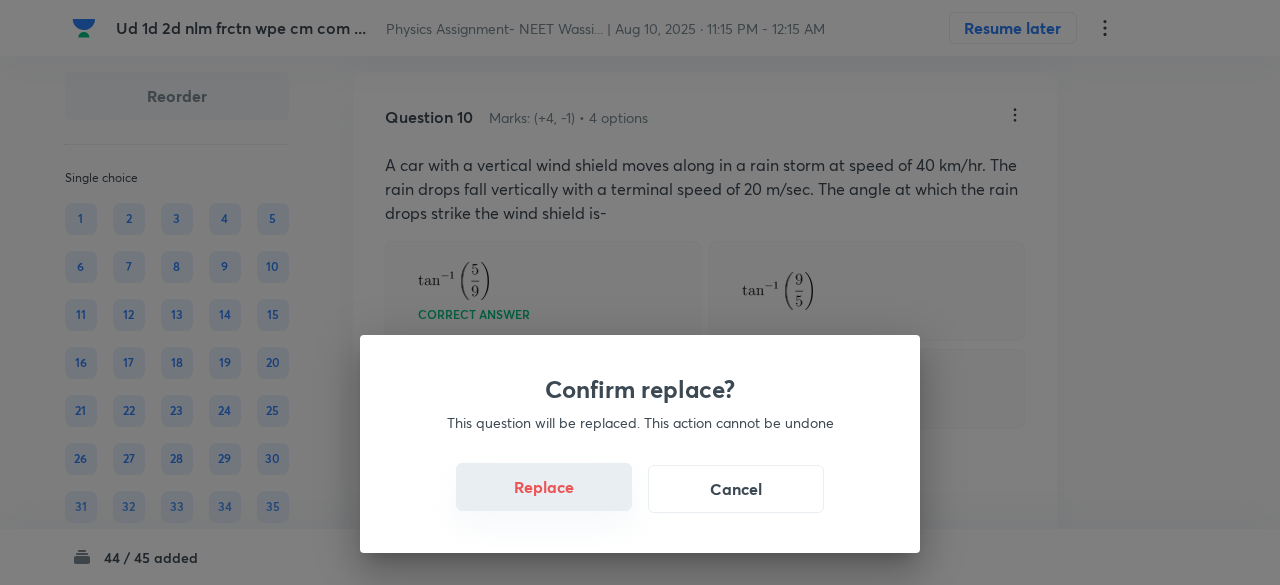 click on "Replace" at bounding box center [544, 487] 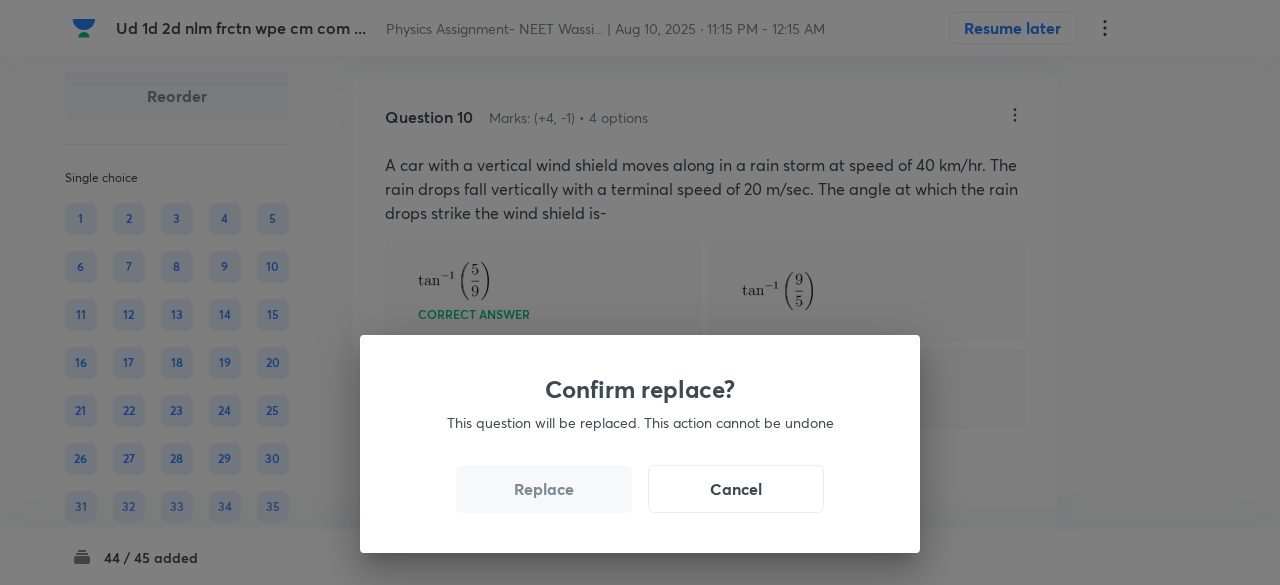 click on "Replace" at bounding box center [544, 489] 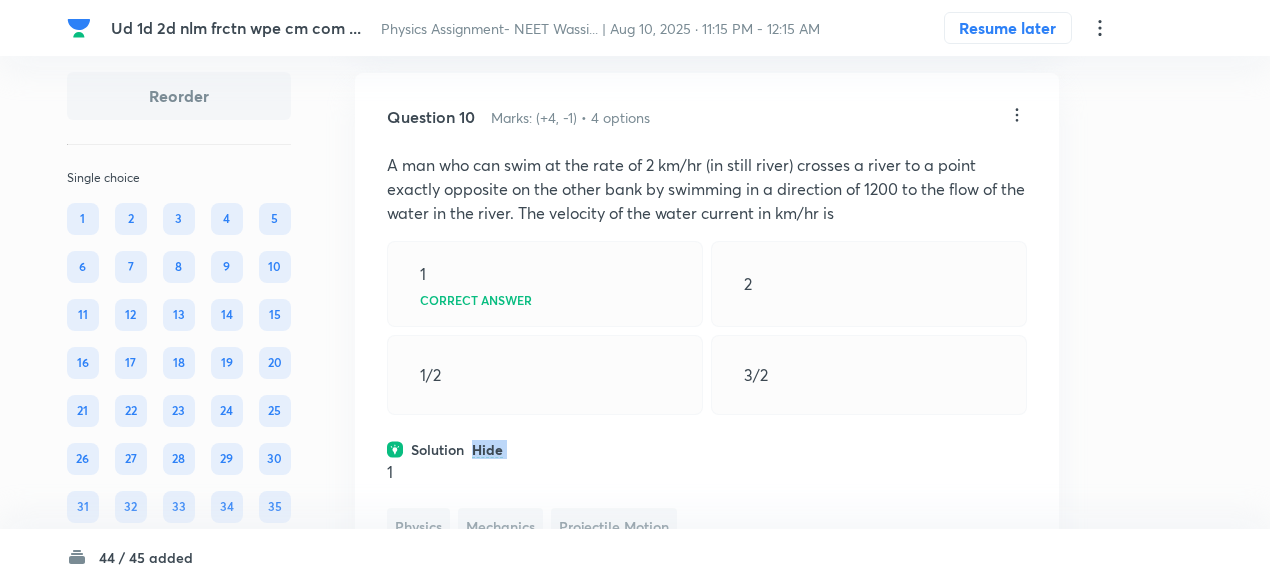 click on "Solution Hide" at bounding box center (707, 449) 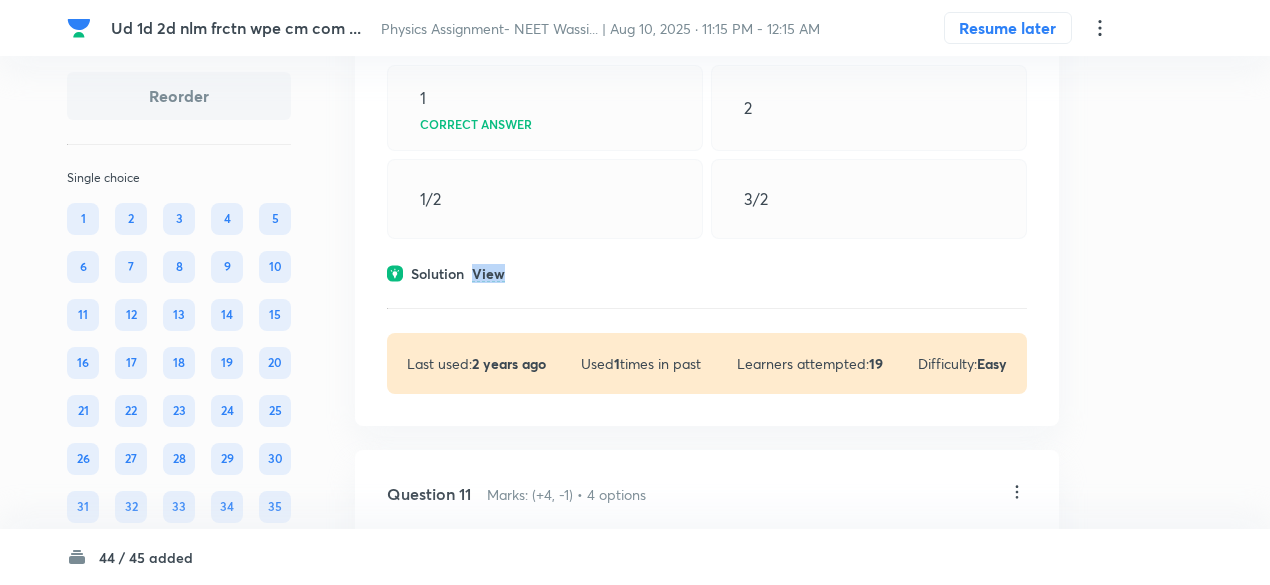 scroll, scrollTop: 7843, scrollLeft: 0, axis: vertical 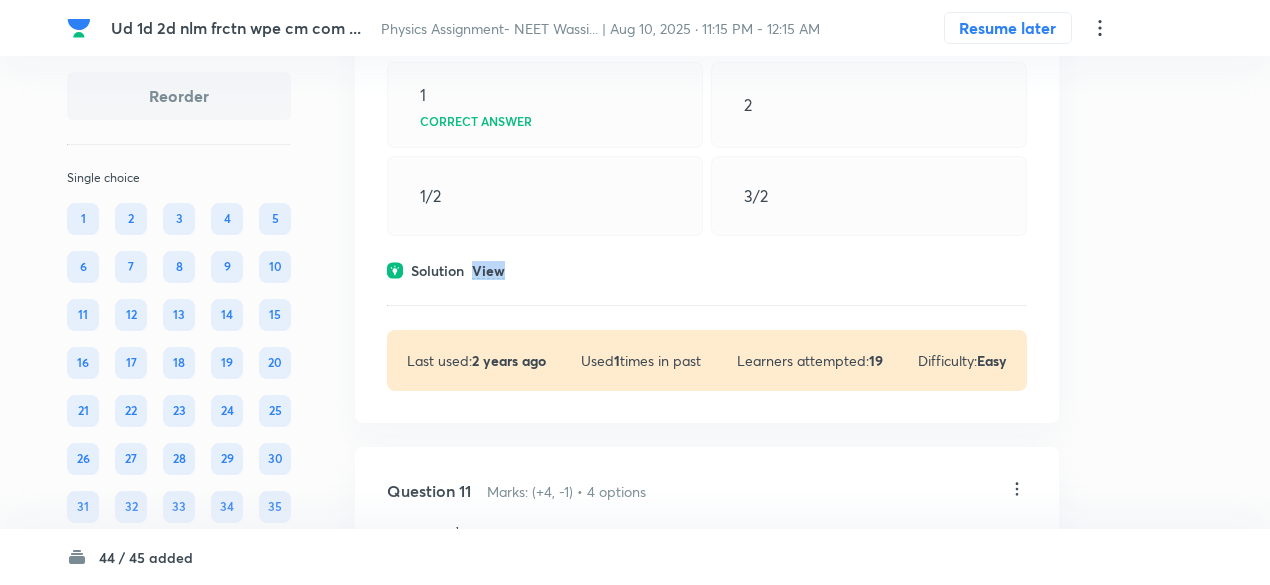 click on "View" at bounding box center [488, 271] 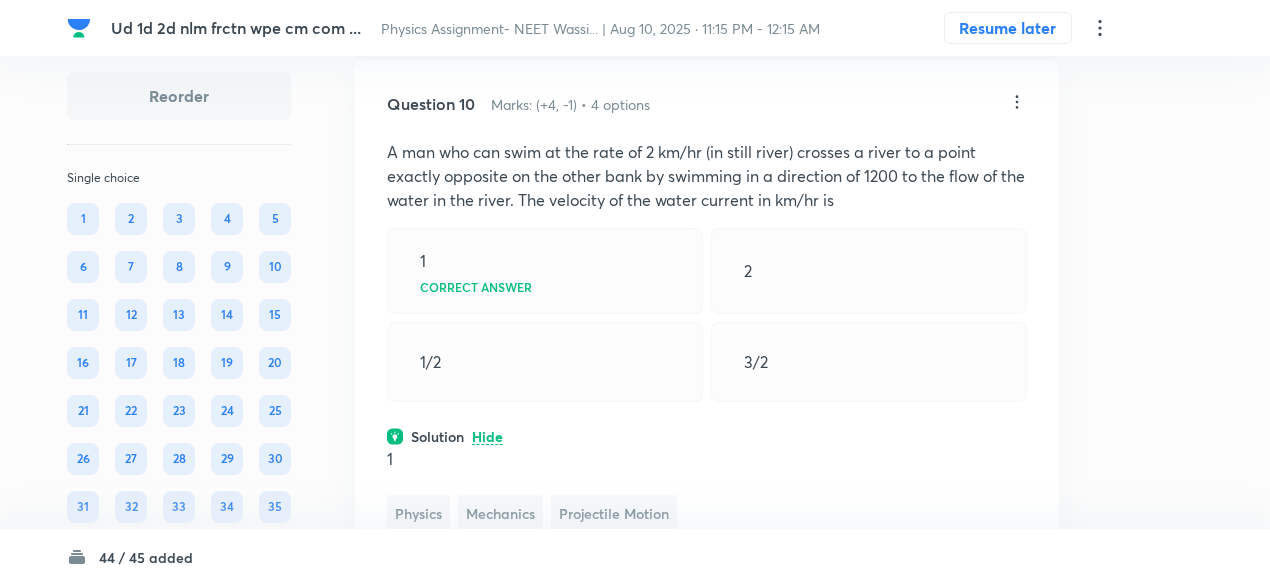 scroll, scrollTop: 7641, scrollLeft: 0, axis: vertical 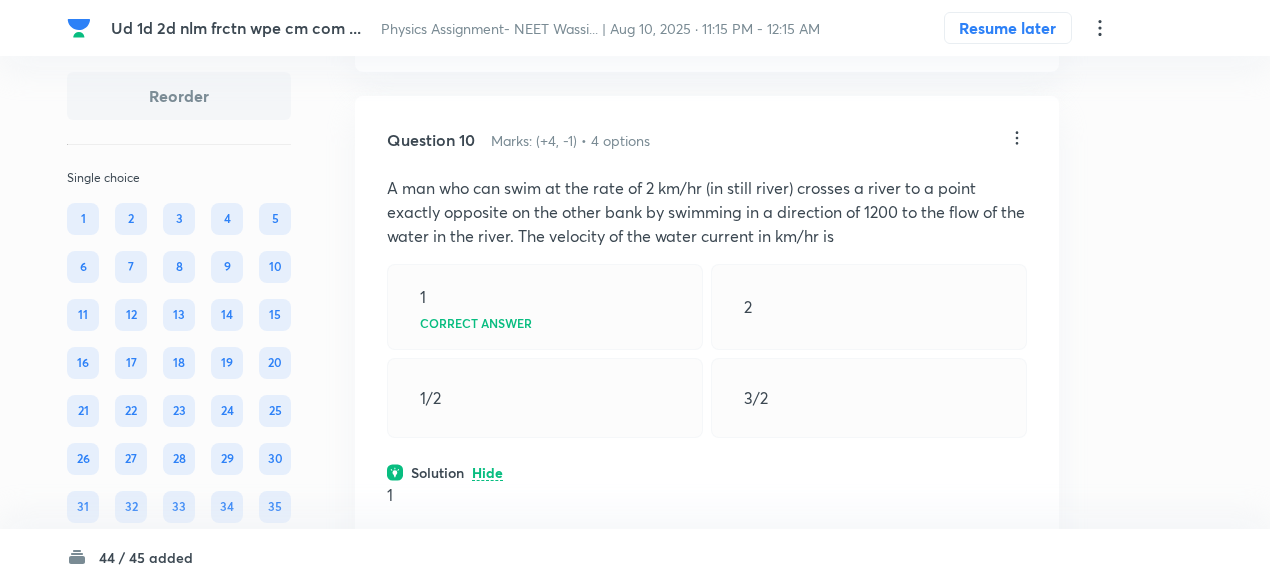 click on "Question 10 Marks: (+4, -1) • 4 options A man who can swim at the rate of 2 km/hr (in still river) crosses a river to a point exactly opposite on the other bank by swimming in a direction of 1200 to the flow of the water in the river. The velocity of the water current in km/hr is 1 Correct answer 2 1/2 3/2 Solution Hide 1 Physics Mechanics Projectile Motion Last used: 2 years ago Used 1 times in past Learners attempted: 19 Difficulty: Easy" at bounding box center [707, 403] 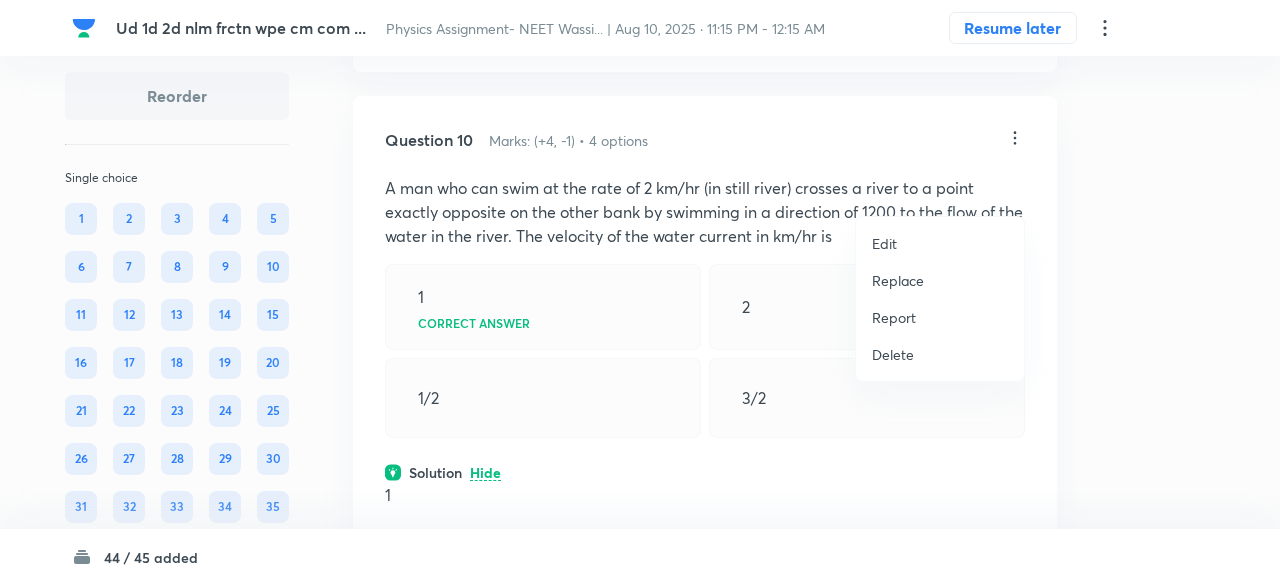 click on "Replace" at bounding box center [898, 280] 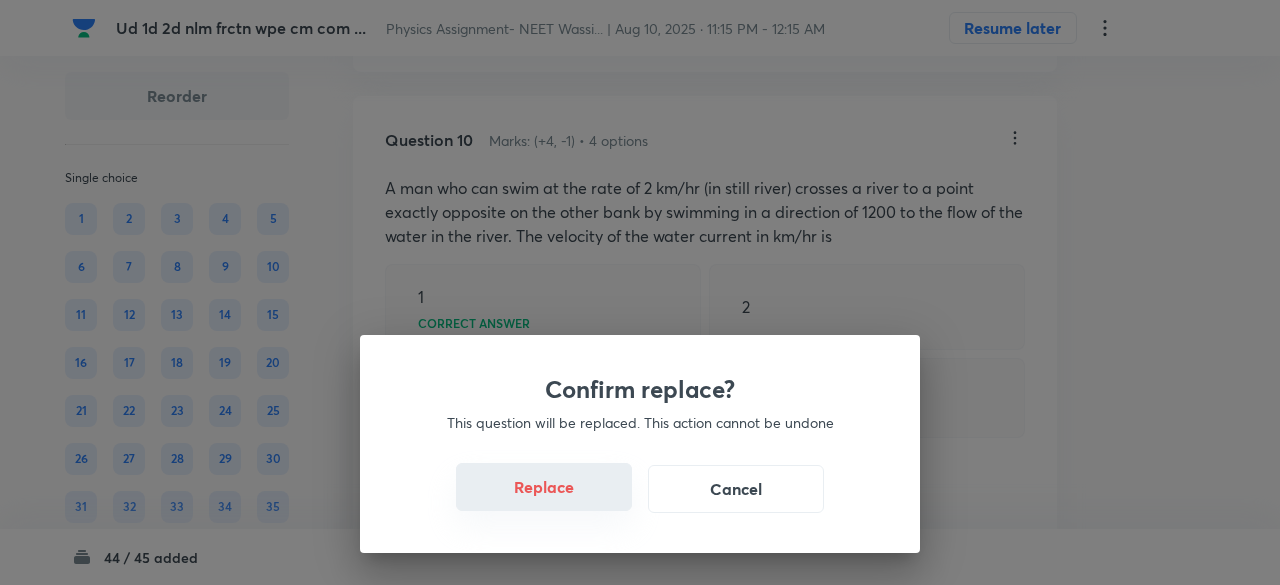 click on "Replace" at bounding box center [544, 487] 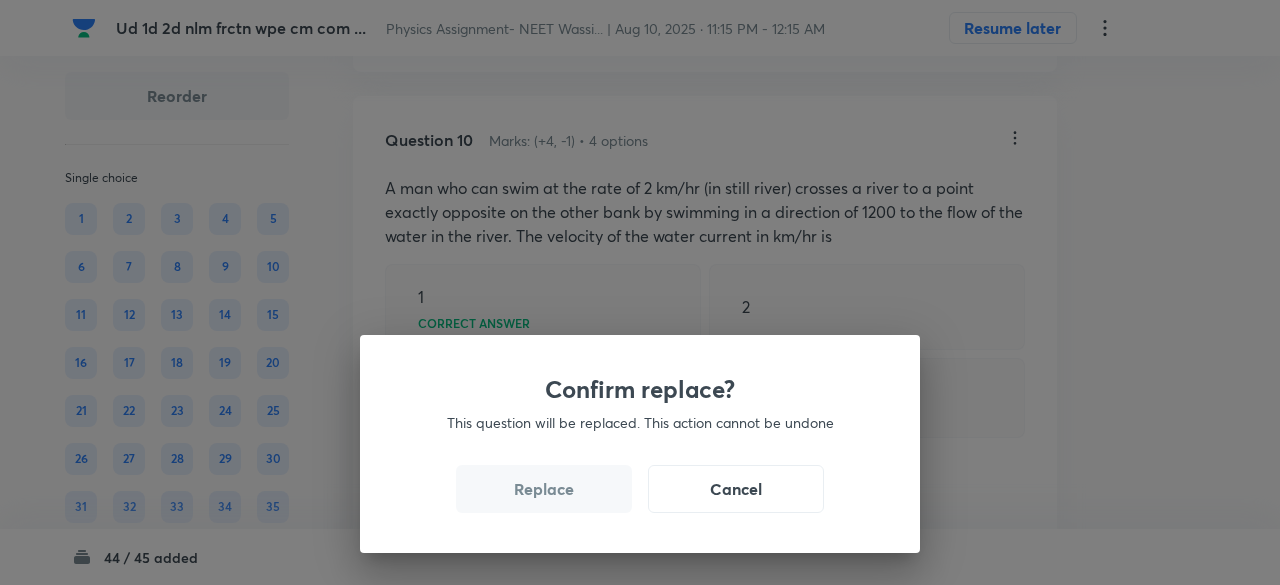 click on "Replace" at bounding box center (544, 489) 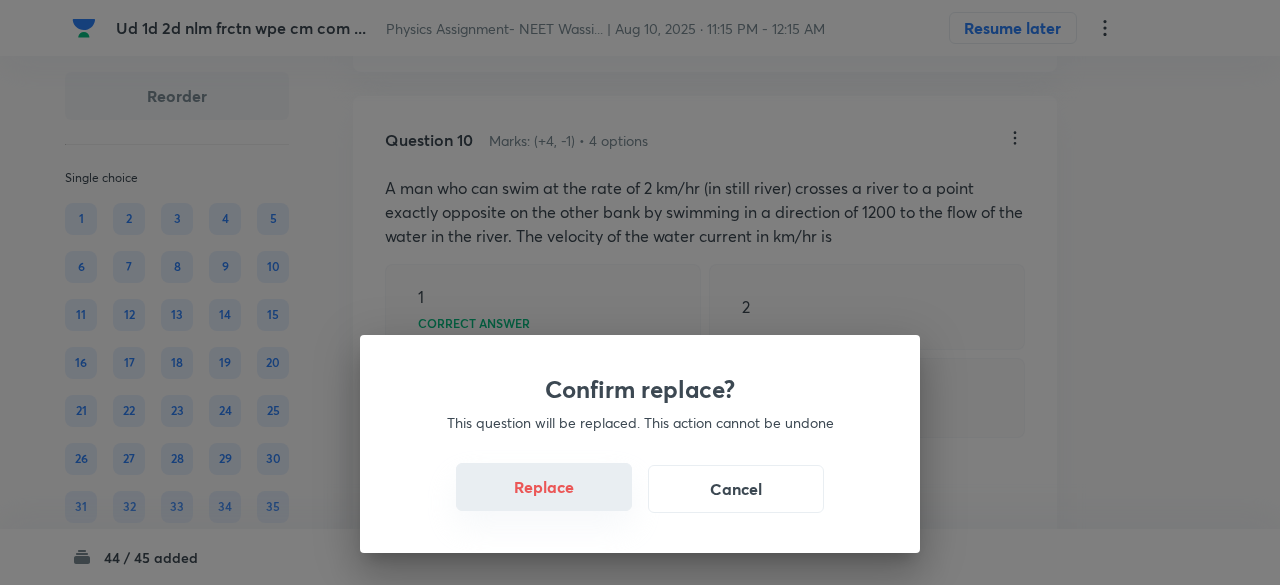 drag, startPoint x: 558, startPoint y: 493, endPoint x: 567, endPoint y: 503, distance: 13.453624 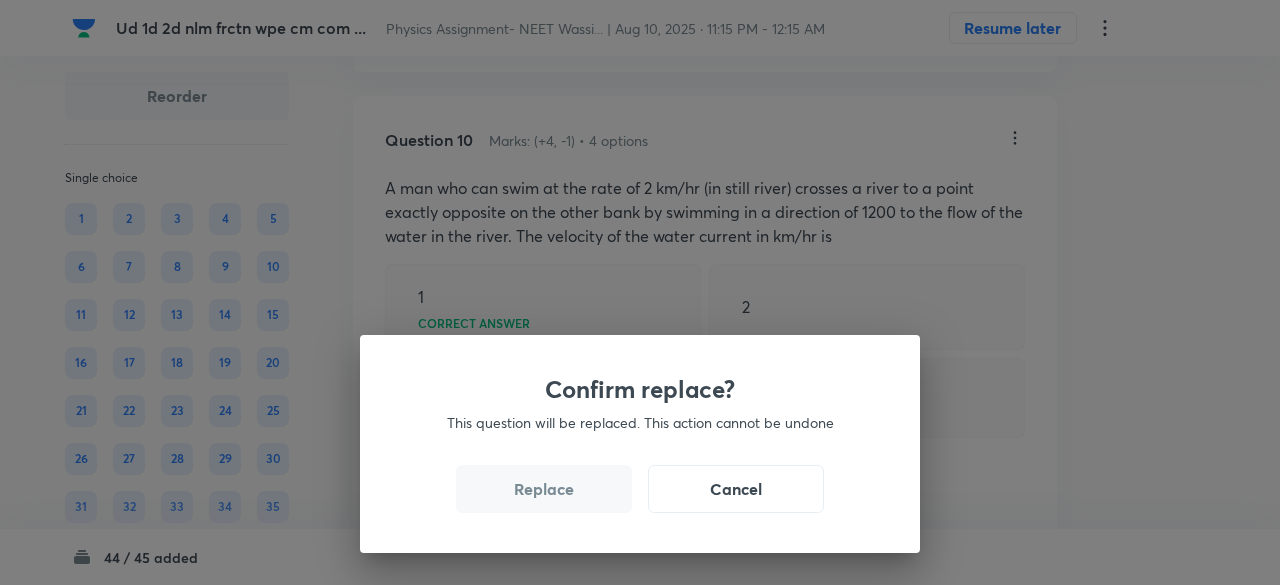click on "Replace" at bounding box center (544, 489) 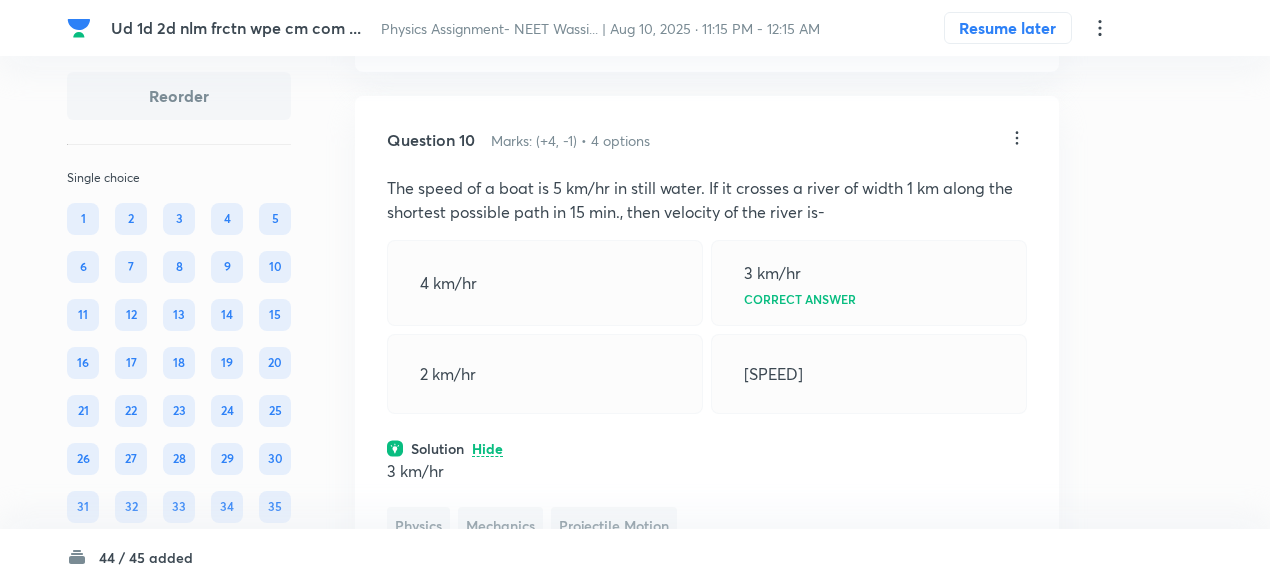 click on "Question 10 Marks: (+4, -1) • 4 options The speed of a boat is 5 km/hr in still water. If it crosses a river of width 1 km along the shortest possible path in 15 min., then velocity of the river is- 4 km/hr 3 km/hr Correct answer 2 km/hr 1 km/hr Solution Hide 3 km/hr Physics Mechanics Projectile Motion Last used: 2 years ago Used 1 times in past Learners attempted: 19 Difficulty: Easy" at bounding box center [707, 391] 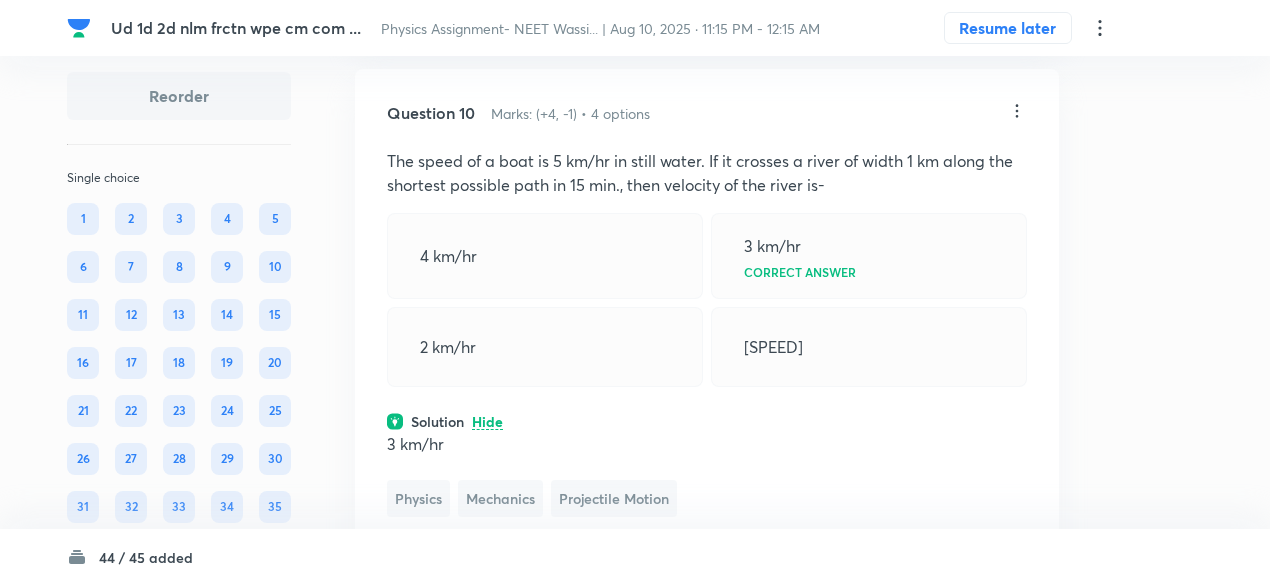 scroll, scrollTop: 7667, scrollLeft: 0, axis: vertical 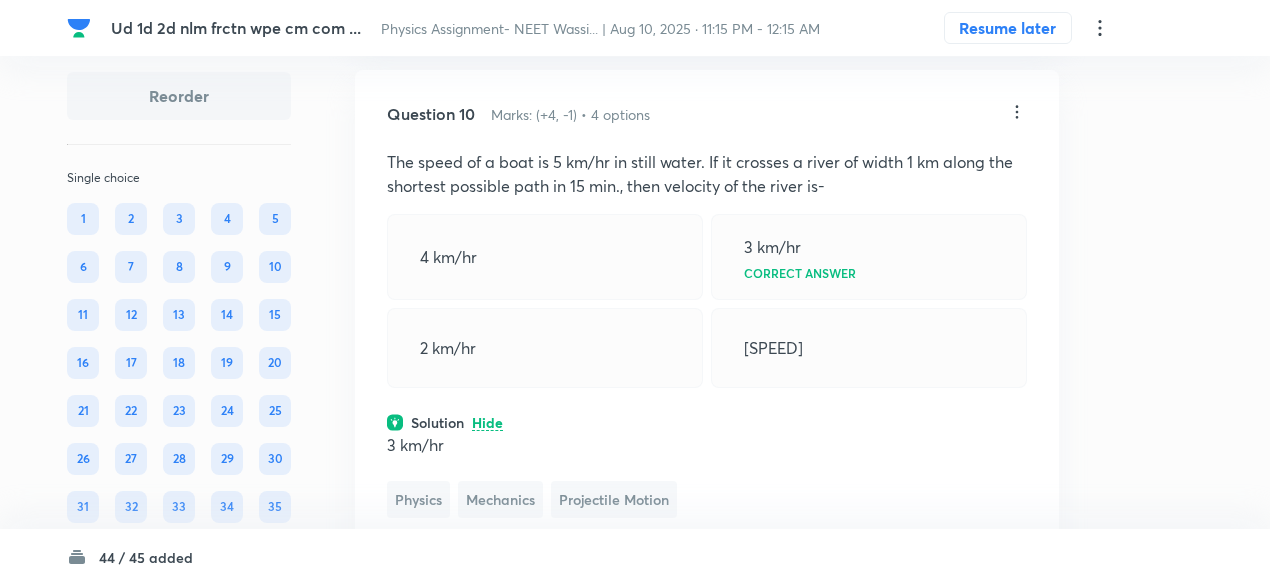 click on "Question 10 Marks: (+4, -1) • 4 options The speed of a boat is 5 km/hr in still water. If it crosses a river of width 1 km along the shortest possible path in 15 min., then velocity of the river is- 4 km/hr 3 km/hr Correct answer 2 km/hr 1 km/hr Solution Hide 3 km/hr Physics Mechanics Projectile Motion Last used: 2 years ago Used 1 times in past Learners attempted: 19 Difficulty: Easy" at bounding box center [707, 365] 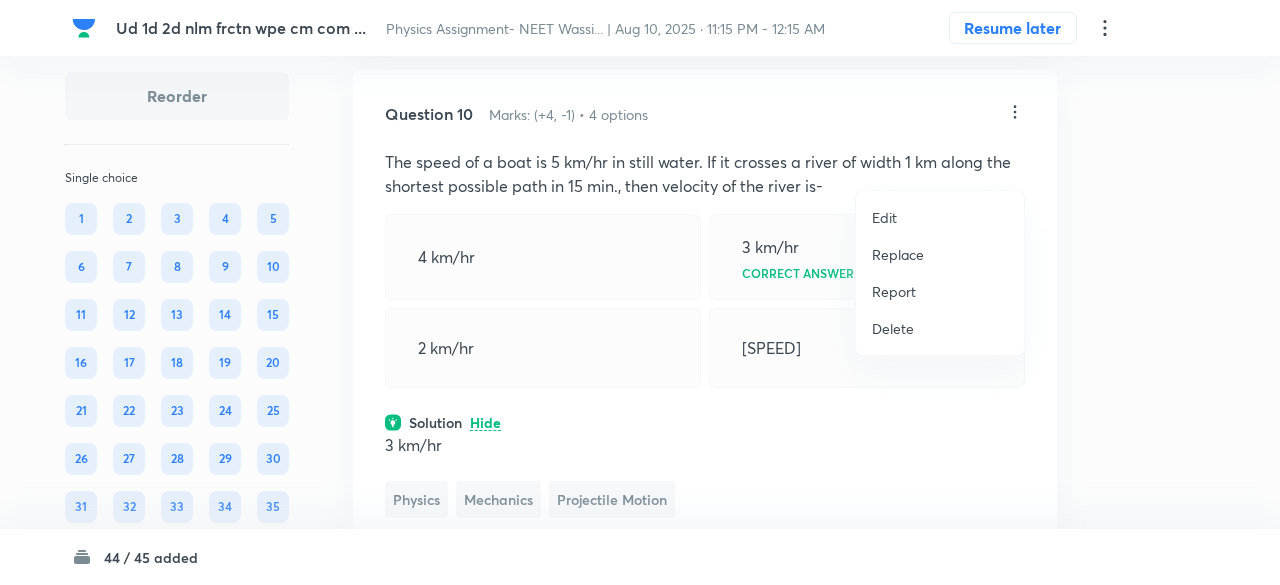 click on "Replace" at bounding box center [898, 254] 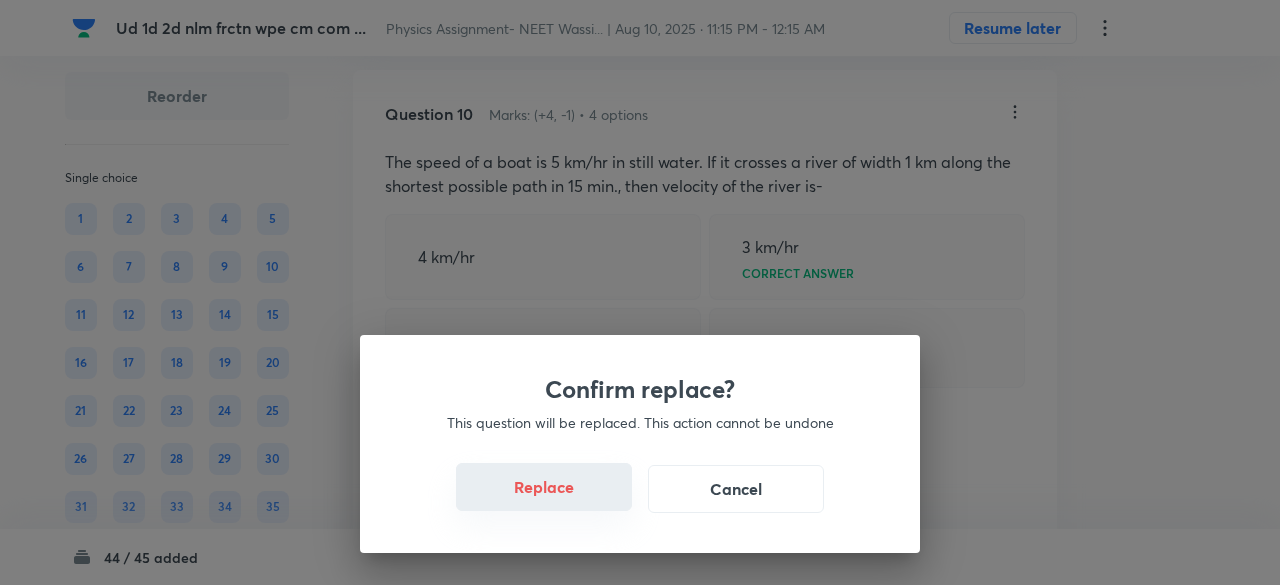 click on "Replace" at bounding box center (544, 487) 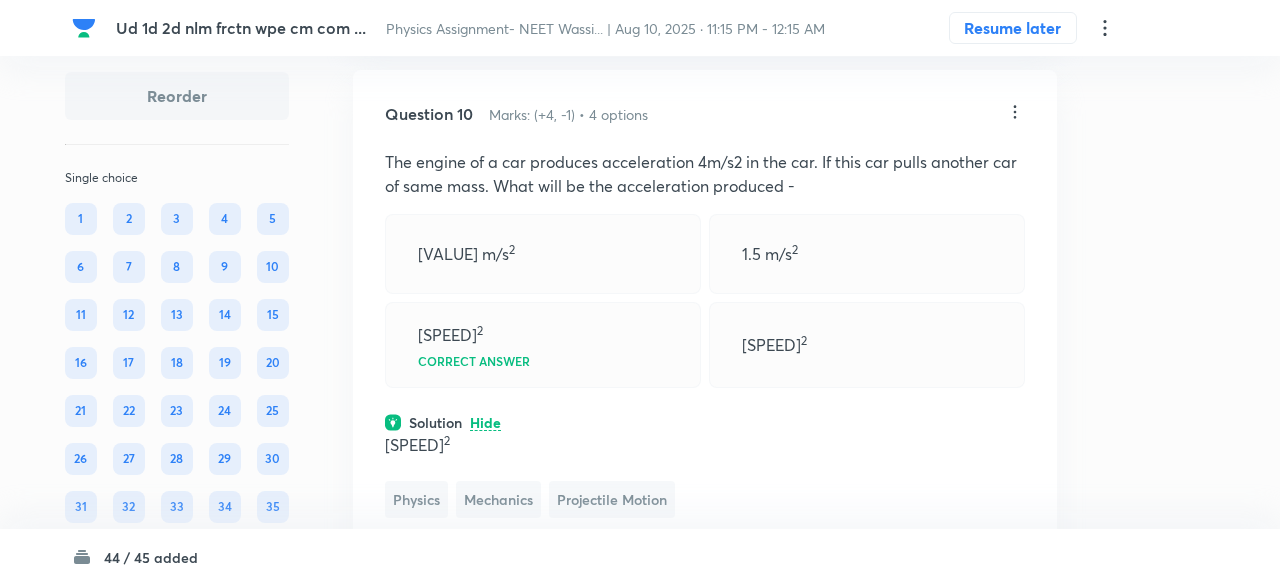 click on "Confirm replace? This question will be replaced. This action cannot be undone Replace Cancel" at bounding box center (640, 877) 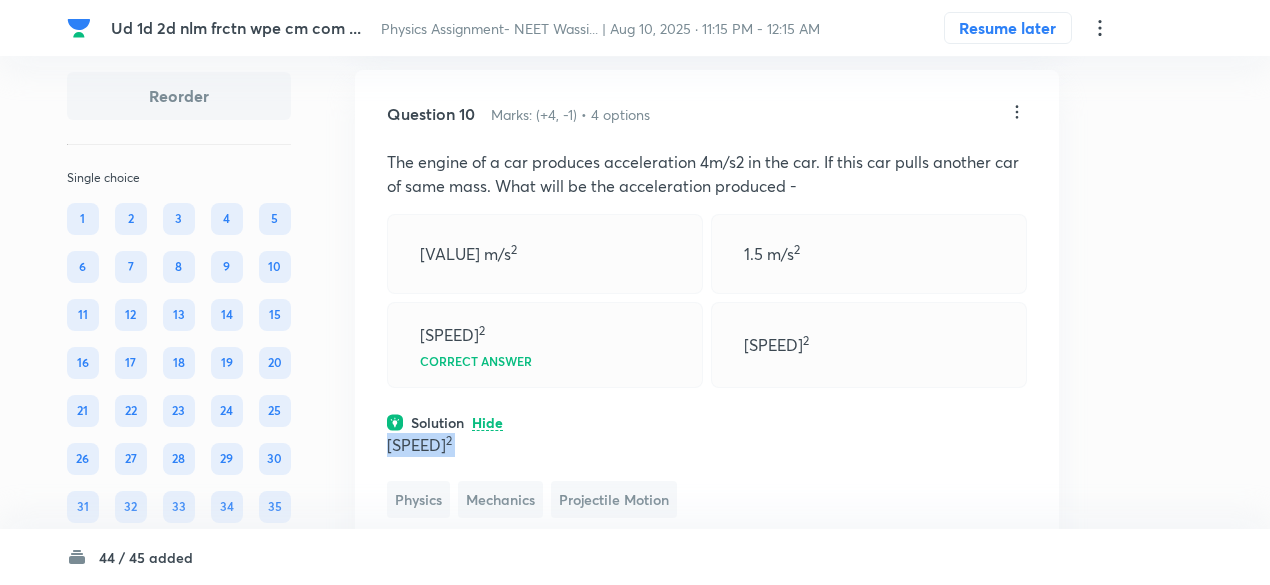 click on "2 m/s 2" at bounding box center [707, 445] 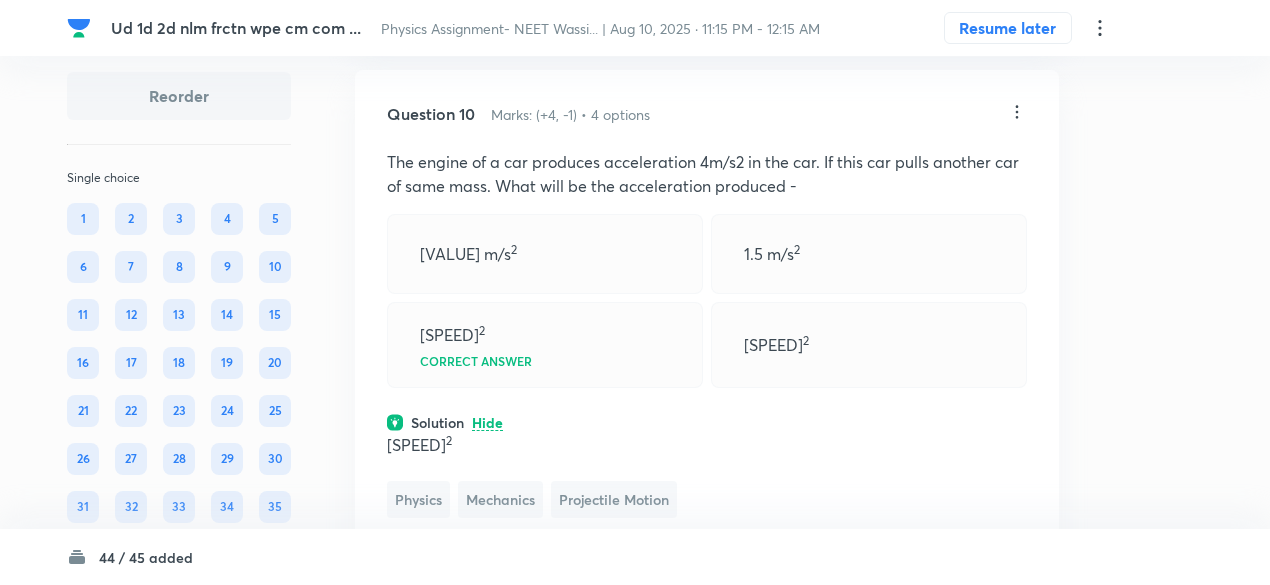 click 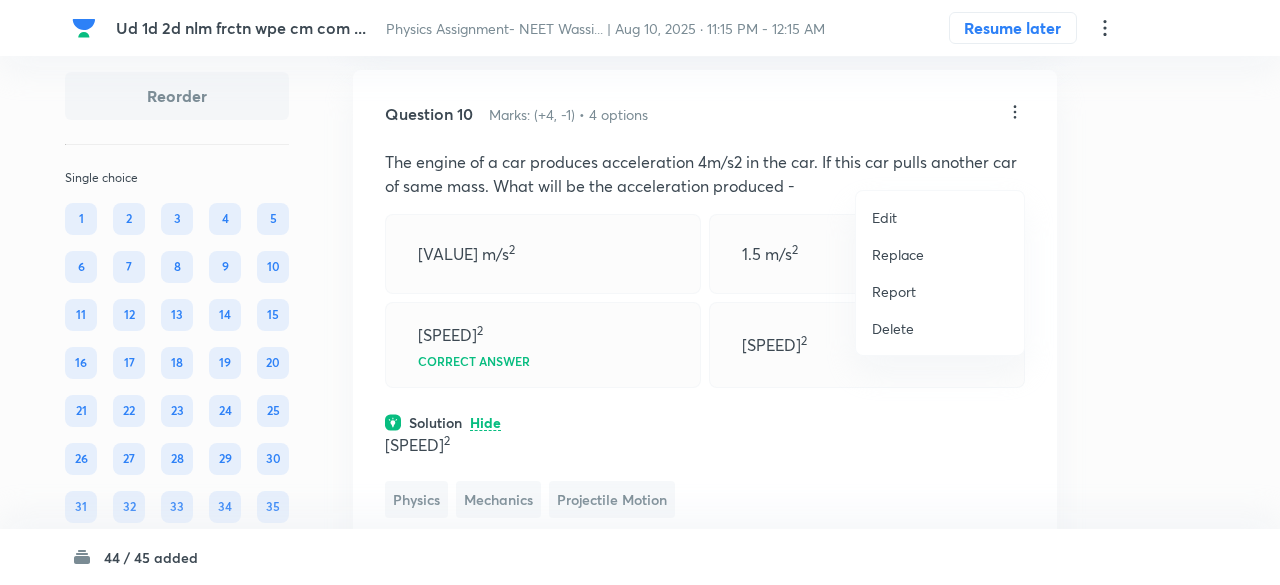 click on "Replace" at bounding box center (898, 254) 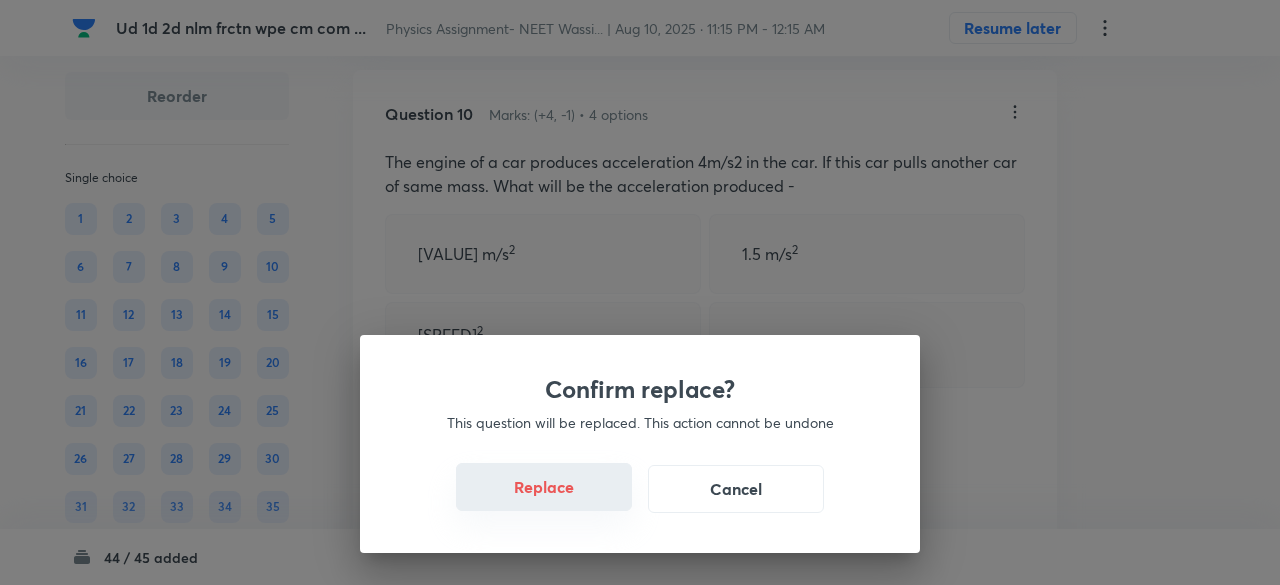 click on "Replace" at bounding box center [544, 487] 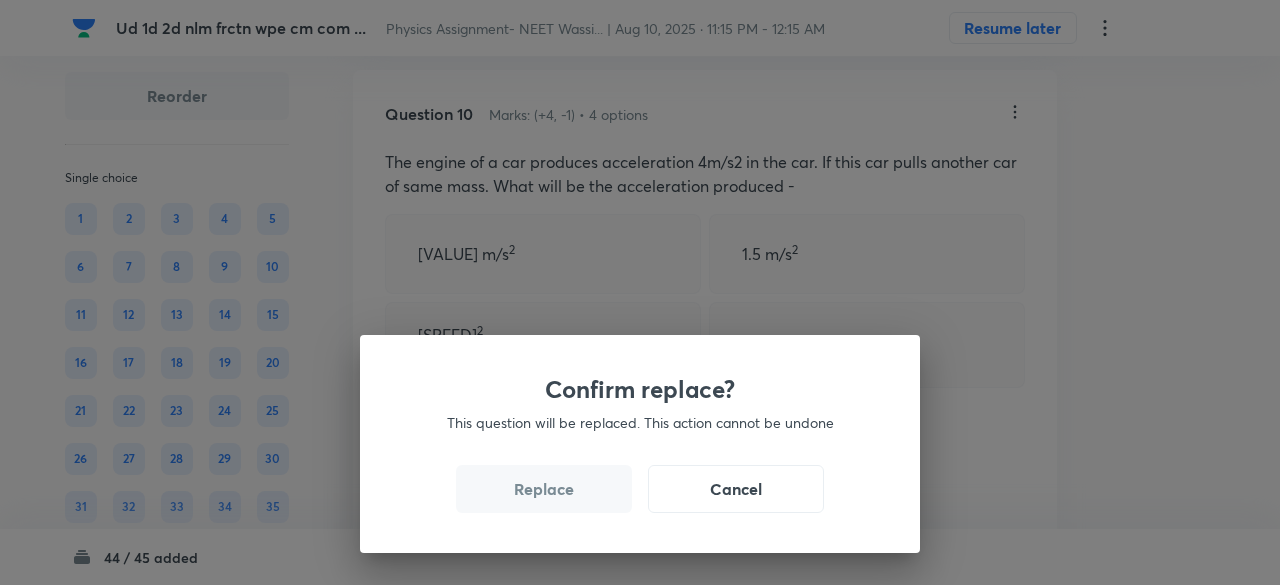 click on "Replace" at bounding box center [544, 489] 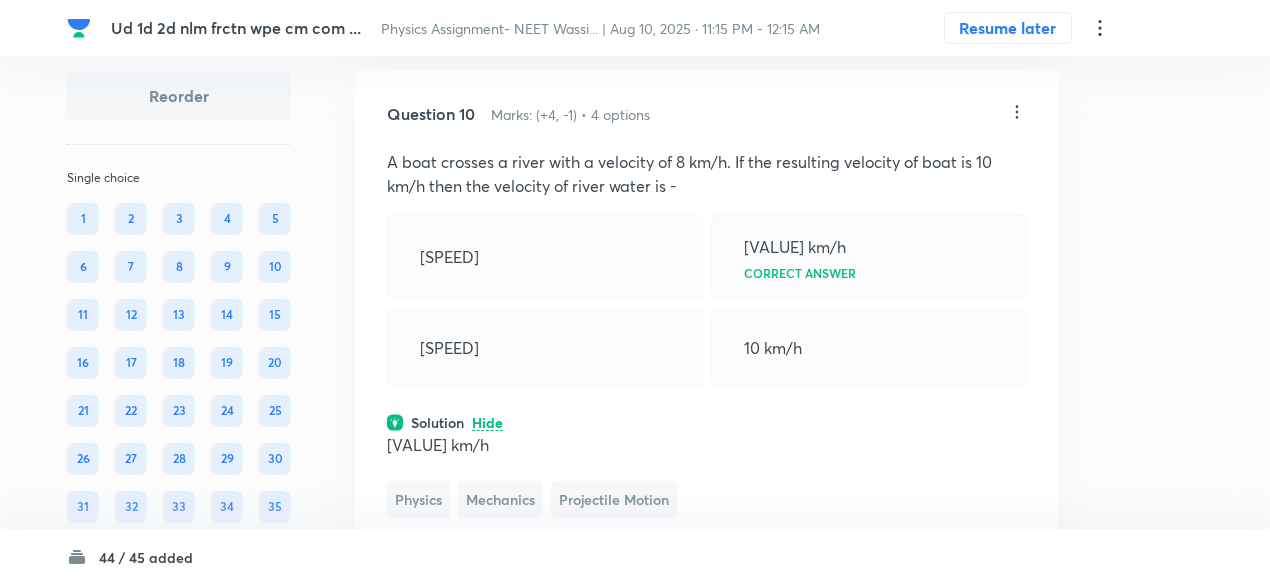 click 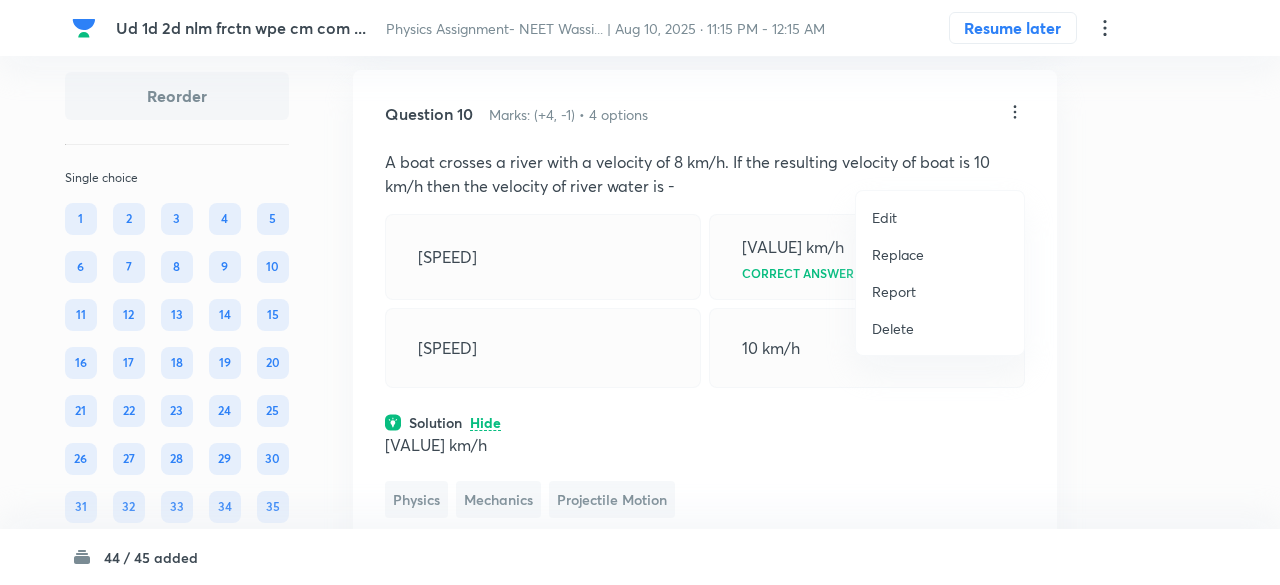 click on "Replace" at bounding box center (898, 254) 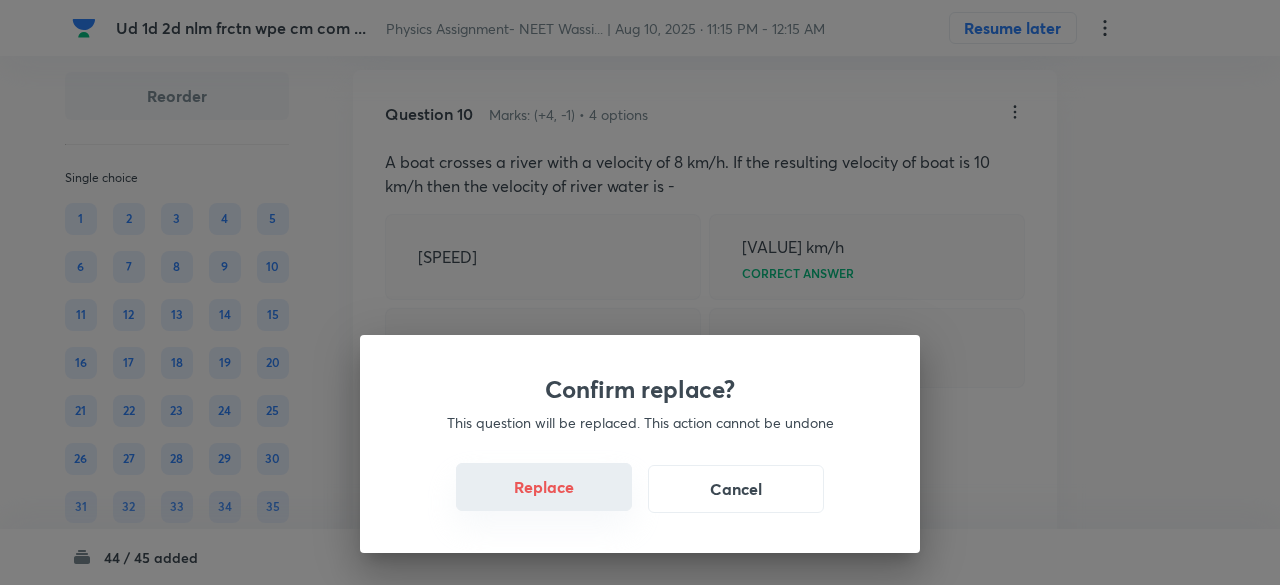 click on "Replace" at bounding box center [544, 487] 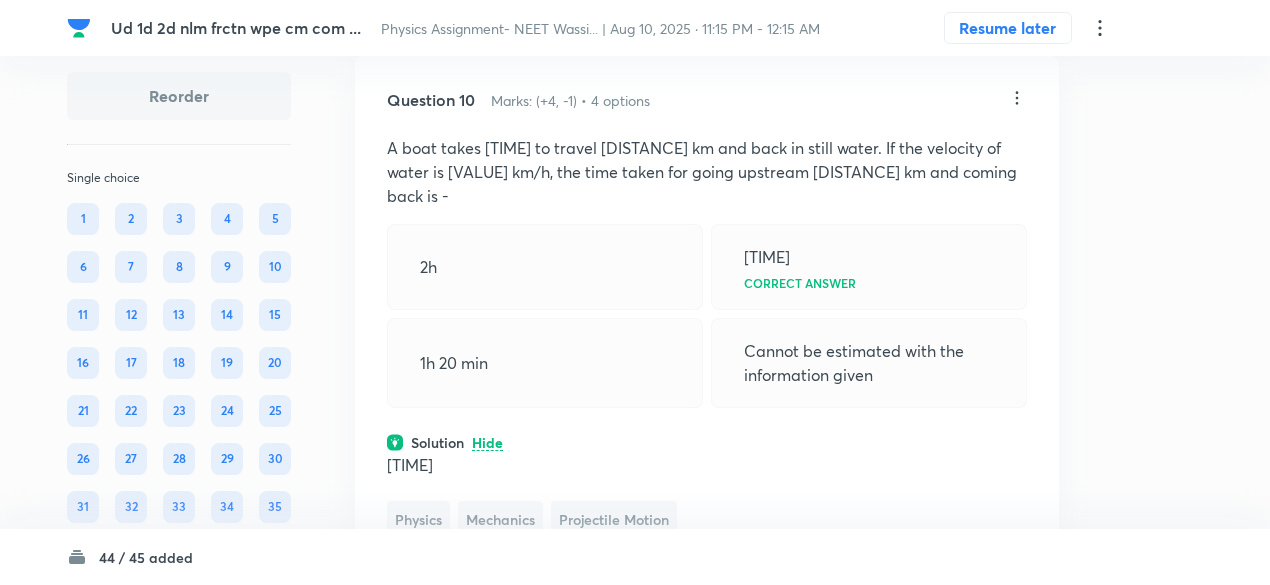 scroll, scrollTop: 7673, scrollLeft: 0, axis: vertical 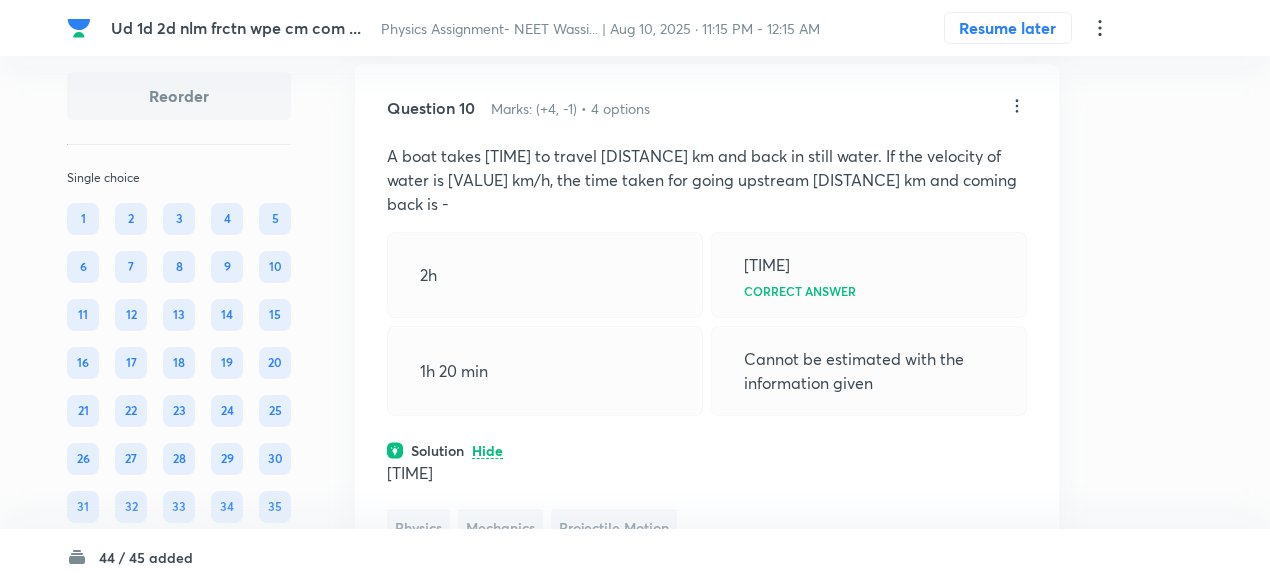 click 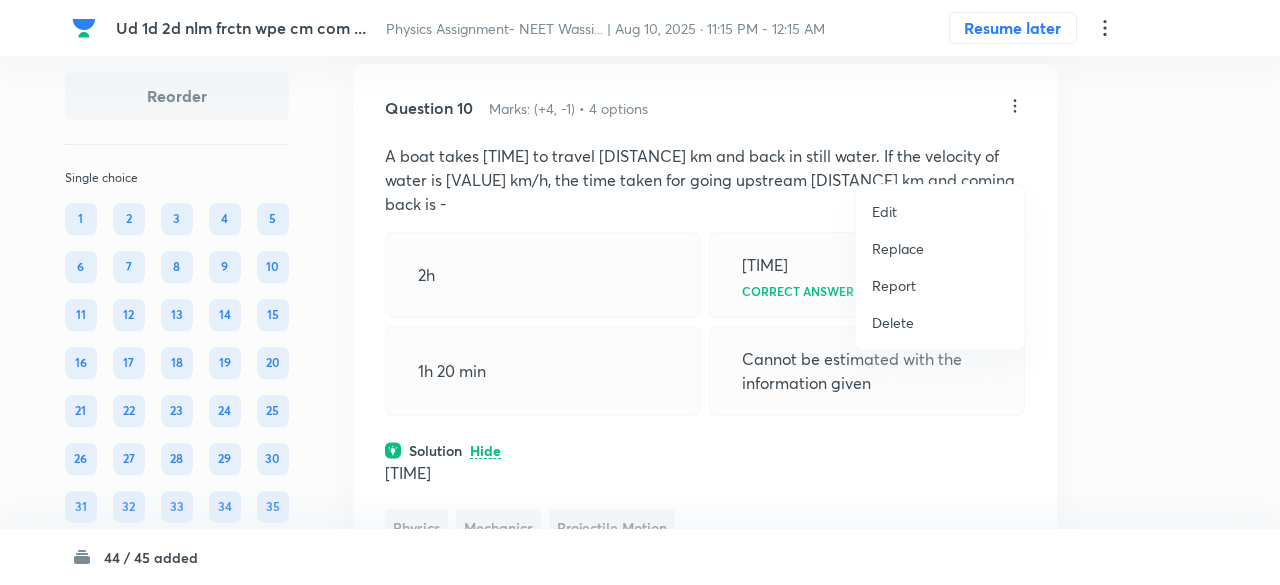 click on "Replace" at bounding box center [898, 248] 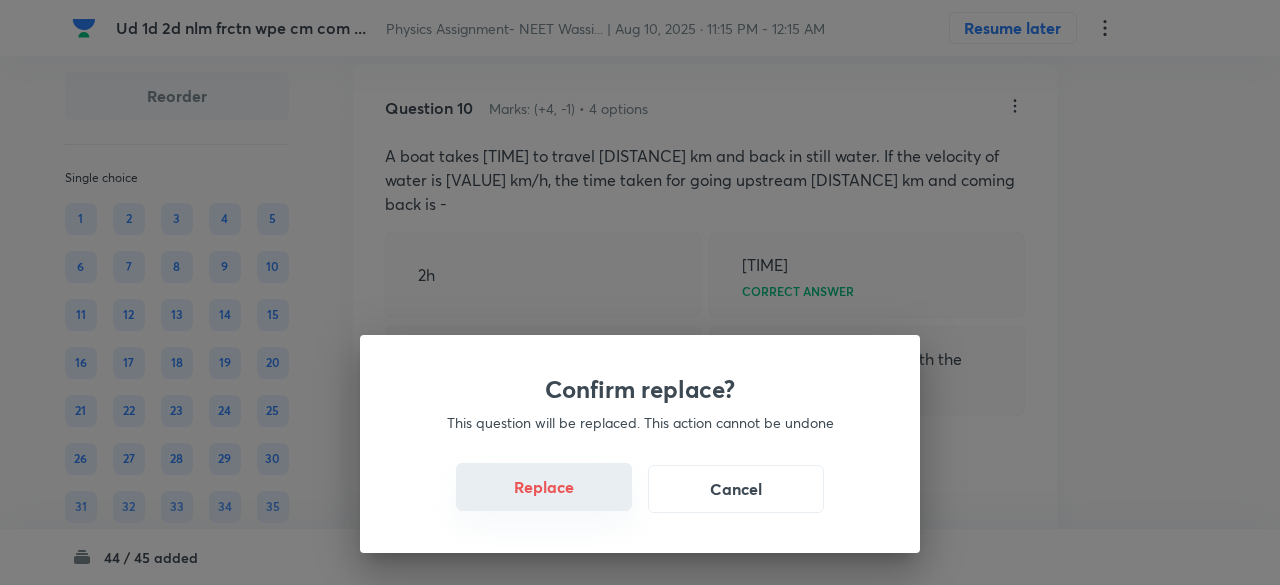 click on "Replace" at bounding box center (544, 487) 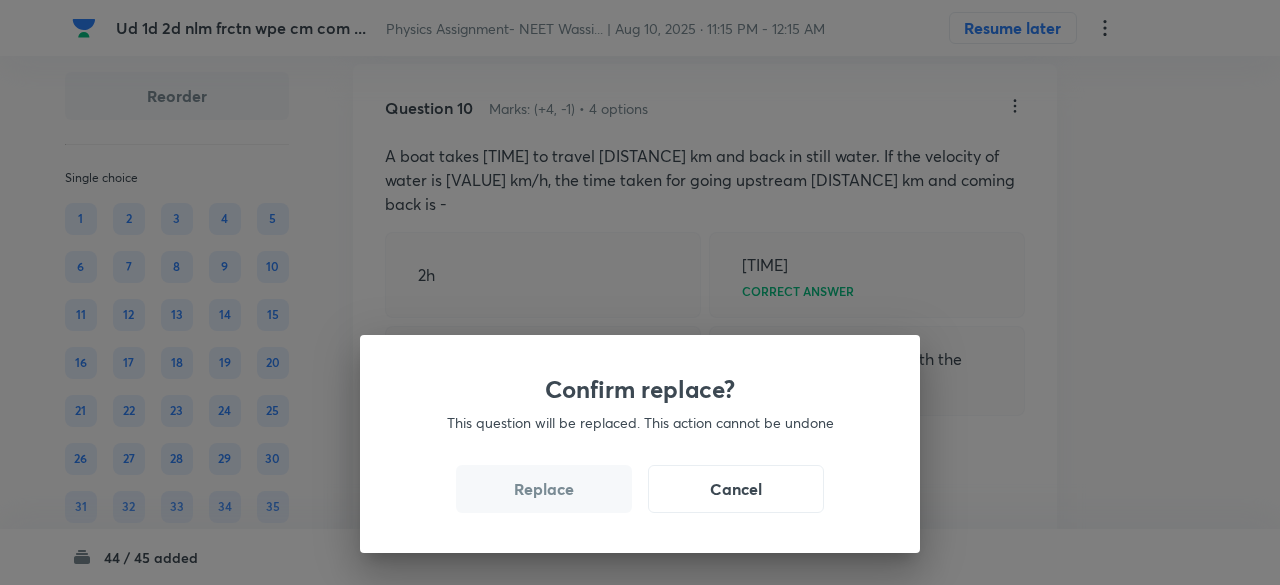 click on "Replace" at bounding box center (544, 489) 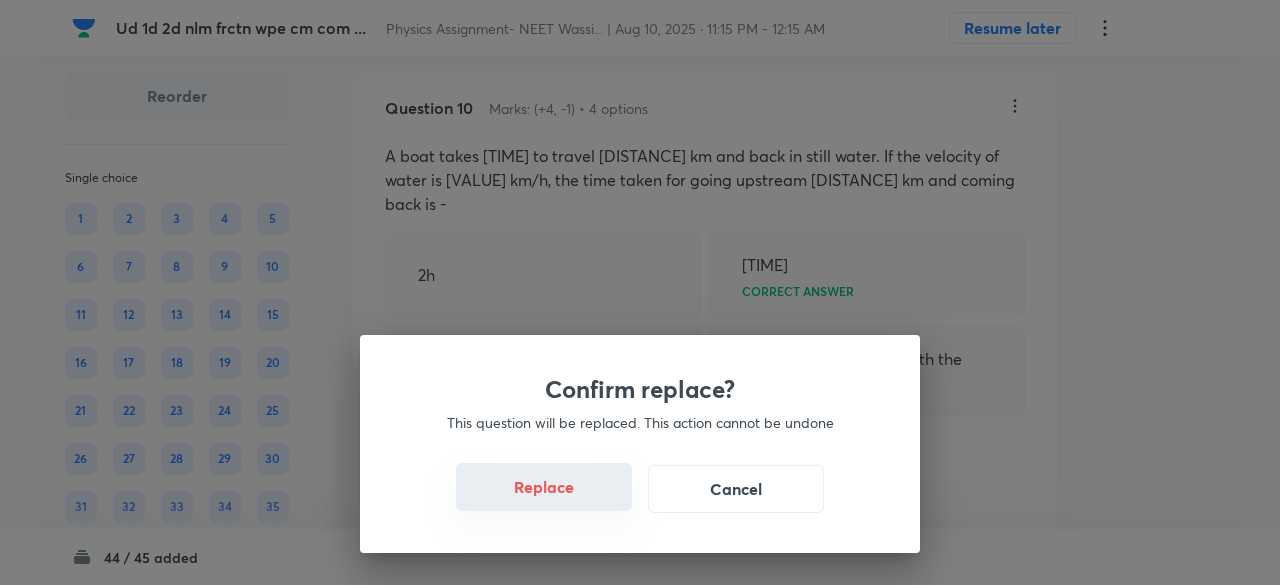 click on "Replace" at bounding box center [544, 487] 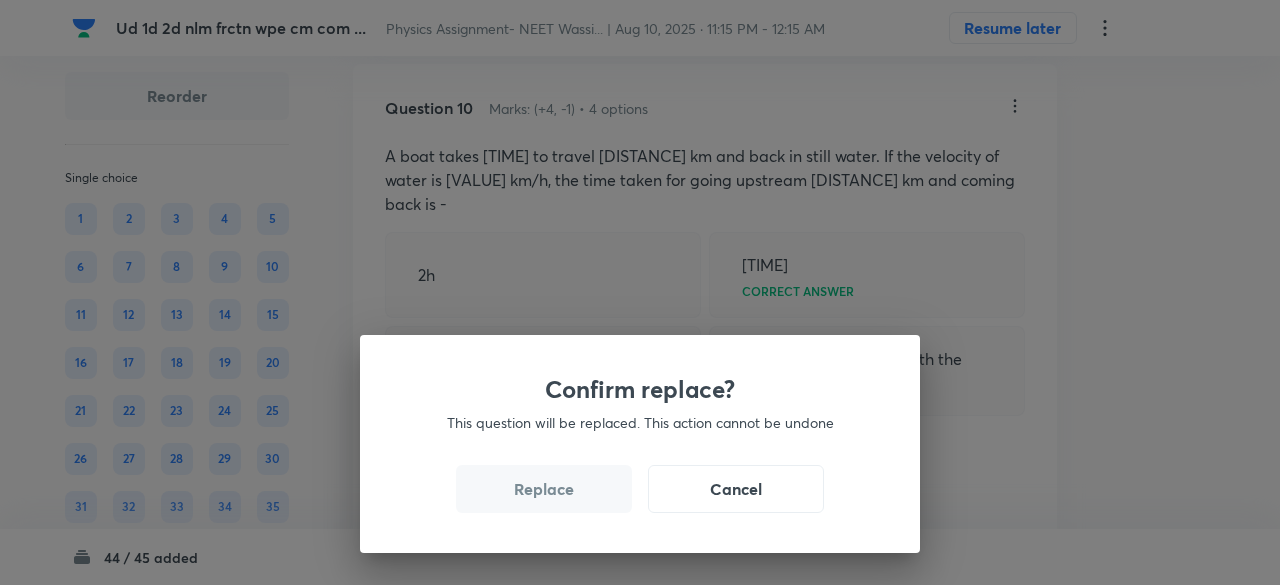 click on "Confirm replace? This question will be replaced. This action cannot be undone Replace Cancel" at bounding box center [640, 444] 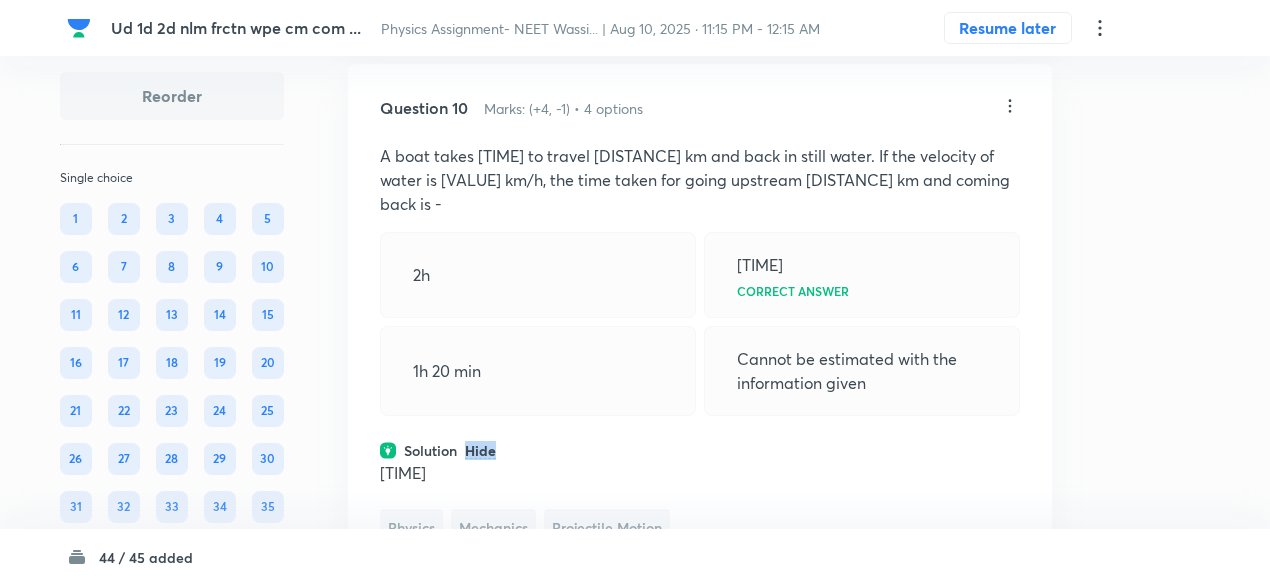 click on "Solution Hide" at bounding box center (700, 450) 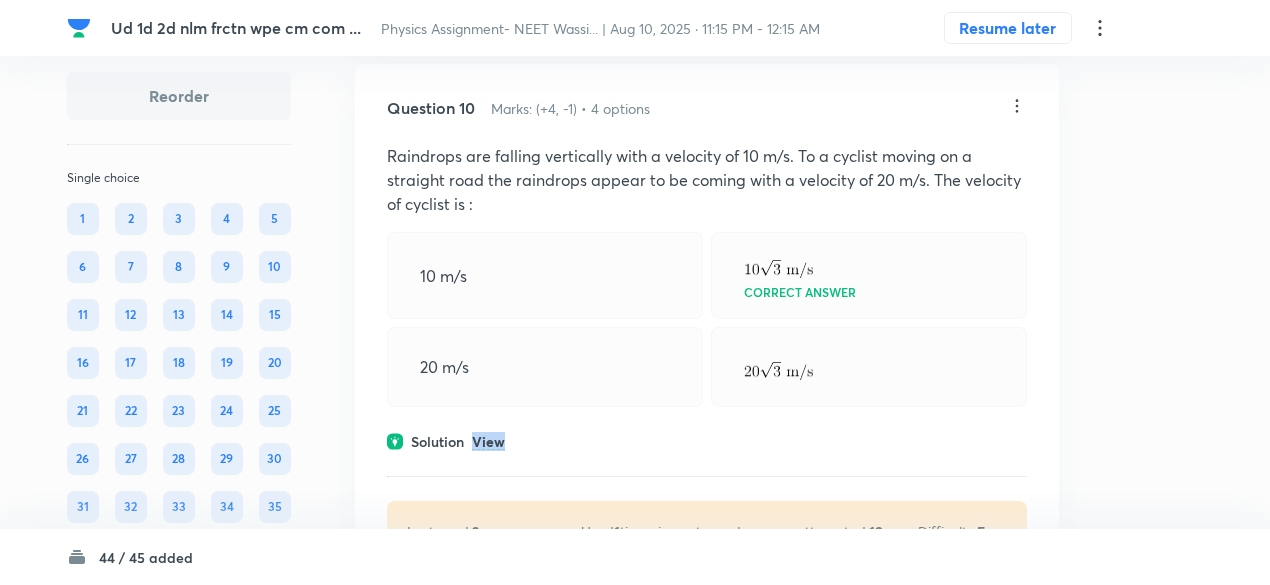 click on "Solution View" at bounding box center [707, 441] 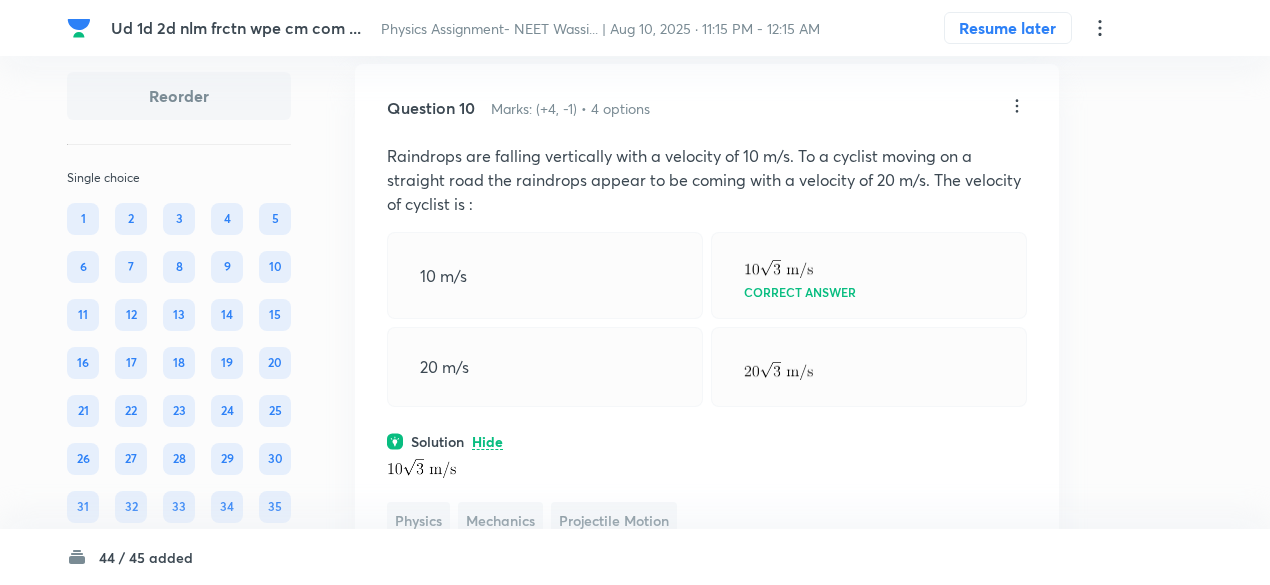 click 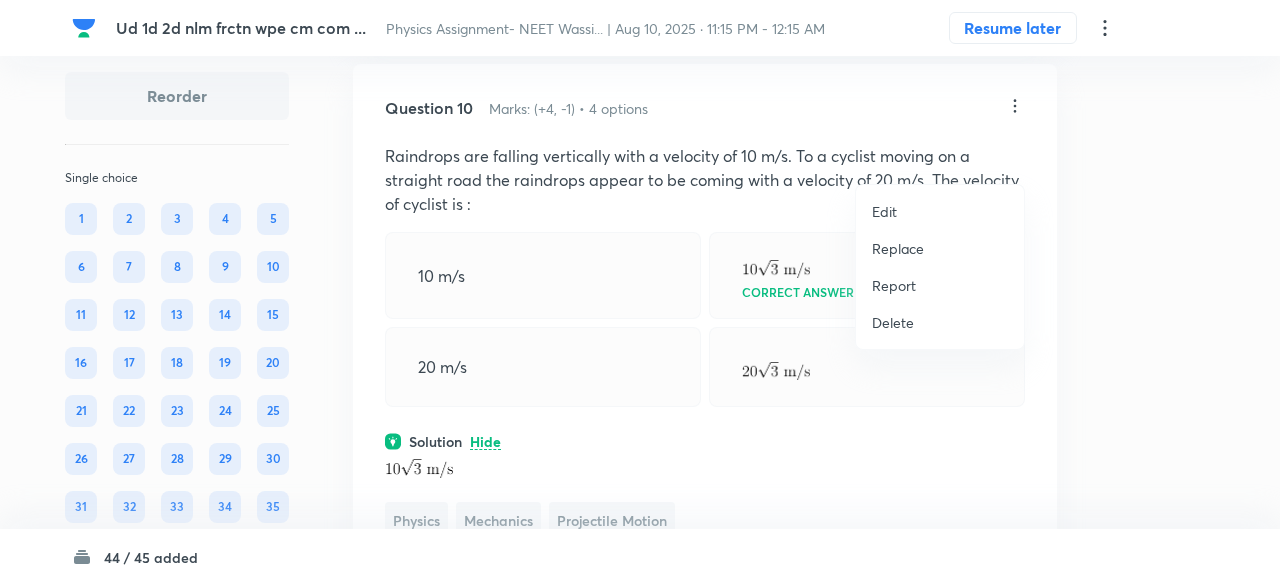 click on "Replace" at bounding box center [898, 248] 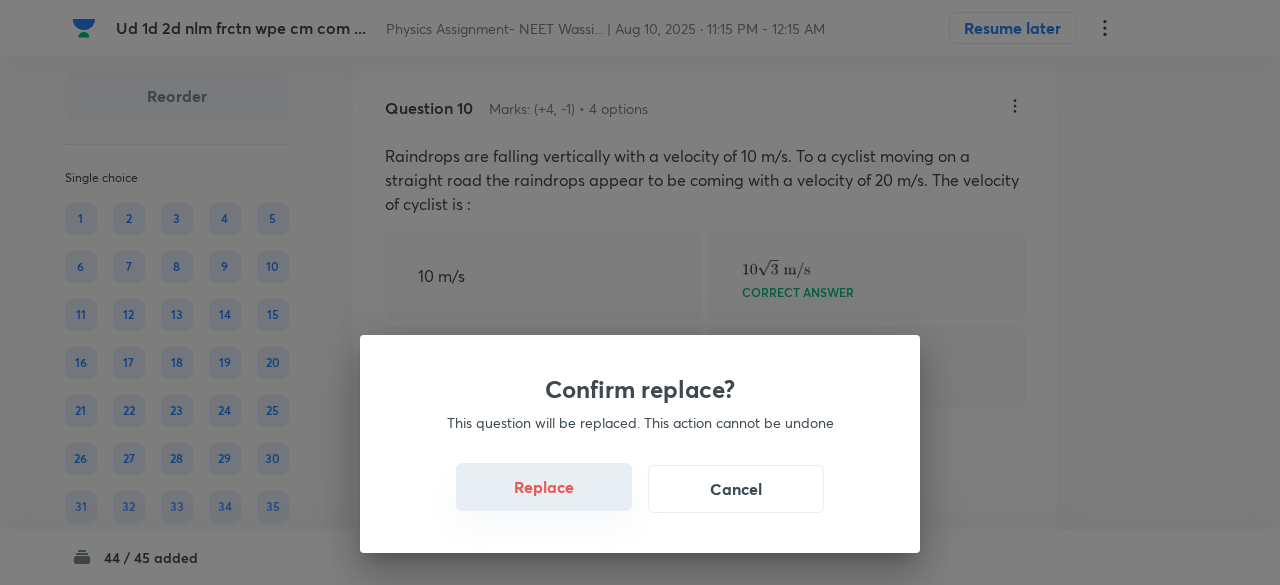 click on "Replace" at bounding box center (544, 487) 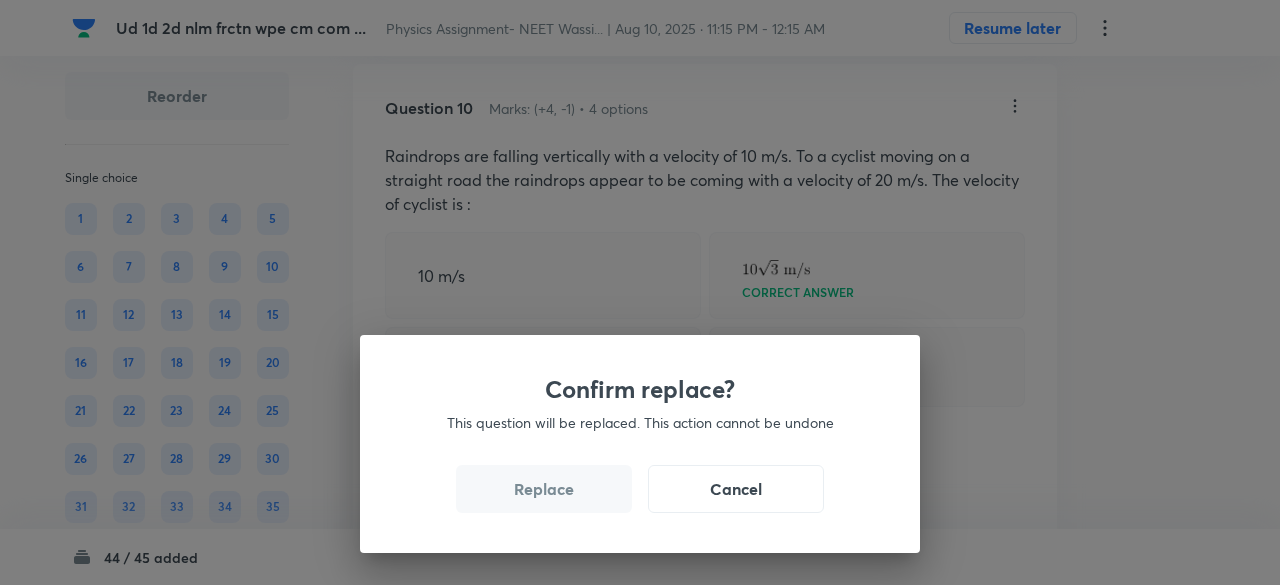 click on "Replace" at bounding box center (544, 489) 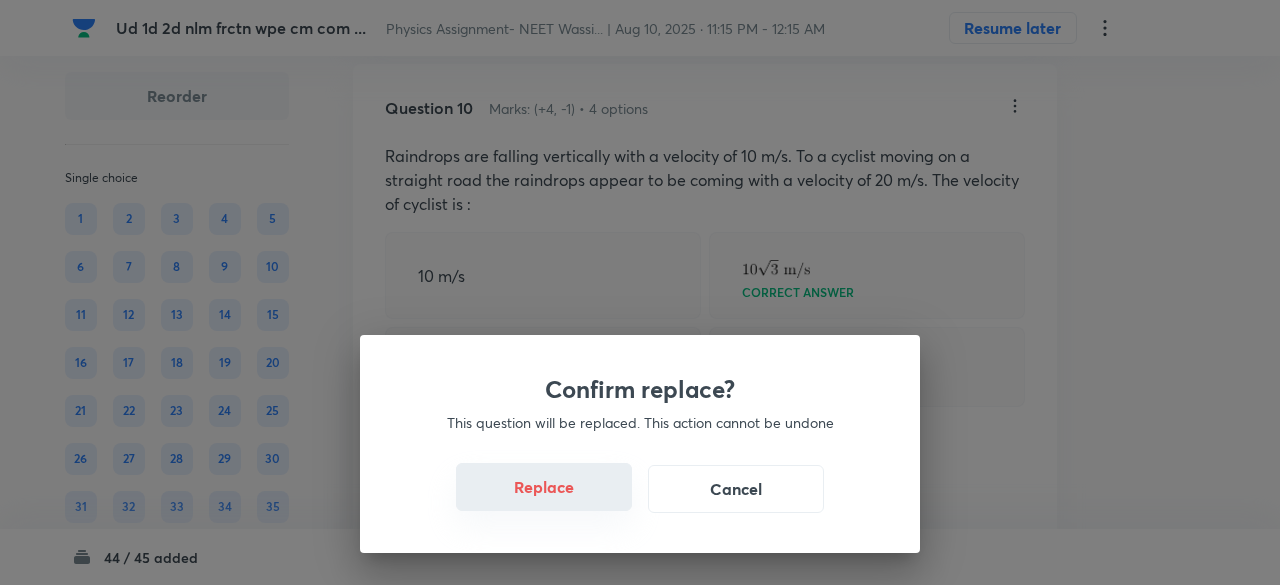 click on "Replace" at bounding box center [544, 487] 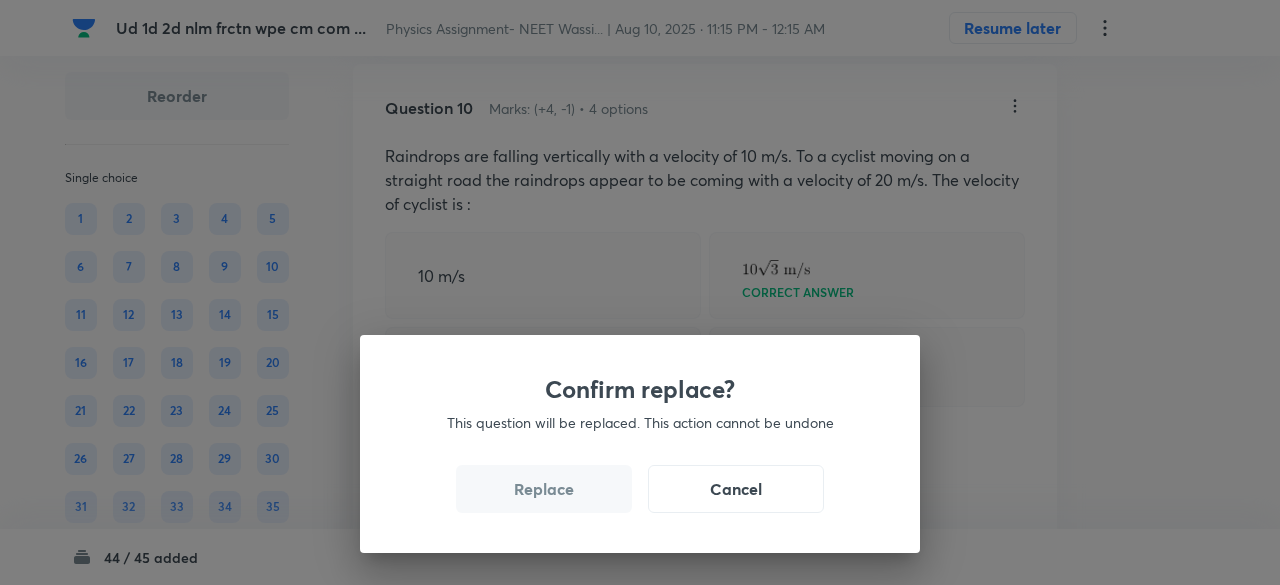 click on "Confirm replace? This question will be replaced. This action cannot be undone Replace Cancel" at bounding box center [640, 292] 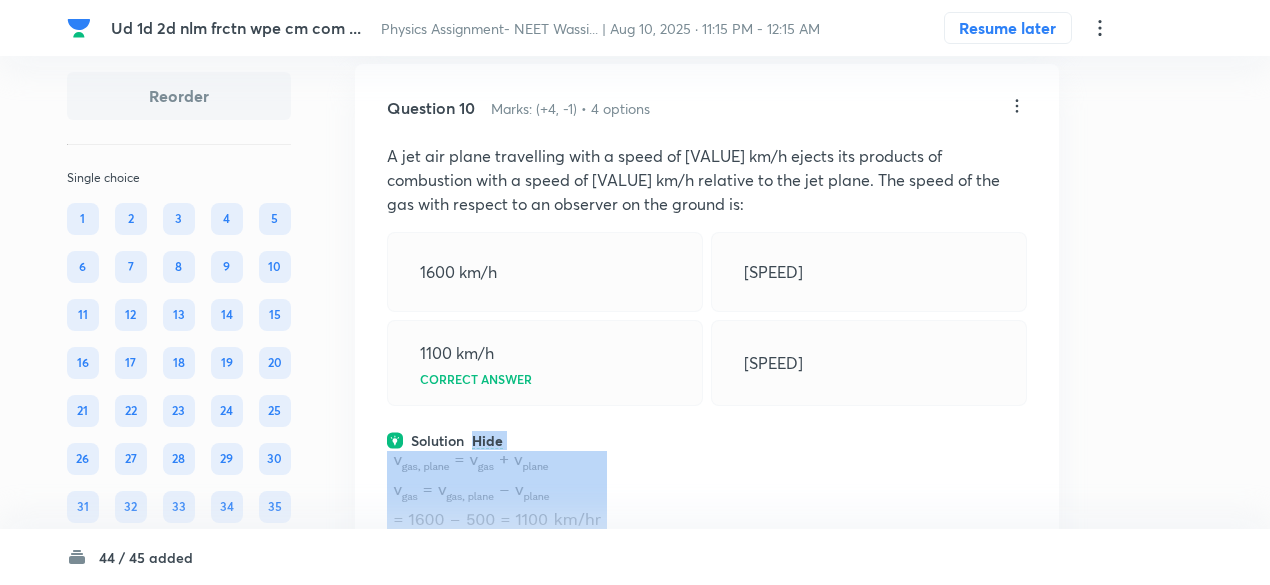 click on "Solution Hide" at bounding box center (707, 440) 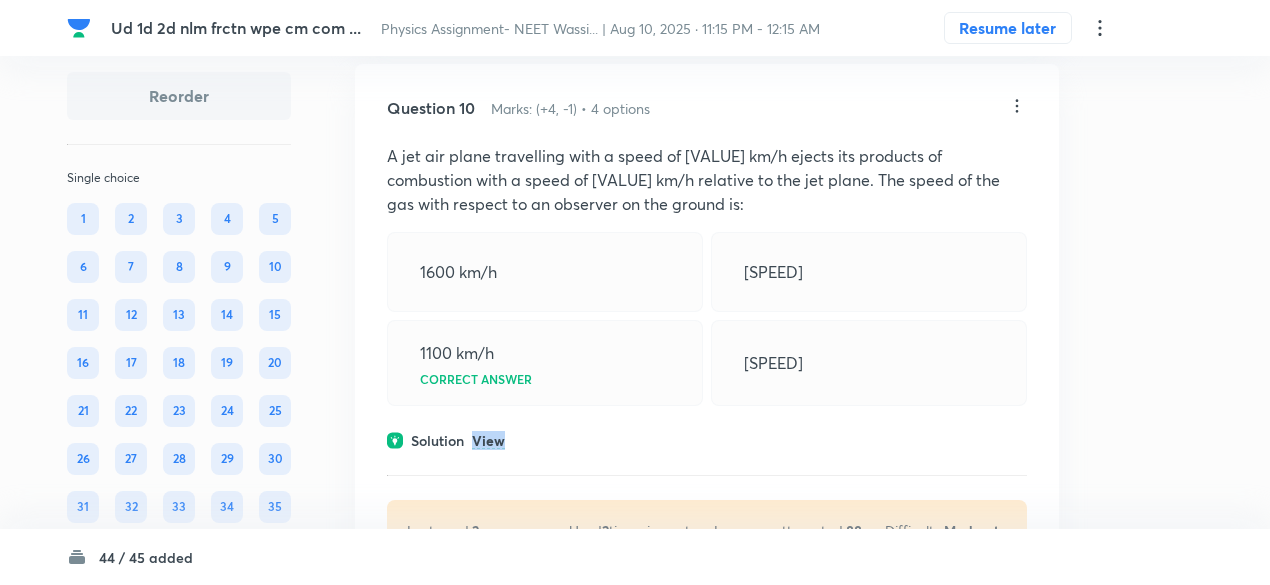 click on "View" at bounding box center (488, 441) 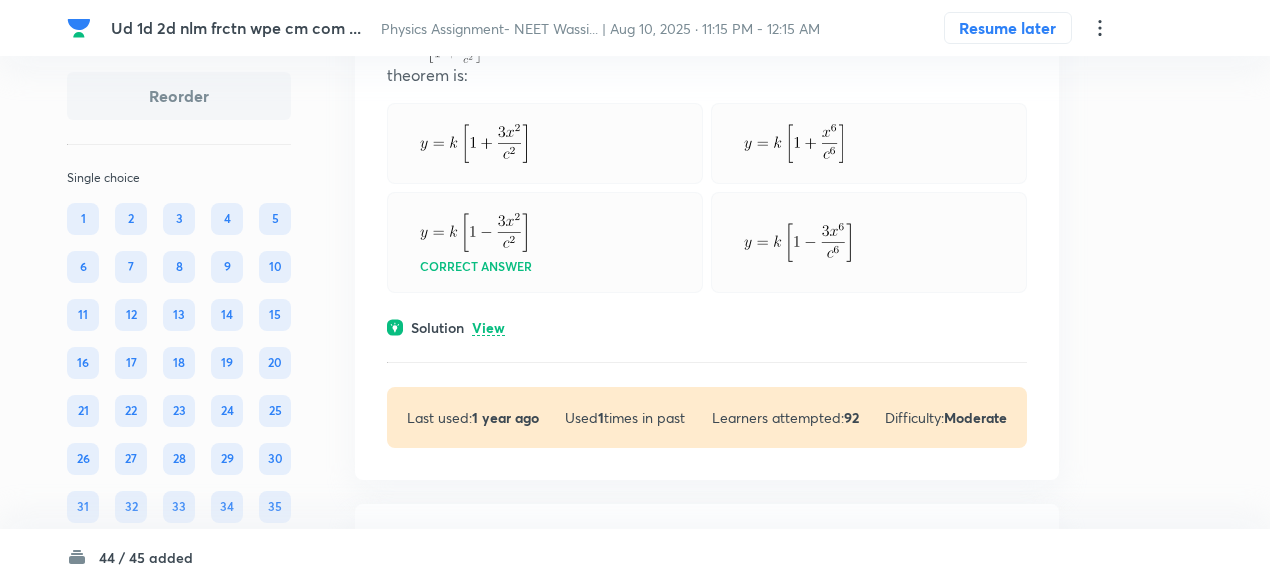 scroll, scrollTop: 8510, scrollLeft: 0, axis: vertical 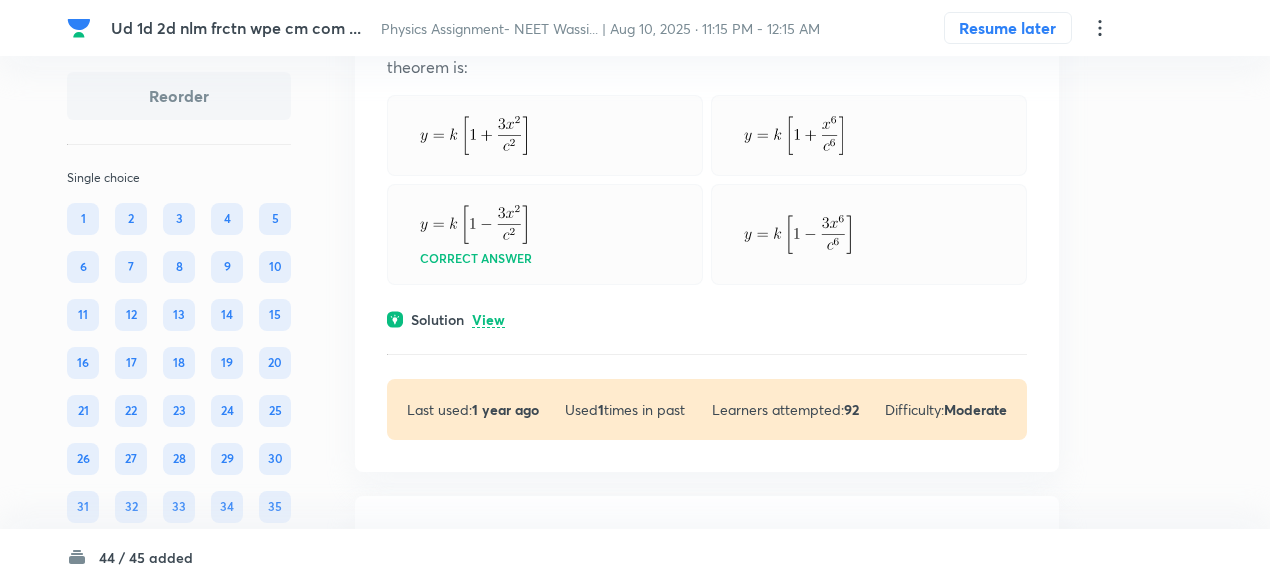 click on "View" at bounding box center [488, 320] 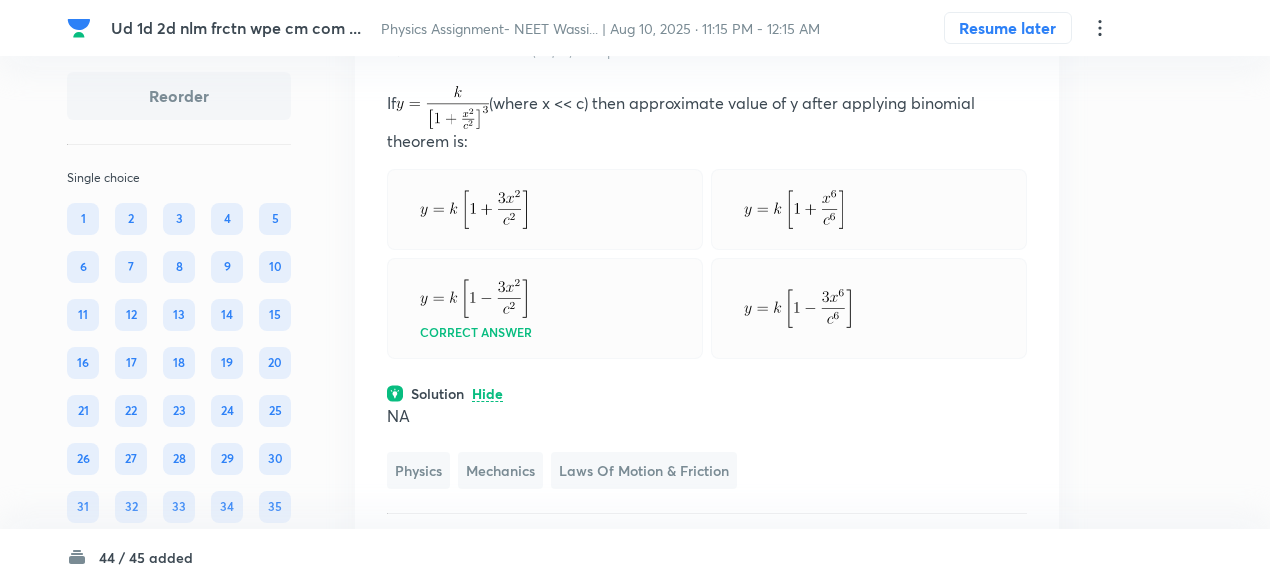 scroll, scrollTop: 8435, scrollLeft: 0, axis: vertical 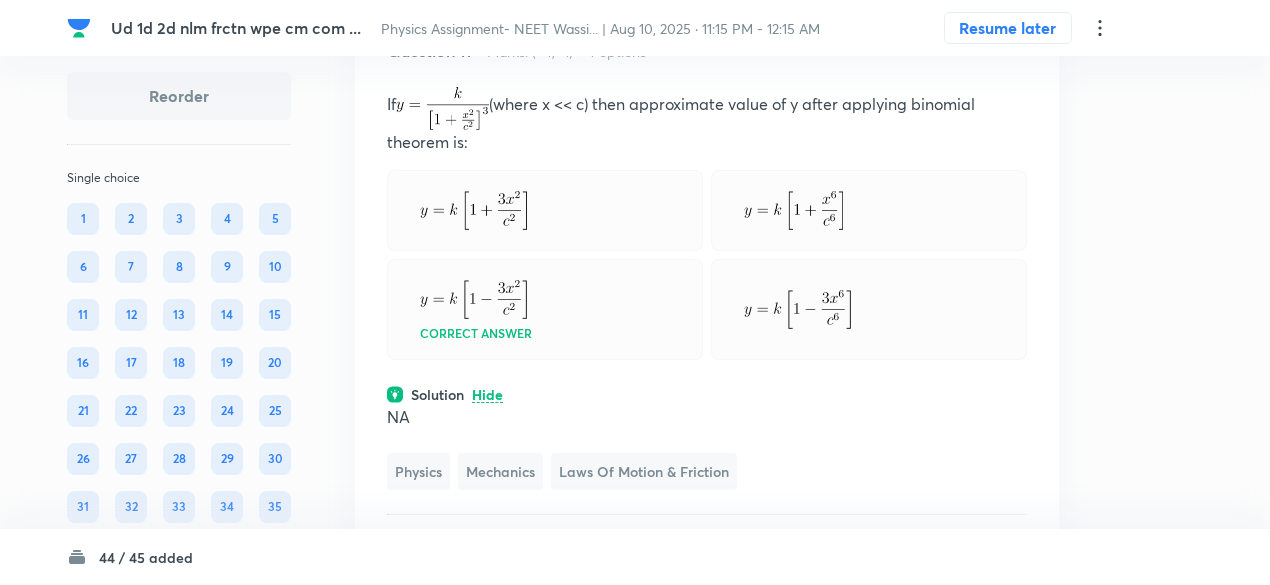 click 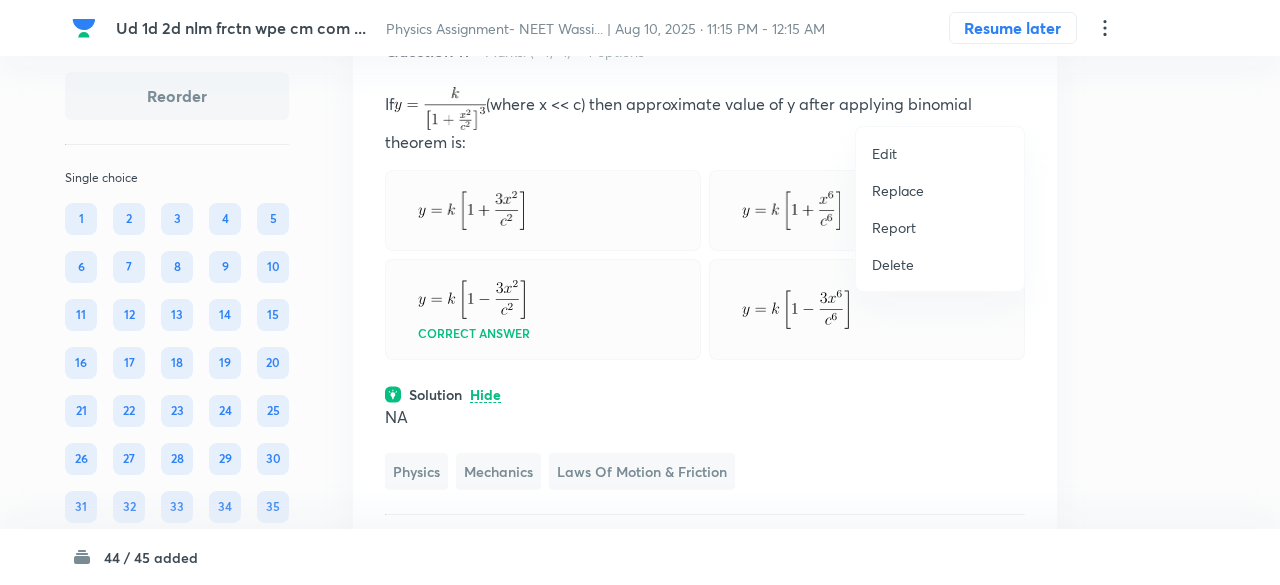 click on "Replace" at bounding box center (898, 190) 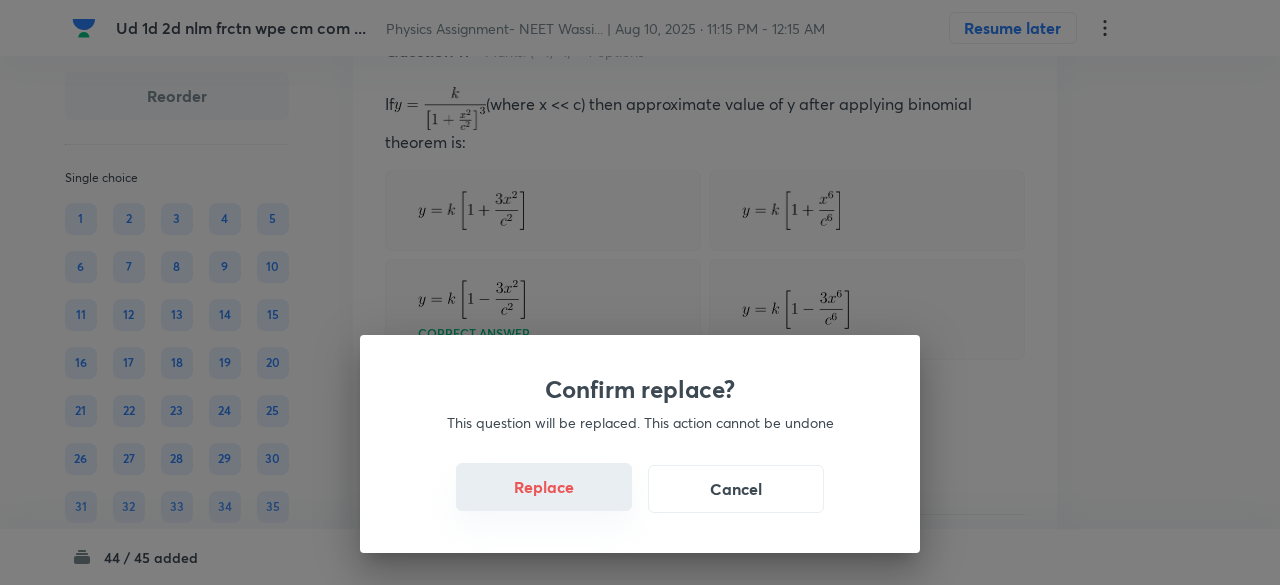 click on "Replace" at bounding box center (544, 487) 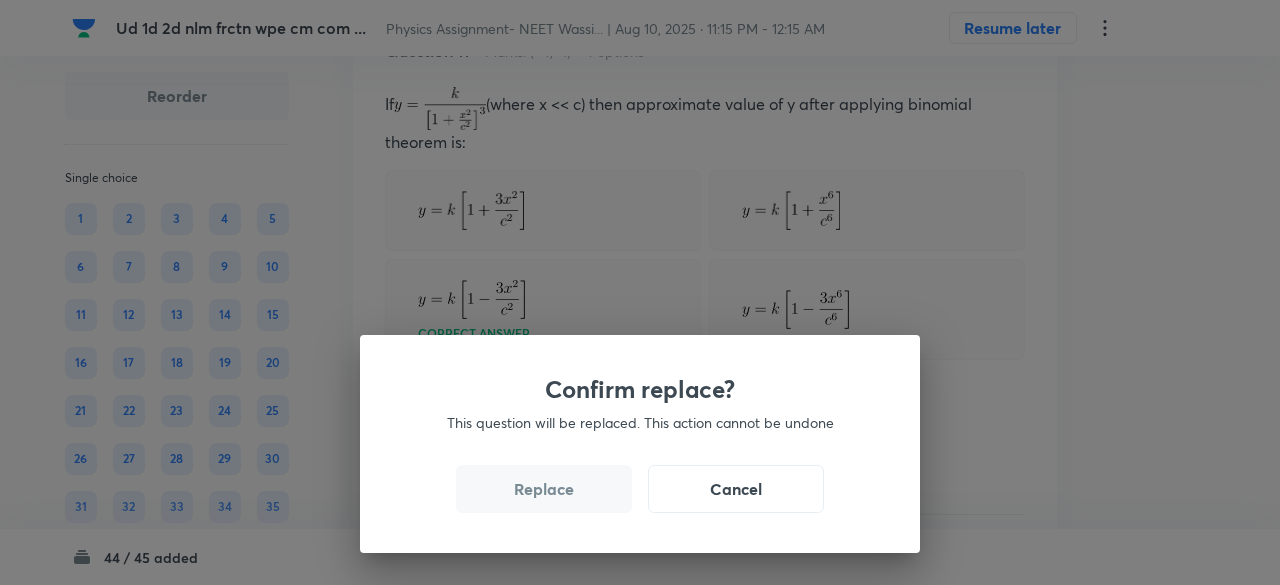 click on "Replace" at bounding box center [544, 489] 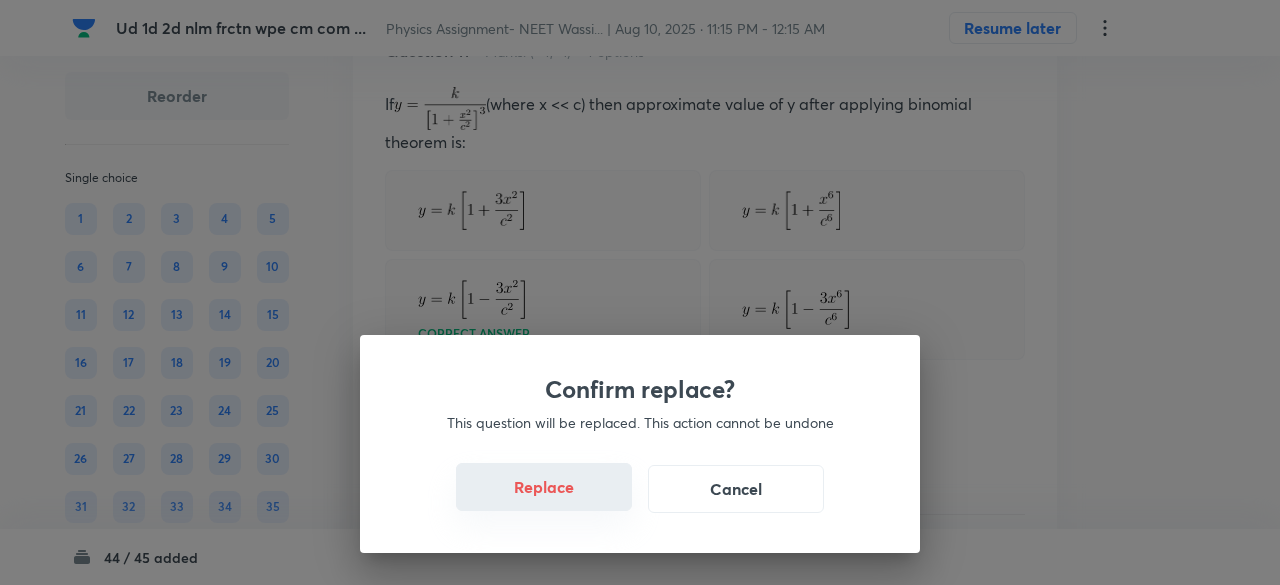 click on "Replace" at bounding box center [544, 487] 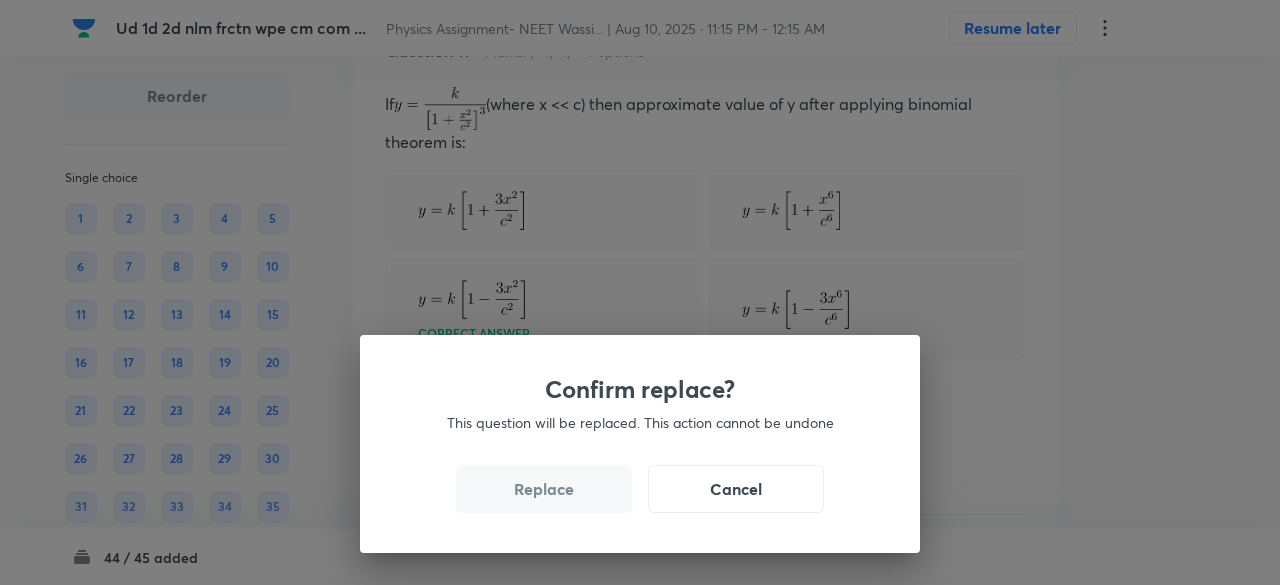 click on "Confirm replace? This question will be replaced. This action cannot be undone Replace Cancel" at bounding box center [640, 444] 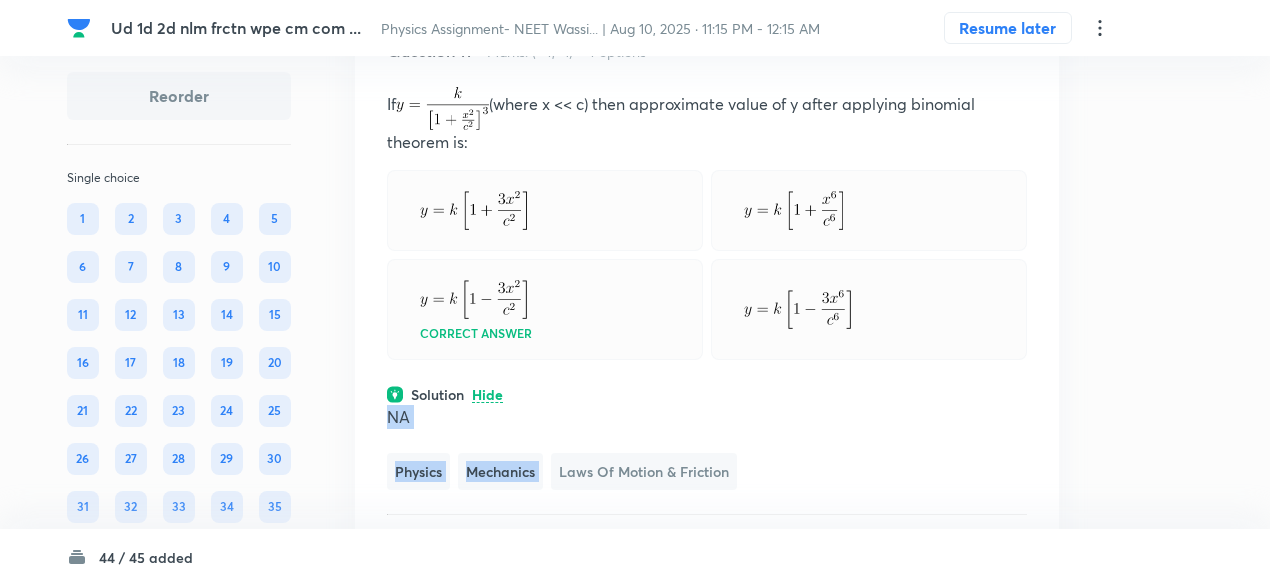 click on "NA Physics Mechanics Laws of Motion & Friction" at bounding box center (707, 447) 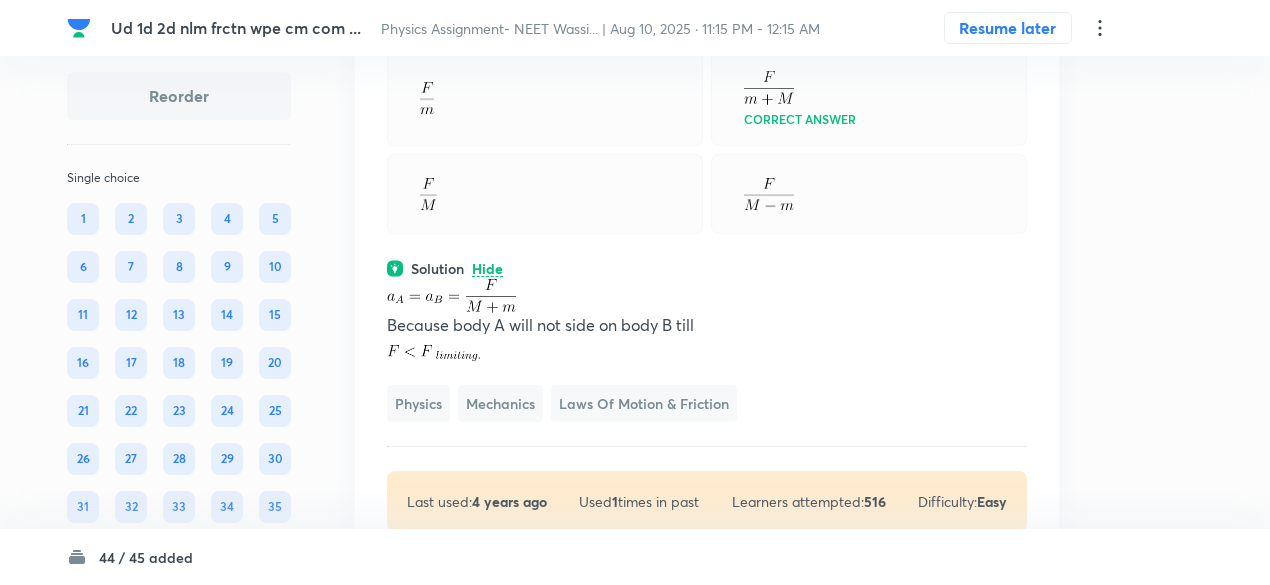 click at bounding box center [707, 296] 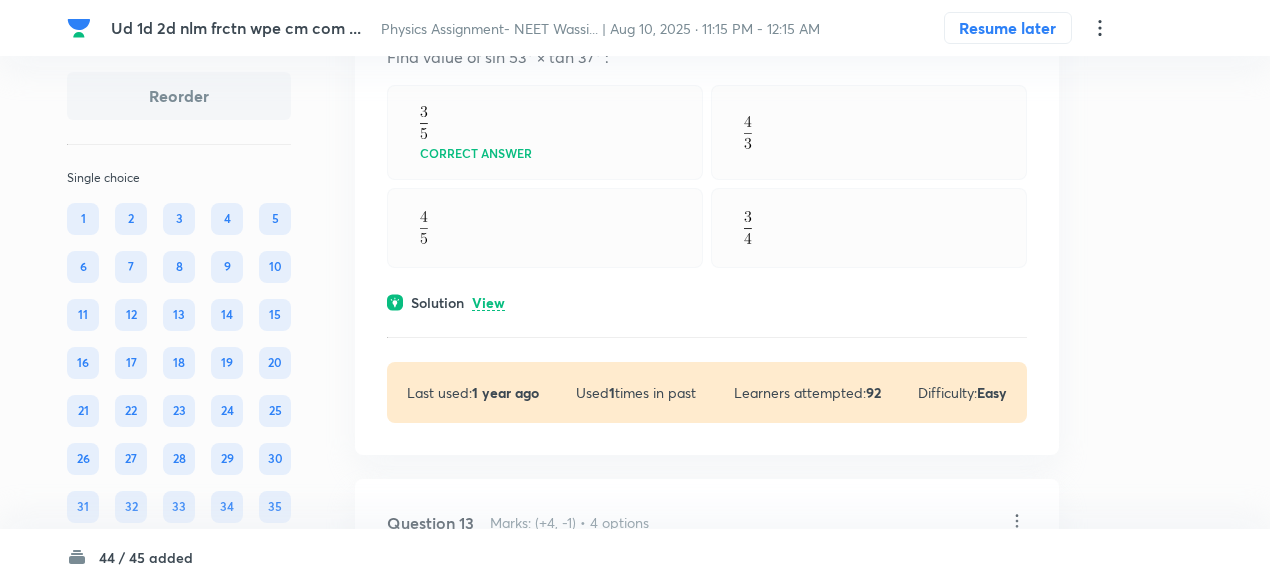 scroll, scrollTop: 9311, scrollLeft: 0, axis: vertical 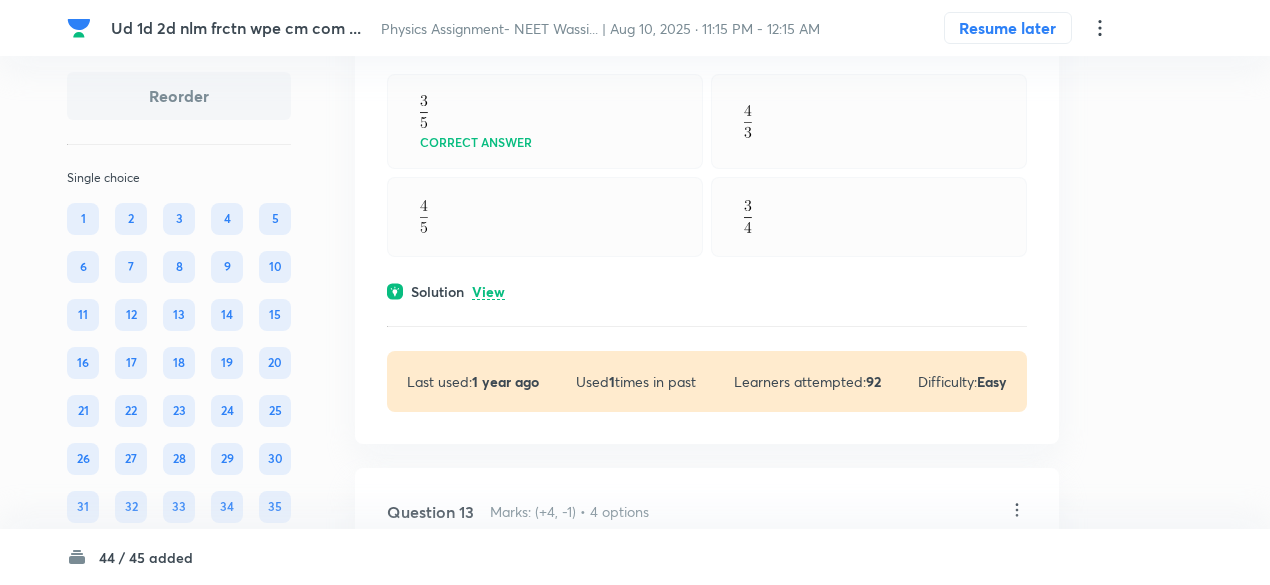 click on "View" at bounding box center (488, 292) 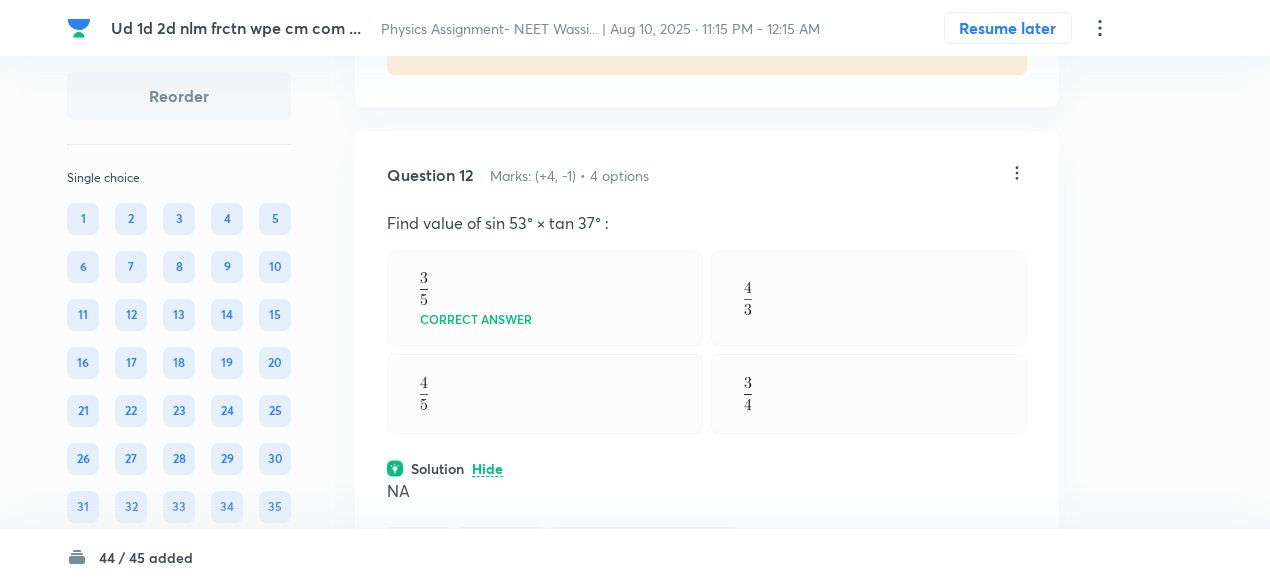 scroll, scrollTop: 9115, scrollLeft: 0, axis: vertical 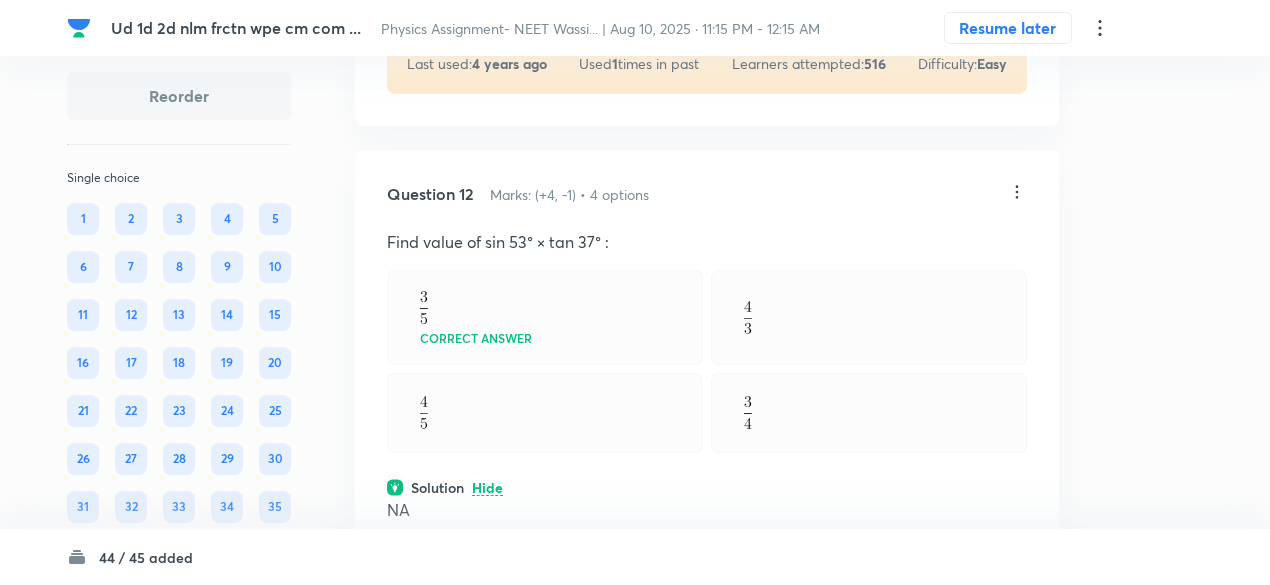 click 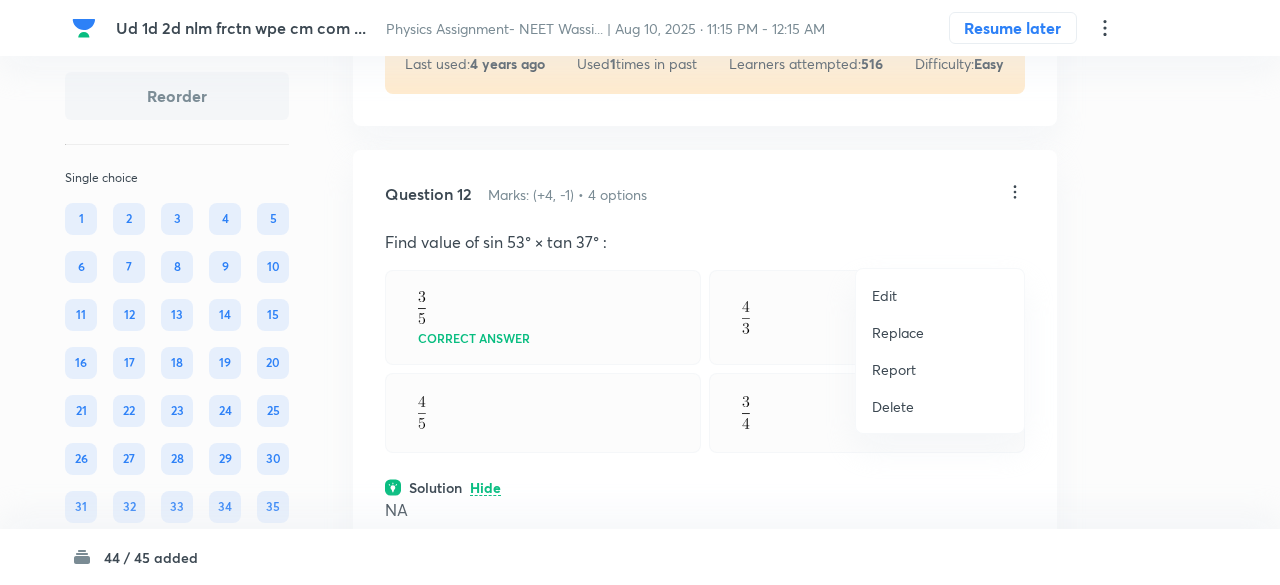 click on "Replace" at bounding box center (898, 332) 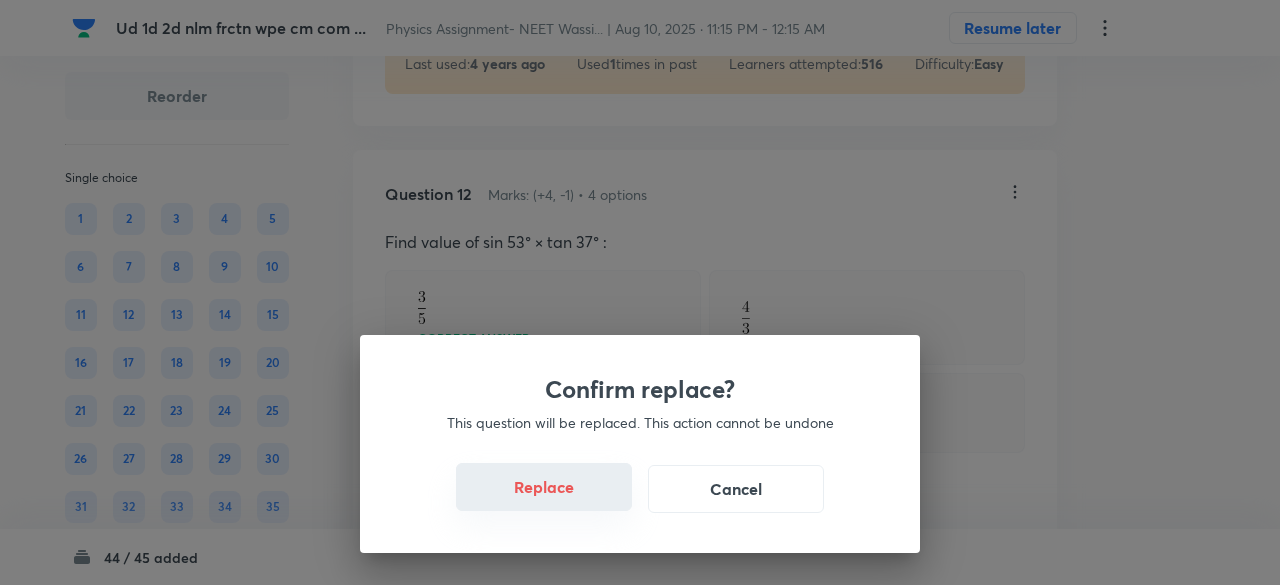 click on "Replace" at bounding box center (544, 487) 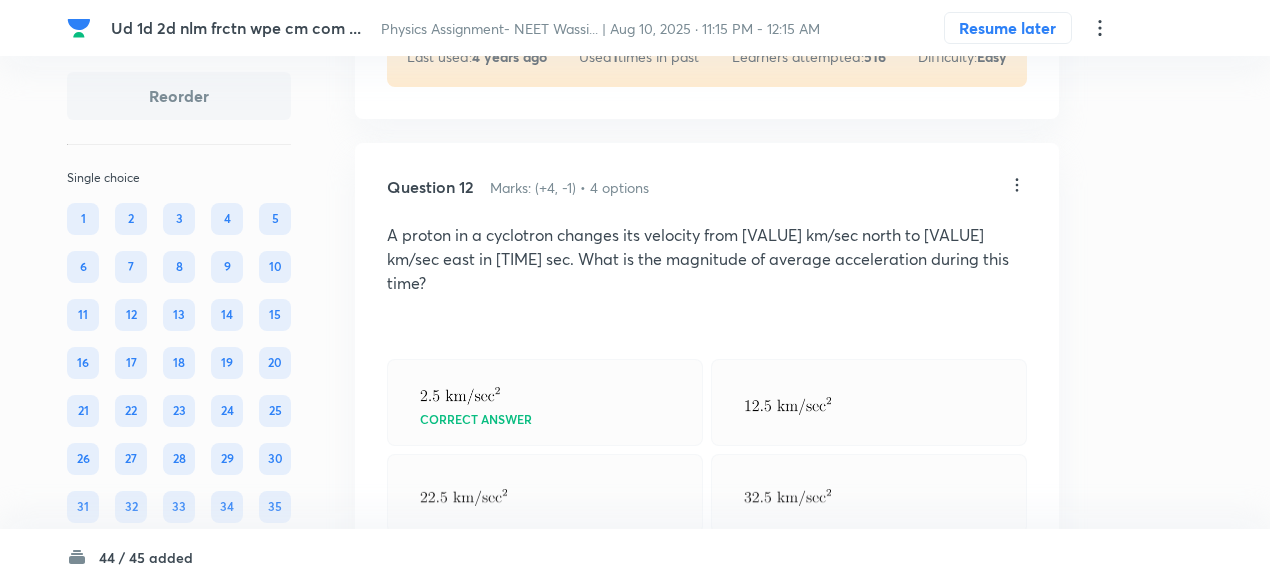 scroll, scrollTop: 9110, scrollLeft: 0, axis: vertical 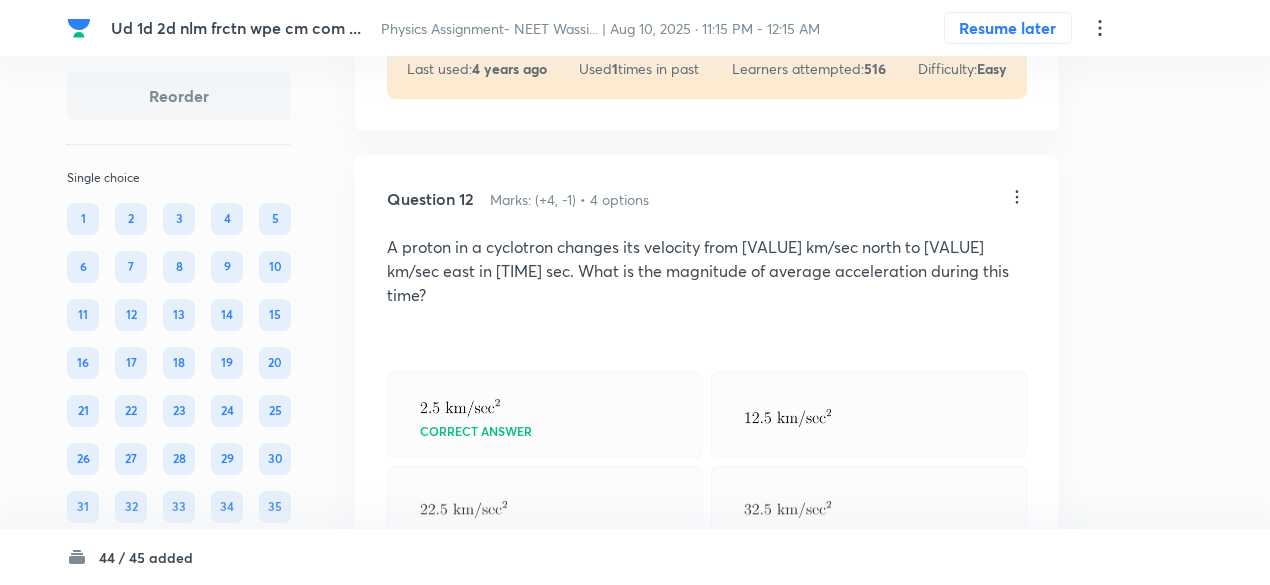 click 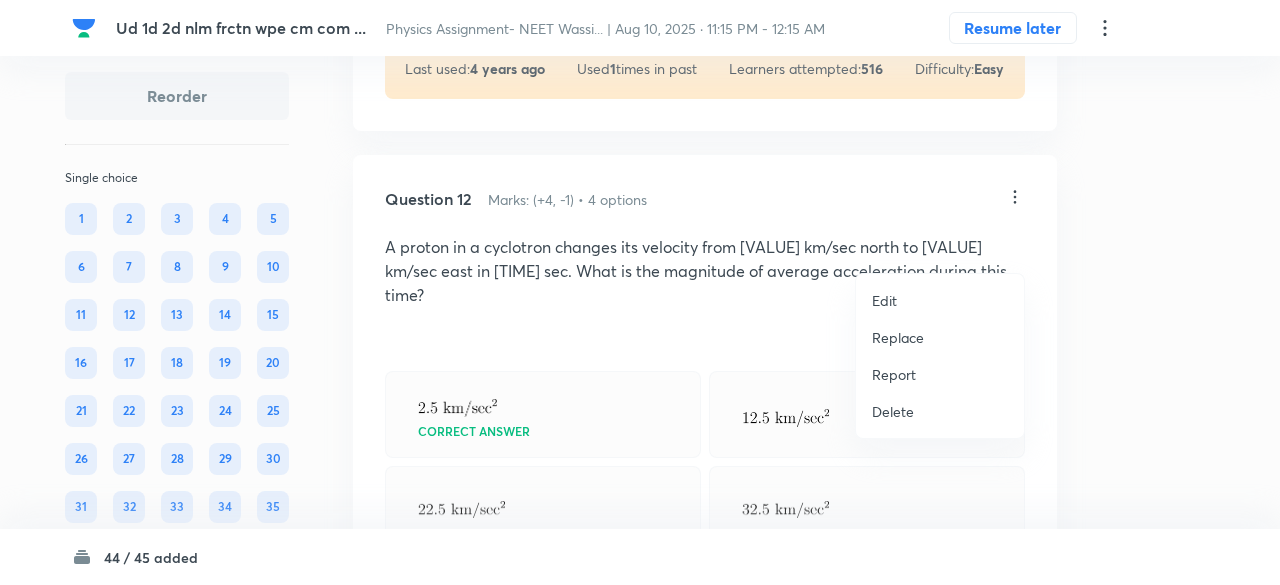 click on "Replace" at bounding box center [898, 337] 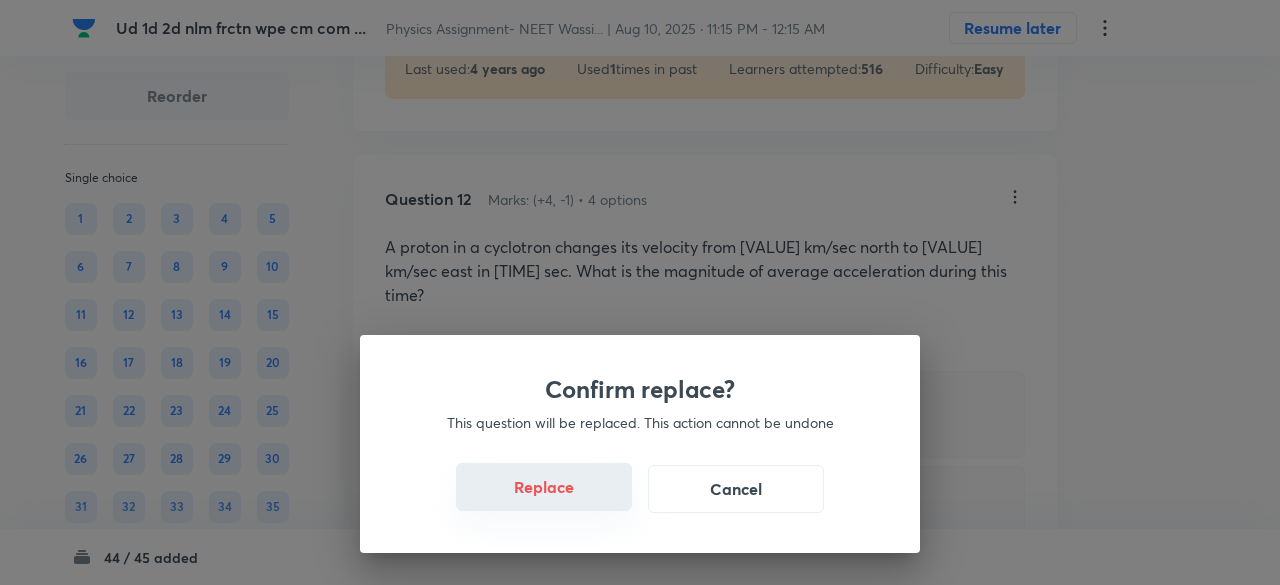 click on "Replace" at bounding box center [544, 487] 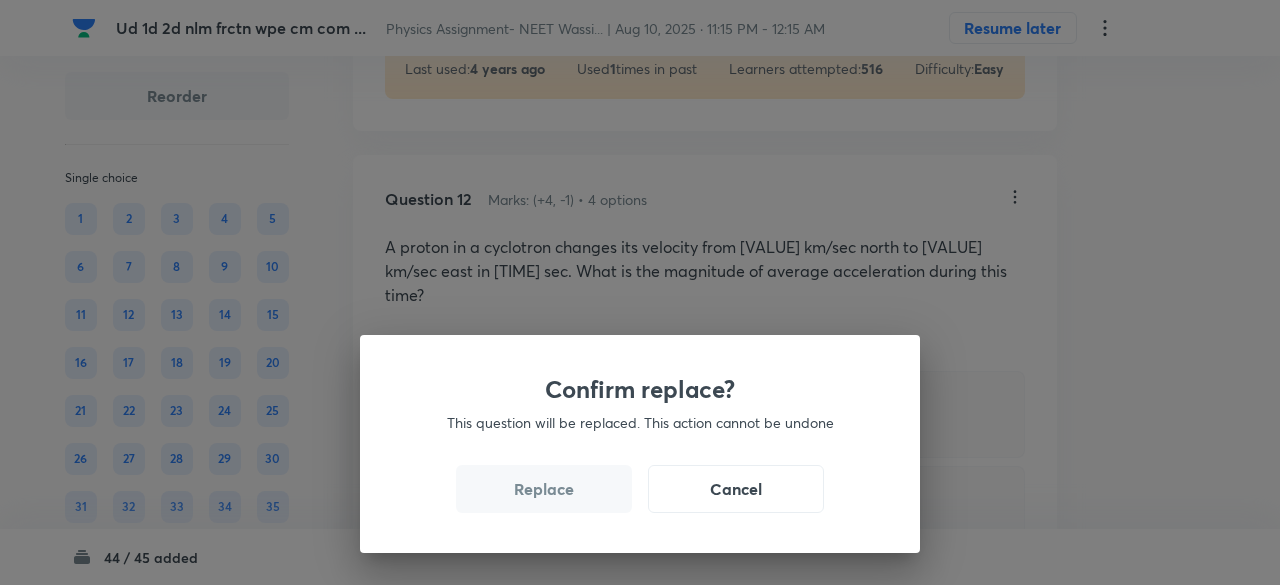 click on "Replace" at bounding box center (544, 489) 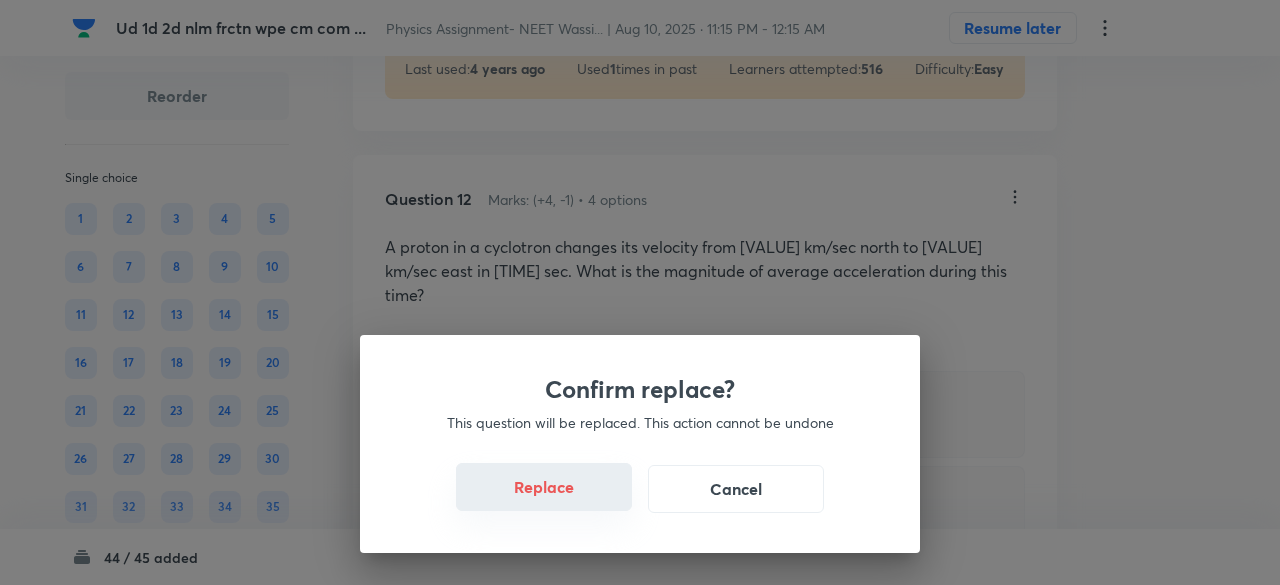 click on "Replace" at bounding box center (544, 487) 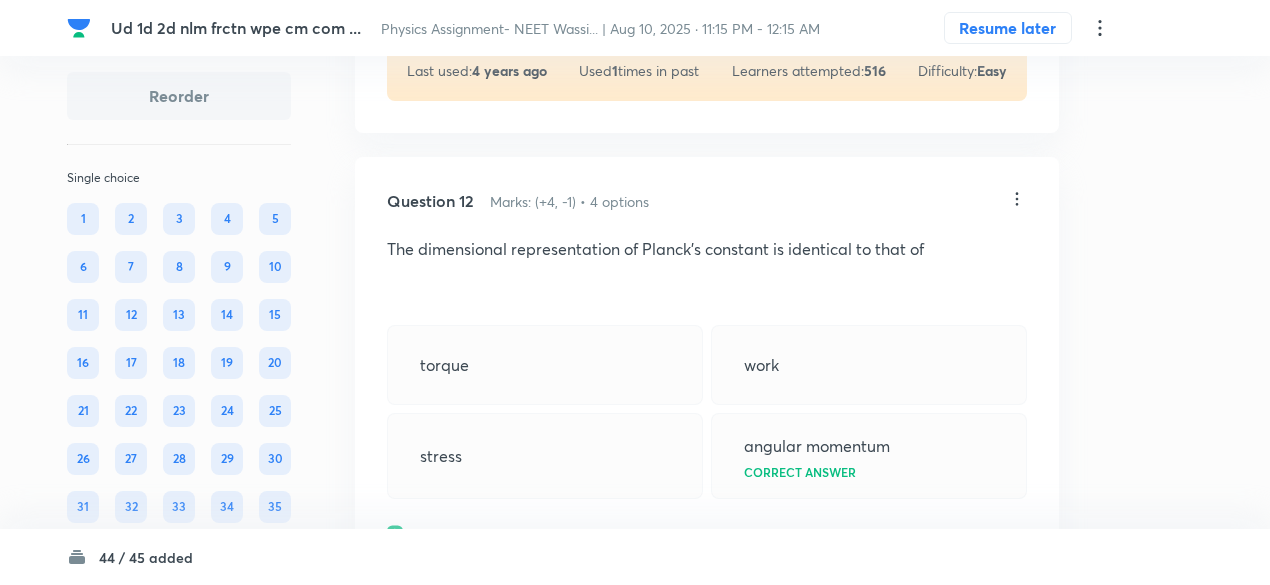 scroll, scrollTop: 9093, scrollLeft: 0, axis: vertical 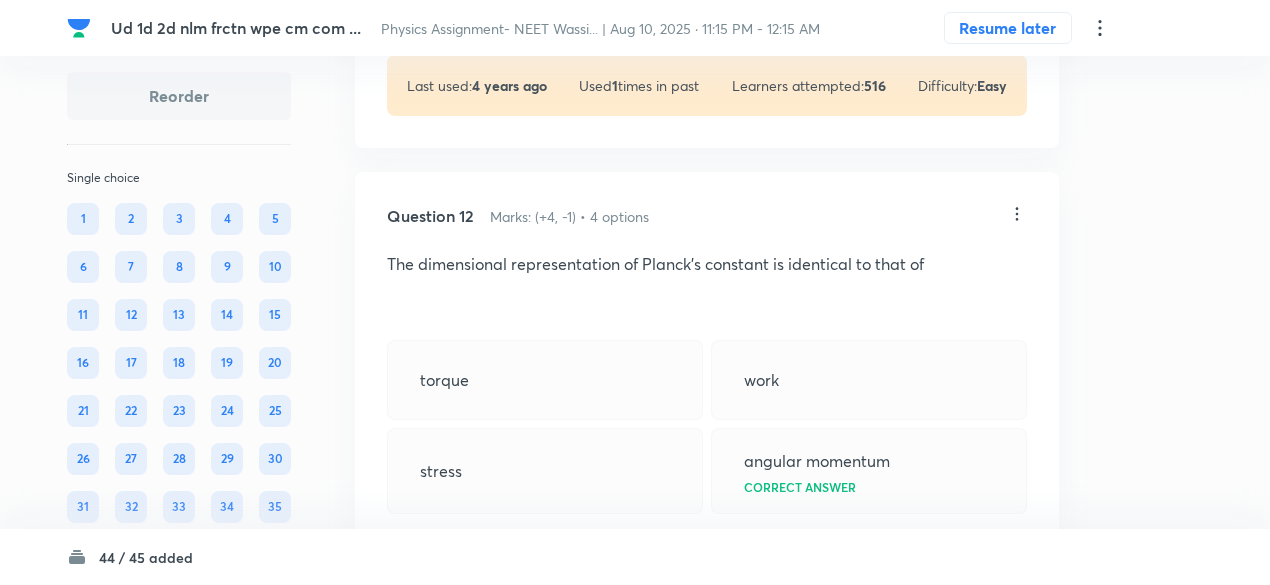 click 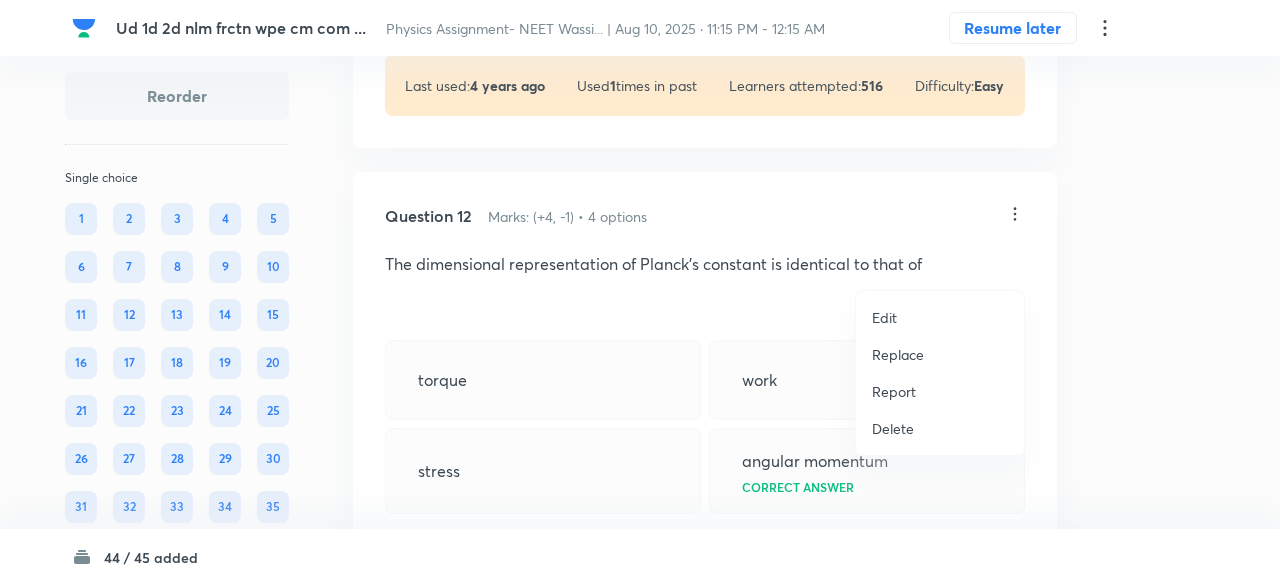 click on "Replace" at bounding box center (898, 354) 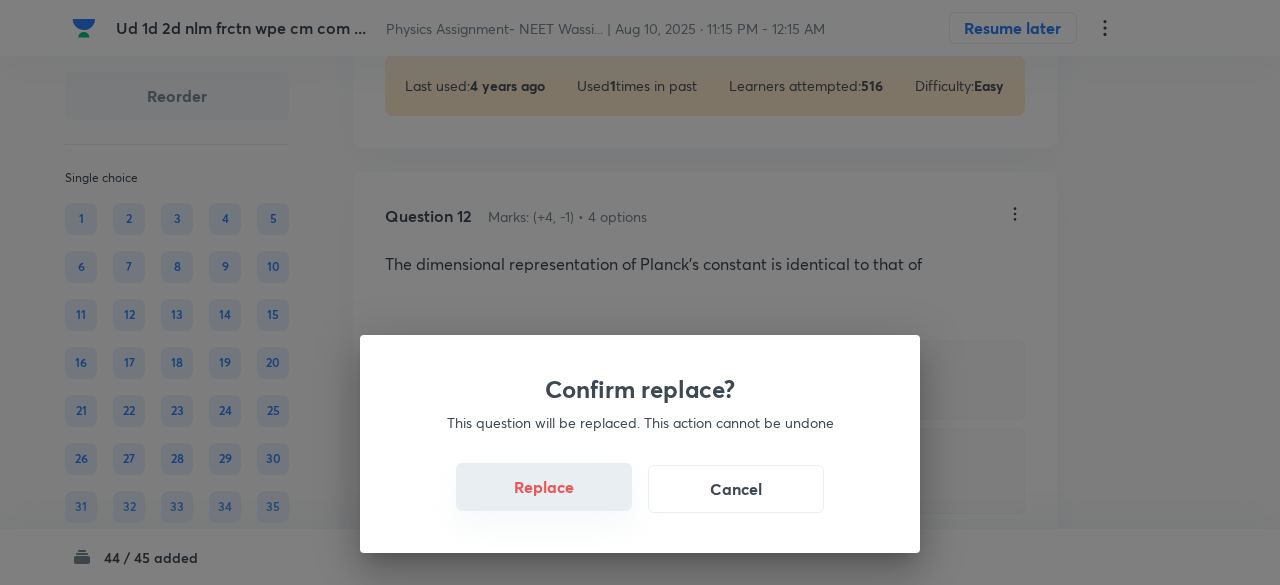 click on "Replace" at bounding box center [544, 487] 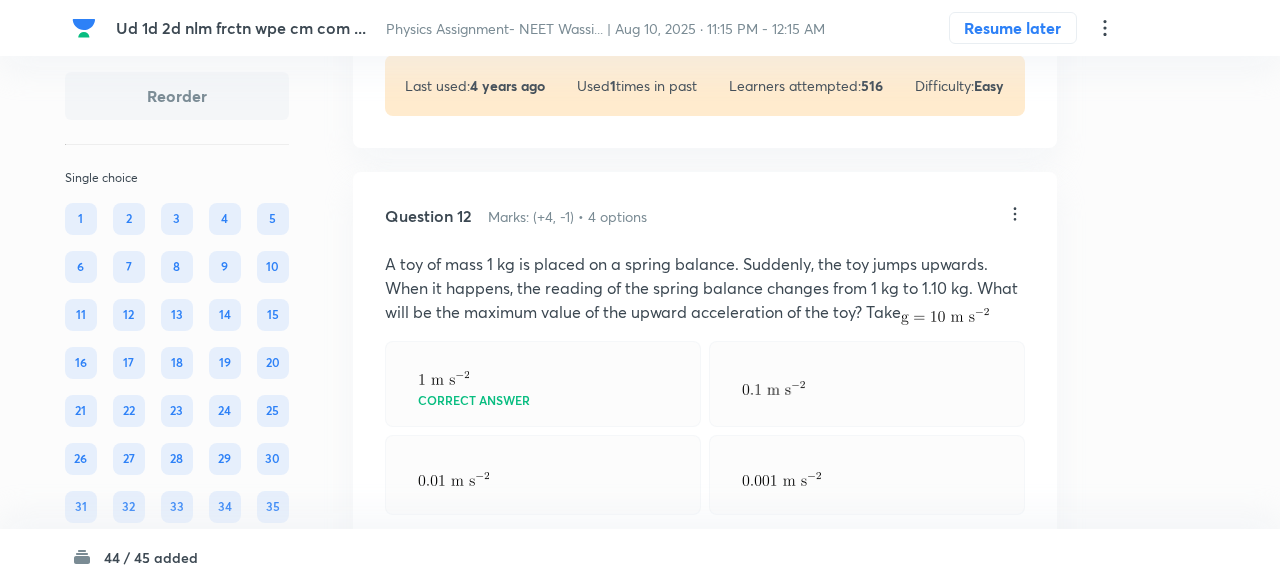 click on "Confirm replace? This question will be replaced. This action cannot be undone Replace Cancel" at bounding box center [640, 877] 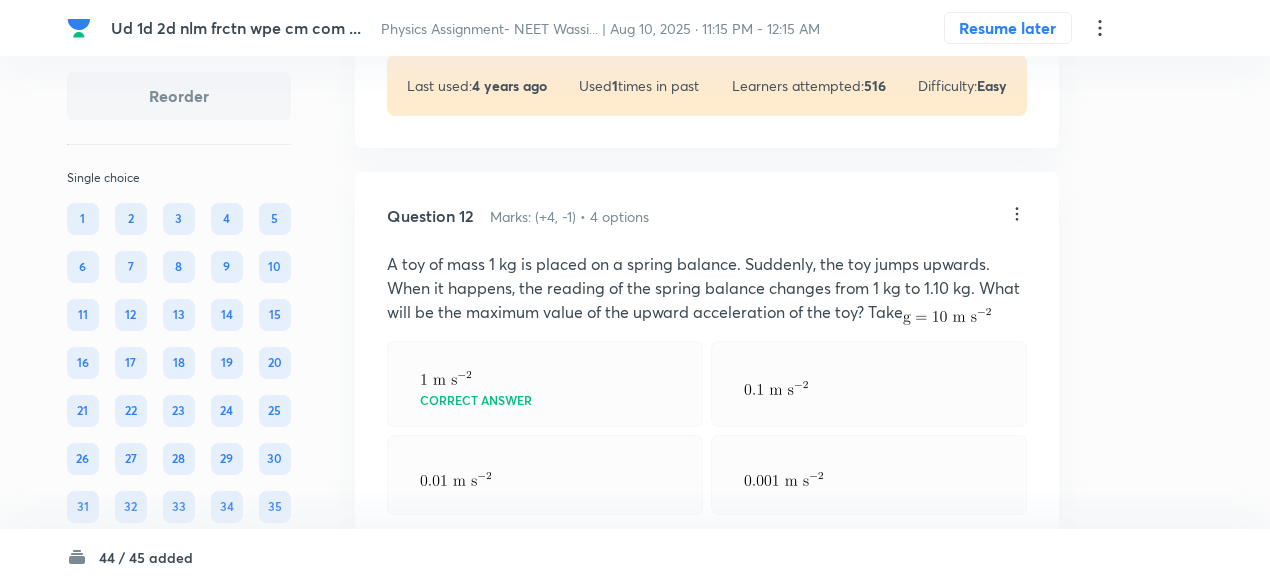 click at bounding box center (545, 475) 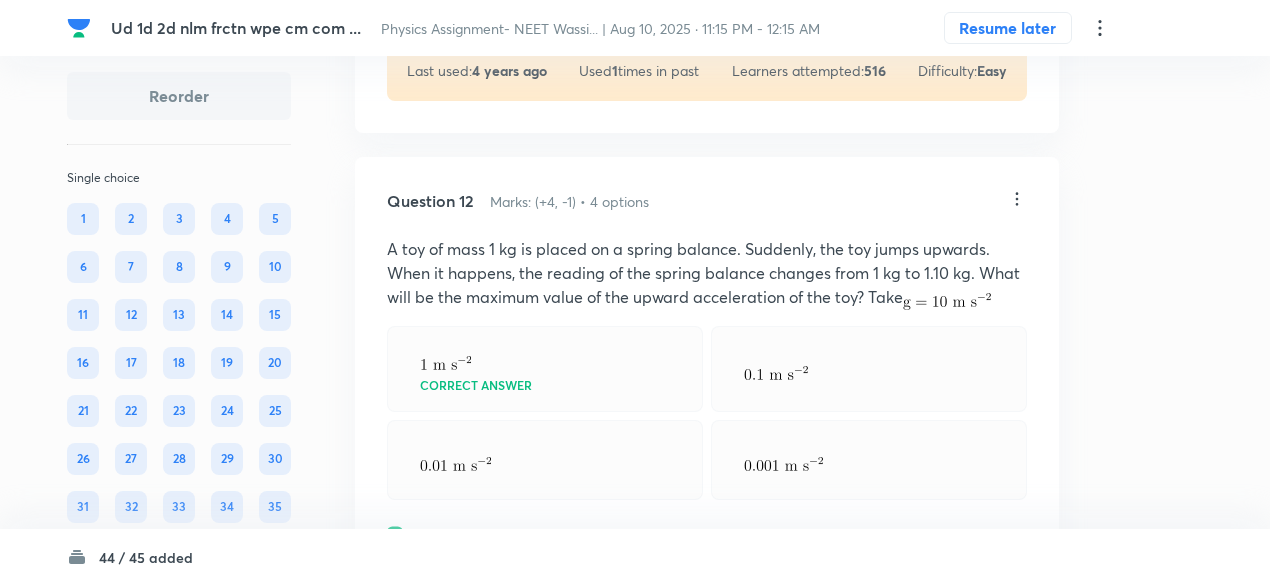 scroll, scrollTop: 9107, scrollLeft: 0, axis: vertical 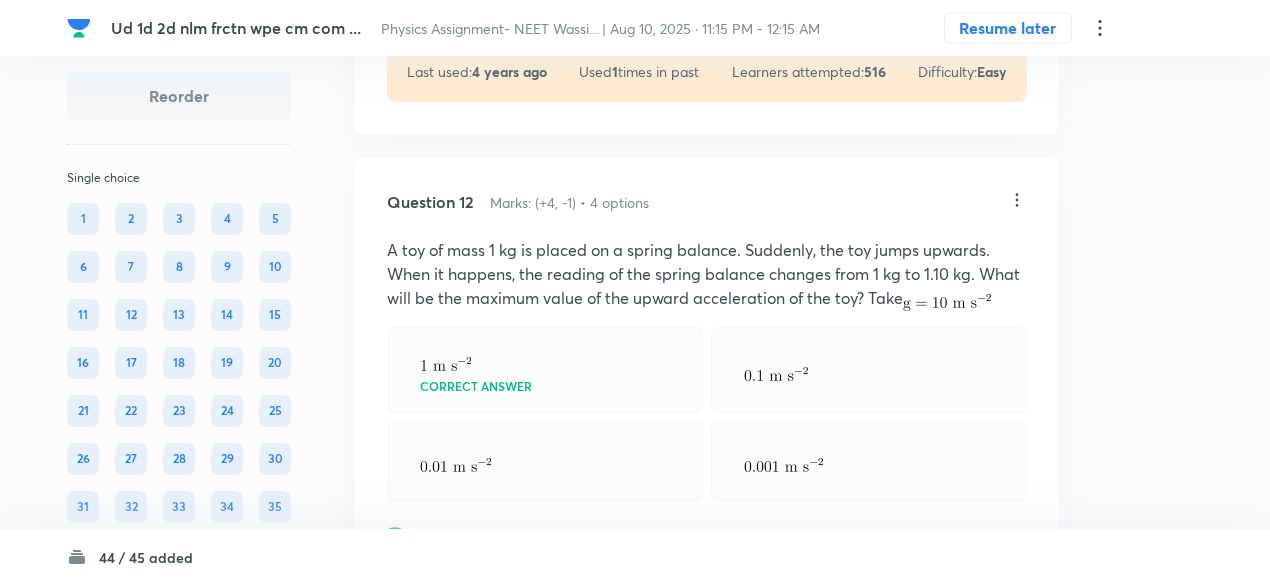 click 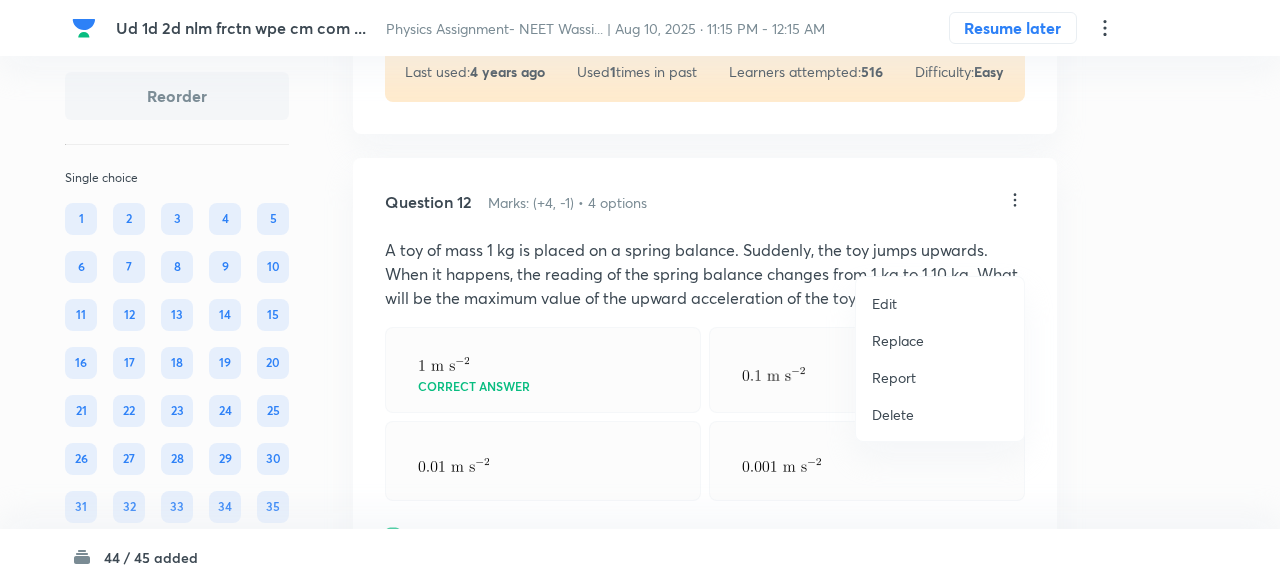 click on "Replace" at bounding box center (898, 340) 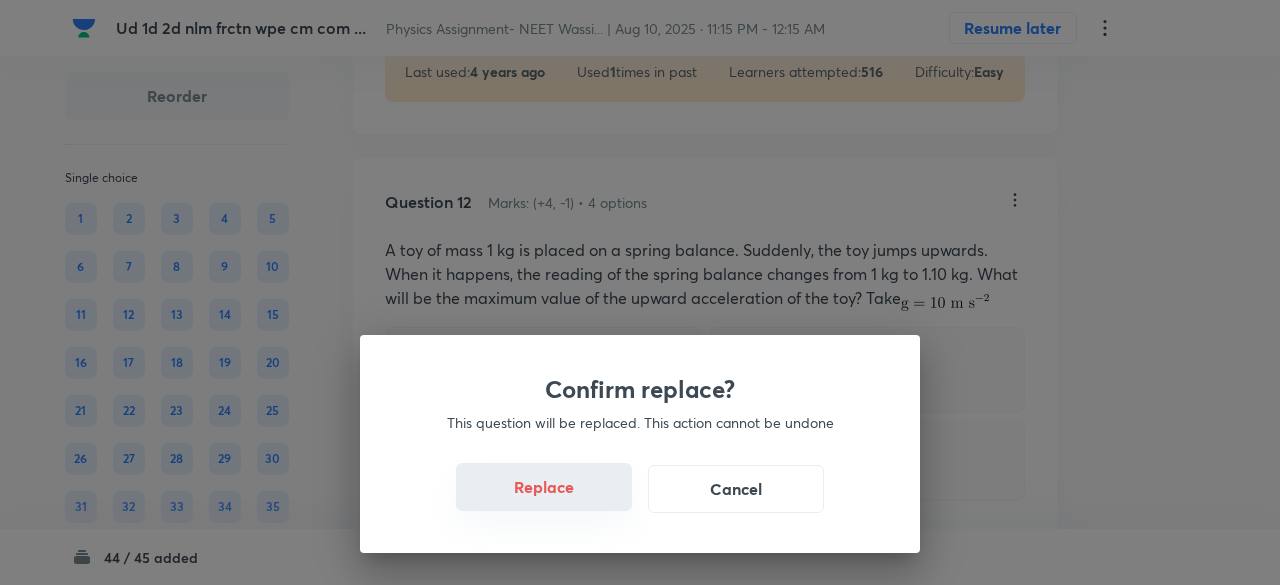click on "Replace" at bounding box center (544, 487) 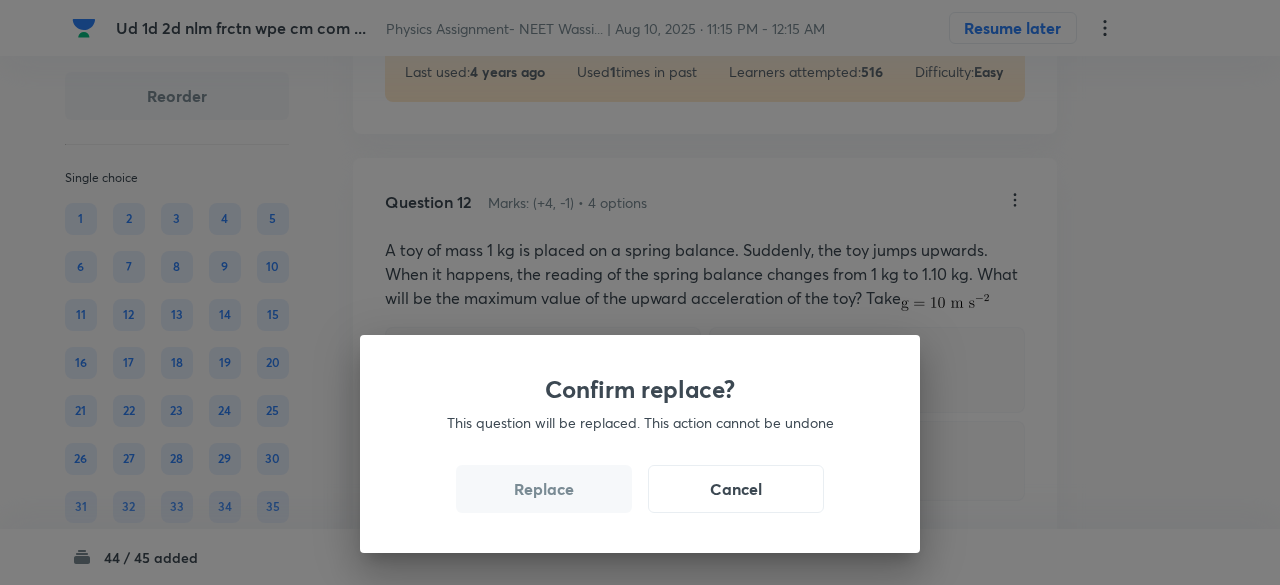 click on "Replace" at bounding box center (544, 489) 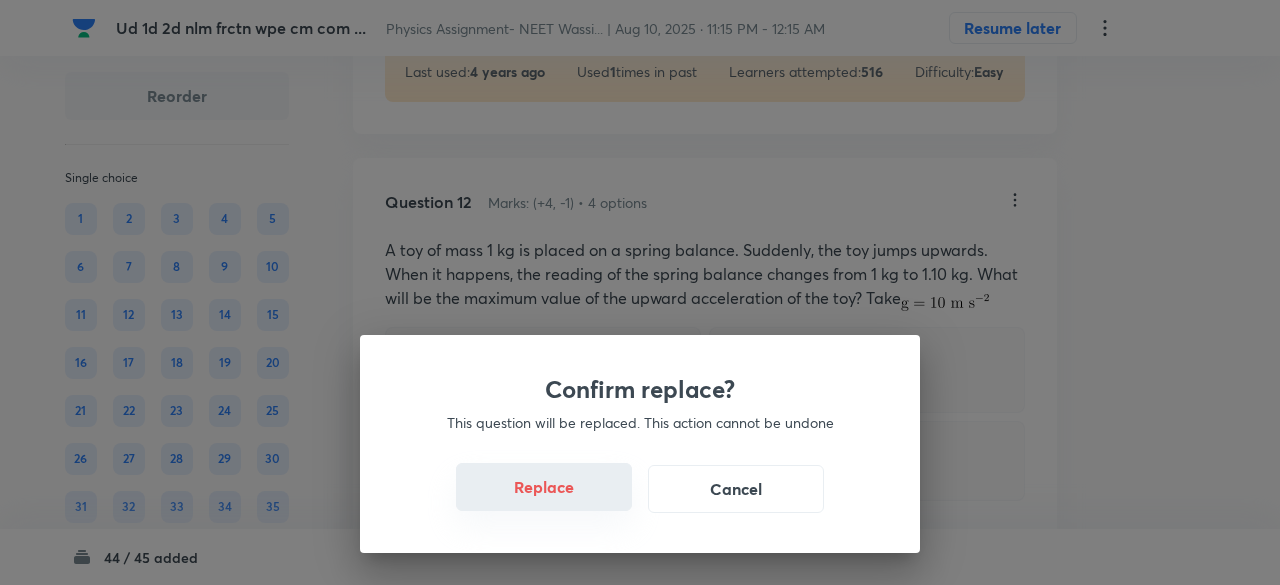 click on "Replace" at bounding box center [544, 487] 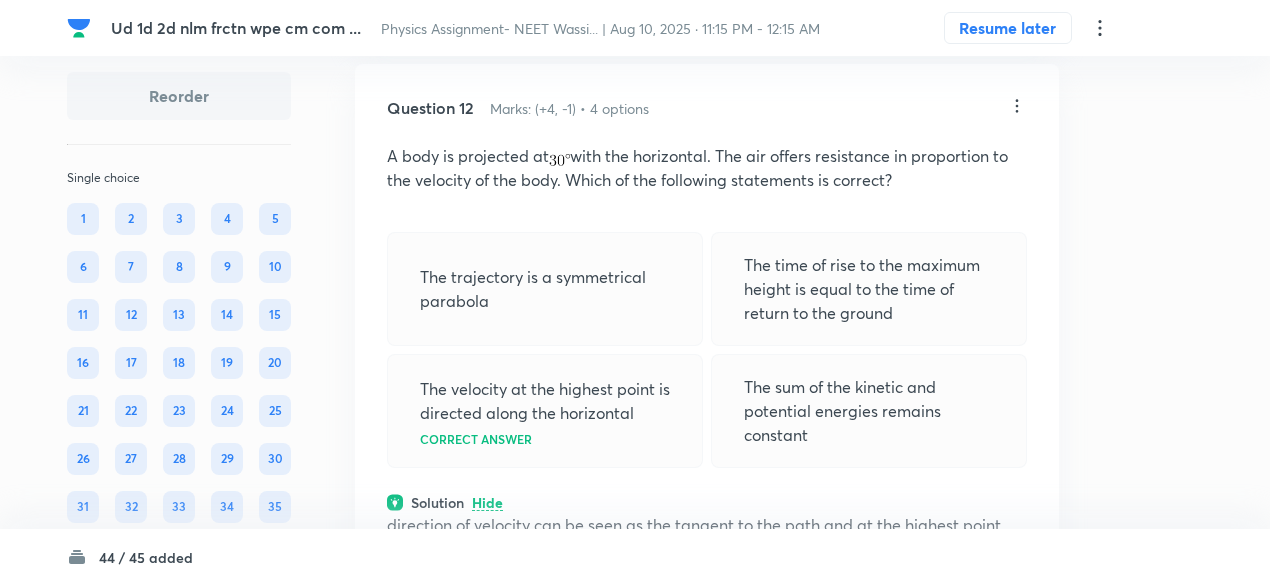 scroll, scrollTop: 9195, scrollLeft: 0, axis: vertical 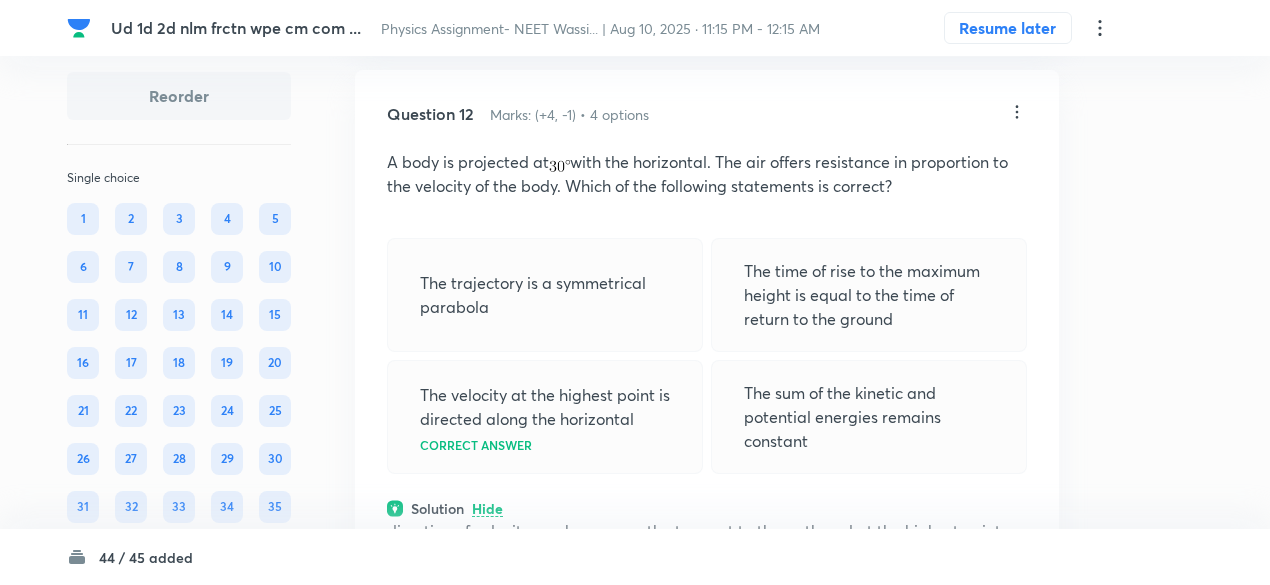 click 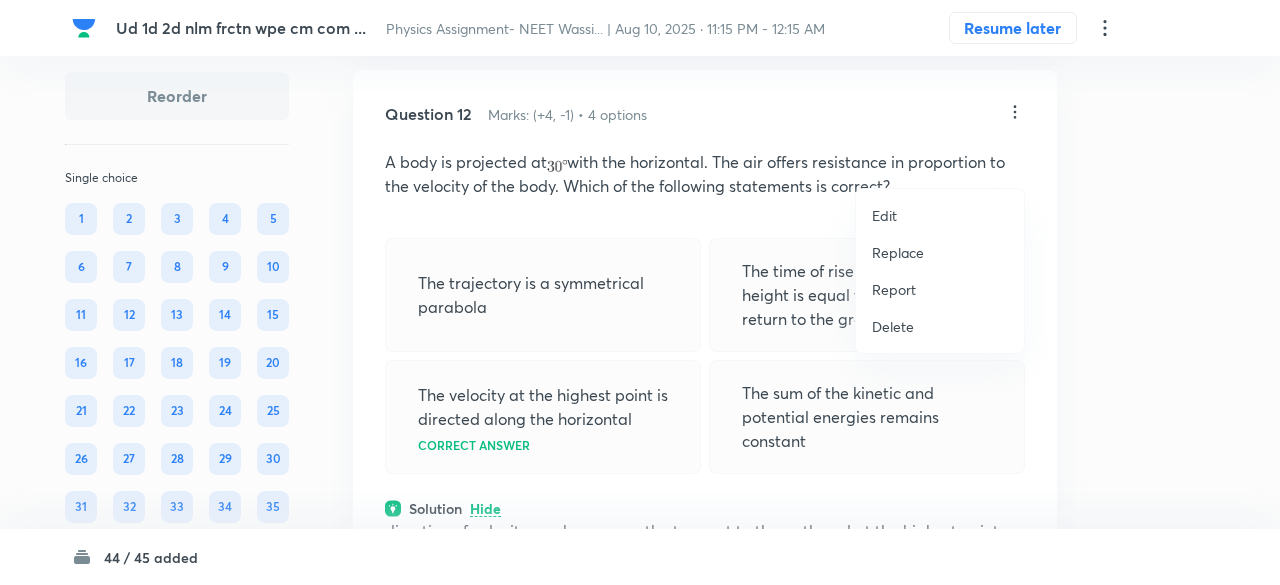 click on "Replace" at bounding box center (898, 252) 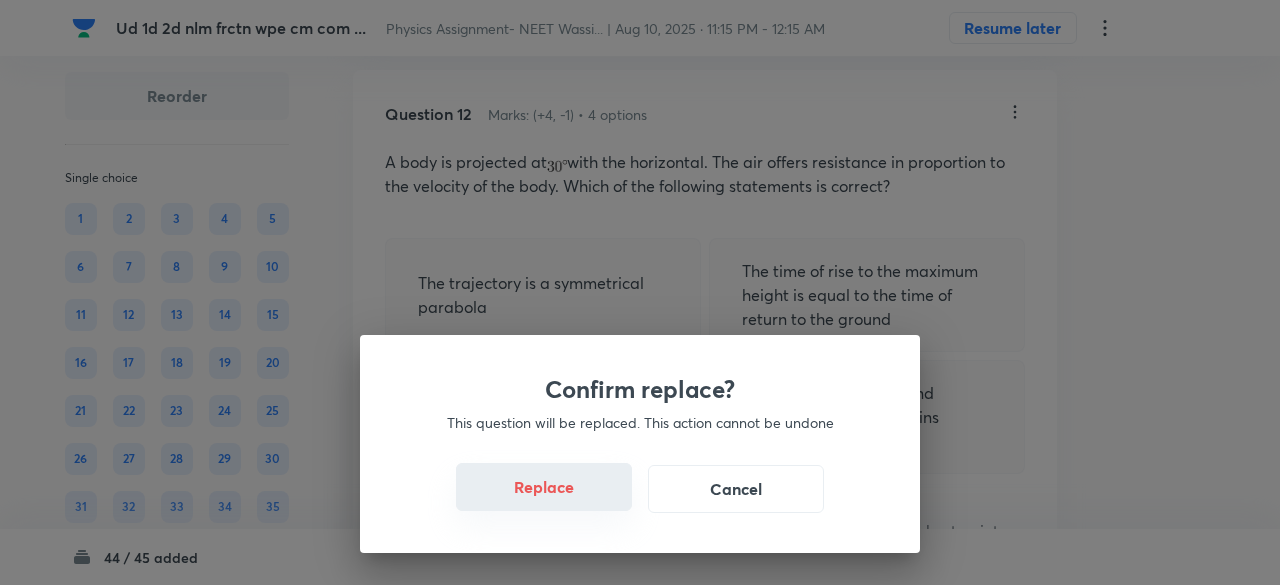 click on "Replace" at bounding box center (544, 487) 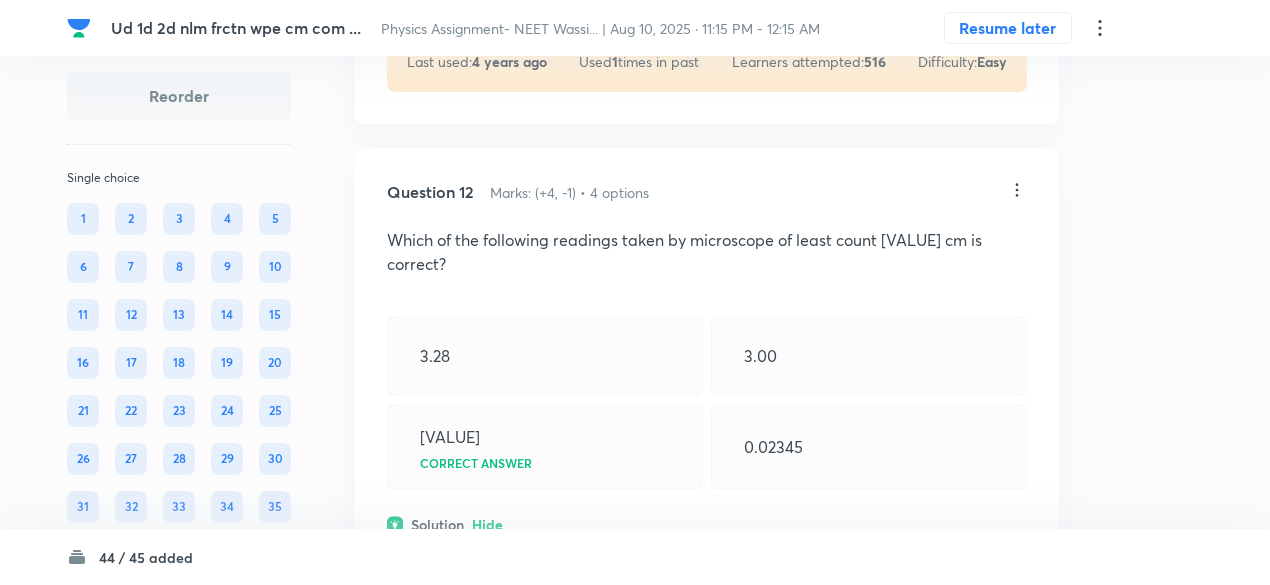 scroll, scrollTop: 9107, scrollLeft: 0, axis: vertical 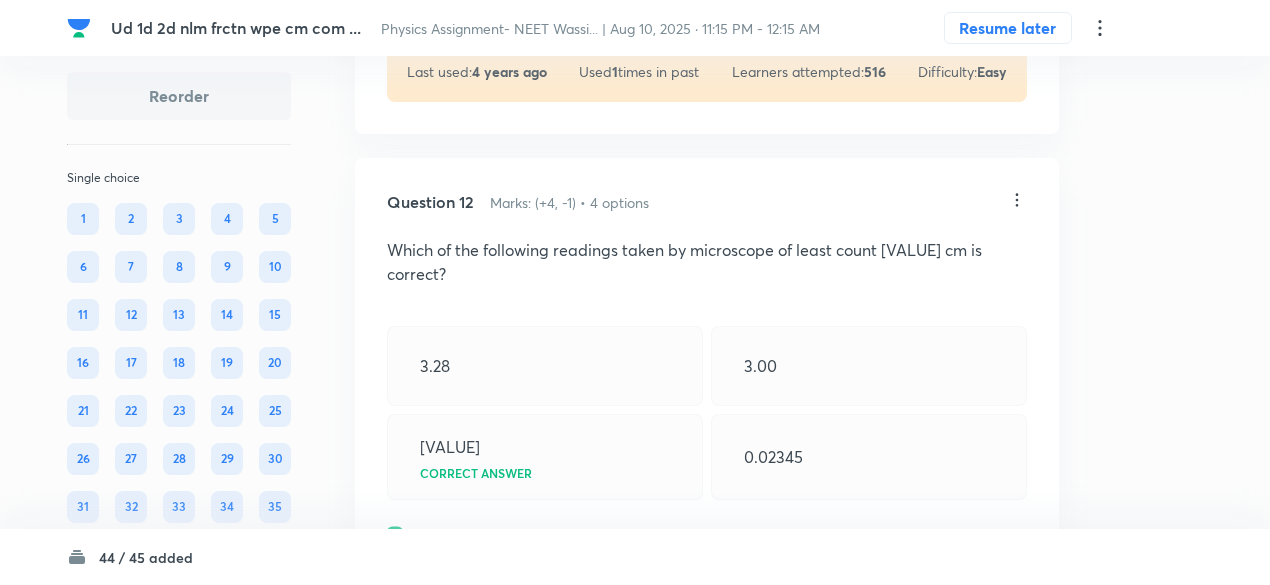 click 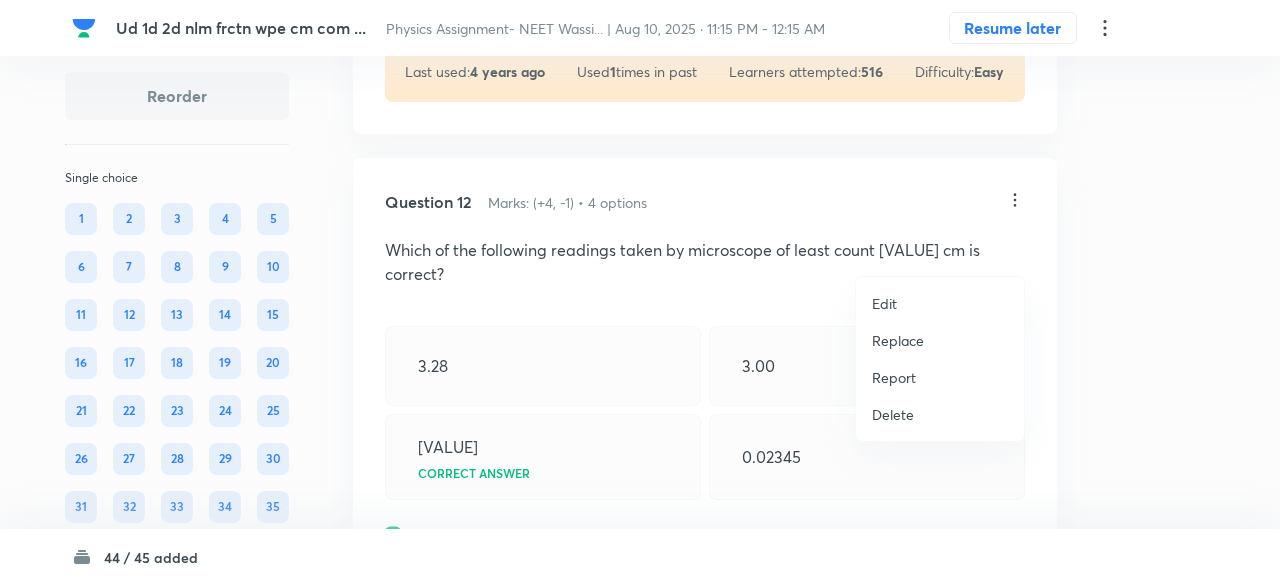 click on "Replace" at bounding box center [898, 340] 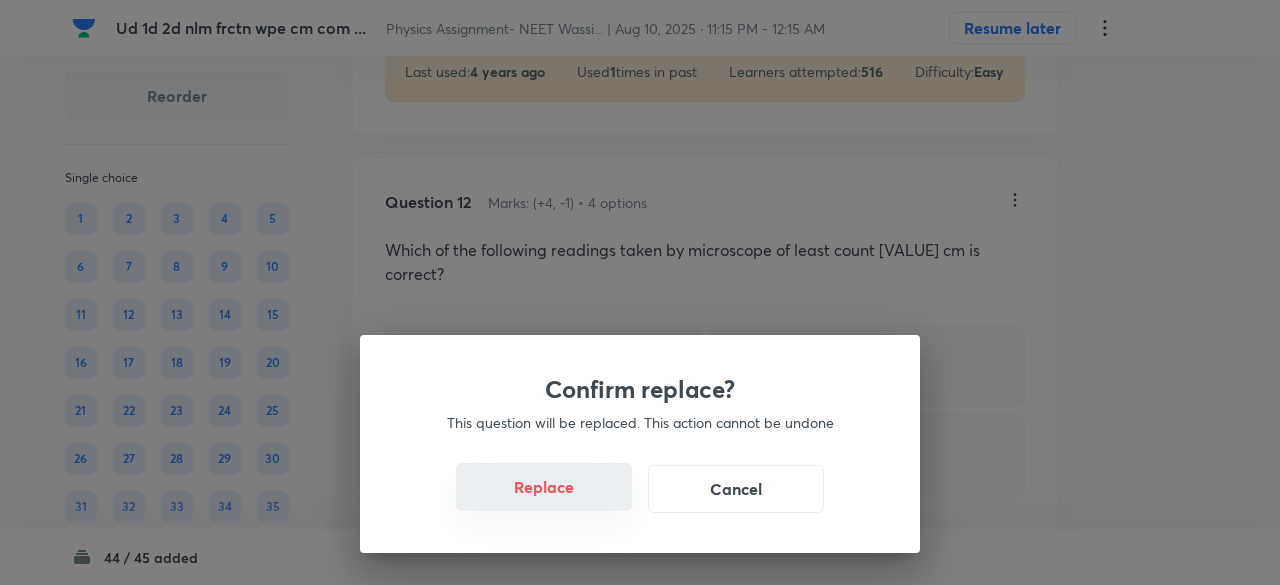 click on "Replace" at bounding box center (544, 487) 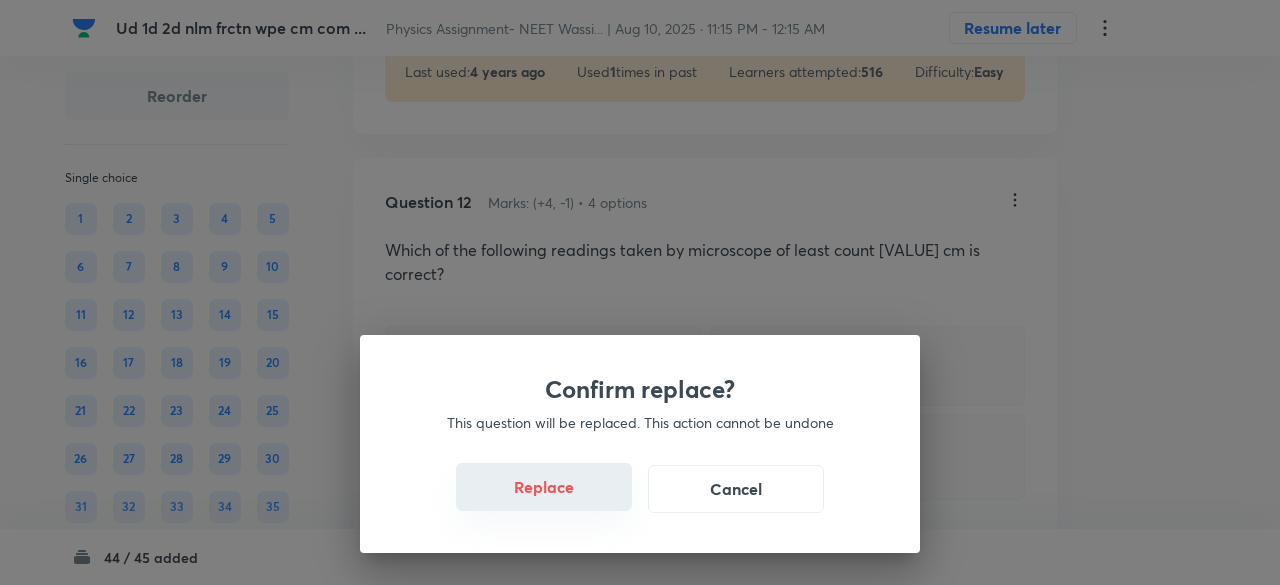 click on "Replace" at bounding box center [544, 487] 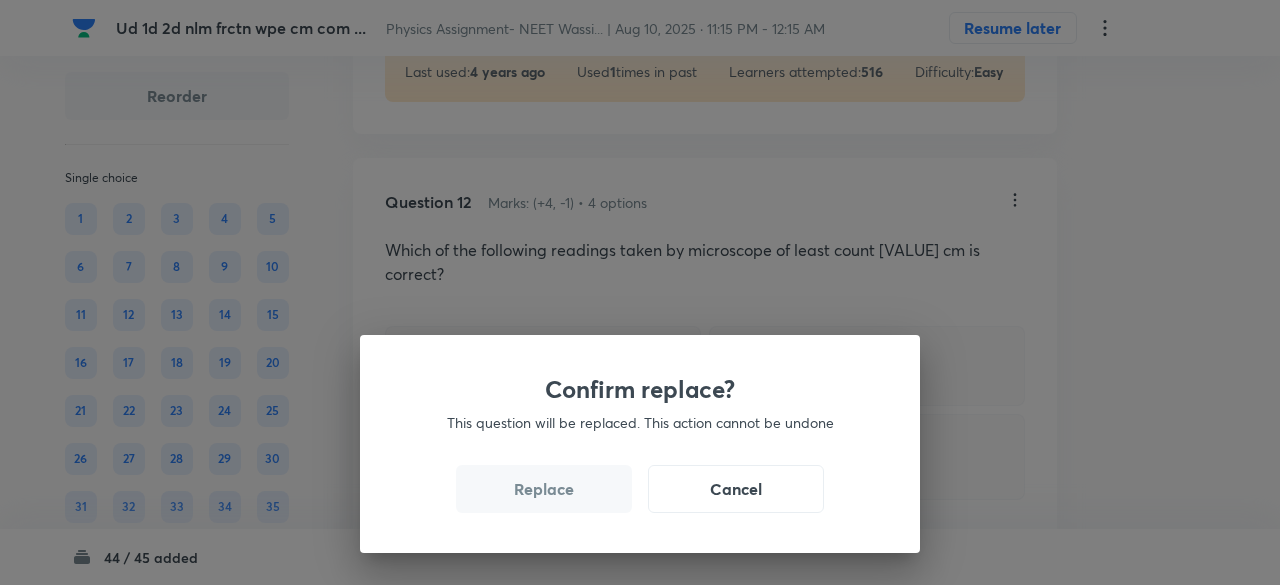 click on "Replace" at bounding box center (544, 489) 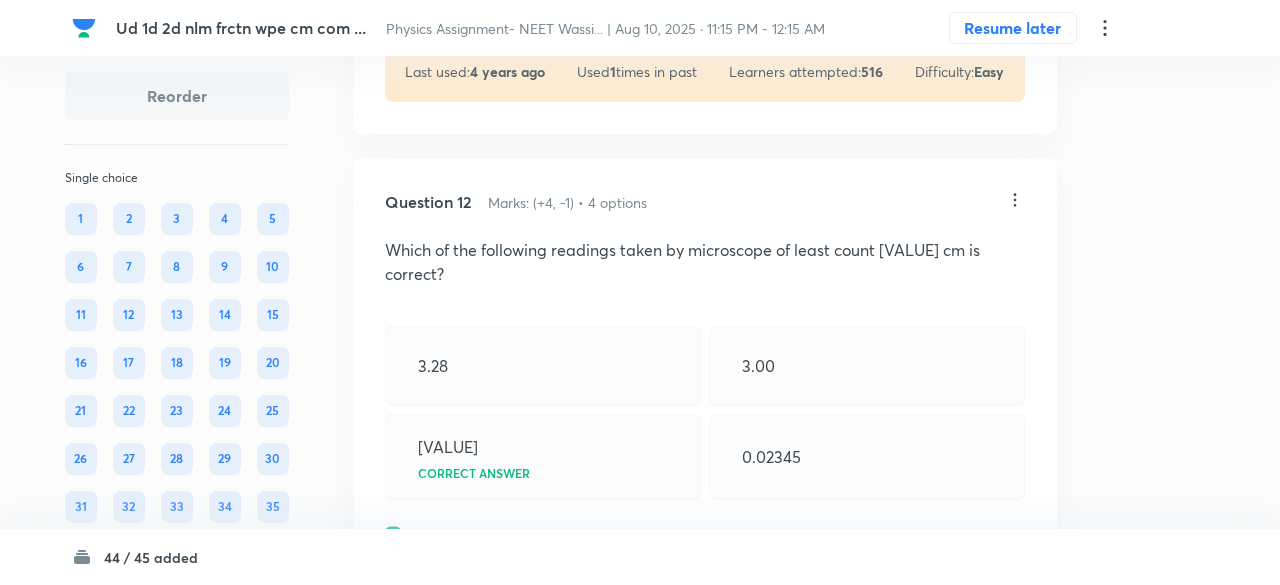 click on "Confirm replace? This question will be replaced. This action cannot be undone Replace Cancel" at bounding box center [640, 1029] 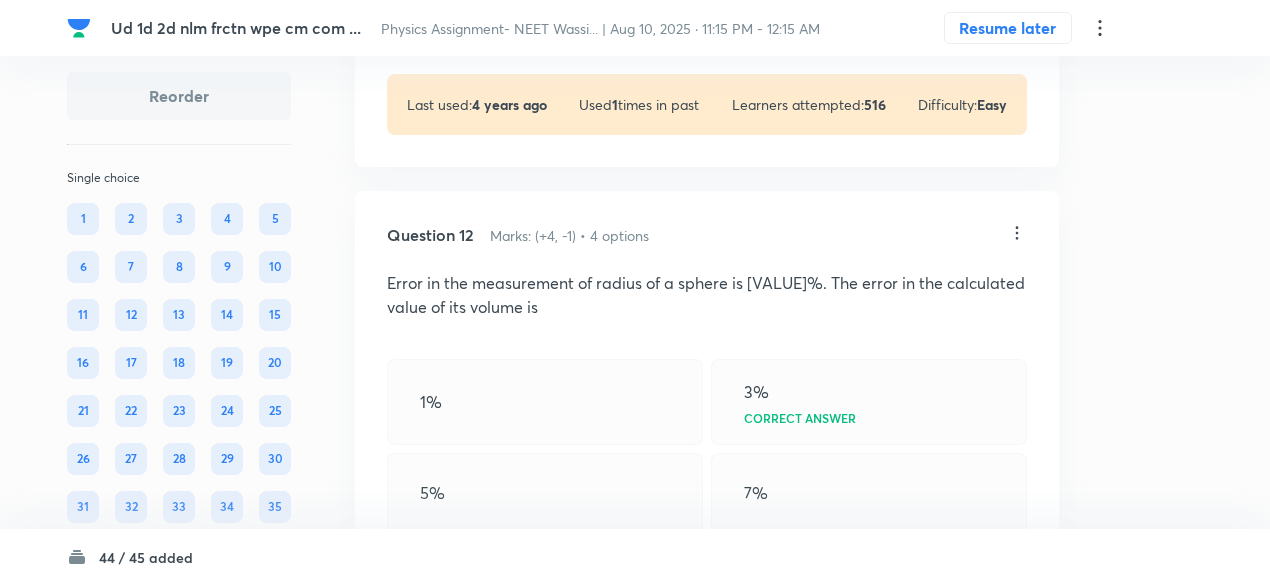 scroll, scrollTop: 9059, scrollLeft: 0, axis: vertical 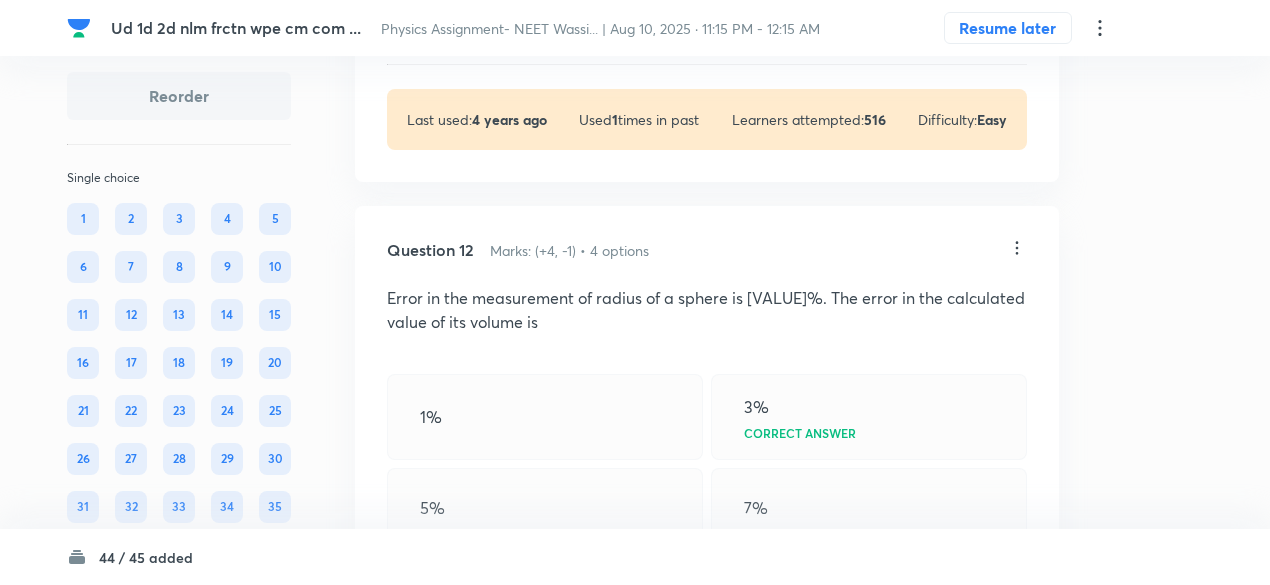 click 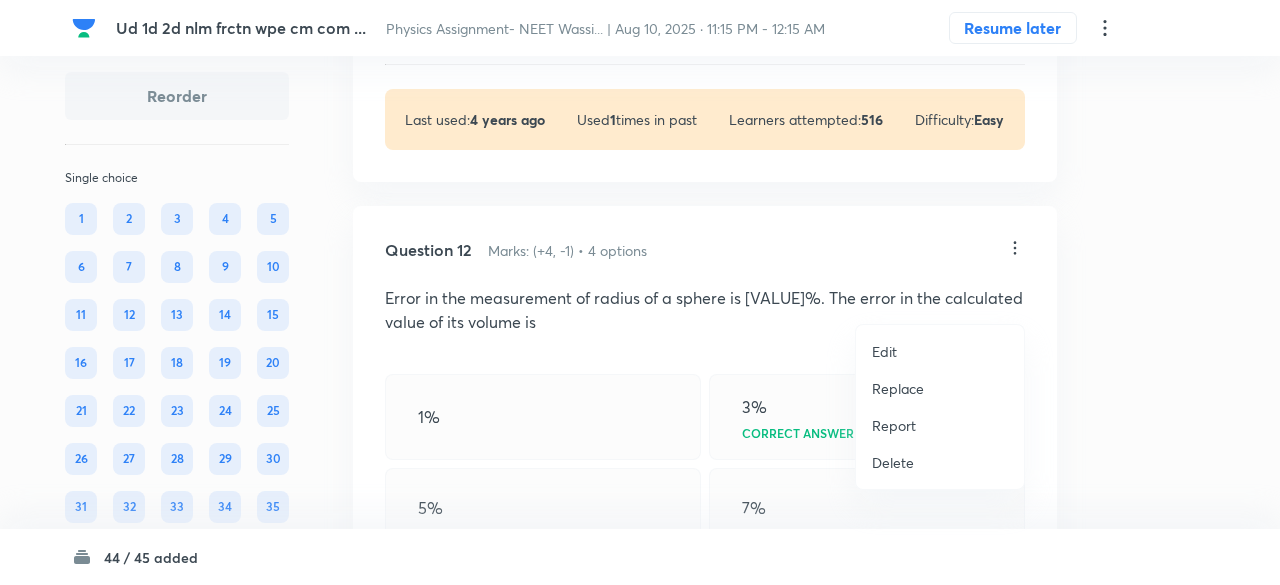 click on "Replace" at bounding box center [898, 388] 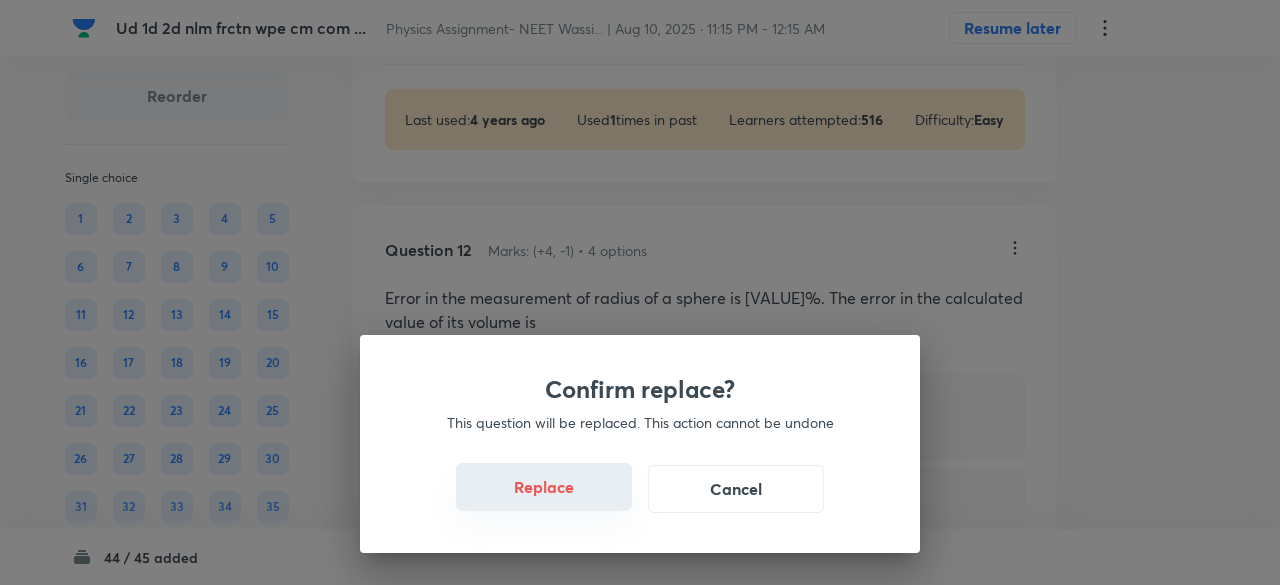 click on "Replace" at bounding box center [544, 487] 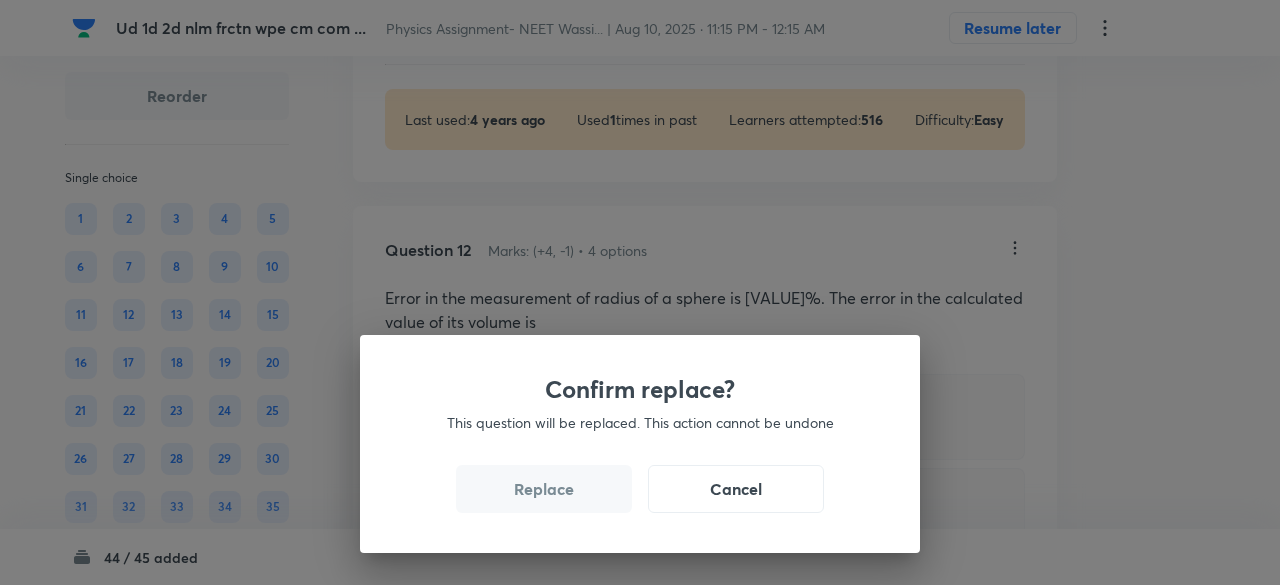 click on "Replace" at bounding box center [544, 489] 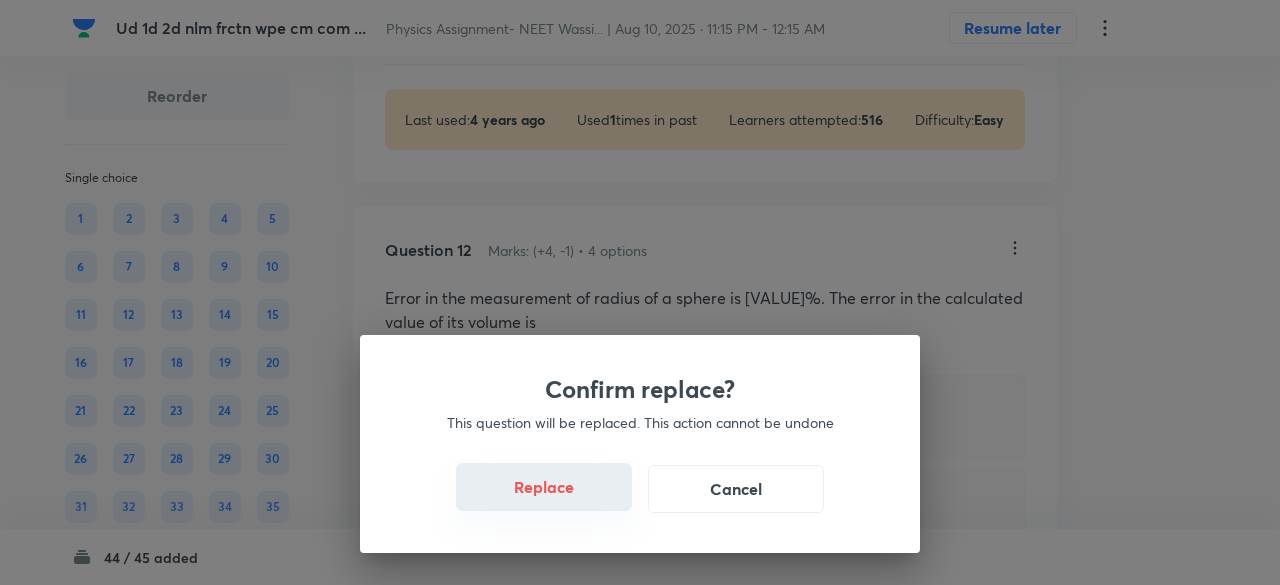 click on "Replace" at bounding box center [544, 487] 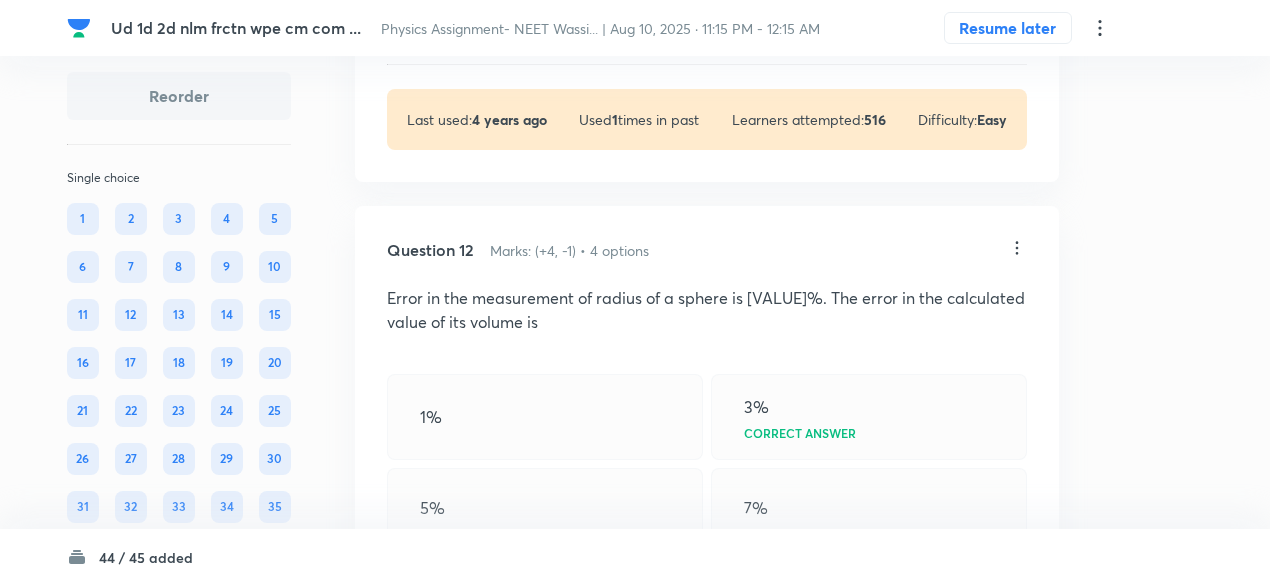 click on "1%" at bounding box center [545, 417] 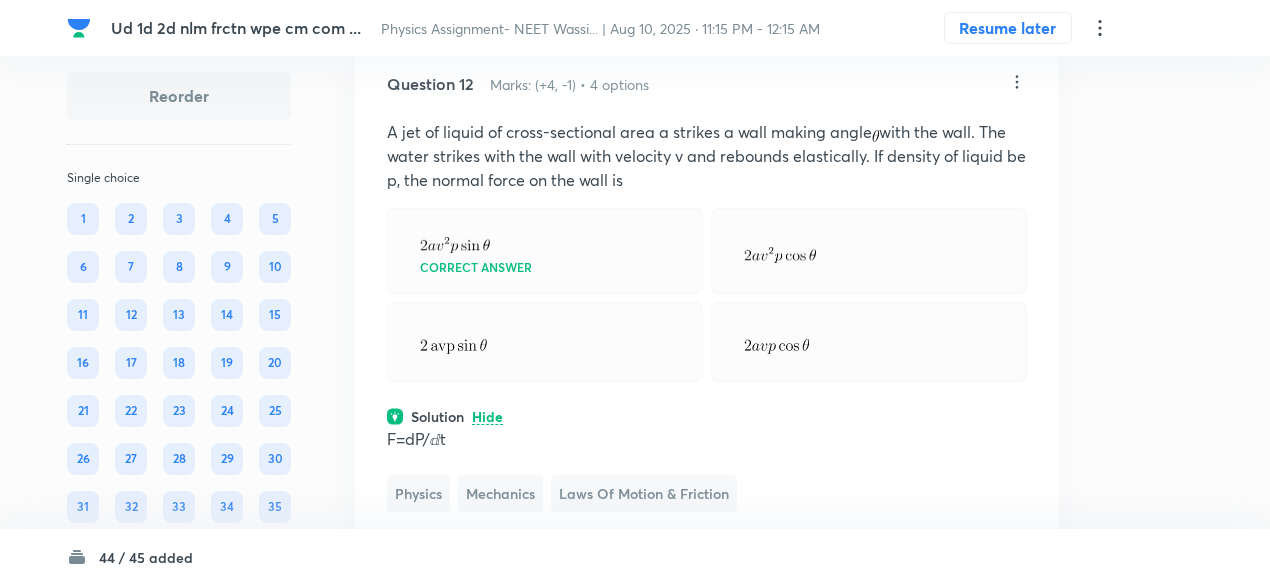 click at bounding box center (545, 342) 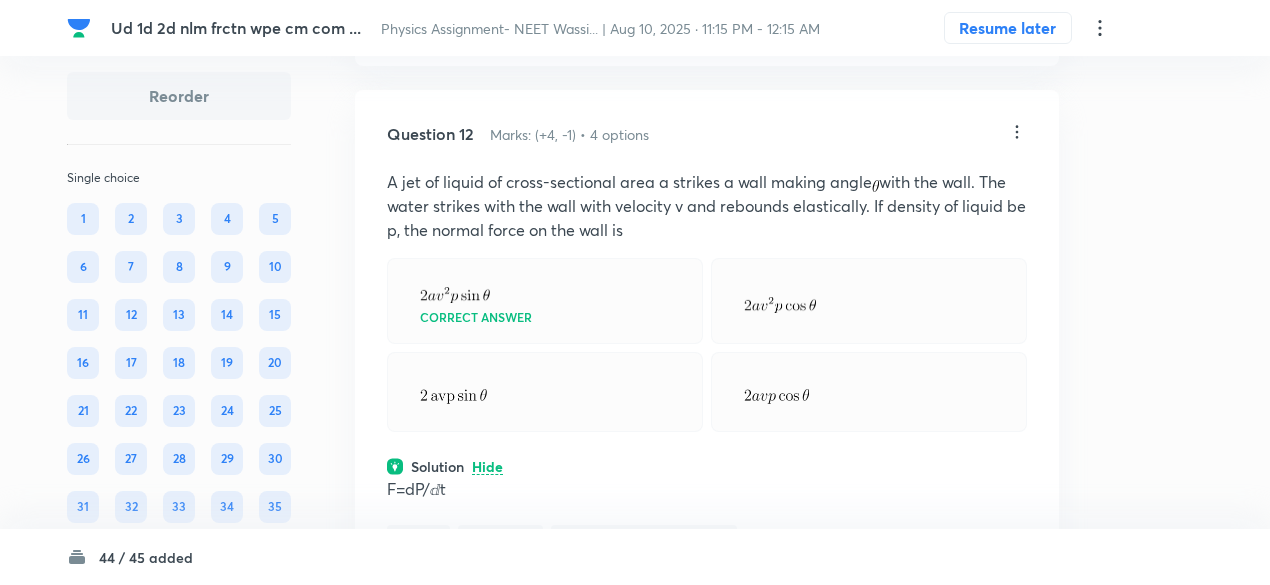 scroll, scrollTop: 9168, scrollLeft: 0, axis: vertical 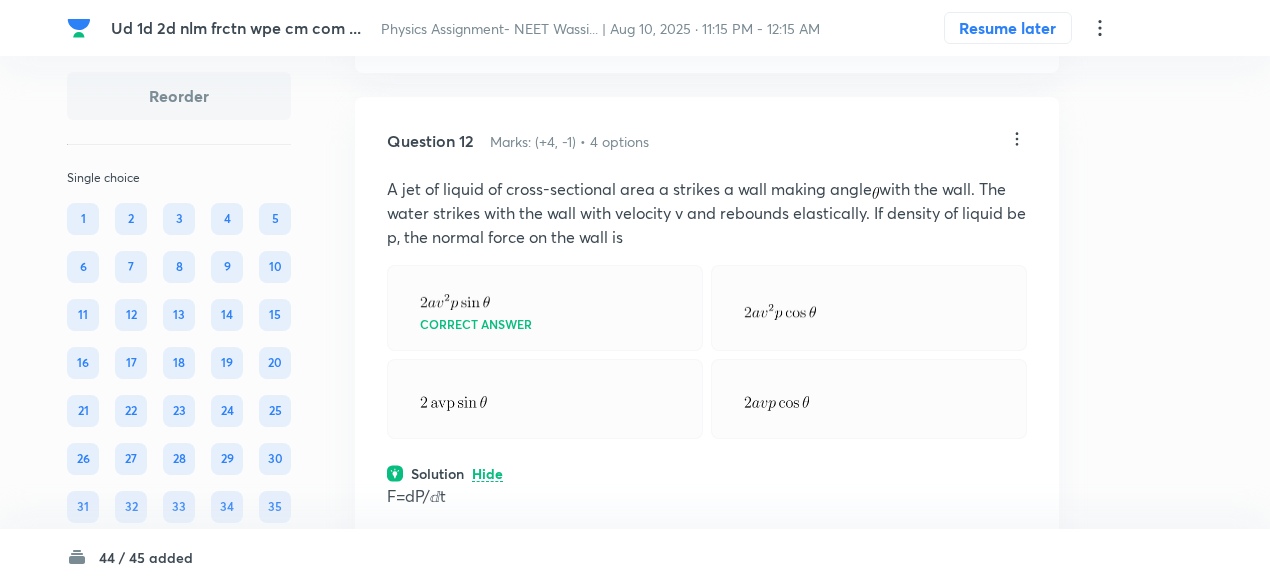 click 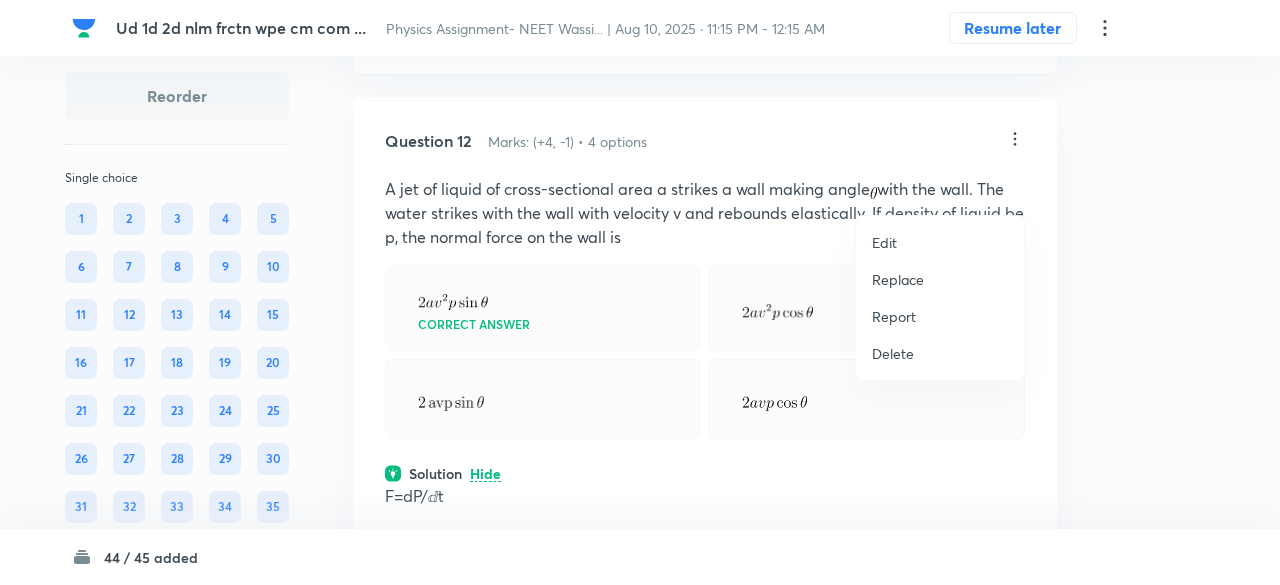 click on "Replace" at bounding box center (898, 279) 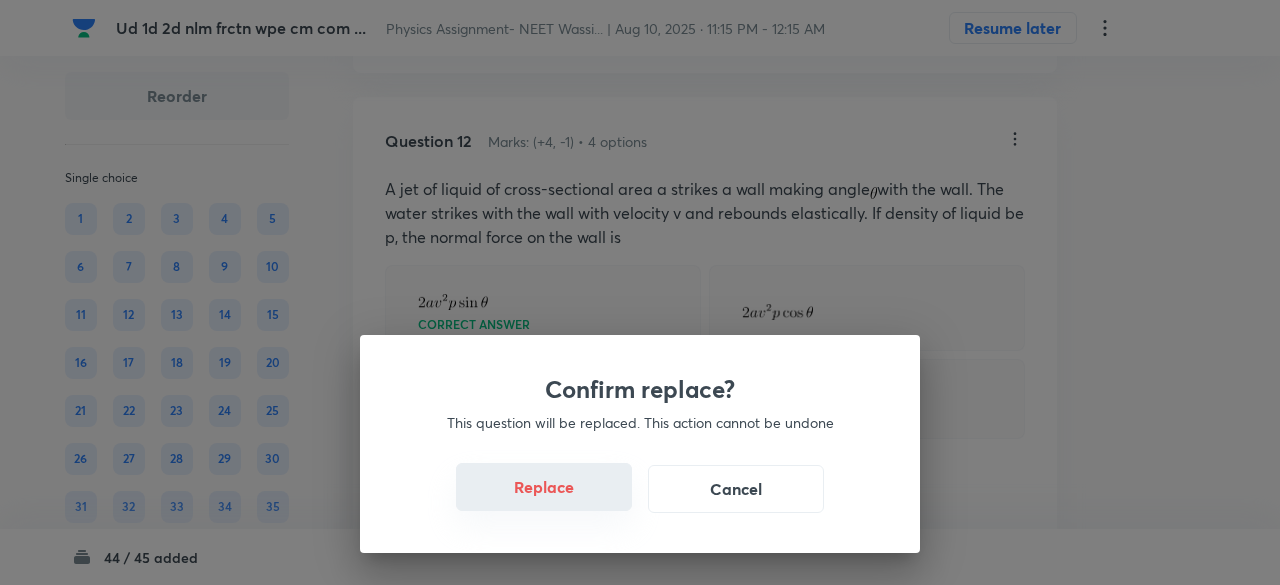 click on "Replace" at bounding box center (544, 487) 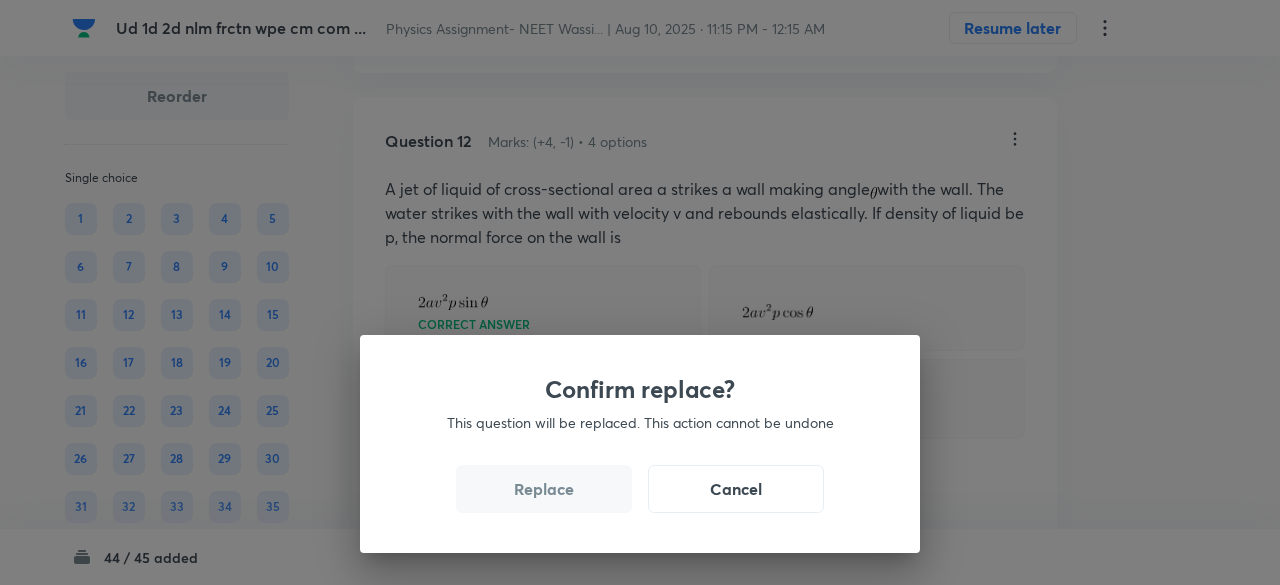 click on "Replace" at bounding box center (544, 489) 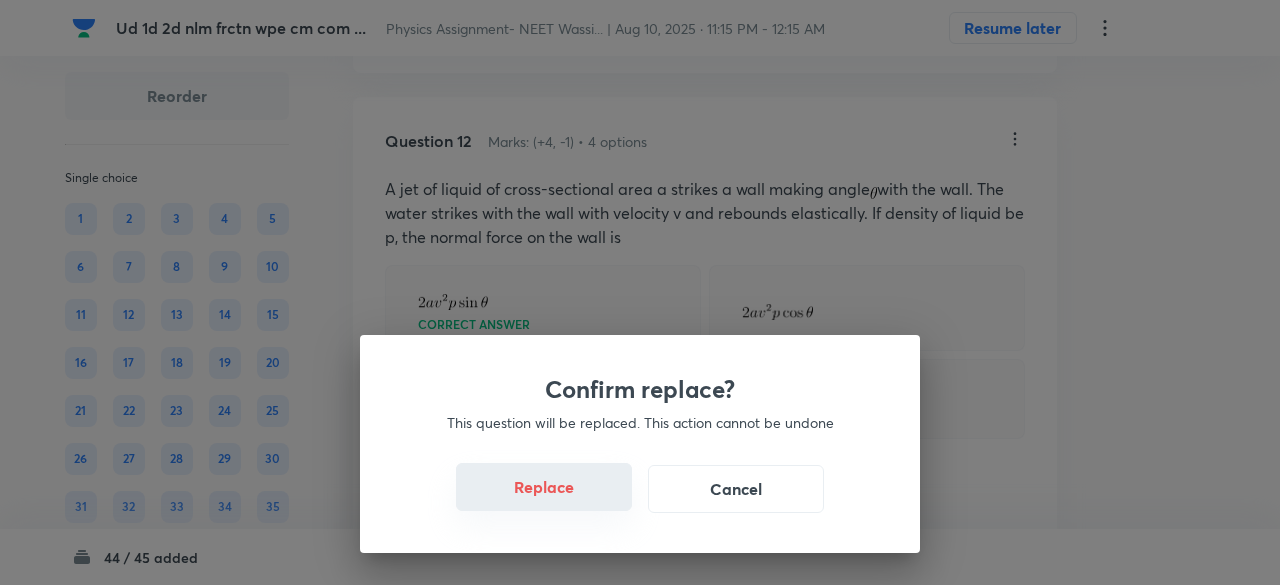click on "Replace" at bounding box center [544, 487] 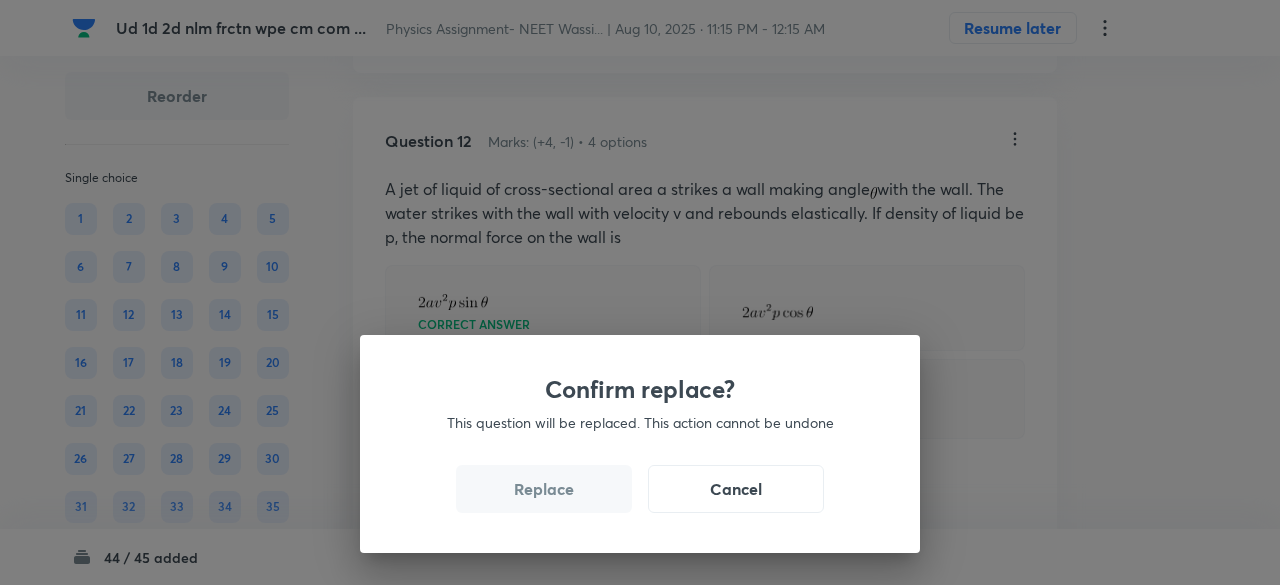 click on "Replace" at bounding box center (544, 489) 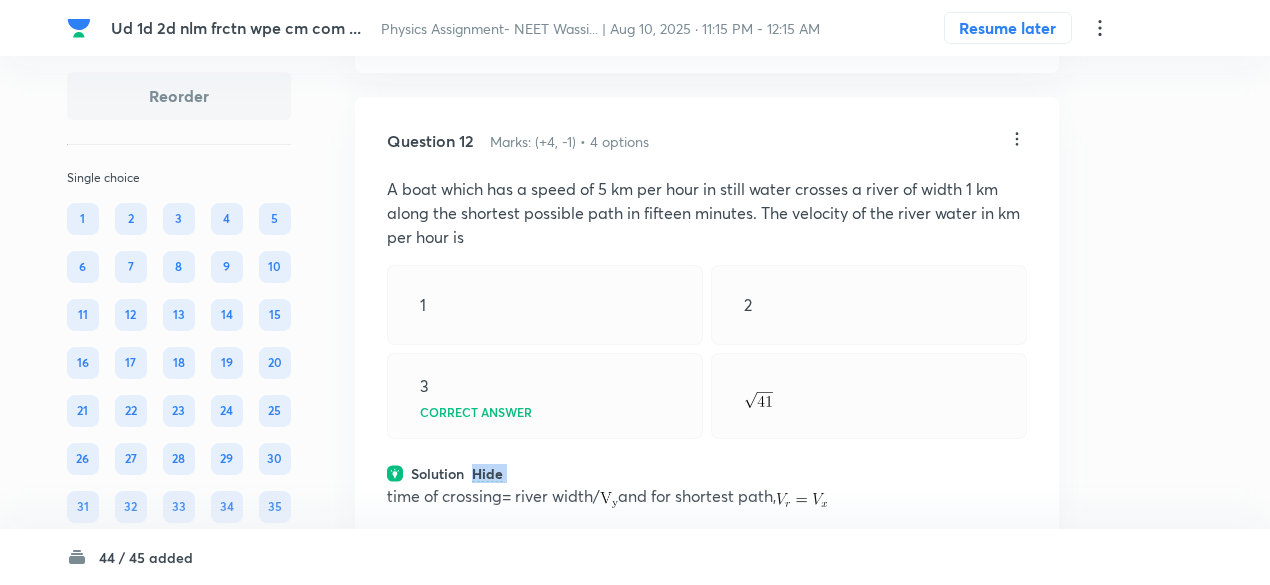 click on "Question 12 Marks: (+4, -1) • 4 options A boat which has a speed of 5 km per hour in still water crosses a river of width 1 km along the shortest possible path in fifteen minutes. The velocity of the river water in km per hour is 1 2 3 Correct answer Solution Hide time of crossing= river width/ and for shortest path, Physics Mechanics Laws of Motion & Friction Last used: 4 years ago Used 1 times in past Learners attempted: 1647 Difficulty: Easy" at bounding box center (707, 404) 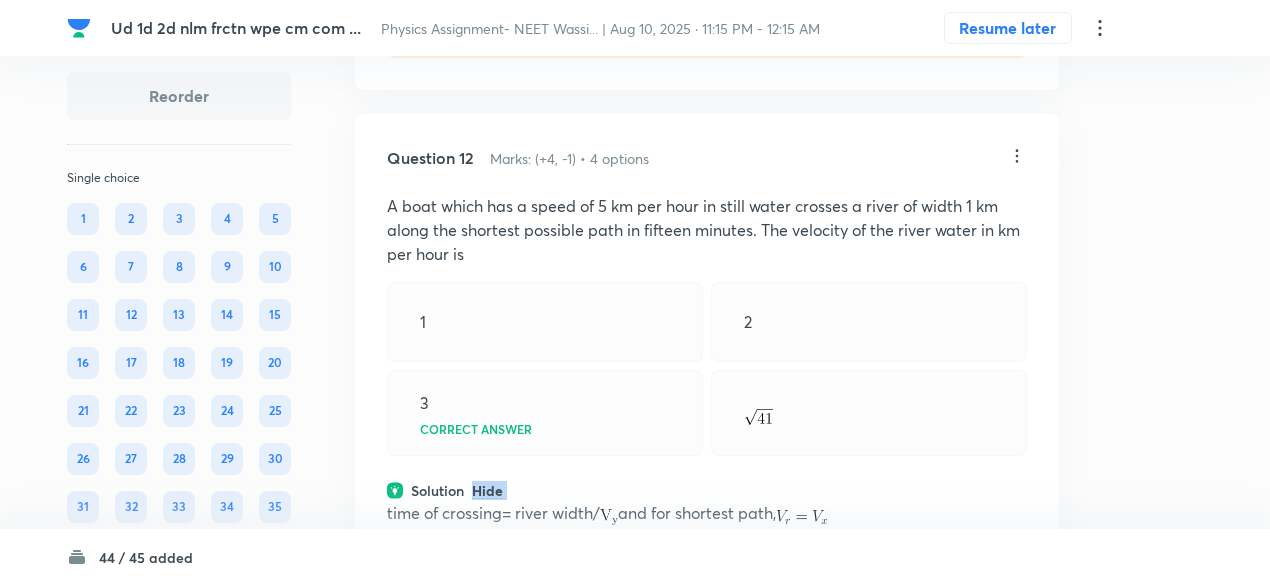 scroll, scrollTop: 9150, scrollLeft: 0, axis: vertical 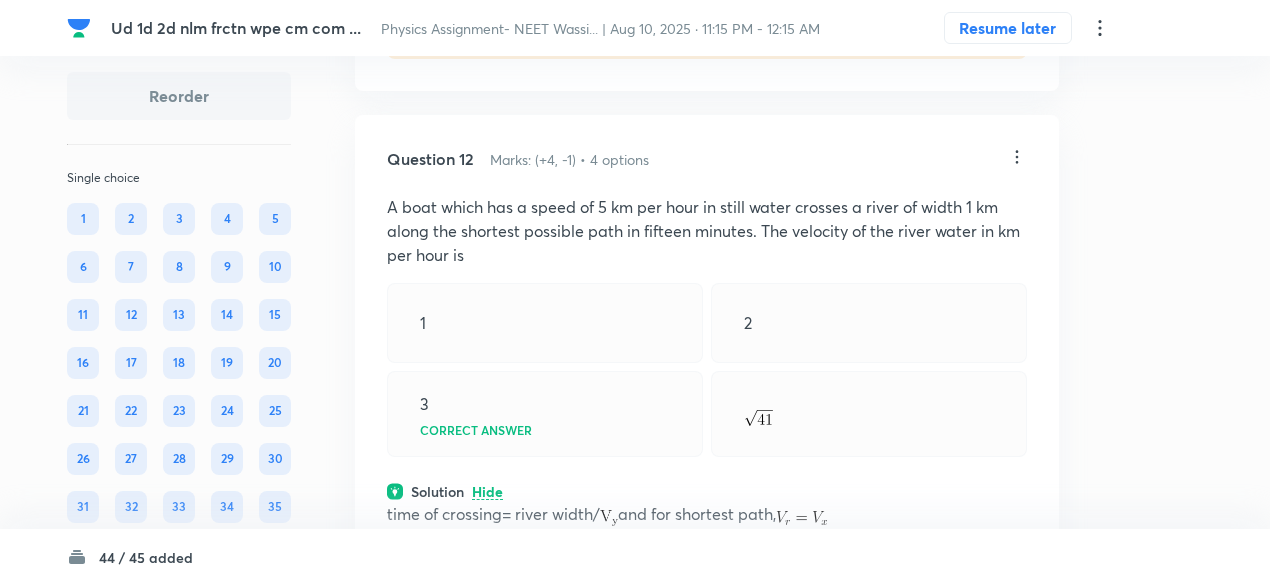 click 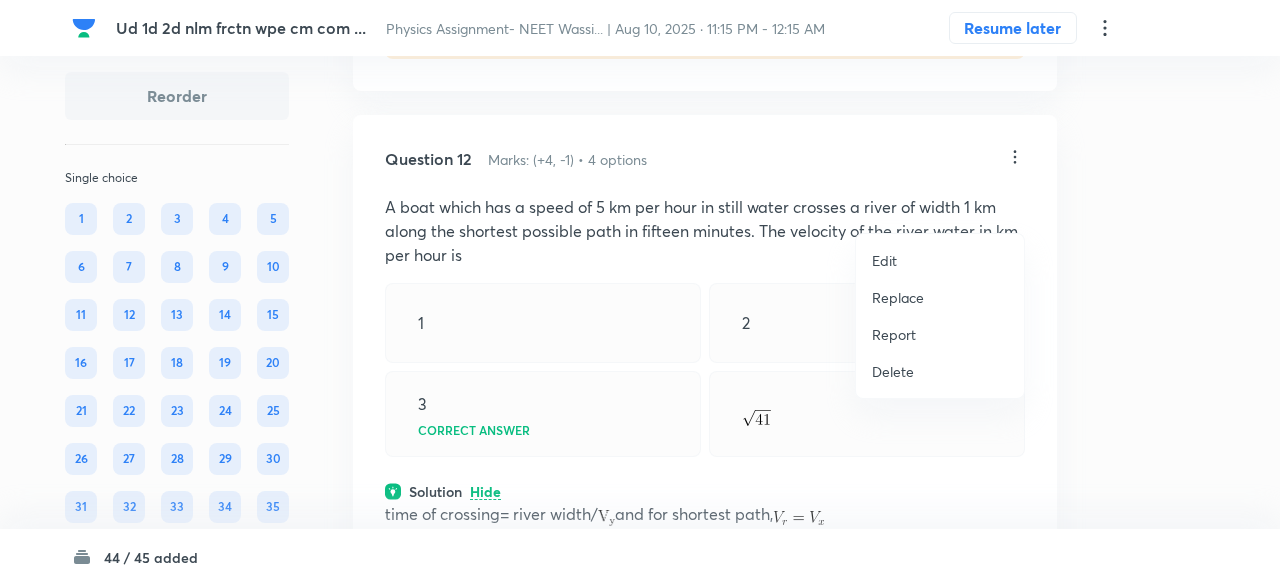 click on "Replace" at bounding box center [898, 297] 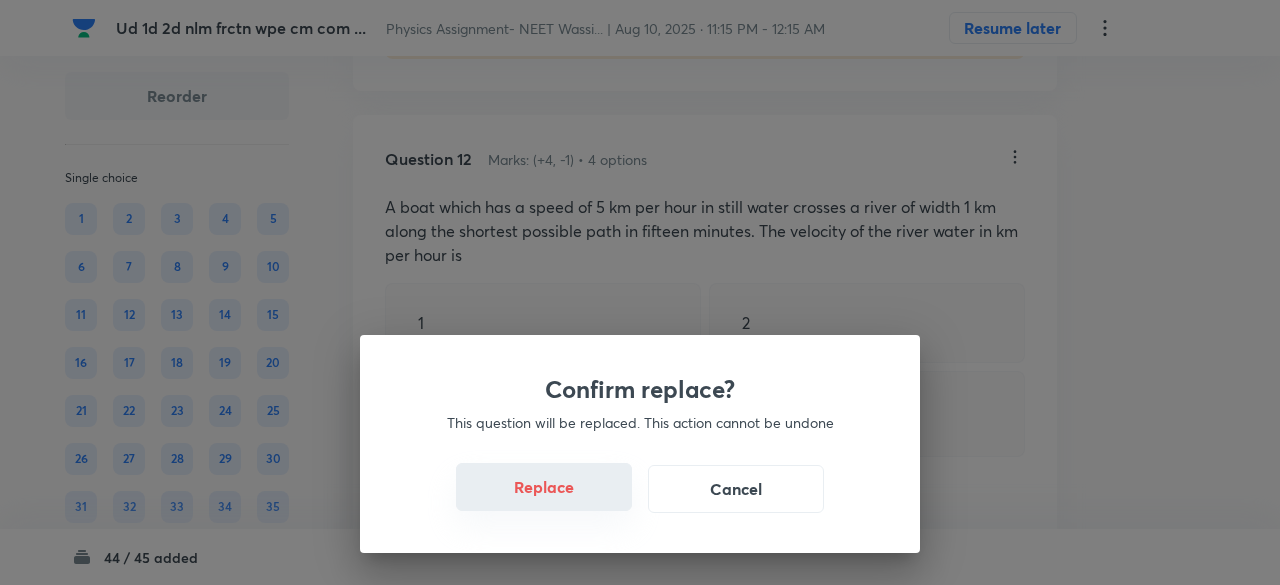click on "Replace" at bounding box center [544, 487] 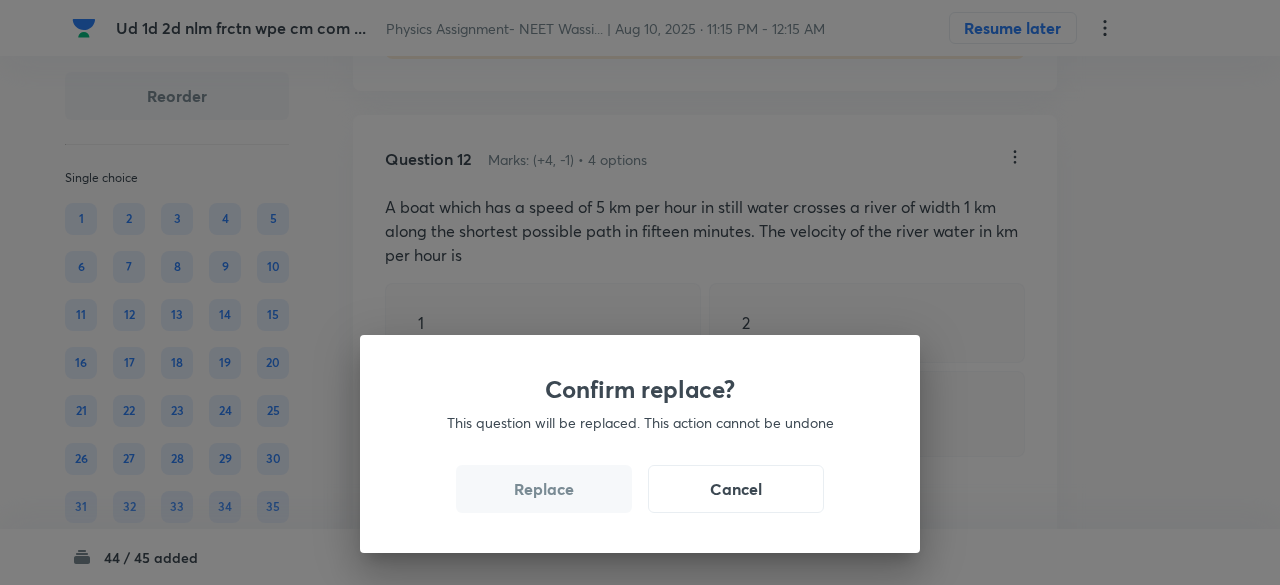 click on "Replace" at bounding box center [544, 489] 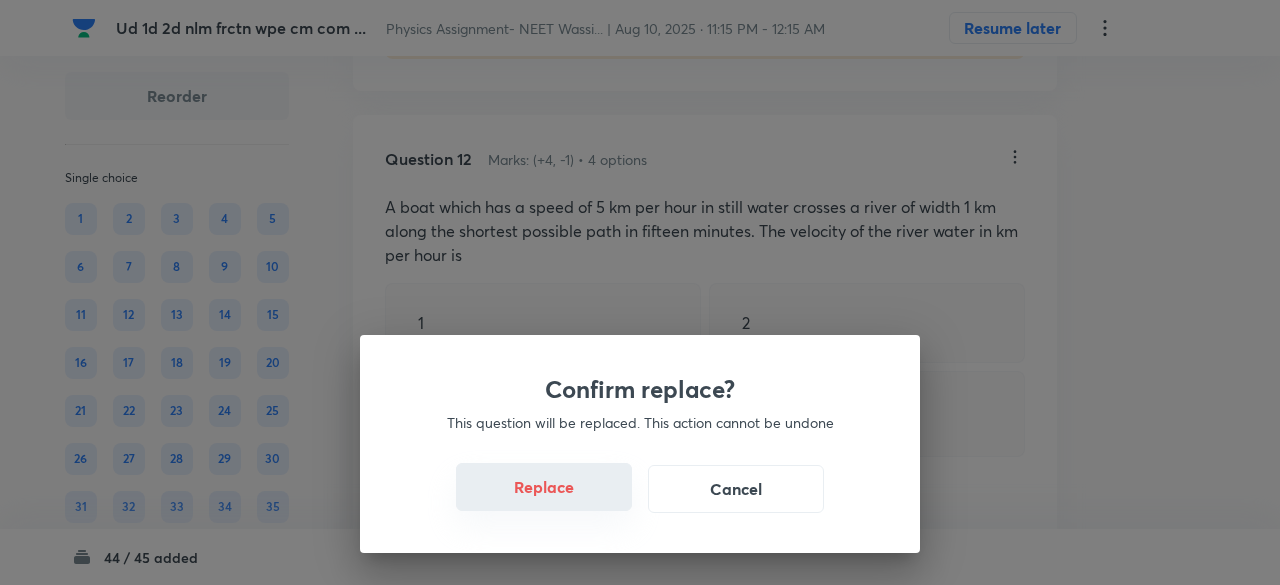 click on "Replace" at bounding box center [544, 487] 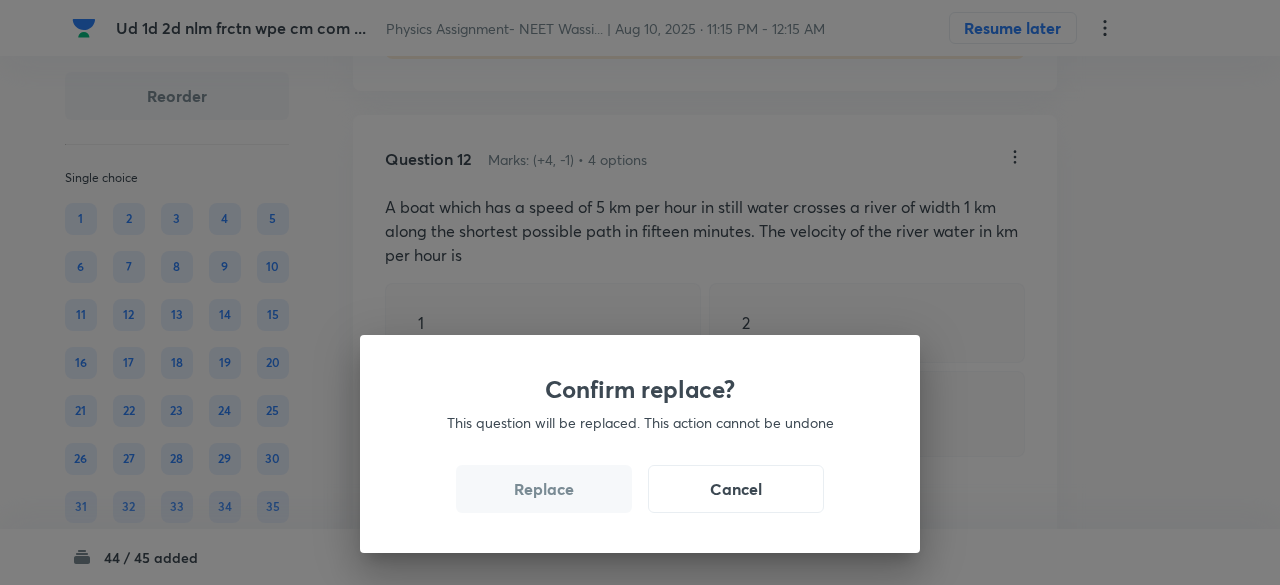 click on "Replace" at bounding box center (544, 489) 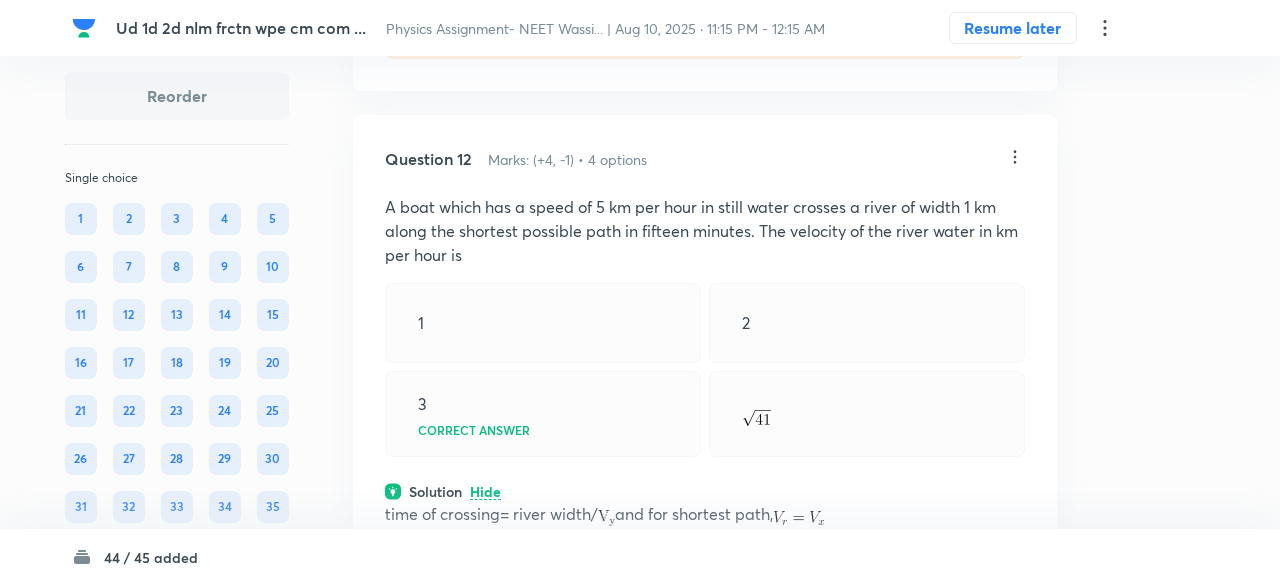 click on "Confirm replace? This question will be replaced. This action cannot be undone Replace Cancel" at bounding box center [640, 1029] 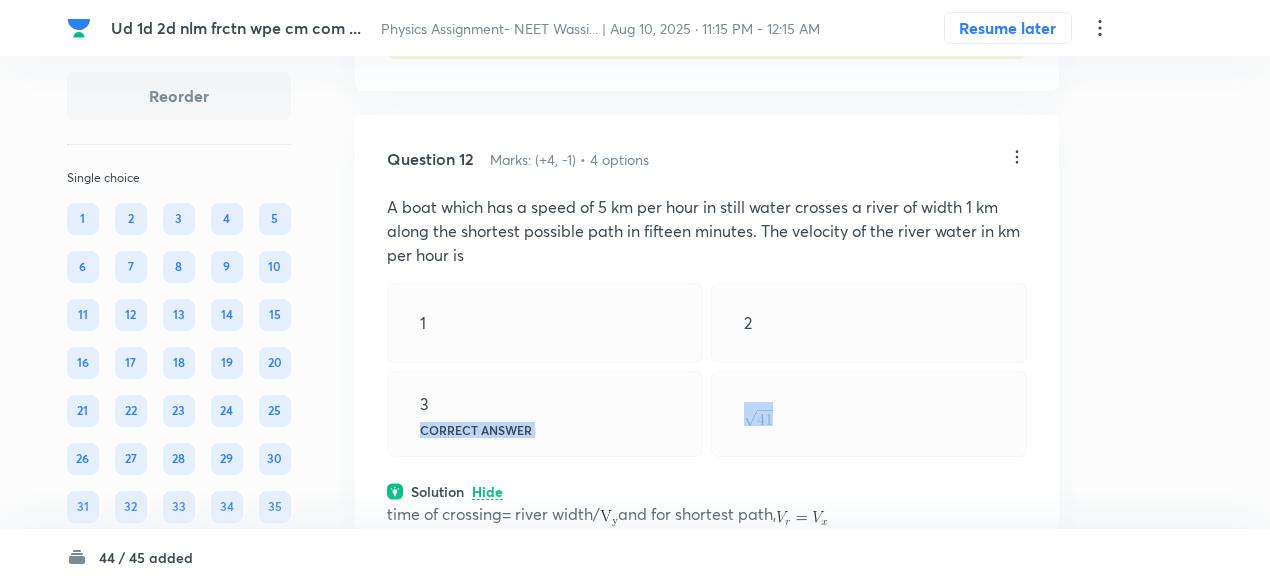 click on "[NUMBER] Correct answer" at bounding box center [545, 414] 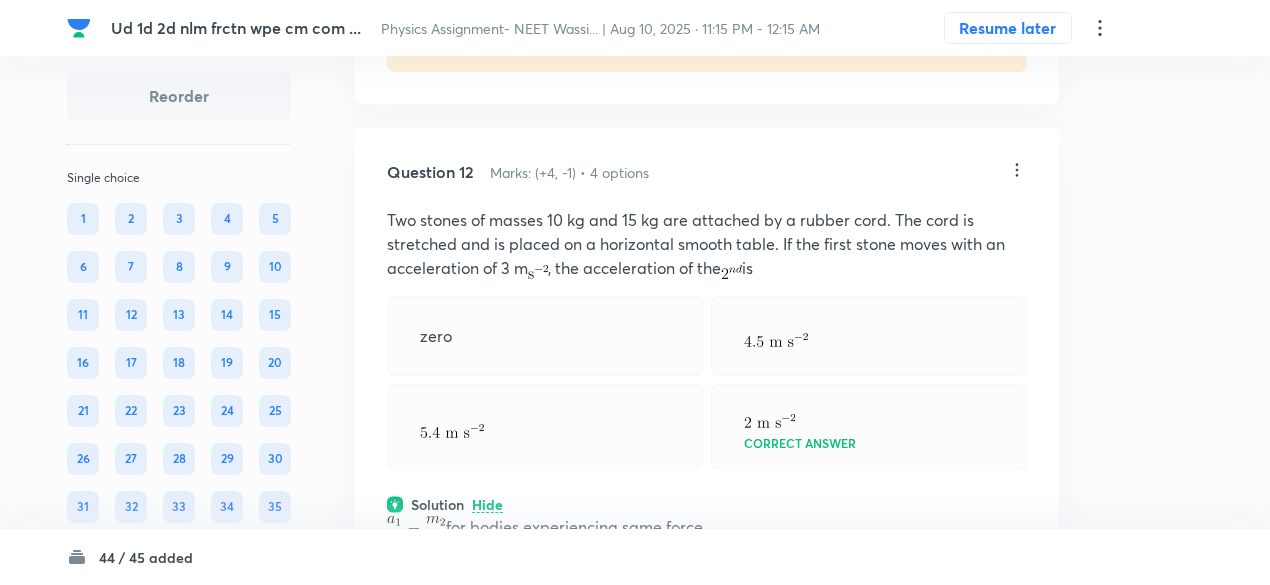 scroll, scrollTop: 9112, scrollLeft: 0, axis: vertical 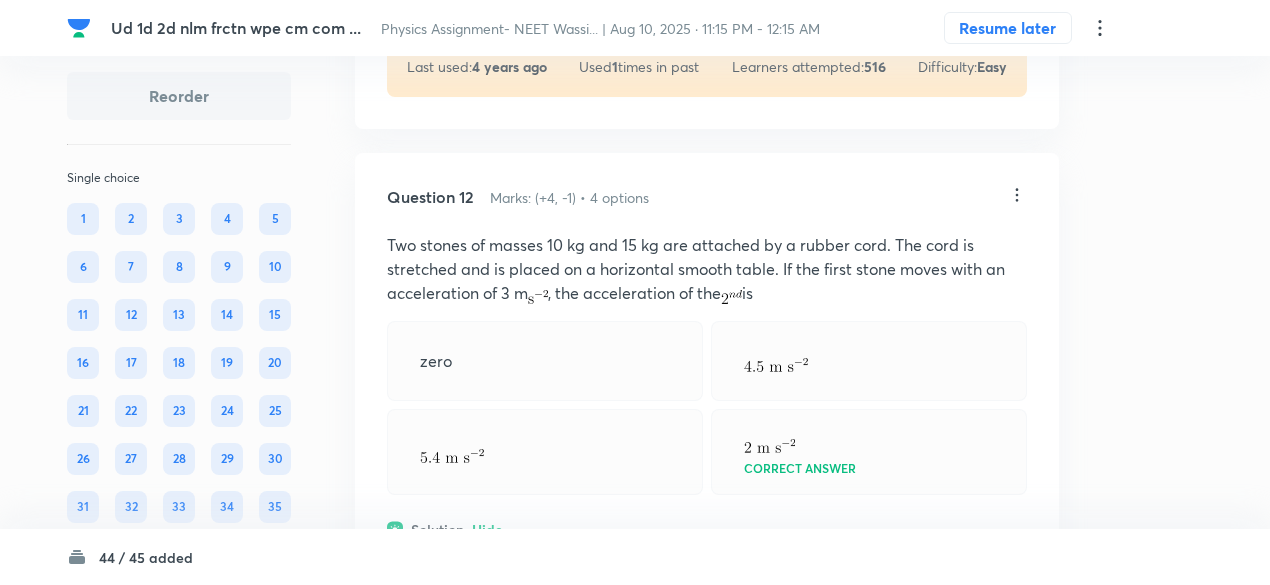 click 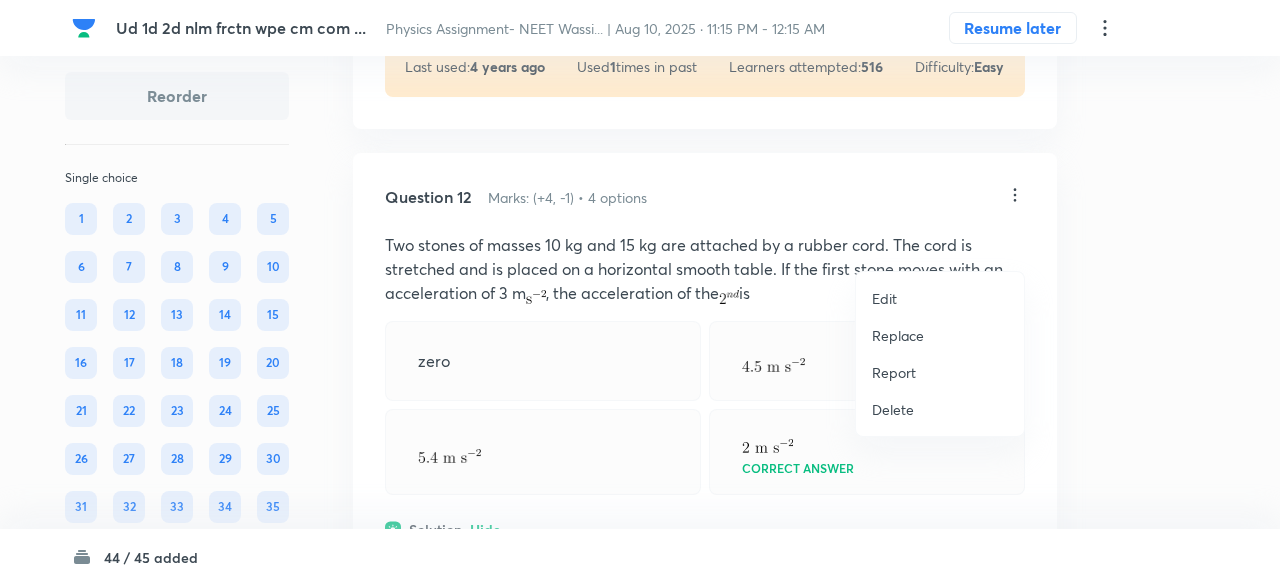 click on "Replace" at bounding box center [898, 335] 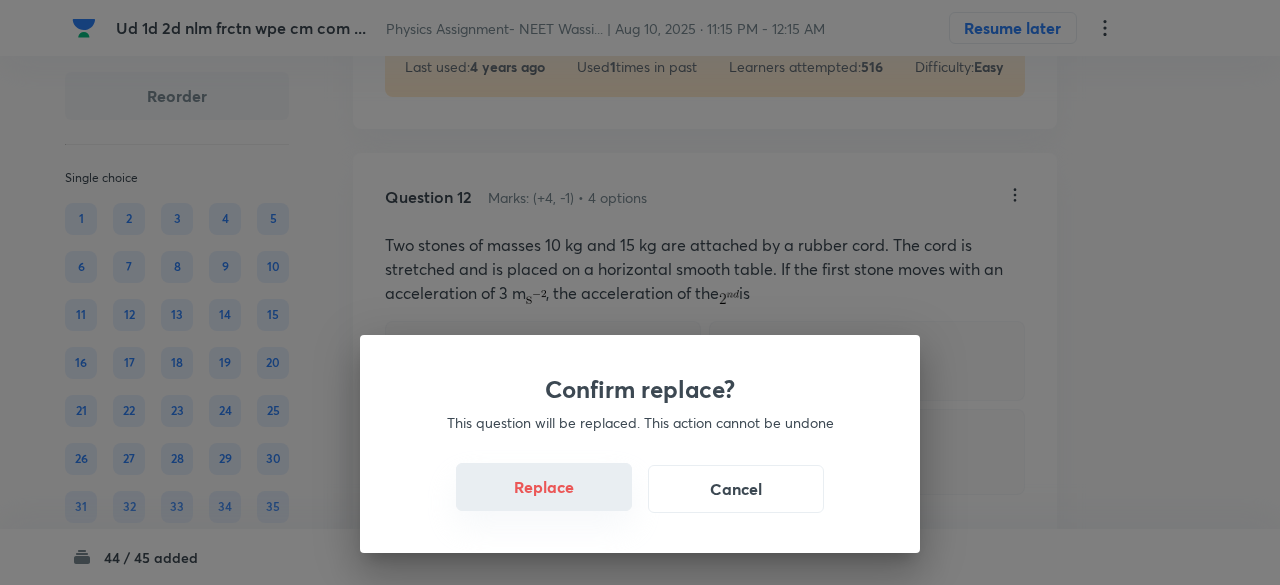 click on "Replace" at bounding box center [544, 487] 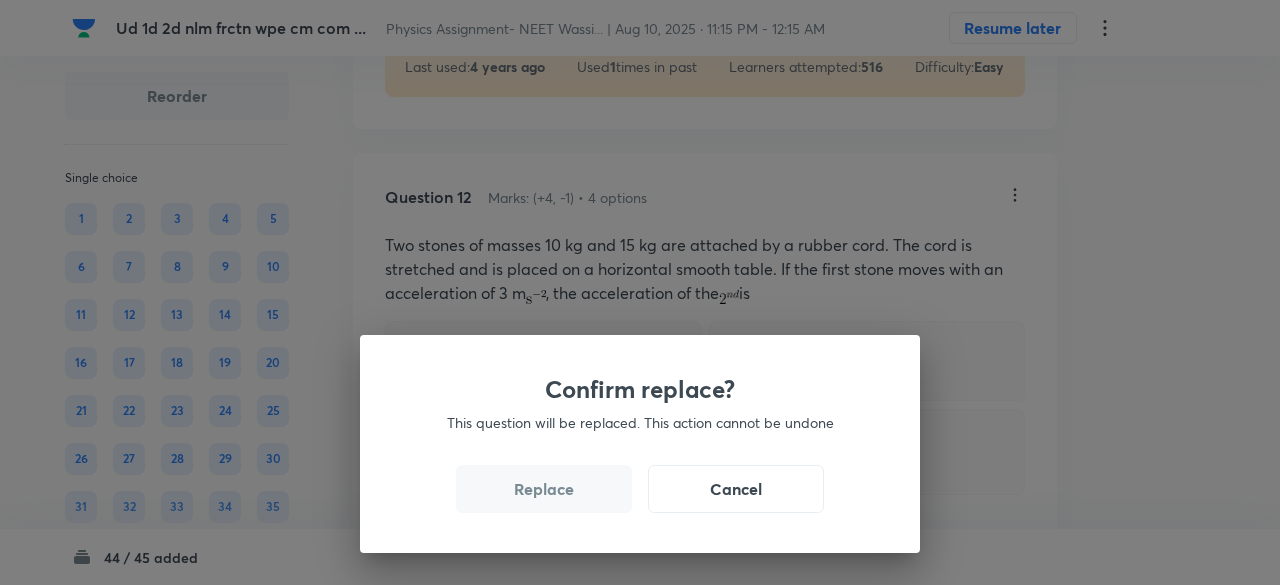 click on "Replace" at bounding box center [544, 489] 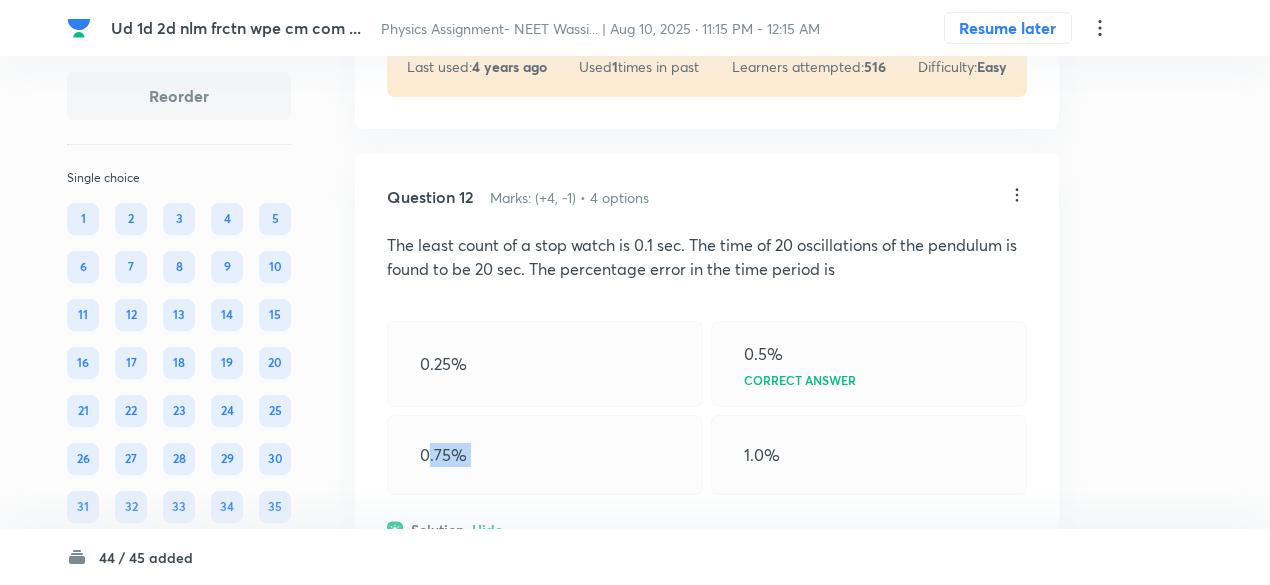 click on "0.75%" at bounding box center (545, 455) 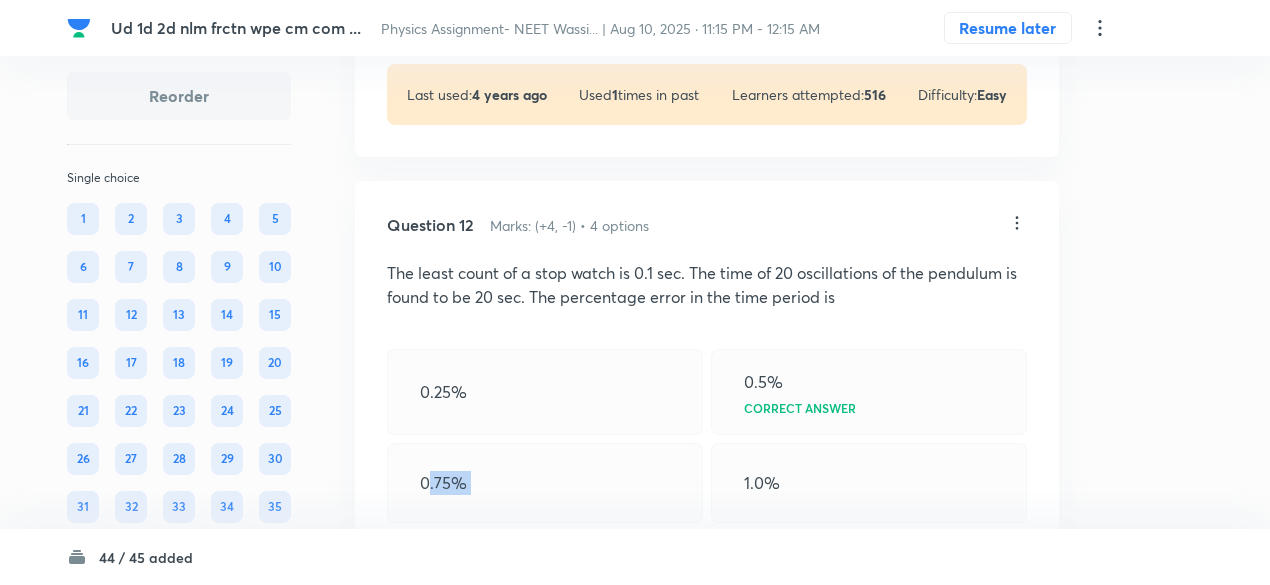 scroll, scrollTop: 9083, scrollLeft: 0, axis: vertical 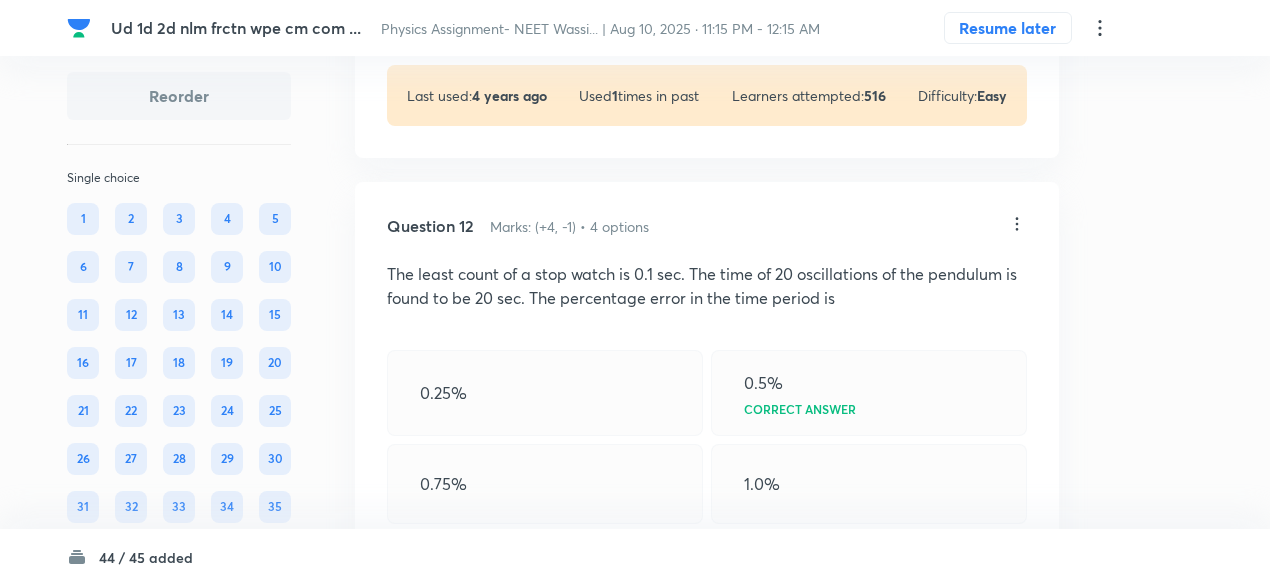 click 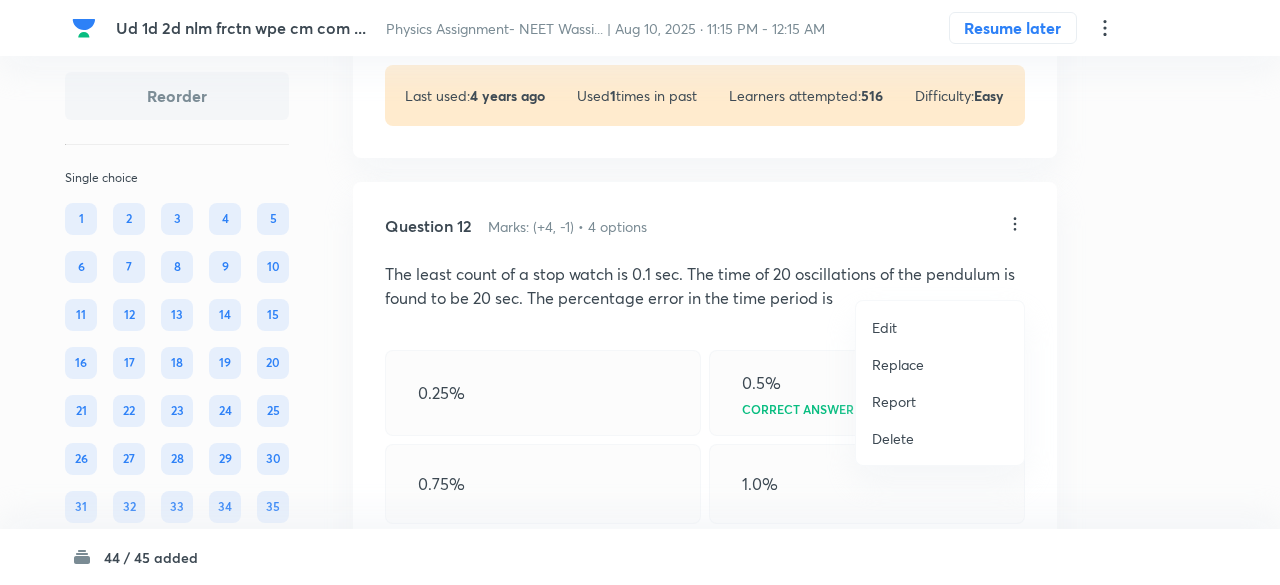 click on "Replace" at bounding box center (898, 364) 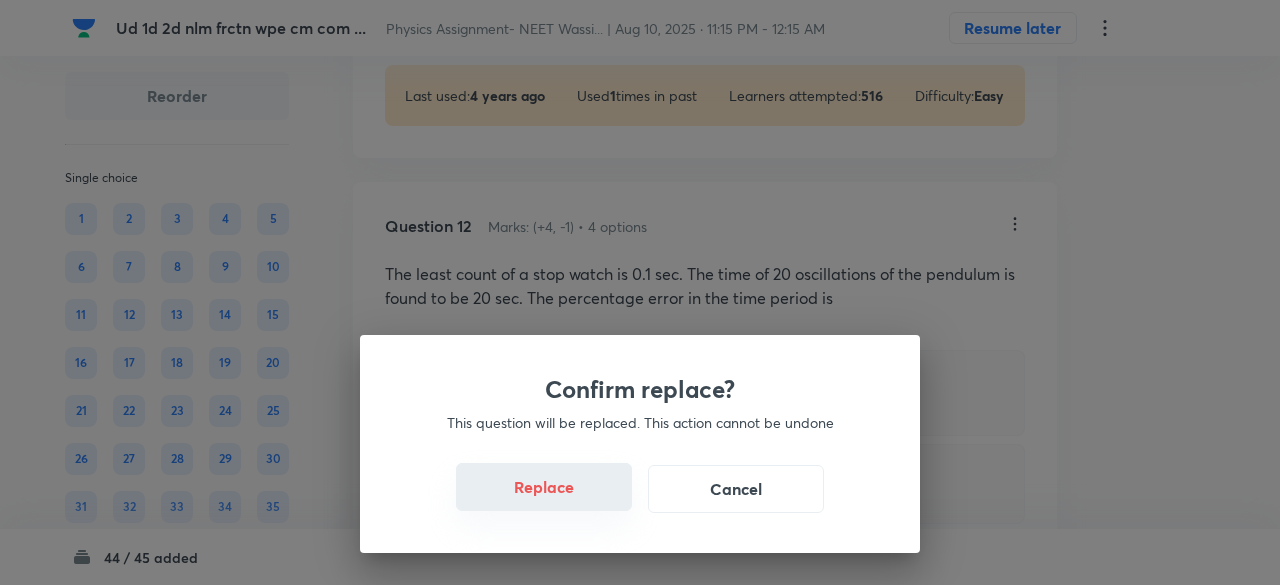 click on "Replace" at bounding box center [544, 487] 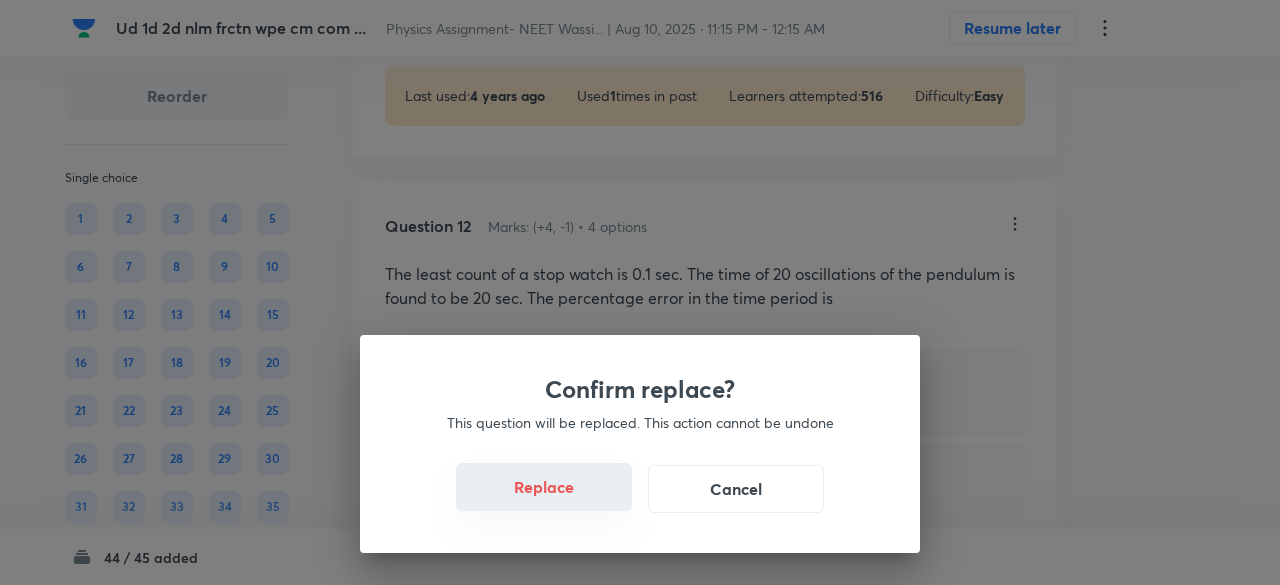 click on "Replace" at bounding box center [544, 487] 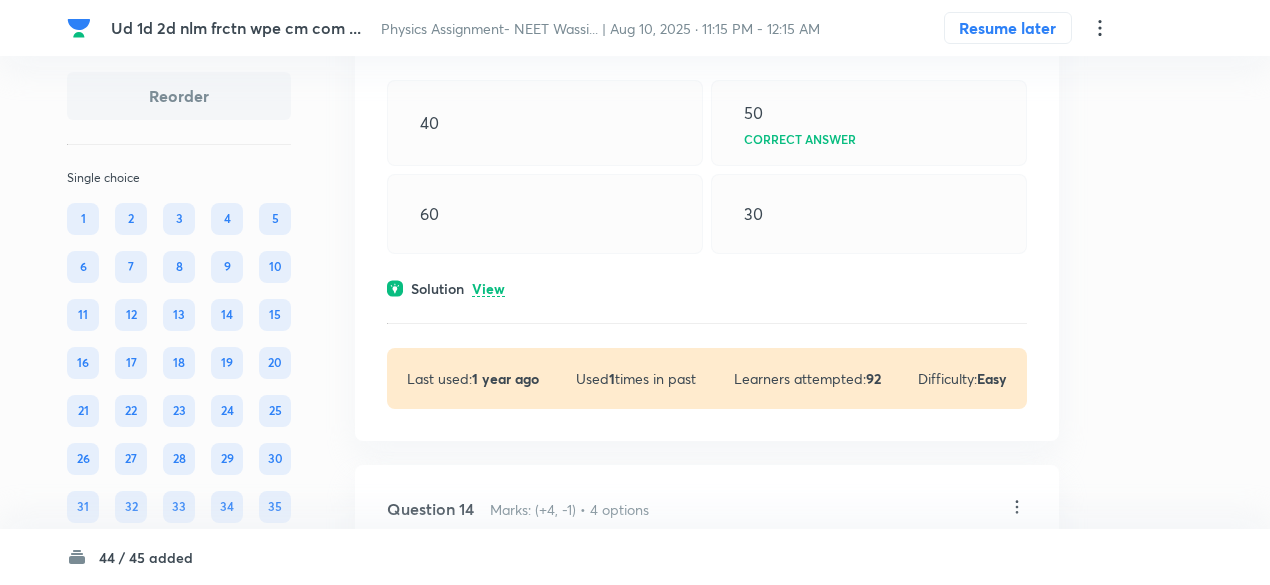 scroll, scrollTop: 10442, scrollLeft: 0, axis: vertical 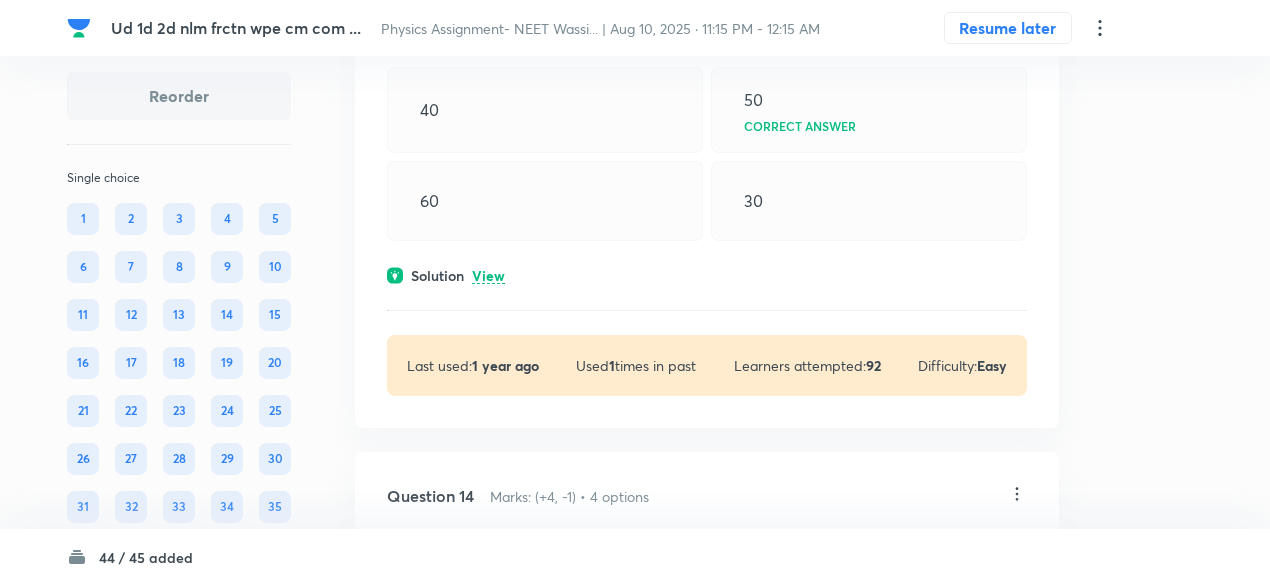 click on "View" at bounding box center (488, 276) 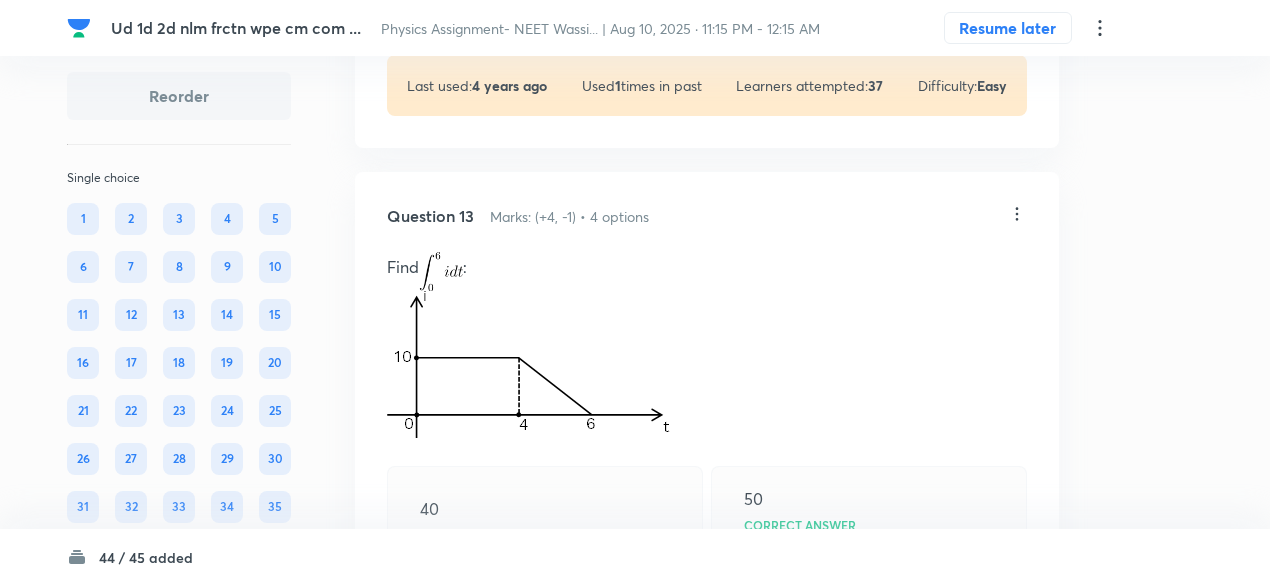 scroll, scrollTop: 10040, scrollLeft: 0, axis: vertical 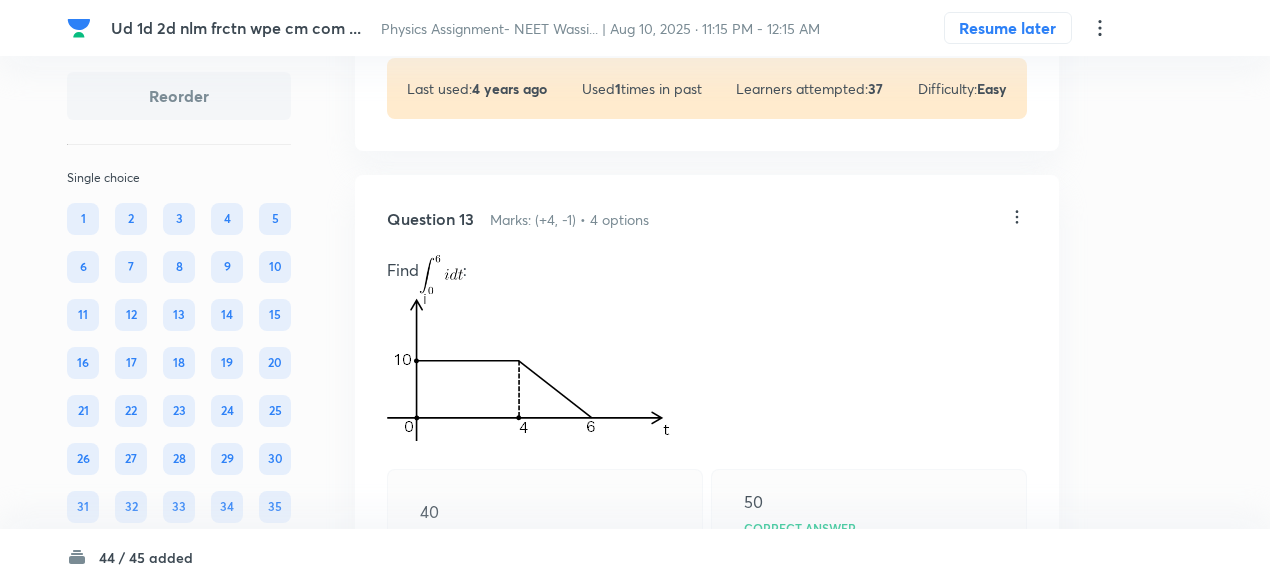 click 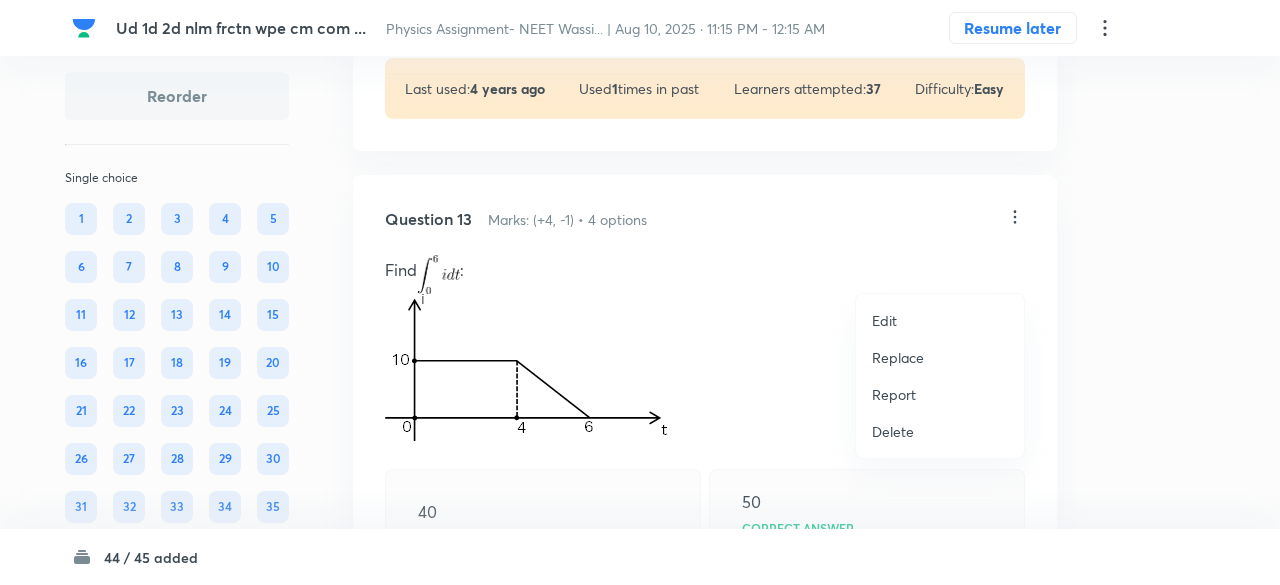 click on "Replace" at bounding box center (898, 357) 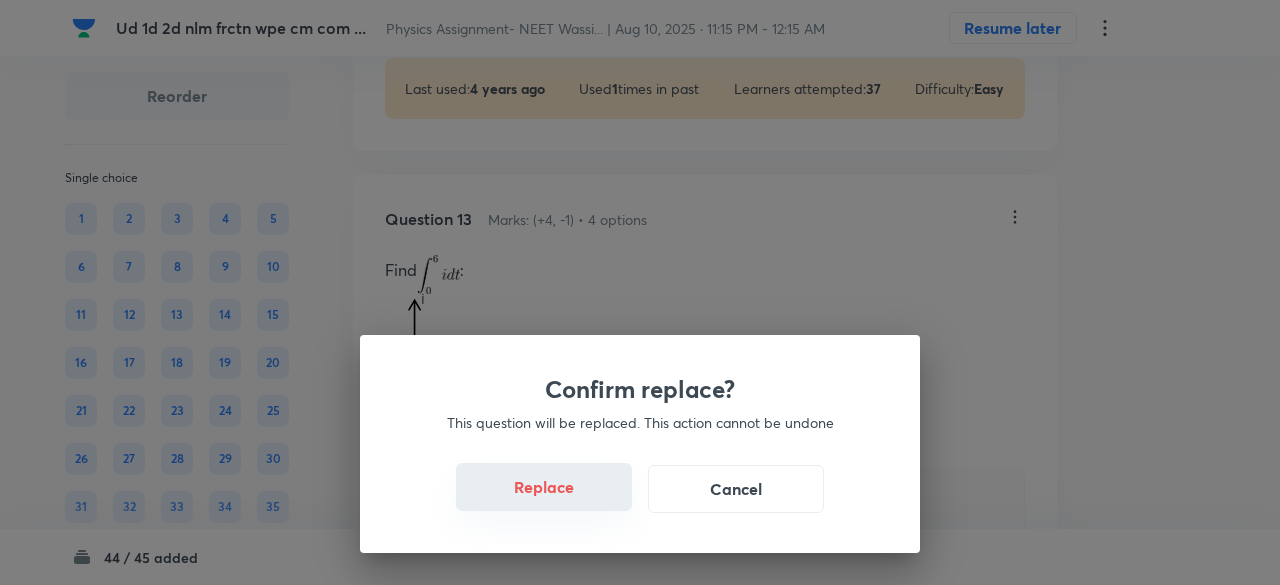 click on "Replace" at bounding box center [544, 487] 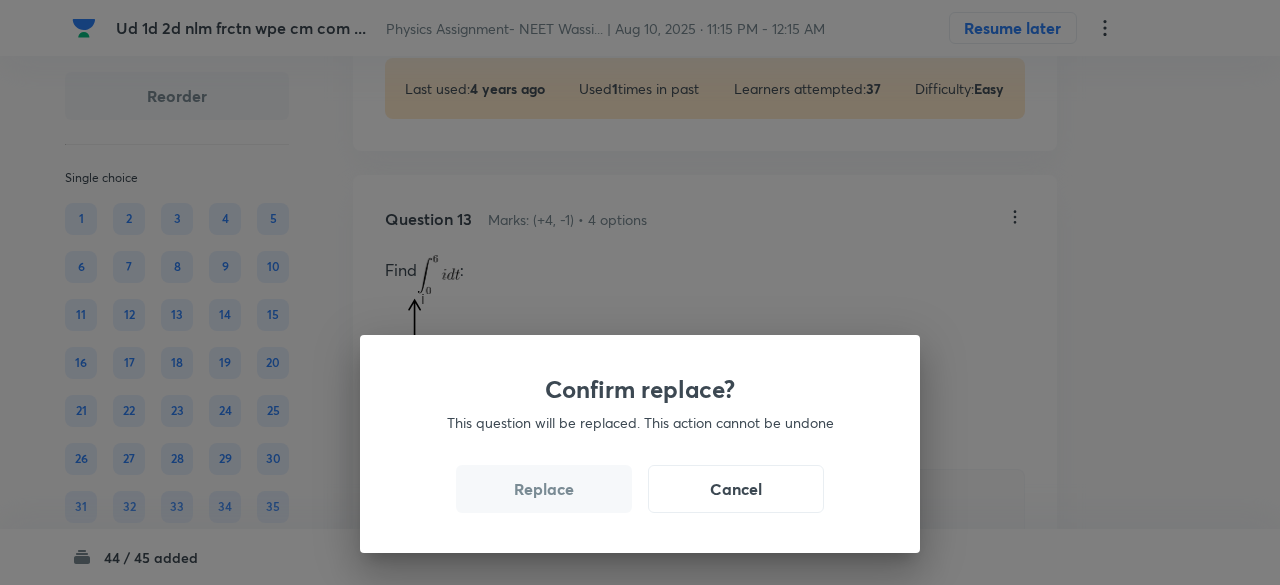 drag, startPoint x: 532, startPoint y: 501, endPoint x: 550, endPoint y: 501, distance: 18 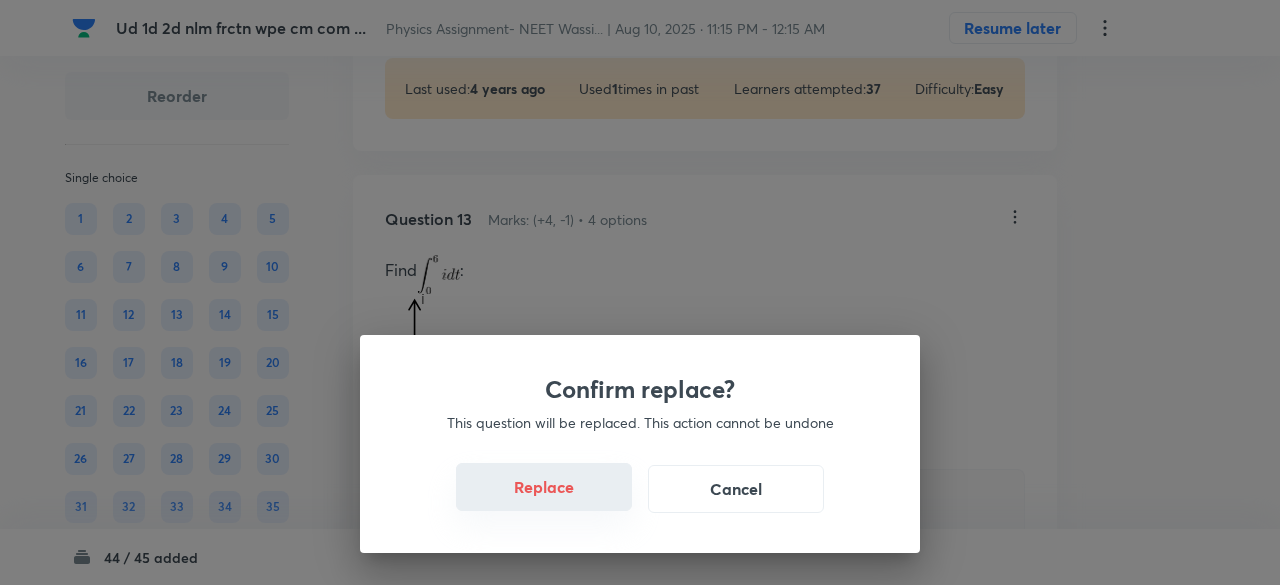 click on "Replace" at bounding box center (544, 487) 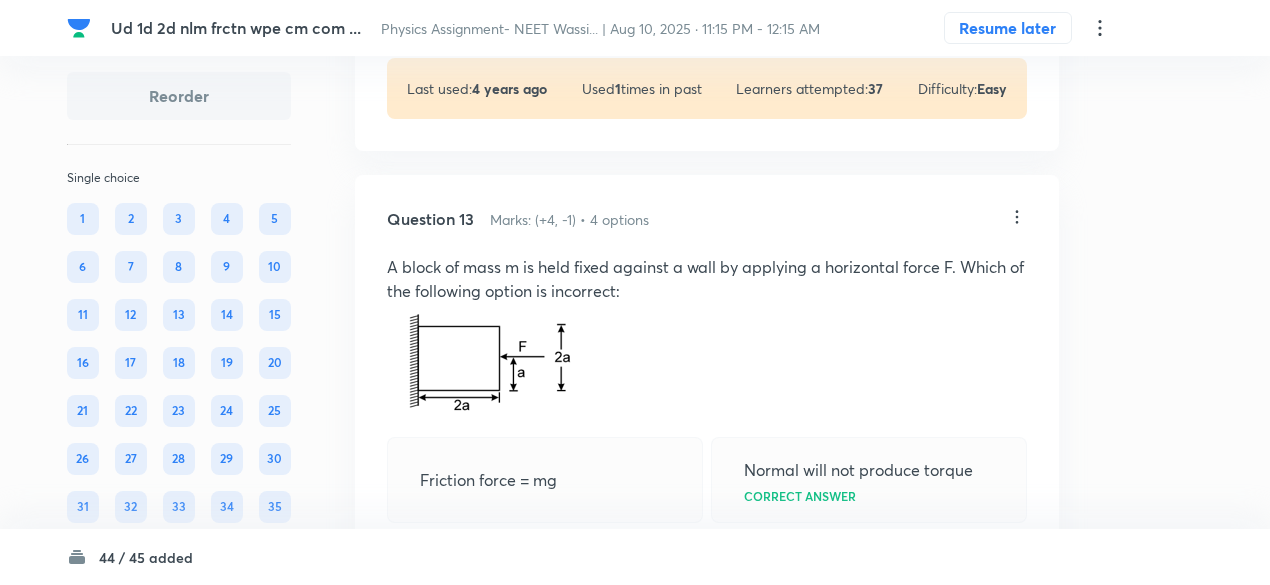click on "F will not produce torque" at bounding box center [545, 571] 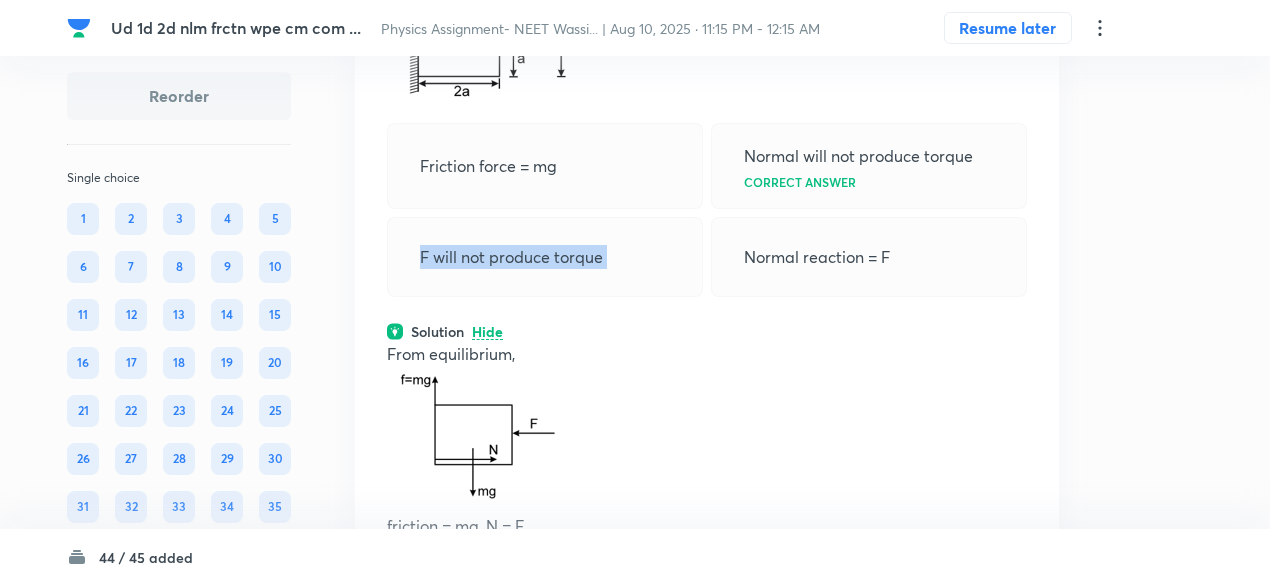 scroll, scrollTop: 10364, scrollLeft: 0, axis: vertical 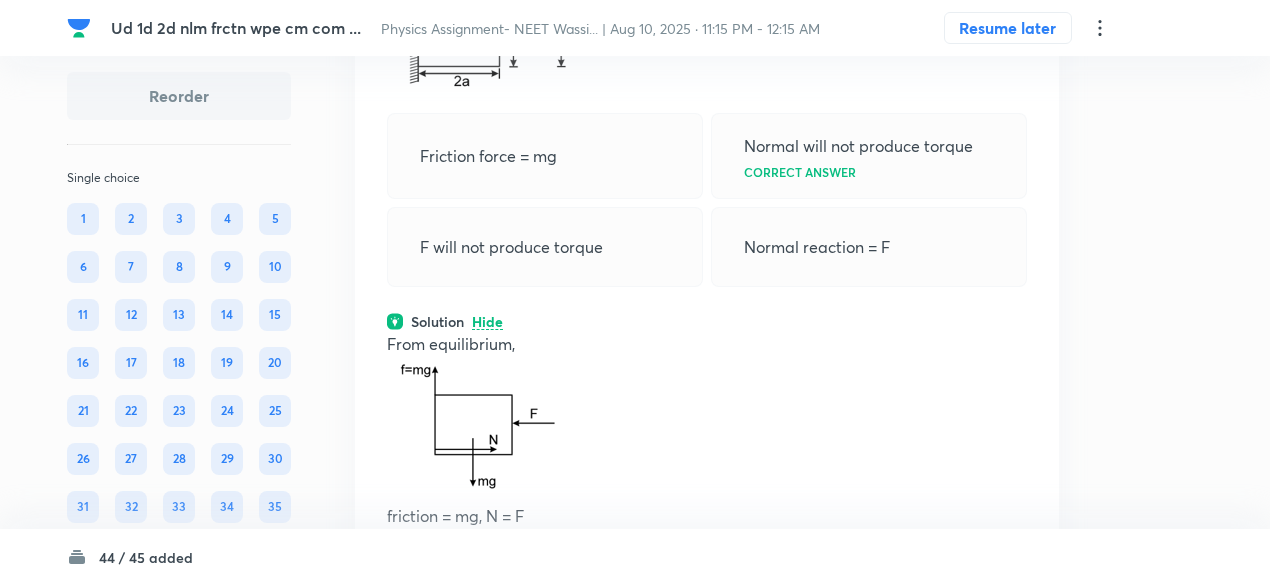 click on "Solution Hide" at bounding box center (707, 321) 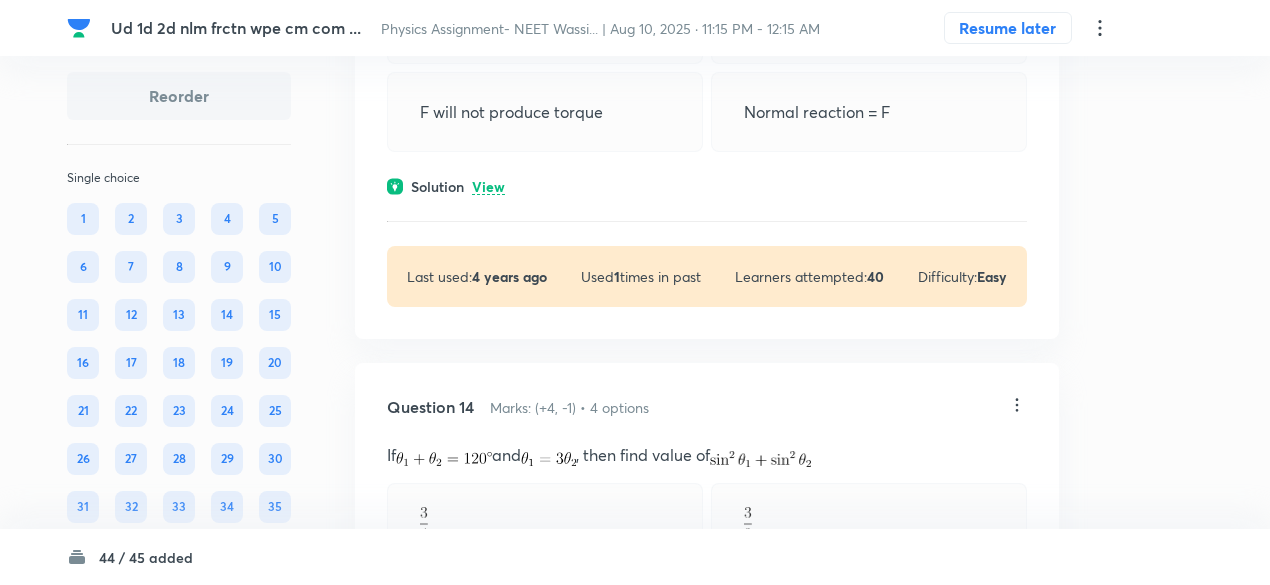 scroll, scrollTop: 10500, scrollLeft: 0, axis: vertical 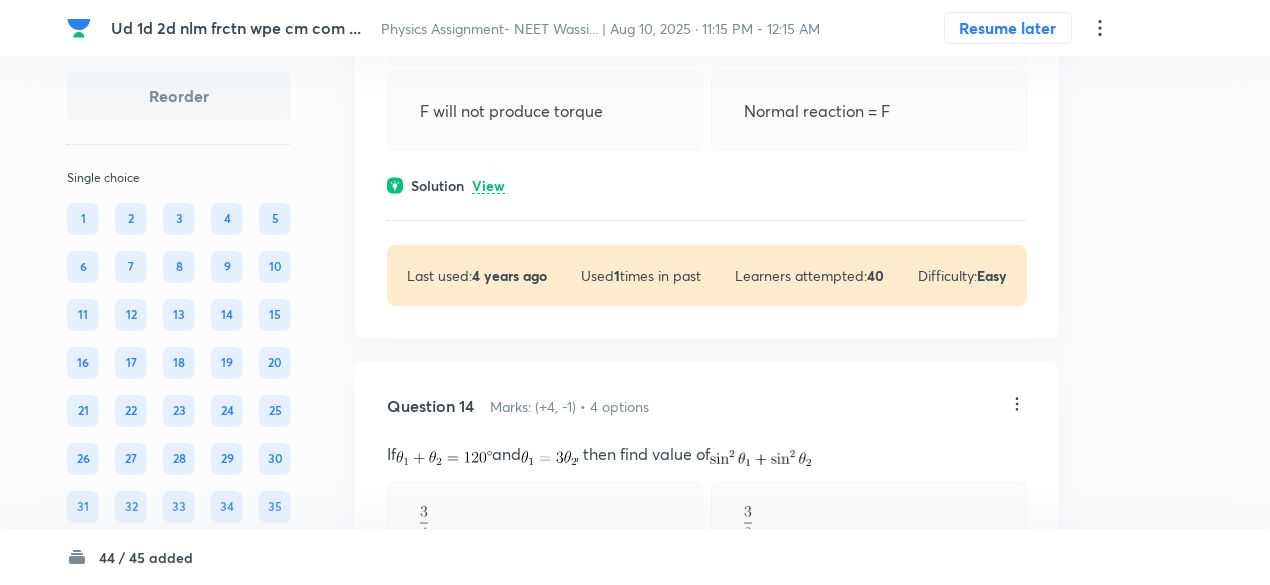 click on "View" at bounding box center [488, 186] 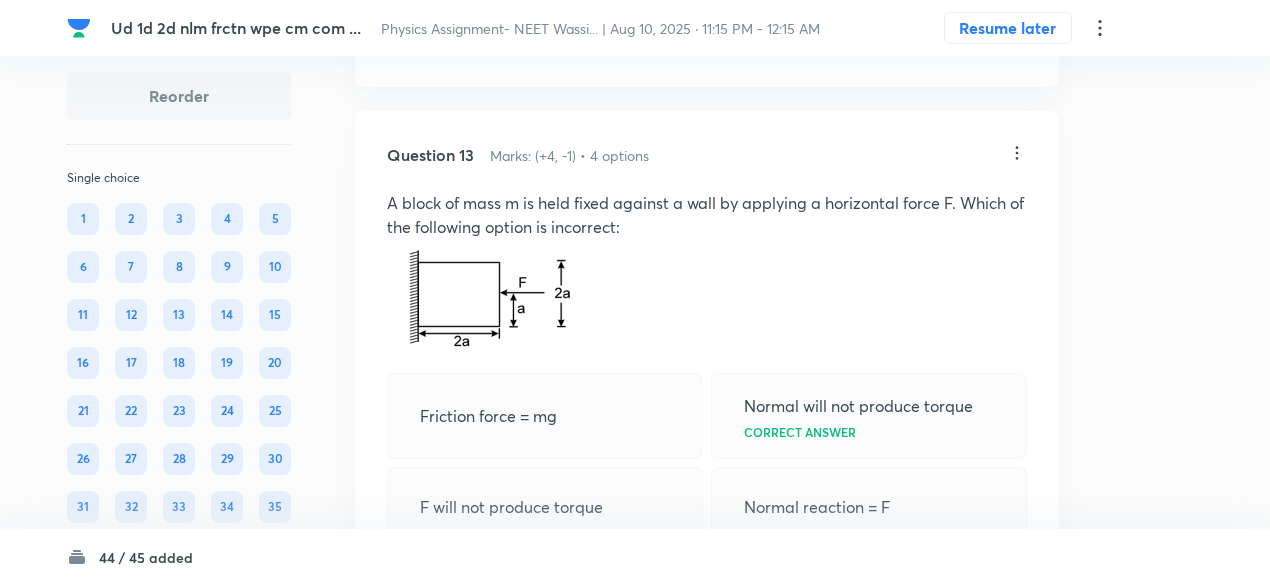 scroll, scrollTop: 10103, scrollLeft: 0, axis: vertical 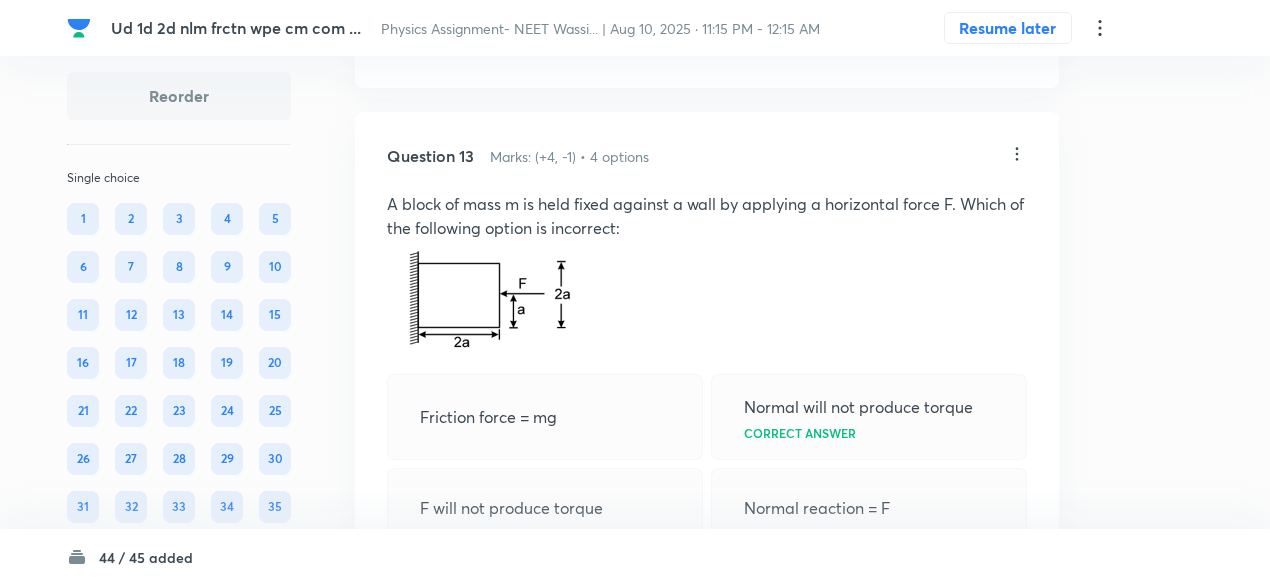 click 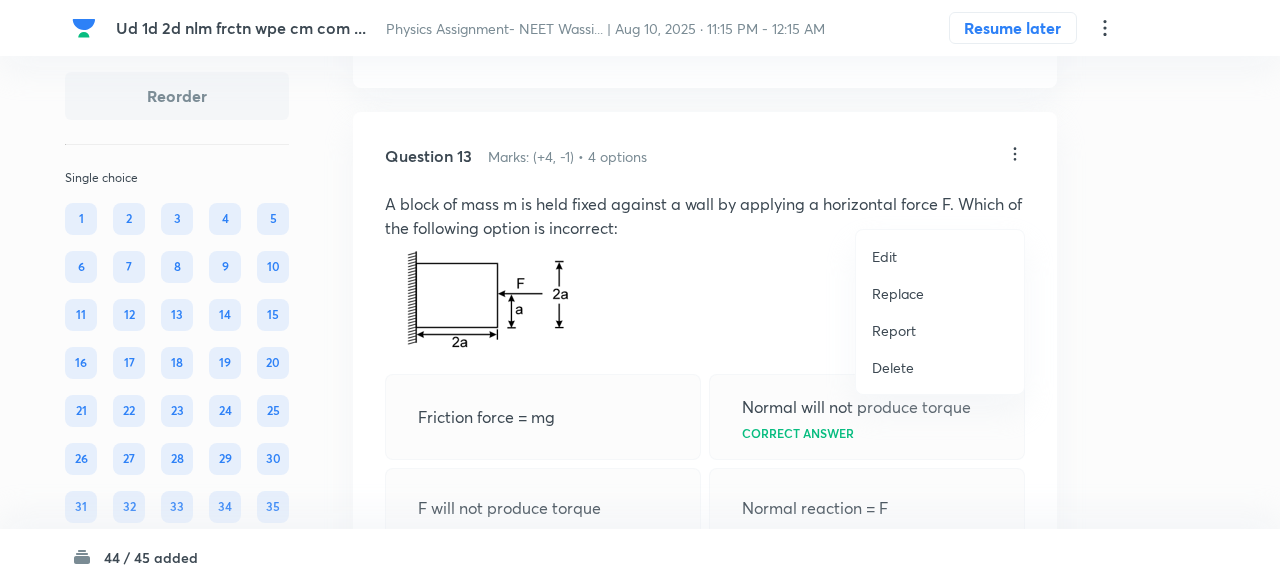 click on "Replace" at bounding box center (898, 293) 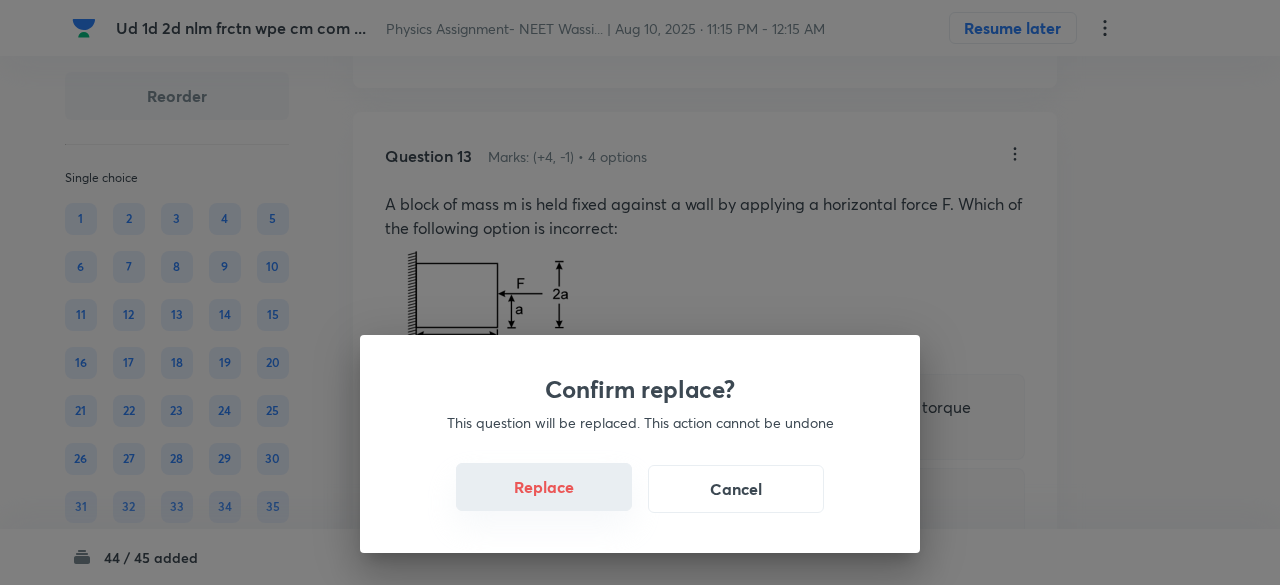 click on "Replace" at bounding box center [544, 487] 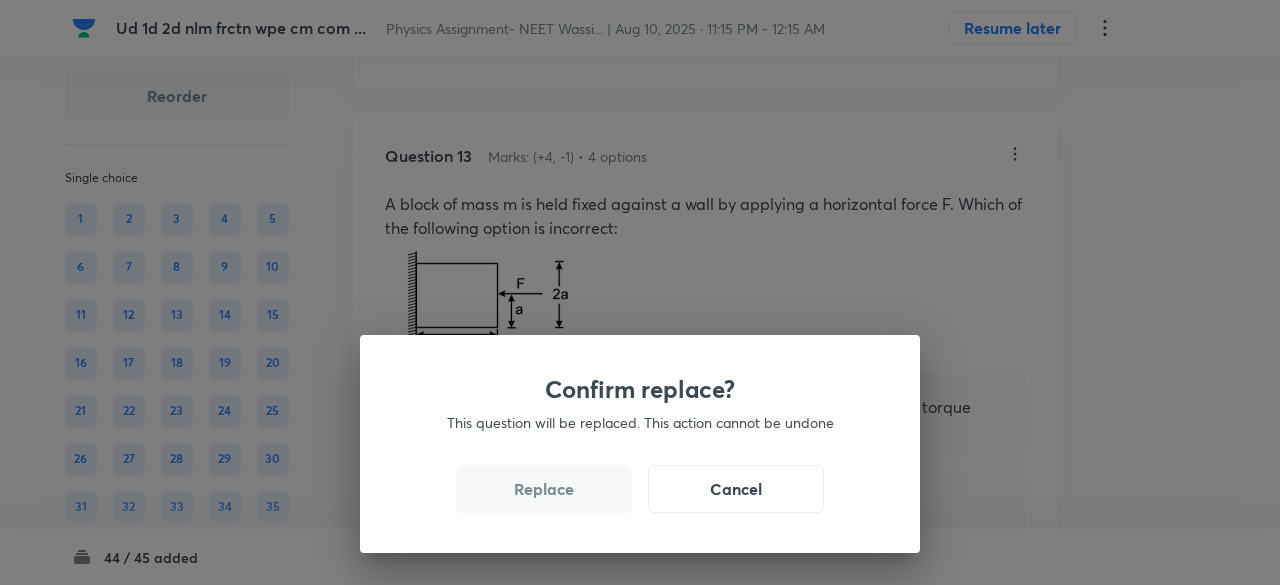 click on "Replace" at bounding box center (544, 489) 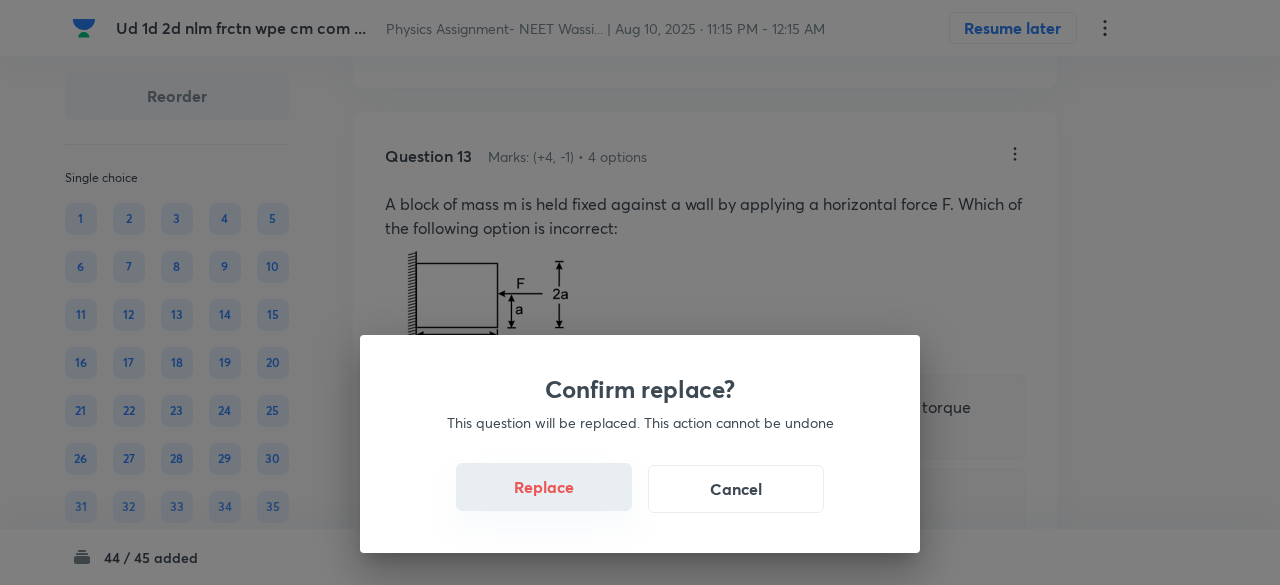 click on "Replace" at bounding box center (544, 487) 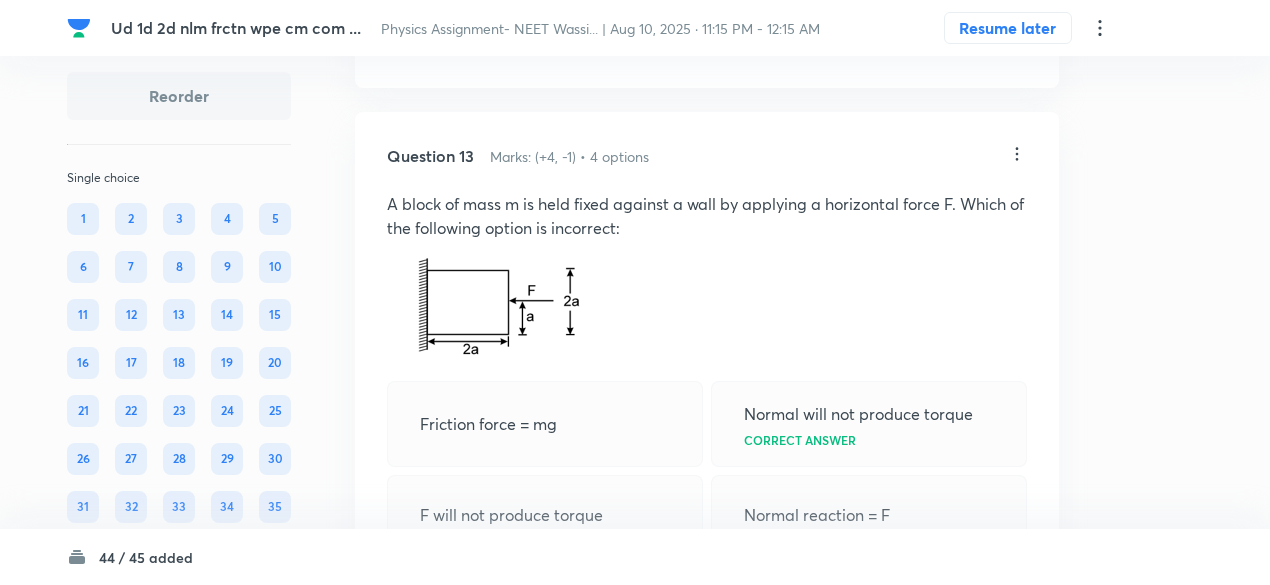 click on "F will not produce torque" at bounding box center (545, 515) 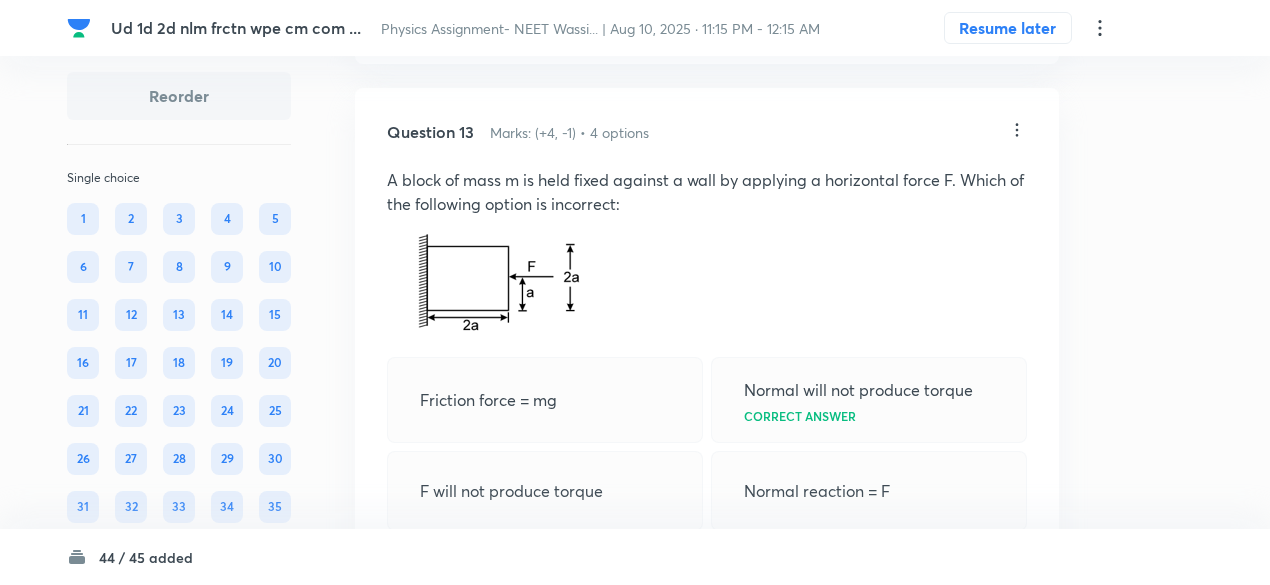 scroll, scrollTop: 10126, scrollLeft: 0, axis: vertical 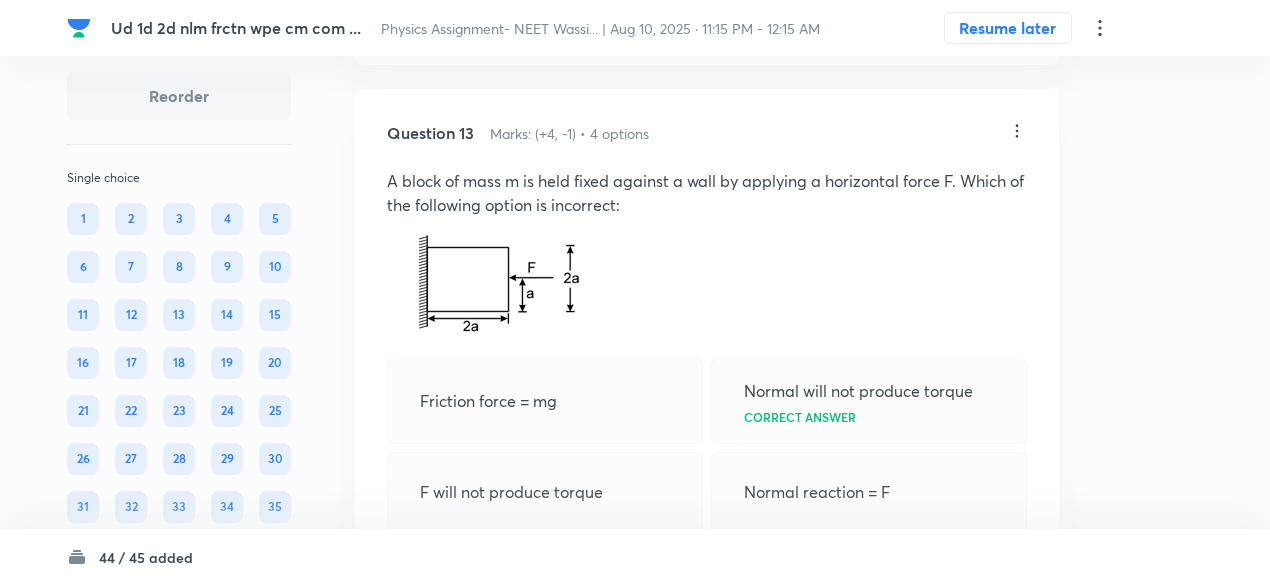 click 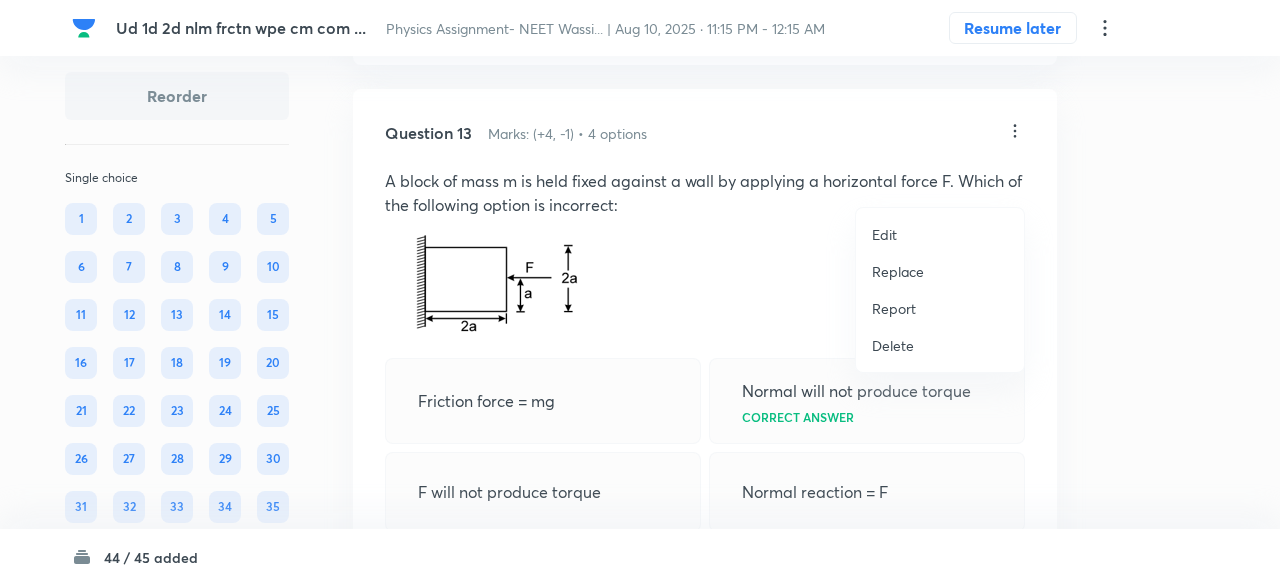 click on "Replace" at bounding box center (898, 271) 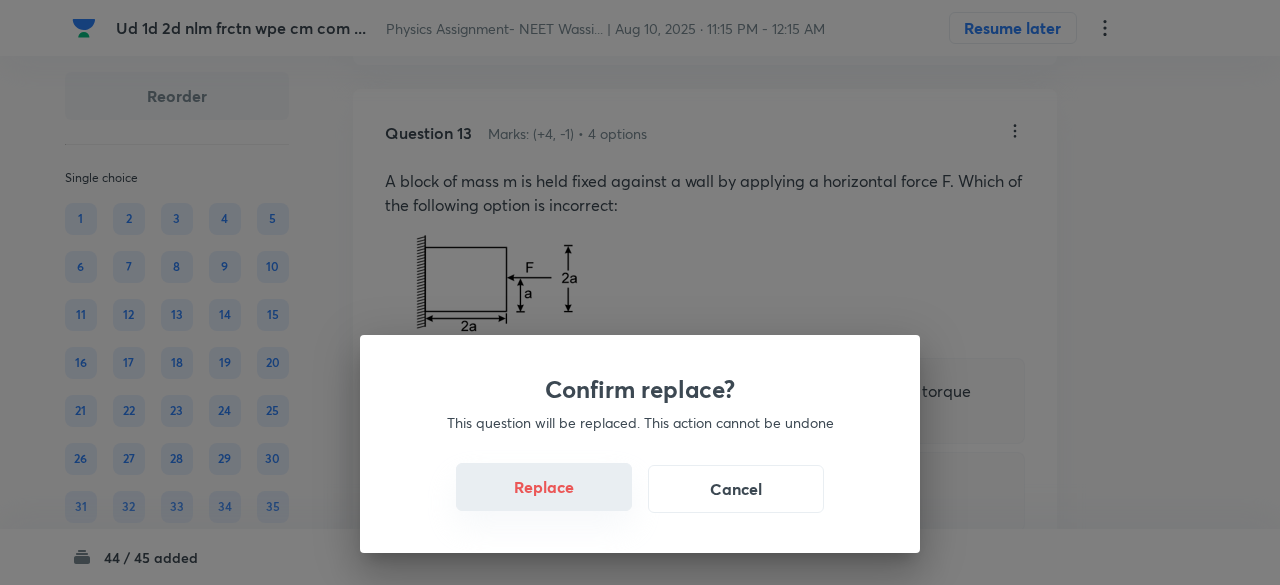 click on "Replace" at bounding box center [544, 487] 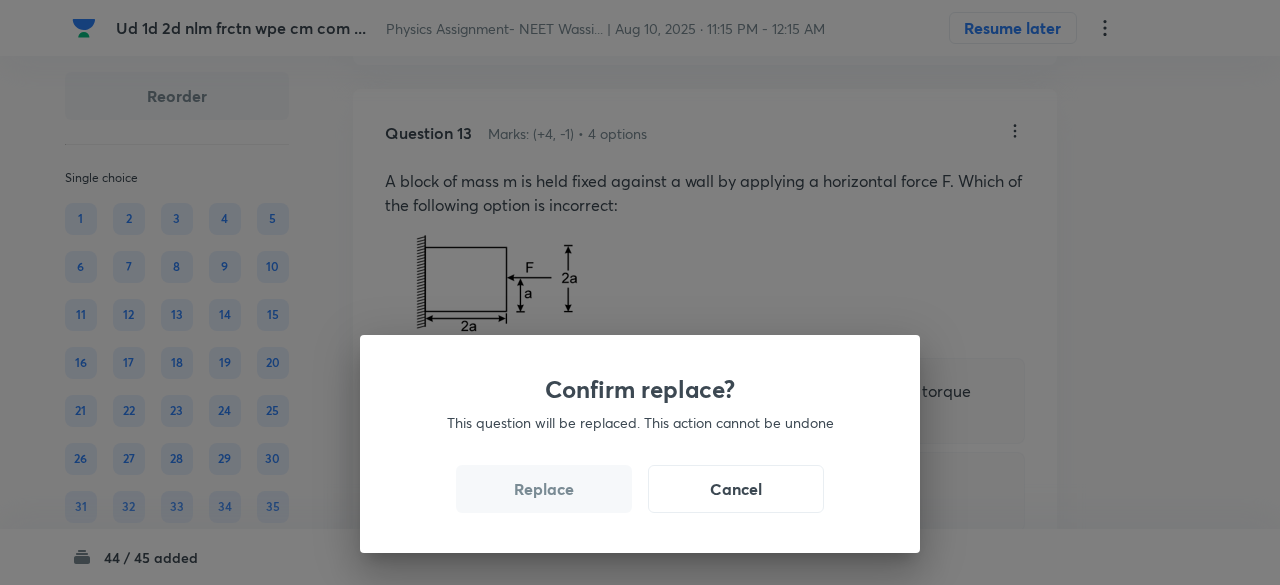 click on "Replace" at bounding box center [544, 489] 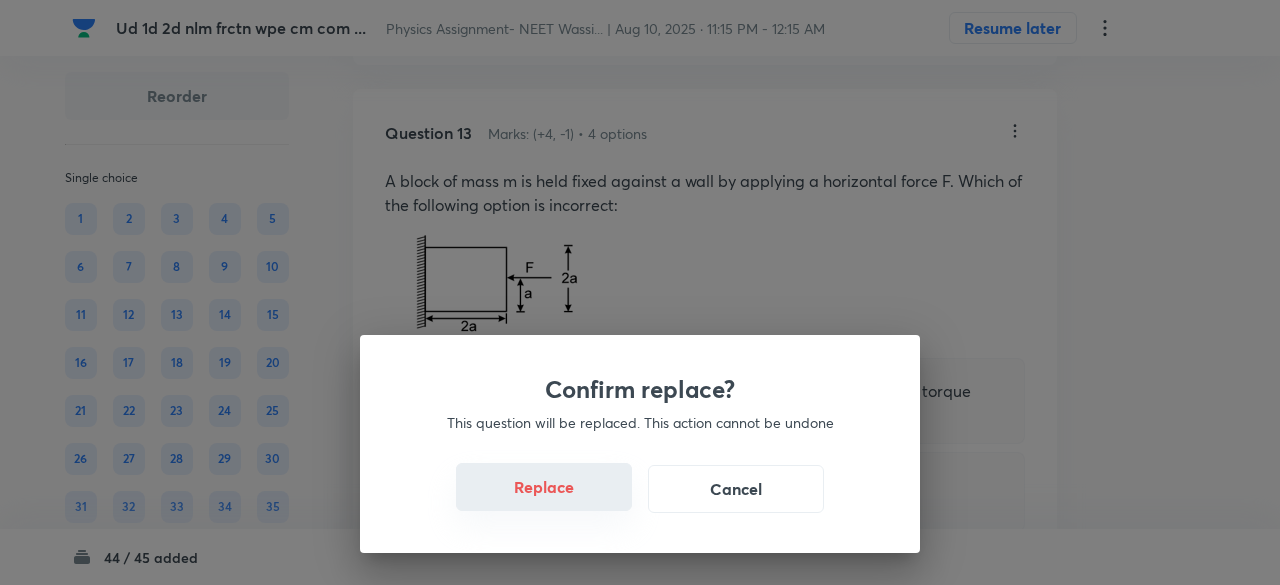 click on "Replace" at bounding box center [544, 487] 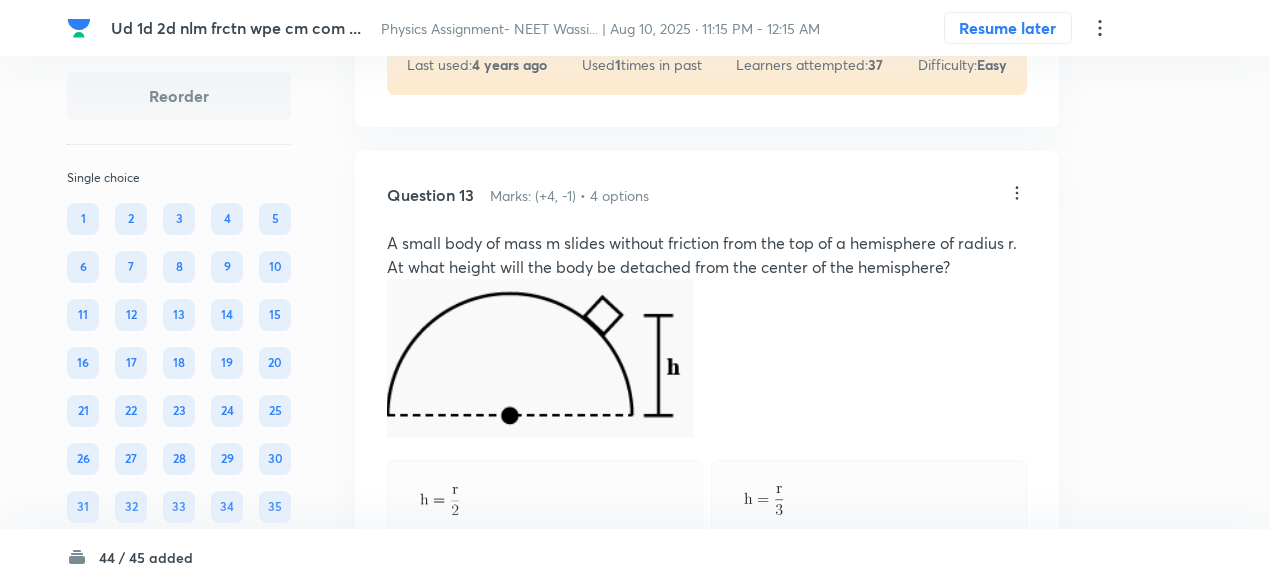scroll, scrollTop: 10047, scrollLeft: 0, axis: vertical 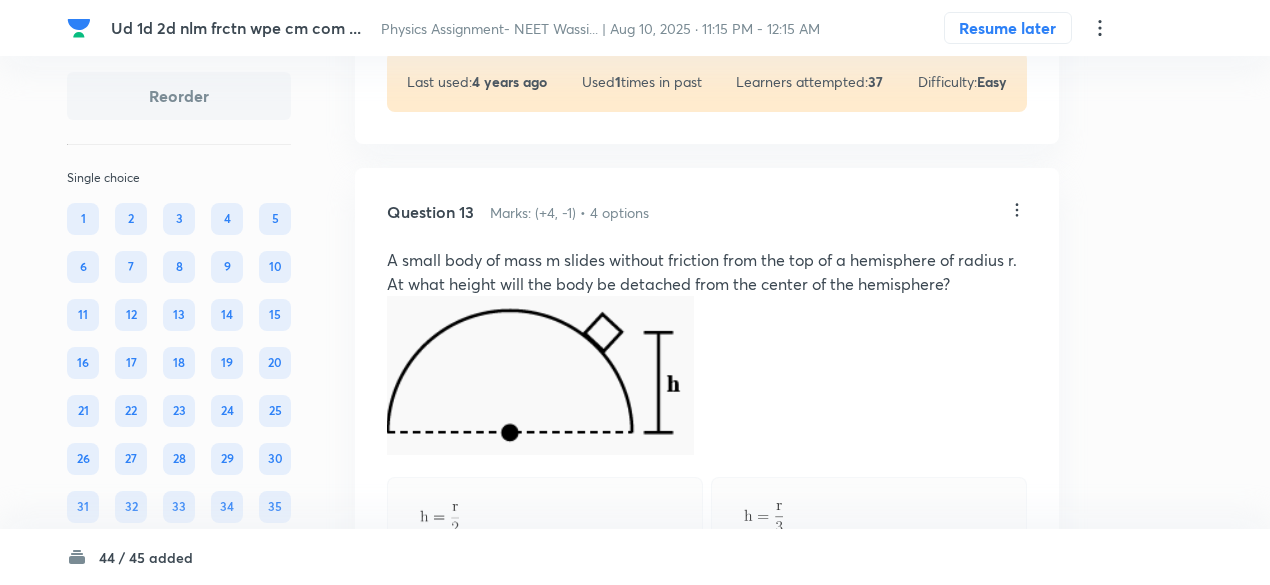 click 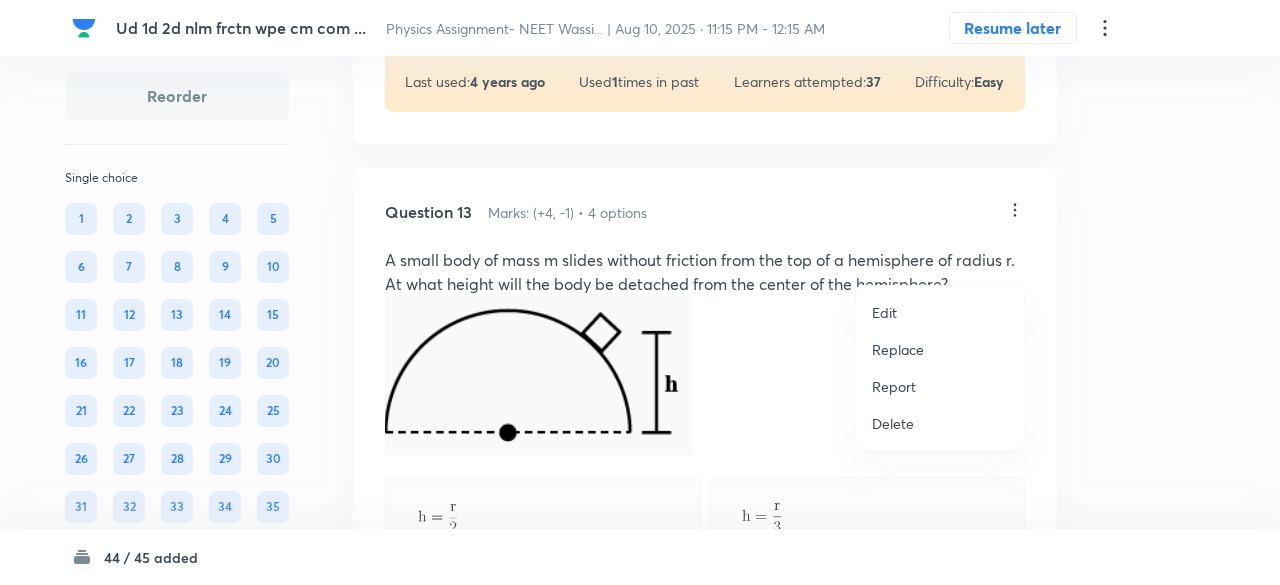 click on "Replace" at bounding box center [898, 349] 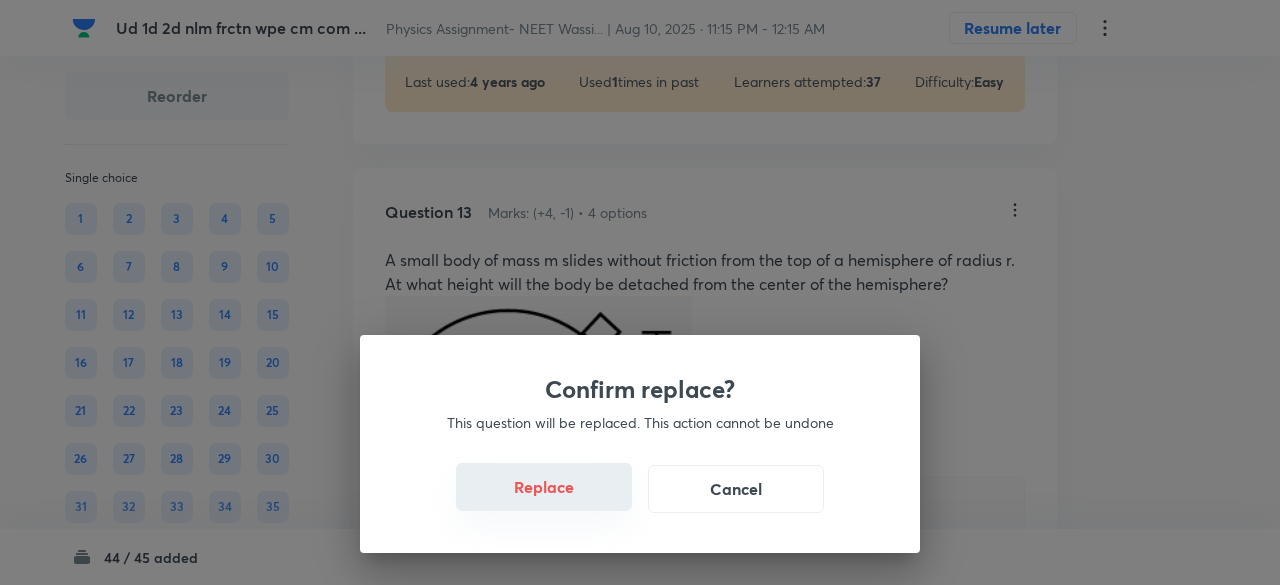 click on "Replace" at bounding box center [544, 487] 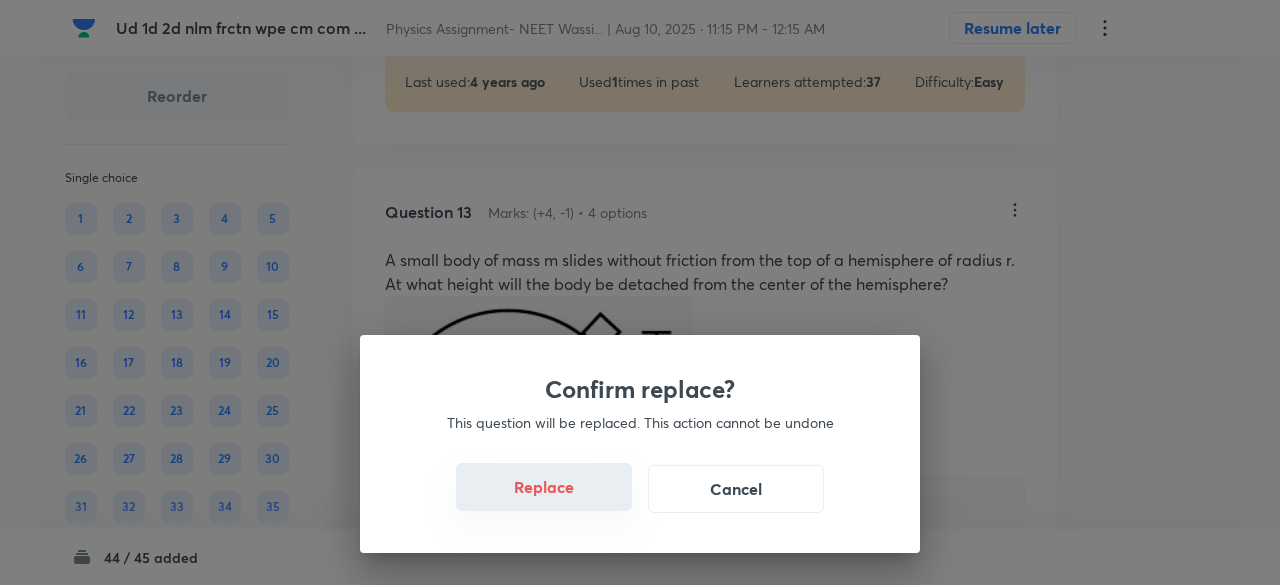 click on "Replace" at bounding box center [544, 487] 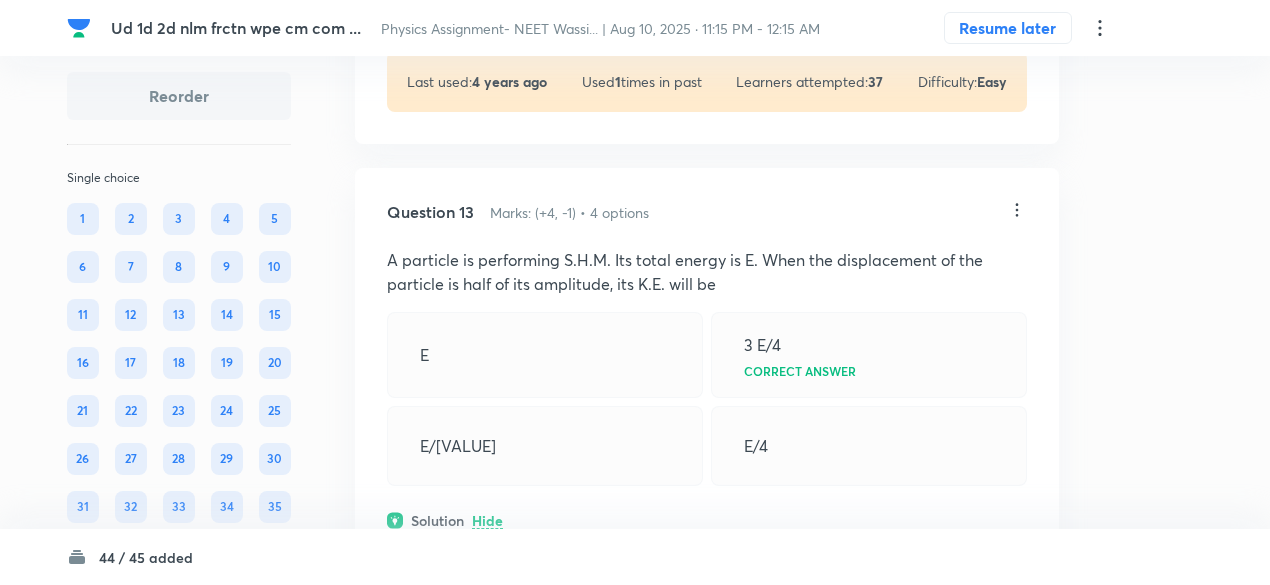 click on "E/[VALUE]" at bounding box center [545, 446] 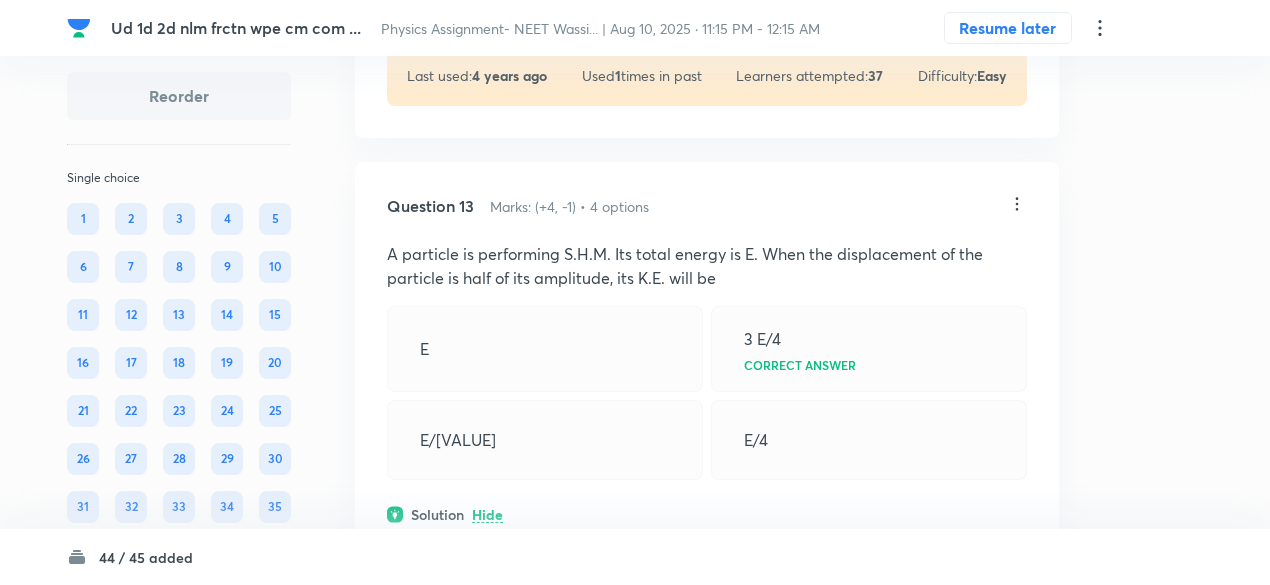 scroll, scrollTop: 10052, scrollLeft: 0, axis: vertical 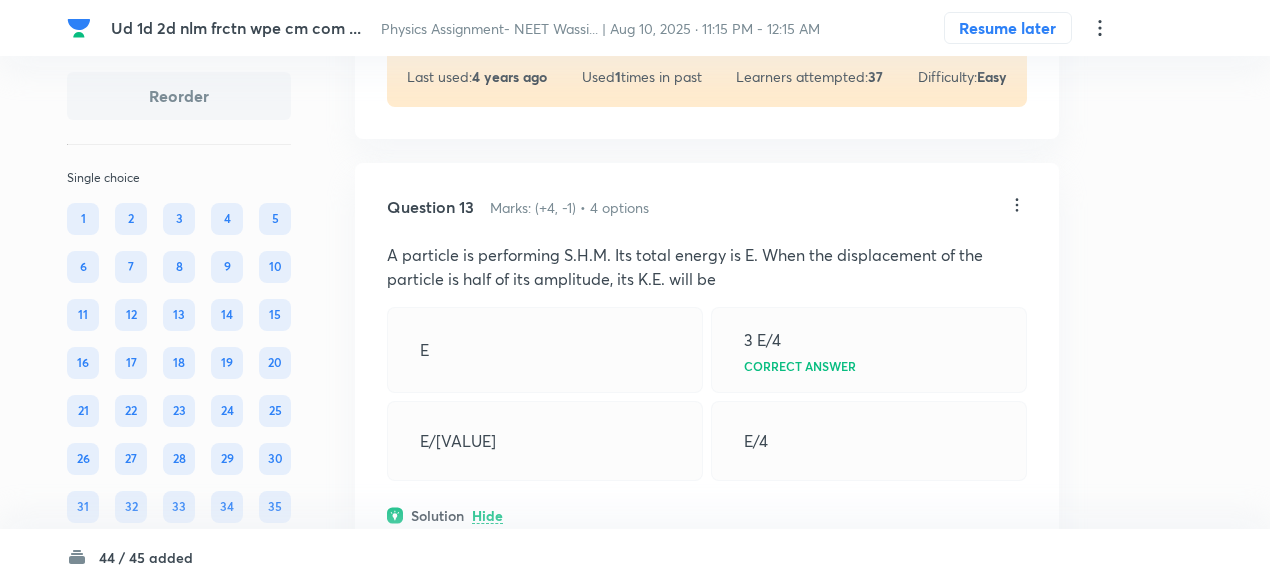 click 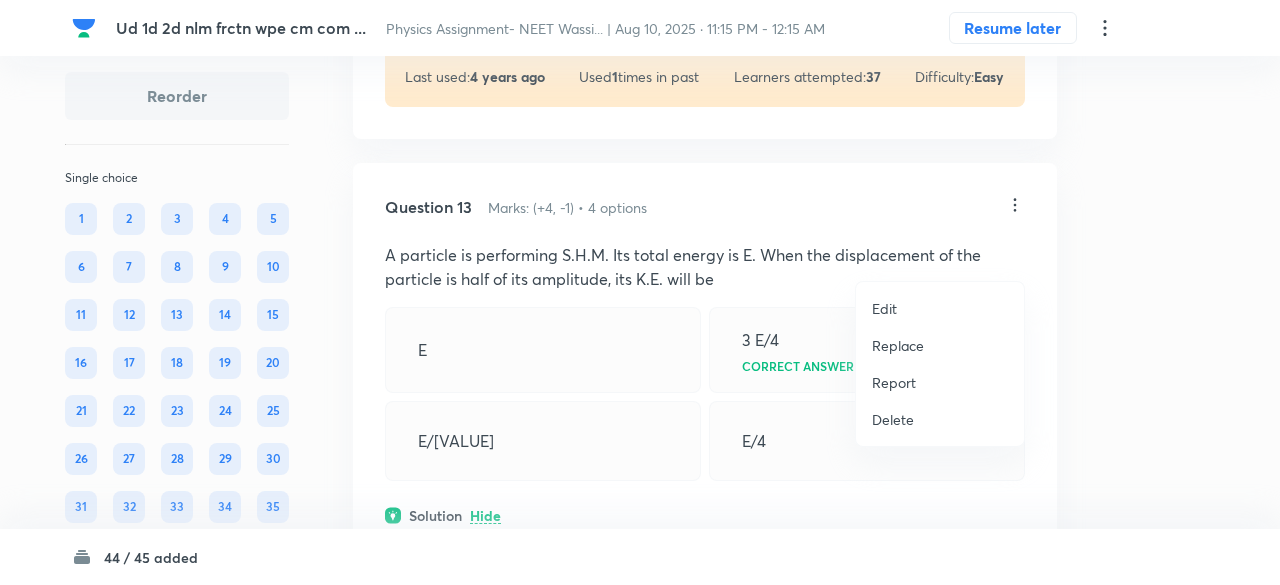 click on "Replace" at bounding box center [898, 345] 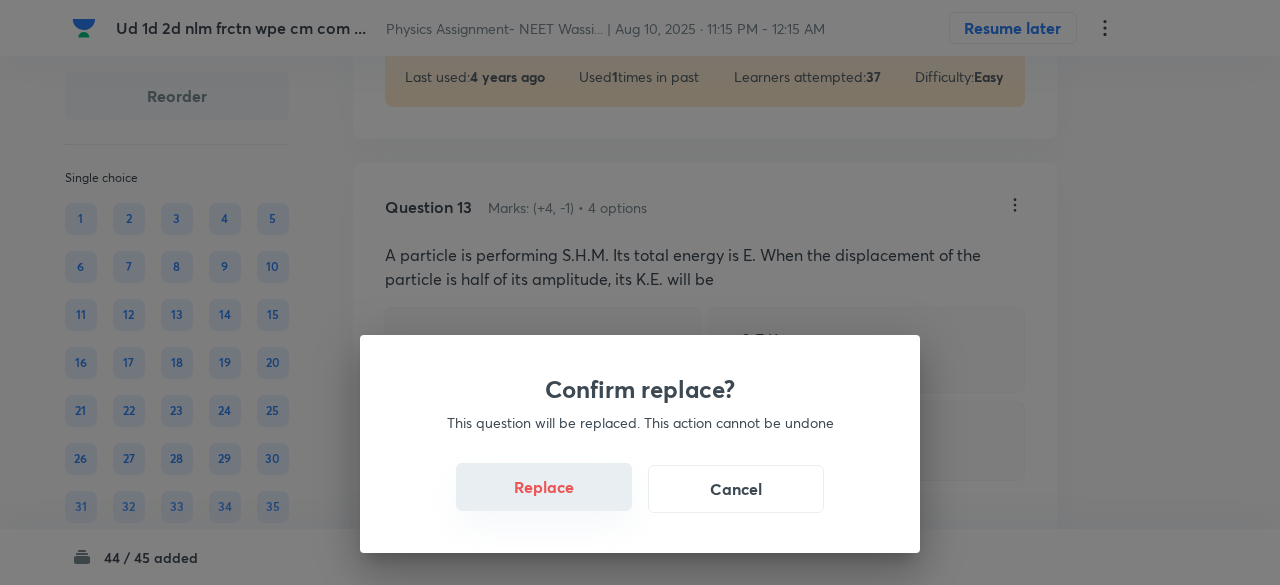 click on "Replace" at bounding box center (544, 487) 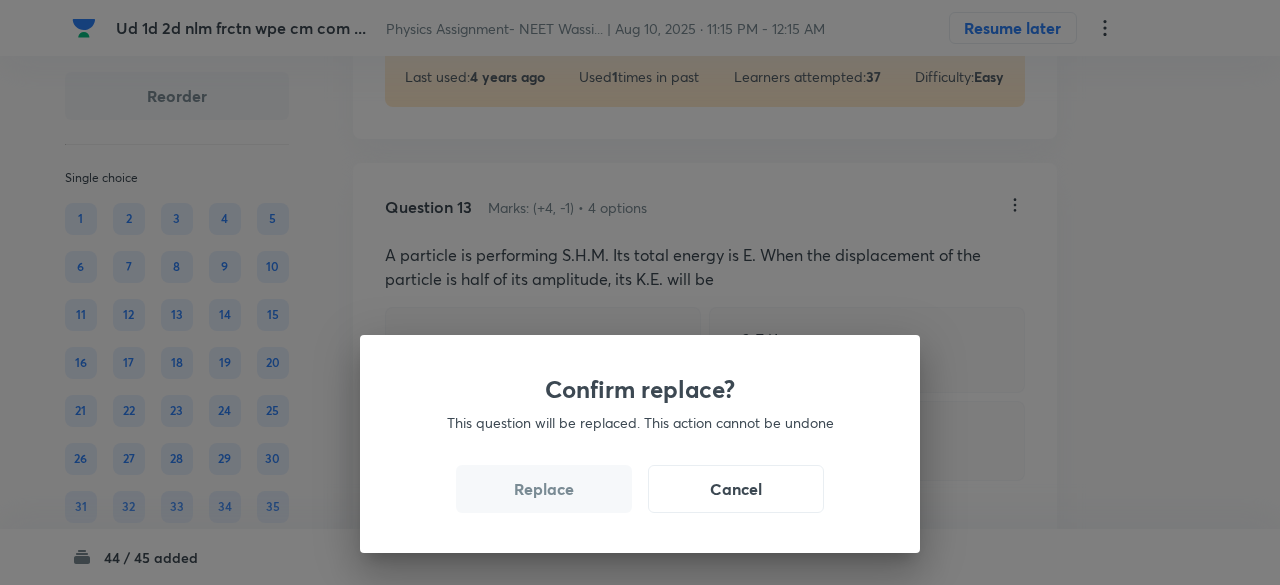 click on "Replace" at bounding box center (544, 489) 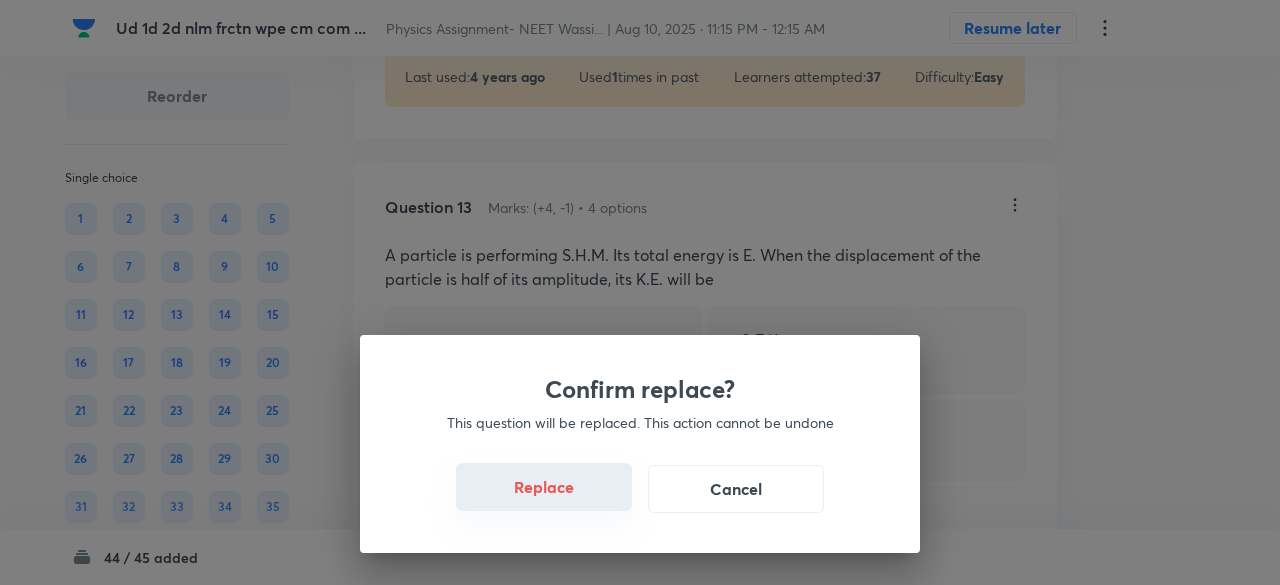 click on "Replace" at bounding box center [544, 487] 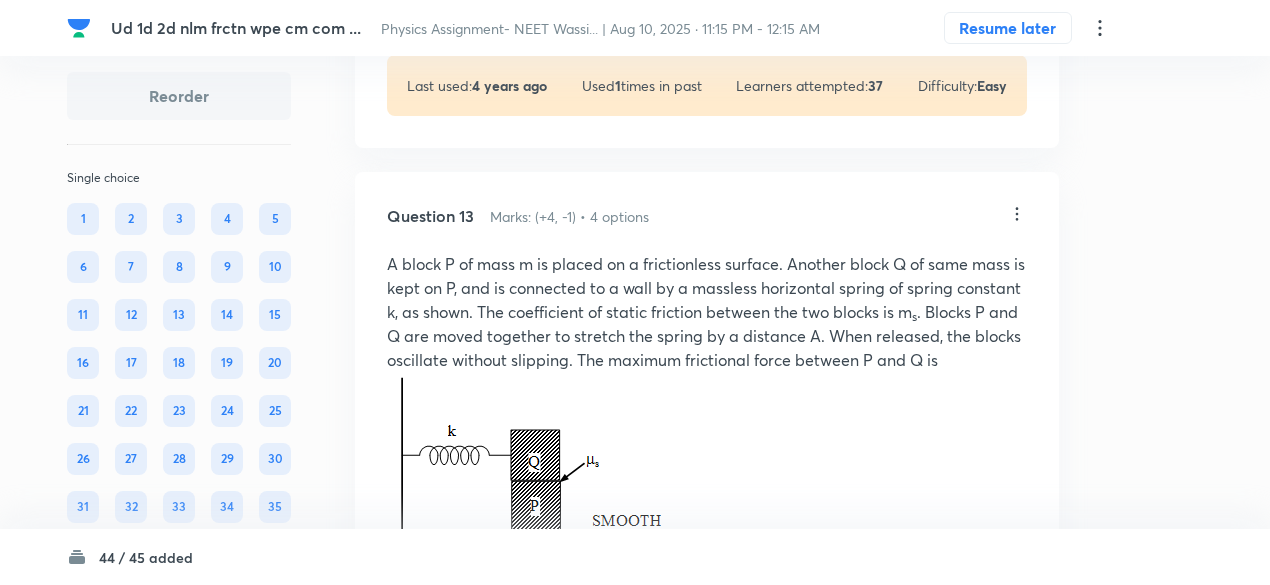 scroll, scrollTop: 10042, scrollLeft: 0, axis: vertical 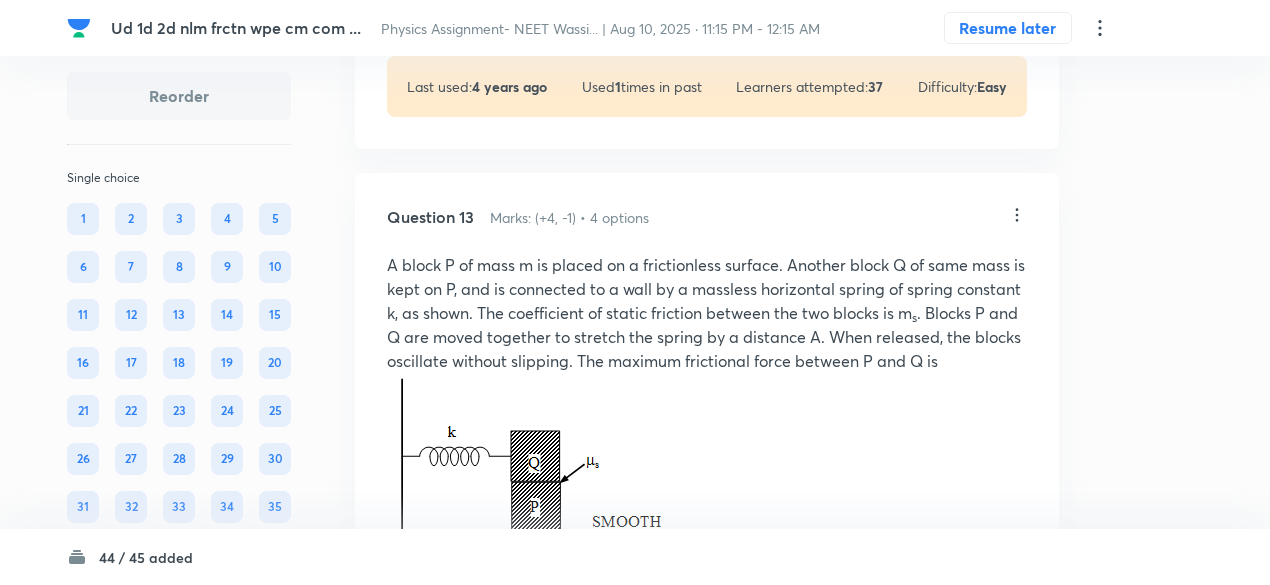 click 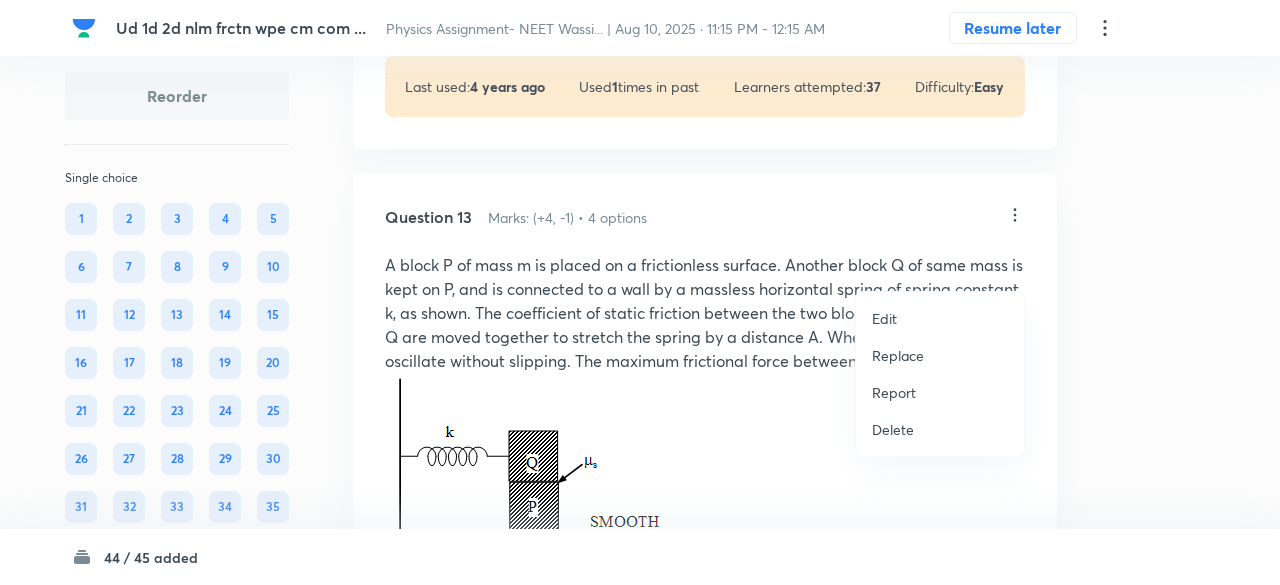 click on "Replace" at bounding box center [898, 355] 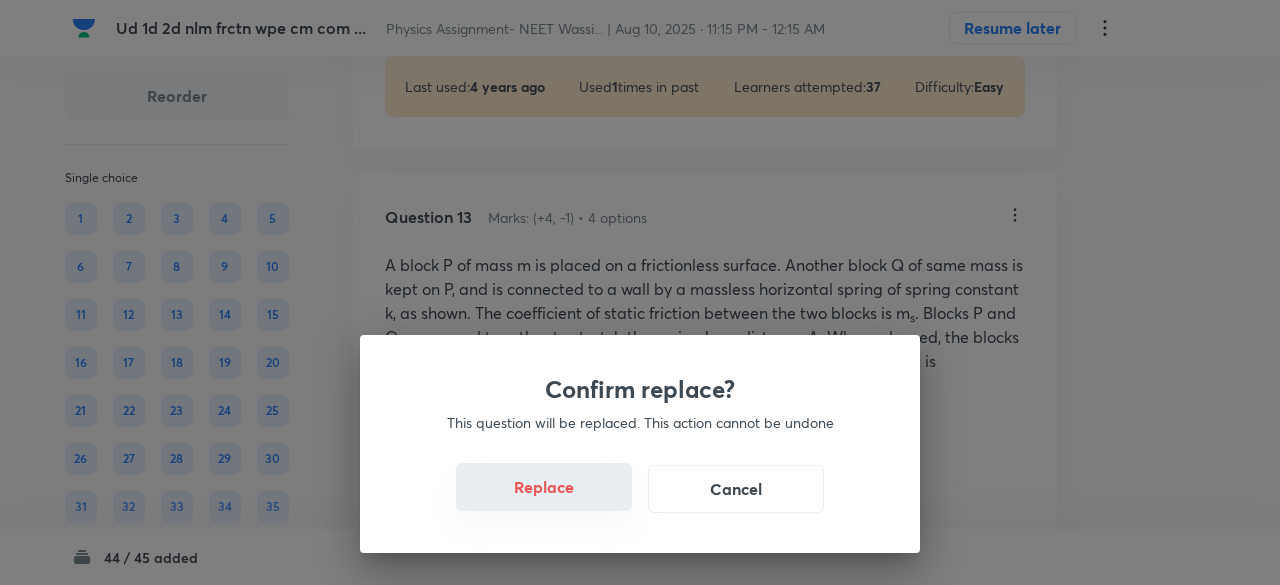 click on "Replace" at bounding box center [544, 487] 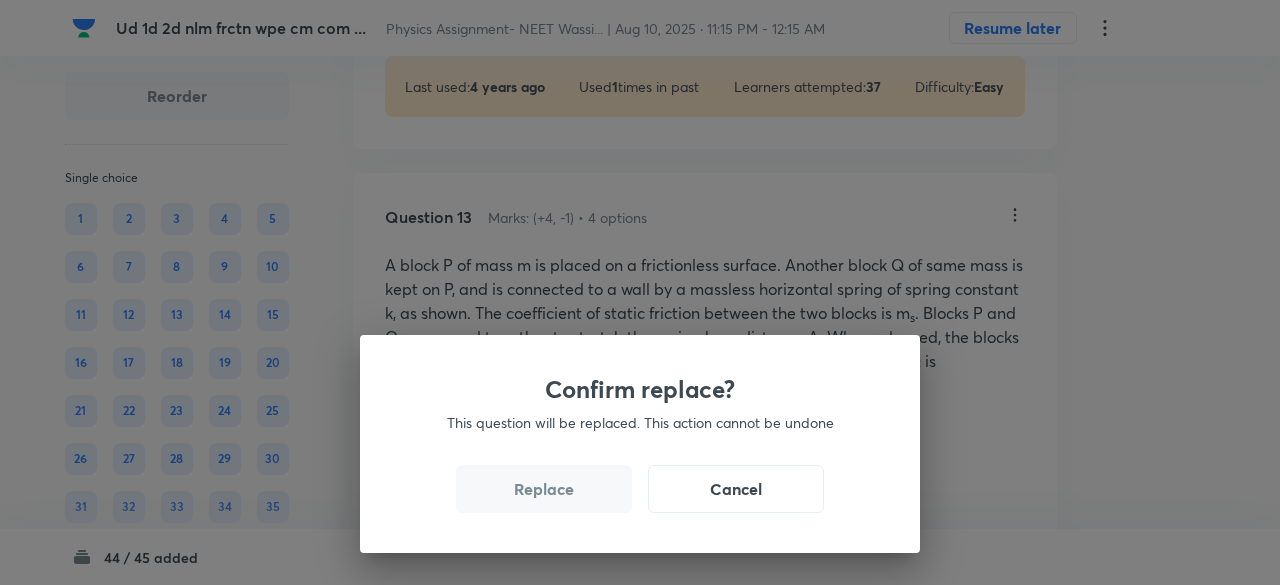 click on "Replace" at bounding box center [544, 489] 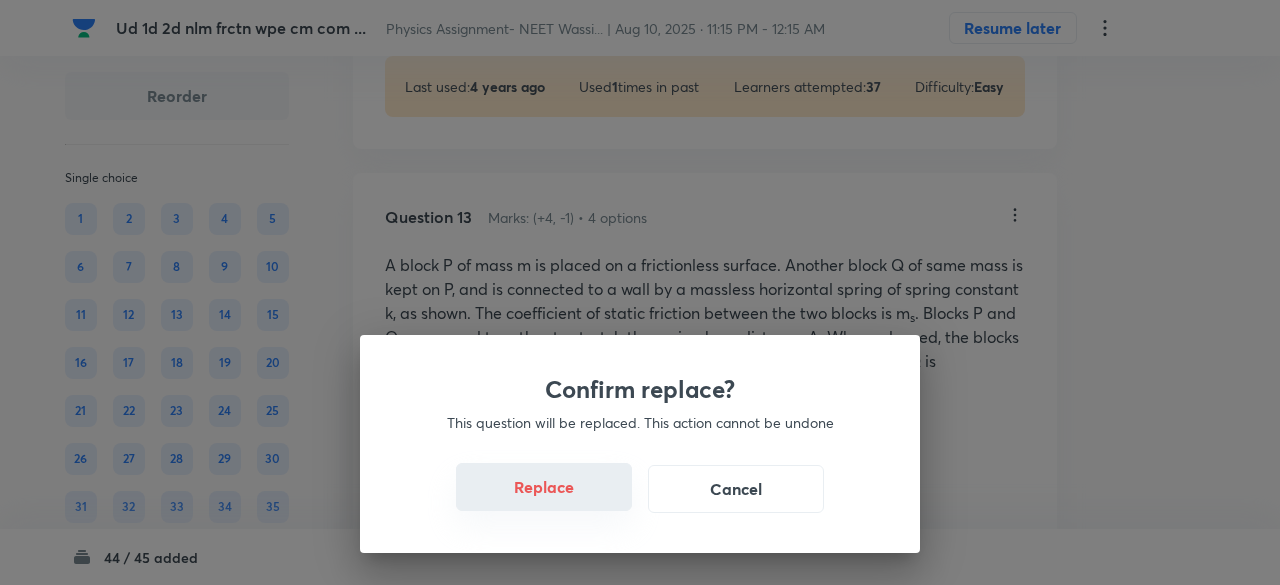 click on "Replace" at bounding box center (544, 487) 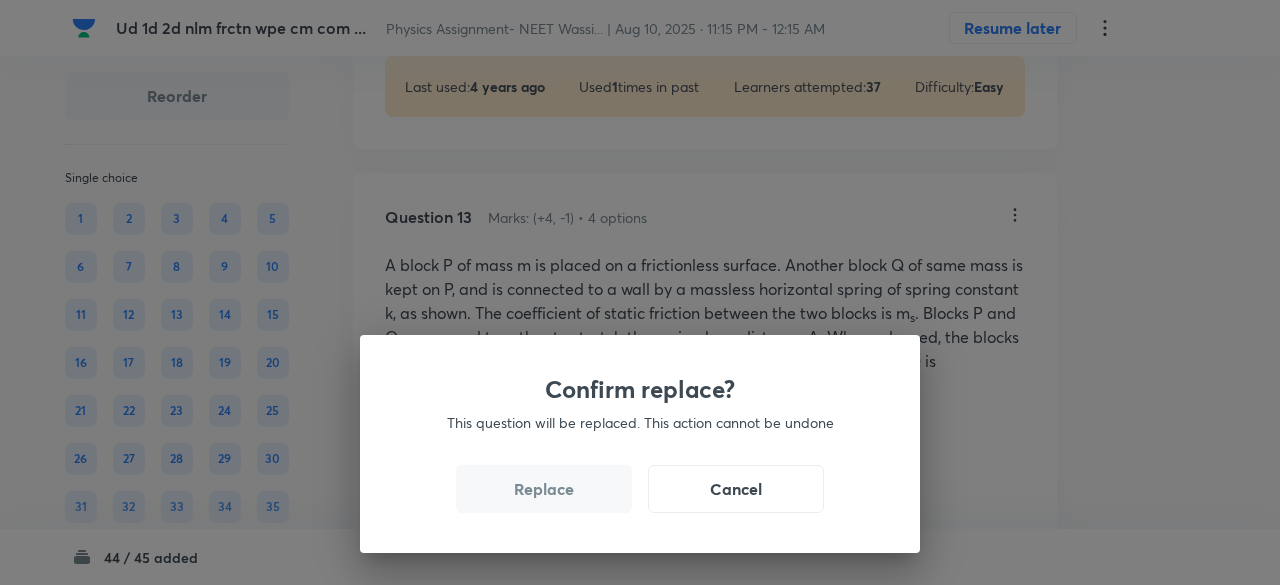 click on "Replace" at bounding box center [544, 489] 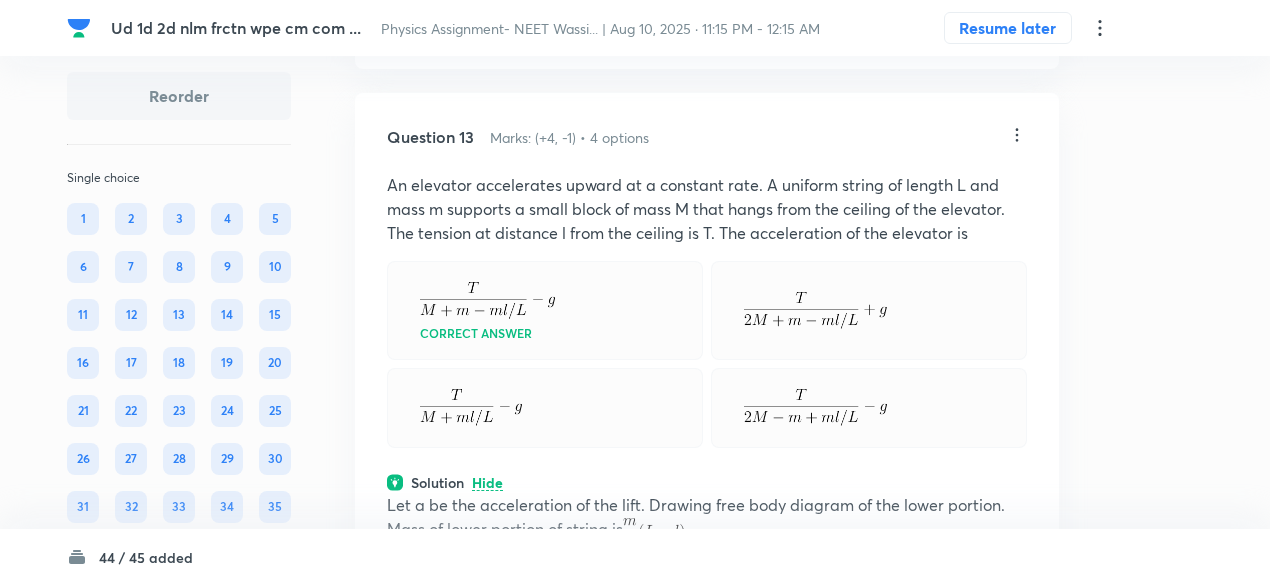 scroll, scrollTop: 10121, scrollLeft: 0, axis: vertical 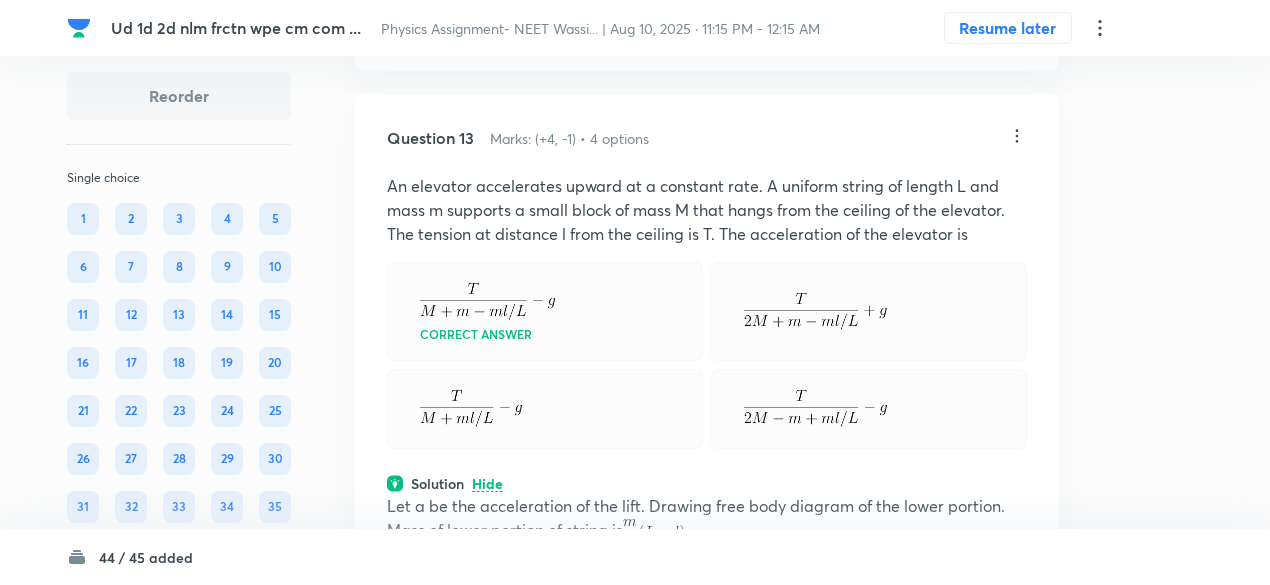 click 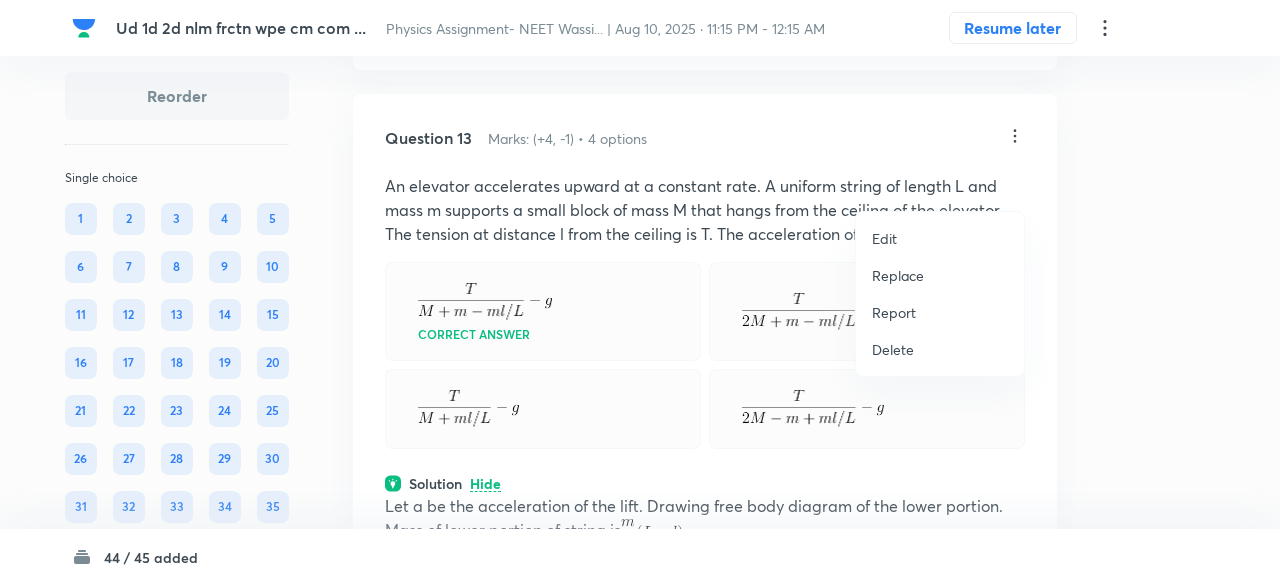 click on "Replace" at bounding box center [898, 275] 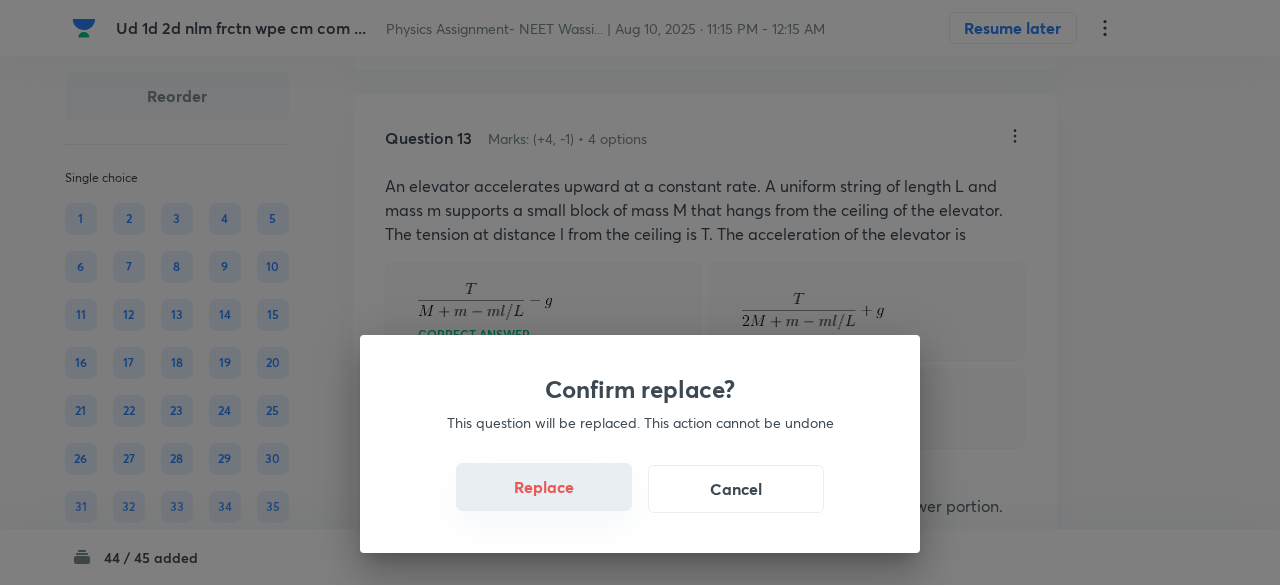 click on "Replace" at bounding box center [544, 487] 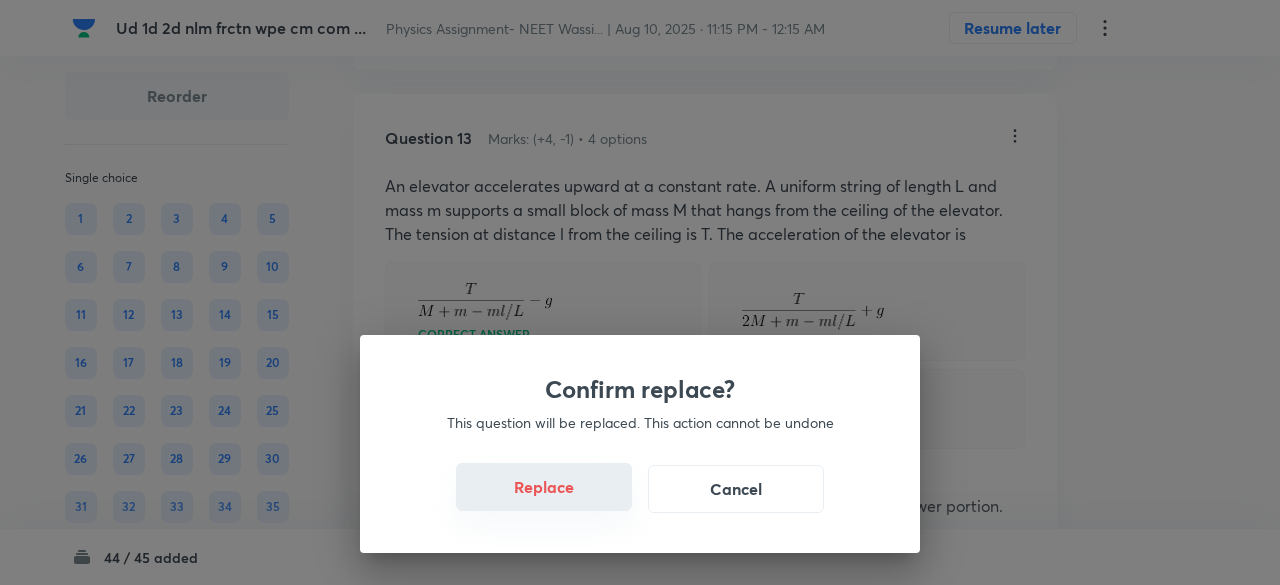 click on "Replace" at bounding box center [544, 487] 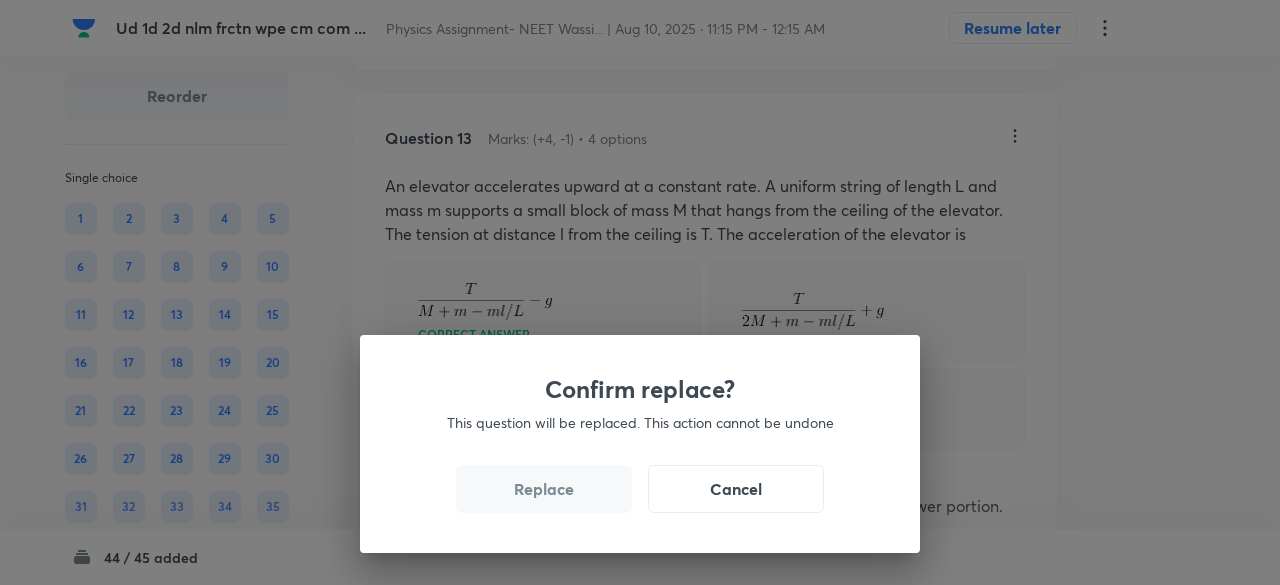 click on "Replace" at bounding box center (544, 489) 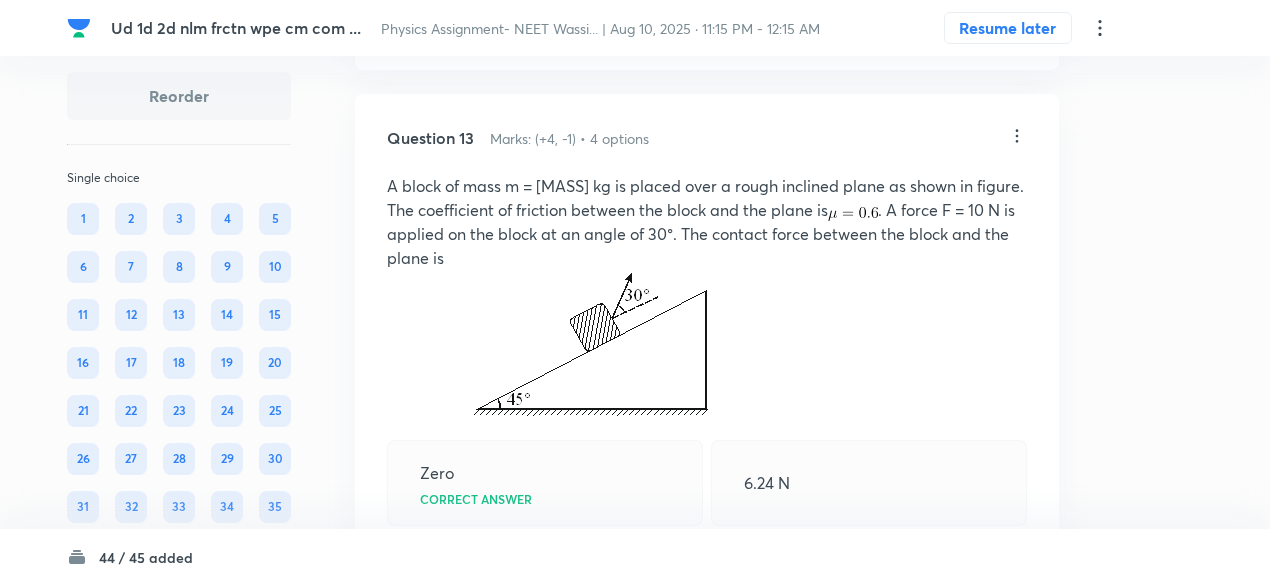 click on "Zero Correct answer 6.24 N 2.68 N 4.34 N" at bounding box center (707, 527) 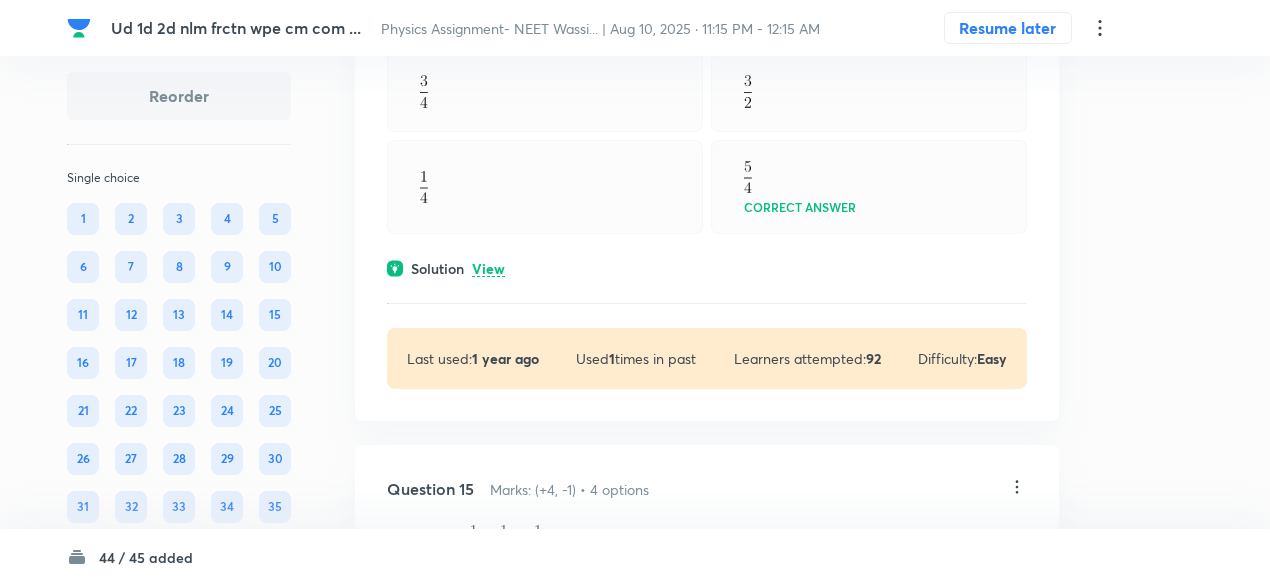 scroll, scrollTop: 11515, scrollLeft: 0, axis: vertical 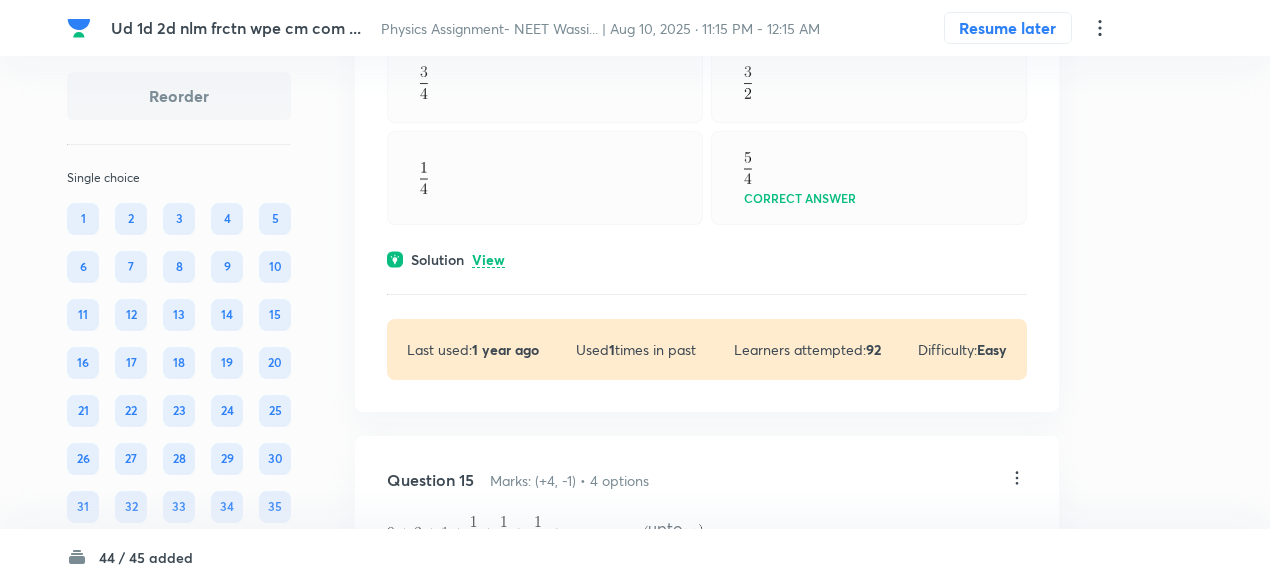 click on "View" at bounding box center [488, 260] 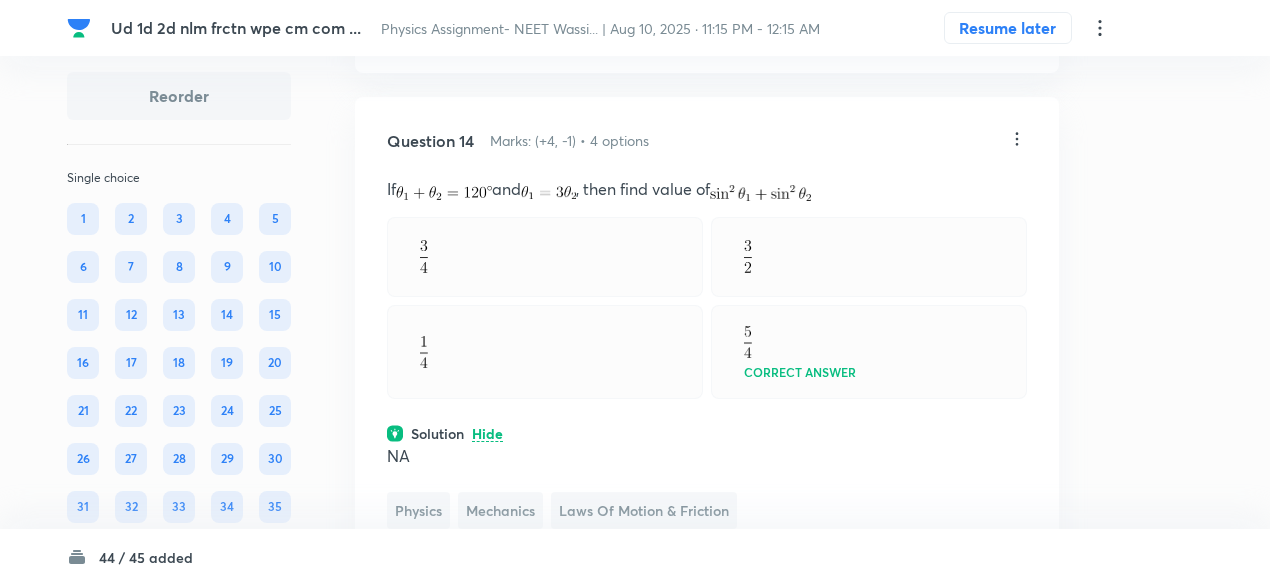 scroll, scrollTop: 11318, scrollLeft: 0, axis: vertical 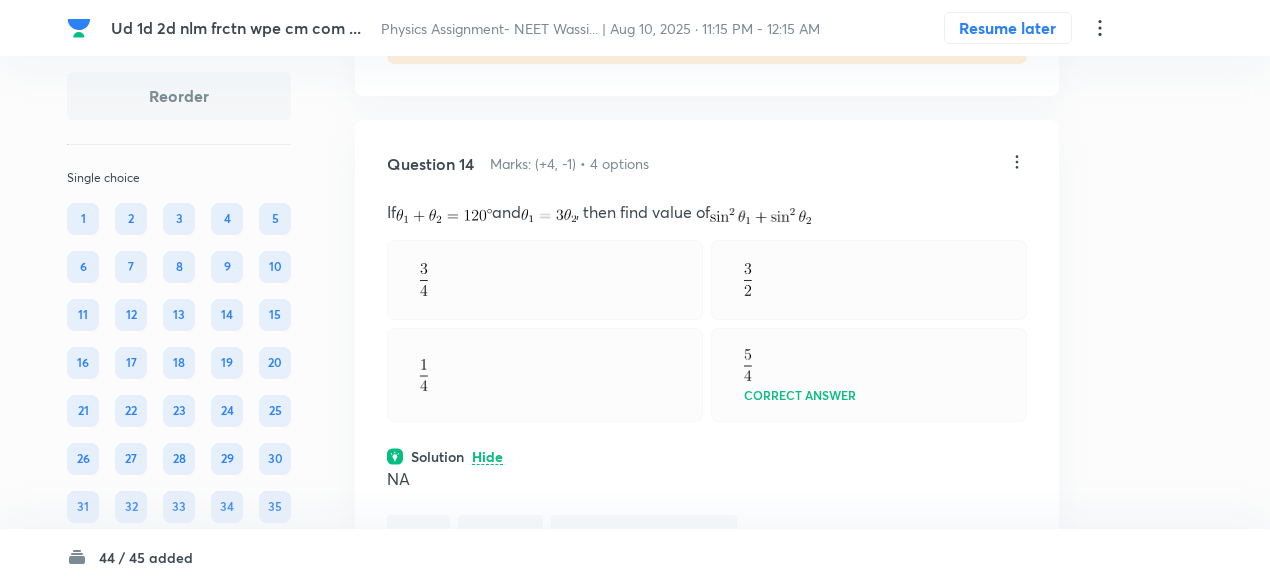 click 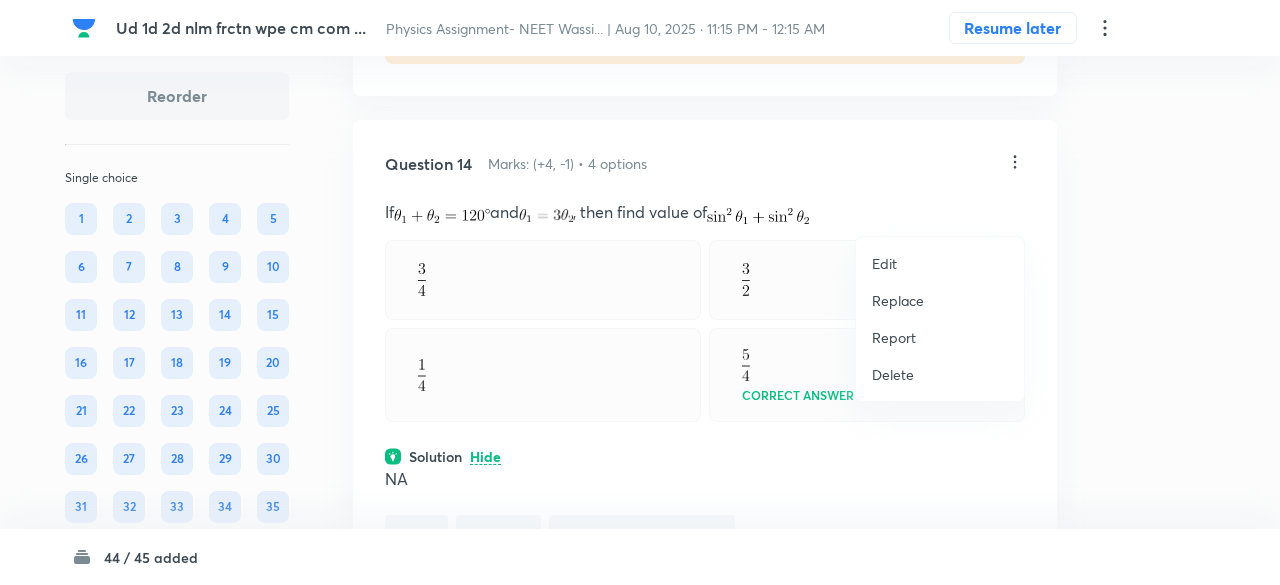 click on "Replace" at bounding box center (898, 300) 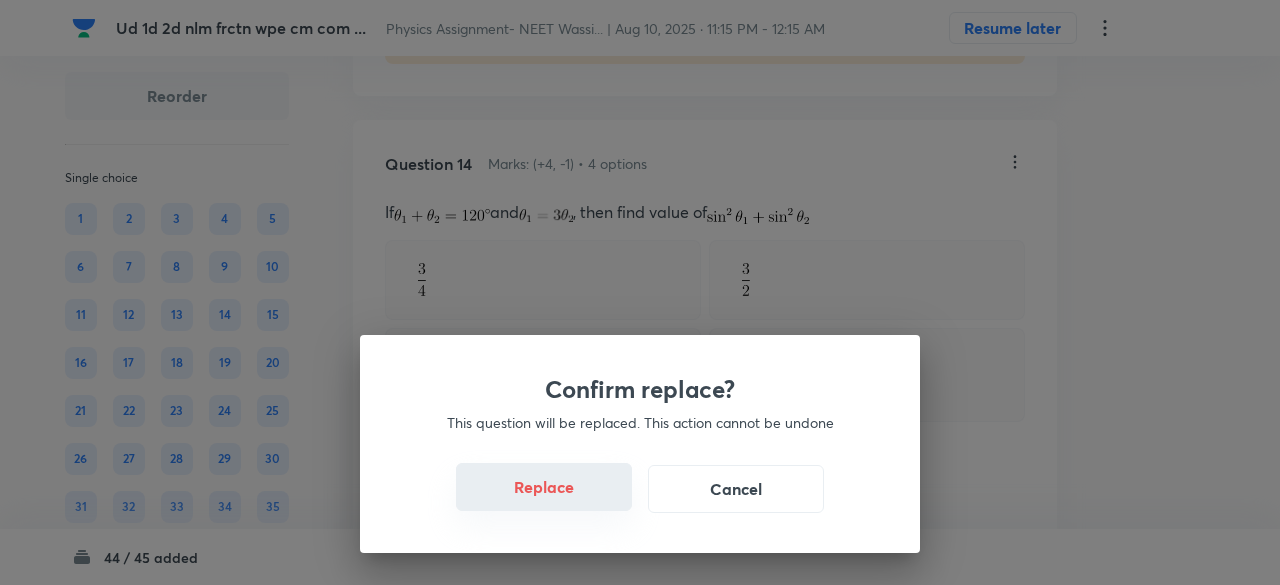 click on "Replace" at bounding box center [544, 487] 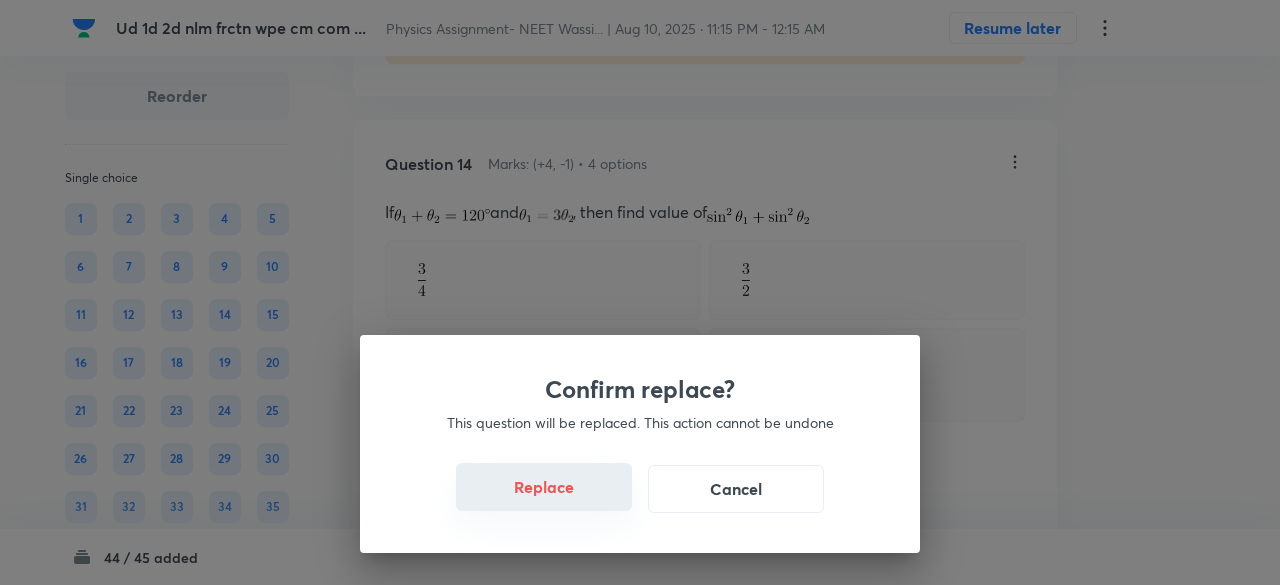 click on "Replace" at bounding box center [544, 487] 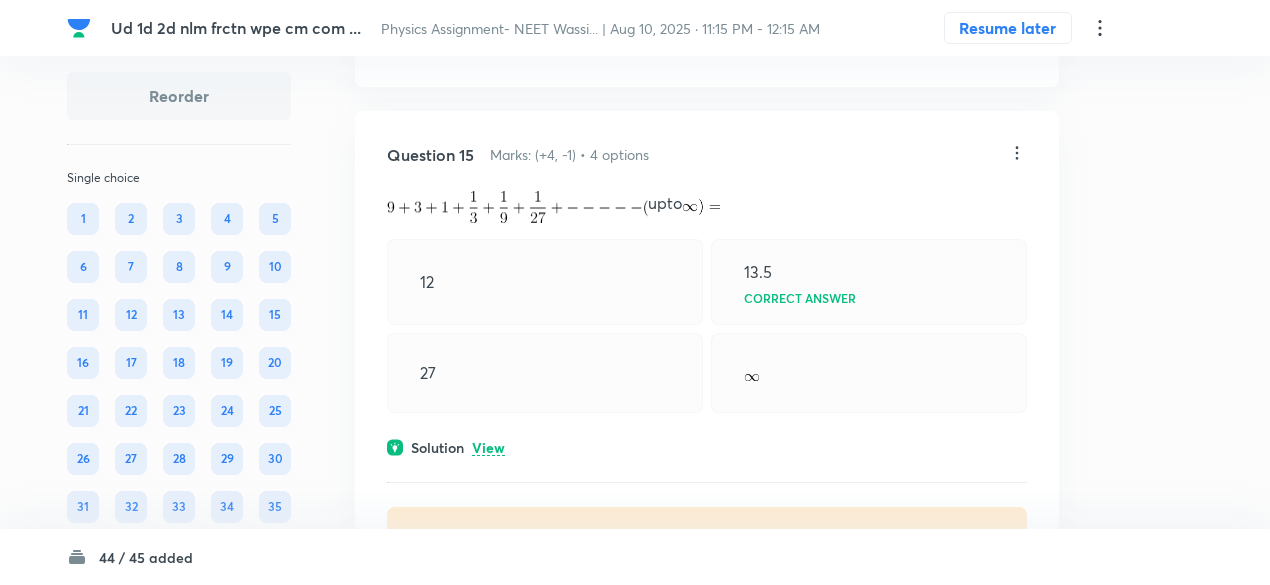 scroll, scrollTop: 12222, scrollLeft: 0, axis: vertical 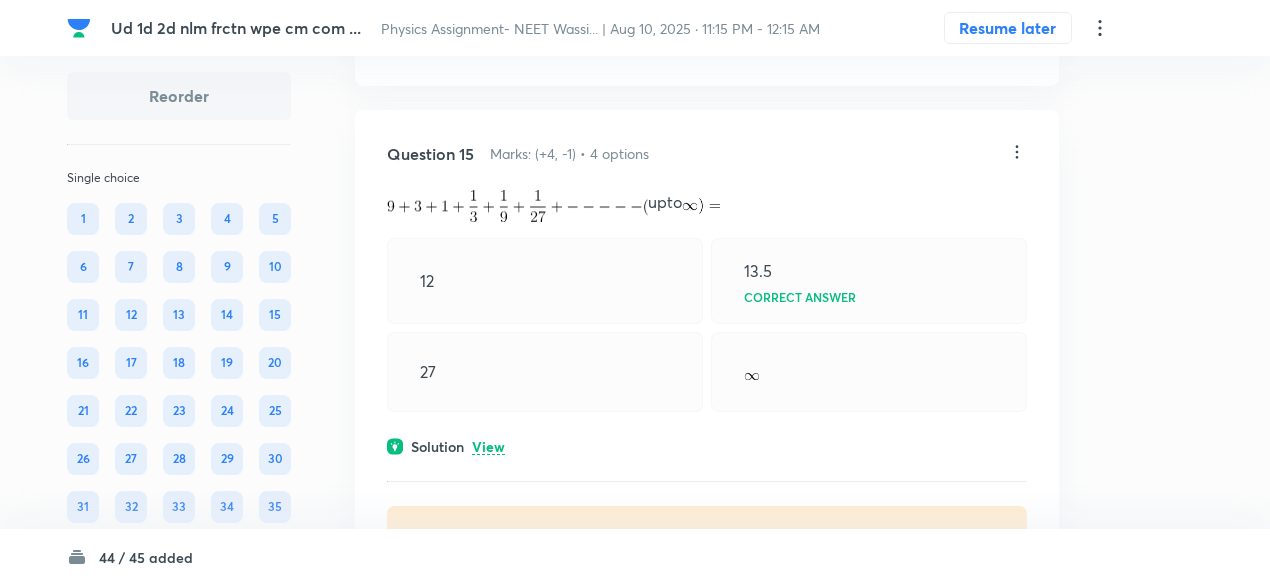 click 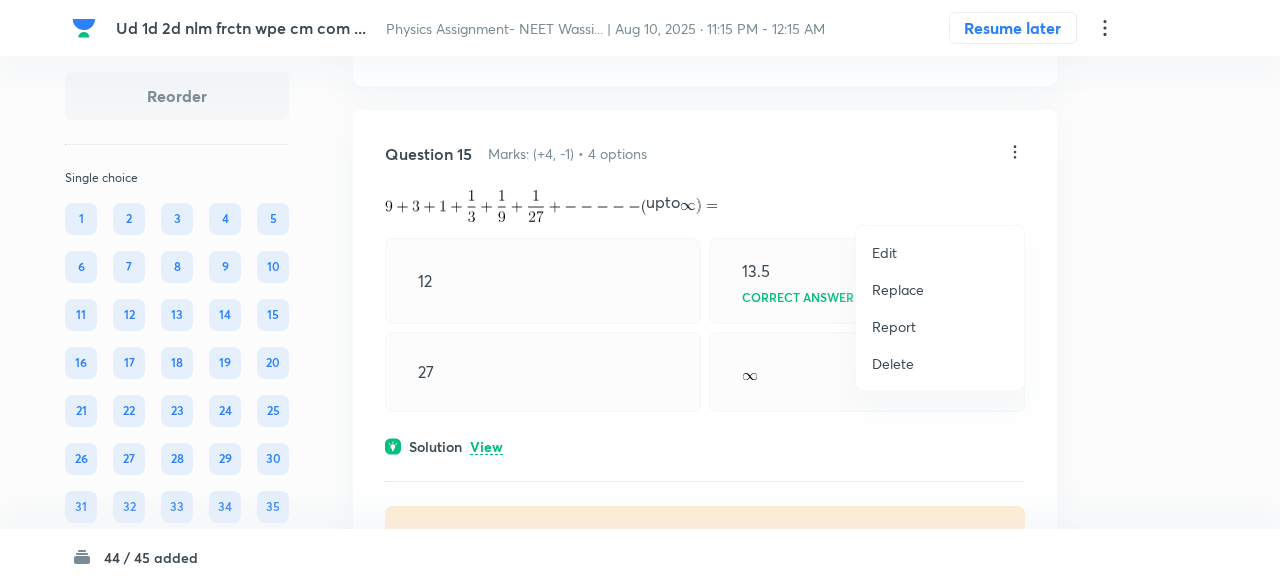 click on "Replace" at bounding box center (898, 289) 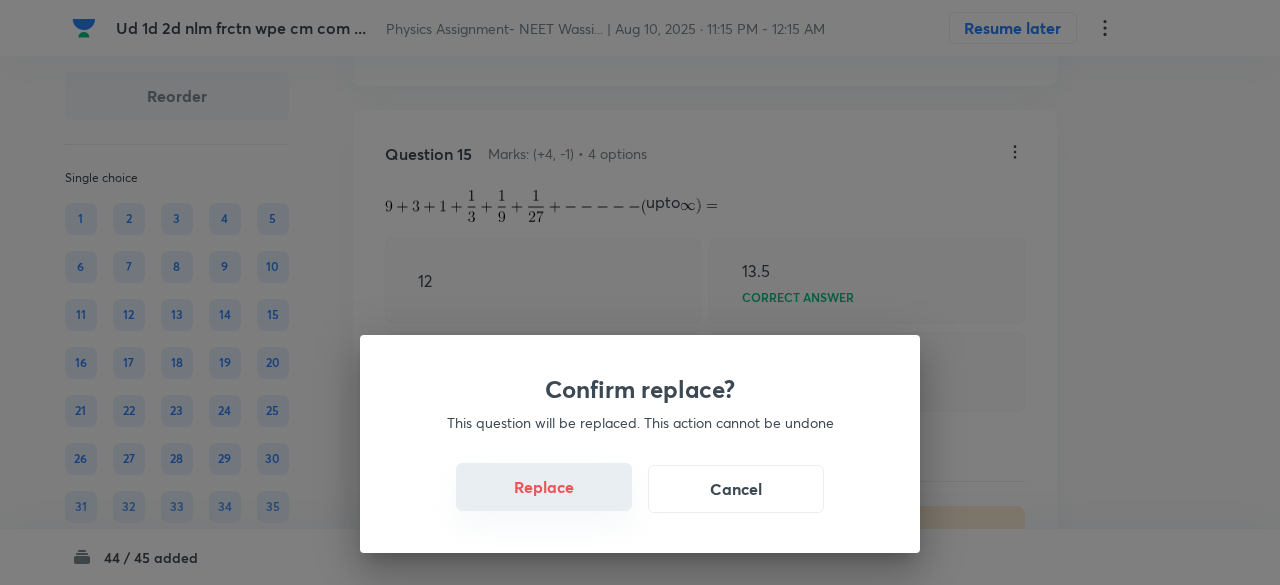 click on "Replace" at bounding box center [544, 487] 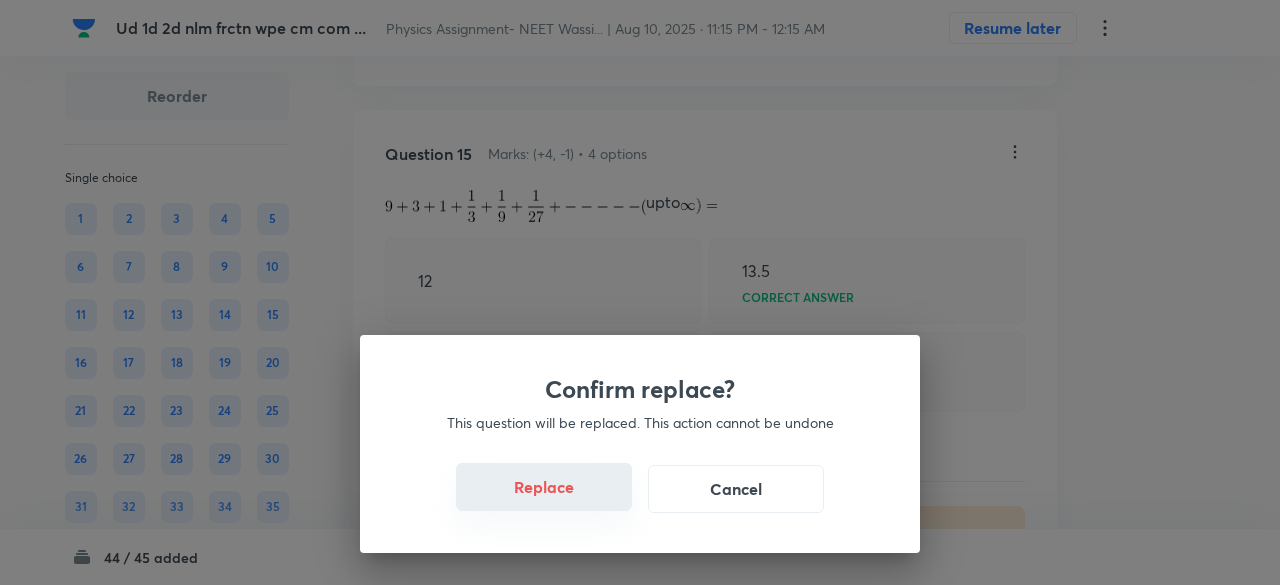 click on "Replace" at bounding box center [544, 487] 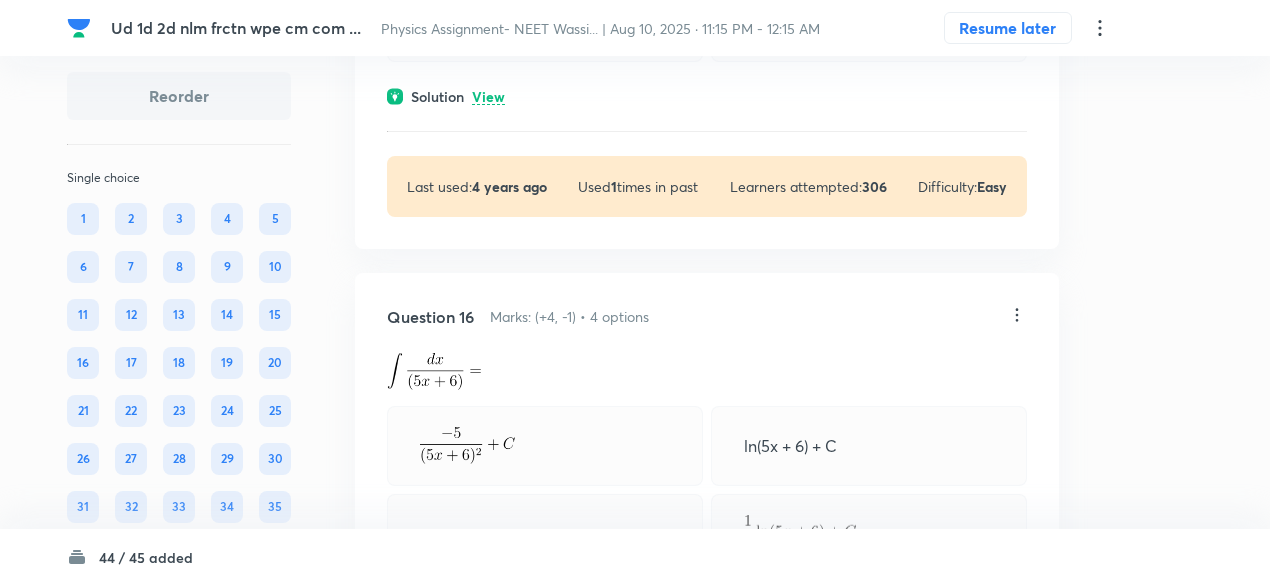 scroll, scrollTop: 12639, scrollLeft: 0, axis: vertical 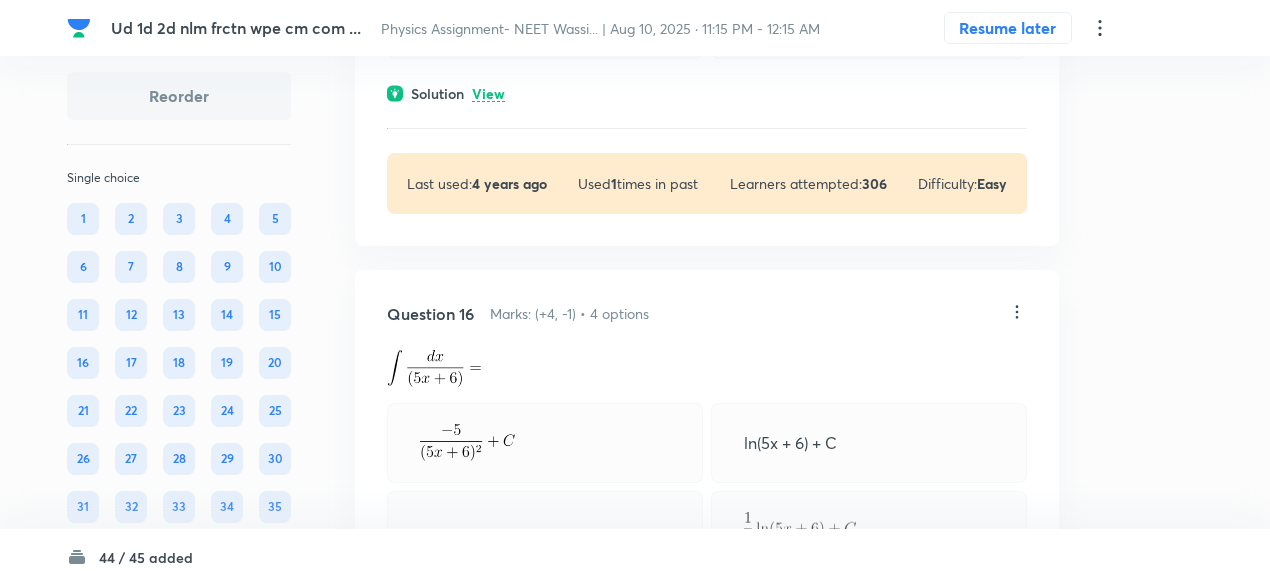 click on "View" at bounding box center (488, 94) 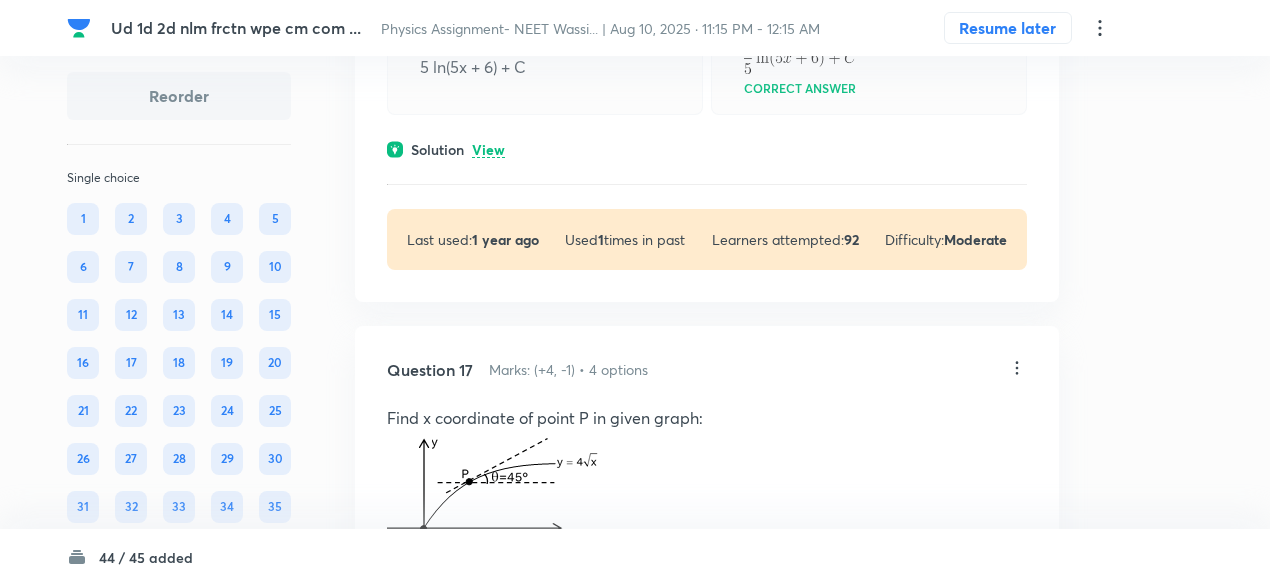 scroll, scrollTop: 13384, scrollLeft: 0, axis: vertical 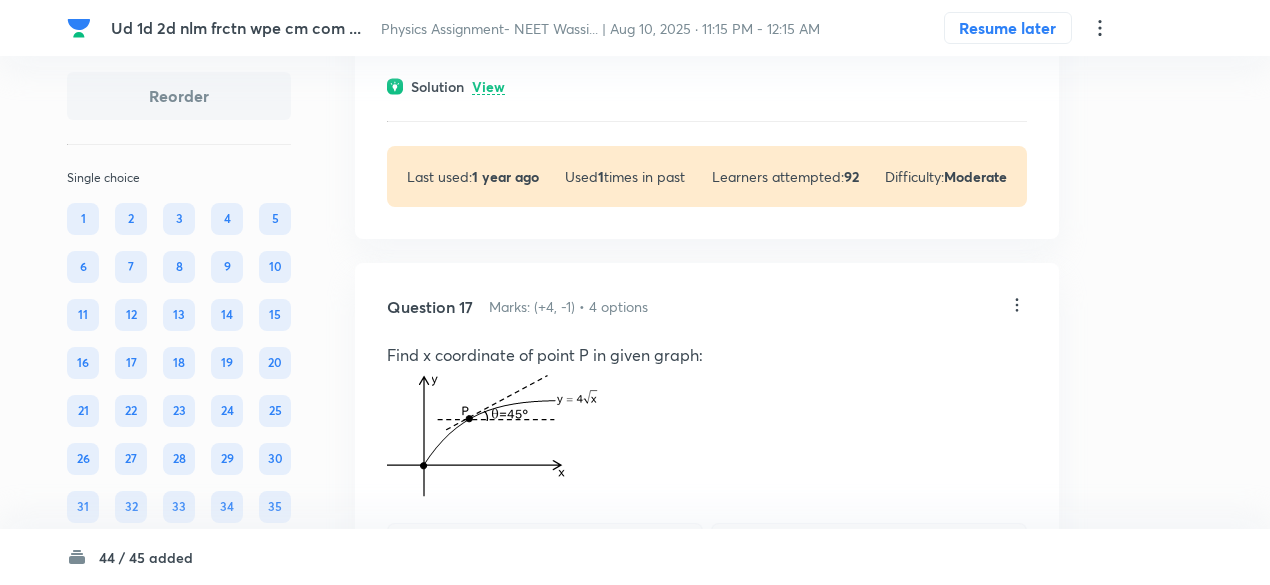 click on "Question 16 Marks: (+4, -1) • 4 options ln(5x + 6) + C 5 ln(5x + 6) + C Correct answer Solution View Last used: 1 year ago Used 1 times in past Learners attempted: 92 Difficulty: Moderate" at bounding box center [707, -13] 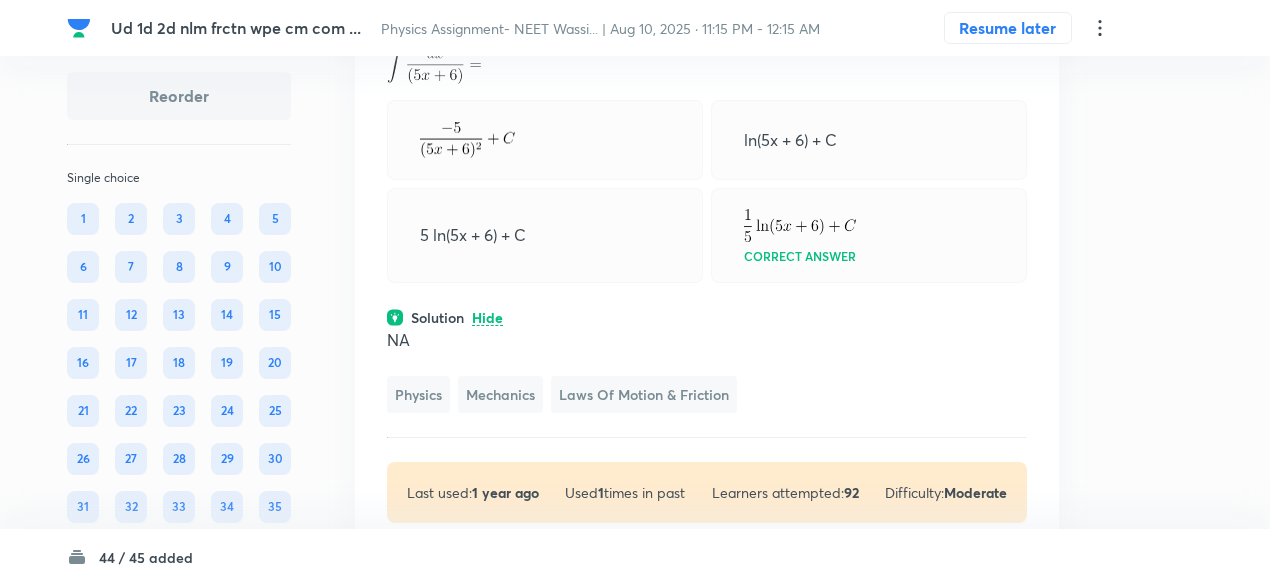 scroll, scrollTop: 13150, scrollLeft: 0, axis: vertical 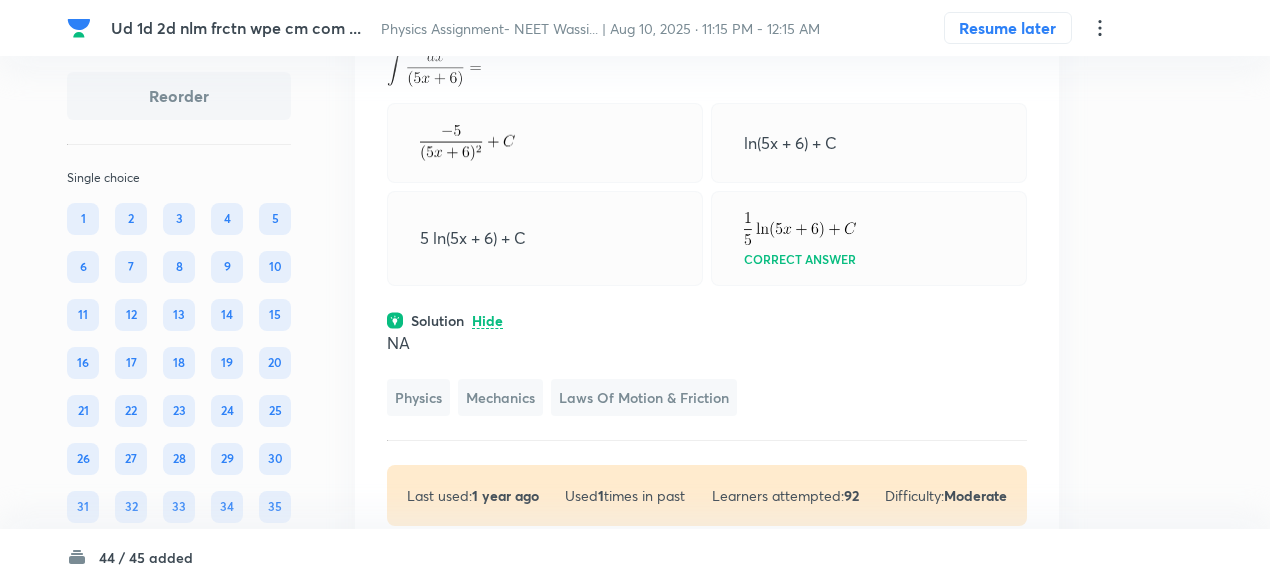click 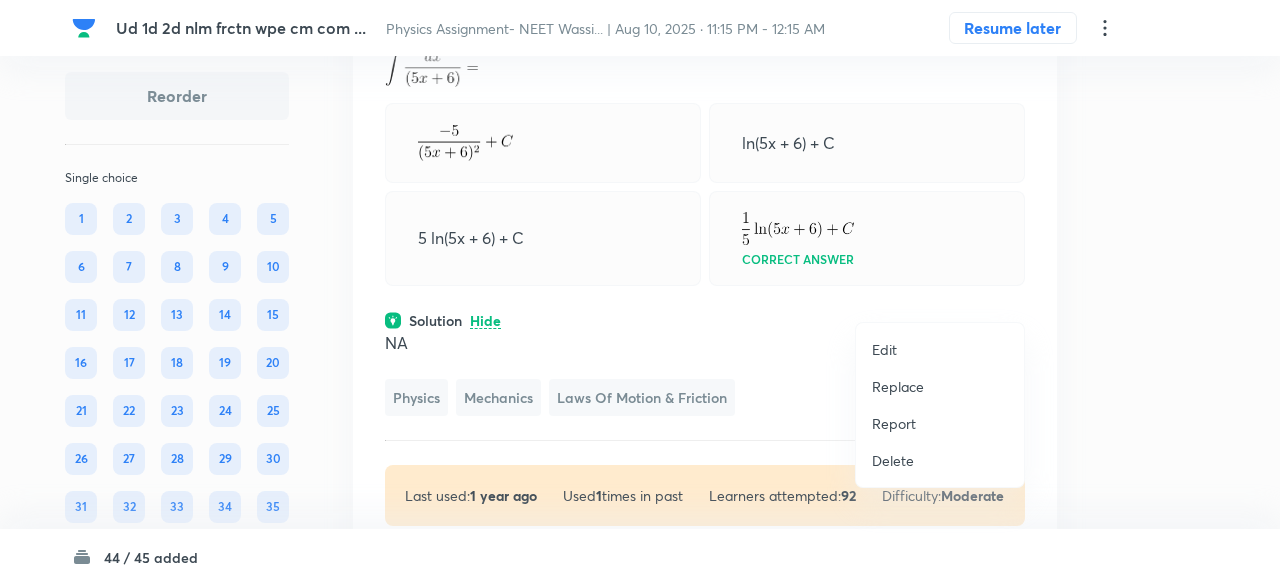click on "Replace" at bounding box center (898, 386) 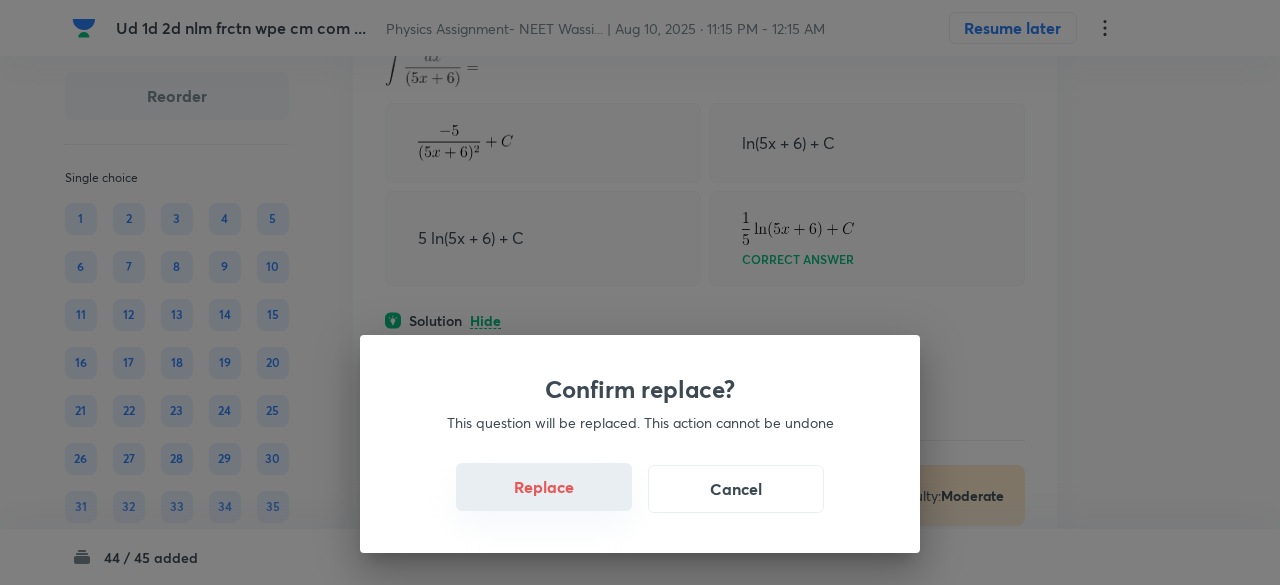 click on "Replace" at bounding box center [544, 487] 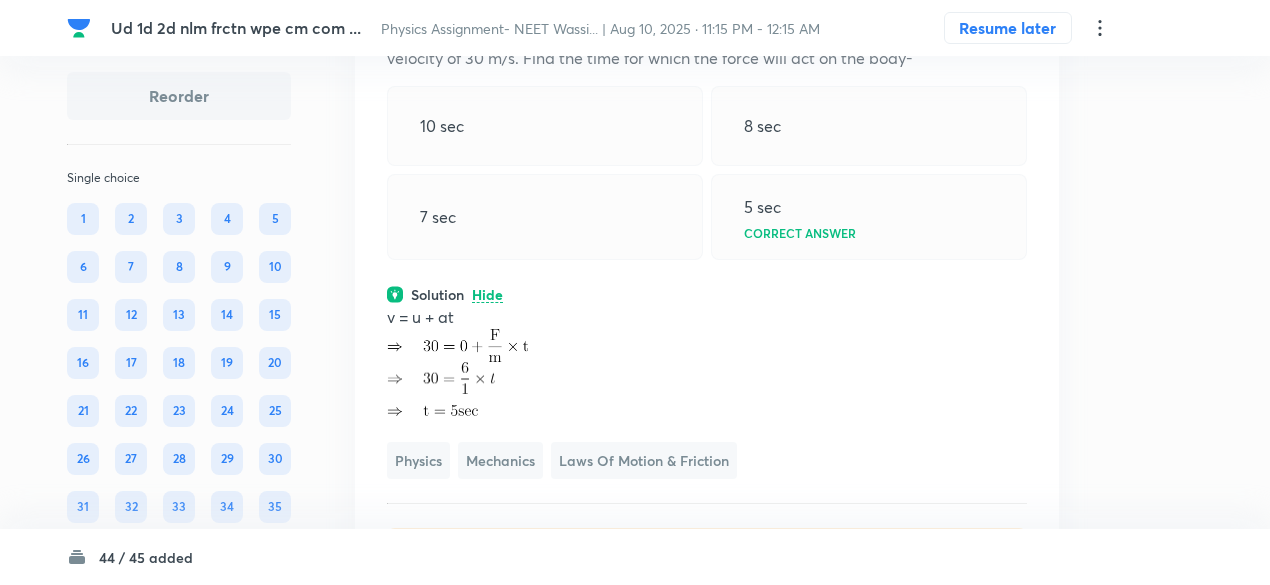 scroll, scrollTop: 13173, scrollLeft: 0, axis: vertical 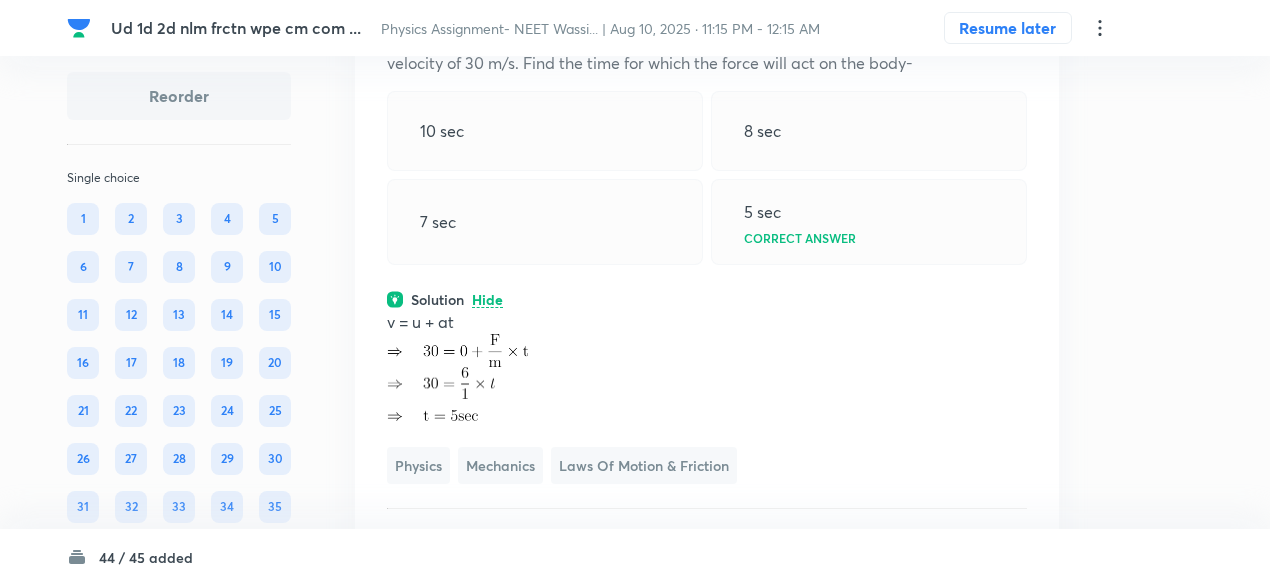 click 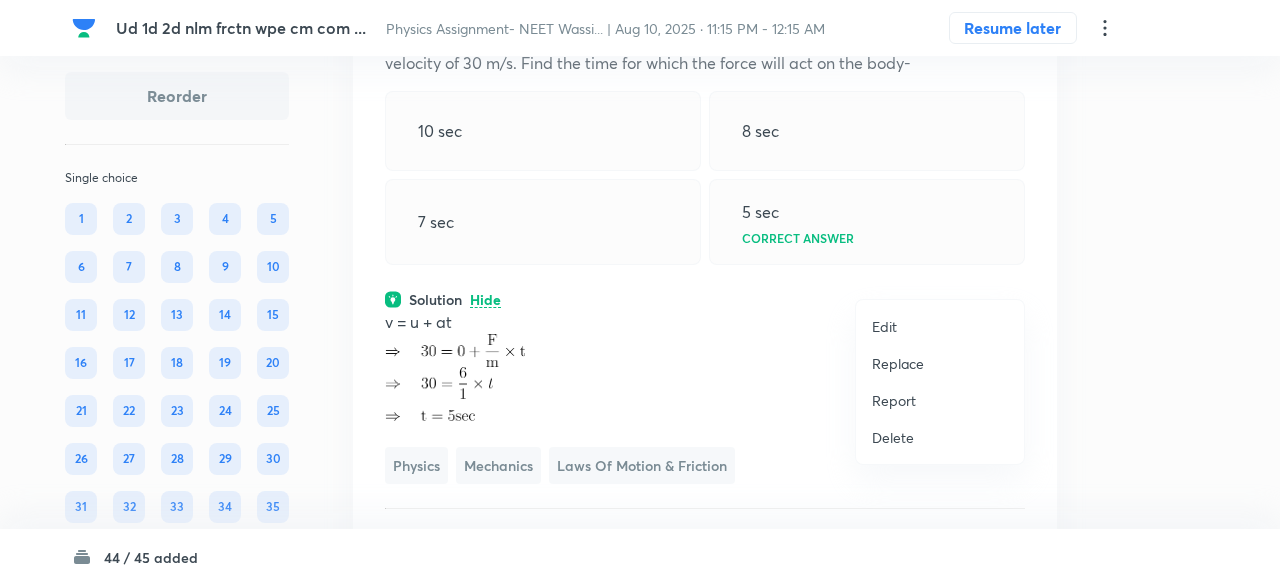 click on "Replace" at bounding box center [898, 363] 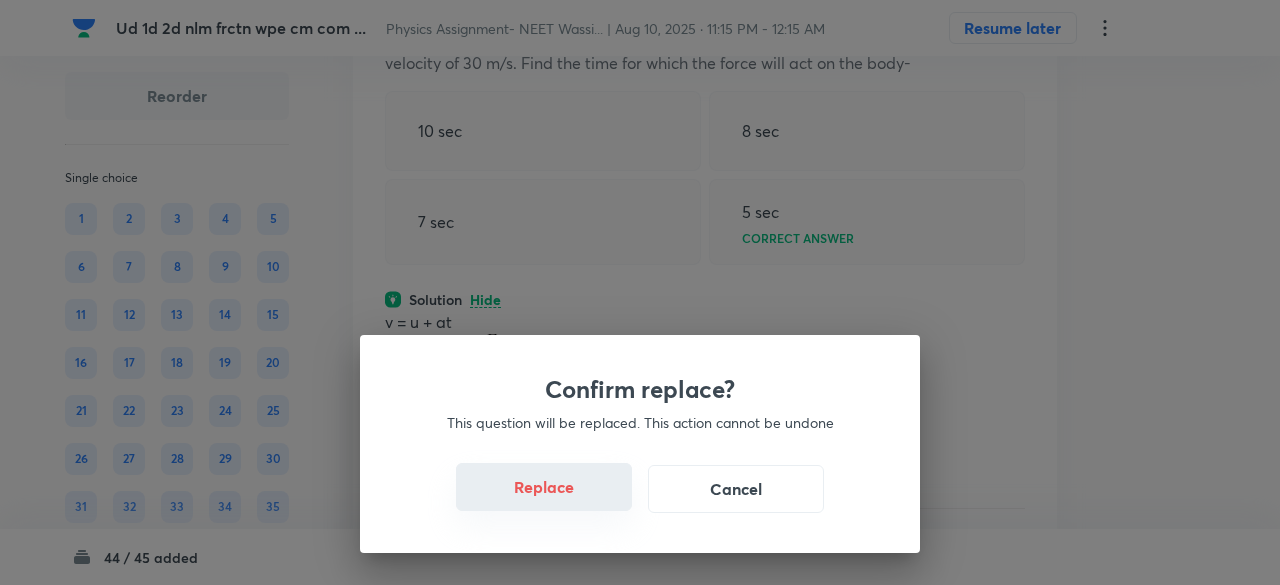 click on "Replace" at bounding box center [544, 487] 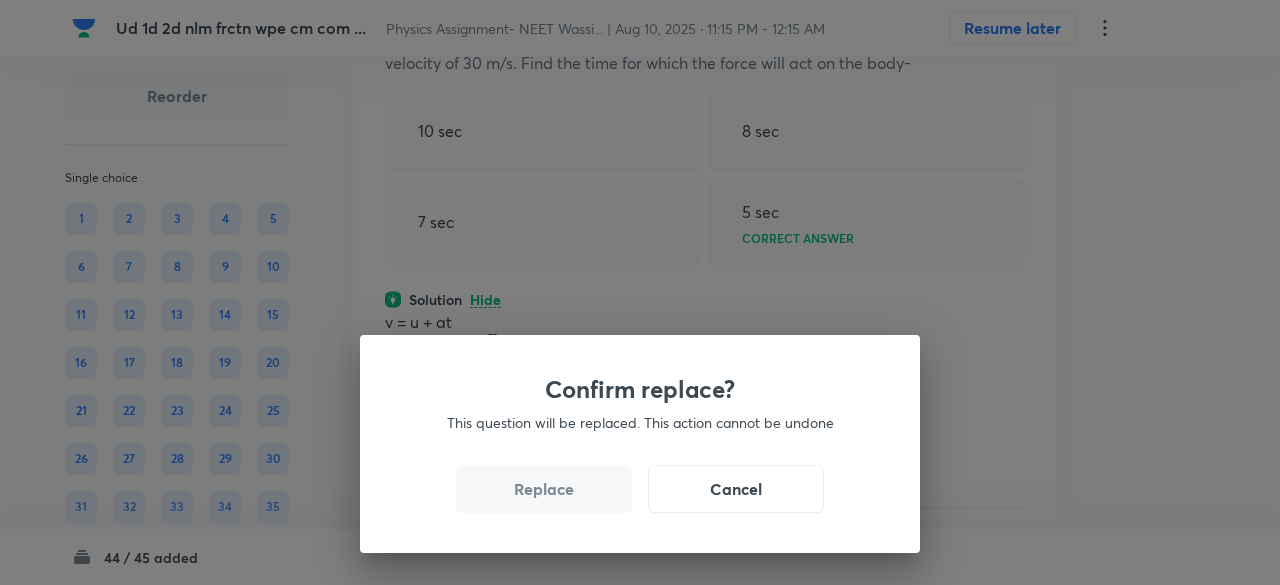 click on "Replace" at bounding box center (544, 489) 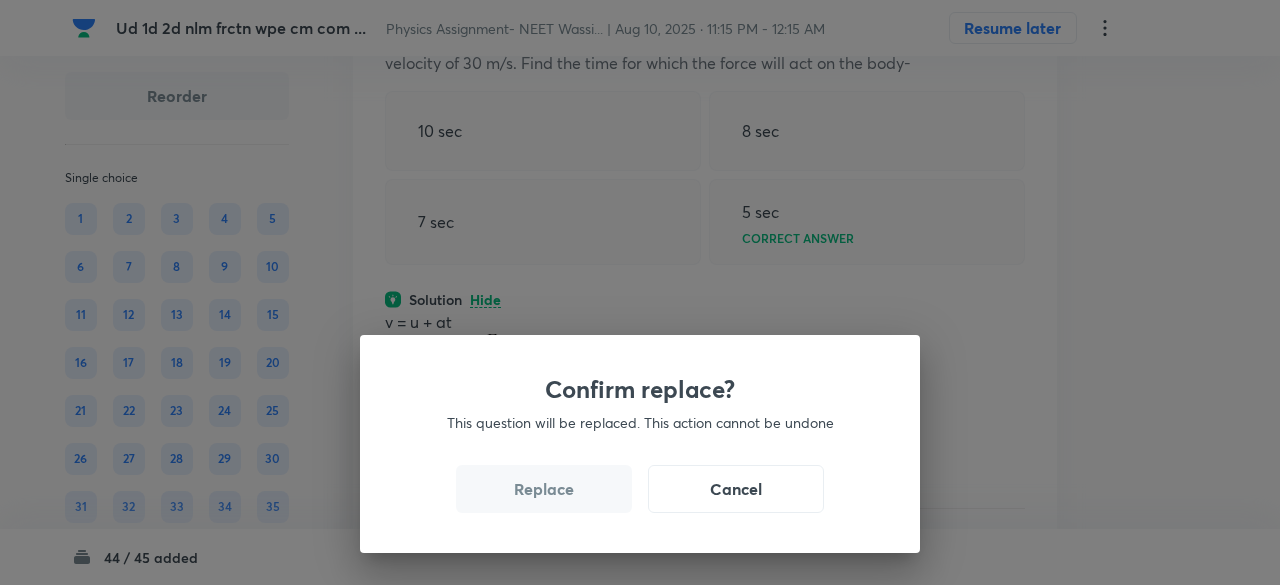 click on "Replace" at bounding box center (544, 489) 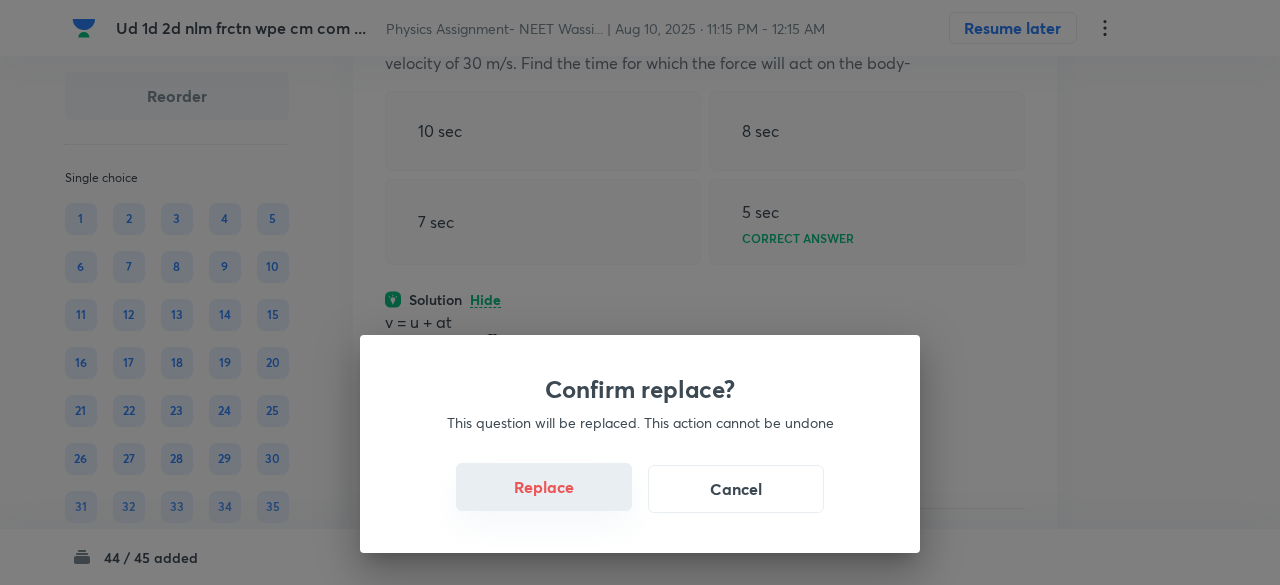 click on "Replace" at bounding box center [544, 487] 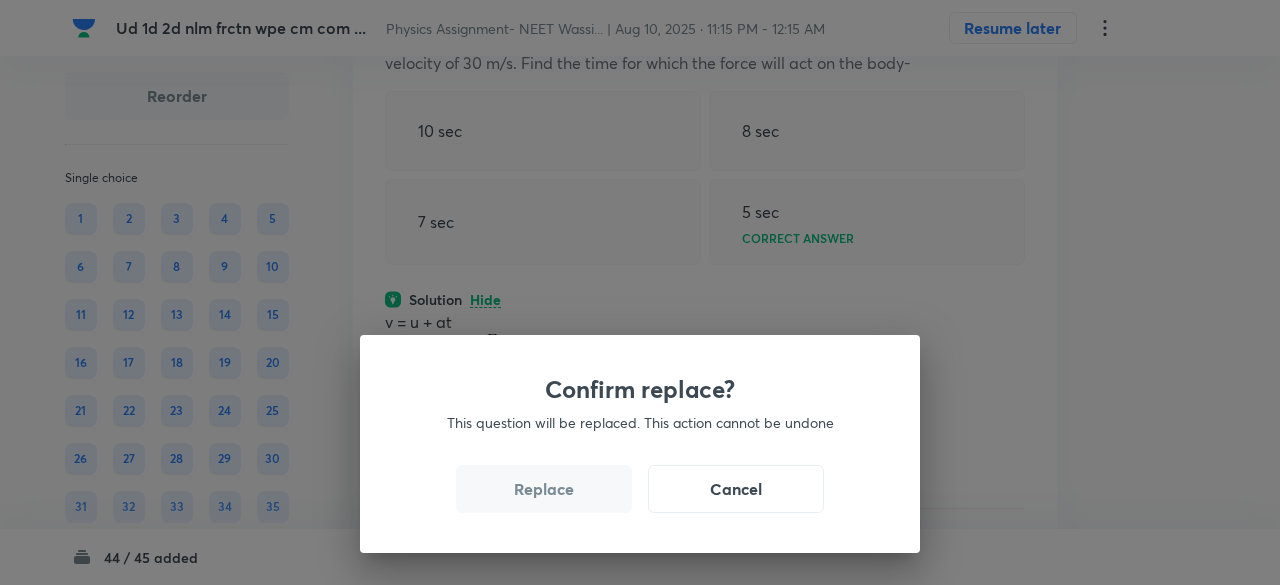 click on "Replace" at bounding box center [544, 489] 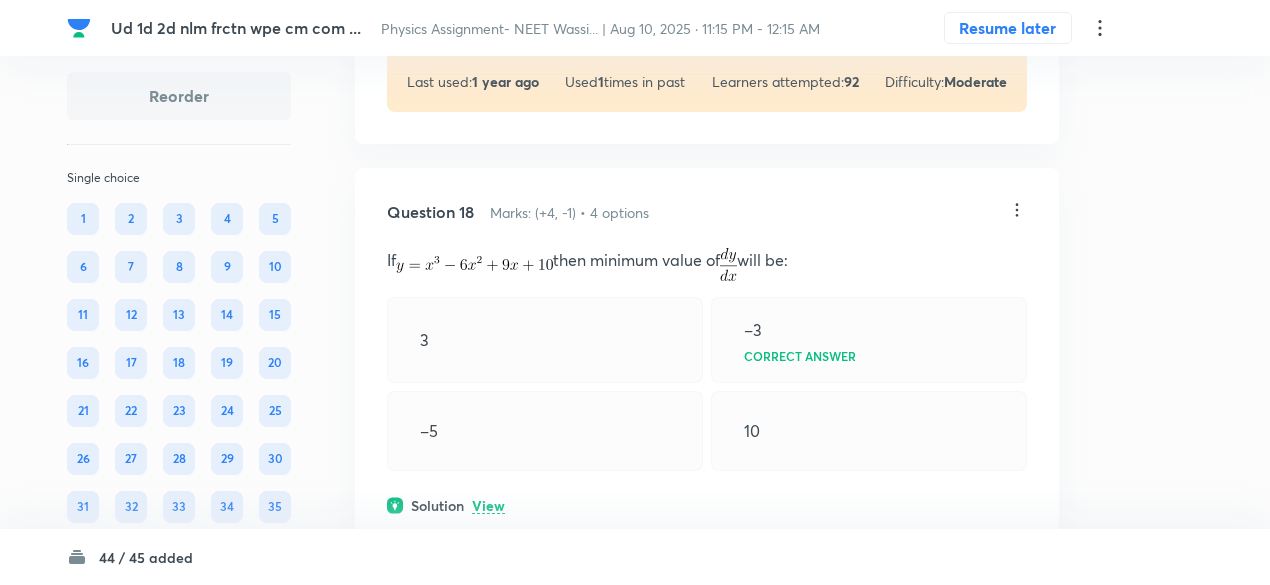 scroll, scrollTop: 14348, scrollLeft: 0, axis: vertical 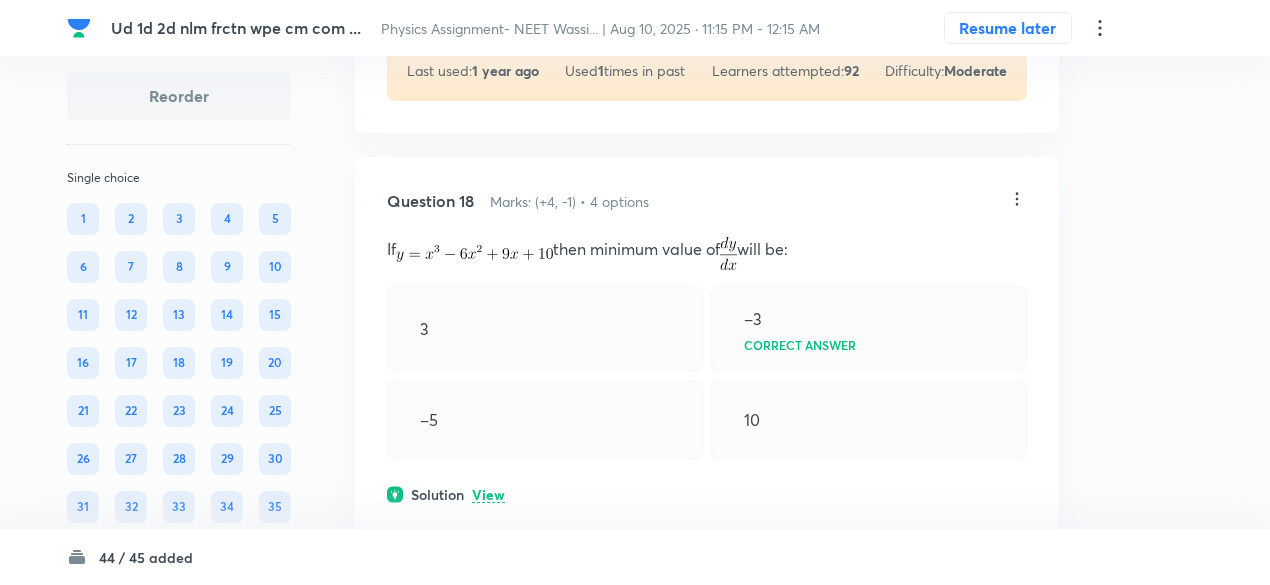 click on "View" at bounding box center (488, -19) 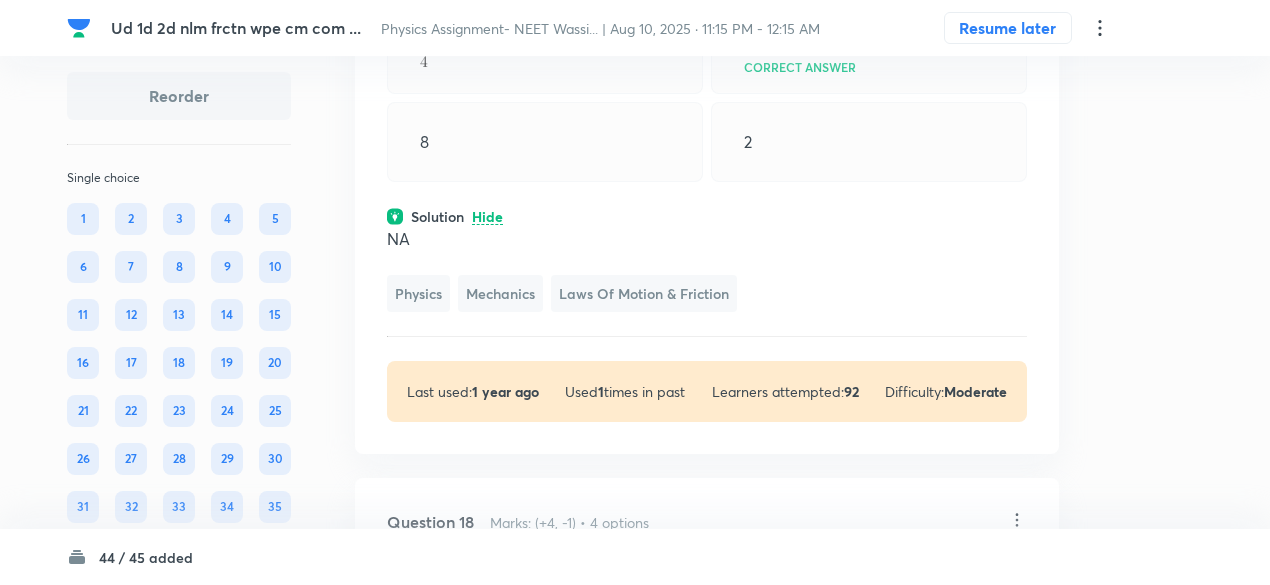 scroll, scrollTop: 14084, scrollLeft: 0, axis: vertical 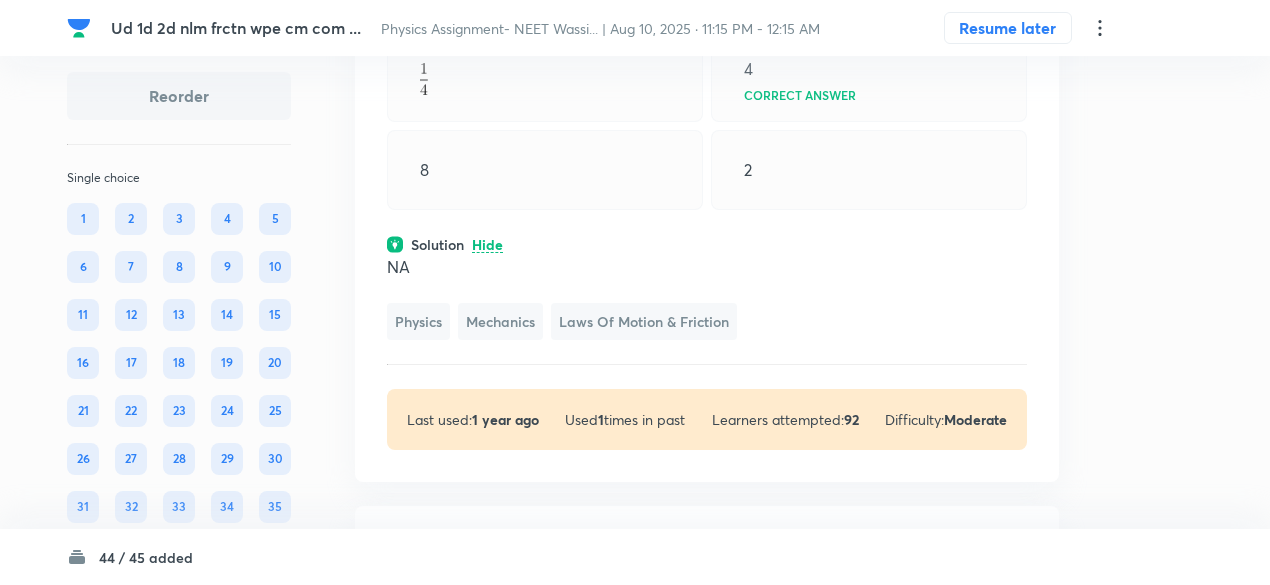 click 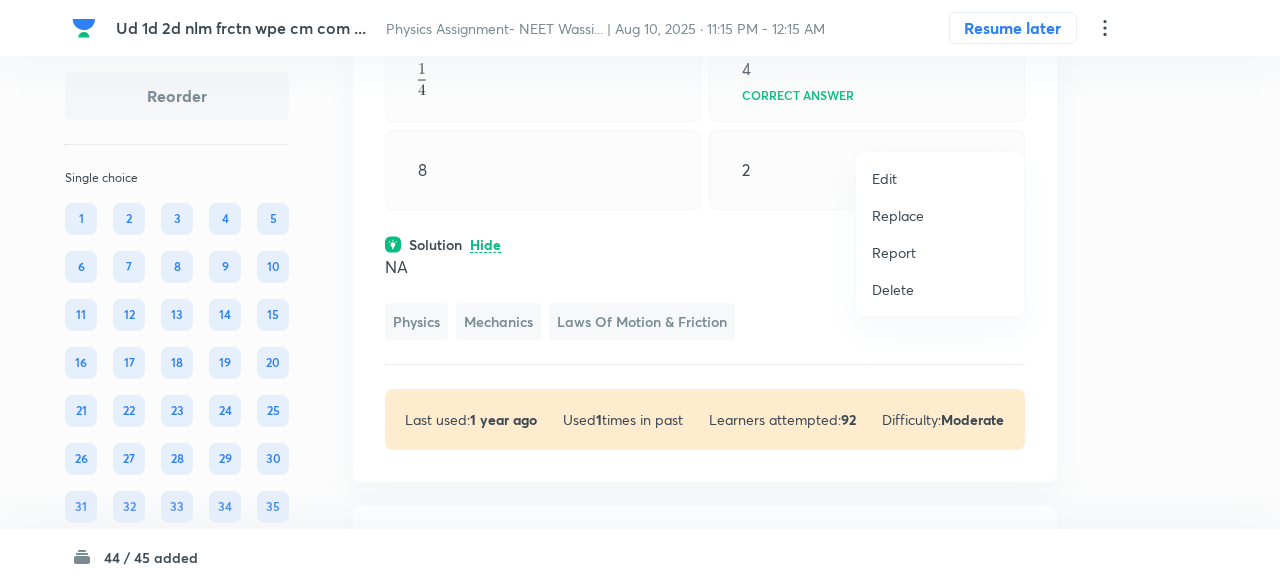 click on "Replace" at bounding box center [898, 215] 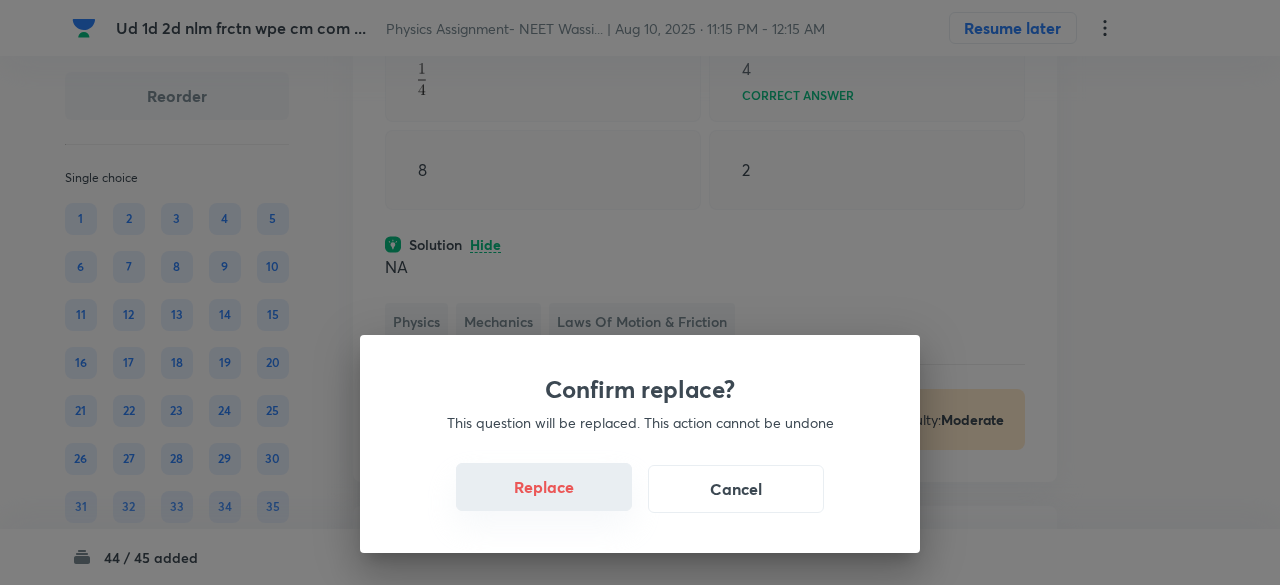 click on "Replace" at bounding box center (544, 487) 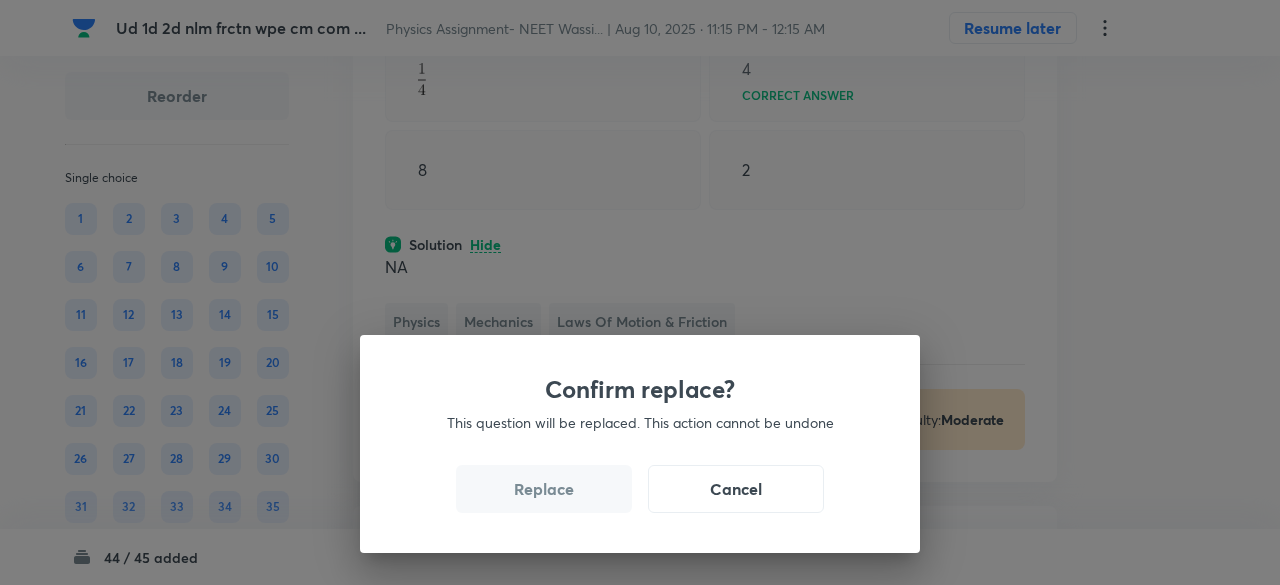 click on "Replace" at bounding box center (544, 489) 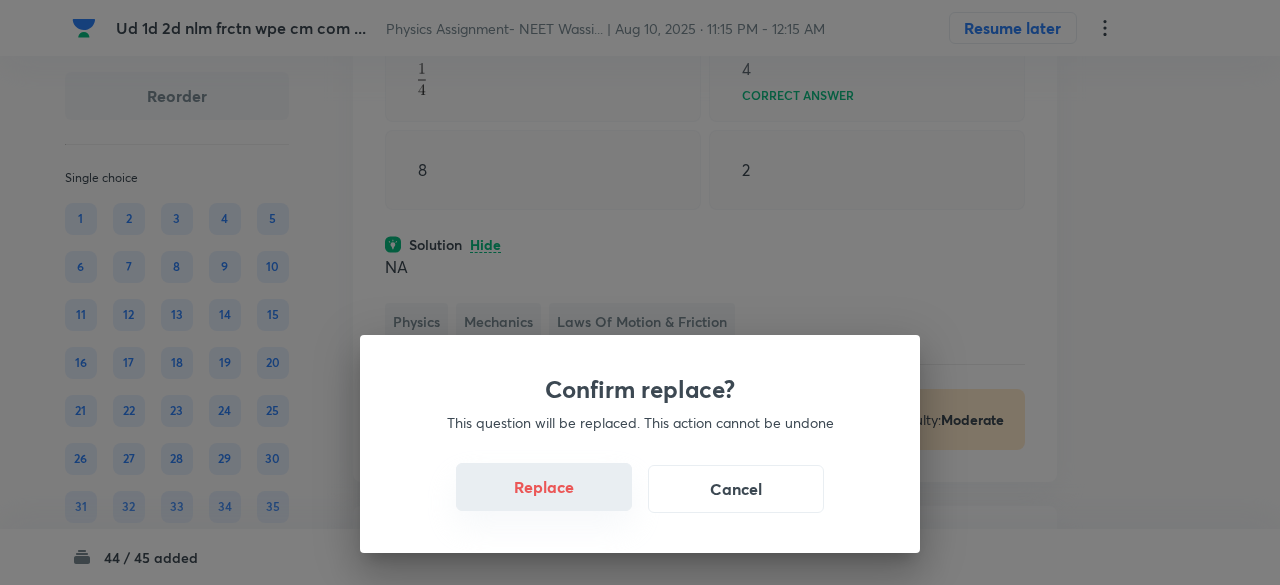 click on "Replace" at bounding box center (544, 487) 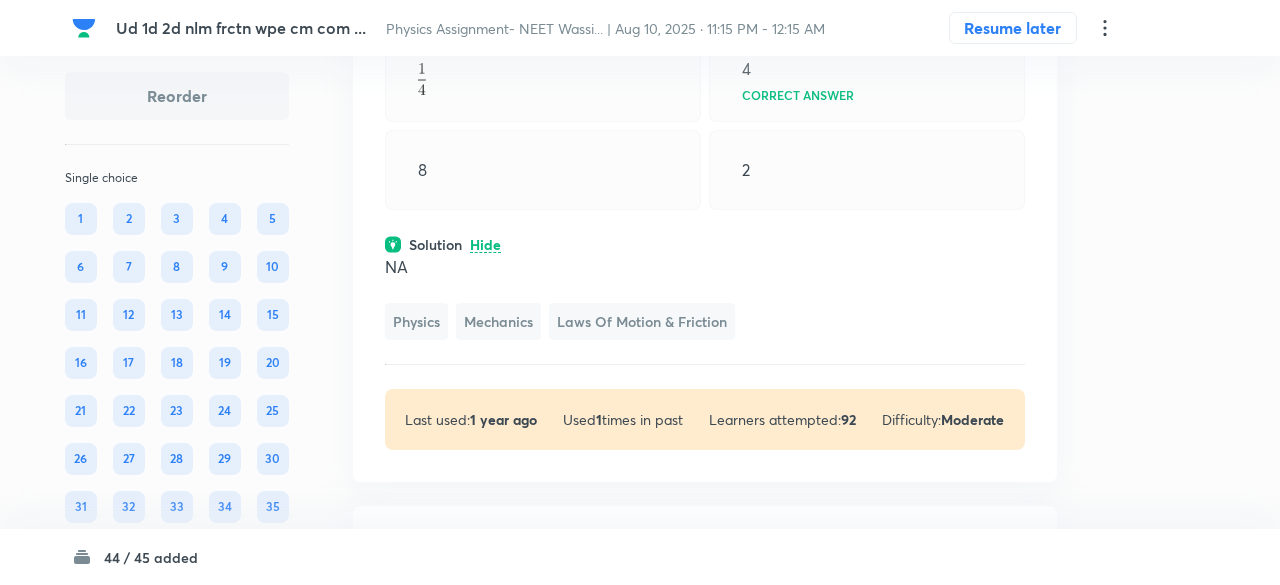 click on "Confirm replace? This question will be replaced. This action cannot be undone Replace Cancel" at bounding box center [640, 292] 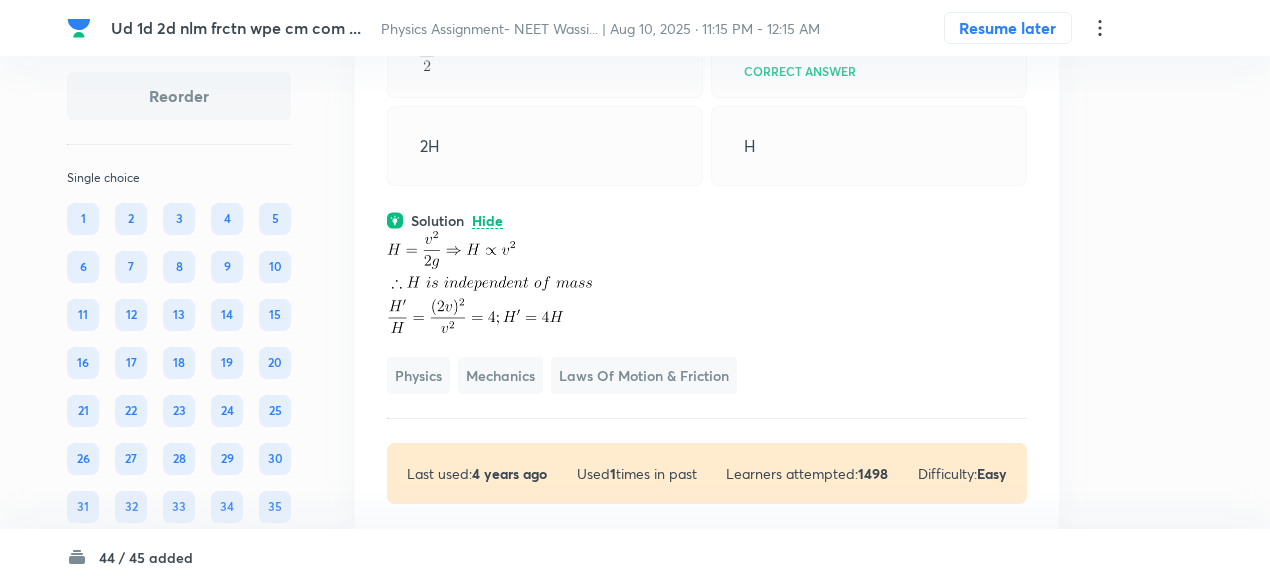 scroll, scrollTop: 14011, scrollLeft: 0, axis: vertical 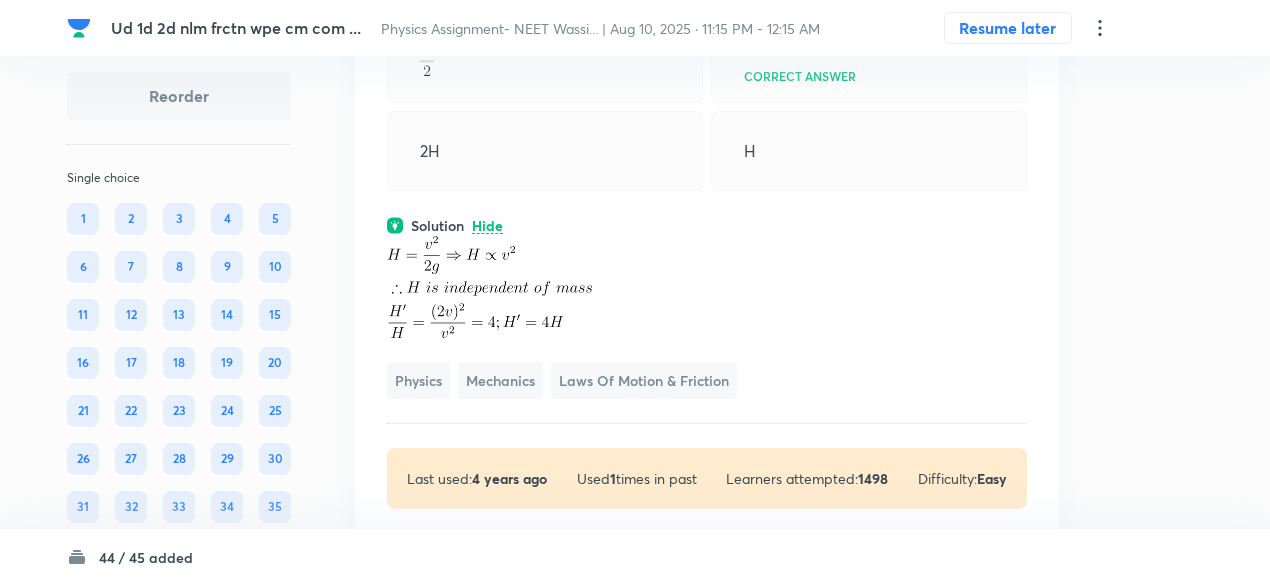 click 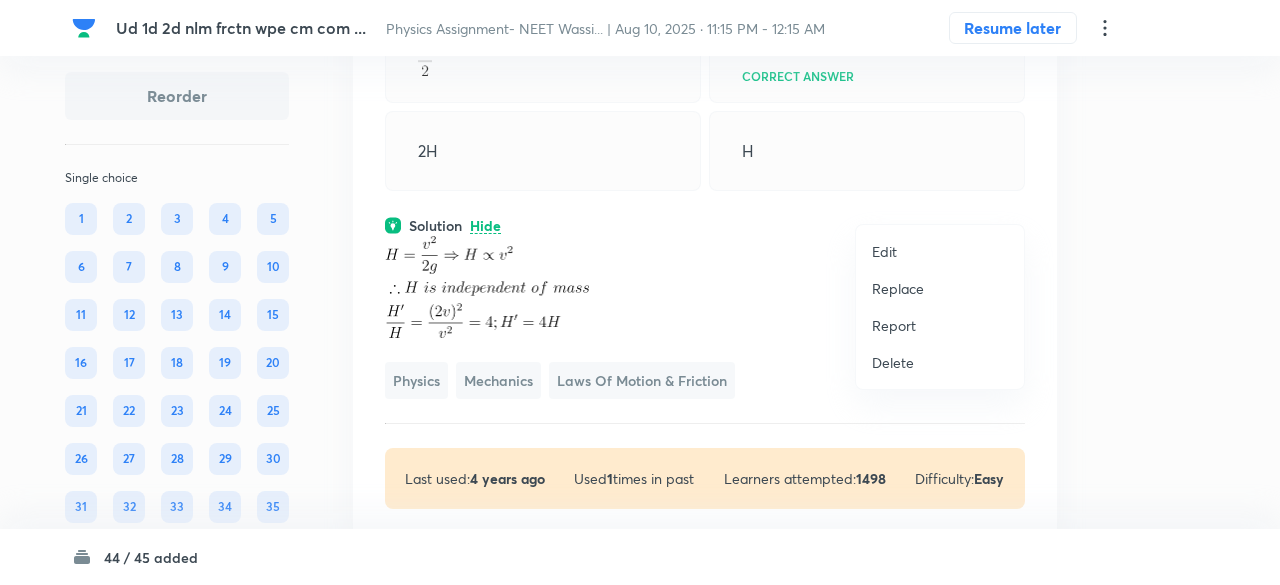 click on "Replace" at bounding box center [898, 288] 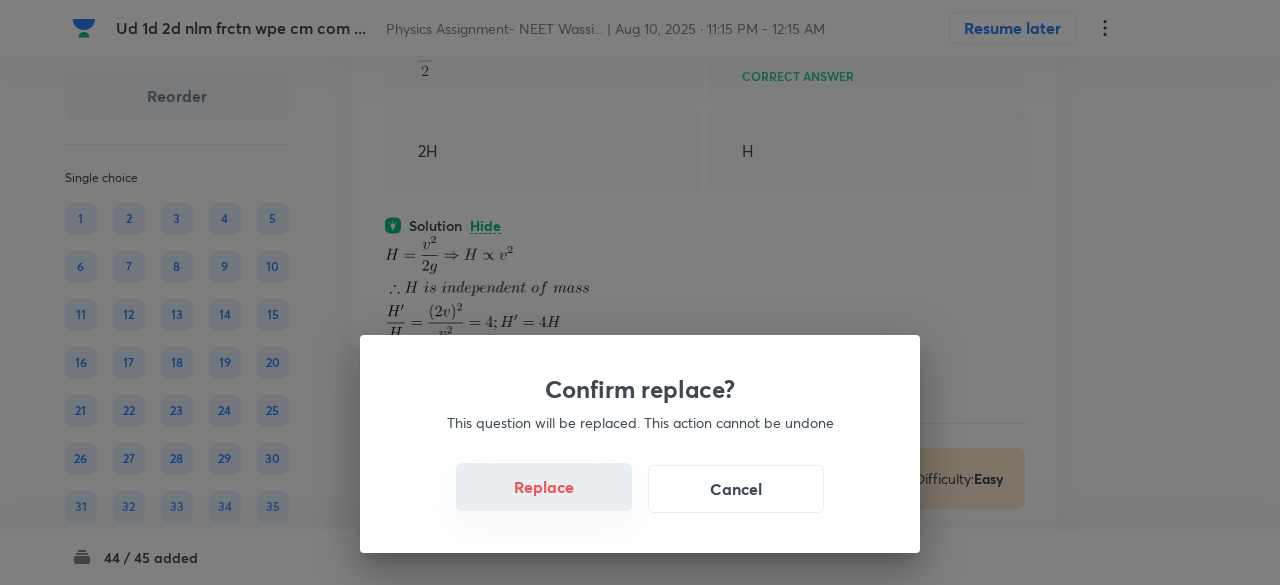 click on "Replace" at bounding box center [544, 487] 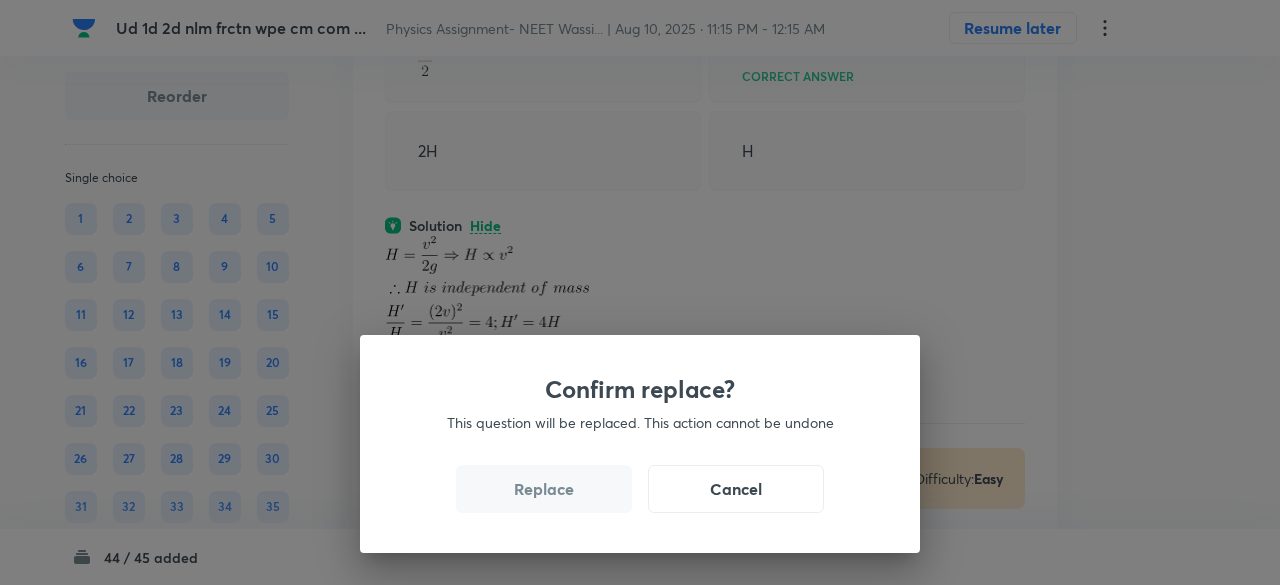 click on "Replace" at bounding box center (544, 489) 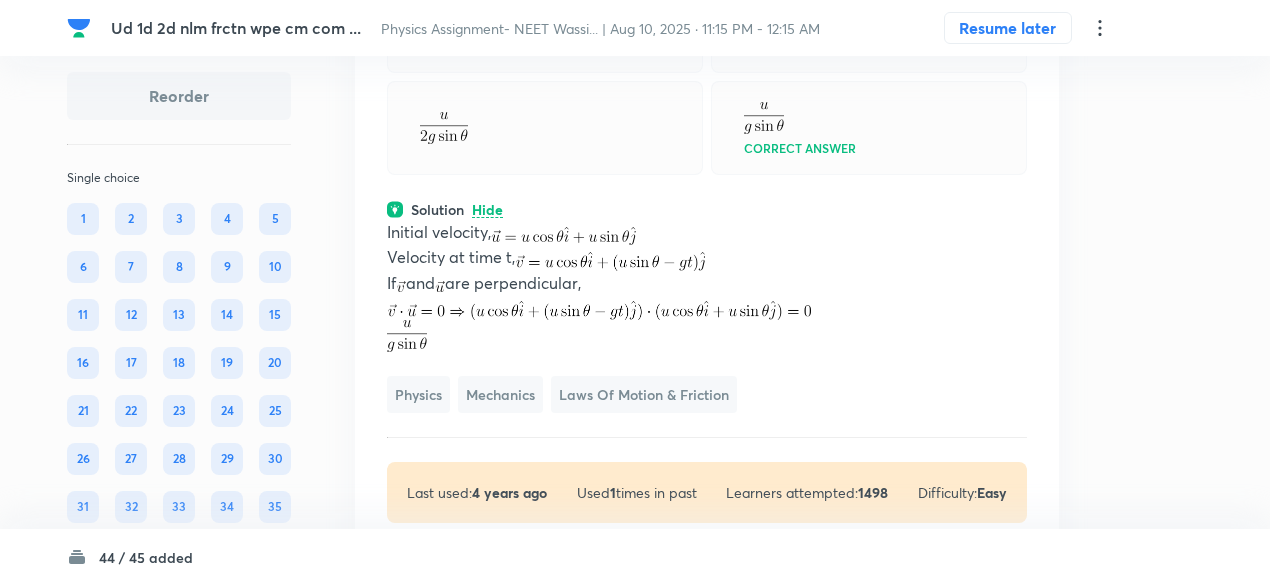 click at bounding box center (545, 128) 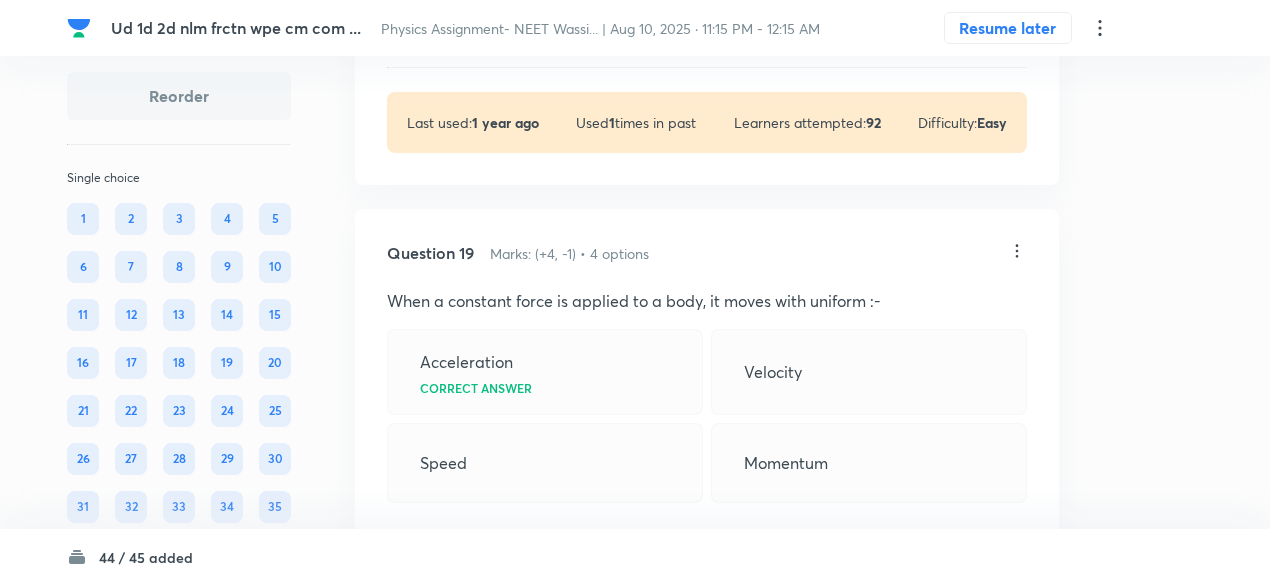 scroll, scrollTop: 14899, scrollLeft: 0, axis: vertical 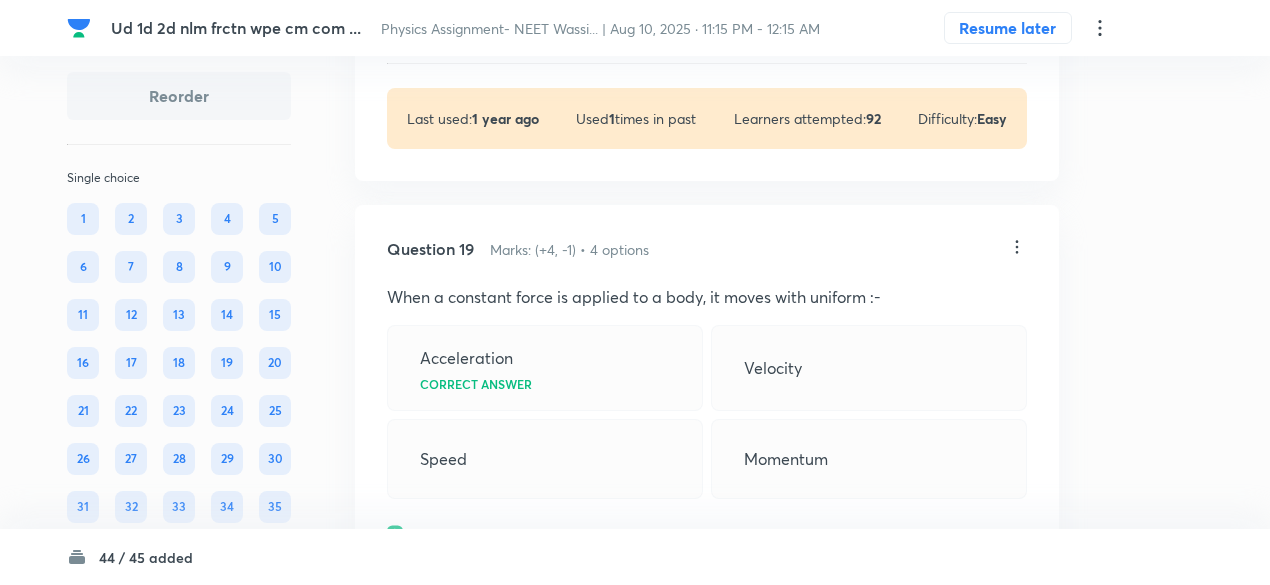 click on "View" at bounding box center (488, 29) 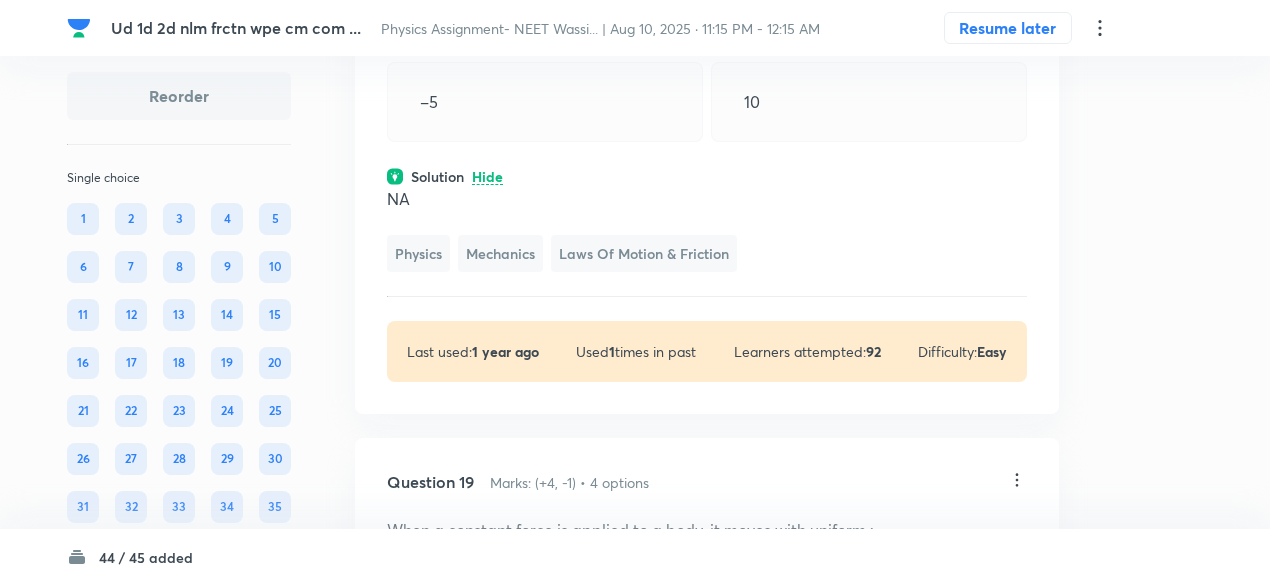 scroll, scrollTop: 14738, scrollLeft: 0, axis: vertical 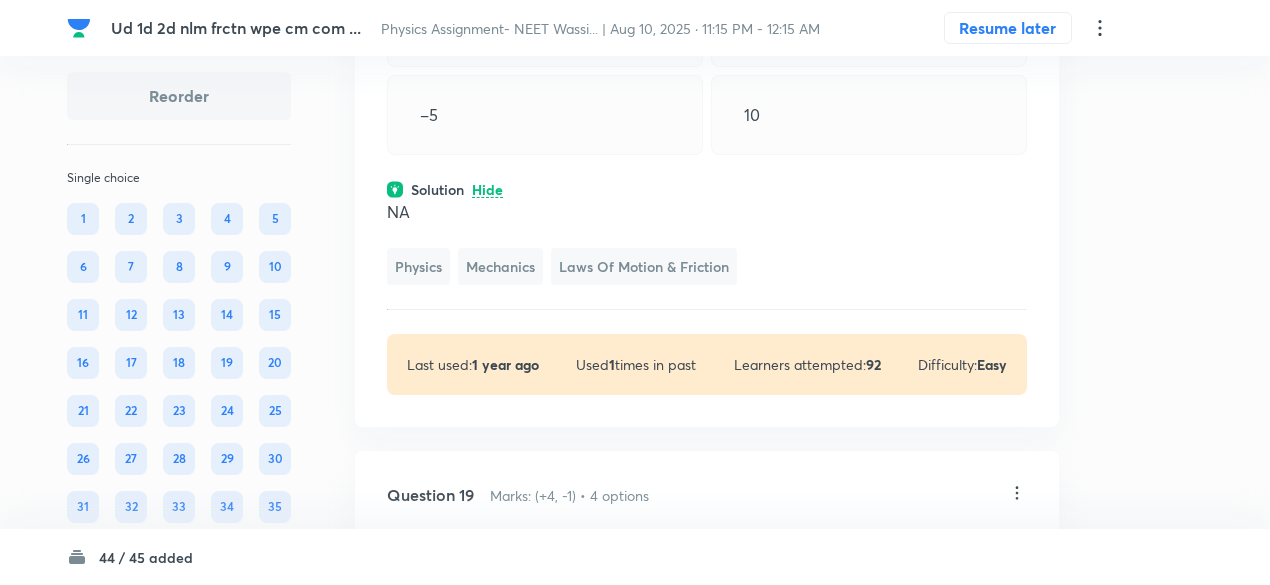 click 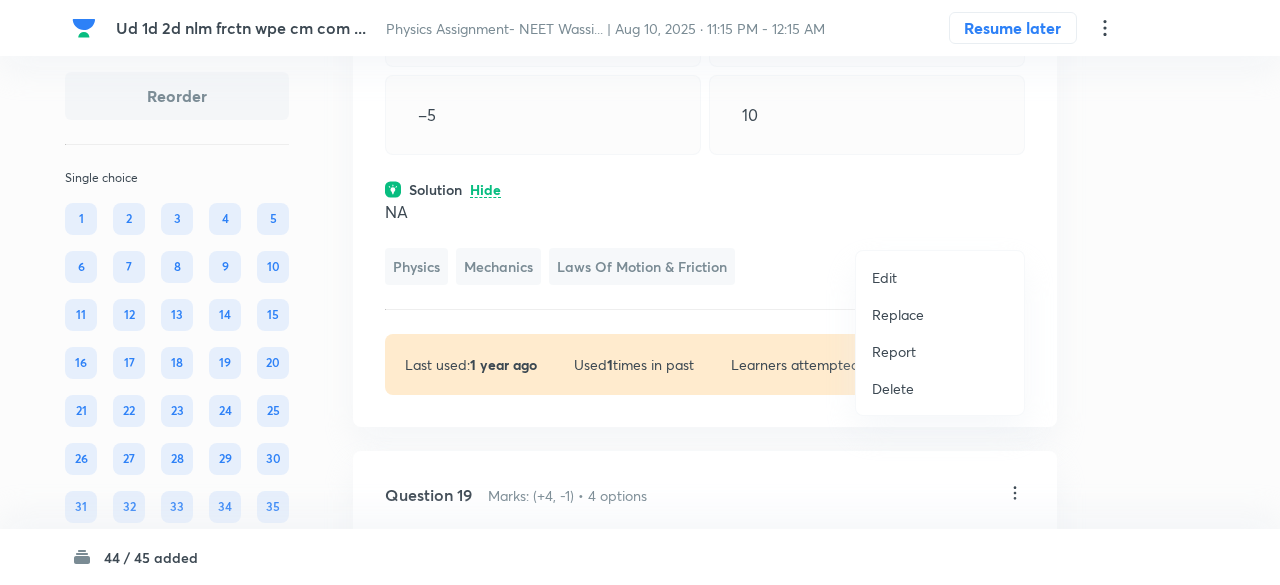 click on "Replace" at bounding box center [898, 314] 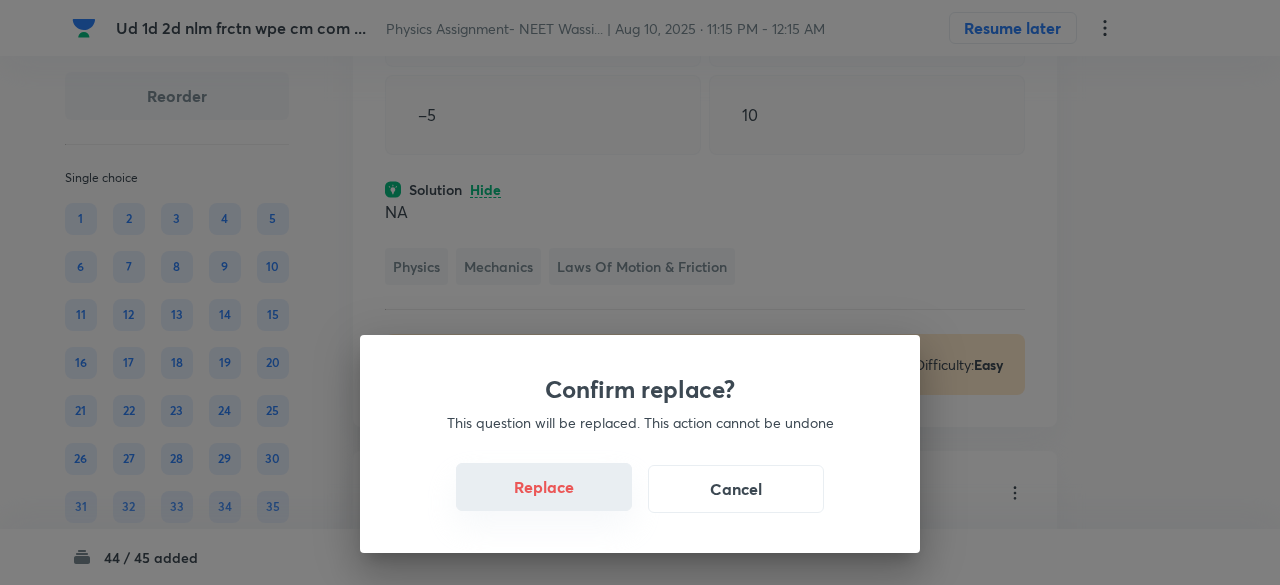 click on "Replace" at bounding box center (544, 487) 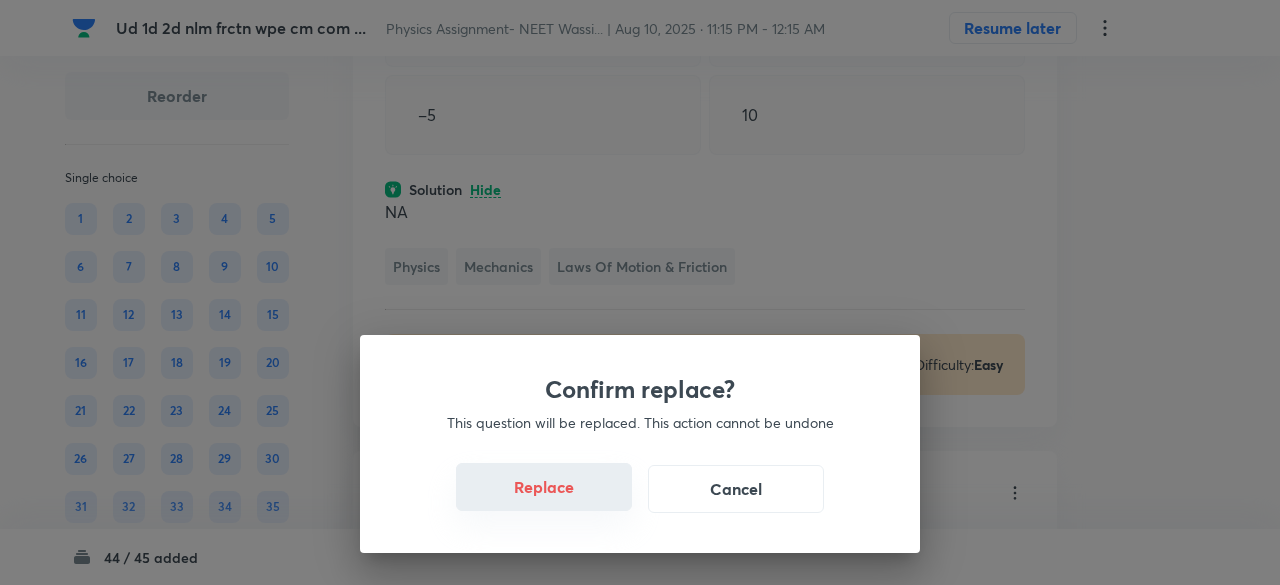click on "Replace" at bounding box center (544, 487) 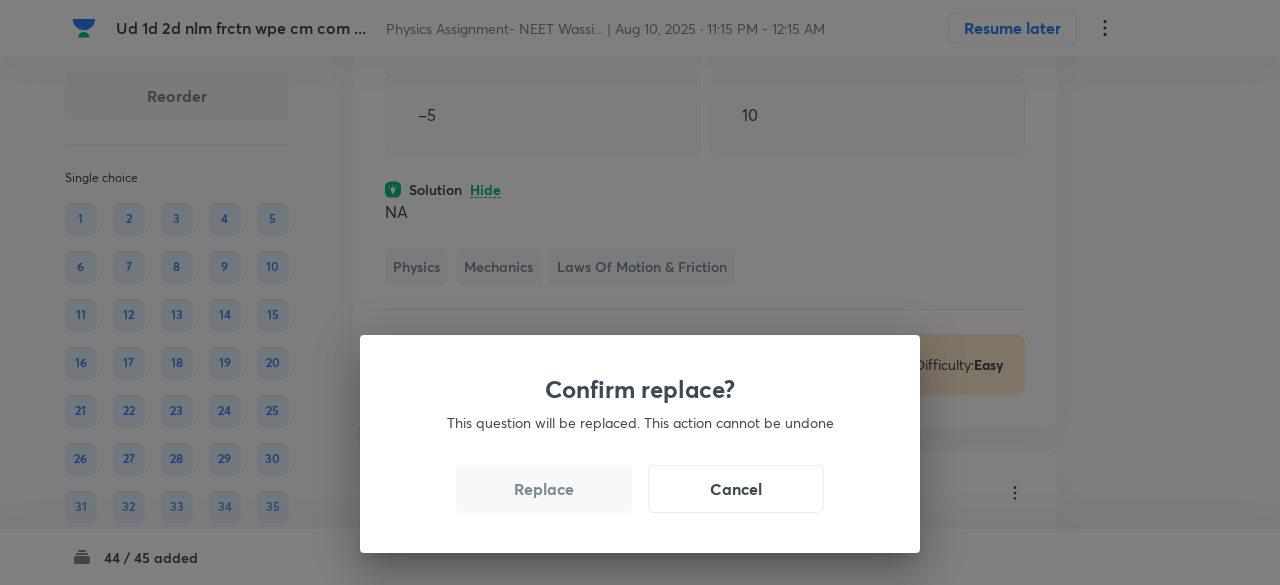 click on "Replace" at bounding box center [544, 489] 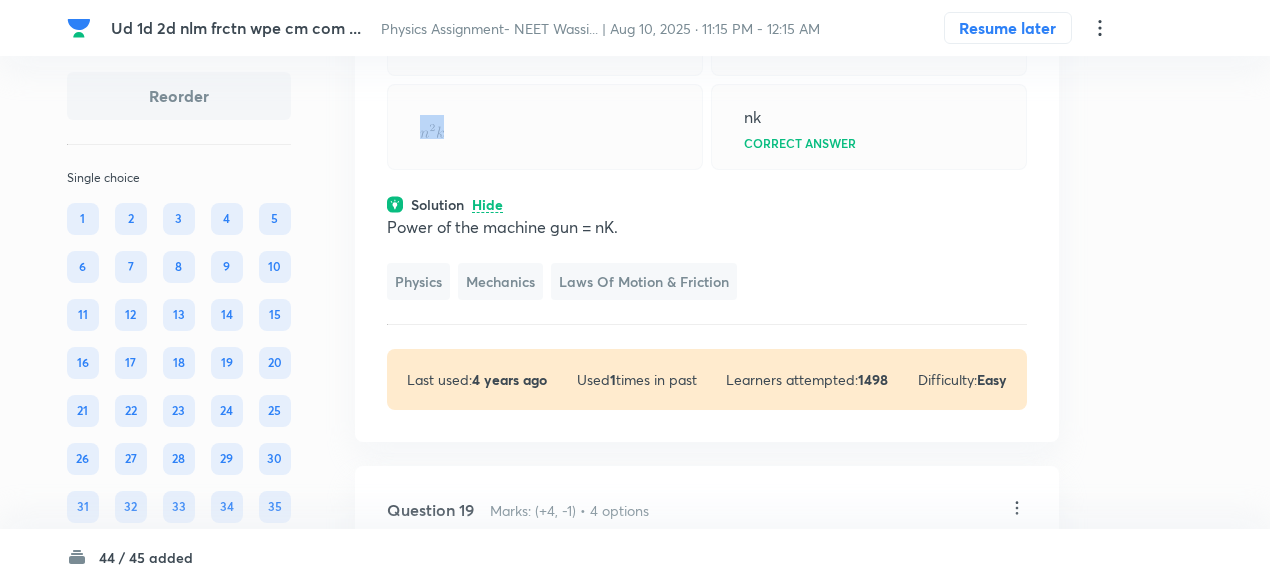 click at bounding box center (545, 127) 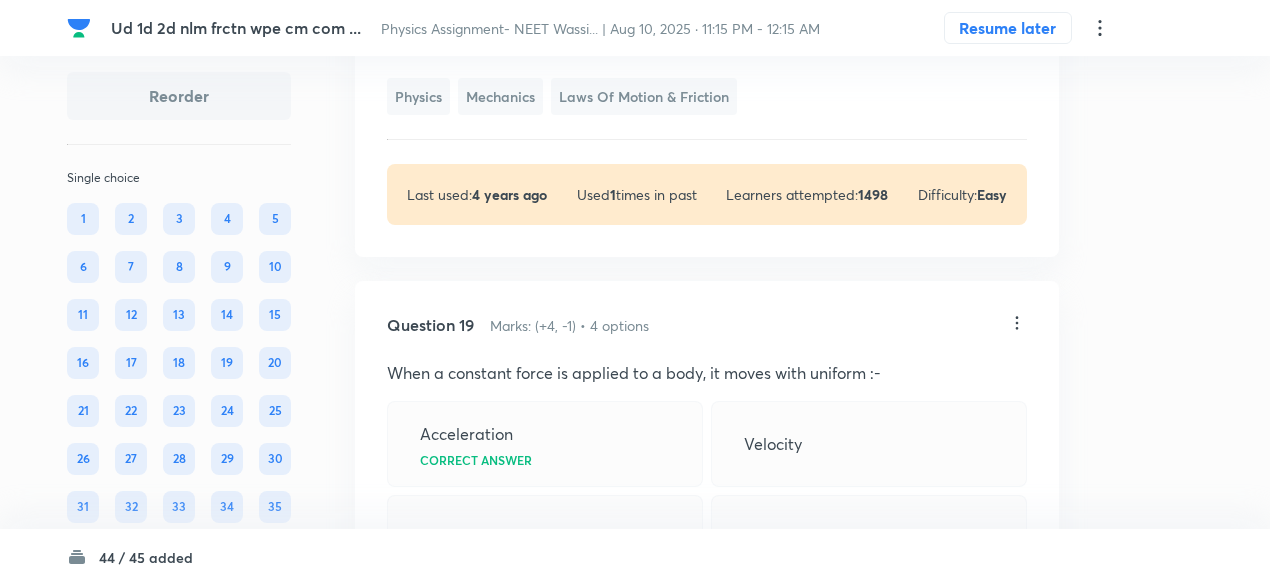 click on "Power of the machine gun = nK." at bounding box center [707, 42] 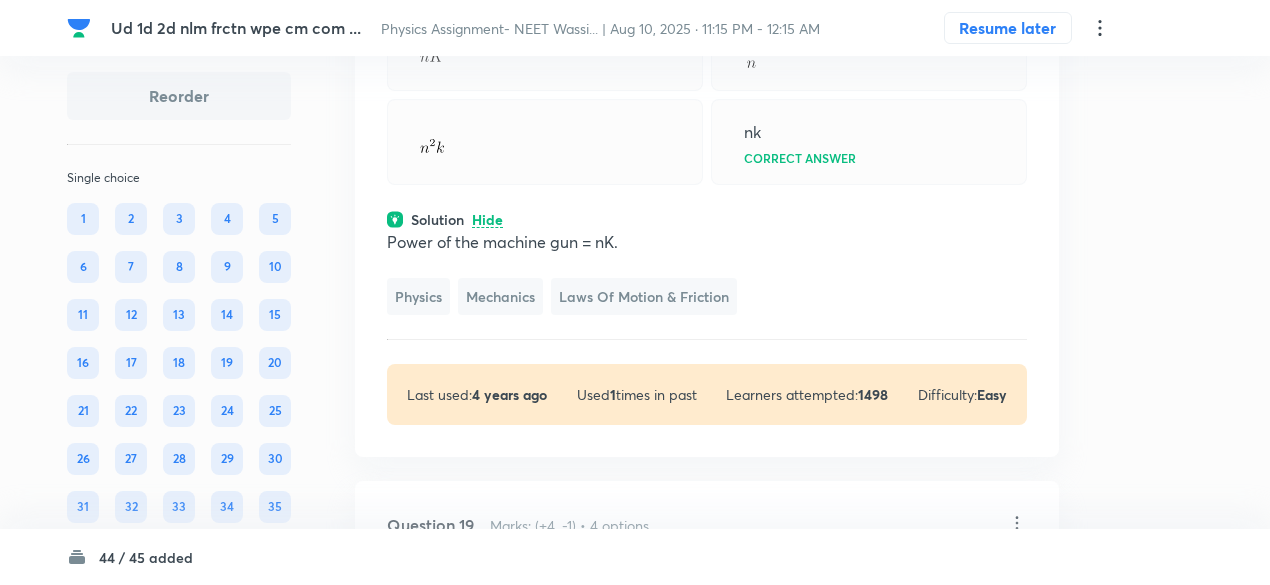 scroll, scrollTop: 14714, scrollLeft: 0, axis: vertical 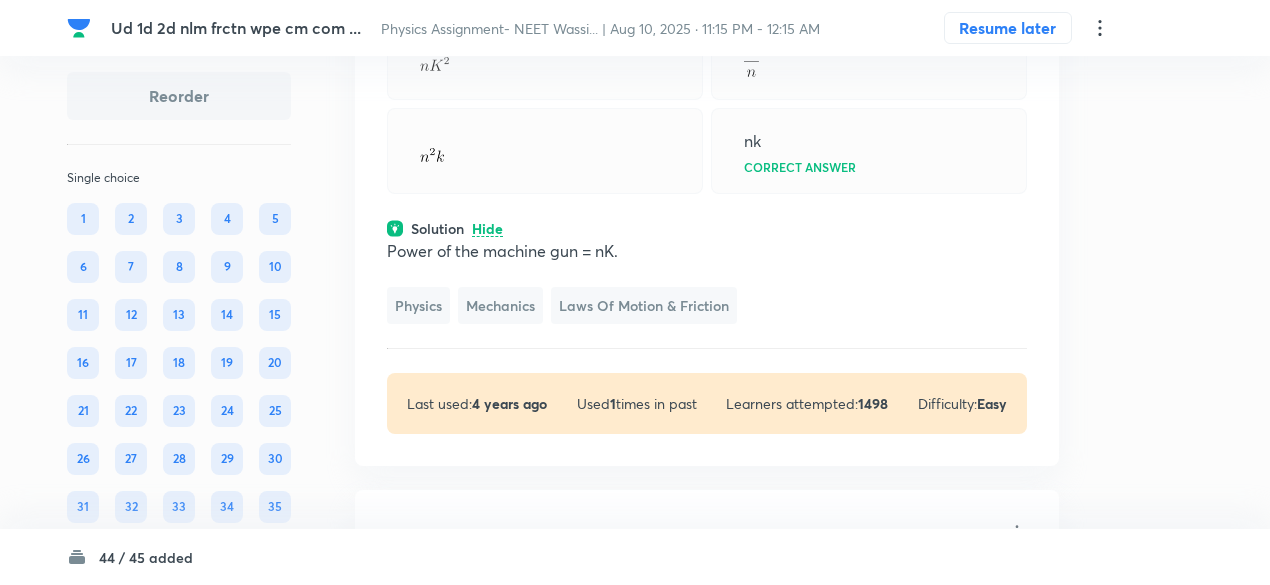 click 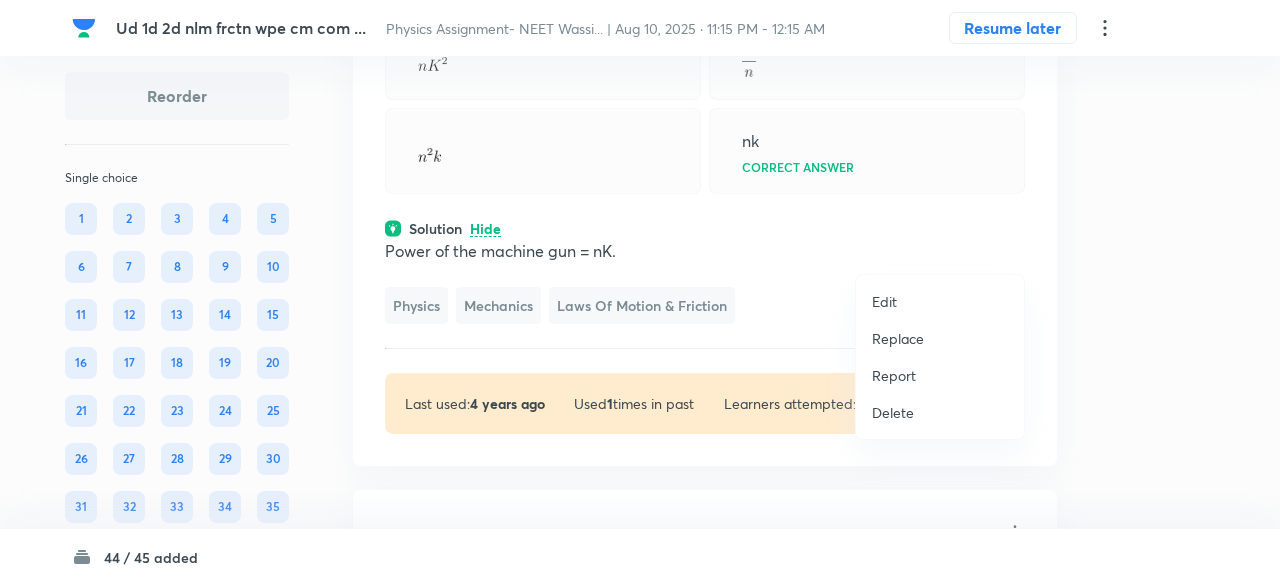 click on "Replace" at bounding box center (898, 338) 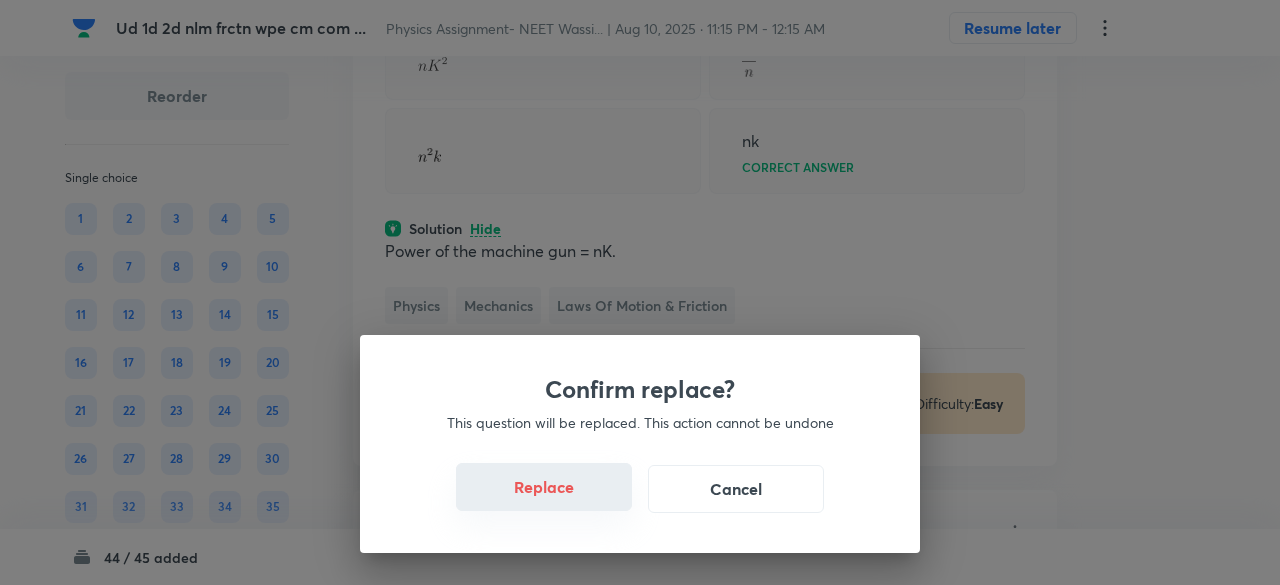 click on "Replace" at bounding box center (544, 487) 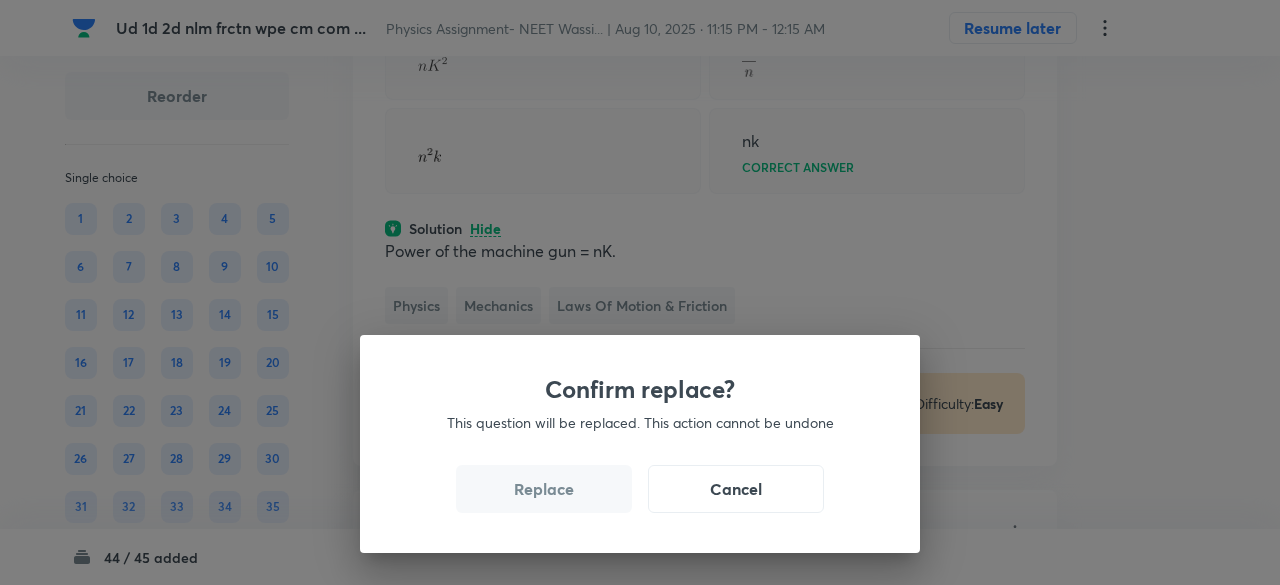 click on "Replace" at bounding box center [544, 489] 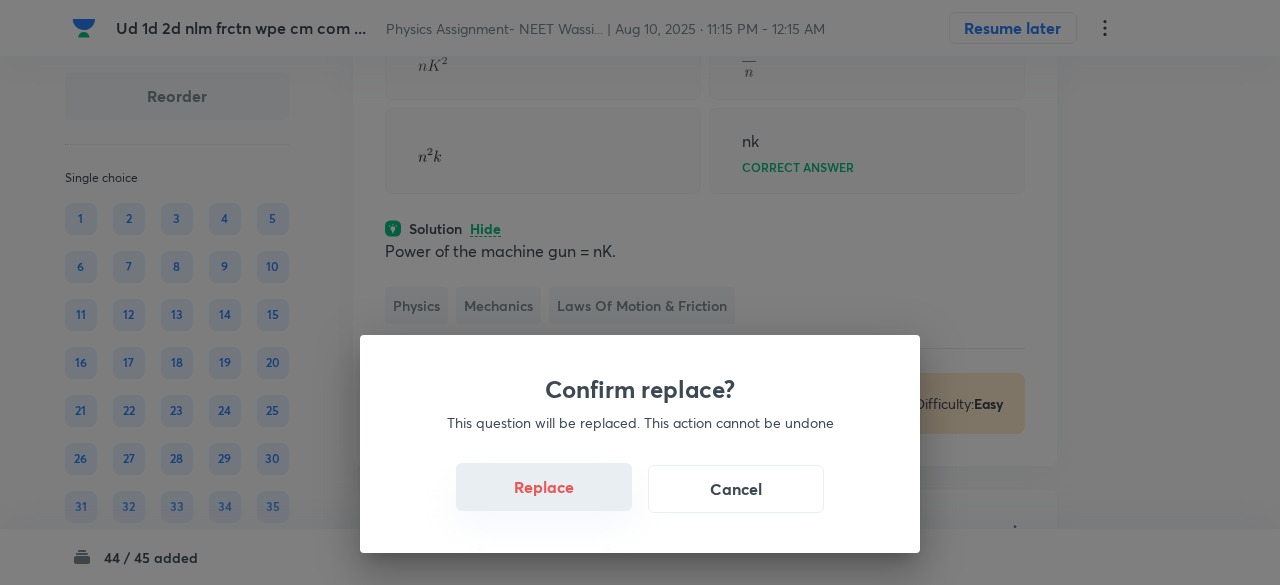 click on "Replace" at bounding box center (544, 487) 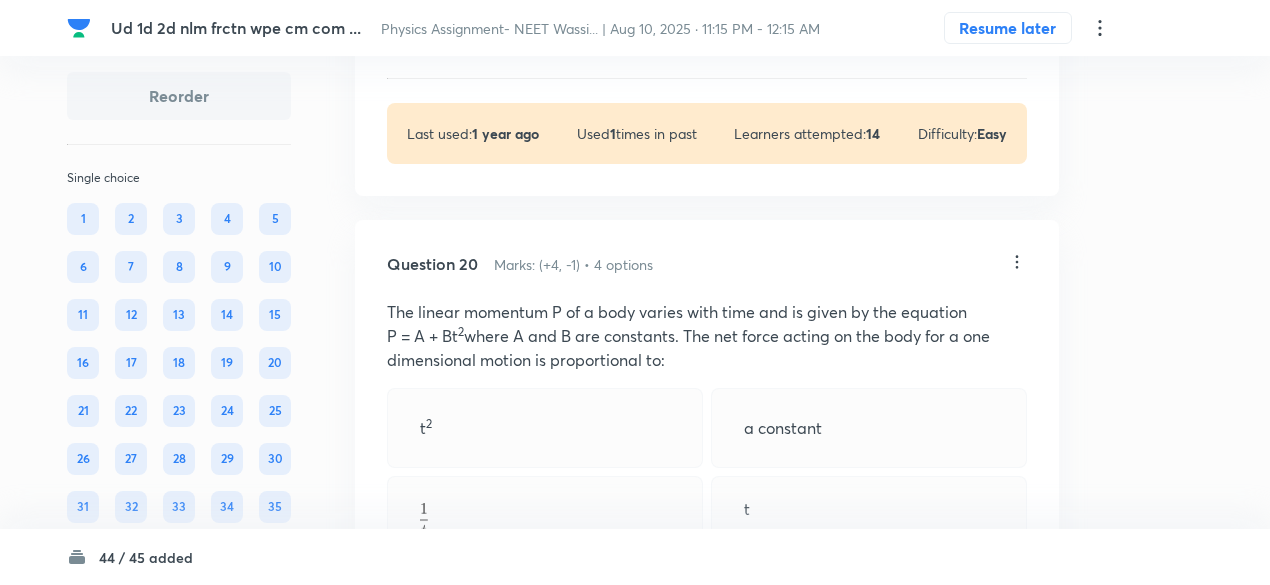 scroll, scrollTop: 15627, scrollLeft: 0, axis: vertical 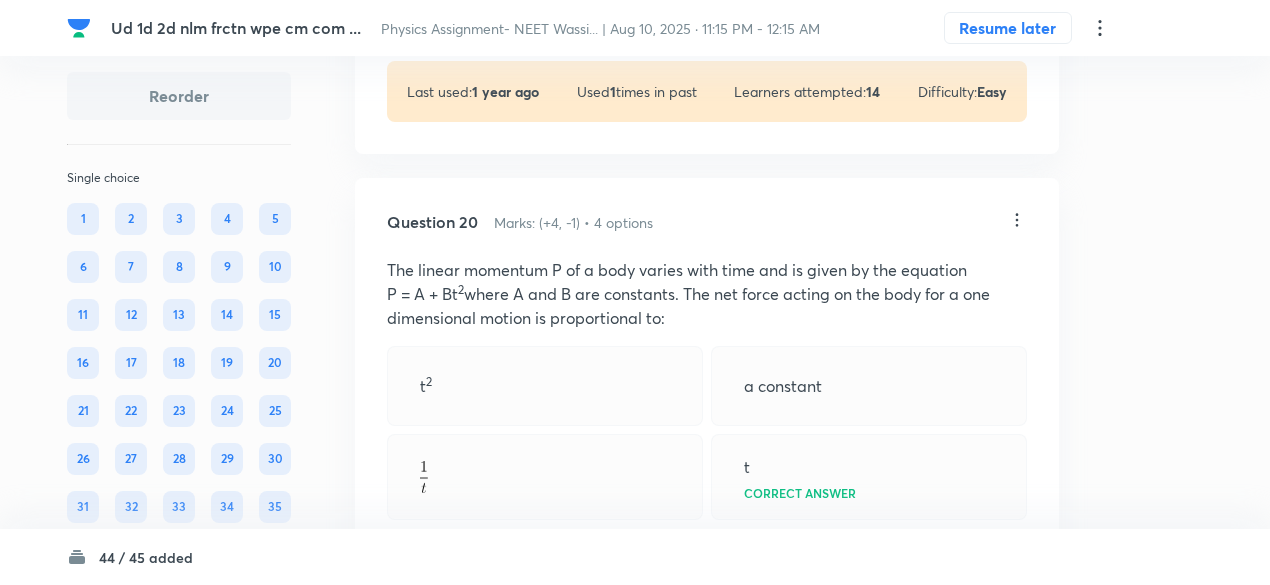 click on "View" at bounding box center [488, 2] 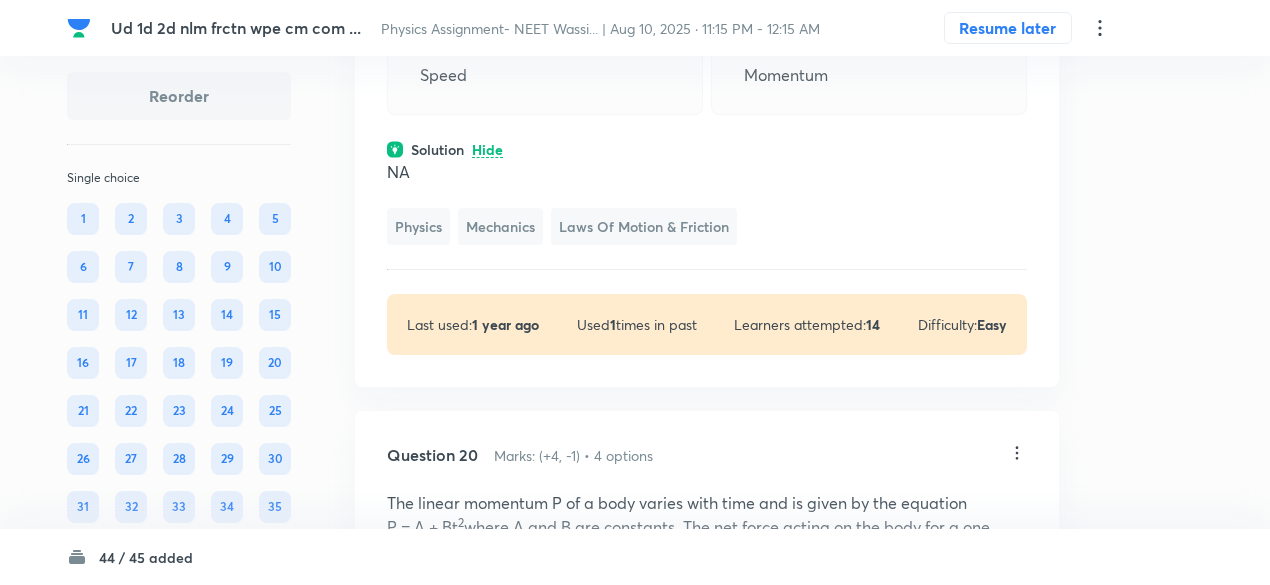 scroll, scrollTop: 15477, scrollLeft: 0, axis: vertical 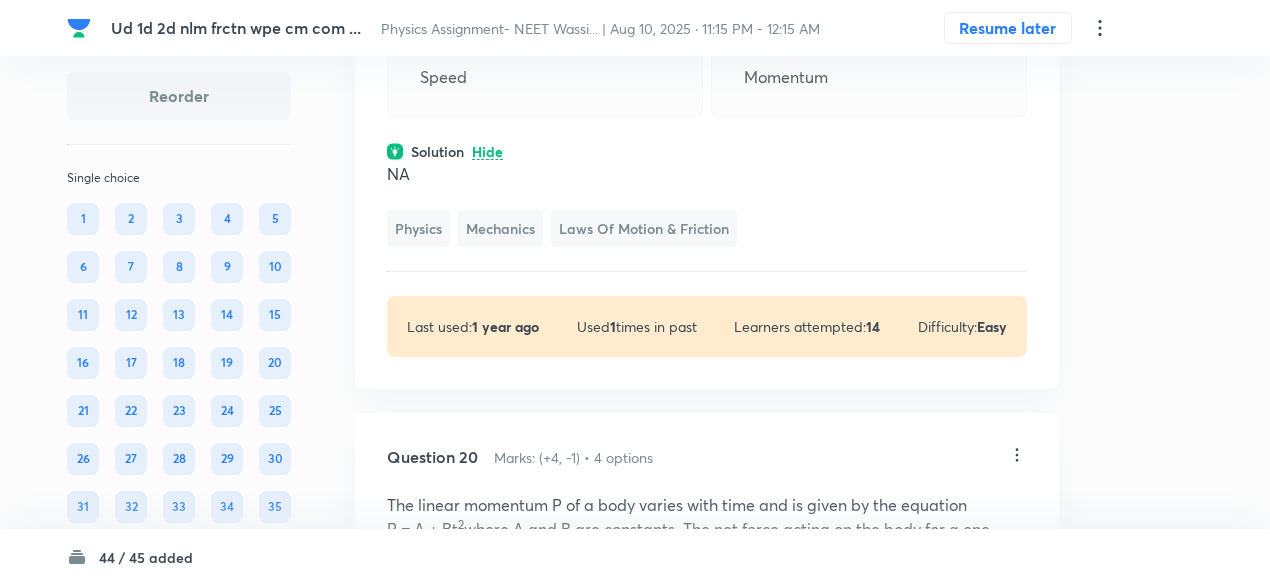 click 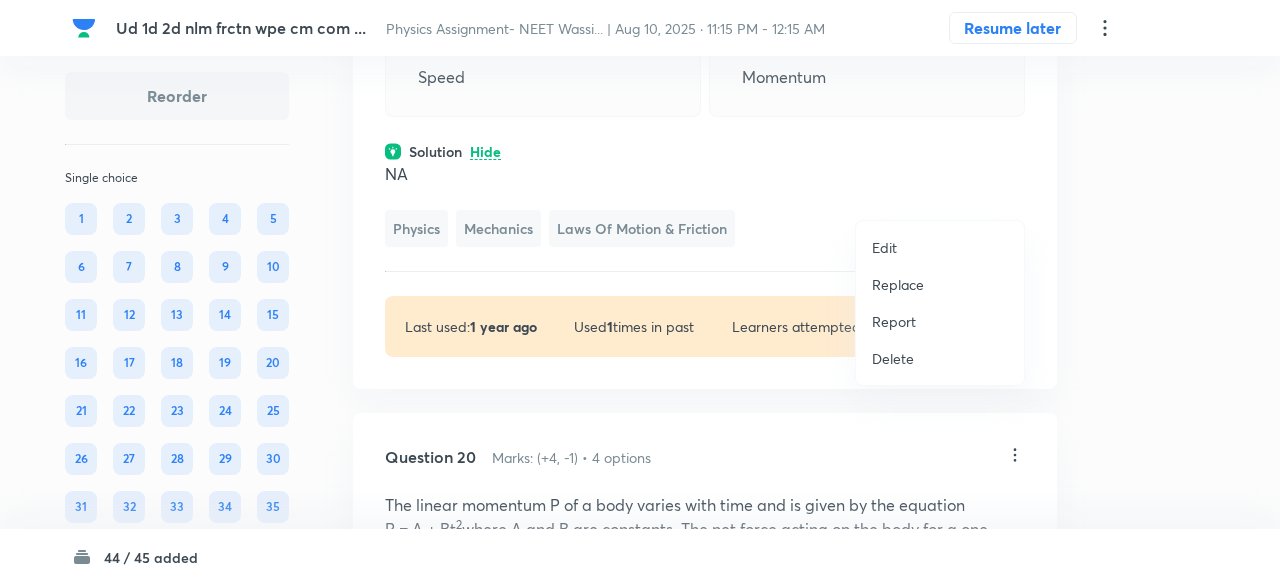 click on "Replace" at bounding box center [898, 284] 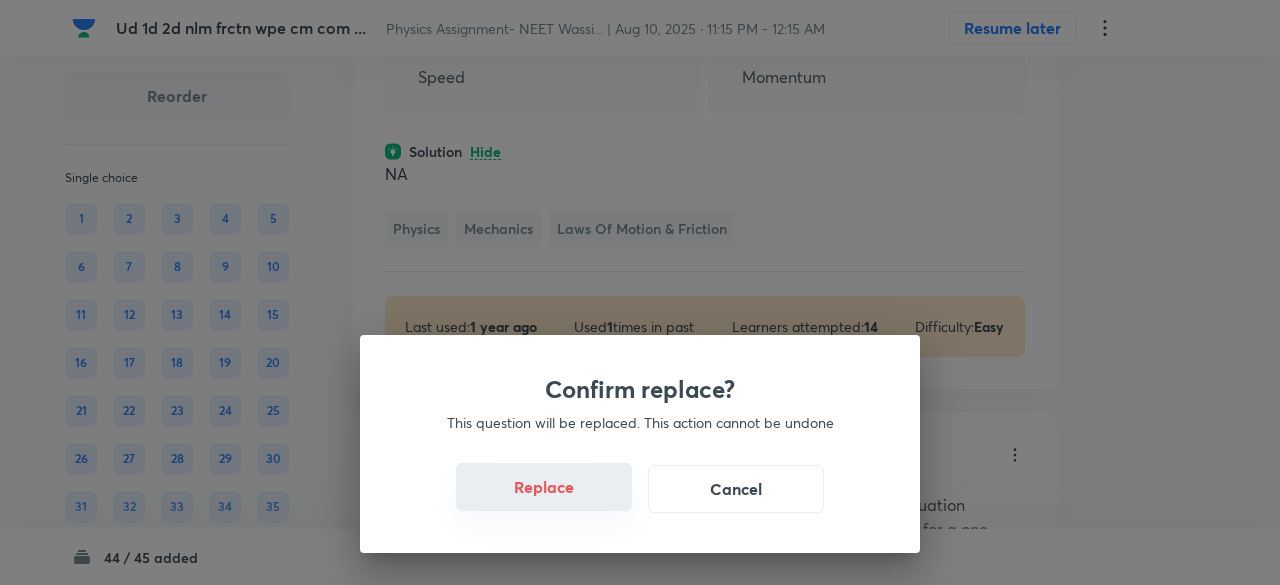 click on "Replace" at bounding box center (544, 487) 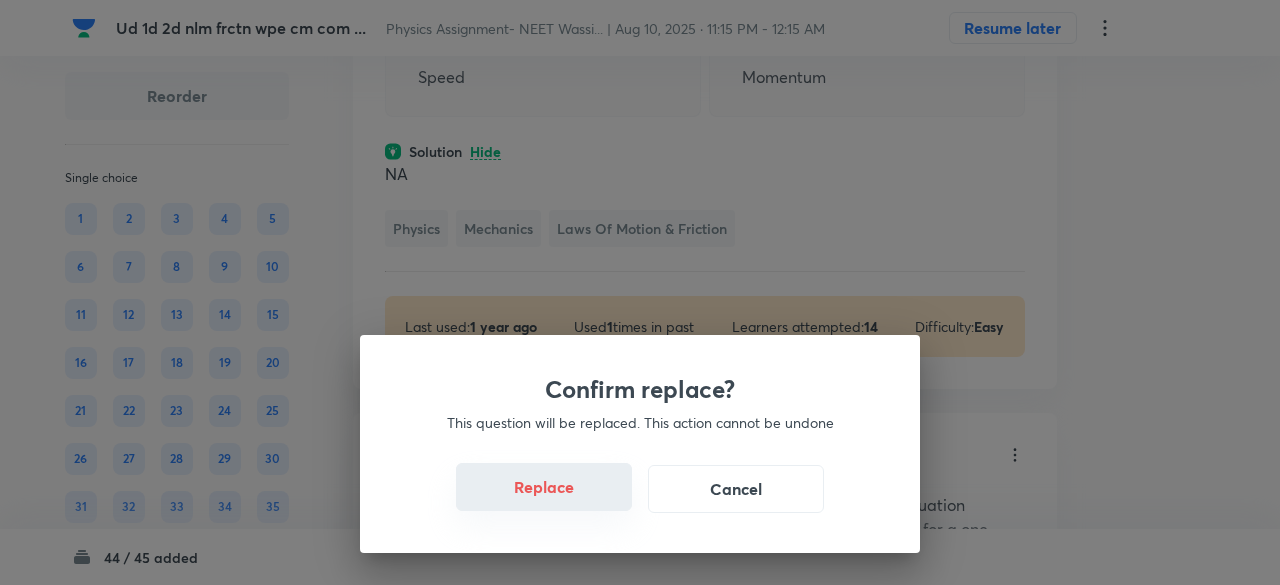 click on "Replace" at bounding box center [544, 487] 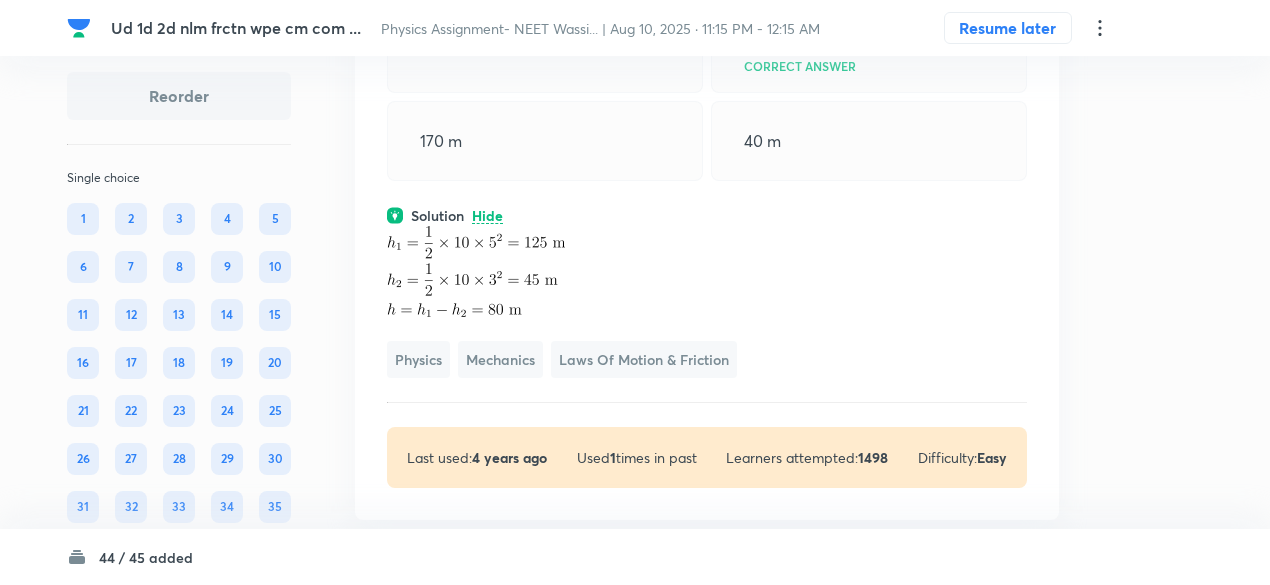 scroll, scrollTop: 15460, scrollLeft: 0, axis: vertical 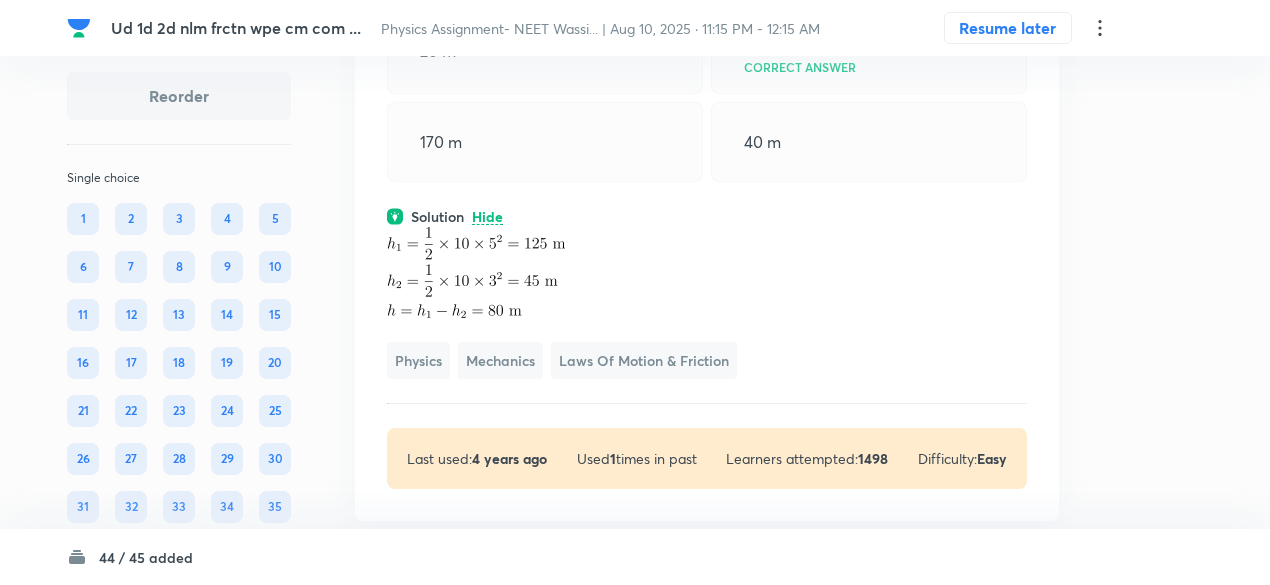 click 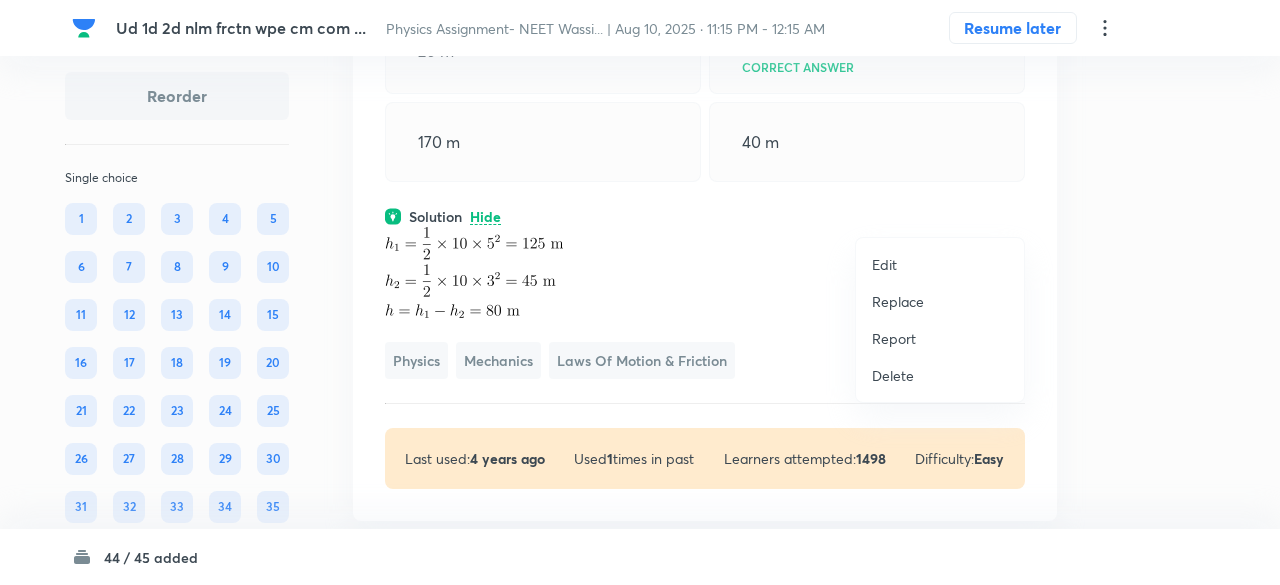 click on "Replace" at bounding box center (898, 301) 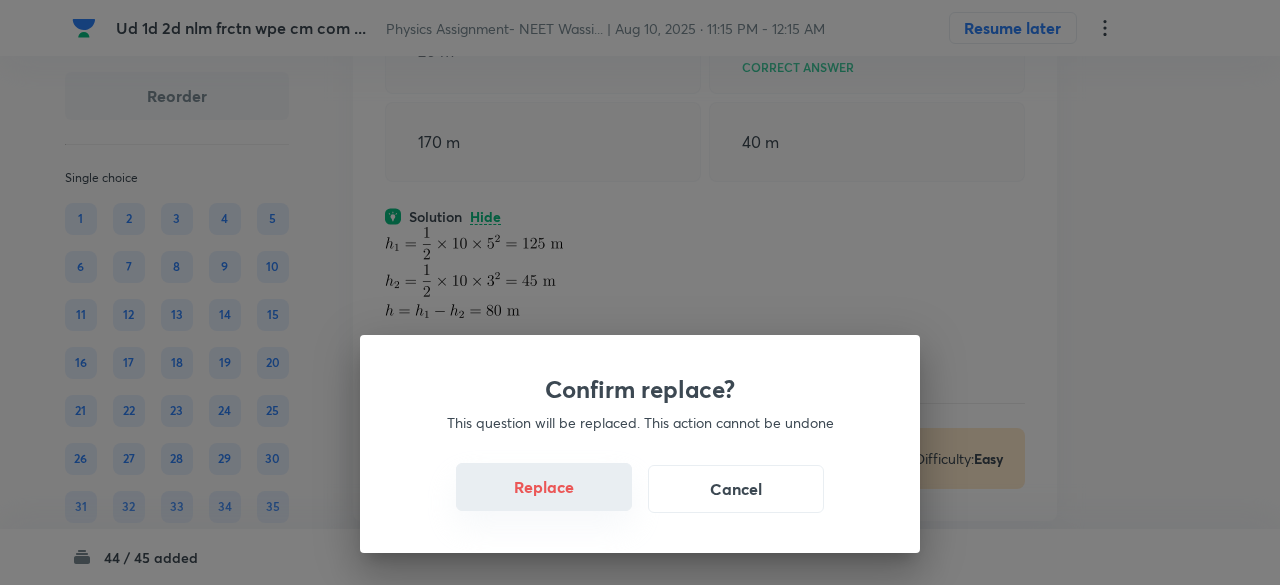 click on "Replace" at bounding box center [544, 487] 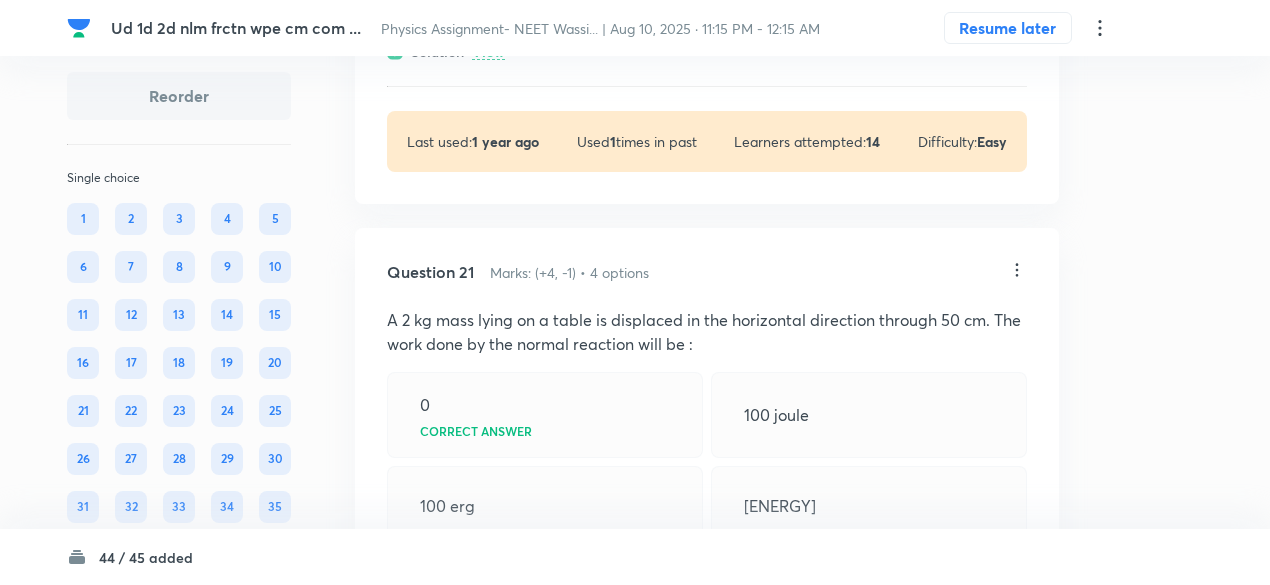 scroll, scrollTop: 16375, scrollLeft: 0, axis: vertical 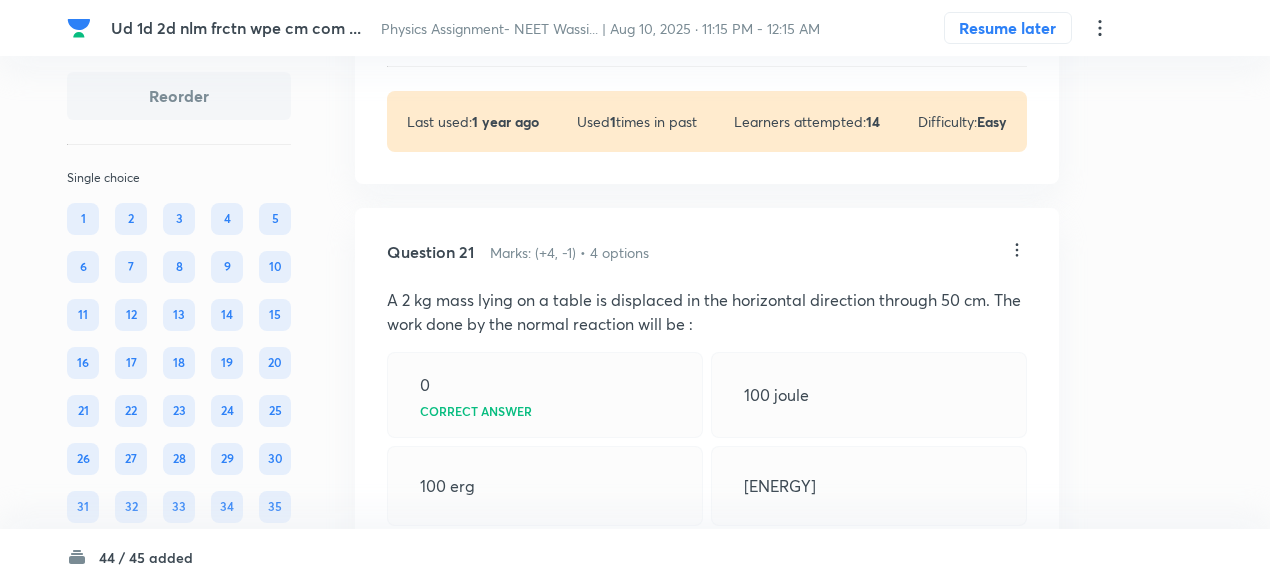 click on "View" at bounding box center [488, 32] 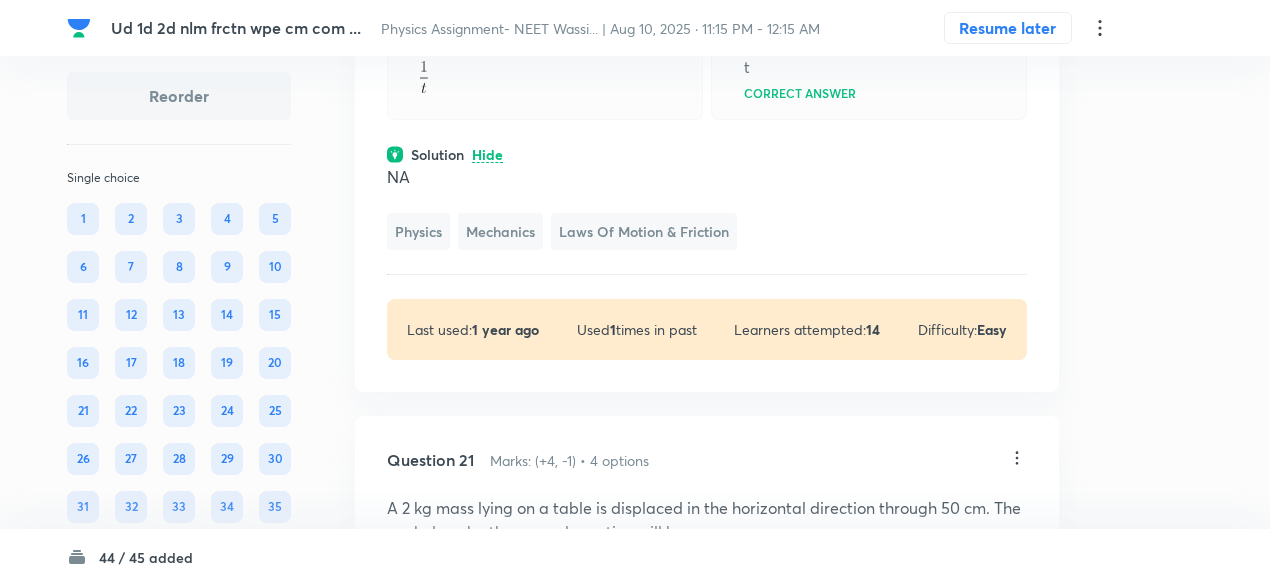 scroll, scrollTop: 16251, scrollLeft: 0, axis: vertical 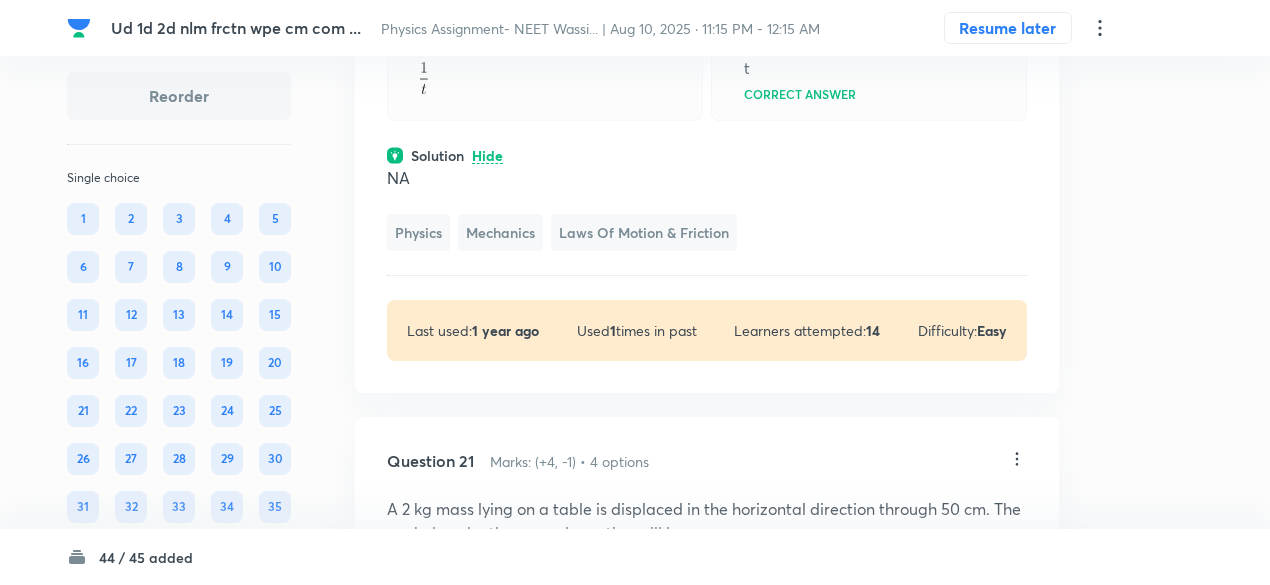 click 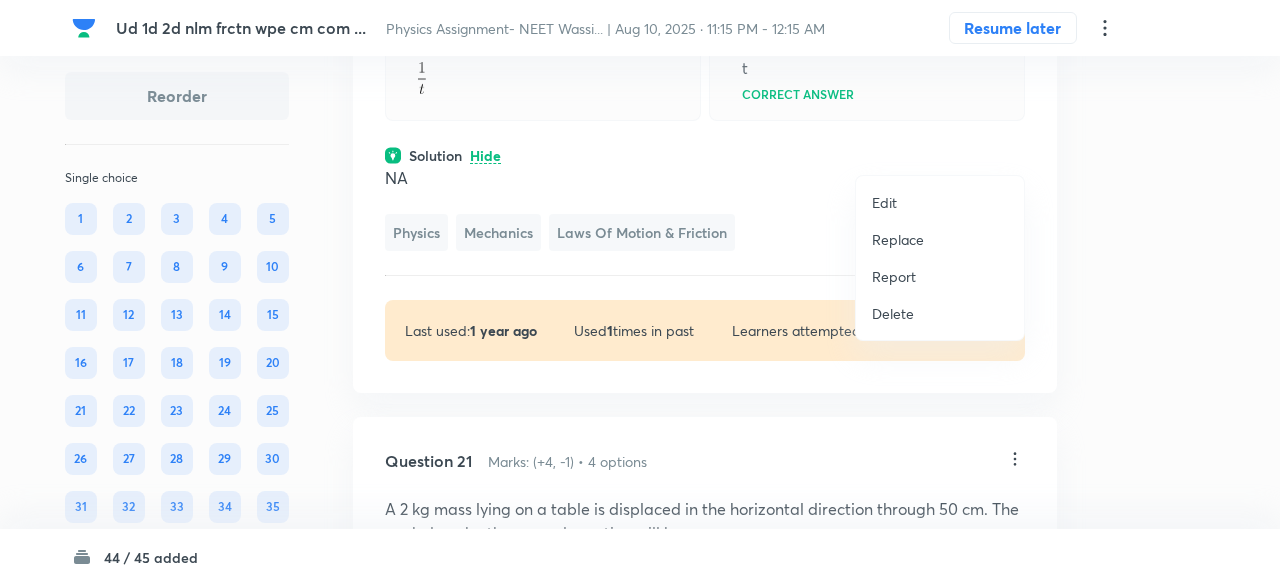click on "Replace" at bounding box center (898, 239) 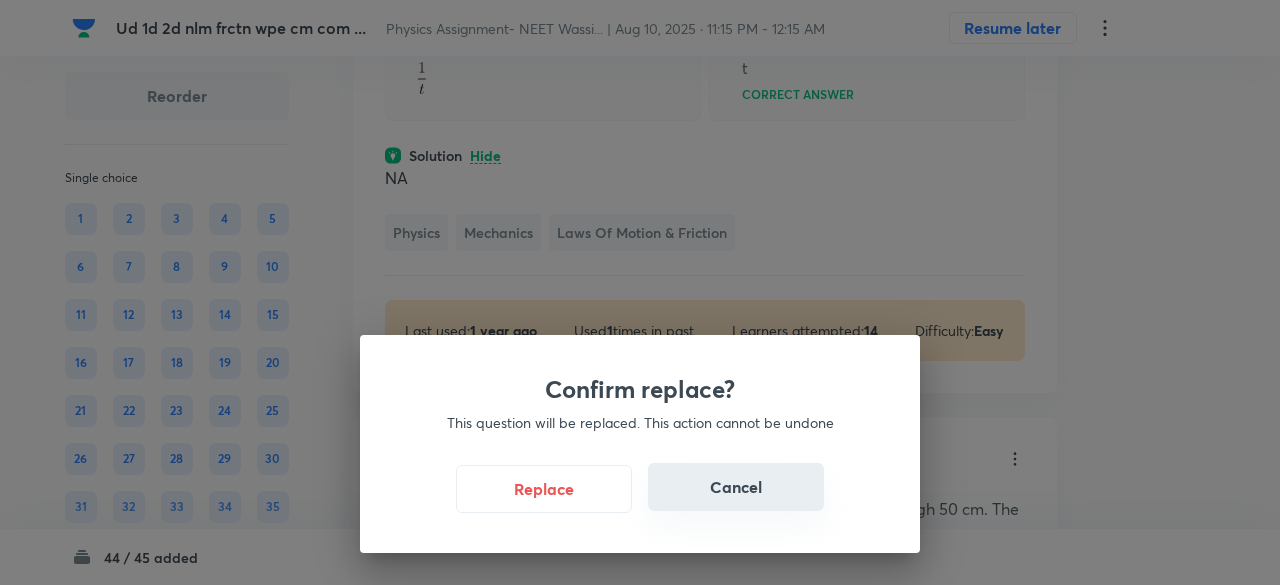 click on "Cancel" at bounding box center (736, 487) 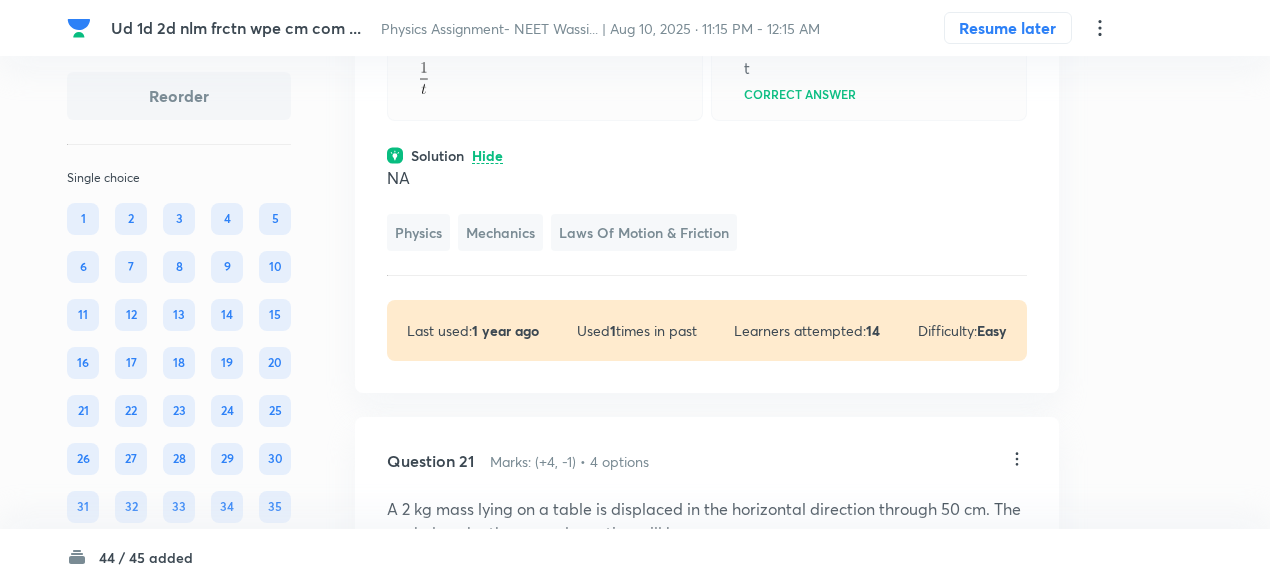 click 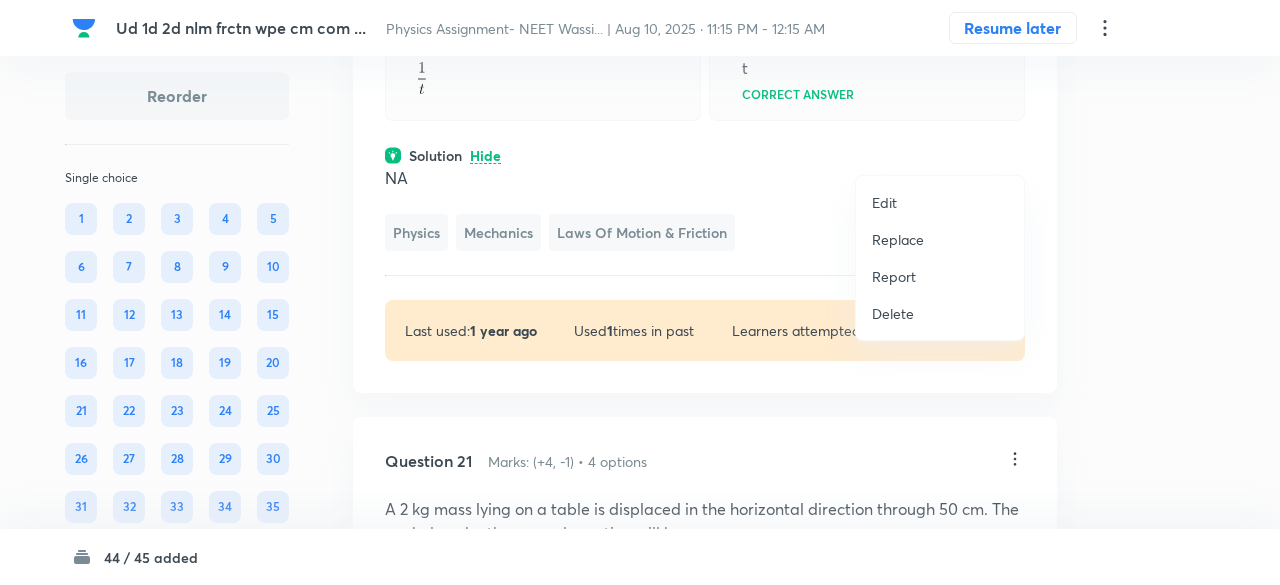 click on "Replace" at bounding box center (898, 239) 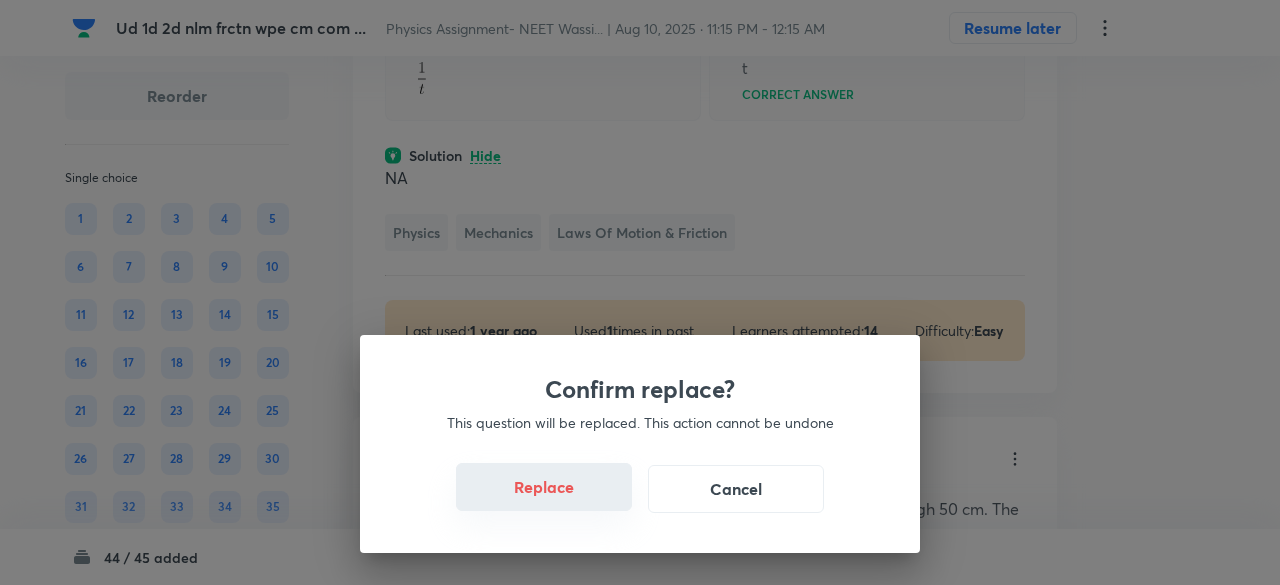 click on "Replace" at bounding box center (544, 487) 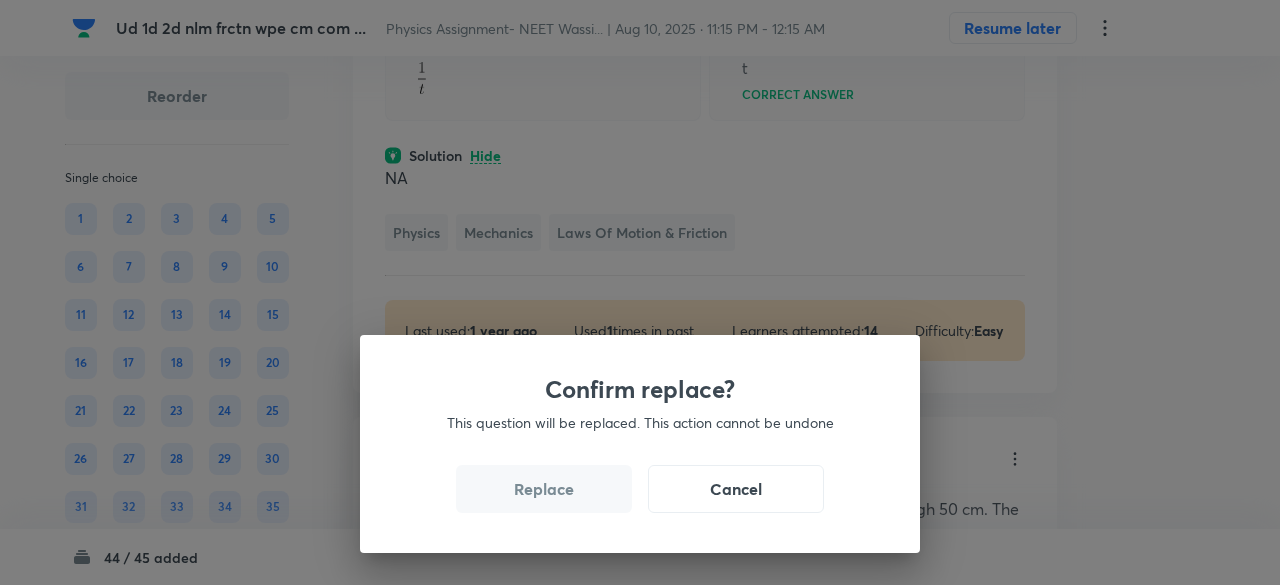 click on "Replace" at bounding box center (544, 489) 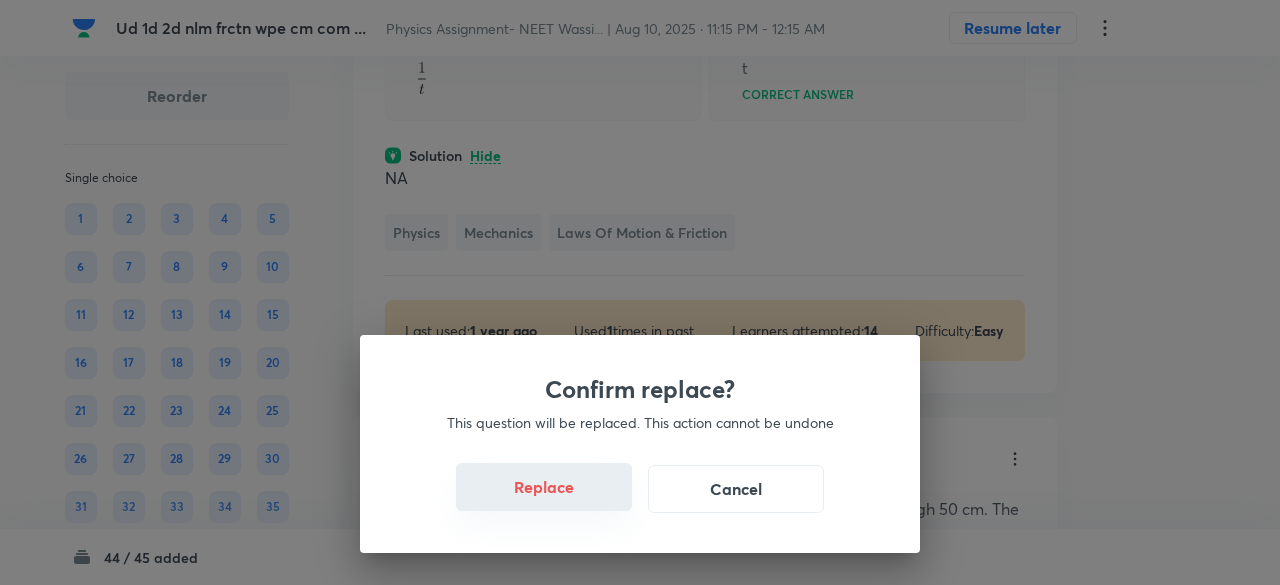 click on "Replace" at bounding box center [544, 487] 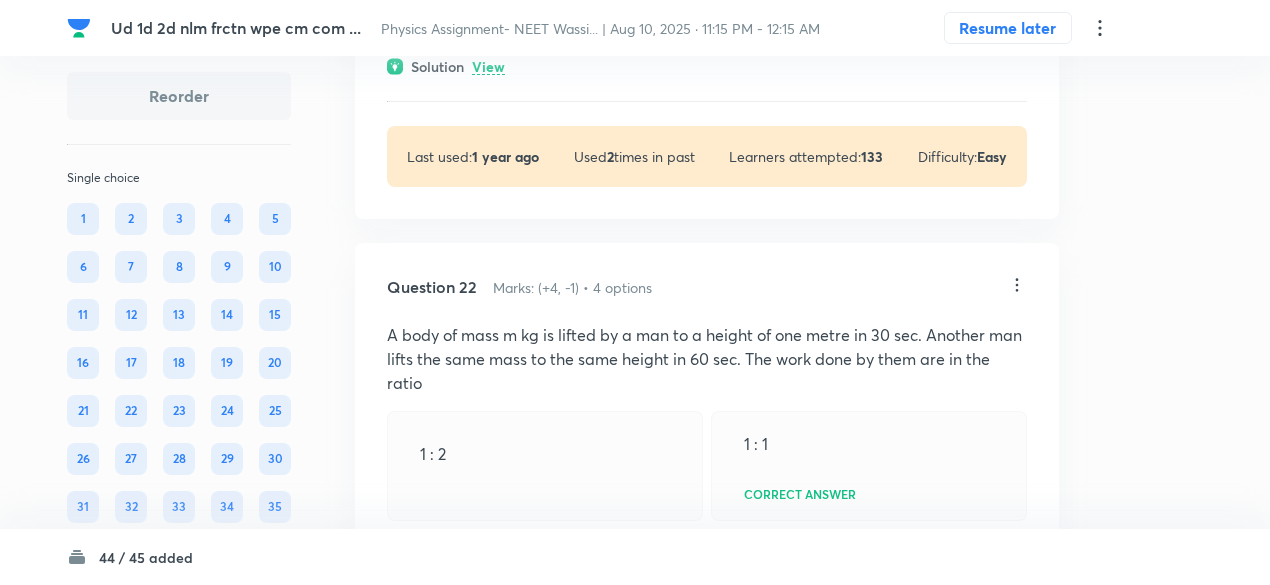 scroll, scrollTop: 17211, scrollLeft: 0, axis: vertical 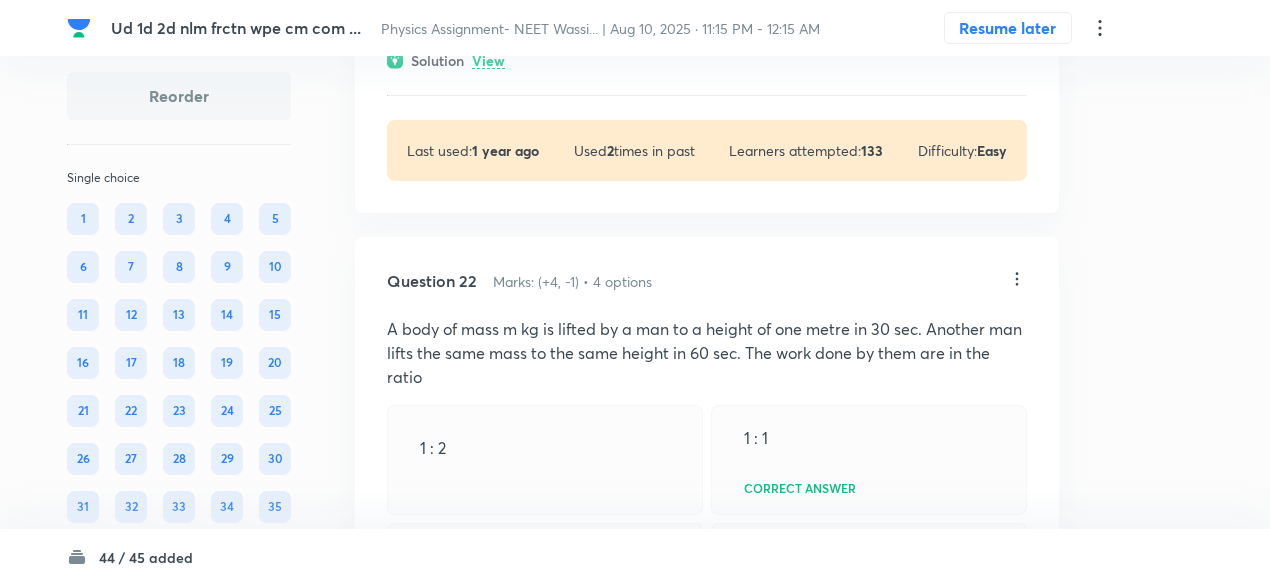 click on "View" at bounding box center (488, 61) 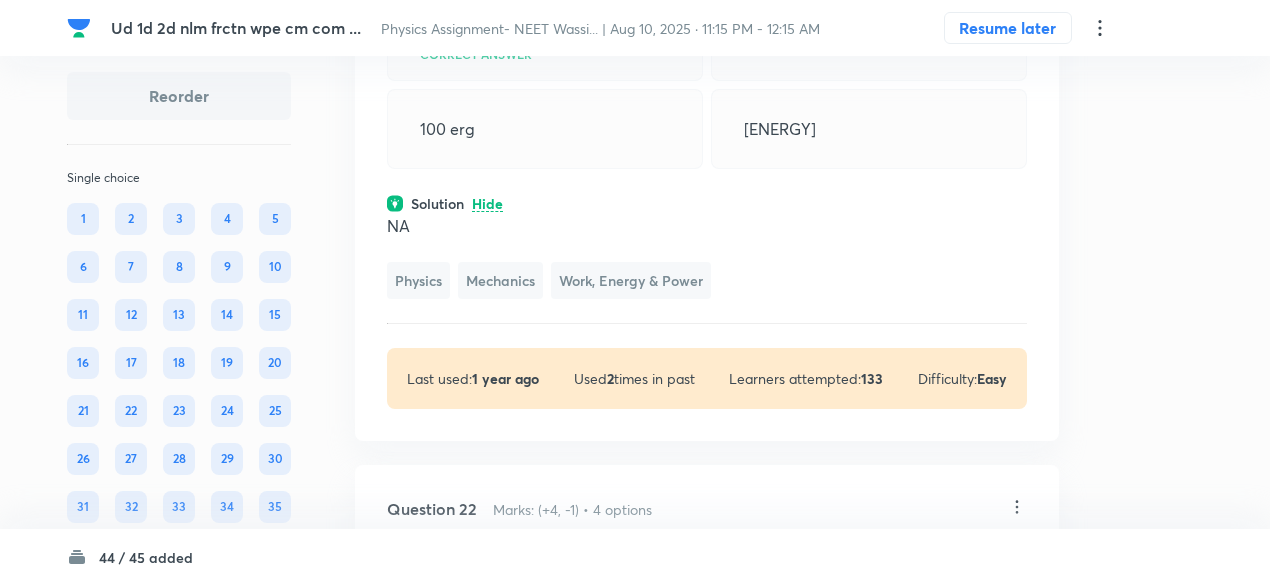 scroll, scrollTop: 17055, scrollLeft: 0, axis: vertical 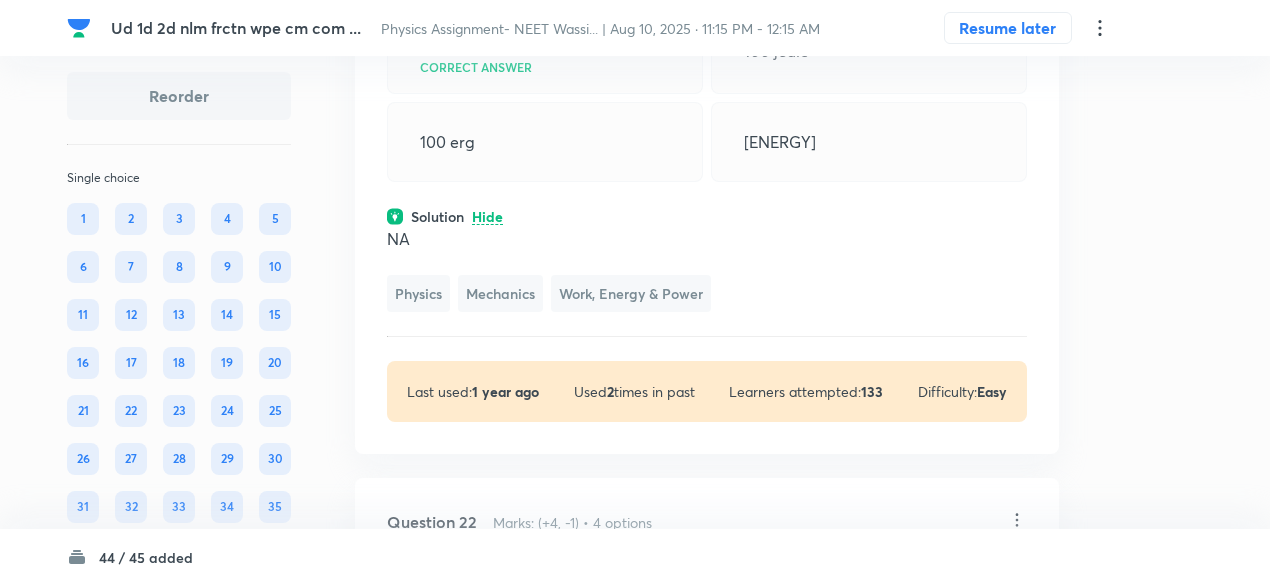 click 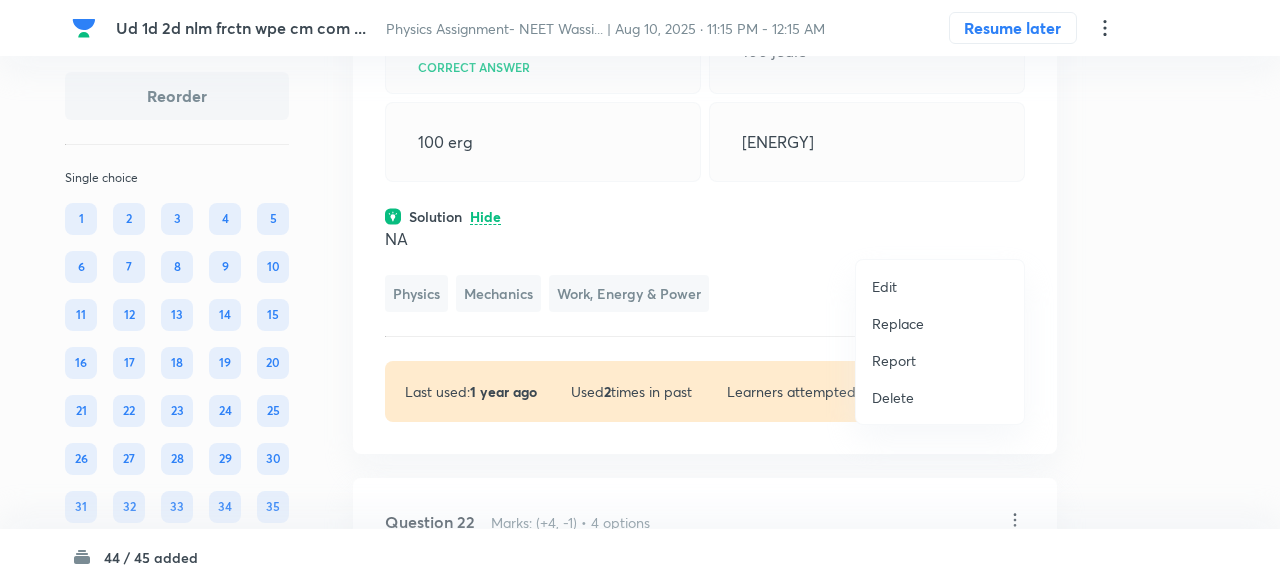 click on "Replace" at bounding box center [898, 323] 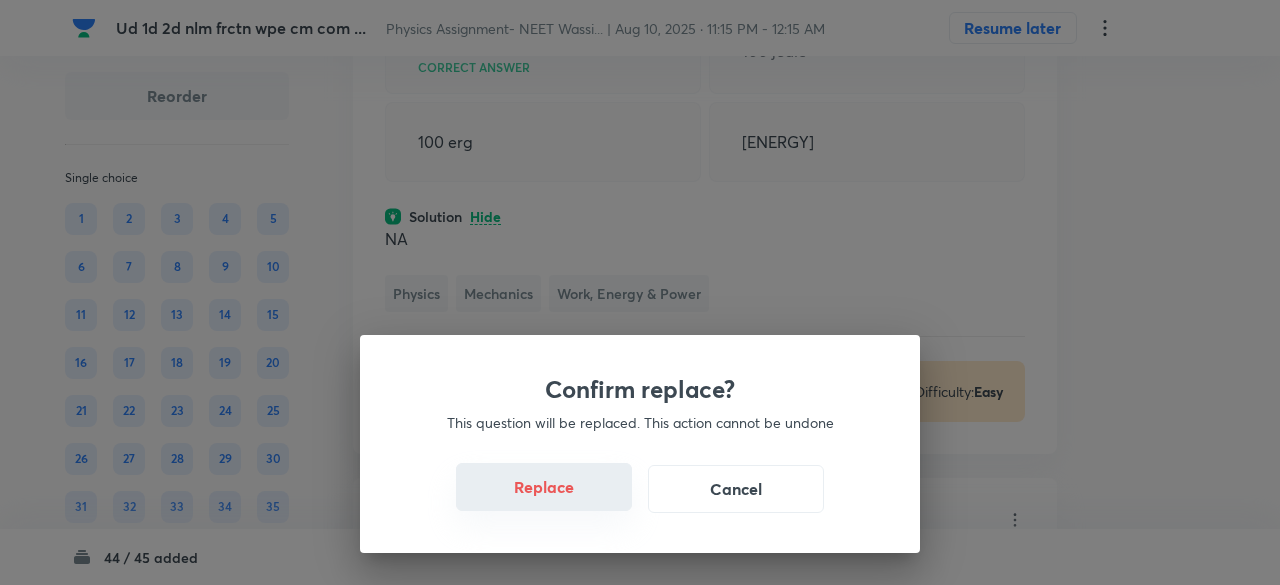 click on "Replace" at bounding box center (544, 487) 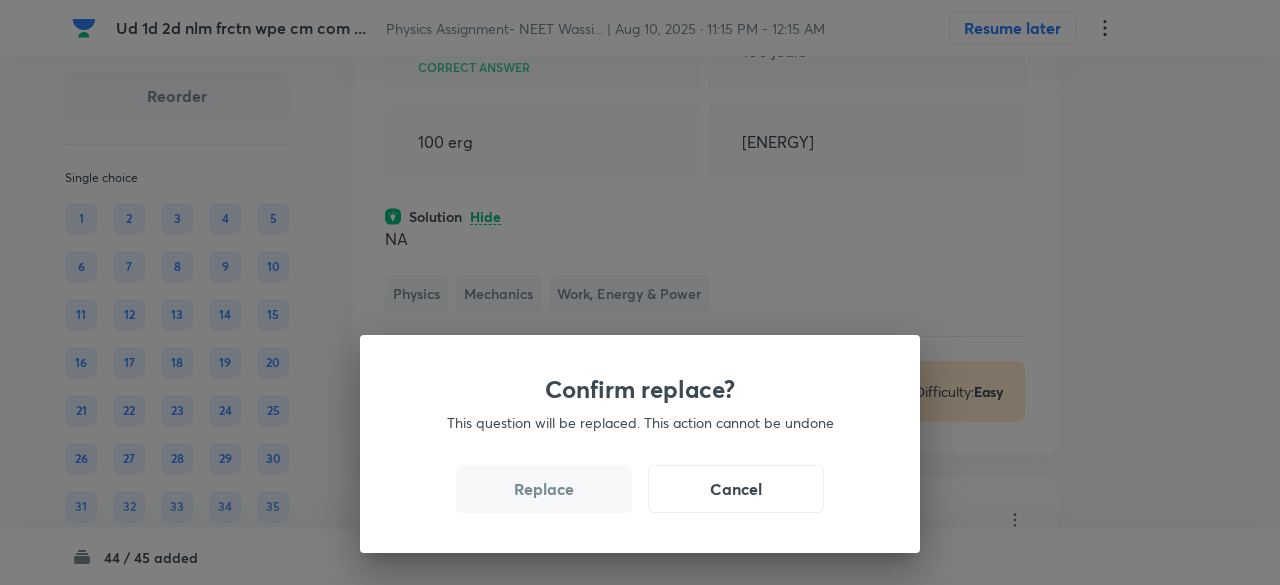 click on "Replace" at bounding box center [544, 489] 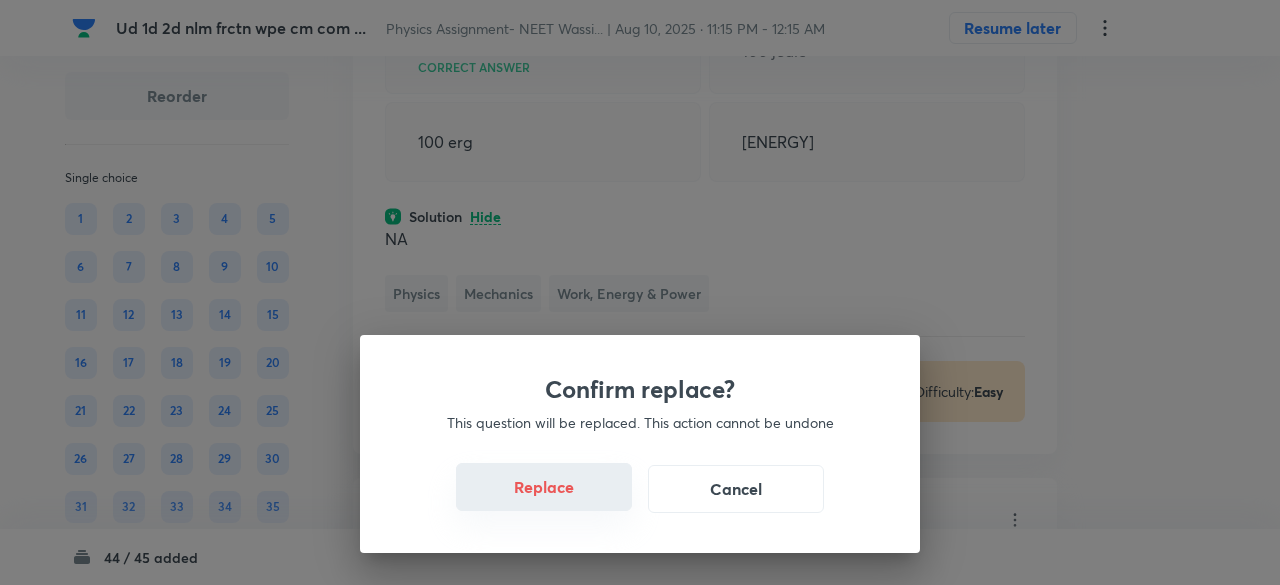 click on "Replace" at bounding box center (544, 487) 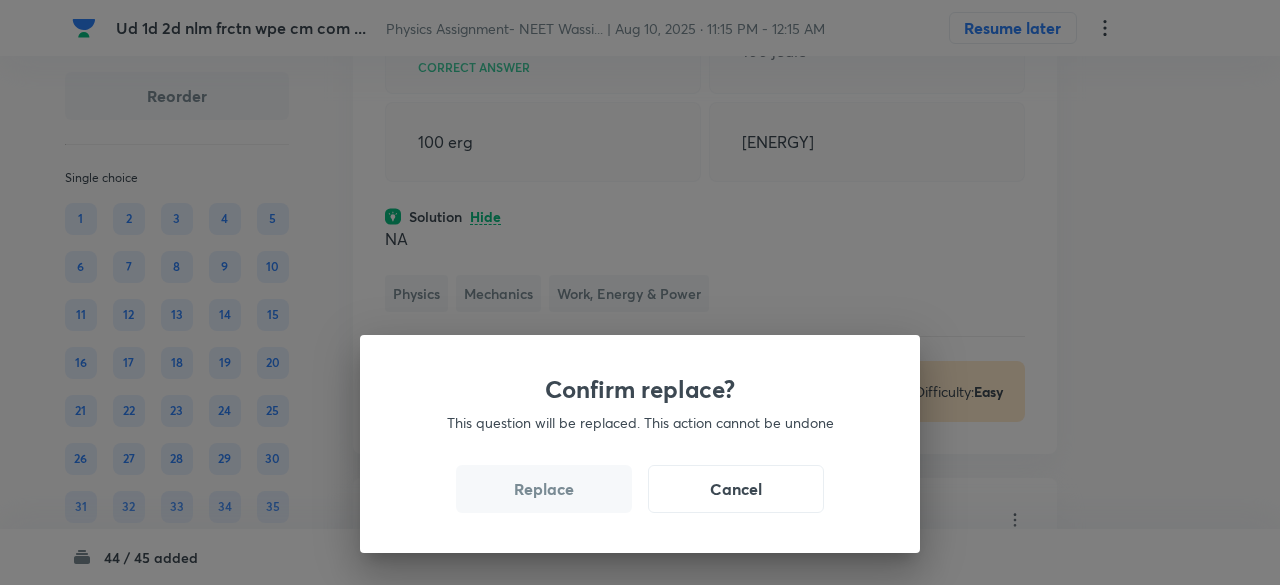 click on "Replace" at bounding box center (544, 489) 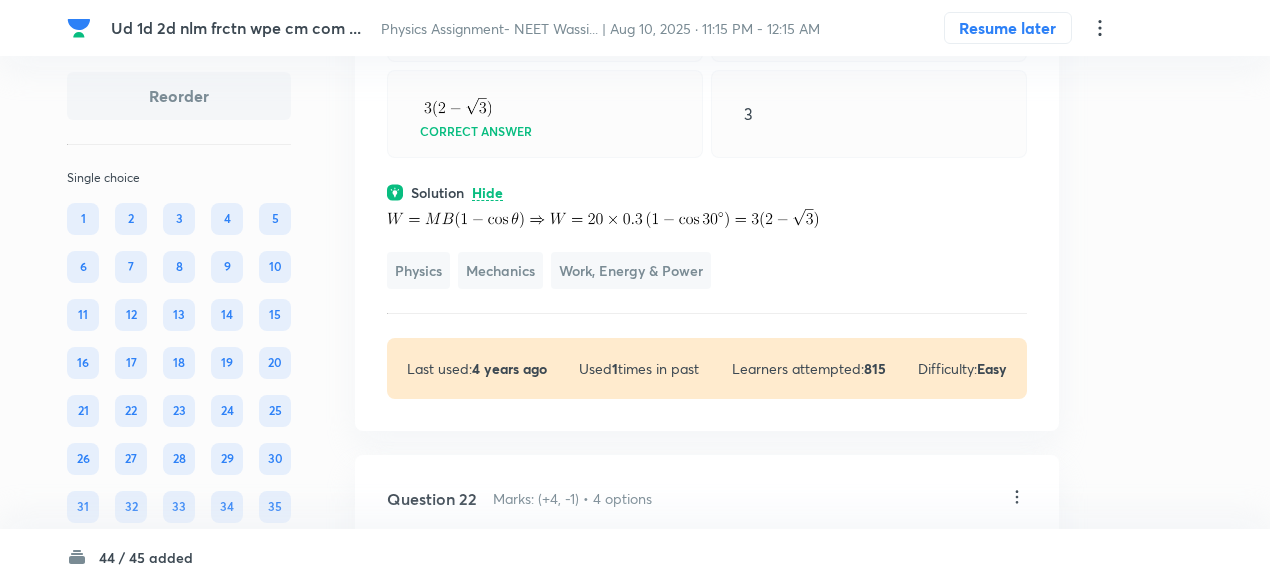 scroll, scrollTop: 17084, scrollLeft: 0, axis: vertical 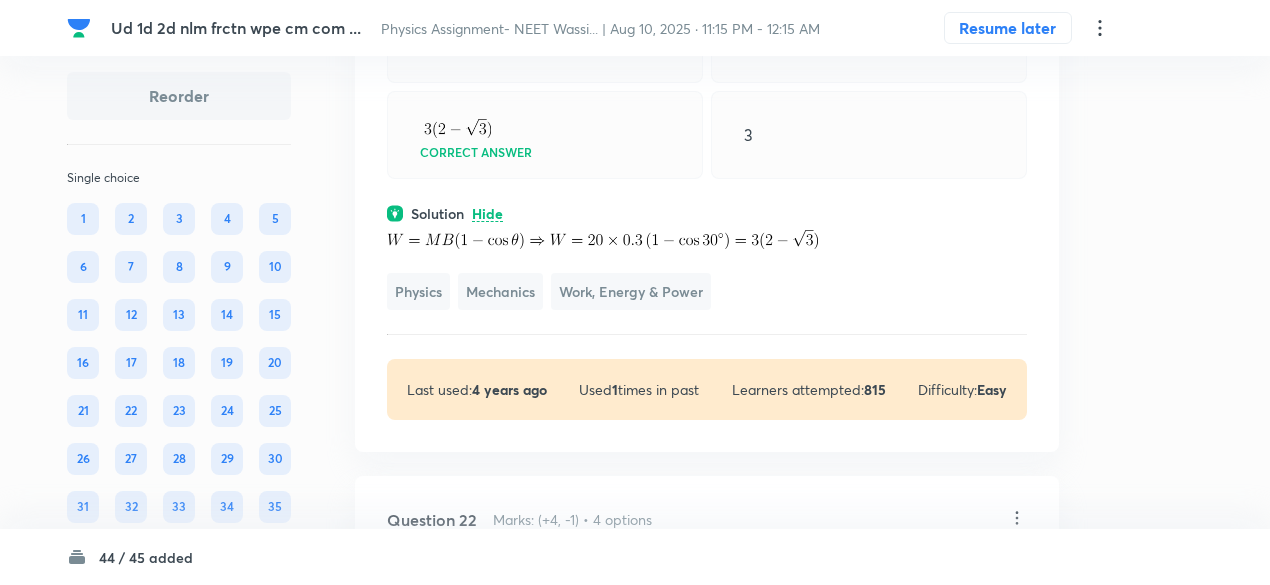 click 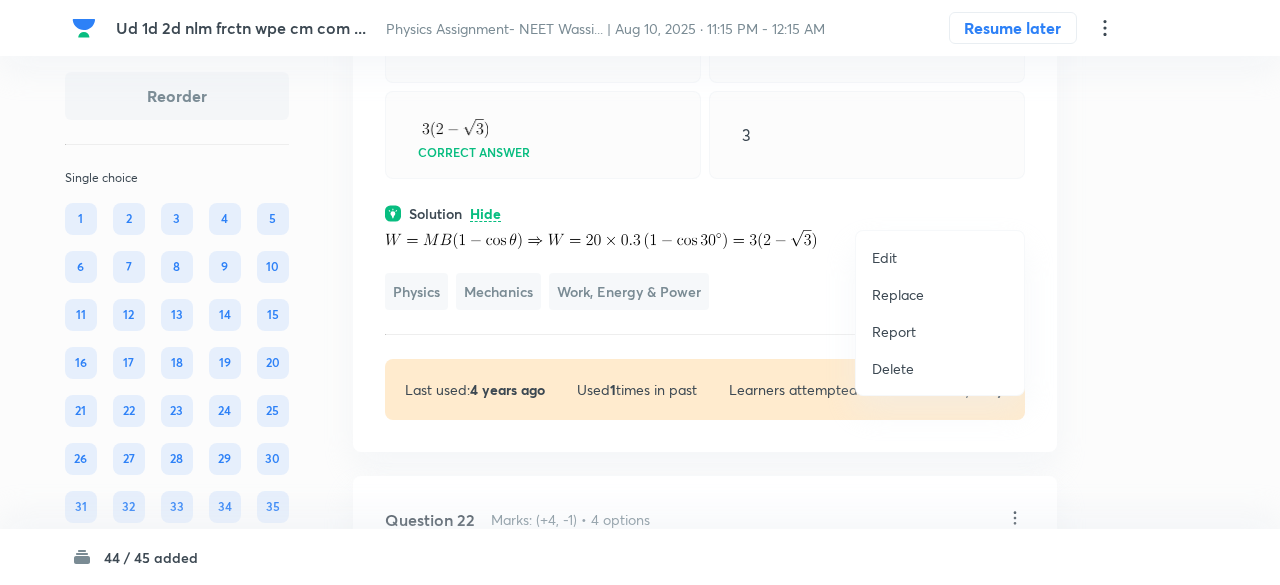 click on "Replace" at bounding box center (898, 294) 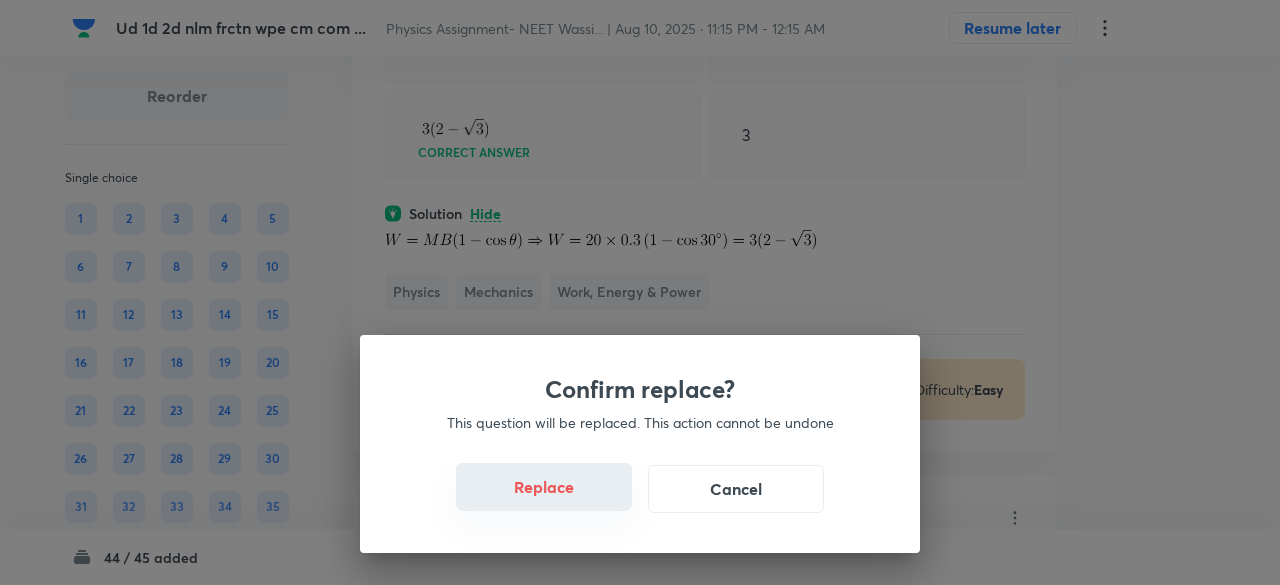 click on "Replace" at bounding box center [544, 487] 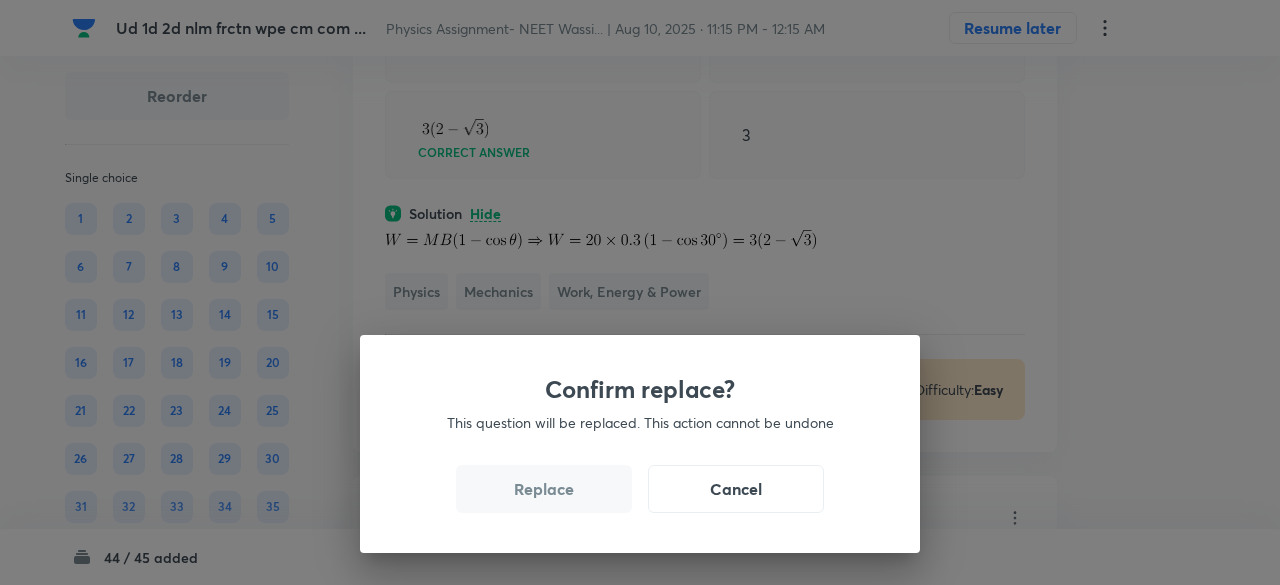 click on "Replace" at bounding box center [544, 489] 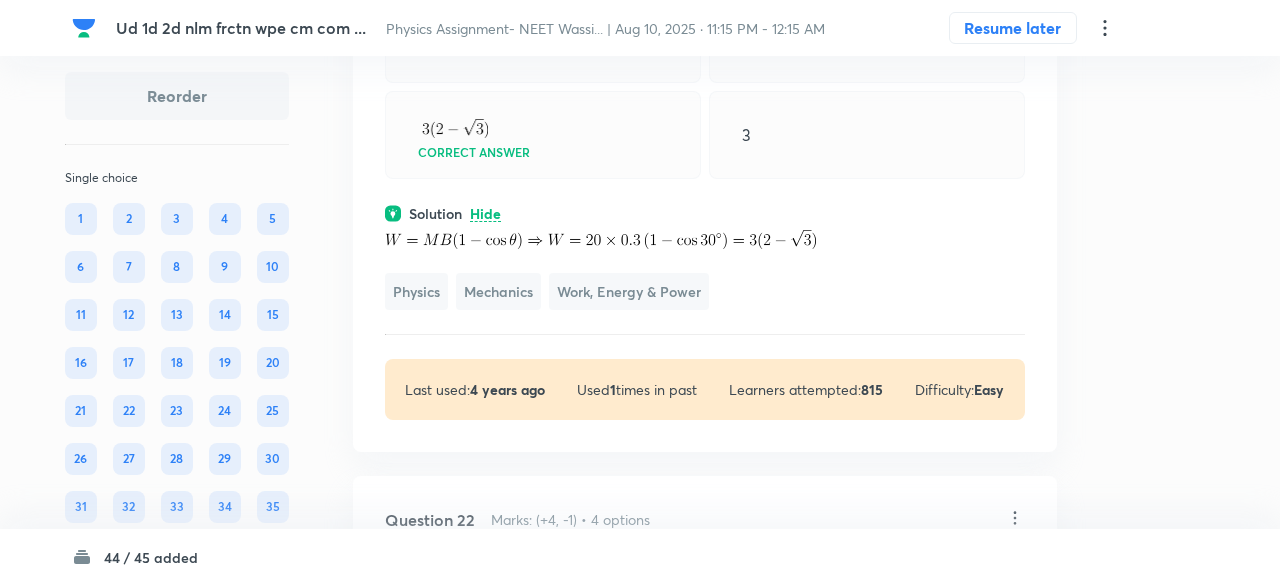 click on "Confirm replace? This question will be replaced. This action cannot be undone Replace Cancel" at bounding box center (640, 877) 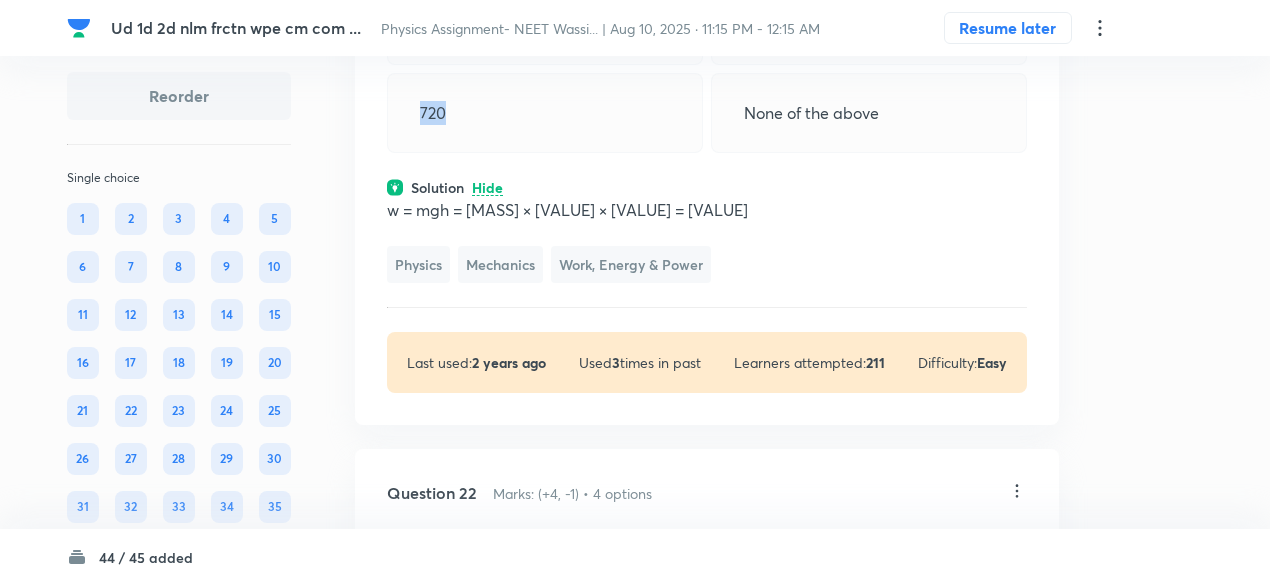 click on "Question 21 Marks: (+4, -1) • 4 options A person holds a bucket of weight 60N. He walks 60N along the horizontal and then climbs a vertical distance of 5m. The work done by the man is- 300 Correct answer 420 720 None of the above Solution Hide w = mgh = 60 × 5 = 300 Physics Mechanics Work, Energy & Power Last used: 2 years ago Used 3 times in past Learners attempted: 211 Difficulty: Easy" at bounding box center [707, 130] 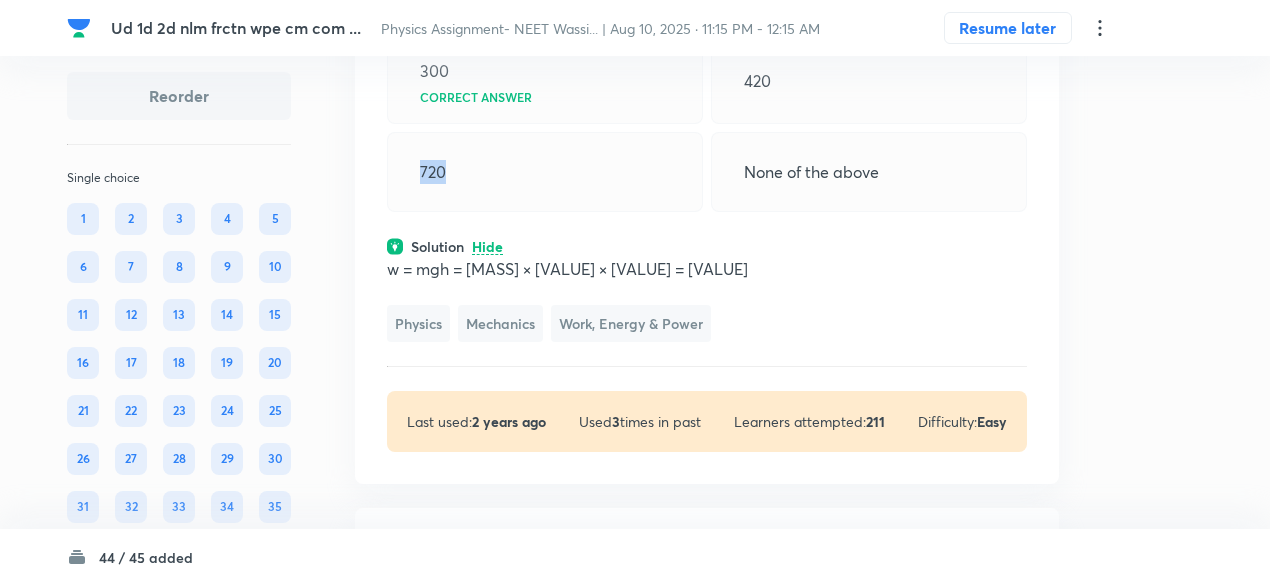 scroll, scrollTop: 17020, scrollLeft: 0, axis: vertical 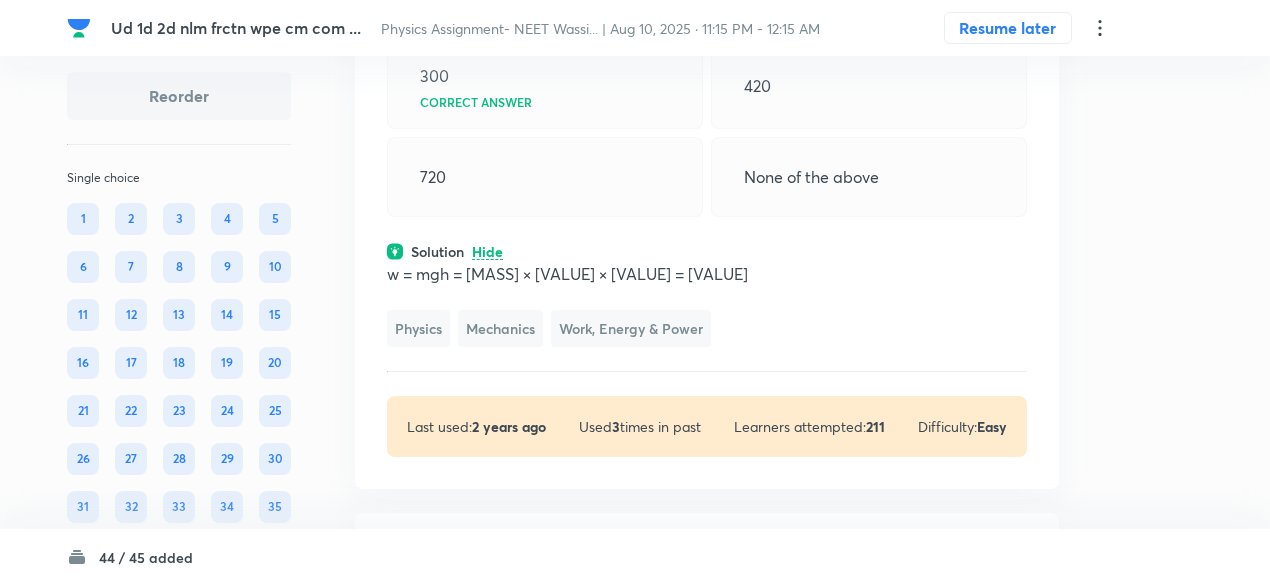 drag, startPoint x: 986, startPoint y: 339, endPoint x: 1018, endPoint y: 273, distance: 73.34848 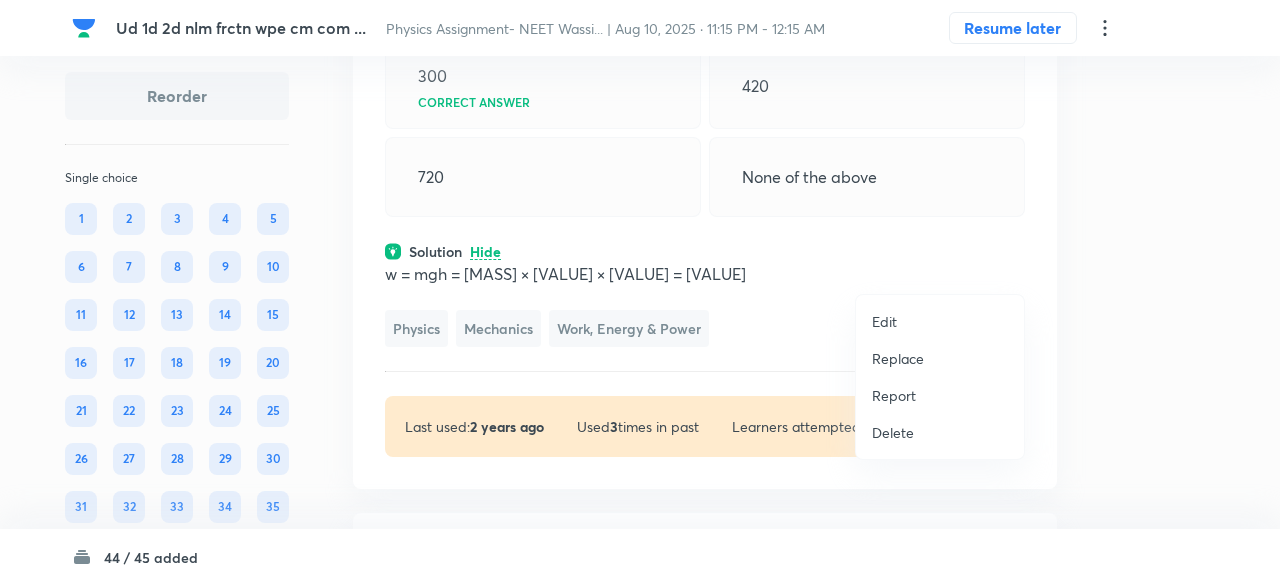 click on "Replace" at bounding box center (898, 358) 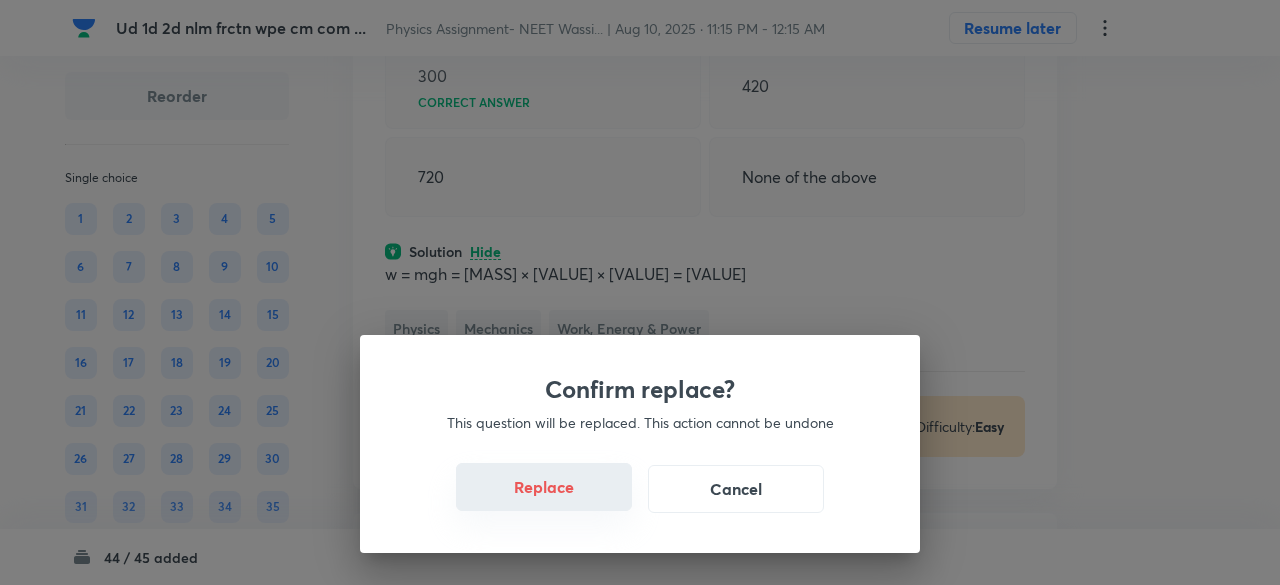 click on "Replace" at bounding box center (544, 487) 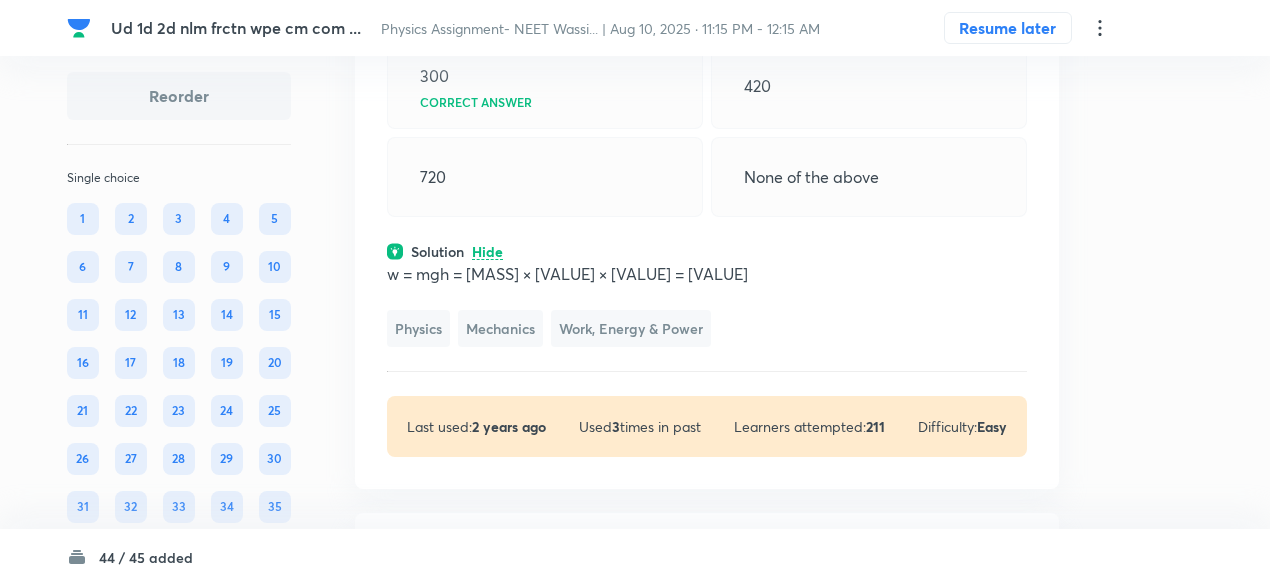 click on "720" at bounding box center [545, 177] 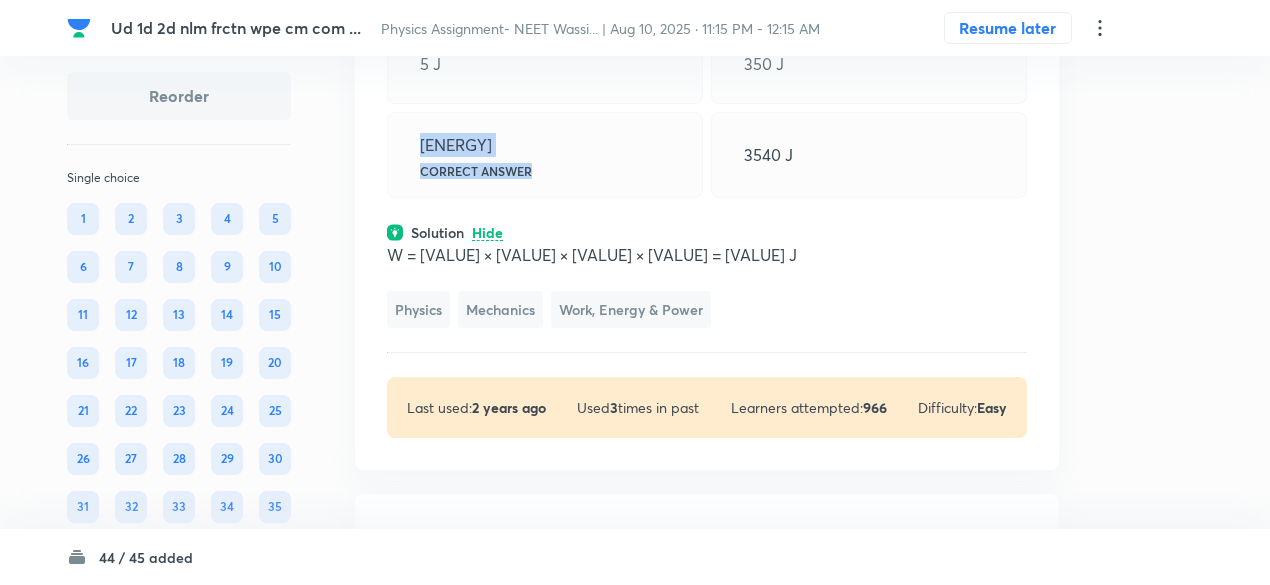 scroll, scrollTop: 17025, scrollLeft: 0, axis: vertical 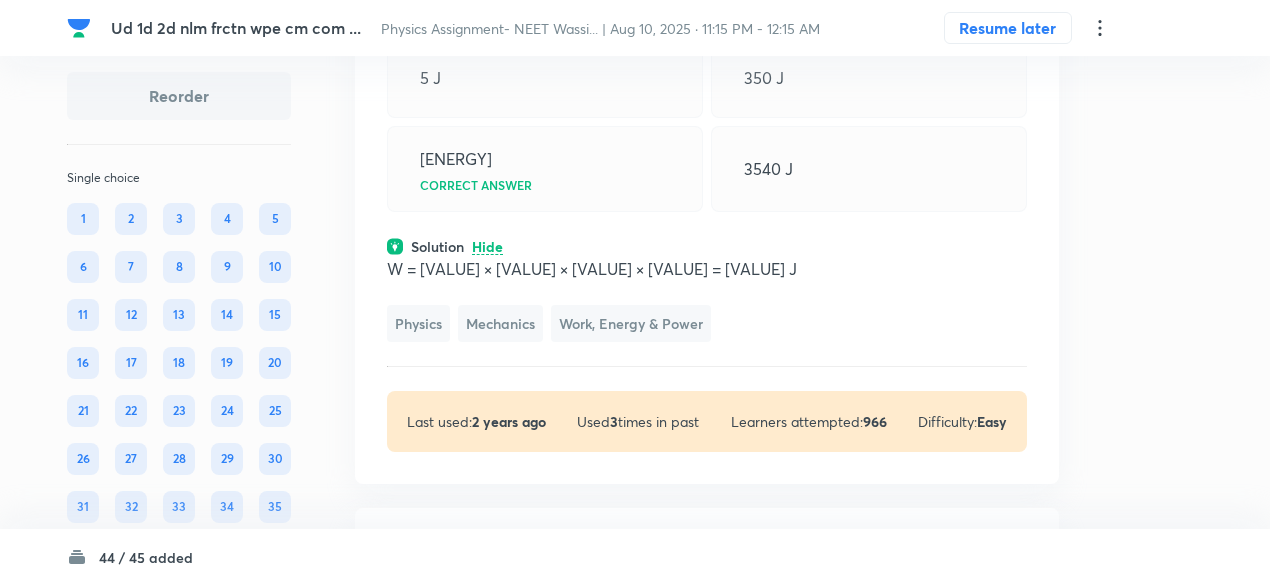 click 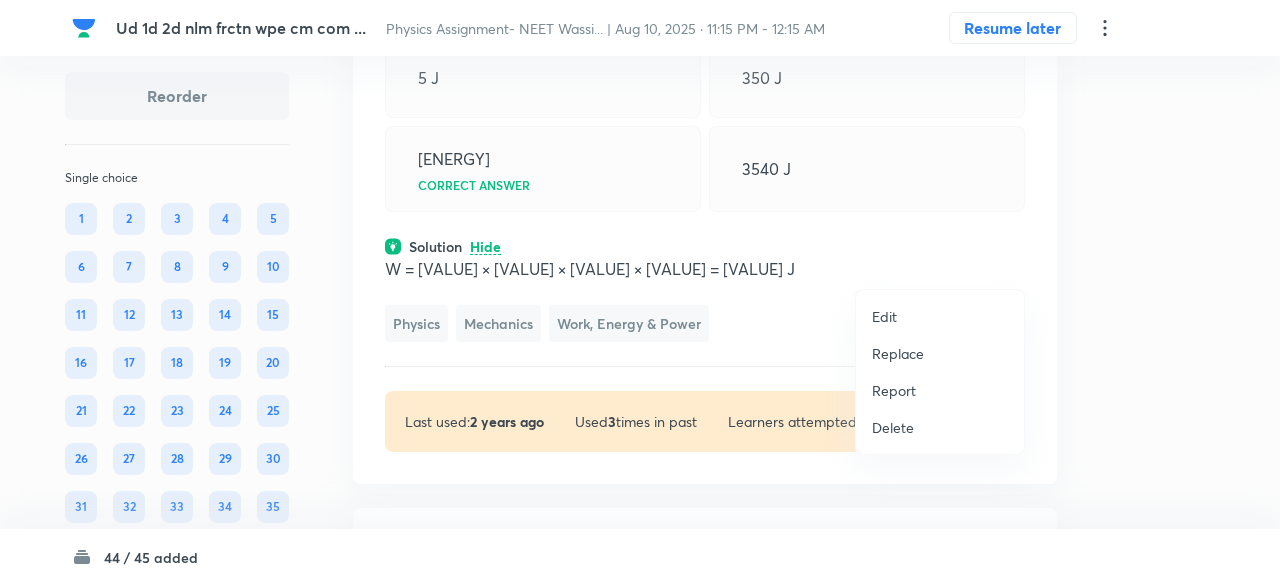 click on "Replace" at bounding box center (898, 353) 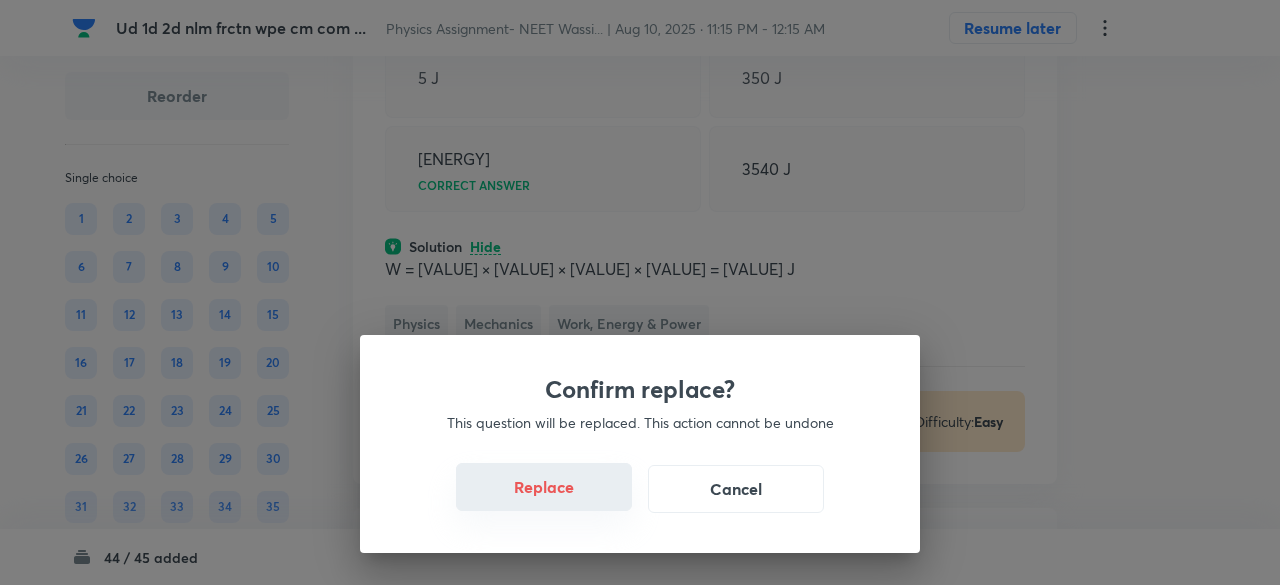 click on "Replace" at bounding box center (544, 487) 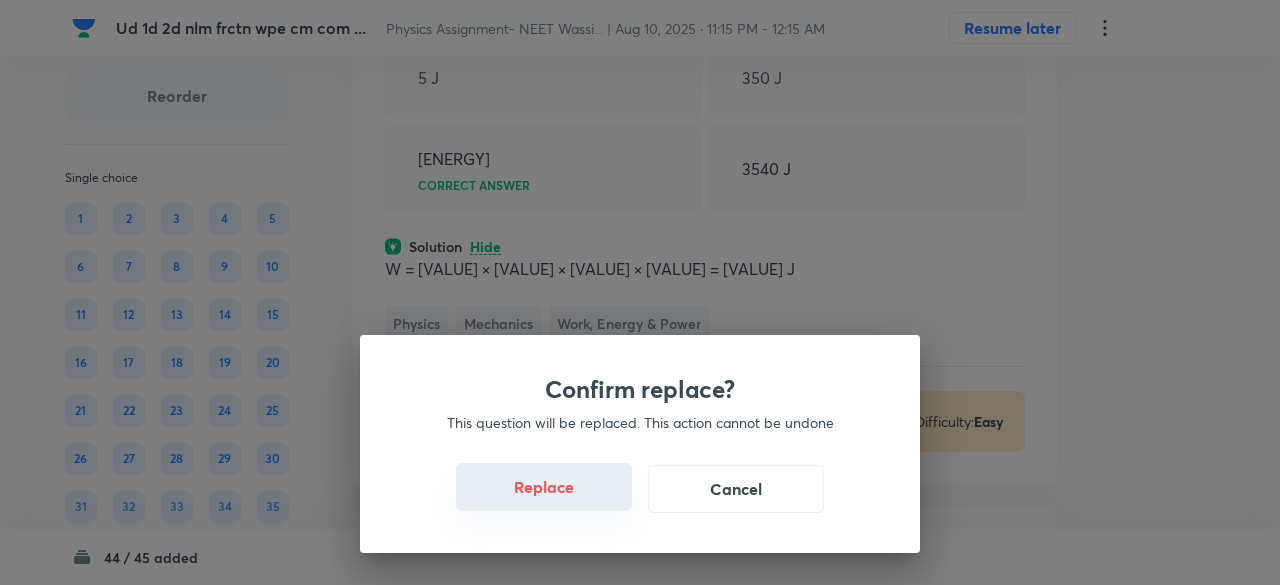 click on "Replace" at bounding box center (544, 487) 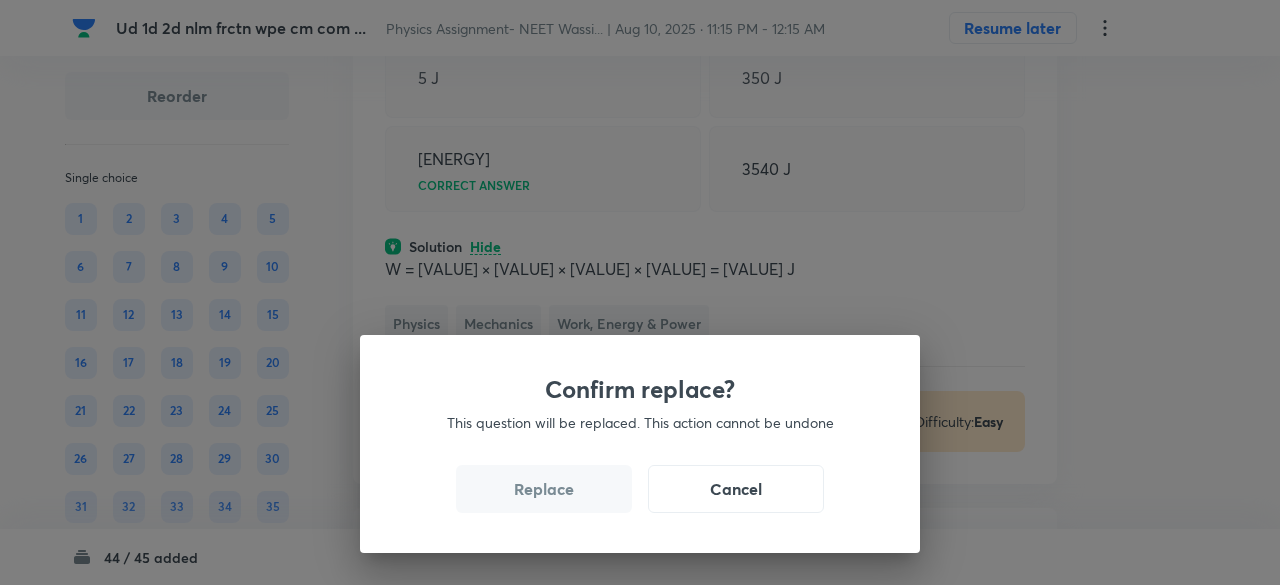 click on "Replace" at bounding box center [544, 489] 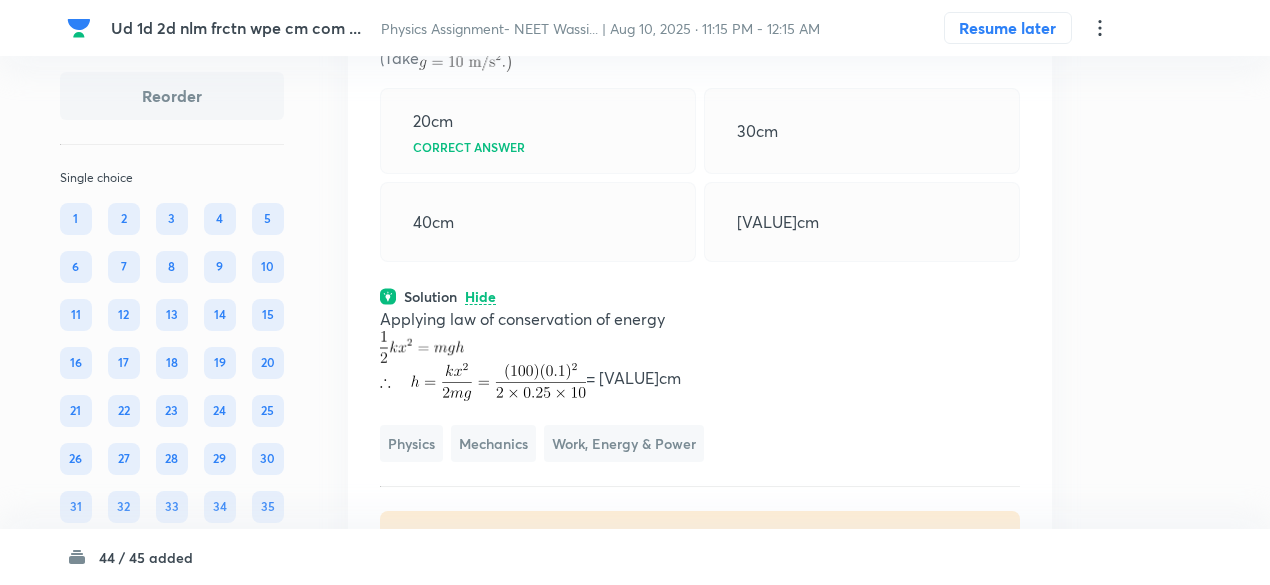 click on "[LENGTH] Correct answer" at bounding box center [538, 131] 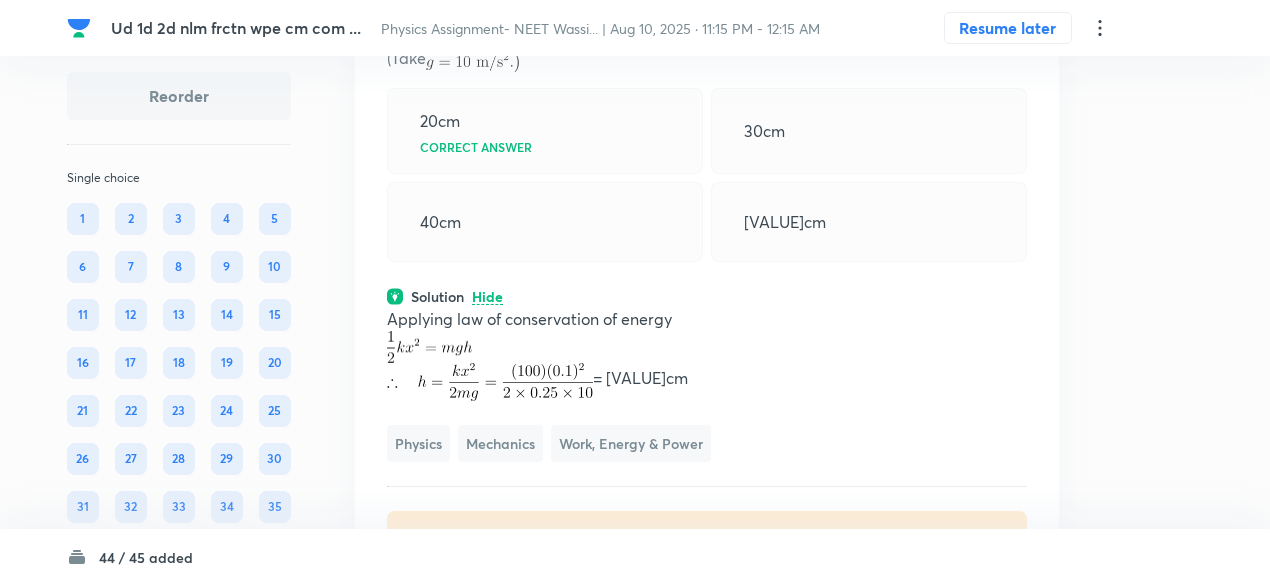 click on "[LENGTH] Correct answer" at bounding box center [545, 131] 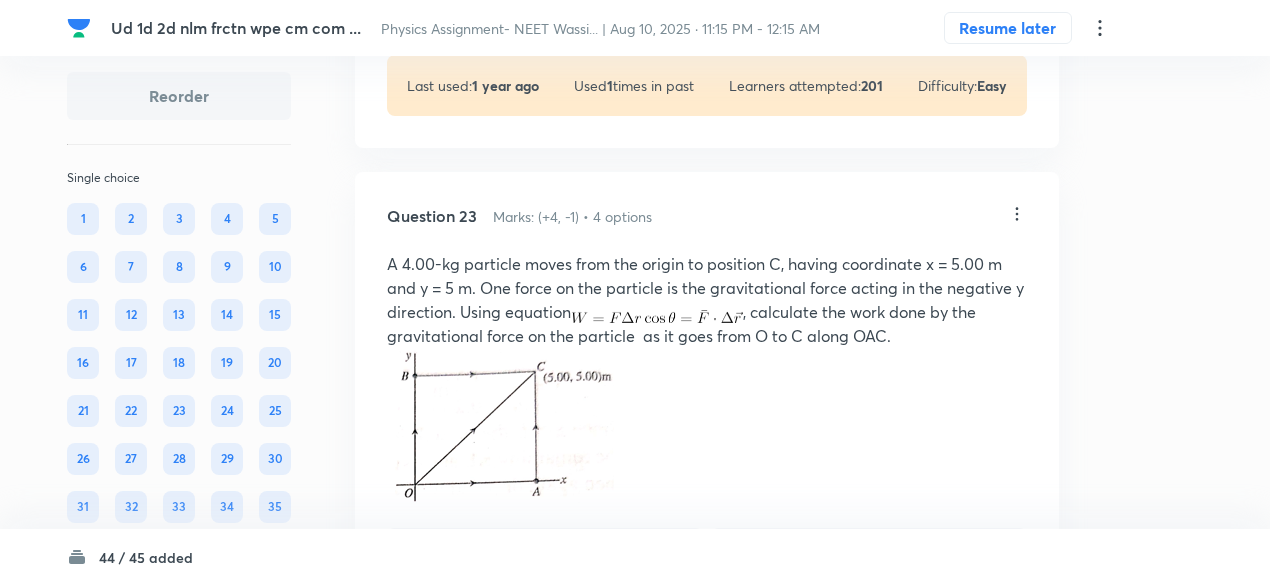 scroll, scrollTop: 18063, scrollLeft: 0, axis: vertical 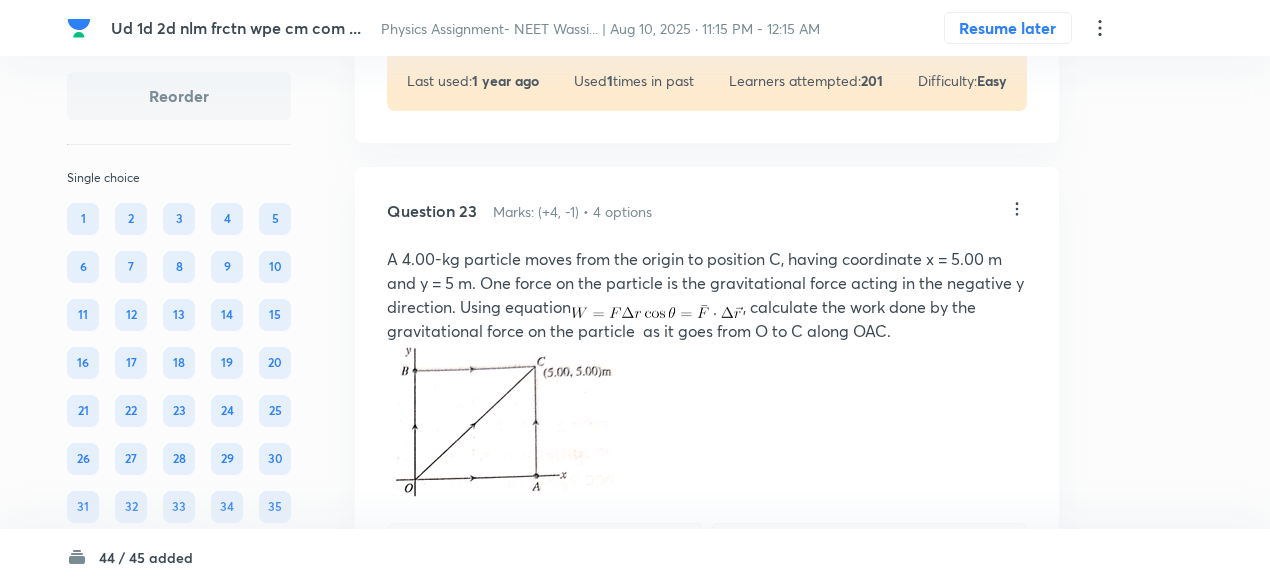 click on "View" at bounding box center [488, -9] 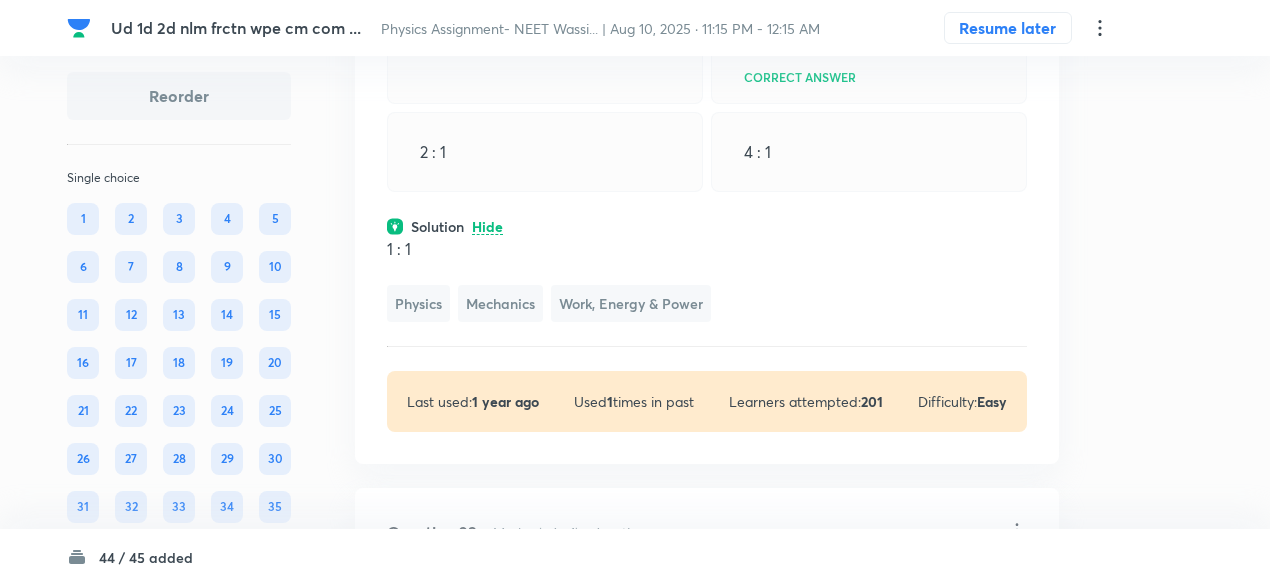 scroll, scrollTop: 17780, scrollLeft: 0, axis: vertical 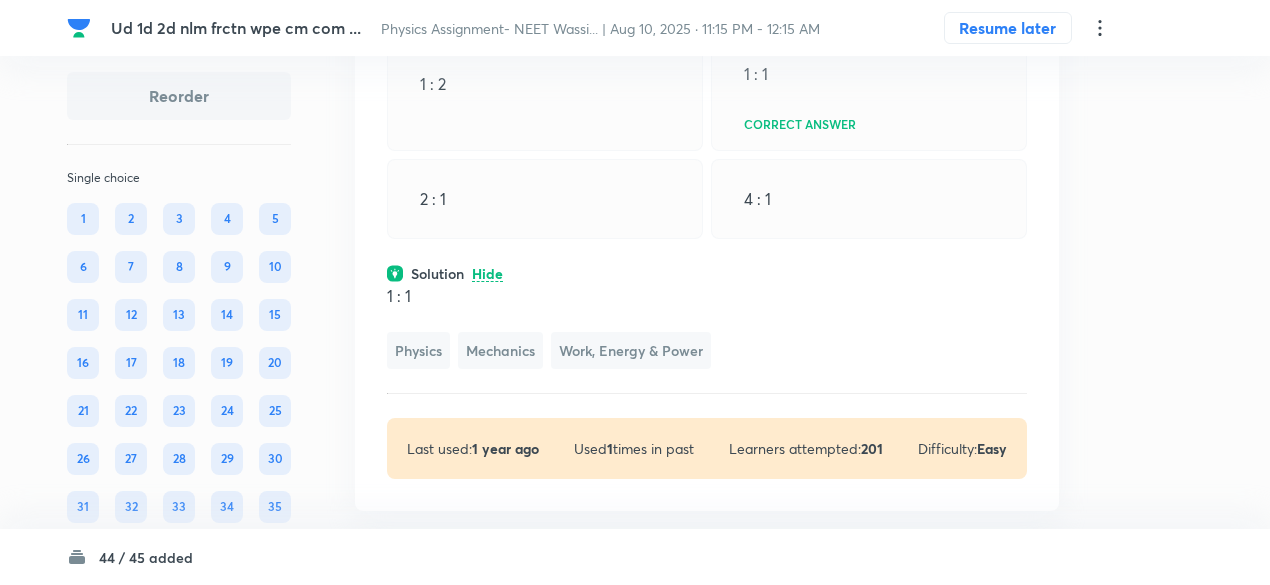 click 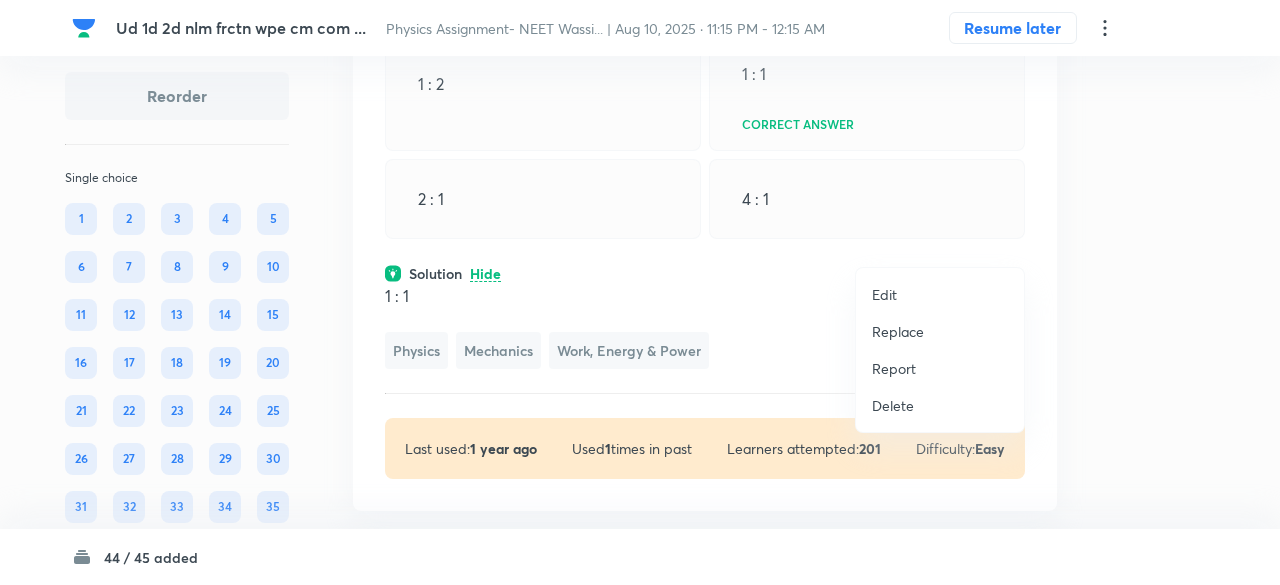 click on "Replace" at bounding box center [898, 331] 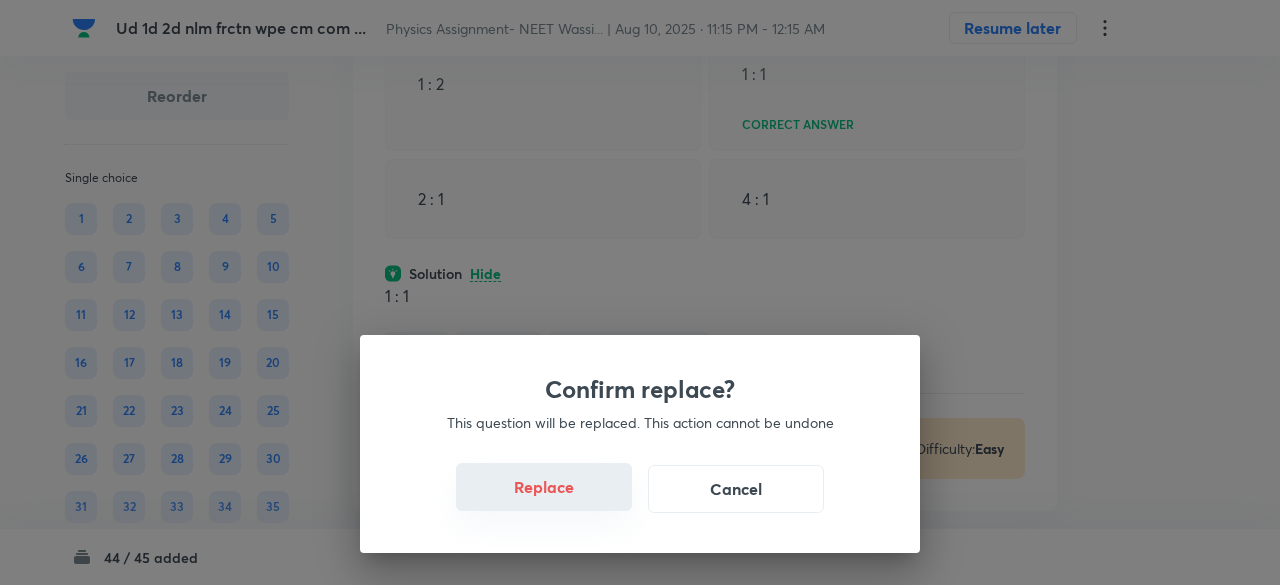 click on "Replace" at bounding box center (544, 487) 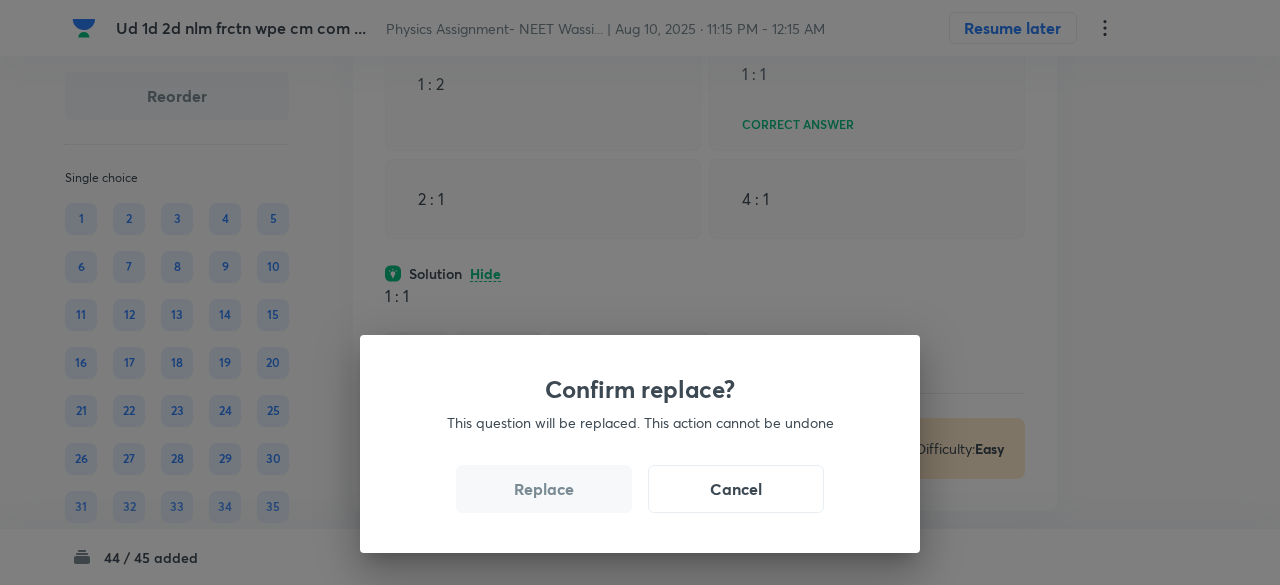 click on "Replace" at bounding box center (544, 489) 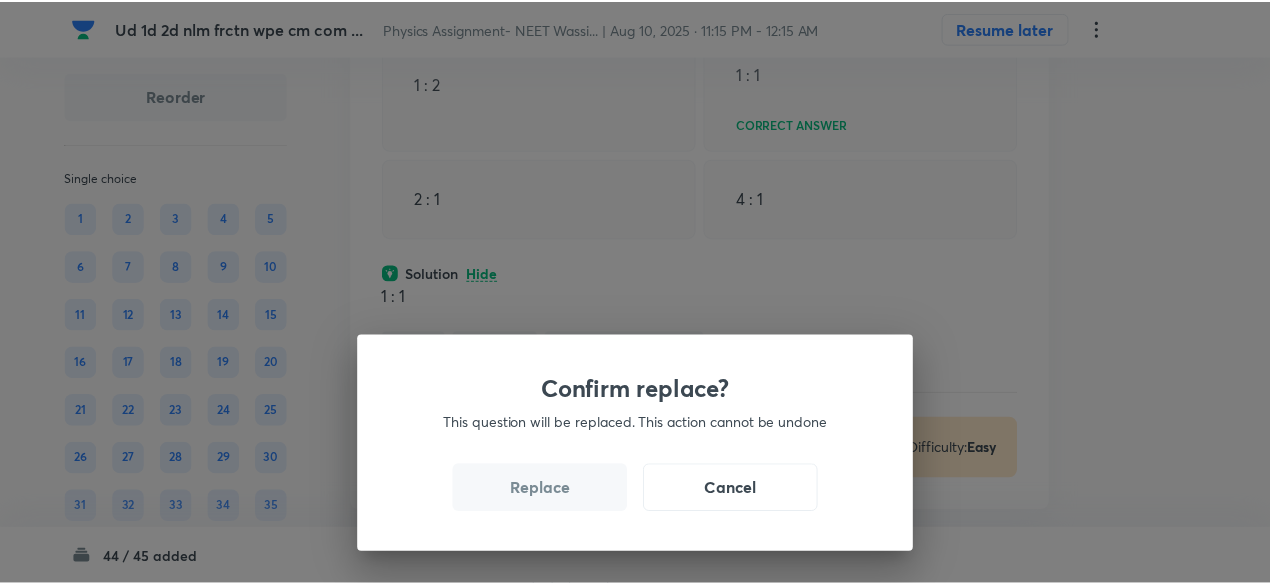 click 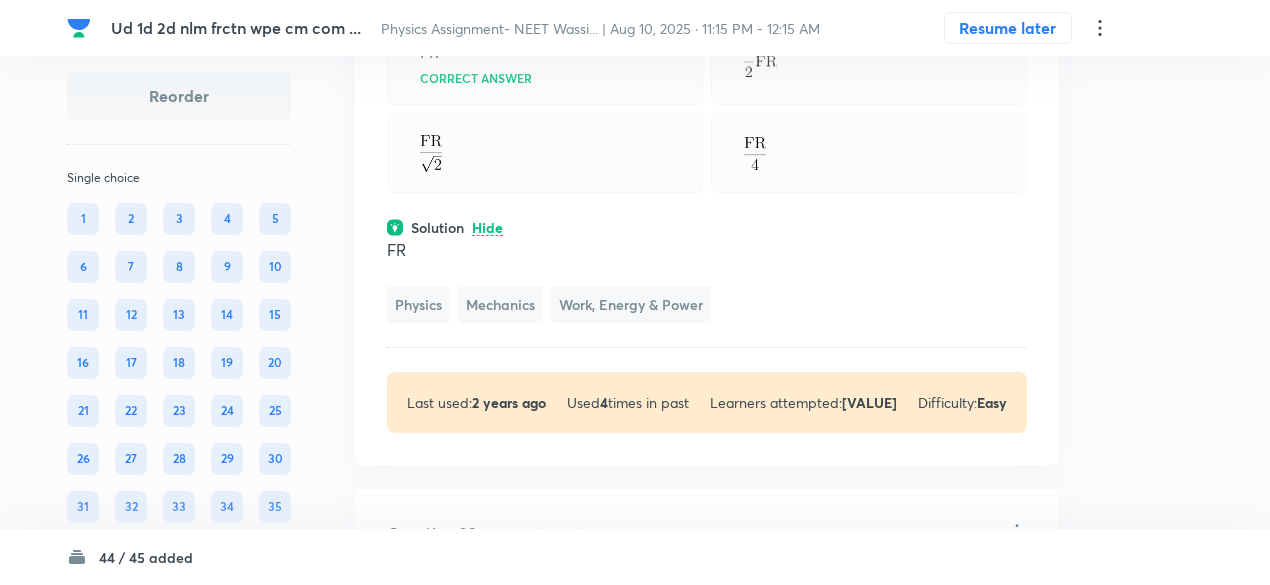 scroll, scrollTop: 17861, scrollLeft: 0, axis: vertical 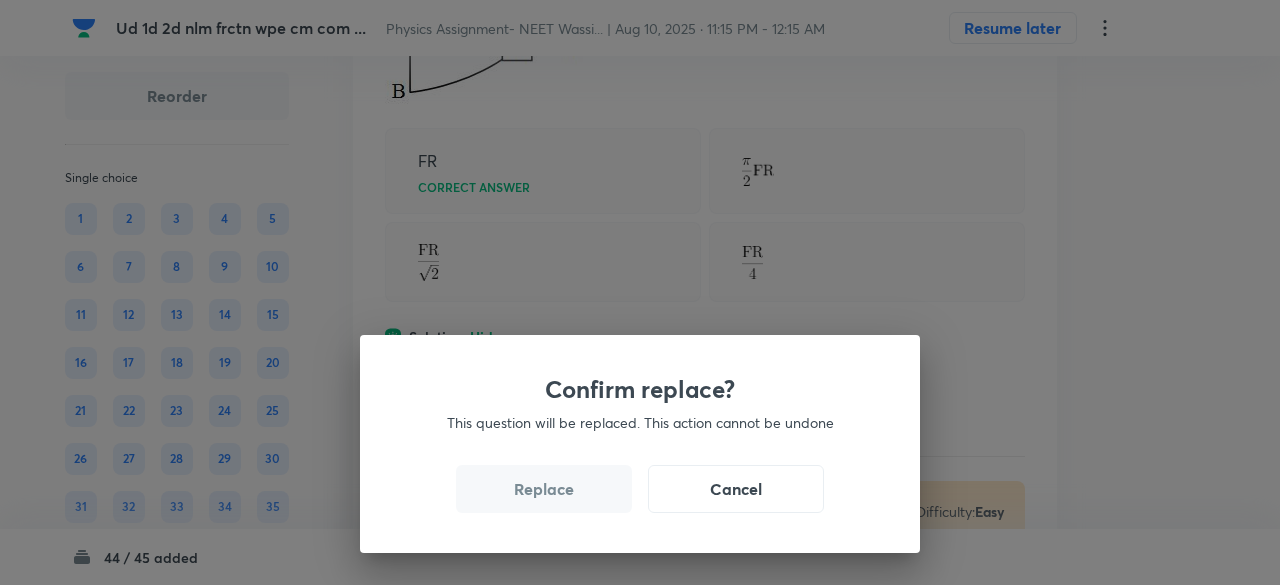 drag, startPoint x: 574, startPoint y: 480, endPoint x: 576, endPoint y: 492, distance: 12.165525 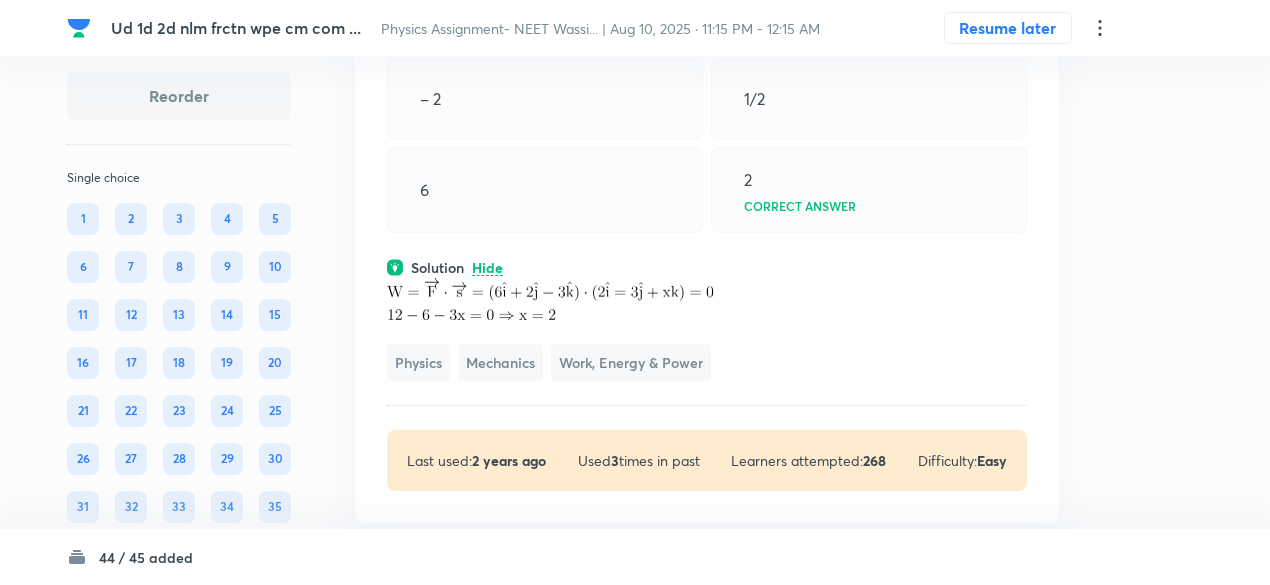 scroll, scrollTop: 17728, scrollLeft: 0, axis: vertical 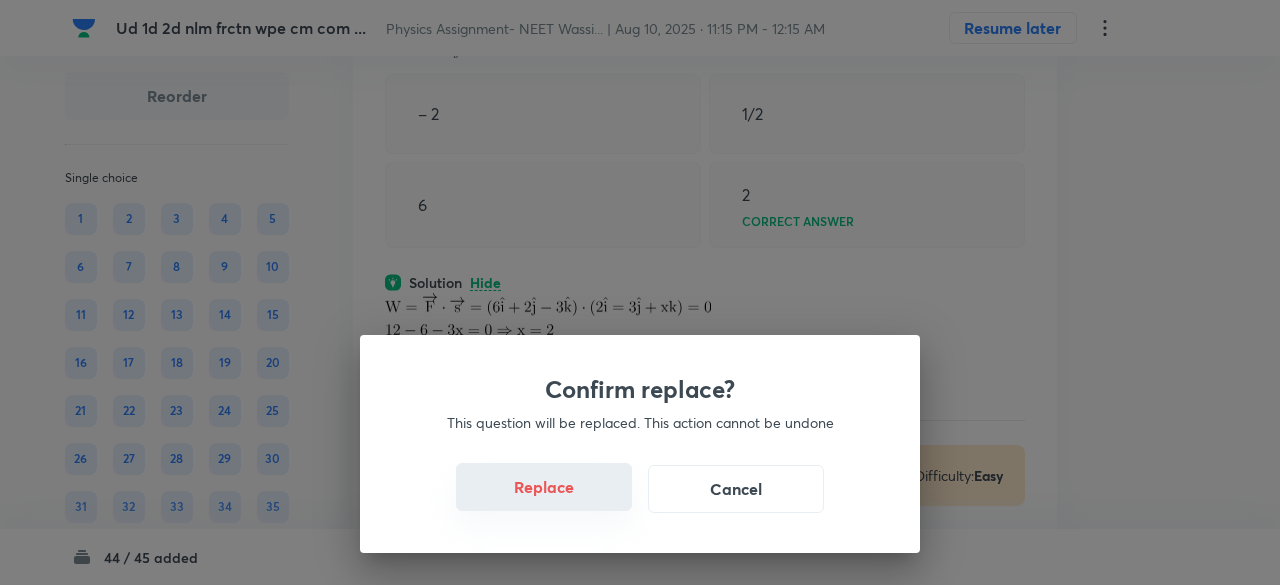 drag, startPoint x: 528, startPoint y: 492, endPoint x: 548, endPoint y: 495, distance: 20.22375 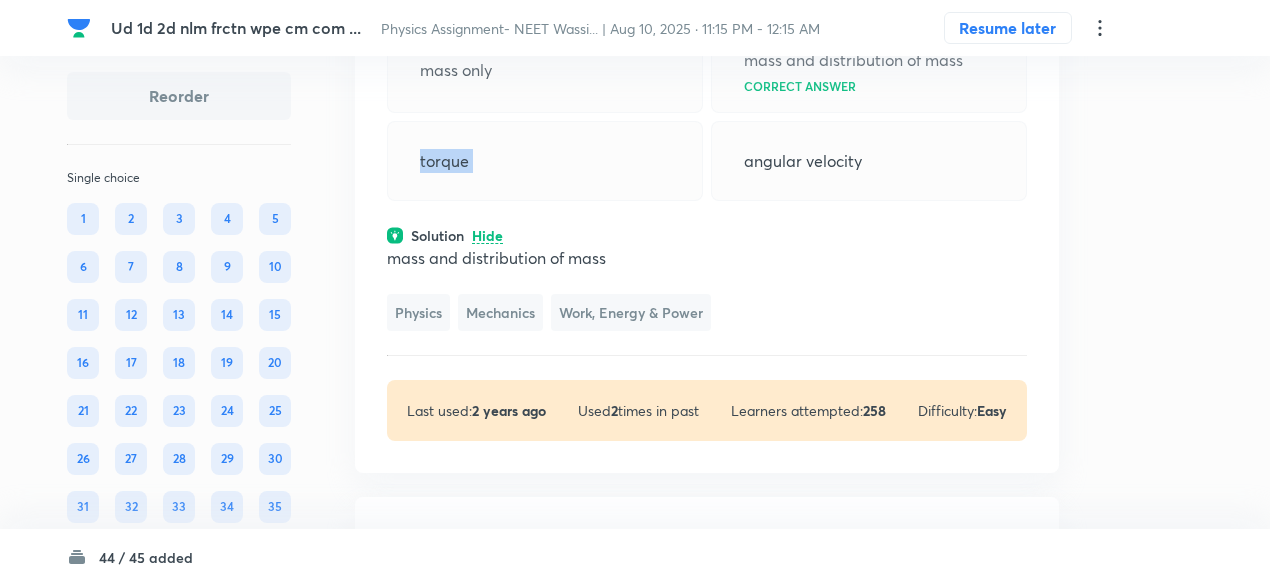 scroll, scrollTop: 17734, scrollLeft: 0, axis: vertical 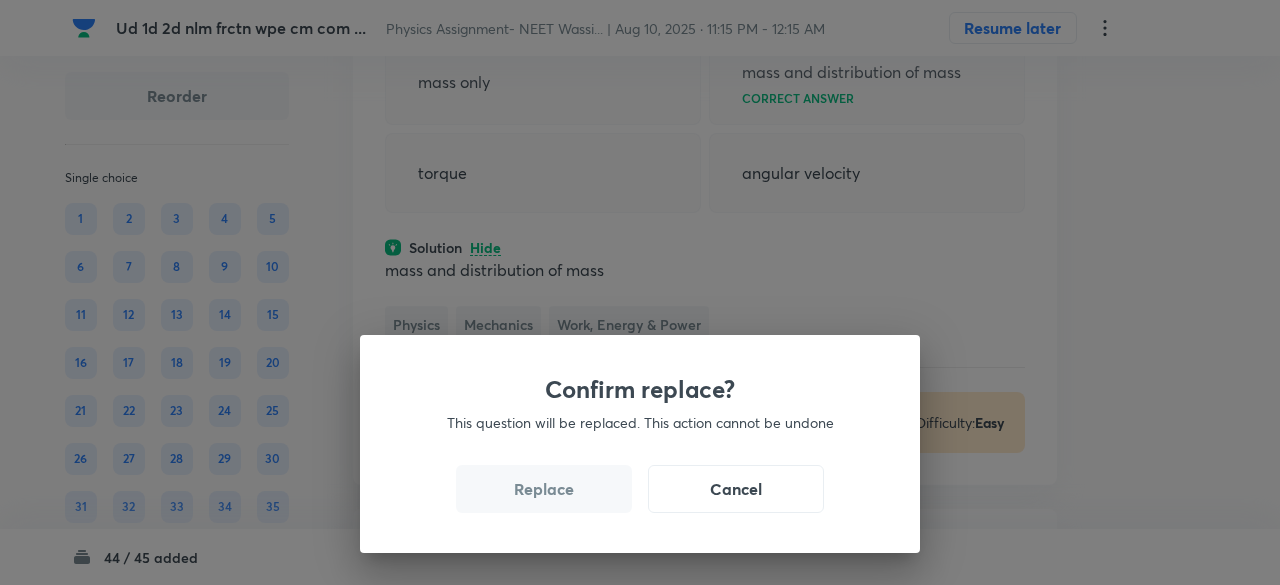 drag, startPoint x: 536, startPoint y: 497, endPoint x: 550, endPoint y: 497, distance: 14 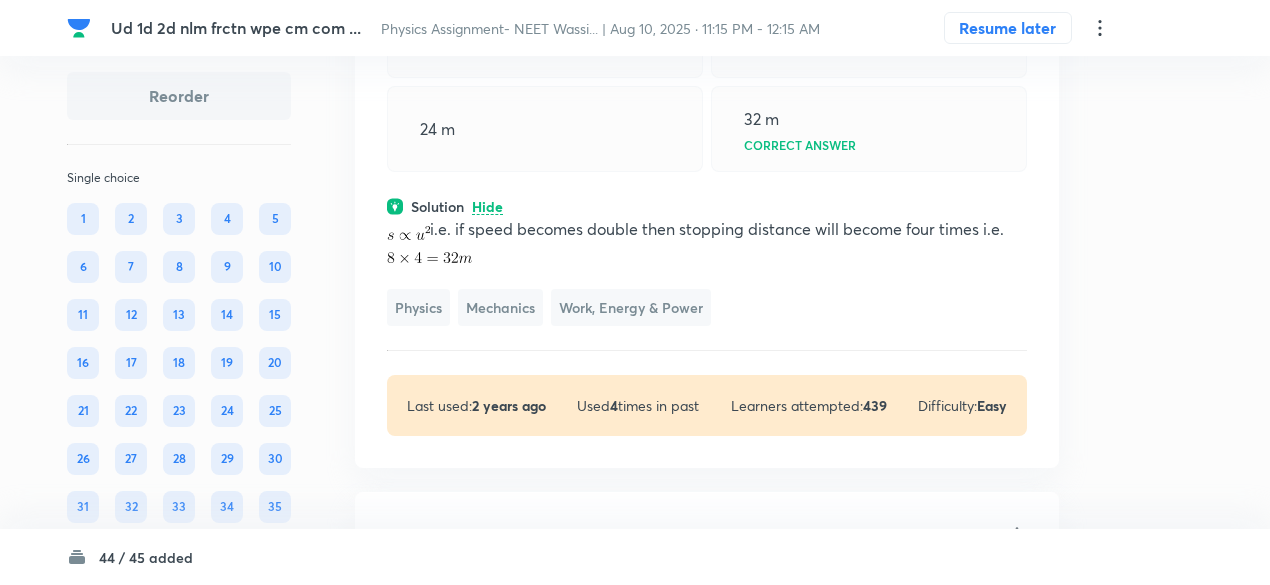 scroll, scrollTop: 17820, scrollLeft: 0, axis: vertical 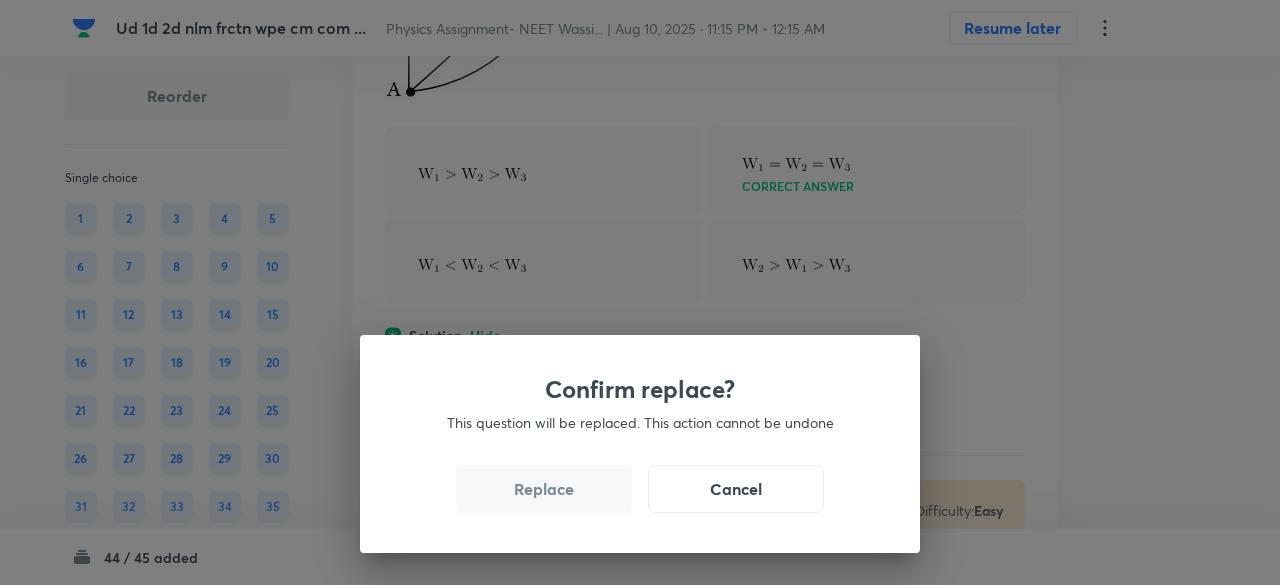 drag, startPoint x: 559, startPoint y: 489, endPoint x: 569, endPoint y: 503, distance: 17.20465 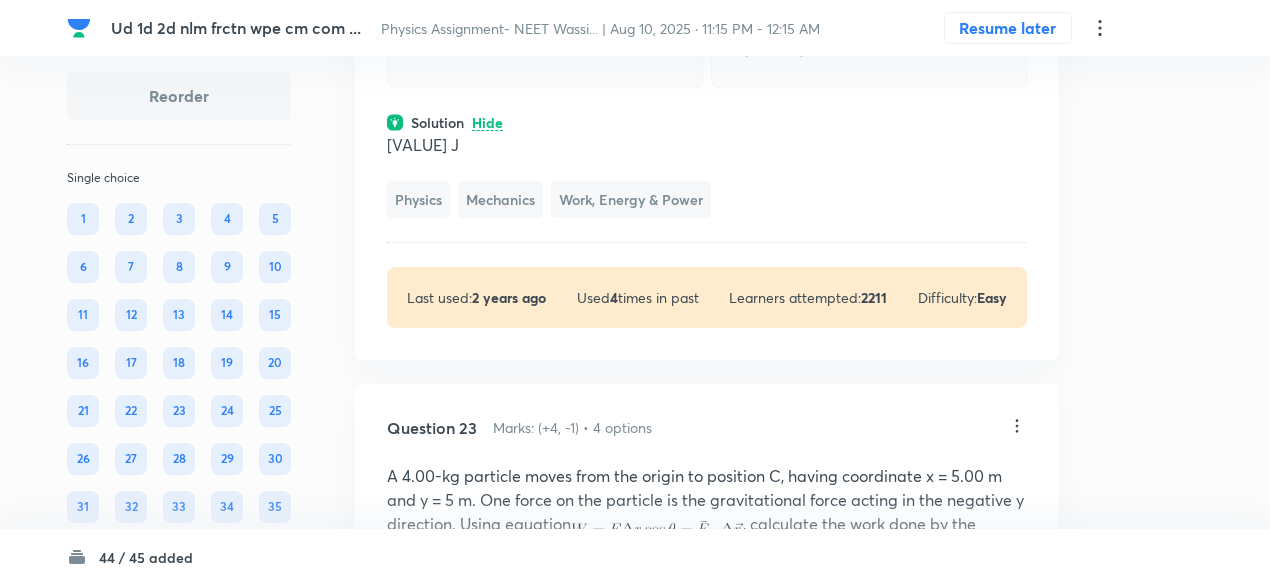 scroll, scrollTop: 17876, scrollLeft: 0, axis: vertical 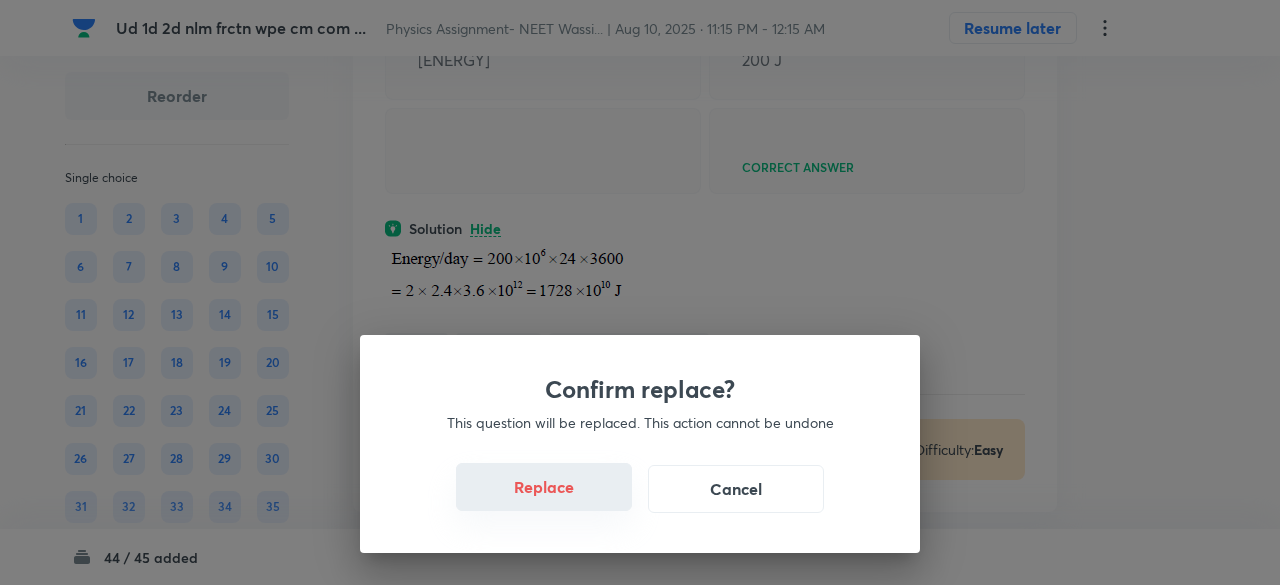 drag, startPoint x: 587, startPoint y: 511, endPoint x: 580, endPoint y: 498, distance: 14.764823 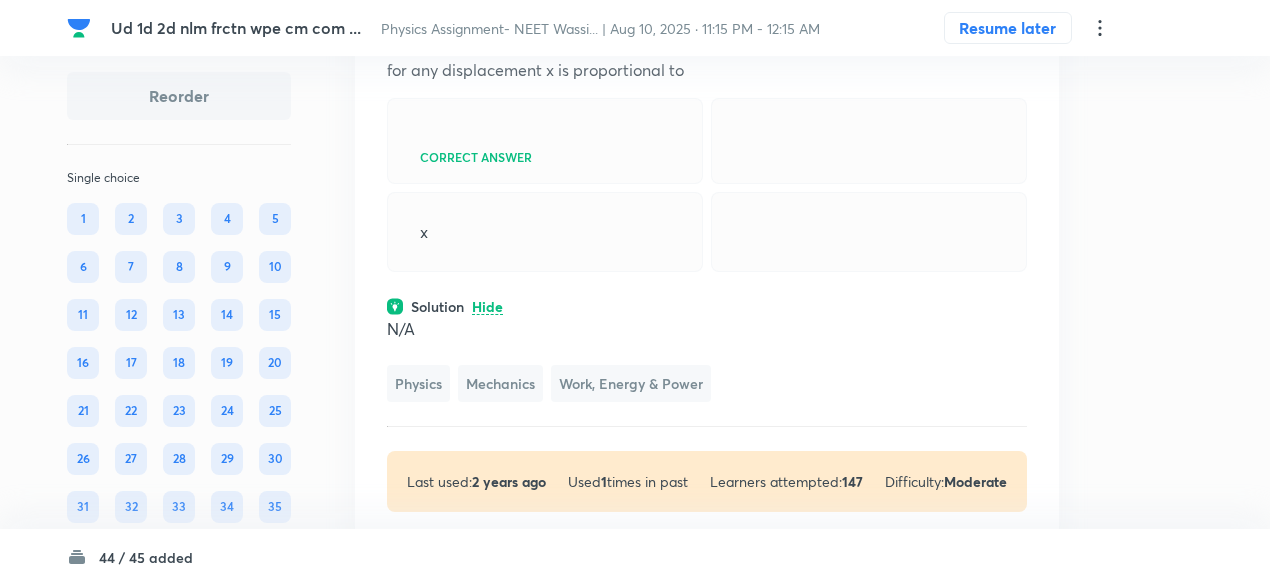 scroll, scrollTop: 17710, scrollLeft: 0, axis: vertical 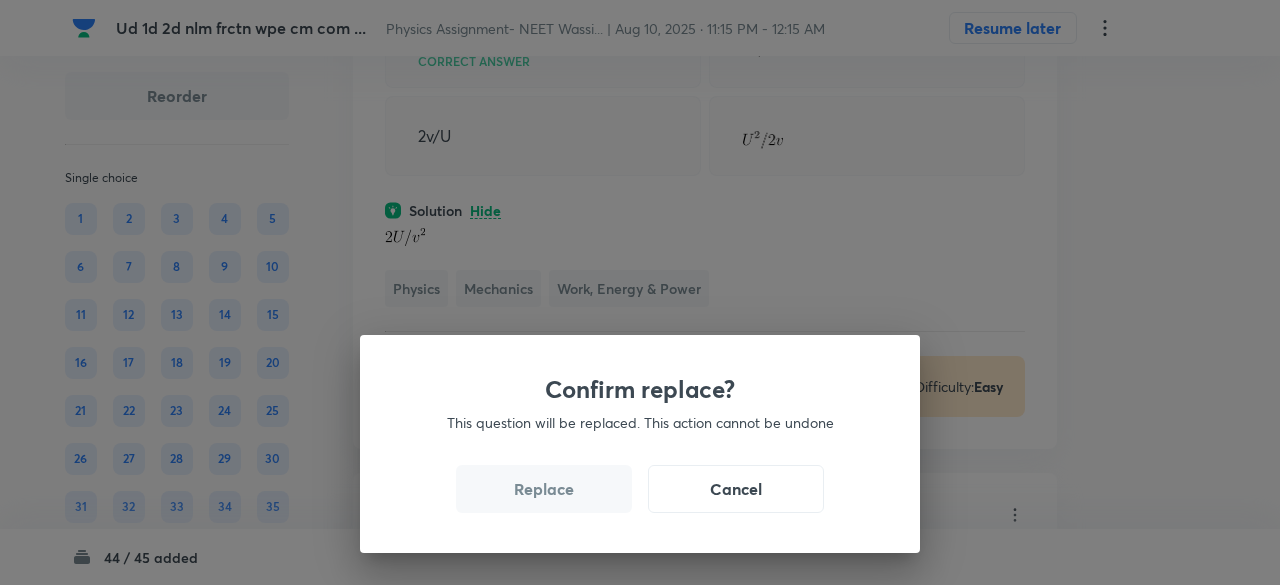 drag, startPoint x: 559, startPoint y: 493, endPoint x: 562, endPoint y: 504, distance: 11.401754 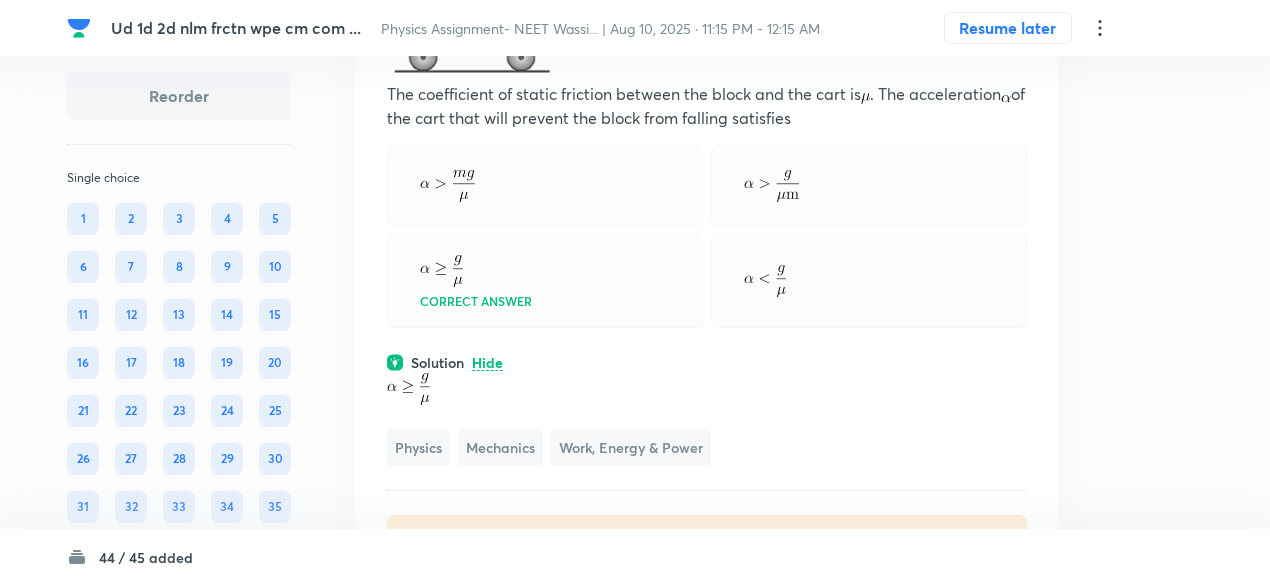 scroll, scrollTop: 17794, scrollLeft: 0, axis: vertical 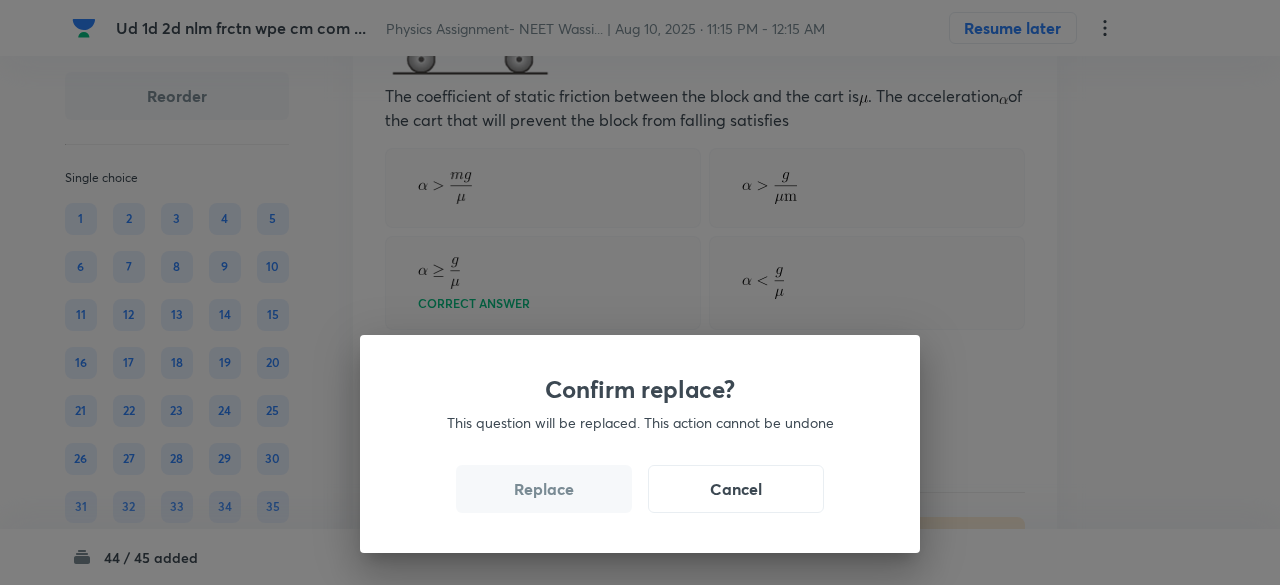 drag, startPoint x: 544, startPoint y: 496, endPoint x: 554, endPoint y: 508, distance: 15.6205 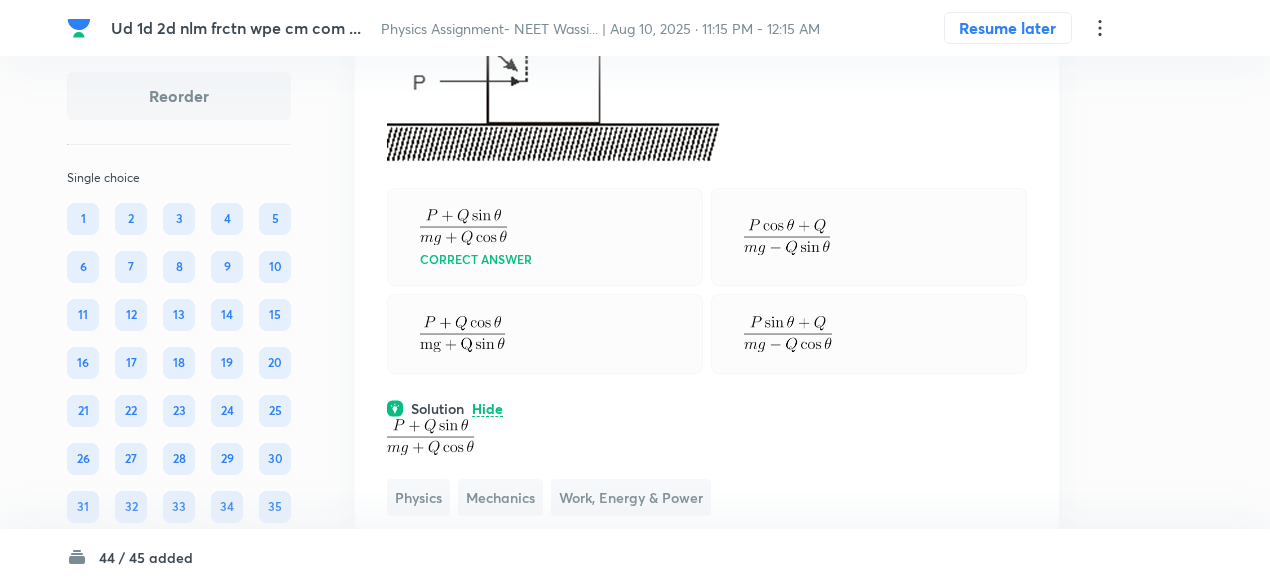 scroll, scrollTop: 17805, scrollLeft: 0, axis: vertical 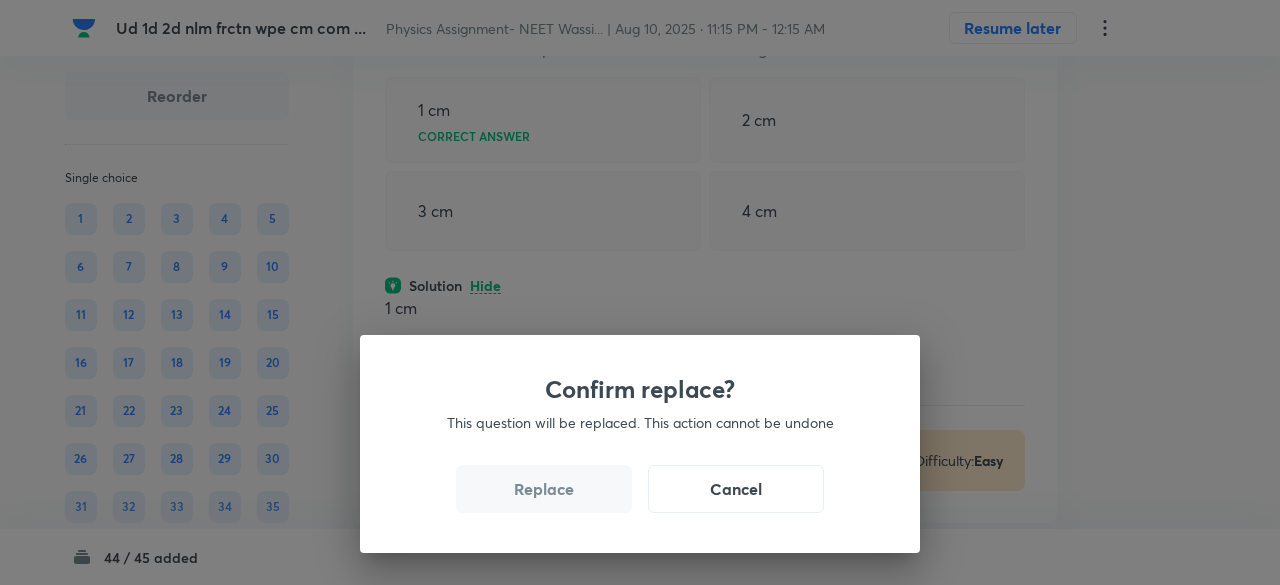drag, startPoint x: 551, startPoint y: 489, endPoint x: 555, endPoint y: 502, distance: 13.601471 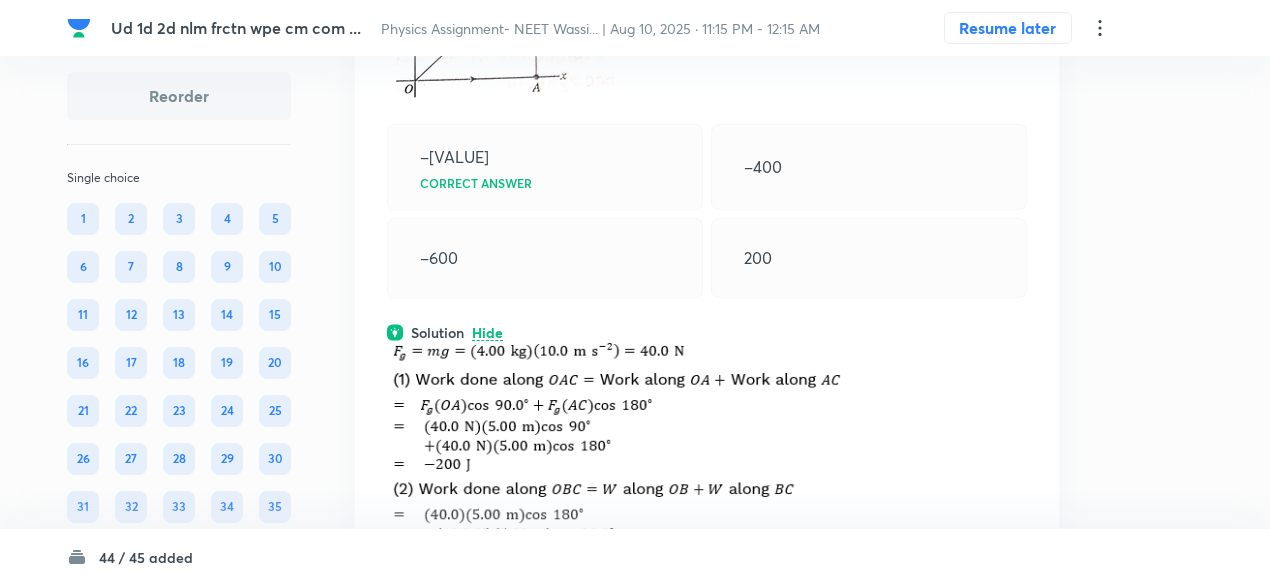 scroll, scrollTop: 18522, scrollLeft: 0, axis: vertical 